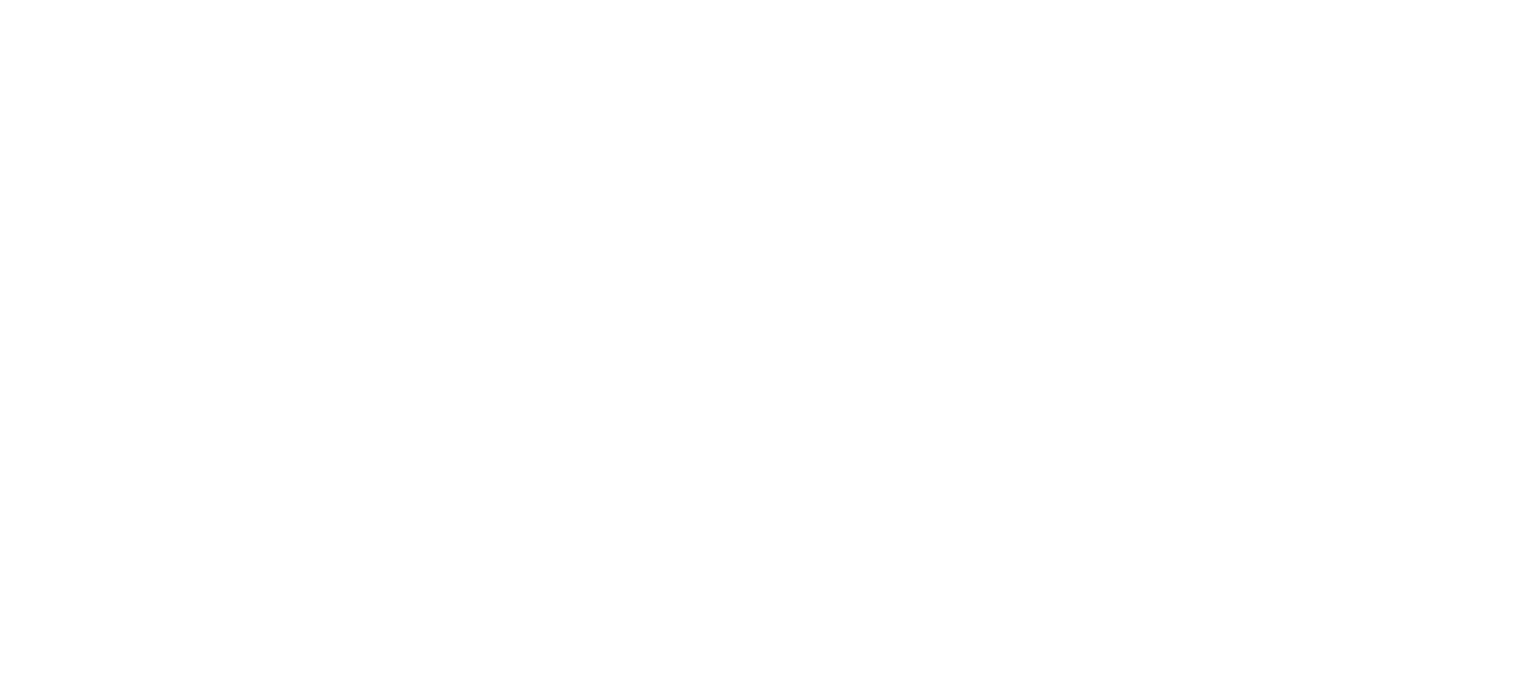 scroll, scrollTop: 0, scrollLeft: 0, axis: both 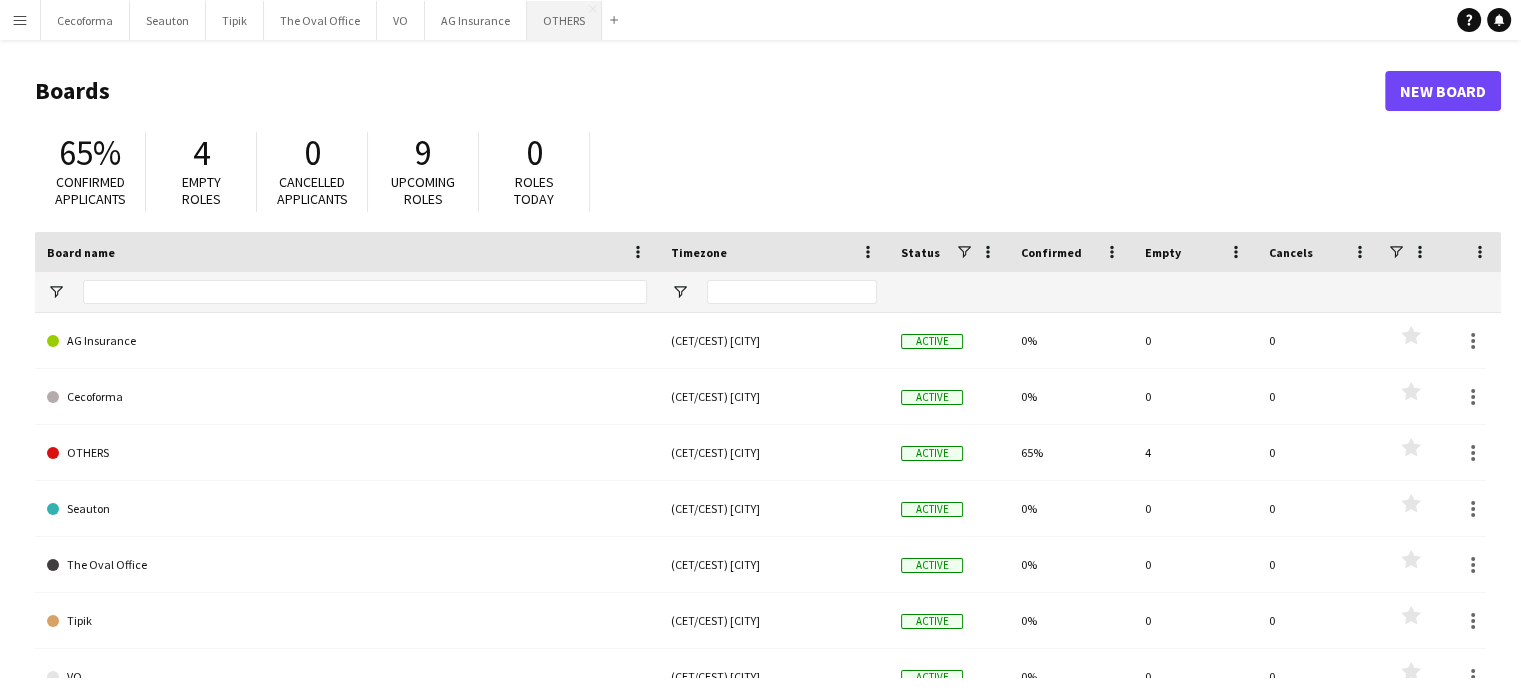 click on "OTHERS
Close" at bounding box center [564, 20] 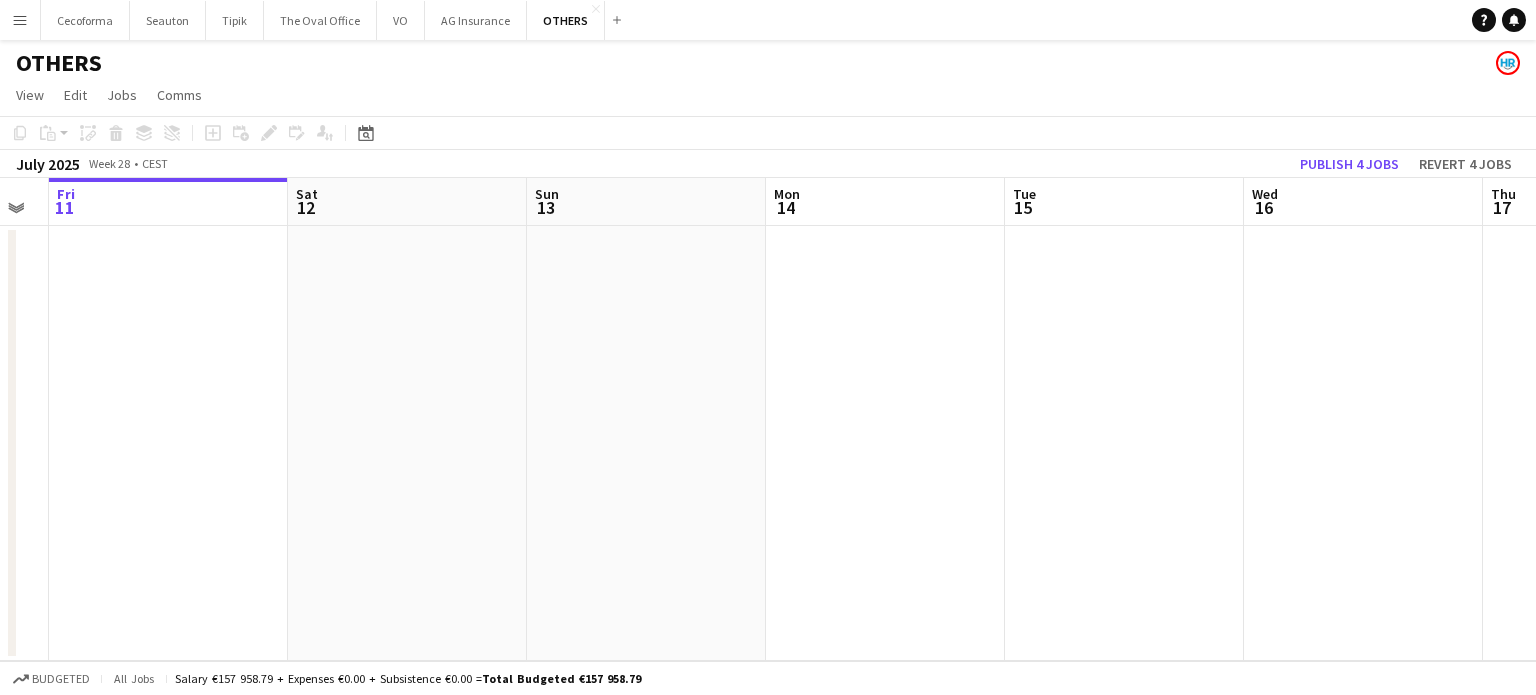 drag, startPoint x: 340, startPoint y: 343, endPoint x: 60, endPoint y: 307, distance: 282.3048 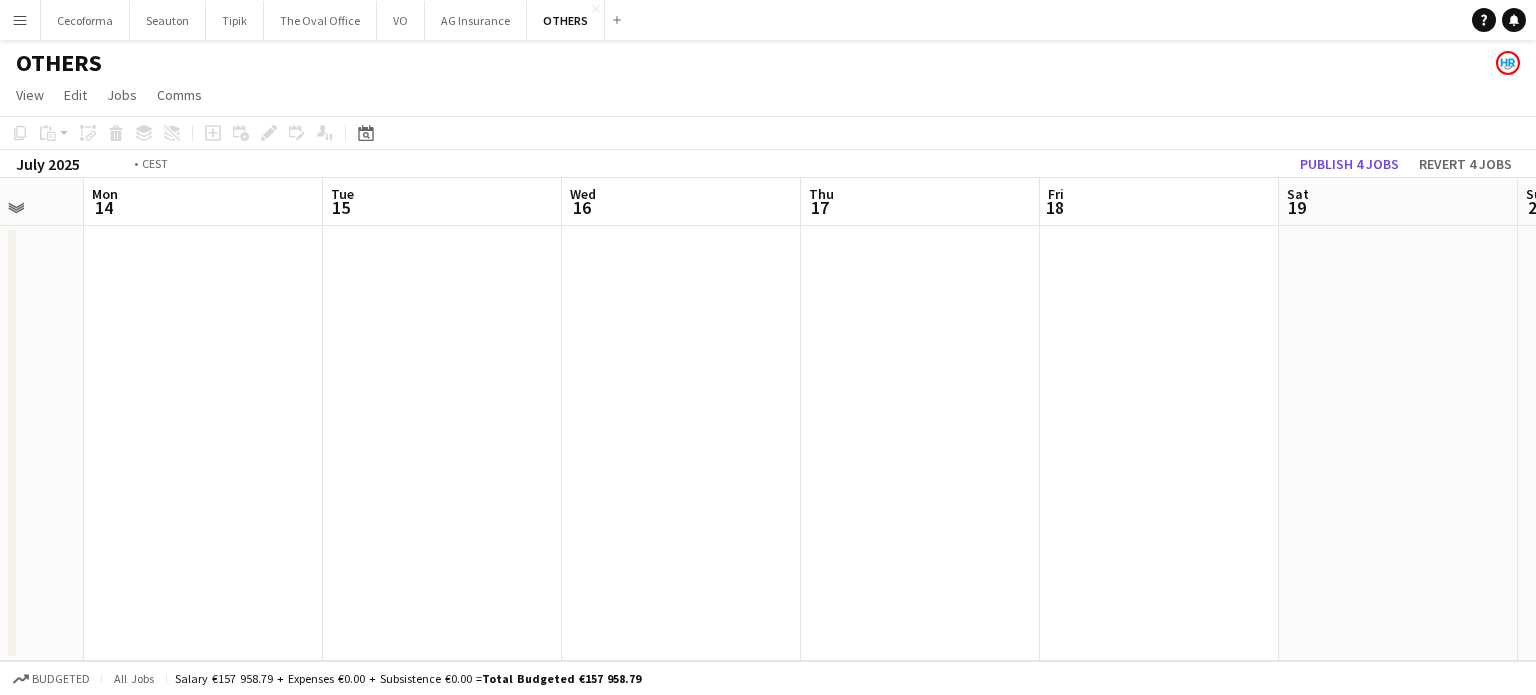 click on "Thu   10   Fri   11   Sat   12   Sun   13   Mon   14   Tue   15   Wed   16   Thu   17   Fri   18   Sat   19   Sun   20   Mon   21" at bounding box center (768, 419) 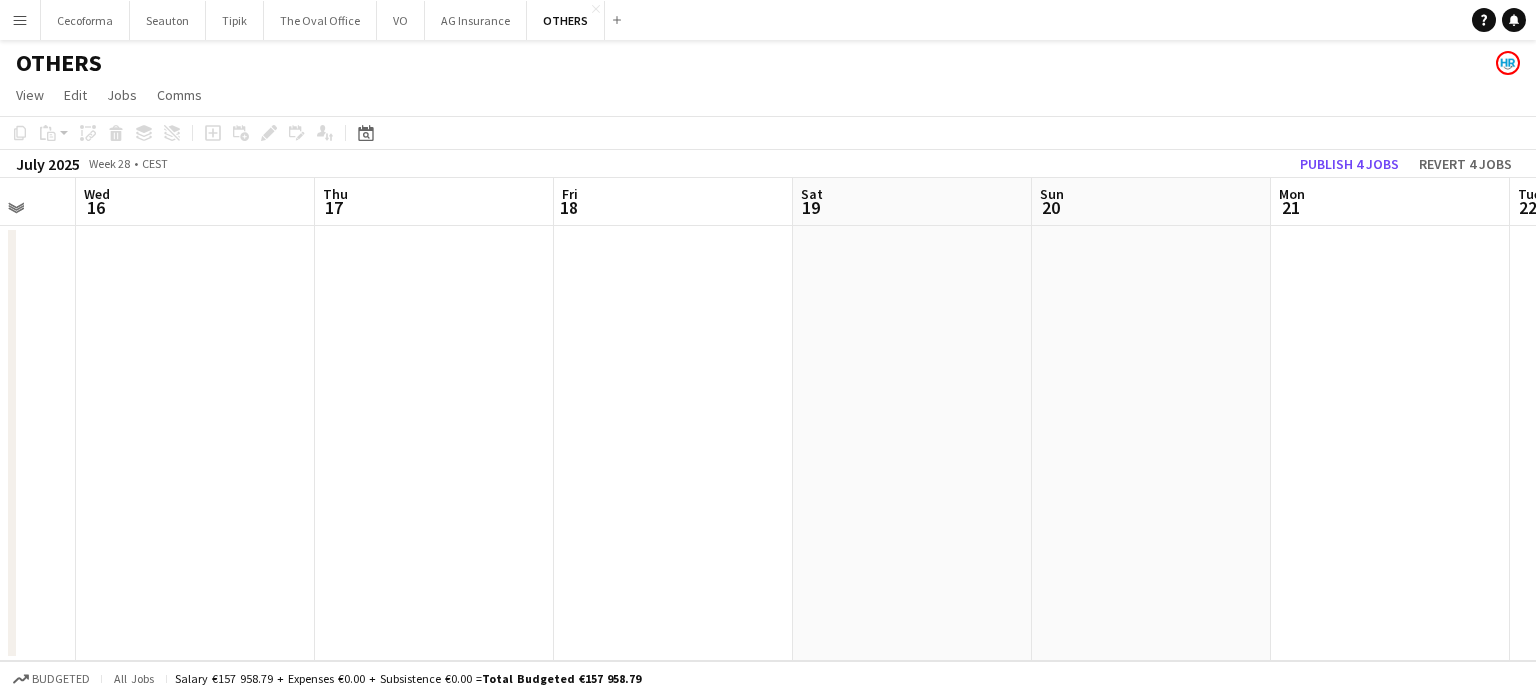 click on "Sat   12   Sun   13   Mon   14   Tue   15   Wed   16   Thu   17   Fri   18   Sat   19   Sun   20   Mon   21   Tue   22   Wed   23" at bounding box center [768, 419] 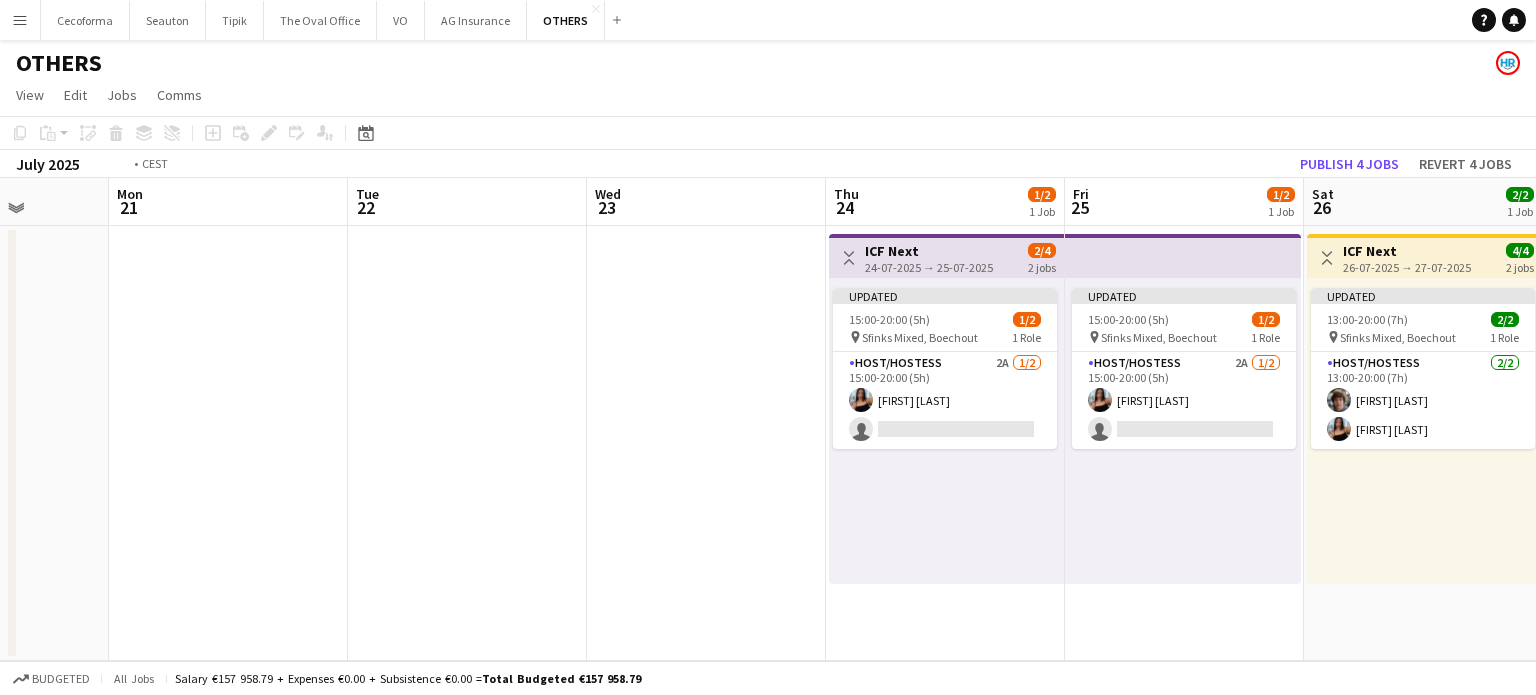 drag, startPoint x: 596, startPoint y: 375, endPoint x: 157, endPoint y: 243, distance: 458.41574 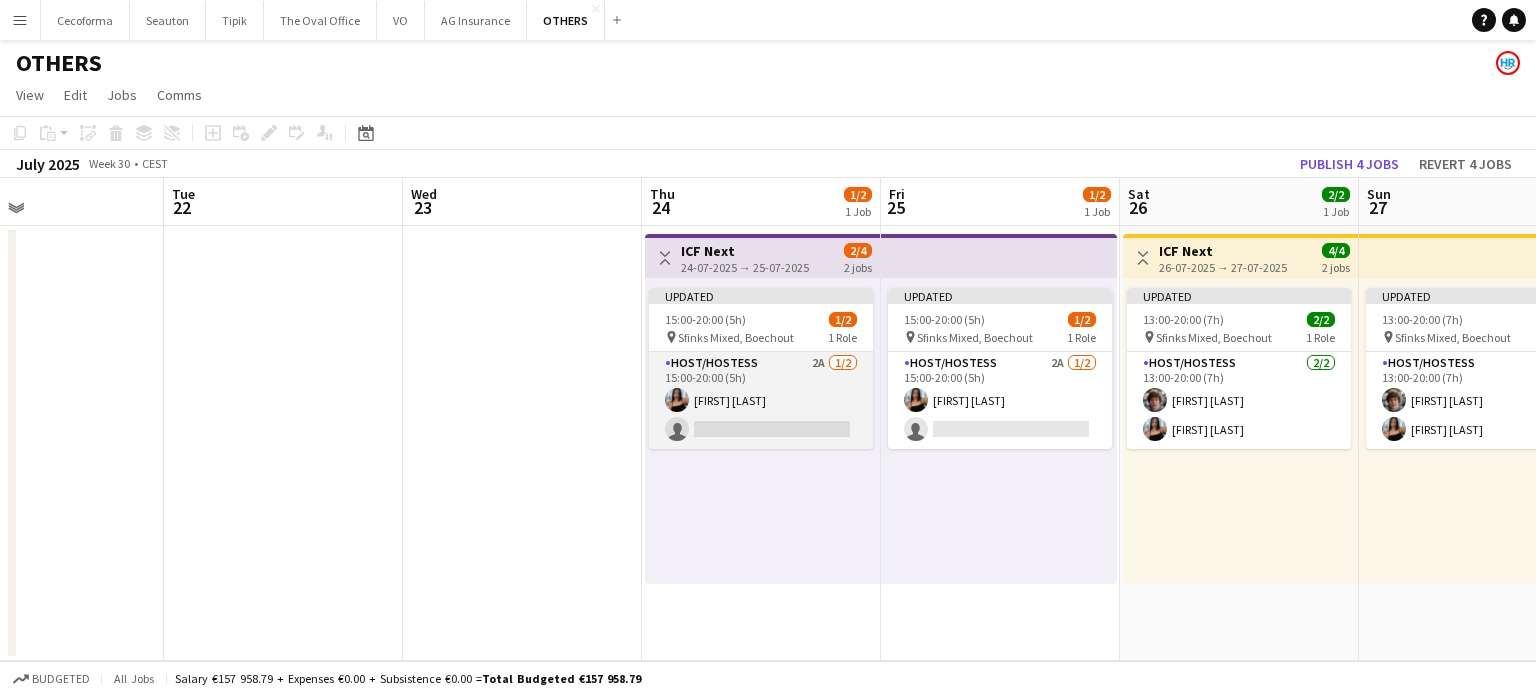 click on "Host/Hostess   2A   1/2   15:00-20:00 (5h)
Jessica Petrovski
single-neutral-actions" at bounding box center [761, 400] 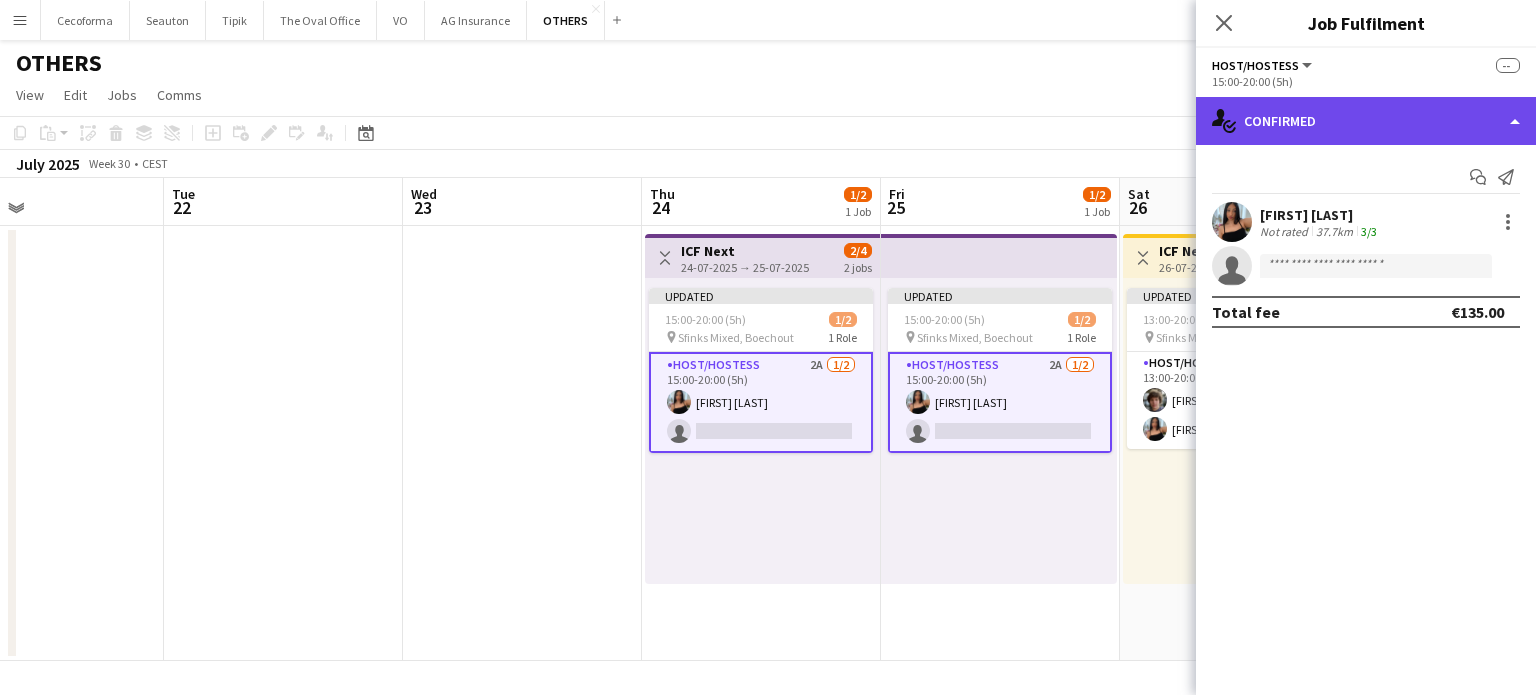 click on "single-neutral-actions-check-2
Confirmed" 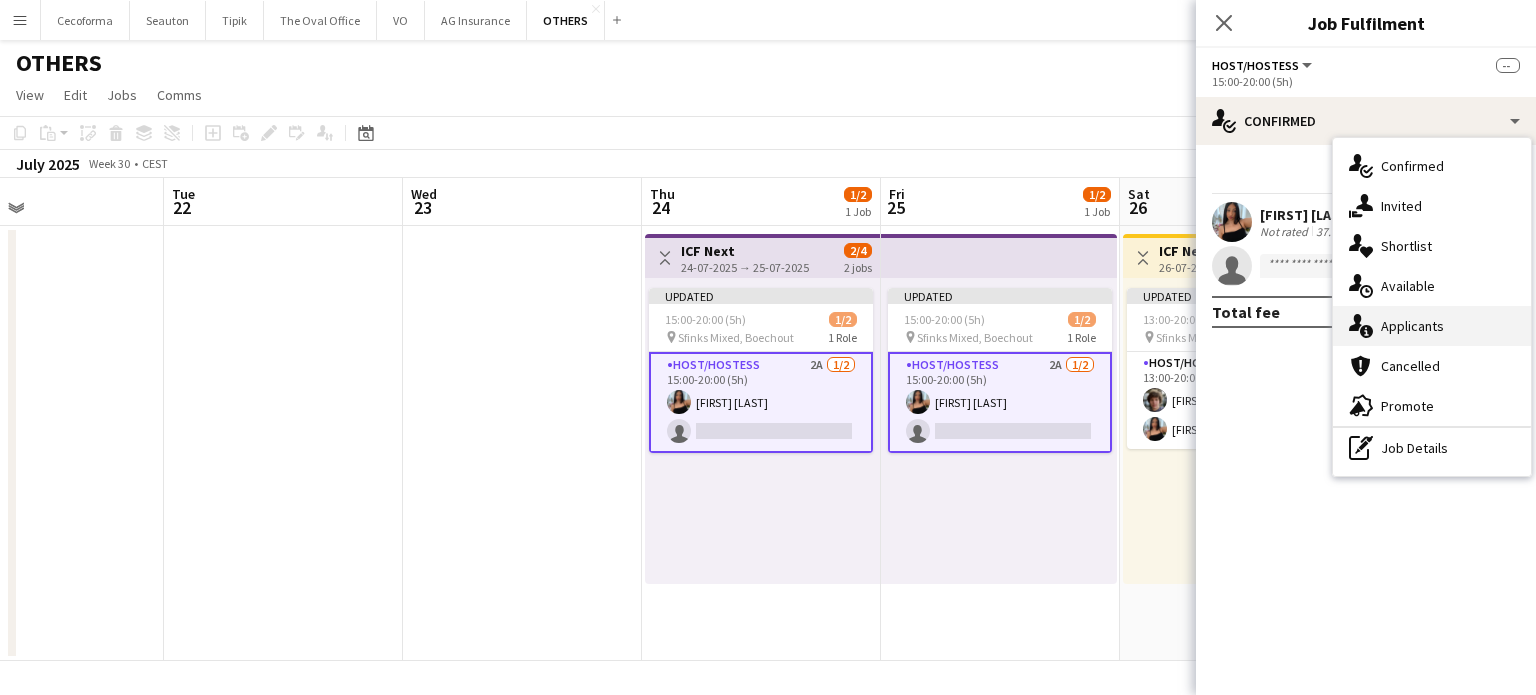 click on "single-neutral-actions-information
Applicants" at bounding box center [1432, 326] 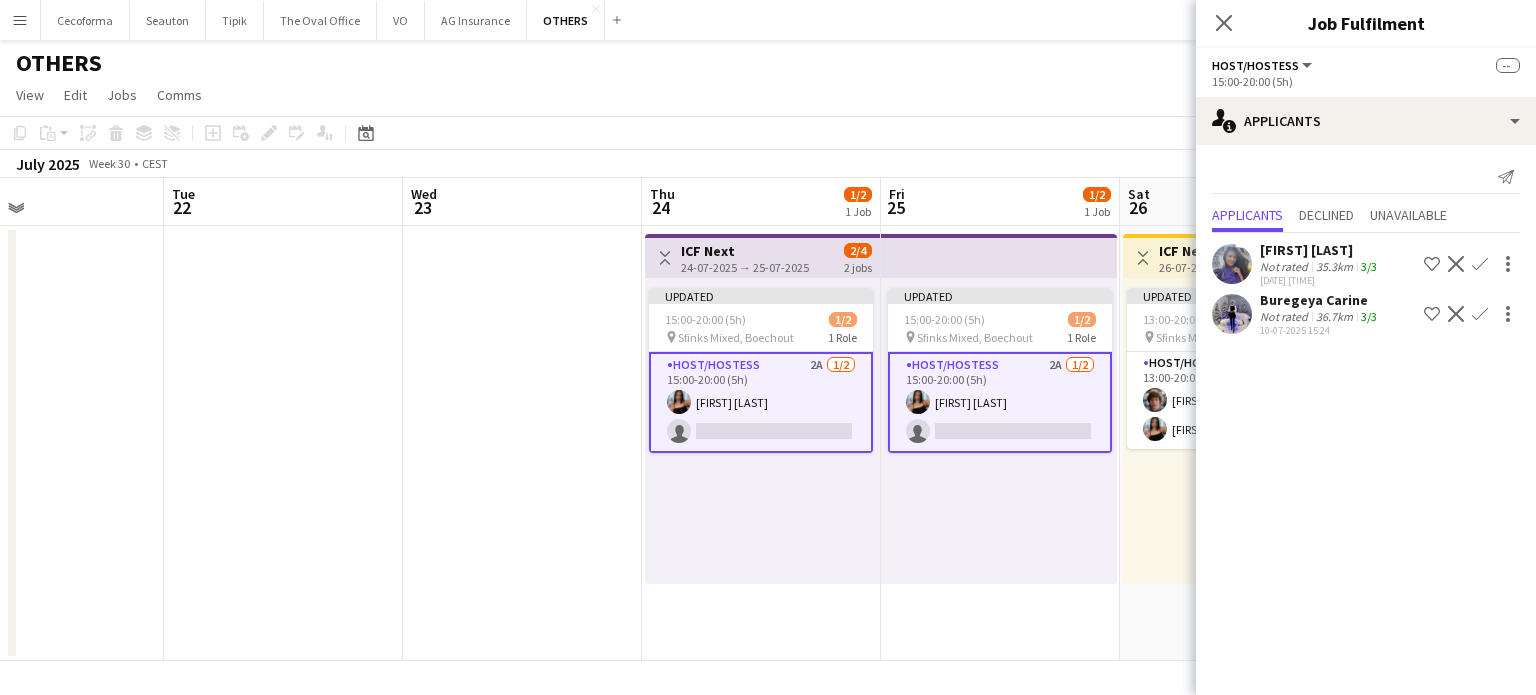 drag, startPoint x: 535, startPoint y: 548, endPoint x: 542, endPoint y: 539, distance: 11.401754 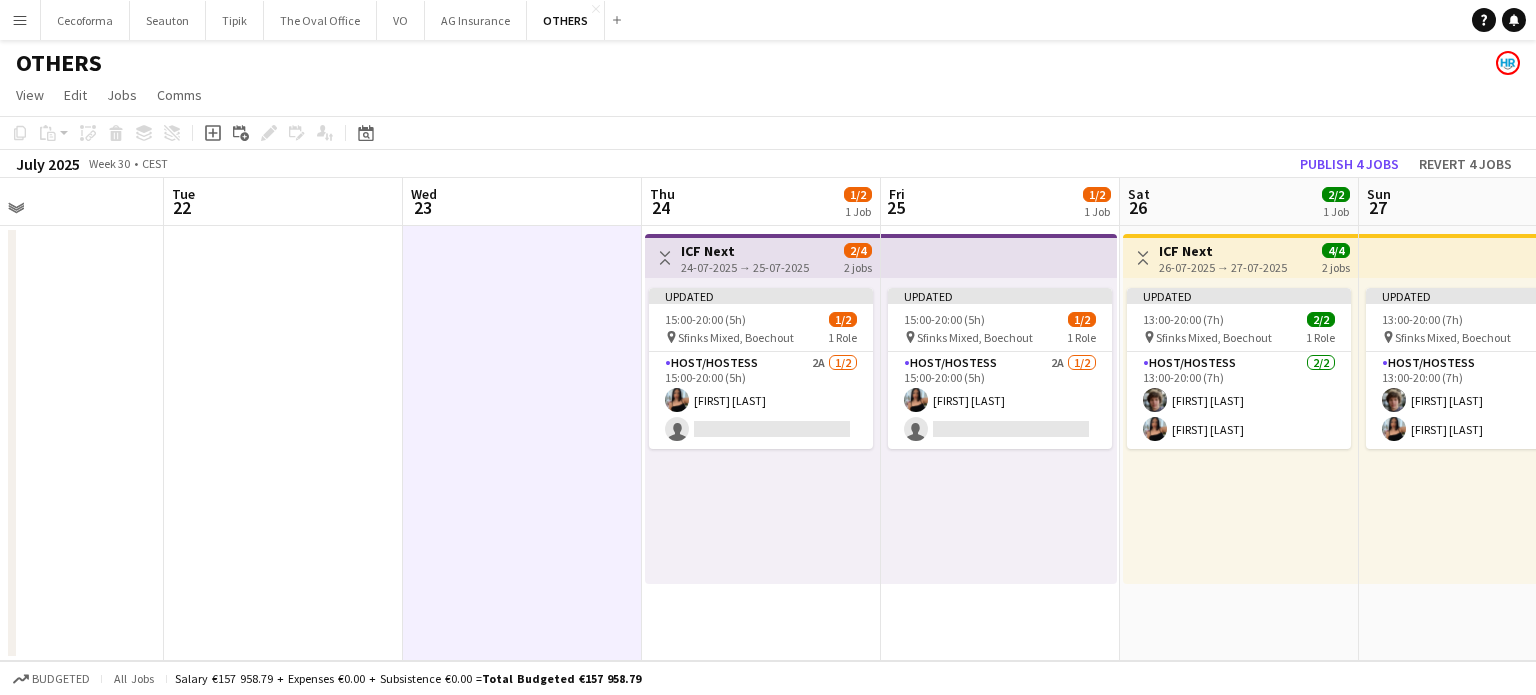 click on "Menu" at bounding box center (20, 20) 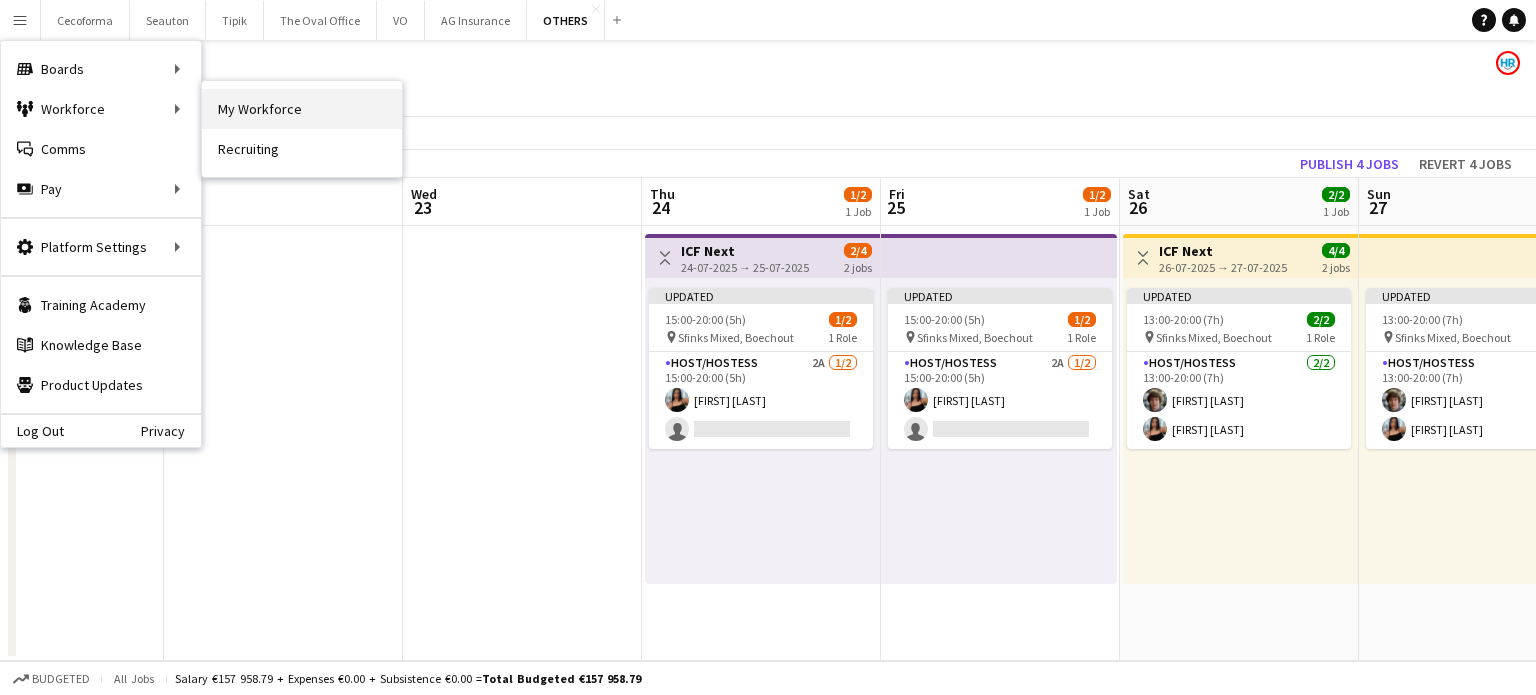 click on "My Workforce" at bounding box center [302, 109] 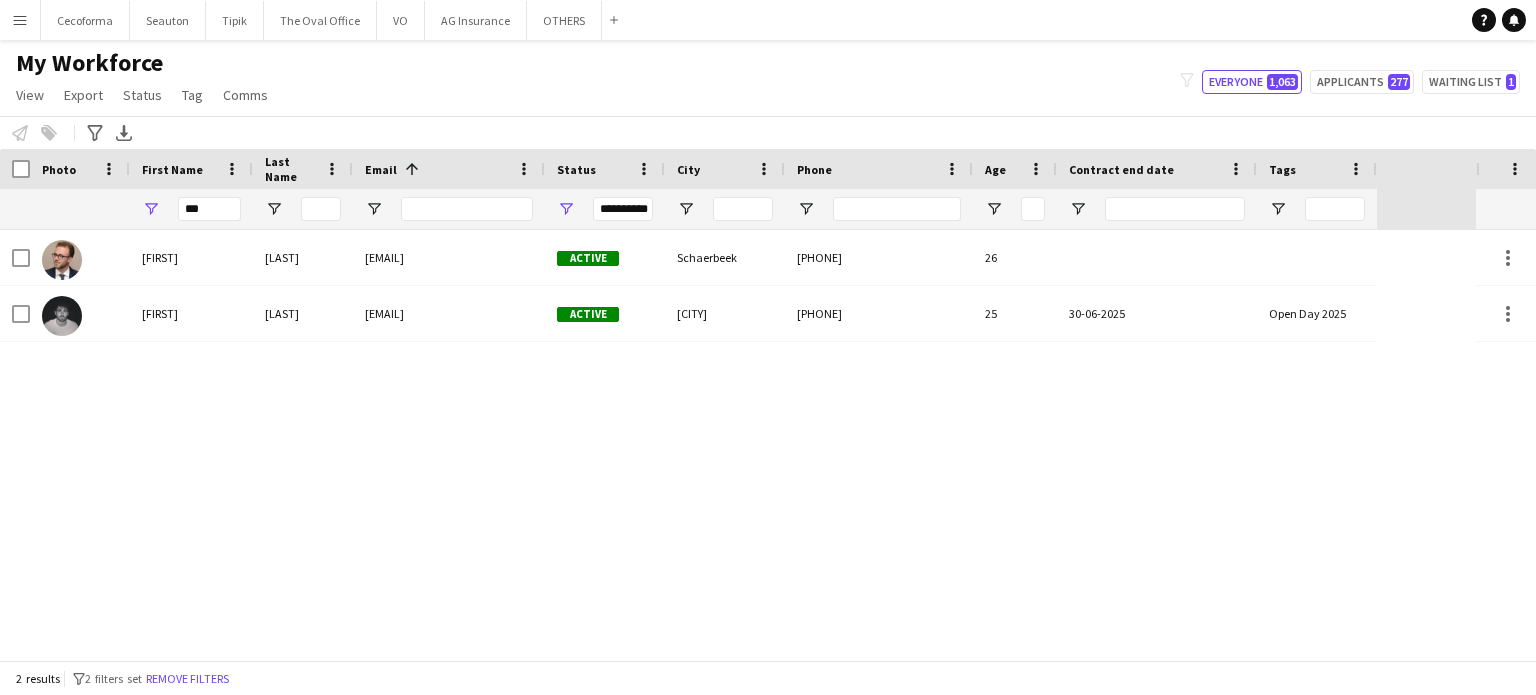 click on "**********" at bounding box center [623, 209] 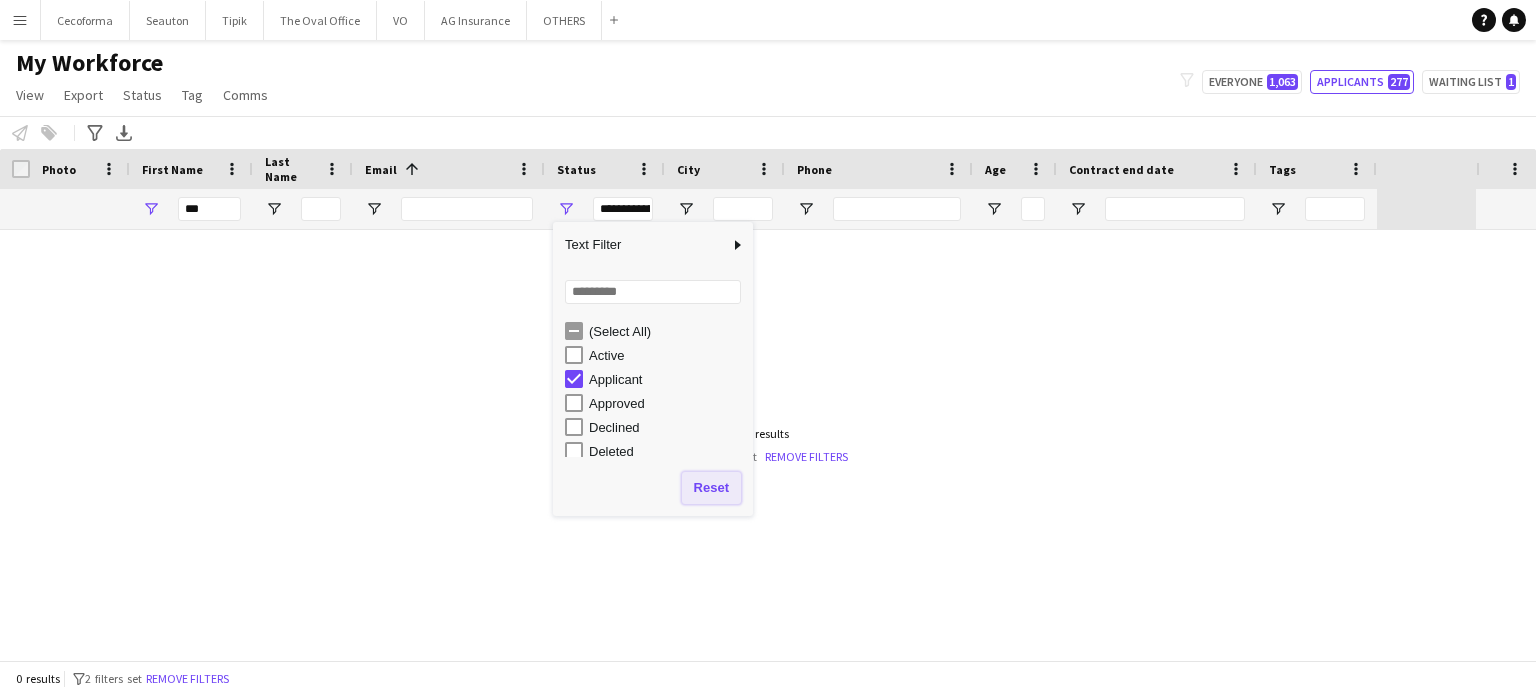 click on "Reset" at bounding box center (711, 488) 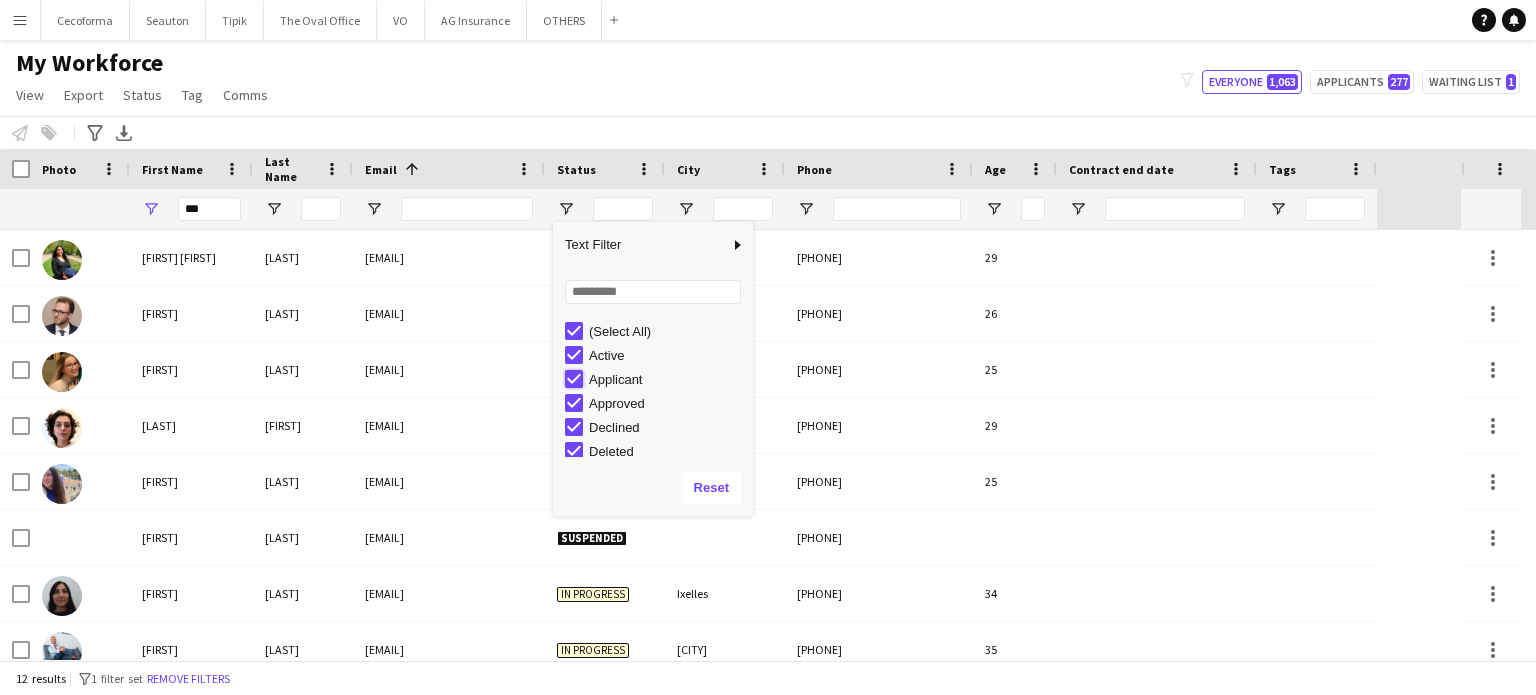 type on "**********" 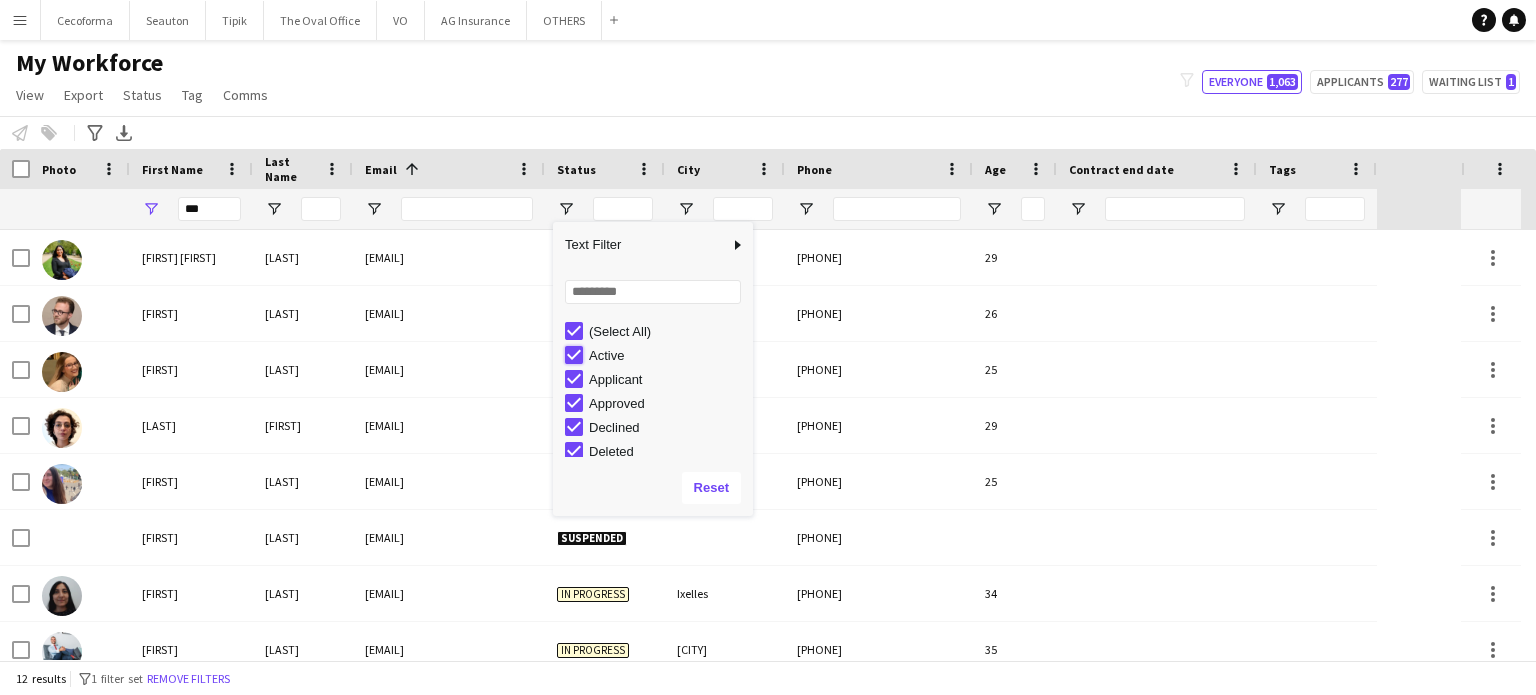 type on "**********" 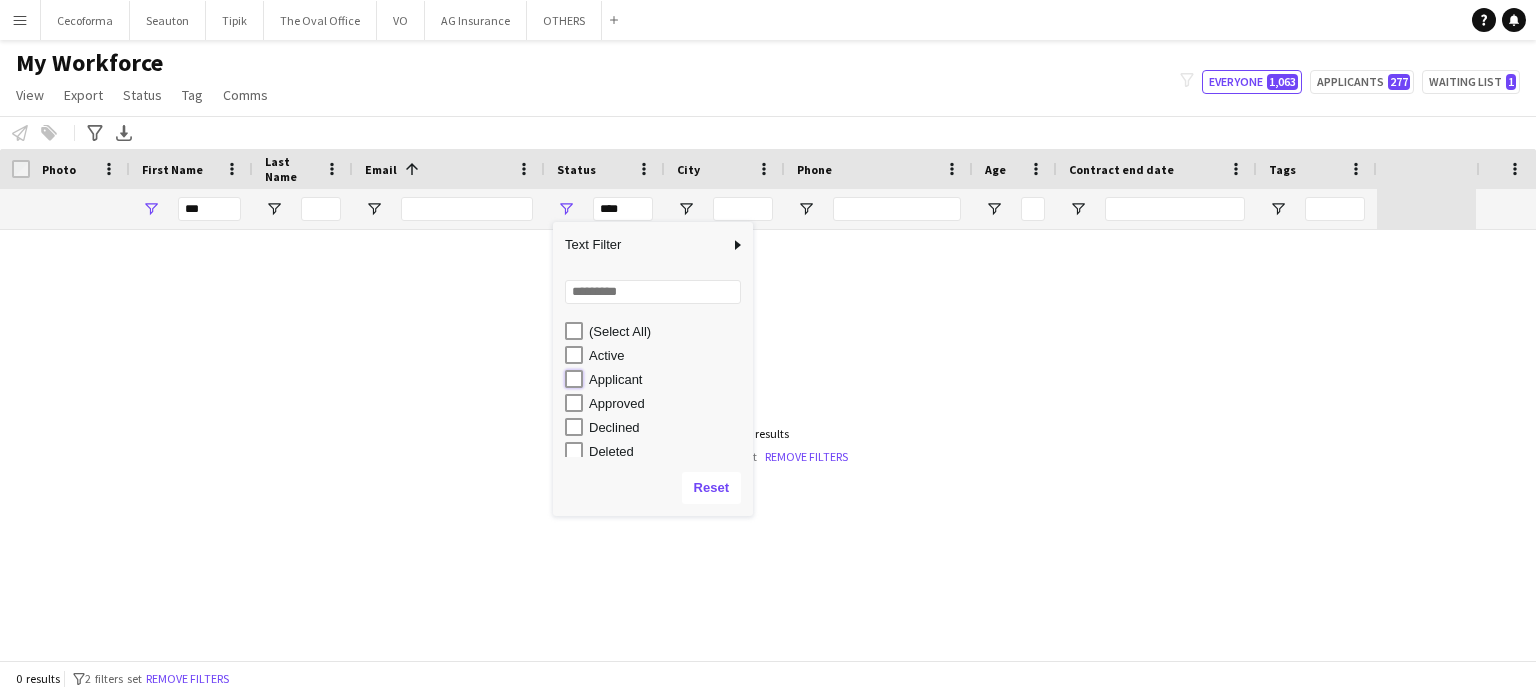 type on "**********" 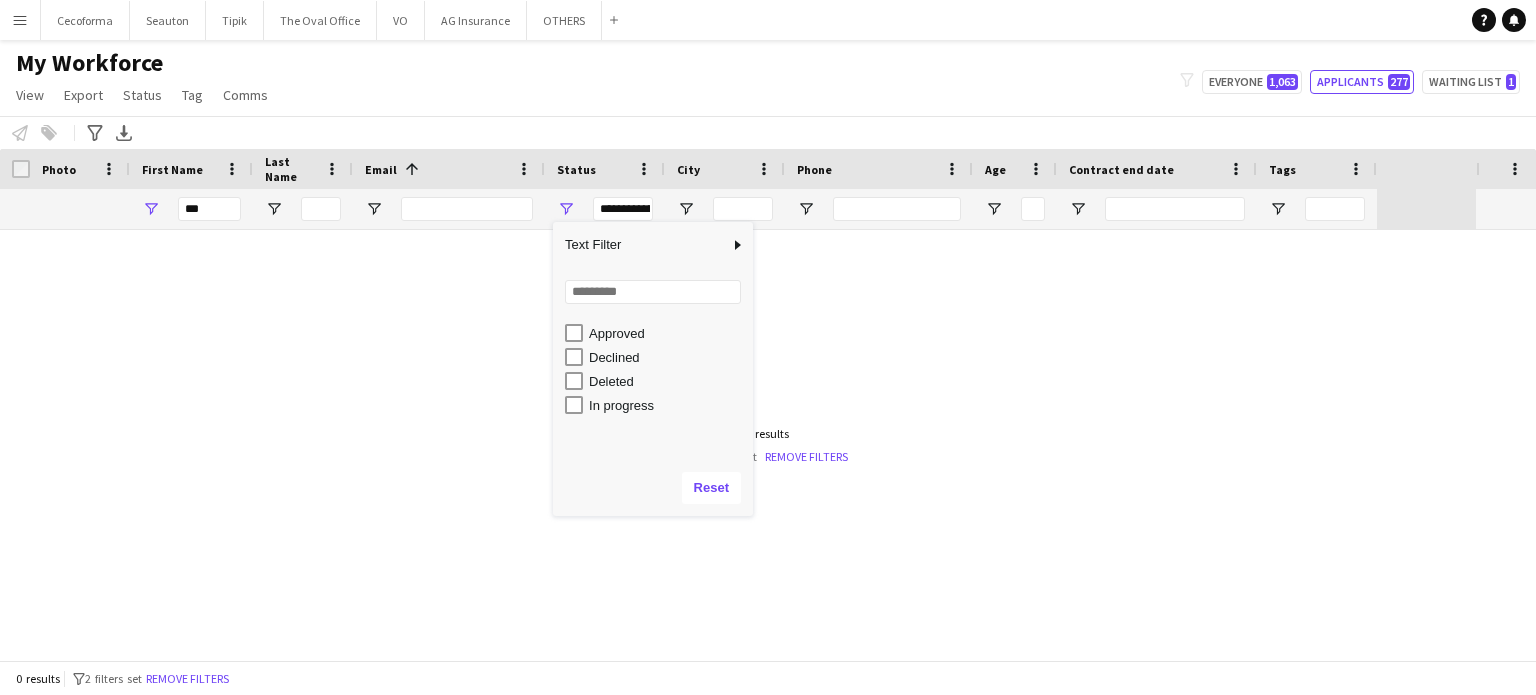 scroll, scrollTop: 125, scrollLeft: 0, axis: vertical 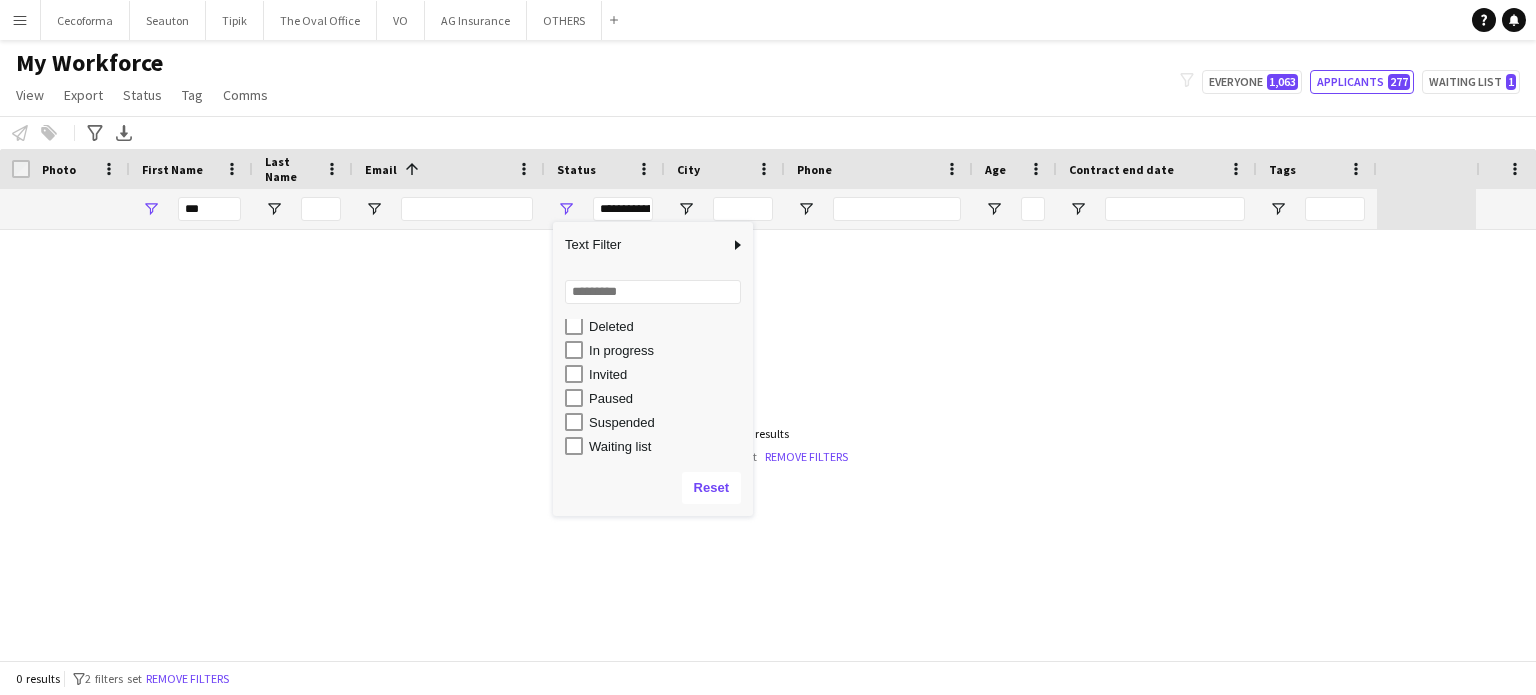 click at bounding box center [738, 445] 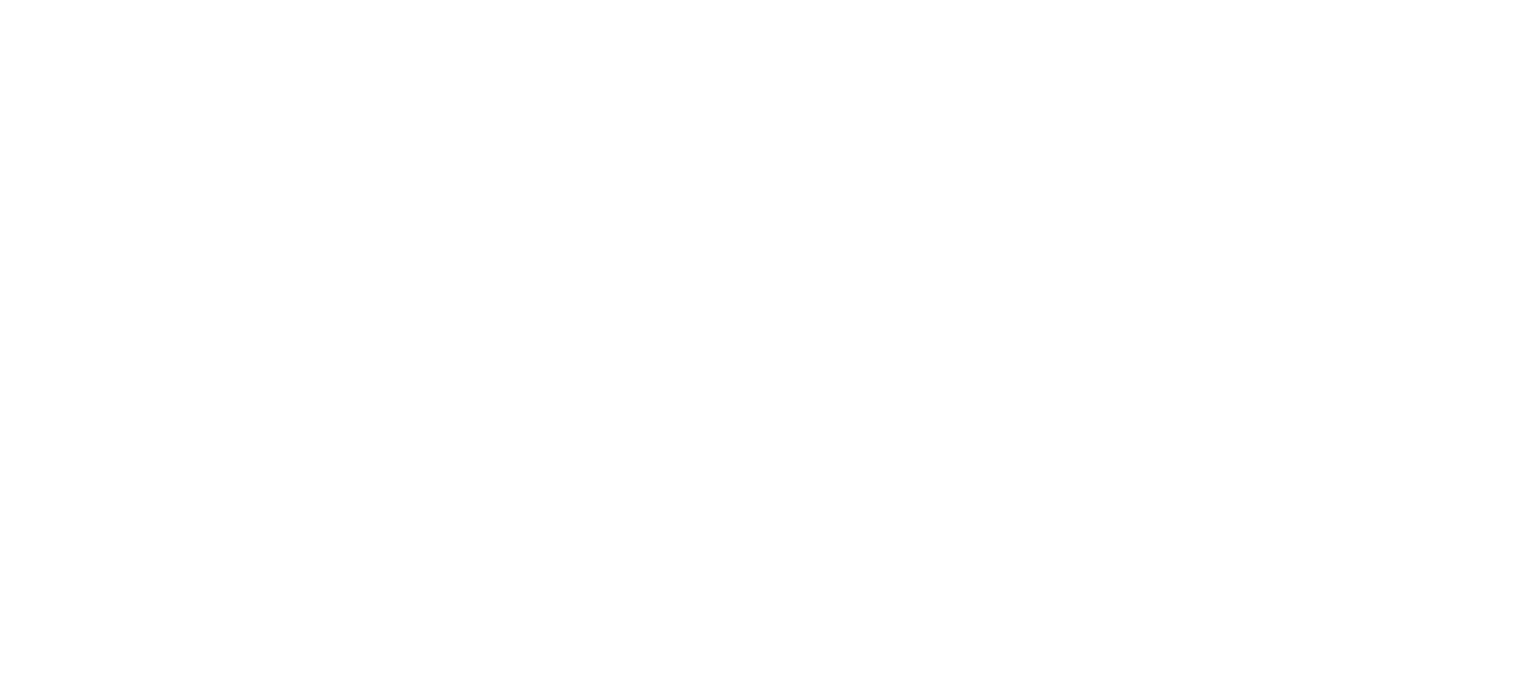 scroll, scrollTop: 0, scrollLeft: 0, axis: both 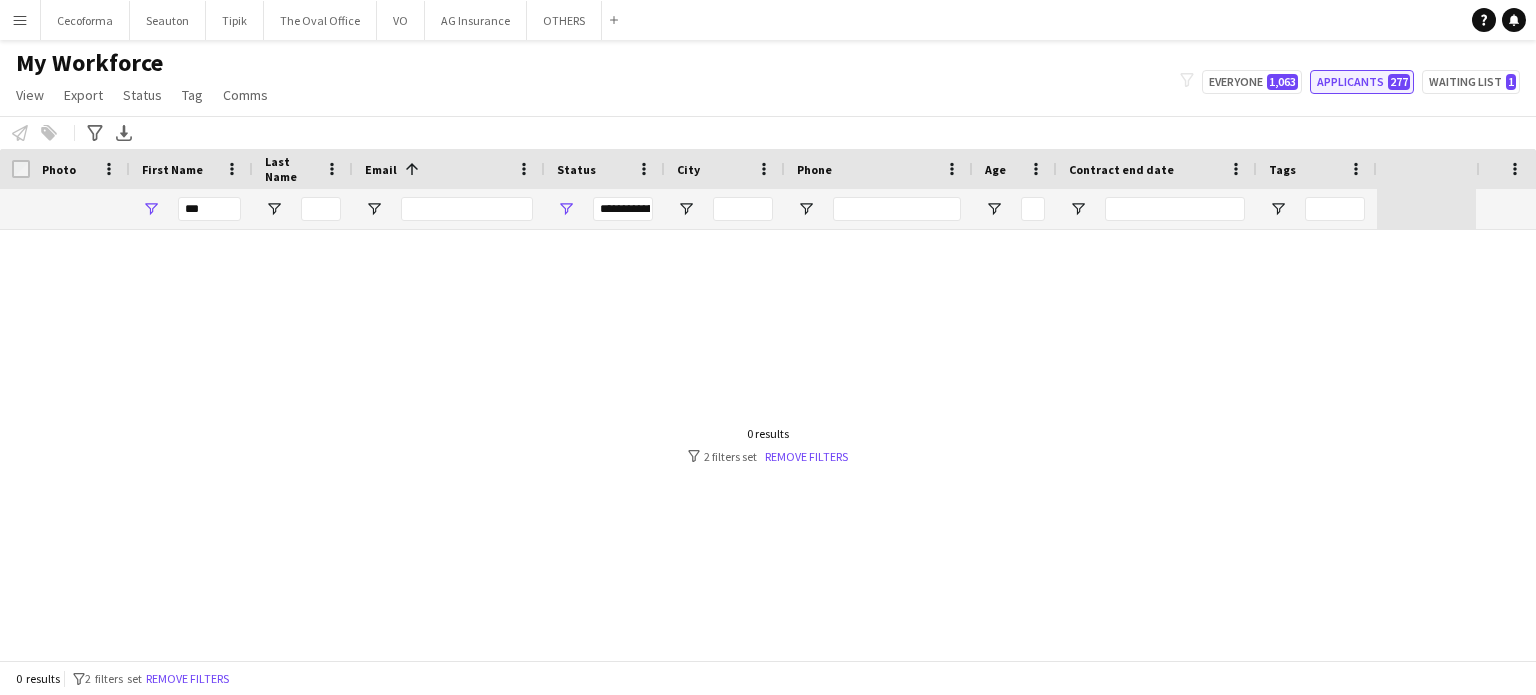 click on "Applicants   277" 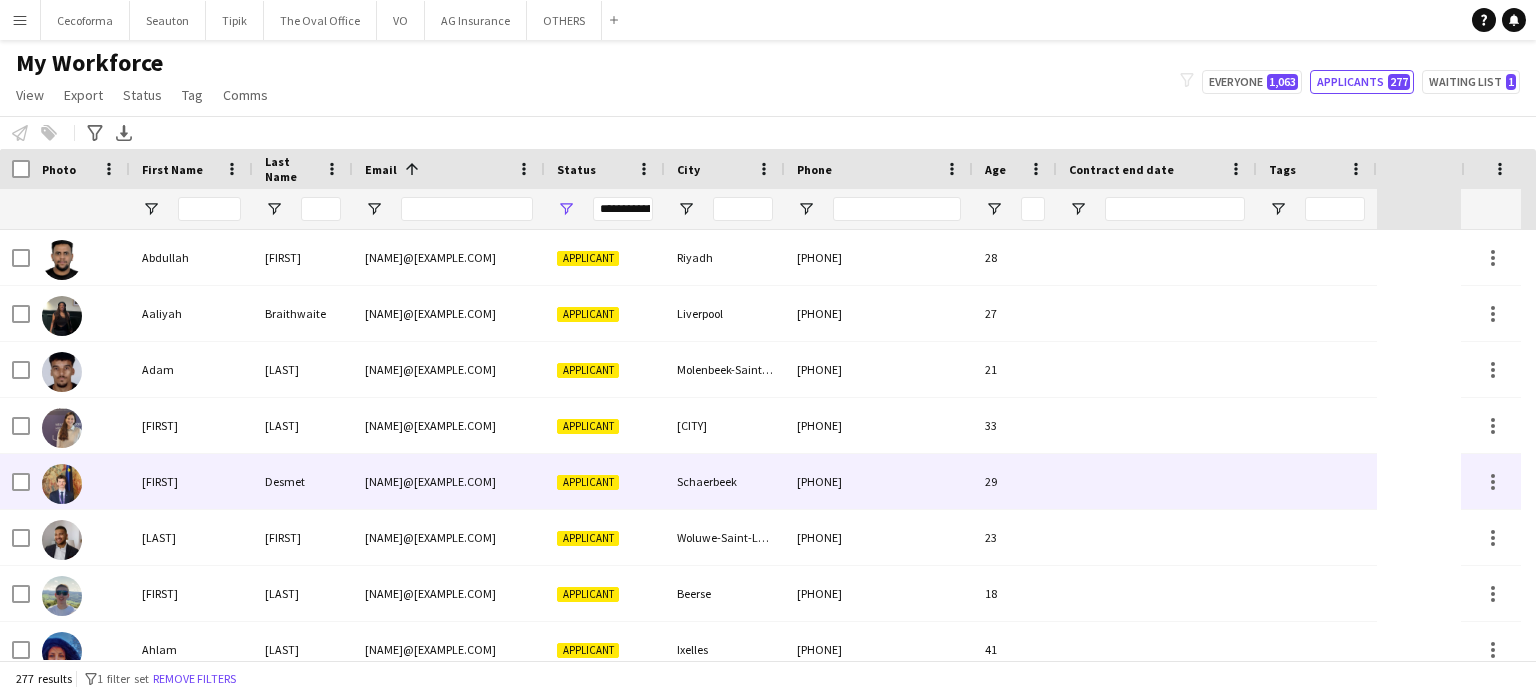 scroll, scrollTop: 376, scrollLeft: 0, axis: vertical 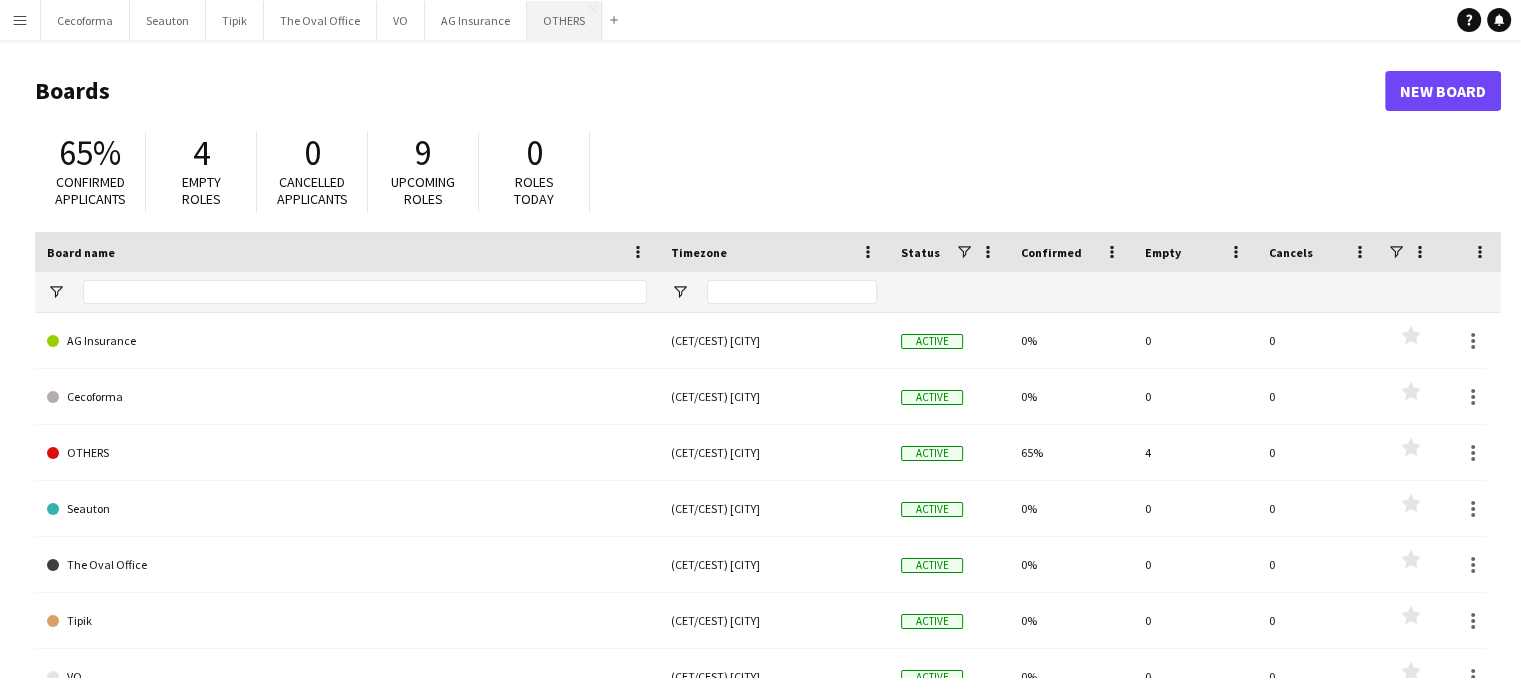click on "OTHERS
Close" at bounding box center (564, 20) 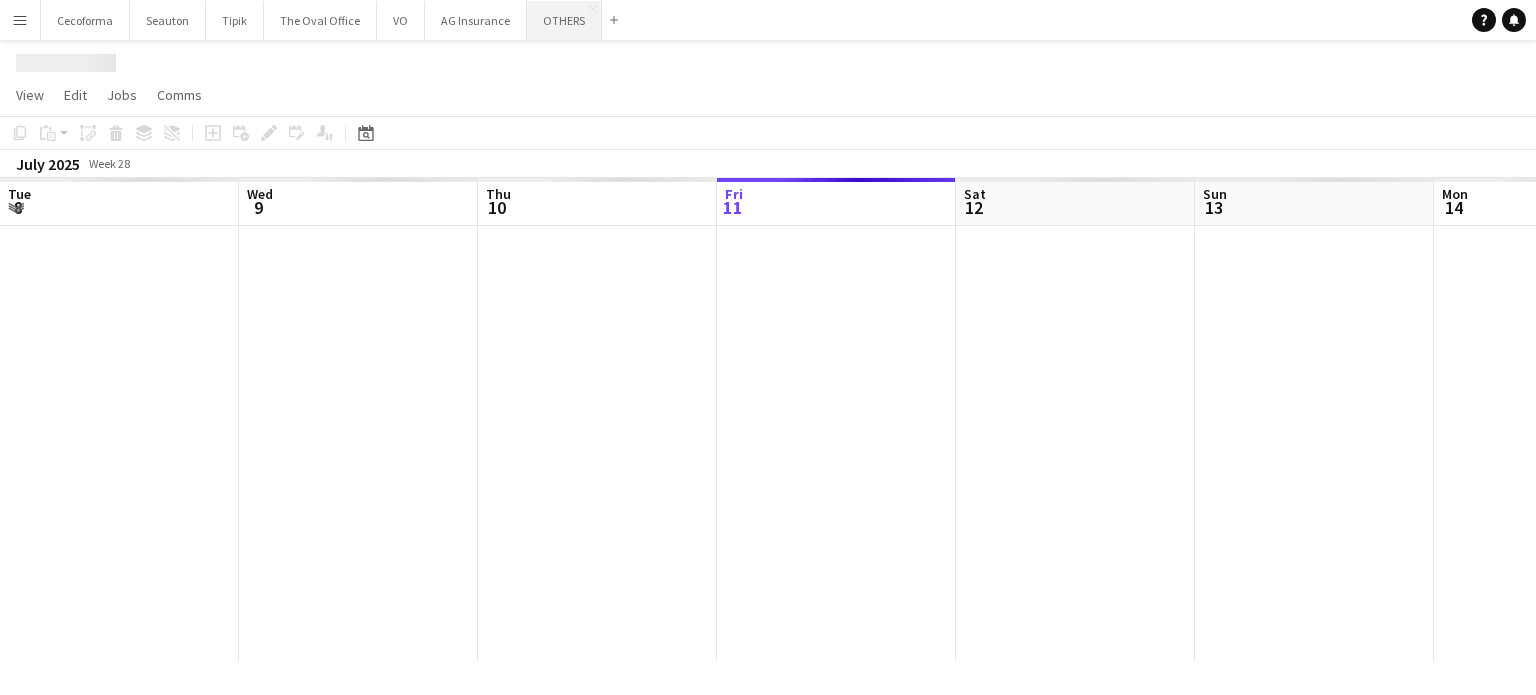 scroll, scrollTop: 0, scrollLeft: 478, axis: horizontal 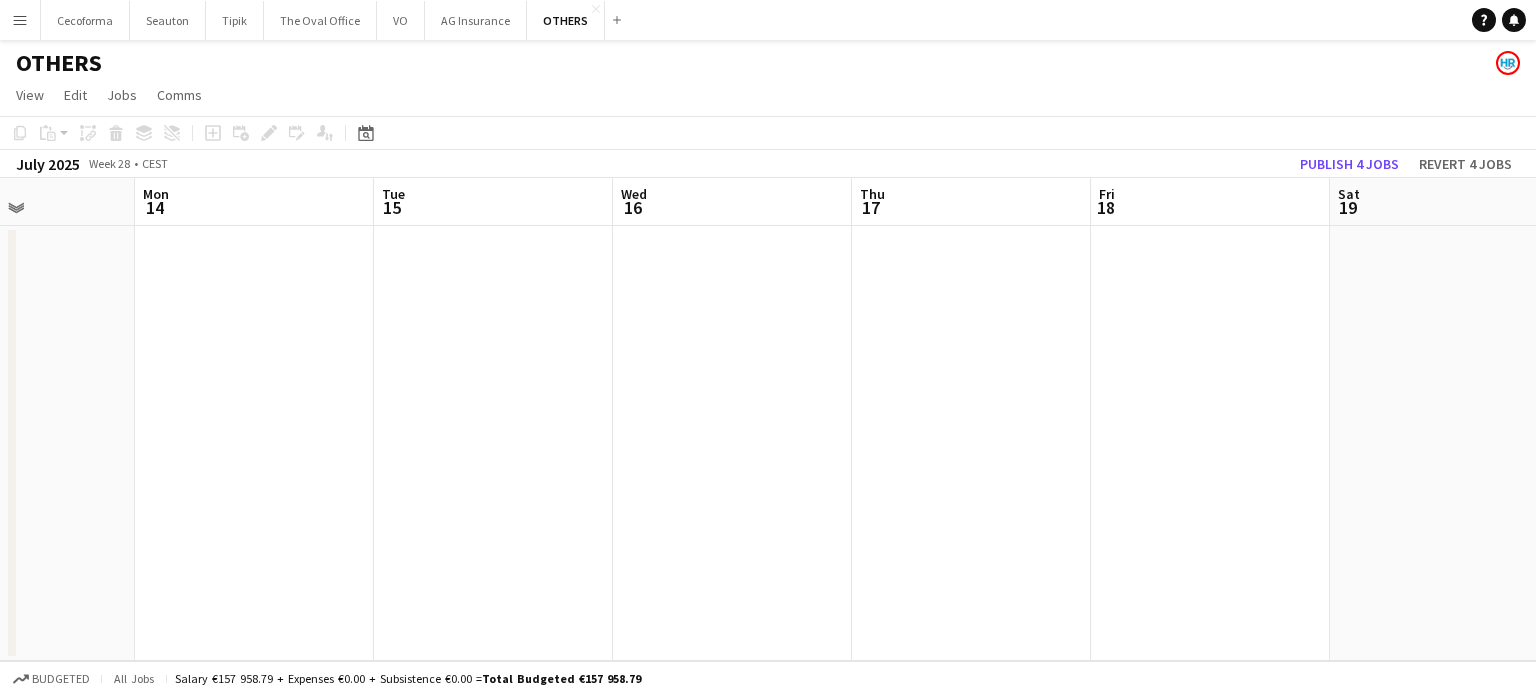 drag, startPoint x: 960, startPoint y: 448, endPoint x: 103, endPoint y: 340, distance: 863.7783 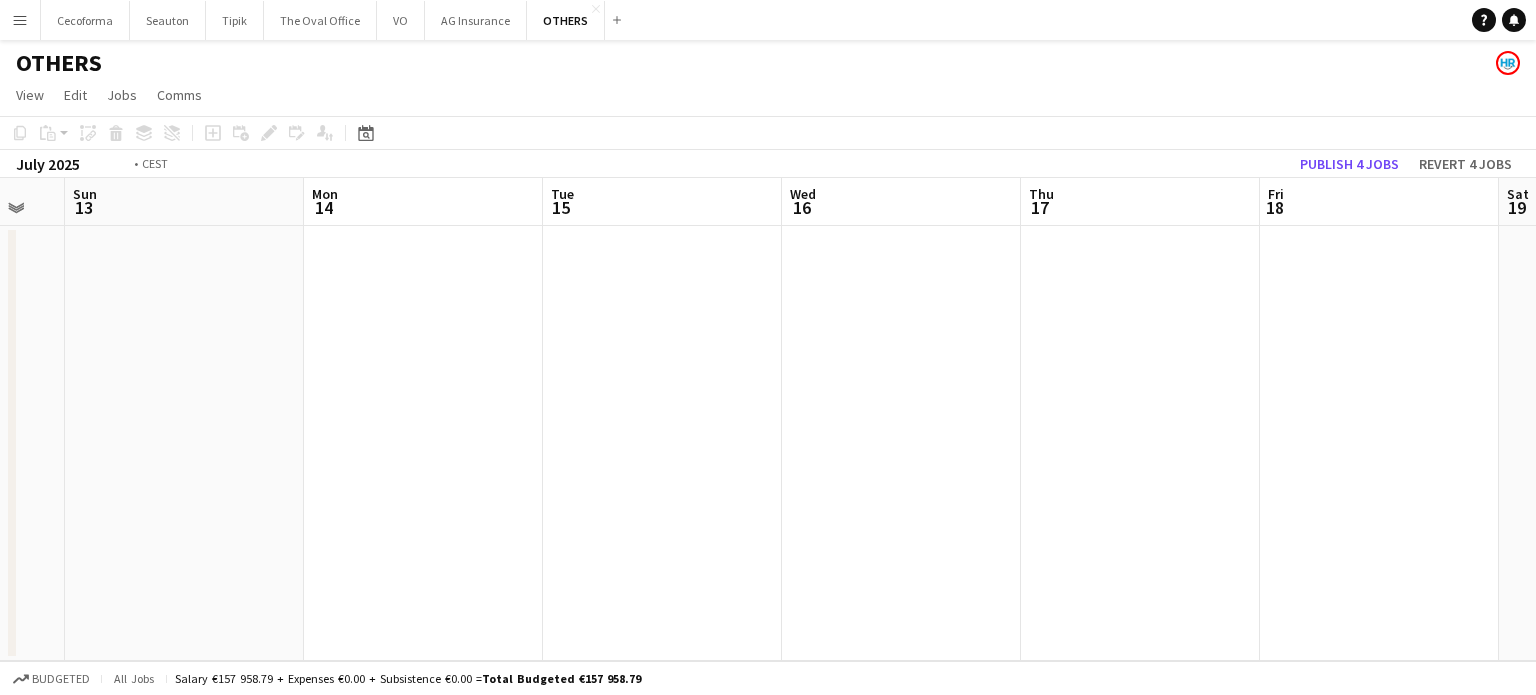 drag, startPoint x: 696, startPoint y: 488, endPoint x: 637, endPoint y: 491, distance: 59.07622 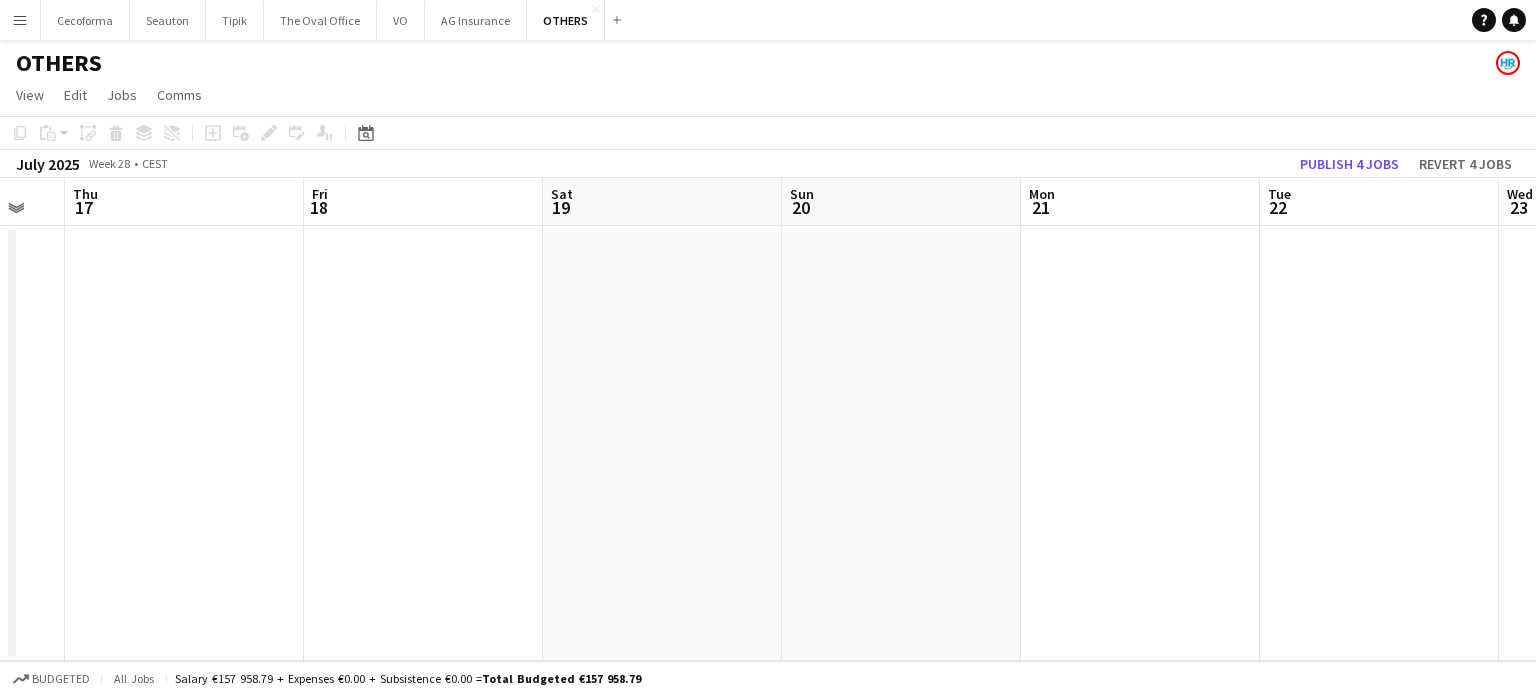 drag, startPoint x: 0, startPoint y: 256, endPoint x: 63, endPoint y: 238, distance: 65.52099 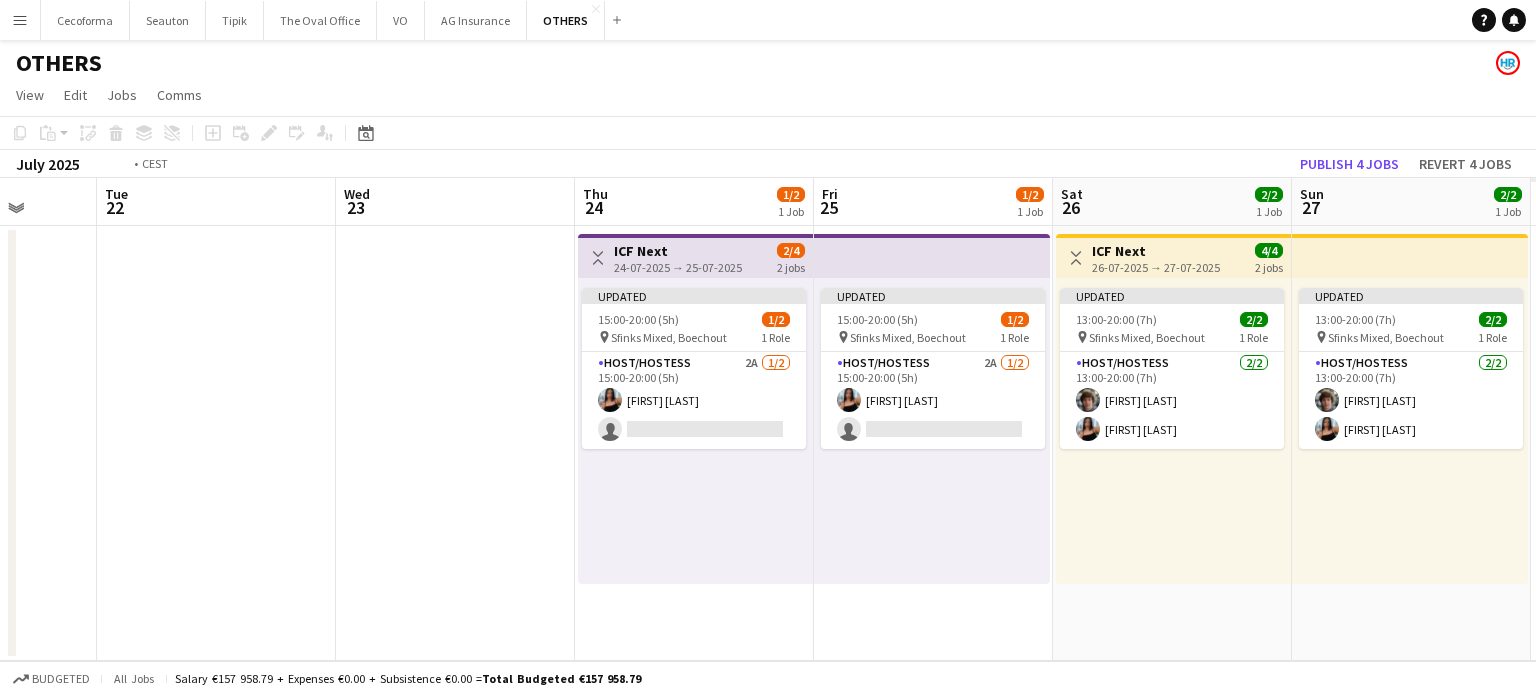 drag, startPoint x: 292, startPoint y: 291, endPoint x: 129, endPoint y: 218, distance: 178.60011 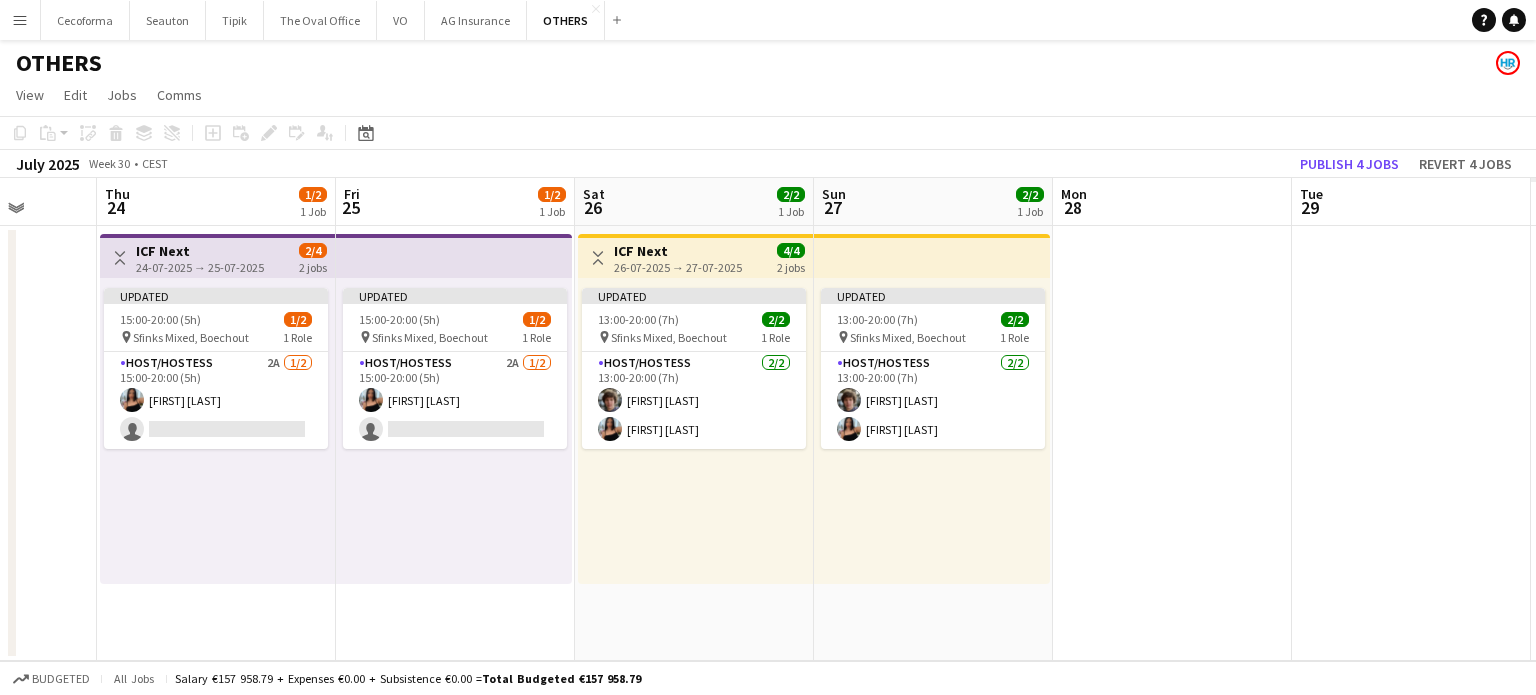 scroll, scrollTop: 0, scrollLeft: 516, axis: horizontal 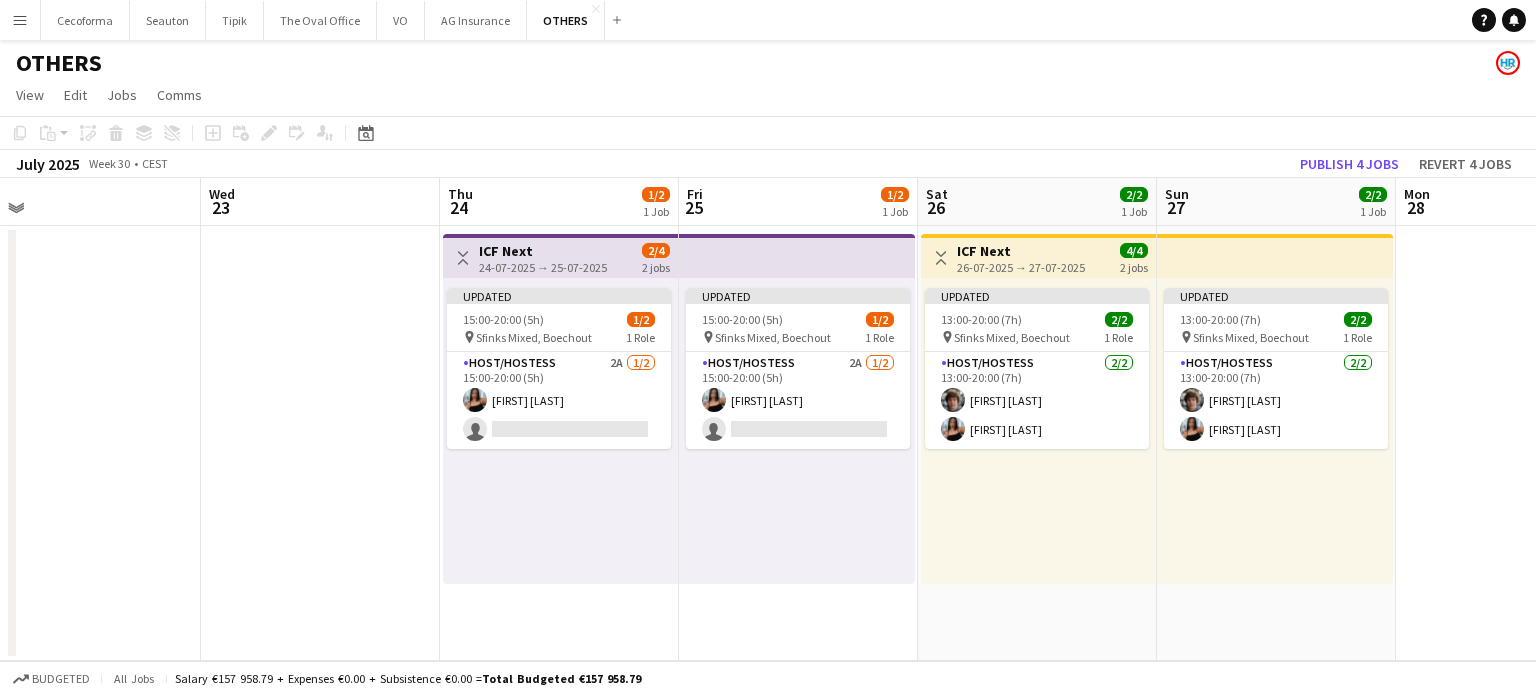 click on "Sun   20   Mon   21   Tue   22   Wed   23   Thu   24   1/2   1 Job   Fri   25   1/2   1 Job   Sat   26   2/2   1 Job   Sun   27   2/2   1 Job   Mon   28   Tue   29   Wed   30   Thu   31
Toggle View
ICF Next  24-07-2025 → 25-07-2025   2/4   2 jobs   Updated   15:00-20:00 (5h)    1/2
pin
Sfinks Mixed, Boechout   1 Role   Host/Hostess   2A   1/2   15:00-20:00 (5h)
Jessica Petrovski
single-neutral-actions
Updated   15:00-20:00 (5h)    1/2
pin
Sfinks Mixed, Boechout   1 Role   Host/Hostess   2A   1/2   15:00-20:00 (5h)
Jessica Petrovski
single-neutral-actions
Toggle View
ICF Next  26-07-2025 → 27-07-2025   4/4   2 jobs   Updated   13:00-20:00 (7h)    2/2
pin
Sfinks Mixed, Boechout   1 Role   Host/Hostess   2/2   13:00-20:00 (7h)
Vladimir Lorent Jessica Petrovski  Updated   13:00-20:00 (7h)" at bounding box center [768, 419] 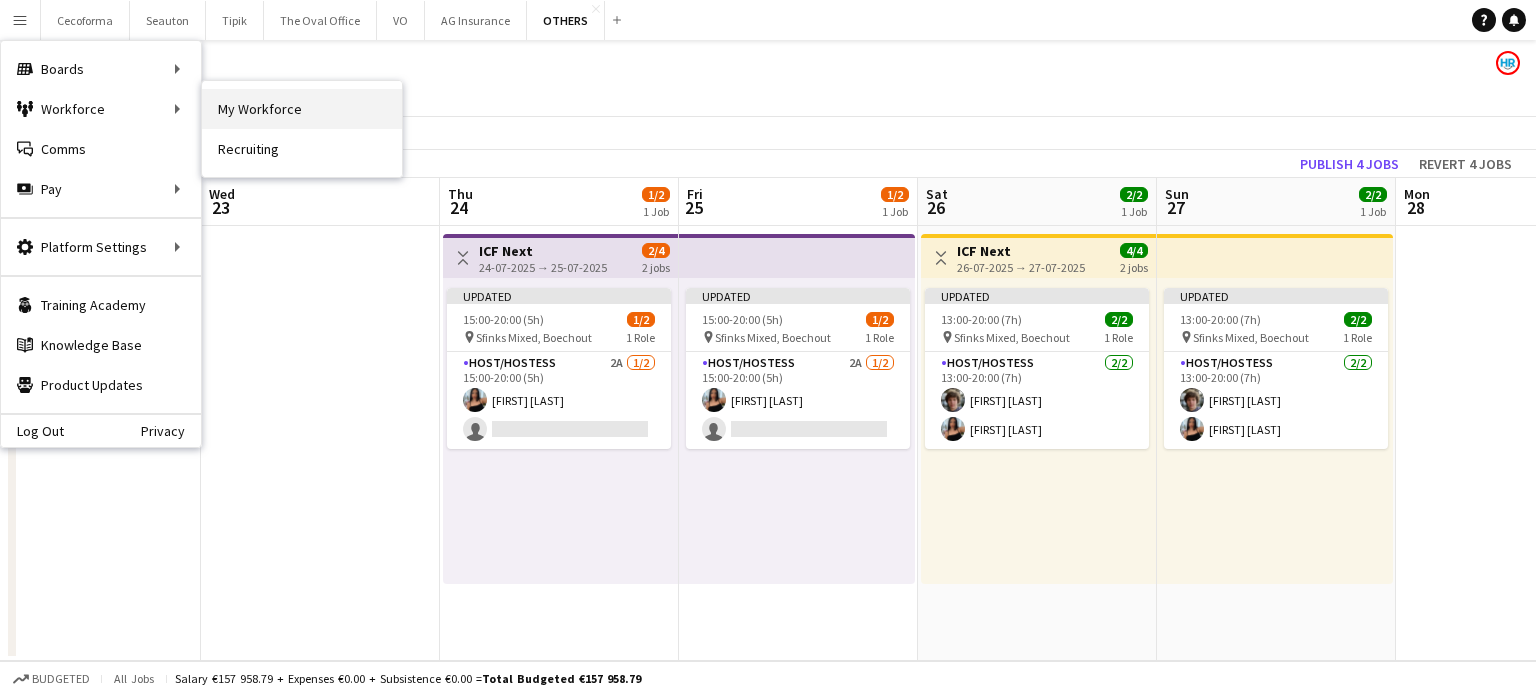 click on "My Workforce" at bounding box center (302, 109) 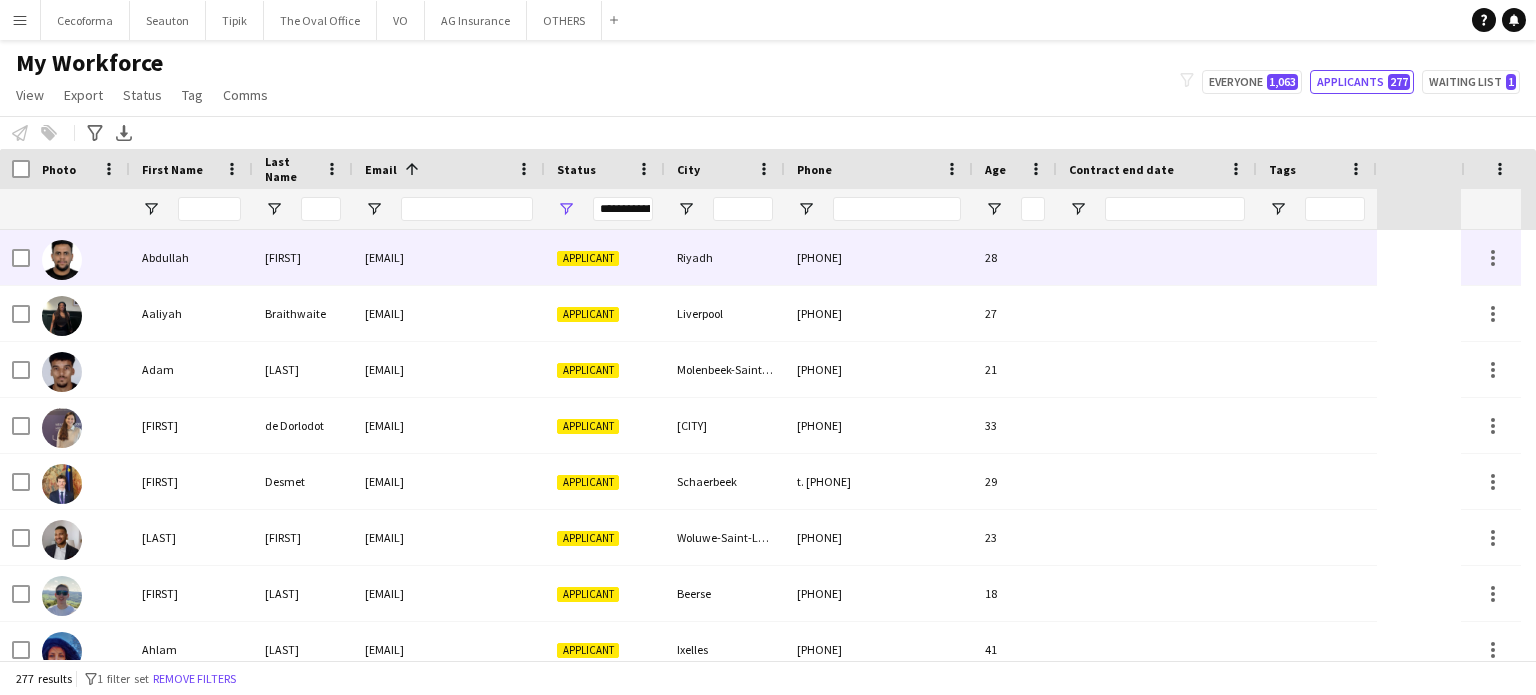 click at bounding box center (1157, 257) 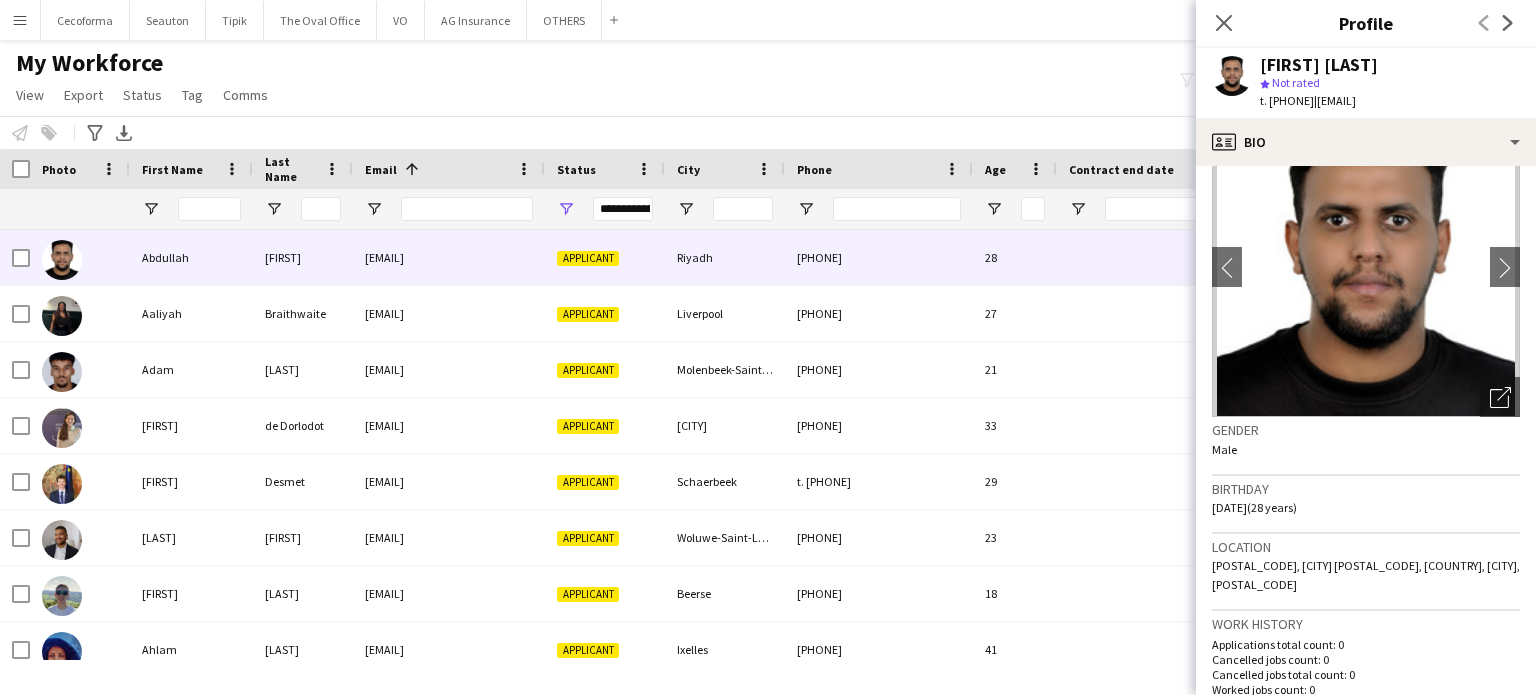 scroll, scrollTop: 100, scrollLeft: 0, axis: vertical 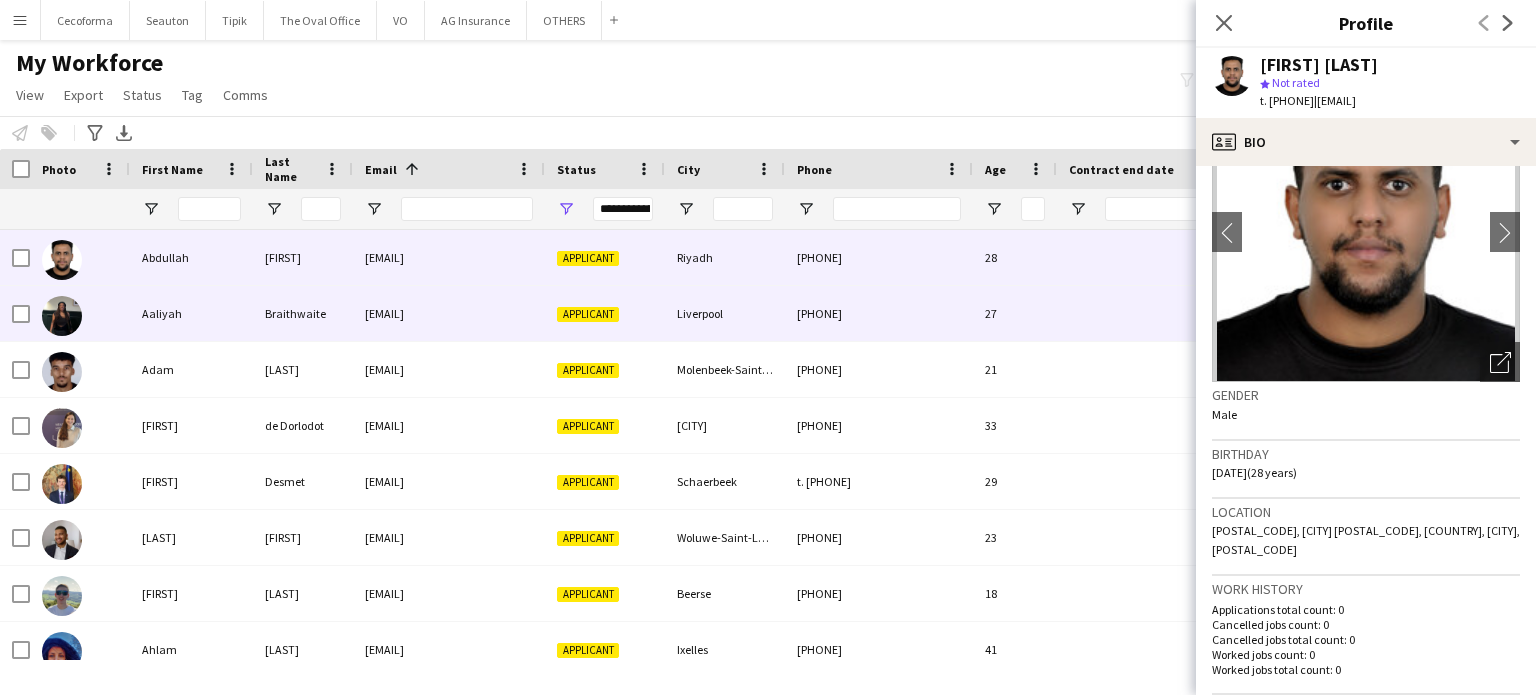 click on "27" at bounding box center (1015, 313) 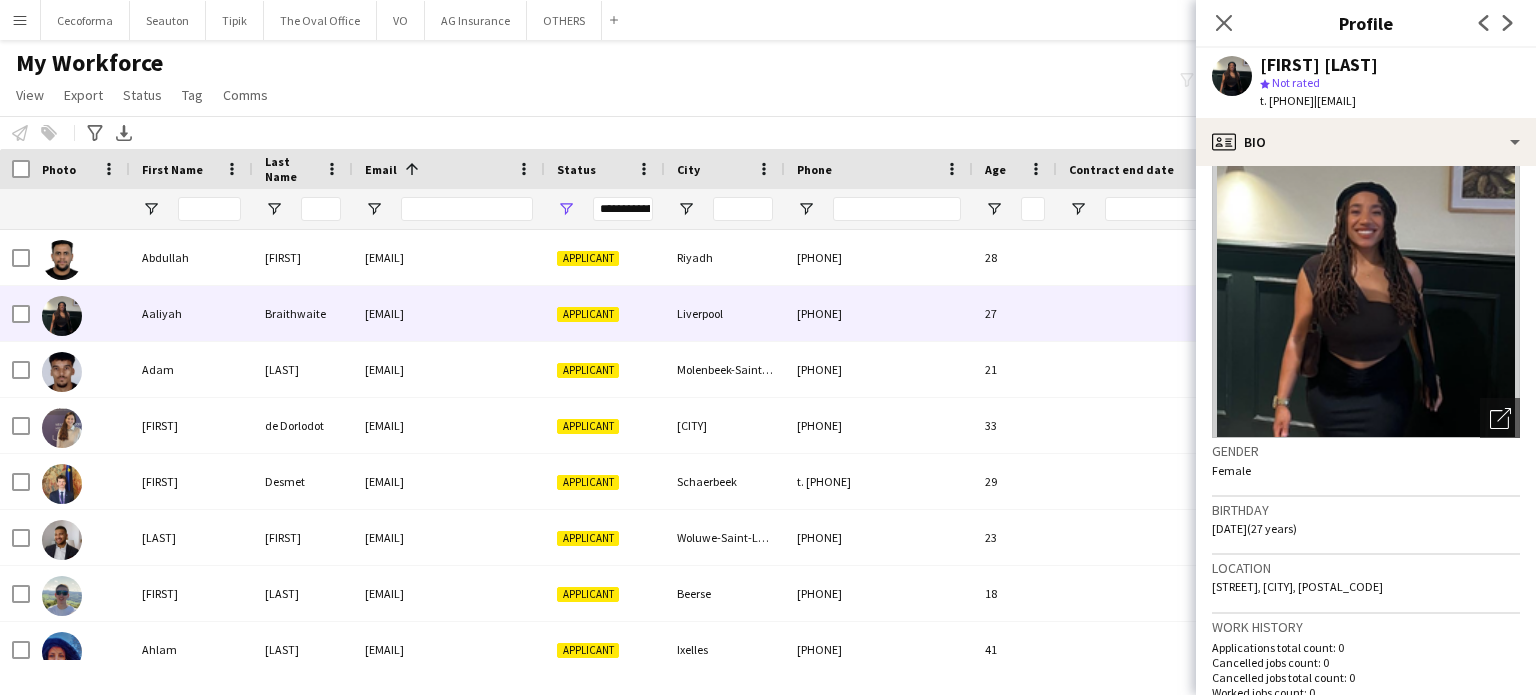 scroll, scrollTop: 0, scrollLeft: 0, axis: both 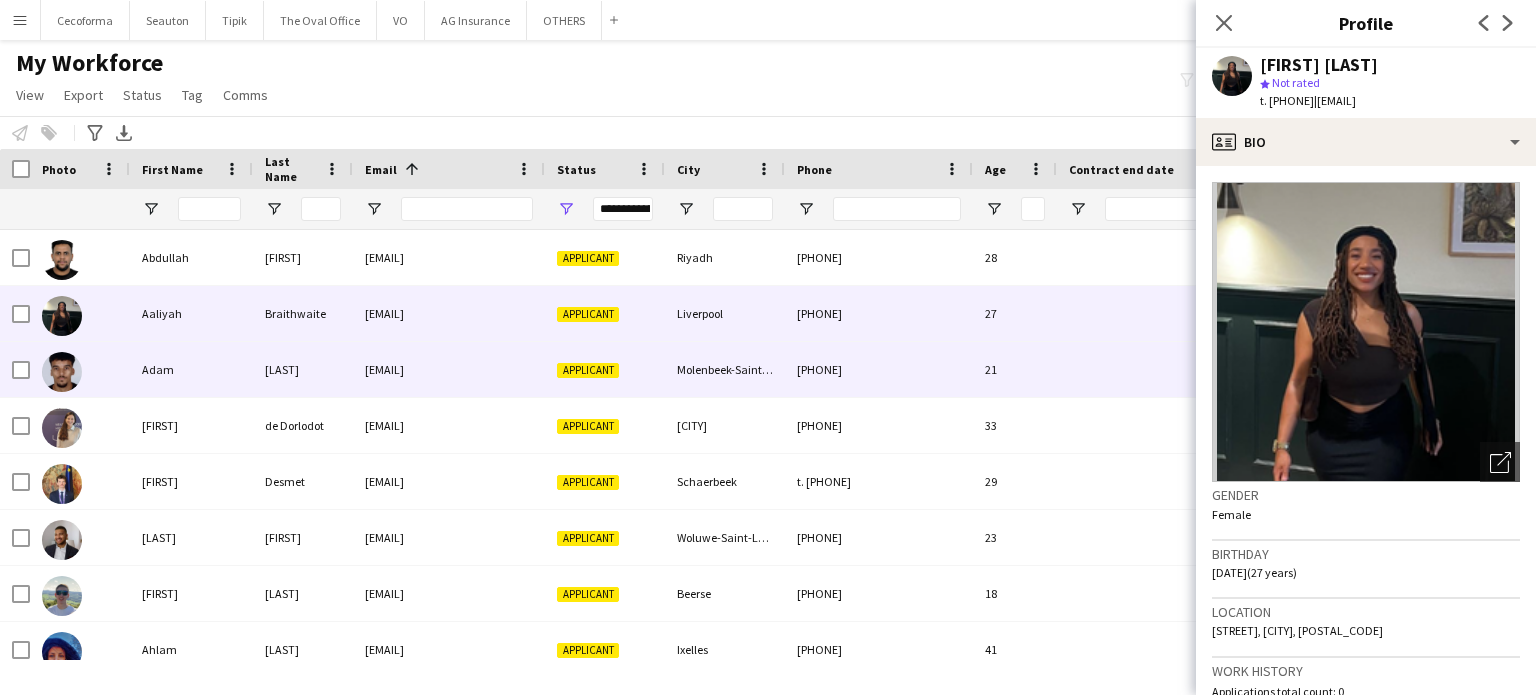 click on "[PHONE]" at bounding box center [879, 369] 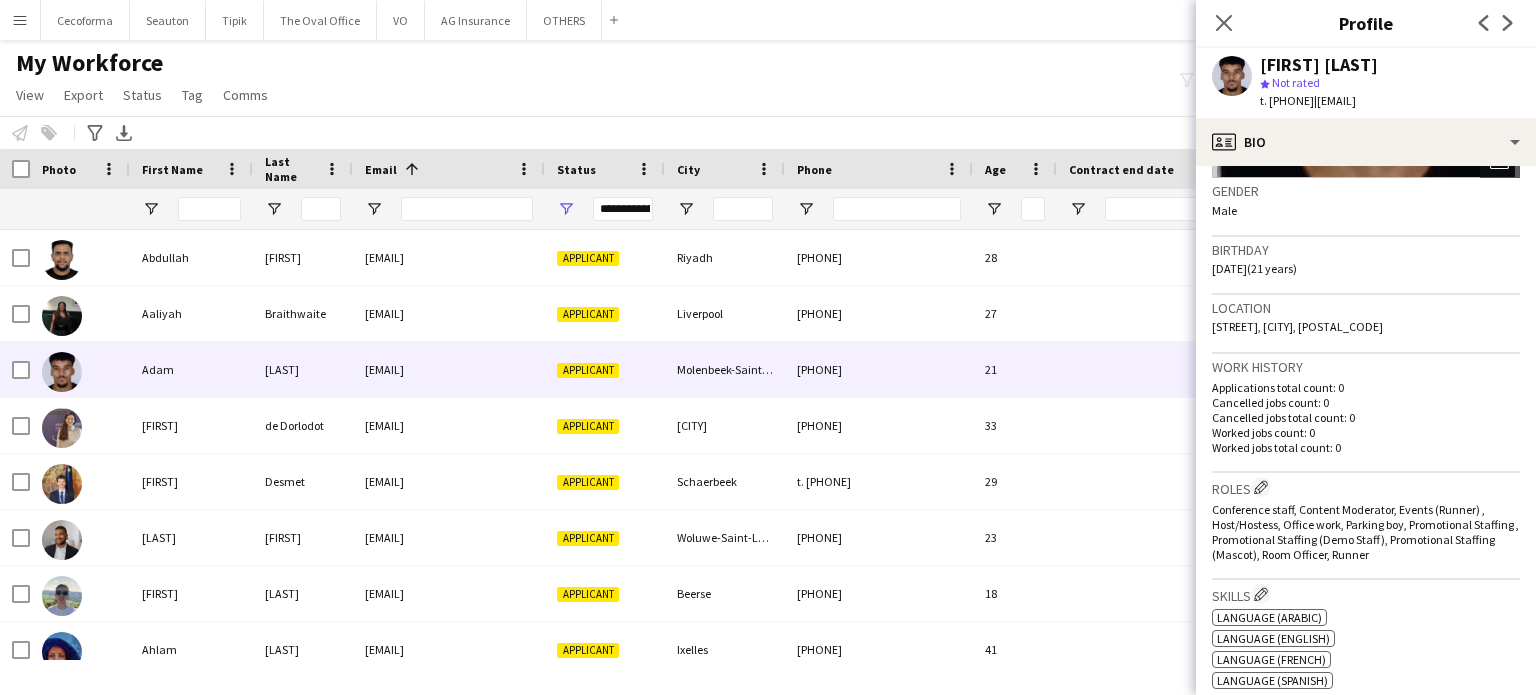 scroll, scrollTop: 0, scrollLeft: 0, axis: both 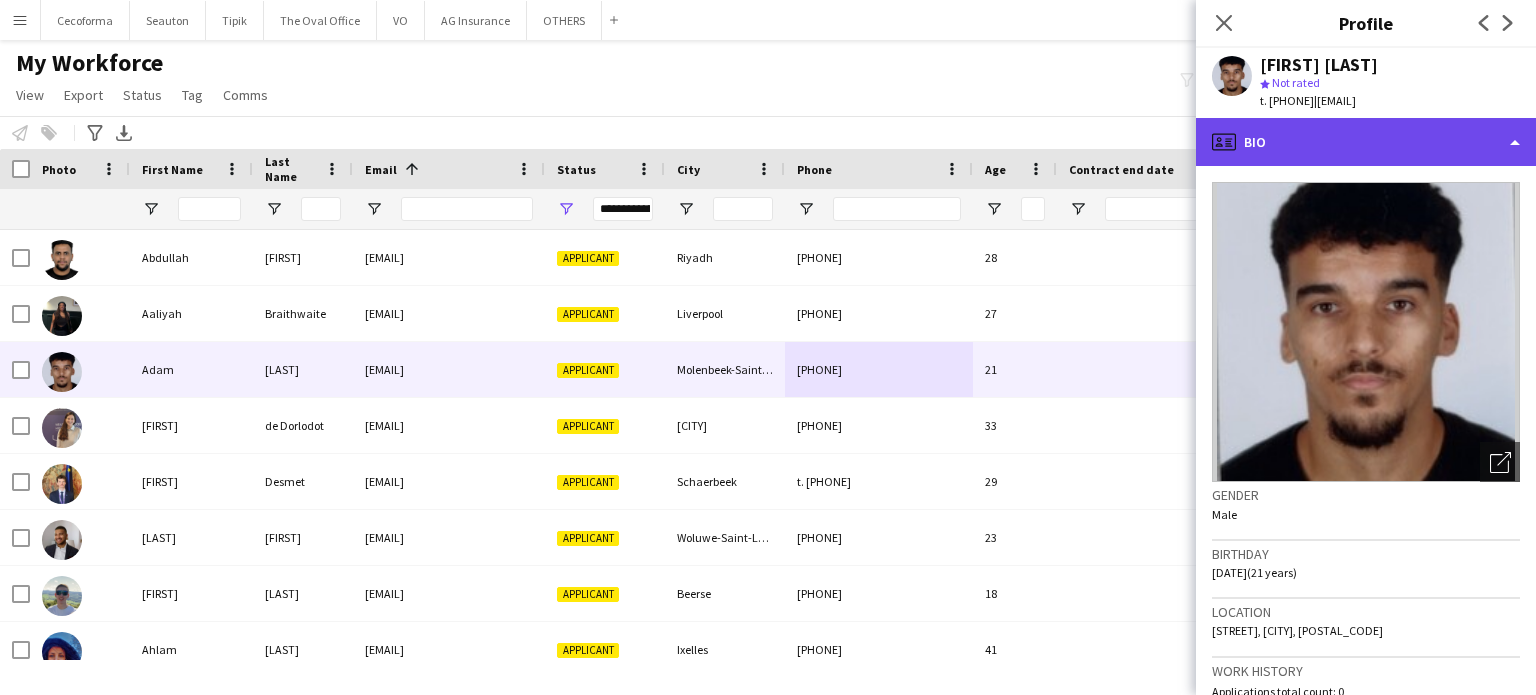 click on "profile
Bio" 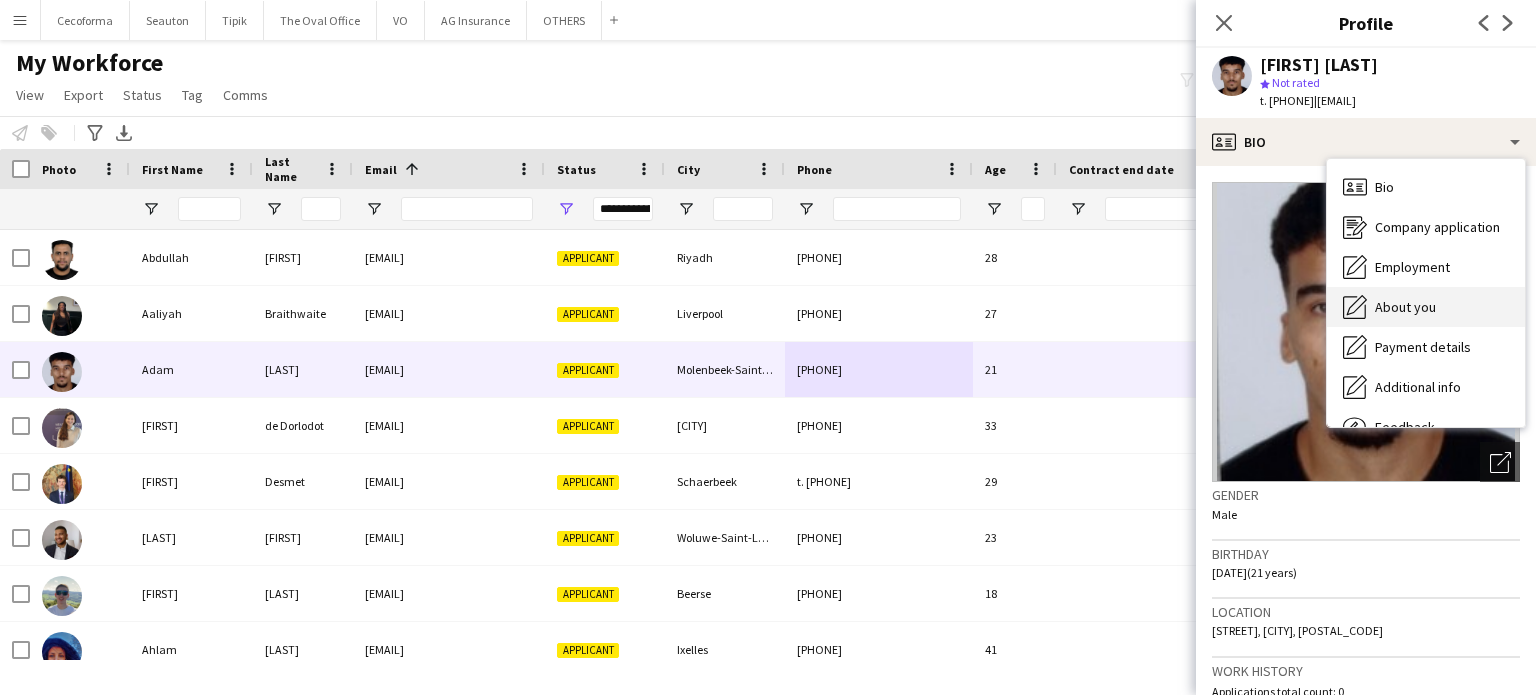 click on "About you" at bounding box center (1405, 307) 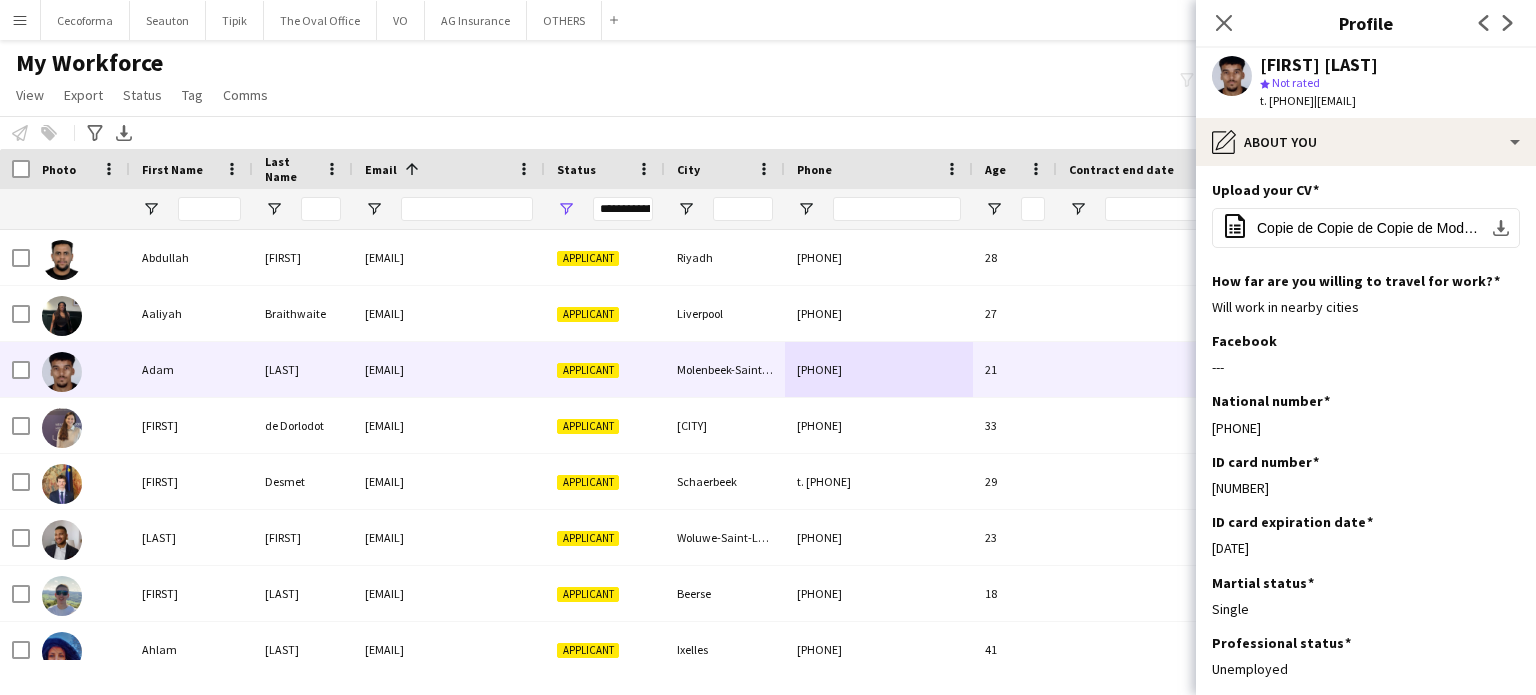 scroll, scrollTop: 0, scrollLeft: 0, axis: both 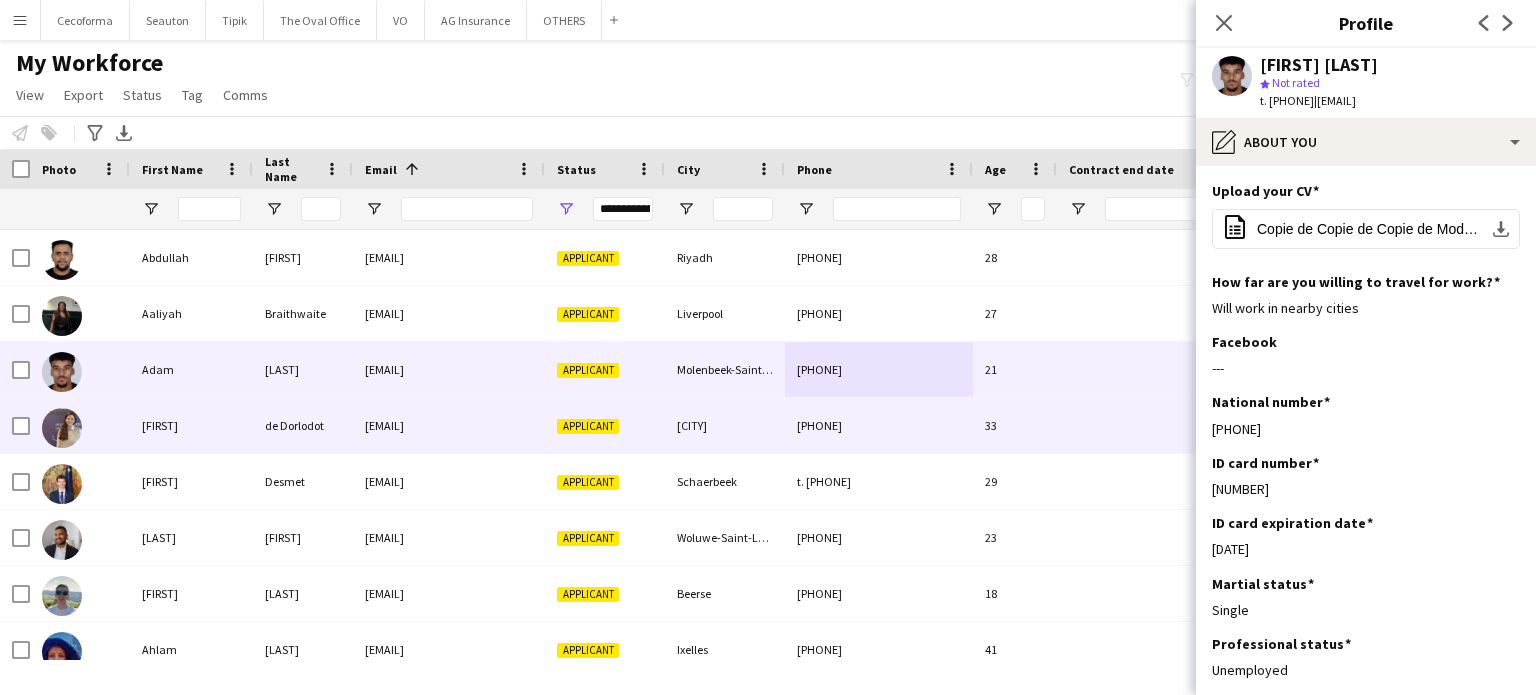 click on "[PHONE]" at bounding box center [879, 425] 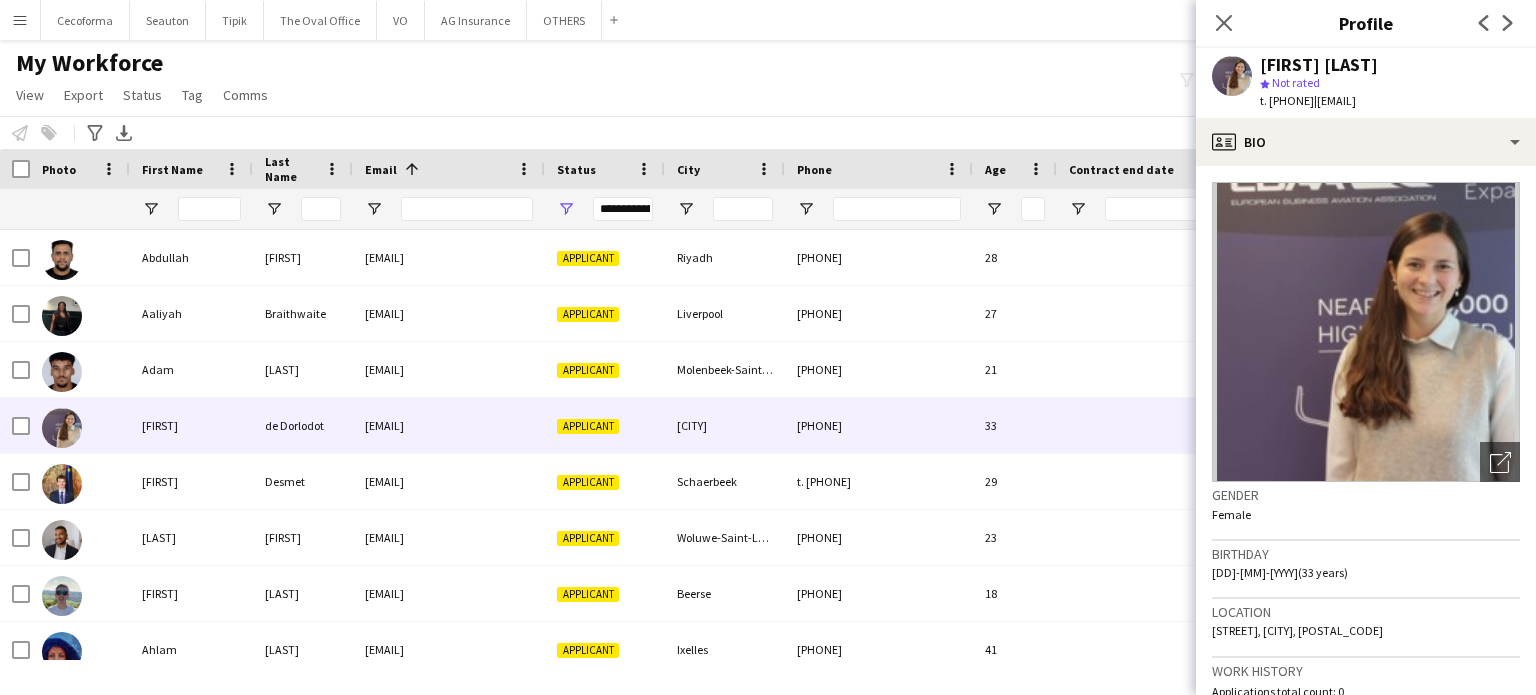 scroll, scrollTop: 0, scrollLeft: 0, axis: both 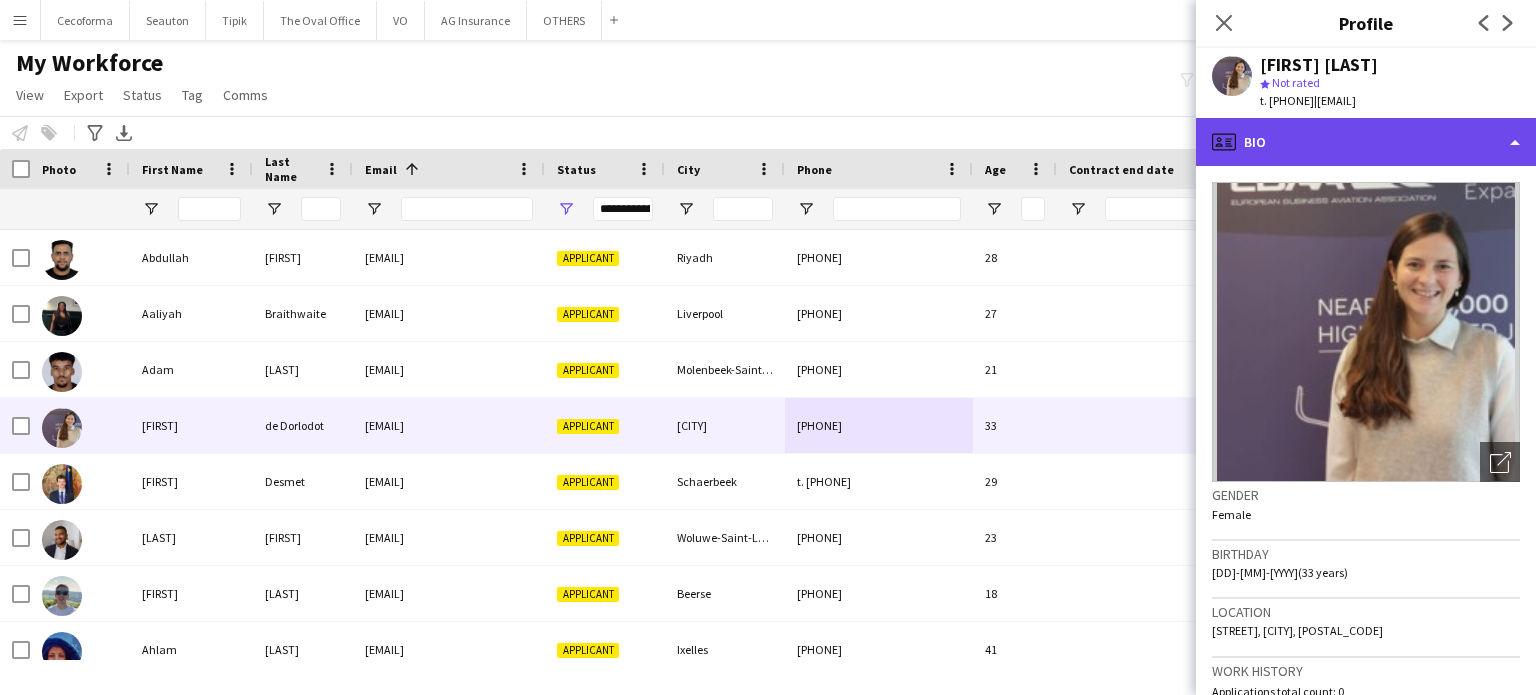 click on "profile
Bio" 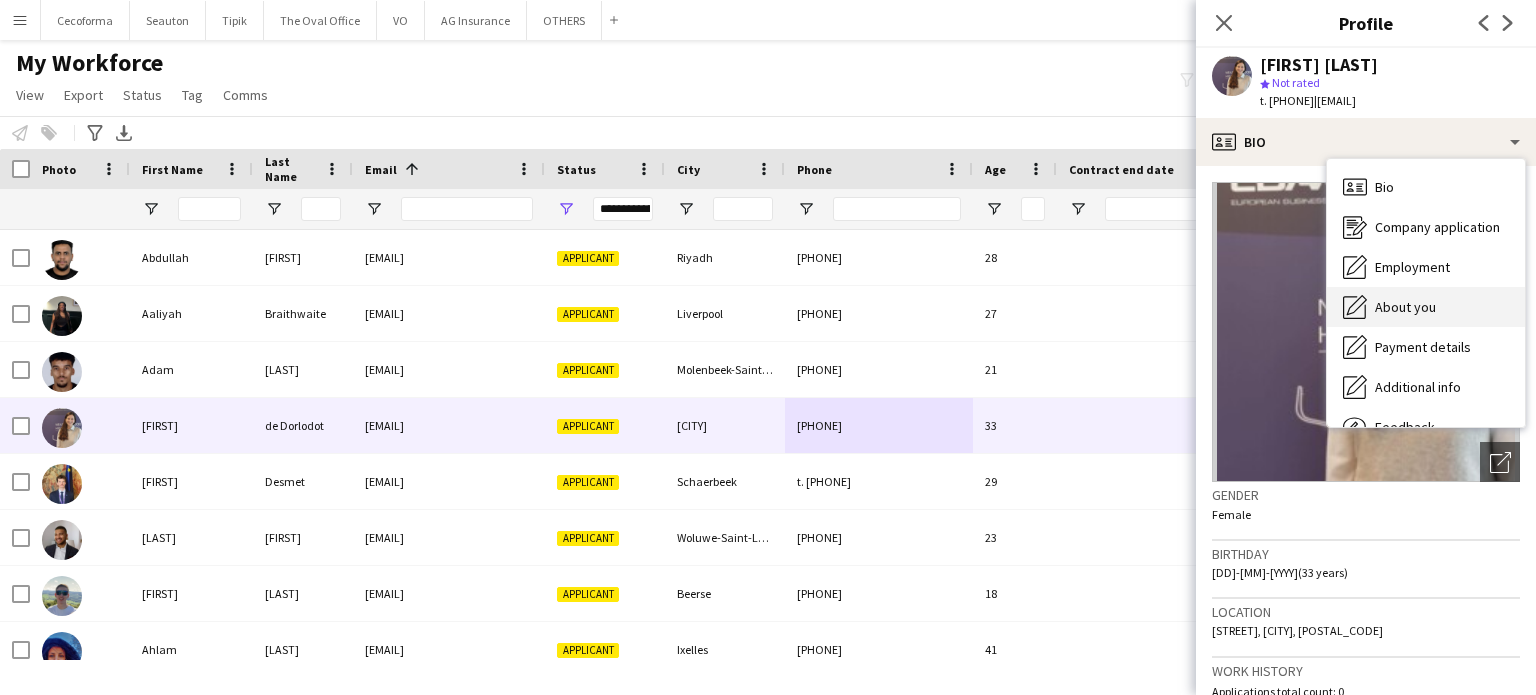 click on "About you" at bounding box center [1405, 307] 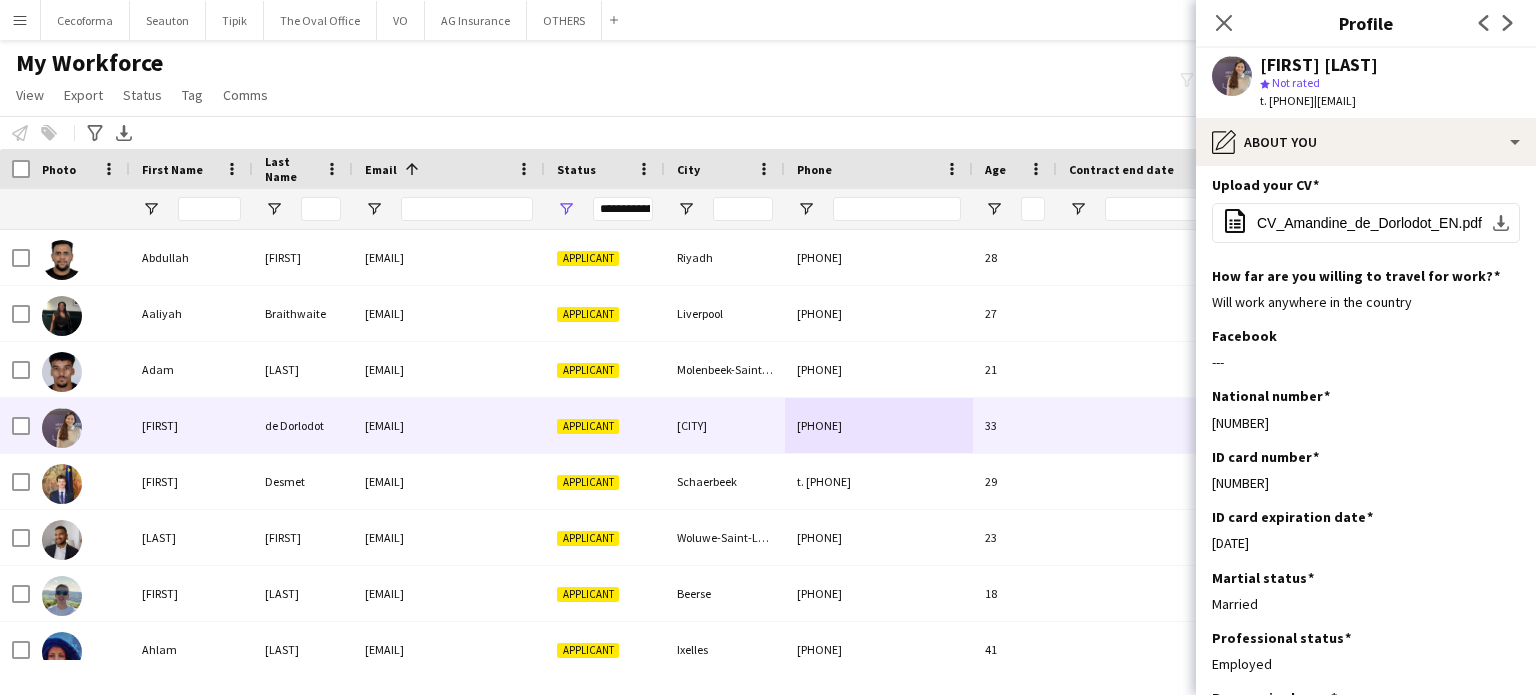 scroll, scrollTop: 0, scrollLeft: 0, axis: both 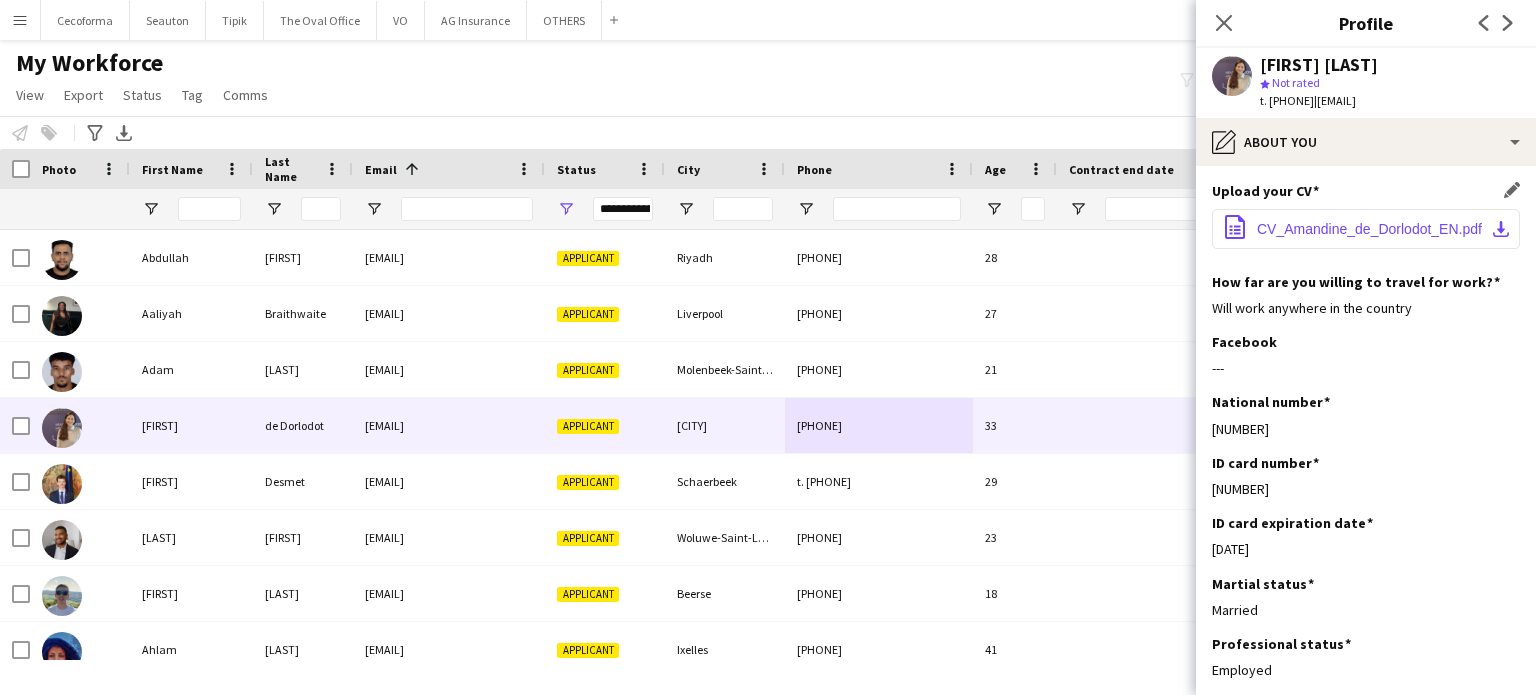 click on "CV_Amandine_de_Dorlodot_EN.pdf" 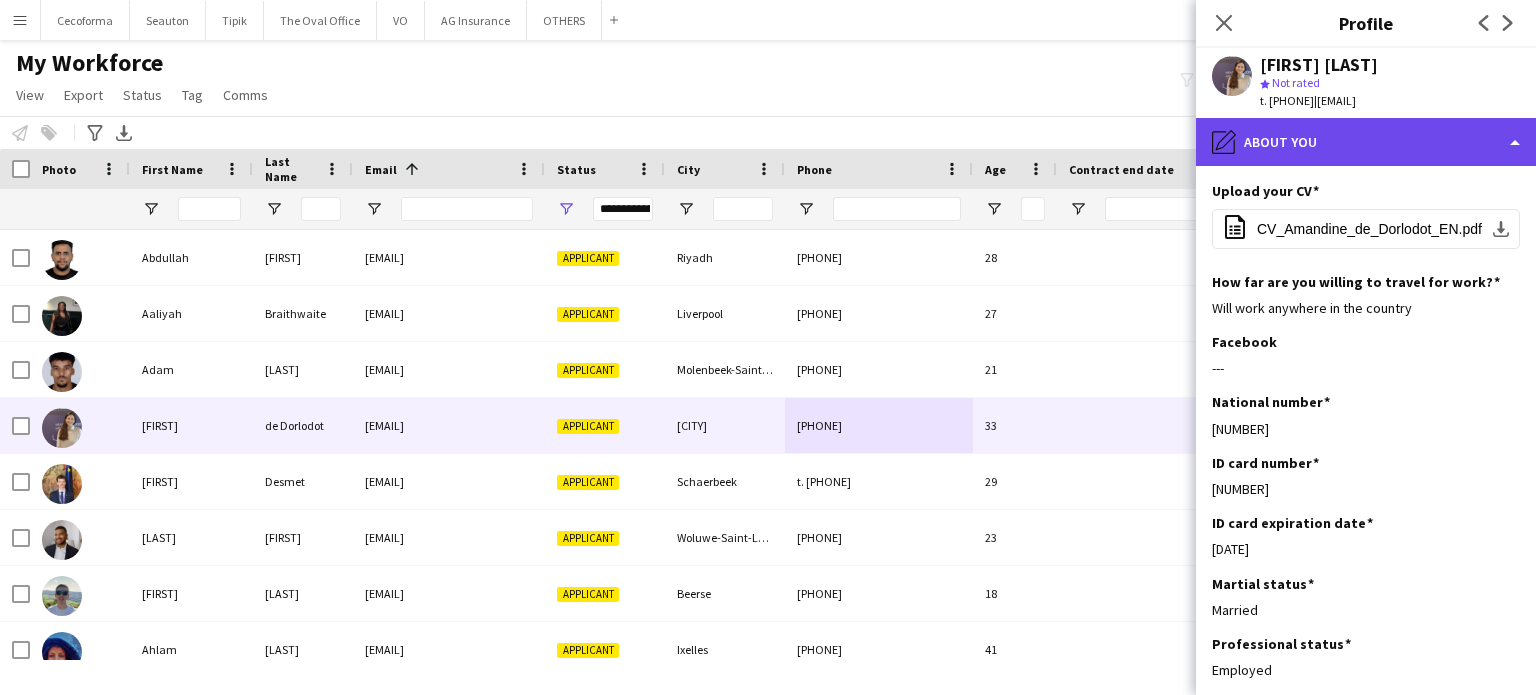 click on "pencil4
About you" 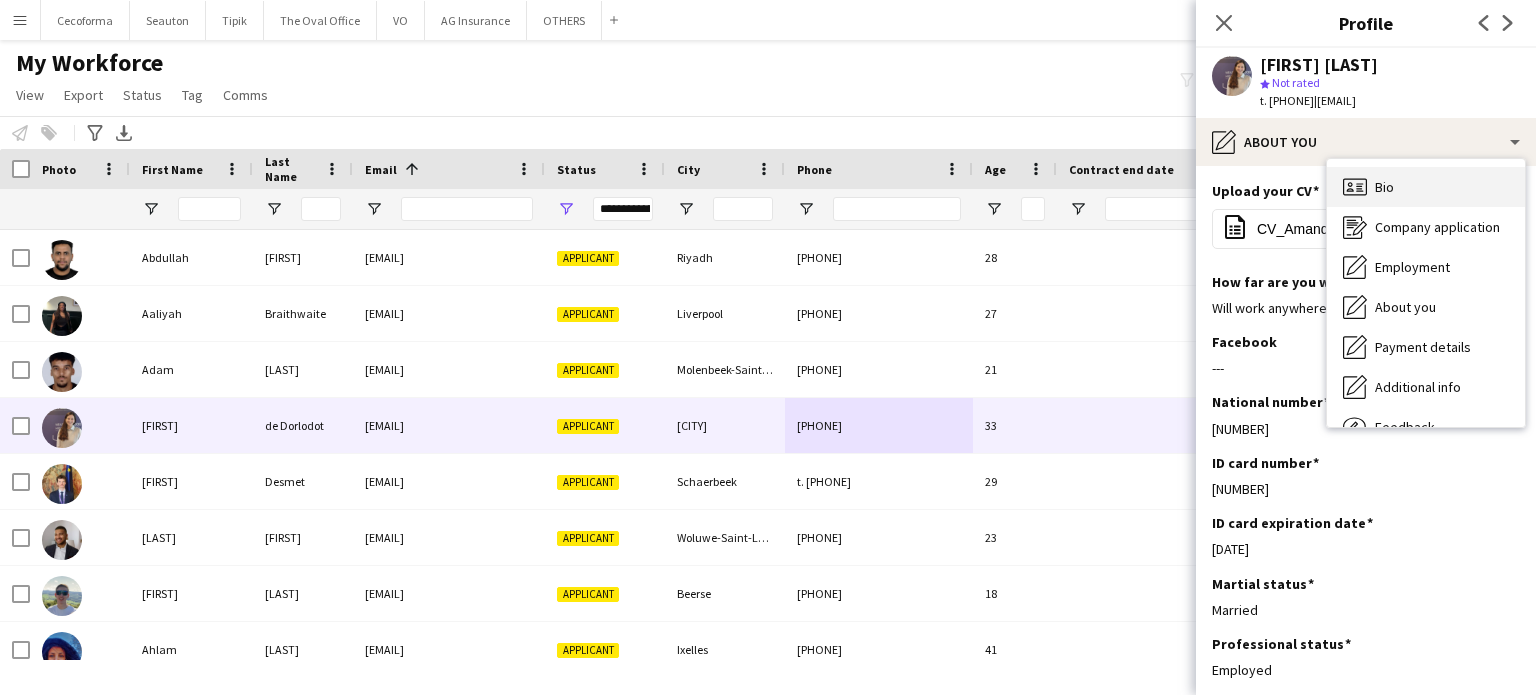 click on "Bio" at bounding box center (1384, 187) 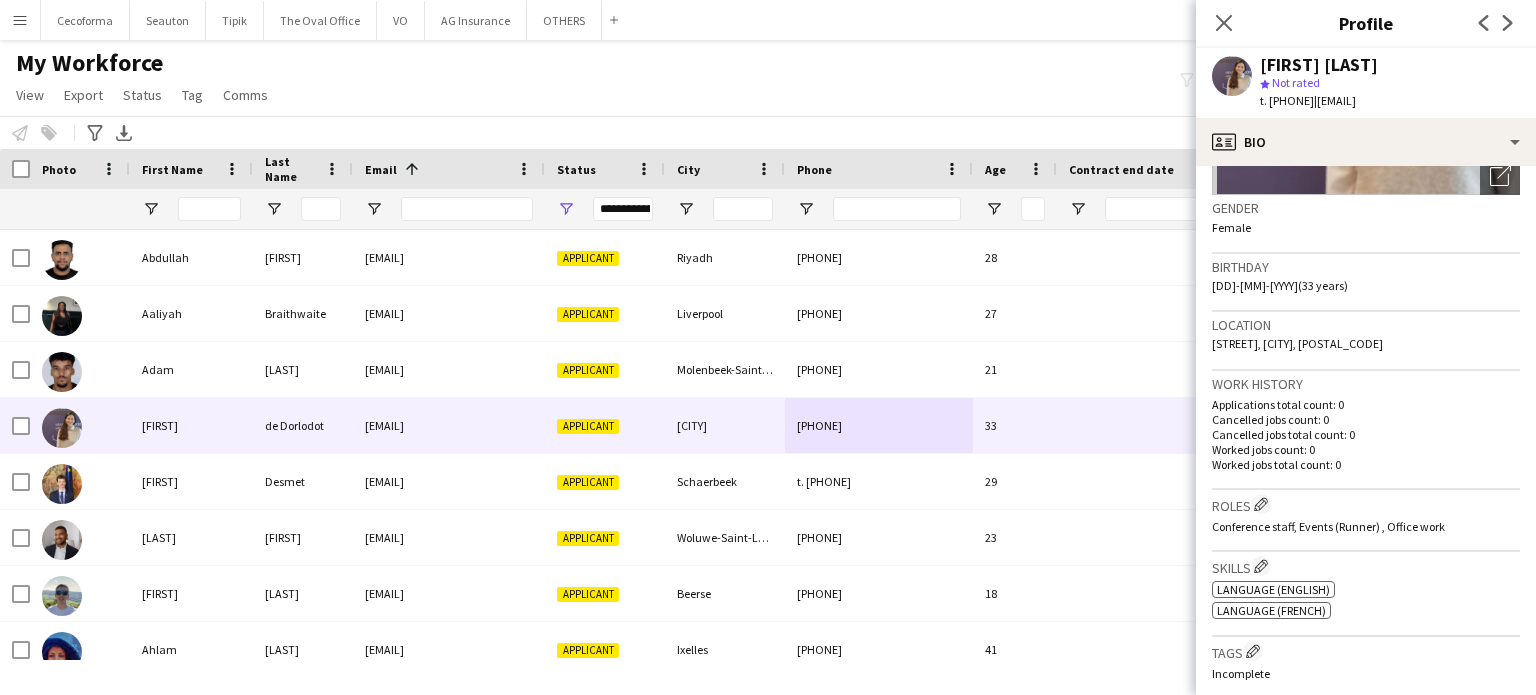 scroll, scrollTop: 300, scrollLeft: 0, axis: vertical 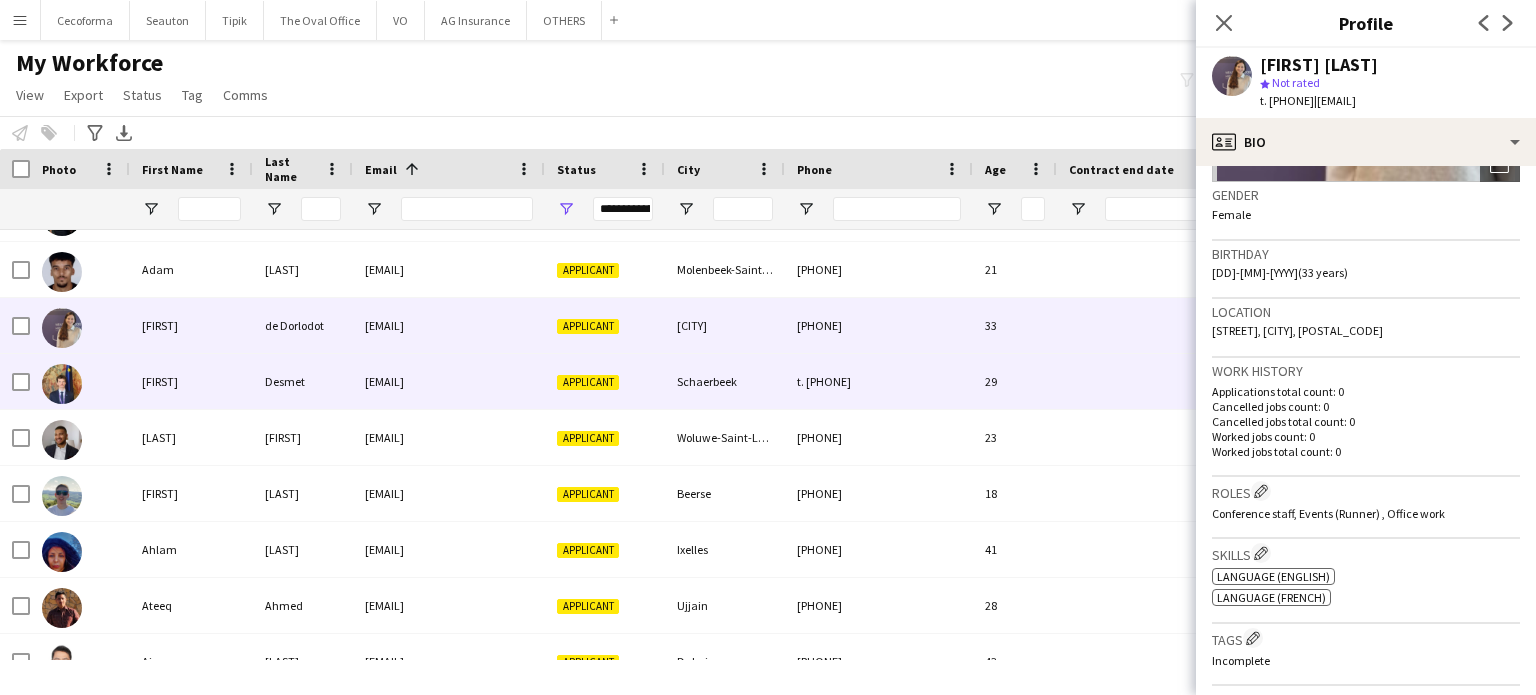 click on "[PHONE]" at bounding box center [879, 381] 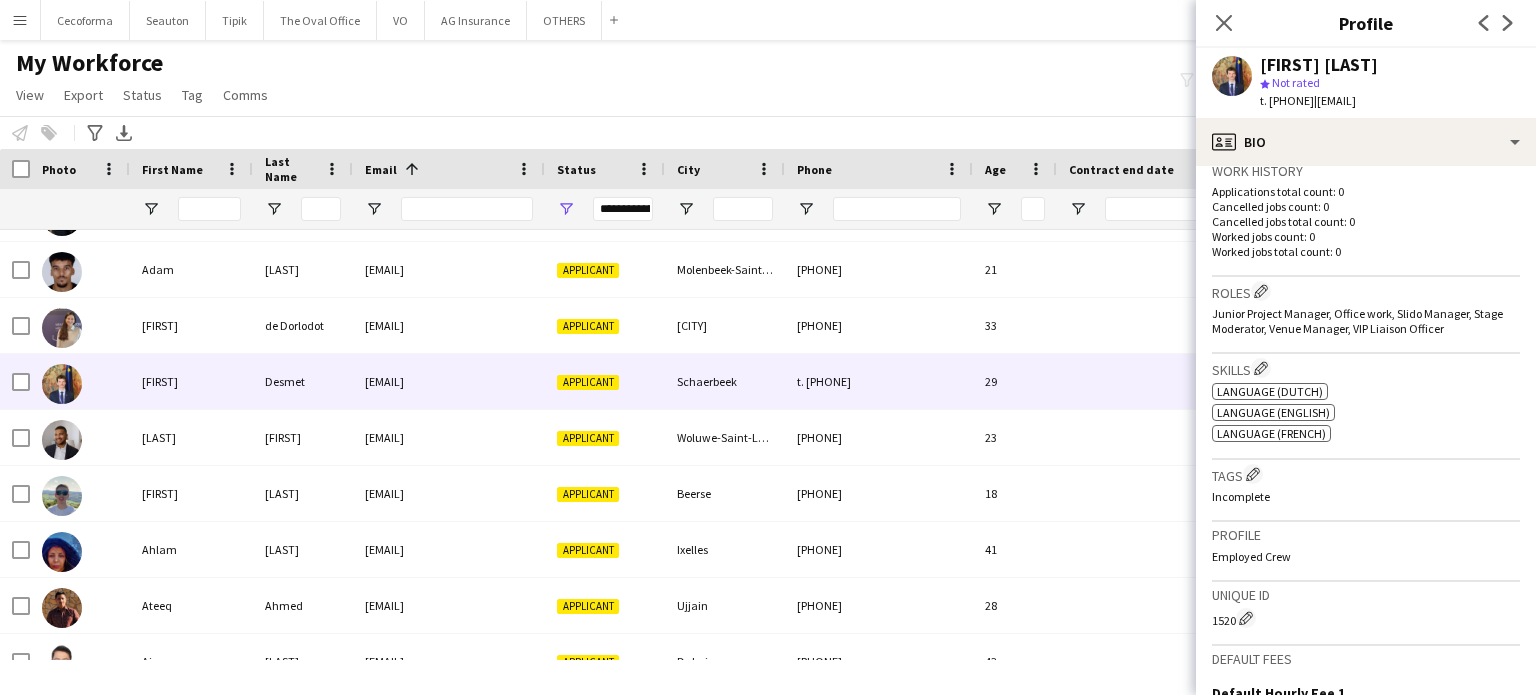 scroll, scrollTop: 100, scrollLeft: 0, axis: vertical 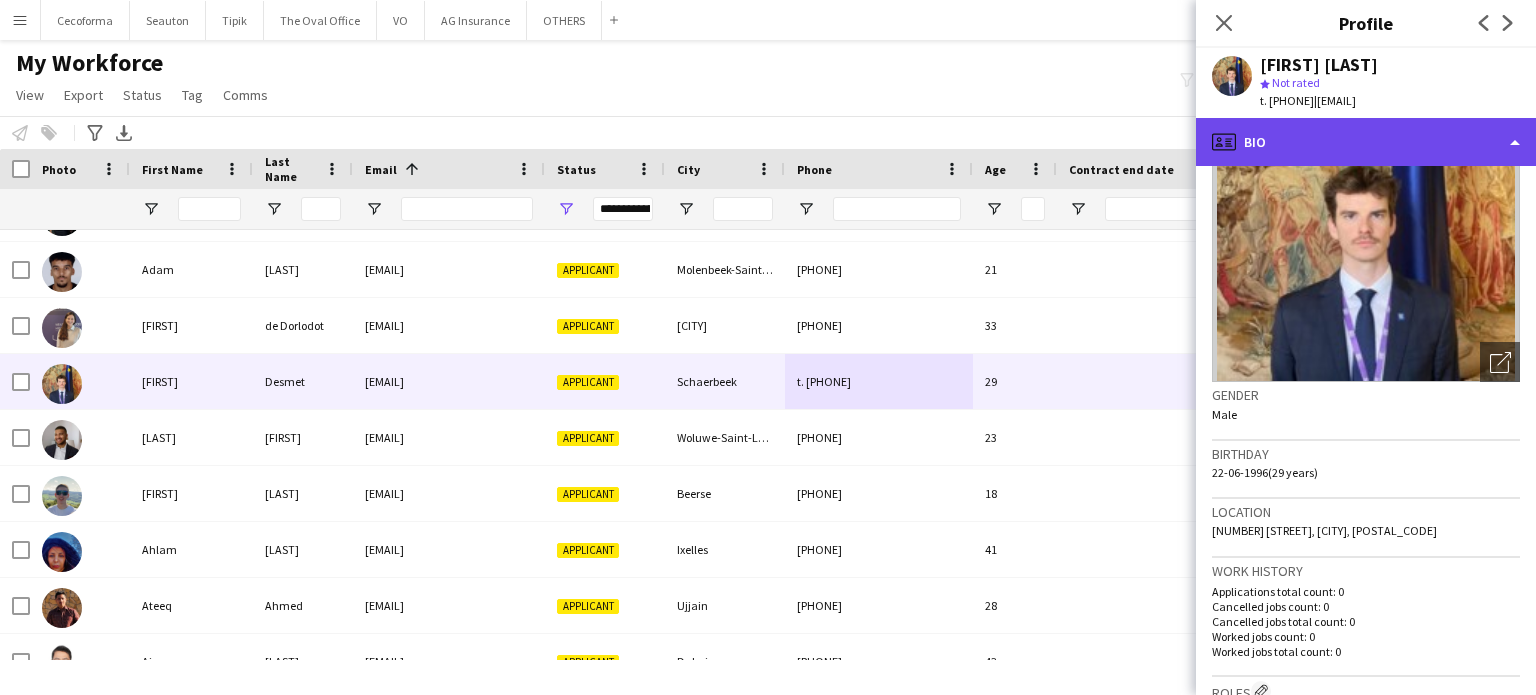 click on "profile
Bio" 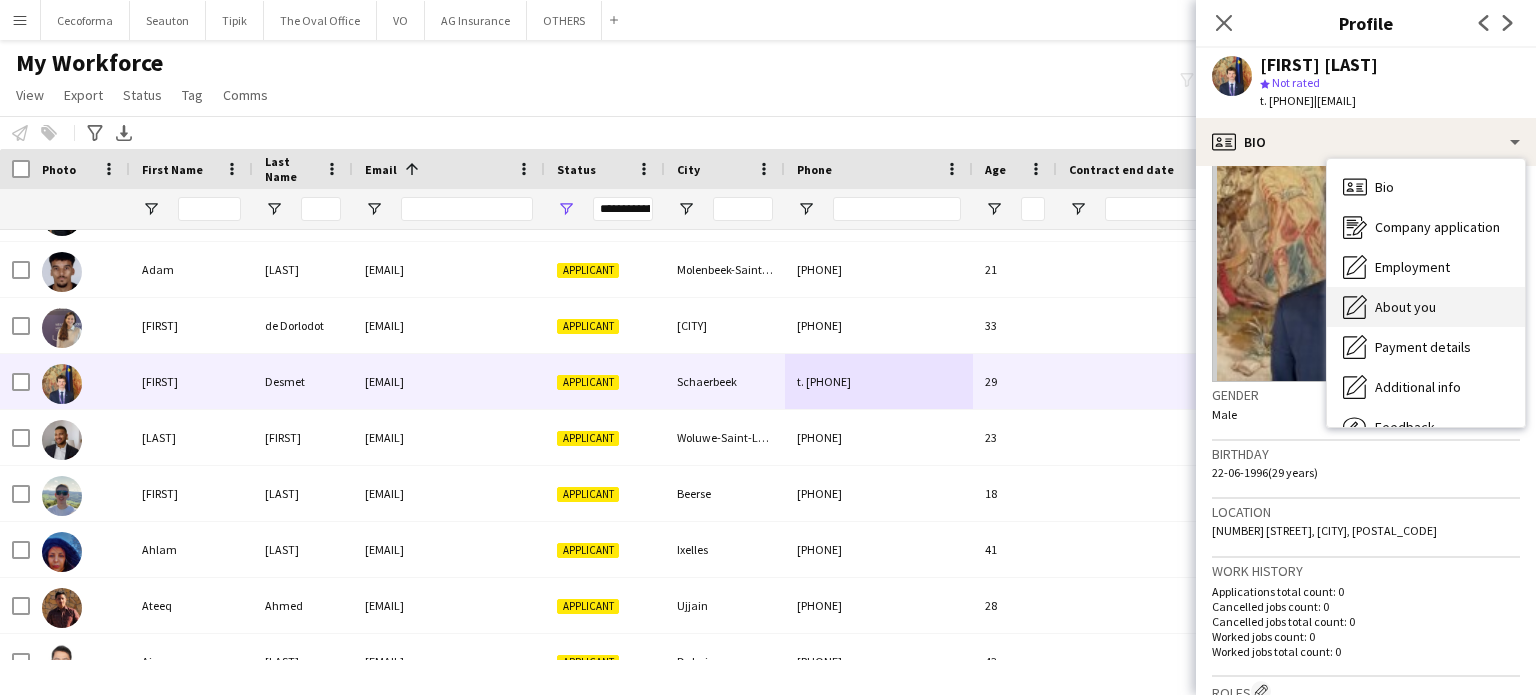 click on "About you" at bounding box center [1405, 307] 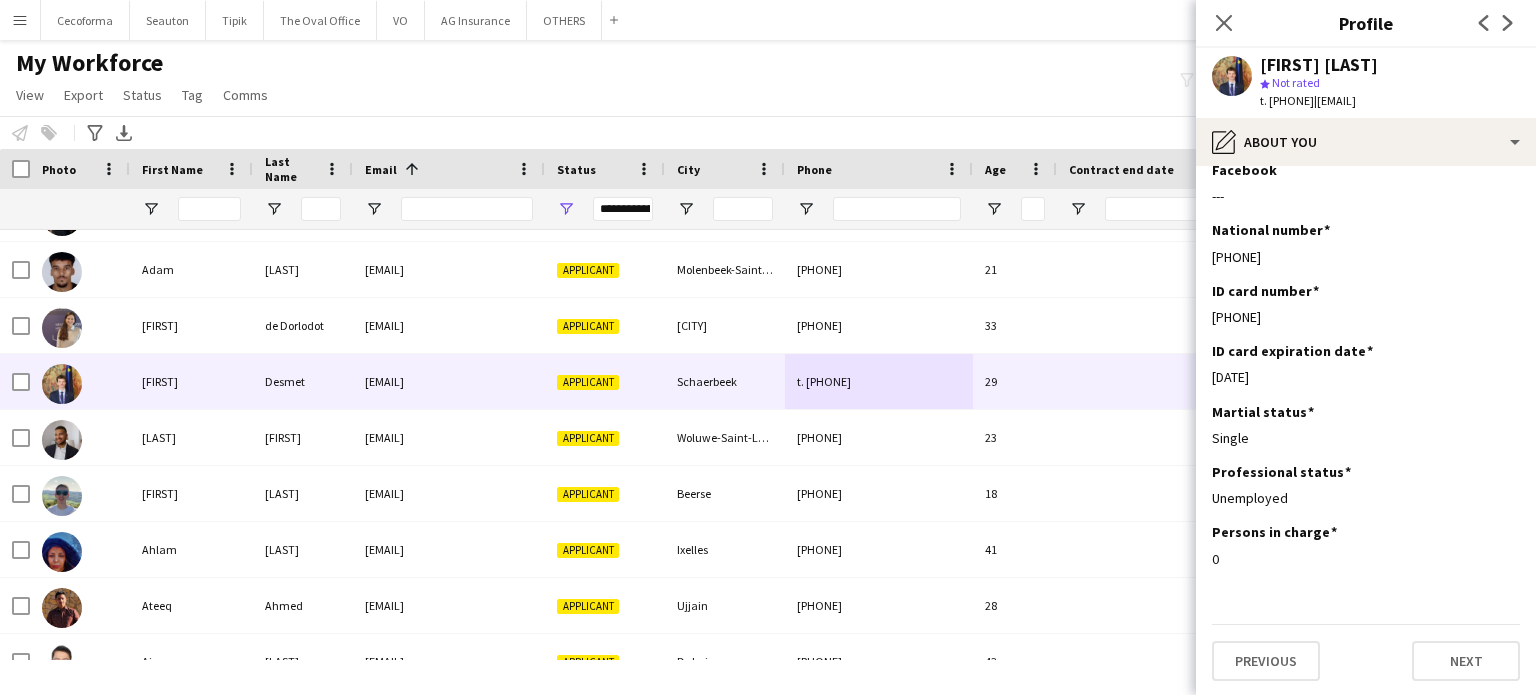 scroll, scrollTop: 0, scrollLeft: 0, axis: both 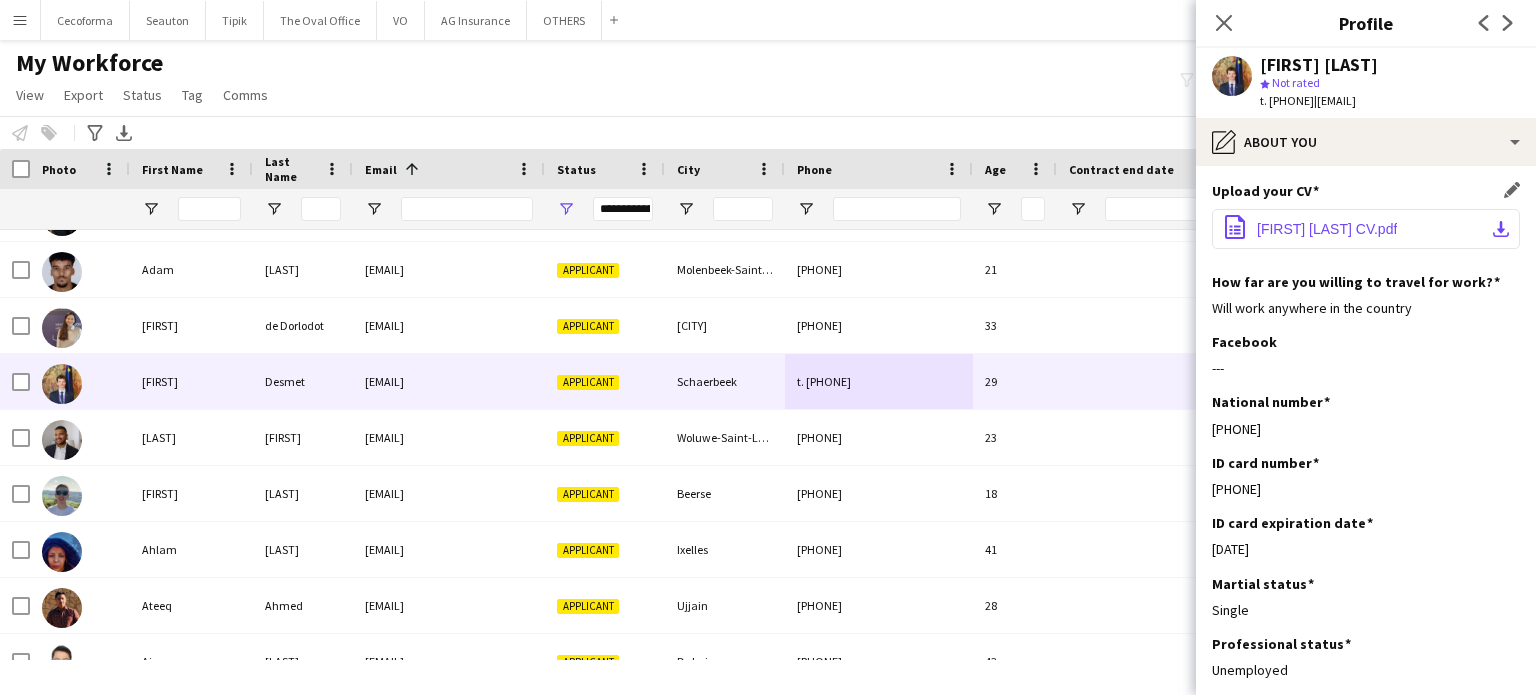 click on "Adrien Desmet CV.pdf" 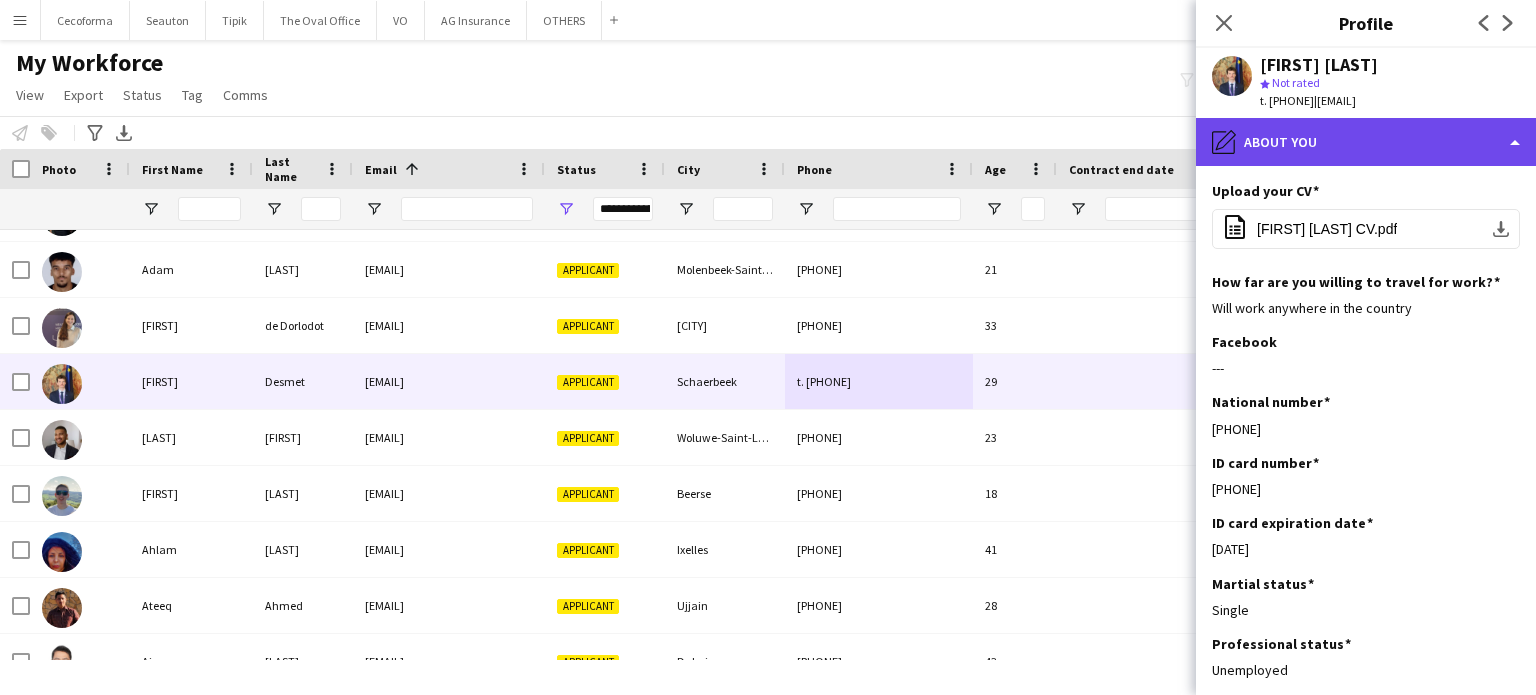 click on "pencil4
About you" 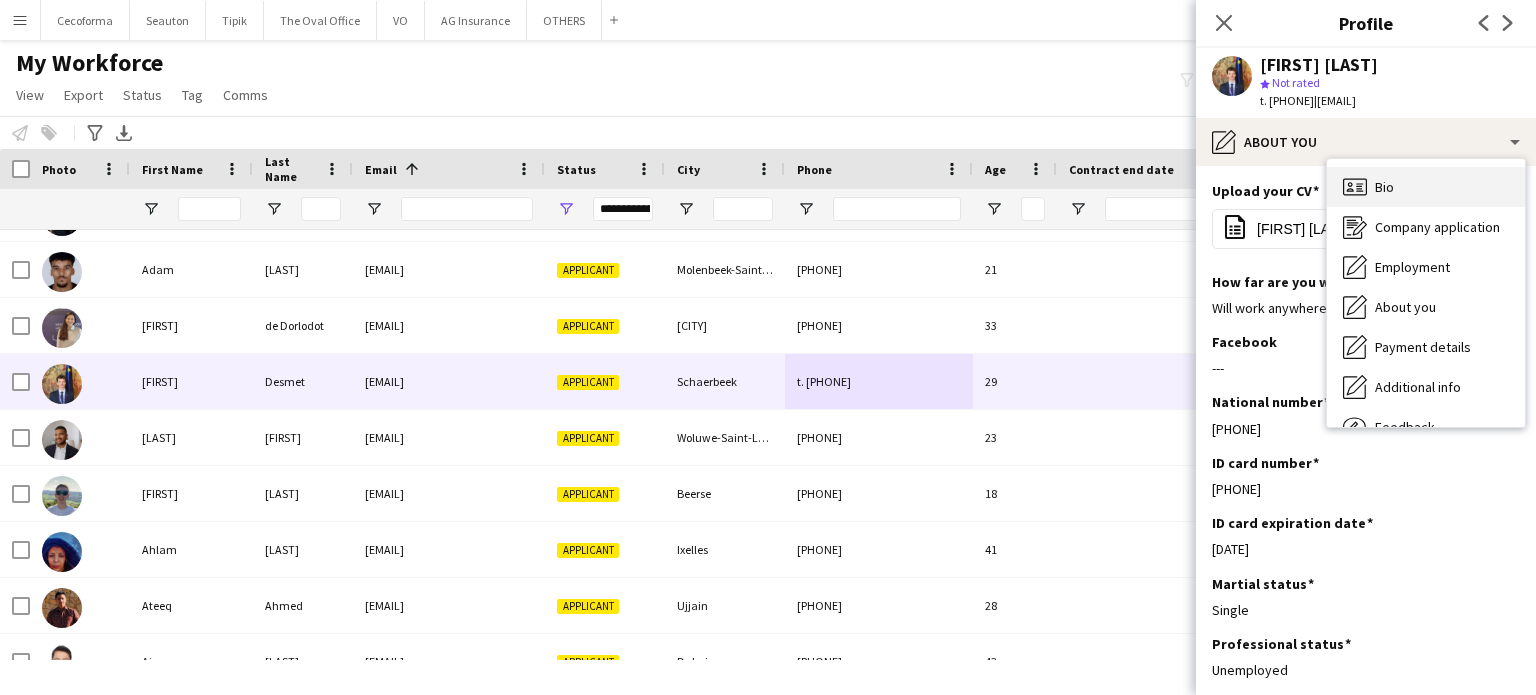 click on "Bio
Bio" at bounding box center [1426, 187] 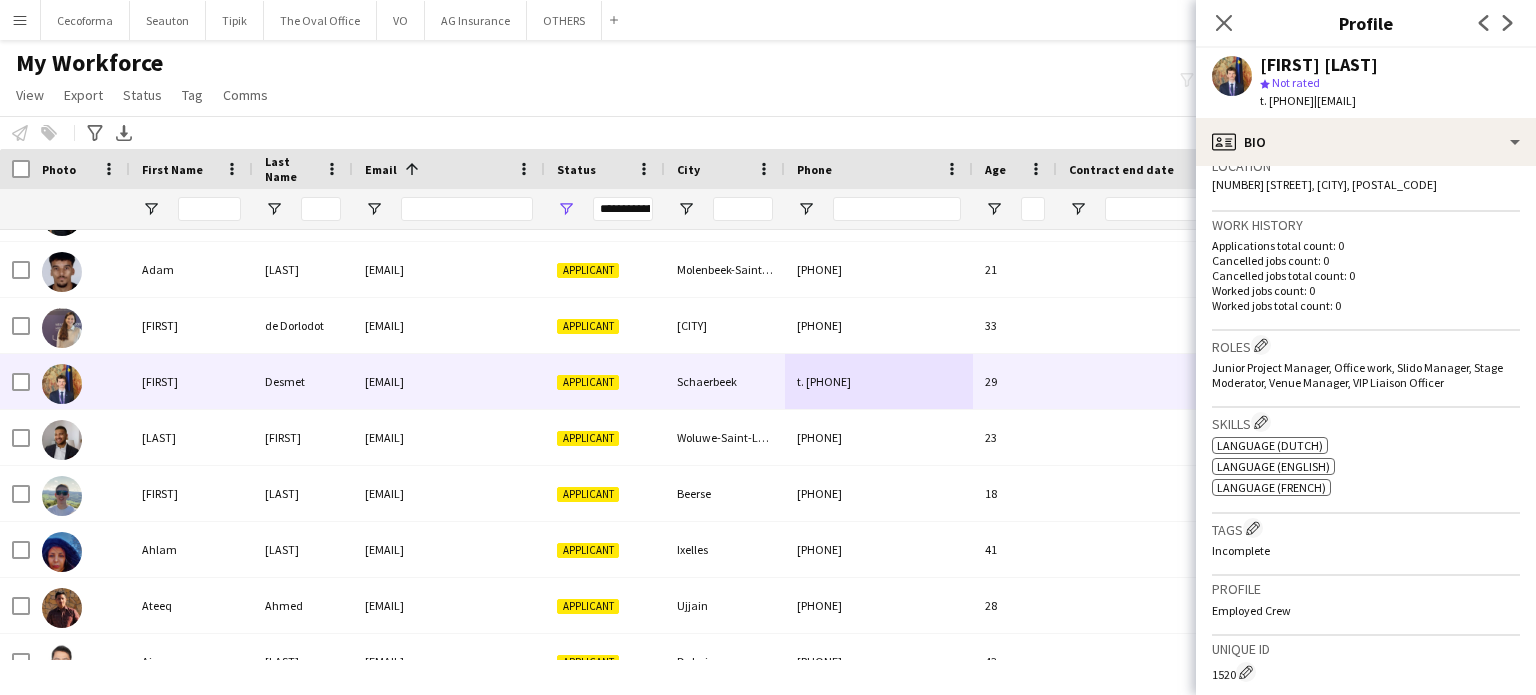 scroll, scrollTop: 400, scrollLeft: 0, axis: vertical 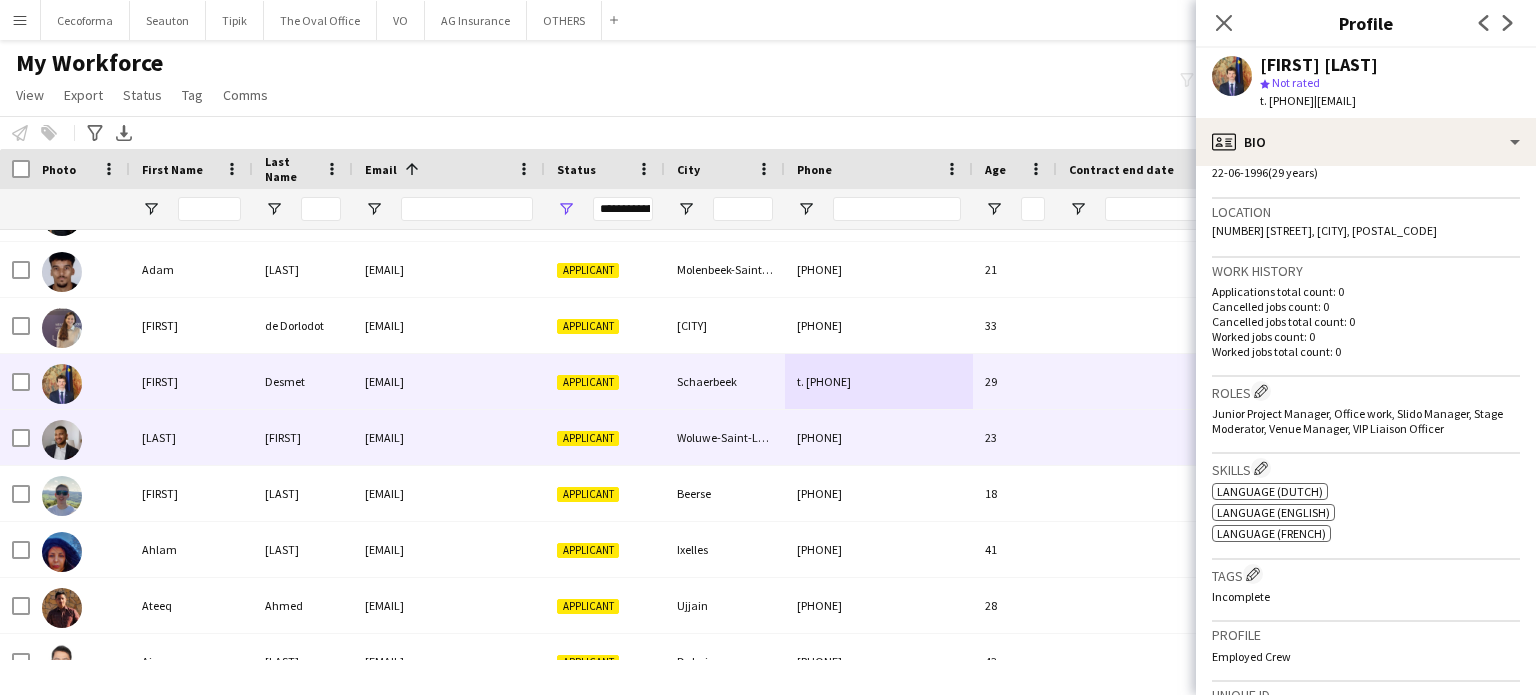 click on "[PHONE]" at bounding box center [879, 437] 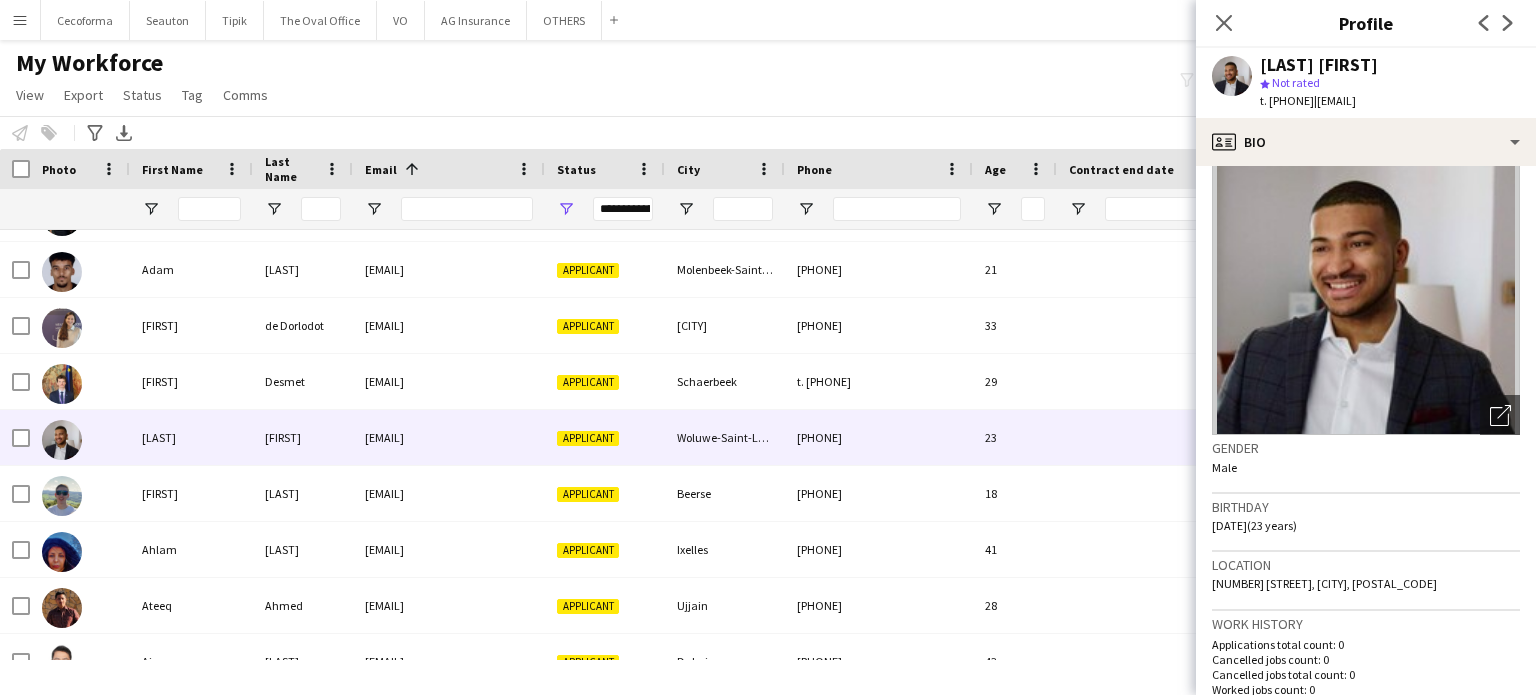 scroll, scrollTop: 0, scrollLeft: 0, axis: both 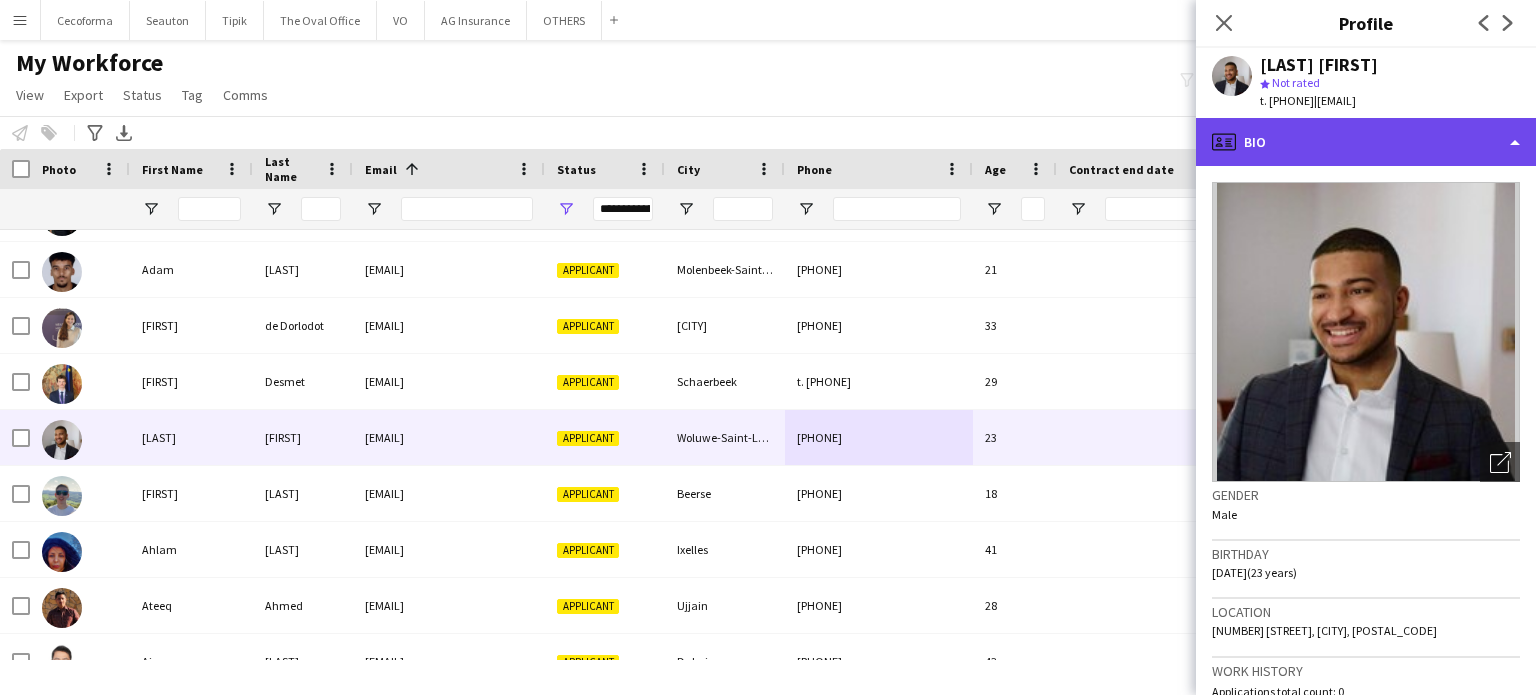 click on "profile
Bio" 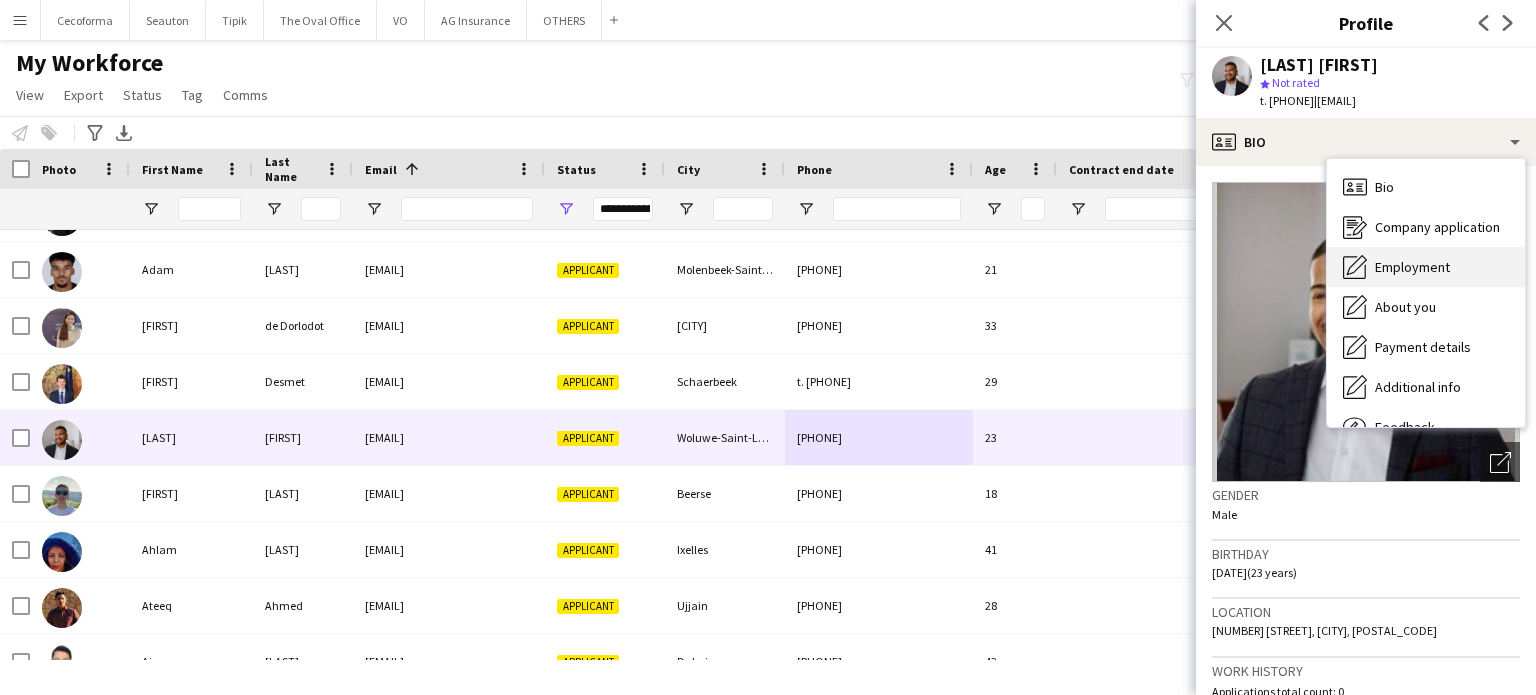 click on "Employment" at bounding box center [1412, 267] 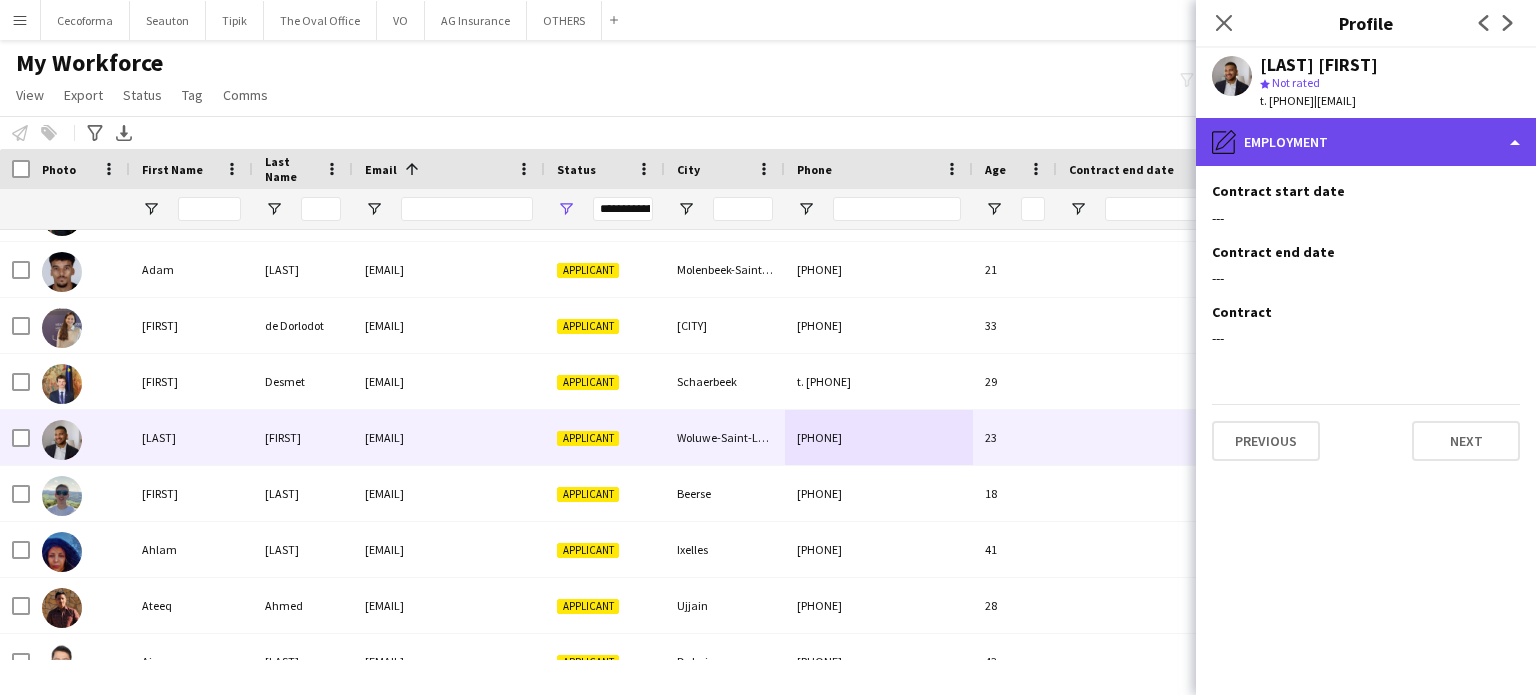 click on "pencil4
Employment" 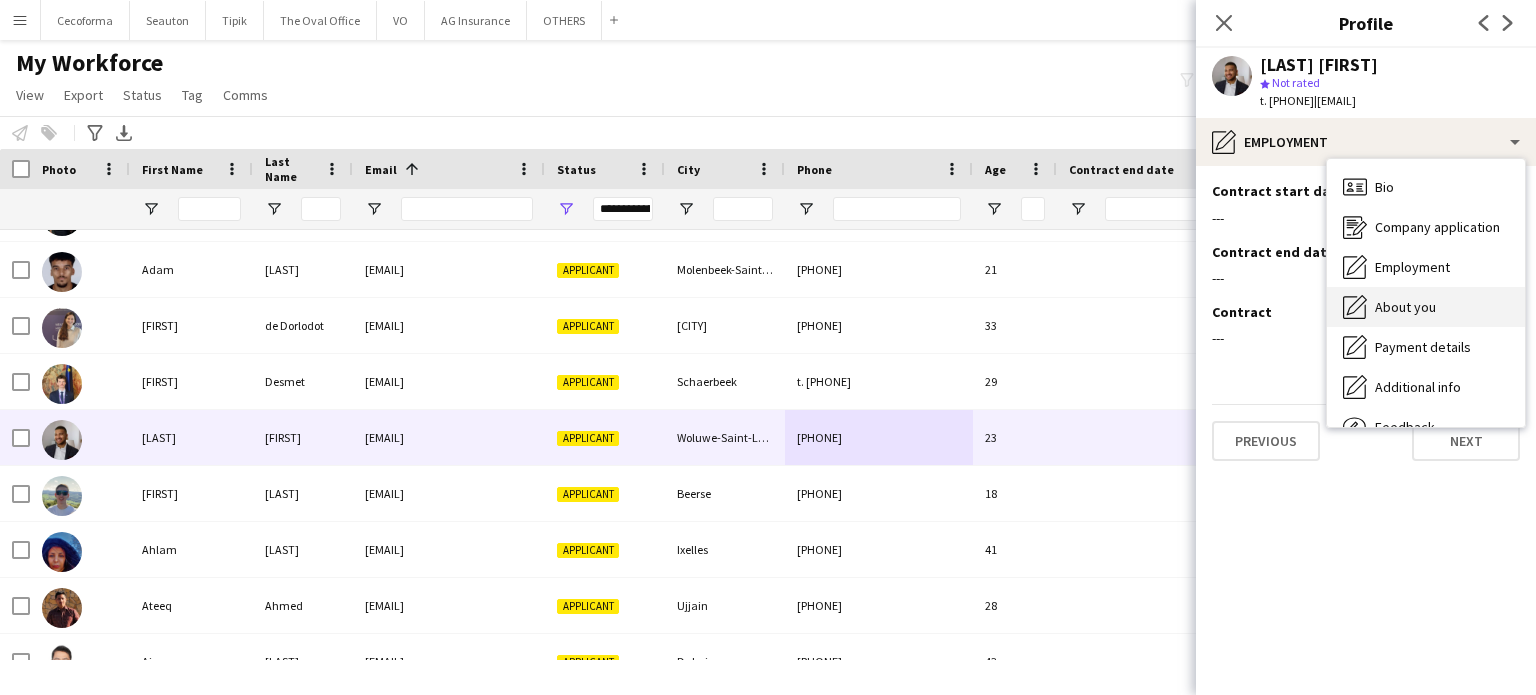 click on "About you" at bounding box center [1405, 307] 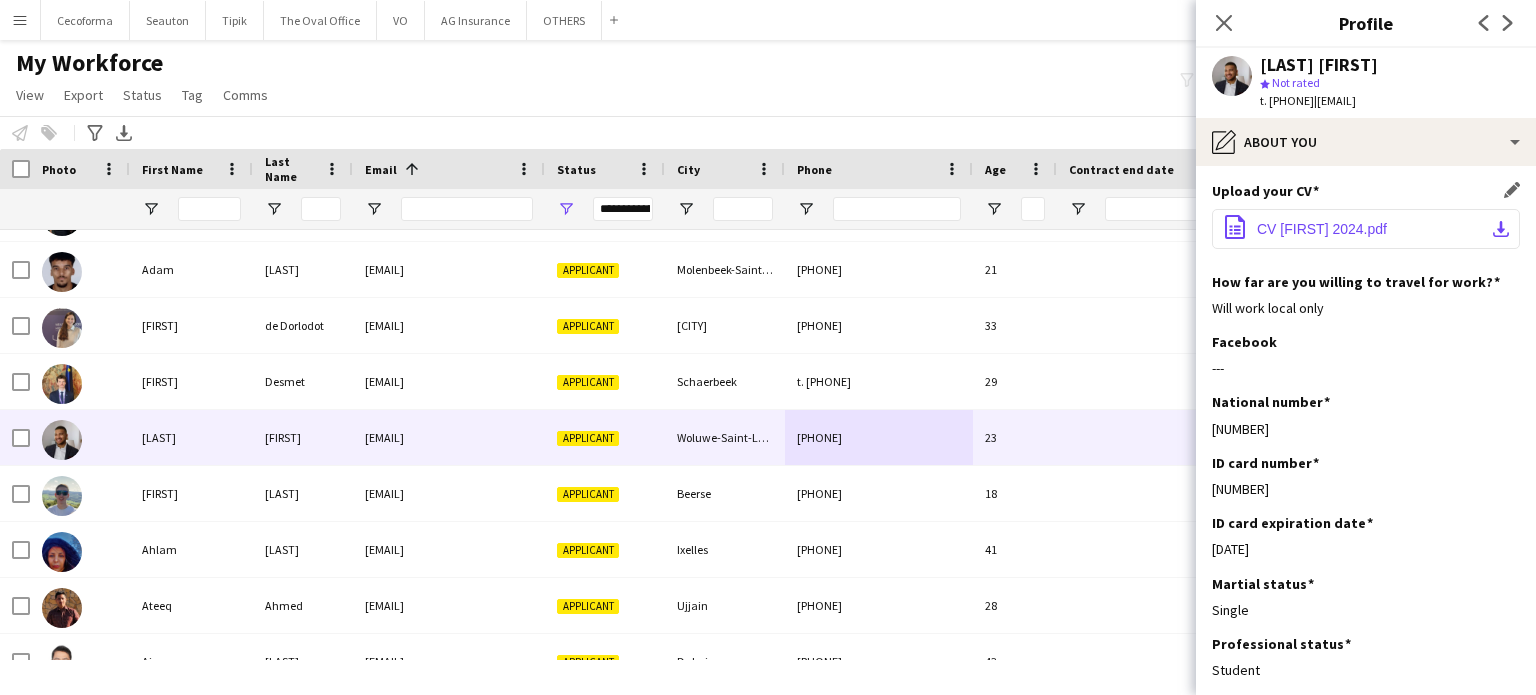 click on "CV Adrien 2024.pdf" 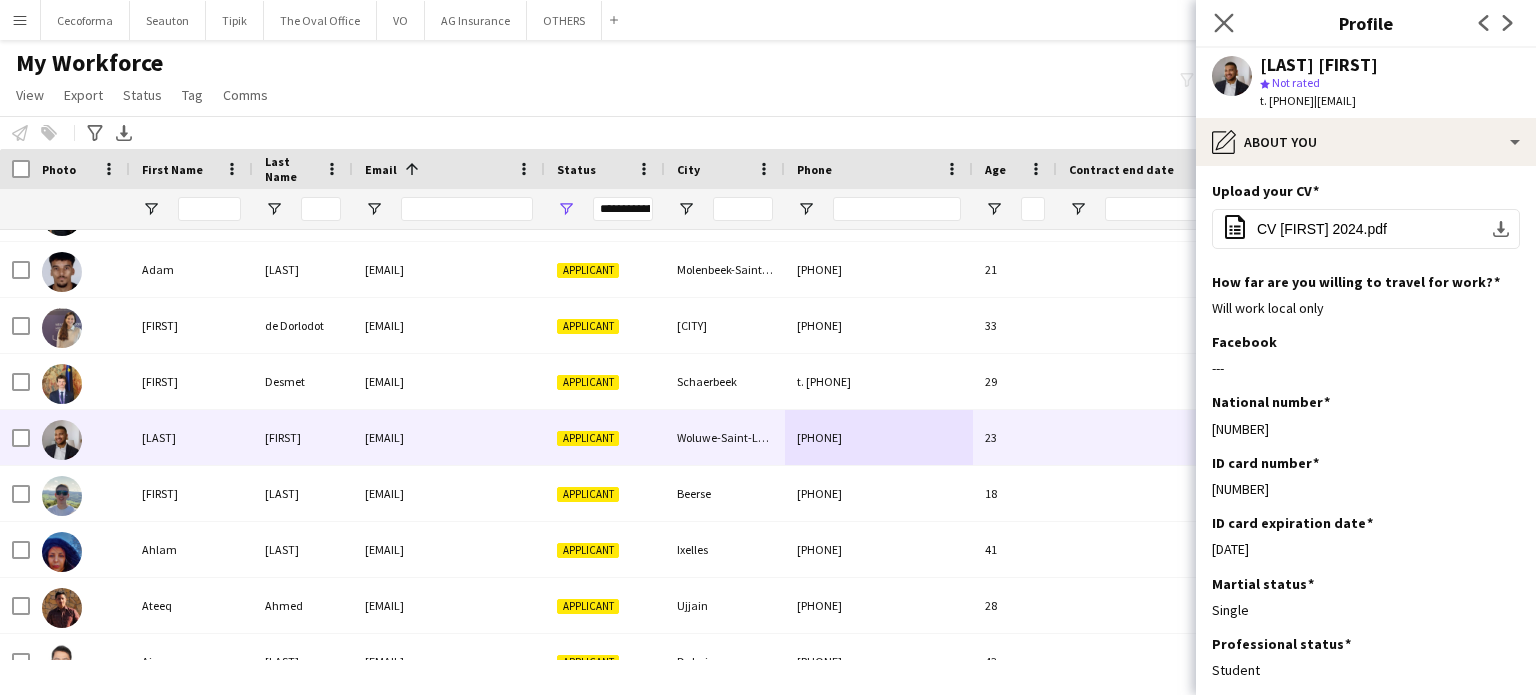 click on "Close pop-in" 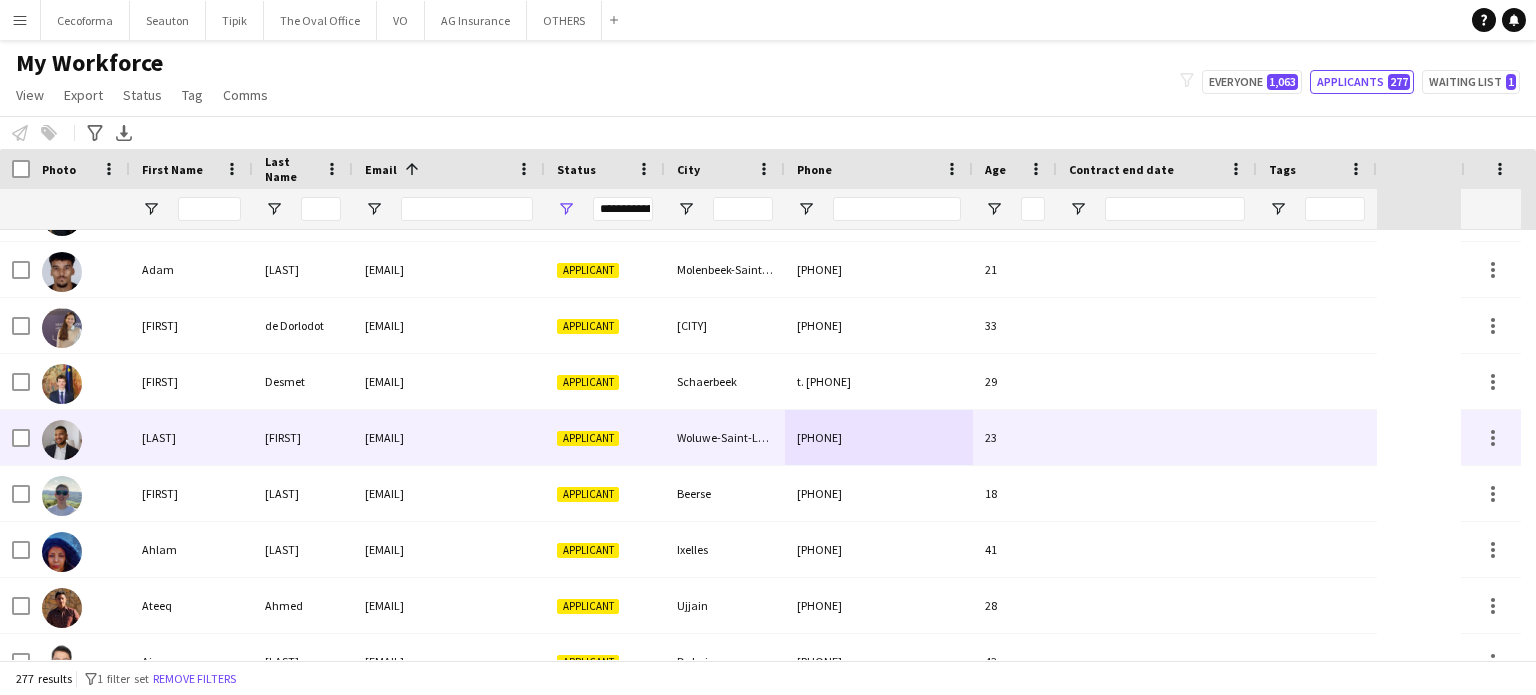 scroll, scrollTop: 180, scrollLeft: 0, axis: vertical 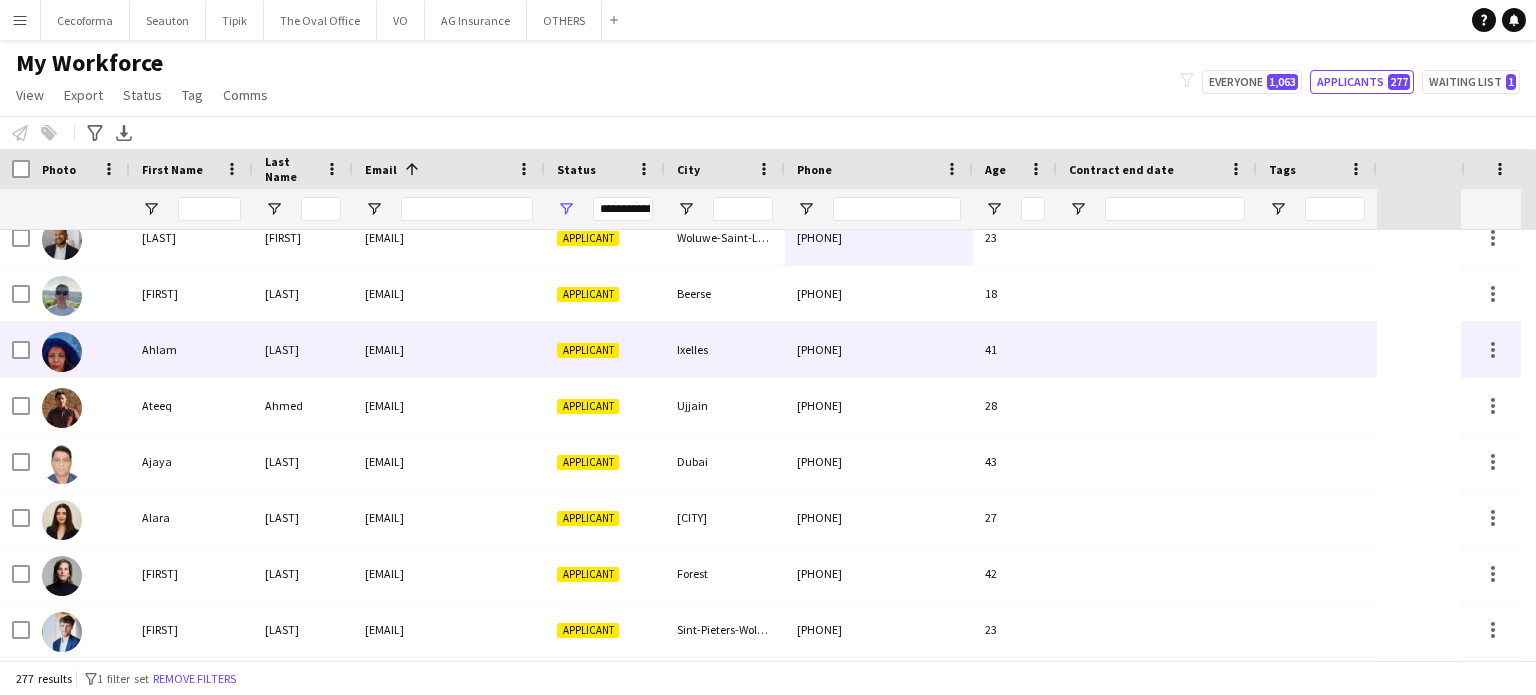 click on "41" at bounding box center [1015, 349] 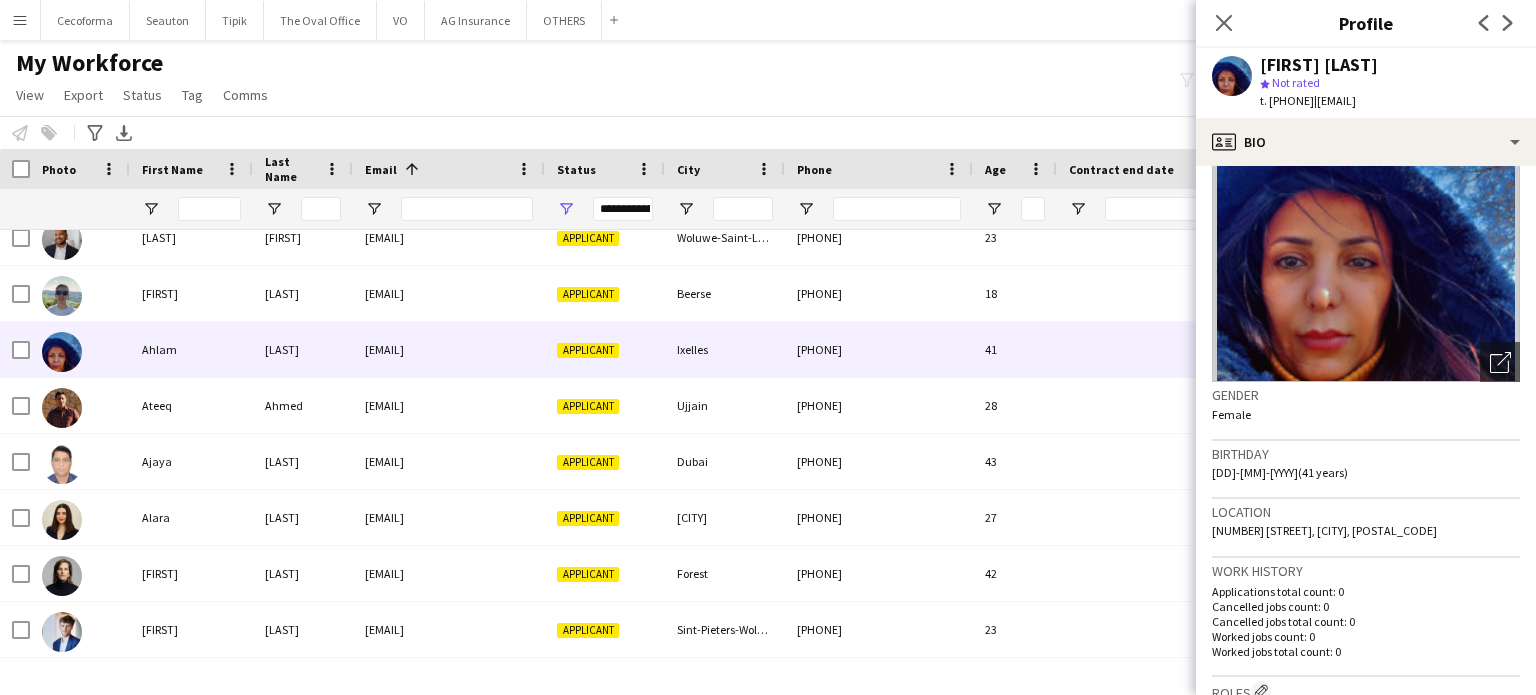 scroll, scrollTop: 100, scrollLeft: 0, axis: vertical 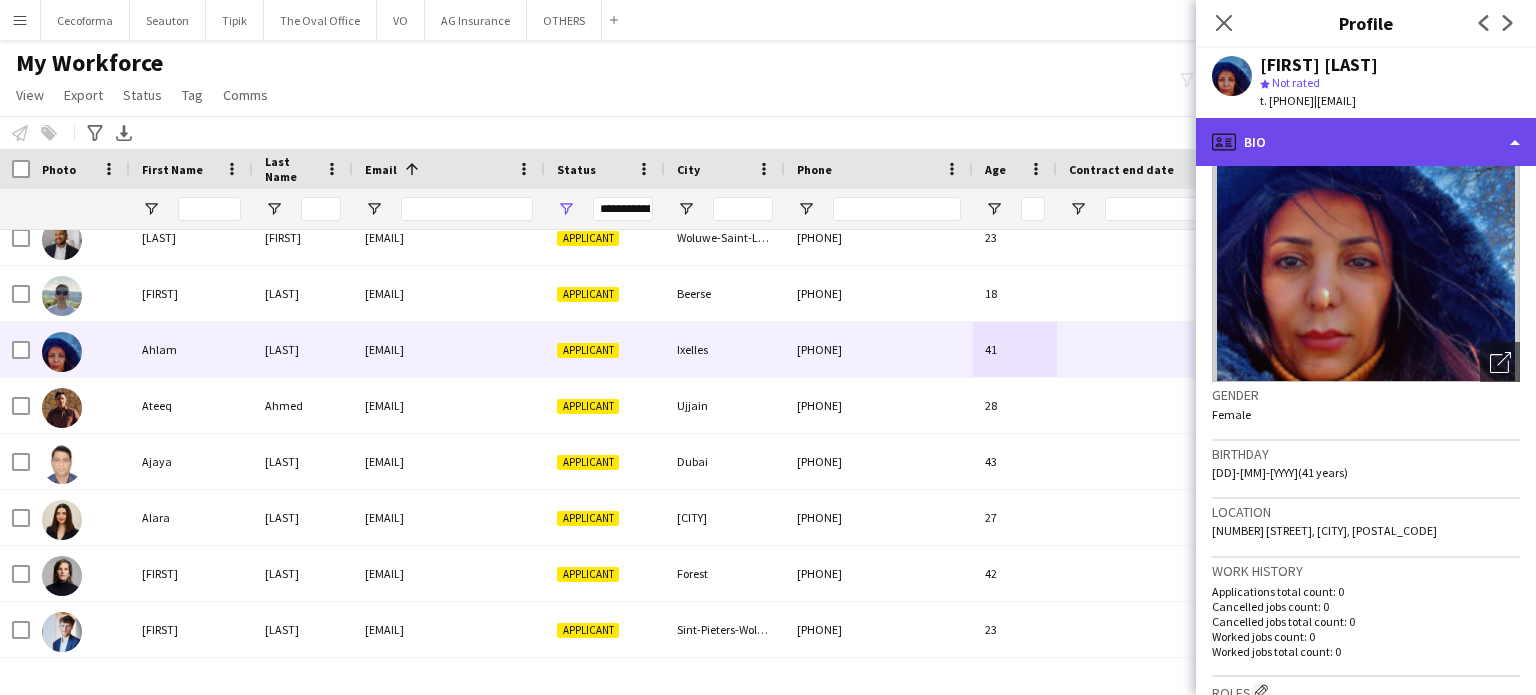 click on "profile
Bio" 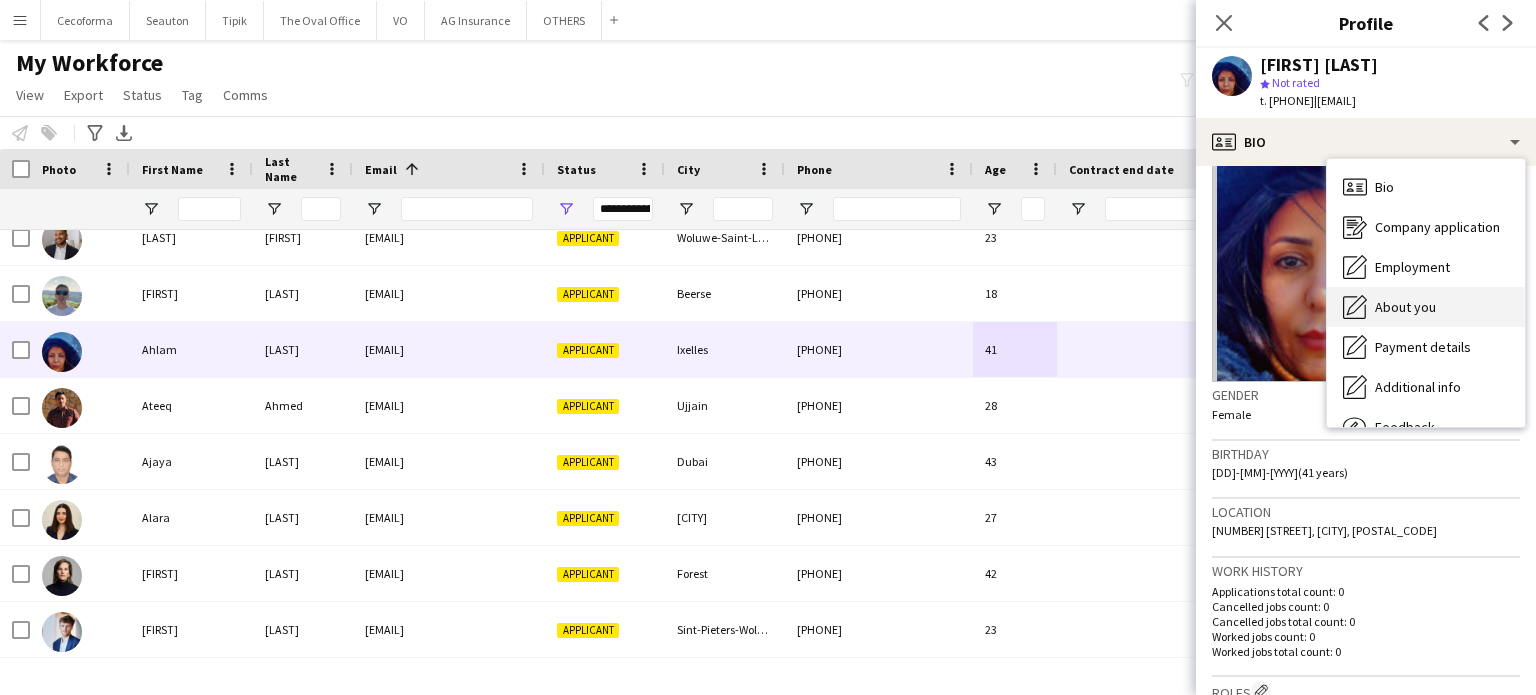 click on "About you" at bounding box center [1405, 307] 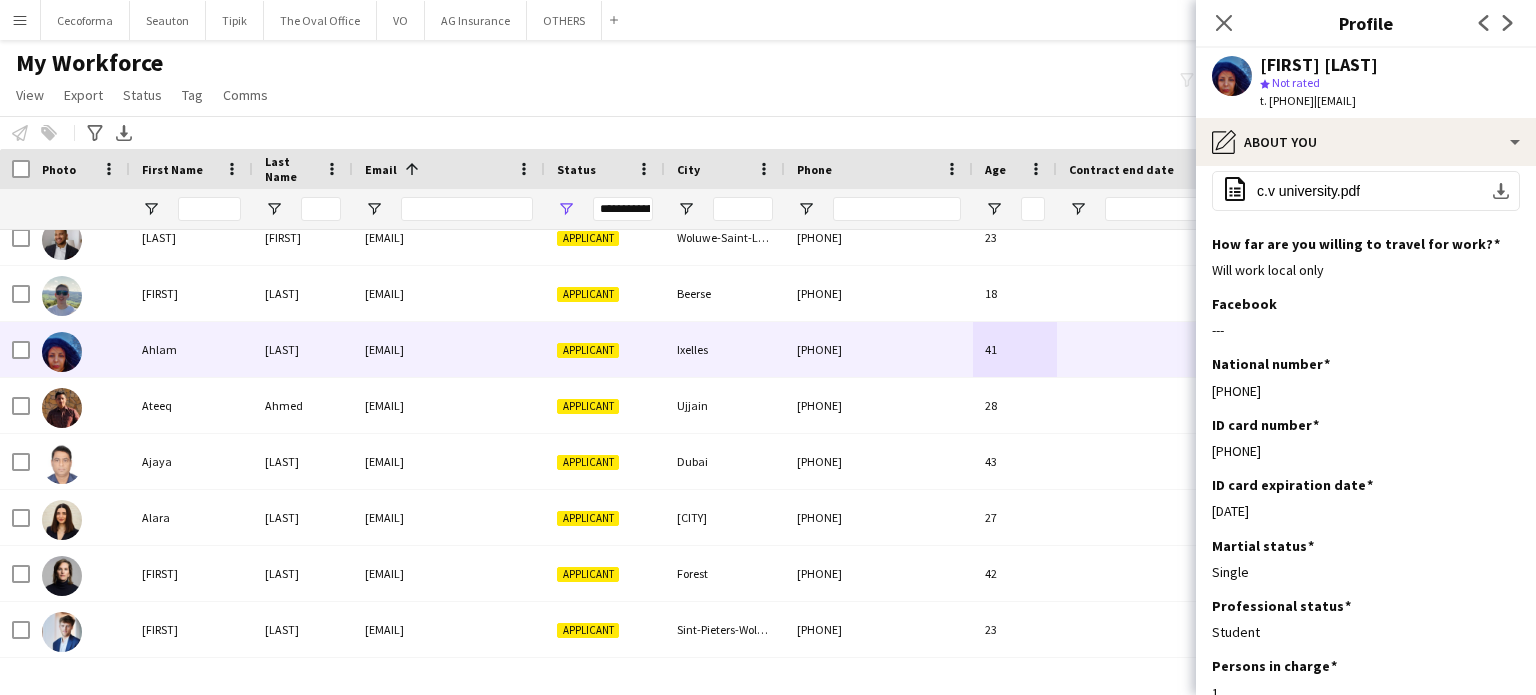 scroll, scrollTop: 0, scrollLeft: 0, axis: both 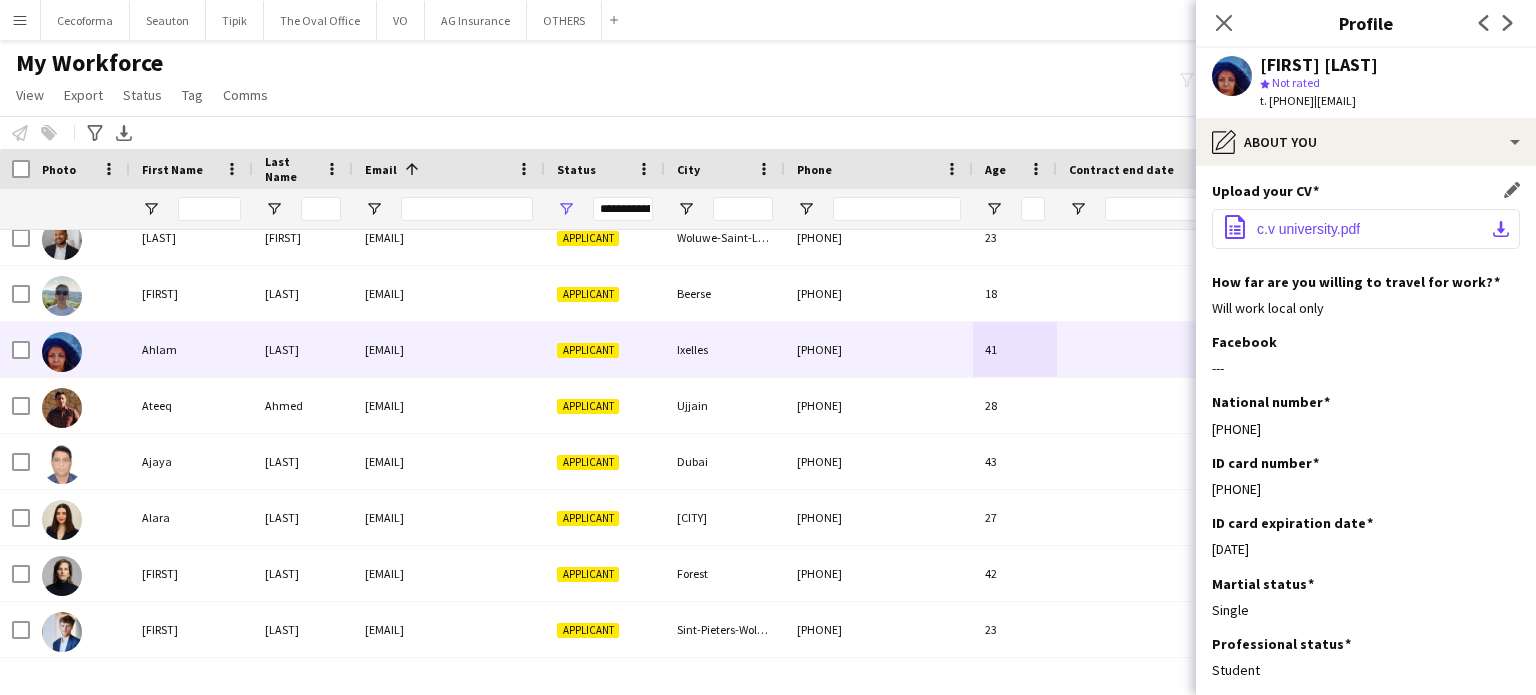 click on "c.v university.pdf" 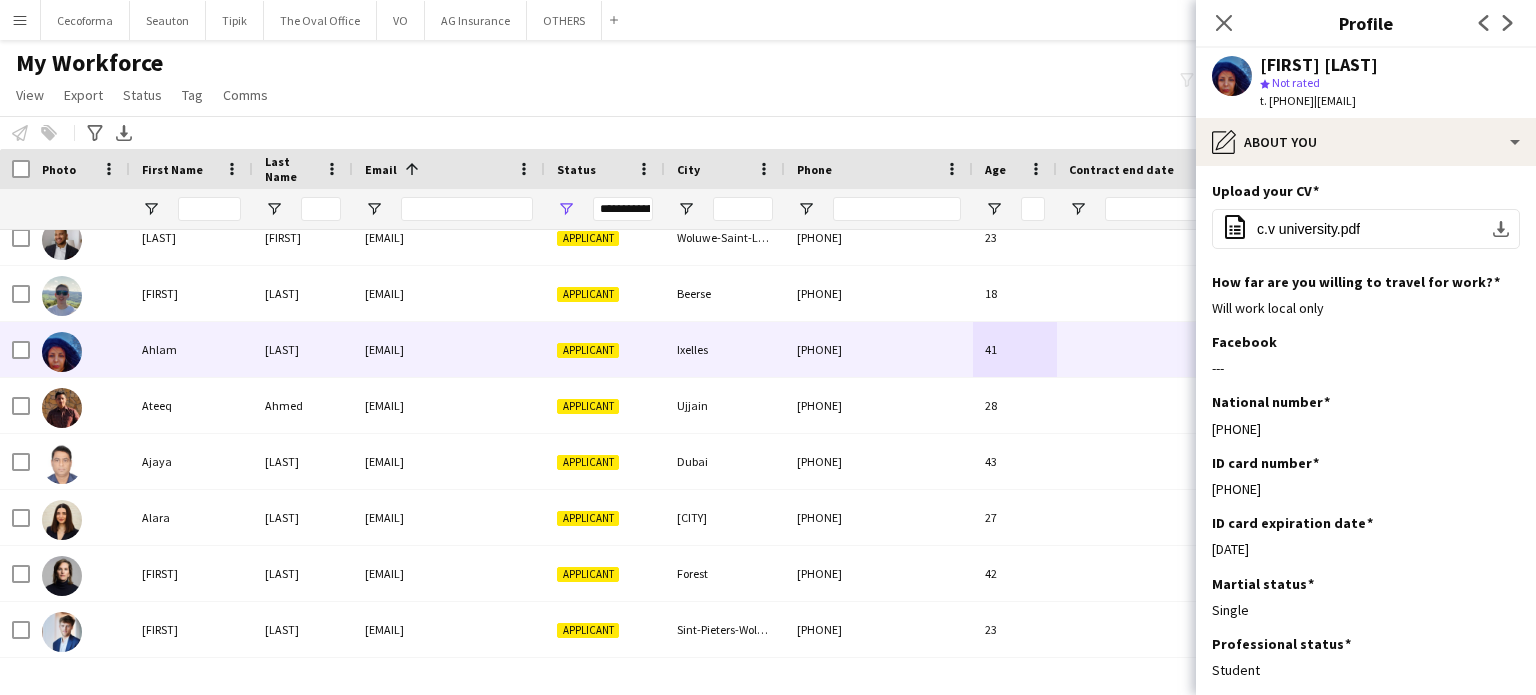 type 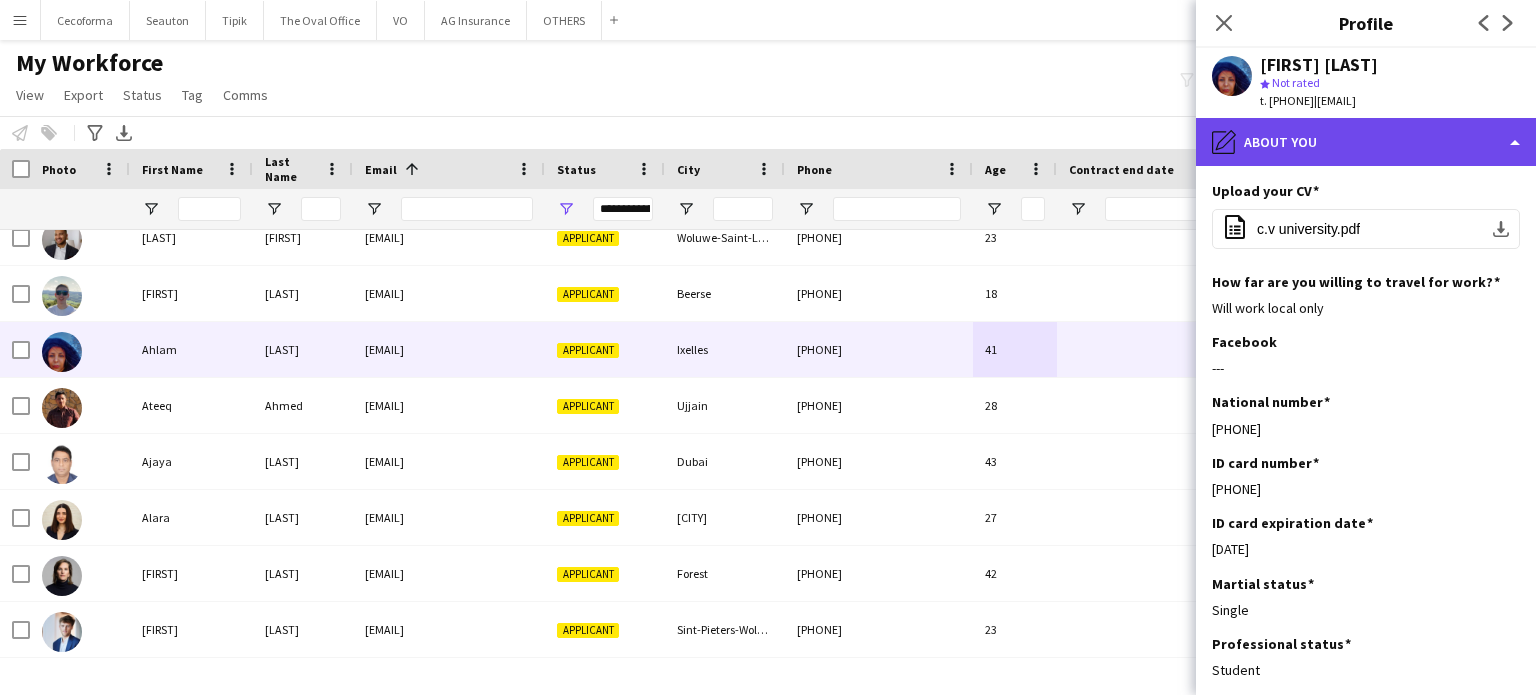 click on "pencil4
About you" 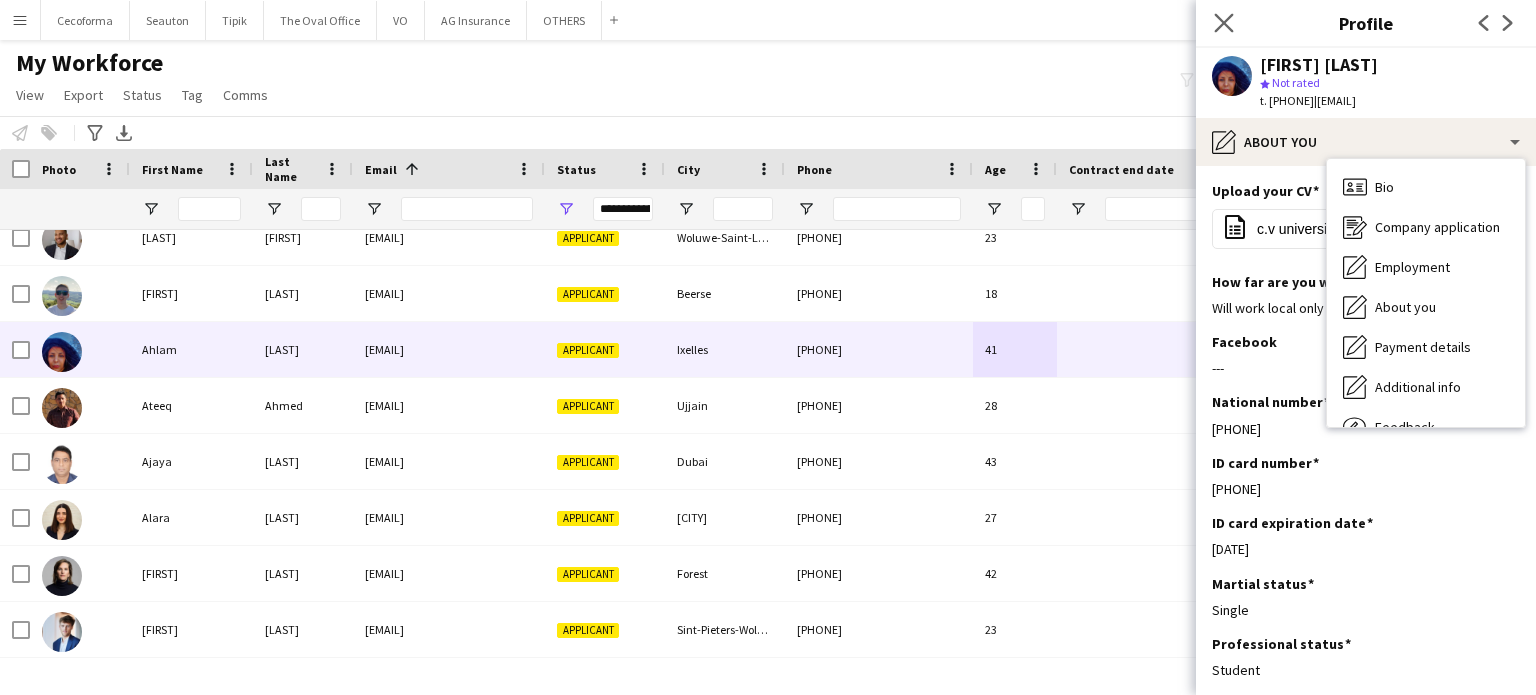 click 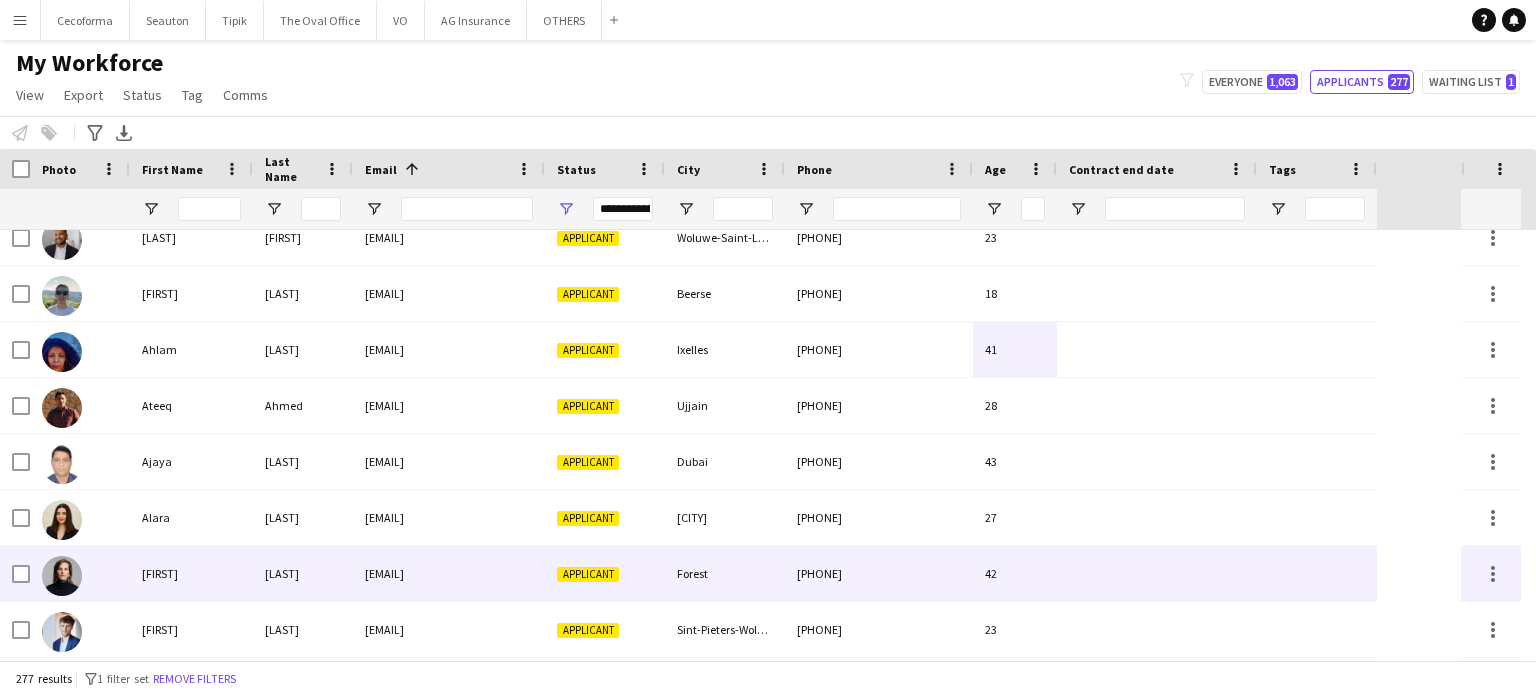 scroll, scrollTop: 400, scrollLeft: 0, axis: vertical 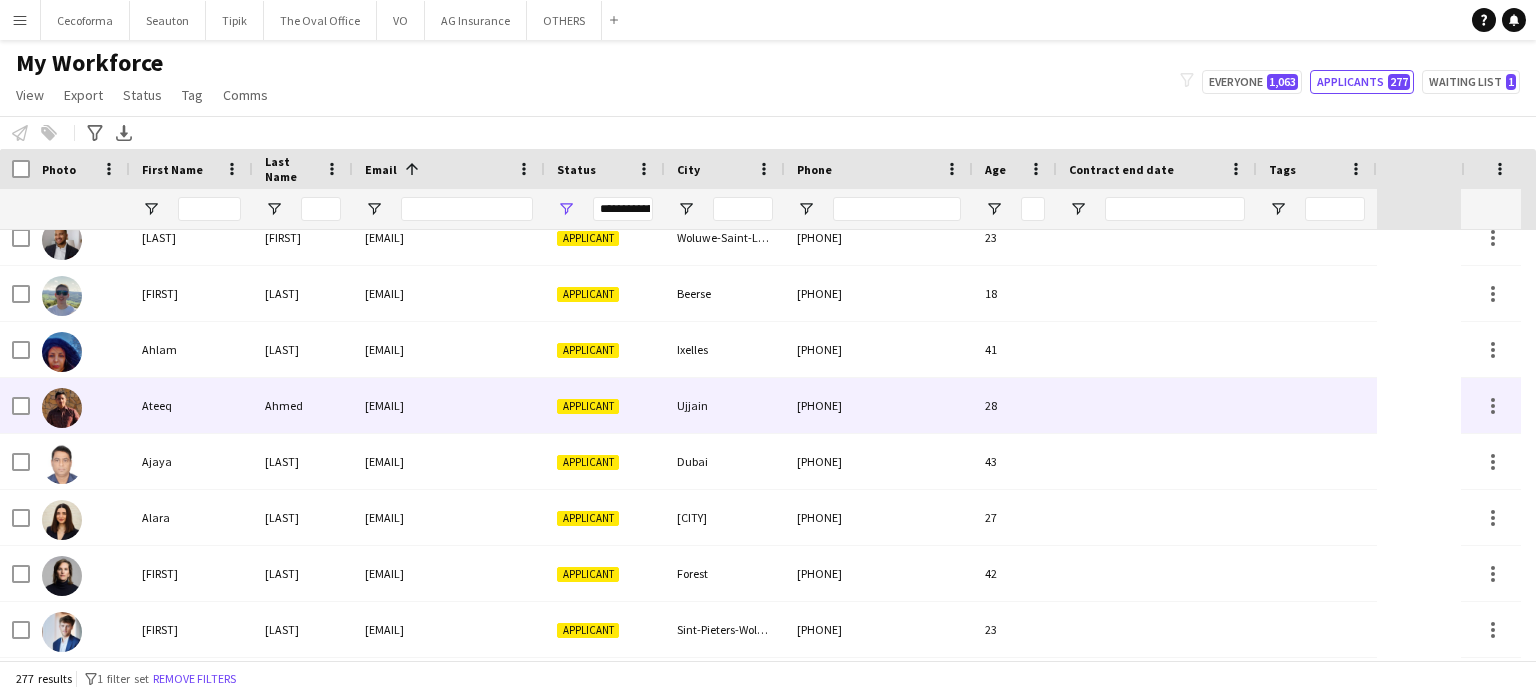 click on "28" at bounding box center (1015, 405) 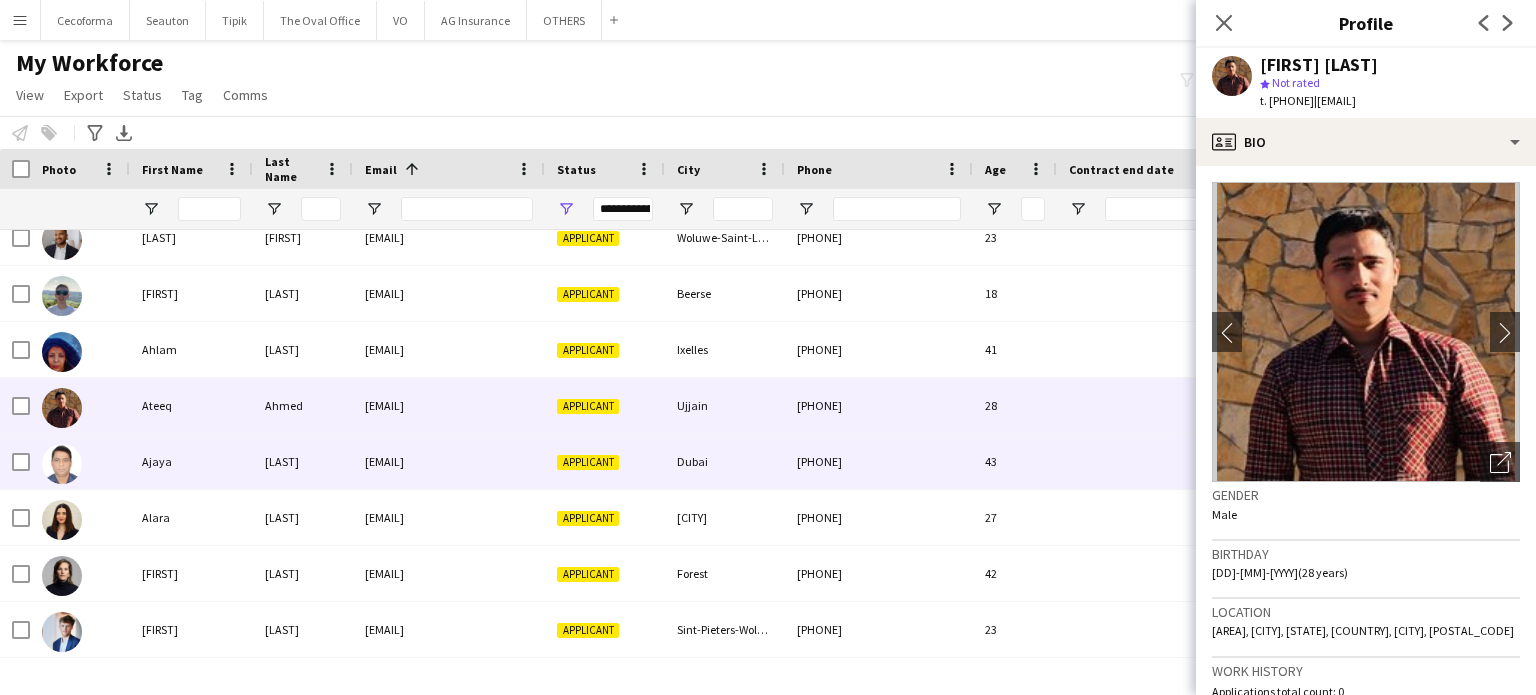 click on "43" at bounding box center (1015, 461) 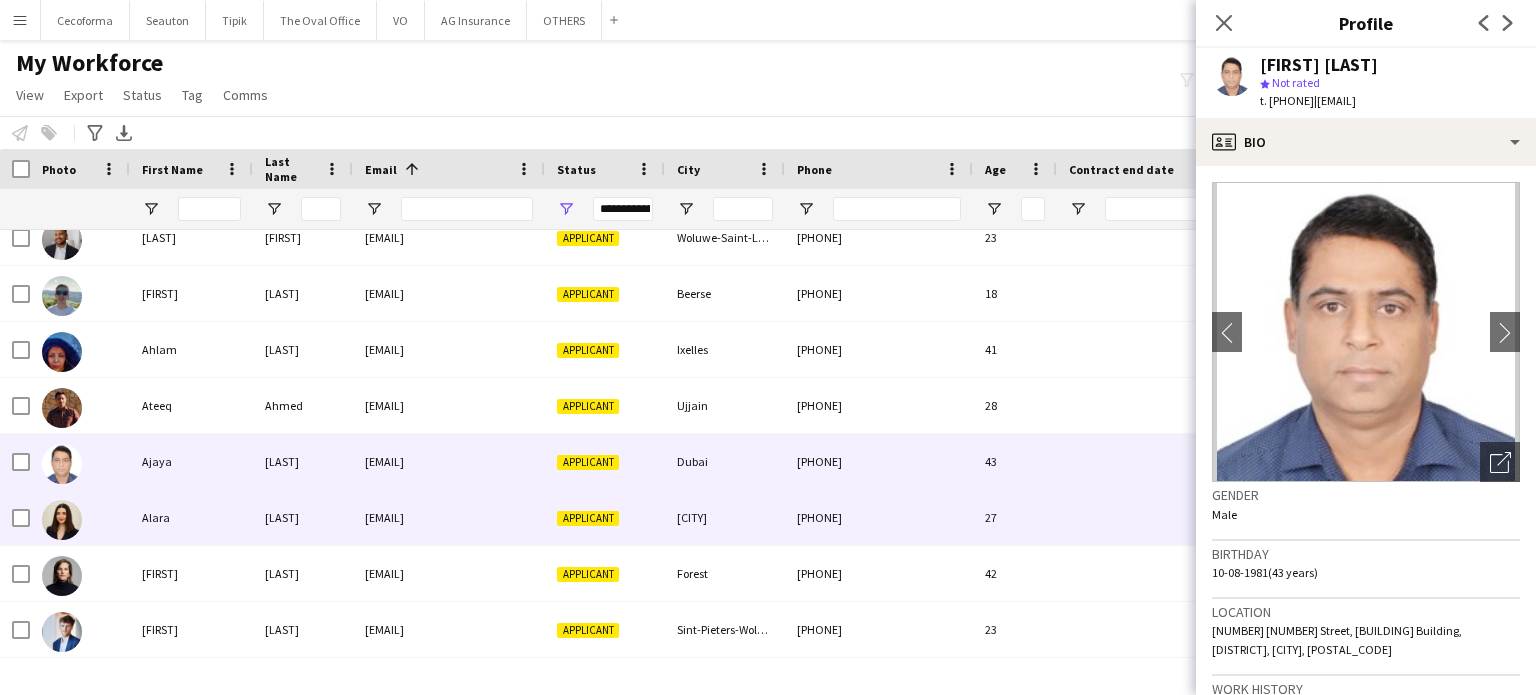 click on "27" at bounding box center (1015, 517) 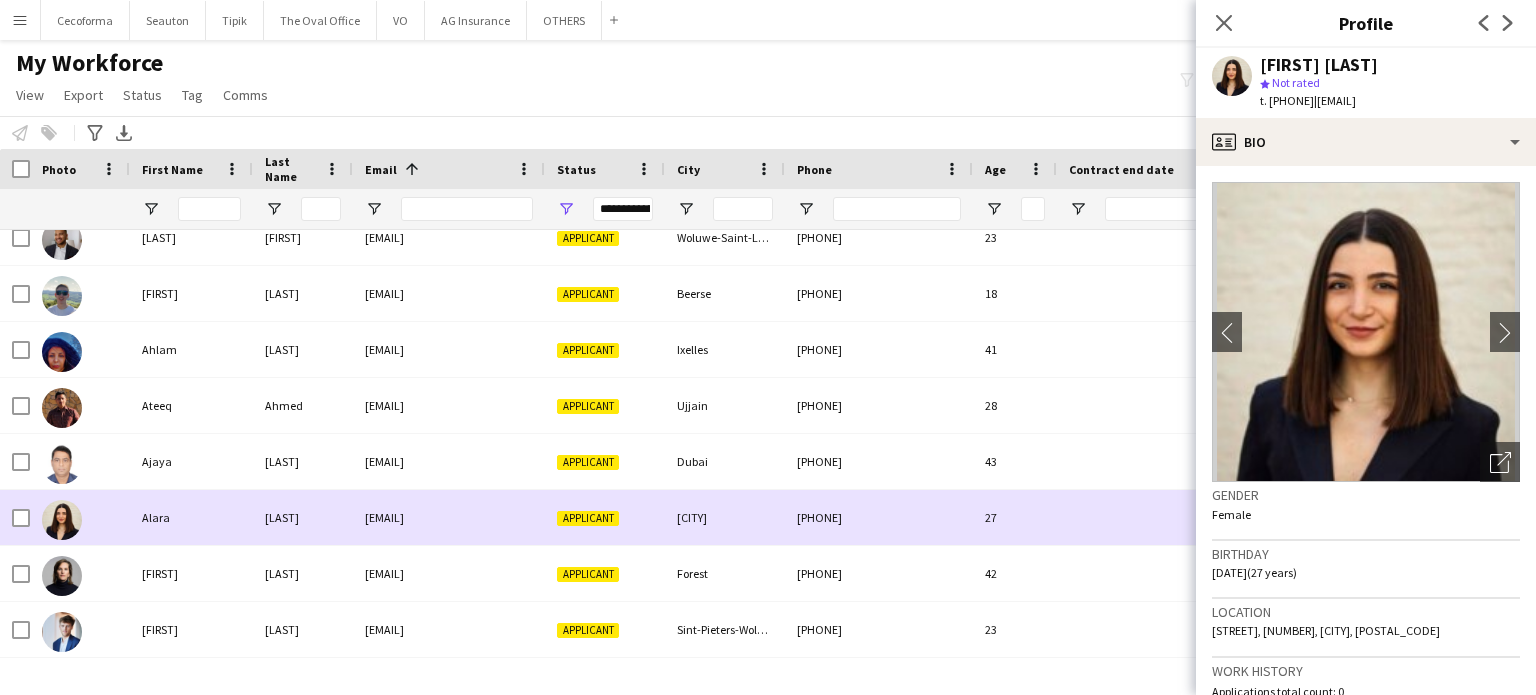 scroll, scrollTop: 392, scrollLeft: 0, axis: vertical 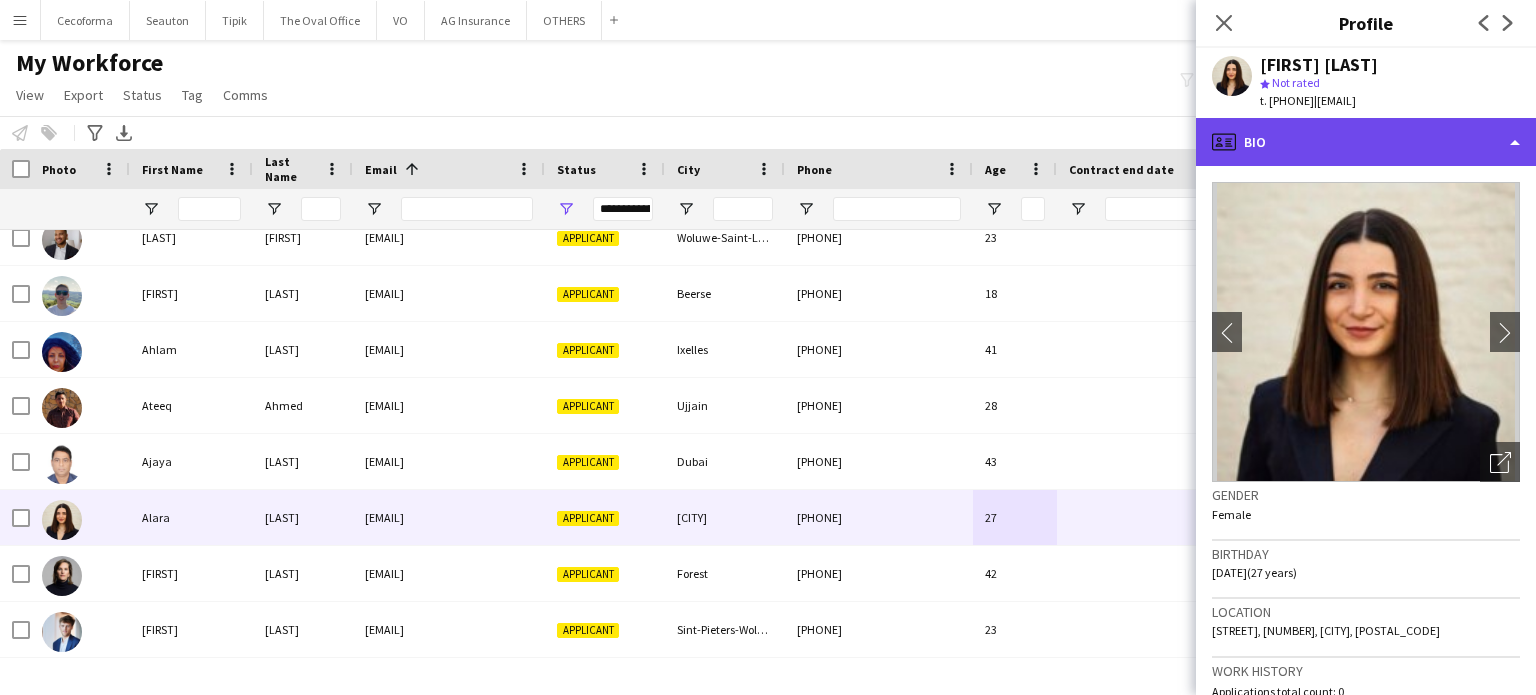 click on "profile
Bio" 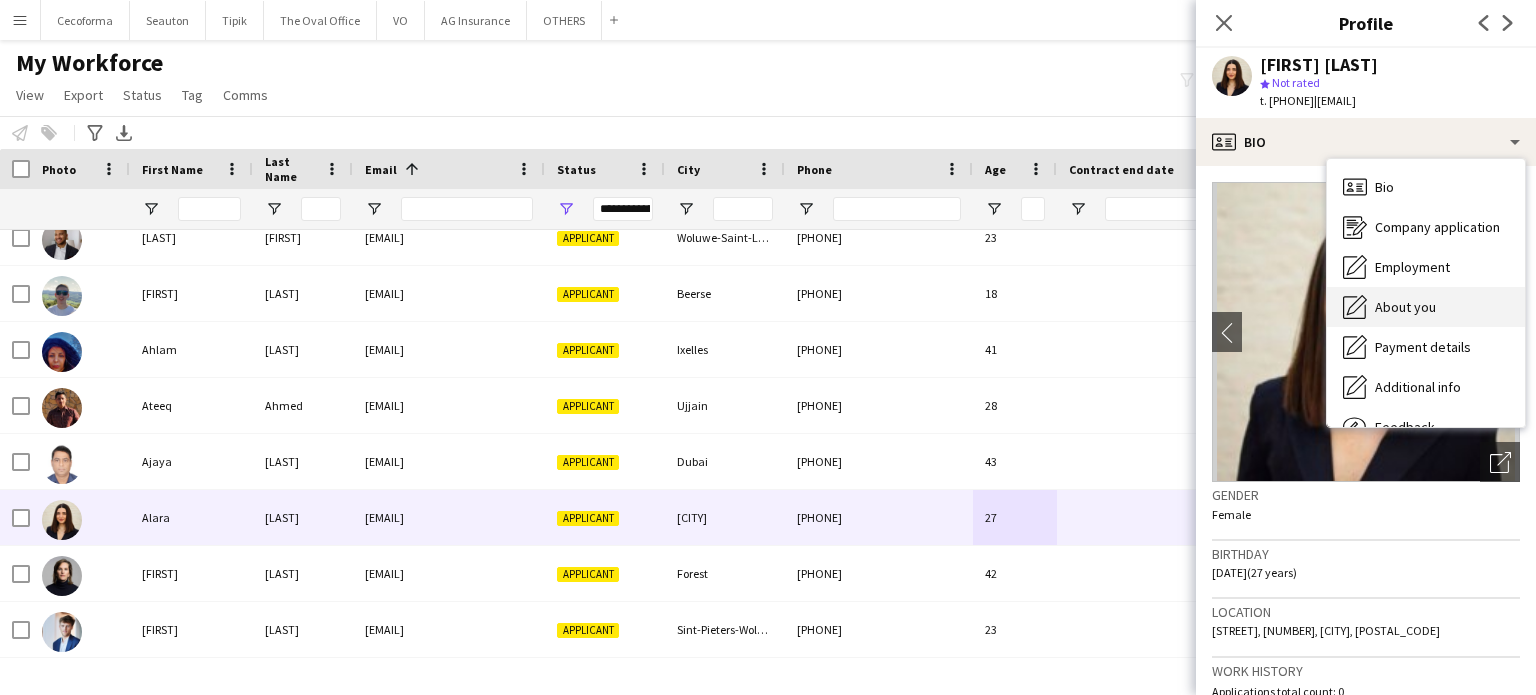 click on "About you" at bounding box center (1405, 307) 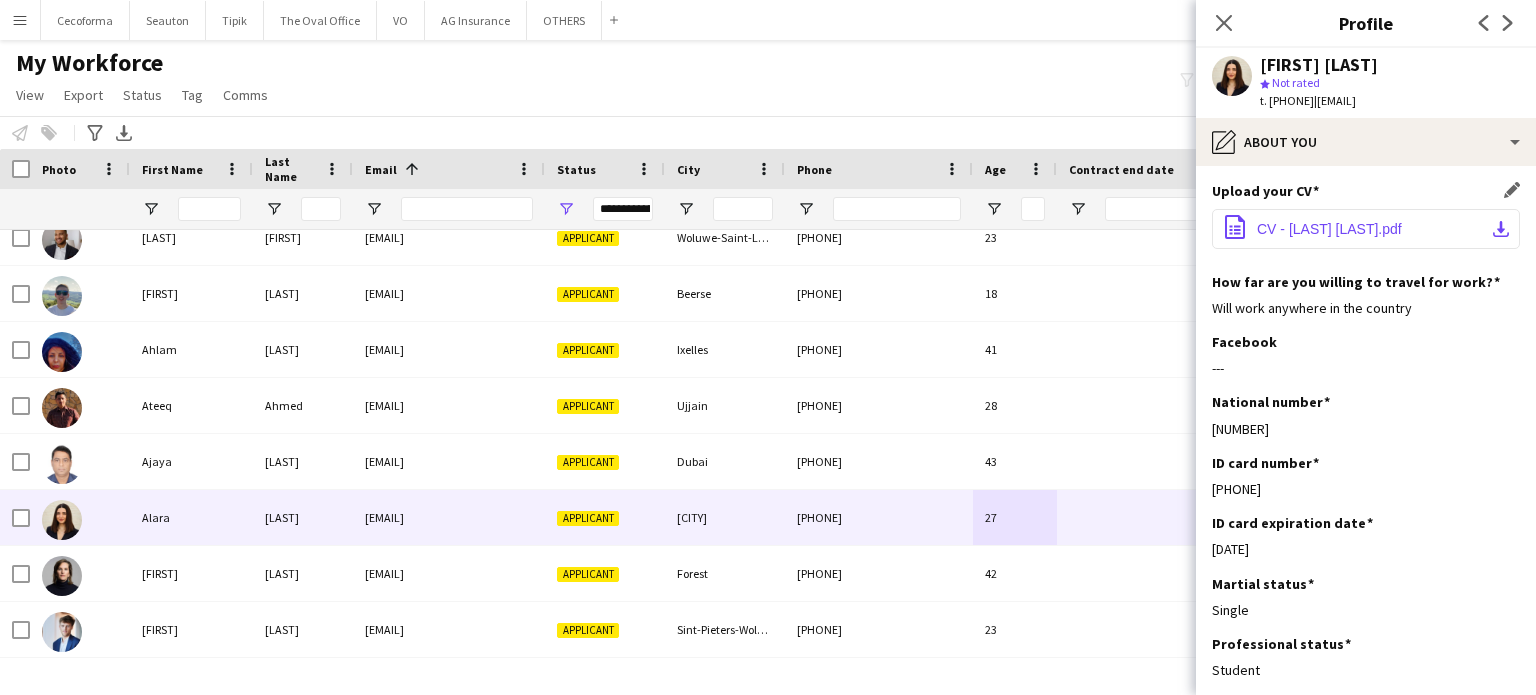click on "CV - ALARA ERSOY.pdf" 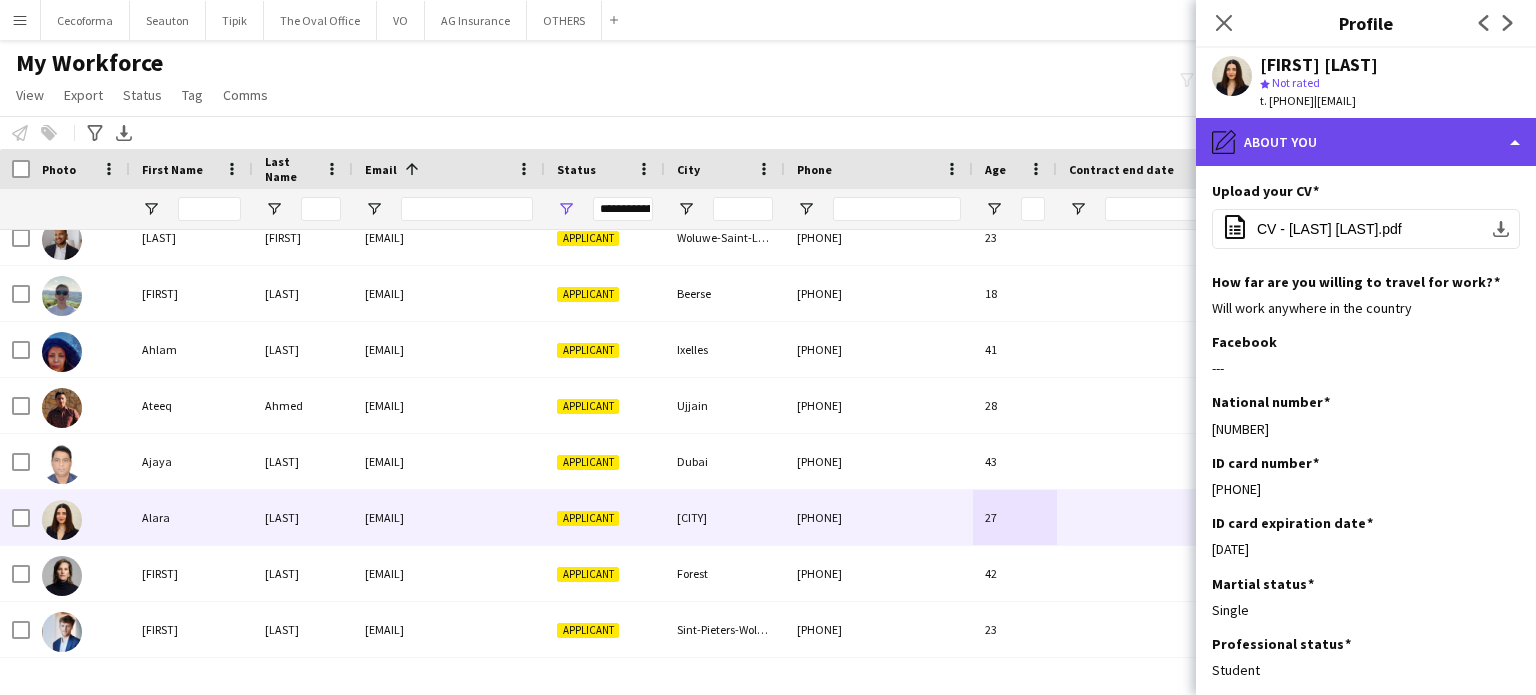 click on "pencil4
About you" 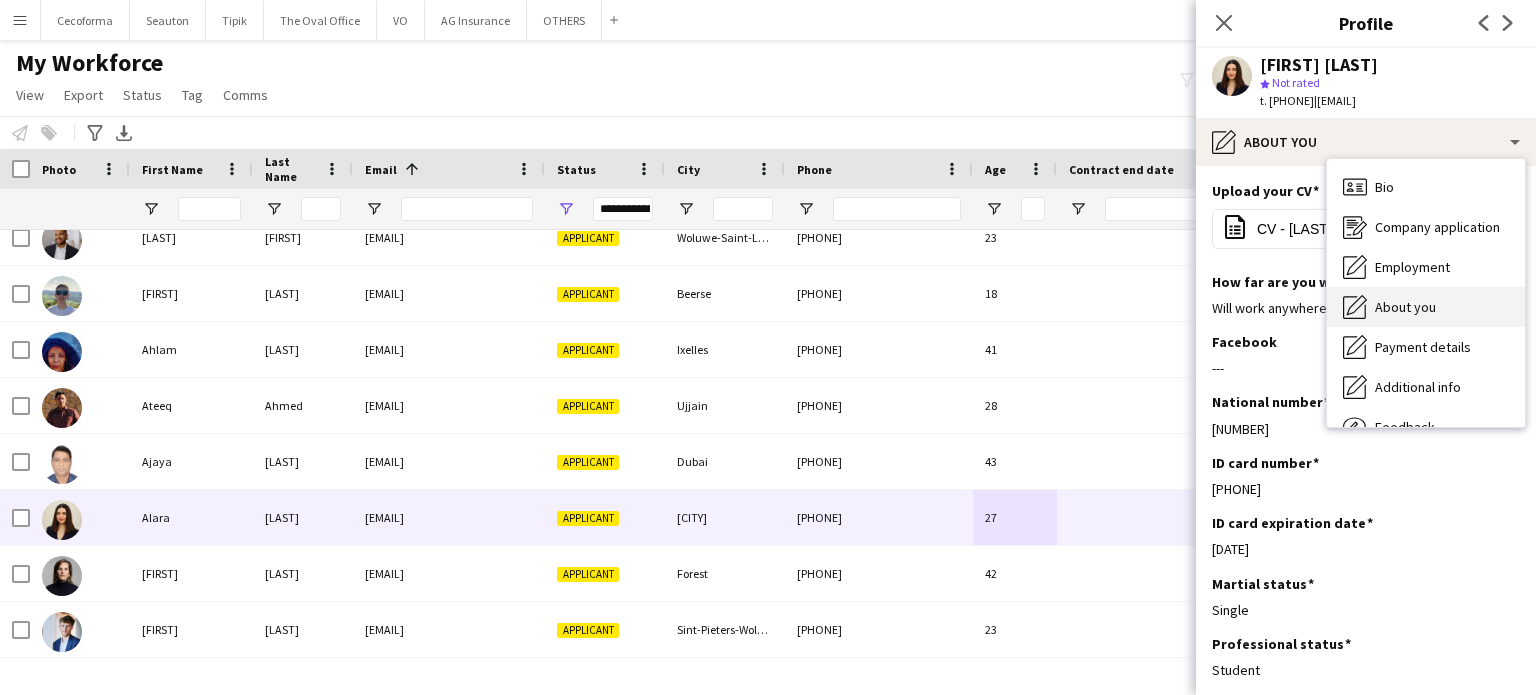 click on "About you" at bounding box center [1405, 307] 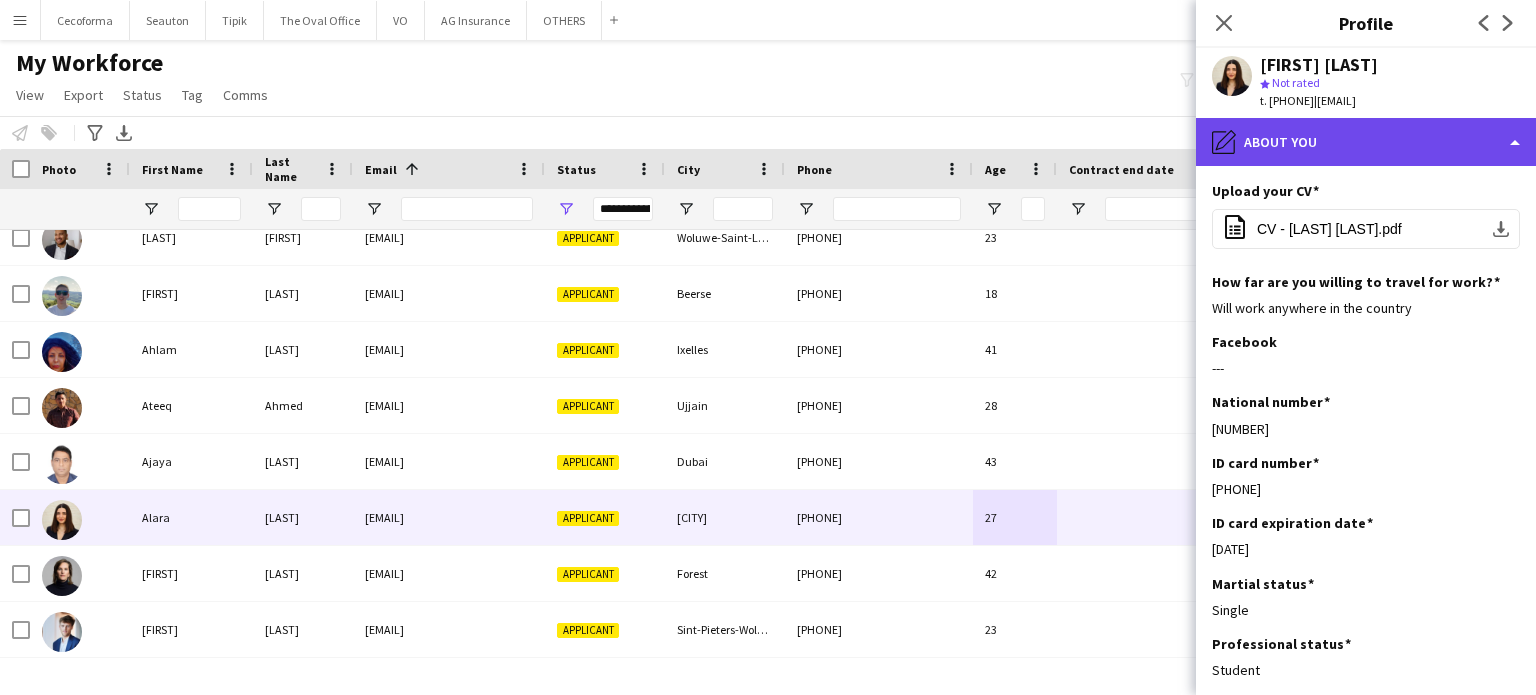 click on "pencil4
About you" 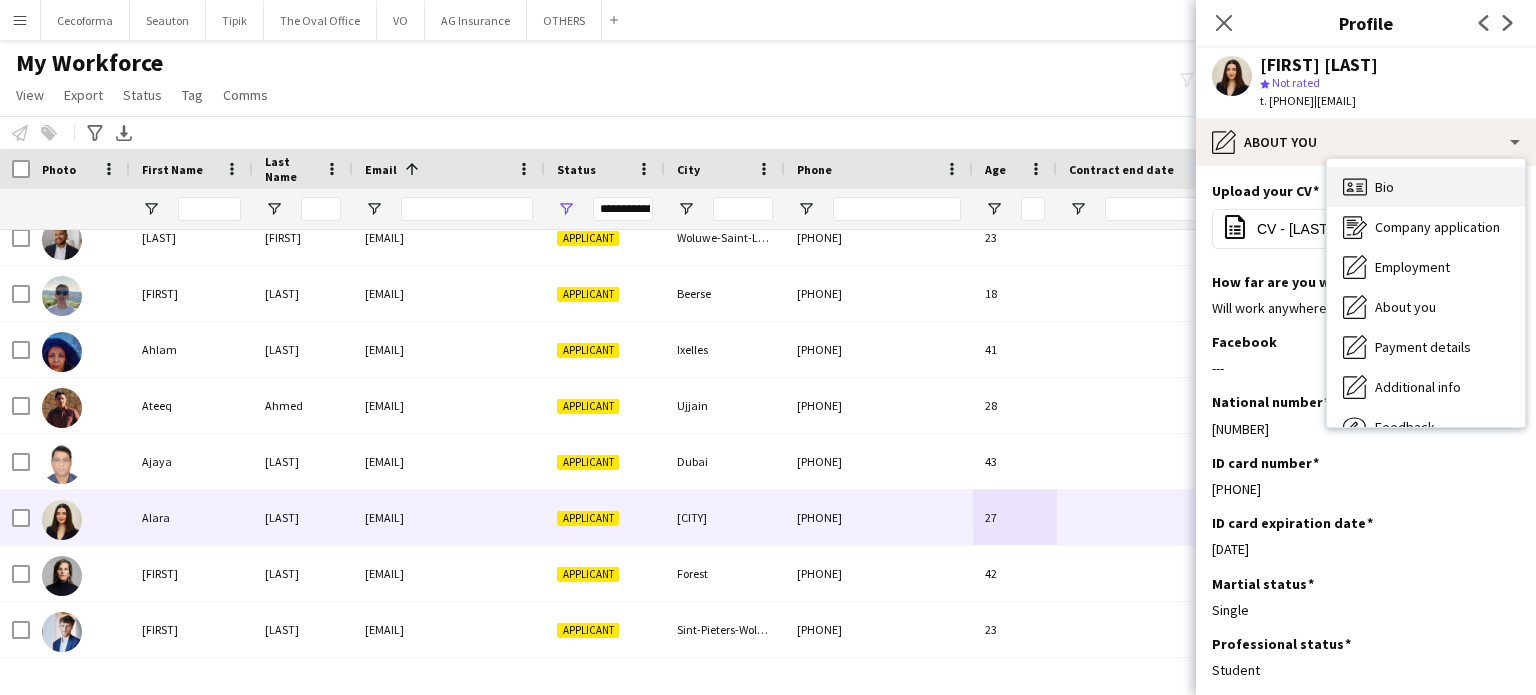 click on "Bio" at bounding box center [1384, 187] 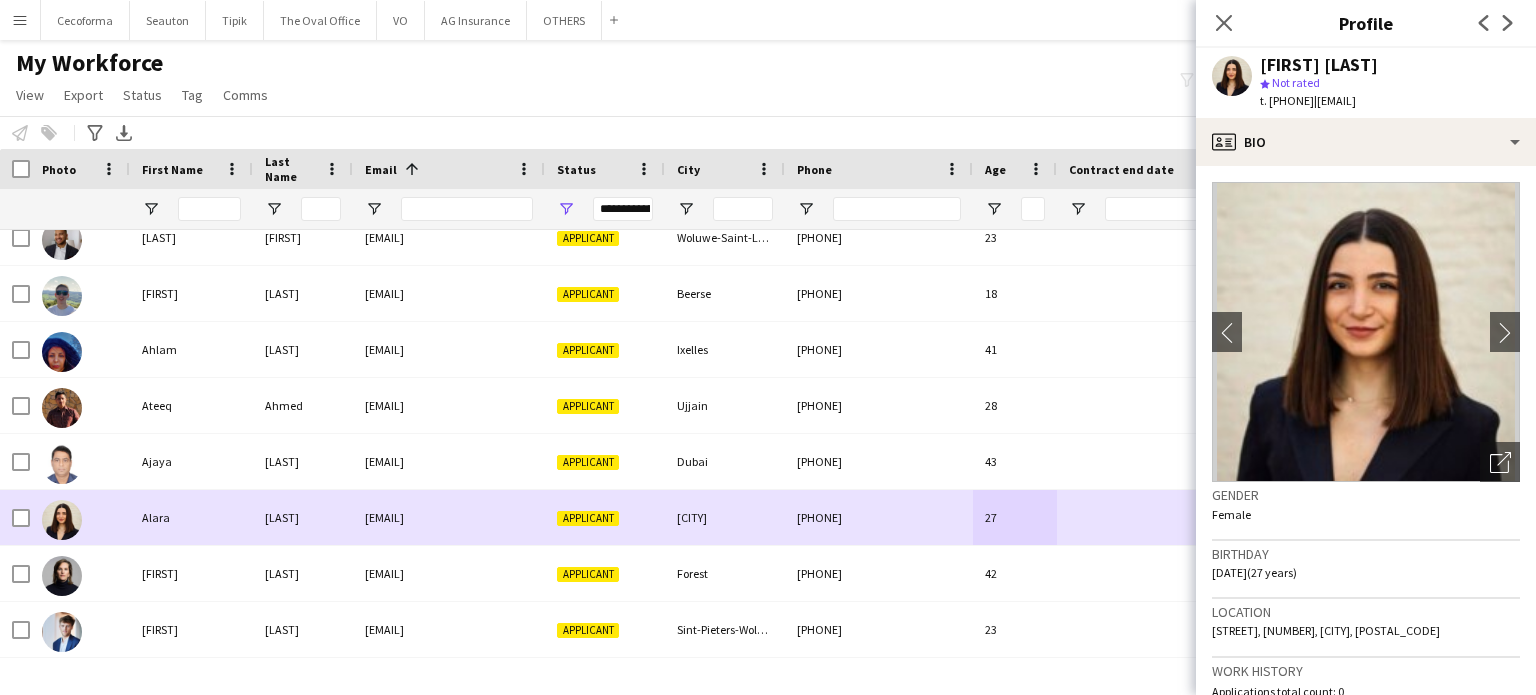 scroll, scrollTop: 500, scrollLeft: 0, axis: vertical 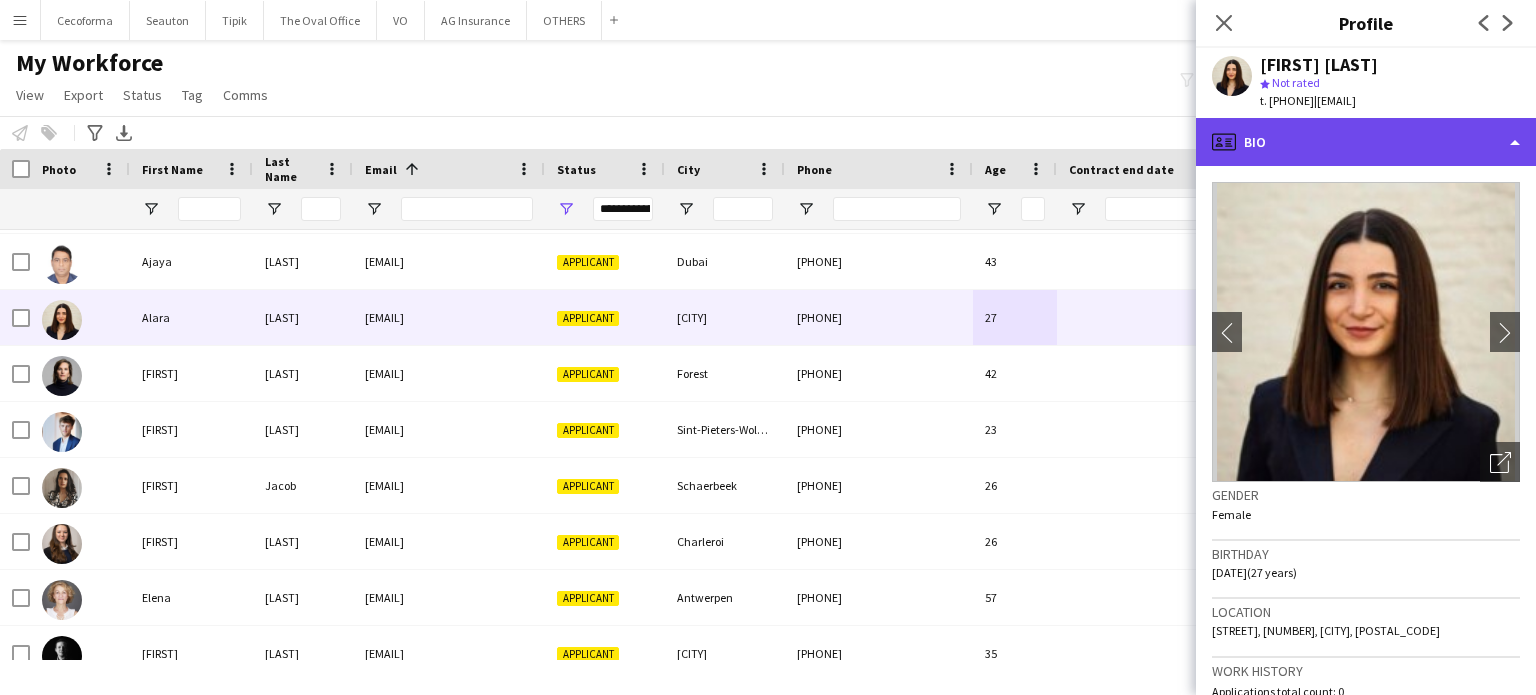 click on "profile
Bio" 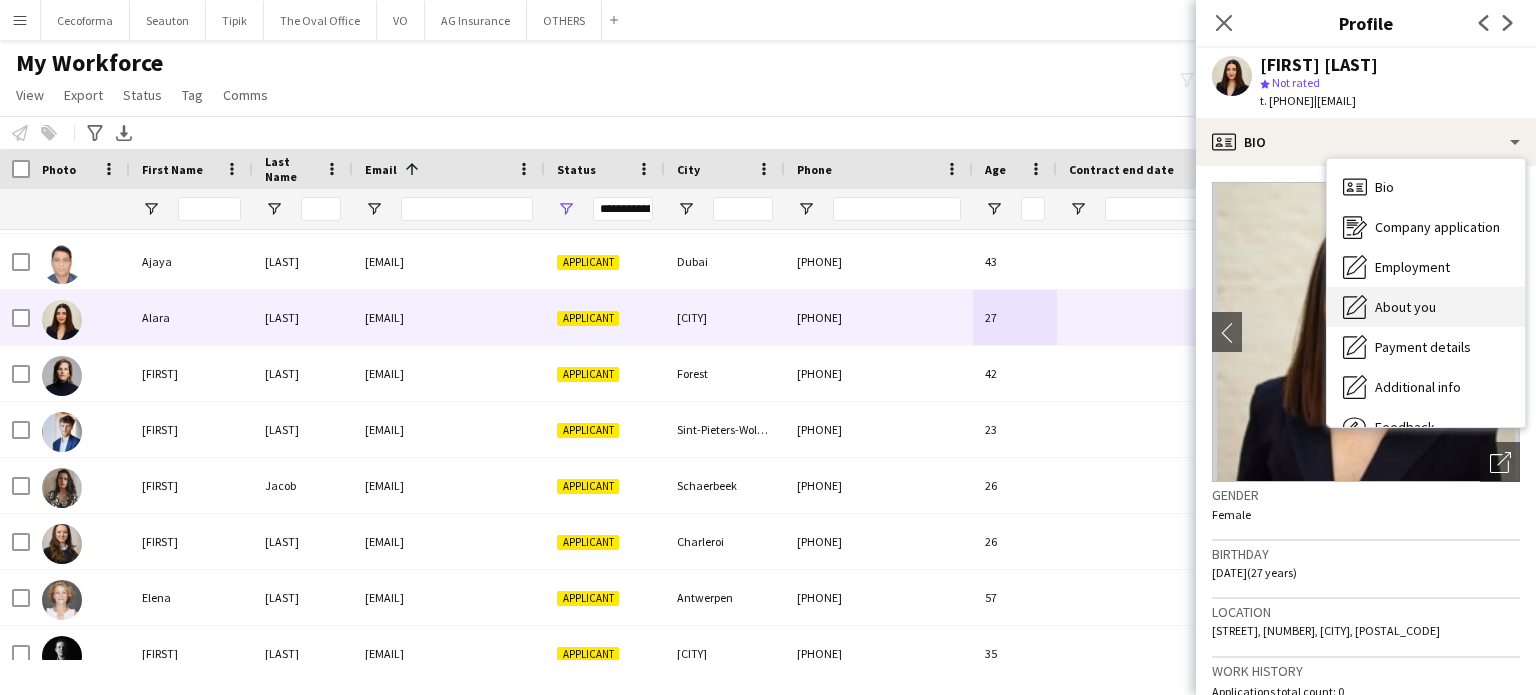 click on "About you" at bounding box center (1405, 307) 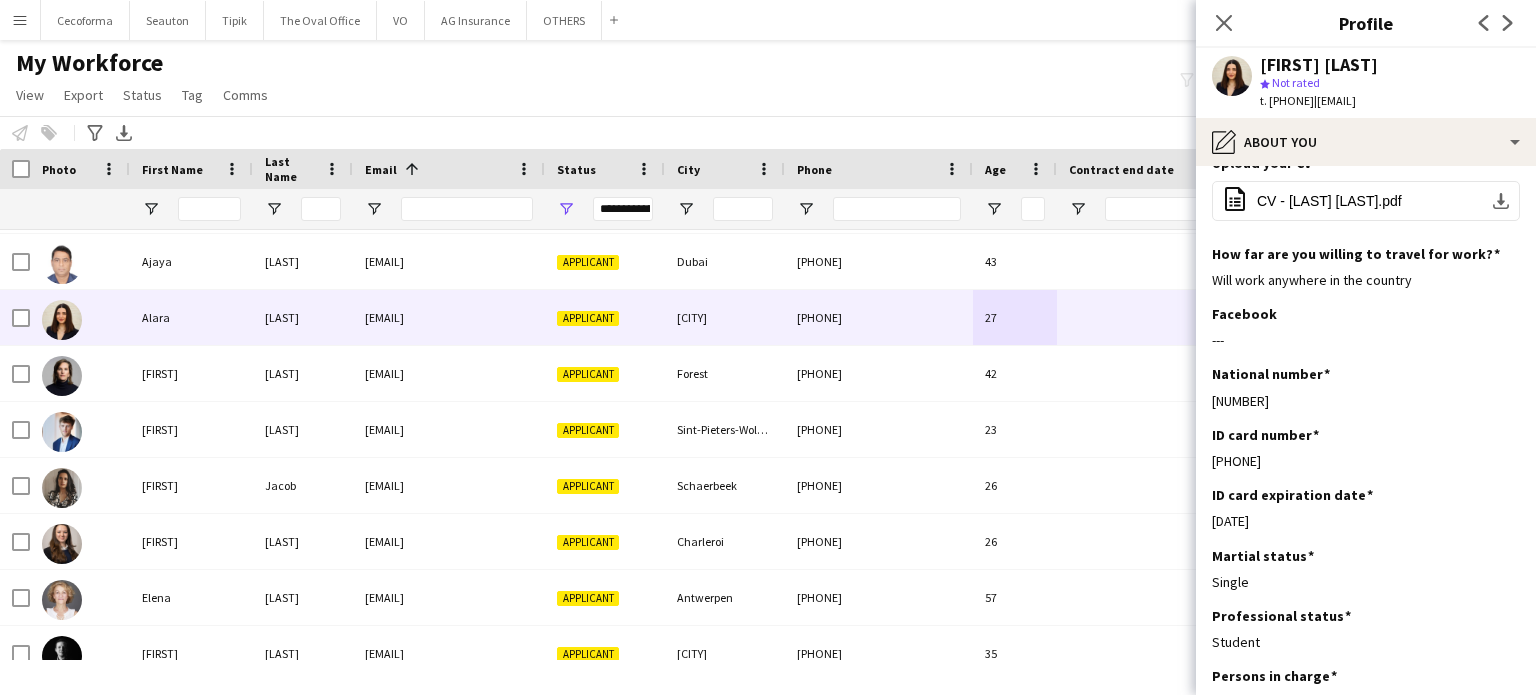 scroll, scrollTop: 0, scrollLeft: 0, axis: both 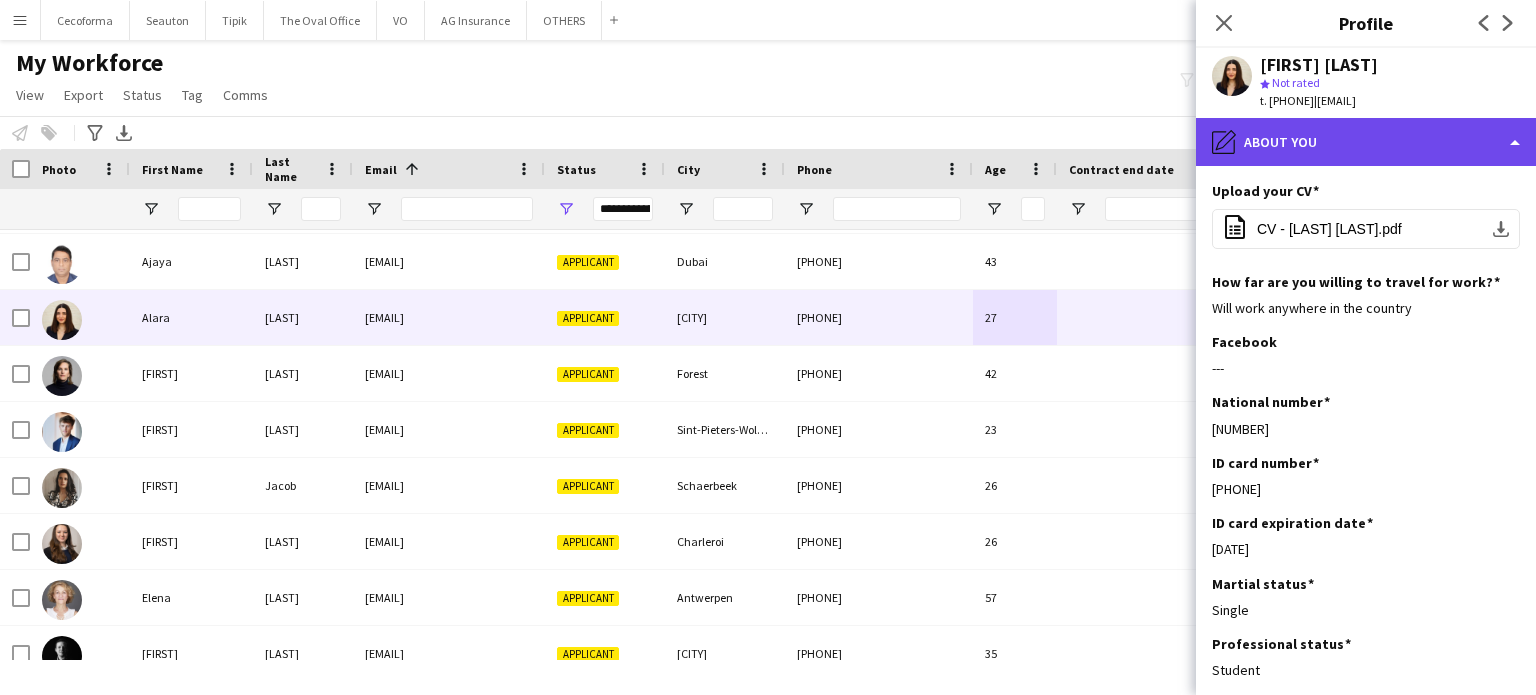 click on "pencil4
About you" 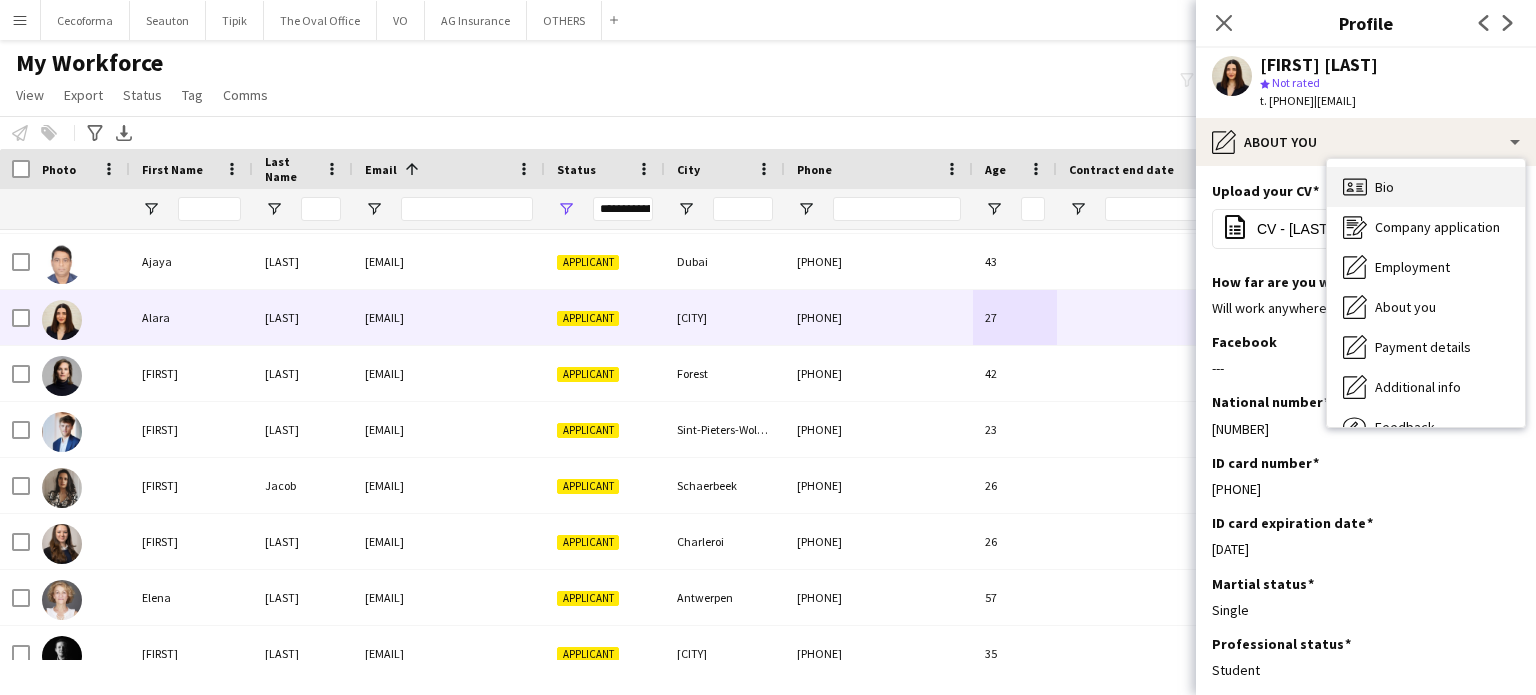 click on "Bio
Bio" at bounding box center [1426, 187] 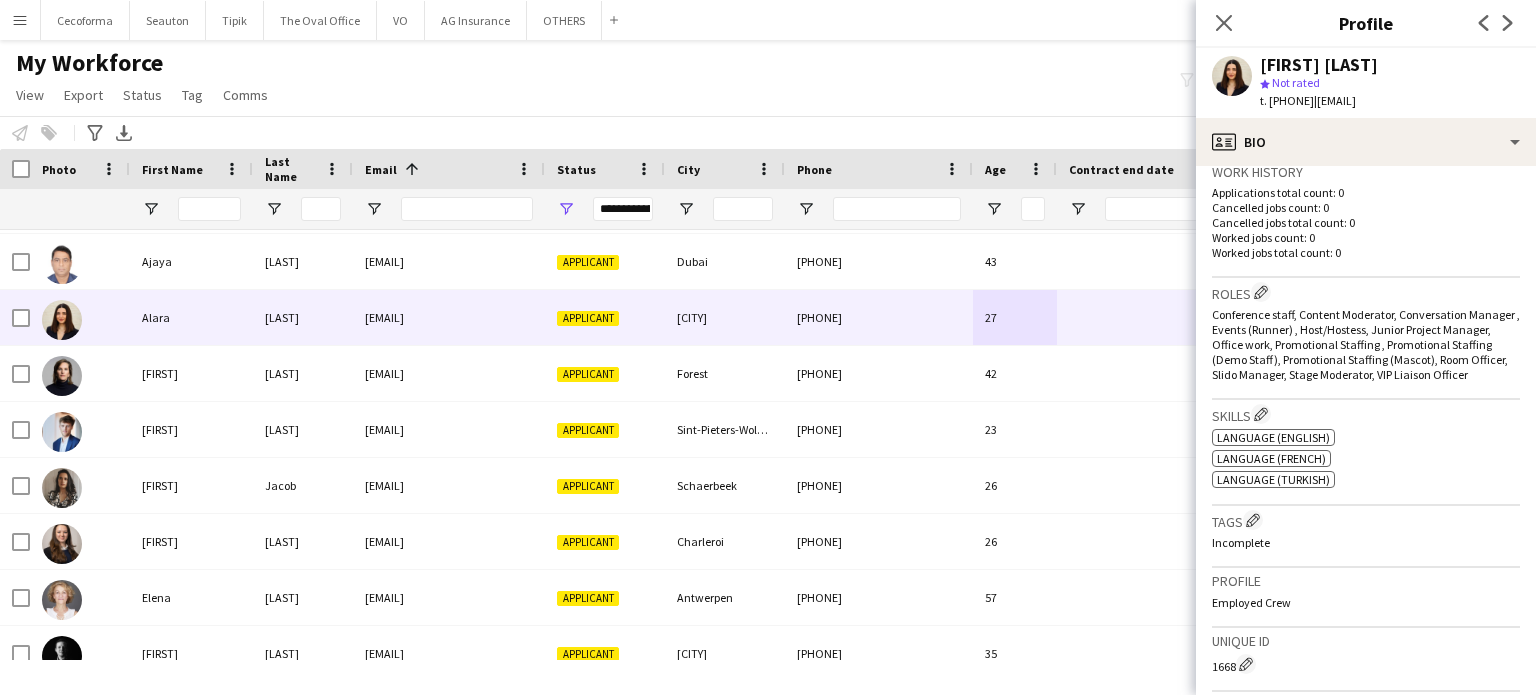 scroll, scrollTop: 500, scrollLeft: 0, axis: vertical 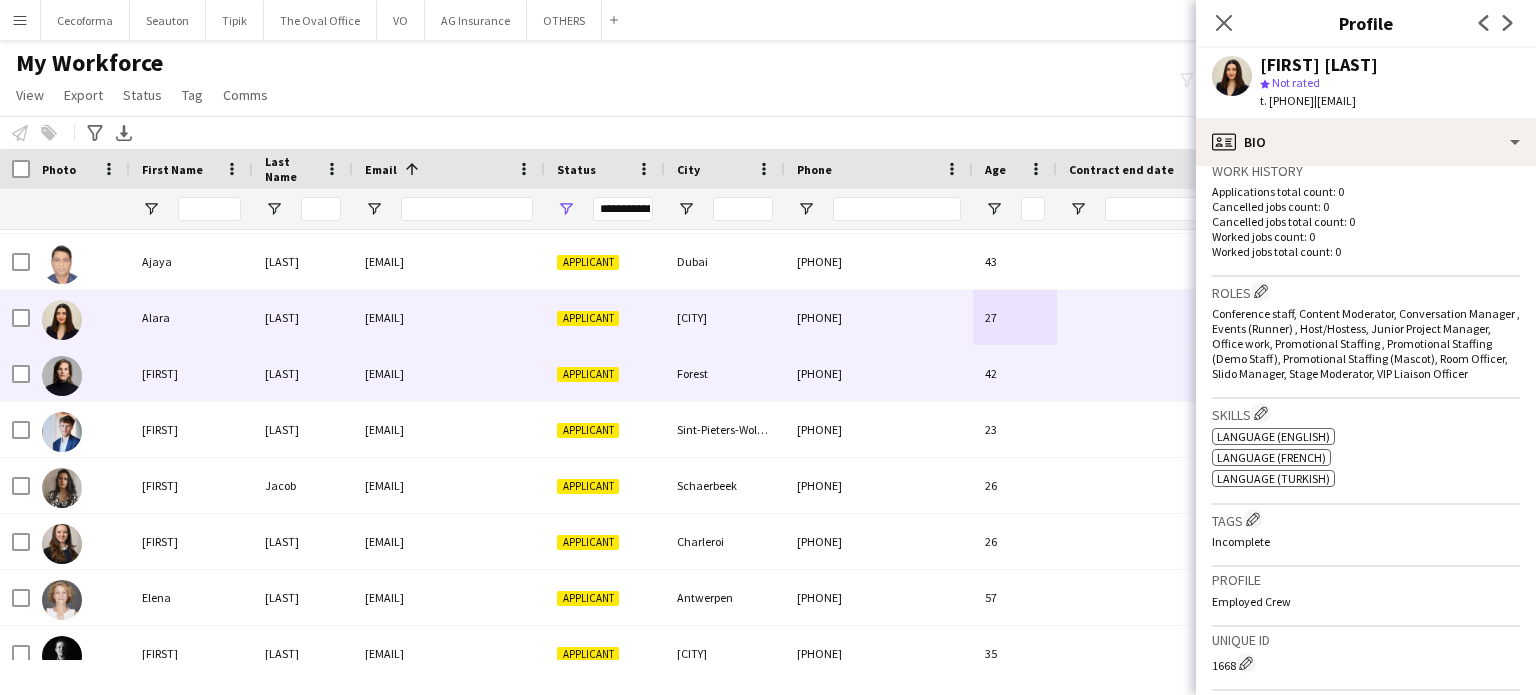 click on "[PHONE]" at bounding box center (879, 373) 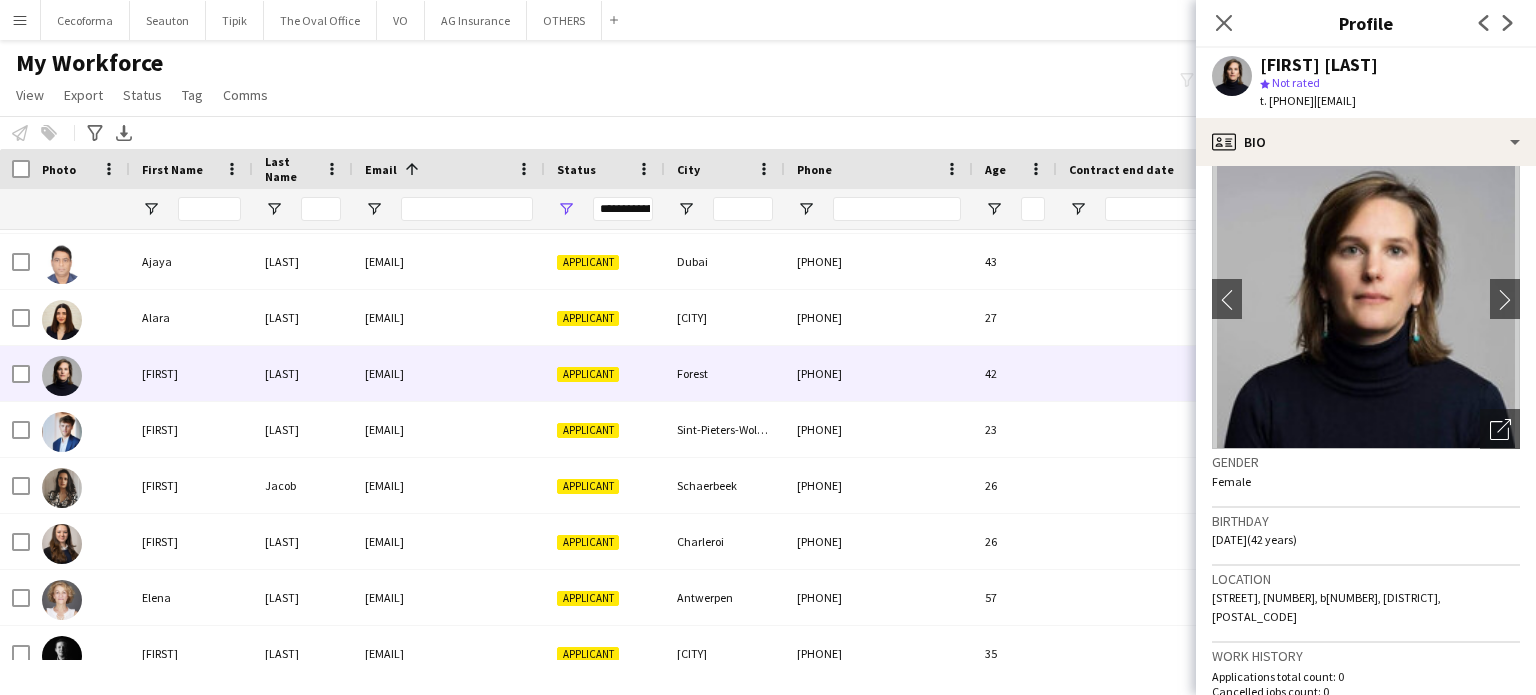 scroll, scrollTop: 0, scrollLeft: 0, axis: both 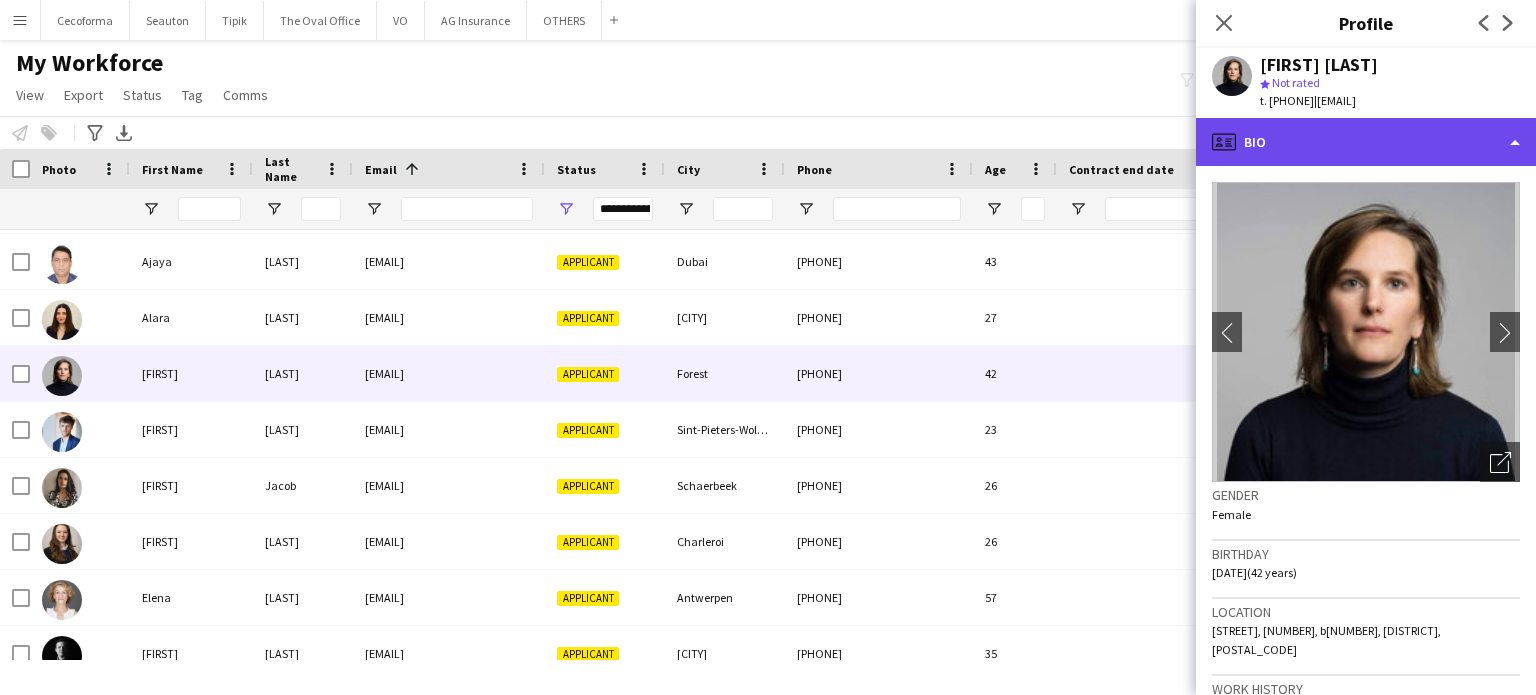 click on "profile
Bio" 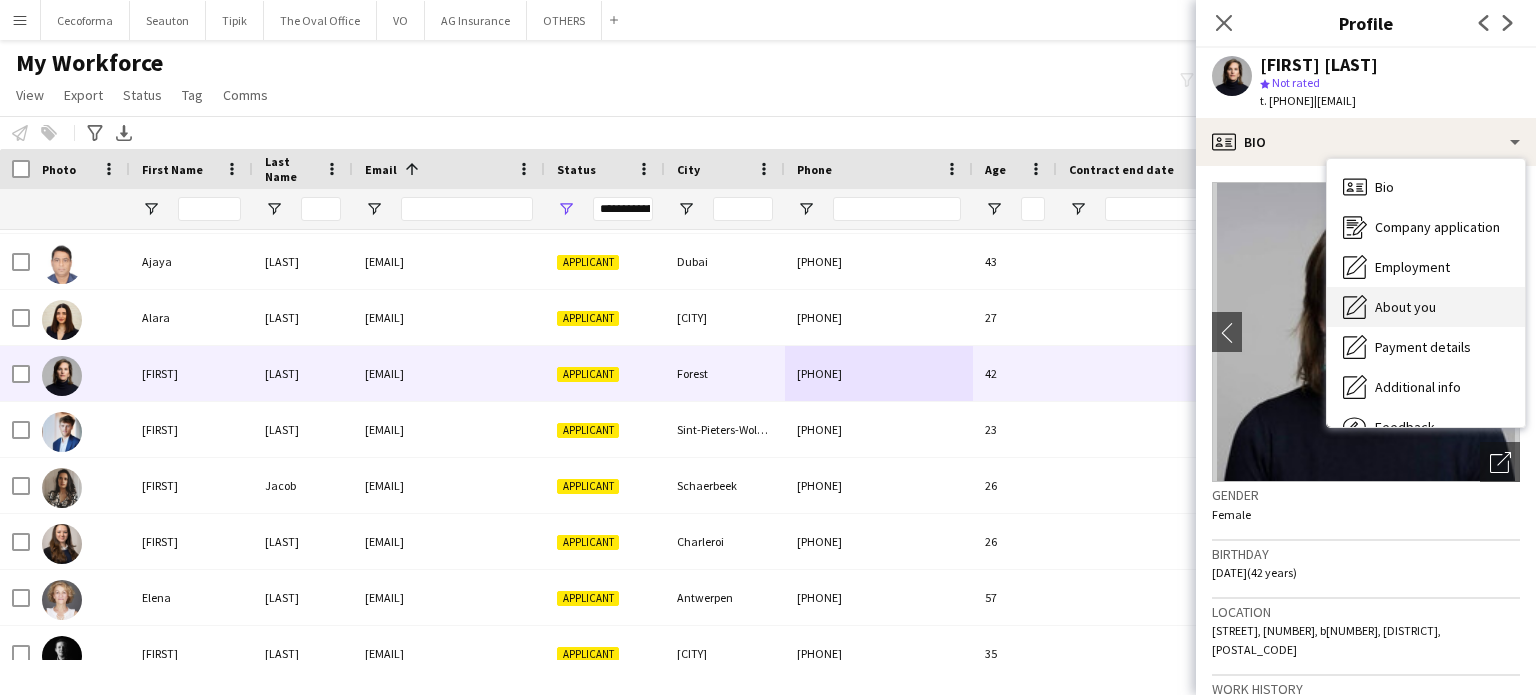 click on "About you" at bounding box center (1405, 307) 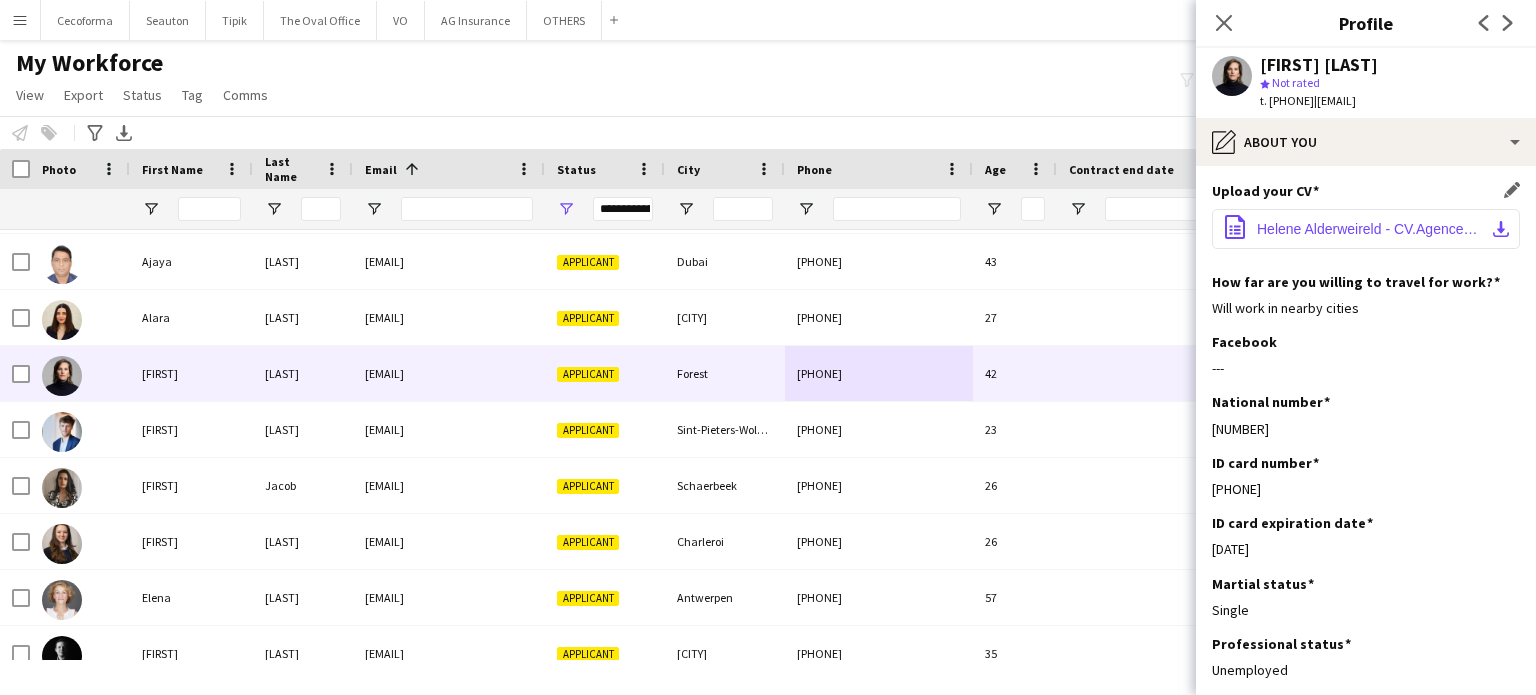 click on "Helene Alderweireld - CV.Agence_evenements.hotesse.pdf" 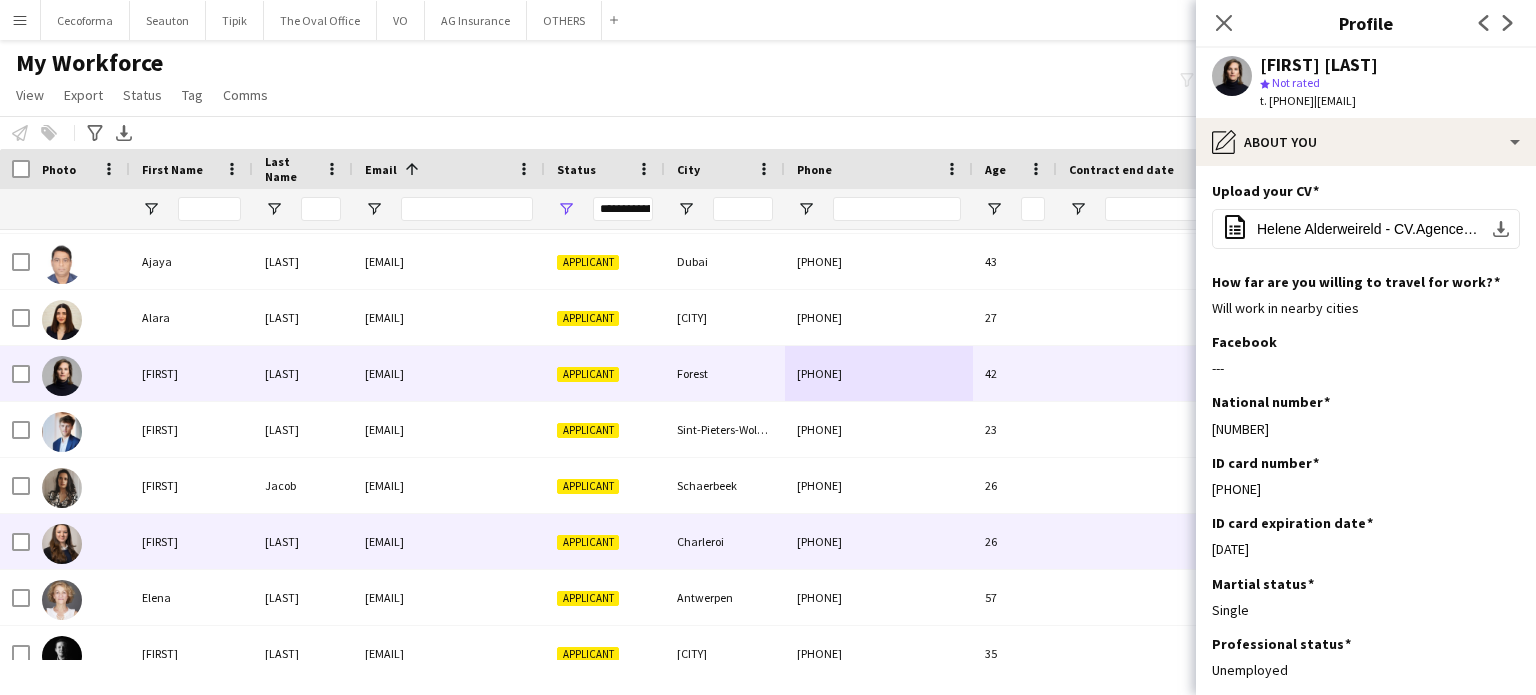 scroll, scrollTop: 595, scrollLeft: 0, axis: vertical 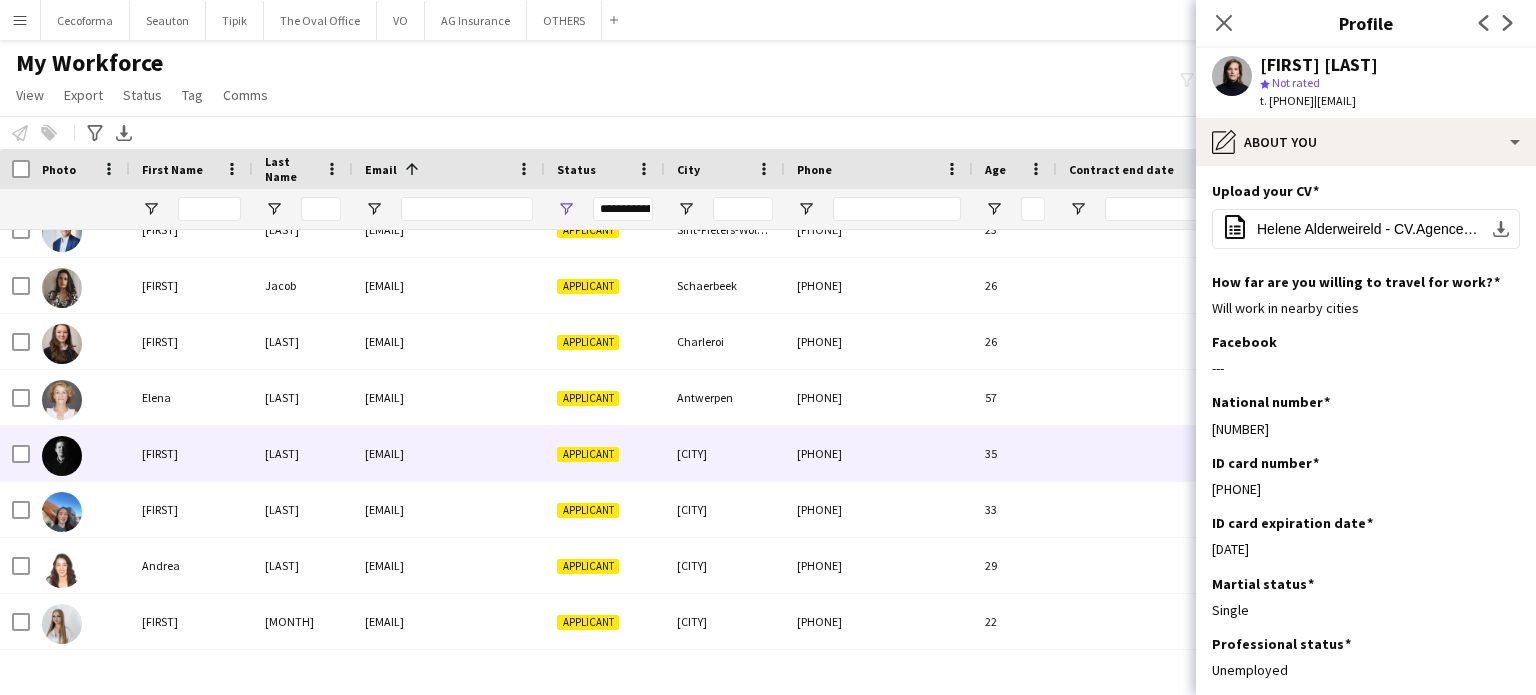 click on "35" at bounding box center (1015, 453) 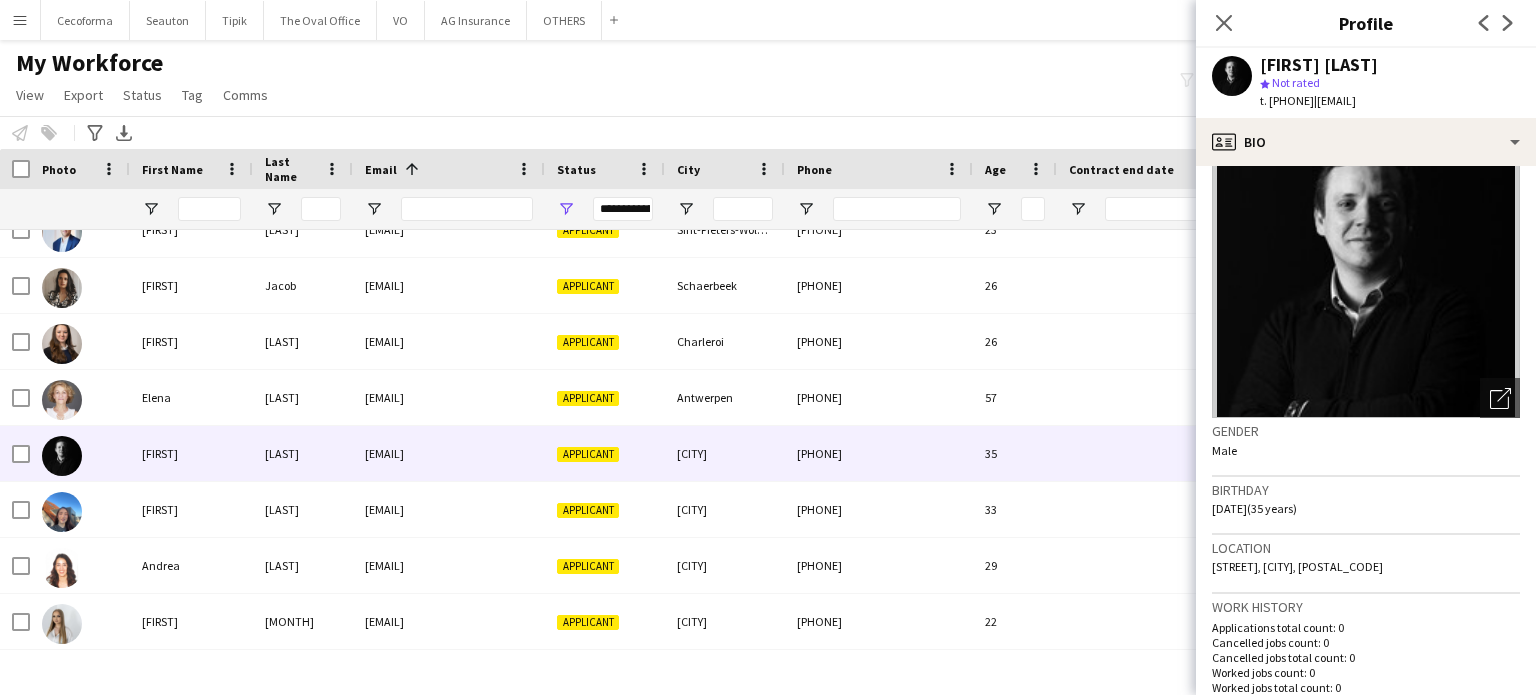scroll, scrollTop: 0, scrollLeft: 0, axis: both 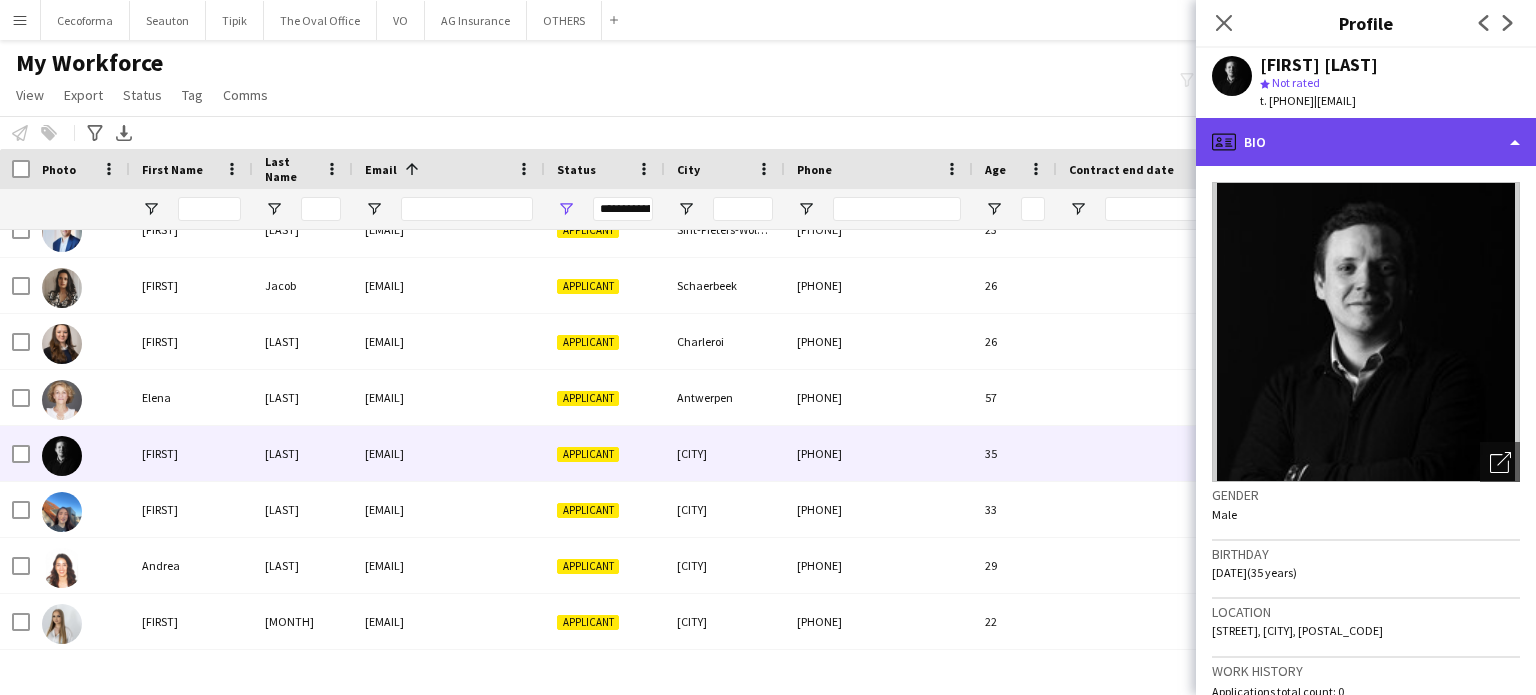 click on "profile
Bio" 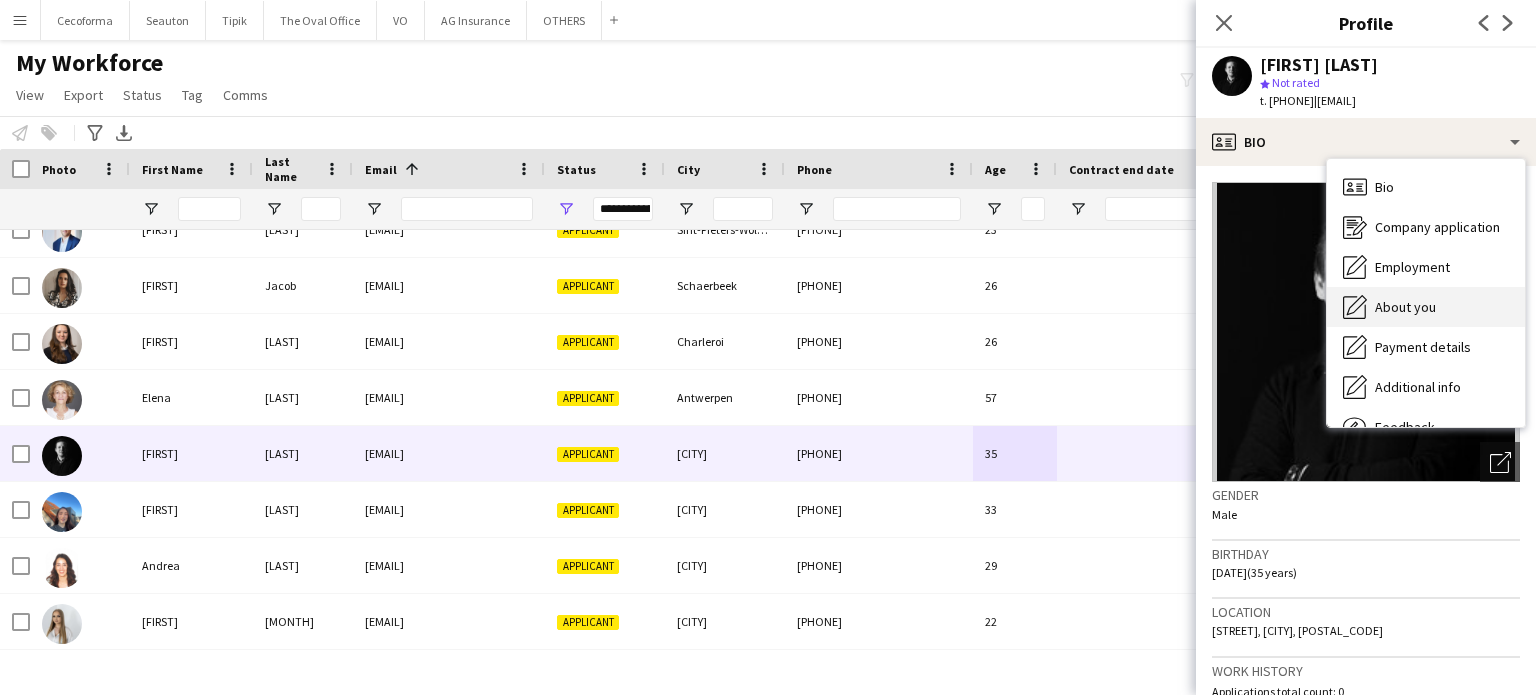 click on "About you" at bounding box center (1405, 307) 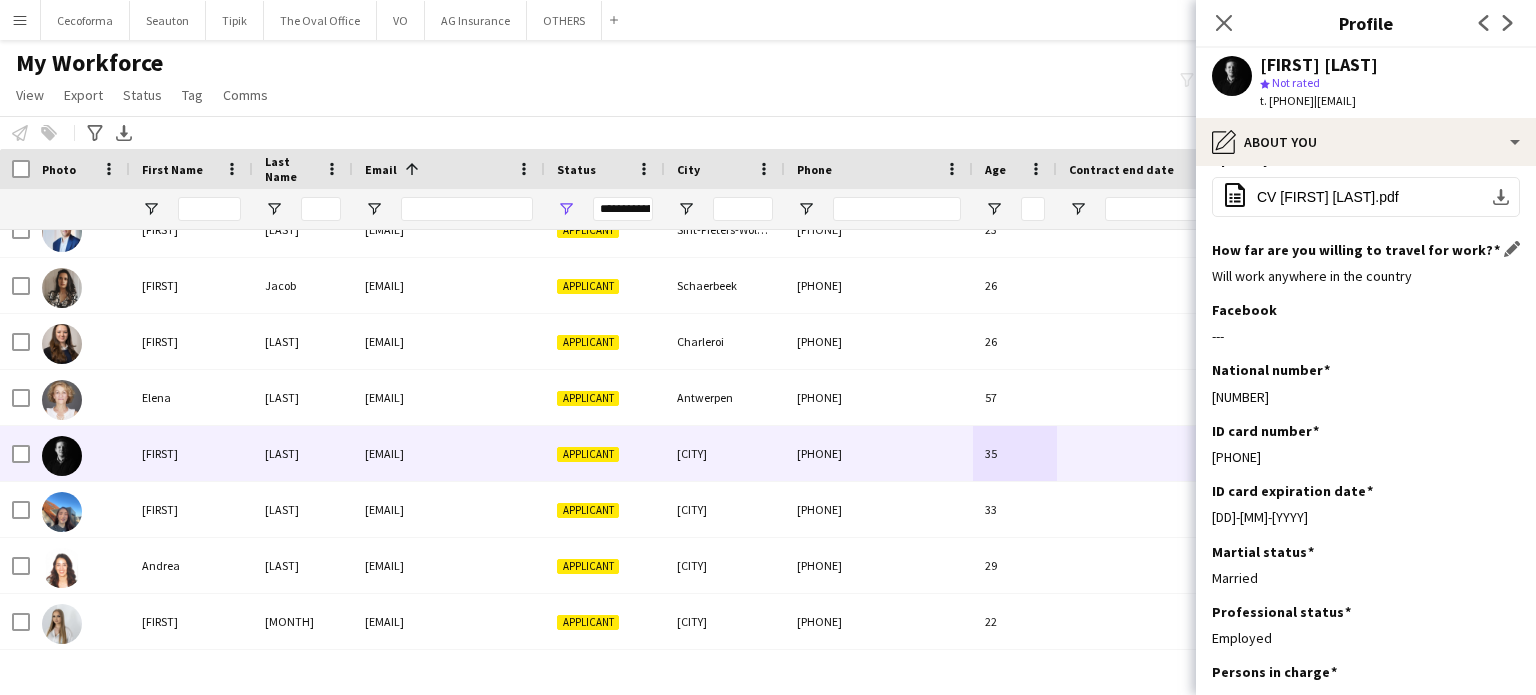 scroll, scrollTop: 0, scrollLeft: 0, axis: both 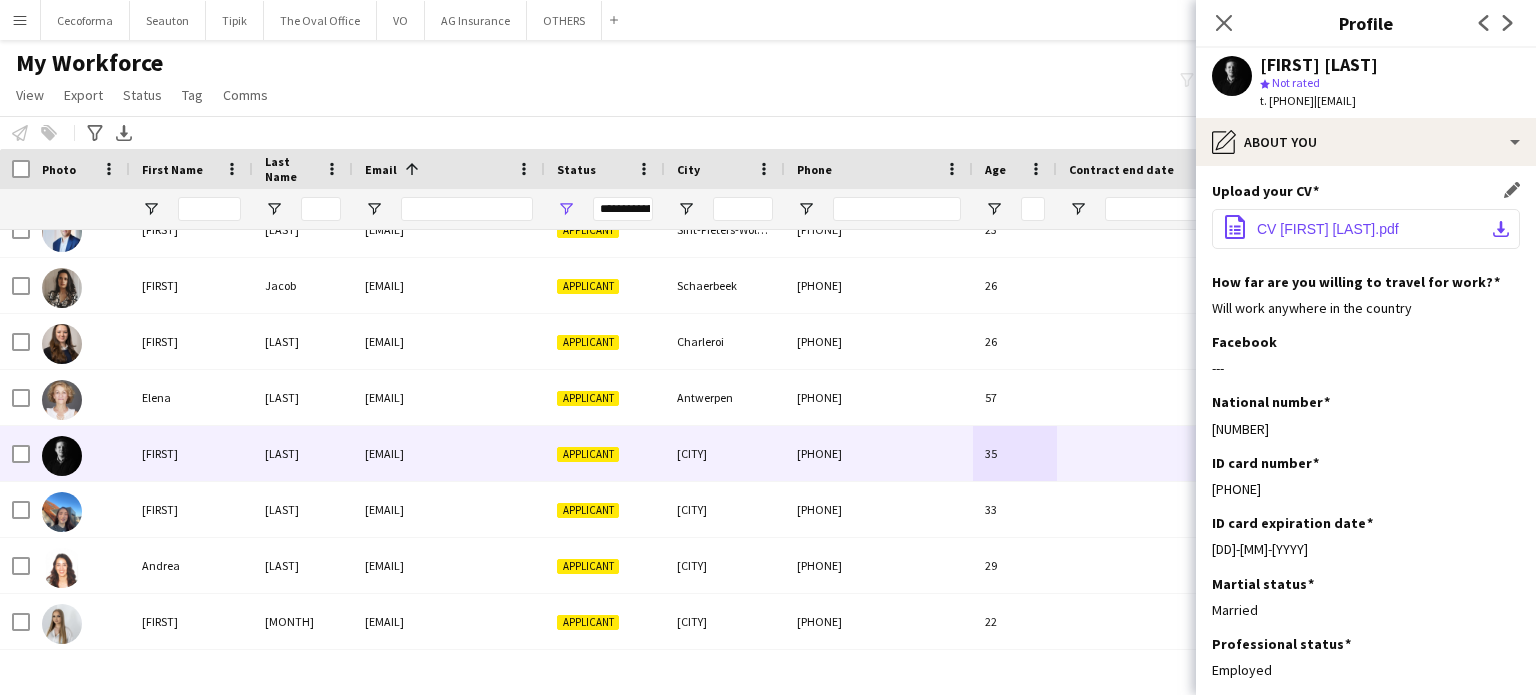 click on "François Amico_CV.pdf" 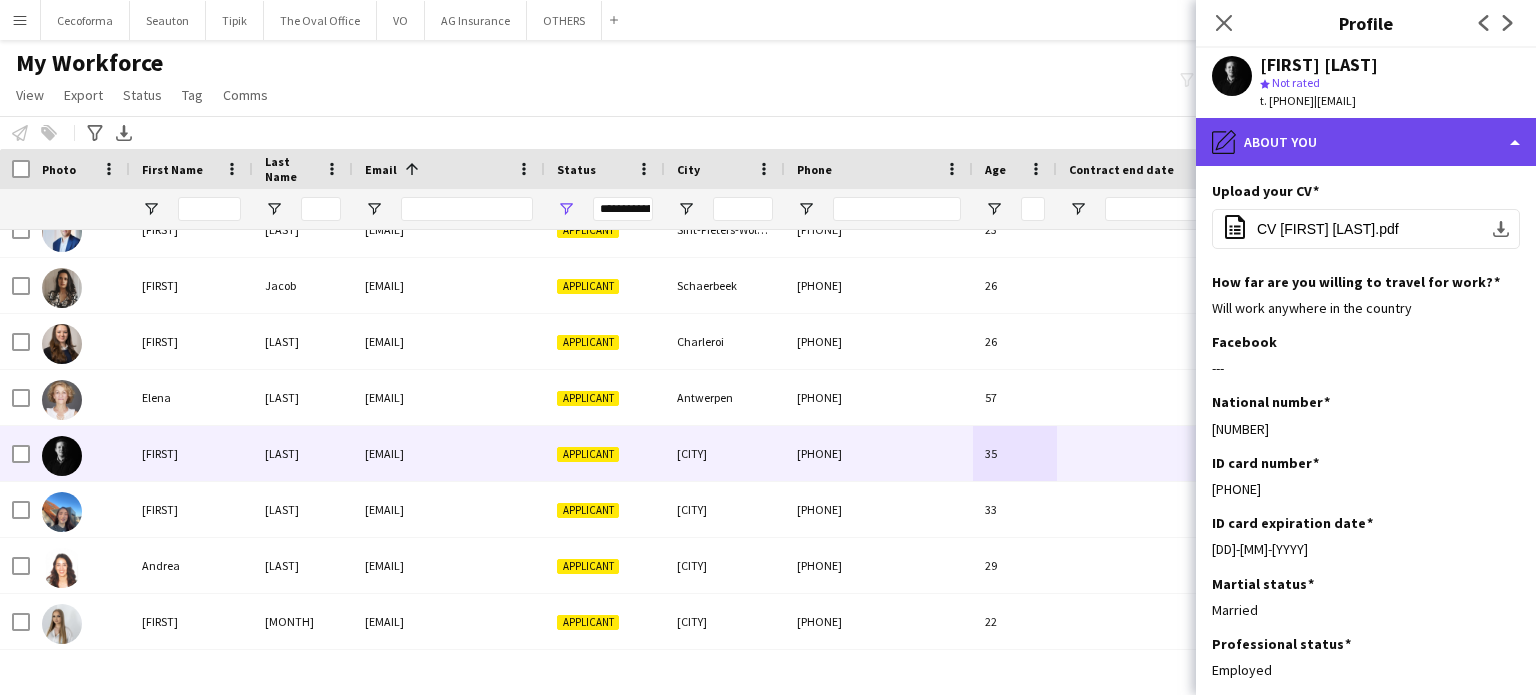 click on "pencil4
About you" 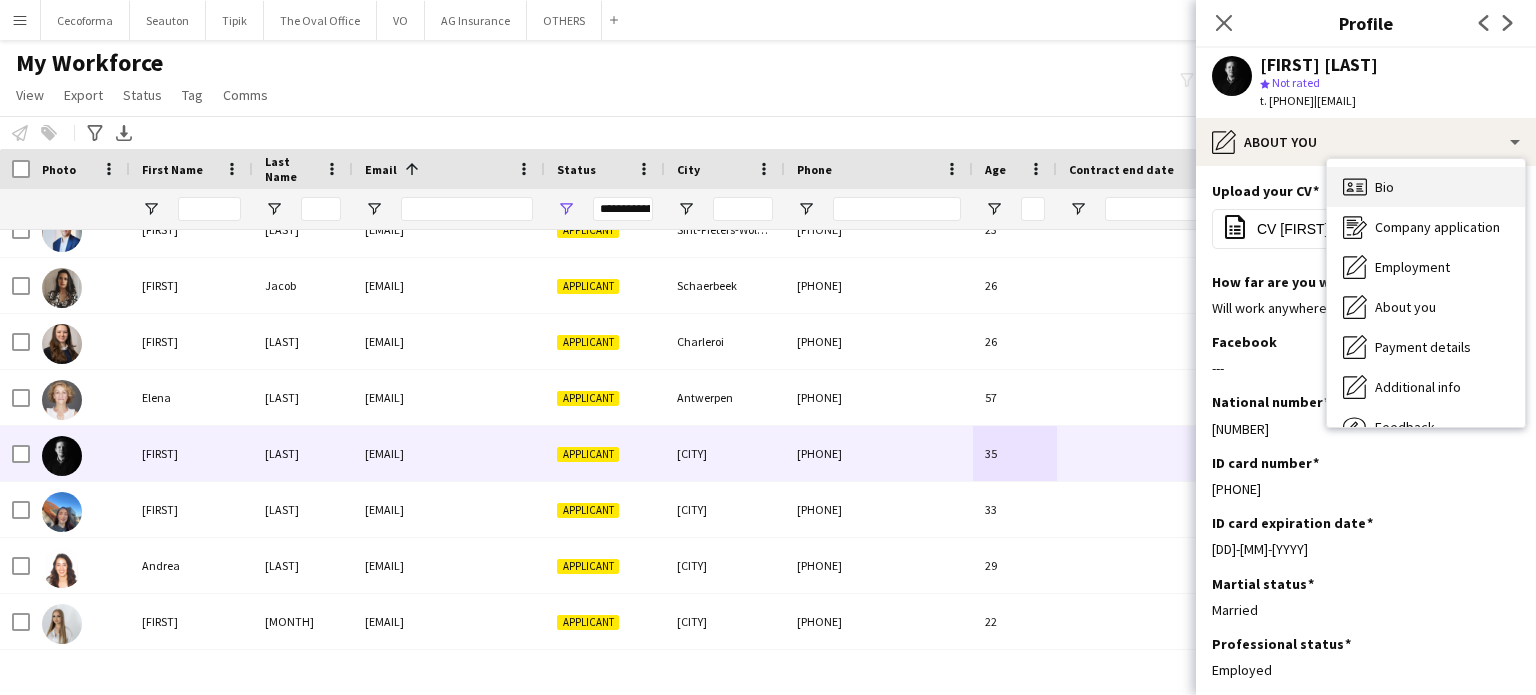 click on "Bio" at bounding box center [1384, 187] 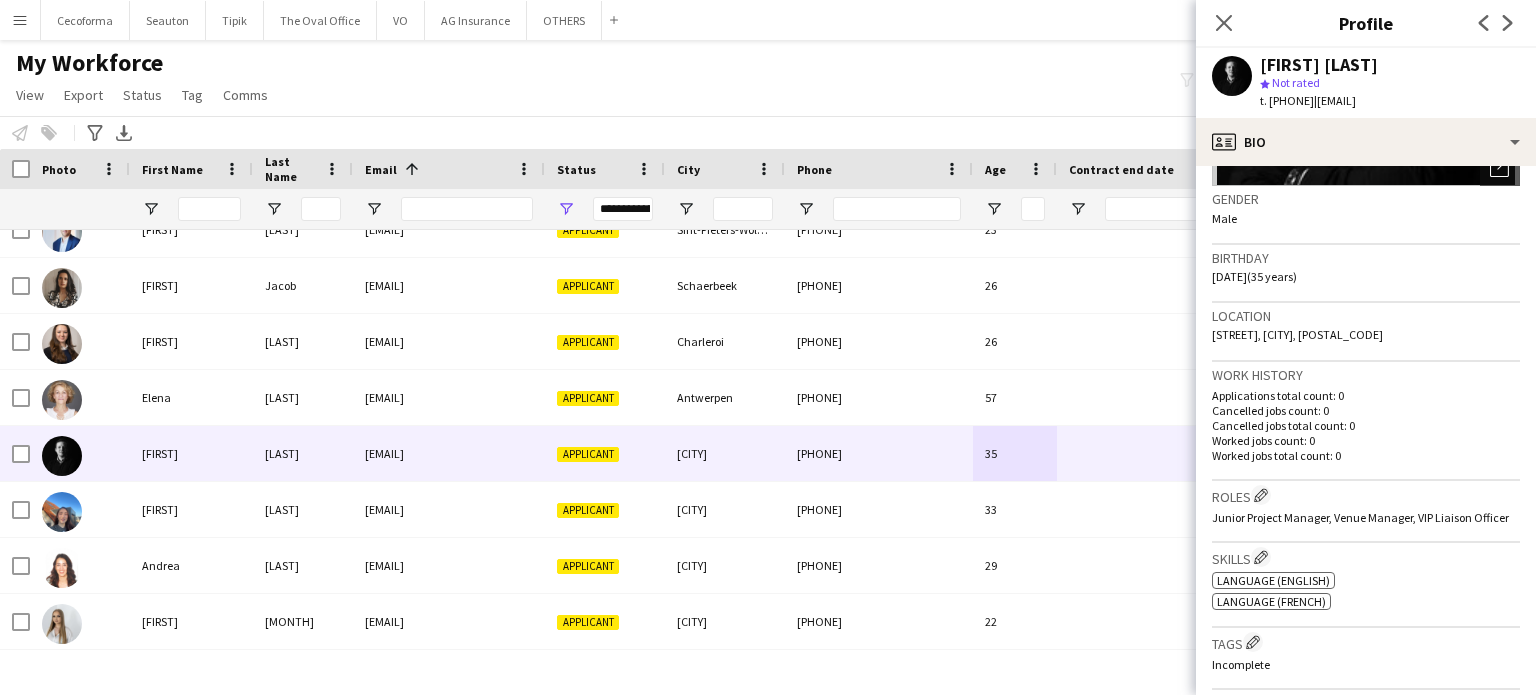 scroll, scrollTop: 300, scrollLeft: 0, axis: vertical 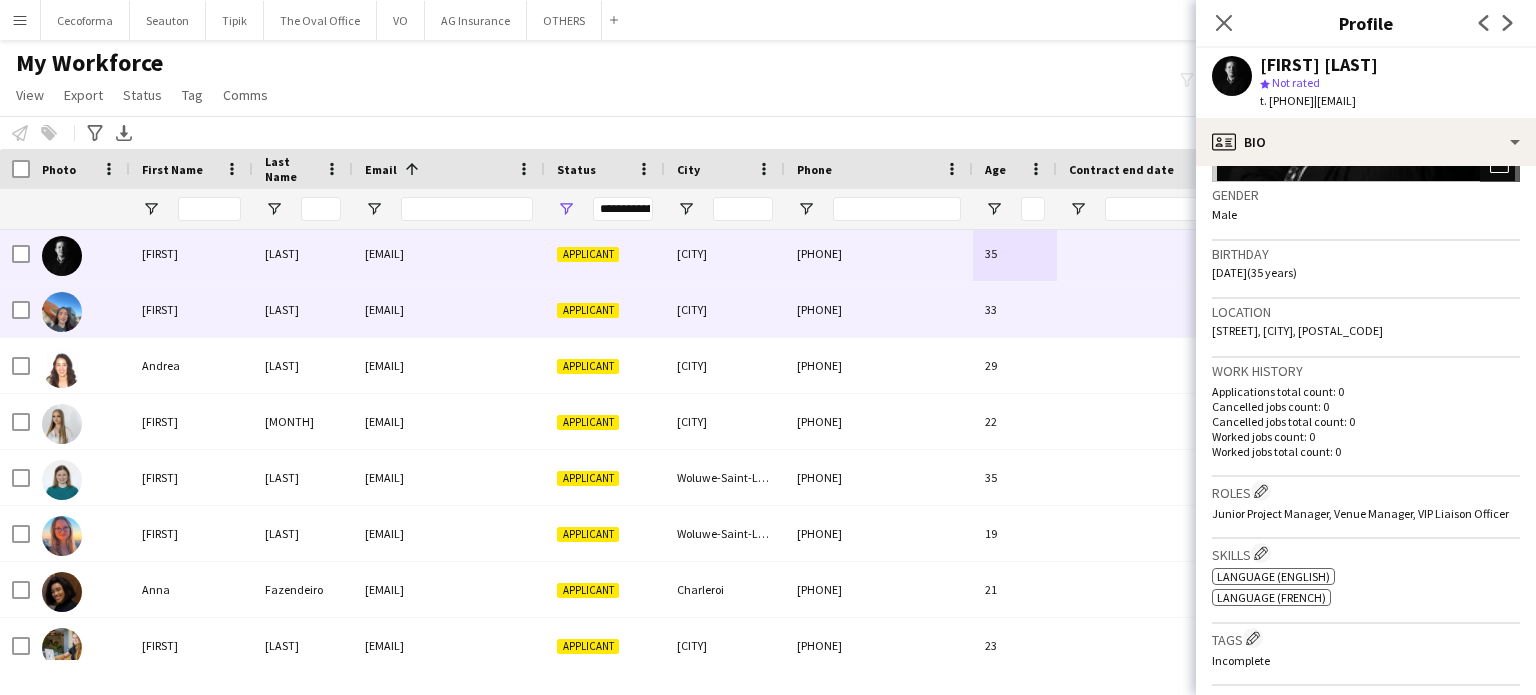 click on "33" at bounding box center (1015, 309) 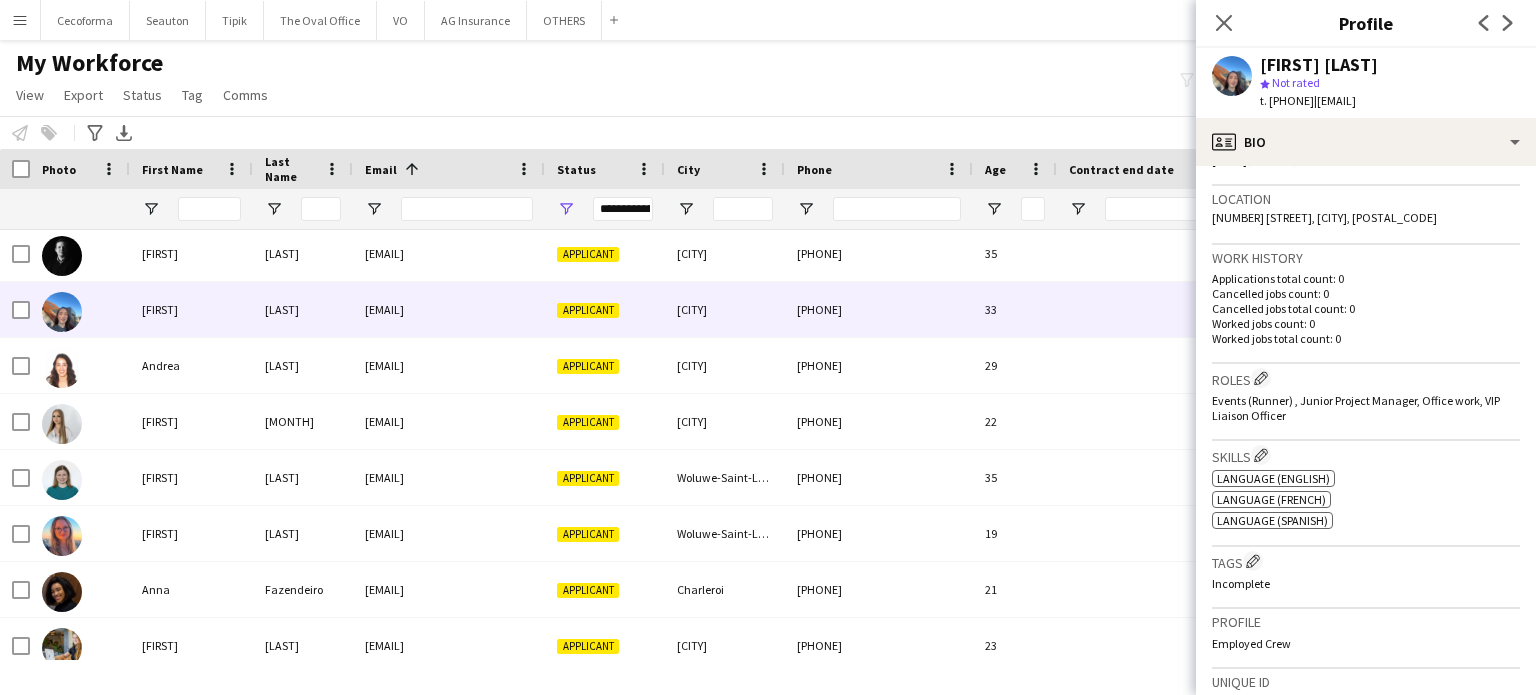 scroll, scrollTop: 400, scrollLeft: 0, axis: vertical 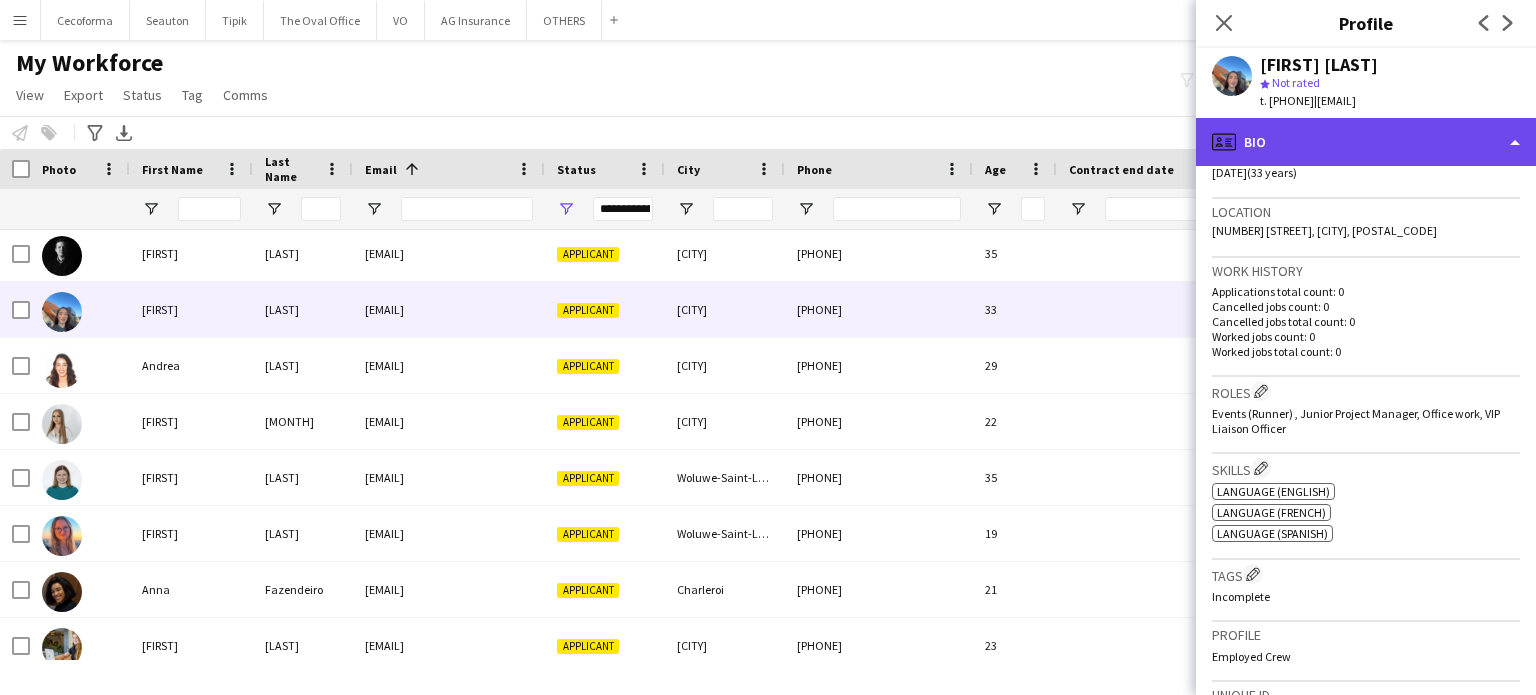 click on "profile
Bio" 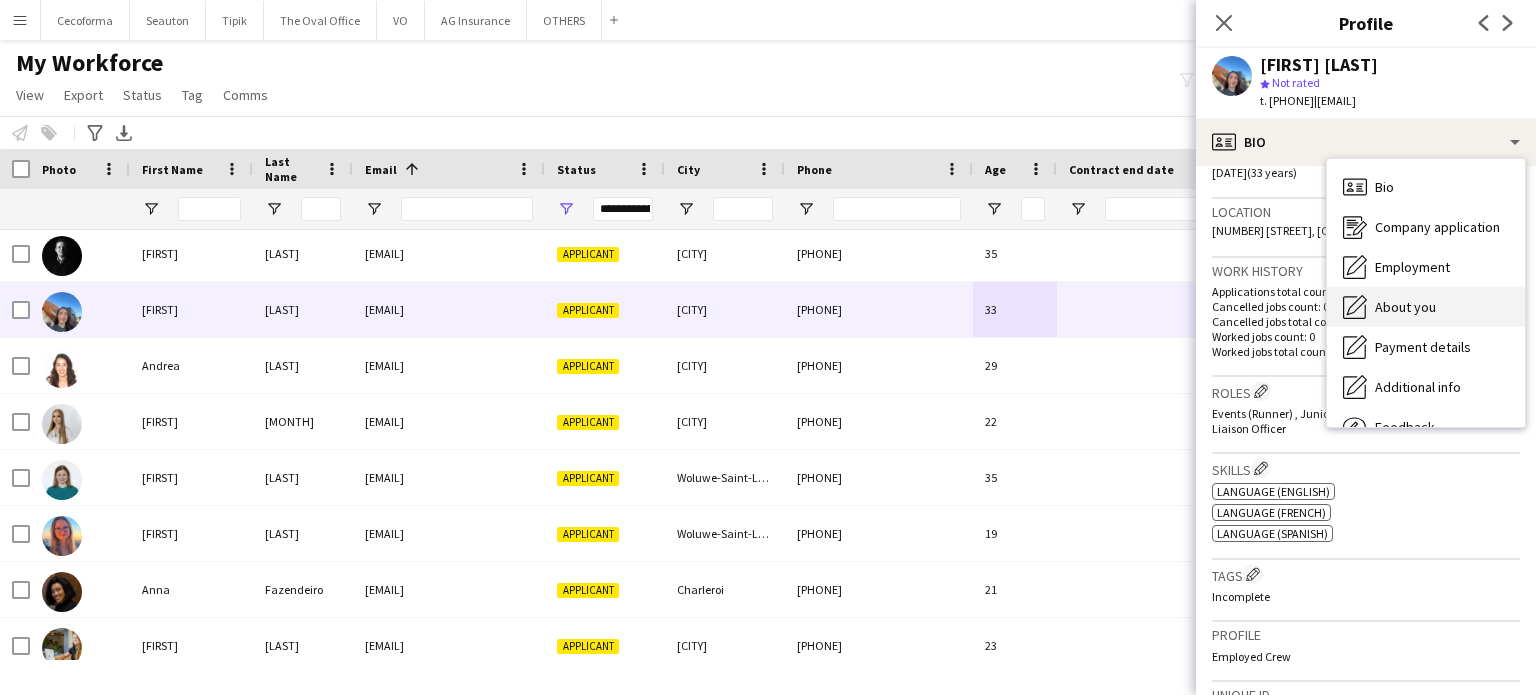 click on "About you" at bounding box center (1405, 307) 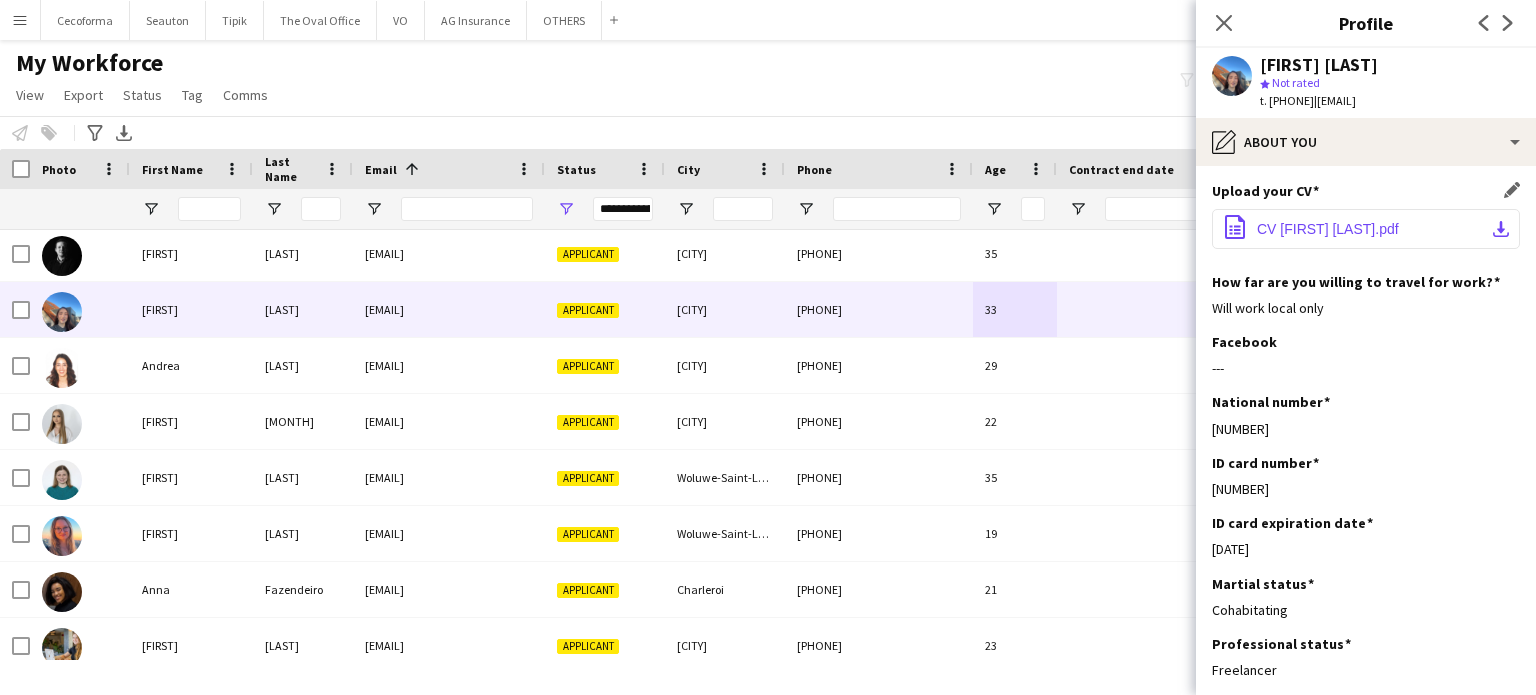 click on "Ana Laborie_CV_ MAY.pdf" 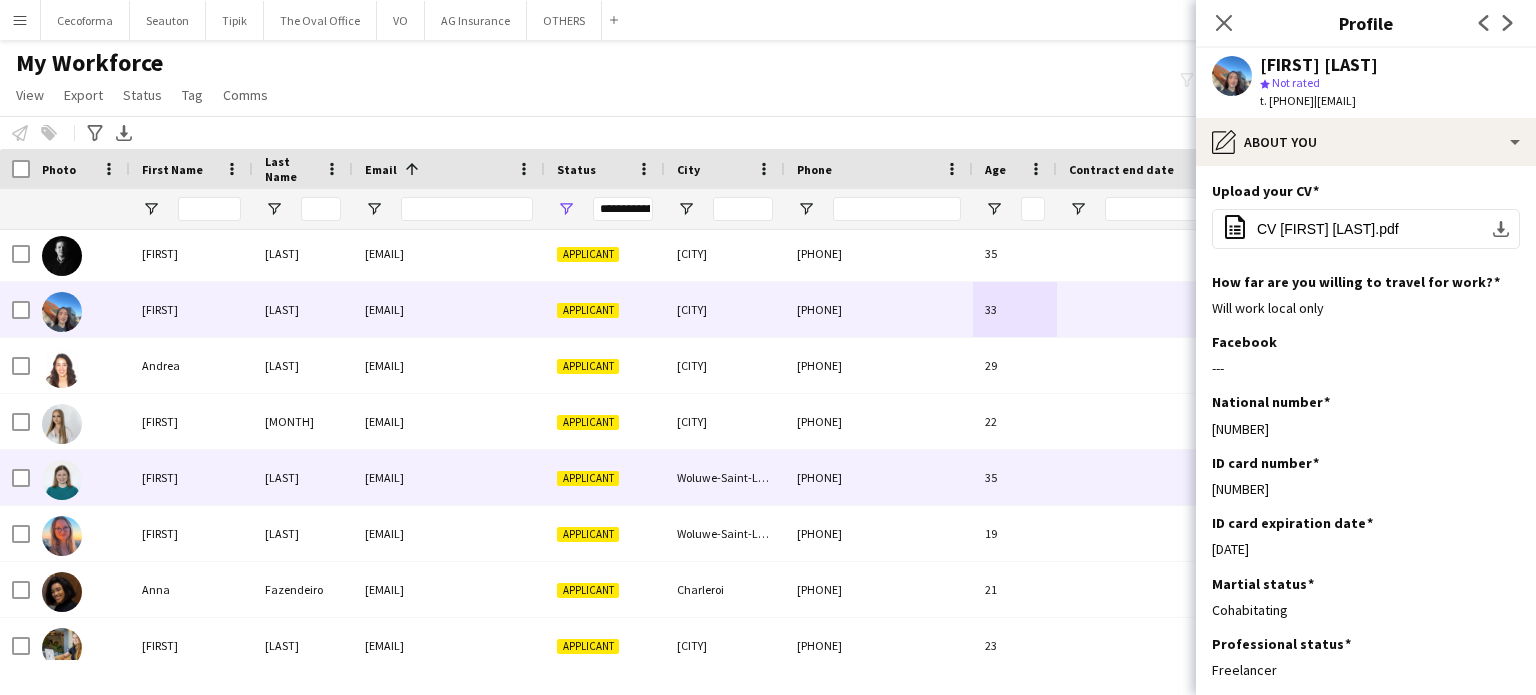 click on "35" at bounding box center [1015, 477] 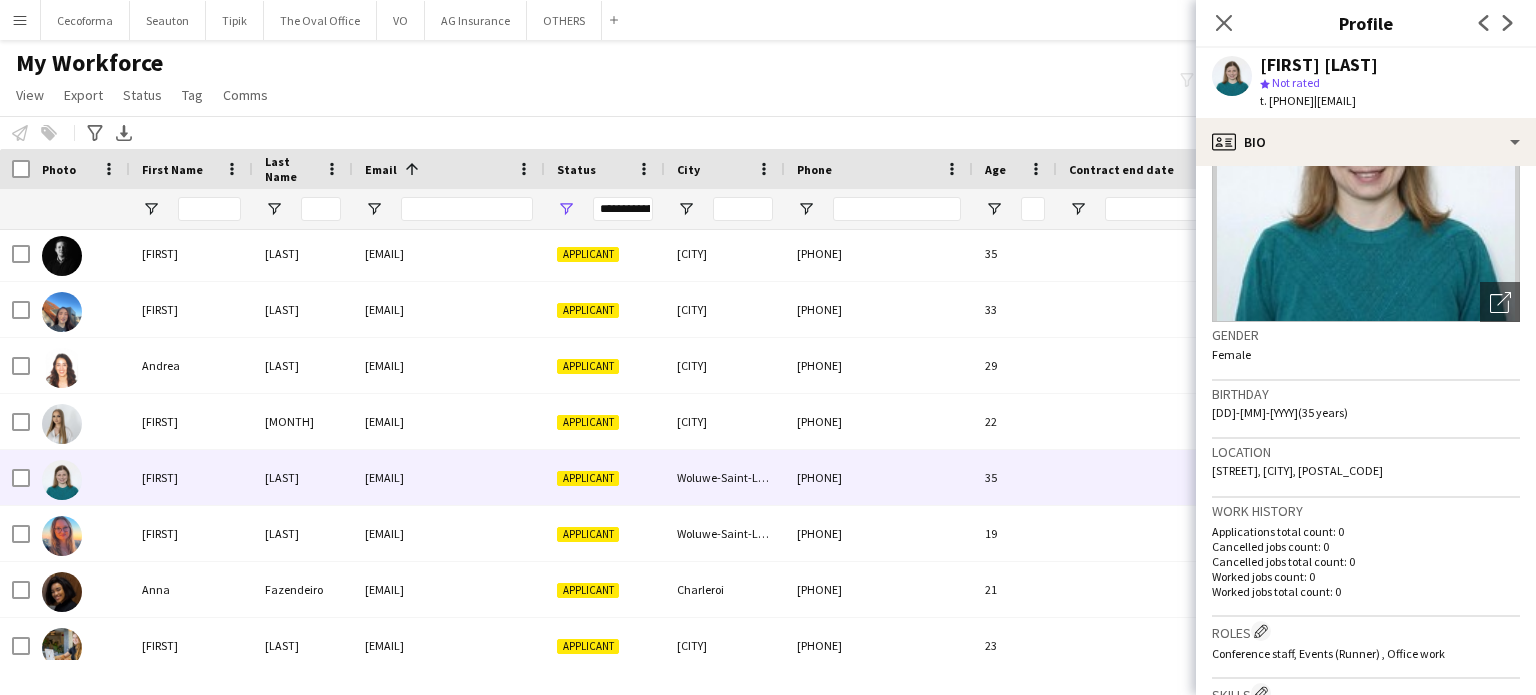 scroll, scrollTop: 0, scrollLeft: 0, axis: both 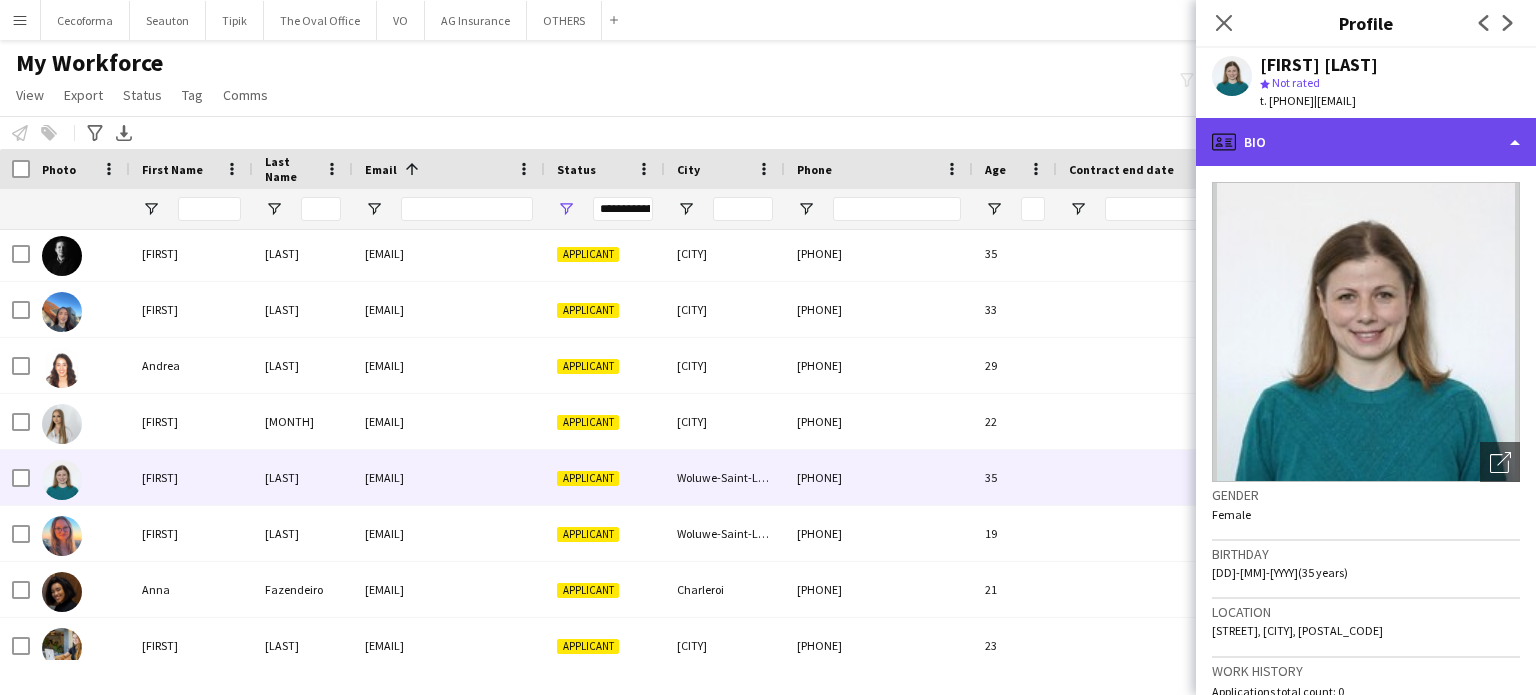 click on "profile
Bio" 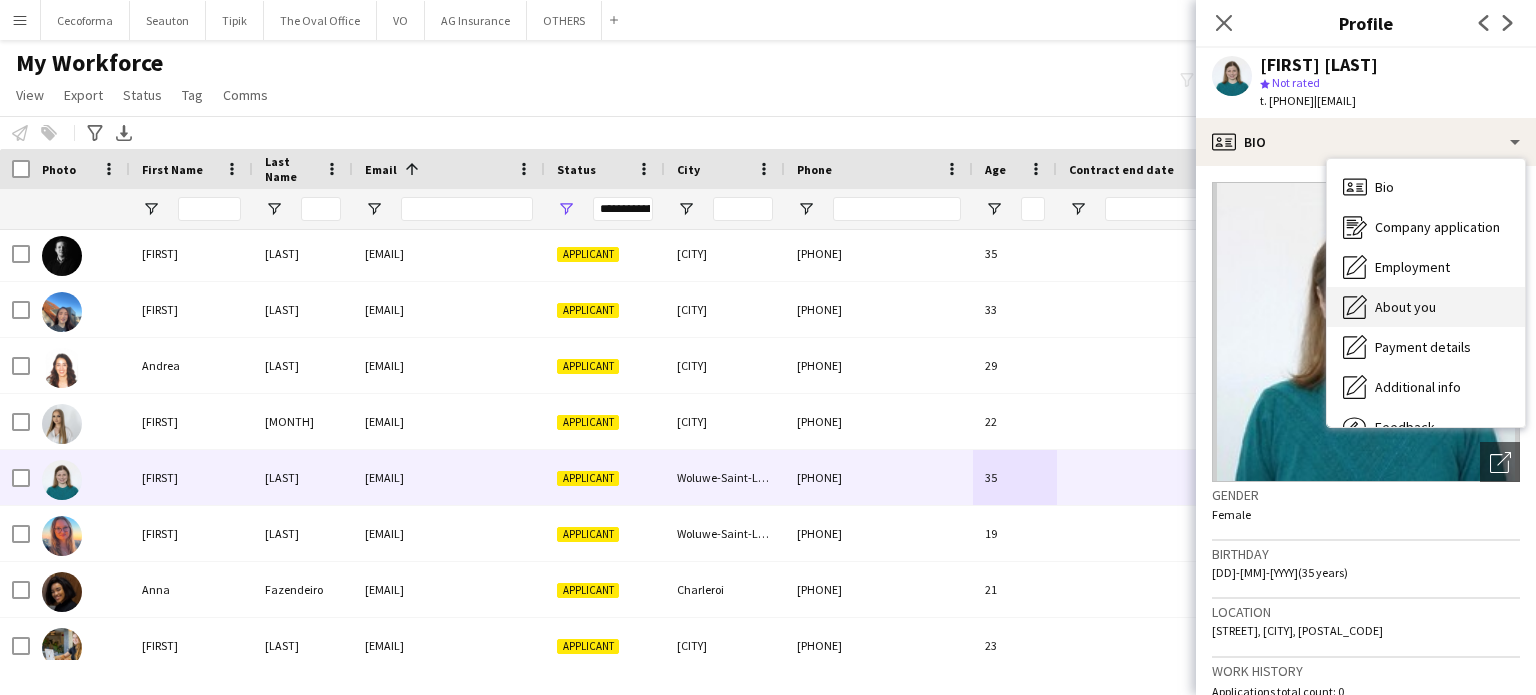 click on "About you" at bounding box center (1405, 307) 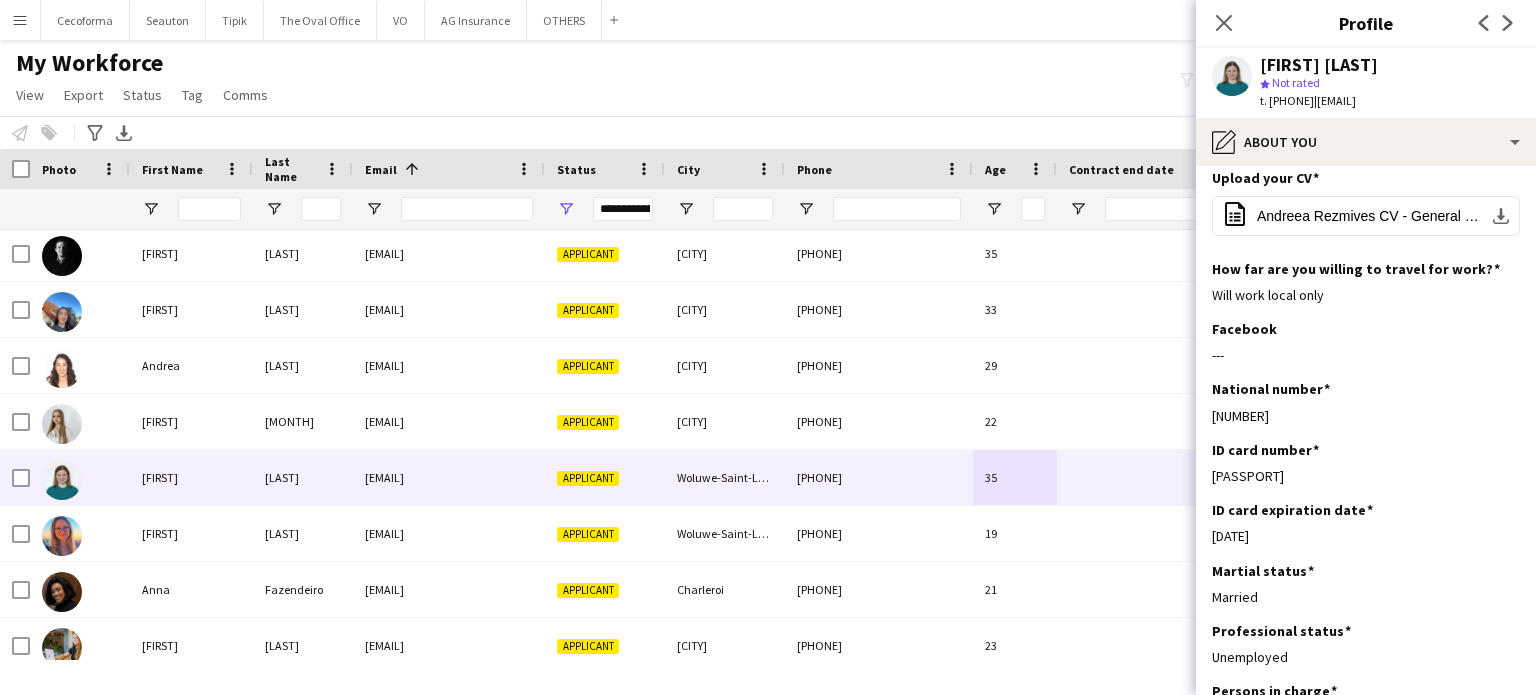 scroll, scrollTop: 0, scrollLeft: 0, axis: both 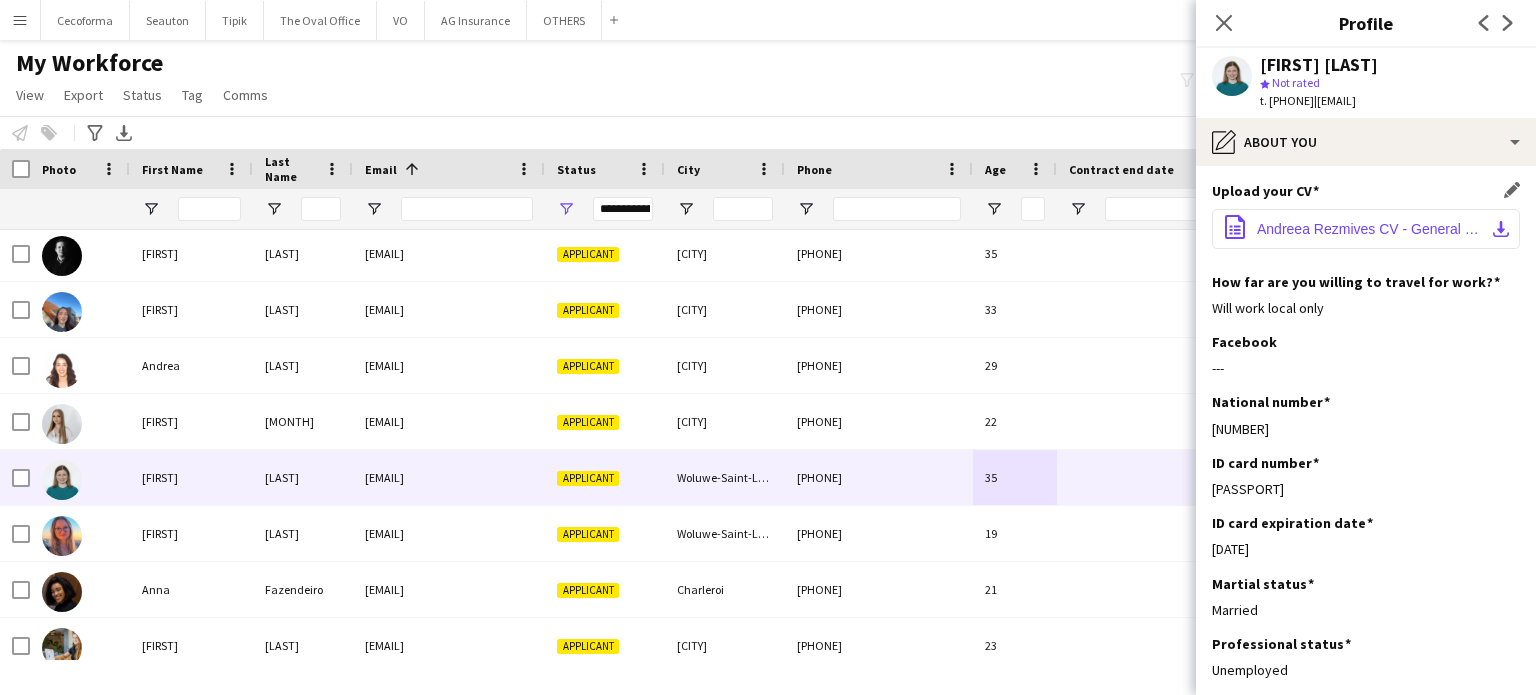 click on "Andreea Rezmives CV - General Resume Jan 2025 .pdf" 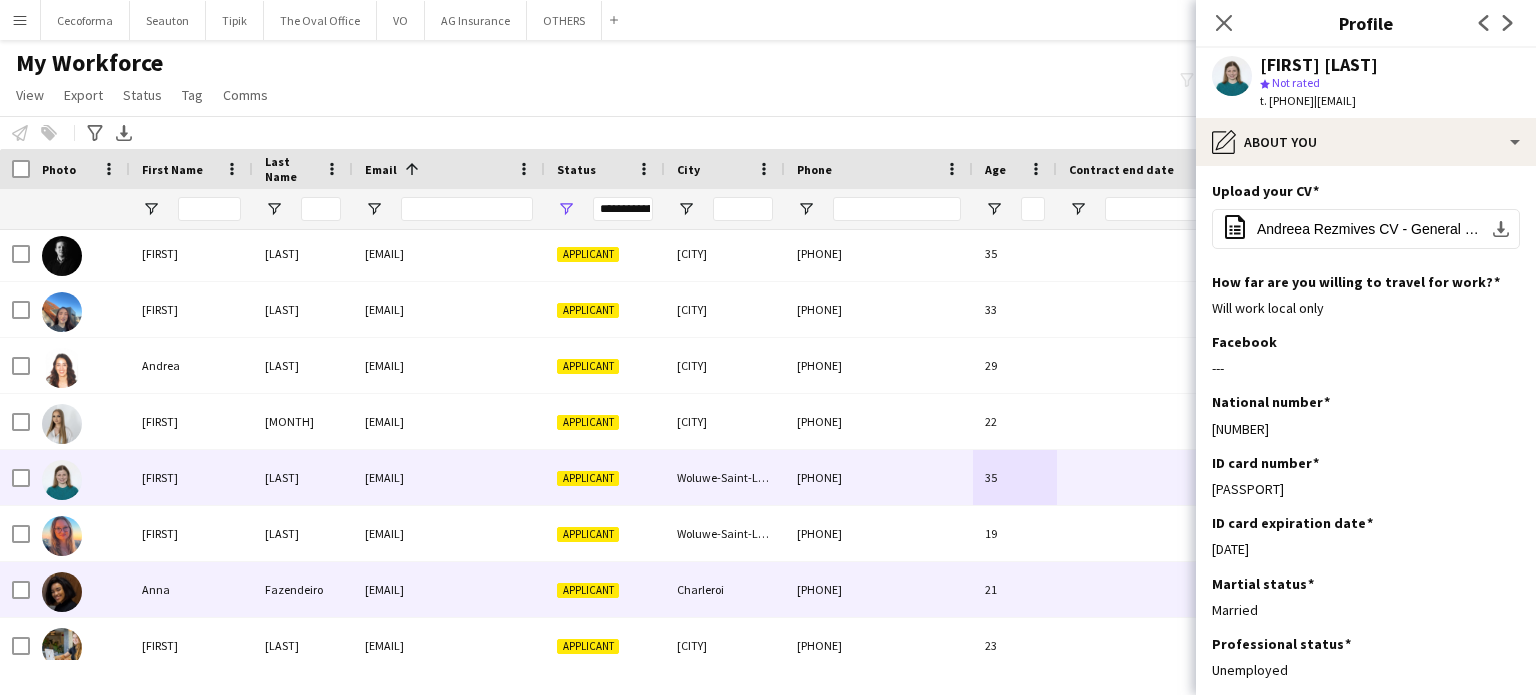 scroll, scrollTop: 837, scrollLeft: 0, axis: vertical 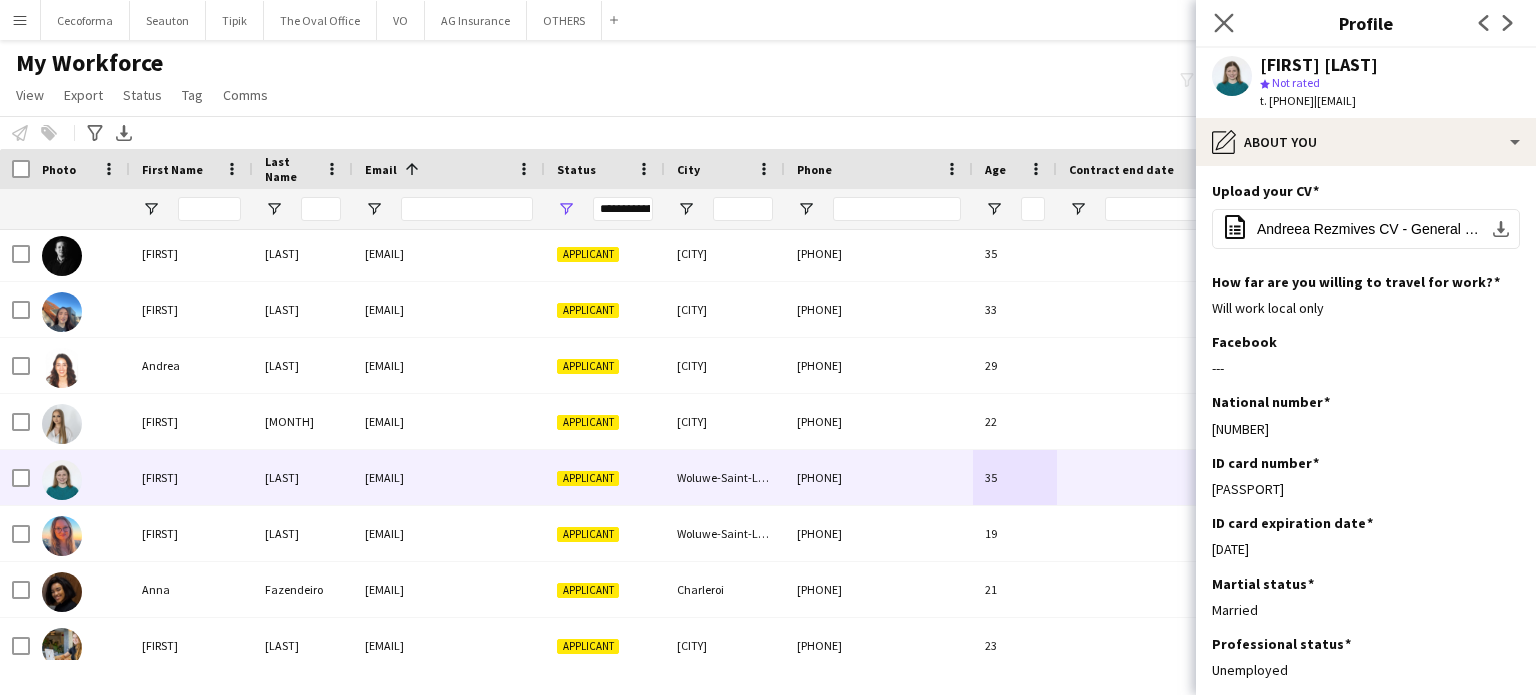 click on "Close pop-in" 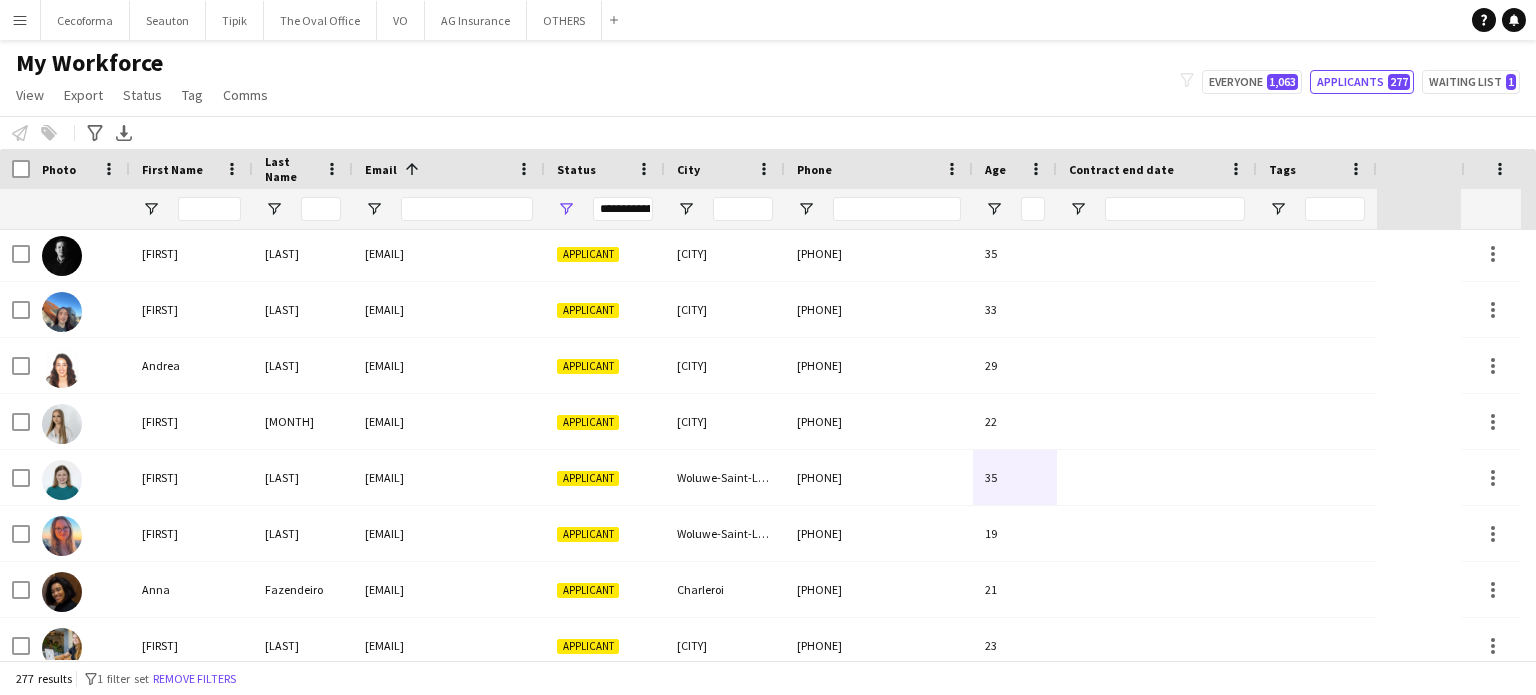 scroll, scrollTop: 926, scrollLeft: 0, axis: vertical 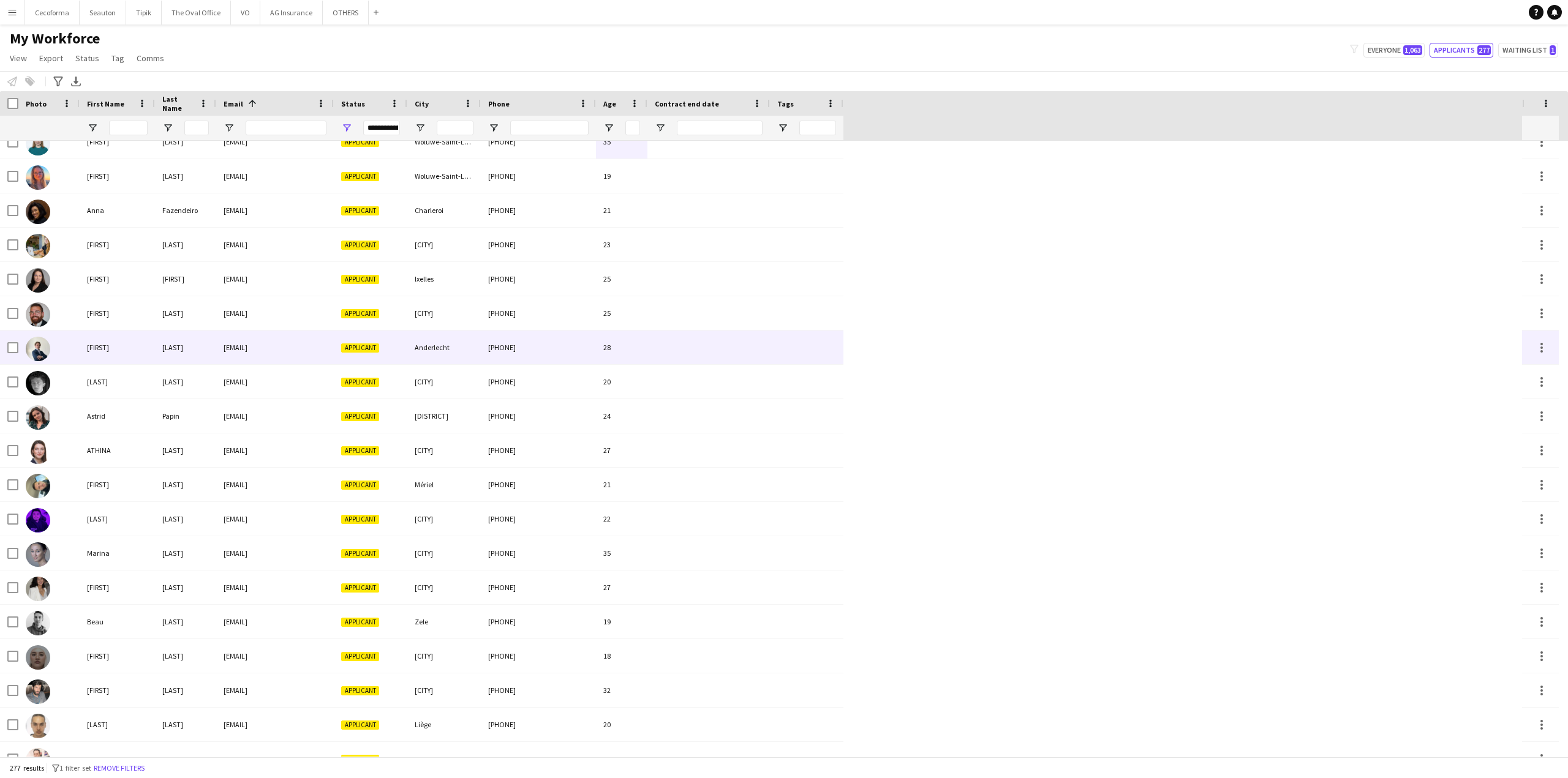 click on "[LAST]" at bounding box center (186, 347) 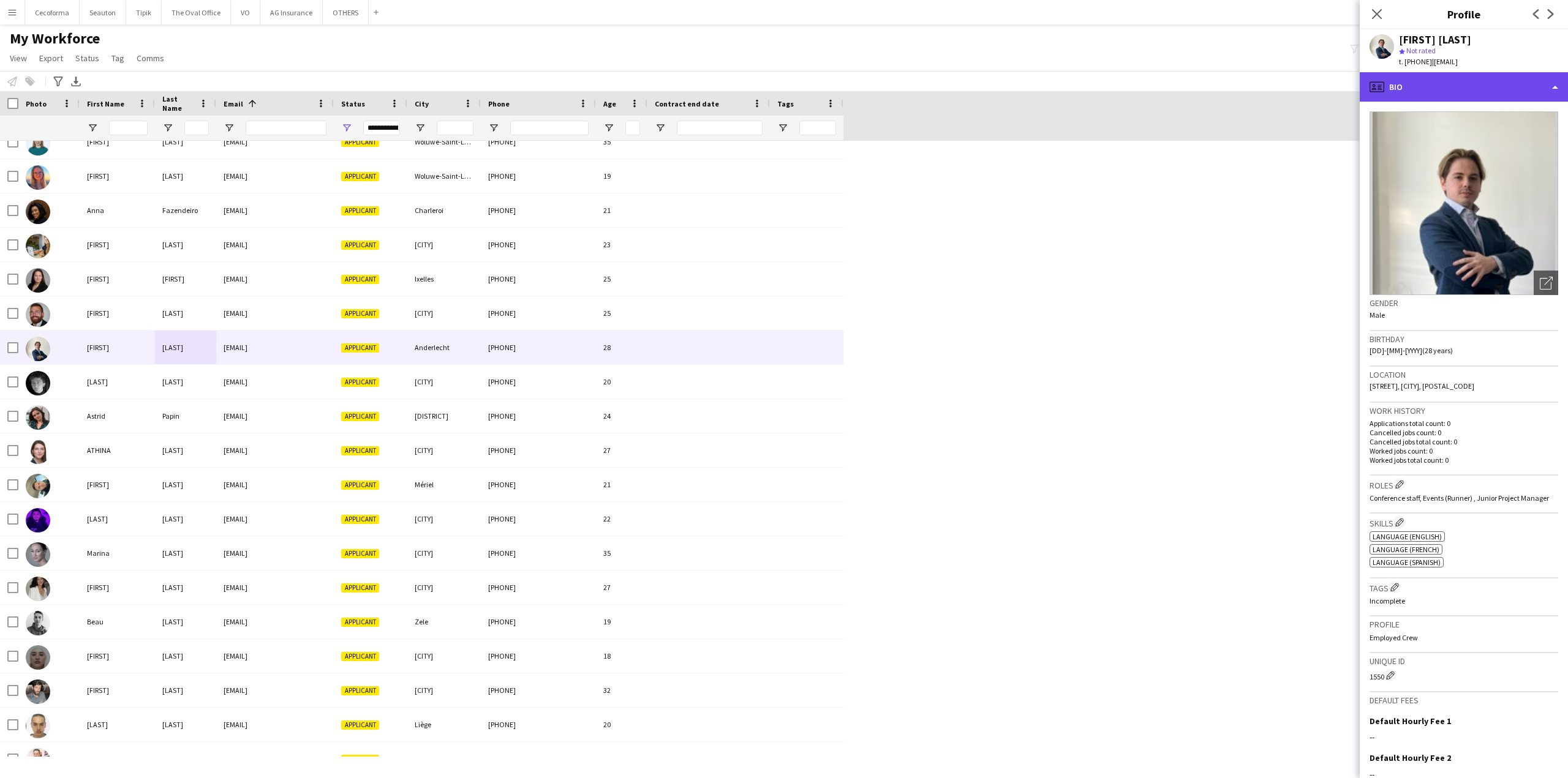 click on "profile
Bio" 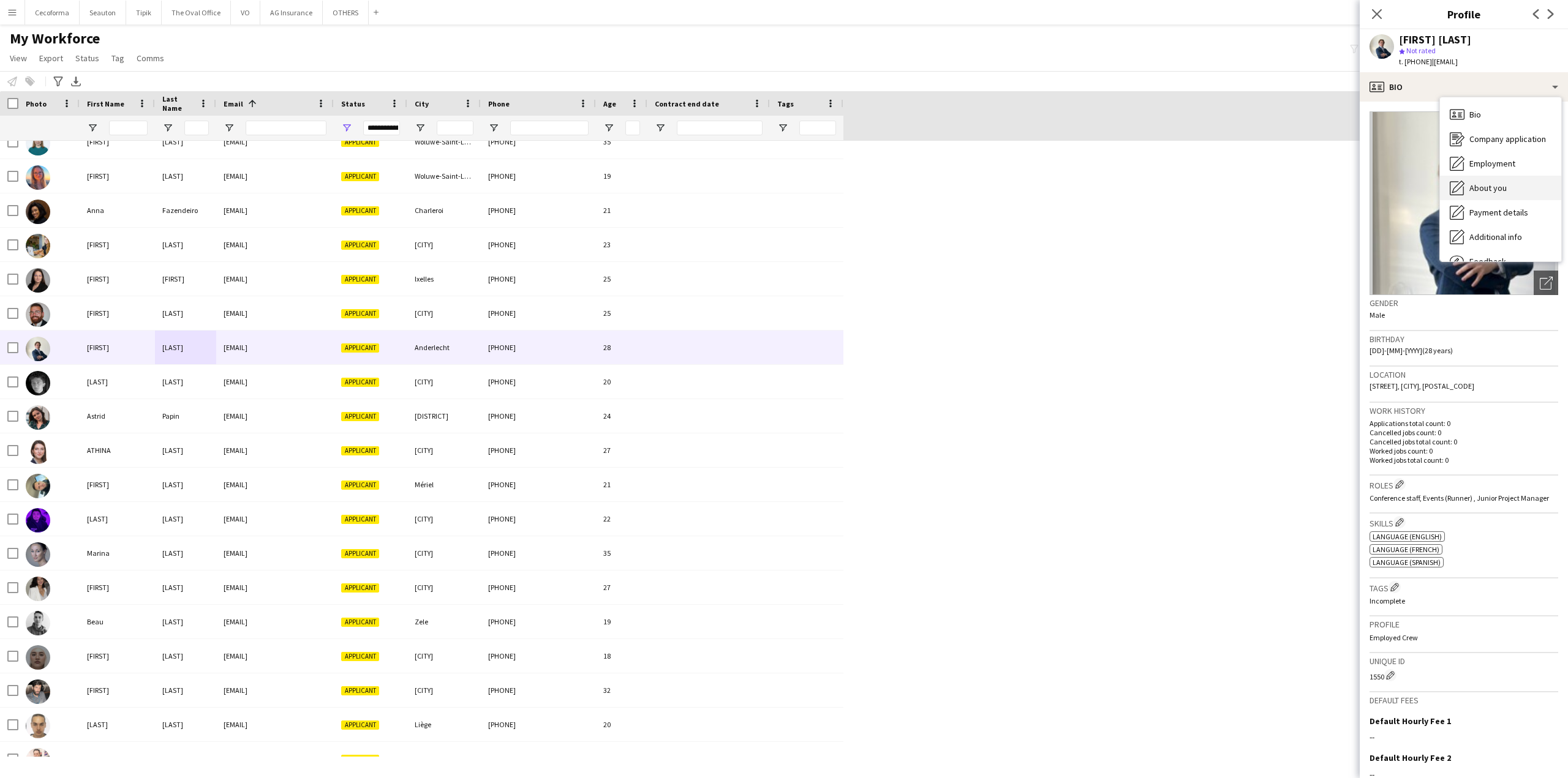 click on "About you" at bounding box center (1488, 188) 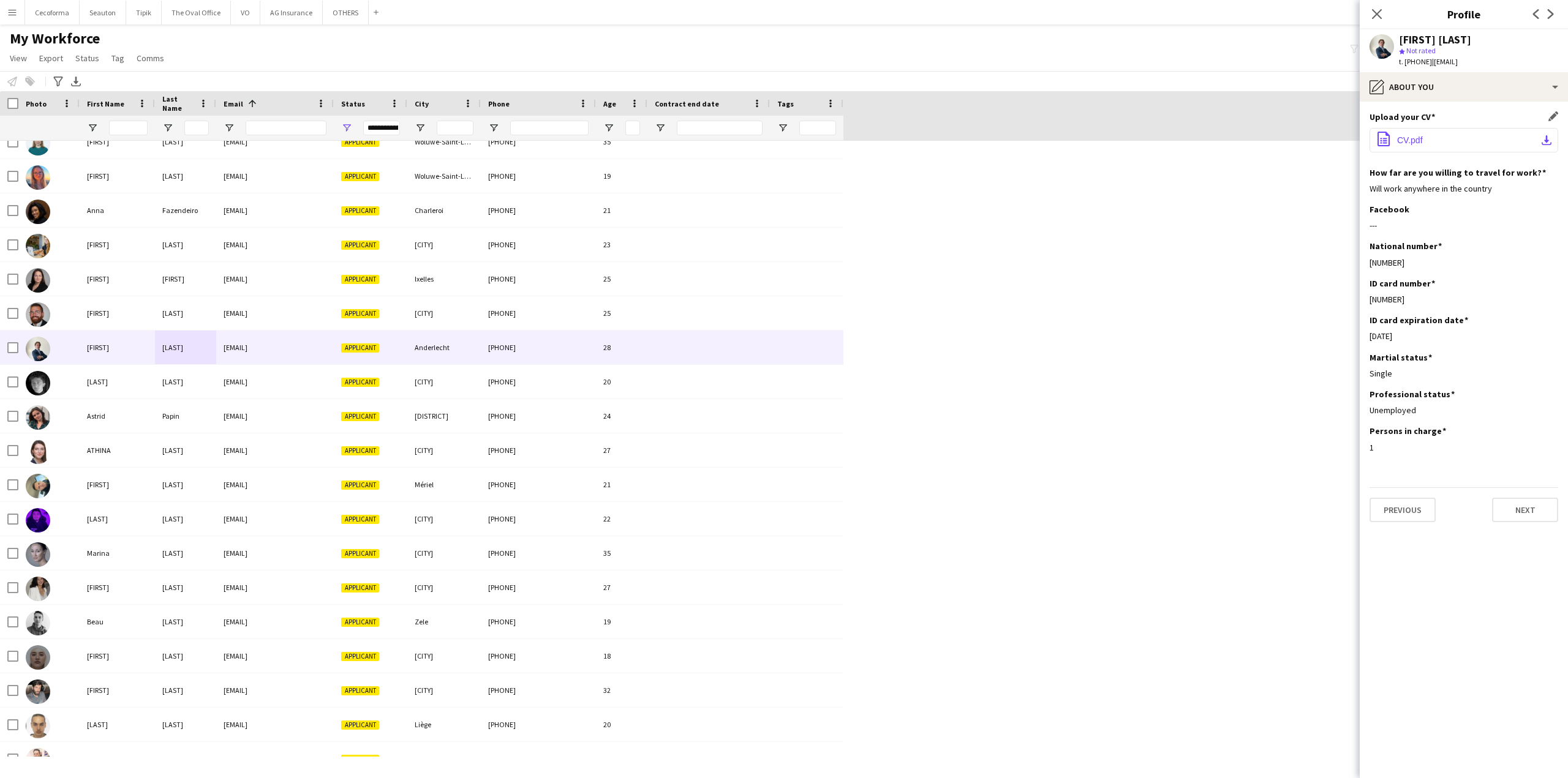 click on "CV.pdf" 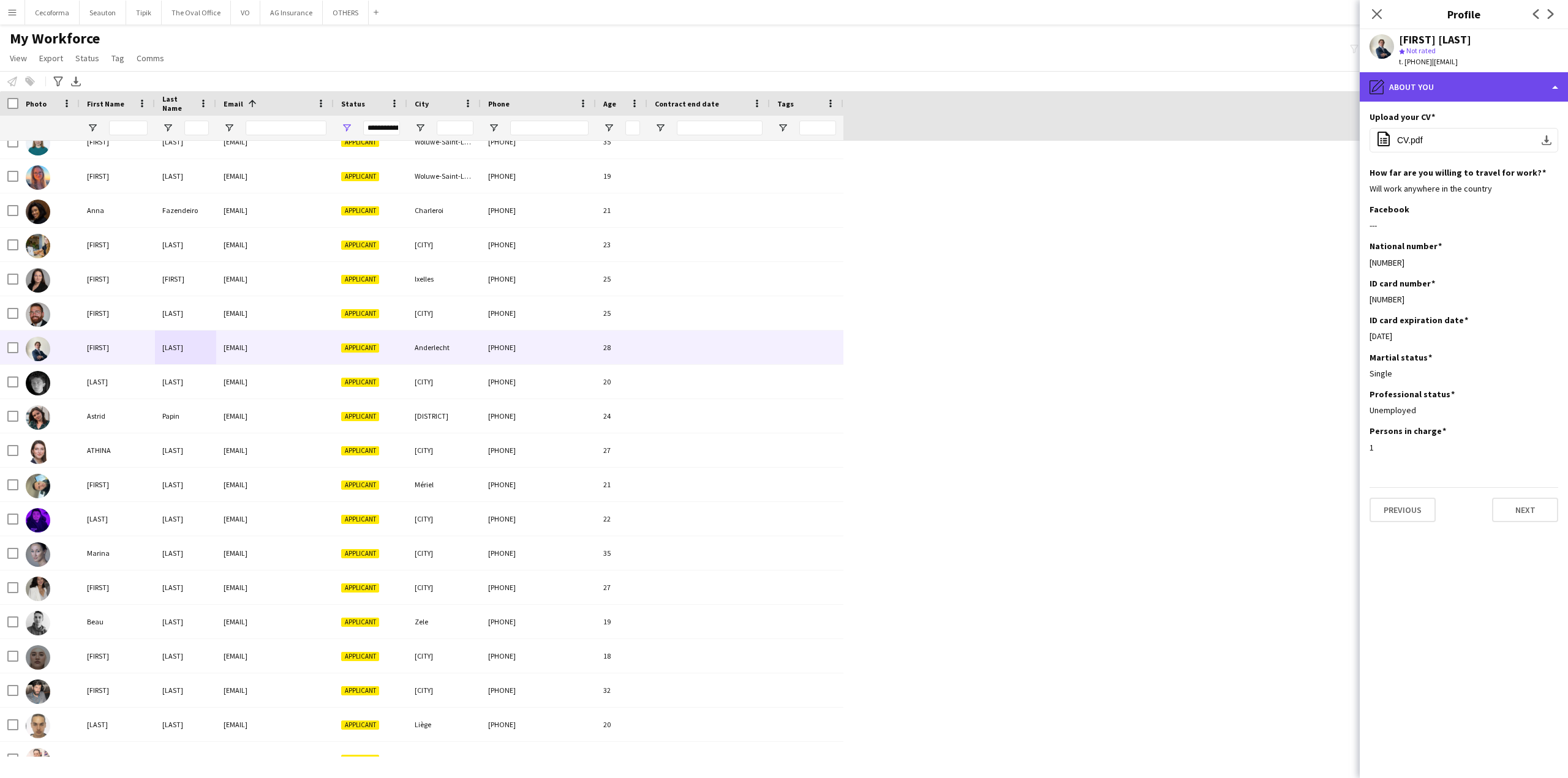 click on "pencil4
About you" 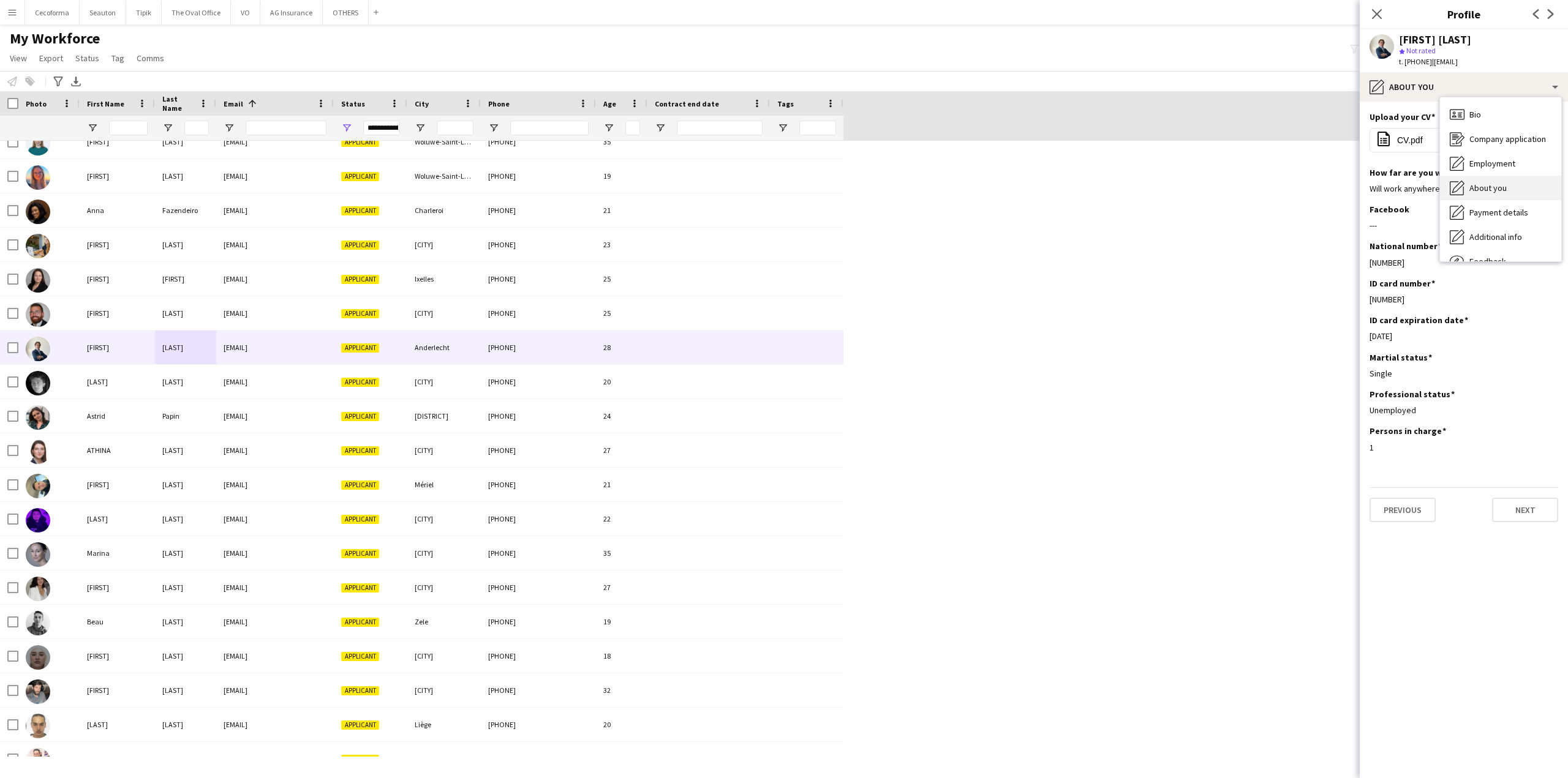 click on "About you" at bounding box center [1488, 188] 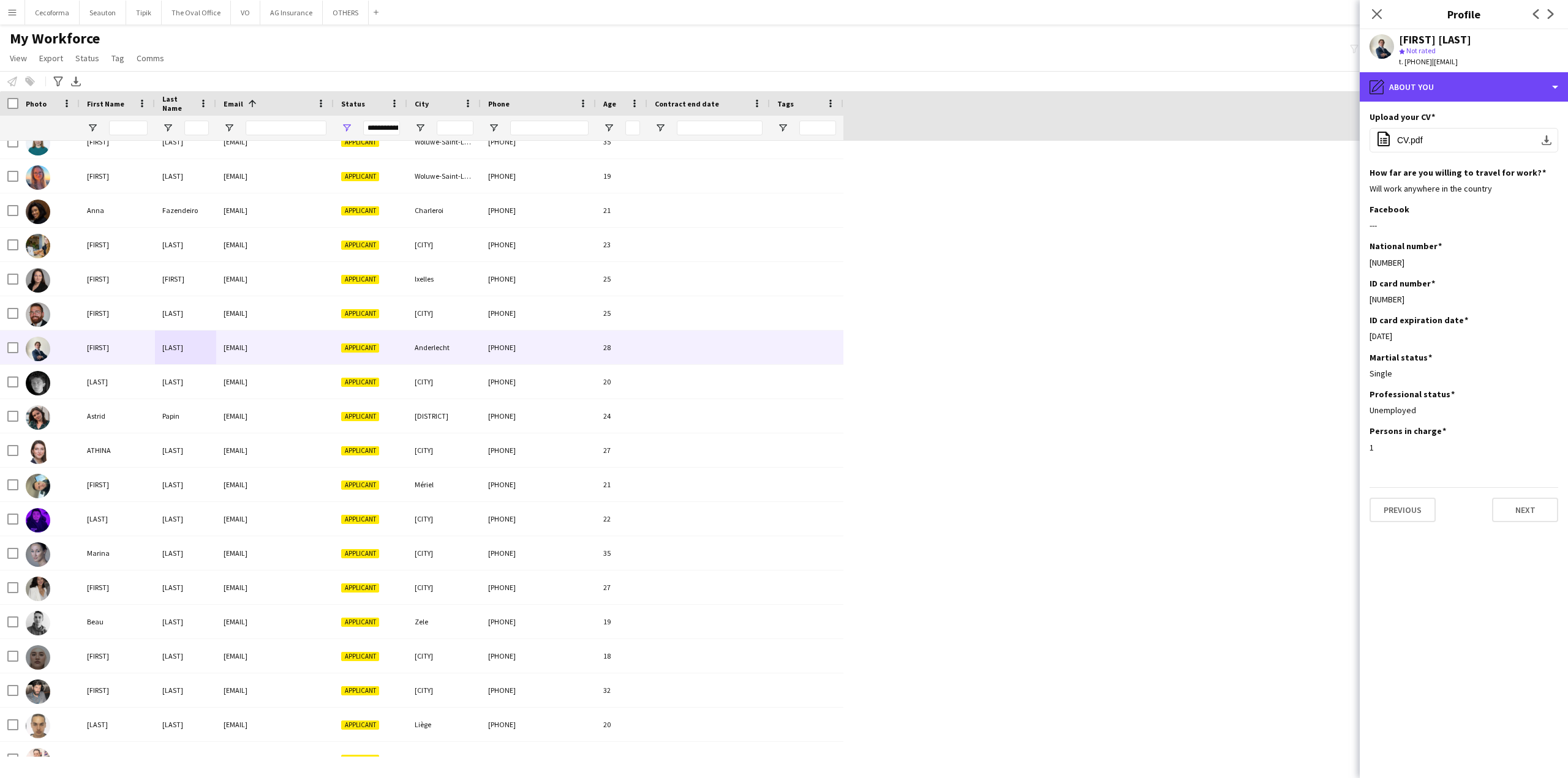 drag, startPoint x: 1558, startPoint y: 99, endPoint x: 1544, endPoint y: 132, distance: 35.8469 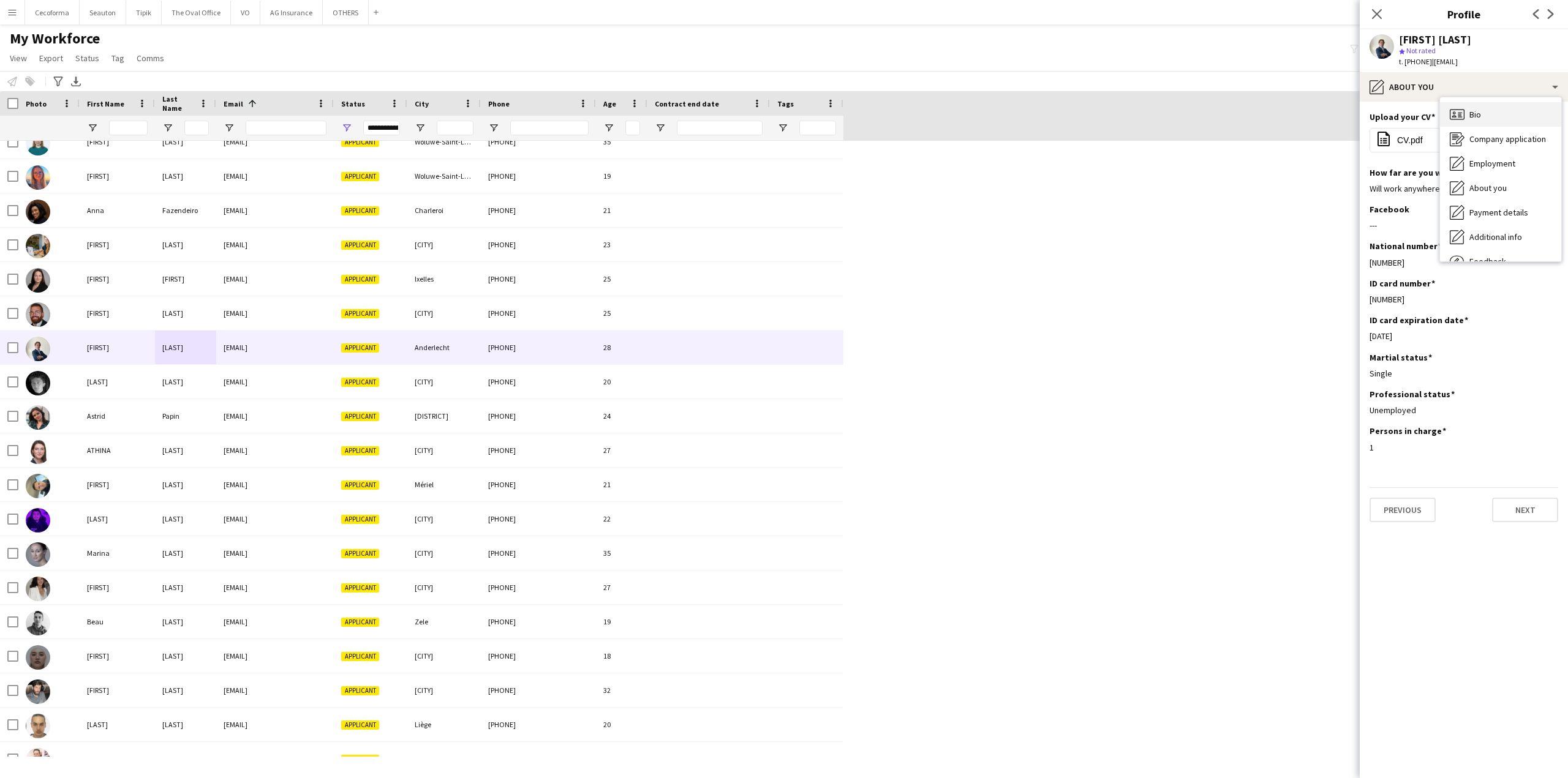 click on "Bio" at bounding box center (1475, 114) 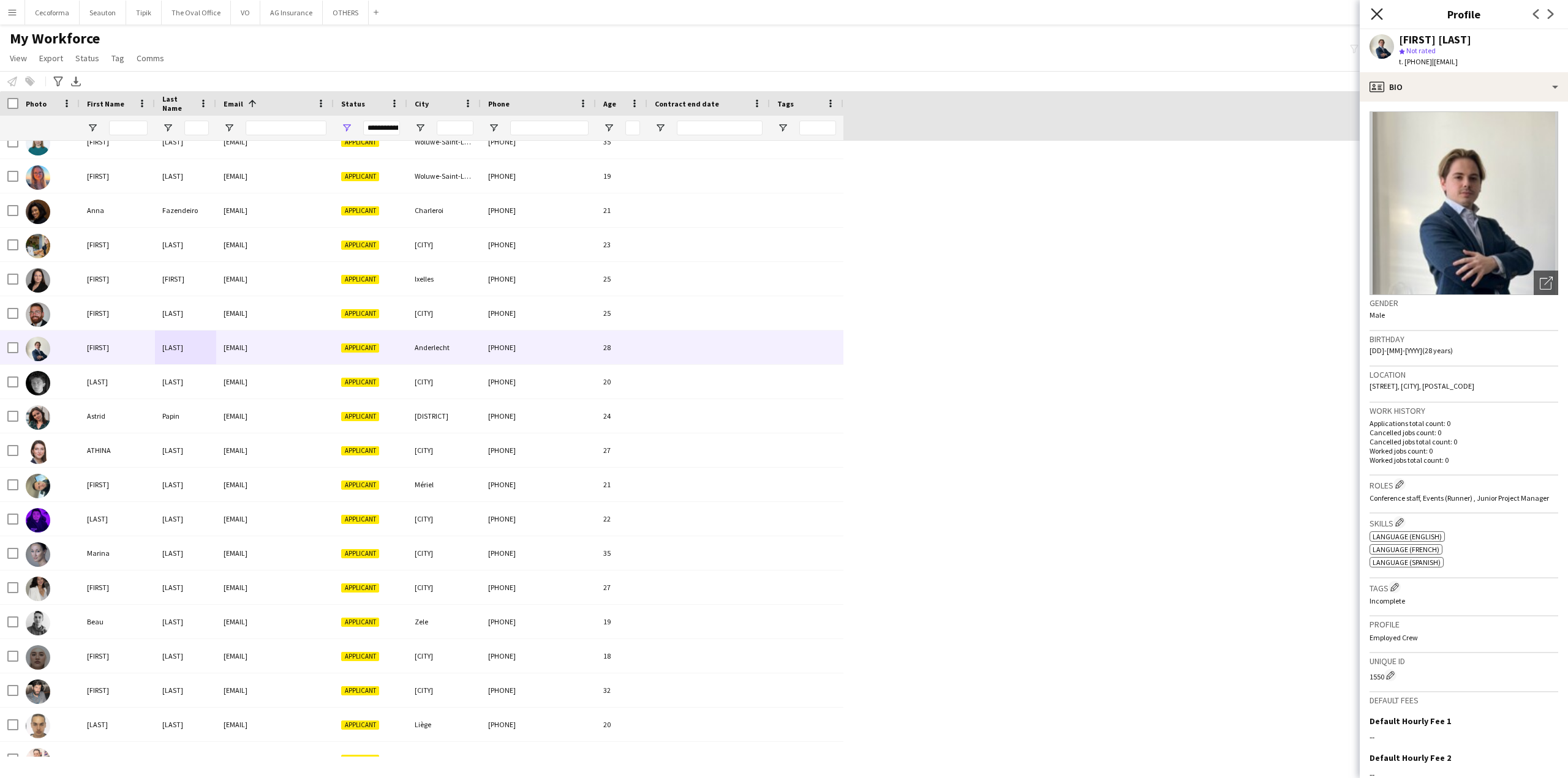 click 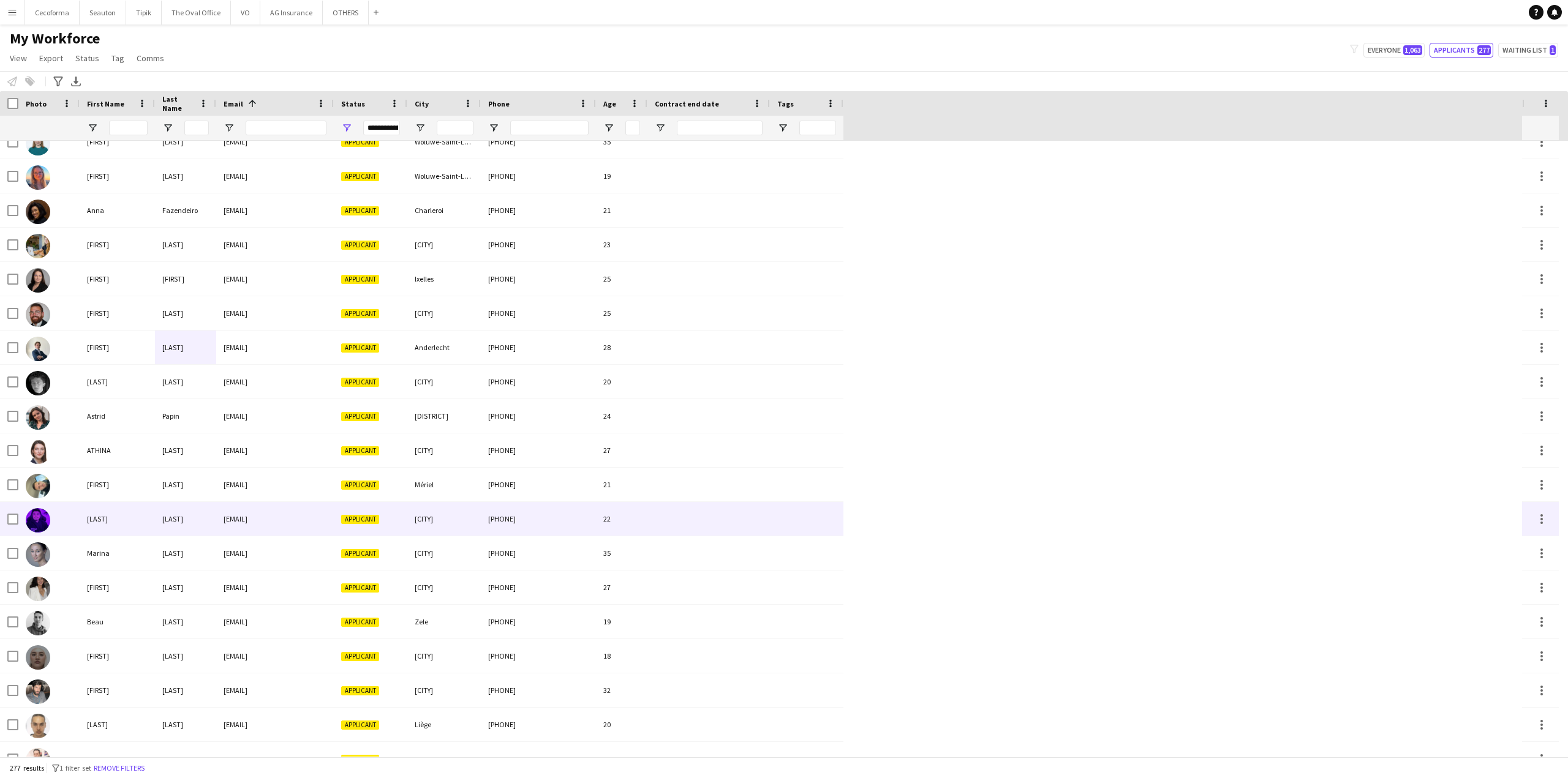 scroll, scrollTop: 746, scrollLeft: 0, axis: vertical 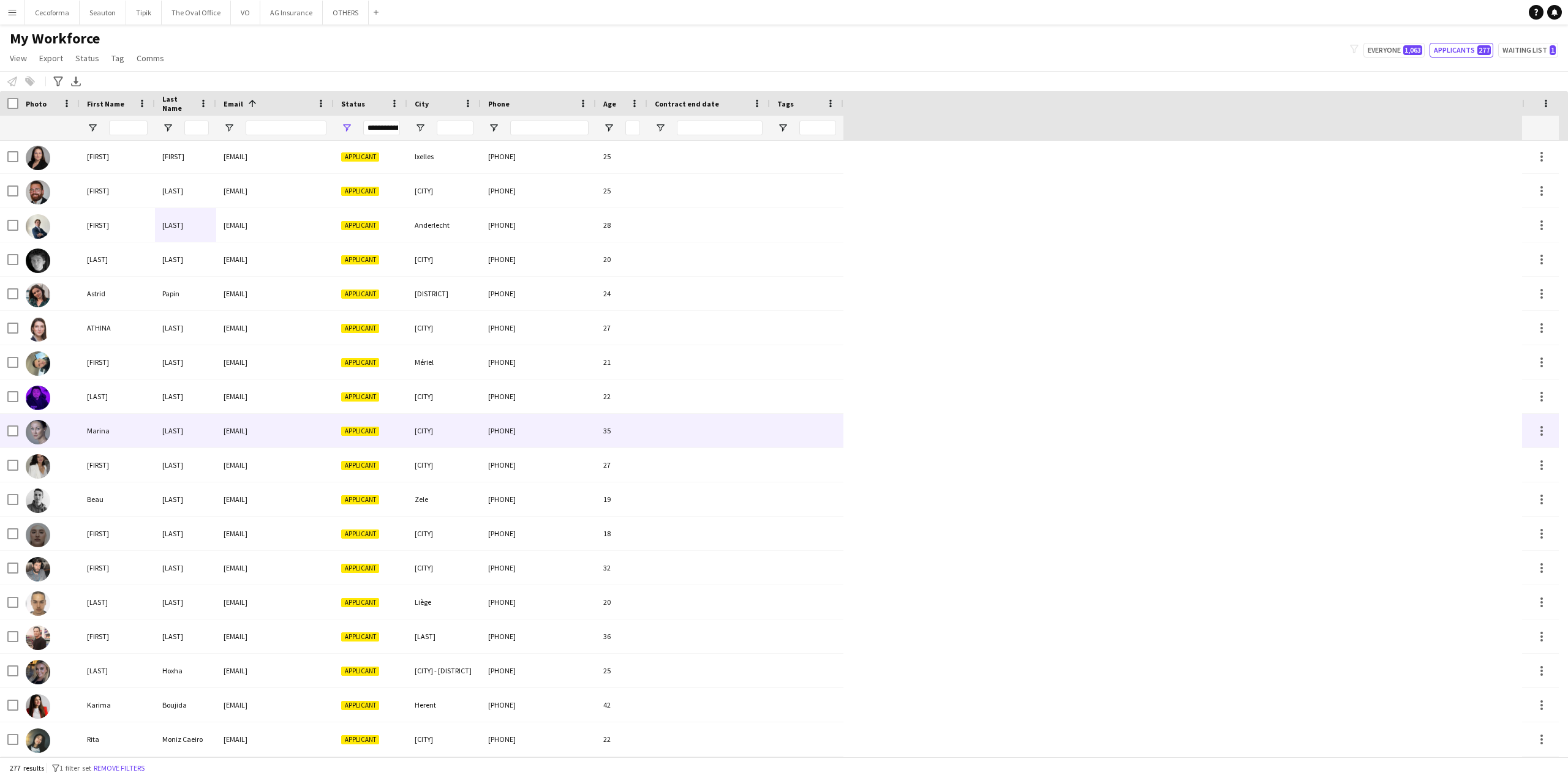 click on "[EMAIL]" at bounding box center (275, 430) 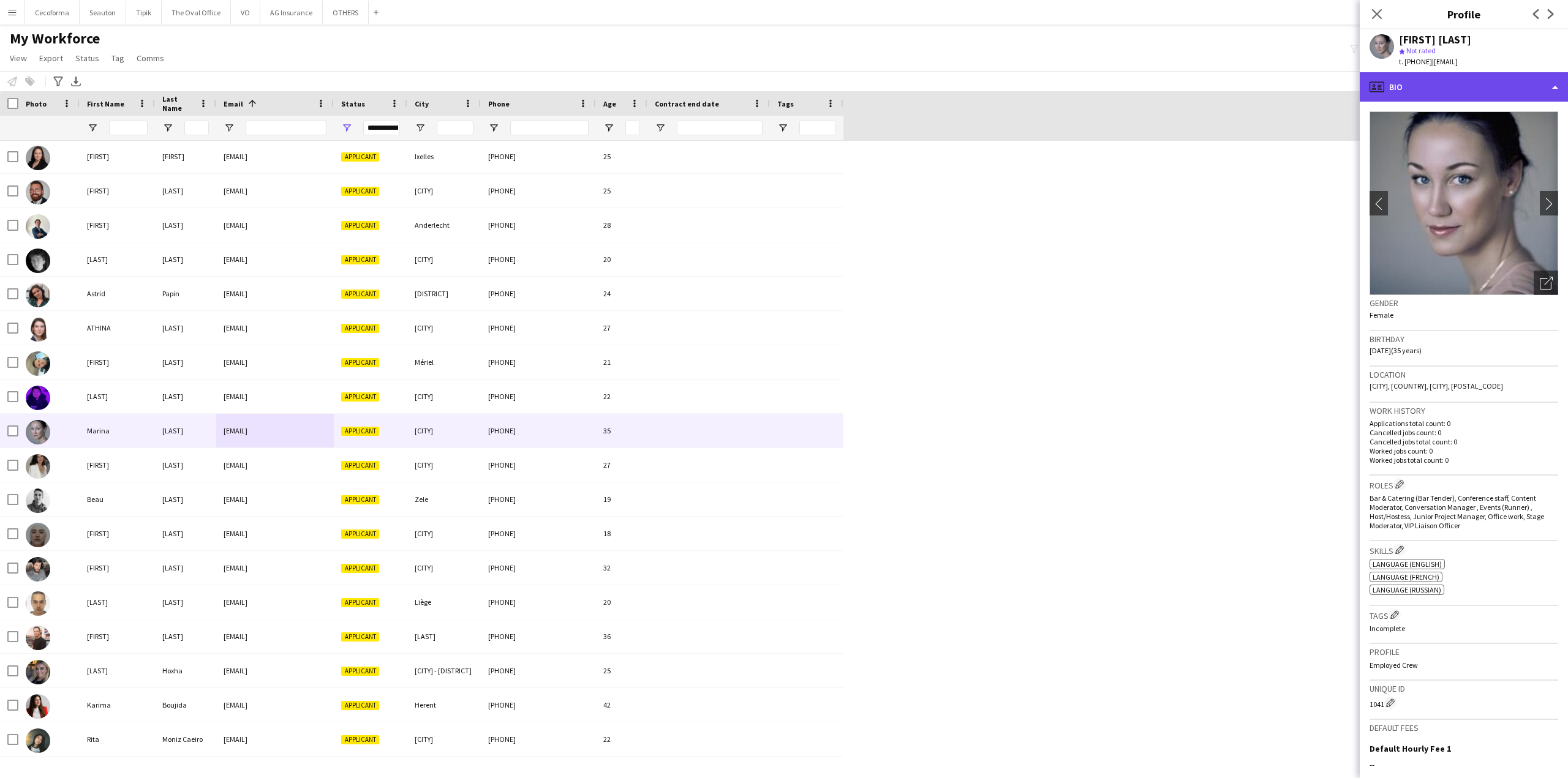 click on "profile
Bio" 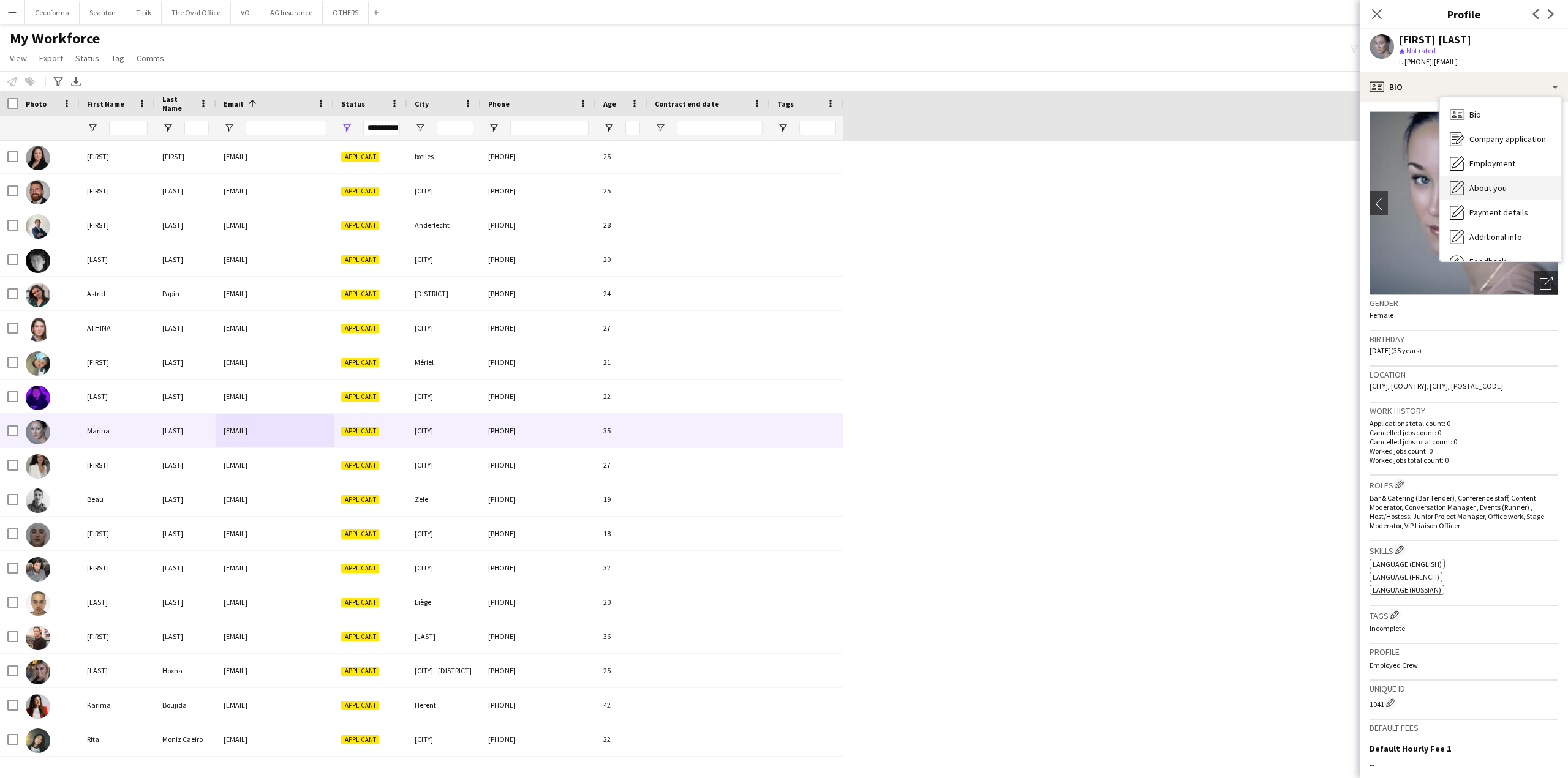 click on "About you" at bounding box center (1488, 188) 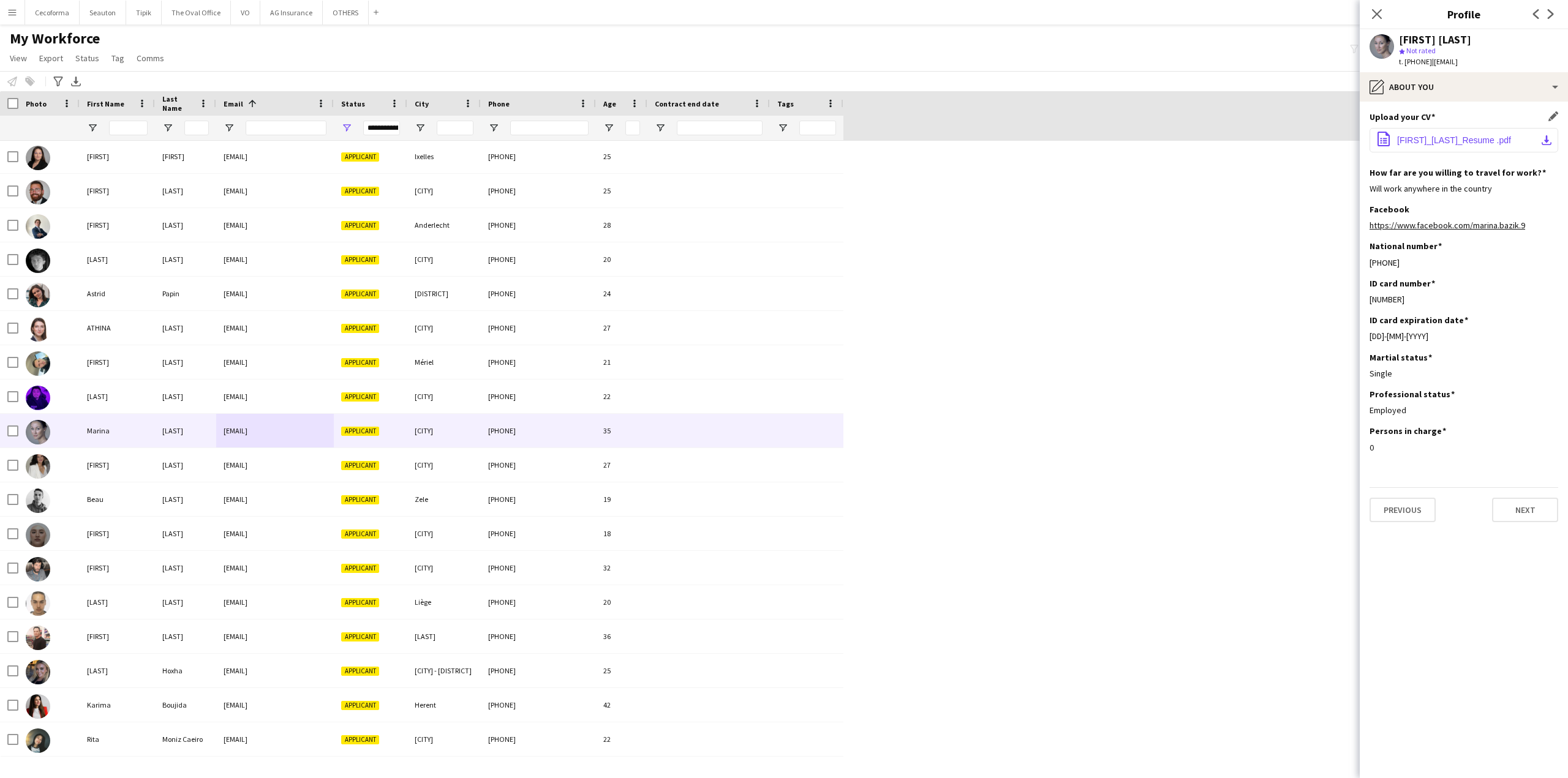 click on "Marina_Antonova_Resume .pdf" 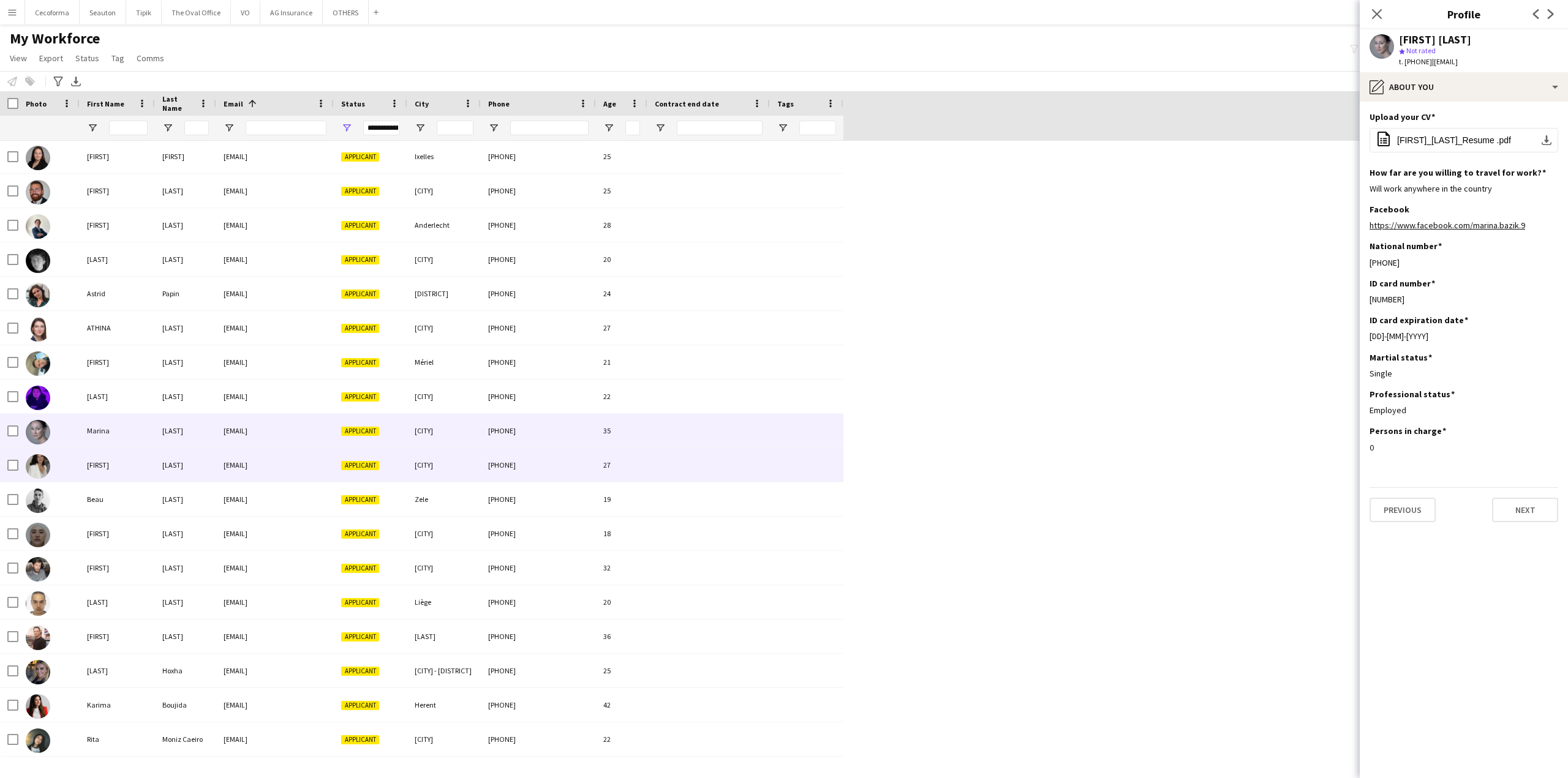 click on "[EMAIL]" at bounding box center (275, 465) 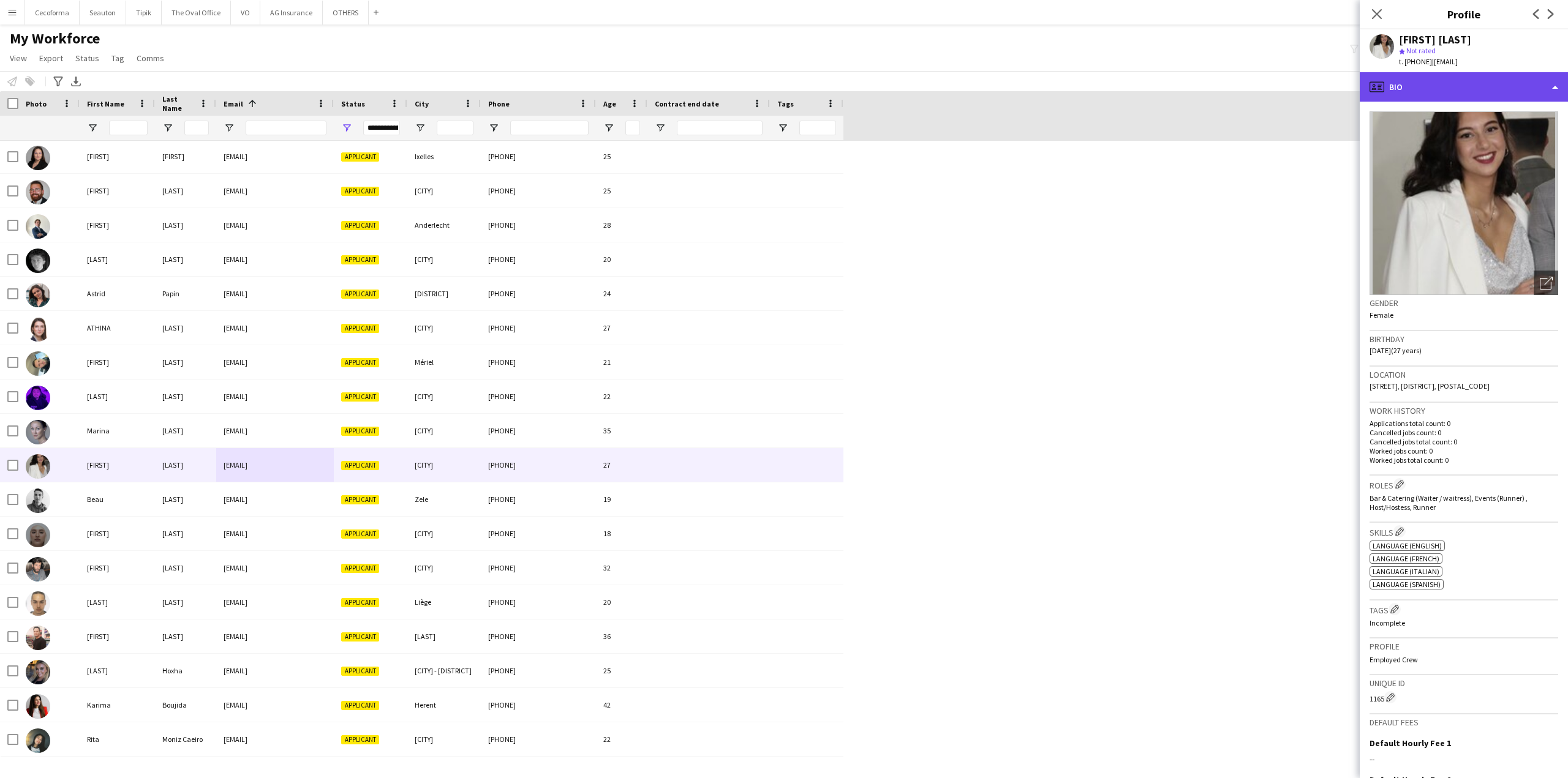 click on "profile
Bio" 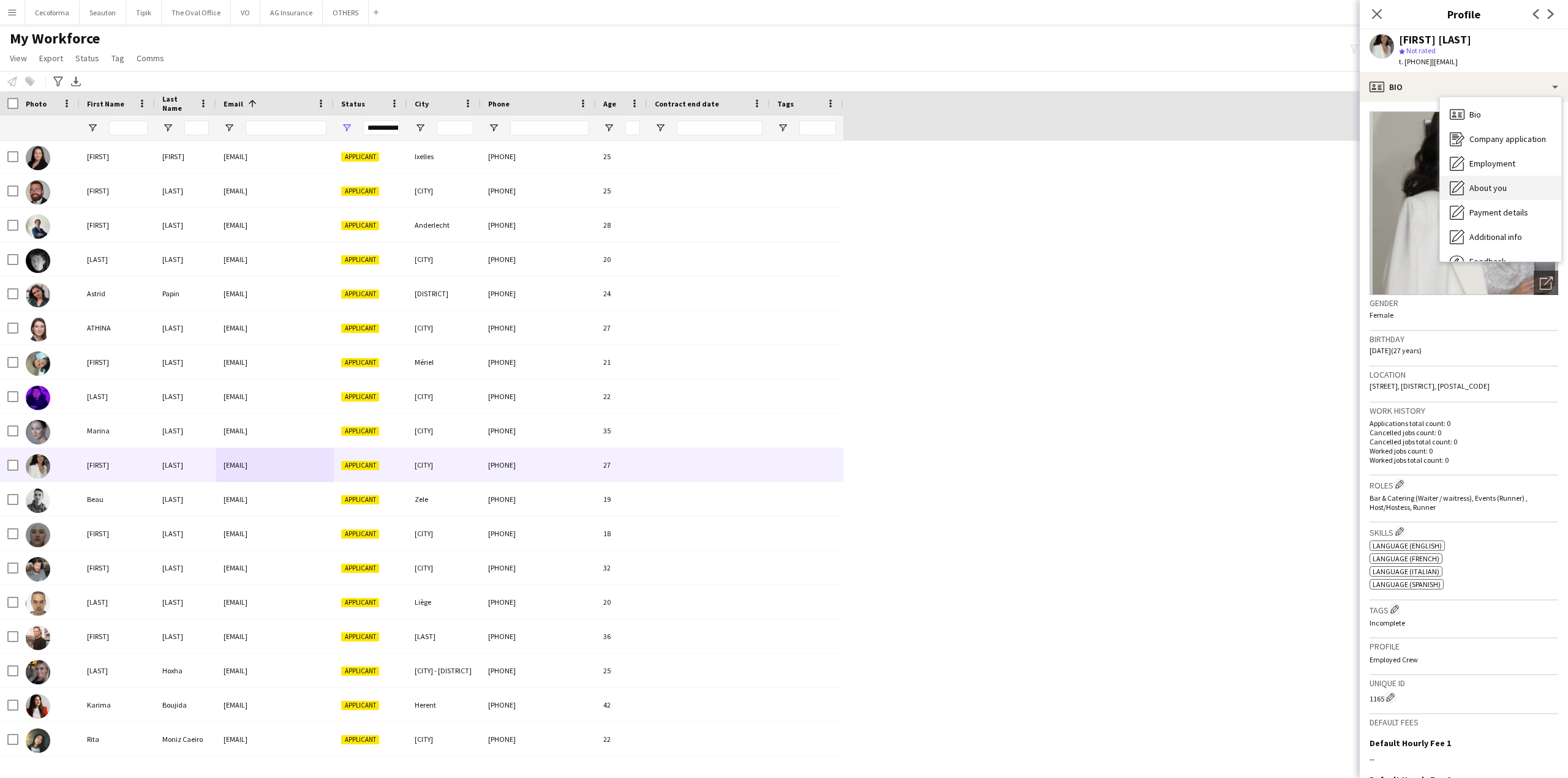 click on "About you" at bounding box center [1488, 188] 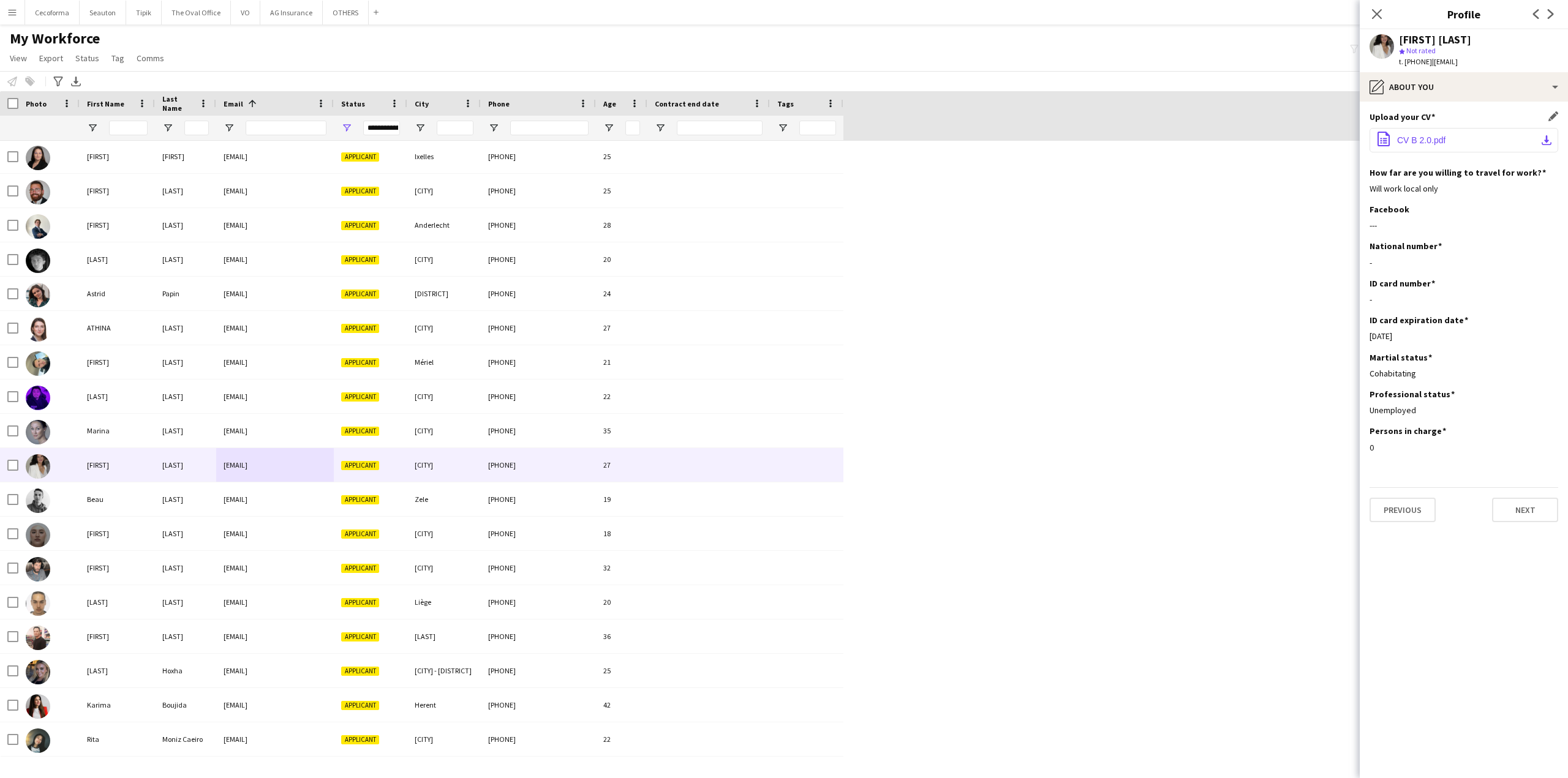click on "CV B 2.0.pdf" 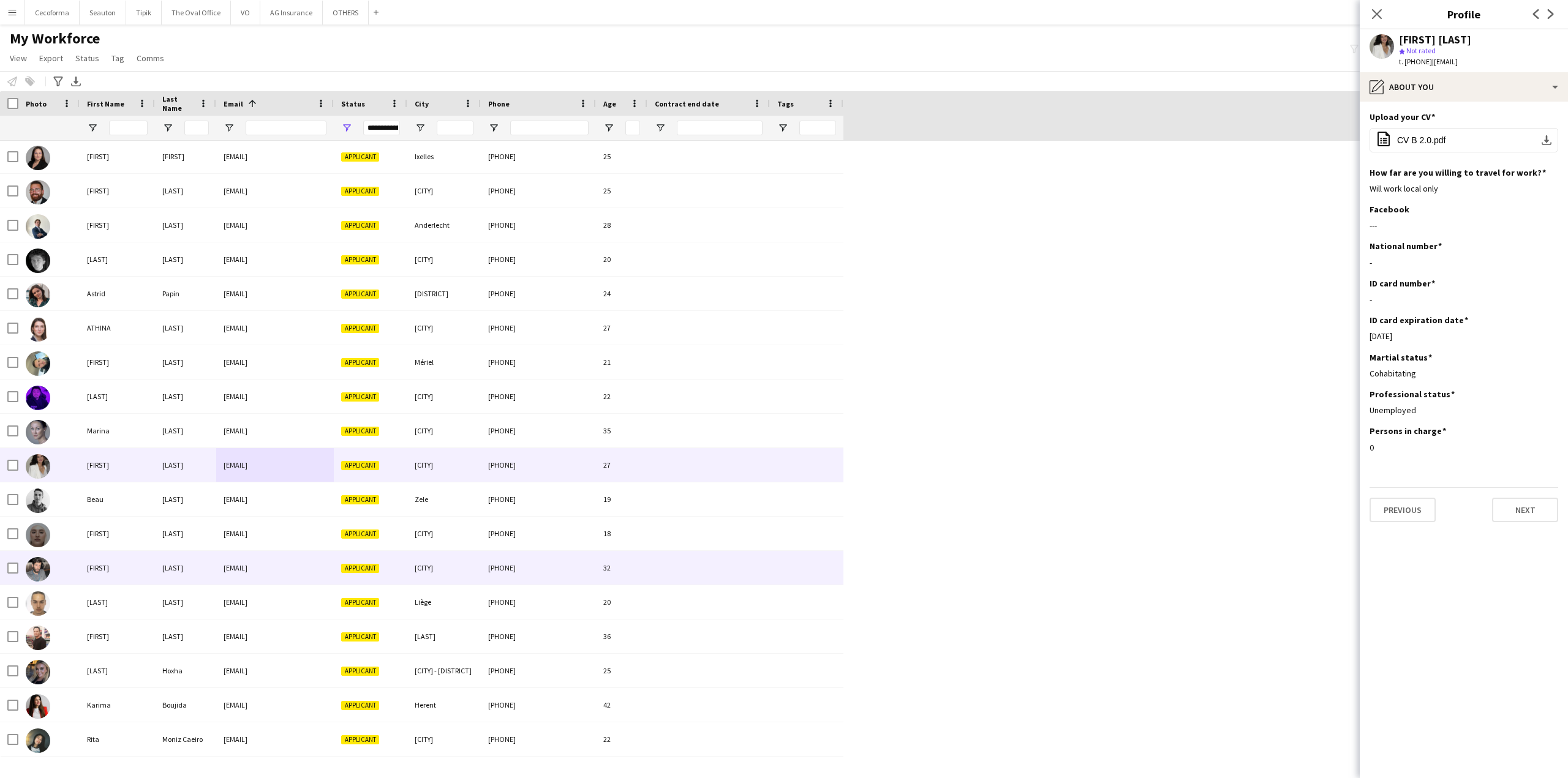 scroll, scrollTop: 935, scrollLeft: 0, axis: vertical 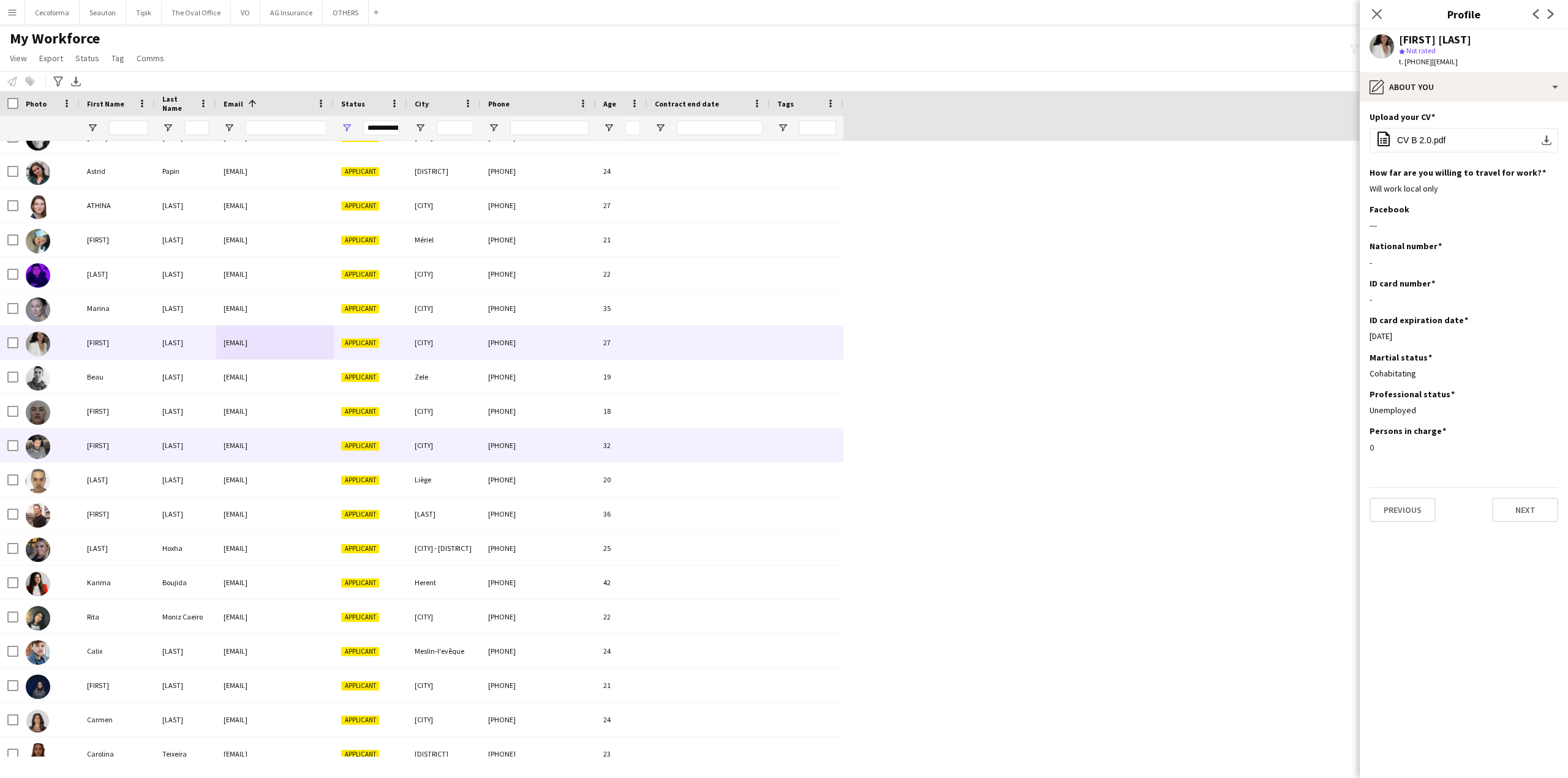 click on "[PHONE]" at bounding box center (538, 445) 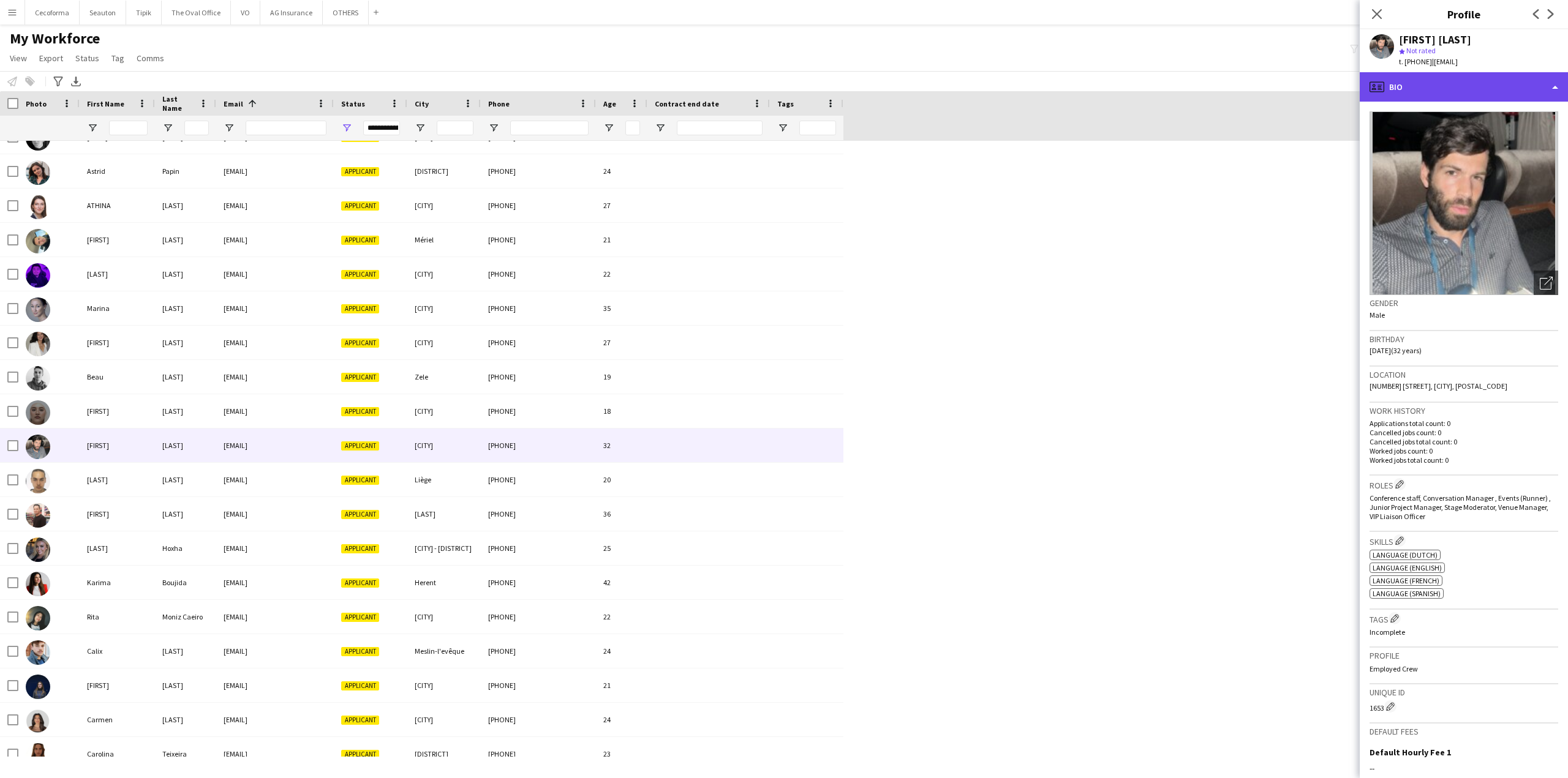click on "profile
Bio" 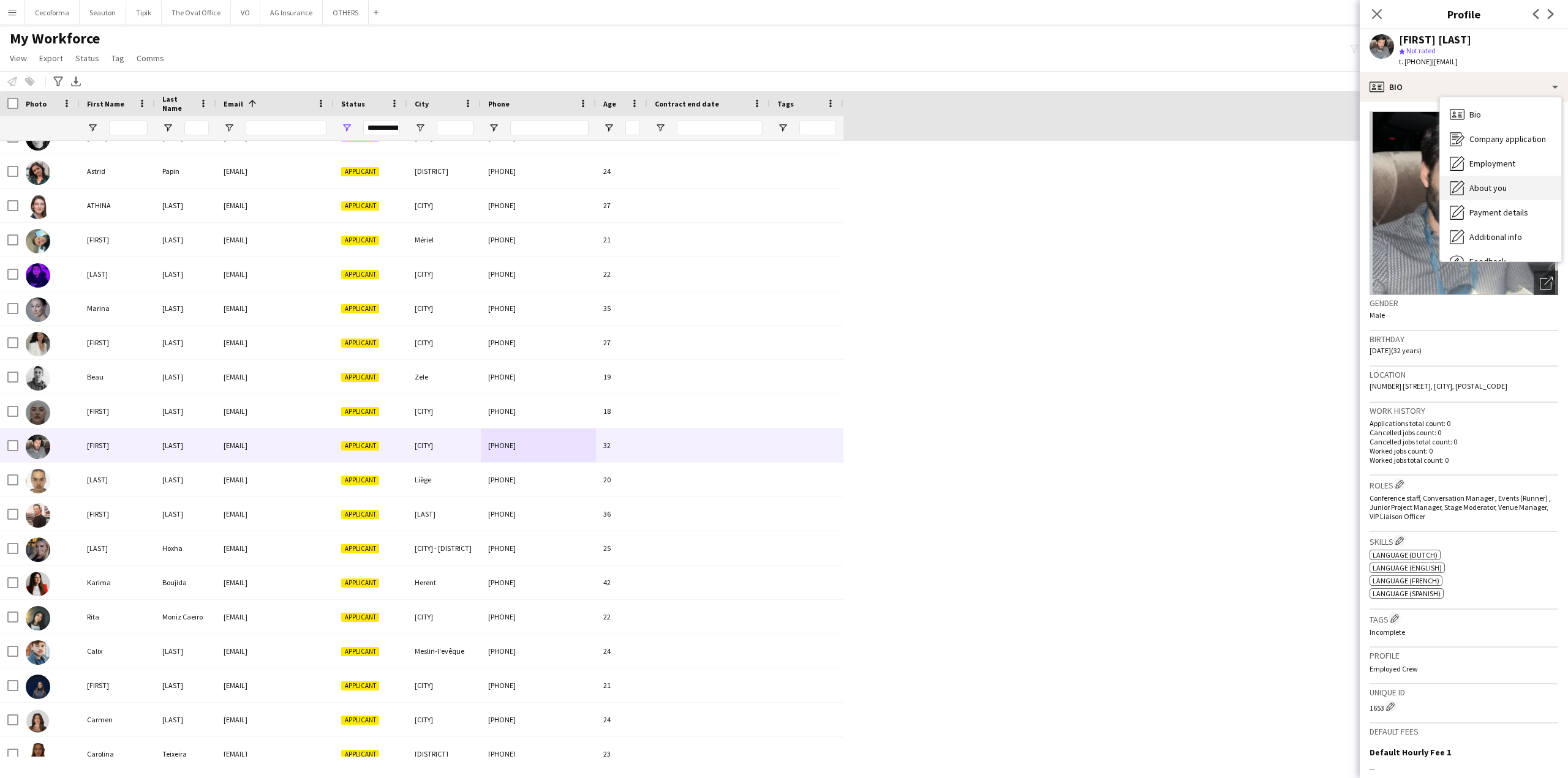 click on "About you" at bounding box center (1488, 188) 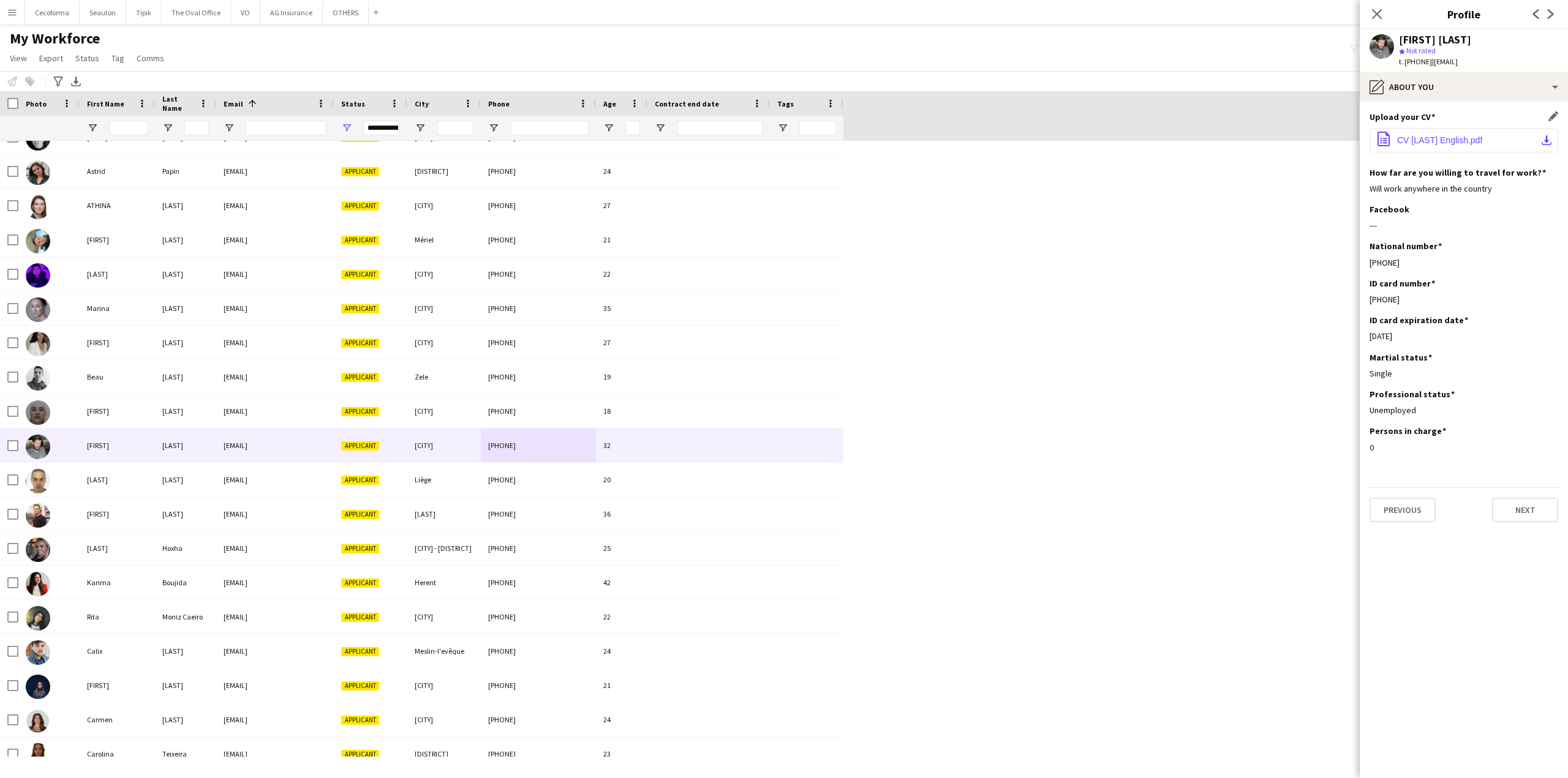 click on "CV Walravens English.pdf" 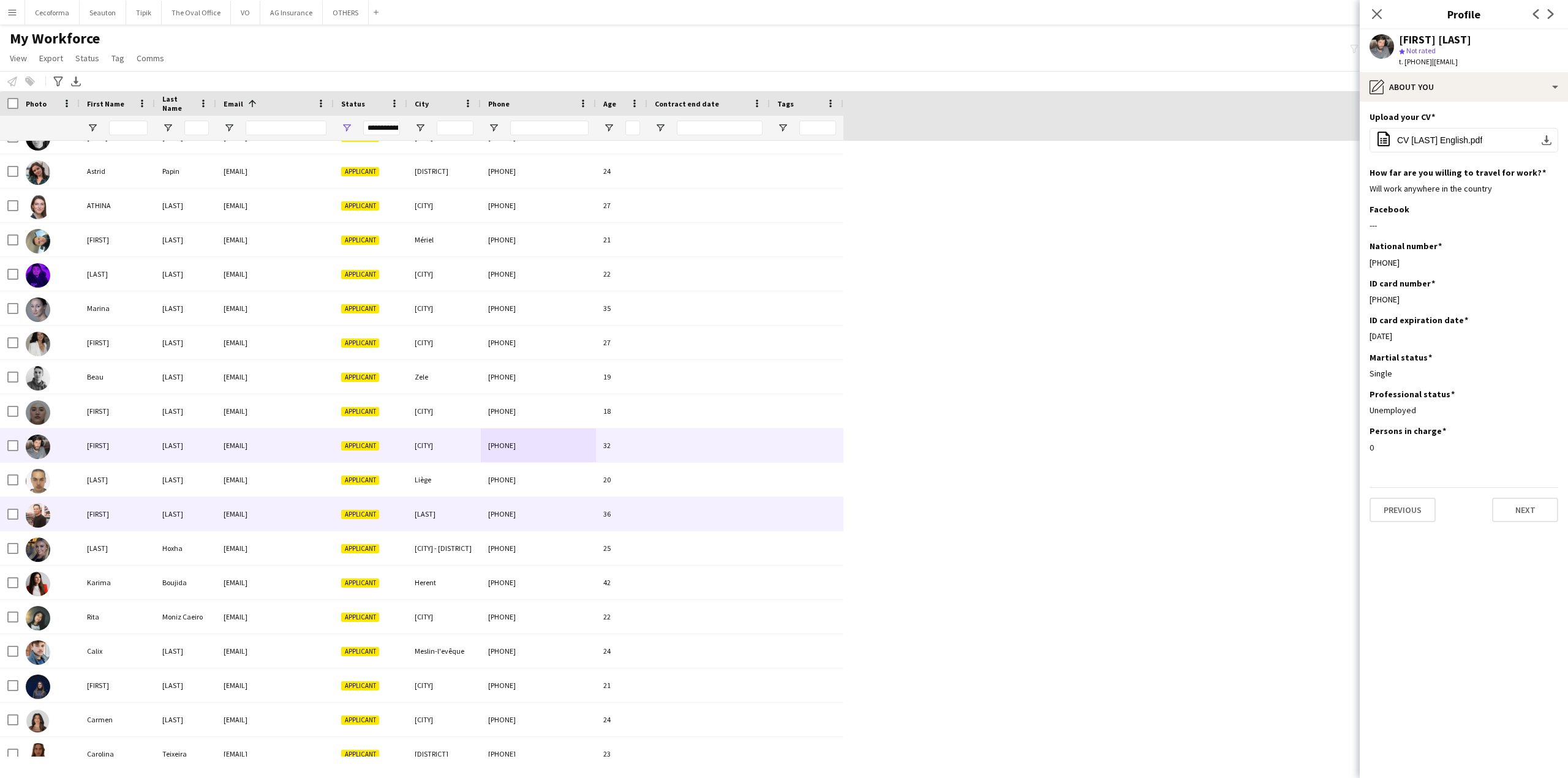 scroll, scrollTop: 1069, scrollLeft: 0, axis: vertical 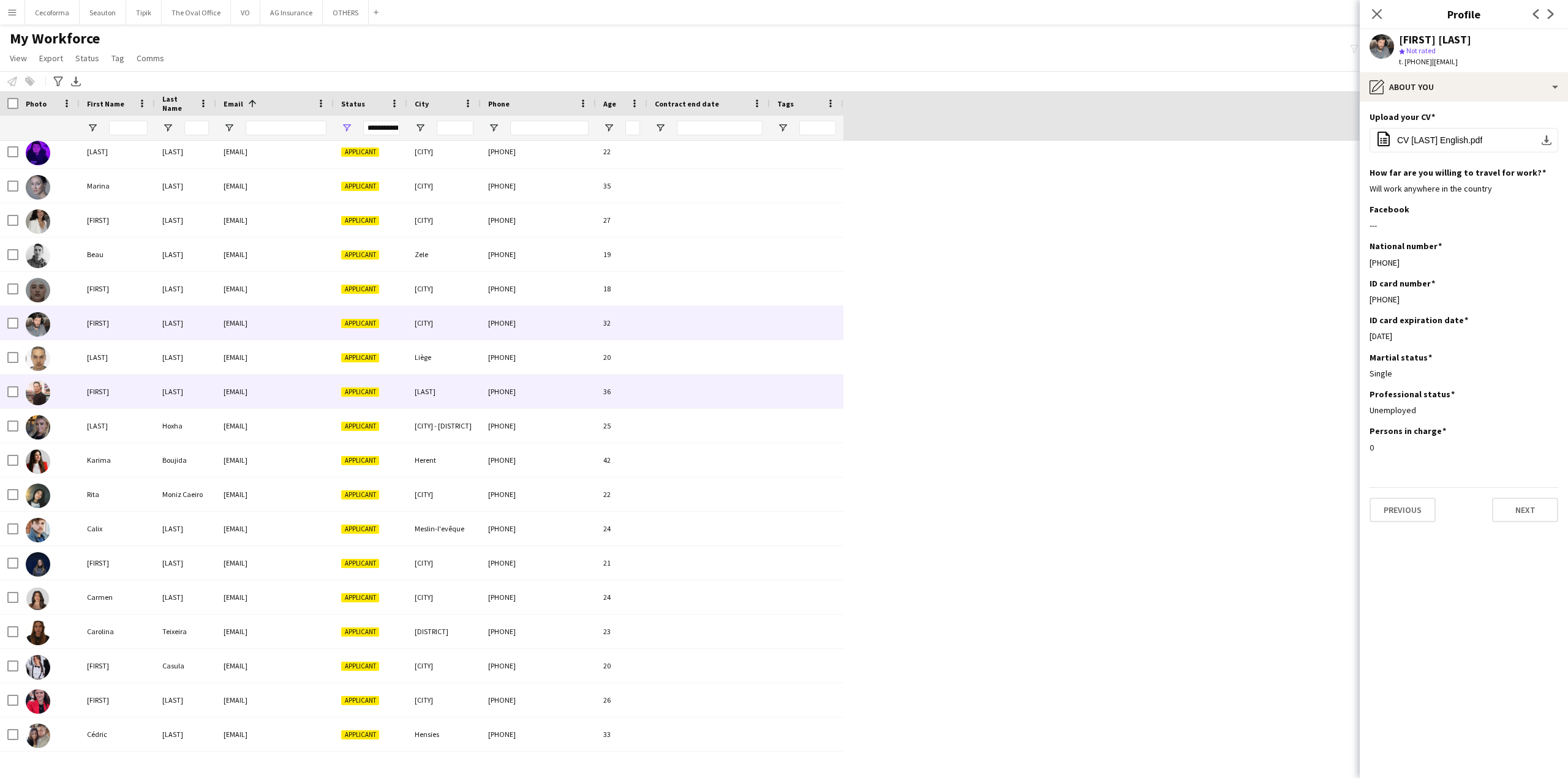 click on "Applicant" at bounding box center [360, 392] 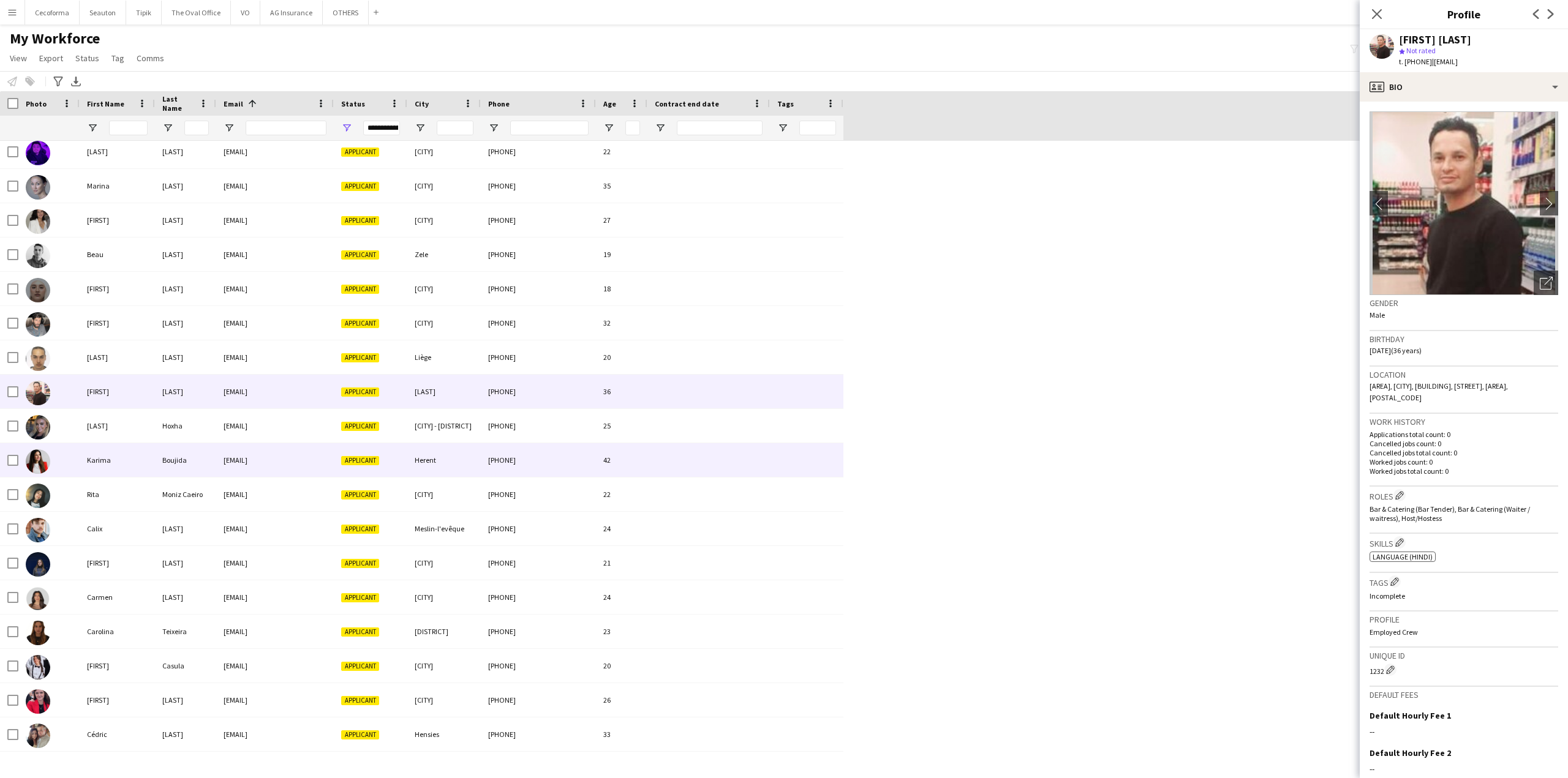 click on "Herent" at bounding box center [444, 460] 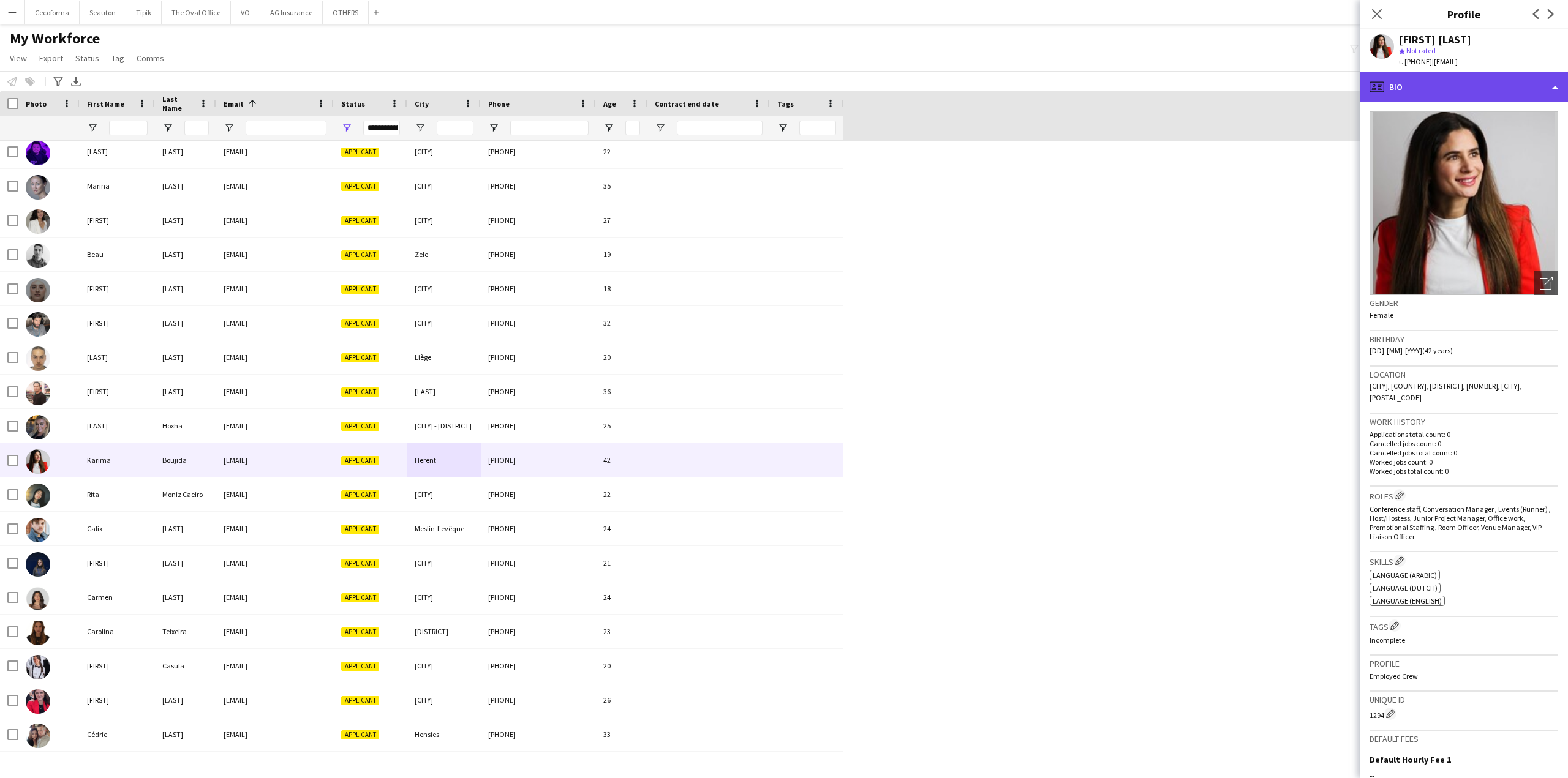 click on "profile
Bio" 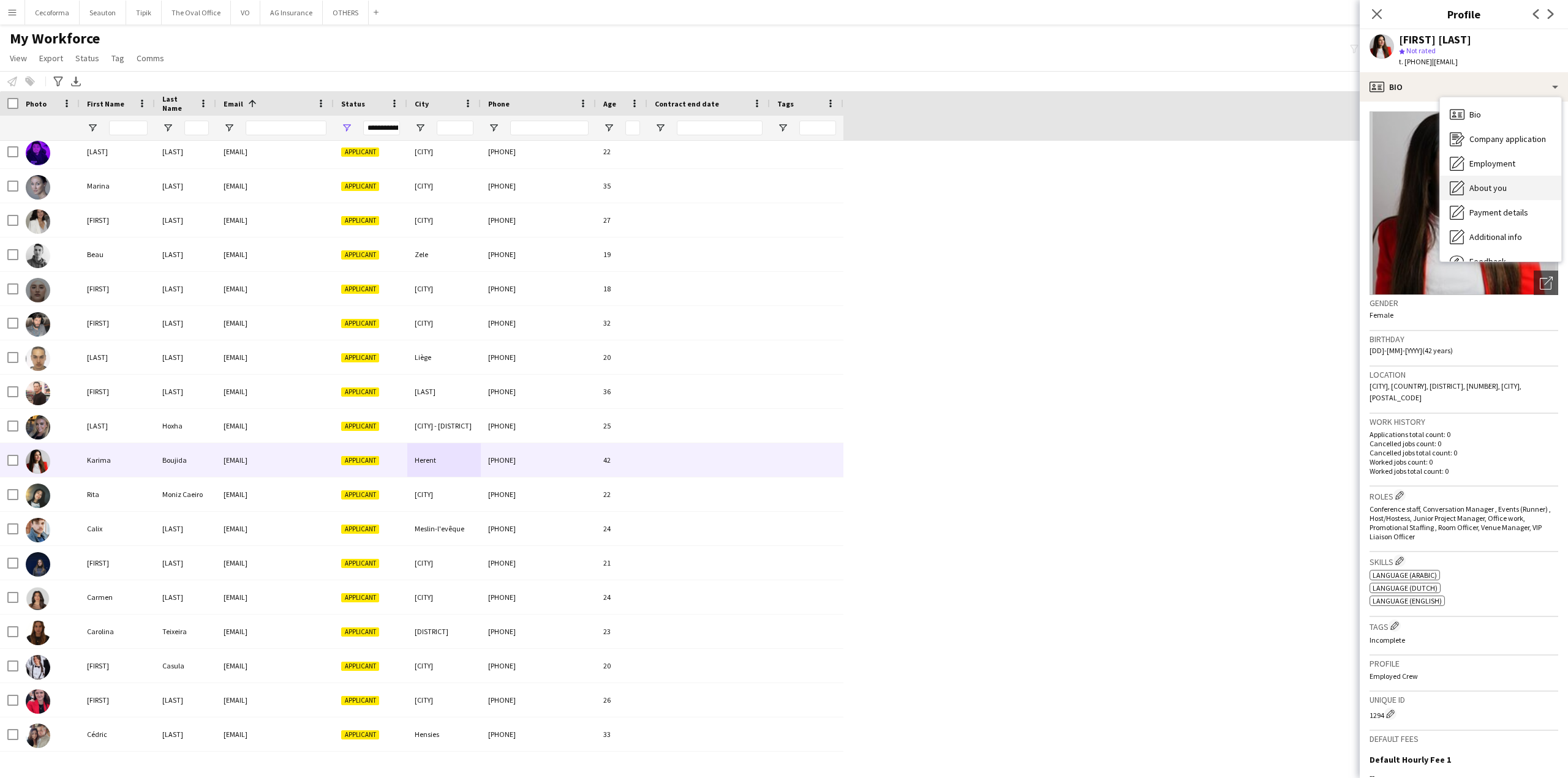 click on "About you" at bounding box center [1488, 188] 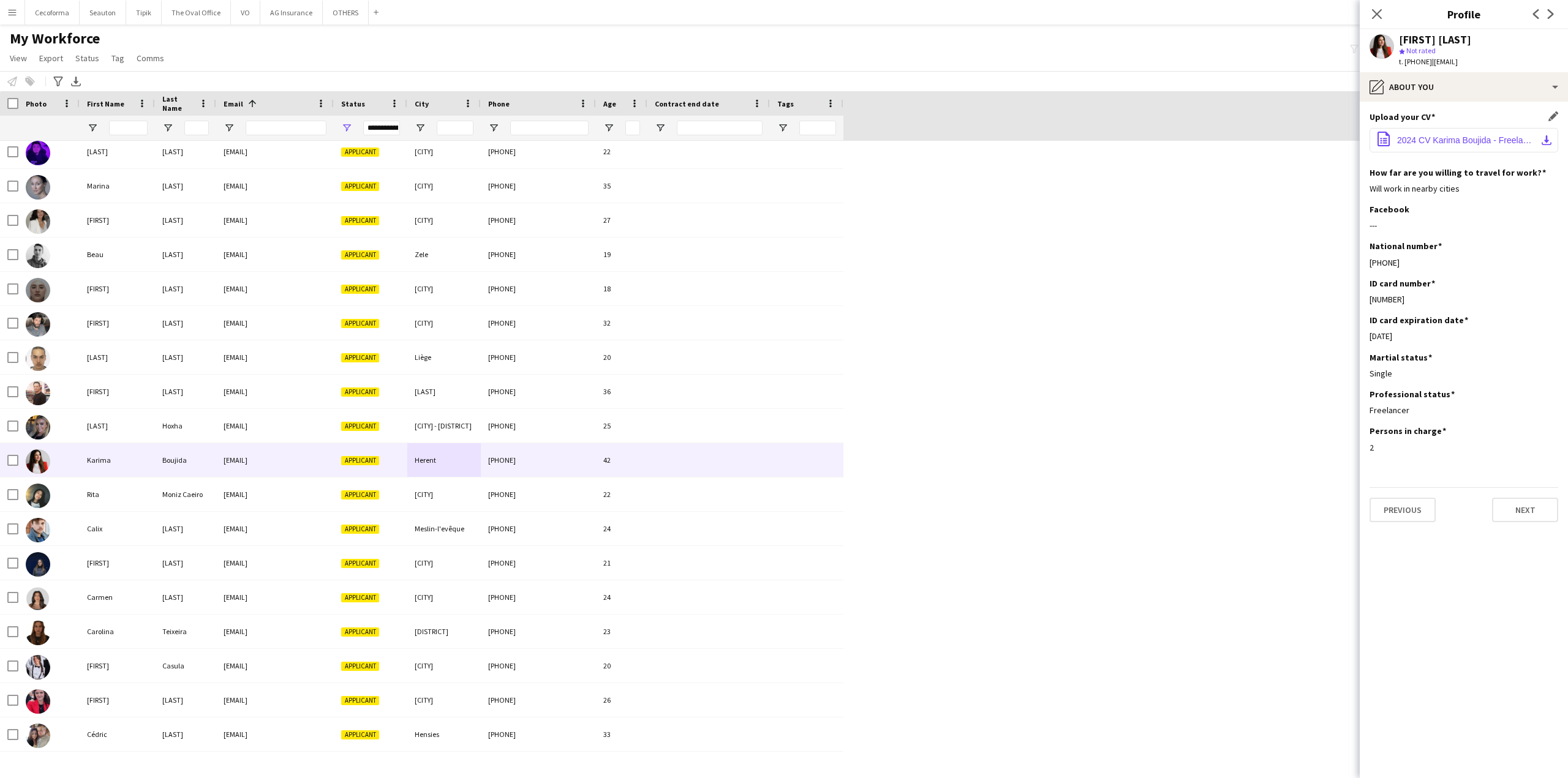 click on "2024 CV Karima Boujida - Freelance.pdf" 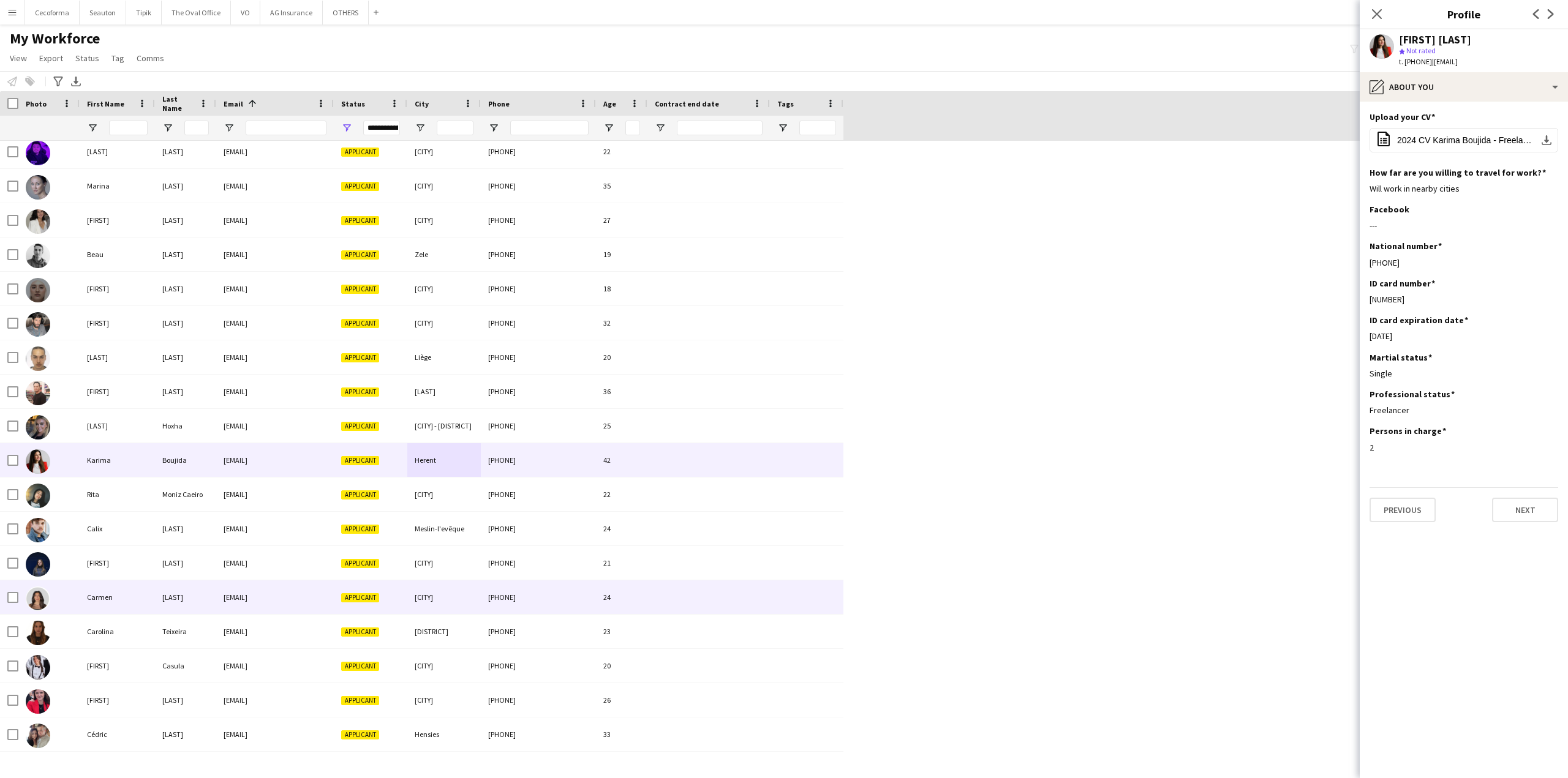 scroll, scrollTop: 1210, scrollLeft: 0, axis: vertical 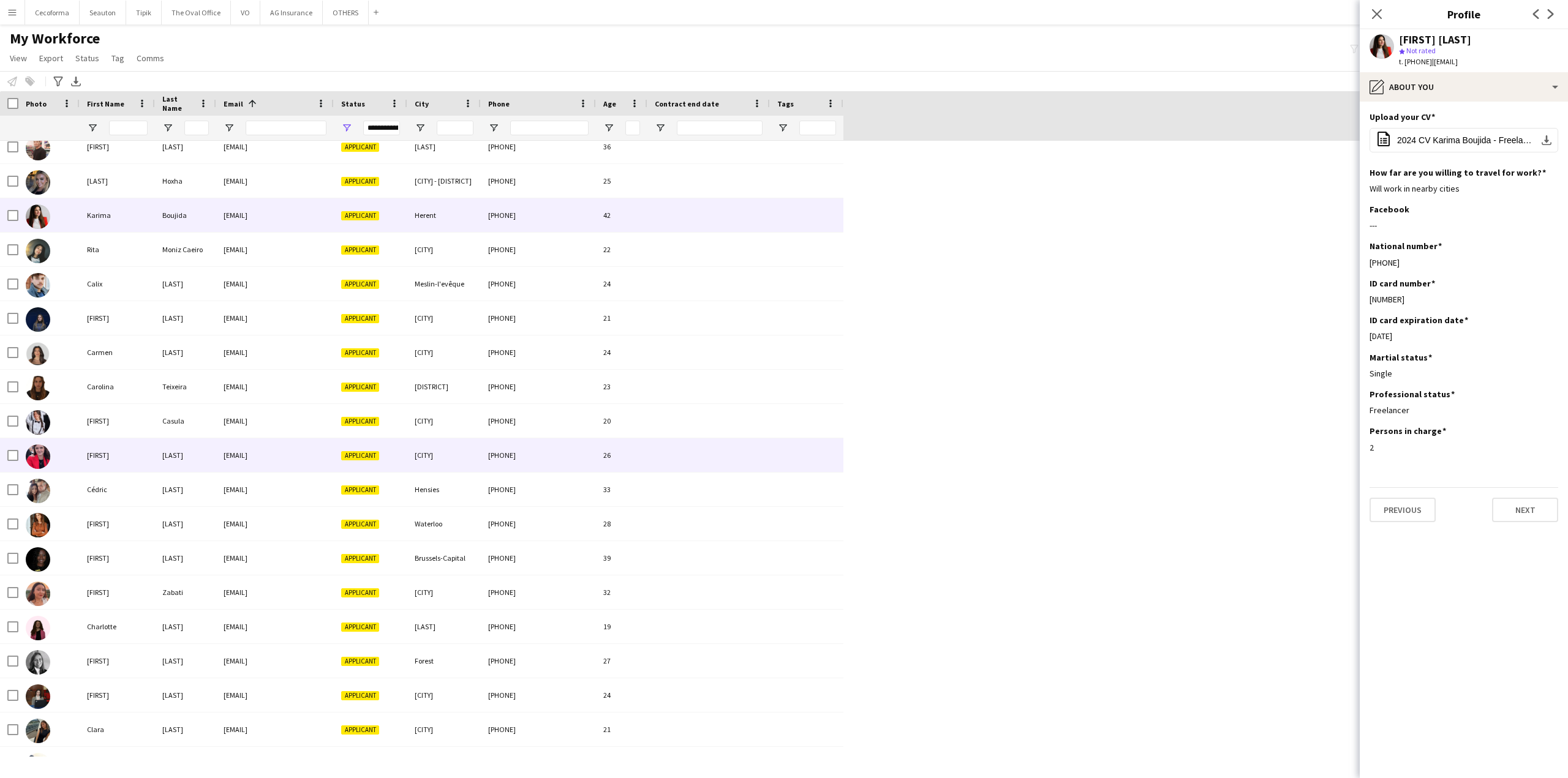 click on "catarinatigre27@hotmail.com" at bounding box center (275, 455) 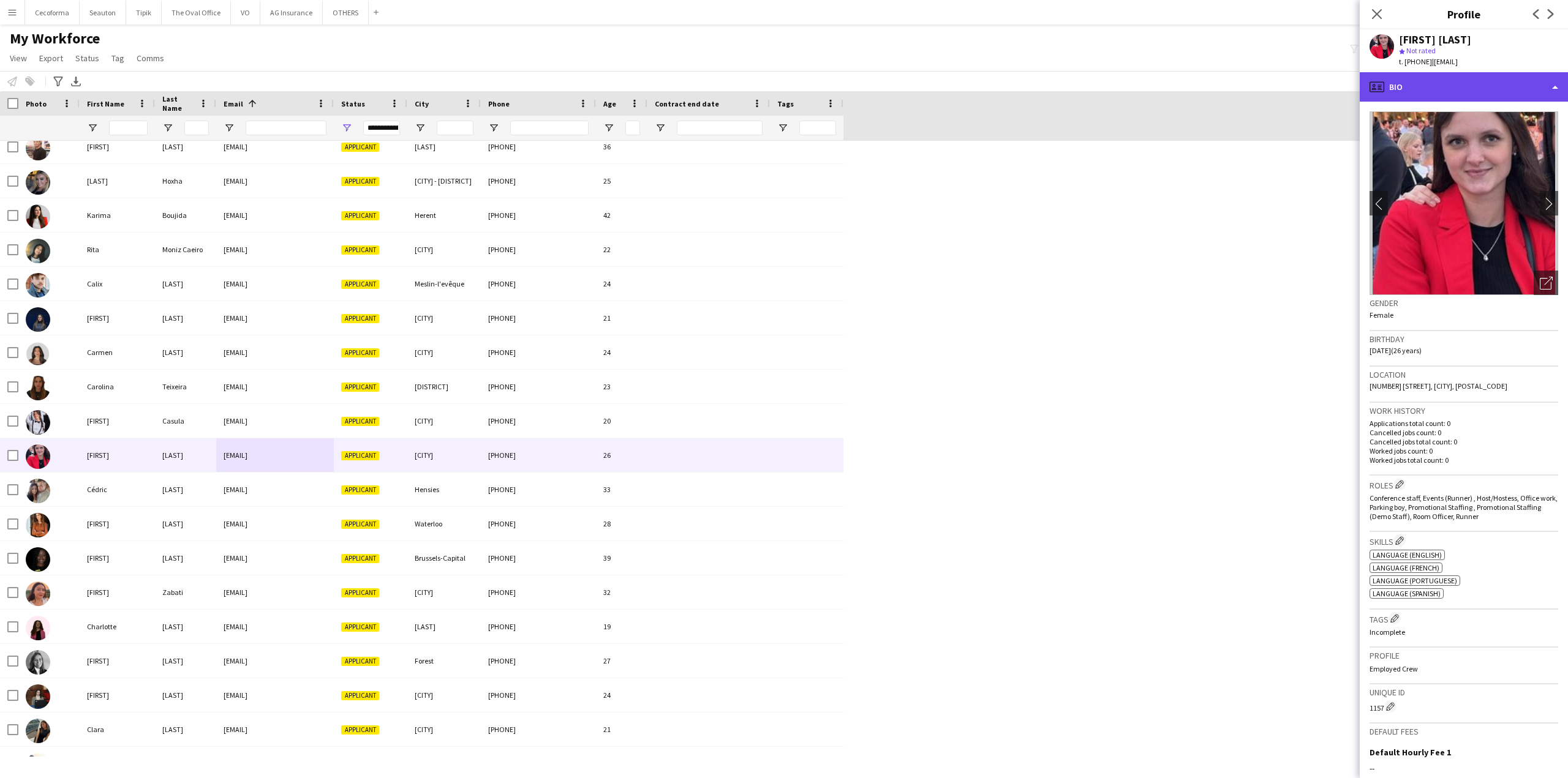 click on "profile
Bio" 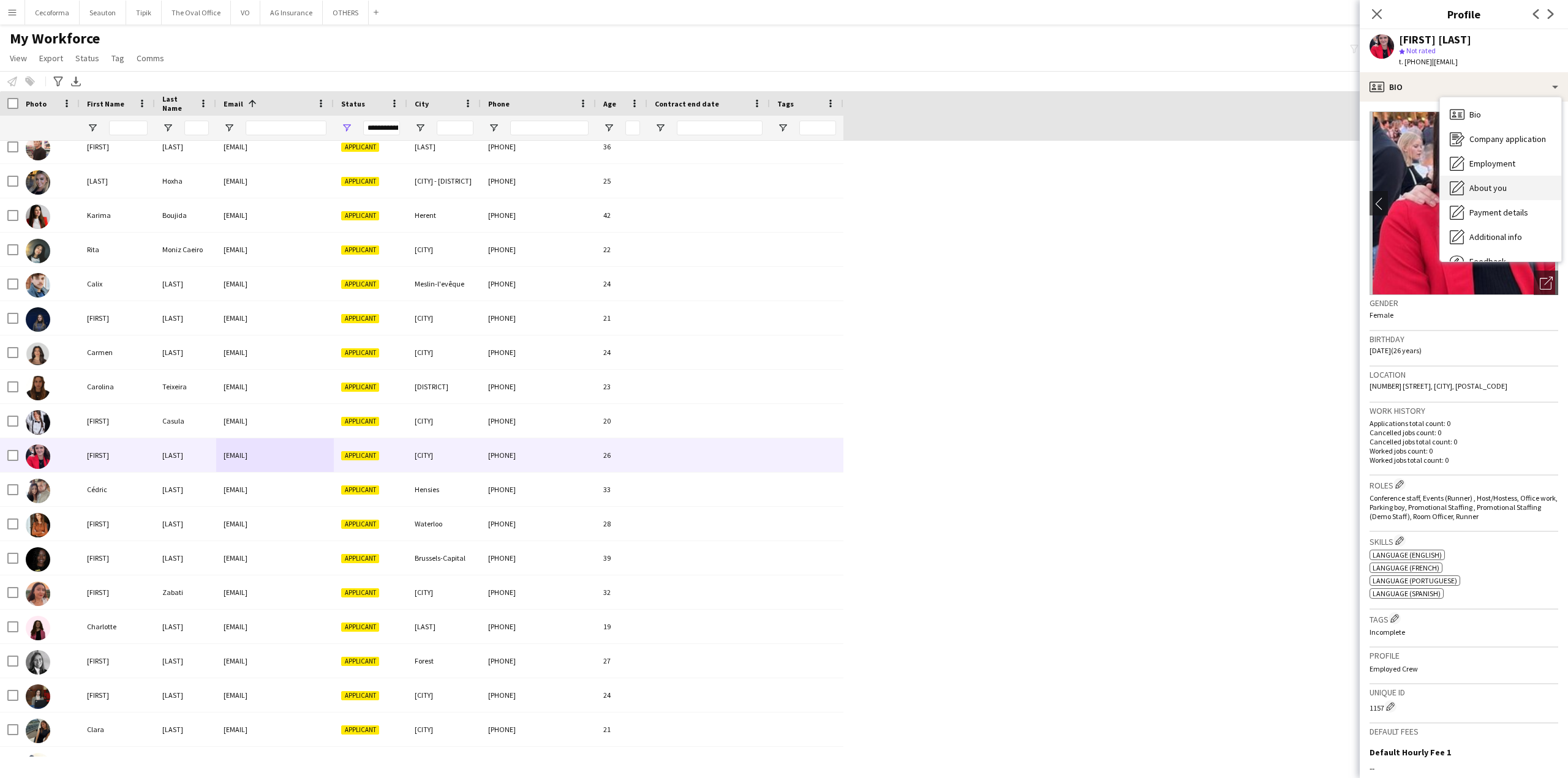 click on "About you" at bounding box center (1488, 188) 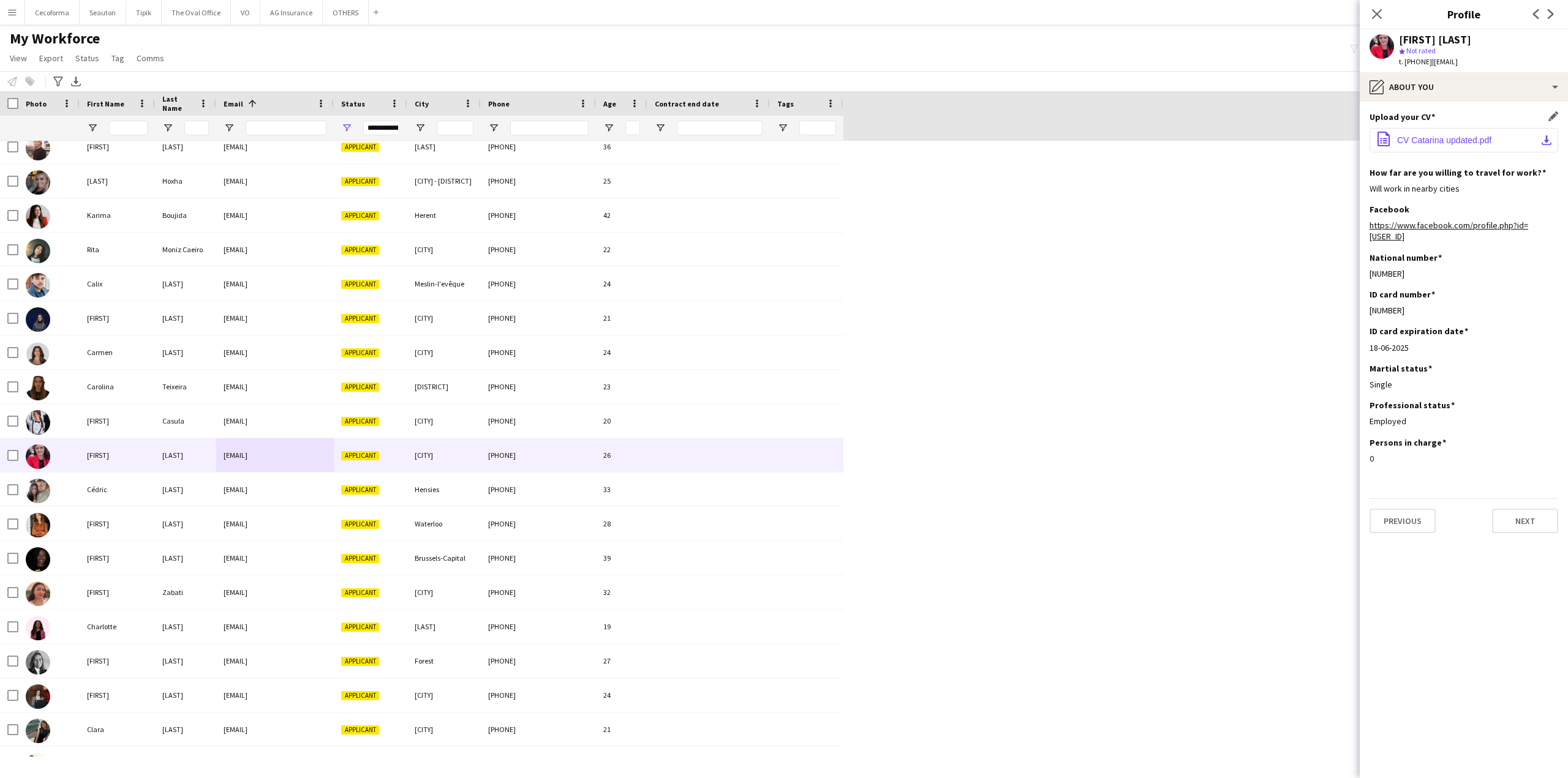 click on "CV Catarina updated.pdf" 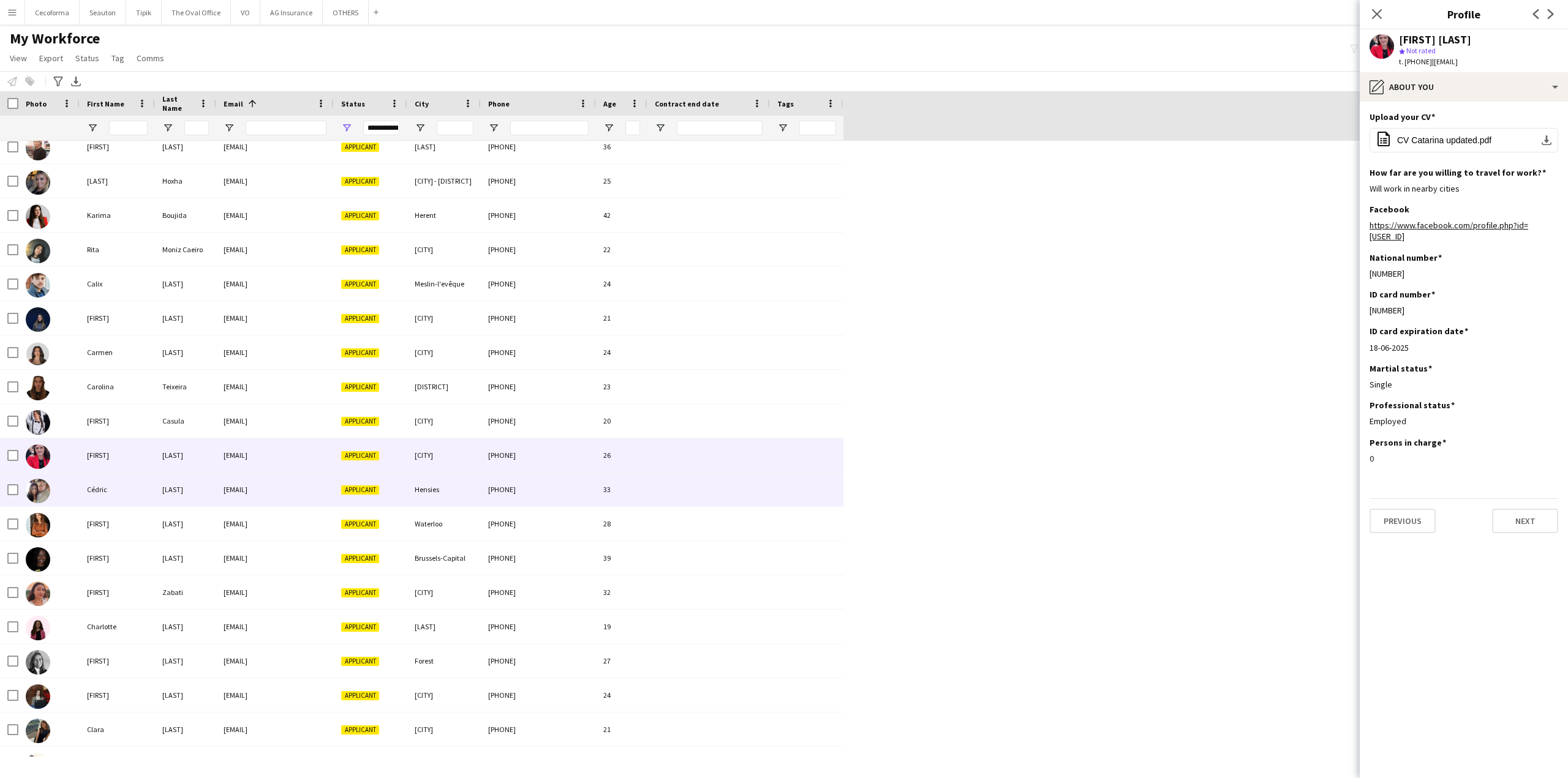 click on "cedvan2019@outlook.com" at bounding box center (275, 489) 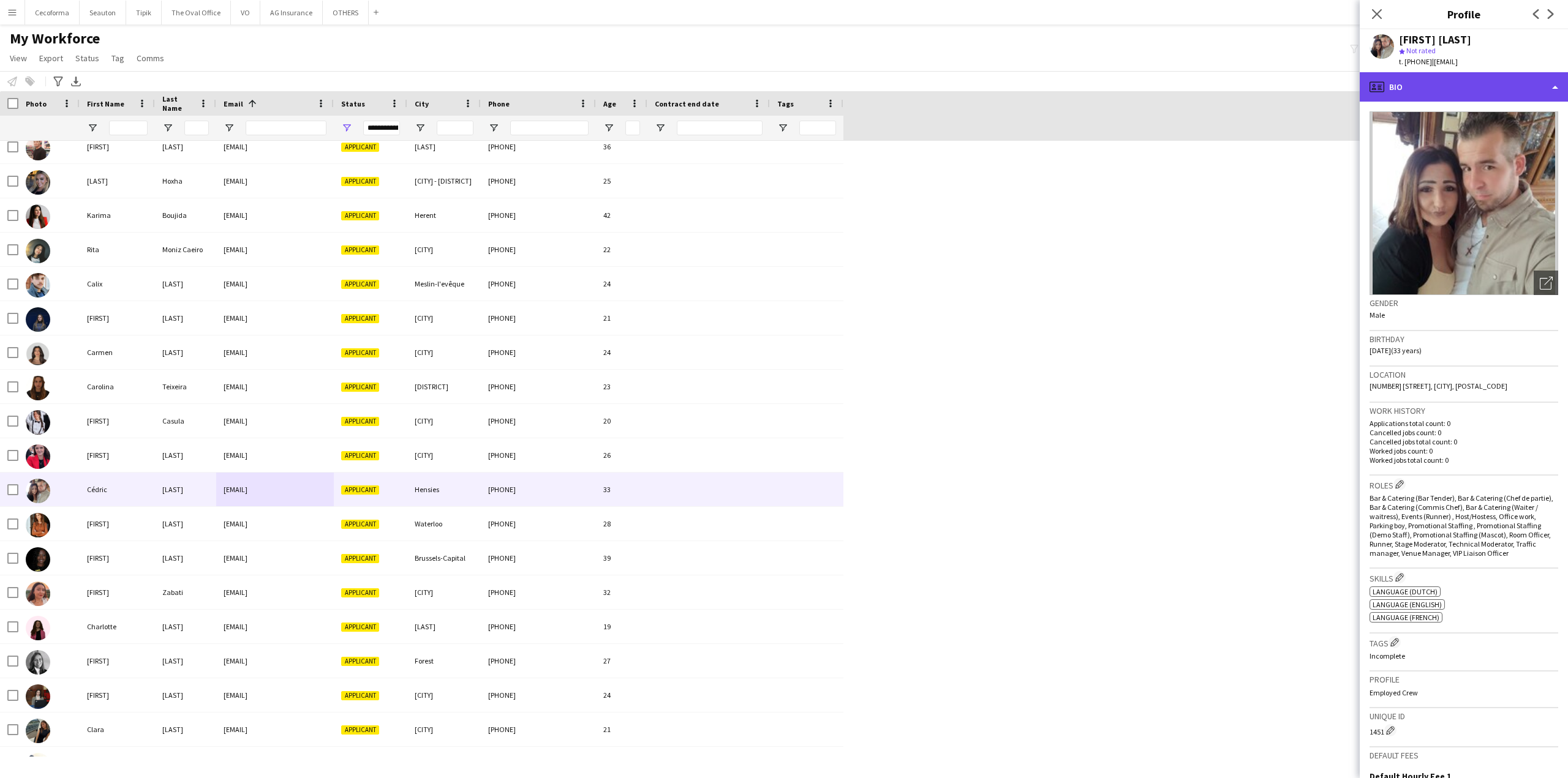 click on "profile
Bio" 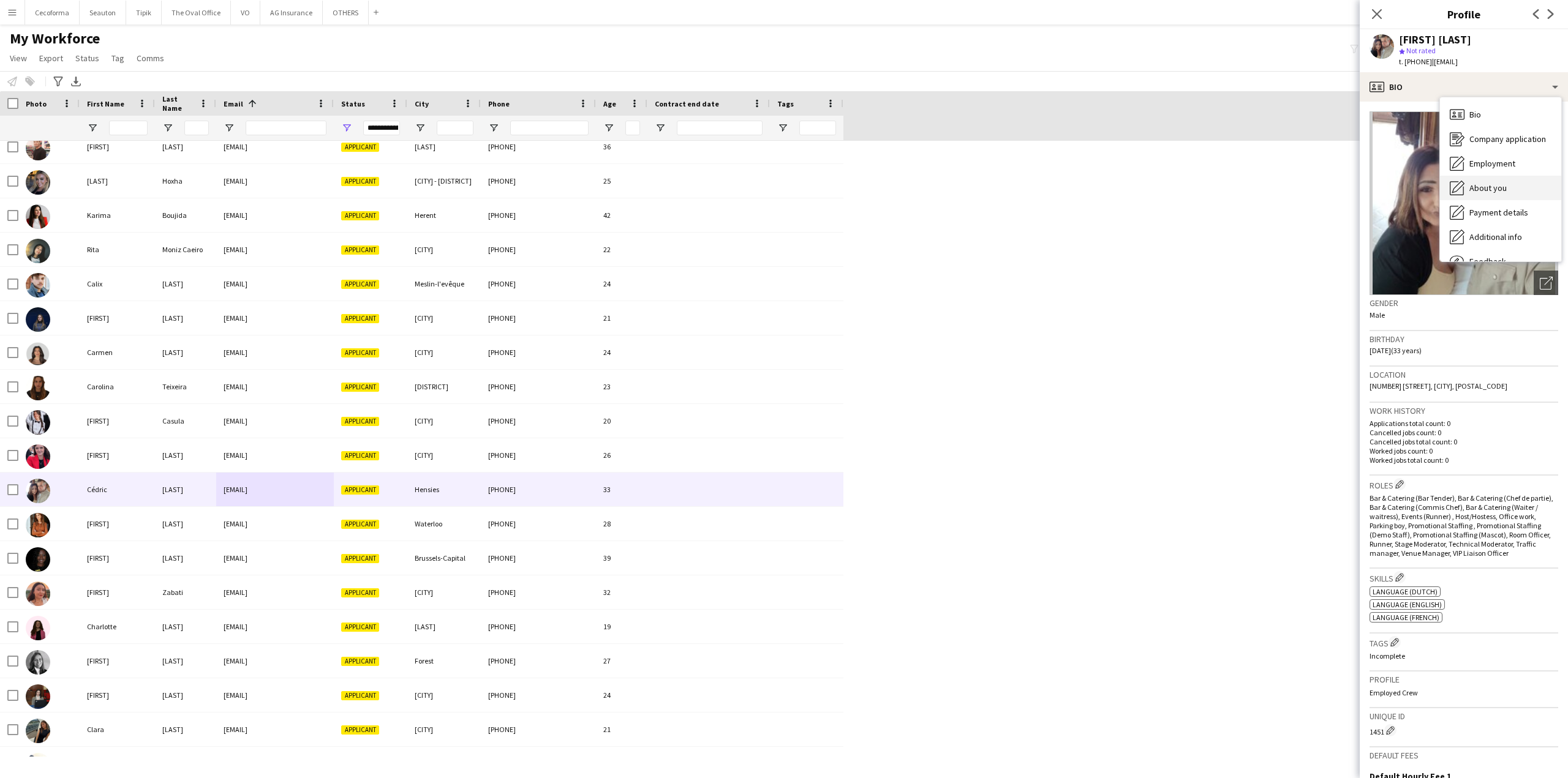 click on "About you" at bounding box center (1488, 188) 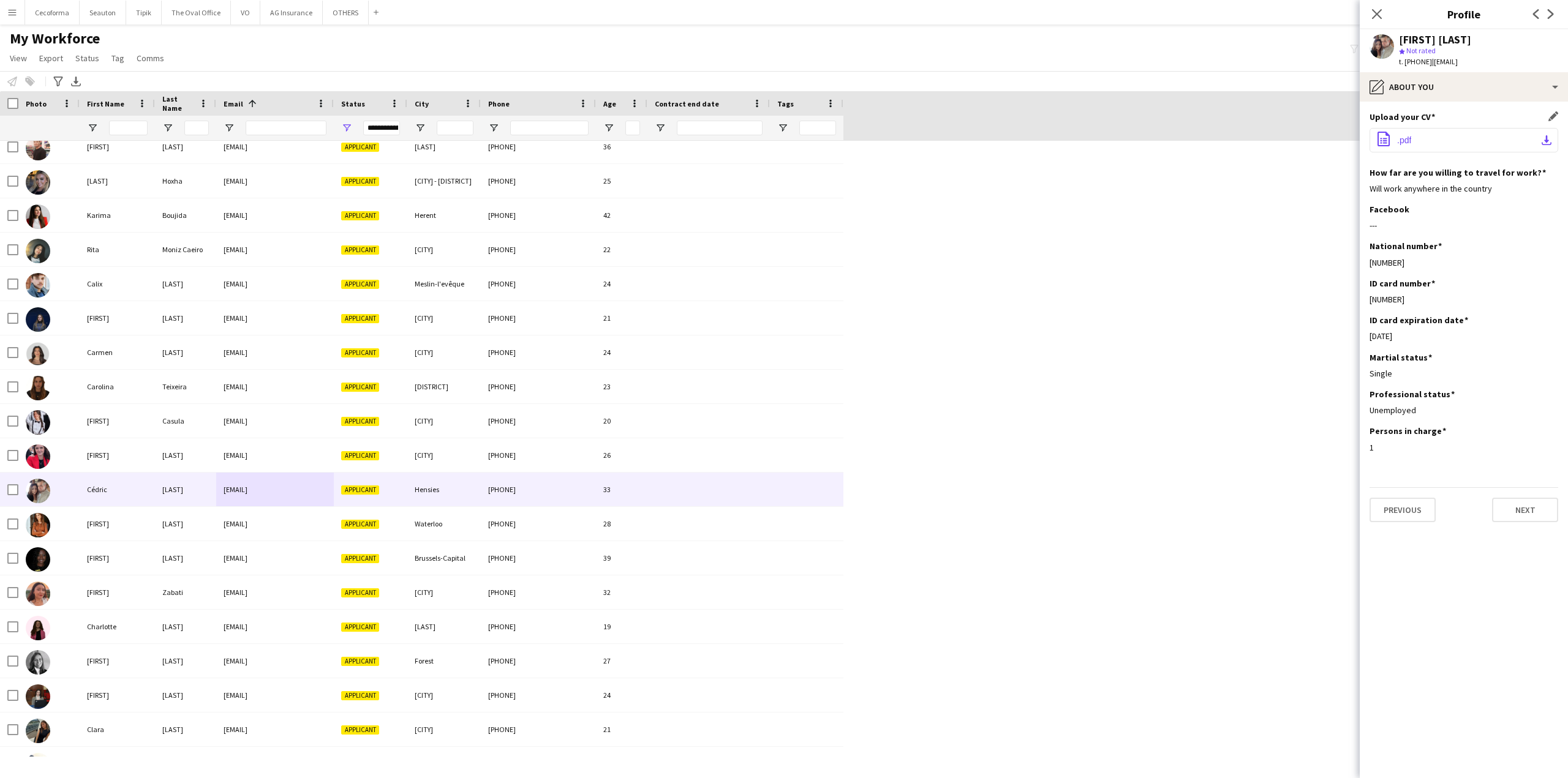 click on "inbound650998390530405003.pdf" 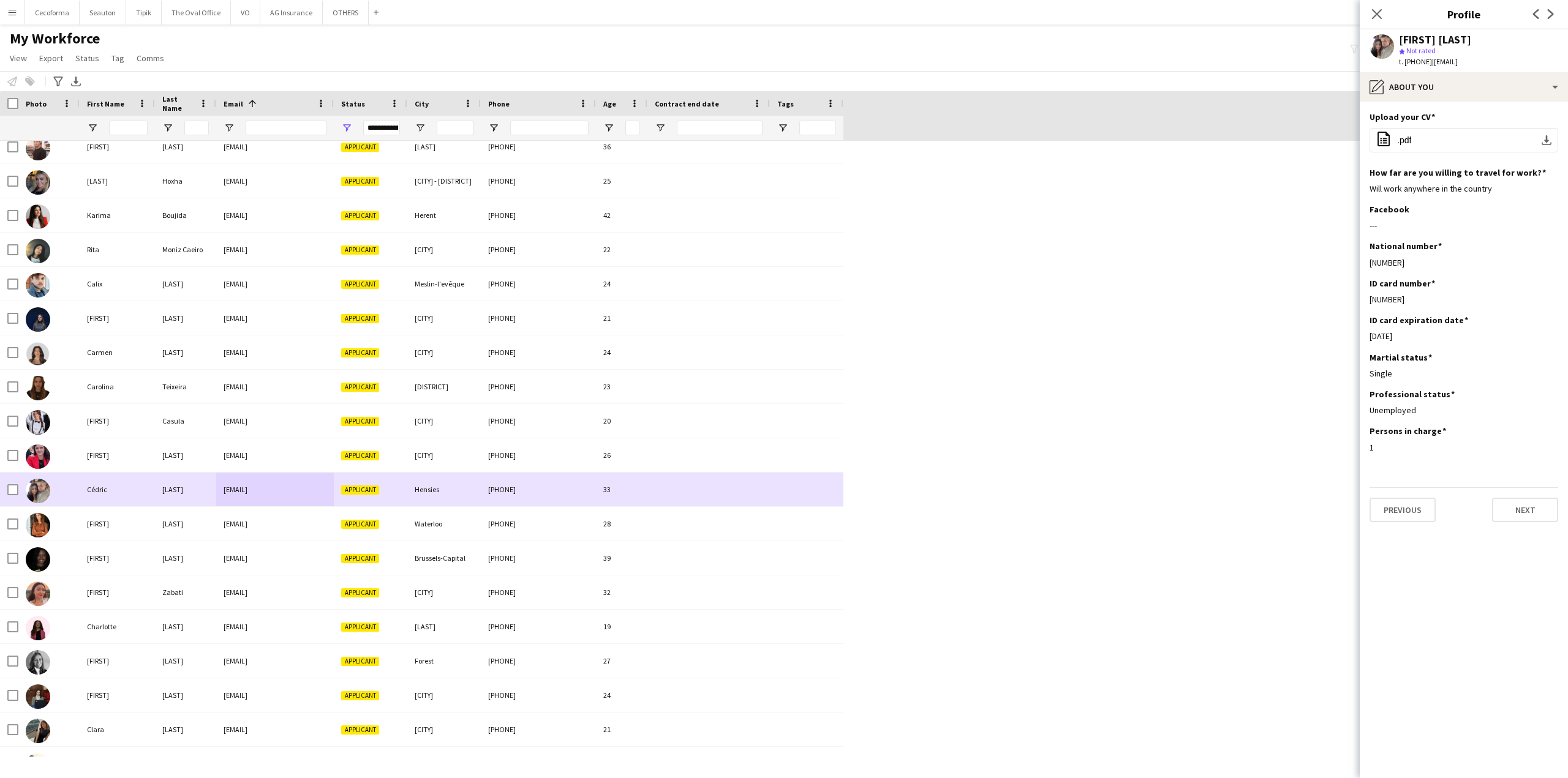 scroll, scrollTop: 1357, scrollLeft: 0, axis: vertical 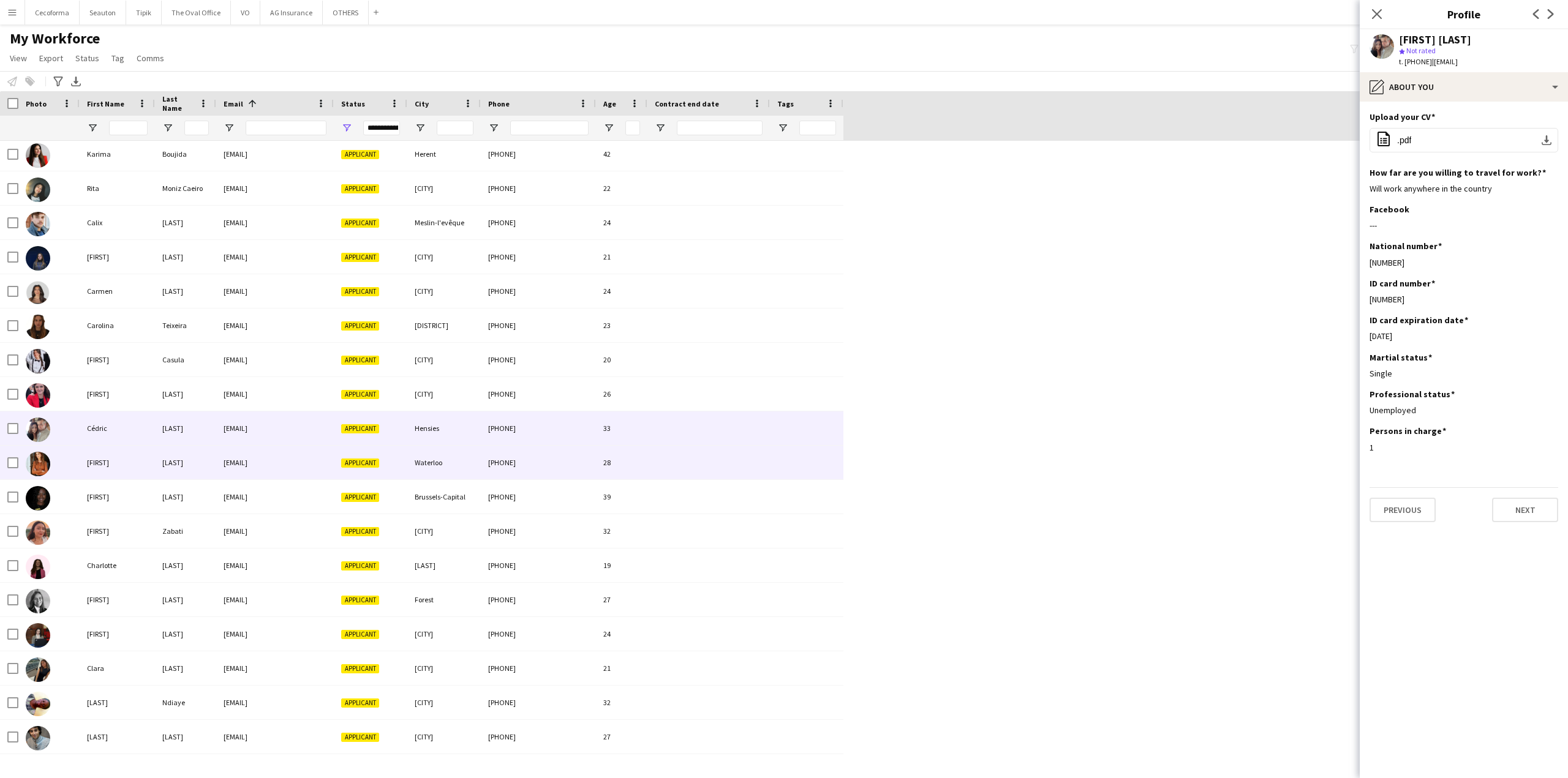 click on "+32477675028" at bounding box center (538, 462) 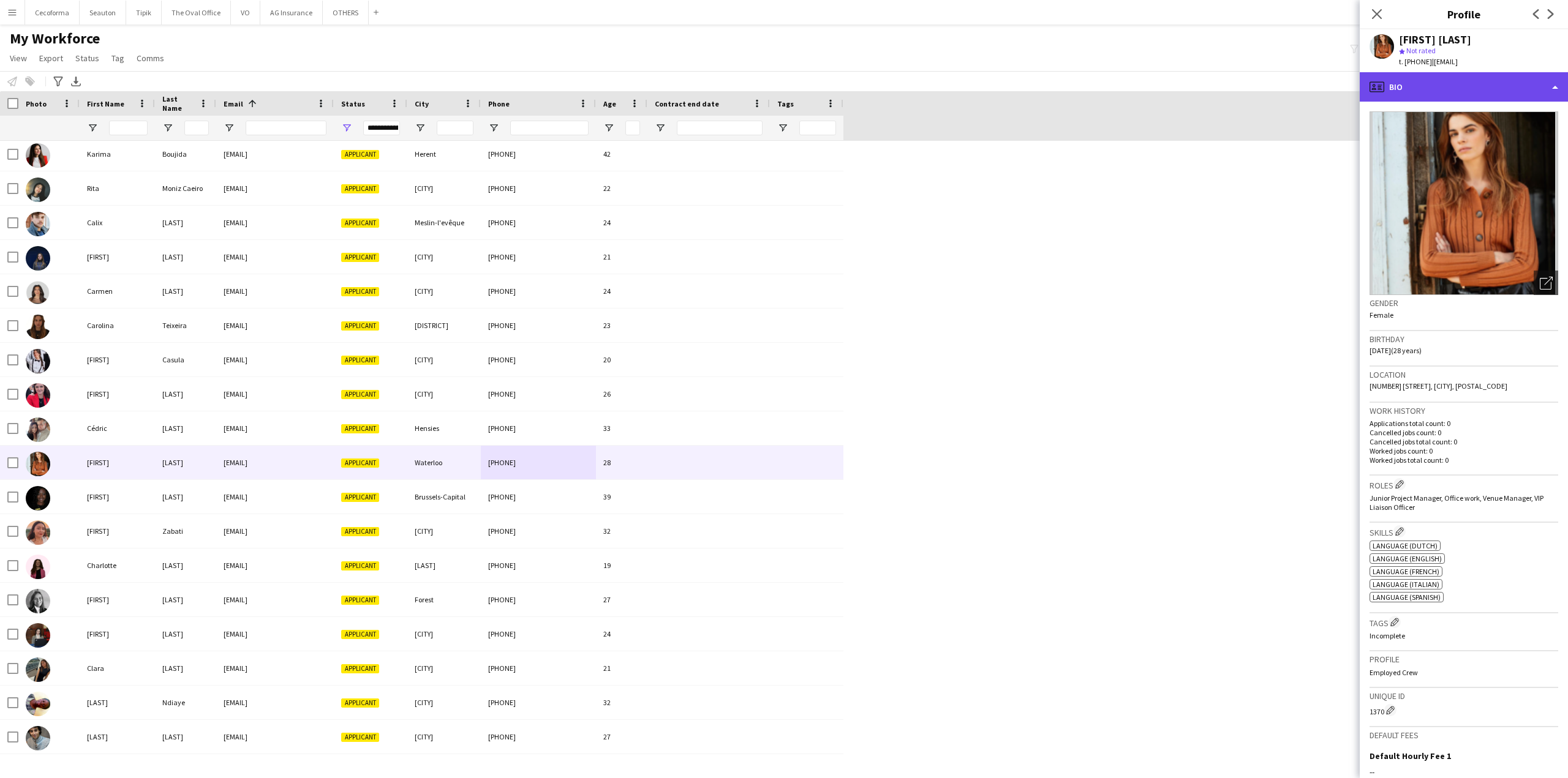 click on "profile
Bio" 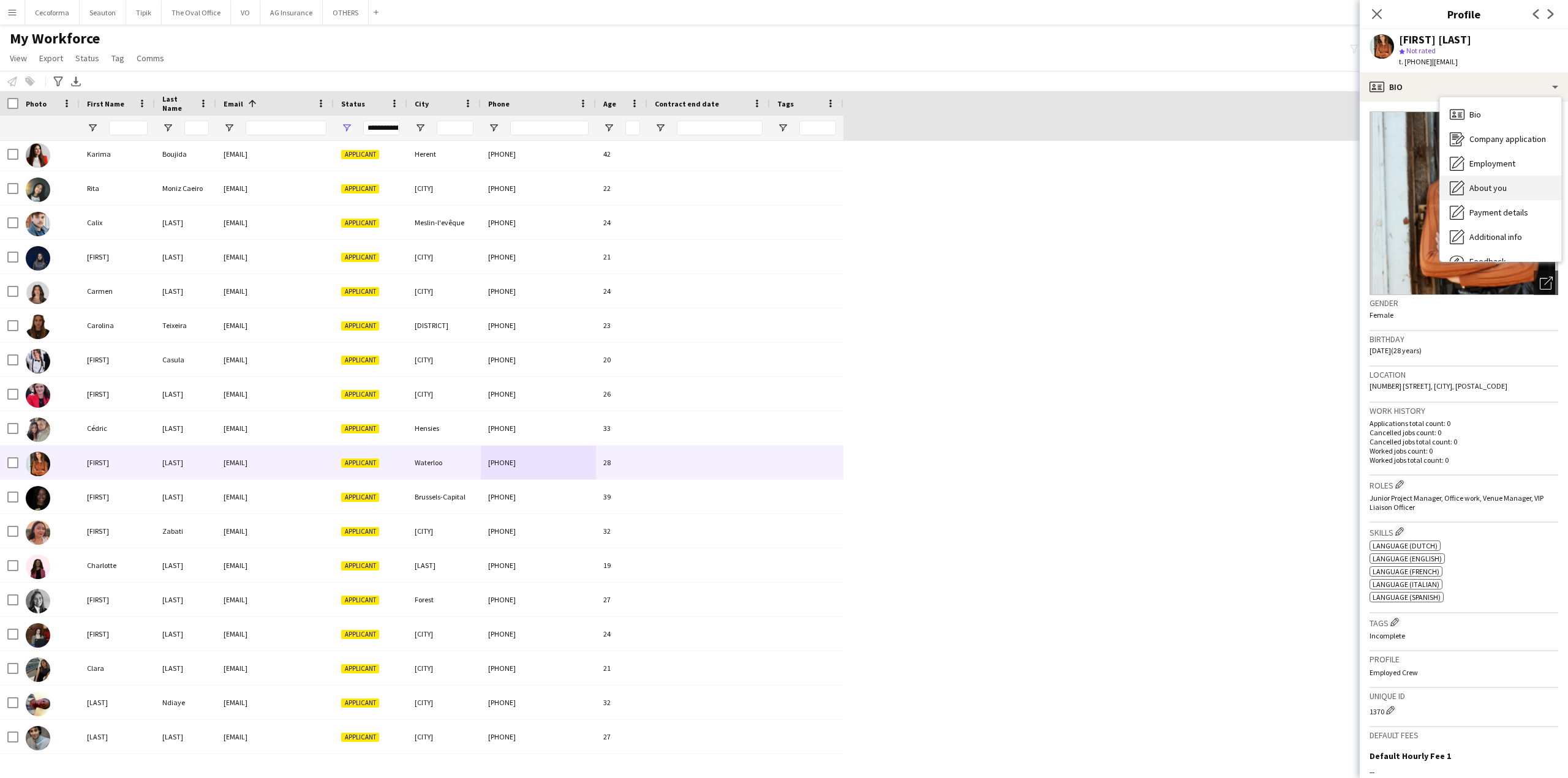 click on "About you" at bounding box center [1488, 188] 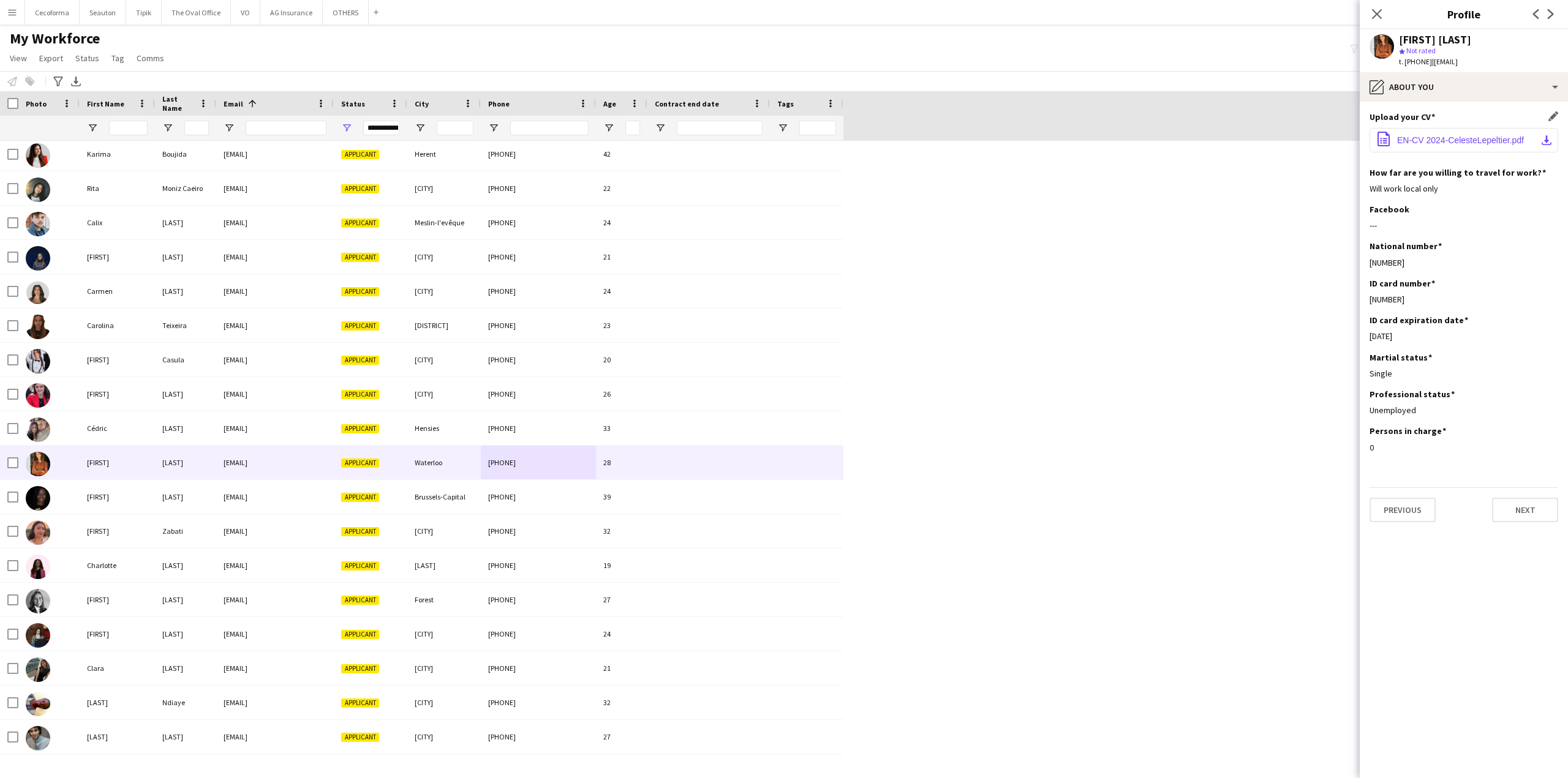 click on "EN-CV 2024-CelesteLepeltier.pdf" 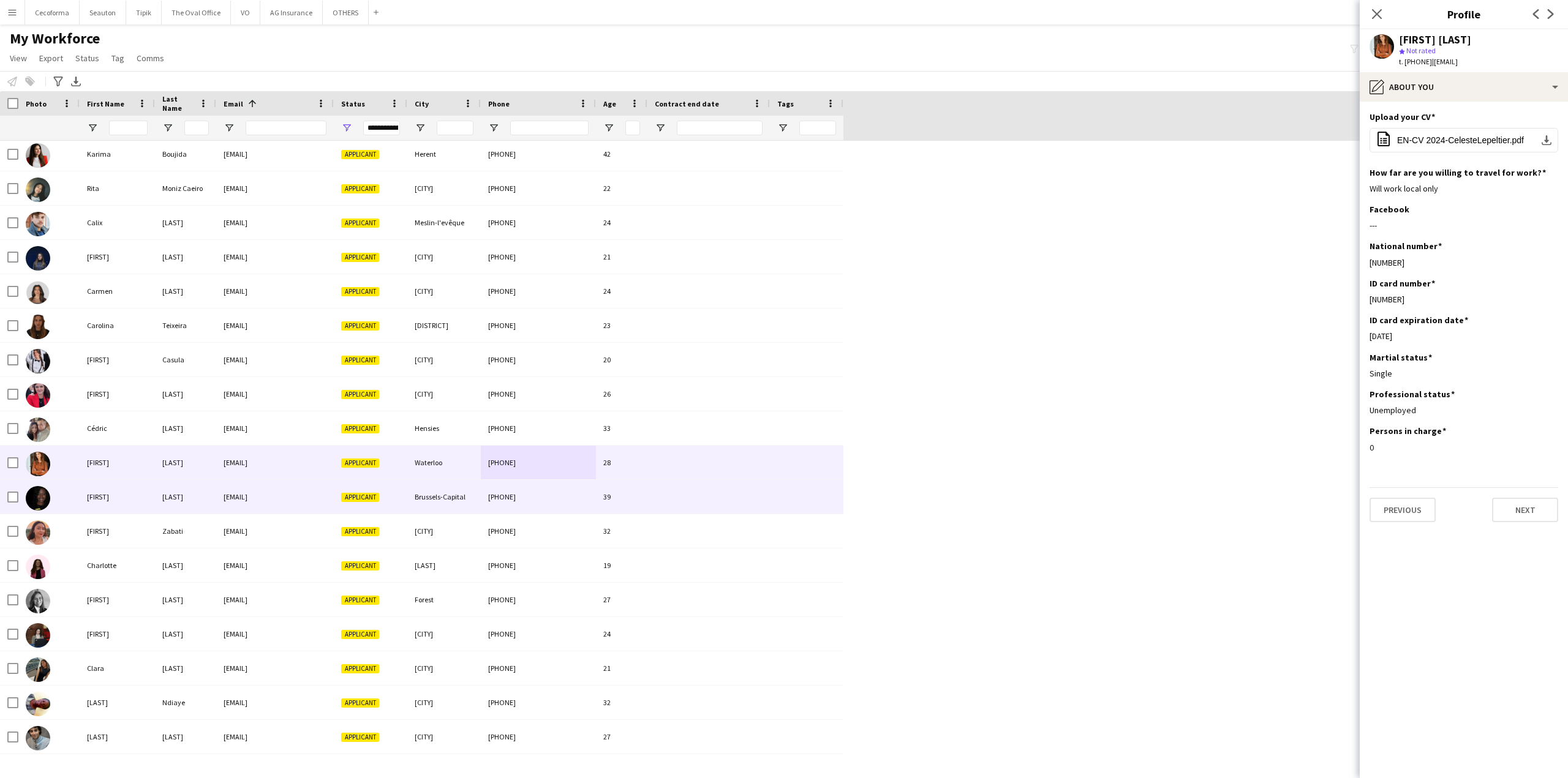 click on "+32484935656" at bounding box center (538, 496) 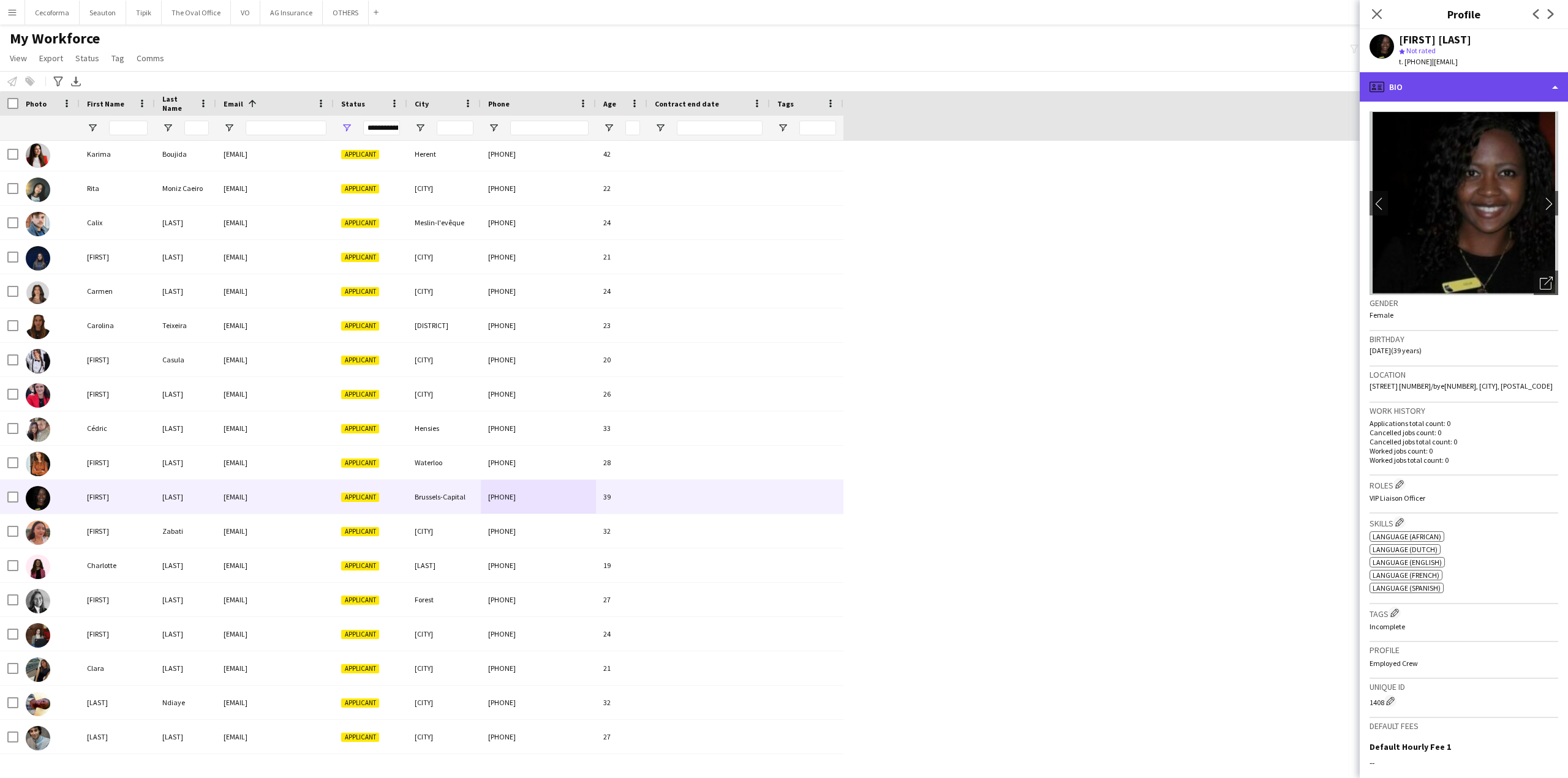 click on "profile
Bio" 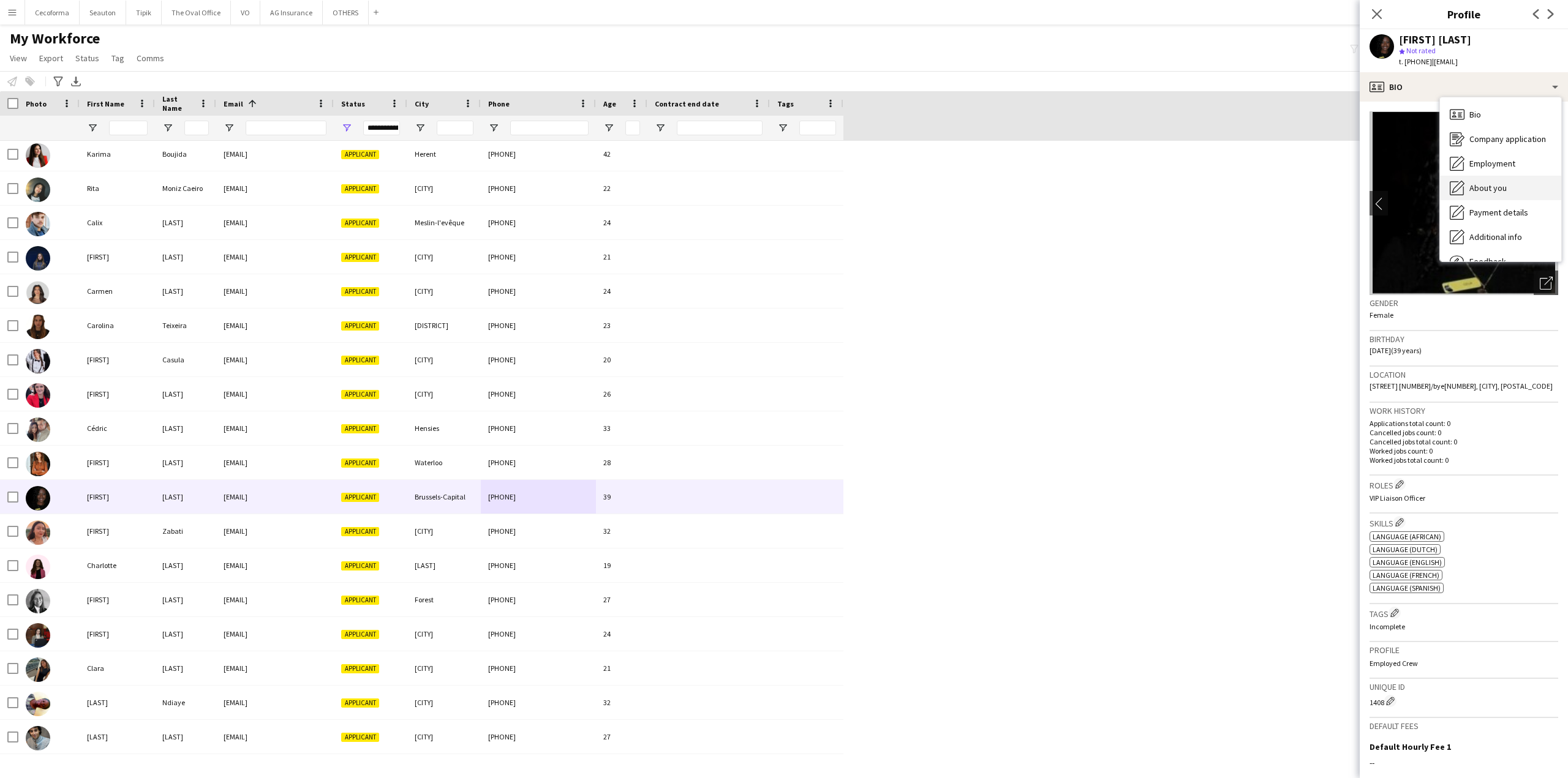click on "About you" at bounding box center [1488, 188] 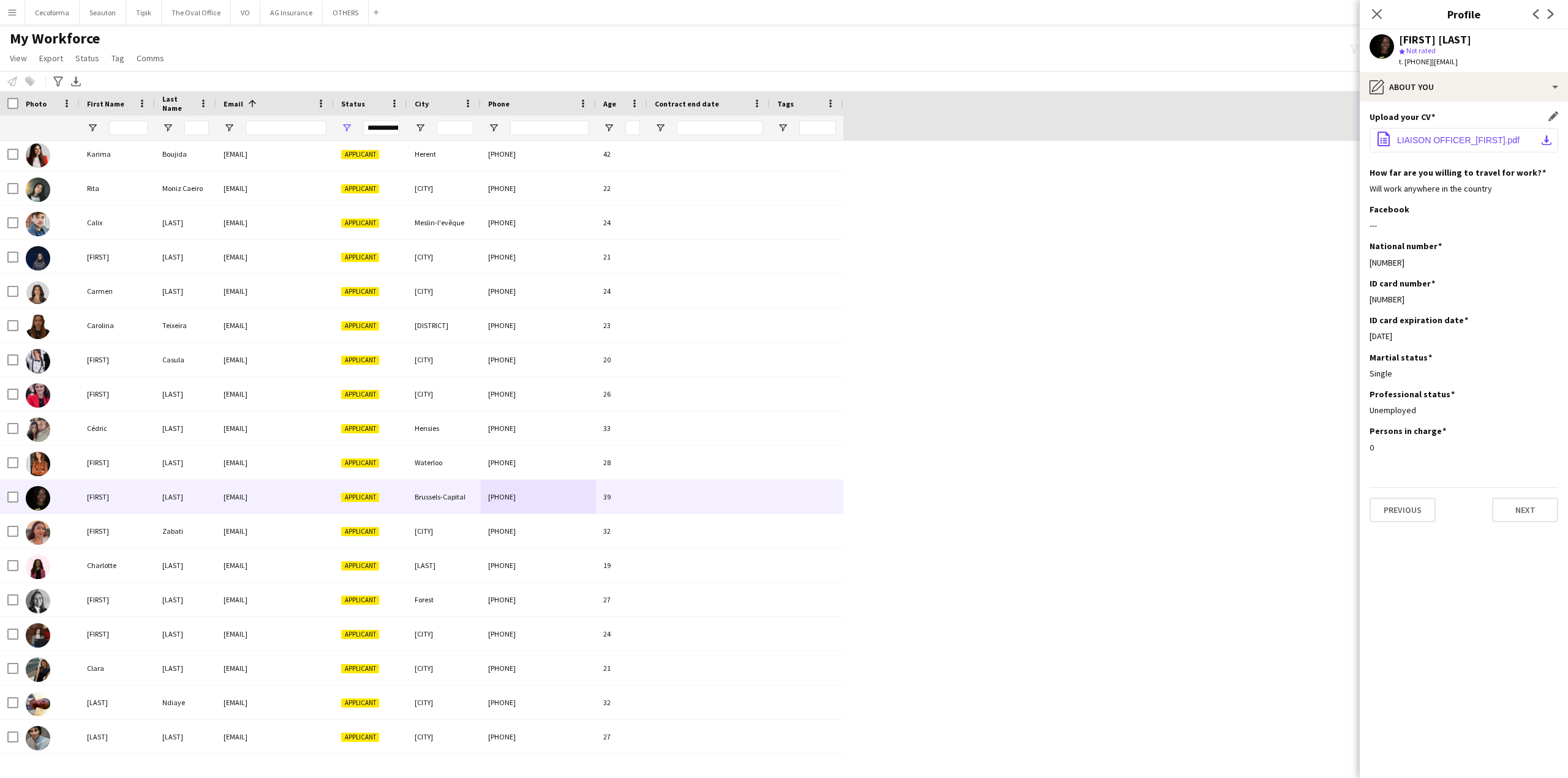 click on "LIAISON OFFICER_Célia.pdf" 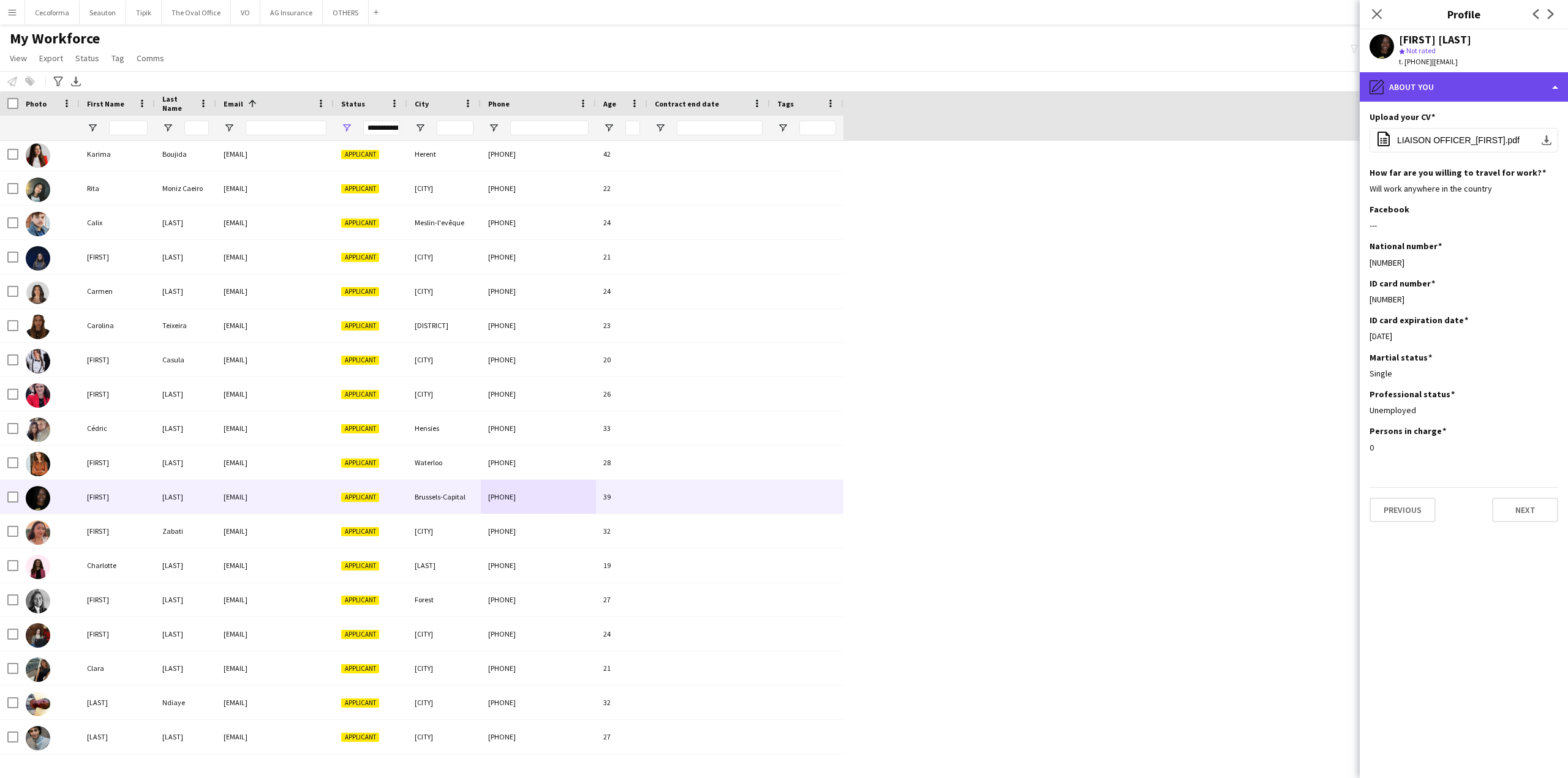 click on "pencil4
About you" 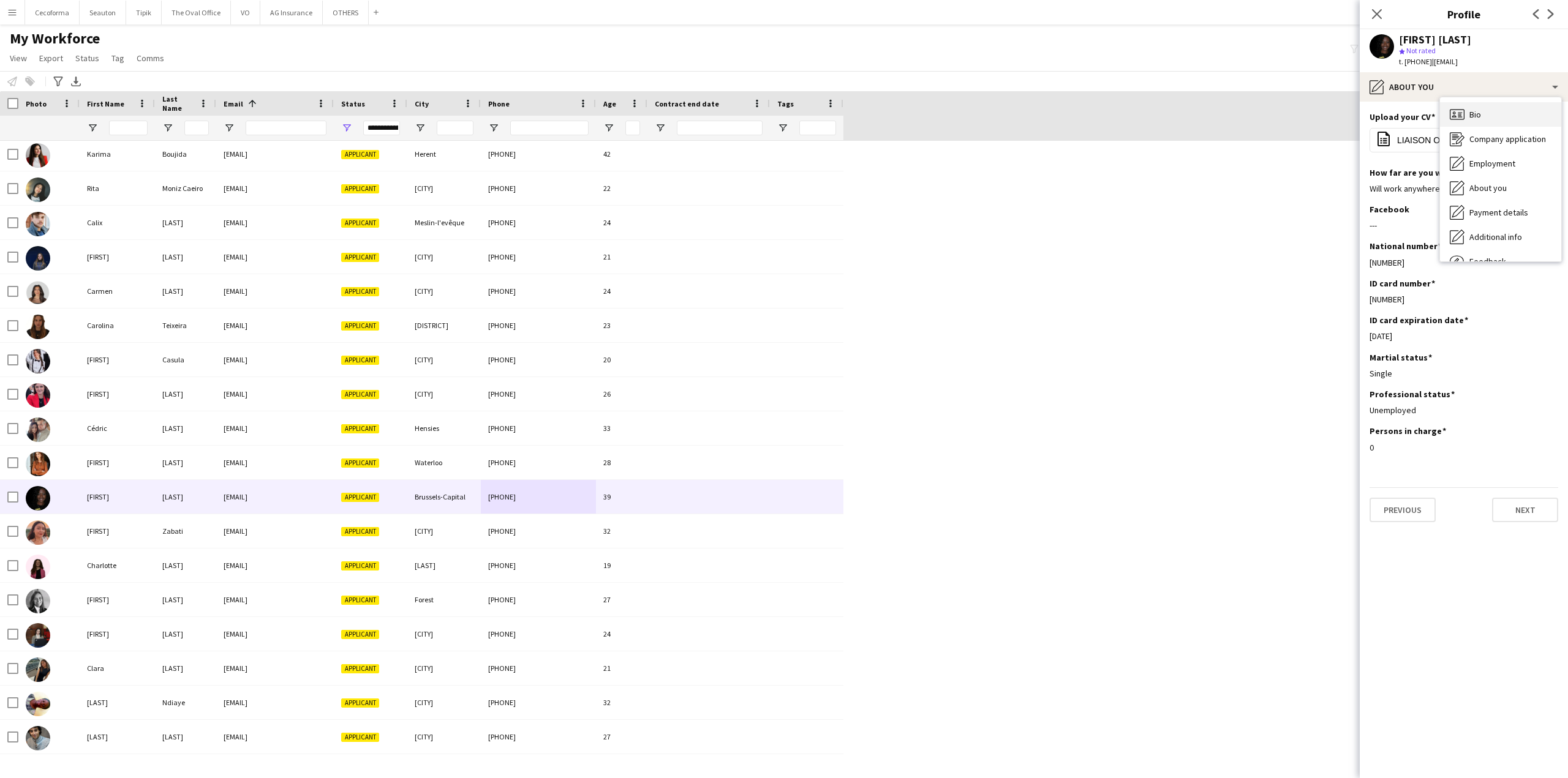 click on "Bio
Bio" at bounding box center [1501, 114] 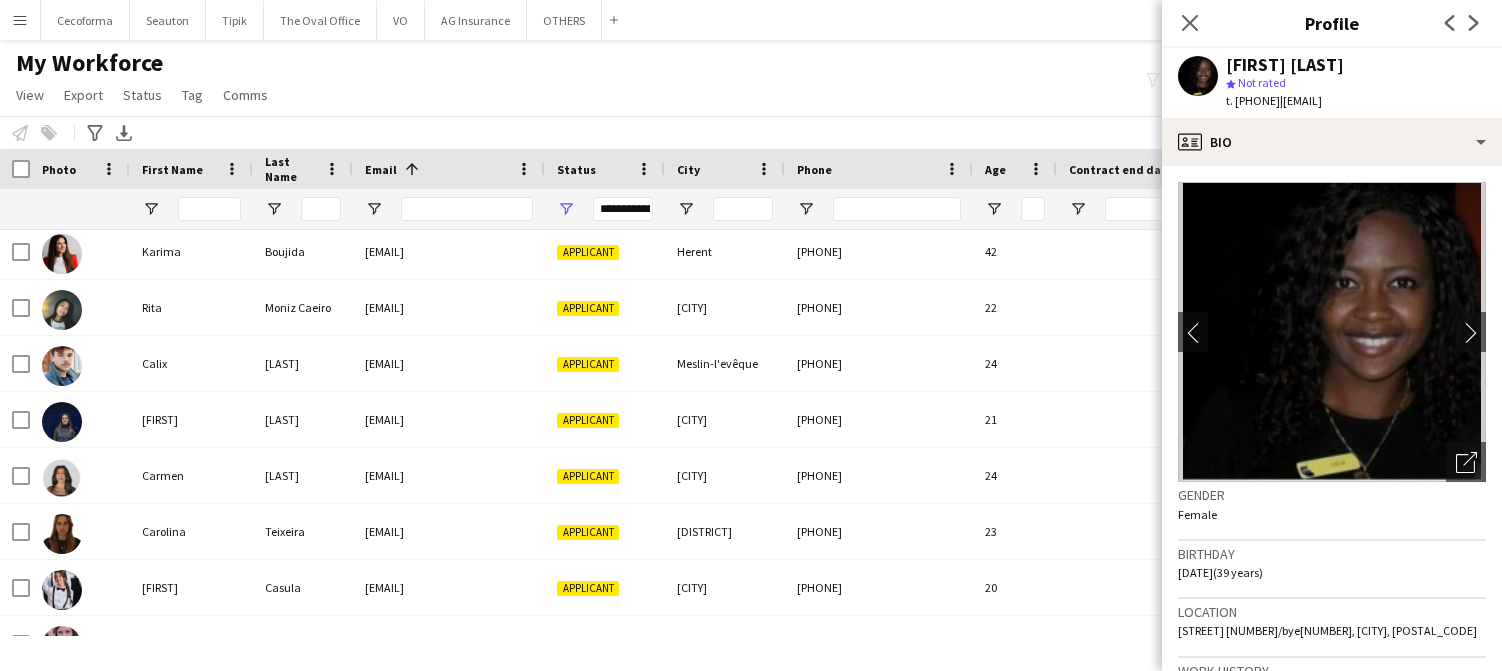 scroll, scrollTop: 2246, scrollLeft: 0, axis: vertical 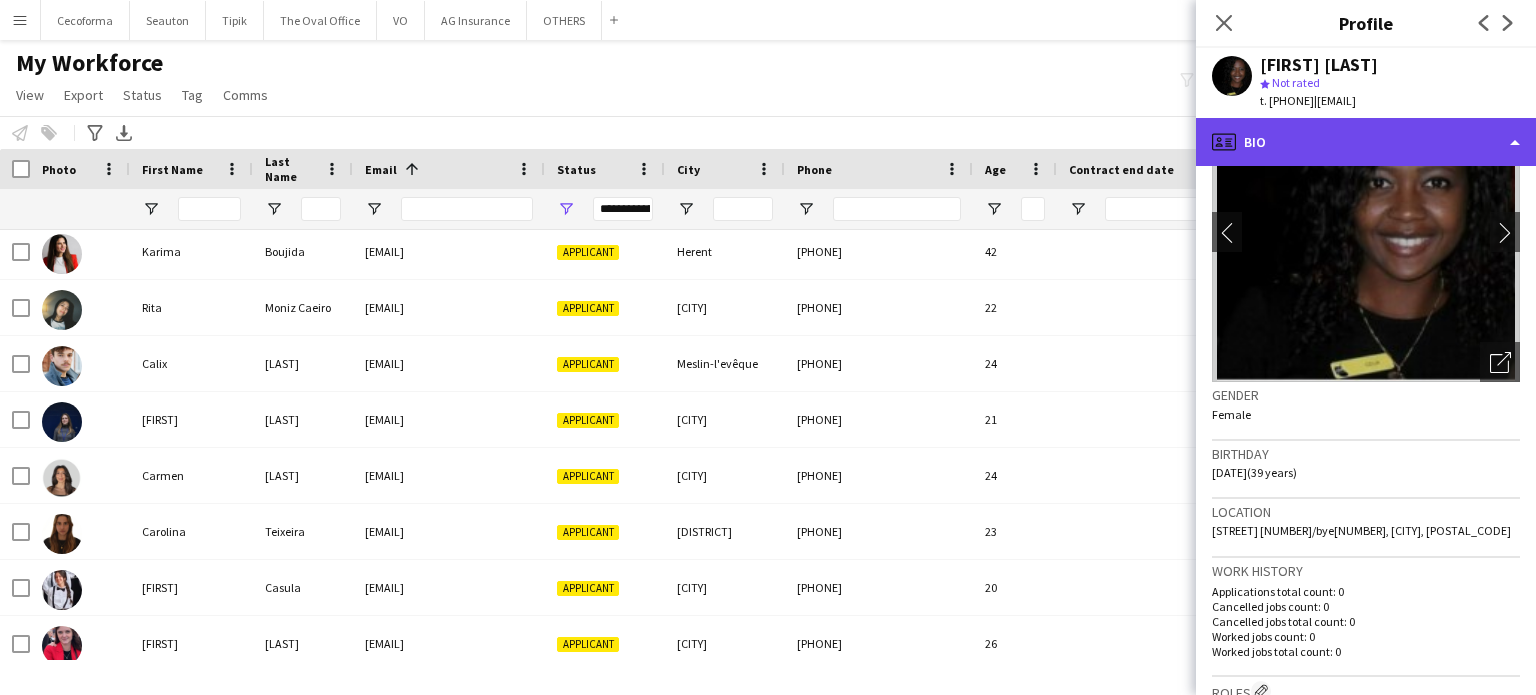 click on "profile
Bio" 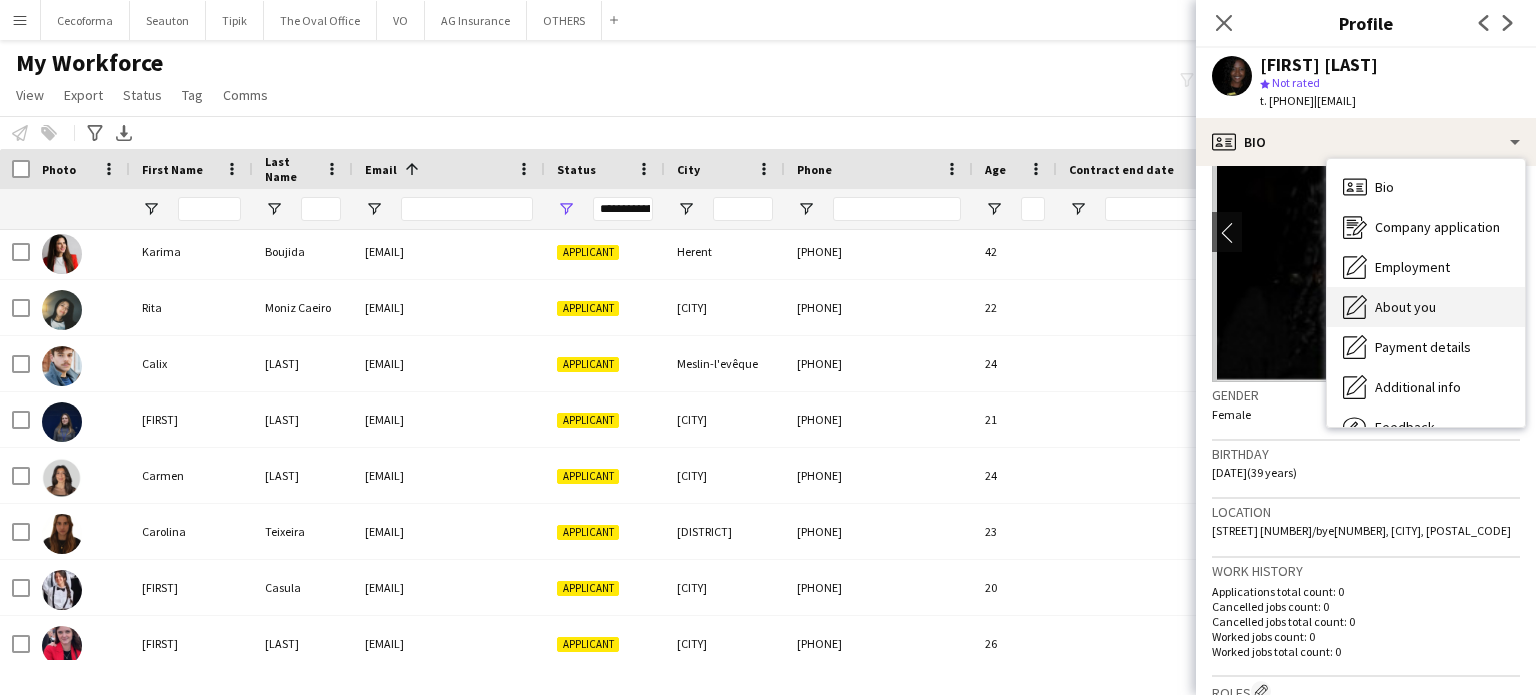 click on "About you" at bounding box center [1405, 307] 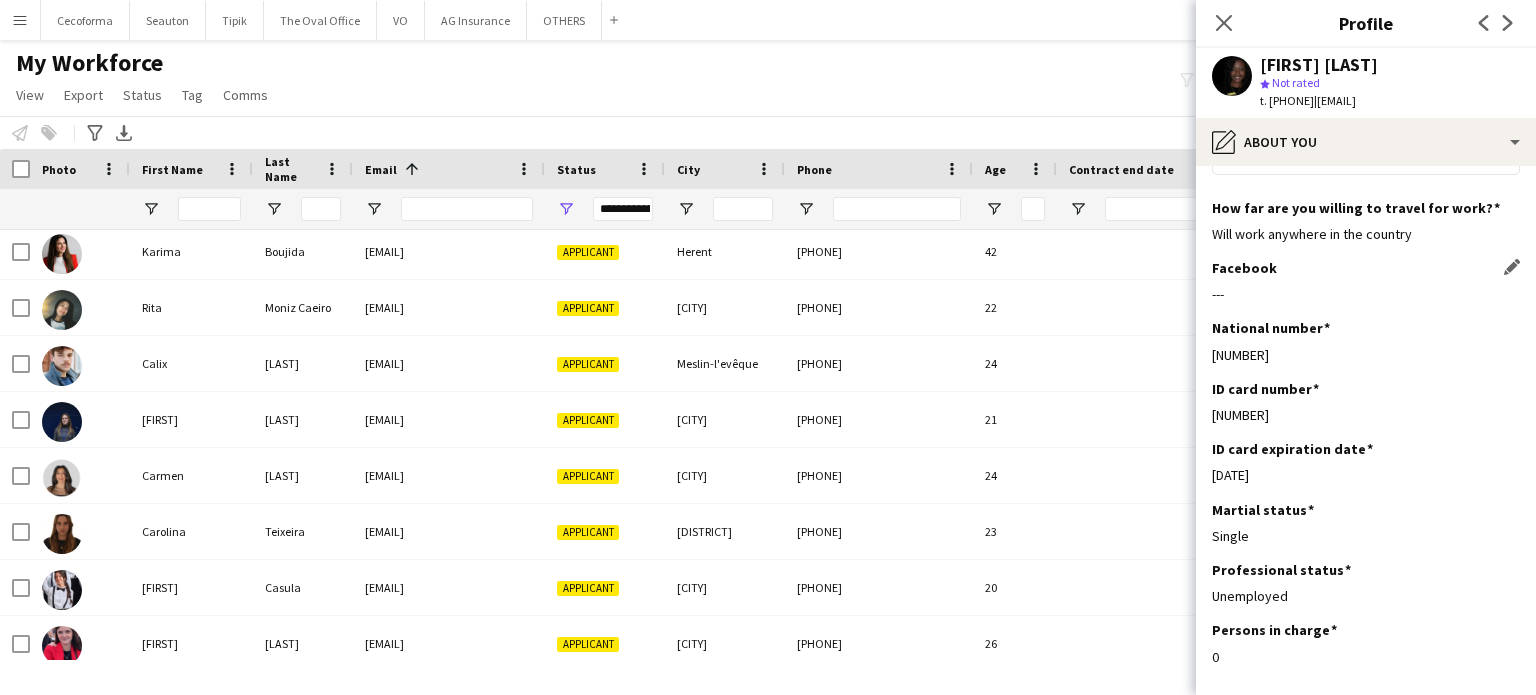 scroll, scrollTop: 172, scrollLeft: 0, axis: vertical 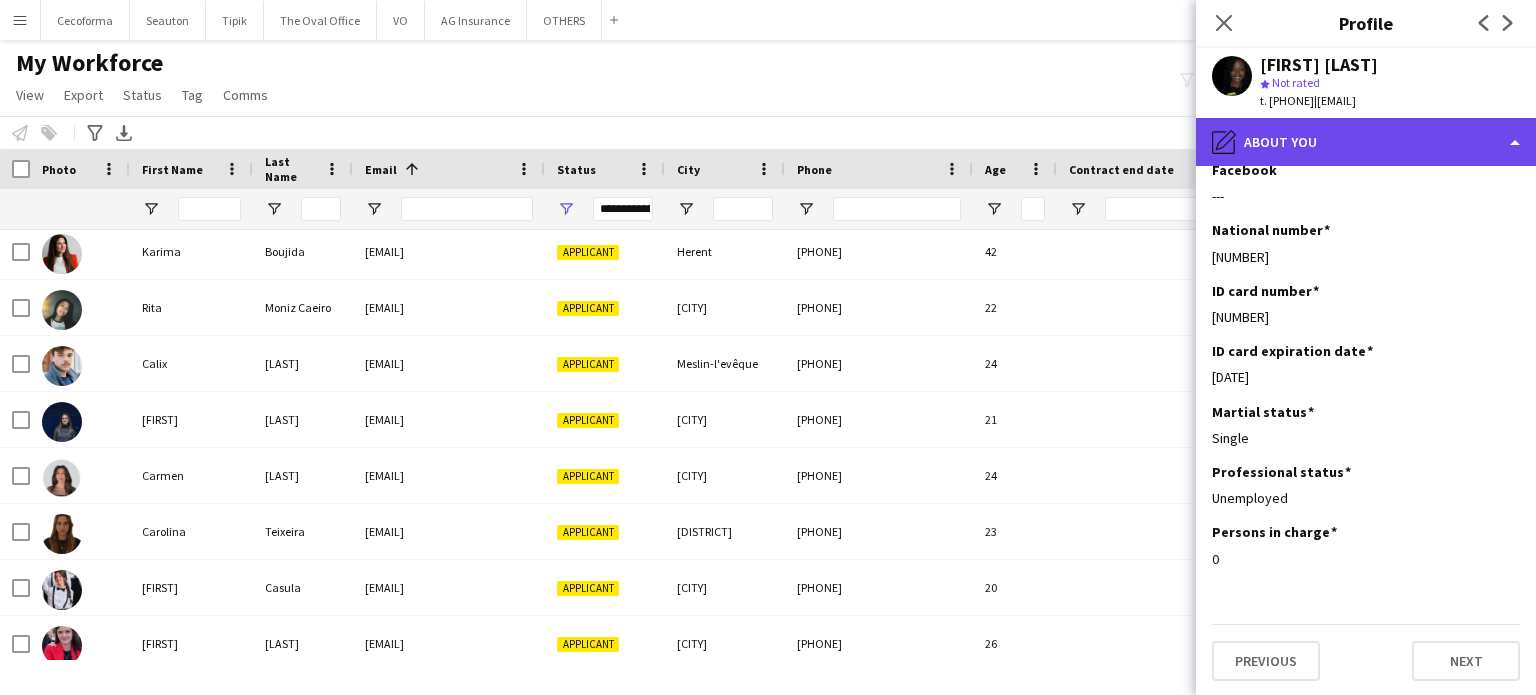 click on "pencil4
About you" 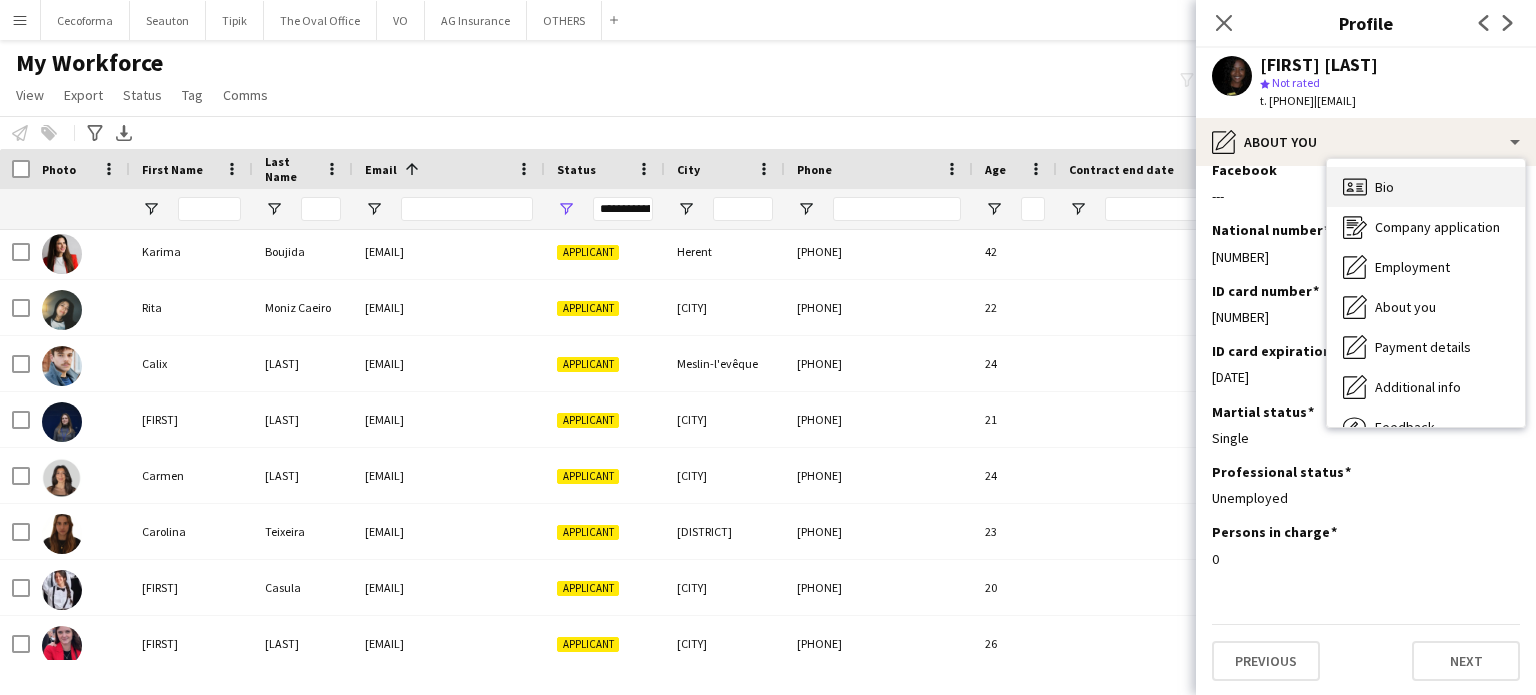click on "Bio" at bounding box center (1384, 187) 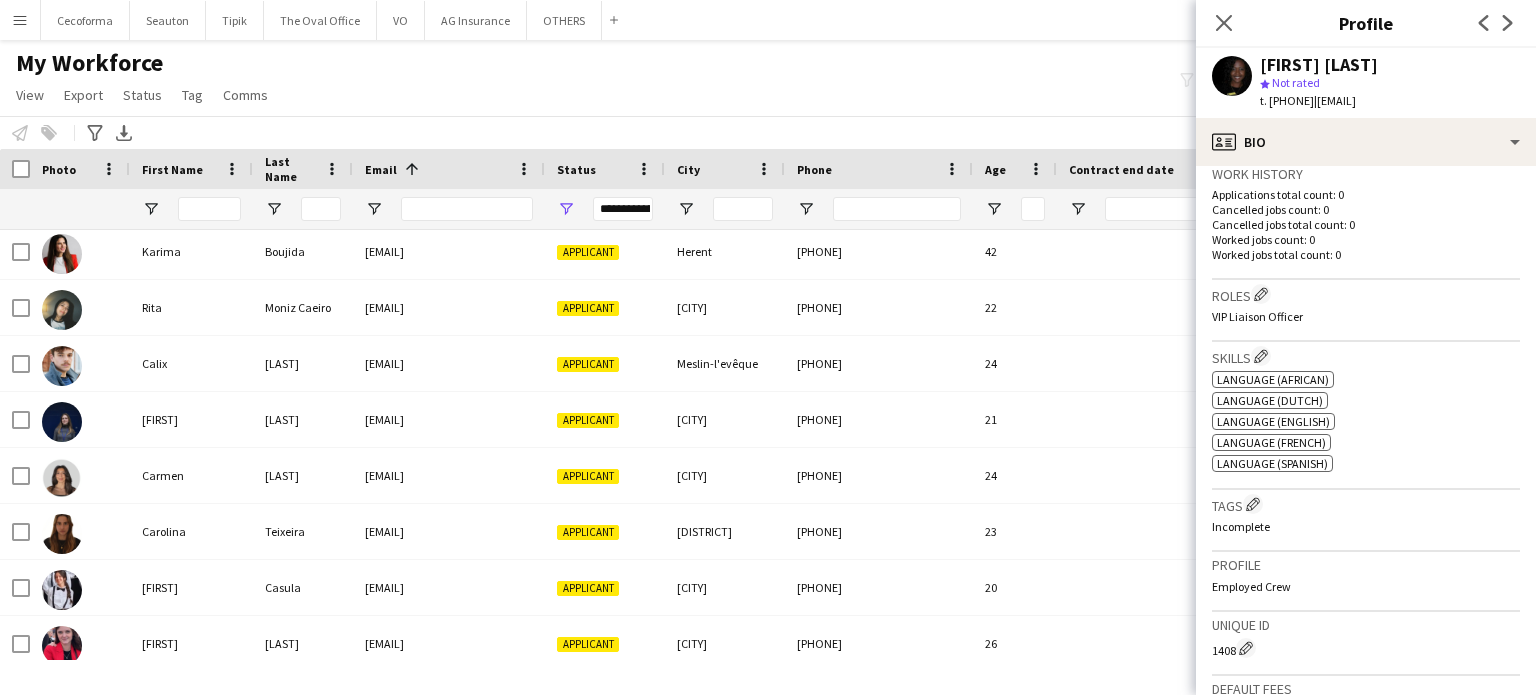scroll, scrollTop: 600, scrollLeft: 0, axis: vertical 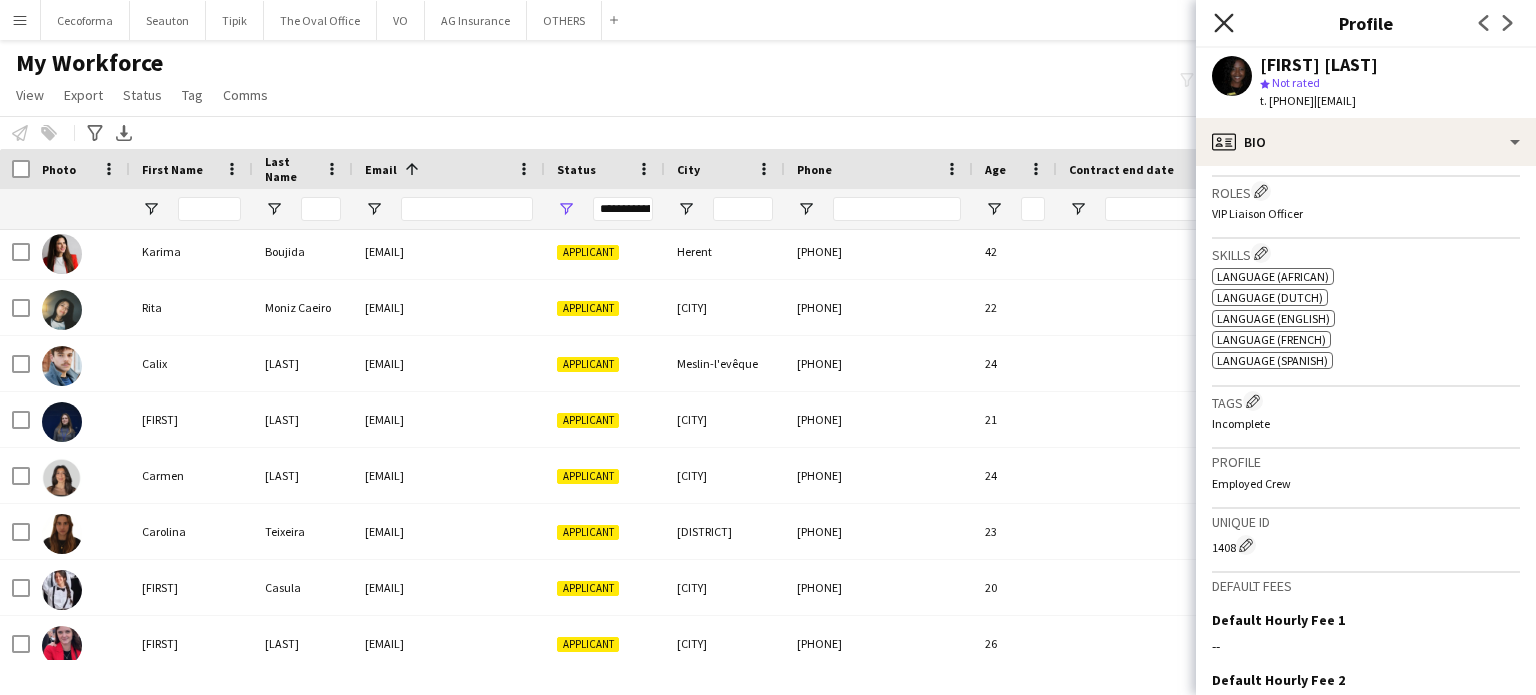 click 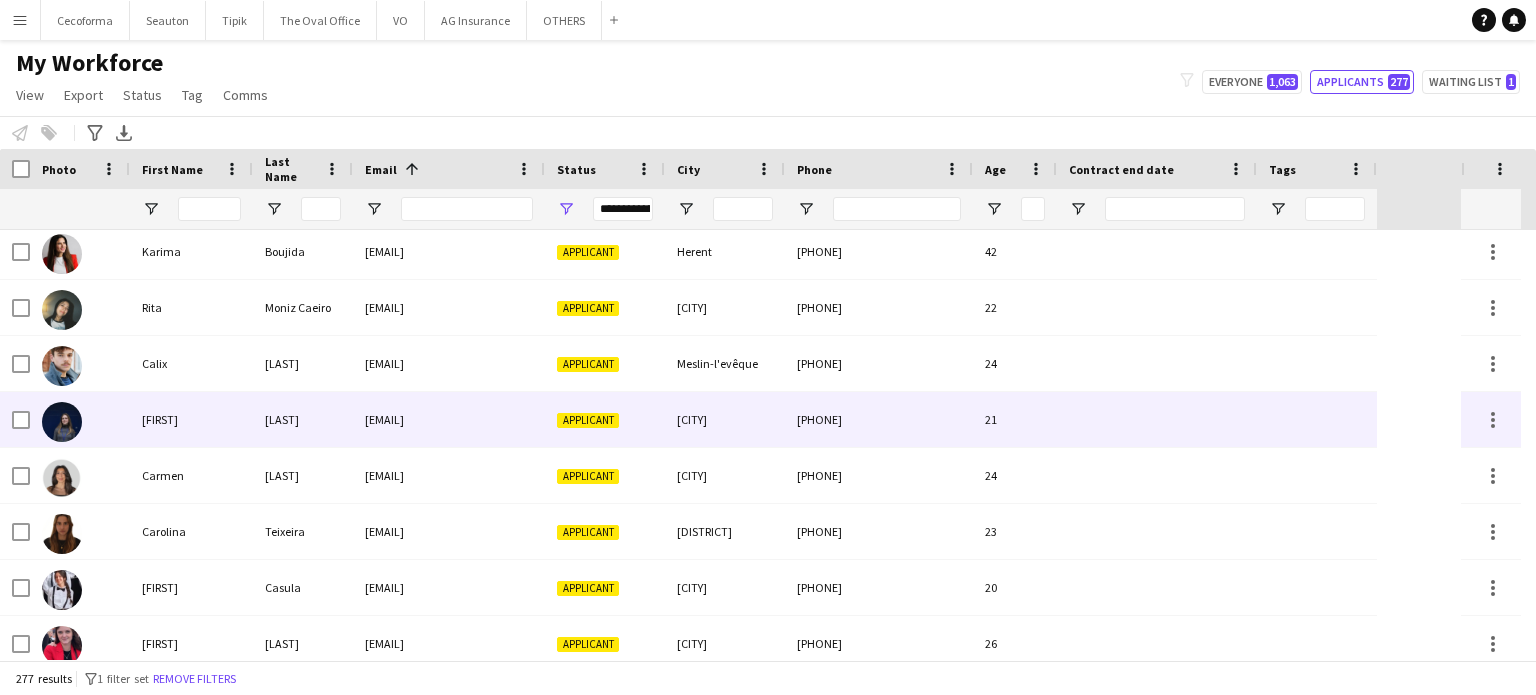 scroll, scrollTop: 1972, scrollLeft: 0, axis: vertical 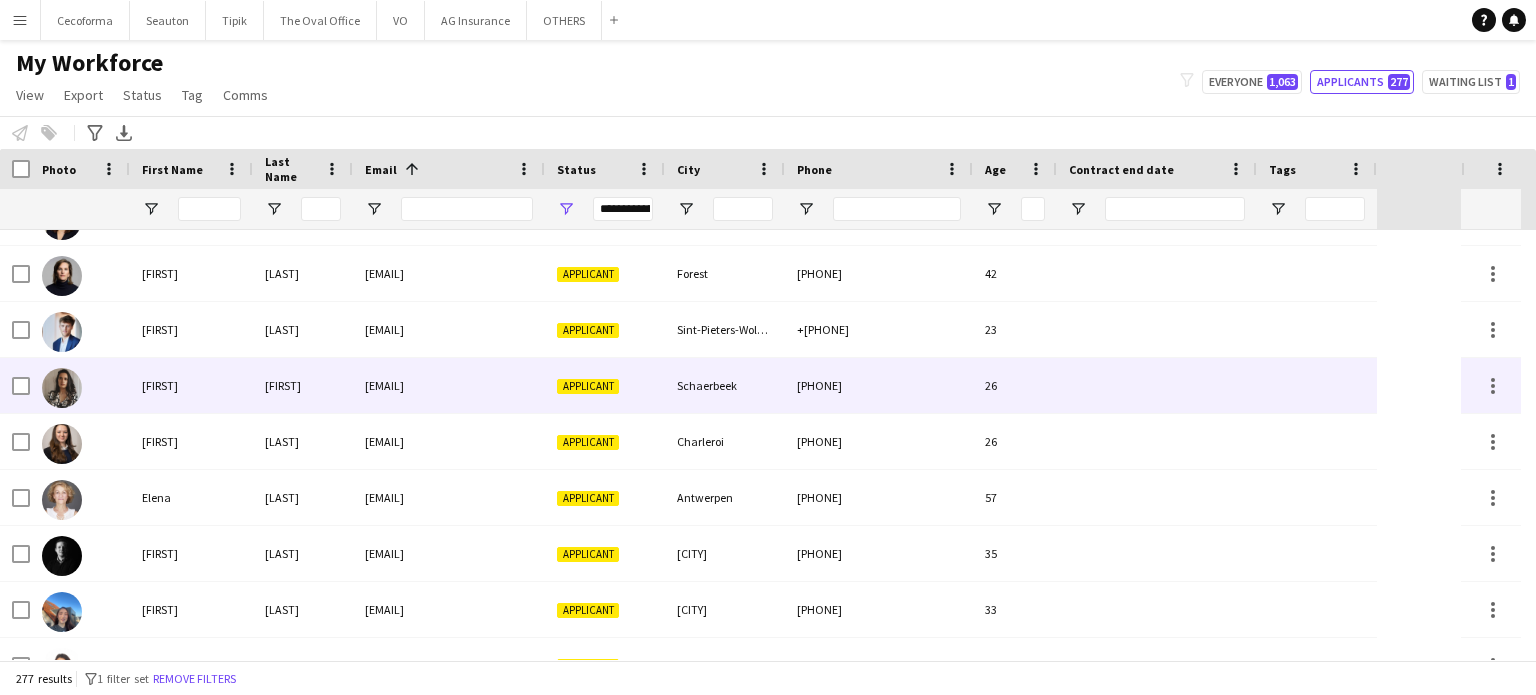 click on "Schaerbeek" at bounding box center (725, 385) 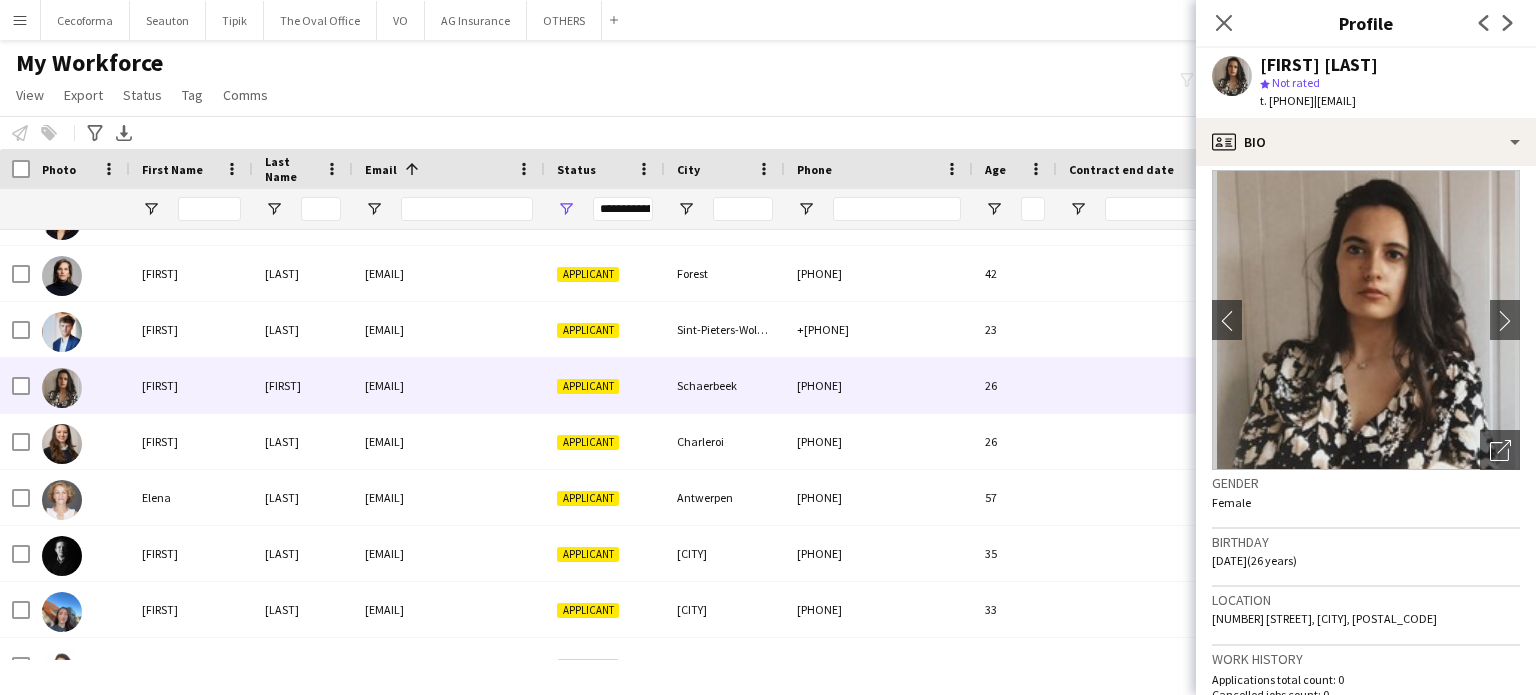 scroll, scrollTop: 0, scrollLeft: 0, axis: both 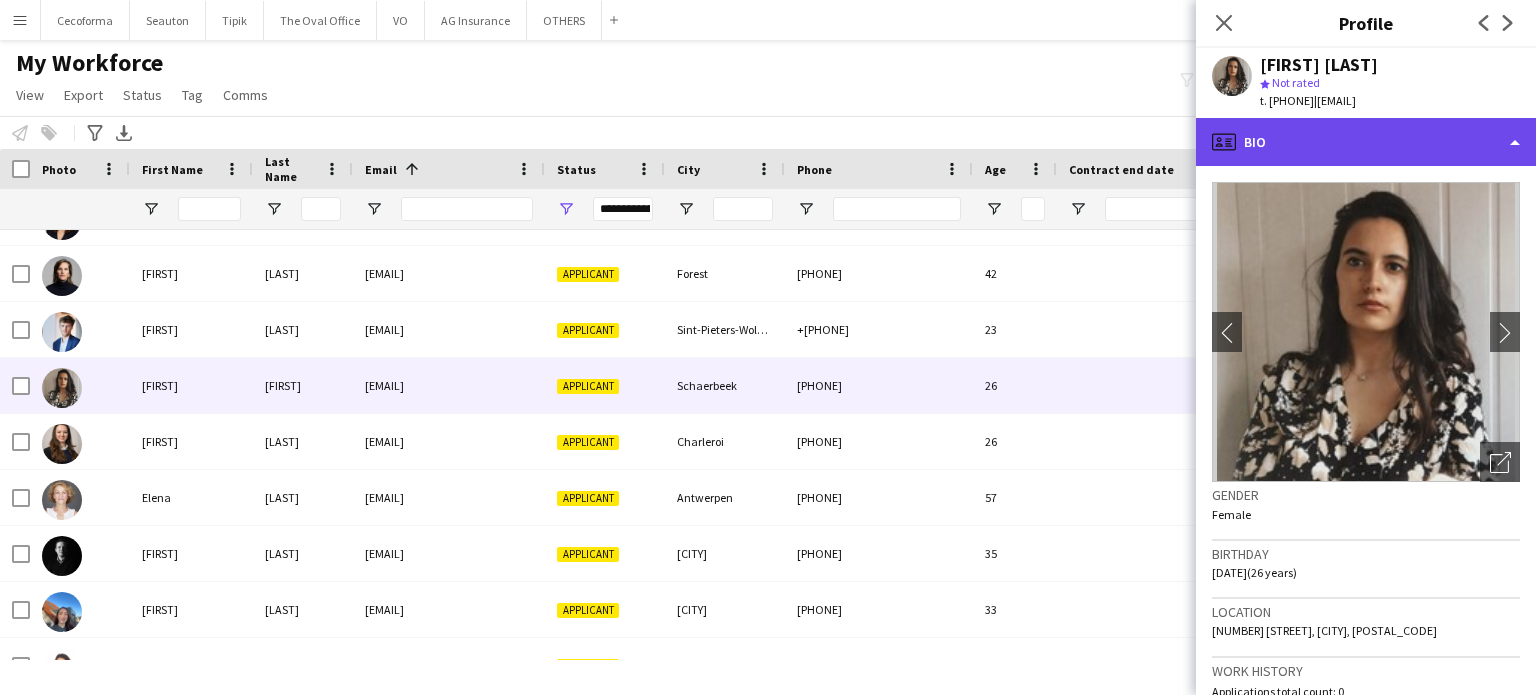 click on "profile
Bio" 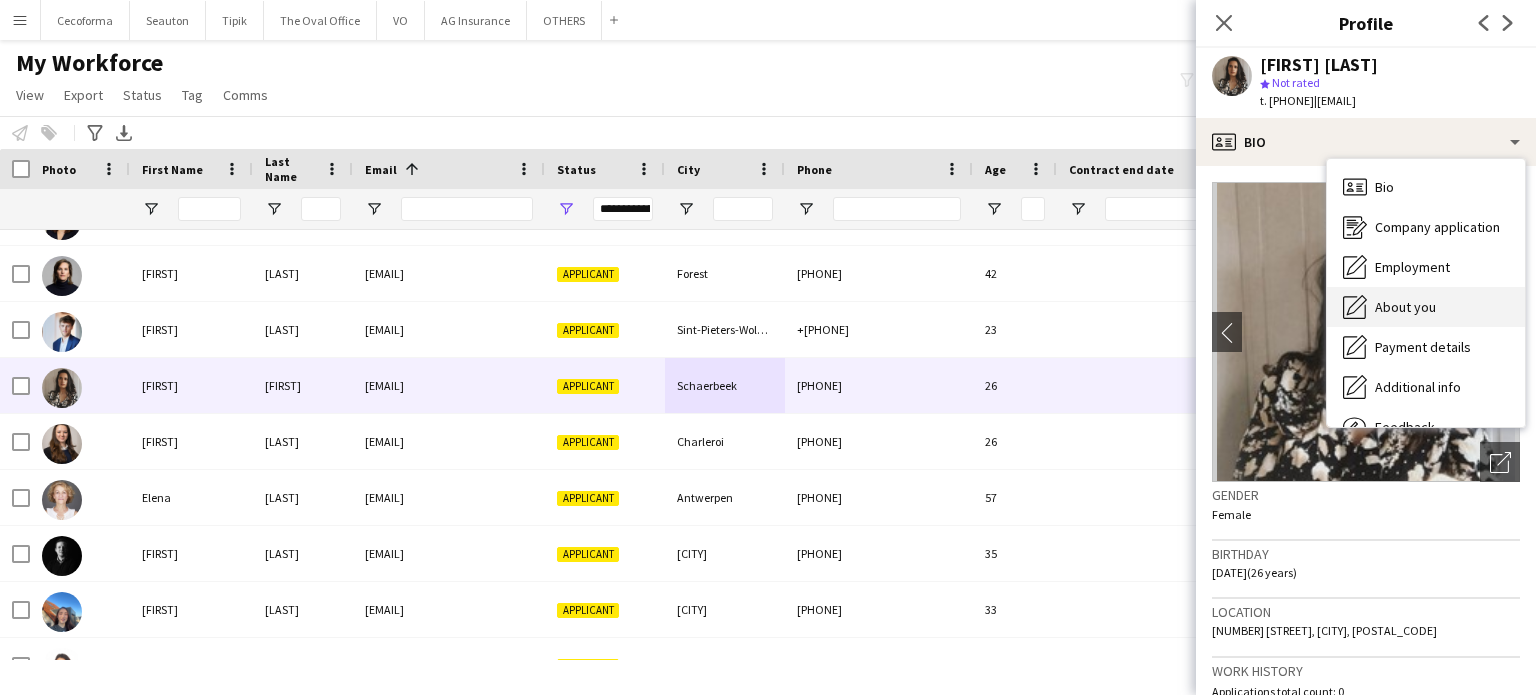 click on "About you" at bounding box center (1405, 307) 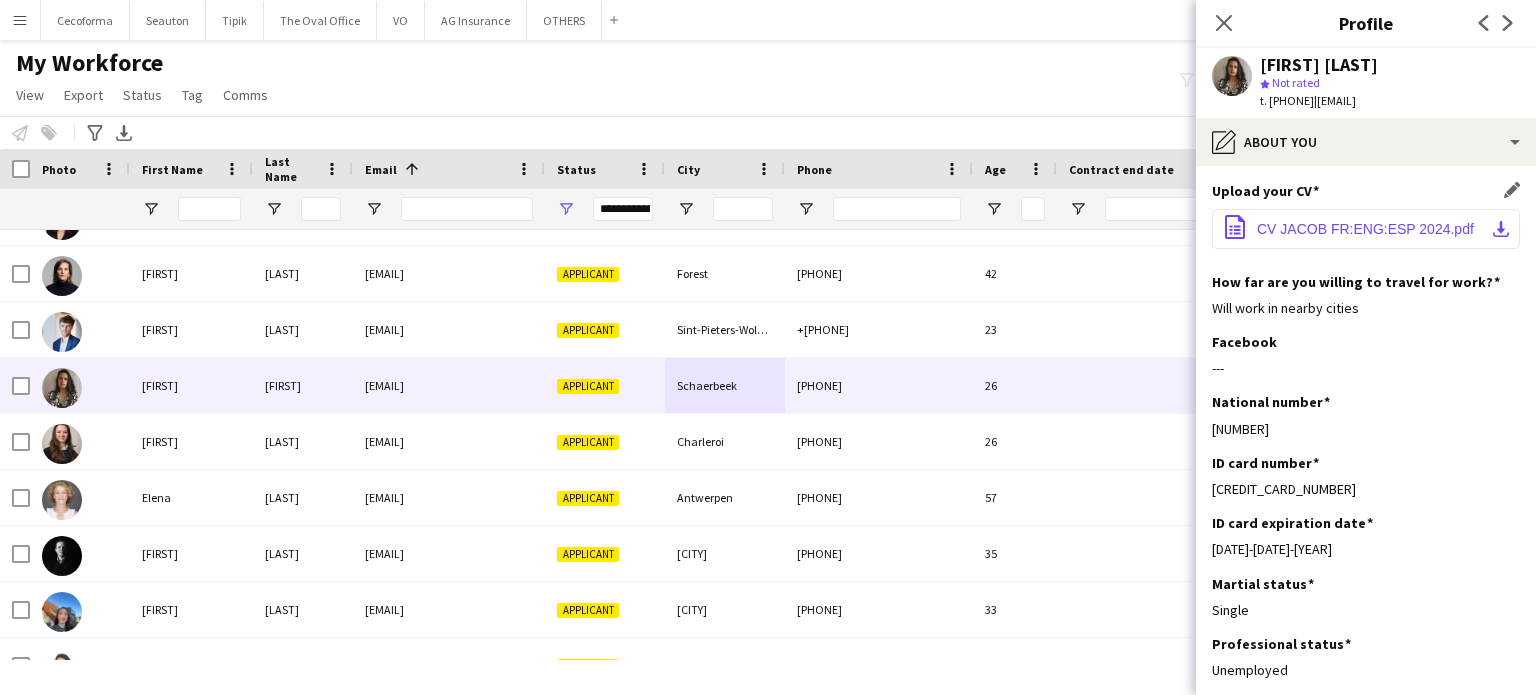 click on "CV JACOB FR:ENG:ESP 2024.pdf" 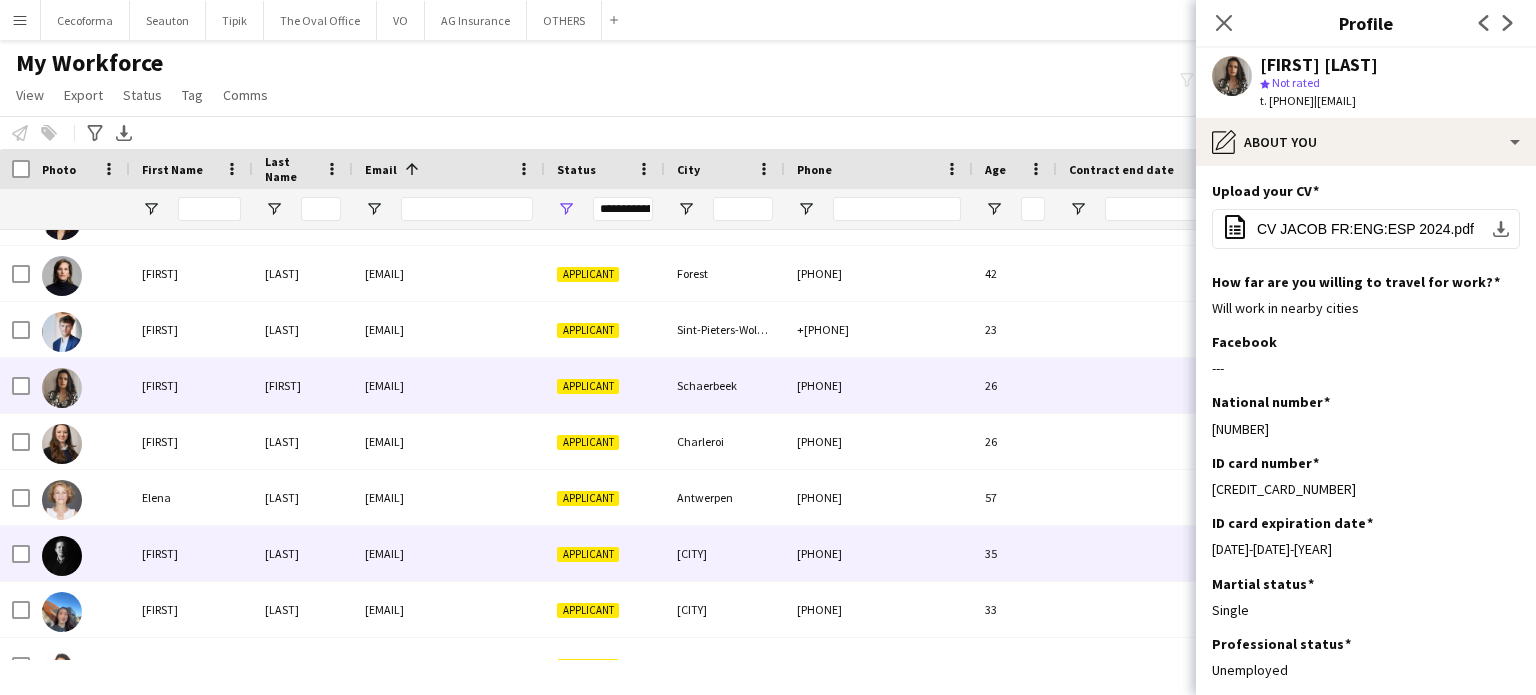 click on "35" at bounding box center (1015, 553) 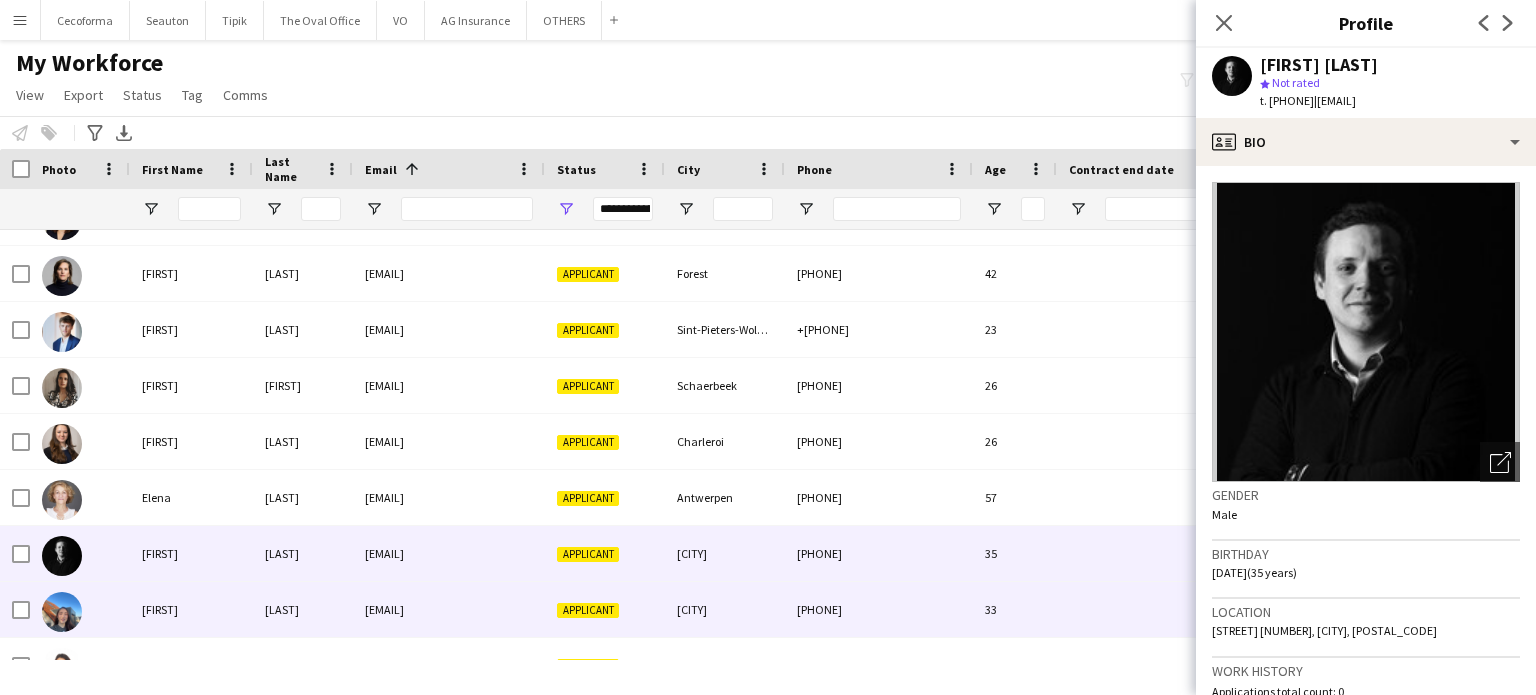 scroll, scrollTop: 826, scrollLeft: 0, axis: vertical 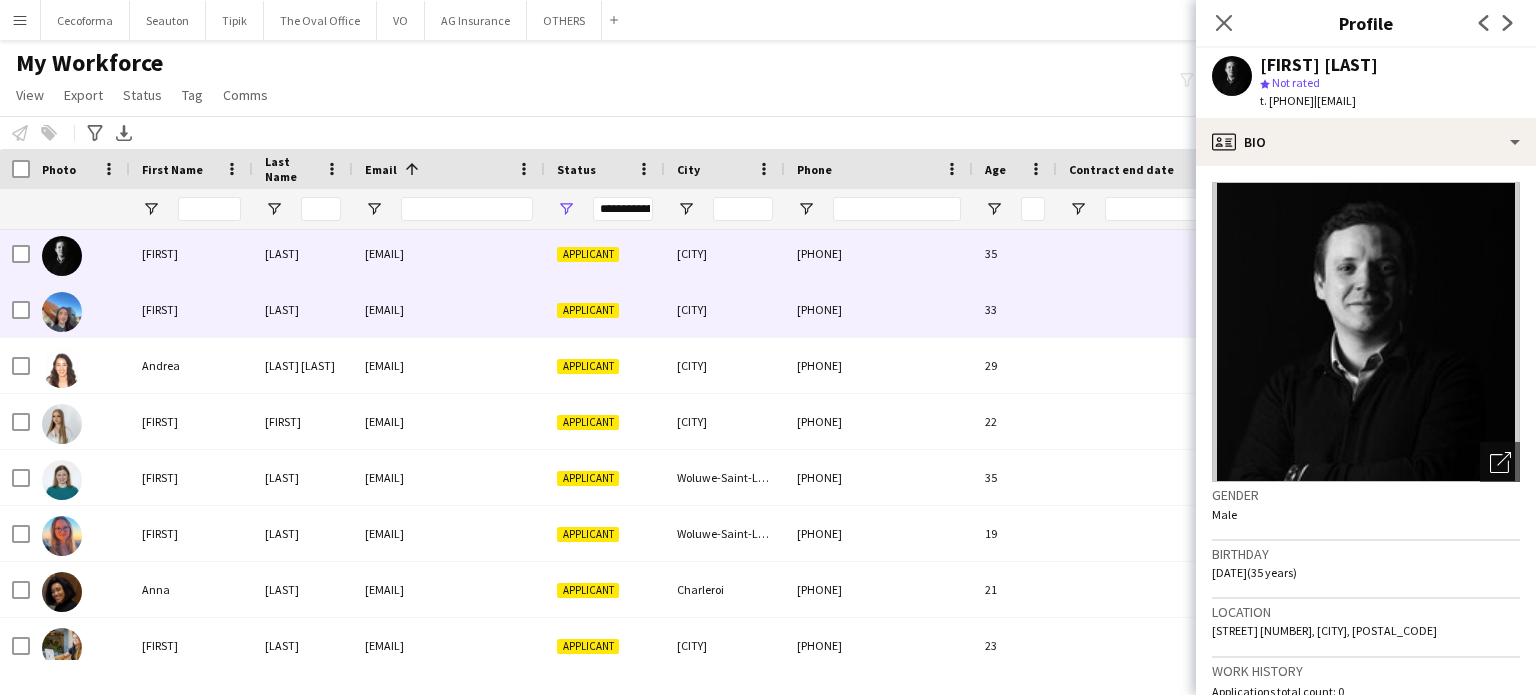 click on "33" at bounding box center (1015, 309) 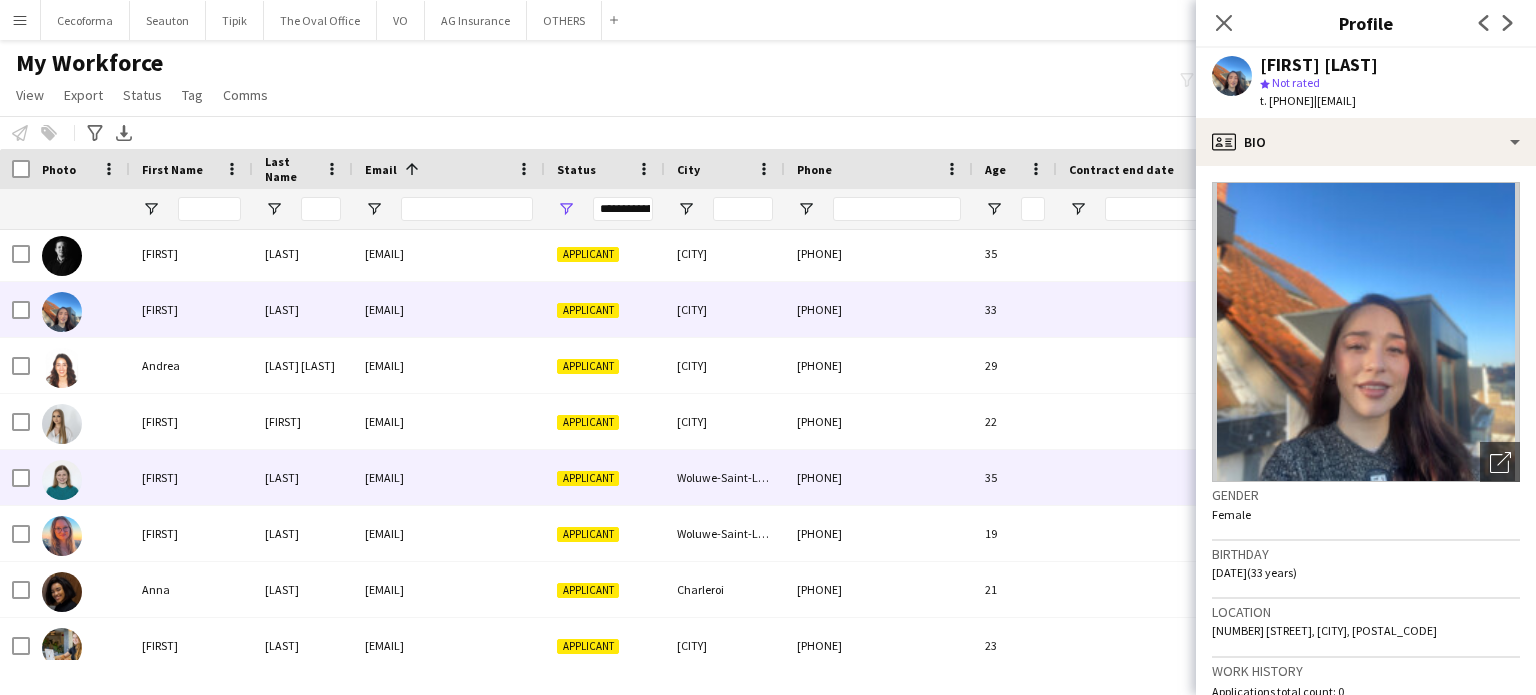 click on "35" at bounding box center (1015, 477) 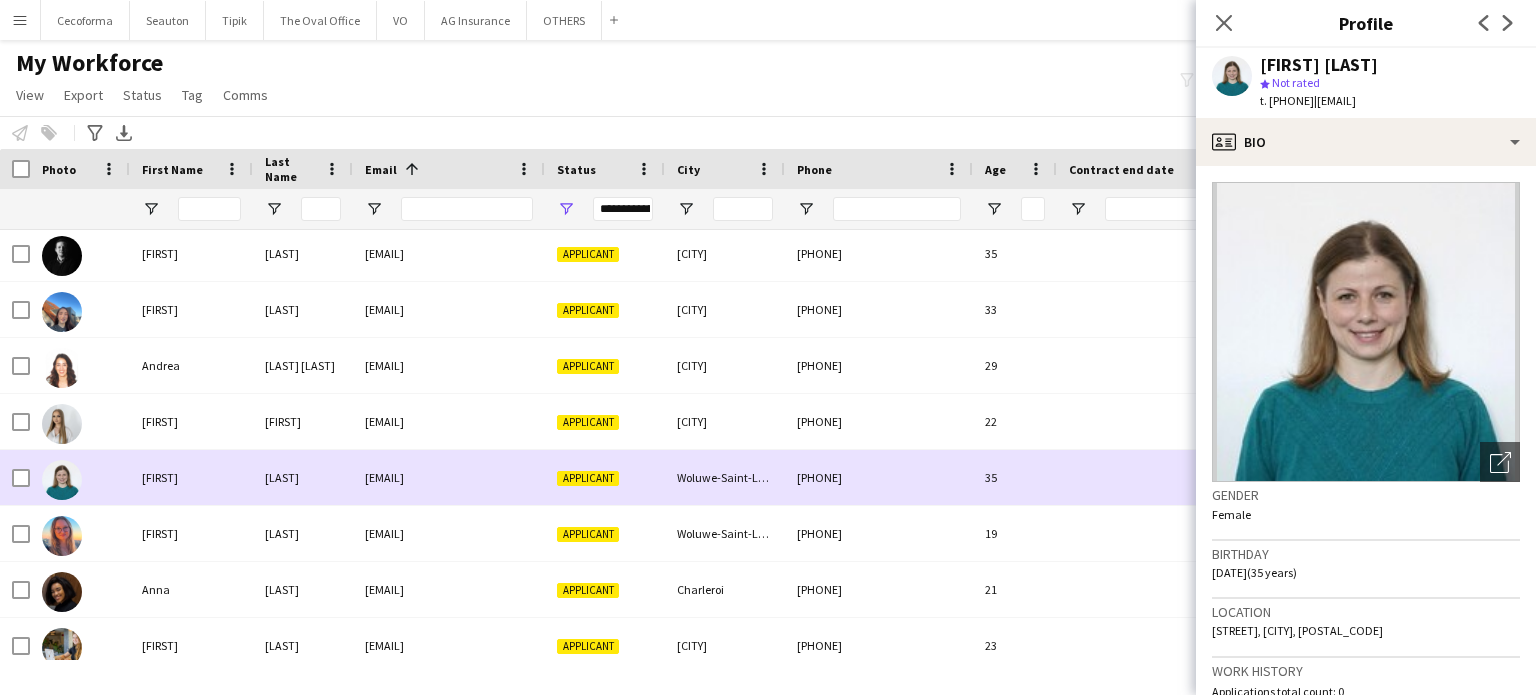 scroll, scrollTop: 869, scrollLeft: 0, axis: vertical 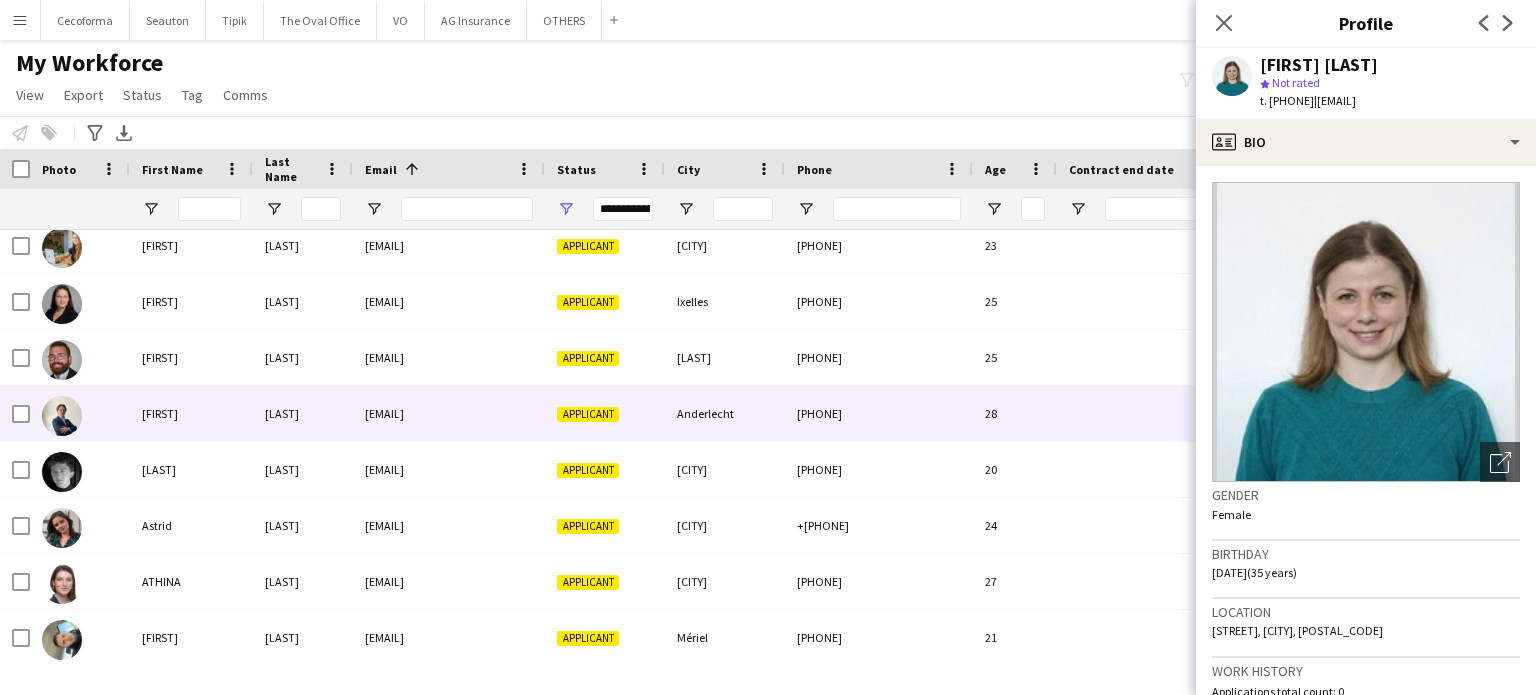 click on "28" at bounding box center [1015, 413] 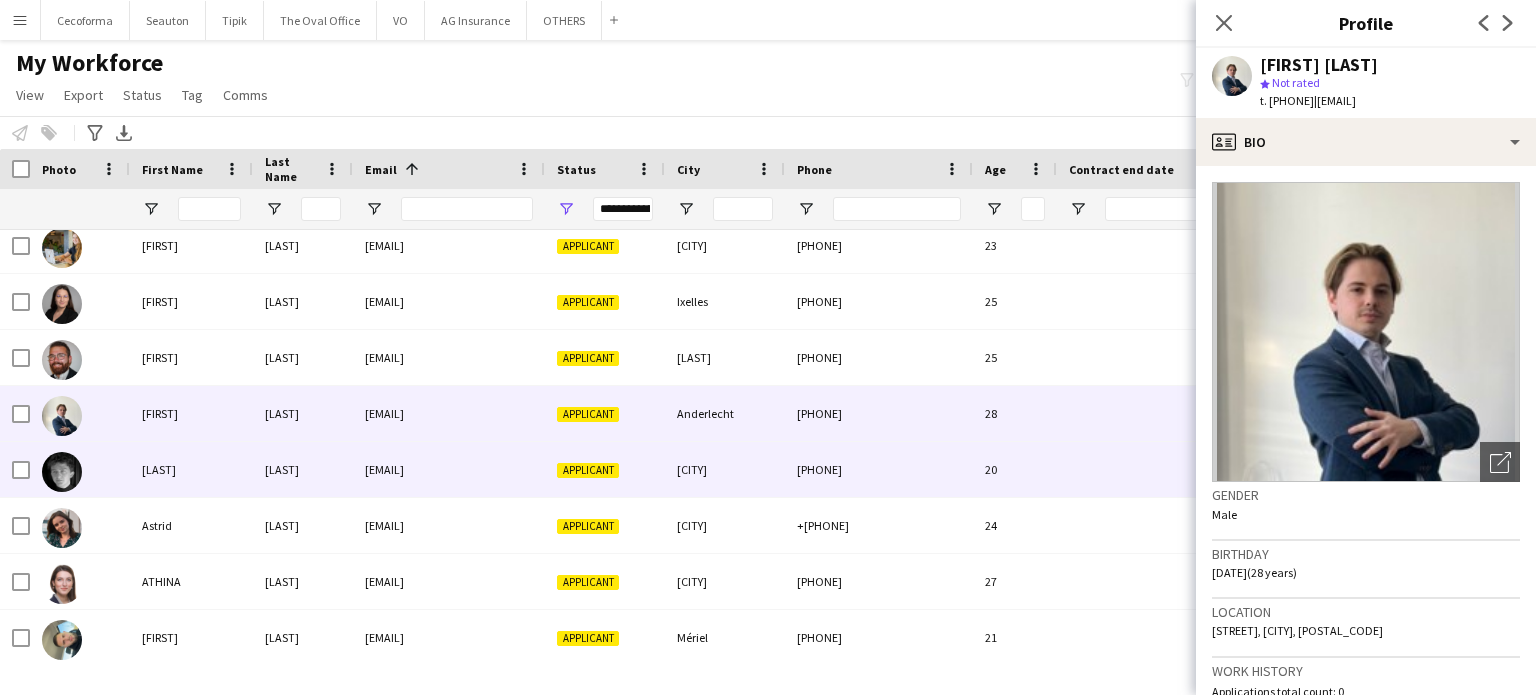 scroll, scrollTop: 1460, scrollLeft: 0, axis: vertical 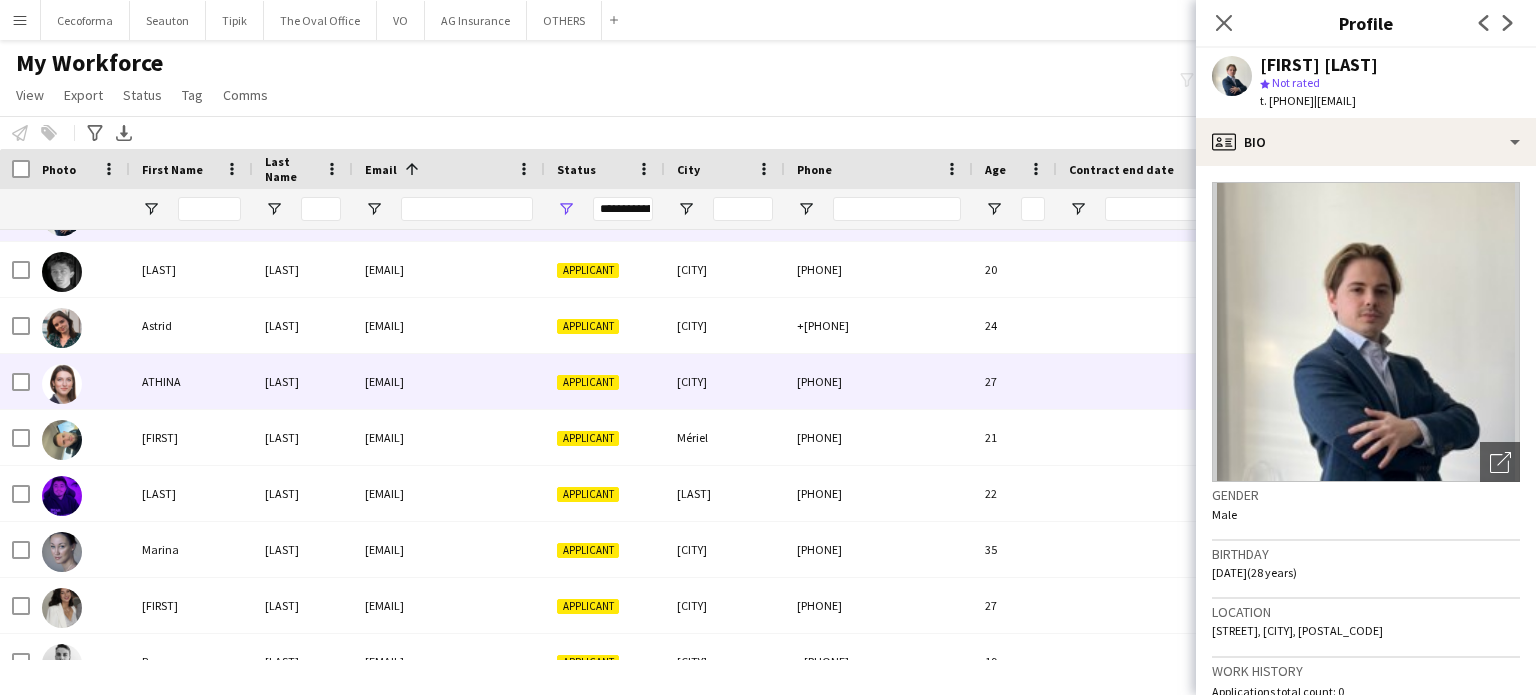 click on "27" at bounding box center [1015, 381] 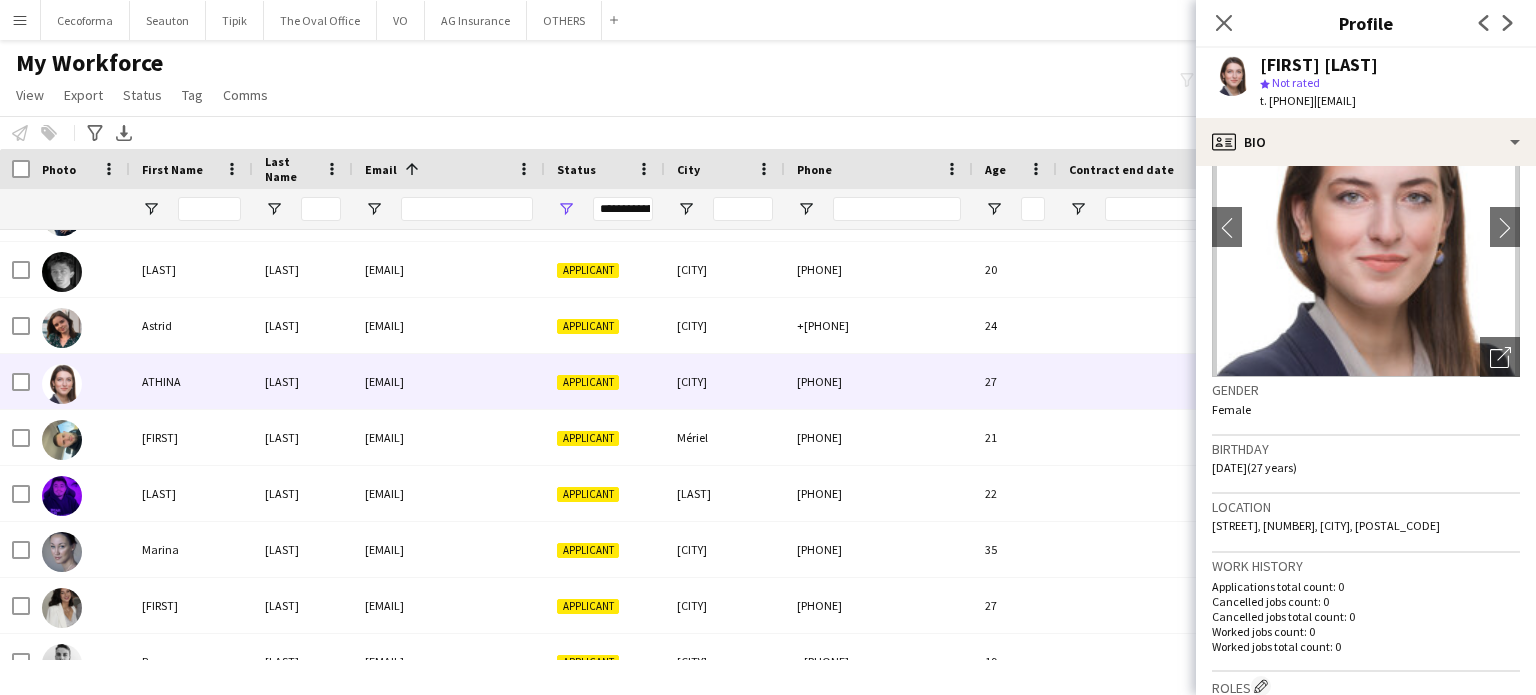 scroll, scrollTop: 200, scrollLeft: 0, axis: vertical 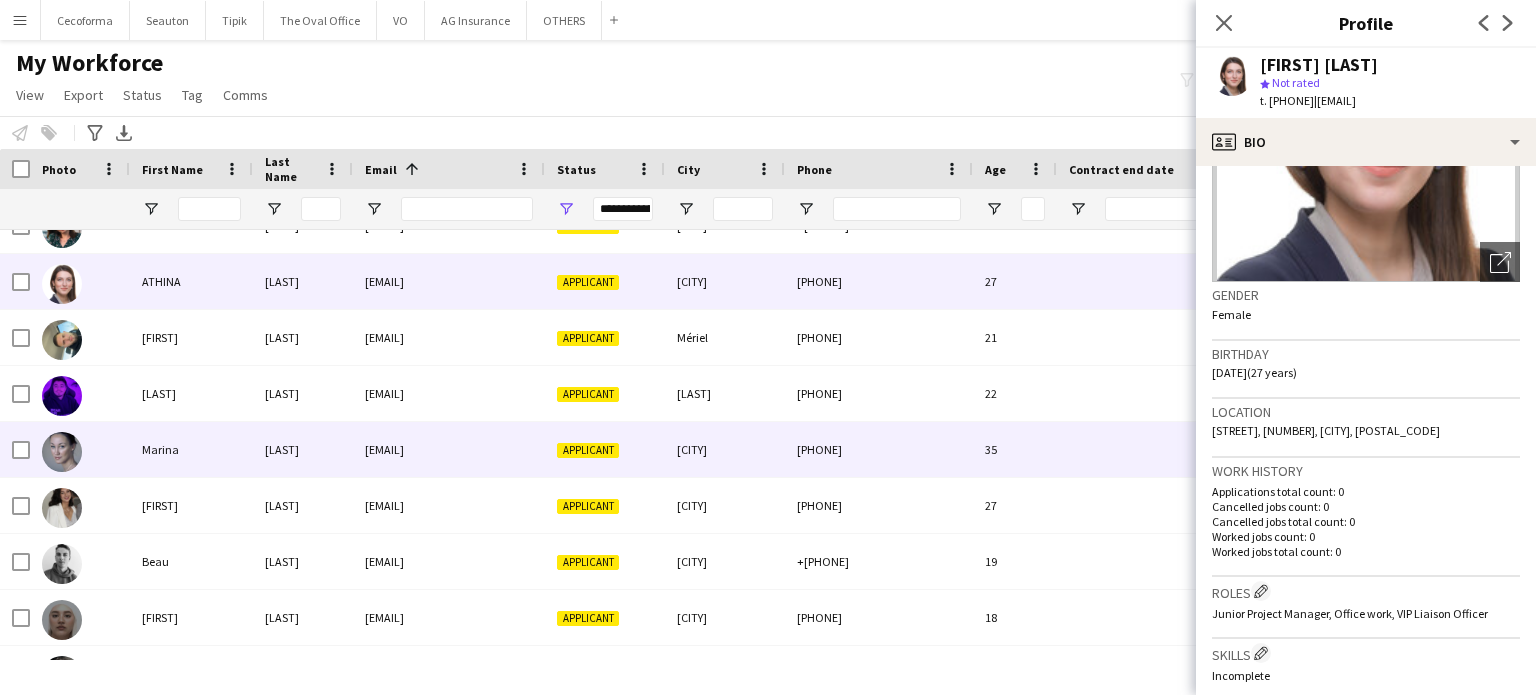 click on "35" at bounding box center [1015, 449] 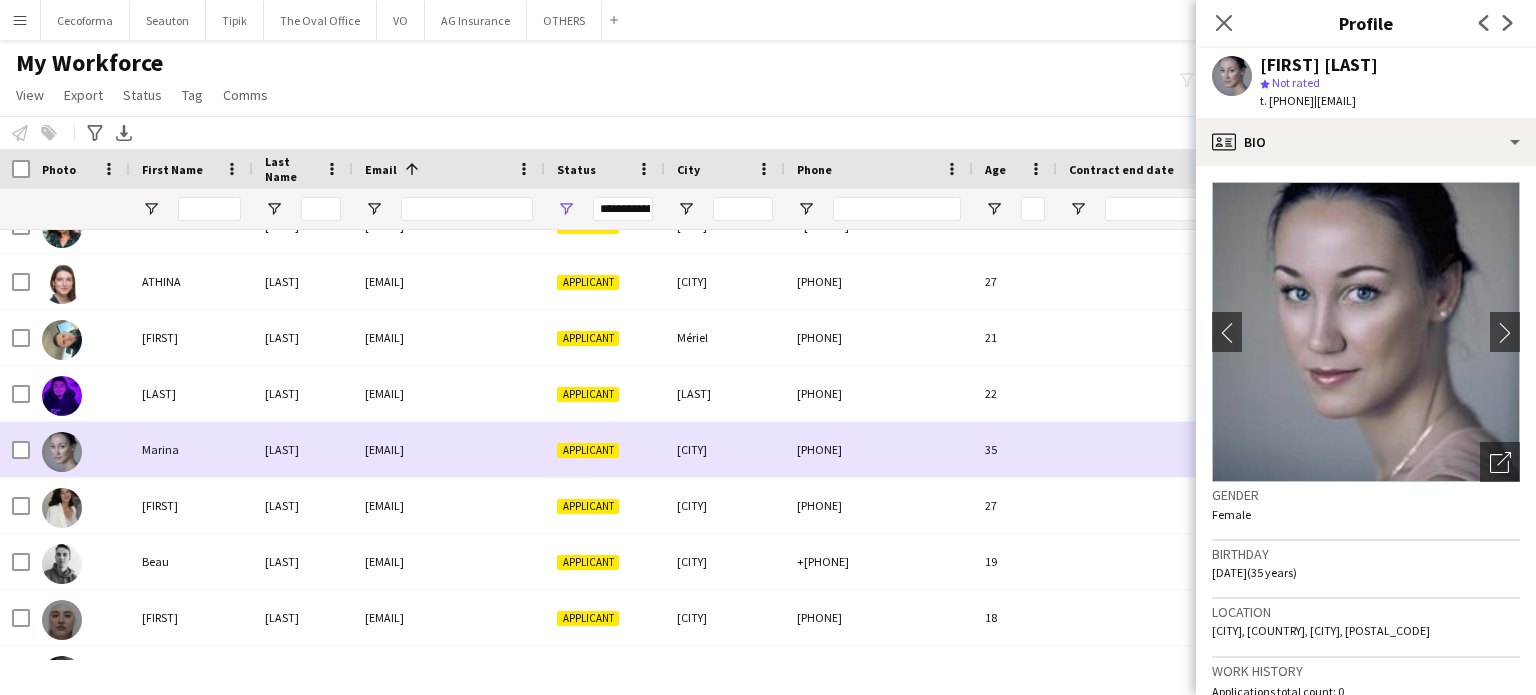scroll, scrollTop: 1672, scrollLeft: 0, axis: vertical 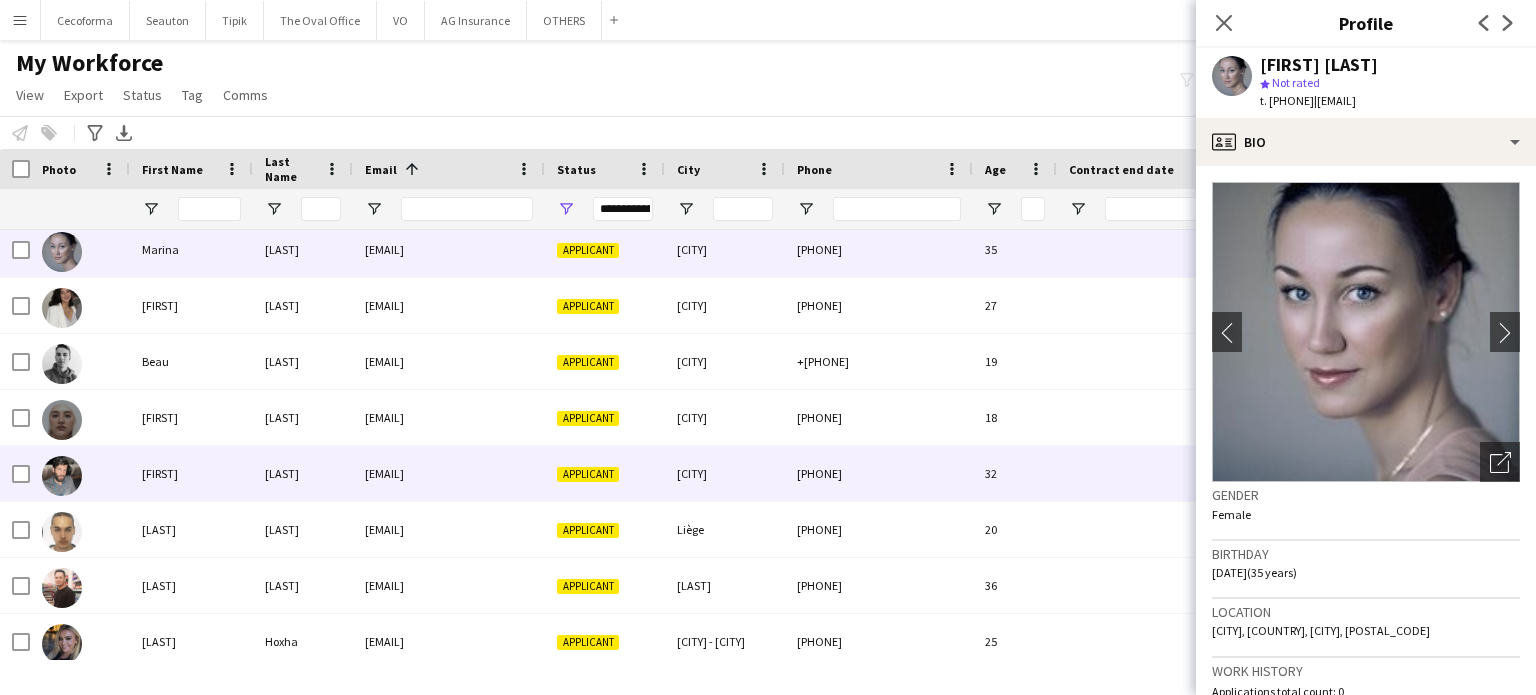 click on "32" at bounding box center [1015, 473] 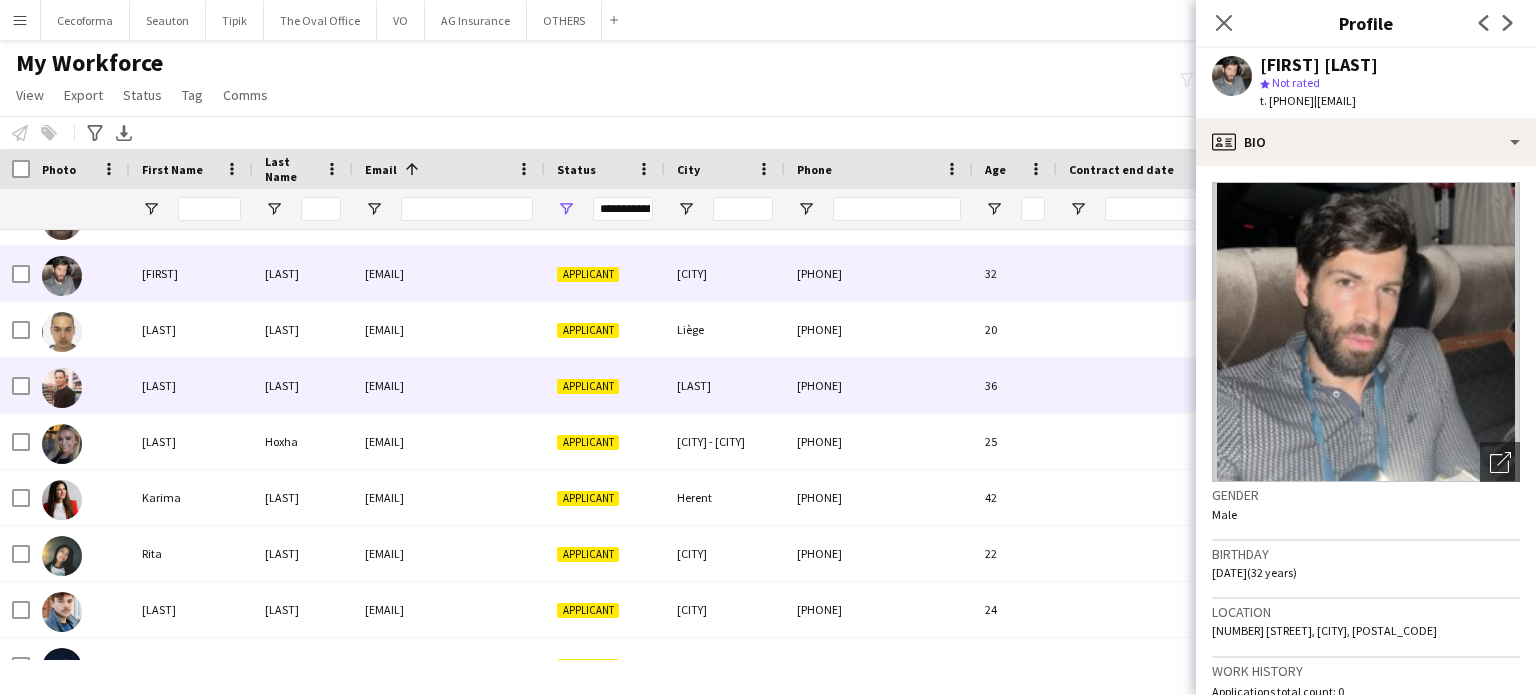 click on "36" at bounding box center [1015, 385] 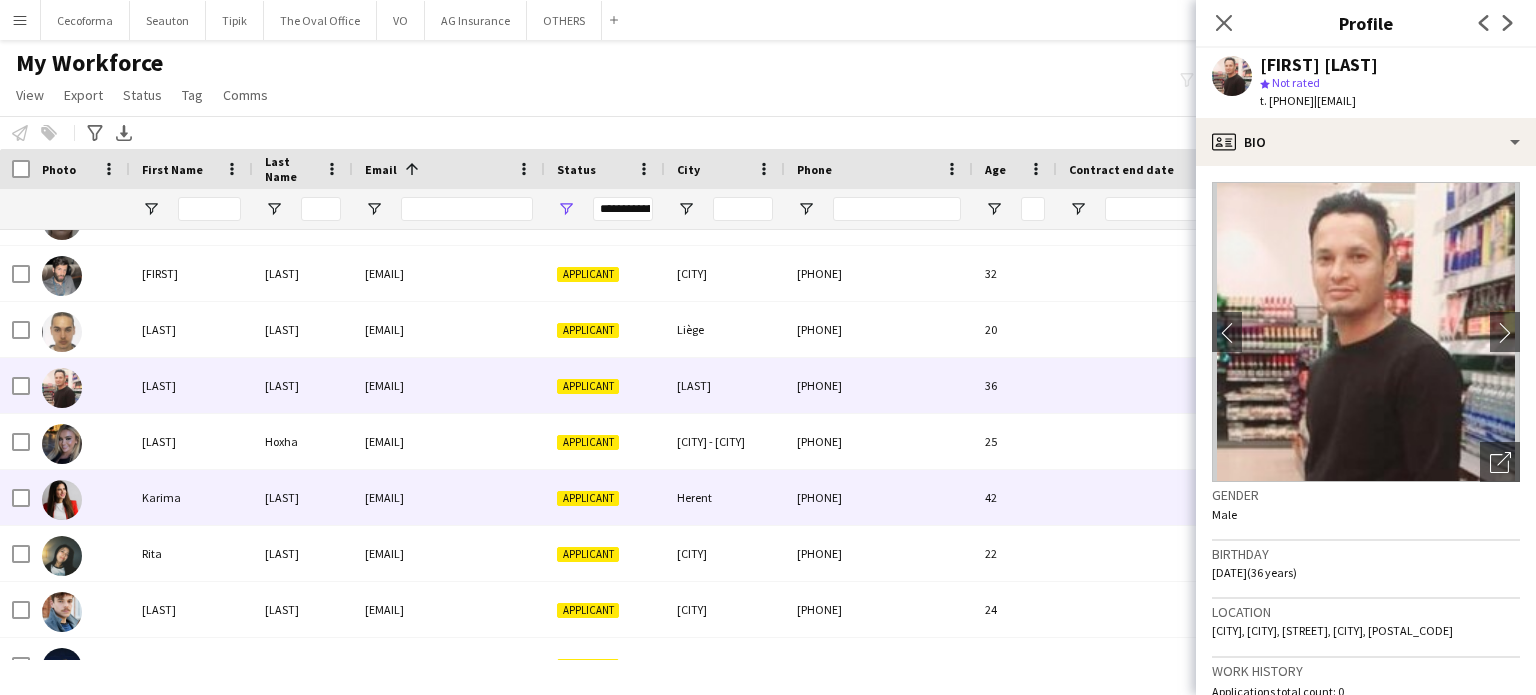 click on "42" at bounding box center (1015, 497) 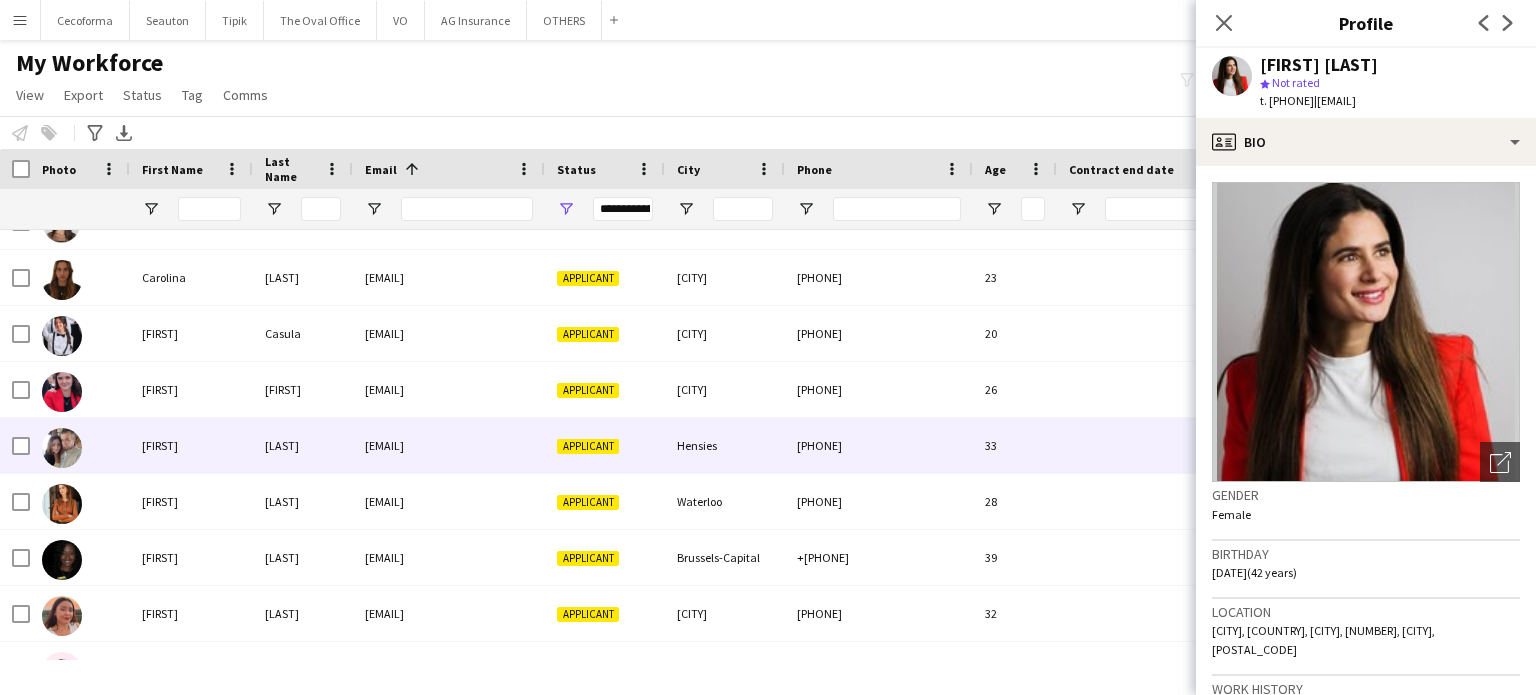 click on "33" at bounding box center (1015, 445) 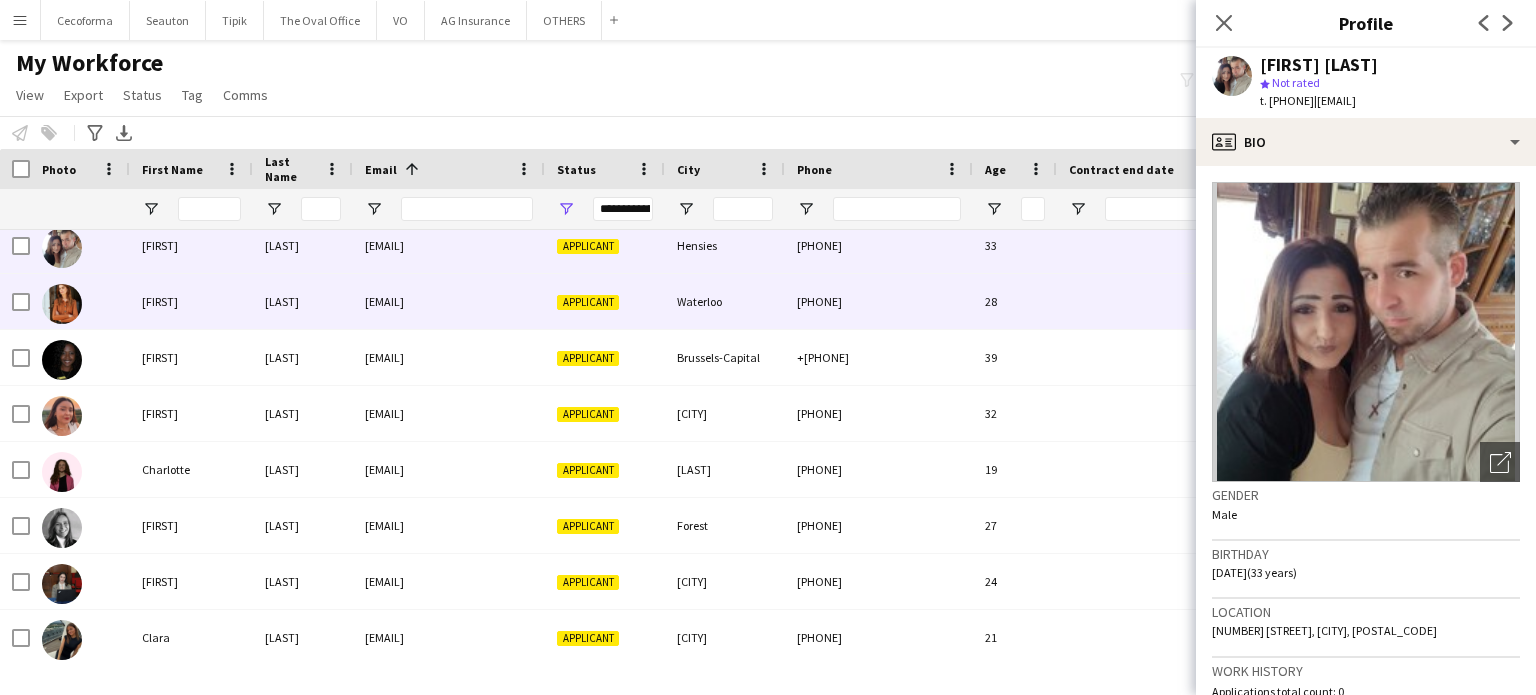 click on "+32477675028" at bounding box center [879, 301] 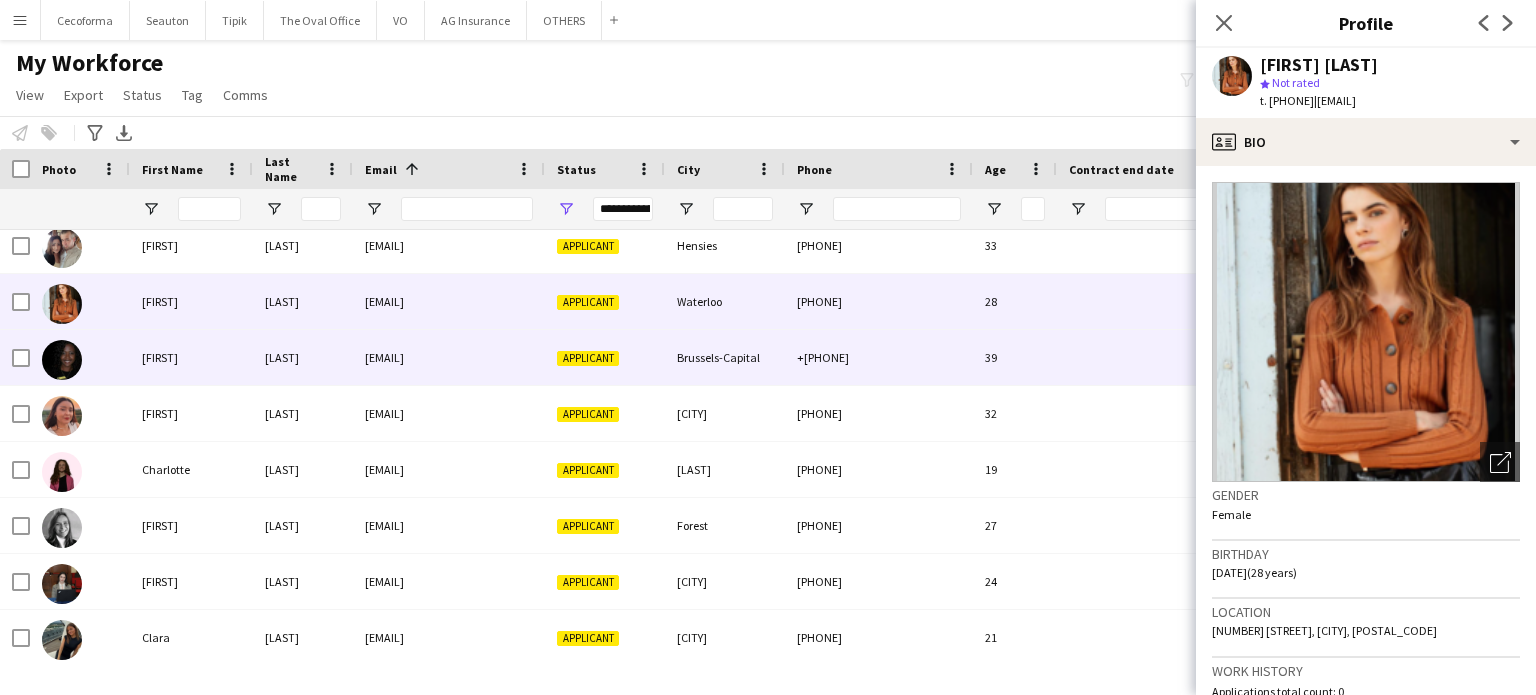 click on "39" at bounding box center (1015, 357) 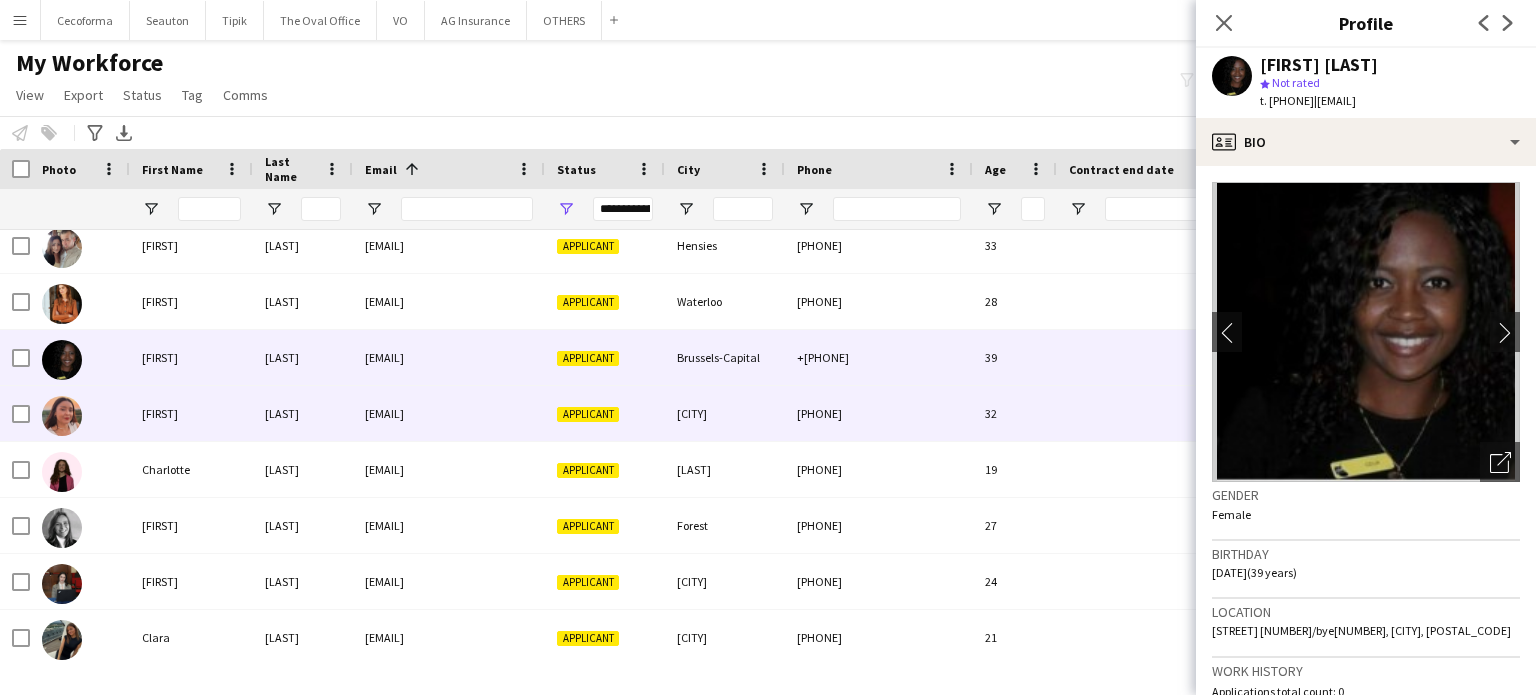 click on "32" at bounding box center [1015, 413] 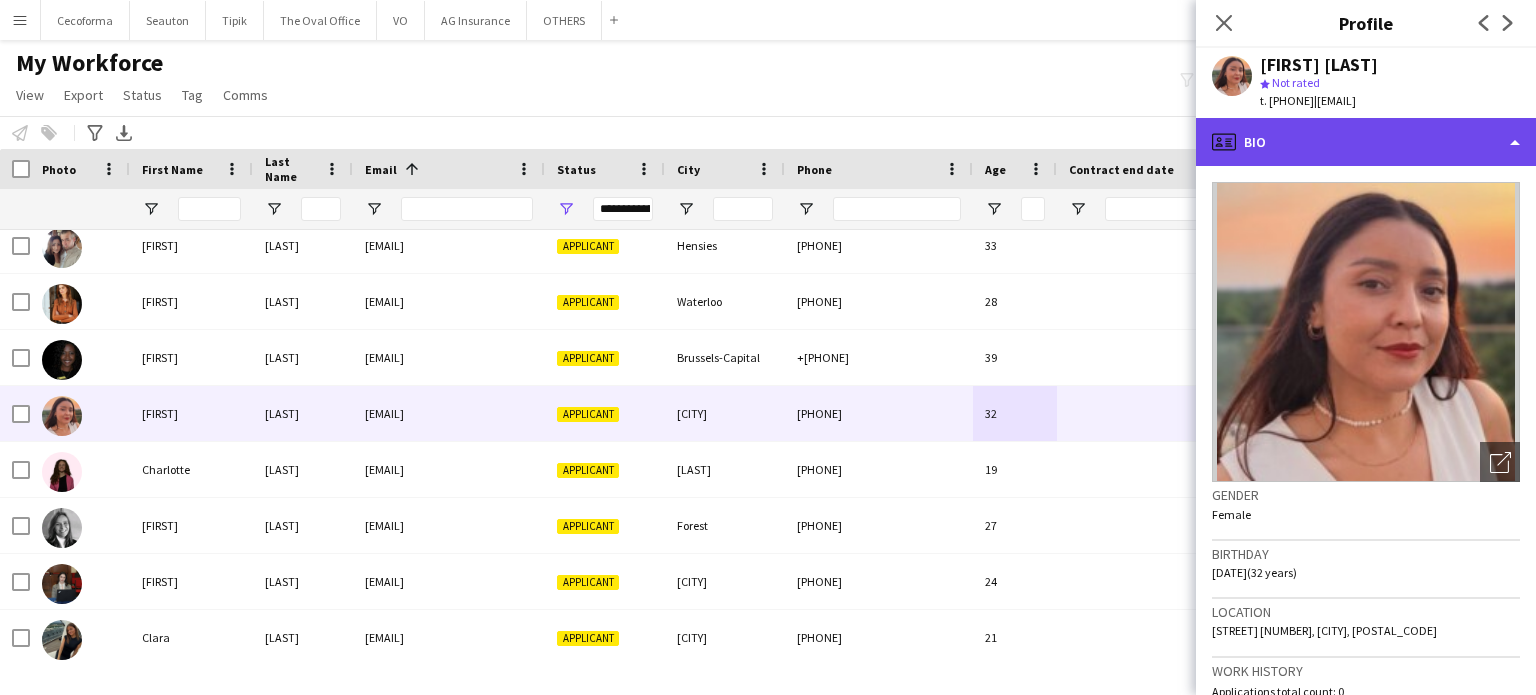 click on "profile
Bio" 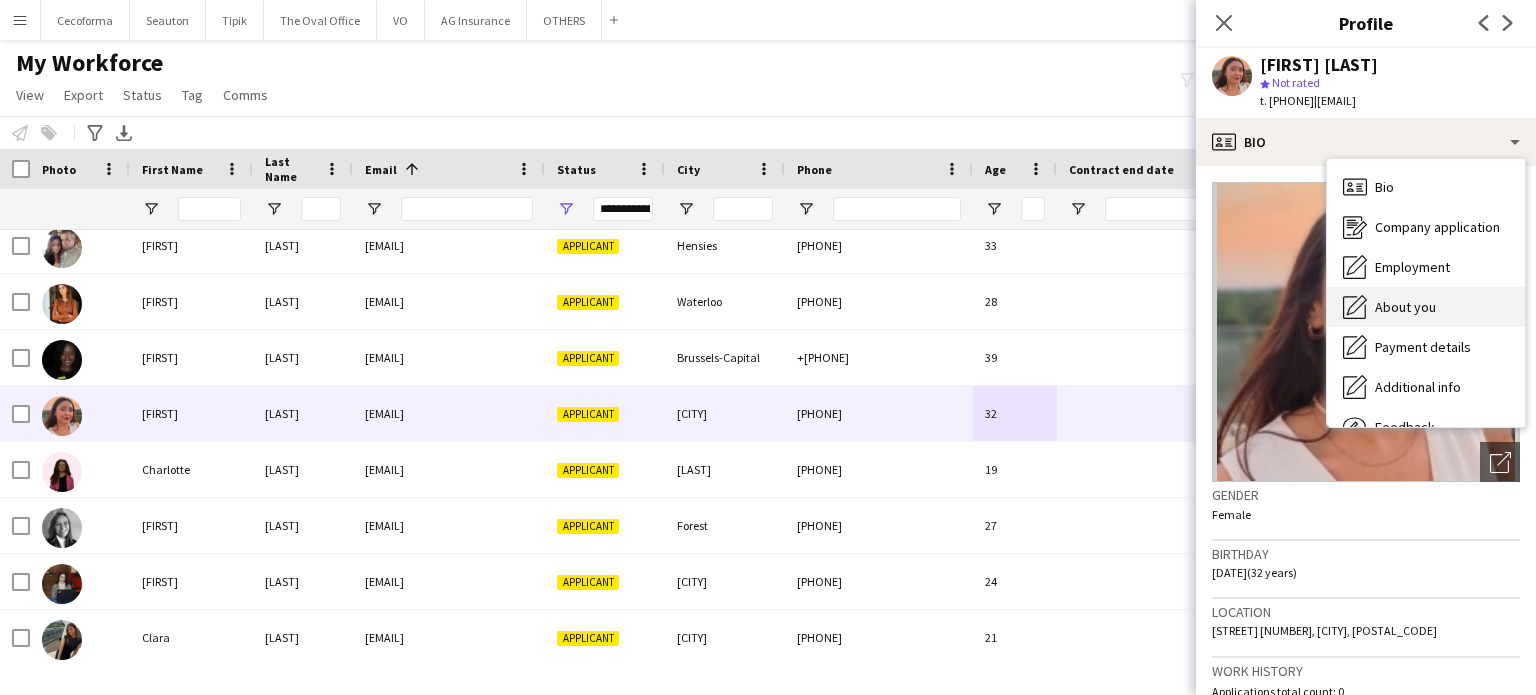click on "About you" at bounding box center (1405, 307) 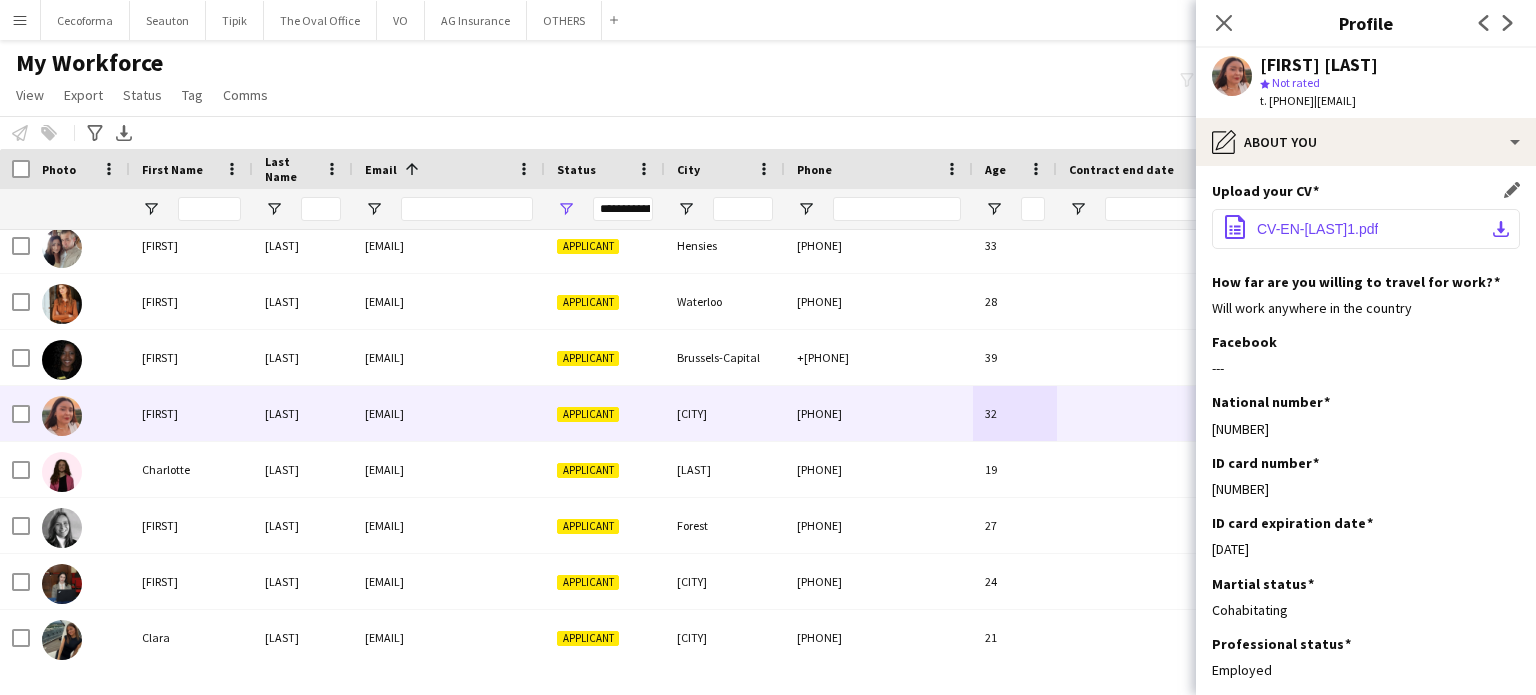 click on "CV-EN-Zabati1.pdf" 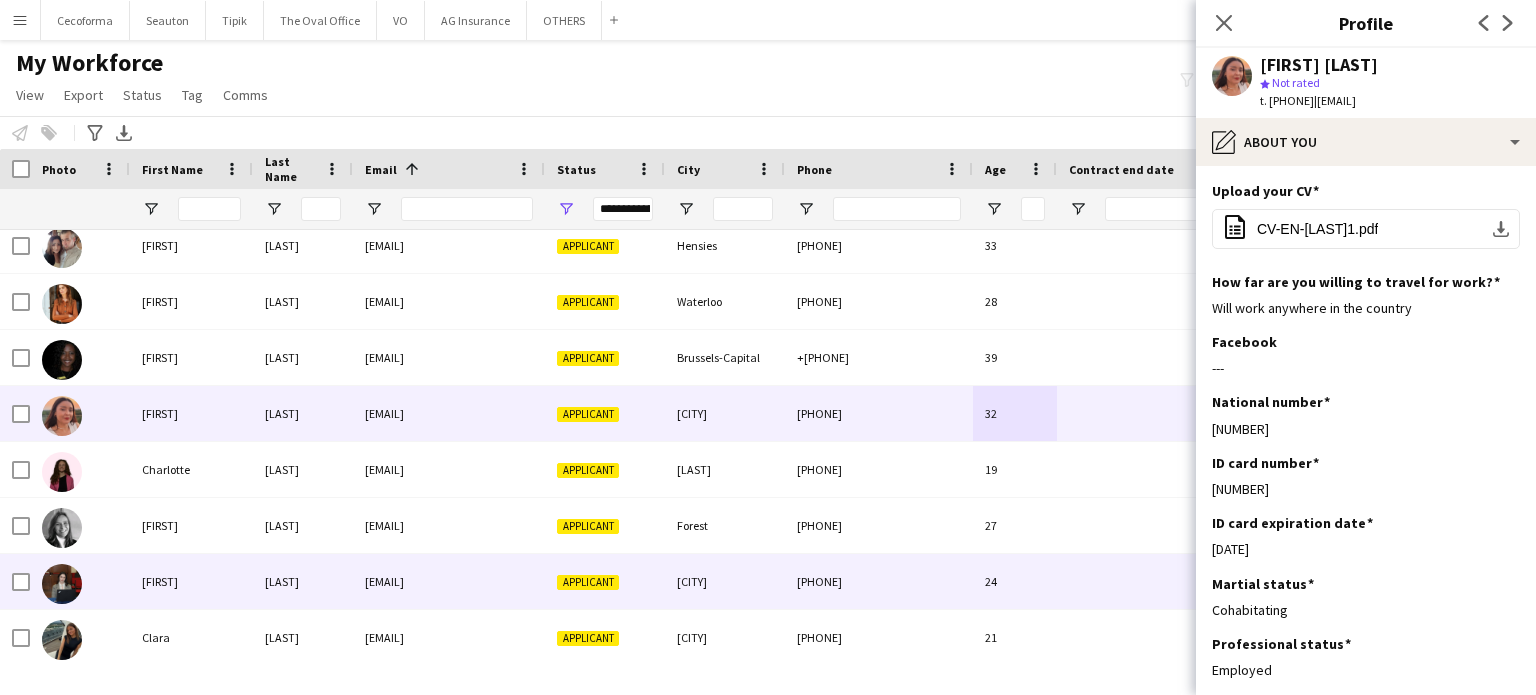 scroll, scrollTop: 2773, scrollLeft: 0, axis: vertical 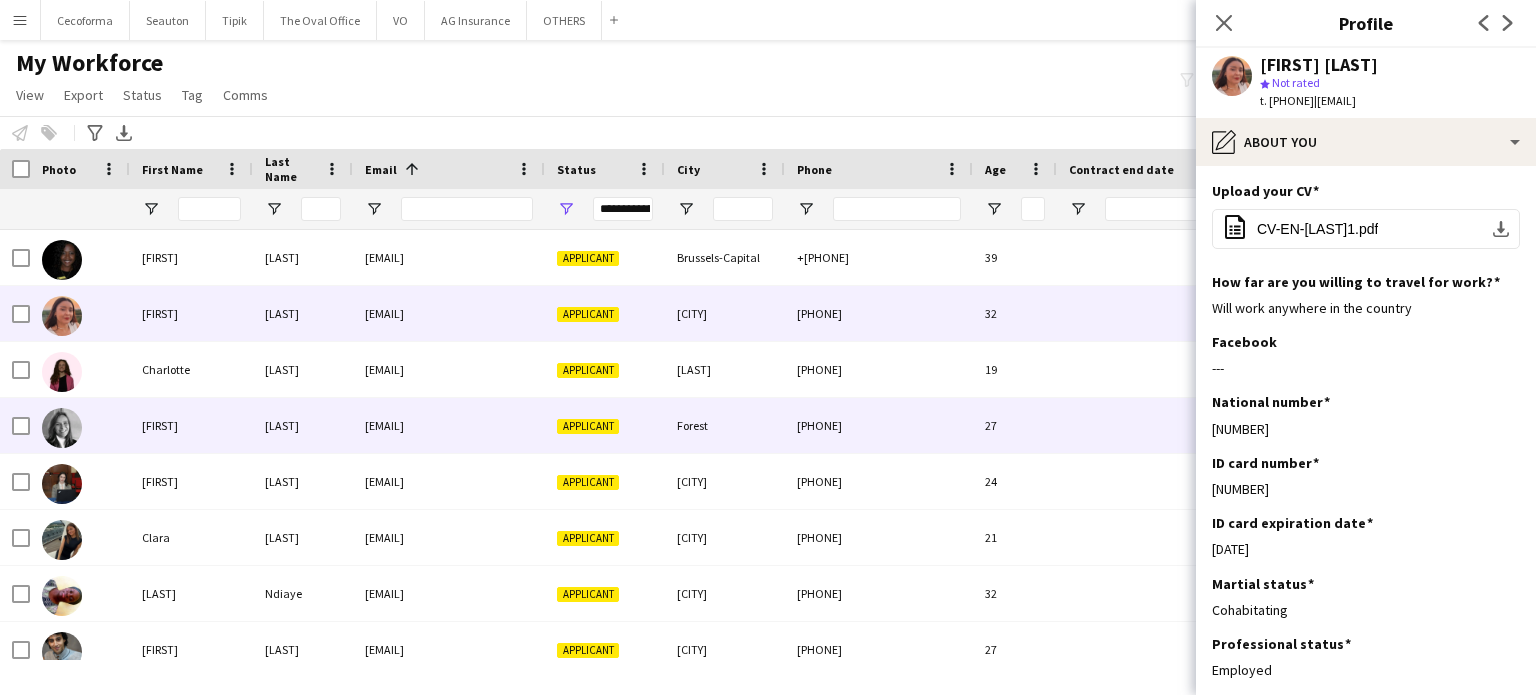 click on "27" at bounding box center (1015, 425) 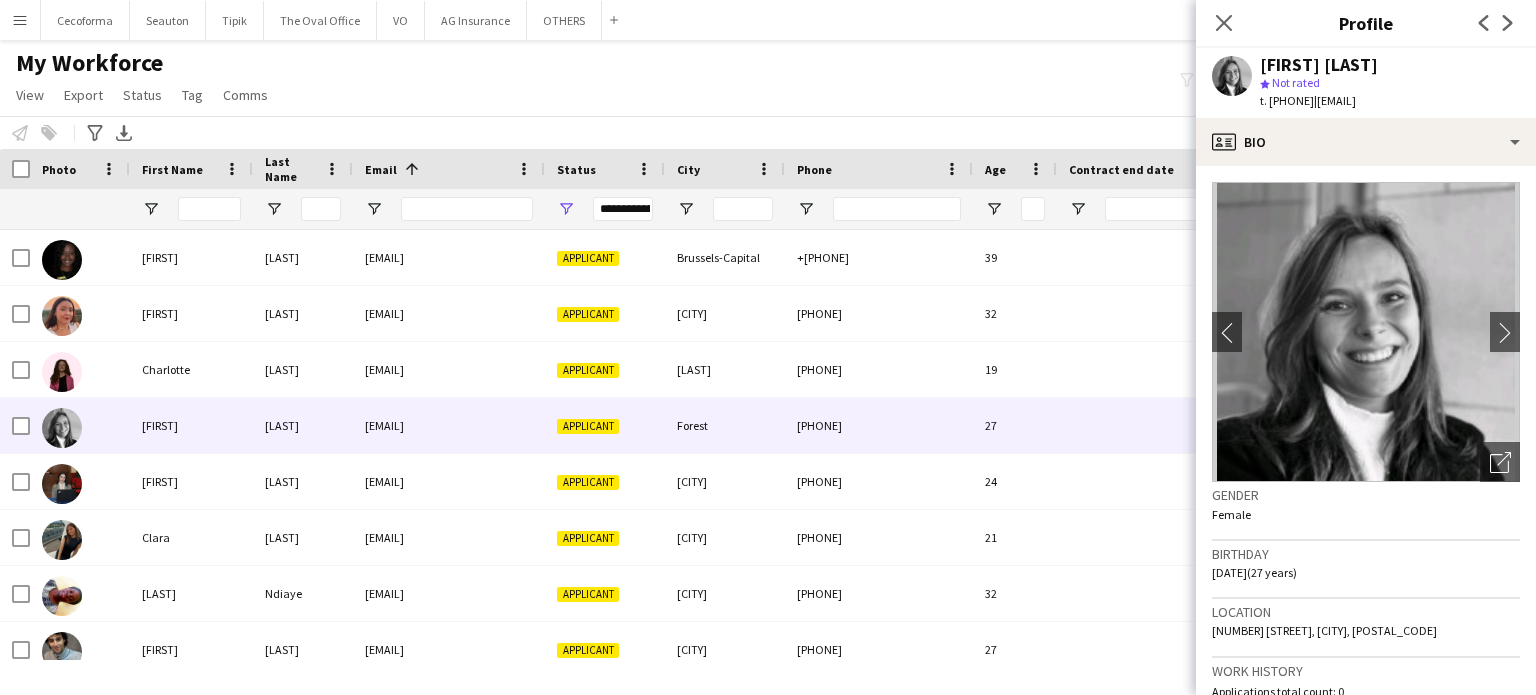 scroll, scrollTop: 300, scrollLeft: 0, axis: vertical 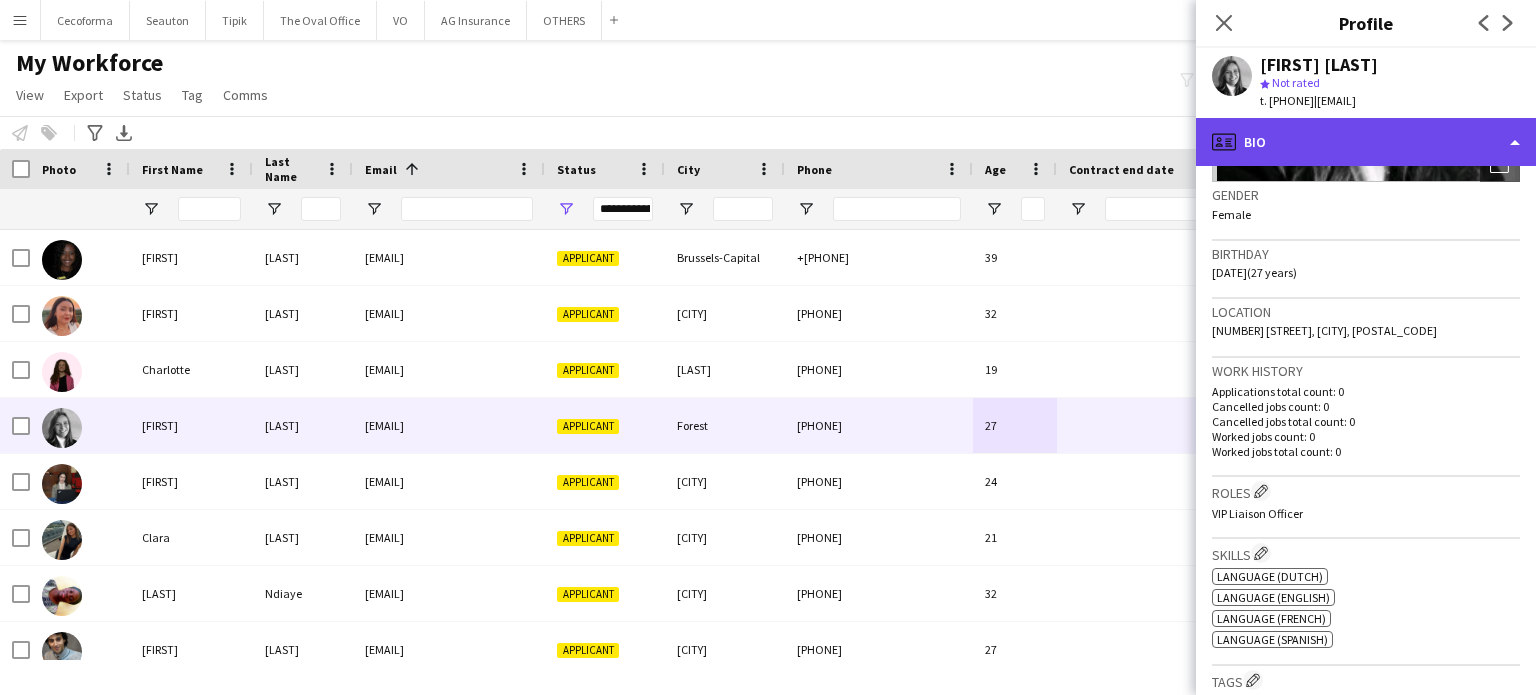 click on "profile
Bio" 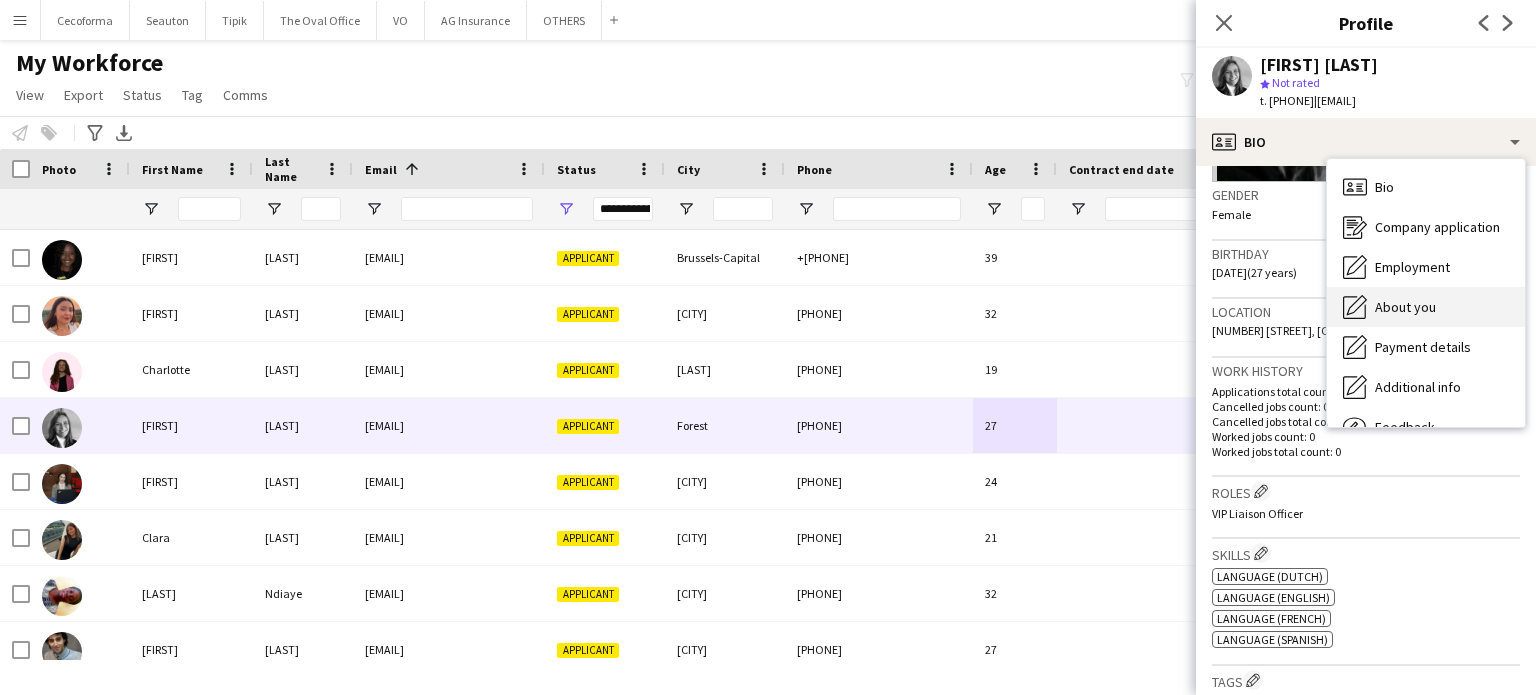 click on "About you" at bounding box center (1405, 307) 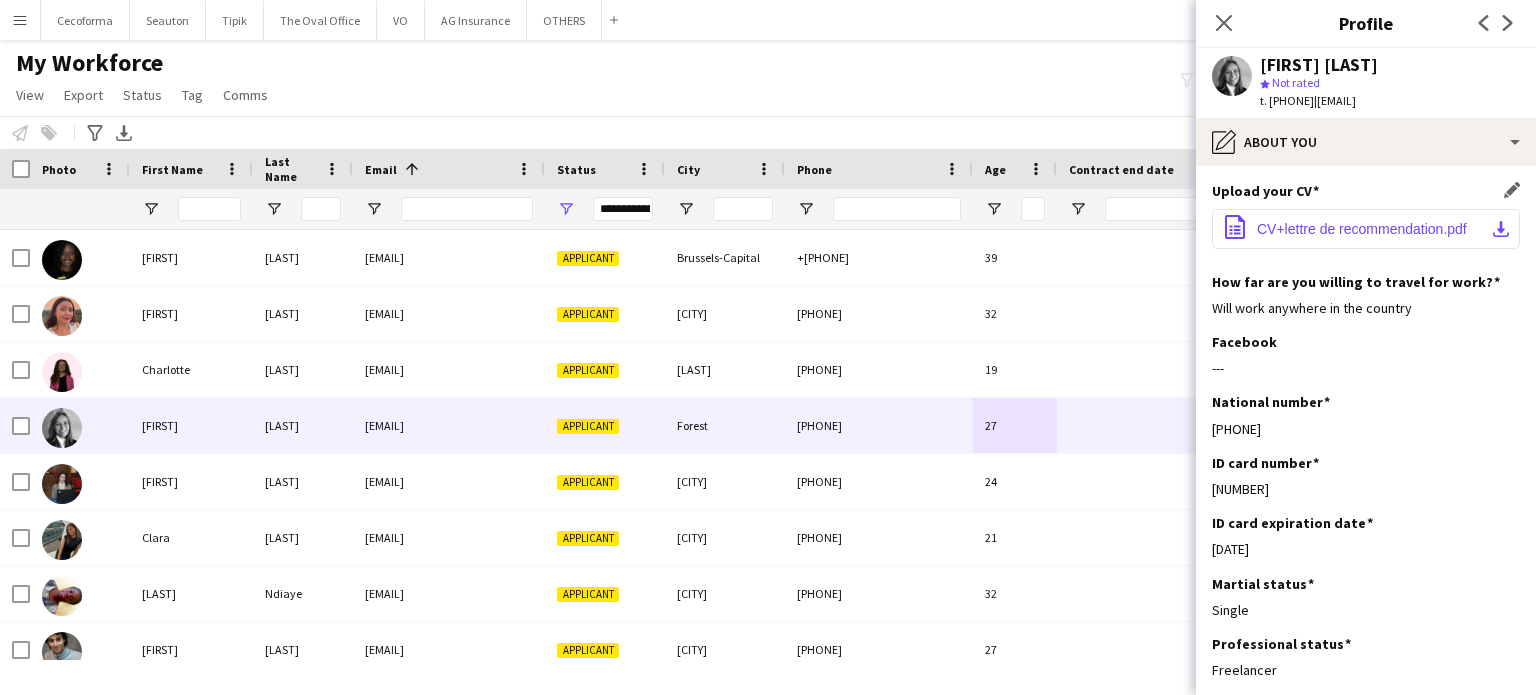 click on "CV+lettre de recommendation.pdf" 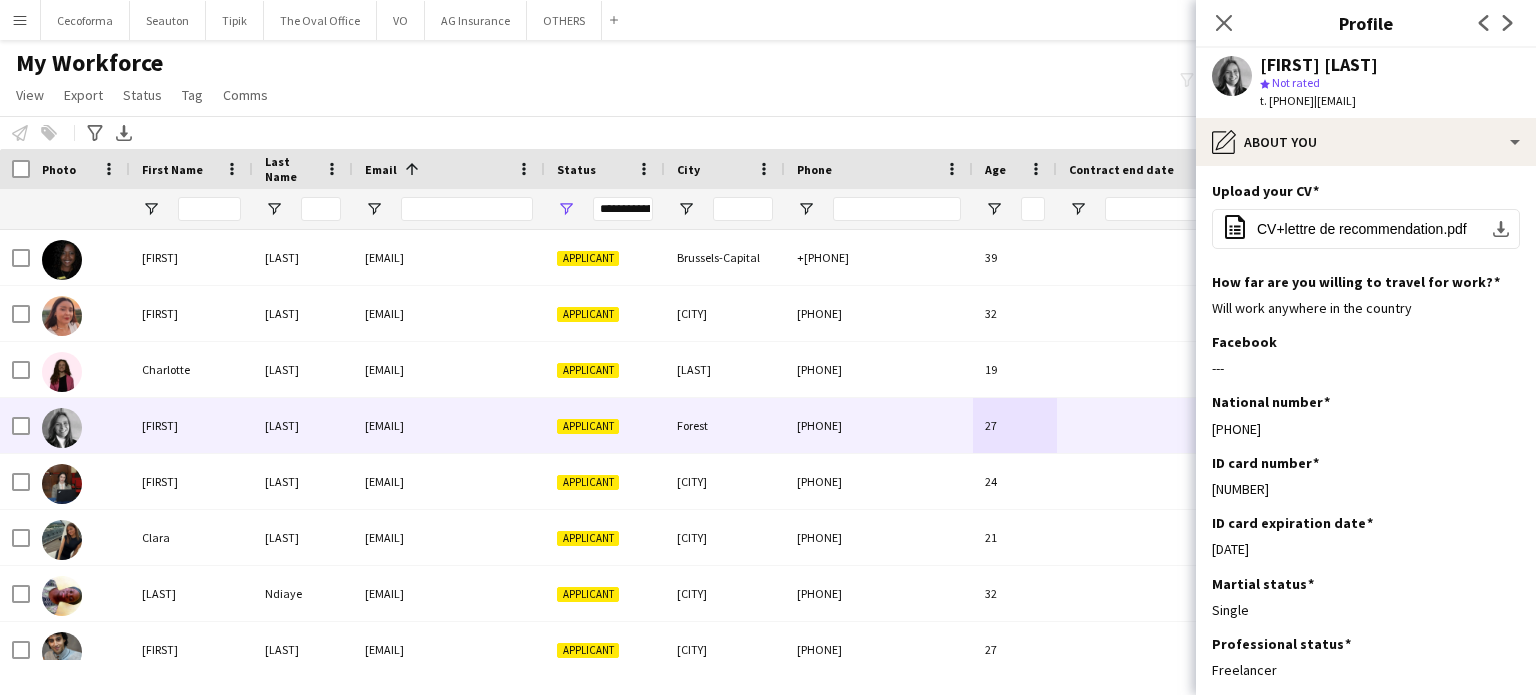 type 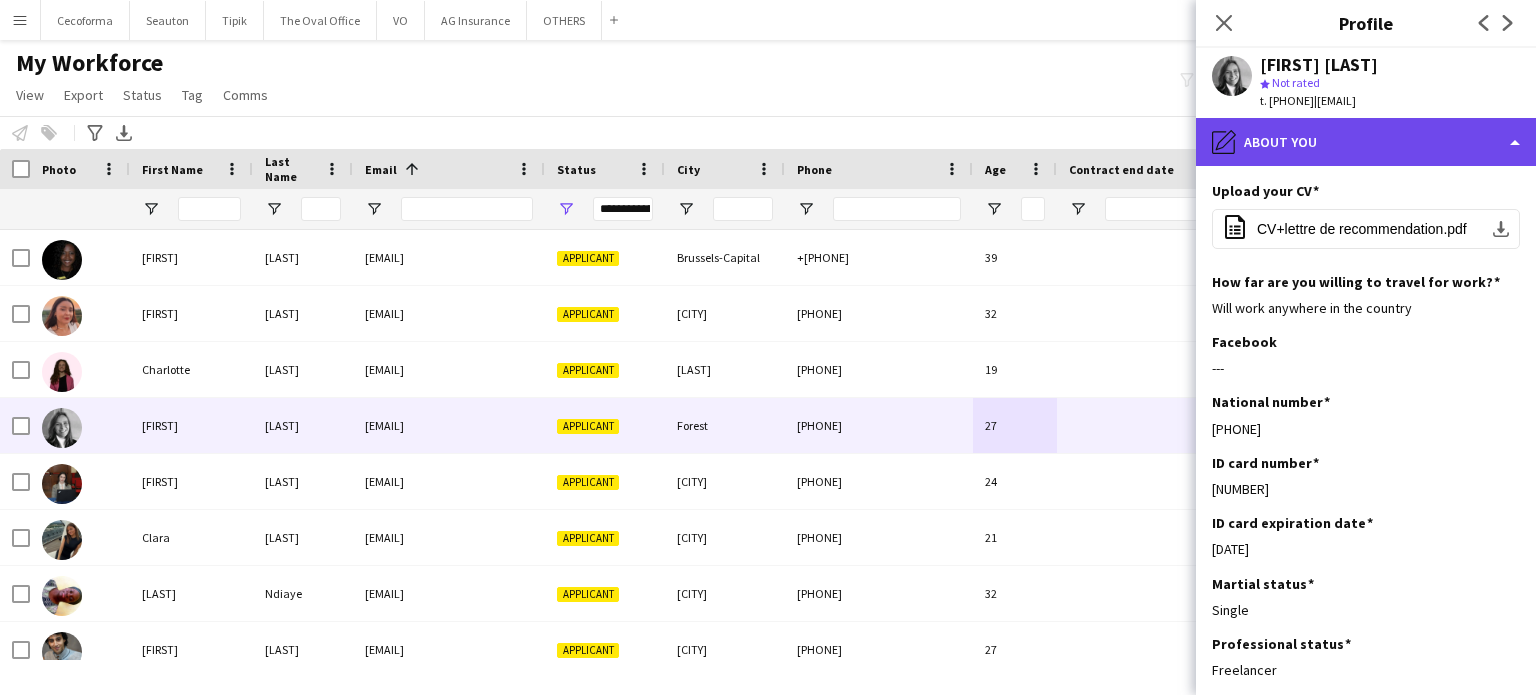 drag, startPoint x: 1512, startPoint y: 143, endPoint x: 1503, endPoint y: 148, distance: 10.29563 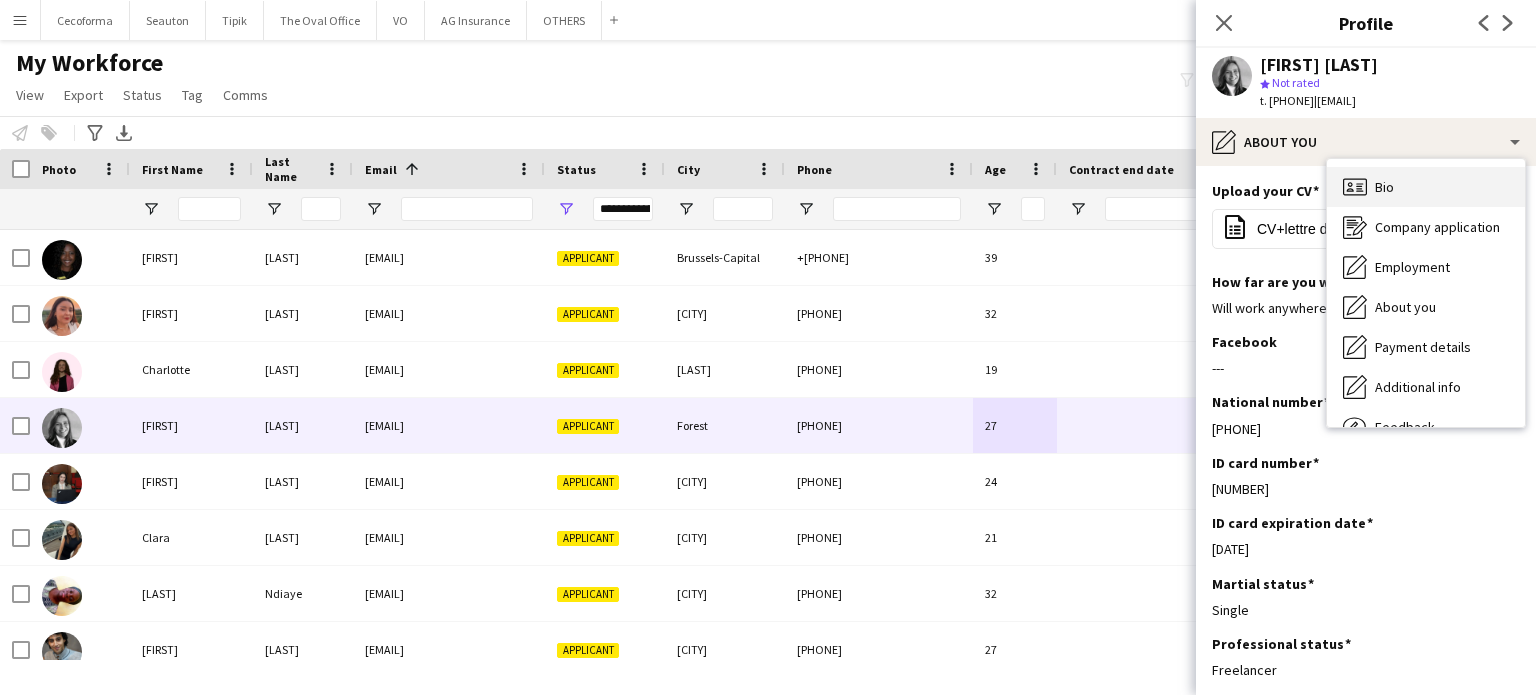 click on "Bio
Bio" at bounding box center [1426, 187] 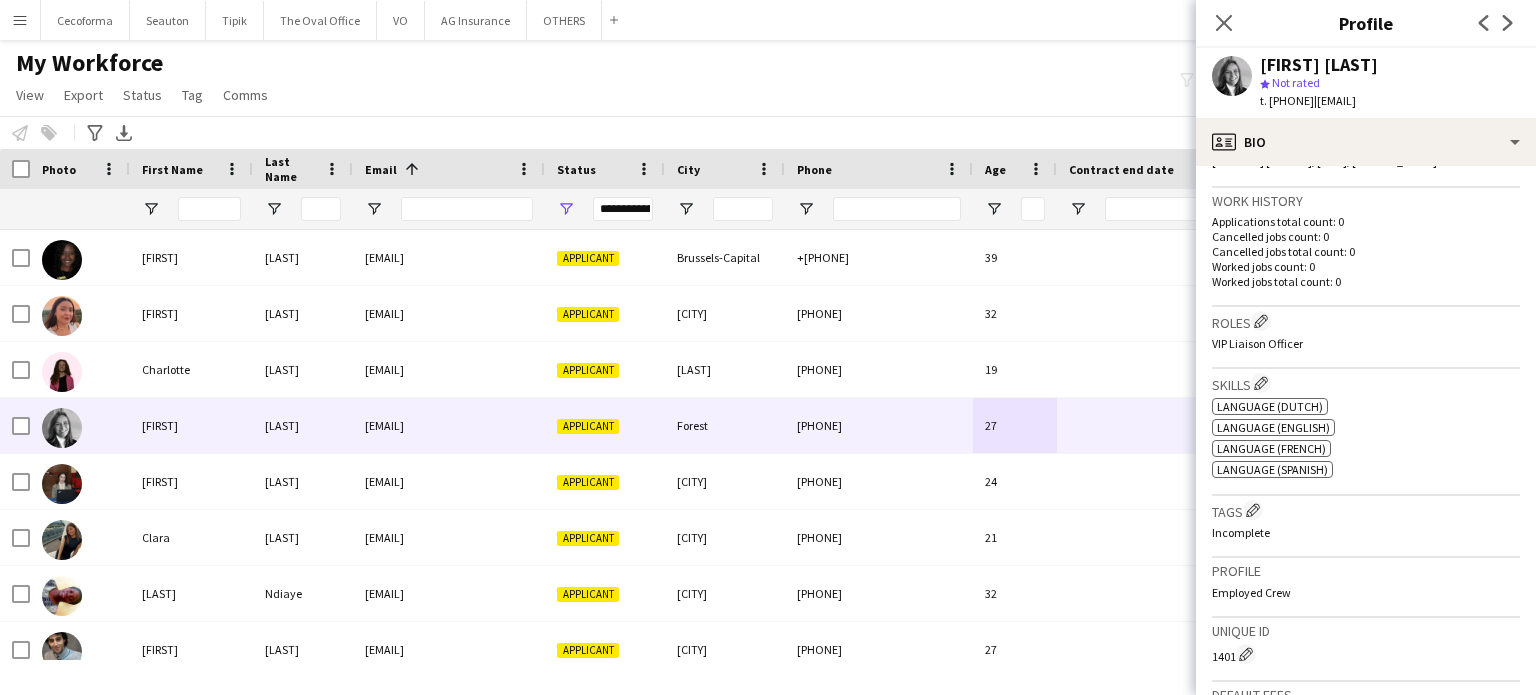 scroll, scrollTop: 500, scrollLeft: 0, axis: vertical 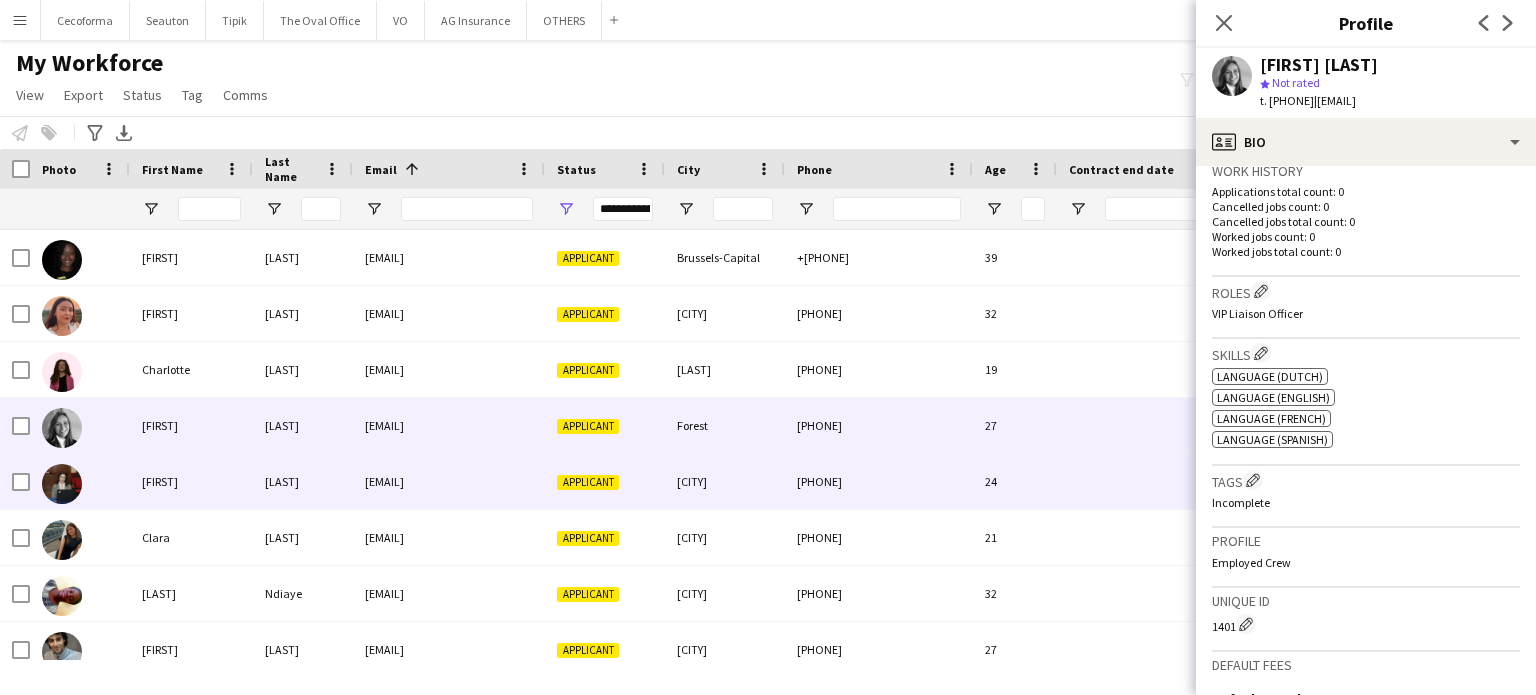click on "+393398287734" at bounding box center (879, 481) 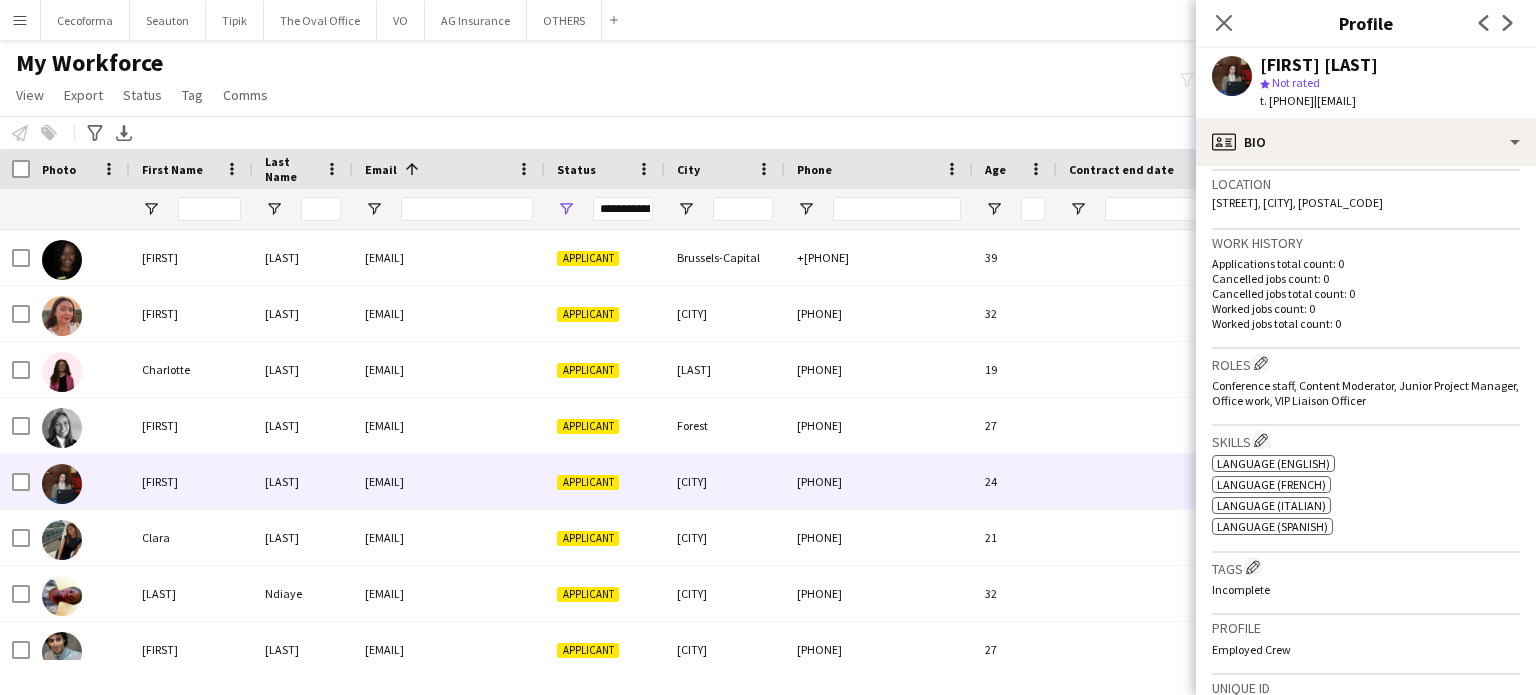 scroll, scrollTop: 400, scrollLeft: 0, axis: vertical 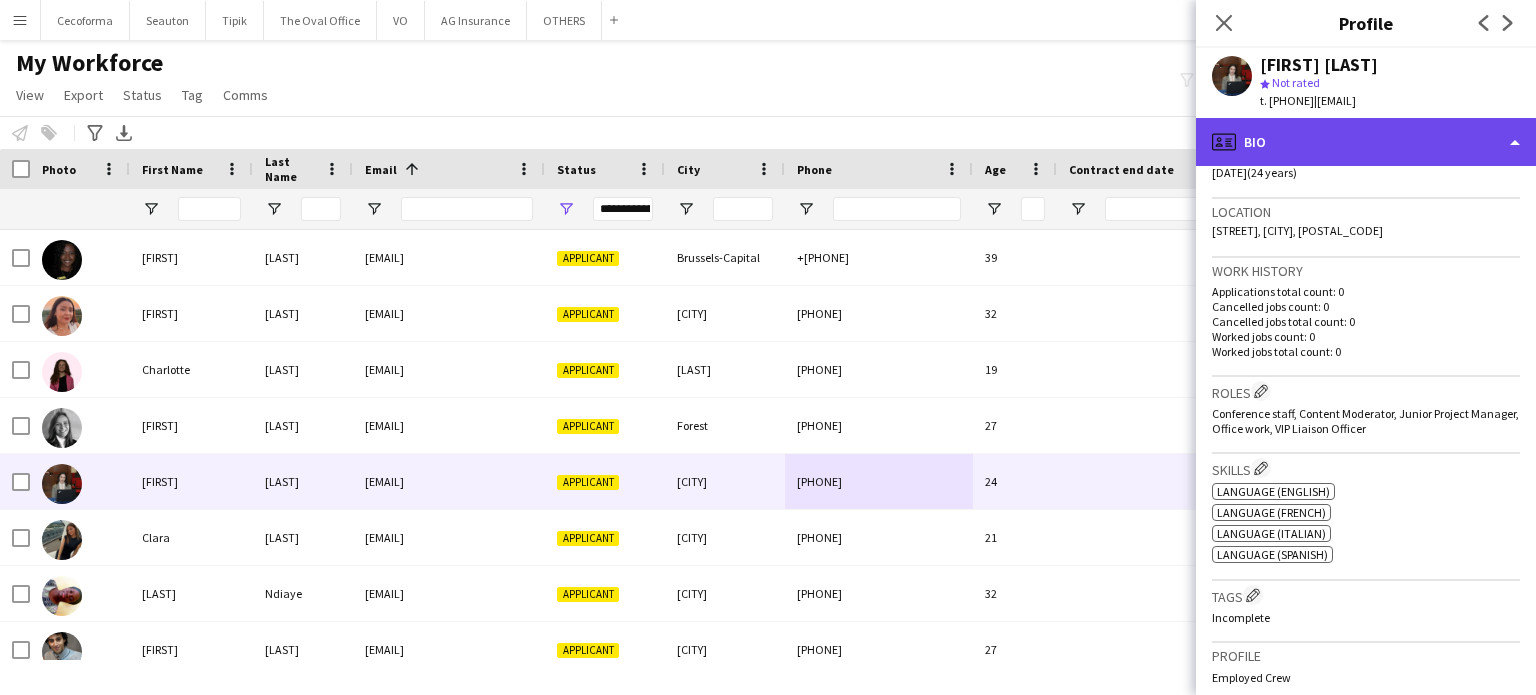 click on "profile
Bio" 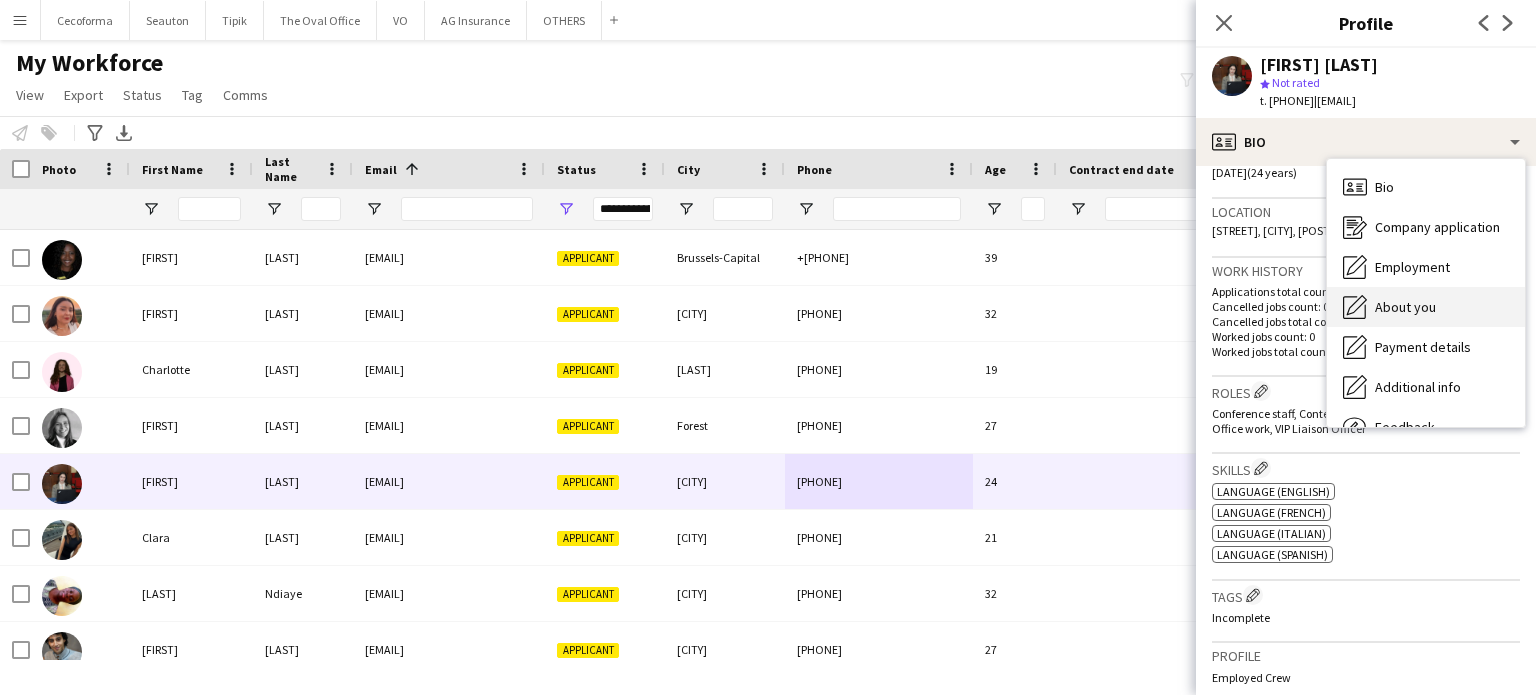 click on "About you" at bounding box center [1405, 307] 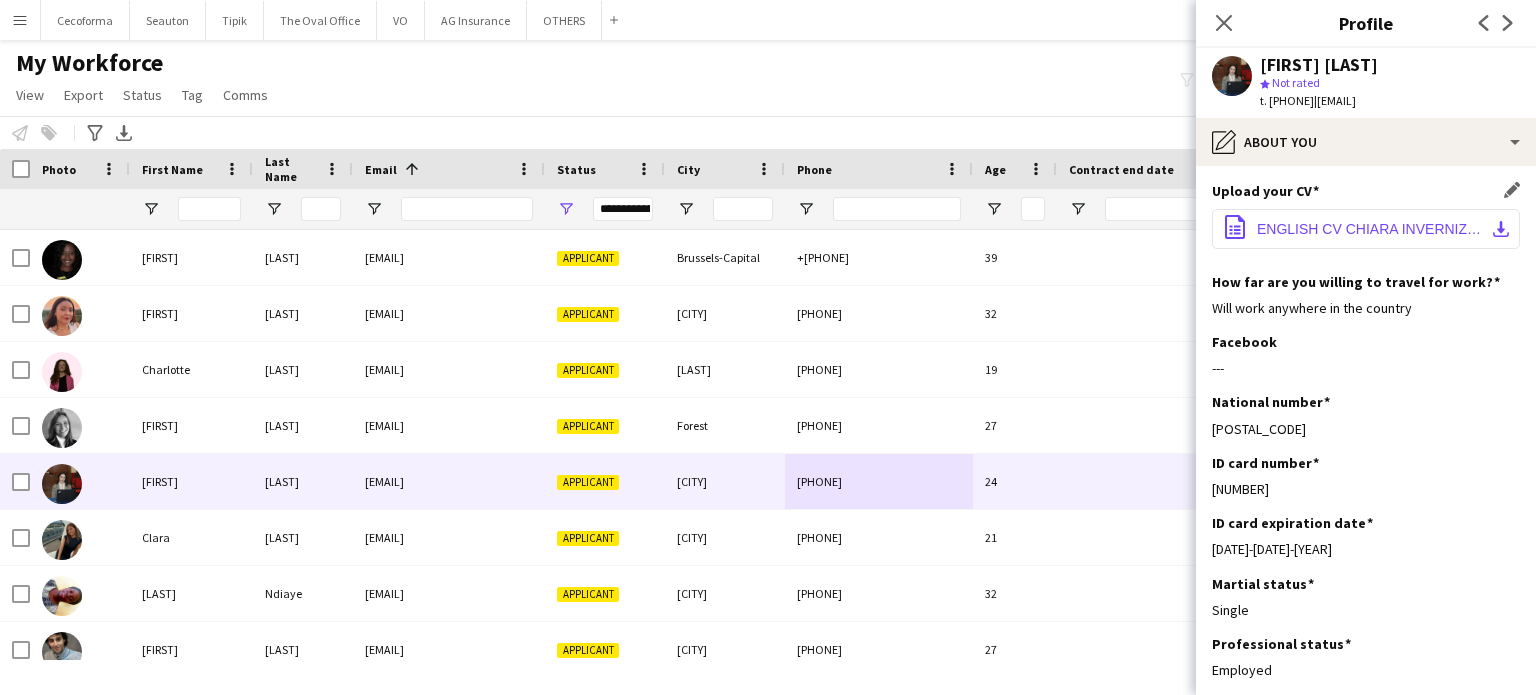 click on "ENGLISH CV CHIARA INVERNIZZI.pdf" 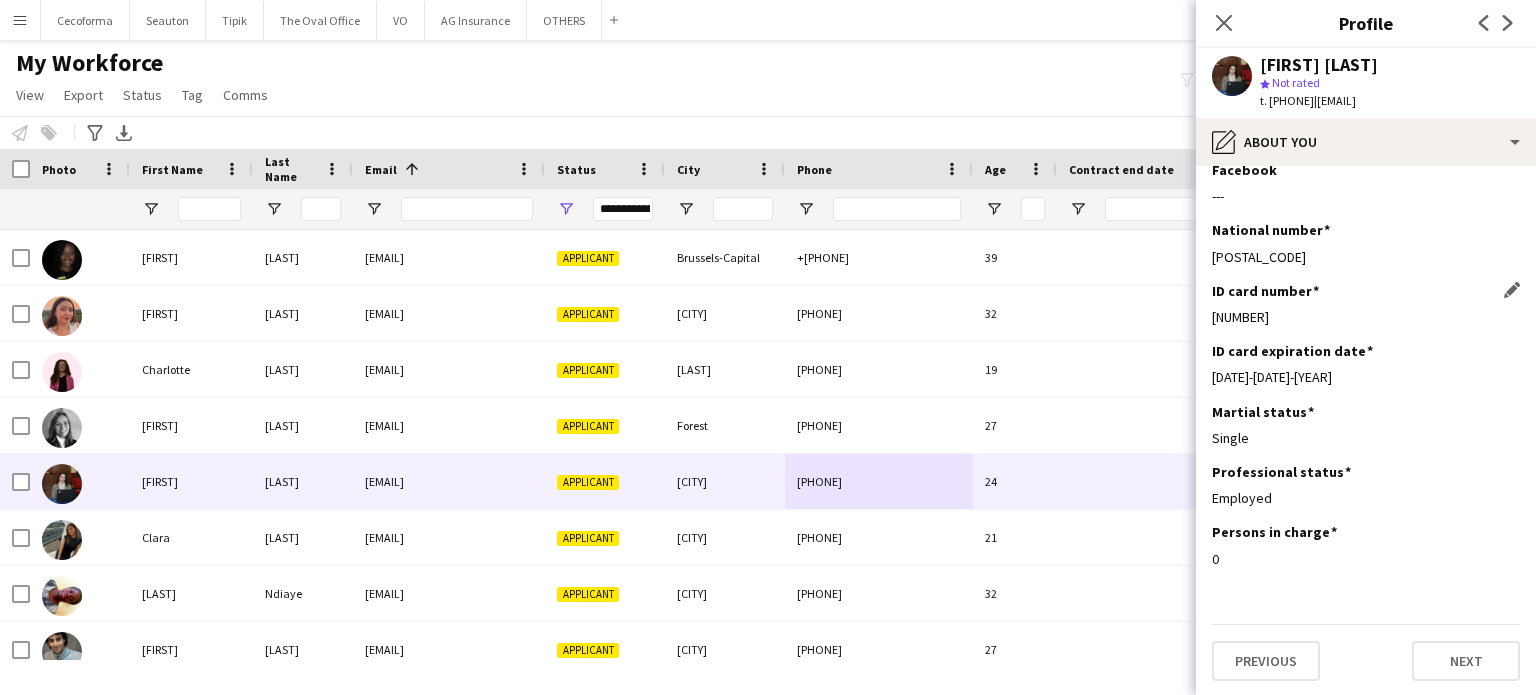 scroll, scrollTop: 100, scrollLeft: 0, axis: vertical 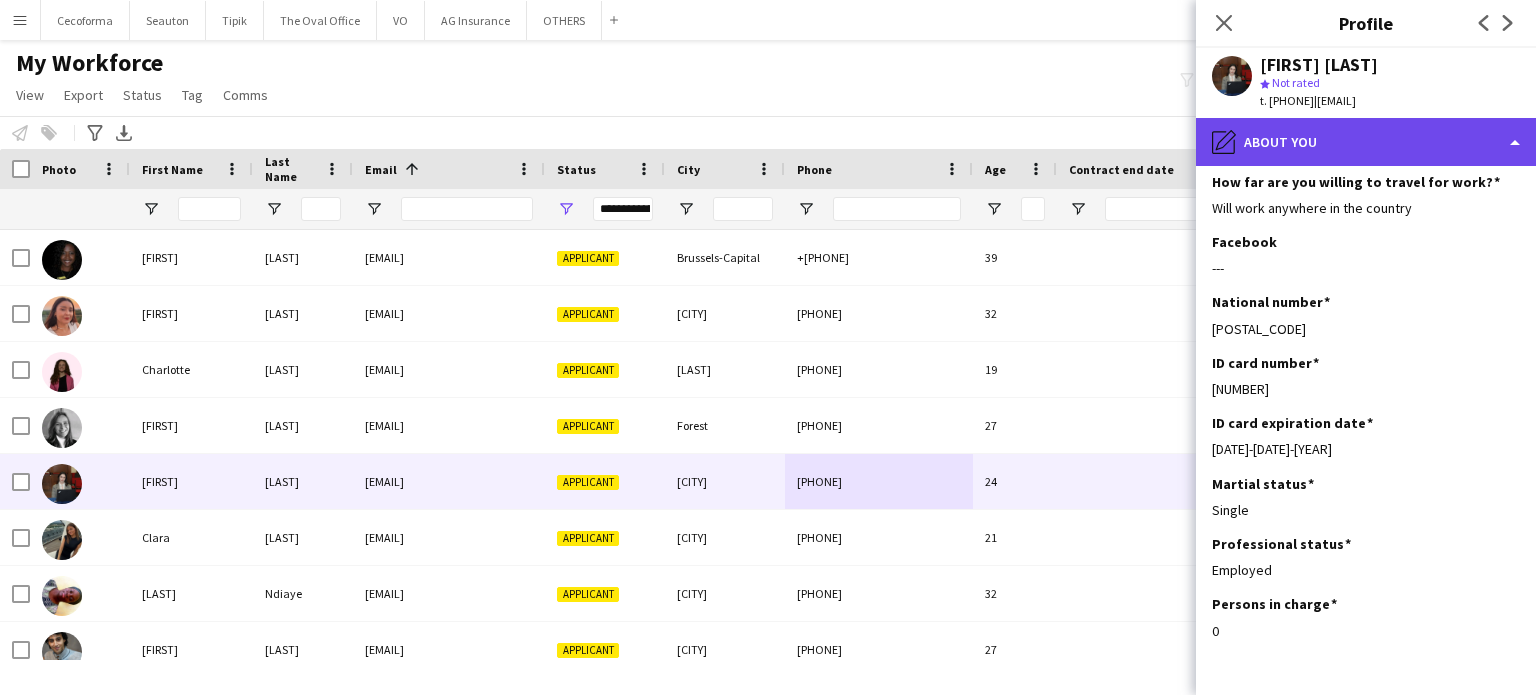 click on "pencil4
About you" 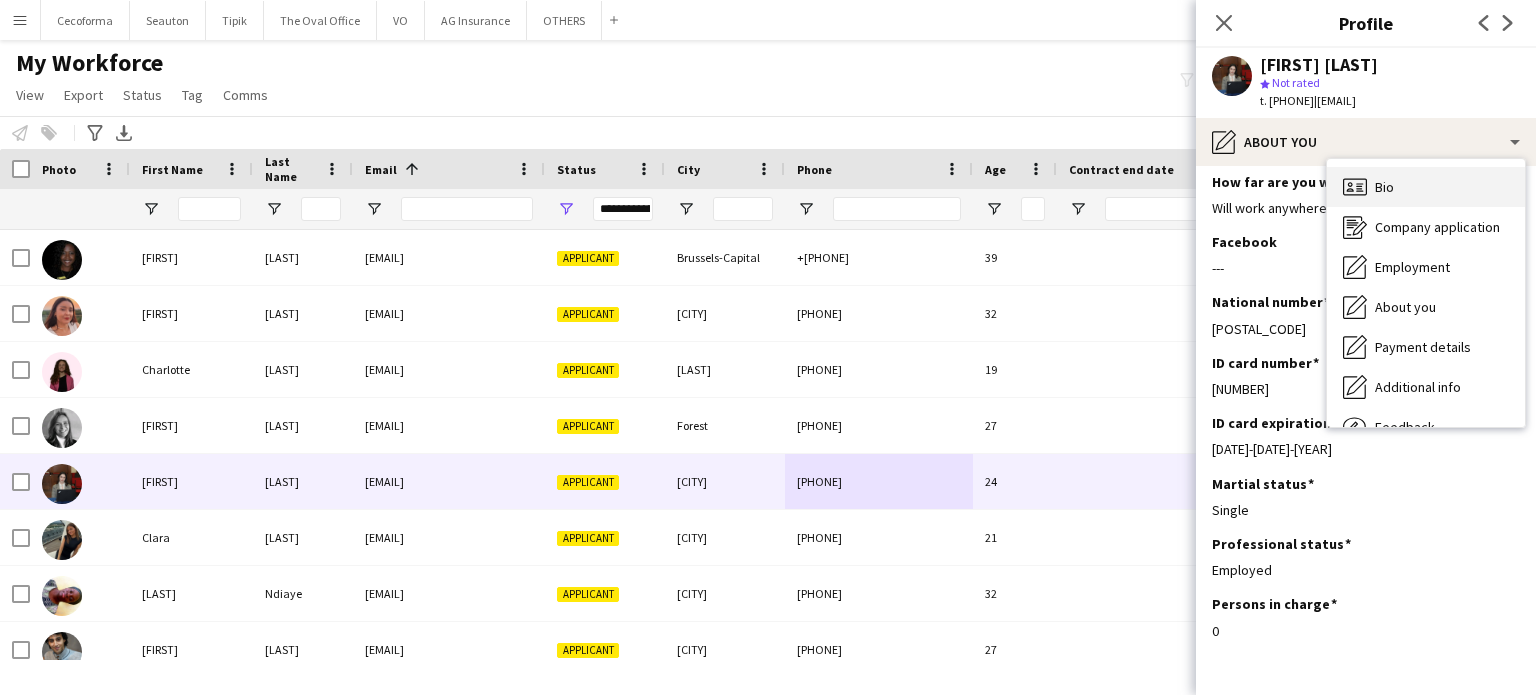 click on "Bio
Bio" at bounding box center (1426, 187) 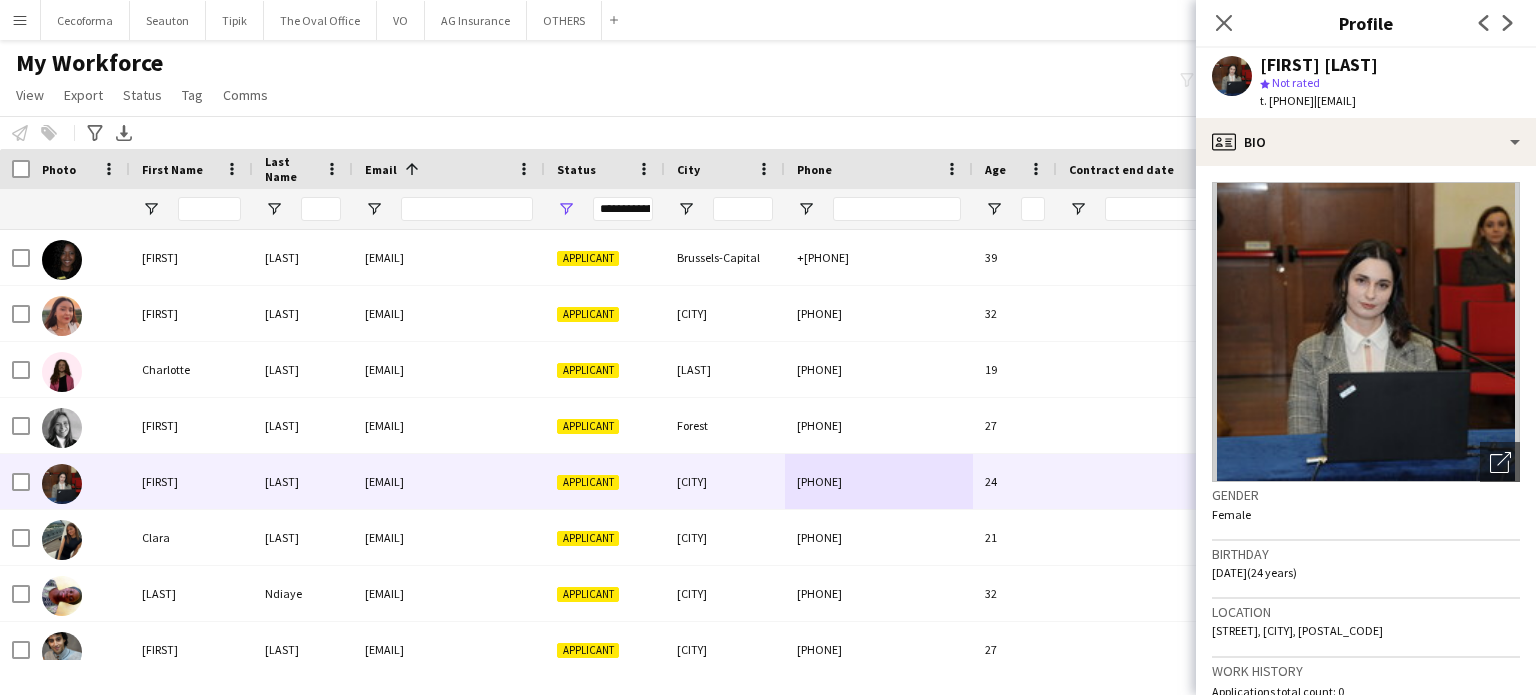 scroll, scrollTop: 500, scrollLeft: 0, axis: vertical 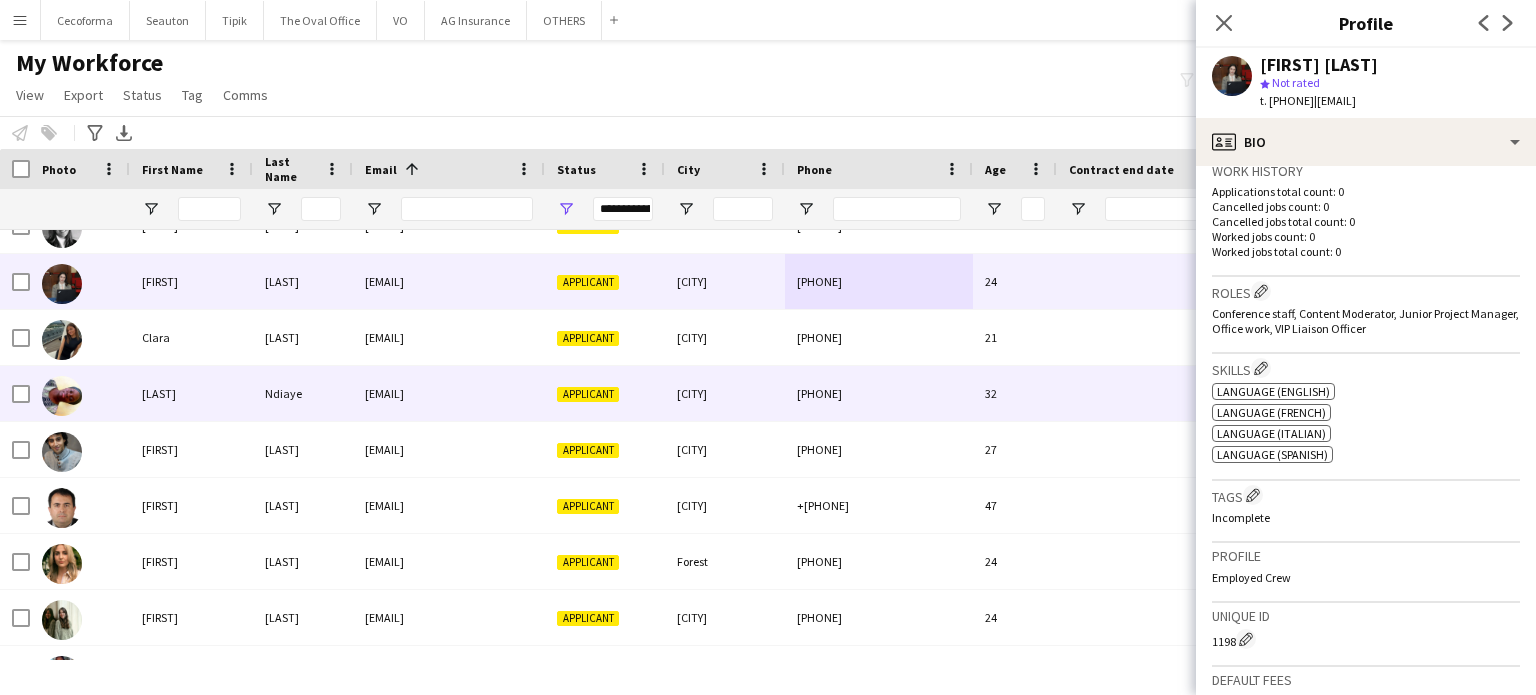 click on "Applicant" at bounding box center (588, 394) 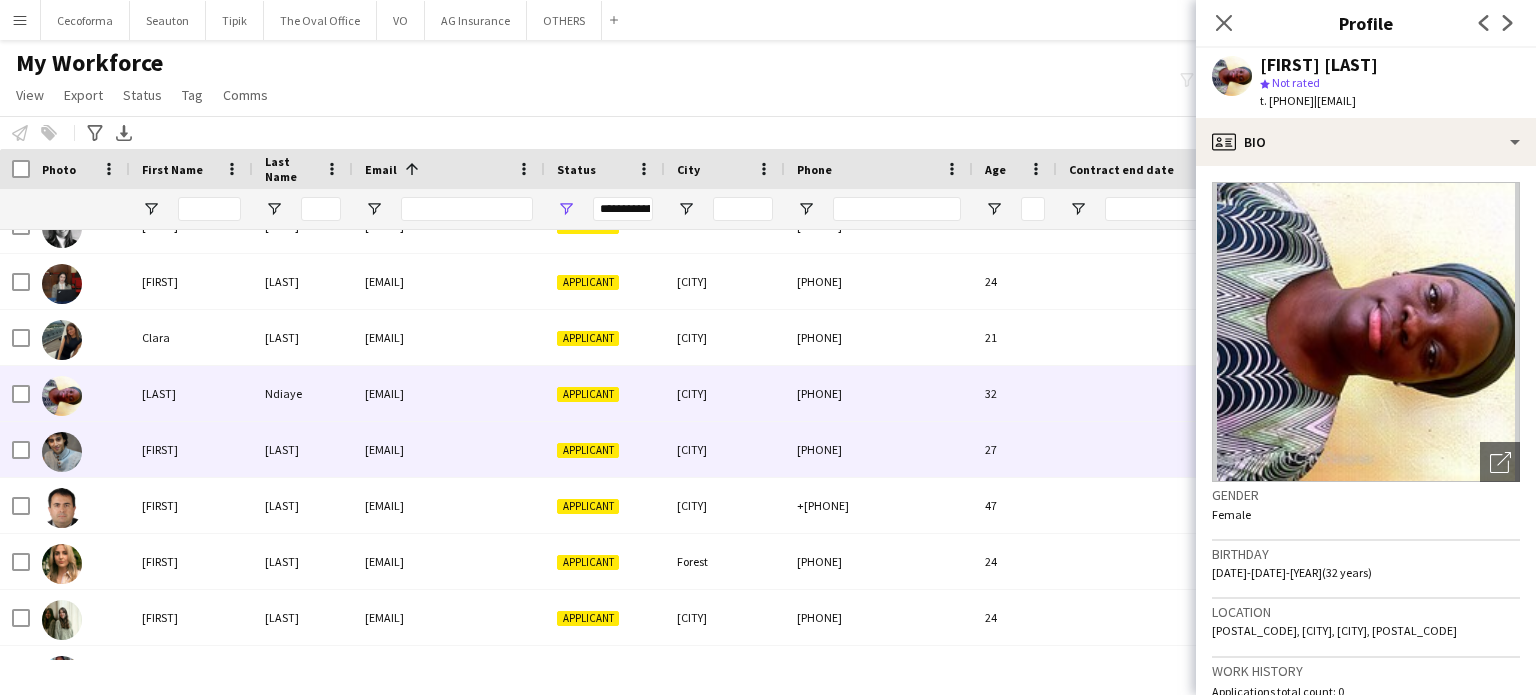 click on "[CITY]" at bounding box center (725, 449) 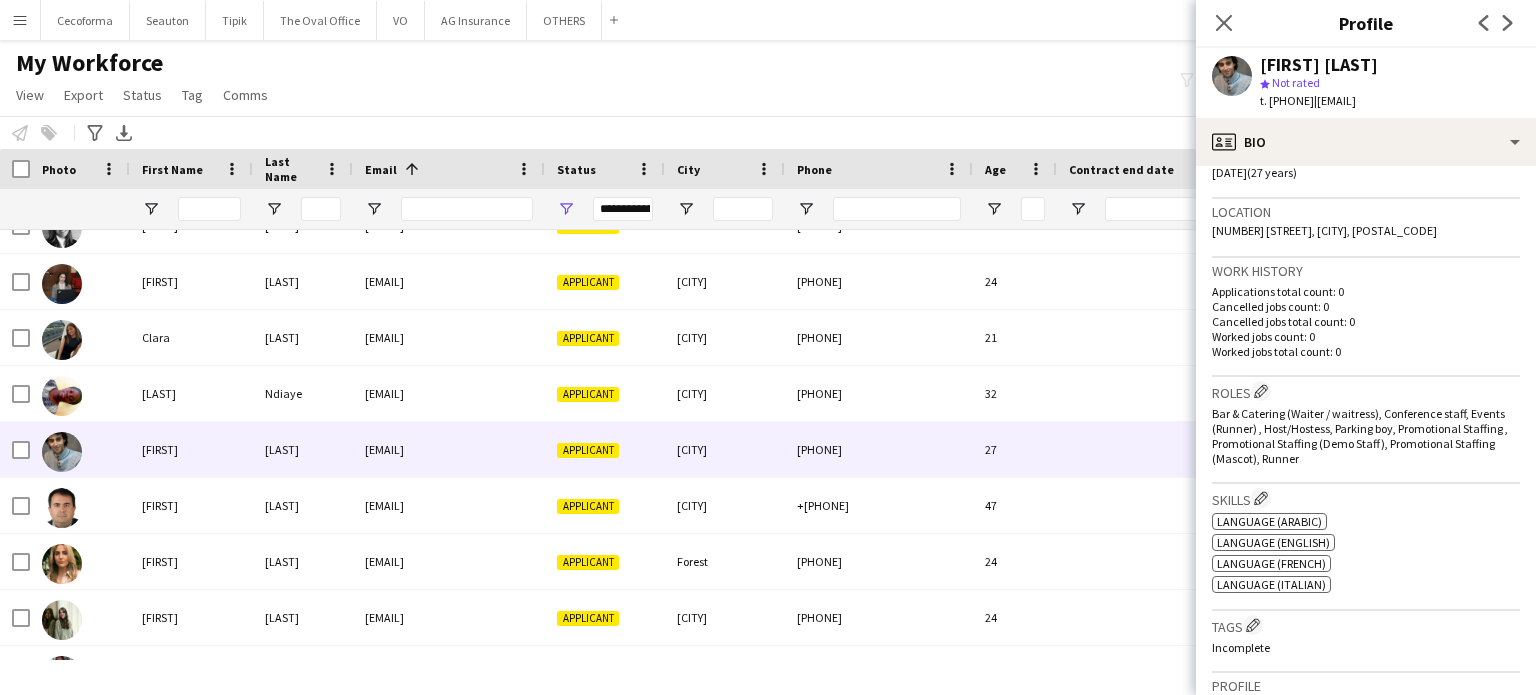 scroll, scrollTop: 0, scrollLeft: 0, axis: both 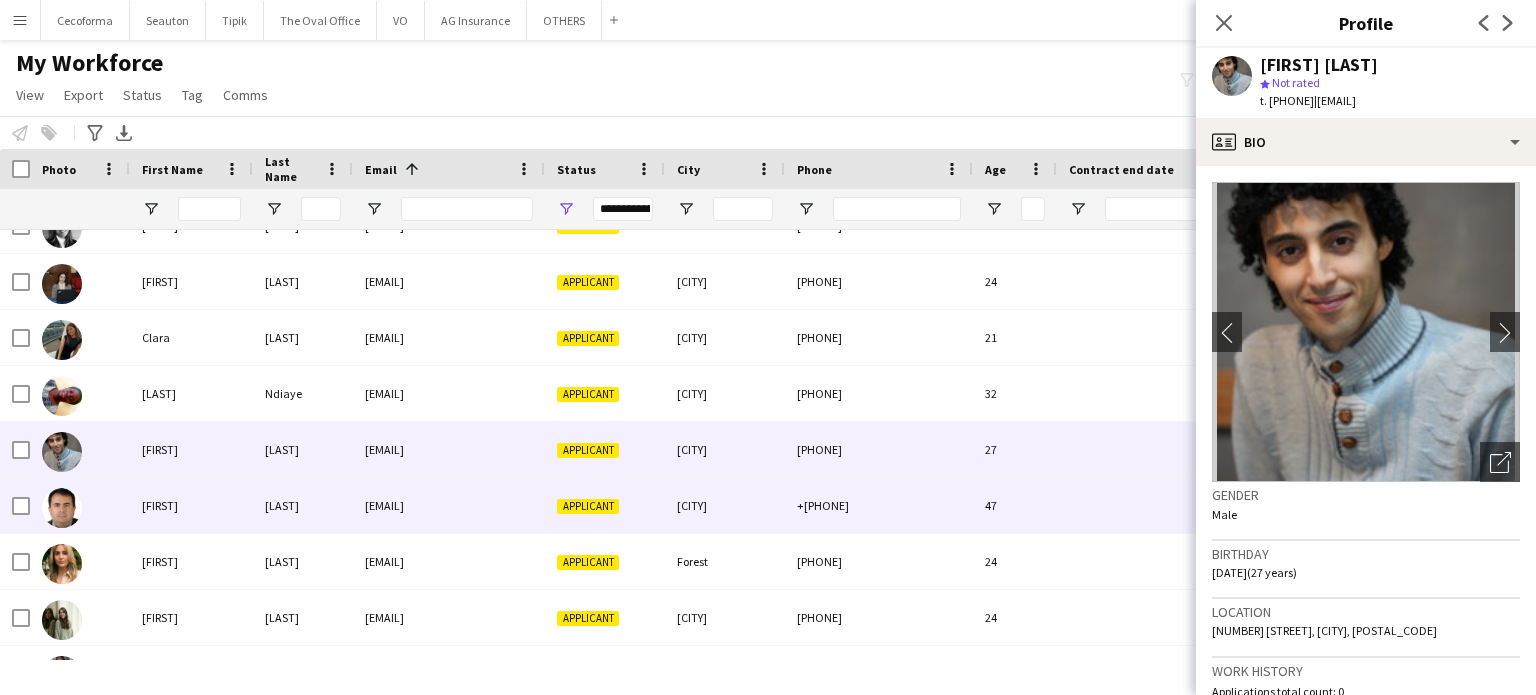 click on "+32493061872" at bounding box center (879, 505) 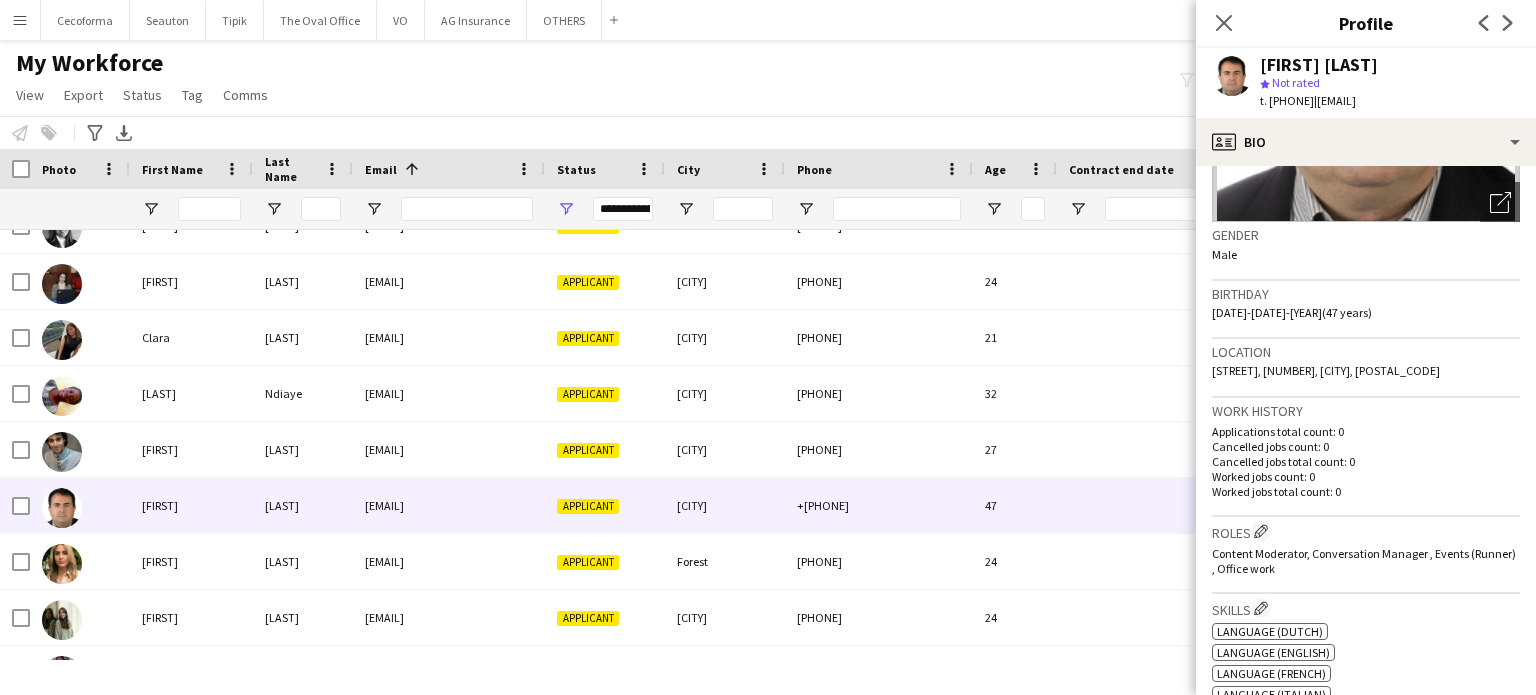 scroll, scrollTop: 200, scrollLeft: 0, axis: vertical 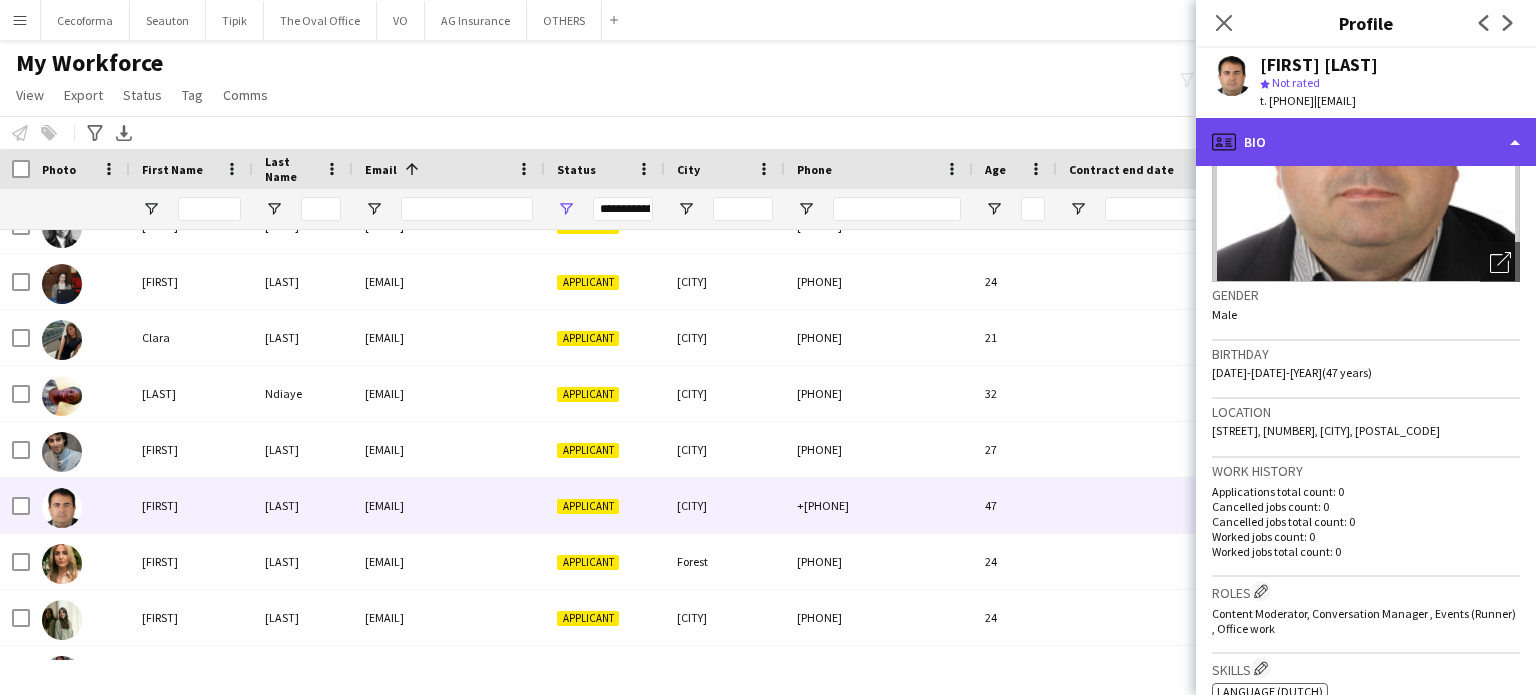 click on "profile
Bio" 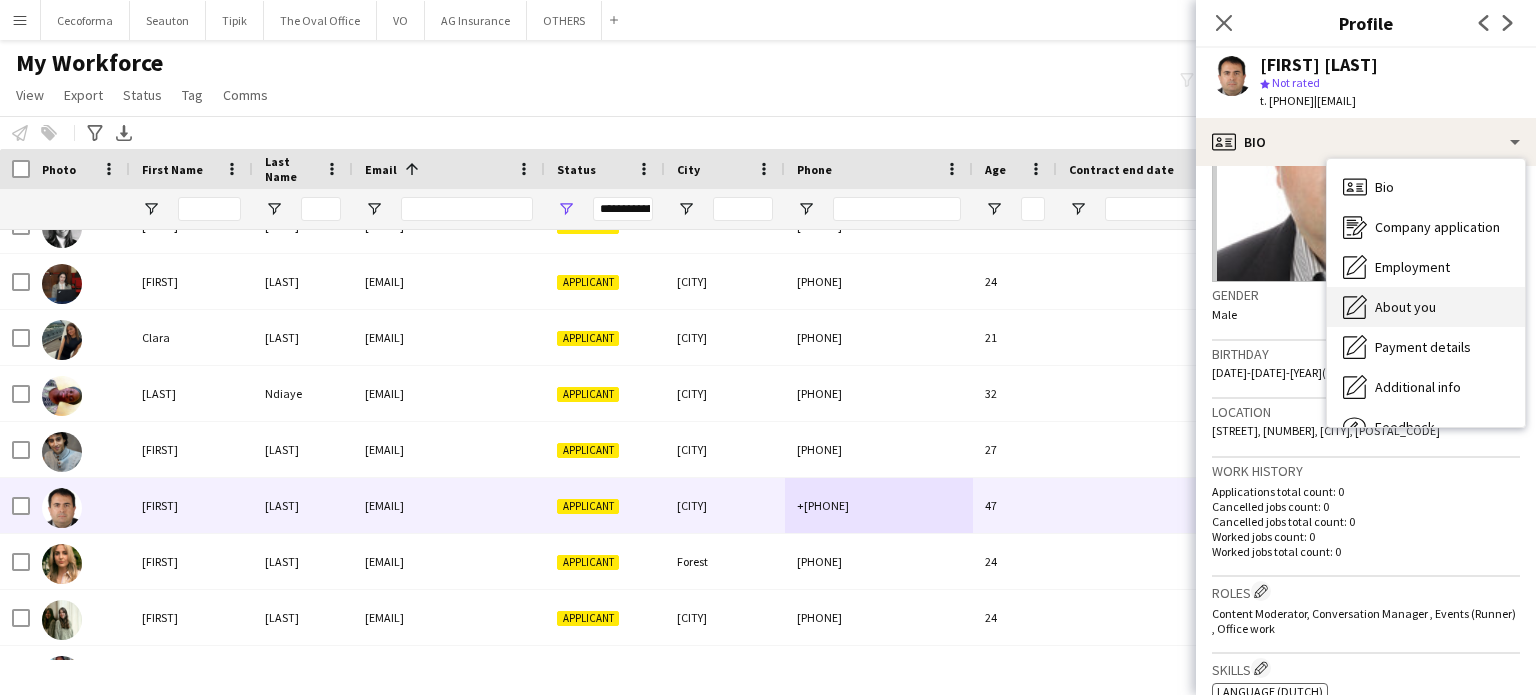 click on "About you" at bounding box center (1405, 307) 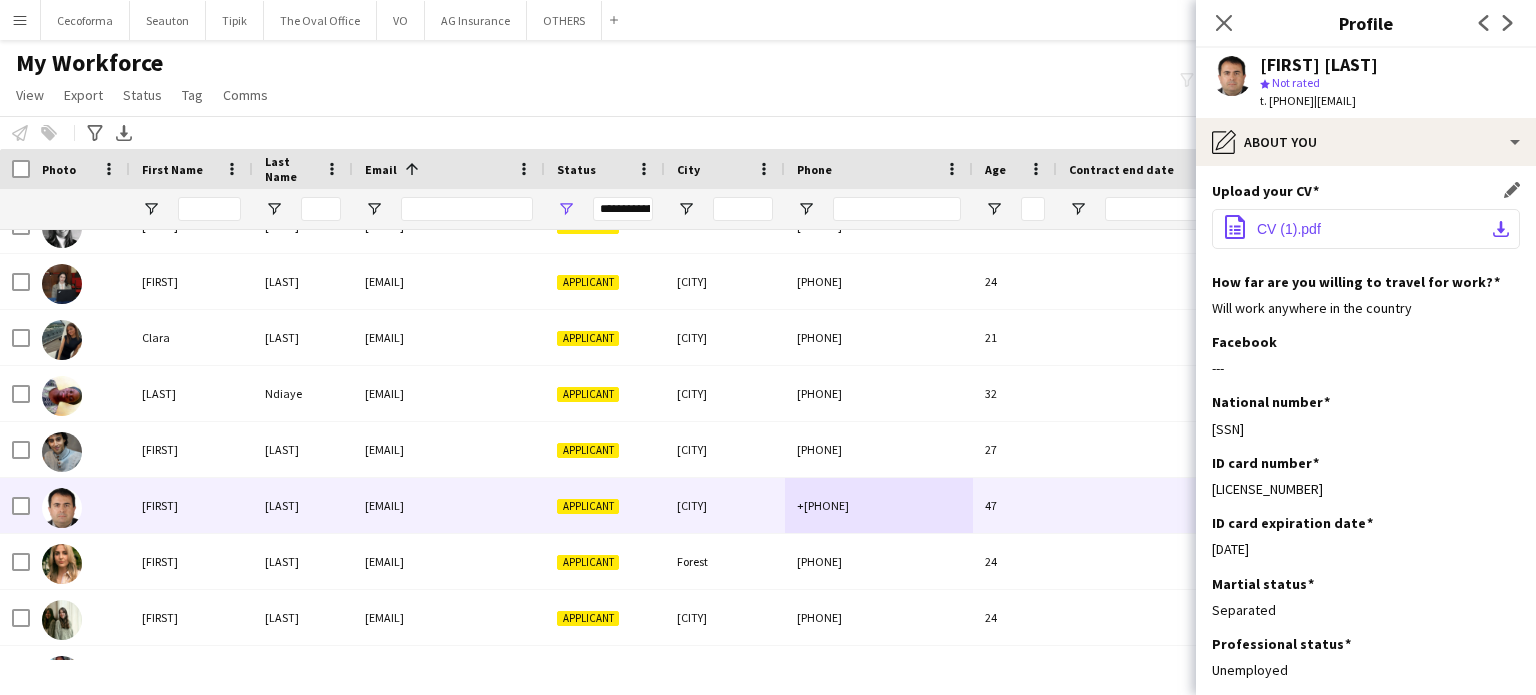click on "CV (1).pdf" 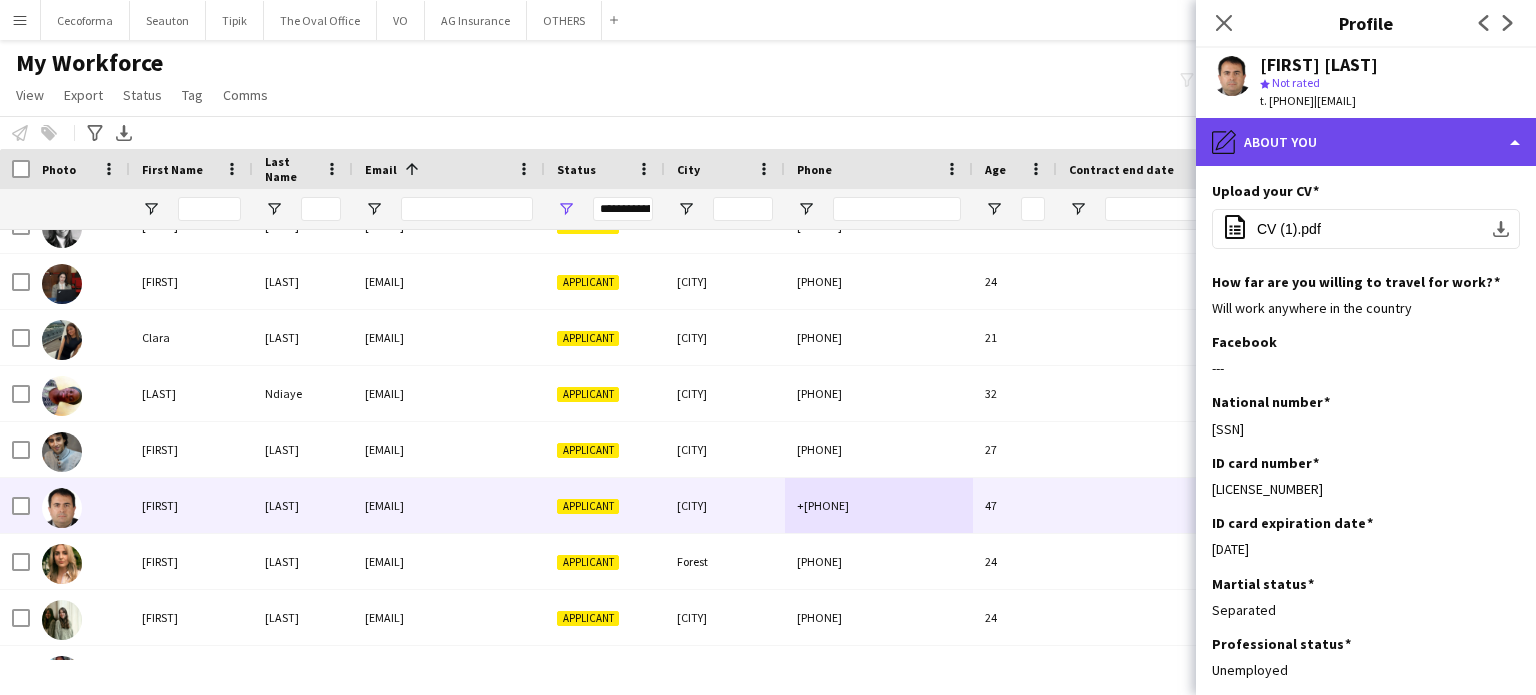 click on "pencil4
About you" 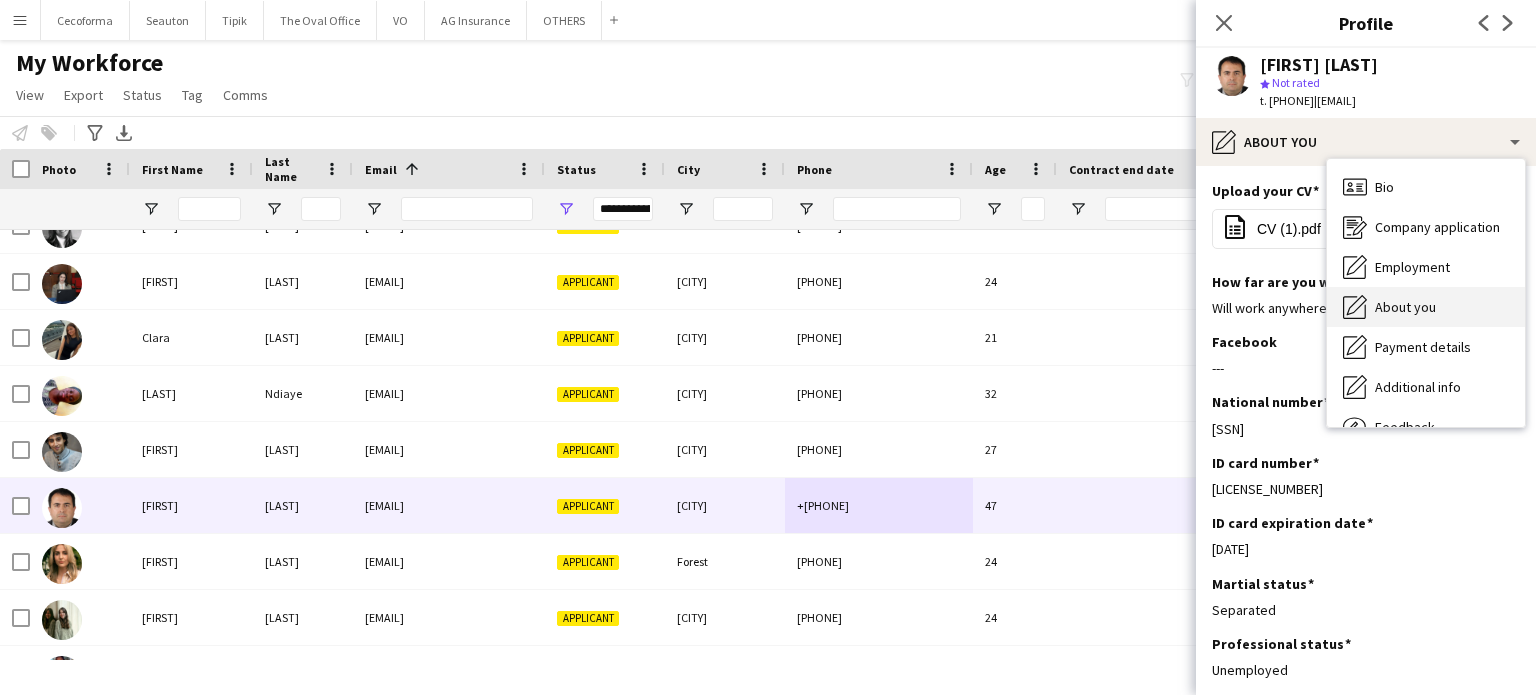 click on "About you" at bounding box center [1405, 307] 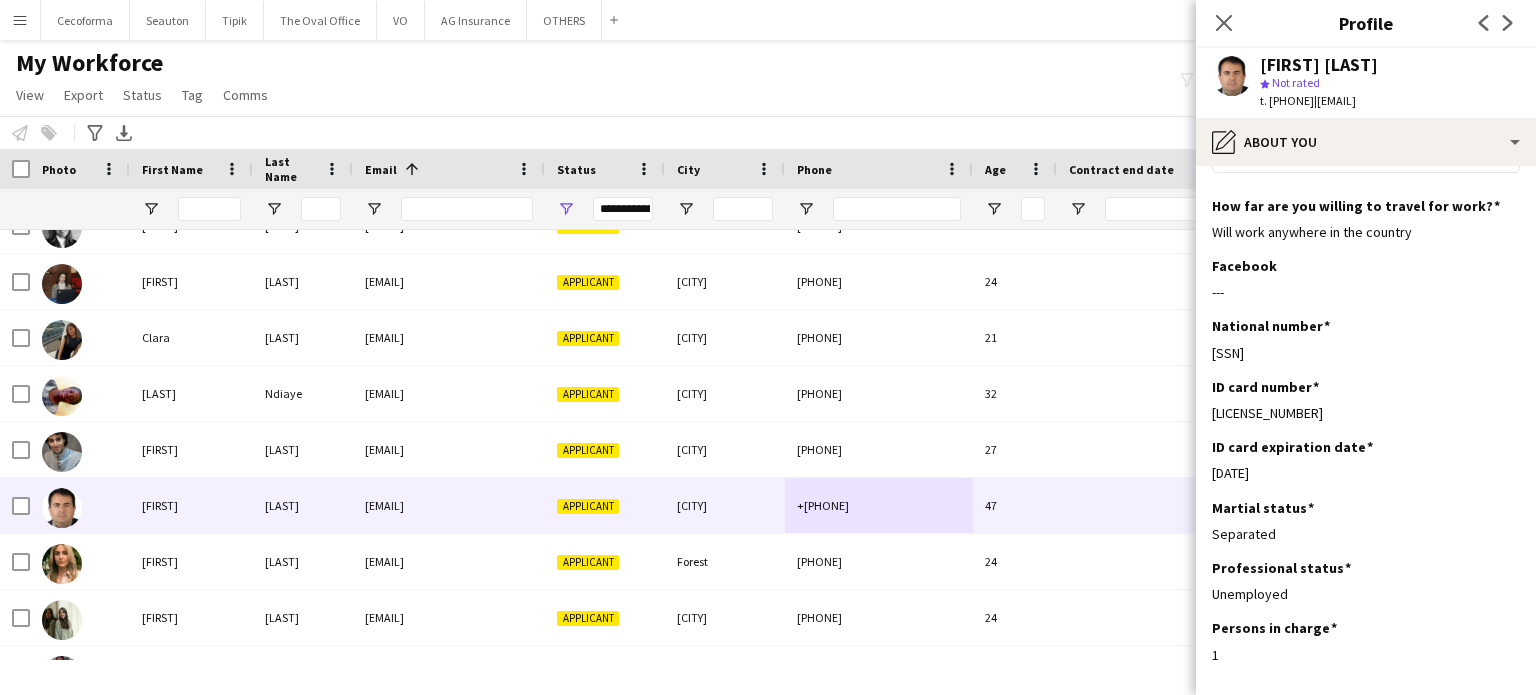 scroll, scrollTop: 0, scrollLeft: 0, axis: both 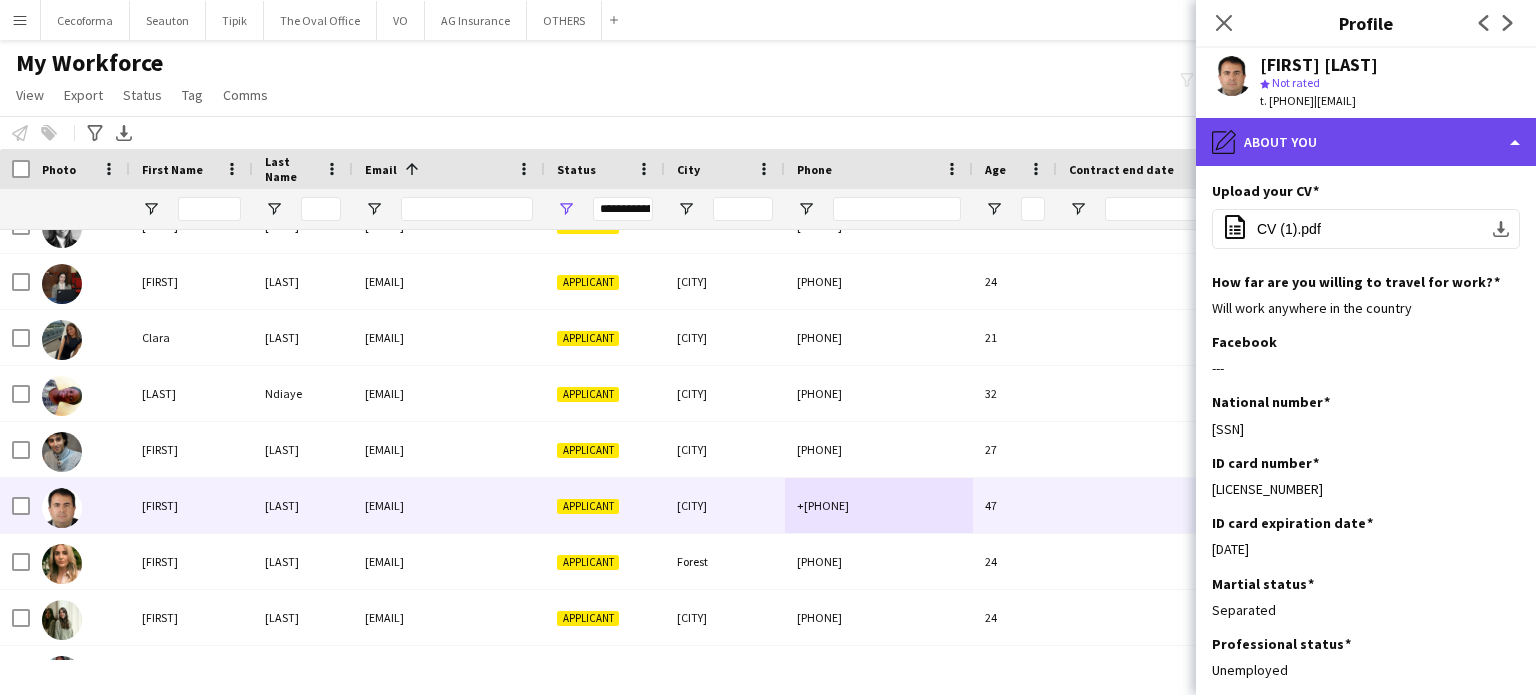 click on "pencil4
About you" 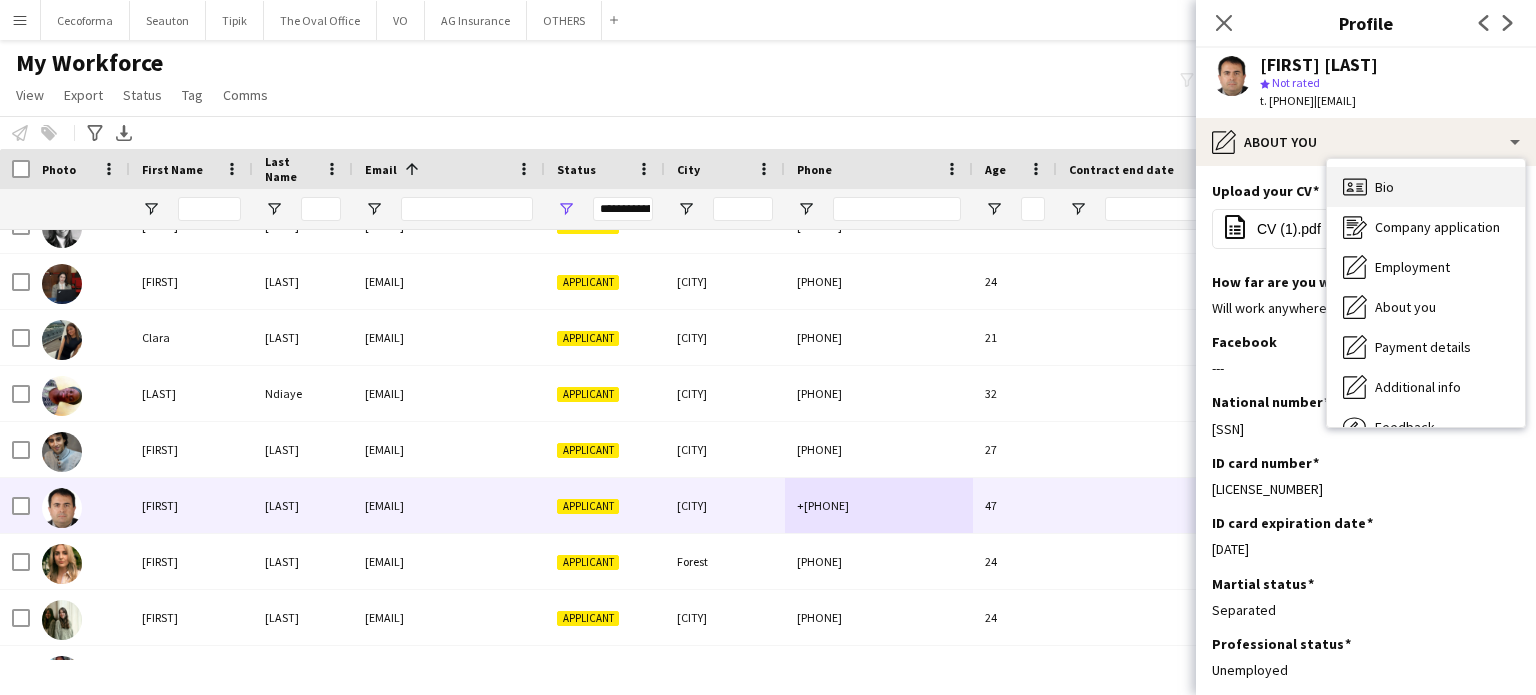 click on "Bio" at bounding box center (1384, 187) 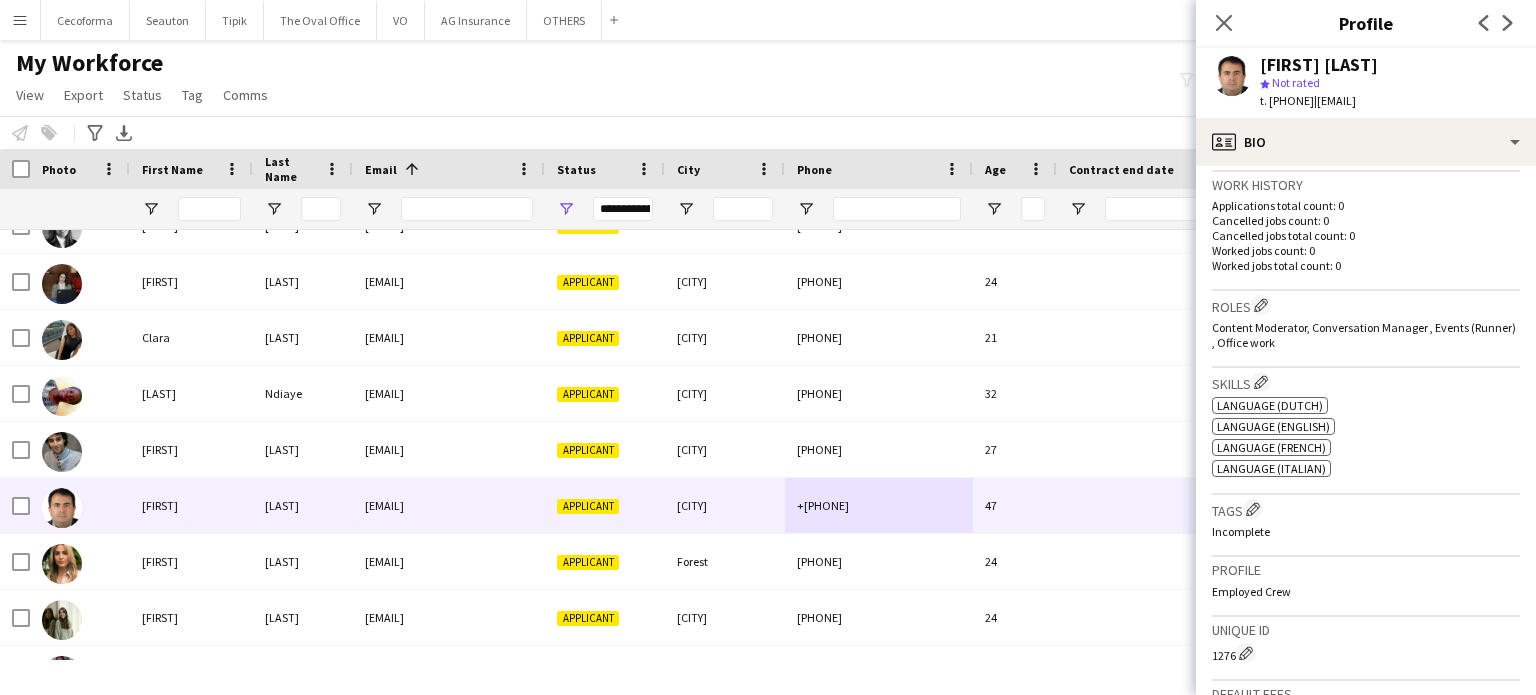 scroll, scrollTop: 500, scrollLeft: 0, axis: vertical 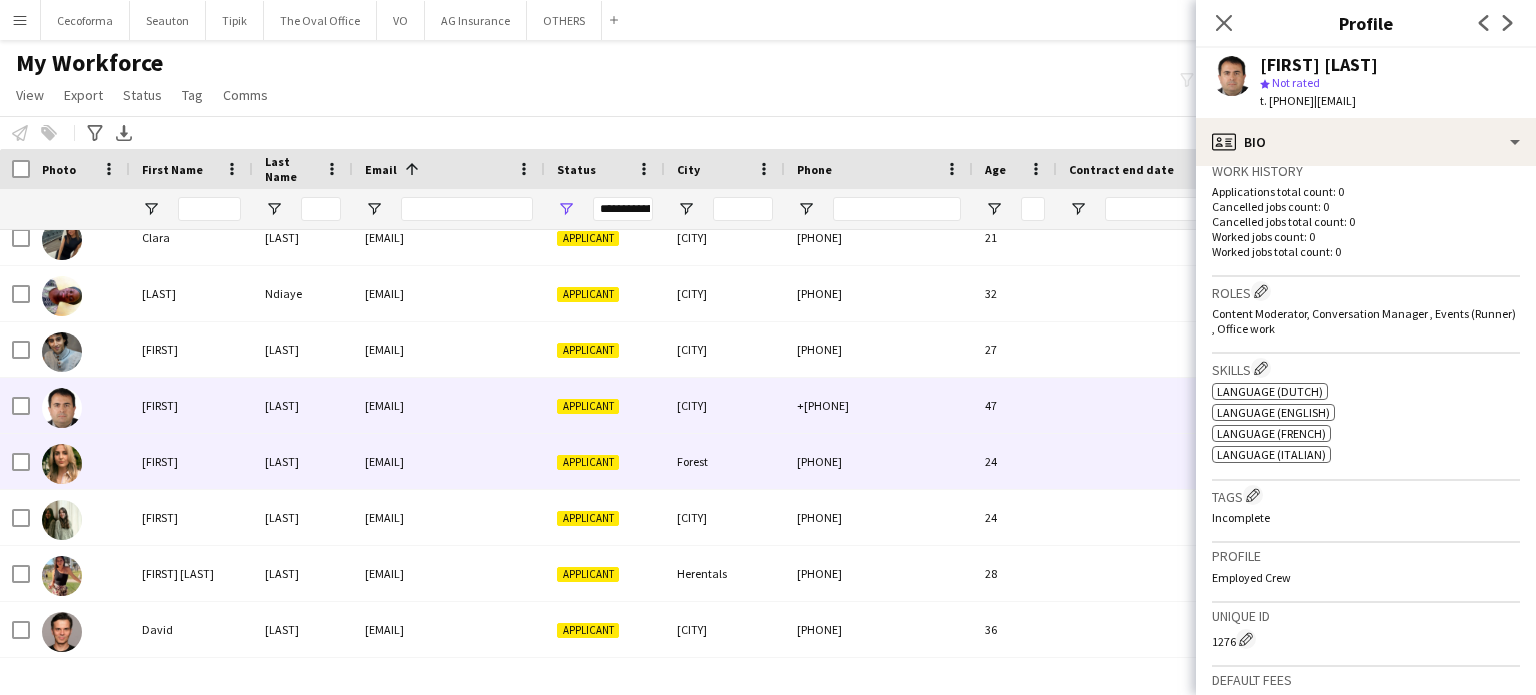 click on "danelle@mail.com" at bounding box center [449, 461] 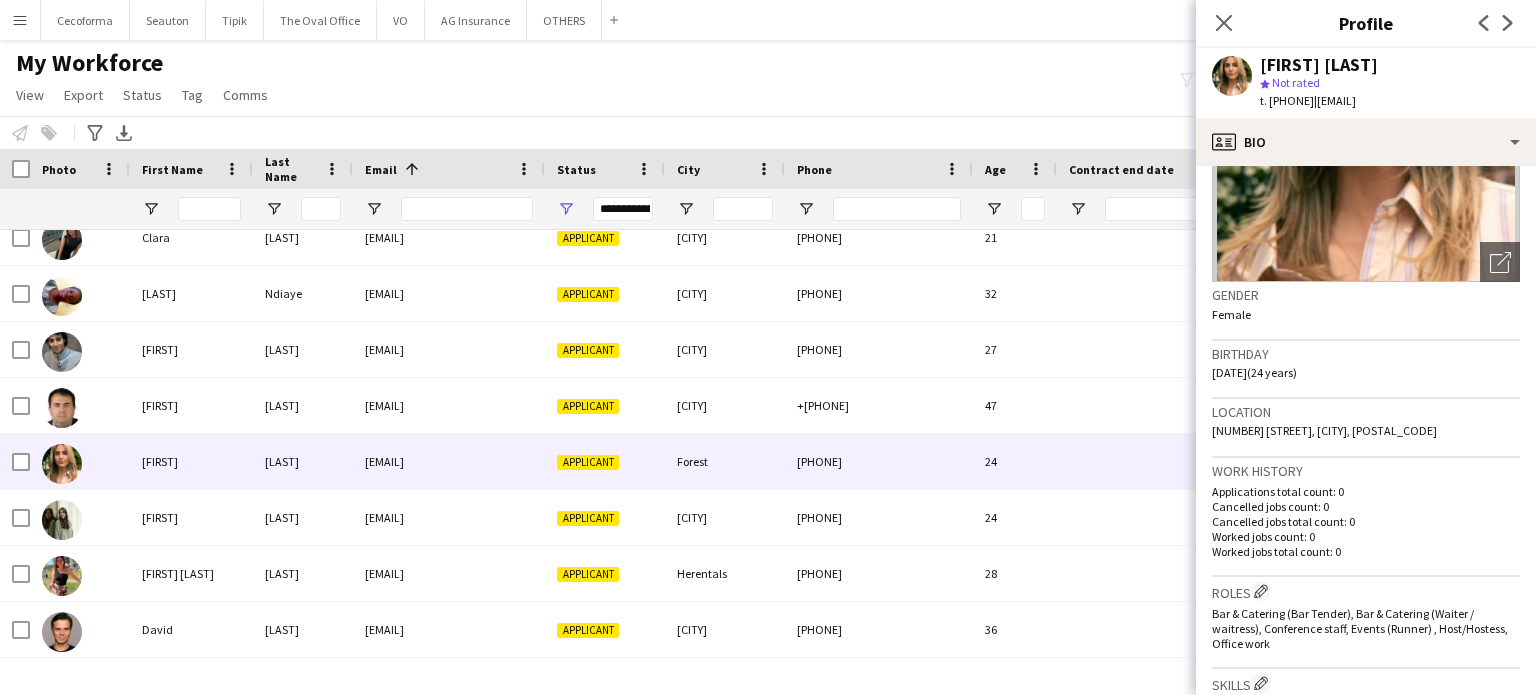 scroll, scrollTop: 0, scrollLeft: 0, axis: both 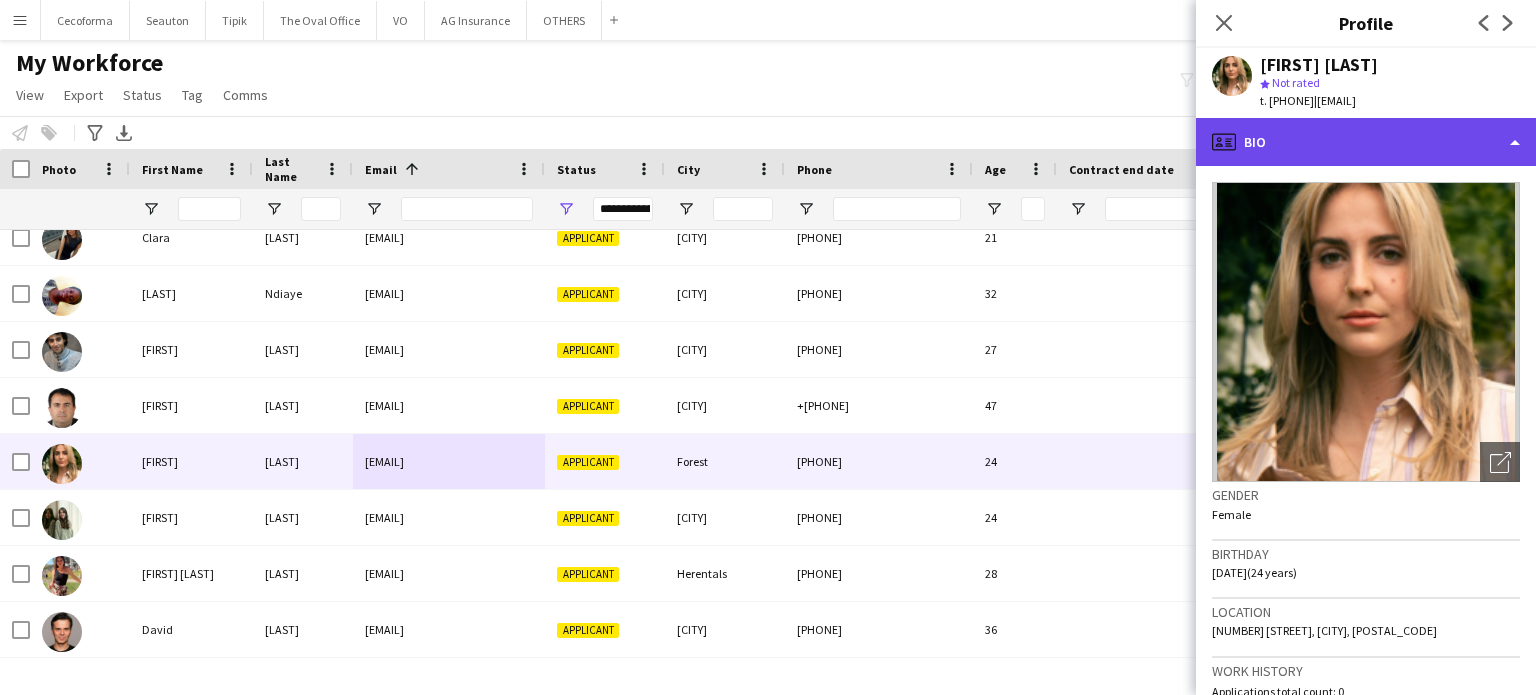 click on "profile
Bio" 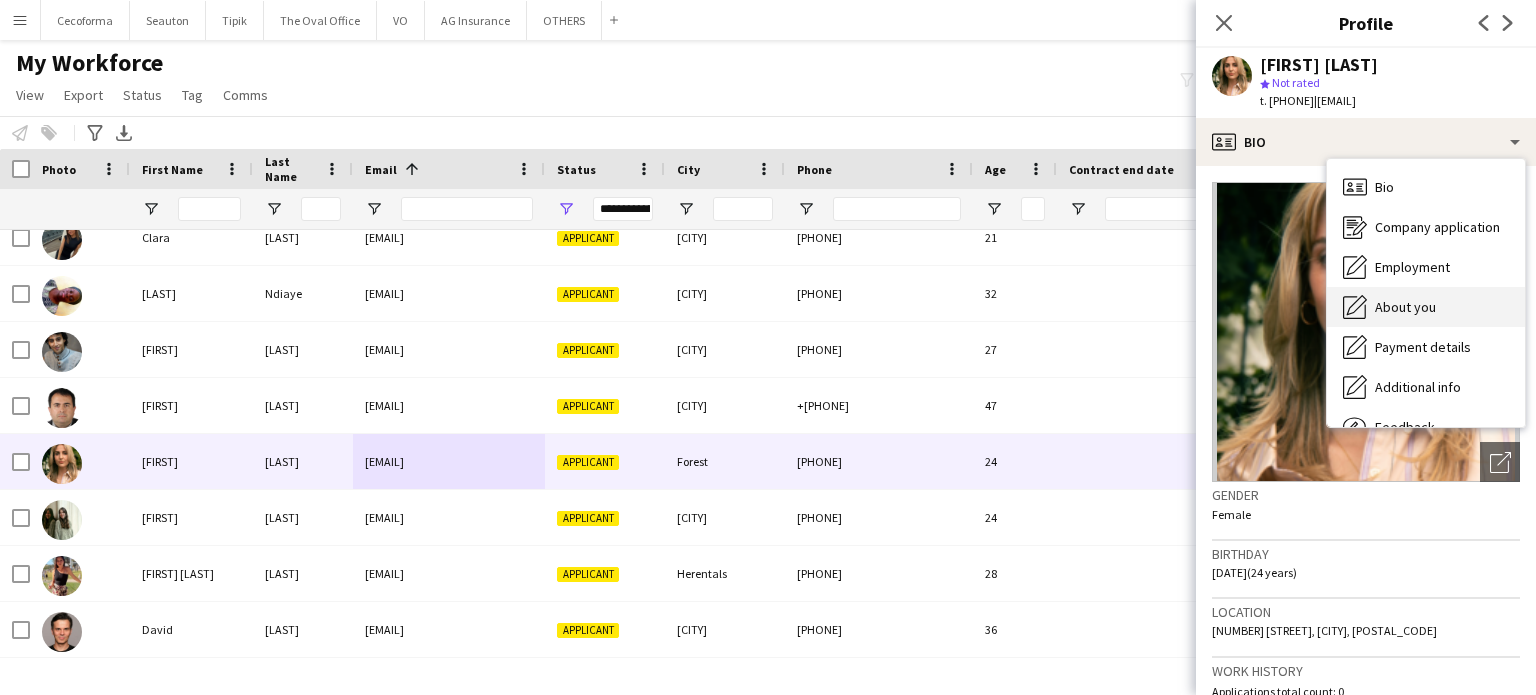click on "About you" at bounding box center [1405, 307] 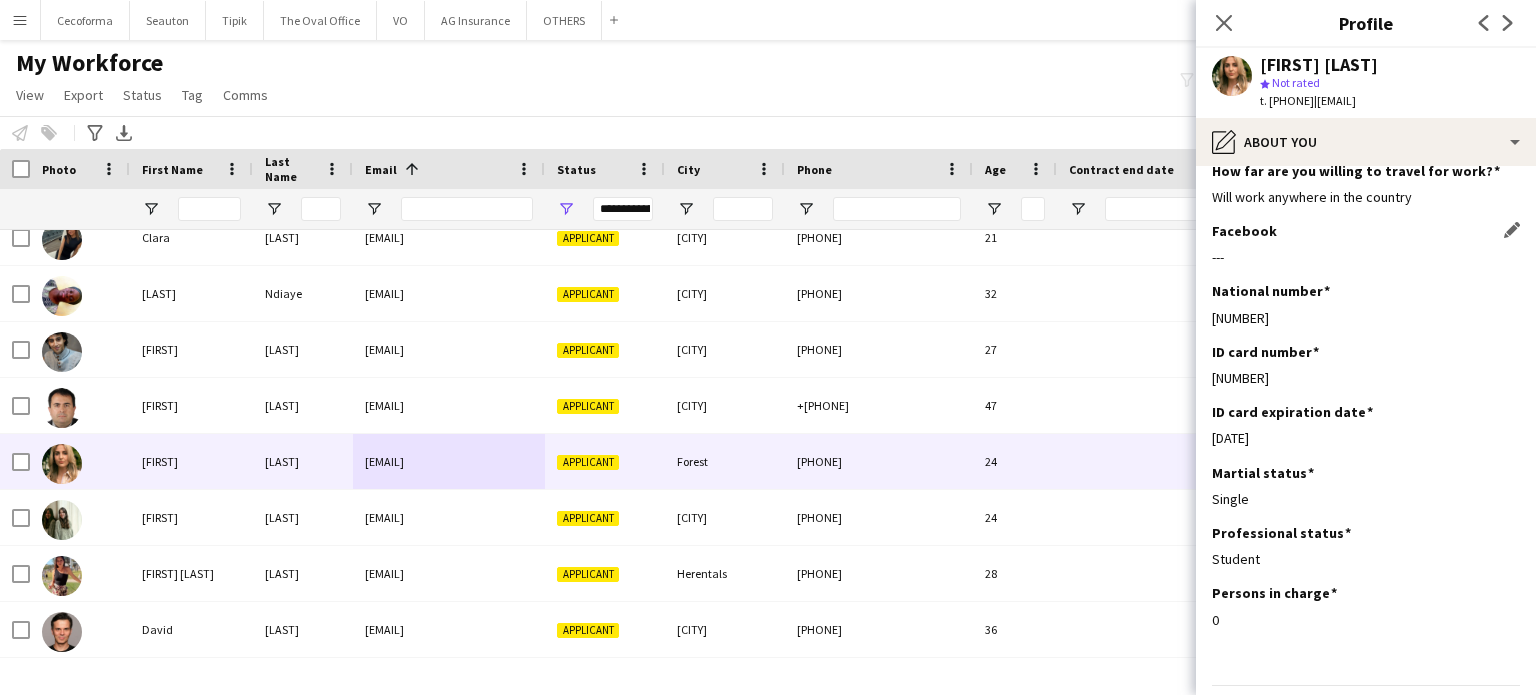 scroll, scrollTop: 0, scrollLeft: 0, axis: both 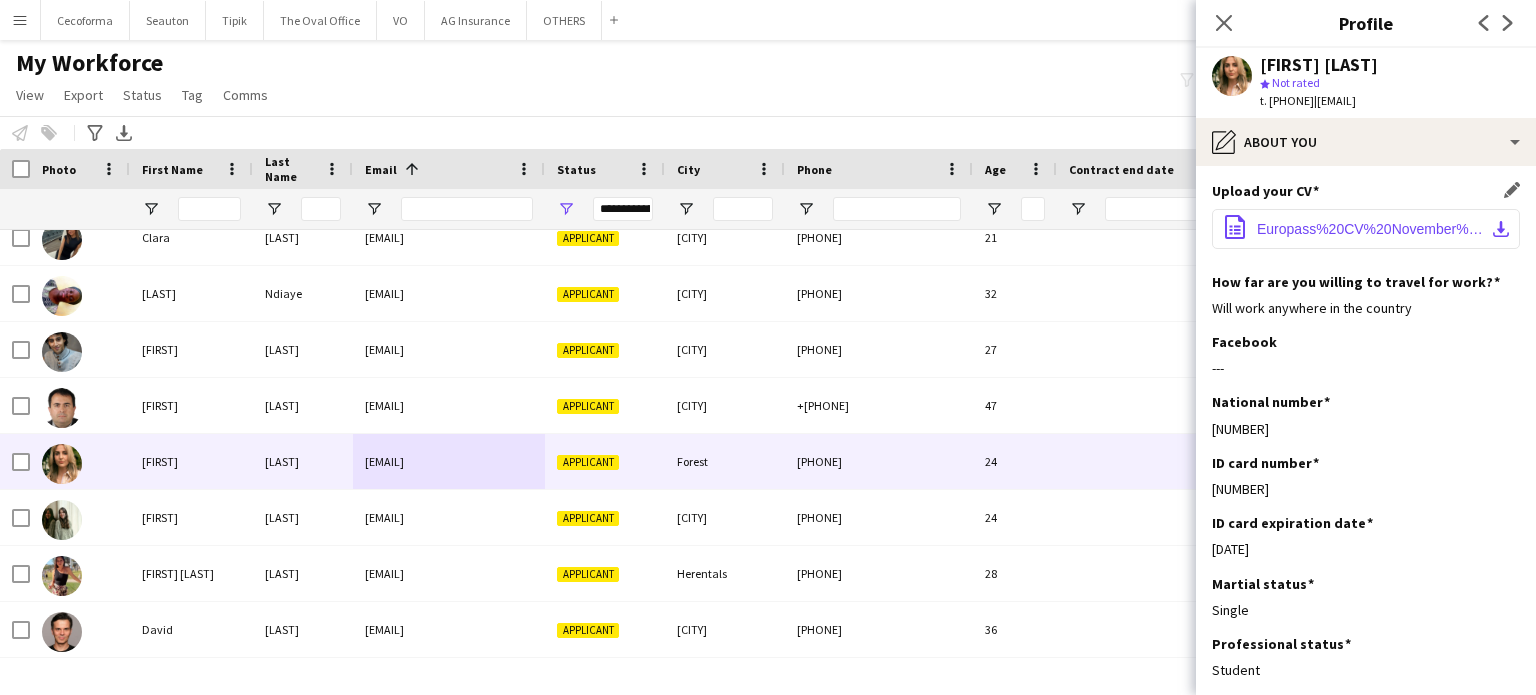 click on "Europass%20CV%20November%202024-2.pdf" 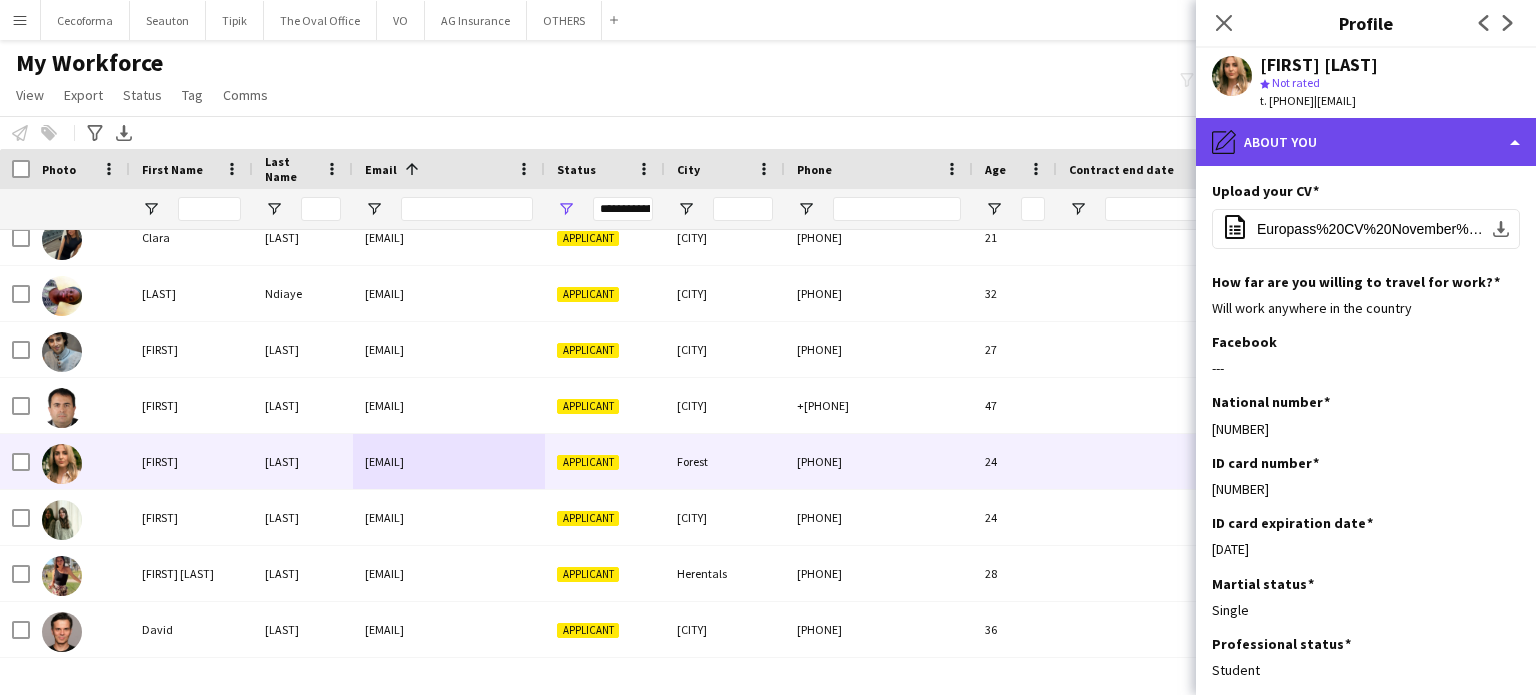 click on "pencil4
About you" 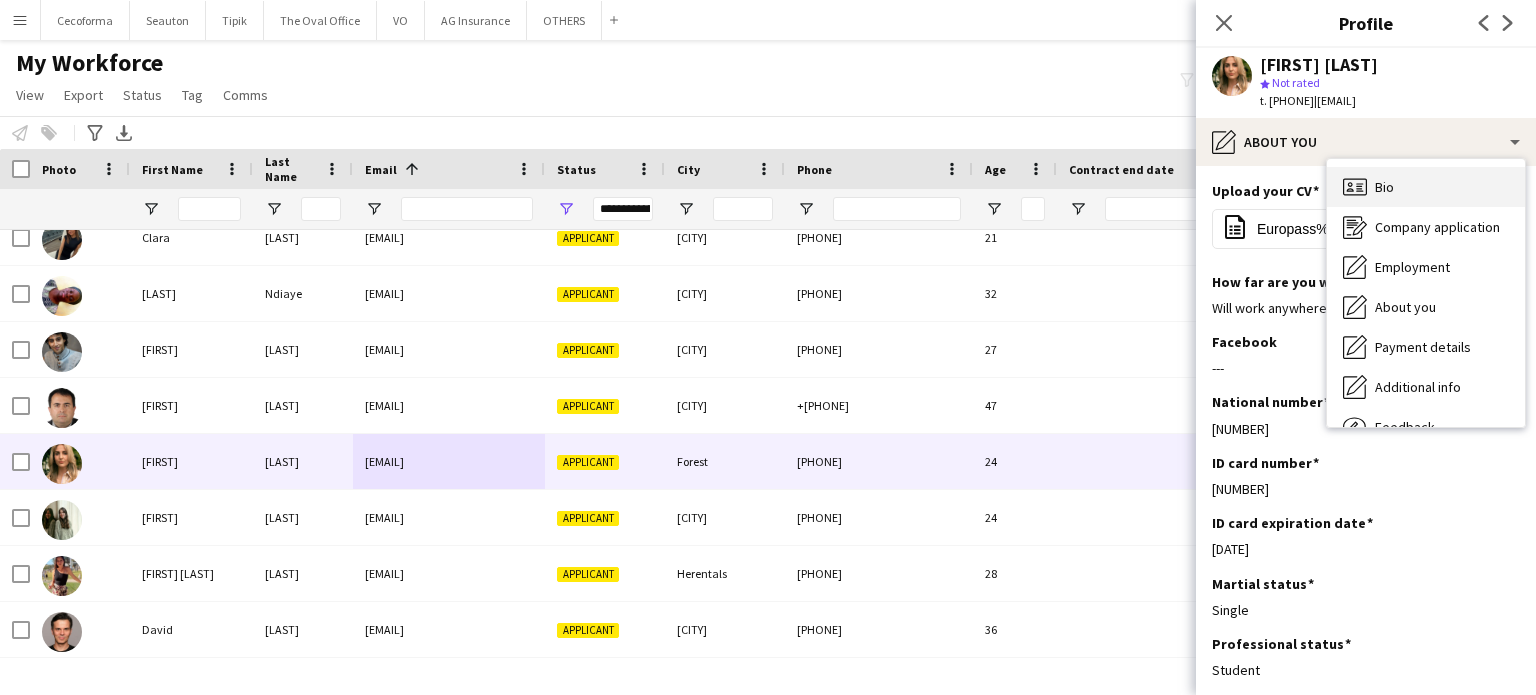 click on "Bio" at bounding box center [1384, 187] 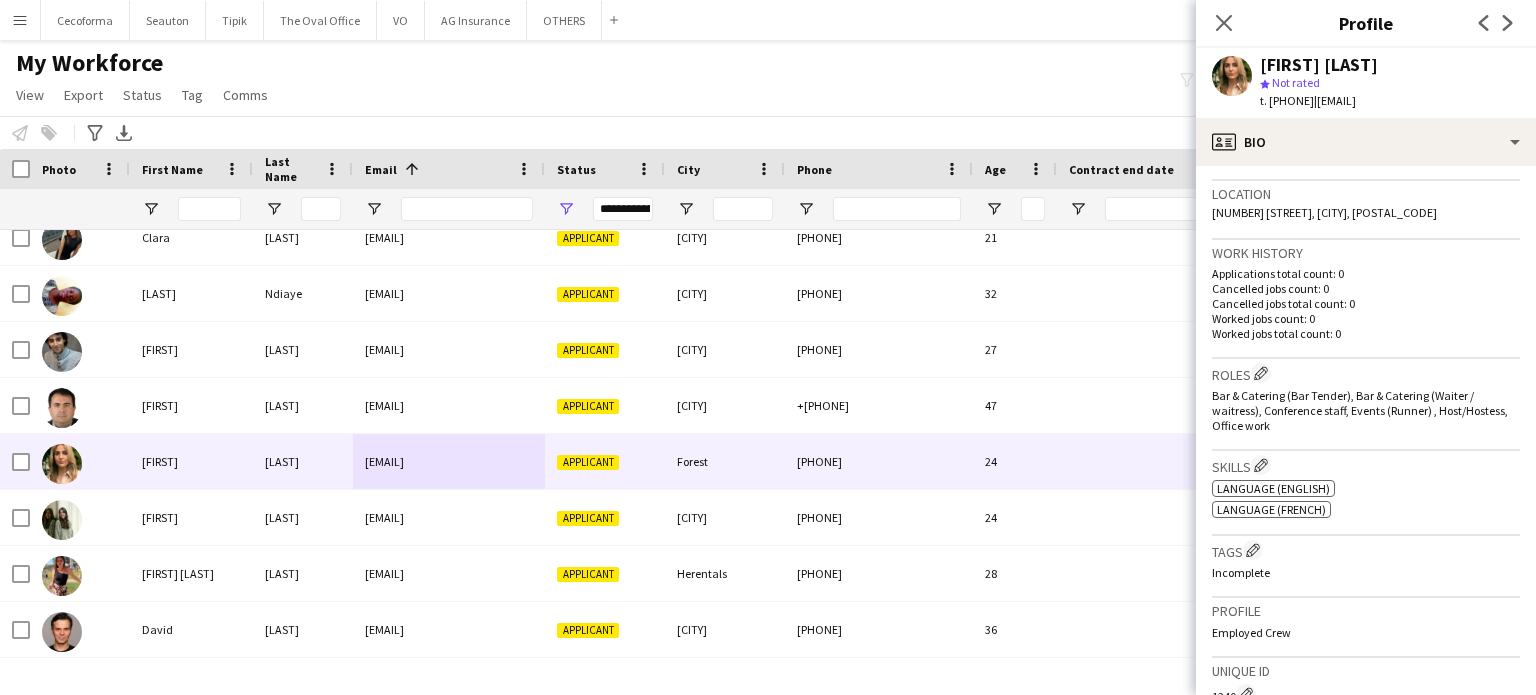 scroll, scrollTop: 200, scrollLeft: 0, axis: vertical 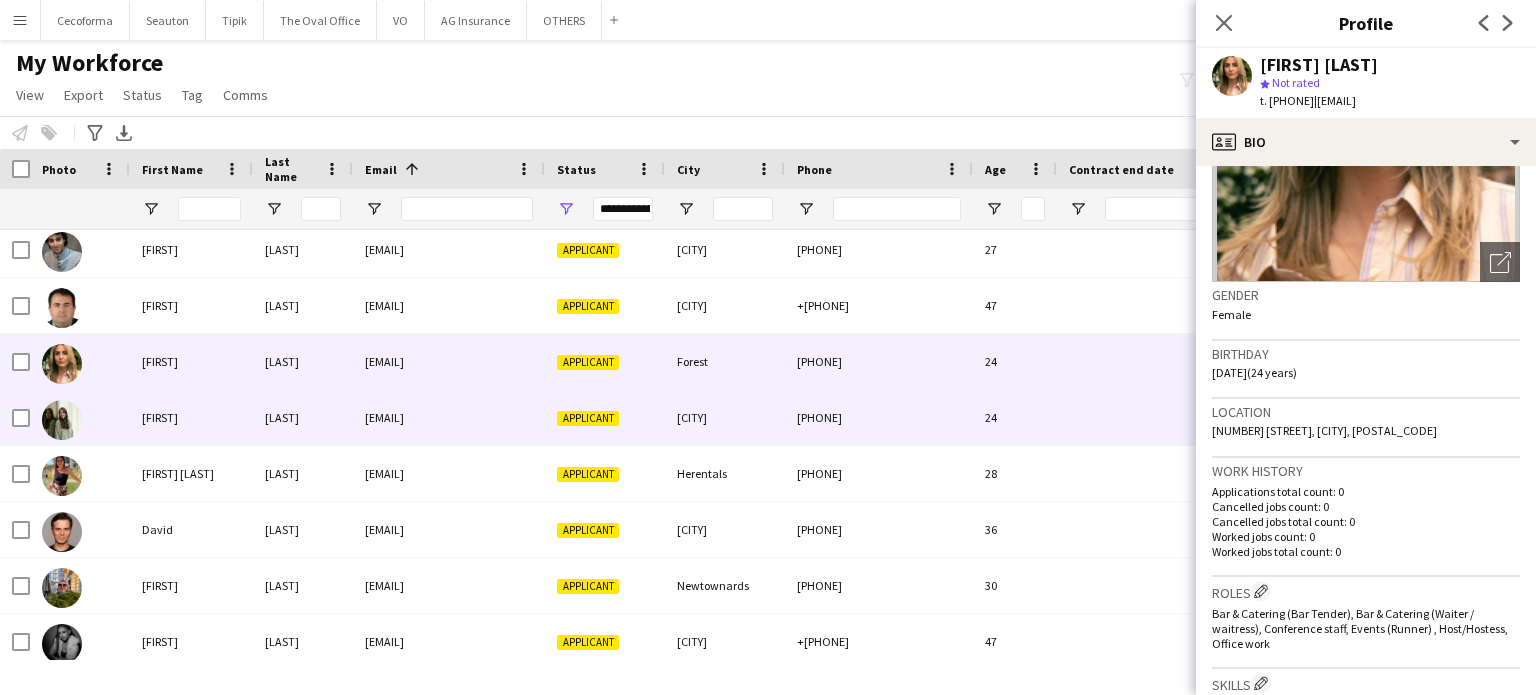 click on "[CITY]" at bounding box center [725, 417] 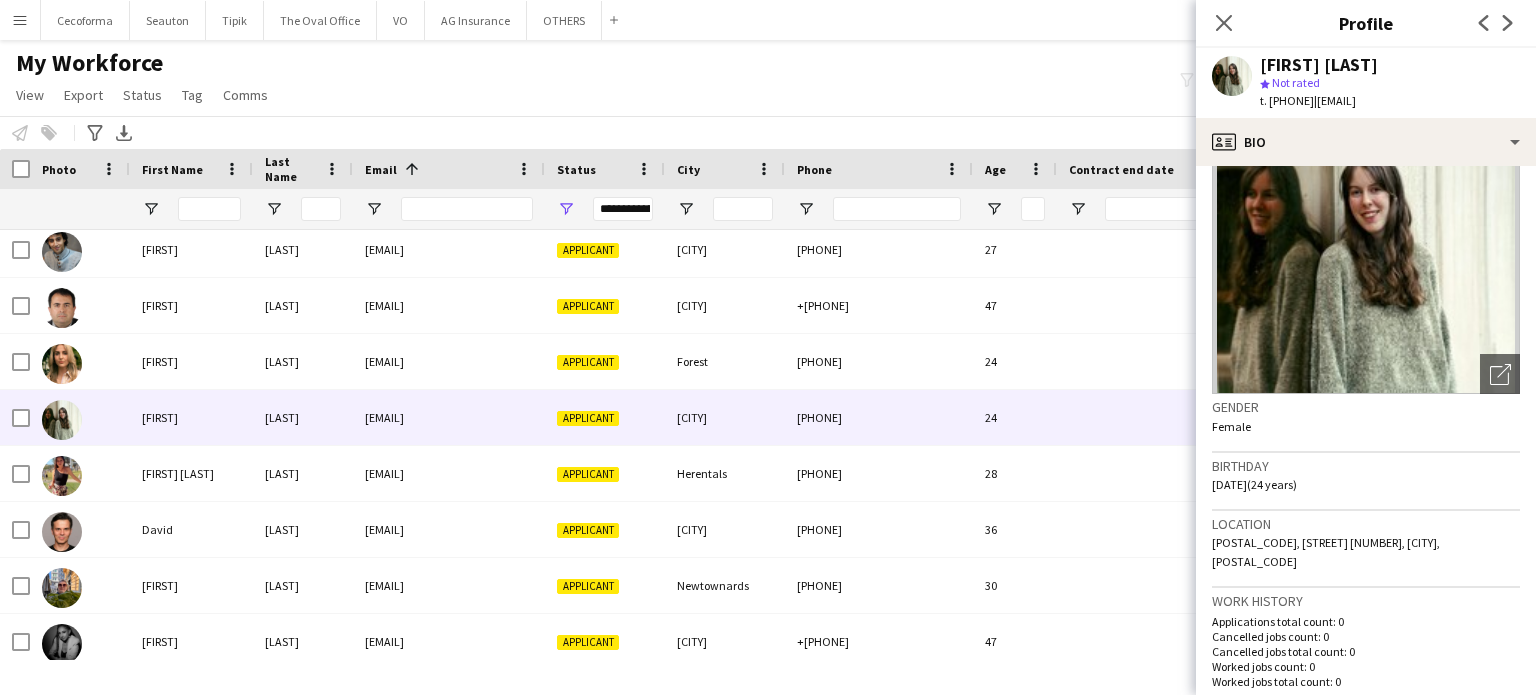 scroll, scrollTop: 100, scrollLeft: 0, axis: vertical 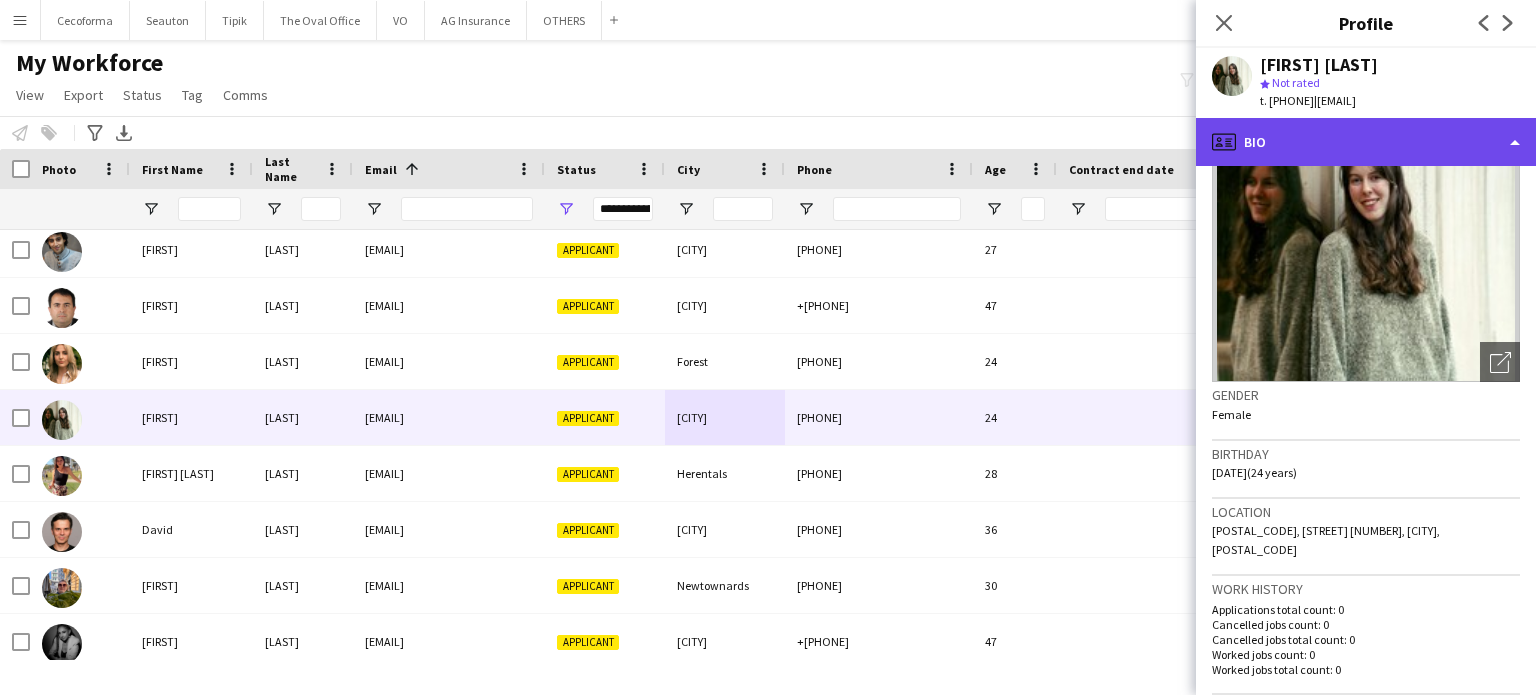 click on "profile
Bio" 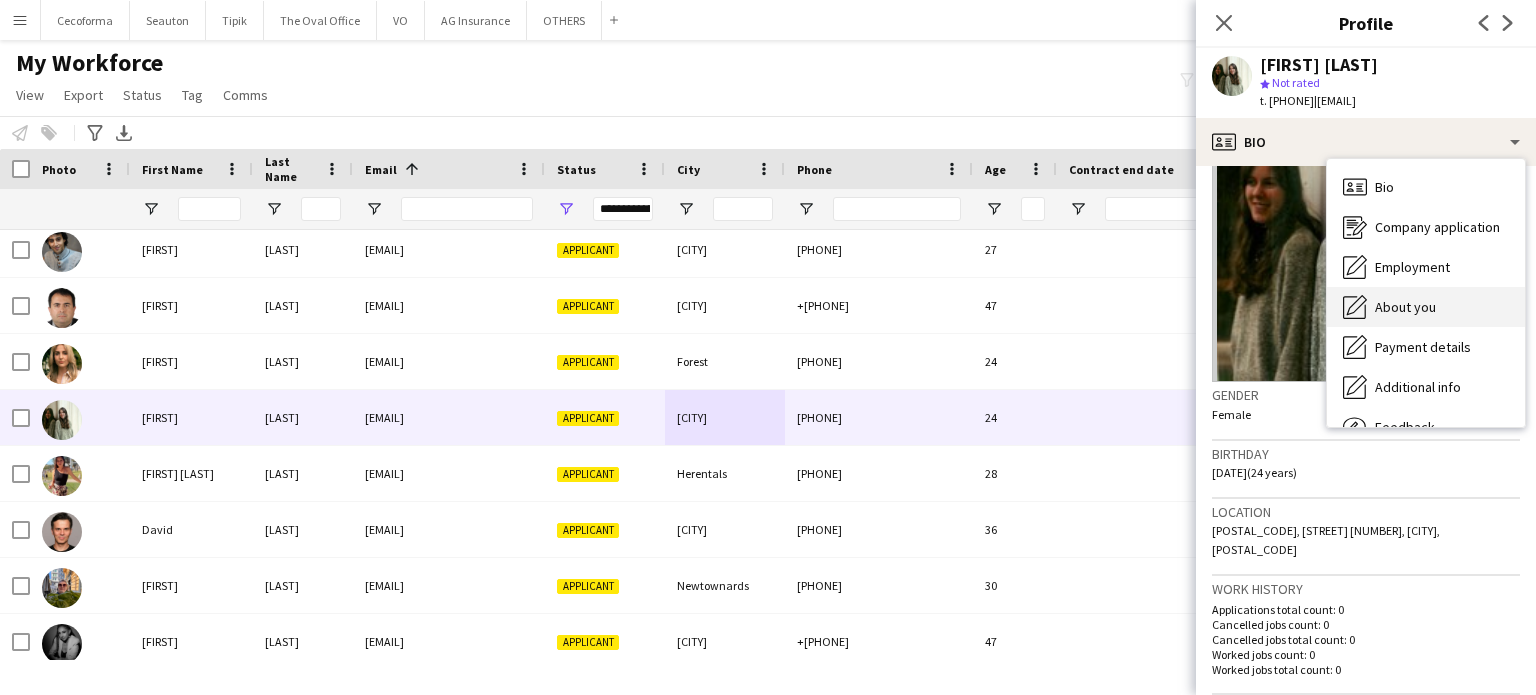 click on "About you" at bounding box center [1405, 307] 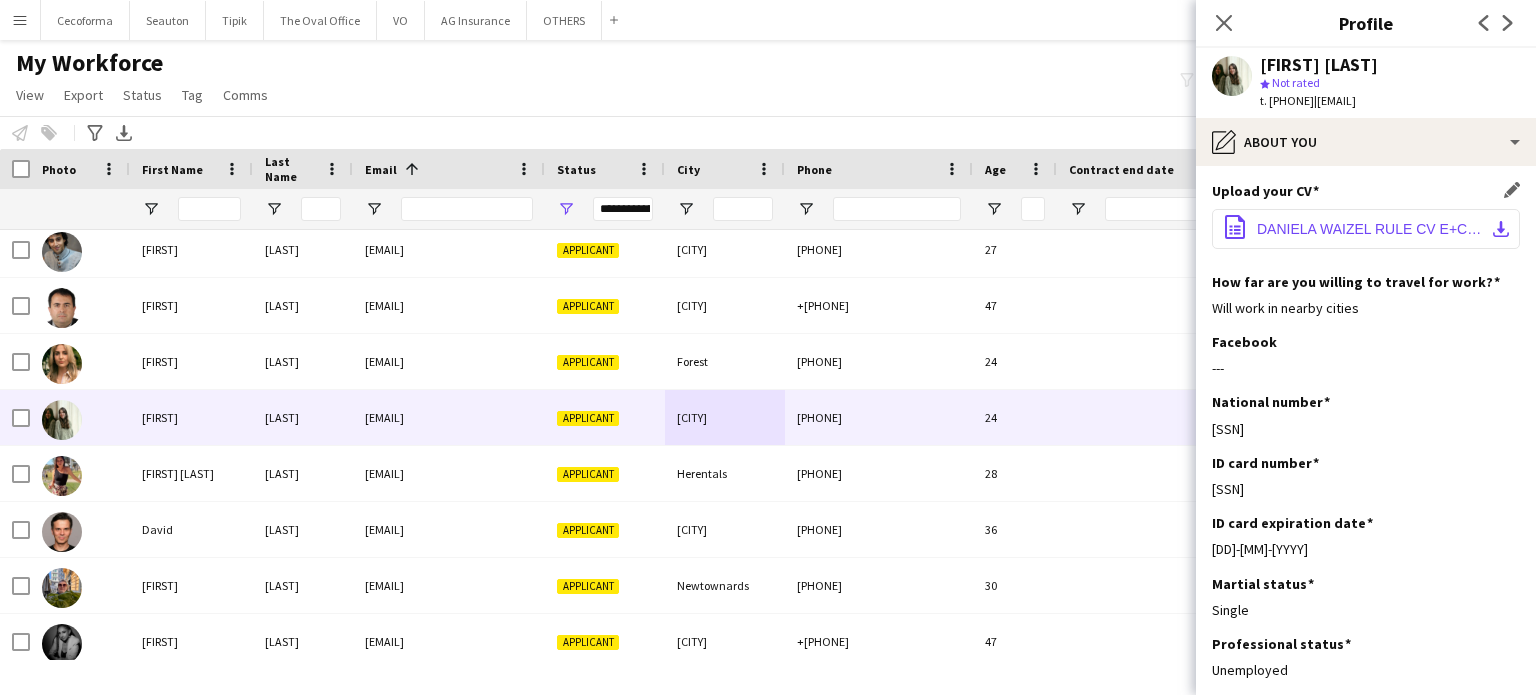 click on "DANIELA WAIZEL RULE CV E+C.pdf" 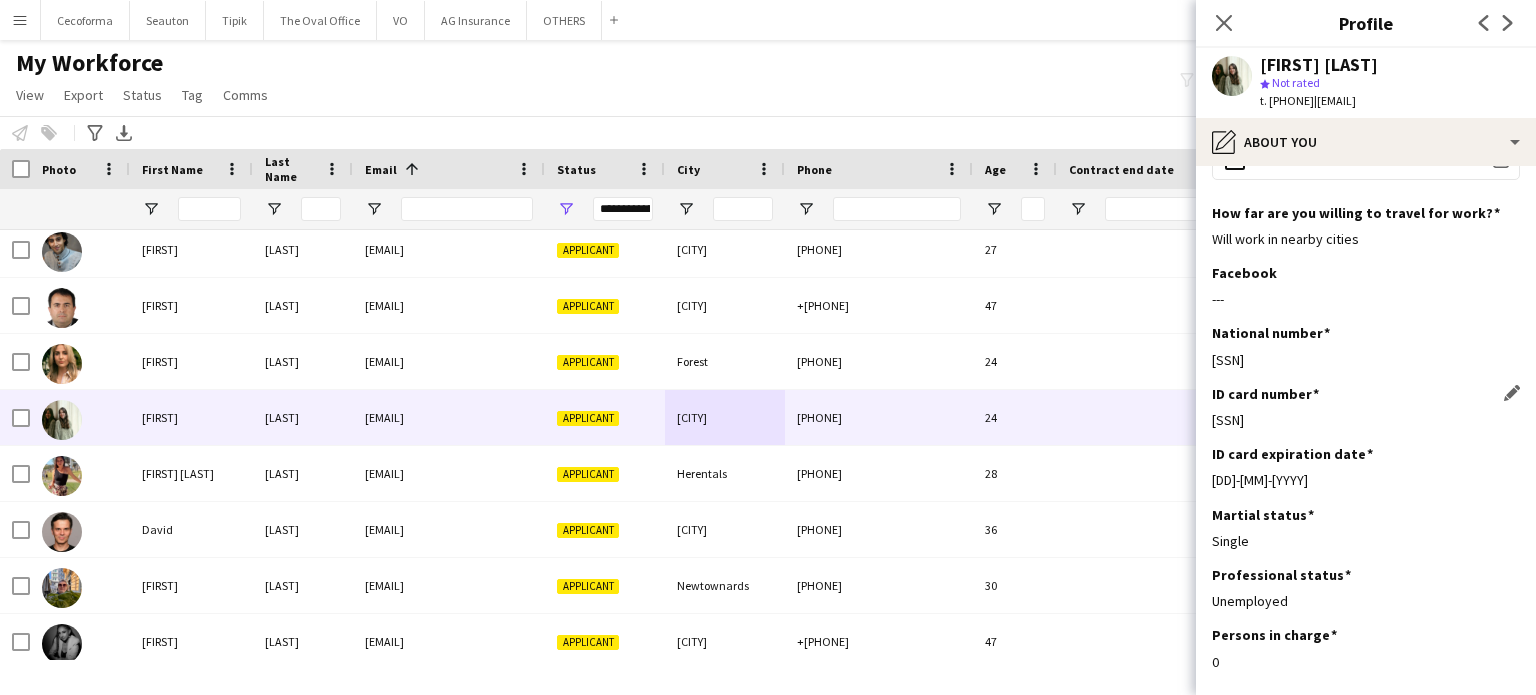 scroll, scrollTop: 100, scrollLeft: 0, axis: vertical 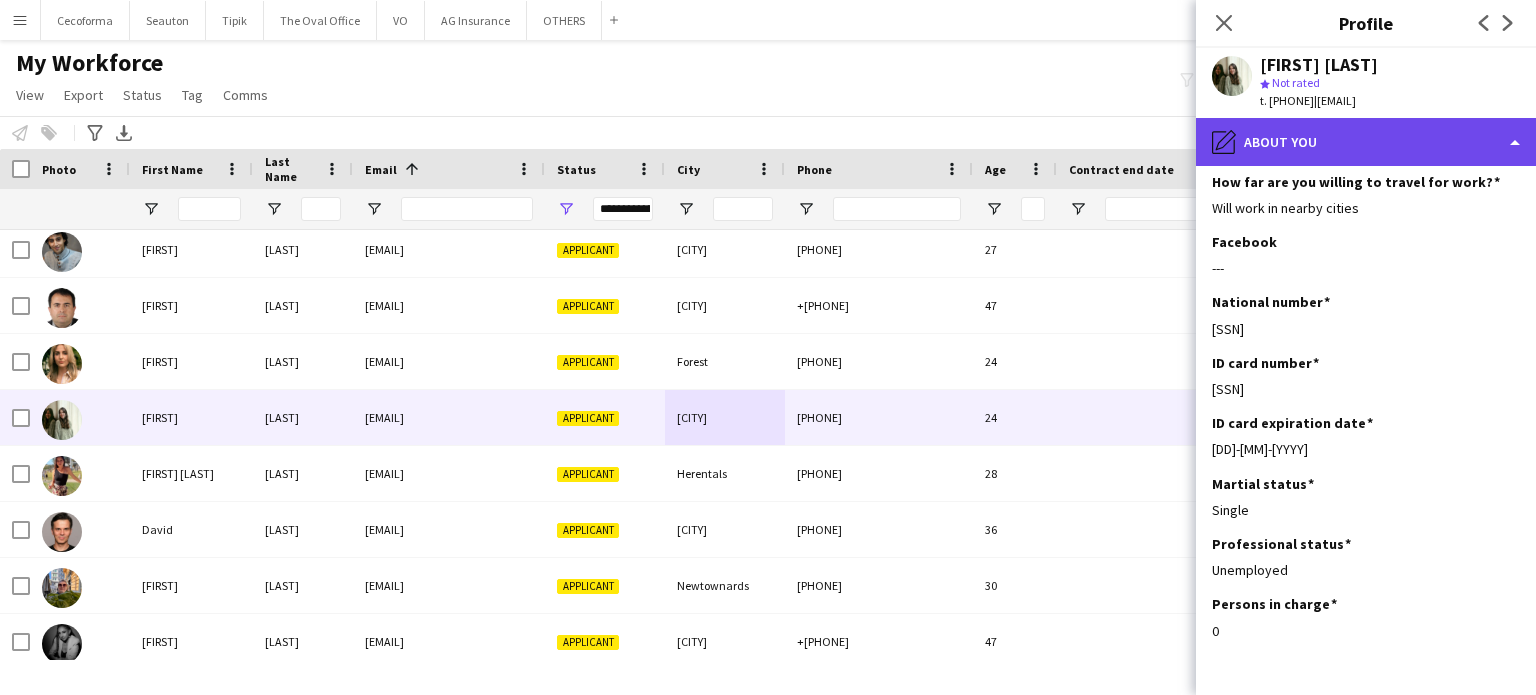 click on "pencil4
About you" 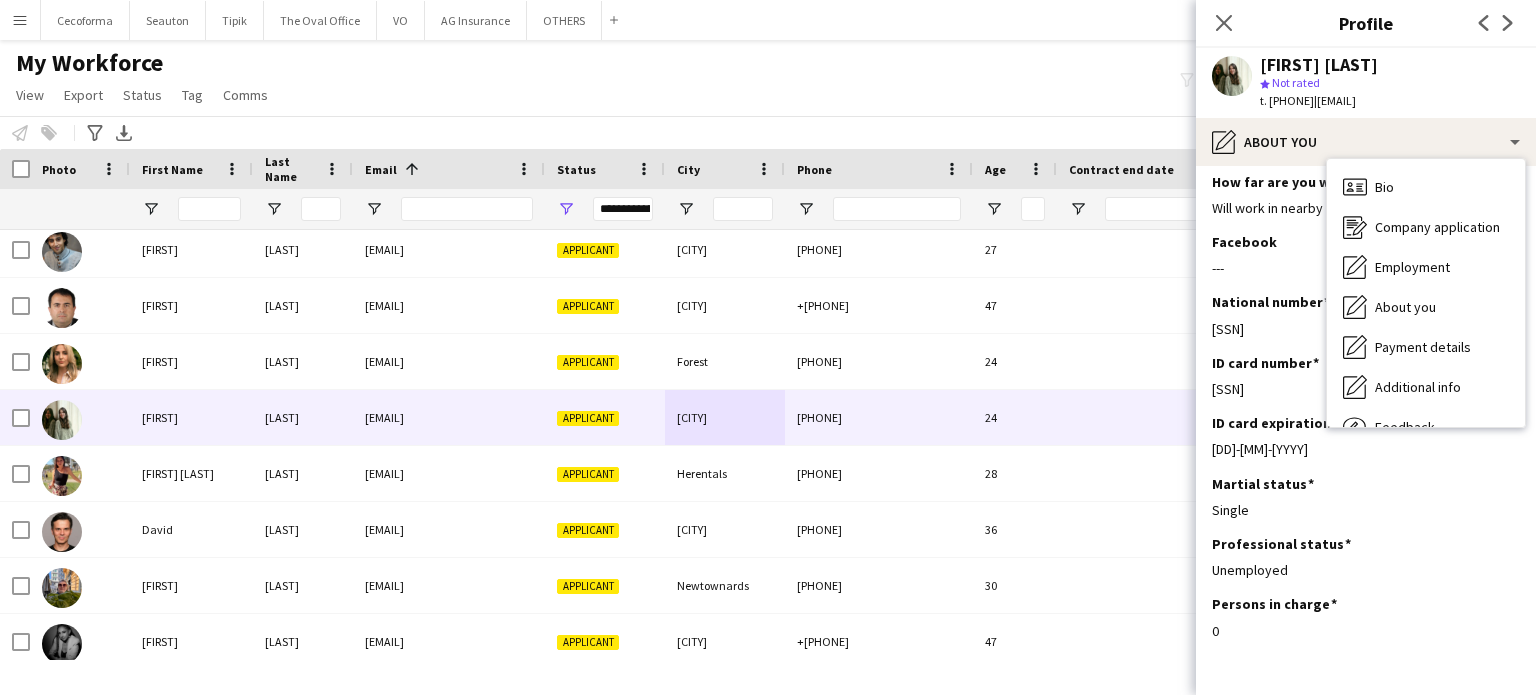 click on "About you" at bounding box center (1405, 307) 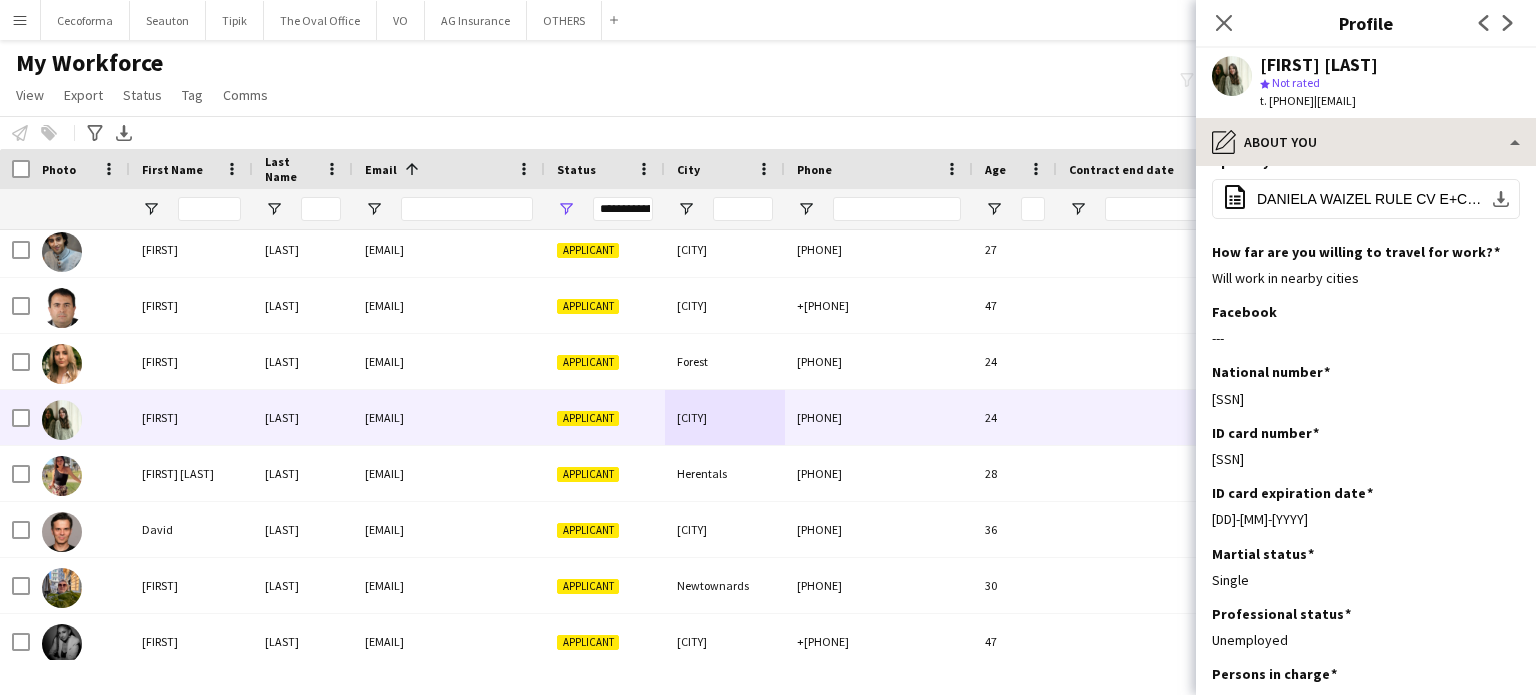 scroll, scrollTop: 0, scrollLeft: 0, axis: both 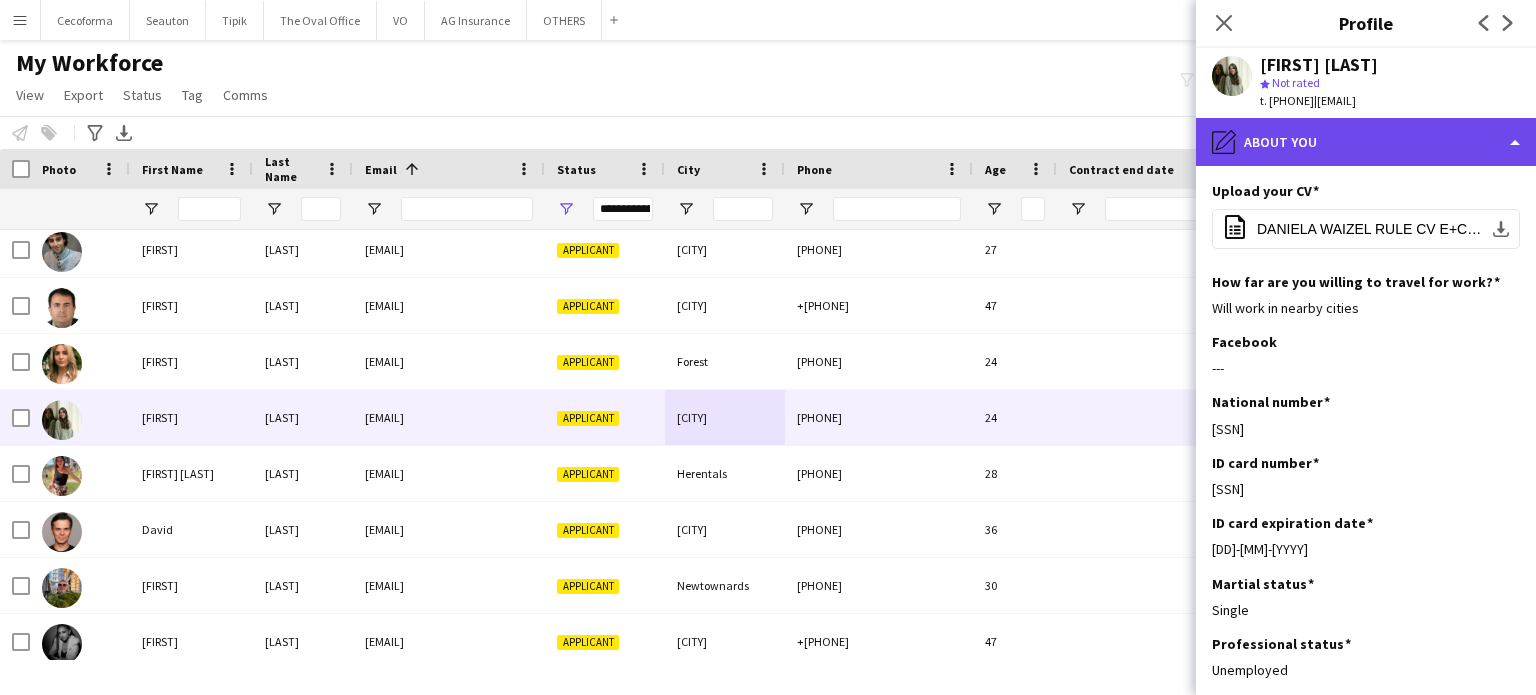 click on "pencil4
About you" 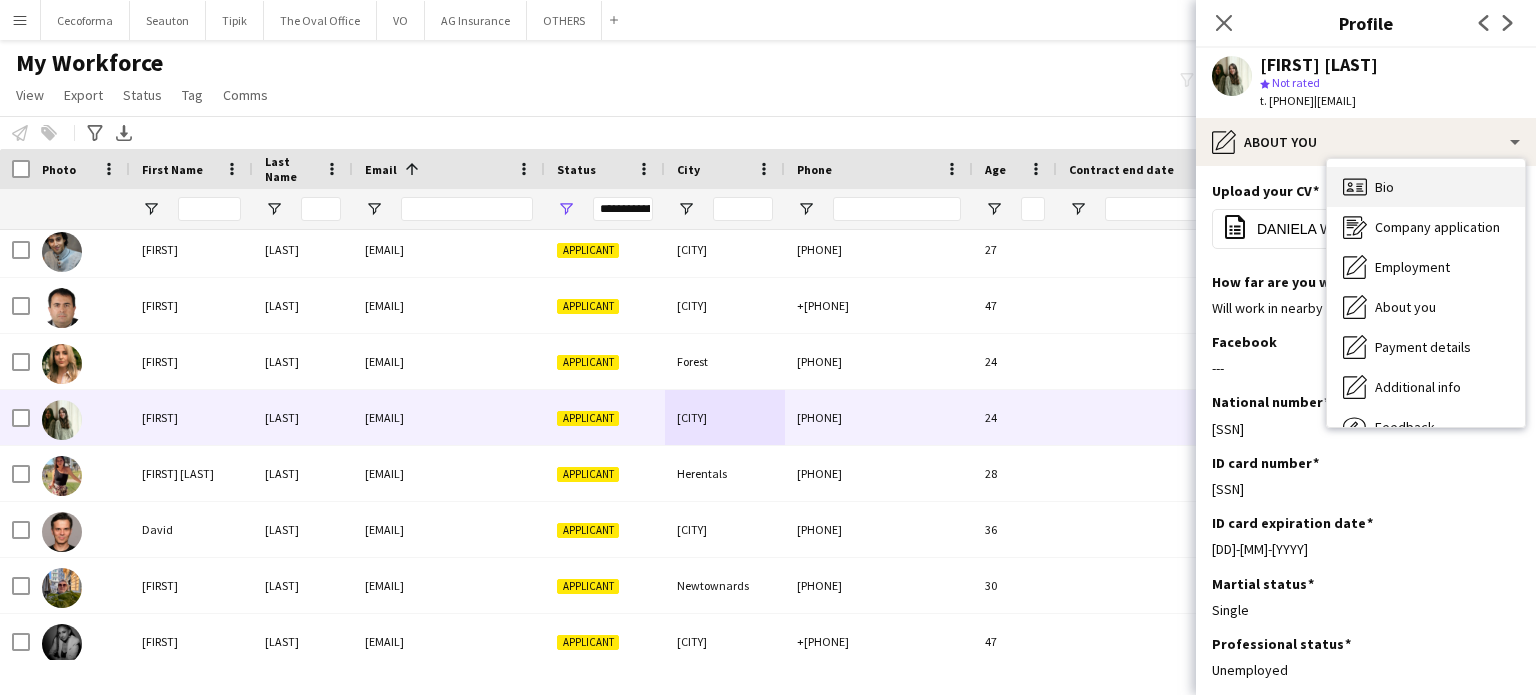 click on "Bio
Bio" at bounding box center [1426, 187] 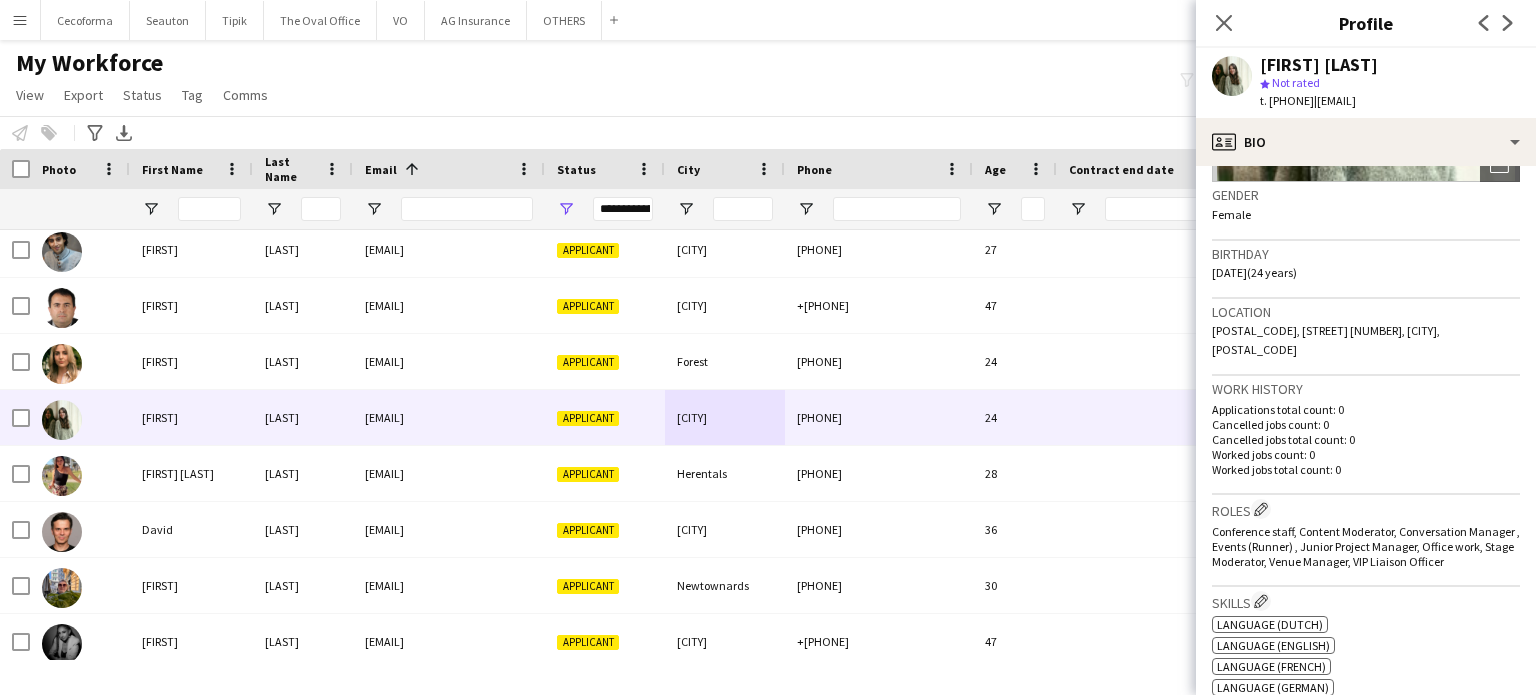 scroll, scrollTop: 700, scrollLeft: 0, axis: vertical 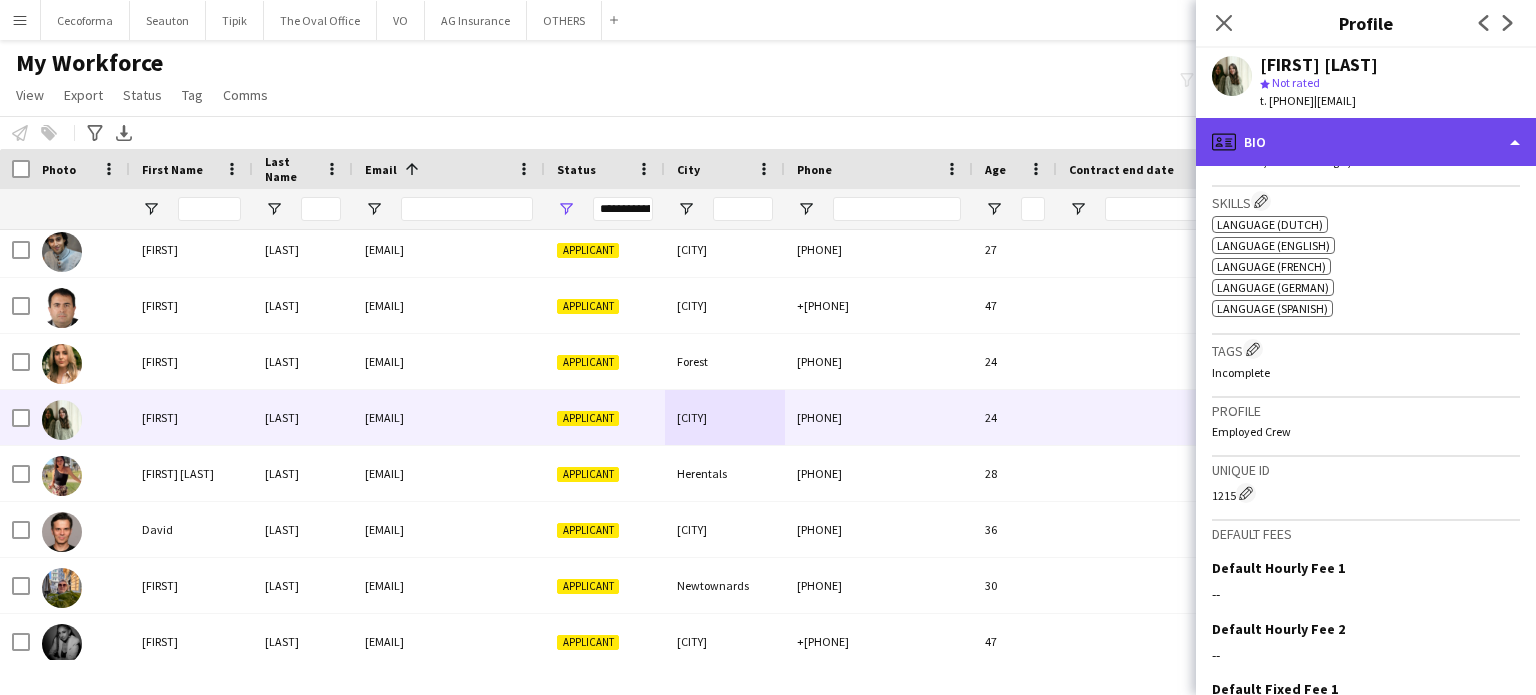 click on "profile
Bio" 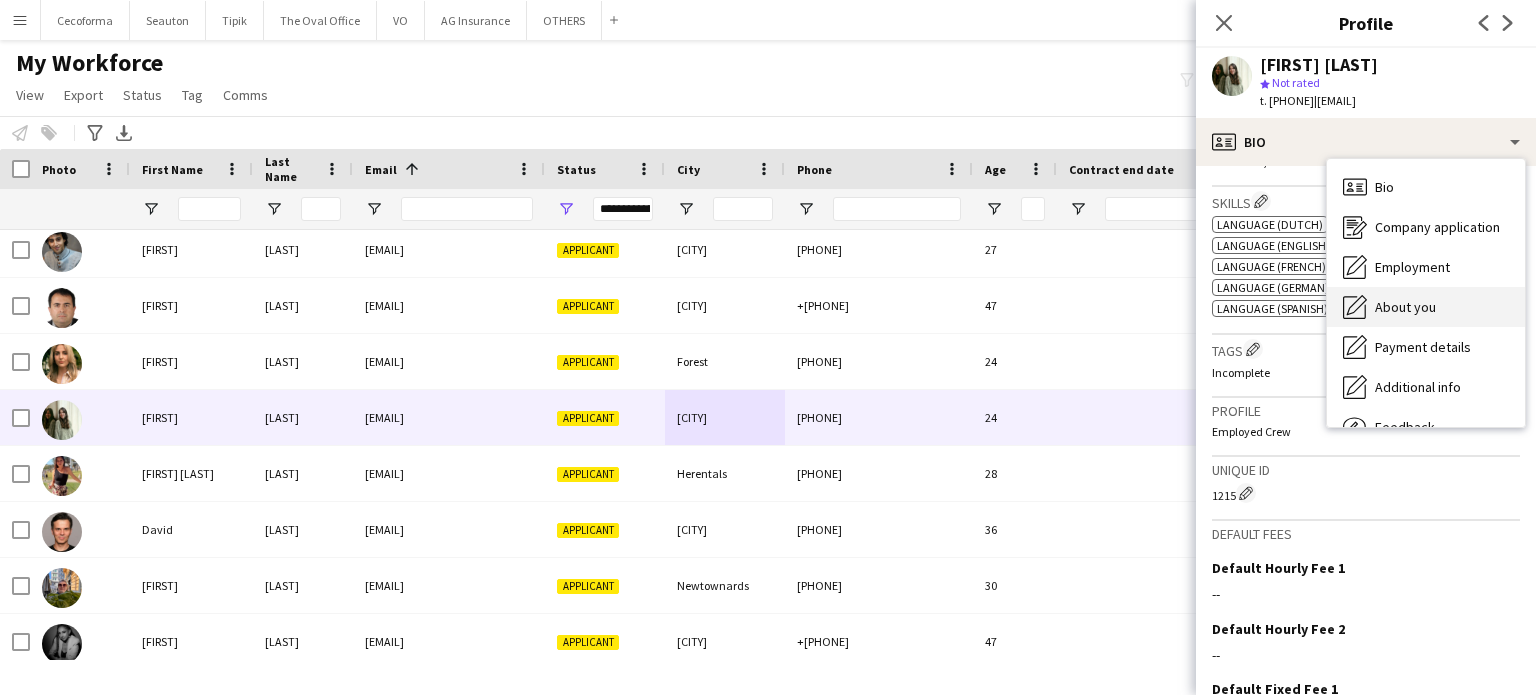click on "About you" at bounding box center [1405, 307] 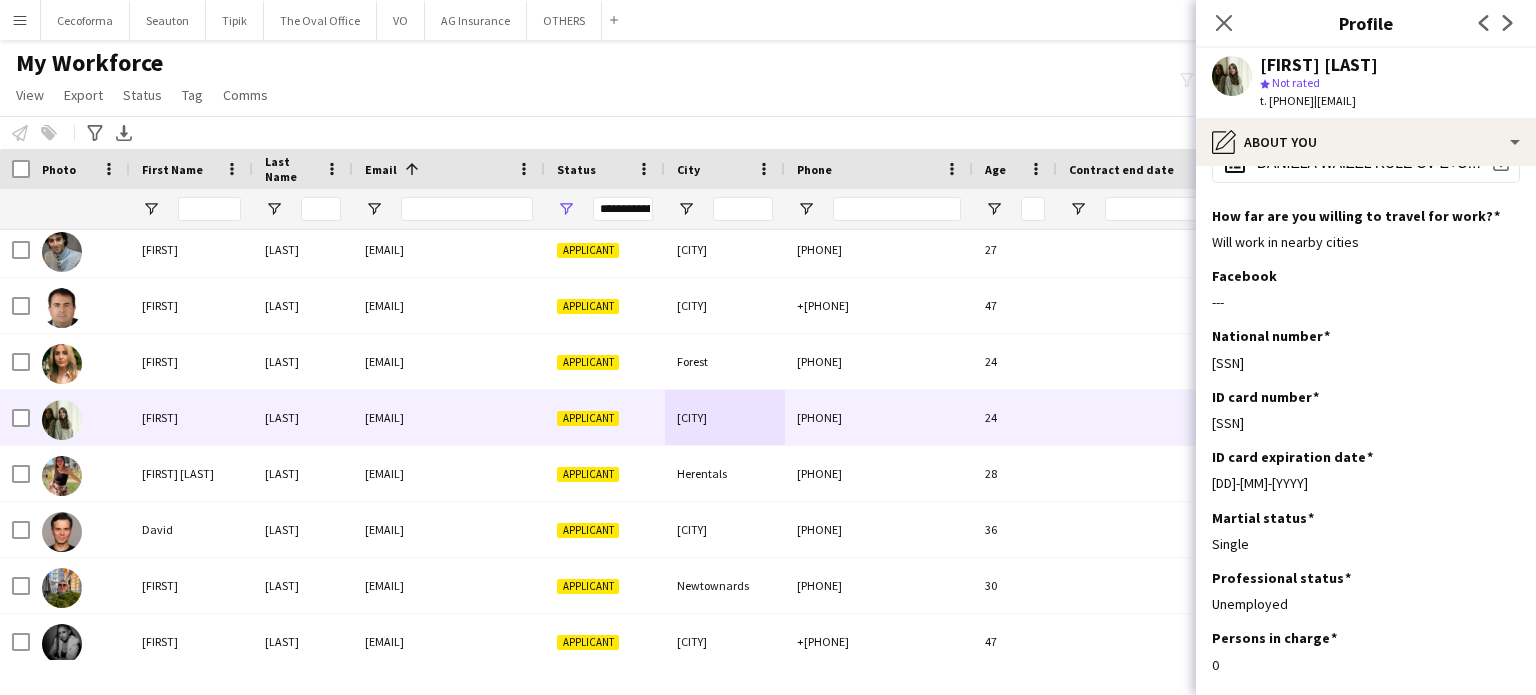 scroll, scrollTop: 100, scrollLeft: 0, axis: vertical 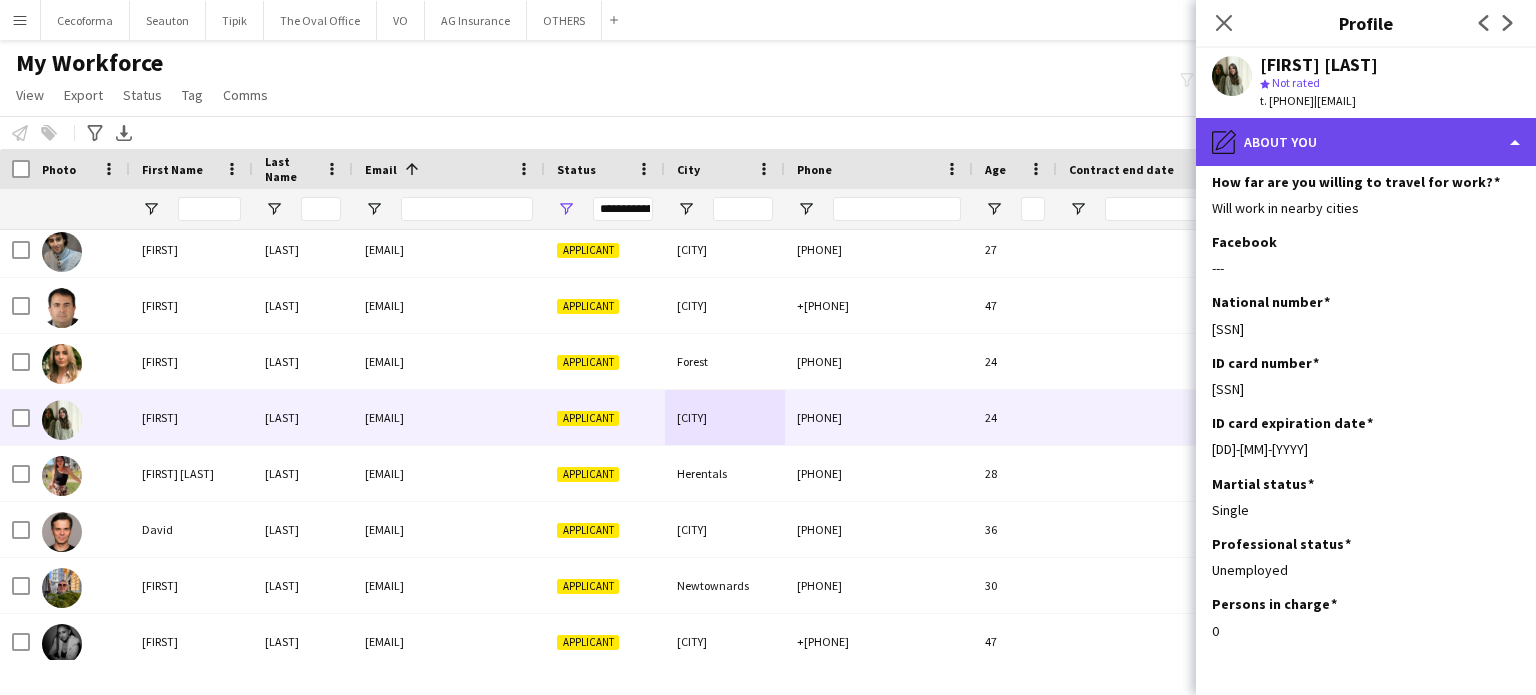 click on "pencil4
About you" 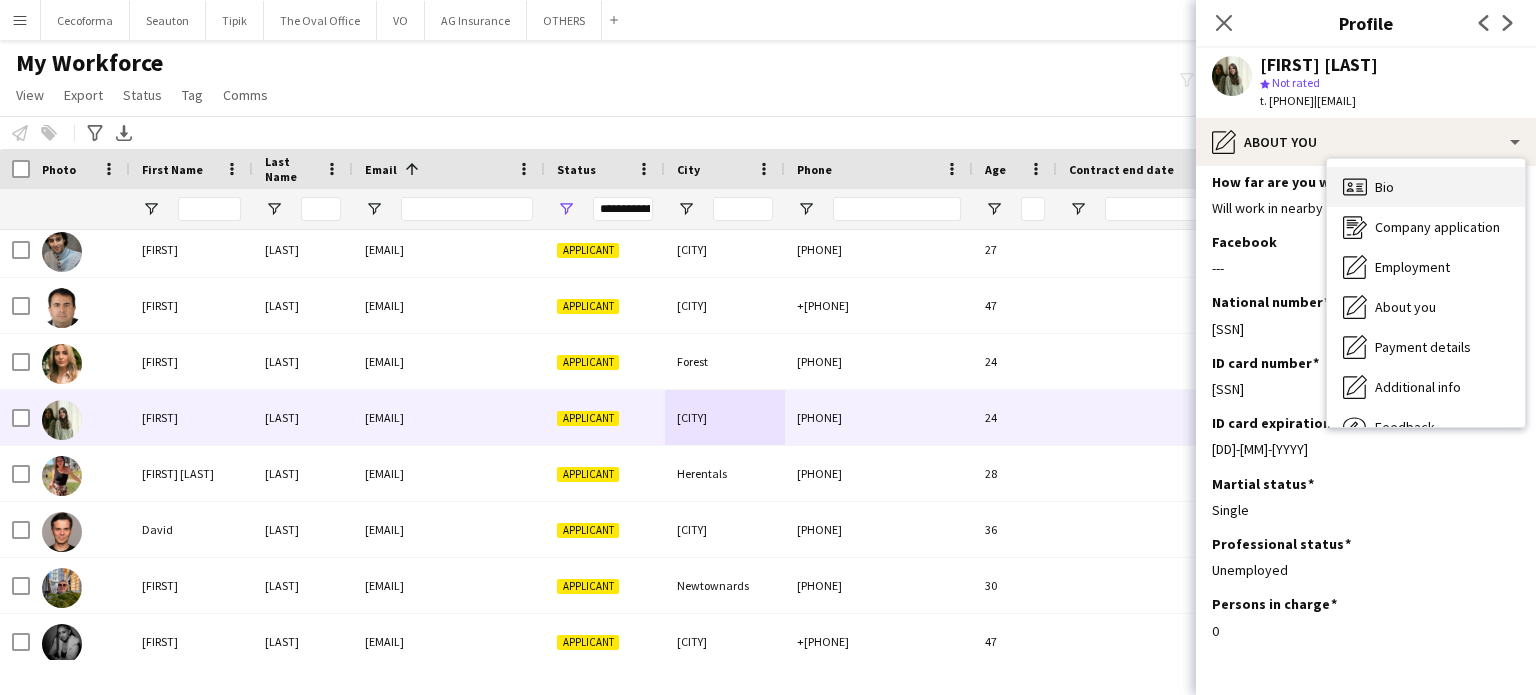 click on "Bio
Bio" at bounding box center (1426, 187) 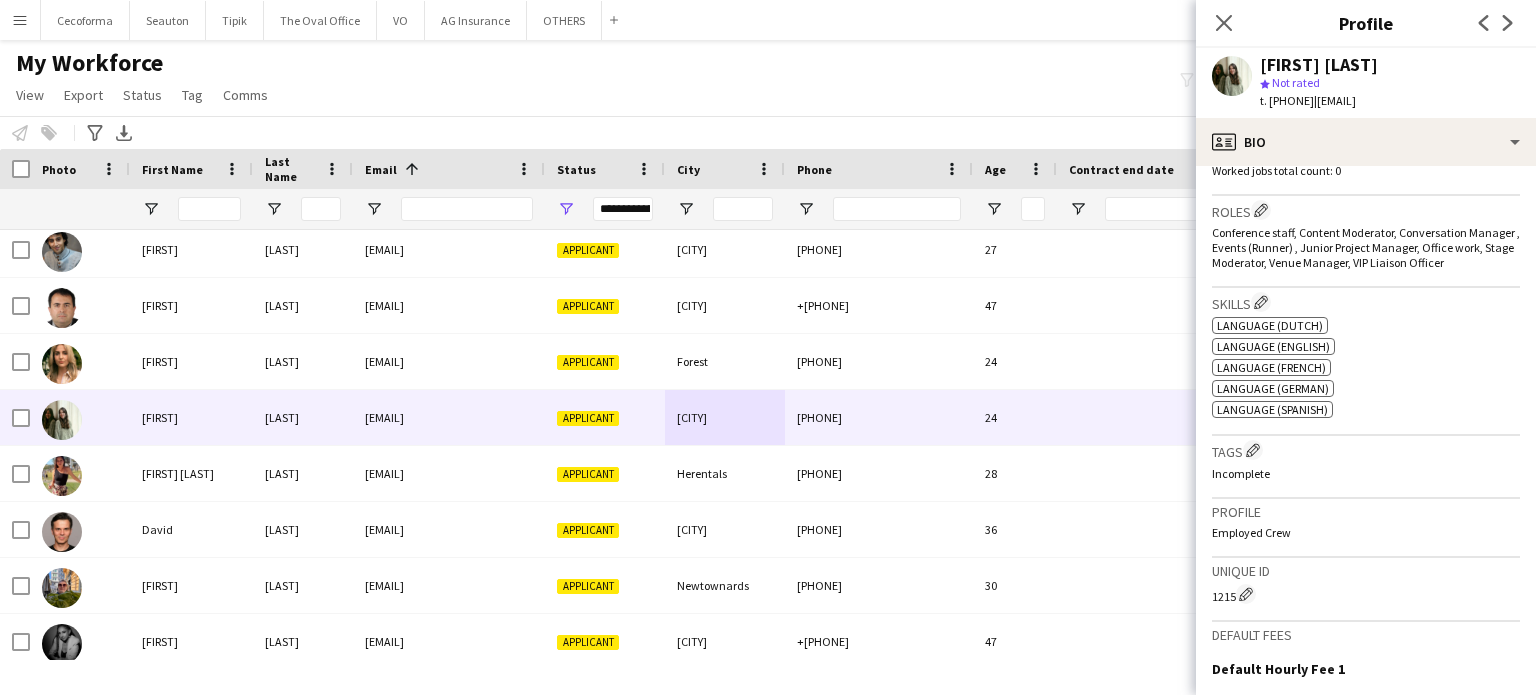 scroll, scrollTop: 700, scrollLeft: 0, axis: vertical 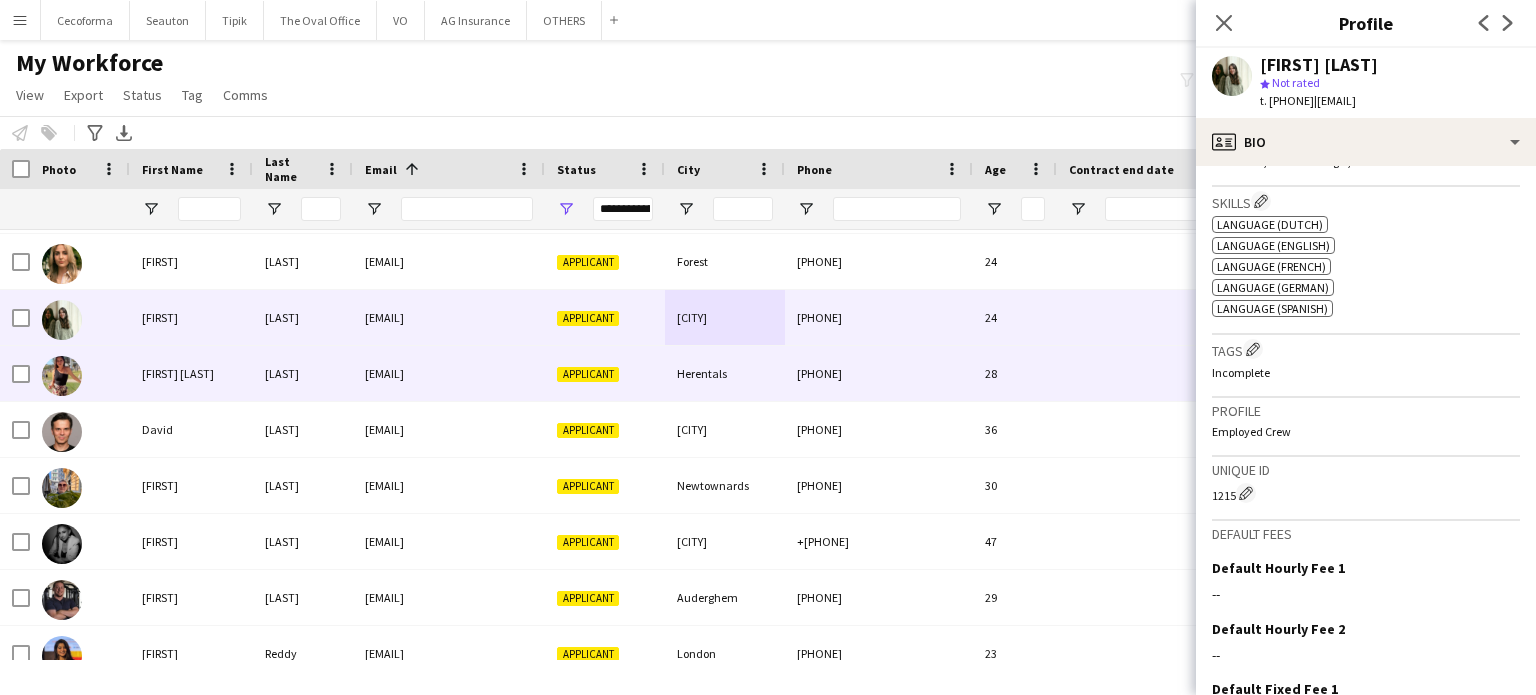 click on "+32492519861" at bounding box center (879, 373) 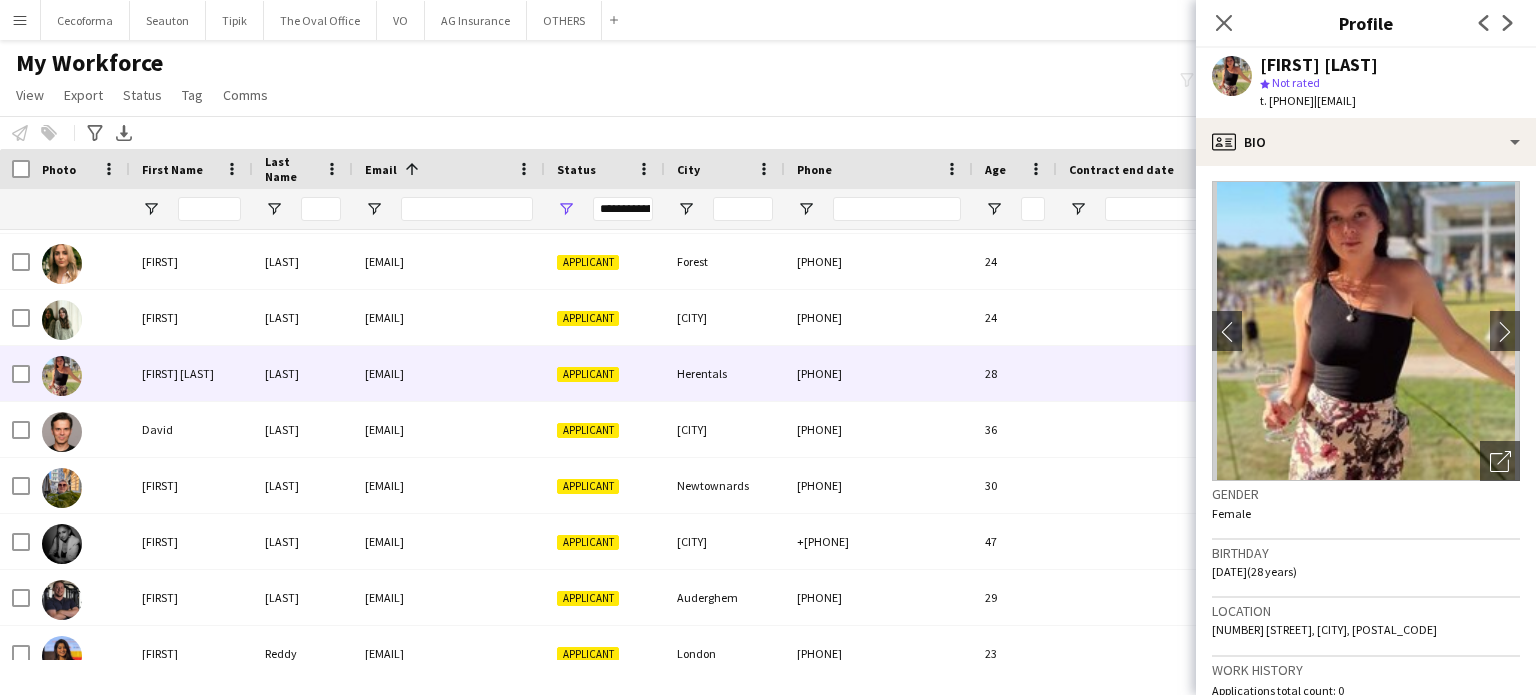 scroll, scrollTop: 0, scrollLeft: 0, axis: both 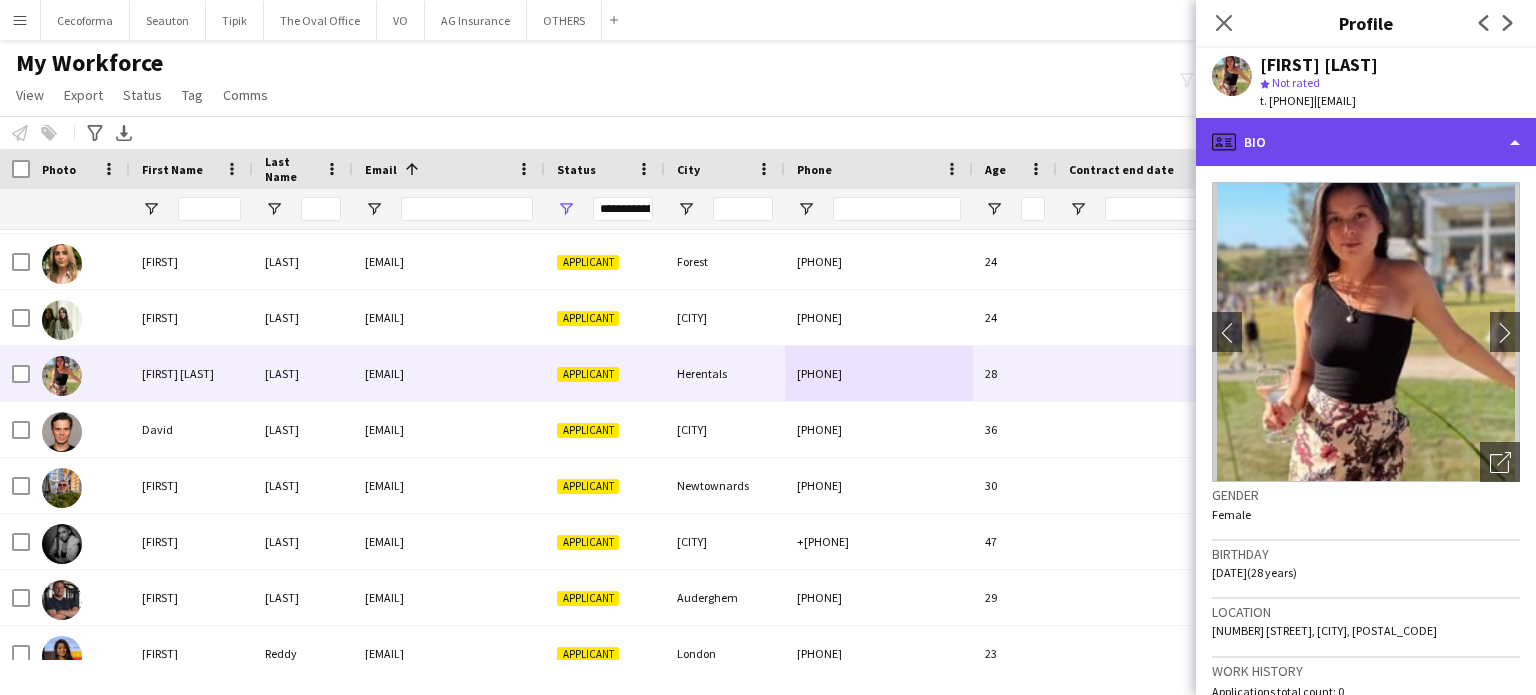 click on "profile
Bio" 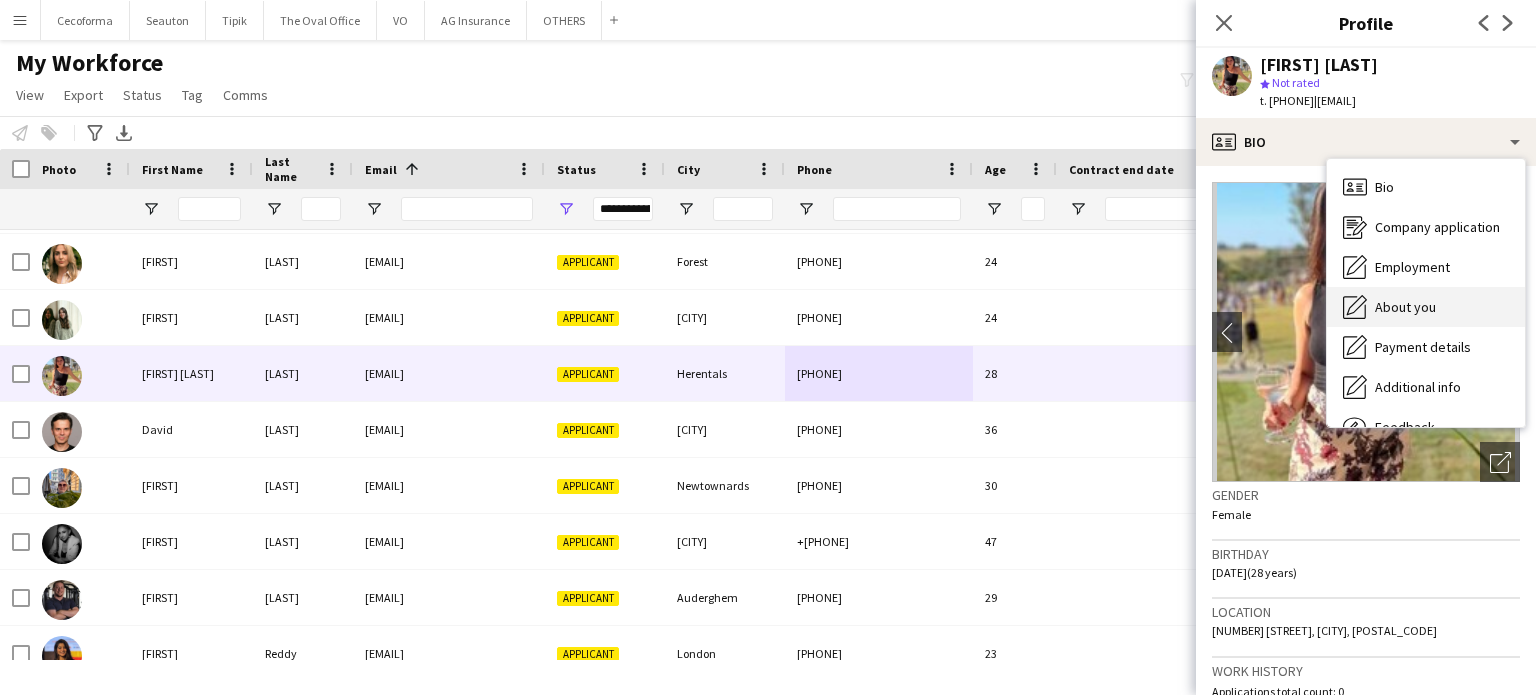 click on "About you" at bounding box center (1405, 307) 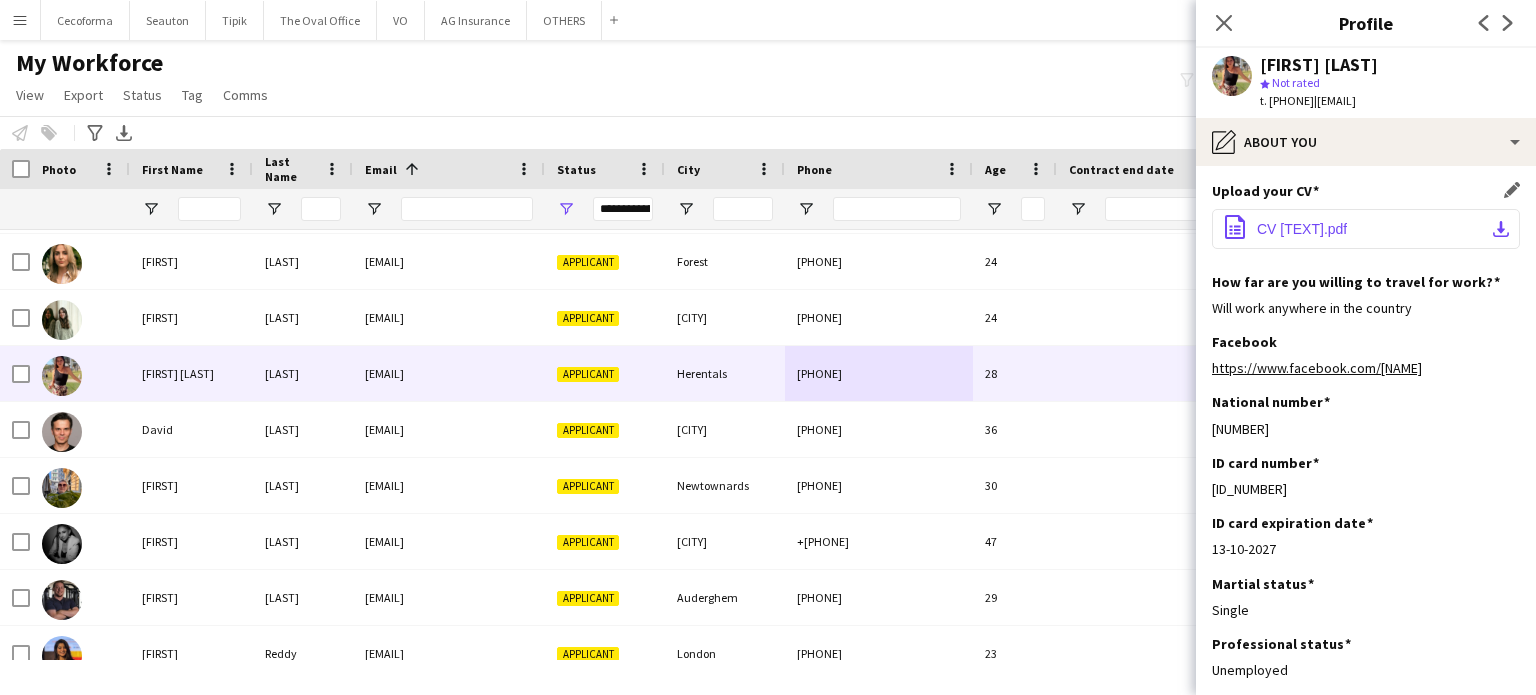 click on "CV Updated.pdf" 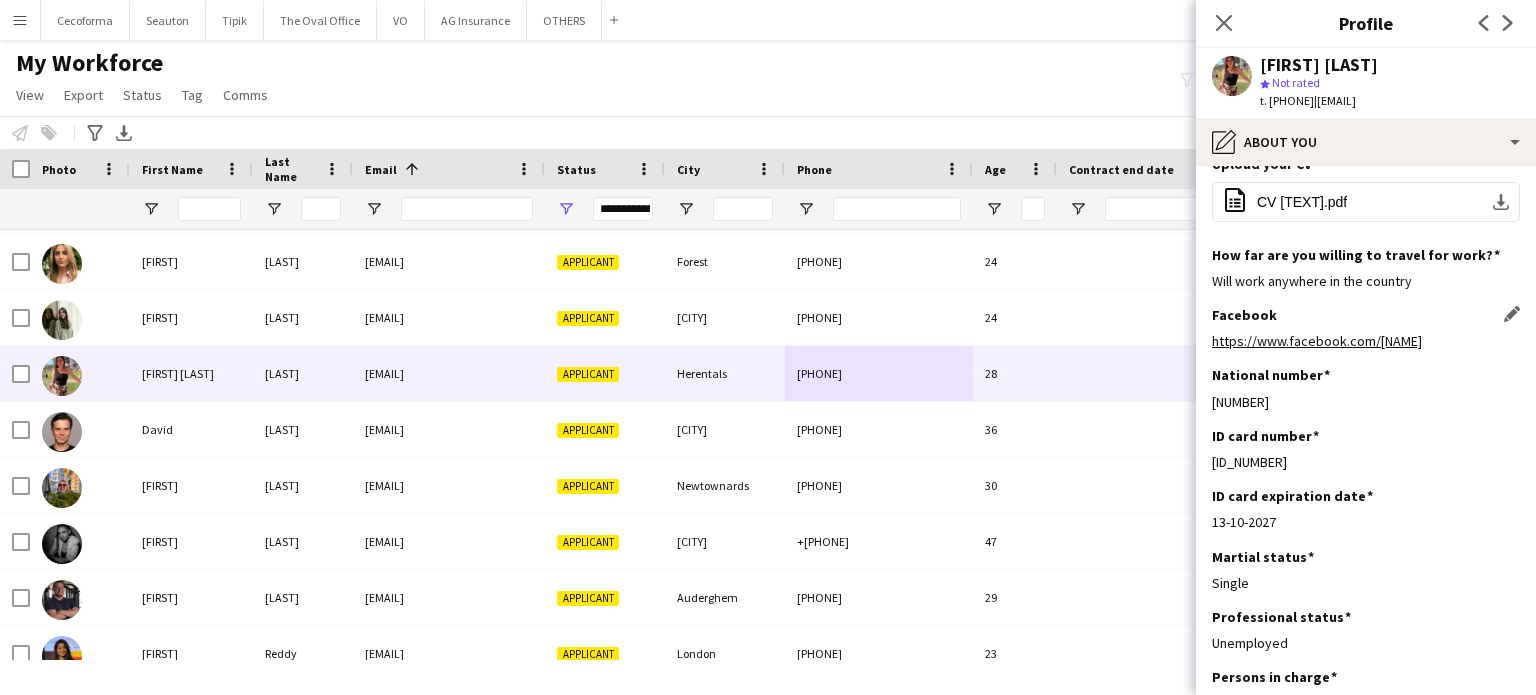 scroll, scrollTop: 0, scrollLeft: 0, axis: both 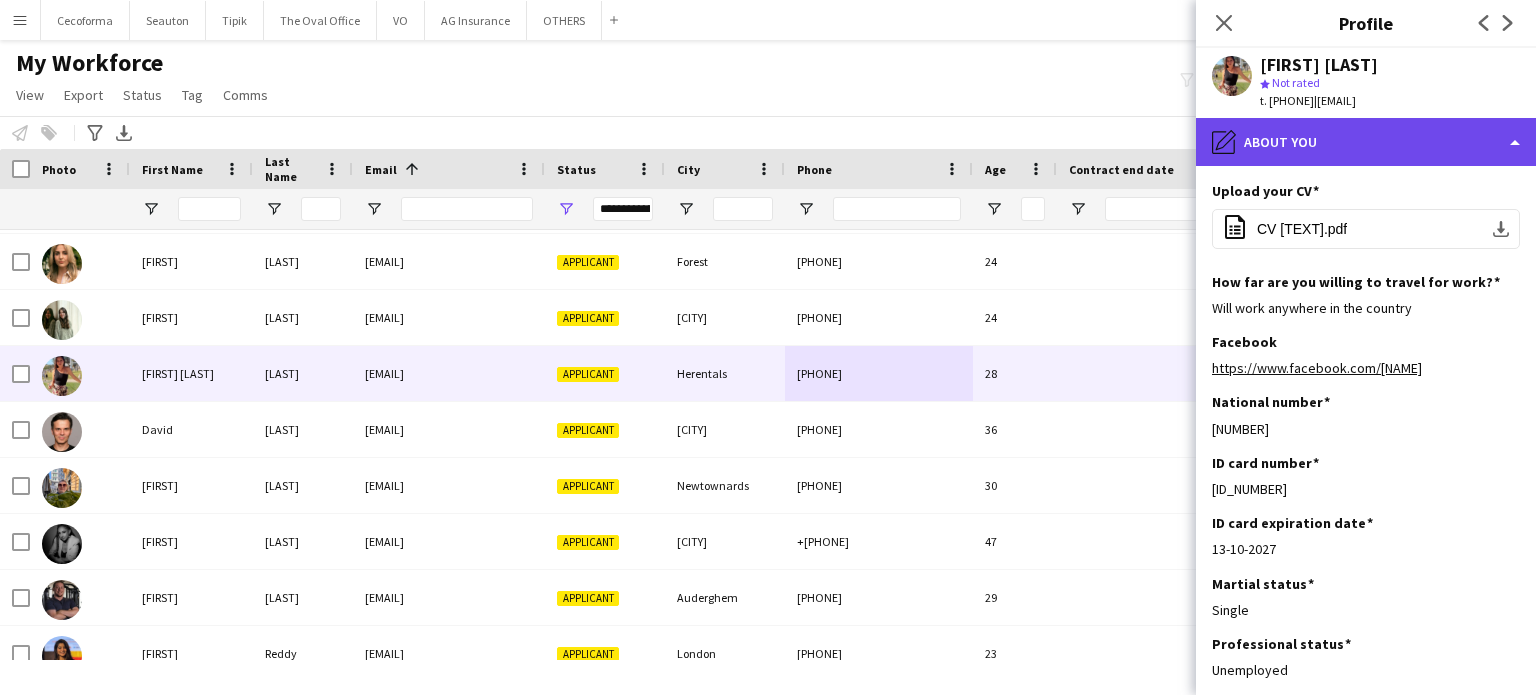 click on "pencil4
About you" 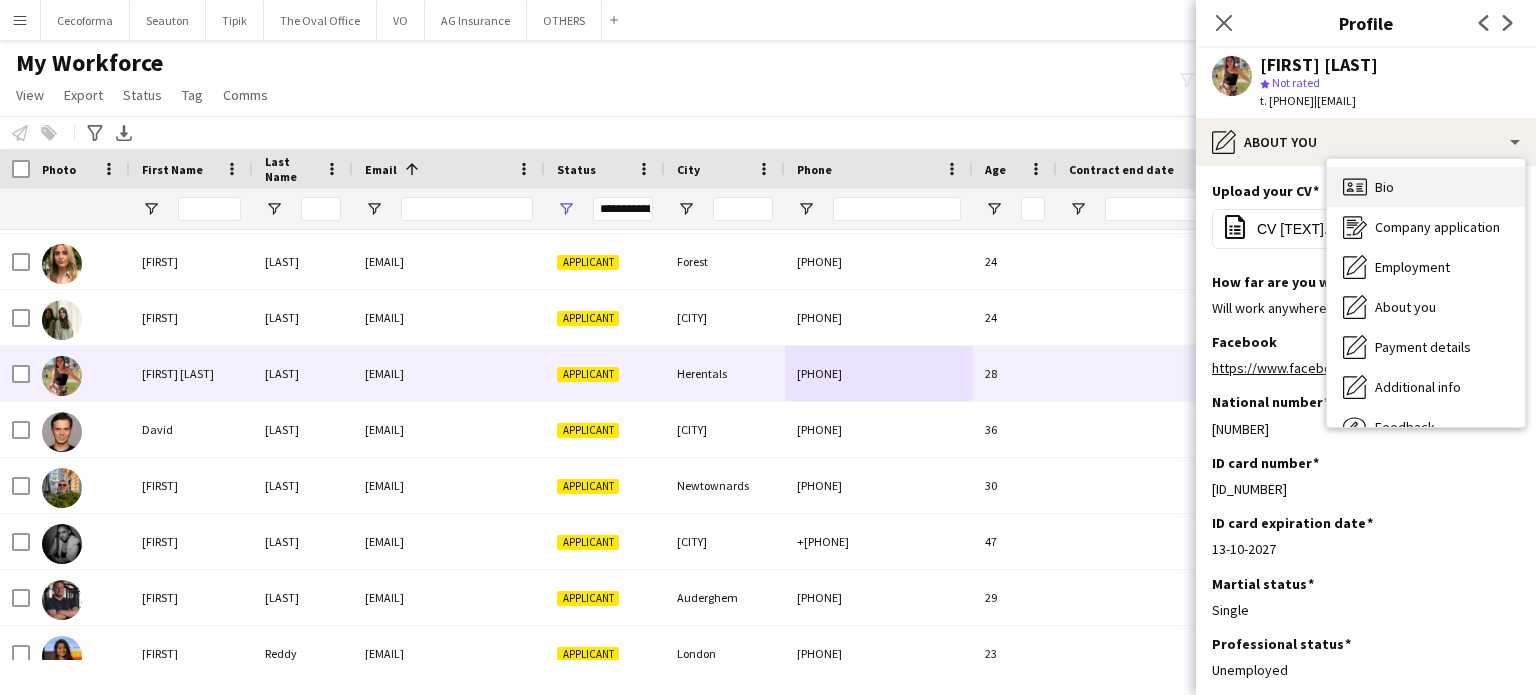 click on "Bio" at bounding box center (1384, 187) 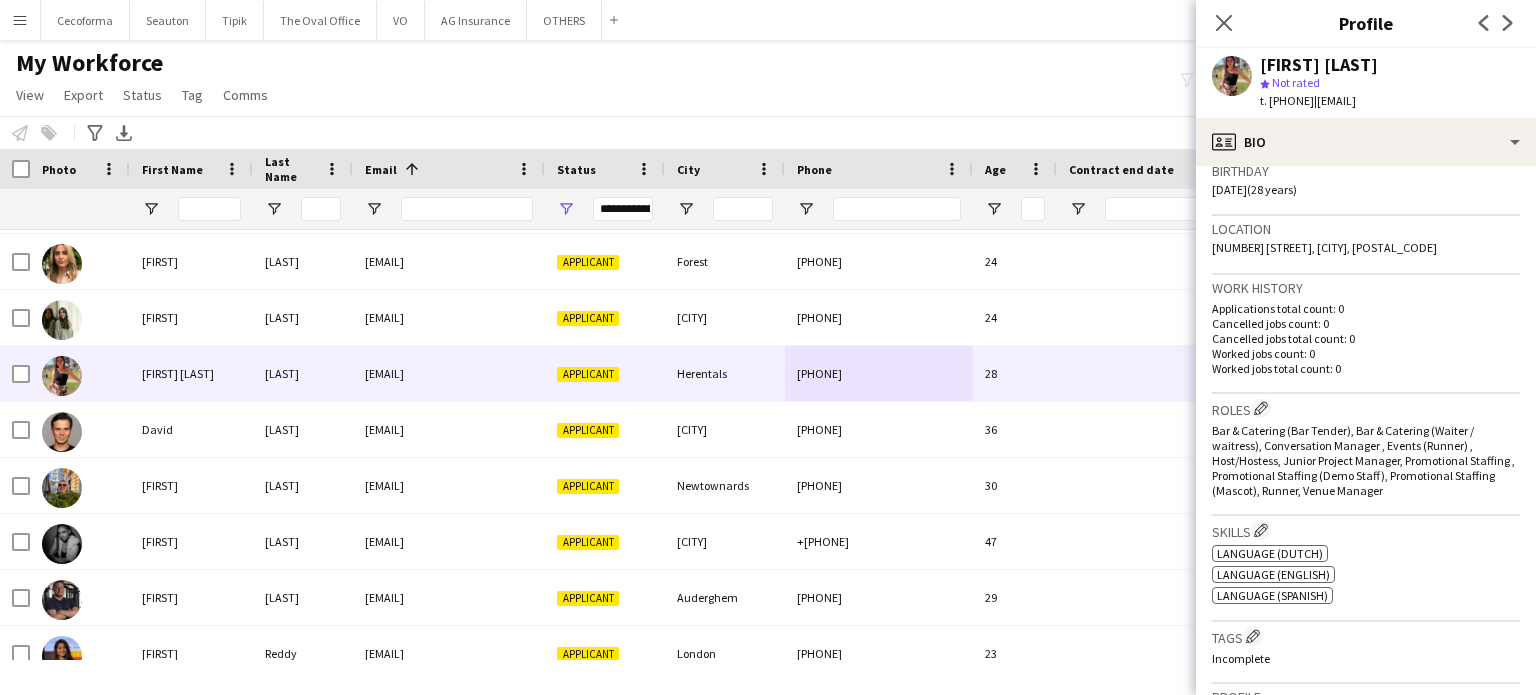 scroll, scrollTop: 200, scrollLeft: 0, axis: vertical 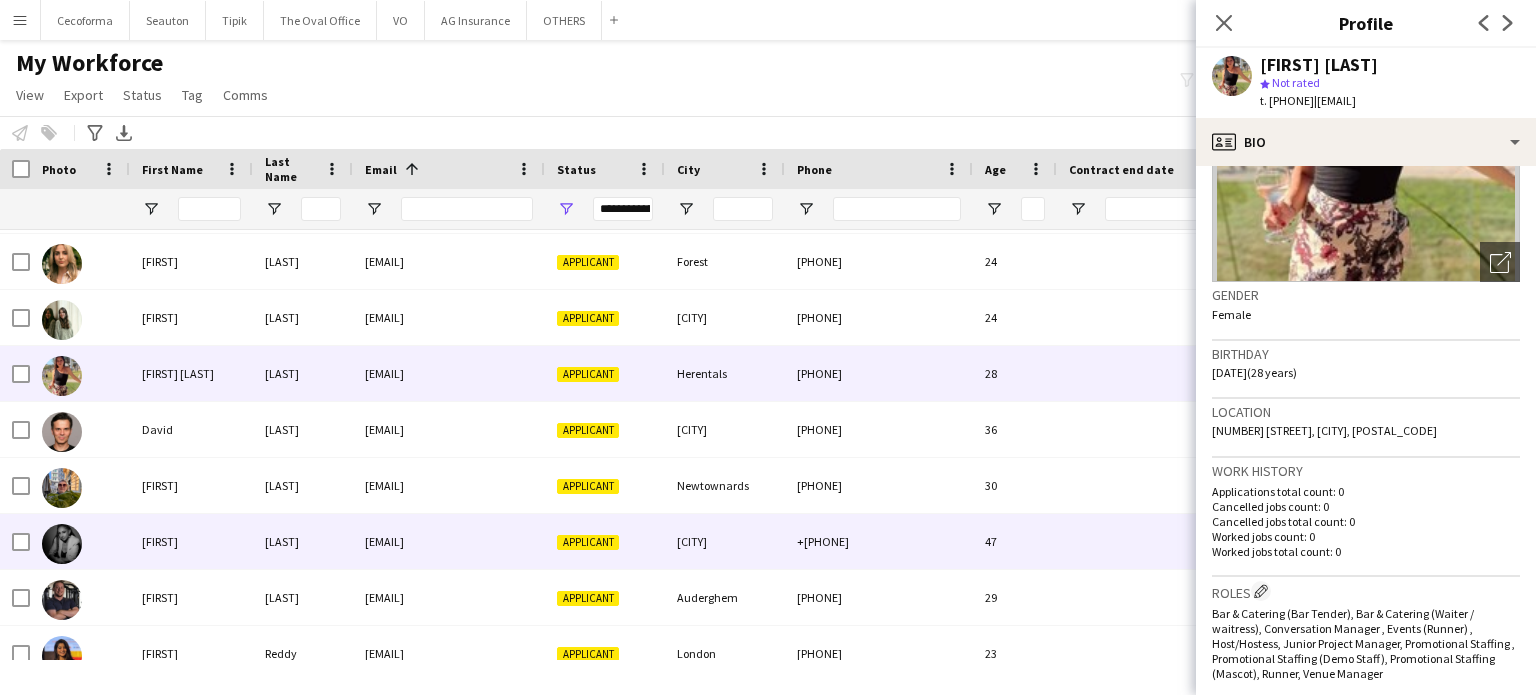 click at bounding box center (1157, 541) 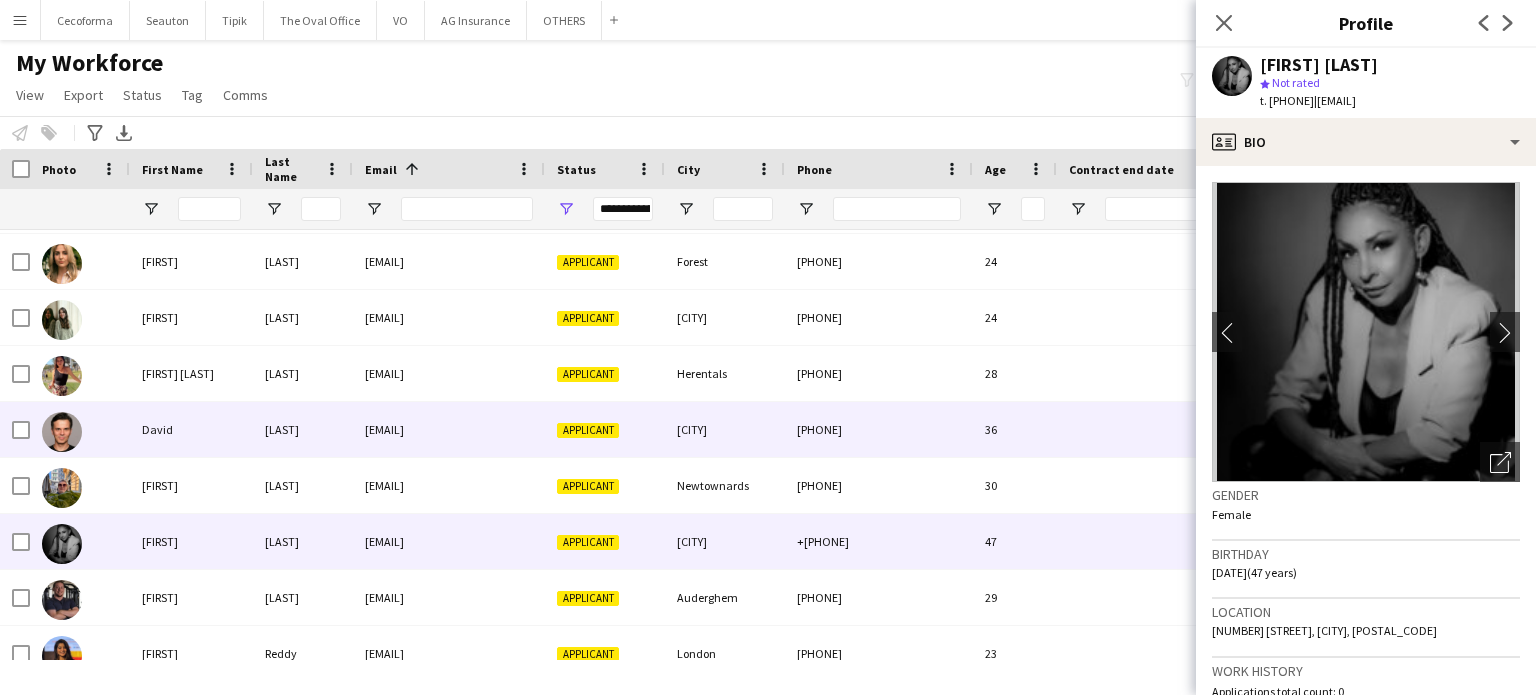 click on "+330677131073" at bounding box center (879, 429) 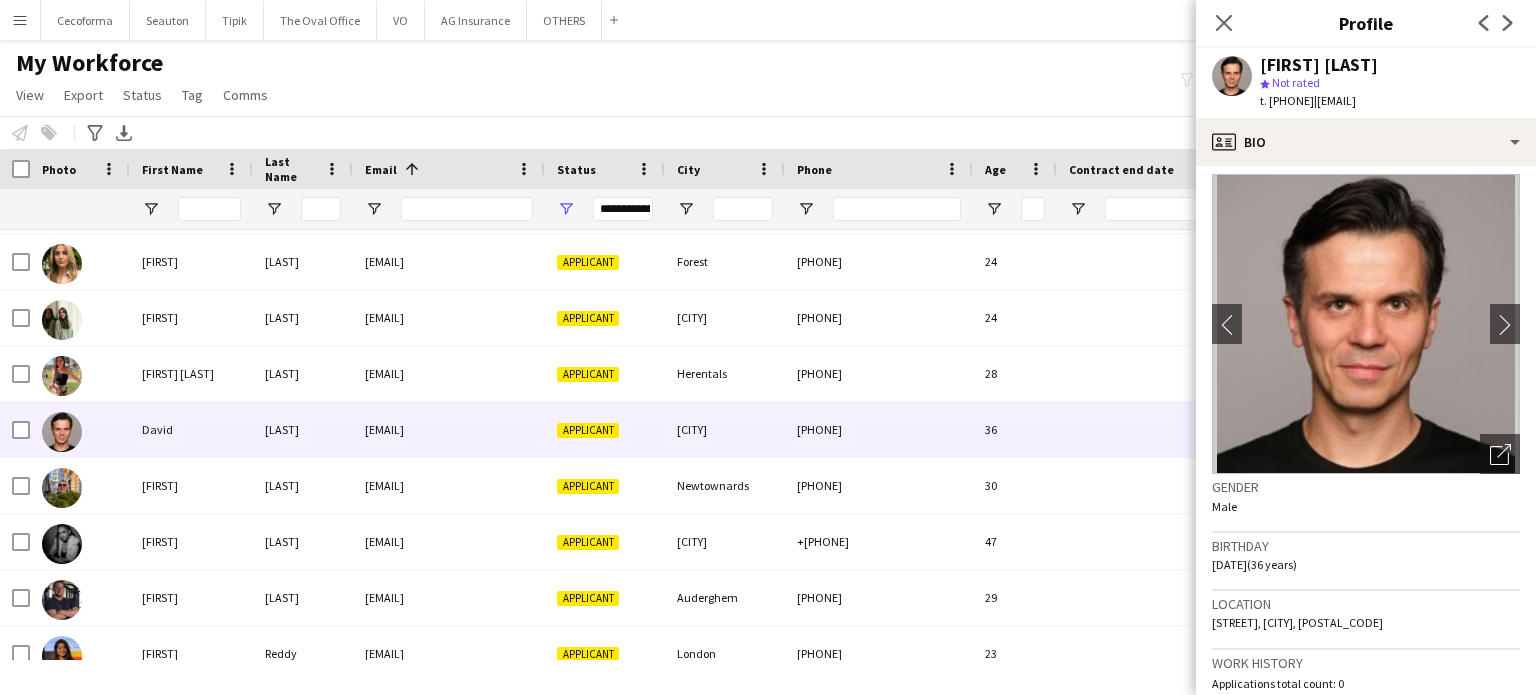 scroll, scrollTop: 0, scrollLeft: 0, axis: both 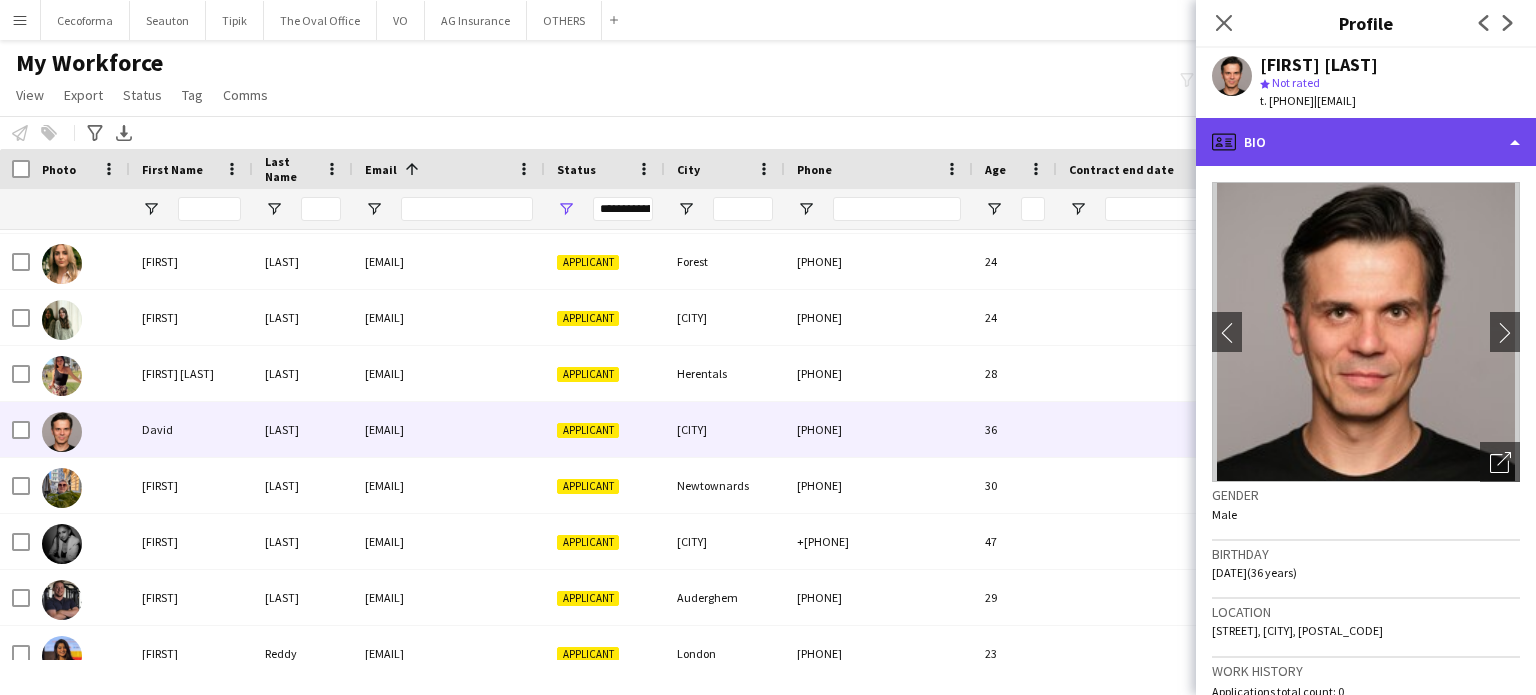 click on "profile
Bio" 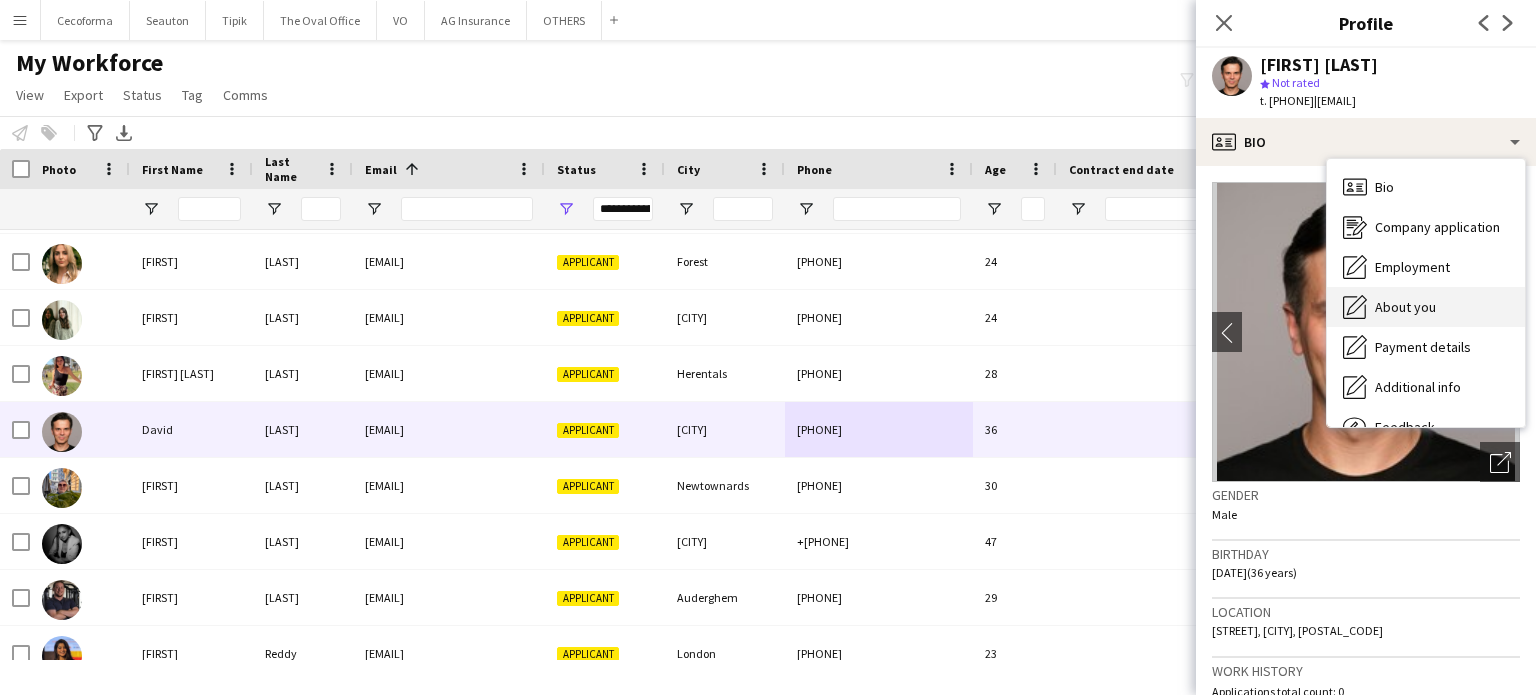 click on "About you" at bounding box center [1405, 307] 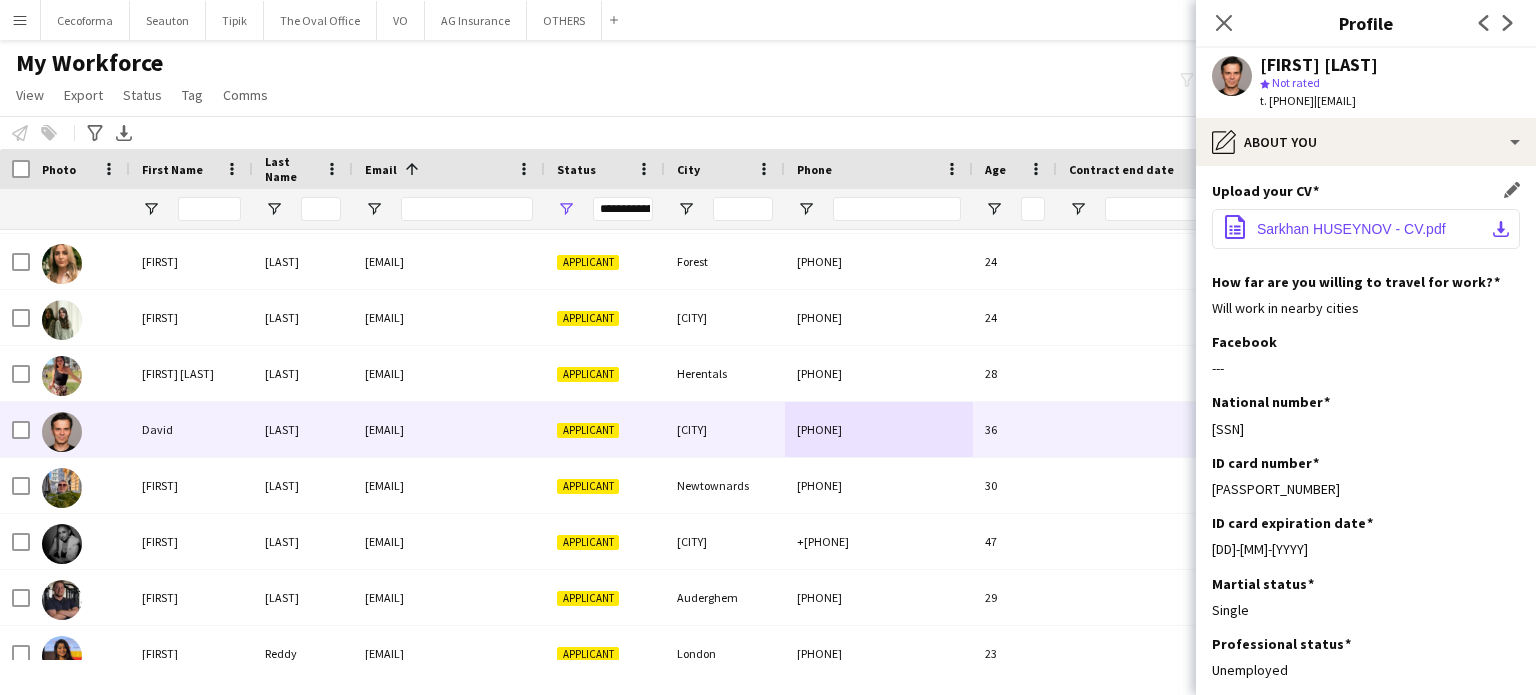 click on "CV généraliste David Fouques Décembre 2024.pdf" 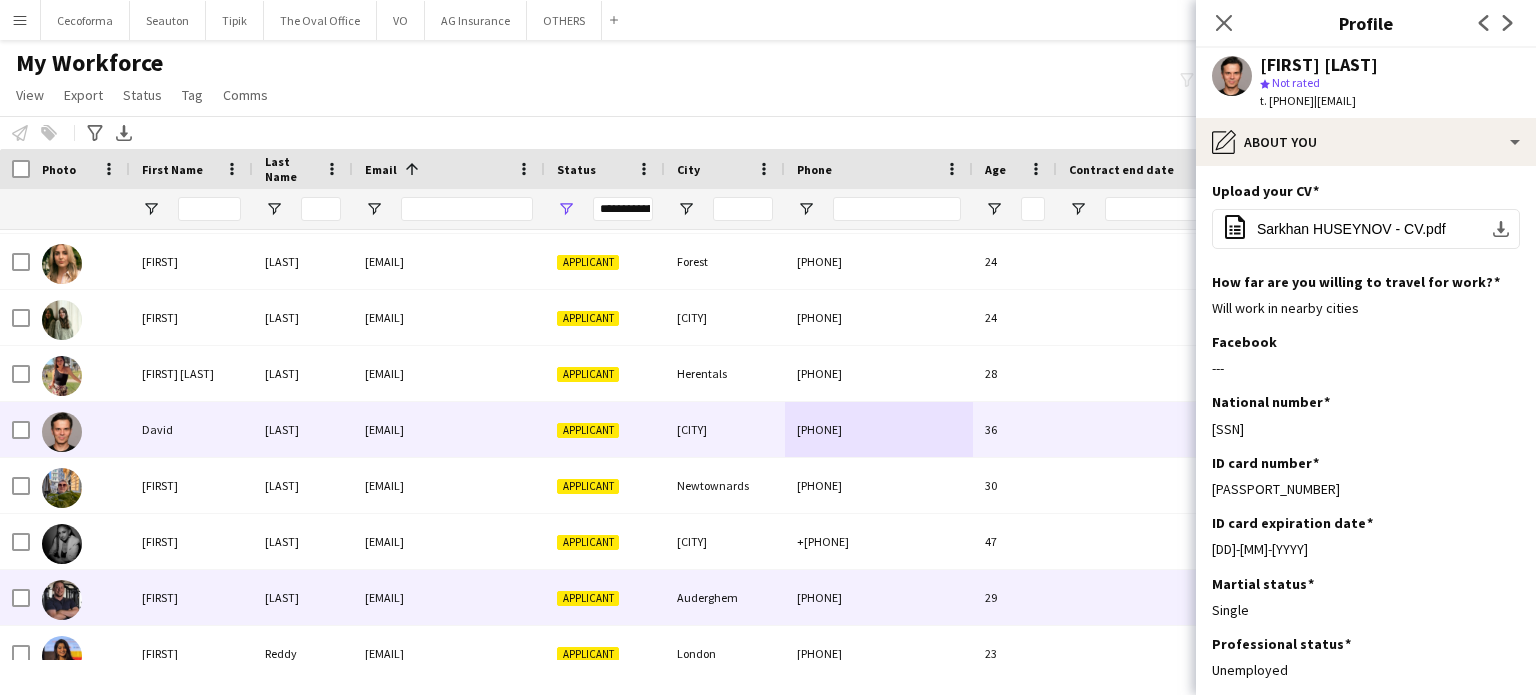 scroll, scrollTop: 3400, scrollLeft: 0, axis: vertical 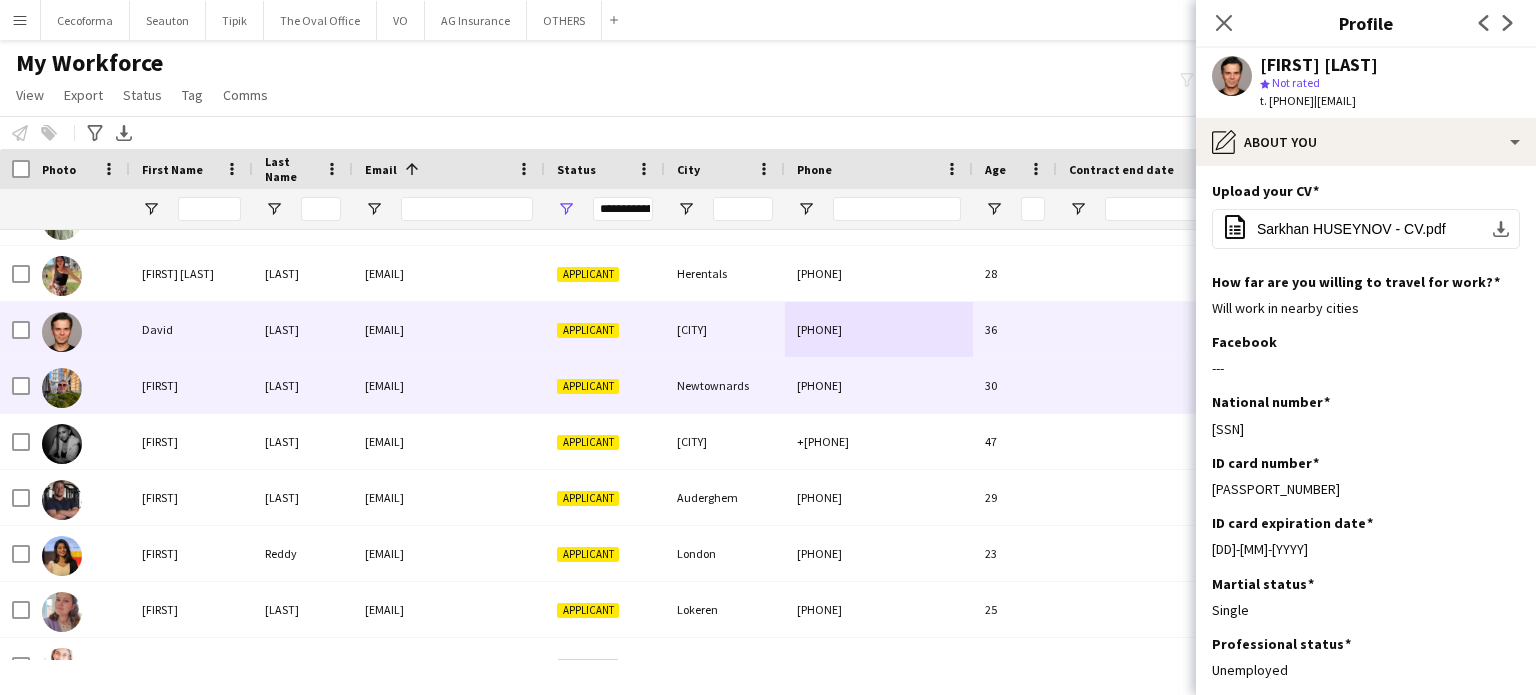 click on "dawnwylie.hire@gmail.com" at bounding box center (449, 385) 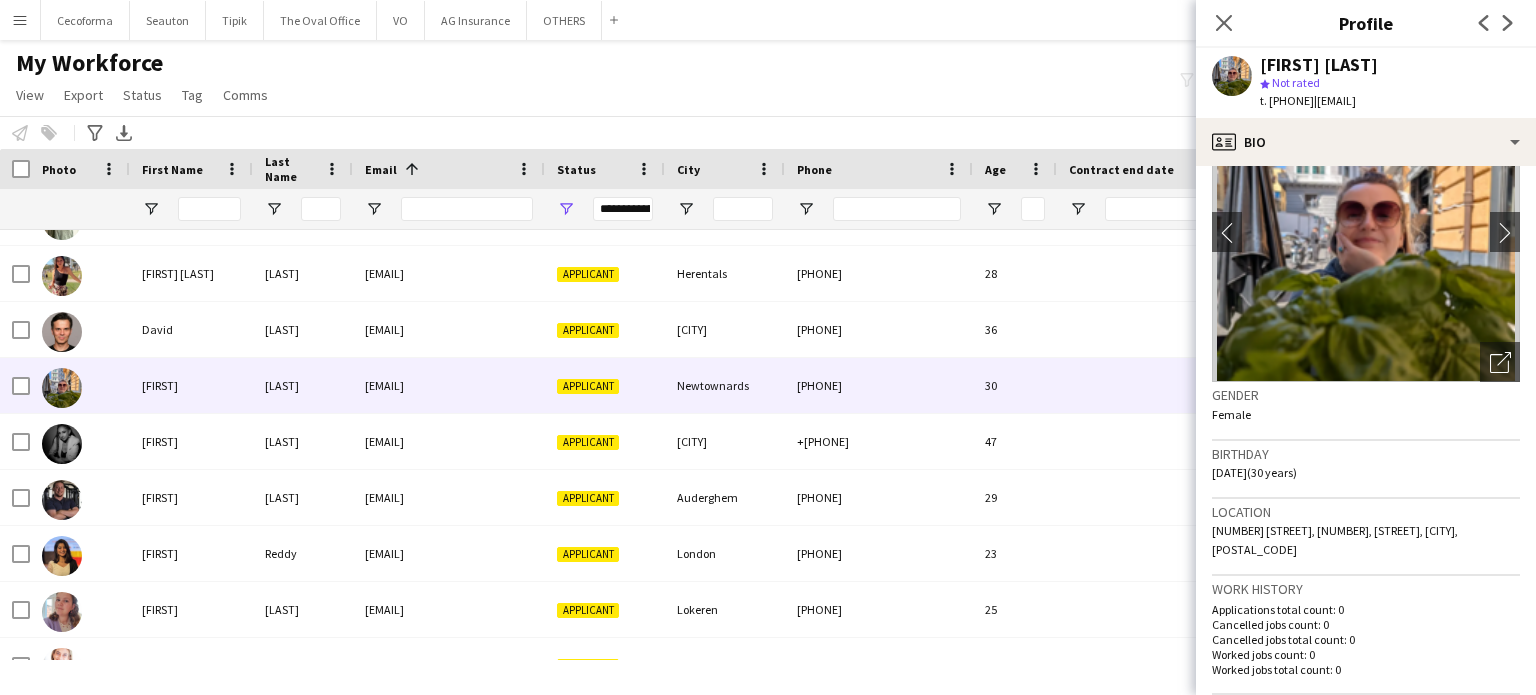 scroll, scrollTop: 100, scrollLeft: 0, axis: vertical 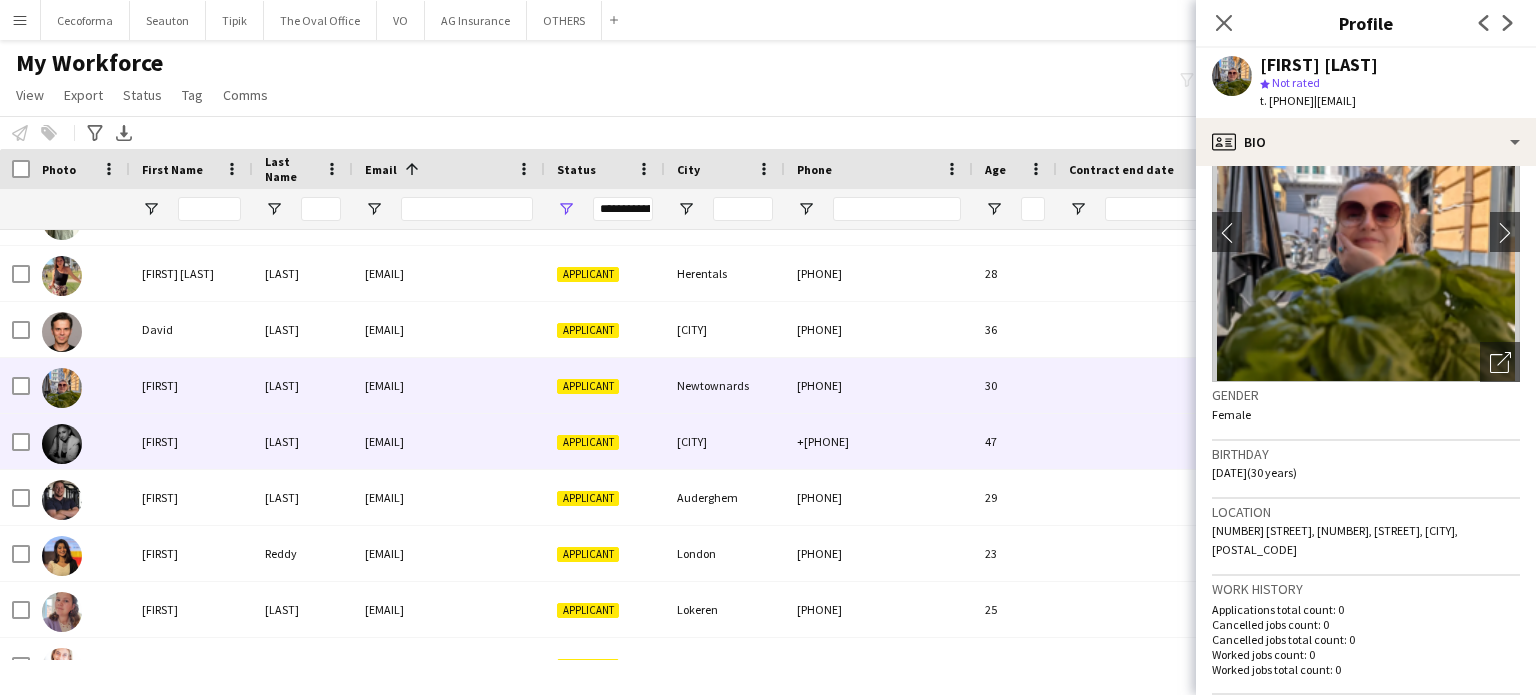 click on "[CITY]" at bounding box center (725, 441) 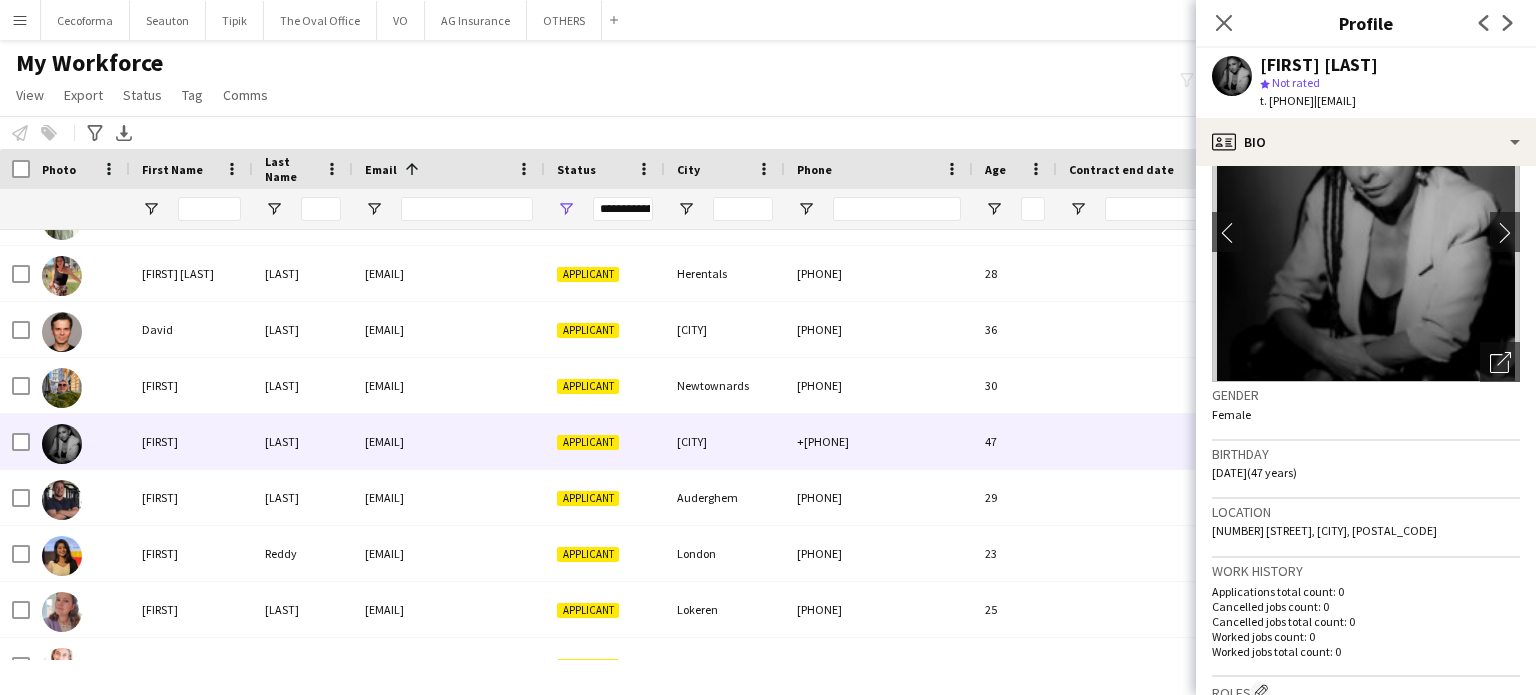 scroll, scrollTop: 0, scrollLeft: 0, axis: both 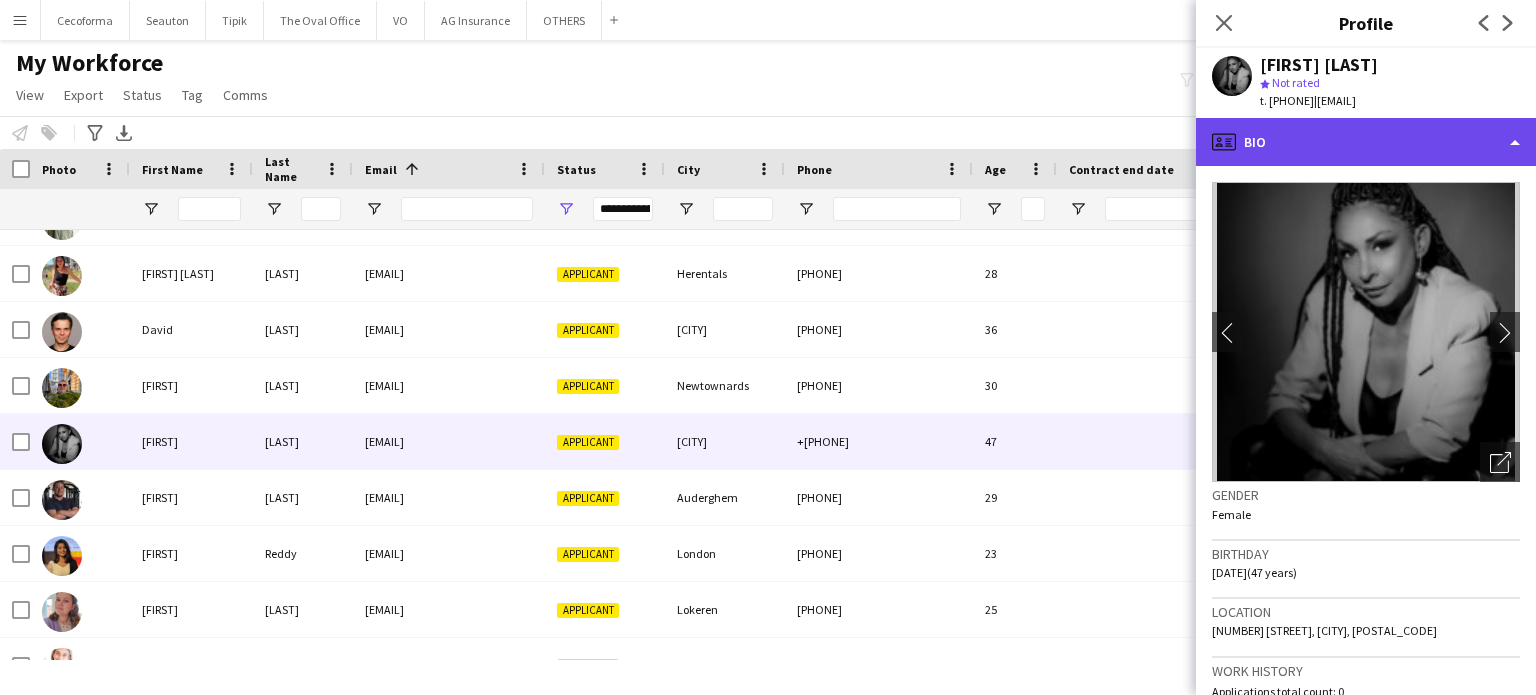 click on "profile
Bio" 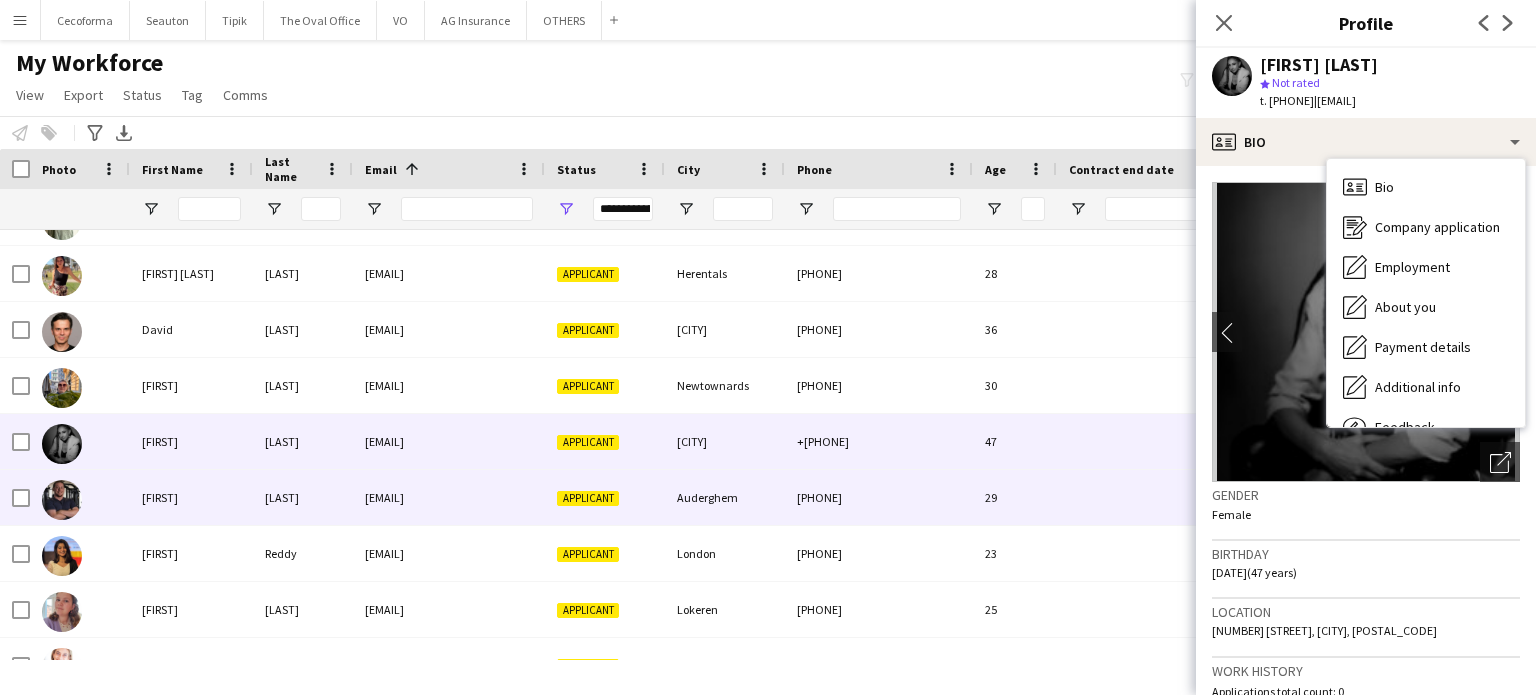 click on "Auderghem" at bounding box center [725, 497] 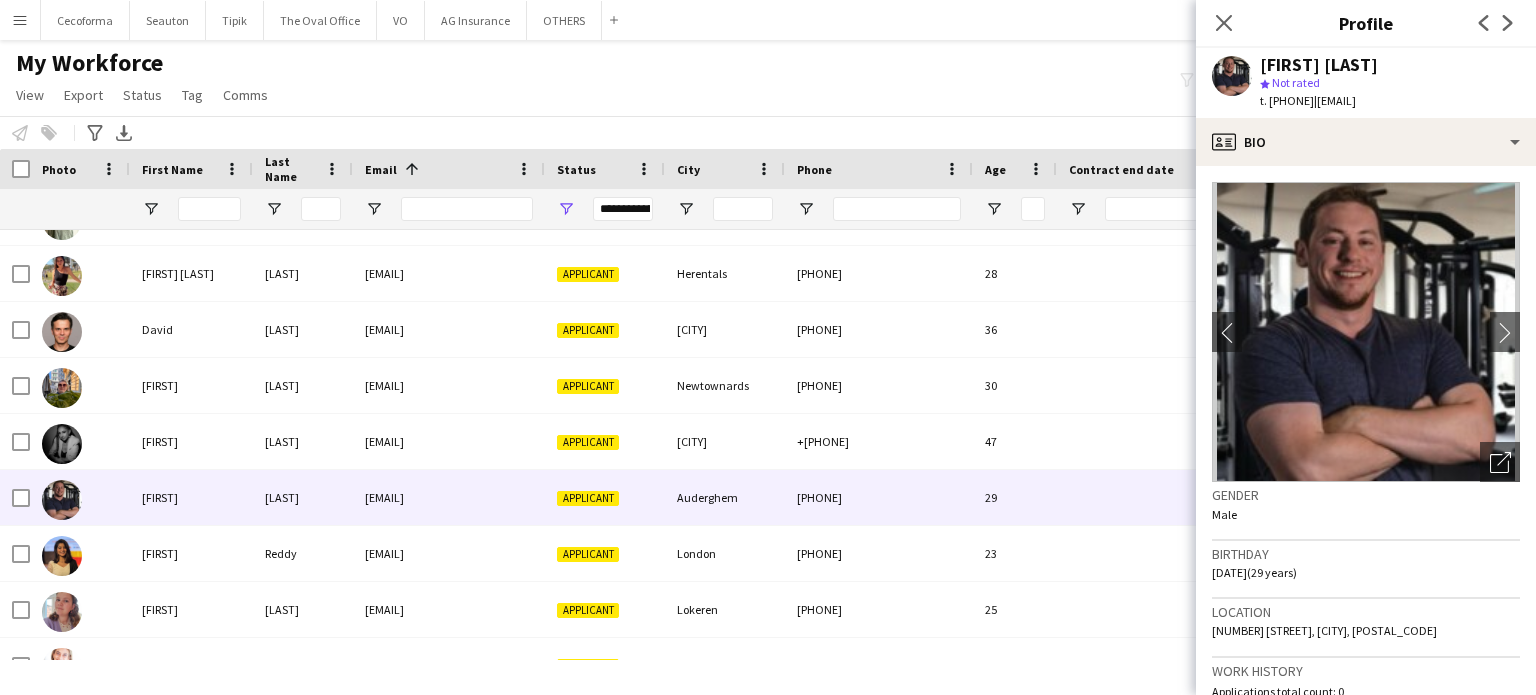 scroll, scrollTop: 0, scrollLeft: 0, axis: both 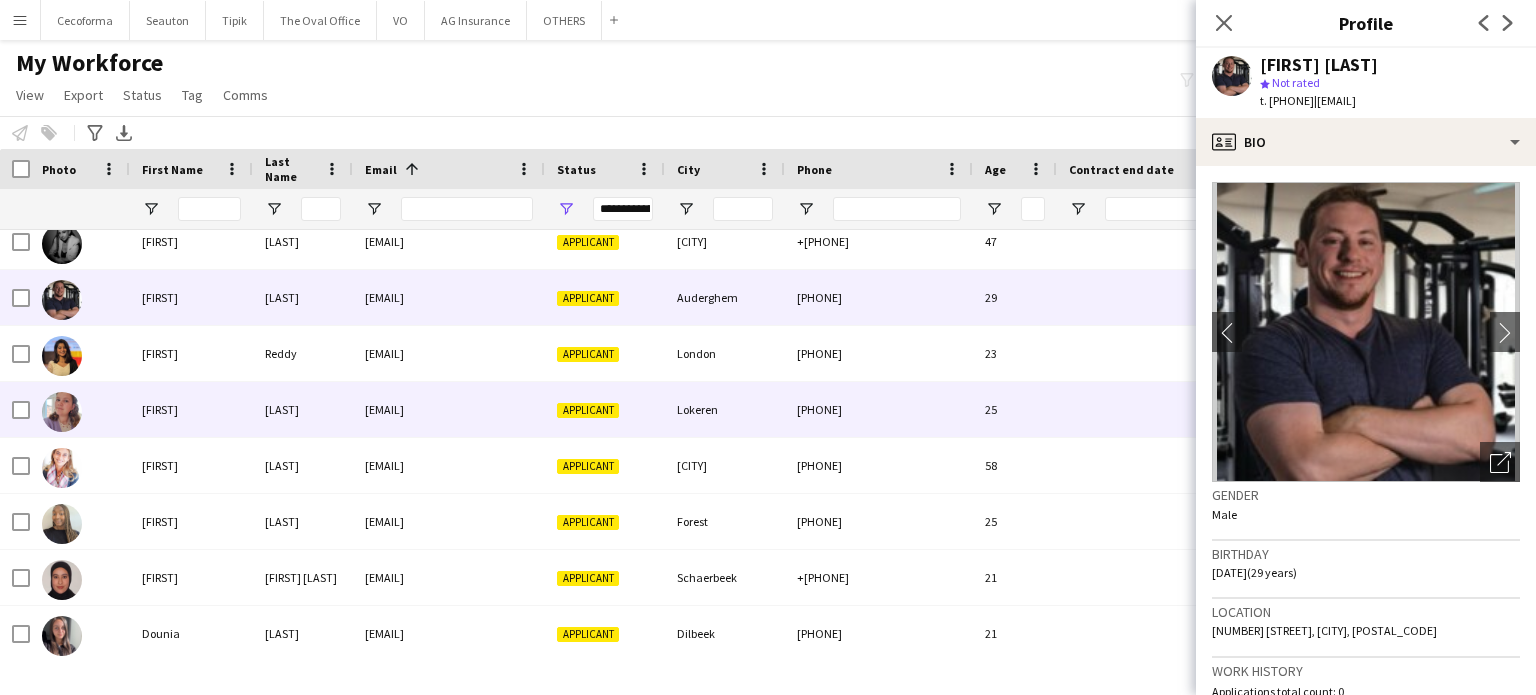 click on "[PHONE]" at bounding box center (879, 409) 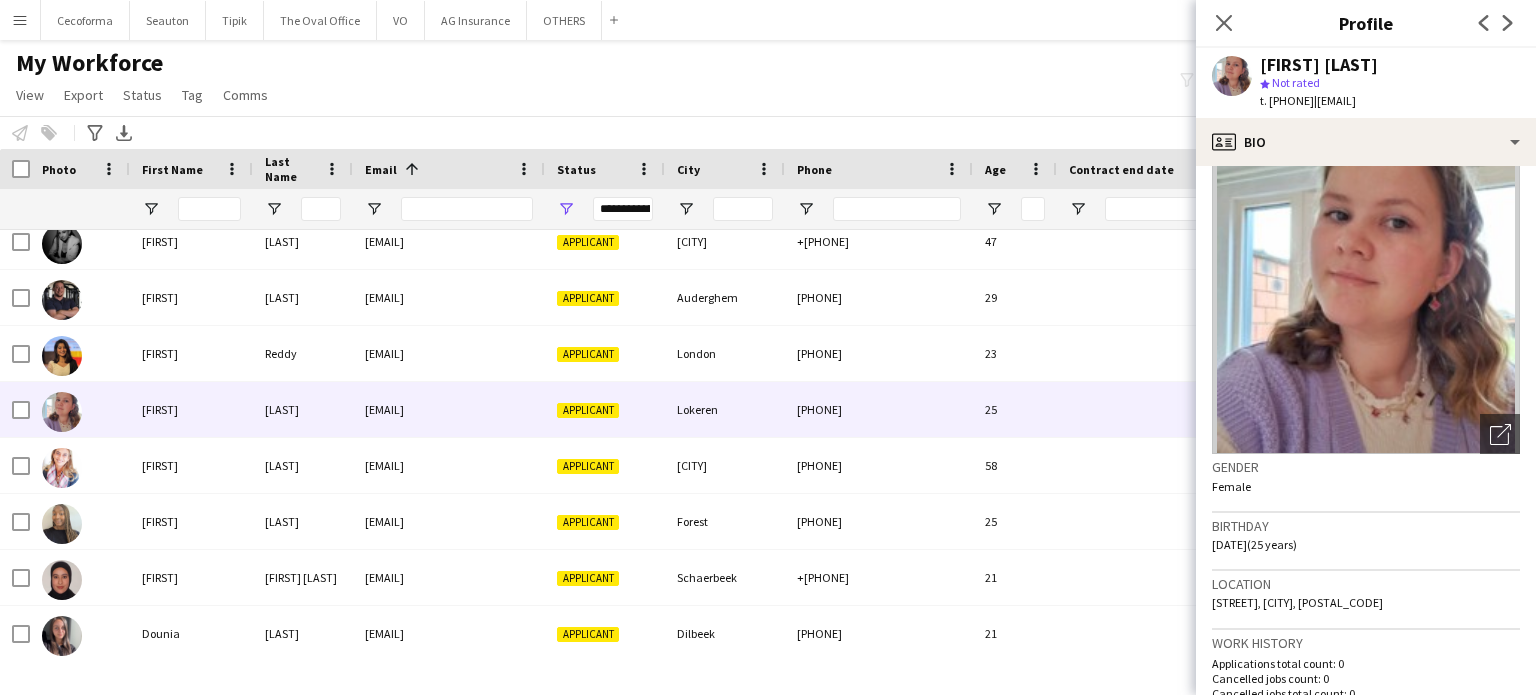 scroll, scrollTop: 0, scrollLeft: 0, axis: both 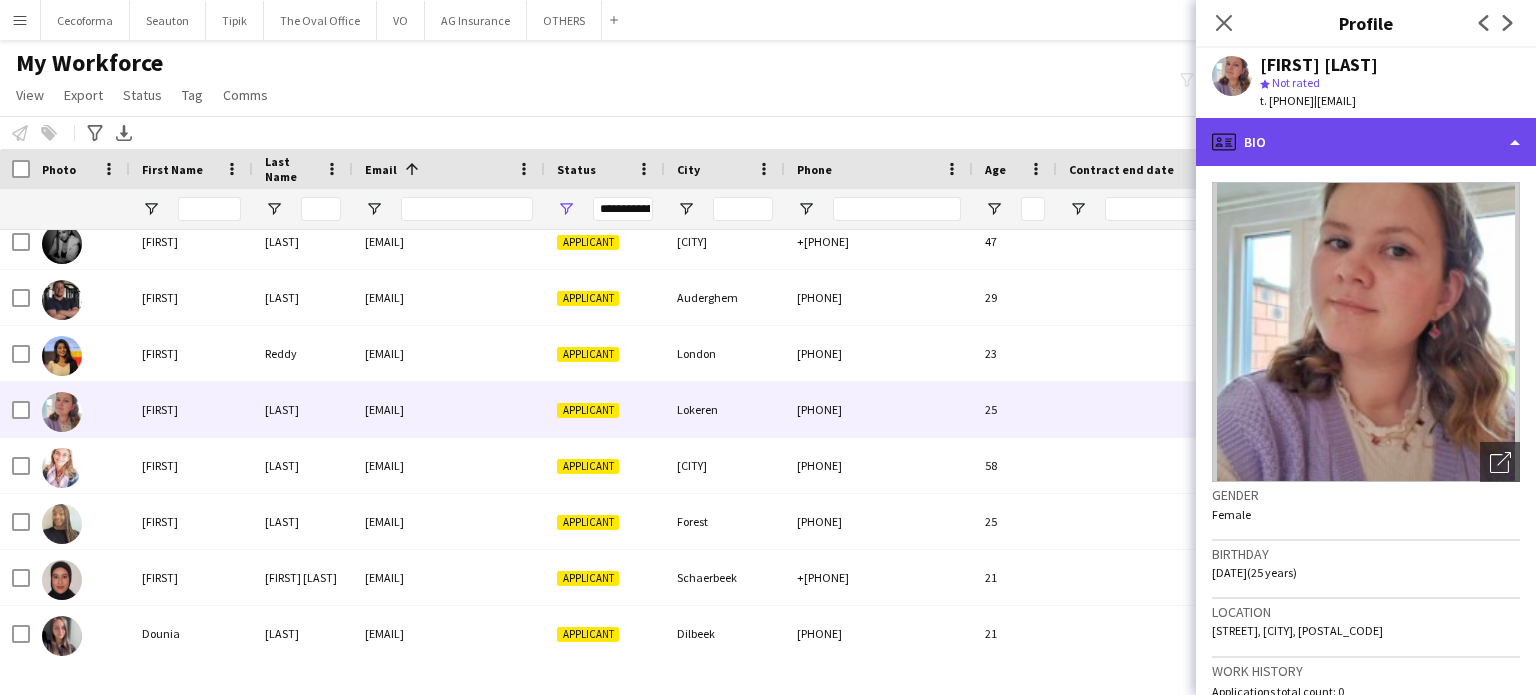 click on "profile
Bio" 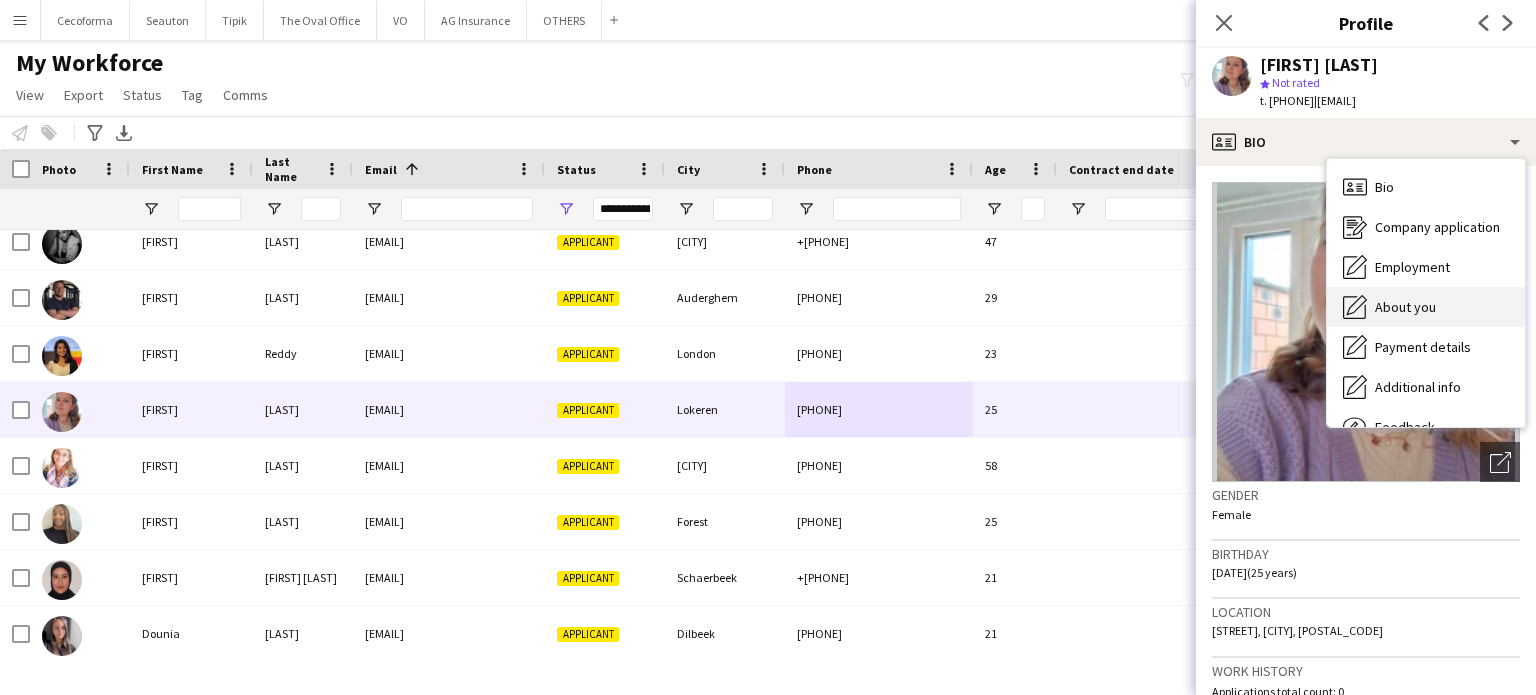 click on "About you" at bounding box center [1405, 307] 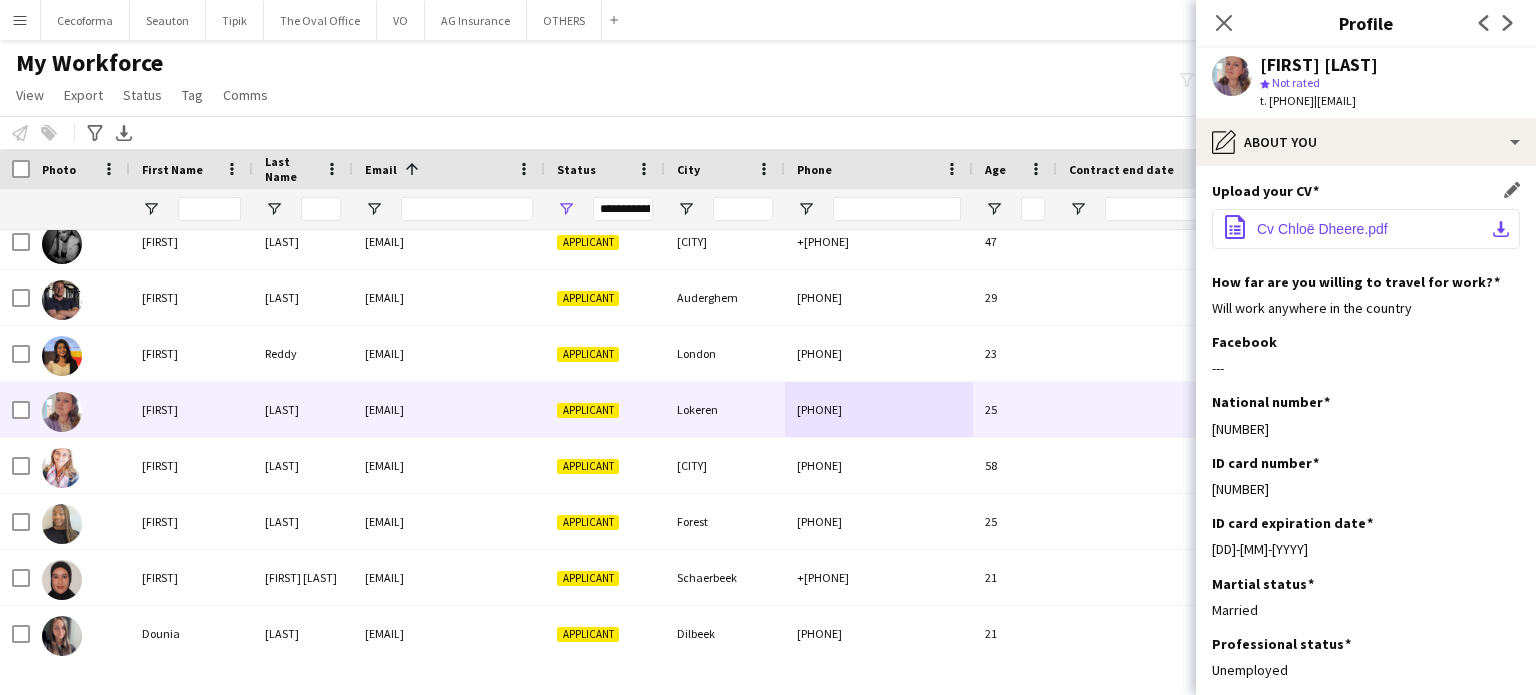 click on "Cv Chloë Dheere.pdf" 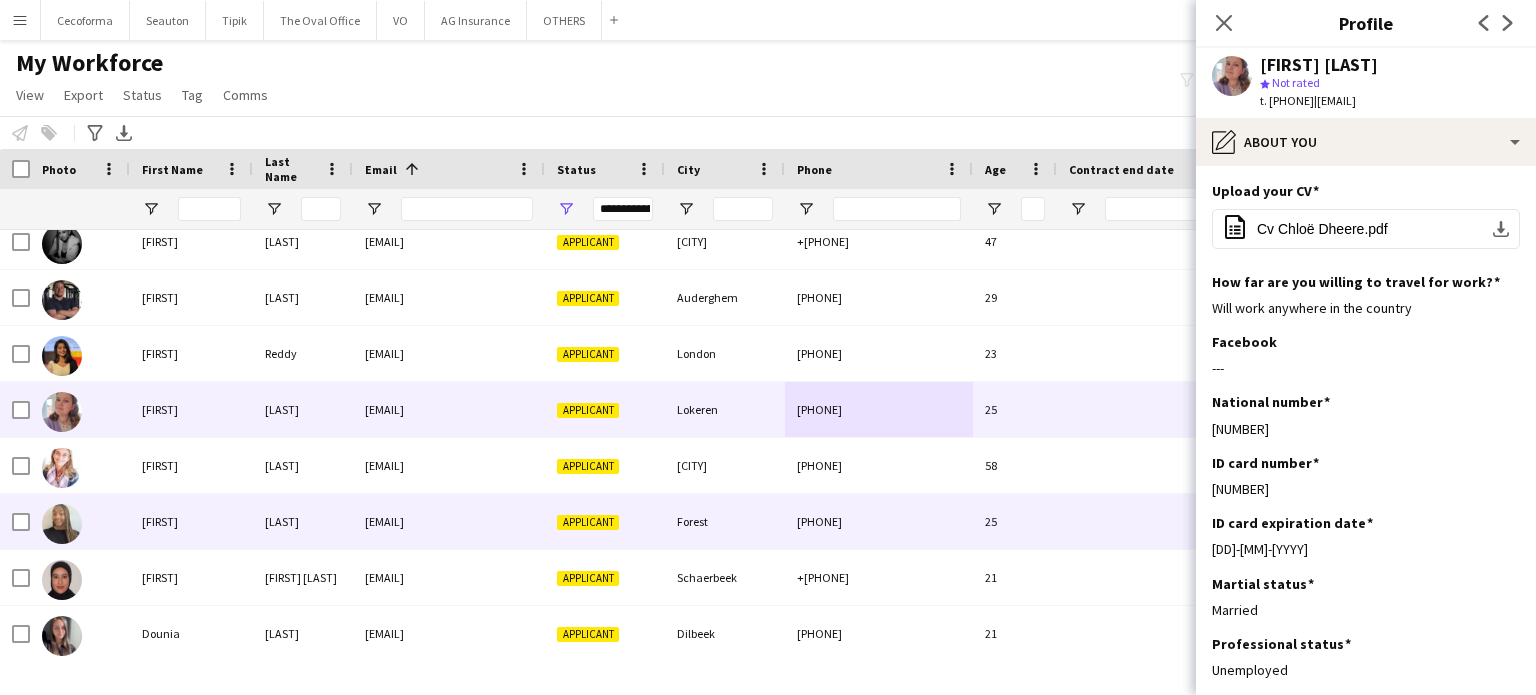 scroll, scrollTop: 3679, scrollLeft: 0, axis: vertical 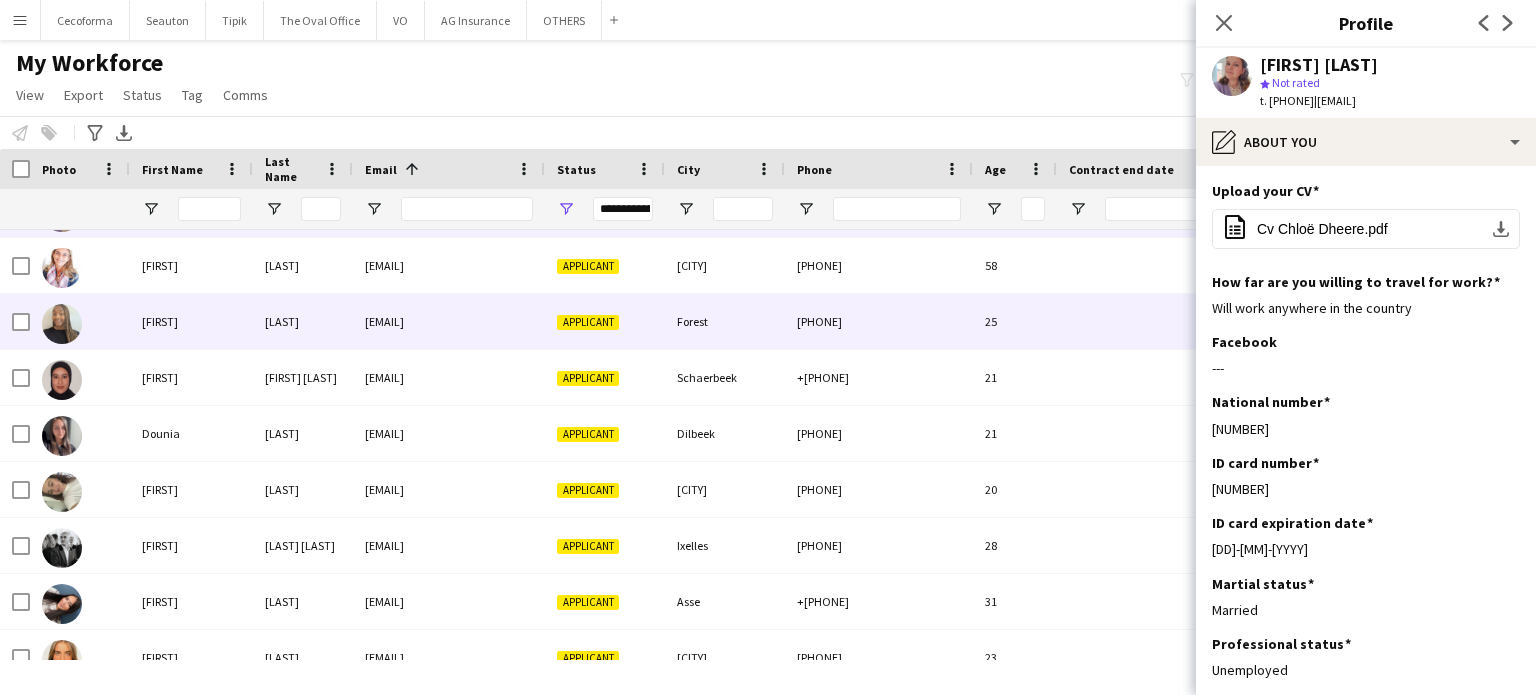 click on "Forest" at bounding box center [725, 321] 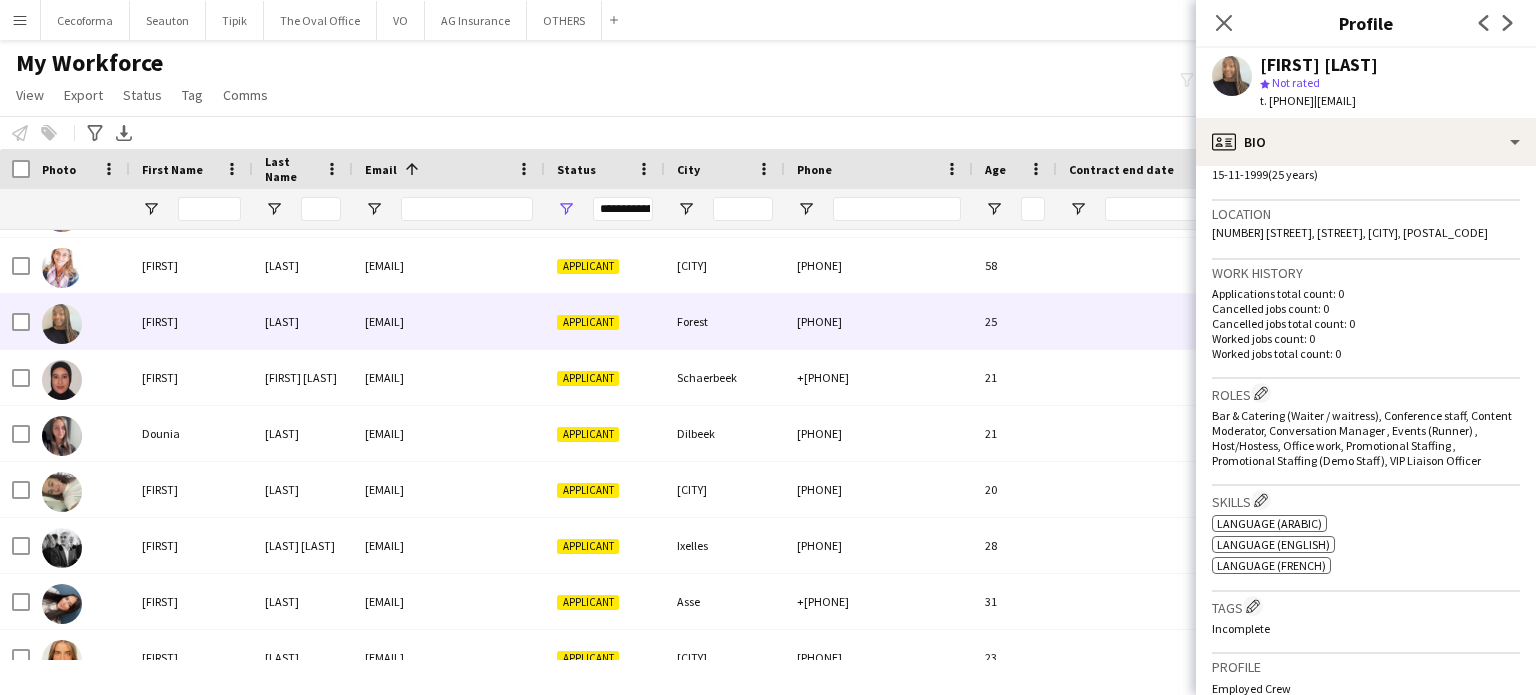 scroll, scrollTop: 700, scrollLeft: 0, axis: vertical 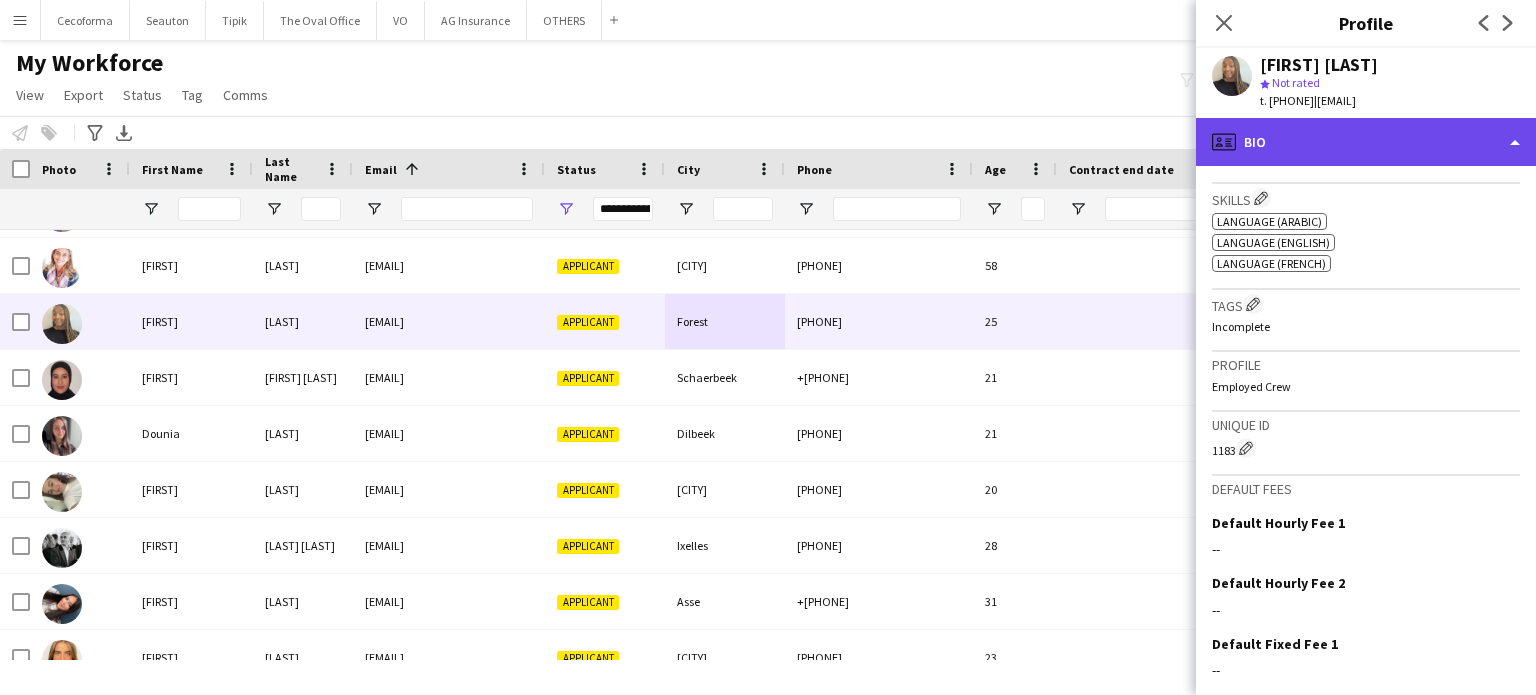 click on "profile
Bio" 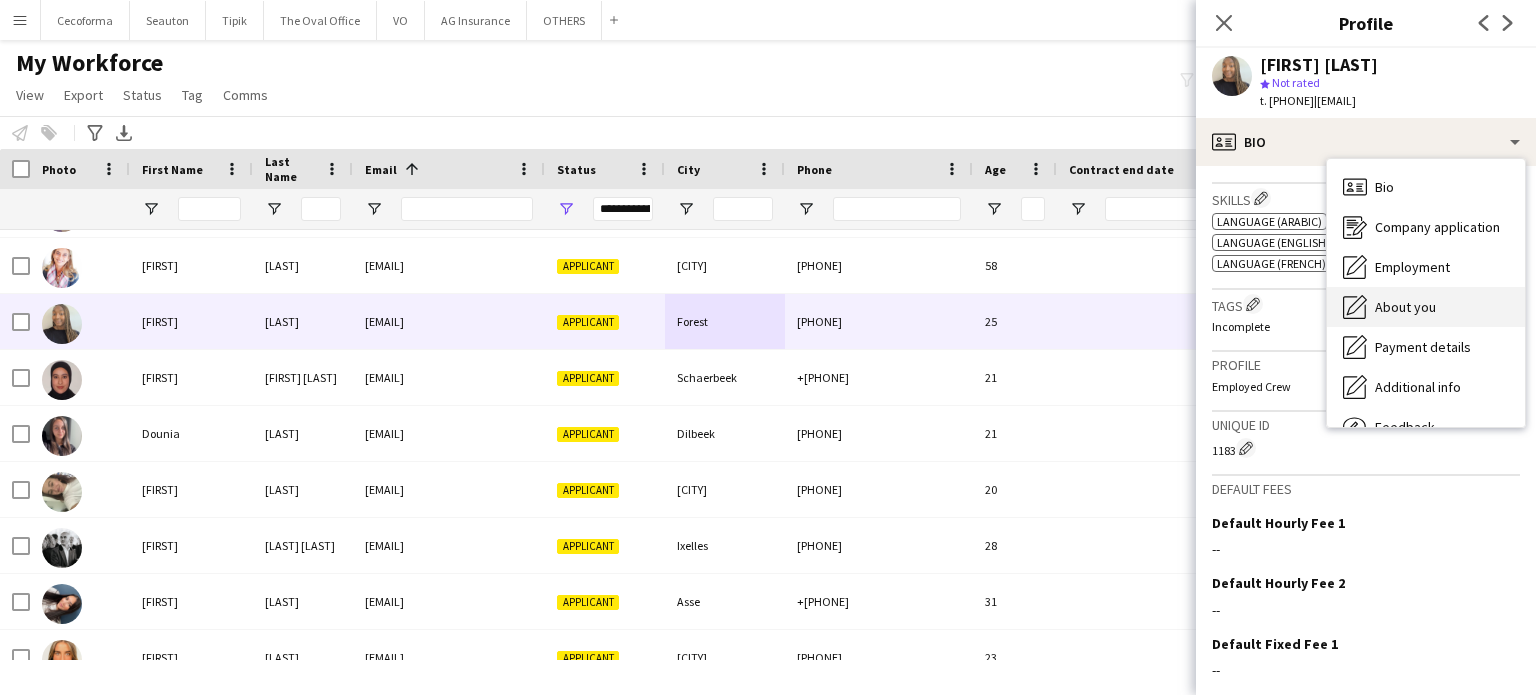 click on "About you" at bounding box center (1405, 307) 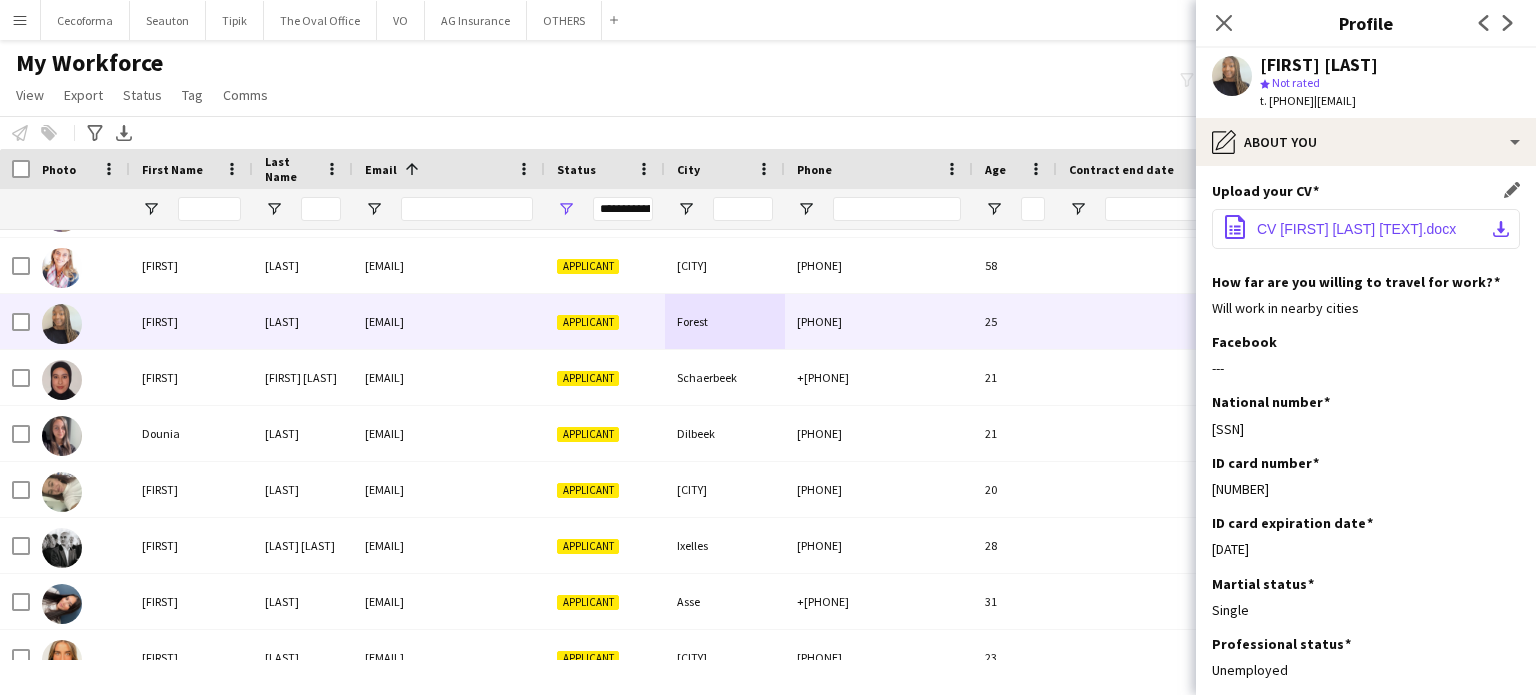 click on "Dior Seck CV (english).docx" 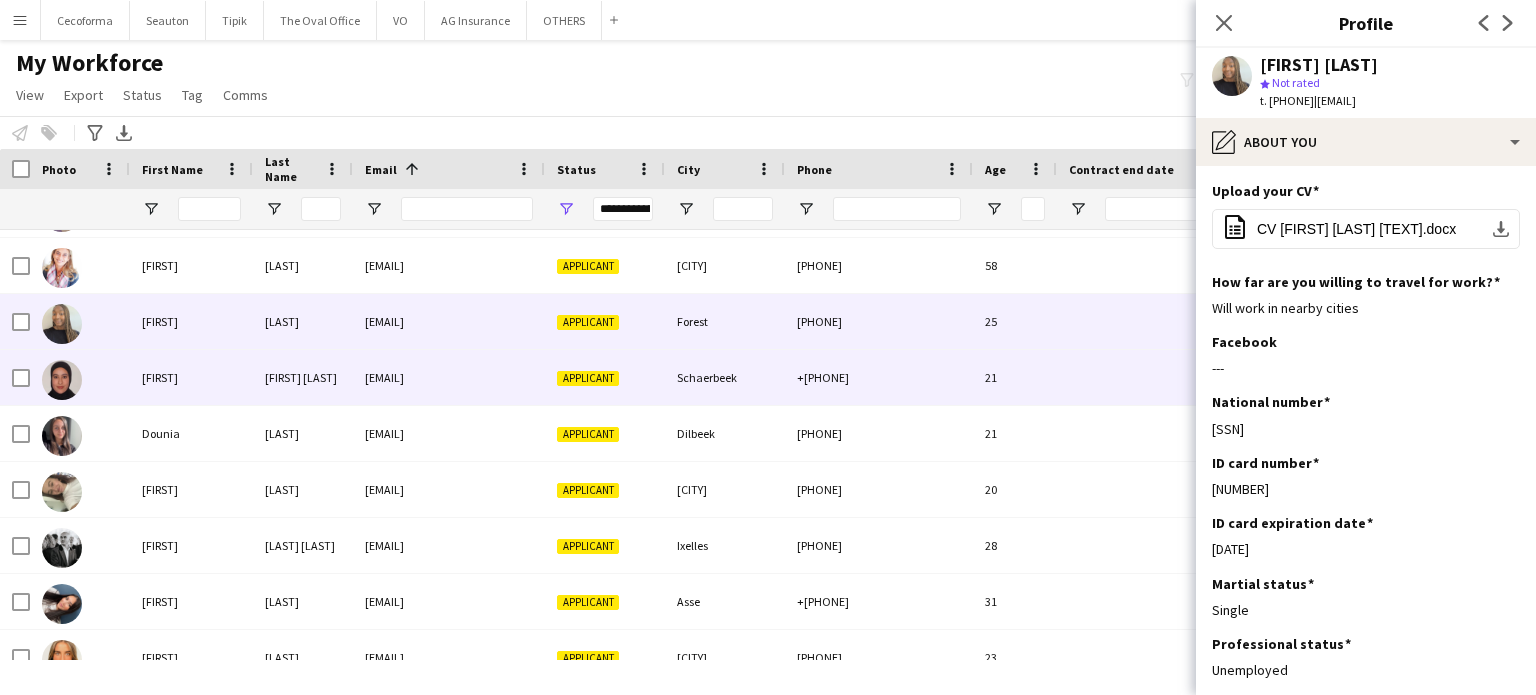 click on "Applicant" at bounding box center (605, 377) 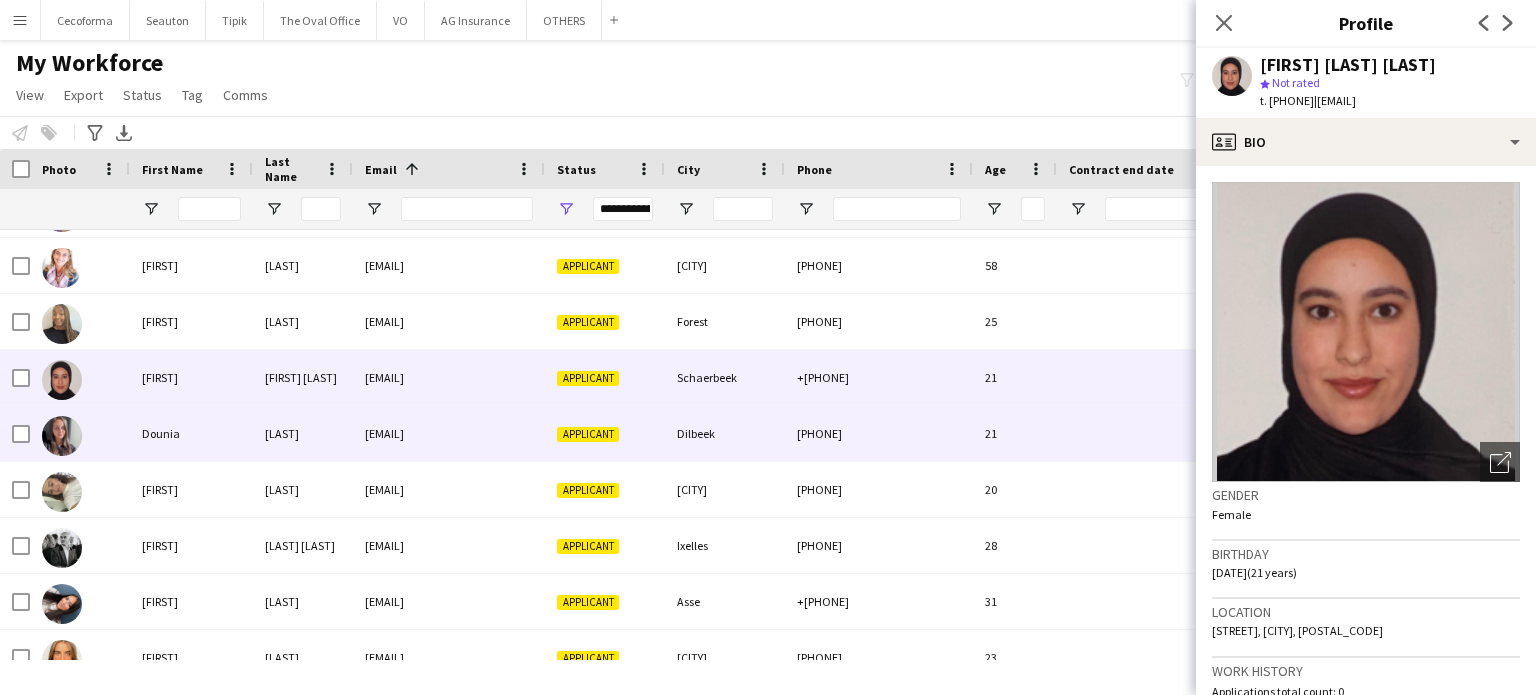 click on "Dilbeek" at bounding box center (725, 433) 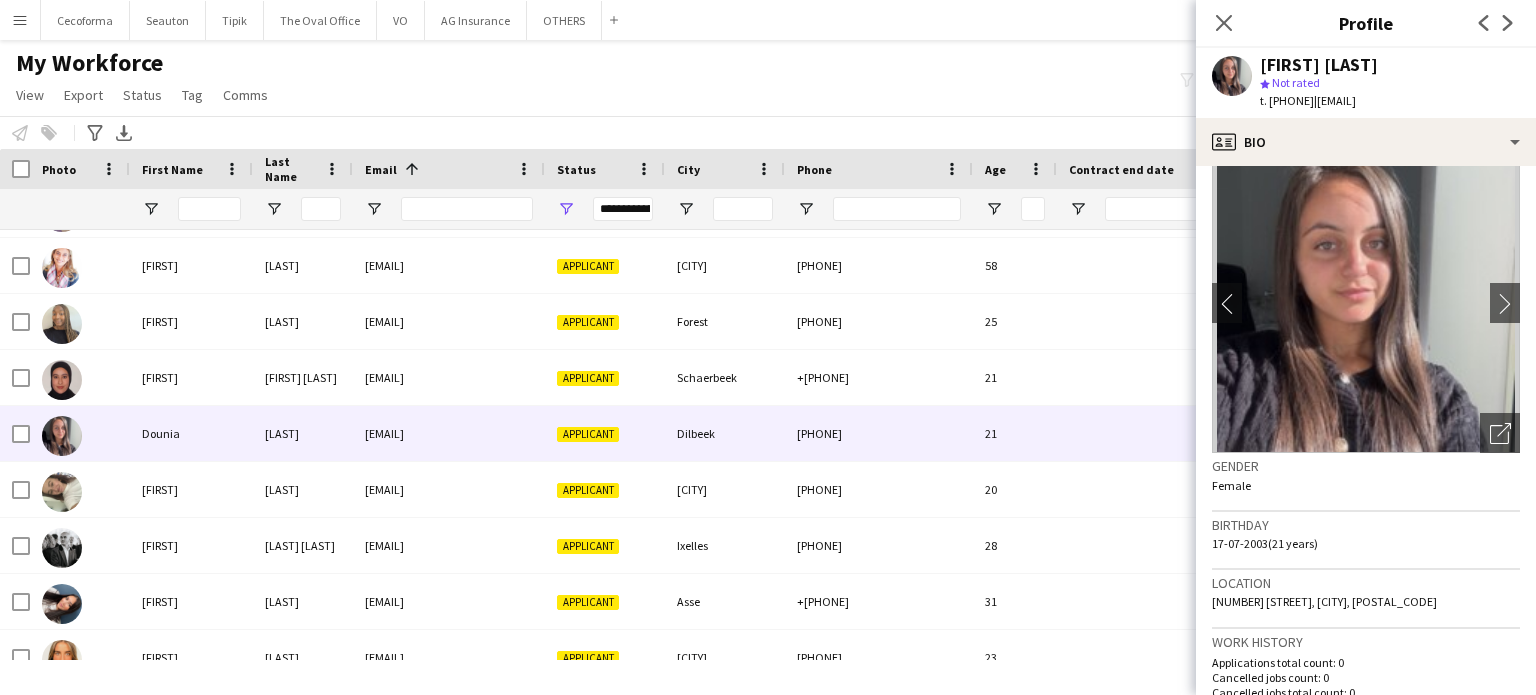 scroll, scrollTop: 0, scrollLeft: 0, axis: both 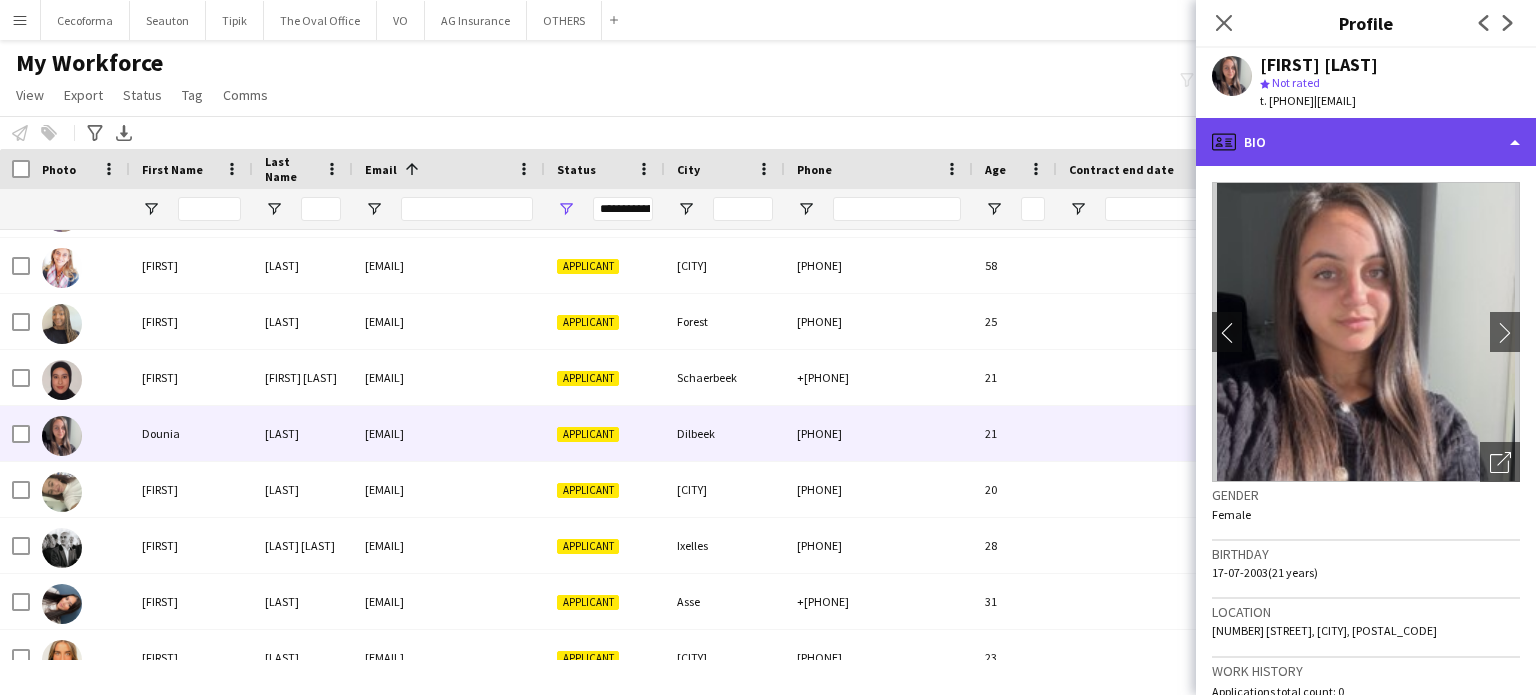 click on "profile
Bio" 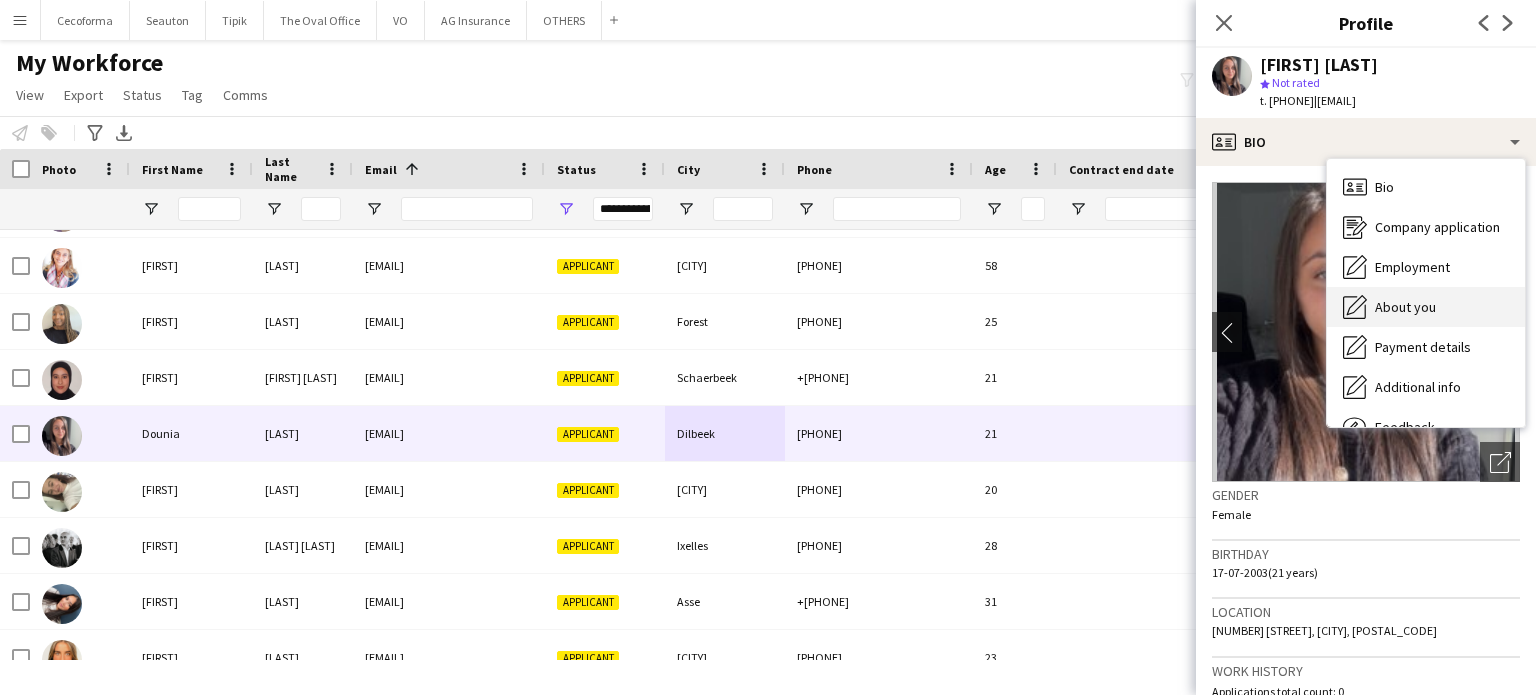 click on "About you" at bounding box center (1405, 307) 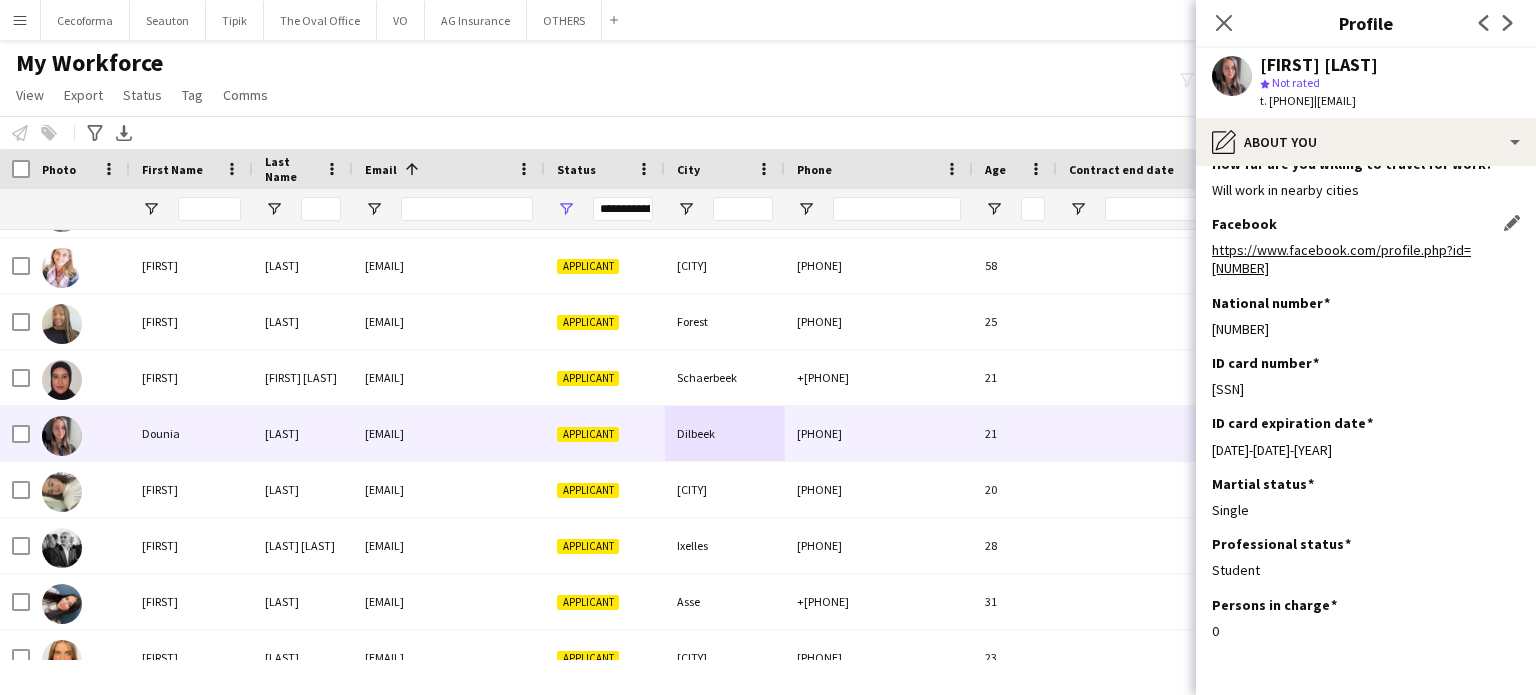 scroll, scrollTop: 0, scrollLeft: 0, axis: both 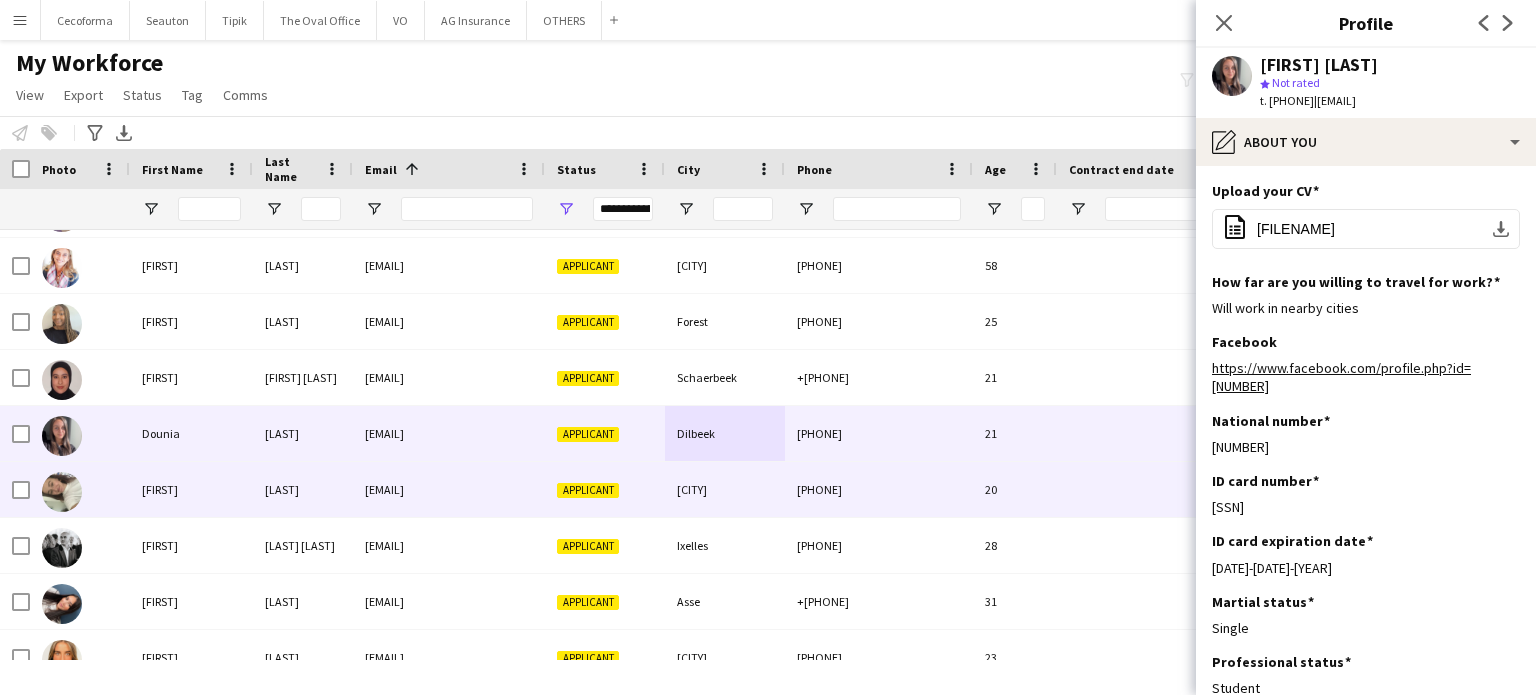 click on "20" at bounding box center (1015, 489) 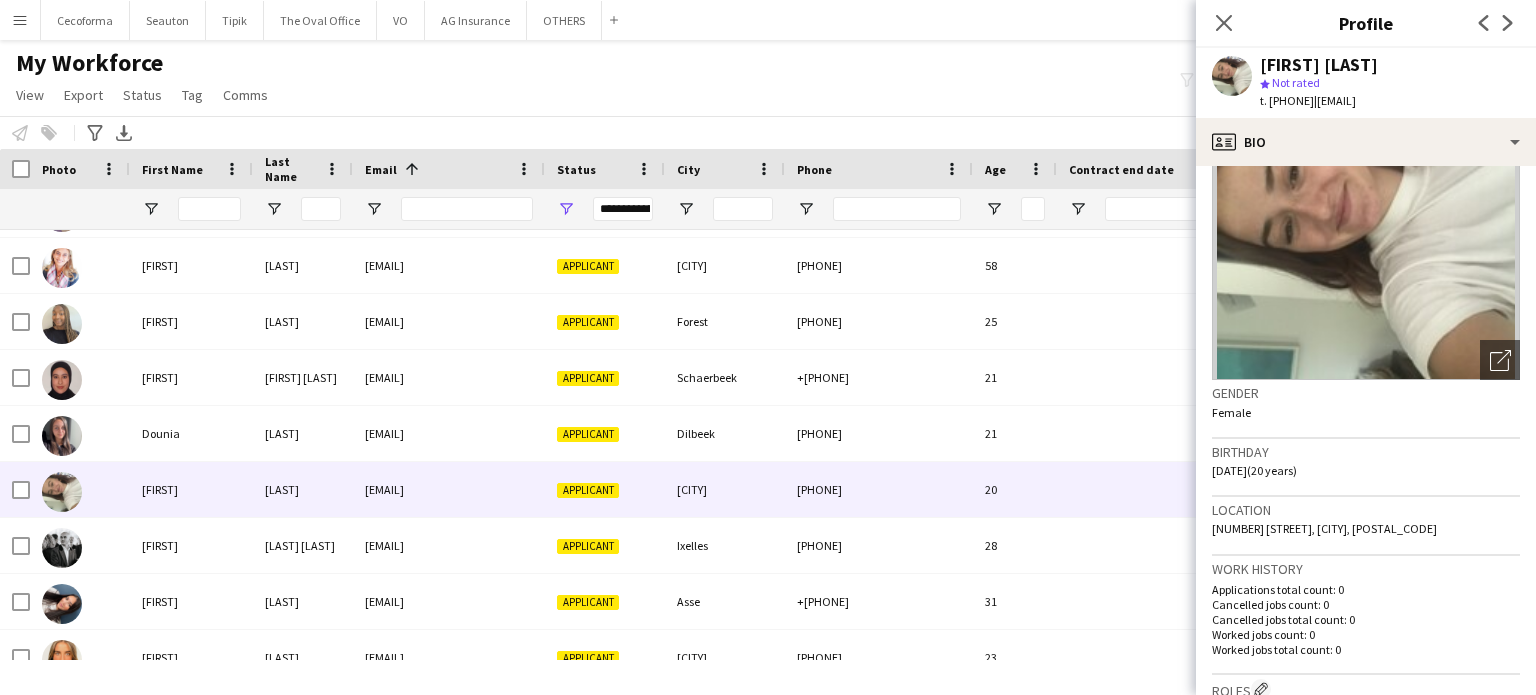 scroll, scrollTop: 100, scrollLeft: 0, axis: vertical 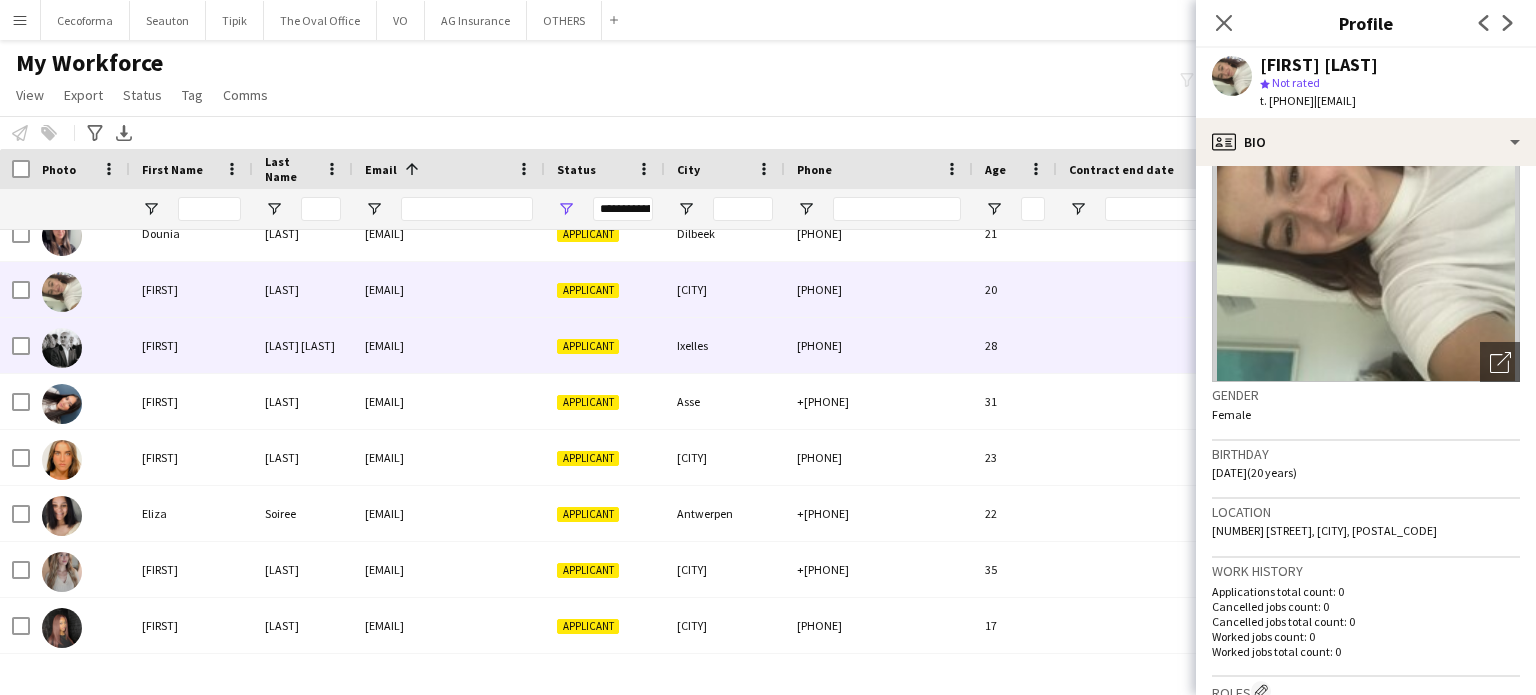click on "[PHONE]" at bounding box center (879, 345) 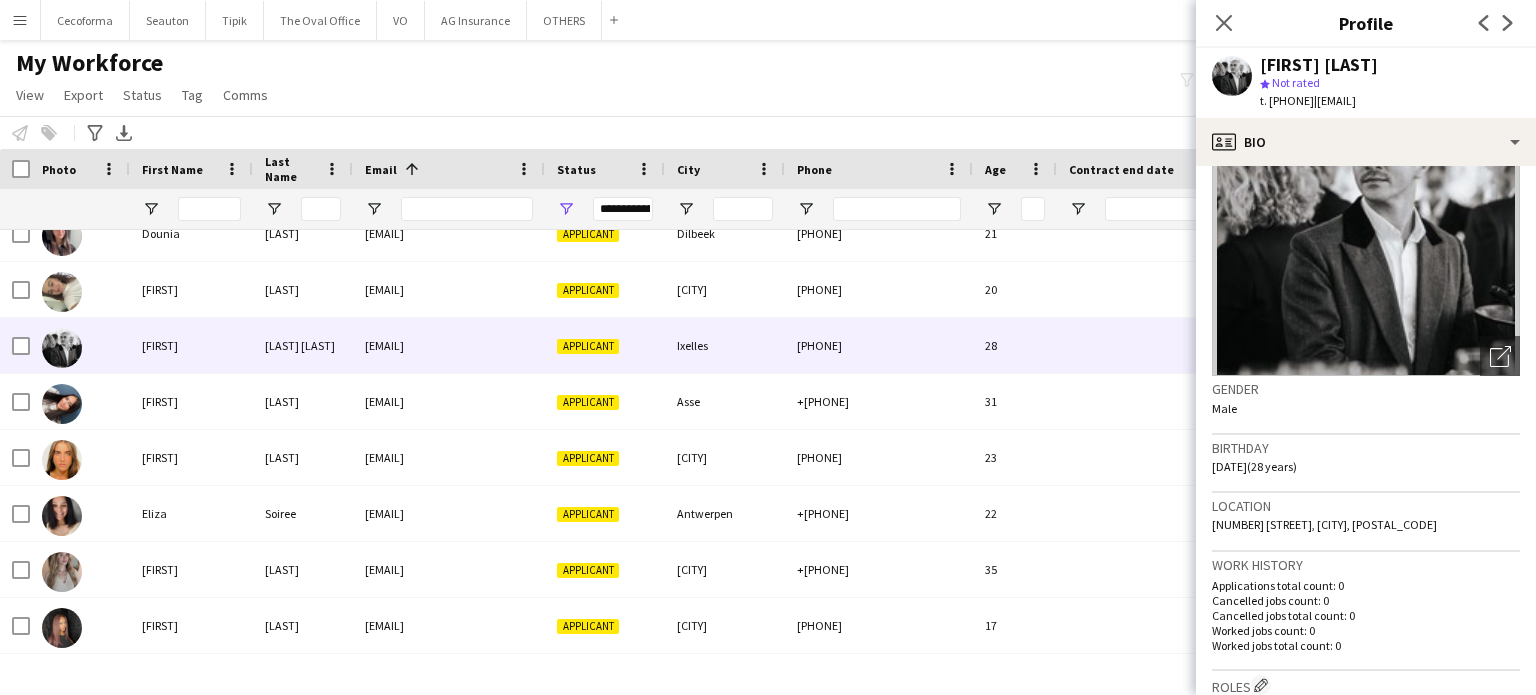 scroll, scrollTop: 100, scrollLeft: 0, axis: vertical 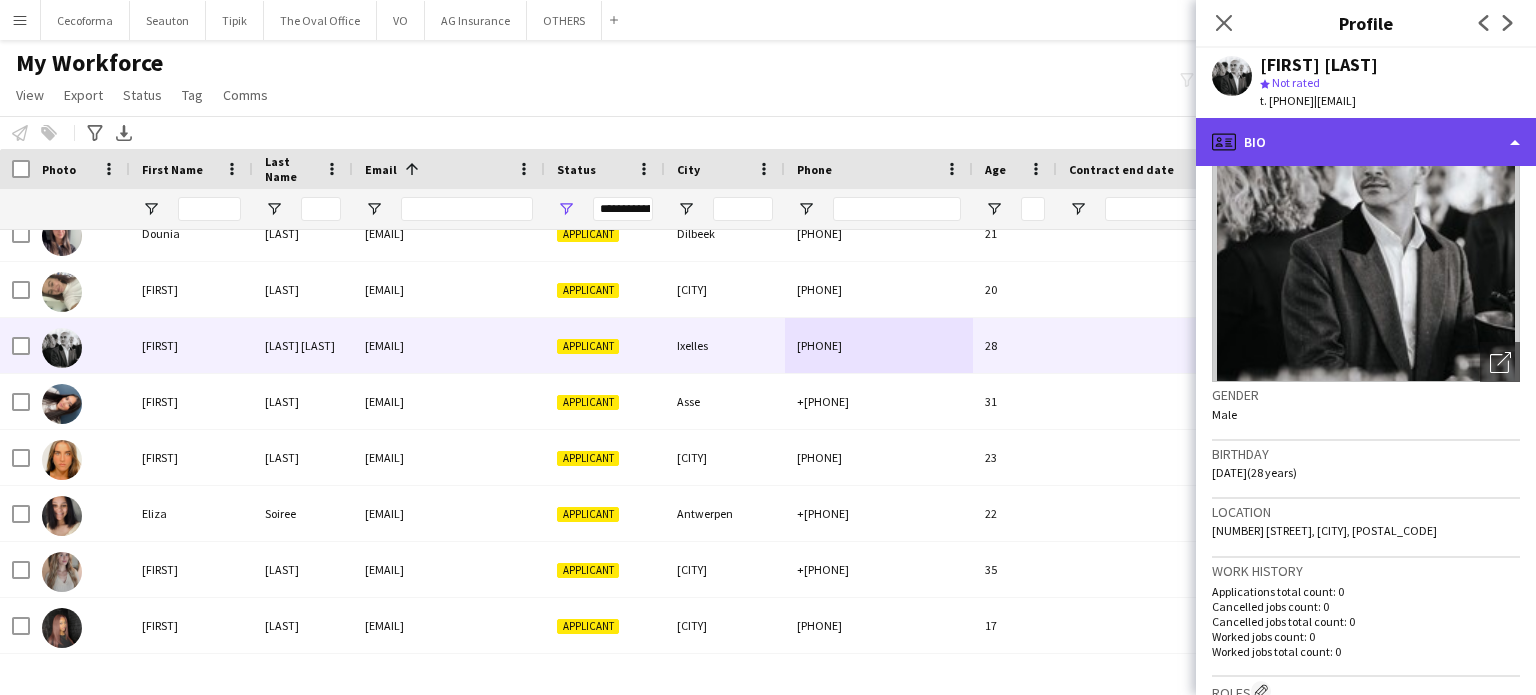 click on "profile
Bio" 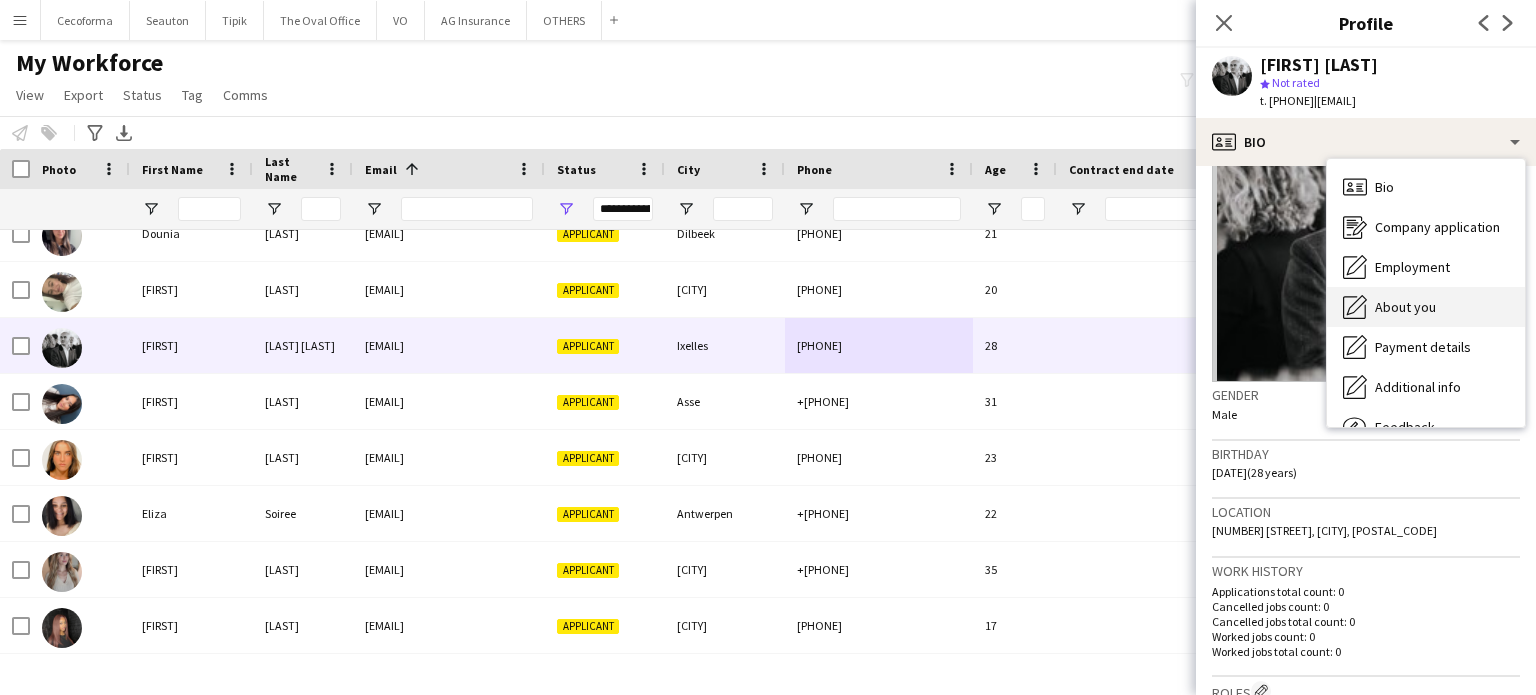 click on "About you" at bounding box center (1405, 307) 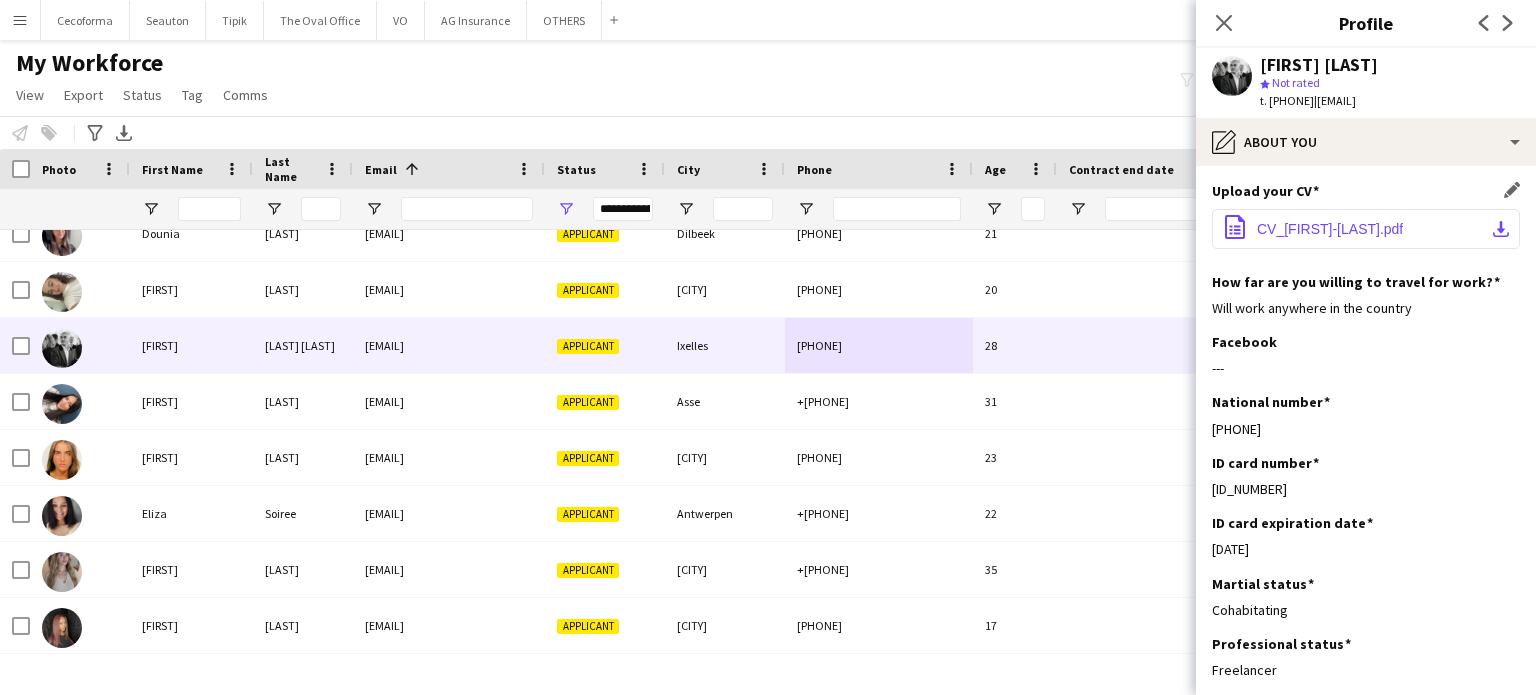 click on "CV_Eduardo-Padron.pdf" 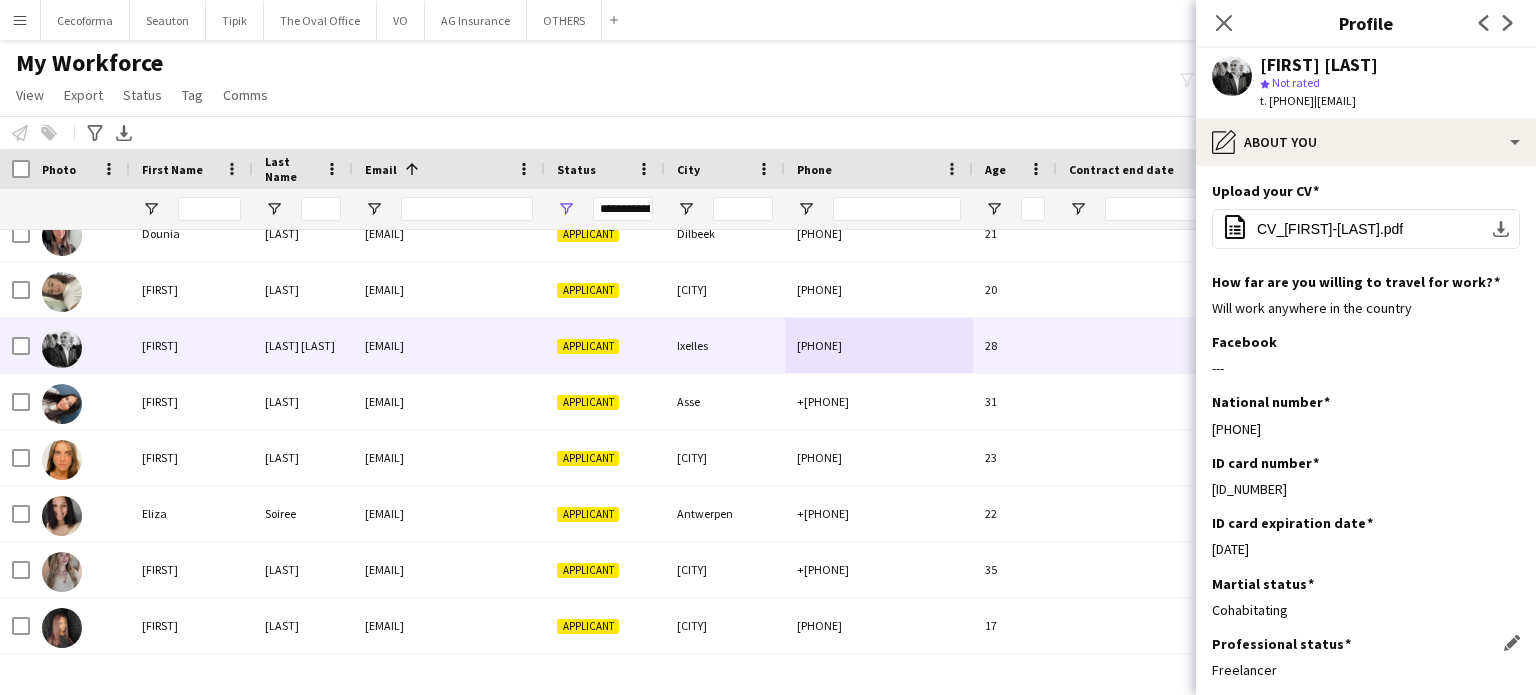 scroll, scrollTop: 0, scrollLeft: 0, axis: both 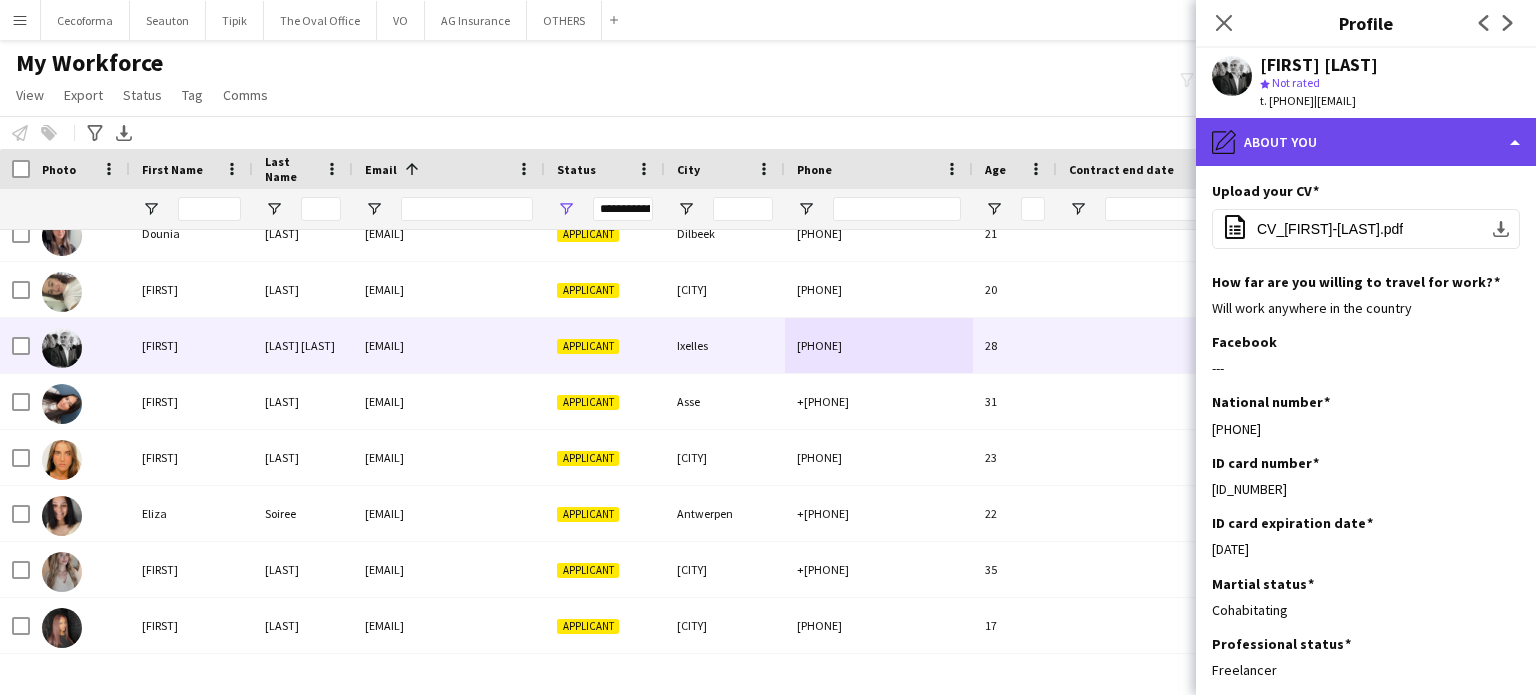 click on "pencil4
About you" 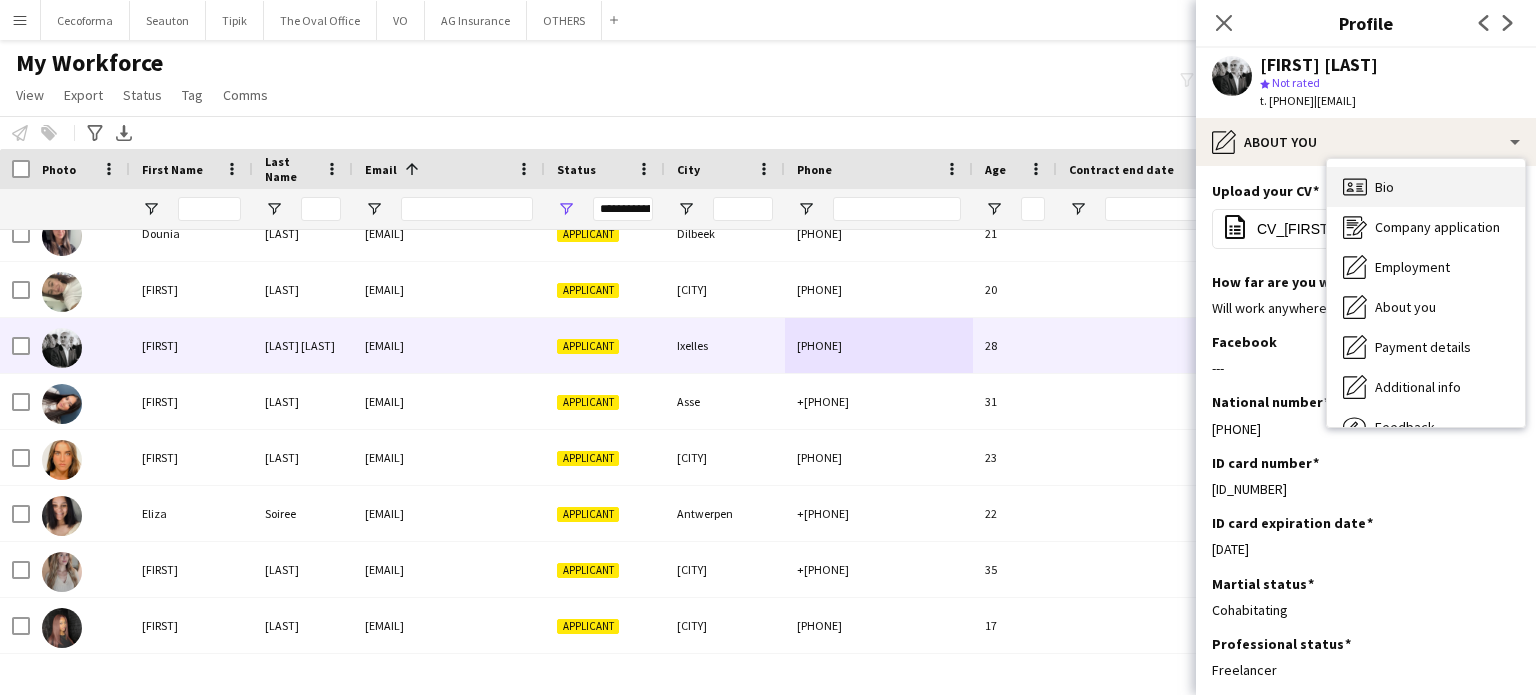 click on "Bio" at bounding box center (1384, 187) 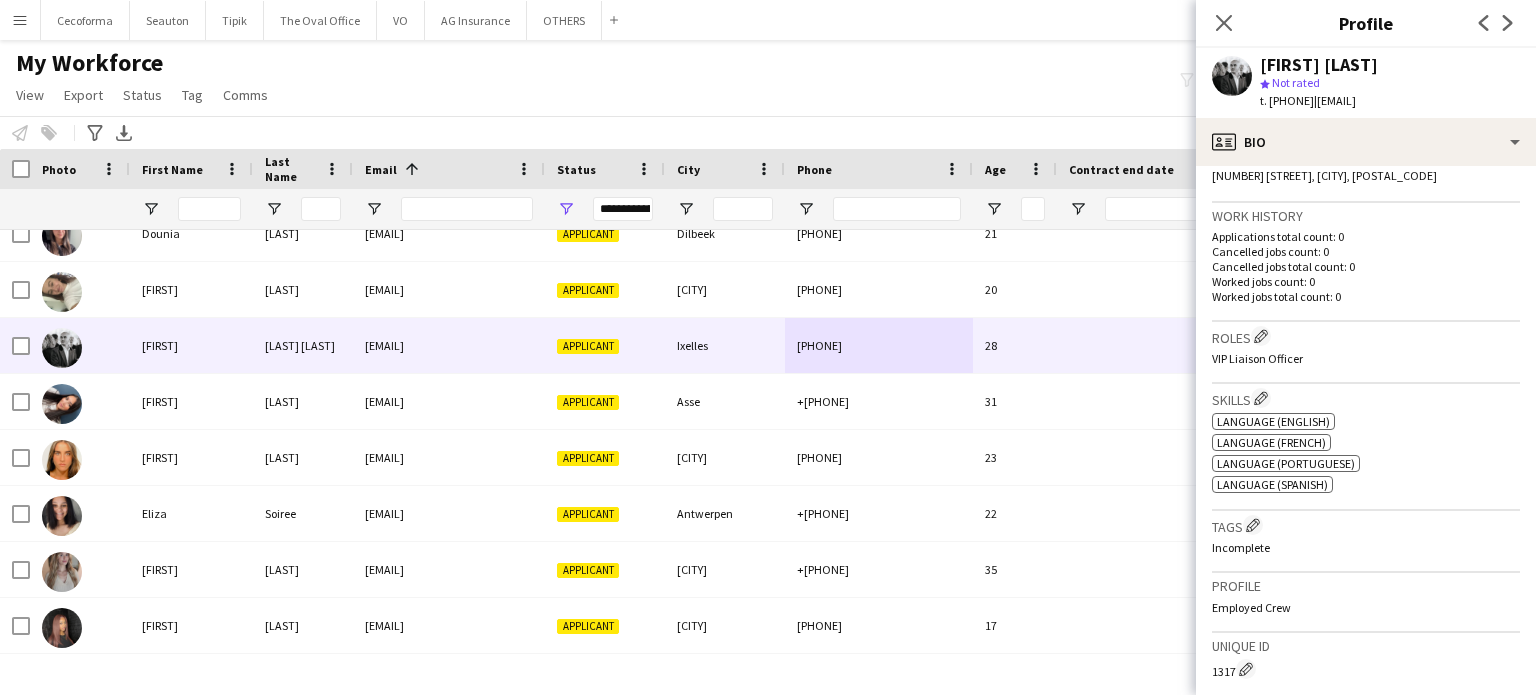 scroll, scrollTop: 600, scrollLeft: 0, axis: vertical 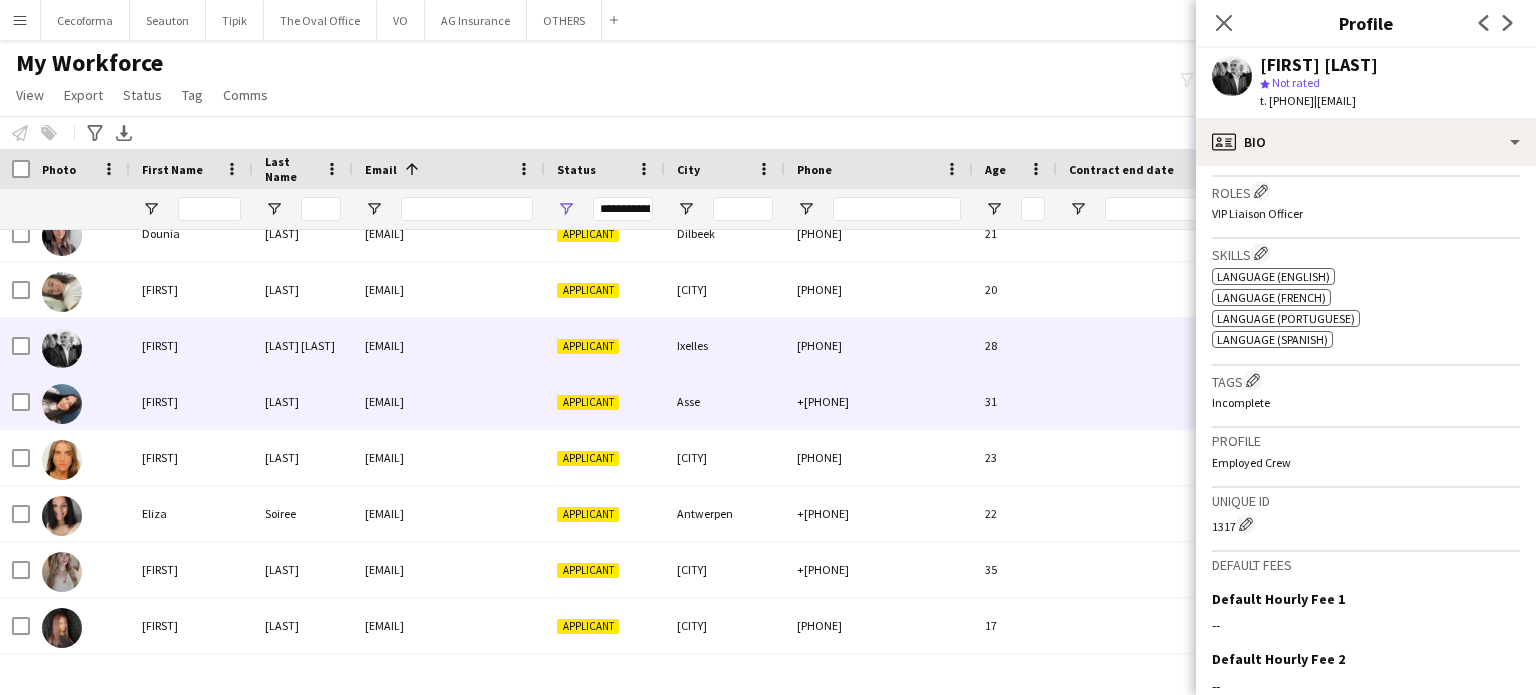 click on "Asse" at bounding box center [725, 401] 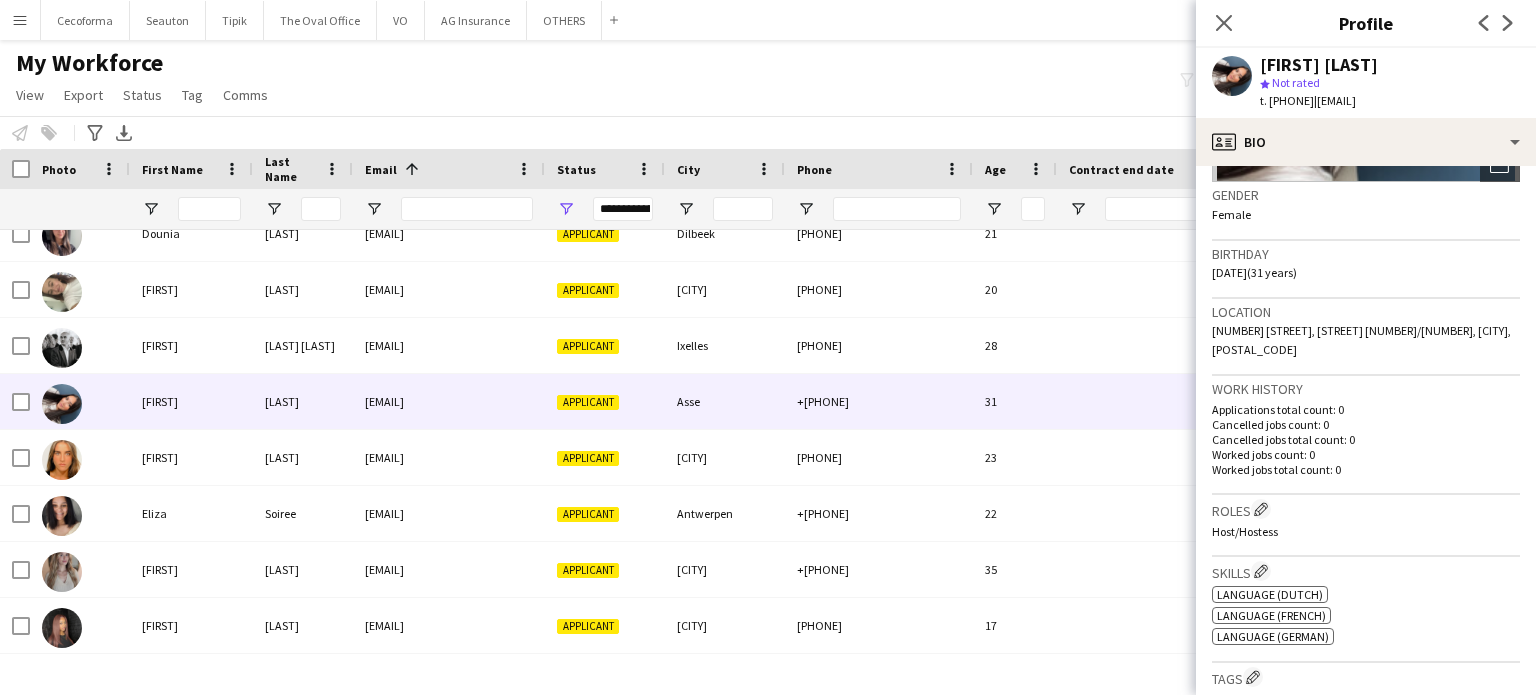 scroll, scrollTop: 0, scrollLeft: 0, axis: both 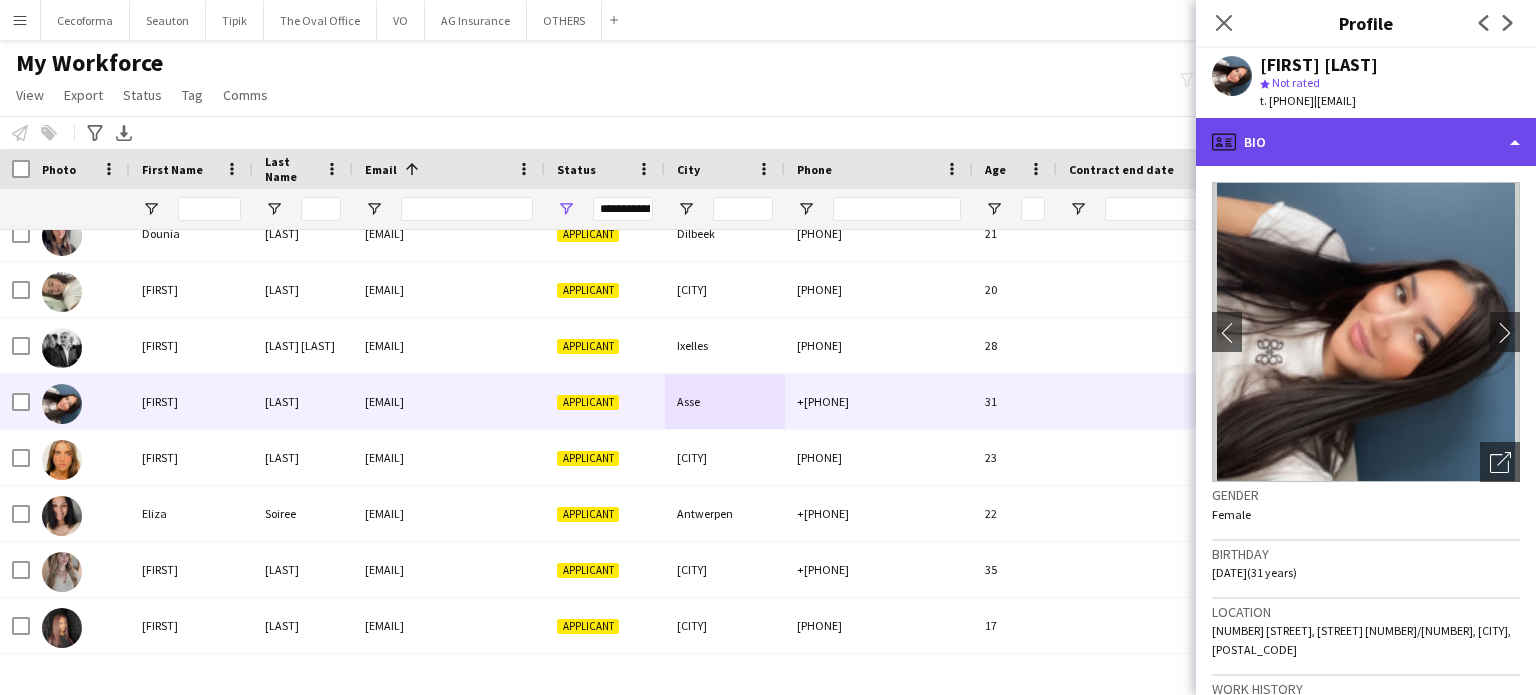click on "profile
Bio" 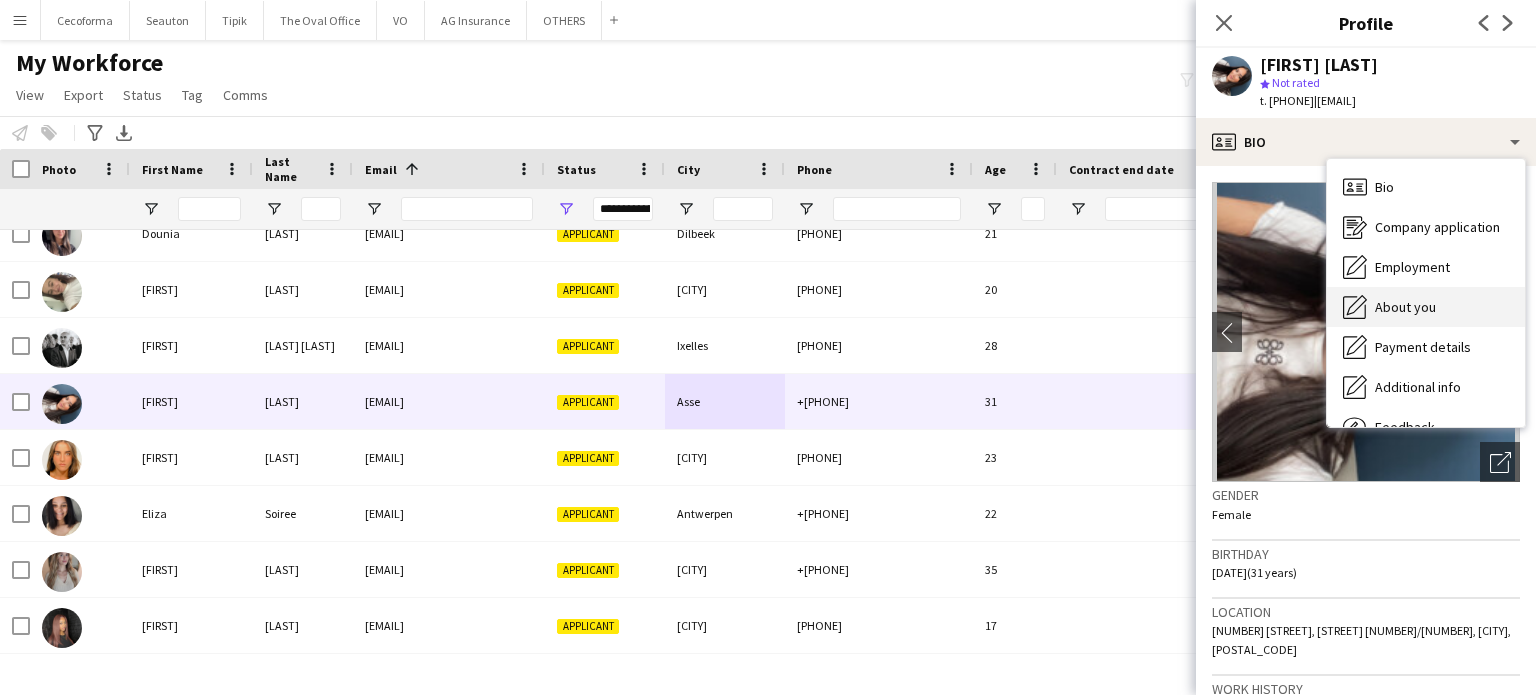 click on "About you
About you" at bounding box center [1426, 307] 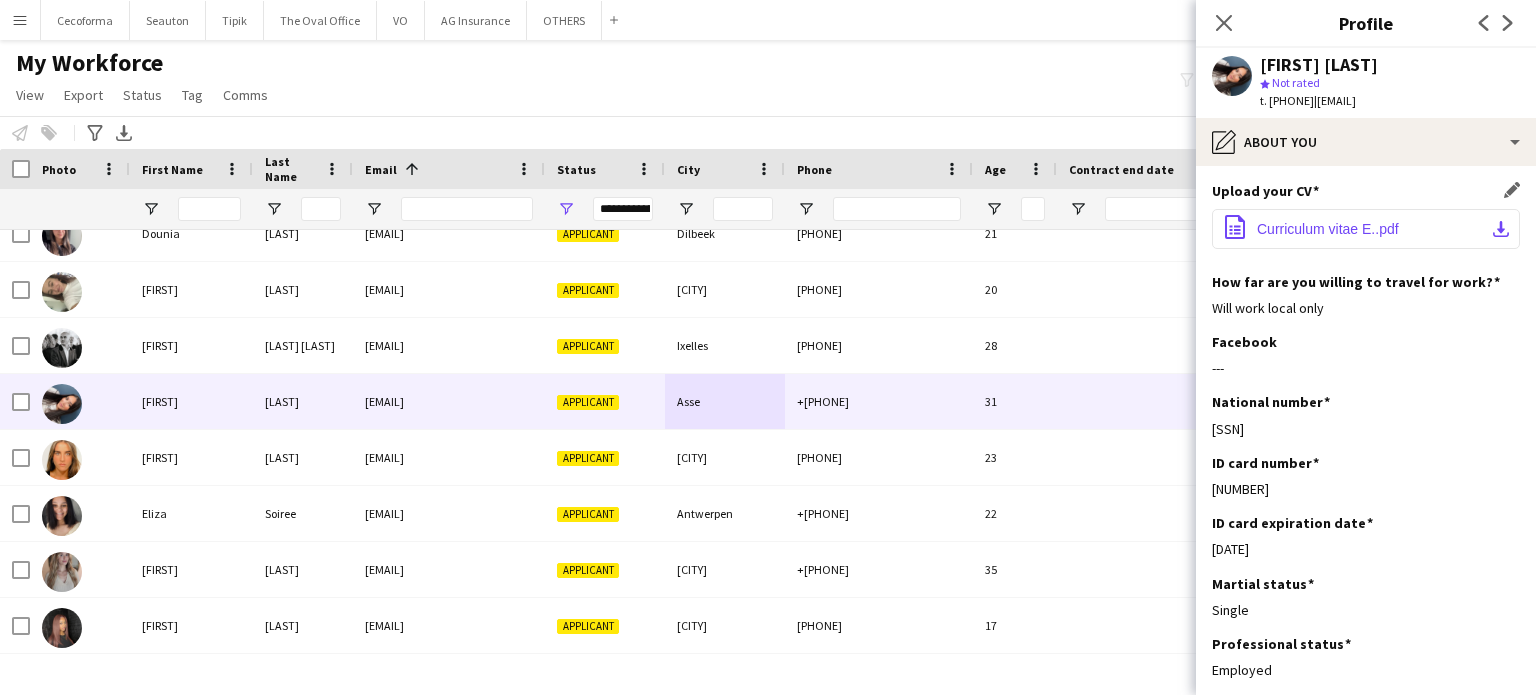 click on "Curriculum vitae E..pdf" 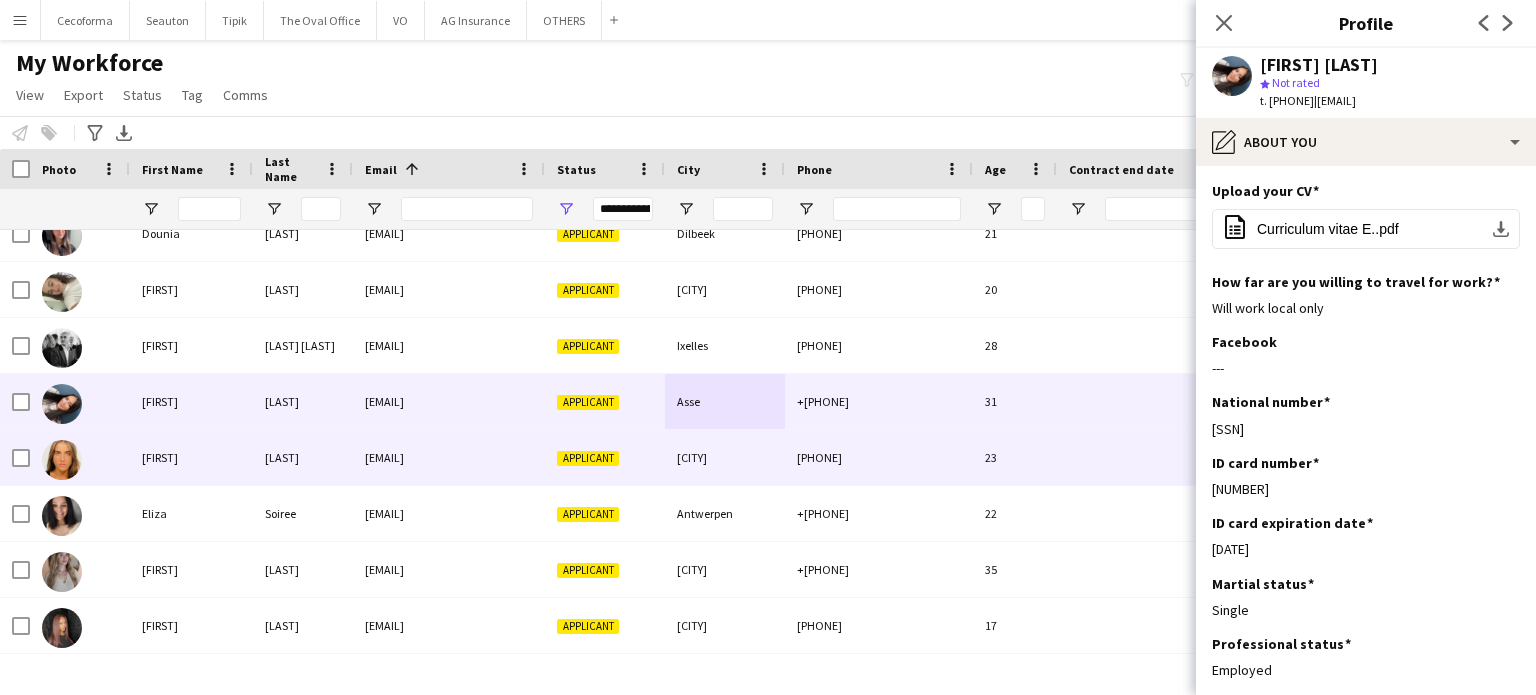 click on "[PHONE]" at bounding box center [879, 457] 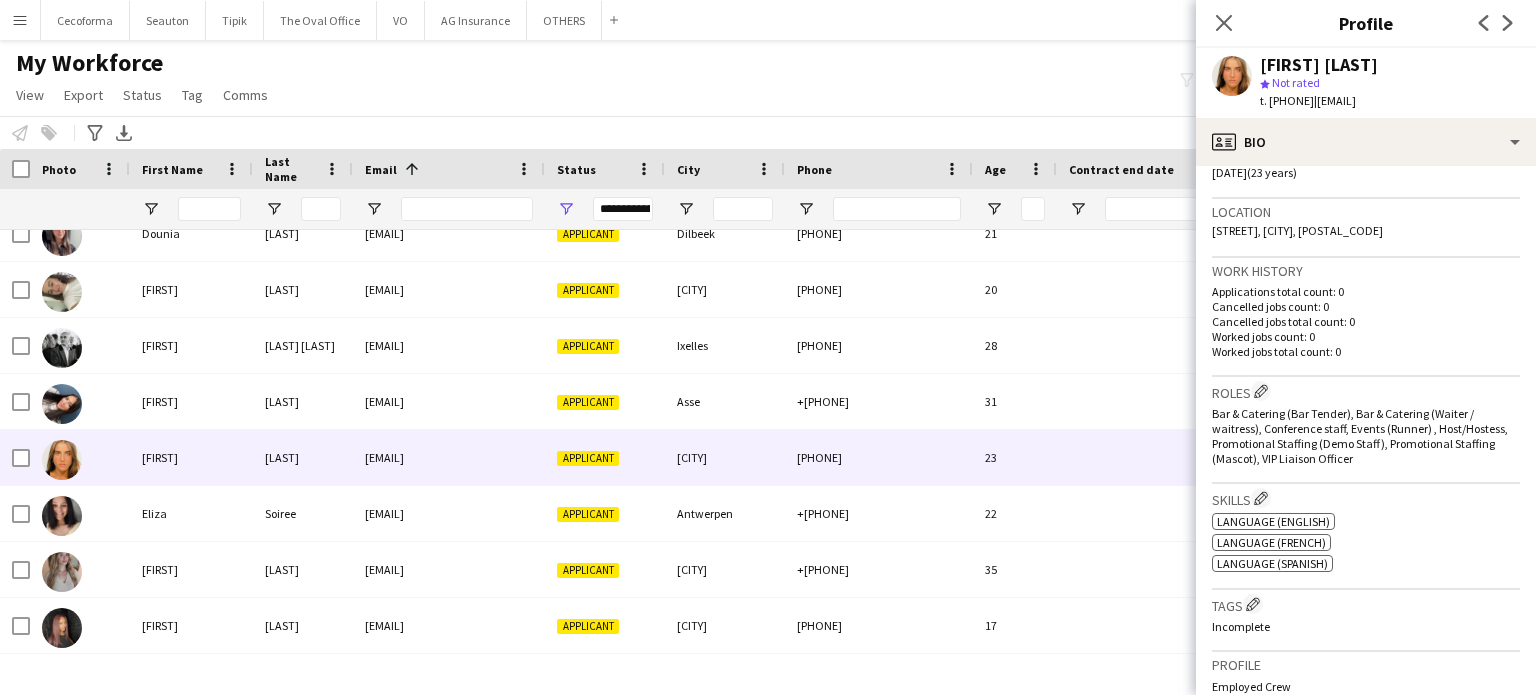 scroll, scrollTop: 0, scrollLeft: 0, axis: both 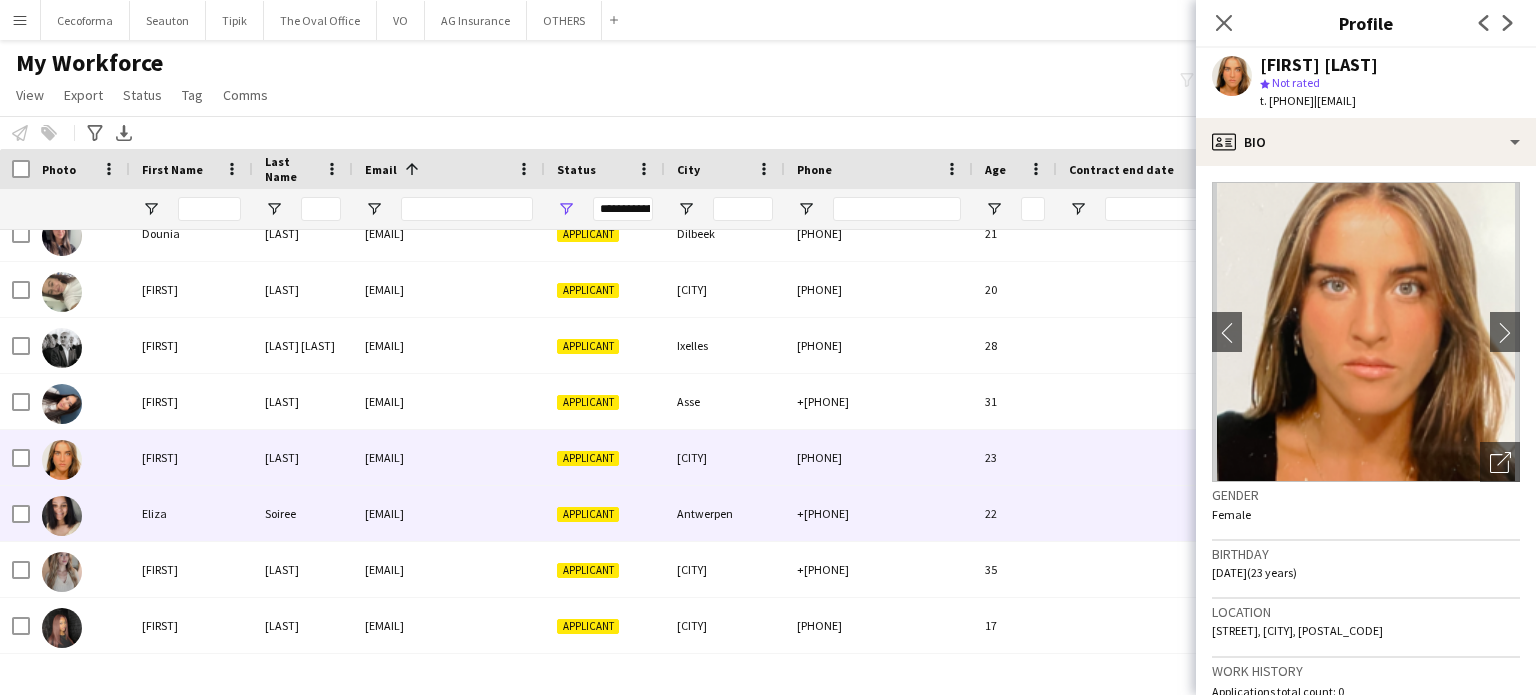 click on "[PHONE]" at bounding box center (879, 513) 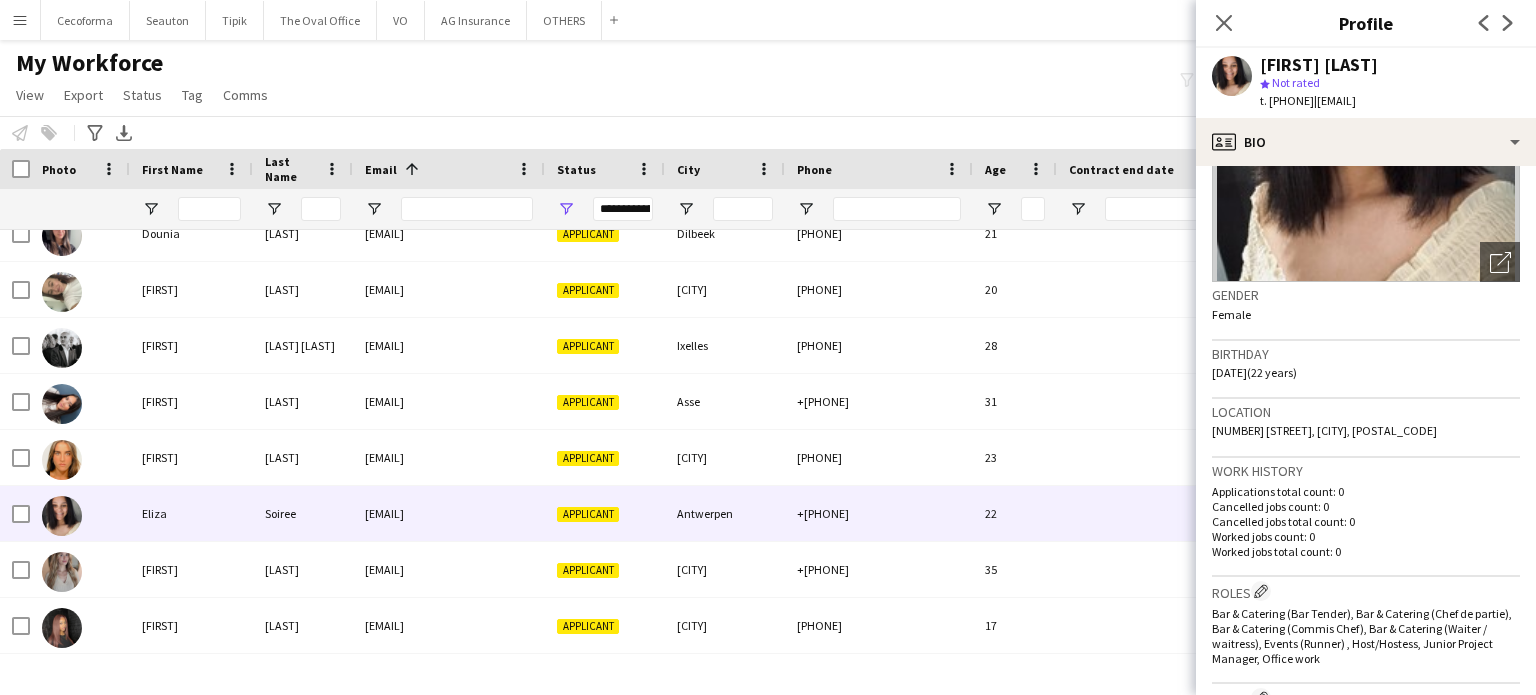 scroll, scrollTop: 0, scrollLeft: 0, axis: both 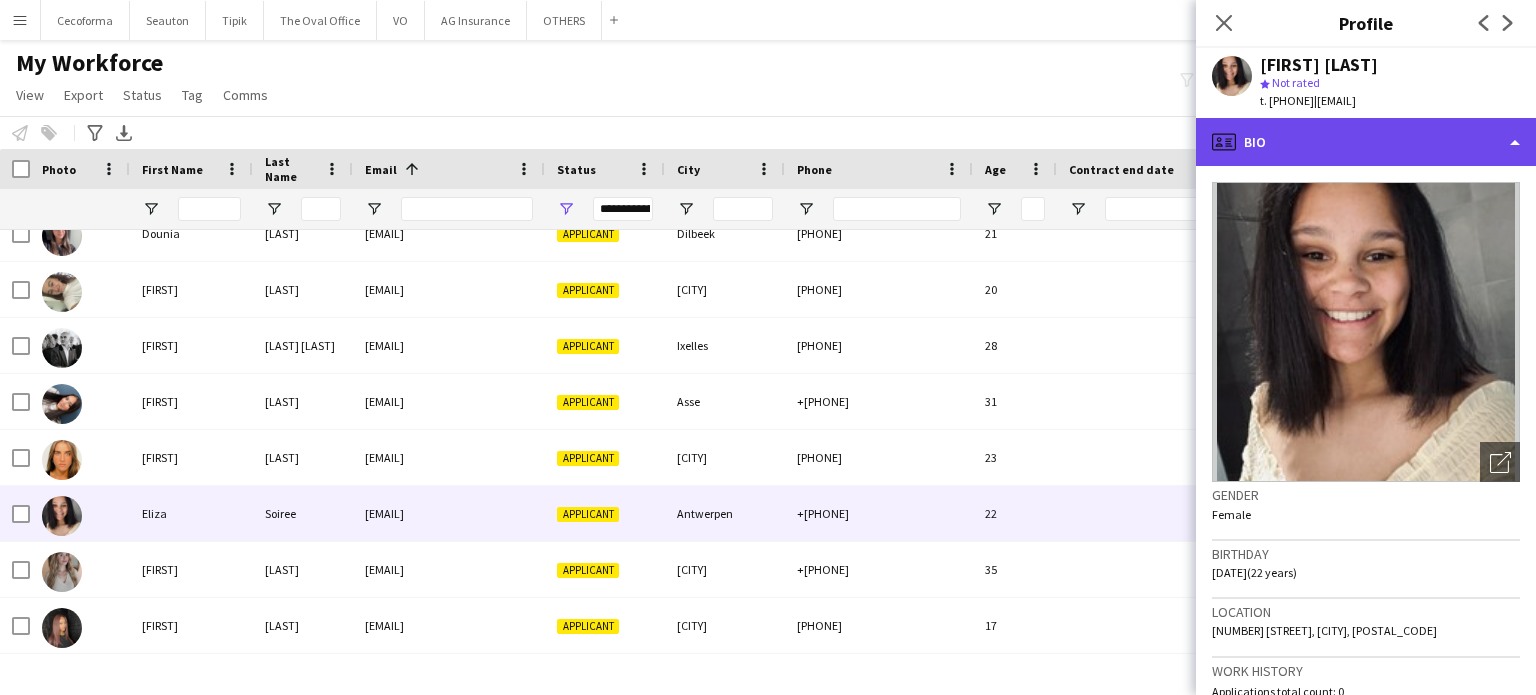 click on "profile
Bio" 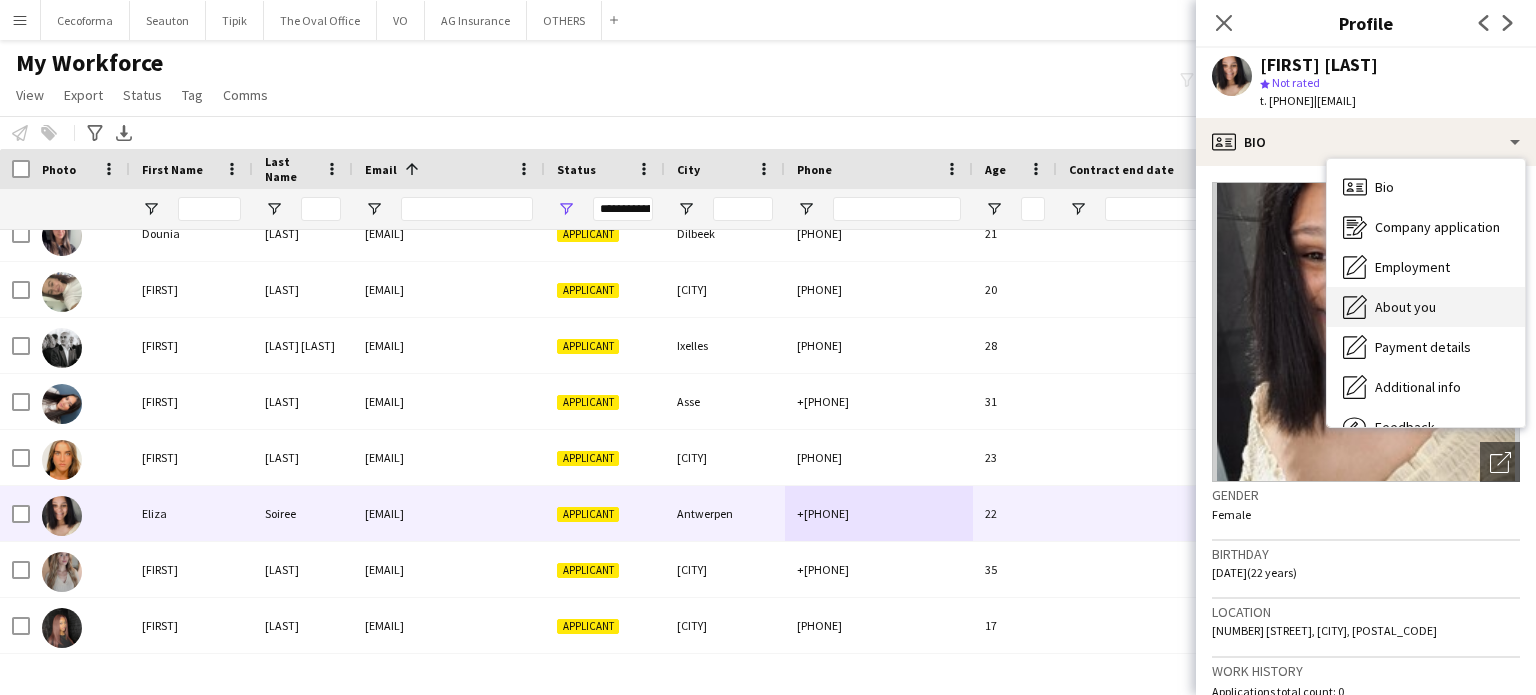 click on "About you
About you" at bounding box center [1426, 307] 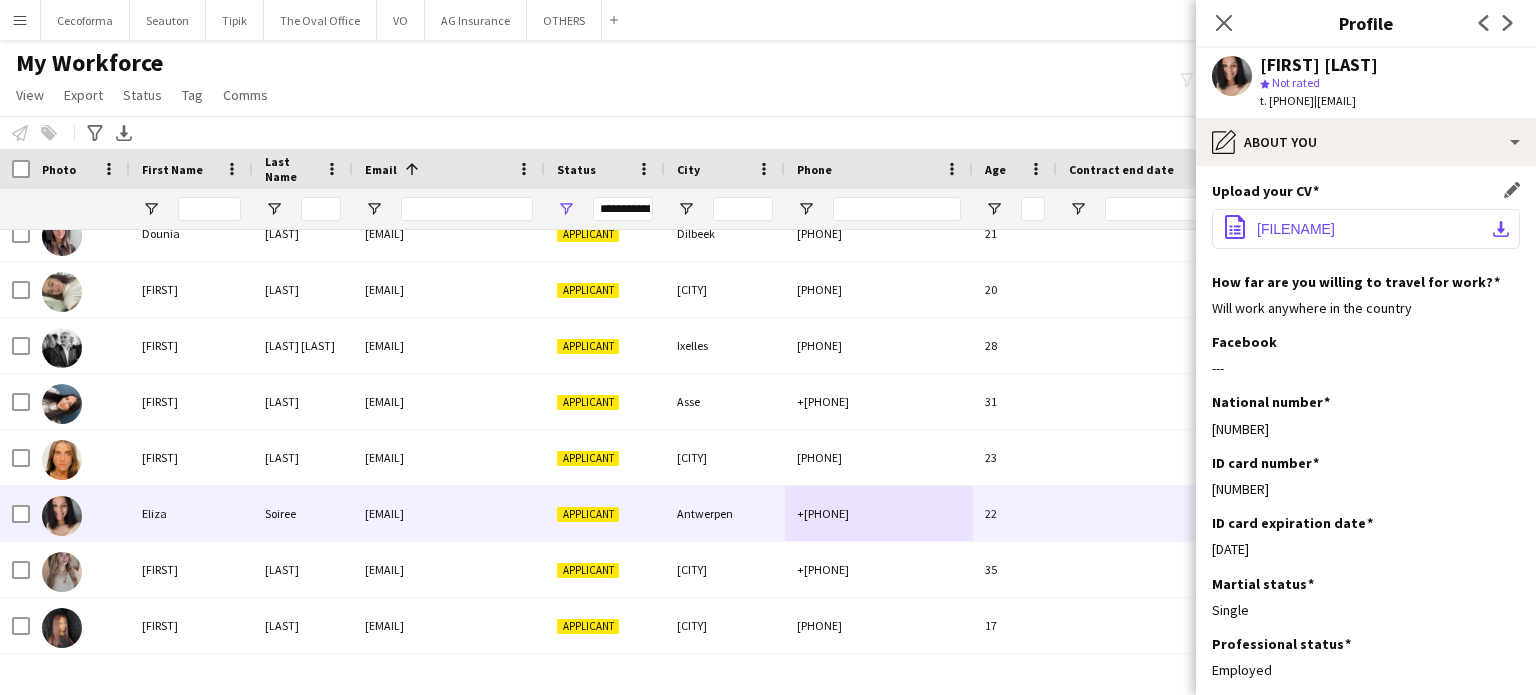 click on "office-file-sheet
CV Resume Soiree Eliza .pdf
download-bottom" 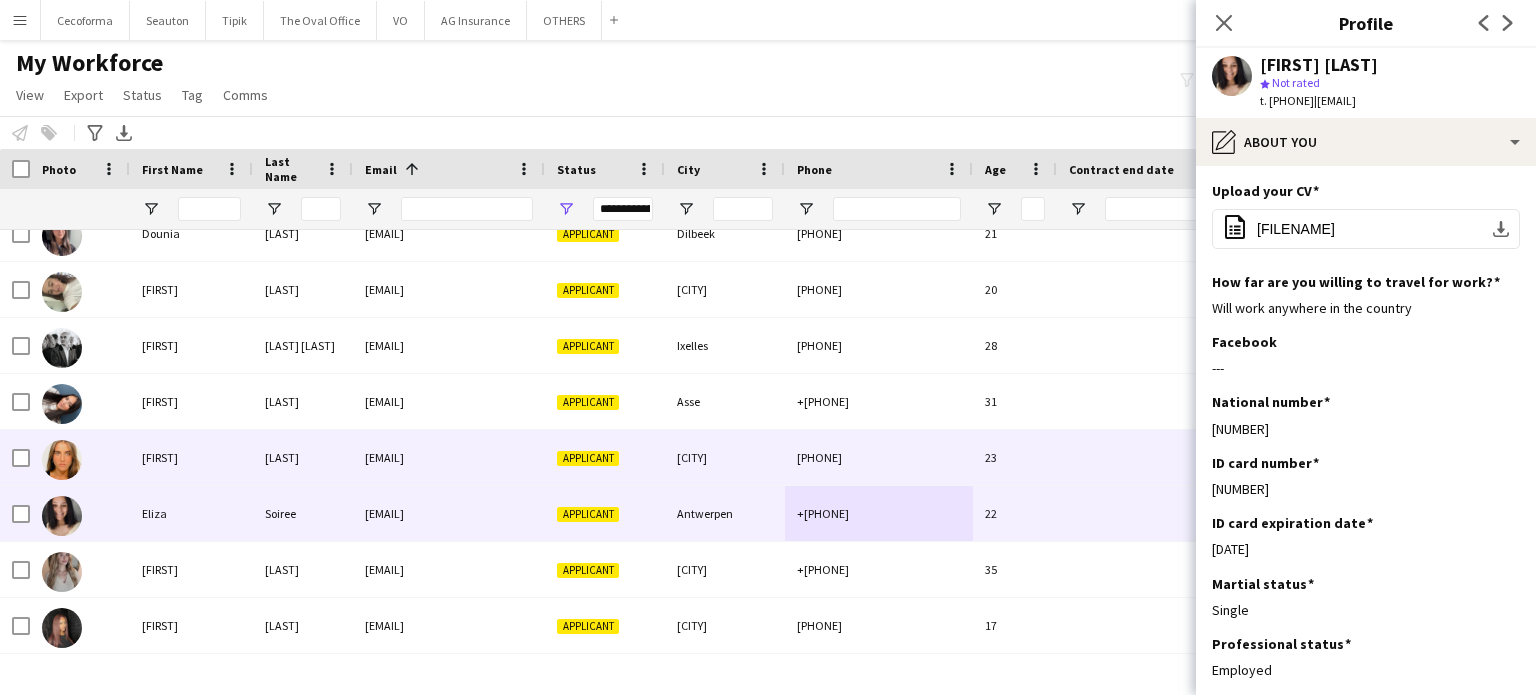 scroll, scrollTop: 3972, scrollLeft: 0, axis: vertical 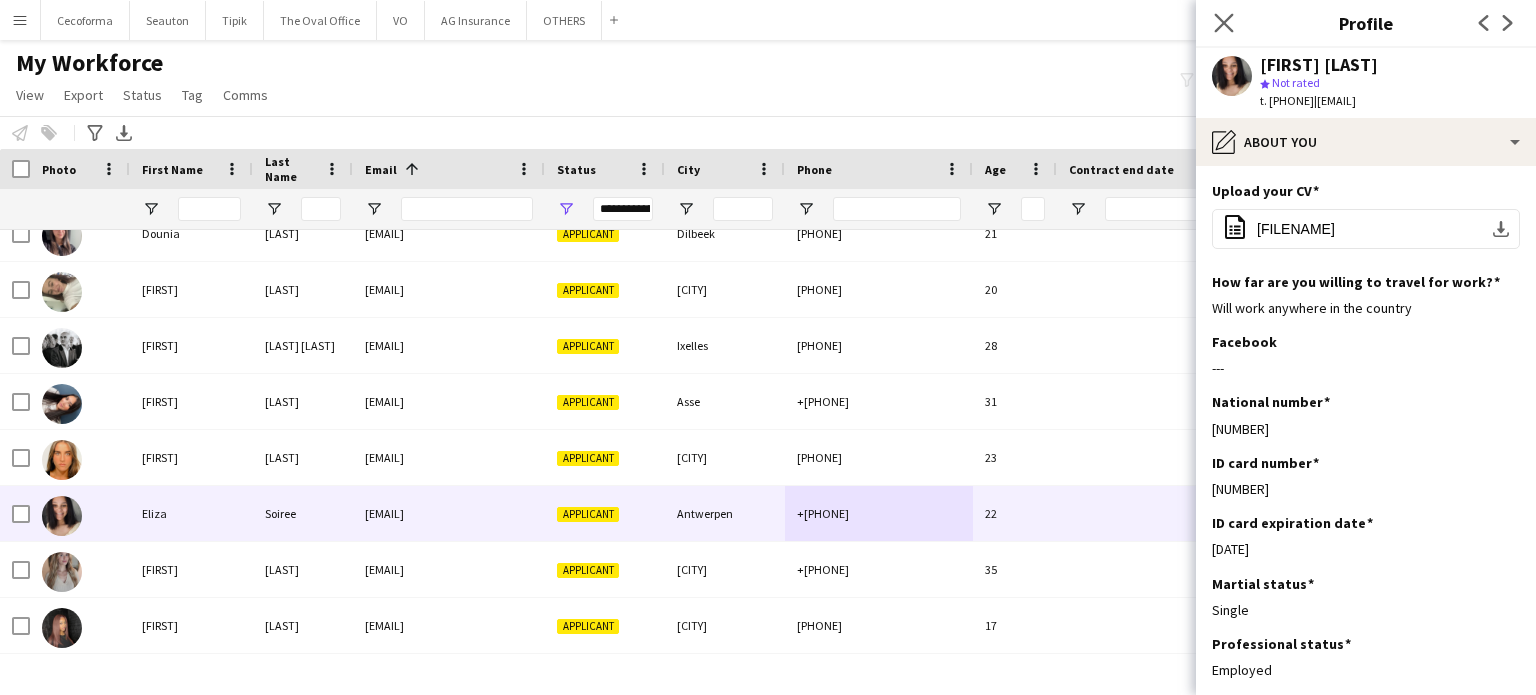 click on "Close pop-in" 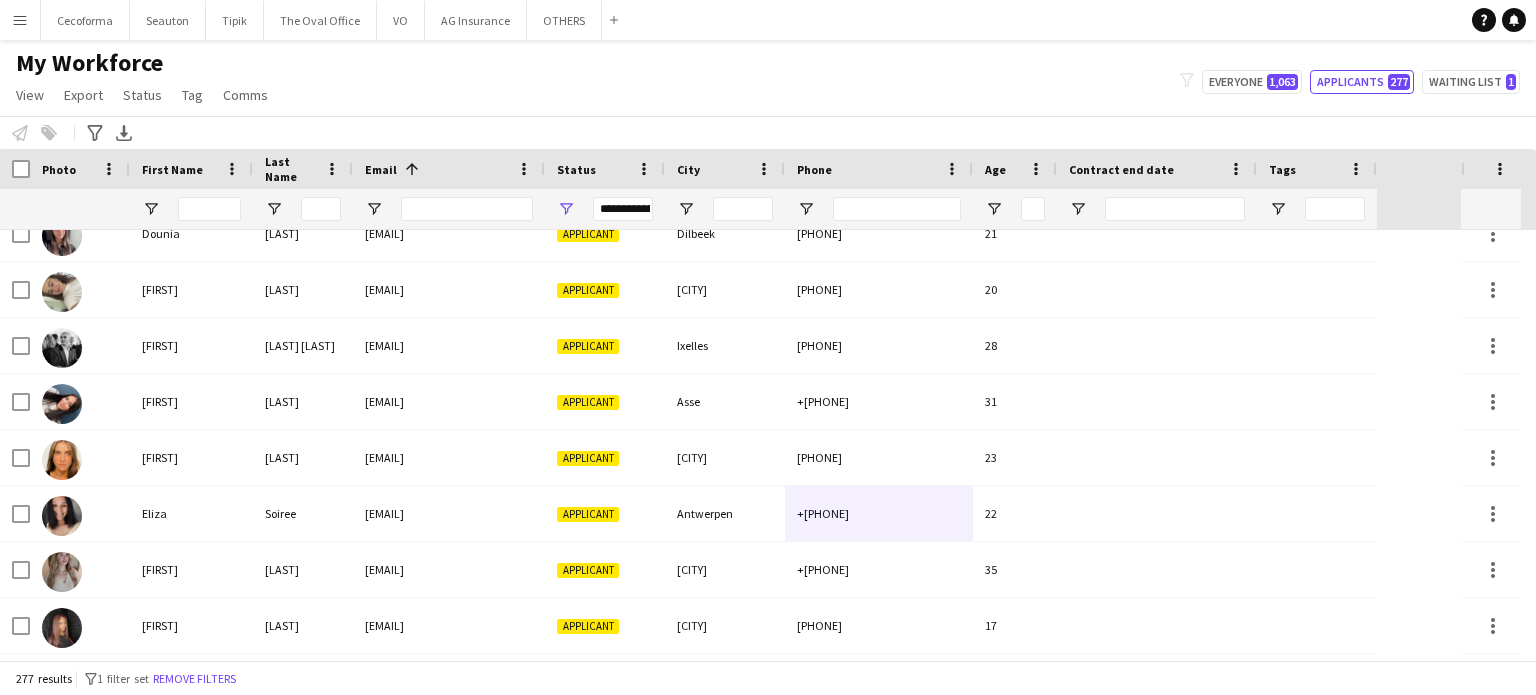 scroll, scrollTop: 4040, scrollLeft: 0, axis: vertical 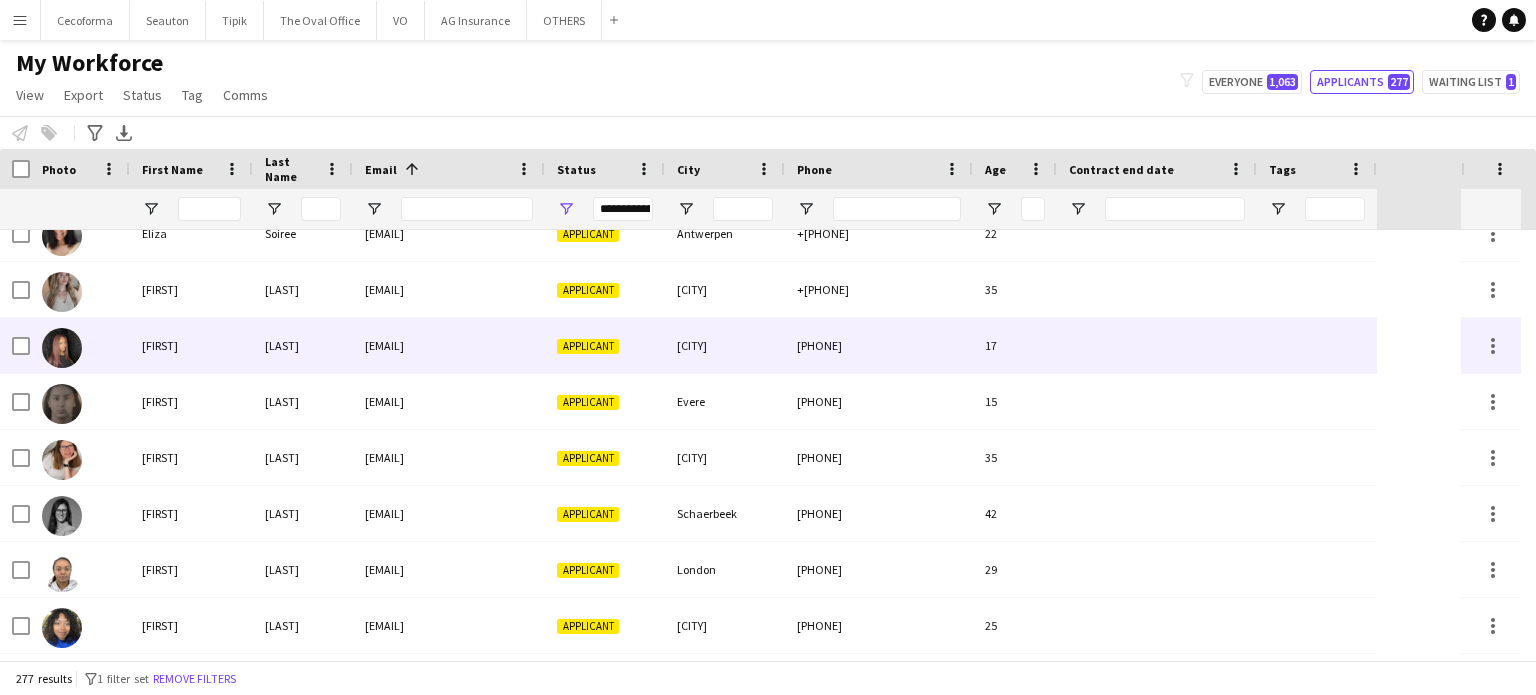 click on "[USERNAME]@example.com" at bounding box center (449, 345) 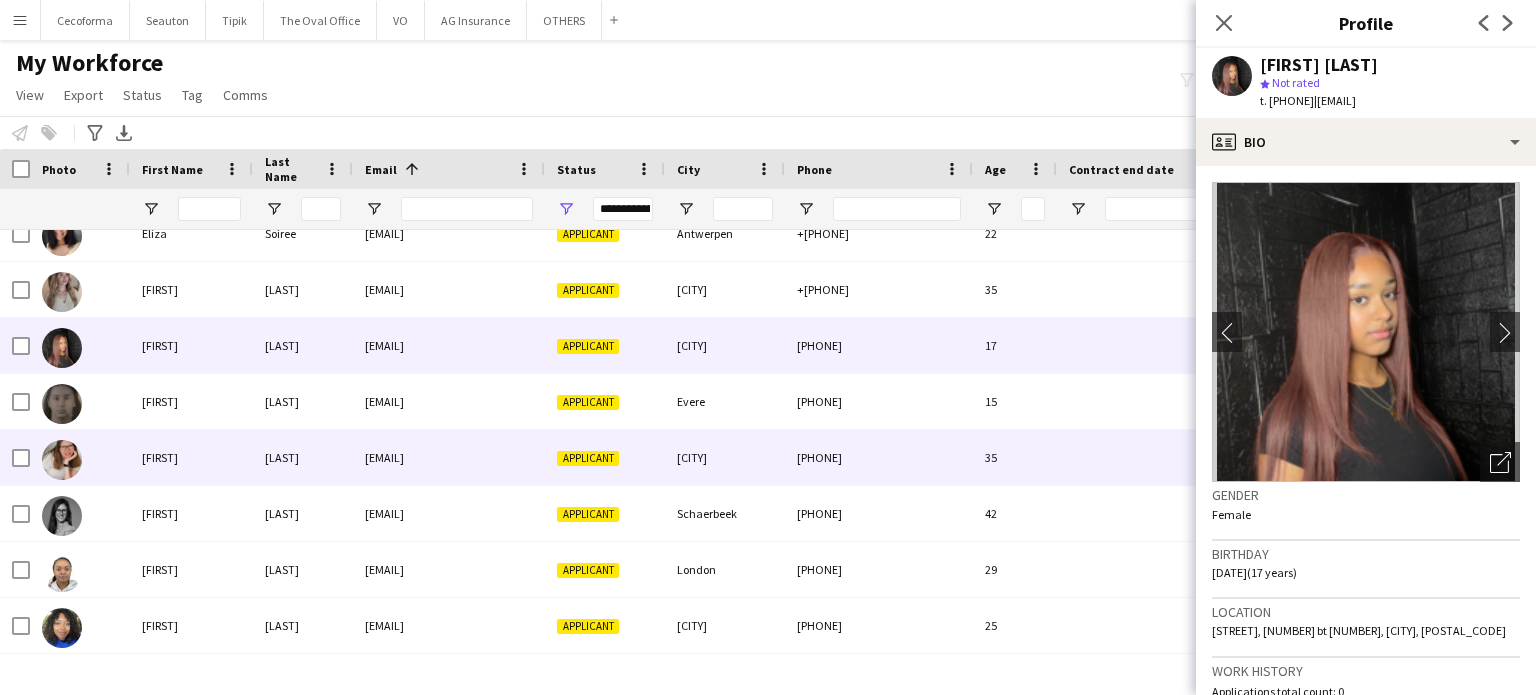 click on "[EMAIL]" at bounding box center [449, 457] 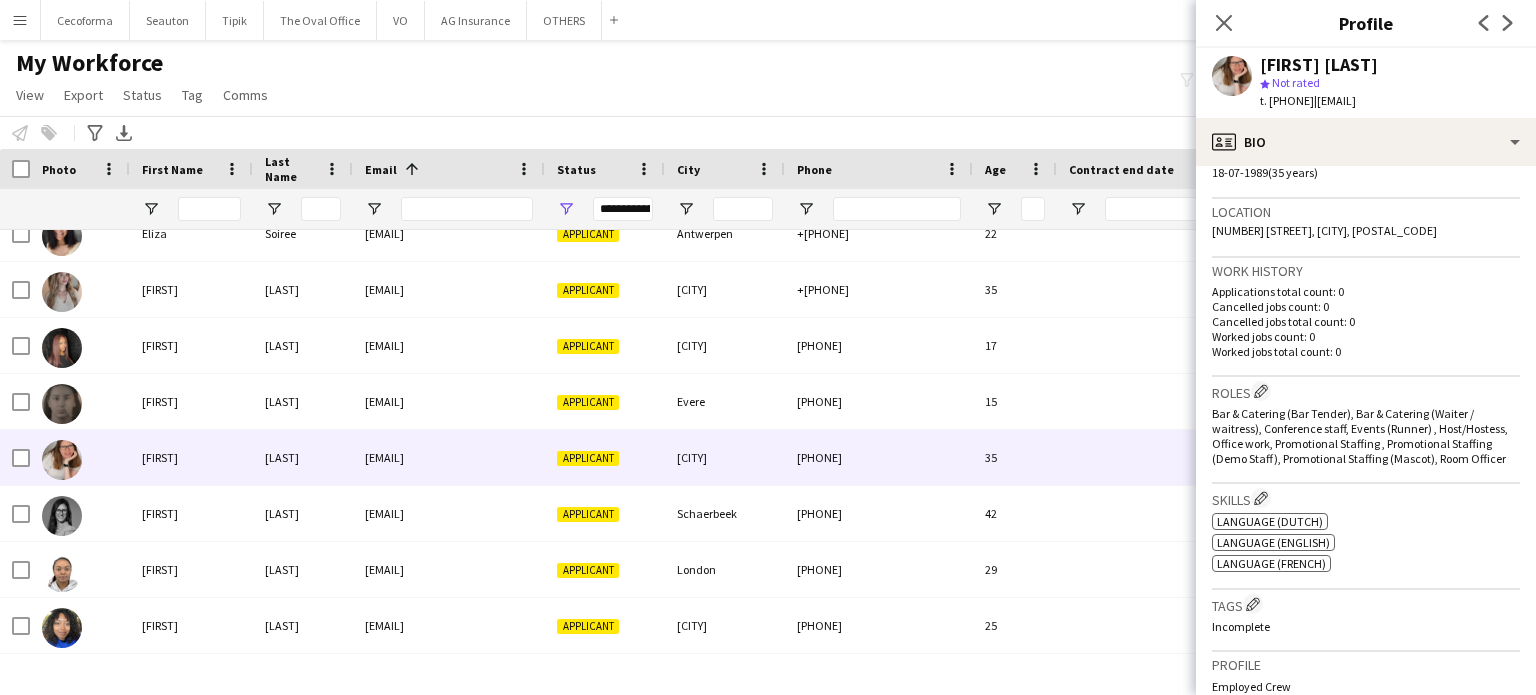 scroll, scrollTop: 0, scrollLeft: 0, axis: both 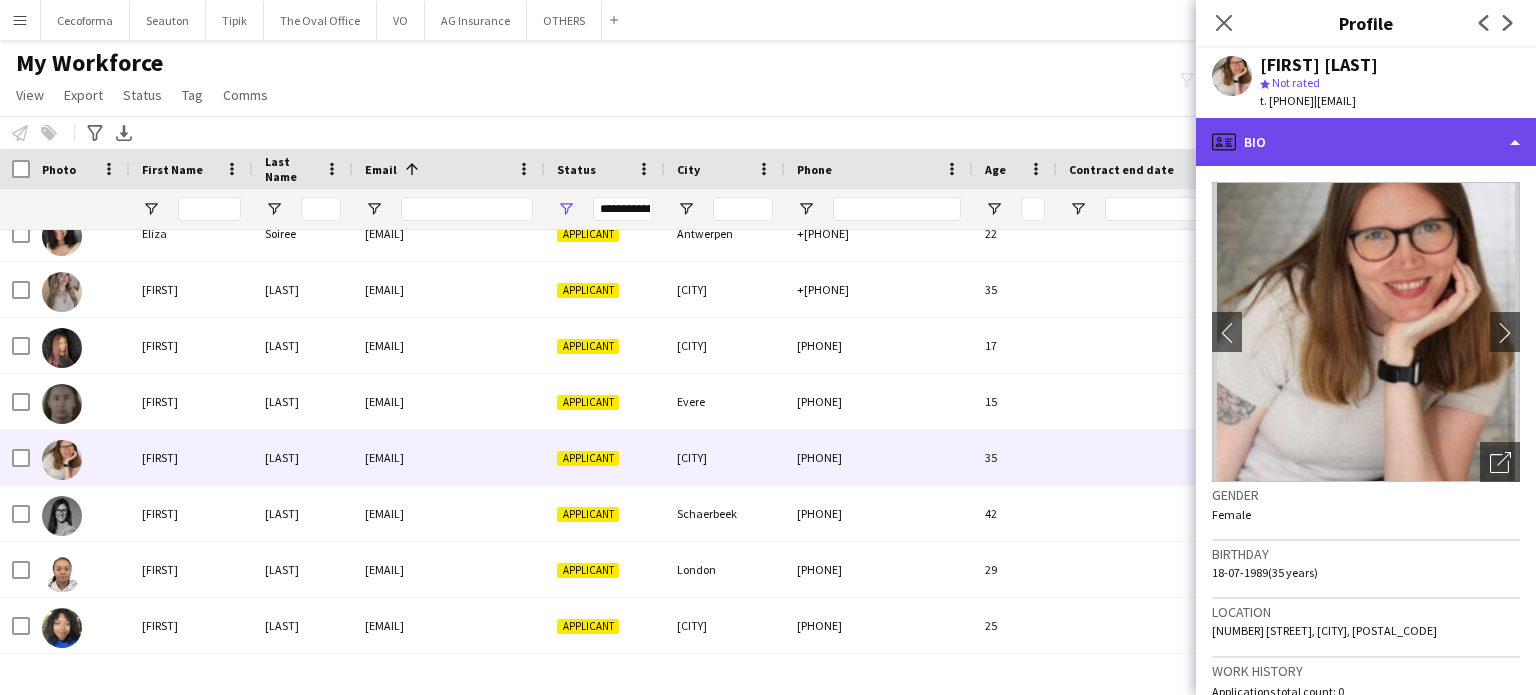 click on "profile
Bio" 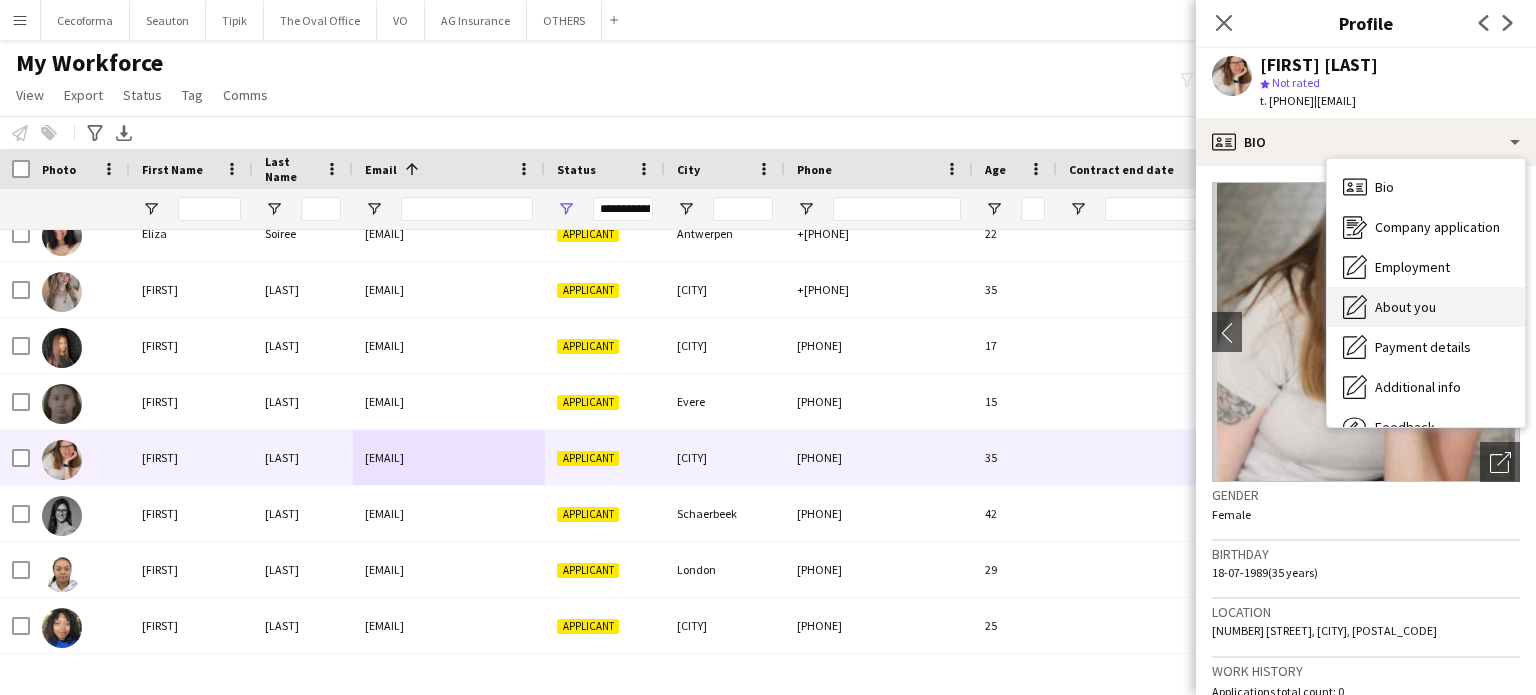 click on "About you" at bounding box center (1405, 307) 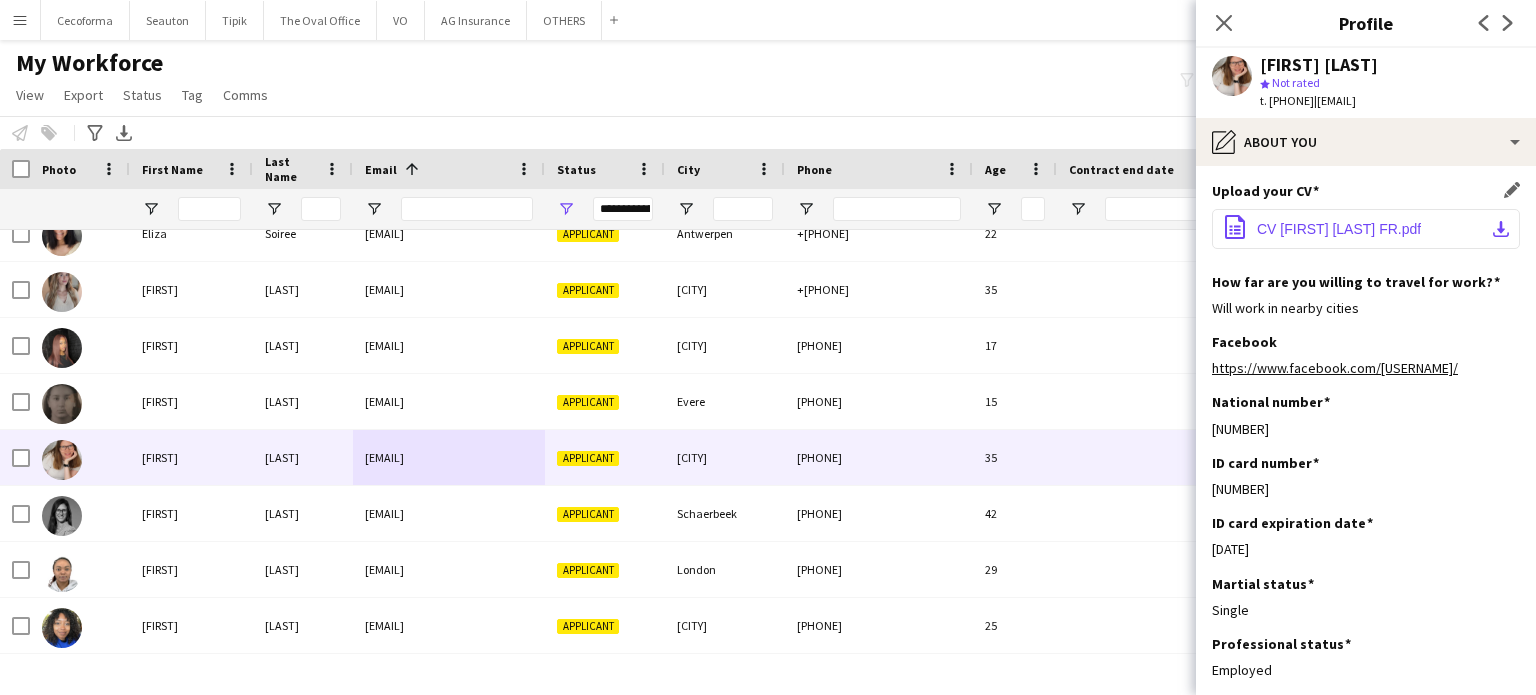 click on "CV Elodie Barthels FR.pdf" 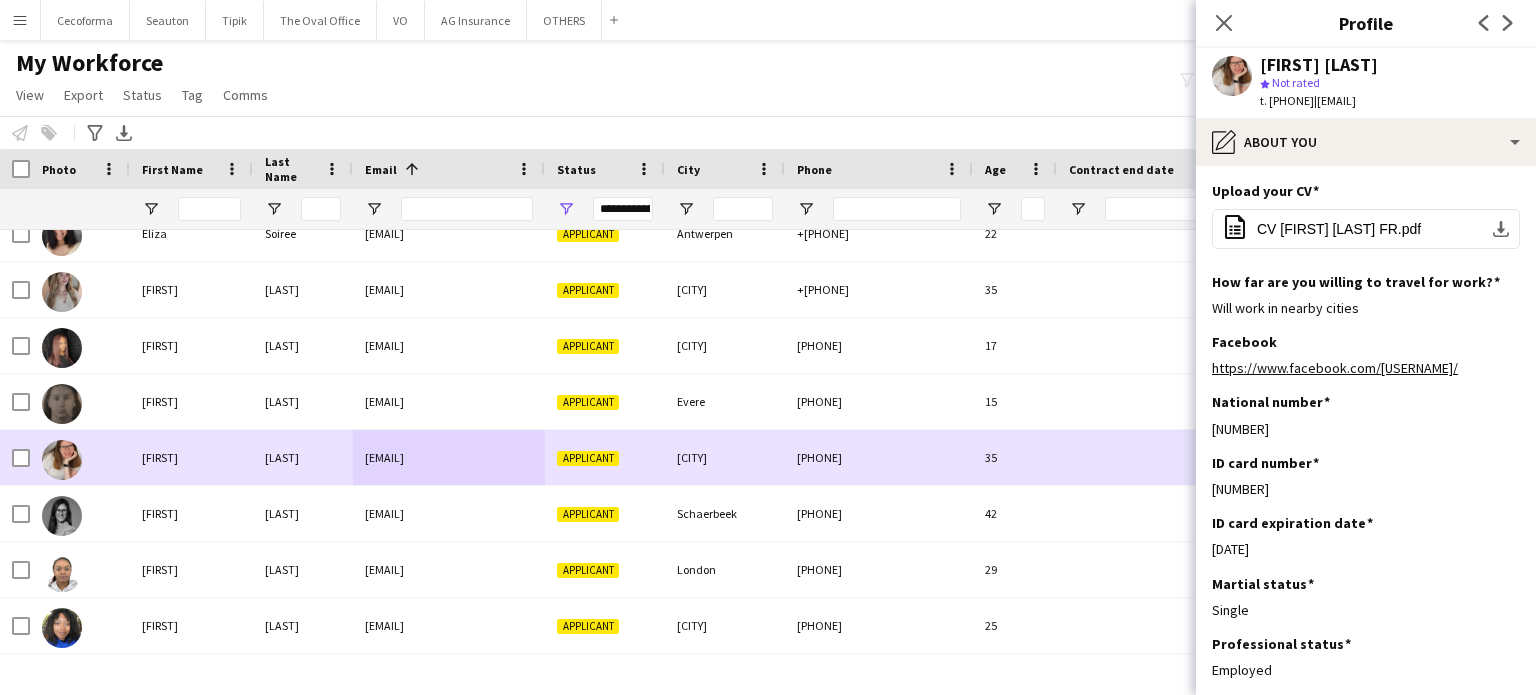 scroll, scrollTop: 4384, scrollLeft: 0, axis: vertical 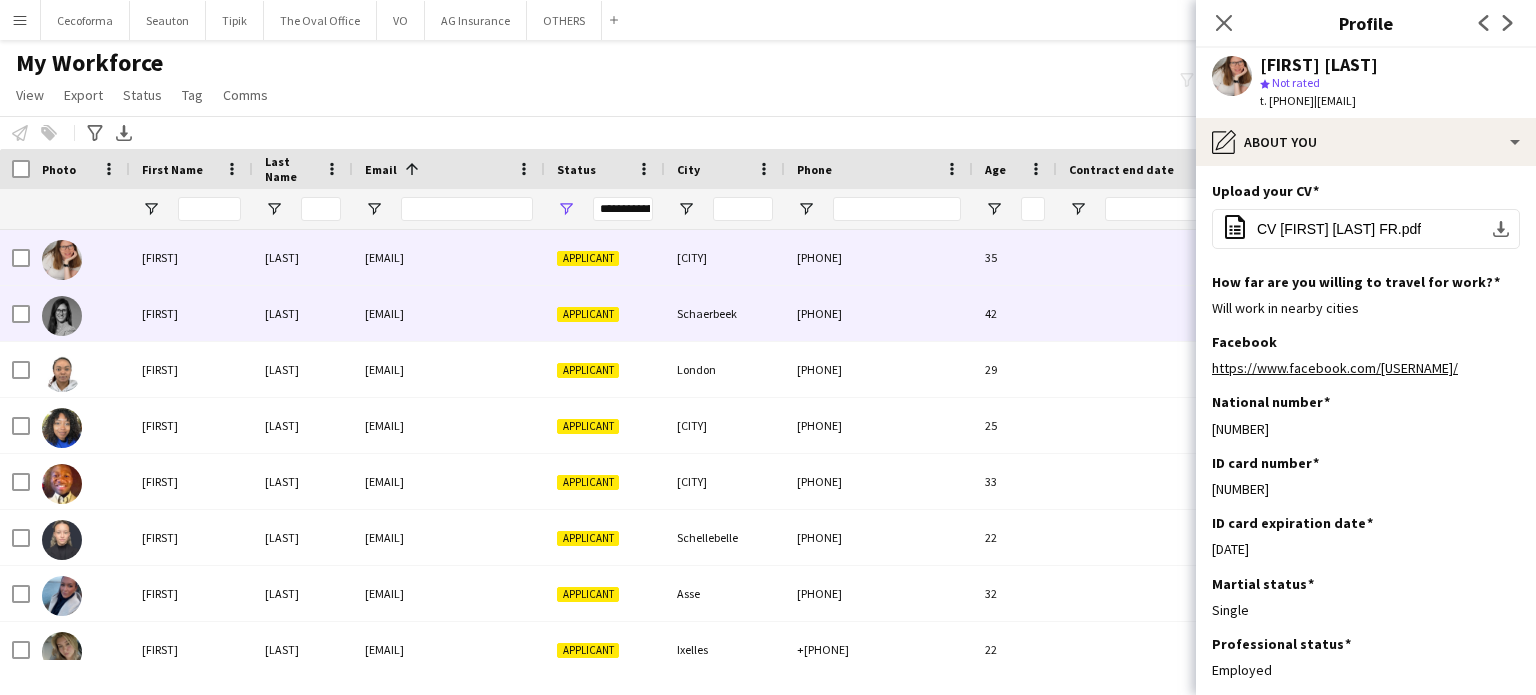 click on "[LAST]" at bounding box center (303, 313) 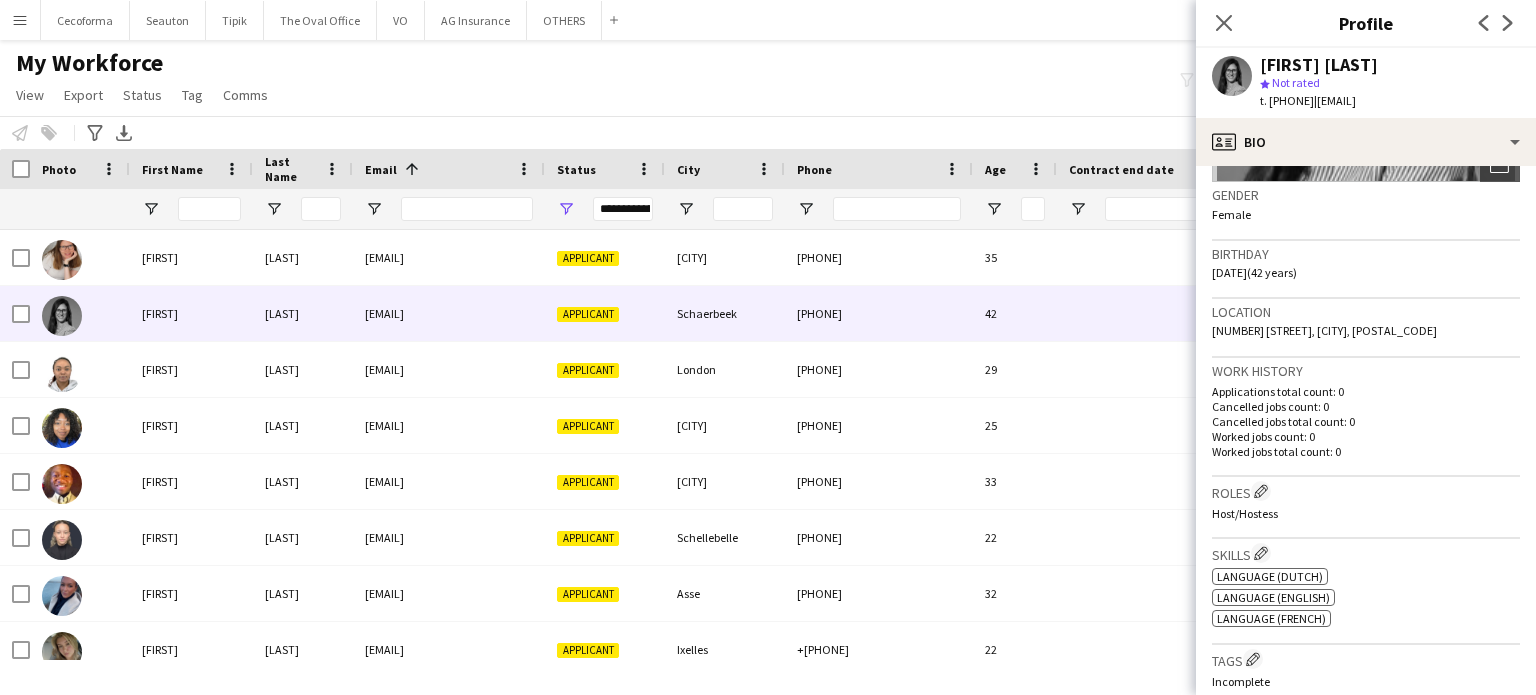 scroll, scrollTop: 0, scrollLeft: 0, axis: both 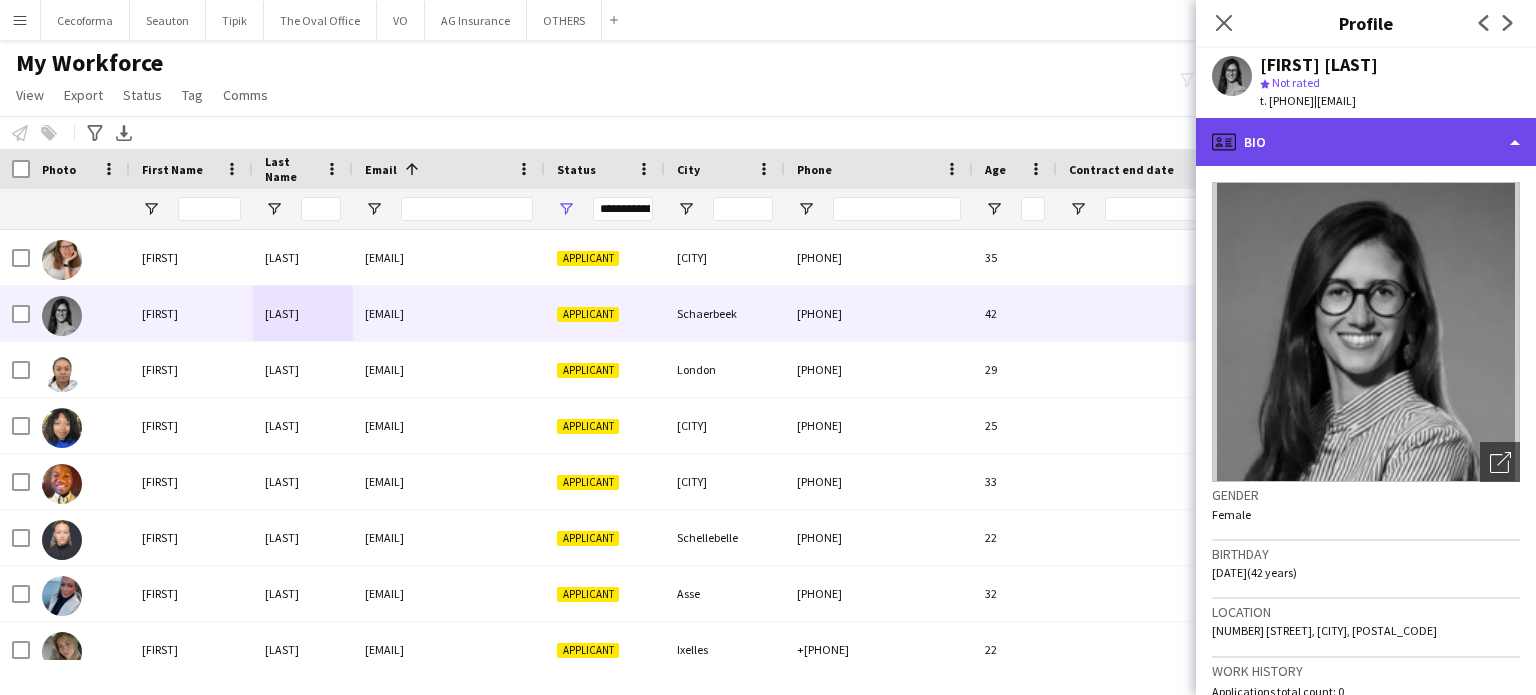 click on "profile
Bio" 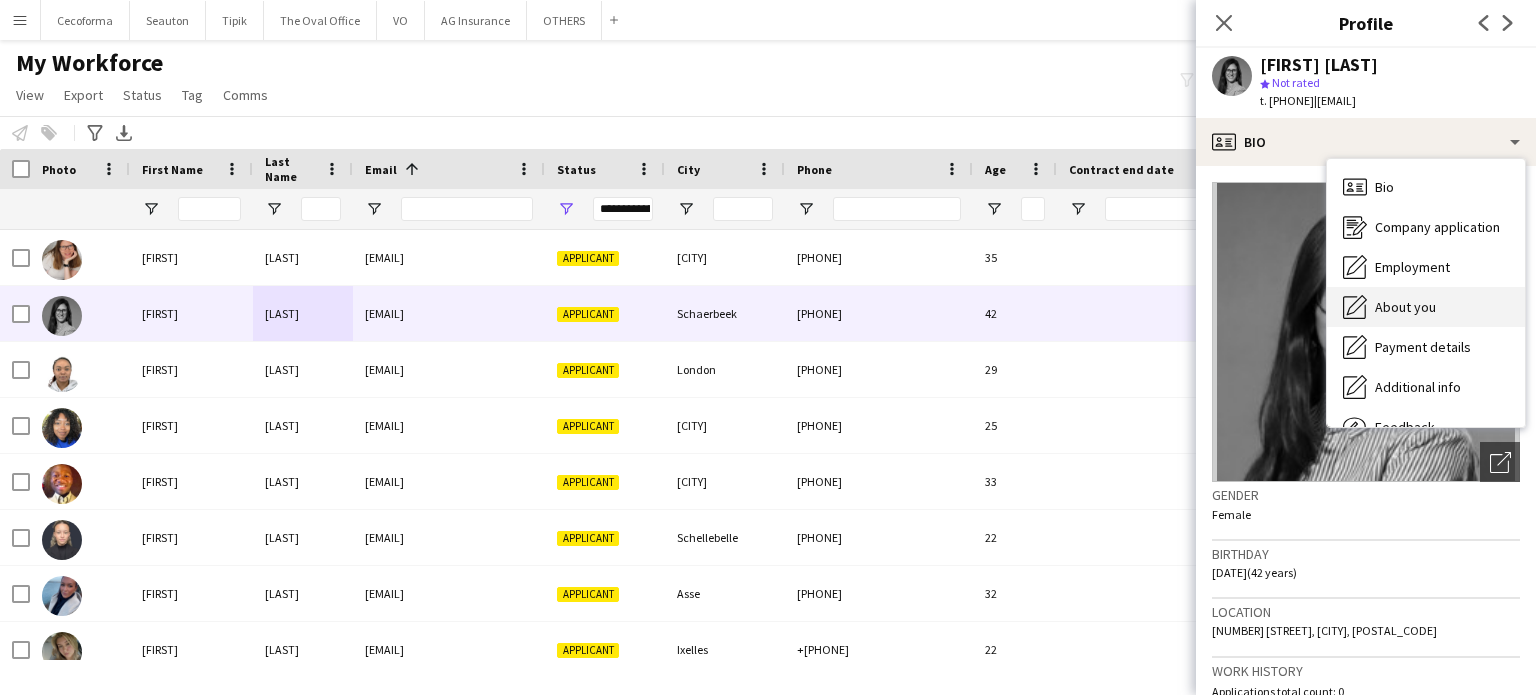 click on "About you" at bounding box center [1405, 307] 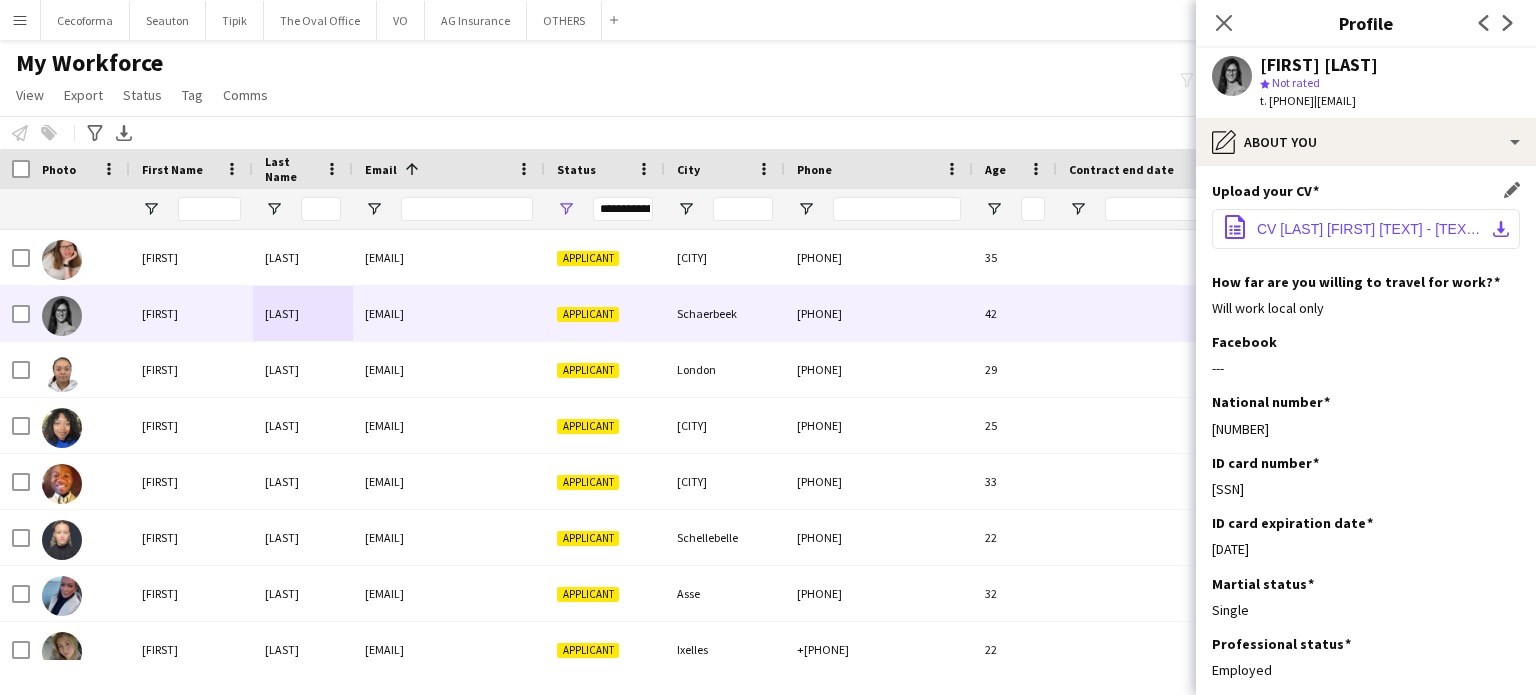 click on "Van Cauwenberghe Elodie CV - EN.pdf" 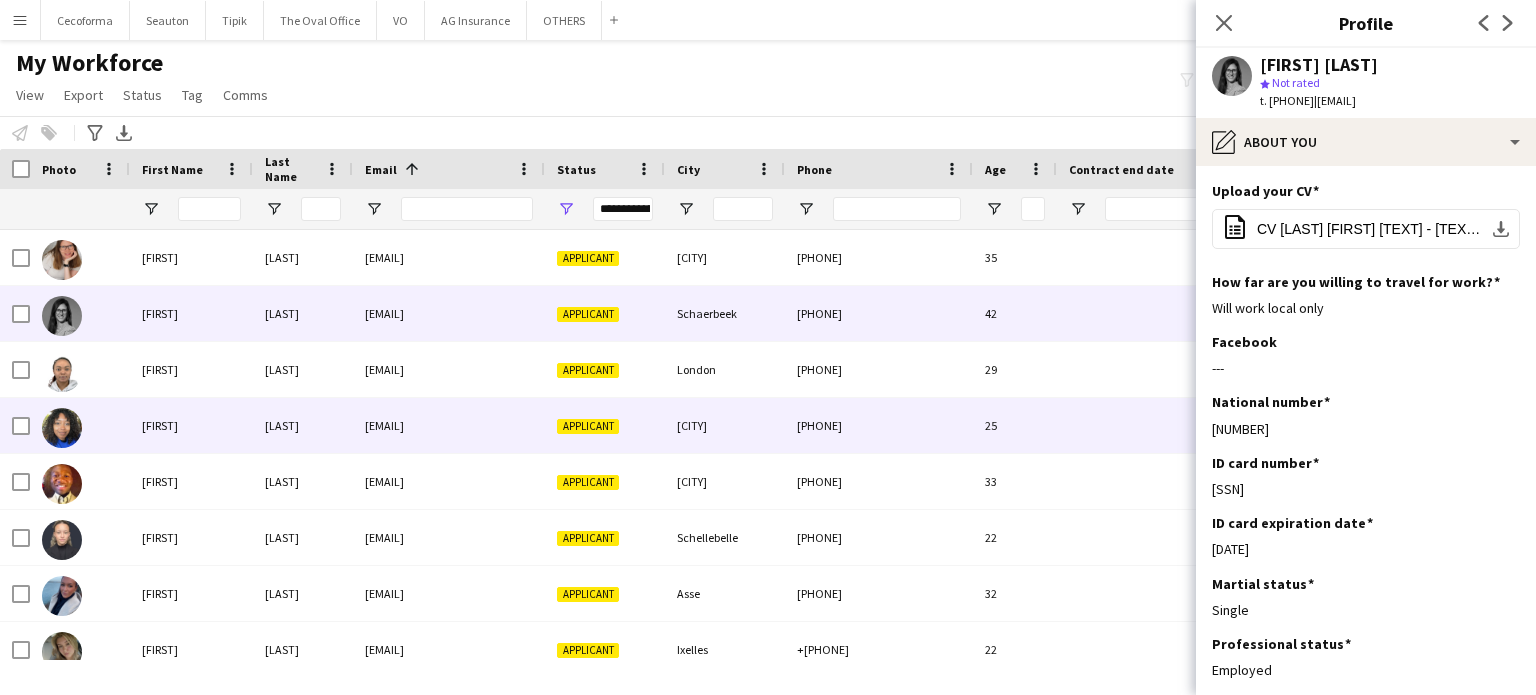 click on "[CITY]" at bounding box center (725, 425) 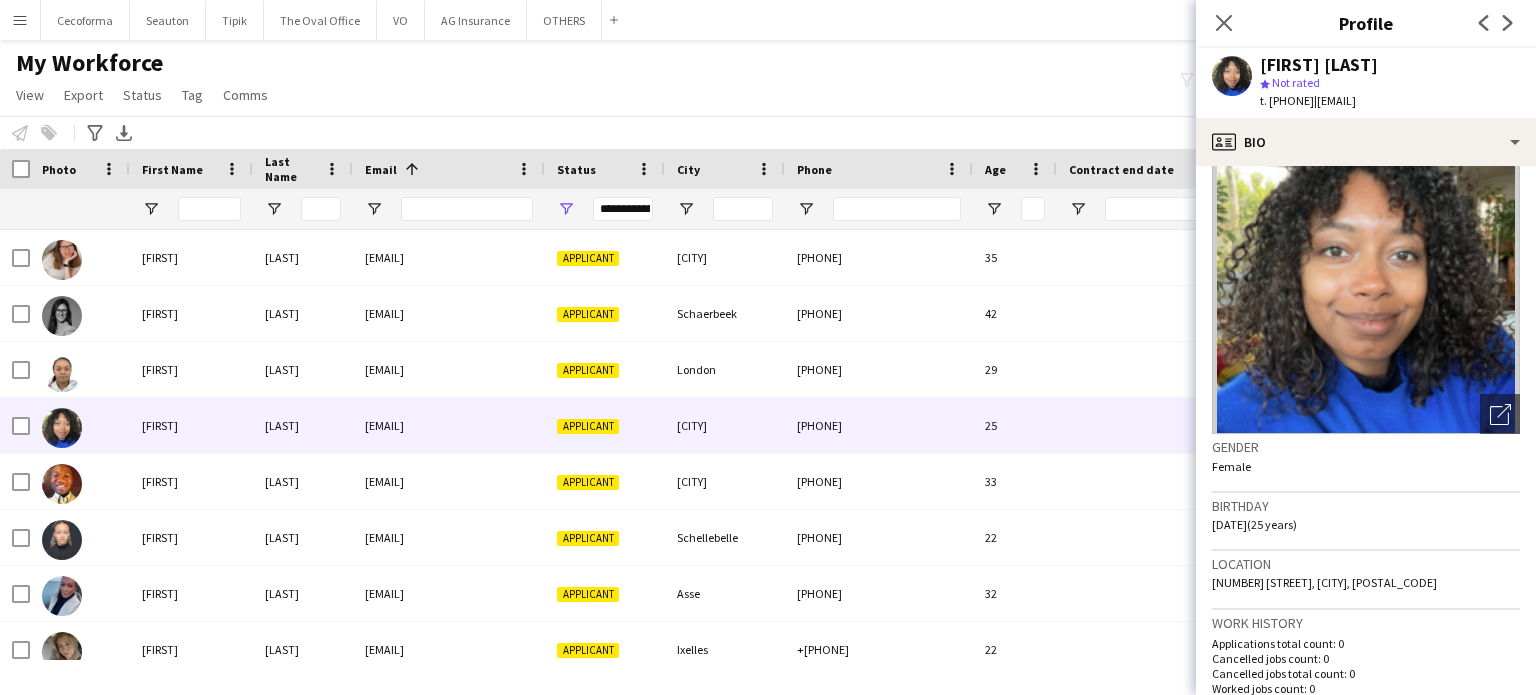 scroll, scrollTop: 0, scrollLeft: 0, axis: both 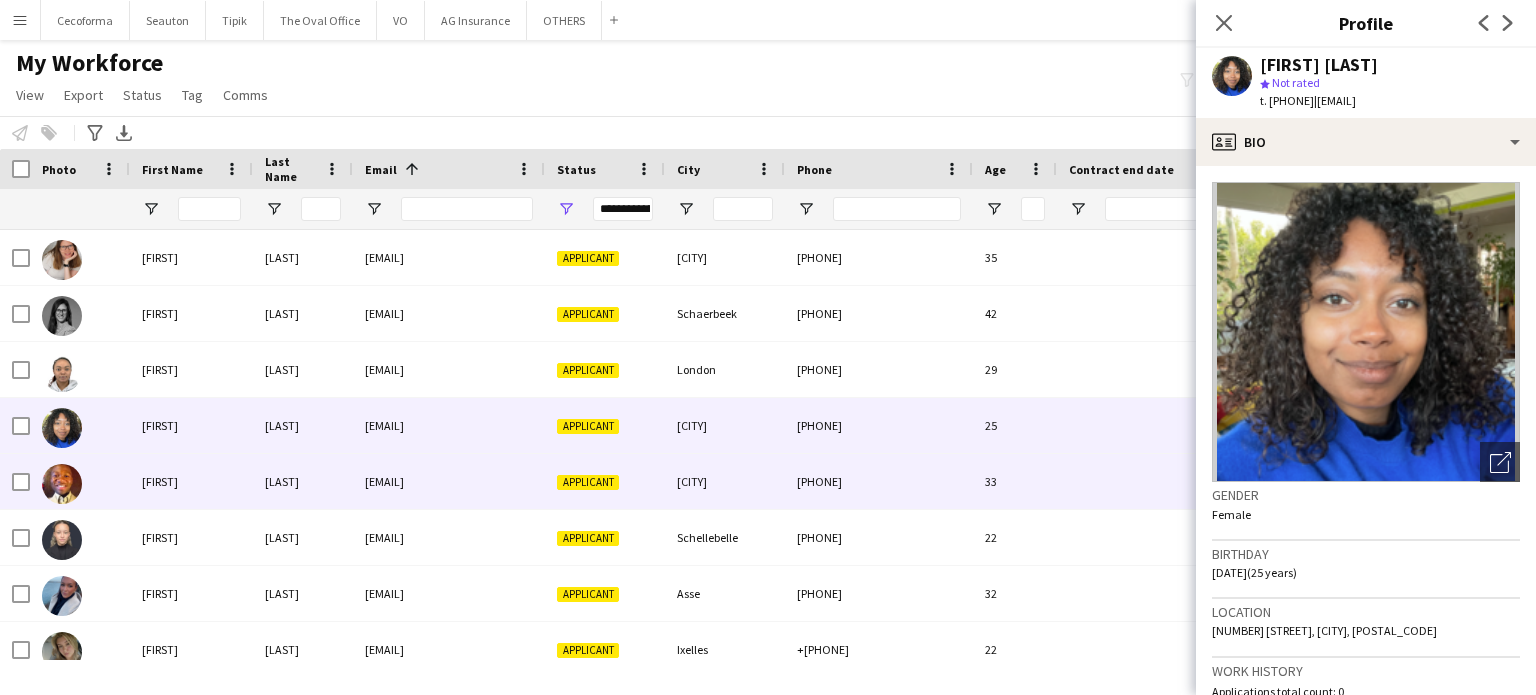click on "Applicant" at bounding box center [605, 481] 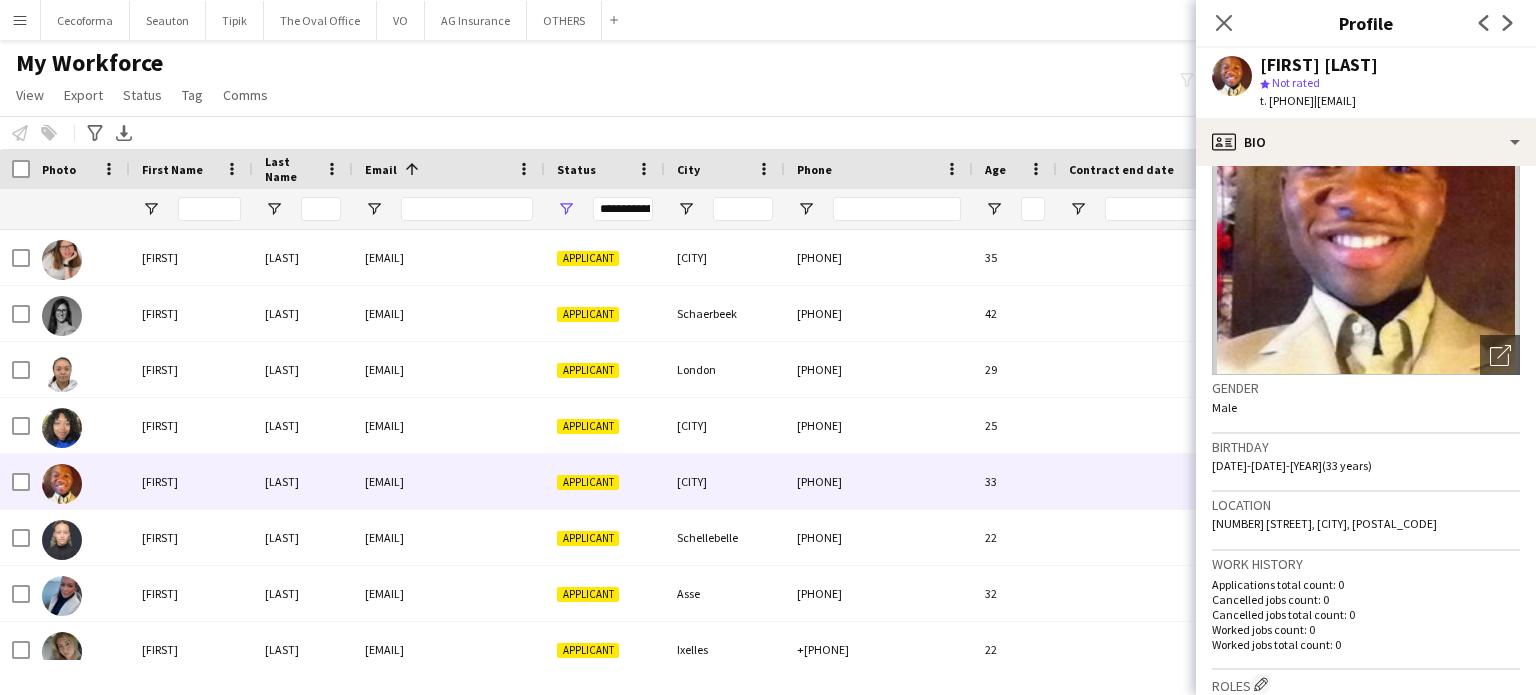 scroll, scrollTop: 100, scrollLeft: 0, axis: vertical 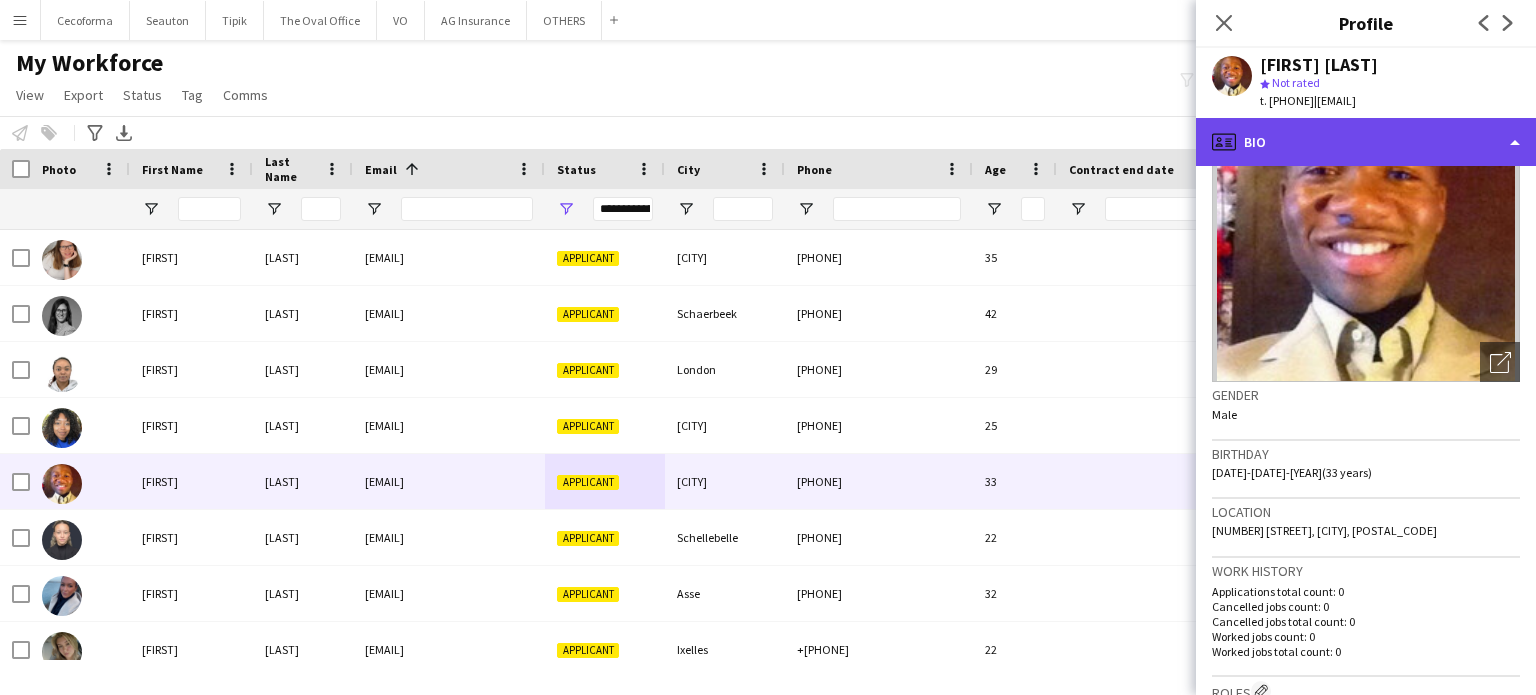 click on "profile
Bio" 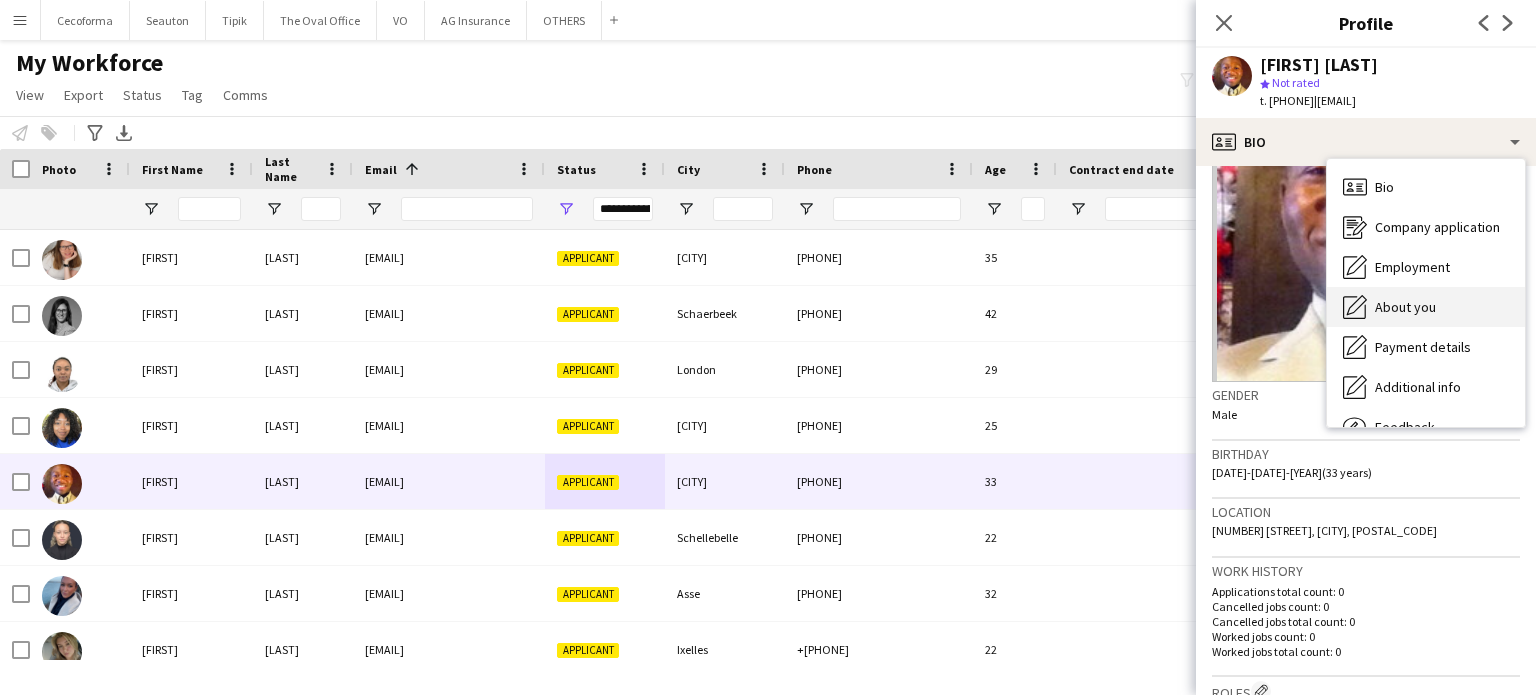 click on "About you" at bounding box center [1405, 307] 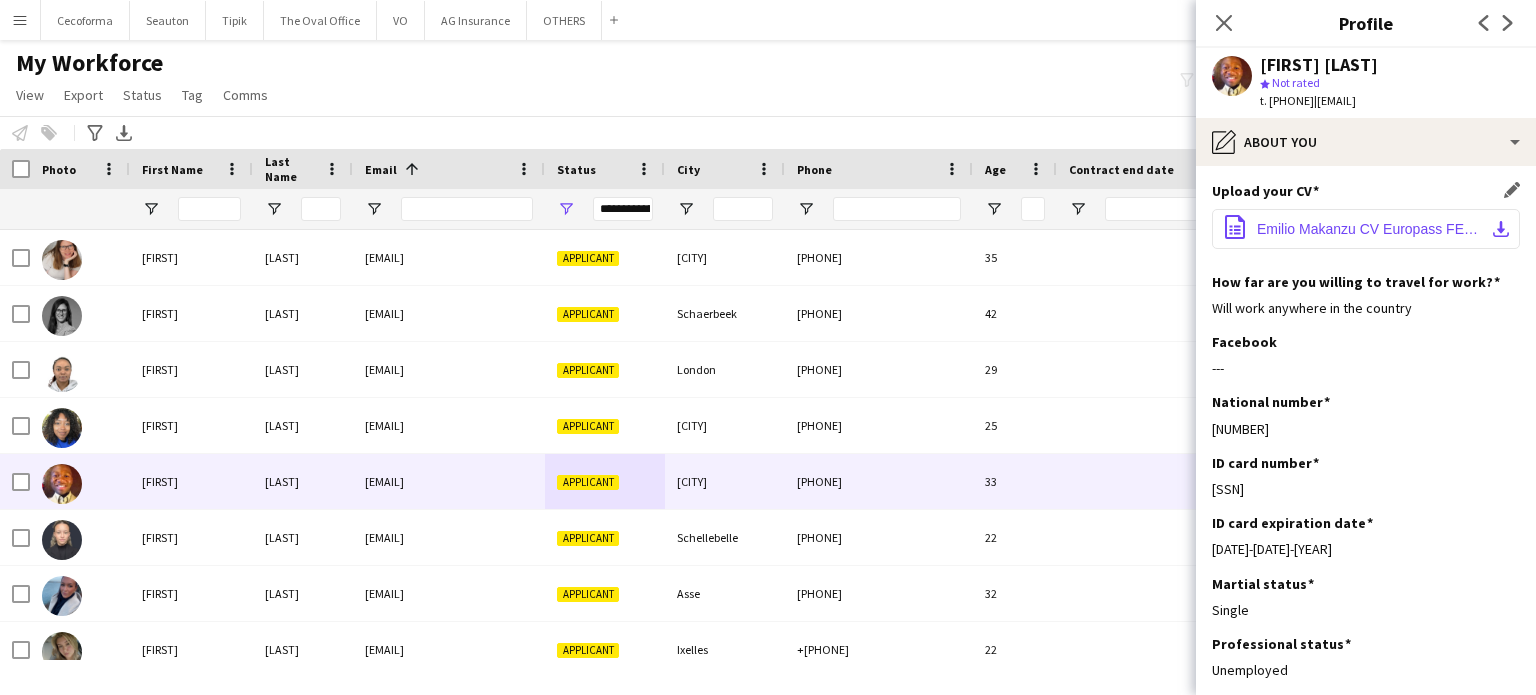 click on "Emilio Makanzu CV Europass FEV 2025.pdf" 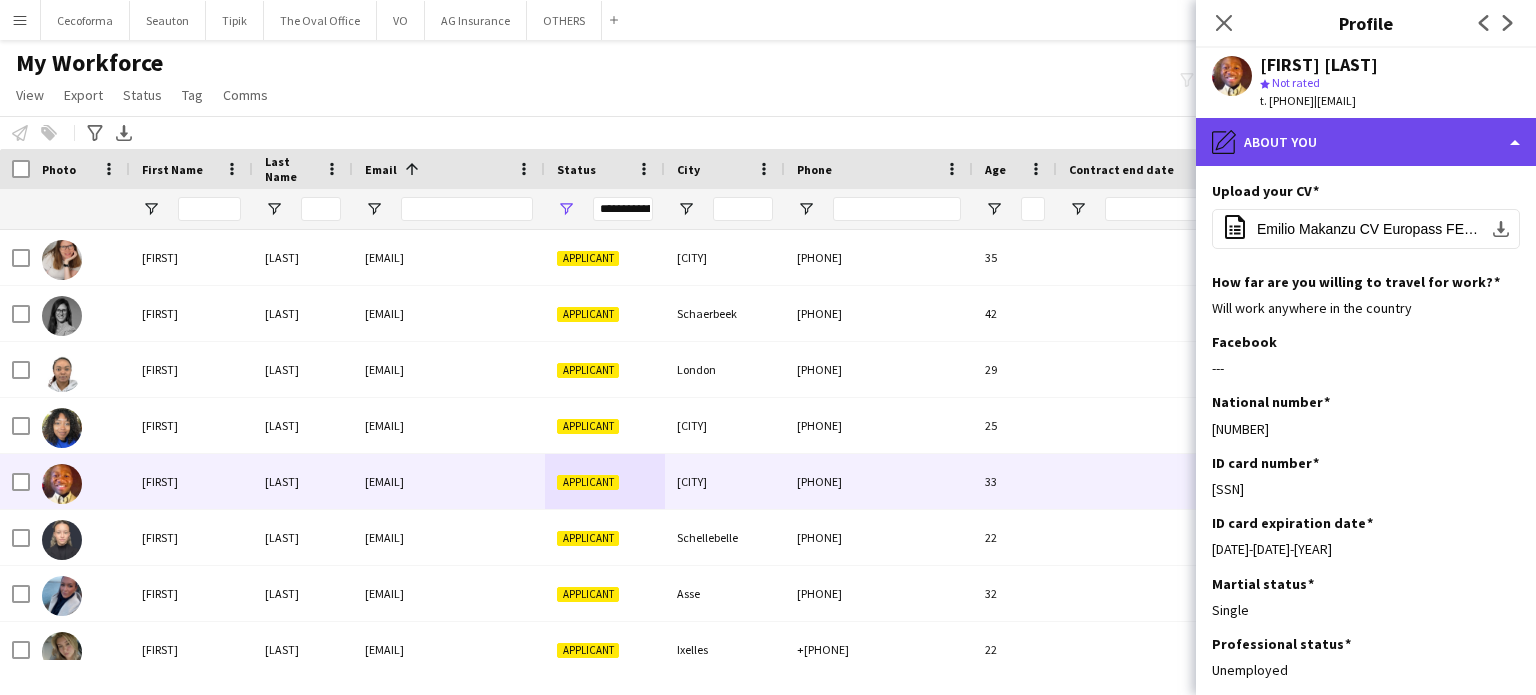 click on "pencil4
About you" 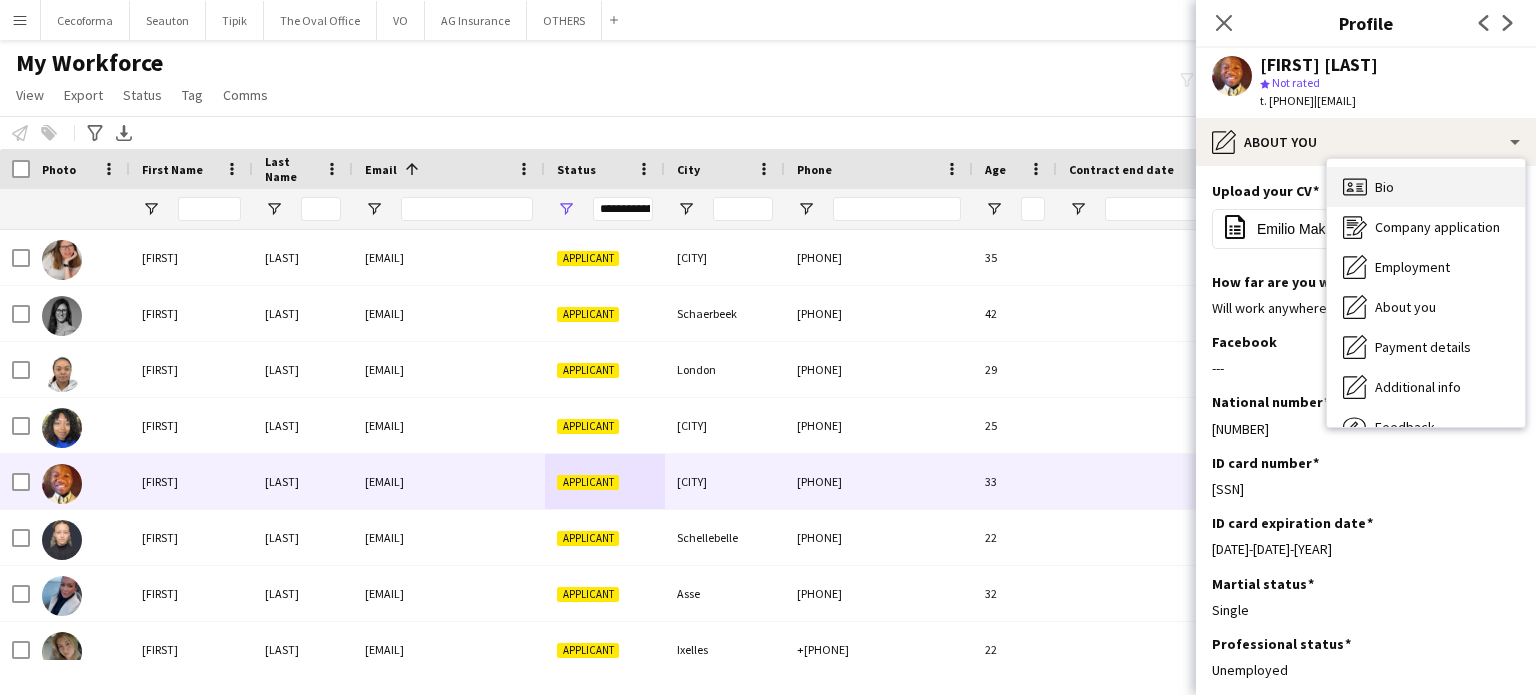 click on "Bio
Bio" at bounding box center [1426, 187] 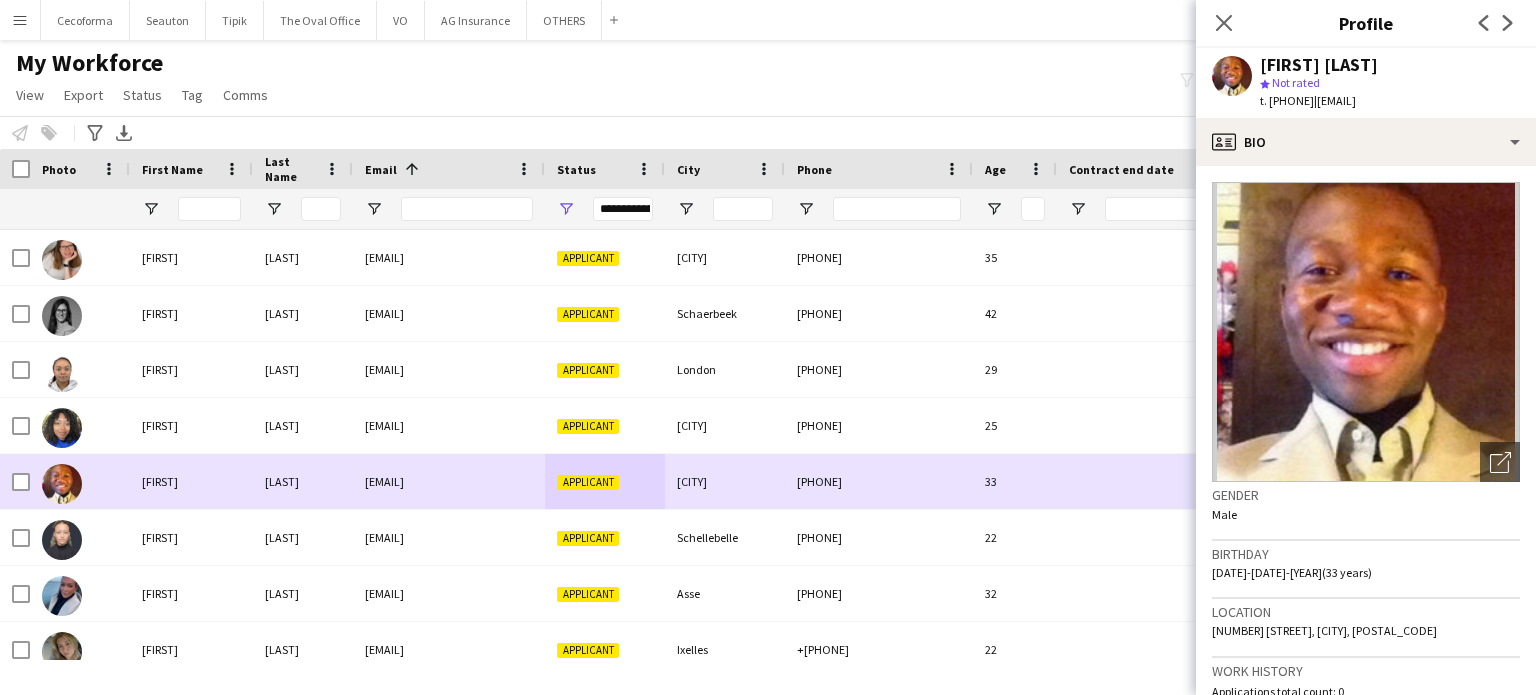 scroll, scrollTop: 4554, scrollLeft: 0, axis: vertical 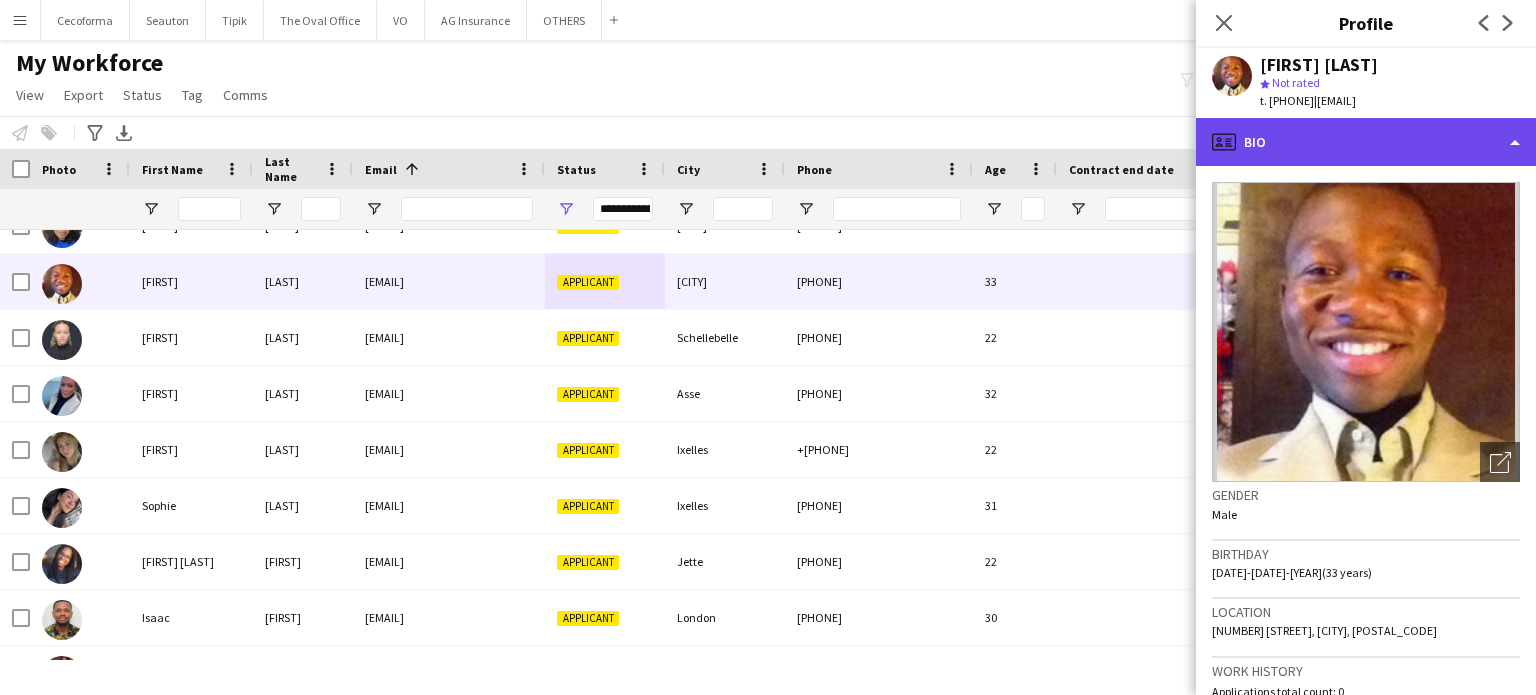 click on "profile
Bio" 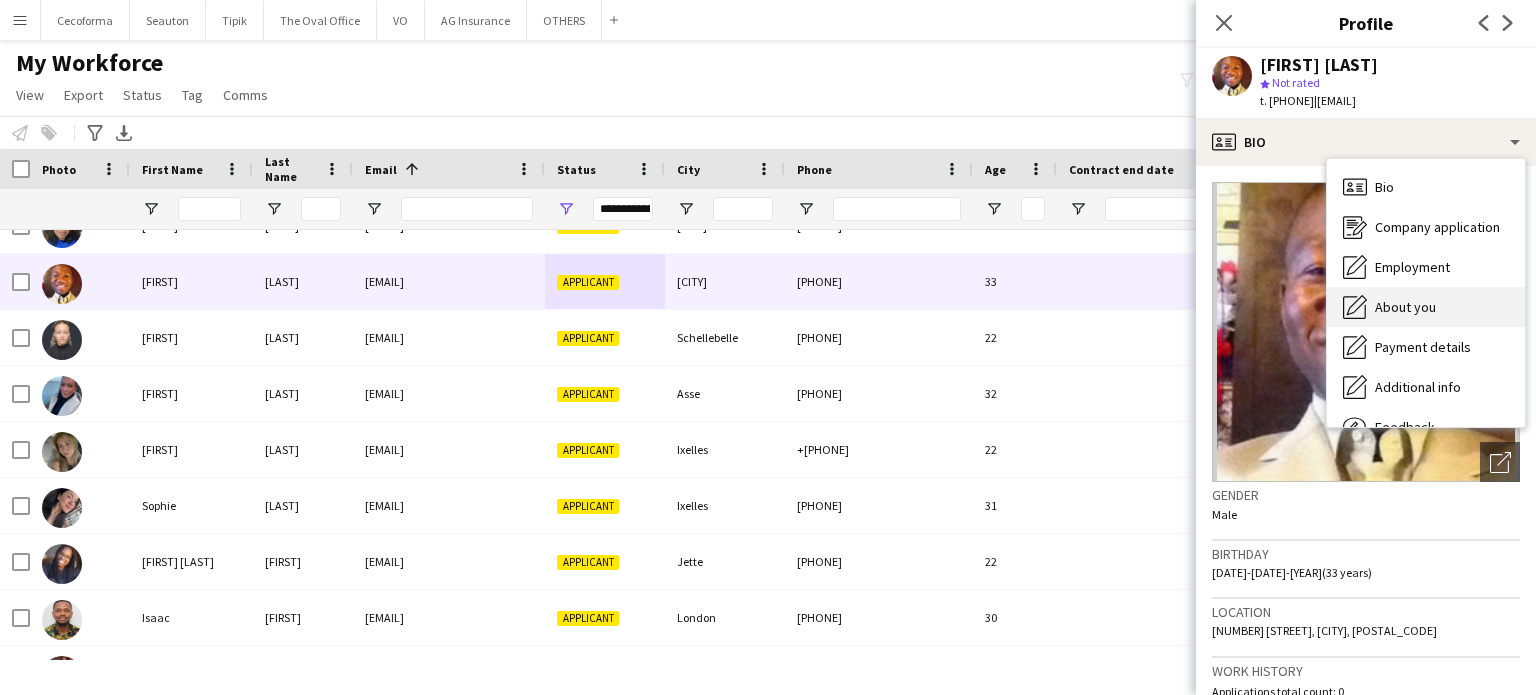 click on "About you" at bounding box center [1405, 307] 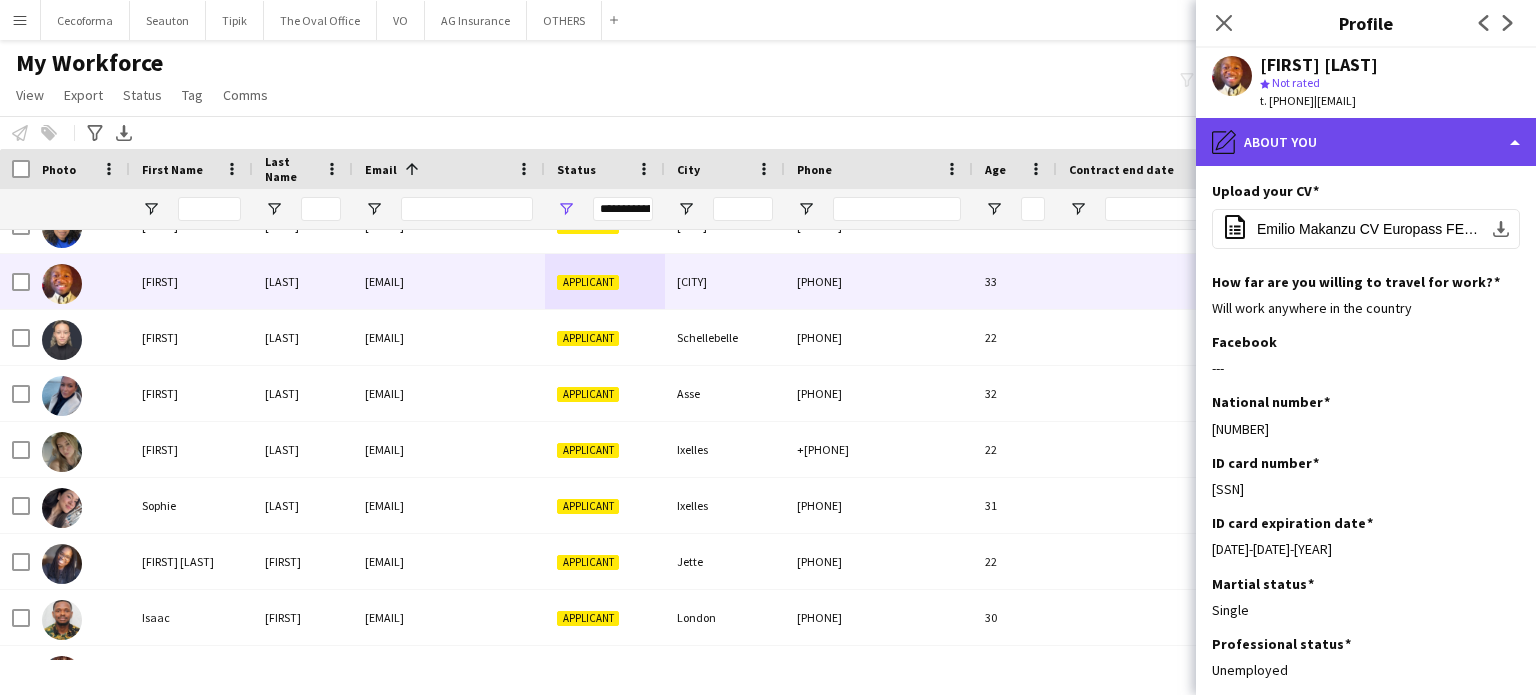 click on "pencil4
About you" 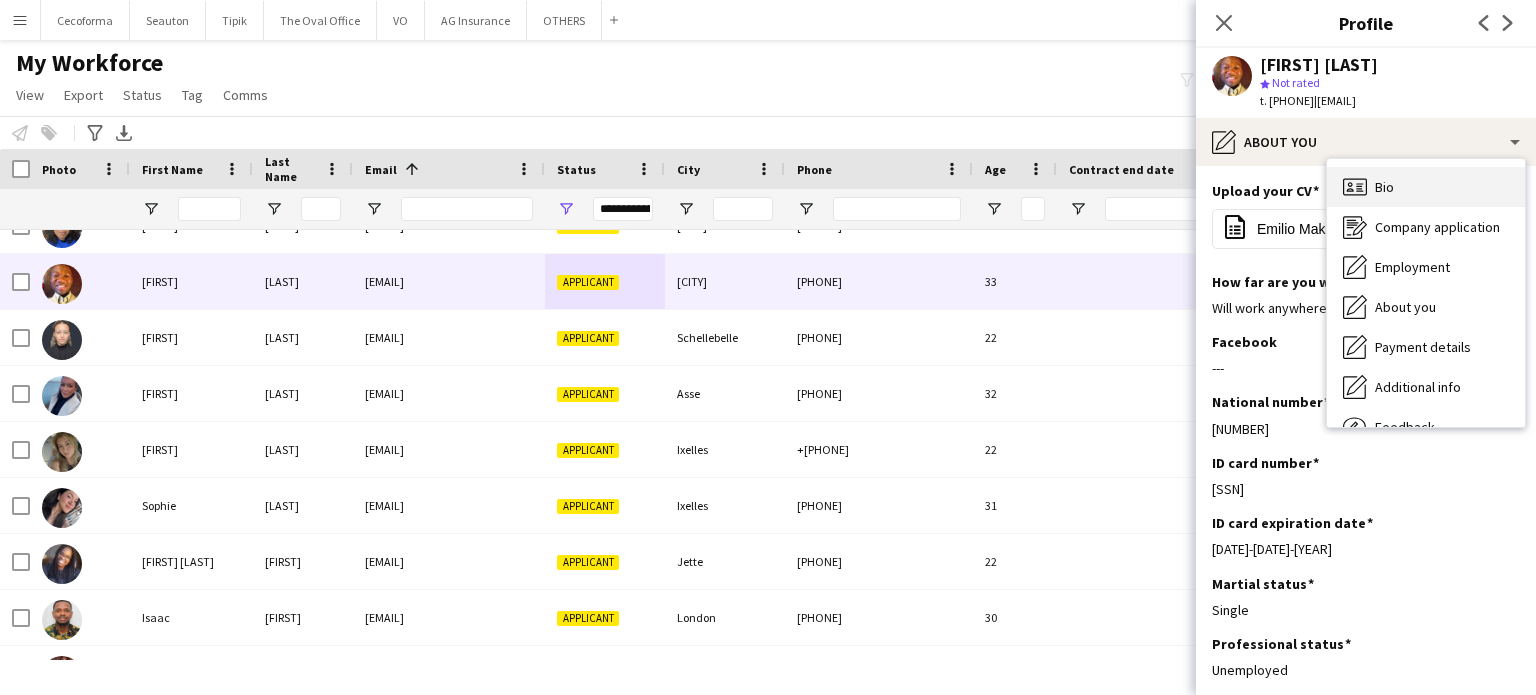 click on "Bio
Bio" at bounding box center [1426, 187] 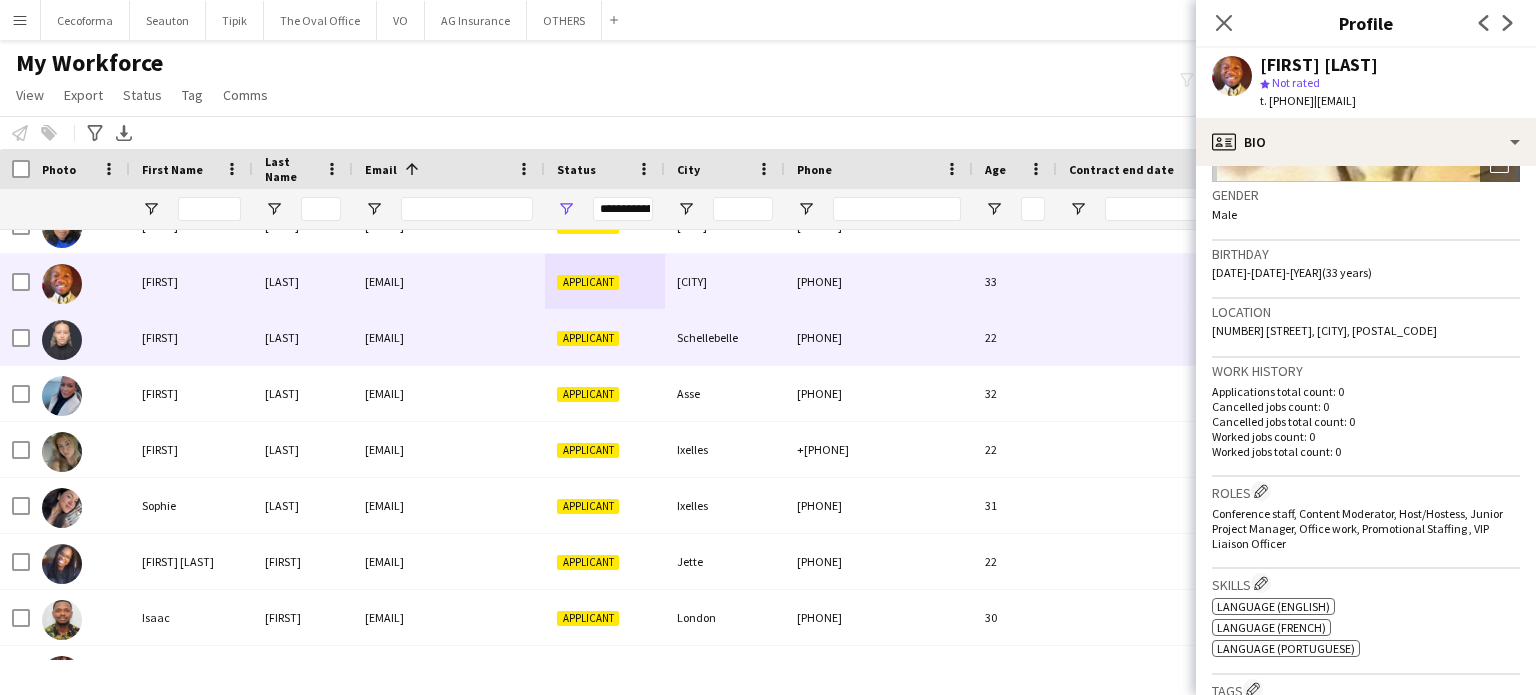 scroll, scrollTop: 4380, scrollLeft: 0, axis: vertical 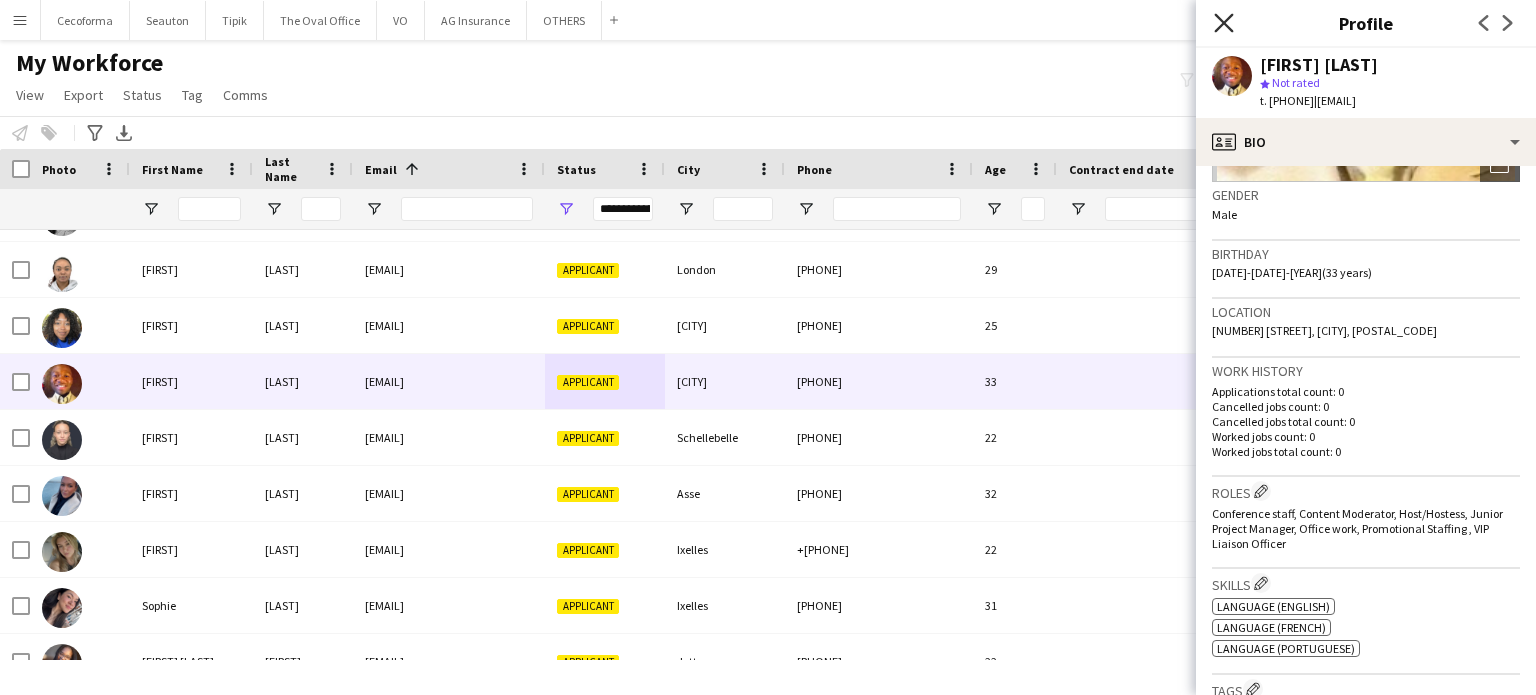 click on "Close pop-in" 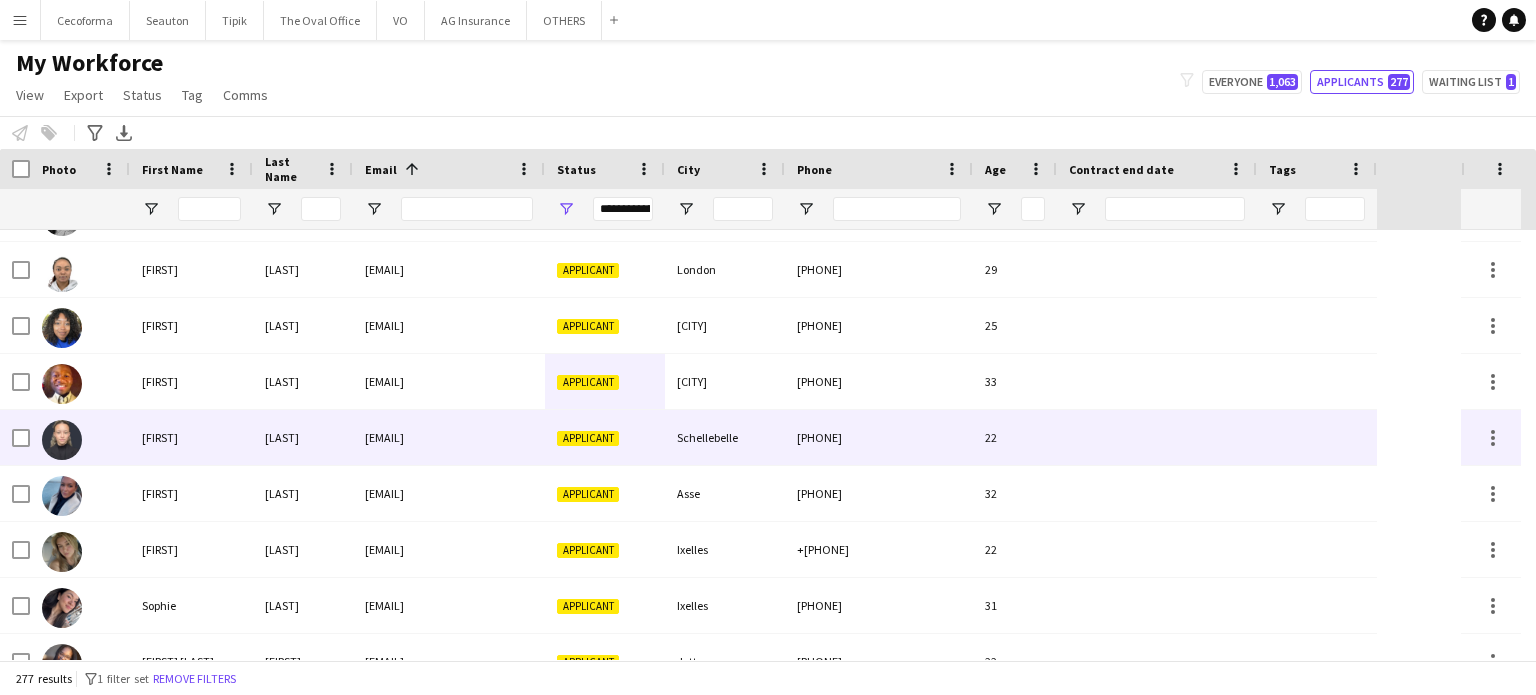 click on "[LAST]" at bounding box center (303, 437) 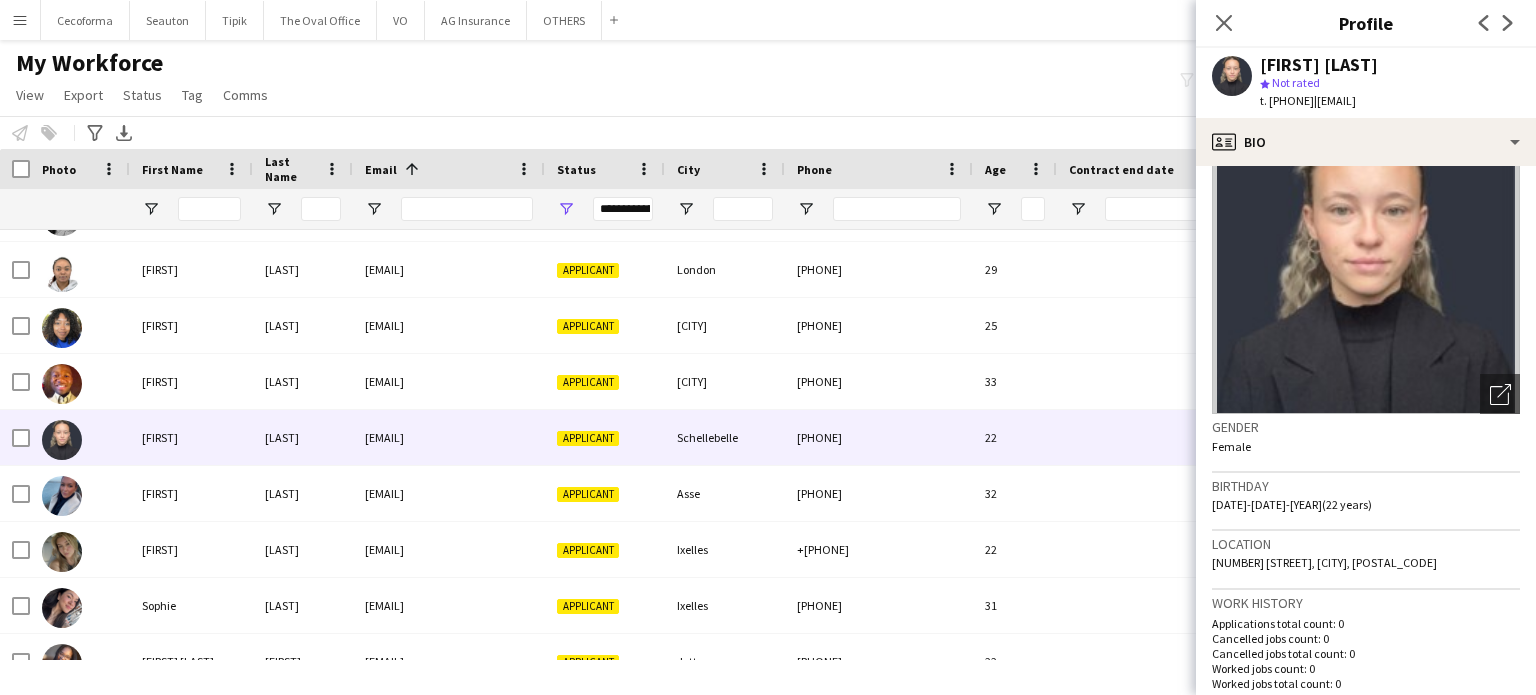 scroll, scrollTop: 0, scrollLeft: 0, axis: both 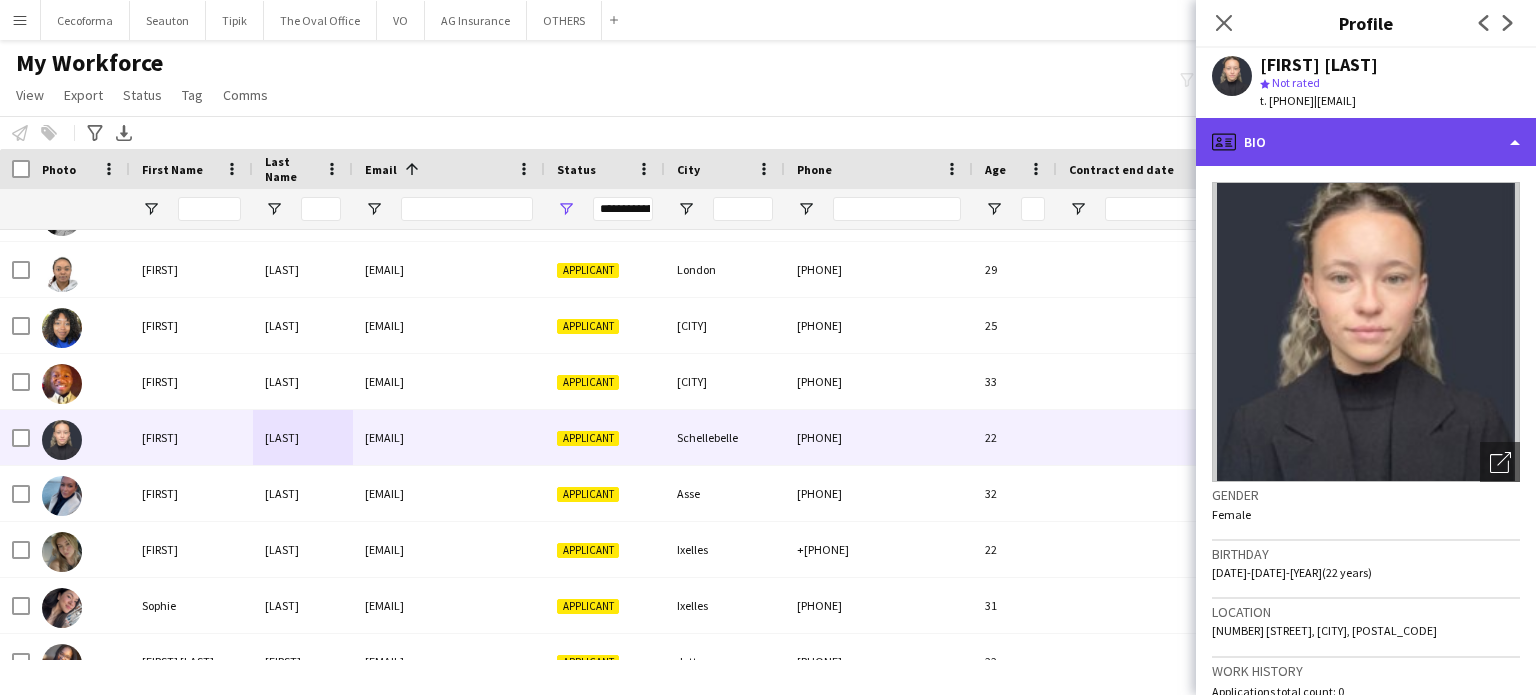click on "profile
Bio" 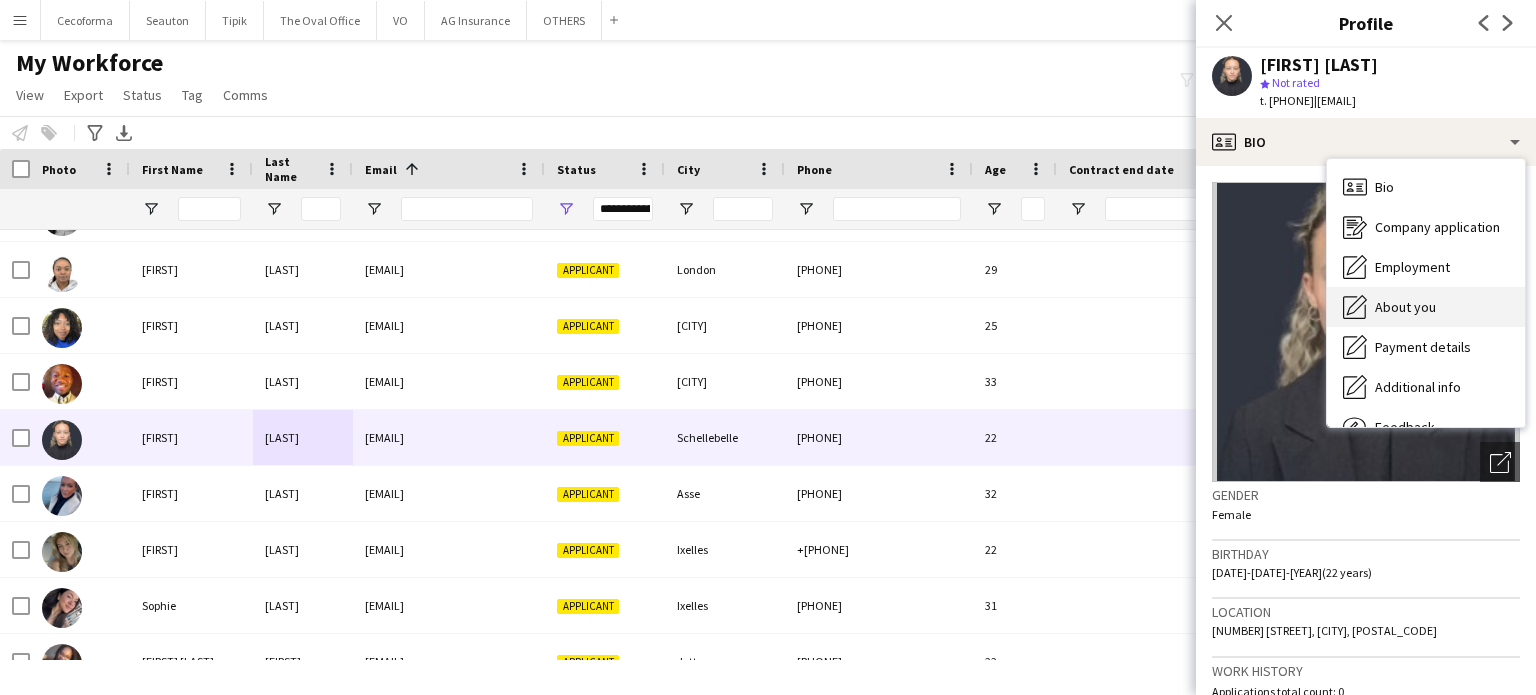 click on "About you" at bounding box center (1405, 307) 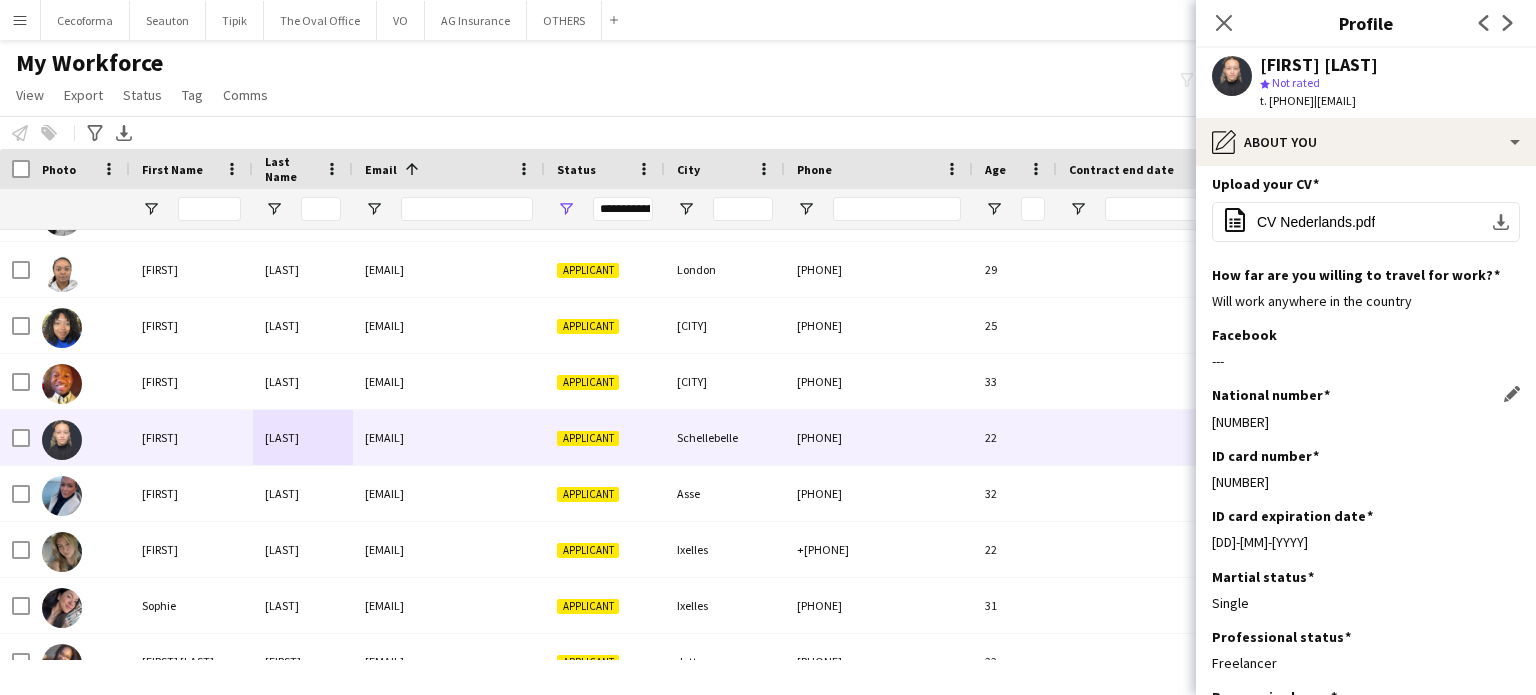 scroll, scrollTop: 0, scrollLeft: 0, axis: both 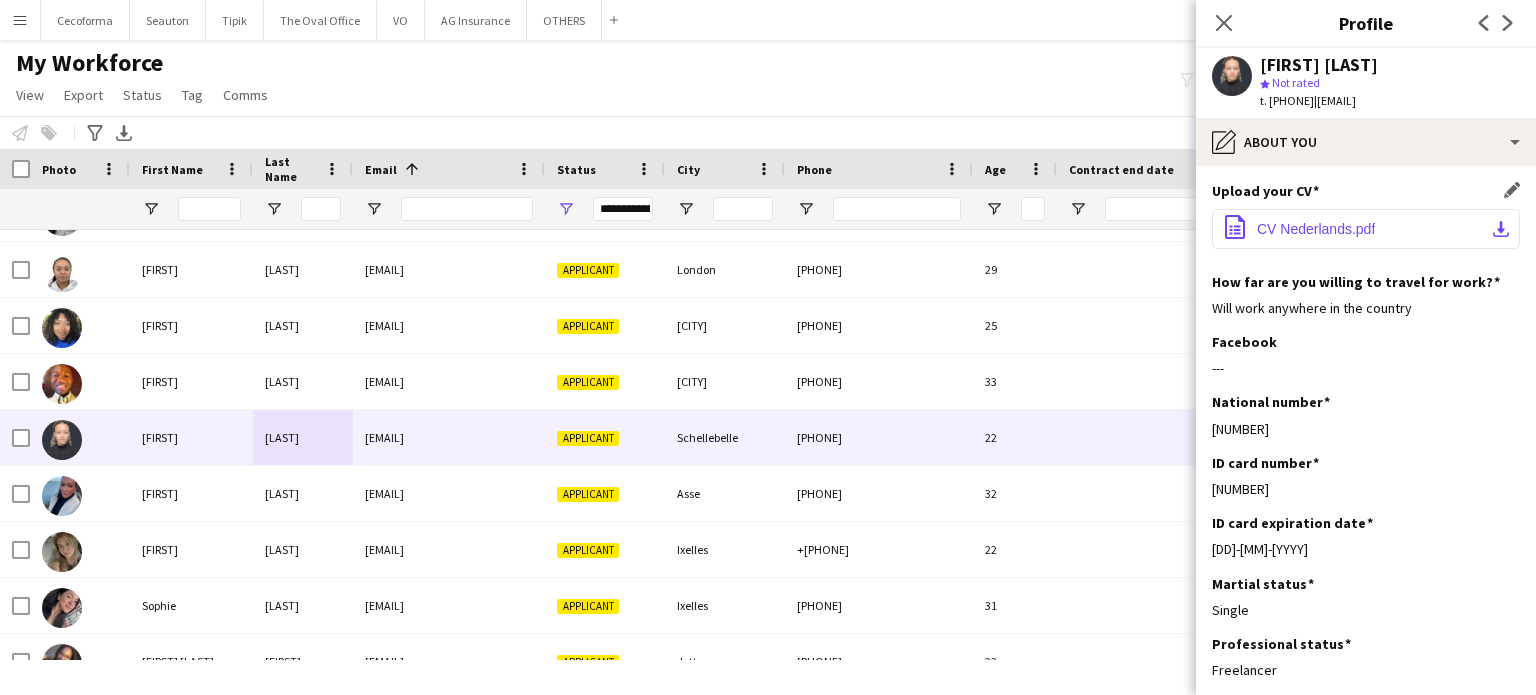 click on "CV Nederlands.pdf" 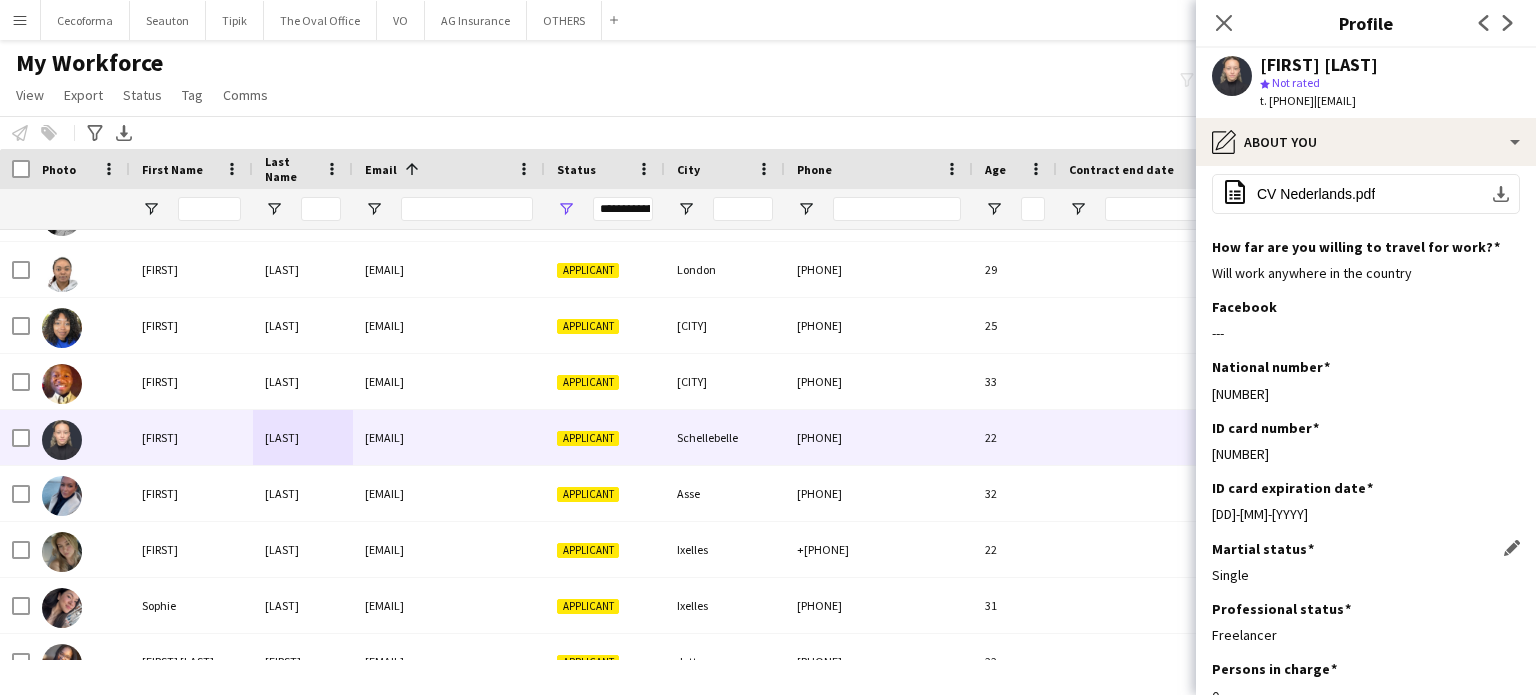 scroll, scrollTop: 0, scrollLeft: 0, axis: both 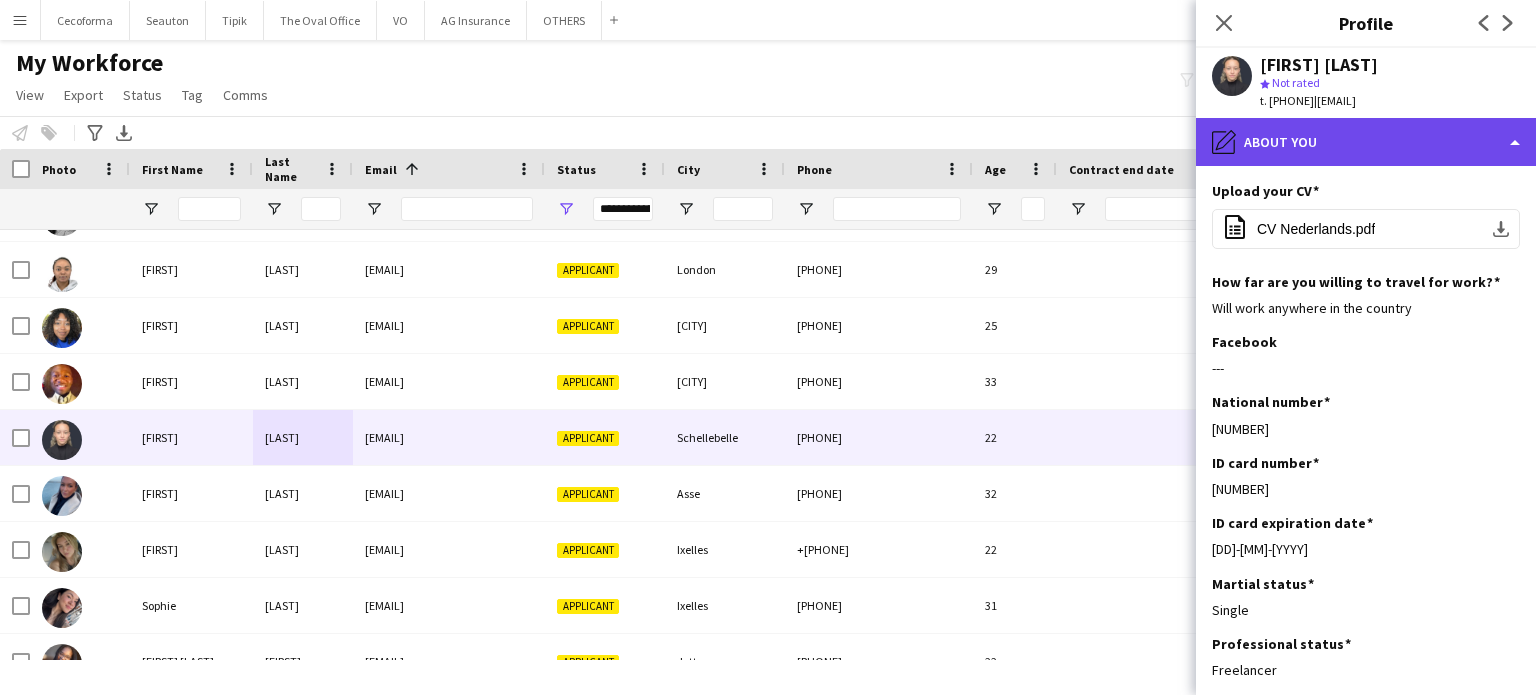 click on "pencil4
About you" 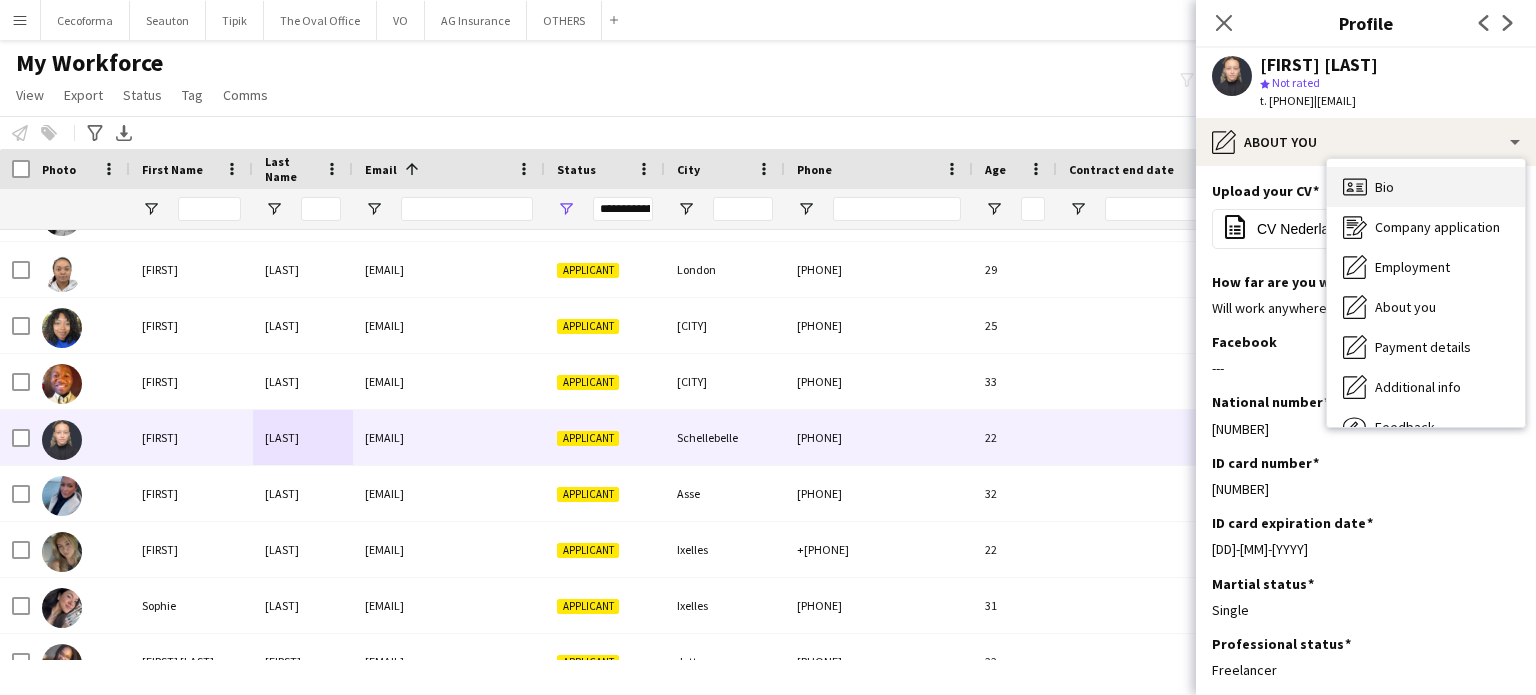 click on "Bio" at bounding box center (1384, 187) 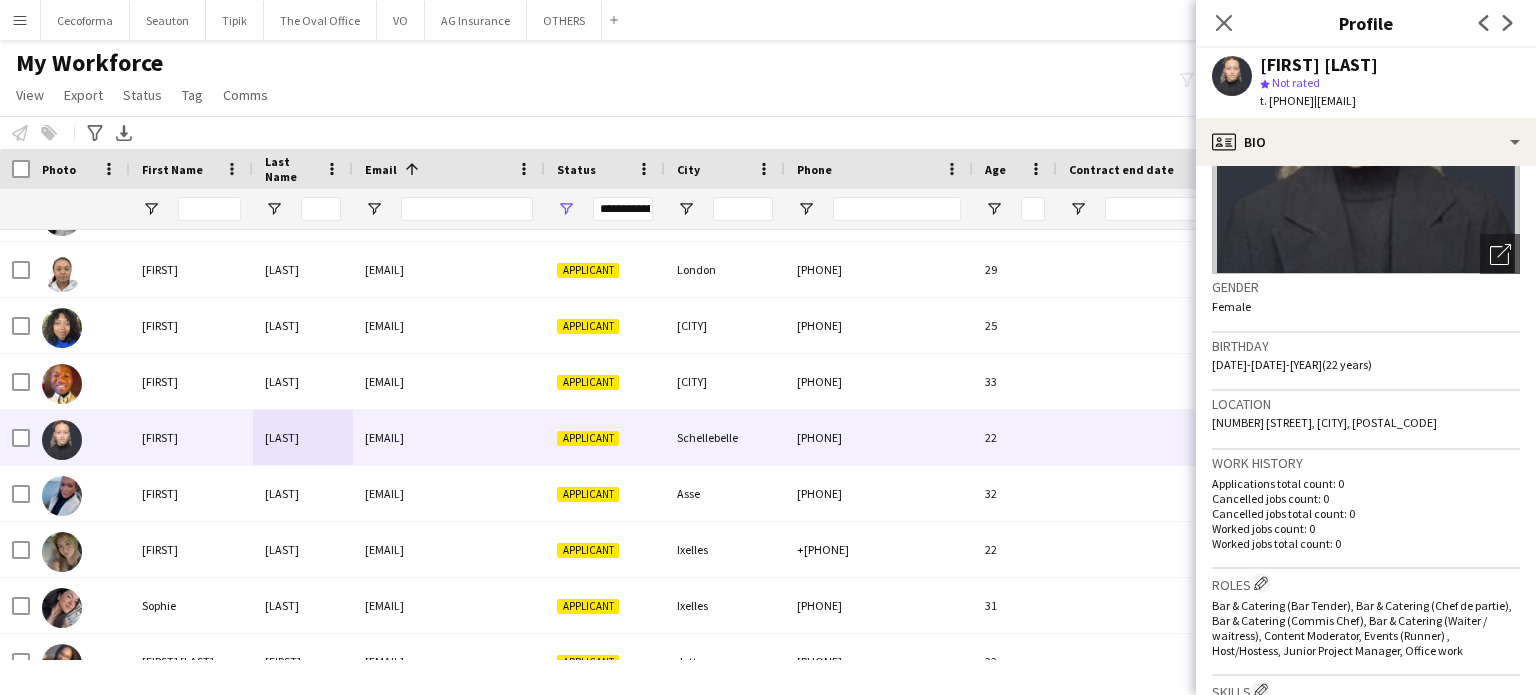 scroll, scrollTop: 400, scrollLeft: 0, axis: vertical 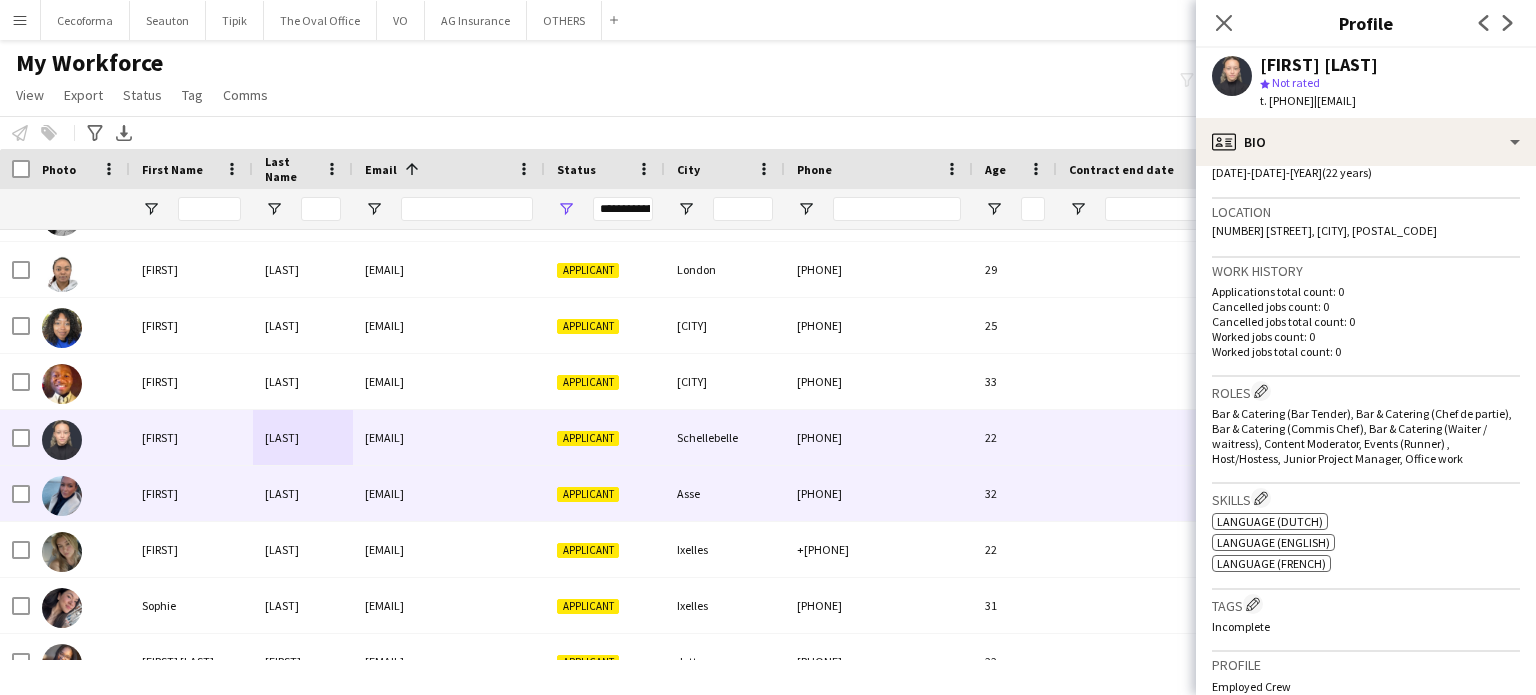 click on "Applicant" at bounding box center [605, 493] 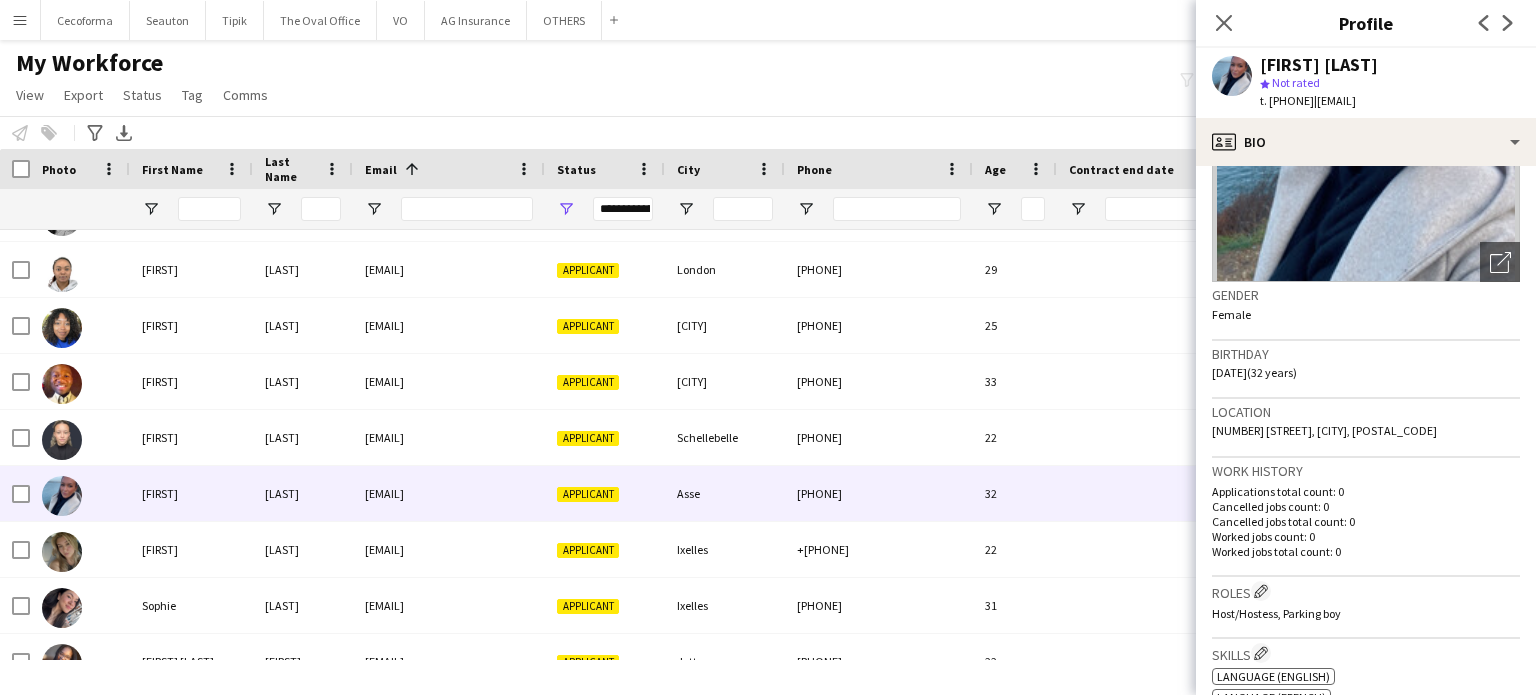 scroll, scrollTop: 200, scrollLeft: 0, axis: vertical 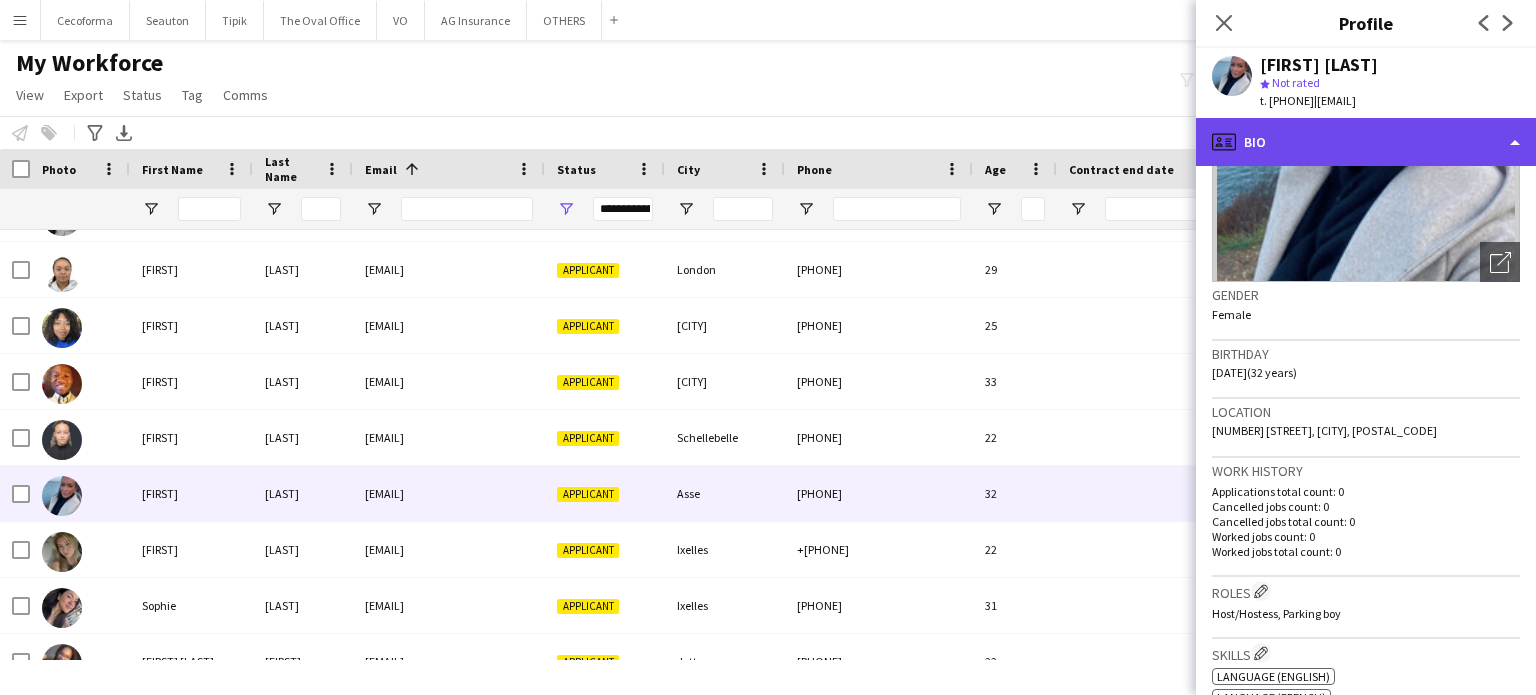click on "profile
Bio" 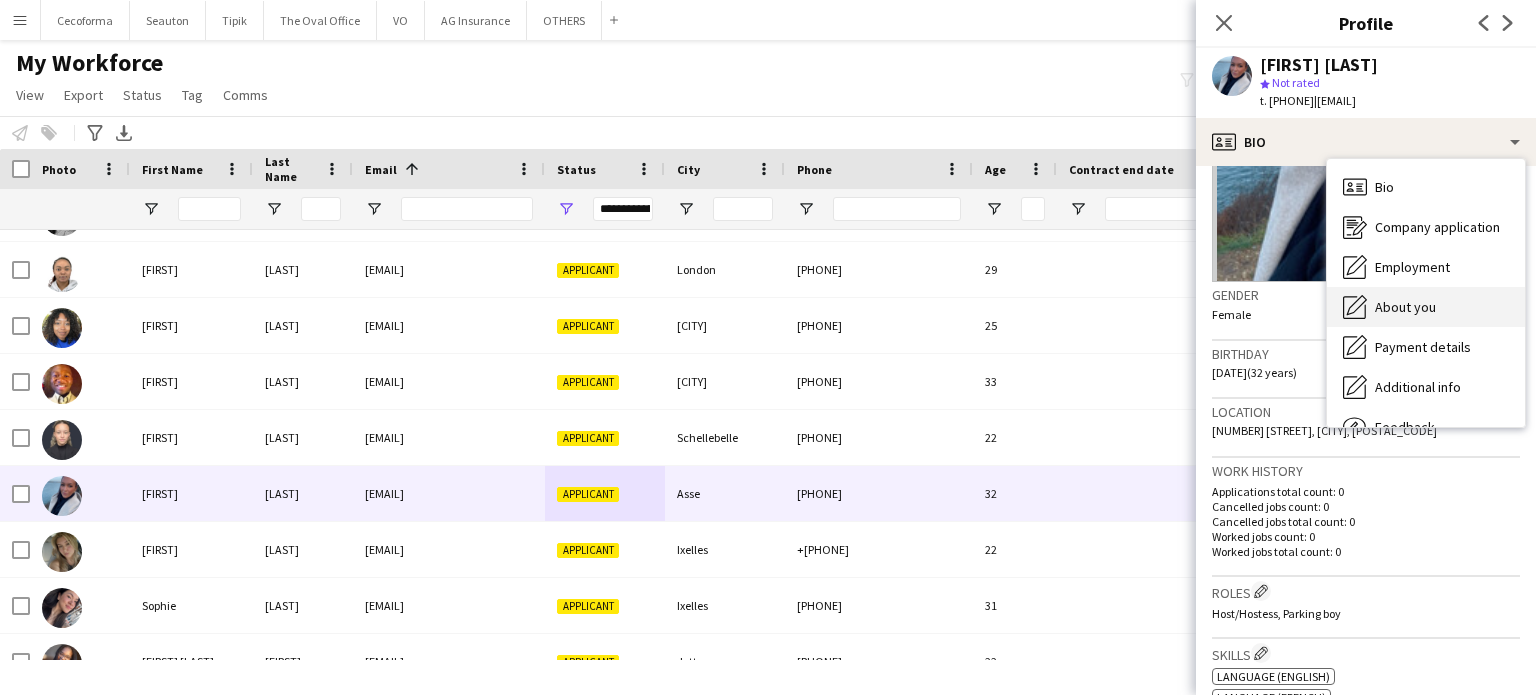 click on "About you" at bounding box center (1405, 307) 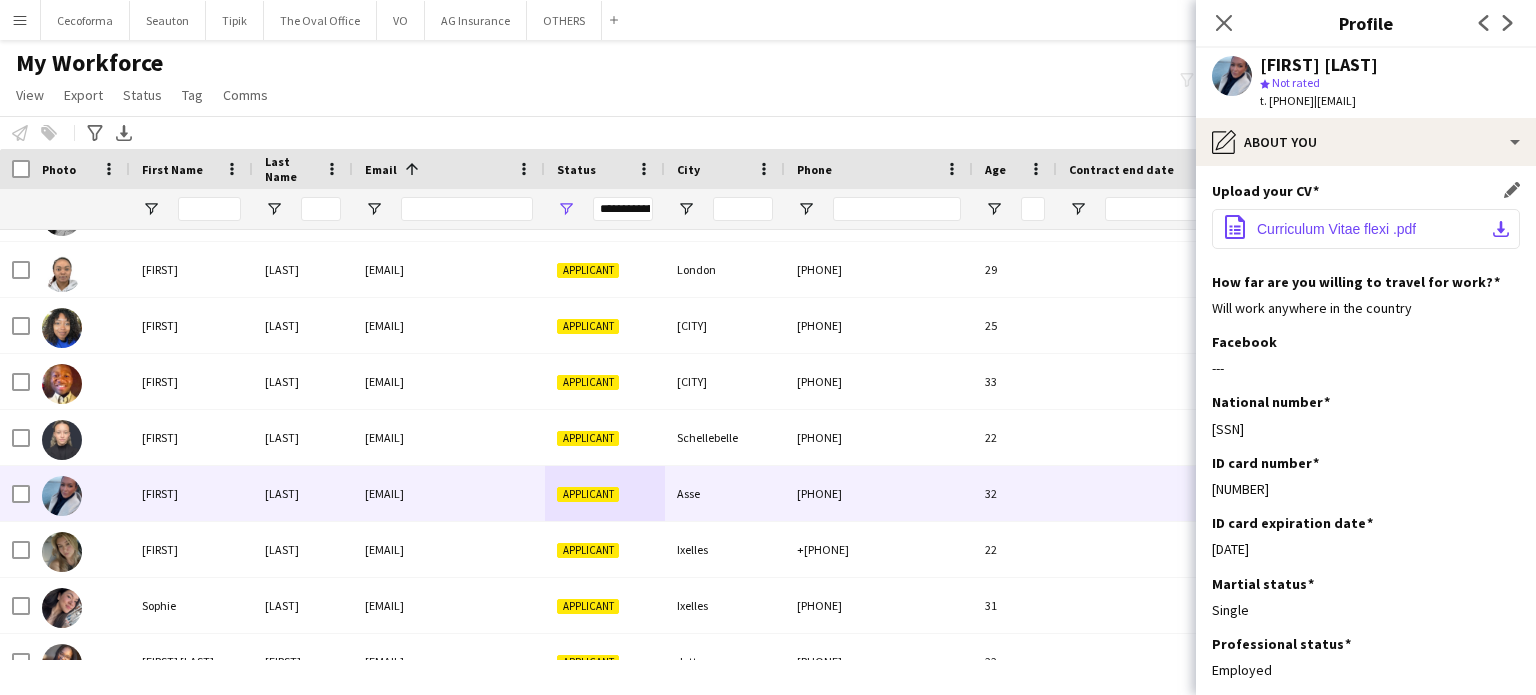 click on "Curriculum Vitae flexi .pdf" 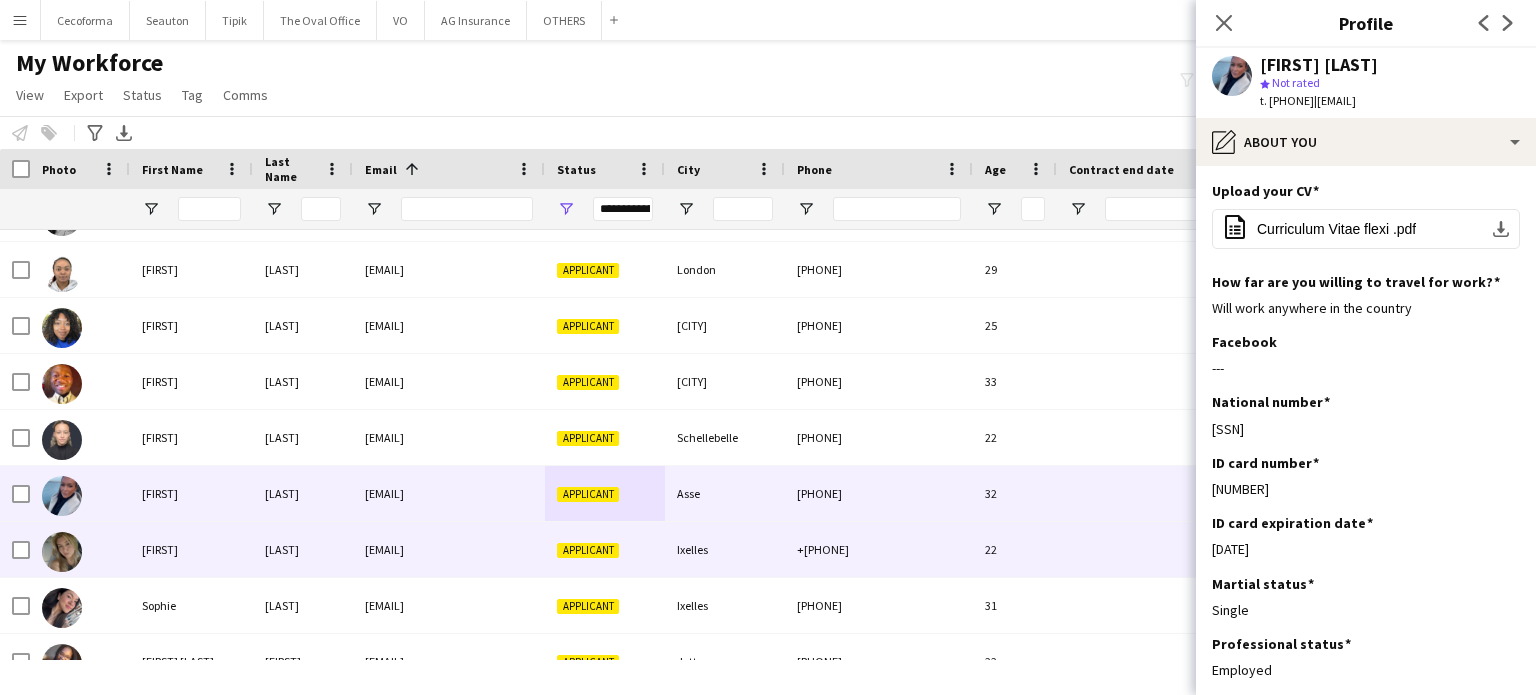 scroll, scrollTop: 4658, scrollLeft: 0, axis: vertical 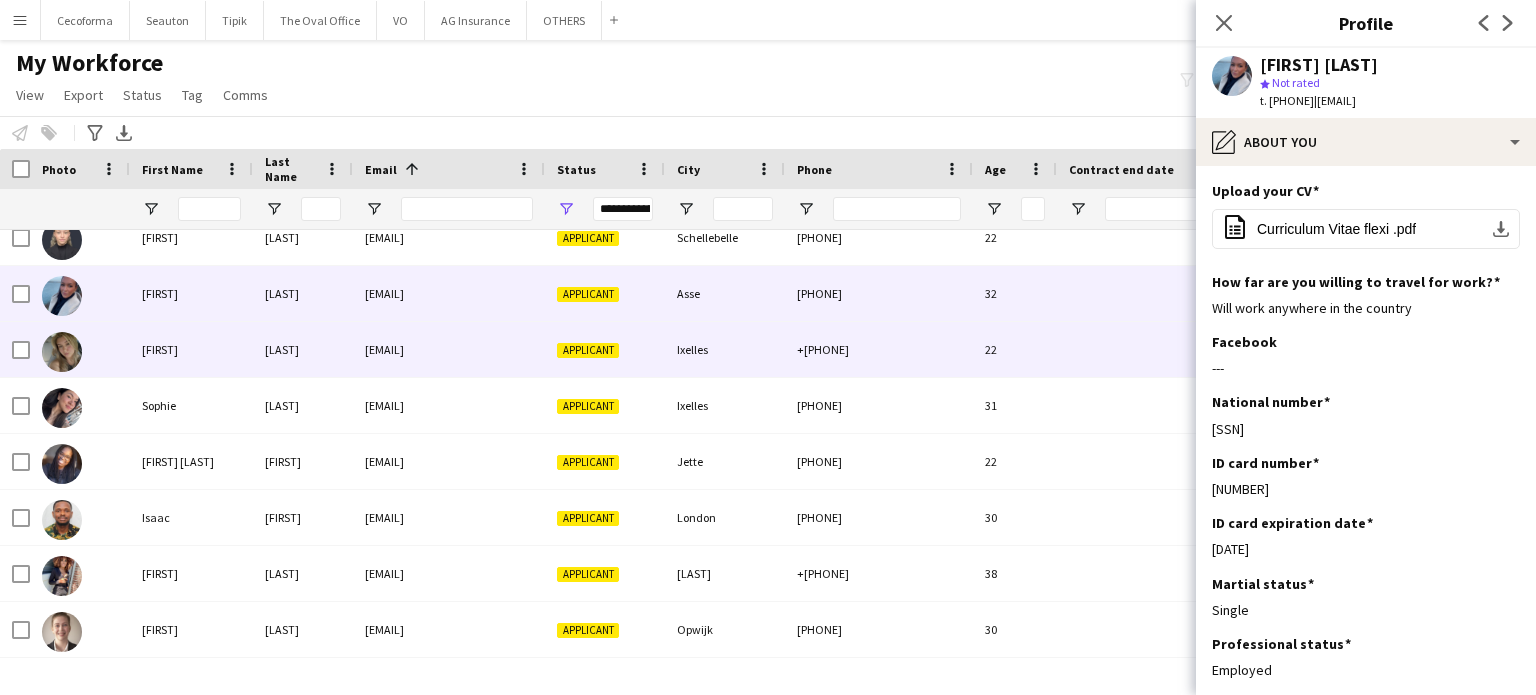 click on "[LAST]" at bounding box center (303, 349) 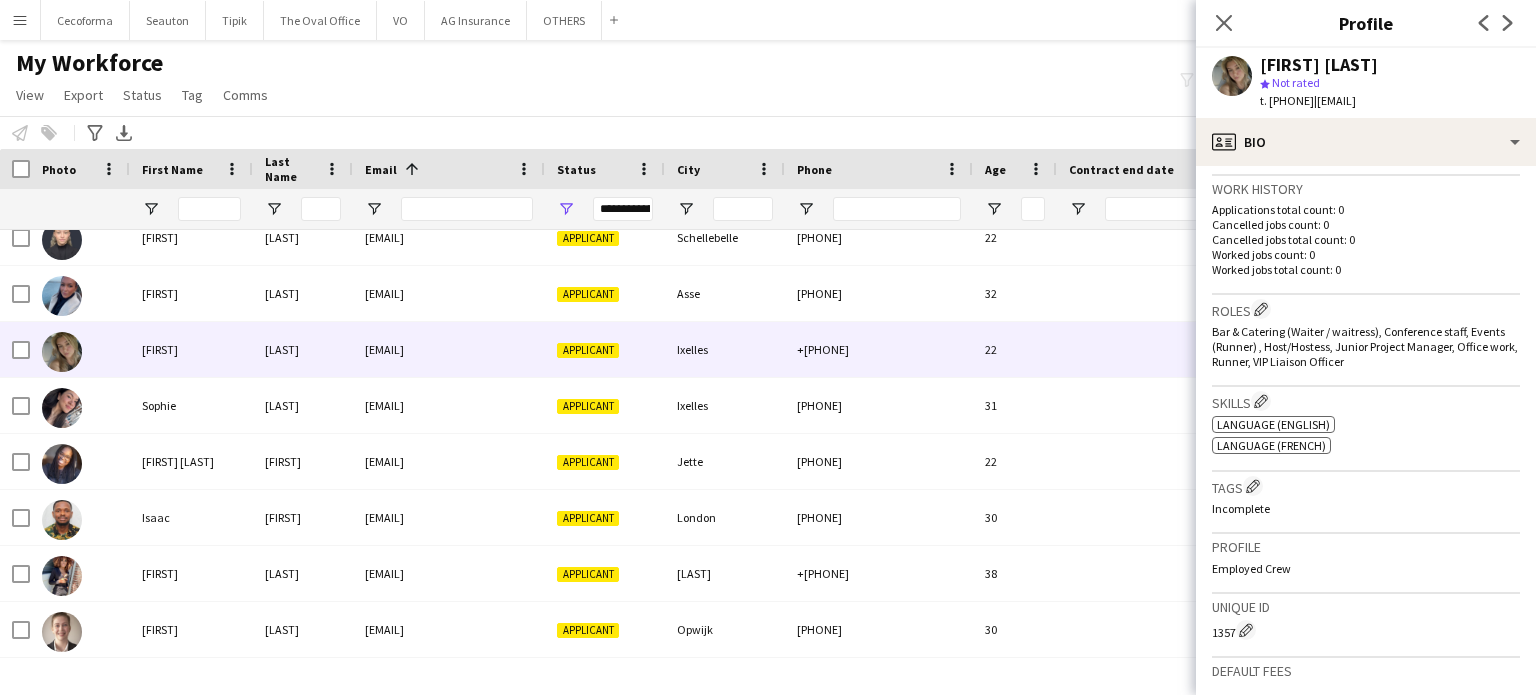 scroll, scrollTop: 500, scrollLeft: 0, axis: vertical 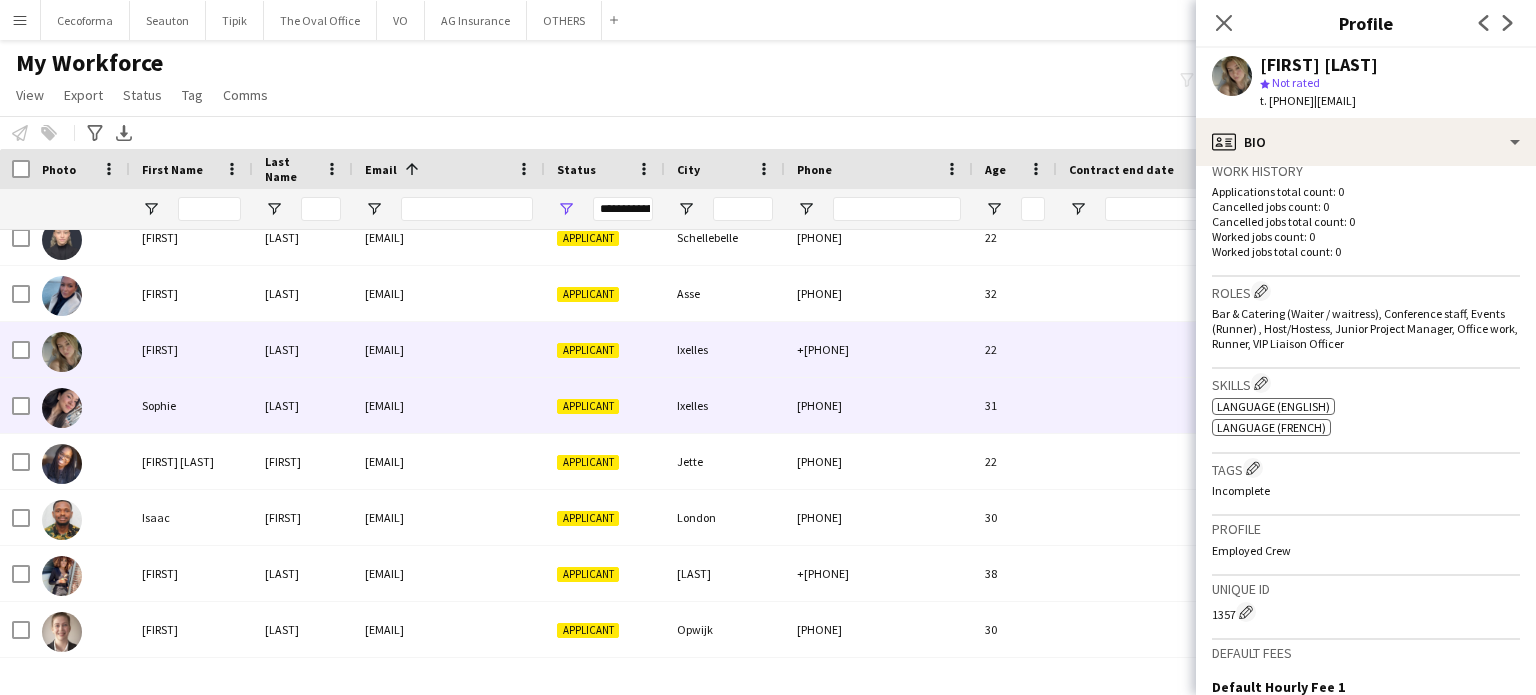 click on "[USERNAME]@example.com" at bounding box center (449, 405) 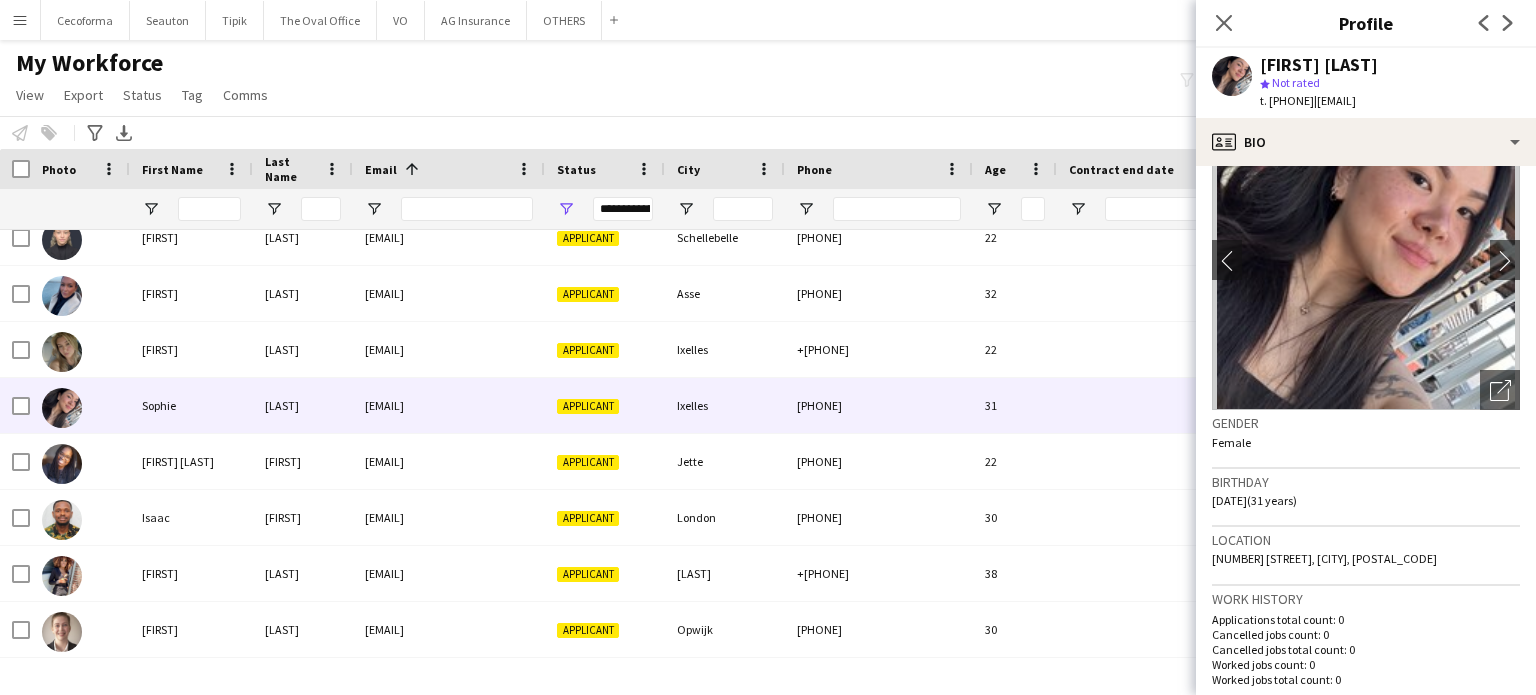 scroll, scrollTop: 100, scrollLeft: 0, axis: vertical 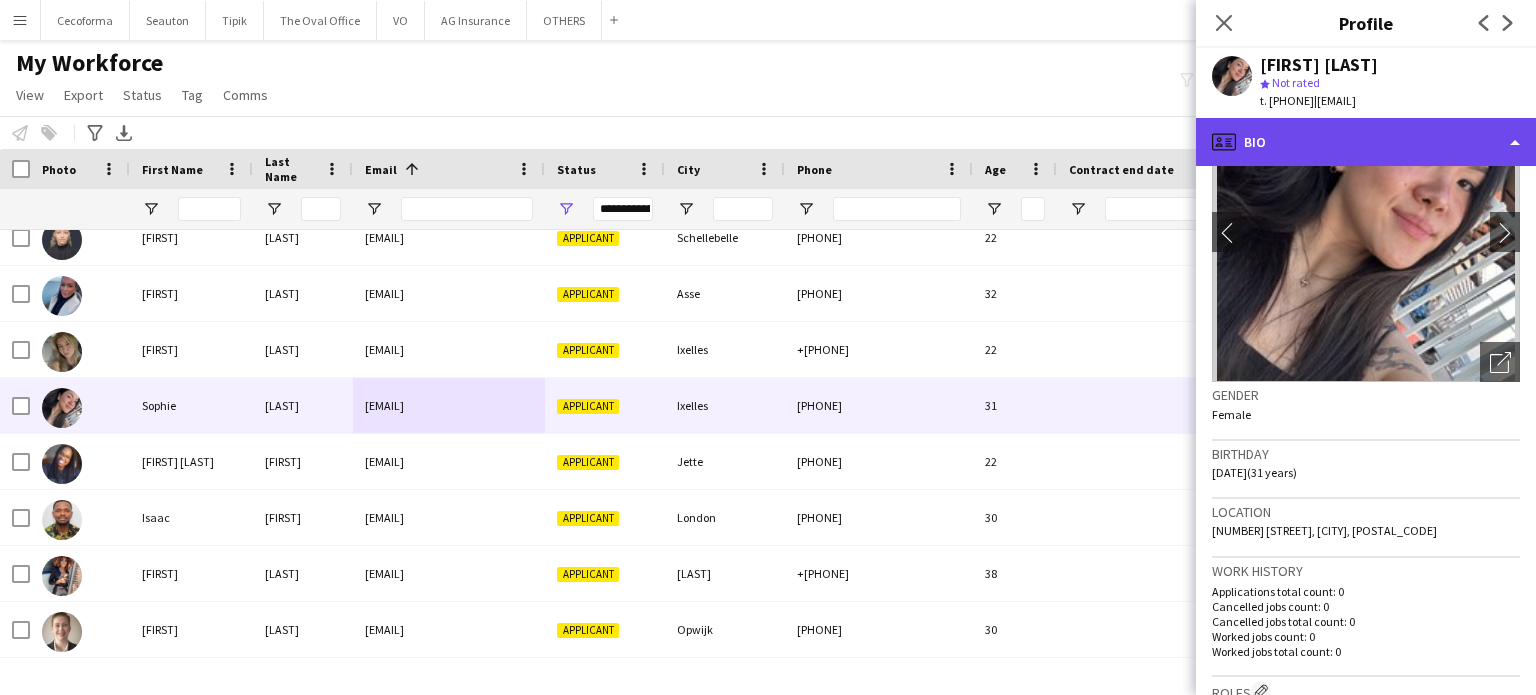 click on "profile
Bio" 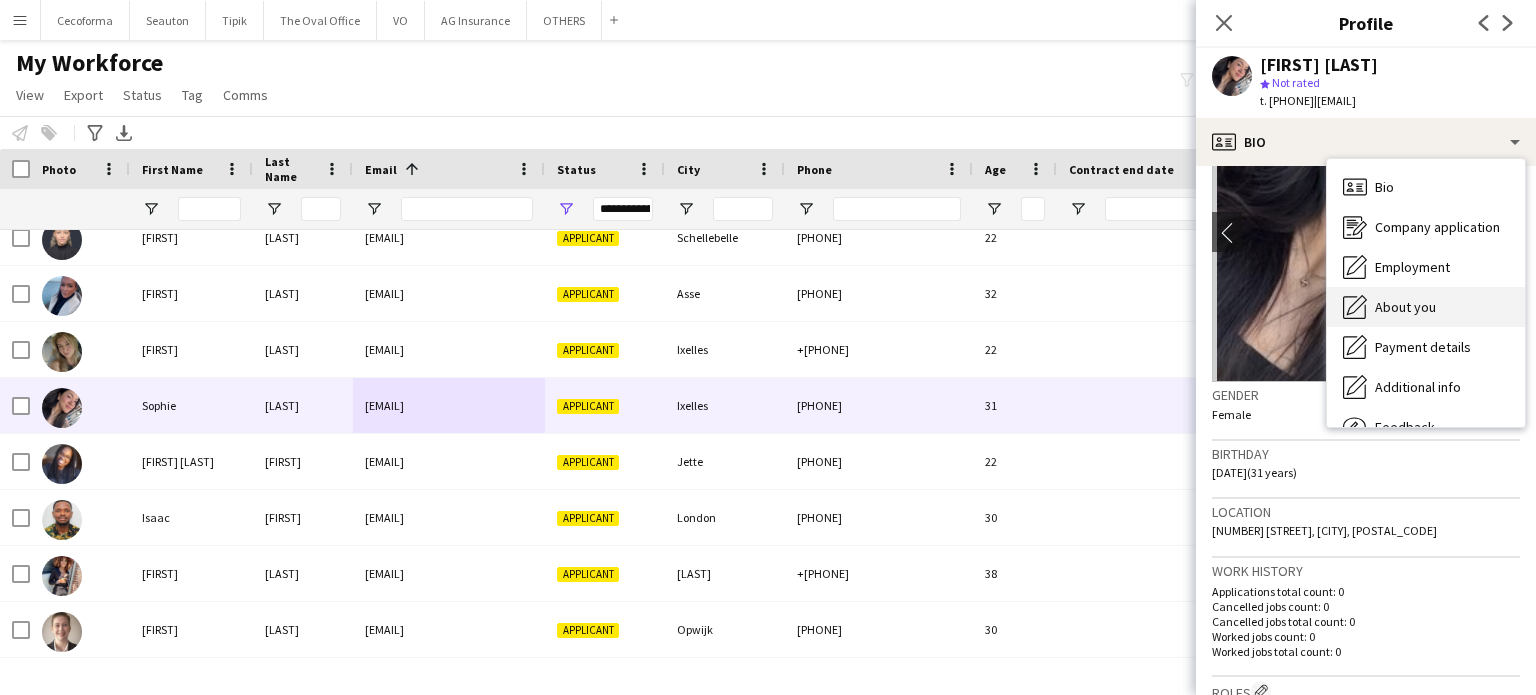 click on "About you" at bounding box center [1405, 307] 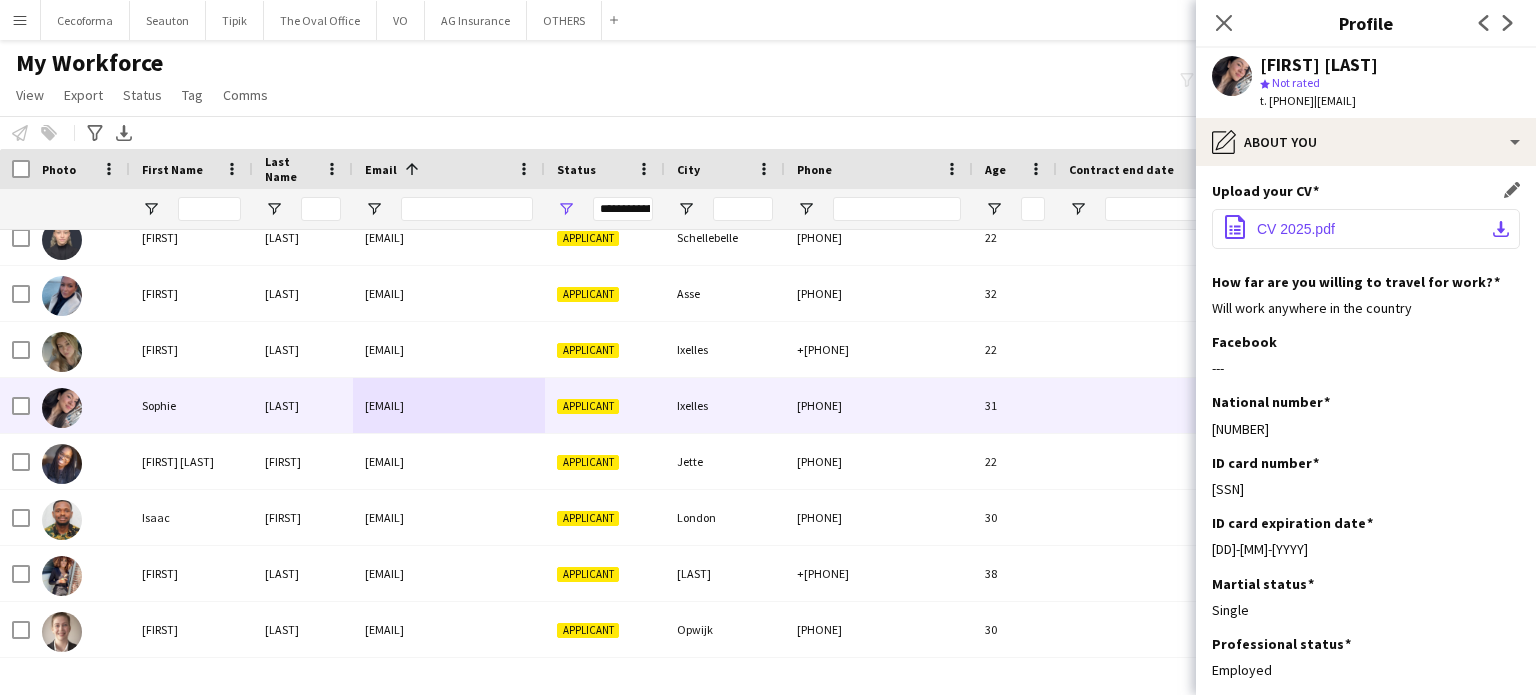 click on "CV 2025.pdf" 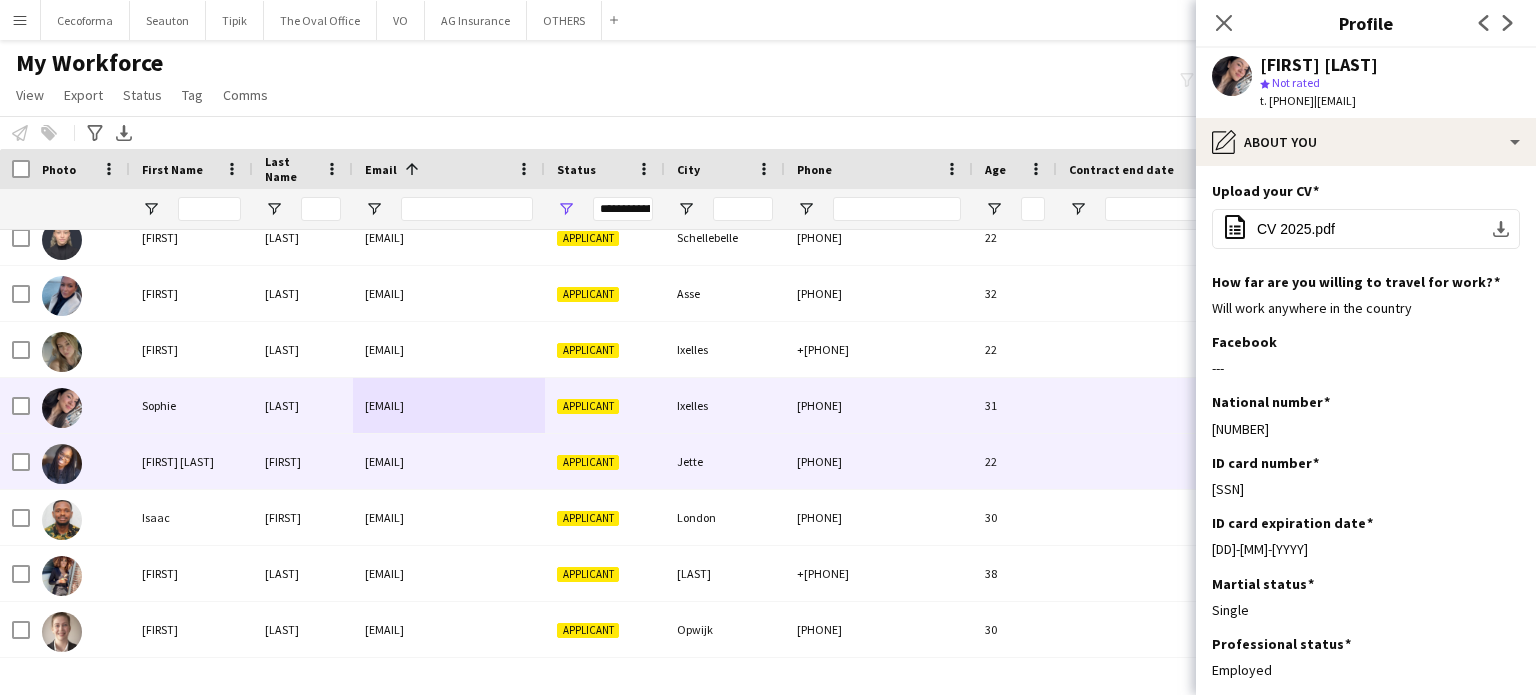 scroll, scrollTop: 4972, scrollLeft: 0, axis: vertical 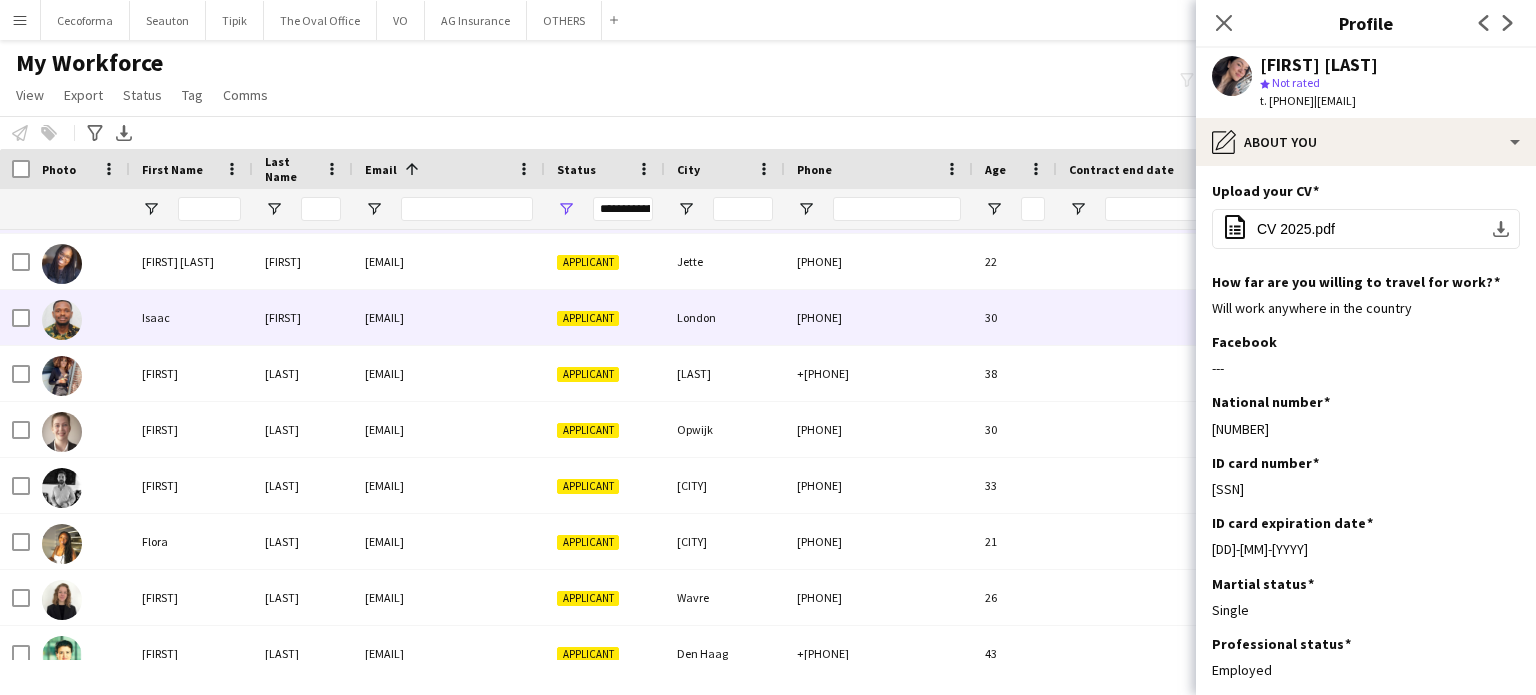 click on "Applicant" at bounding box center (588, 317) 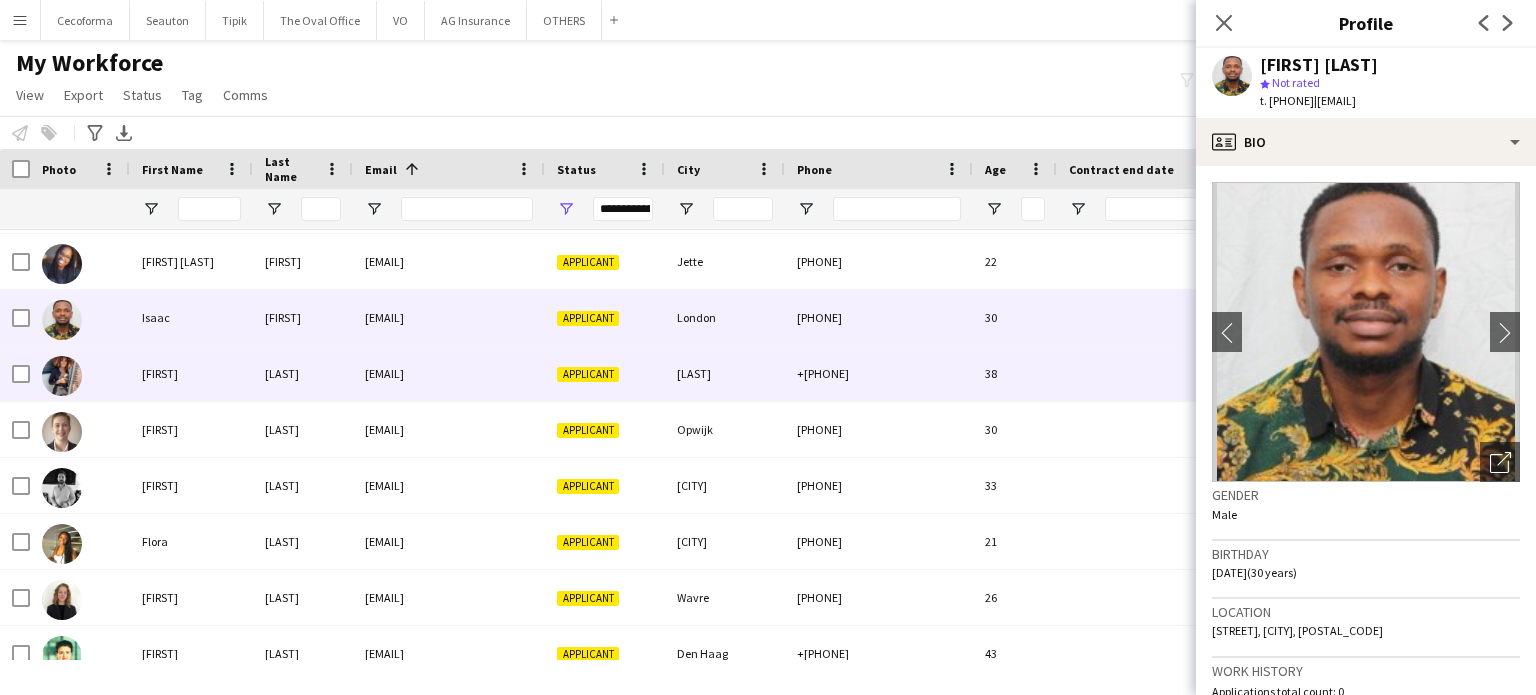 click on "Applicant" at bounding box center (588, 374) 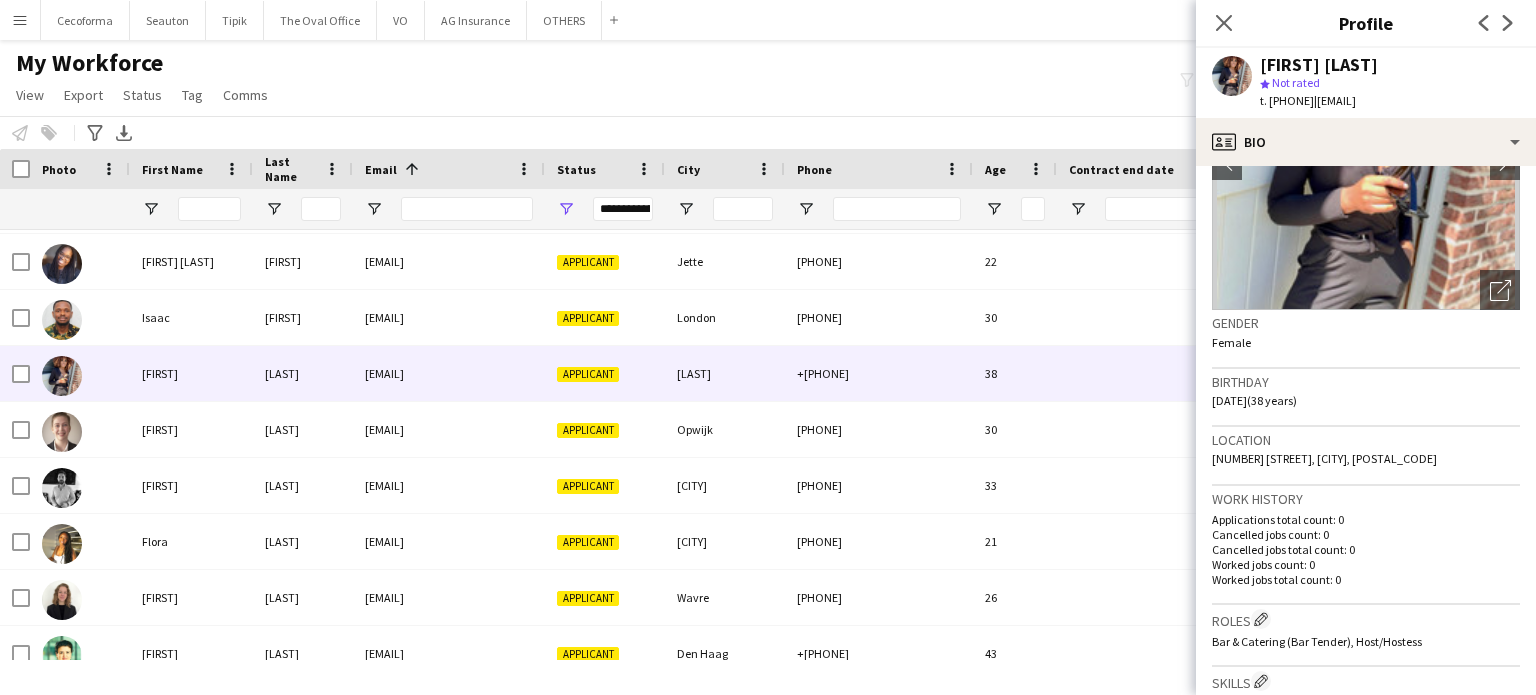 scroll, scrollTop: 0, scrollLeft: 0, axis: both 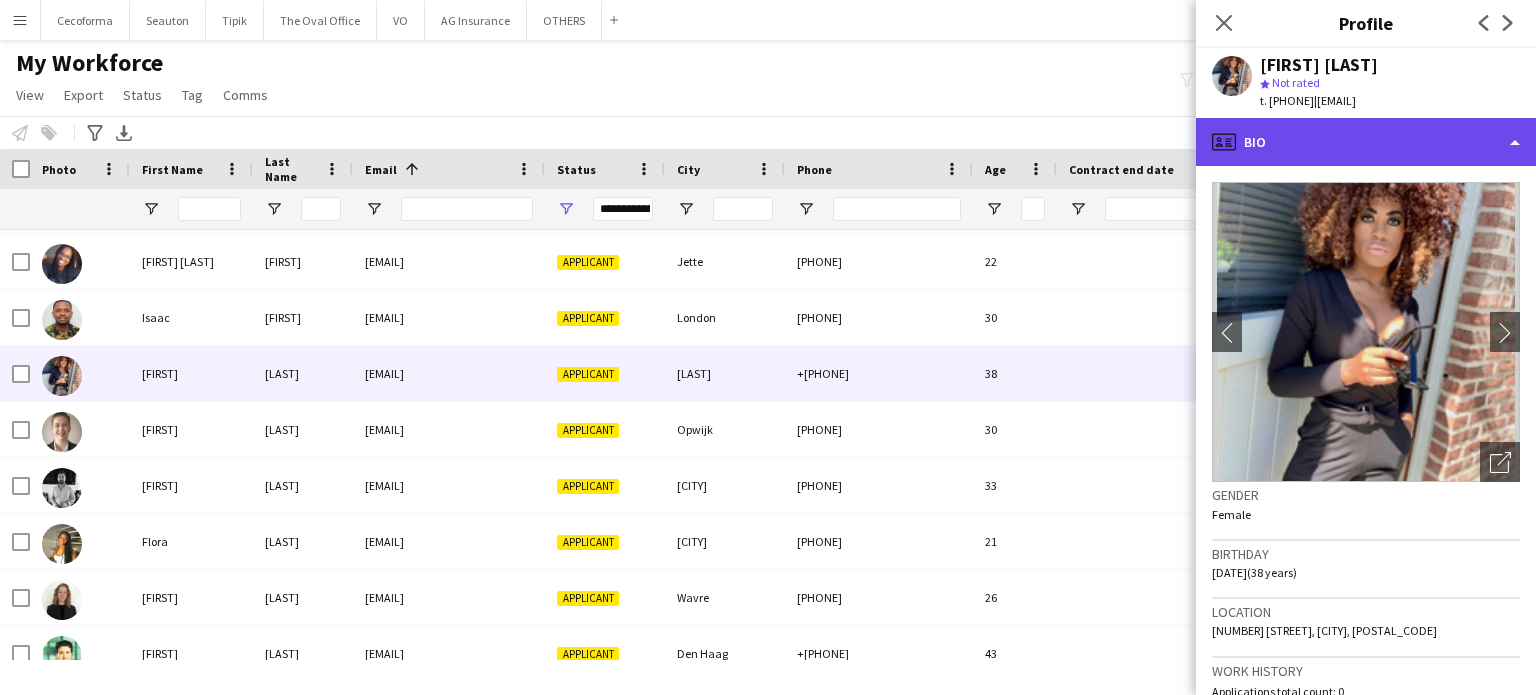 click on "profile
Bio" 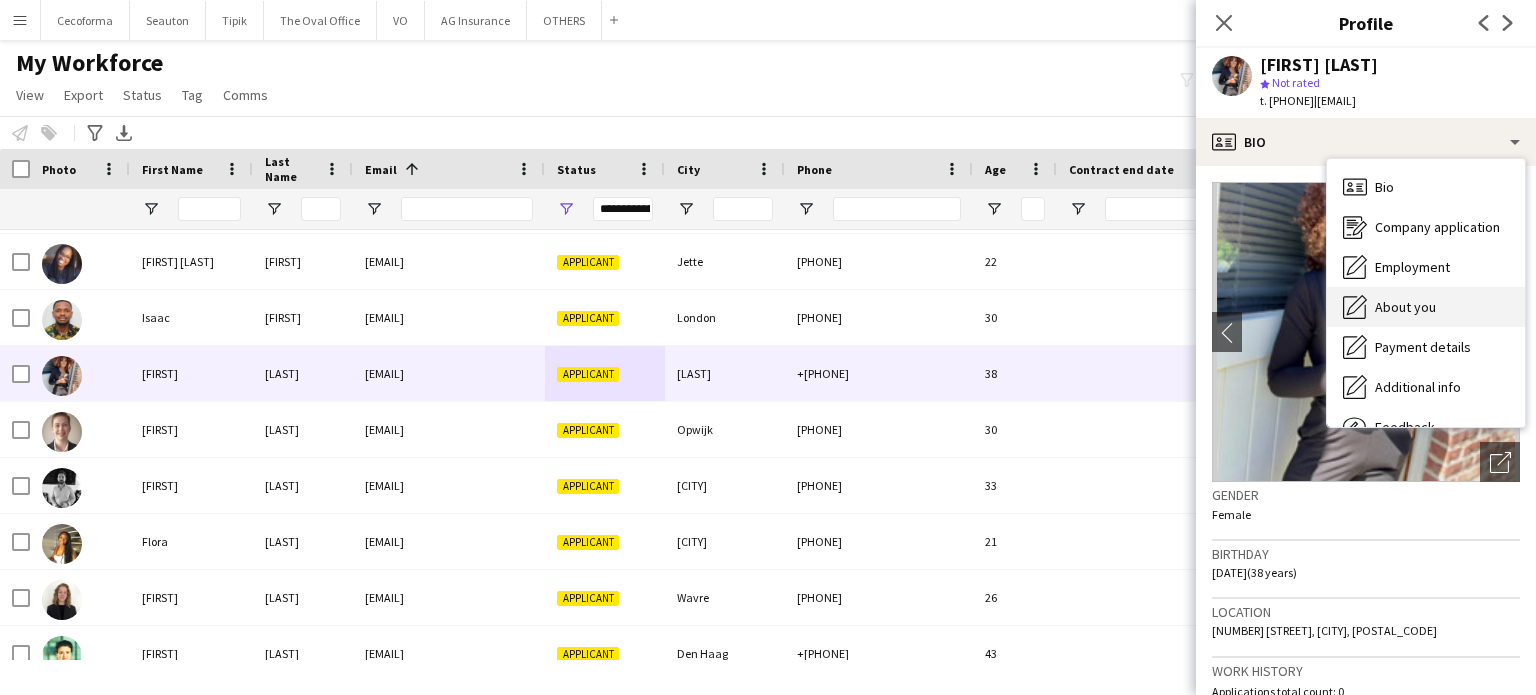 click on "About you" at bounding box center (1405, 307) 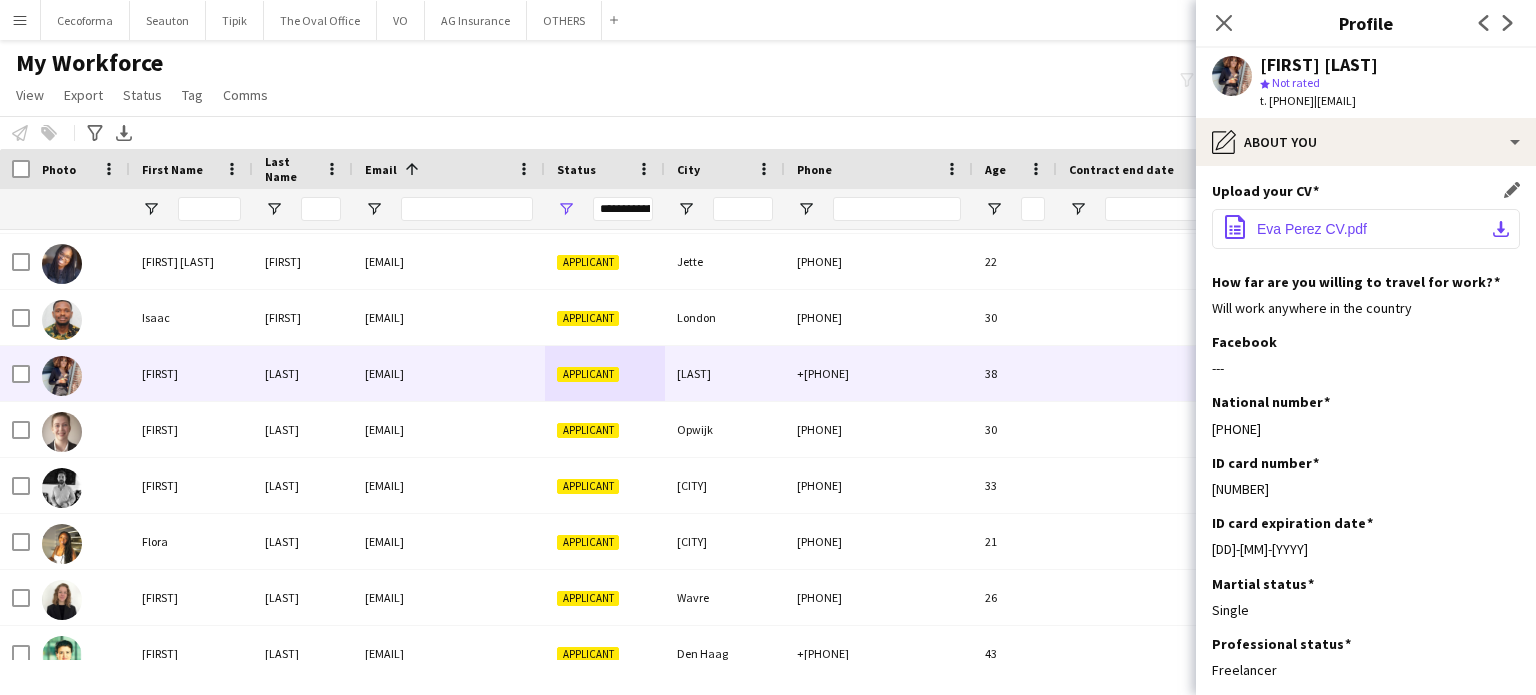 click on "Eva Perez CV.pdf" 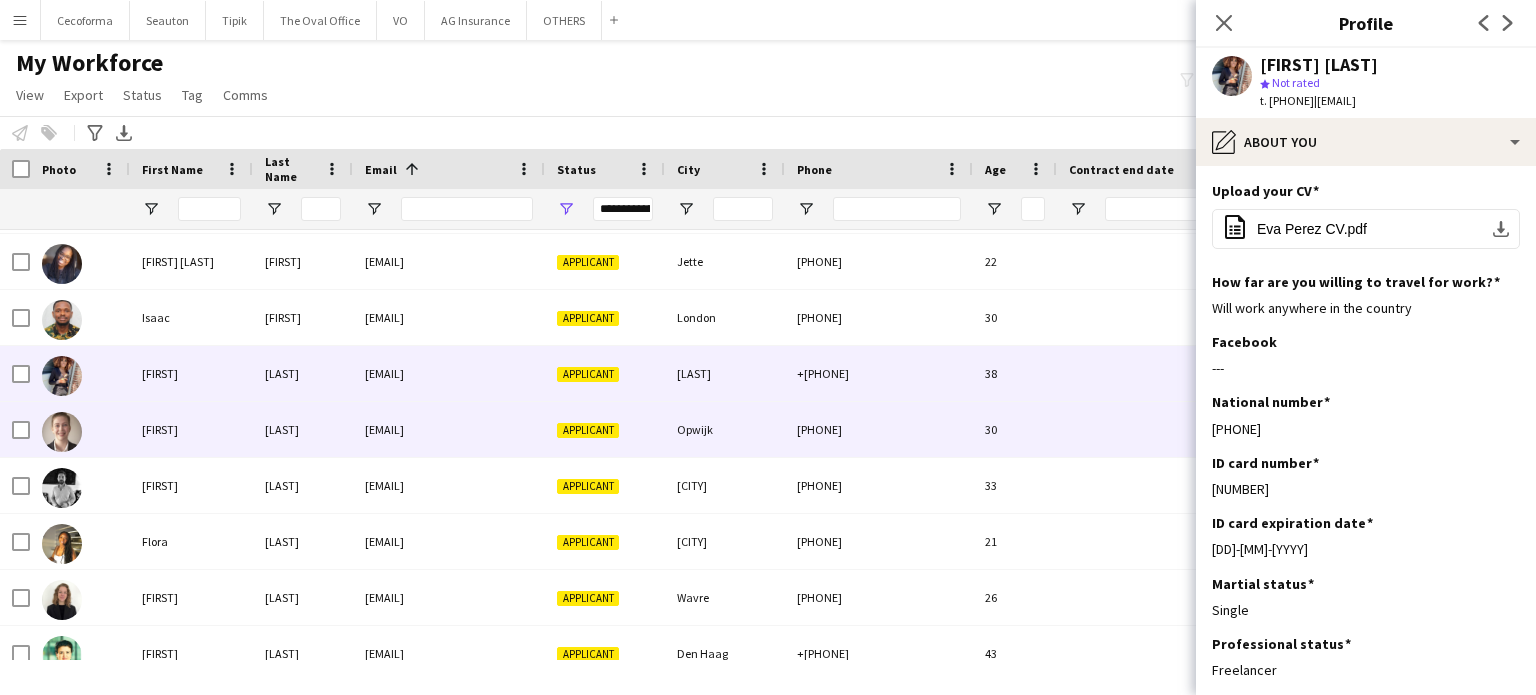 click on "Opwijk" at bounding box center (725, 429) 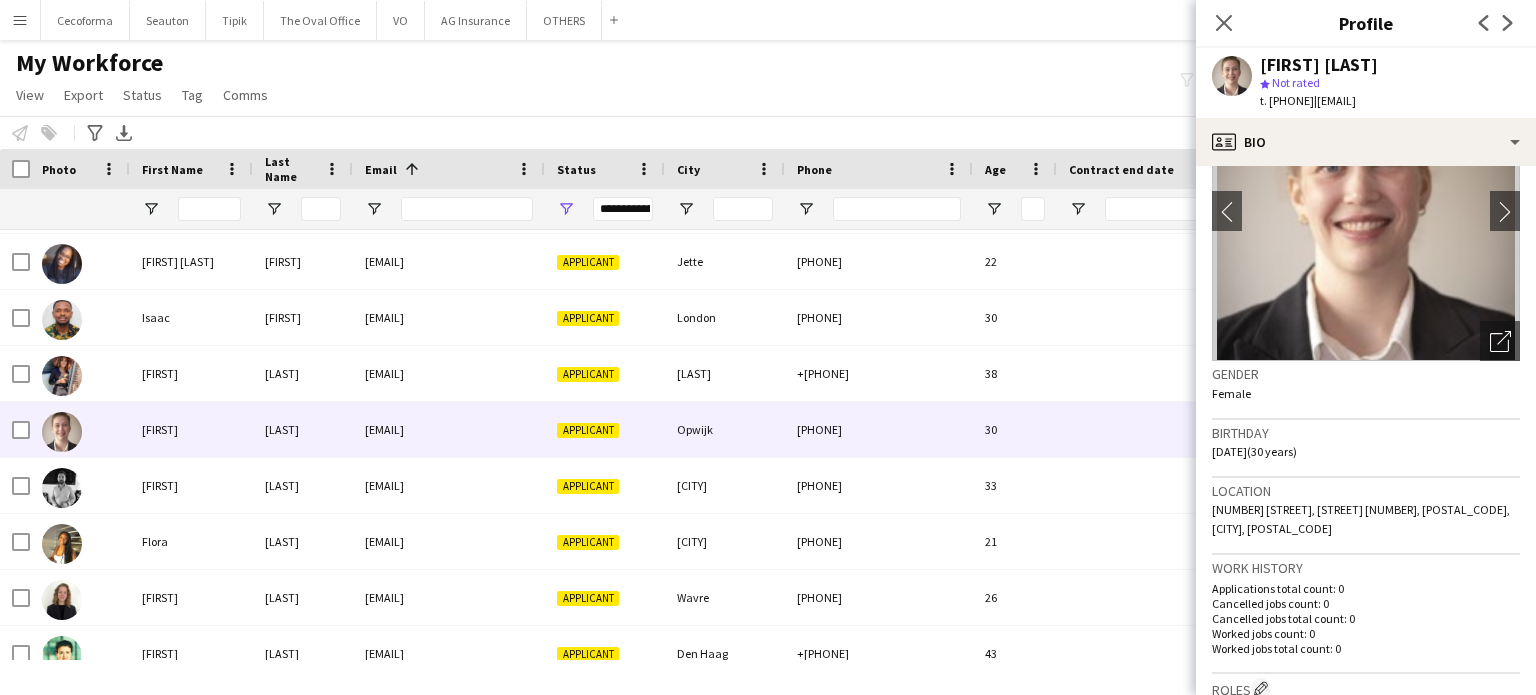 scroll, scrollTop: 100, scrollLeft: 0, axis: vertical 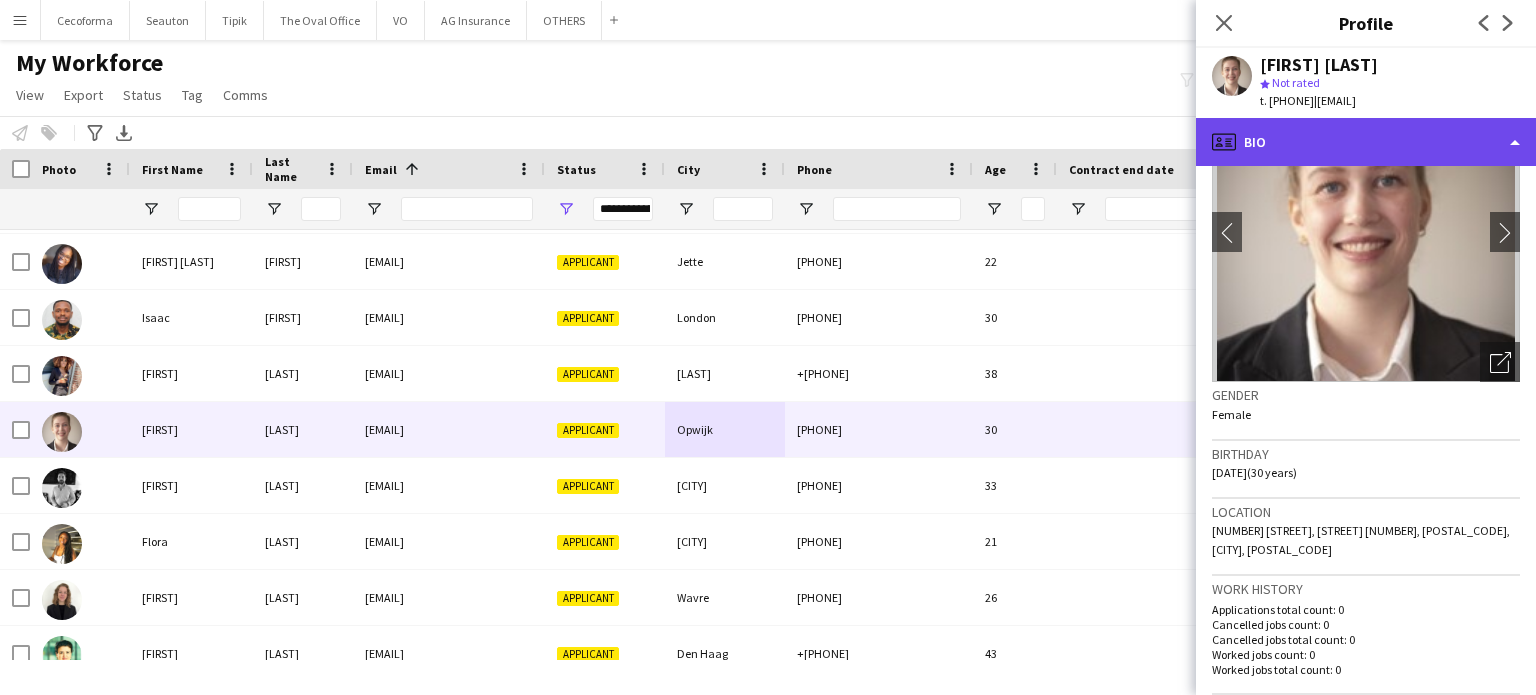 click on "profile
Bio" 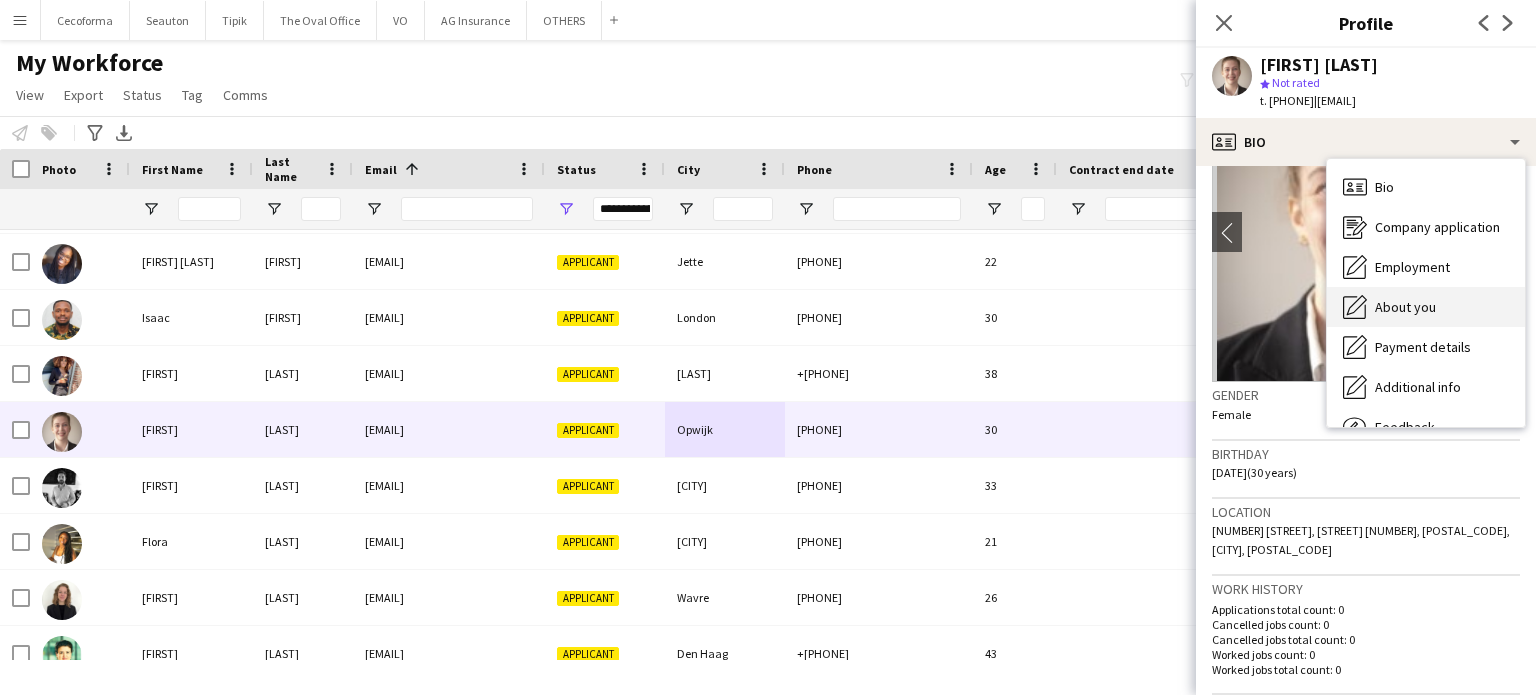 click on "About you" at bounding box center [1405, 307] 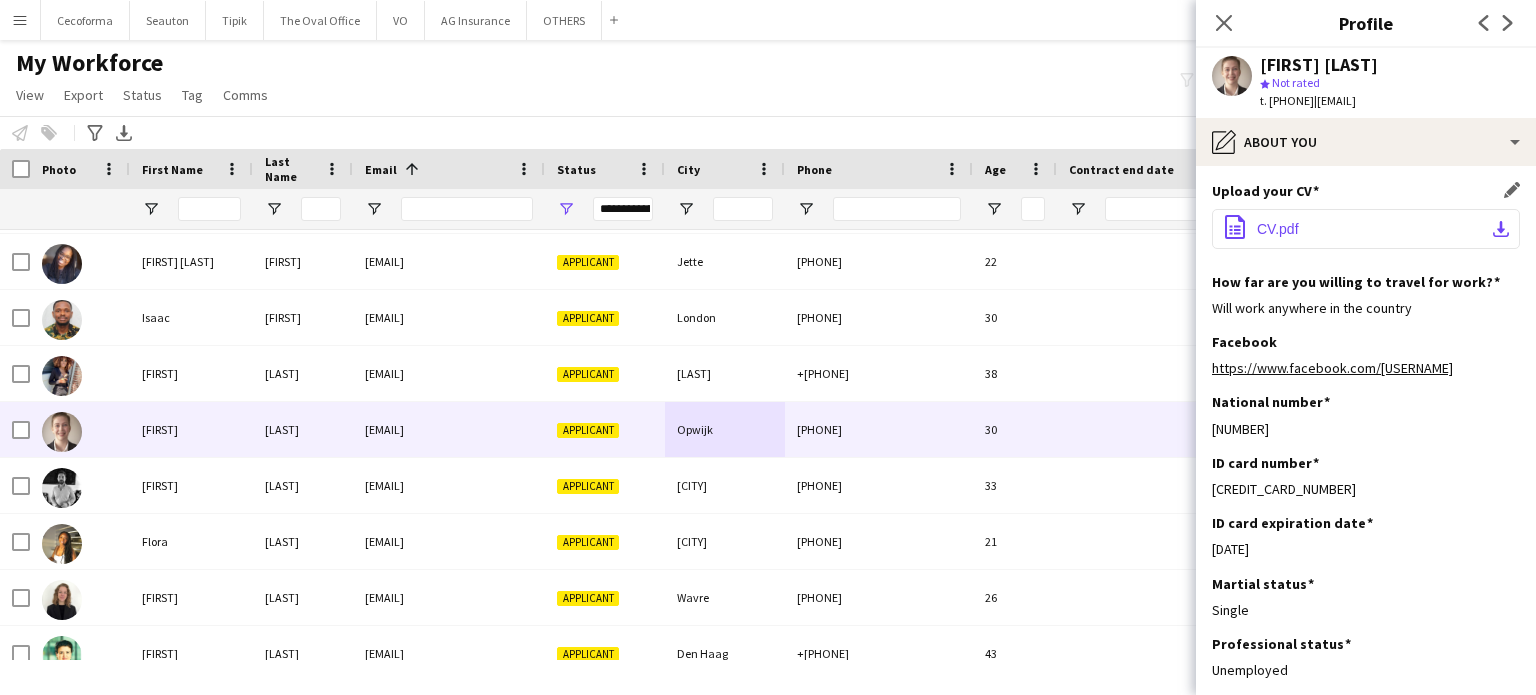 click on "CV.pdf" 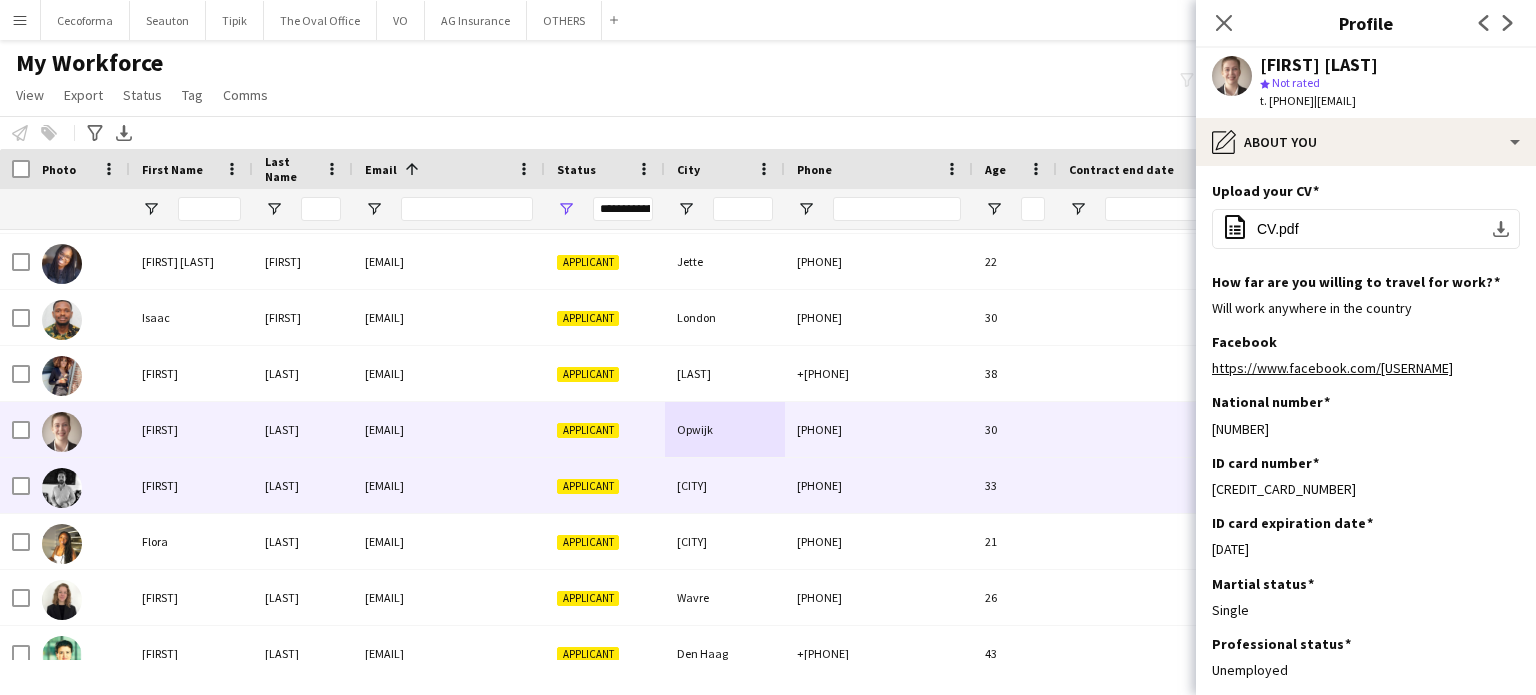 click on "Applicant" at bounding box center [605, 485] 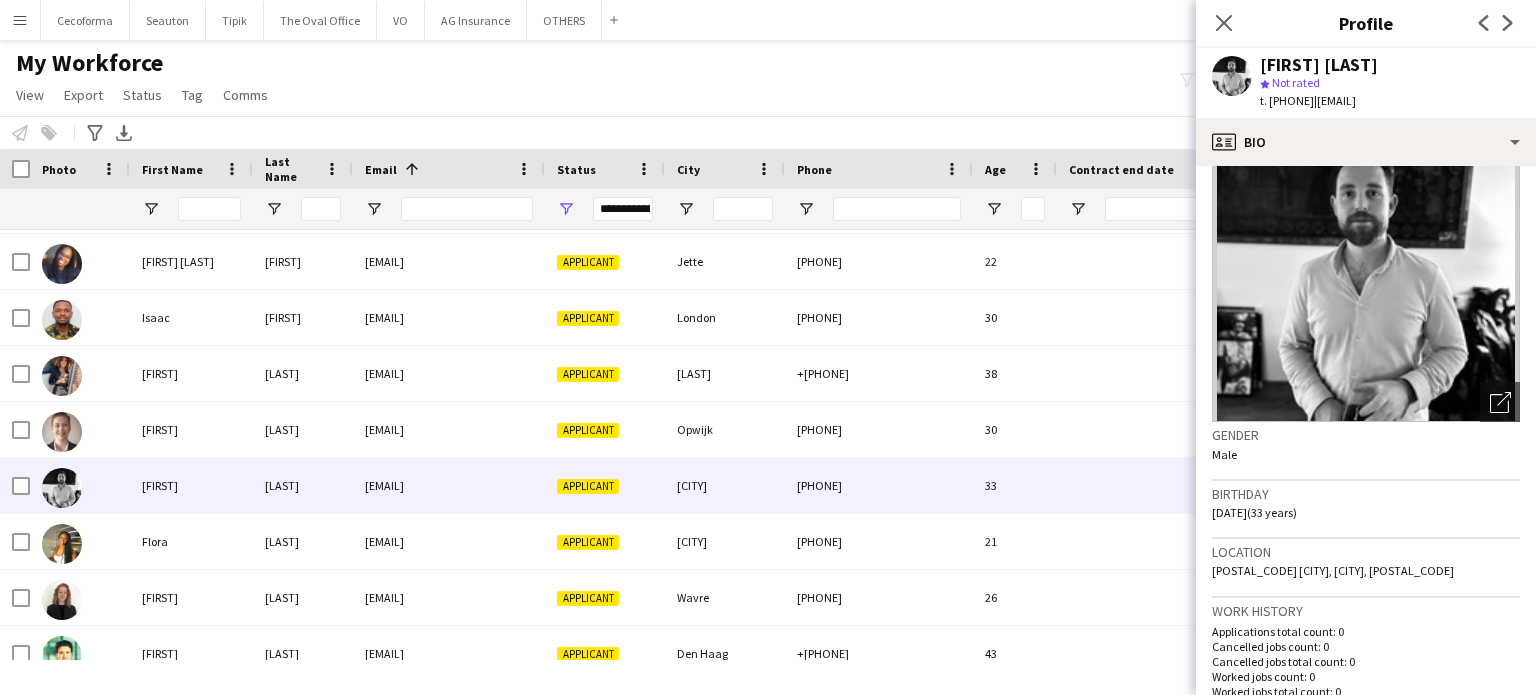 scroll, scrollTop: 0, scrollLeft: 0, axis: both 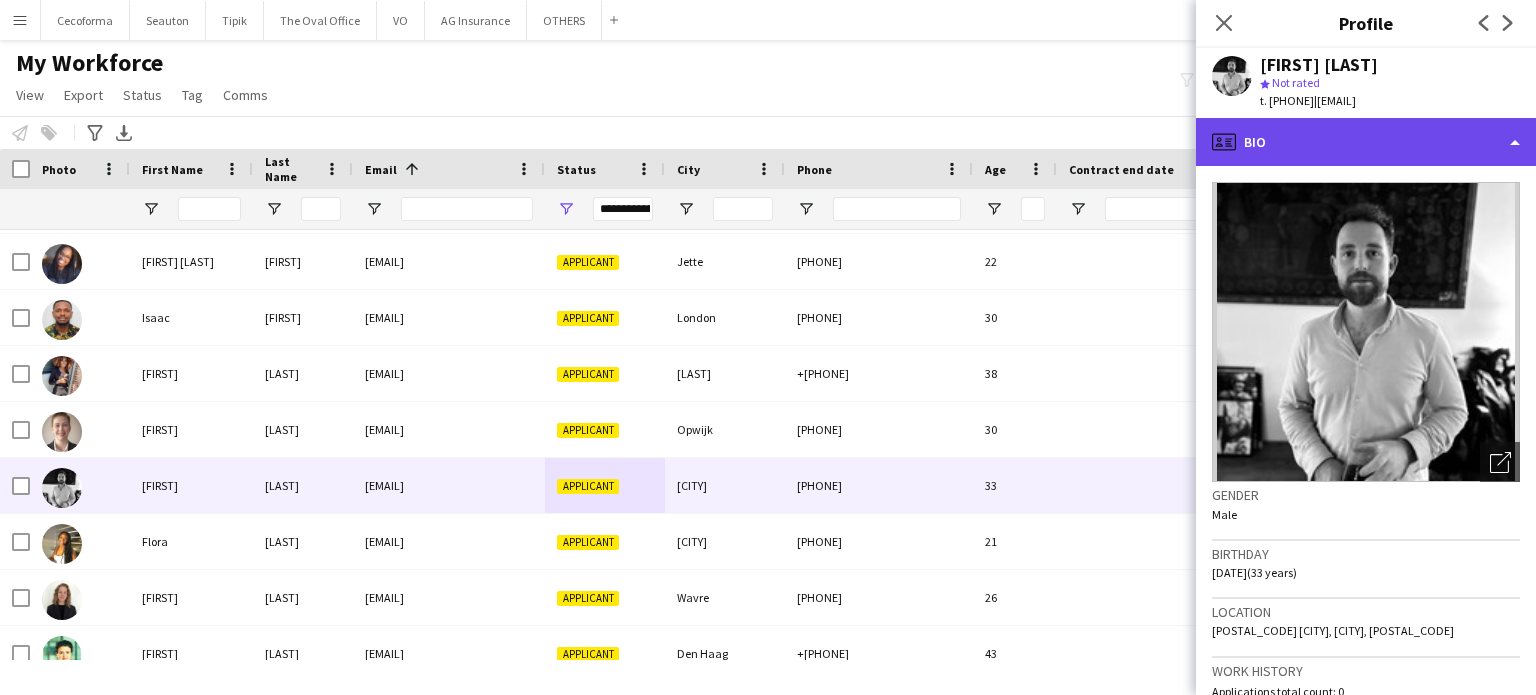 click on "profile
Bio" 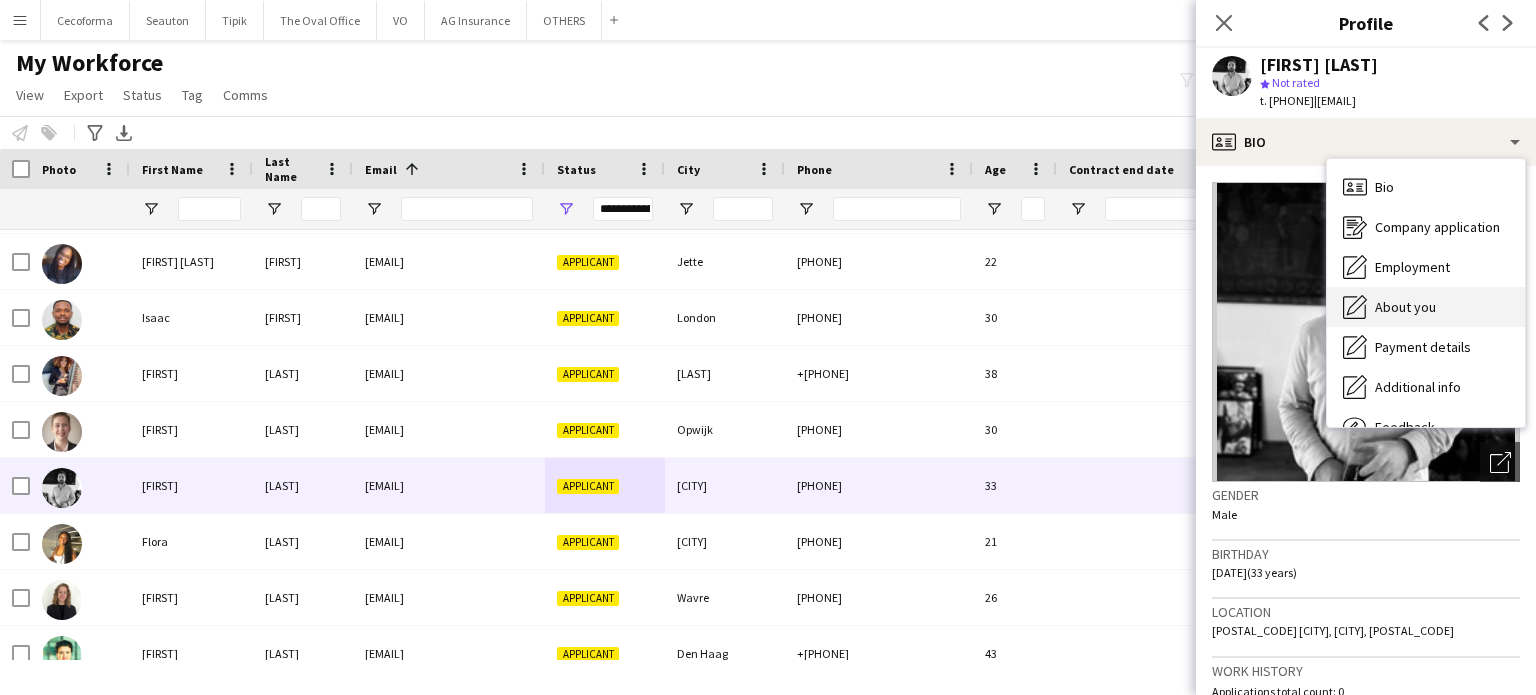 click on "About you" at bounding box center [1405, 307] 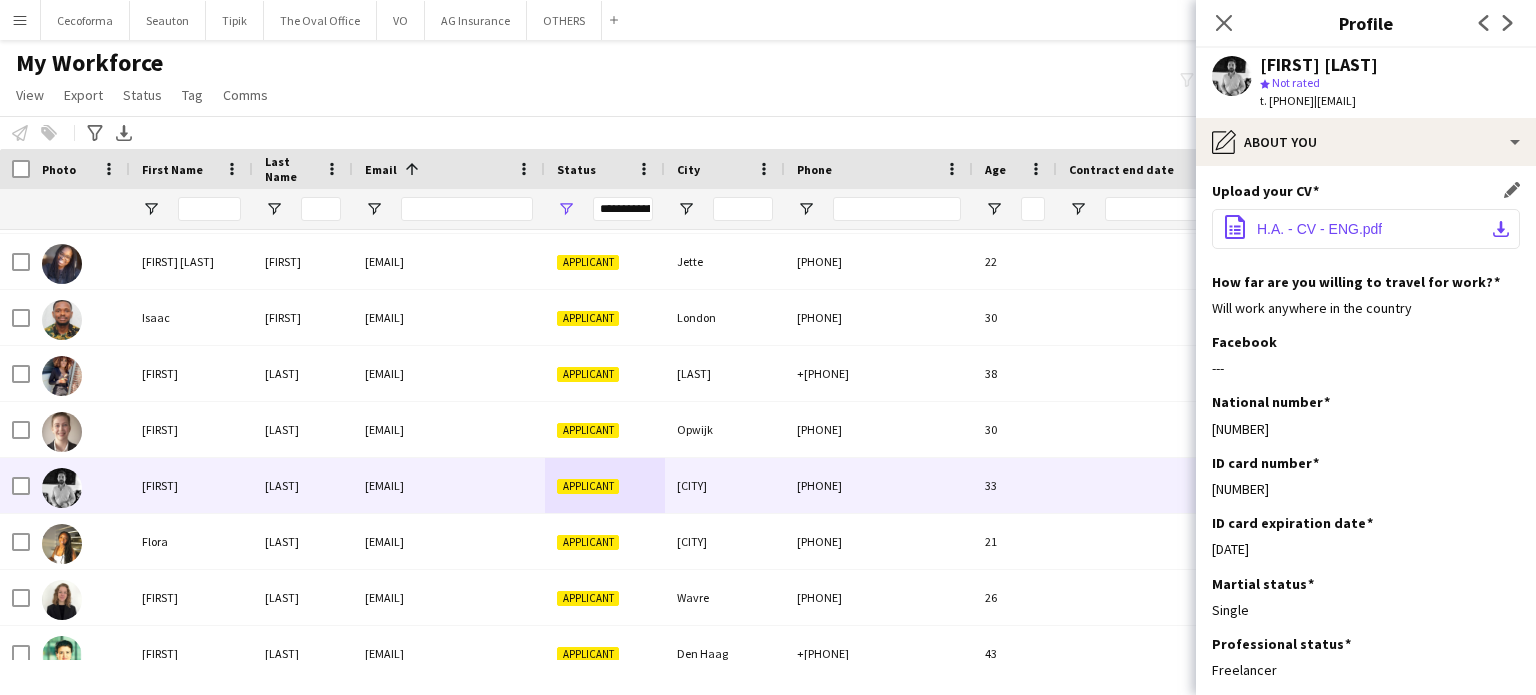 click on "H.A. - CV - ENG.pdf" 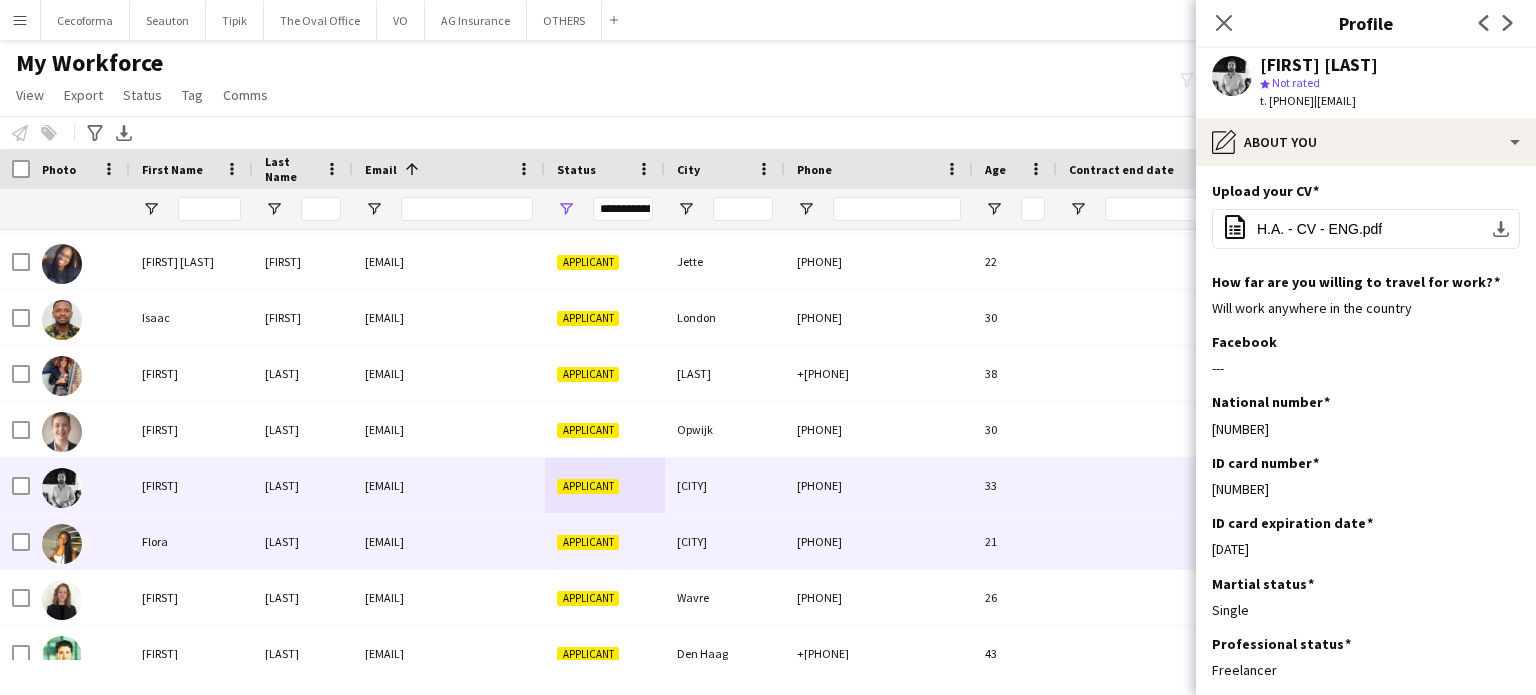 scroll, scrollTop: 5054, scrollLeft: 0, axis: vertical 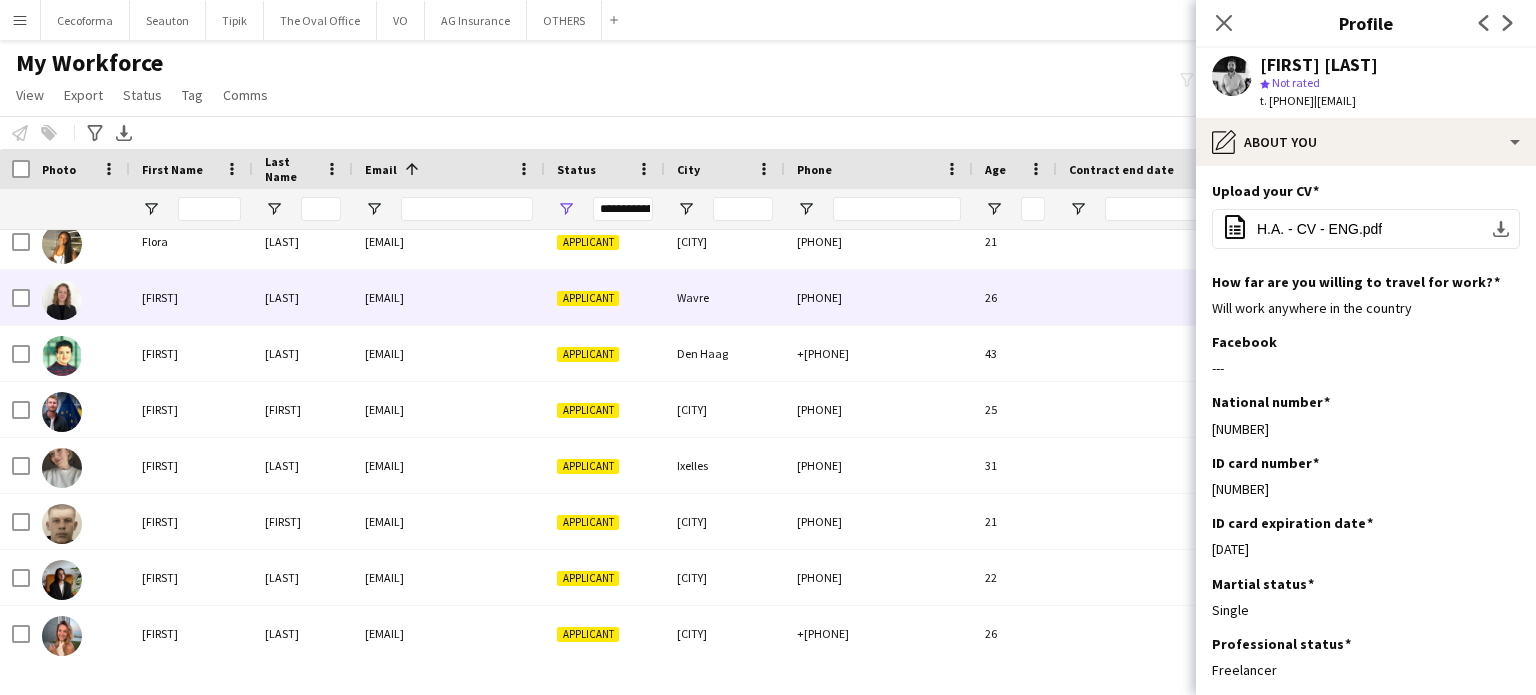 click on "Applicant" at bounding box center [605, 297] 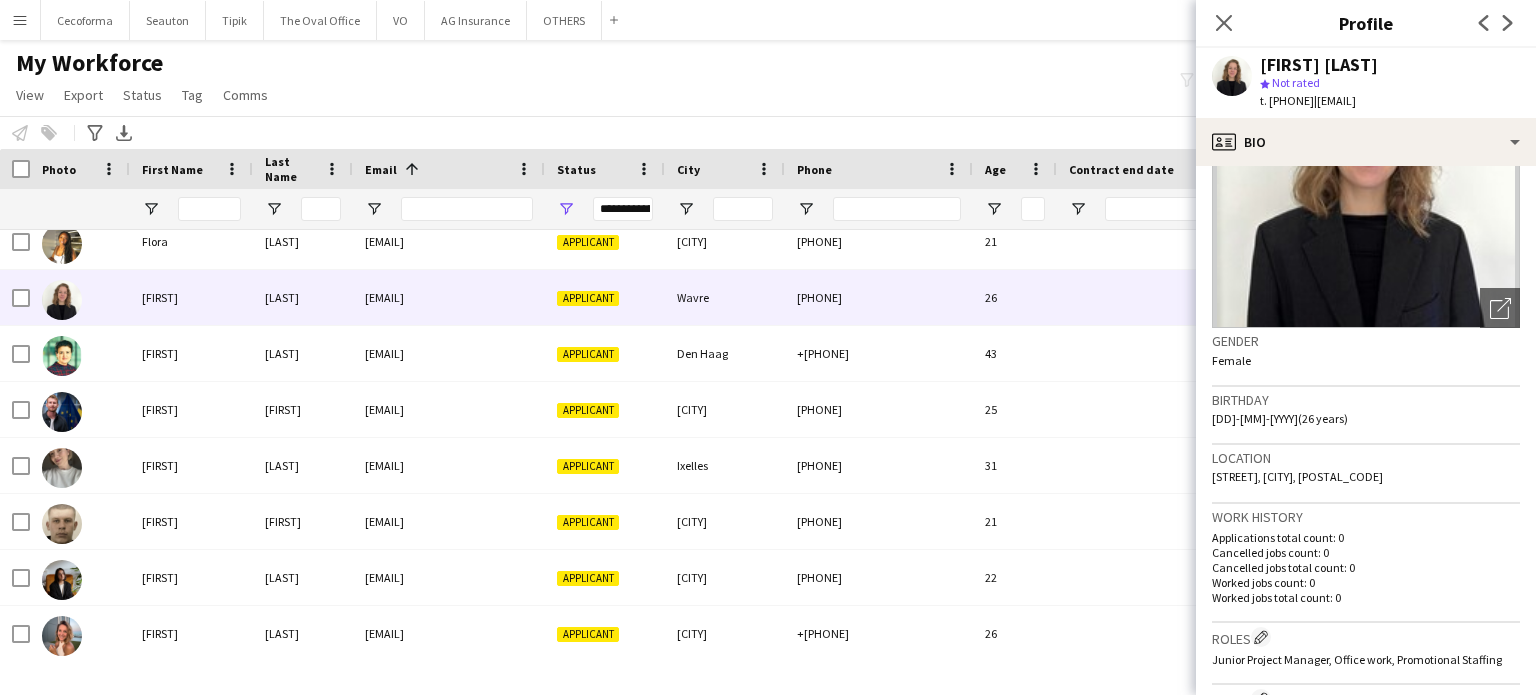 scroll, scrollTop: 100, scrollLeft: 0, axis: vertical 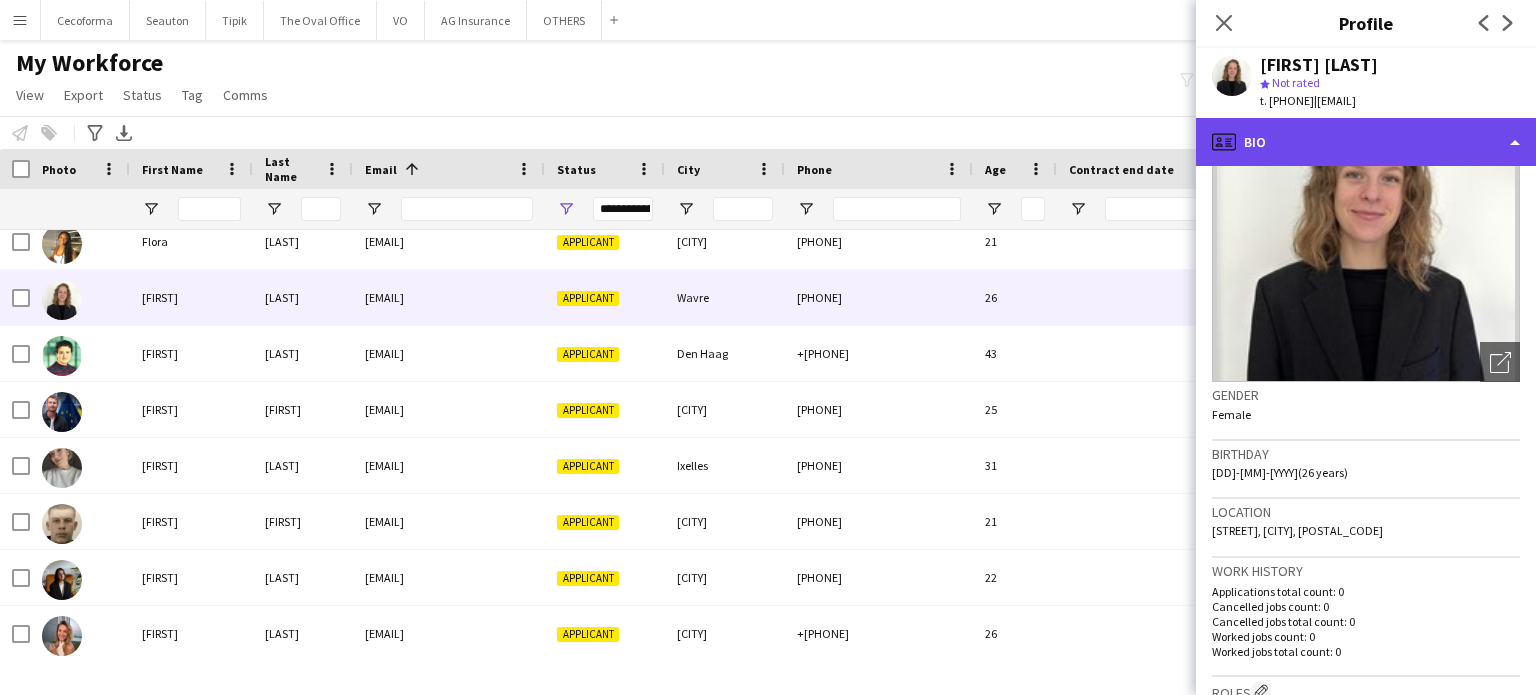 click on "profile
Bio" 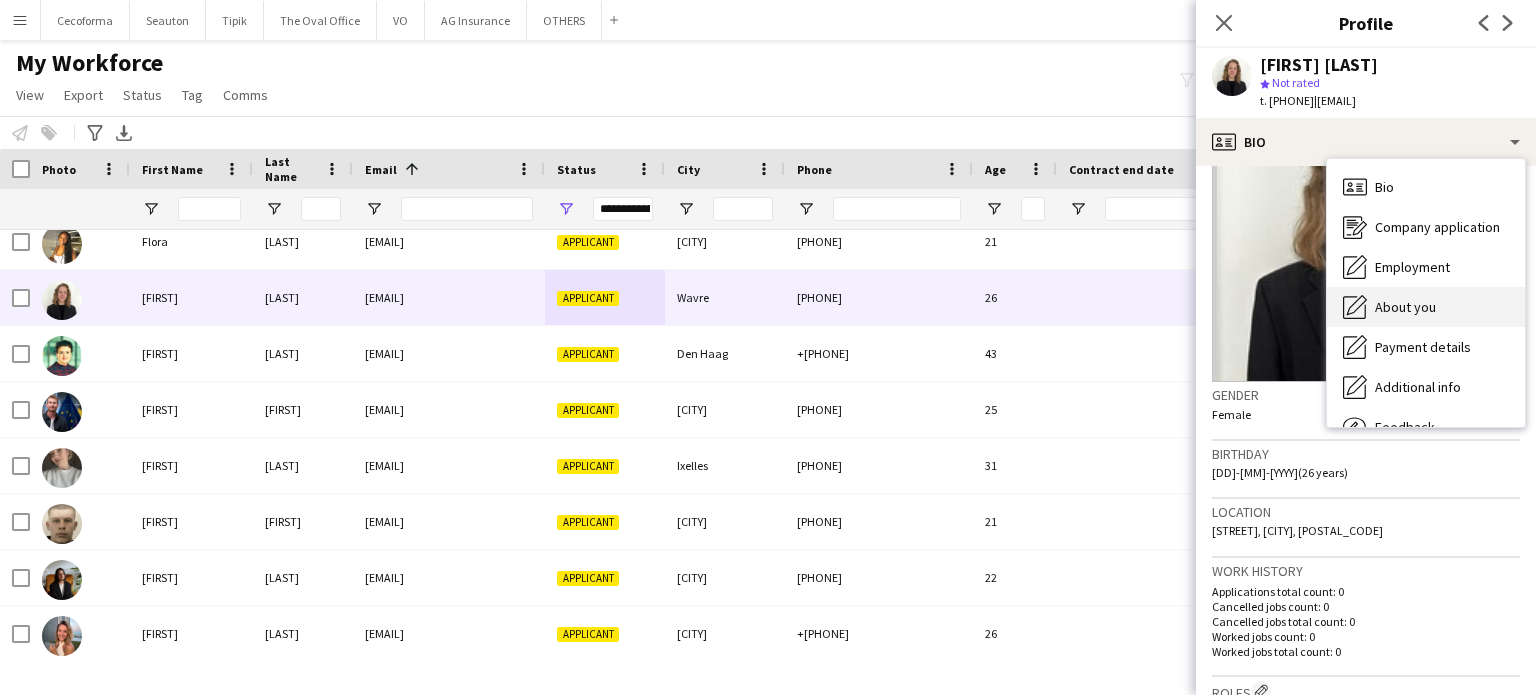 click on "About you" at bounding box center (1405, 307) 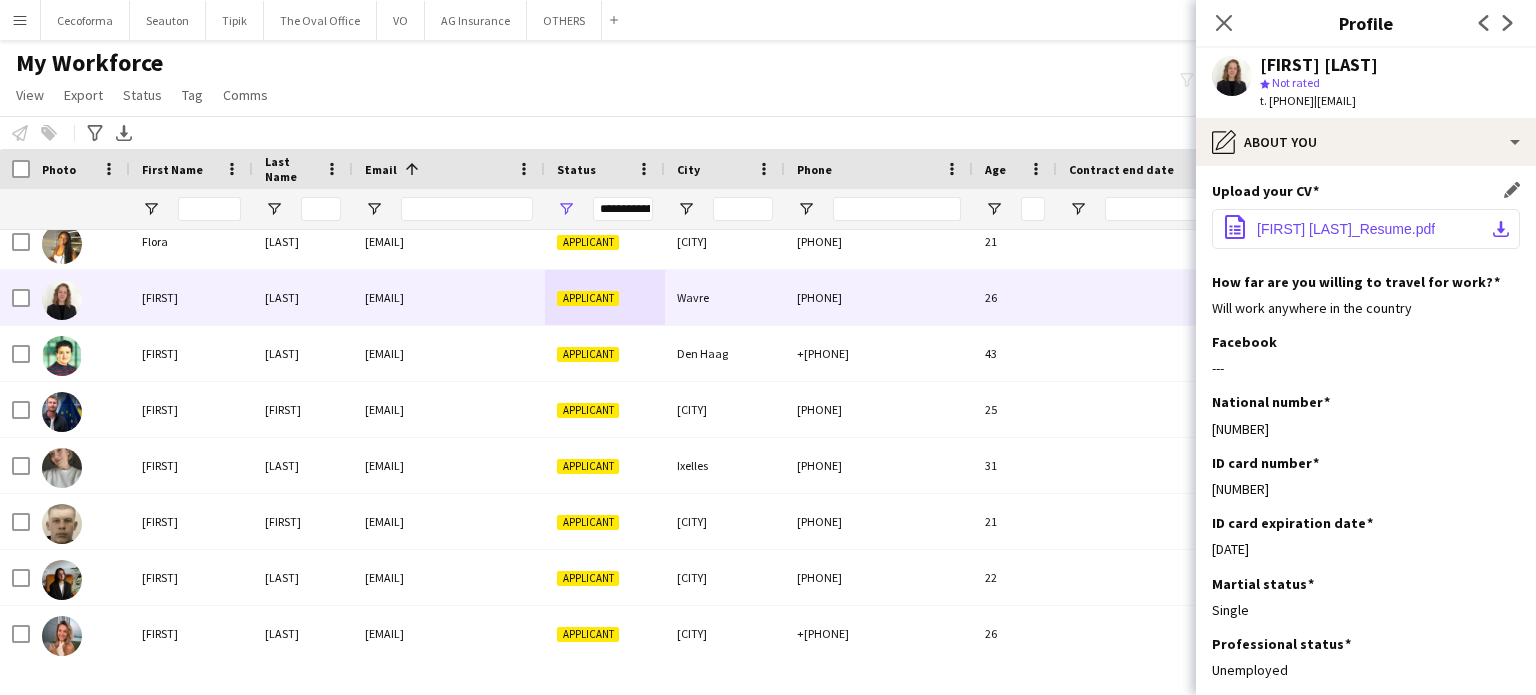 click on "Laura_Fannoy_Resume.pdf" 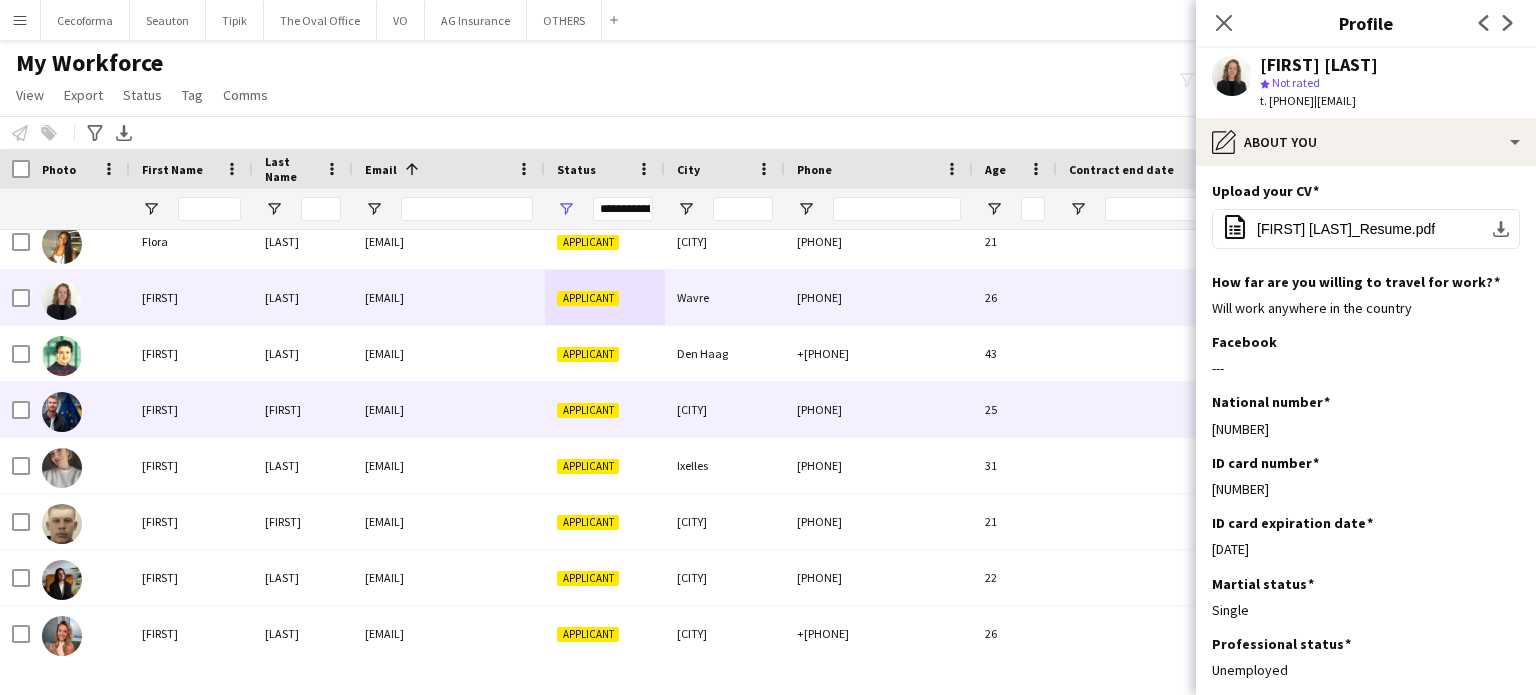 click on "[CITY]" at bounding box center (725, 409) 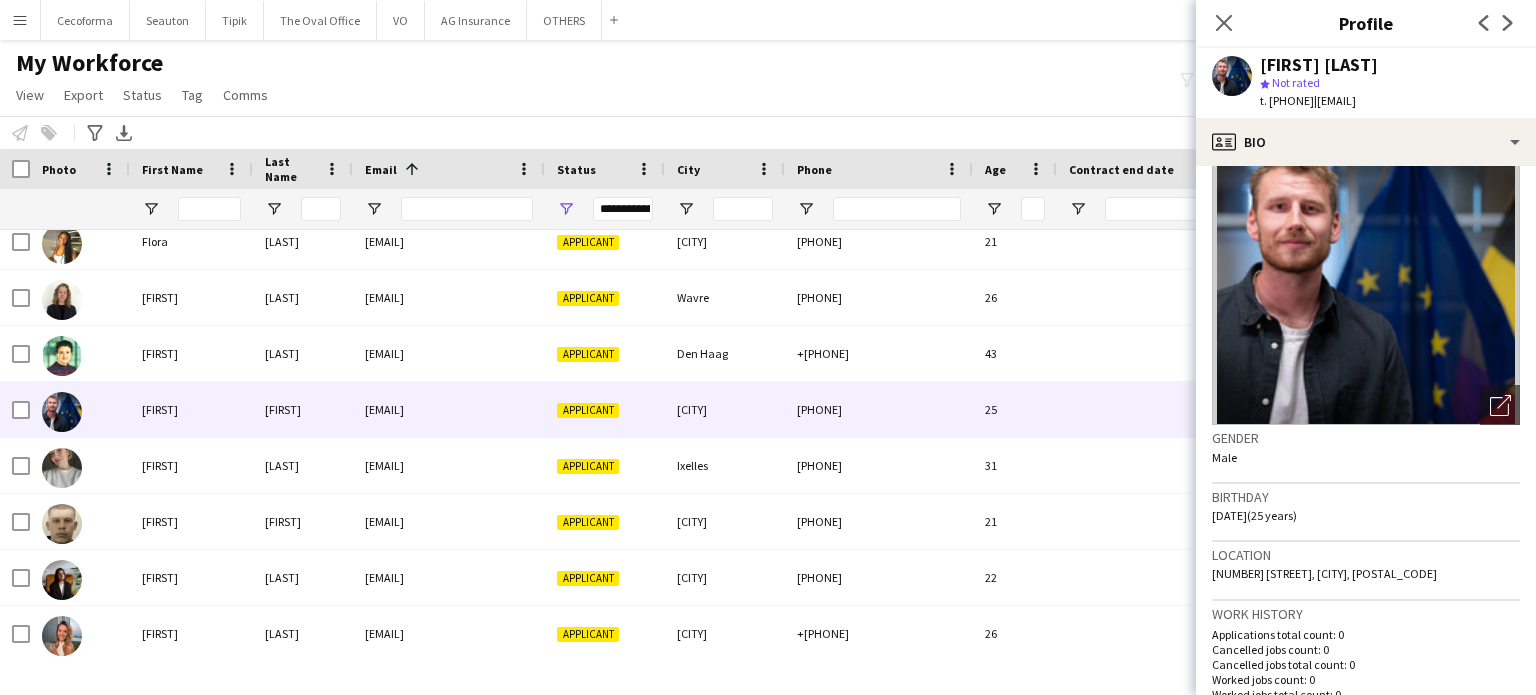 scroll, scrollTop: 0, scrollLeft: 0, axis: both 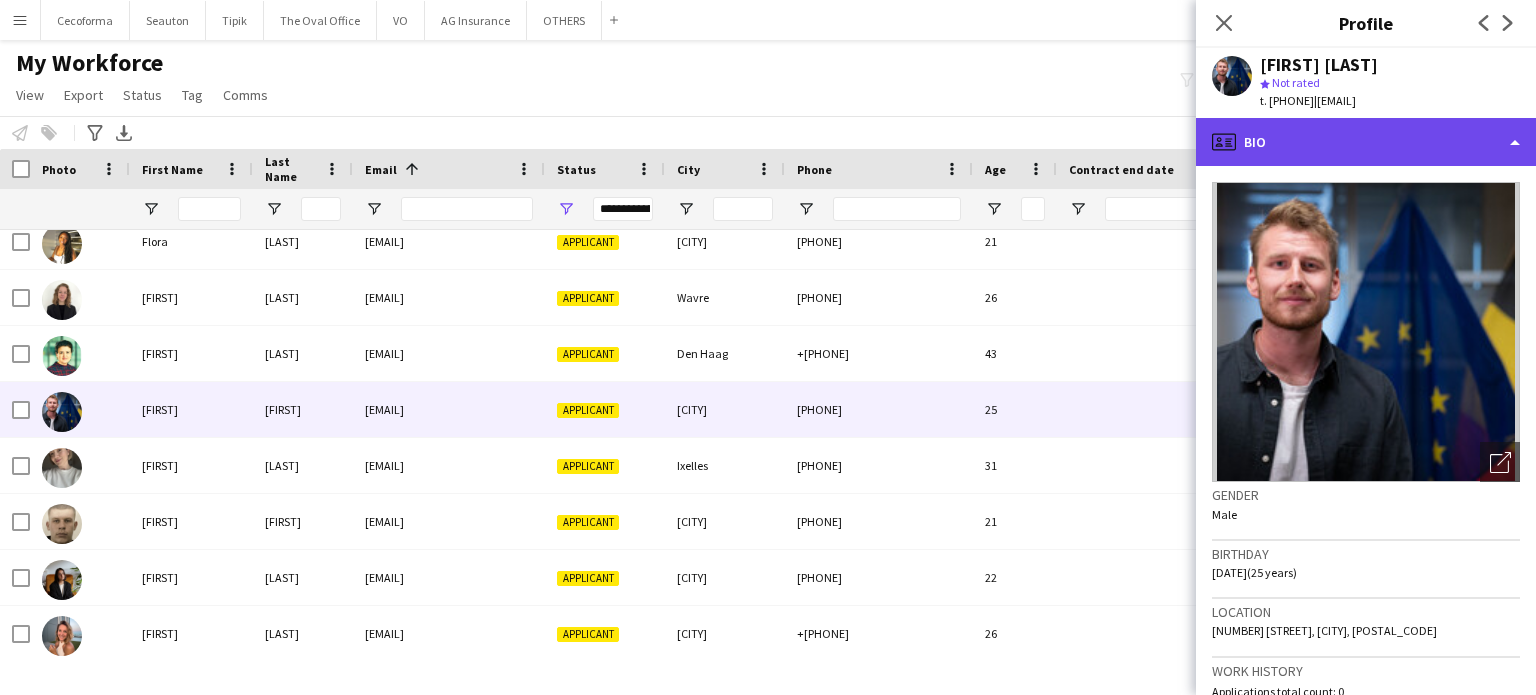 click on "profile
Bio" 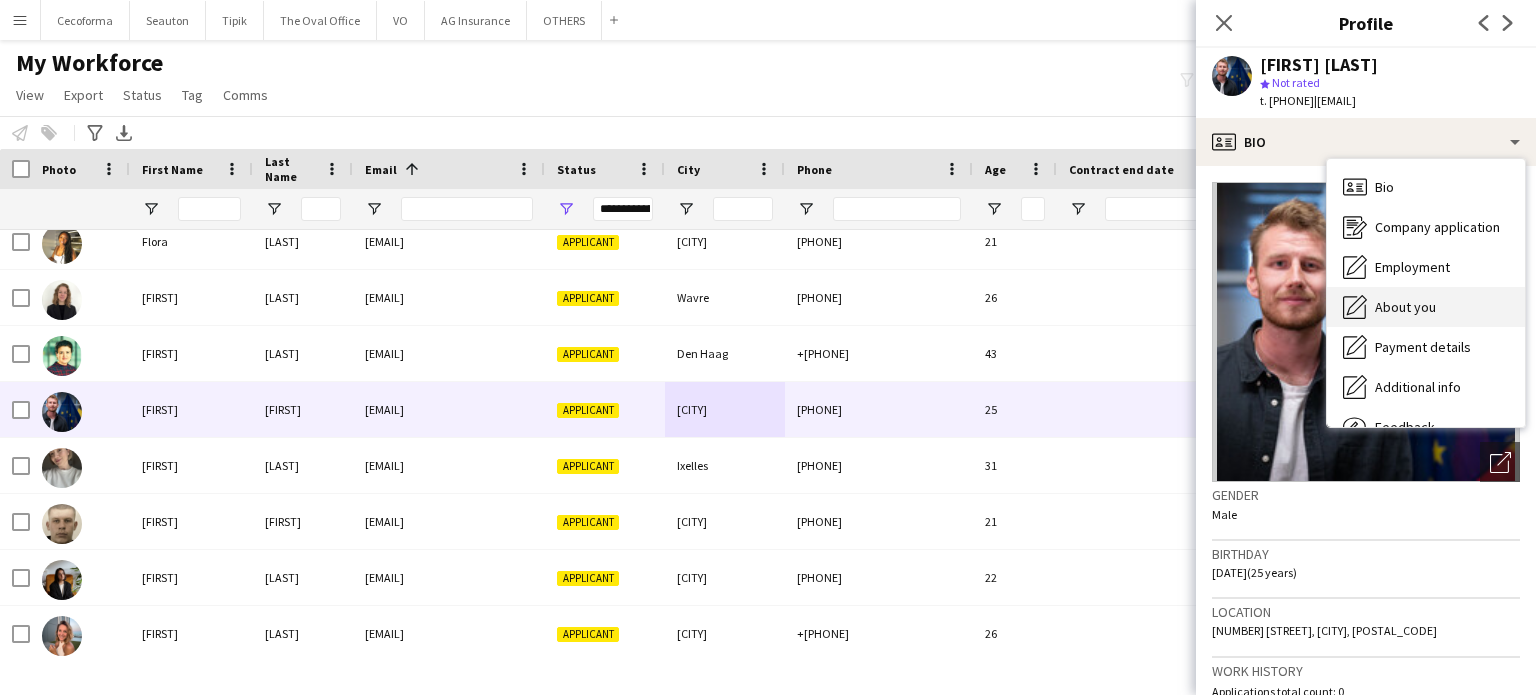 click on "About you" at bounding box center (1405, 307) 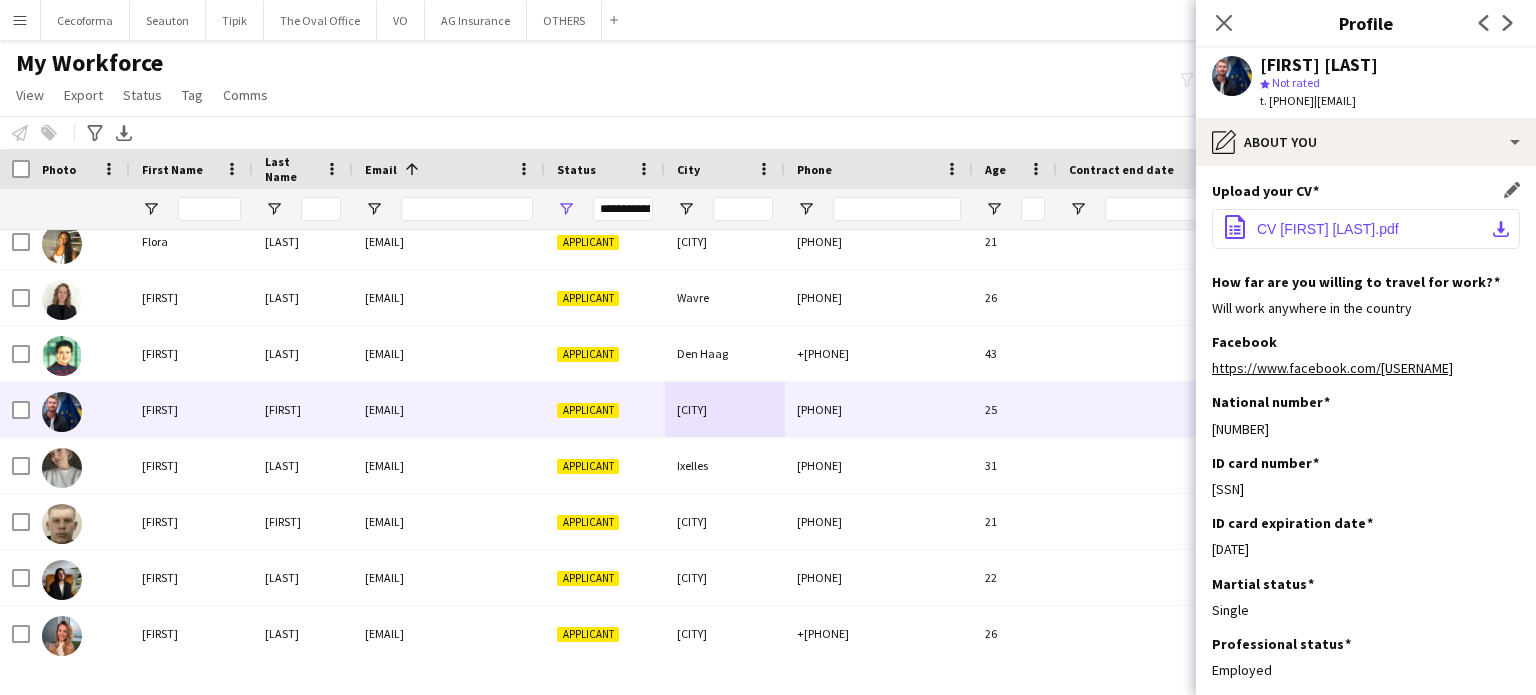 click on "CV_Florian_Sacreas.pdf" 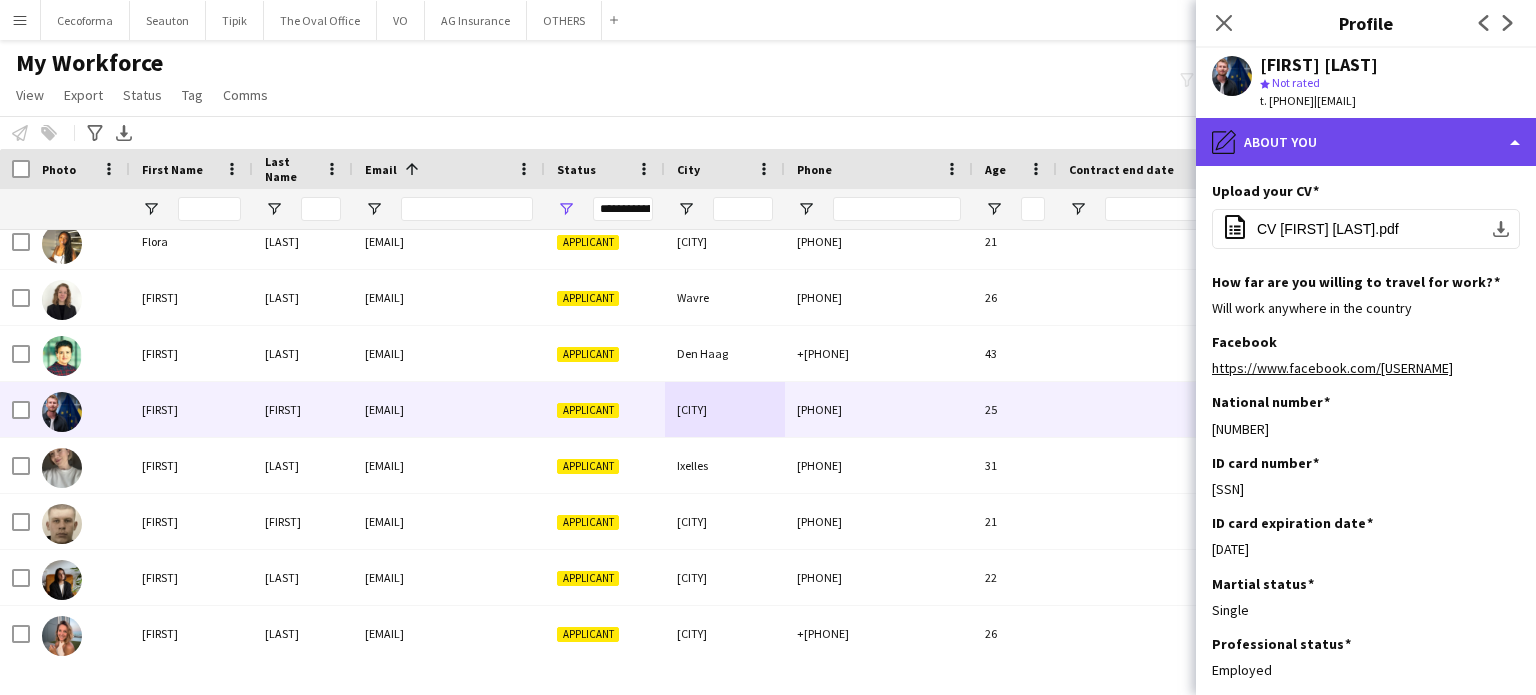 click on "pencil4
About you" 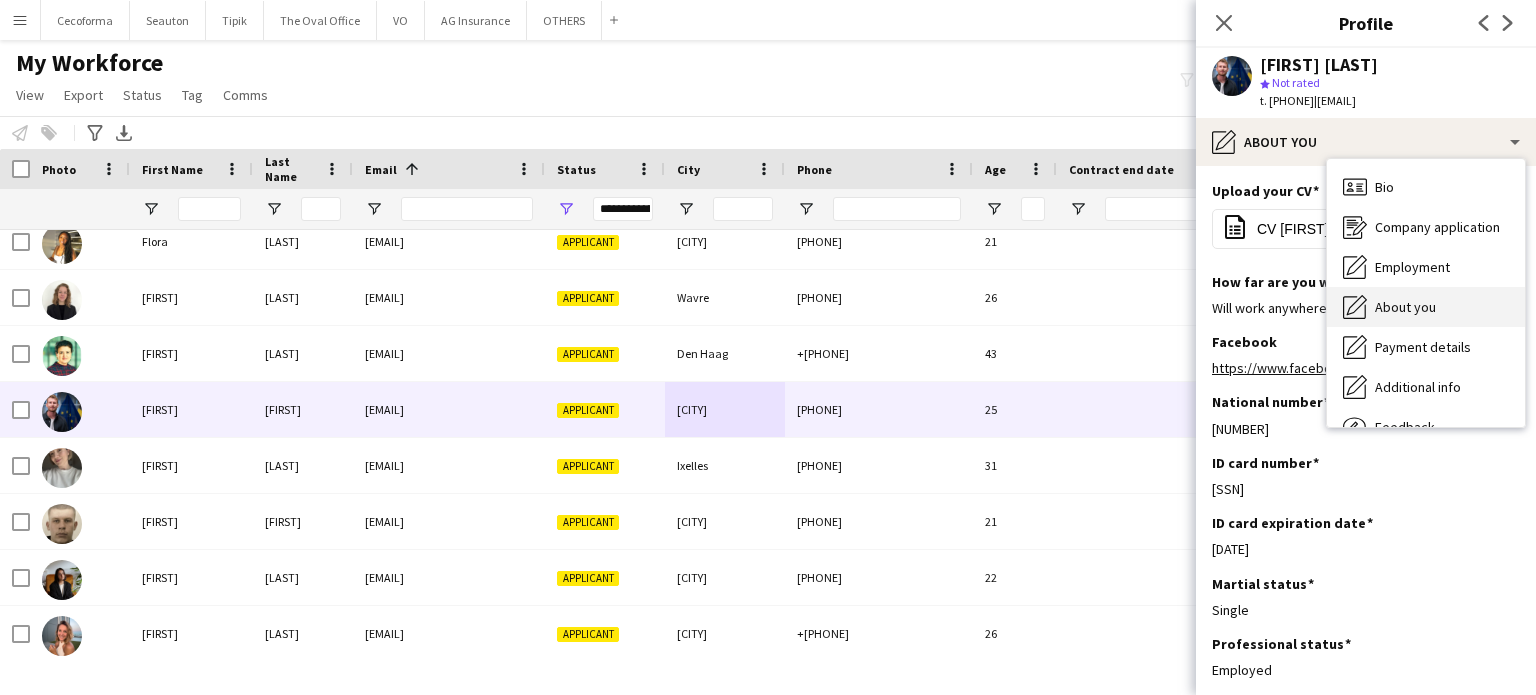 click on "About you" at bounding box center [1405, 307] 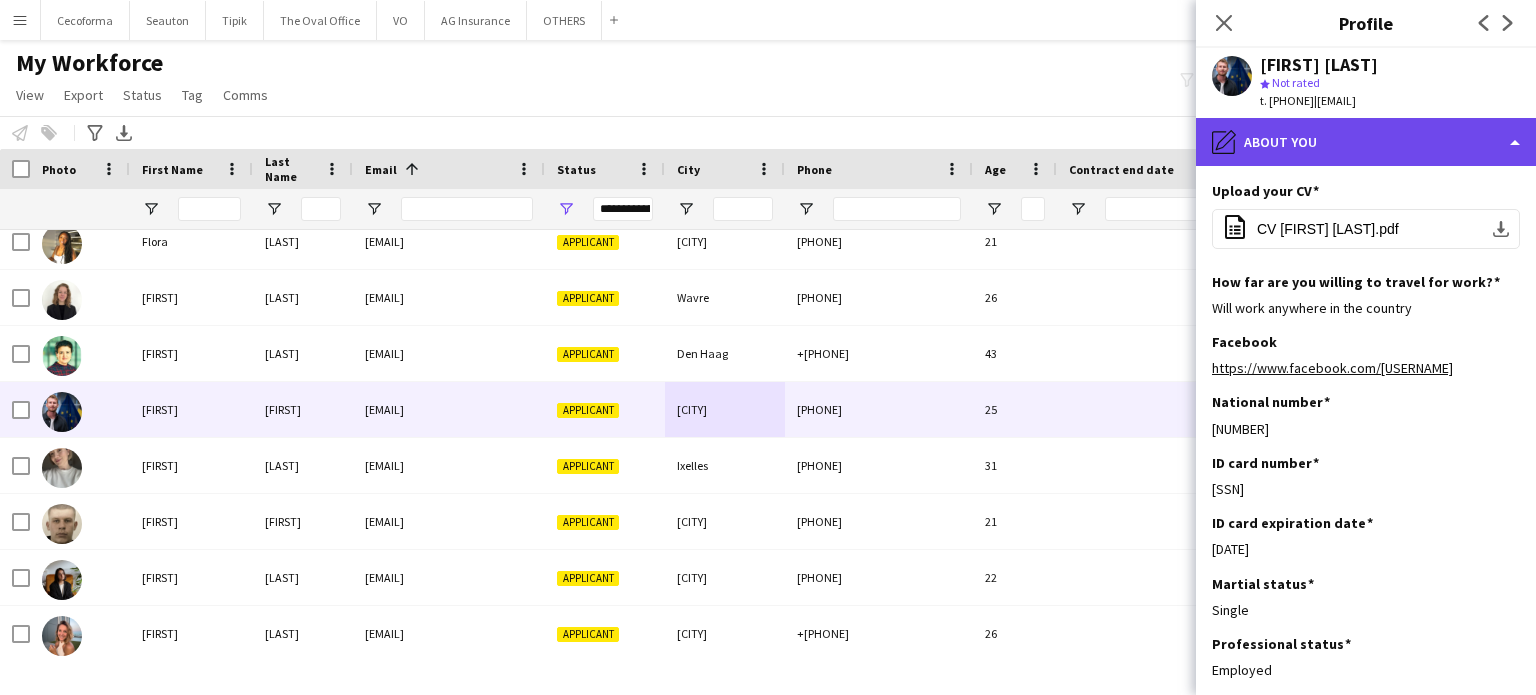 click on "pencil4
About you" 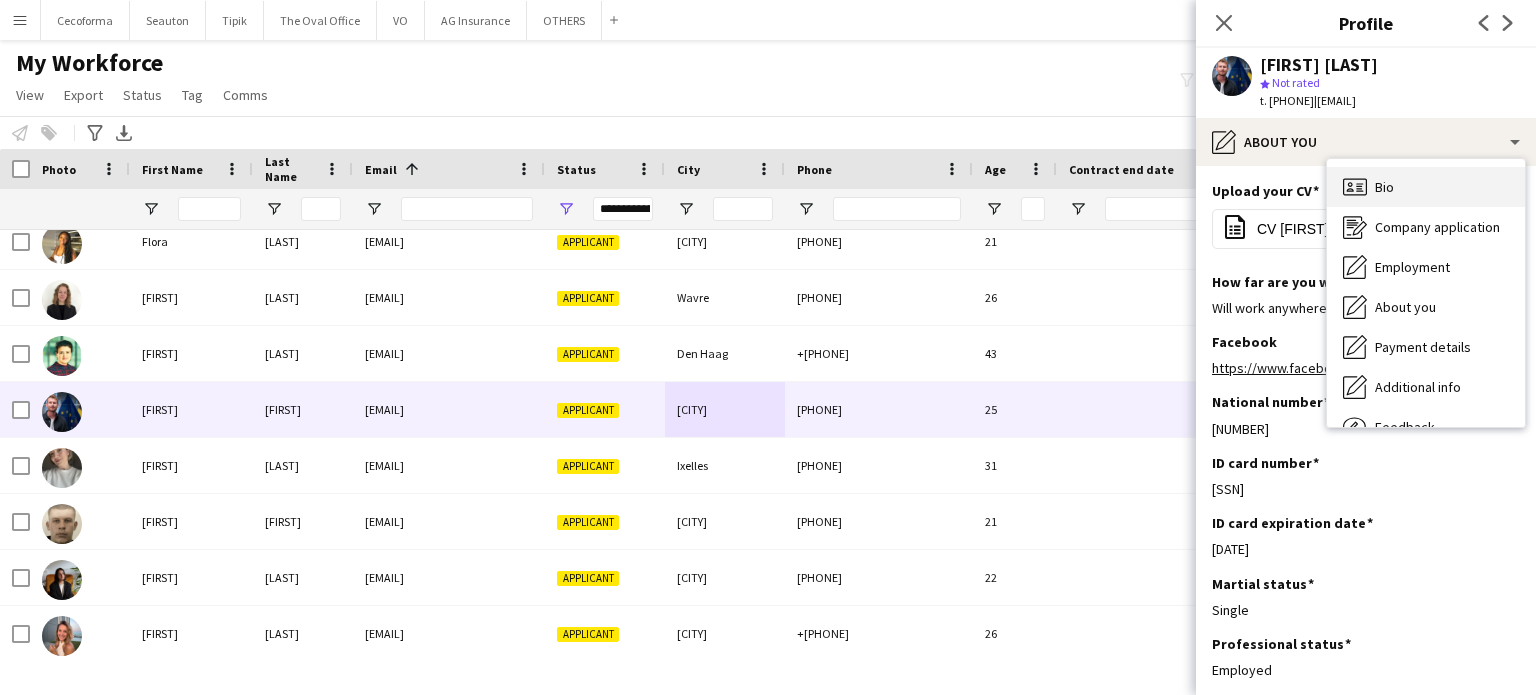 click on "Bio
Bio" at bounding box center (1426, 187) 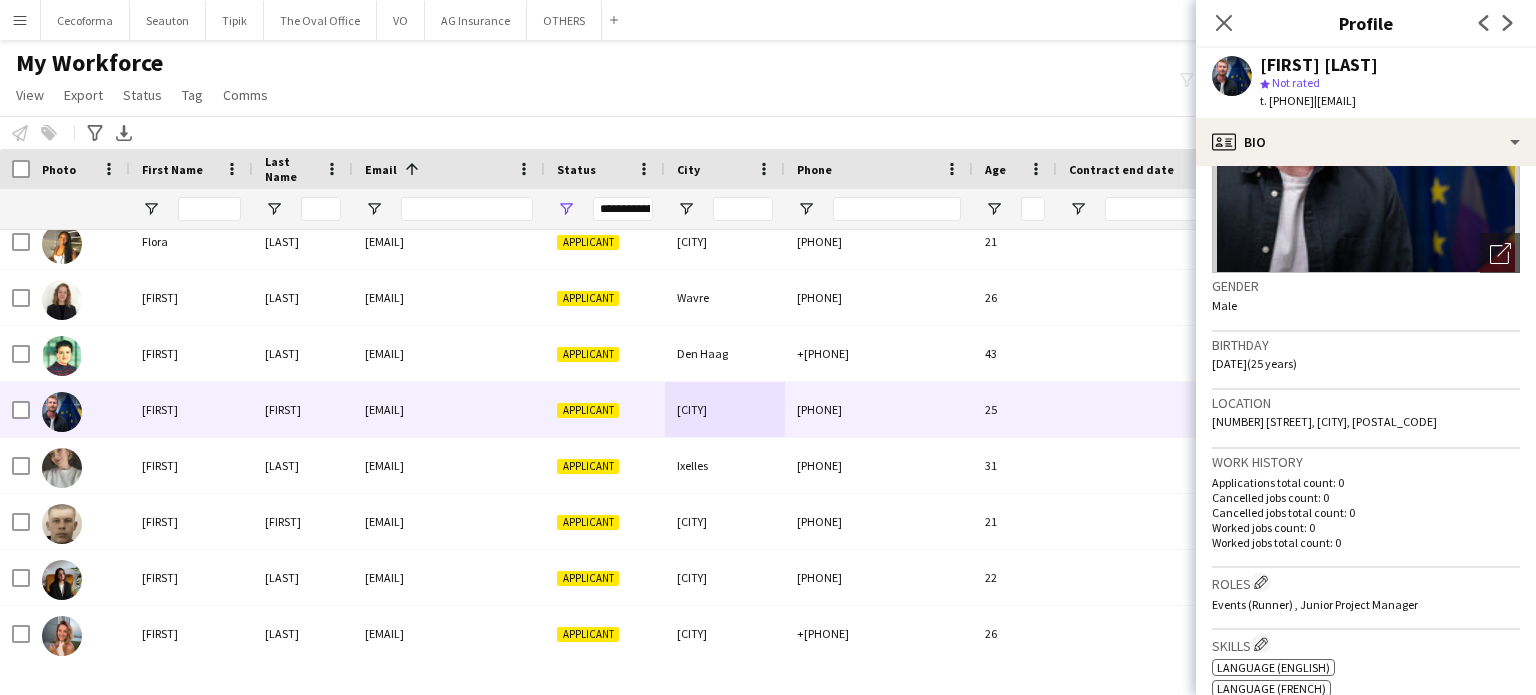 scroll, scrollTop: 300, scrollLeft: 0, axis: vertical 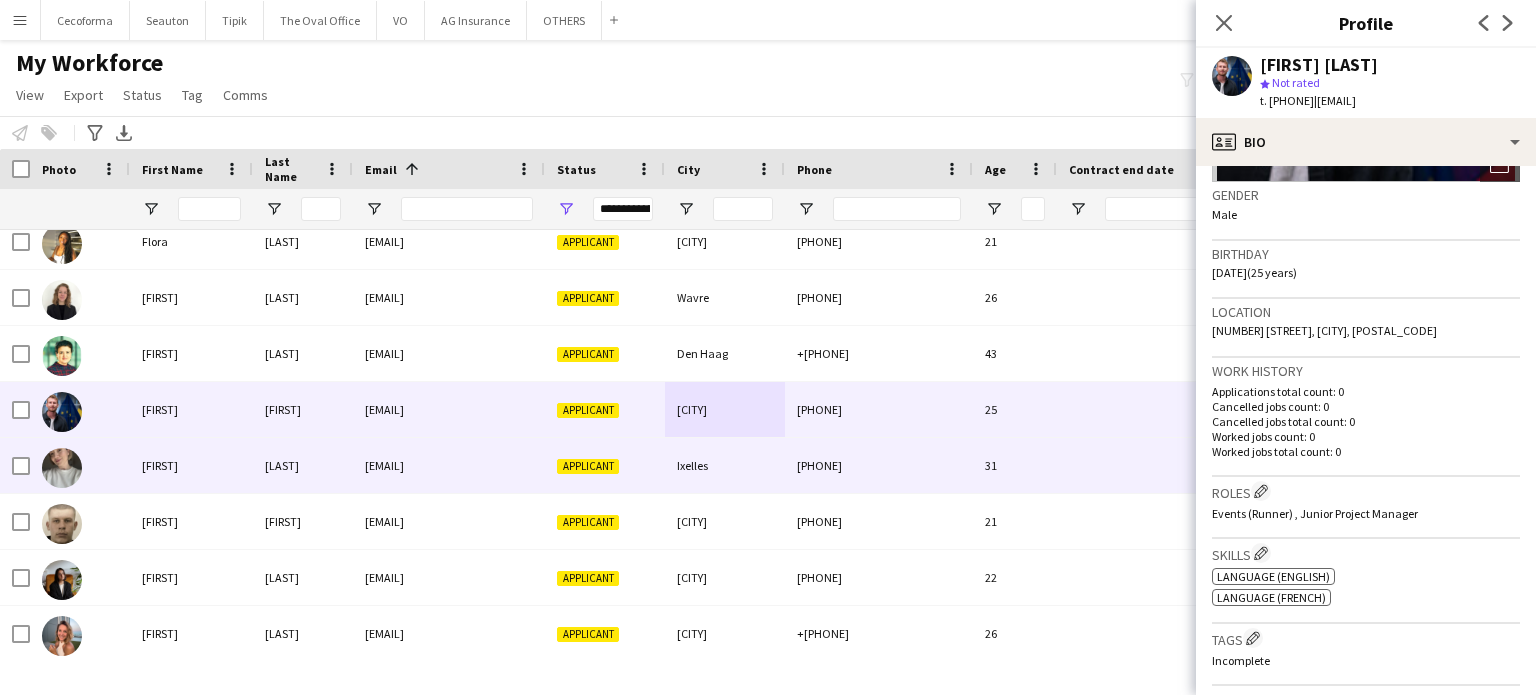 click on "florinaduru@gmail.com" at bounding box center (449, 465) 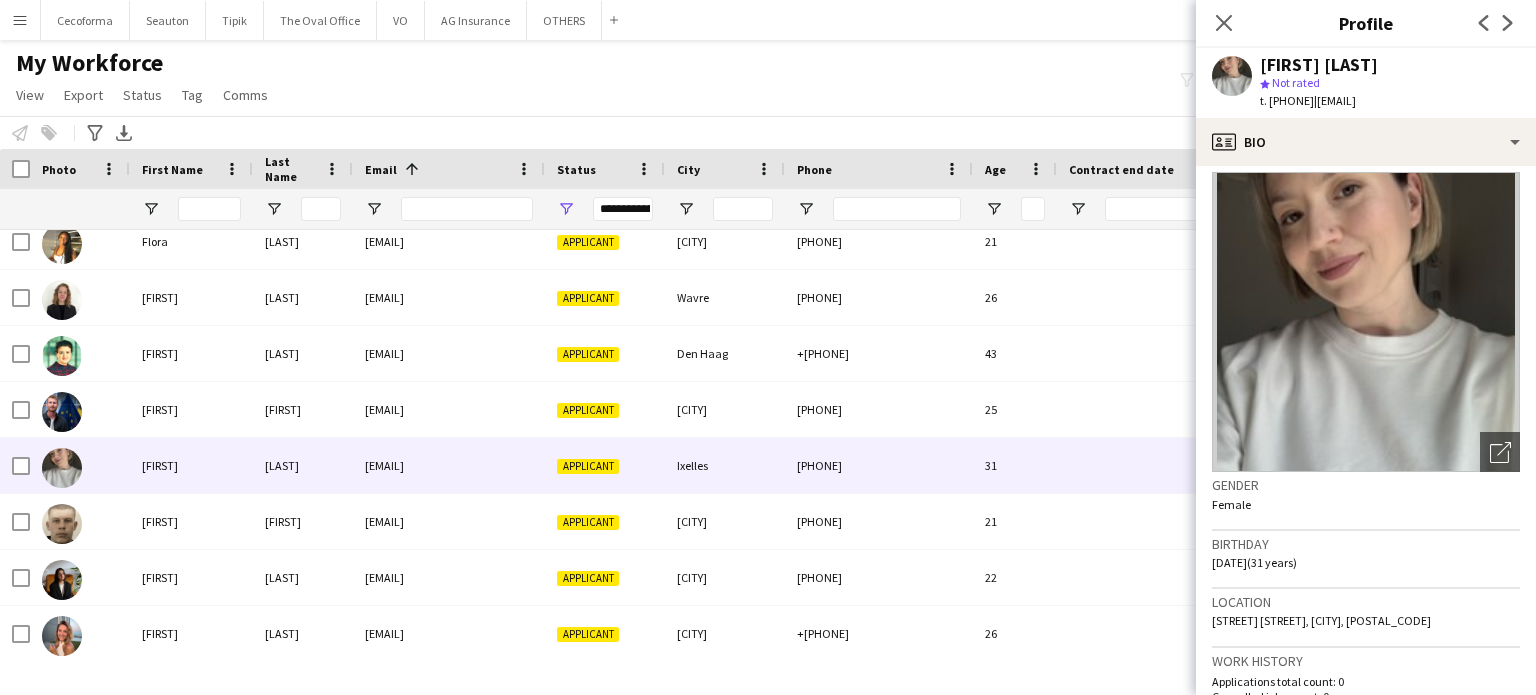 scroll, scrollTop: 0, scrollLeft: 0, axis: both 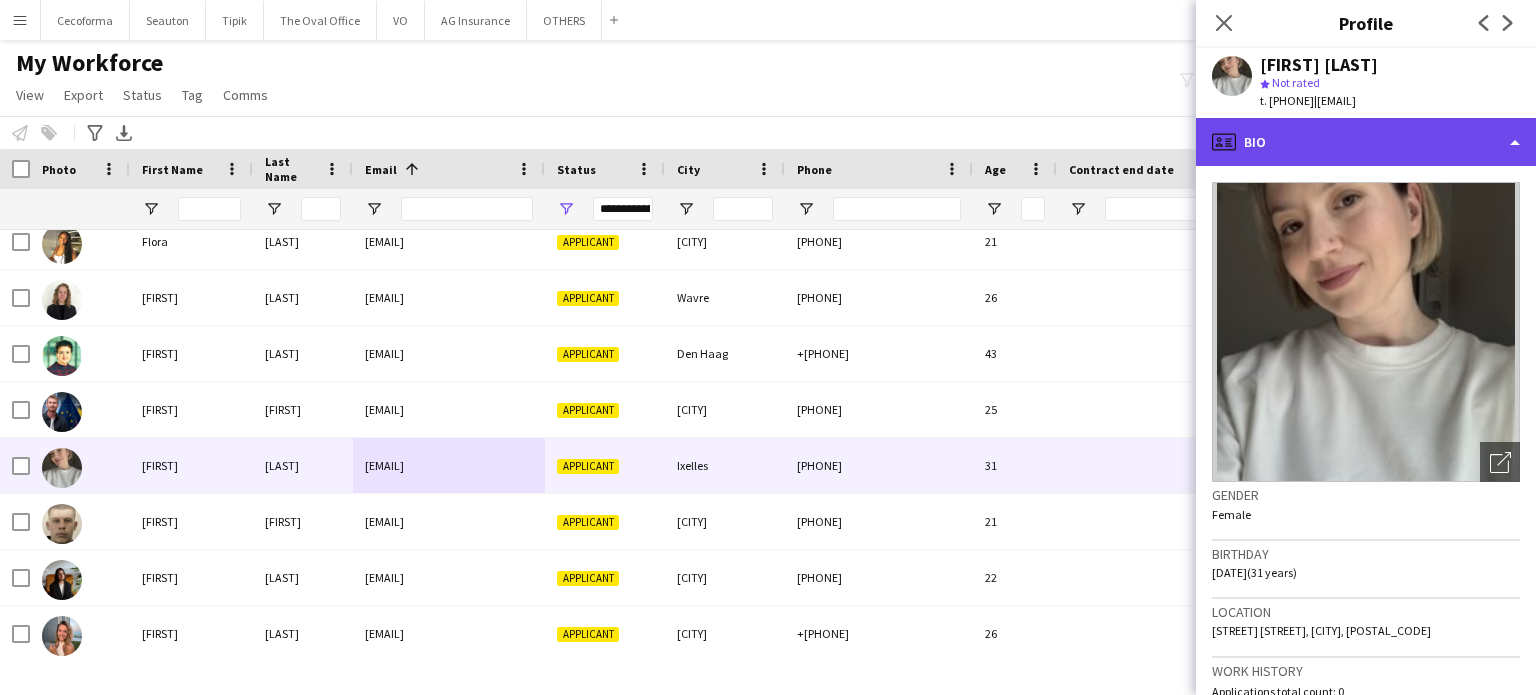 click on "profile
Bio" 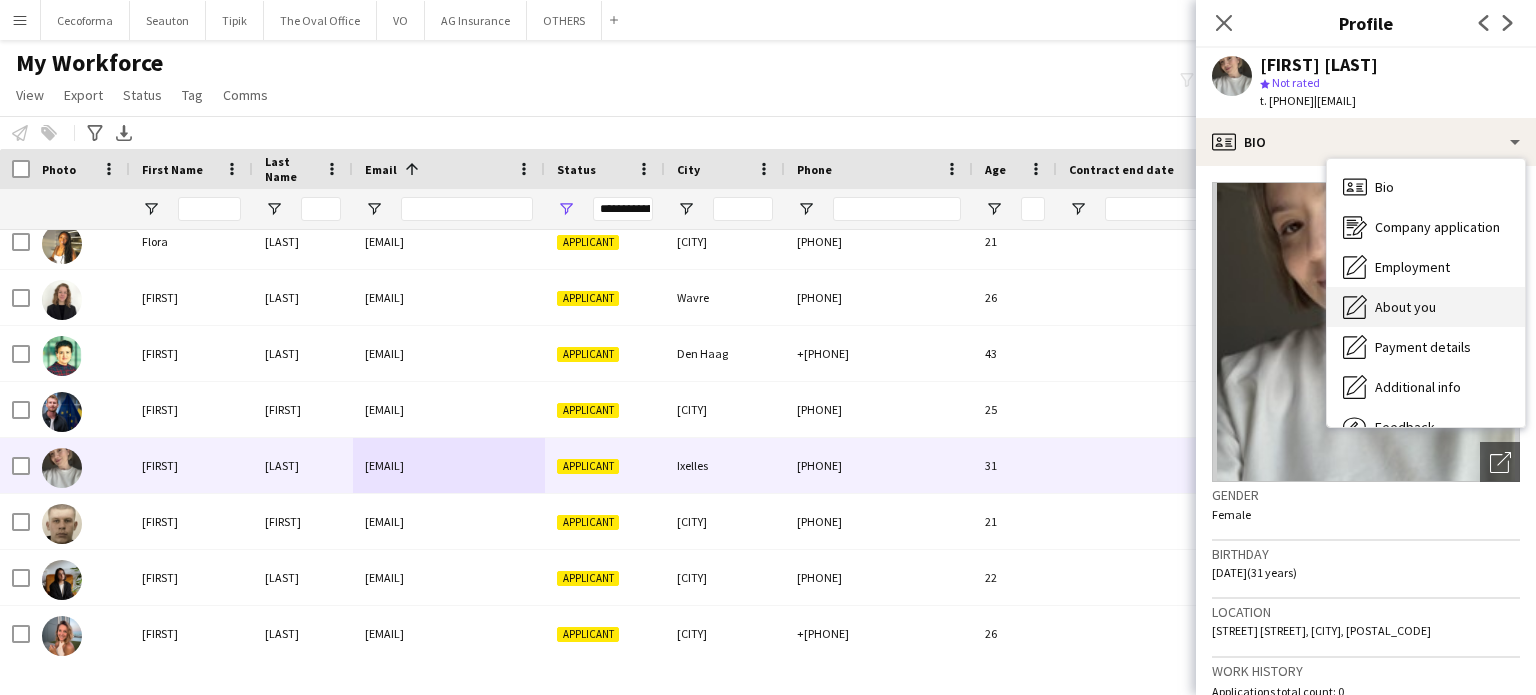 click on "About you" at bounding box center (1405, 307) 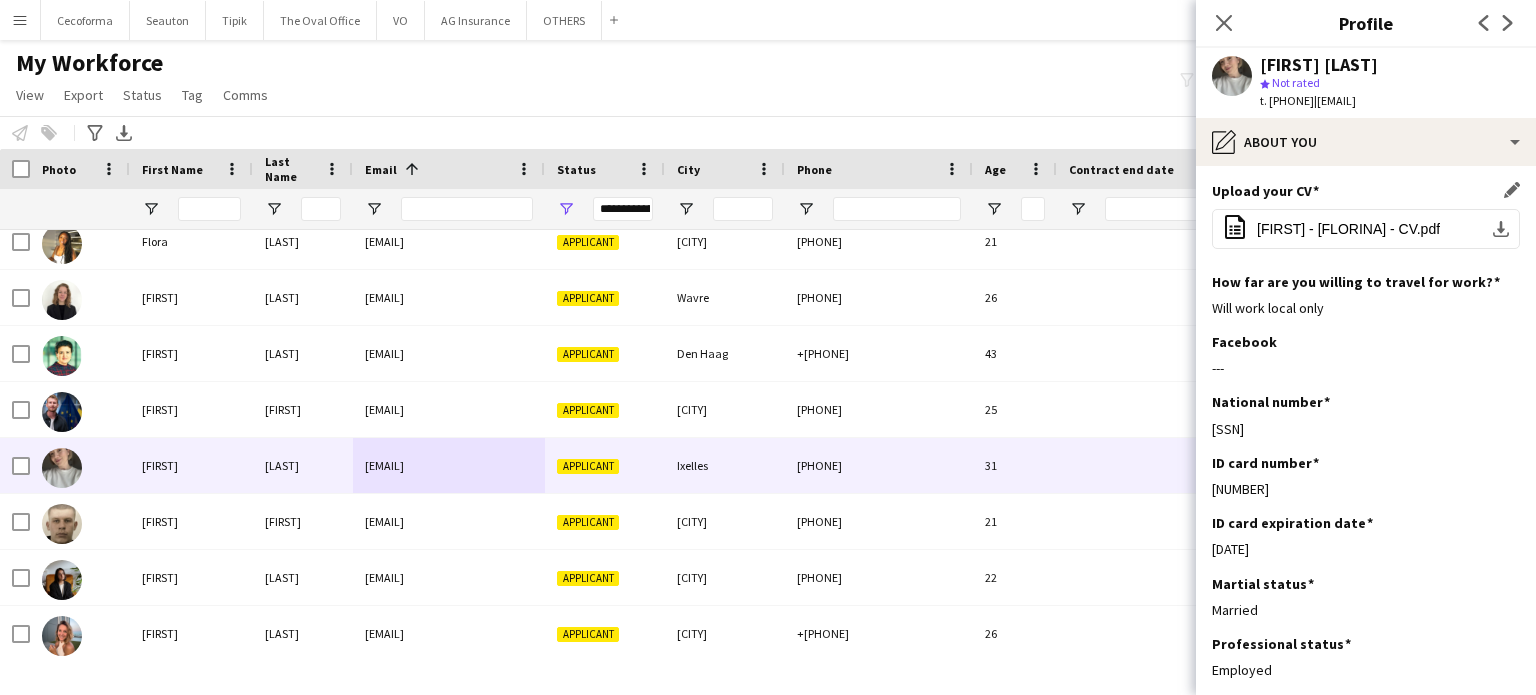 scroll, scrollTop: 0, scrollLeft: 0, axis: both 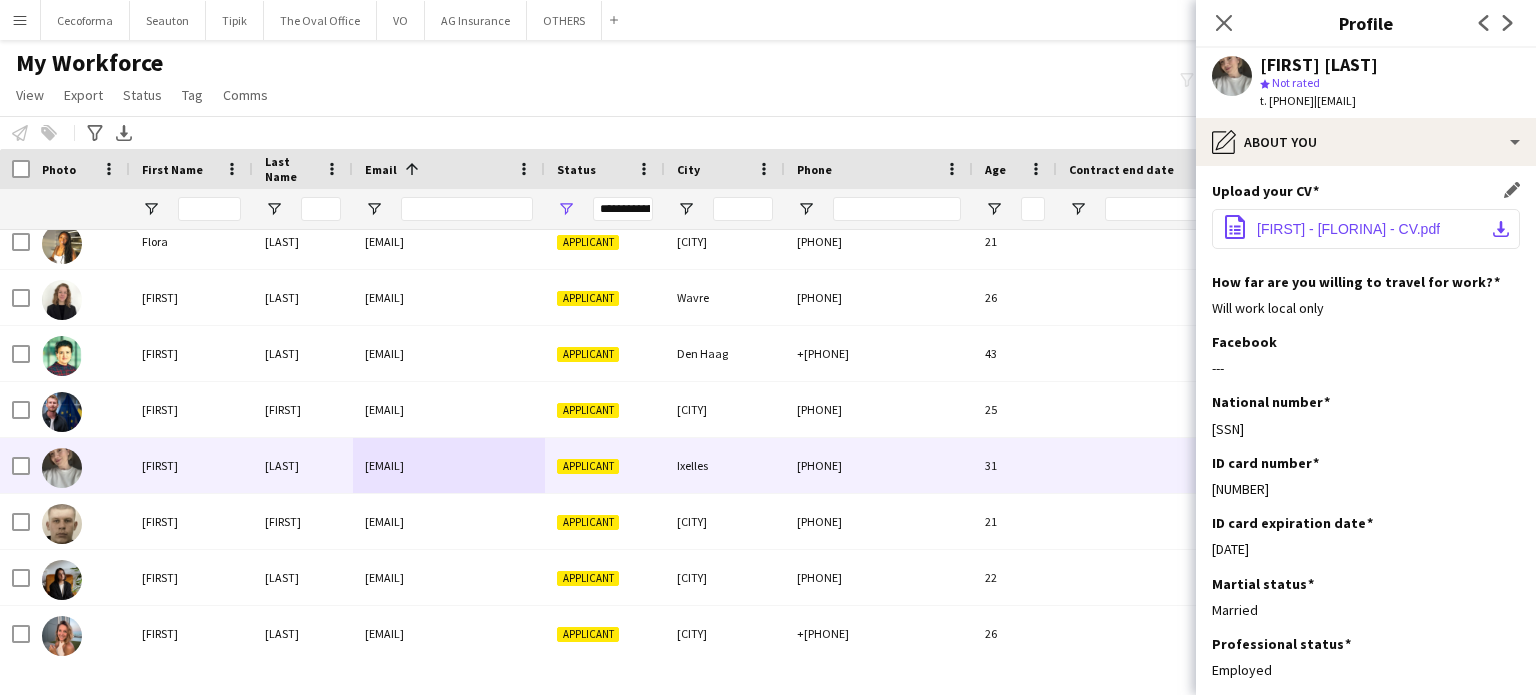 click on "DURU - FLORINA - CV.pdf" 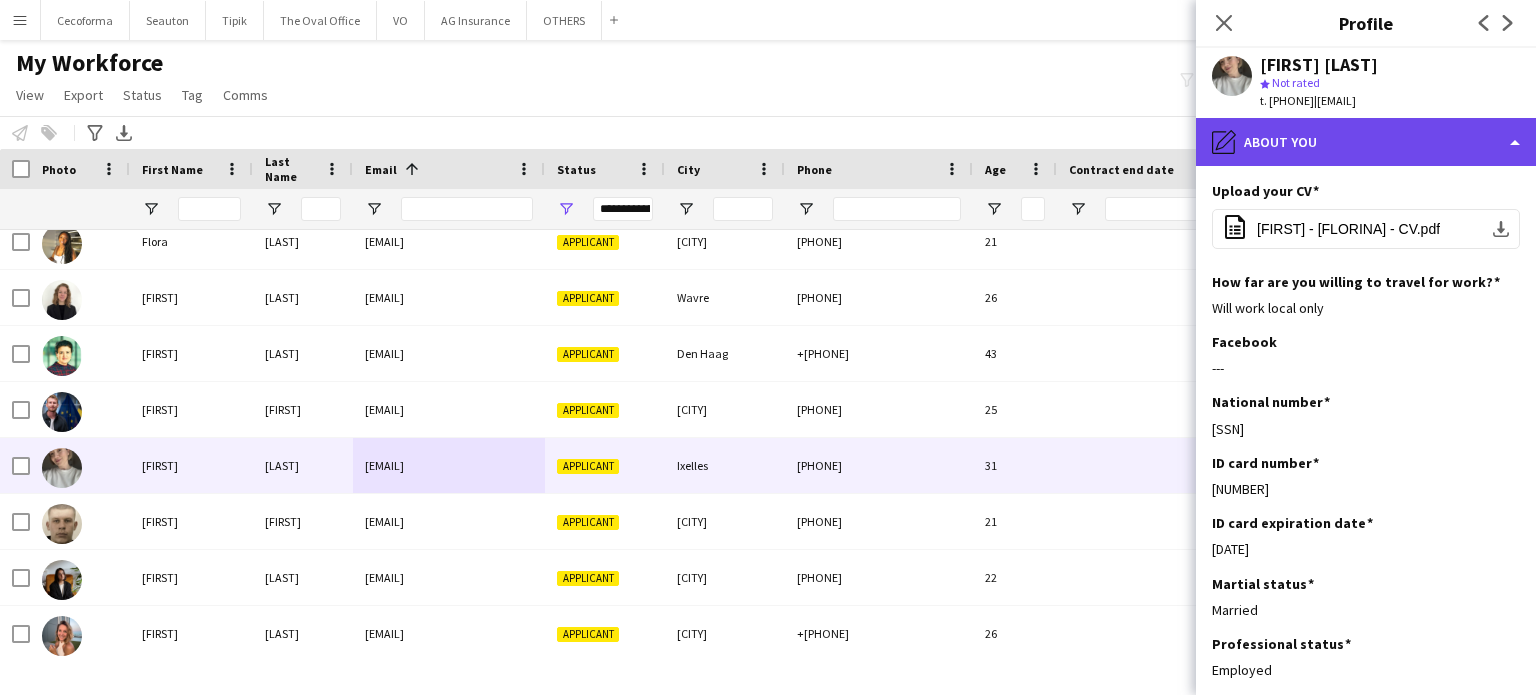 click on "pencil4
About you" 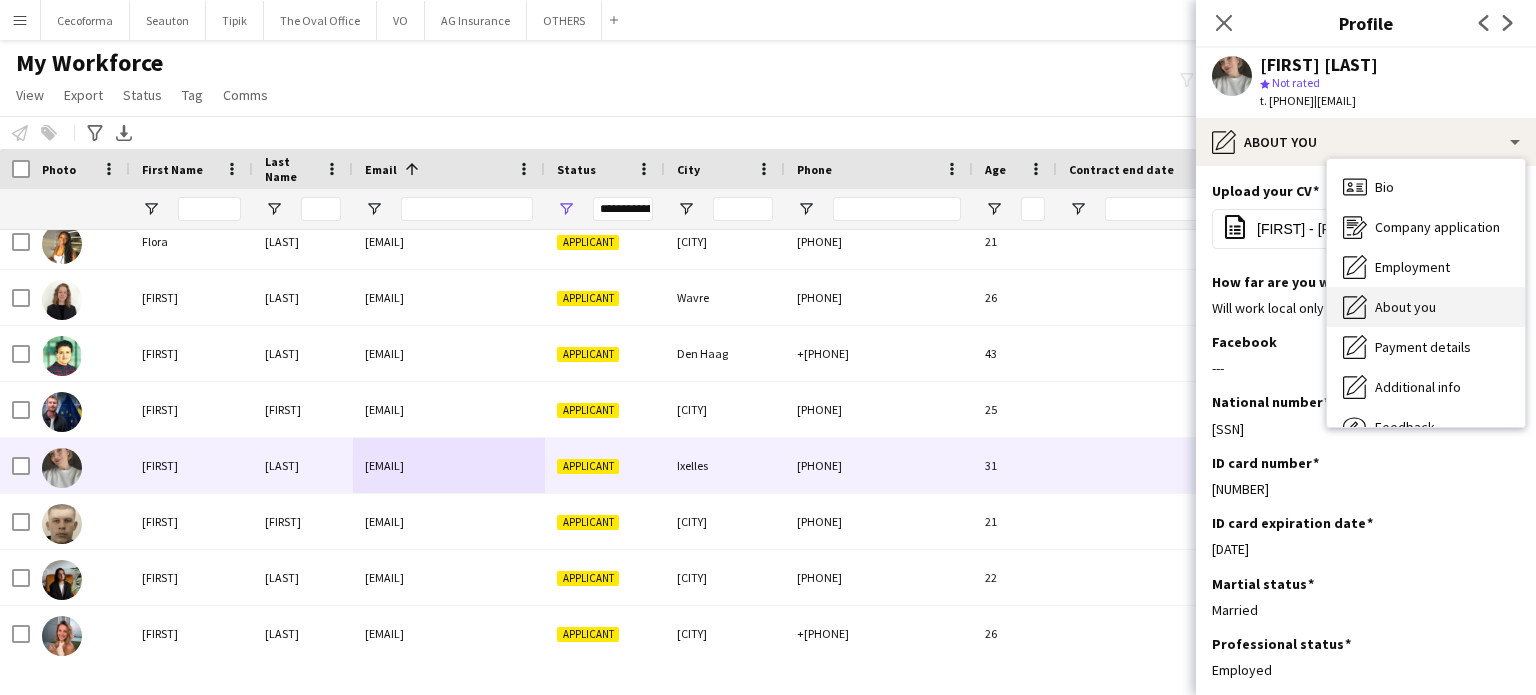 click on "About you" at bounding box center [1405, 307] 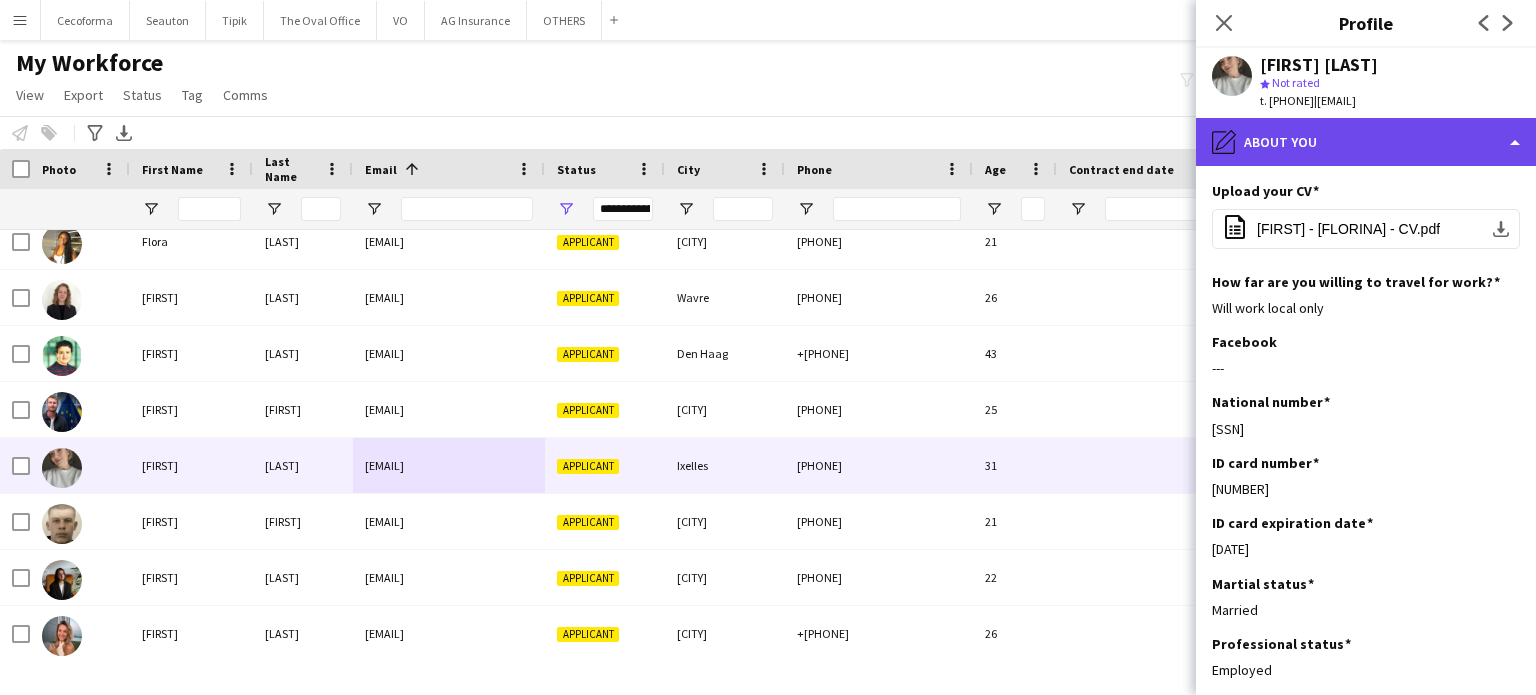 click on "pencil4
About you" 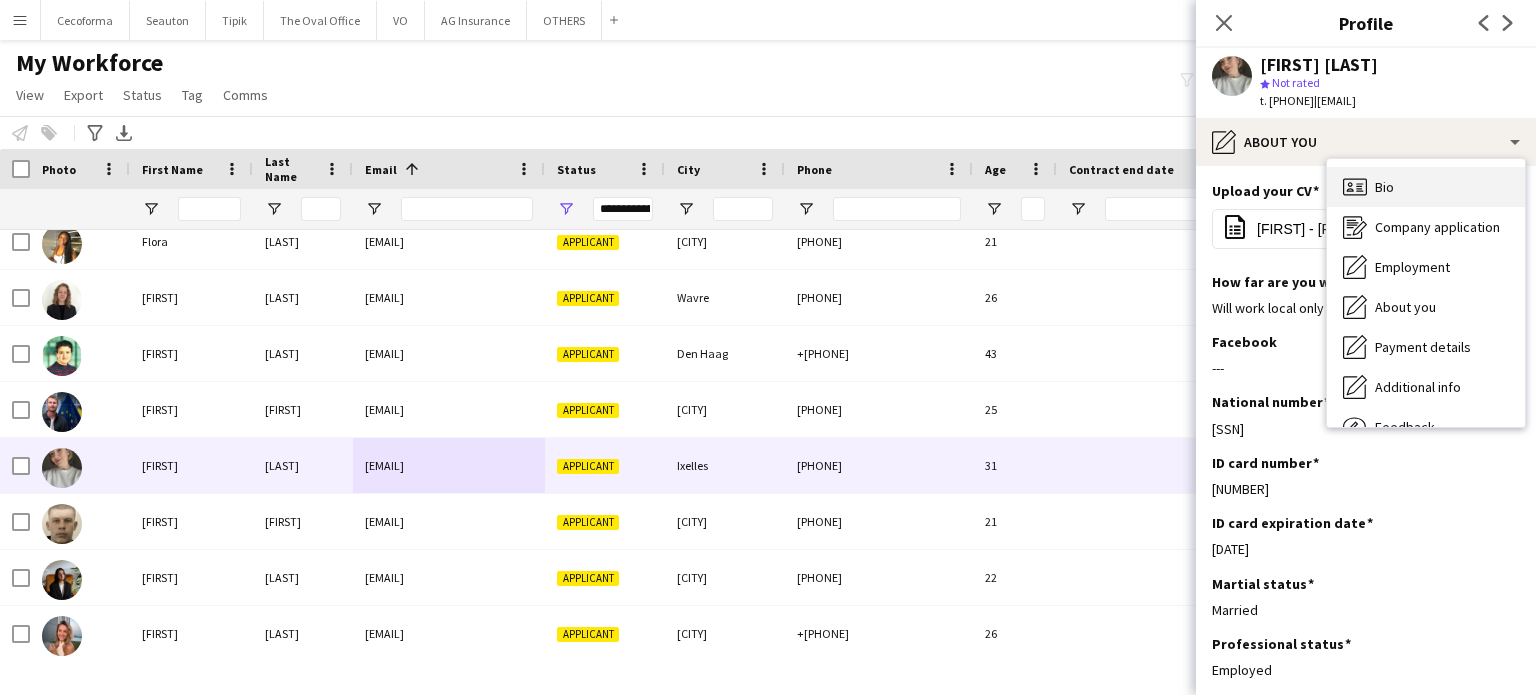 click on "Bio" at bounding box center [1384, 187] 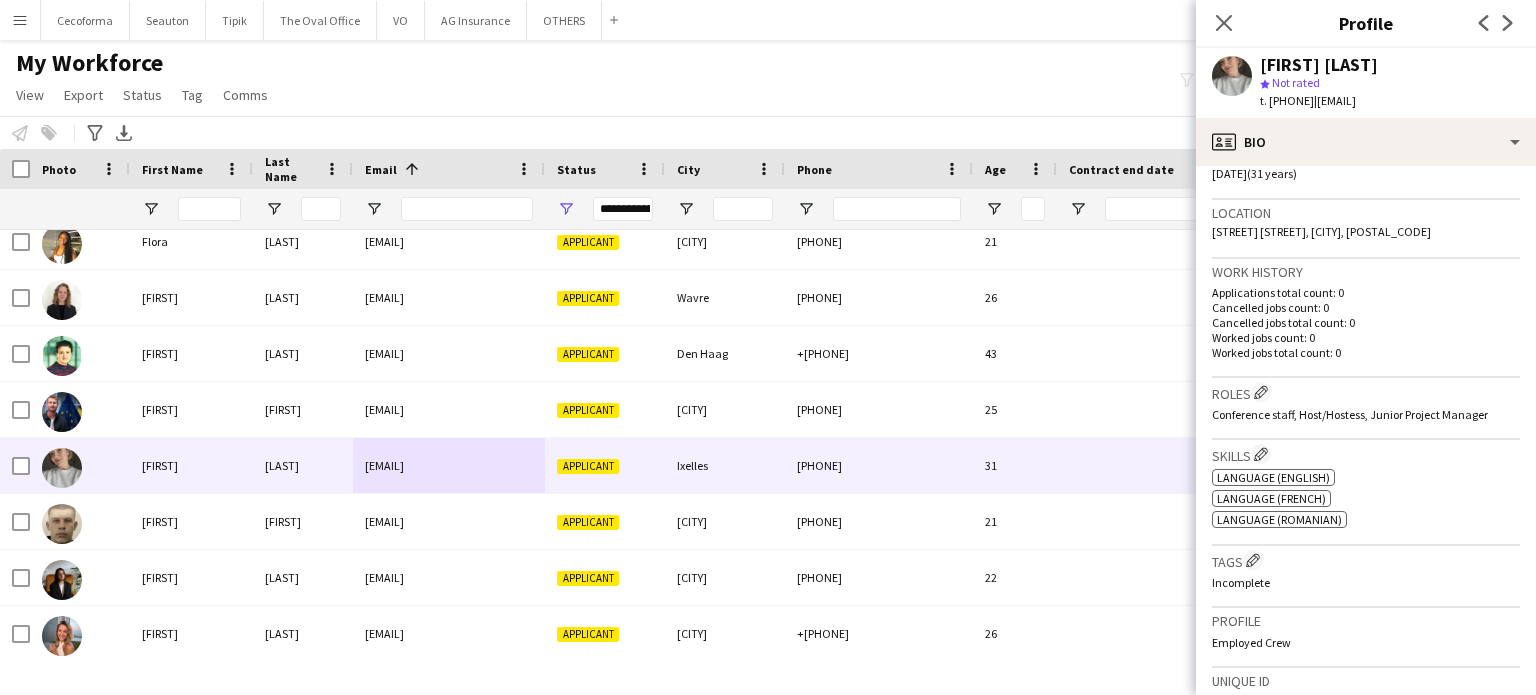 scroll, scrollTop: 400, scrollLeft: 0, axis: vertical 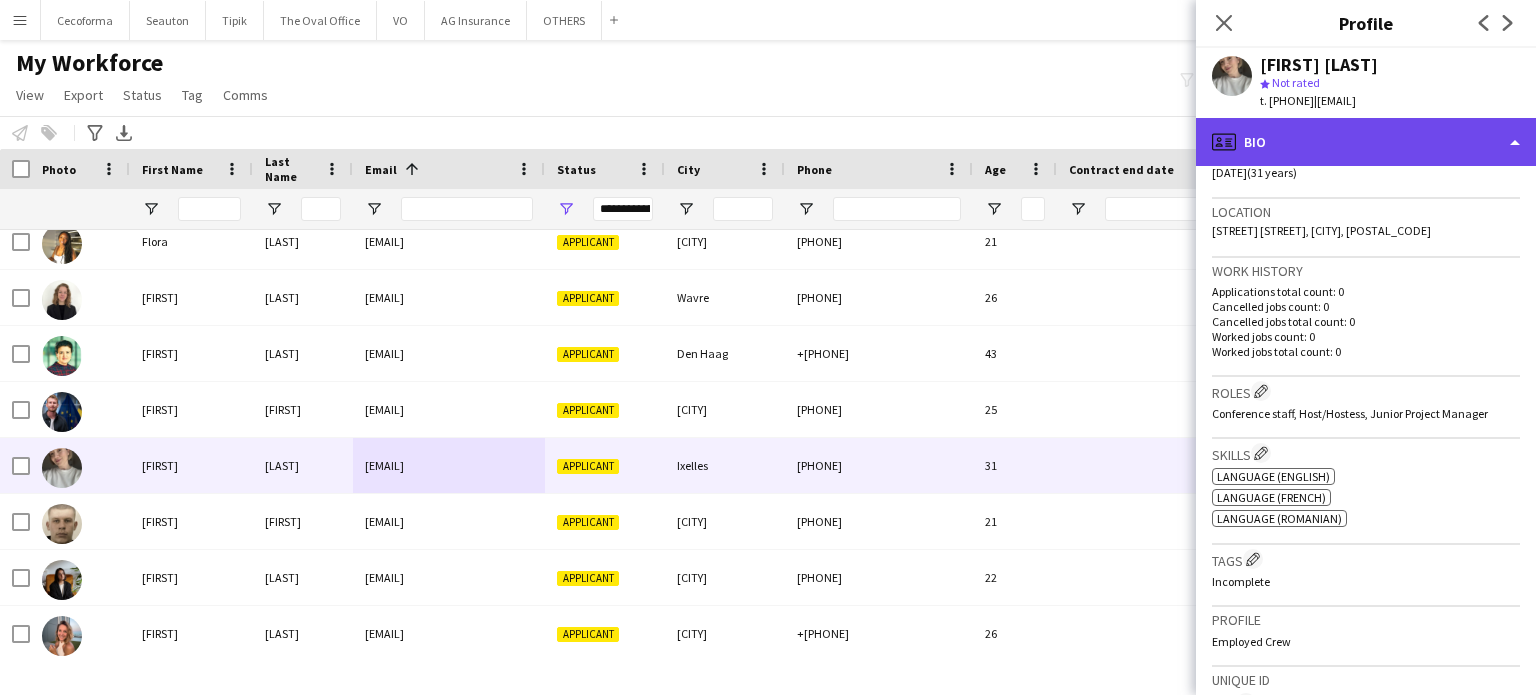 click on "profile
Bio" 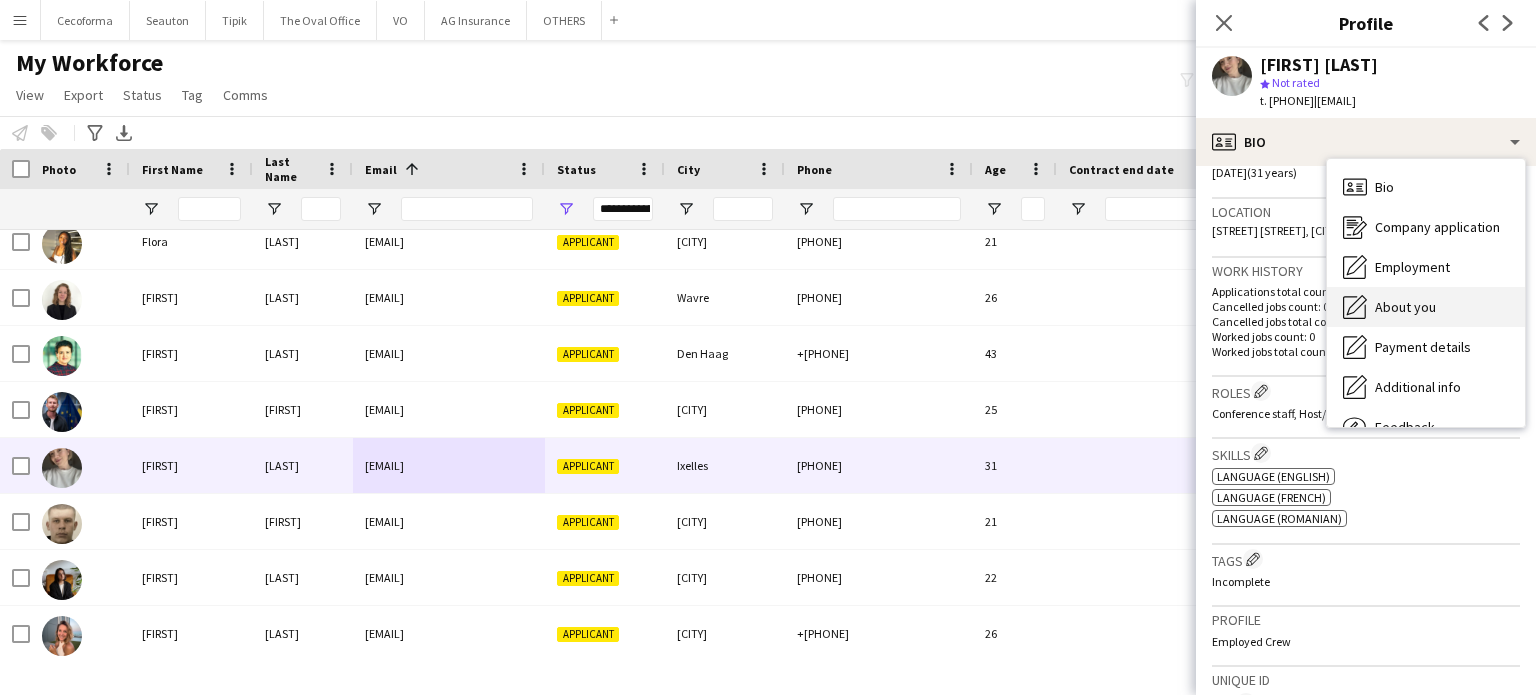 click on "About you" at bounding box center (1405, 307) 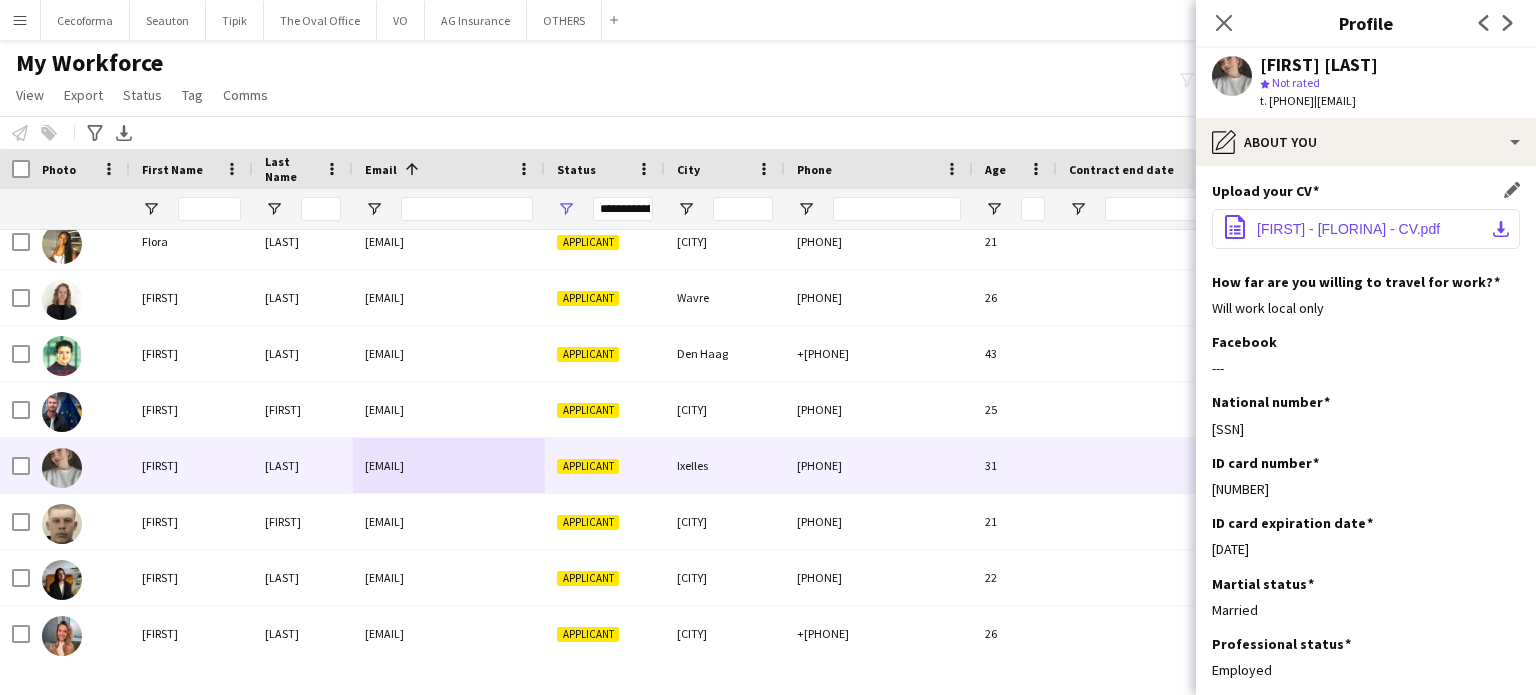 scroll, scrollTop: 0, scrollLeft: 0, axis: both 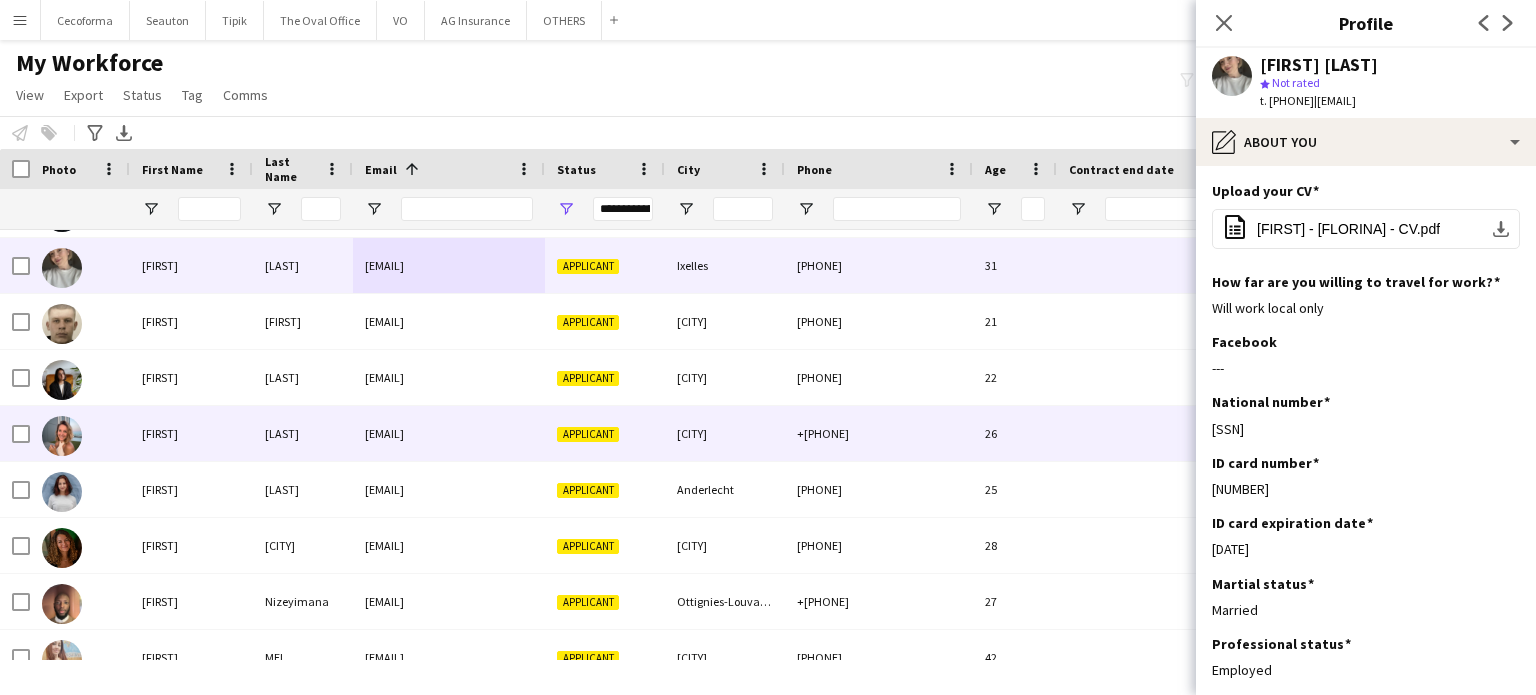 click on "Applicant" at bounding box center (605, 433) 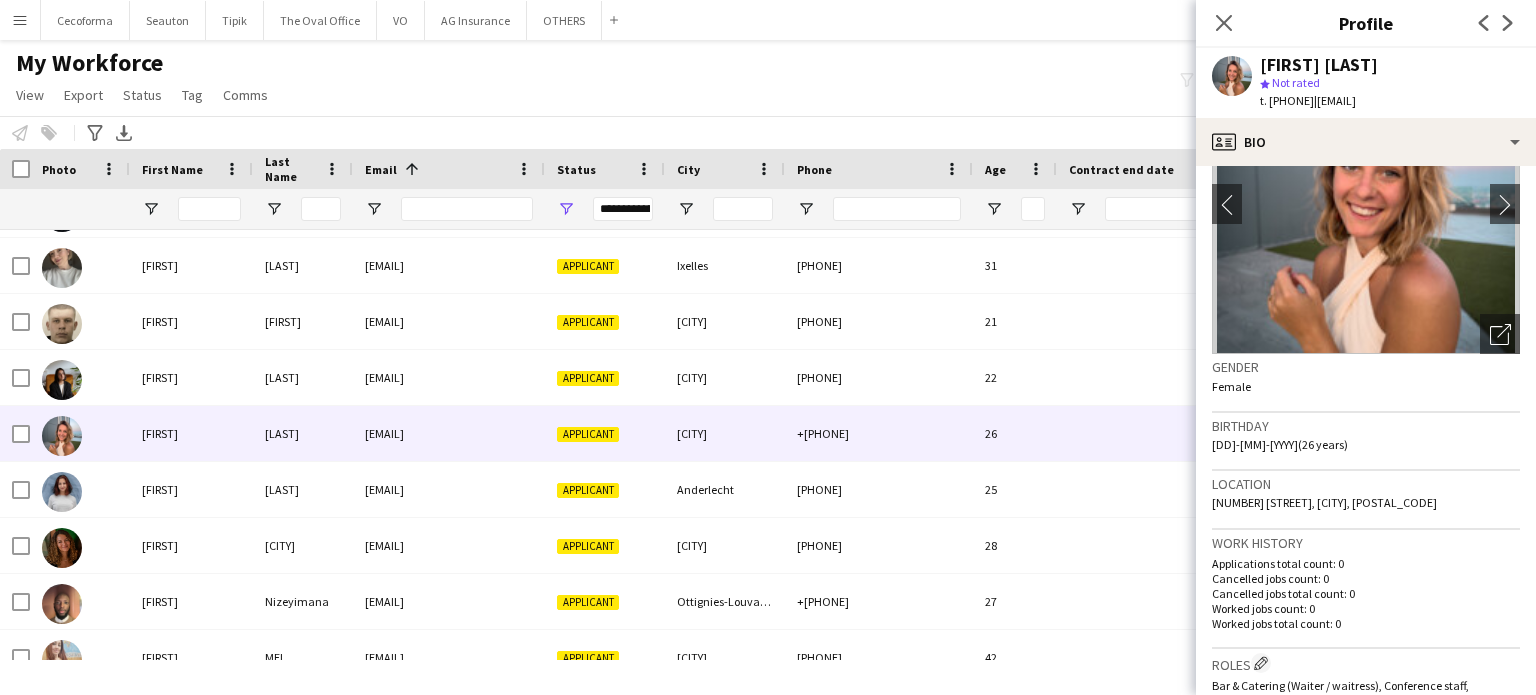 scroll, scrollTop: 0, scrollLeft: 0, axis: both 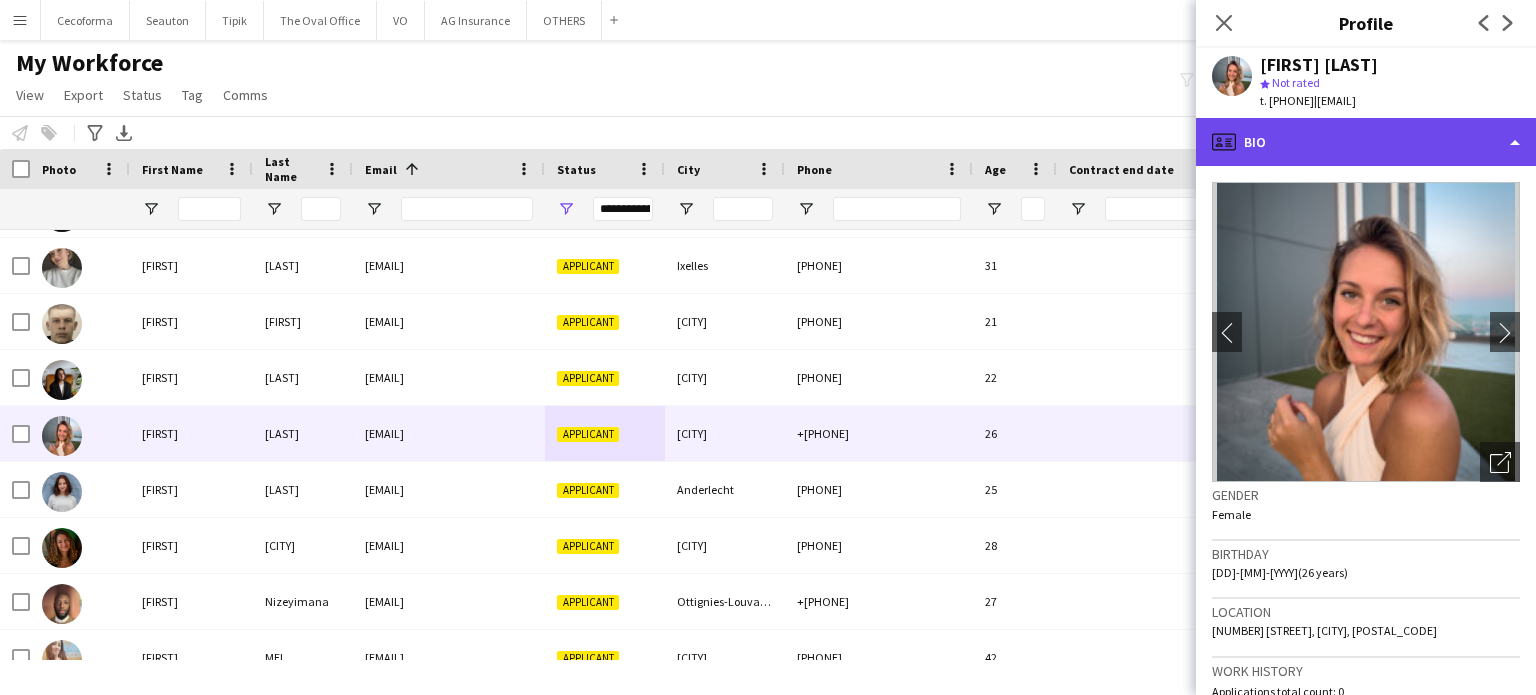 click on "profile
Bio" 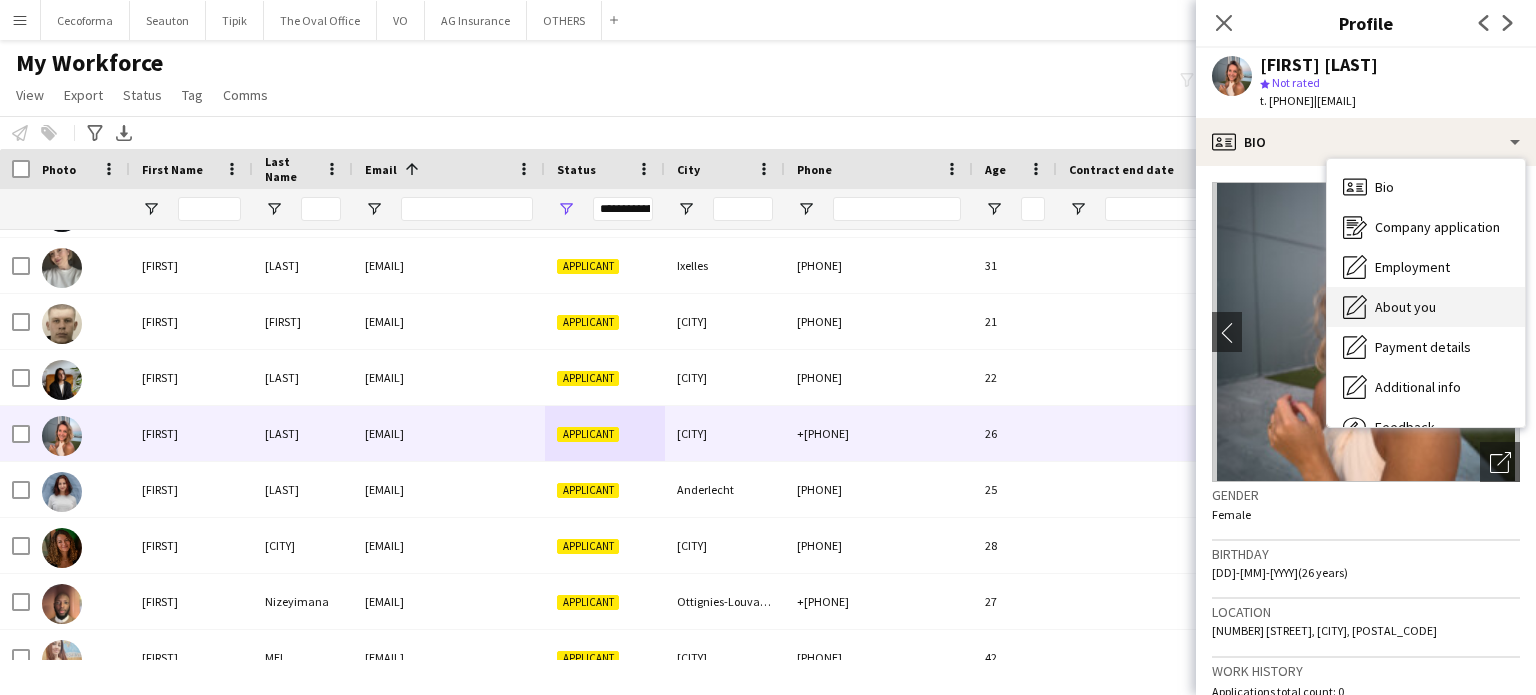 click on "About you" at bounding box center [1405, 307] 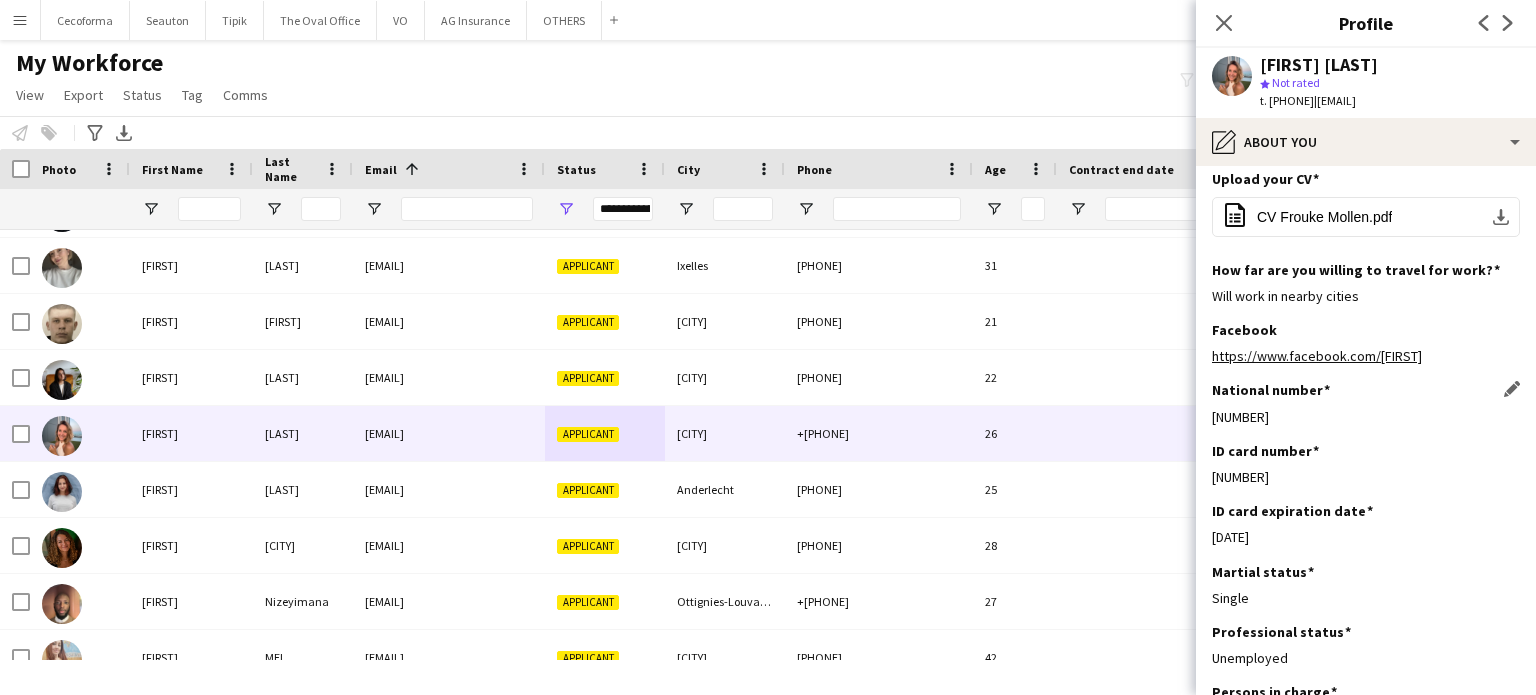 scroll, scrollTop: 0, scrollLeft: 0, axis: both 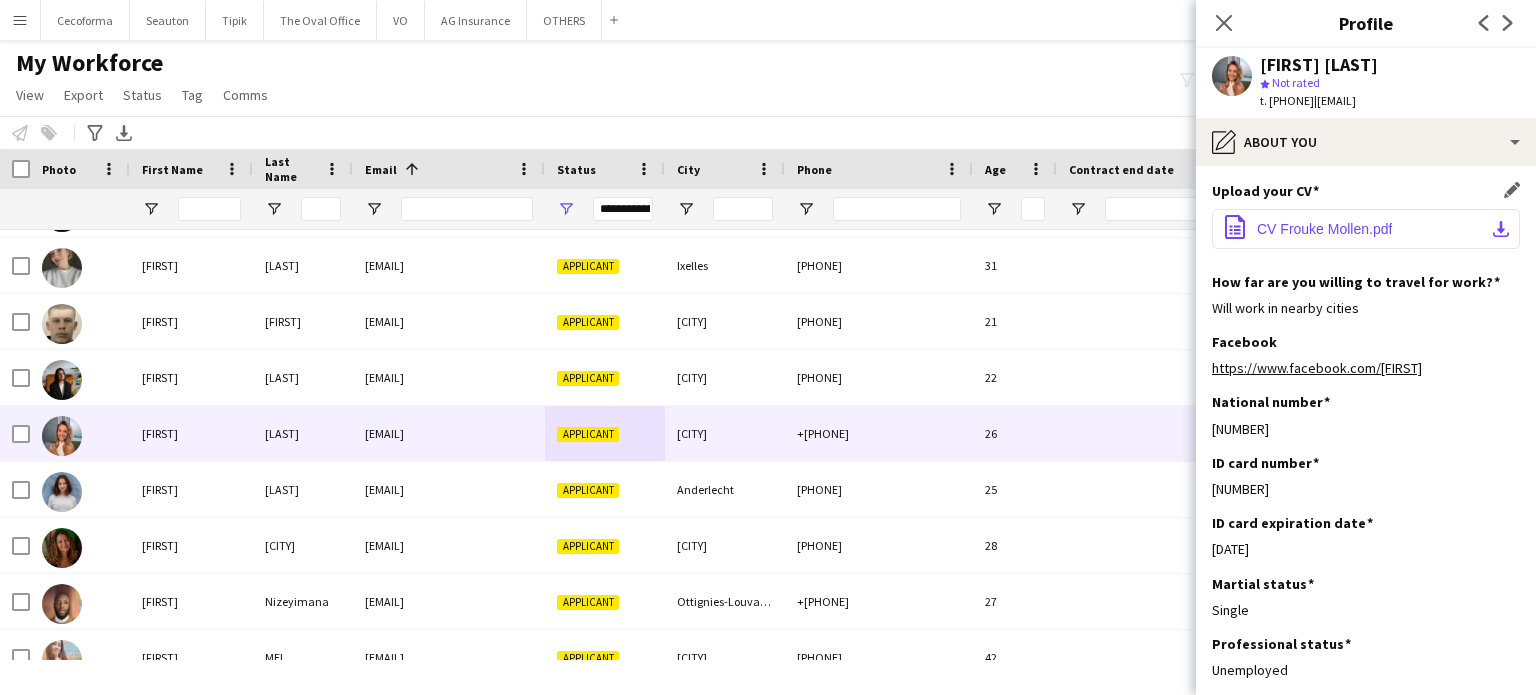 click on "CV Frouke Mollen.pdf" 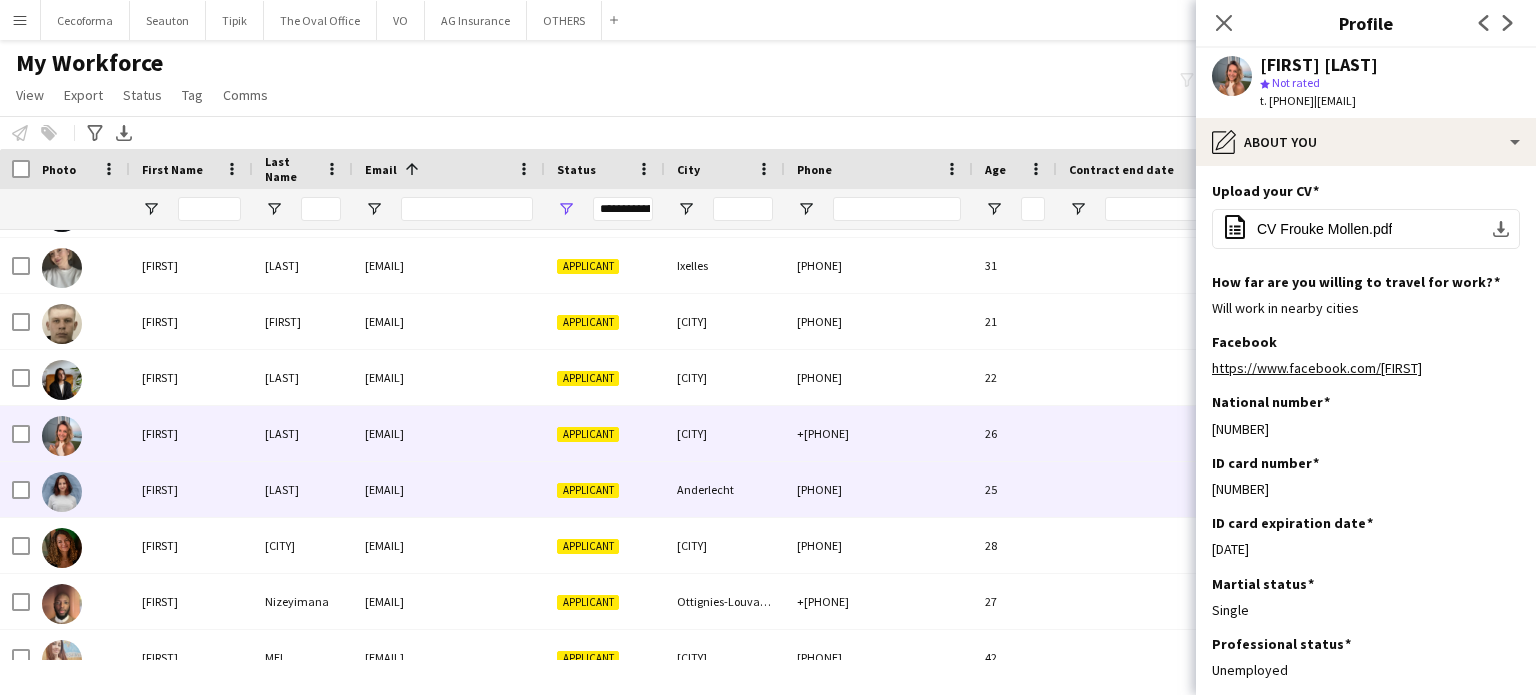 click on "Anderlecht" at bounding box center (725, 489) 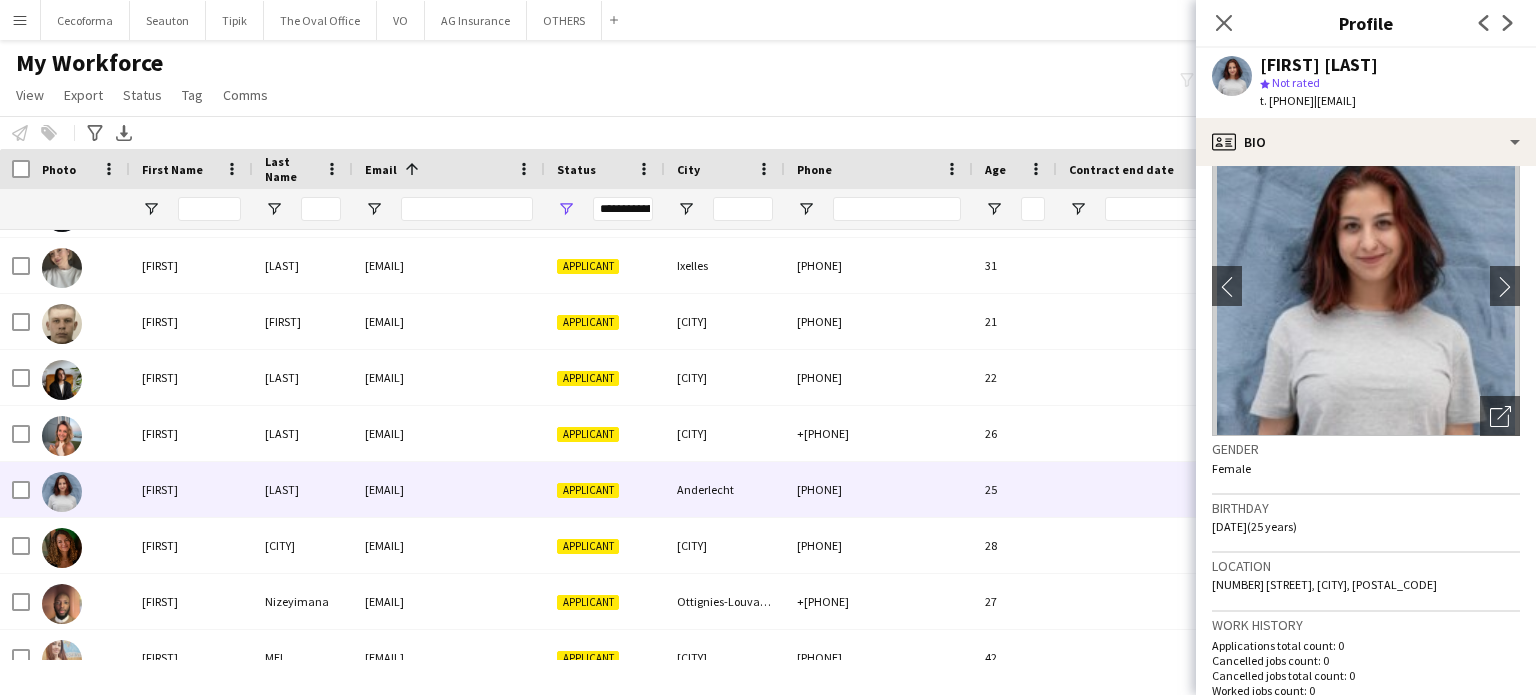 scroll, scrollTop: 0, scrollLeft: 0, axis: both 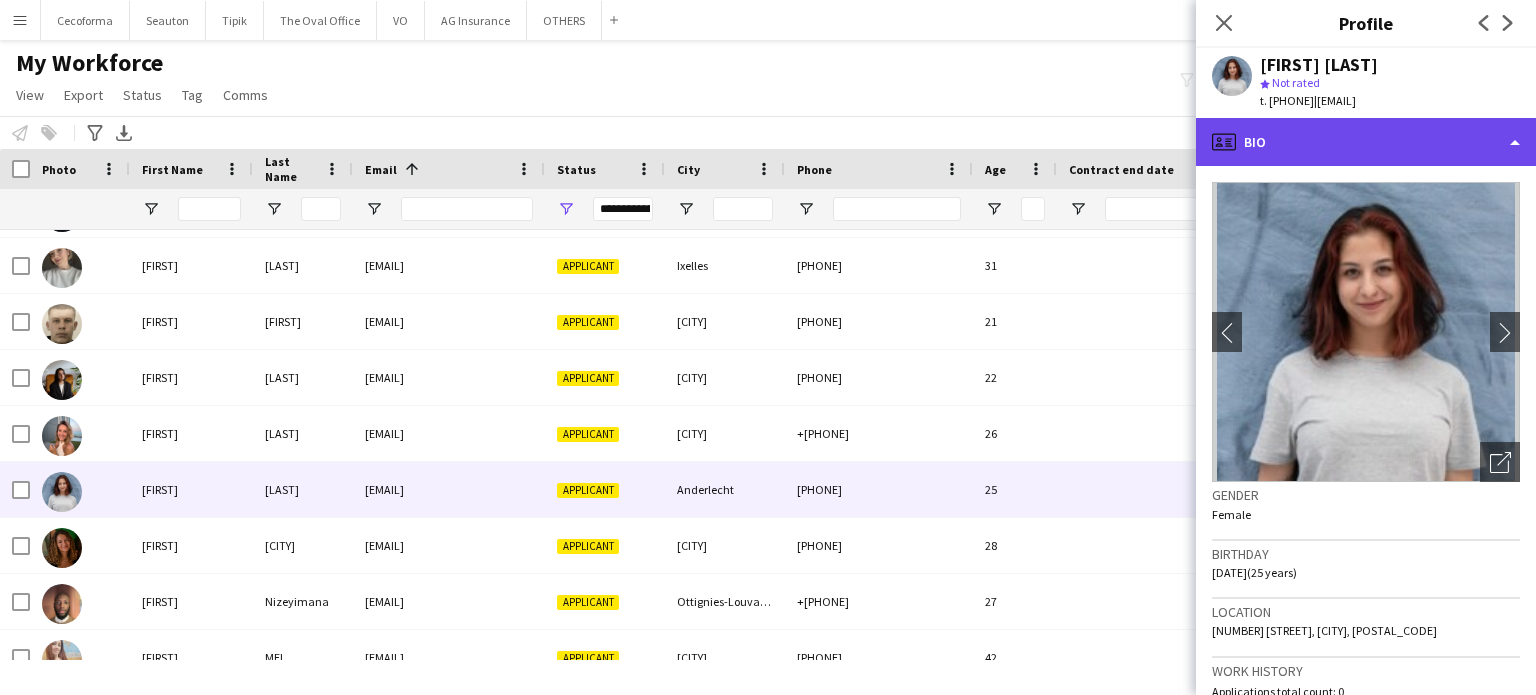 click on "profile
Bio" 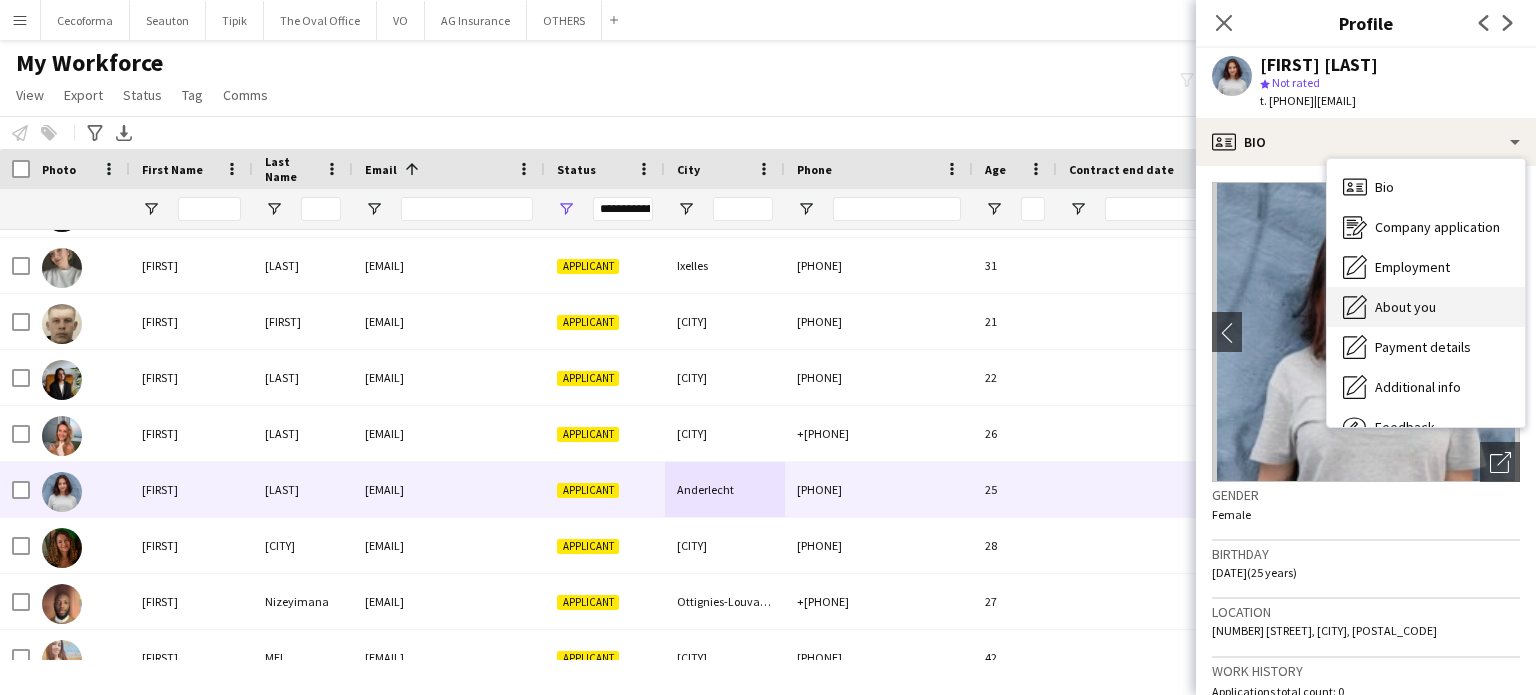 click on "About you" at bounding box center (1405, 307) 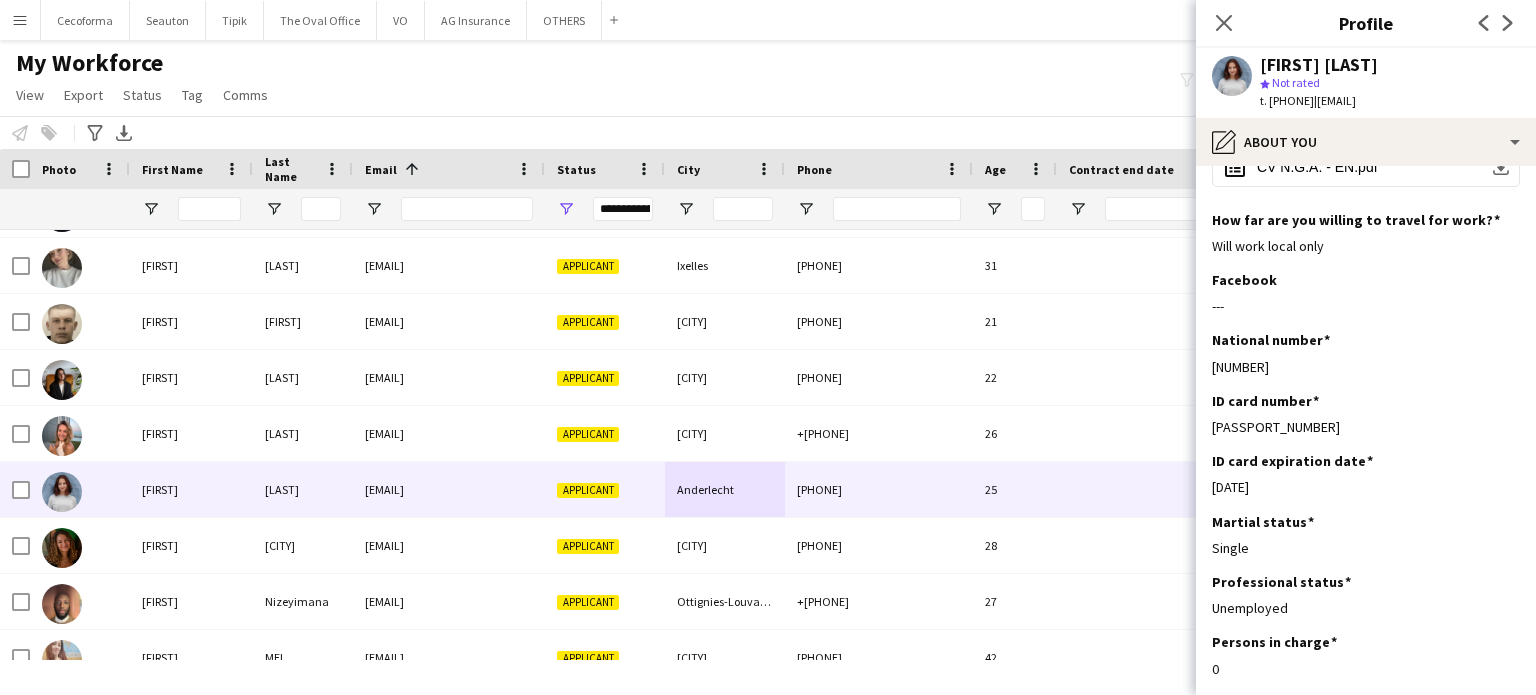 scroll, scrollTop: 0, scrollLeft: 0, axis: both 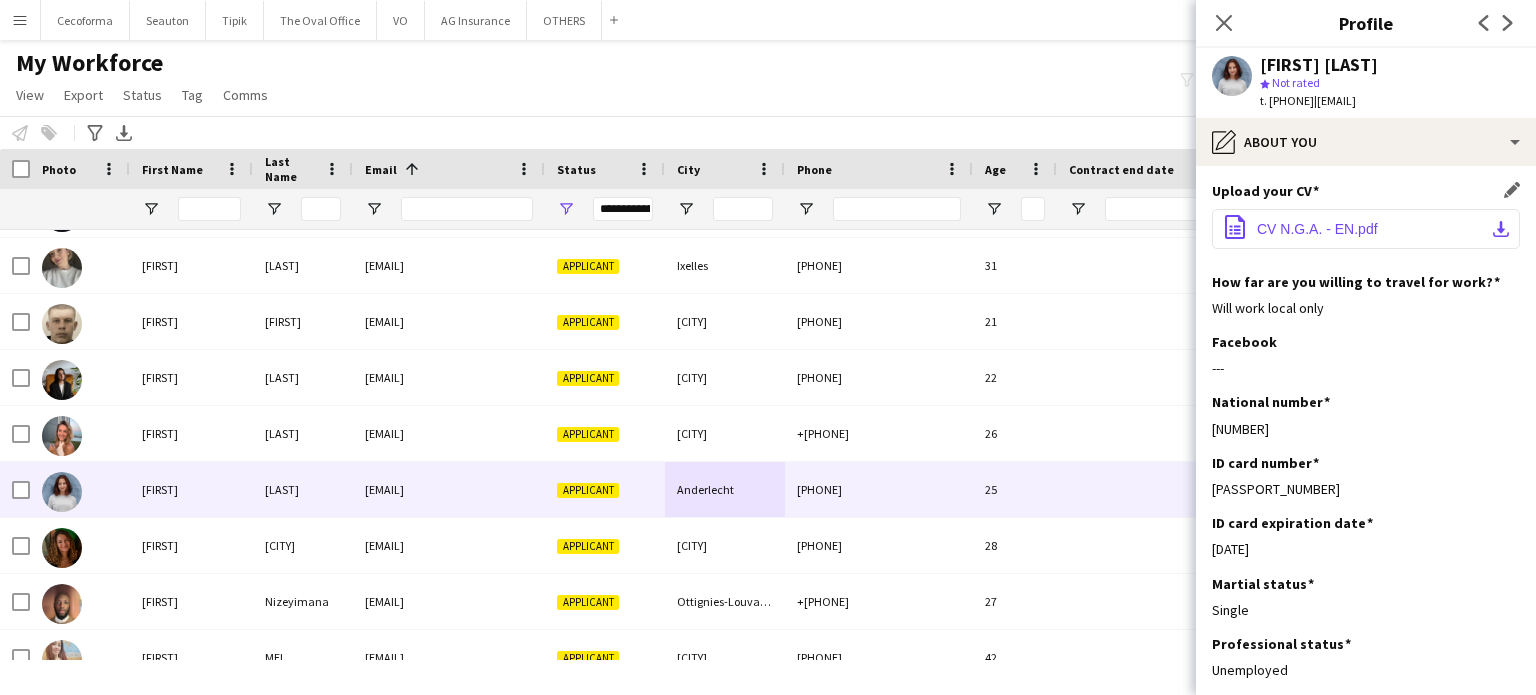 click on "CV N.G.A. - EN.pdf" 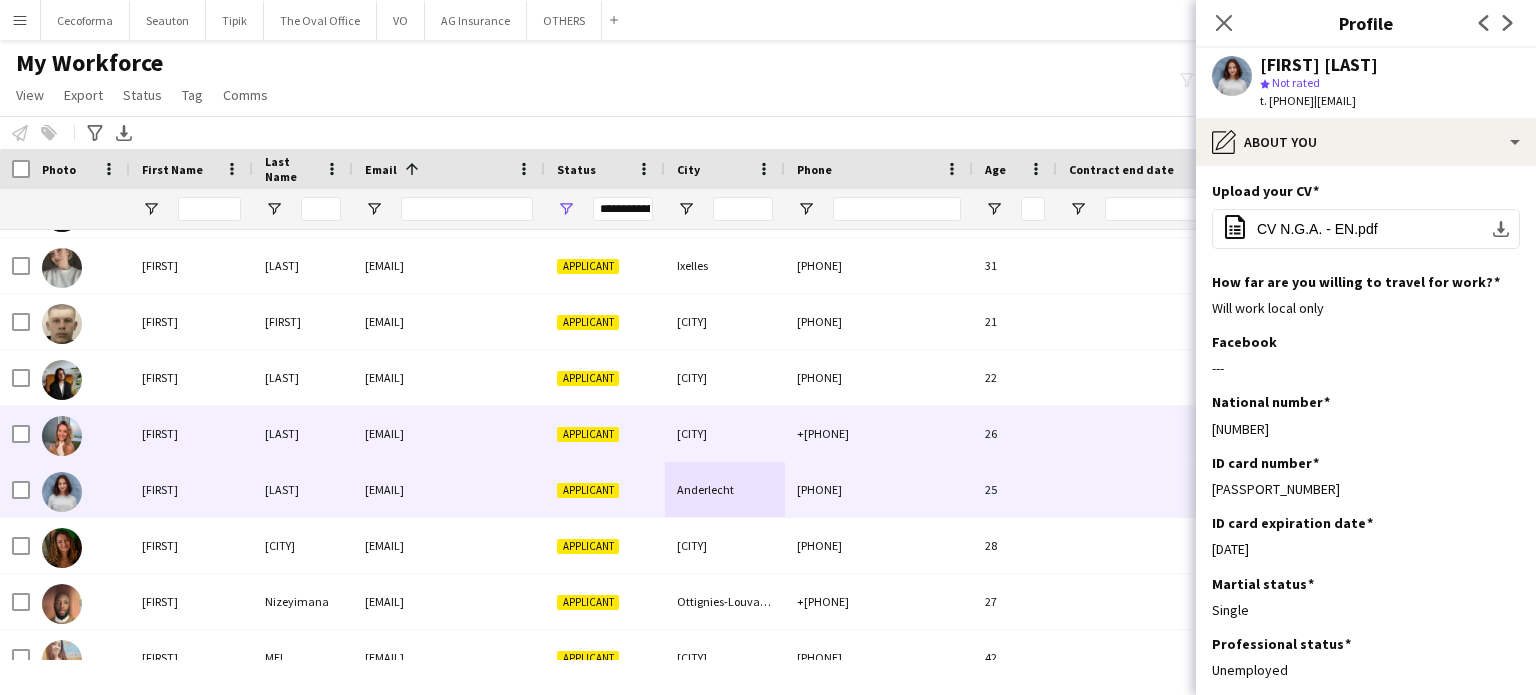 scroll, scrollTop: 5553, scrollLeft: 0, axis: vertical 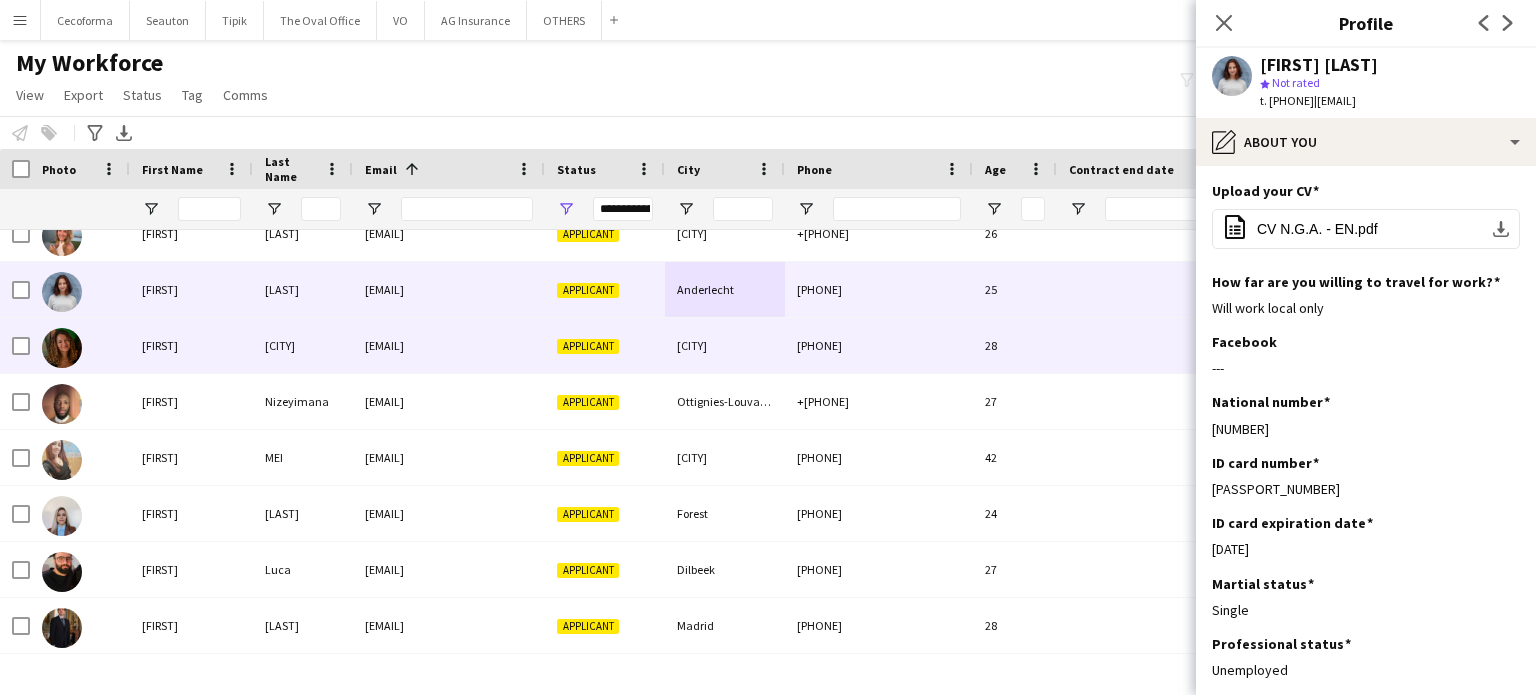 click on "Applicant" at bounding box center [605, 345] 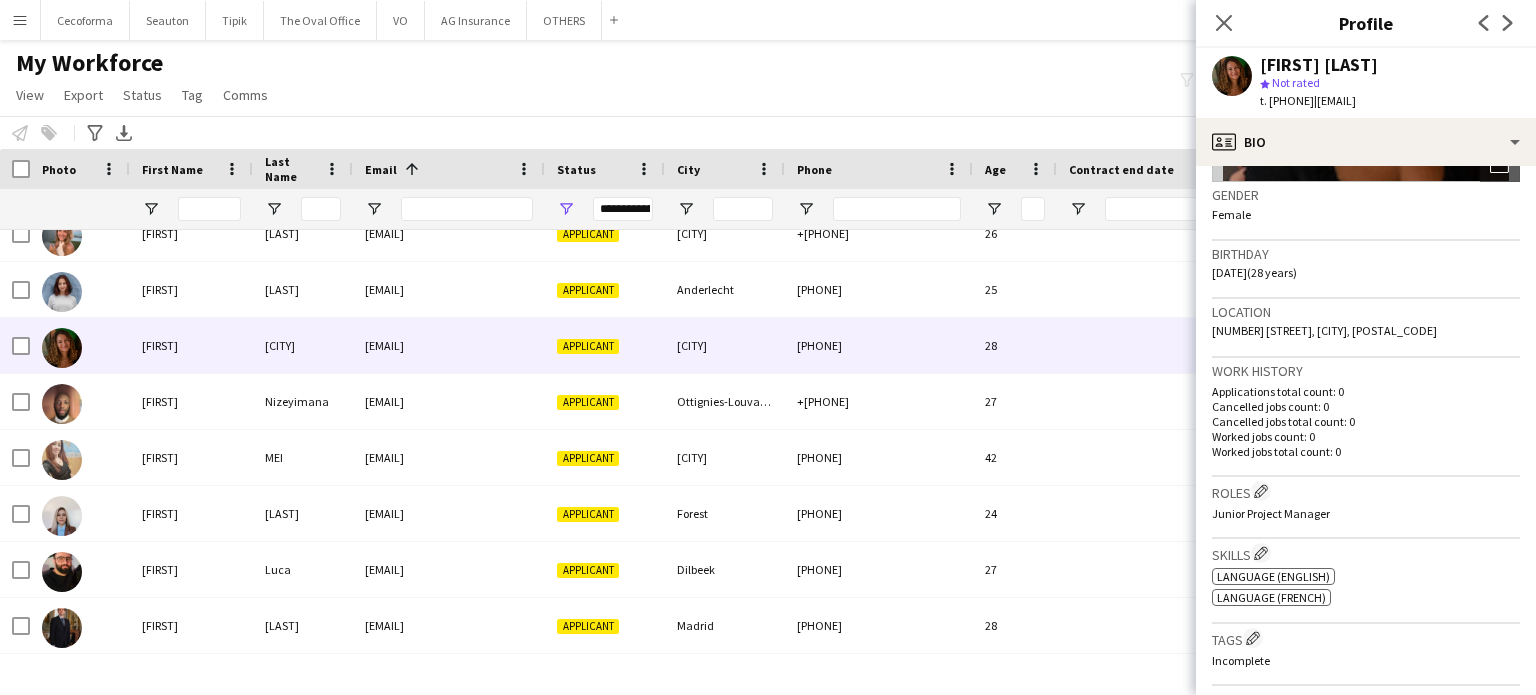 scroll, scrollTop: 0, scrollLeft: 0, axis: both 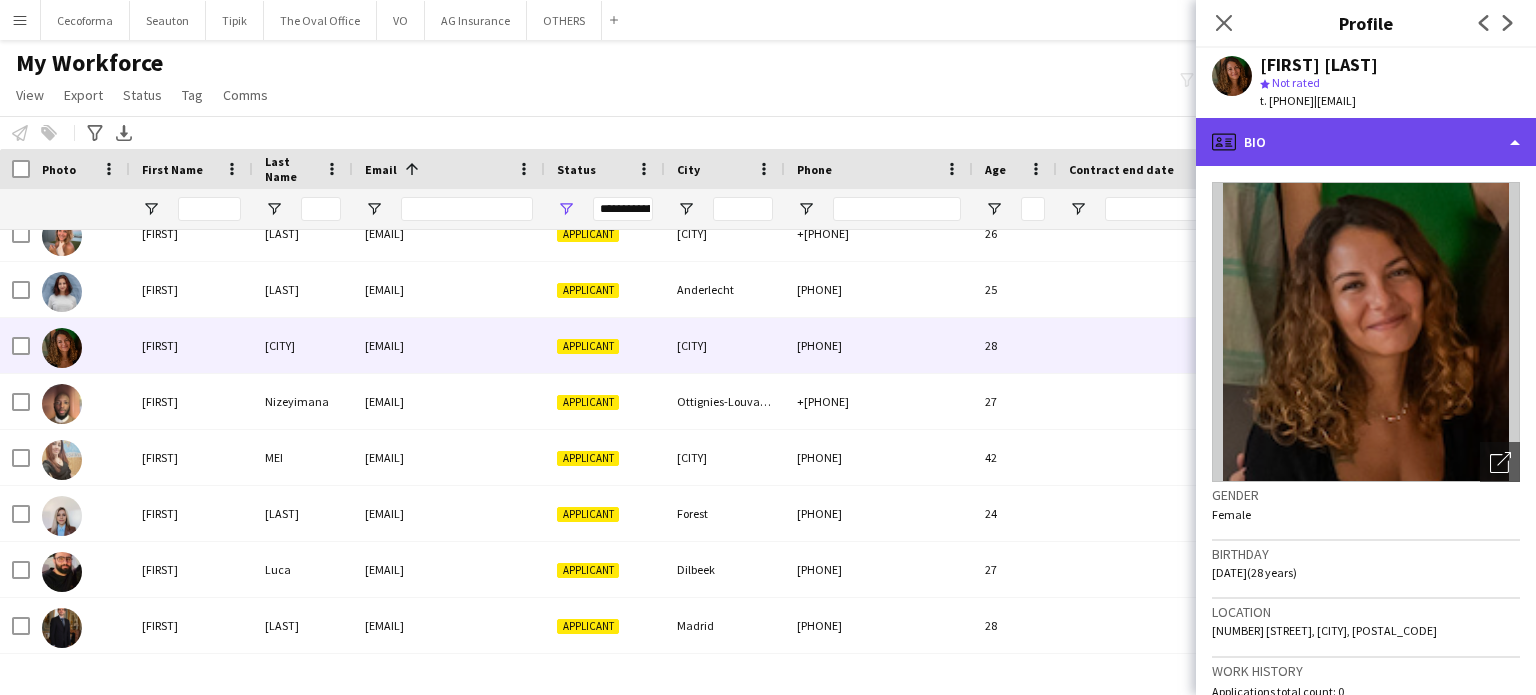 click on "profile
Bio" 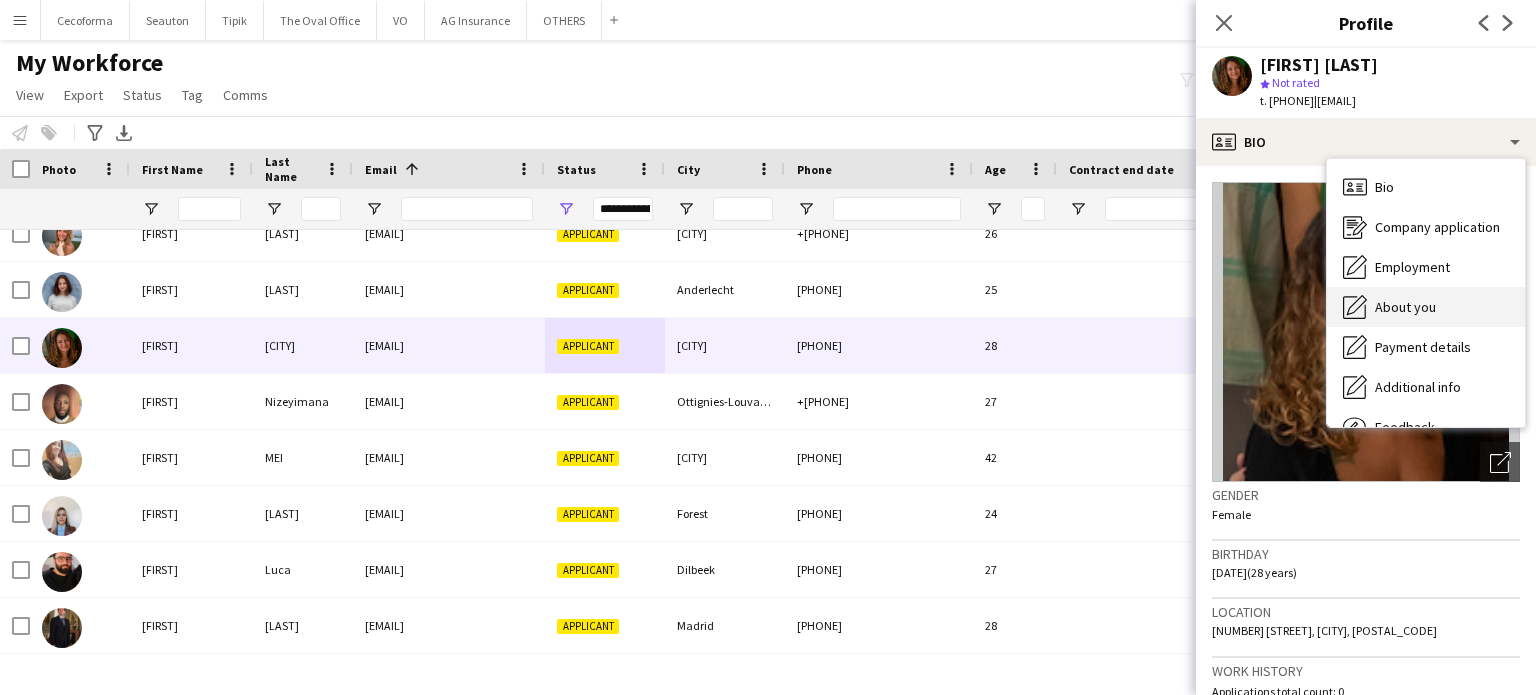 click on "About you" at bounding box center (1405, 307) 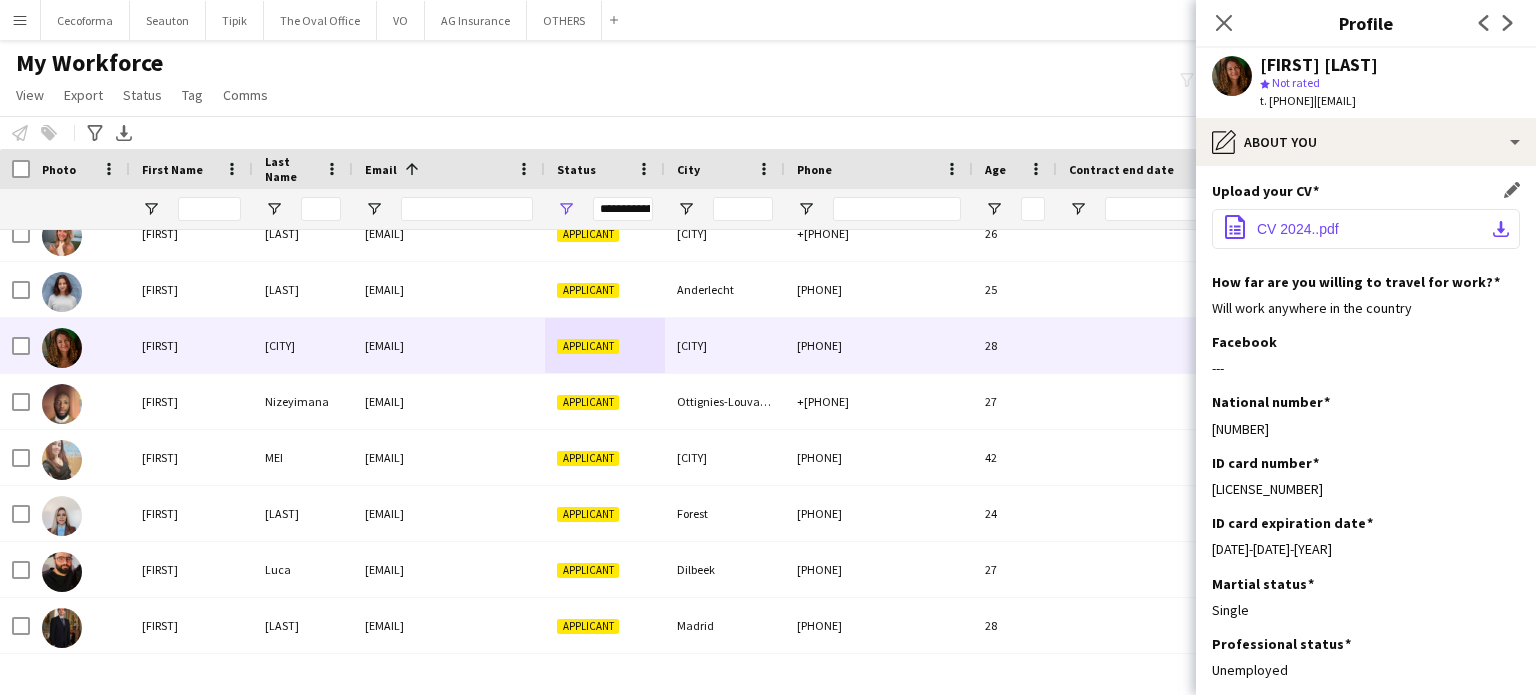 click on "CV 2024..pdf" 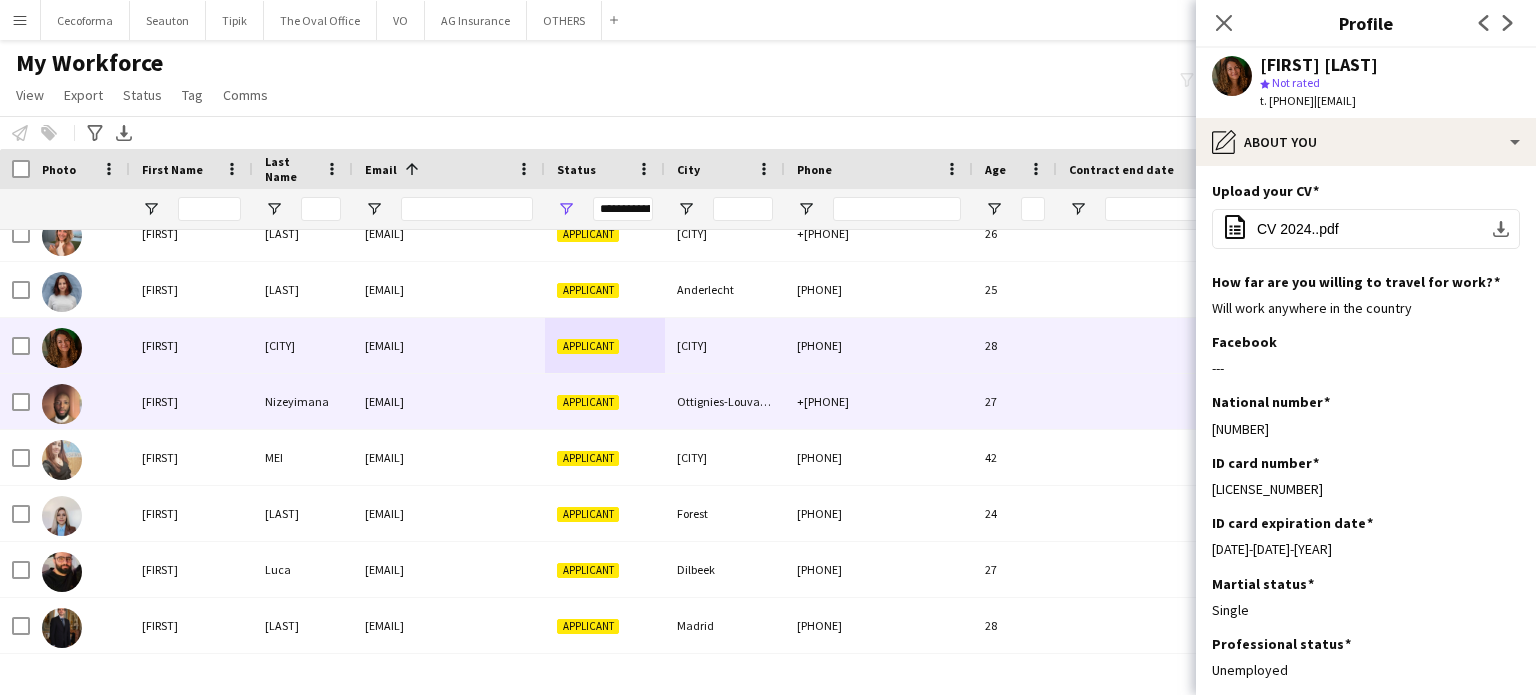 click on "Ottignies-Louvain-la-Neuve" at bounding box center (725, 401) 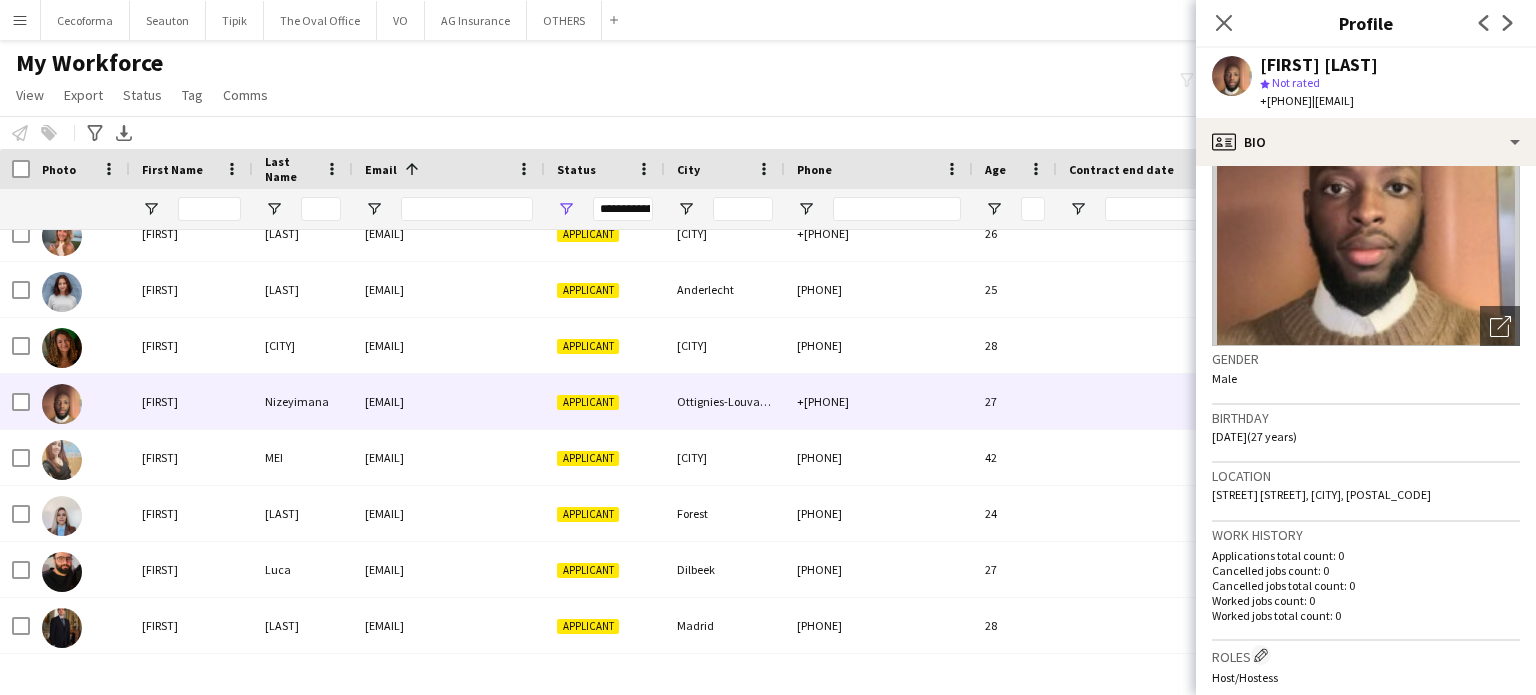 scroll, scrollTop: 0, scrollLeft: 0, axis: both 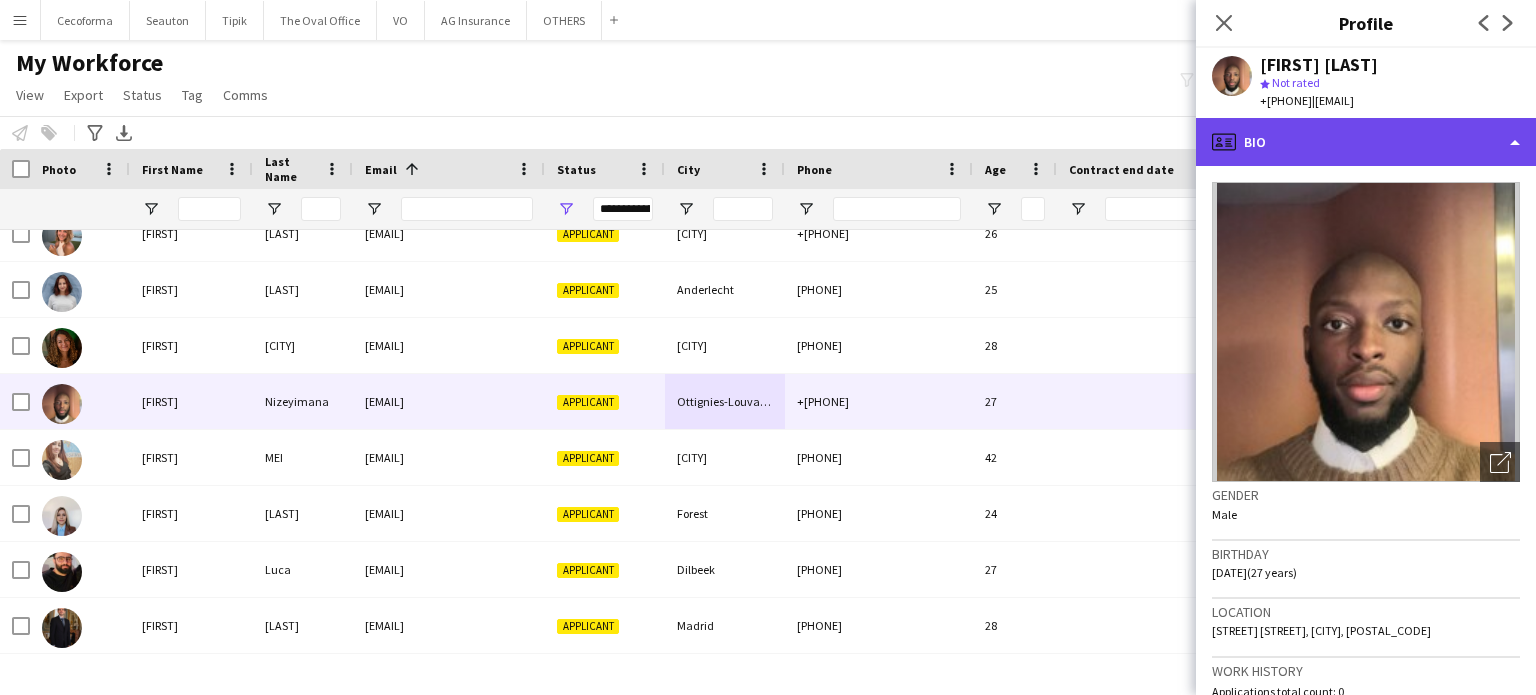 click on "profile
Bio" 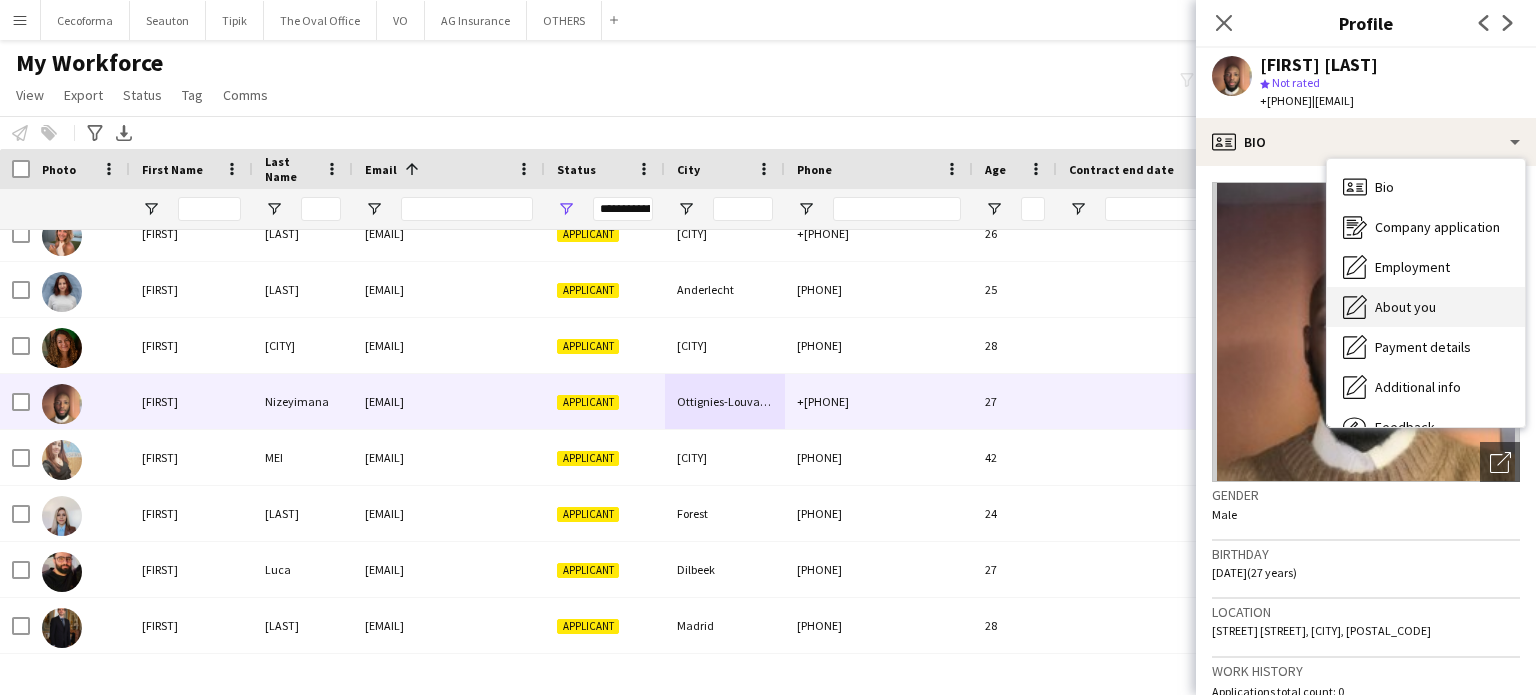 click on "About you" at bounding box center [1405, 307] 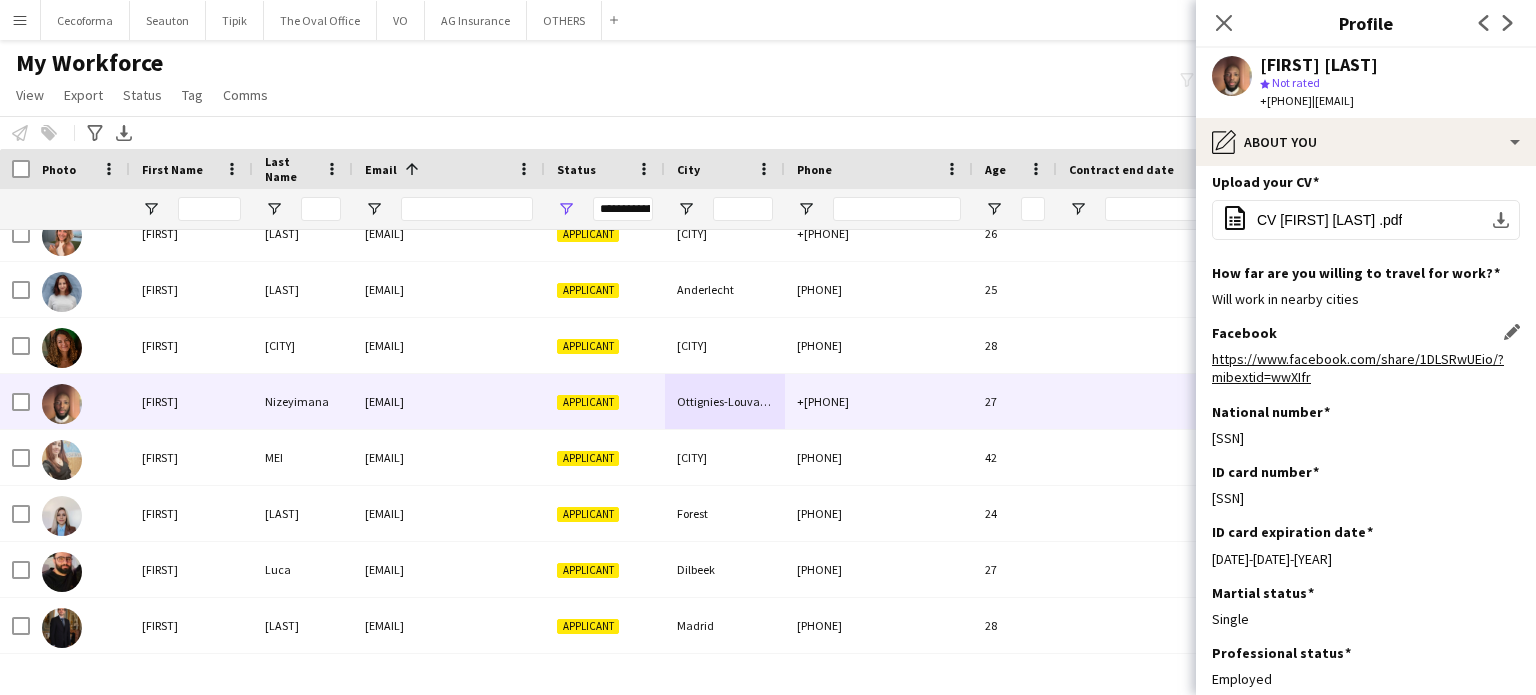 scroll, scrollTop: 0, scrollLeft: 0, axis: both 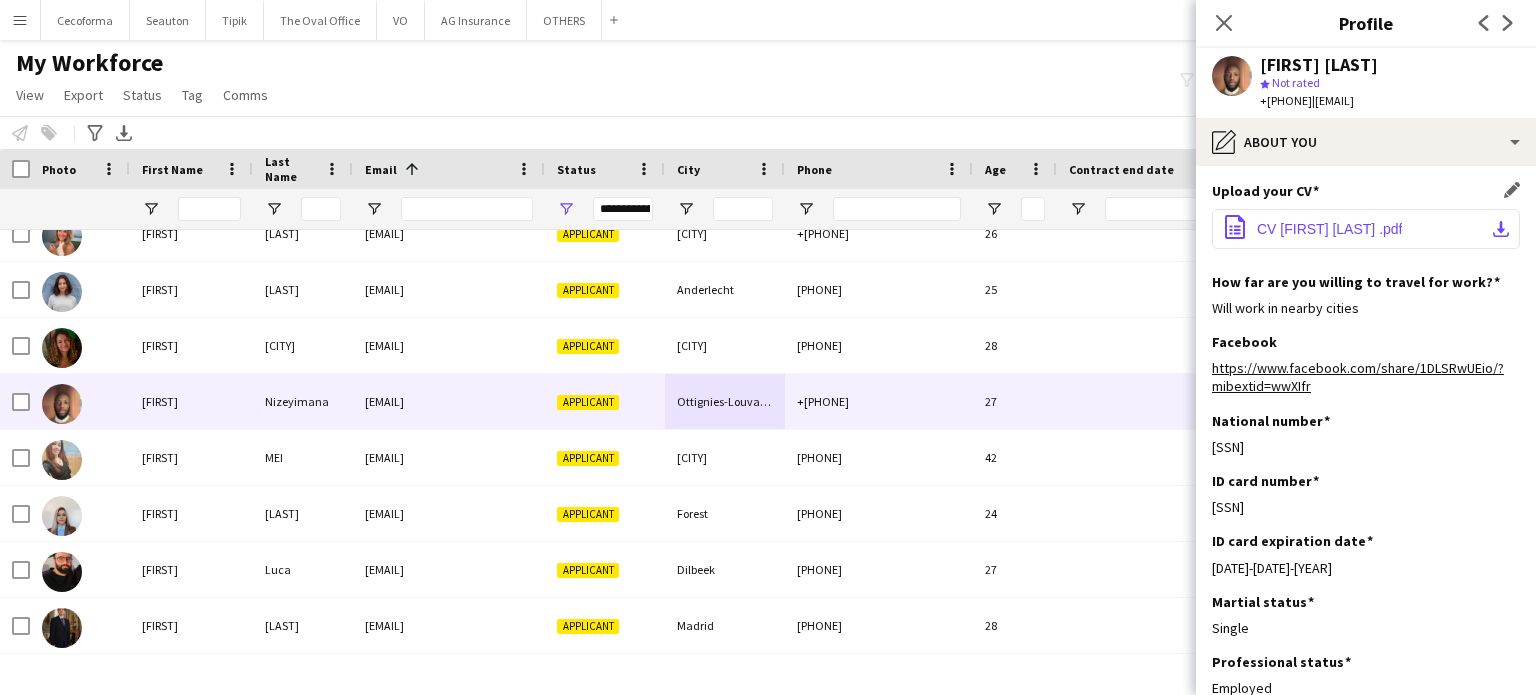 click on "CV Gilles Nizeyimana .pdf" 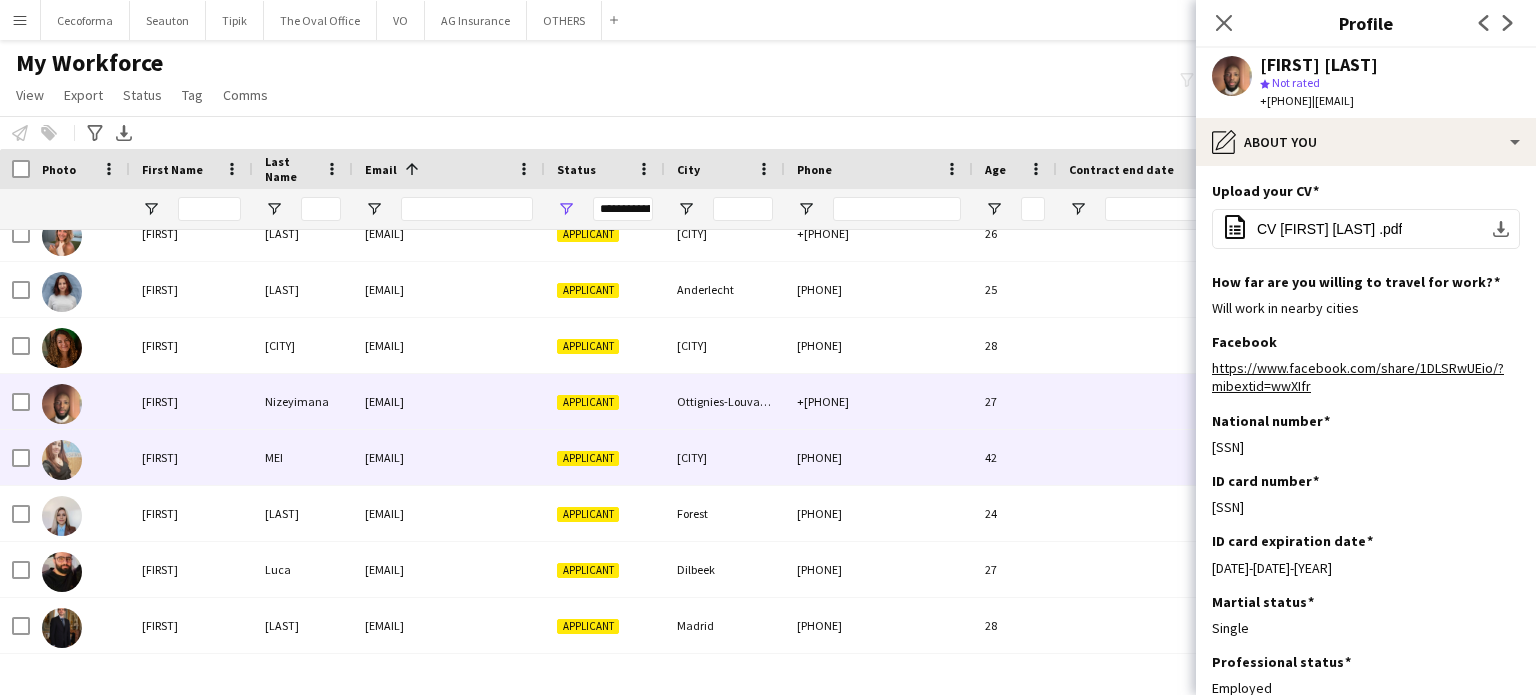 click on "Applicant" at bounding box center (605, 457) 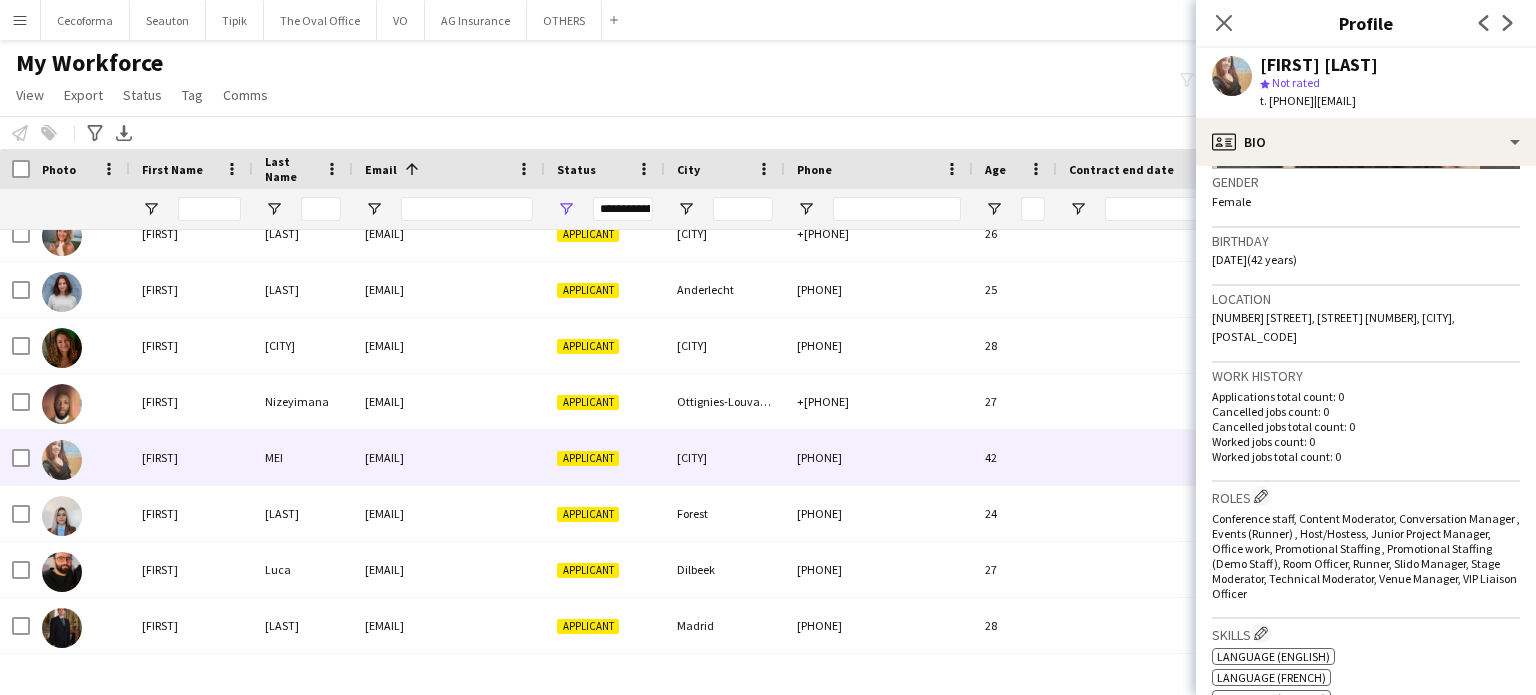 scroll, scrollTop: 400, scrollLeft: 0, axis: vertical 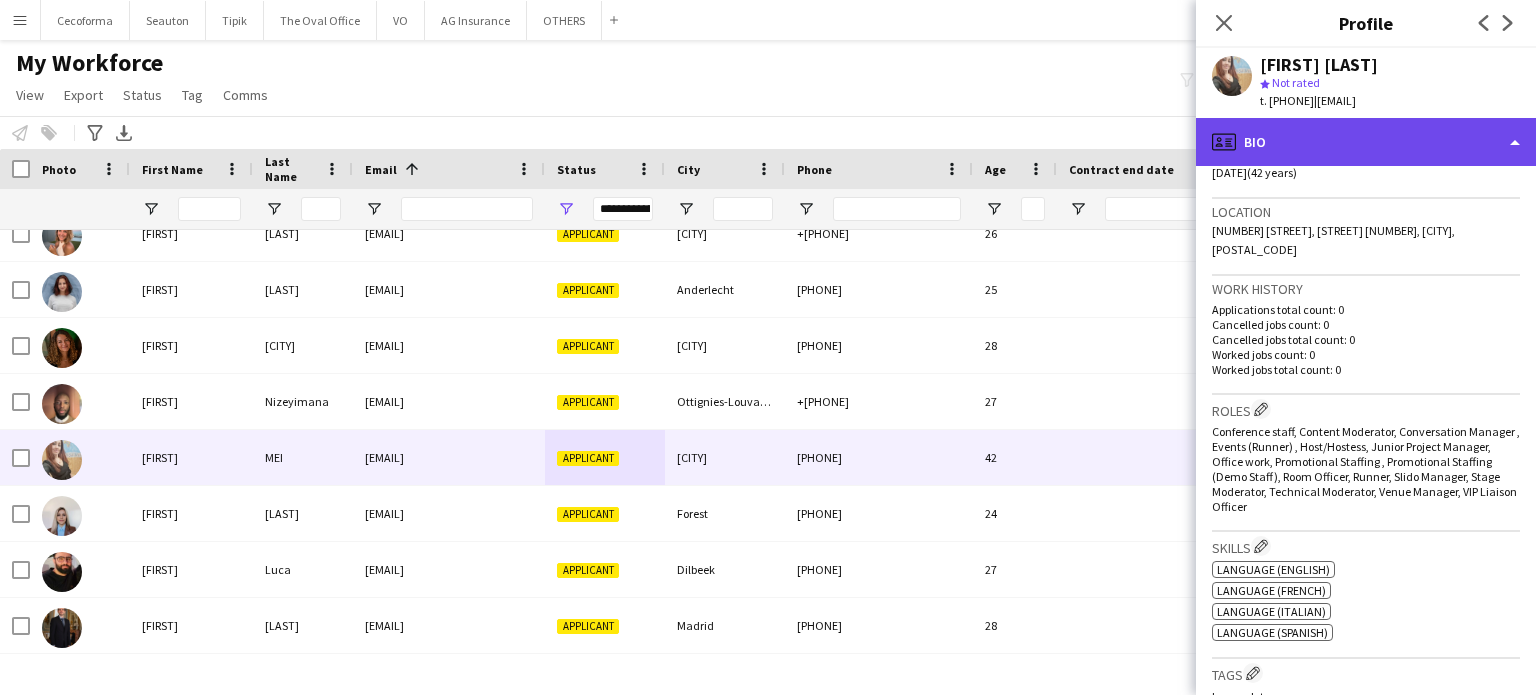 click on "profile
Bio" 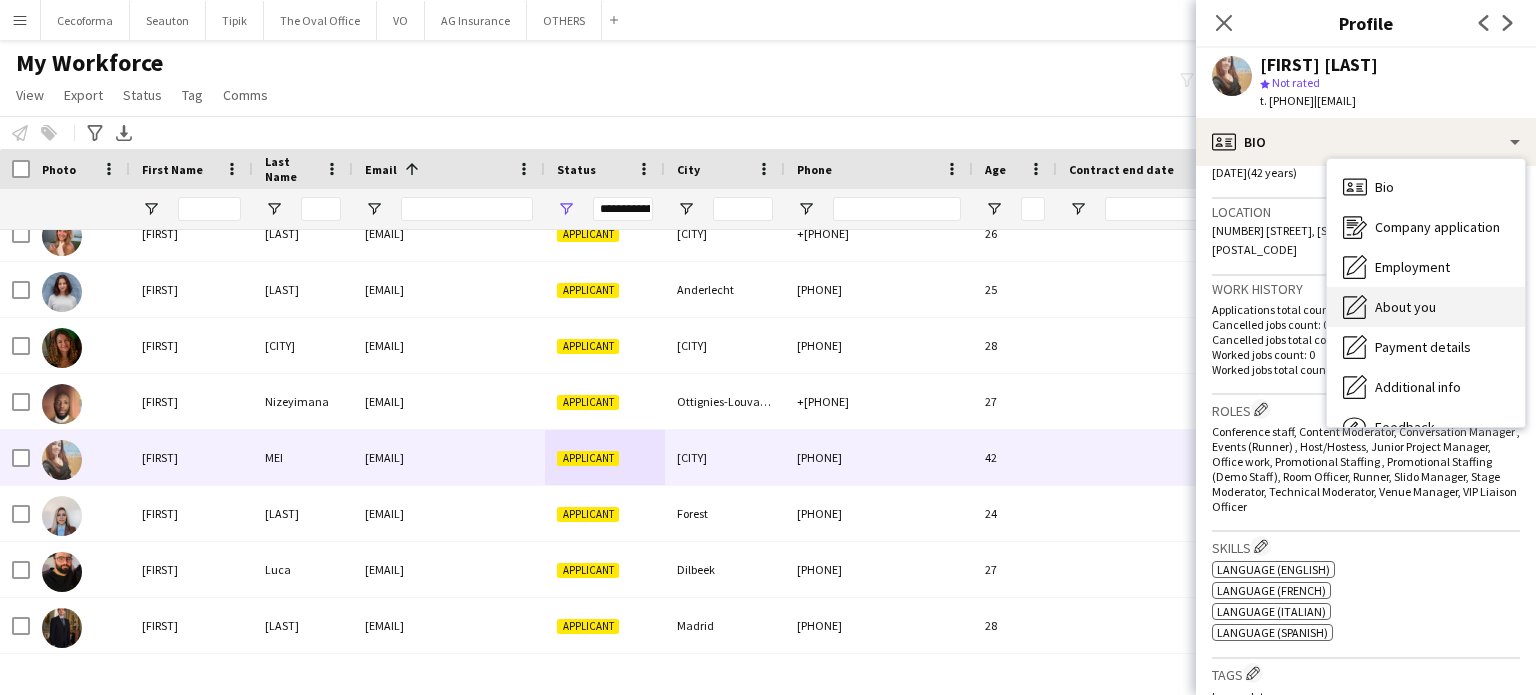 click on "About you" at bounding box center [1405, 307] 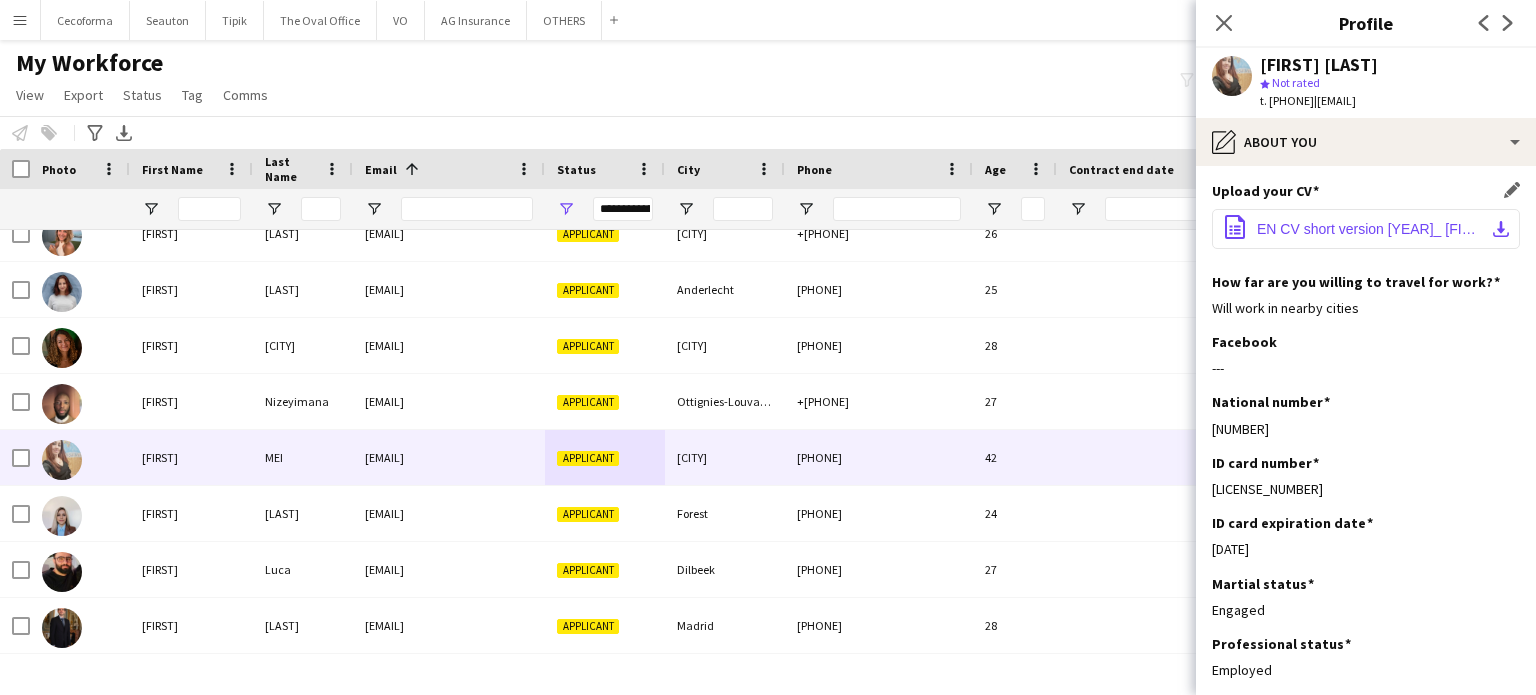 click on "EN CV short version 2025_ MEI Giorgia.pdf" 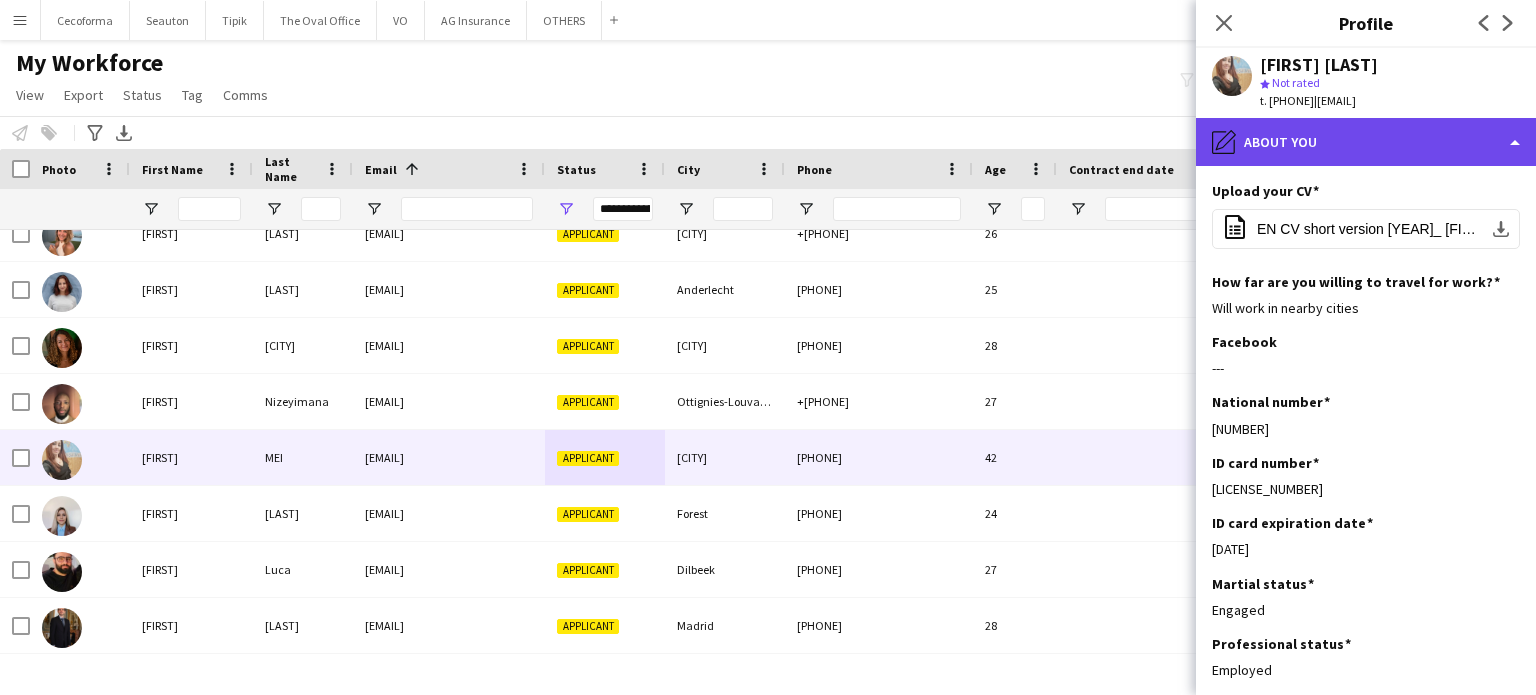 click on "pencil4
About you" 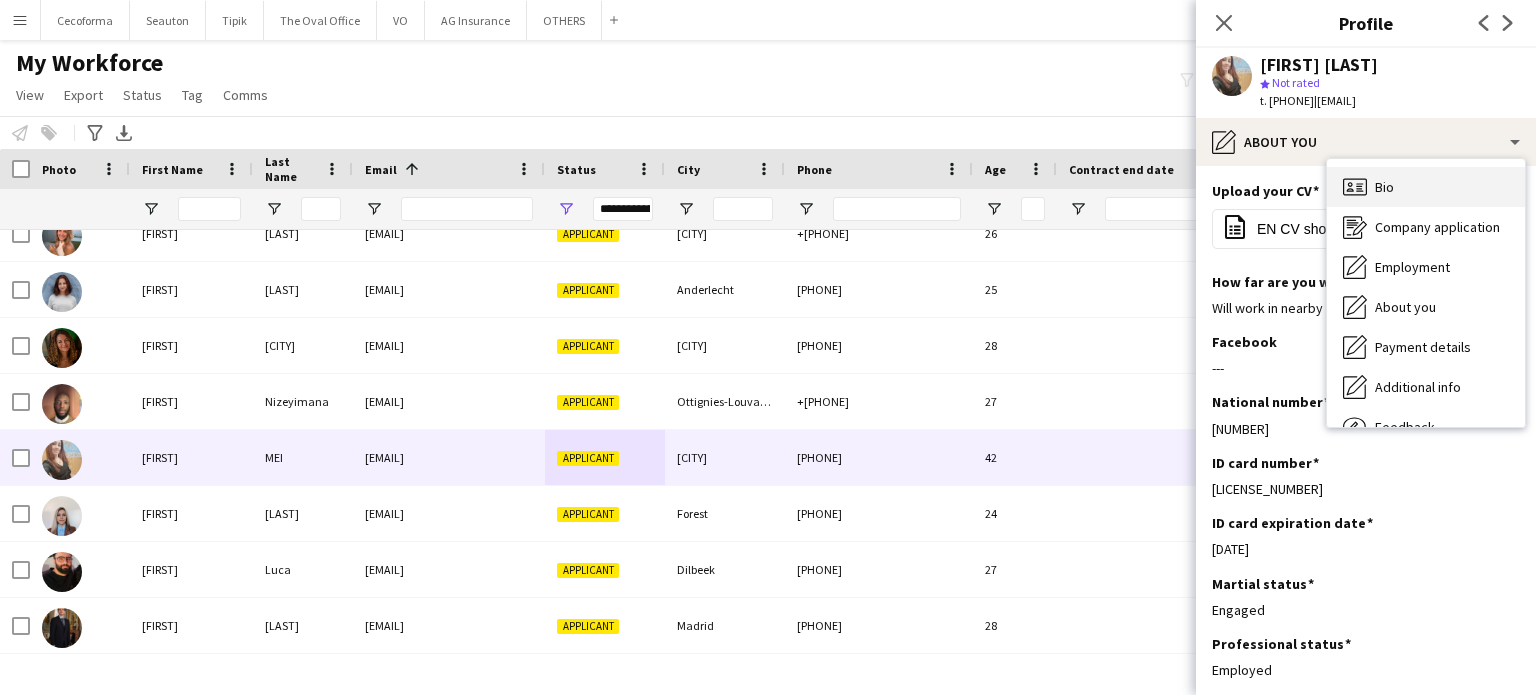 click on "Bio" at bounding box center (1384, 187) 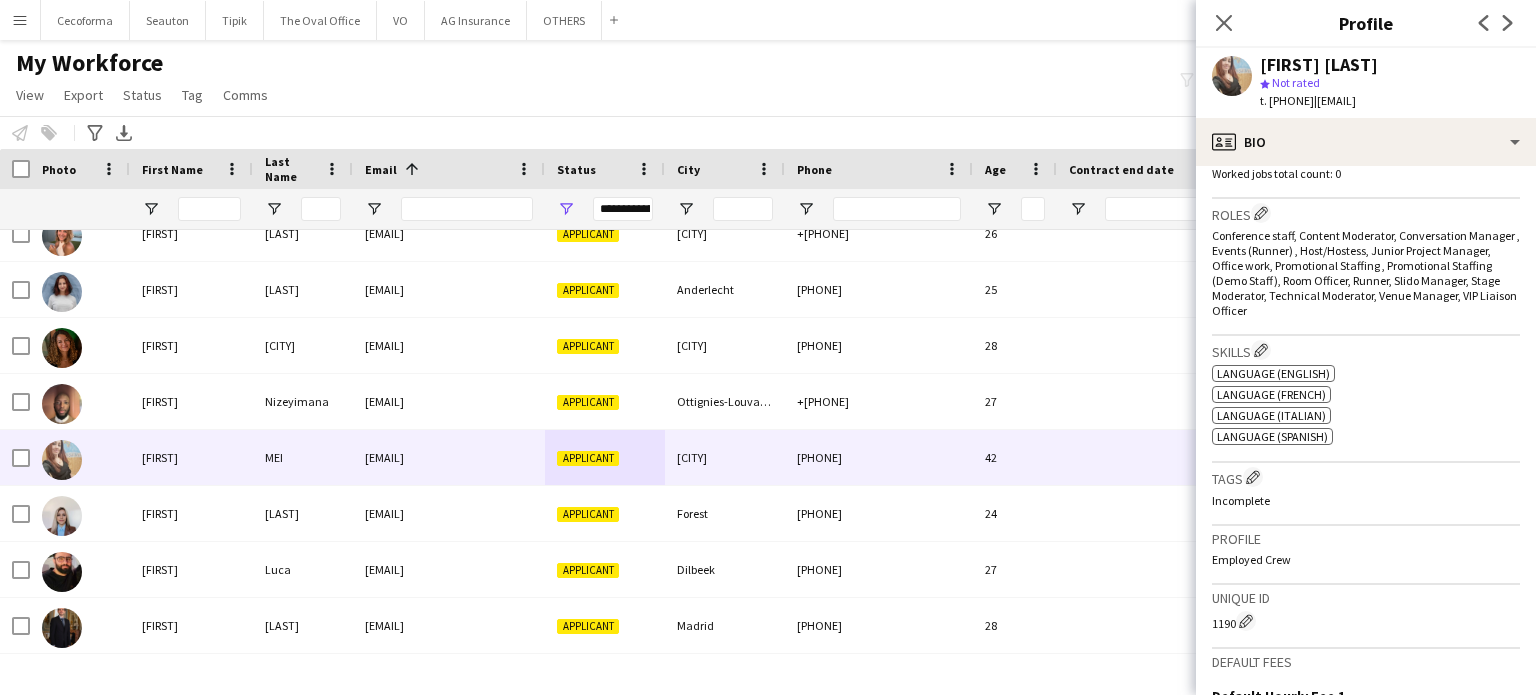 scroll, scrollTop: 600, scrollLeft: 0, axis: vertical 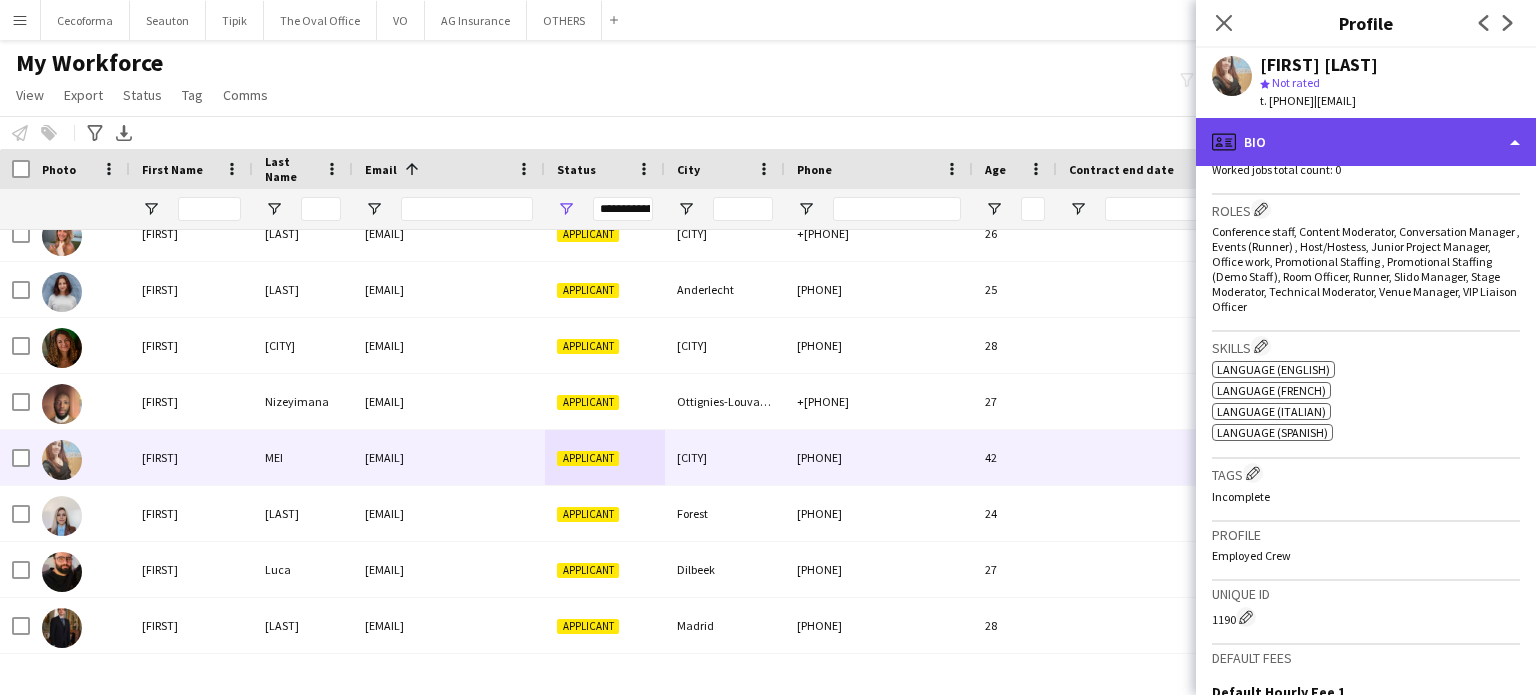 click on "profile
Bio" 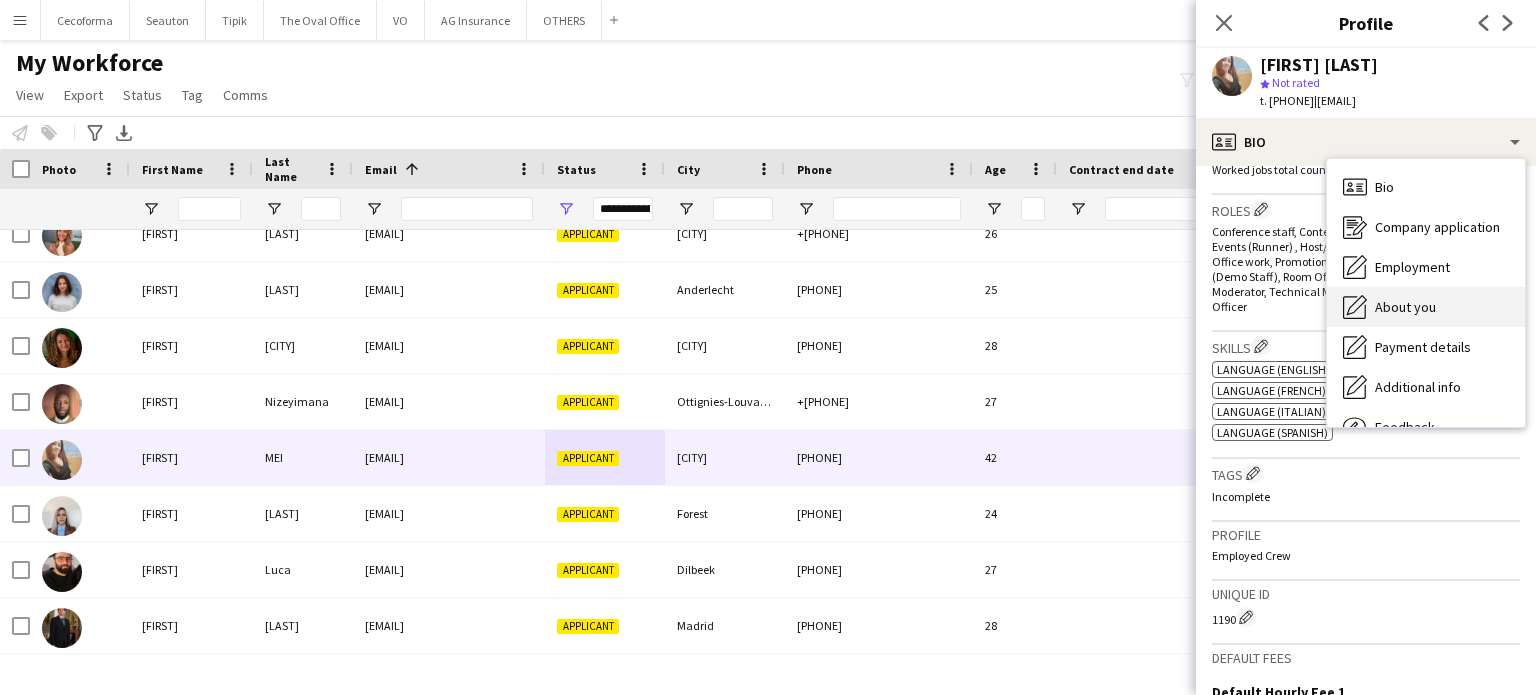 click on "About you" at bounding box center [1405, 307] 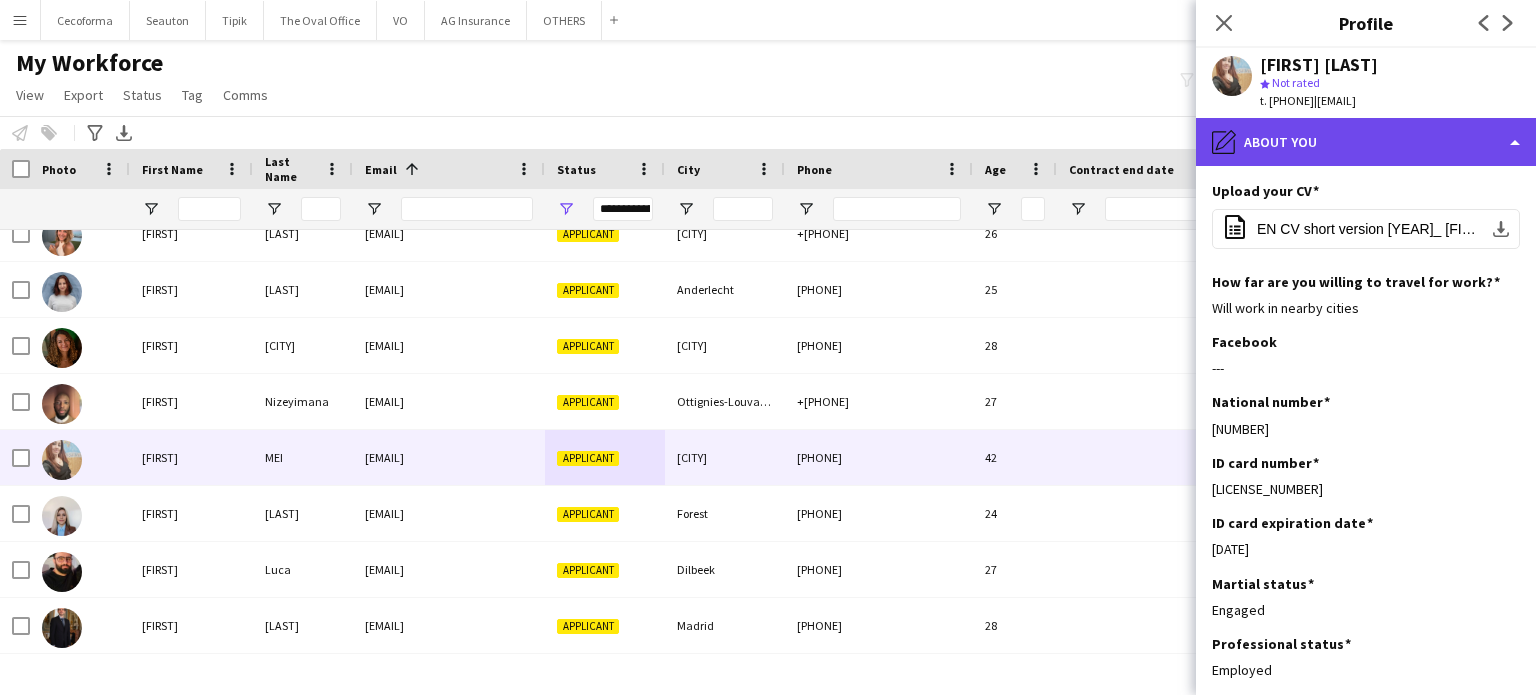 click on "pencil4
About you" 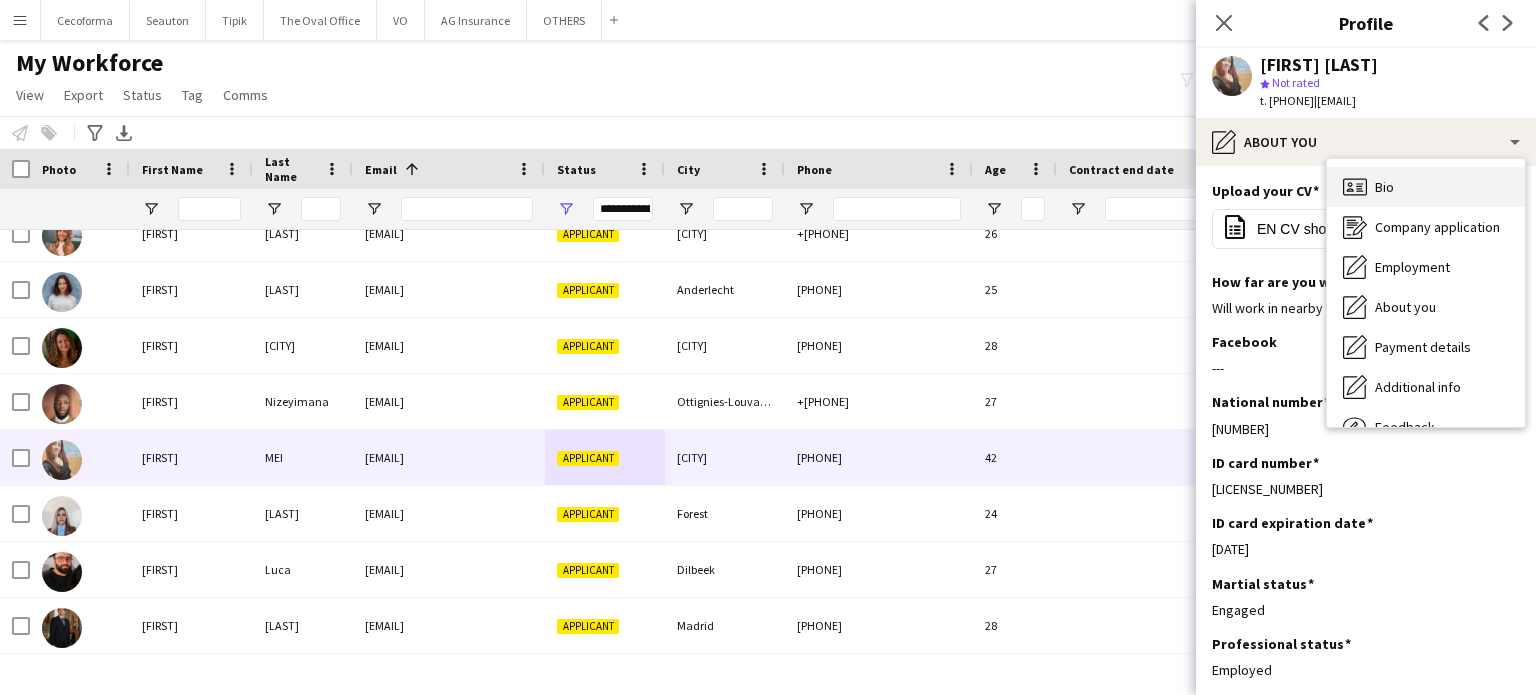 click on "Bio" at bounding box center (1384, 187) 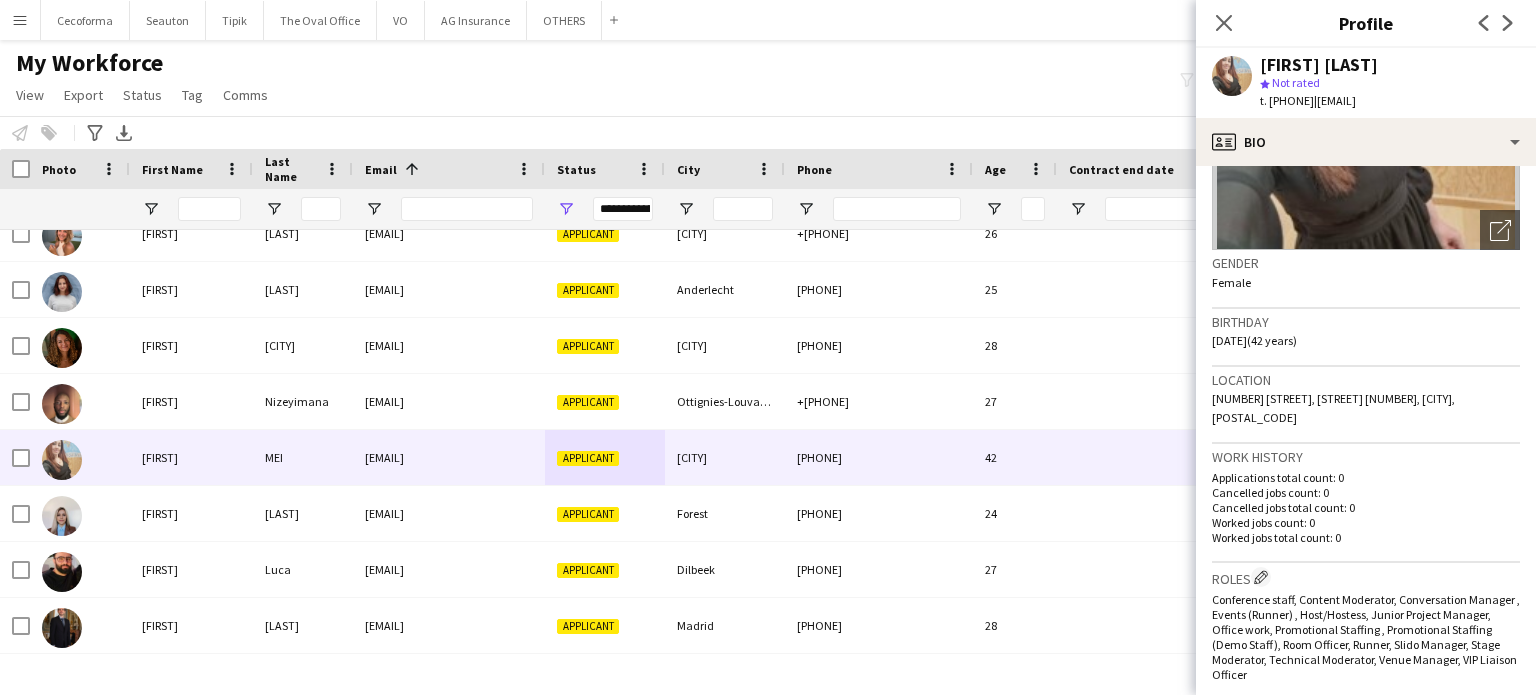 scroll, scrollTop: 400, scrollLeft: 0, axis: vertical 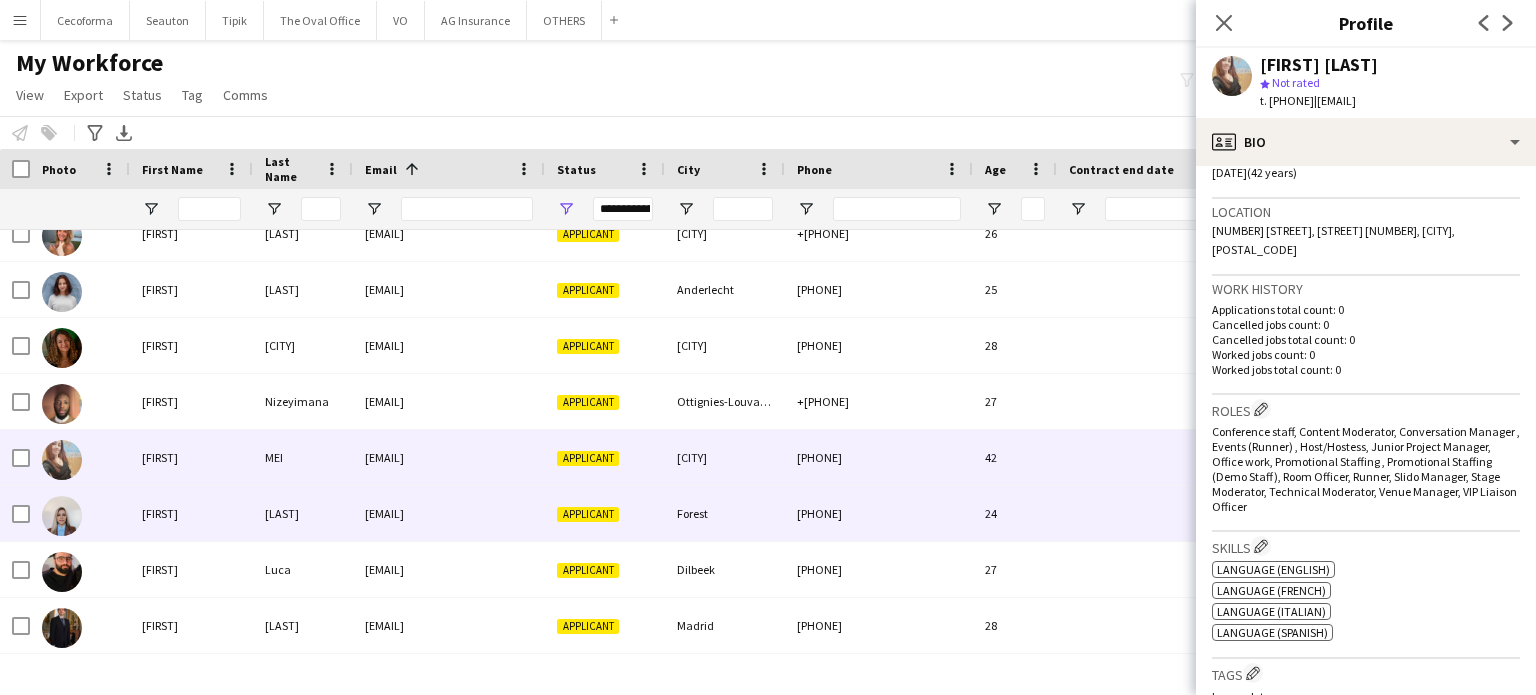 click on "+393334458363" at bounding box center (879, 513) 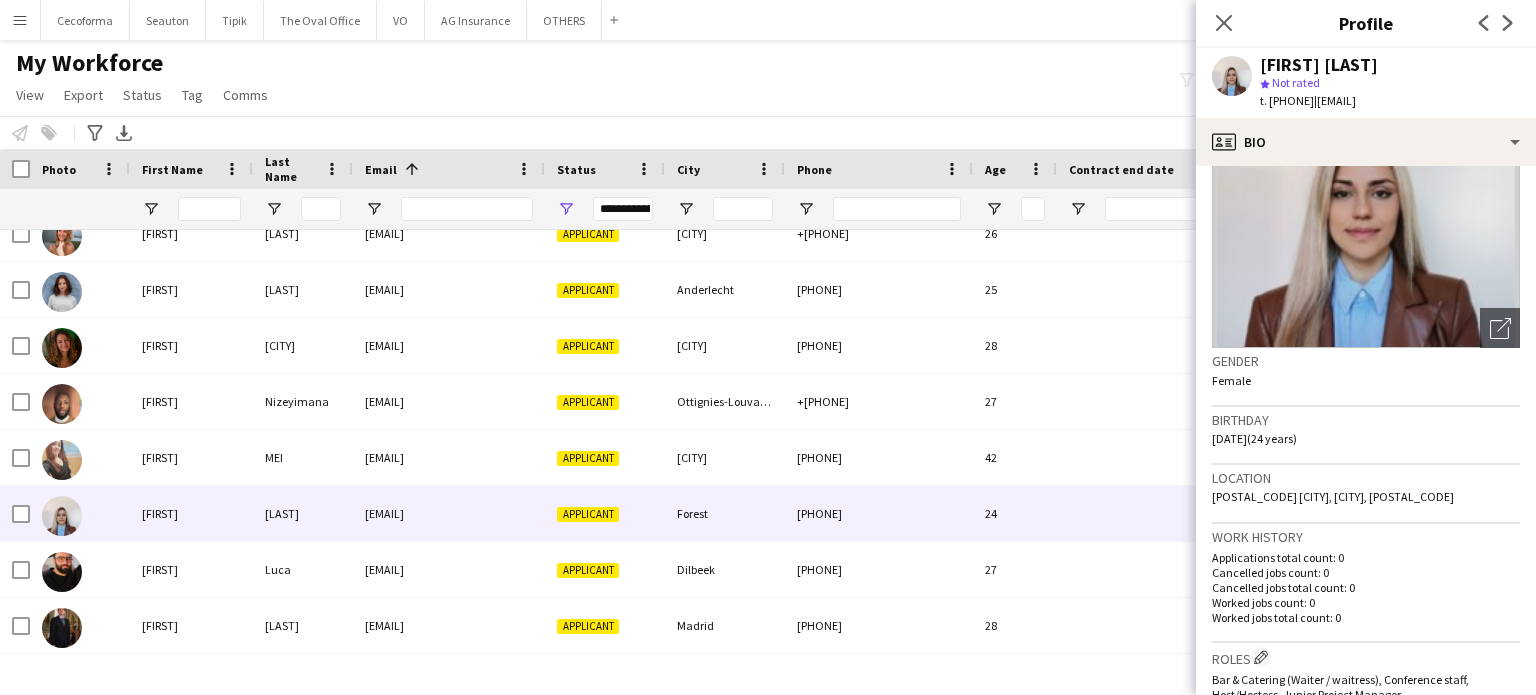 scroll, scrollTop: 0, scrollLeft: 0, axis: both 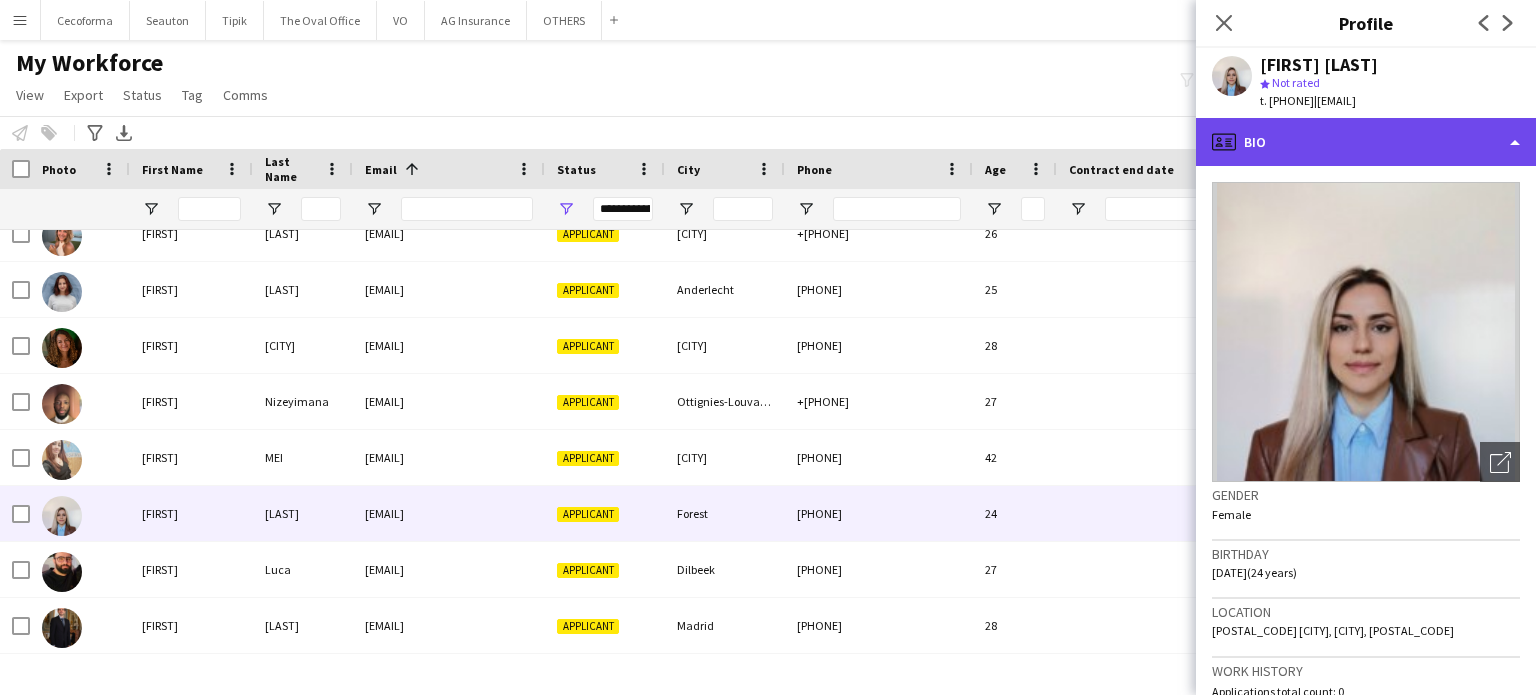 click on "profile
Bio" 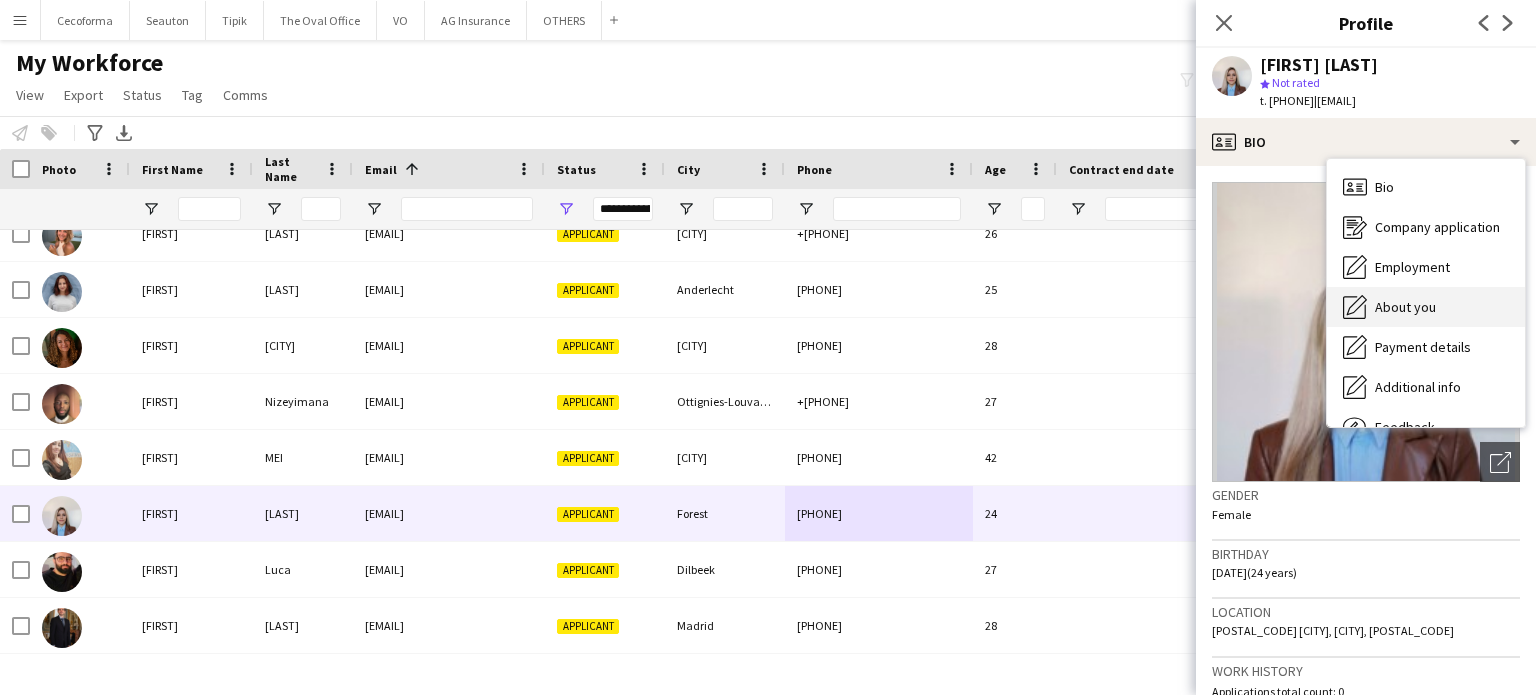 click on "About you" at bounding box center [1405, 307] 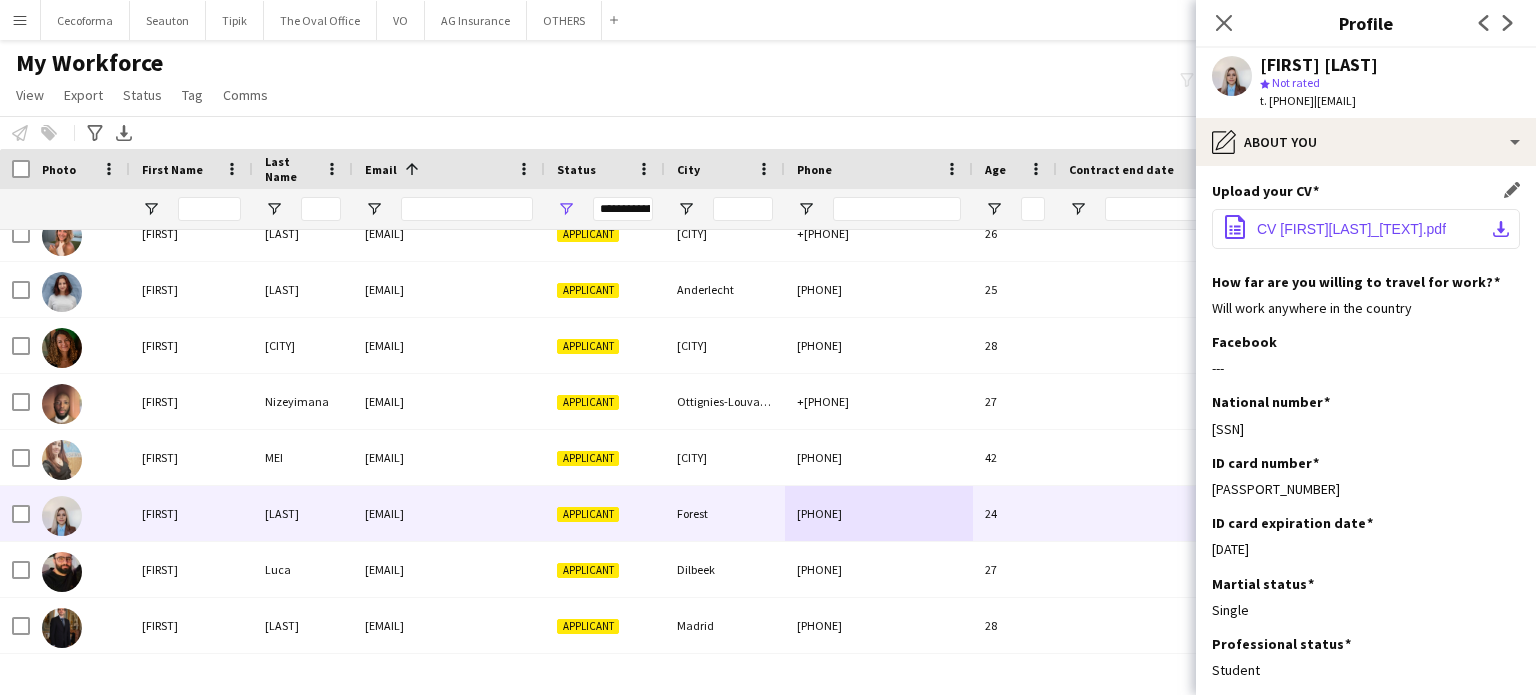 click on "GiselaQOSJA_CV.pdf" 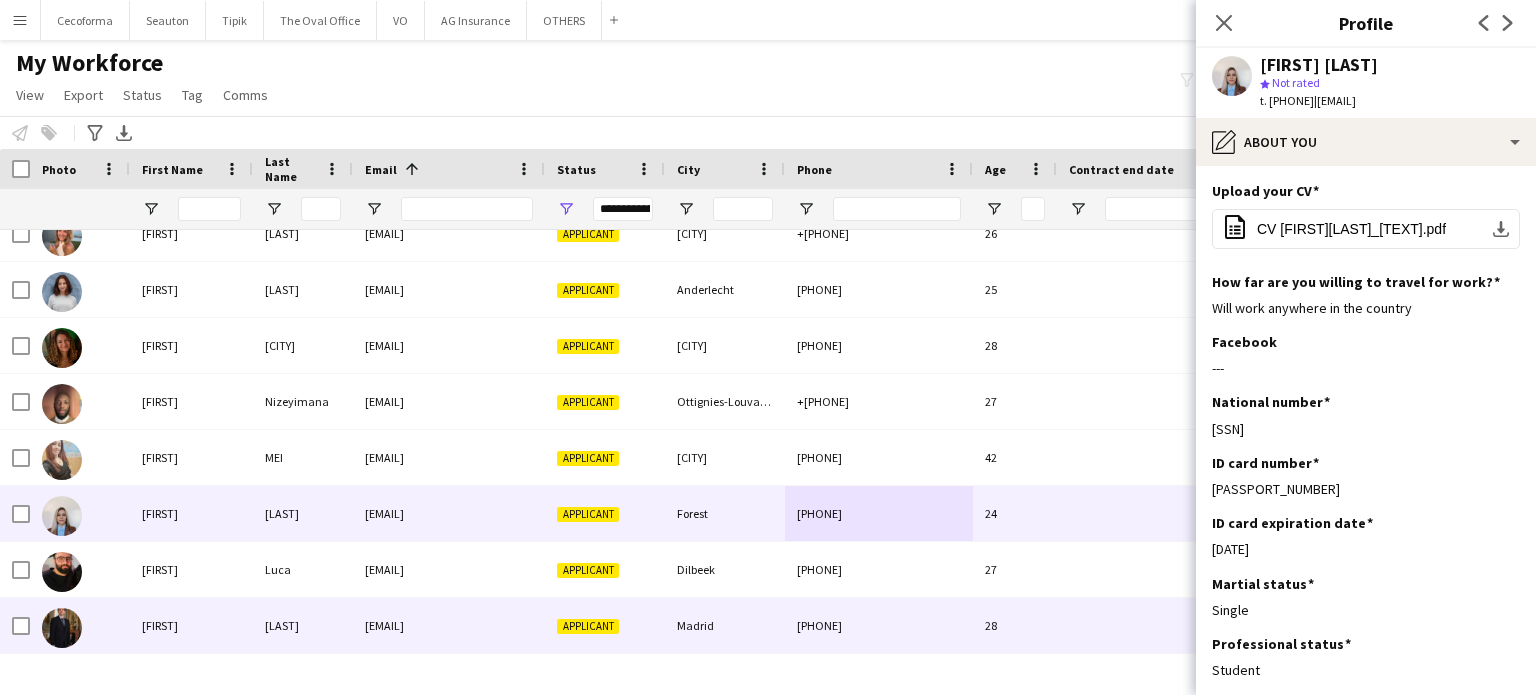 scroll, scrollTop: 5756, scrollLeft: 0, axis: vertical 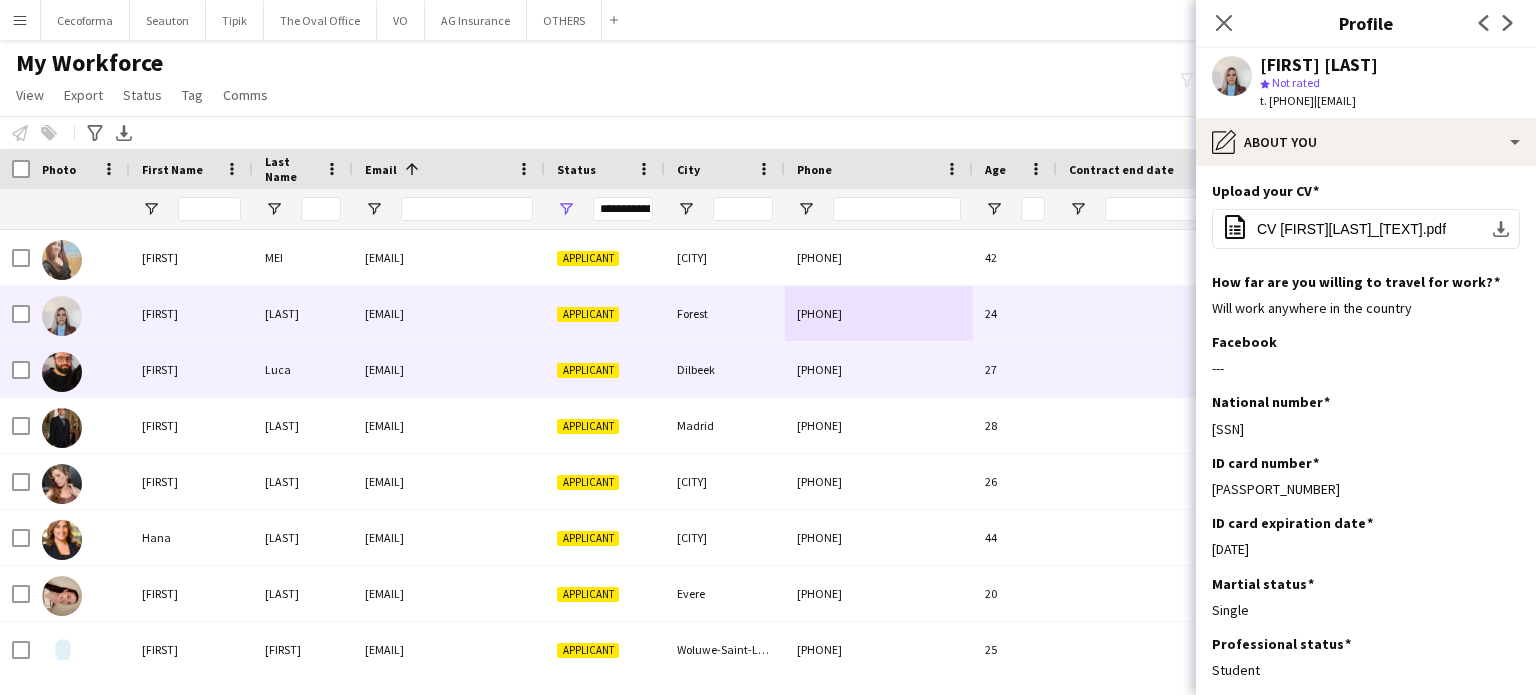 click on "Applicant" at bounding box center [605, 369] 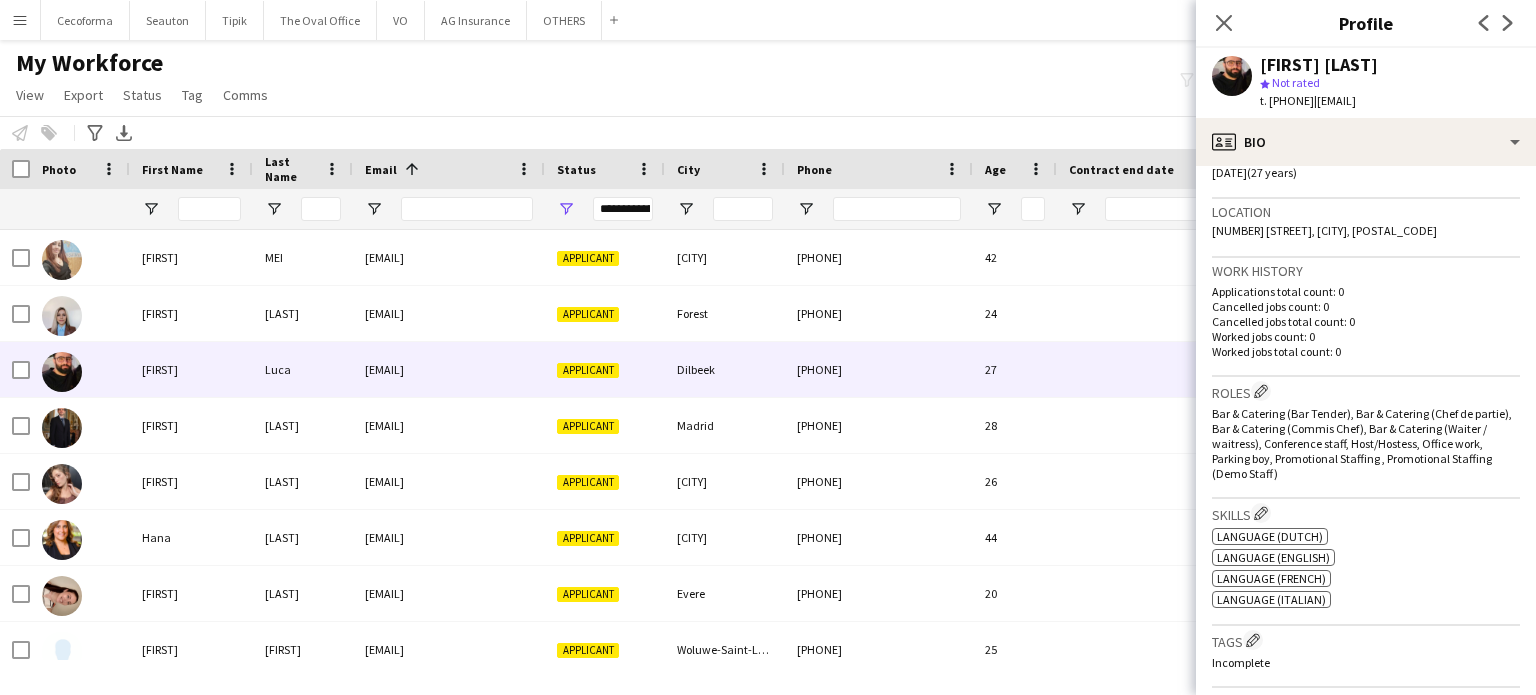 scroll, scrollTop: 100, scrollLeft: 0, axis: vertical 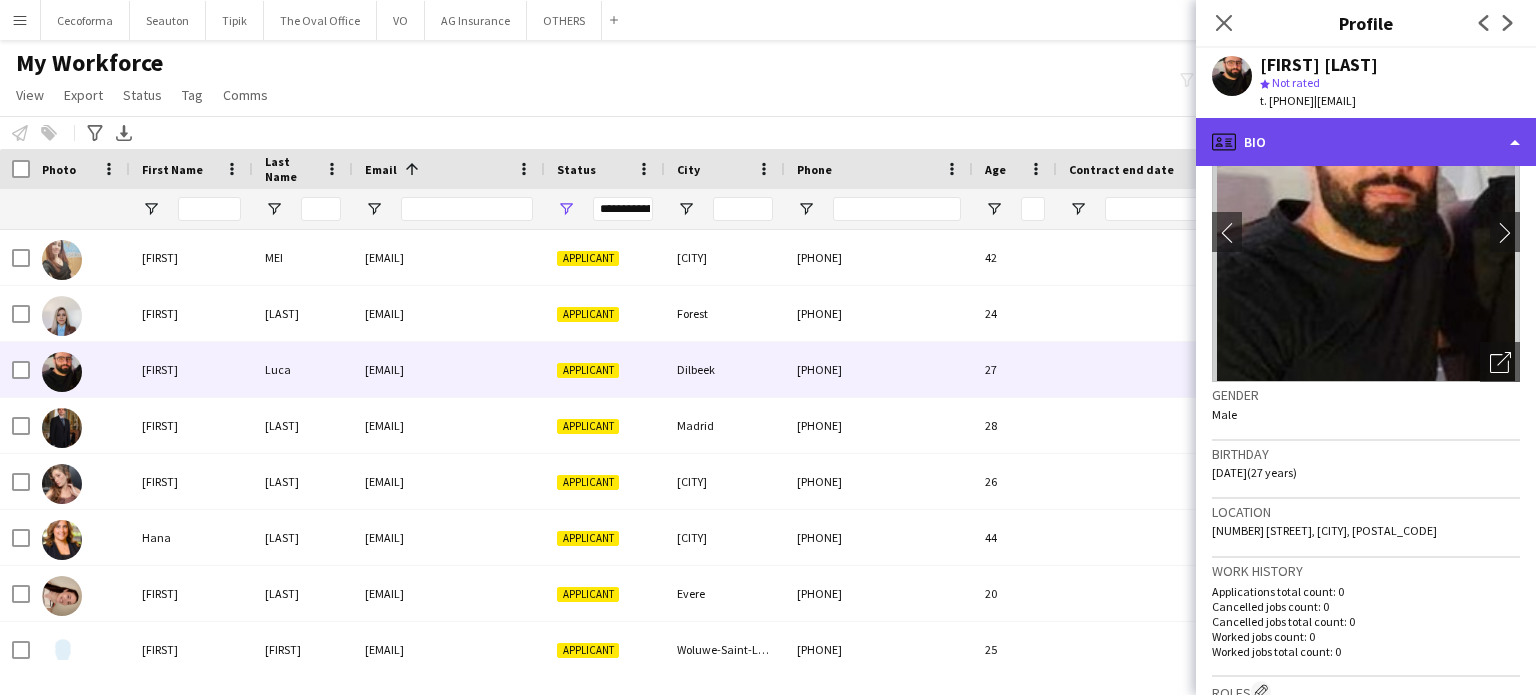click on "profile
Bio" 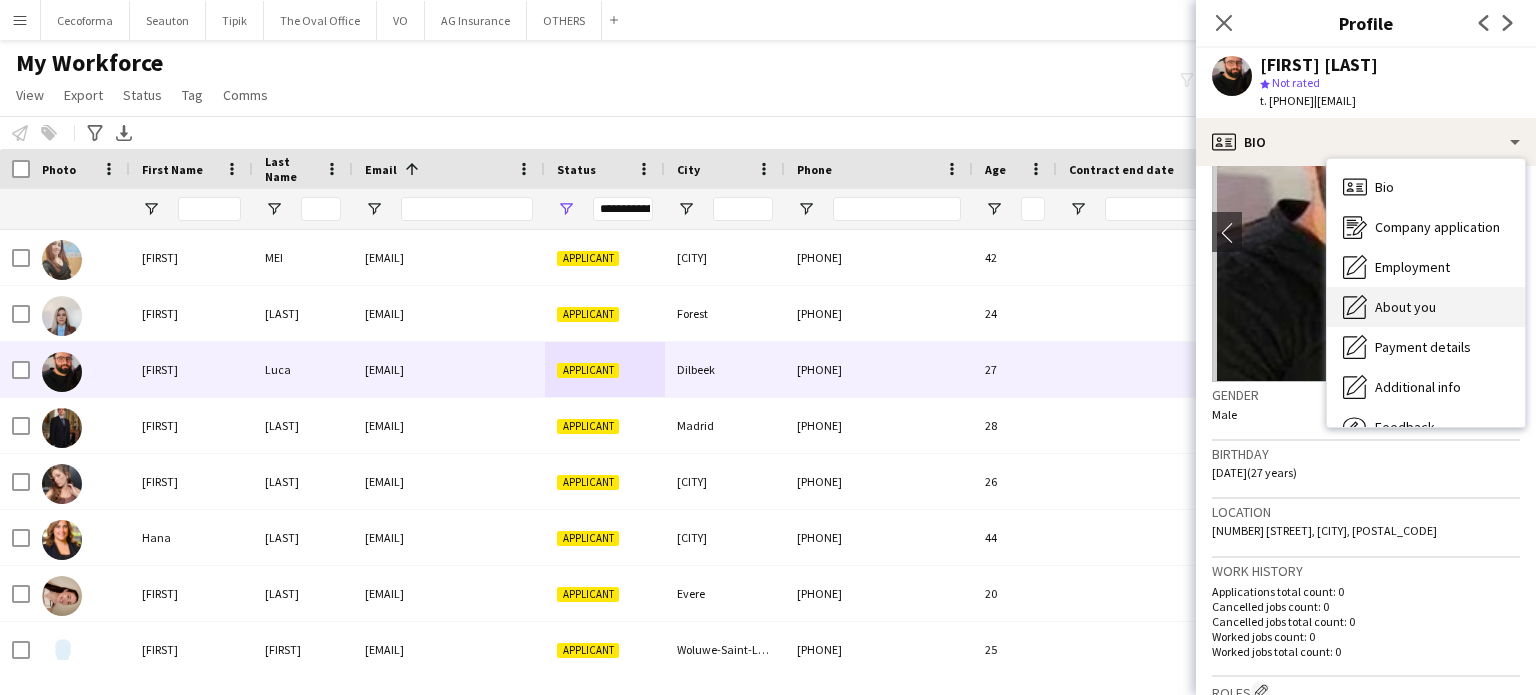 click on "About you" at bounding box center (1405, 307) 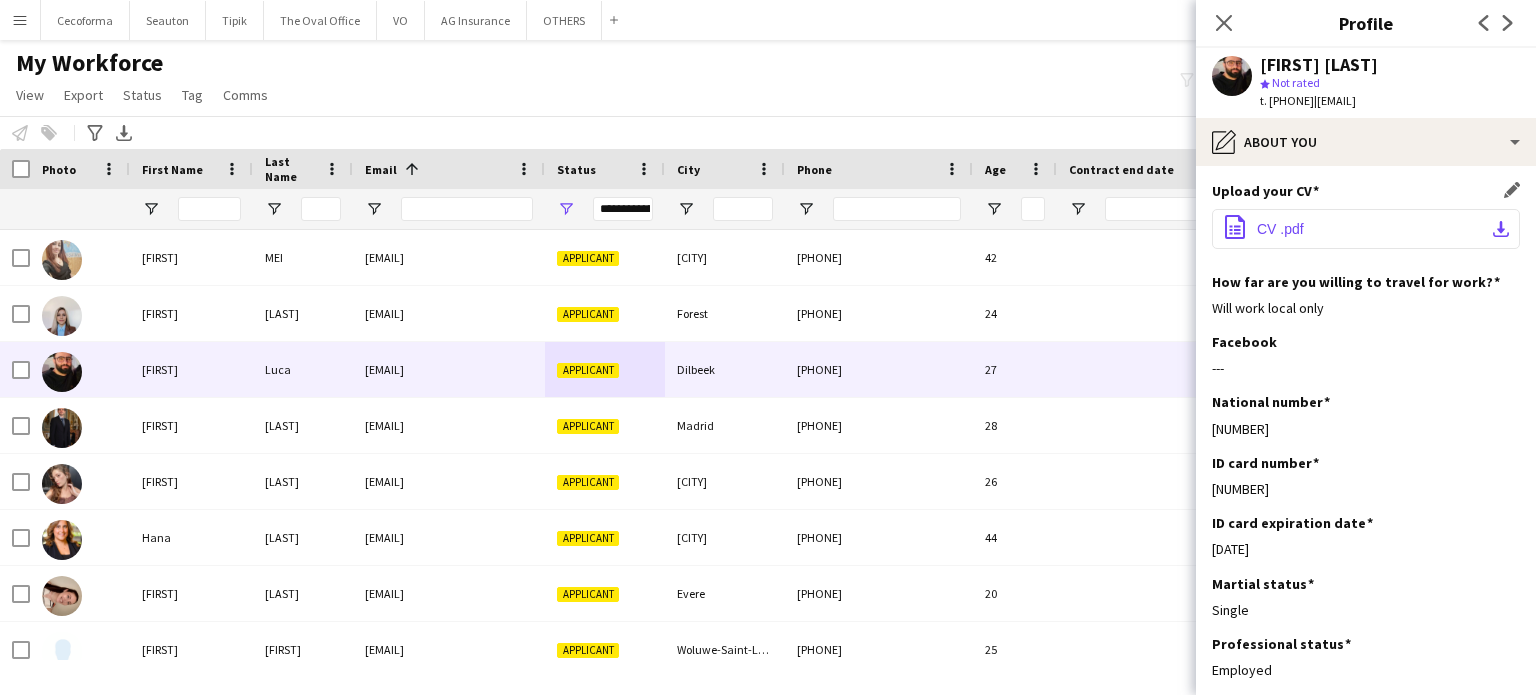 click on "CV .pdf" 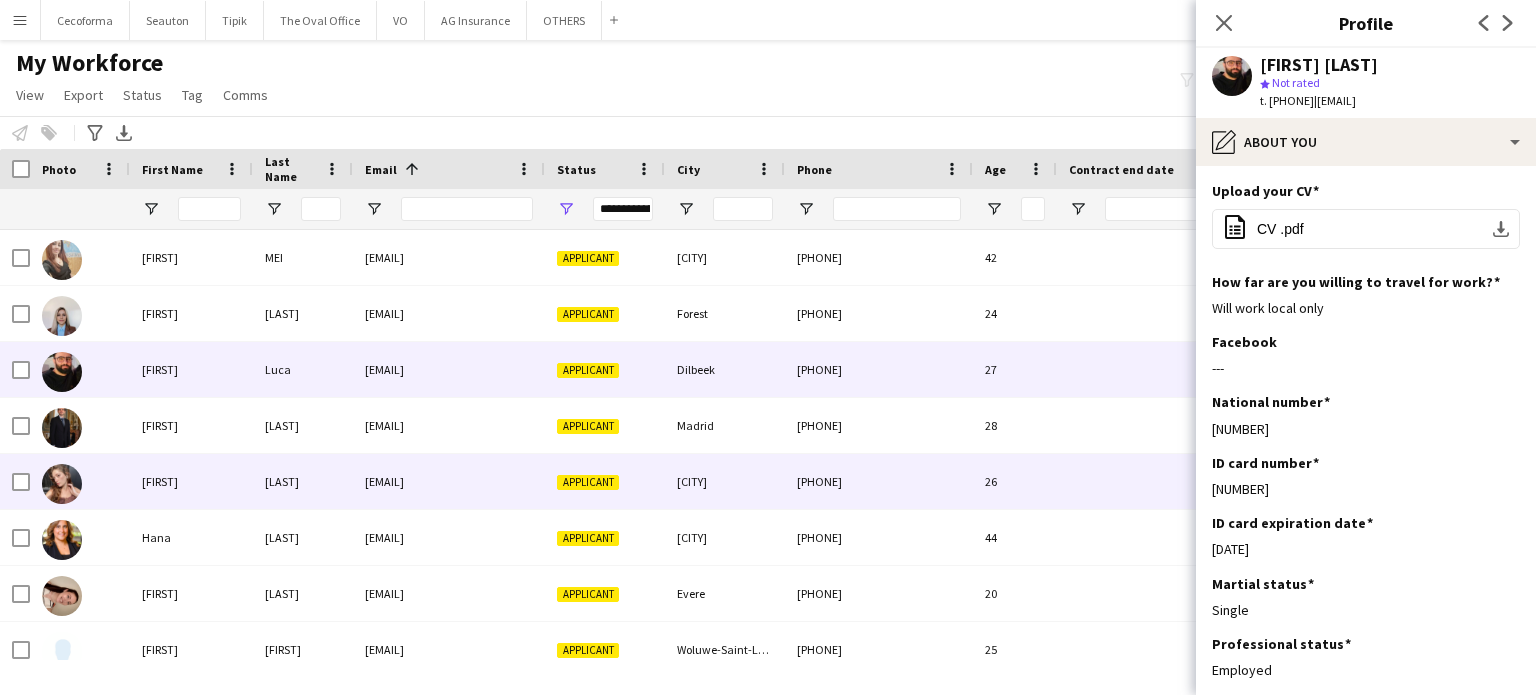 click on "+320470441349" at bounding box center [879, 481] 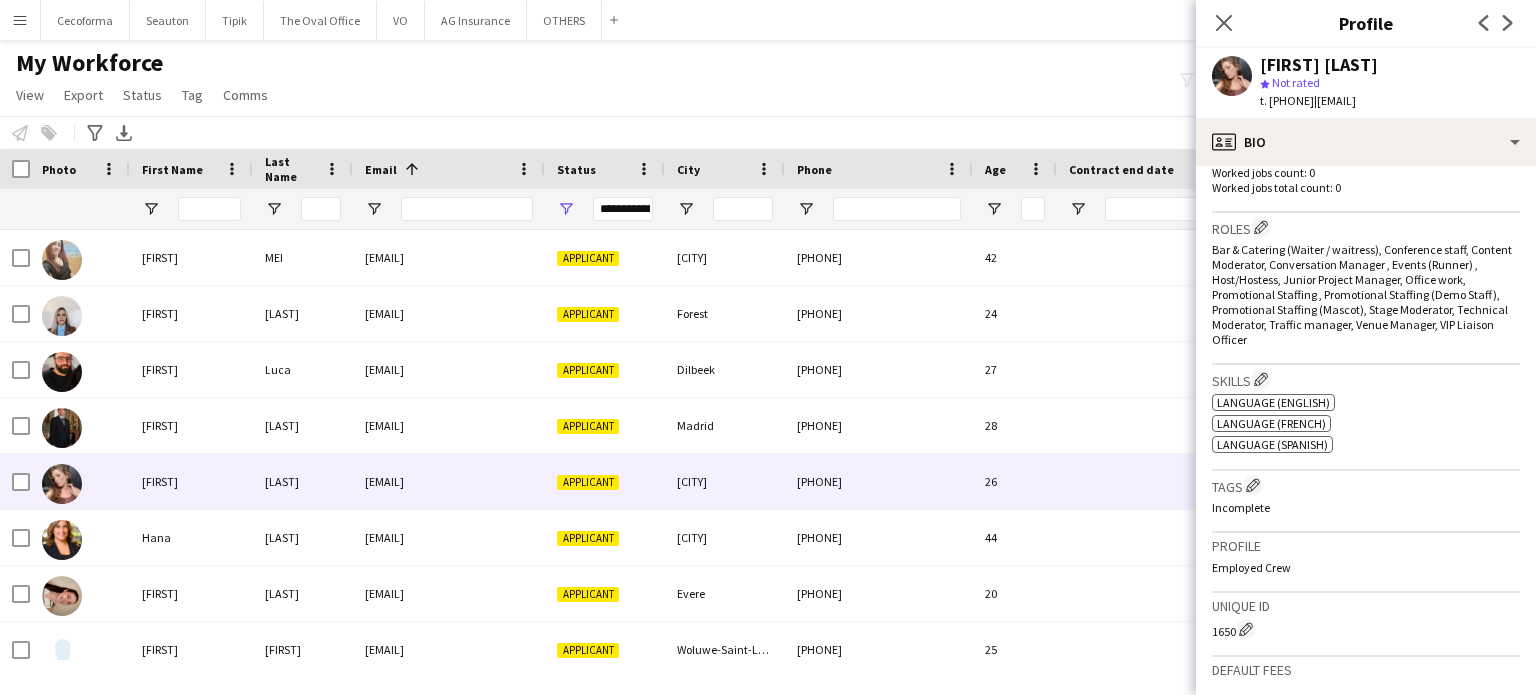 scroll, scrollTop: 600, scrollLeft: 0, axis: vertical 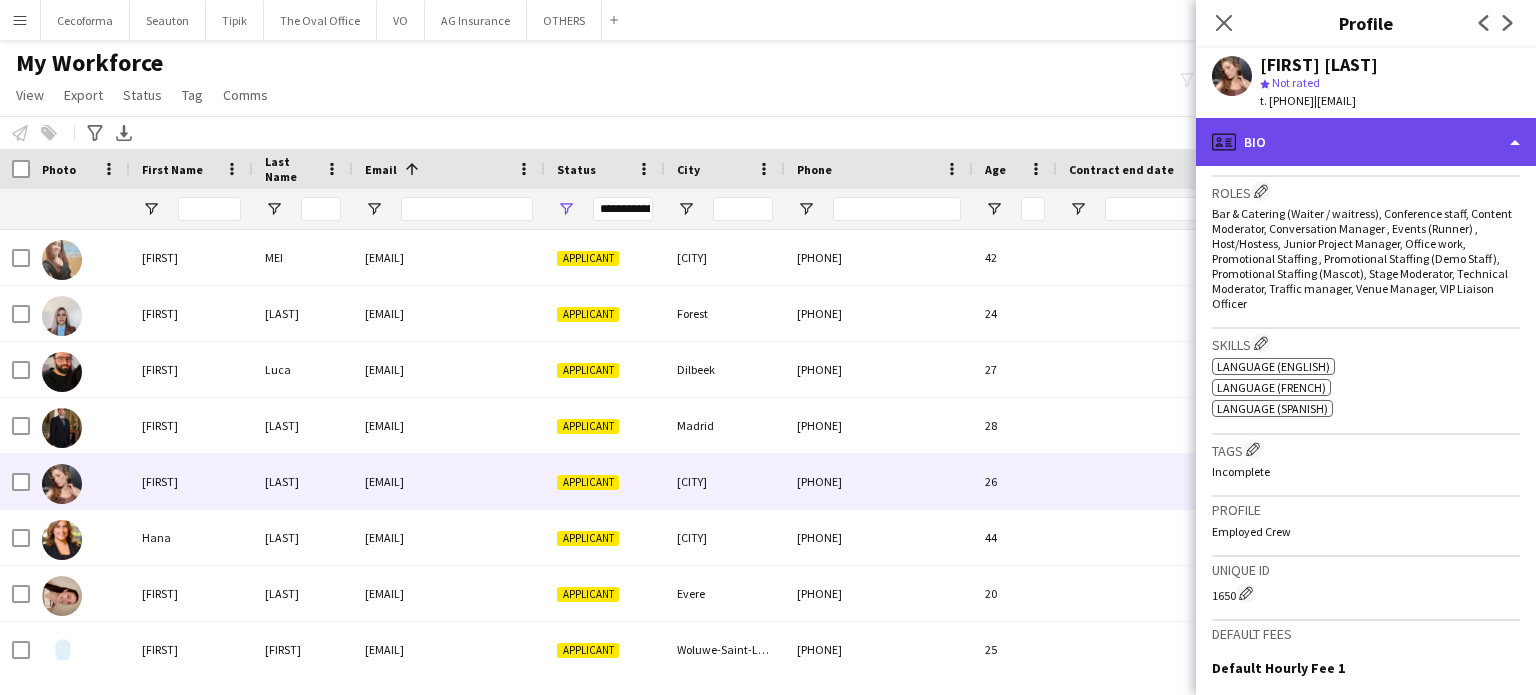 click on "profile
Bio" 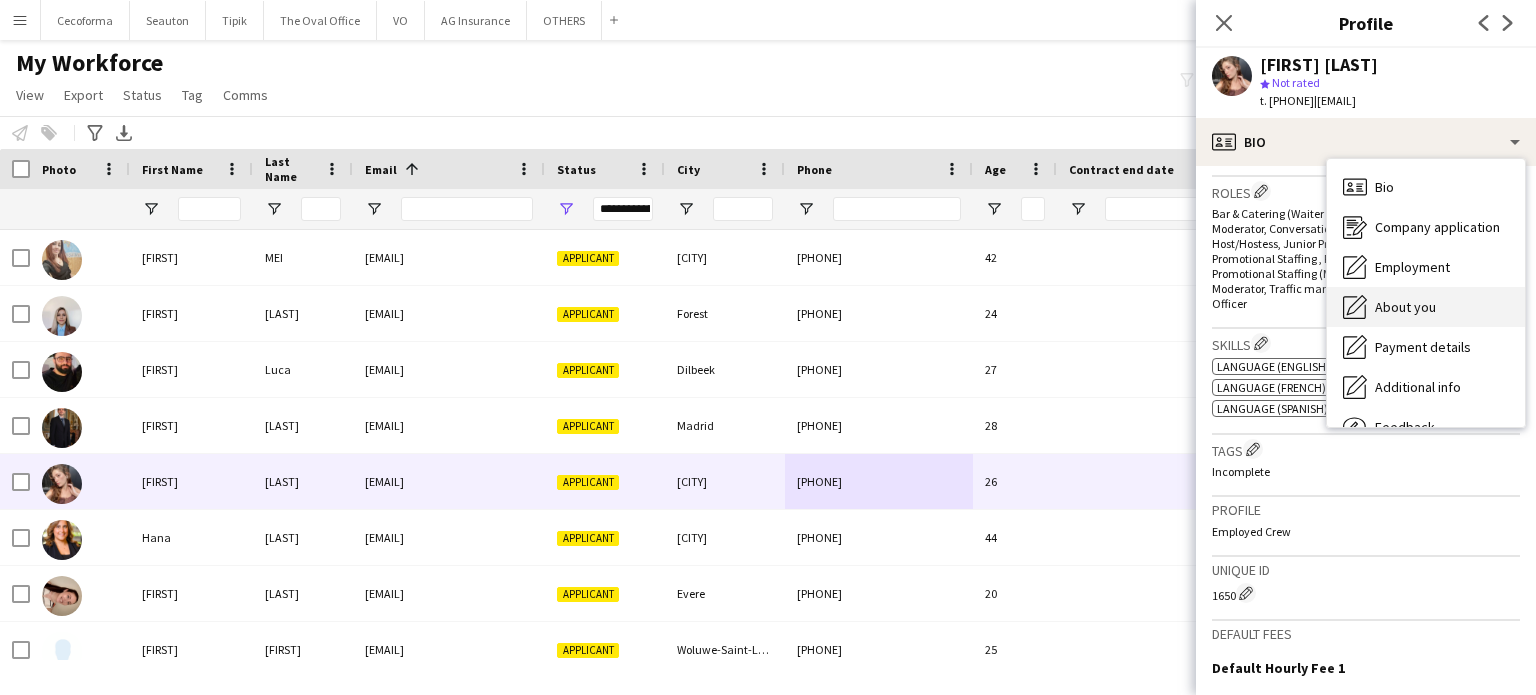 click on "About you" at bounding box center (1405, 307) 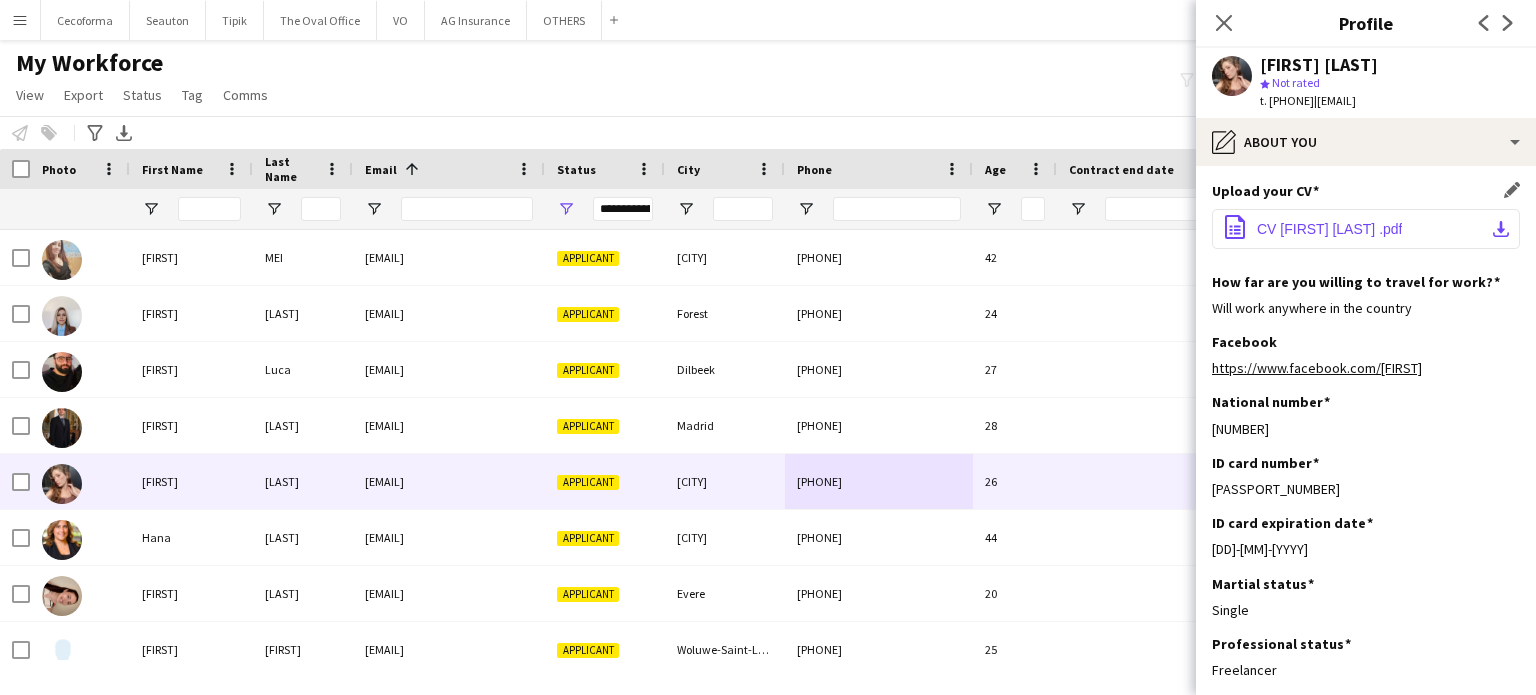 click on "CV ALICIA GONNET .pdf" 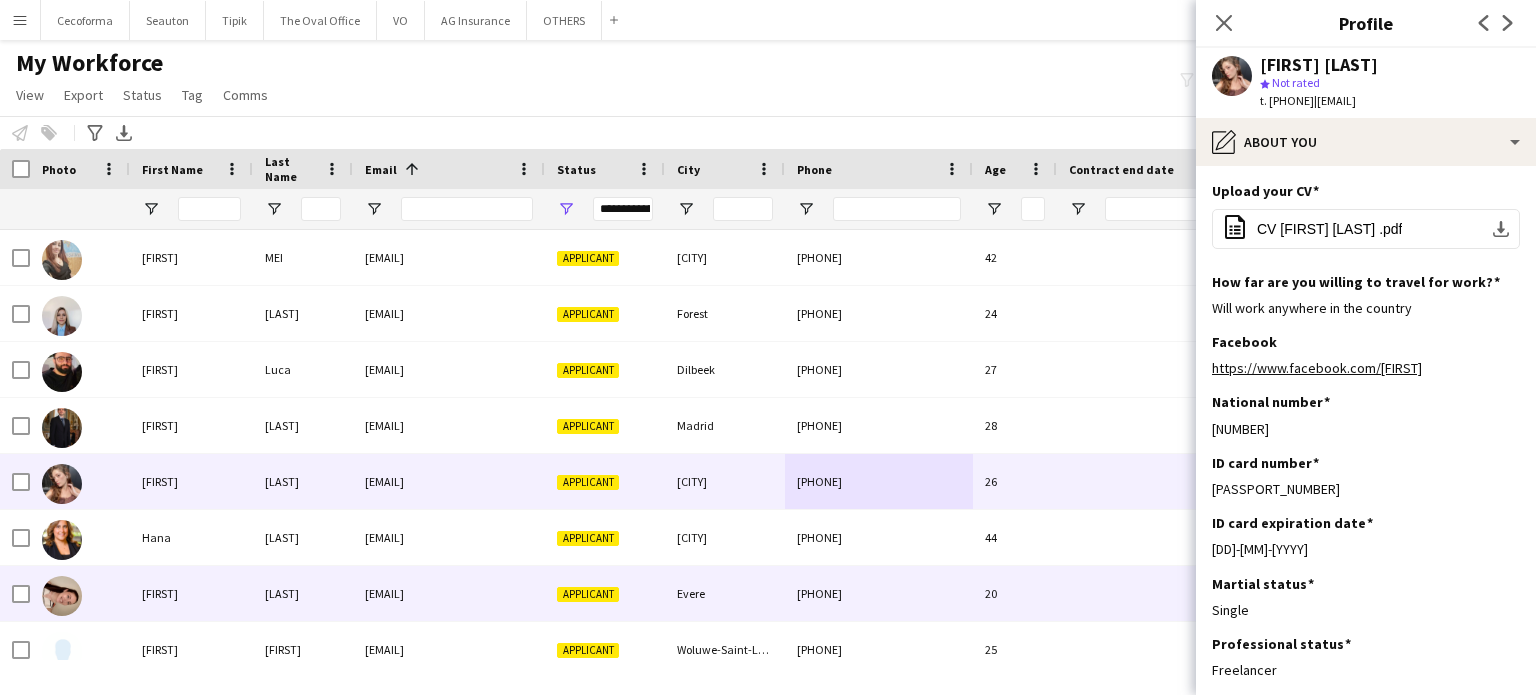 scroll, scrollTop: 6012, scrollLeft: 0, axis: vertical 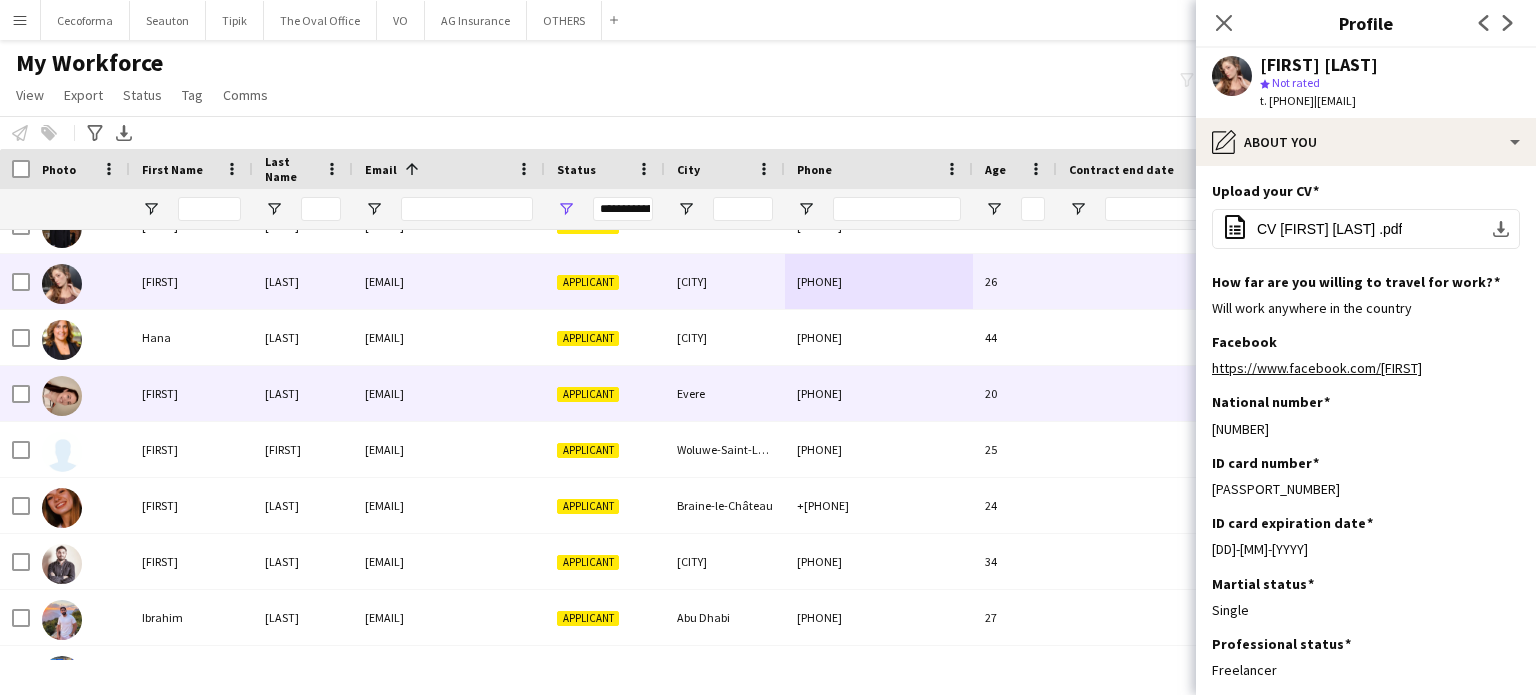 click on "Evere" at bounding box center [725, 393] 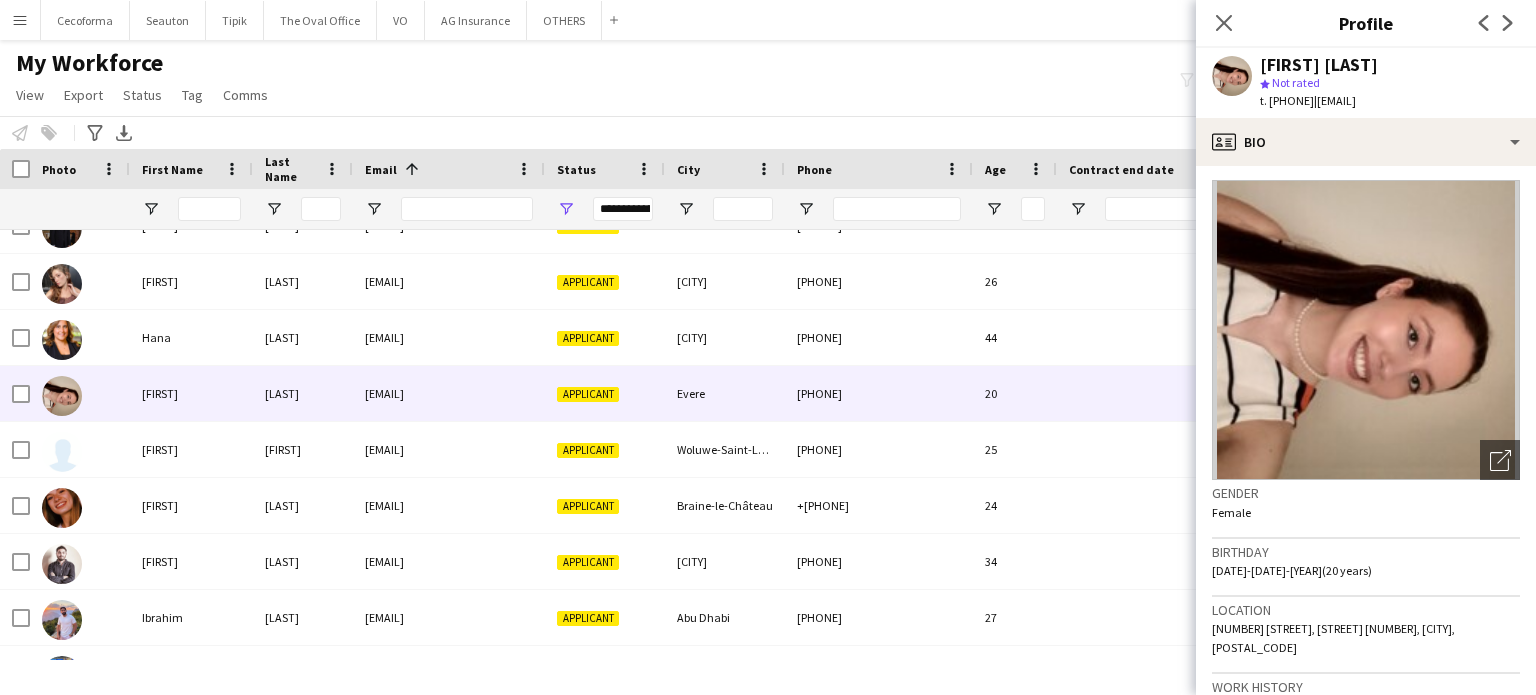scroll, scrollTop: 0, scrollLeft: 0, axis: both 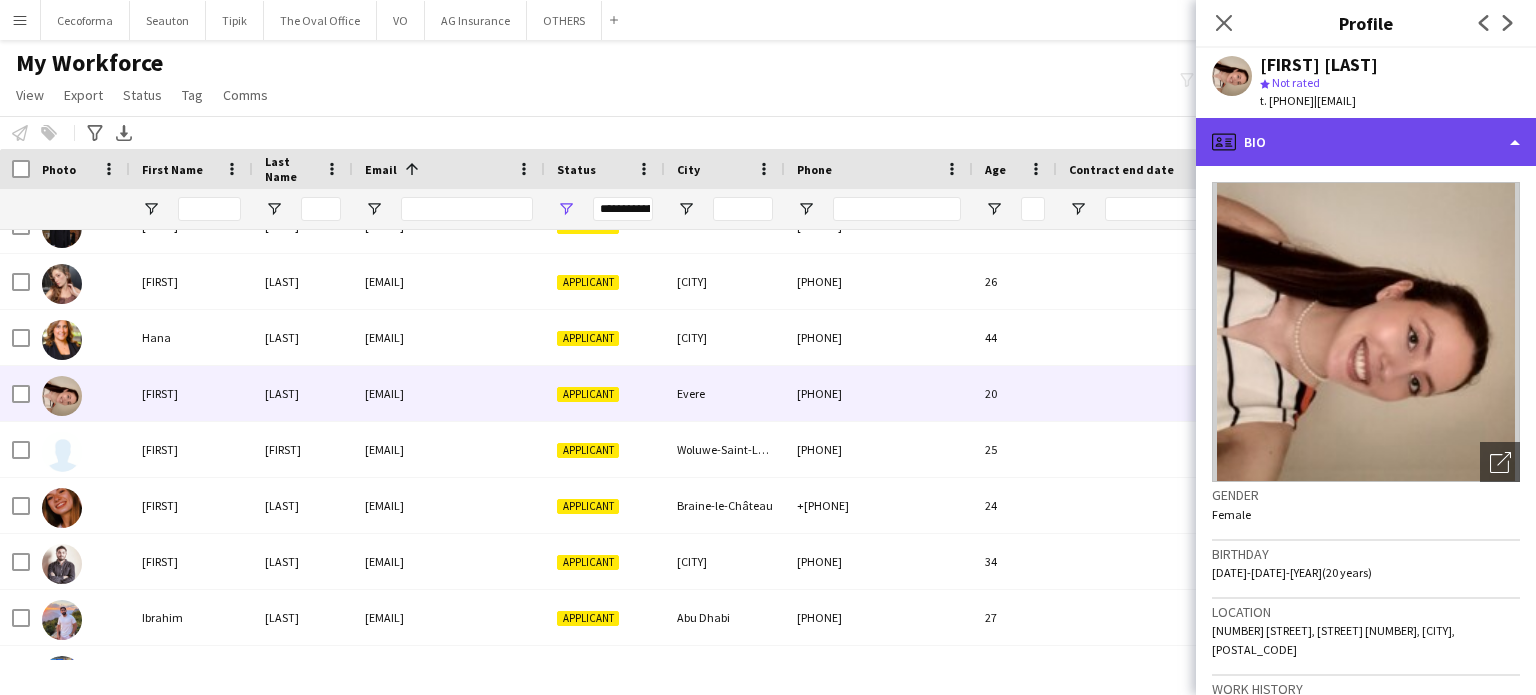 click on "profile
Bio" 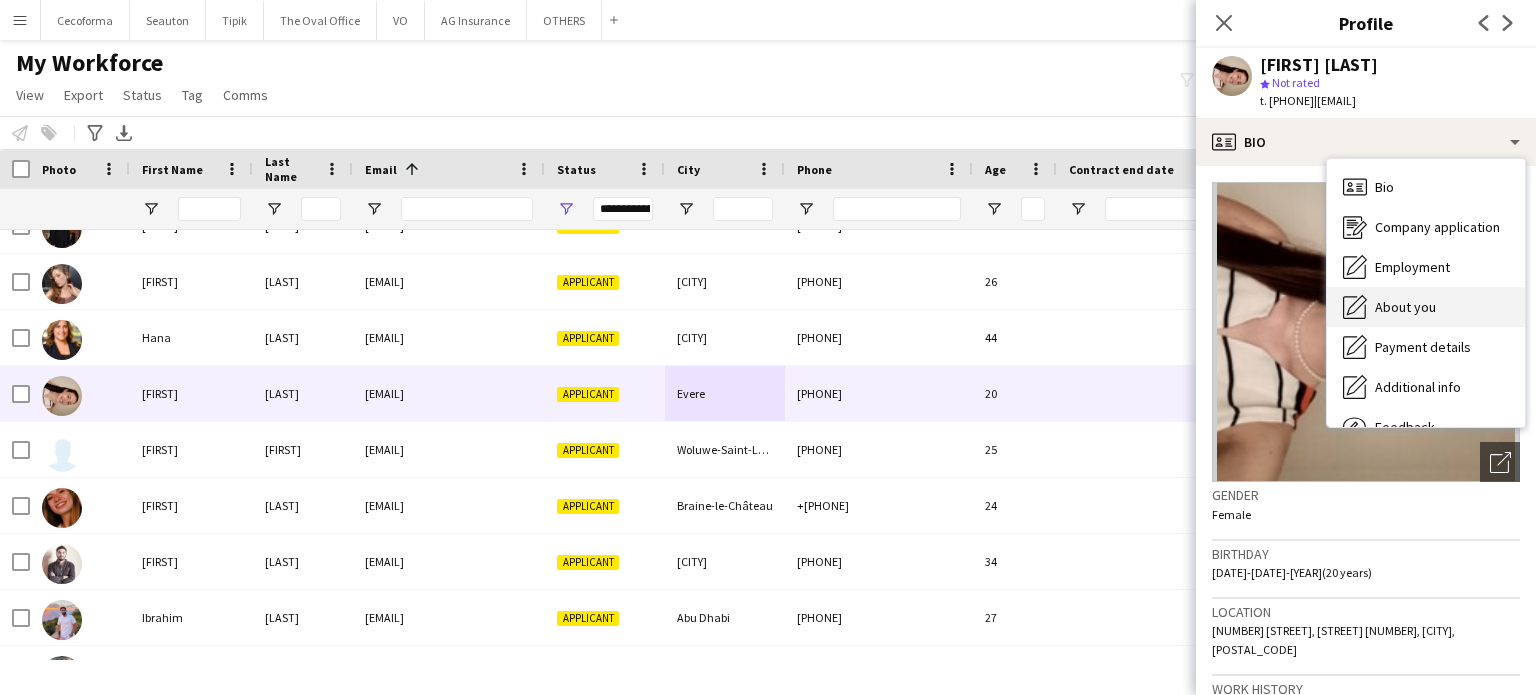click on "About you" at bounding box center [1405, 307] 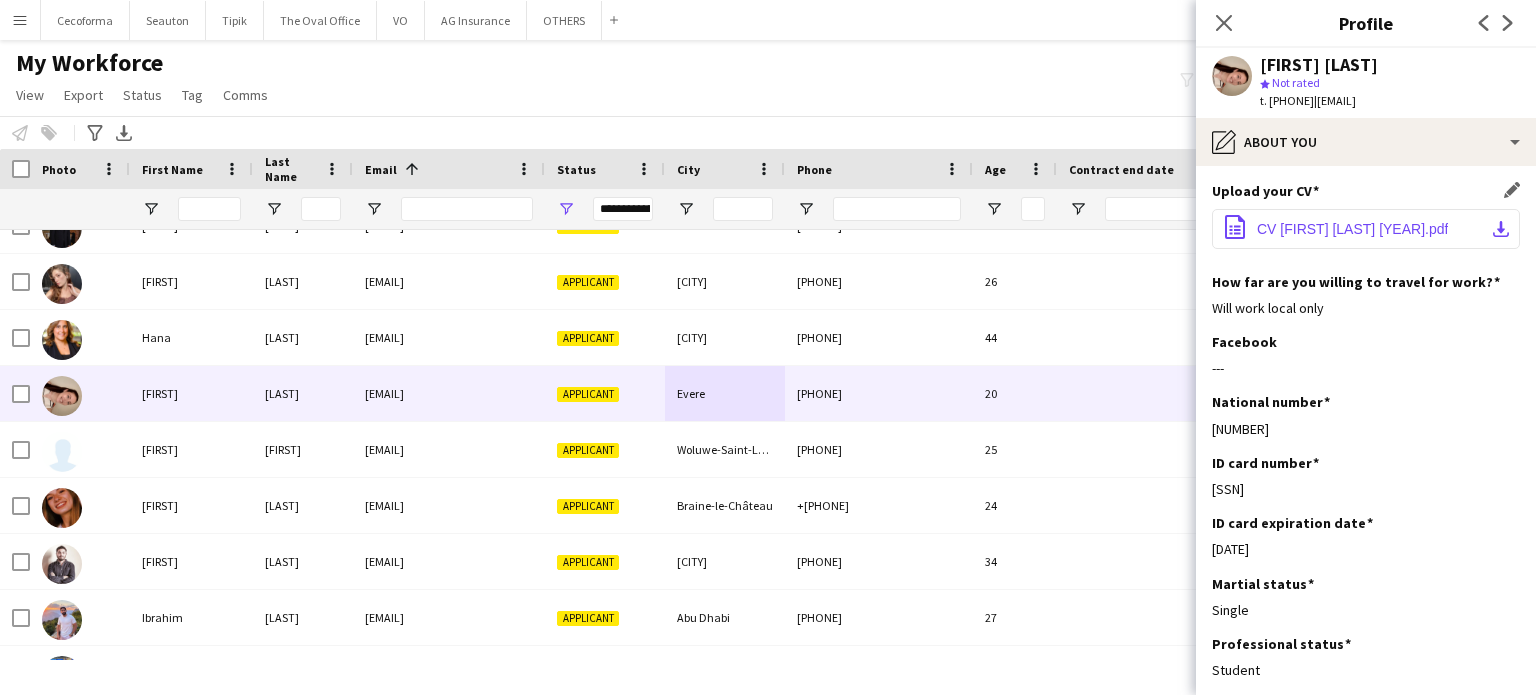click on "CV Helena Karelsen 2025.pdf" 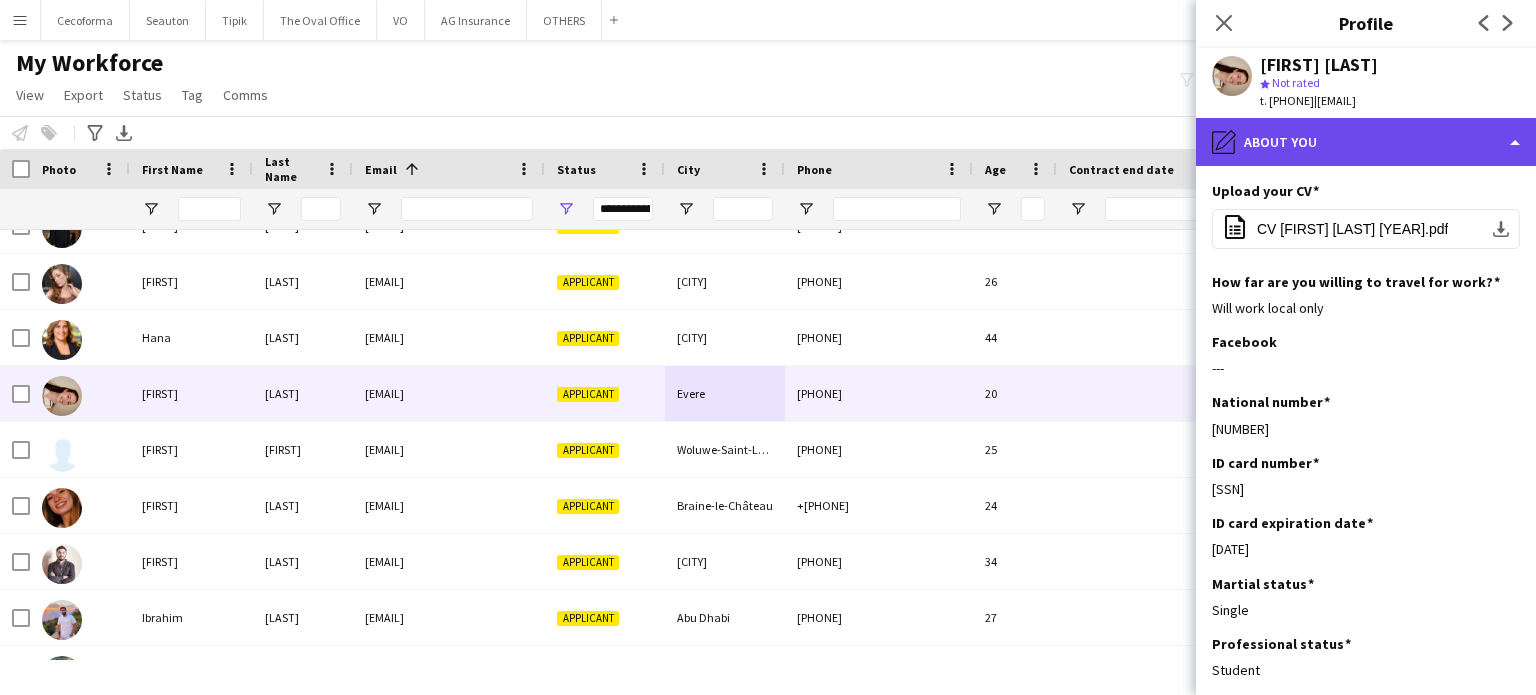 click on "pencil4
About you" 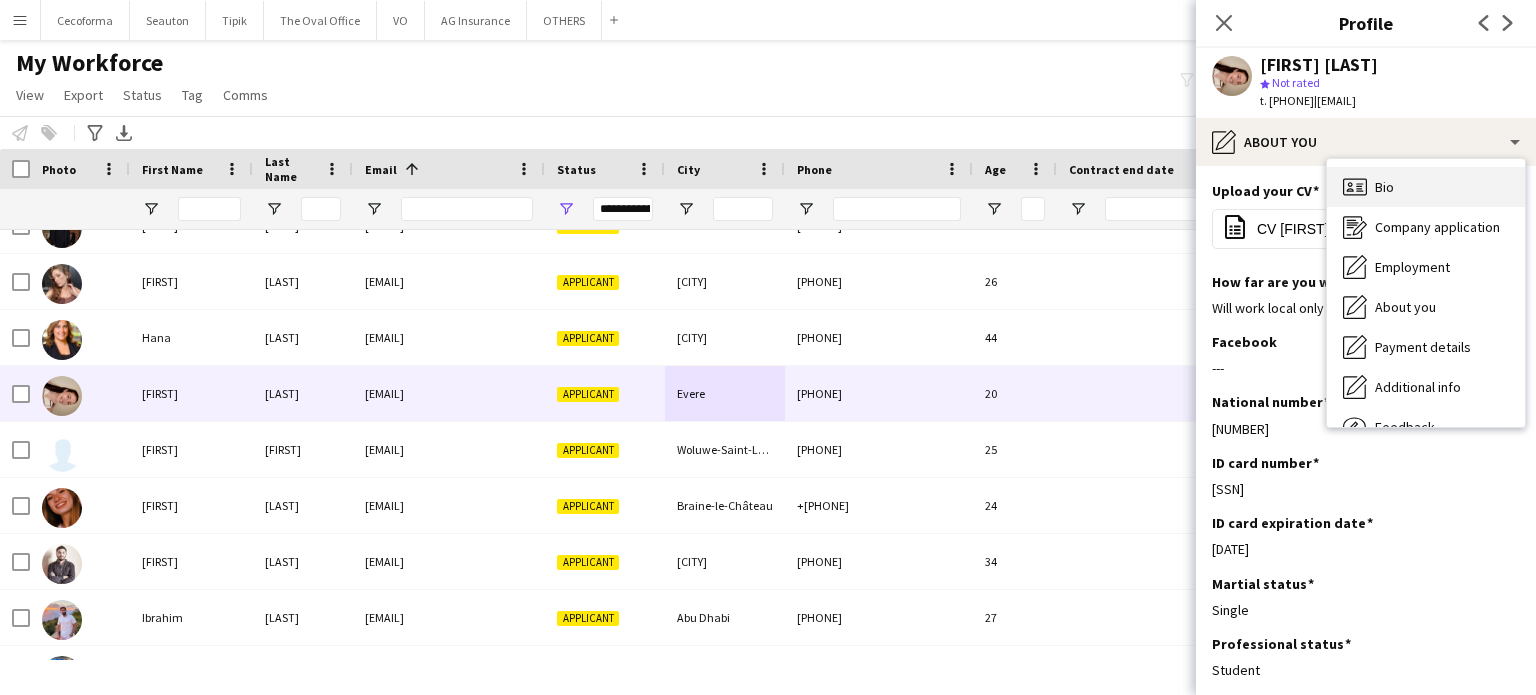 click on "Bio
Bio" at bounding box center (1426, 187) 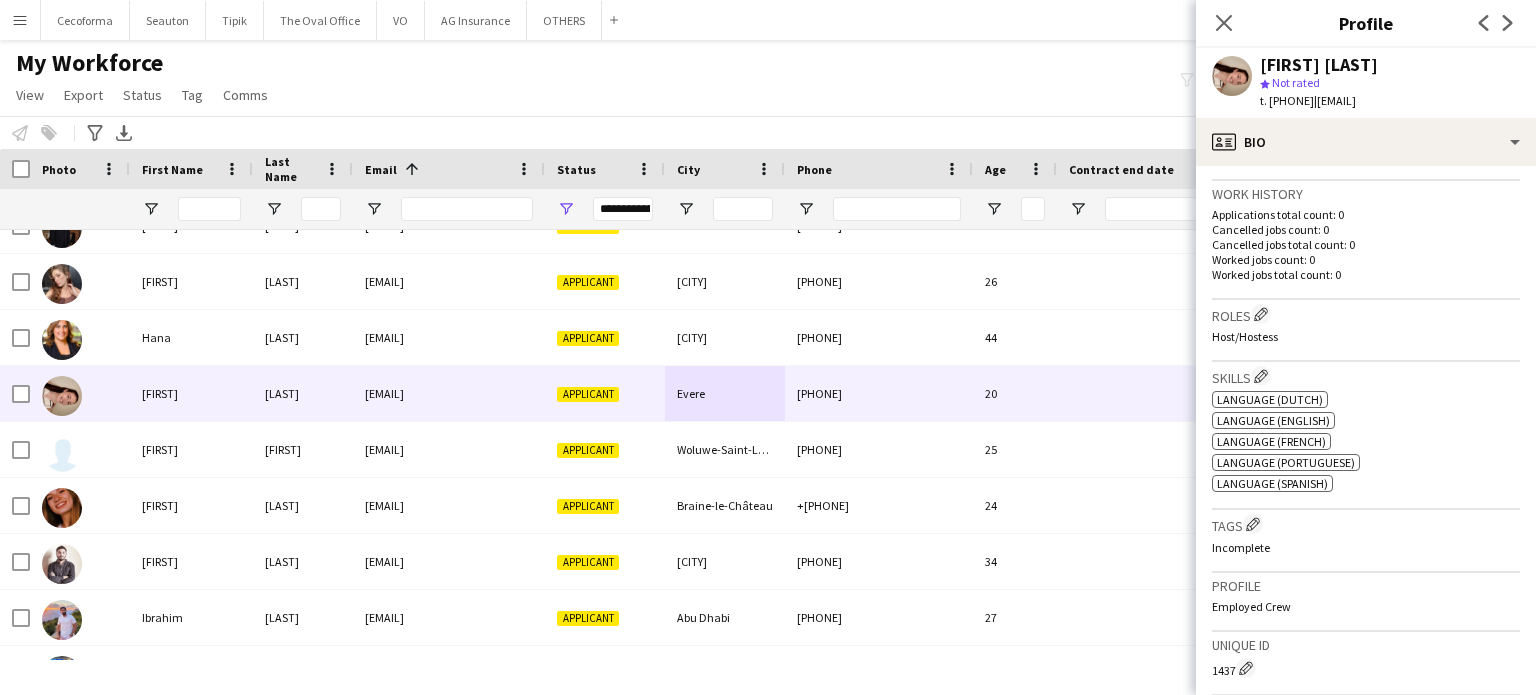 scroll, scrollTop: 500, scrollLeft: 0, axis: vertical 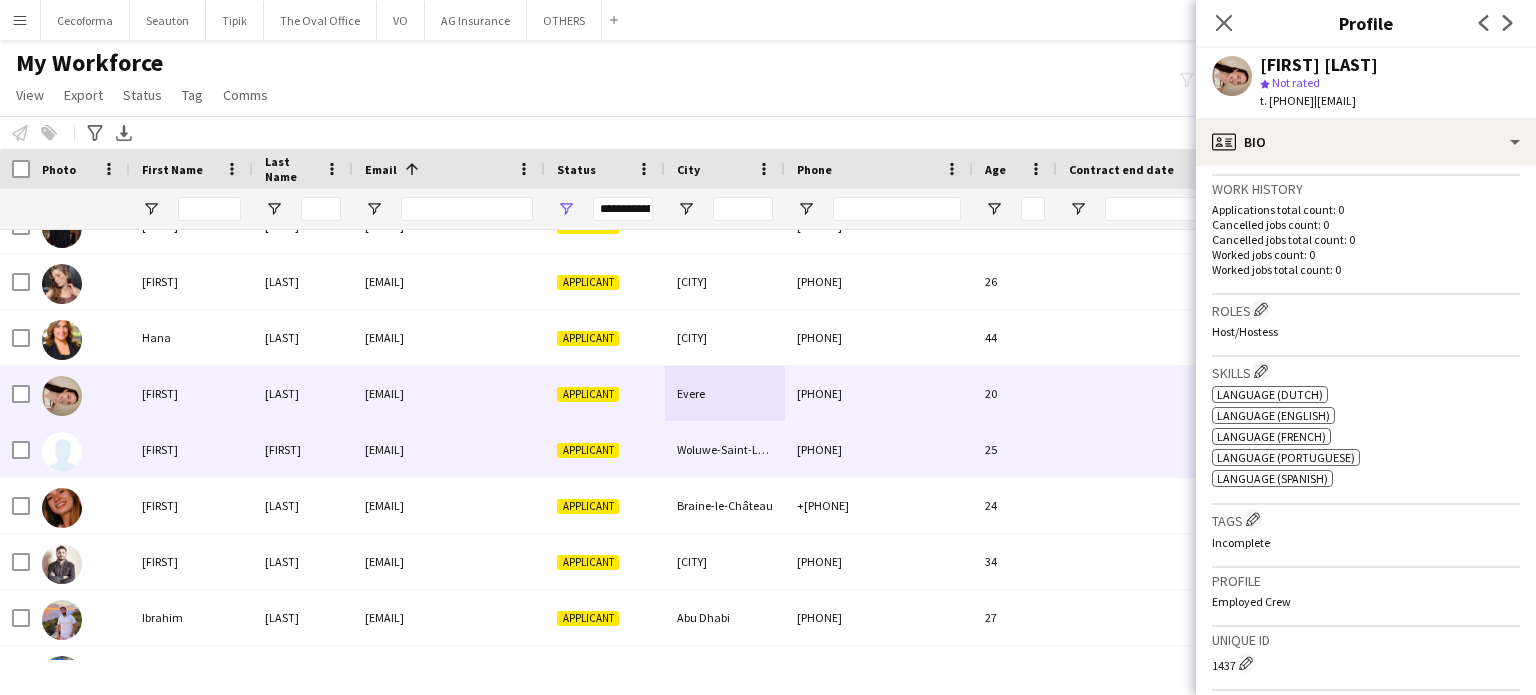 click on "Woluwe-Saint-Lambert" at bounding box center (725, 449) 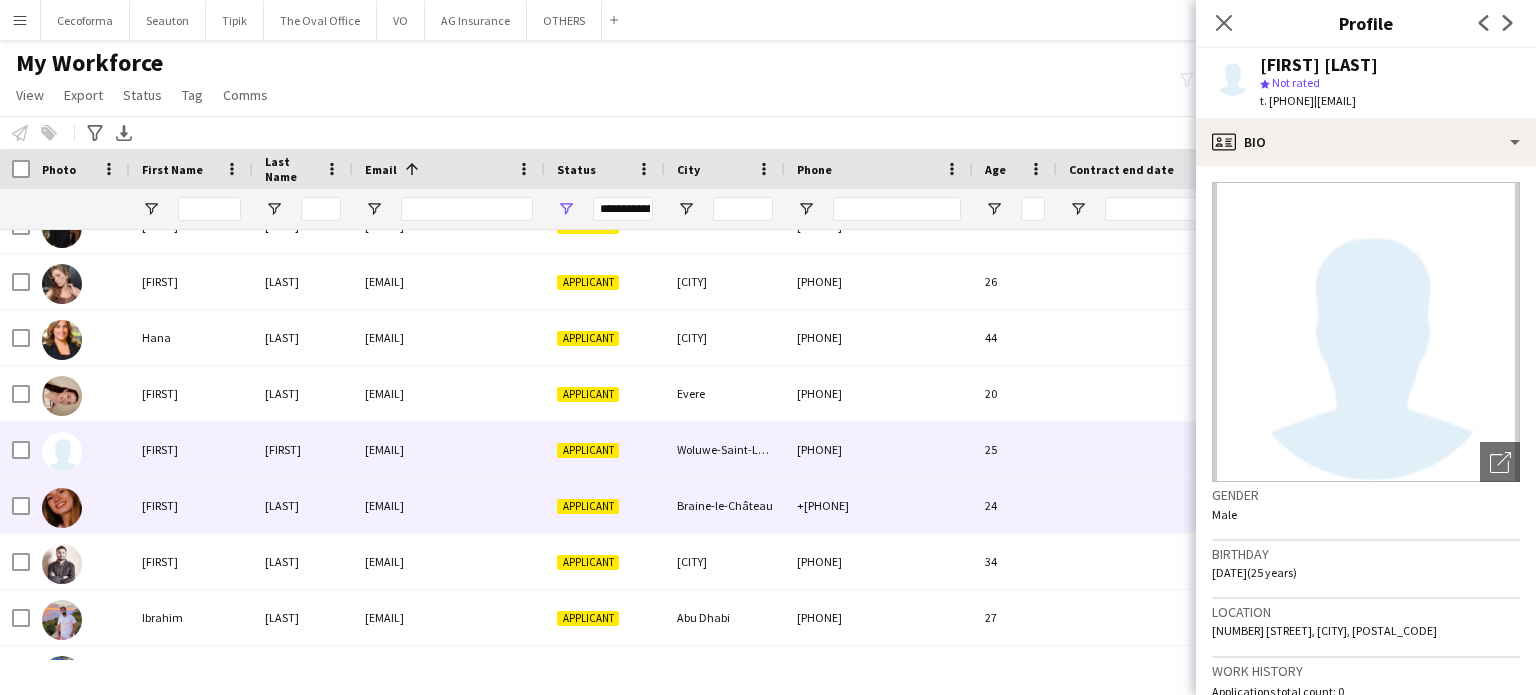 scroll, scrollTop: 6024, scrollLeft: 0, axis: vertical 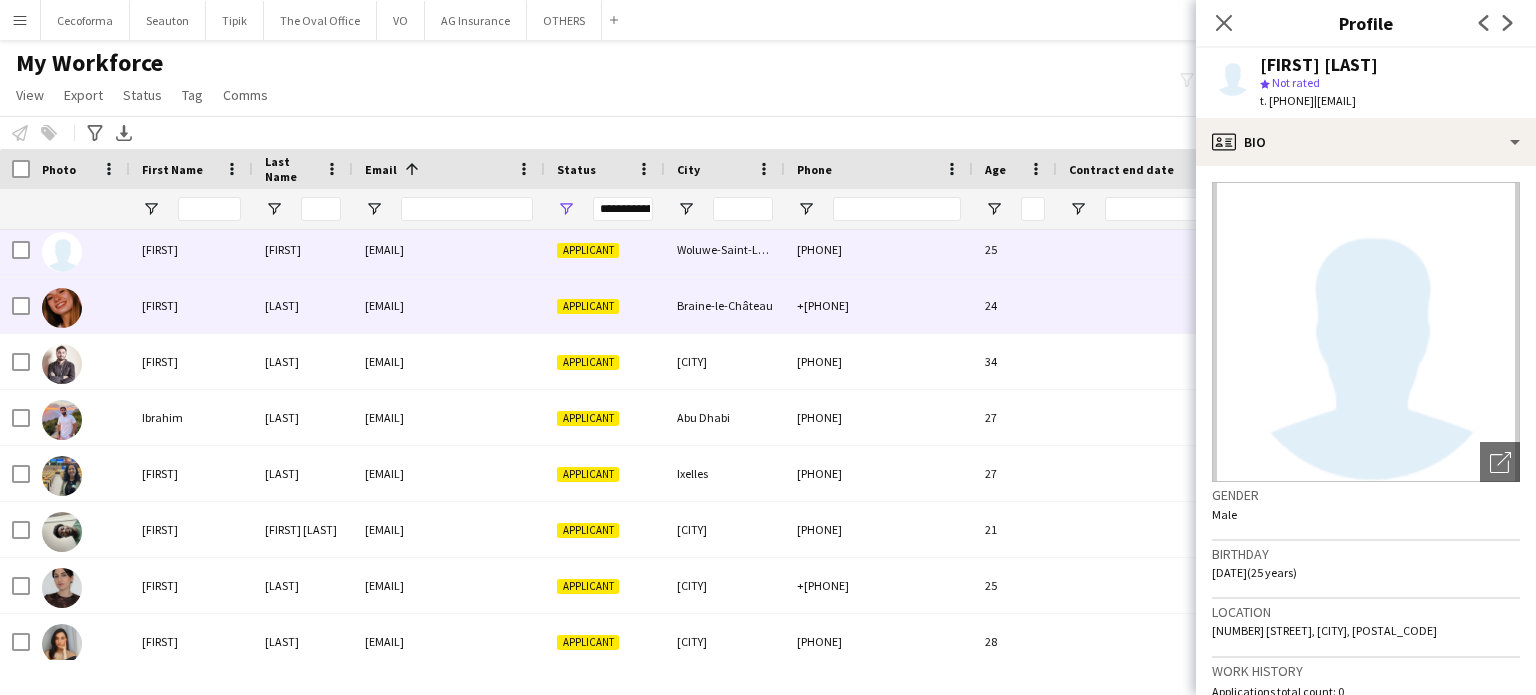click on "Braine-le-Château" at bounding box center (725, 305) 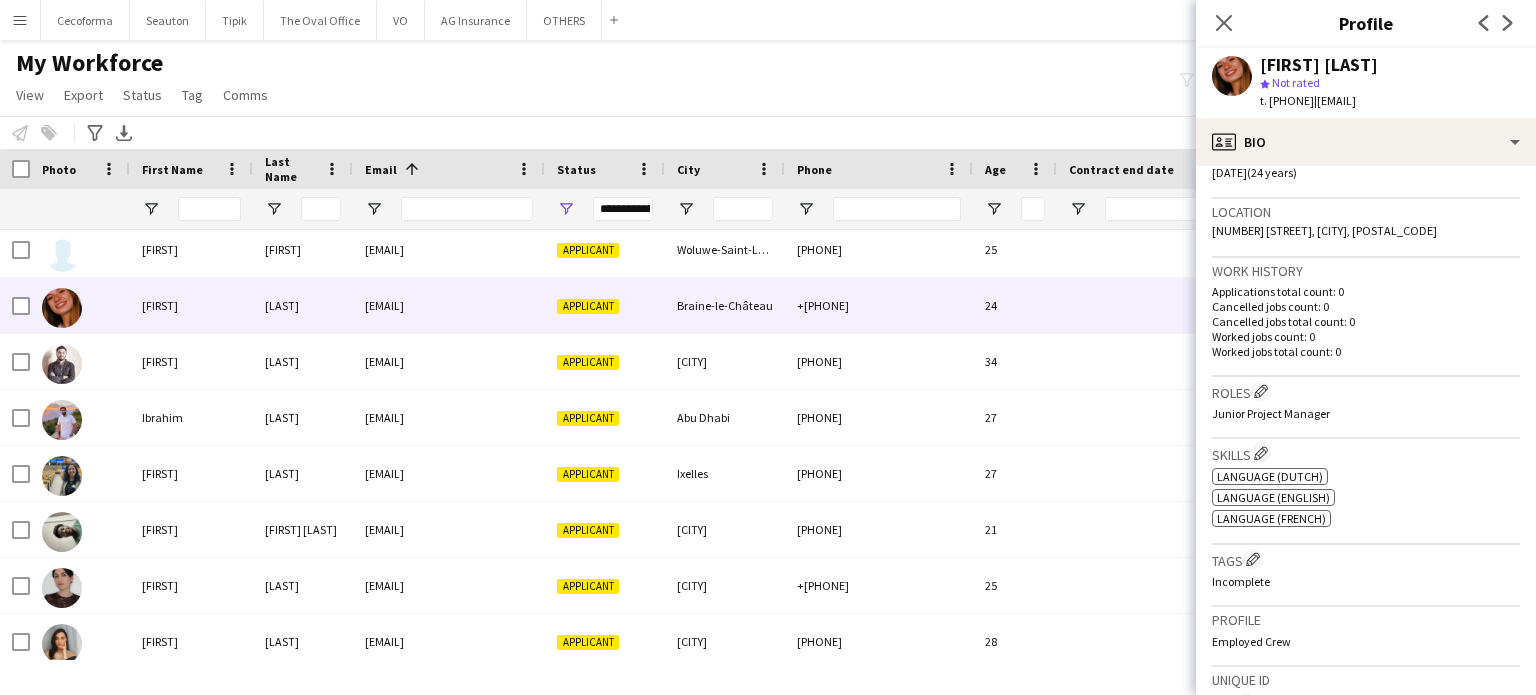 scroll, scrollTop: 0, scrollLeft: 0, axis: both 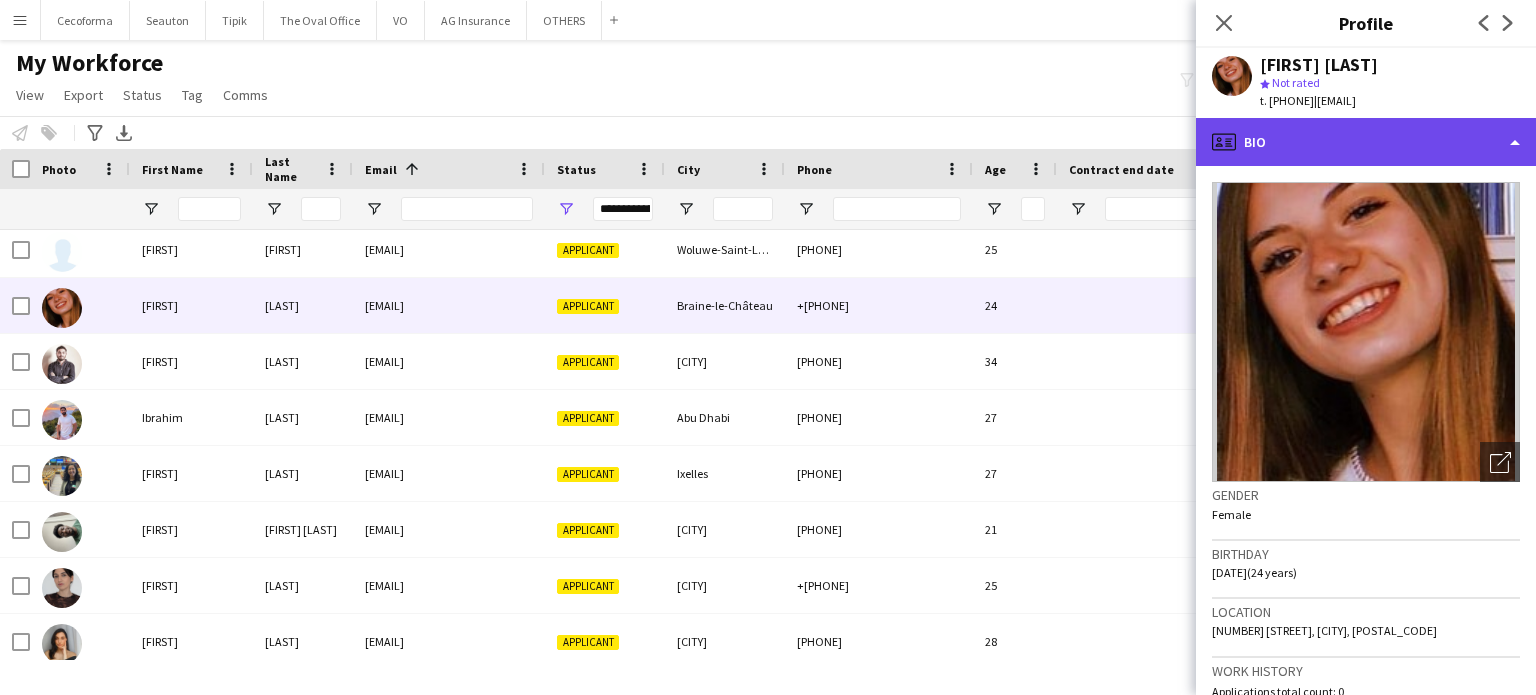 click on "profile
Bio" 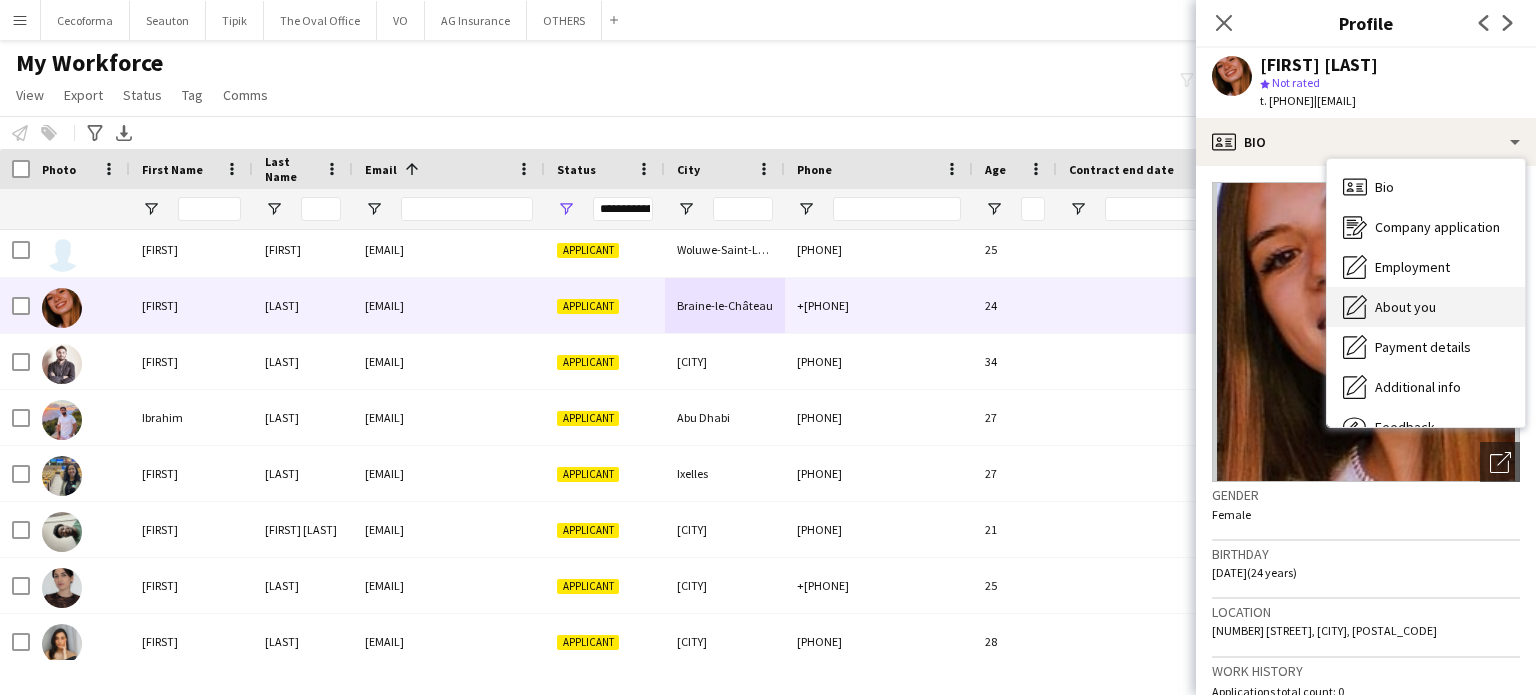 click on "About you" at bounding box center [1405, 307] 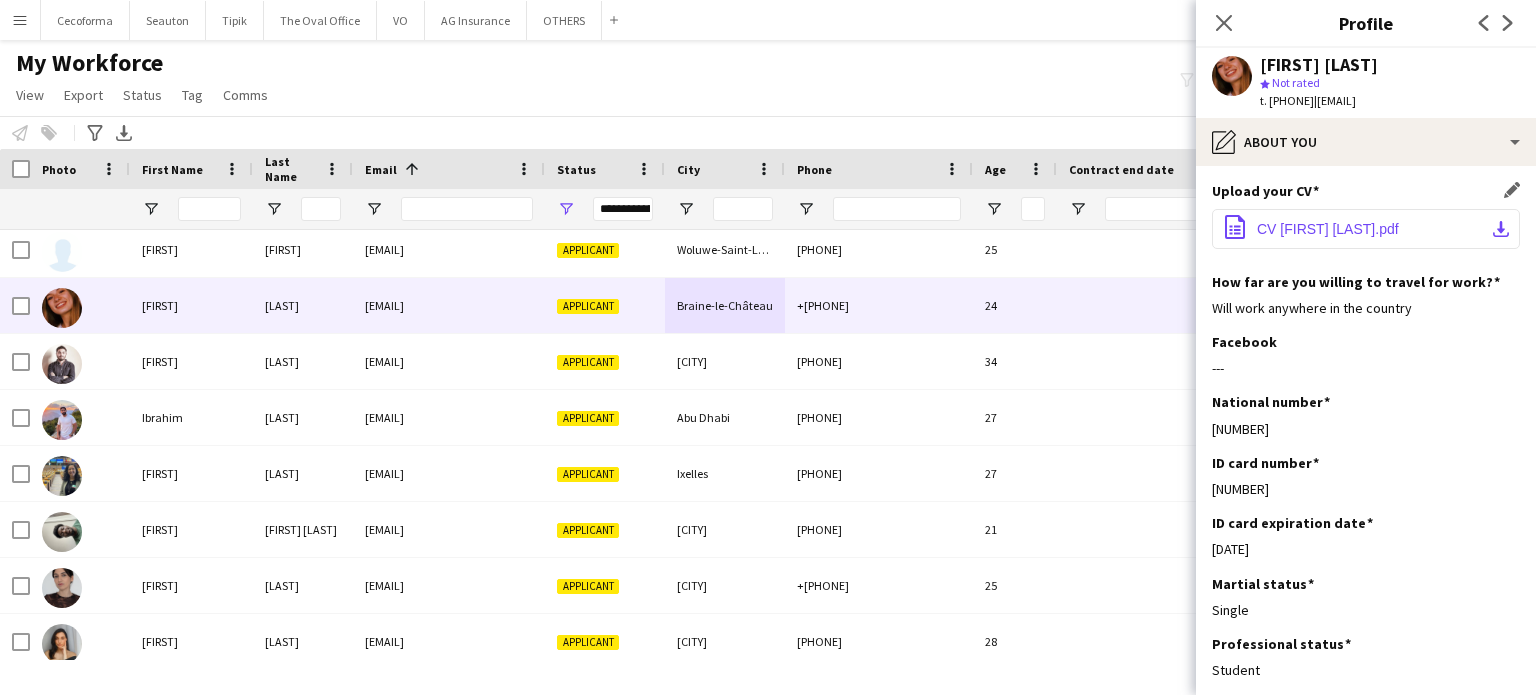 click on "CV Hillevi Van Malderen.pdf" 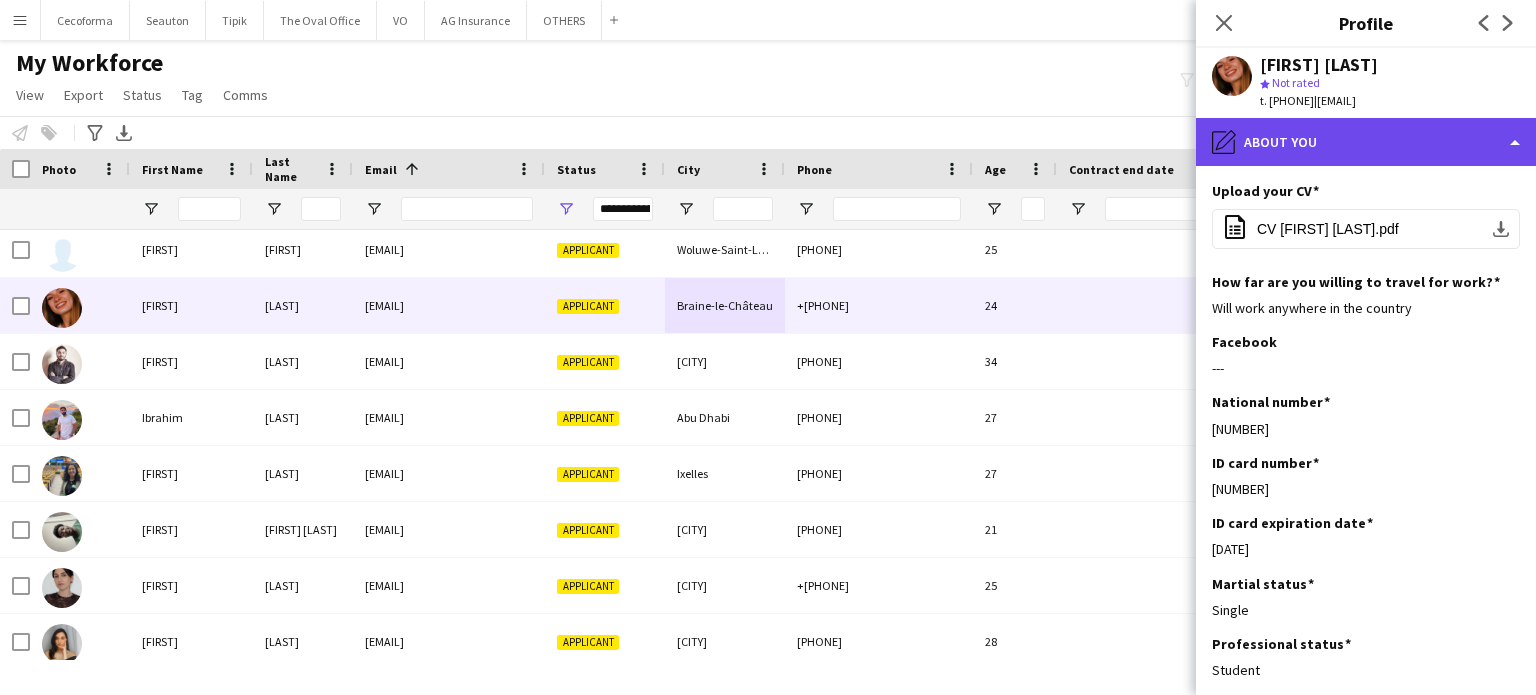 click on "pencil4
About you" 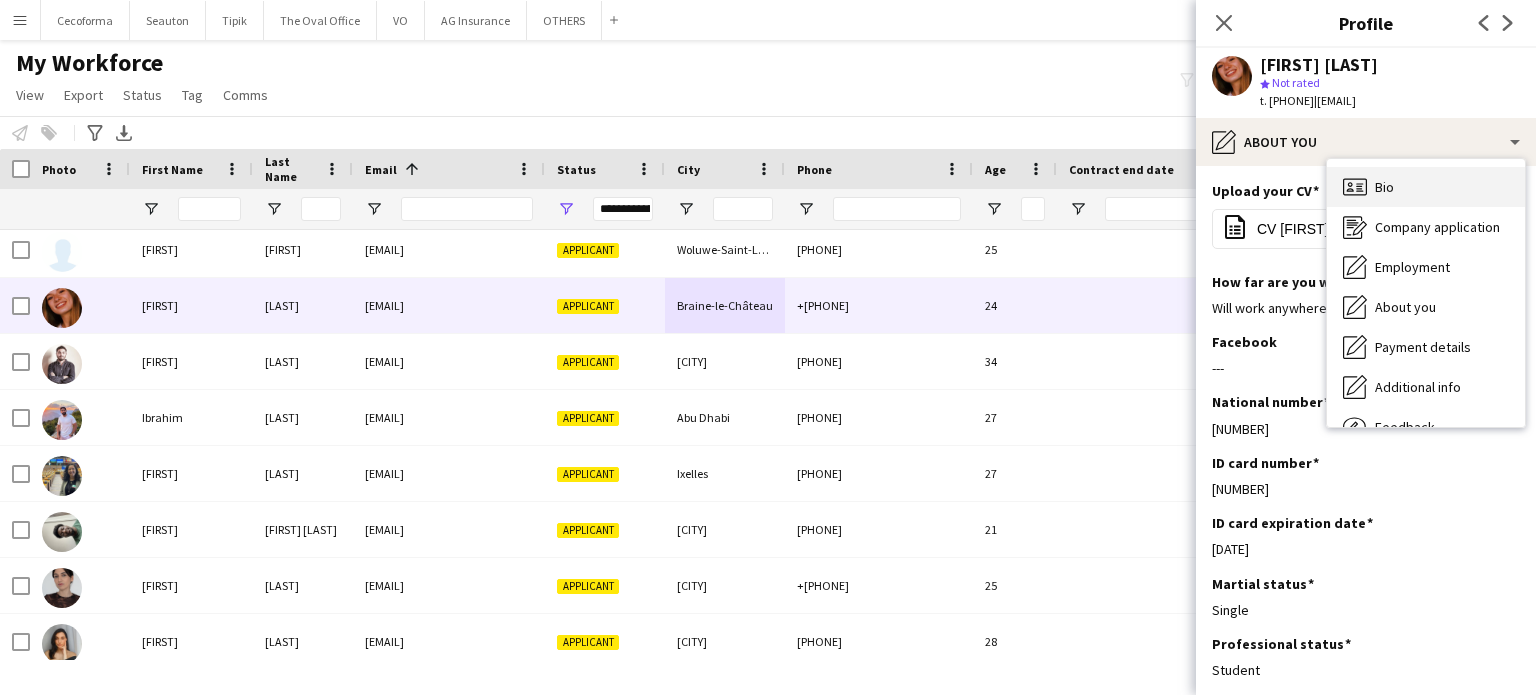 click on "Bio
Bio" at bounding box center [1426, 187] 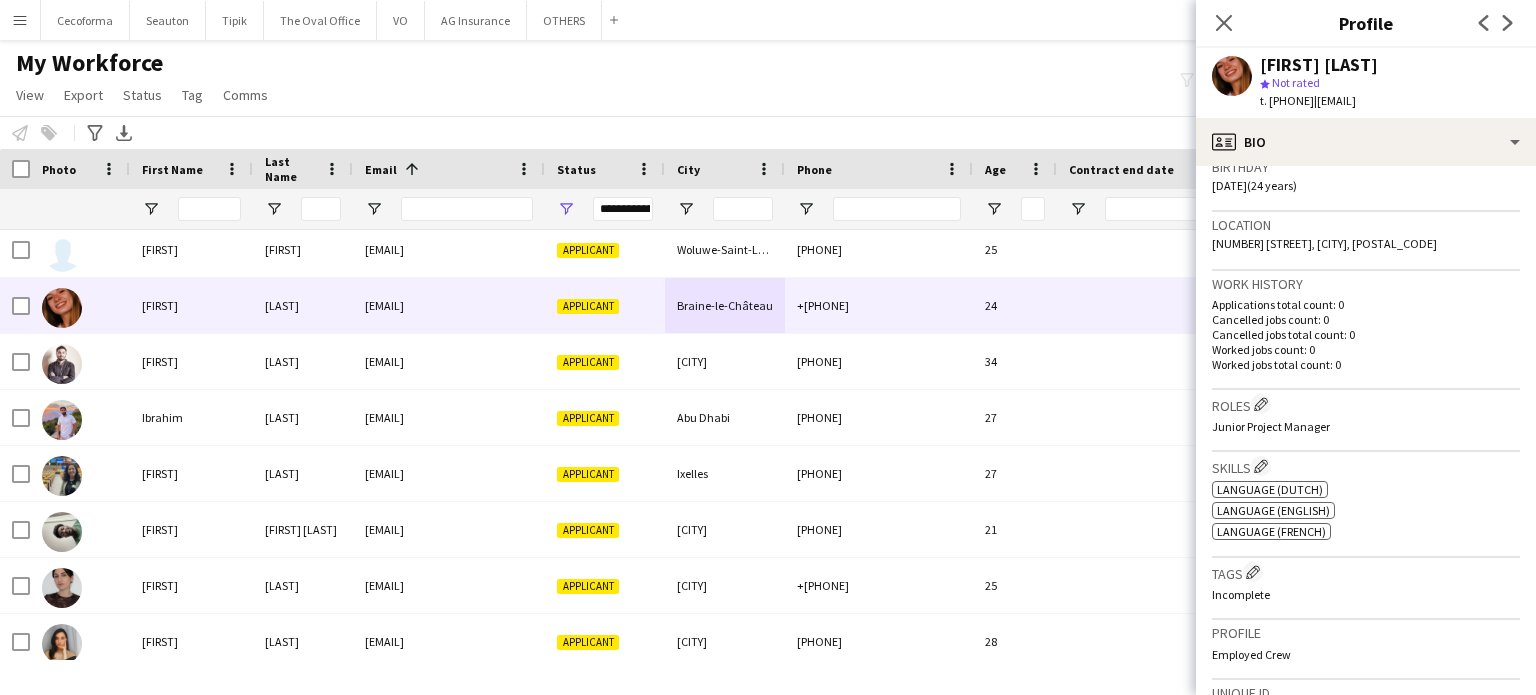 scroll, scrollTop: 400, scrollLeft: 0, axis: vertical 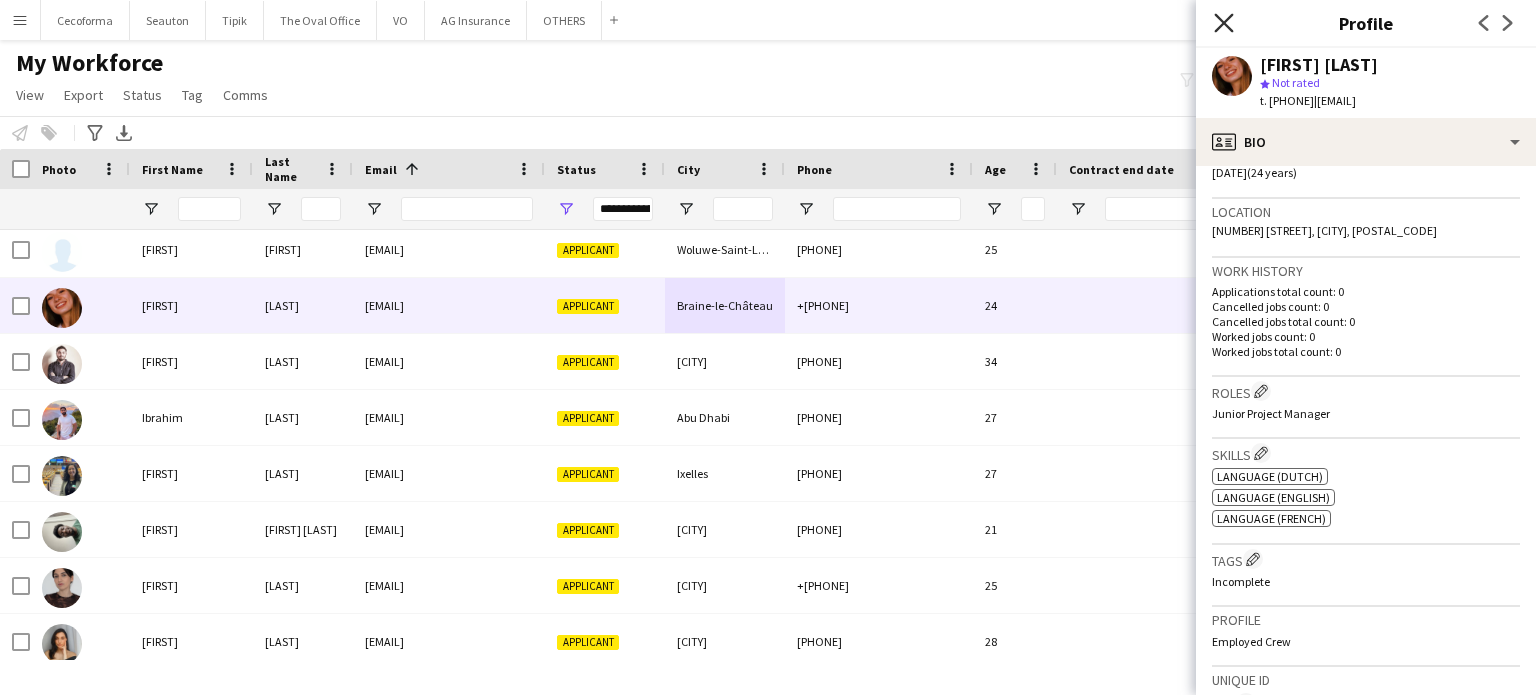 click on "Close pop-in" 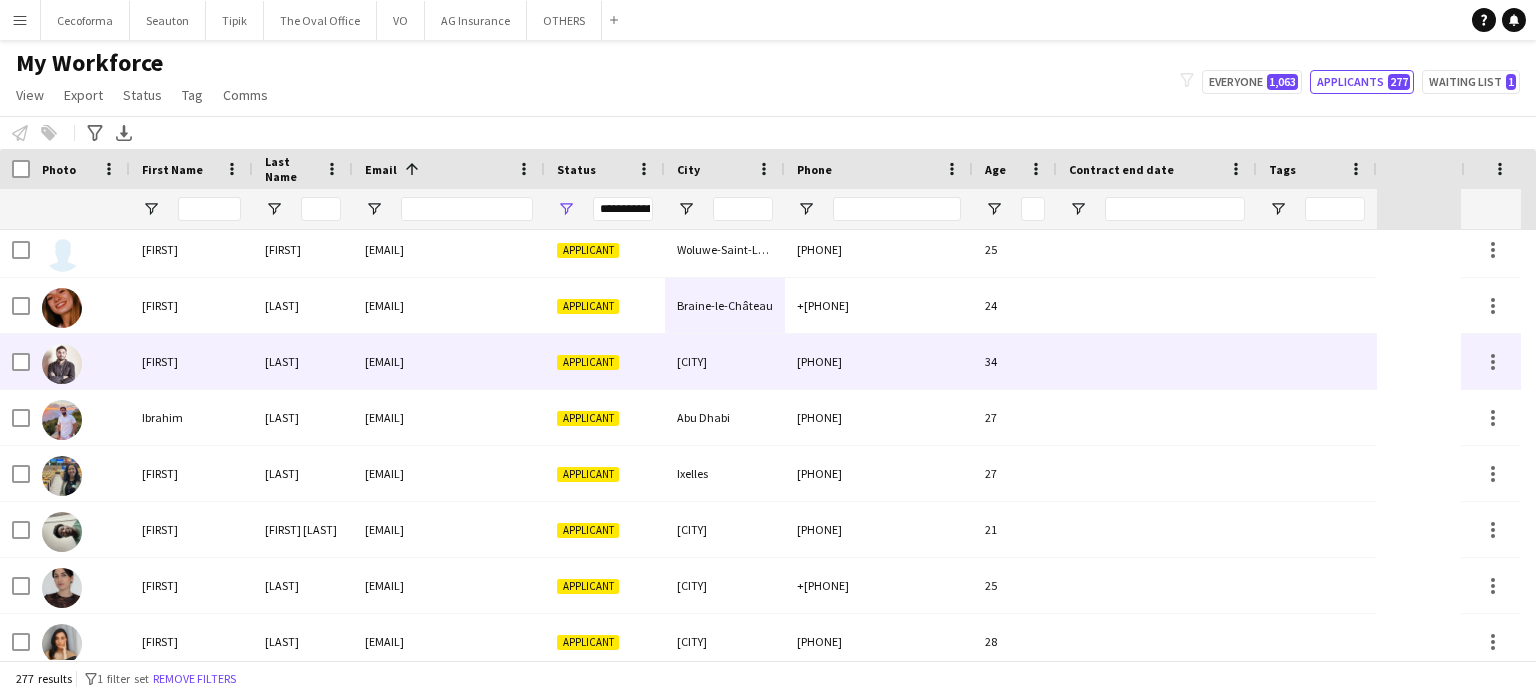click on "huseynovsarkhan@gmail.com" at bounding box center [449, 361] 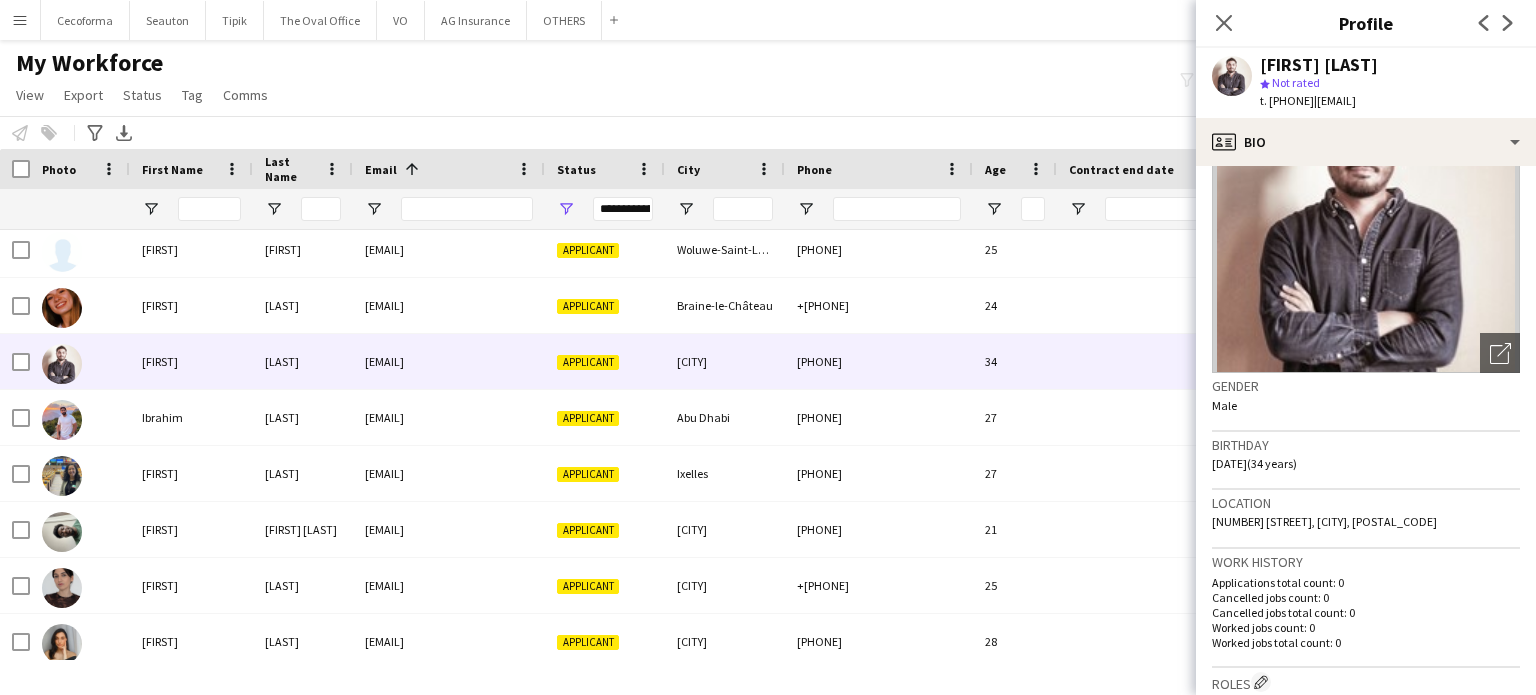 scroll, scrollTop: 0, scrollLeft: 0, axis: both 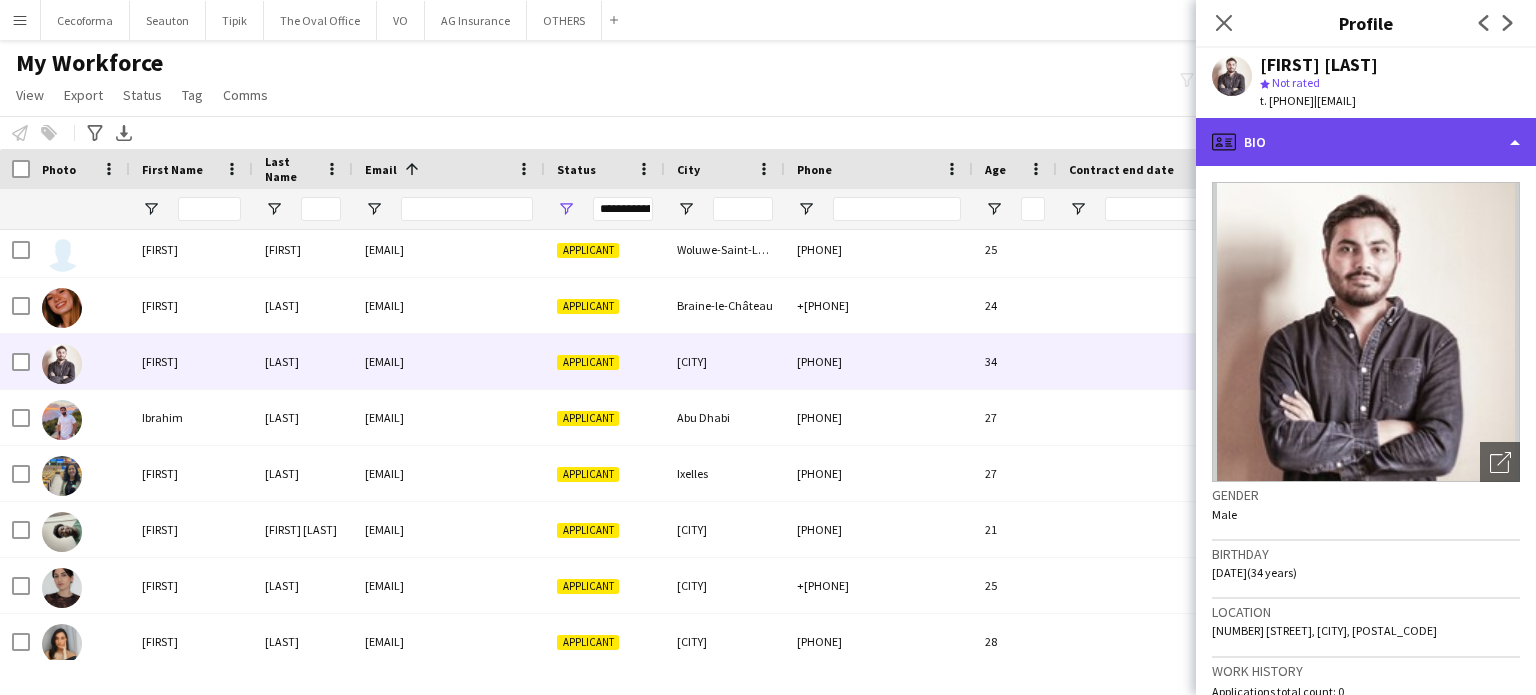 click on "profile
Bio" 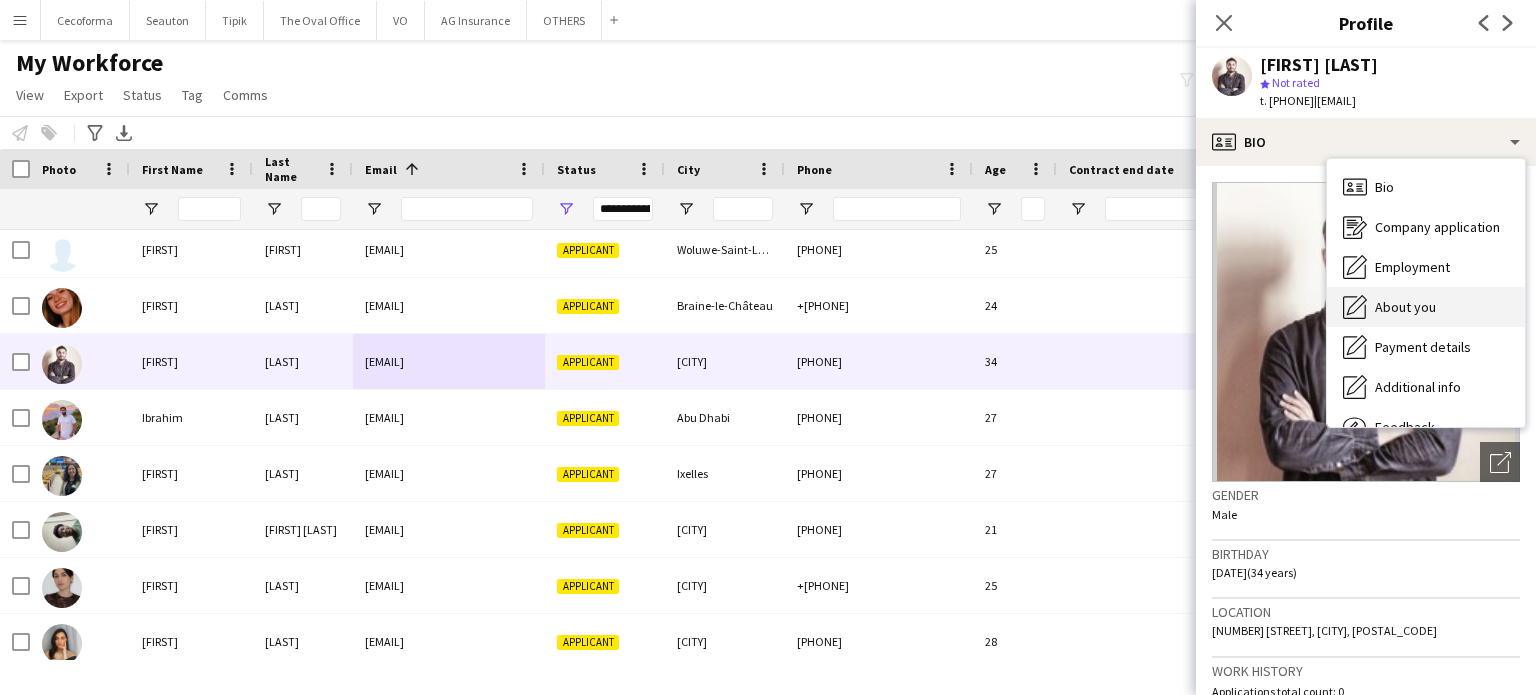 click on "About you" at bounding box center [1405, 307] 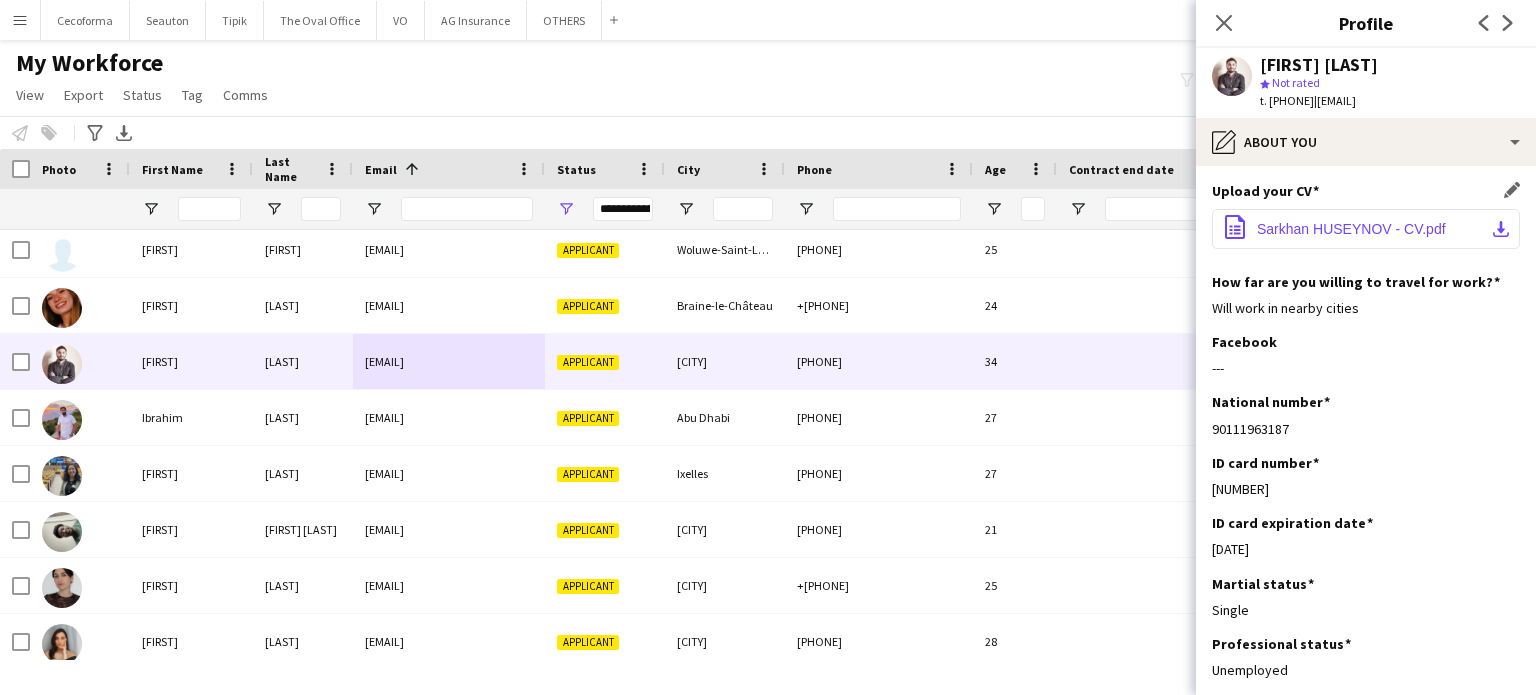 click on "Sarkhan HUSEYNOV - CV.pdf" 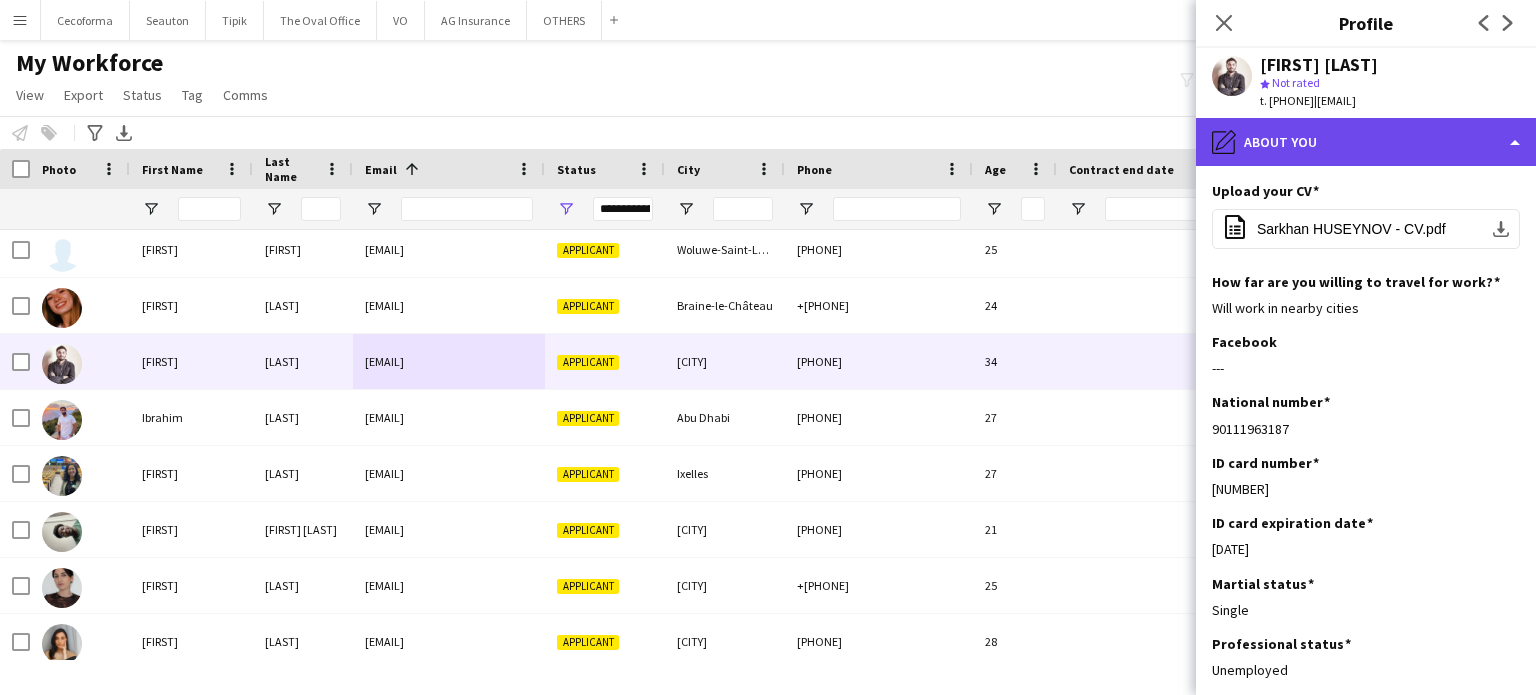 click on "pencil4
About you" 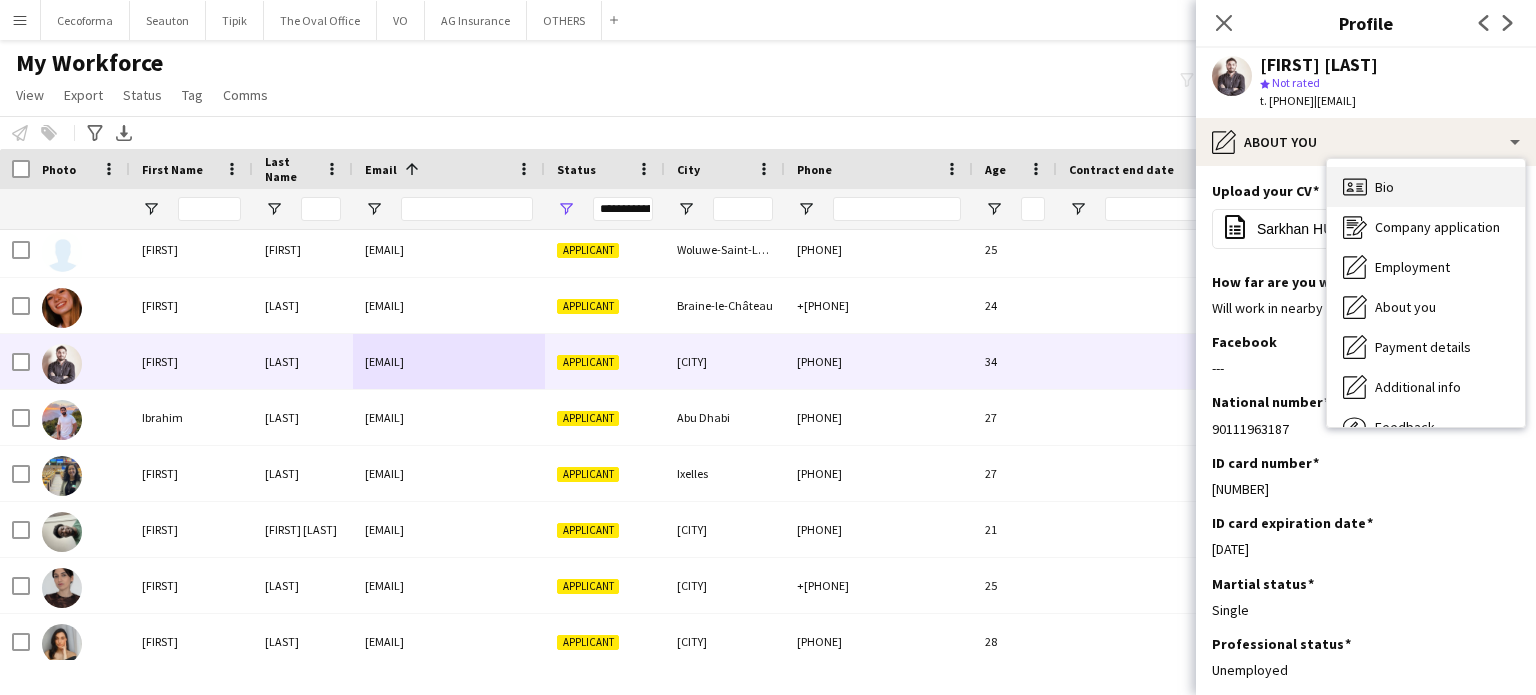 click on "Bio" at bounding box center (1384, 187) 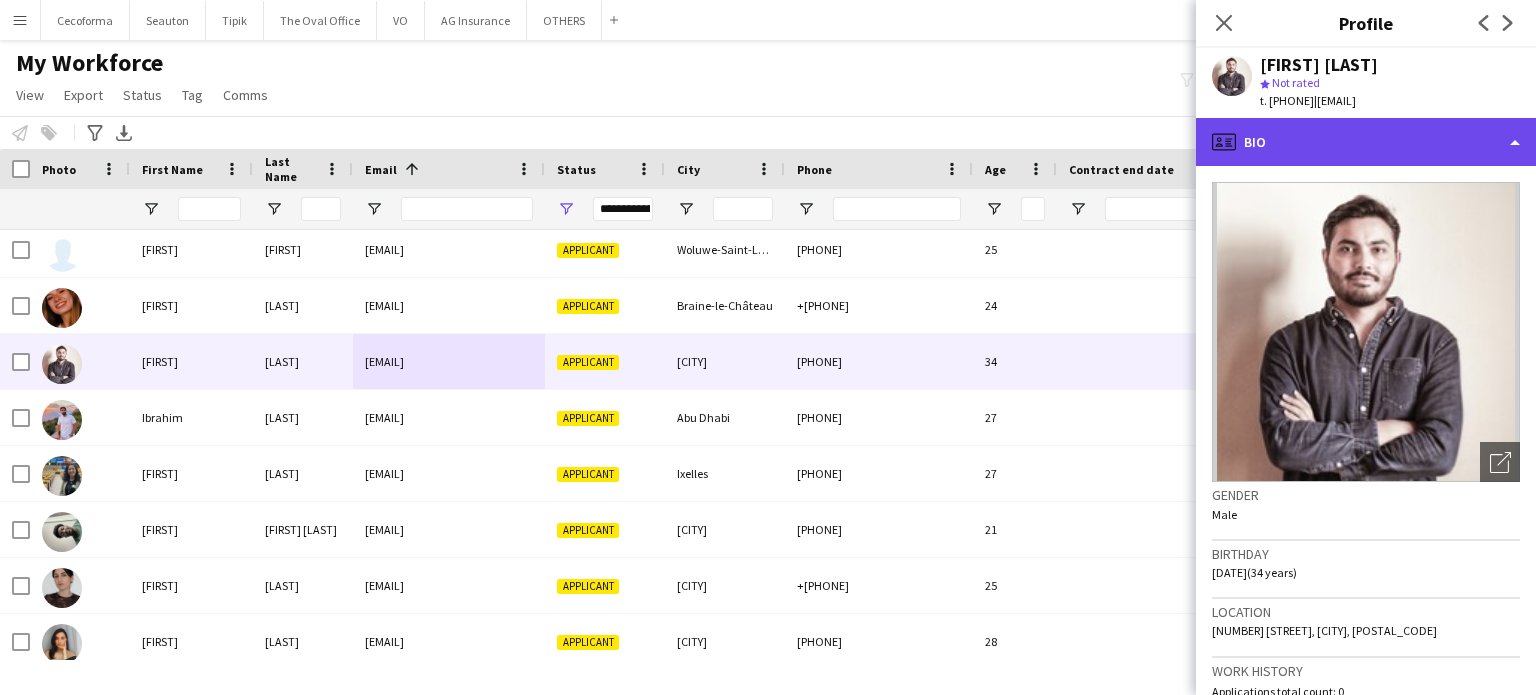 click on "profile
Bio" 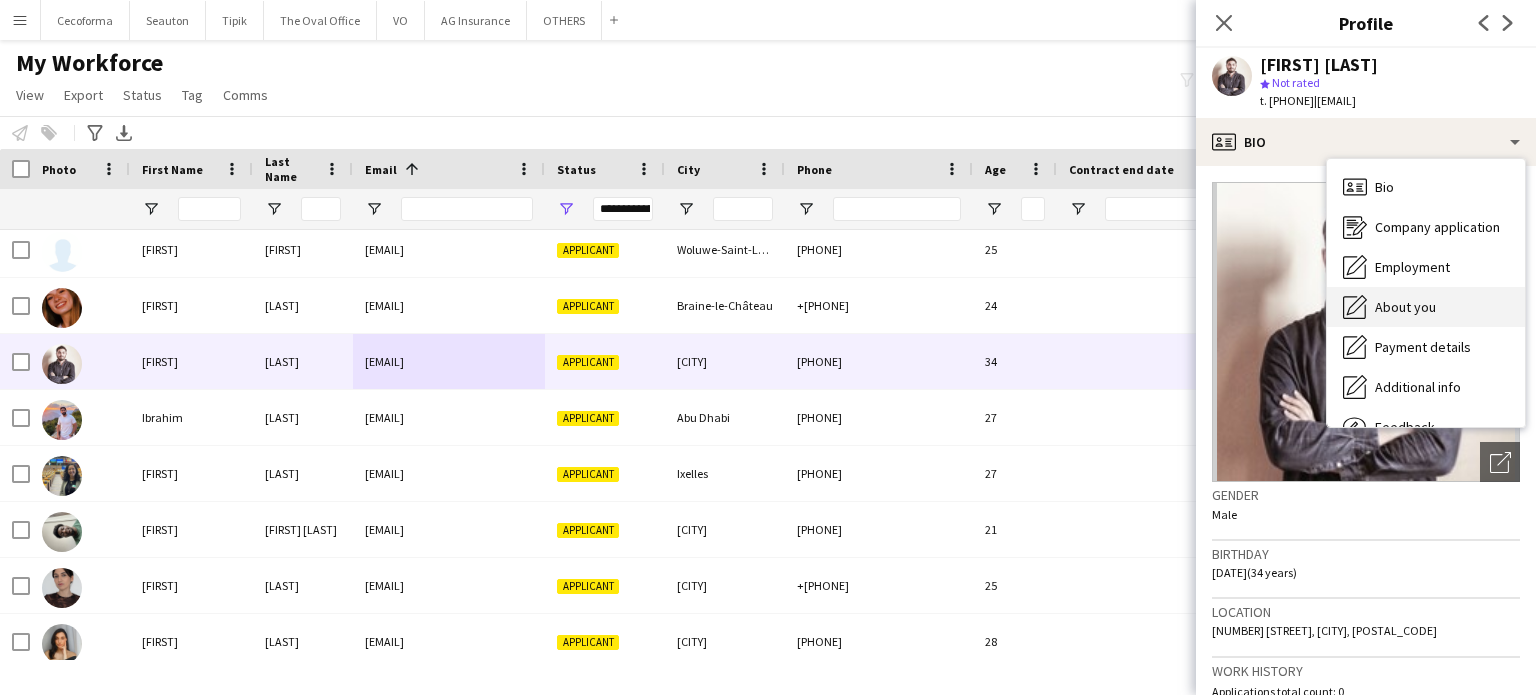 click on "About you" at bounding box center [1405, 307] 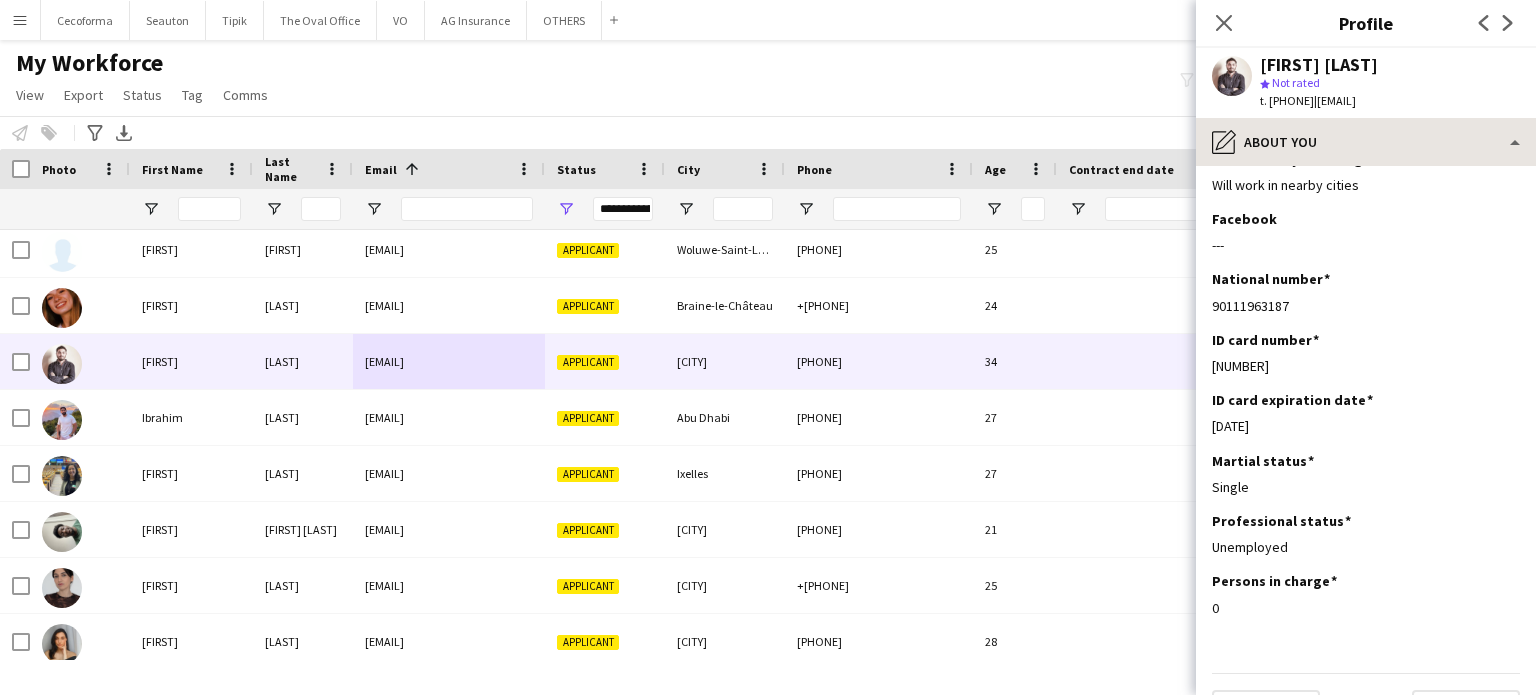 scroll, scrollTop: 0, scrollLeft: 0, axis: both 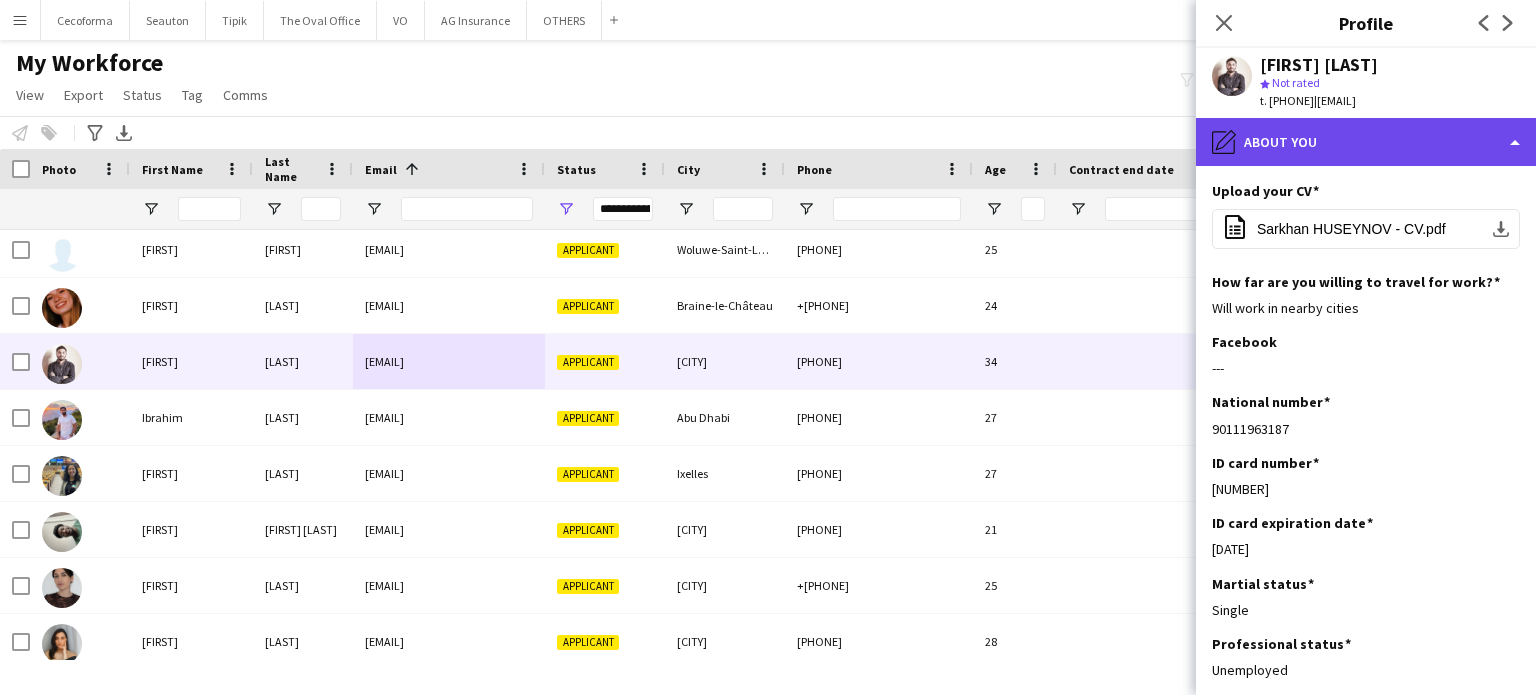 click on "pencil4
About you" 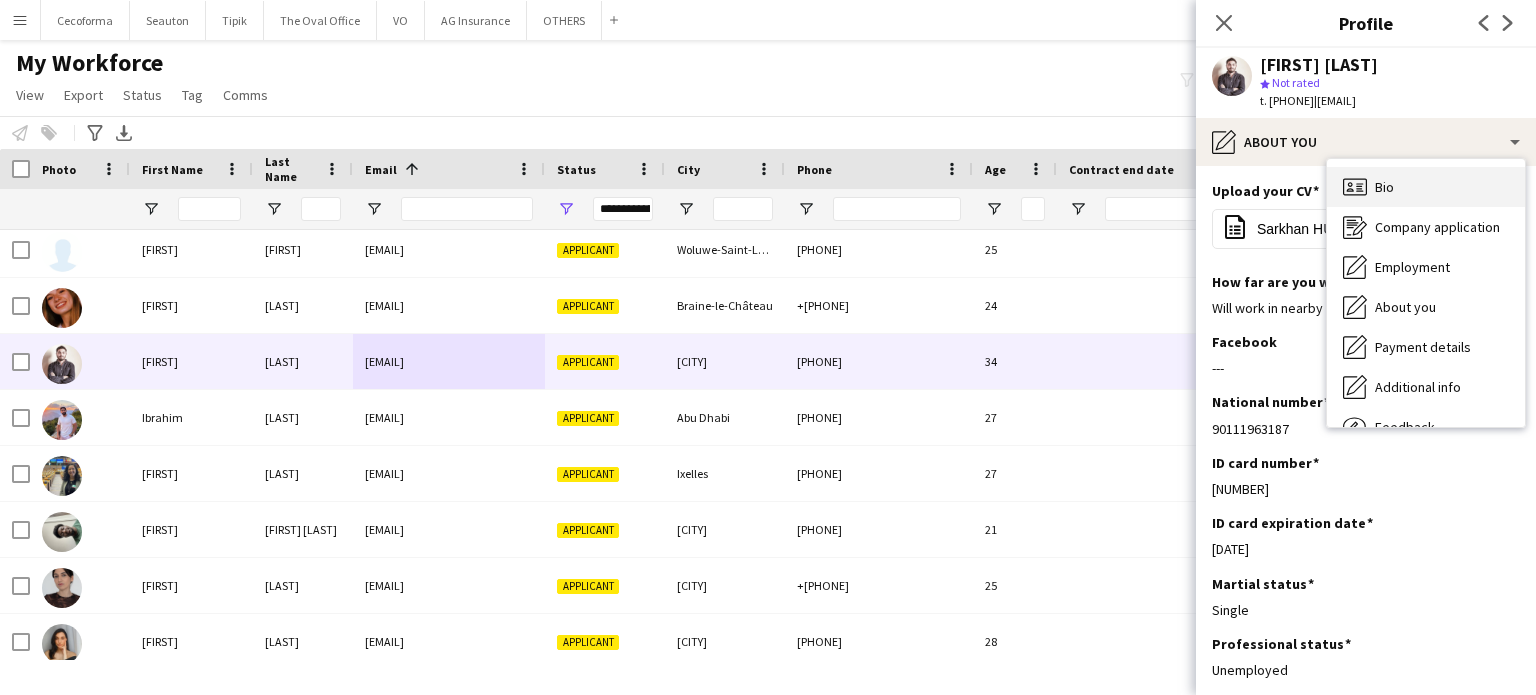 click on "Bio
Bio" at bounding box center [1426, 187] 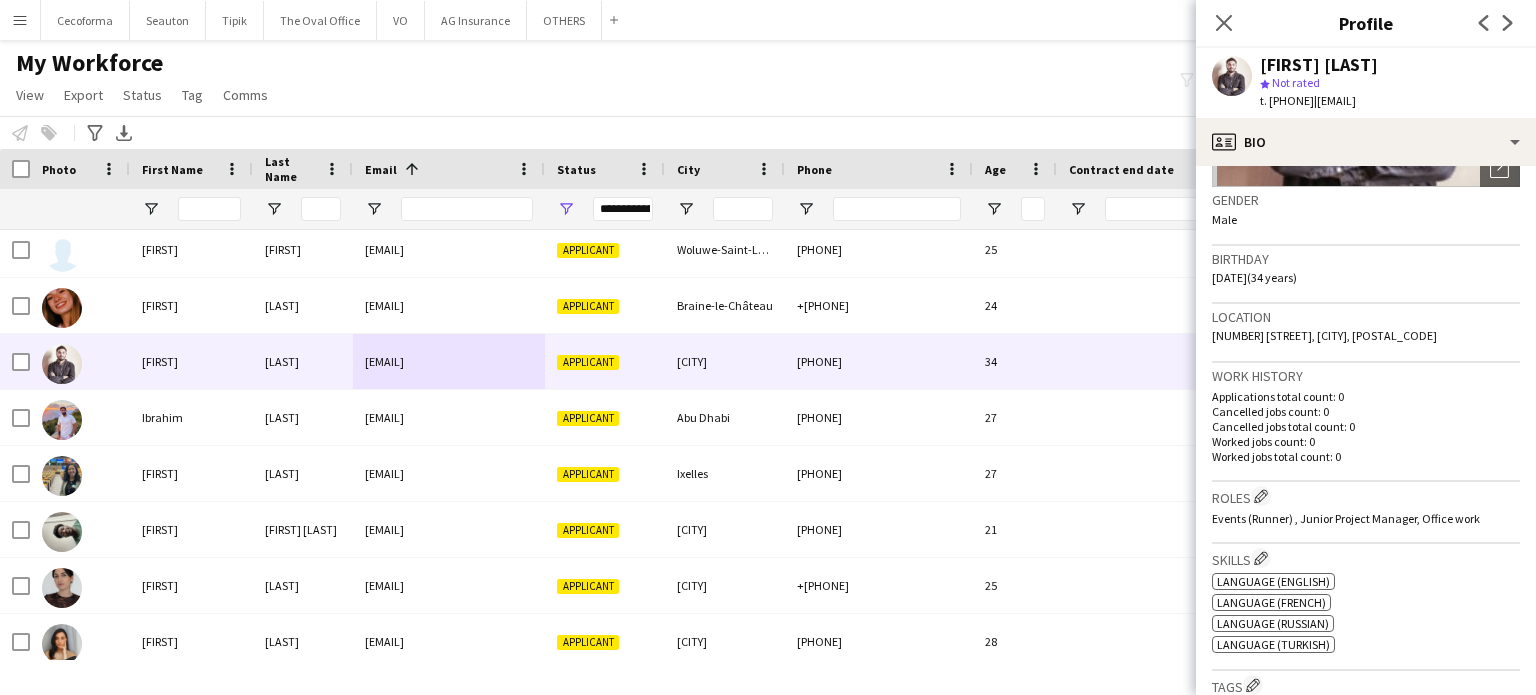 scroll, scrollTop: 300, scrollLeft: 0, axis: vertical 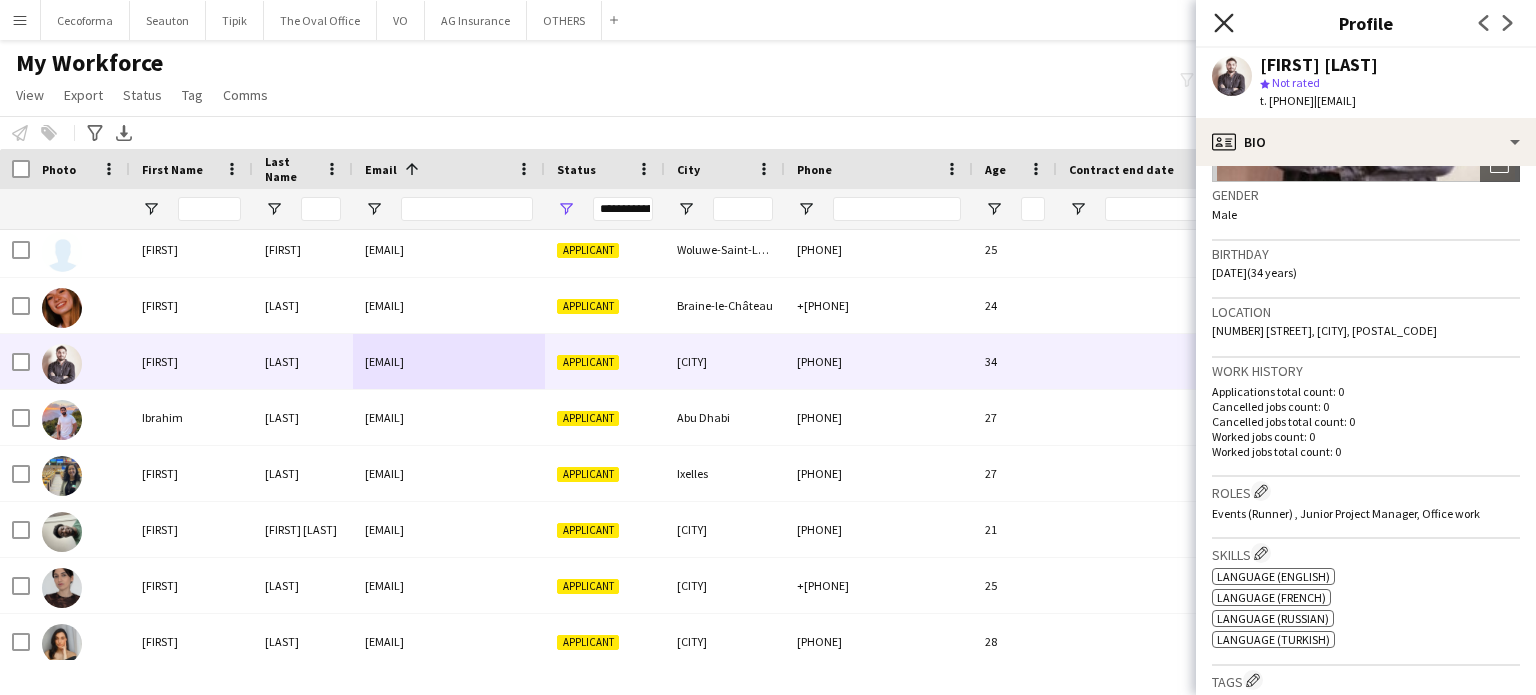 click on "Close pop-in" 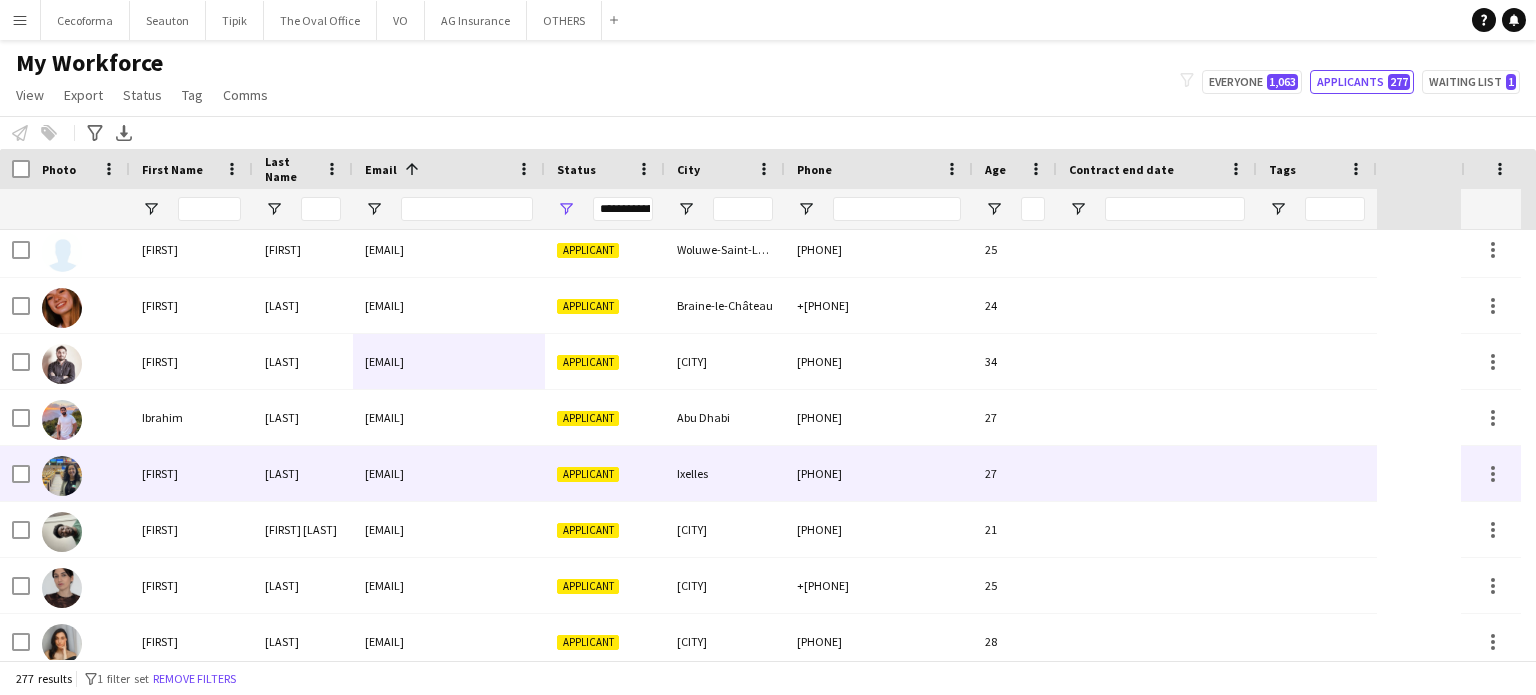 click on "Ixelles" at bounding box center [725, 473] 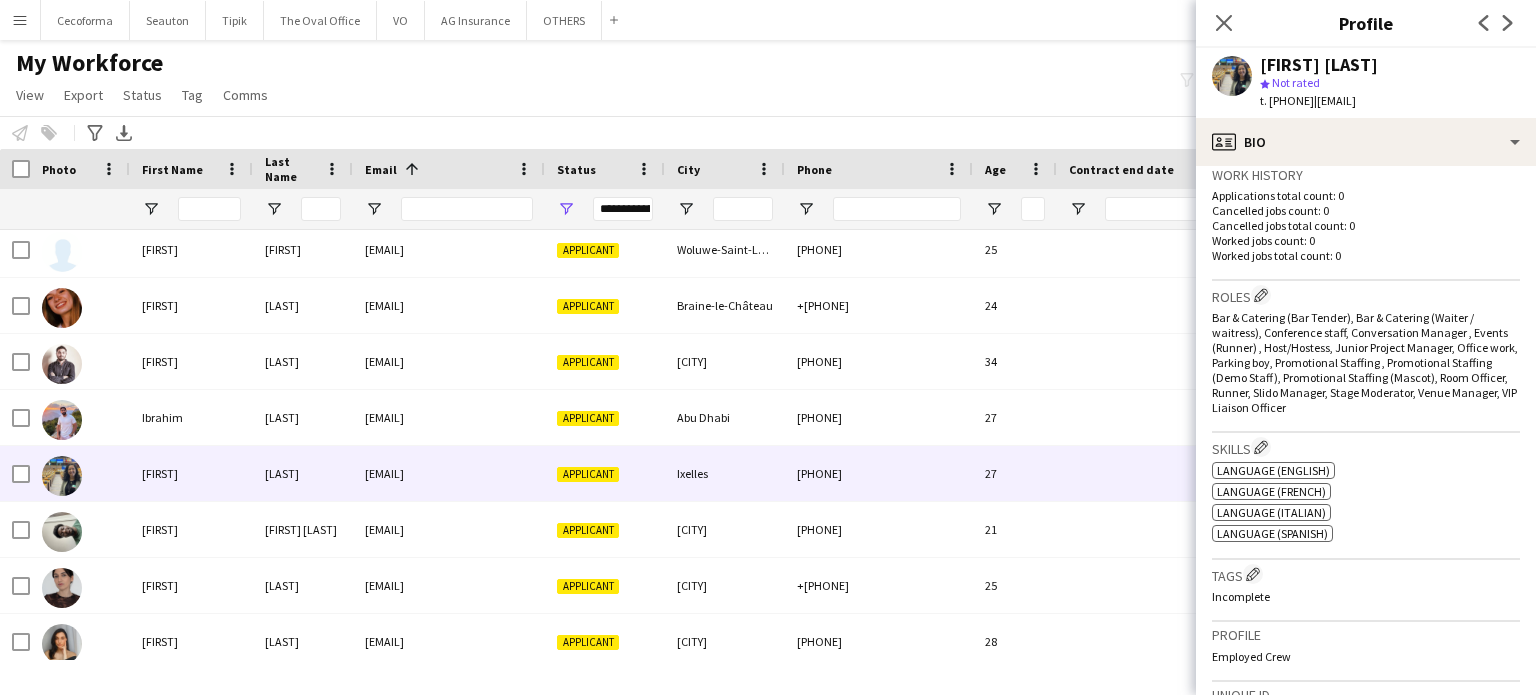 scroll, scrollTop: 500, scrollLeft: 0, axis: vertical 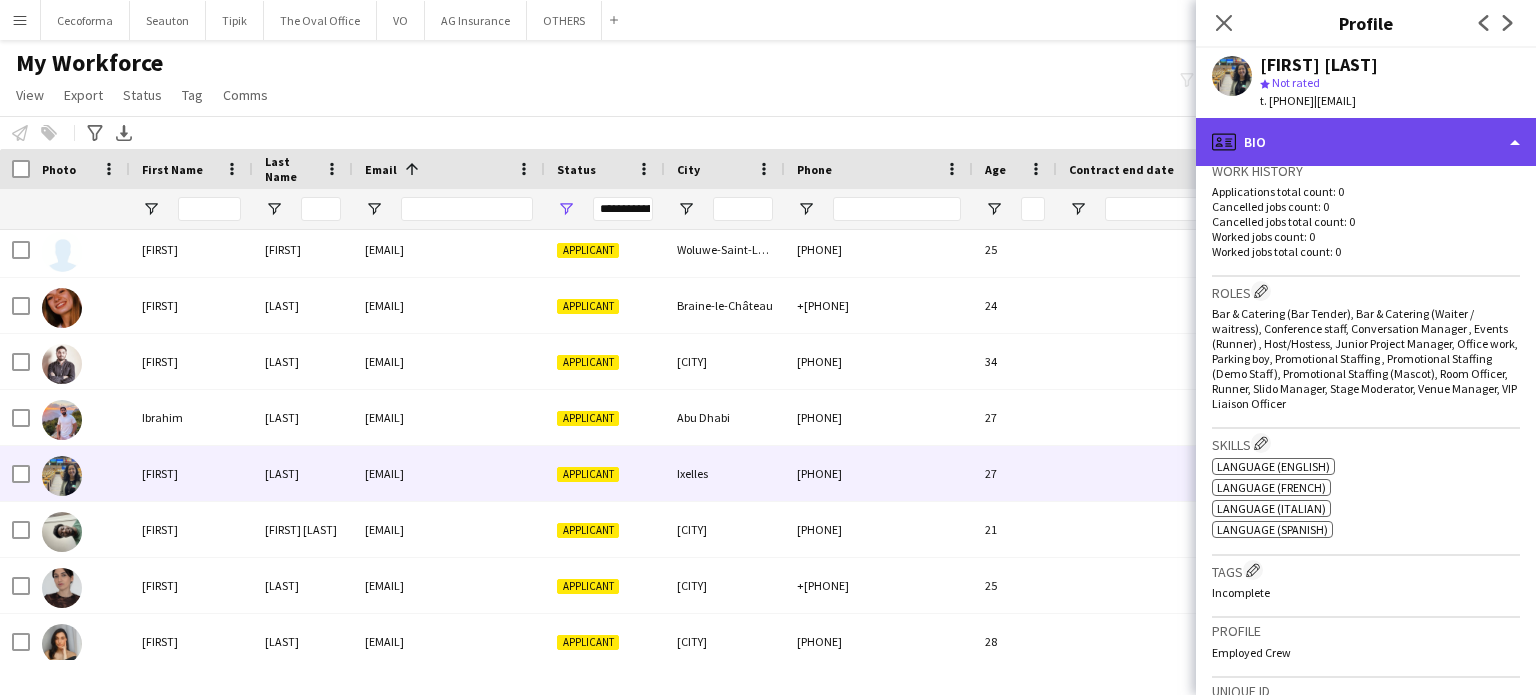 click on "profile
Bio" 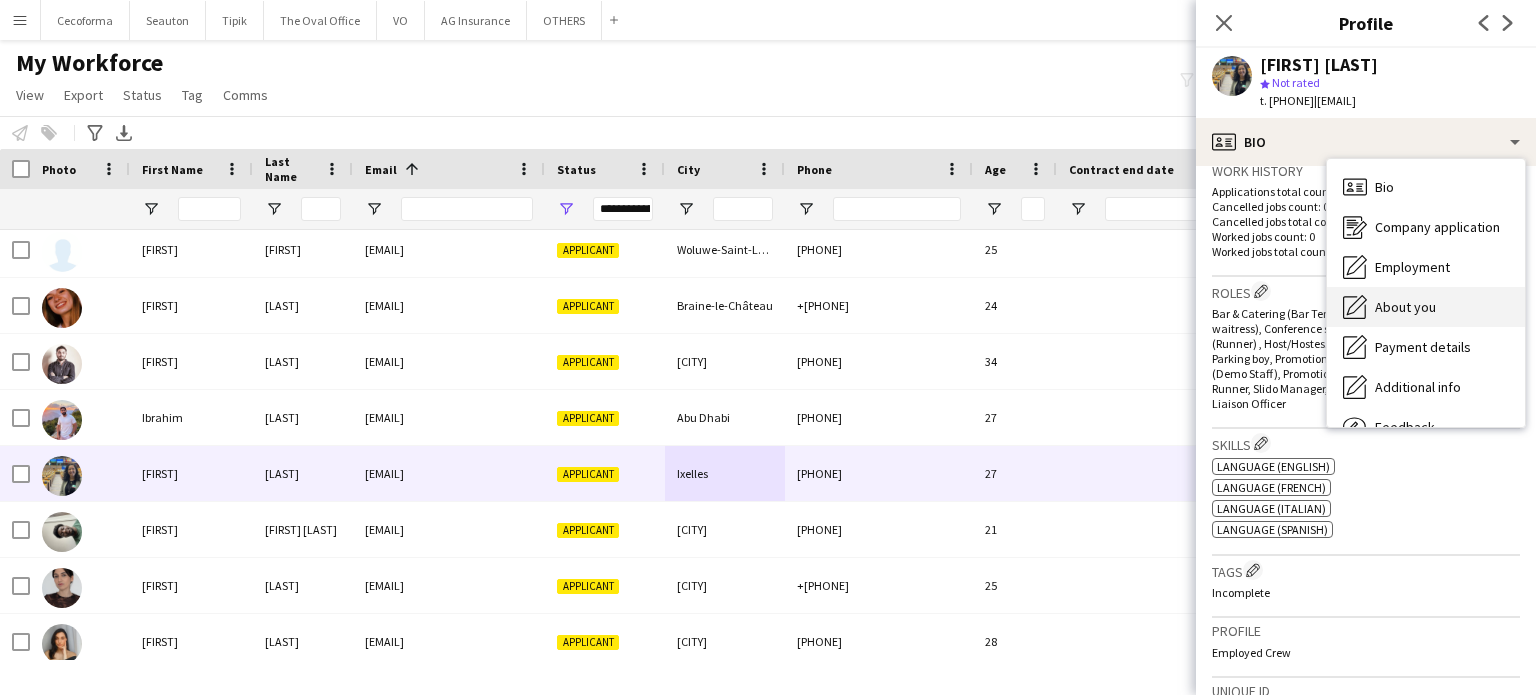 click on "About you" at bounding box center [1405, 307] 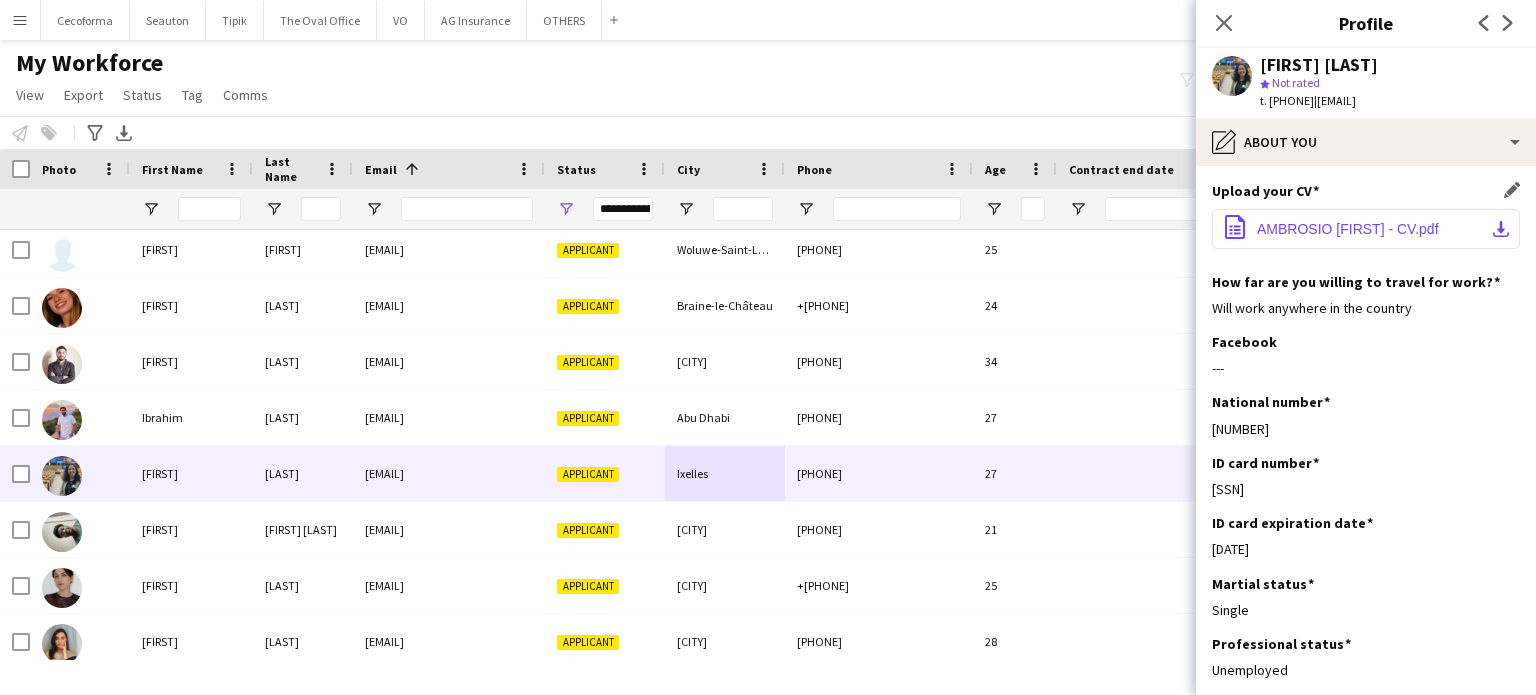 click on "AMBROSIO Ilenia - CV.pdf" 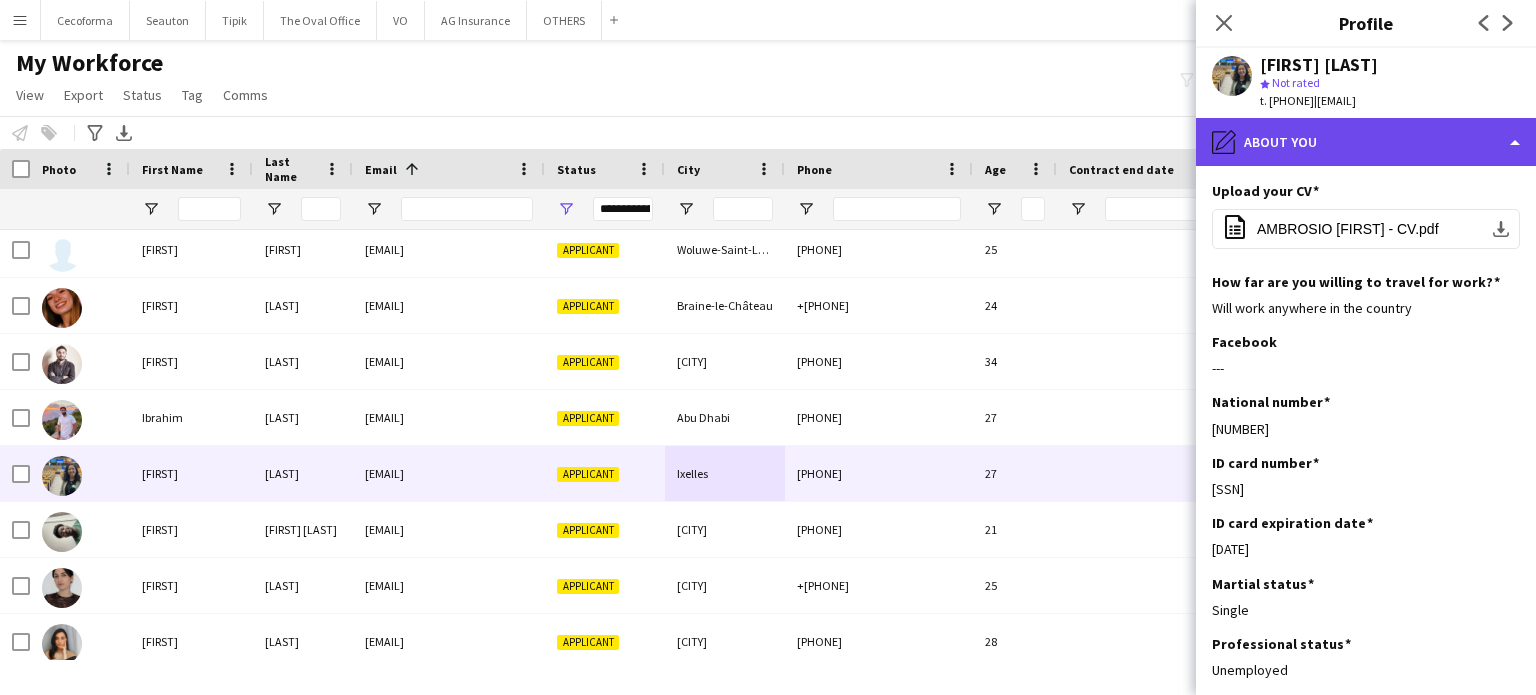 click on "pencil4
About you" 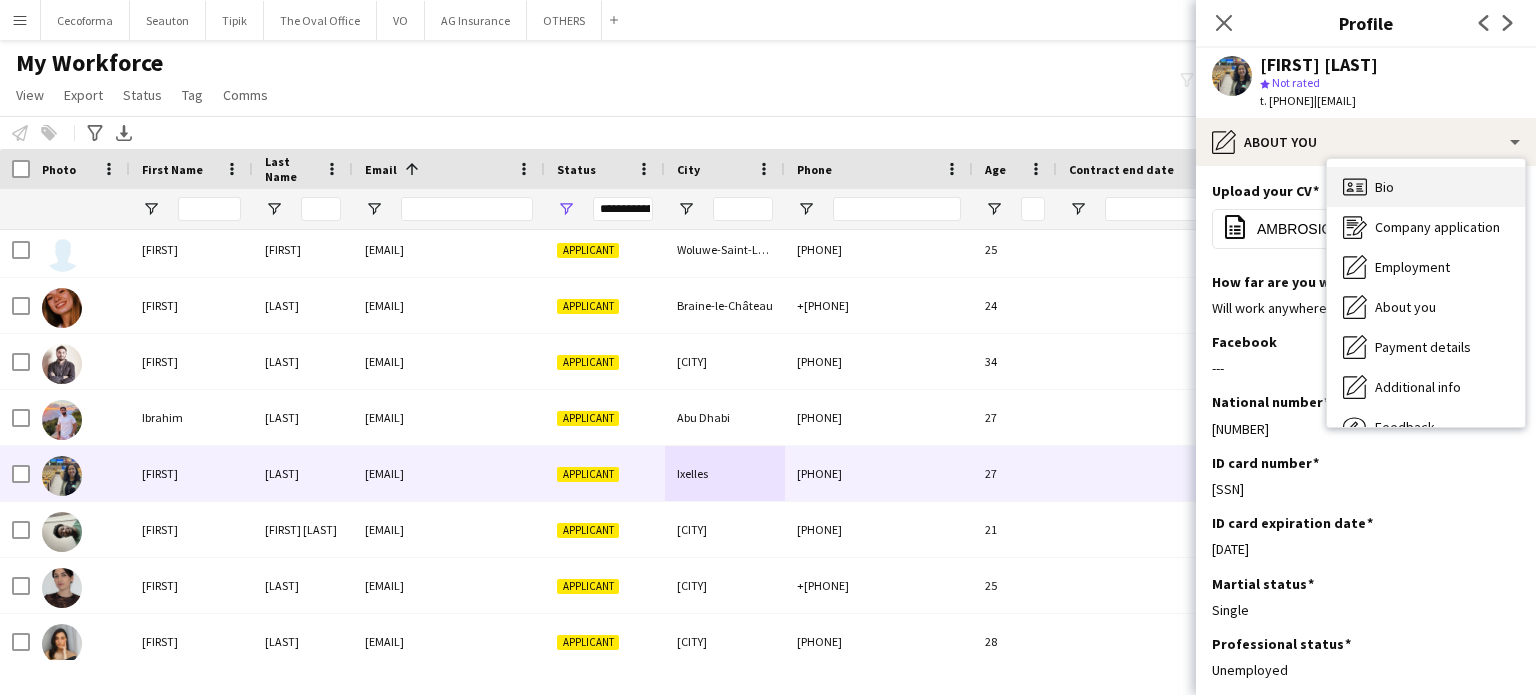 click on "Bio" at bounding box center (1384, 187) 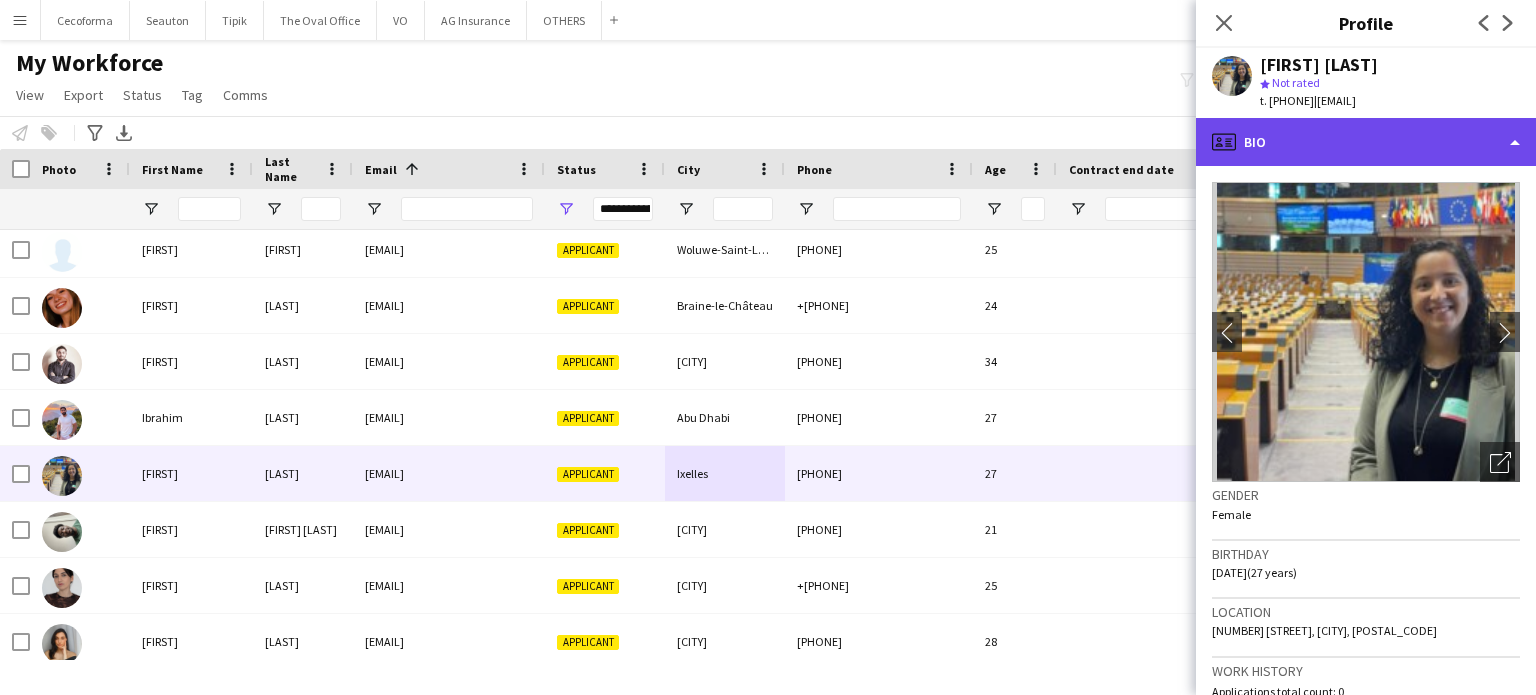 click on "profile
Bio" 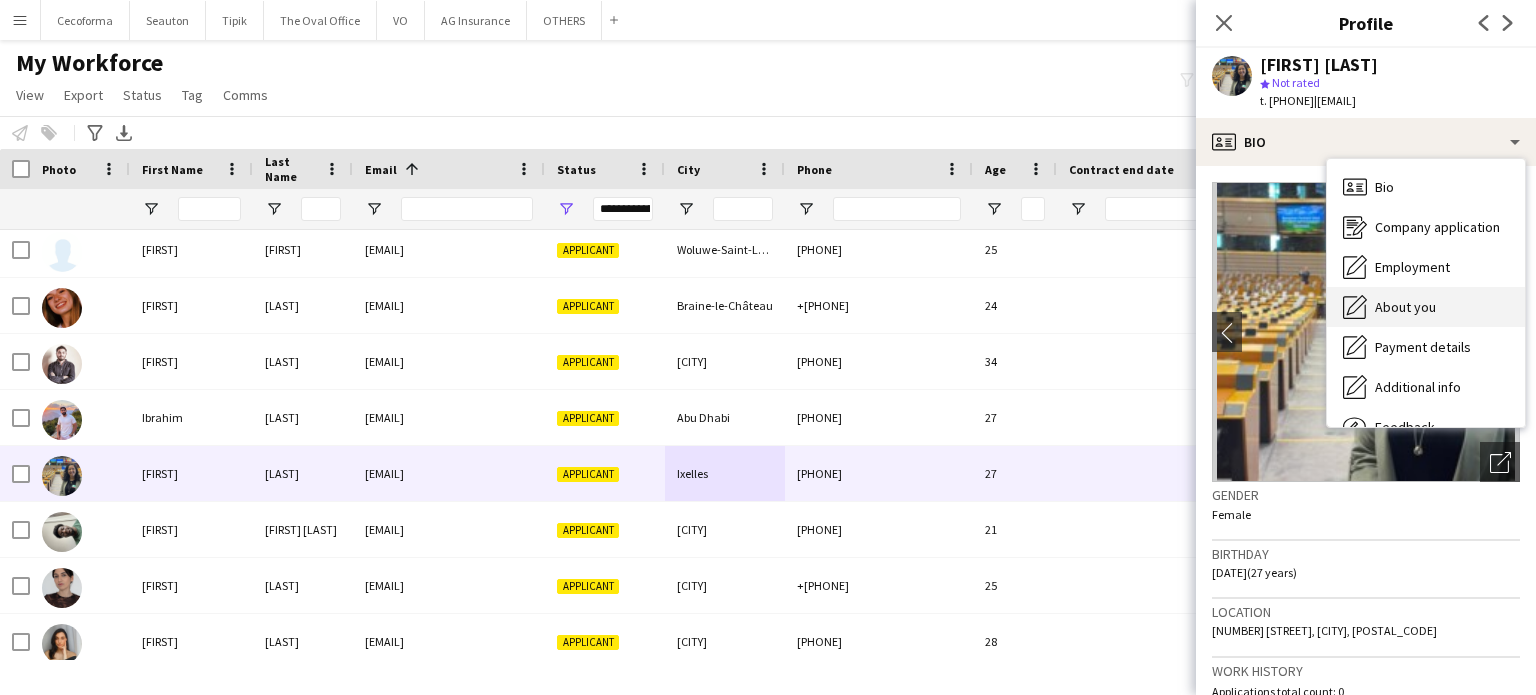 click on "About you" at bounding box center [1405, 307] 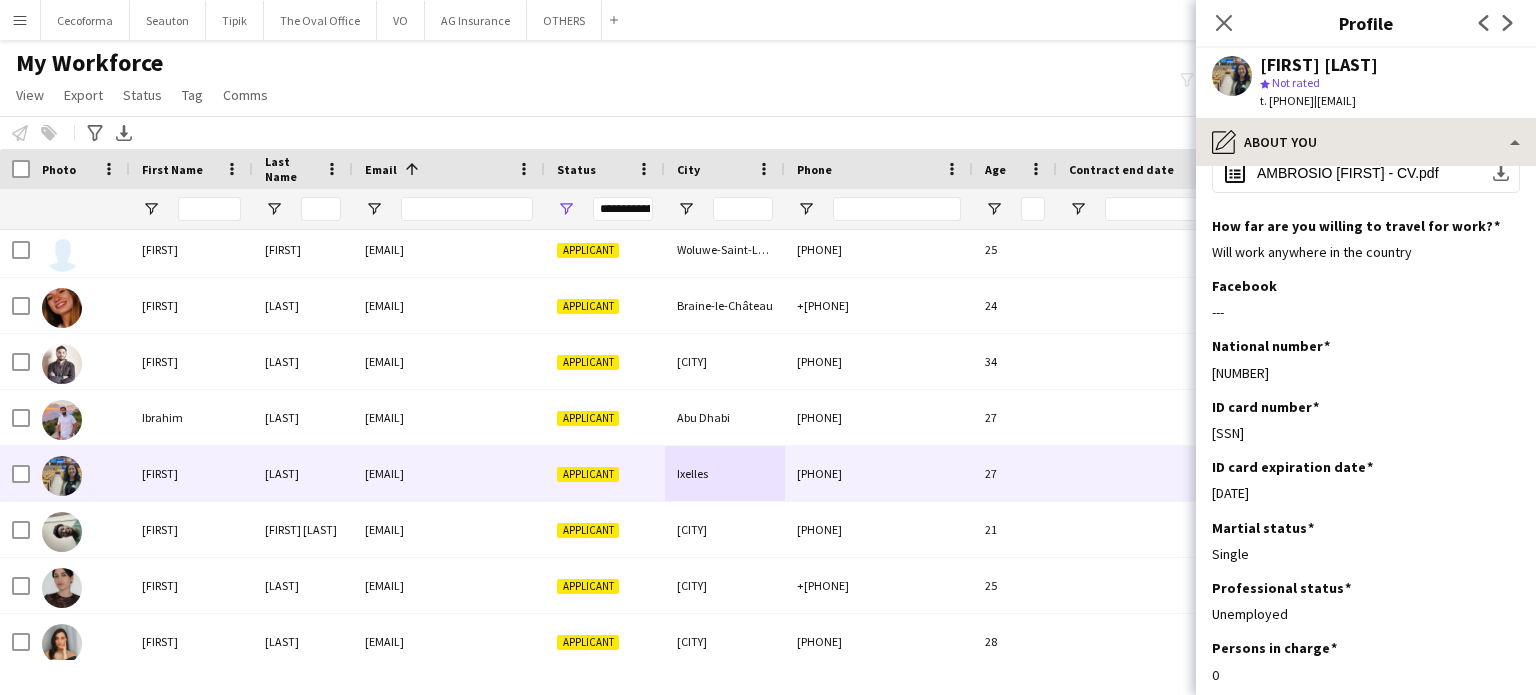 scroll, scrollTop: 0, scrollLeft: 0, axis: both 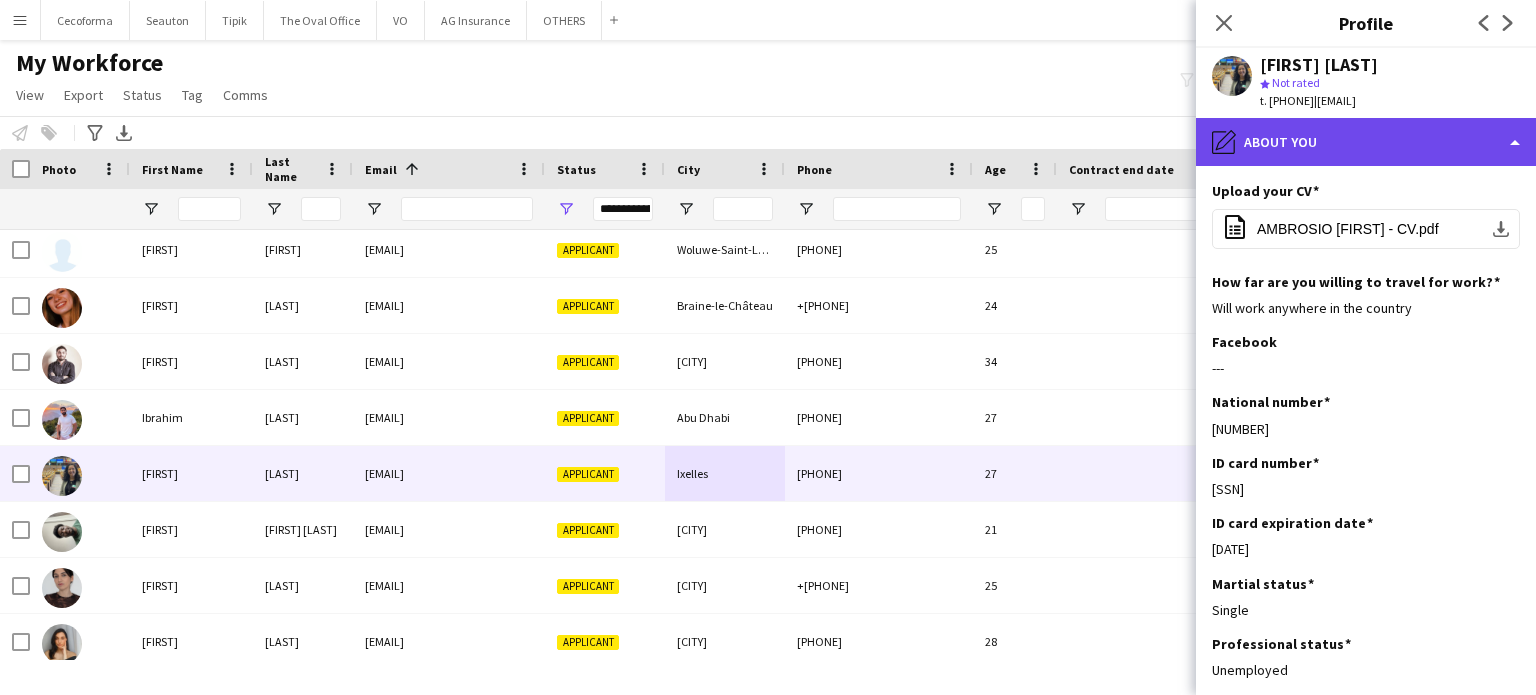 click on "pencil4
About you" 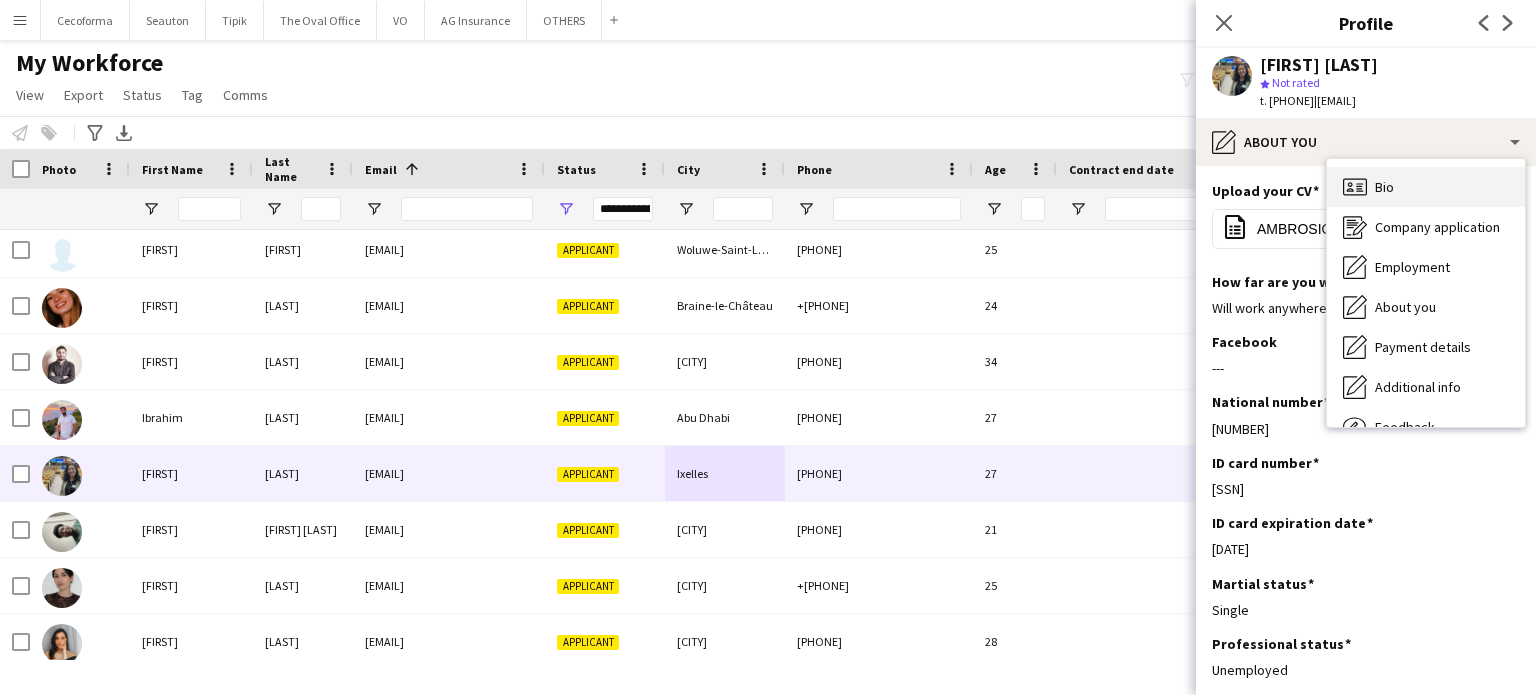click on "Bio
Bio" at bounding box center [1426, 187] 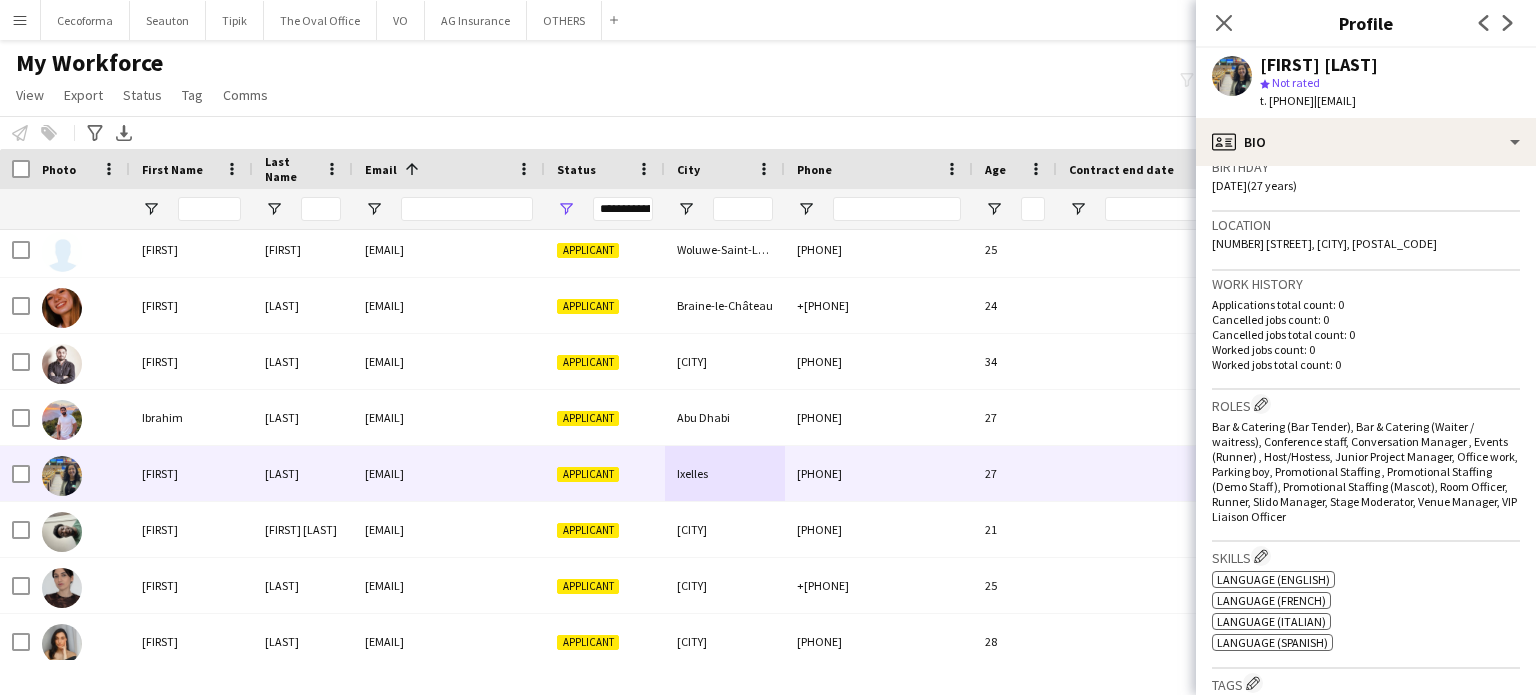 scroll, scrollTop: 400, scrollLeft: 0, axis: vertical 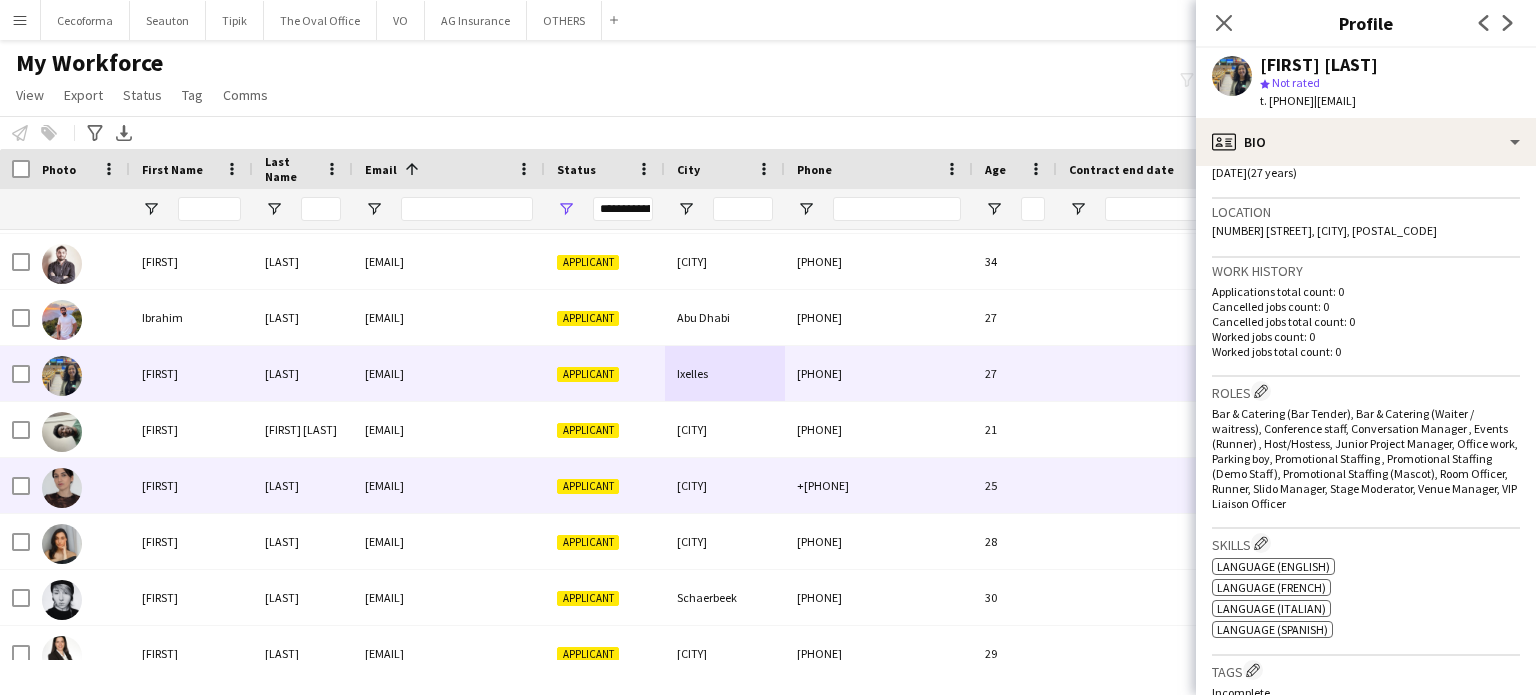click on "imasen958@gmail.com" at bounding box center [449, 485] 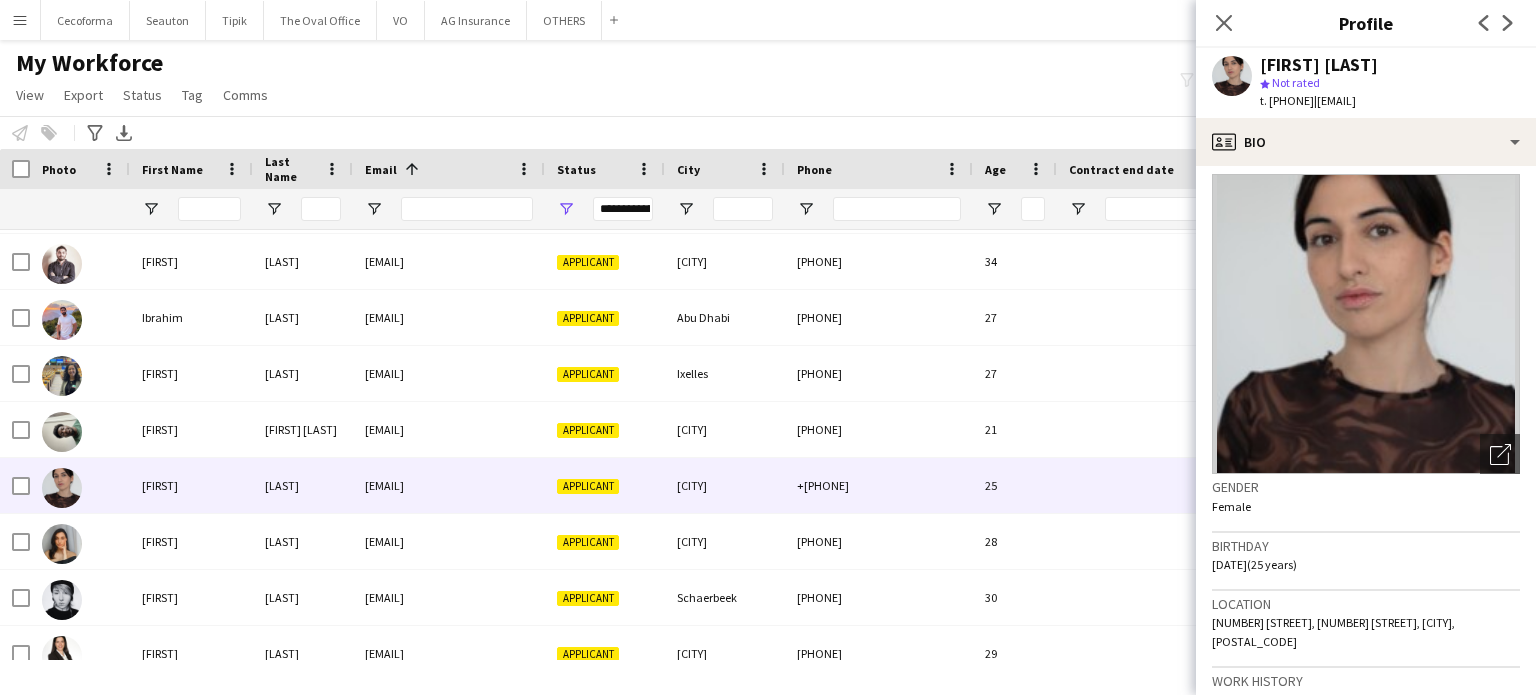 scroll, scrollTop: 0, scrollLeft: 0, axis: both 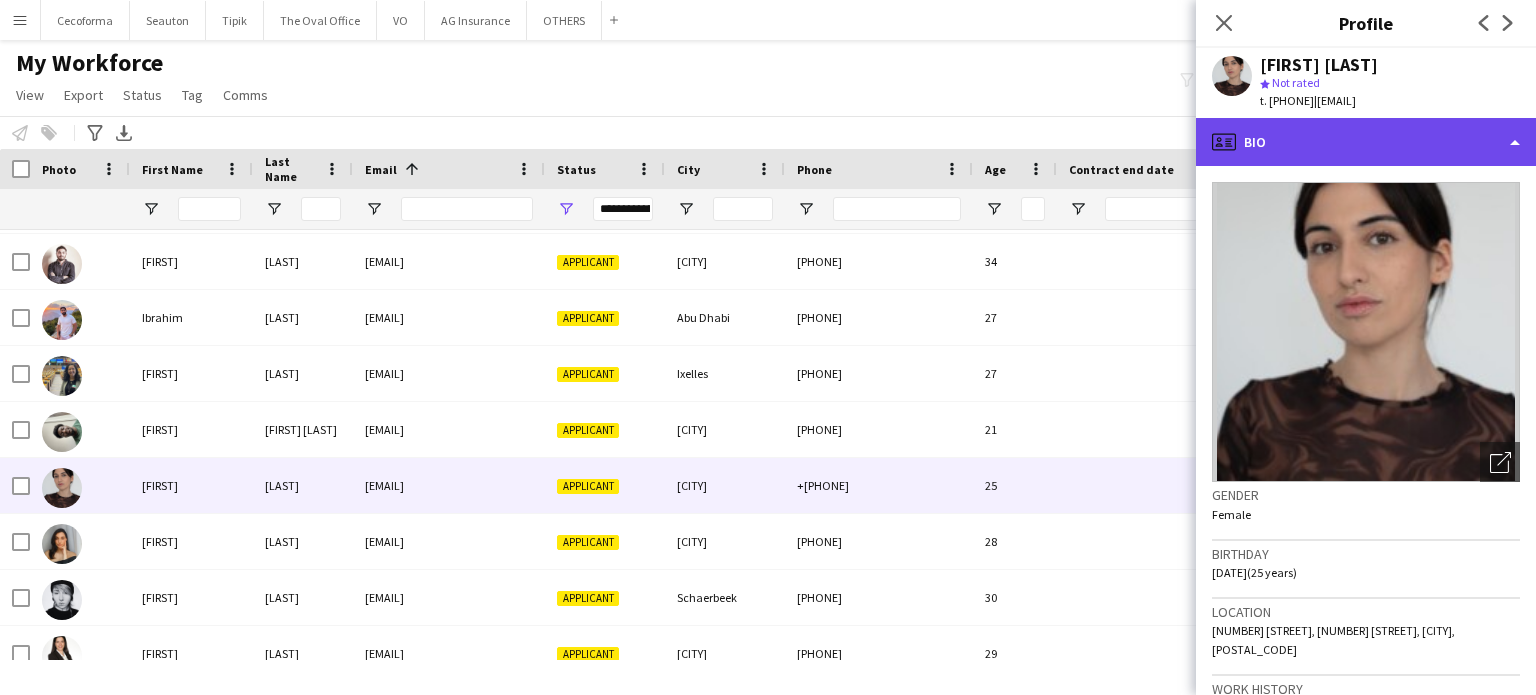 click on "profile
Bio" 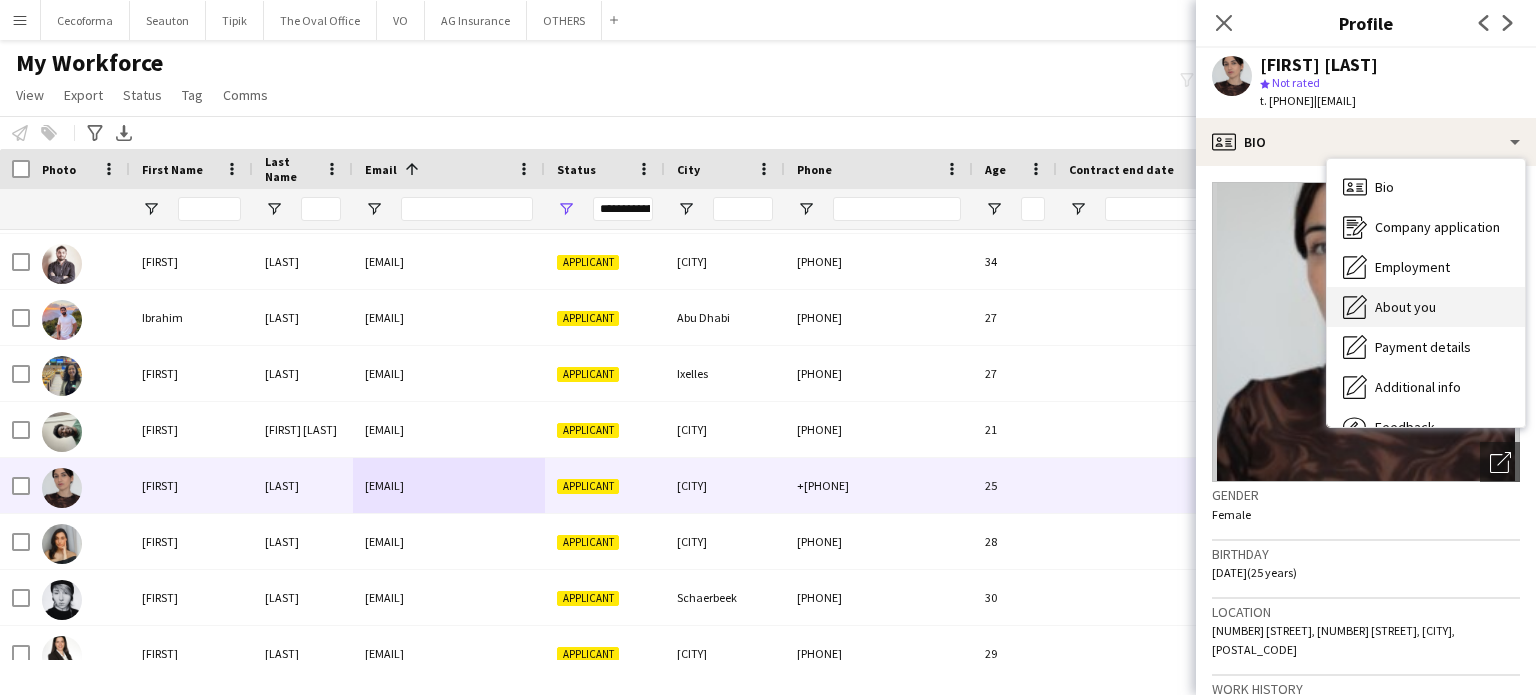 click on "About you" at bounding box center [1405, 307] 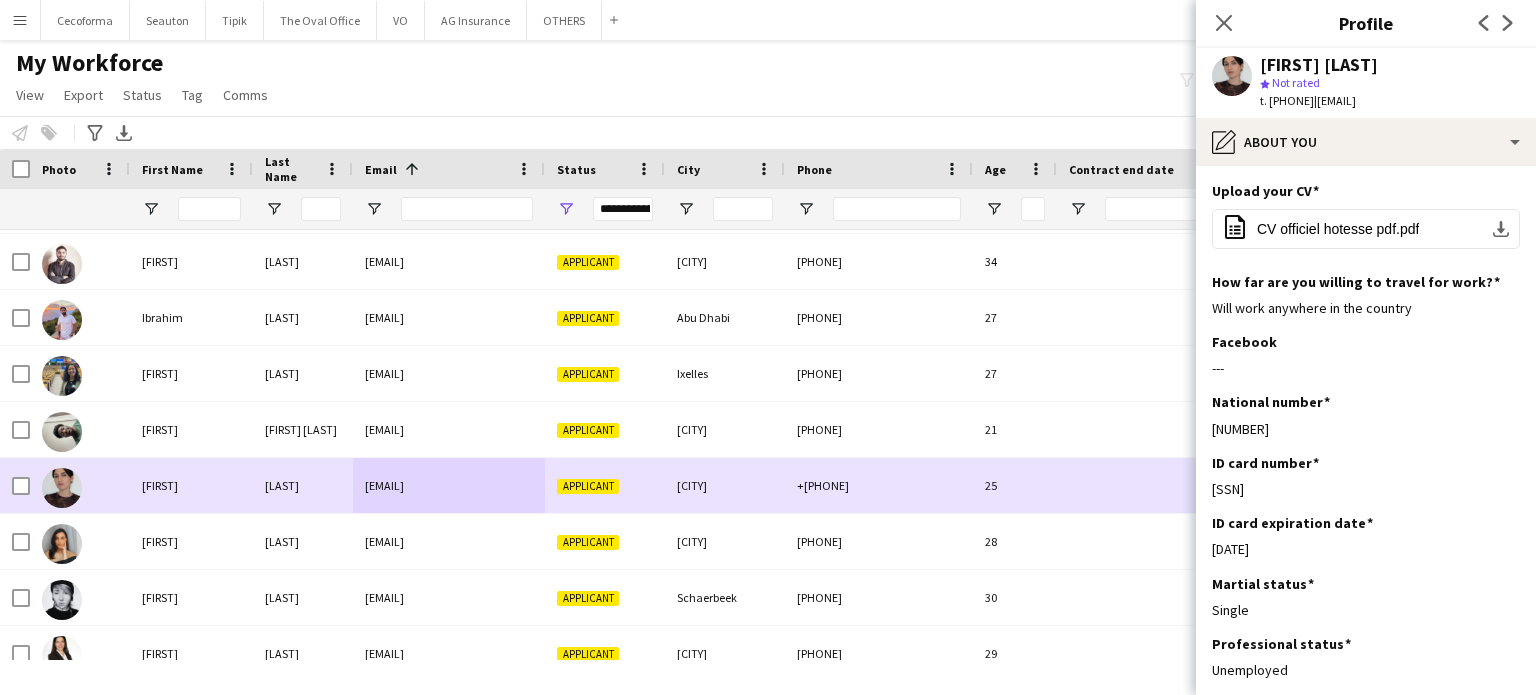 scroll, scrollTop: 6307, scrollLeft: 0, axis: vertical 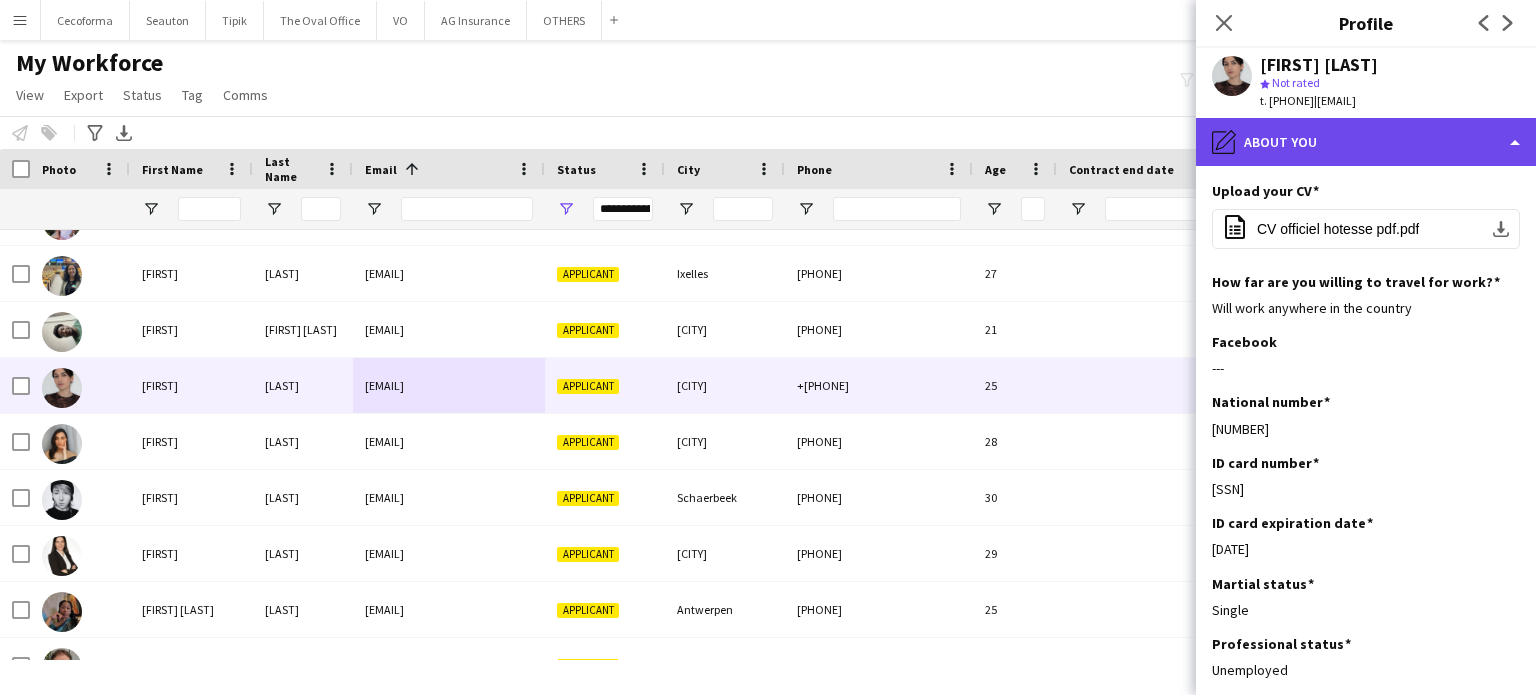 click on "pencil4
About you" 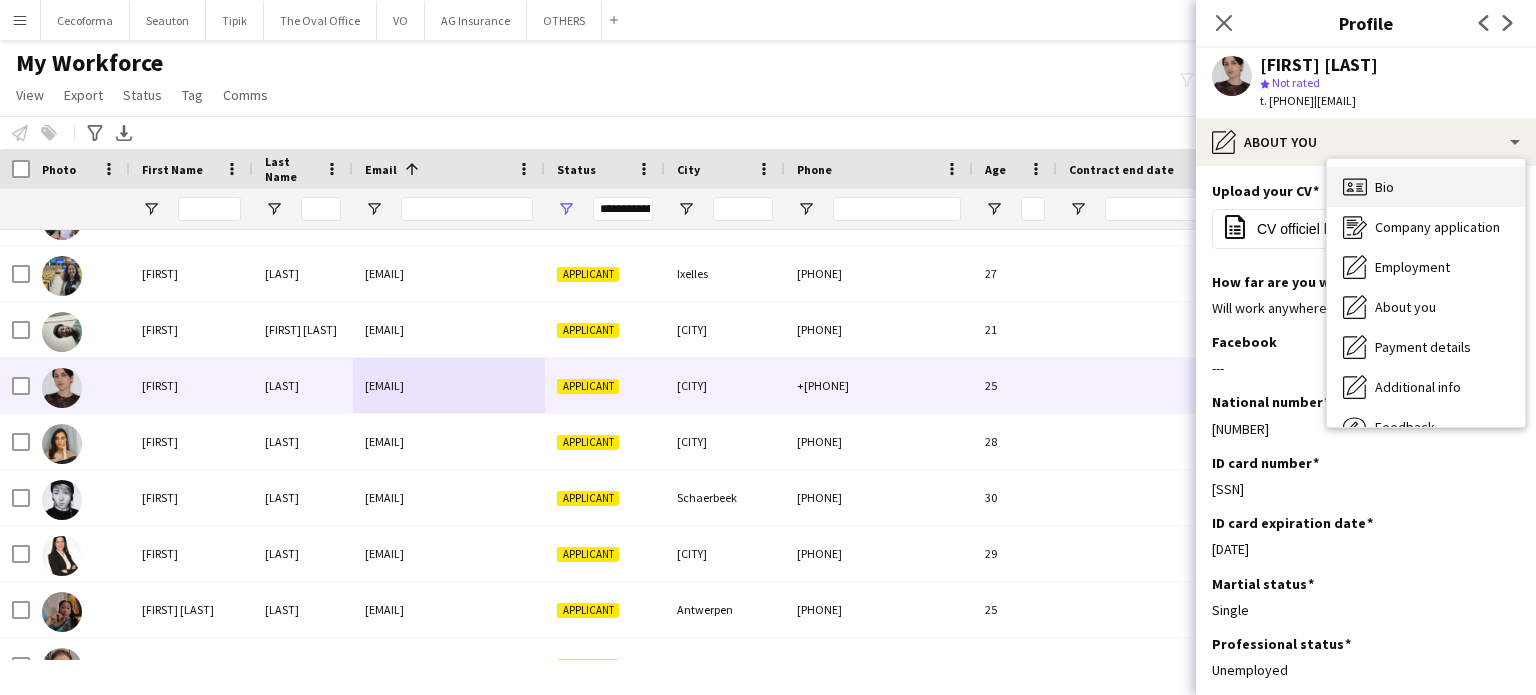 click on "Bio
Bio" at bounding box center (1426, 187) 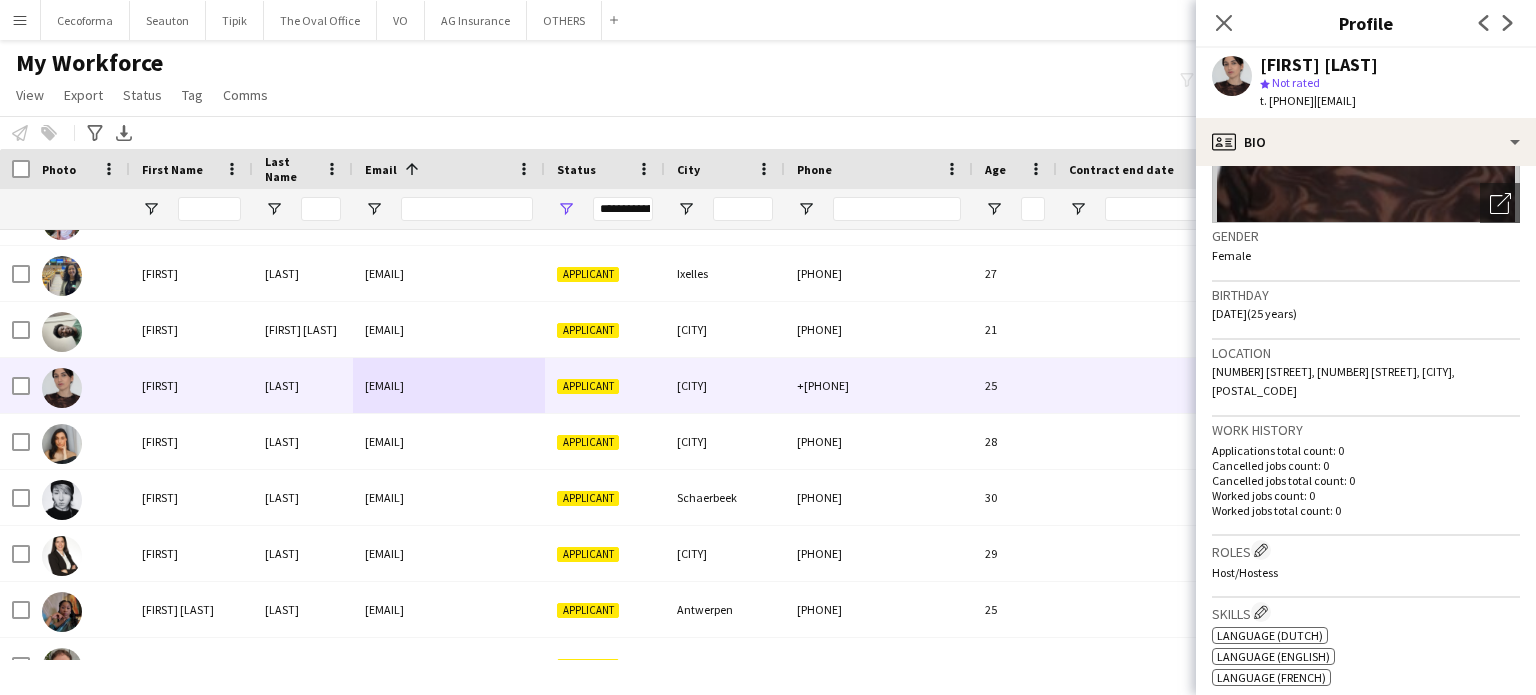 scroll, scrollTop: 200, scrollLeft: 0, axis: vertical 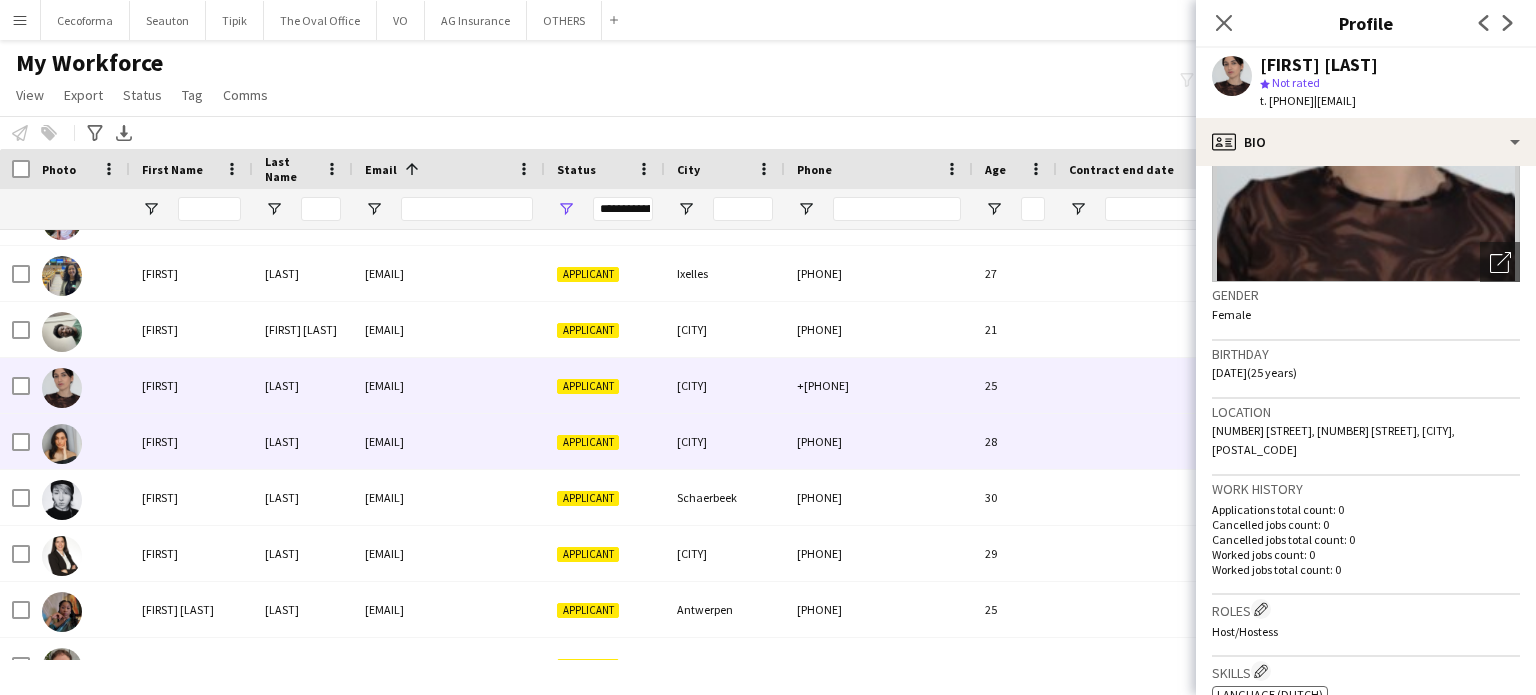 click on "immacirillo07@gmail.com" at bounding box center (449, 441) 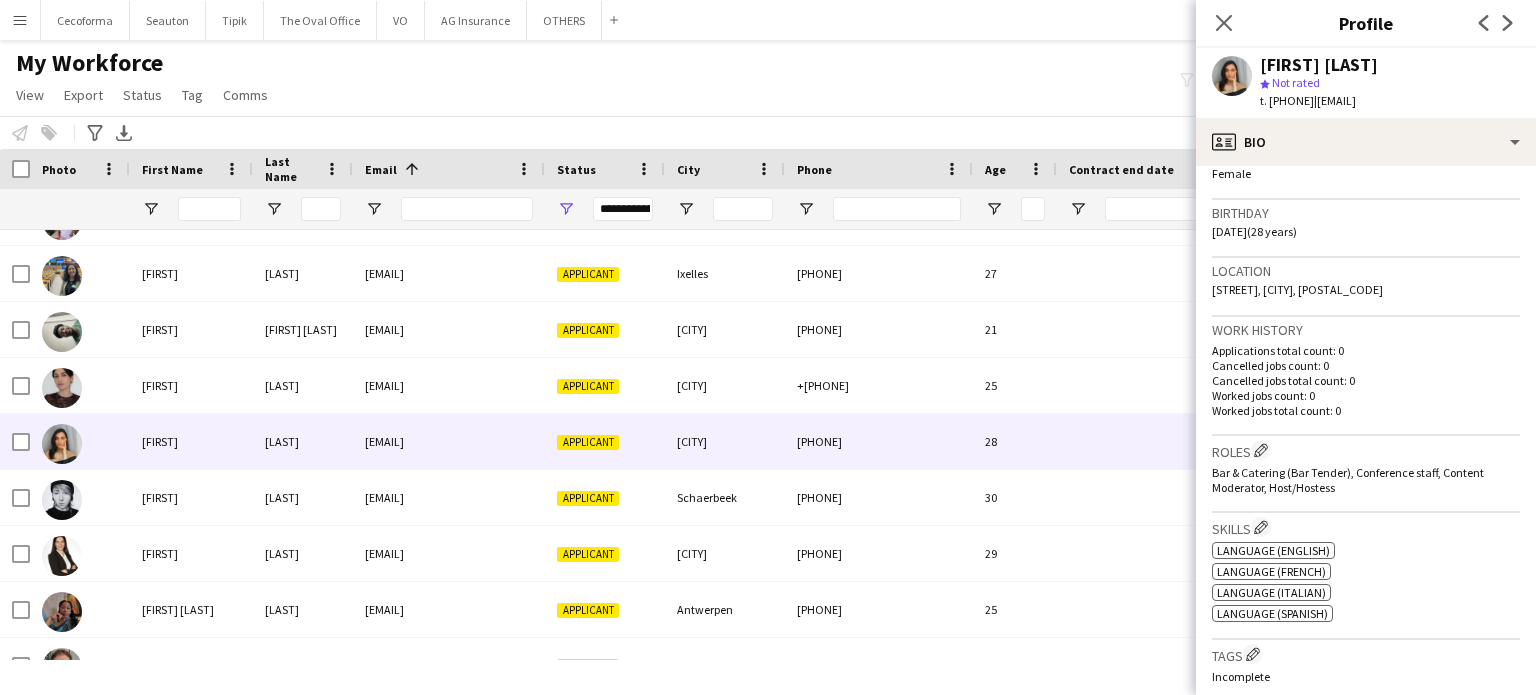 scroll, scrollTop: 0, scrollLeft: 0, axis: both 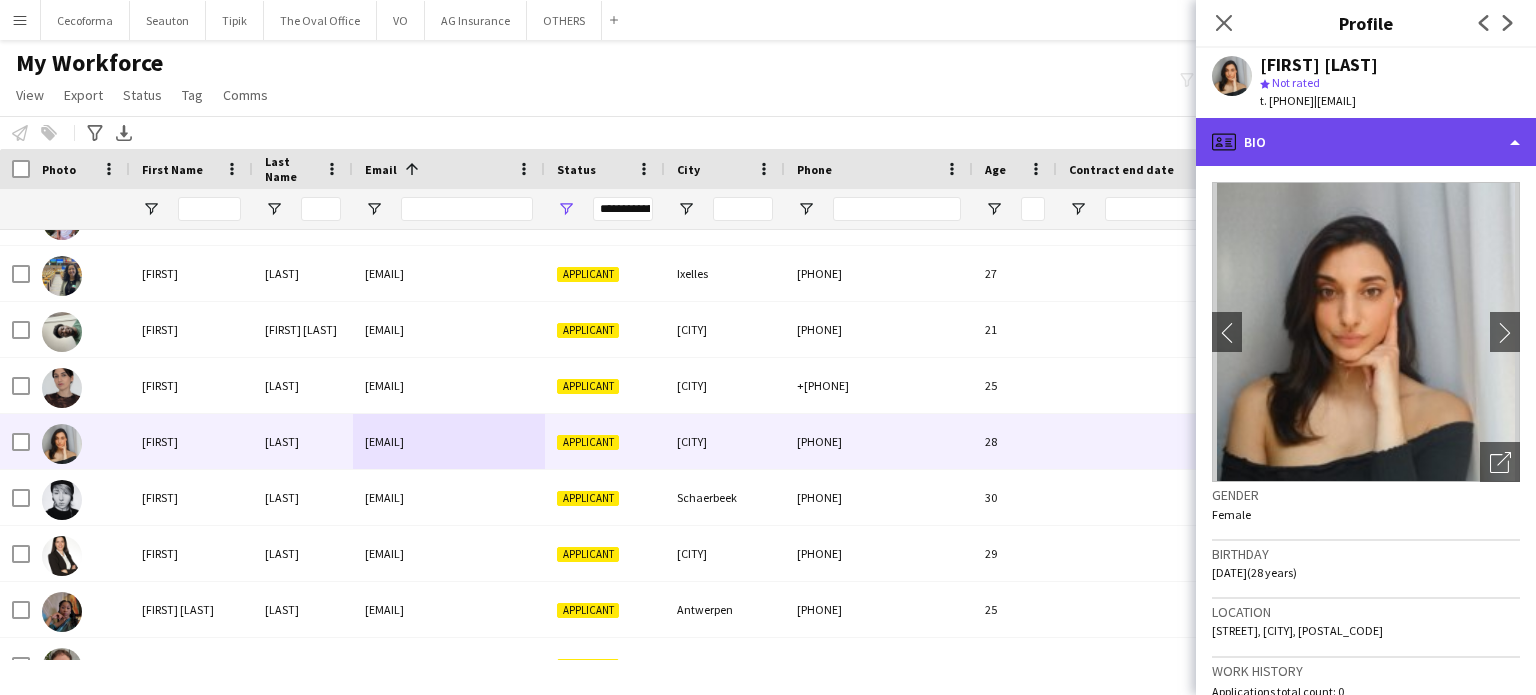click on "profile
Bio" 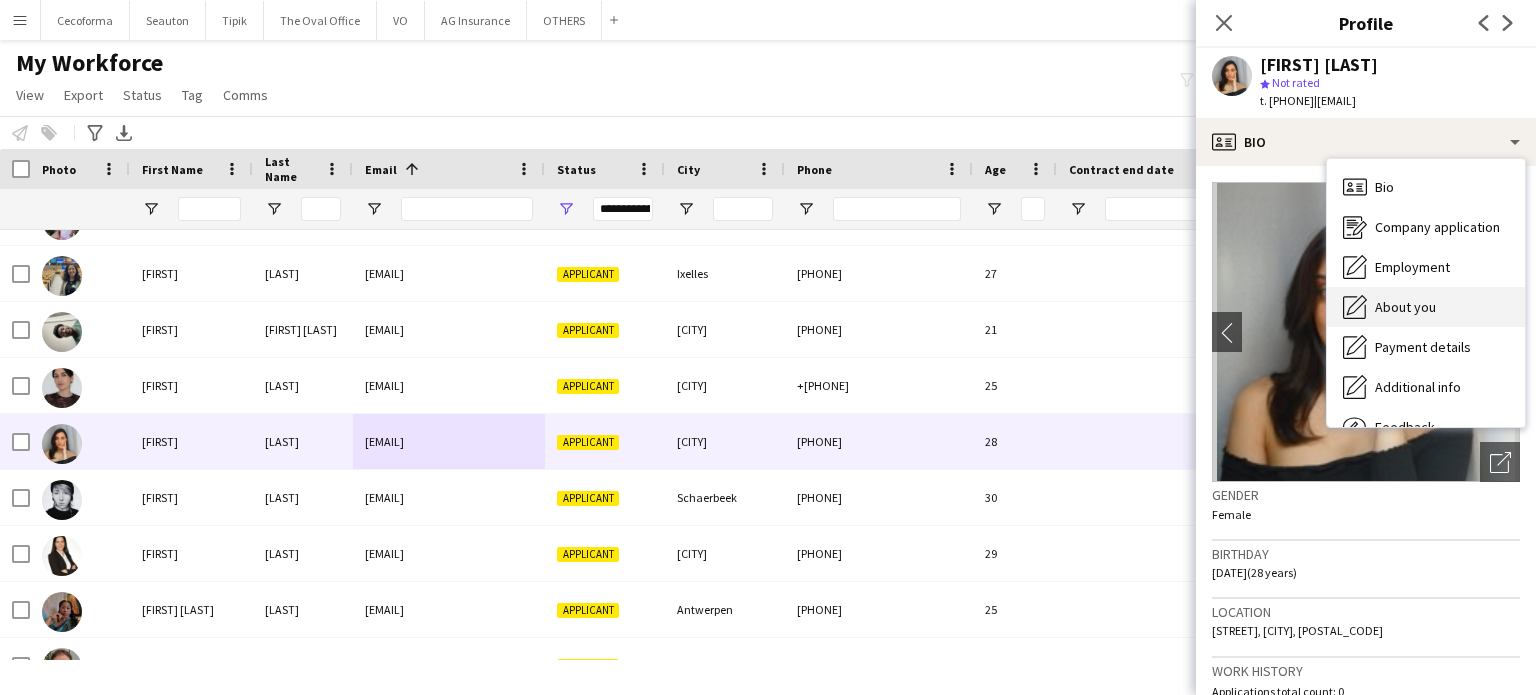 click on "About you" at bounding box center (1405, 307) 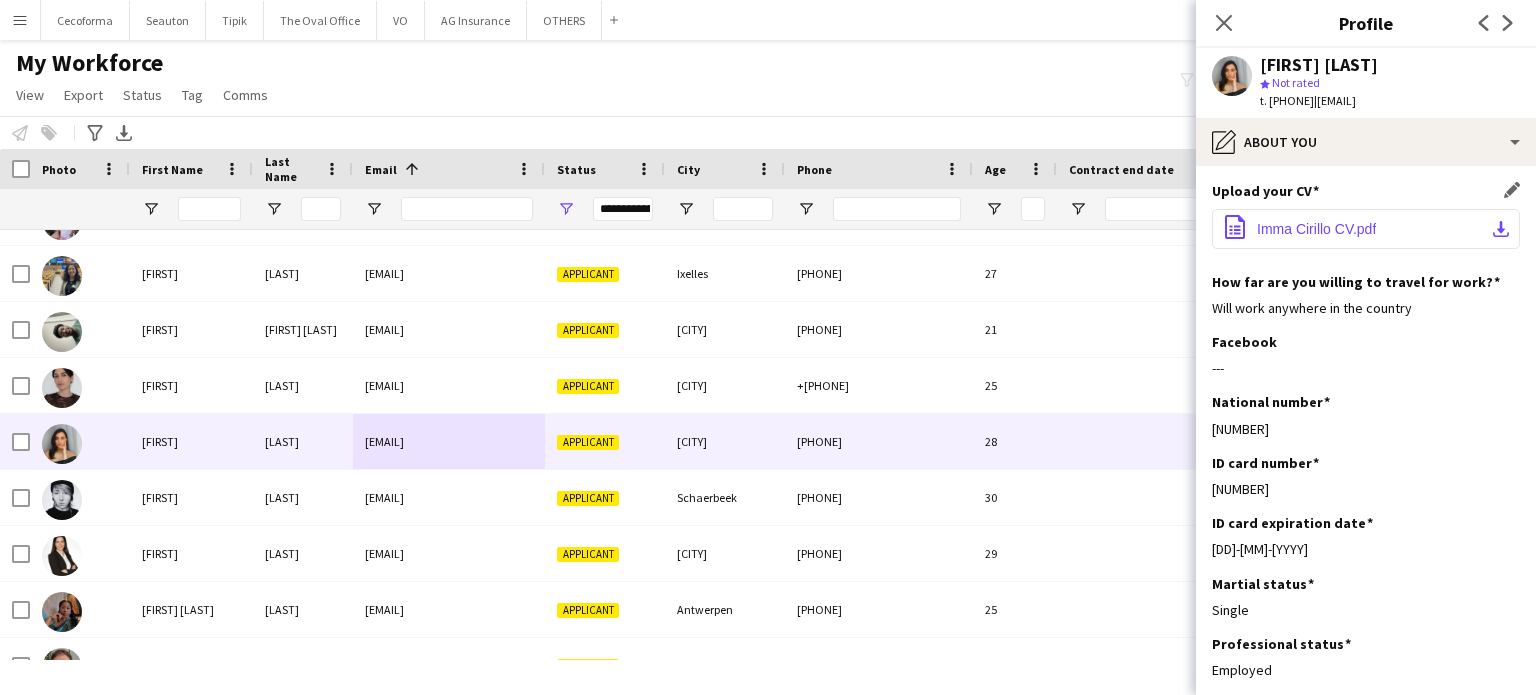 click on "Imma Cirillo CV.pdf" 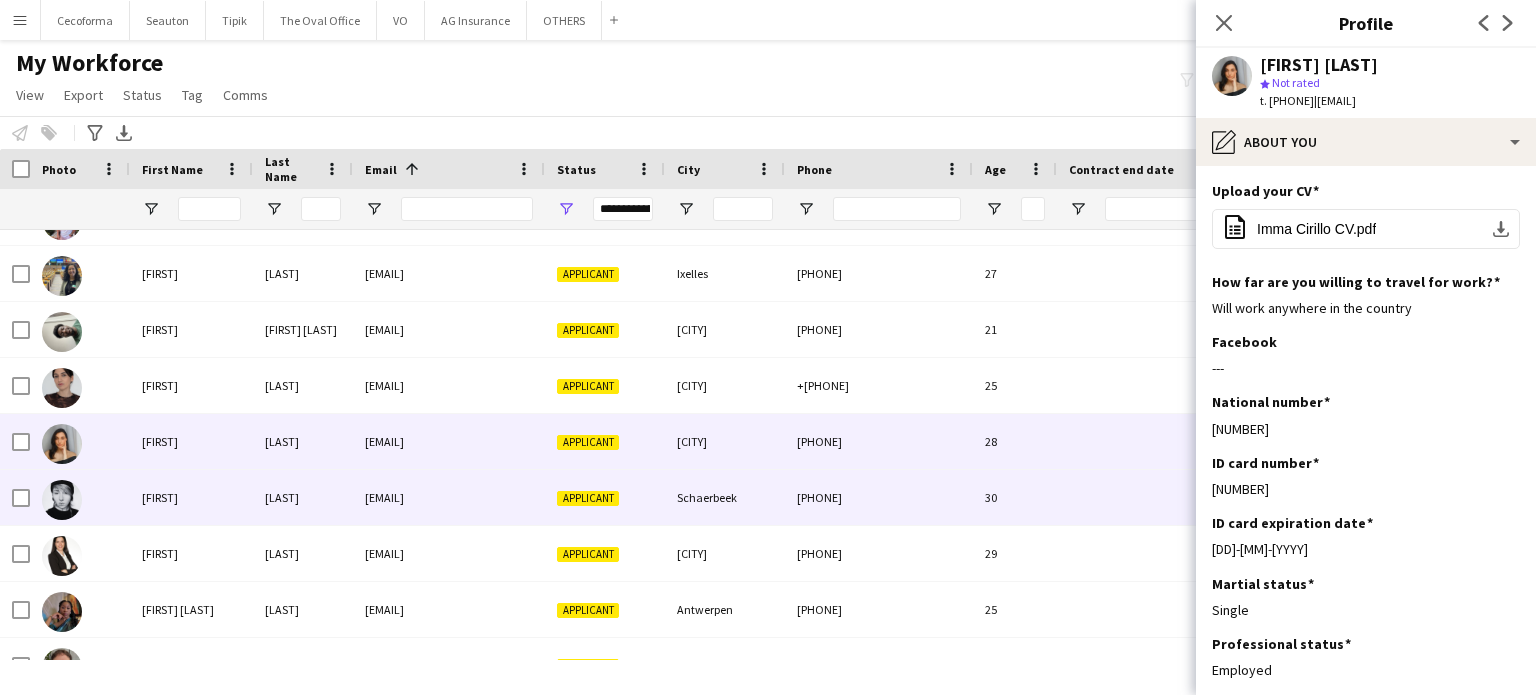 click on "Applicant" at bounding box center (605, 497) 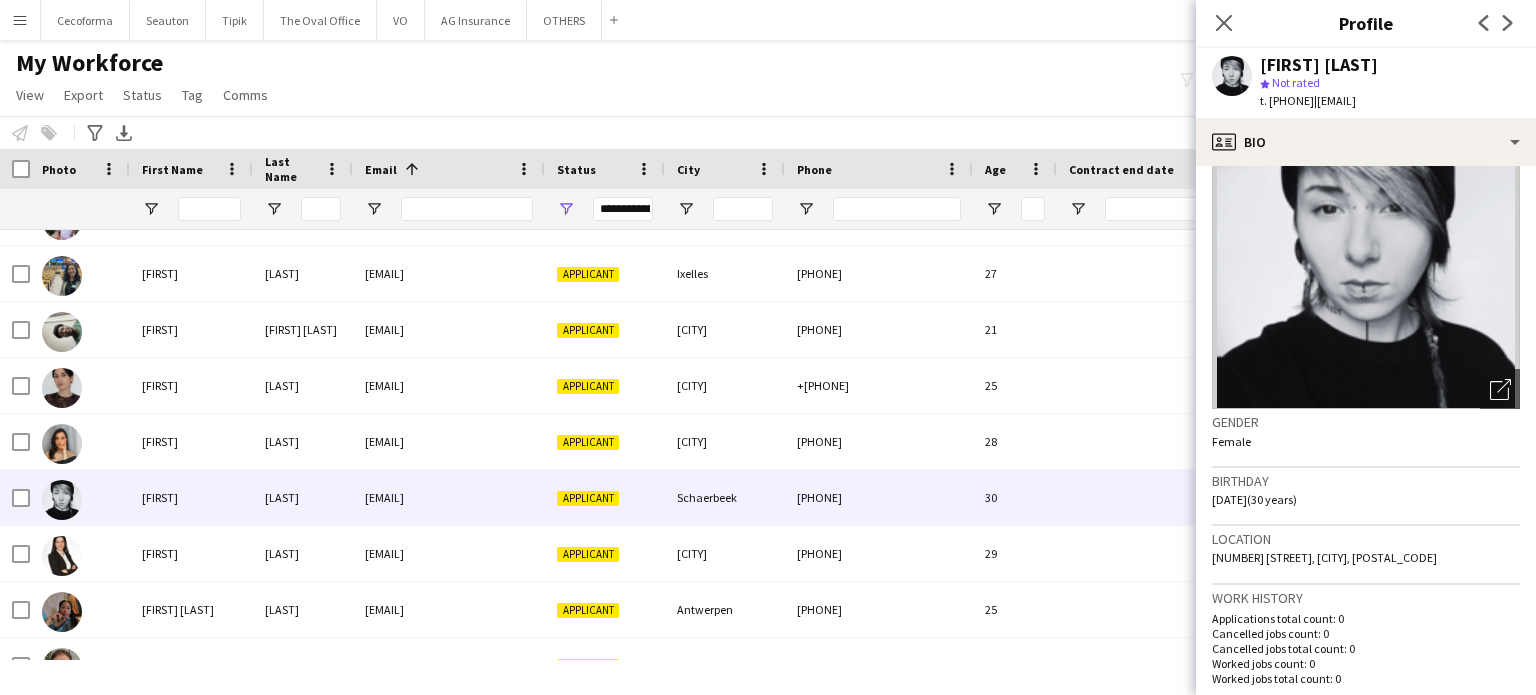 scroll, scrollTop: 200, scrollLeft: 0, axis: vertical 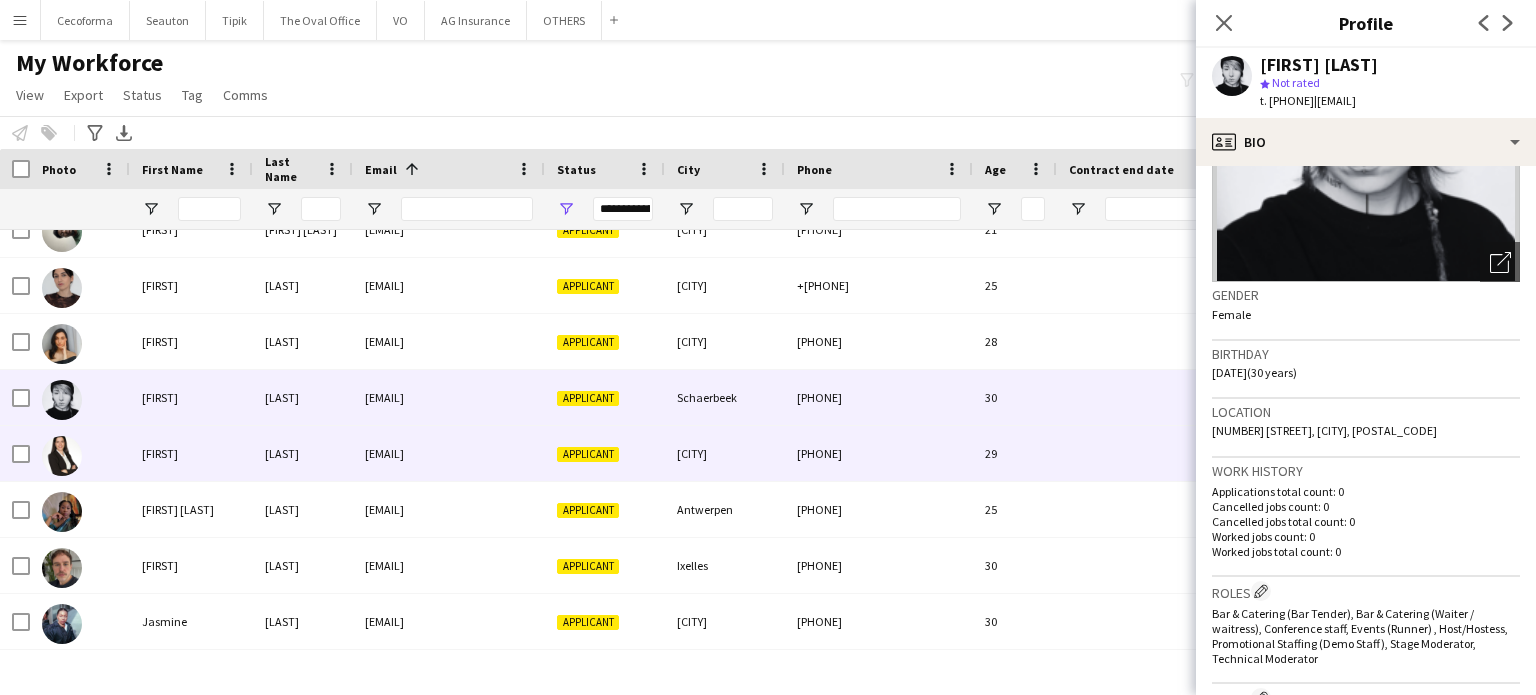 click on "+306986318444" at bounding box center [879, 453] 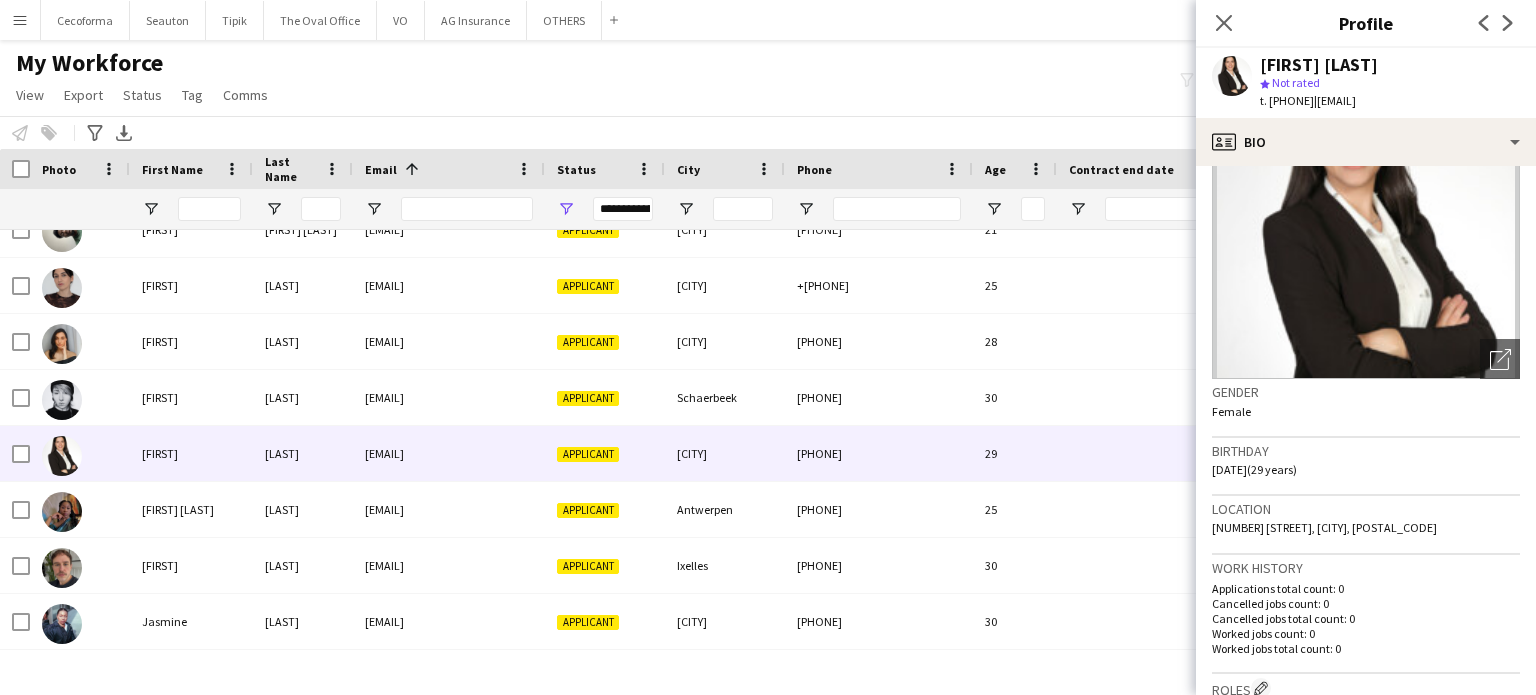 scroll, scrollTop: 100, scrollLeft: 0, axis: vertical 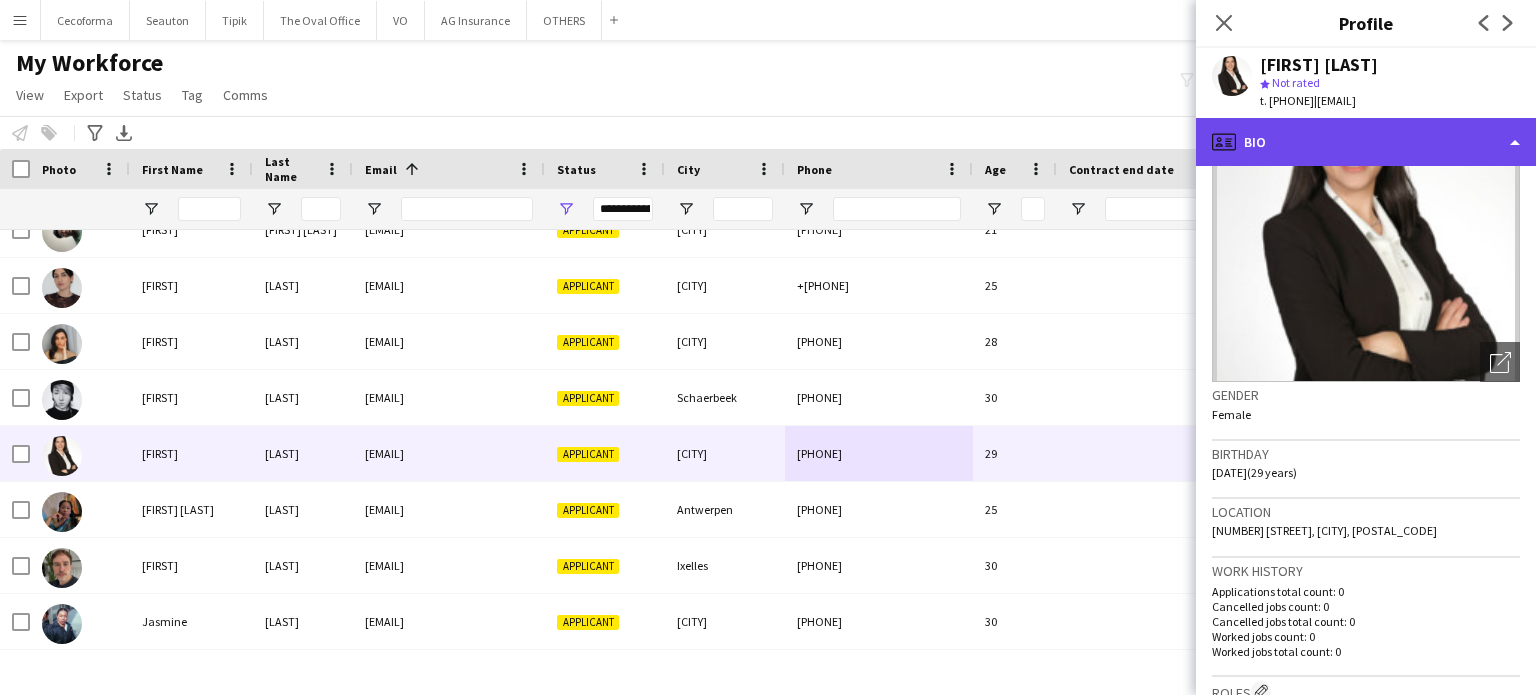 click on "profile
Bio" 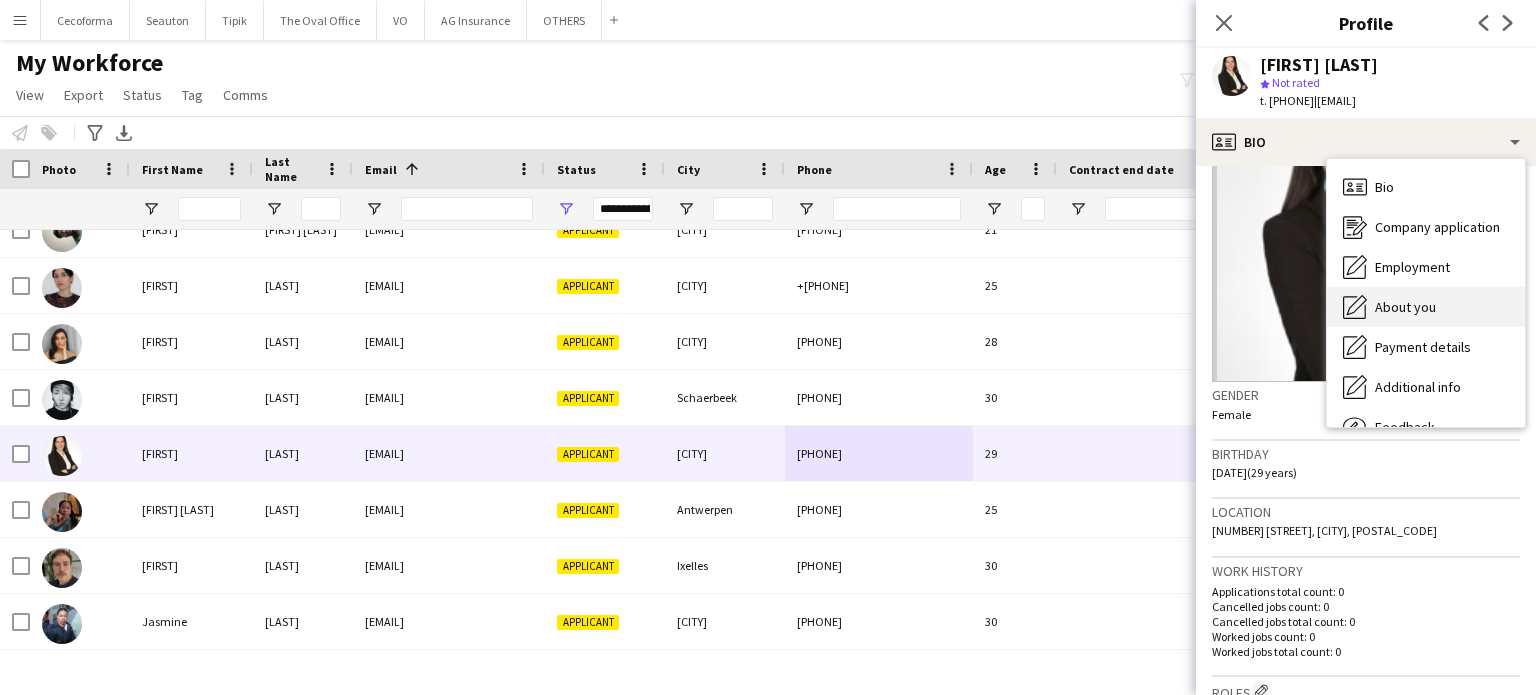 click on "About you" at bounding box center (1405, 307) 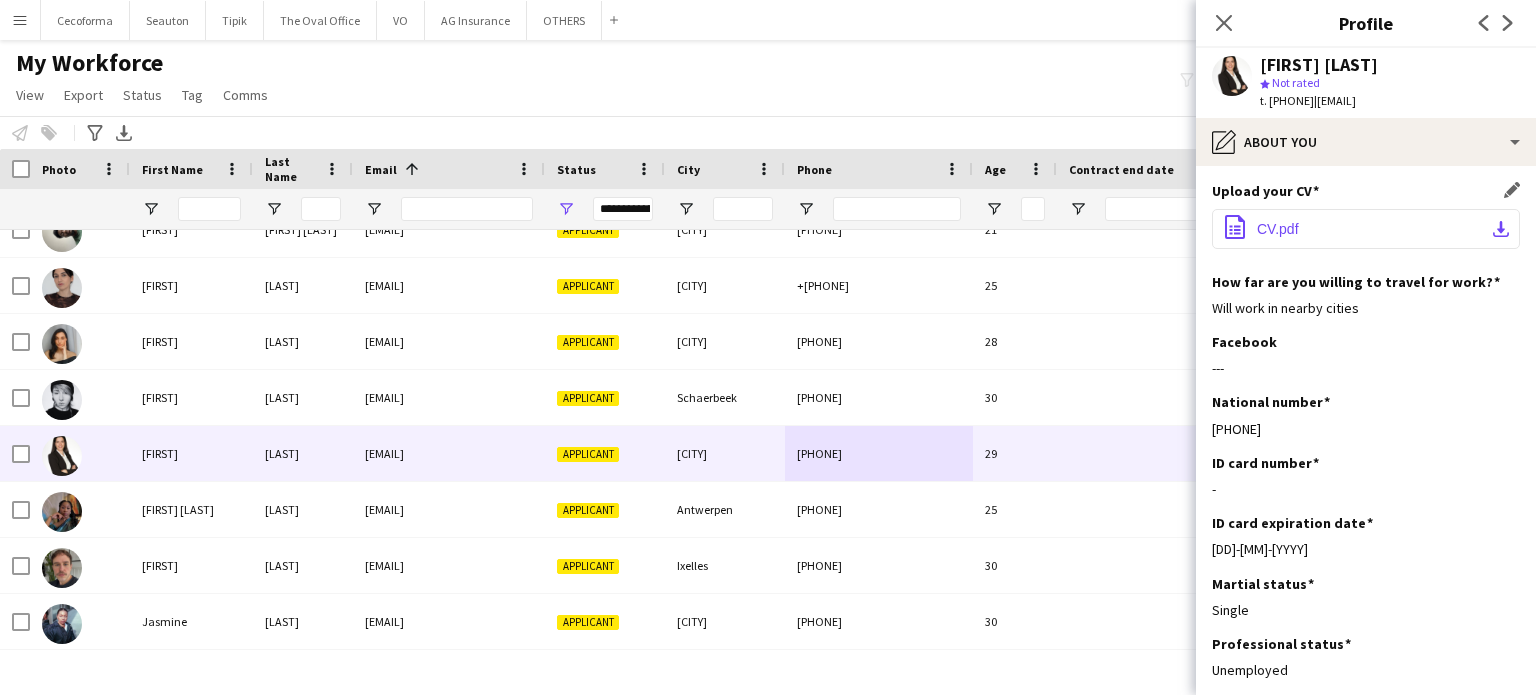 click on "CV.pdf" 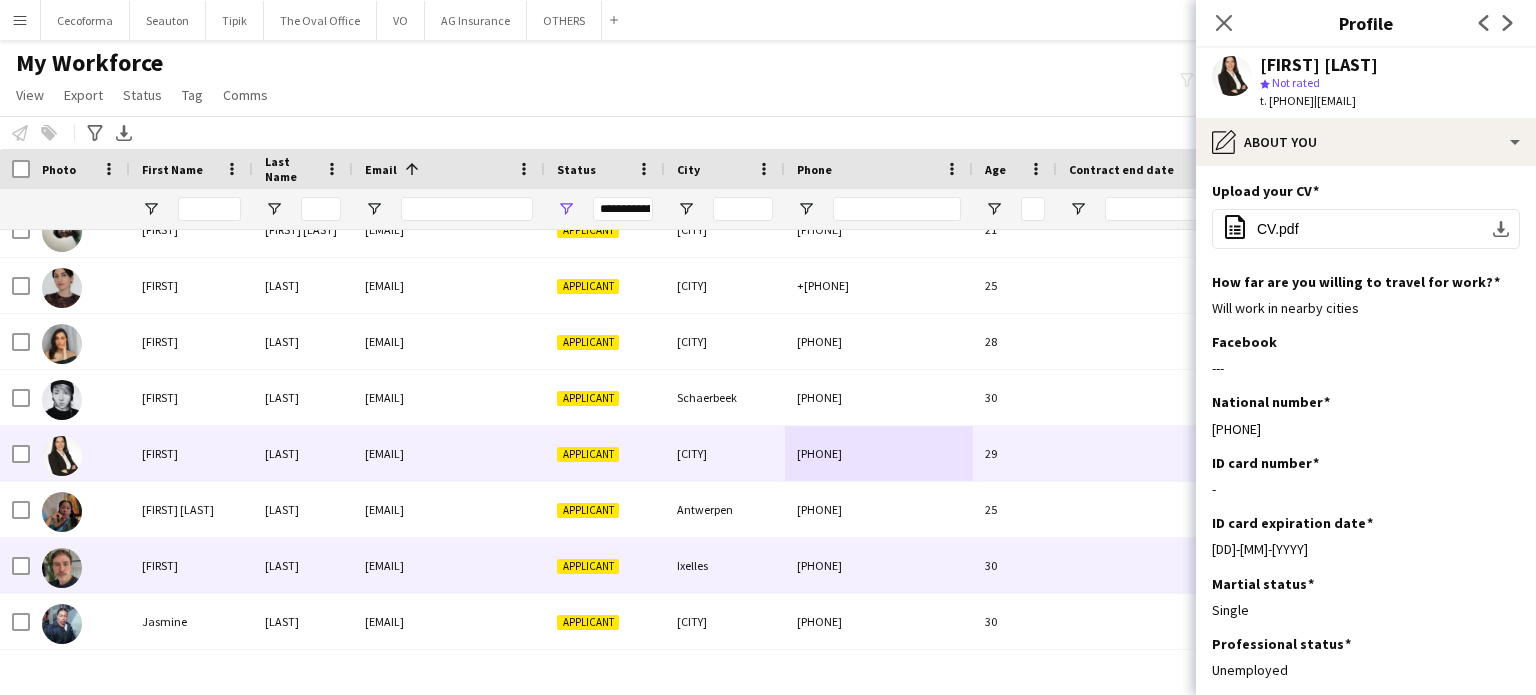 scroll, scrollTop: 6652, scrollLeft: 0, axis: vertical 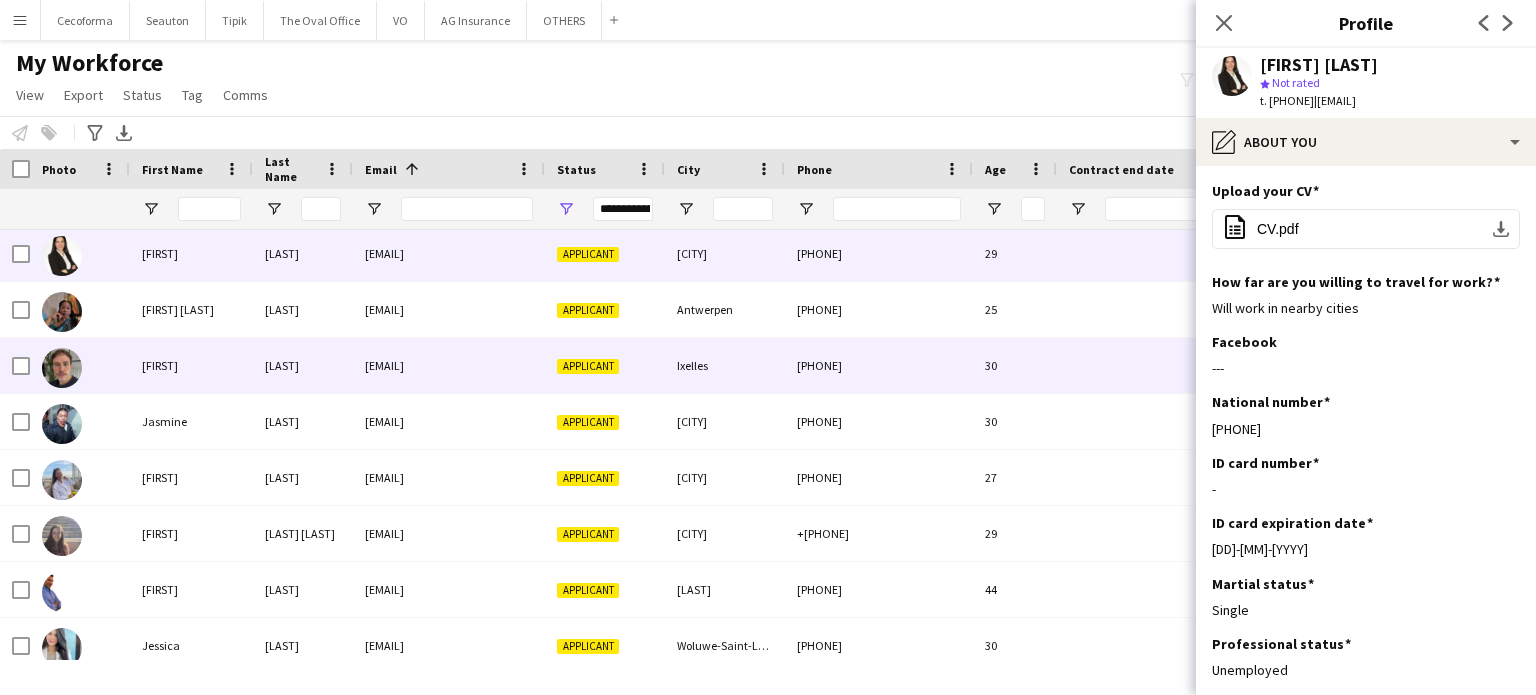 click on "Applicant" at bounding box center [605, 365] 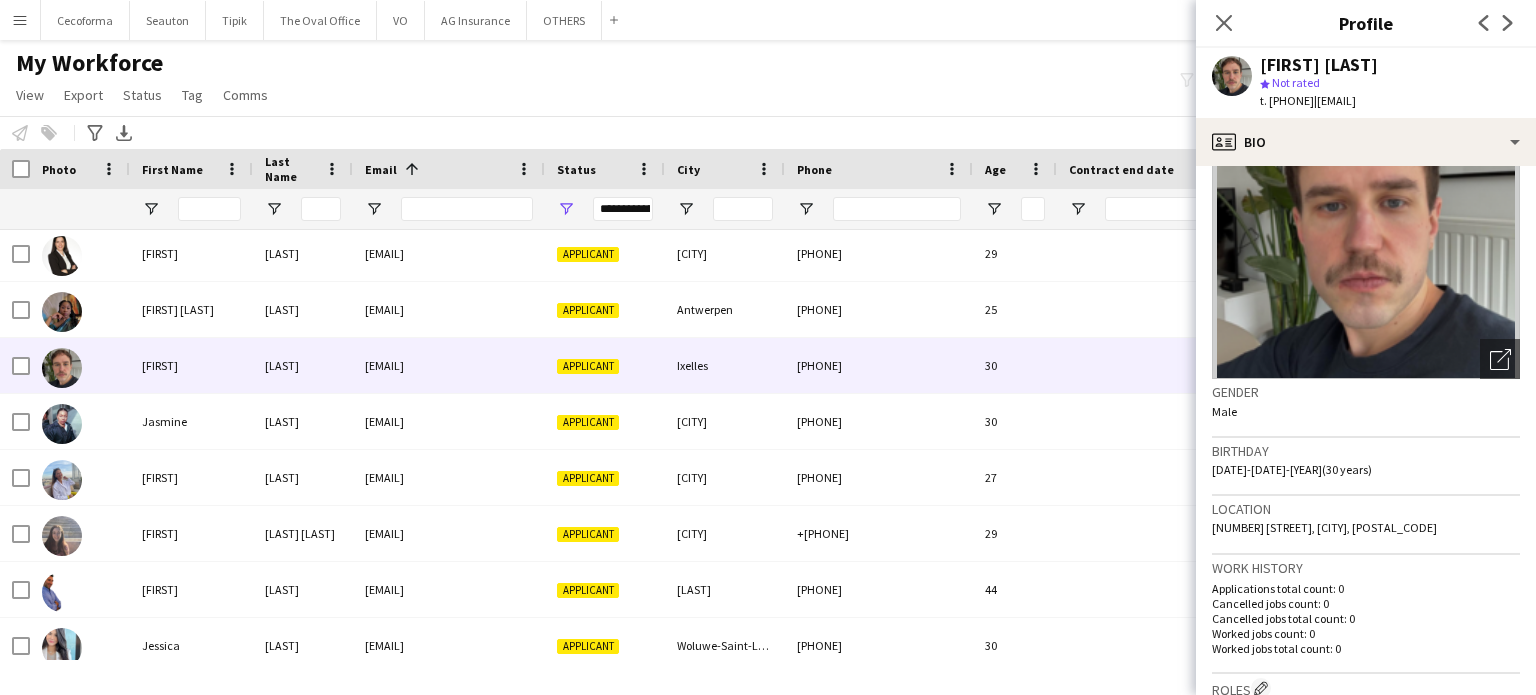 scroll, scrollTop: 100, scrollLeft: 0, axis: vertical 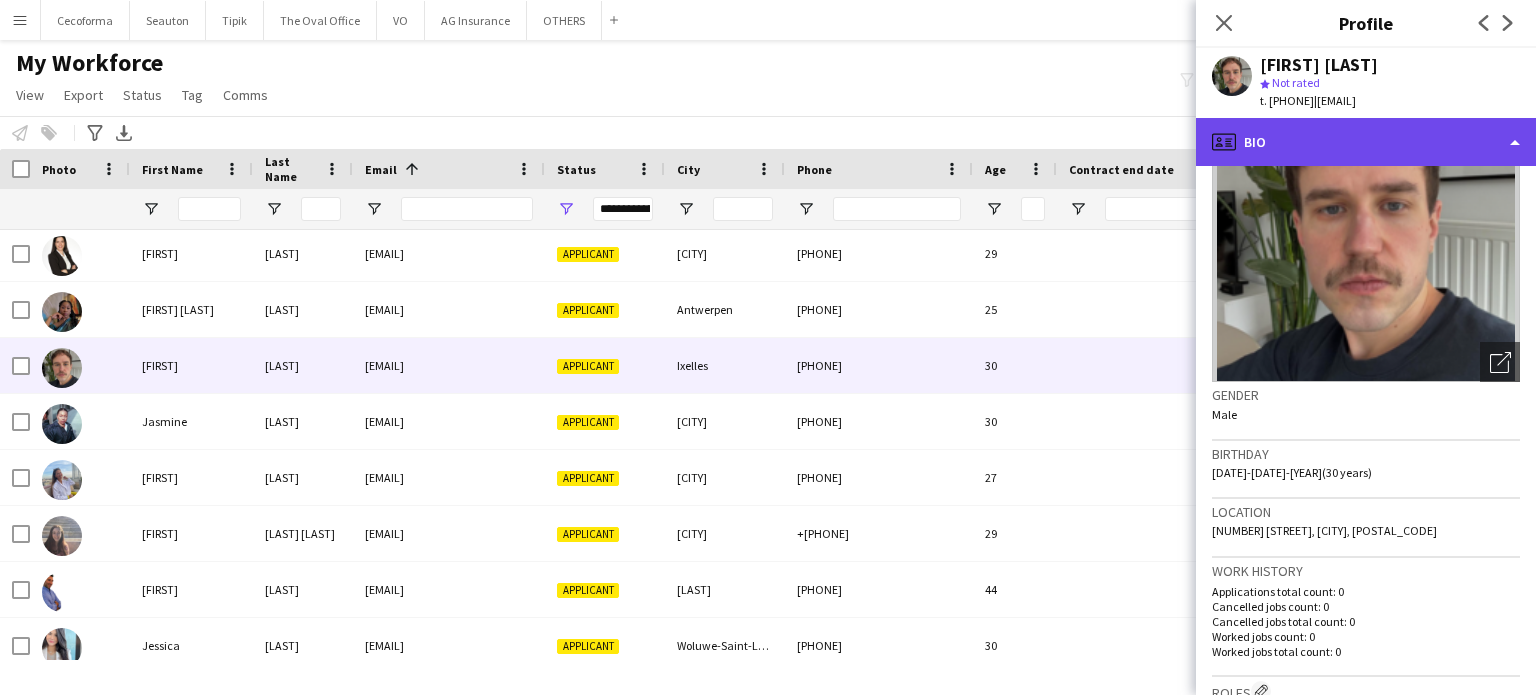 click on "profile
Bio" 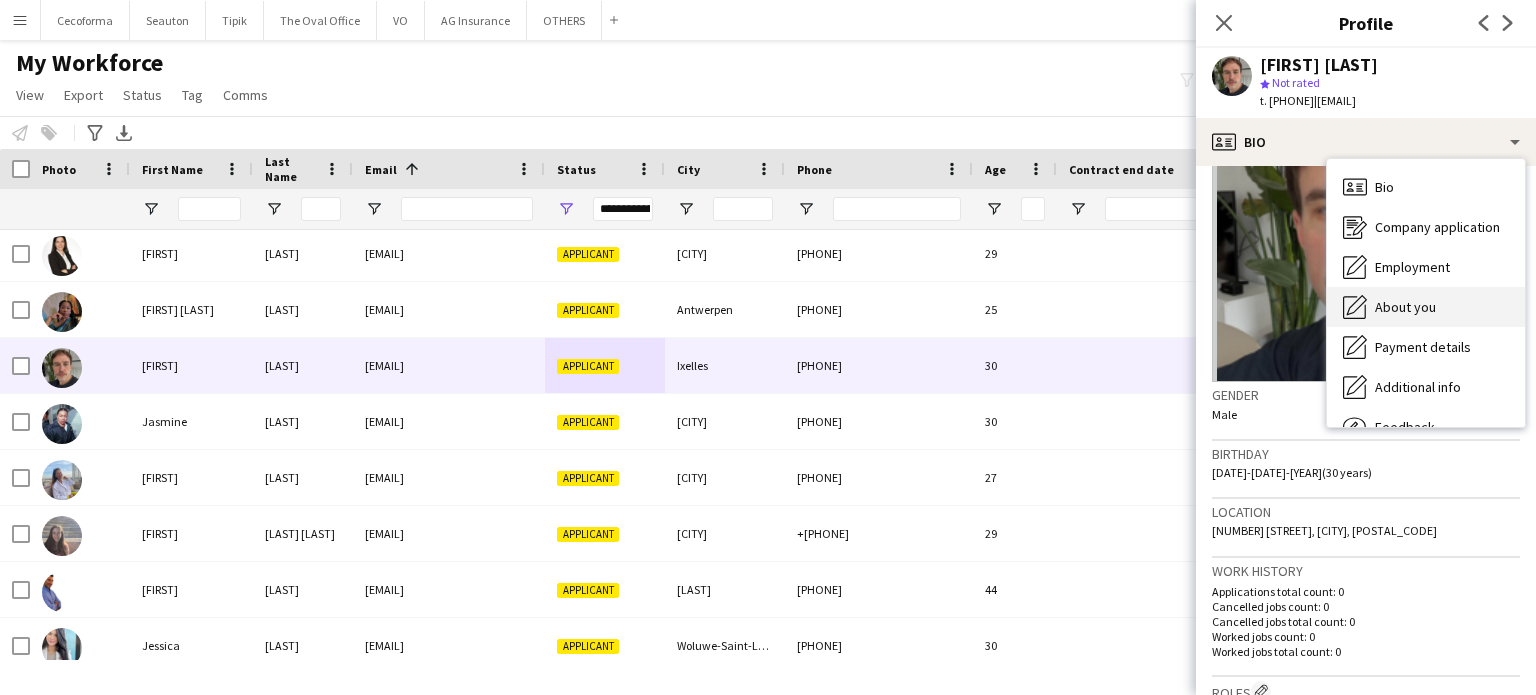 click on "About you" at bounding box center (1405, 307) 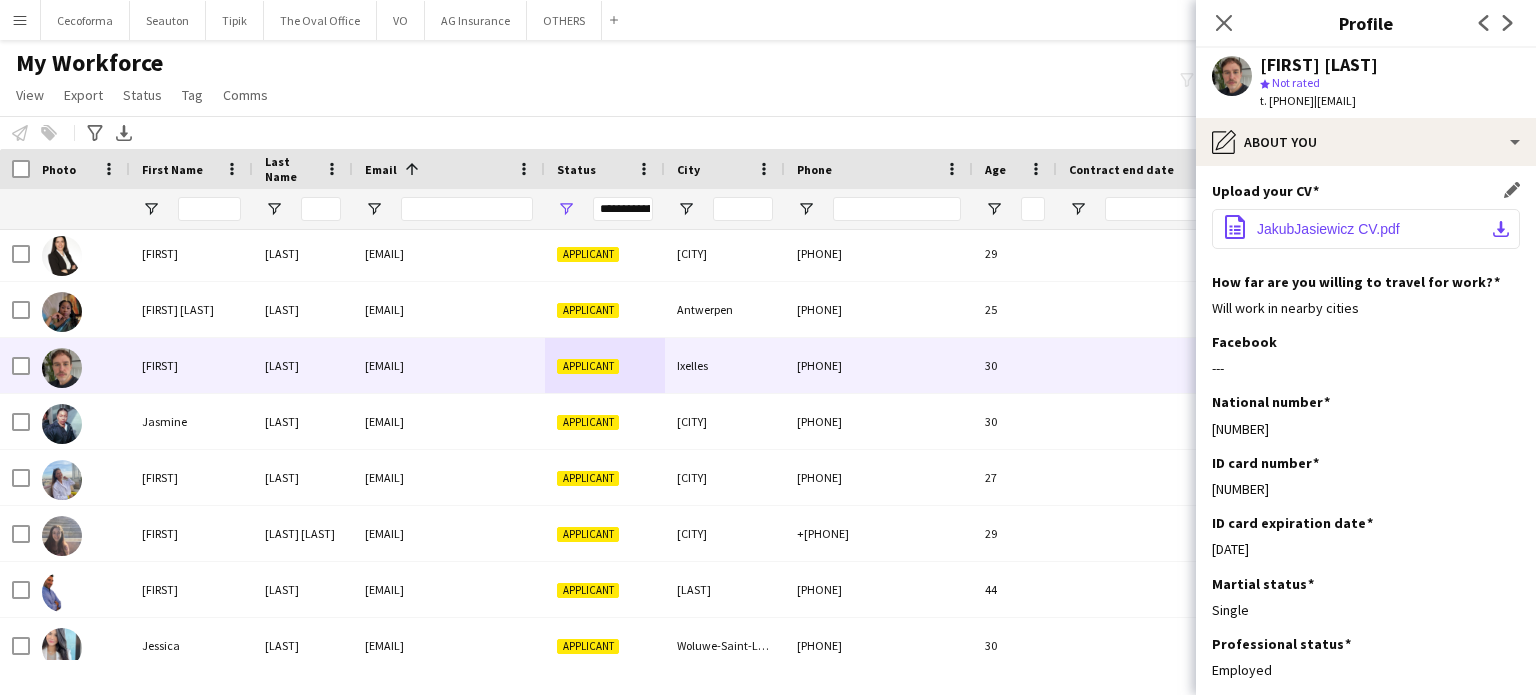 click on "JakubJasiewicz CV.pdf" 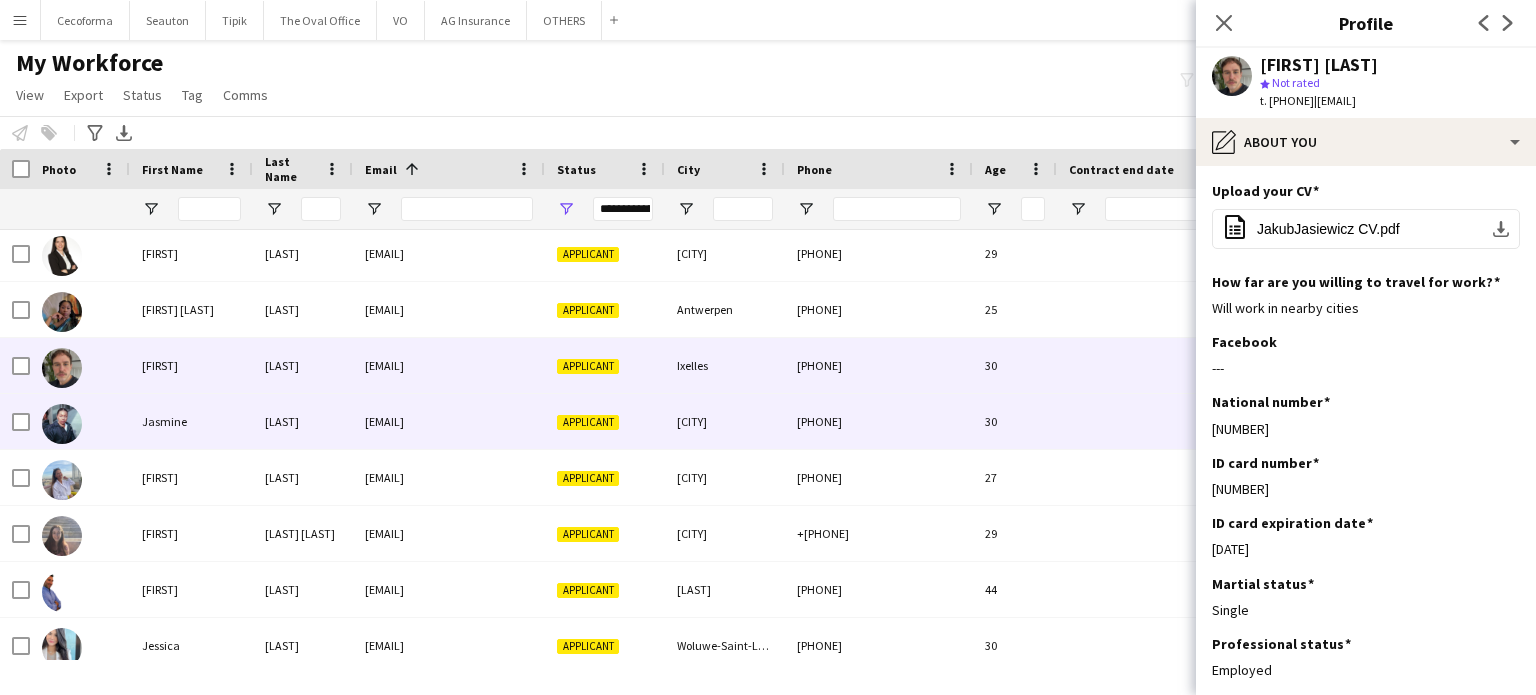 click on "Applicant" at bounding box center [605, 421] 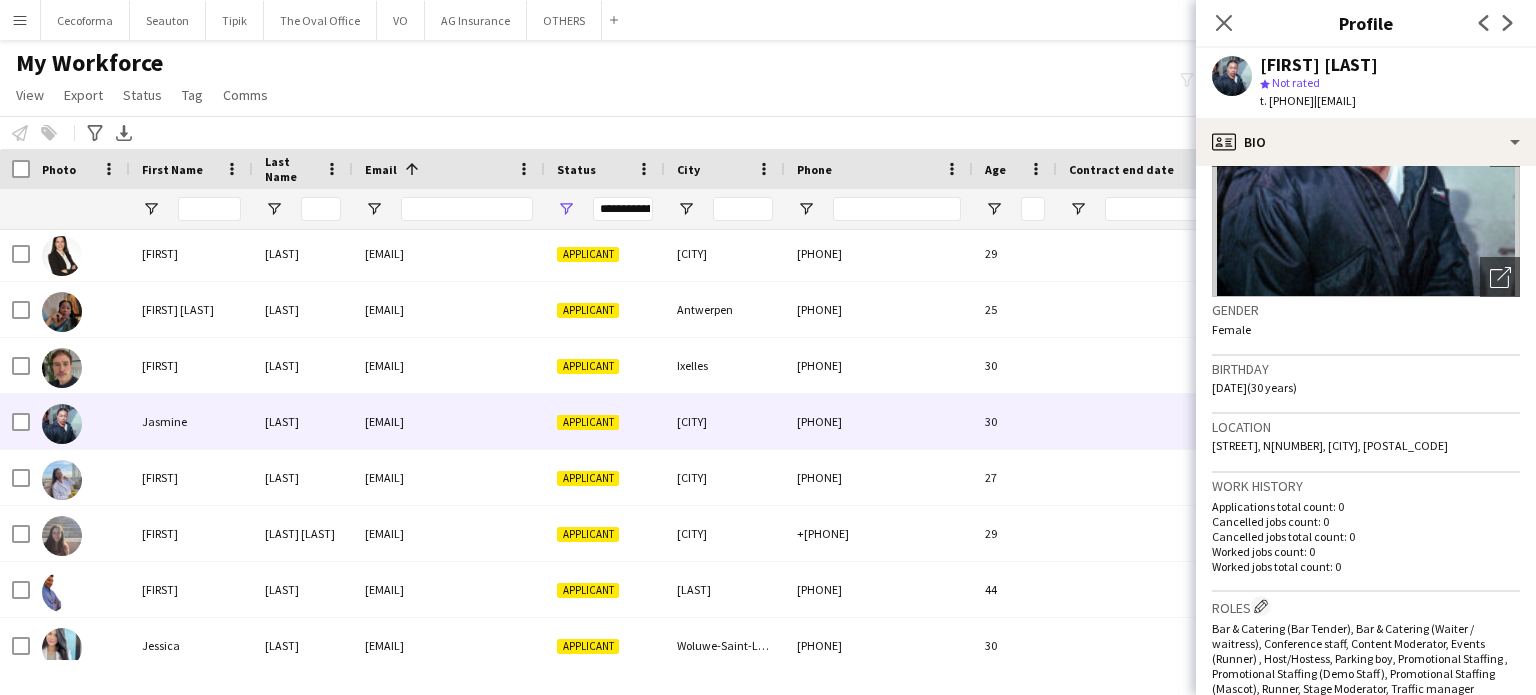 scroll, scrollTop: 100, scrollLeft: 0, axis: vertical 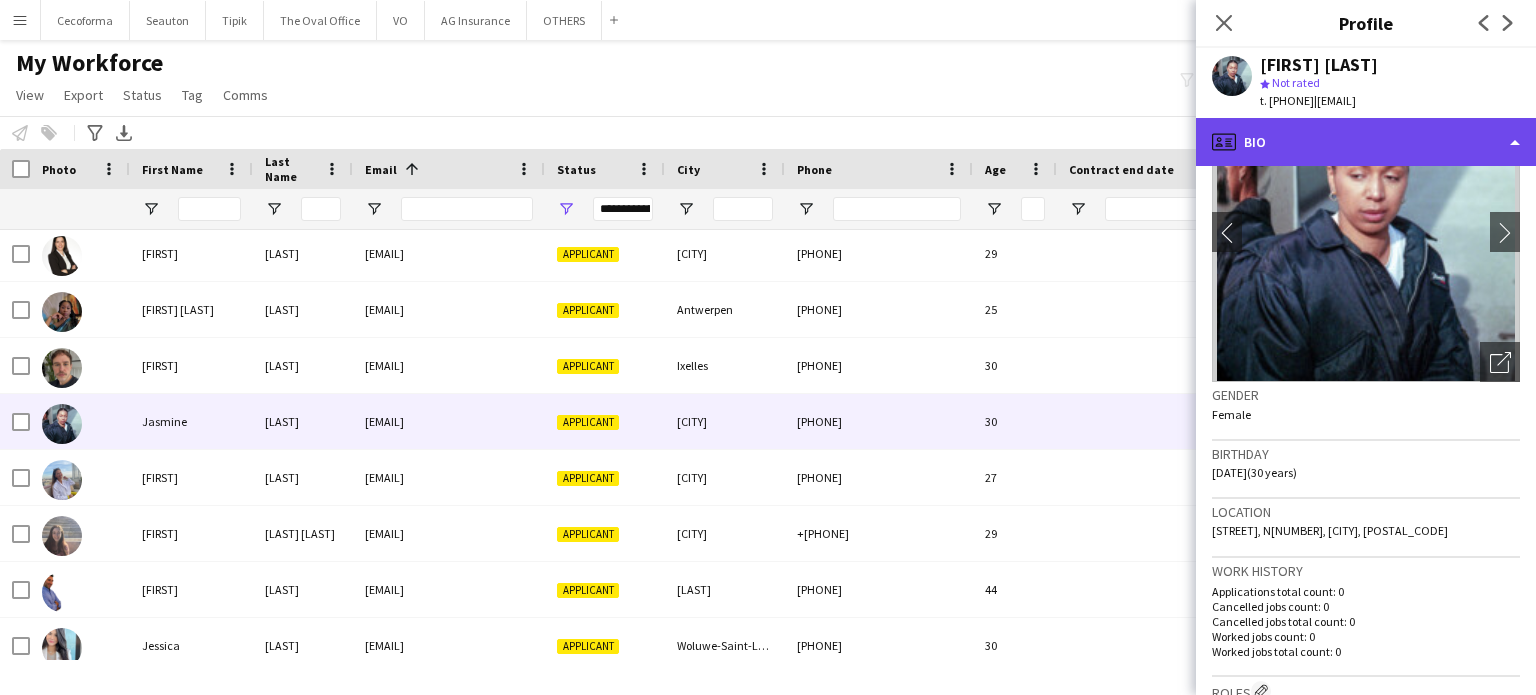 click on "profile
Bio" 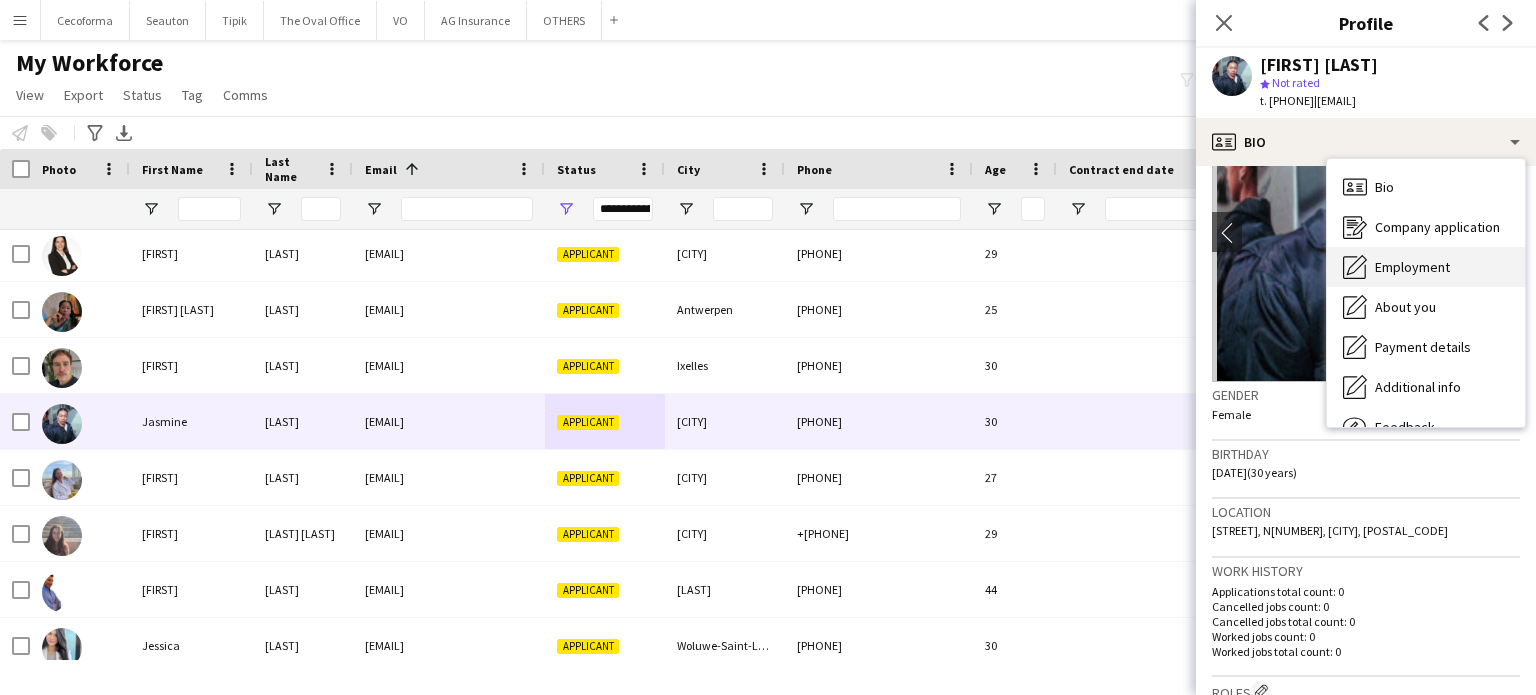 click on "Employment" at bounding box center [1412, 267] 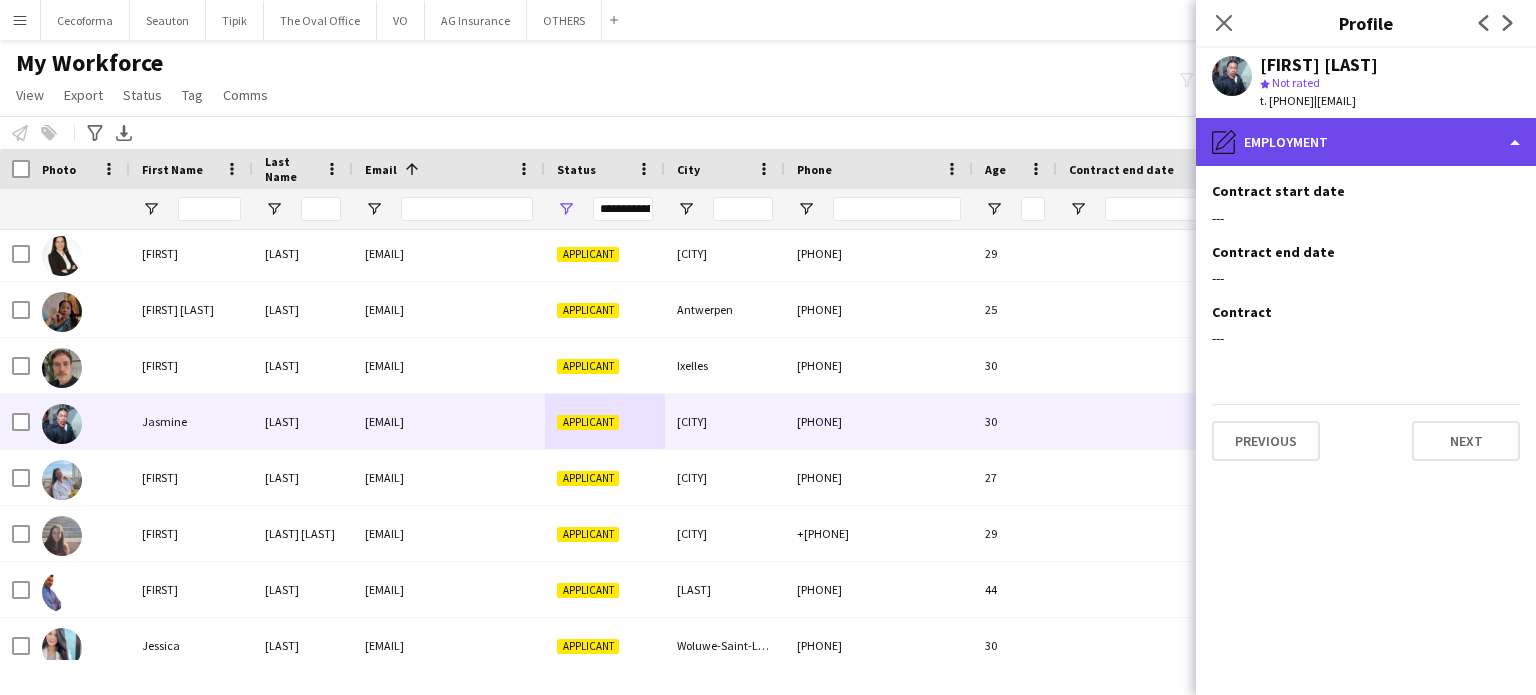 click on "pencil4
Employment" 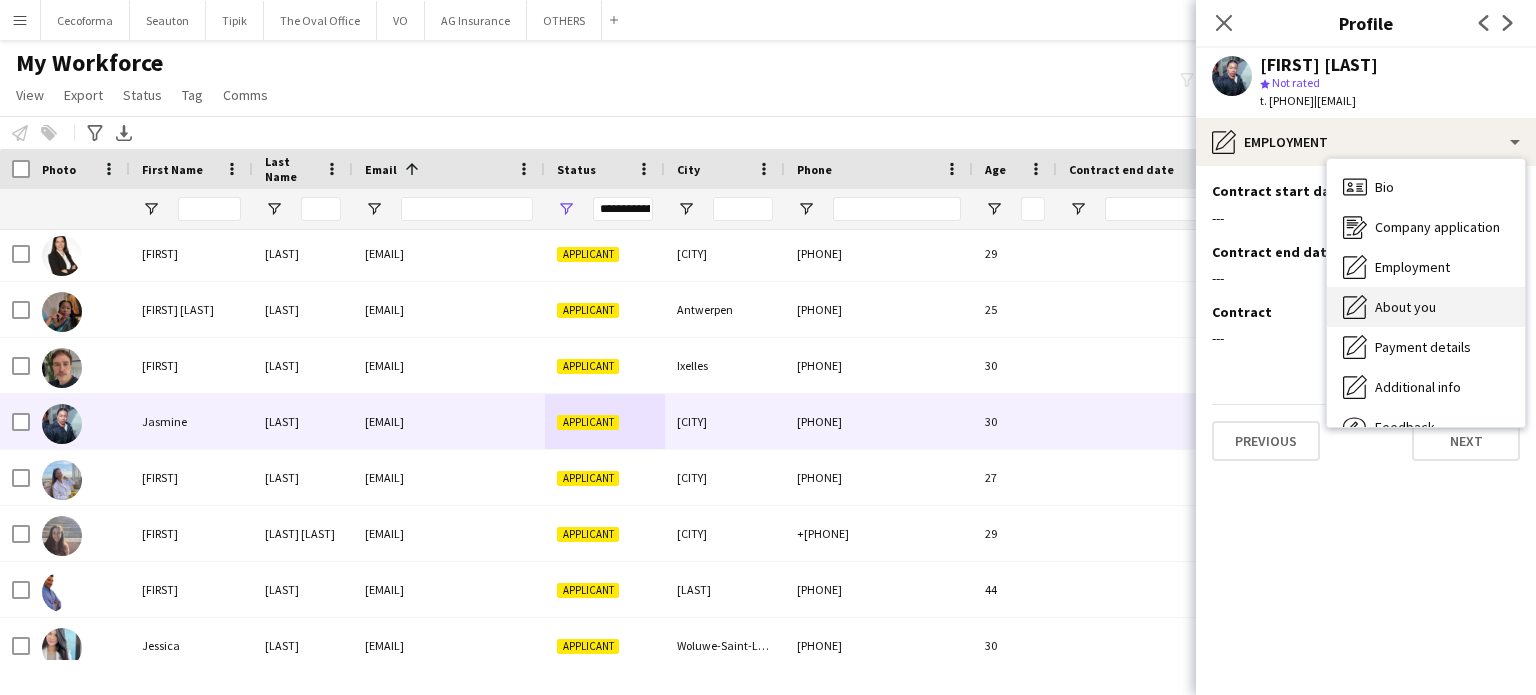 click on "About you" at bounding box center [1405, 307] 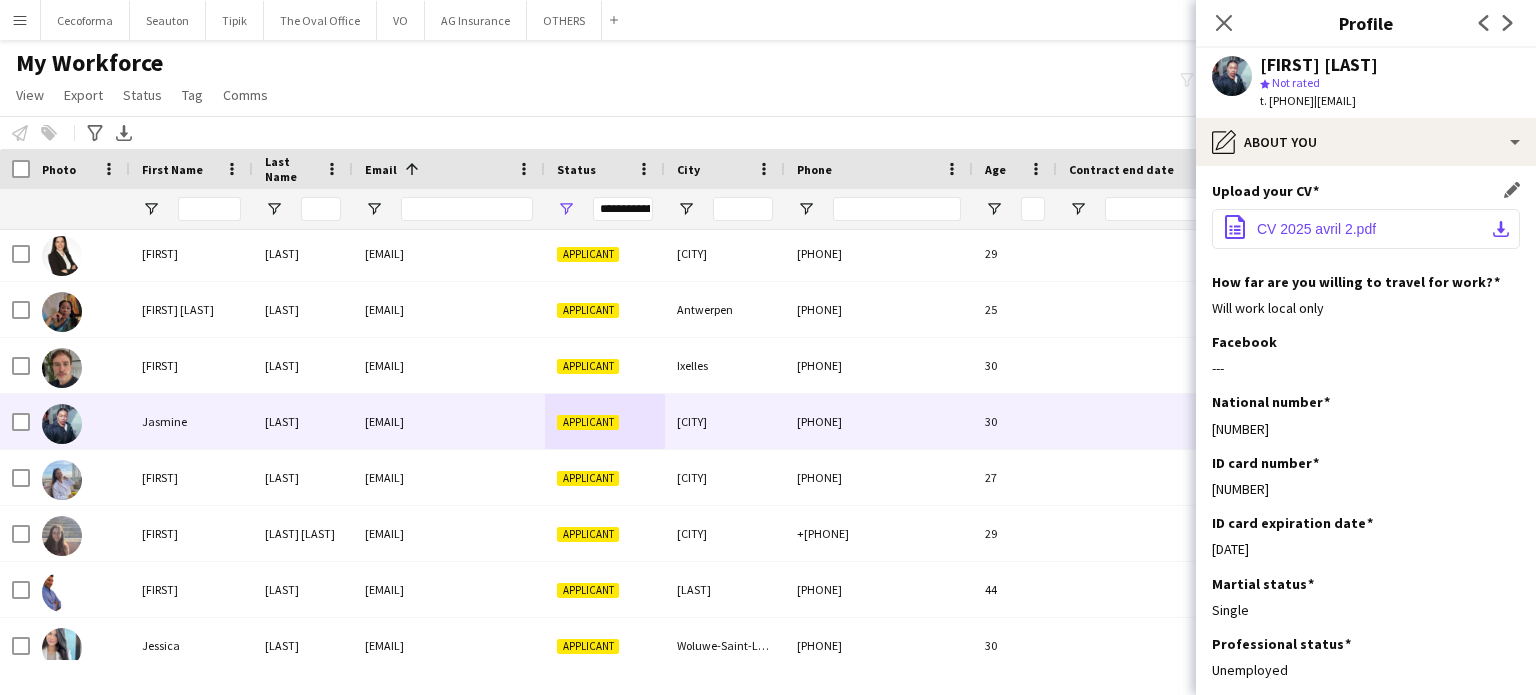 click on "CV 2025 avril 2.pdf" 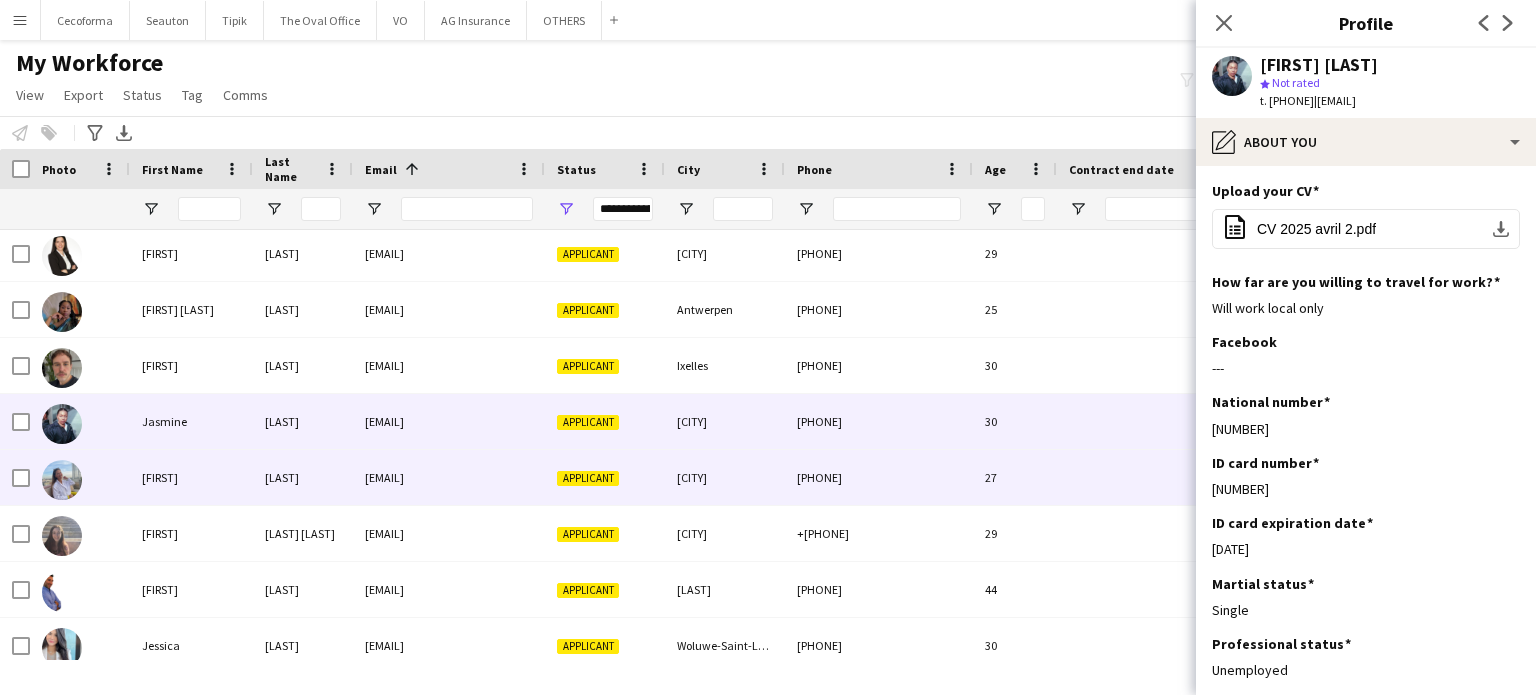 click on "Applicant" at bounding box center (605, 477) 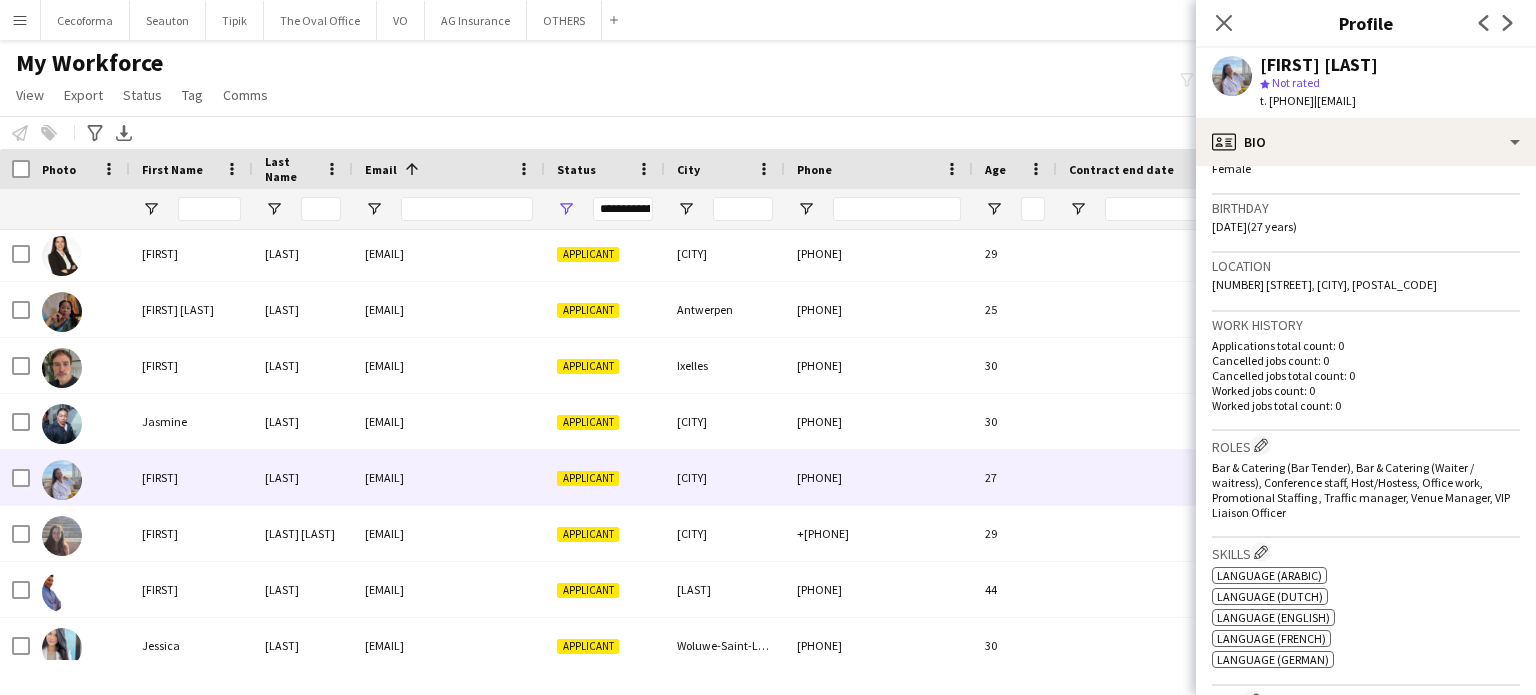 scroll, scrollTop: 400, scrollLeft: 0, axis: vertical 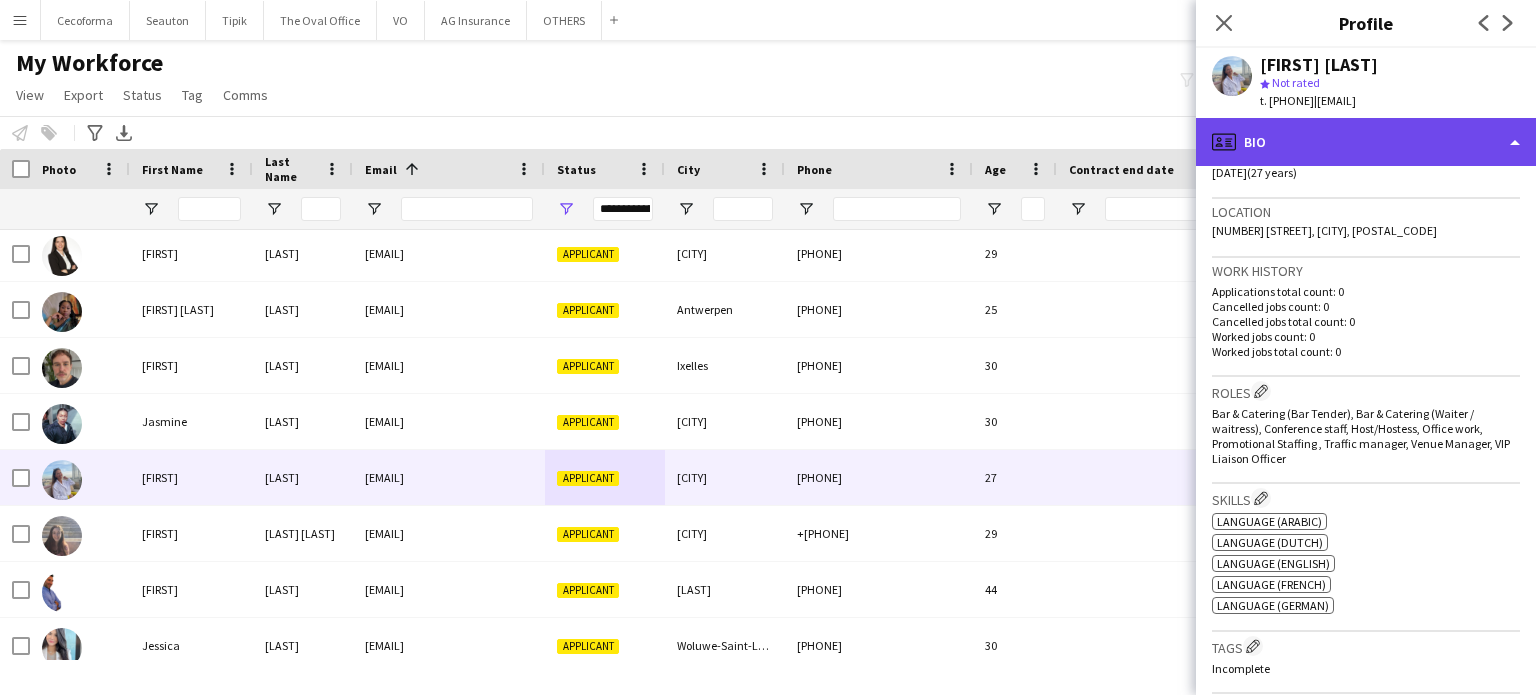 click on "profile
Bio" 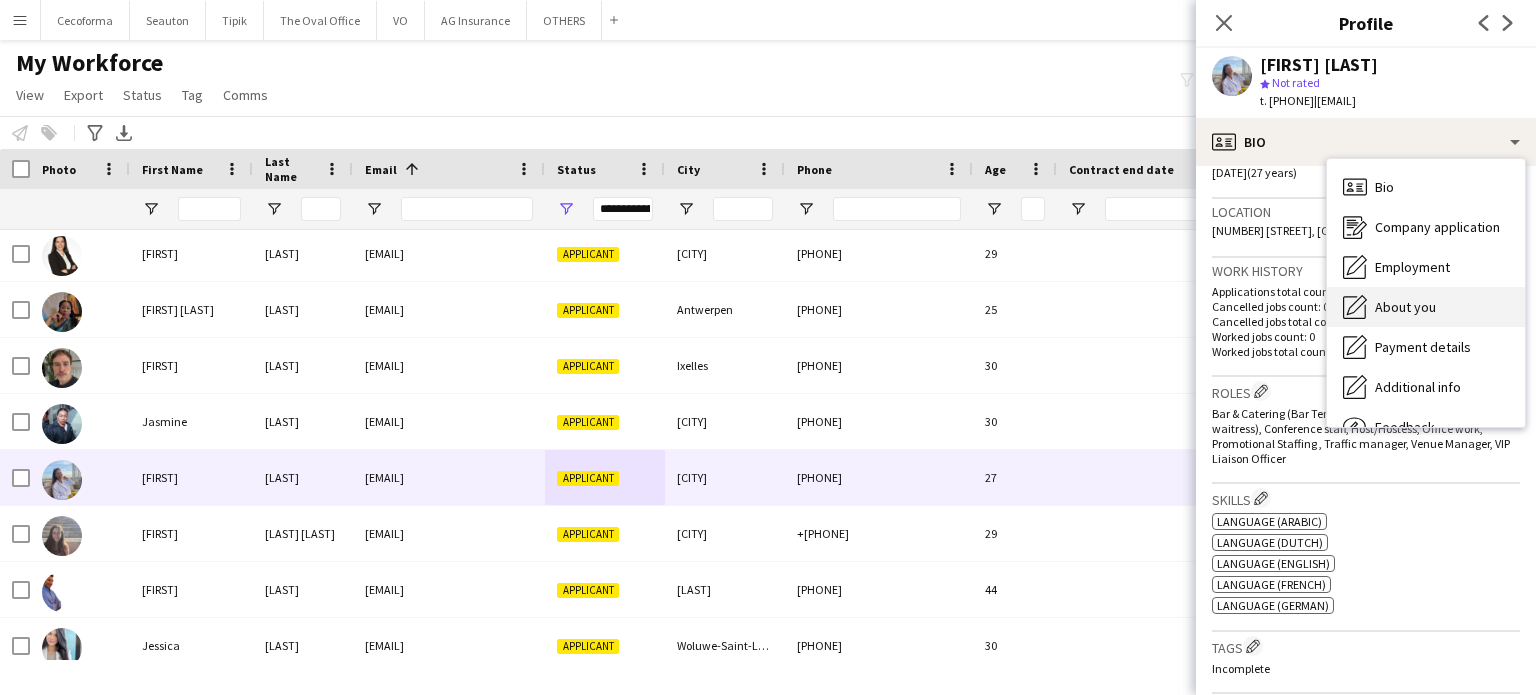 click on "About you" at bounding box center (1405, 307) 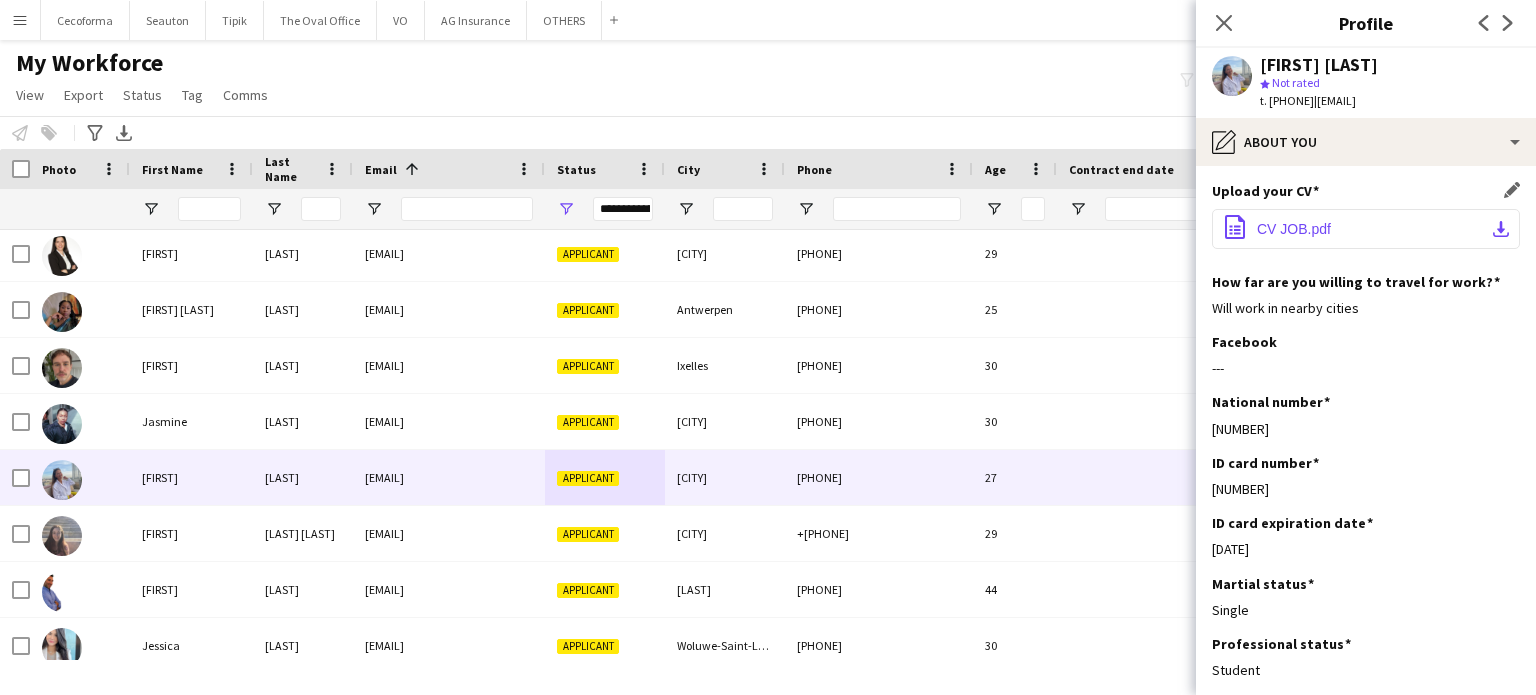 click on "CV JOB.pdf" 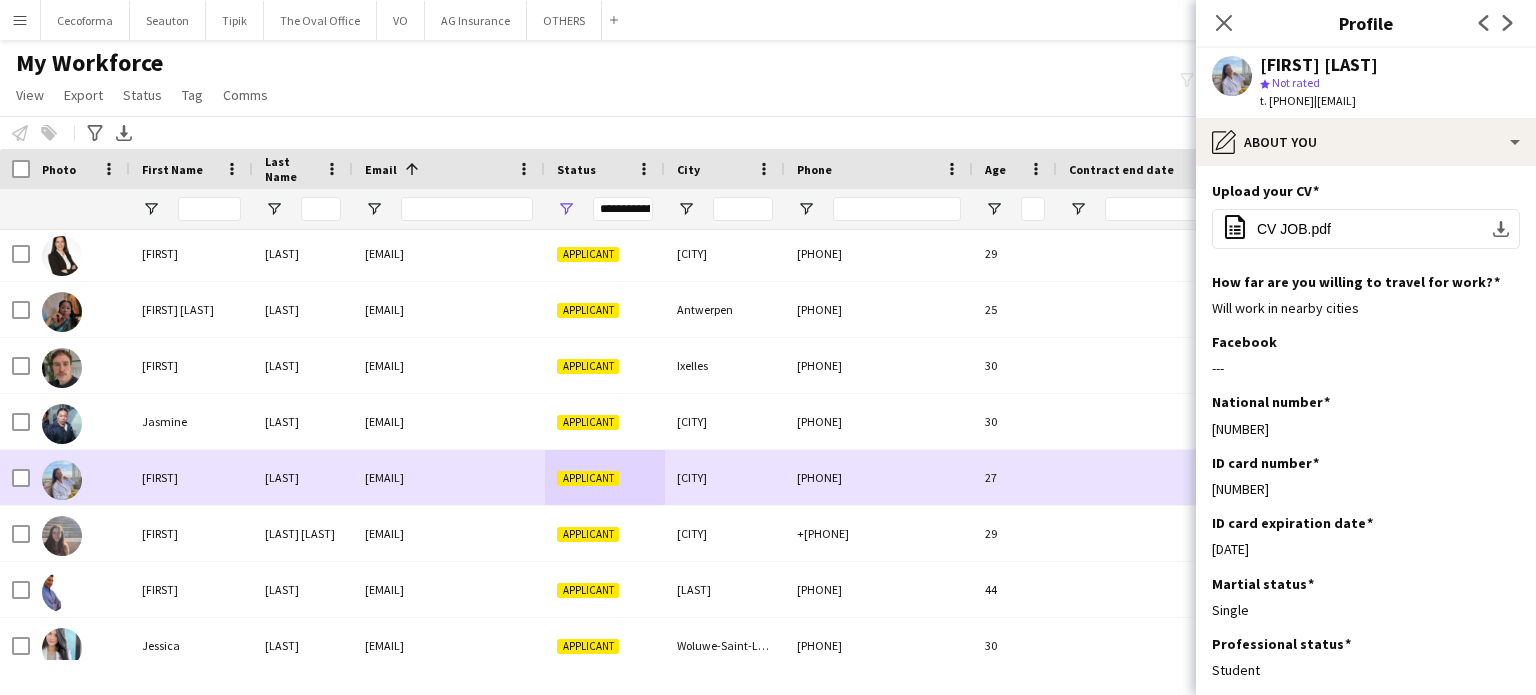 scroll, scrollTop: 6848, scrollLeft: 0, axis: vertical 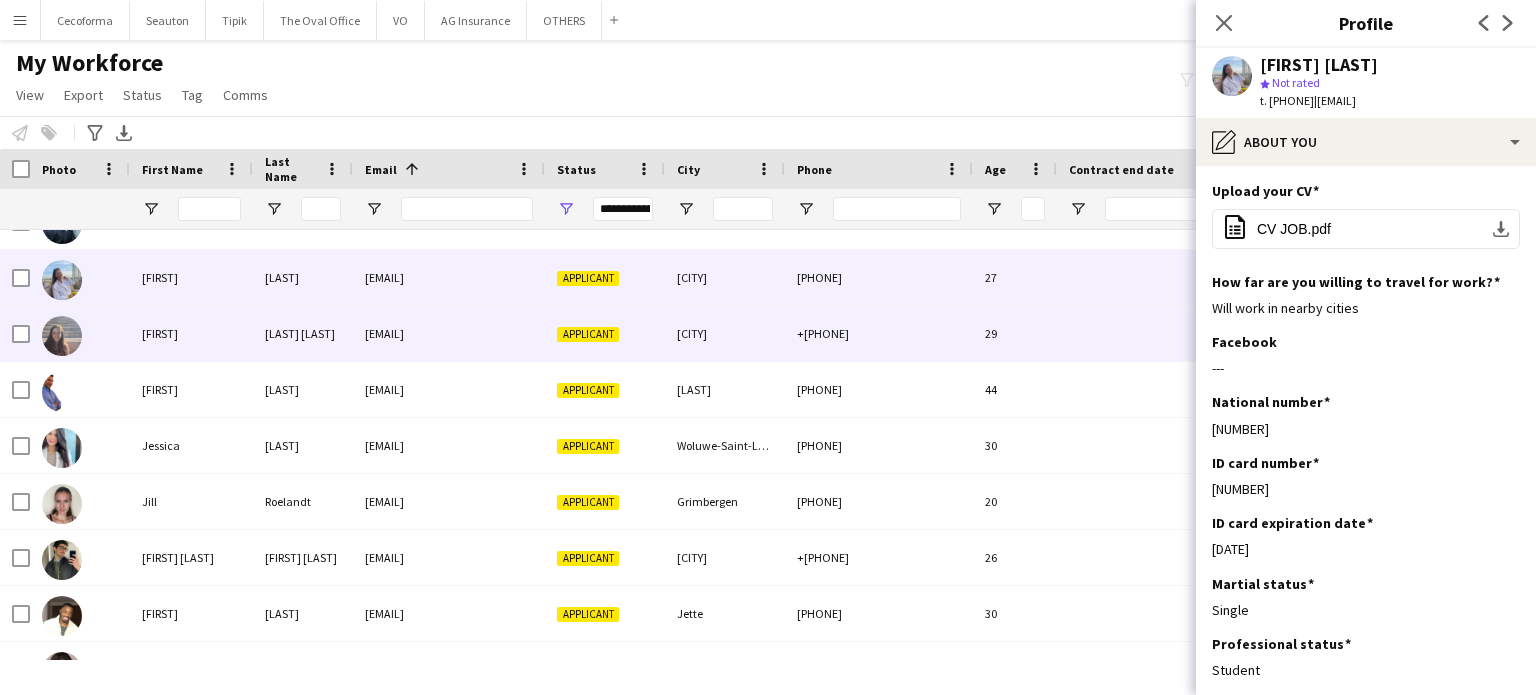 click on "[CITY]" at bounding box center (725, 333) 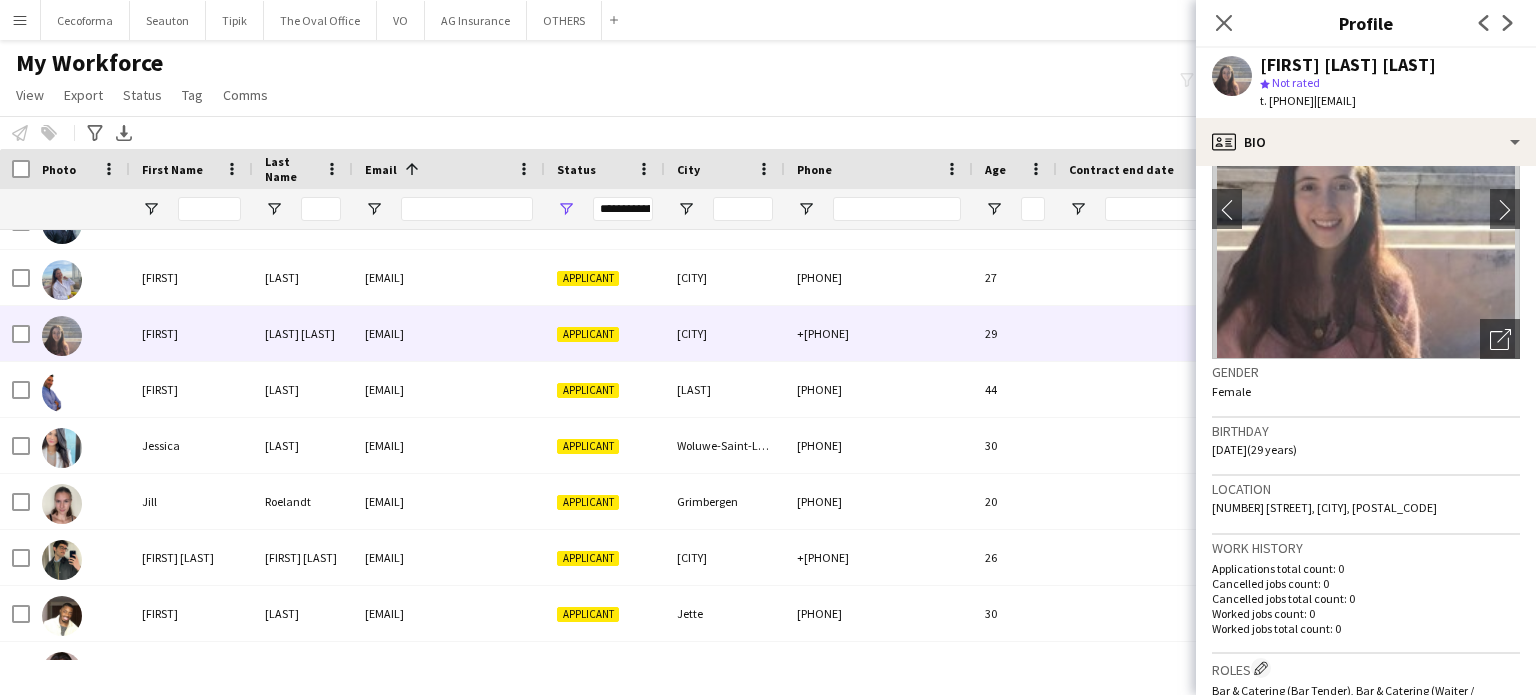 scroll, scrollTop: 100, scrollLeft: 0, axis: vertical 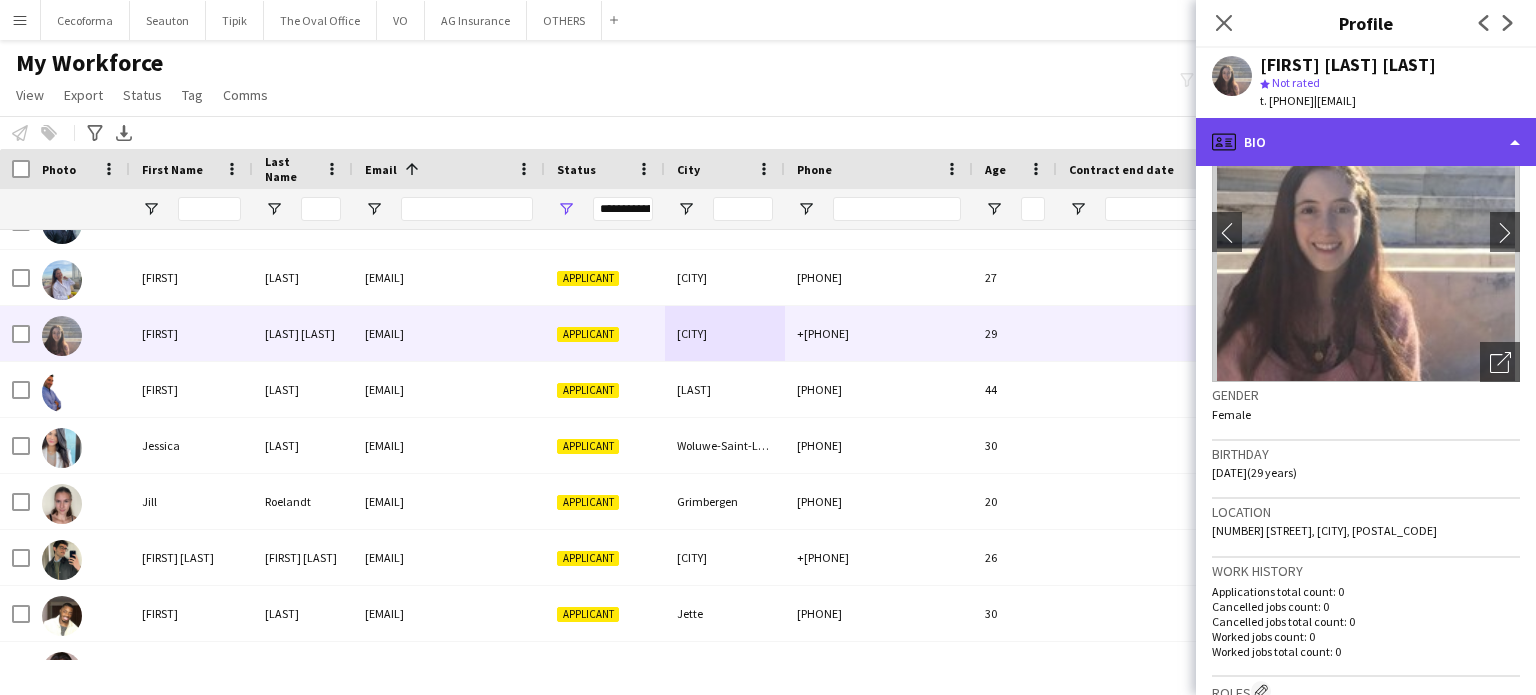 click on "profile
Bio" 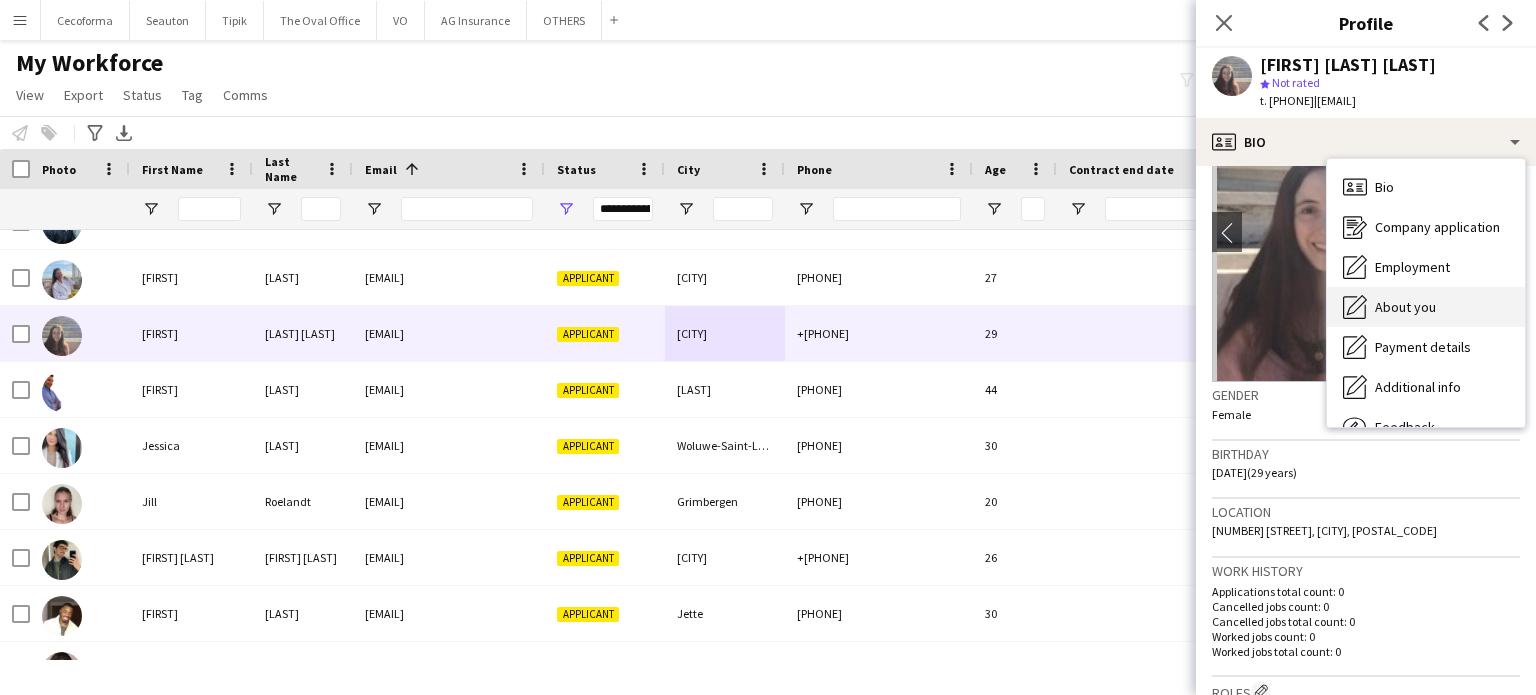 click on "About you" at bounding box center (1405, 307) 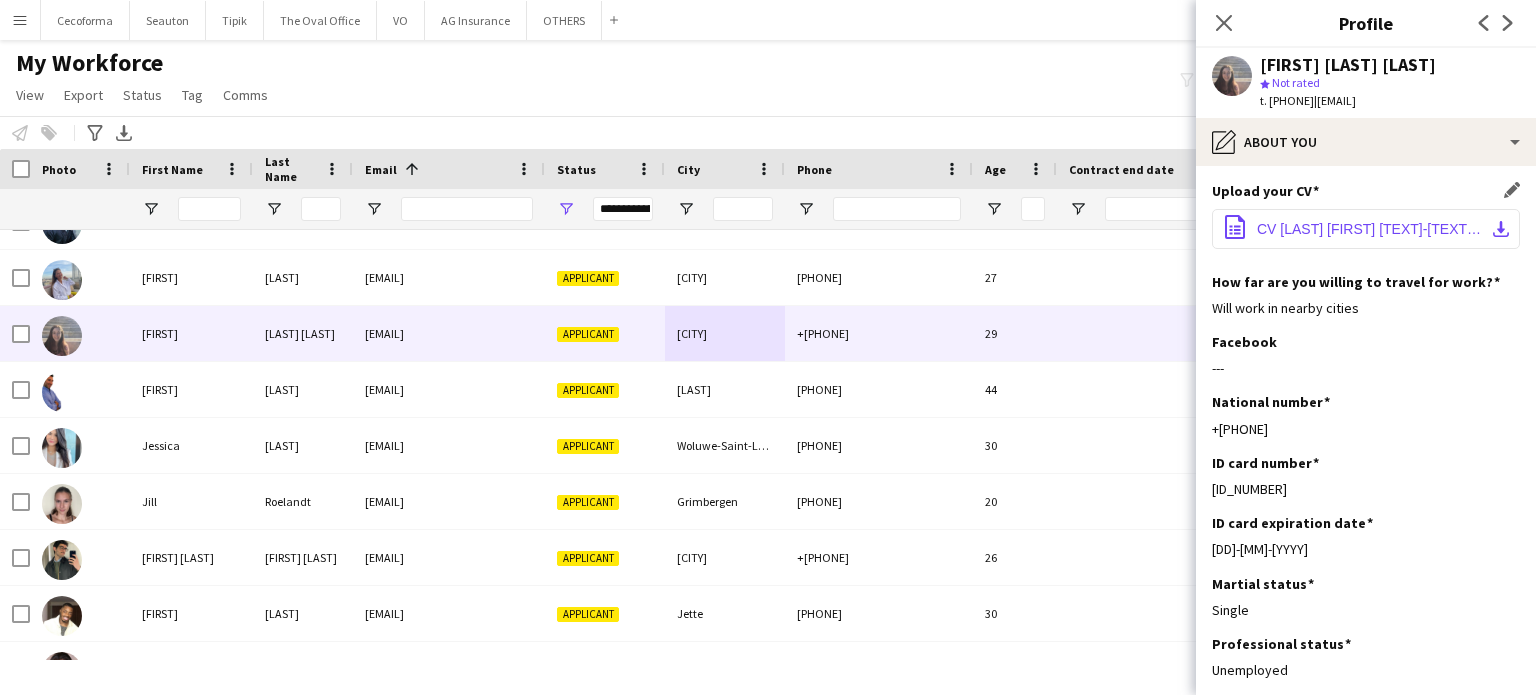 click on "CV_Munoz_Bruce_EN-FR.pdf" 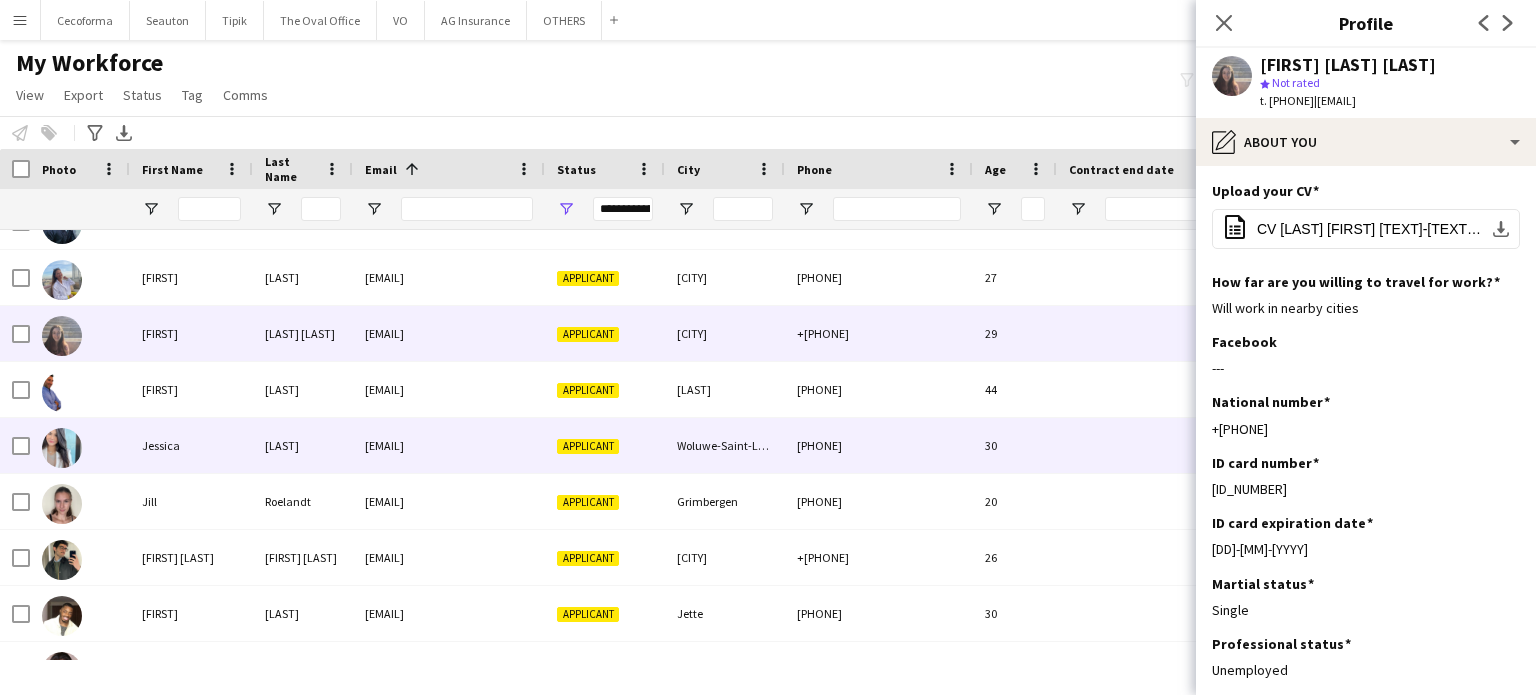 click on "Woluwe-Saint-Lambert" at bounding box center [725, 445] 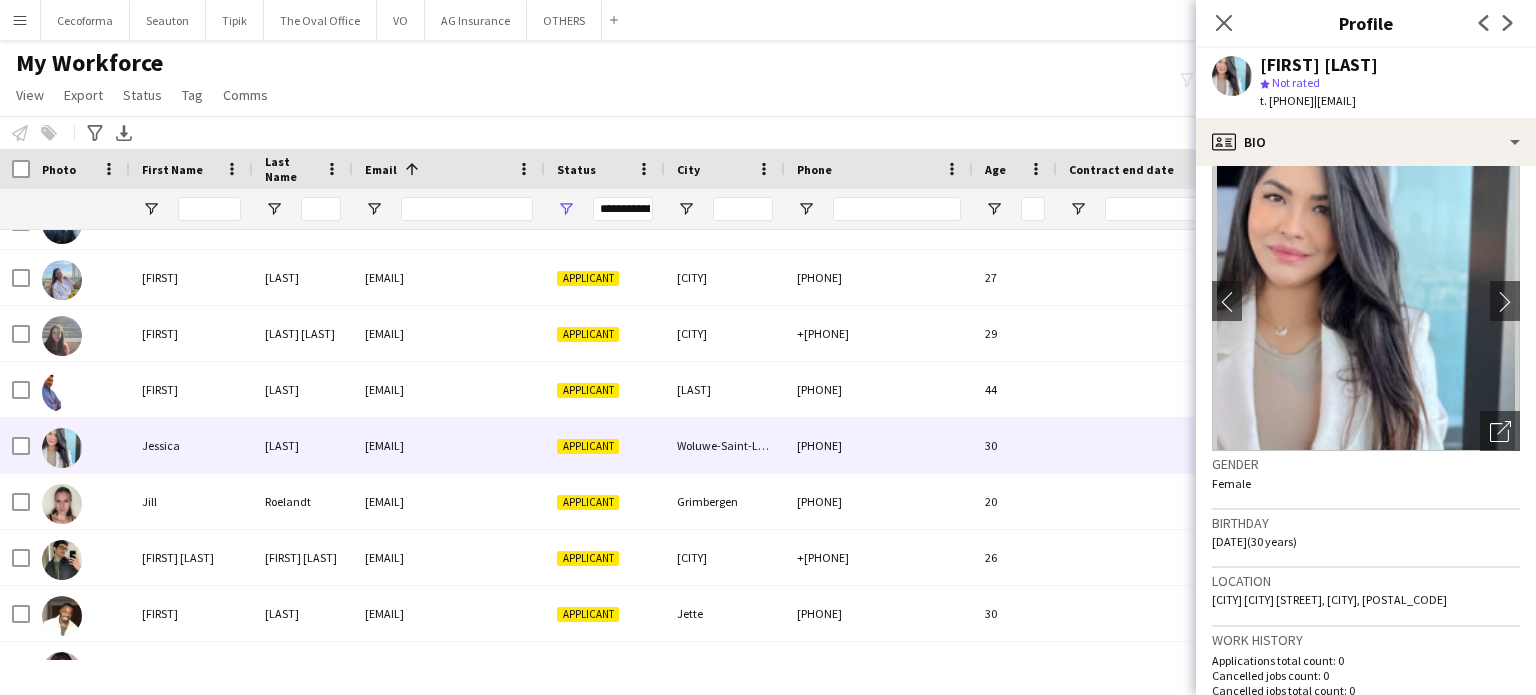 scroll, scrollTop: 0, scrollLeft: 0, axis: both 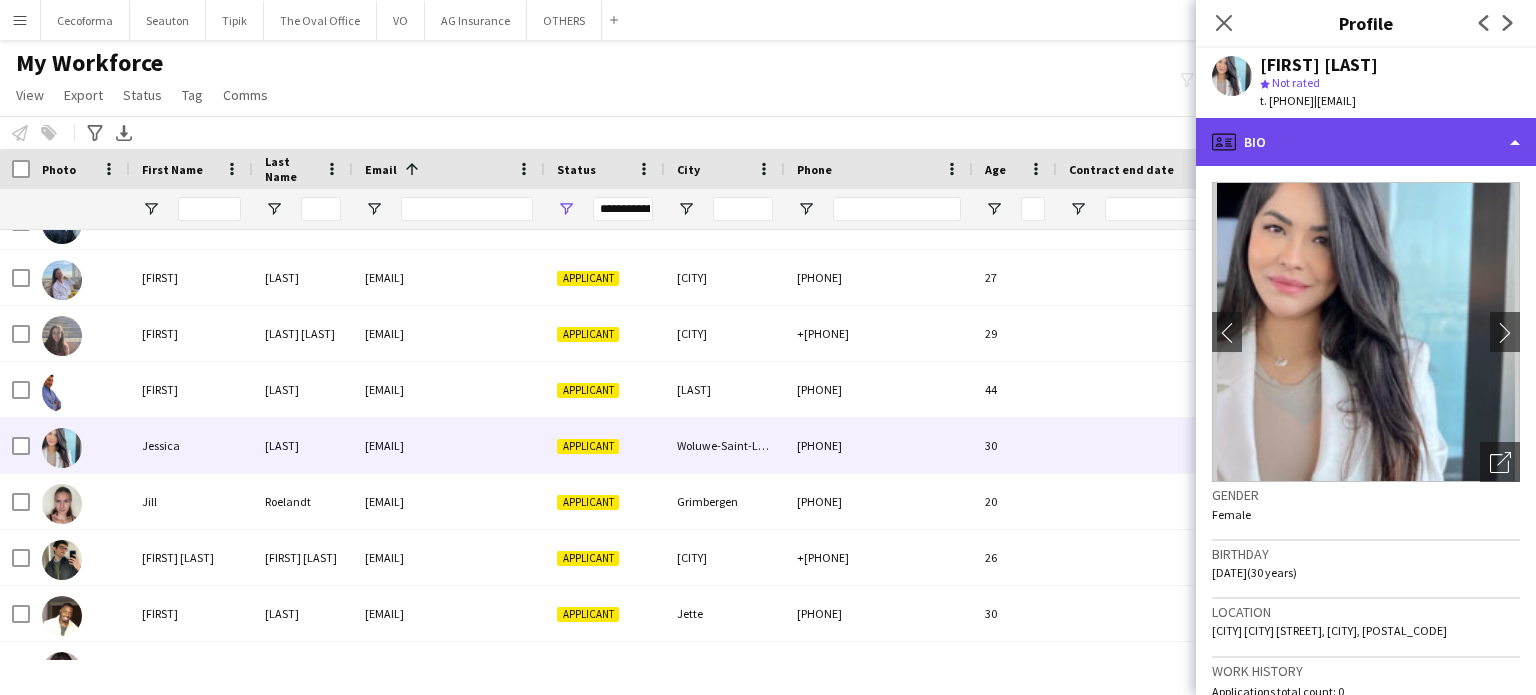 click on "profile
Bio" 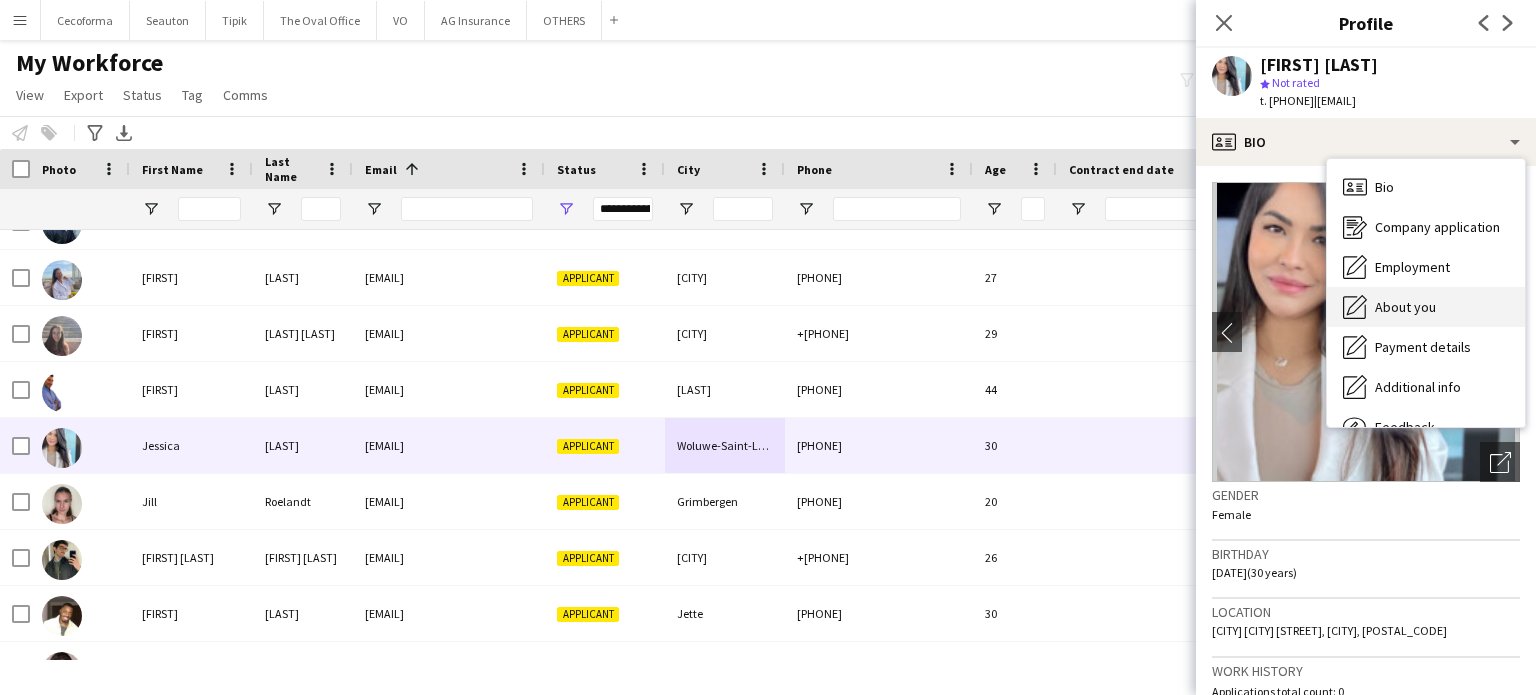 click on "About you" at bounding box center (1405, 307) 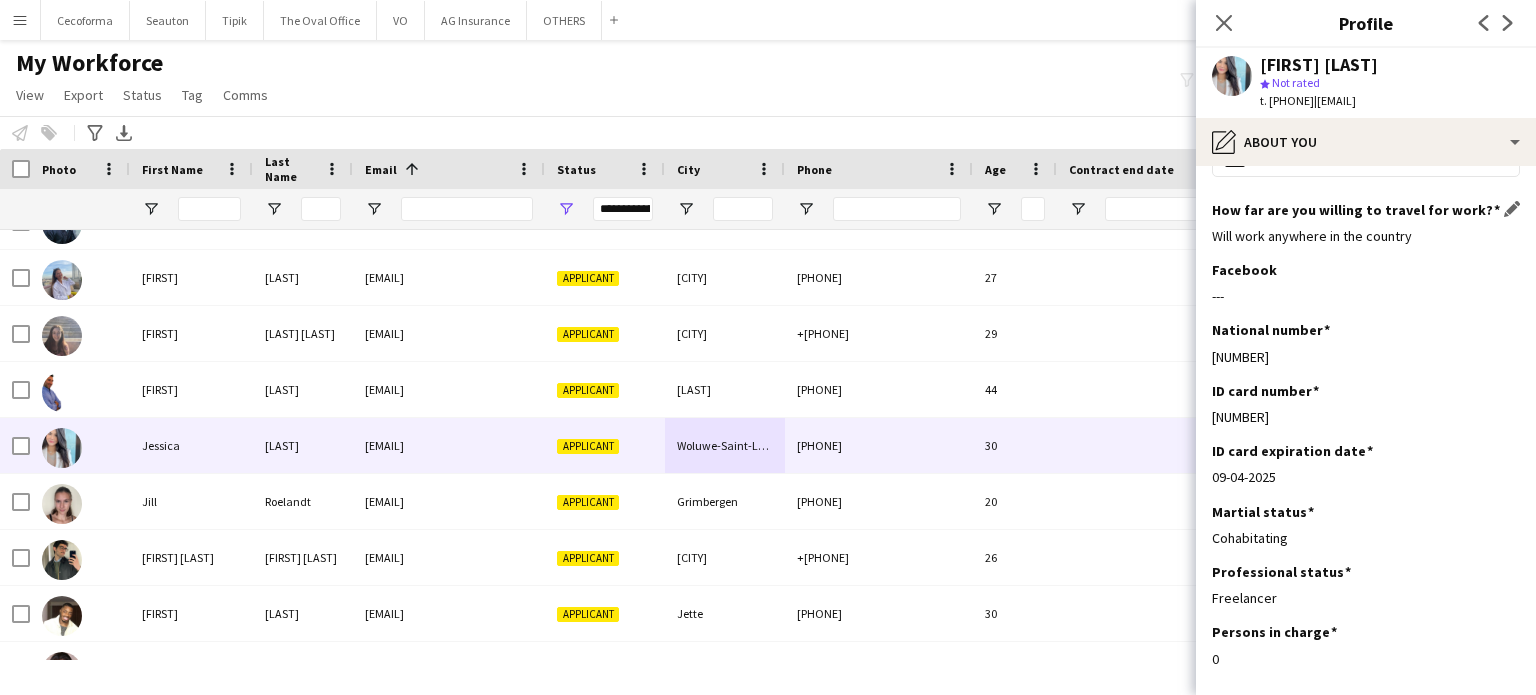 scroll, scrollTop: 0, scrollLeft: 0, axis: both 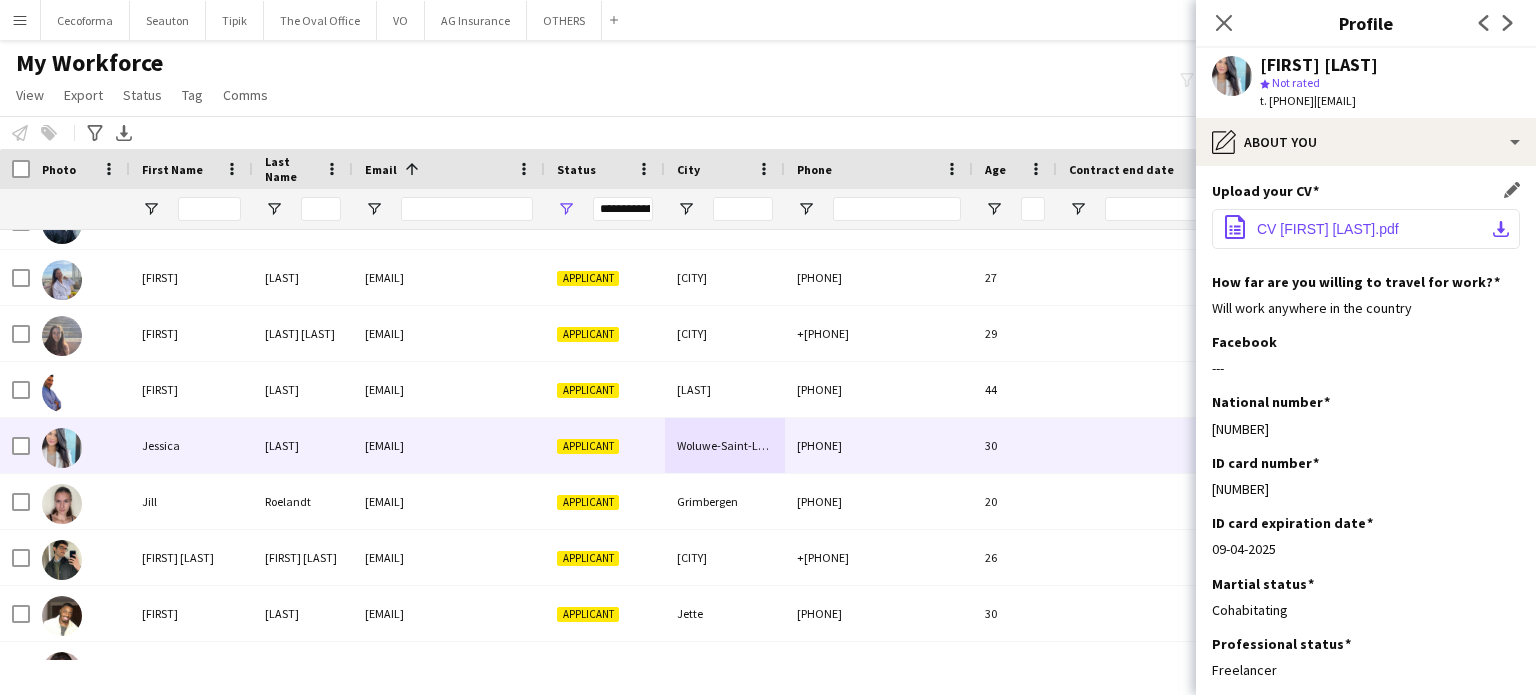 click on "CV J Nogueira.pdf" 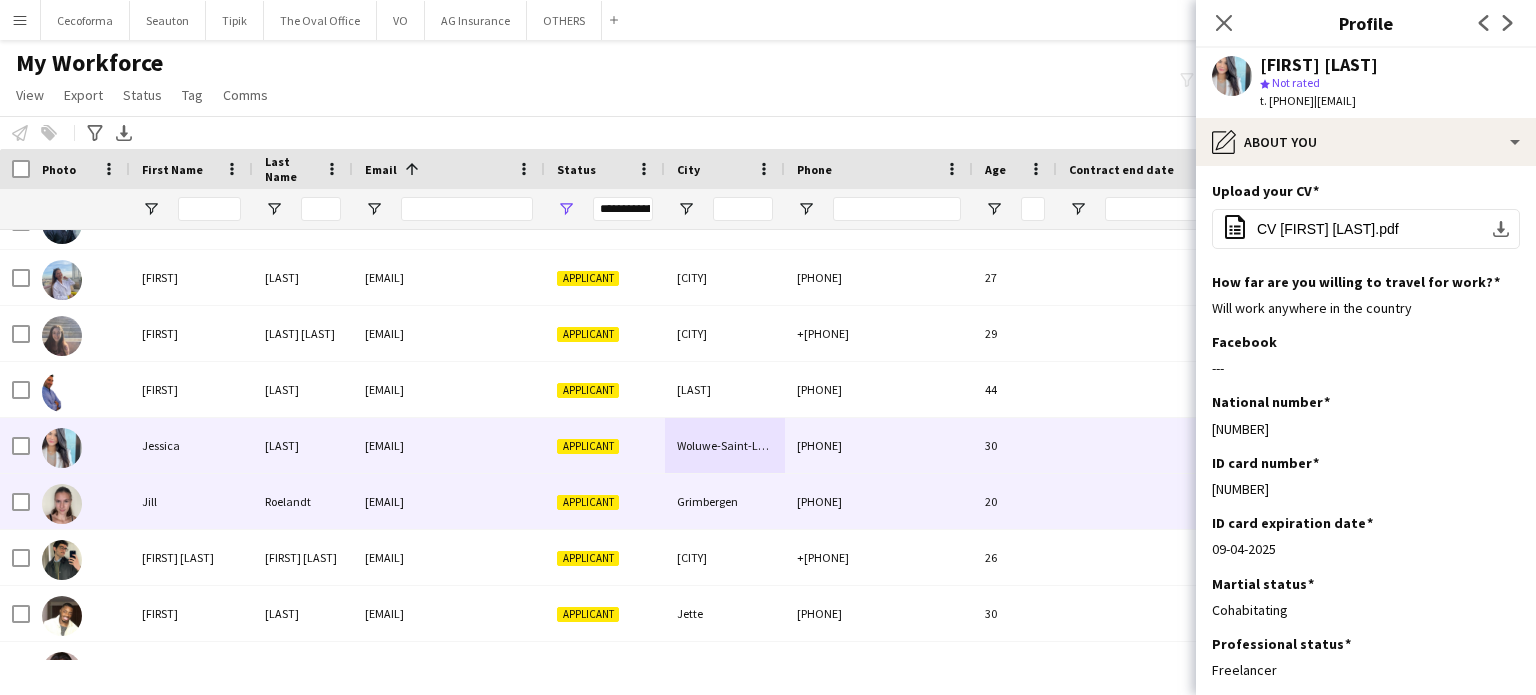 scroll, scrollTop: 7080, scrollLeft: 0, axis: vertical 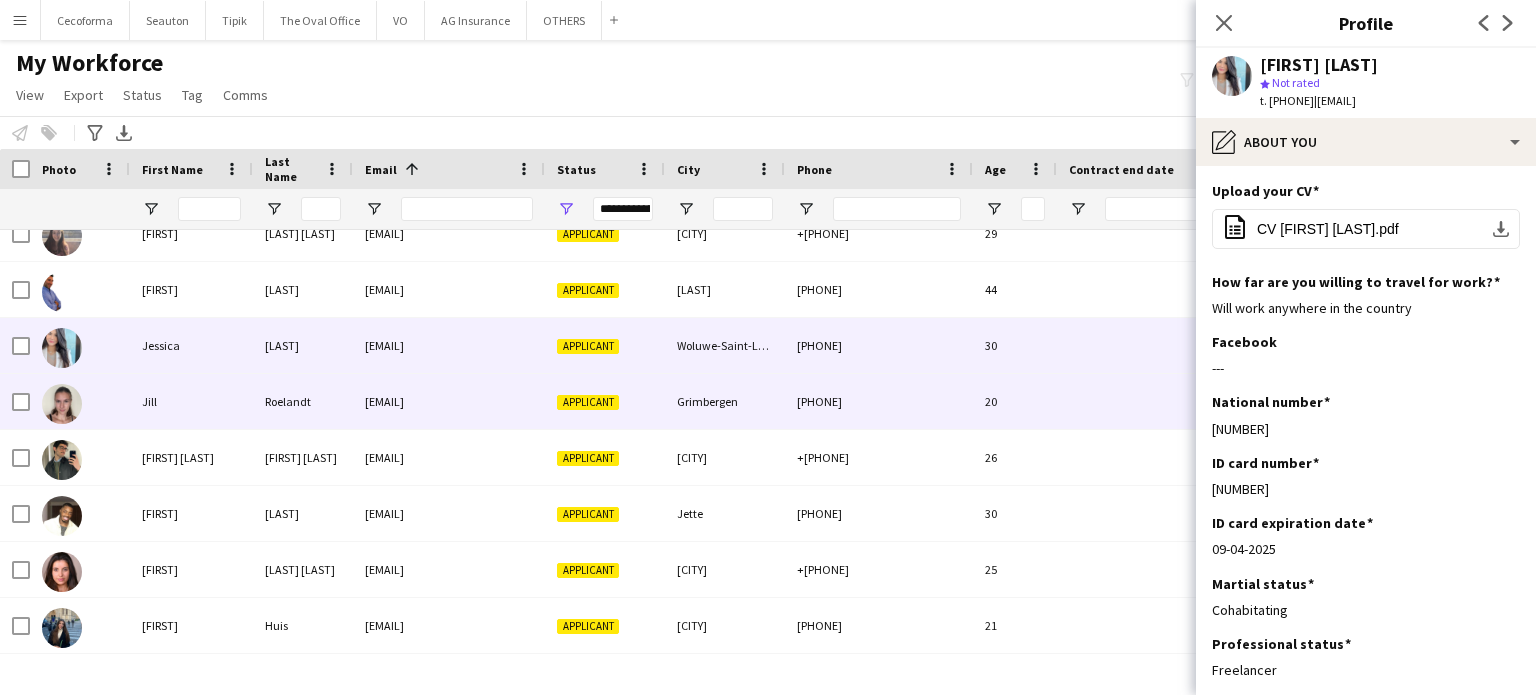 click on "jill.roelandt@gmail.com" at bounding box center (449, 401) 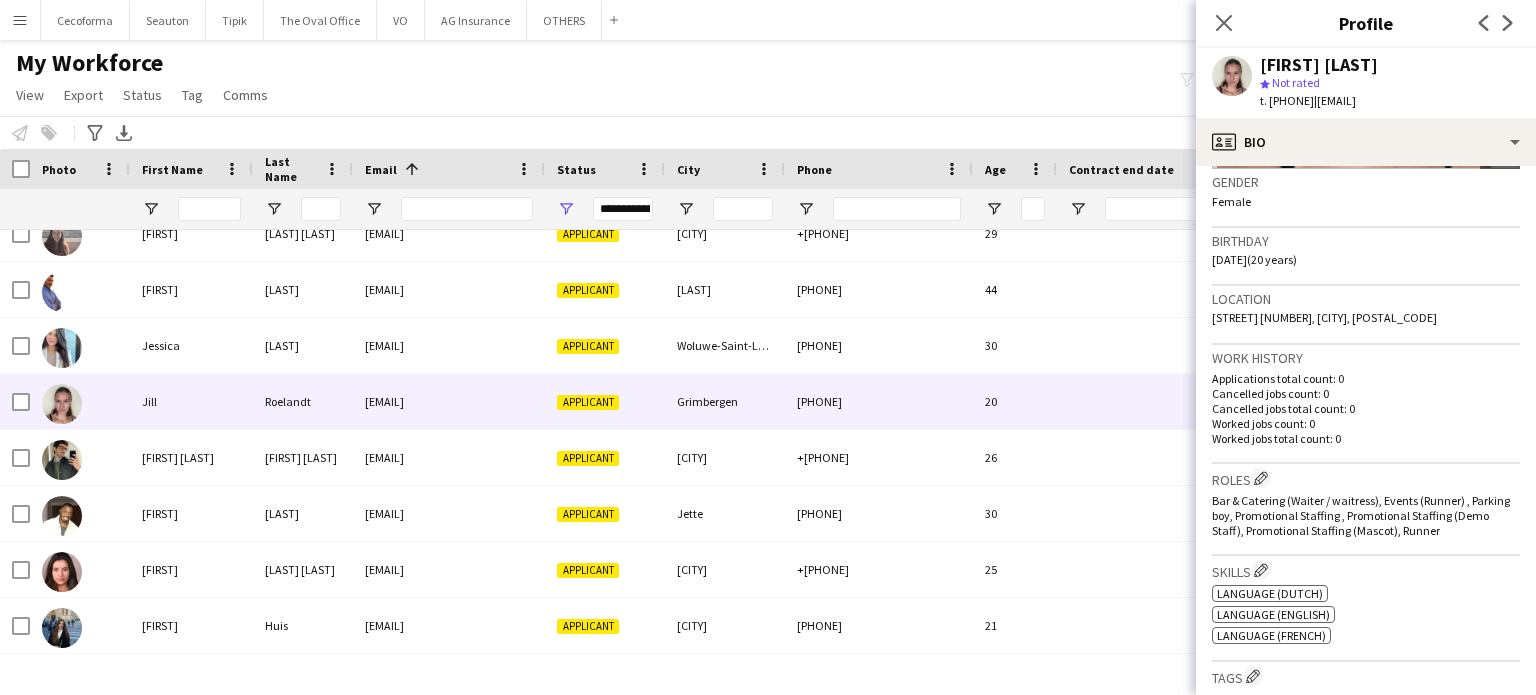 scroll, scrollTop: 400, scrollLeft: 0, axis: vertical 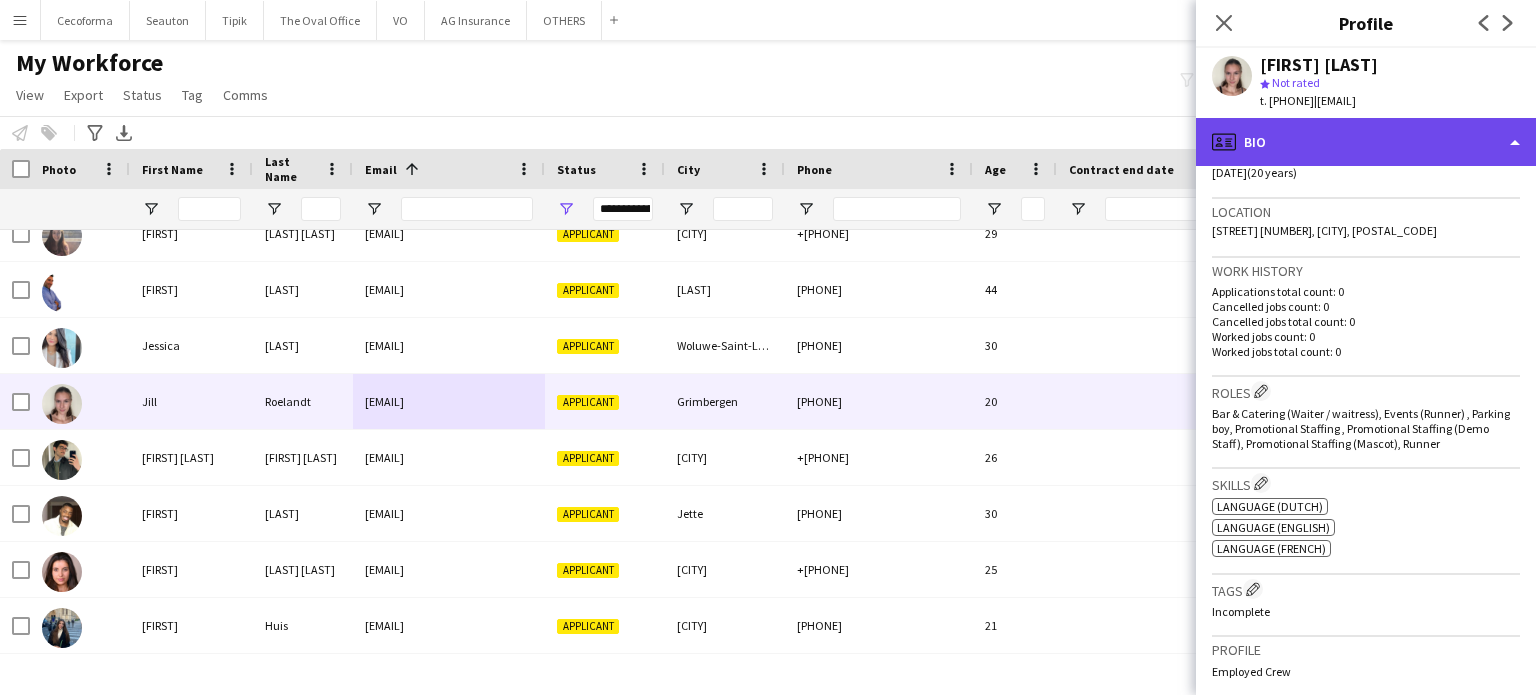 click on "profile
Bio" 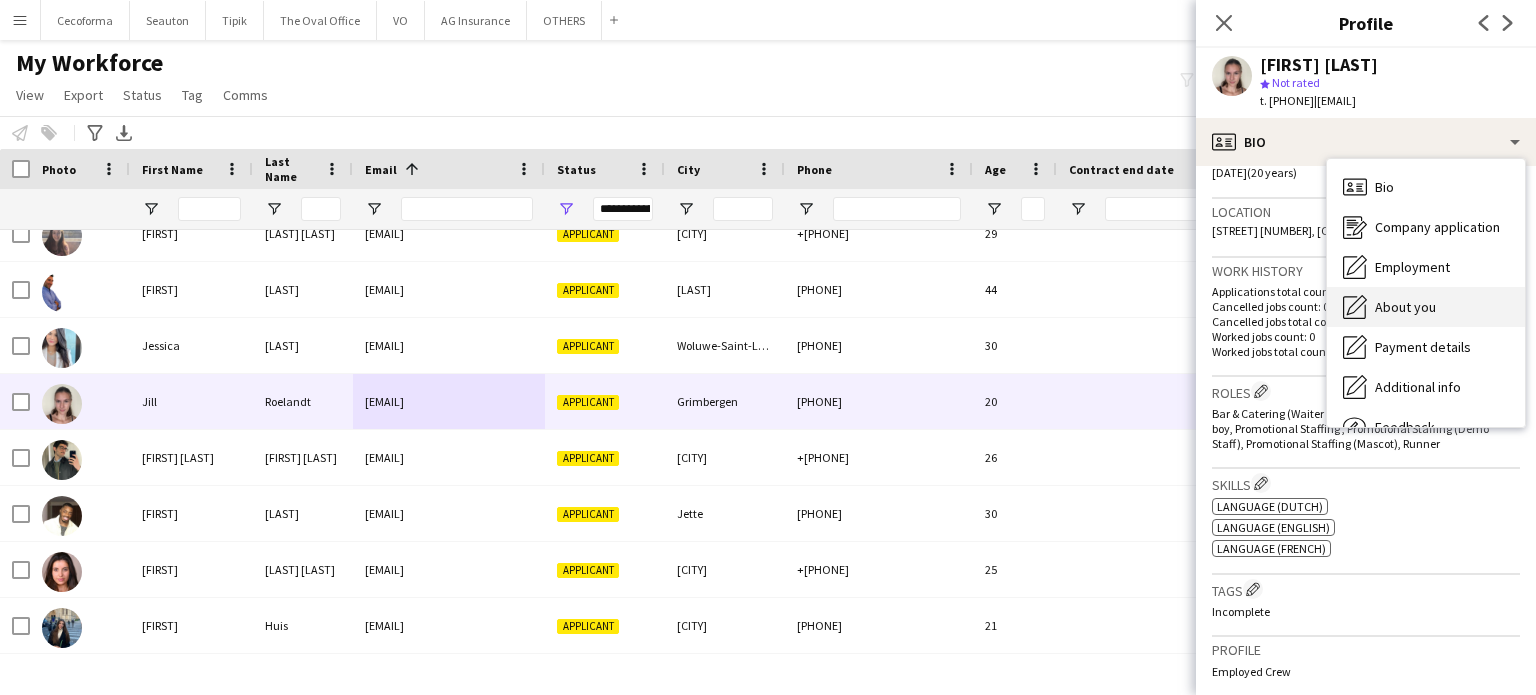 click on "About you" at bounding box center (1405, 307) 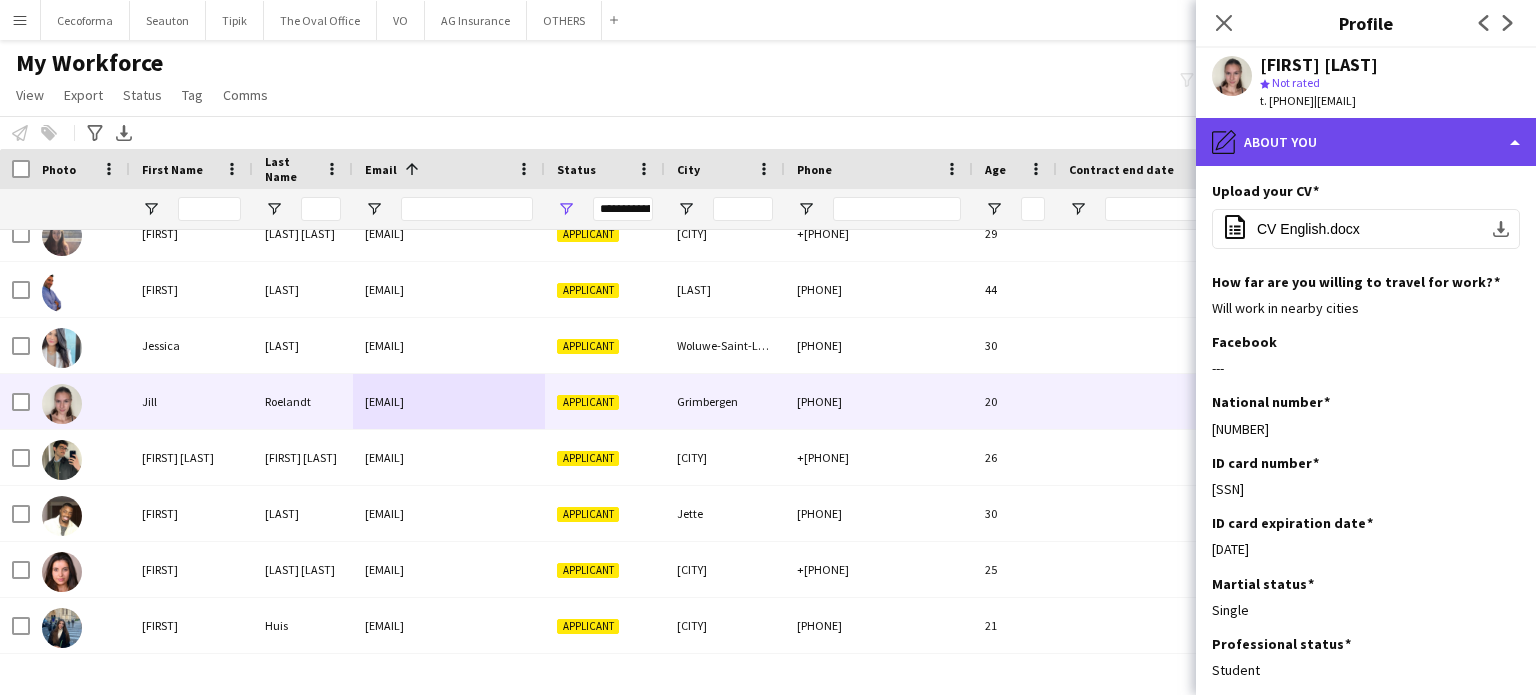 click on "pencil4
About you" 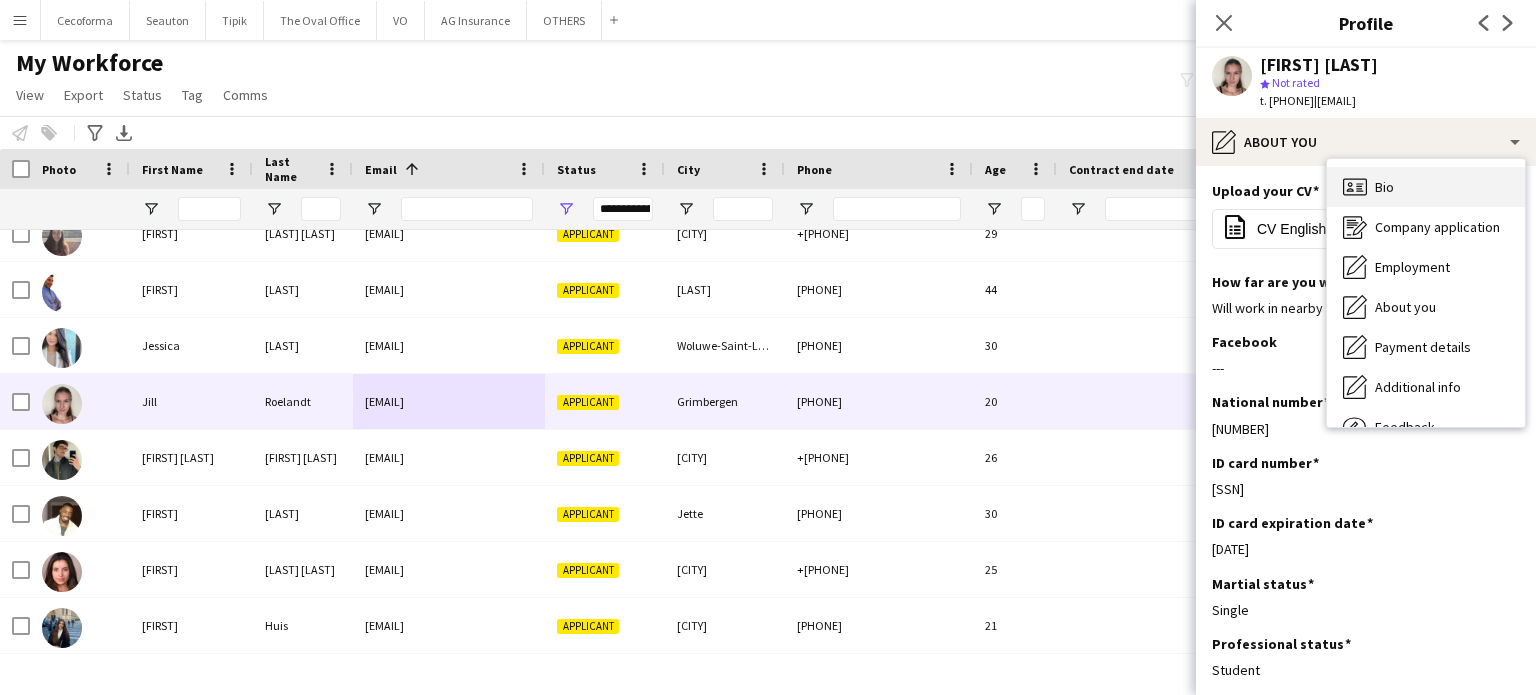 click on "Bio" at bounding box center [1384, 187] 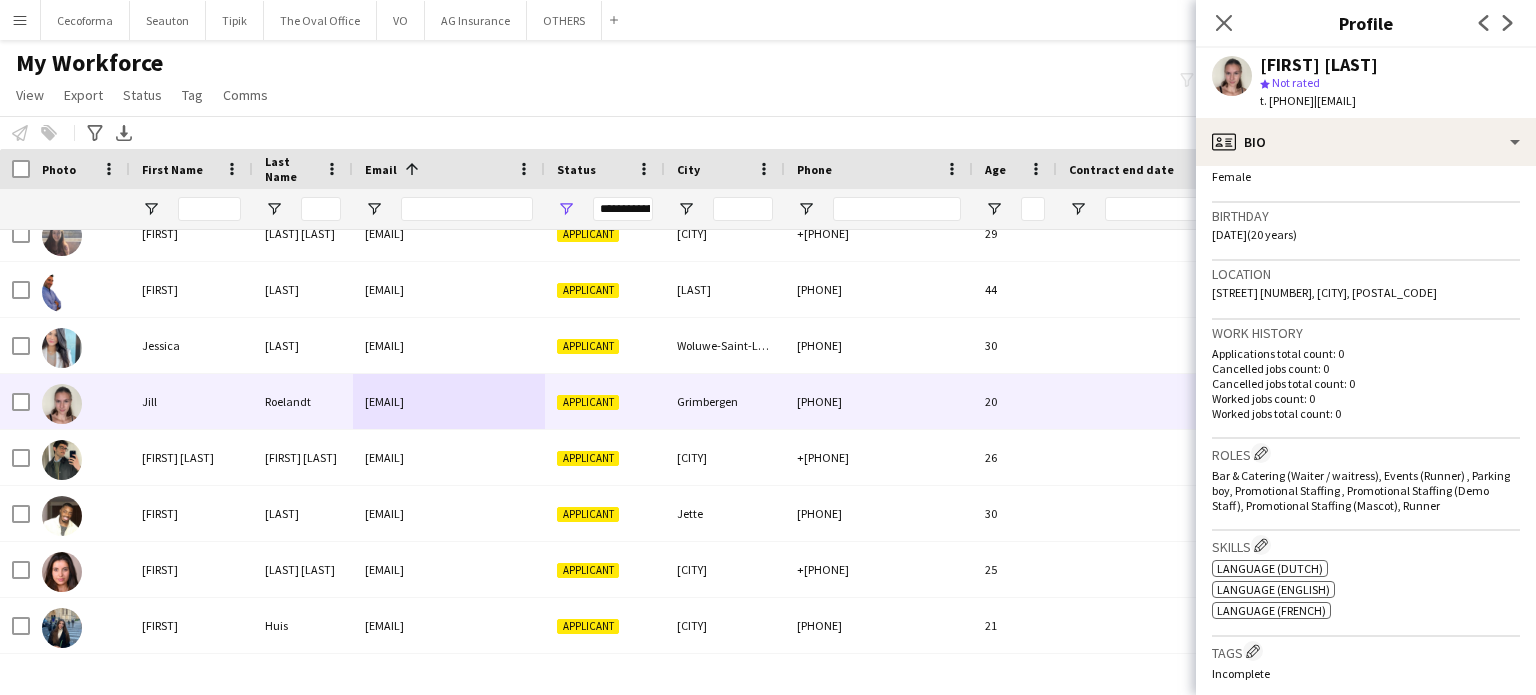 scroll, scrollTop: 300, scrollLeft: 0, axis: vertical 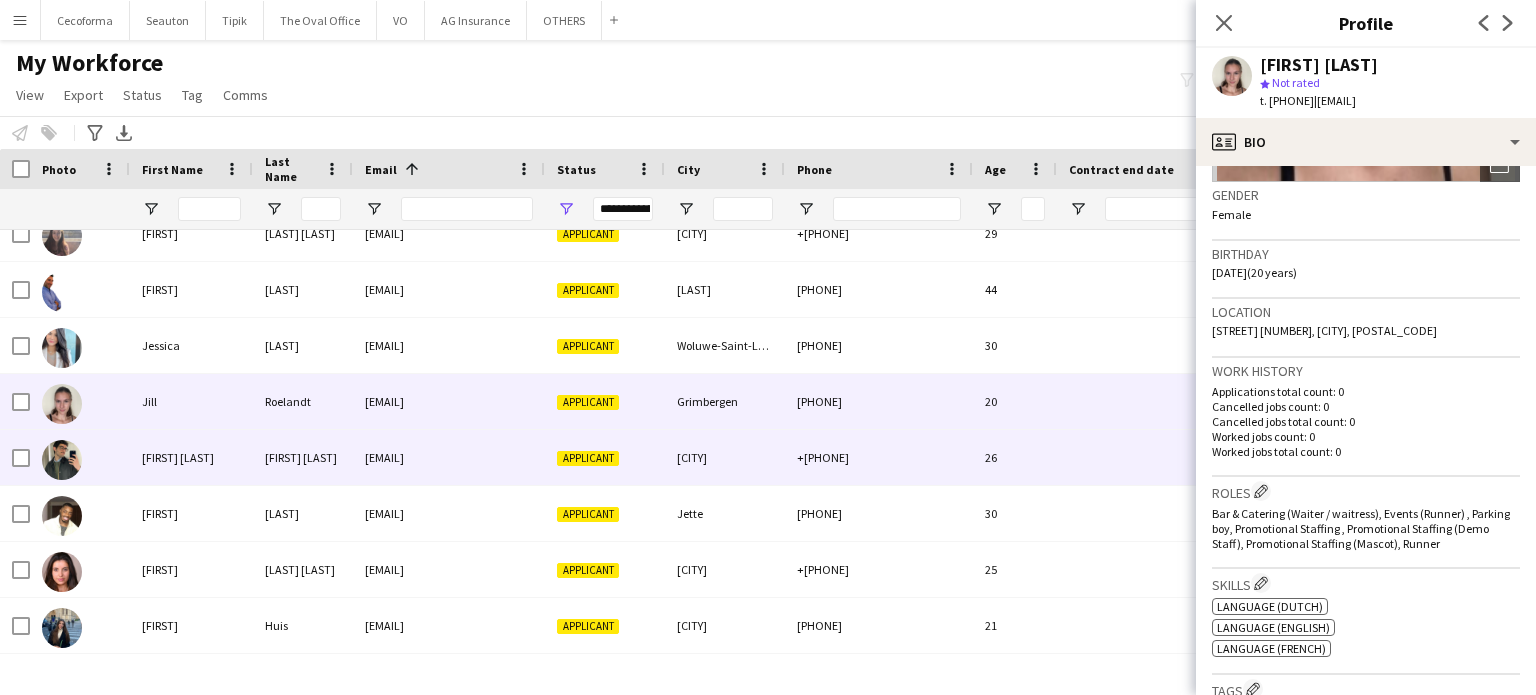 click on "Applicant" at bounding box center [588, 458] 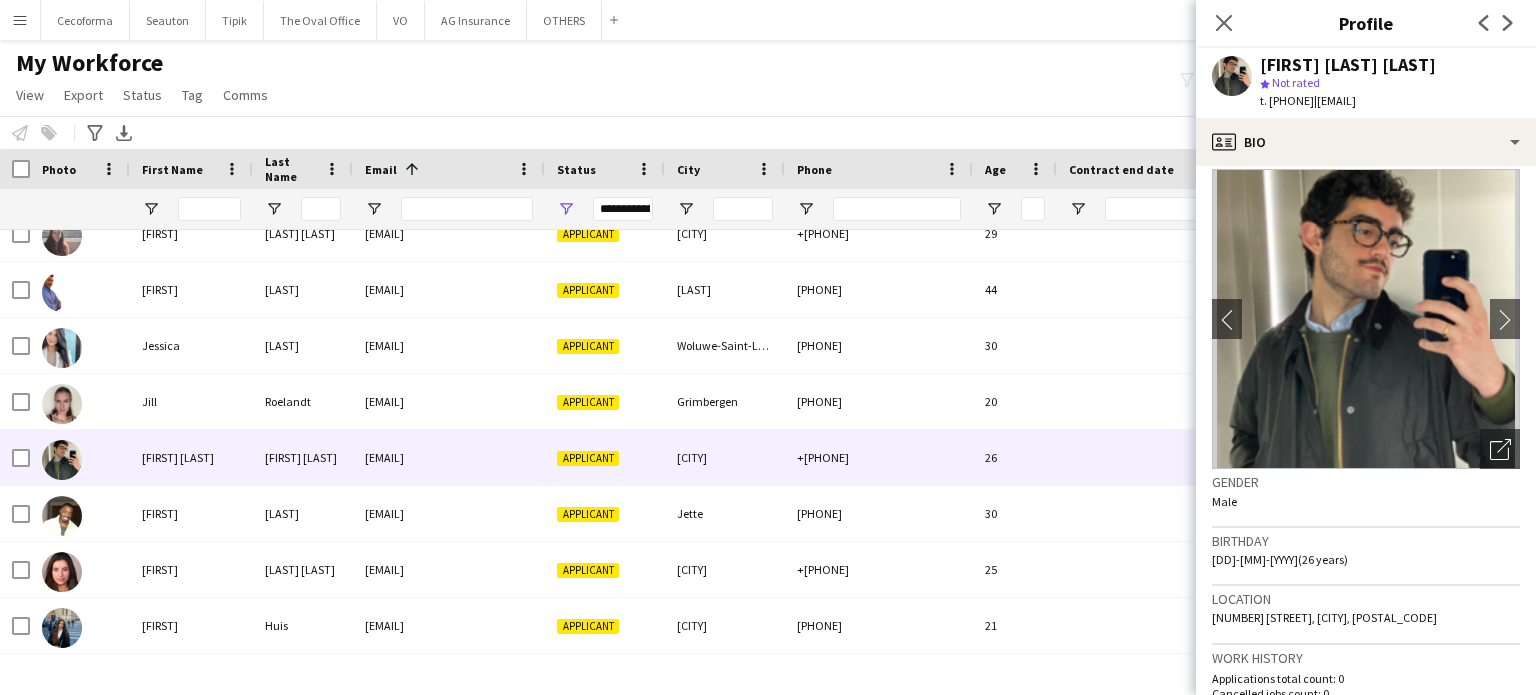 scroll, scrollTop: 0, scrollLeft: 0, axis: both 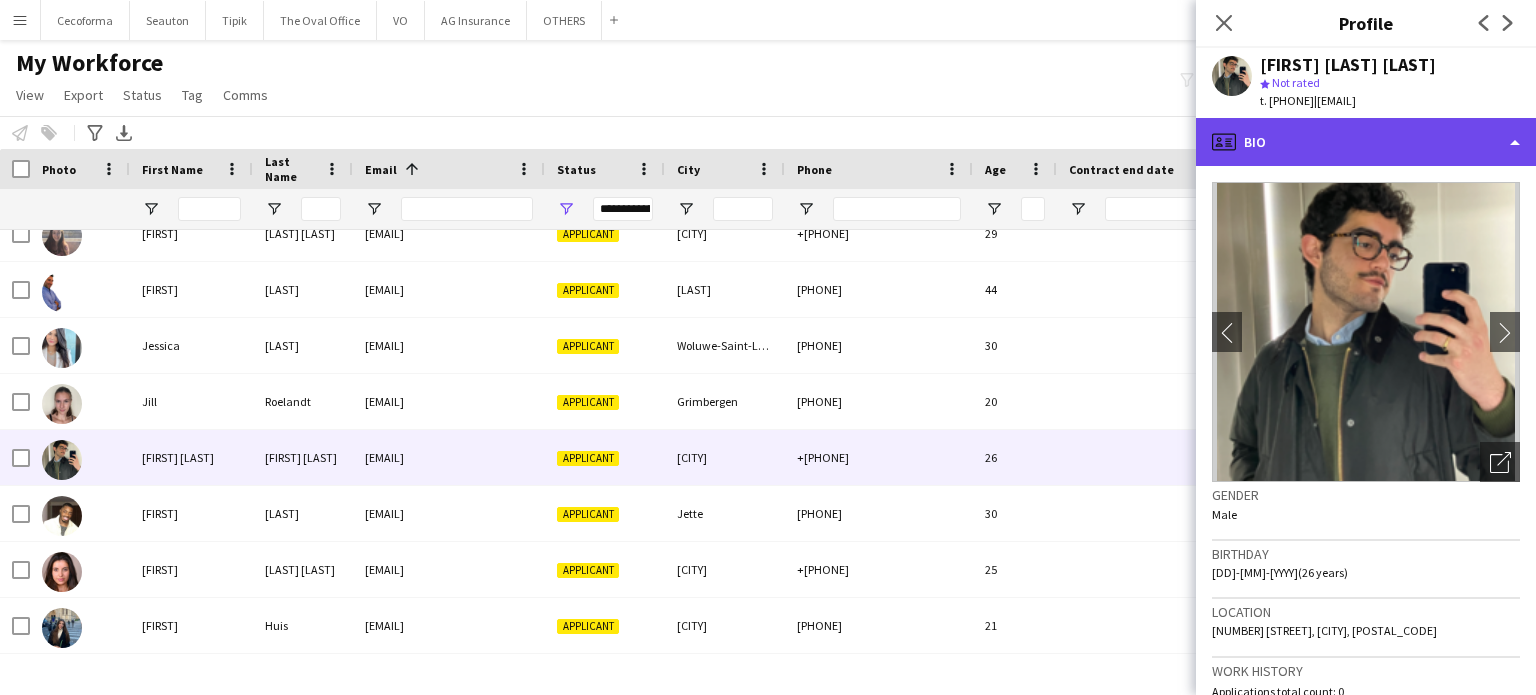 click on "profile
Bio" 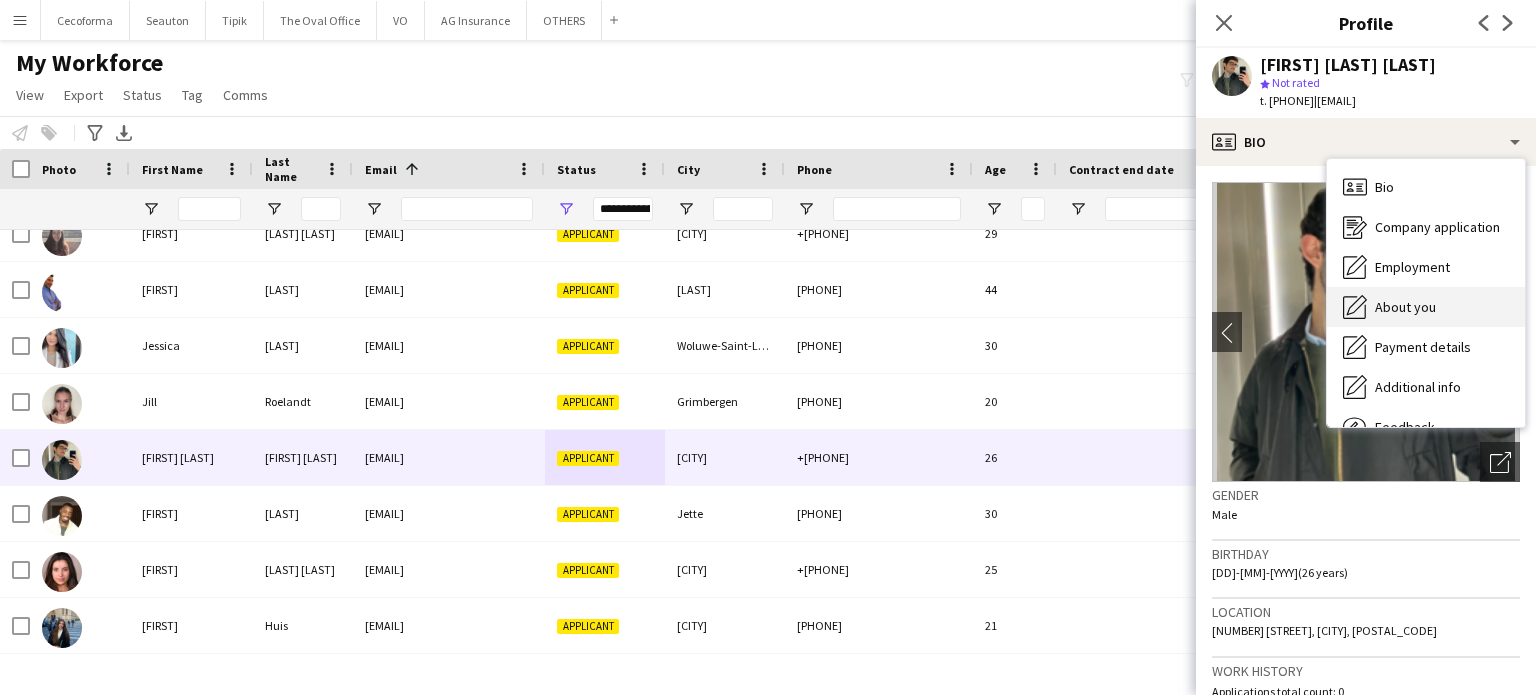 click on "About you" at bounding box center [1405, 307] 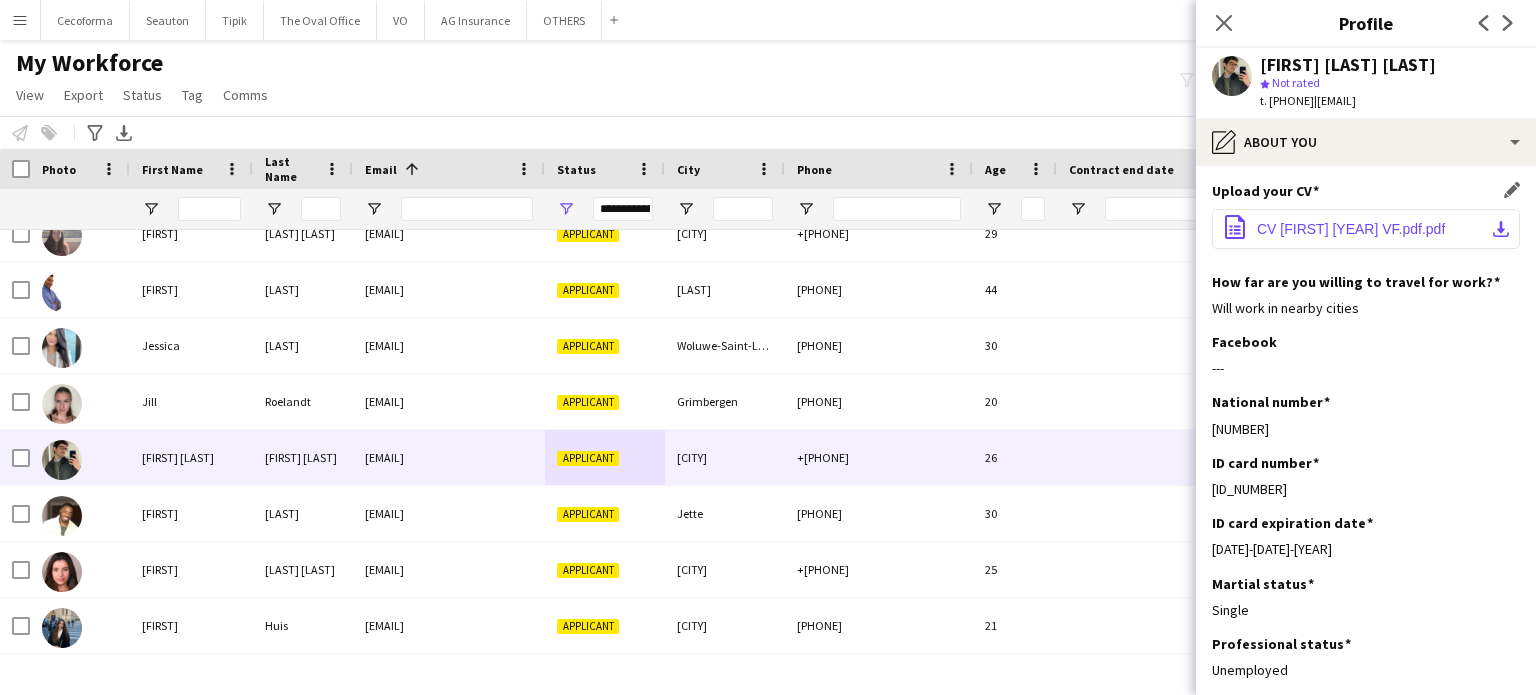 click on "Jose Felix CV 2025 VF.pdf.pdf" 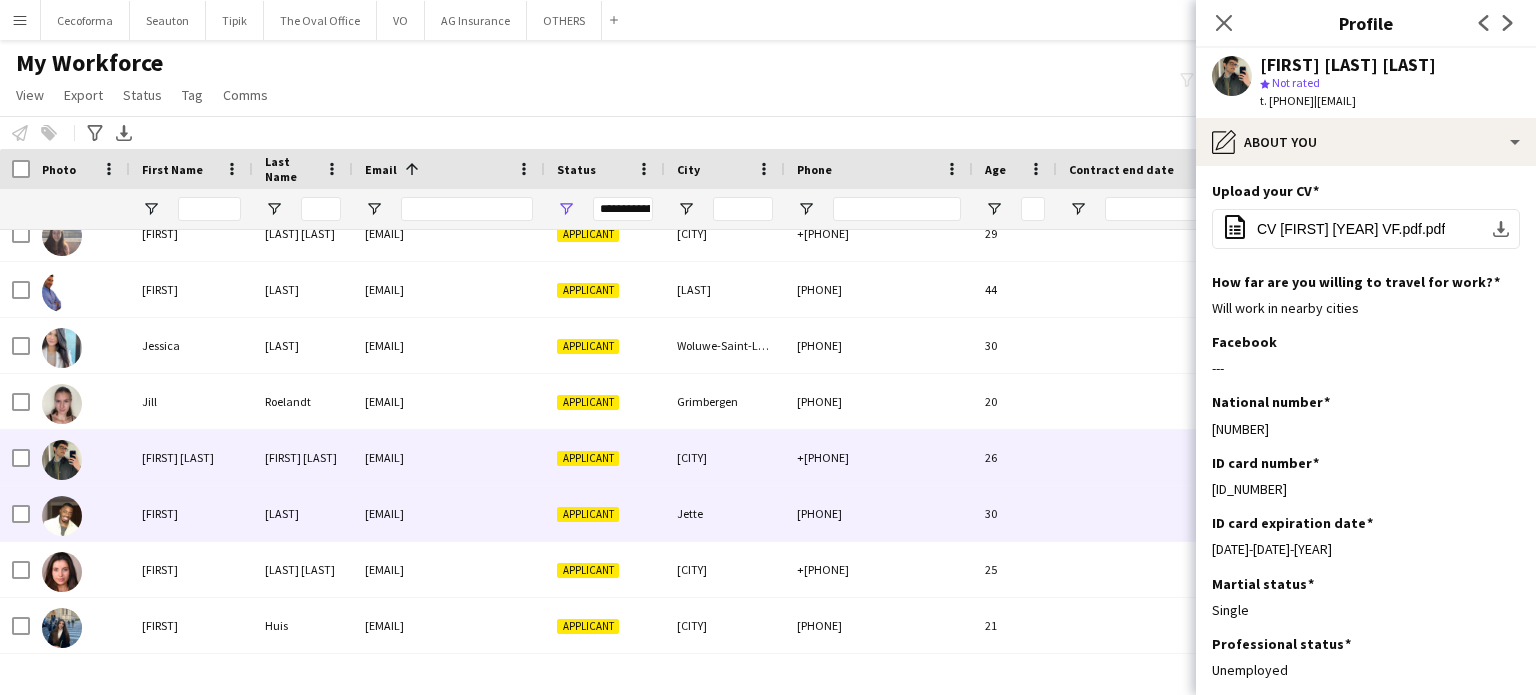 click on "joysmasiaservices@gmail.com" at bounding box center (449, 513) 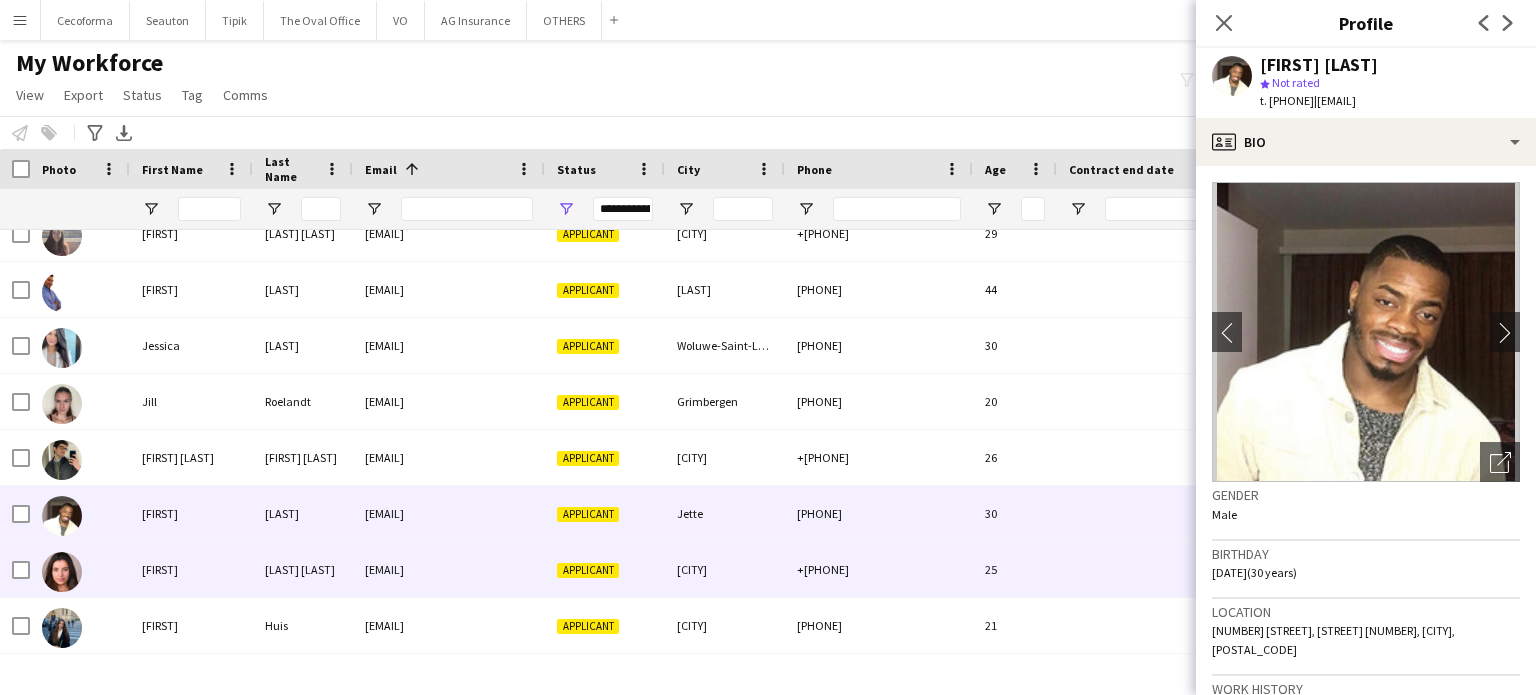 scroll, scrollTop: 7168, scrollLeft: 0, axis: vertical 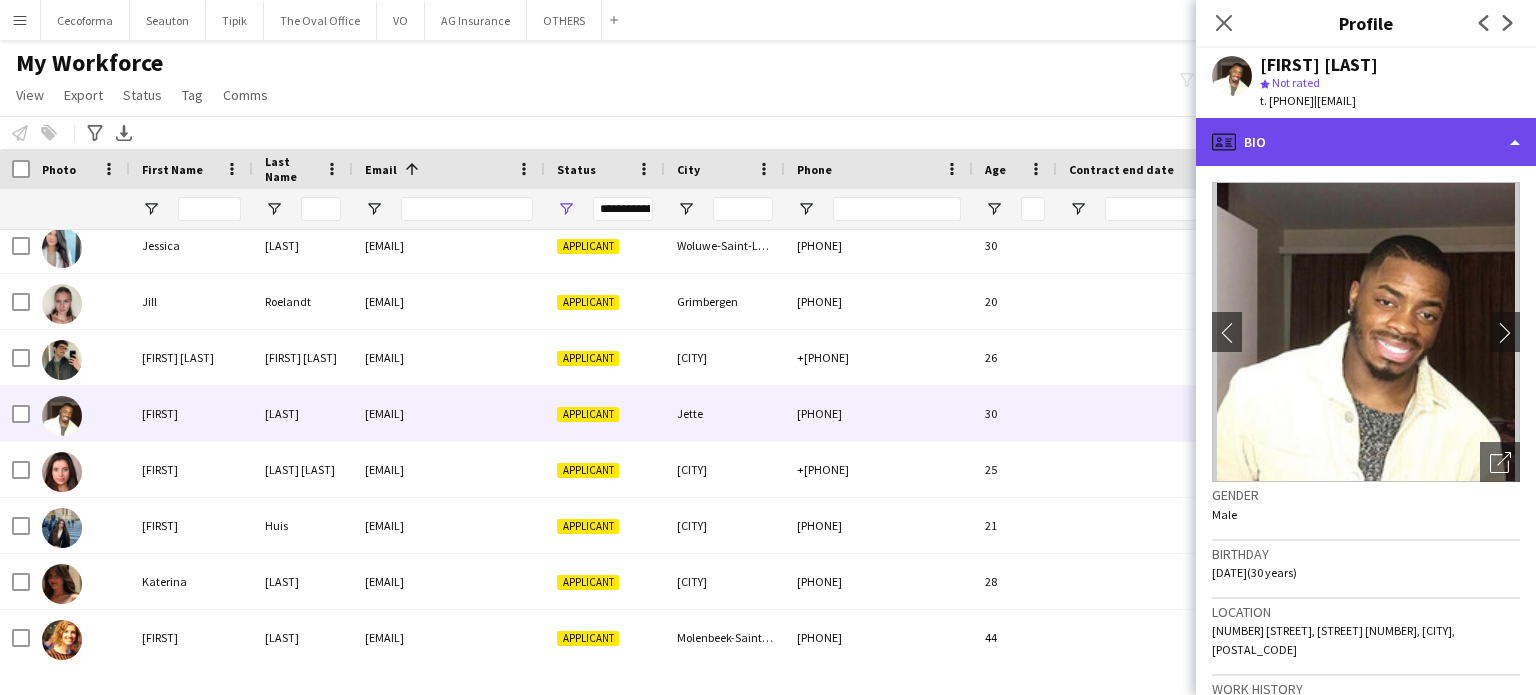 click on "profile
Bio" 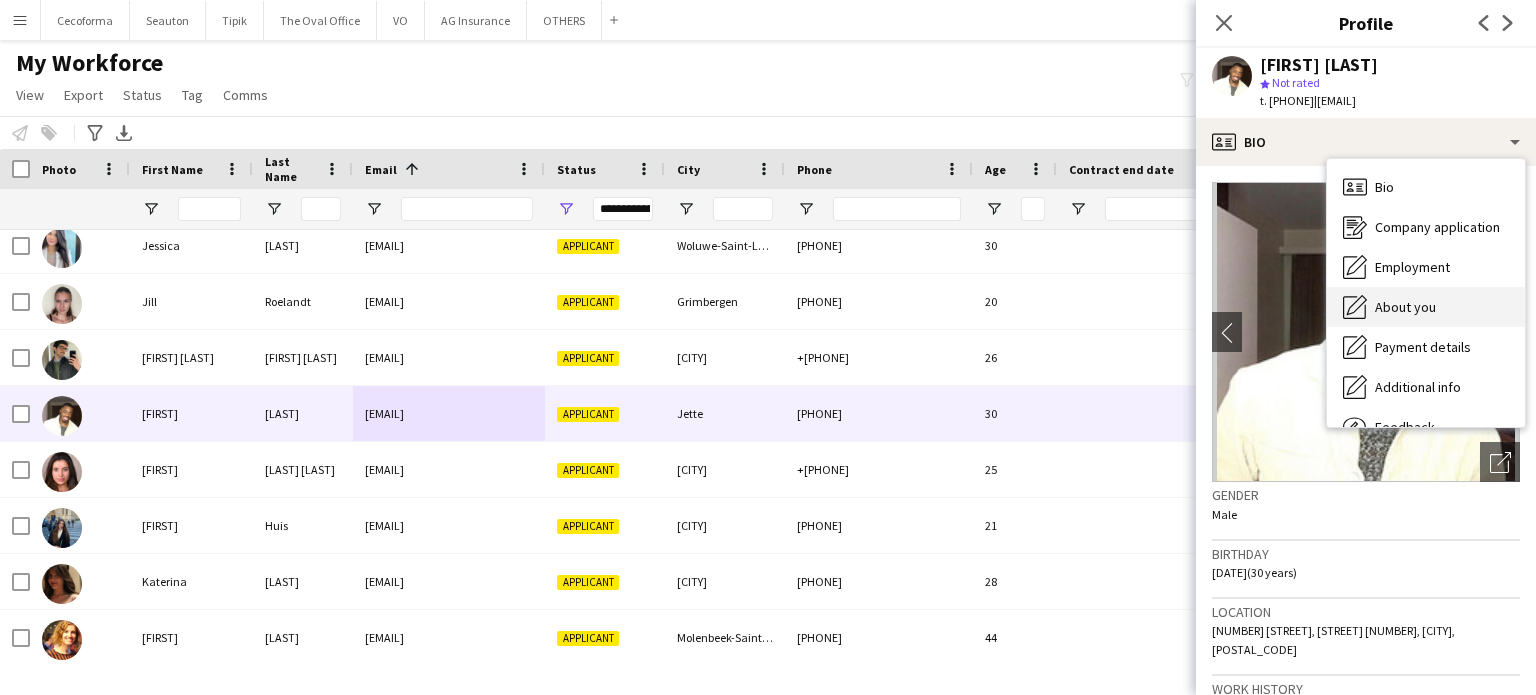click on "About you" at bounding box center [1405, 307] 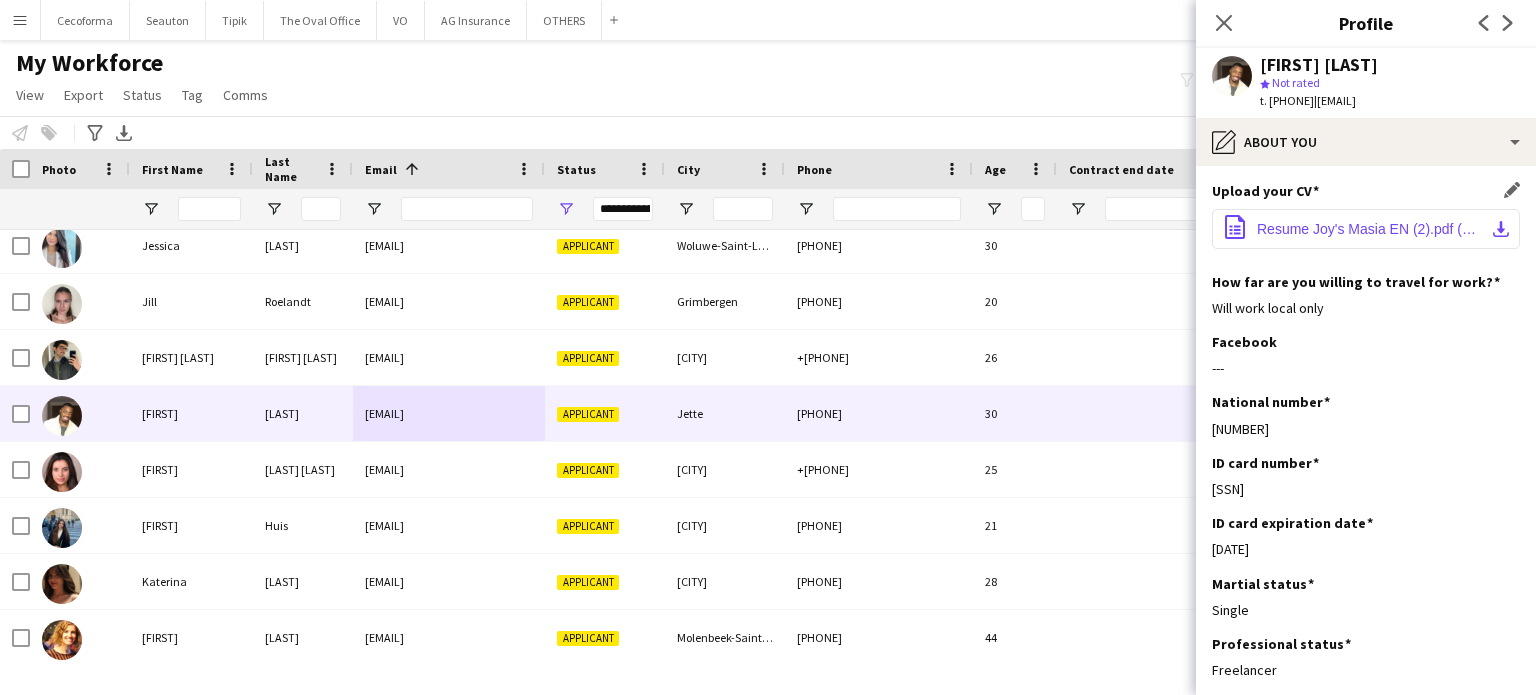 click on "Resume Joy's Masia EN  (2).pdf (1).pdf" 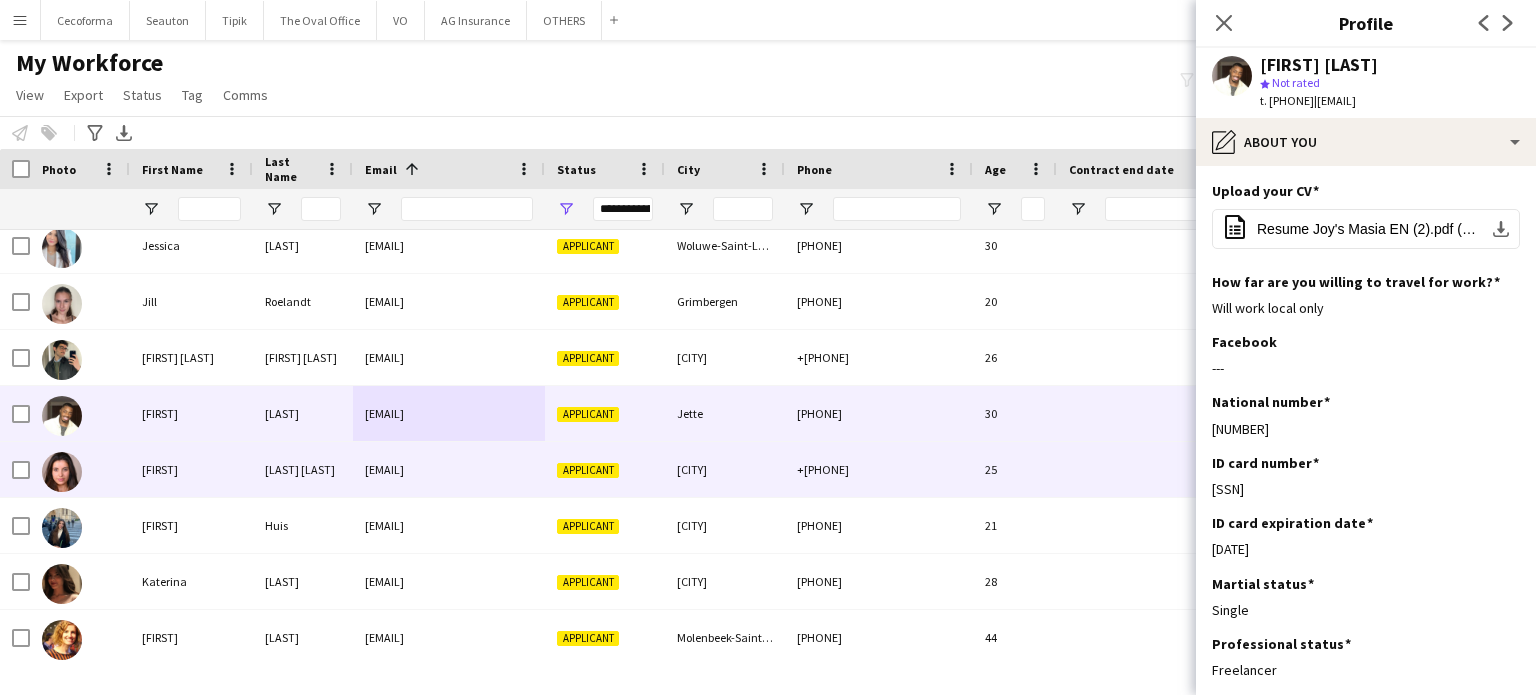 click on "Applicant" at bounding box center [605, 469] 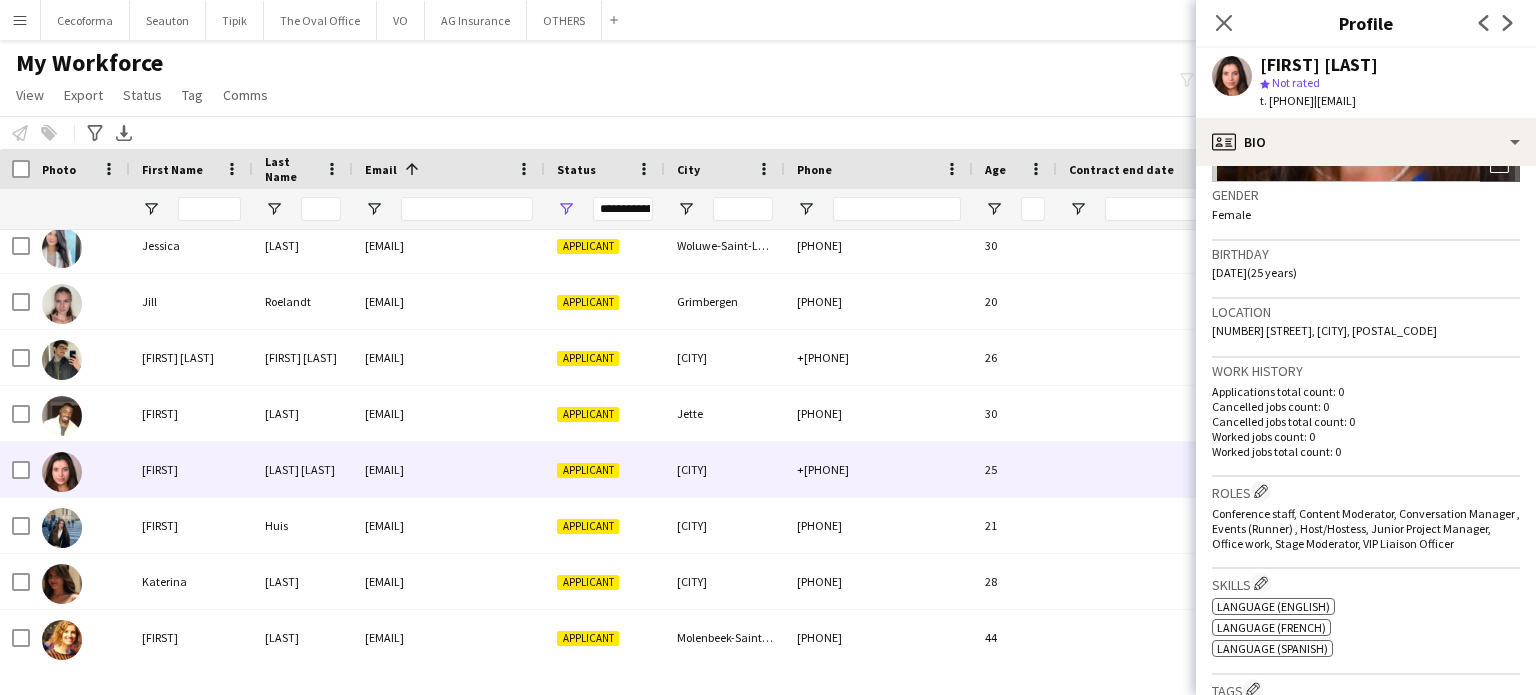 scroll, scrollTop: 0, scrollLeft: 0, axis: both 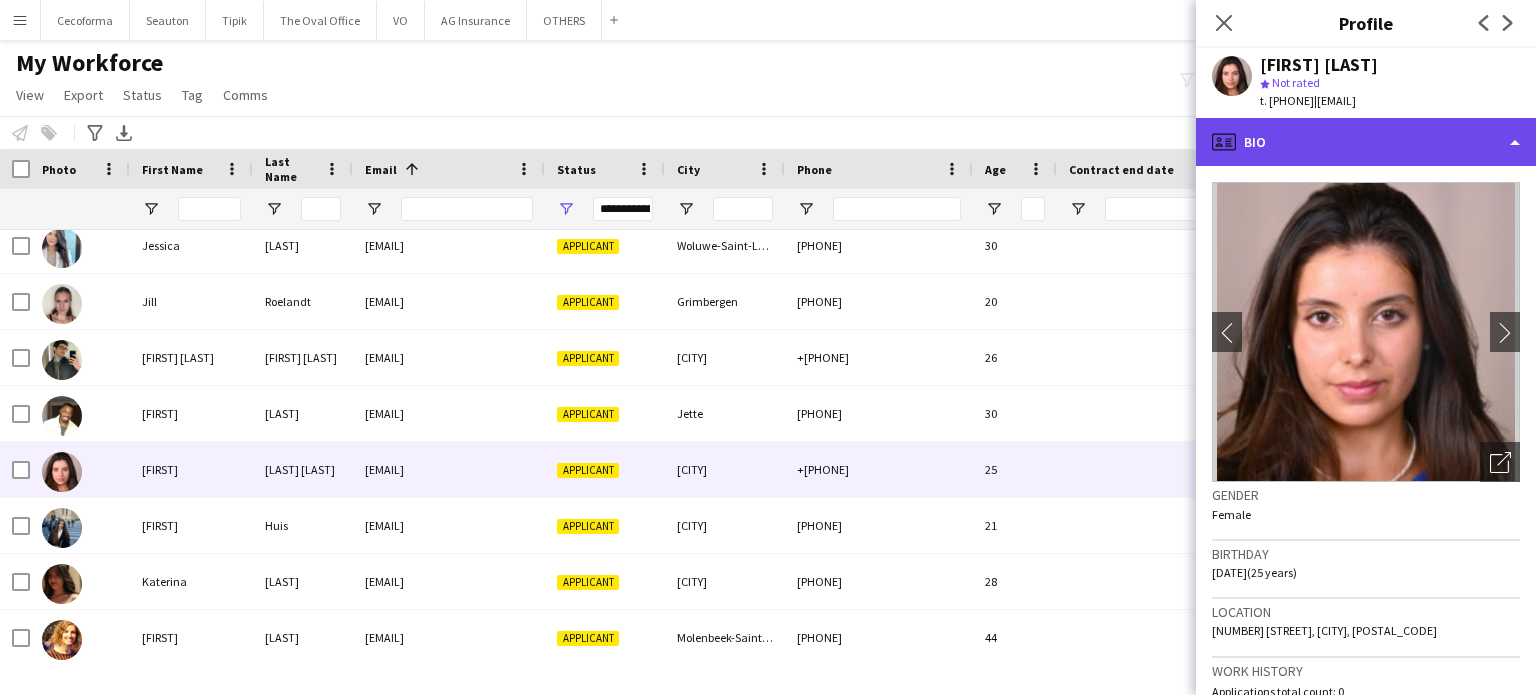 click on "profile
Bio" 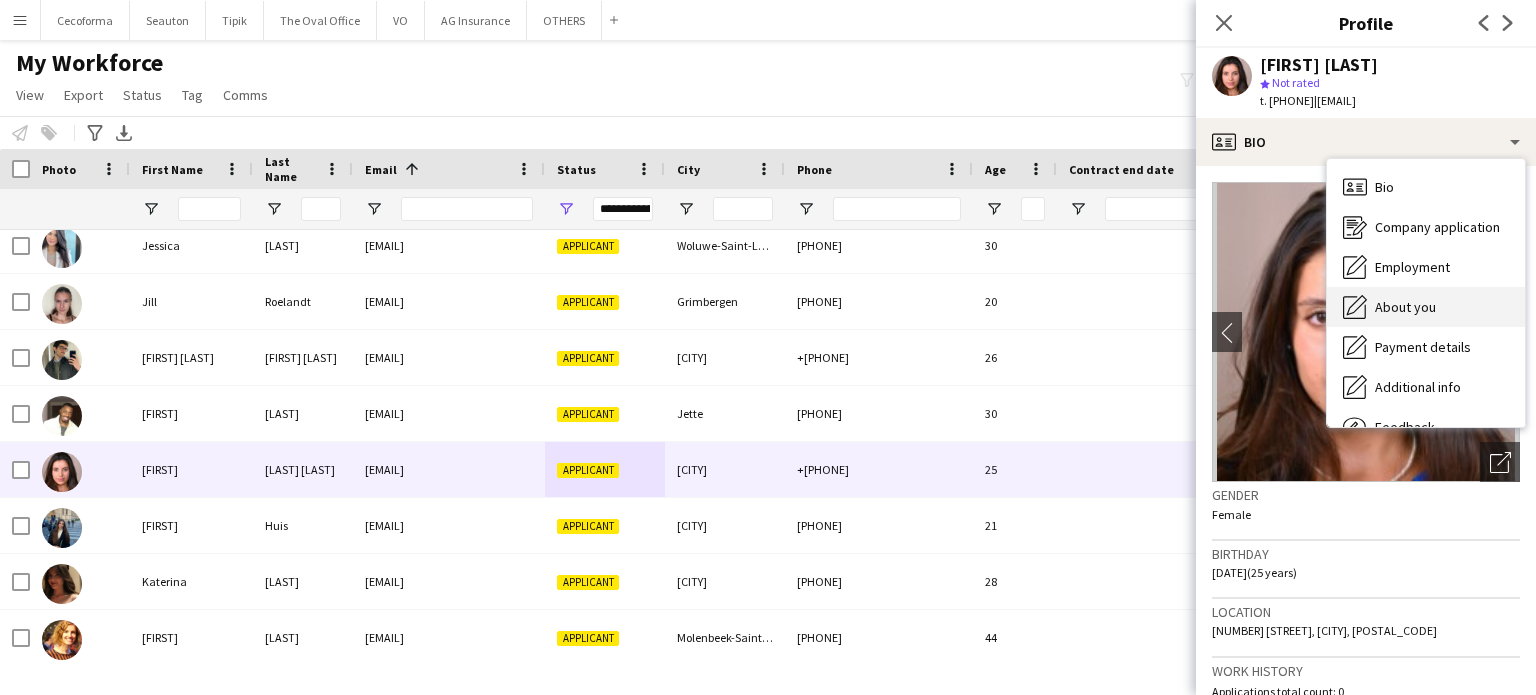 click on "About you" at bounding box center [1405, 307] 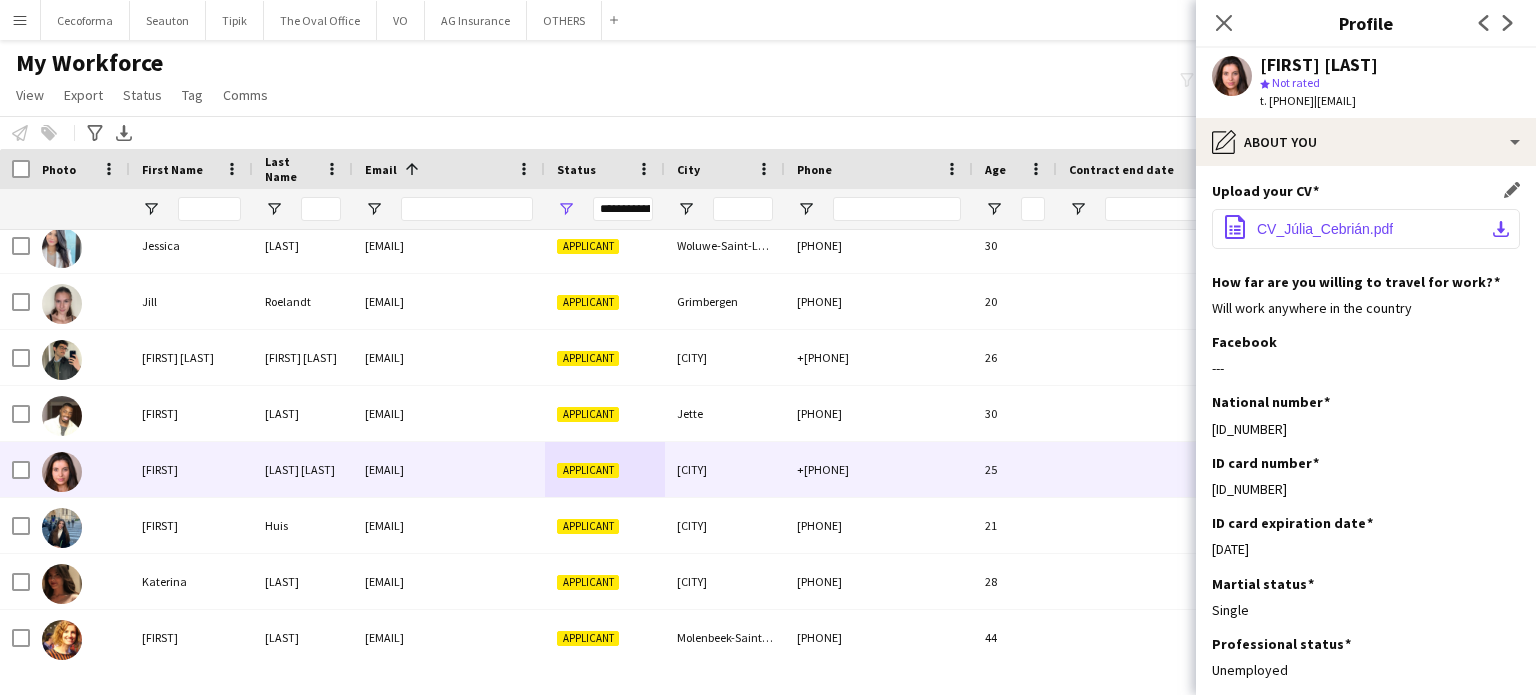 click on "CV_Júlia_Cebrián.pdf" 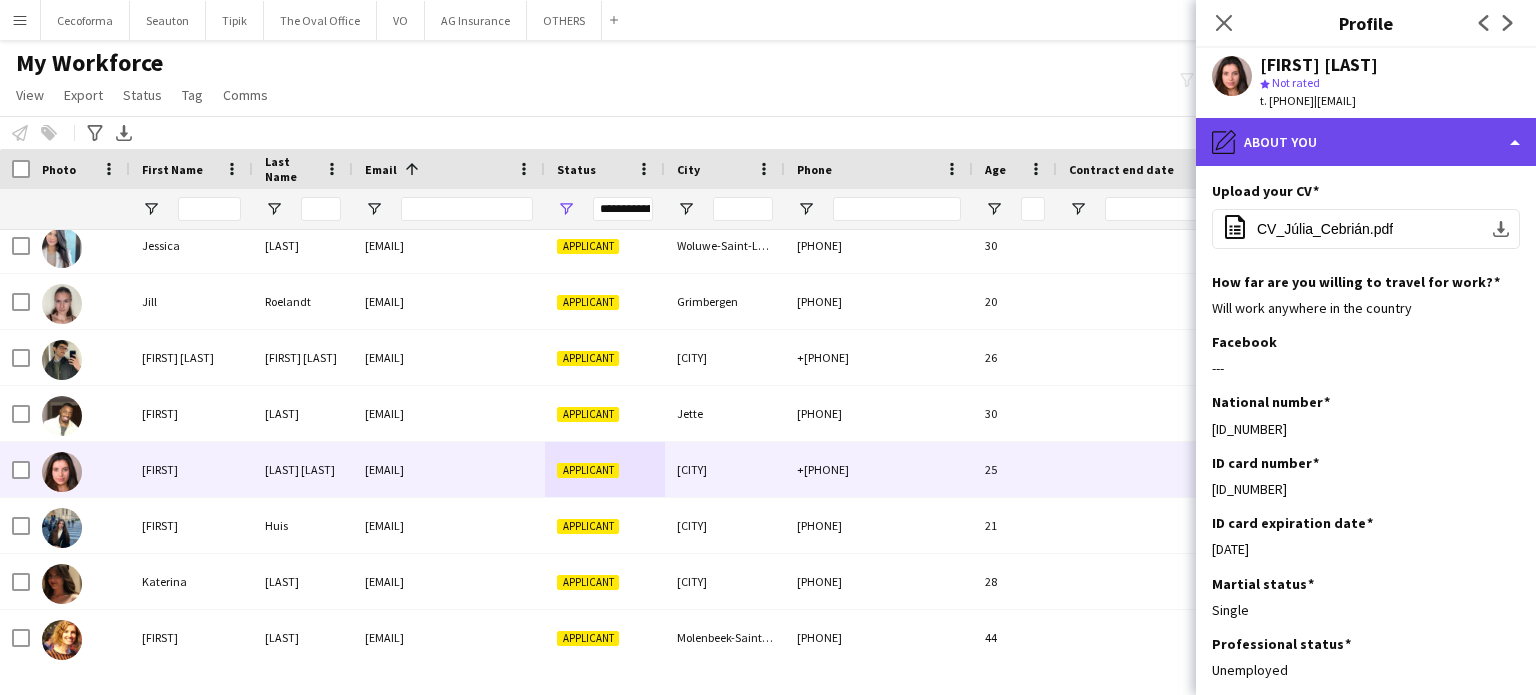 click on "pencil4
About you" 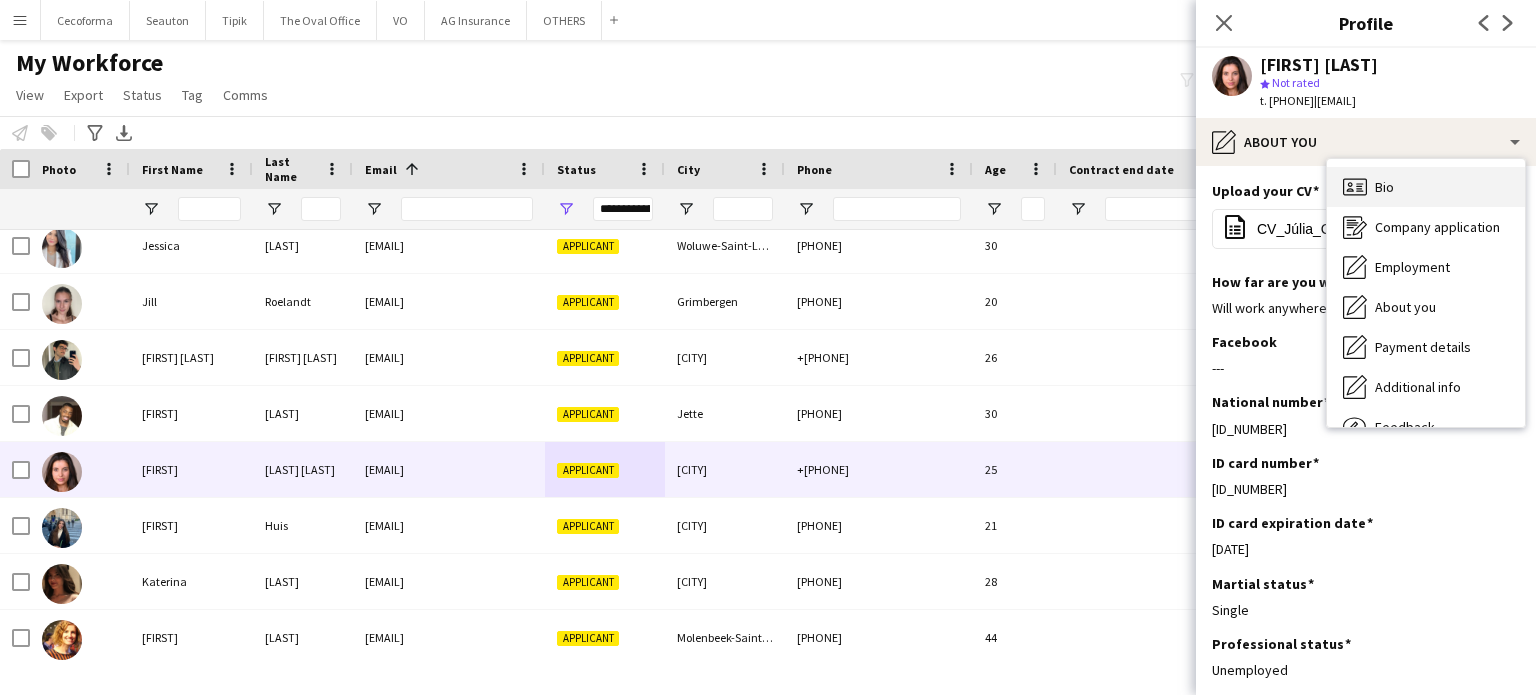 click on "Bio
Bio" at bounding box center (1426, 187) 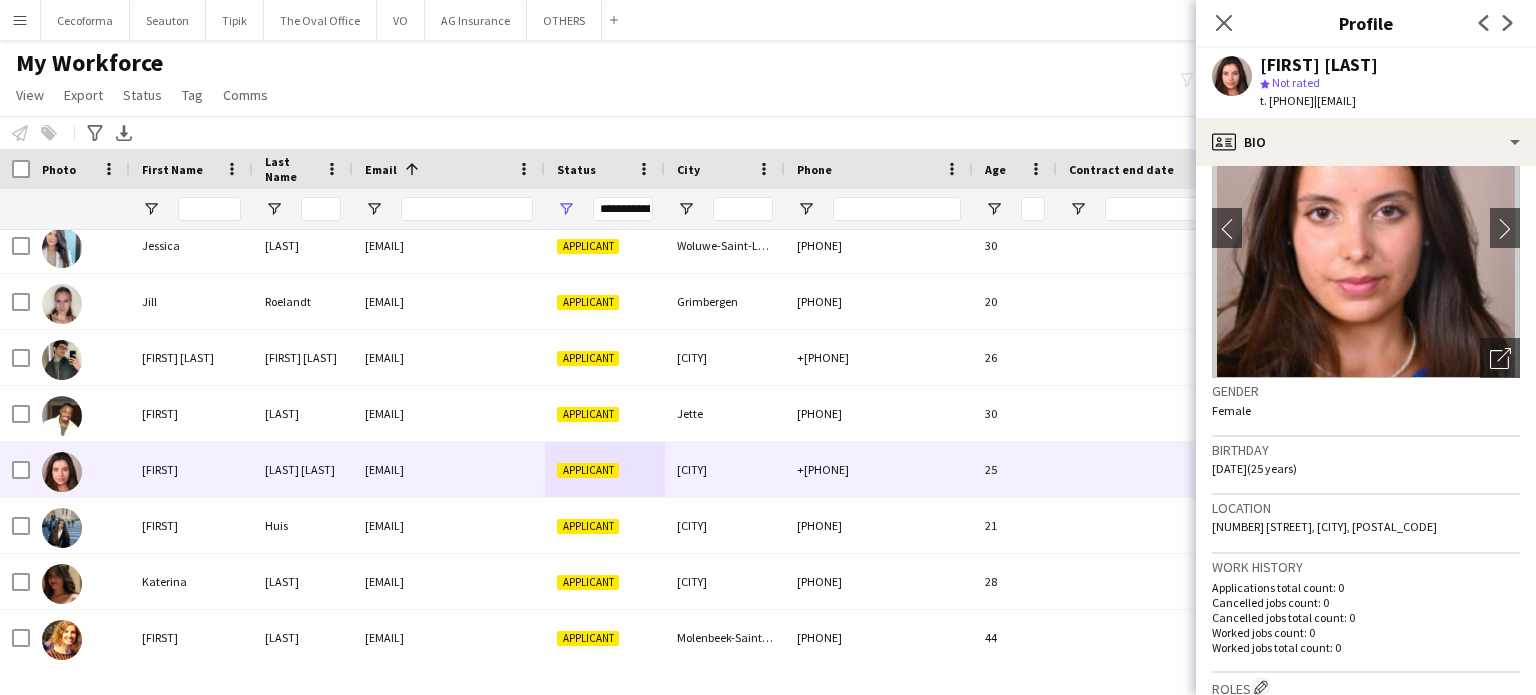 scroll, scrollTop: 100, scrollLeft: 0, axis: vertical 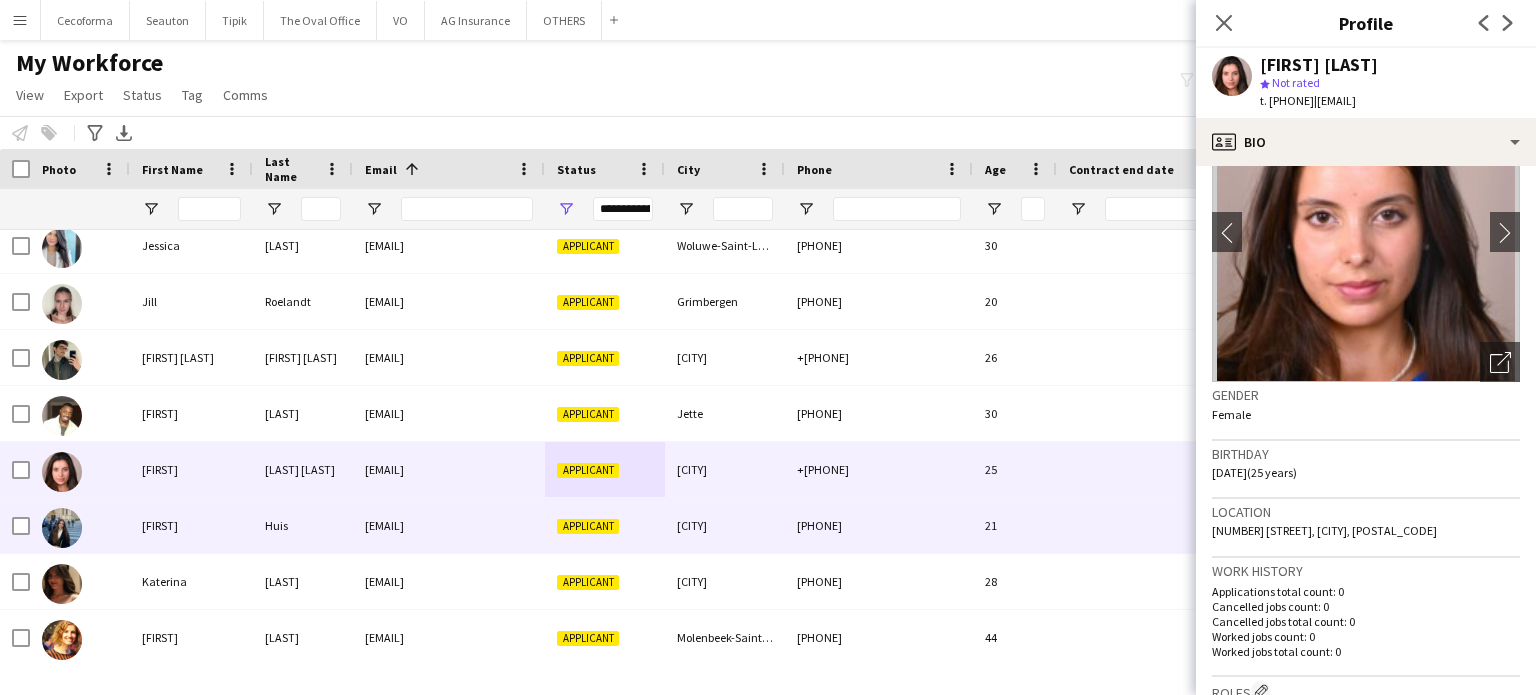 click on "+385925034512" at bounding box center (879, 525) 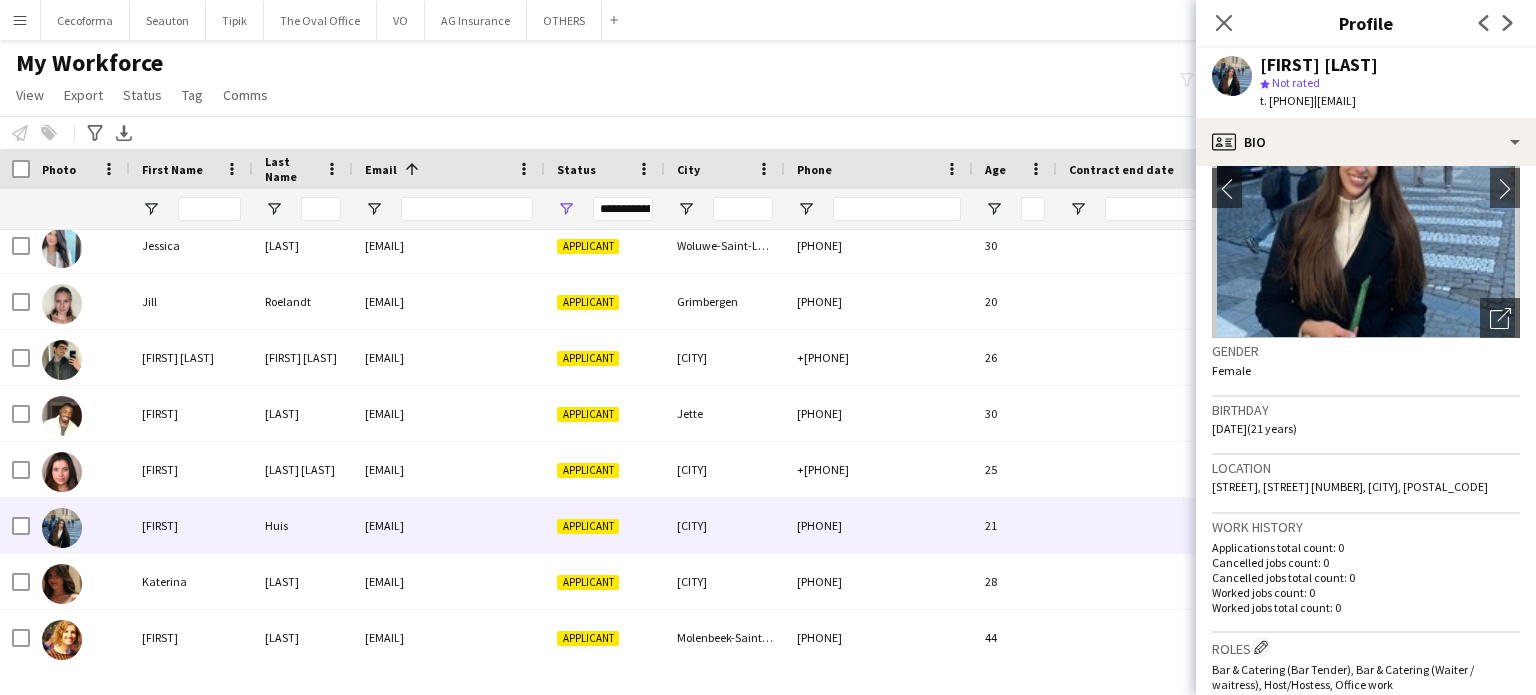 scroll, scrollTop: 100, scrollLeft: 0, axis: vertical 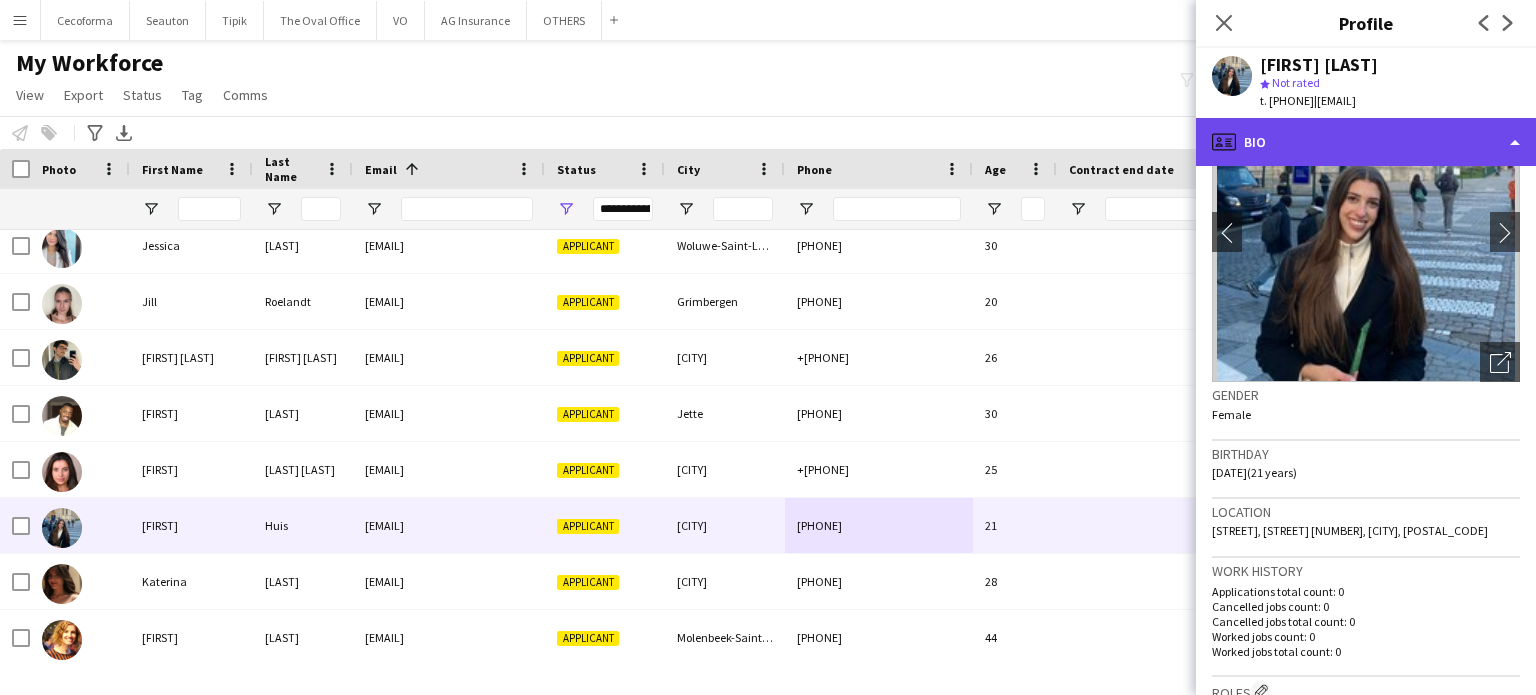 click on "profile
Bio" 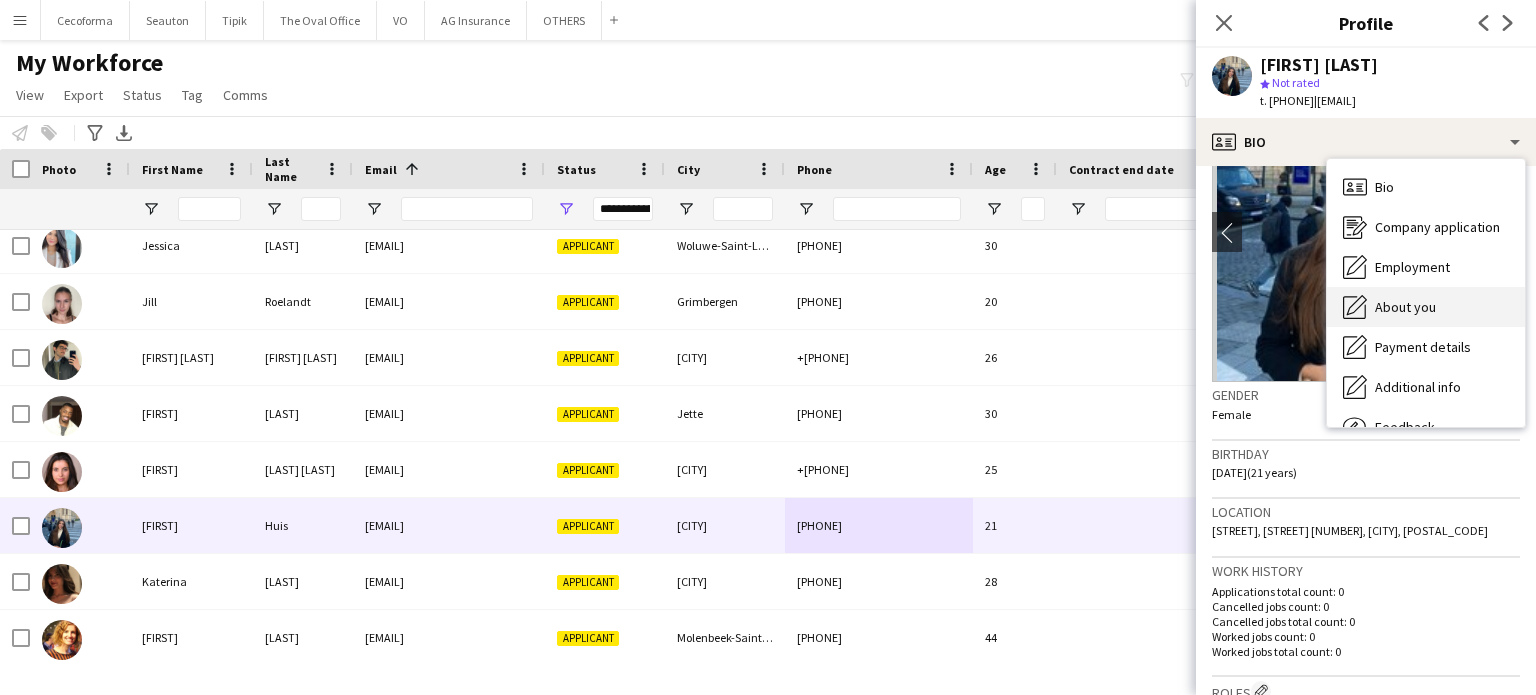 click on "About you" at bounding box center (1405, 307) 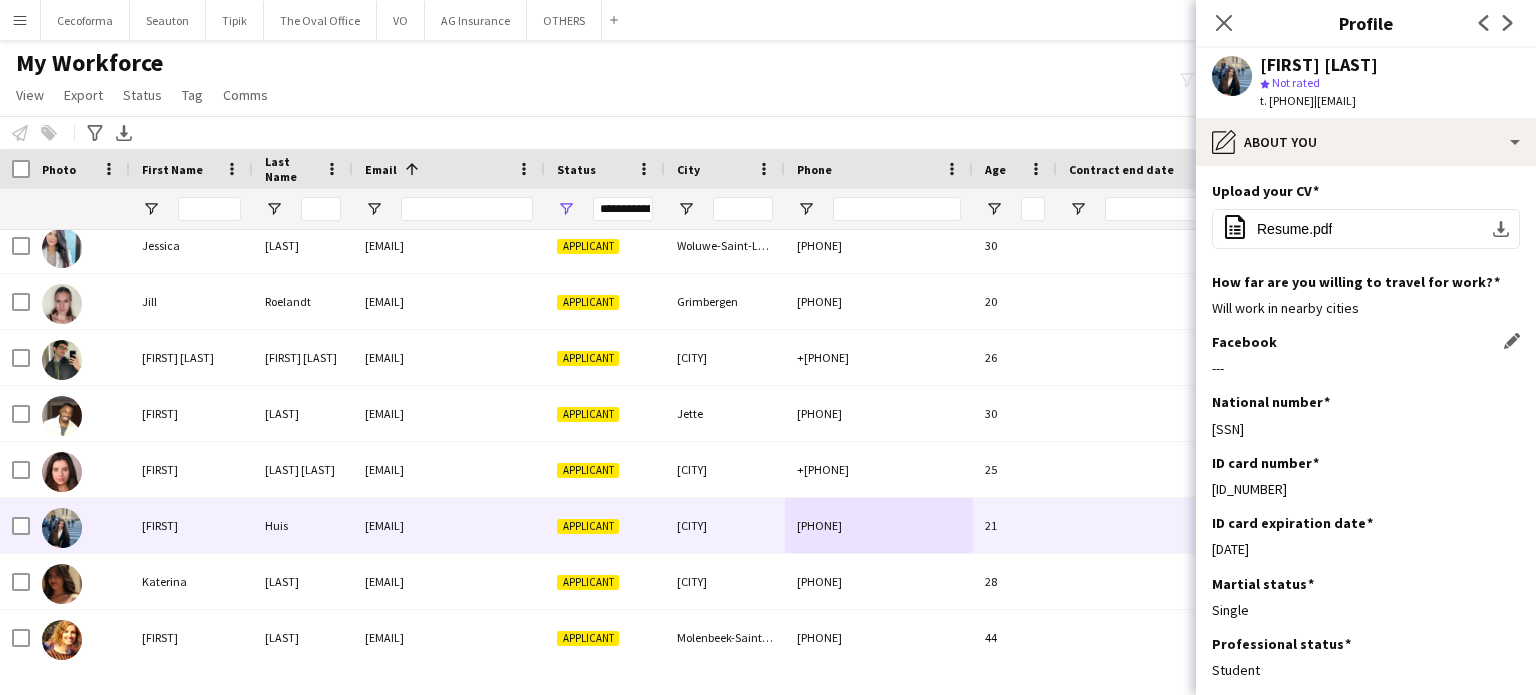 scroll, scrollTop: 0, scrollLeft: 0, axis: both 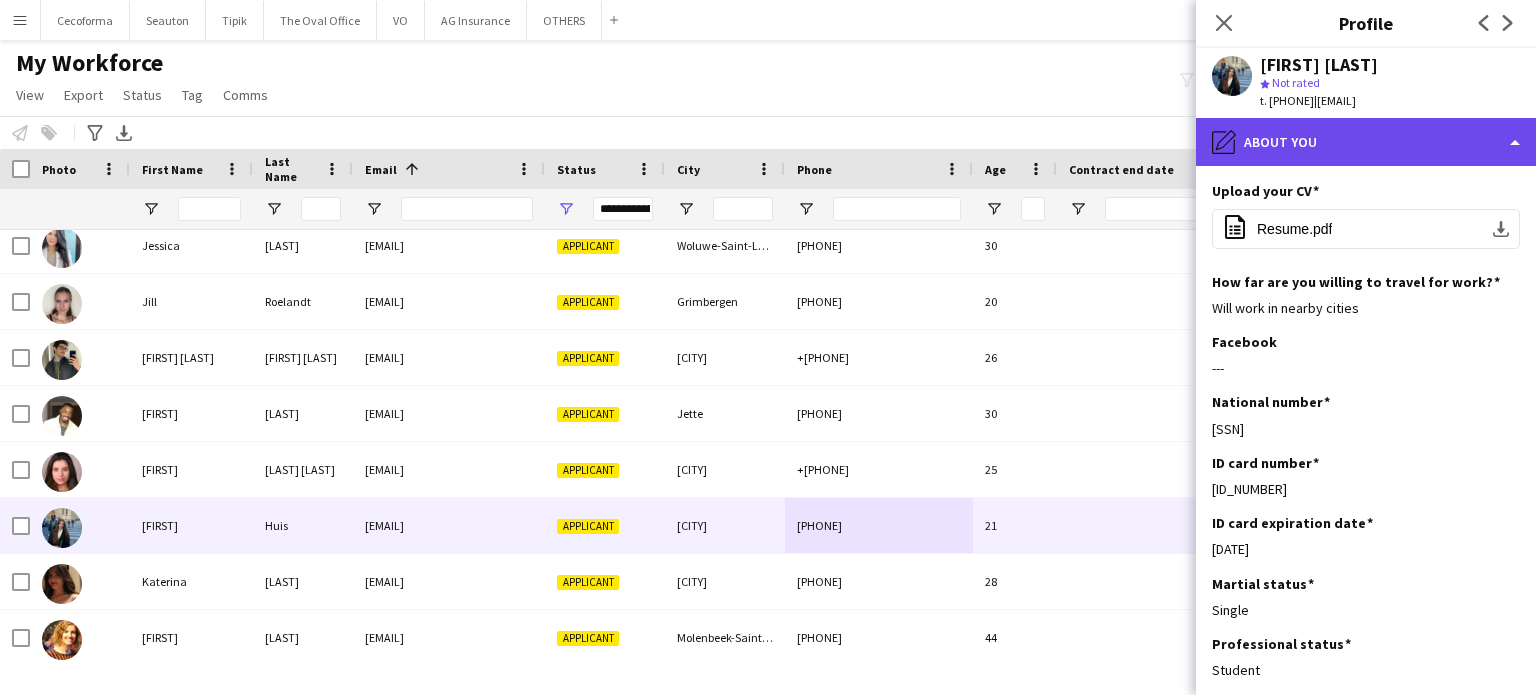 click on "pencil4
About you" 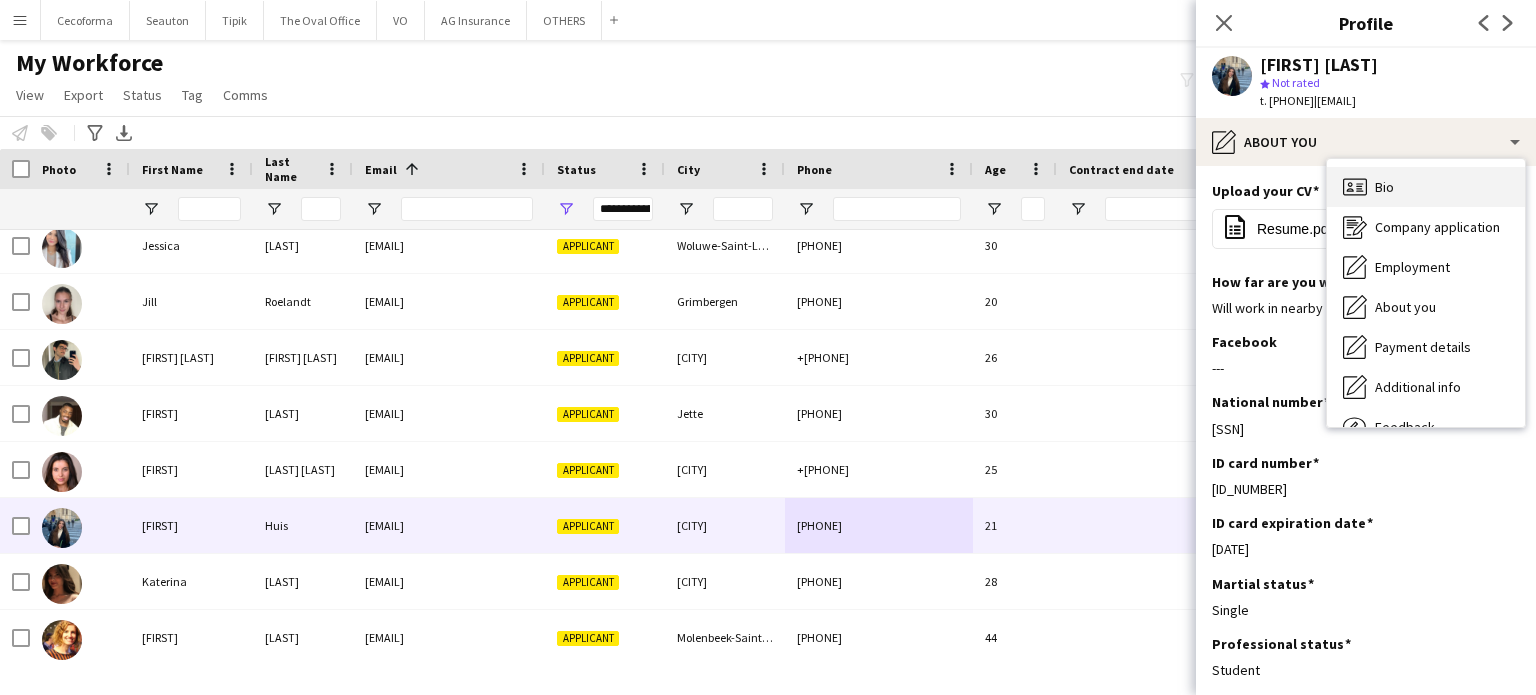 click on "Bio
Bio" at bounding box center (1426, 187) 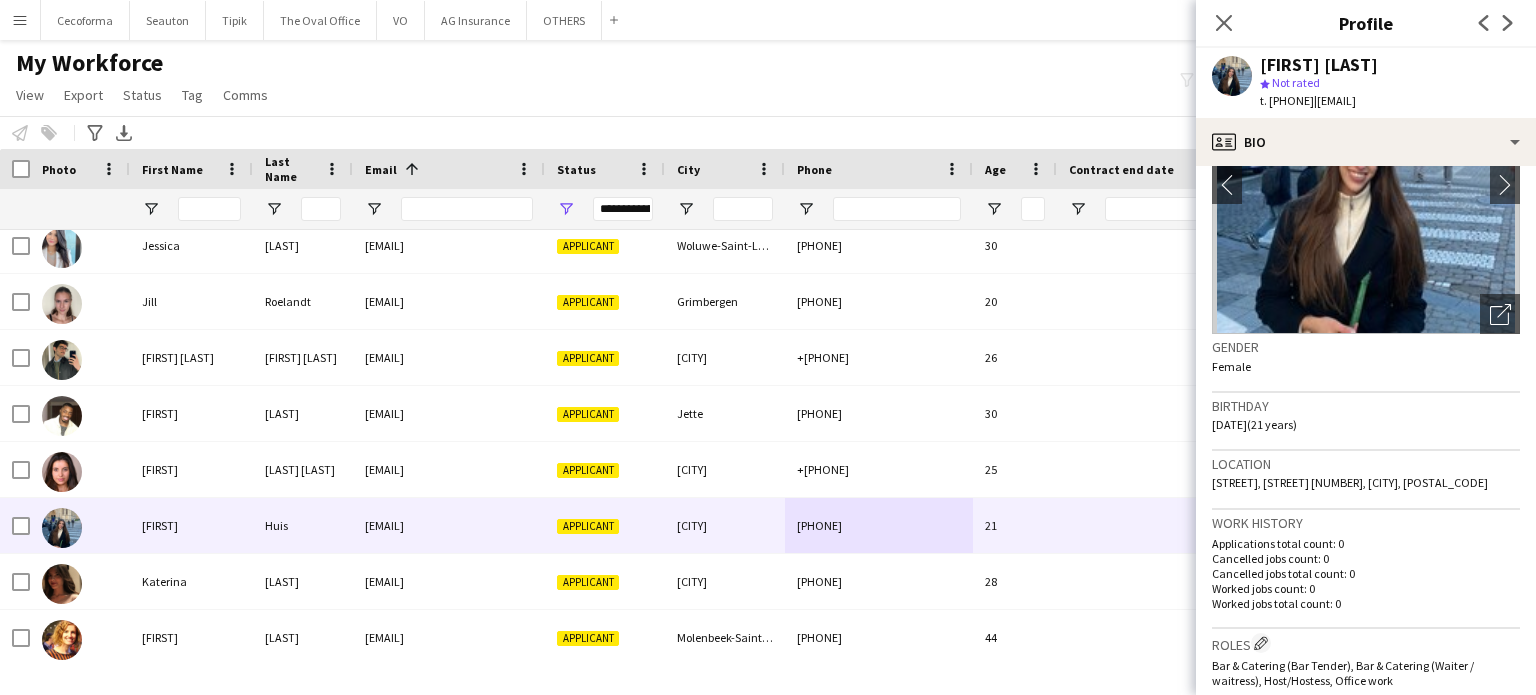 scroll, scrollTop: 100, scrollLeft: 0, axis: vertical 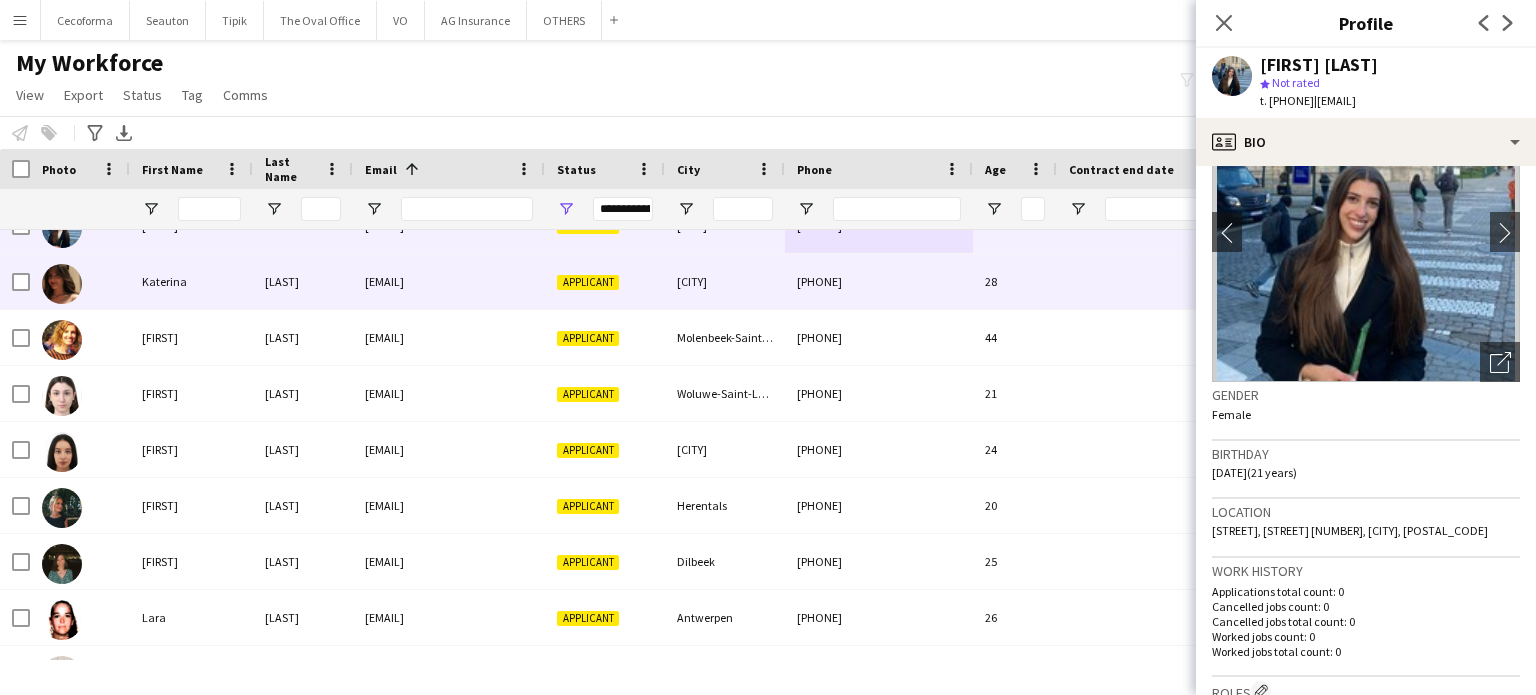 click on "[CITY]" at bounding box center (725, 281) 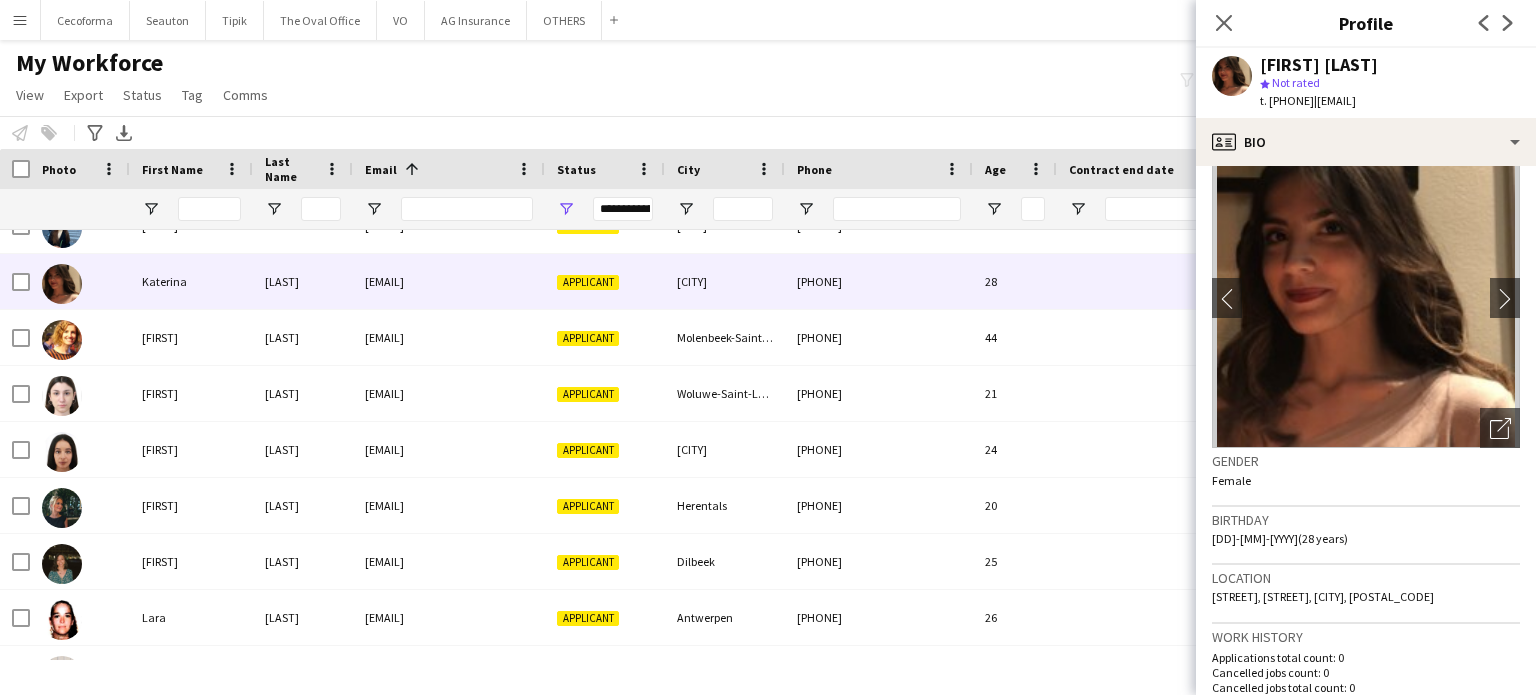 scroll, scrollTop: 0, scrollLeft: 0, axis: both 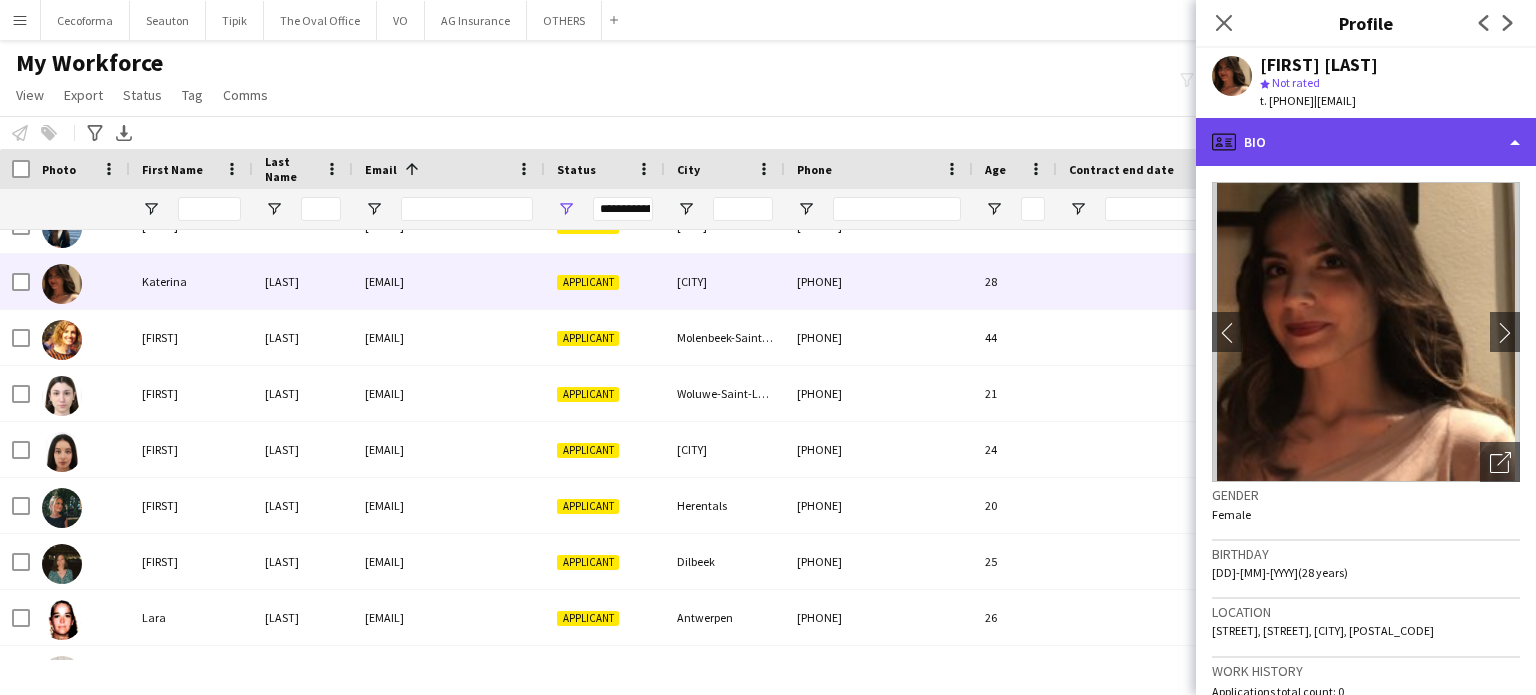 click on "profile
Bio" 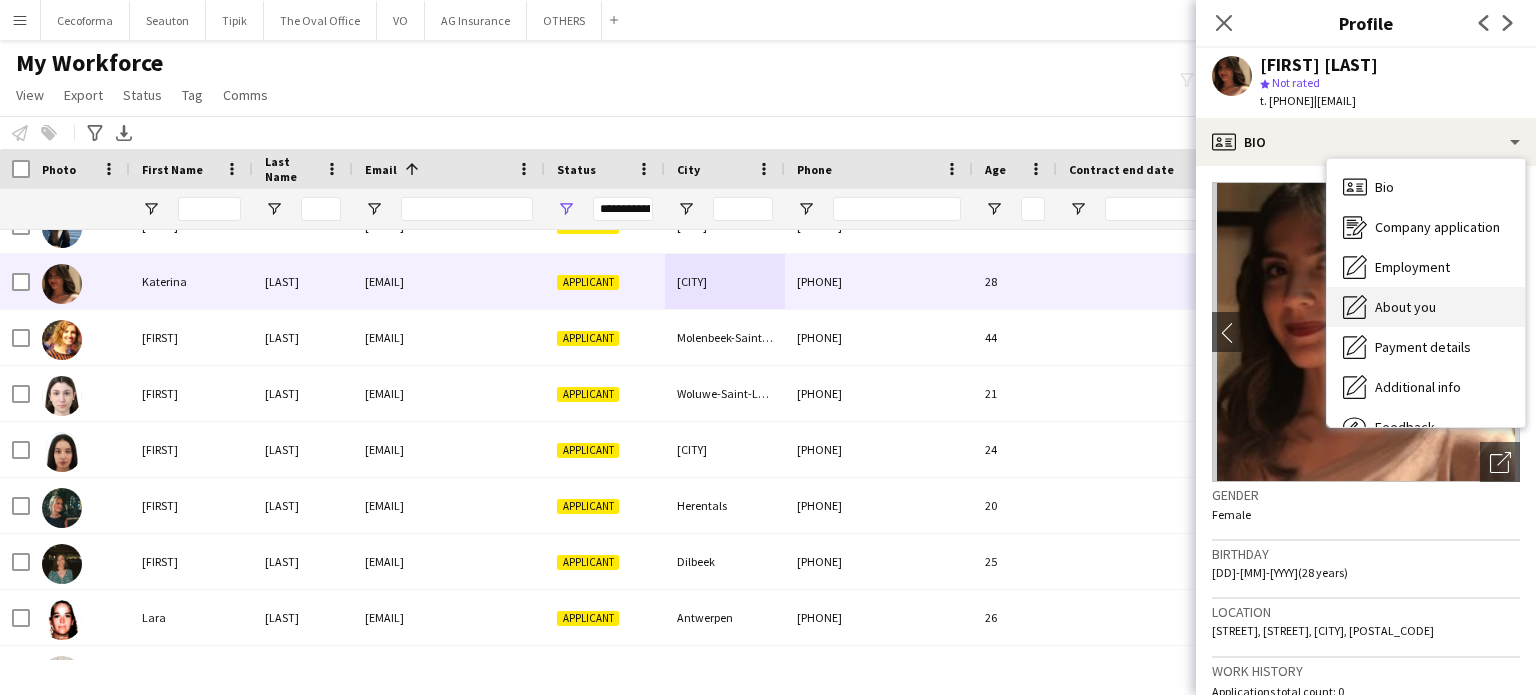 click on "About you" at bounding box center (1405, 307) 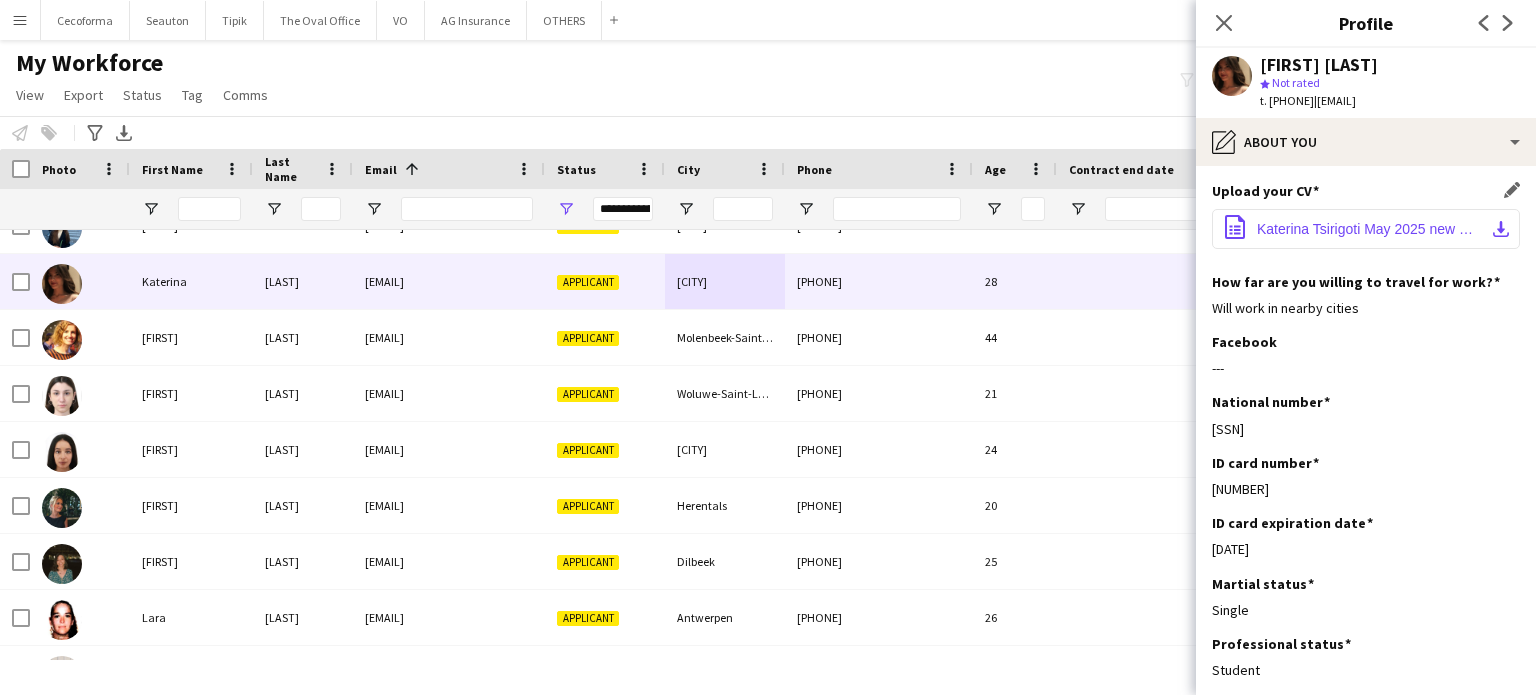 click on "Katerina Tsirigoti May 2025 new CV Europass.pdf" 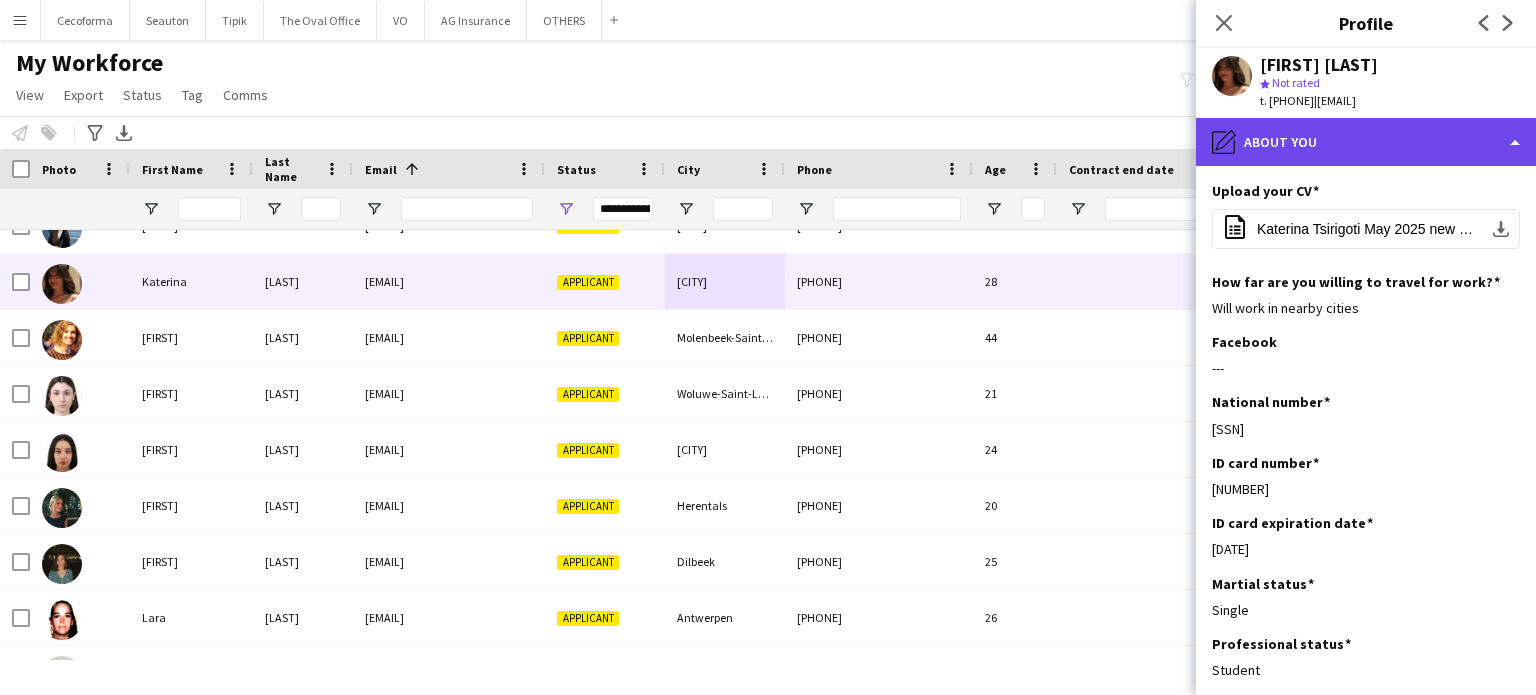 click on "pencil4
About you" 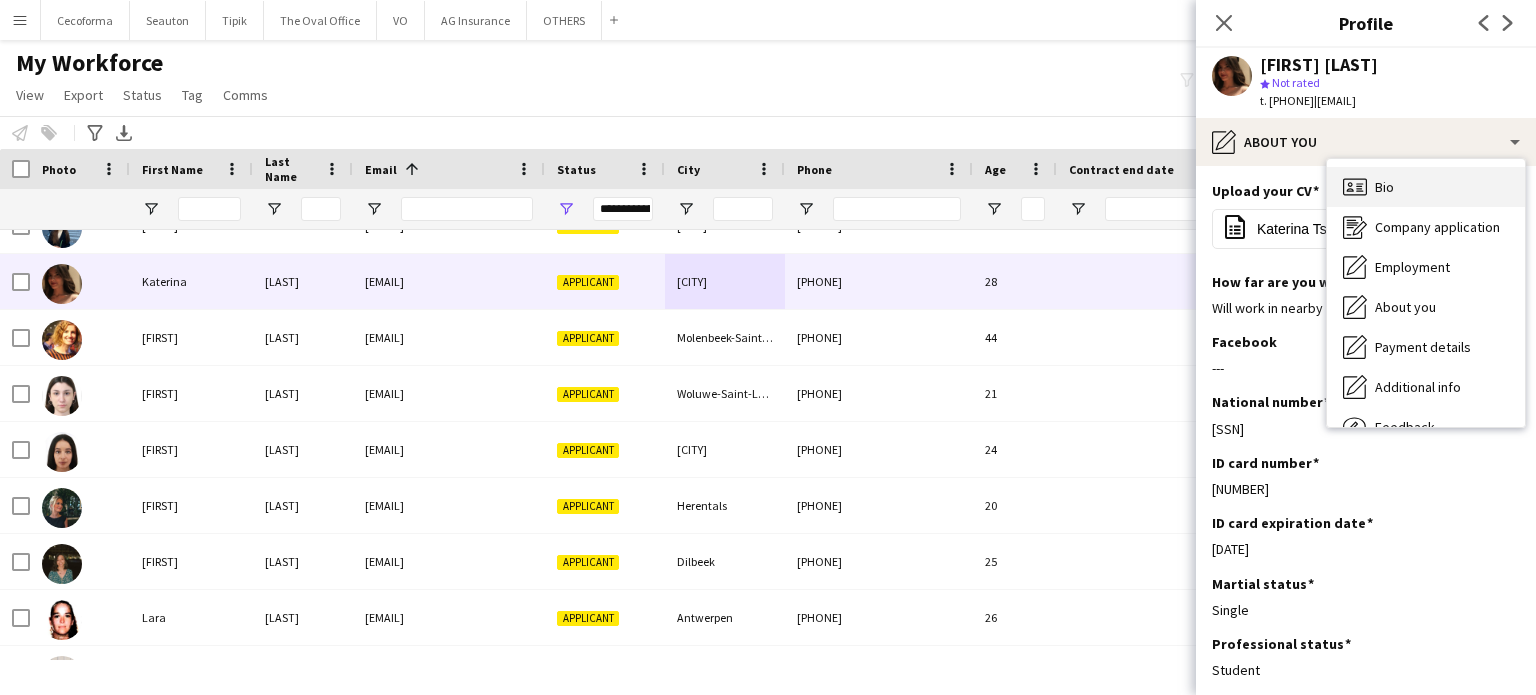 click on "Bio" at bounding box center (1384, 187) 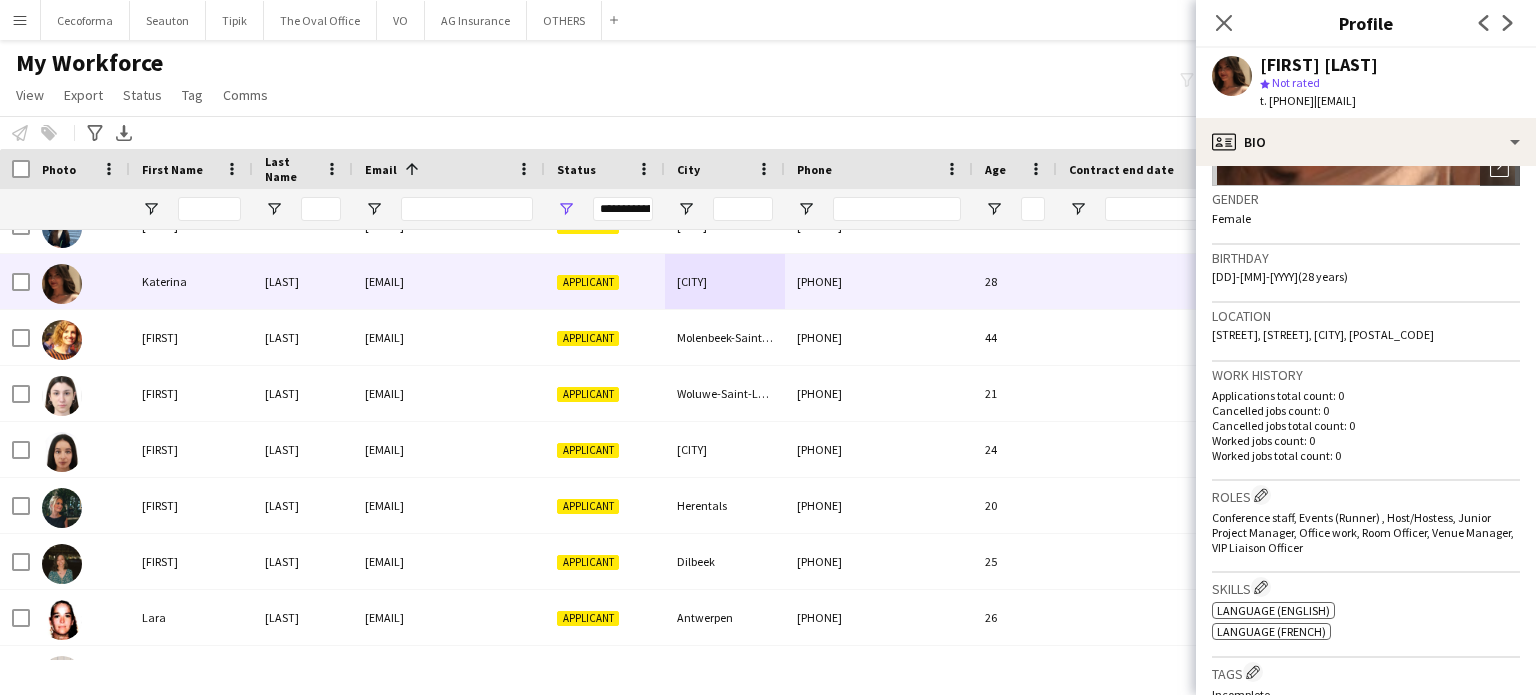 scroll, scrollTop: 300, scrollLeft: 0, axis: vertical 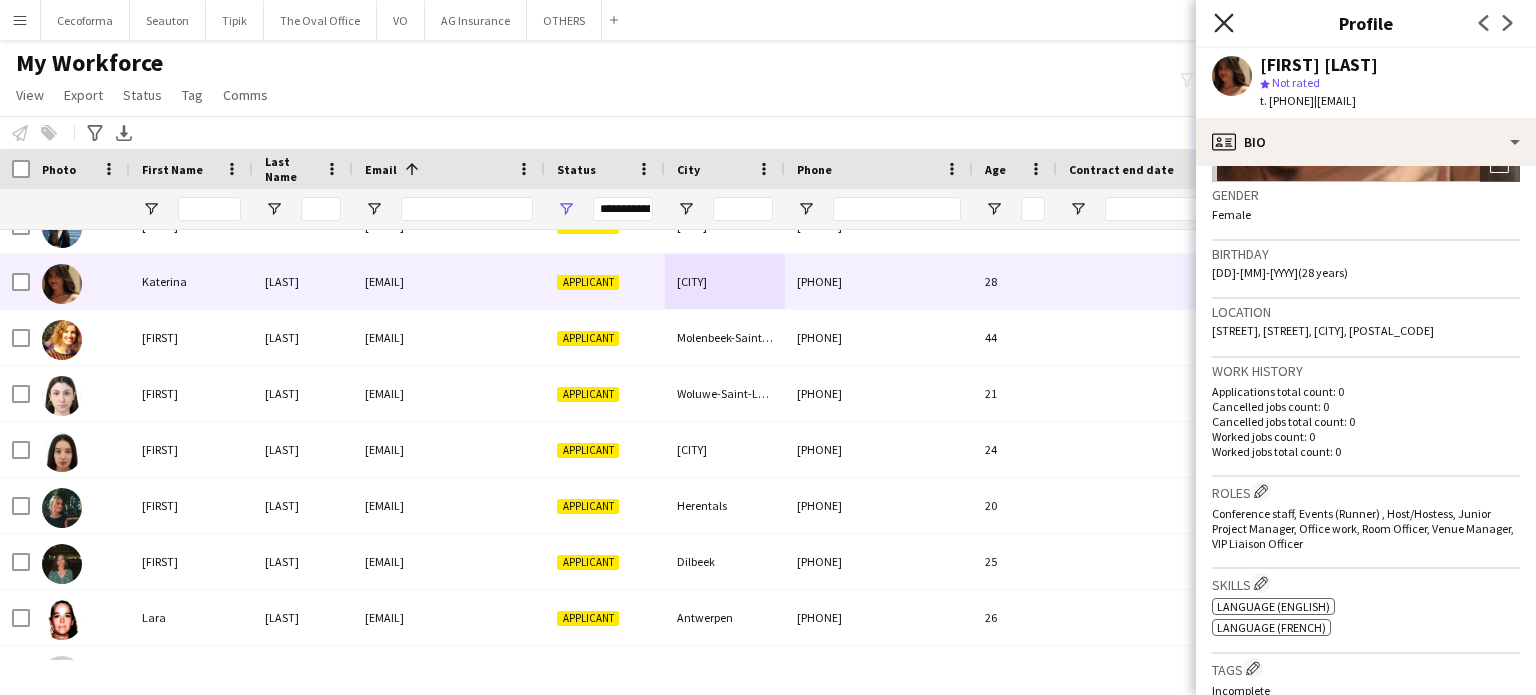 click 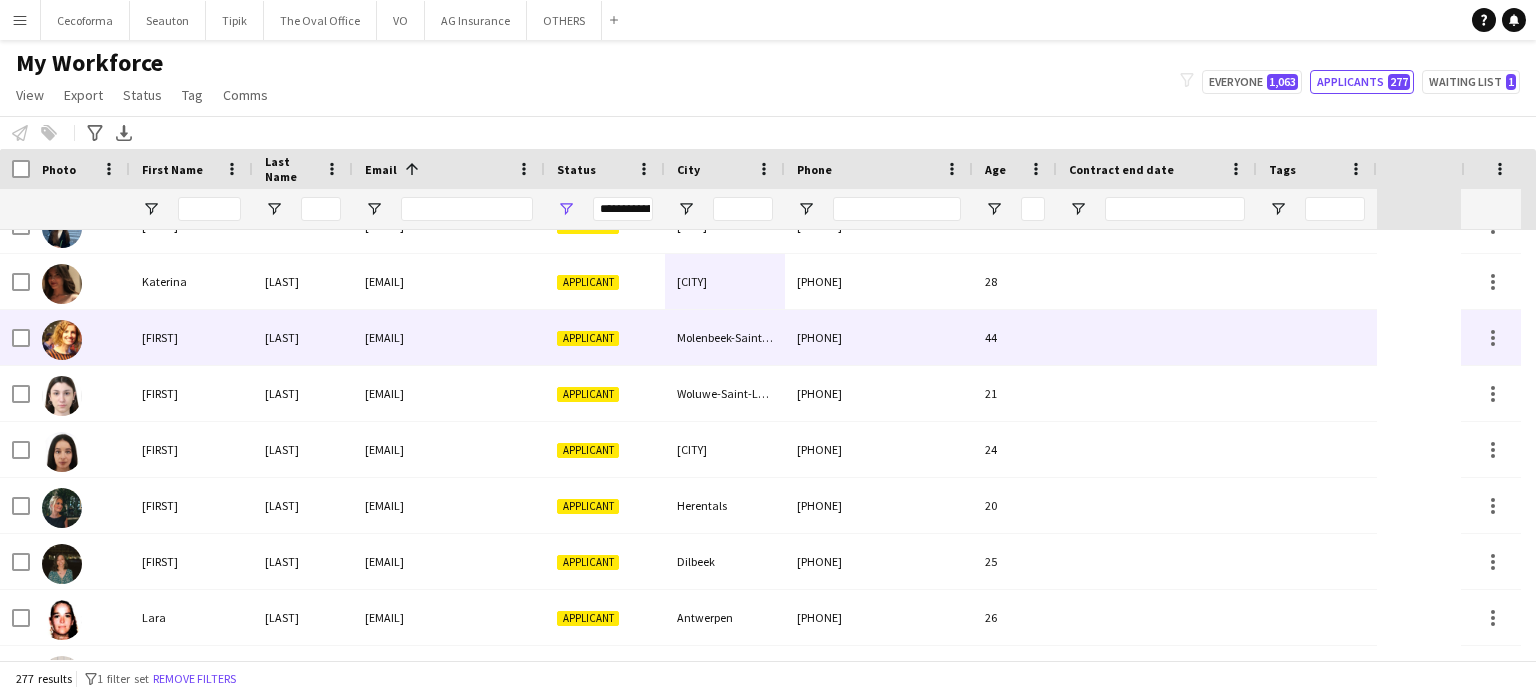 click on "Molenbeek-Saint-Jean" at bounding box center [725, 337] 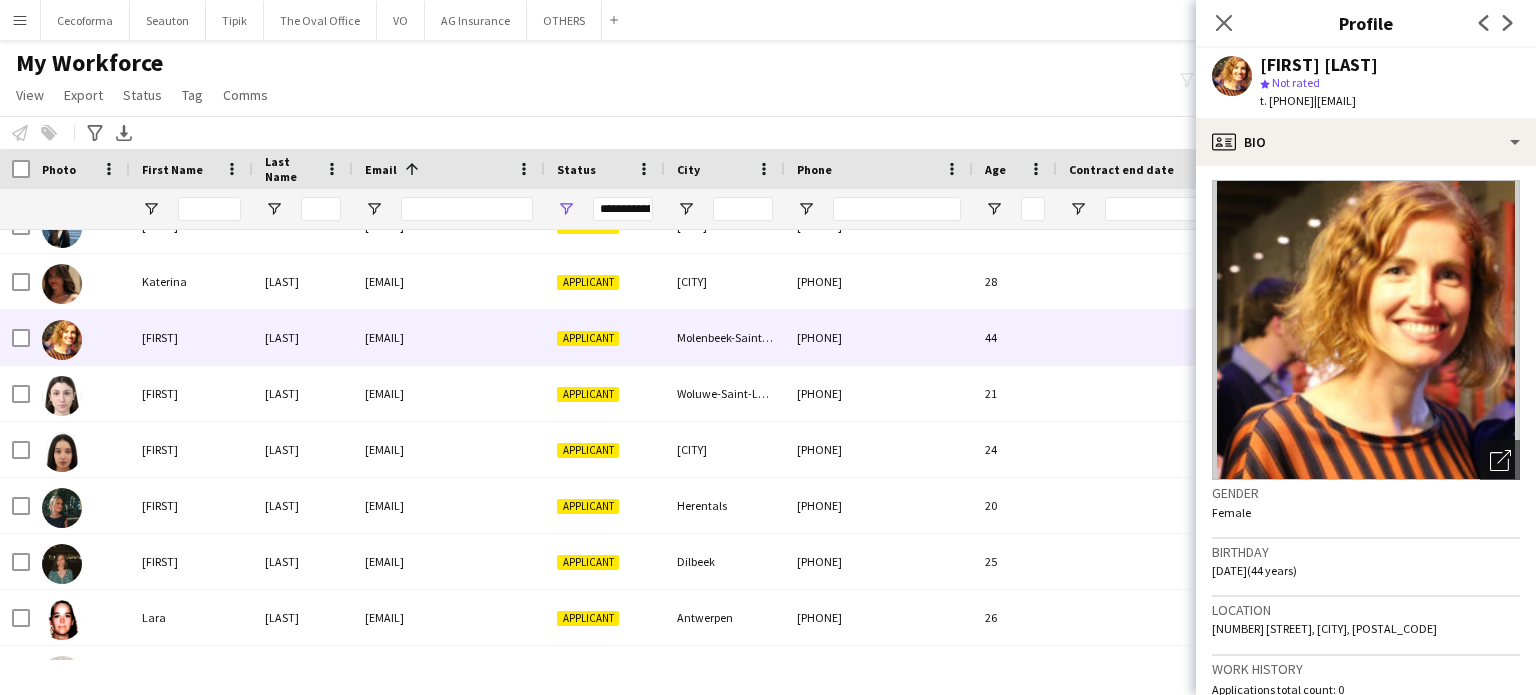 scroll, scrollTop: 0, scrollLeft: 0, axis: both 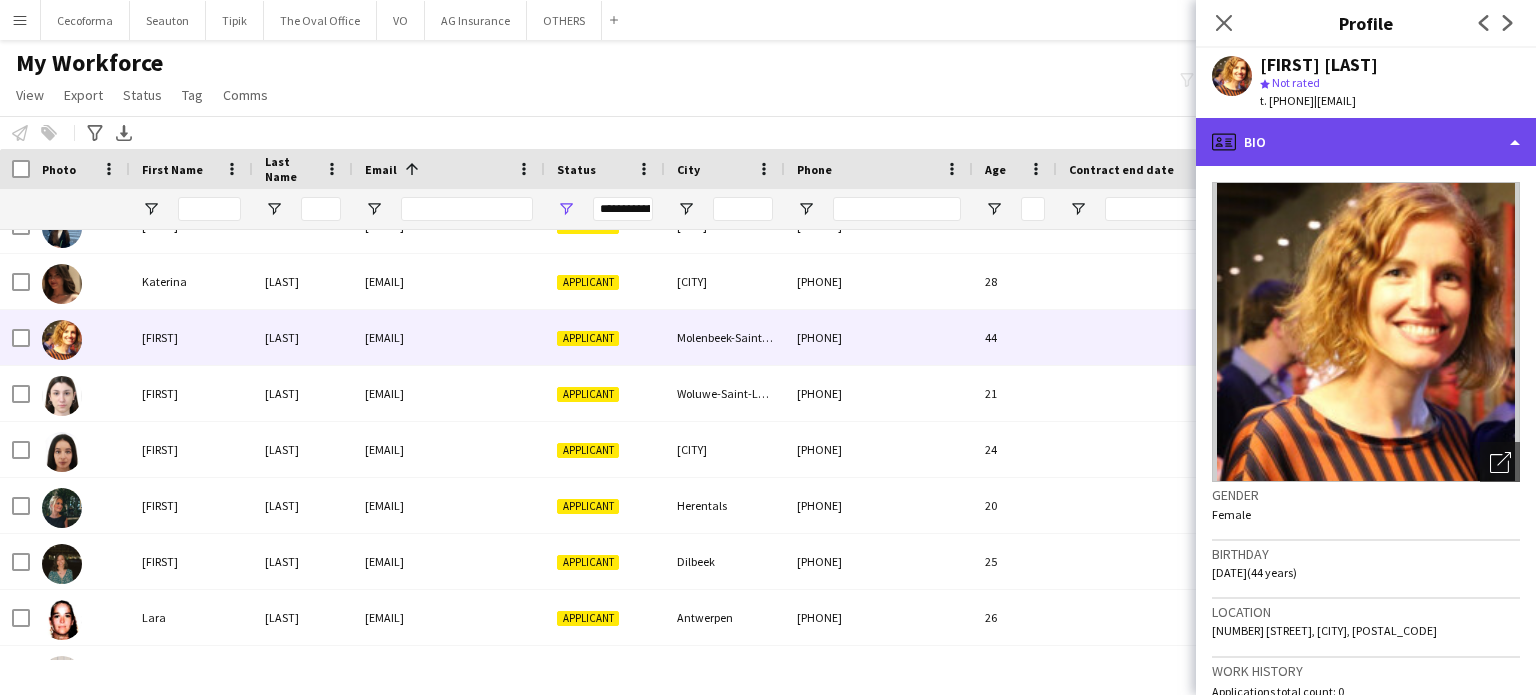 click on "profile
Bio" 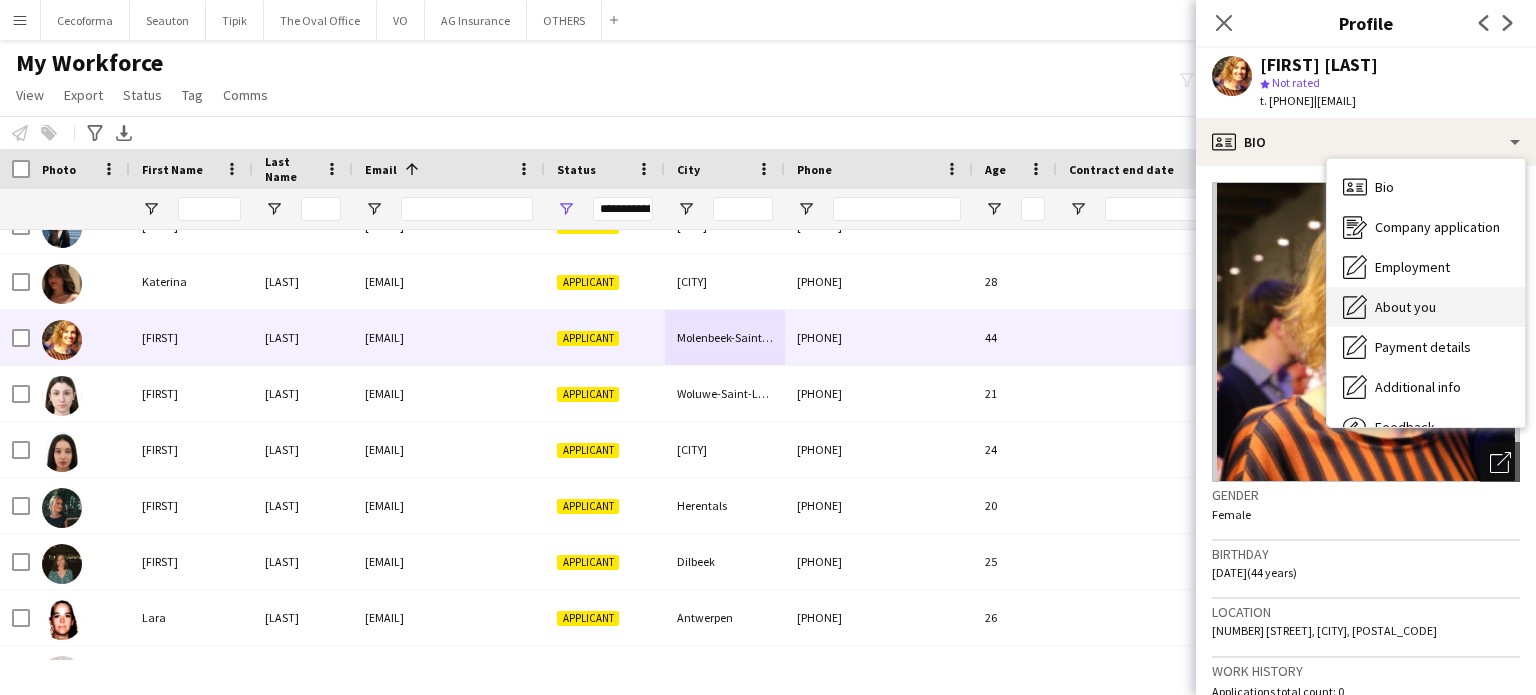 click on "About you" at bounding box center [1405, 307] 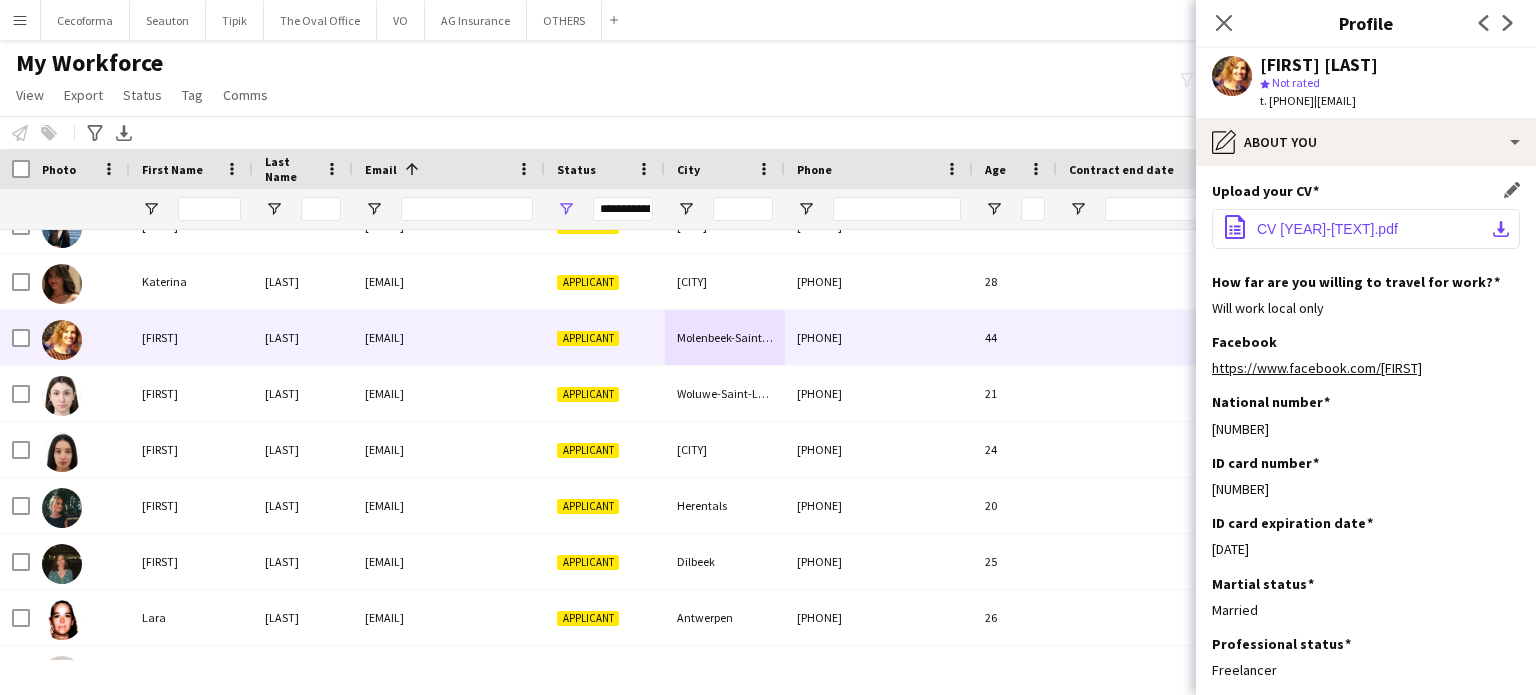 click on "CV 2025-EN.pdf" 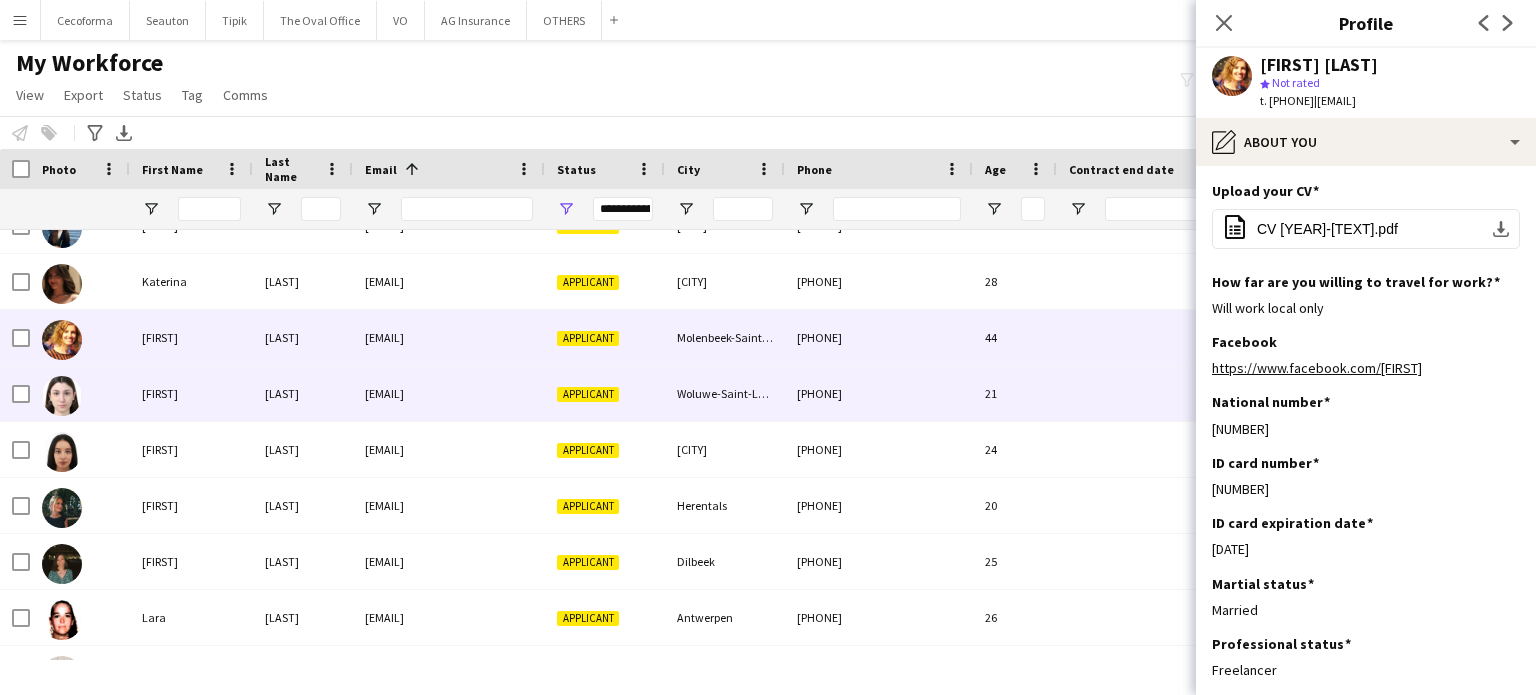 click on "Woluwe-Saint-Lambert" at bounding box center [725, 393] 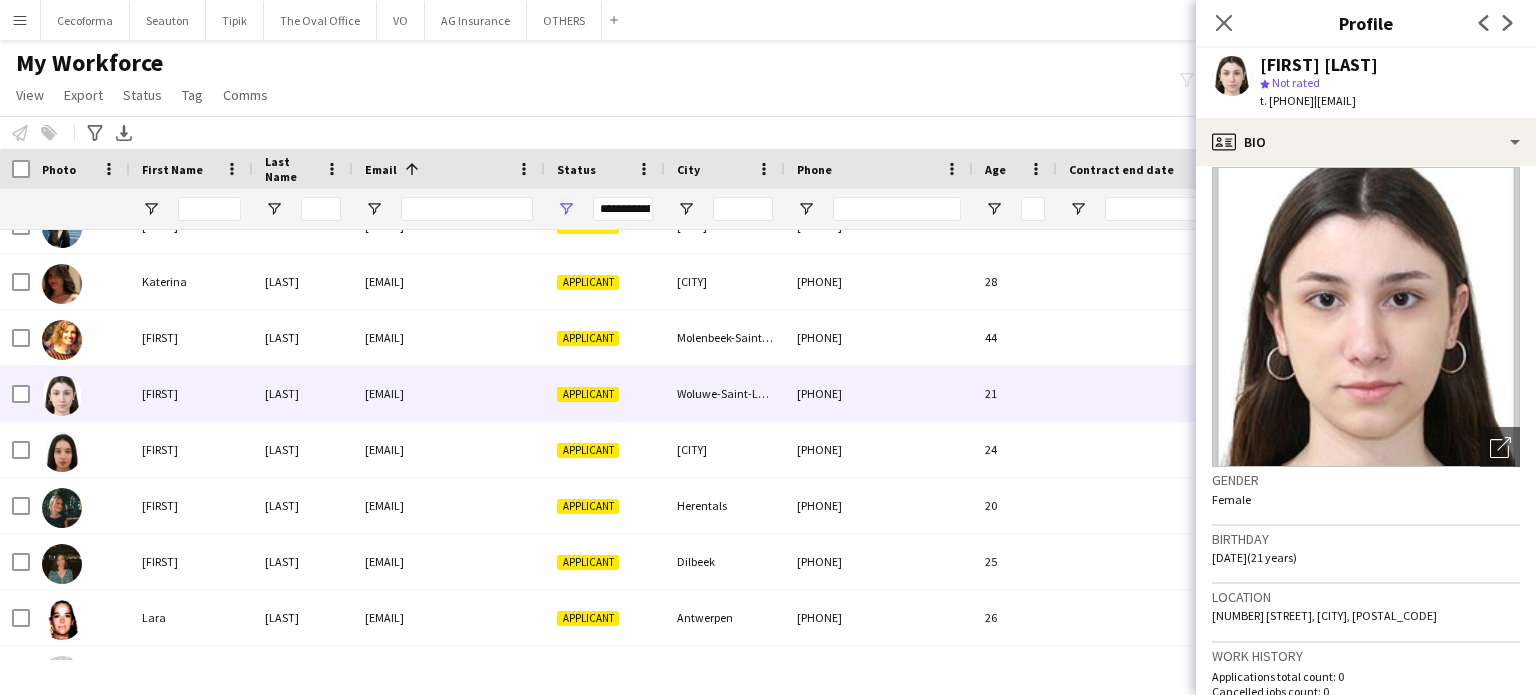scroll, scrollTop: 0, scrollLeft: 0, axis: both 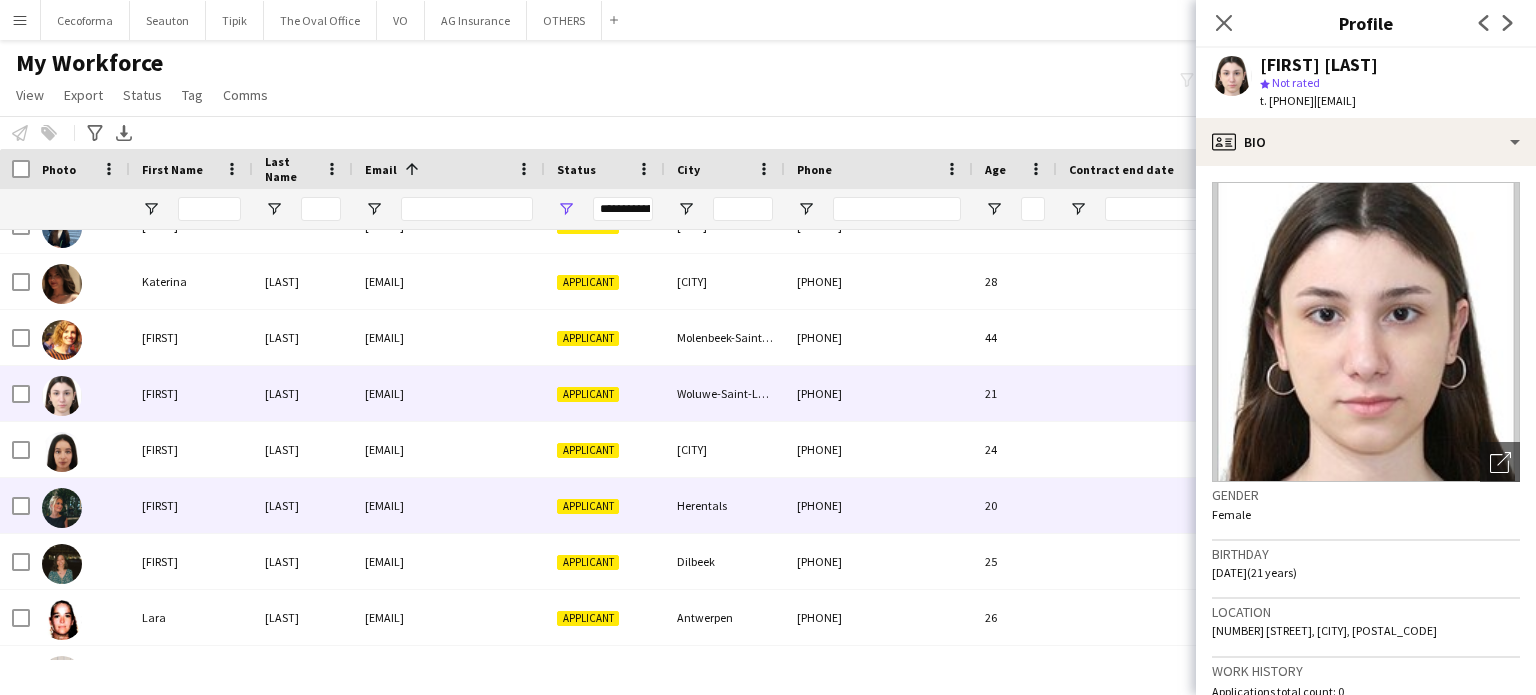 click on "Herentals" at bounding box center (725, 505) 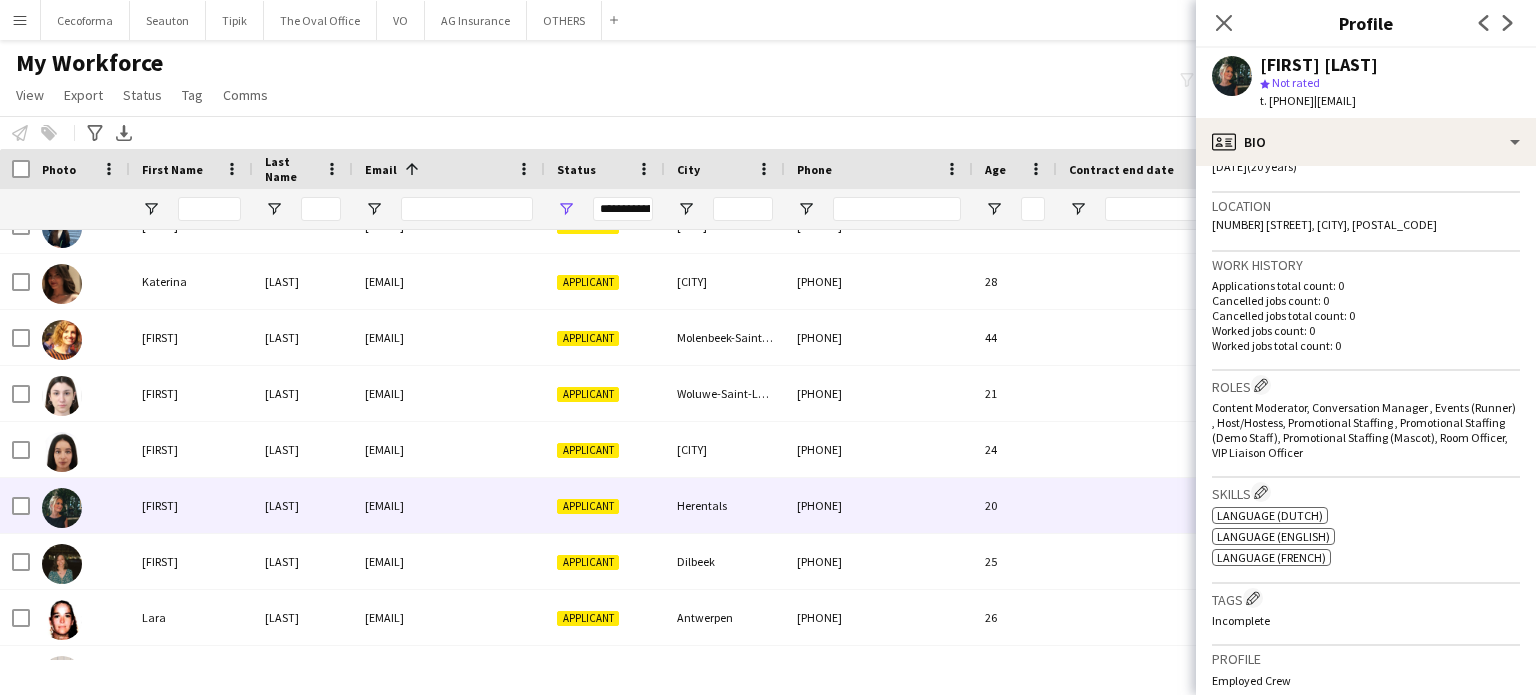 scroll, scrollTop: 0, scrollLeft: 0, axis: both 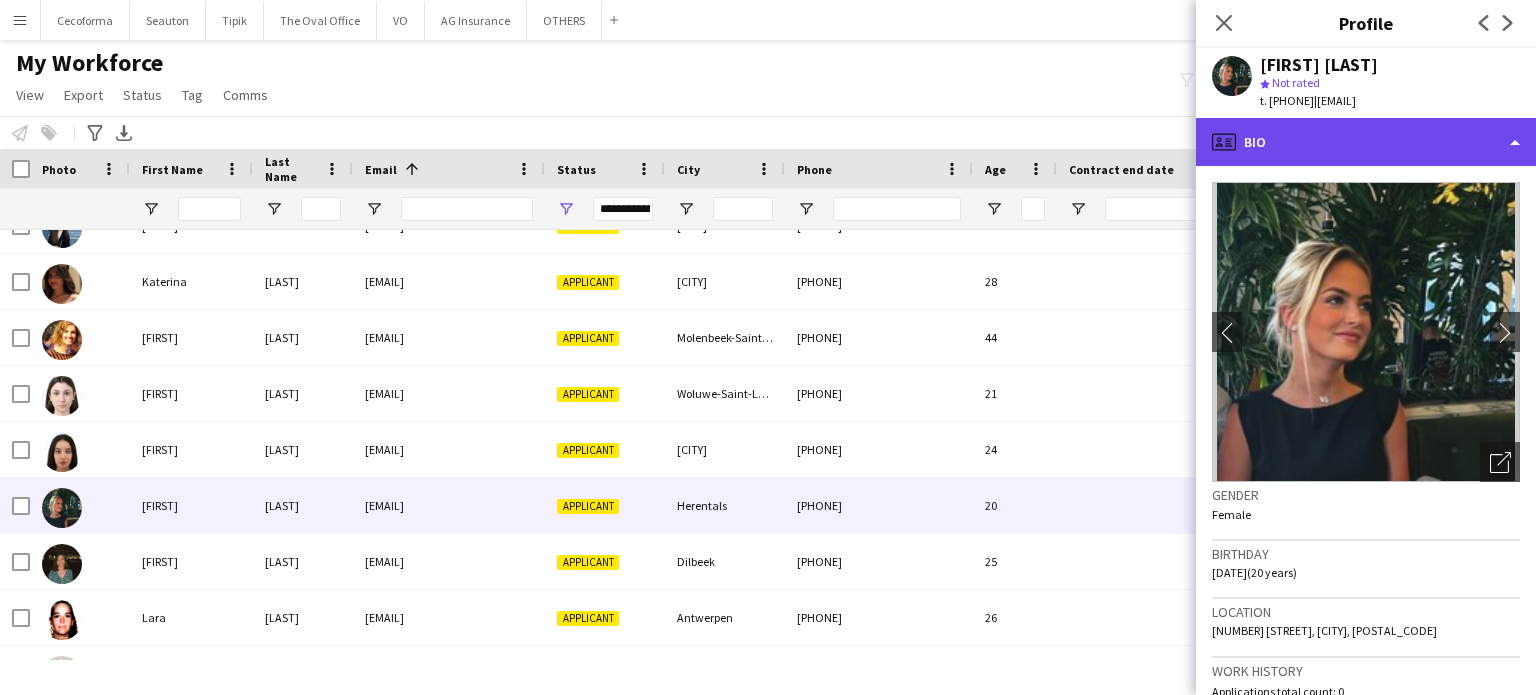 click on "profile
Bio" 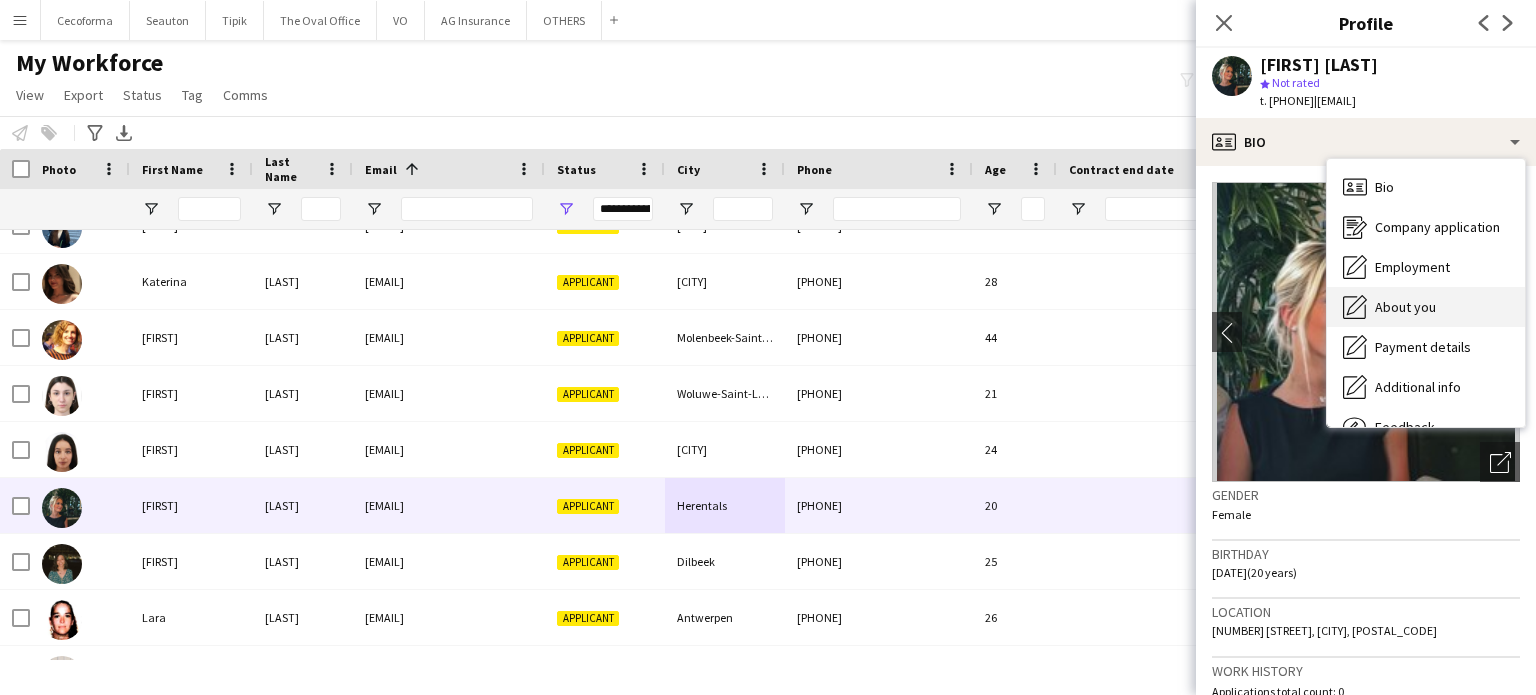 click on "About you" at bounding box center (1405, 307) 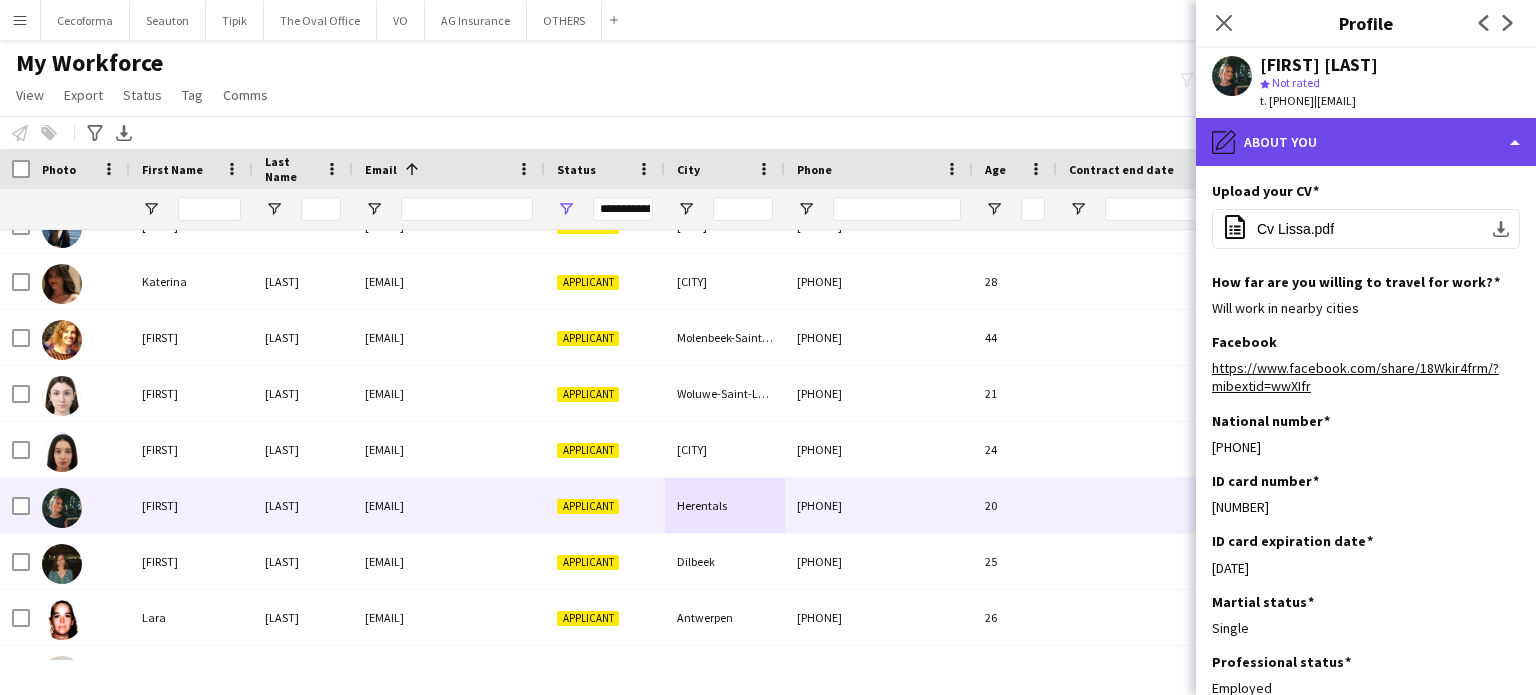 click on "pencil4
About you" 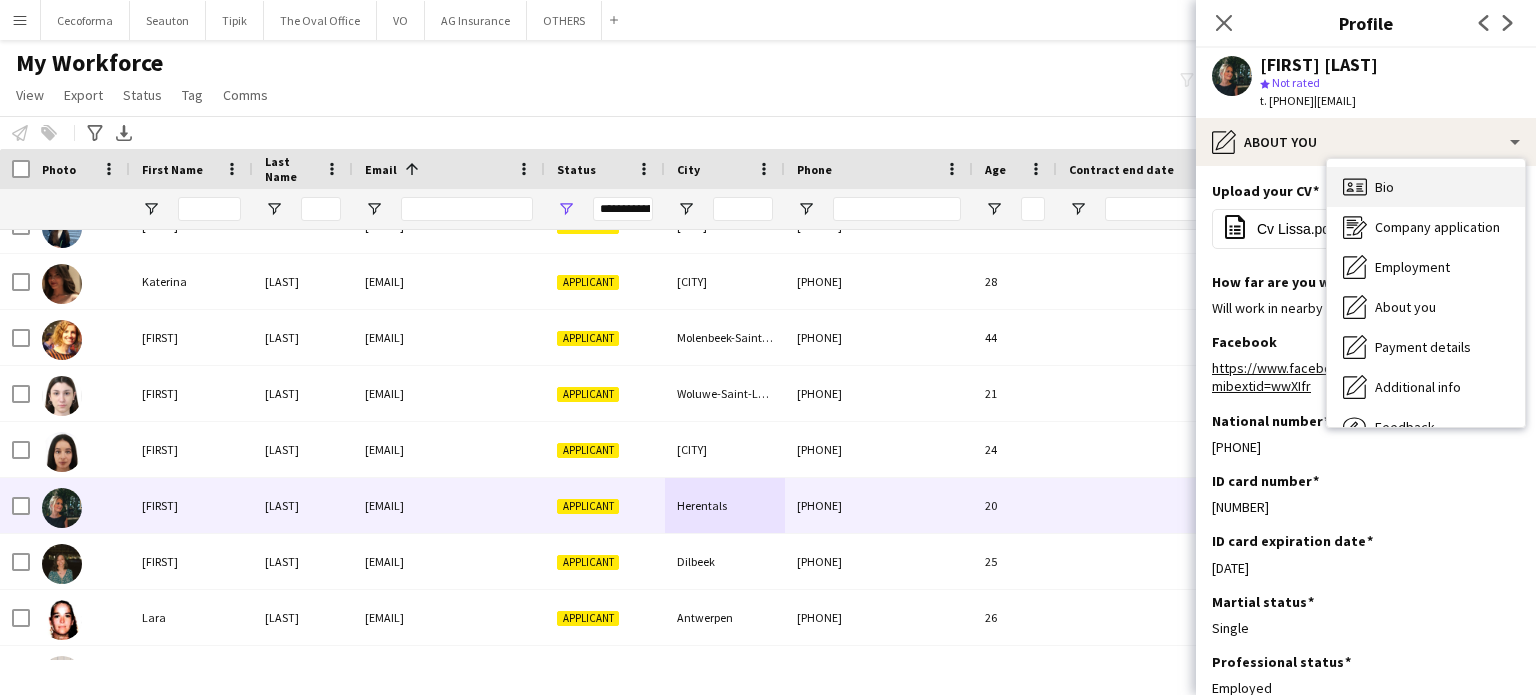 click on "Bio
Bio" at bounding box center [1426, 187] 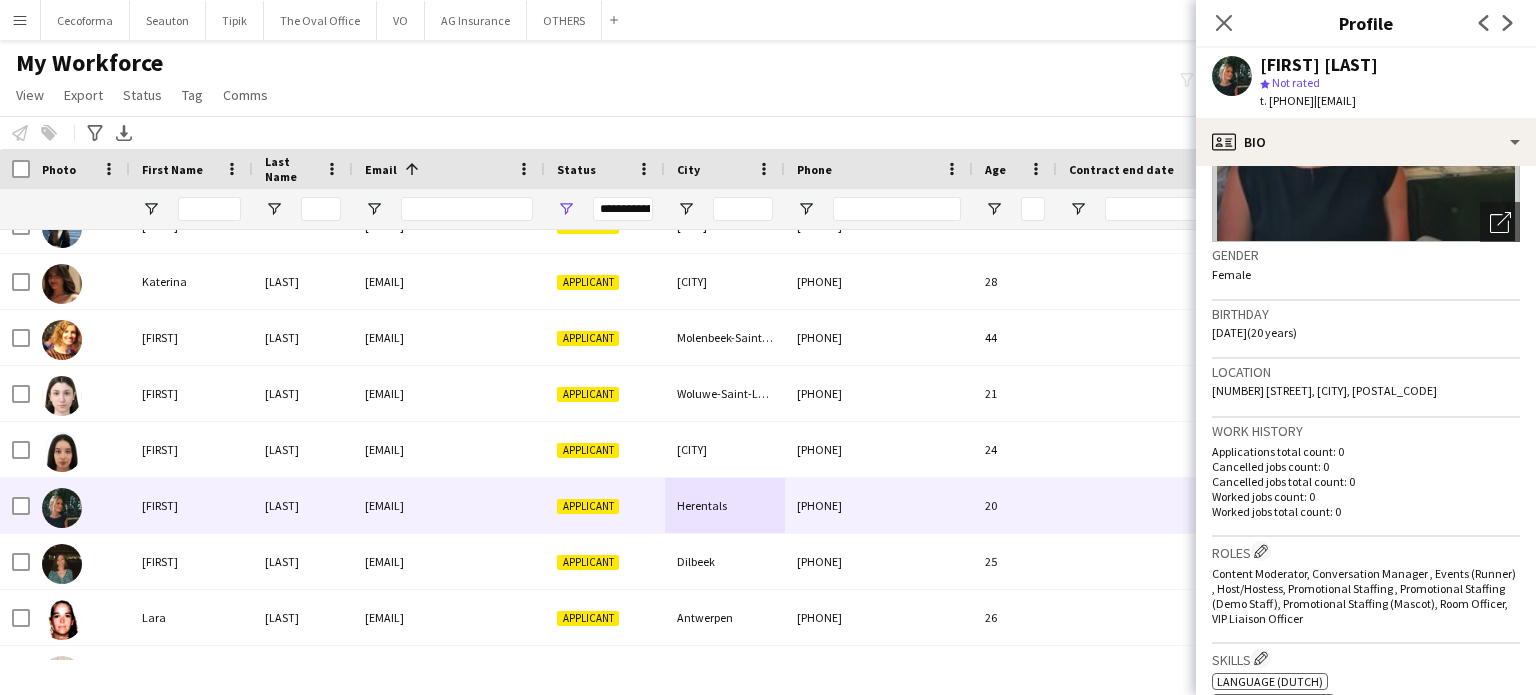 scroll, scrollTop: 300, scrollLeft: 0, axis: vertical 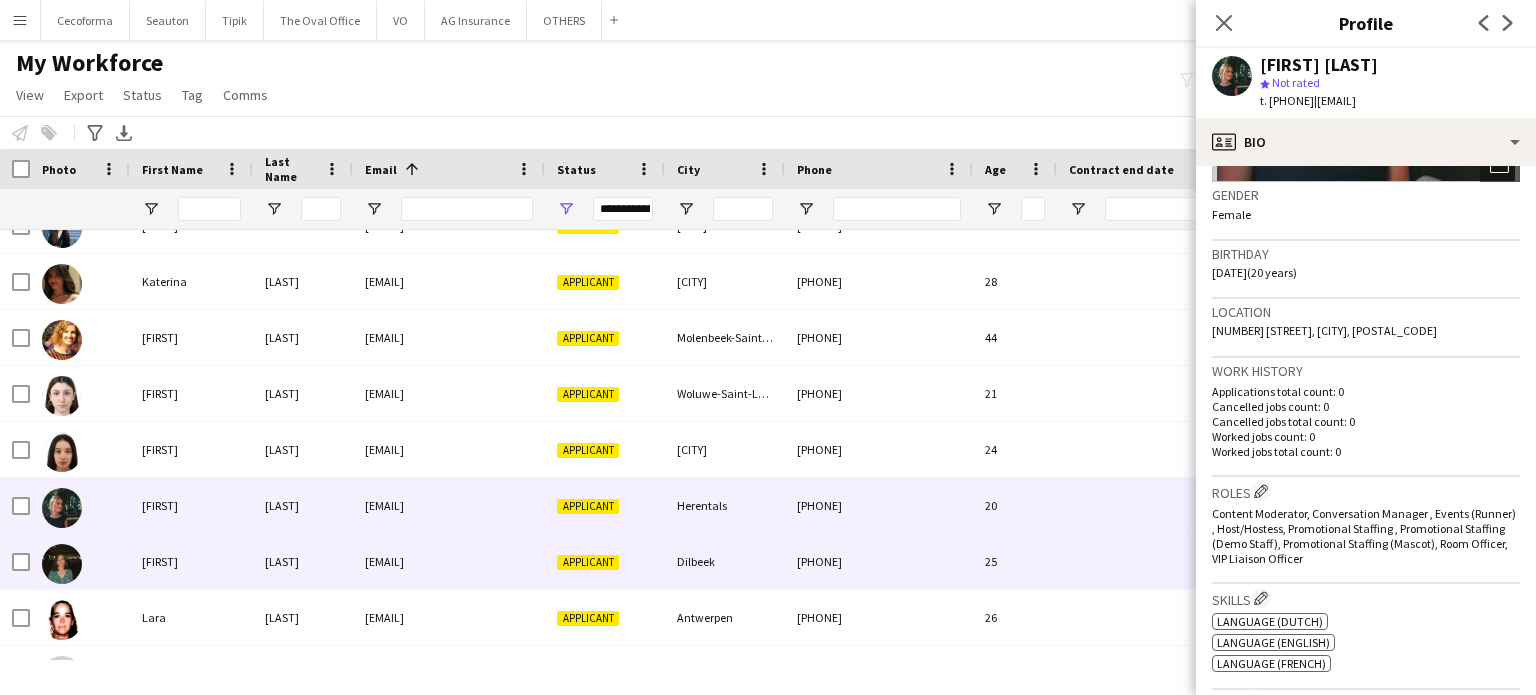 click on "Dilbeek" at bounding box center (725, 561) 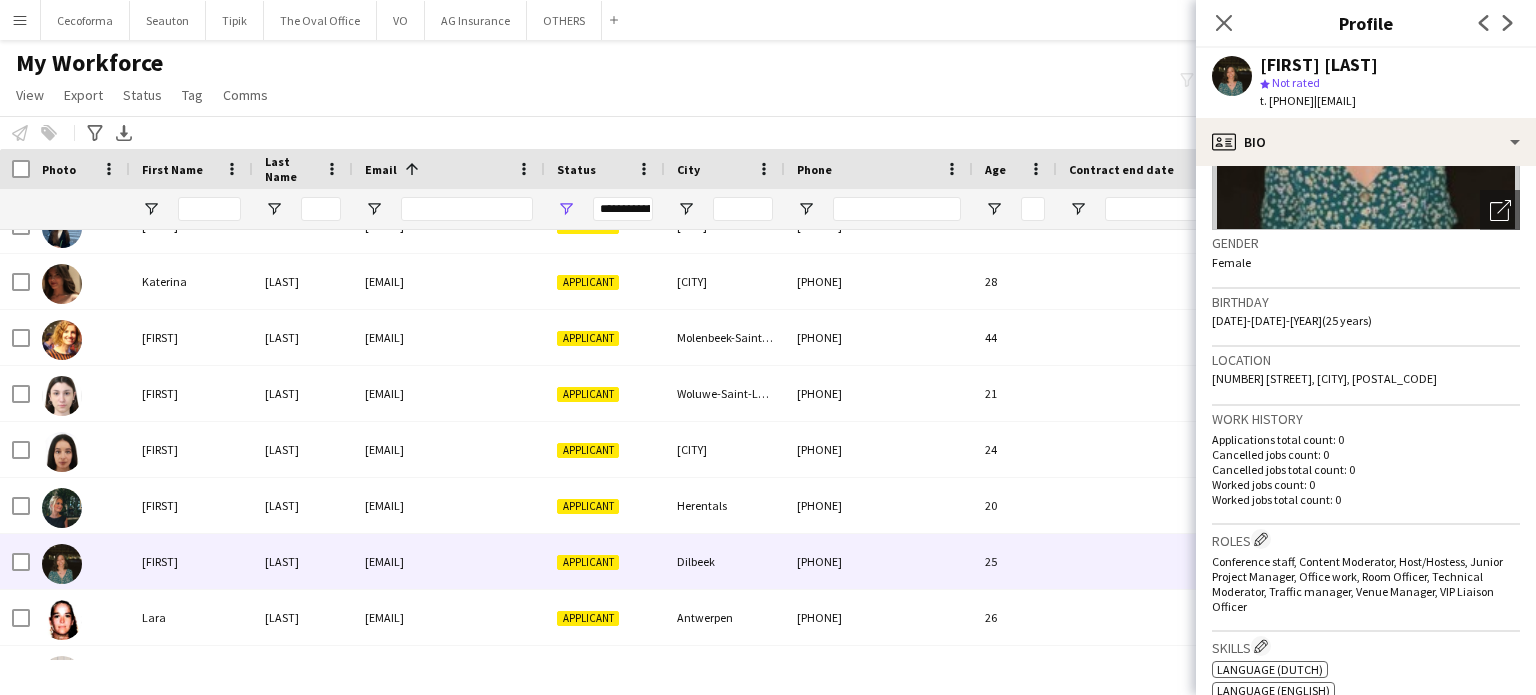 scroll, scrollTop: 100, scrollLeft: 0, axis: vertical 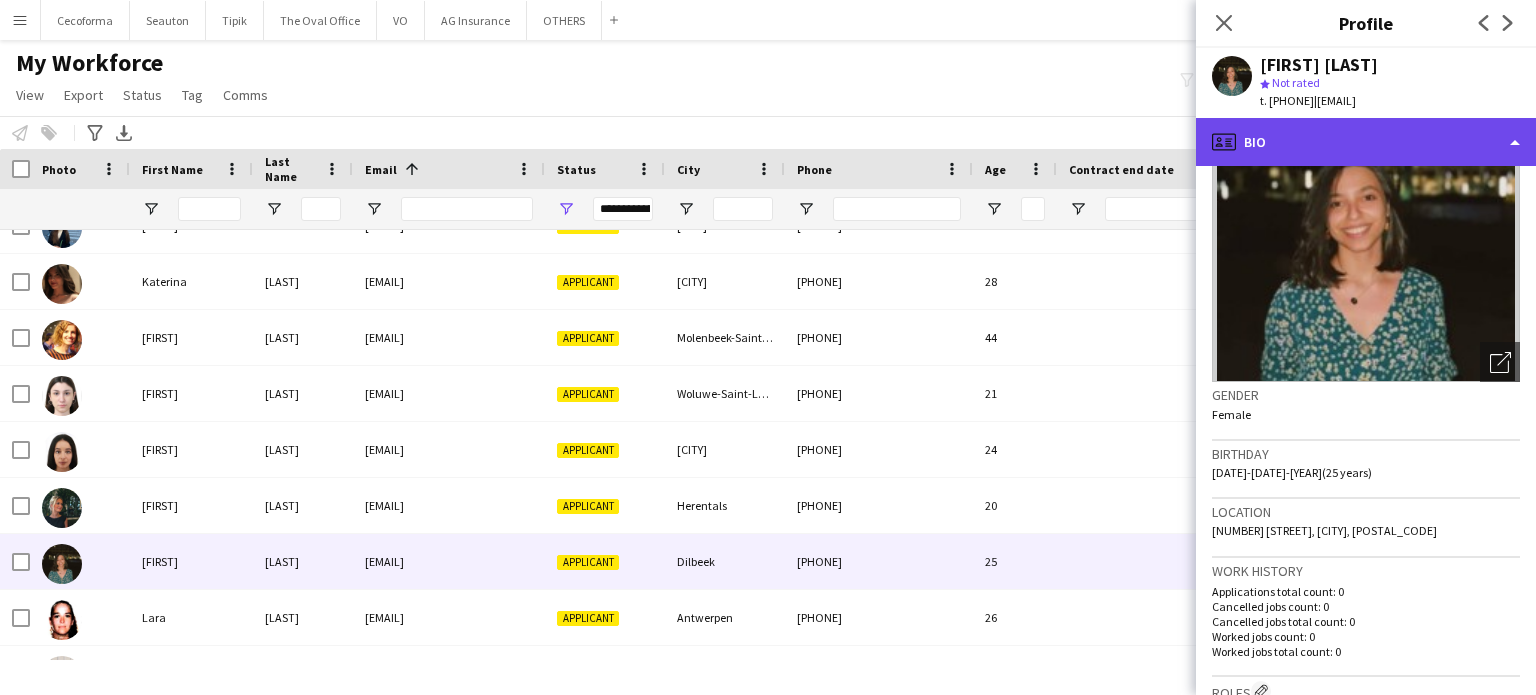click on "profile
Bio" 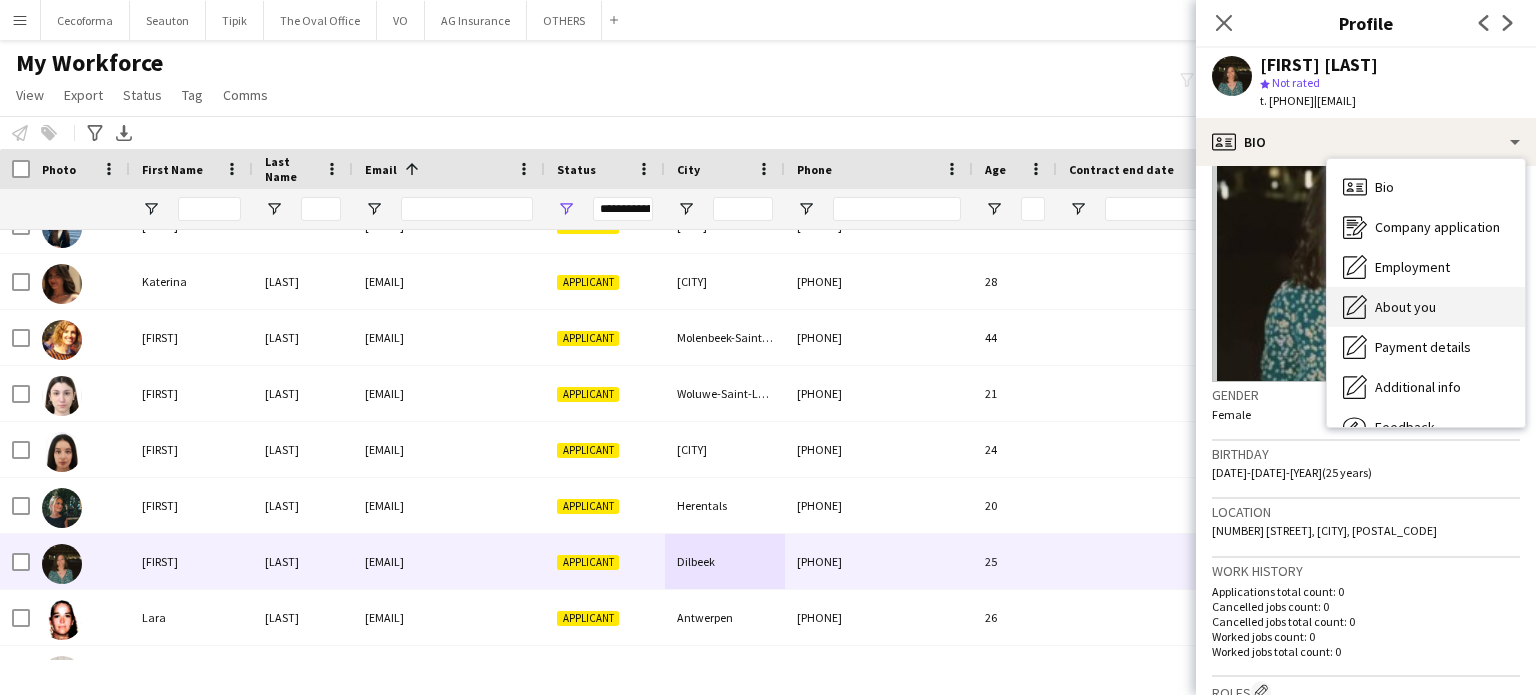 click on "About you" at bounding box center [1405, 307] 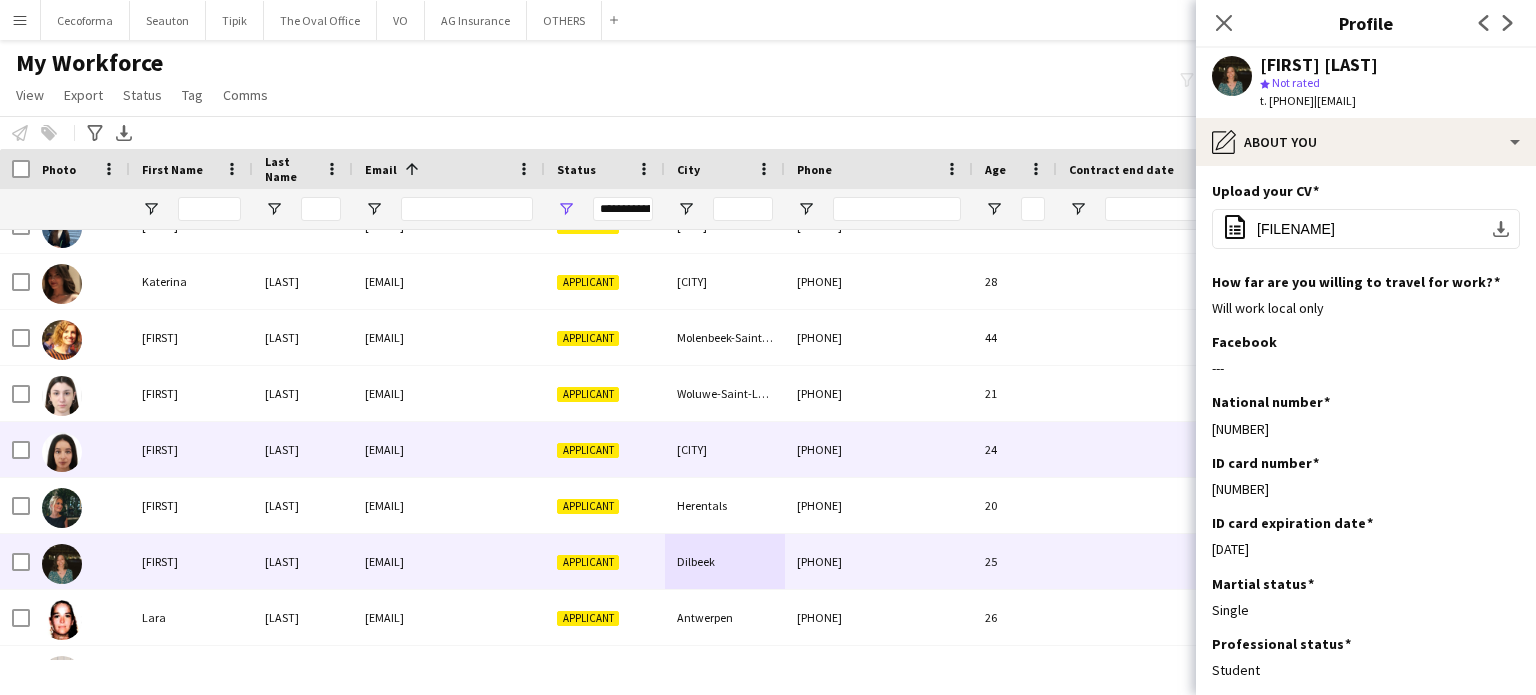 scroll, scrollTop: 7536, scrollLeft: 0, axis: vertical 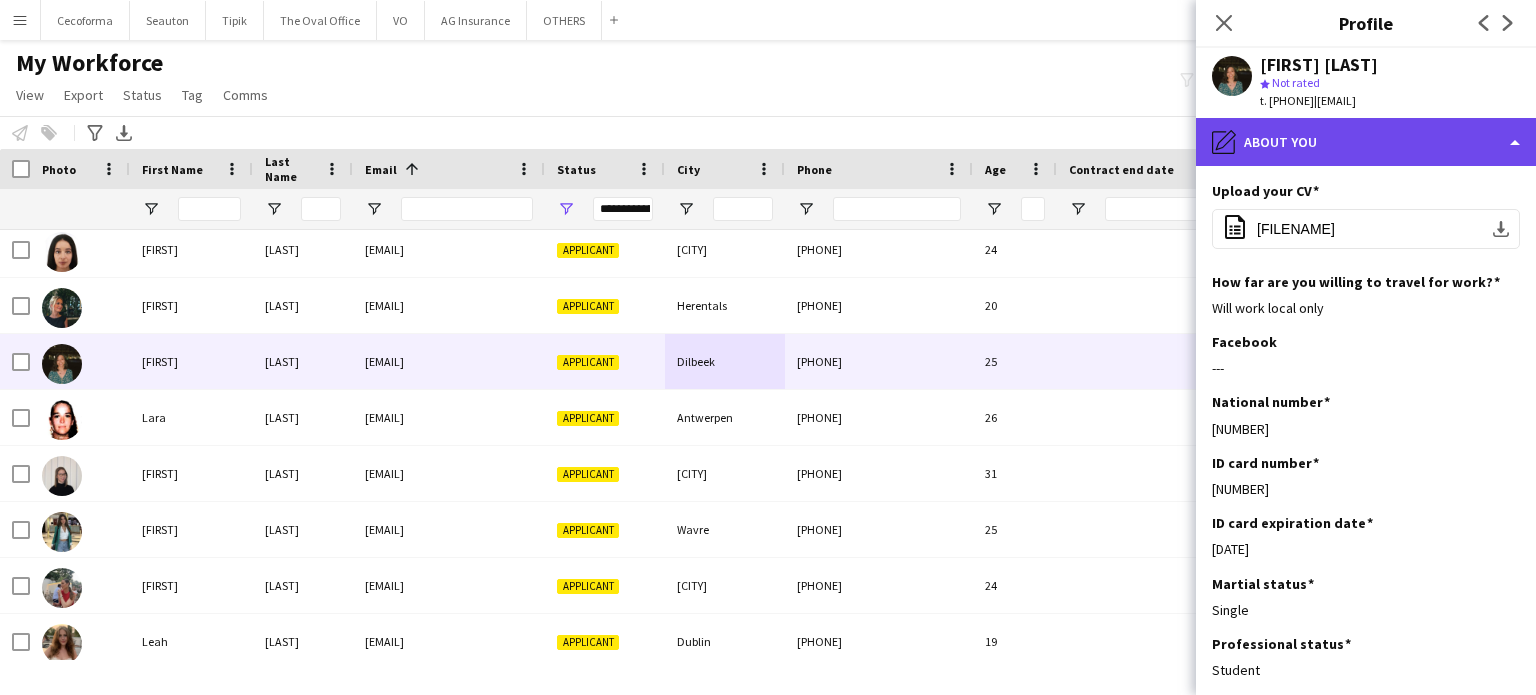 click on "pencil4
About you" 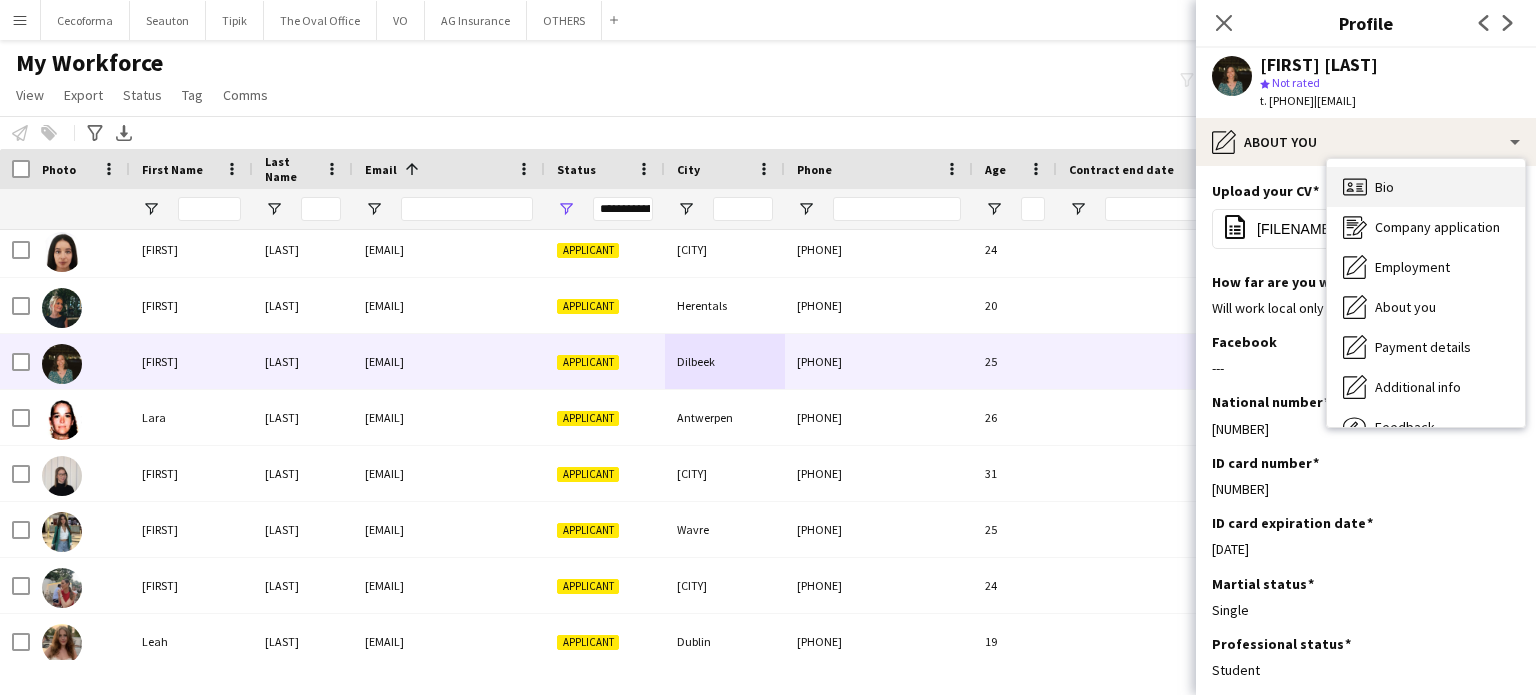 click on "Bio
Bio" at bounding box center (1426, 187) 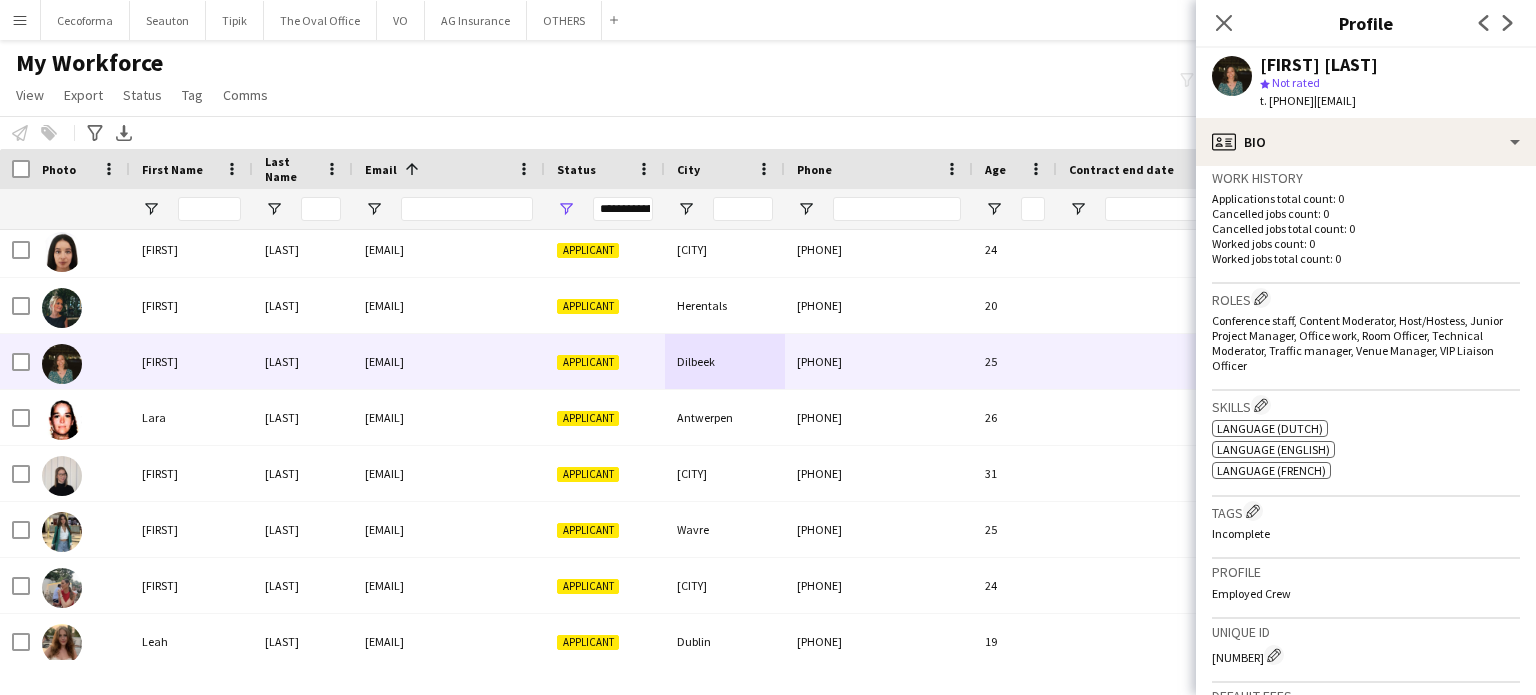 scroll, scrollTop: 600, scrollLeft: 0, axis: vertical 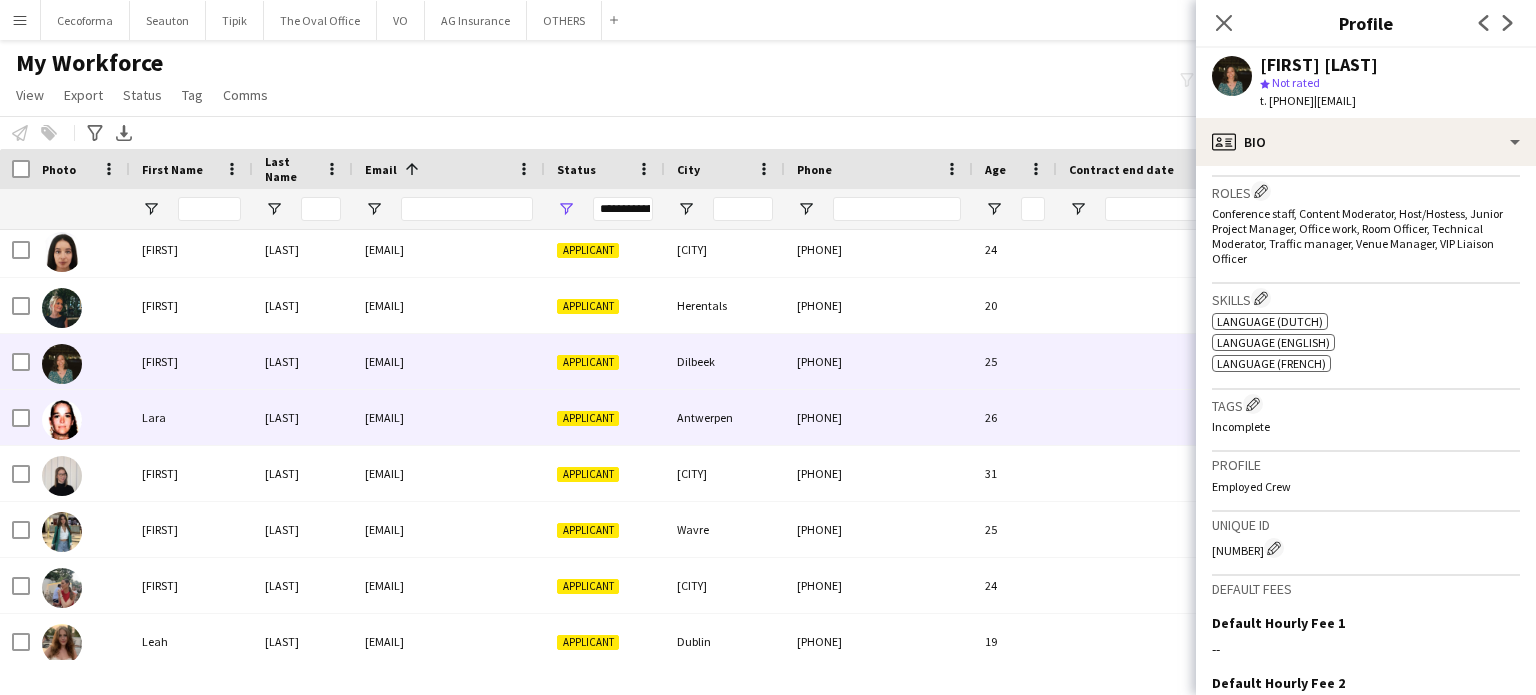 click on "lara.zunzunegui98@gmail.com" at bounding box center [449, 417] 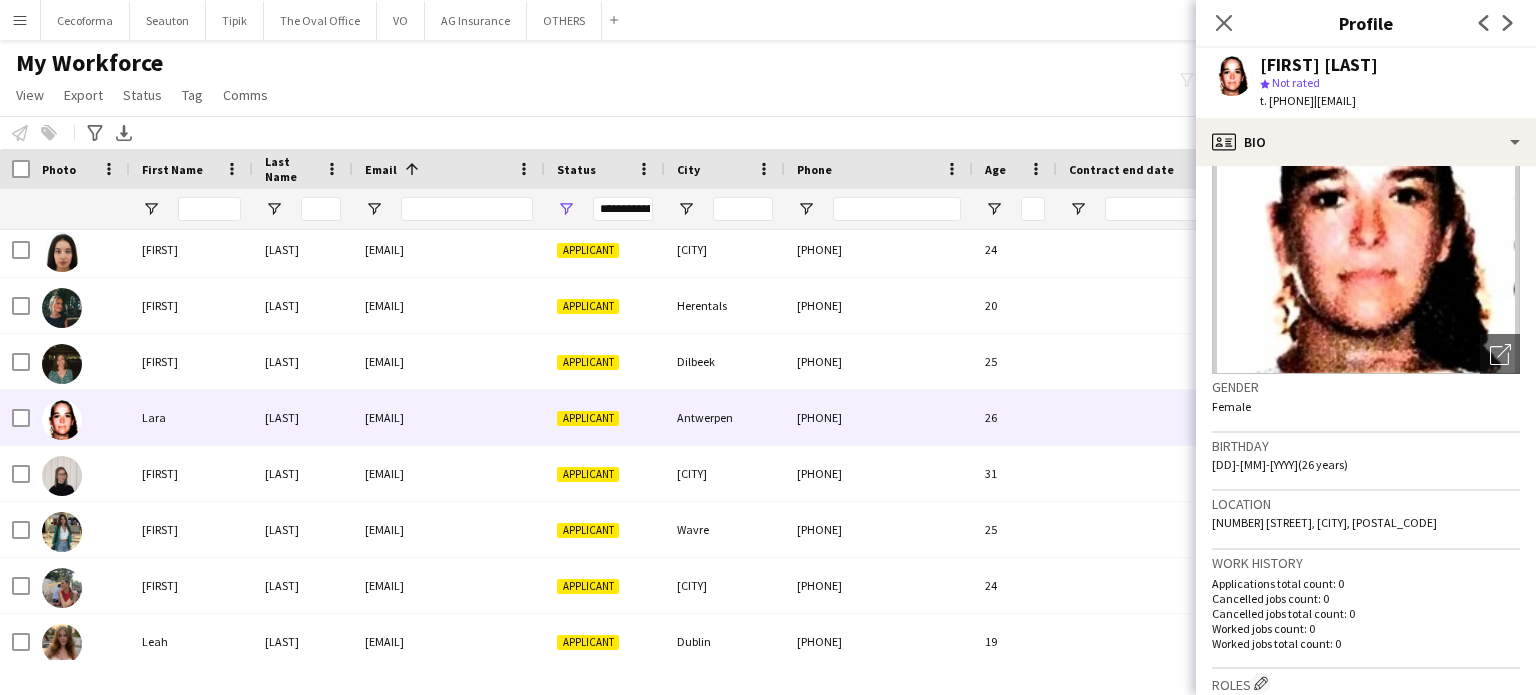 scroll, scrollTop: 0, scrollLeft: 0, axis: both 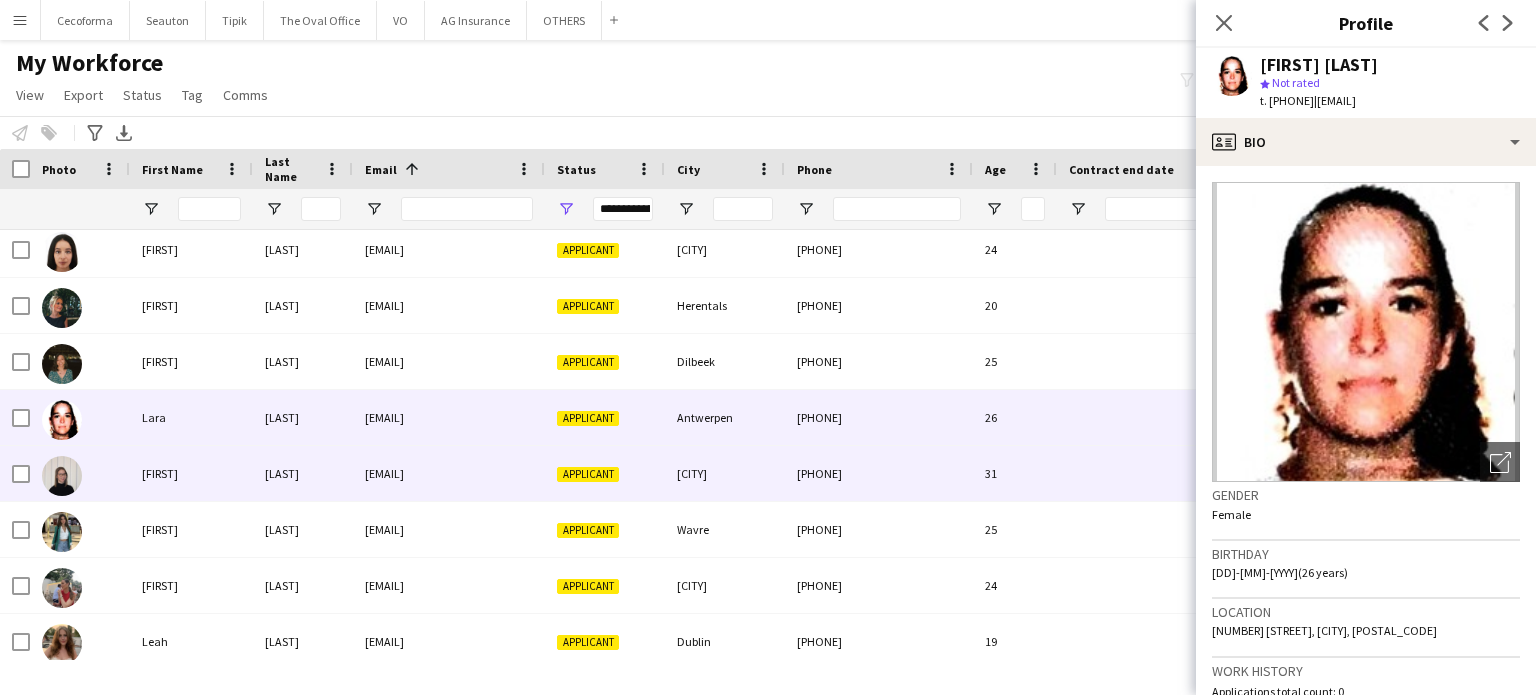 click on "+32494352231" at bounding box center [879, 473] 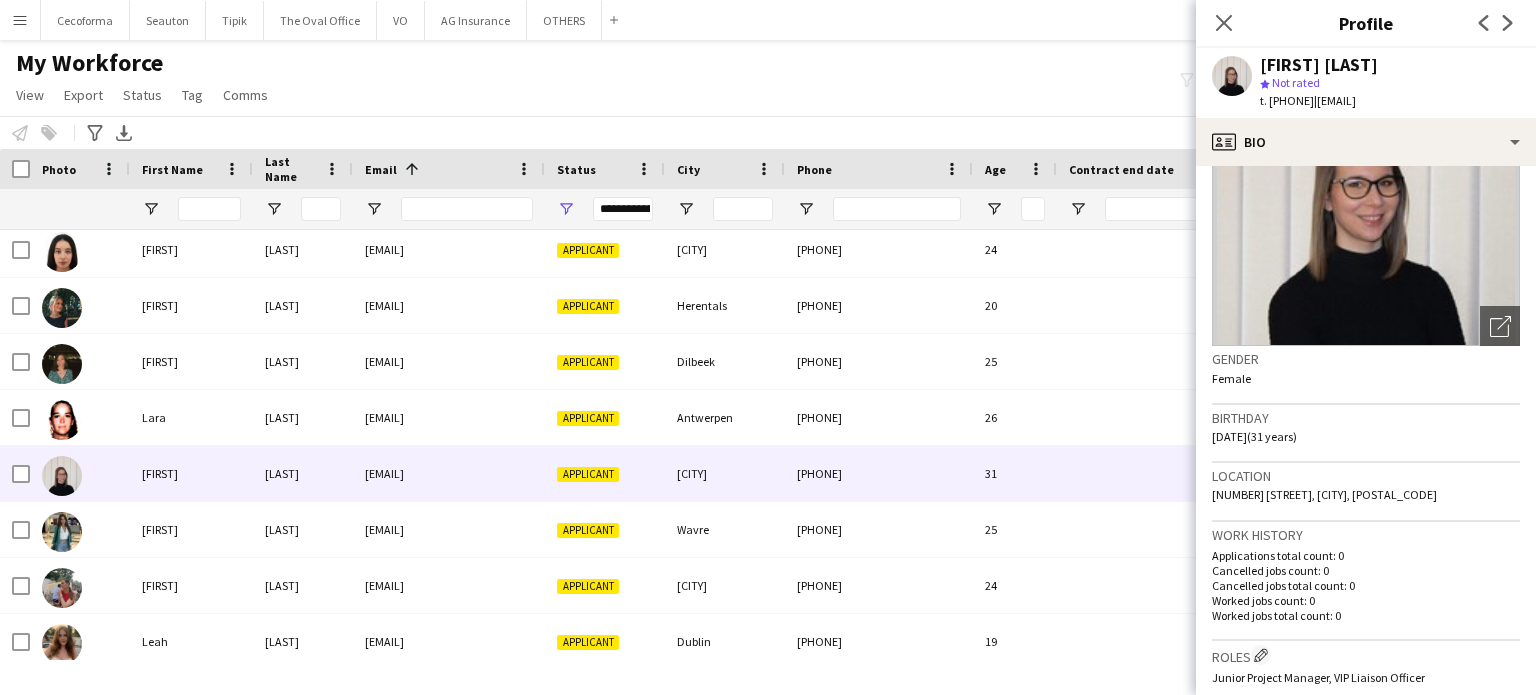 scroll, scrollTop: 100, scrollLeft: 0, axis: vertical 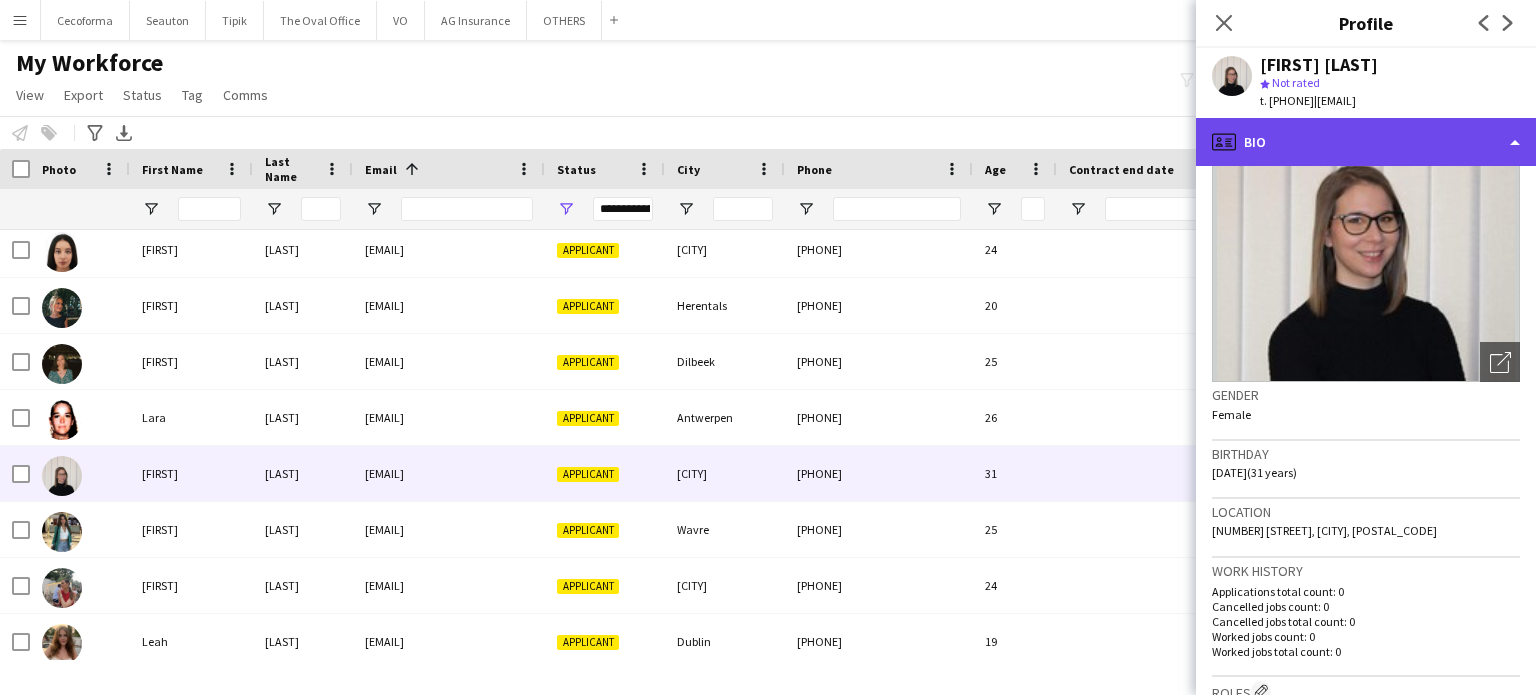 click on "profile
Bio" 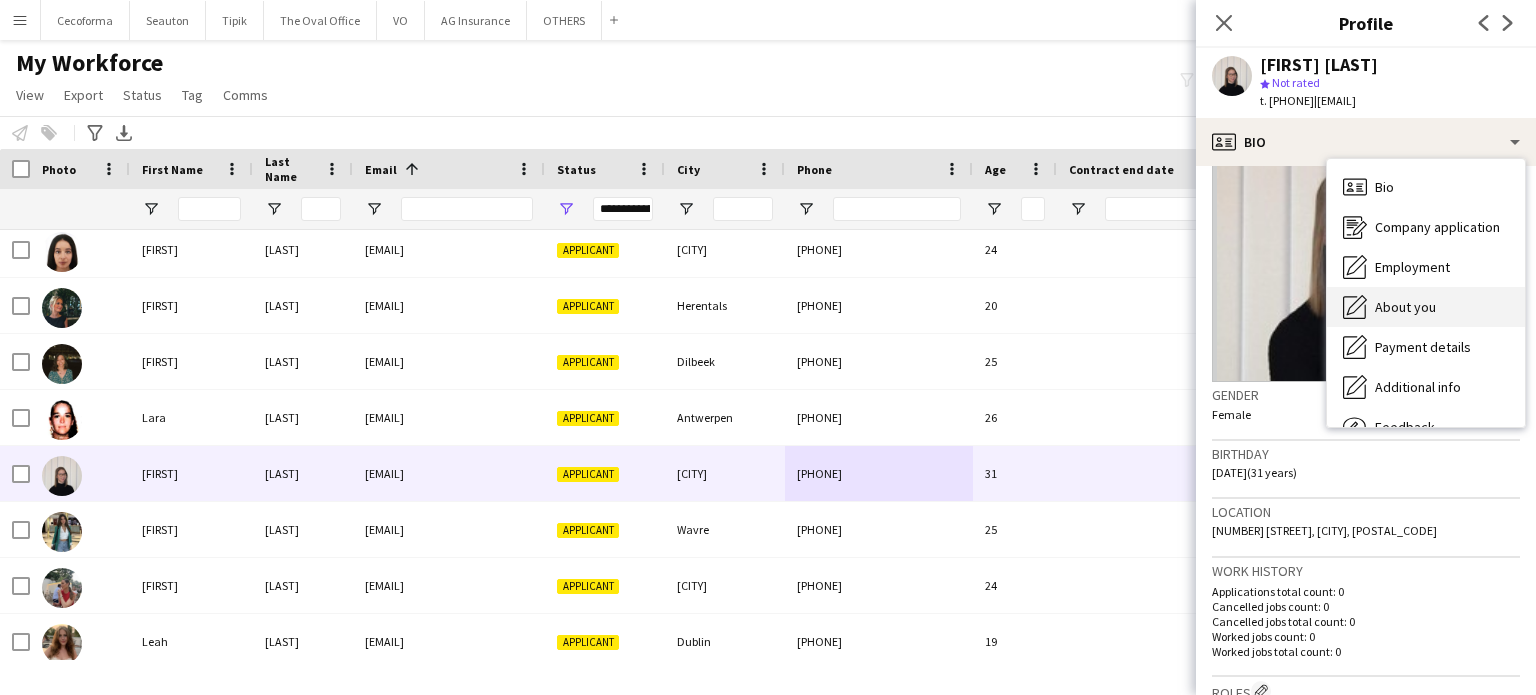 click on "About you" at bounding box center (1405, 307) 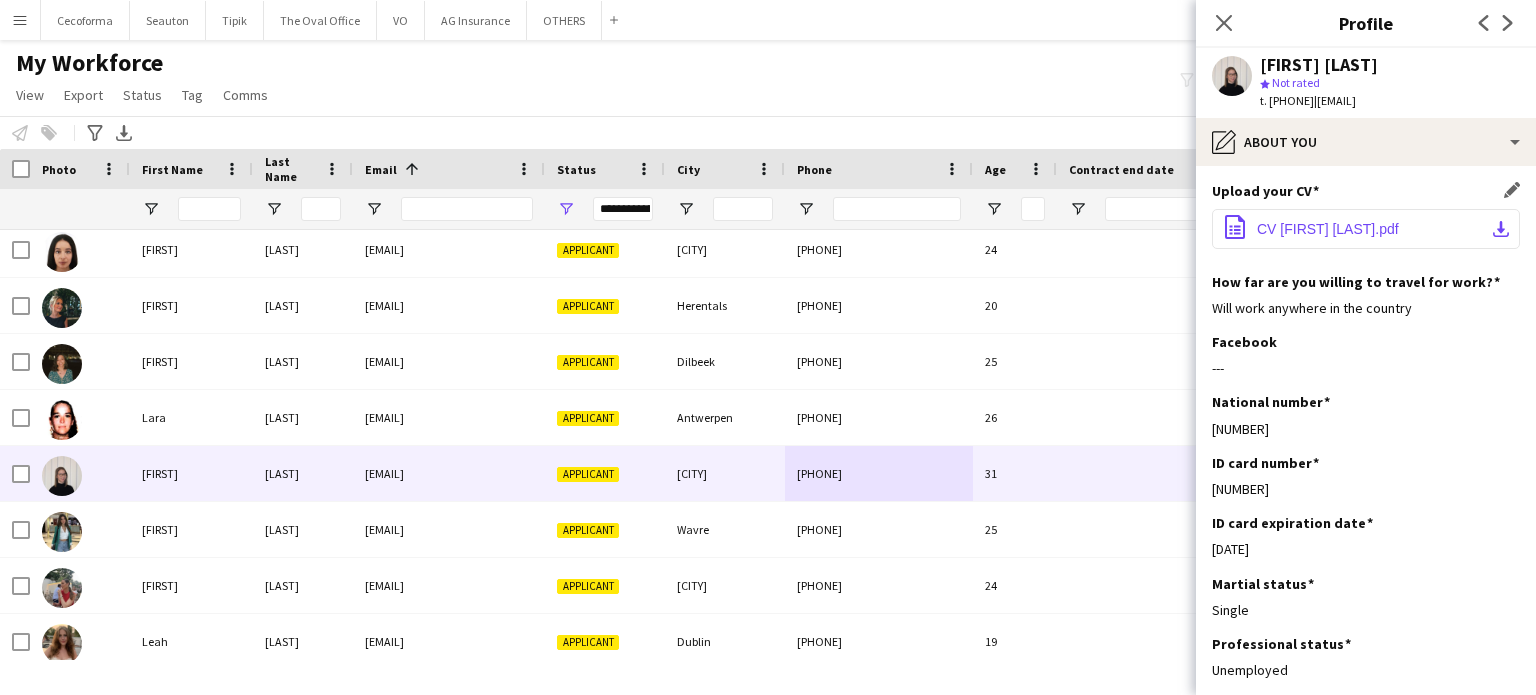 click on "Laura Marchioro_CV.pdf" 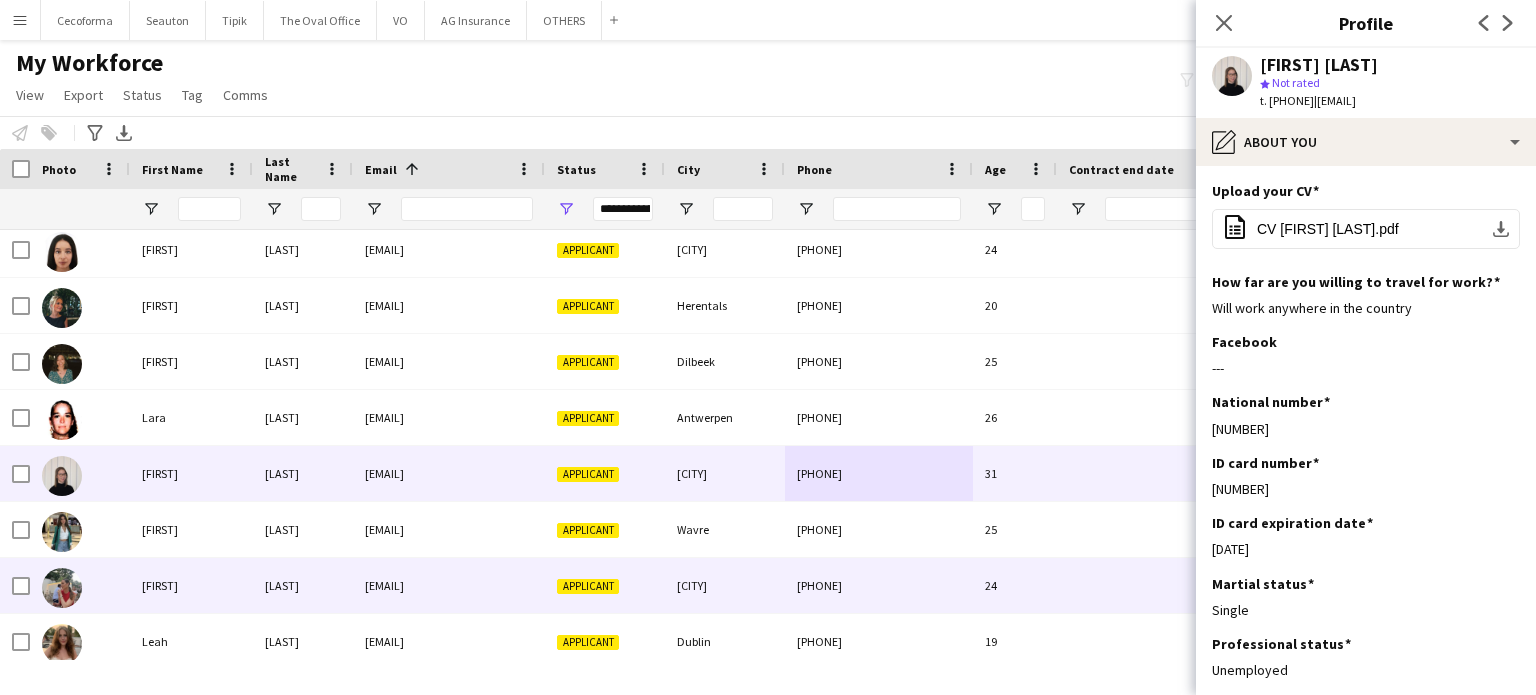 scroll, scrollTop: 7733, scrollLeft: 0, axis: vertical 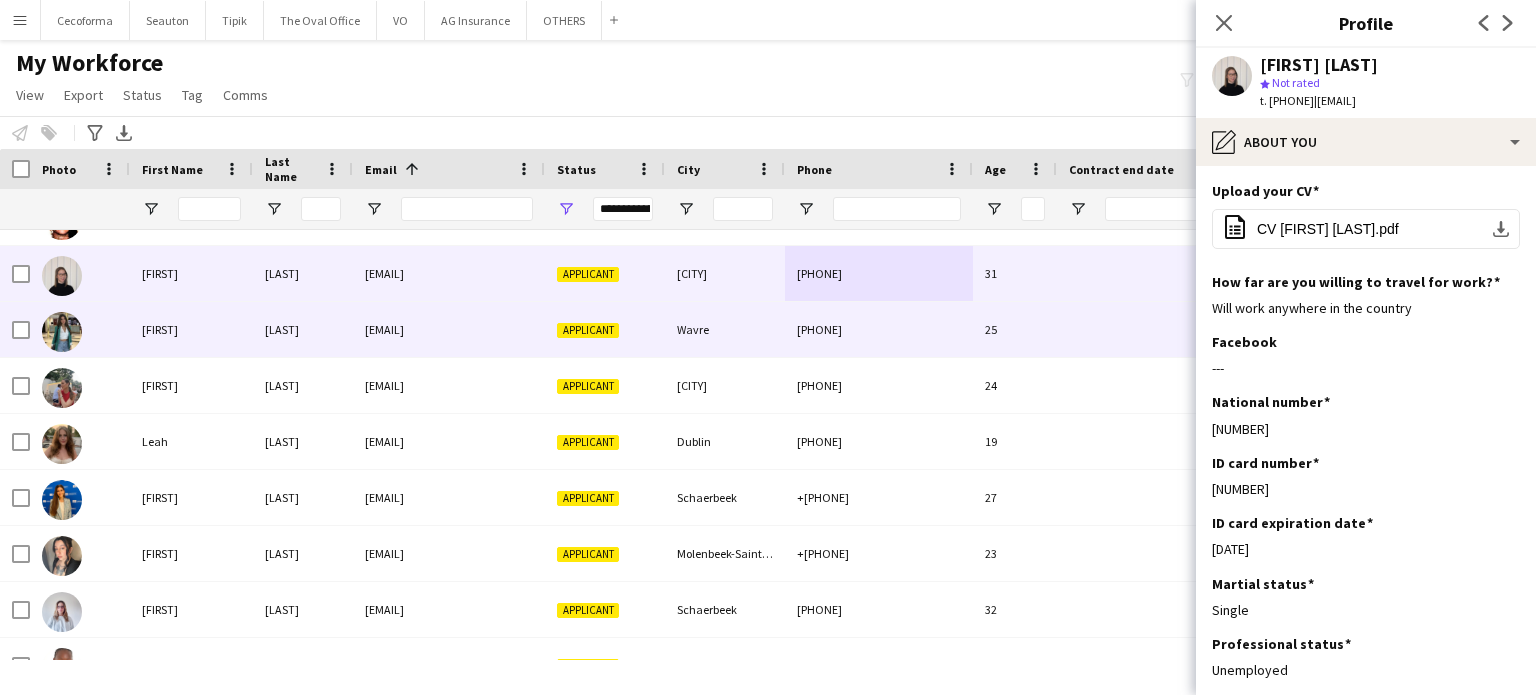 click on "laura.vanderplasken@gmail.com" at bounding box center [449, 329] 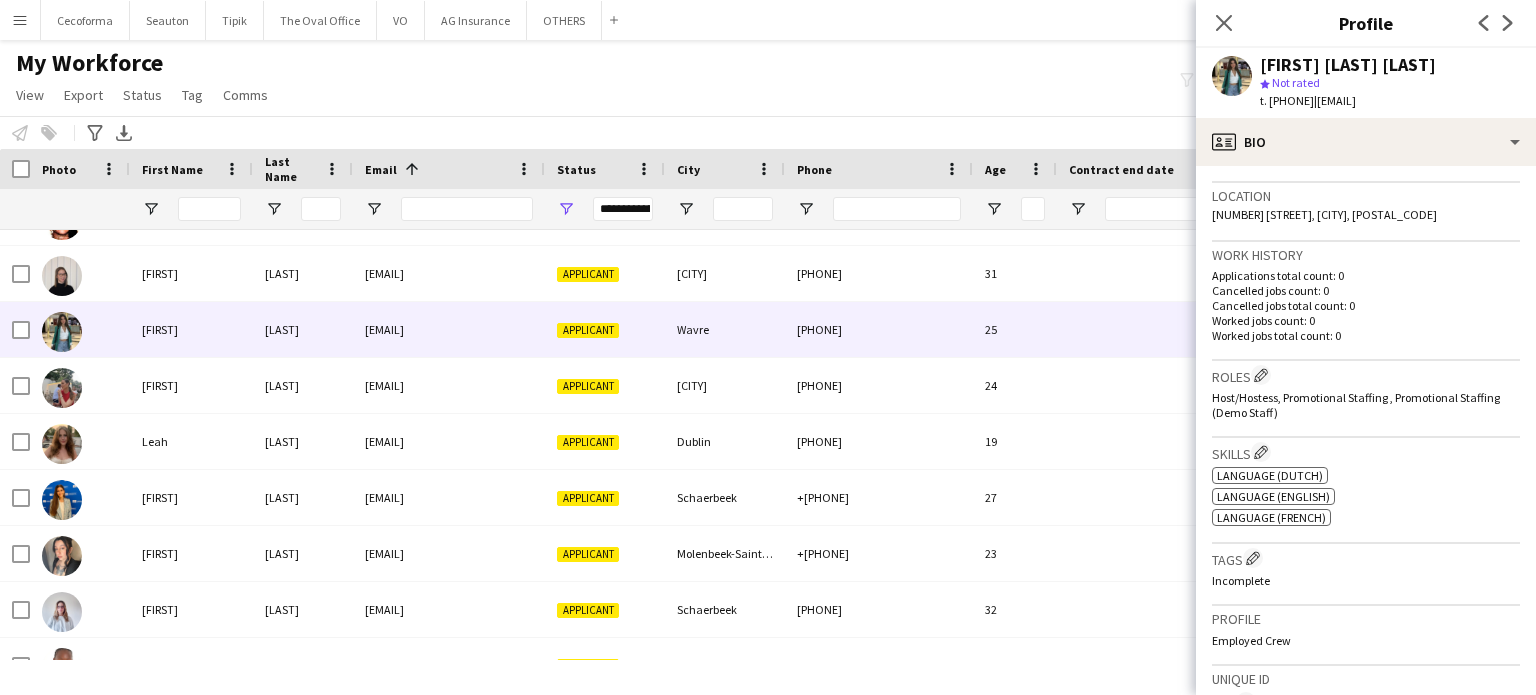 scroll, scrollTop: 300, scrollLeft: 0, axis: vertical 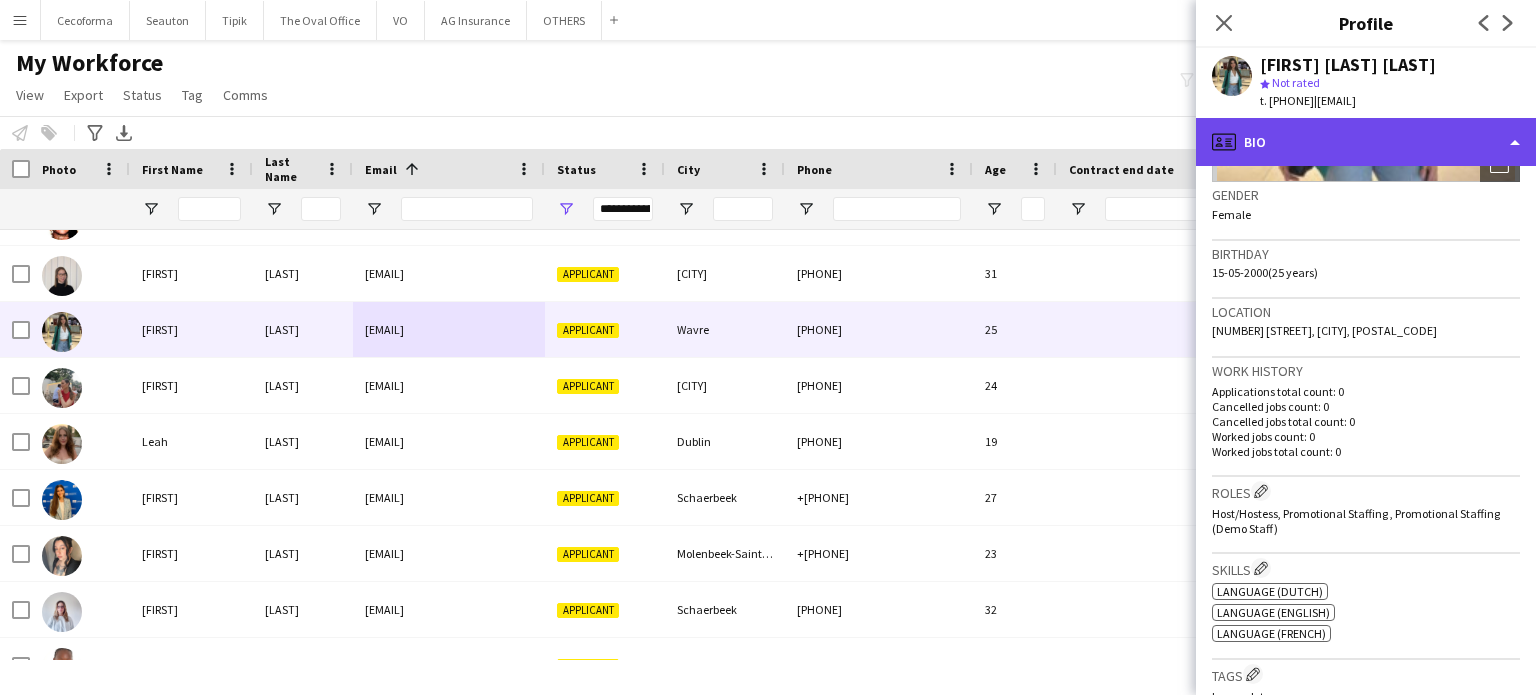 click on "profile
Bio" 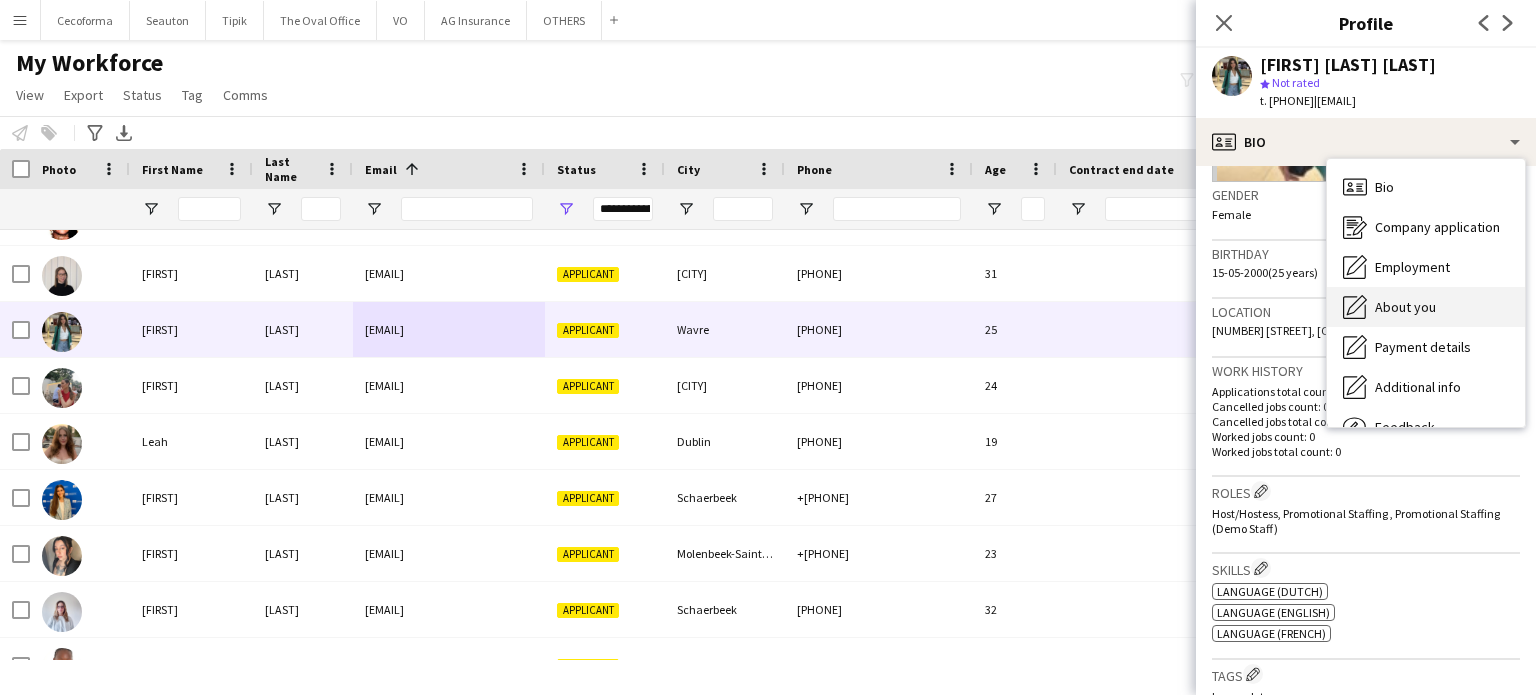 click on "About you" at bounding box center (1405, 307) 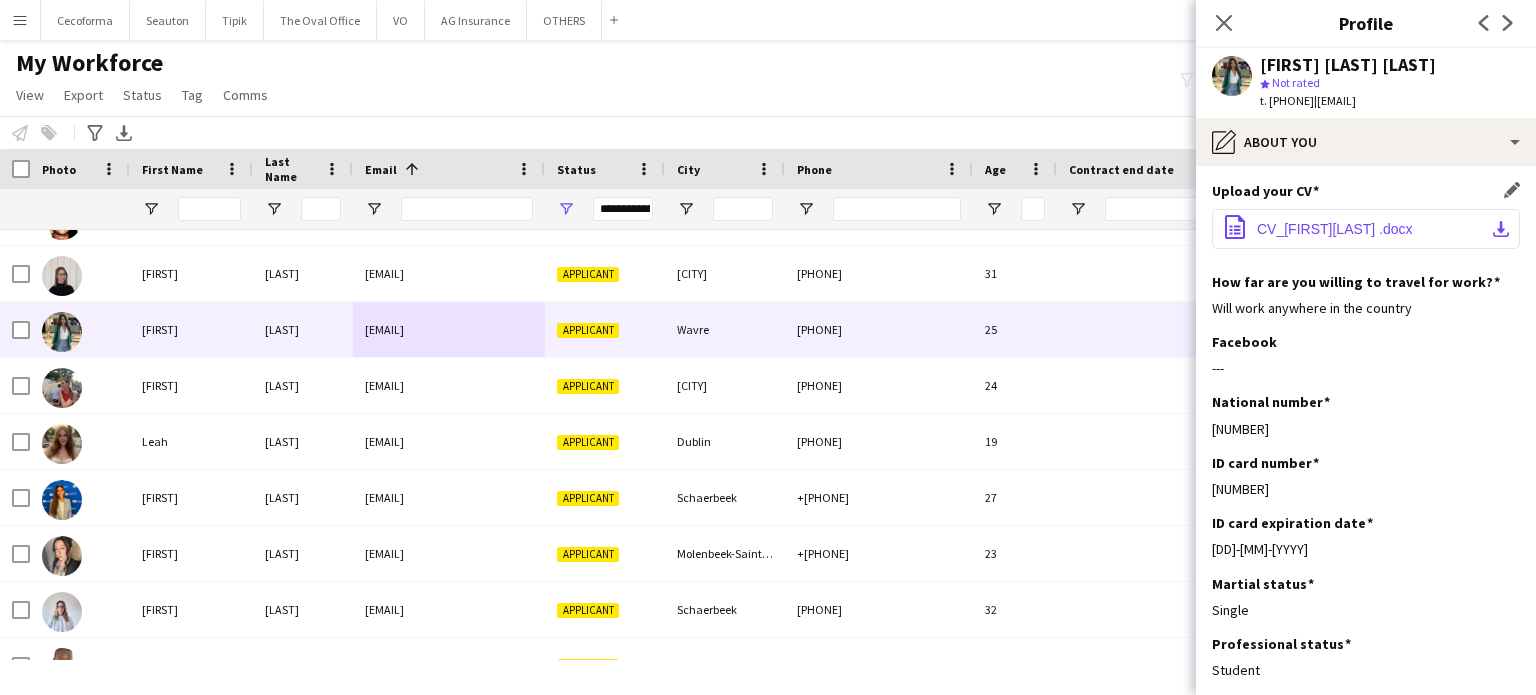 click on "CV_LauraVanderPlasken .docx" 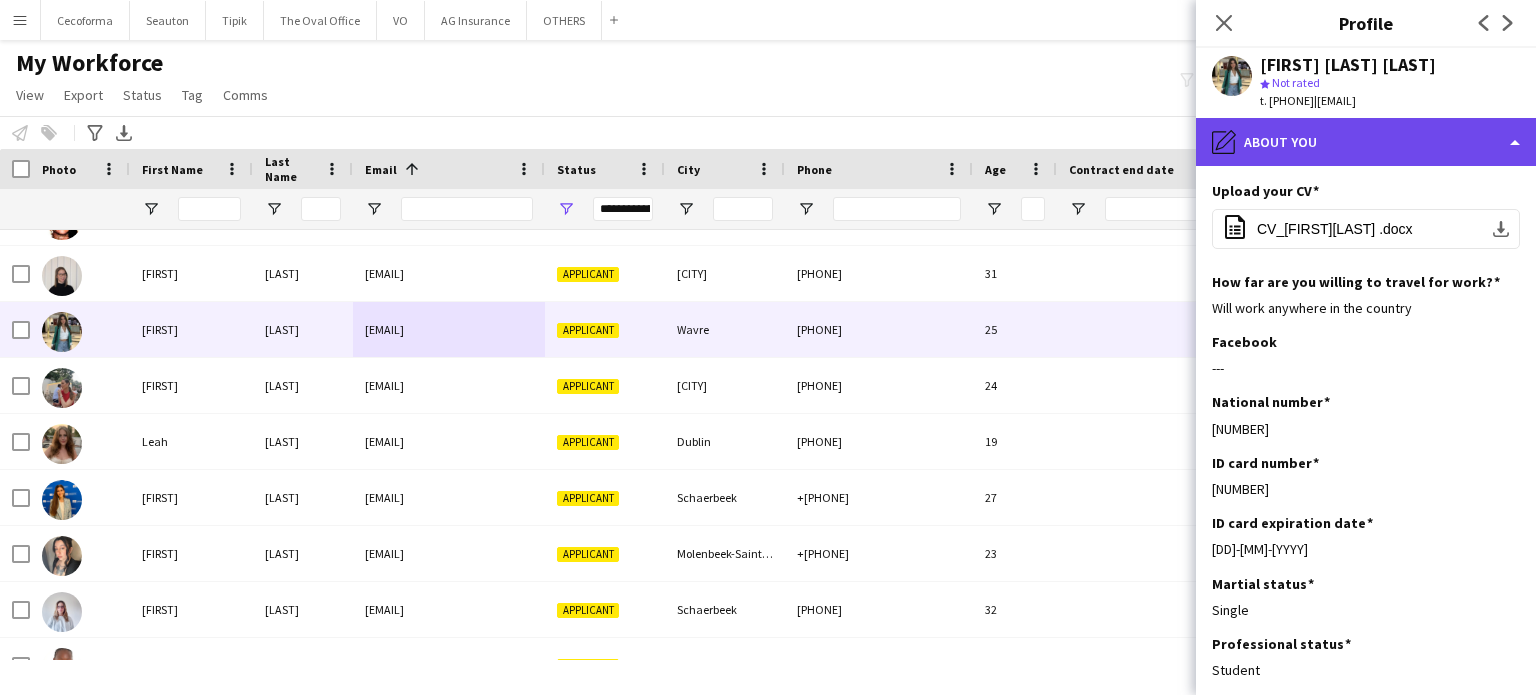 click on "pencil4
About you" 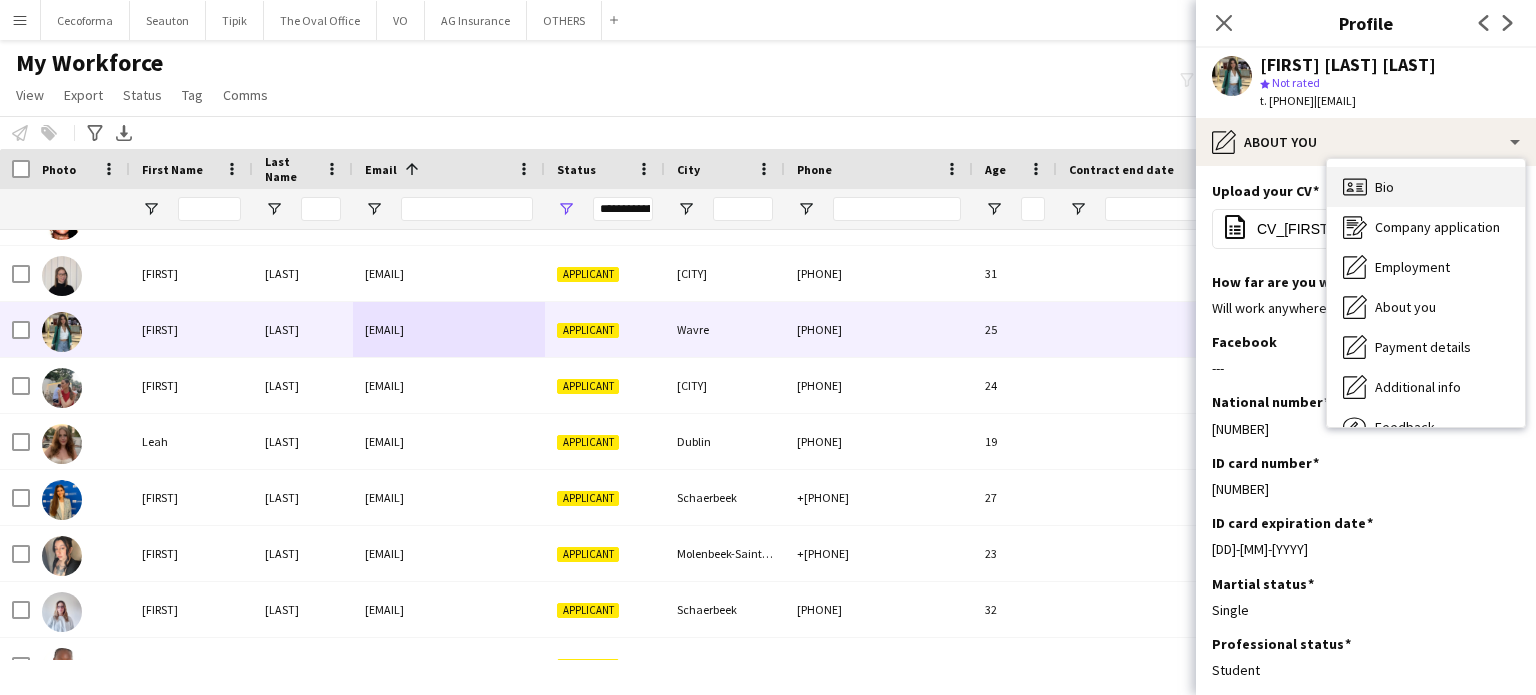 click on "Bio
Bio" at bounding box center (1426, 187) 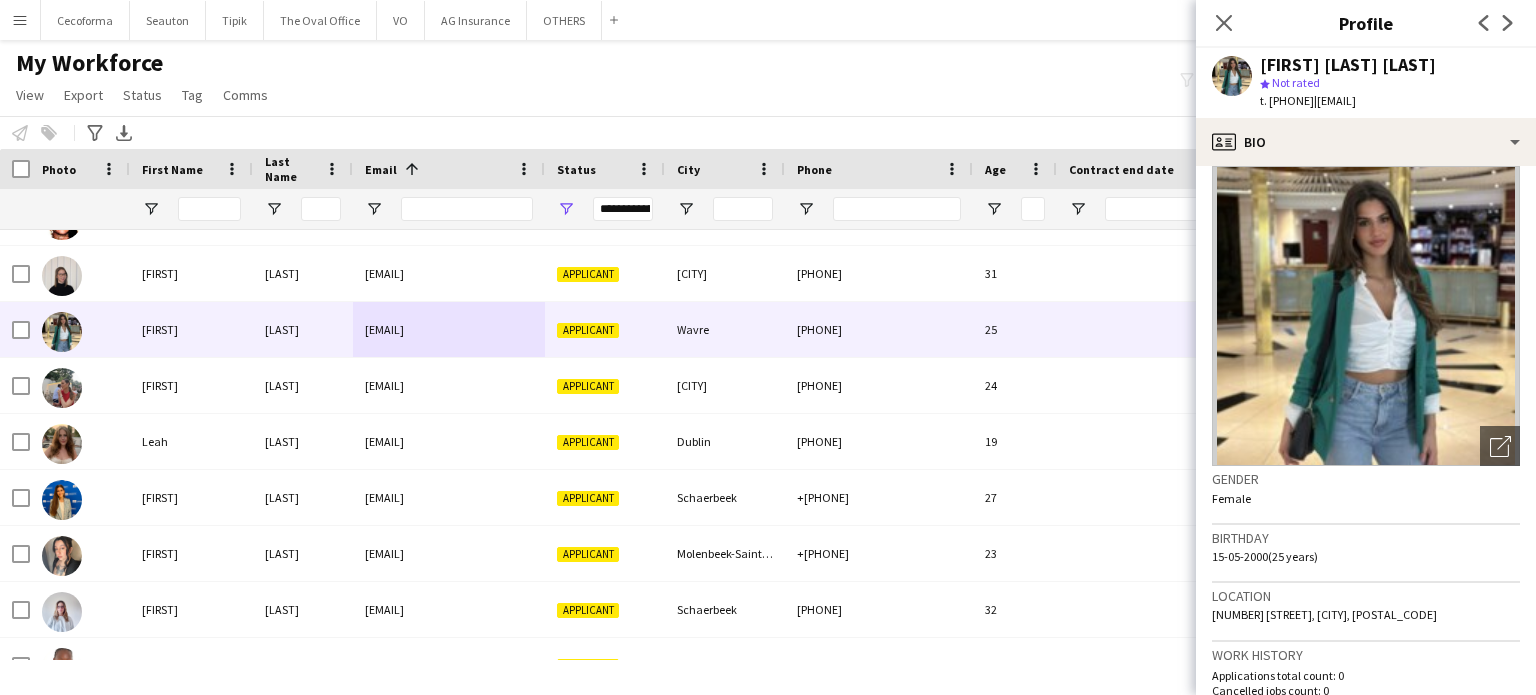 scroll, scrollTop: 0, scrollLeft: 0, axis: both 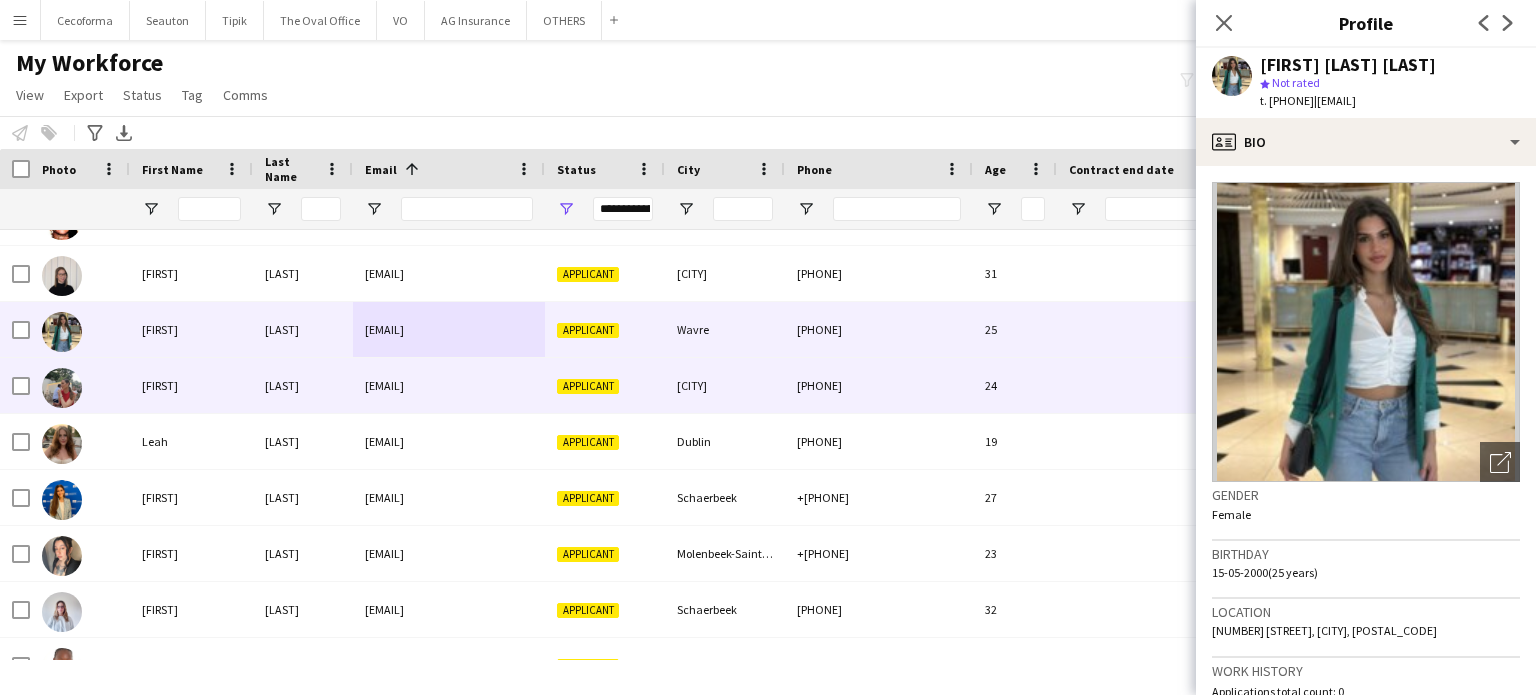 click on "[CITY]" at bounding box center (725, 385) 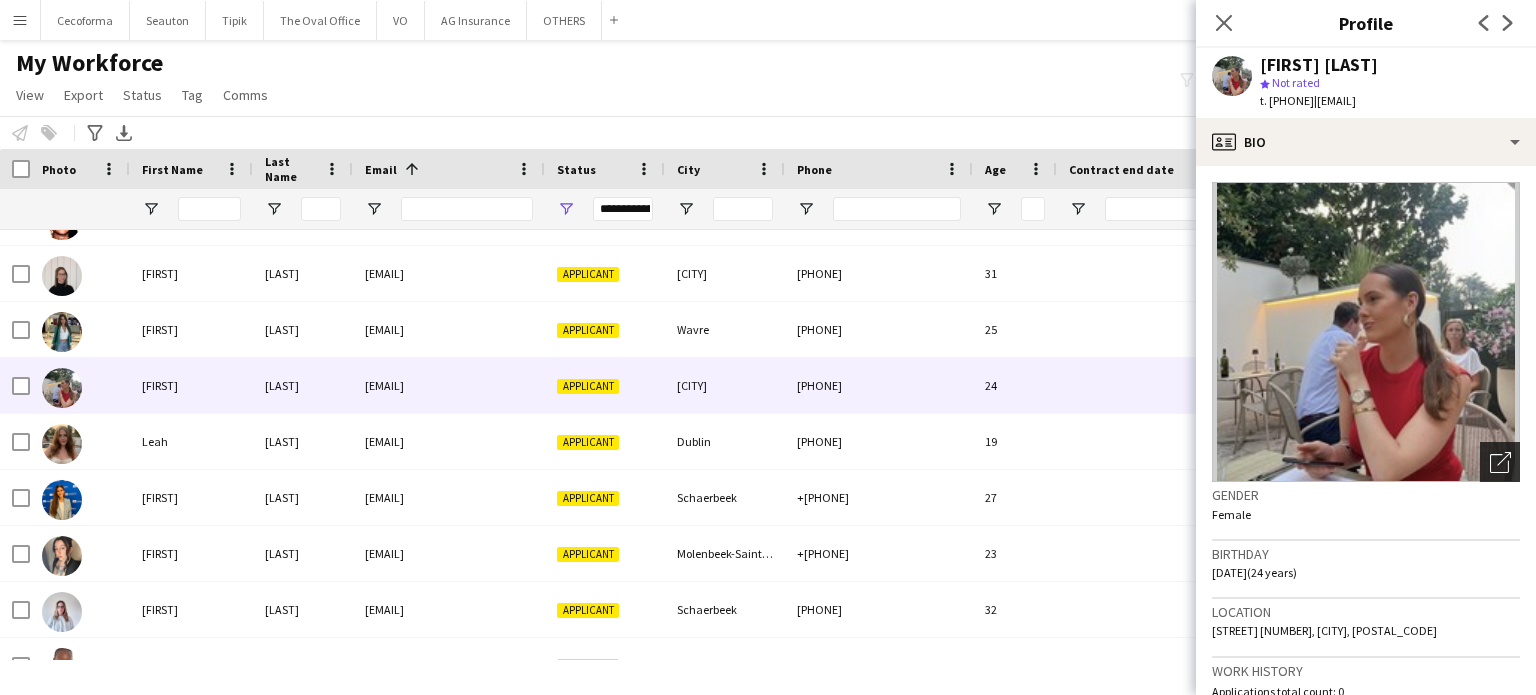 scroll, scrollTop: 0, scrollLeft: 0, axis: both 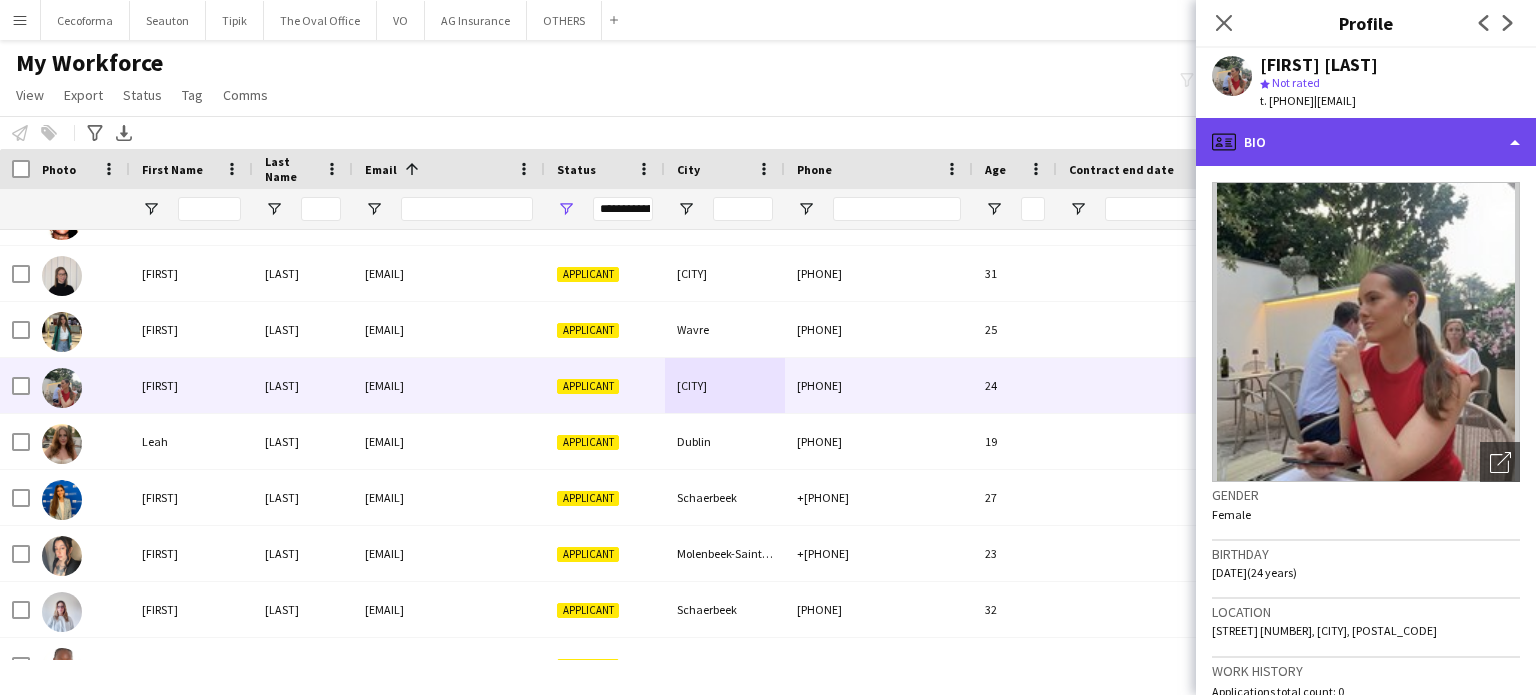 click on "profile
Bio" 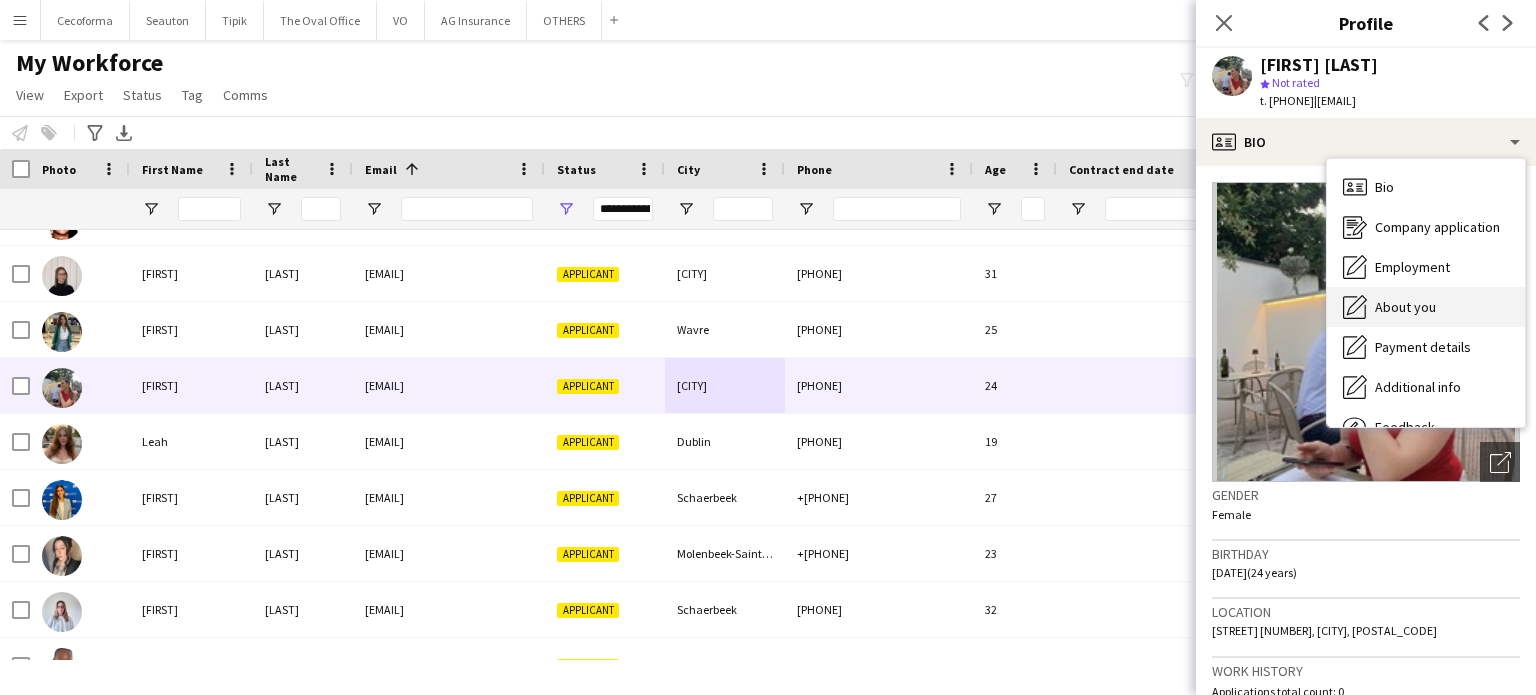 click on "About you" at bounding box center (1405, 307) 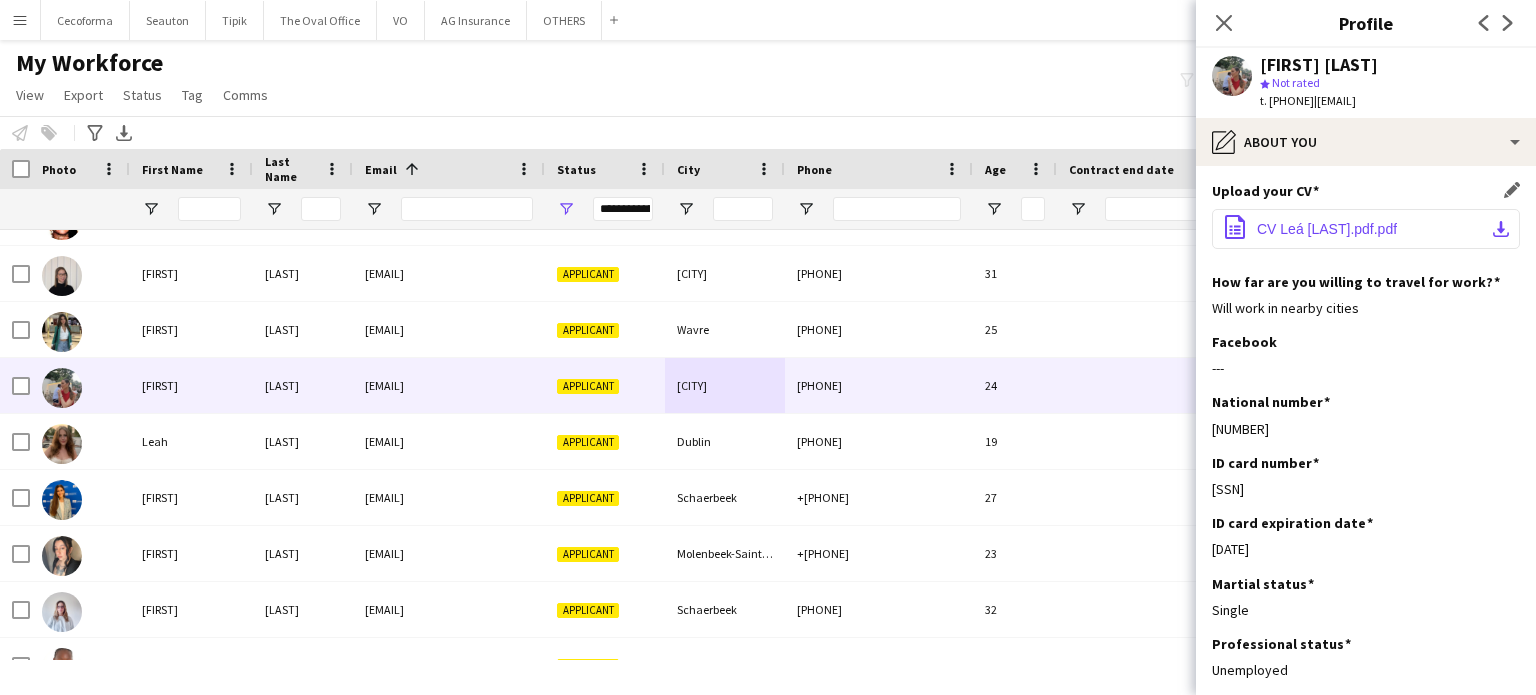 click on "CV Léa Fernandez.pdf.pdf" 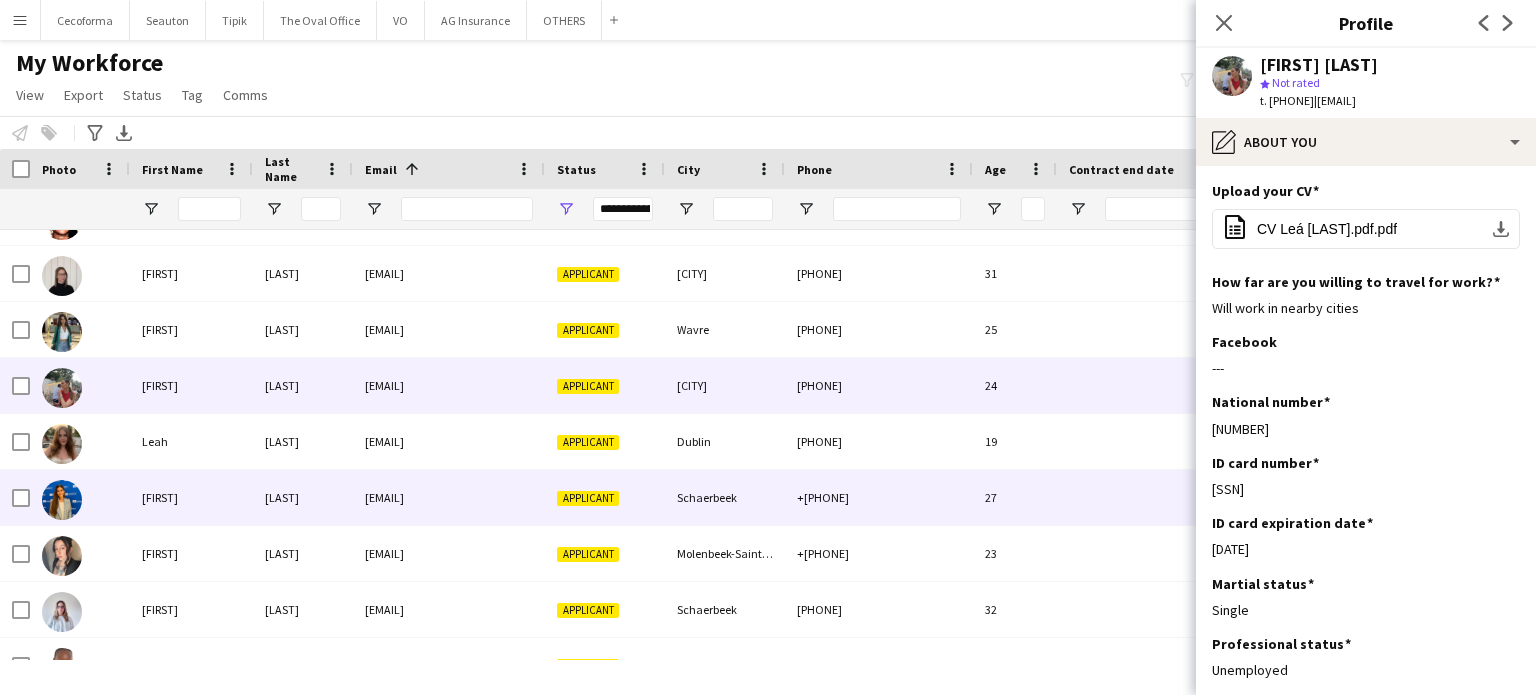 click on "Applicant" at bounding box center [605, 497] 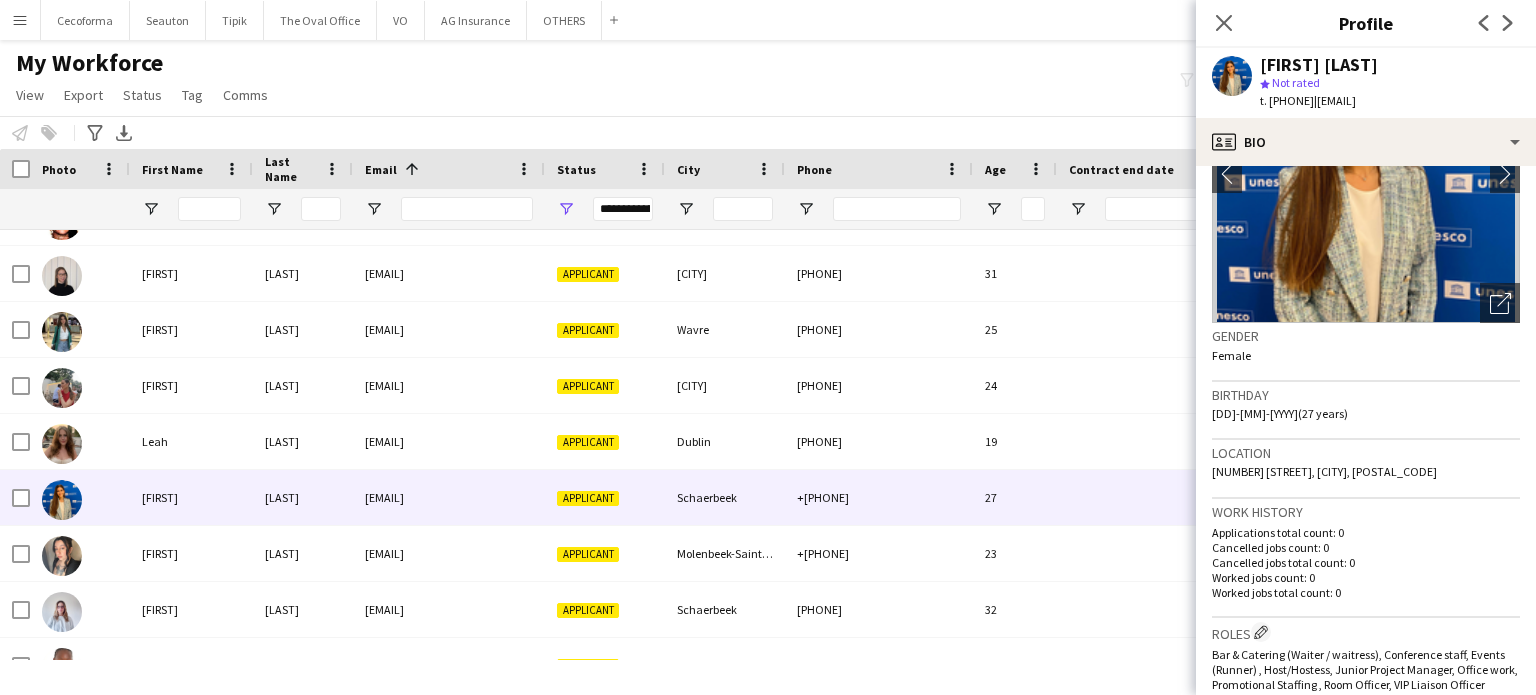 scroll, scrollTop: 100, scrollLeft: 0, axis: vertical 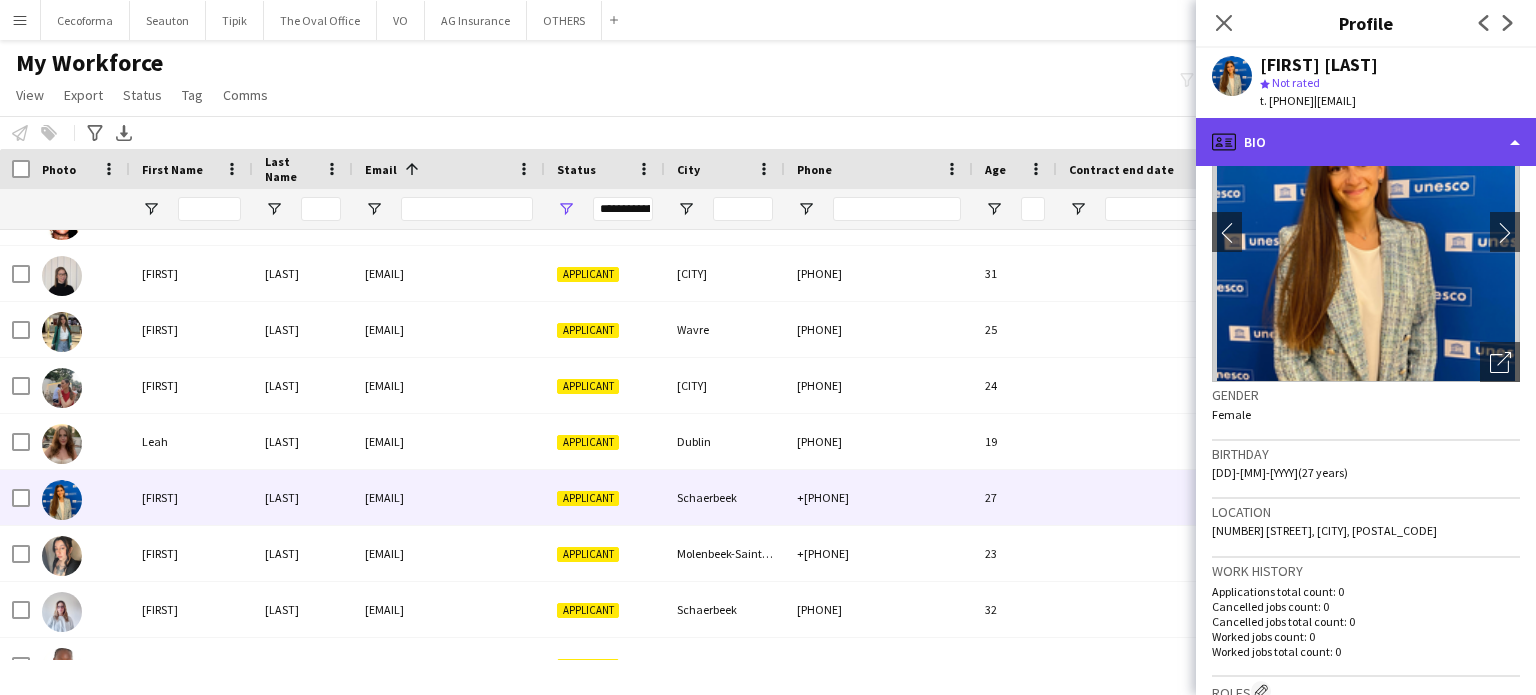 click on "profile
Bio" 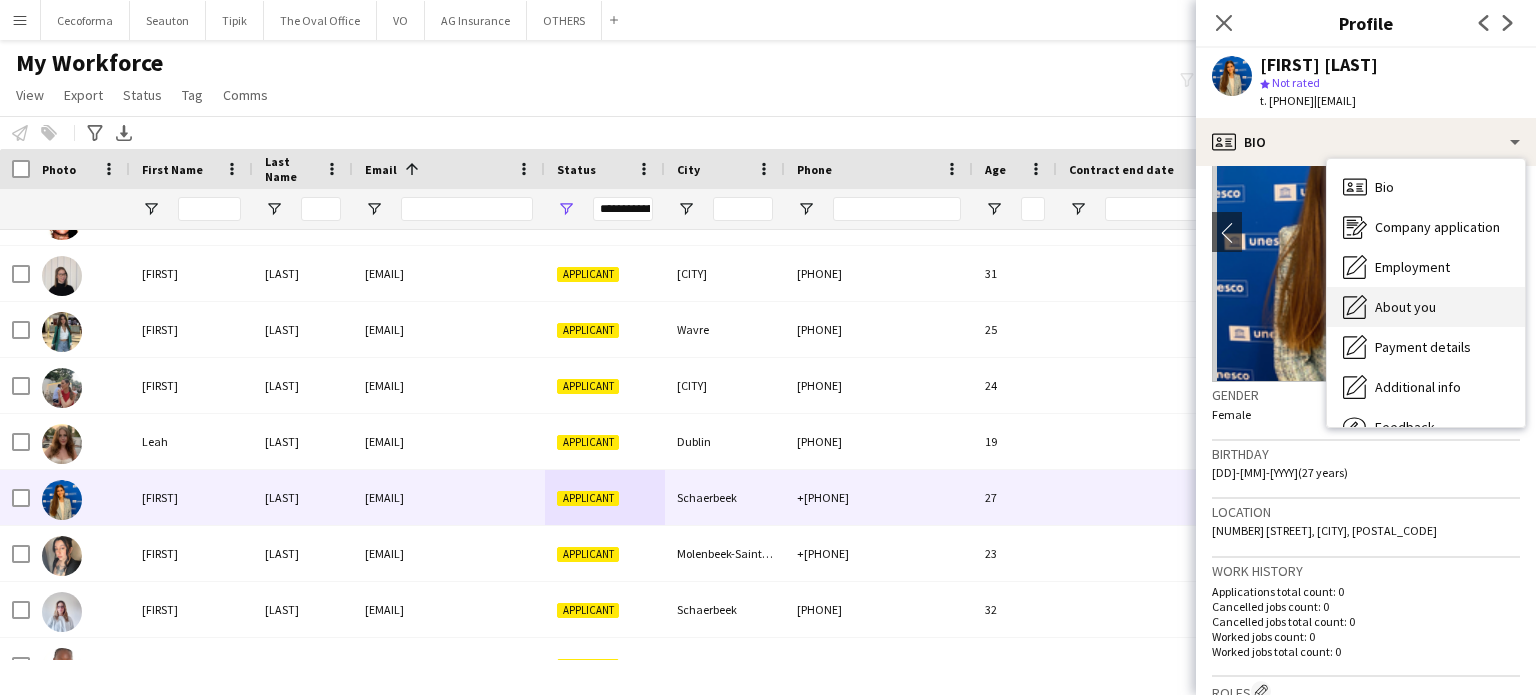 click on "About you" at bounding box center (1405, 307) 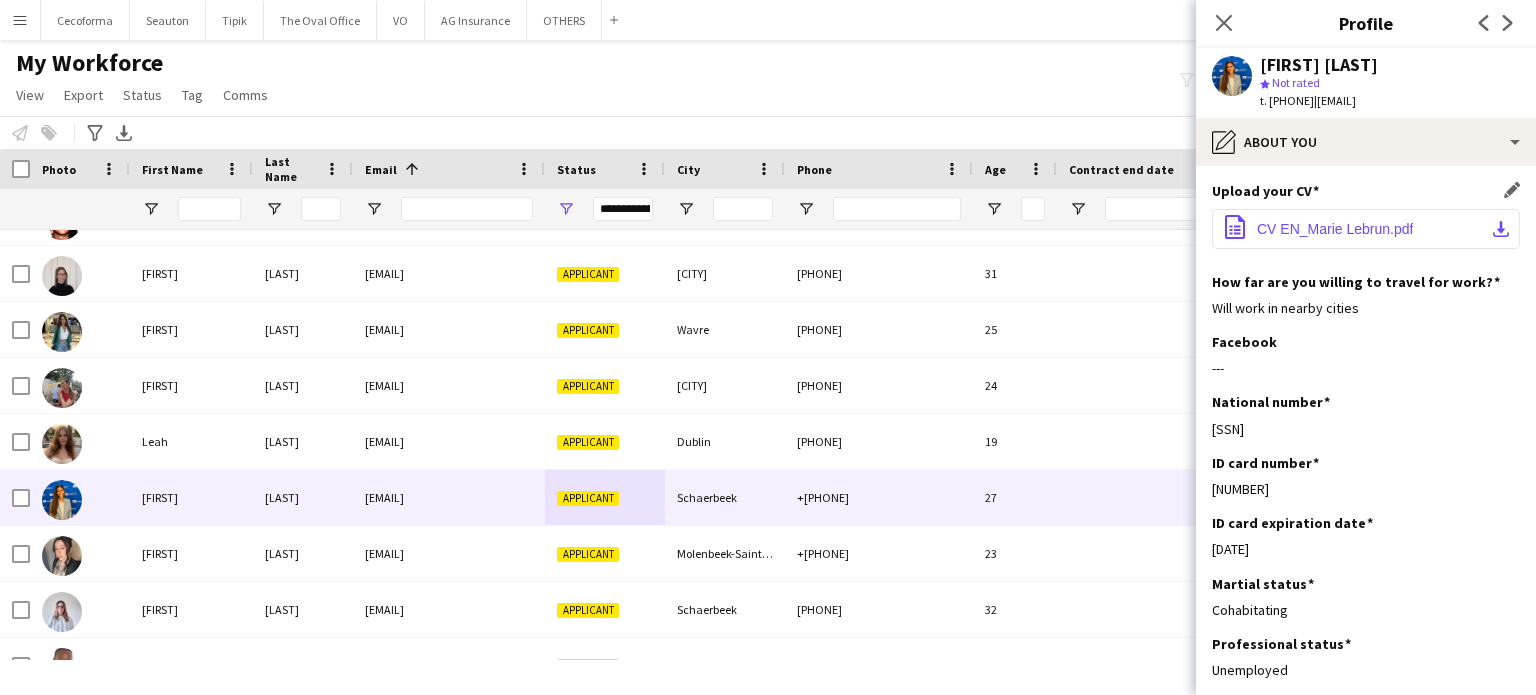 click on "CV EN_Marie Lebrun.pdf" 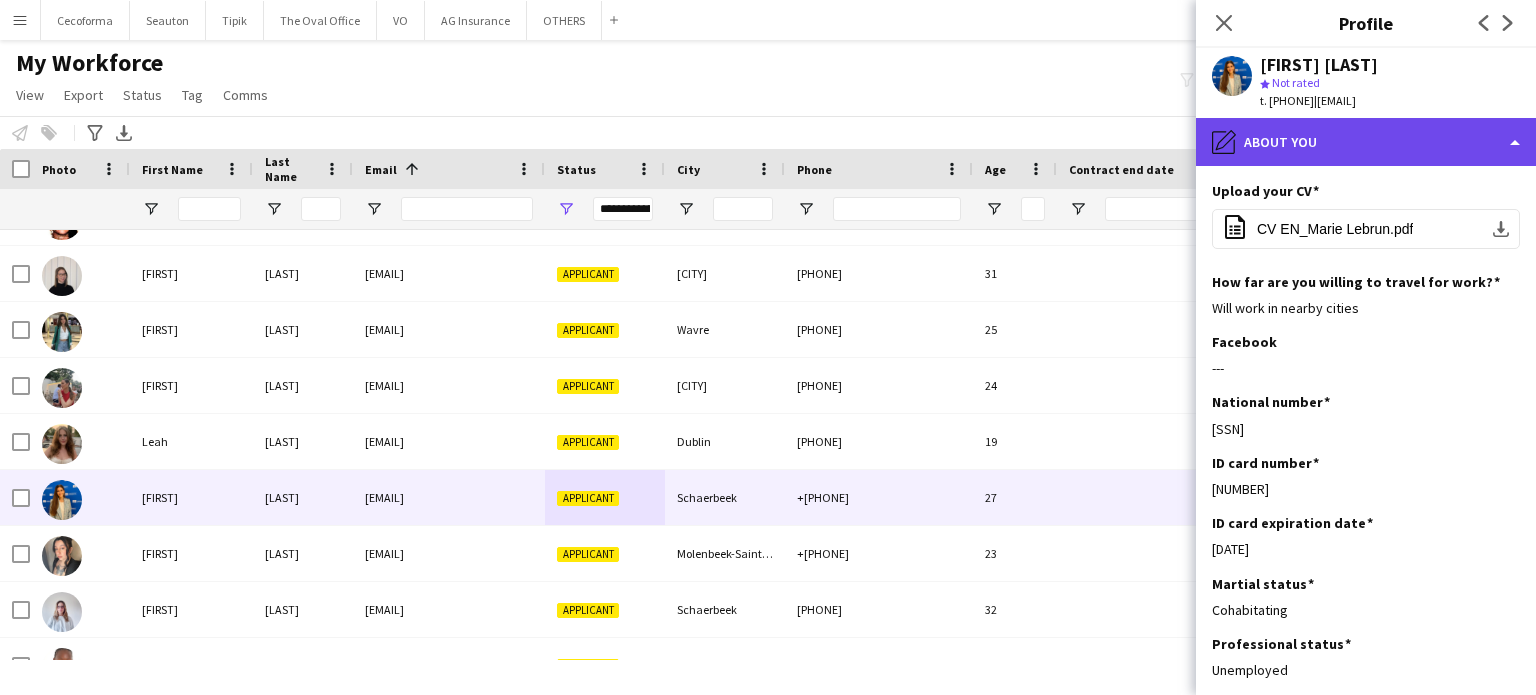 click on "pencil4
About you" 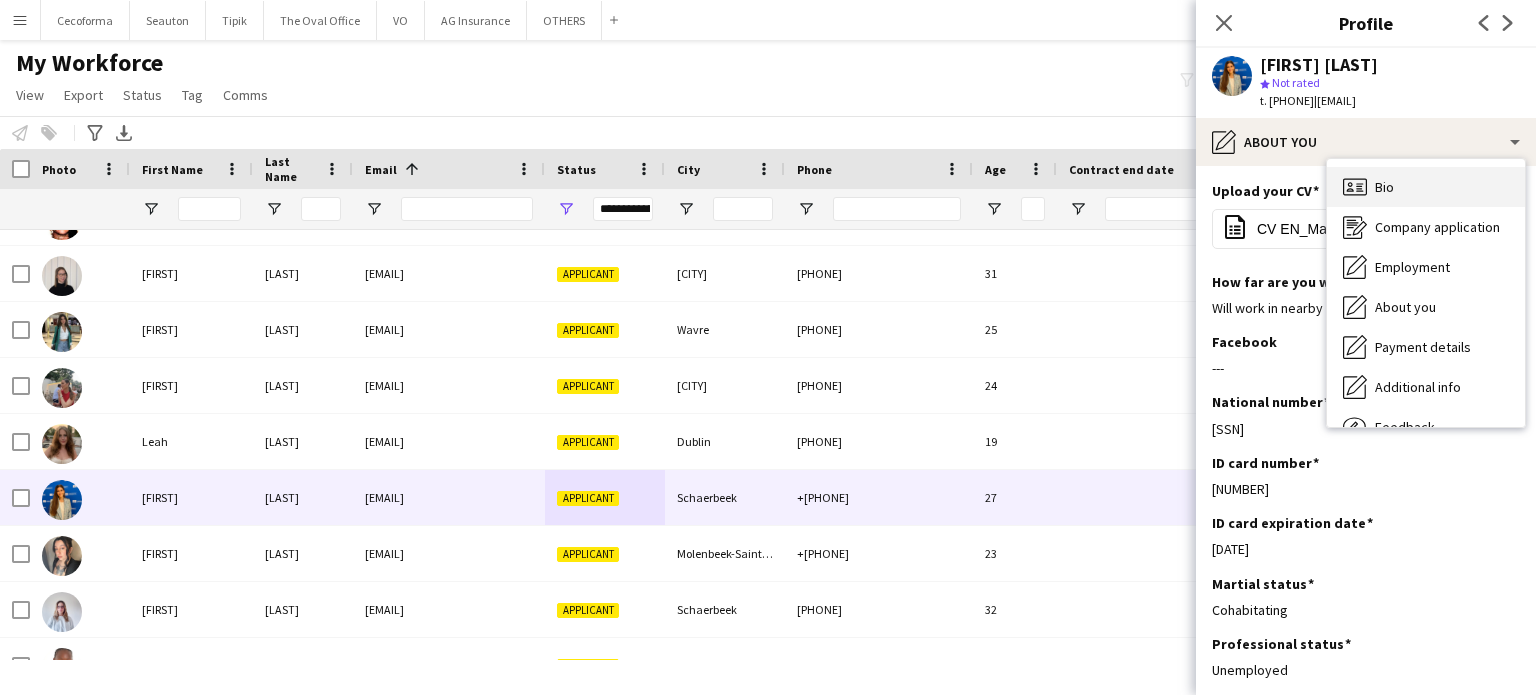 click on "Bio" at bounding box center [1384, 187] 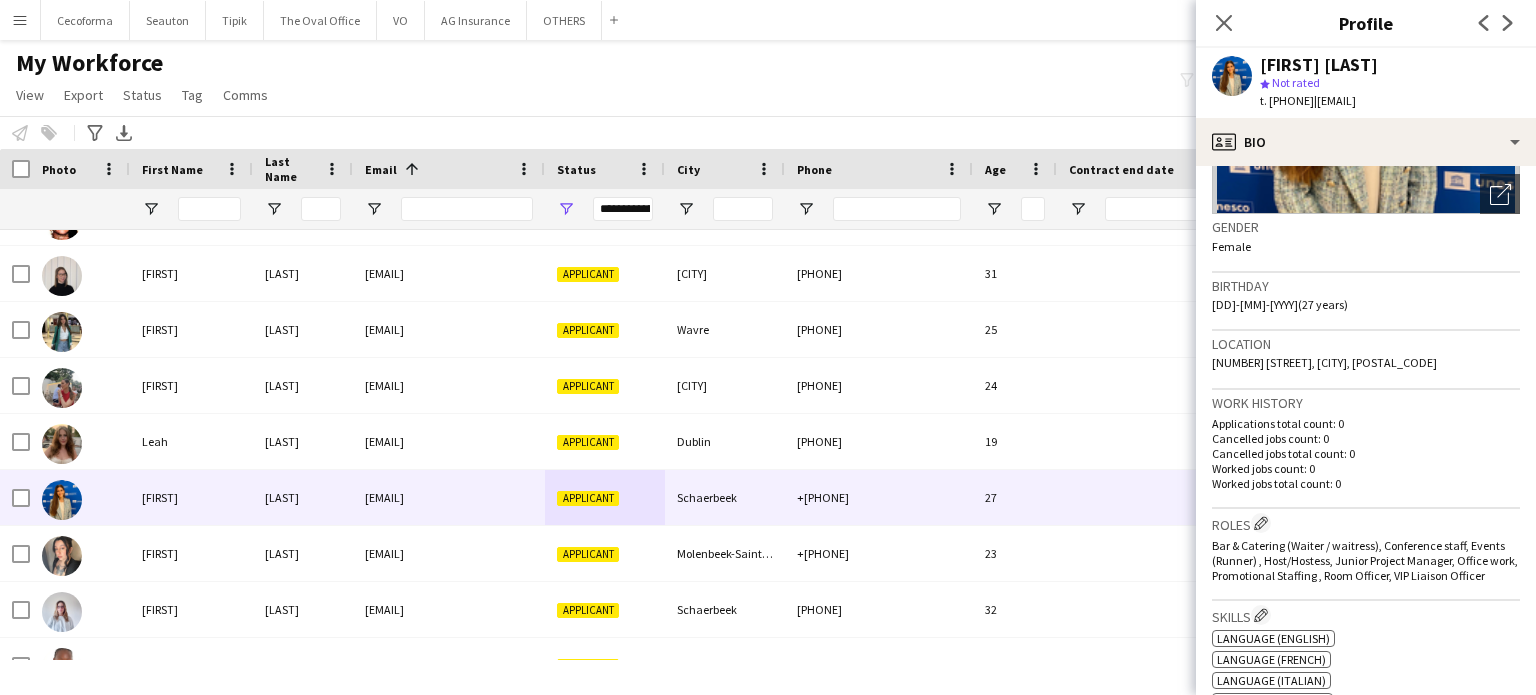 scroll, scrollTop: 400, scrollLeft: 0, axis: vertical 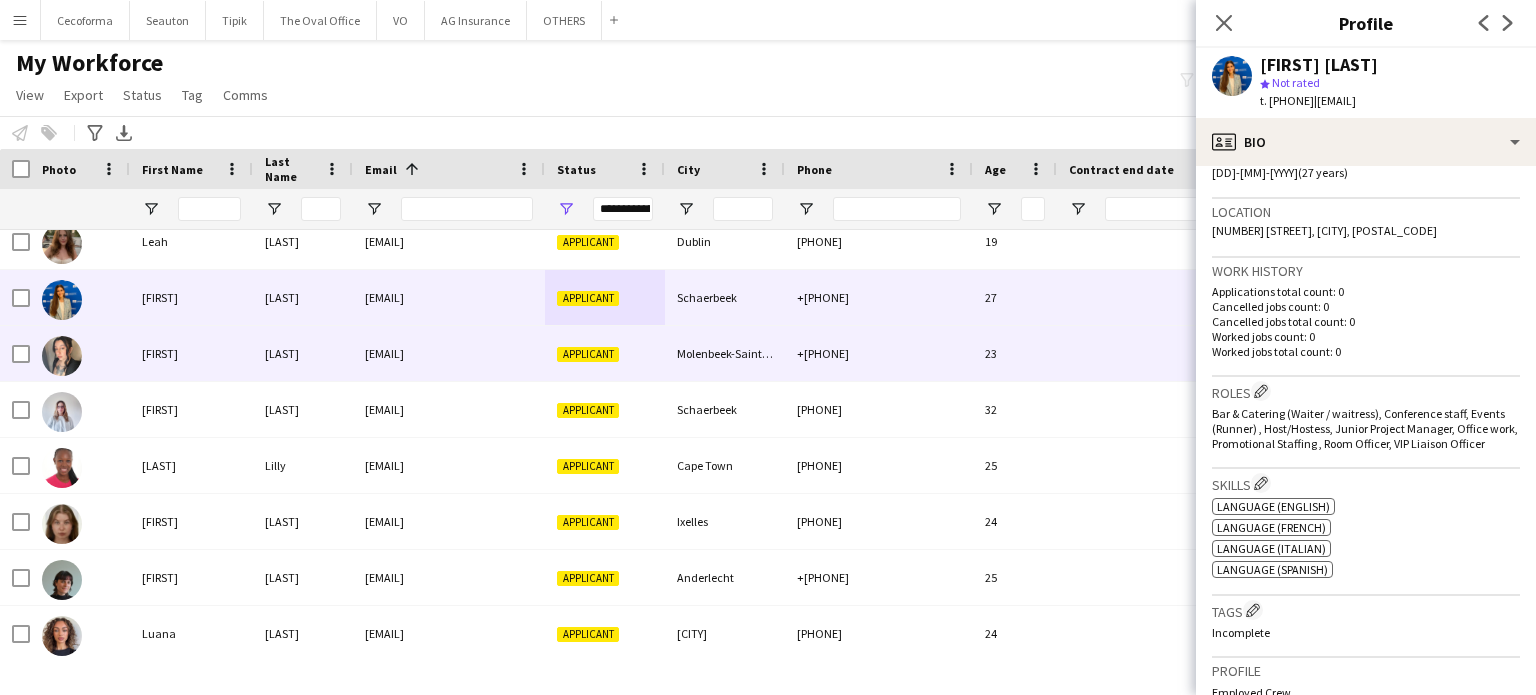 click on "23" at bounding box center [1015, 353] 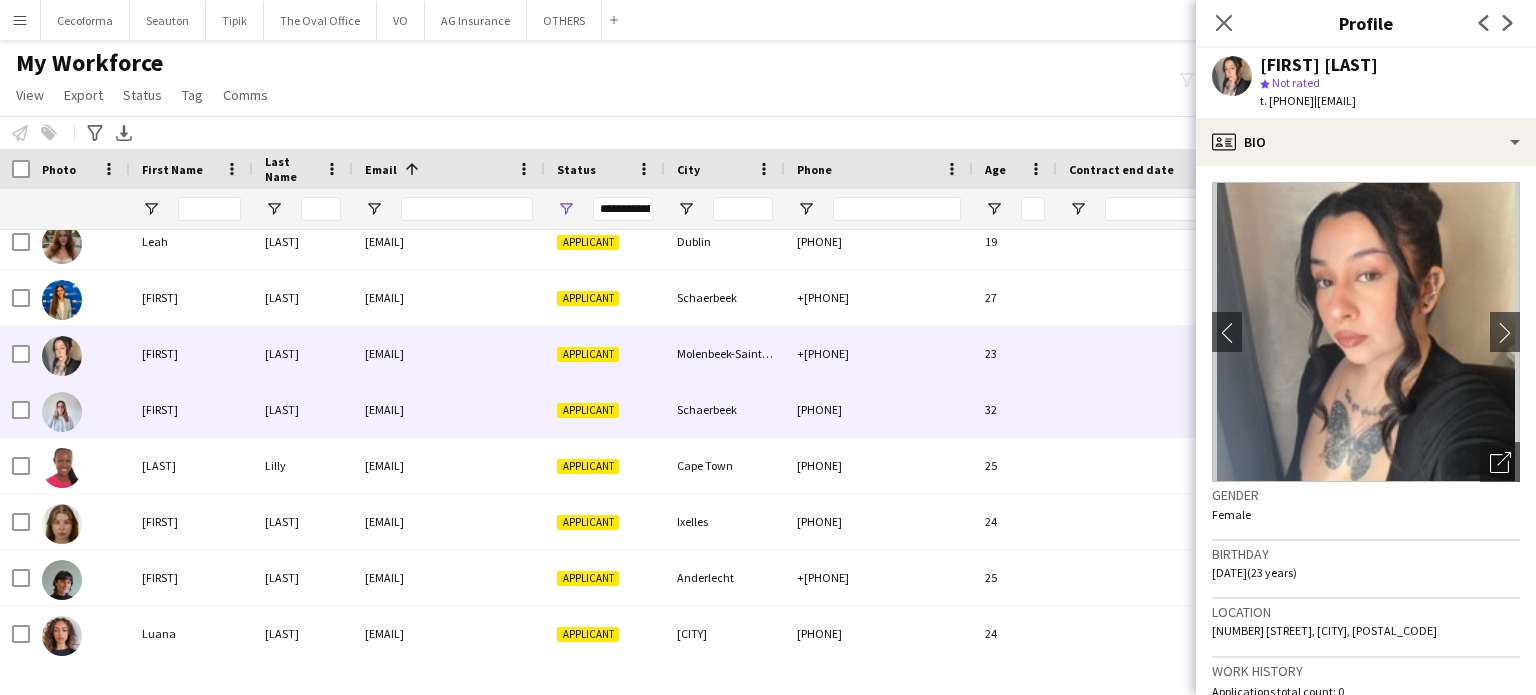 click on "32" at bounding box center (1015, 409) 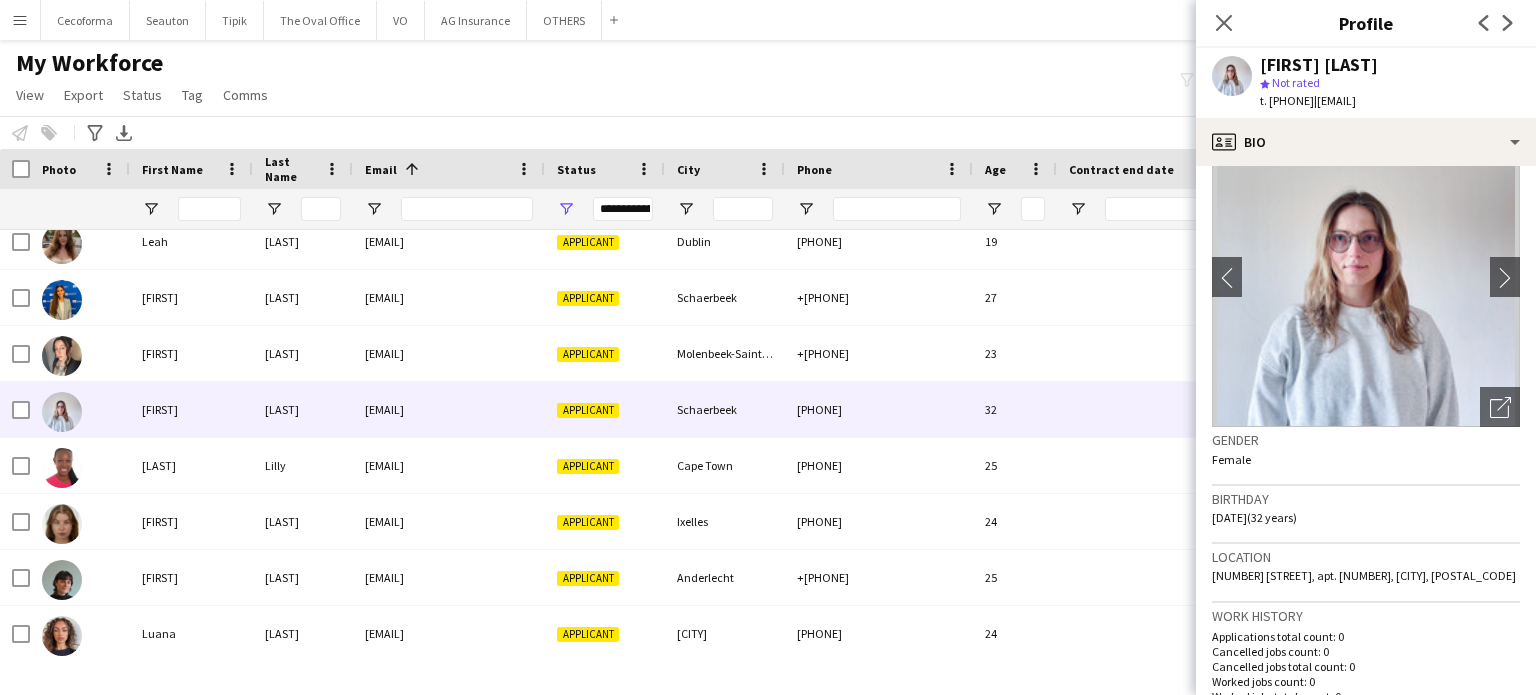 scroll, scrollTop: 100, scrollLeft: 0, axis: vertical 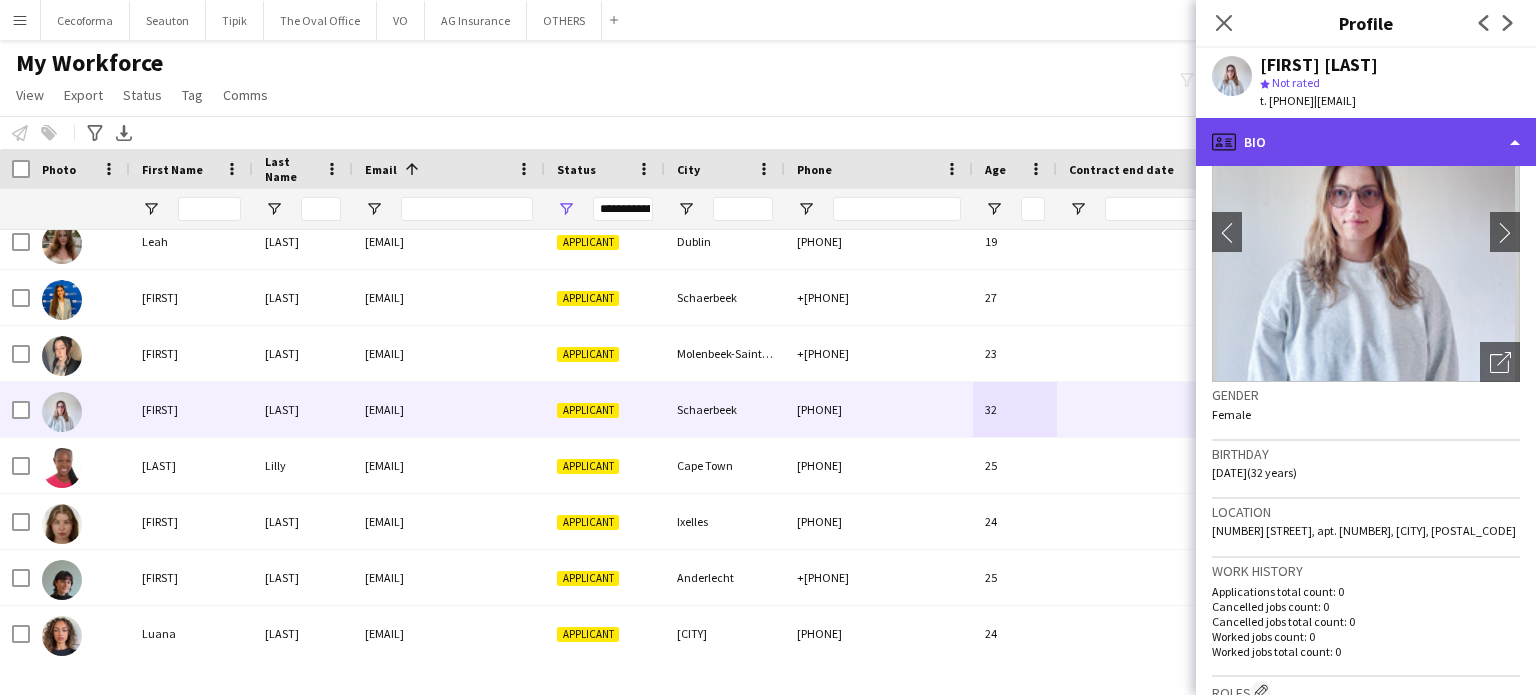 click on "profile
Bio" 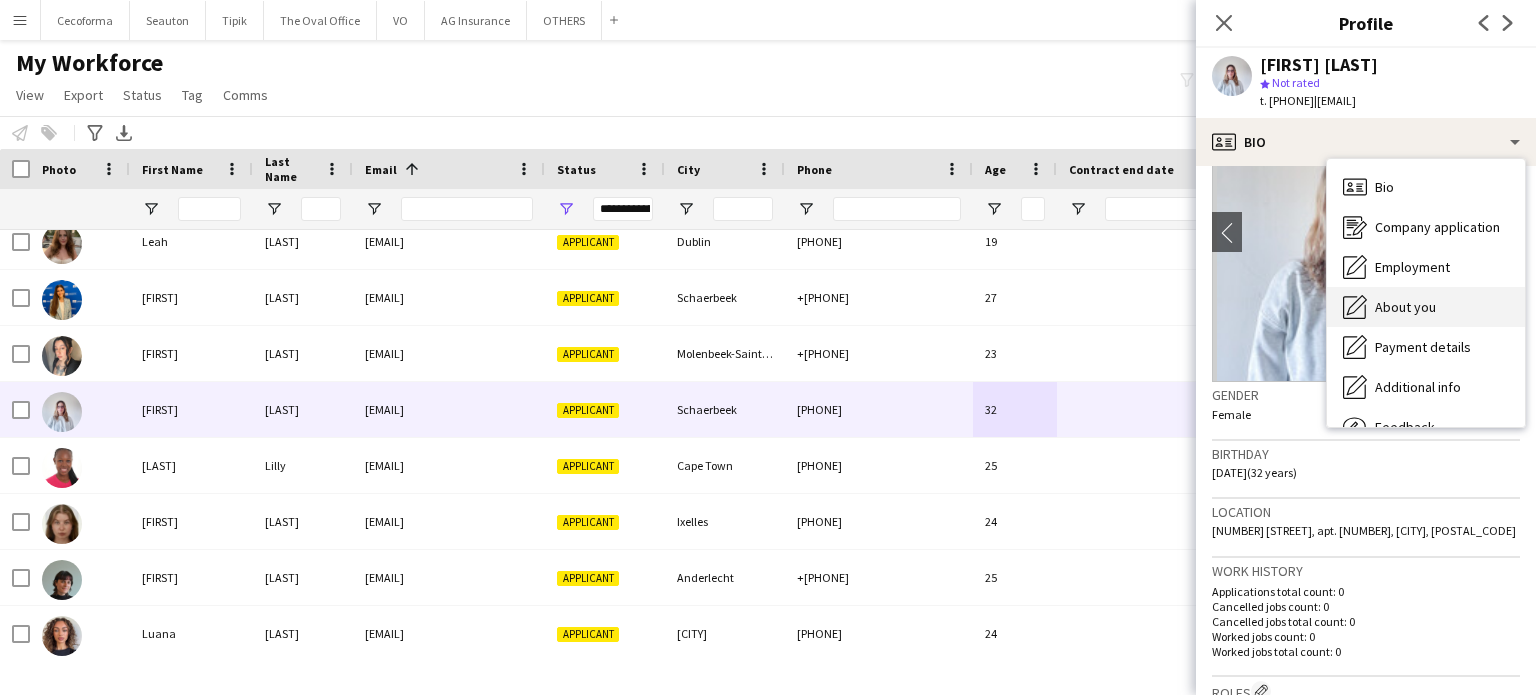 click on "About you
About you" at bounding box center [1426, 307] 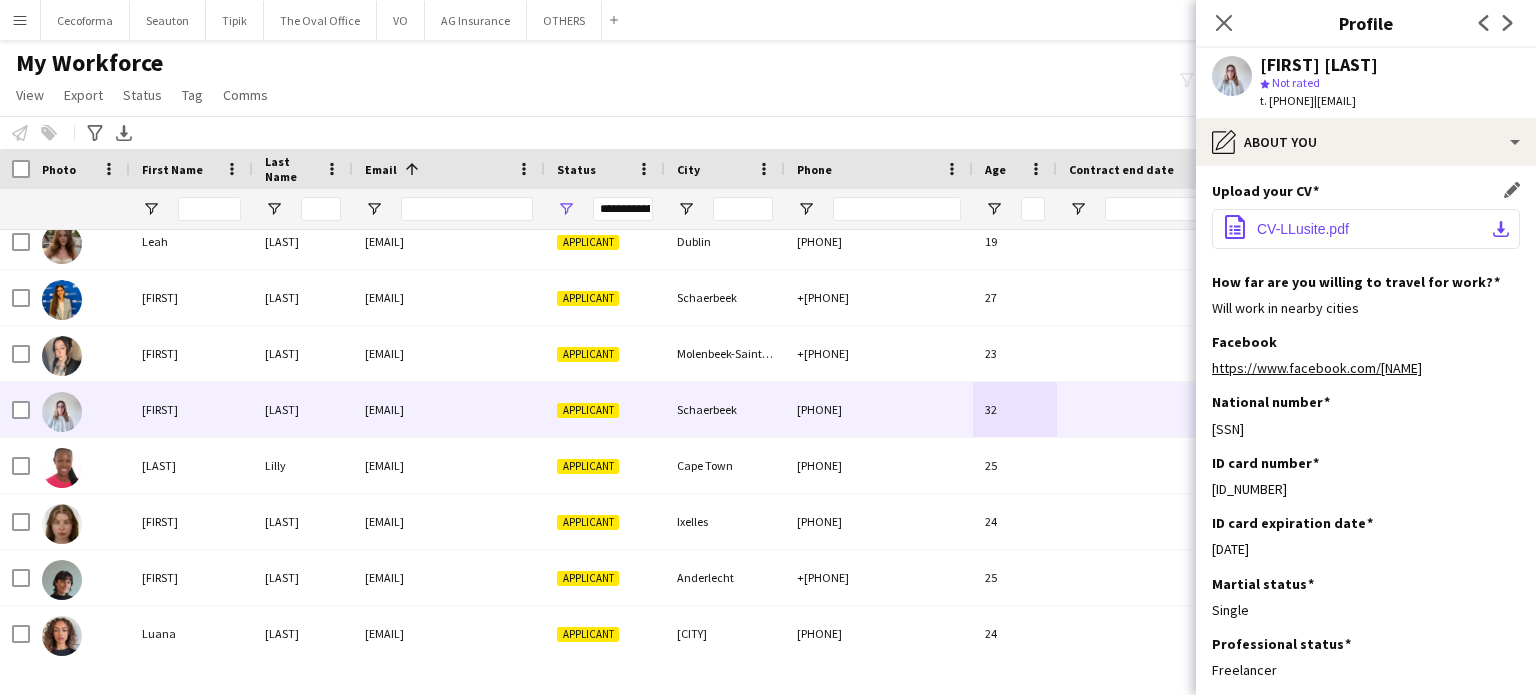 click on "office-file-sheet
CV-LLusite.pdf
download-bottom" 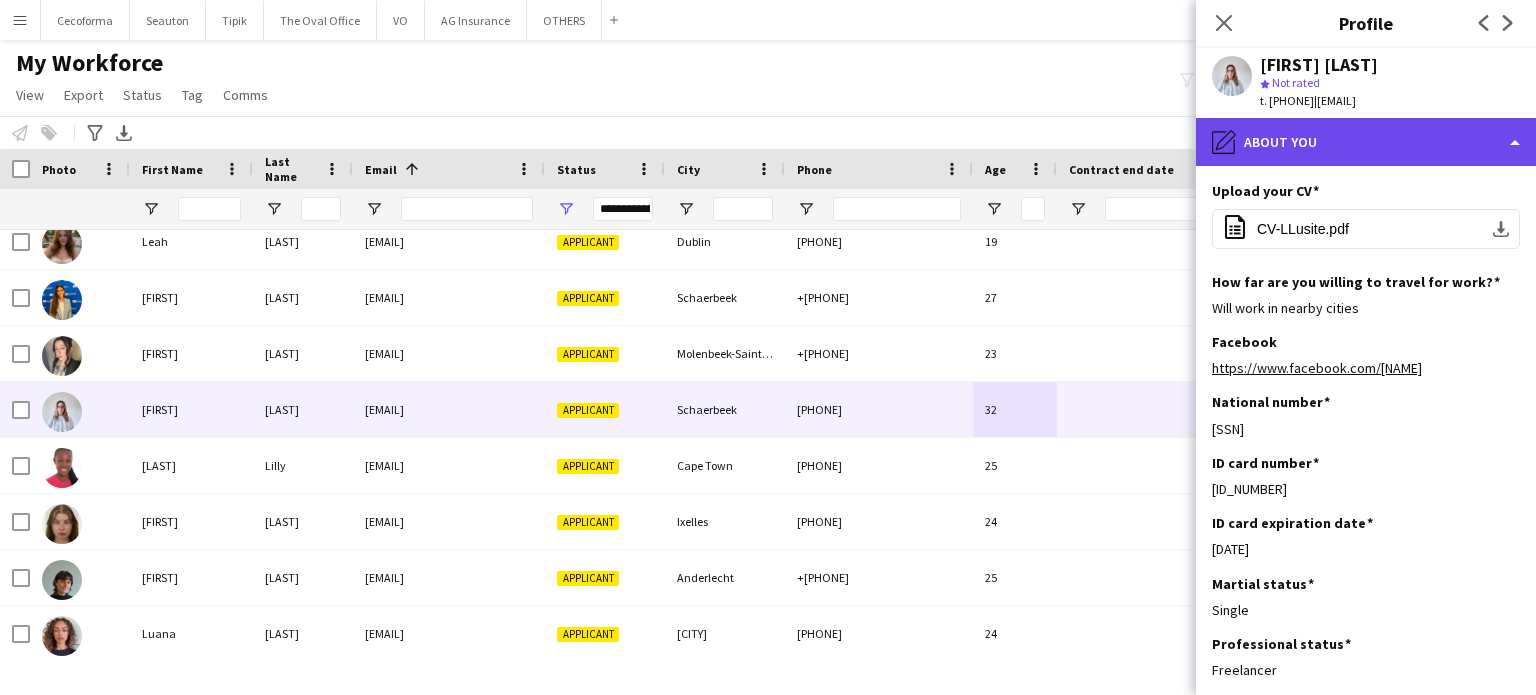 click on "pencil4
About you" 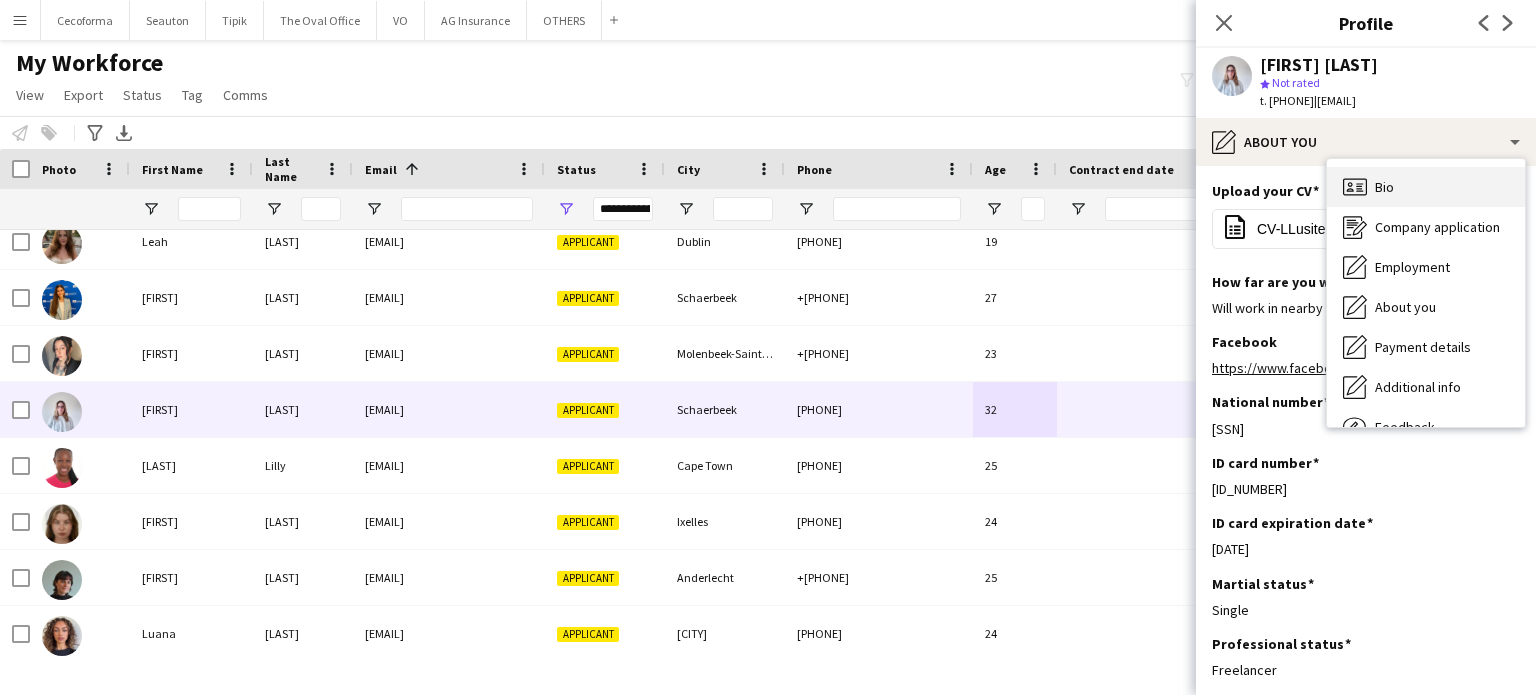 click on "Bio
Bio" at bounding box center [1426, 187] 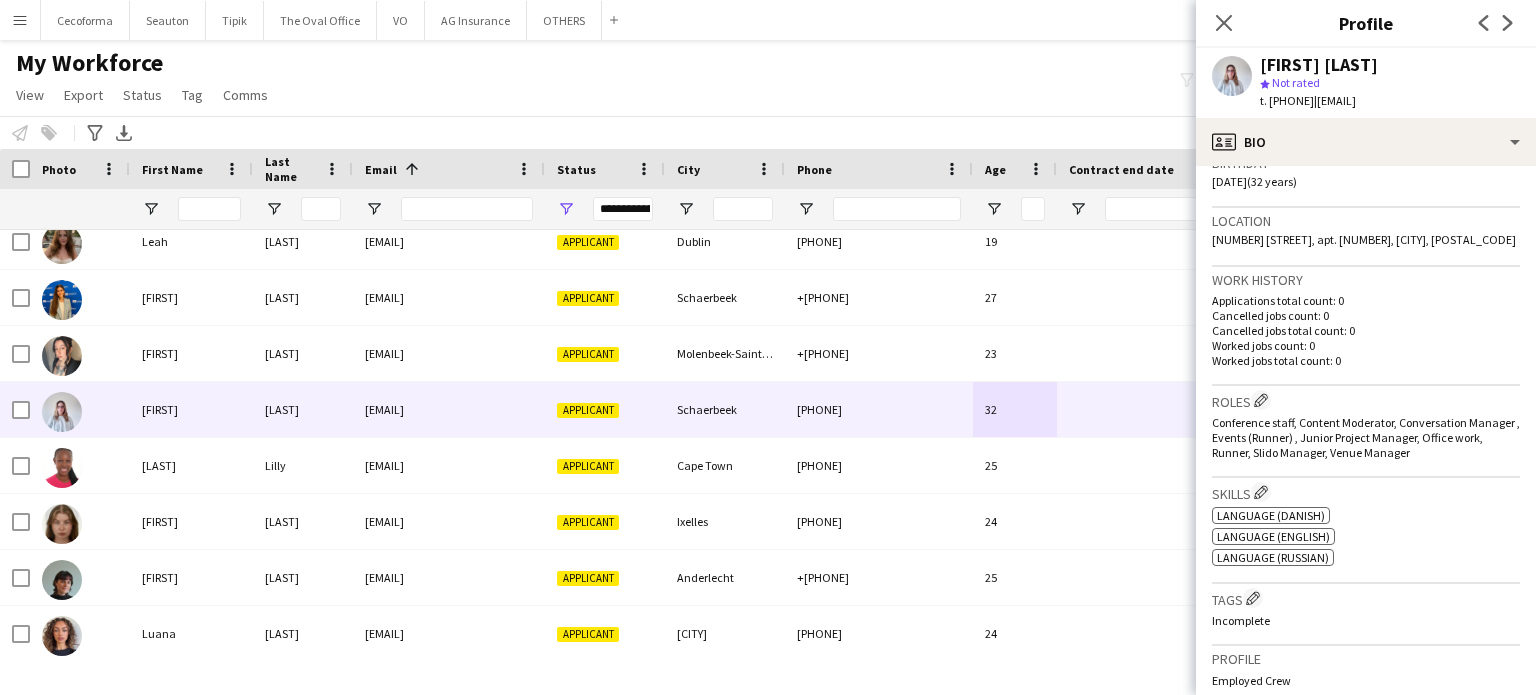 scroll, scrollTop: 500, scrollLeft: 0, axis: vertical 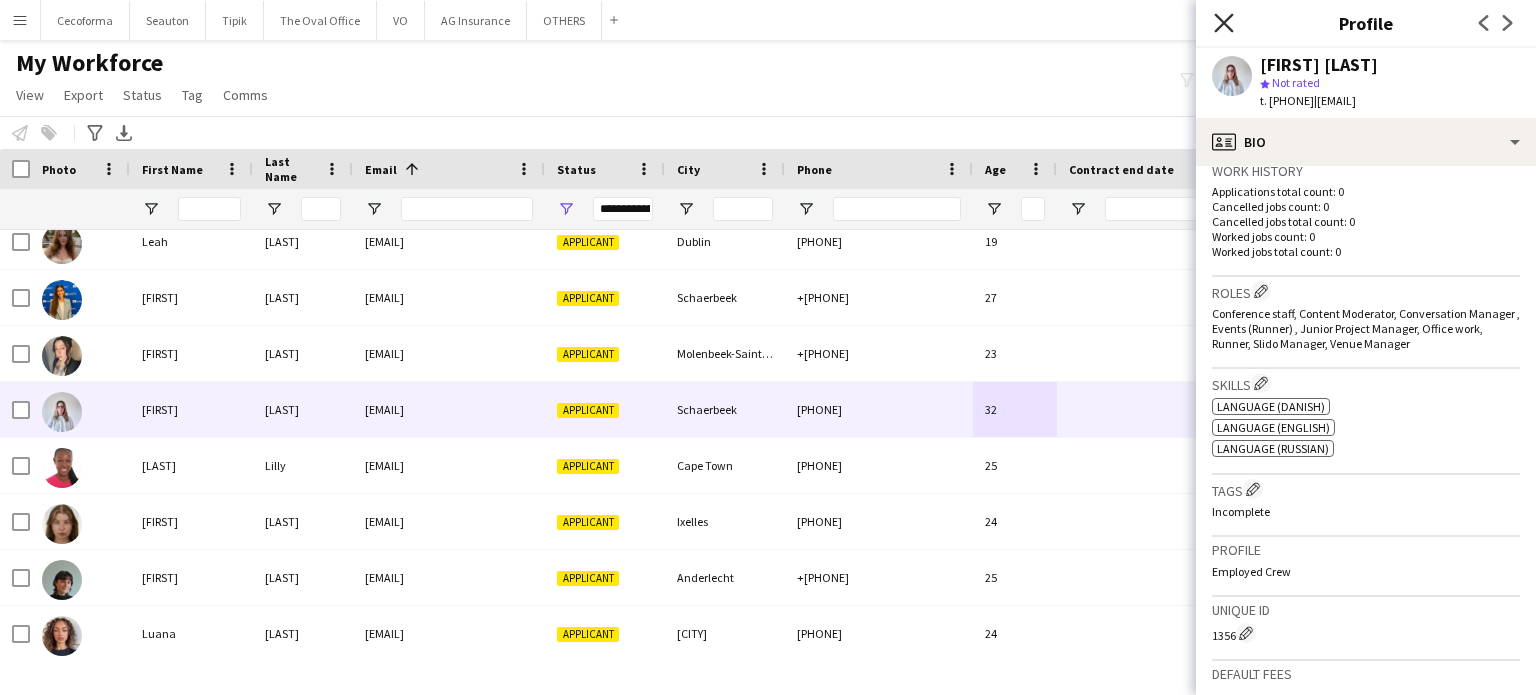 click 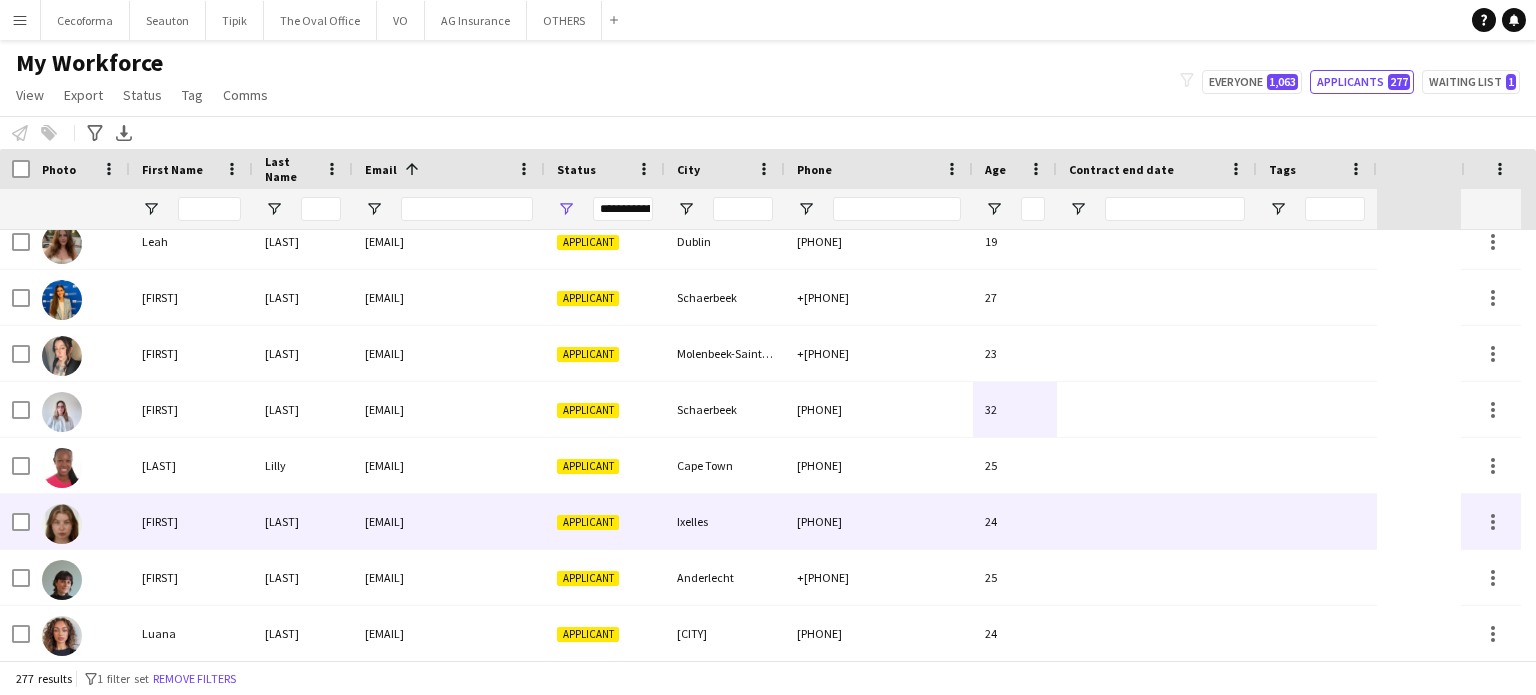 click on "Ixelles" at bounding box center [725, 521] 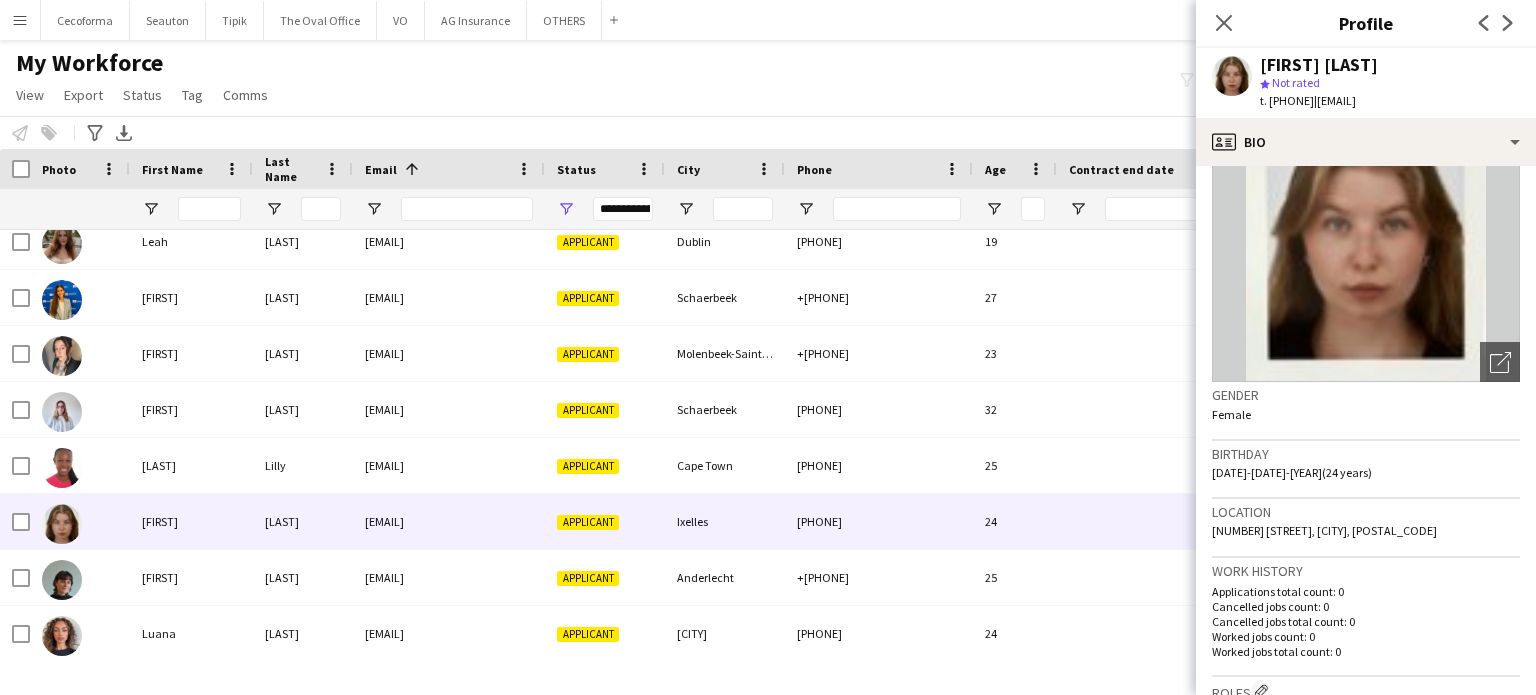 scroll, scrollTop: 0, scrollLeft: 0, axis: both 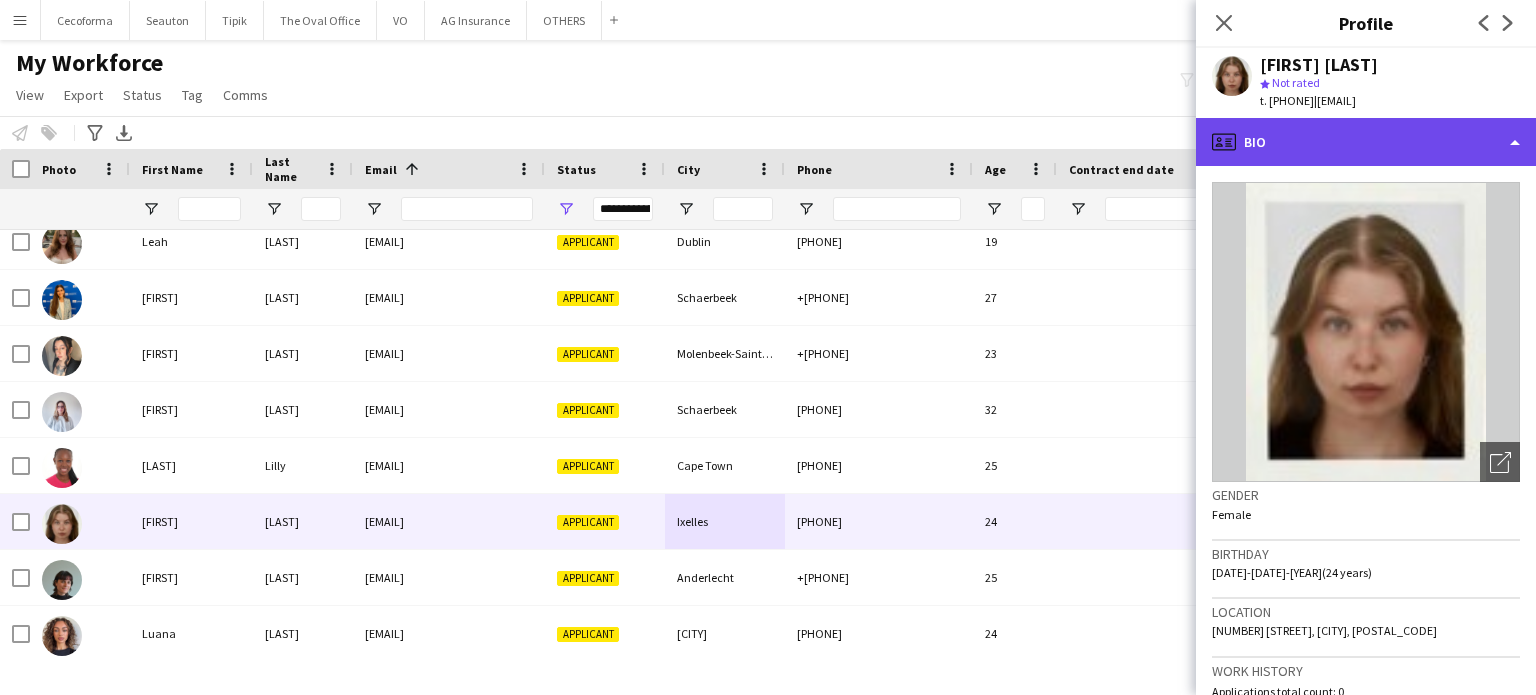 click on "profile
Bio" 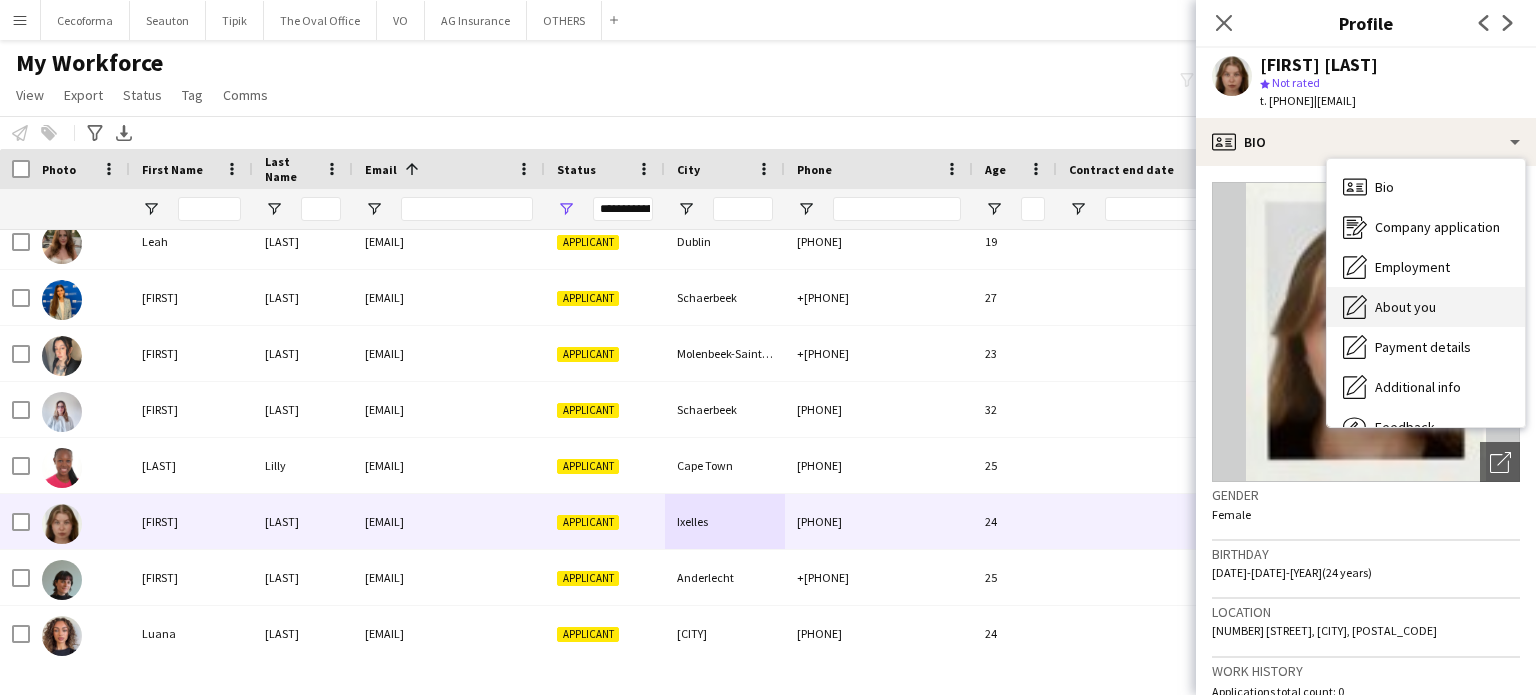 click on "About you" at bounding box center [1405, 307] 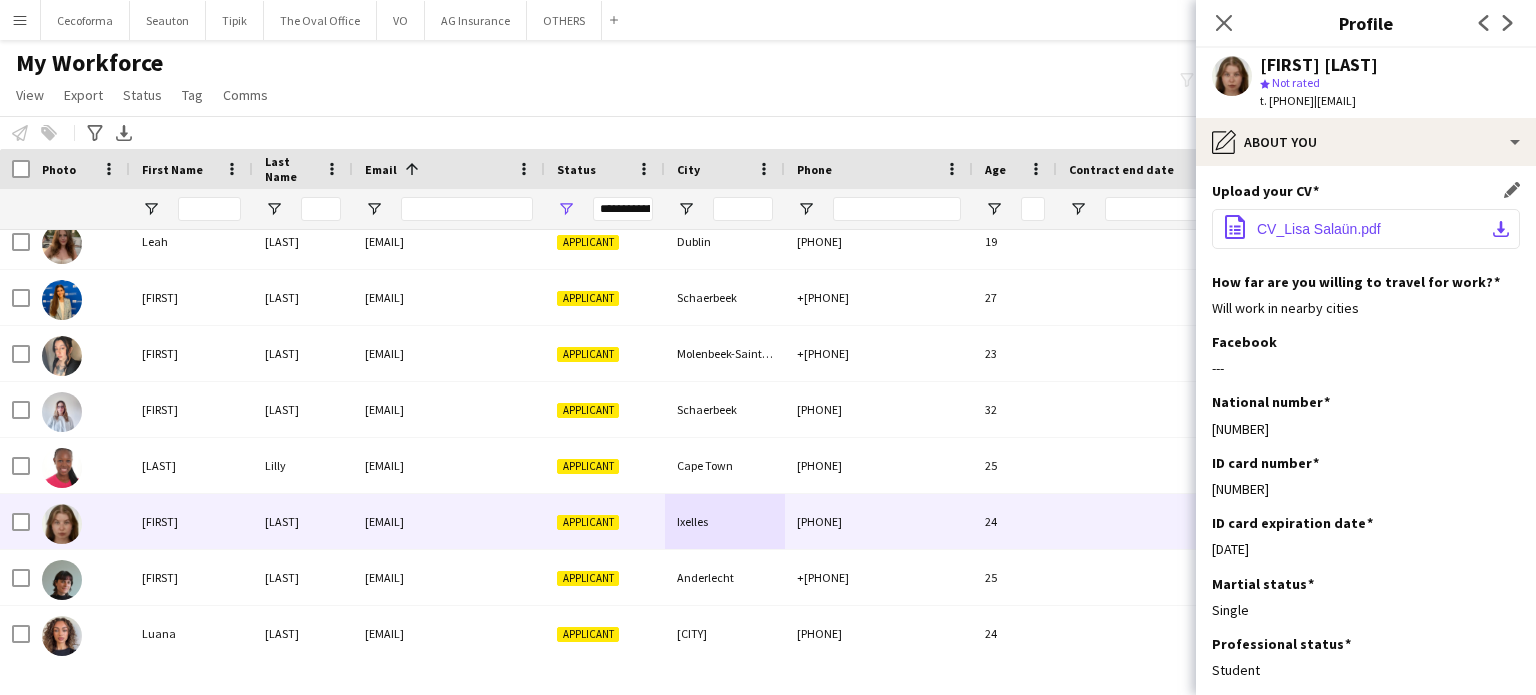 click on "CV_Lisa Salaün.pdf" 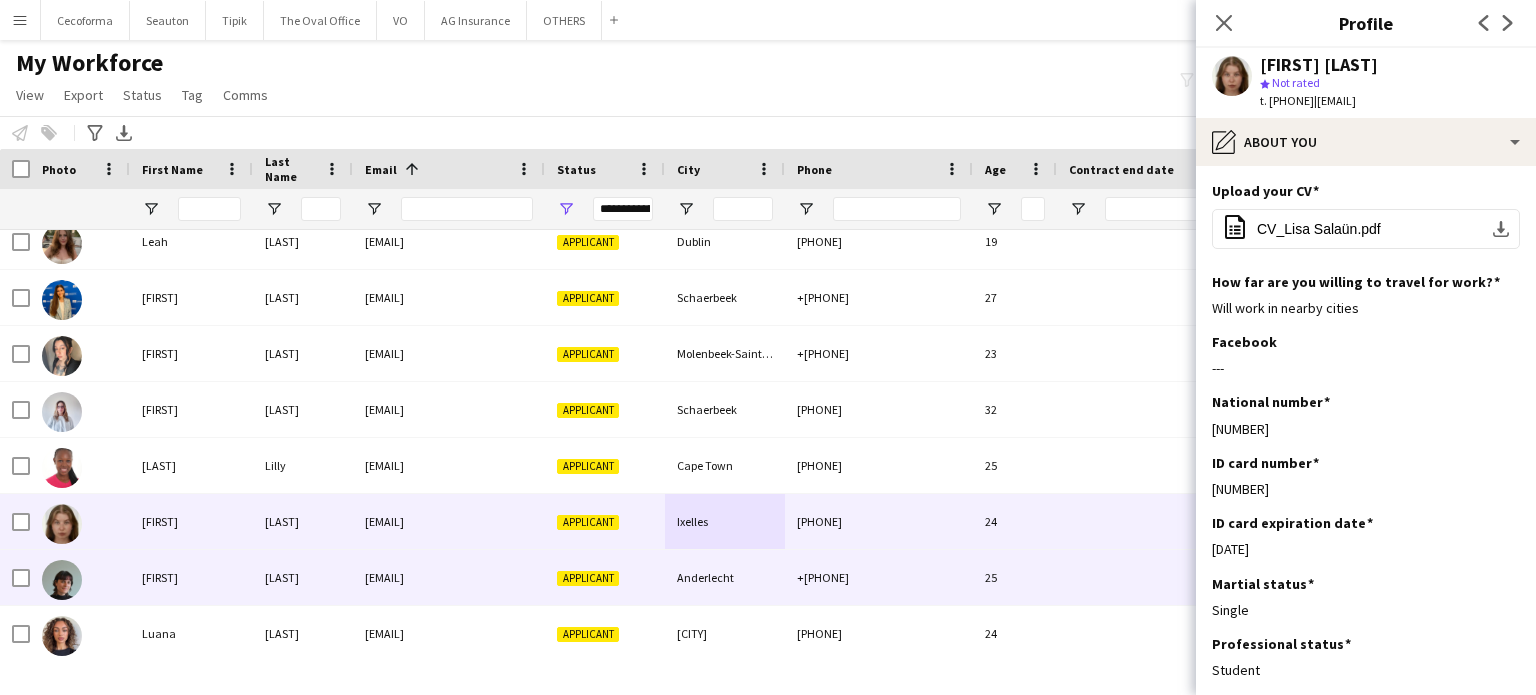scroll, scrollTop: 8280, scrollLeft: 0, axis: vertical 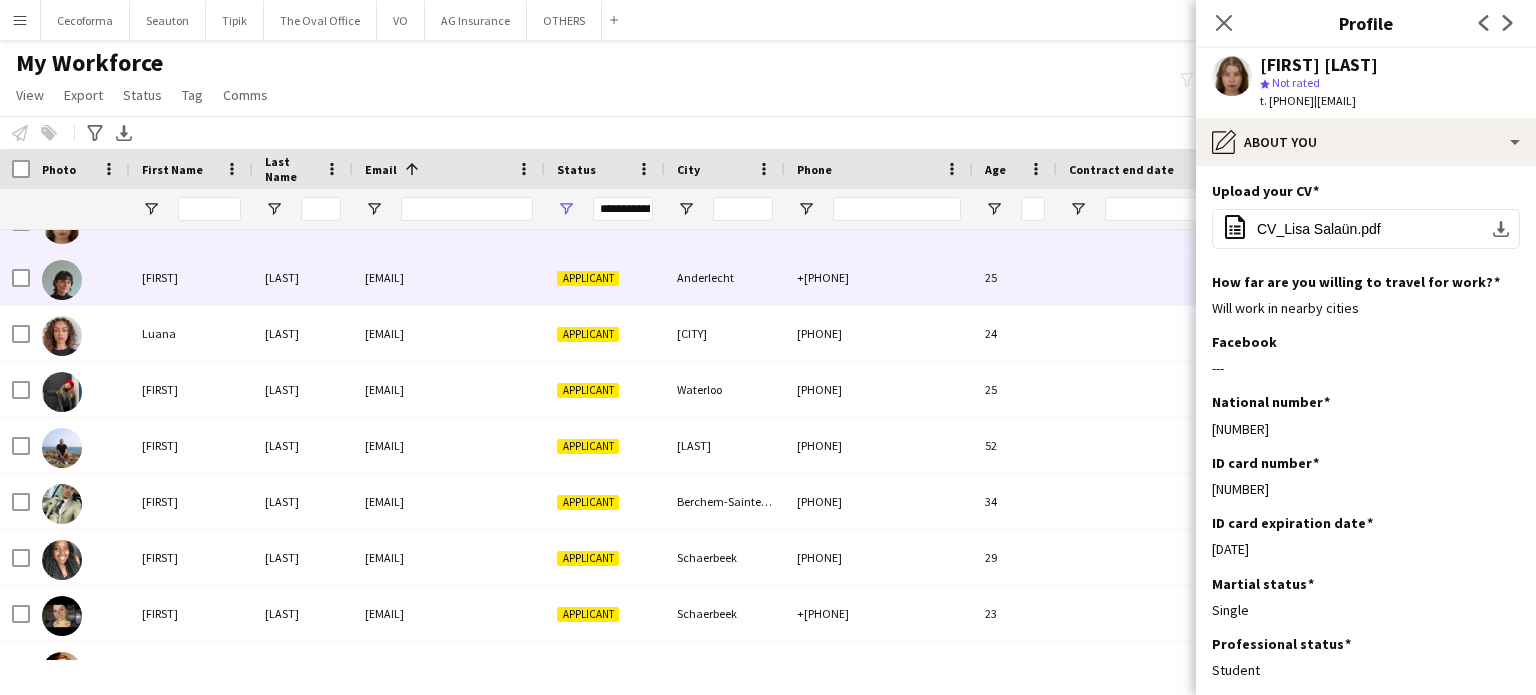 click on "Anderlecht" at bounding box center (725, 277) 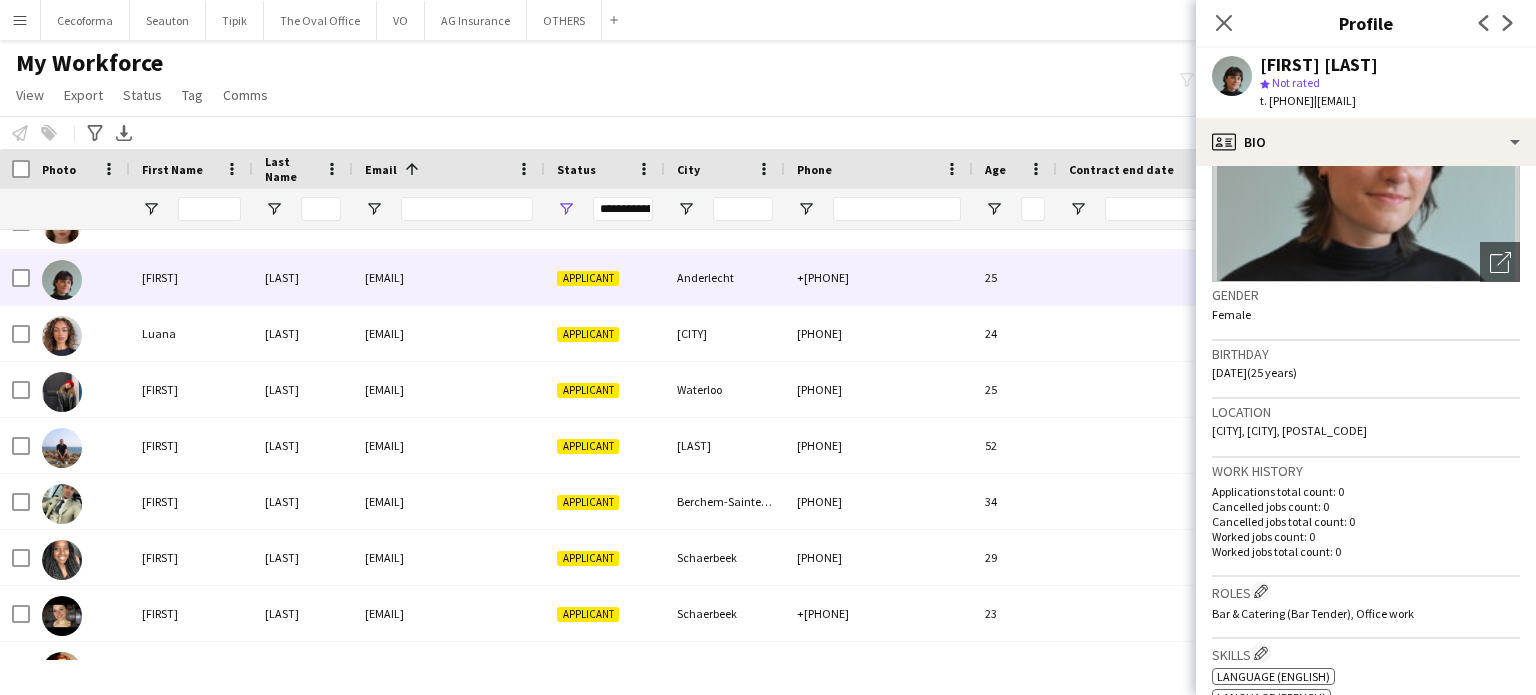 scroll, scrollTop: 0, scrollLeft: 0, axis: both 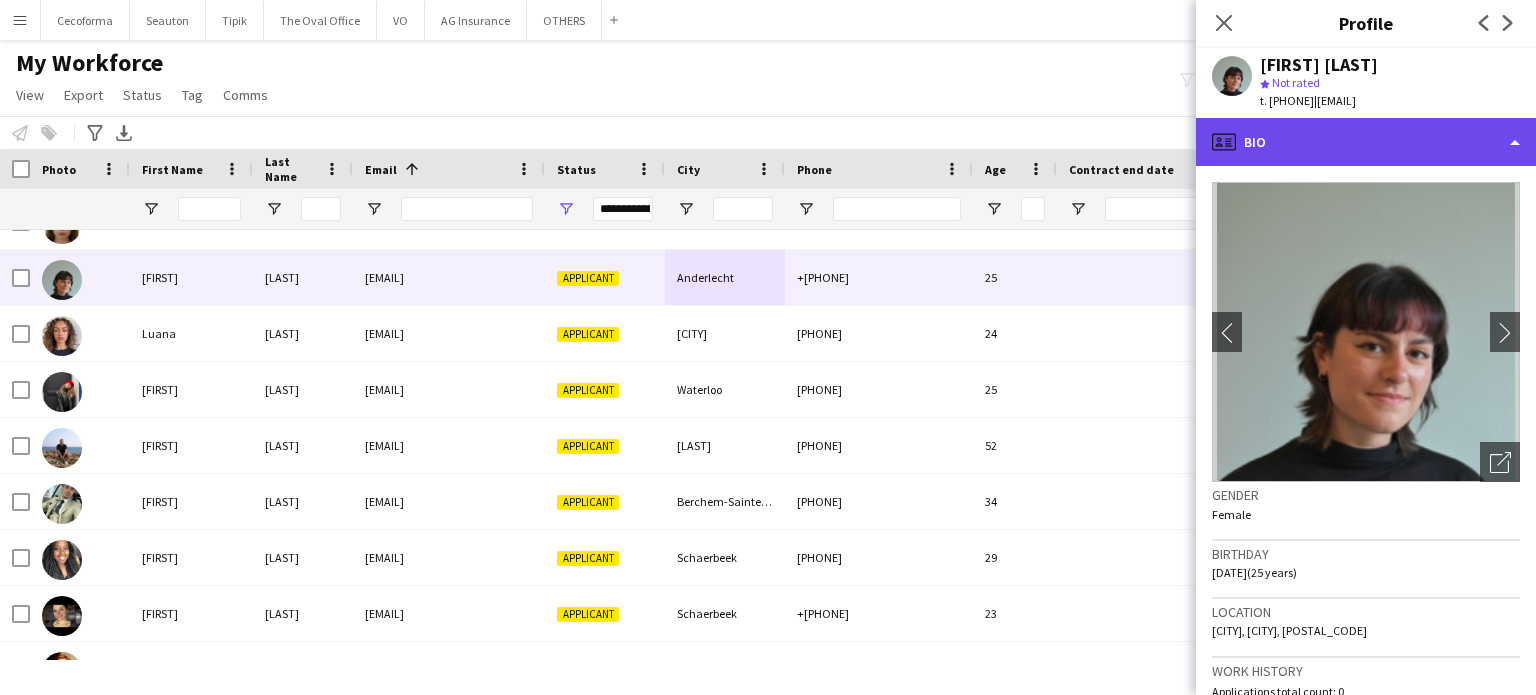 click on "profile
Bio" 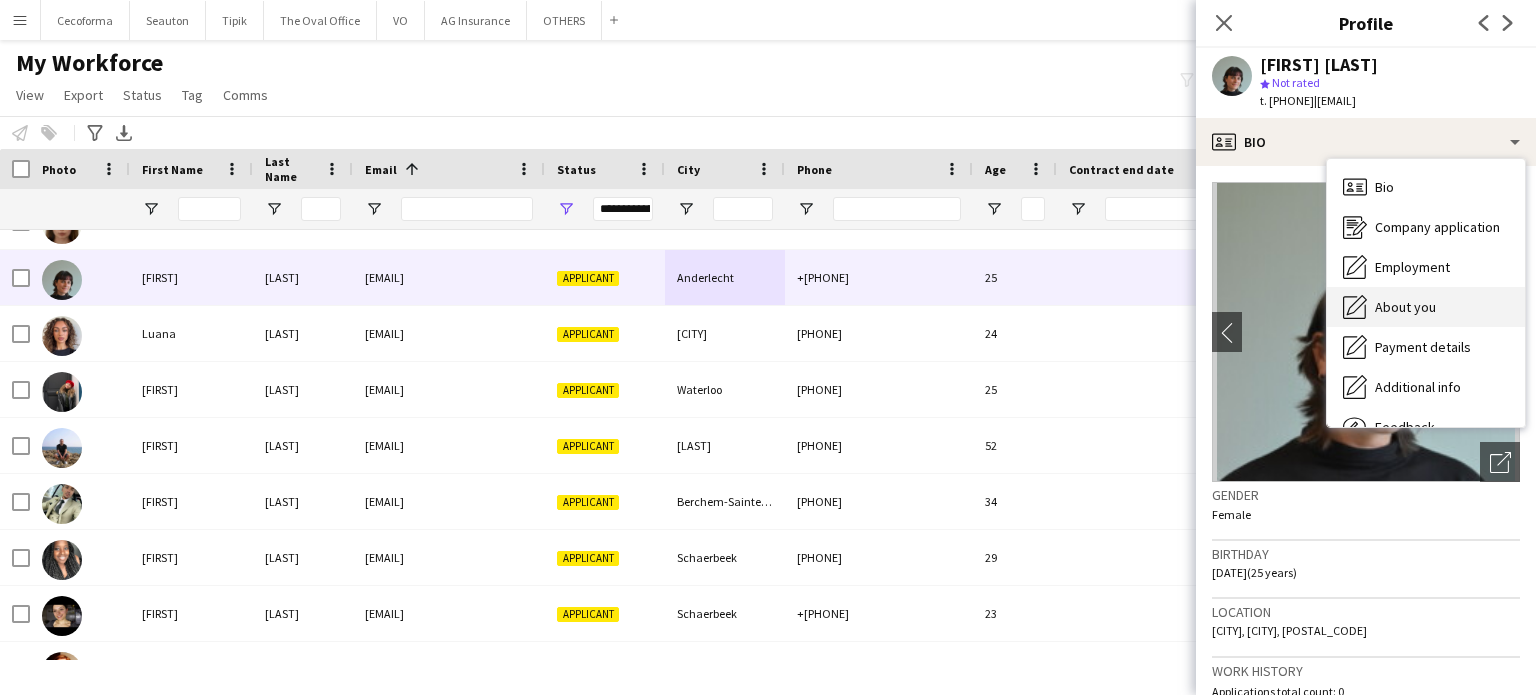 click on "About you" at bounding box center (1405, 307) 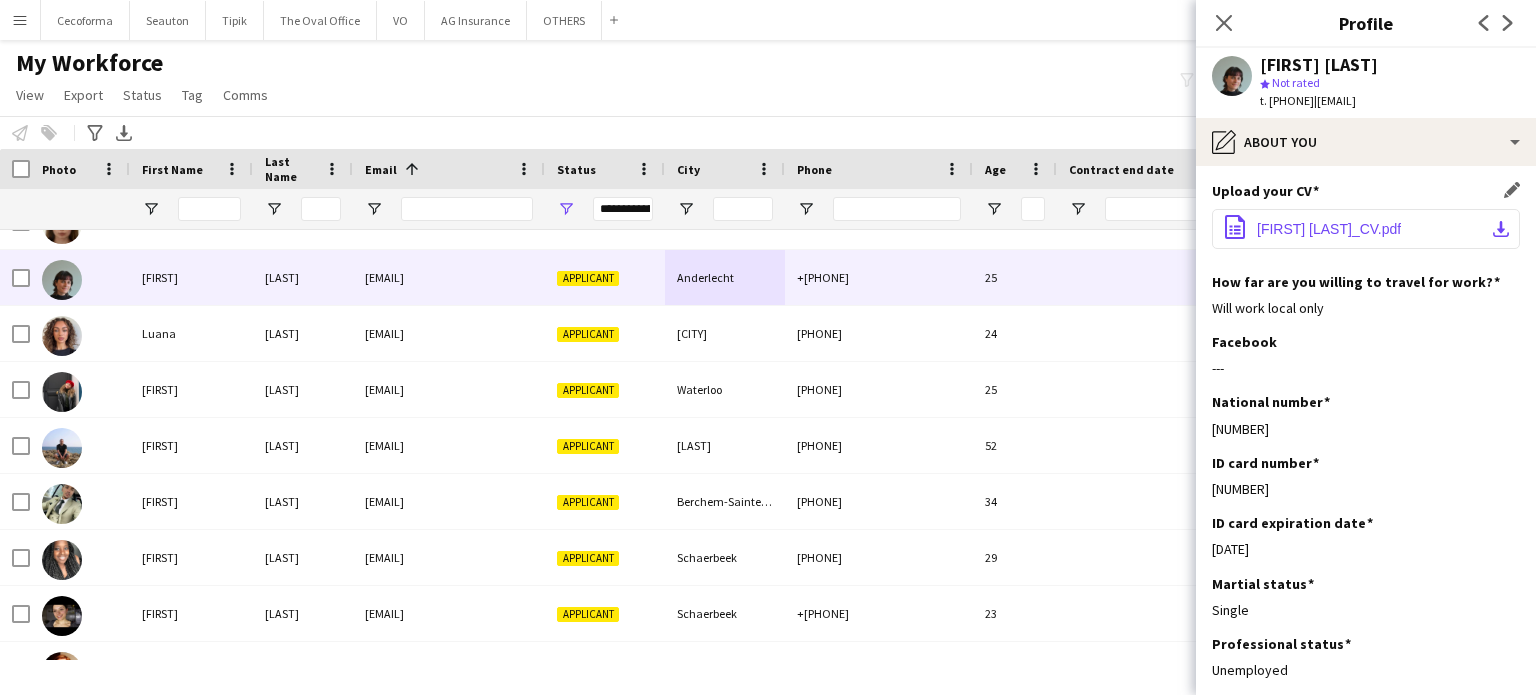 click on "Louise ARDOUIN_CV.pdf" 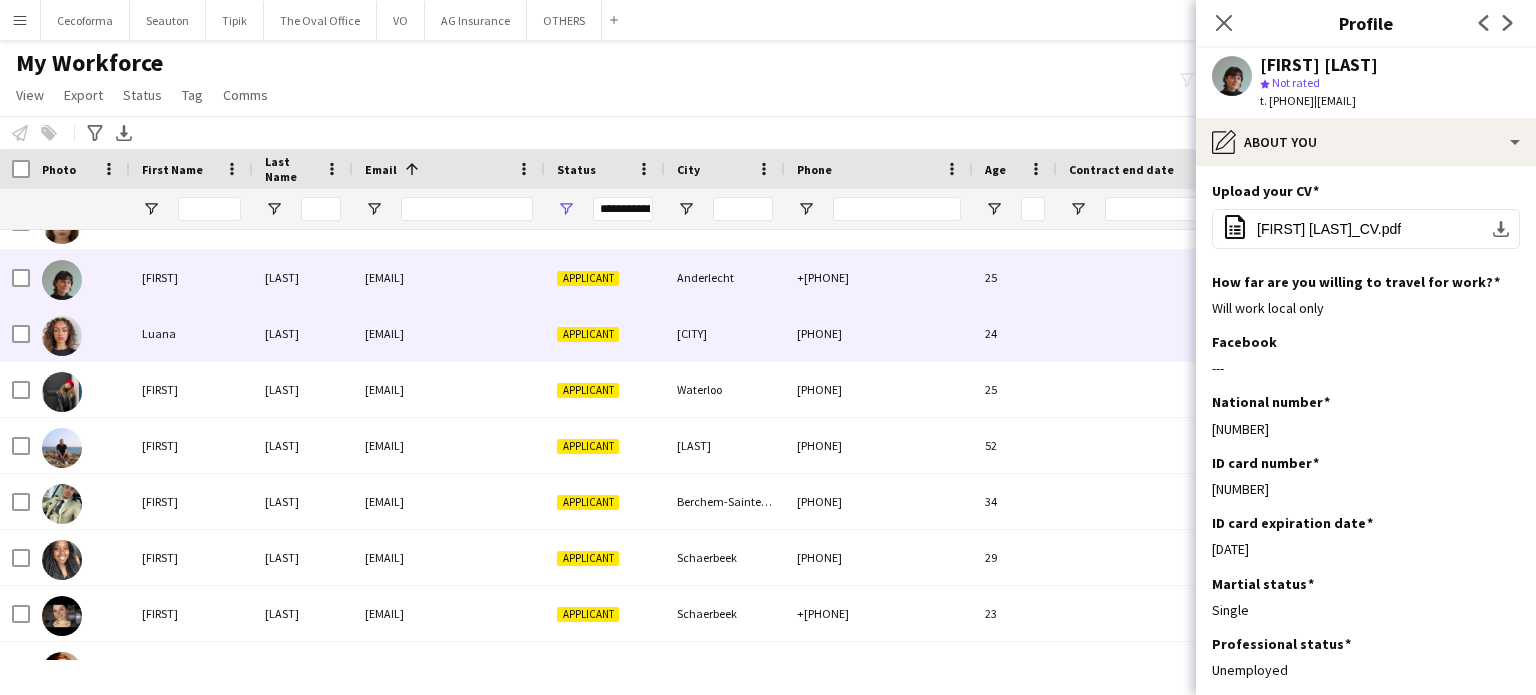 click on "[EMAIL]" at bounding box center [449, 333] 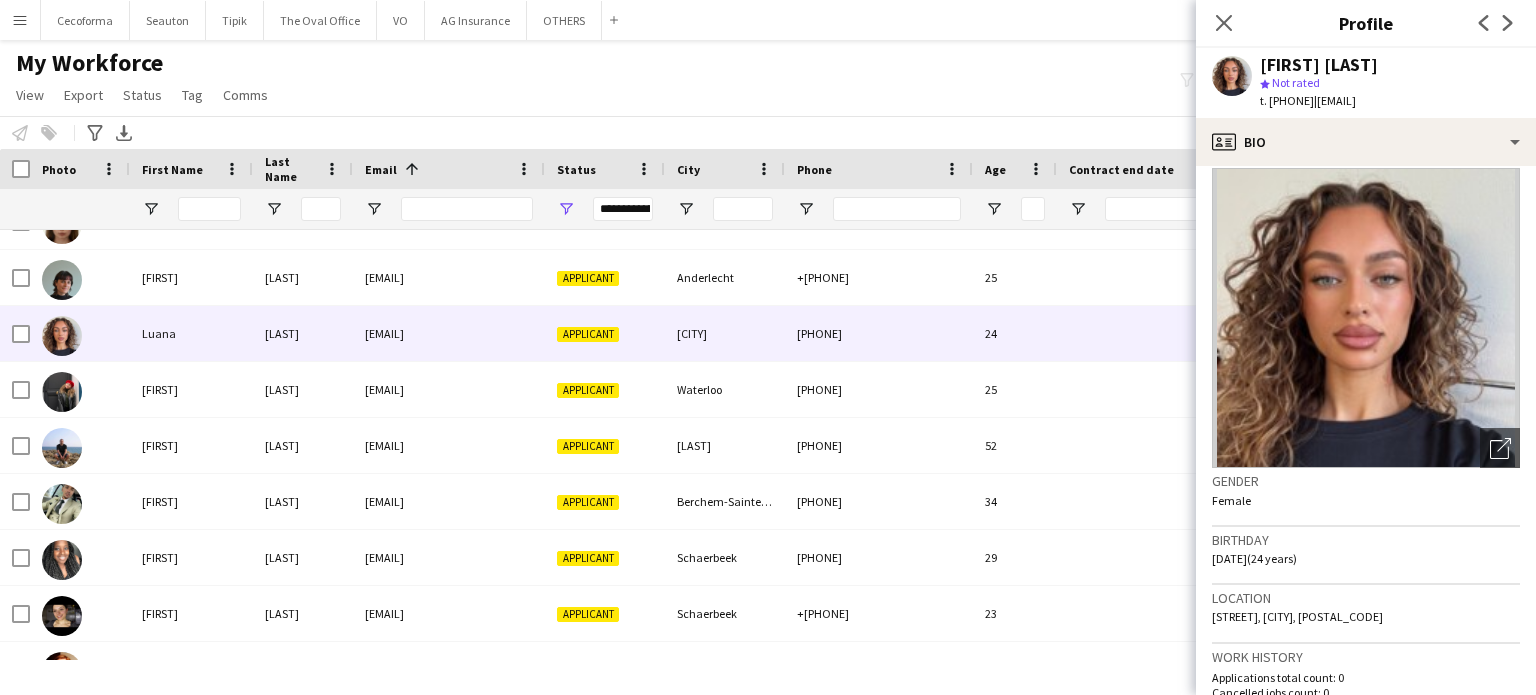 scroll, scrollTop: 0, scrollLeft: 0, axis: both 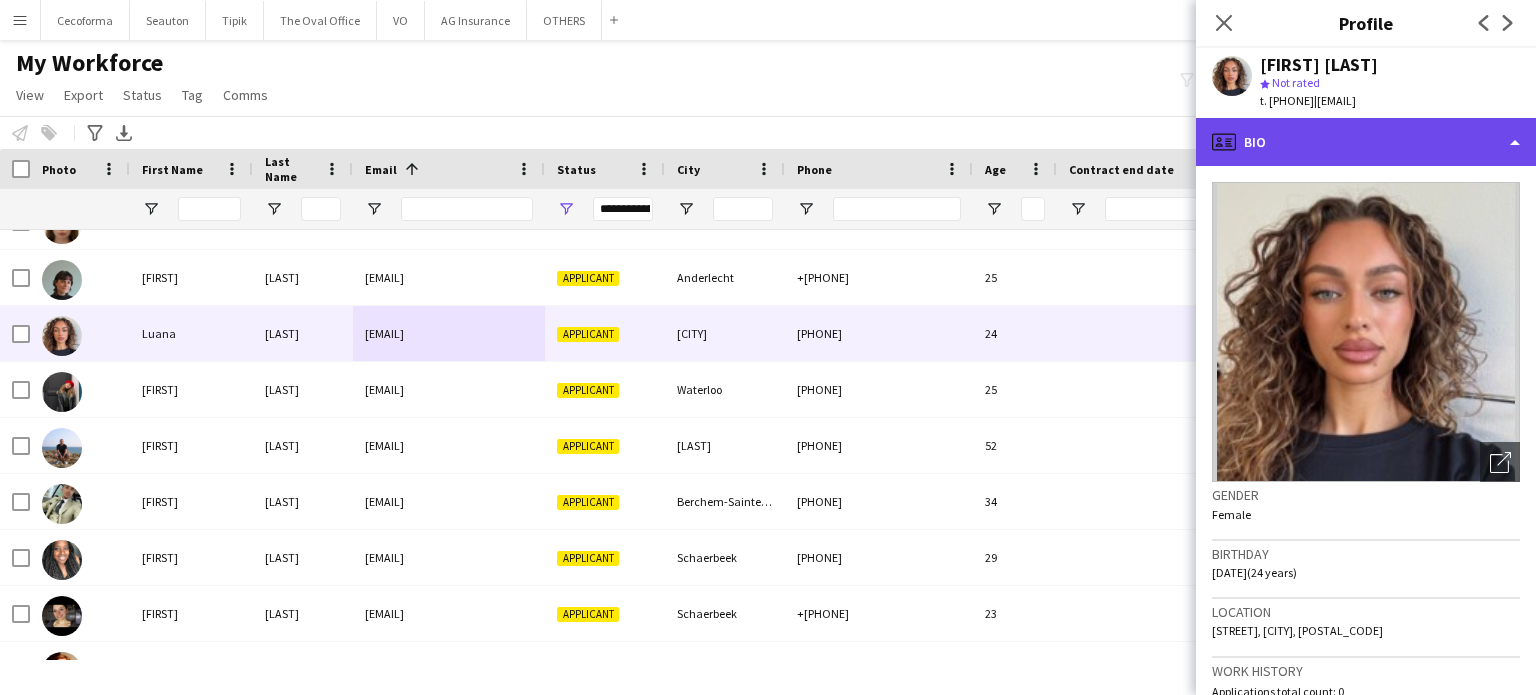 click on "profile
Bio" 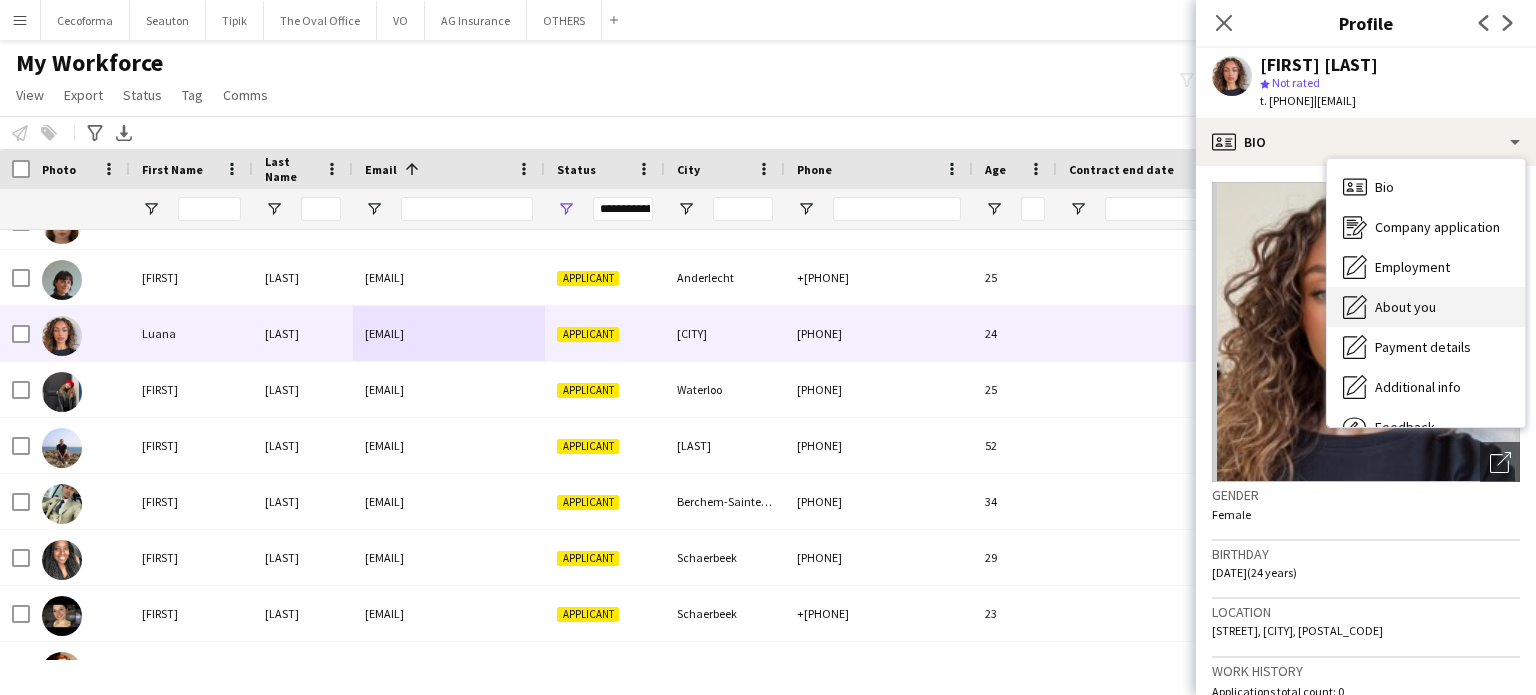 click on "About you" at bounding box center (1405, 307) 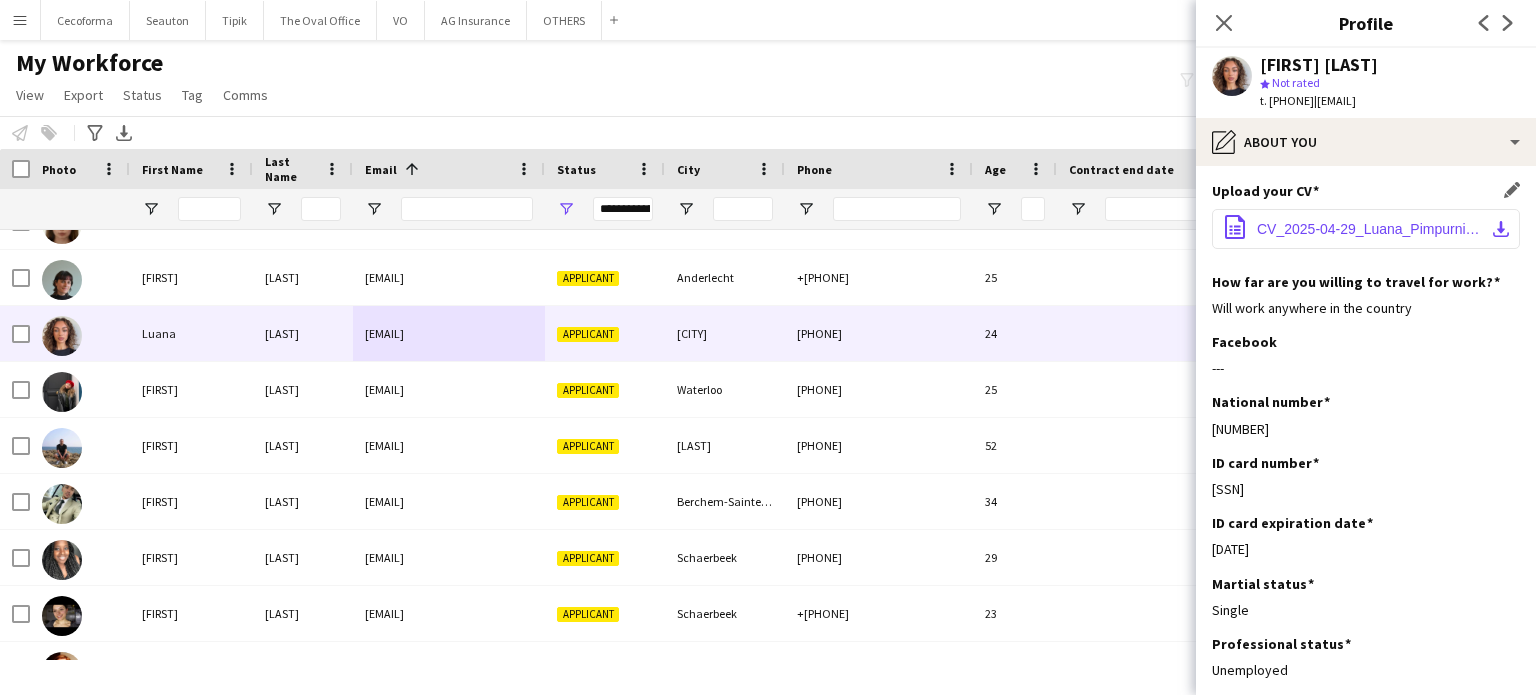 click on "CV_2025-04-29_Luana_Pimpurniaux.pdf" 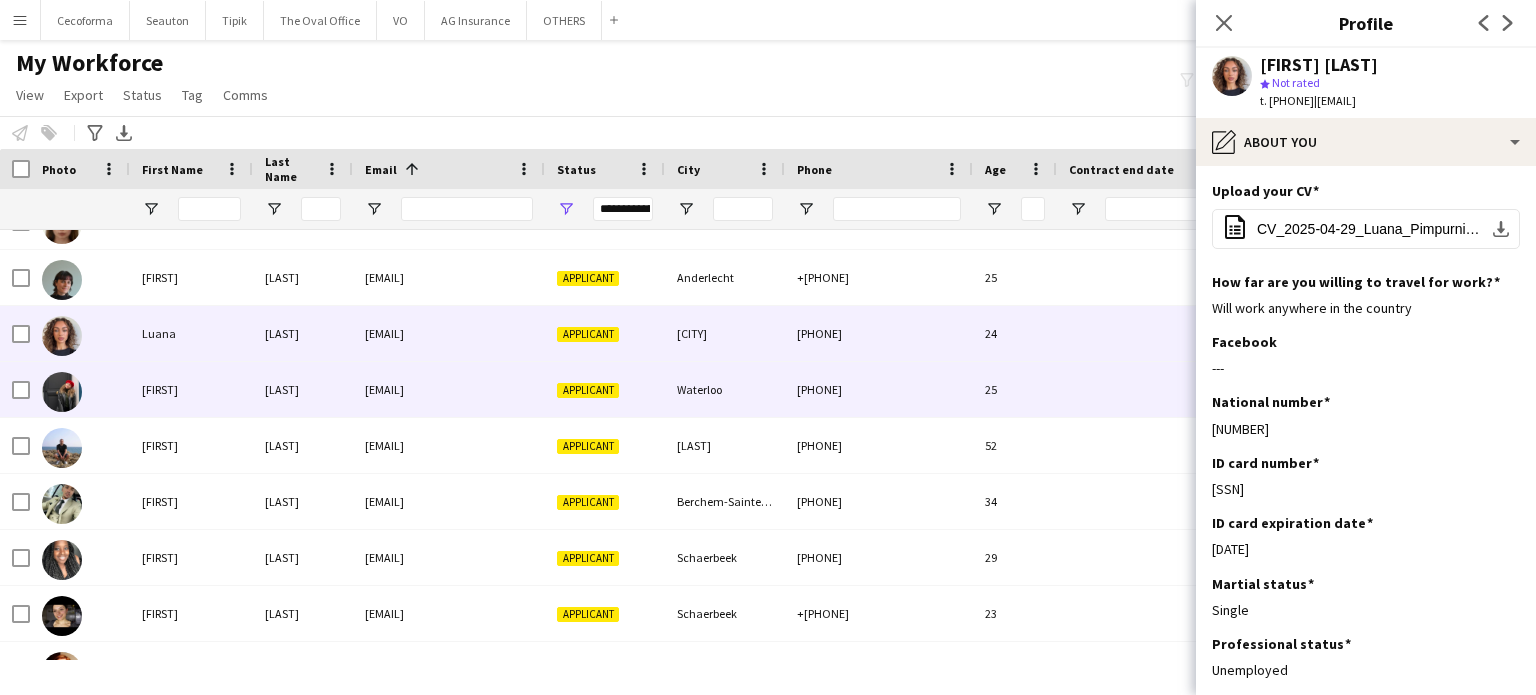 click on "Waterloo" at bounding box center [725, 389] 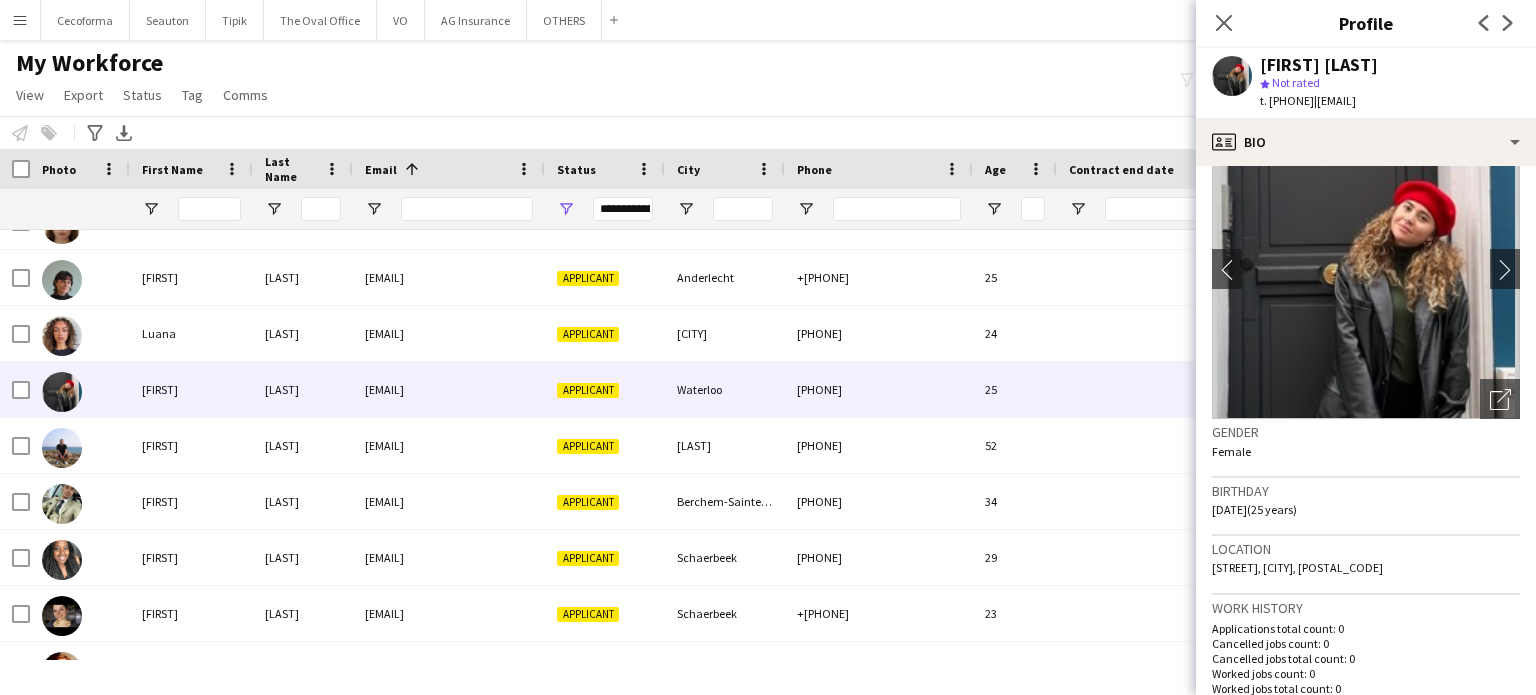 scroll, scrollTop: 0, scrollLeft: 0, axis: both 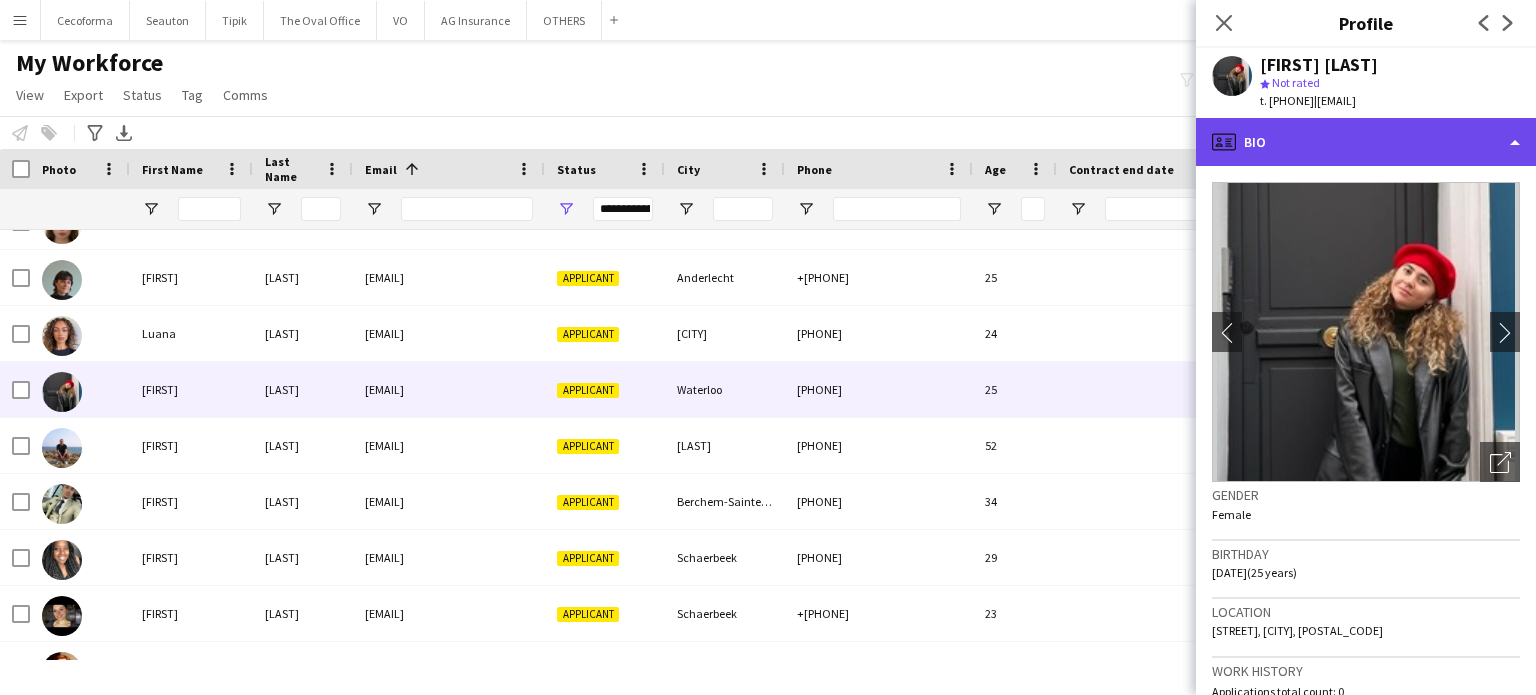 click on "profile
Bio" 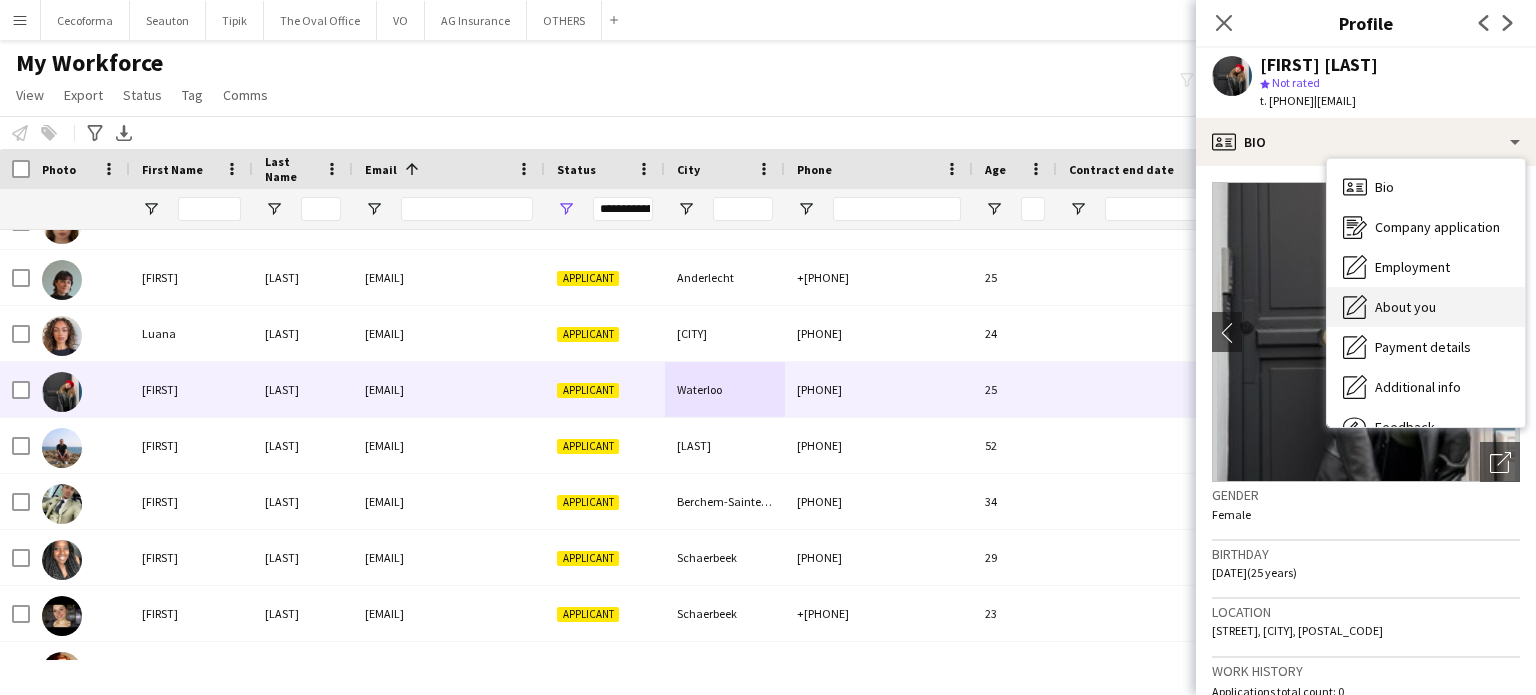 click on "About you" at bounding box center [1405, 307] 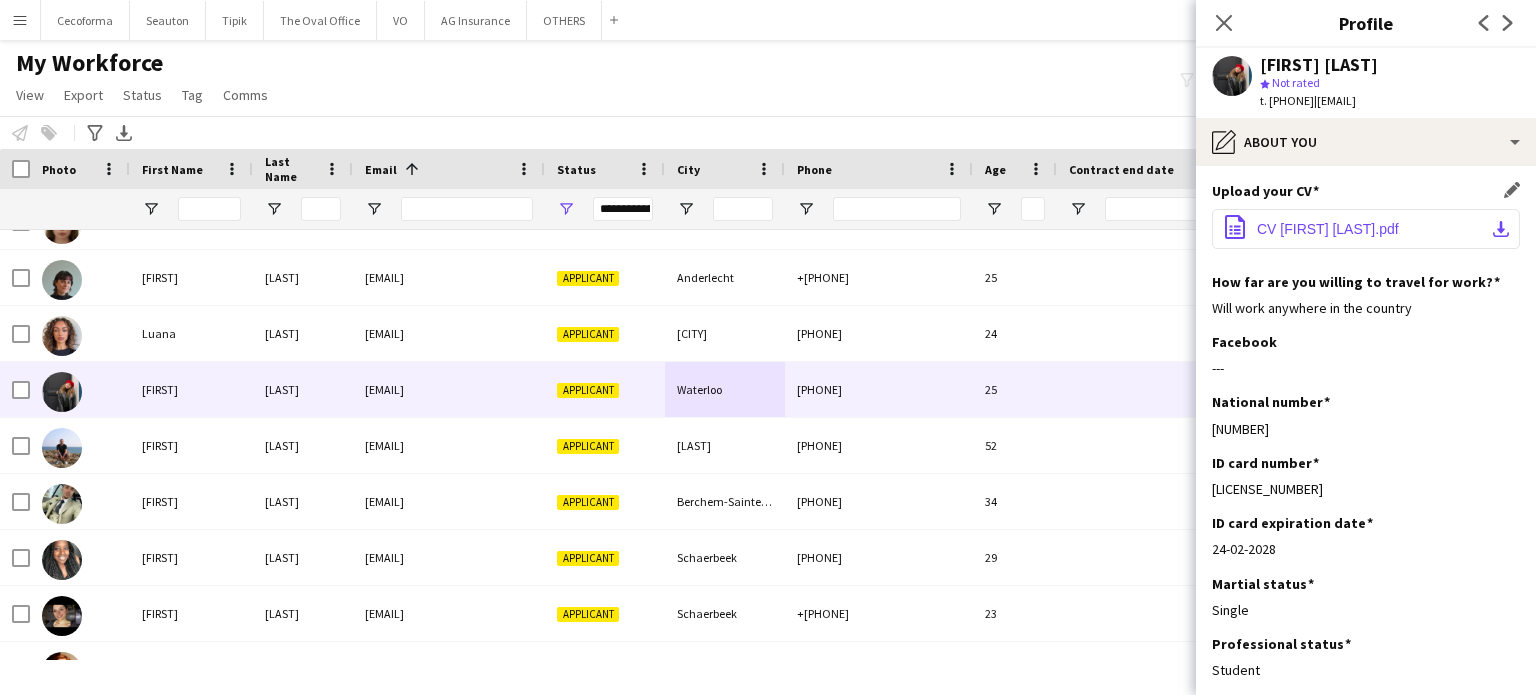 click on "office-file-sheet
CV Ludovica Mancinelli.pdf
download-bottom" 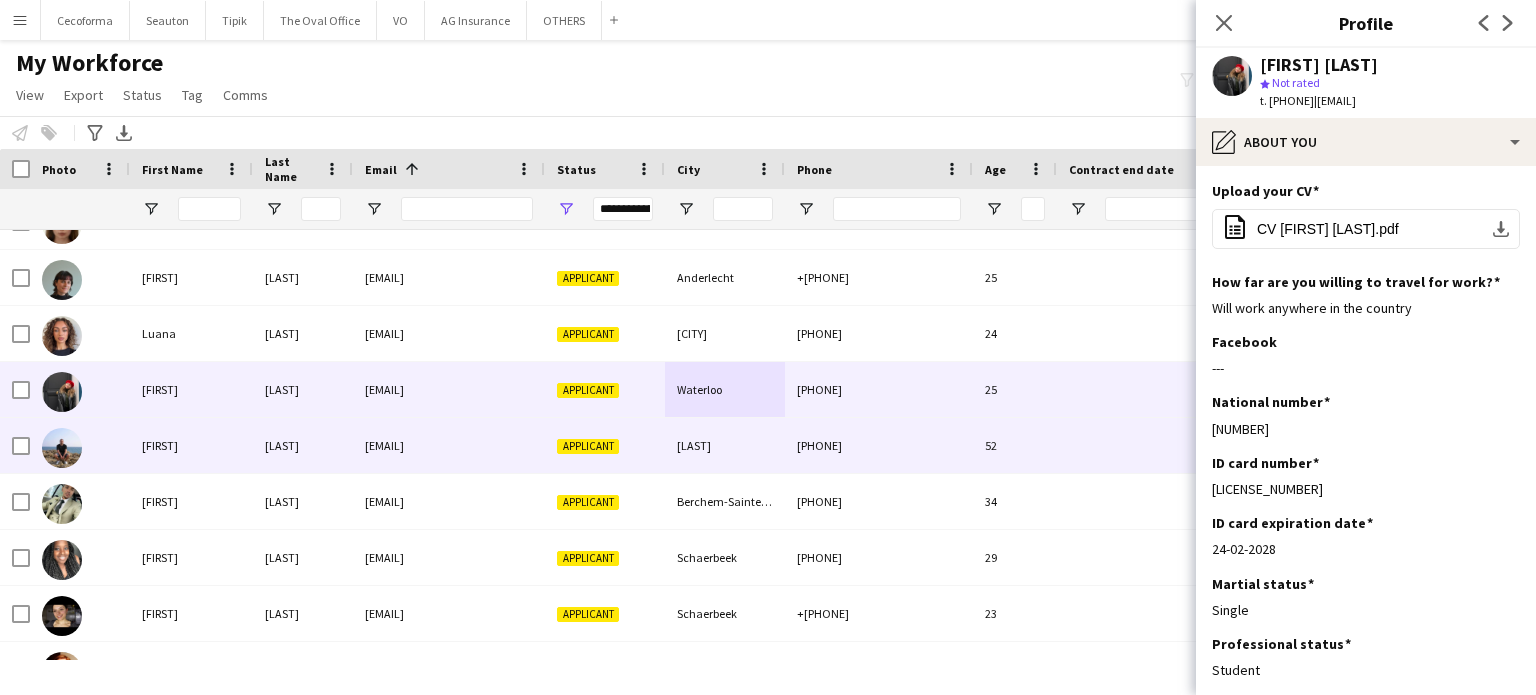 click on "[LAST]" at bounding box center [303, 445] 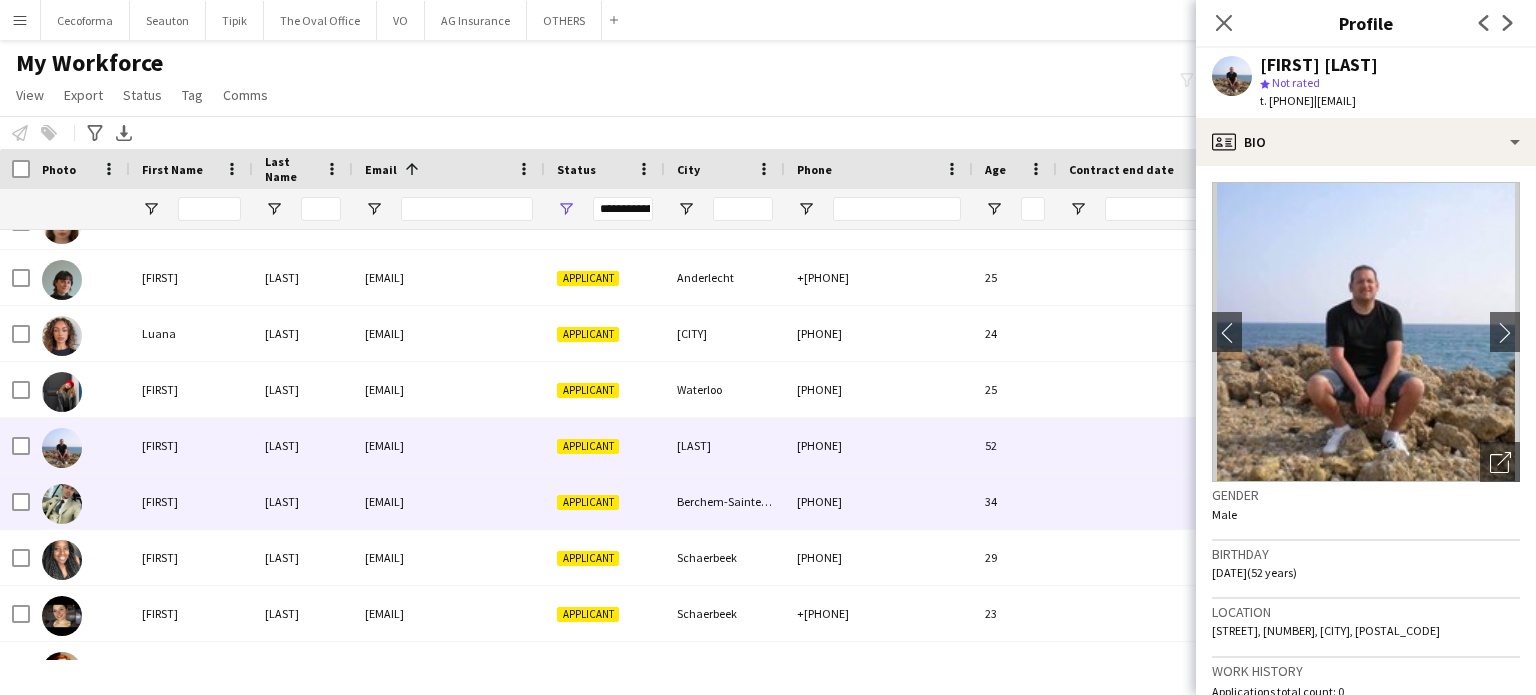 click on "[LAST]" at bounding box center (303, 501) 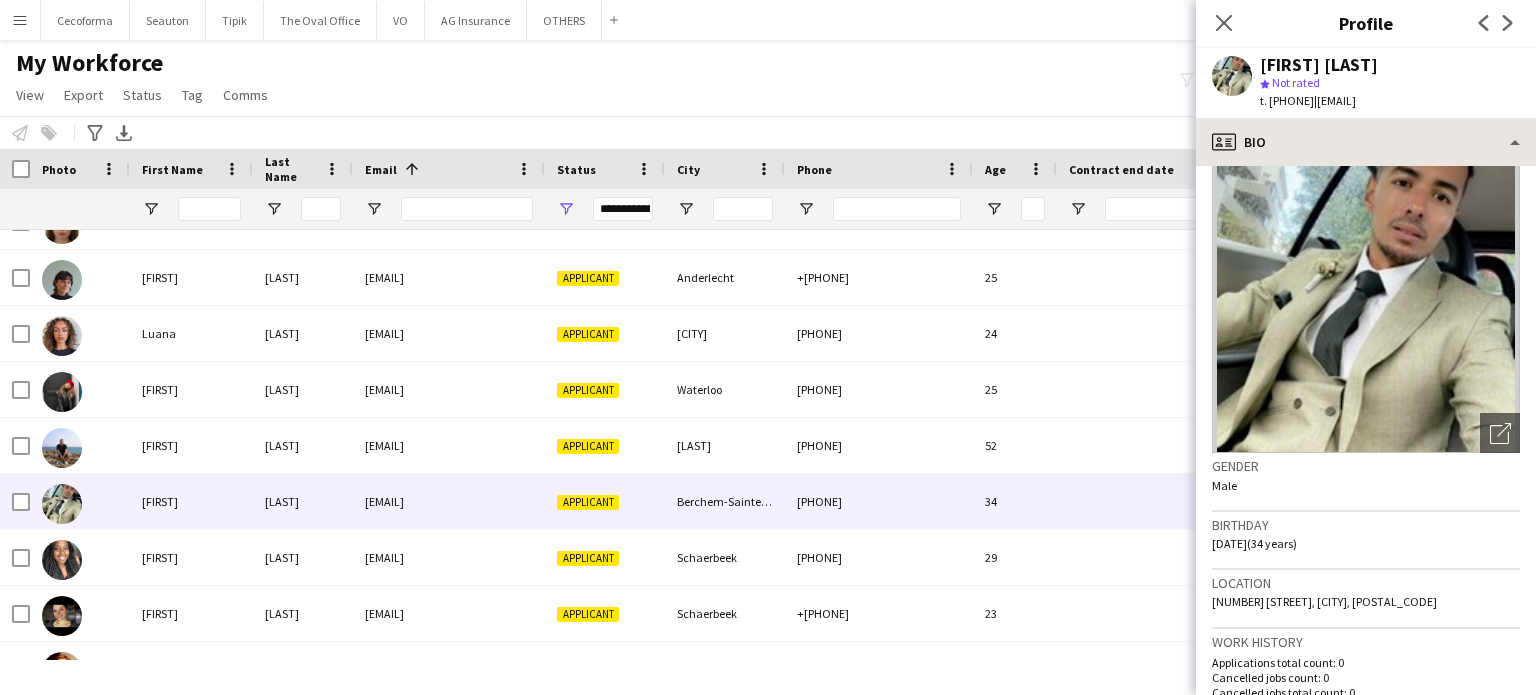 scroll, scrollTop: 0, scrollLeft: 0, axis: both 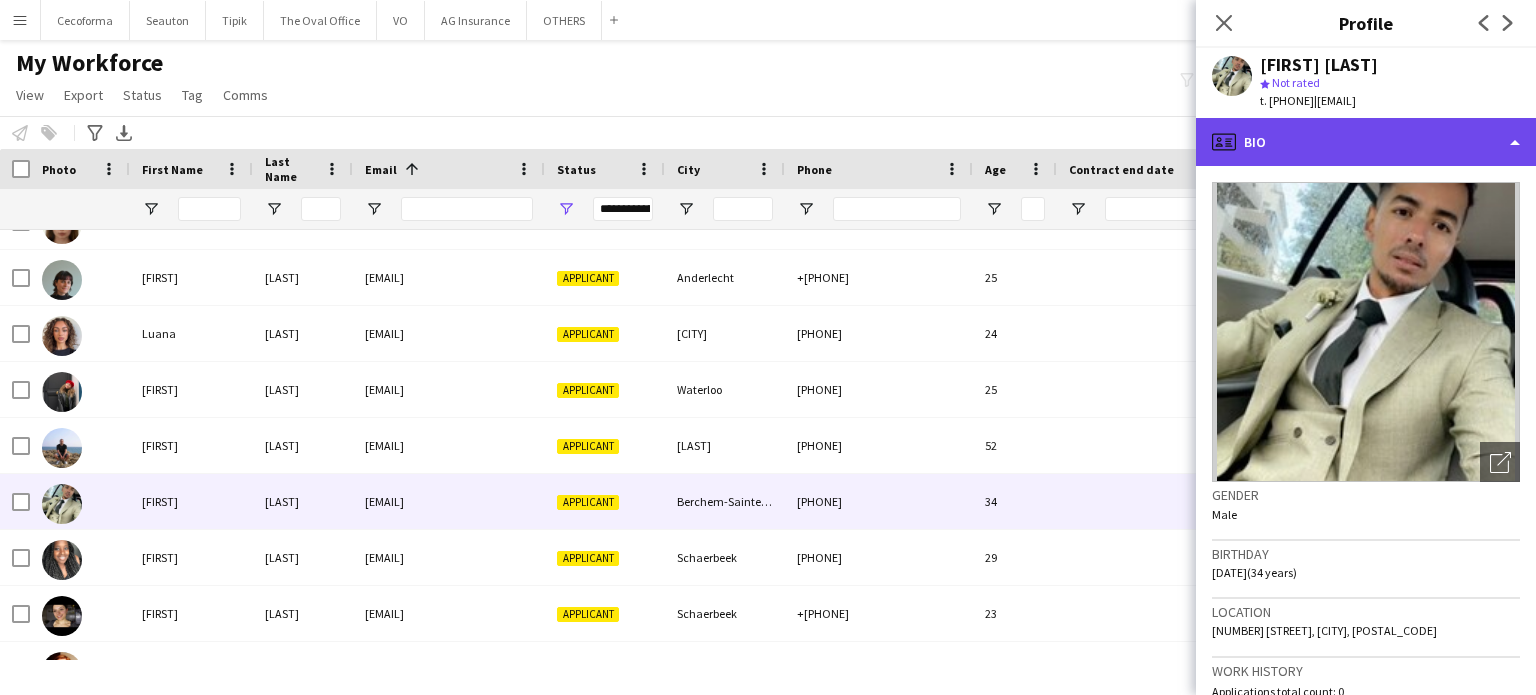 click on "profile
Bio" 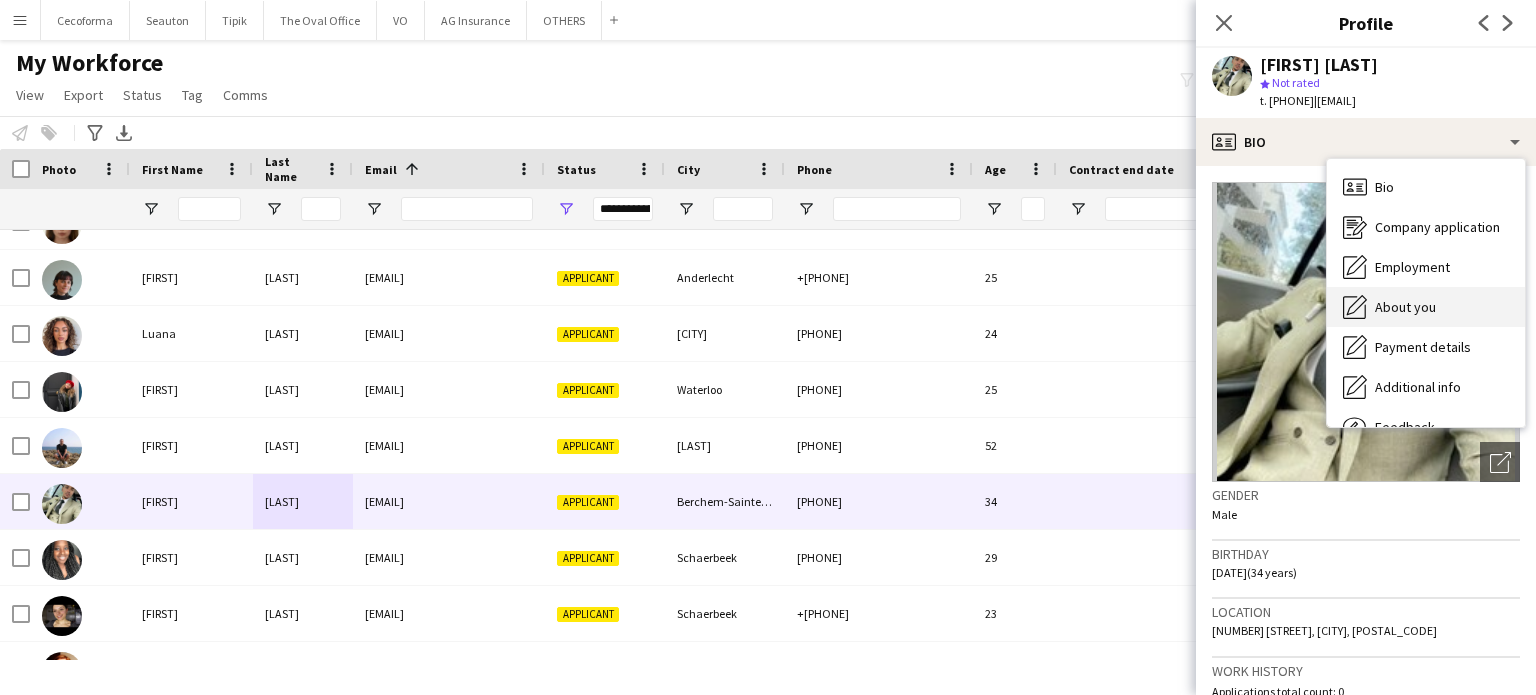 click on "About you" at bounding box center [1405, 307] 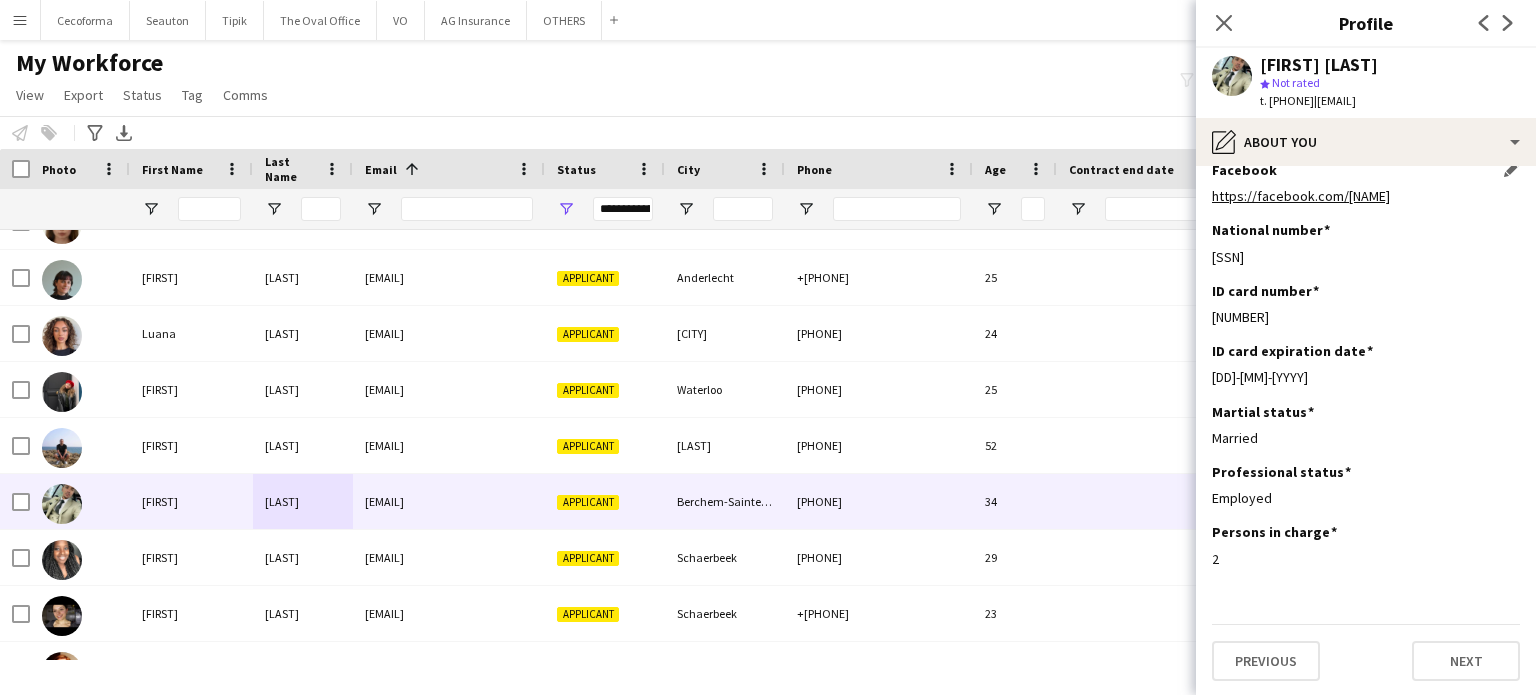 scroll, scrollTop: 0, scrollLeft: 0, axis: both 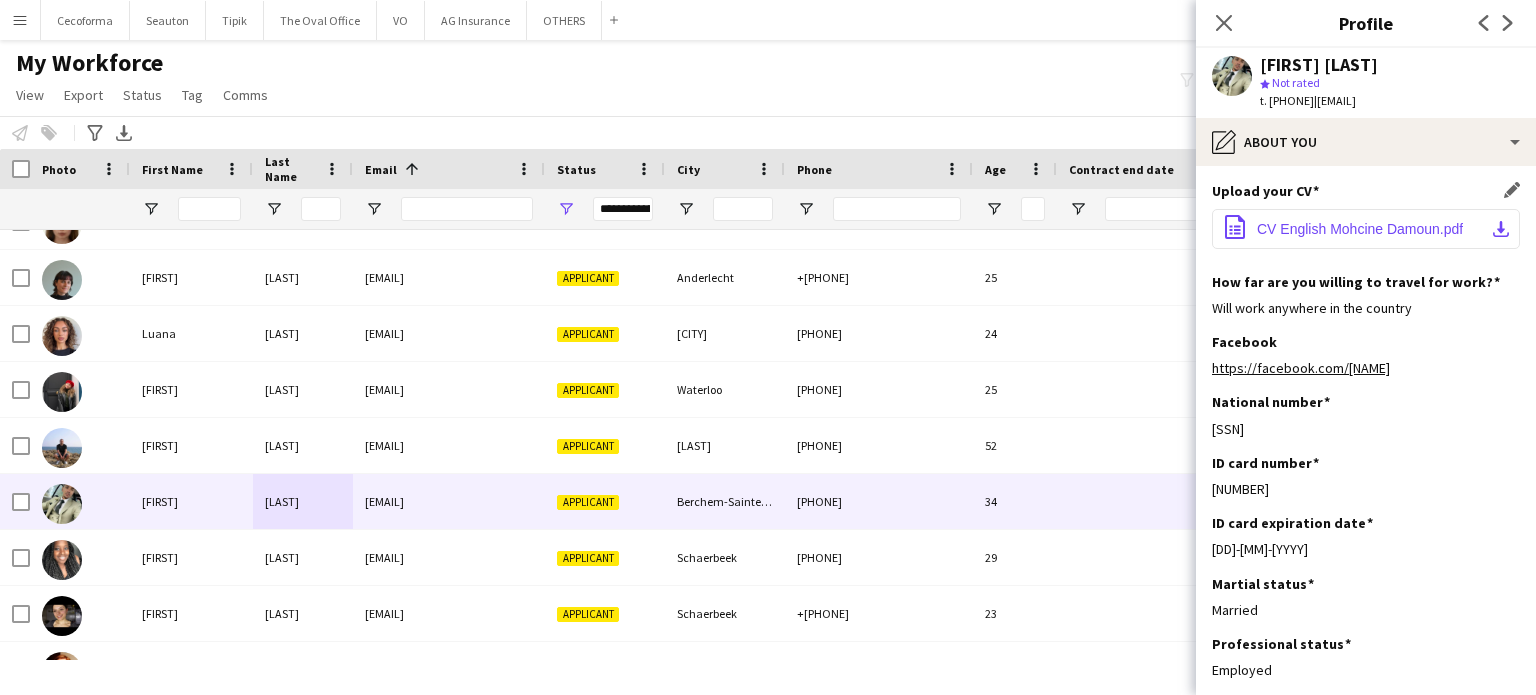 click on "CV English Mohcine Damoun.pdf" 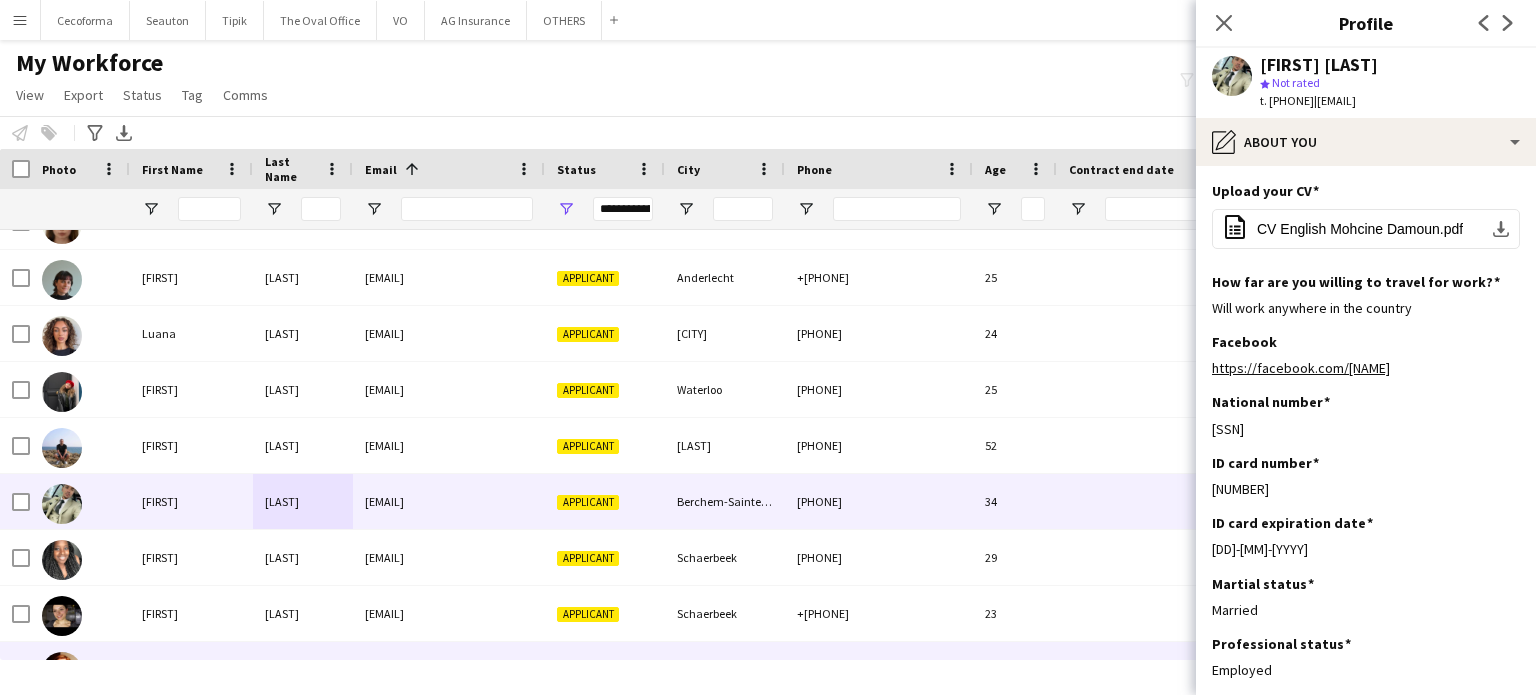 scroll, scrollTop: 8456, scrollLeft: 0, axis: vertical 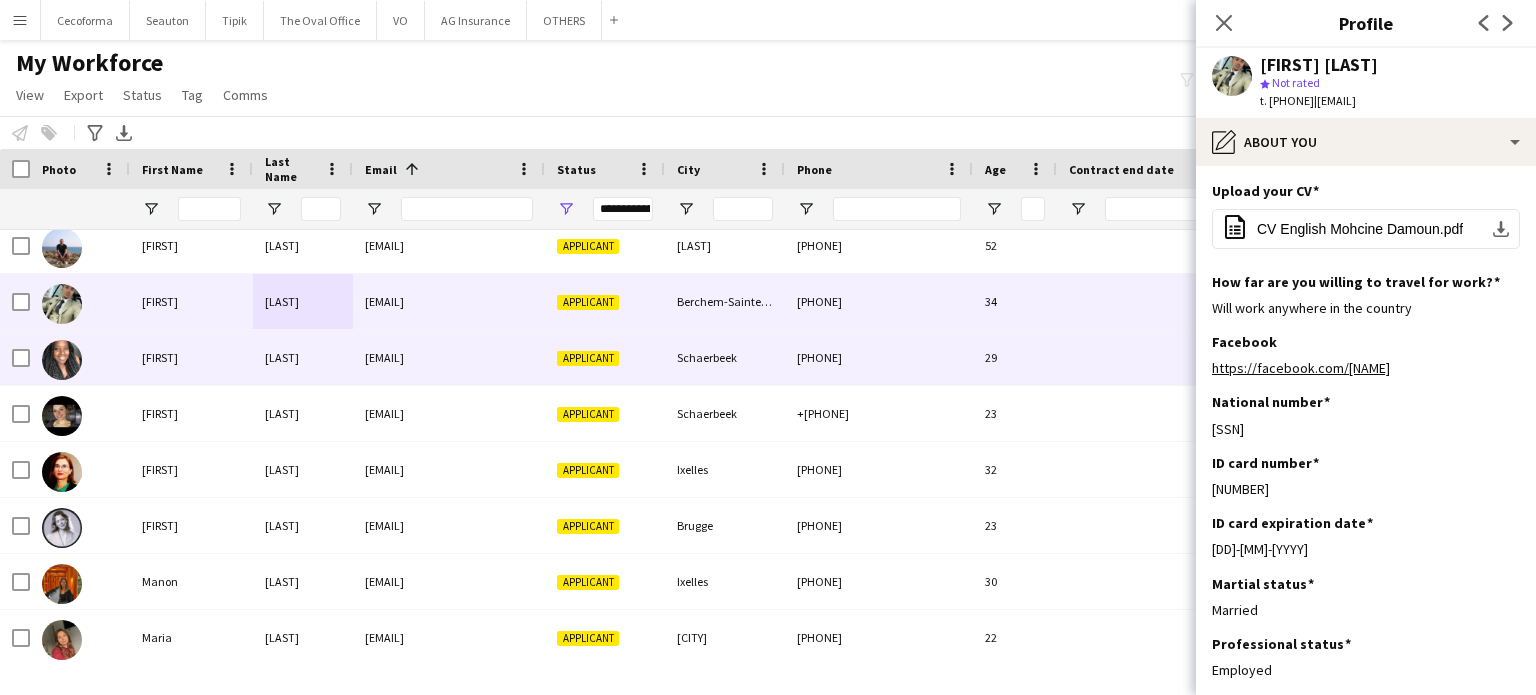 click on "Schaerbeek" at bounding box center [725, 357] 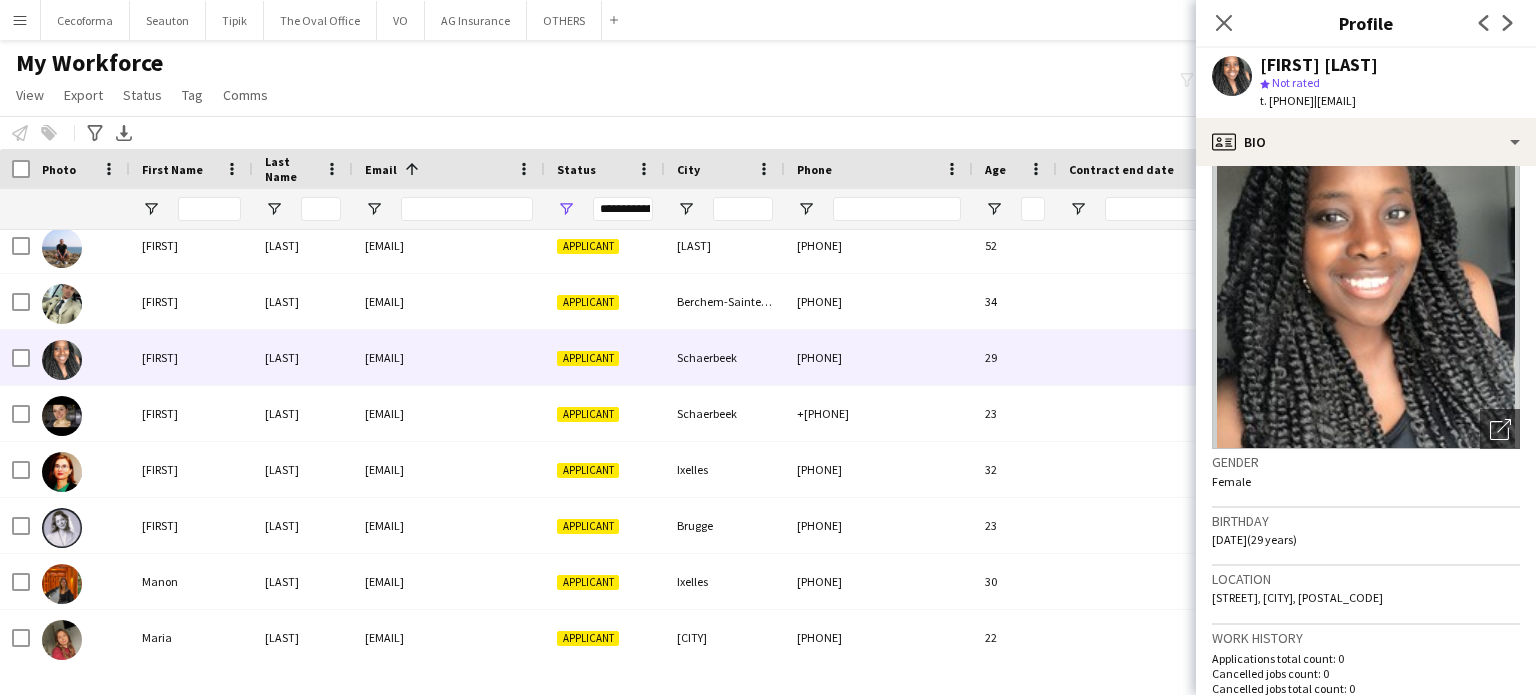 scroll, scrollTop: 0, scrollLeft: 0, axis: both 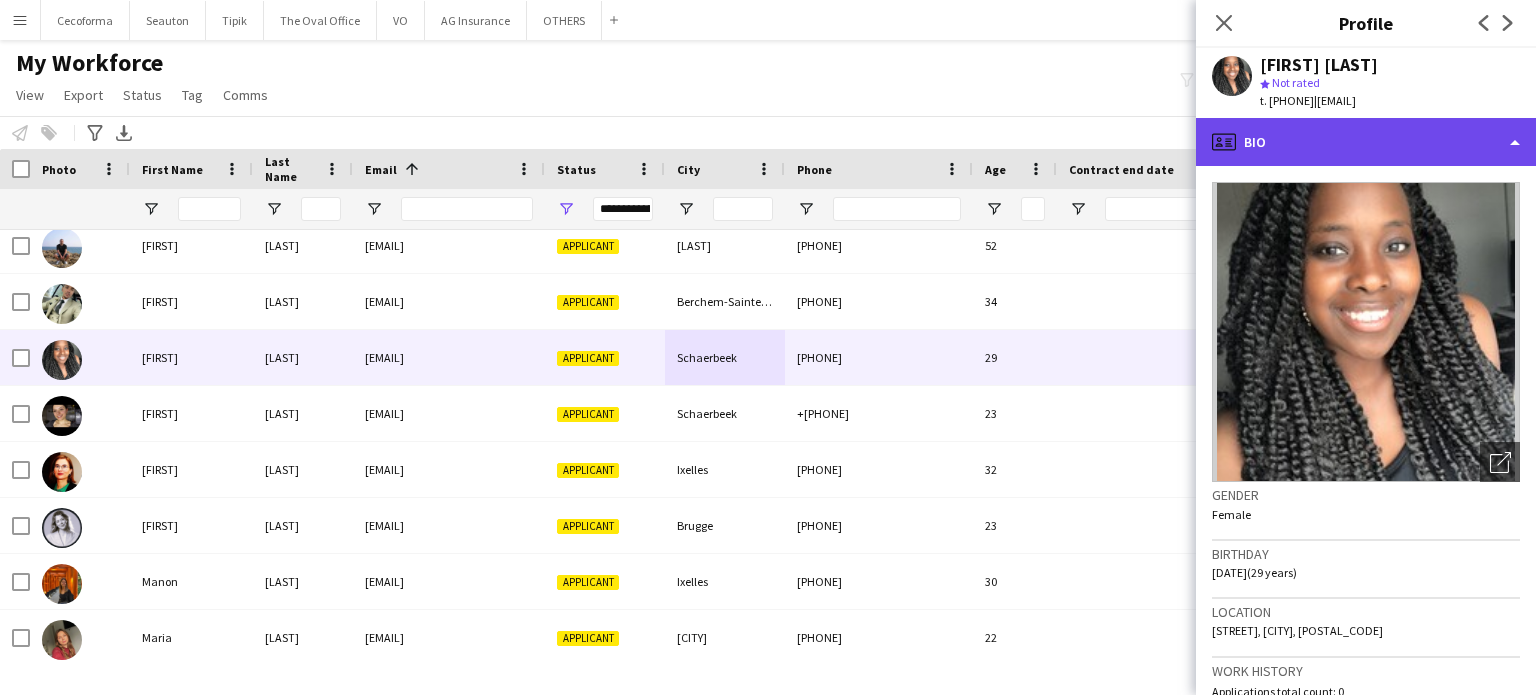 click on "profile
Bio" 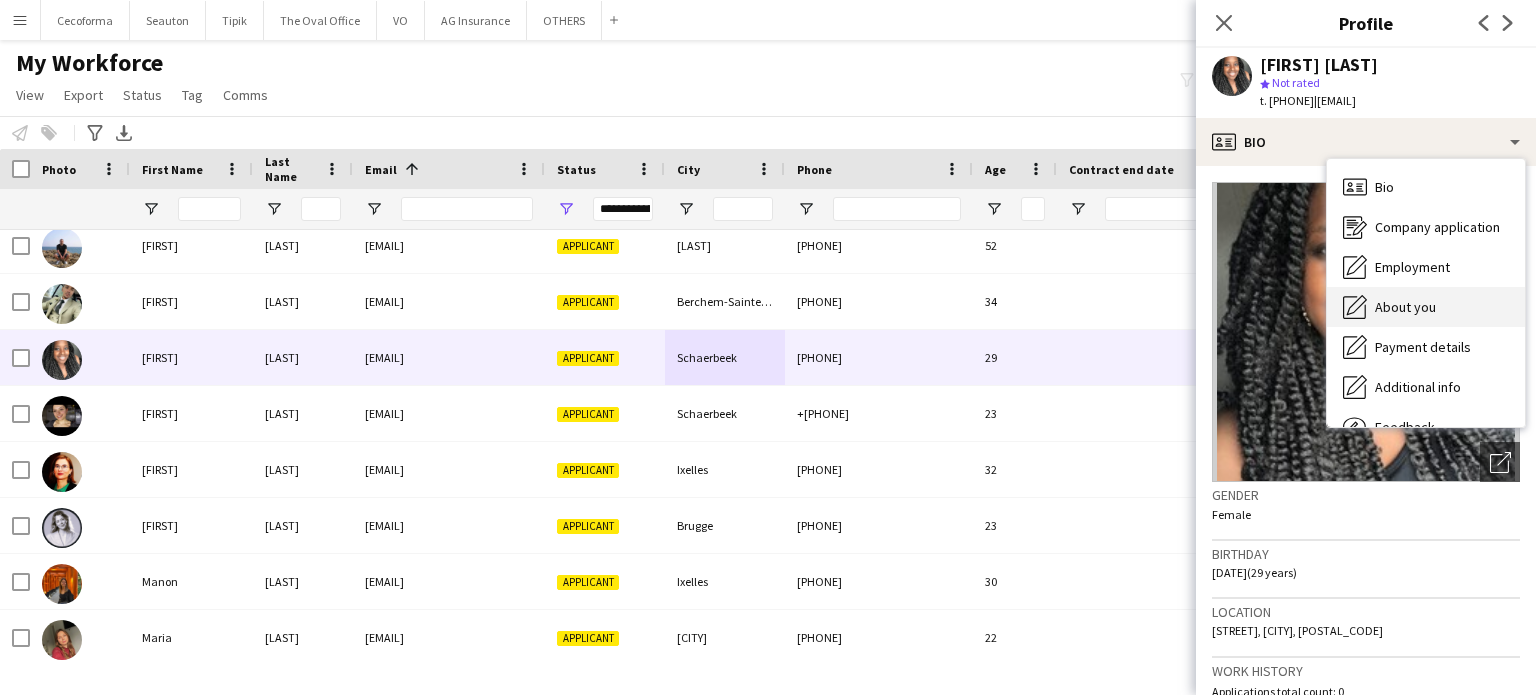 click on "About you" at bounding box center (1405, 307) 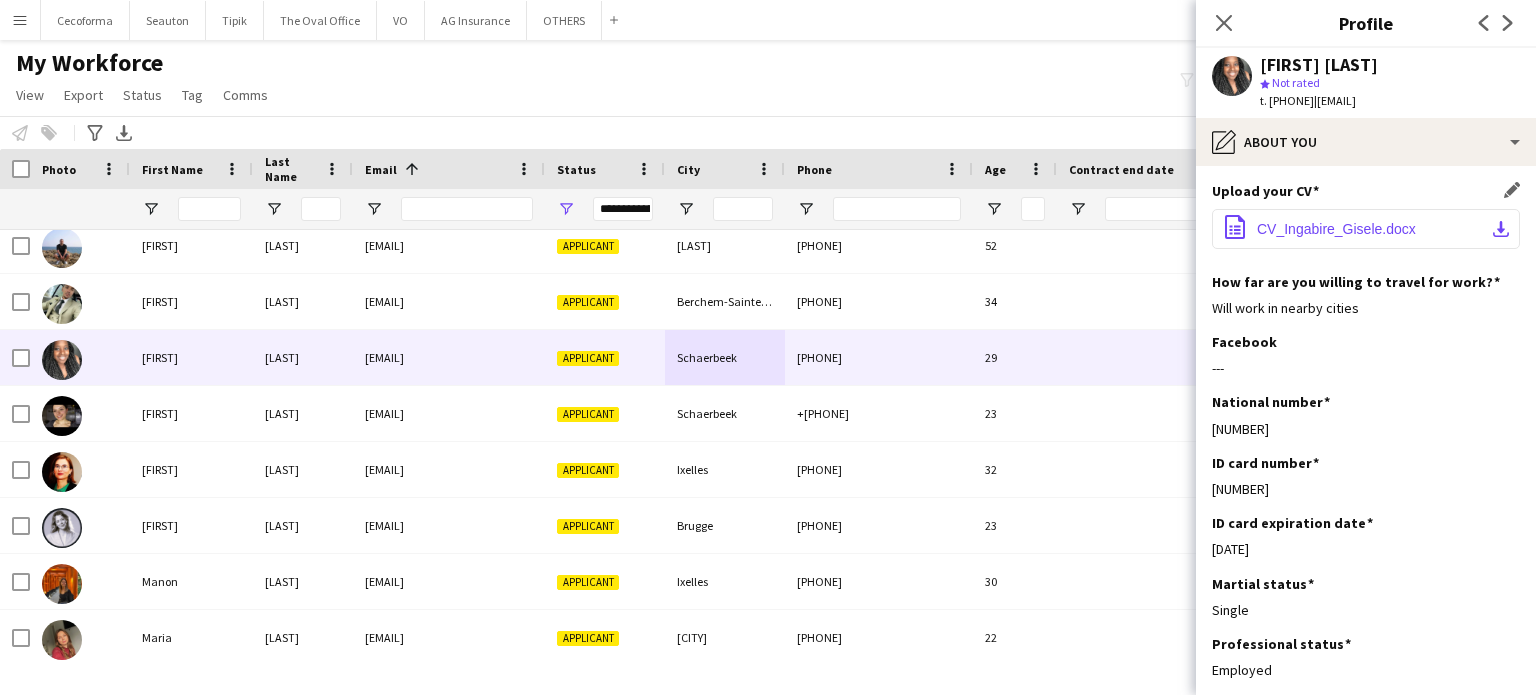 click on "CV_Ingabire_Gisele.docx" 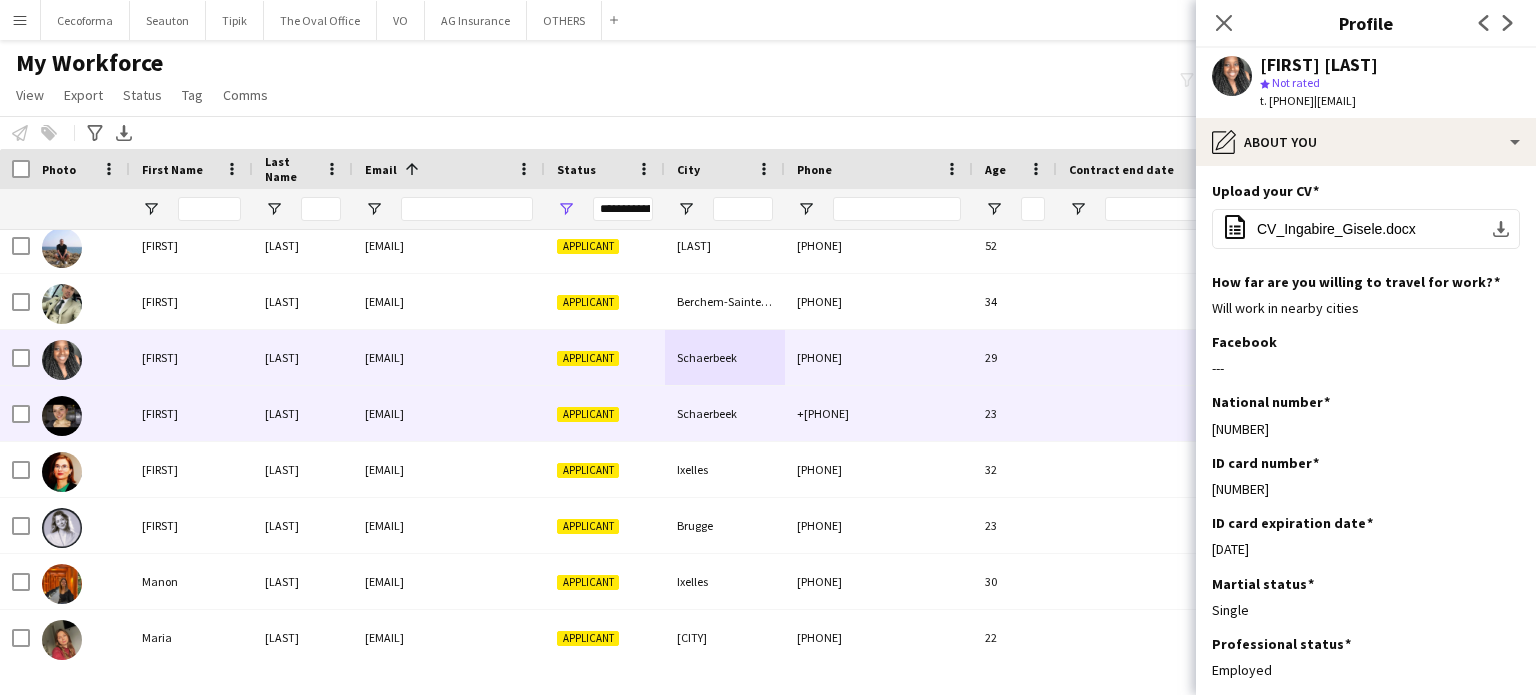 click on "Schaerbeek" at bounding box center [725, 413] 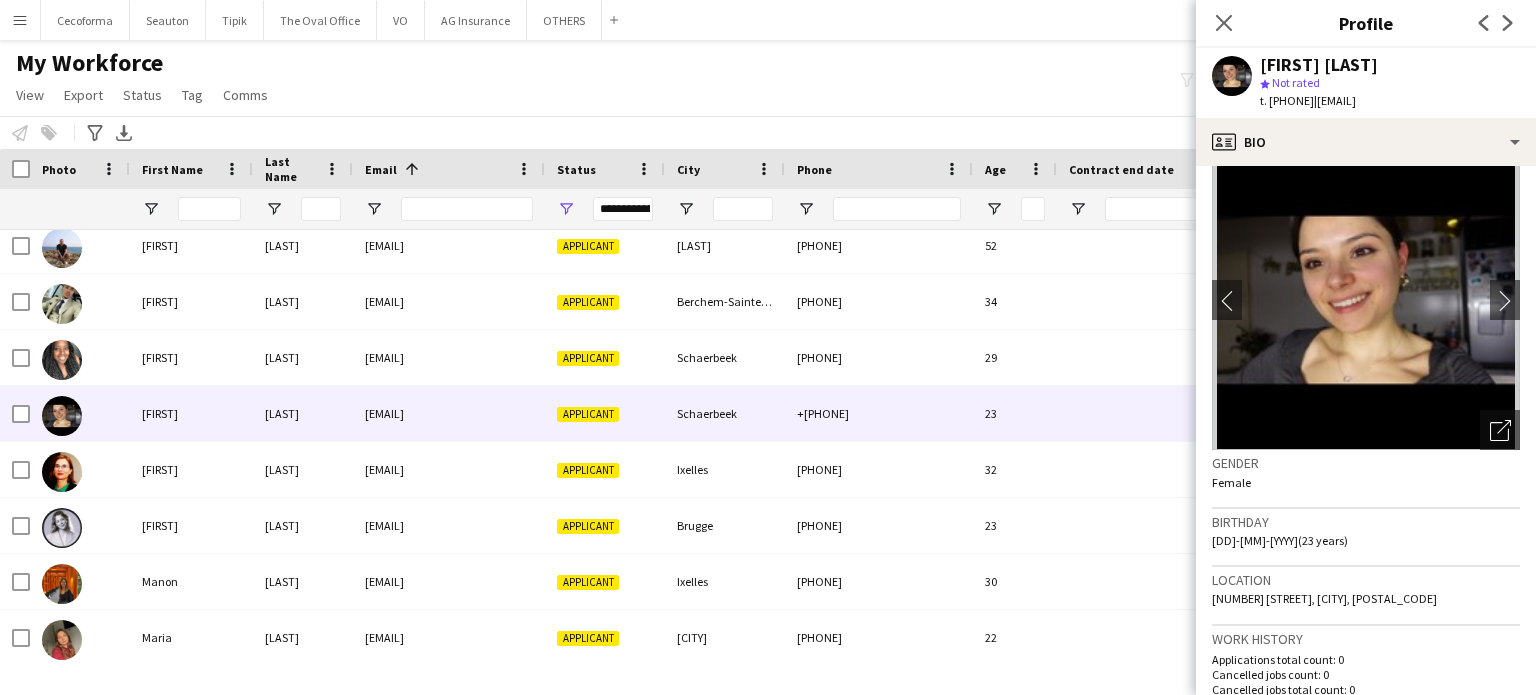 scroll, scrollTop: 0, scrollLeft: 0, axis: both 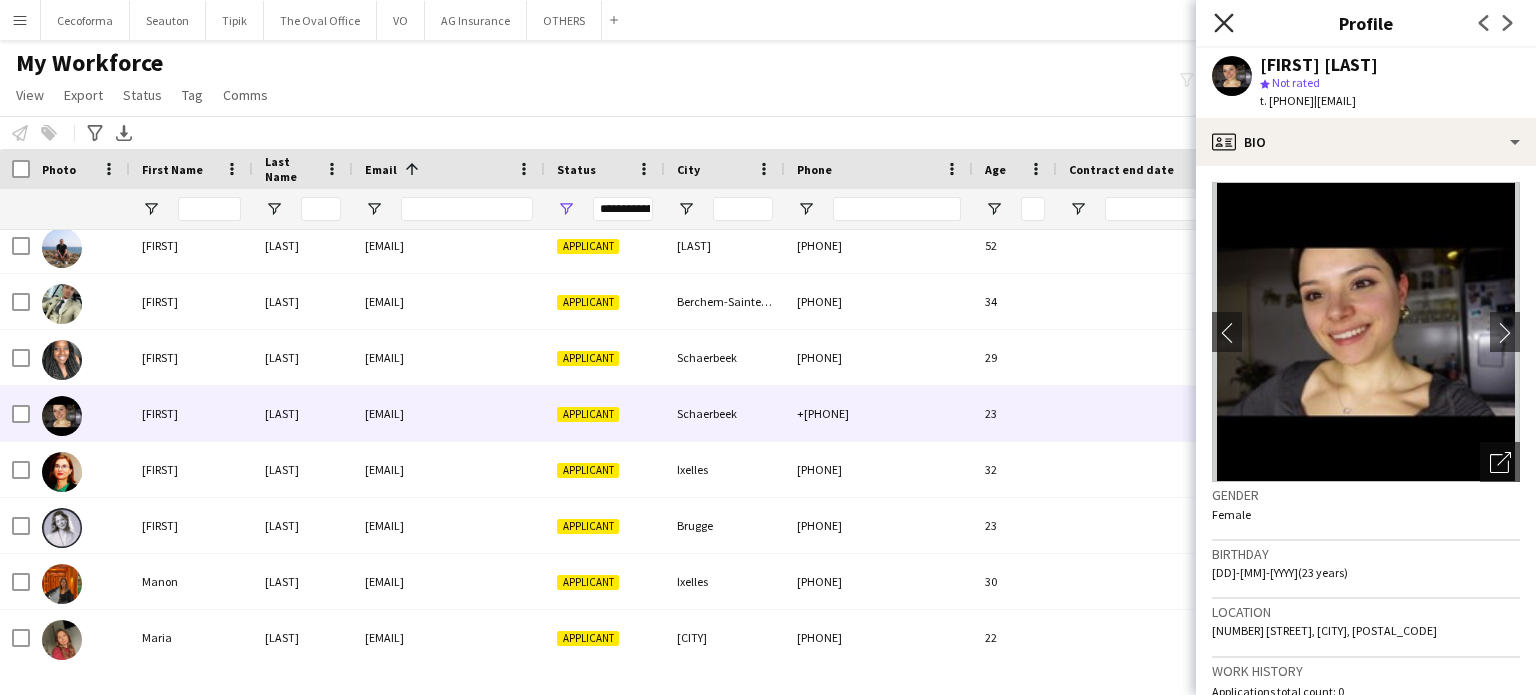 click on "Close pop-in" 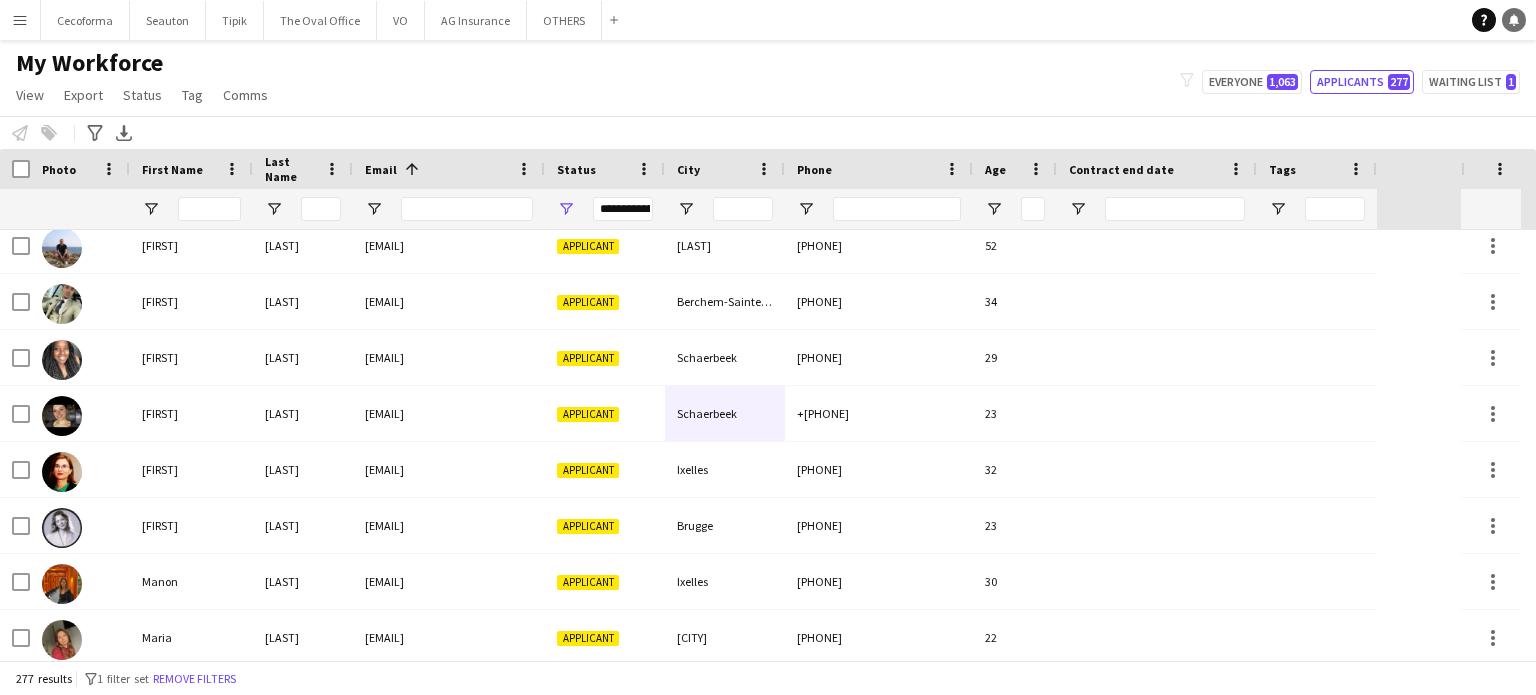 click 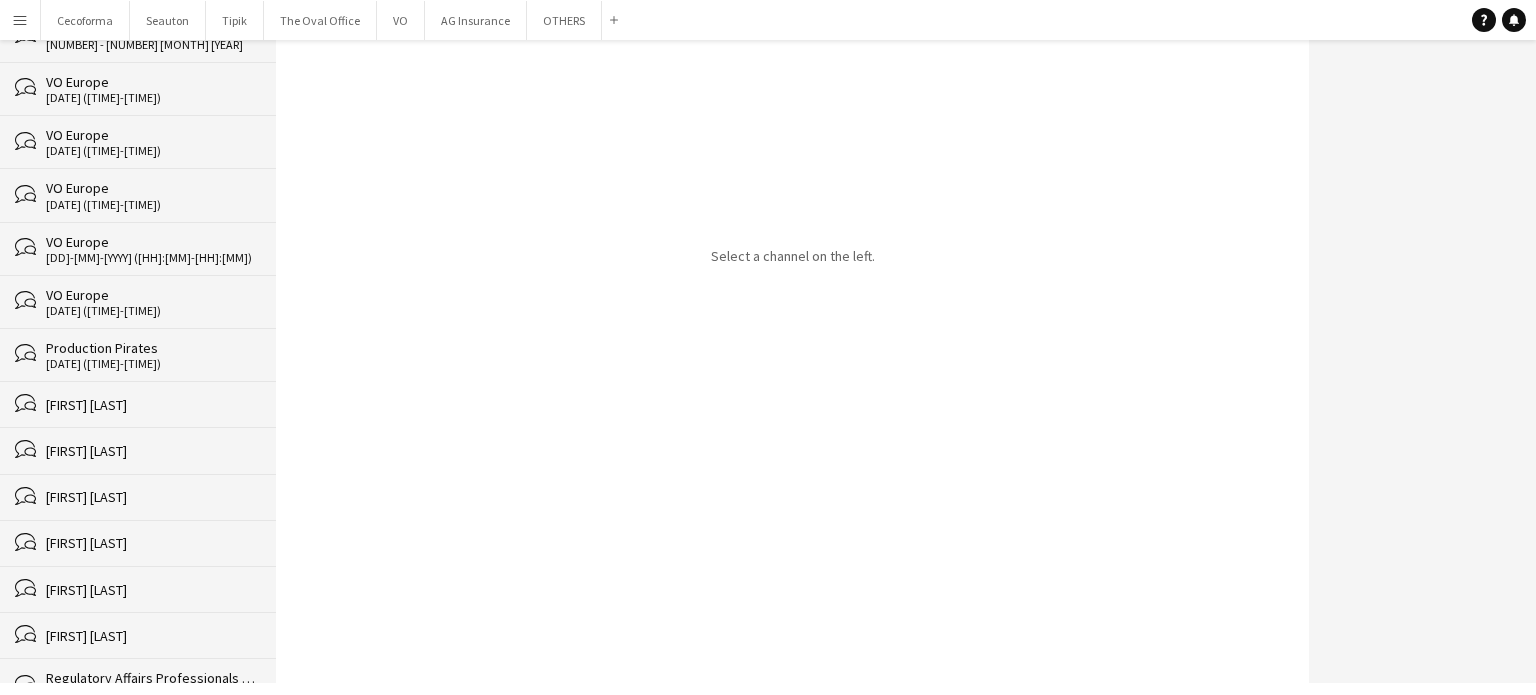 scroll, scrollTop: 3100, scrollLeft: 0, axis: vertical 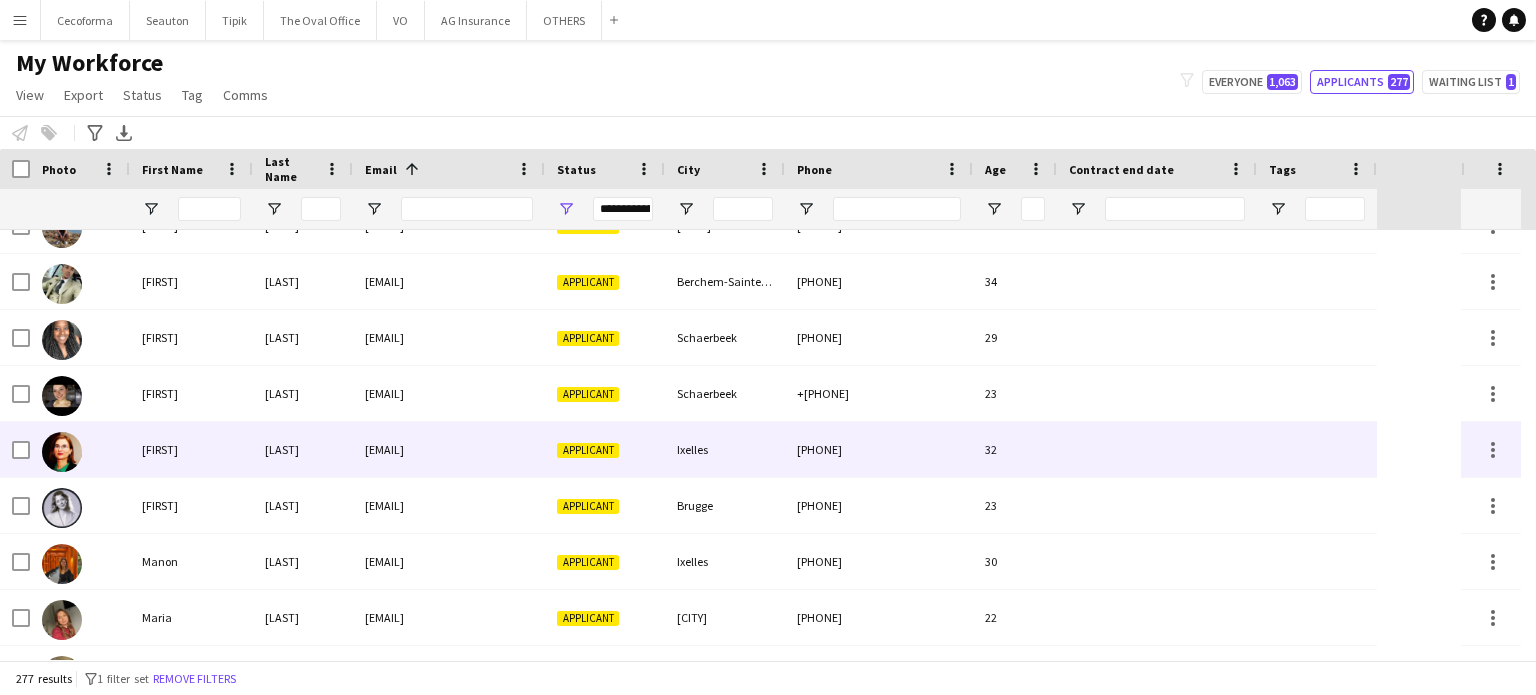 click on "Ixelles" at bounding box center [725, 449] 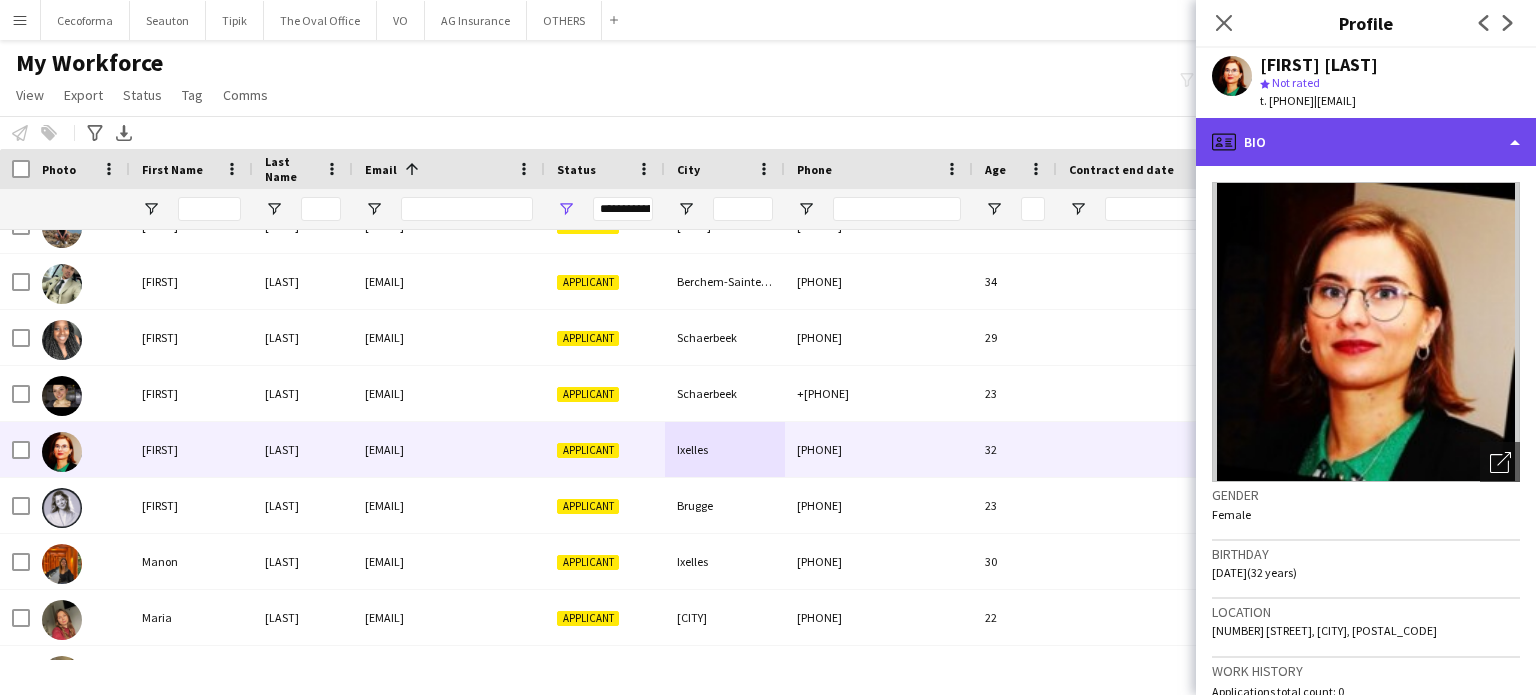 click on "profile
Bio" 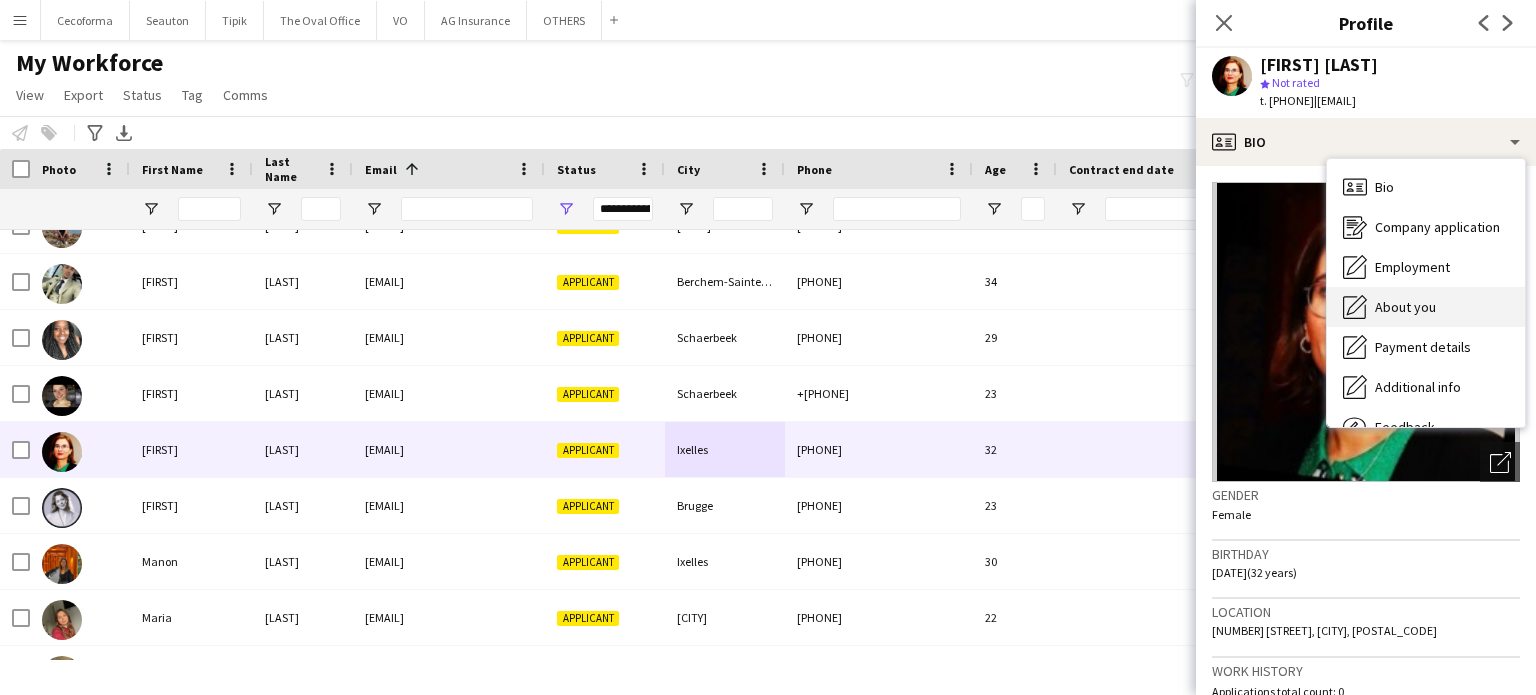 click on "About you" at bounding box center (1405, 307) 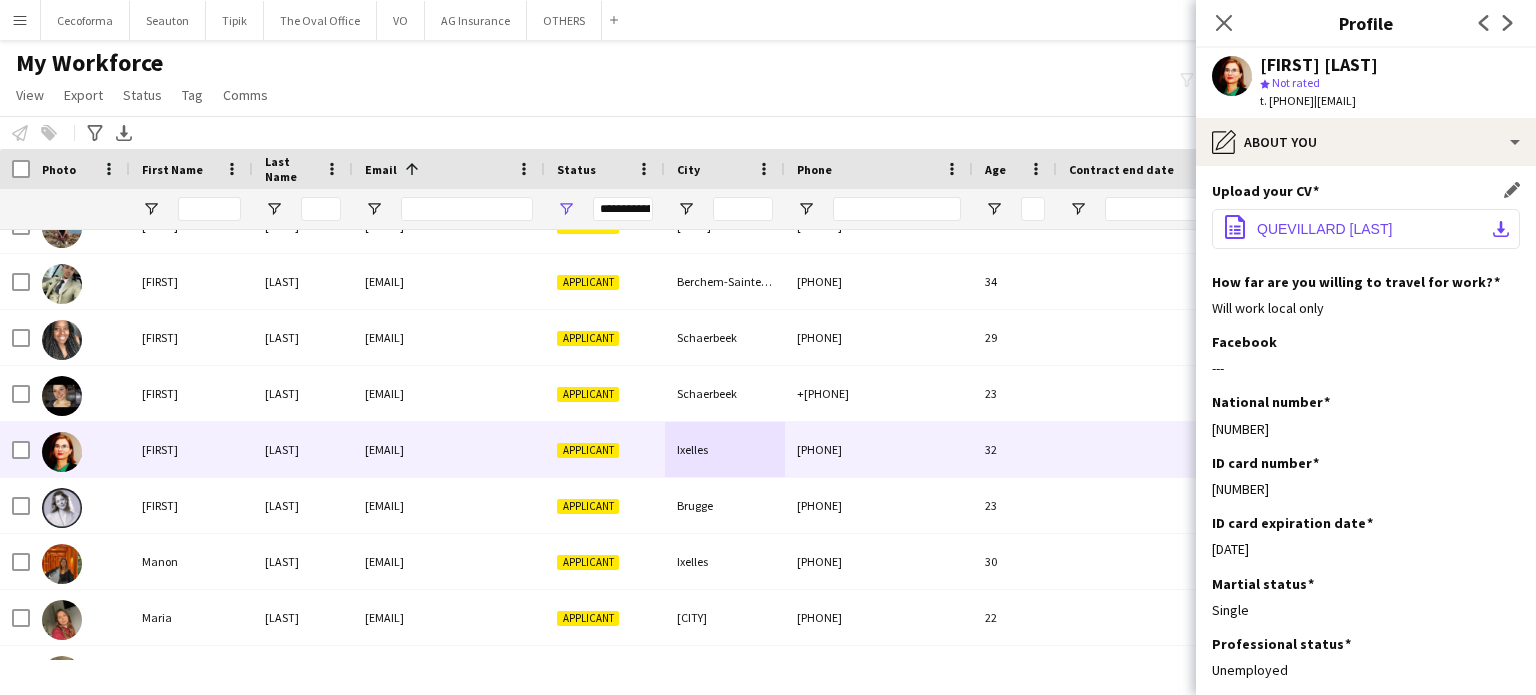 click on "QUEVILLARD Maëlle_EN CV_Elite.pdf" 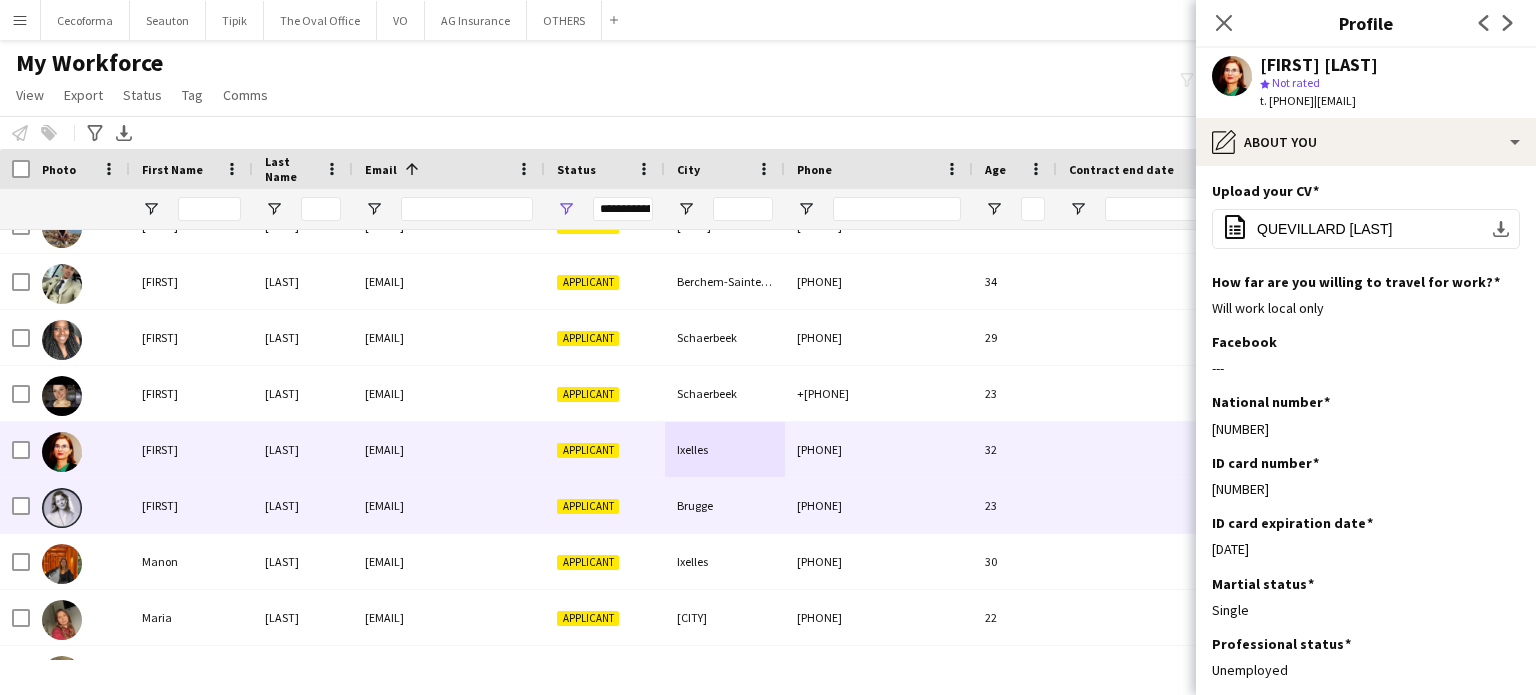 click on "Applicant" at bounding box center [605, 505] 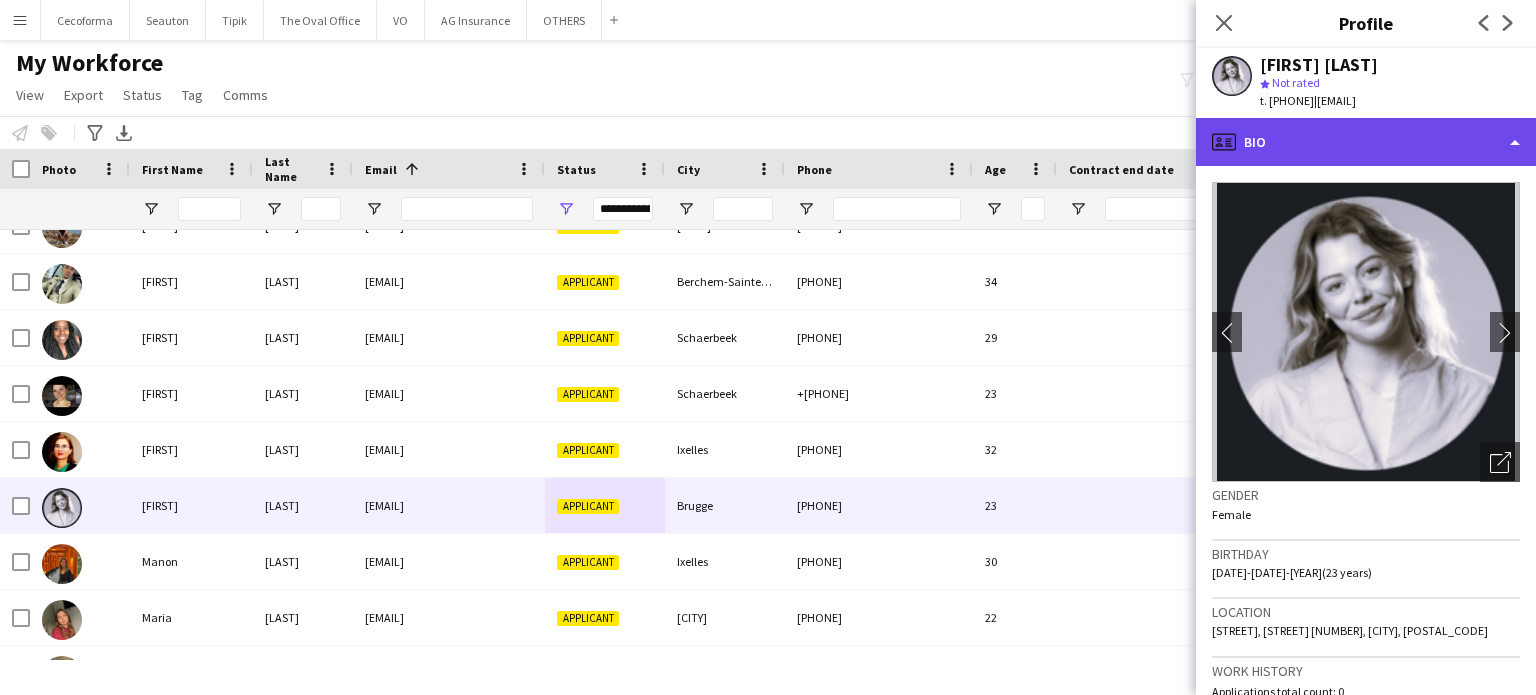 click on "profile
Bio" 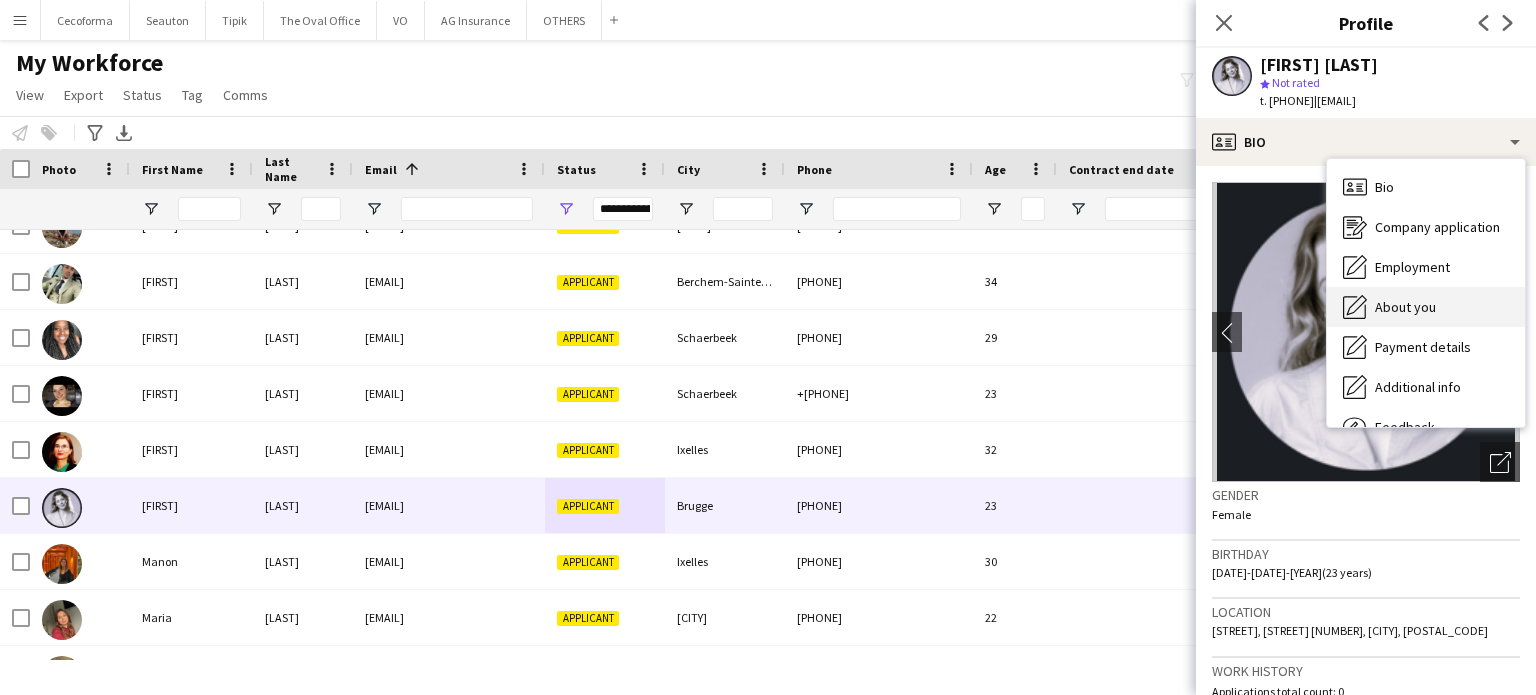 click on "About you" at bounding box center (1405, 307) 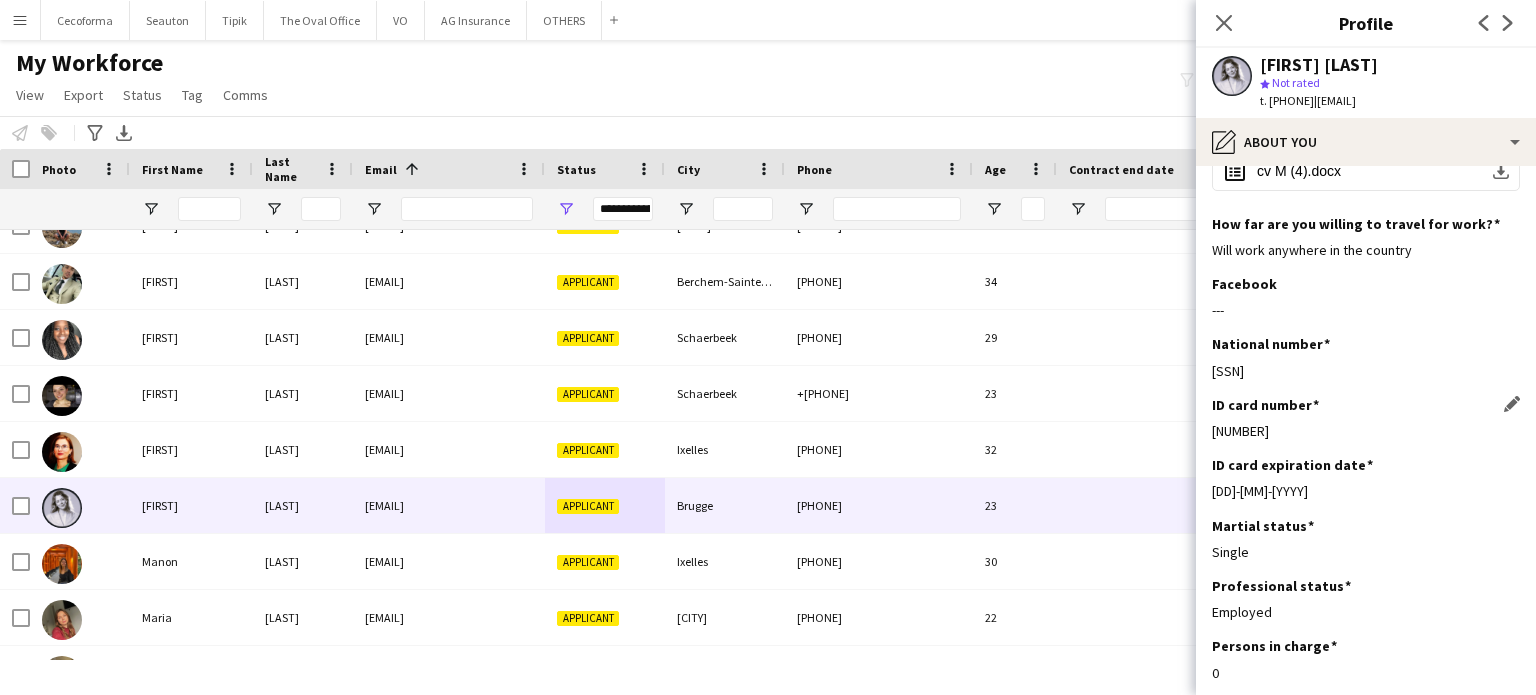 scroll, scrollTop: 0, scrollLeft: 0, axis: both 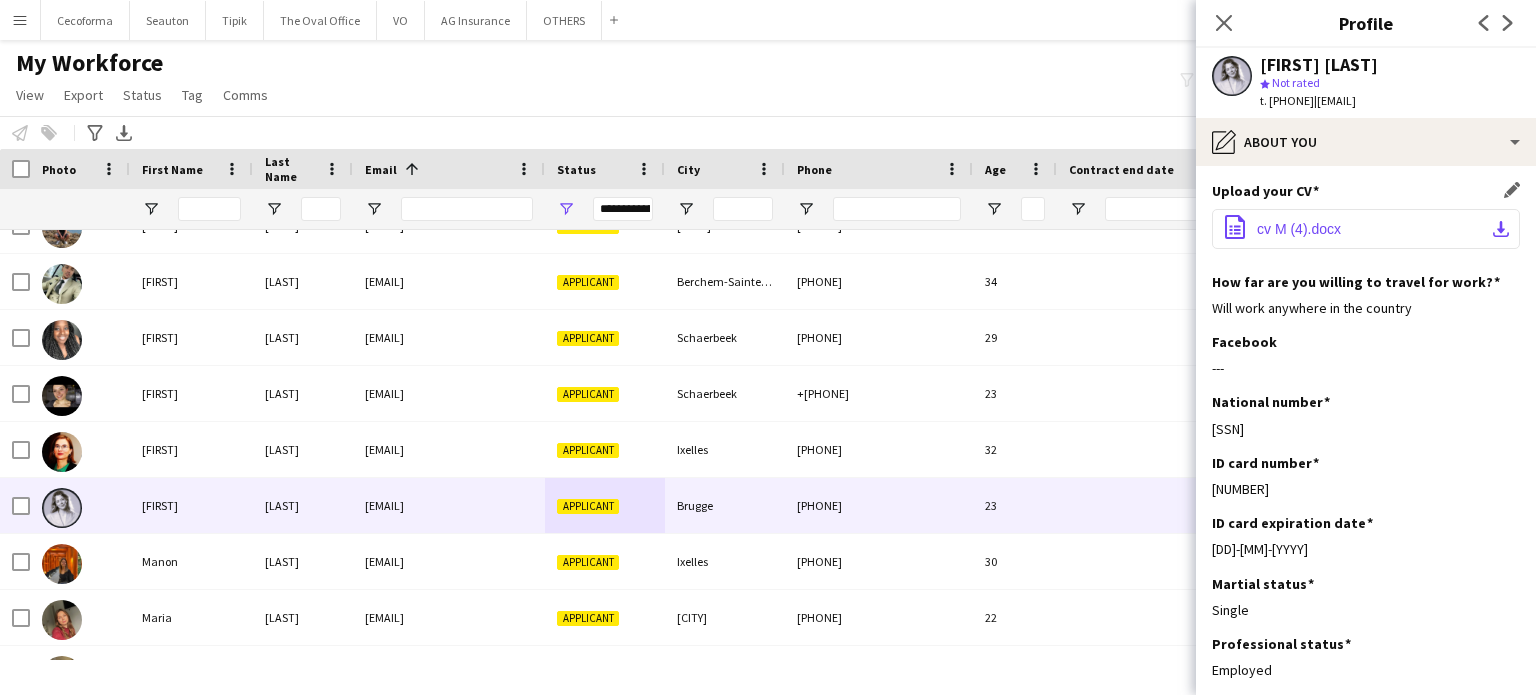 click on "office-file-sheet
cv M (4).docx
download-bottom" 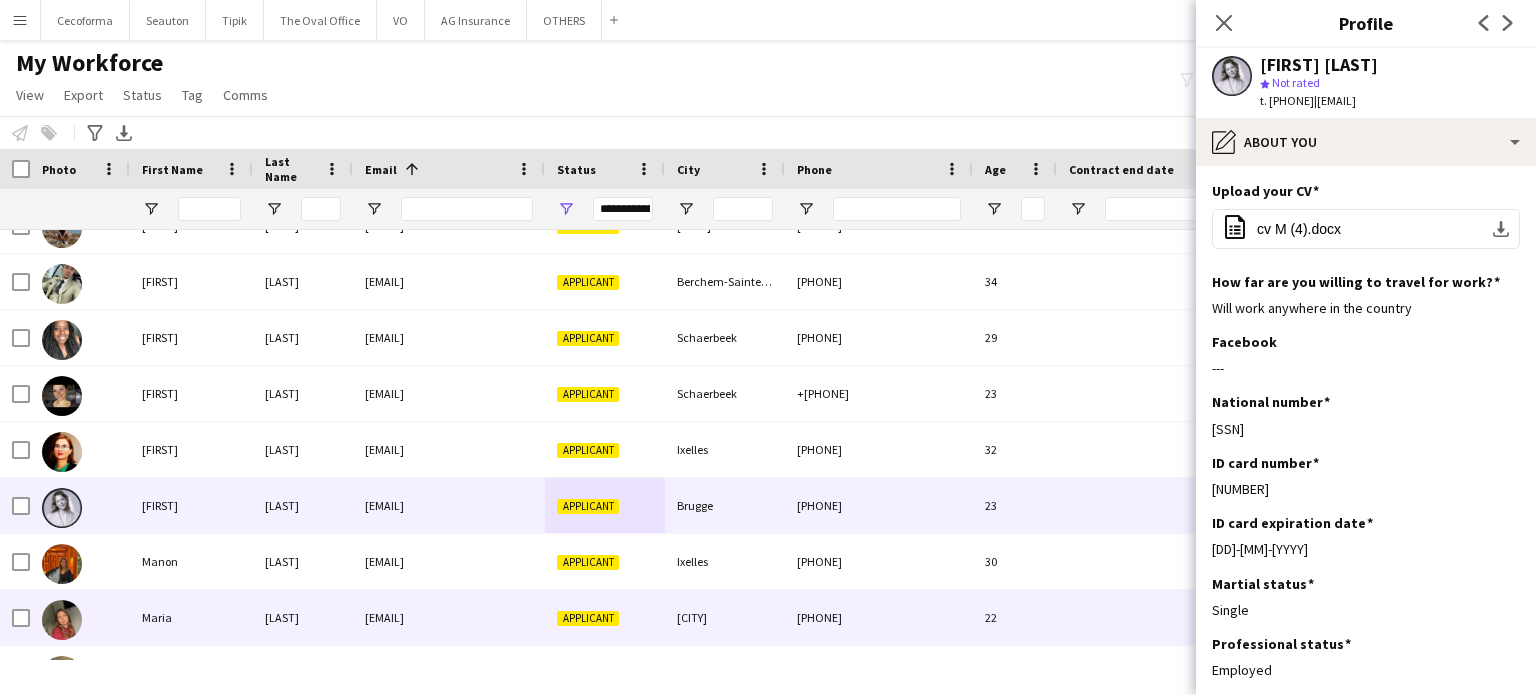 scroll, scrollTop: 8500, scrollLeft: 0, axis: vertical 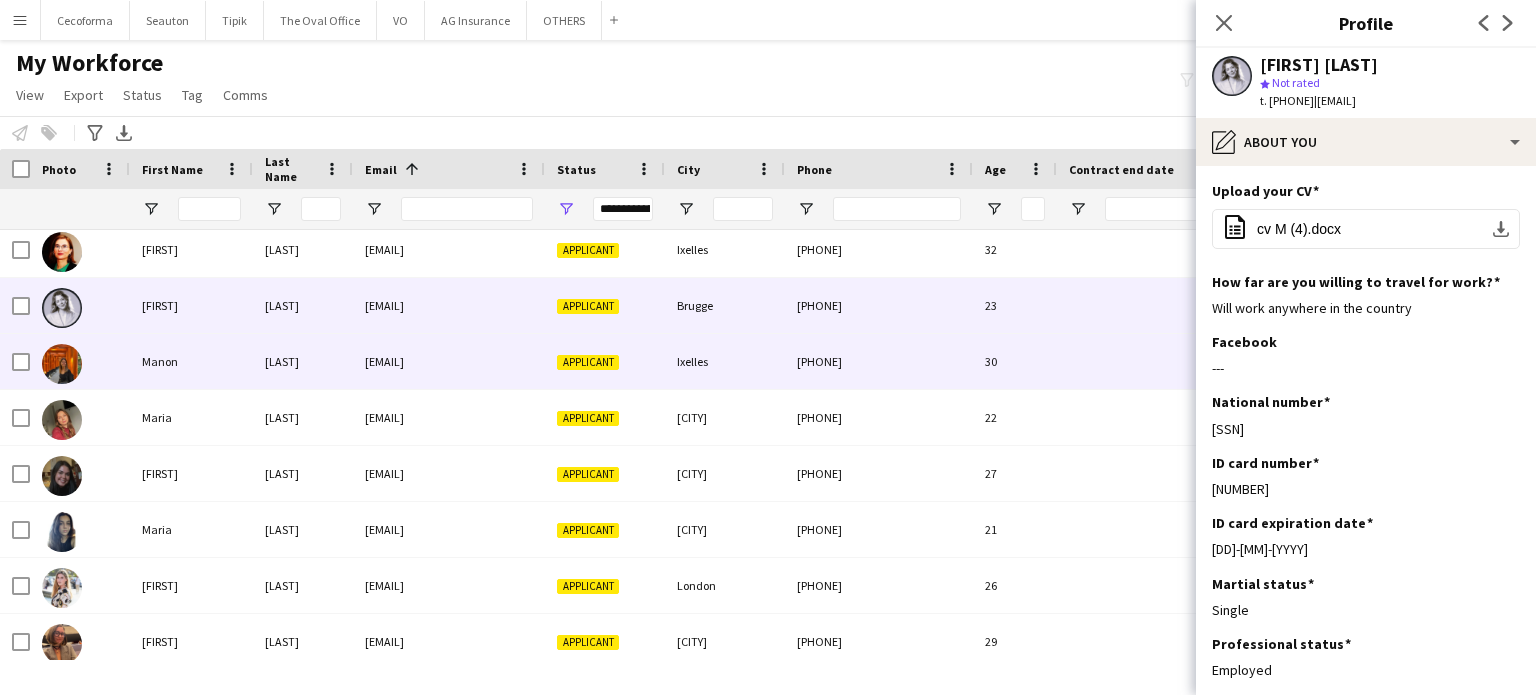 click on "Applicant" at bounding box center [605, 361] 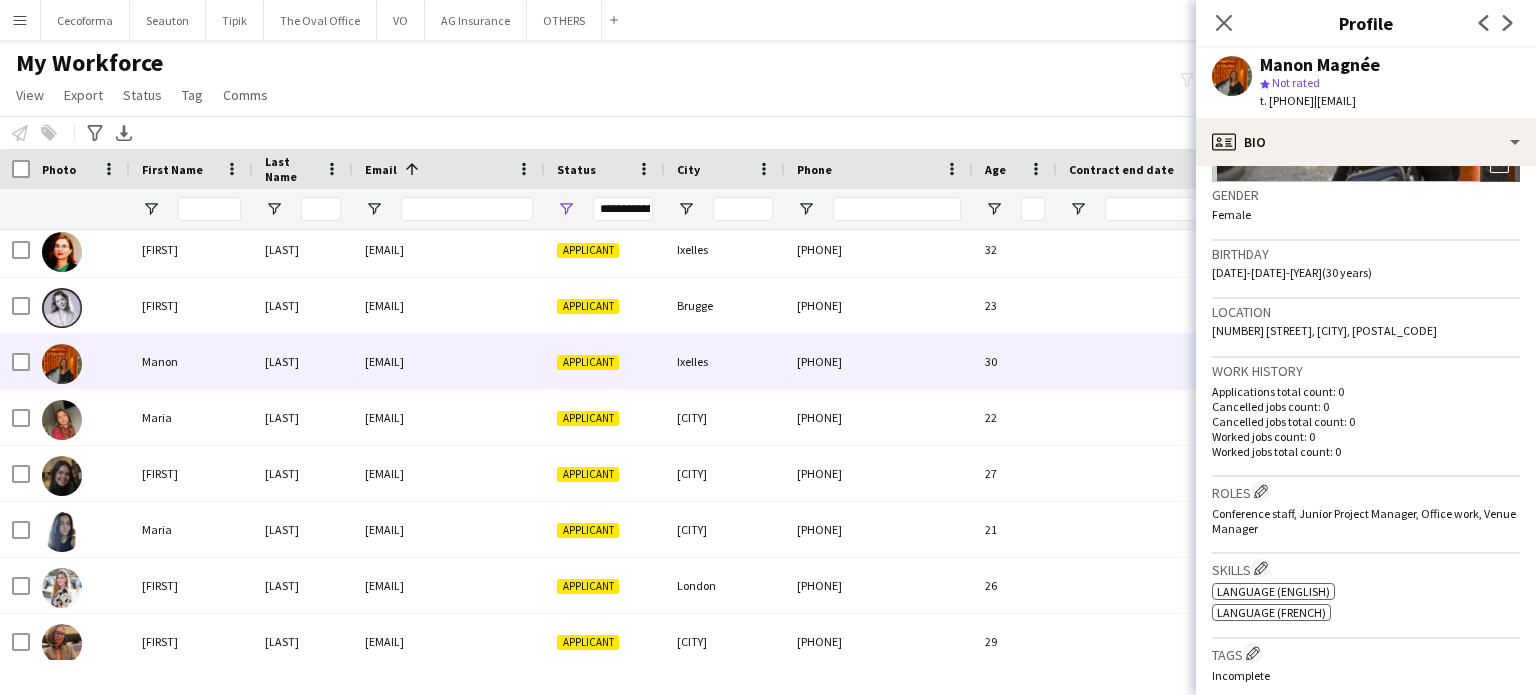 scroll, scrollTop: 0, scrollLeft: 0, axis: both 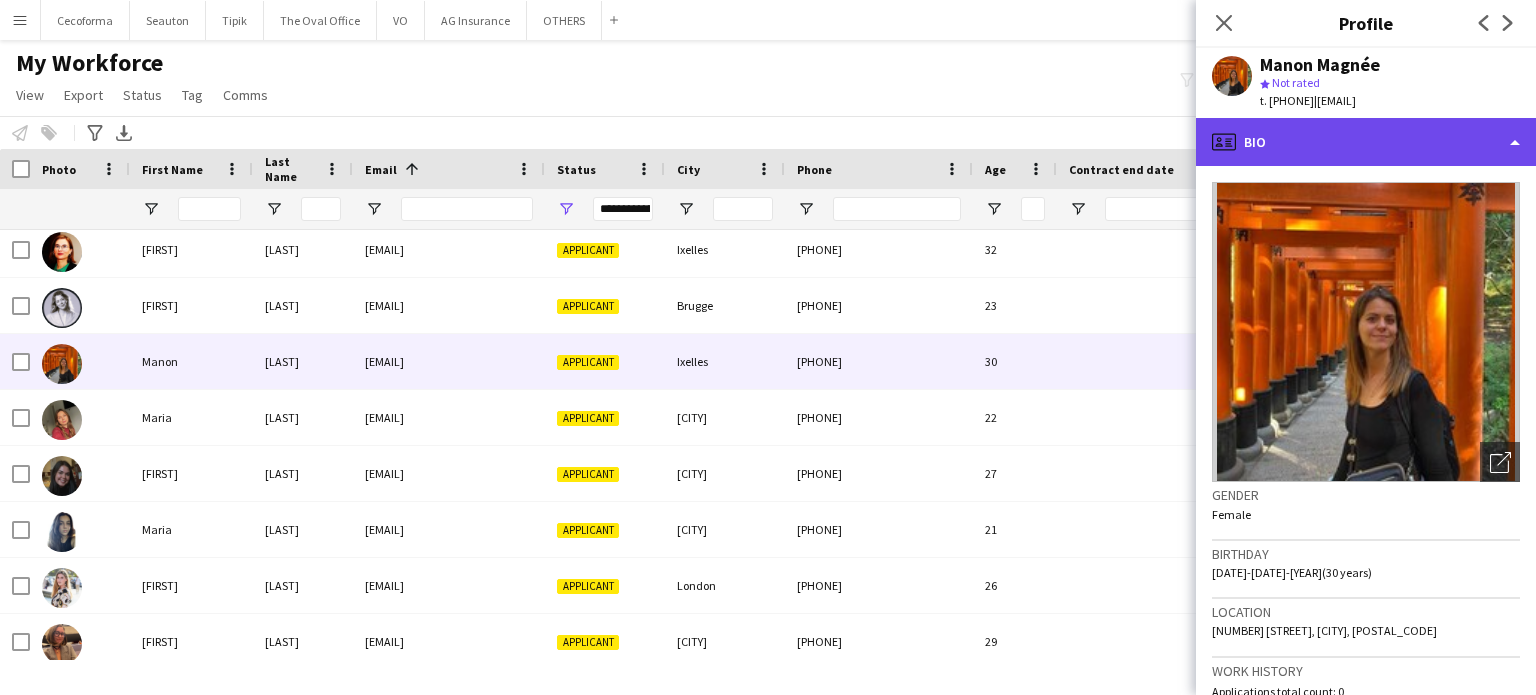 click on "profile
Bio" 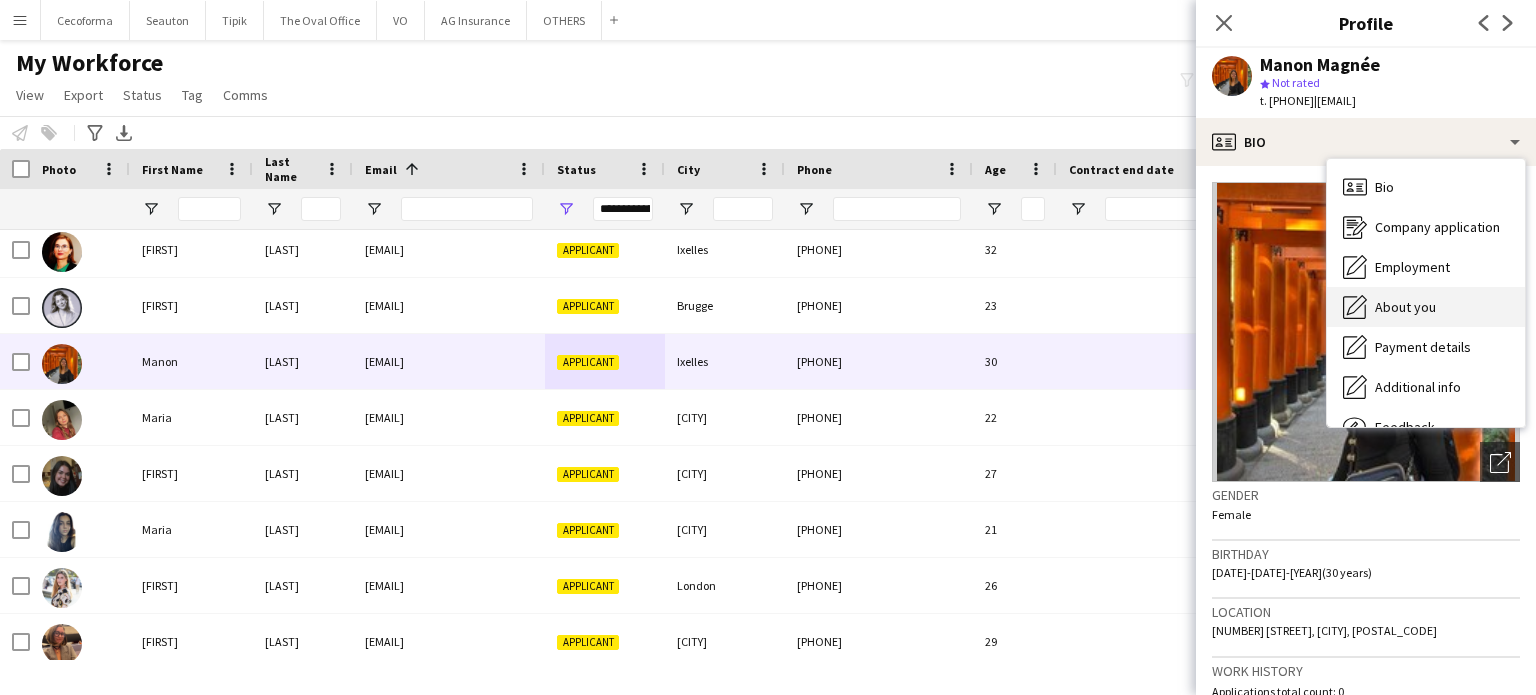 click on "About you" at bounding box center [1405, 307] 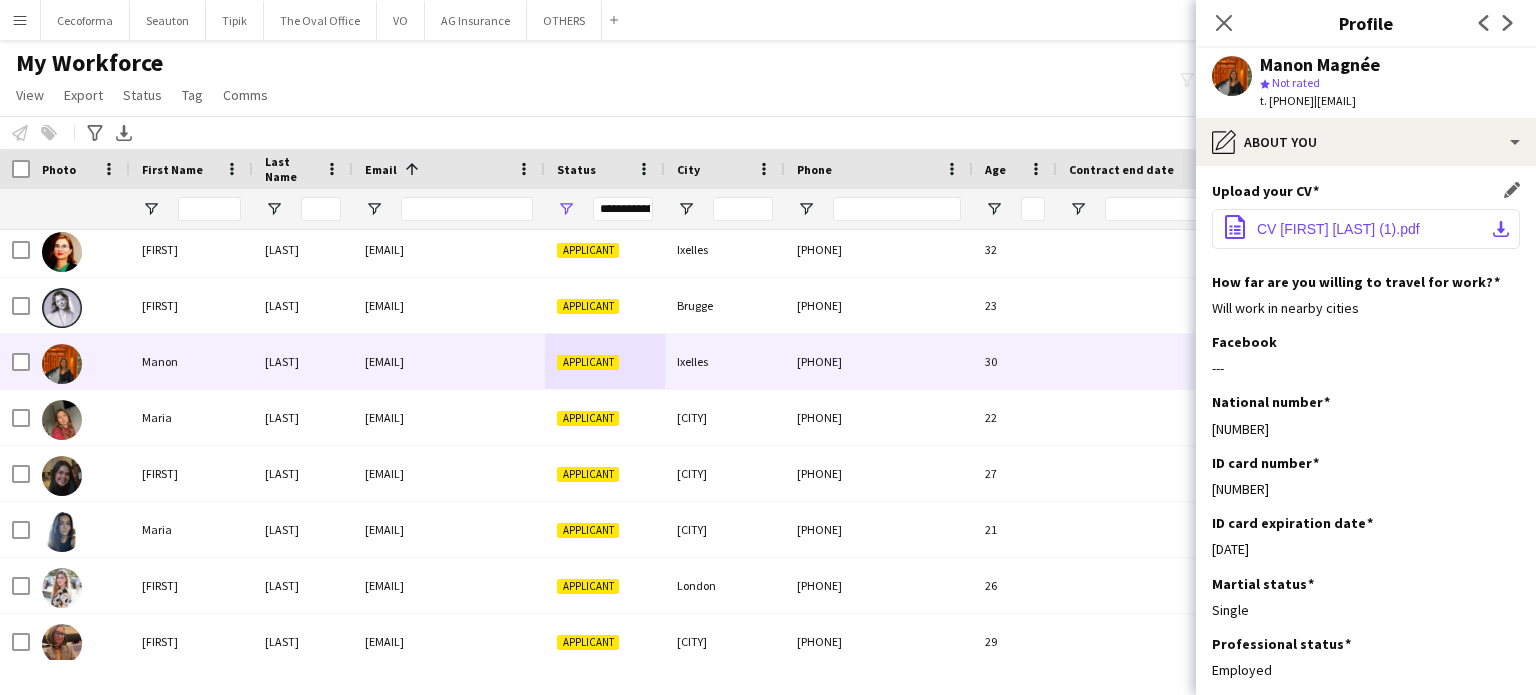 click on "Resume Manon Magnée (1).pdf" 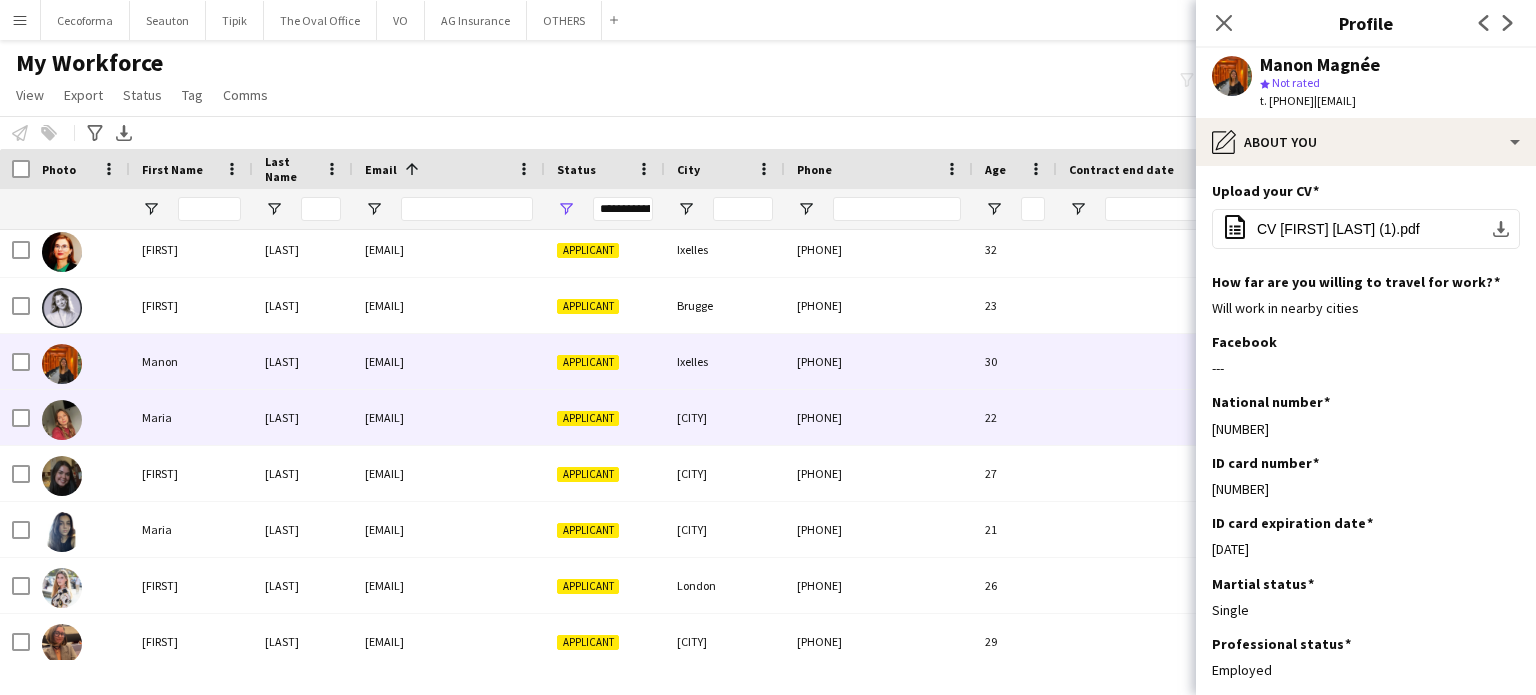 click on "[CITY]" at bounding box center (725, 417) 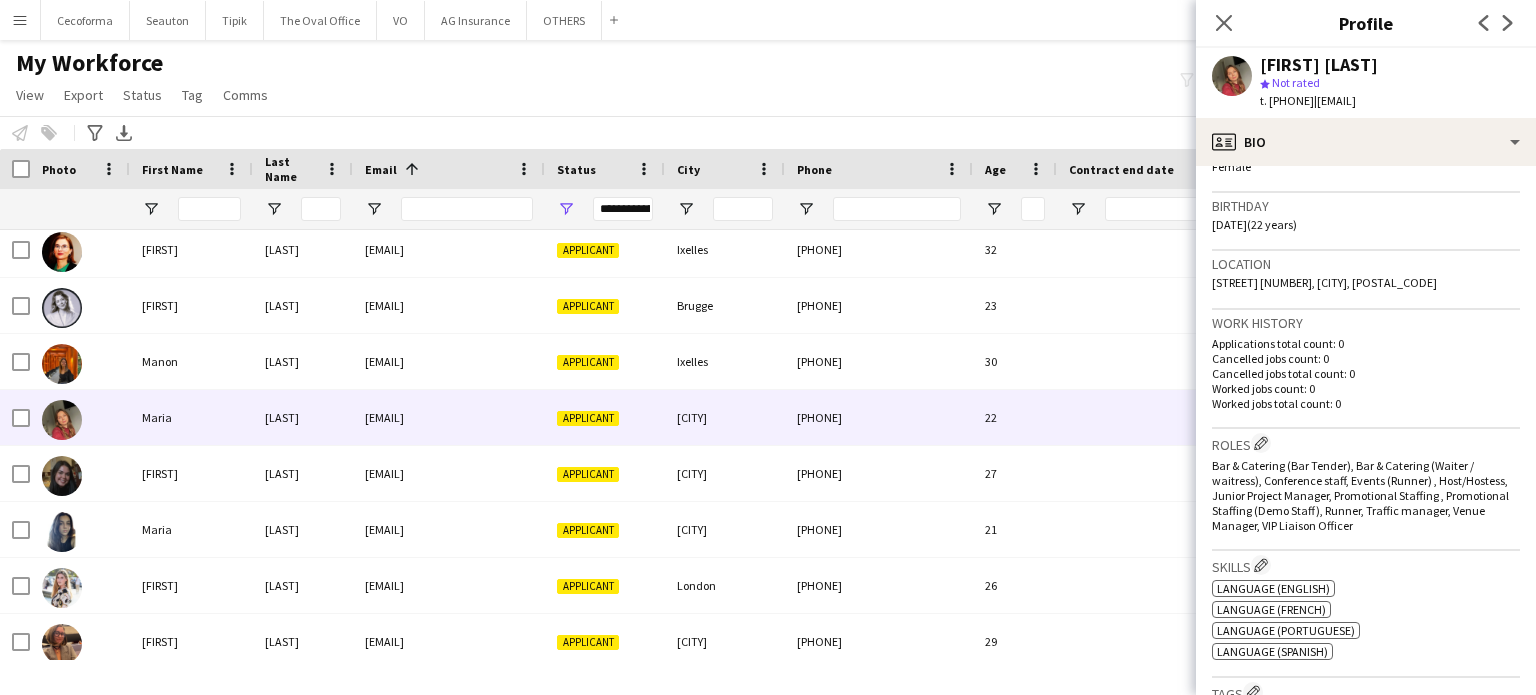 scroll, scrollTop: 400, scrollLeft: 0, axis: vertical 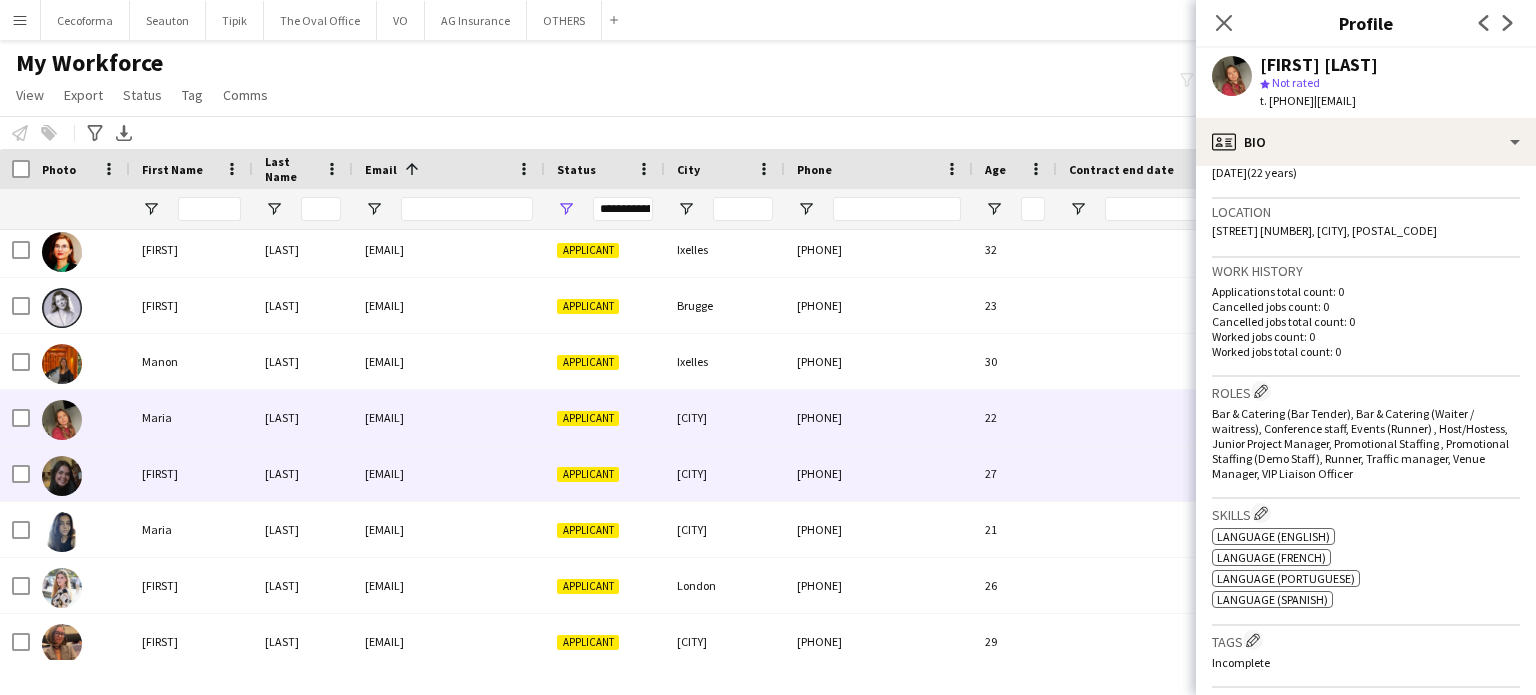 click on "Applicant" at bounding box center [605, 473] 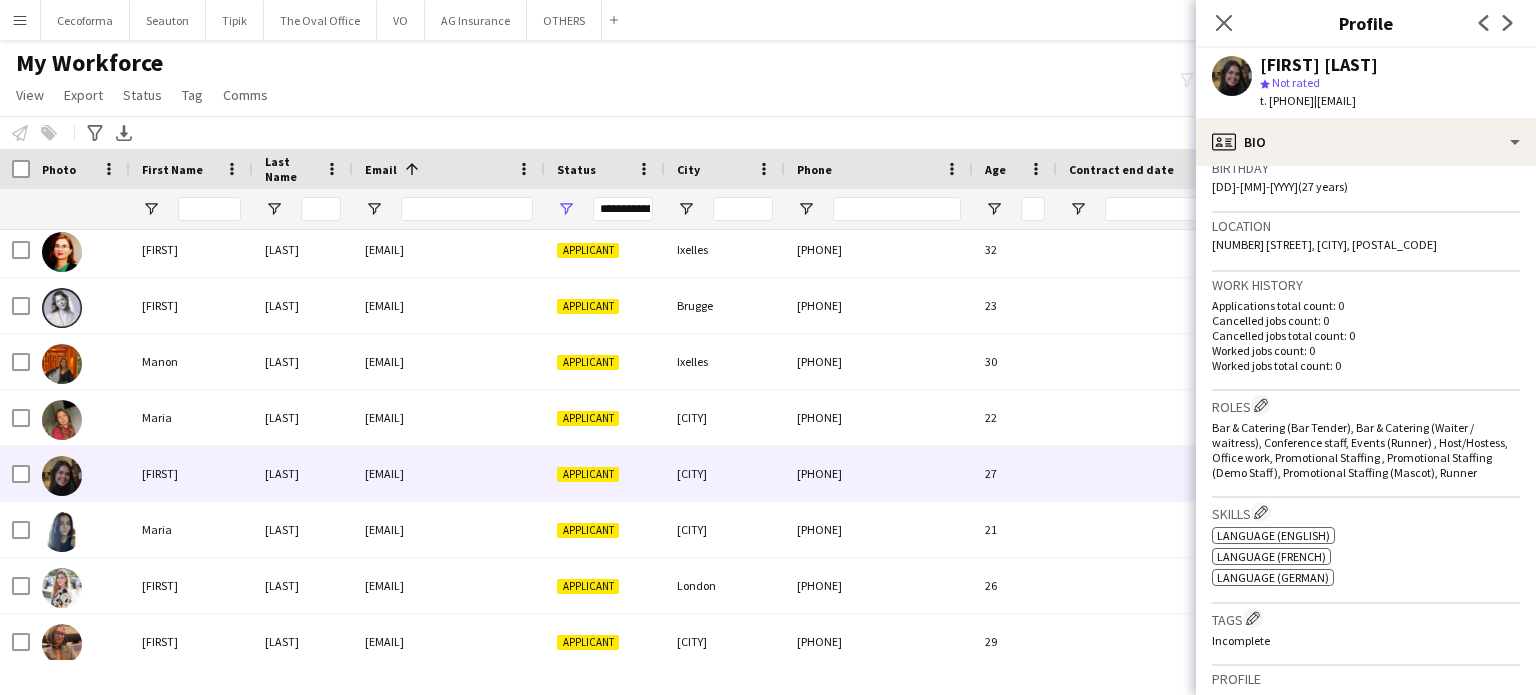 scroll, scrollTop: 300, scrollLeft: 0, axis: vertical 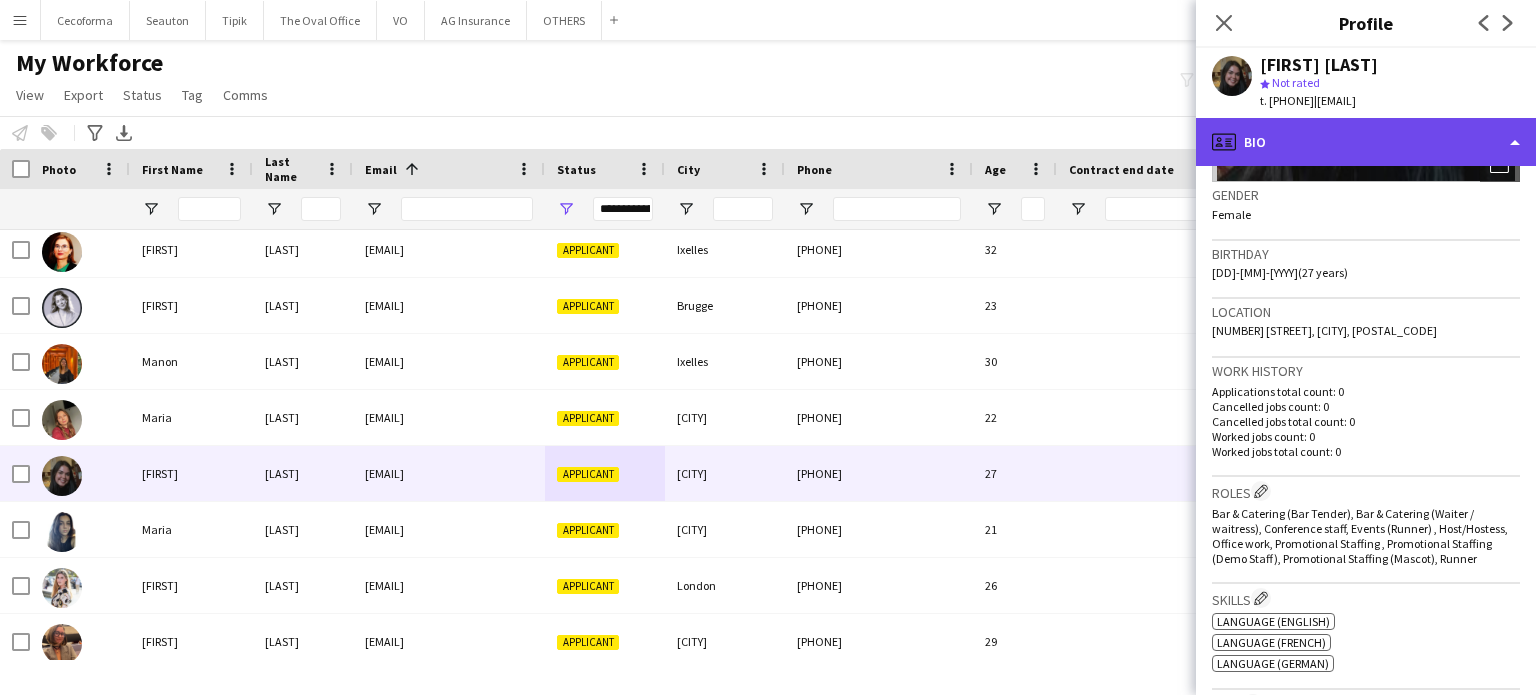 click on "profile
Bio" 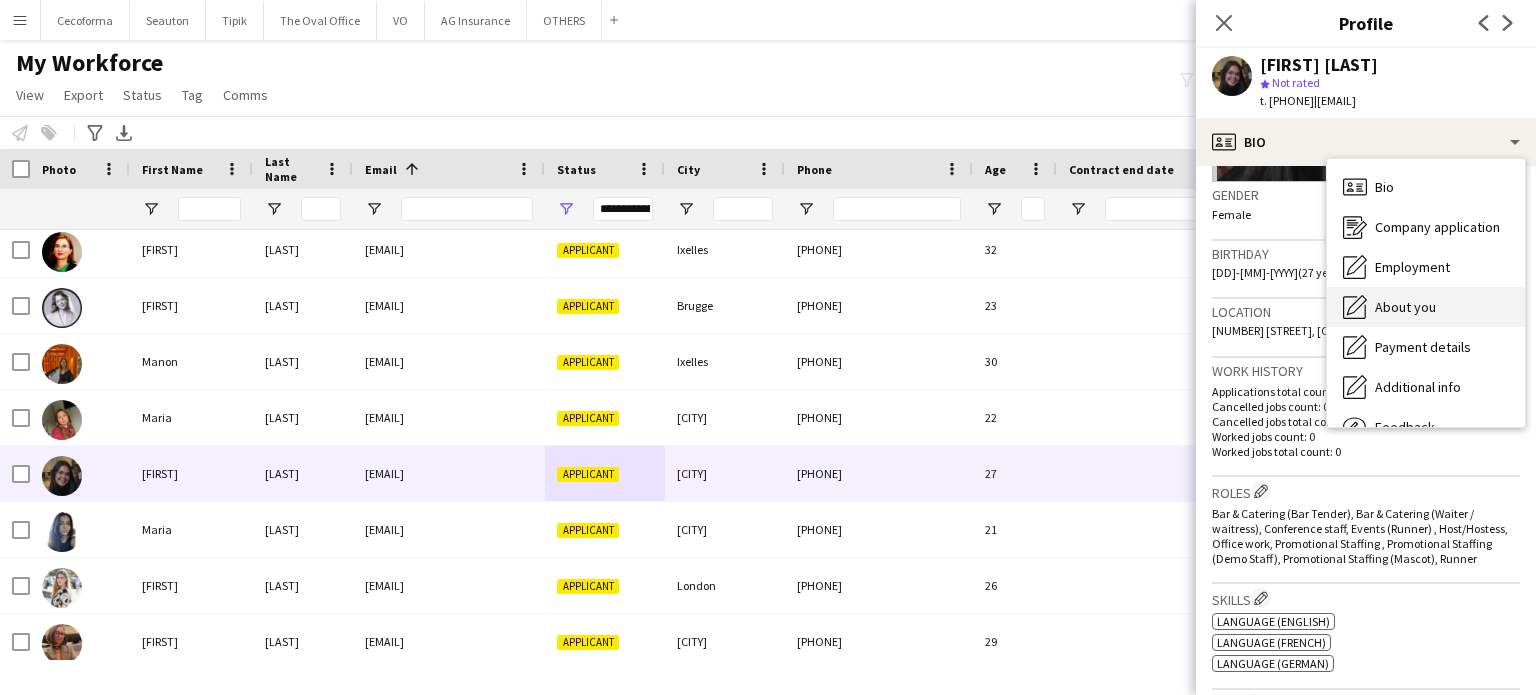 click on "About you" at bounding box center (1405, 307) 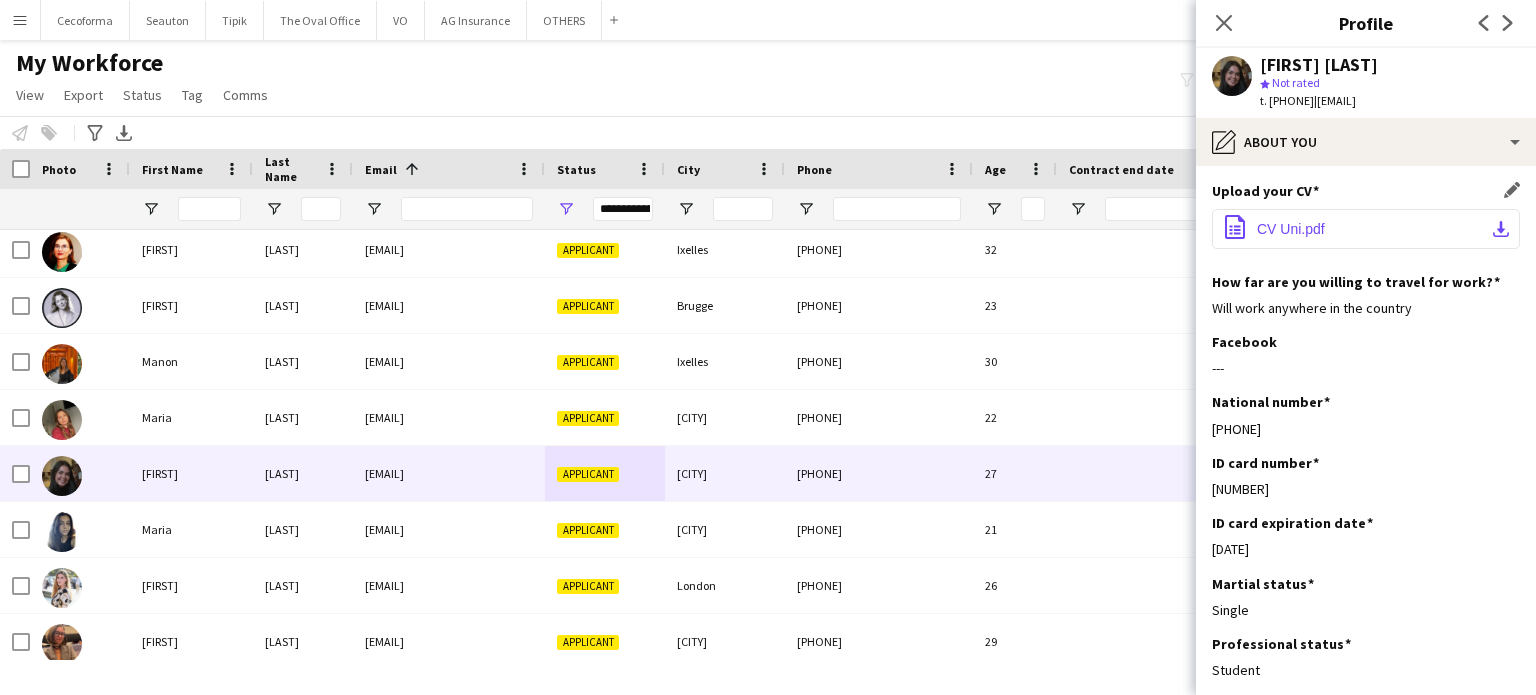 click on "CV Uni.pdf" 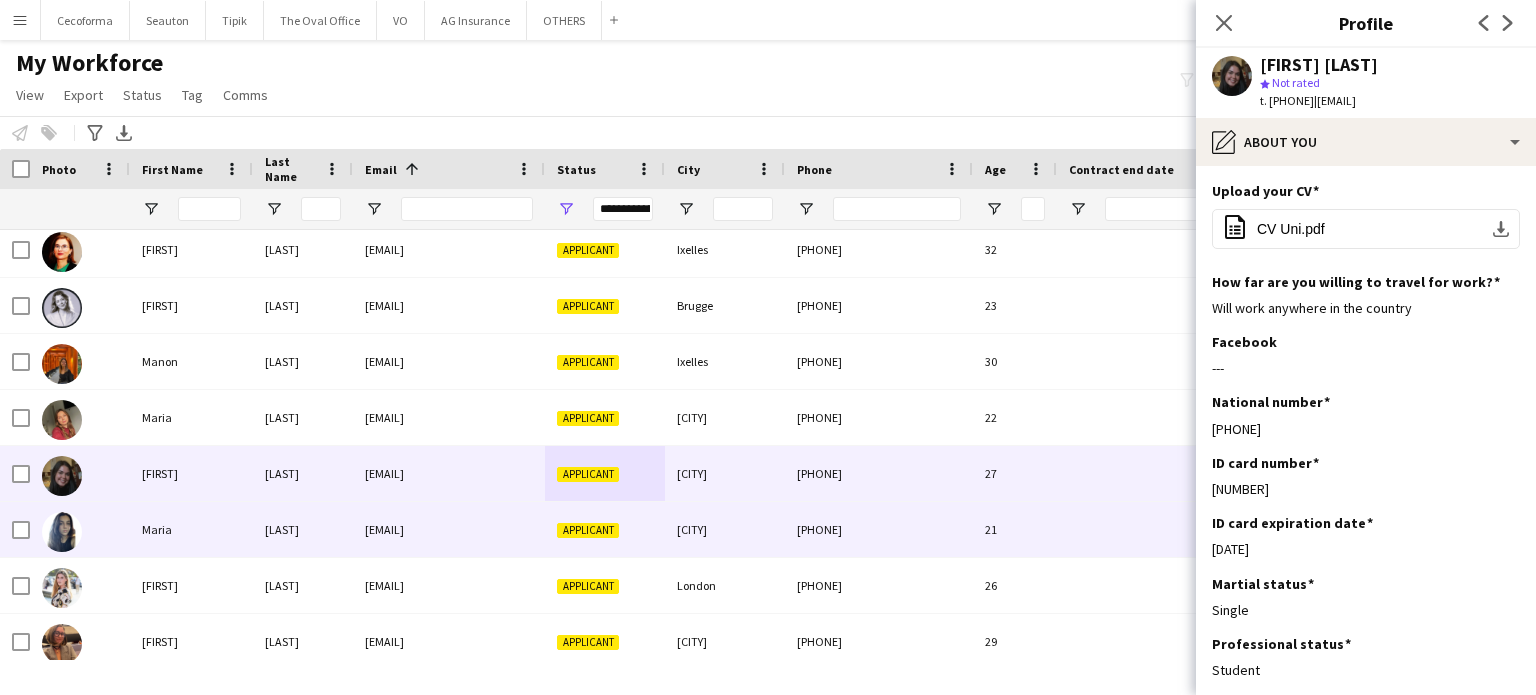 scroll, scrollTop: 8900, scrollLeft: 0, axis: vertical 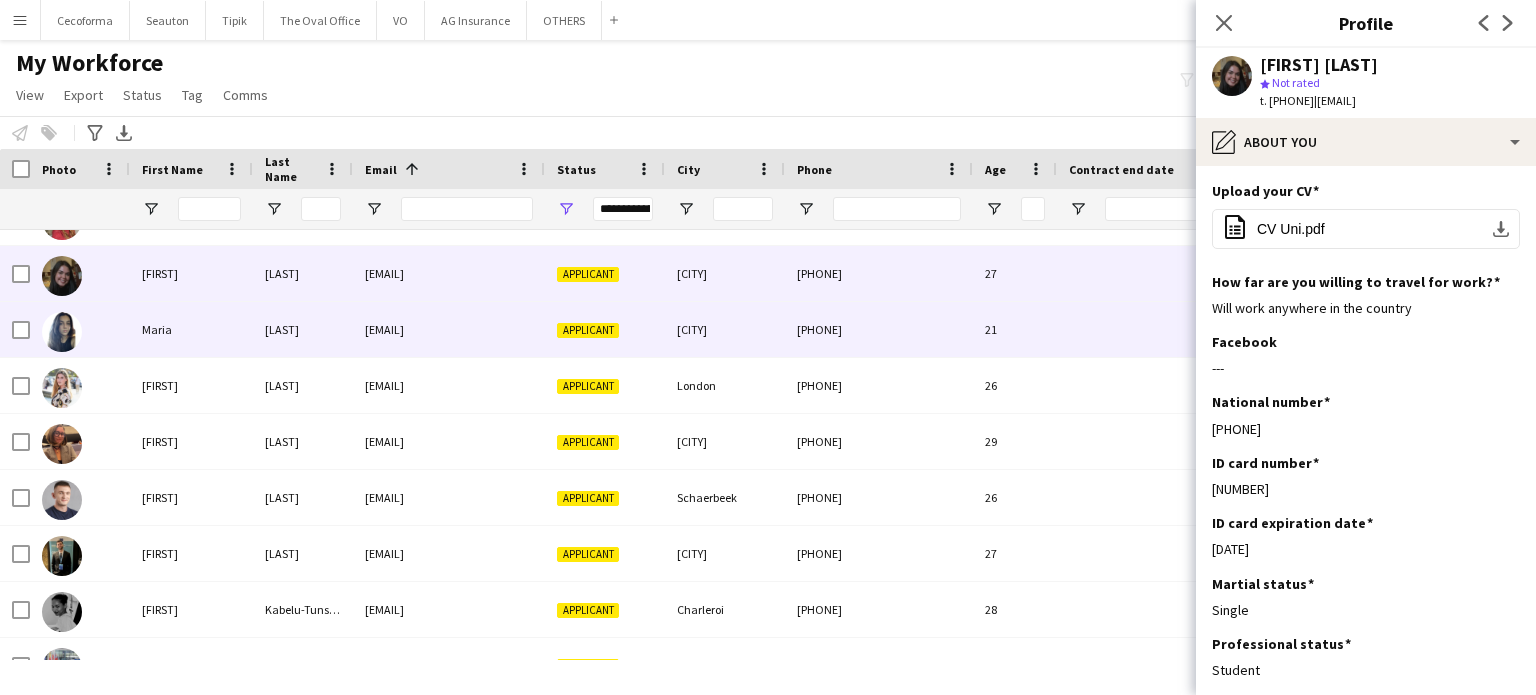 click on "[PHONE]" at bounding box center [879, 329] 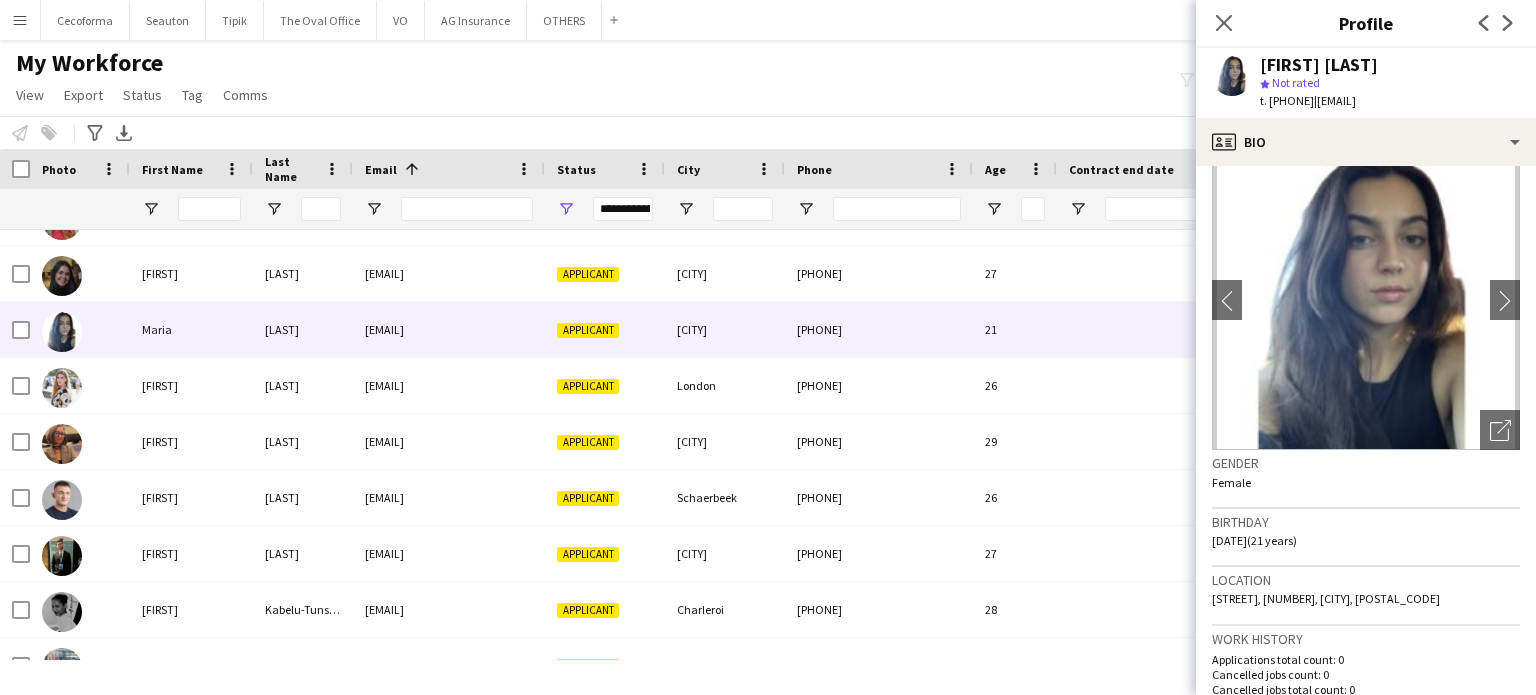 scroll, scrollTop: 0, scrollLeft: 0, axis: both 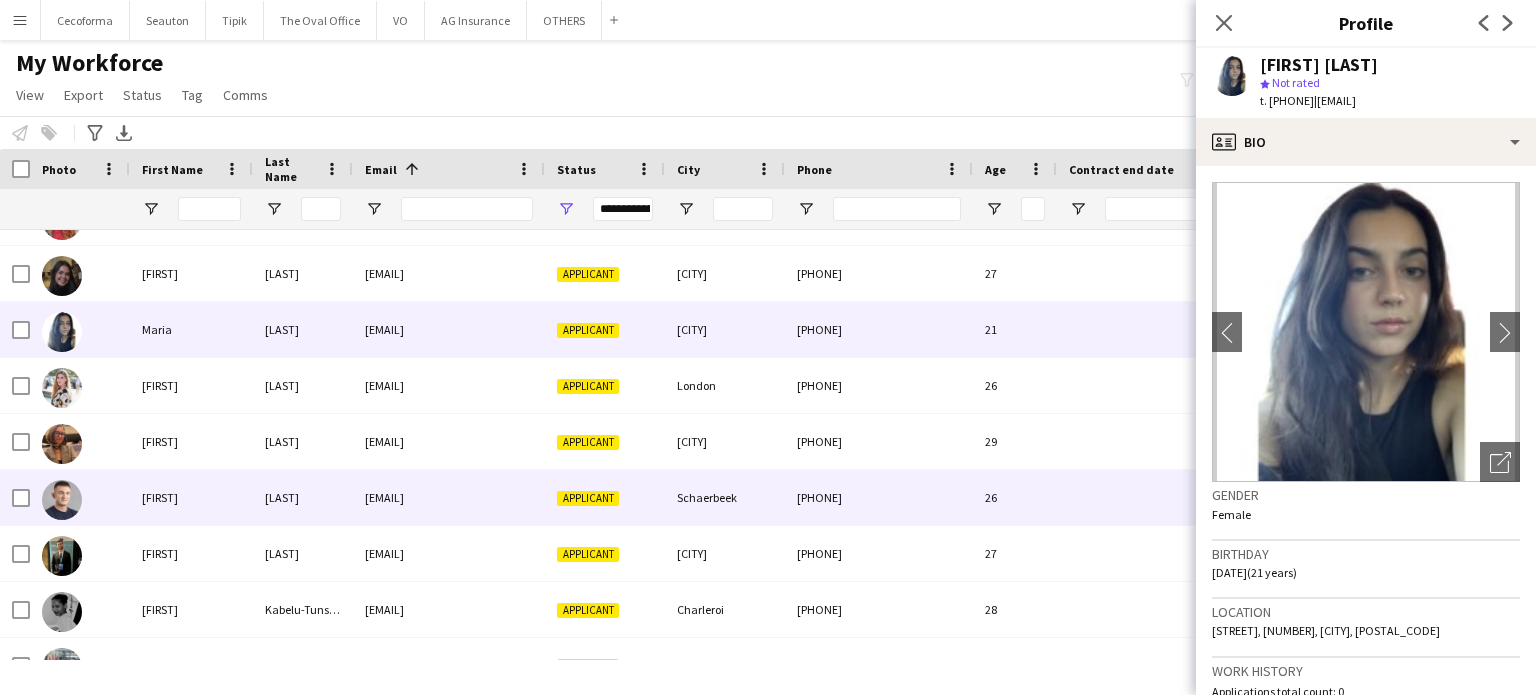 click on "[EMAIL]" at bounding box center [449, 497] 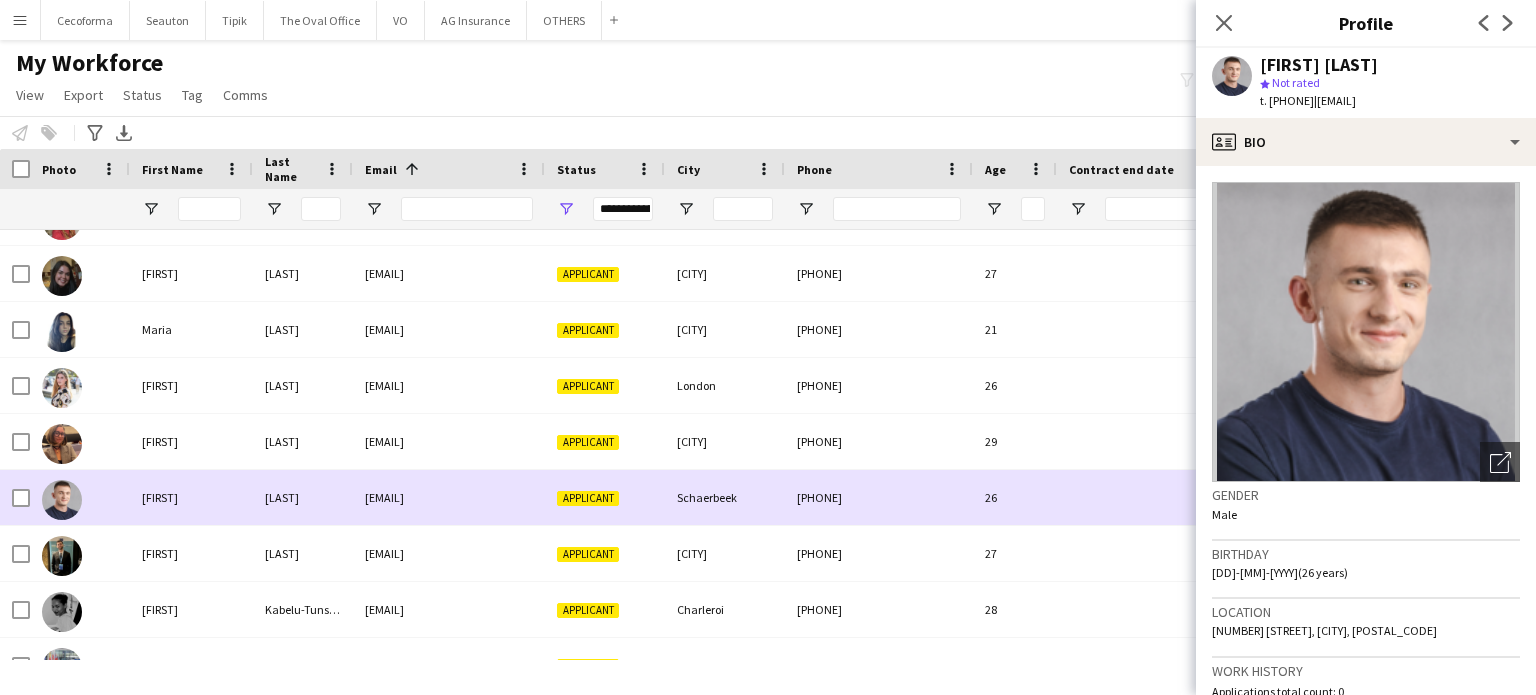 scroll, scrollTop: 8954, scrollLeft: 0, axis: vertical 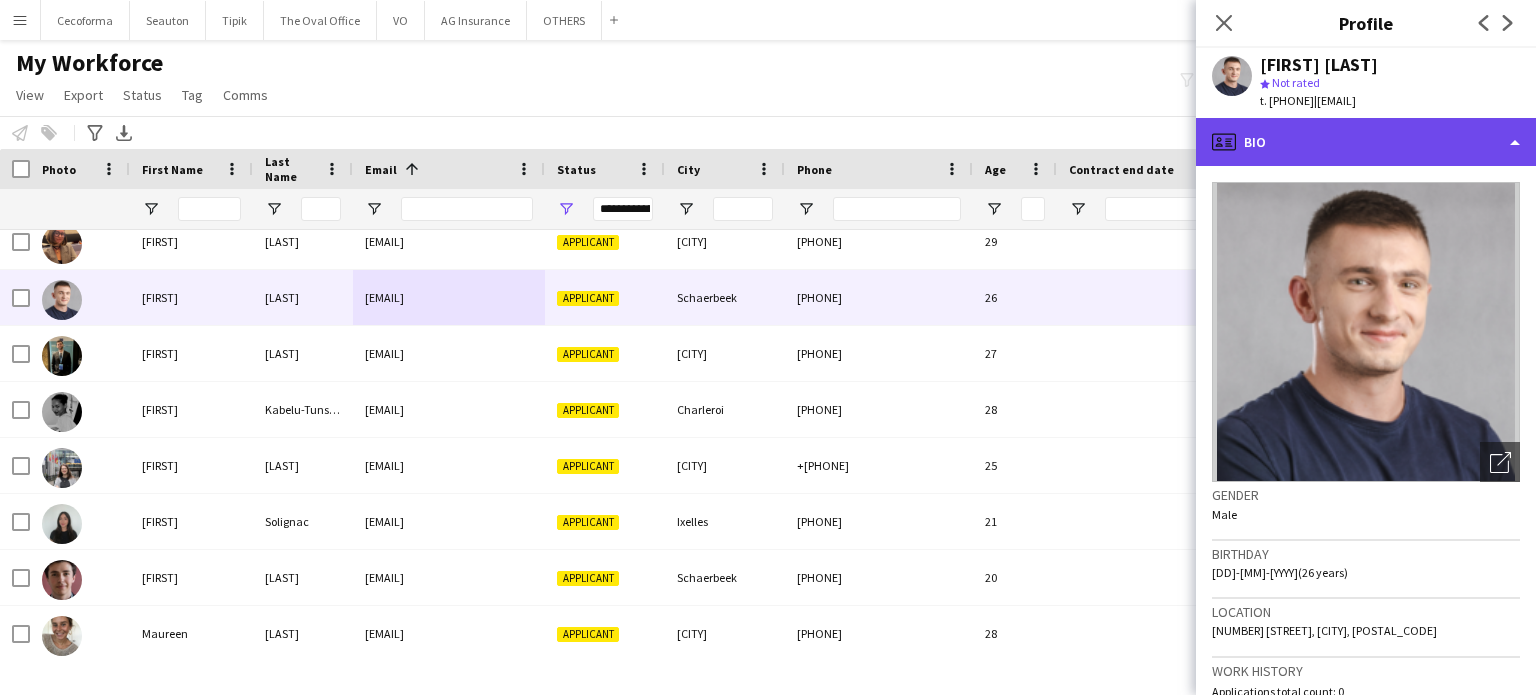 click on "profile
Bio" 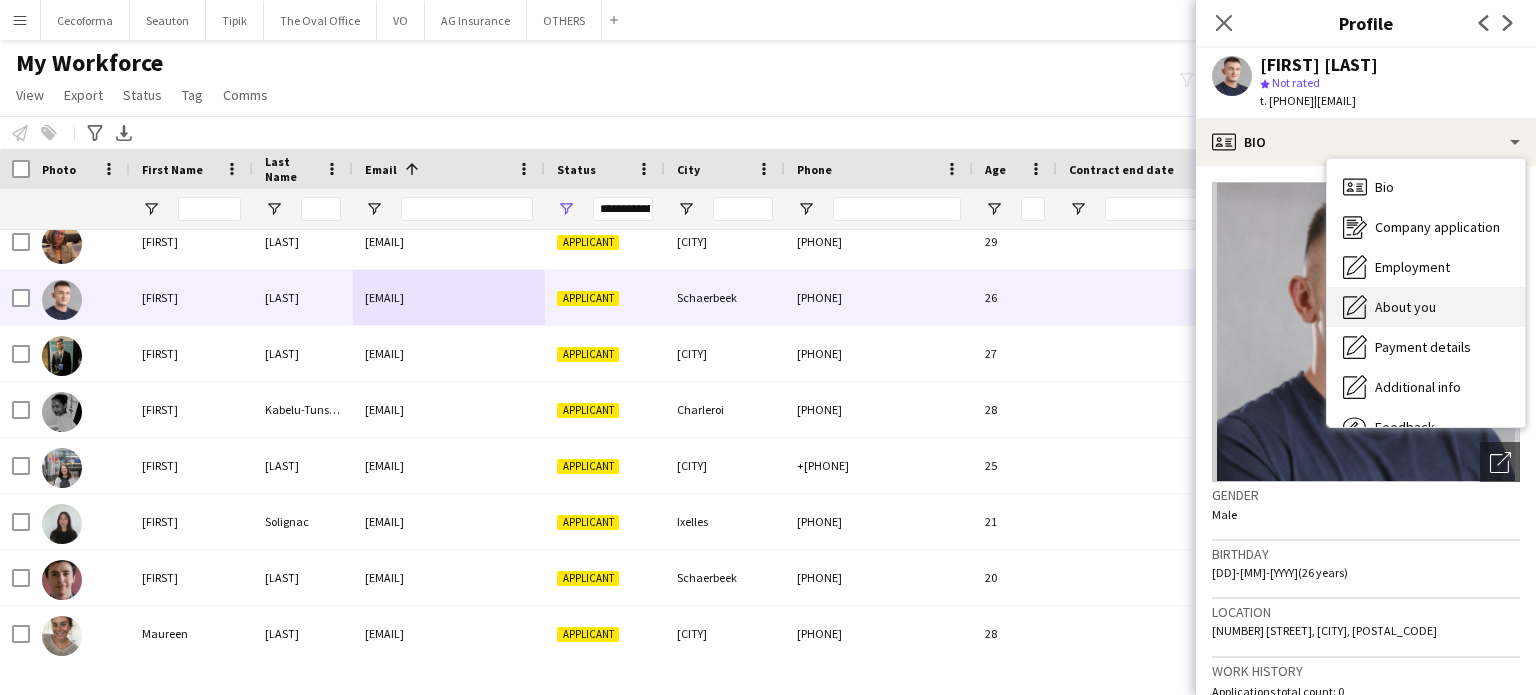 click on "About you" at bounding box center (1405, 307) 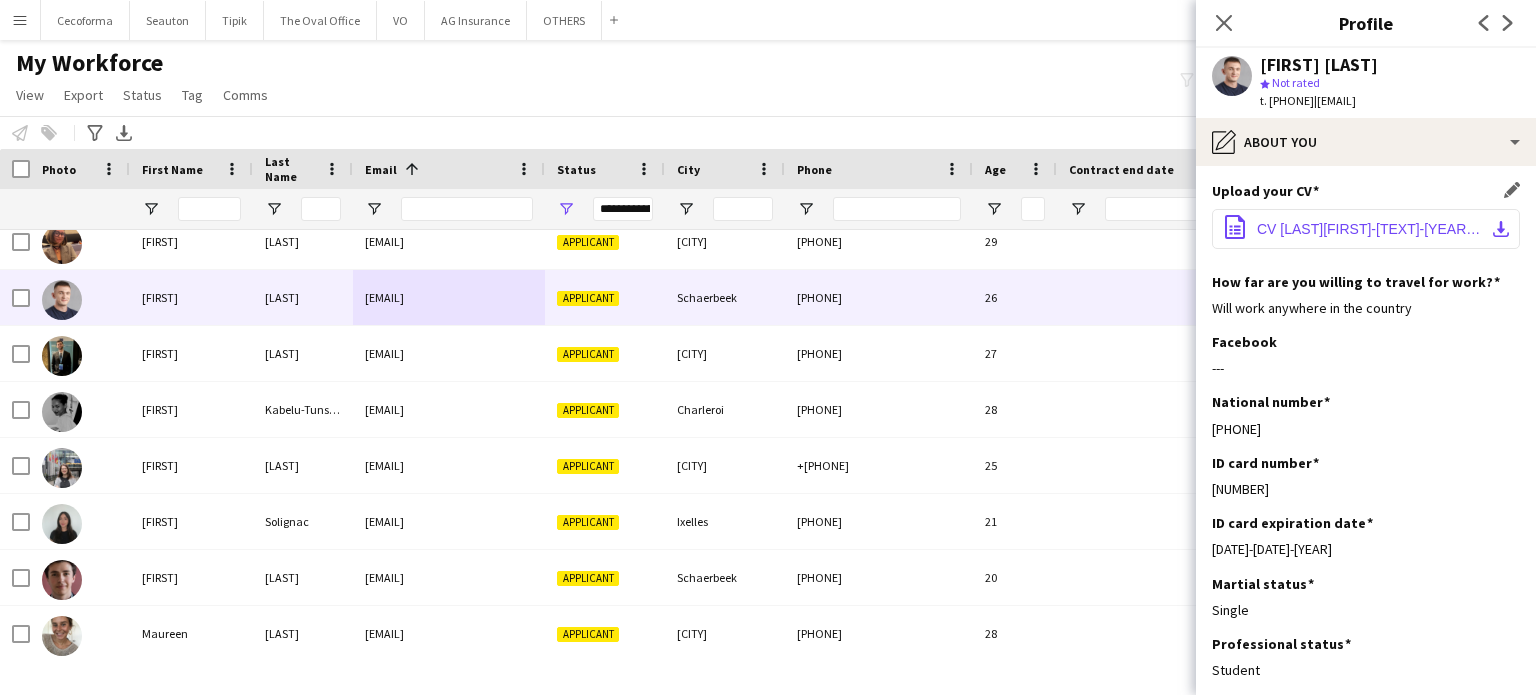 click on "BojanowskiMateusz-CV-eng-2024.pdf" 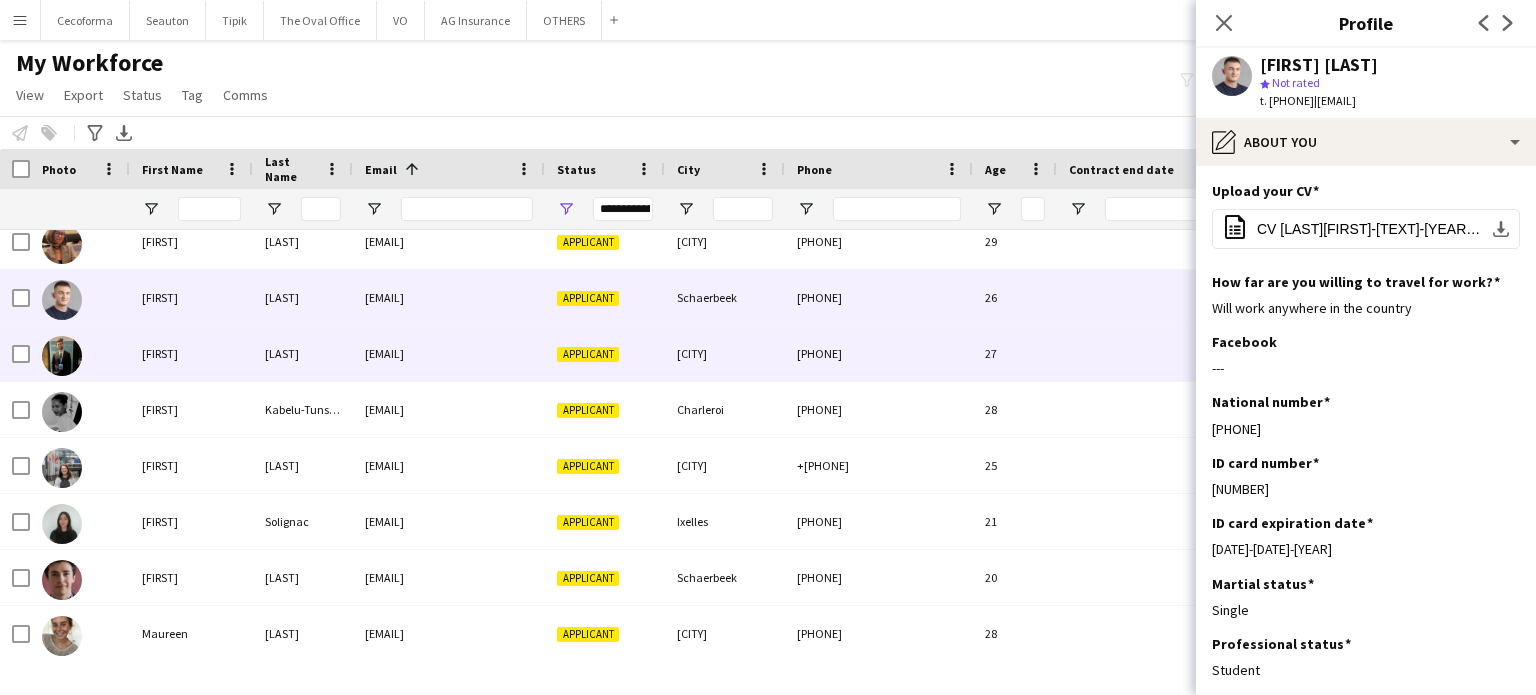 click on "[CITY]" at bounding box center [725, 353] 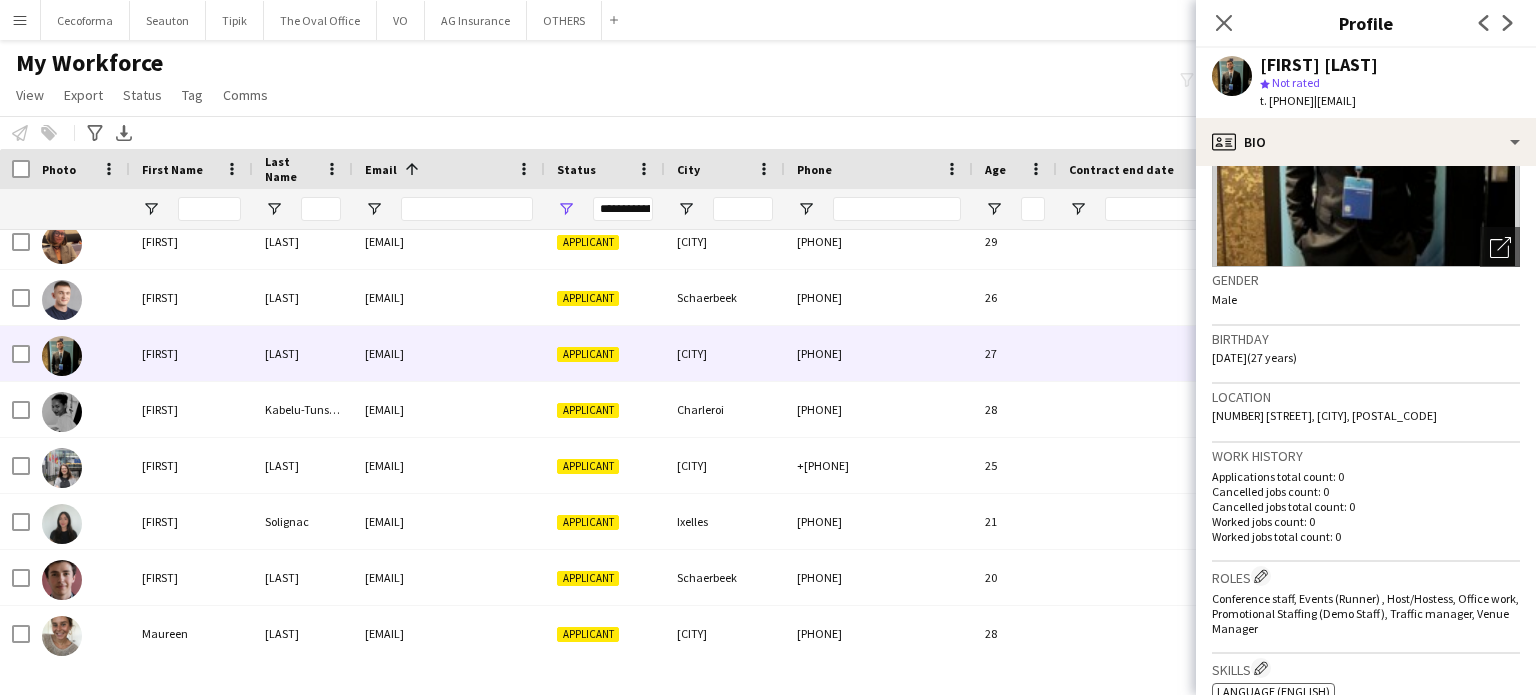 scroll, scrollTop: 100, scrollLeft: 0, axis: vertical 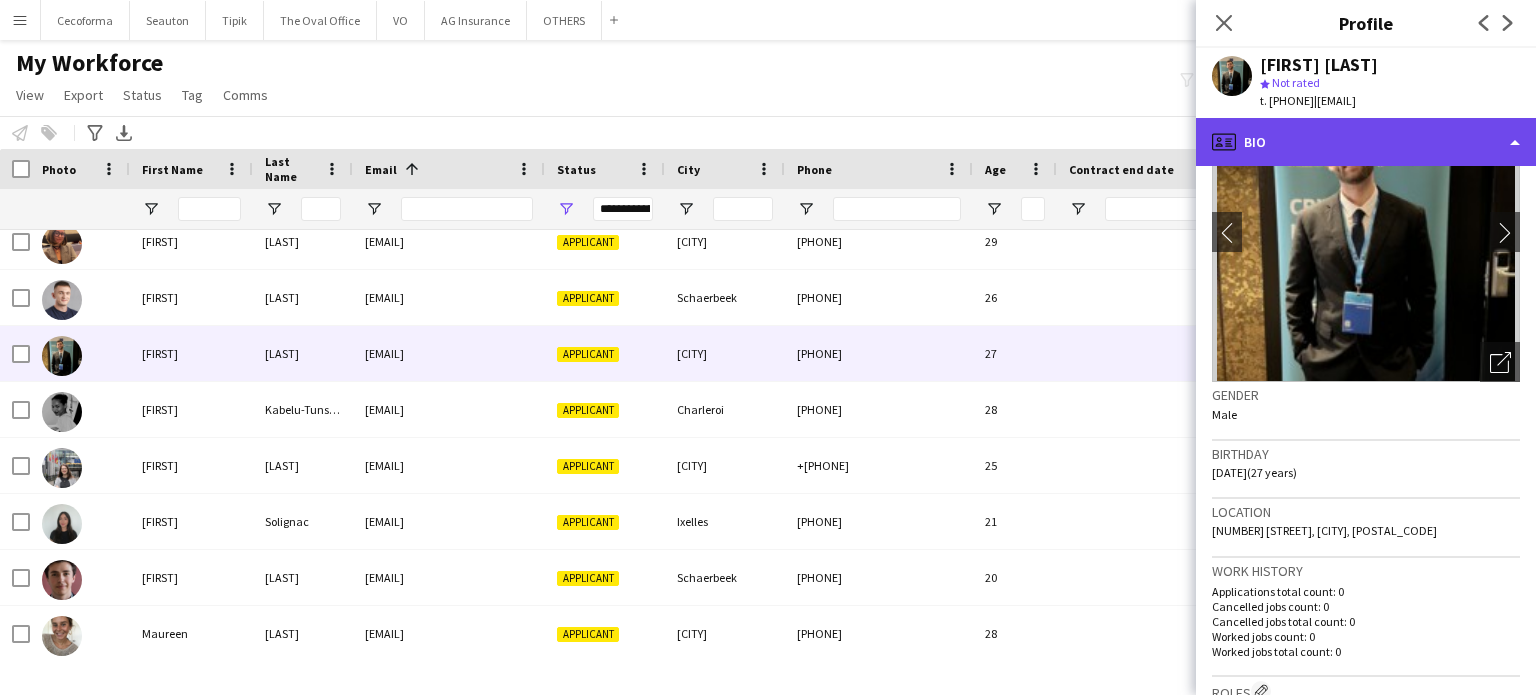 click on "profile
Bio" 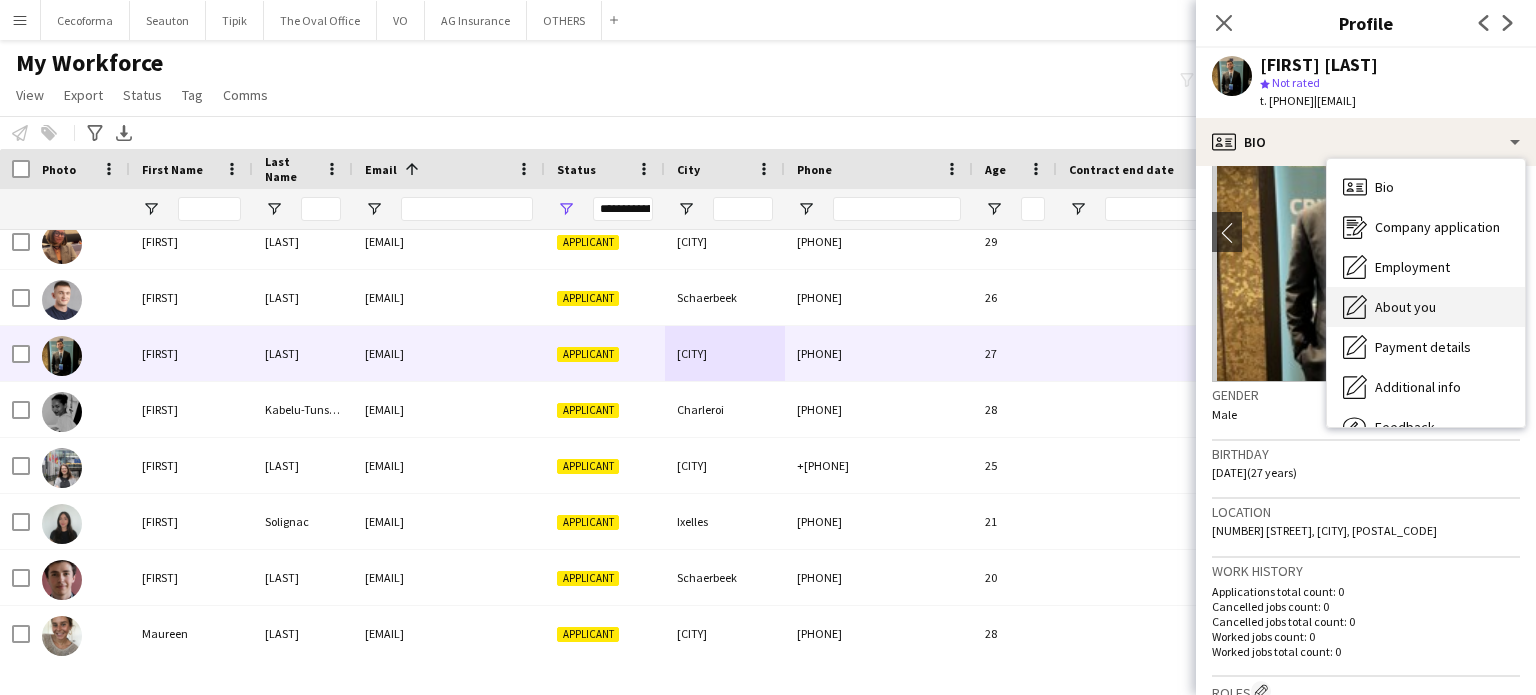 click on "About you" at bounding box center [1405, 307] 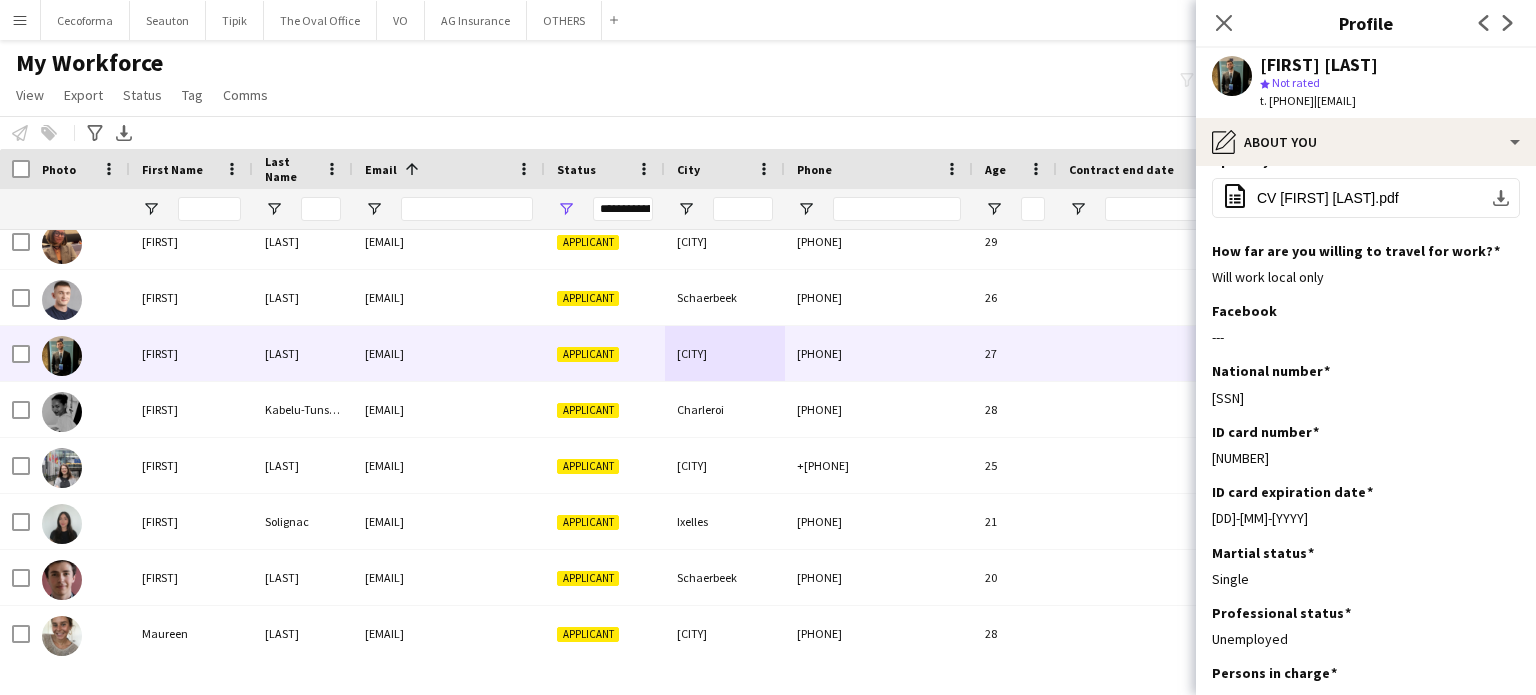 scroll, scrollTop: 0, scrollLeft: 0, axis: both 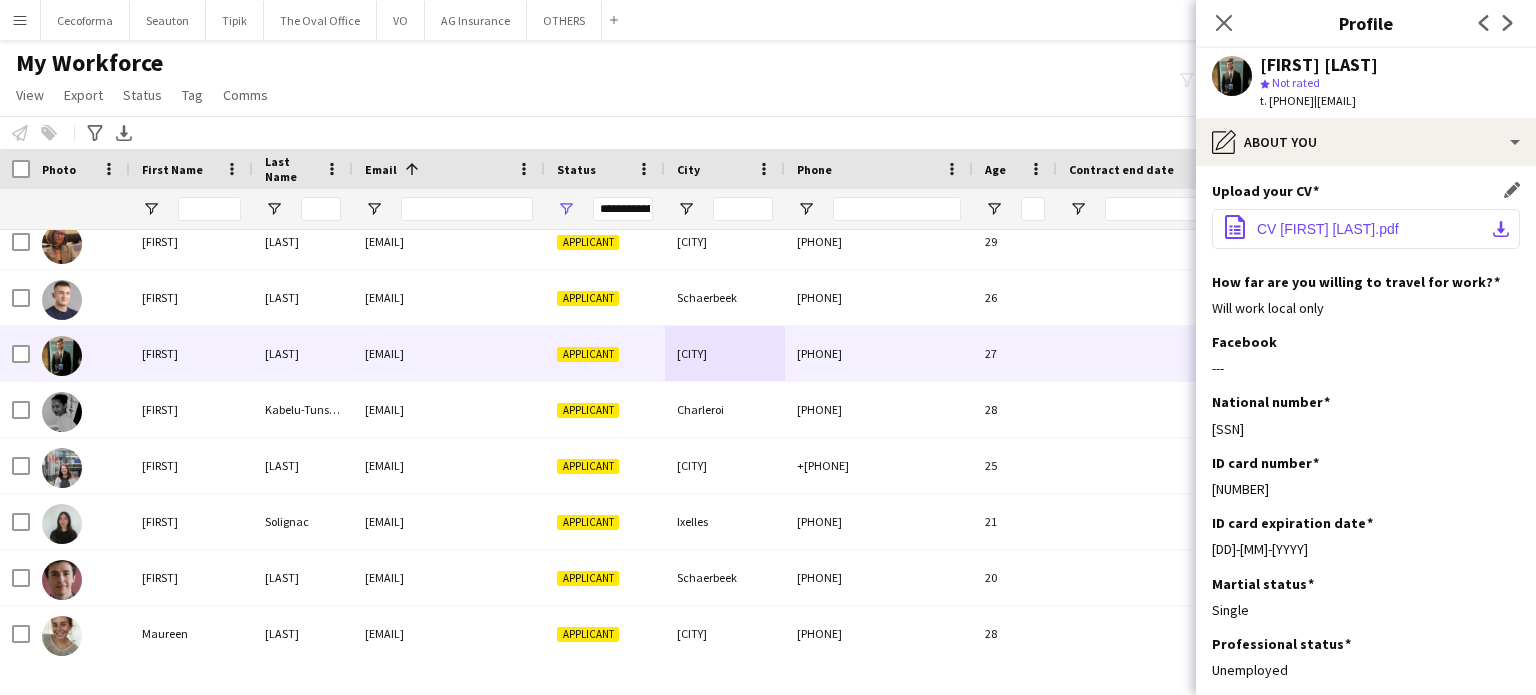click on "CV Mathieu Alajarin.pdf" 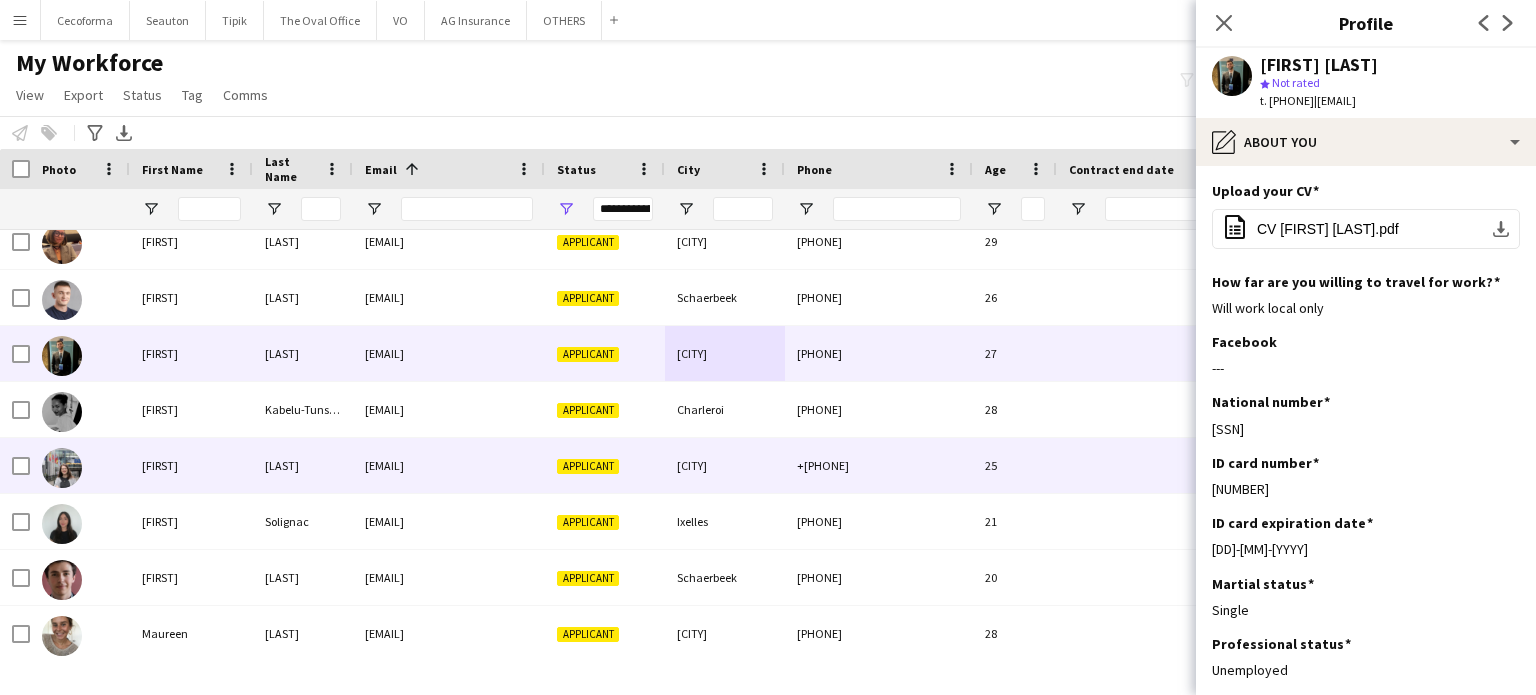click on "Applicant" at bounding box center [588, 466] 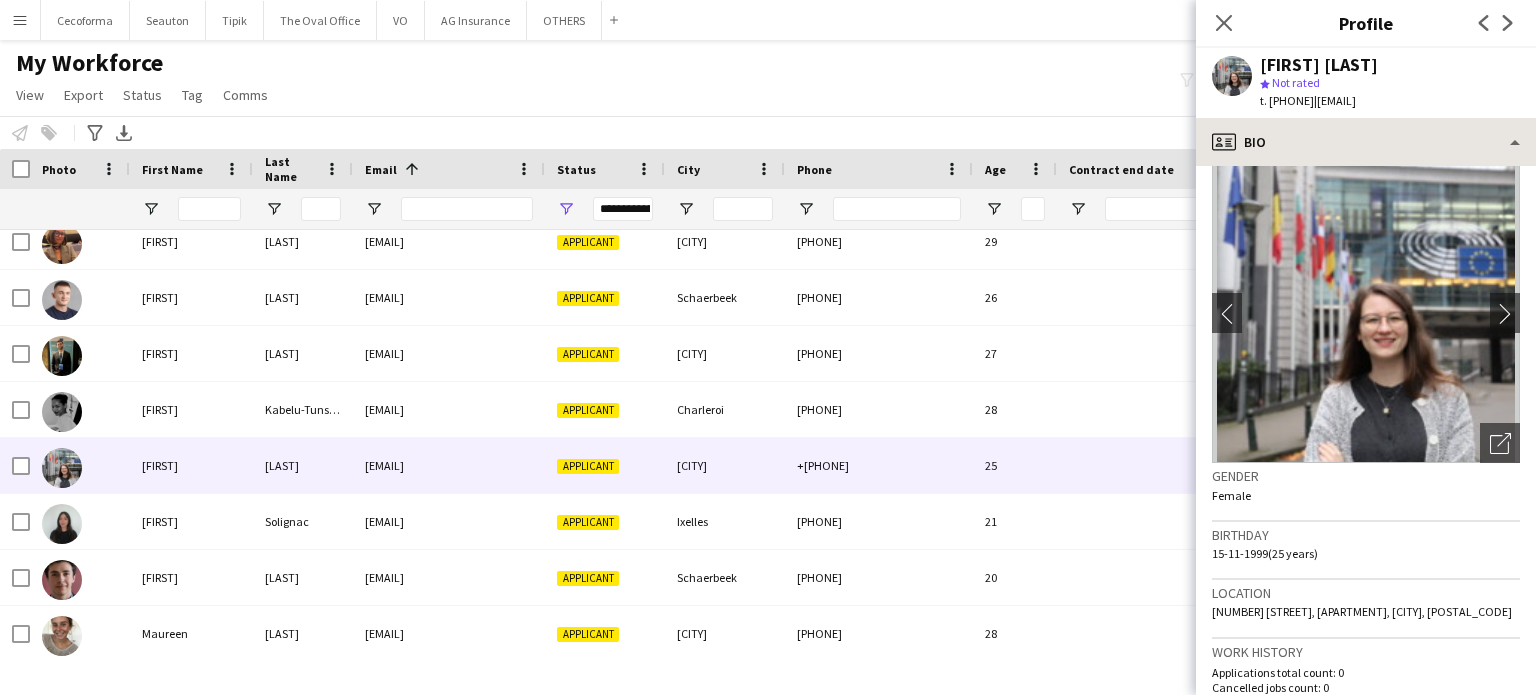scroll, scrollTop: 0, scrollLeft: 0, axis: both 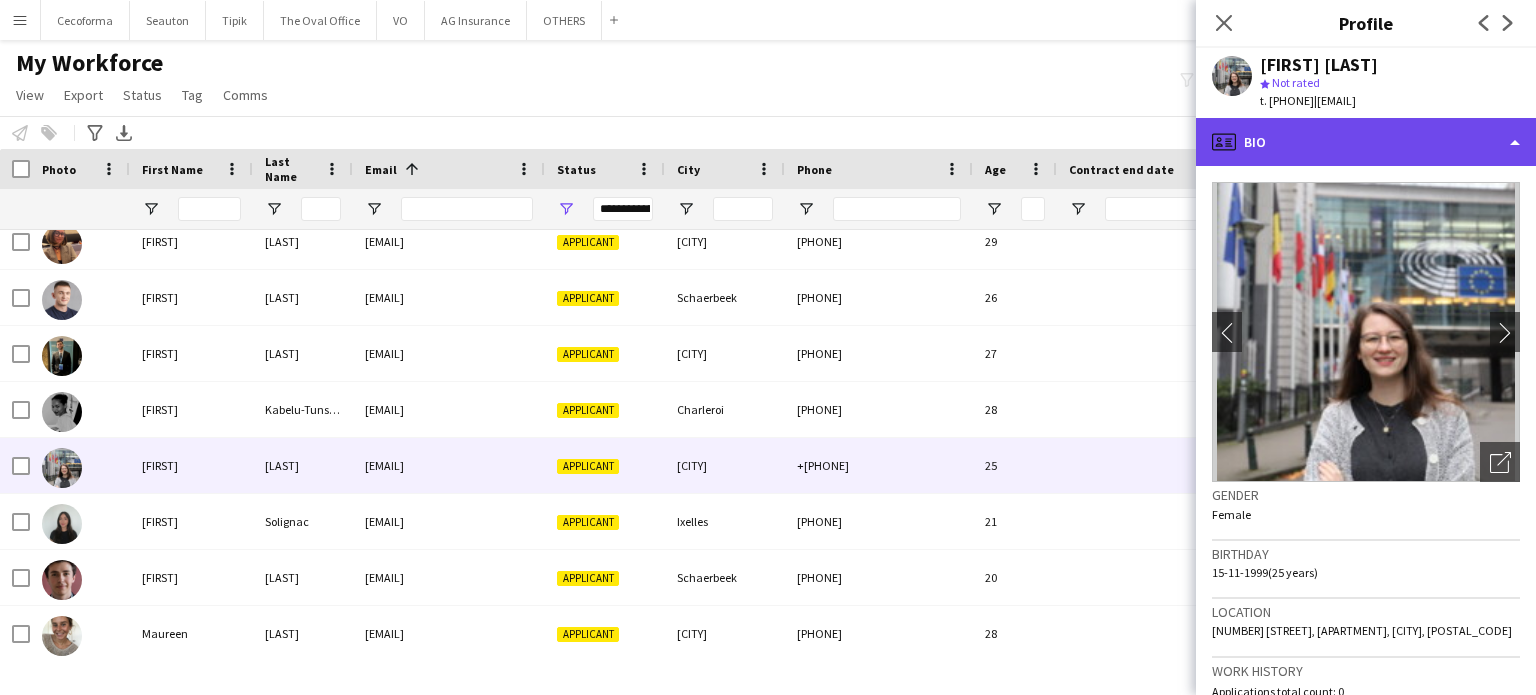 click on "profile
Bio" 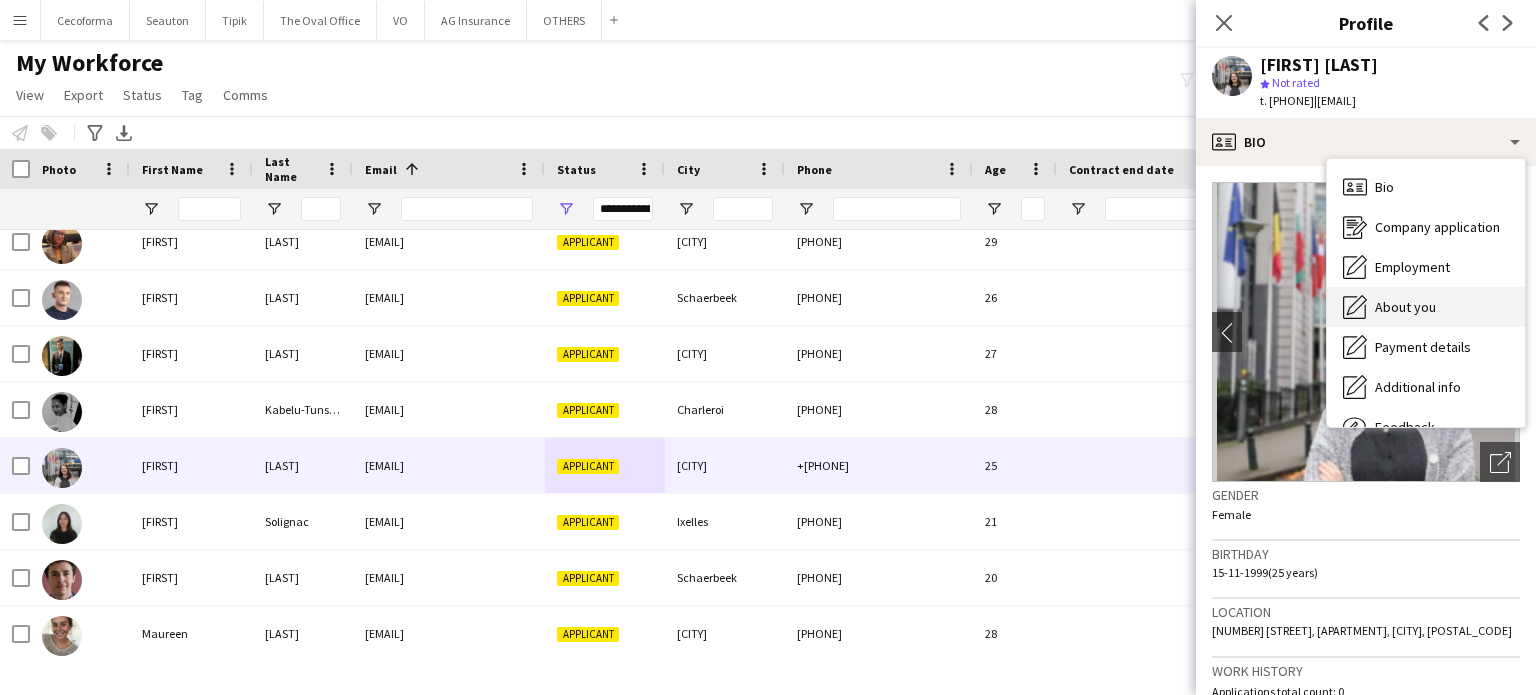 click on "About you" at bounding box center [1405, 307] 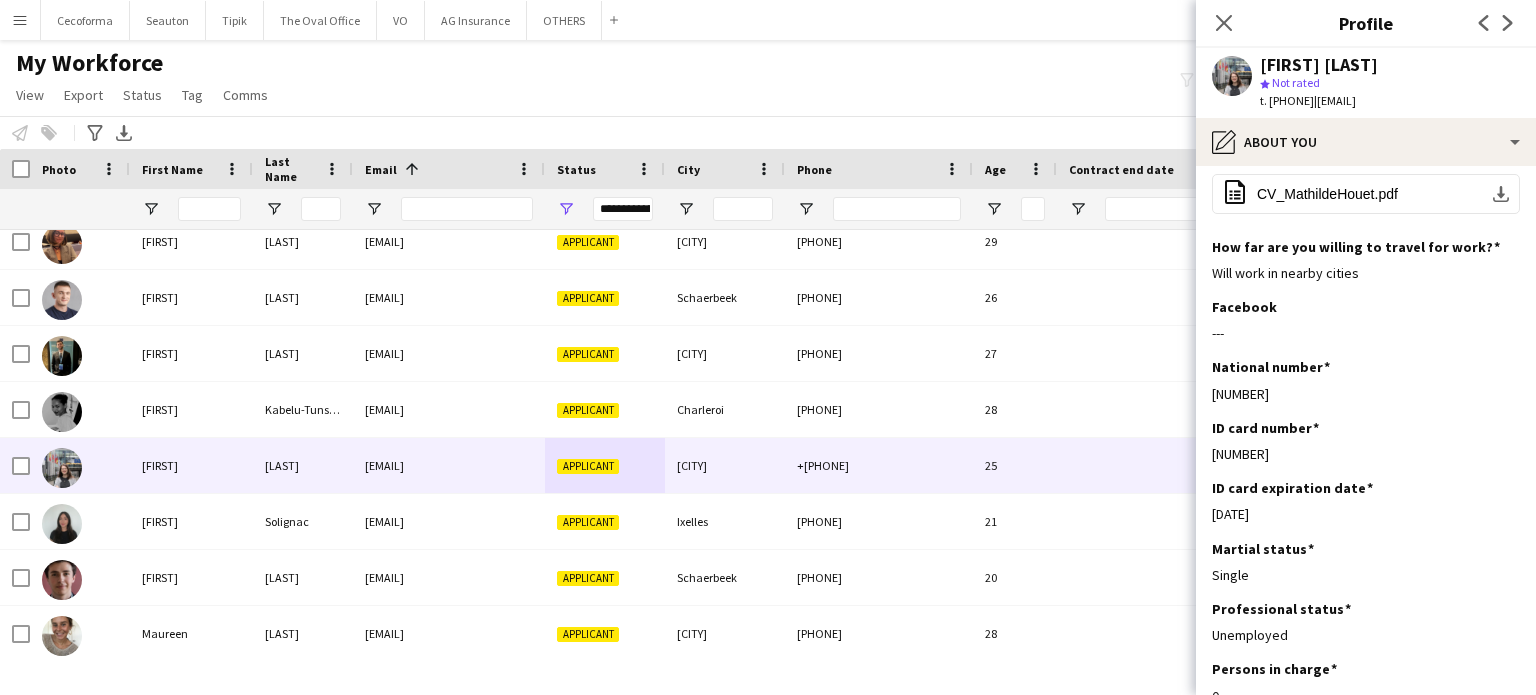 scroll, scrollTop: 0, scrollLeft: 0, axis: both 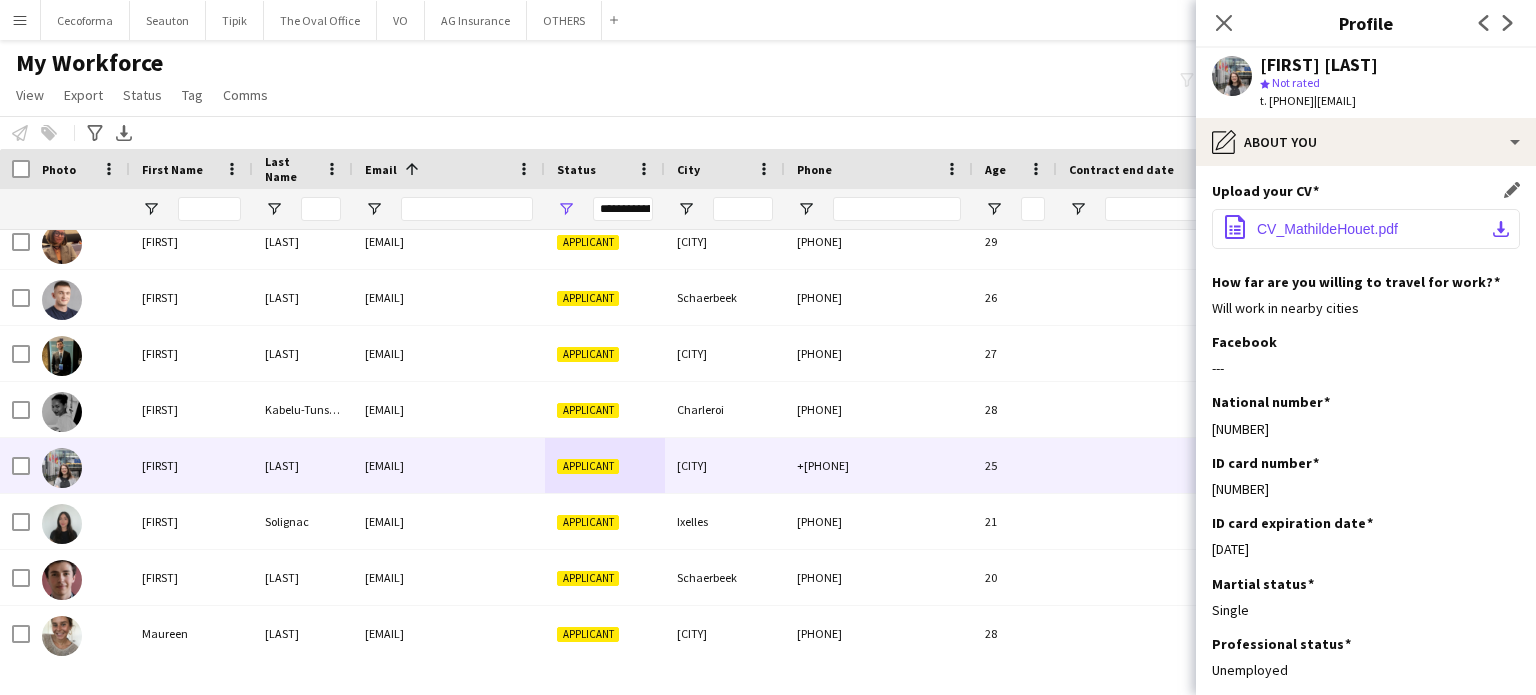 click on "CV_MathildeHouet.pdf" 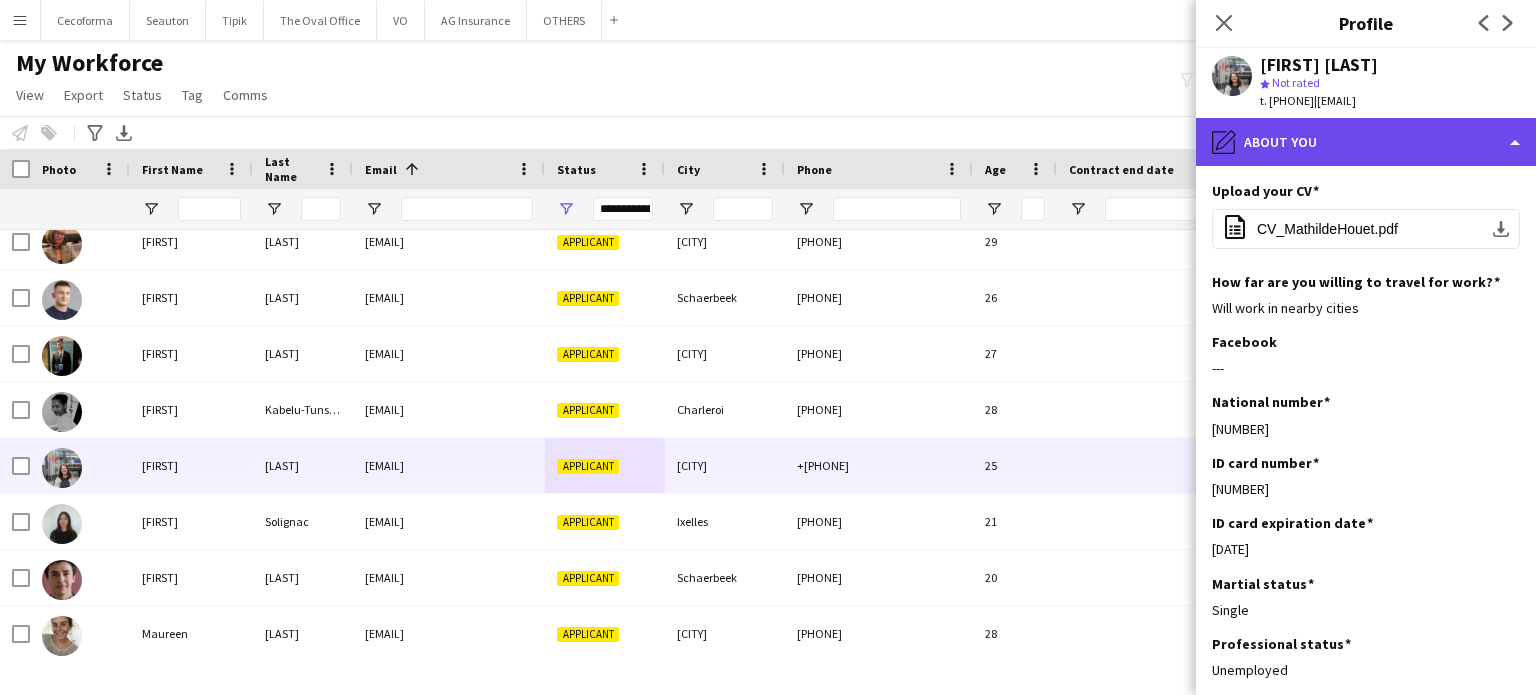 click on "pencil4
About you" 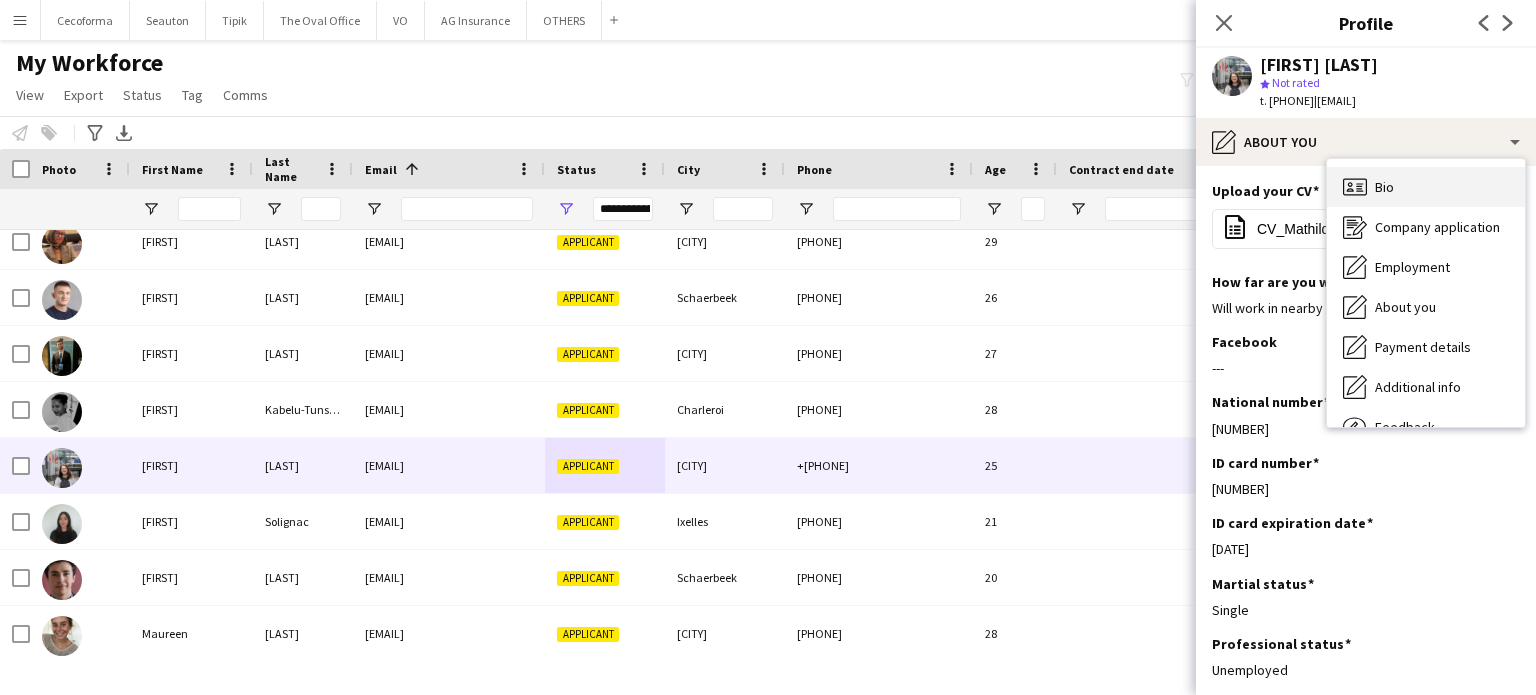 click on "Bio
Bio" at bounding box center (1426, 187) 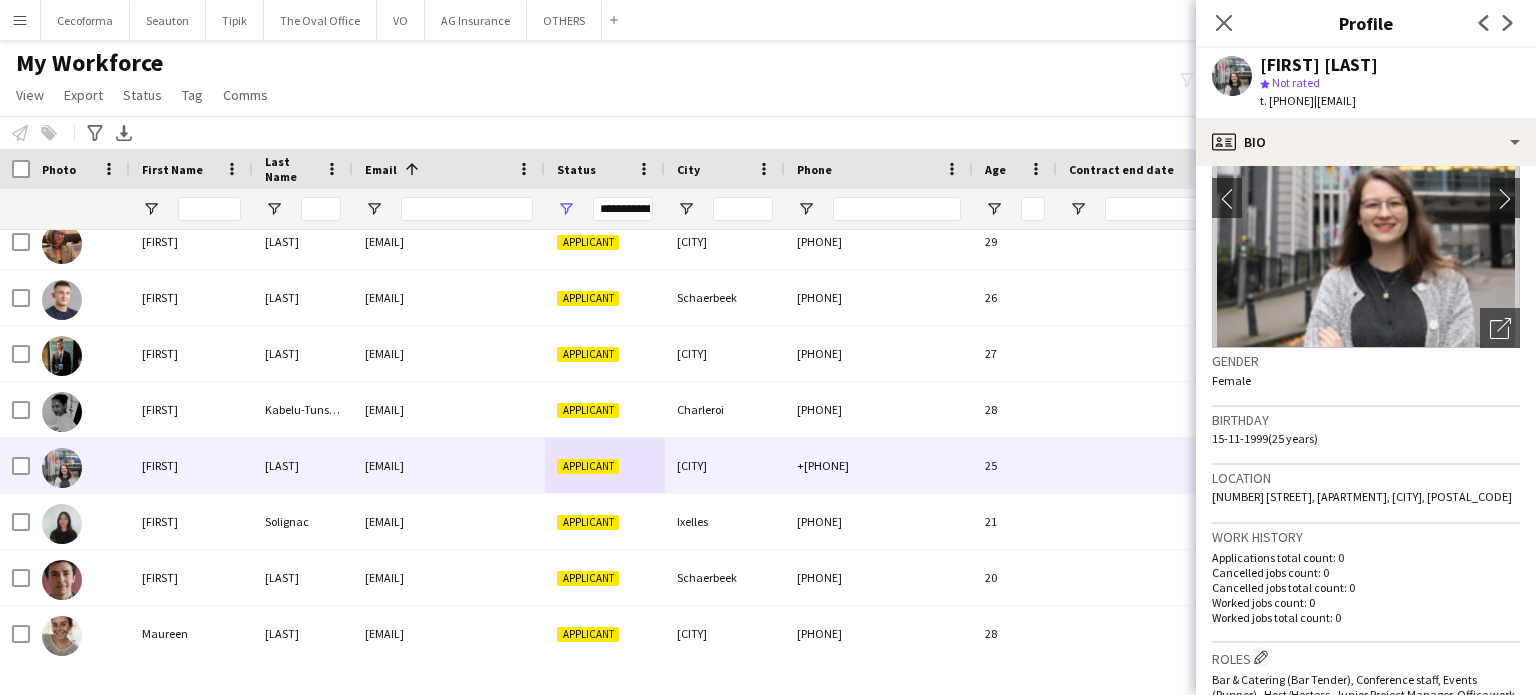 scroll, scrollTop: 400, scrollLeft: 0, axis: vertical 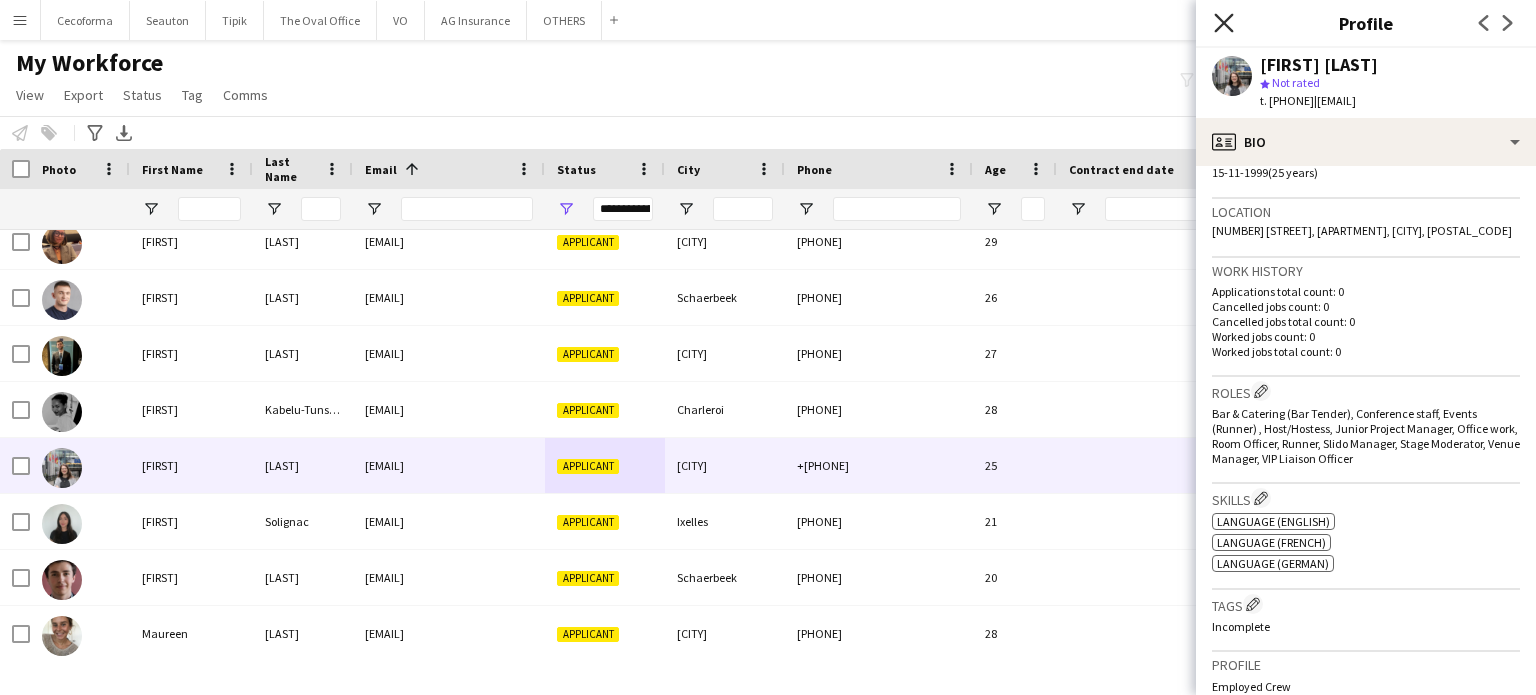 click 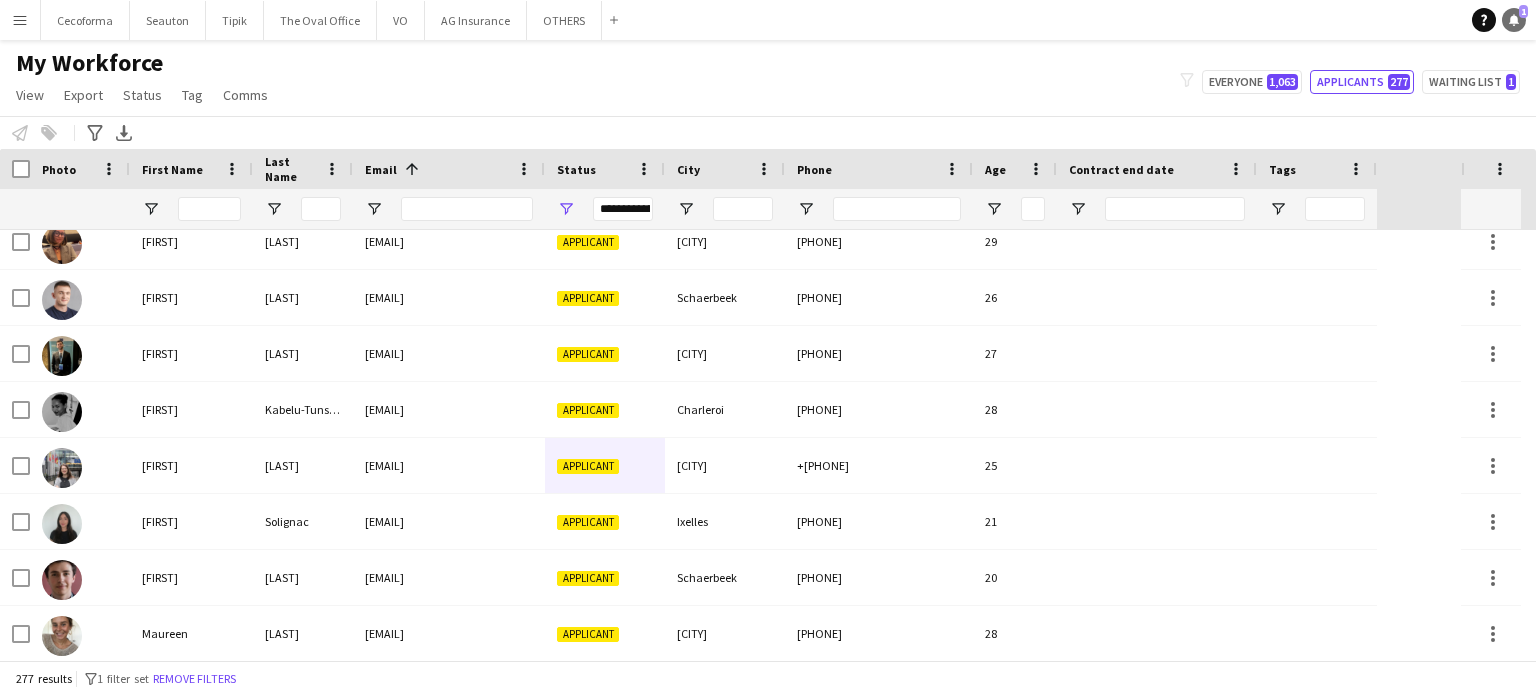 click 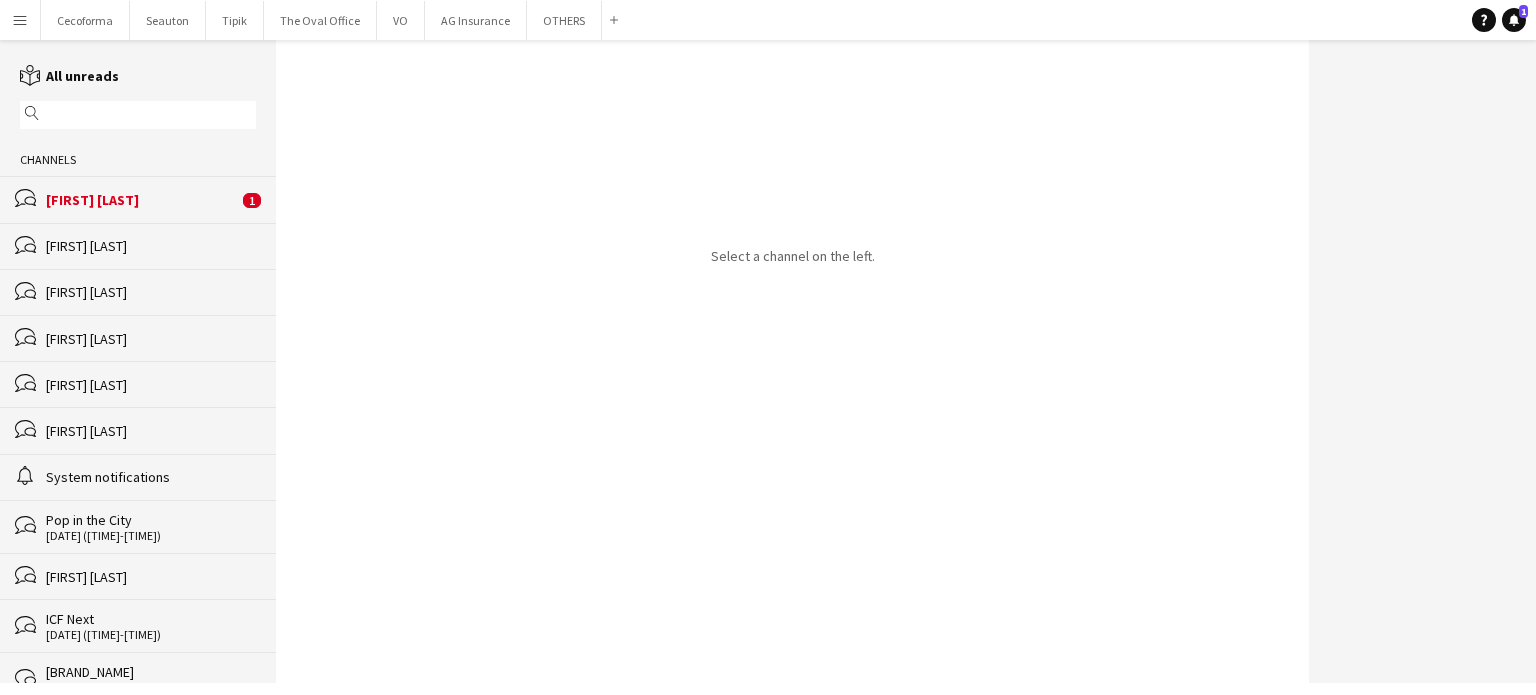 click on "[FIRST] [LAST]" 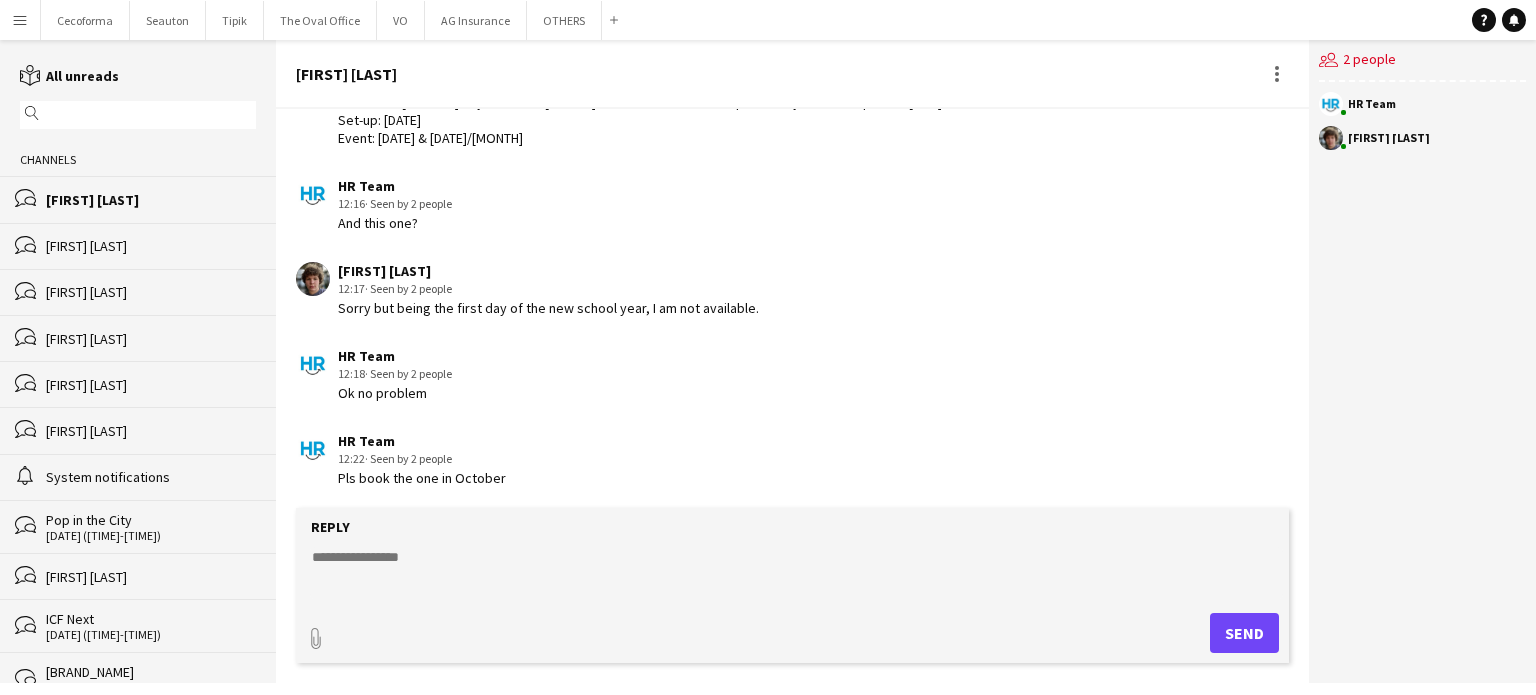 scroll, scrollTop: 2892, scrollLeft: 0, axis: vertical 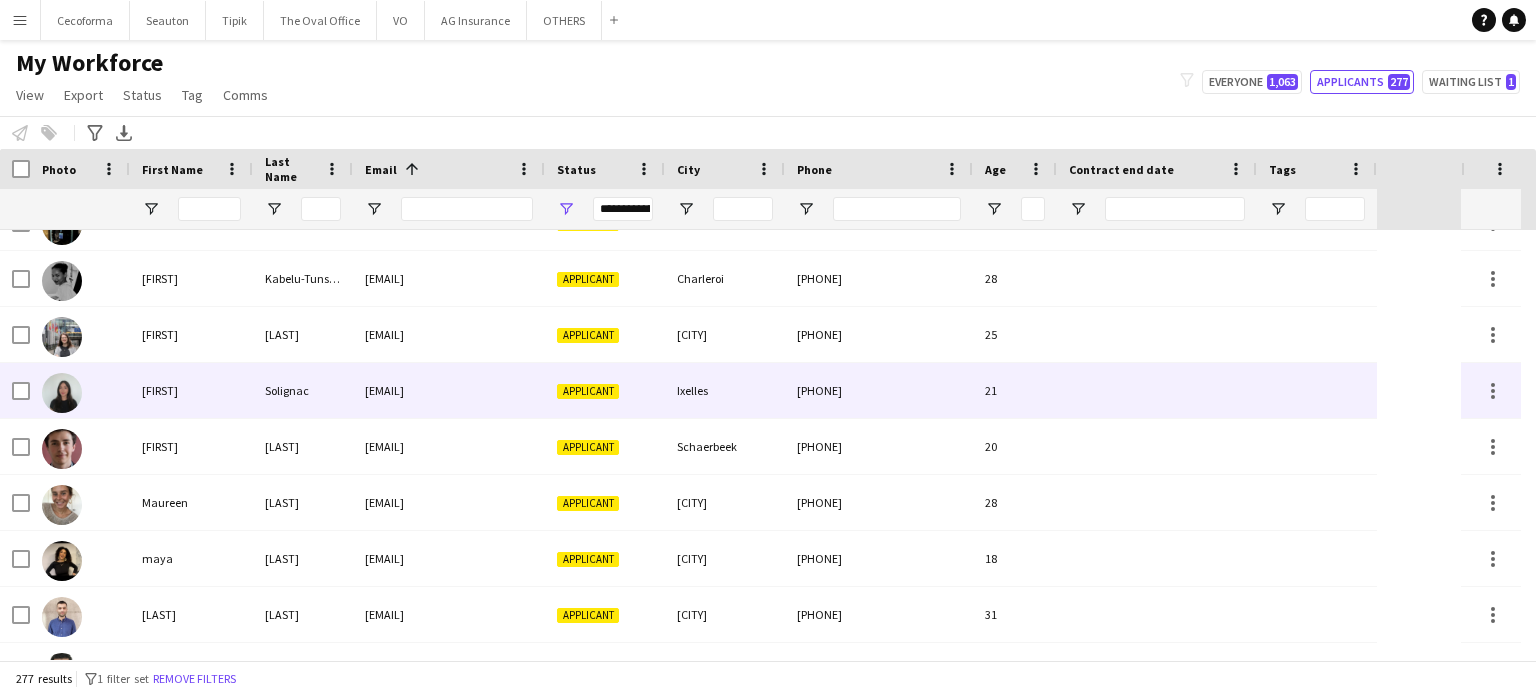 click on "[PHONE]" at bounding box center [879, 390] 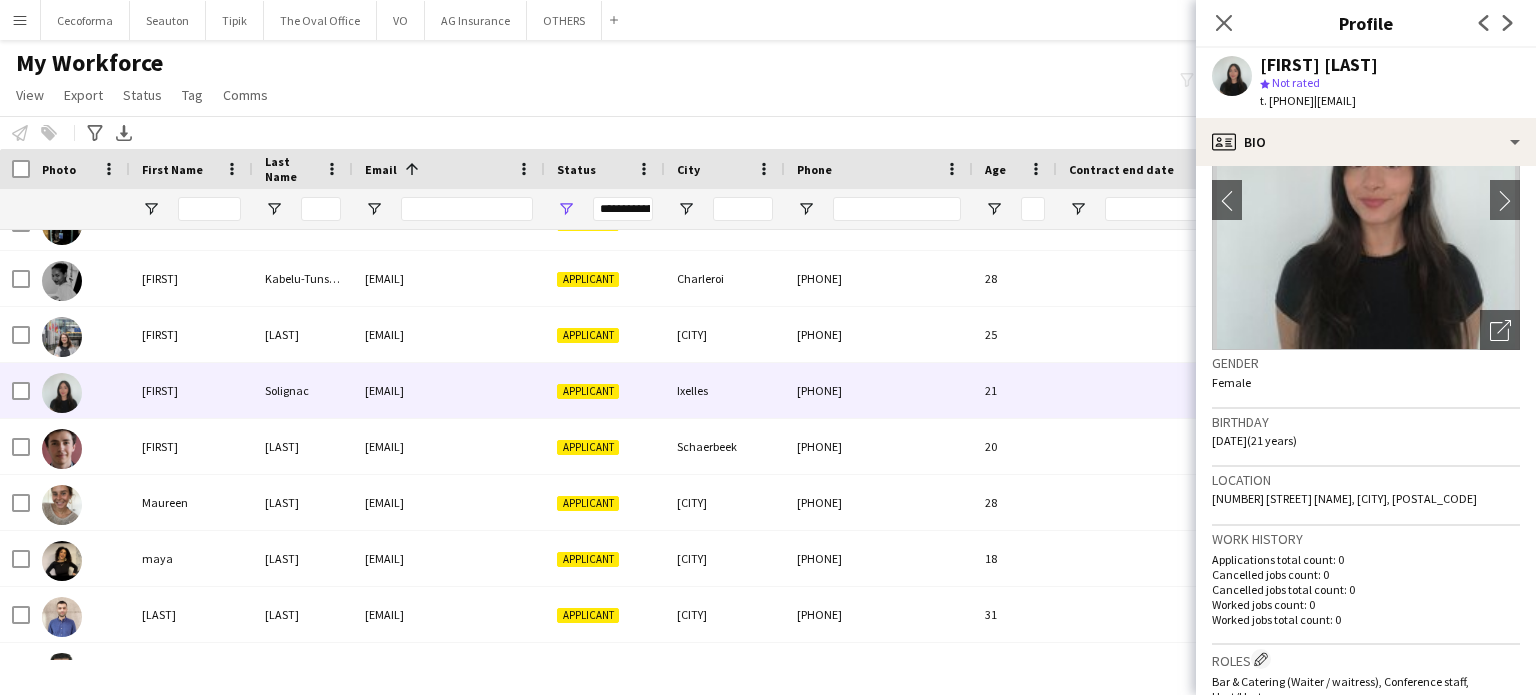 scroll, scrollTop: 0, scrollLeft: 0, axis: both 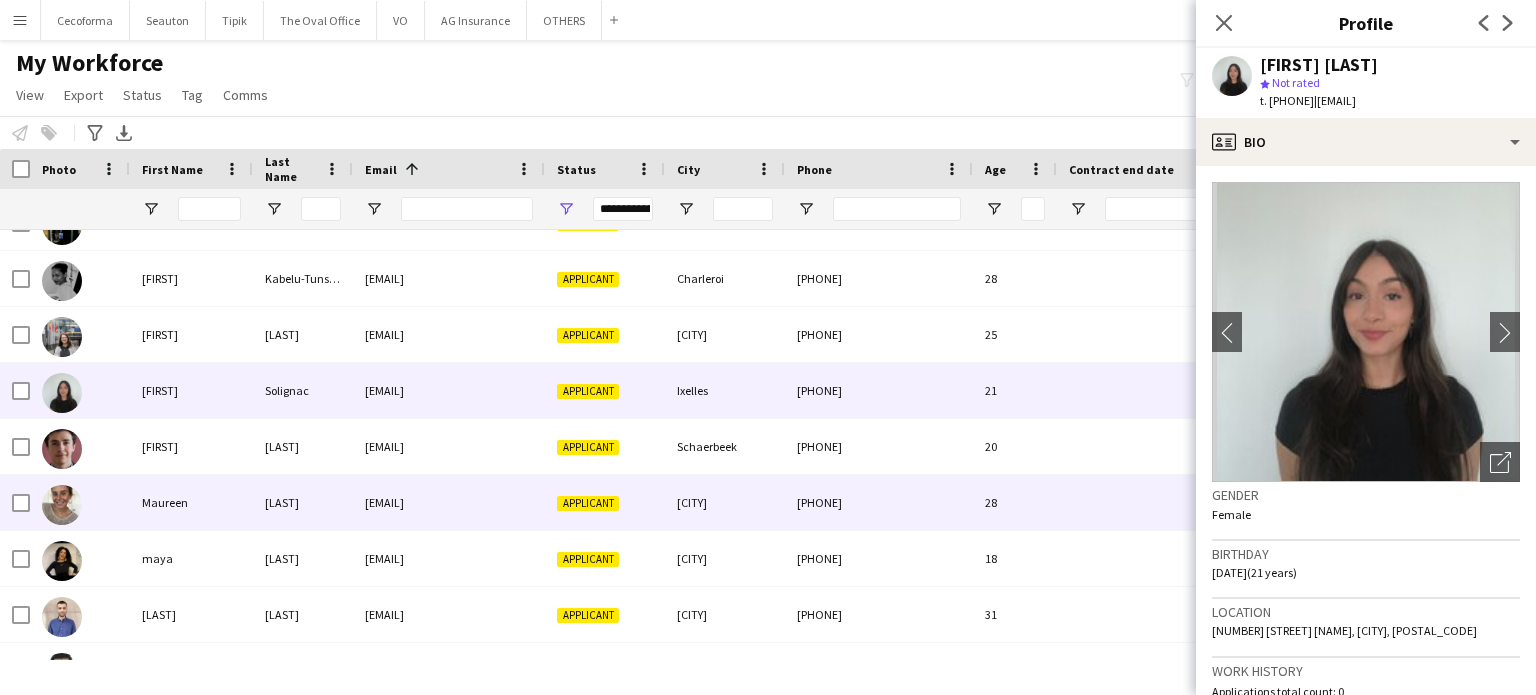 click on "[CITY]" at bounding box center [725, 502] 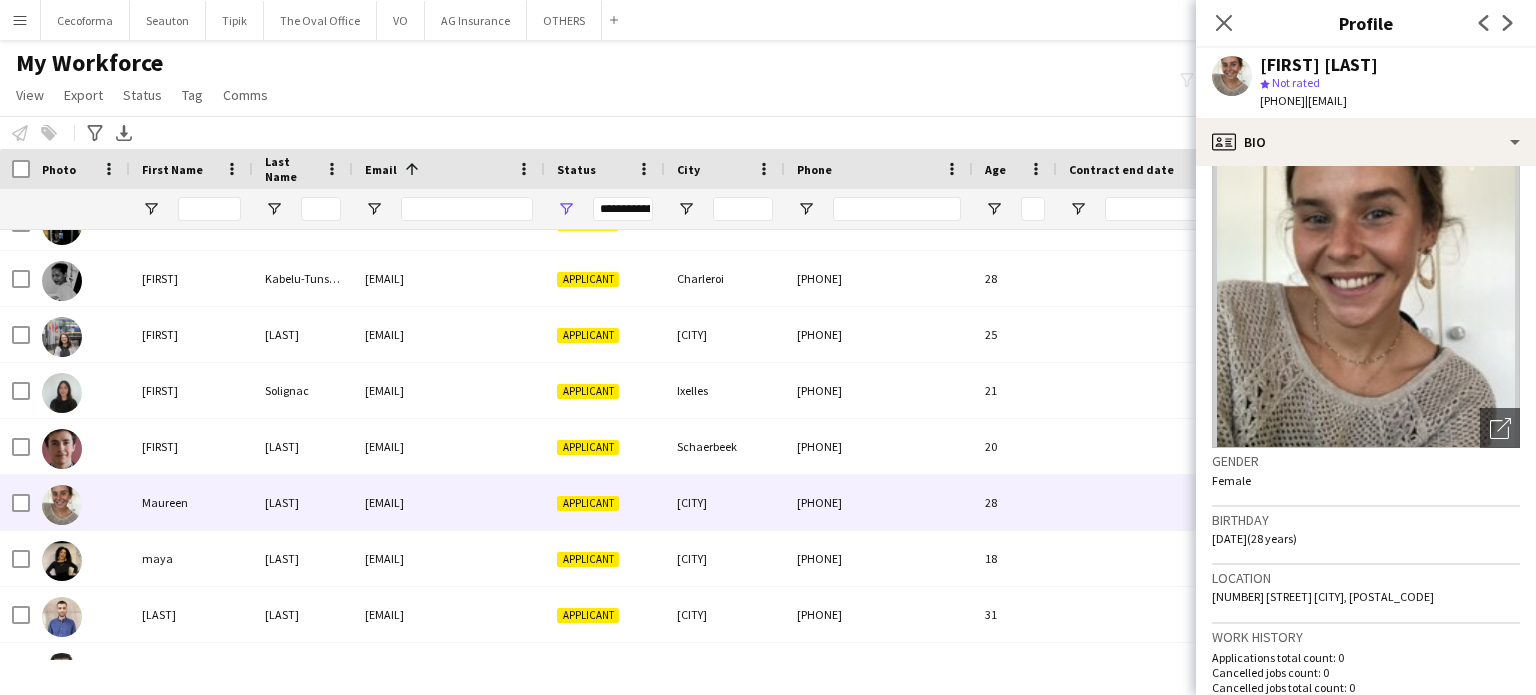 scroll, scrollTop: 0, scrollLeft: 0, axis: both 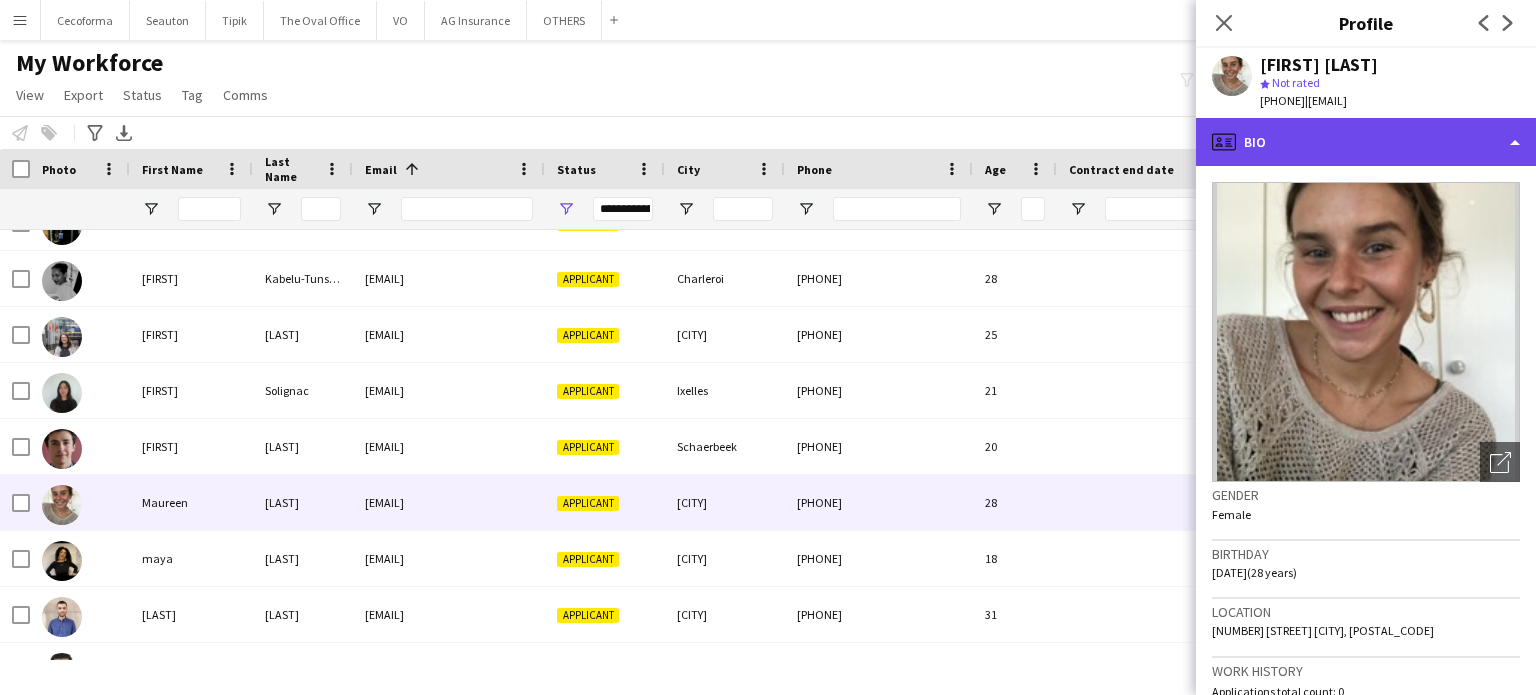 click on "profile
Bio" 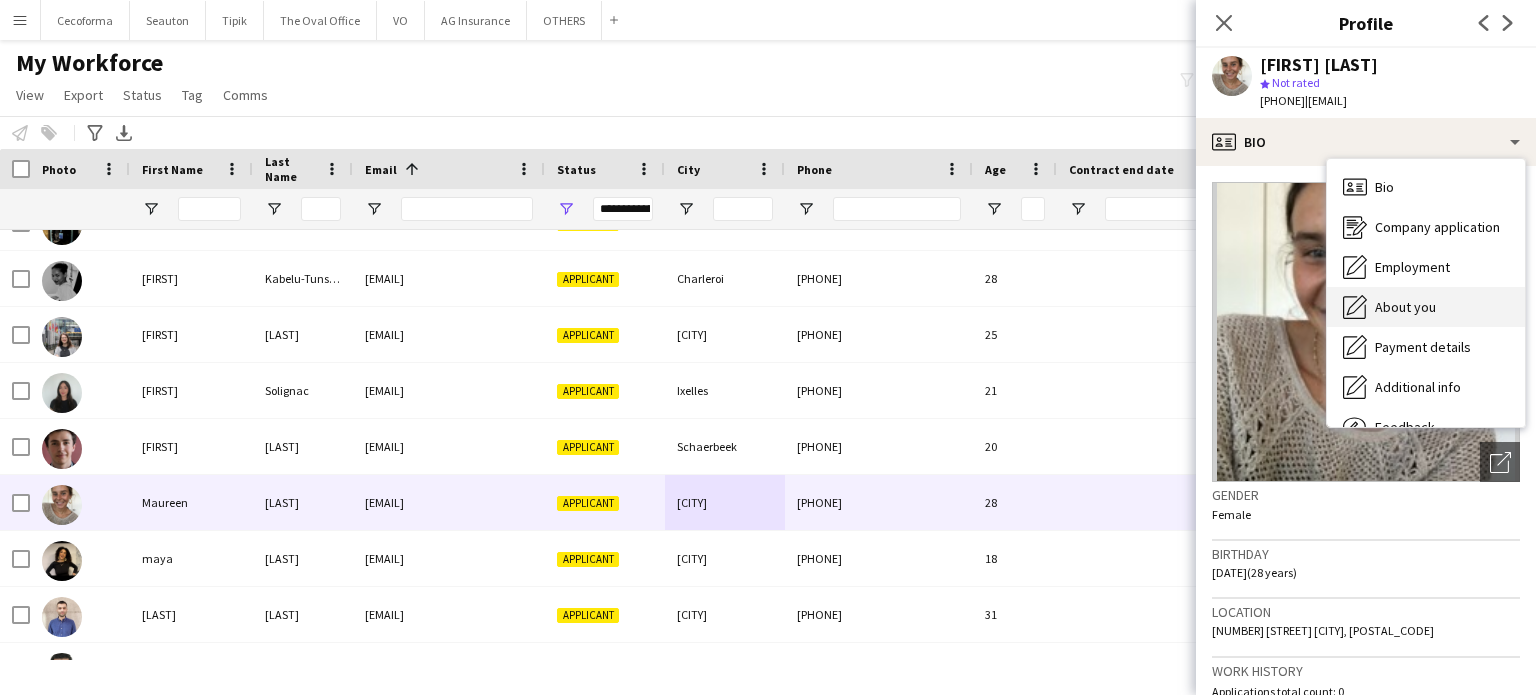 click on "About you" at bounding box center (1405, 307) 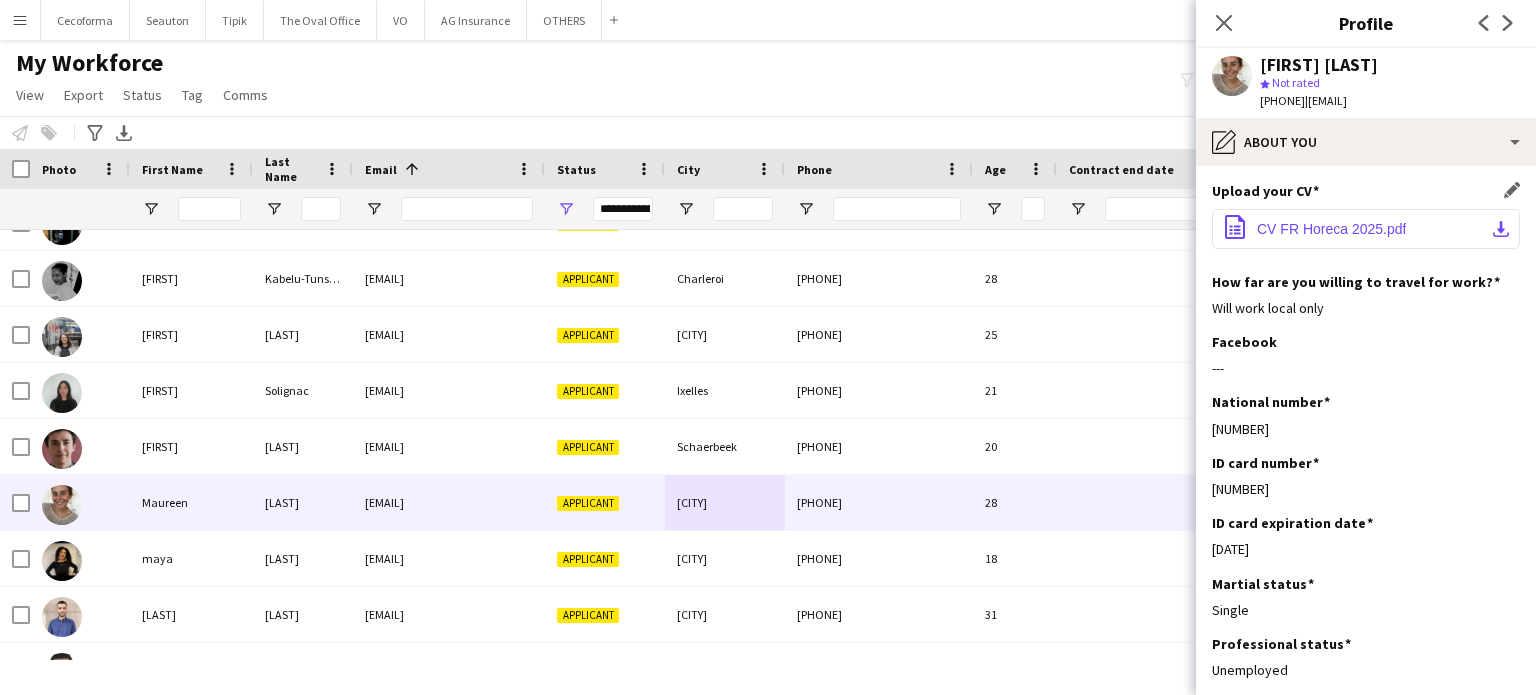 click on "CV FR Horeca 2025.pdf" 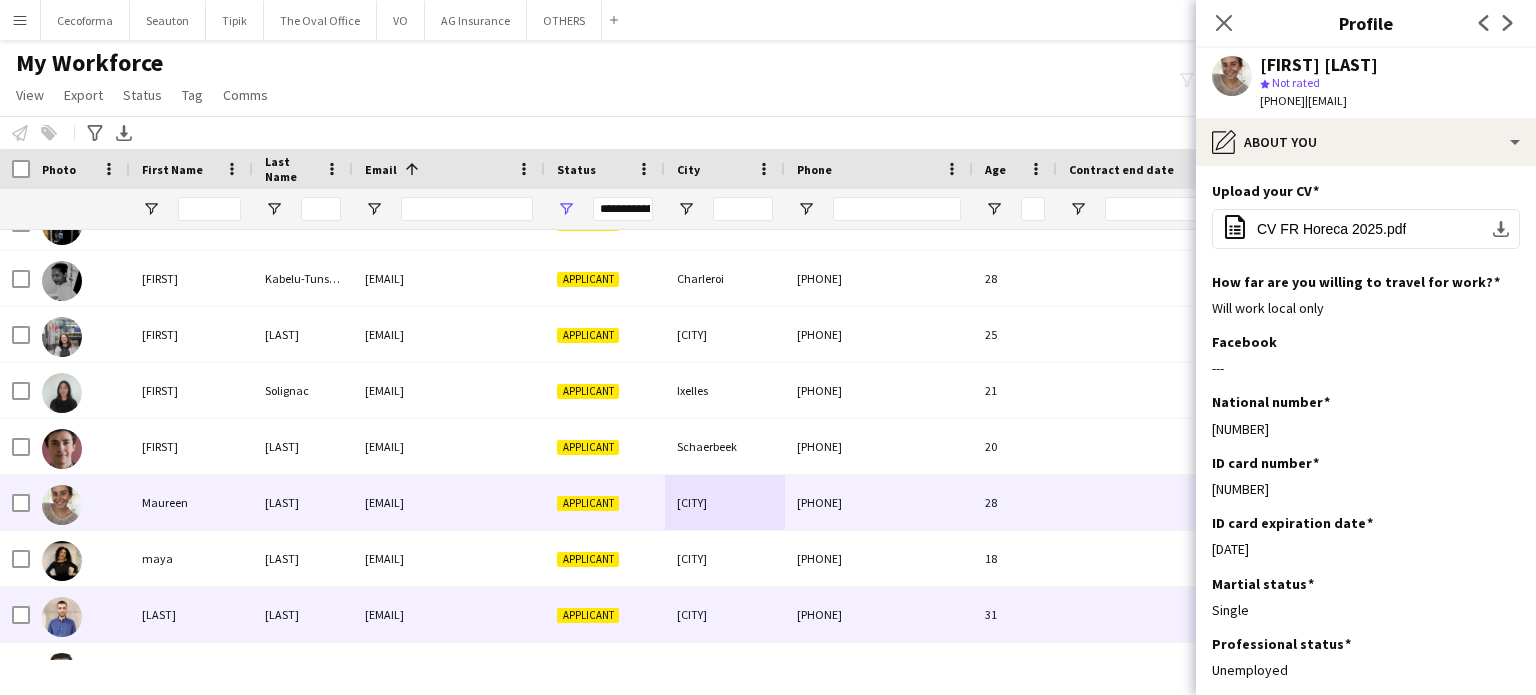 scroll, scrollTop: 9359, scrollLeft: 0, axis: vertical 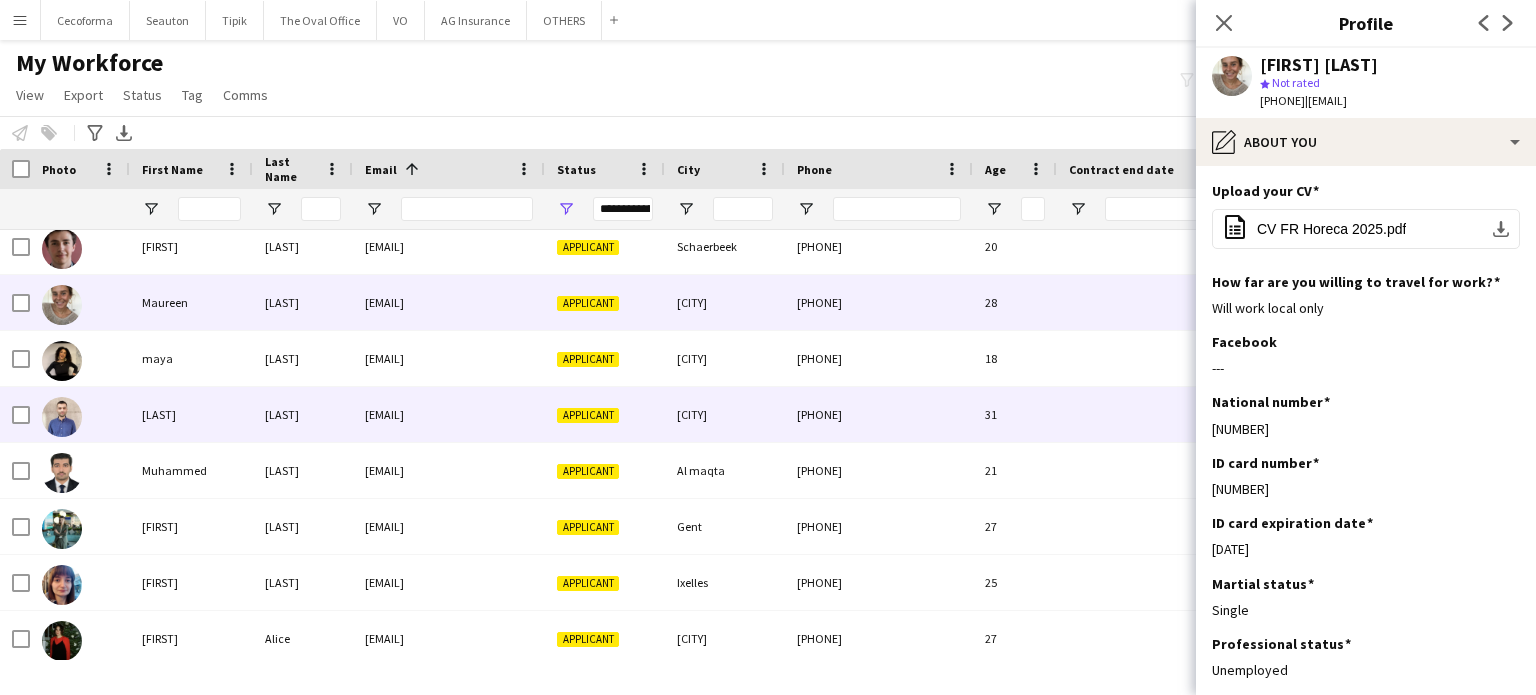 click on "Applicant" at bounding box center [605, 414] 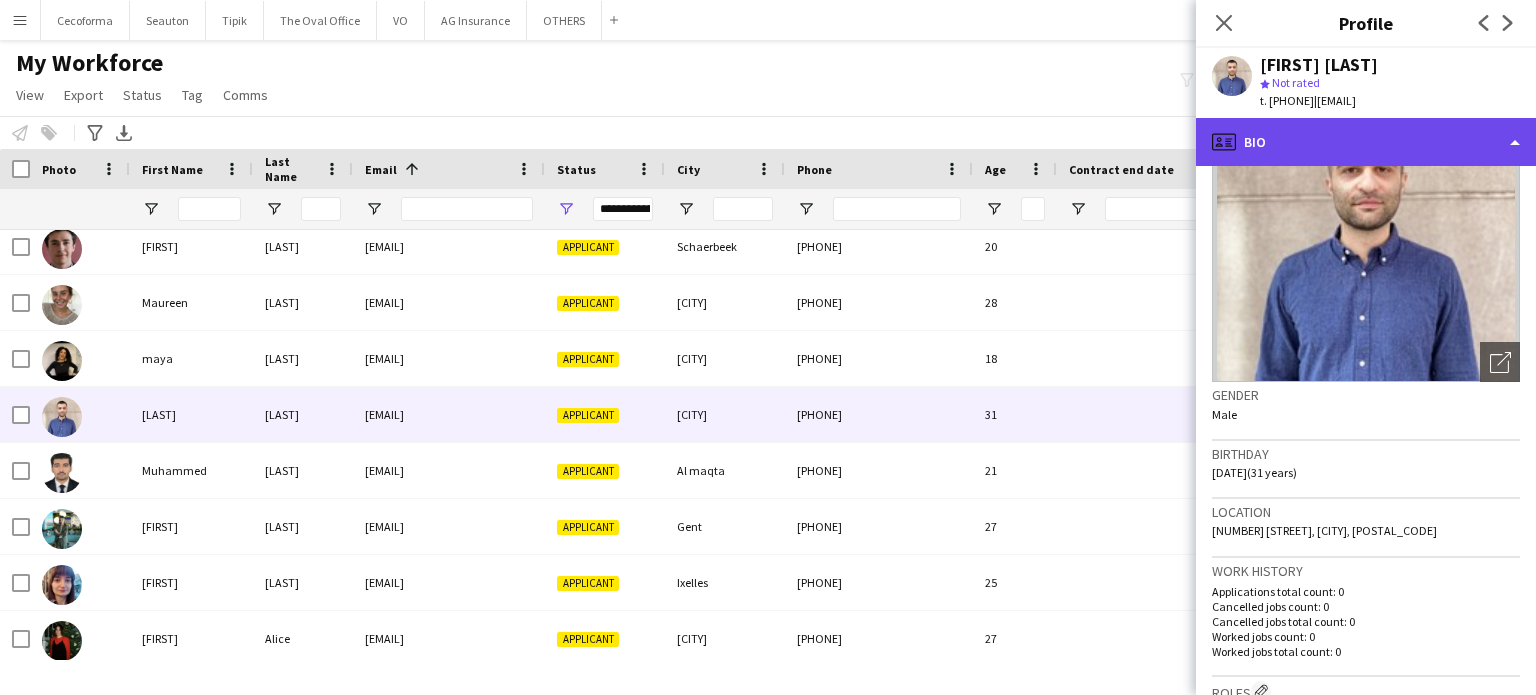click on "profile
Bio" 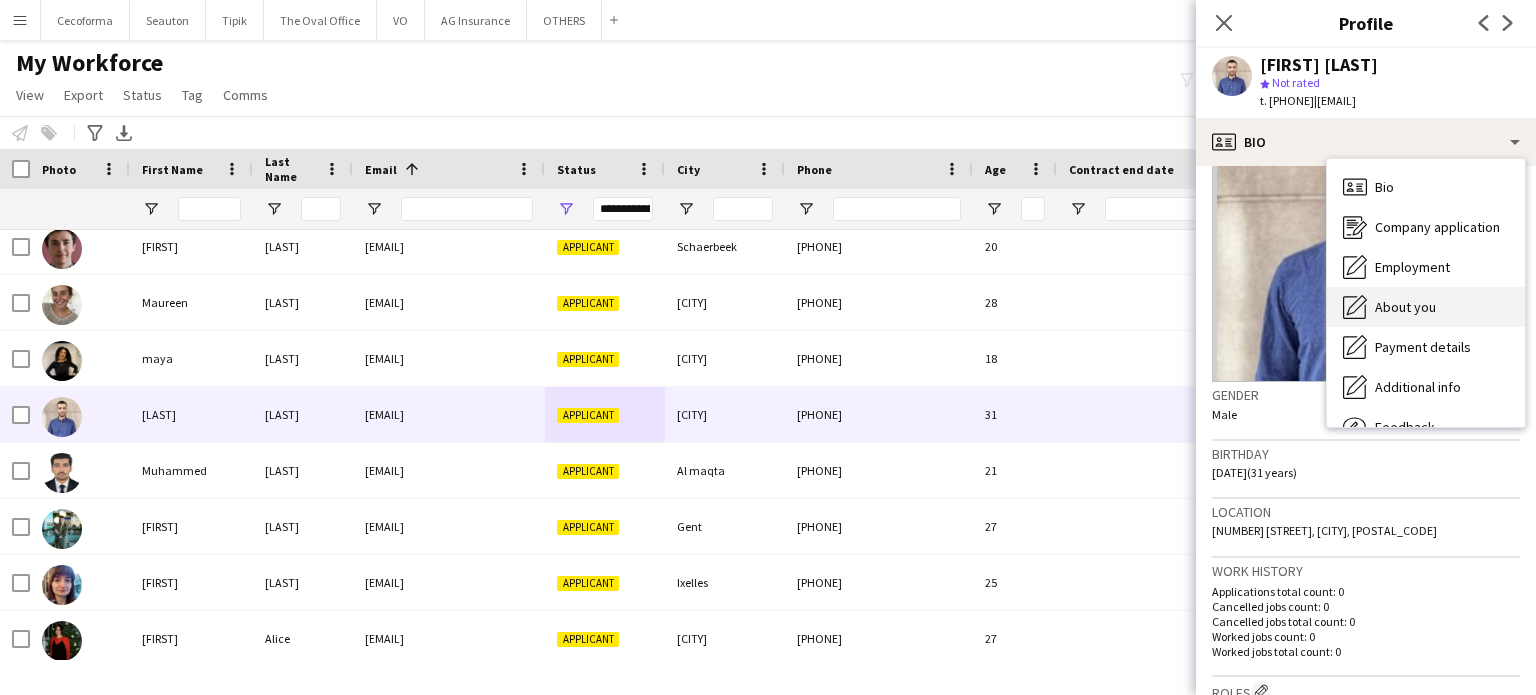 click on "About you" at bounding box center (1405, 307) 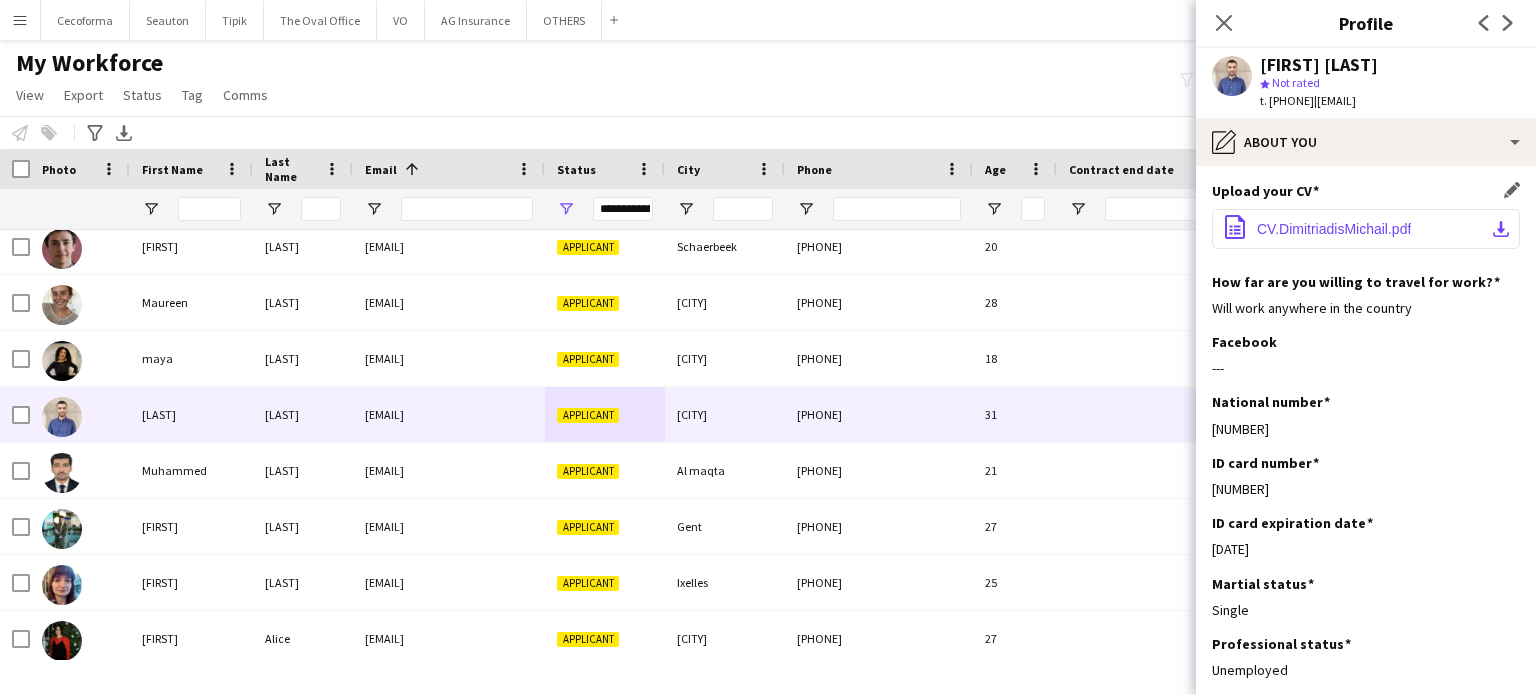 click on "CV.DimitriadisMichail.pdf" 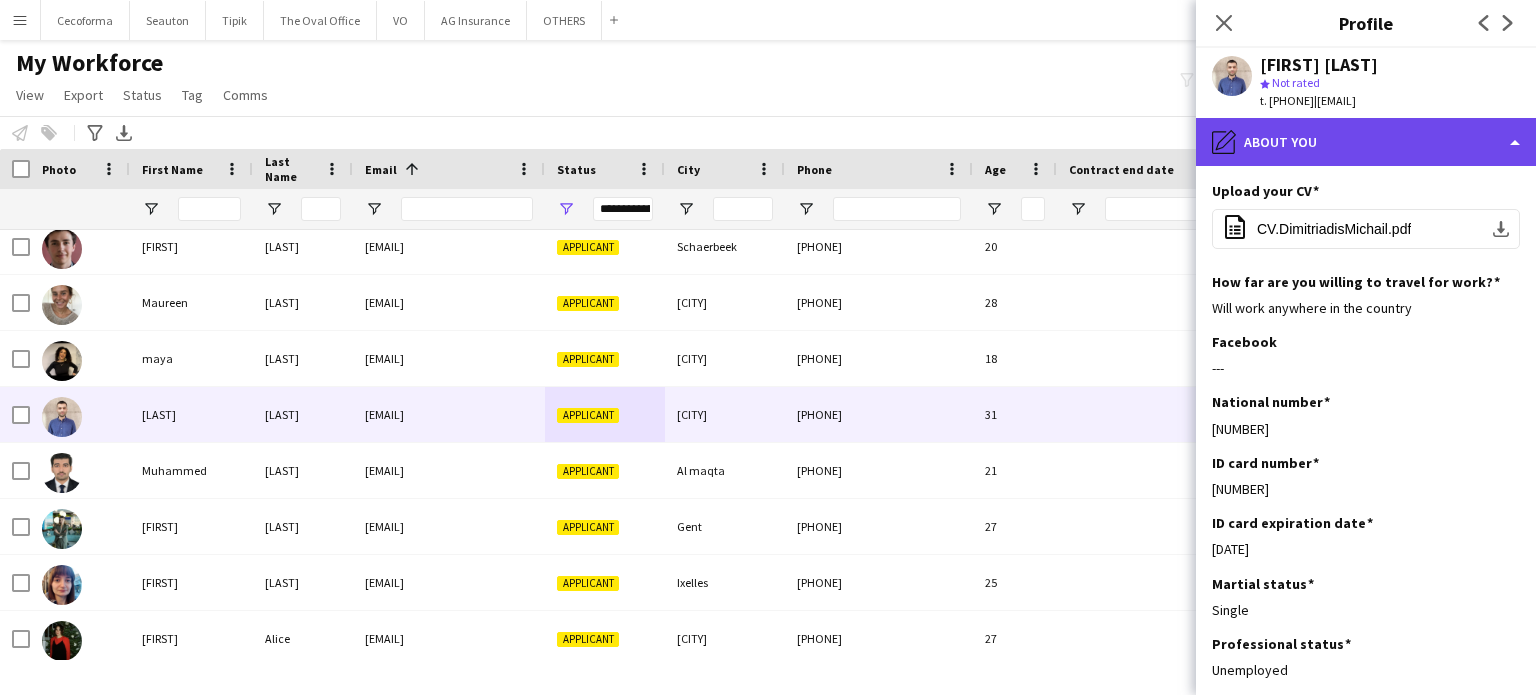 click on "pencil4
About you" 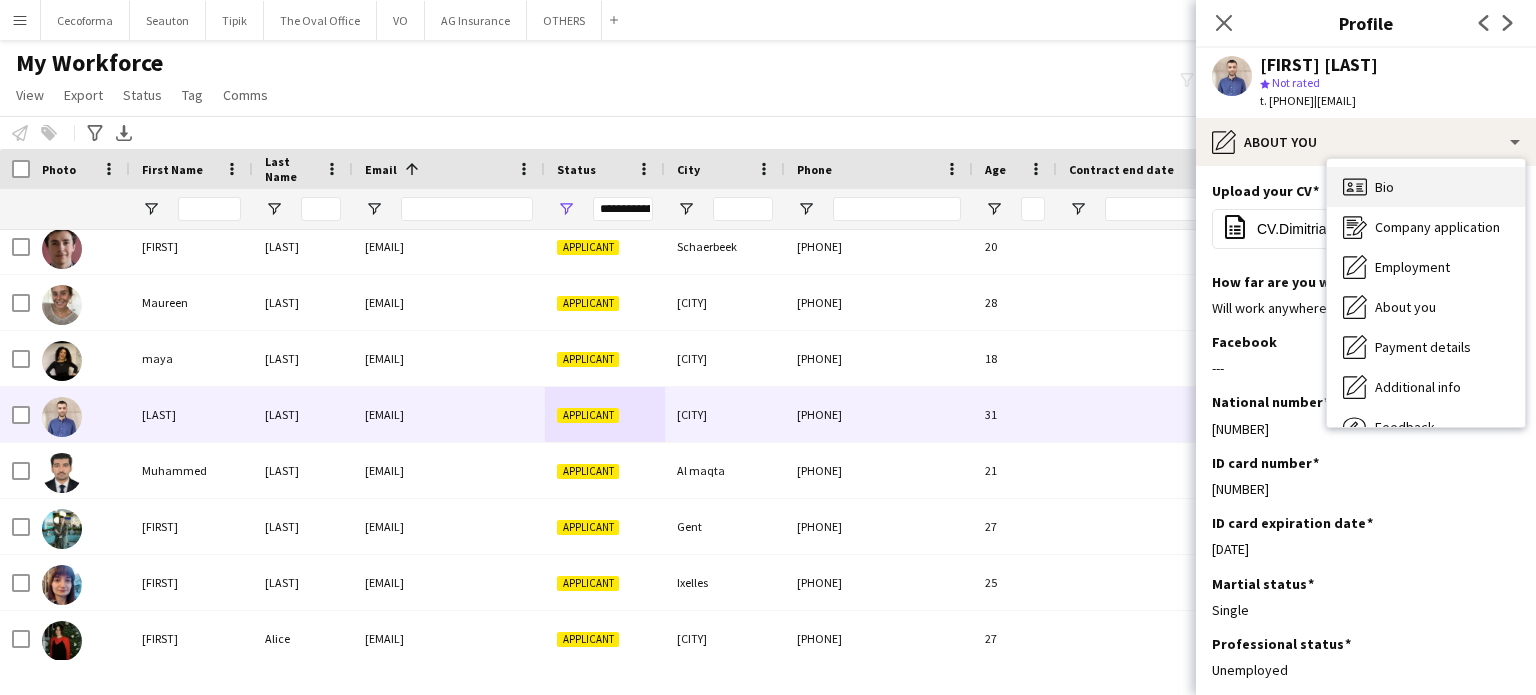 click on "Bio" at bounding box center (1384, 187) 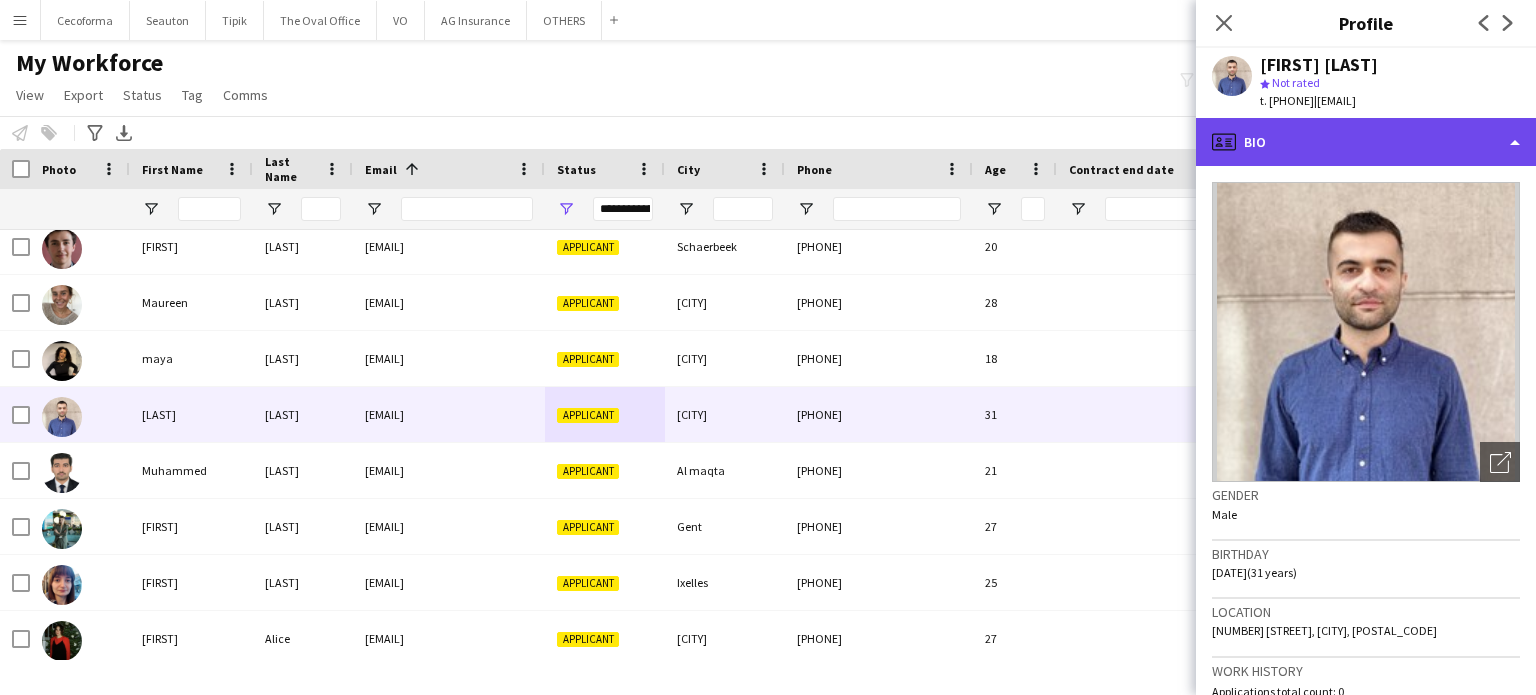 click on "profile
Bio" 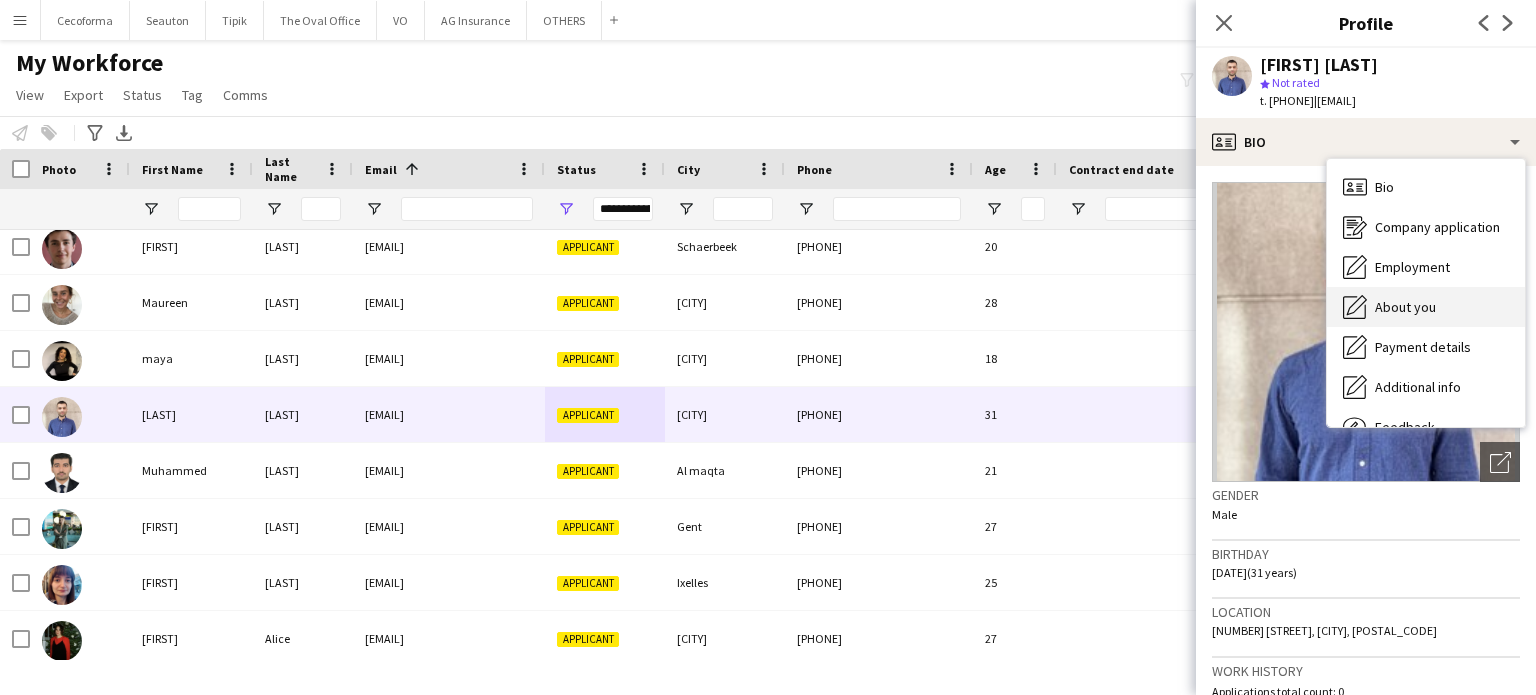 click on "About you" at bounding box center (1405, 307) 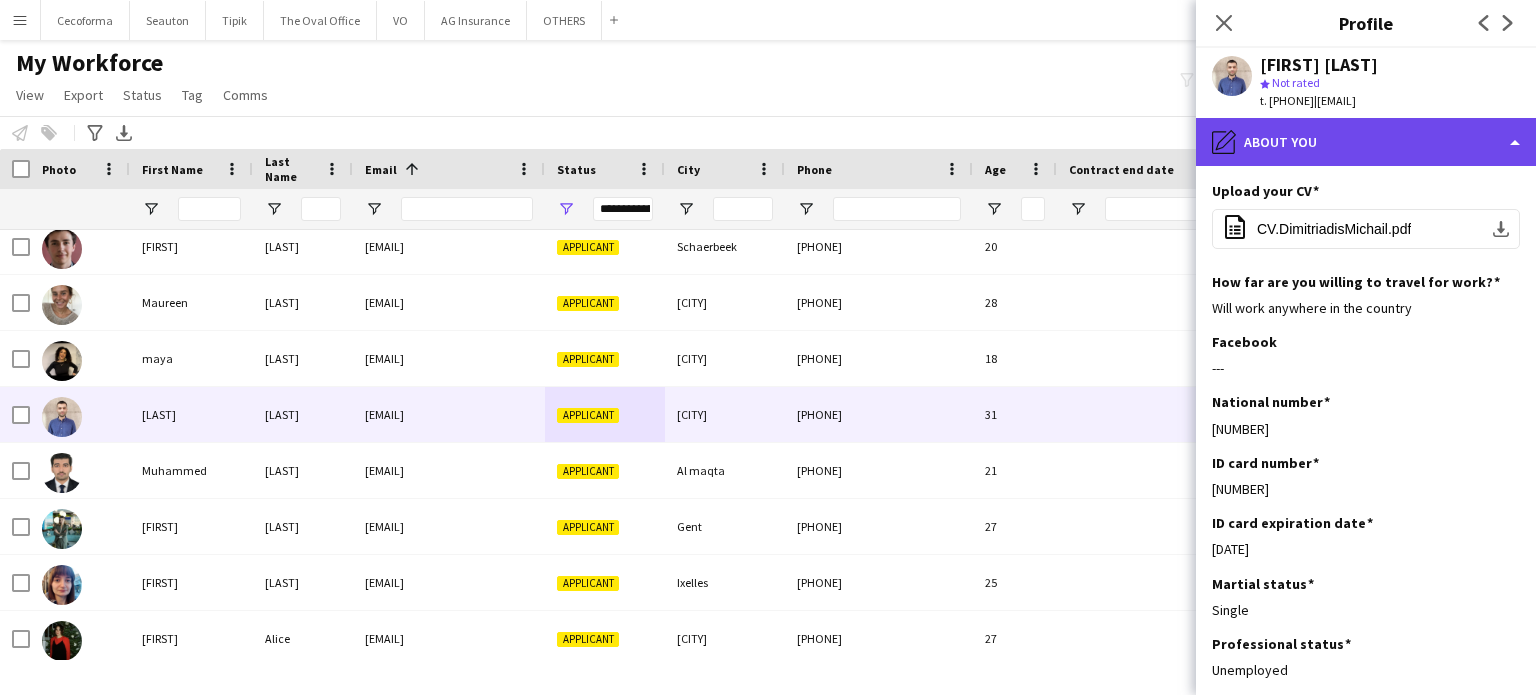 click on "pencil4
About you" 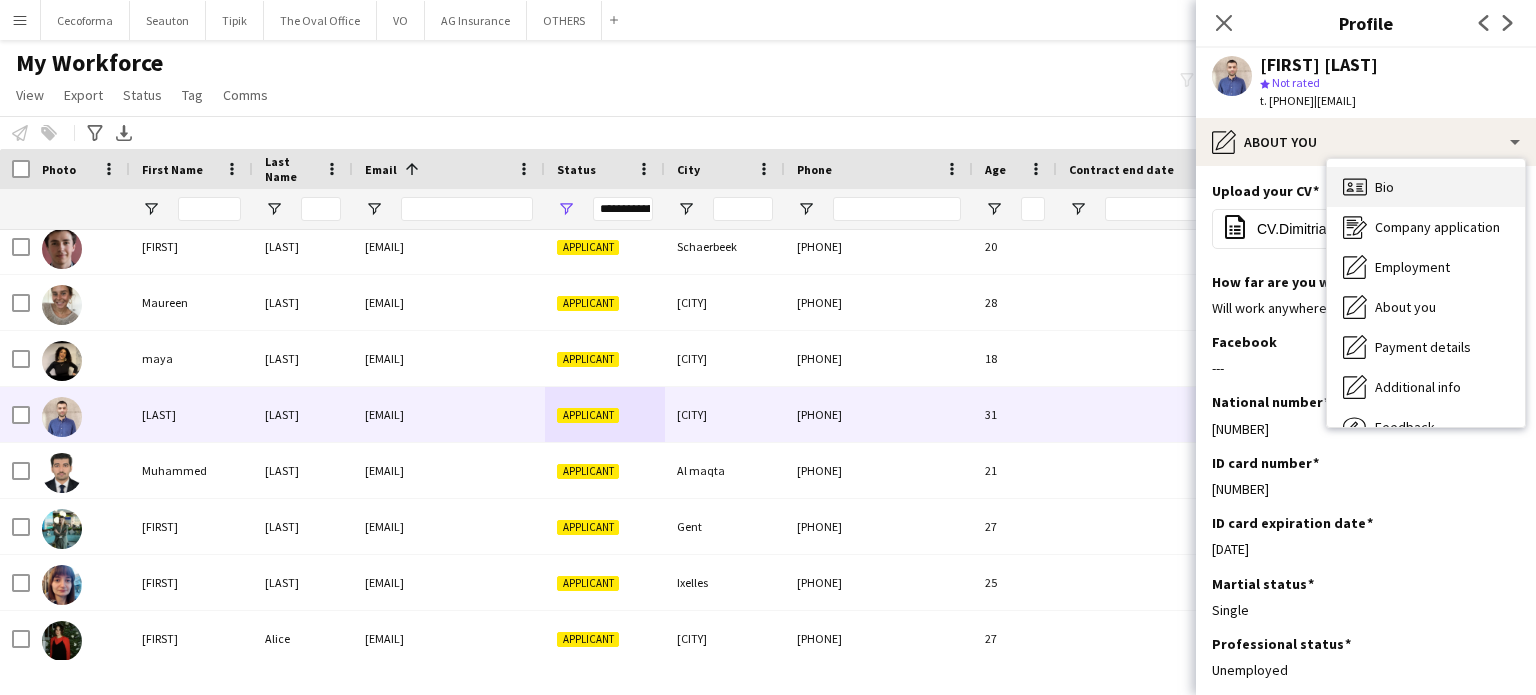 click on "Bio" at bounding box center (1384, 187) 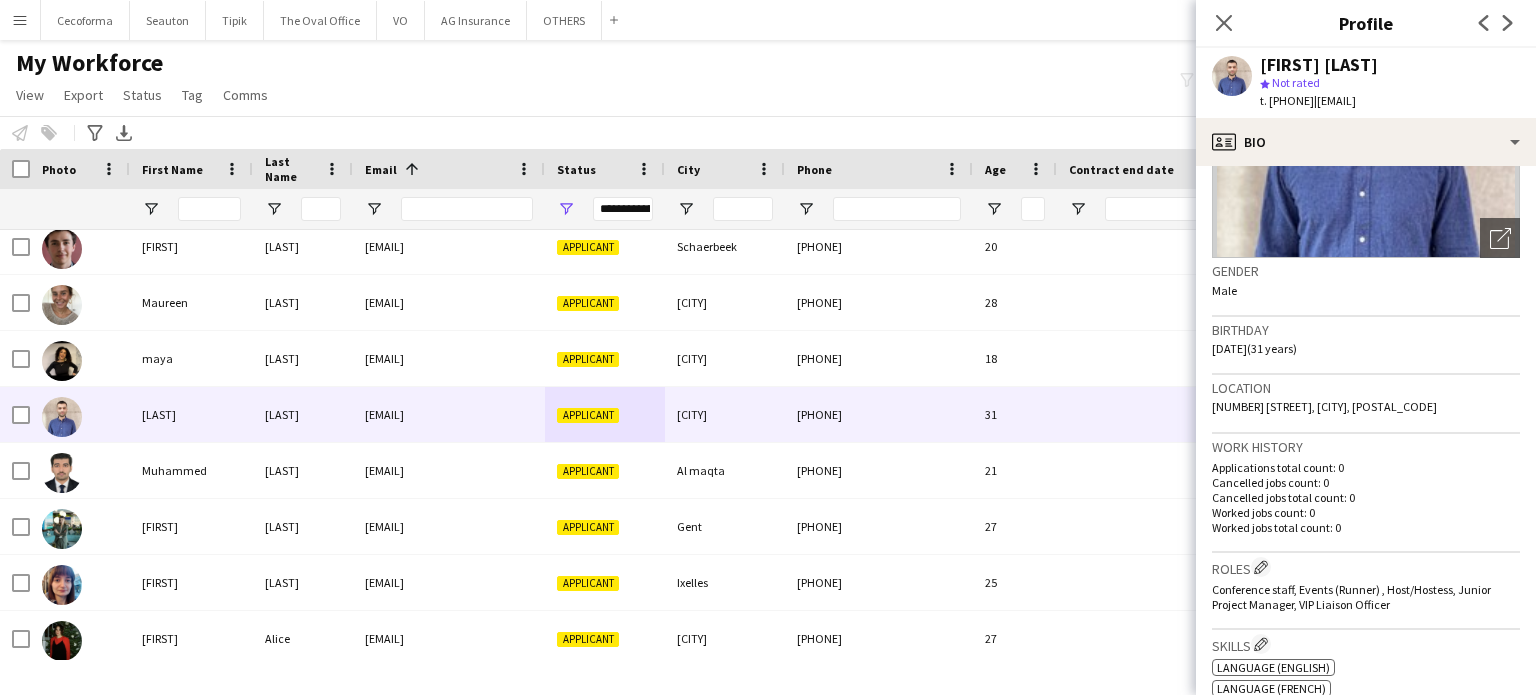 scroll, scrollTop: 300, scrollLeft: 0, axis: vertical 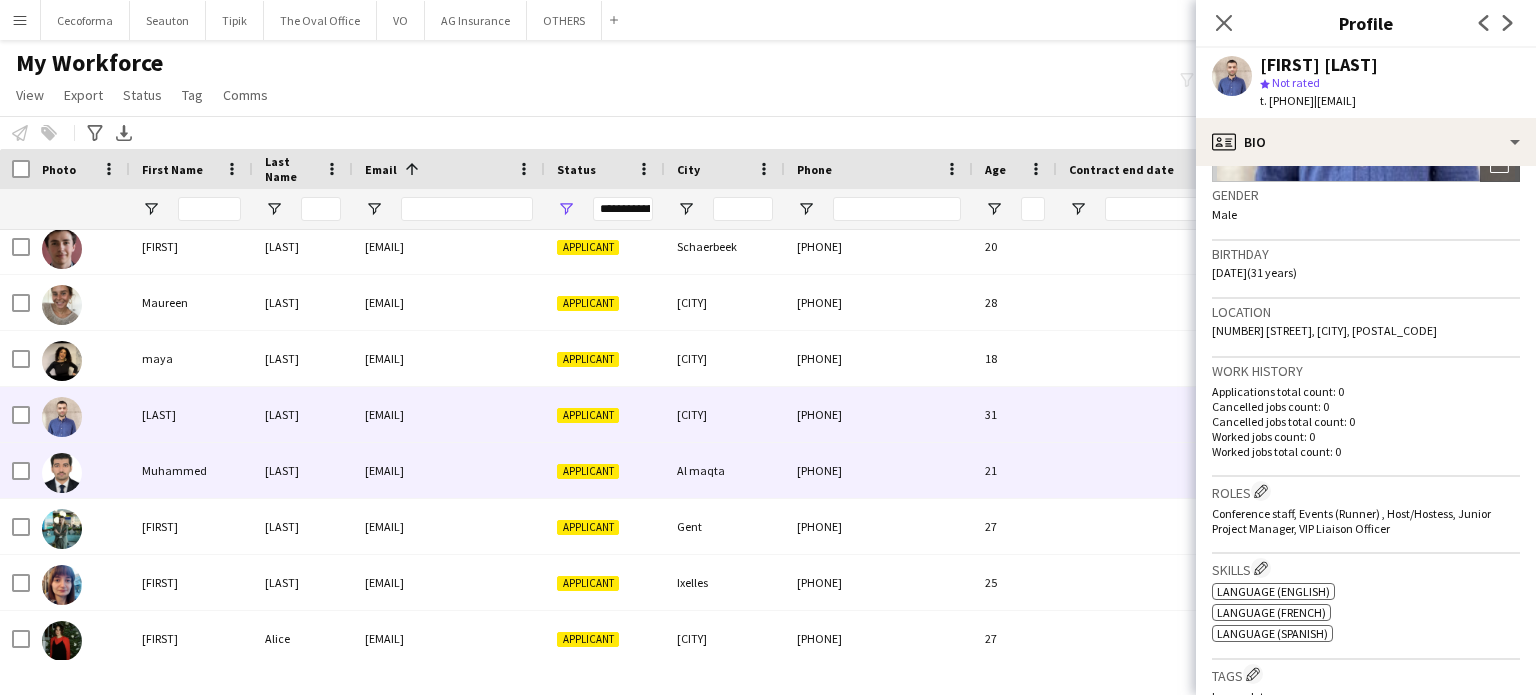 click on "Muhammed" at bounding box center (191, 470) 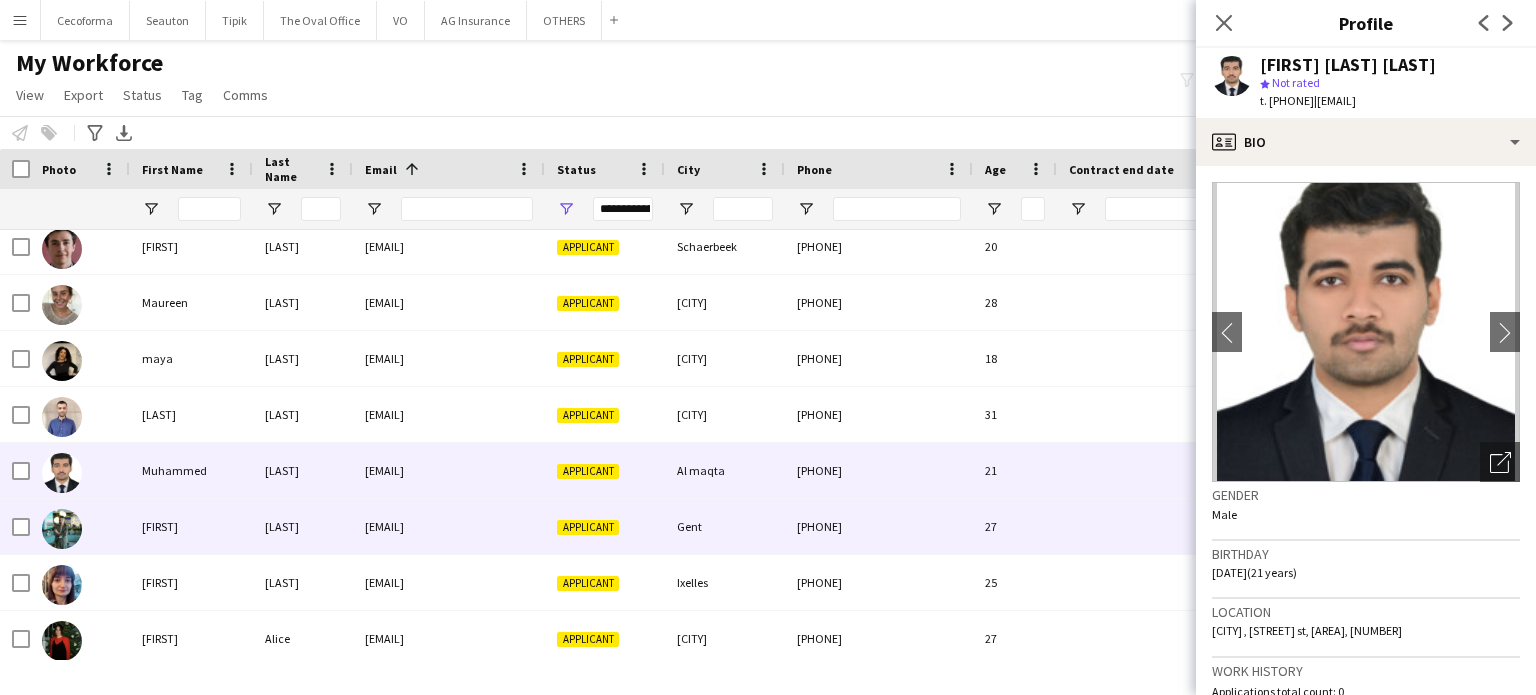 scroll, scrollTop: 9456, scrollLeft: 0, axis: vertical 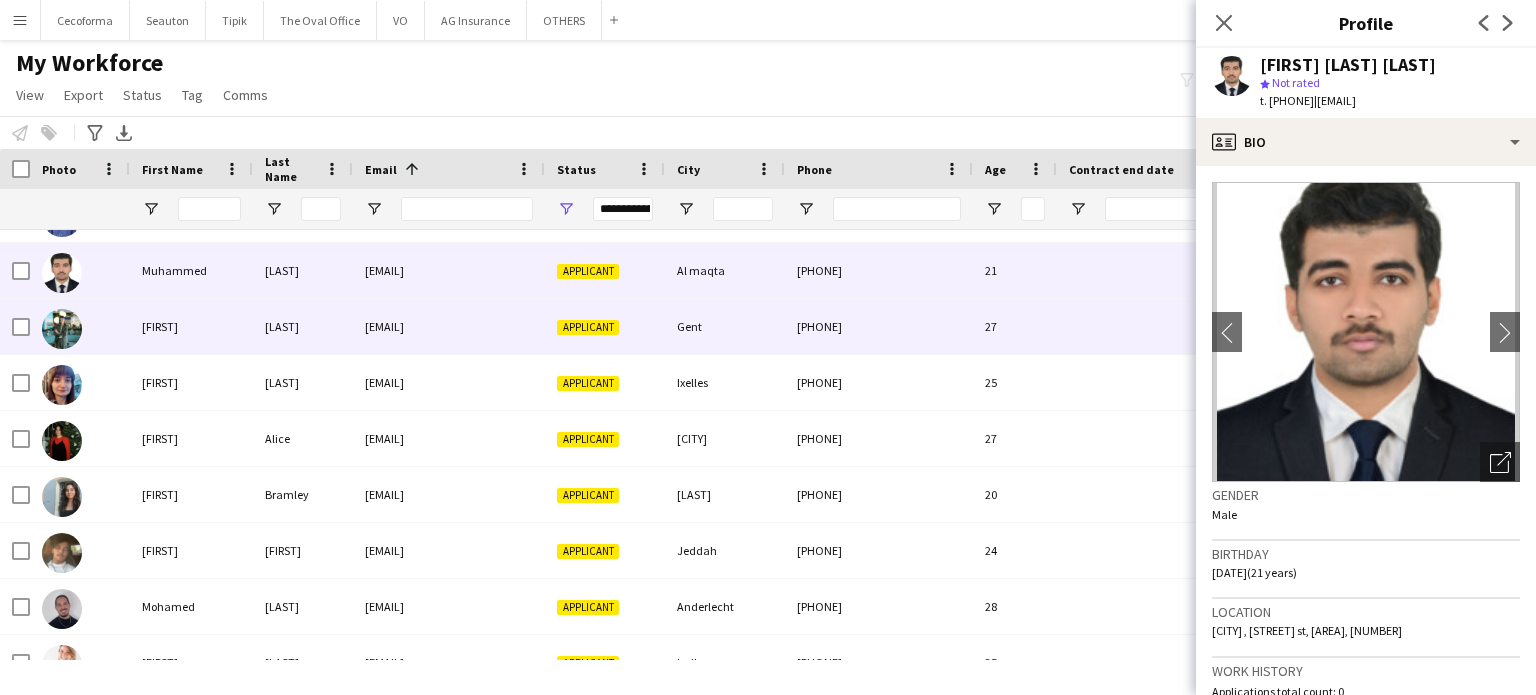 click on "Applicant" at bounding box center [588, 327] 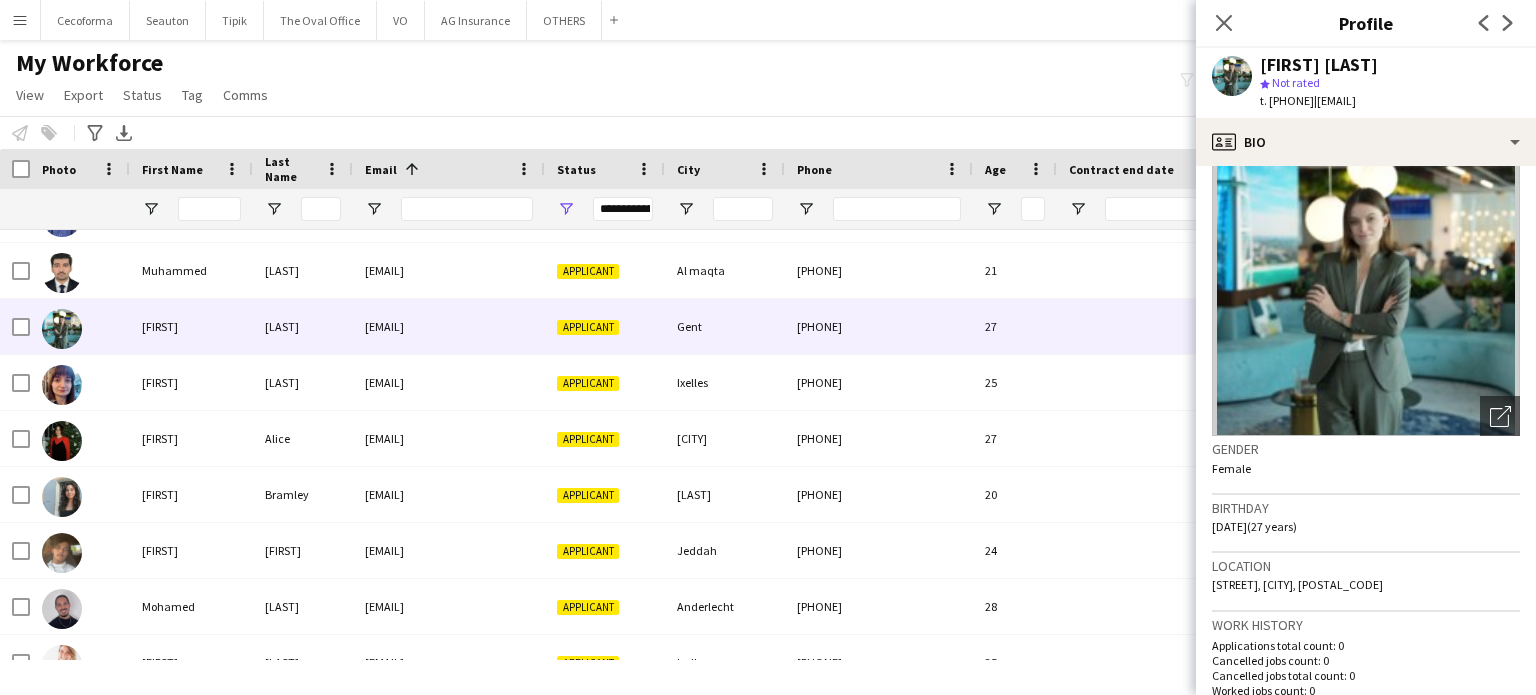 scroll, scrollTop: 0, scrollLeft: 0, axis: both 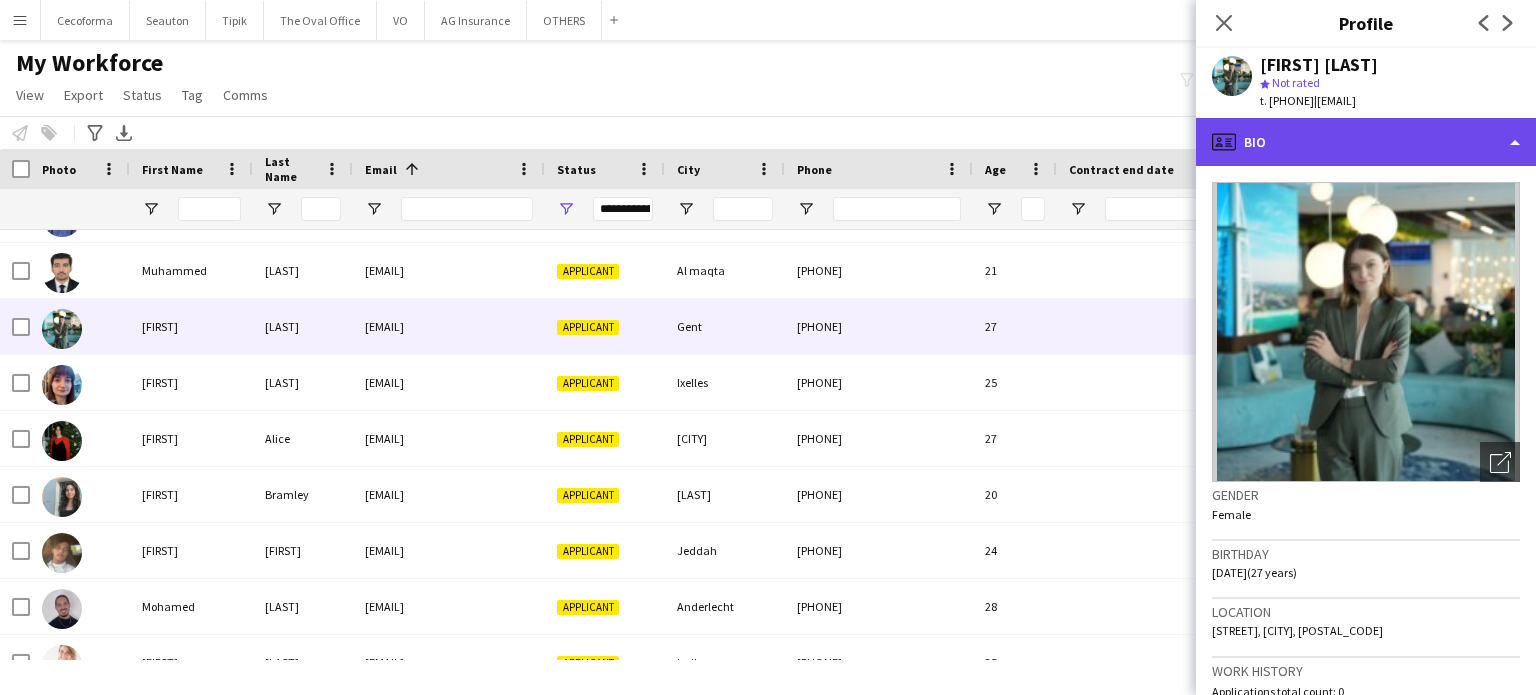 click on "profile
Bio" 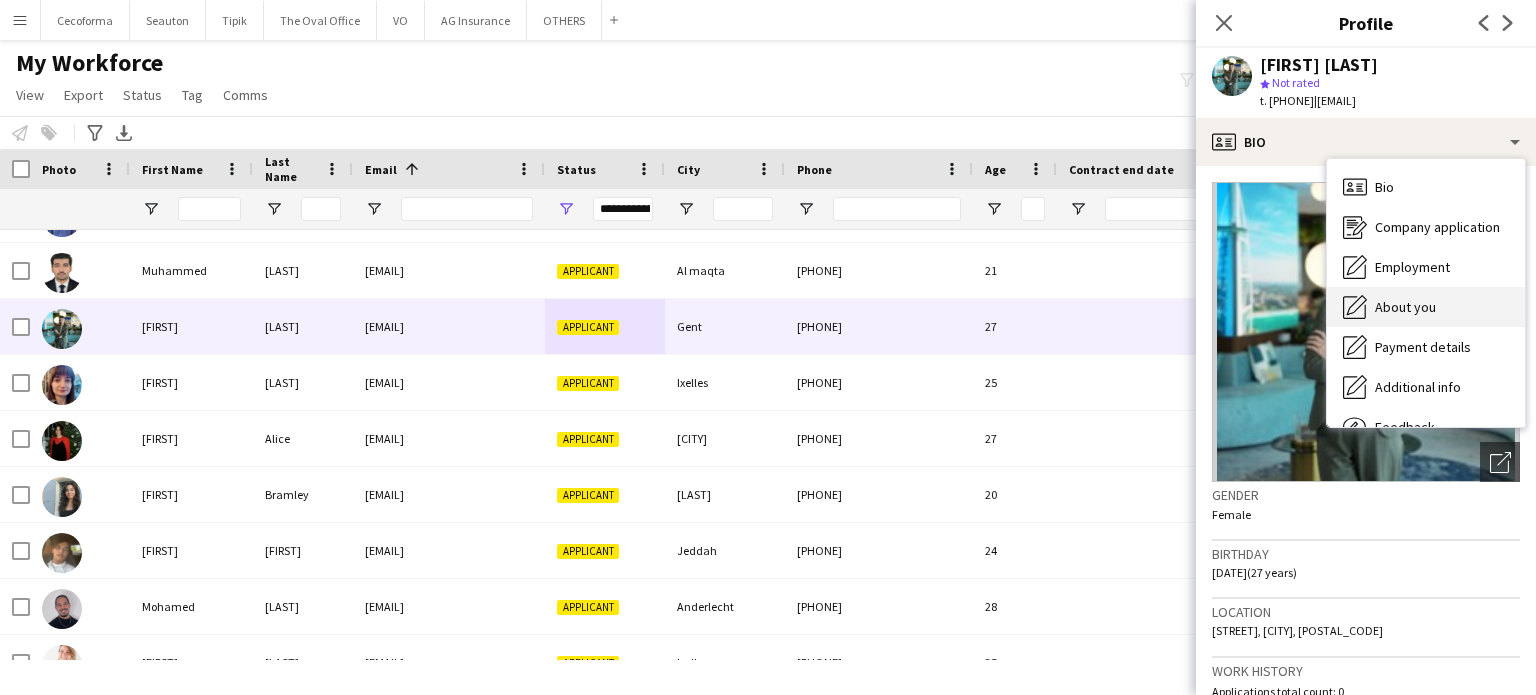 click on "About you" at bounding box center (1405, 307) 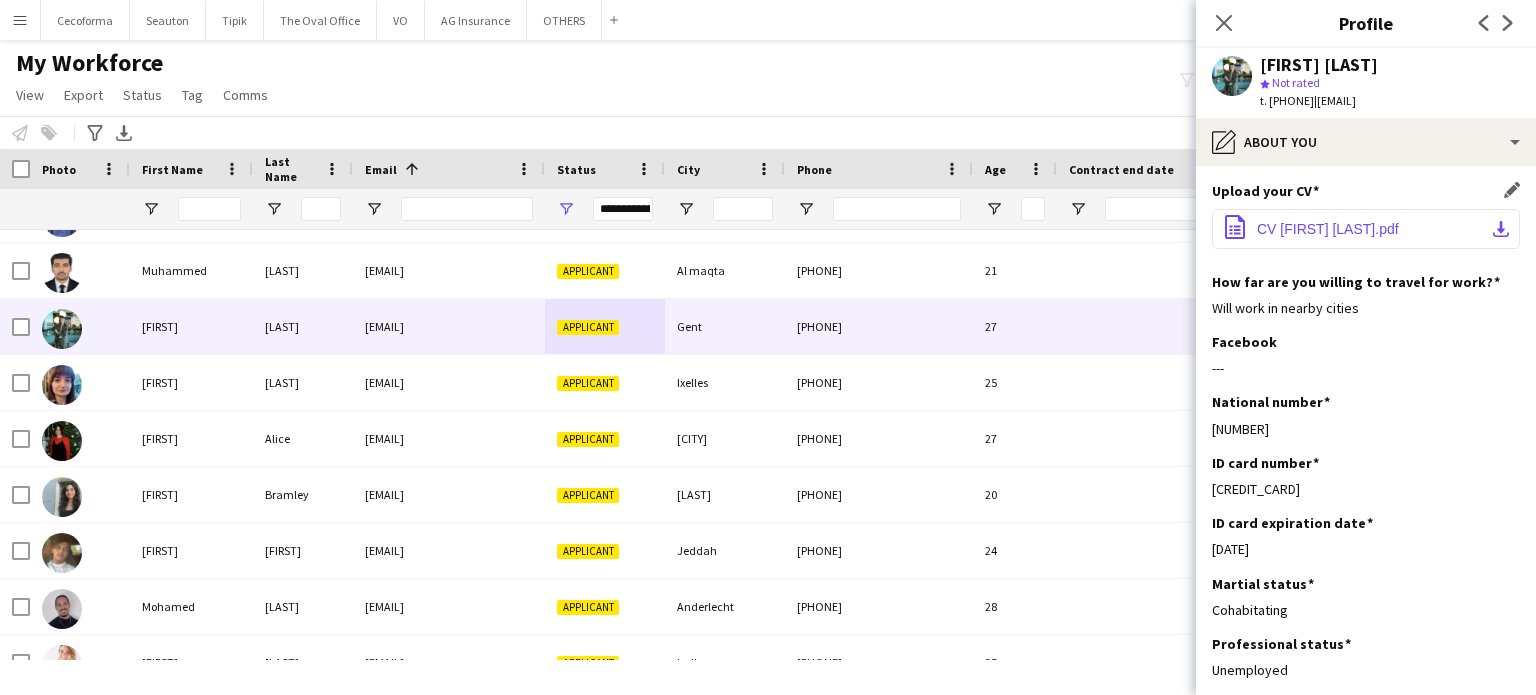 click on "CV [LAST].pdf" 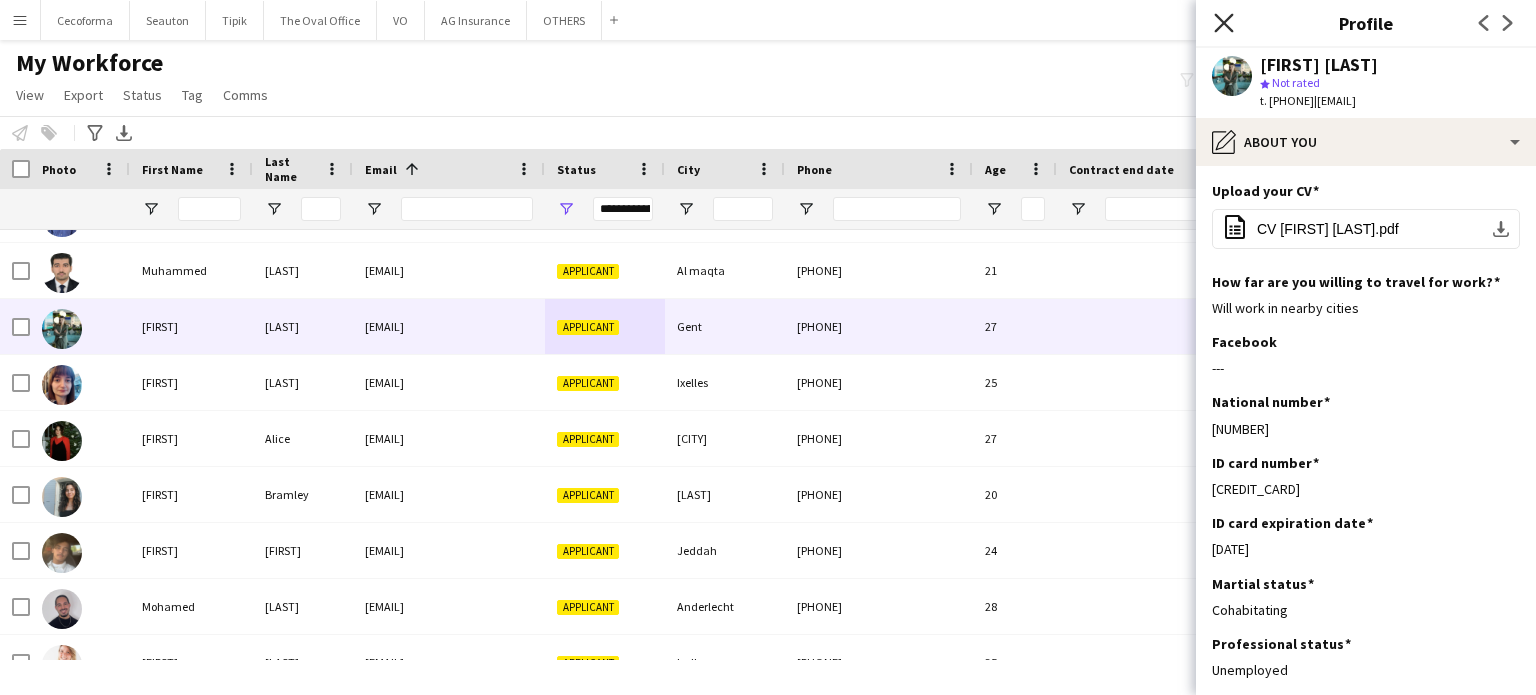click on "Close pop-in" 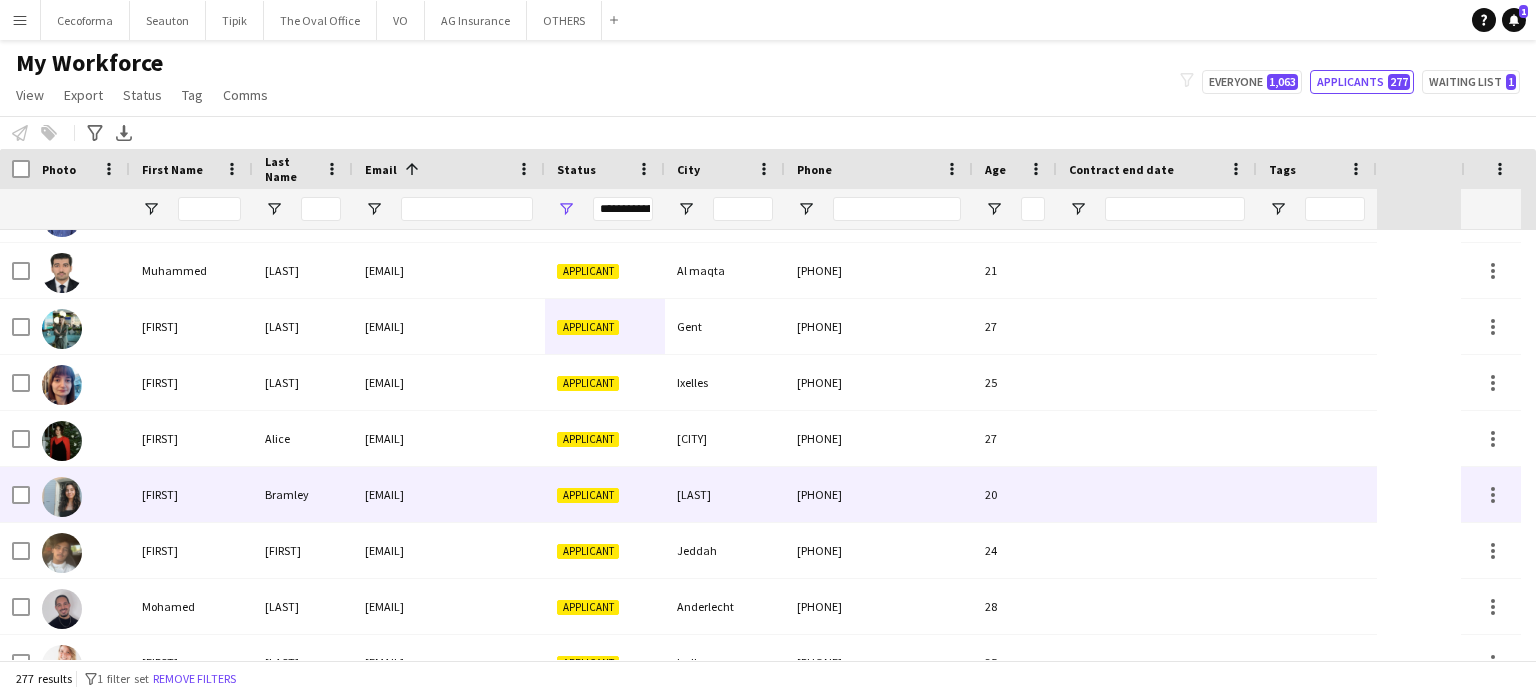 scroll, scrollTop: 9651, scrollLeft: 0, axis: vertical 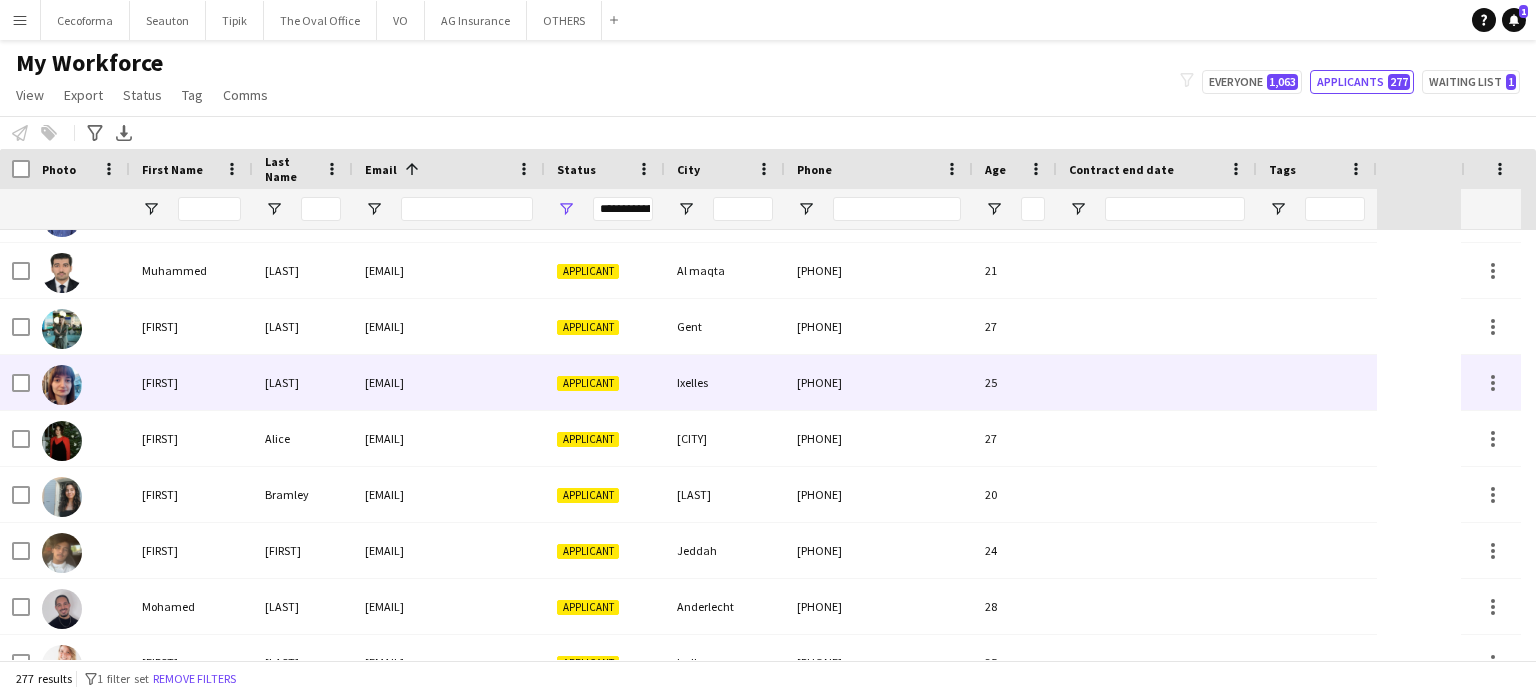click on "[LAST]" at bounding box center (303, 382) 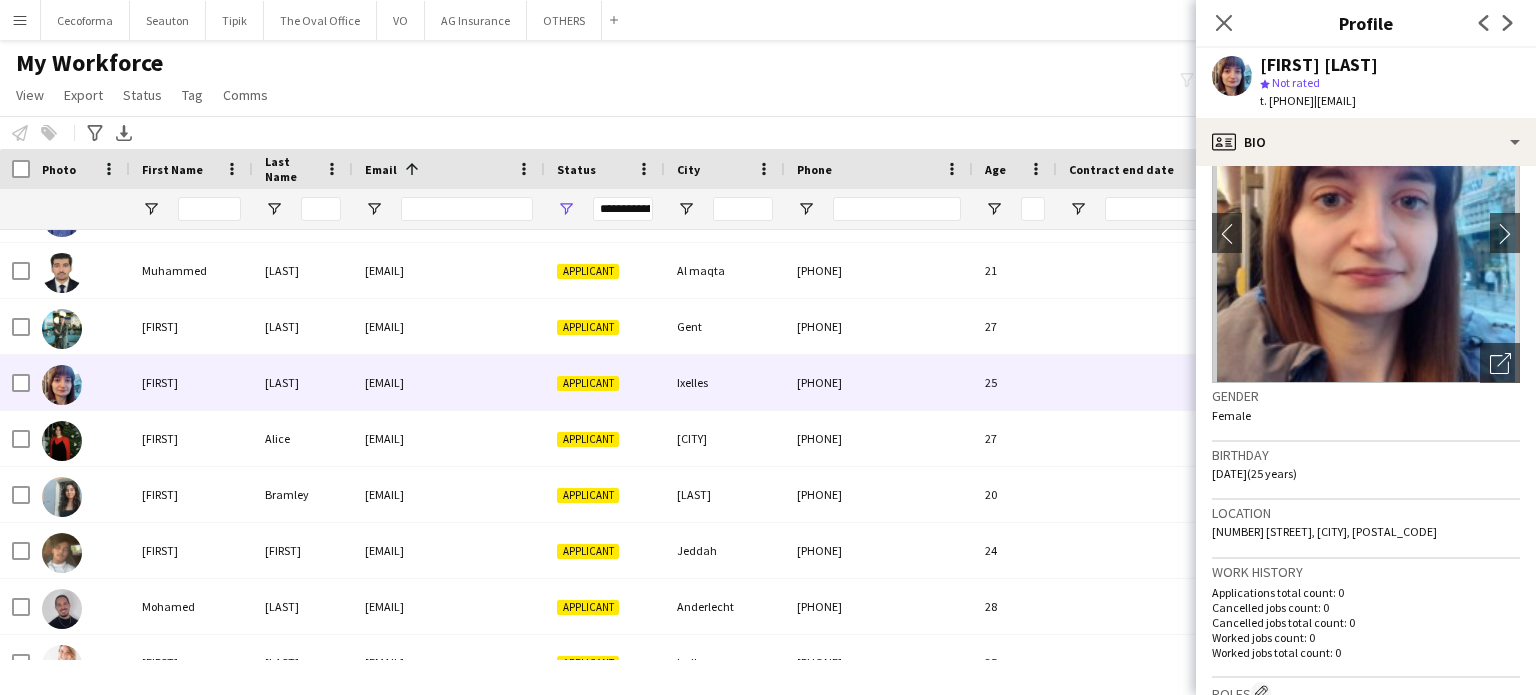 scroll, scrollTop: 100, scrollLeft: 0, axis: vertical 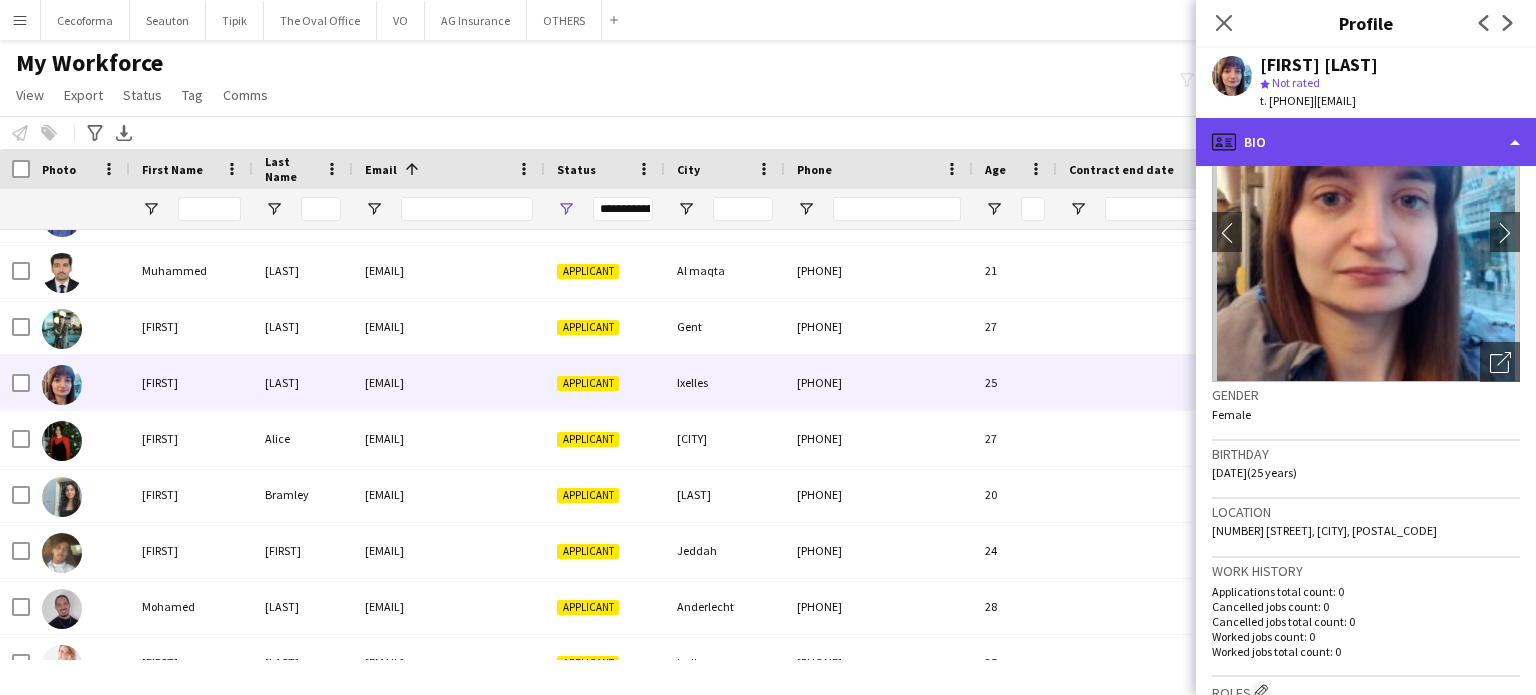 click on "profile
Bio" 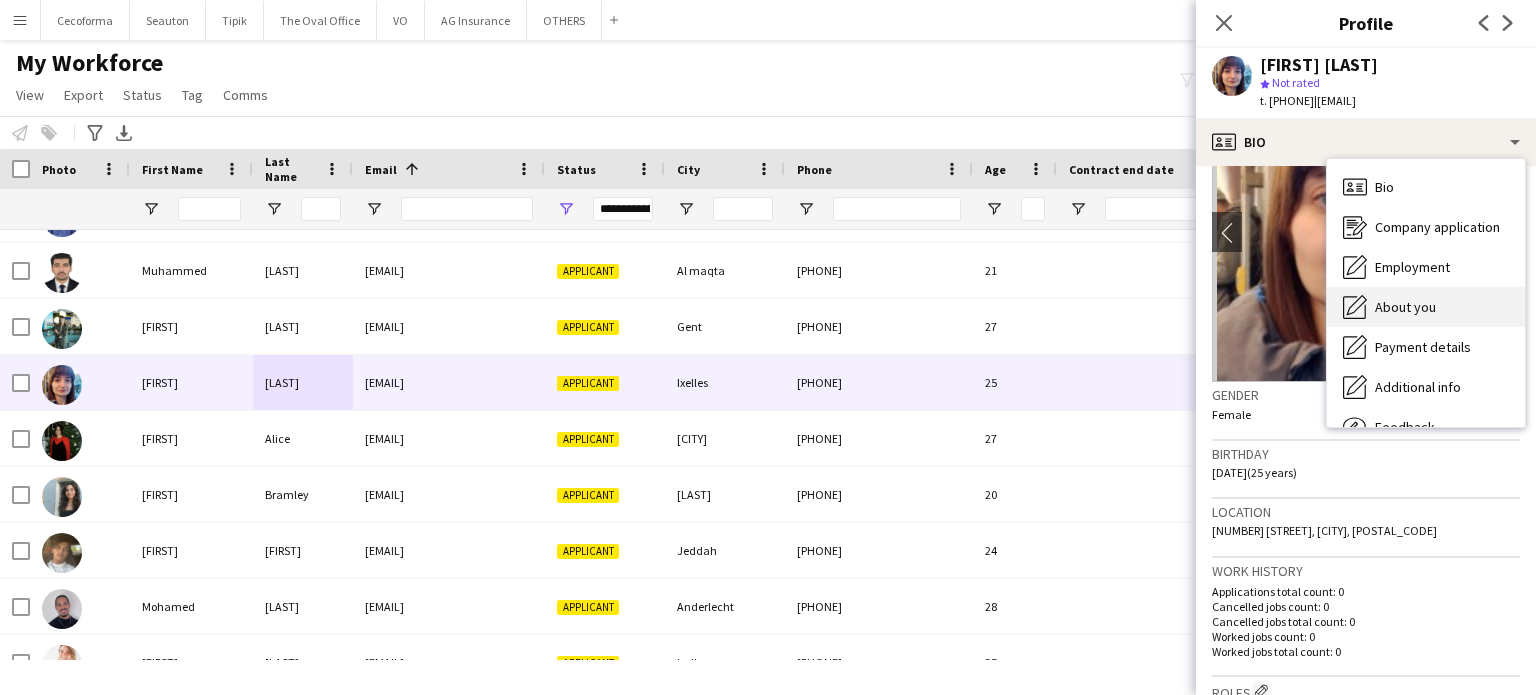 click on "About you" at bounding box center (1405, 307) 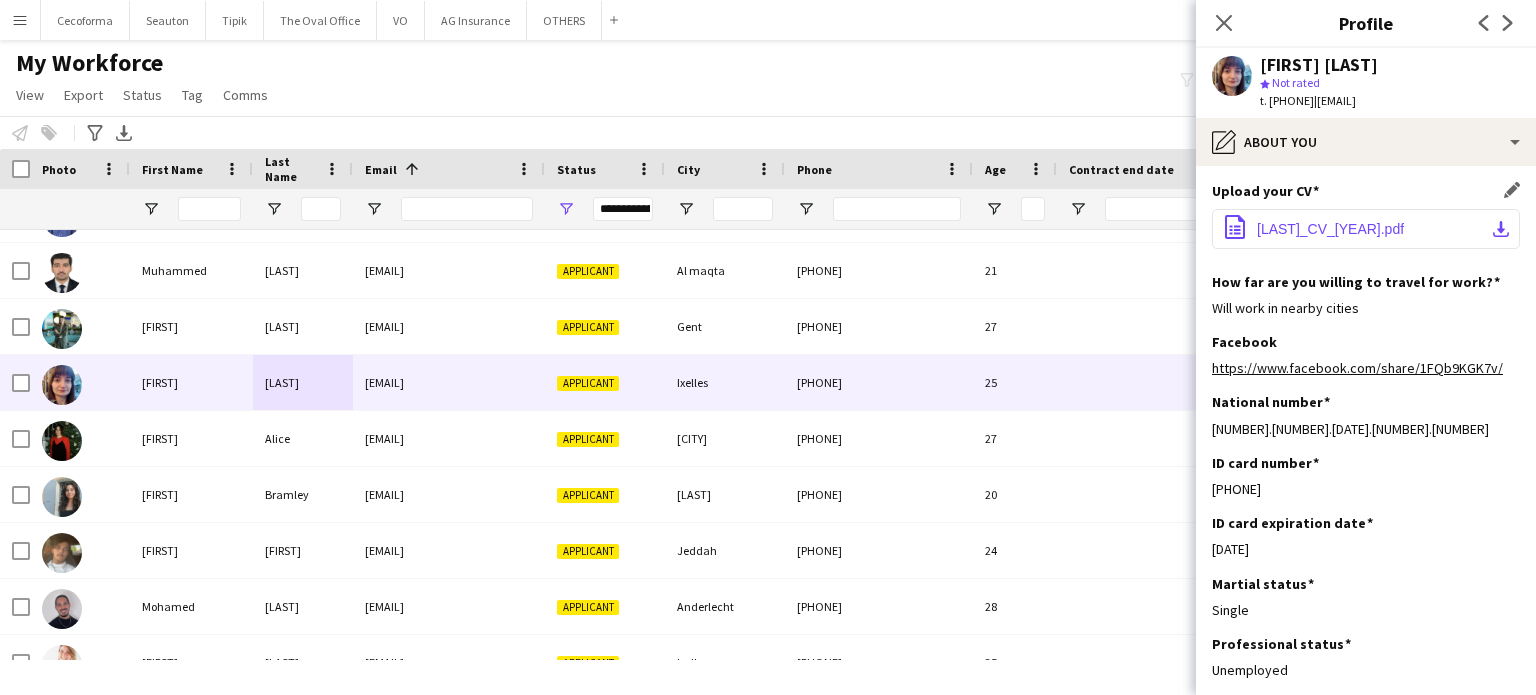 click on "[LAST]_CV_[YEAR].pdf" 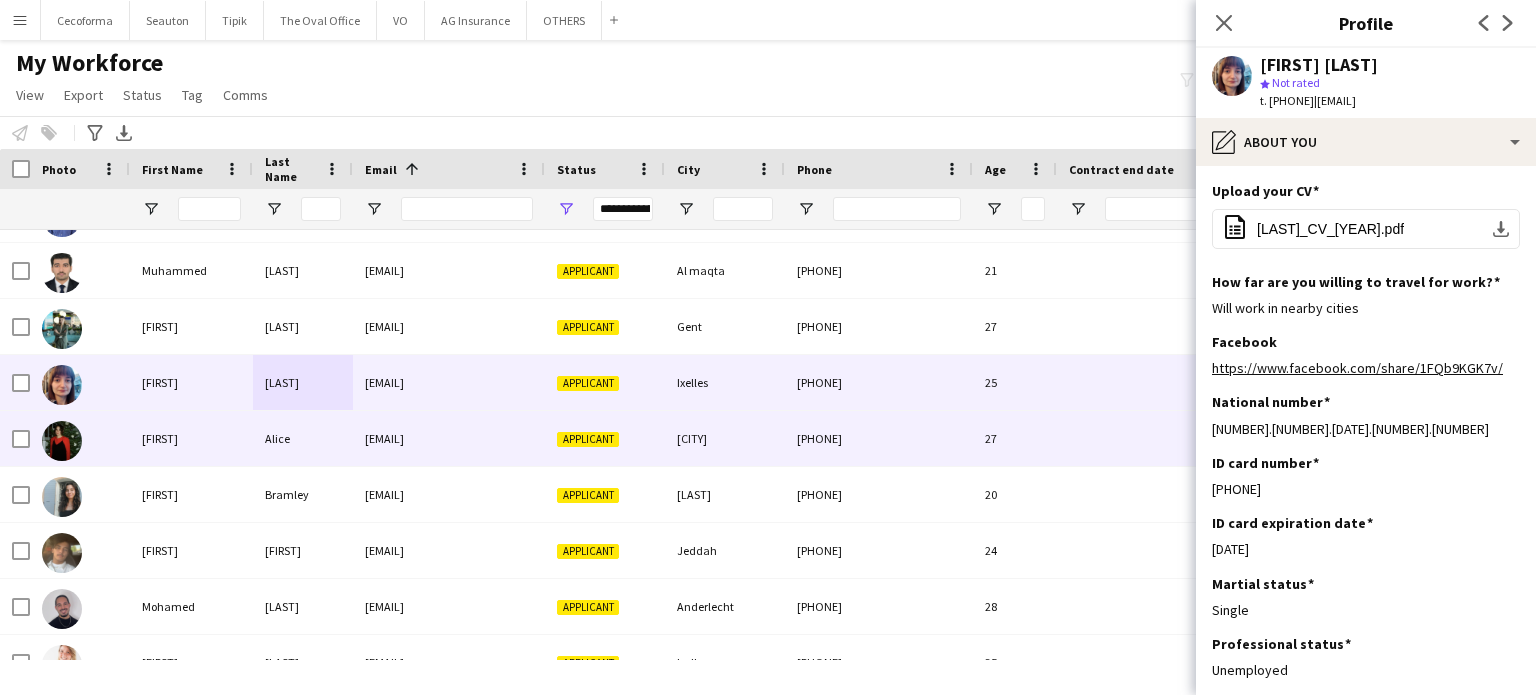 click on "[EMAIL]" at bounding box center [449, 438] 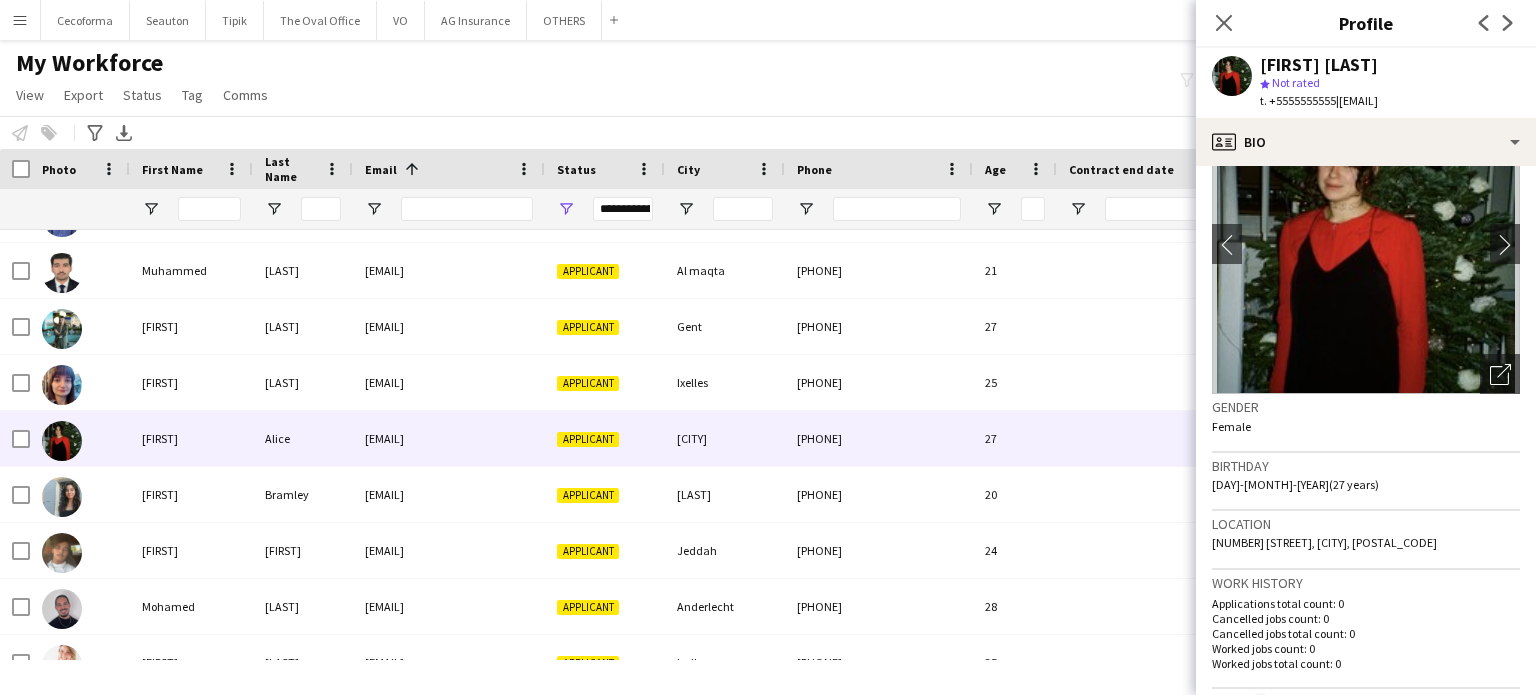 scroll, scrollTop: 100, scrollLeft: 0, axis: vertical 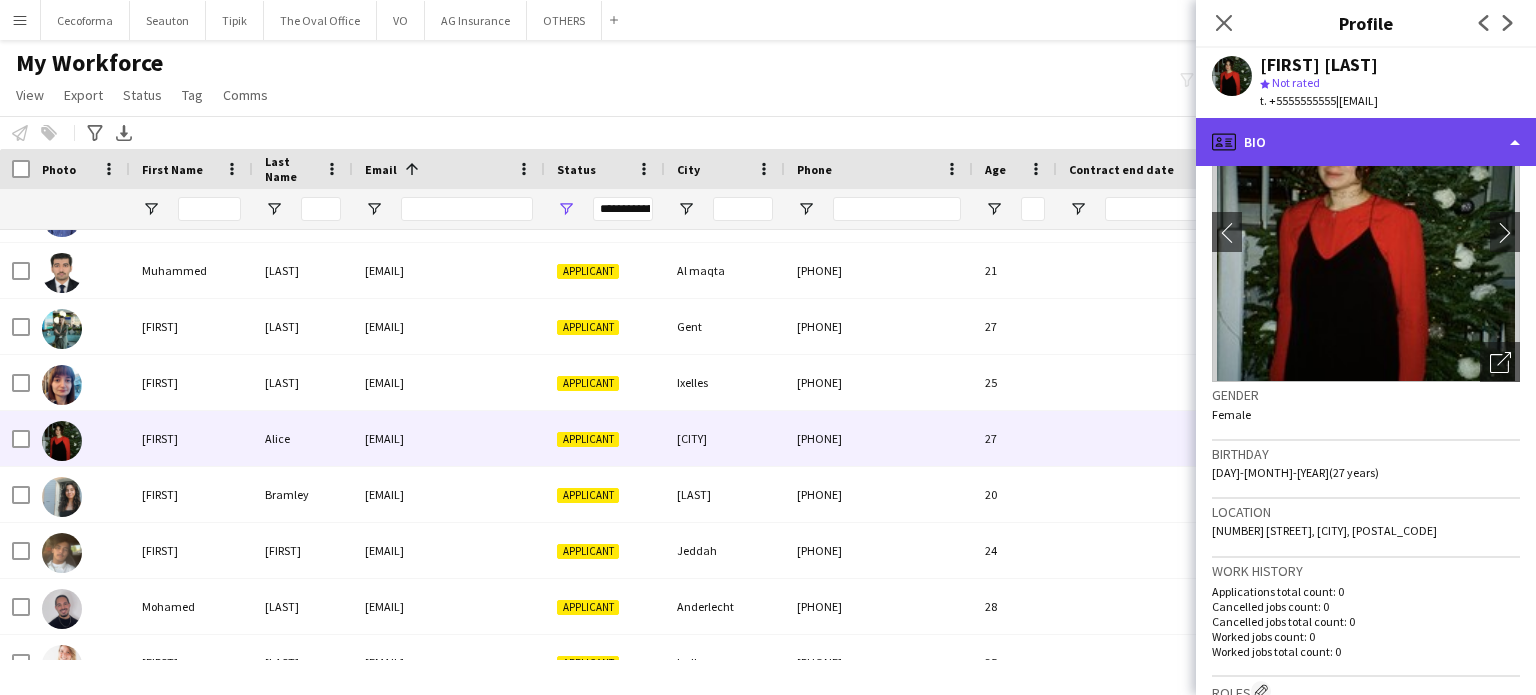 click on "profile
Bio" 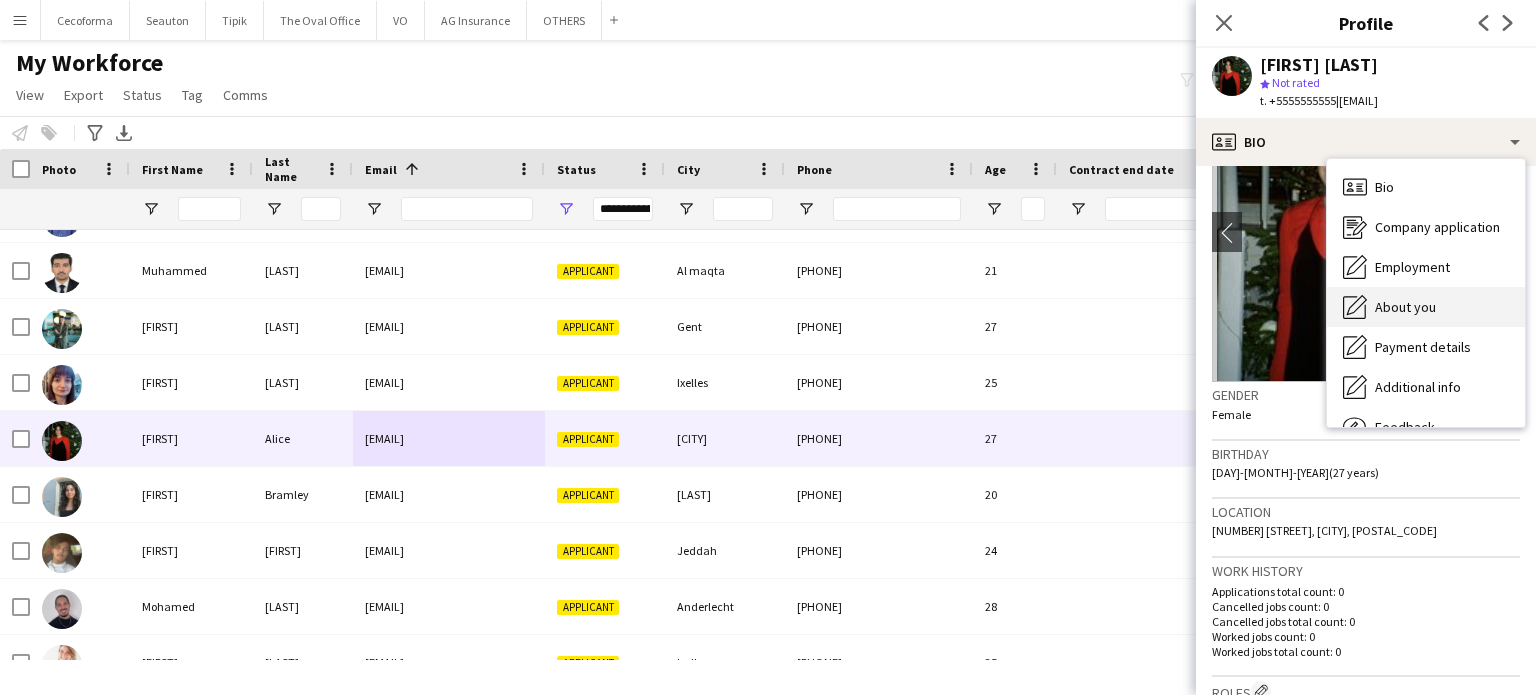click on "About you" at bounding box center [1405, 307] 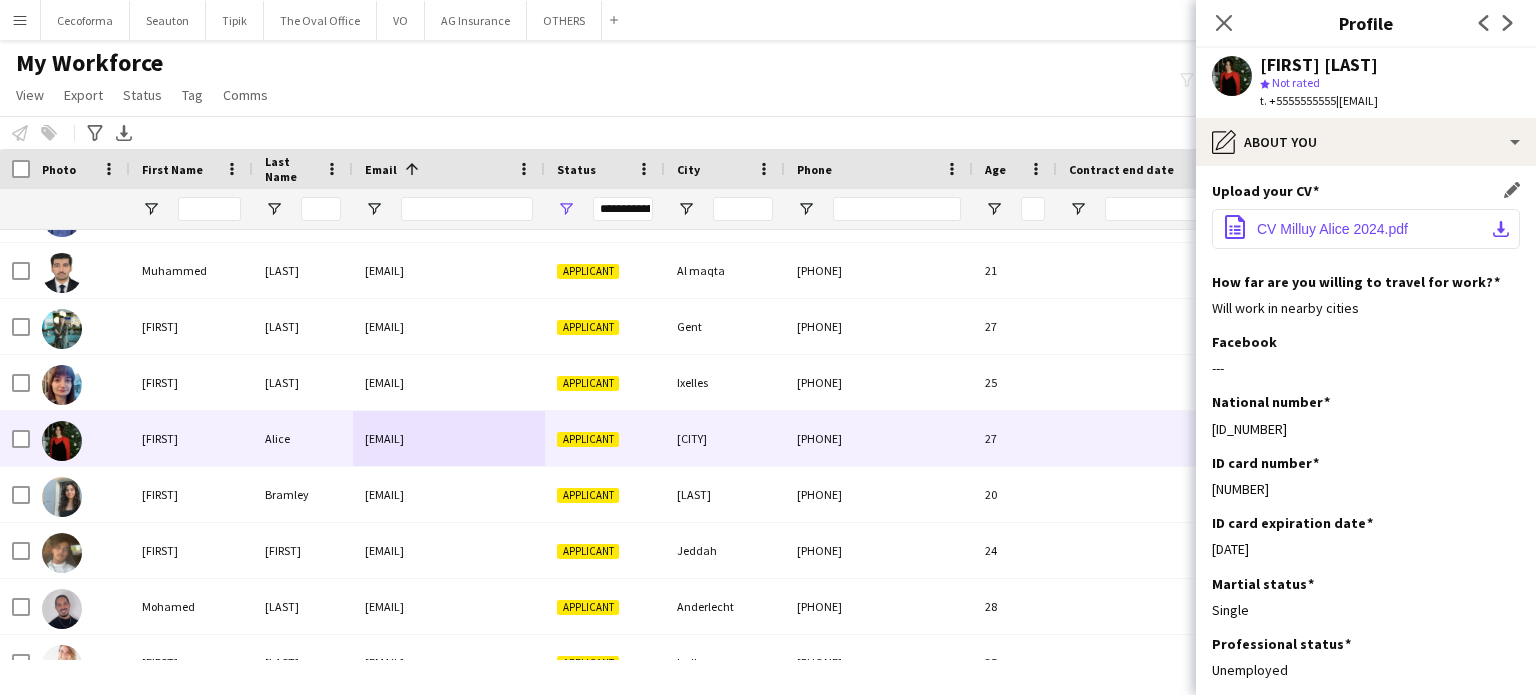 click on "CV Milluy Alice 2024.pdf" 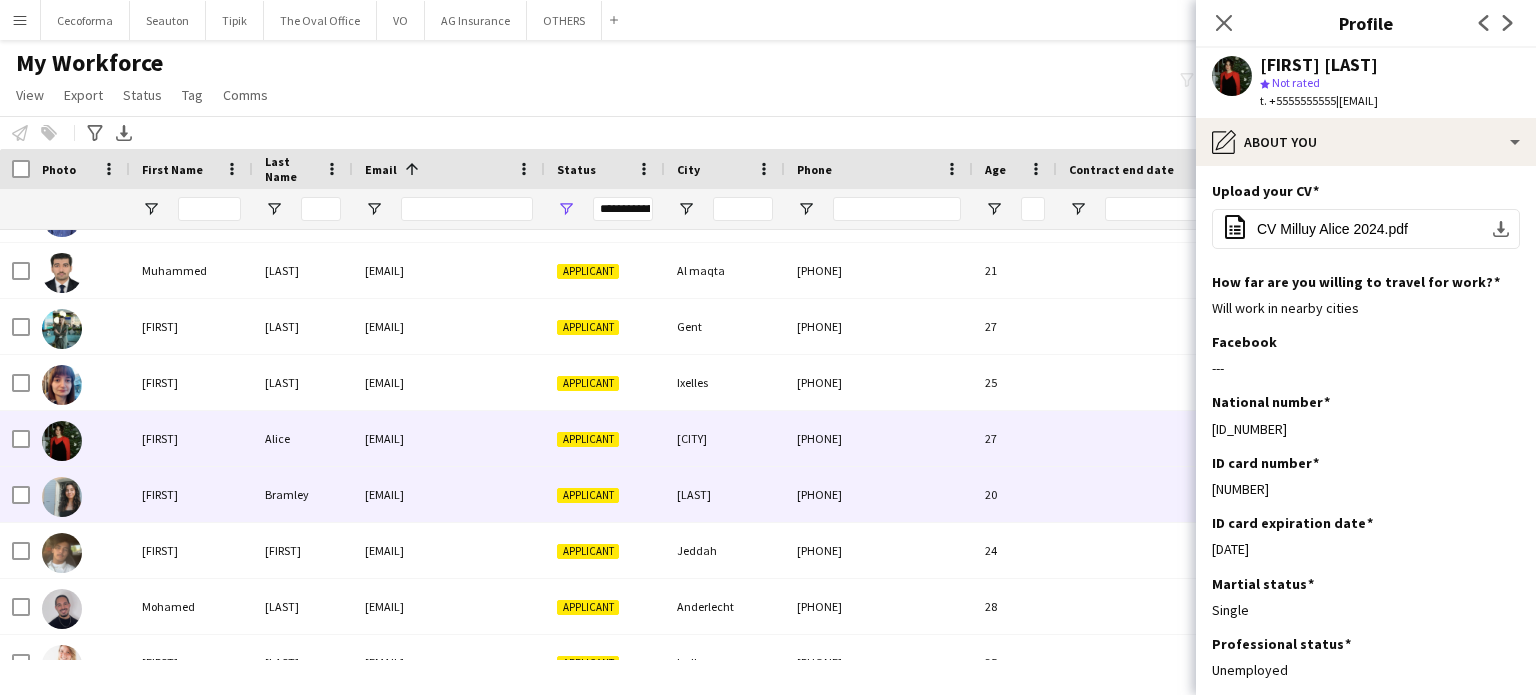 click on "[PHONE]" at bounding box center (879, 494) 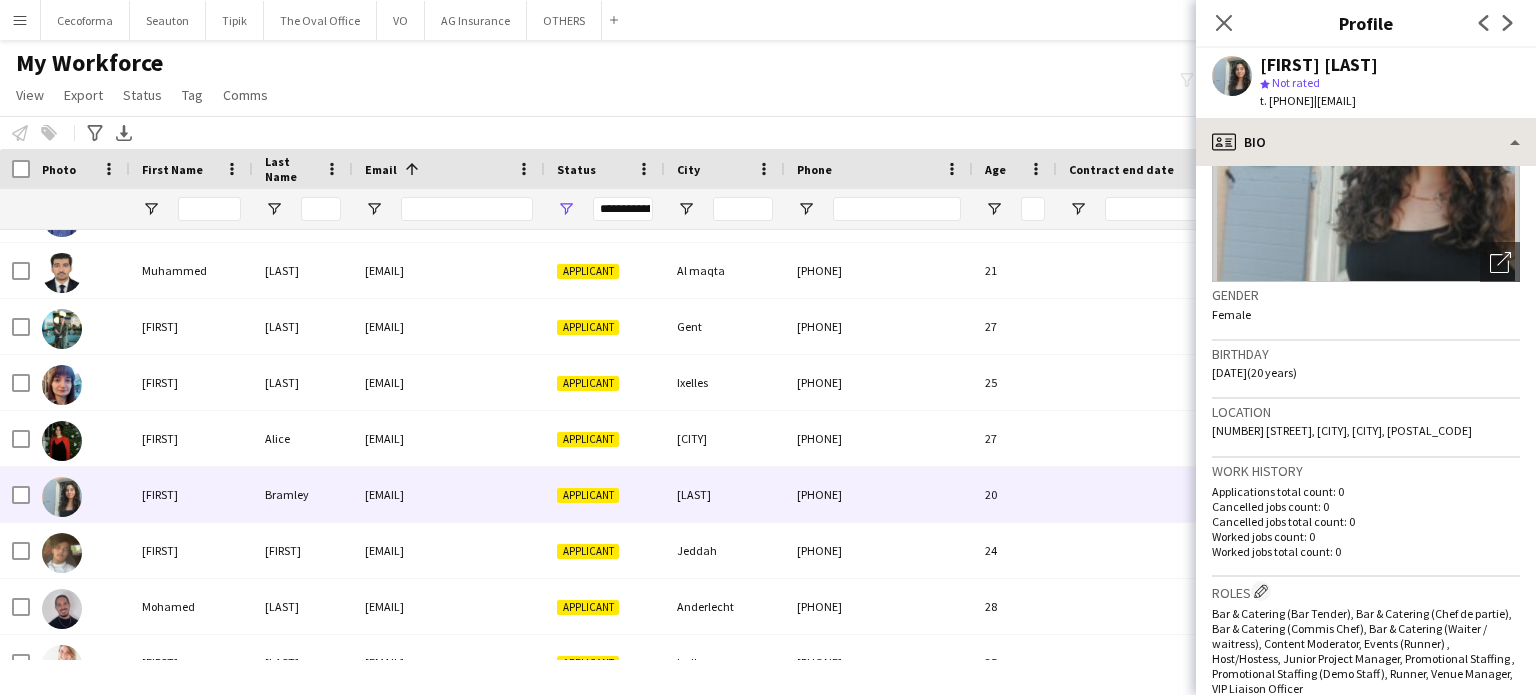 scroll, scrollTop: 200, scrollLeft: 0, axis: vertical 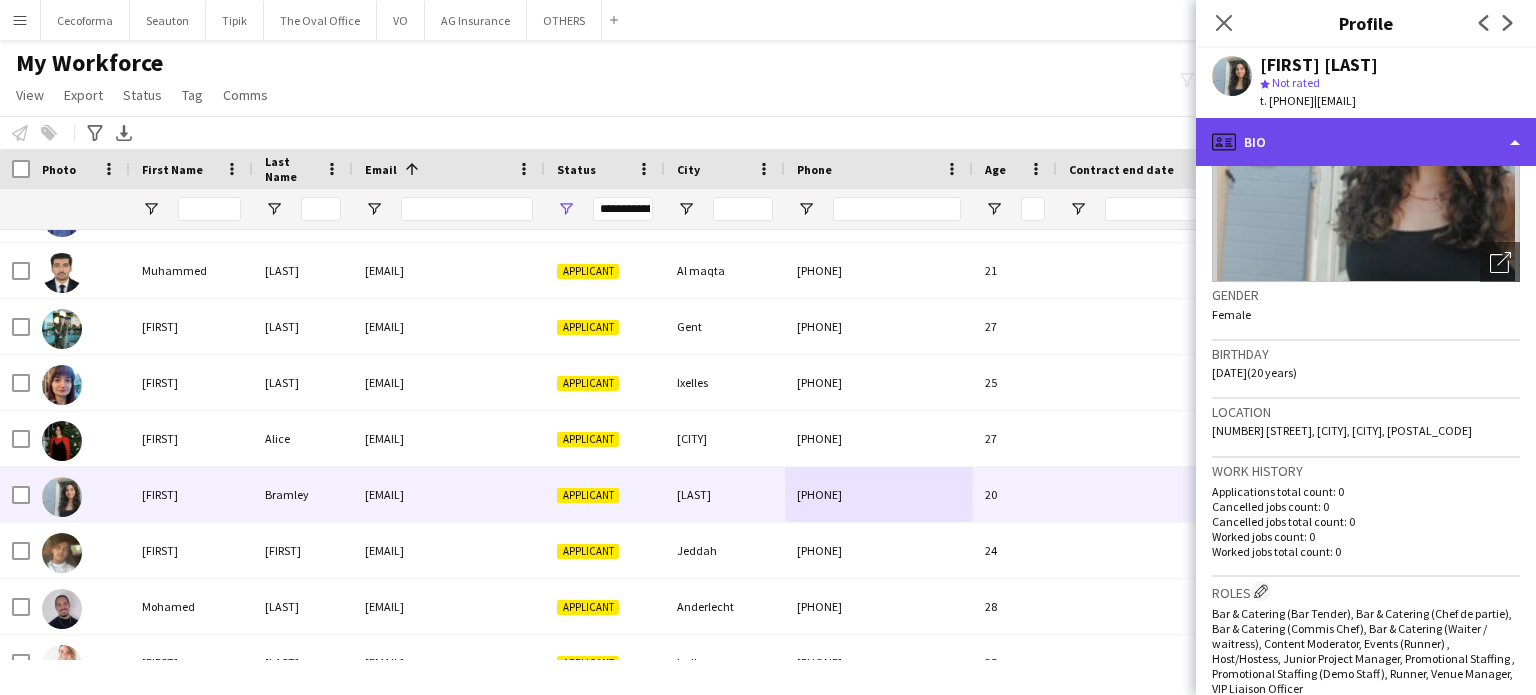 click on "profile
Bio" 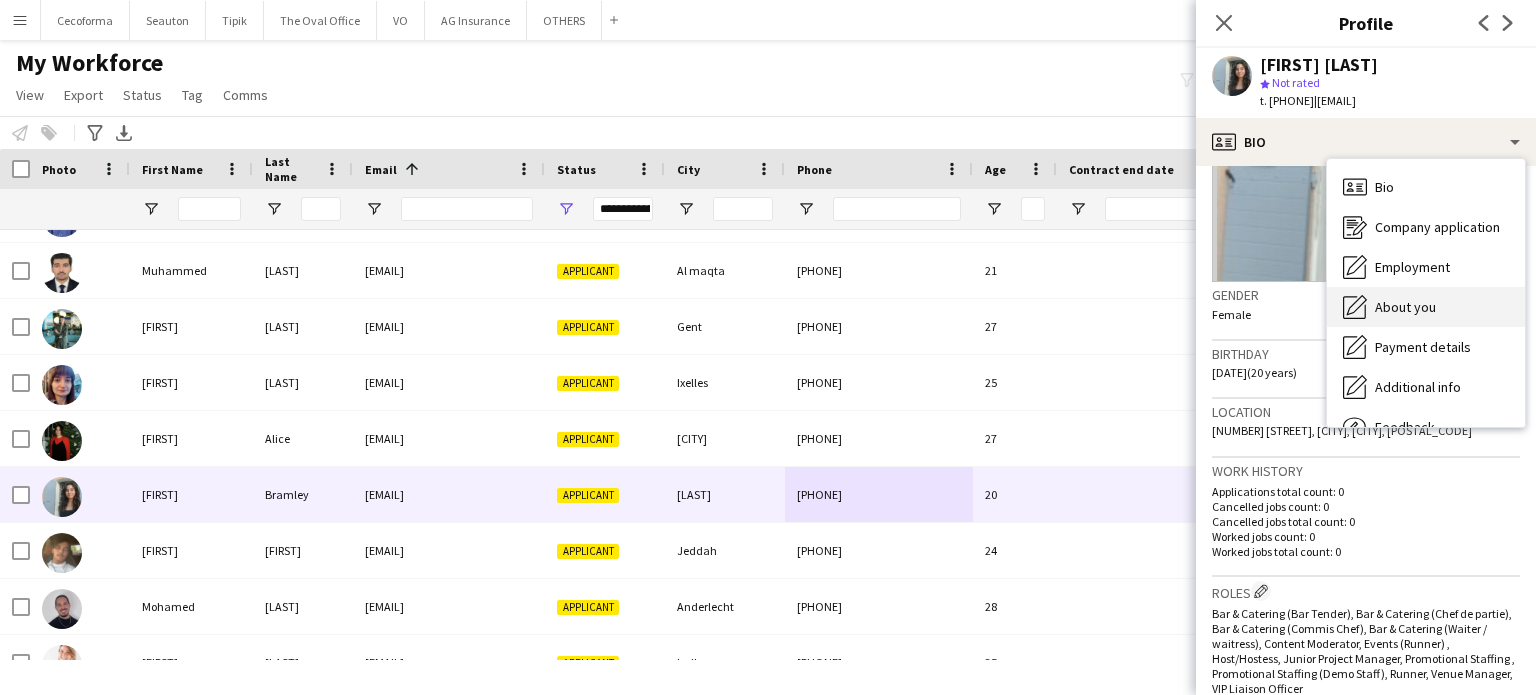 click on "About you" at bounding box center [1405, 307] 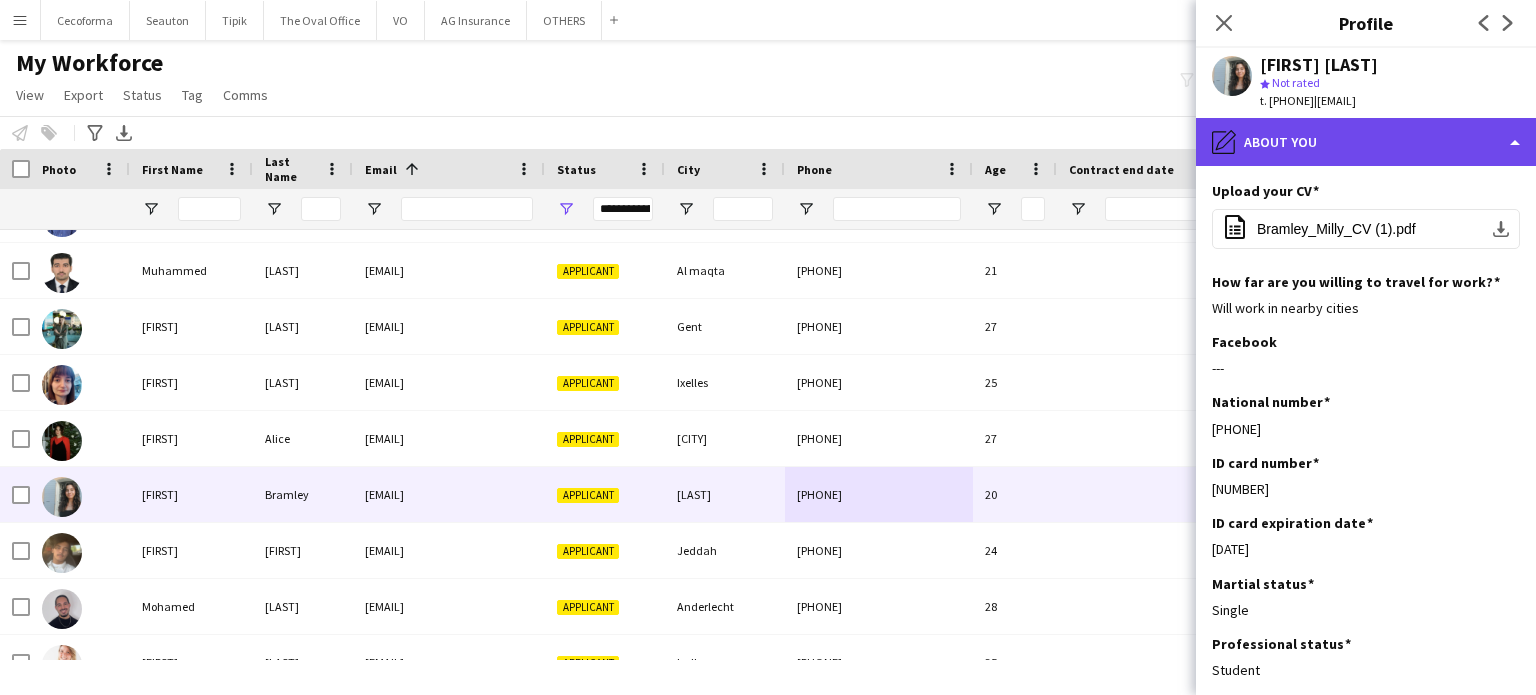 click on "pencil4
About you" 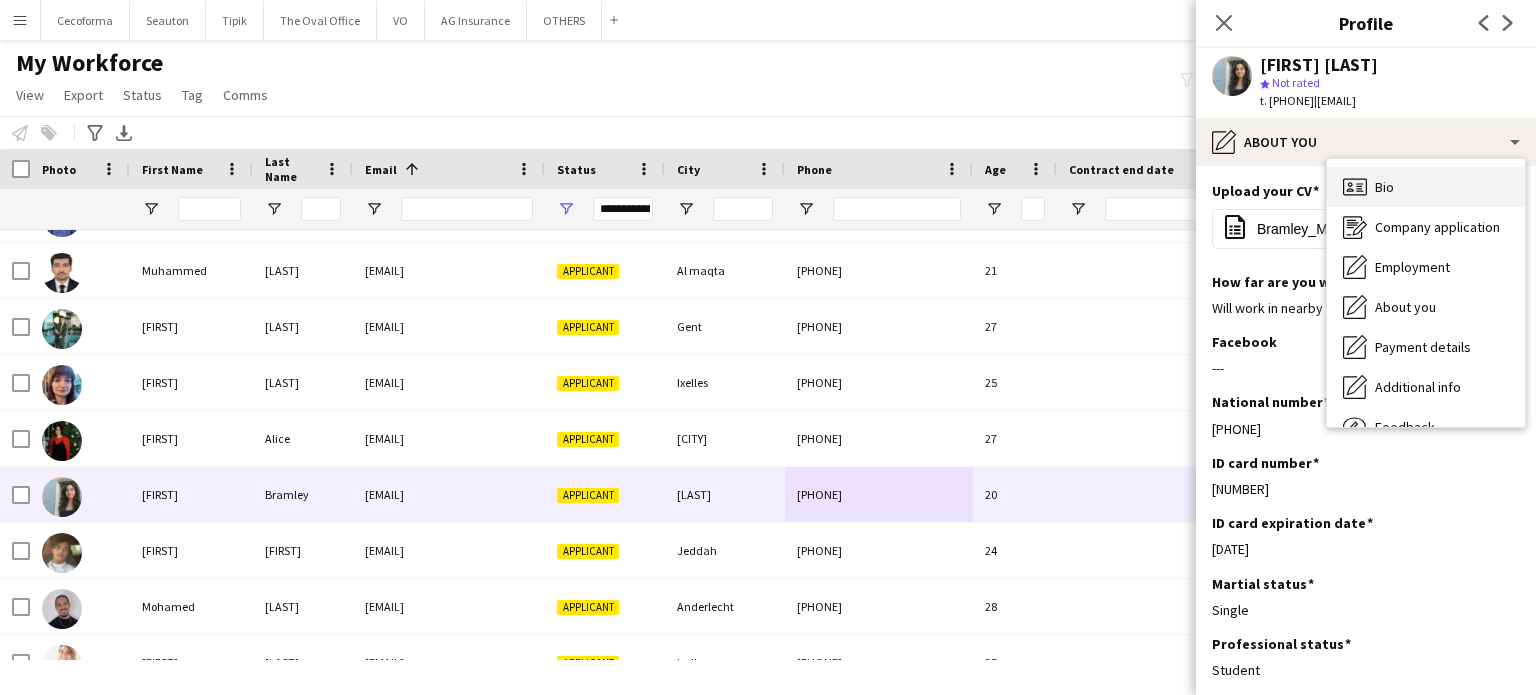 click on "Bio
Bio" at bounding box center [1426, 187] 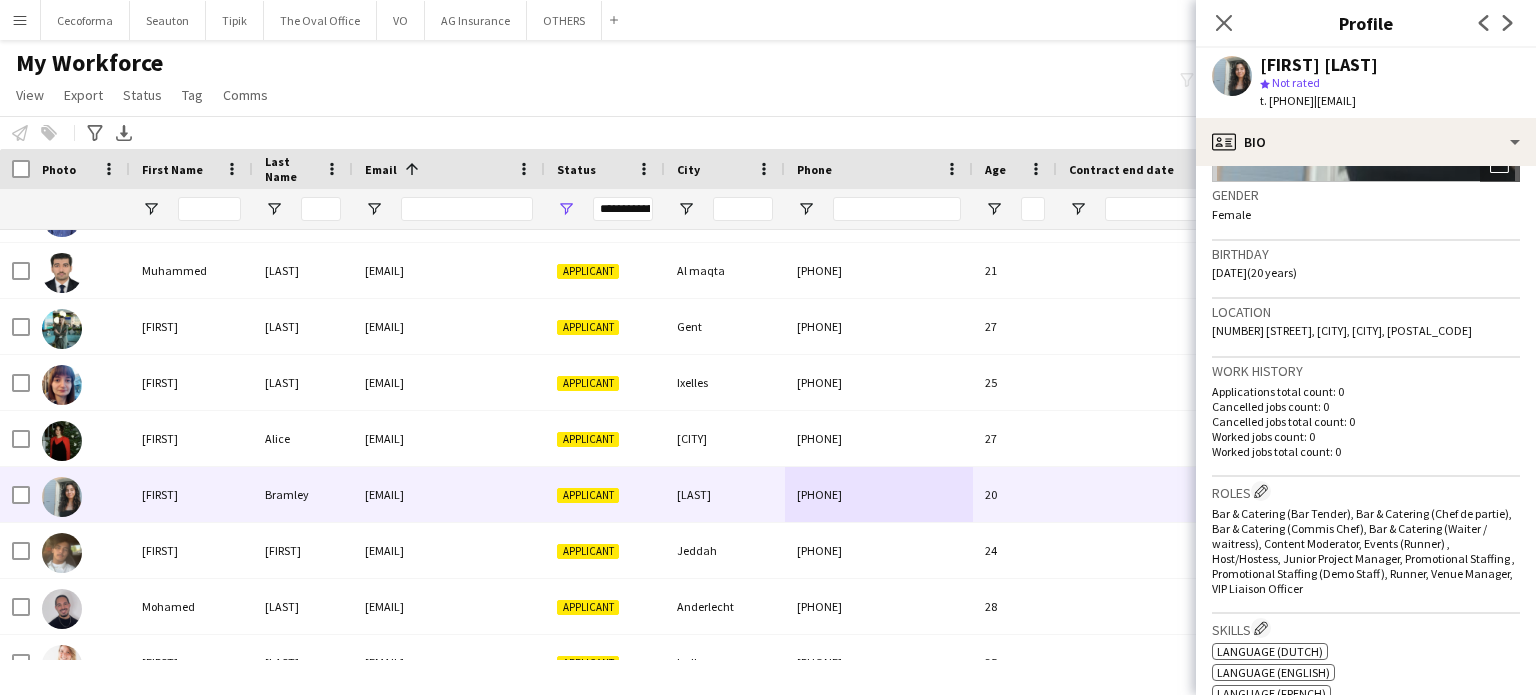 scroll, scrollTop: 400, scrollLeft: 0, axis: vertical 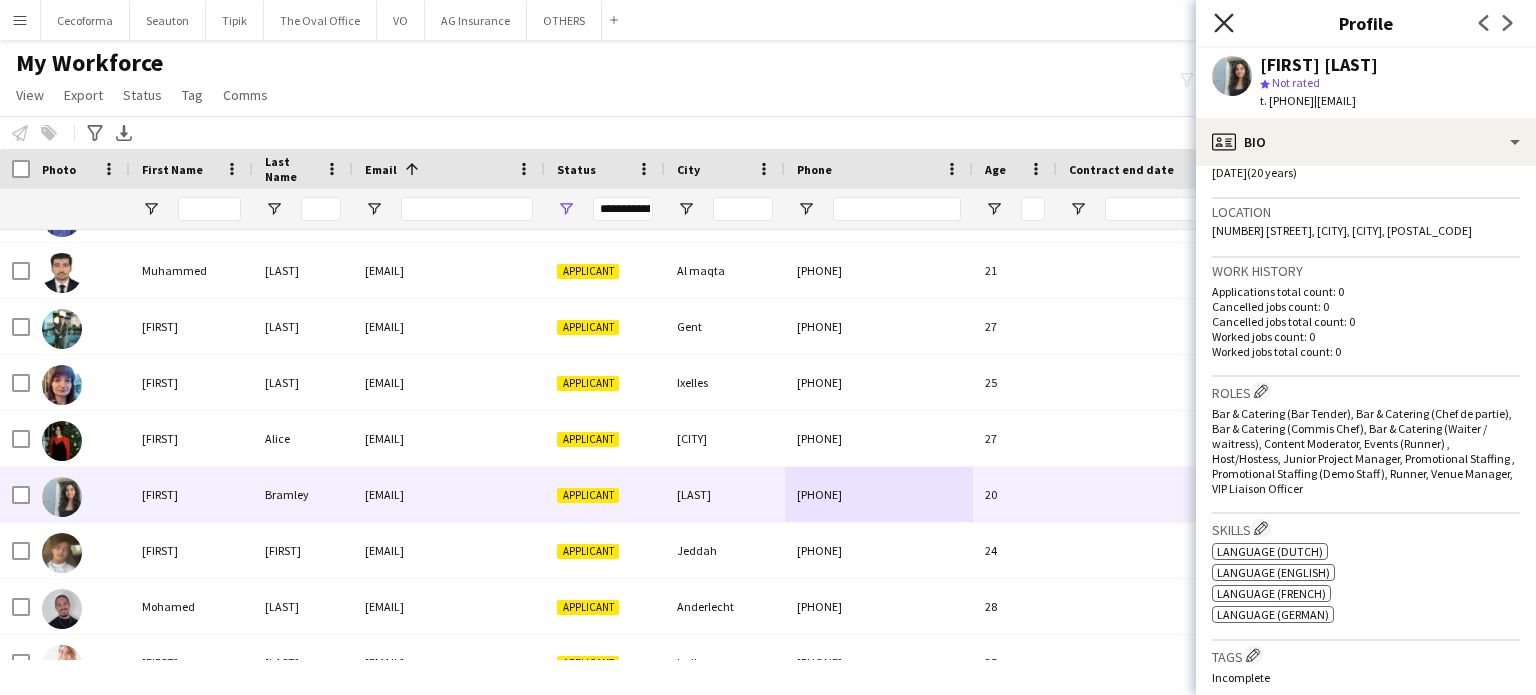 click 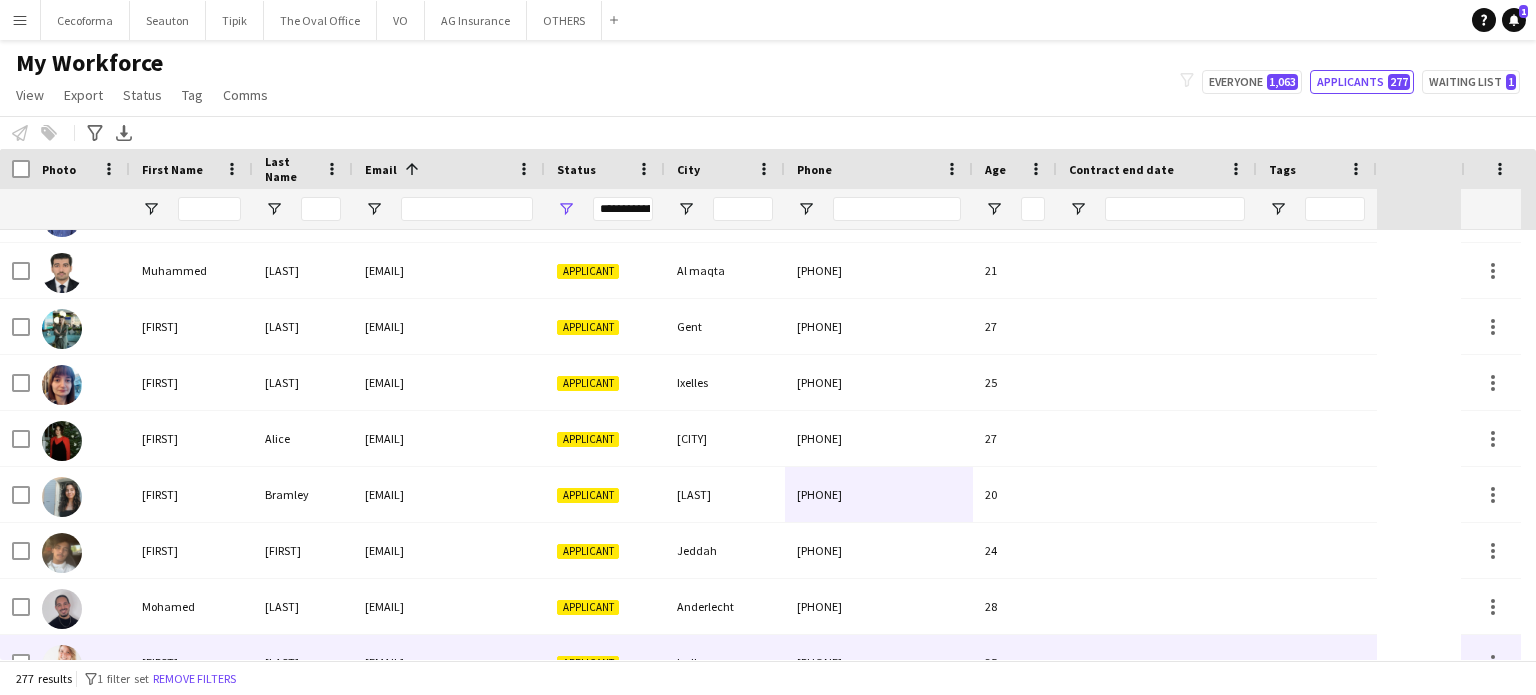 scroll, scrollTop: 9831, scrollLeft: 0, axis: vertical 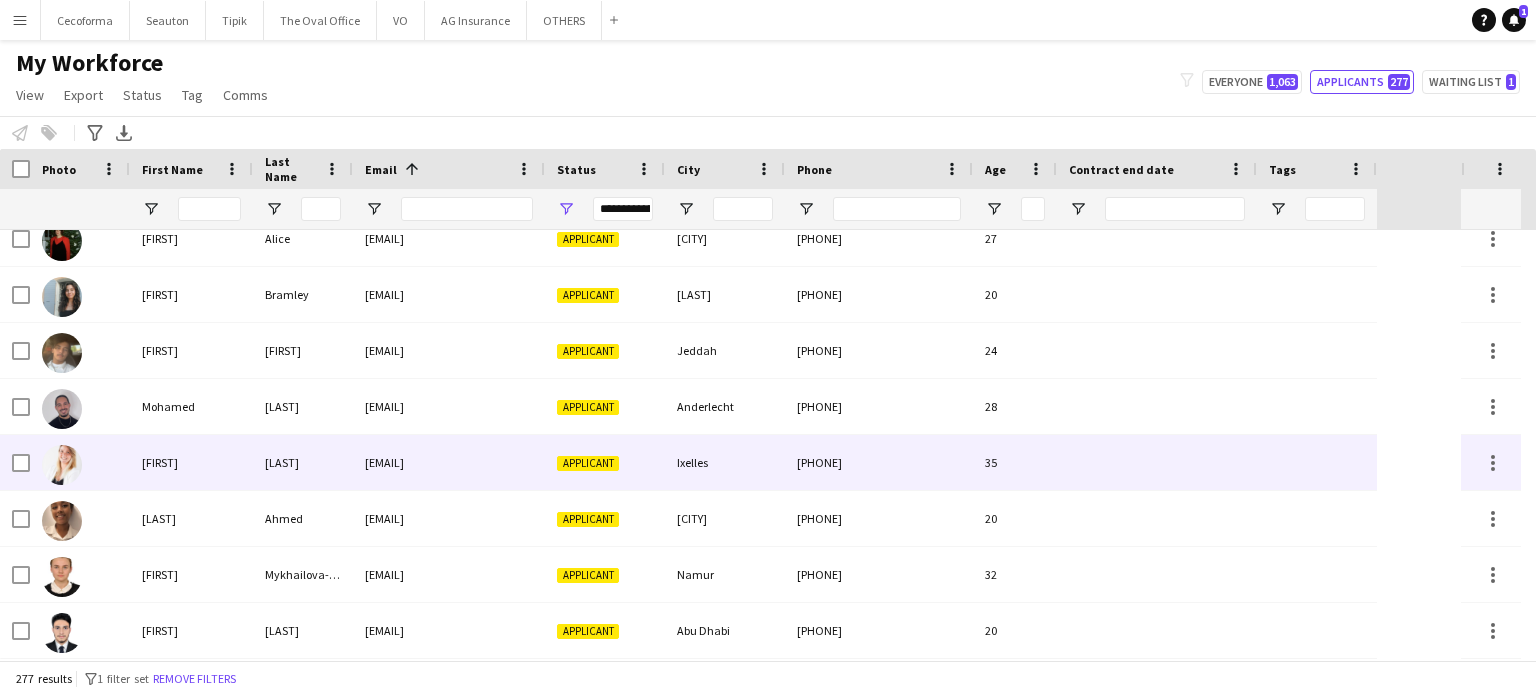 click on "[EMAIL]" at bounding box center (449, 462) 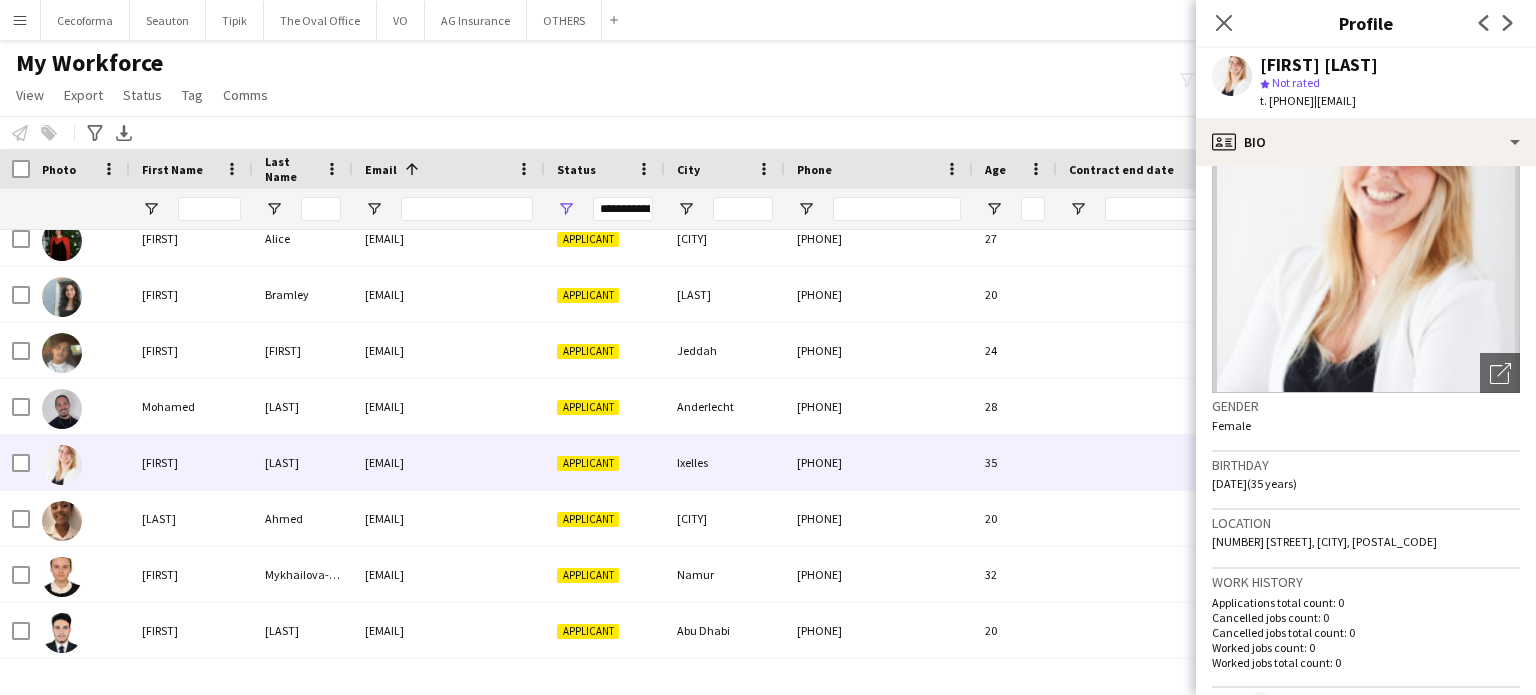 scroll, scrollTop: 0, scrollLeft: 0, axis: both 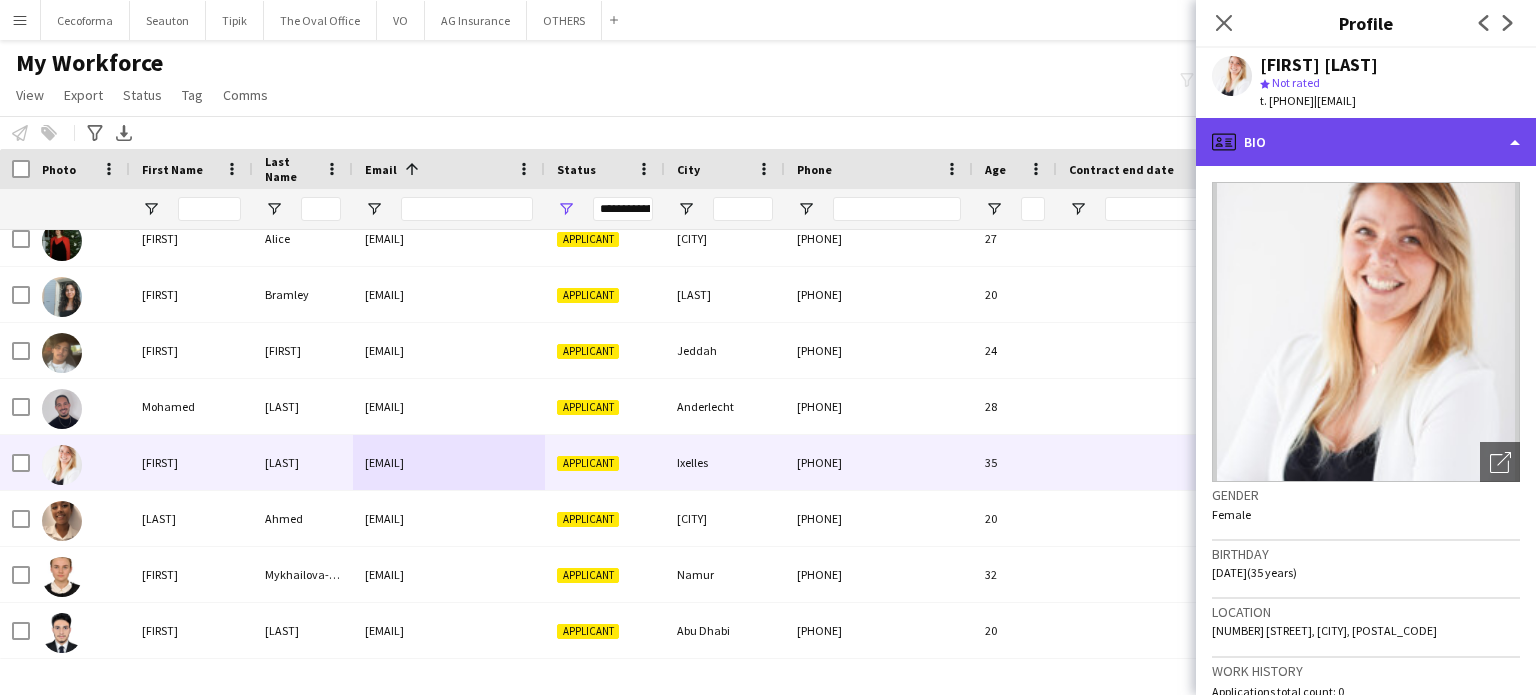 click on "profile
Bio" 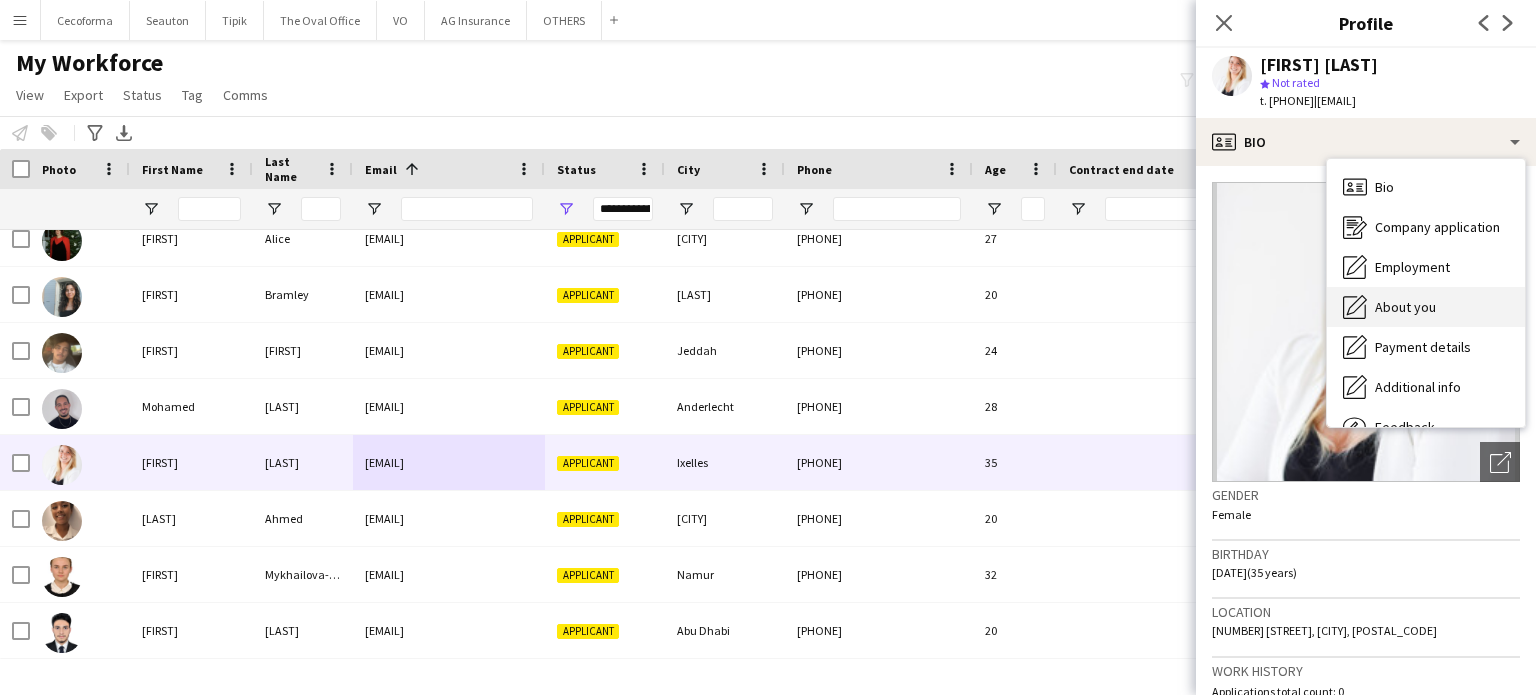 click on "About you" at bounding box center [1405, 307] 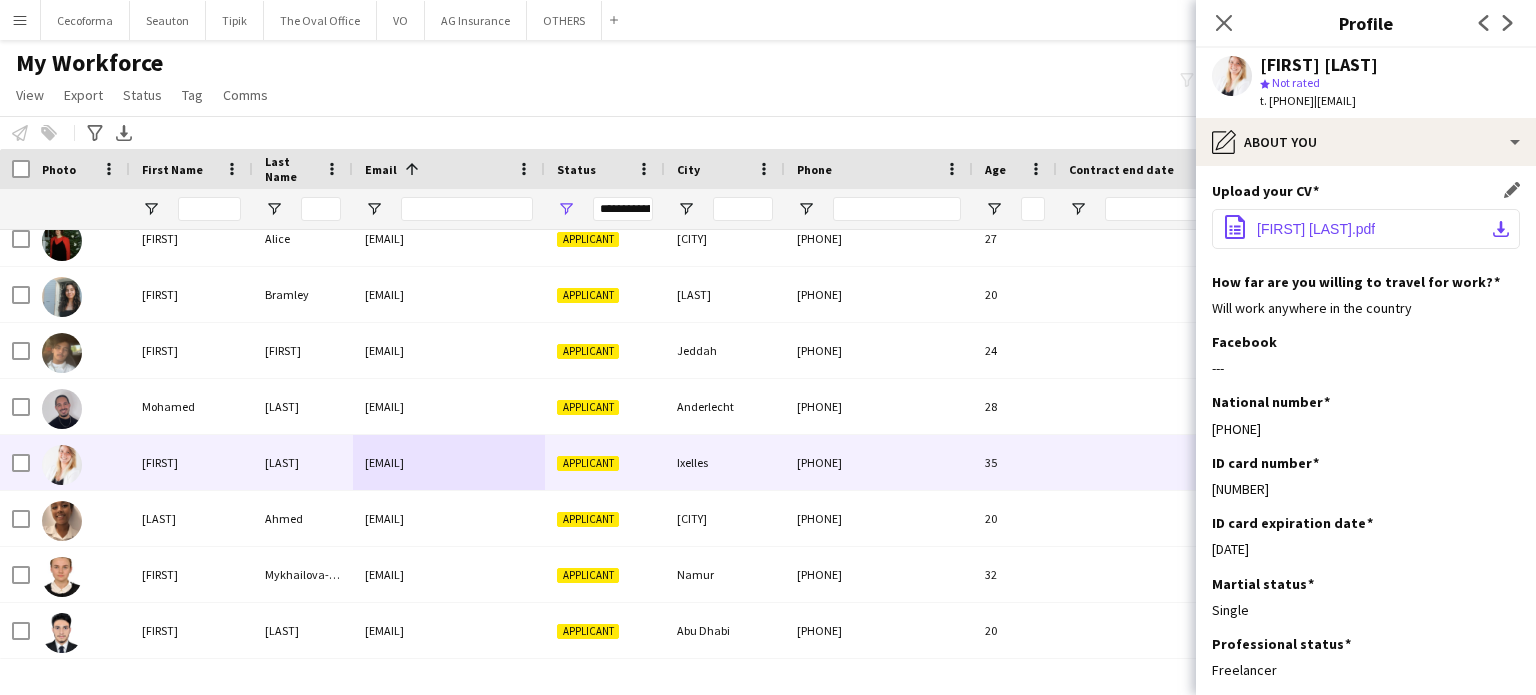 click on "[FIRST] [LAST].pdf" 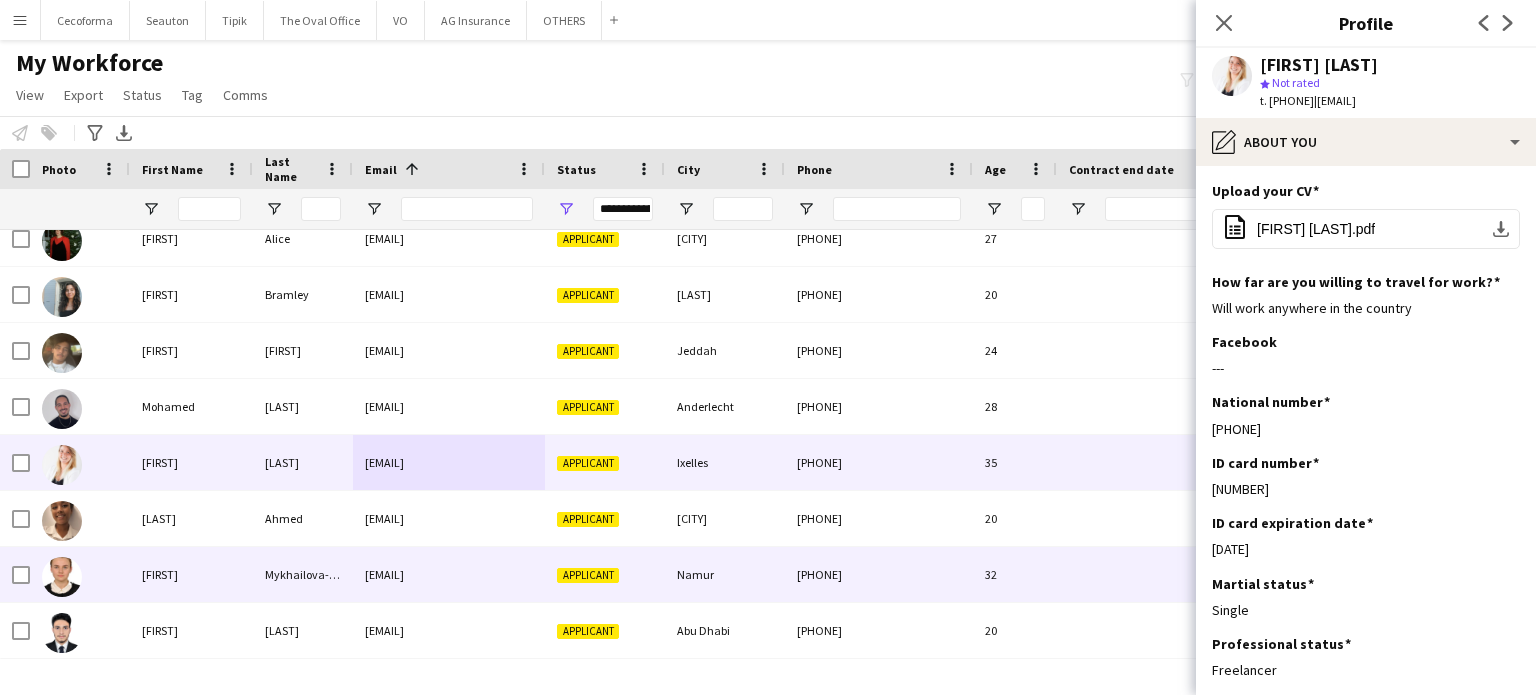 scroll, scrollTop: 10003, scrollLeft: 0, axis: vertical 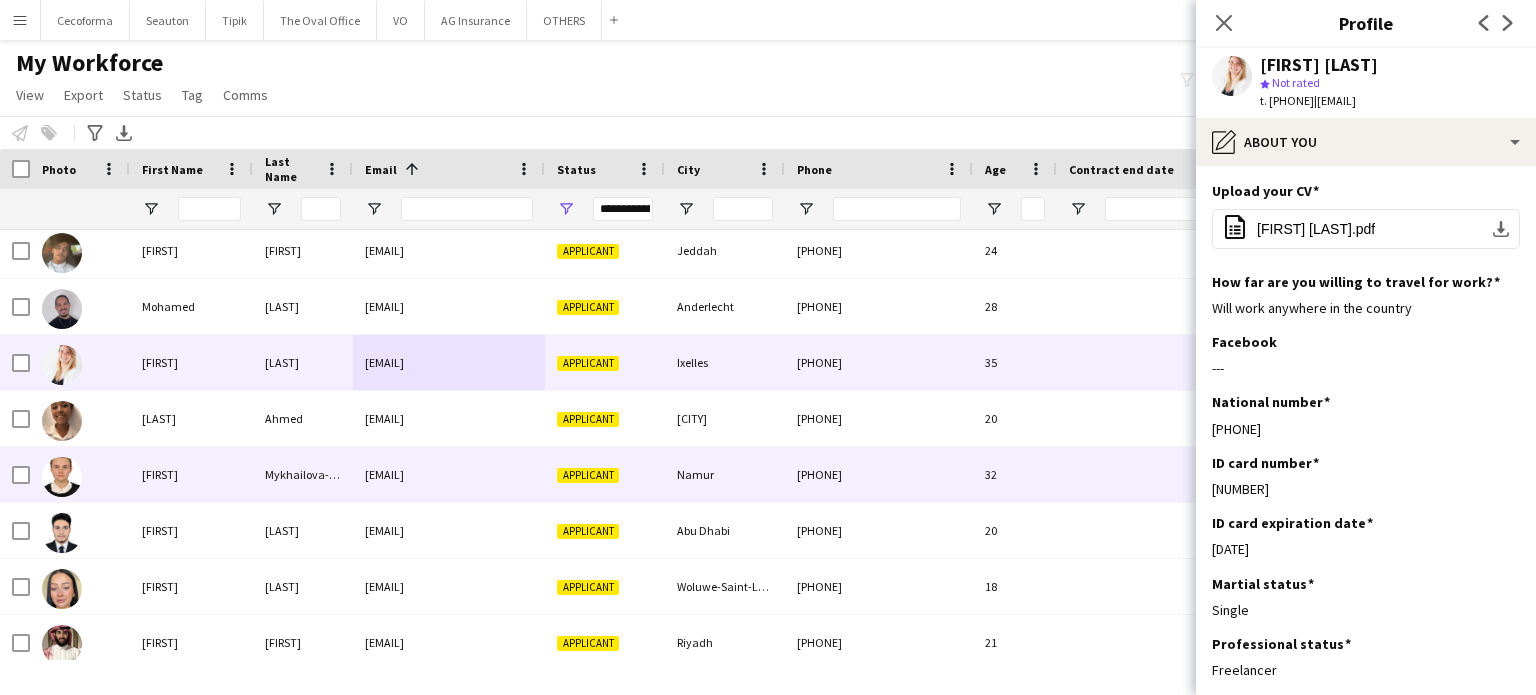 click on "Applicant" at bounding box center [588, 475] 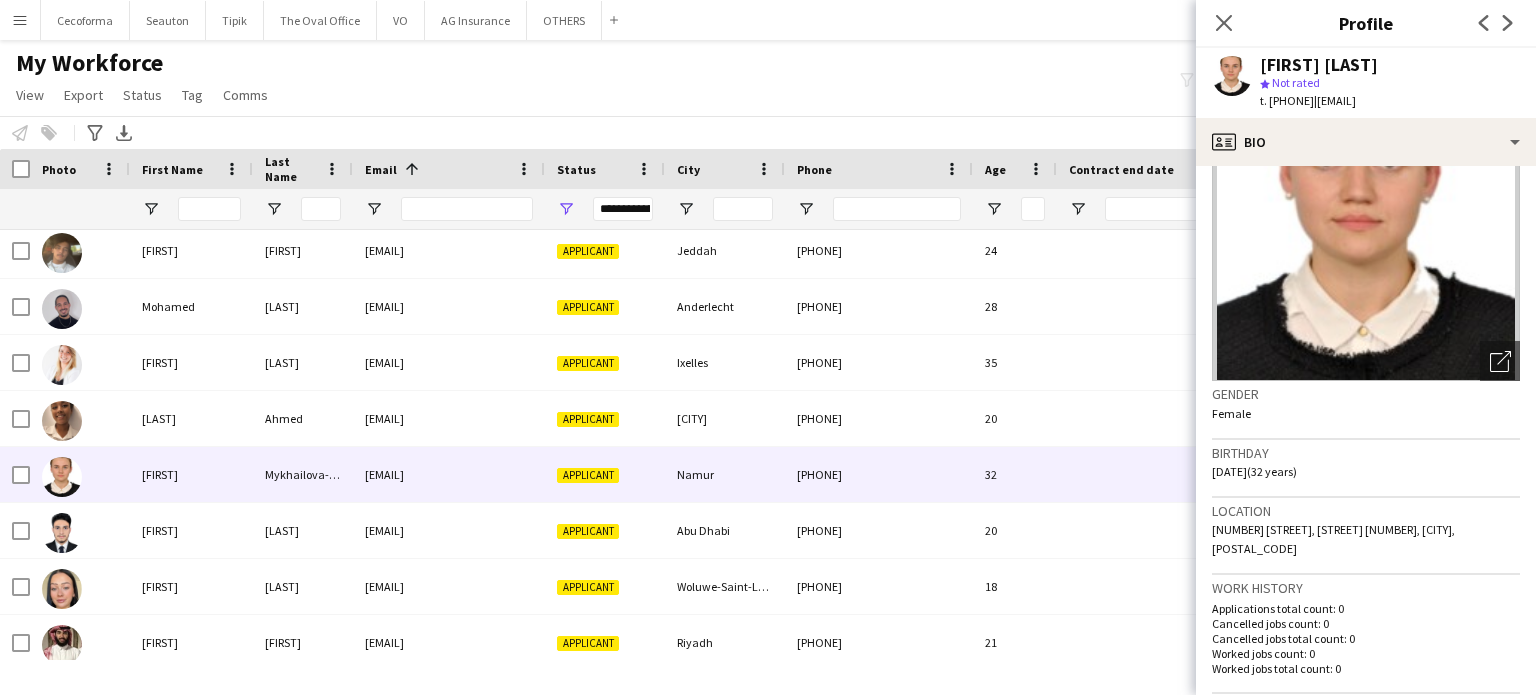 scroll, scrollTop: 100, scrollLeft: 0, axis: vertical 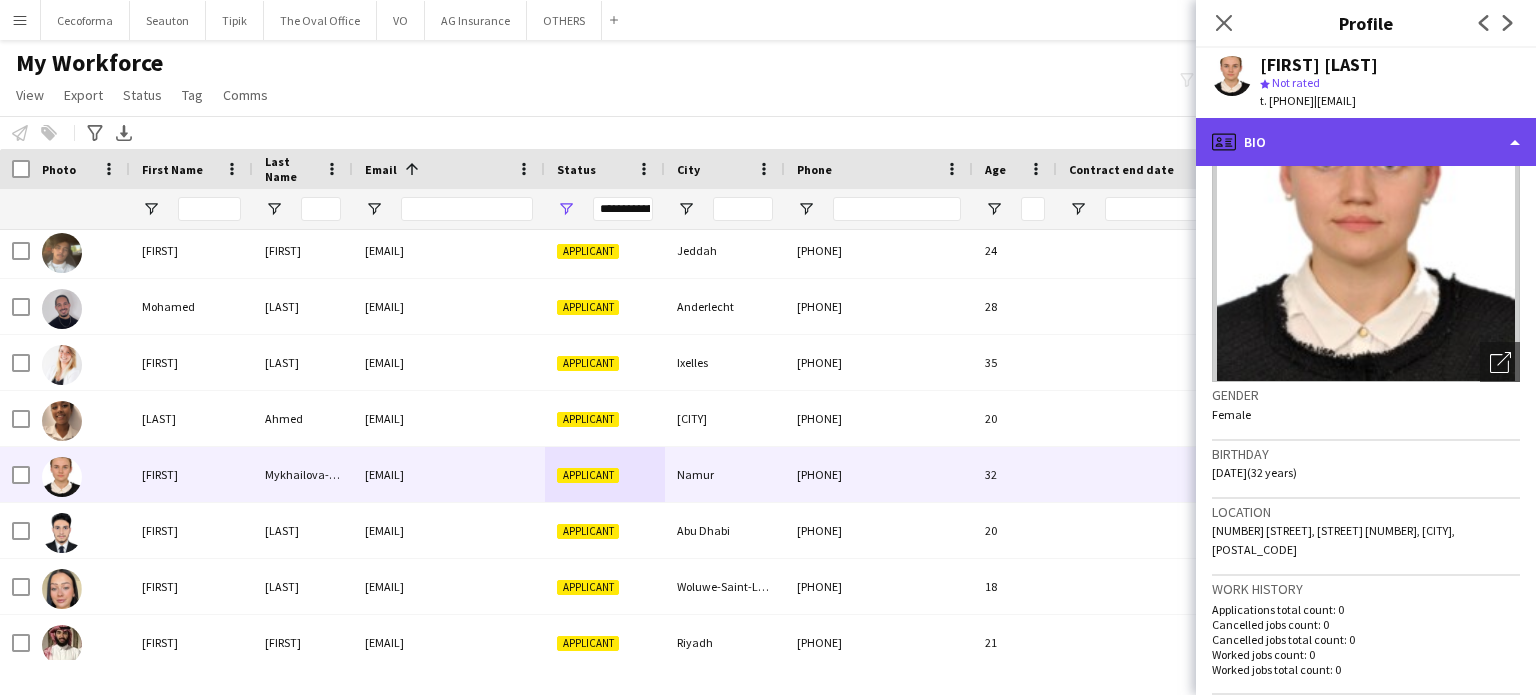 click on "profile
Bio" 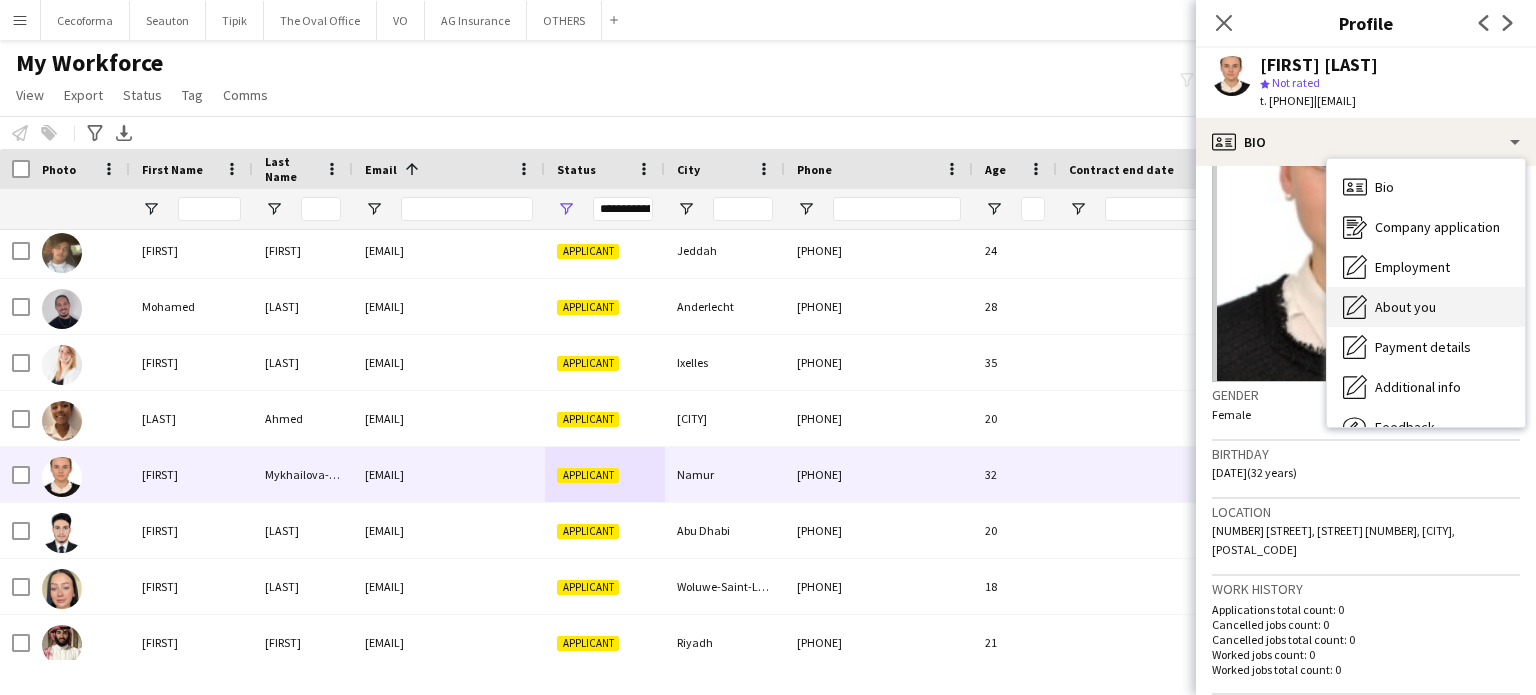 click on "About you" at bounding box center [1405, 307] 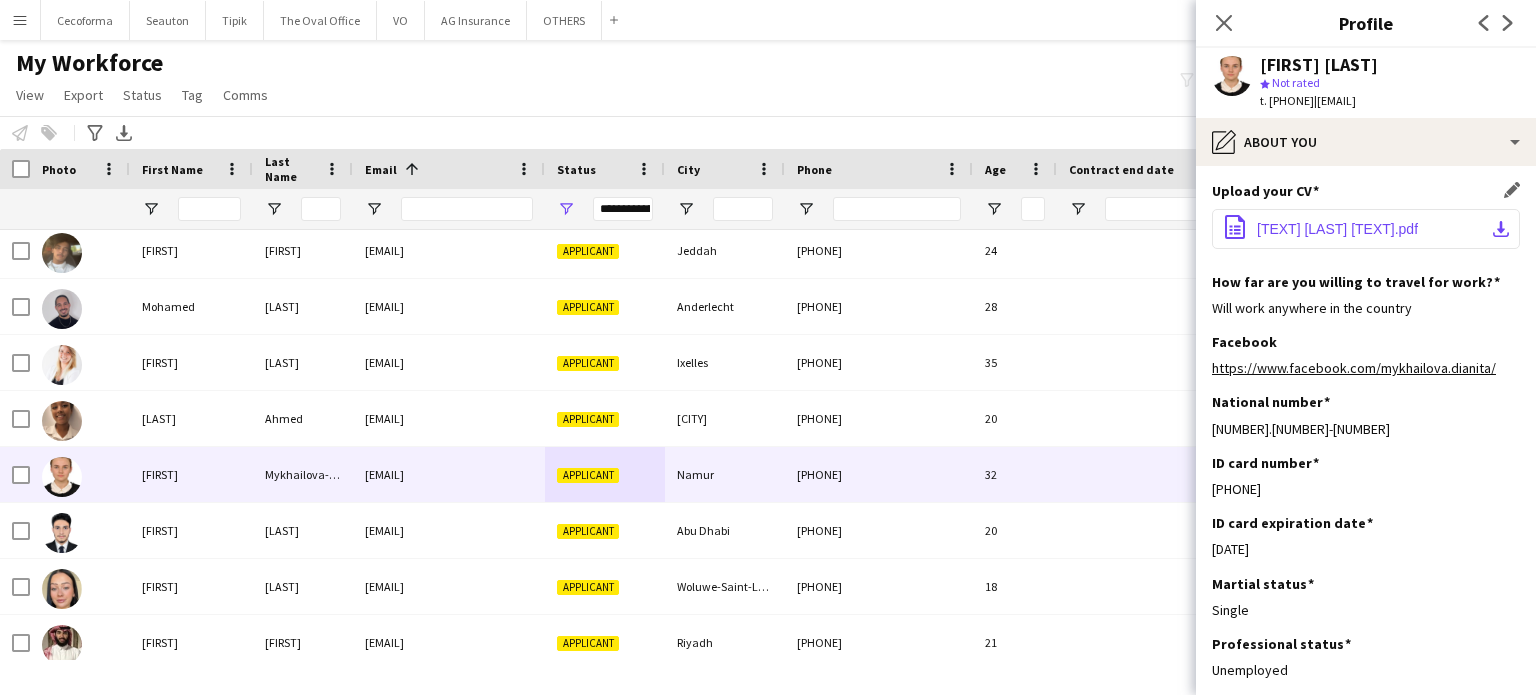 click on "[TEXT] [LAST] [TEXT].pdf" 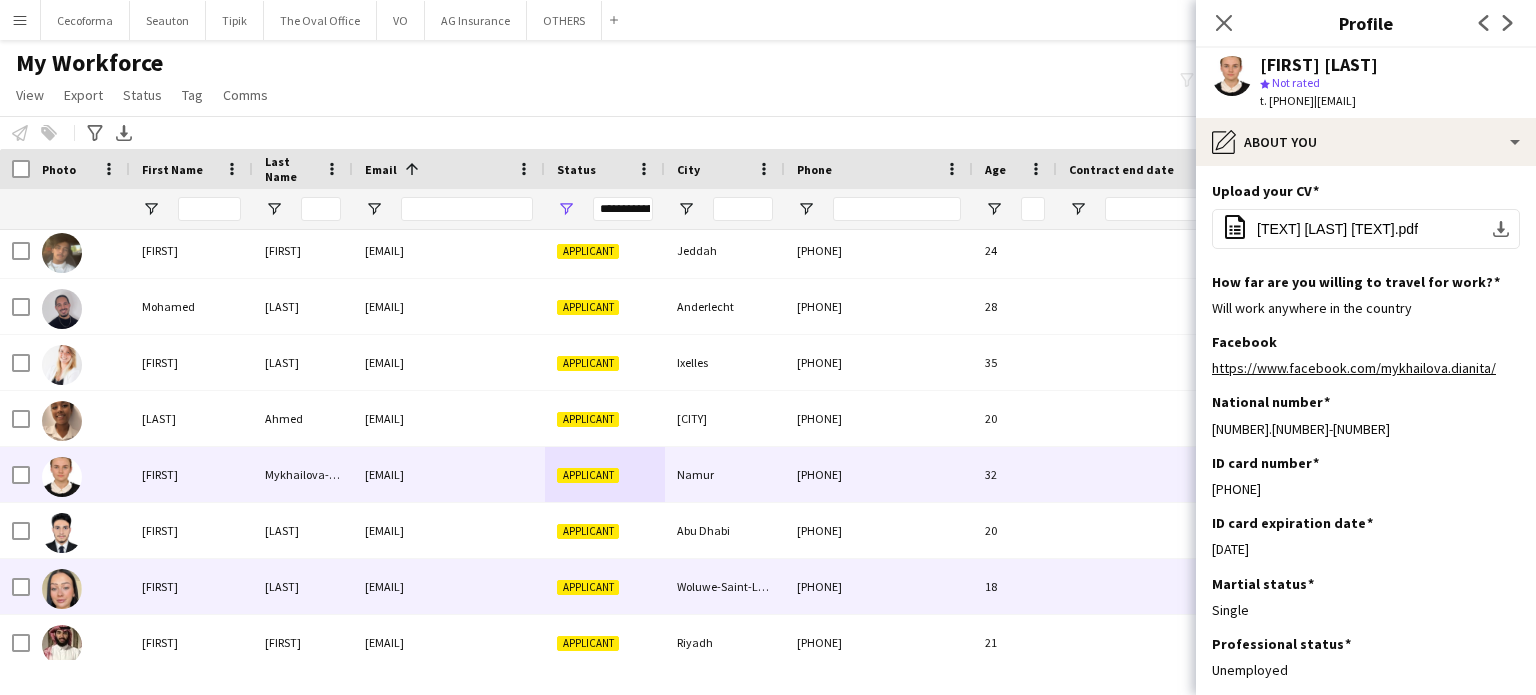 click on "[PHONE]" at bounding box center [879, 586] 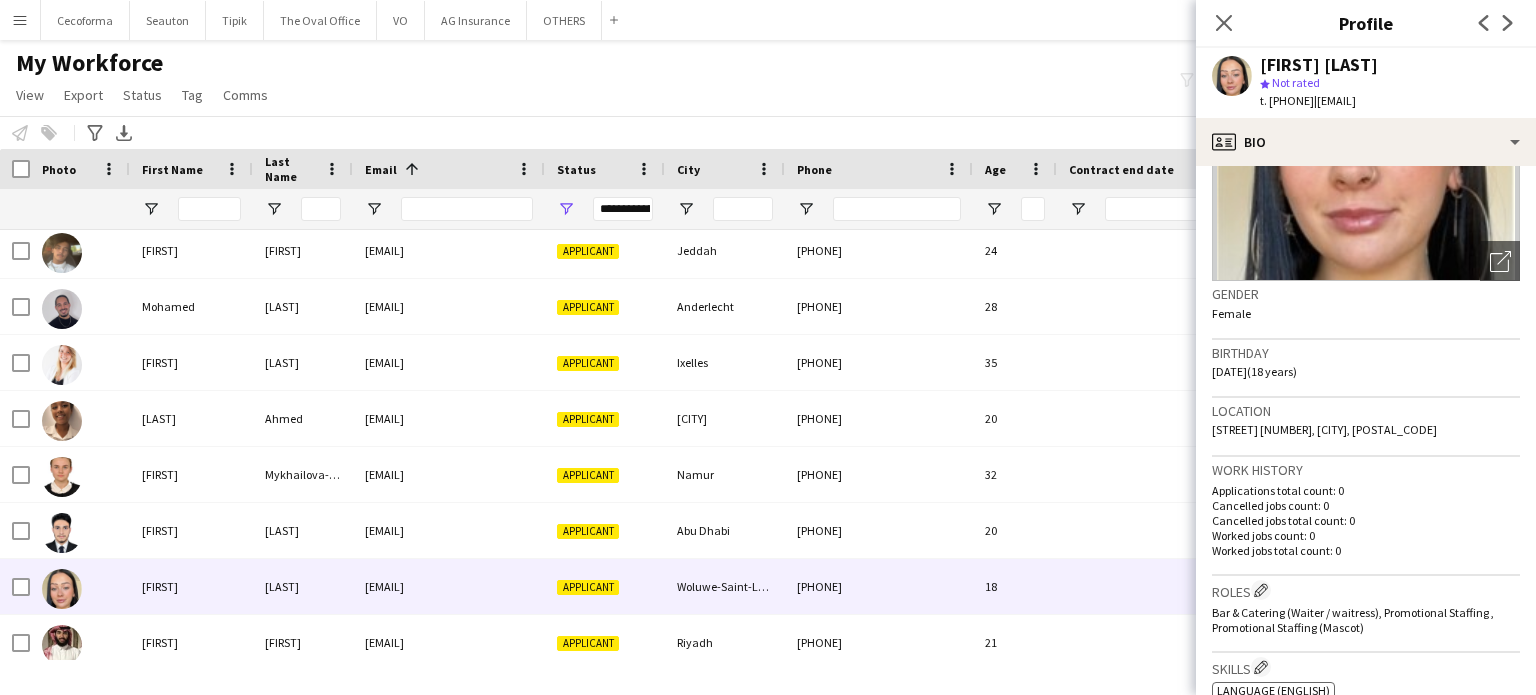 scroll, scrollTop: 200, scrollLeft: 0, axis: vertical 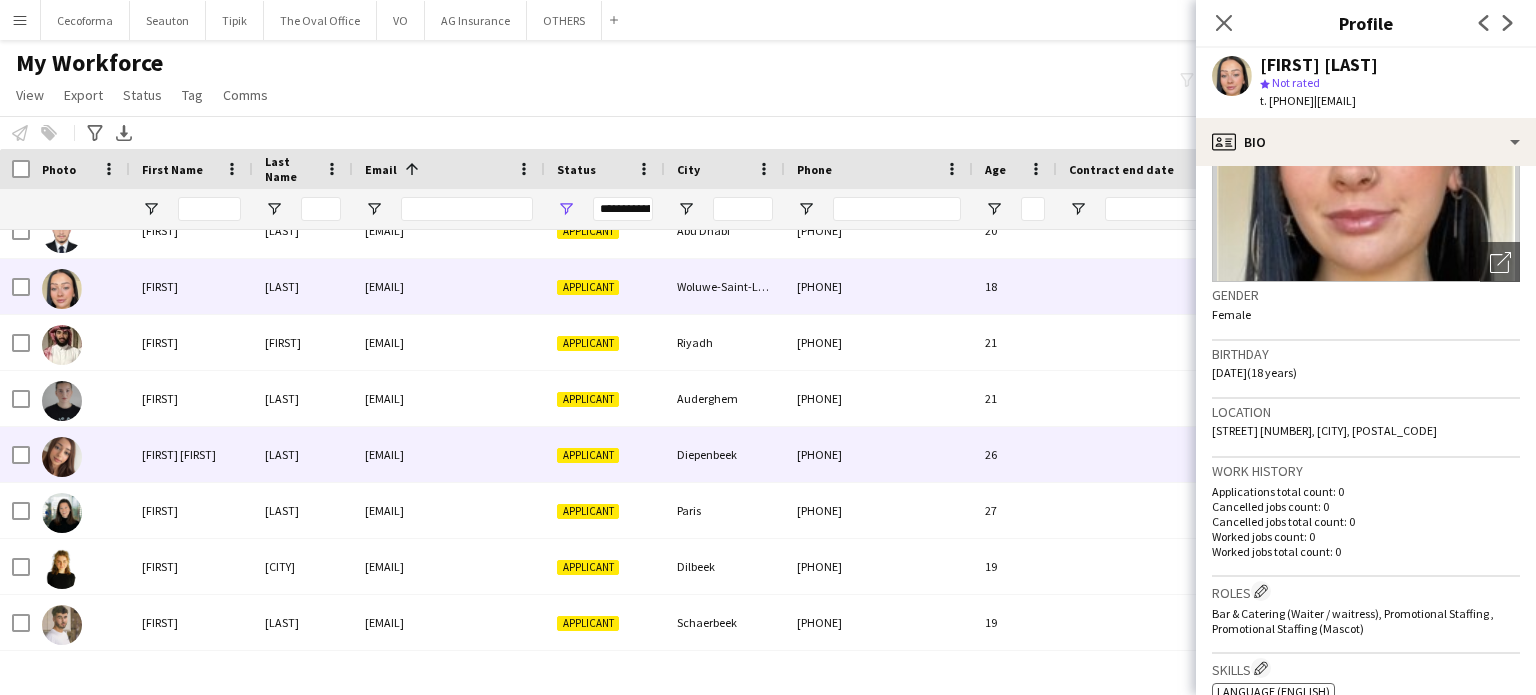 click on "Diepenbeek" at bounding box center (725, 454) 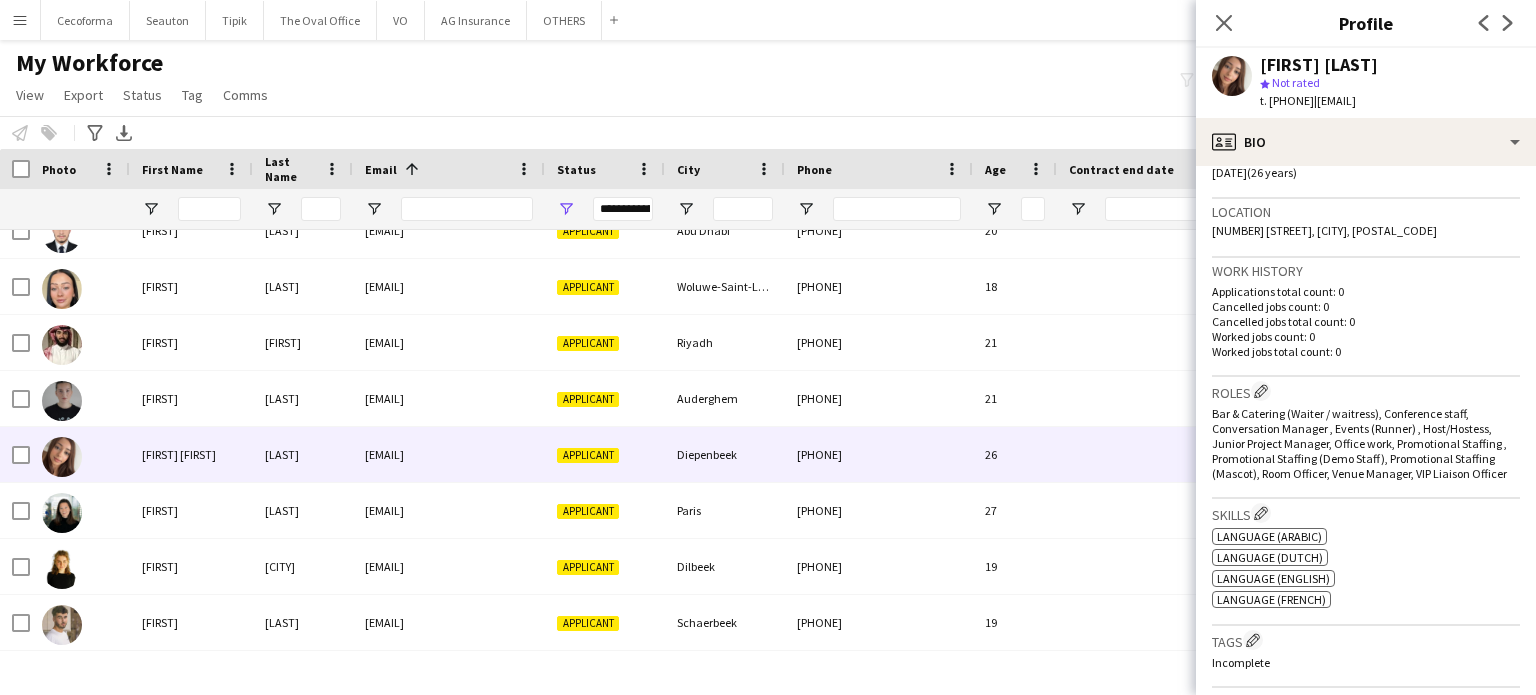 scroll, scrollTop: 36, scrollLeft: 0, axis: vertical 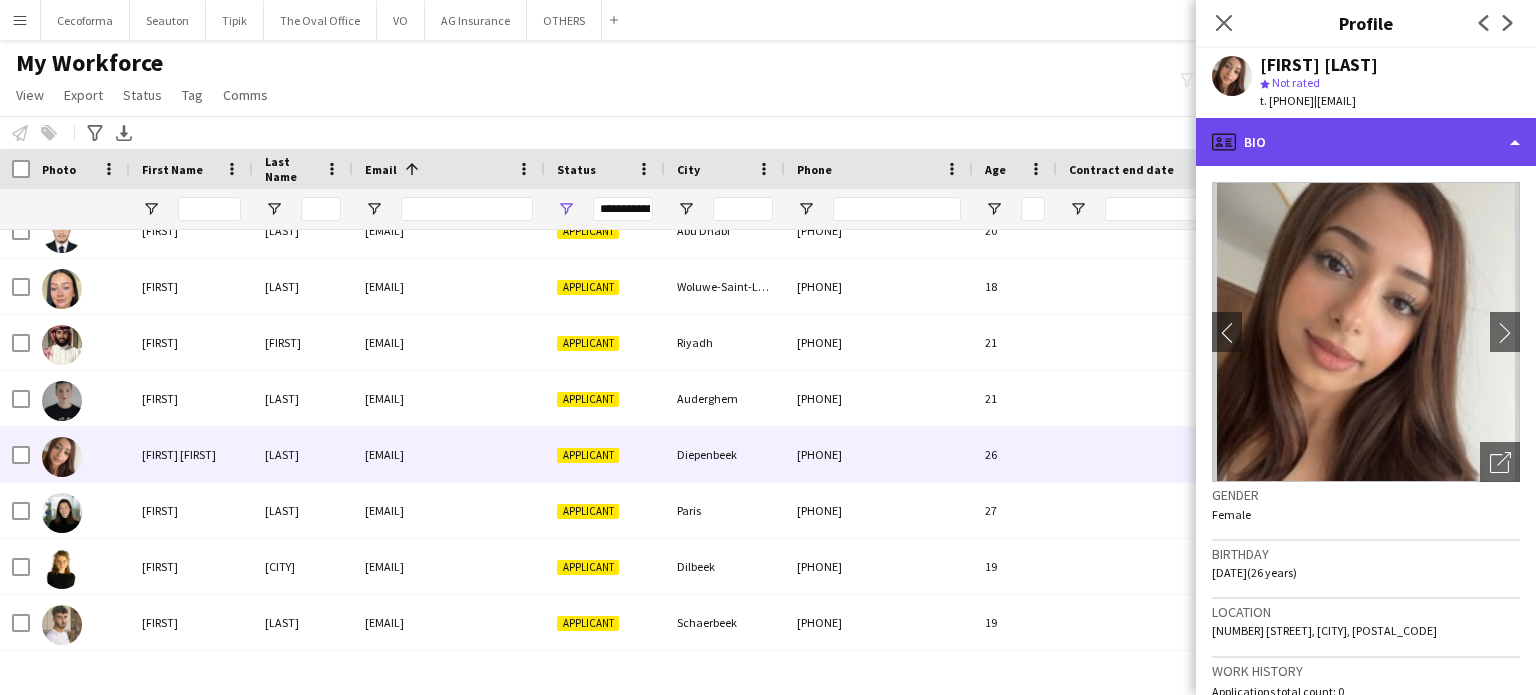 click on "profile
Bio" 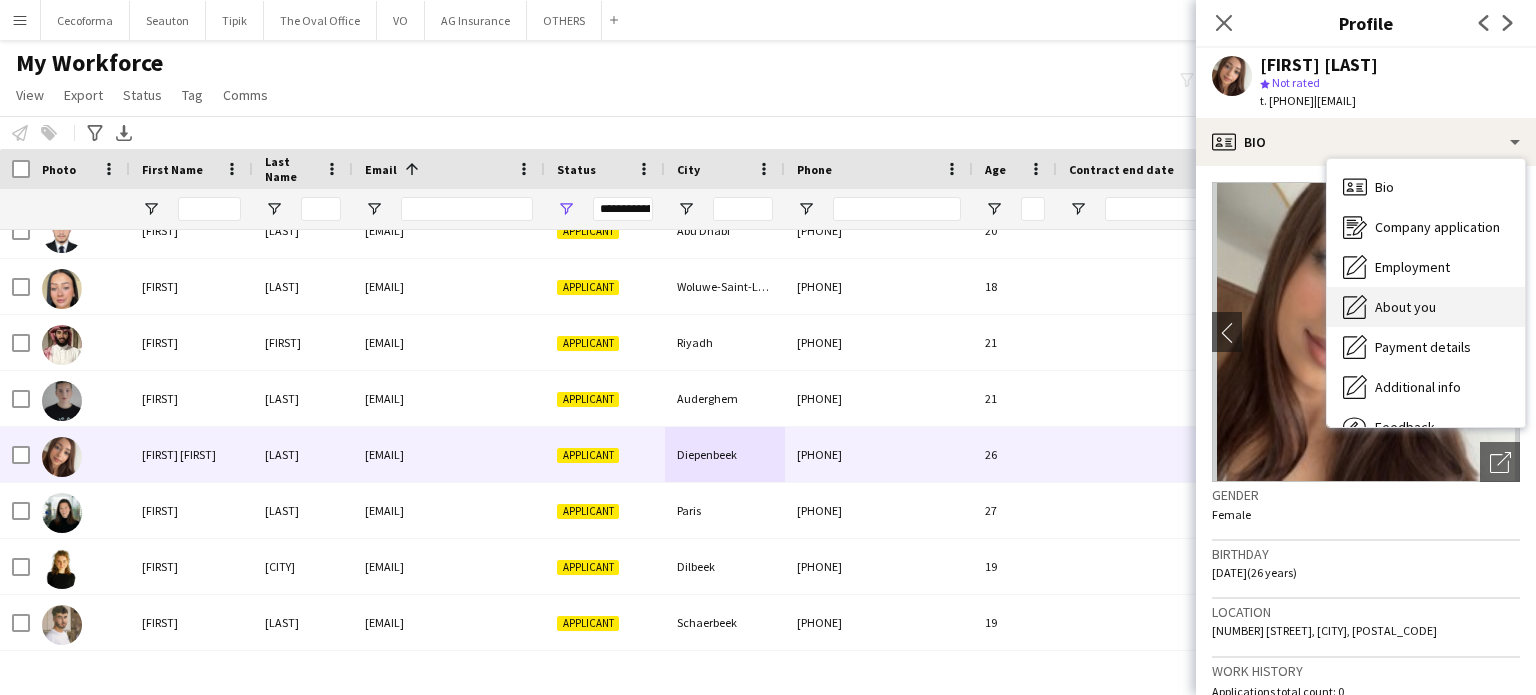 click on "About you" at bounding box center [1405, 307] 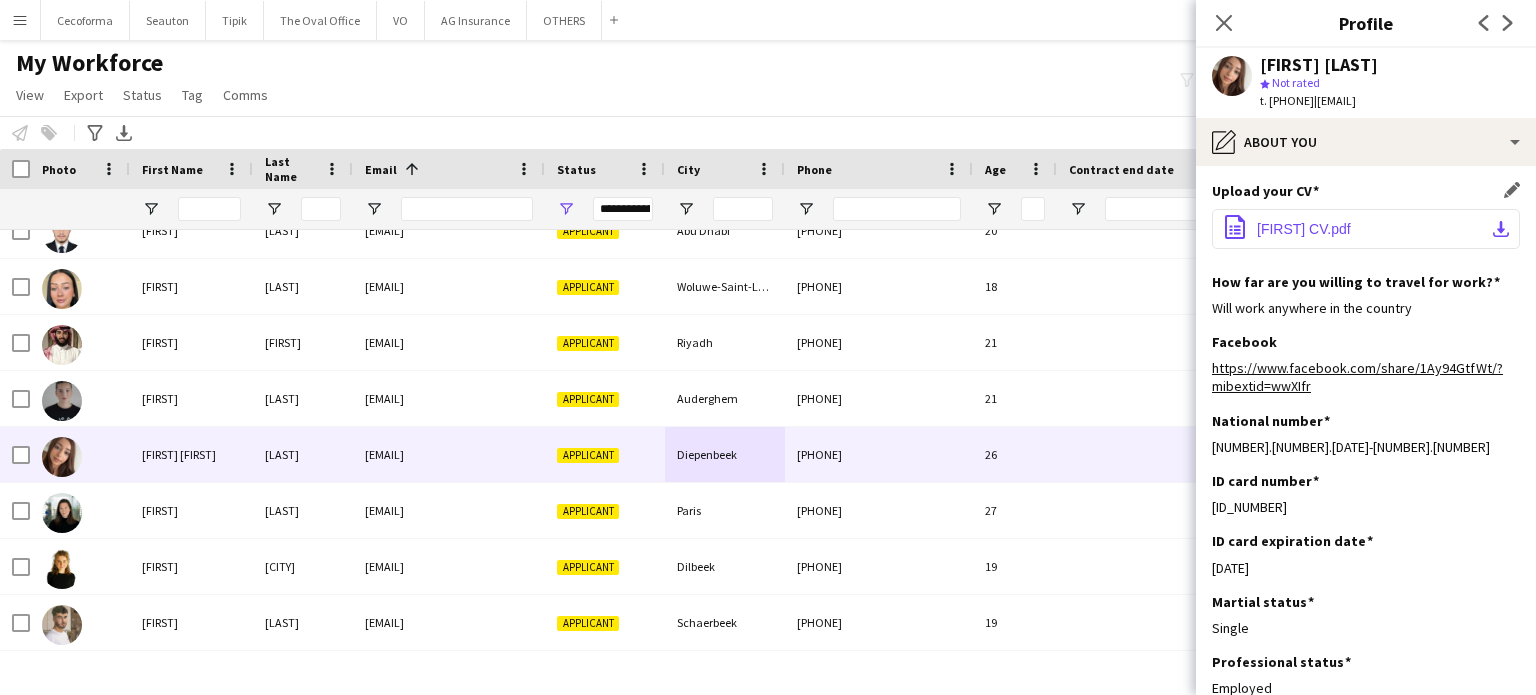 click on "[FIRST] CV.pdf" 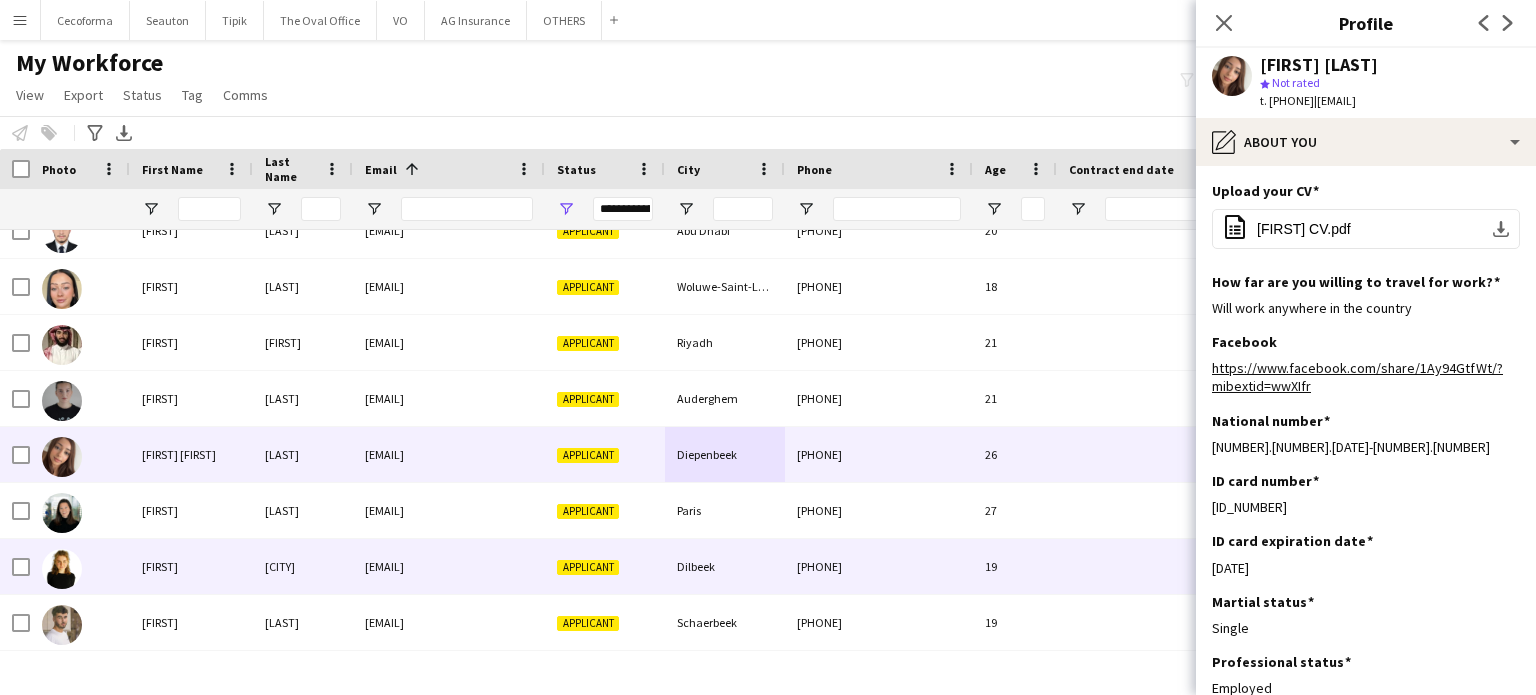 click on "Dilbeek" at bounding box center (725, 566) 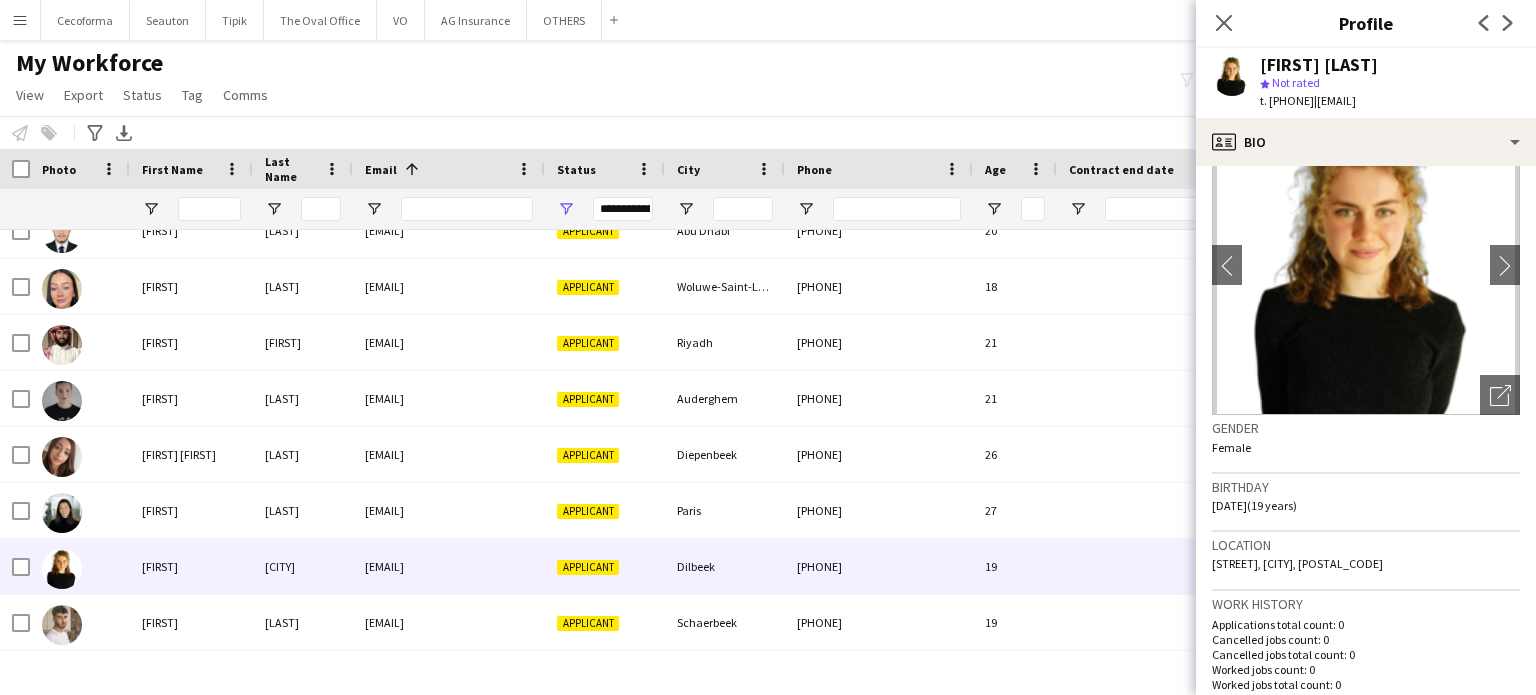 scroll, scrollTop: 0, scrollLeft: 0, axis: both 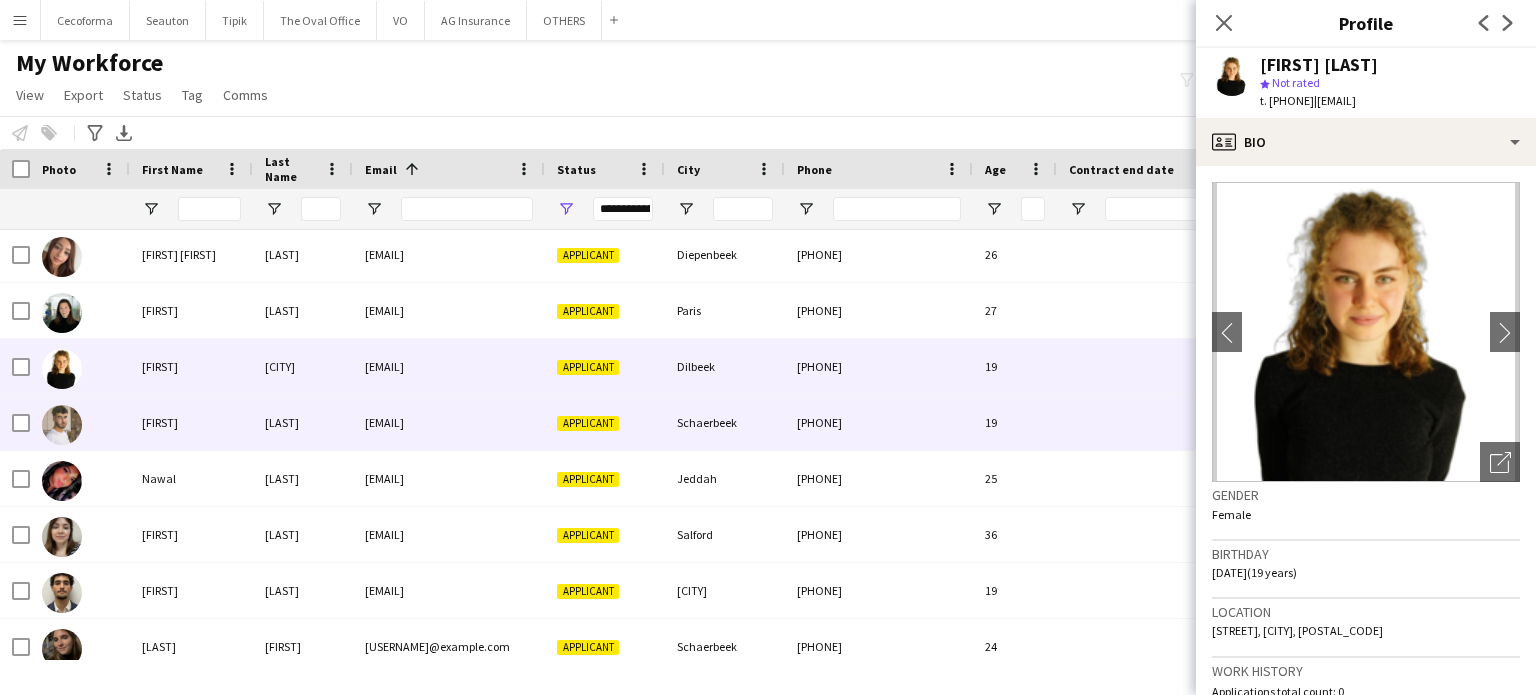 click on "Schaerbeek" at bounding box center (725, 422) 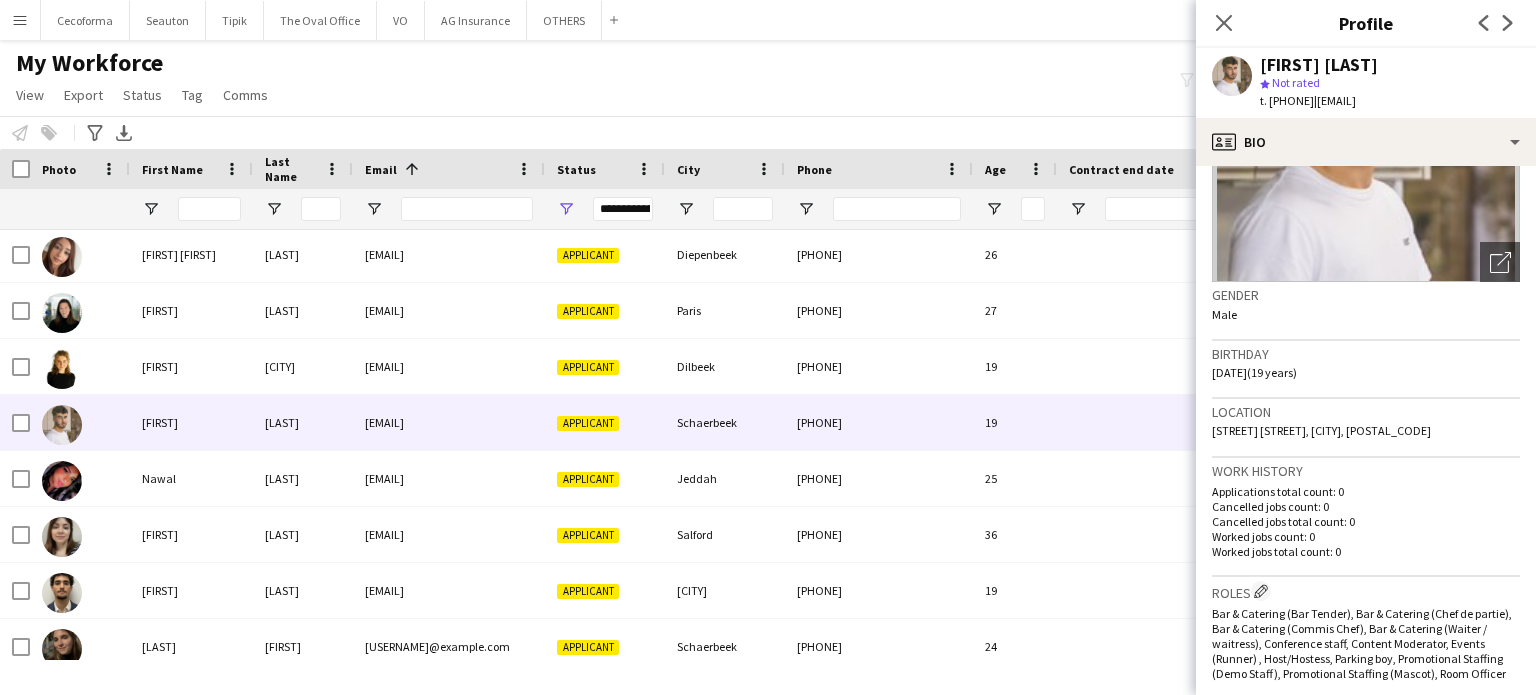 scroll, scrollTop: 200, scrollLeft: 0, axis: vertical 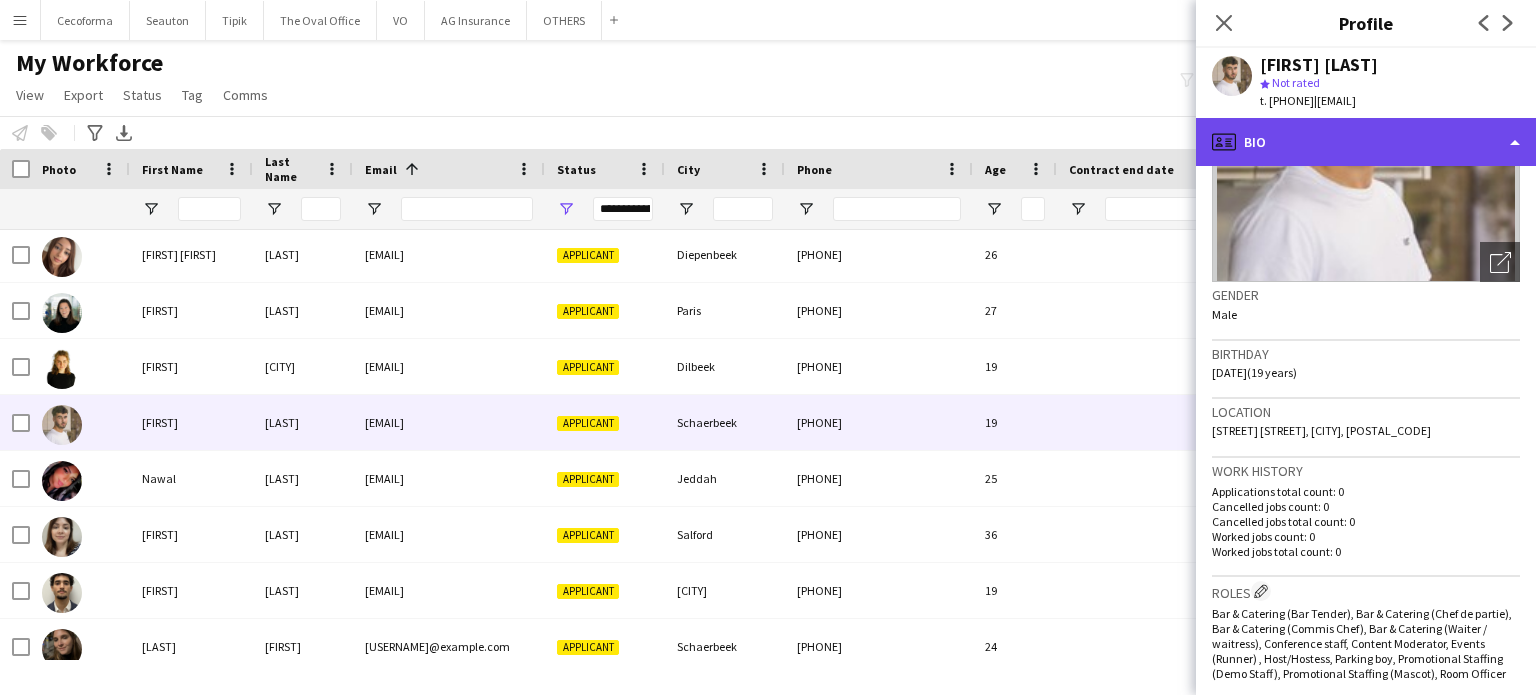 click on "profile
Bio" 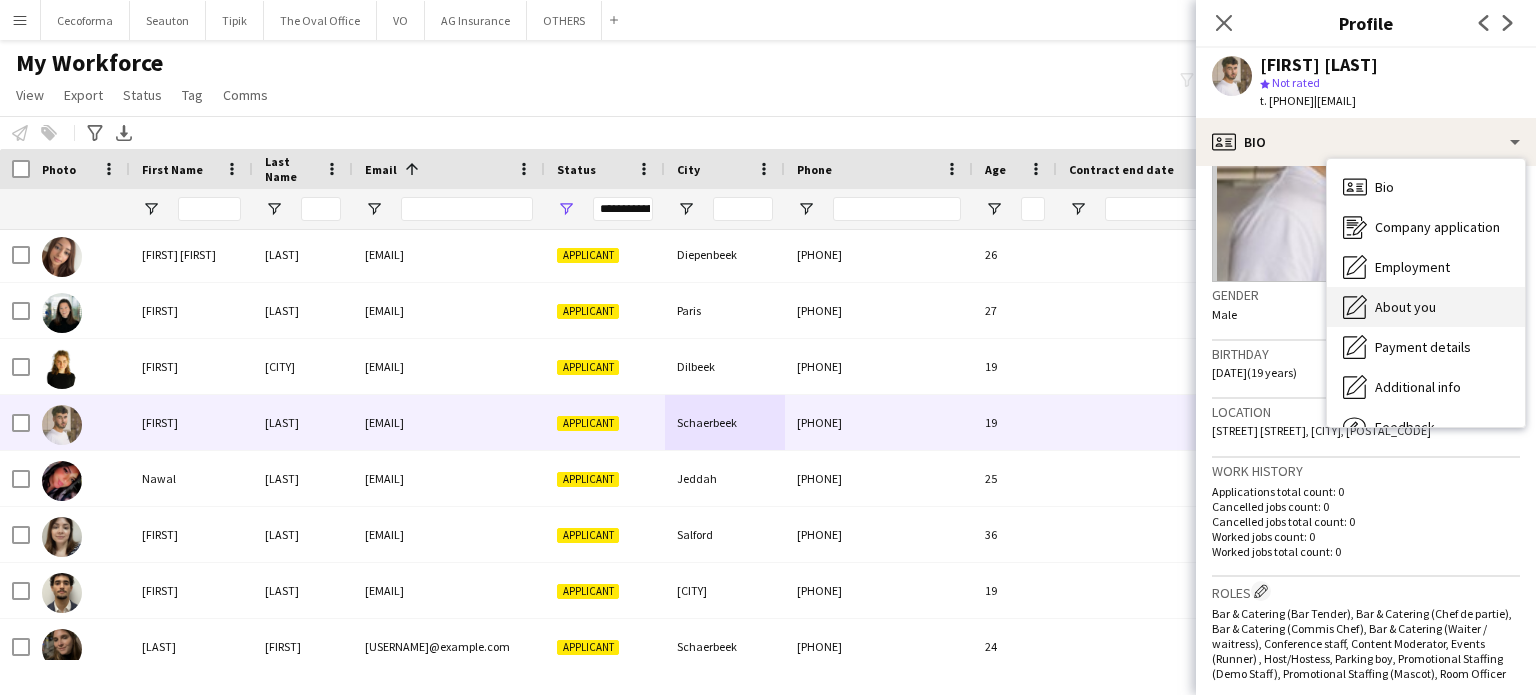 click on "About you" at bounding box center [1405, 307] 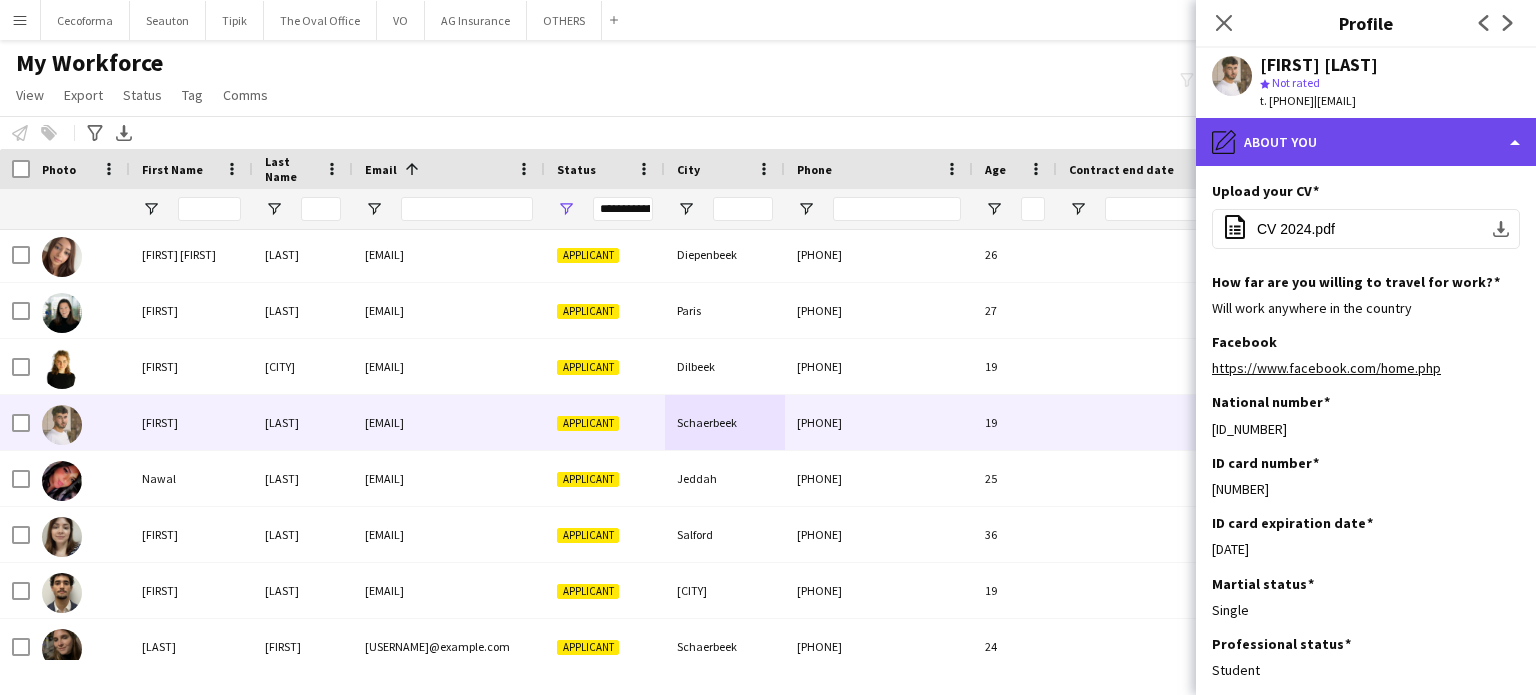 click on "pencil4
About you" 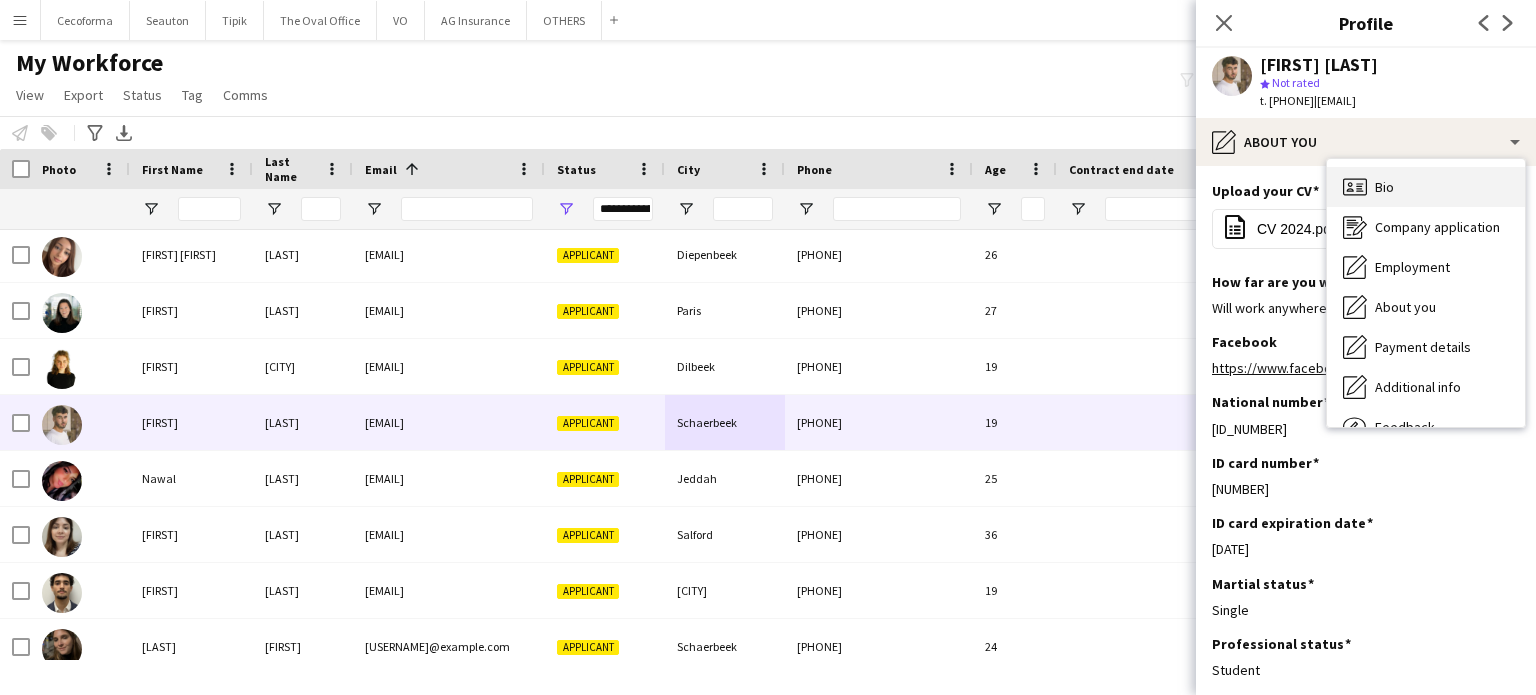 click on "Bio" at bounding box center [1384, 187] 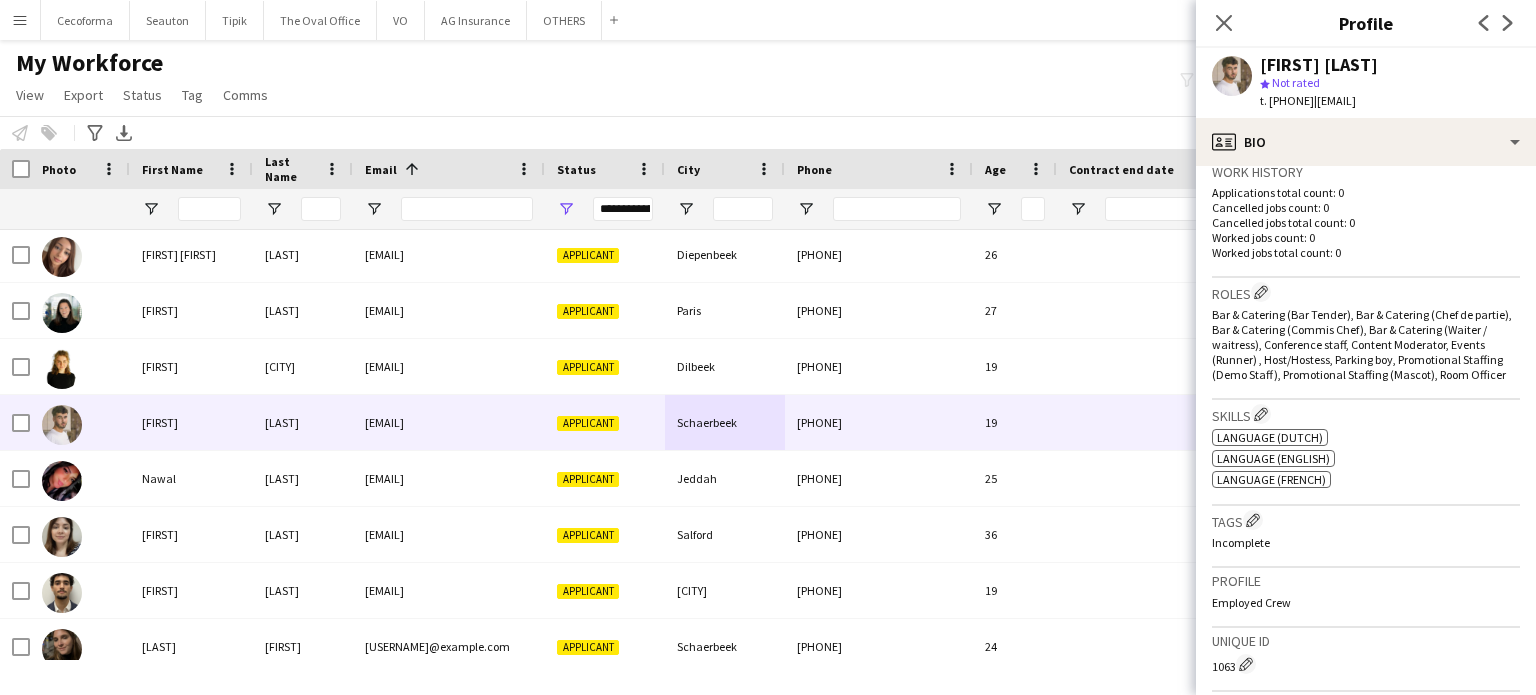 scroll, scrollTop: 500, scrollLeft: 0, axis: vertical 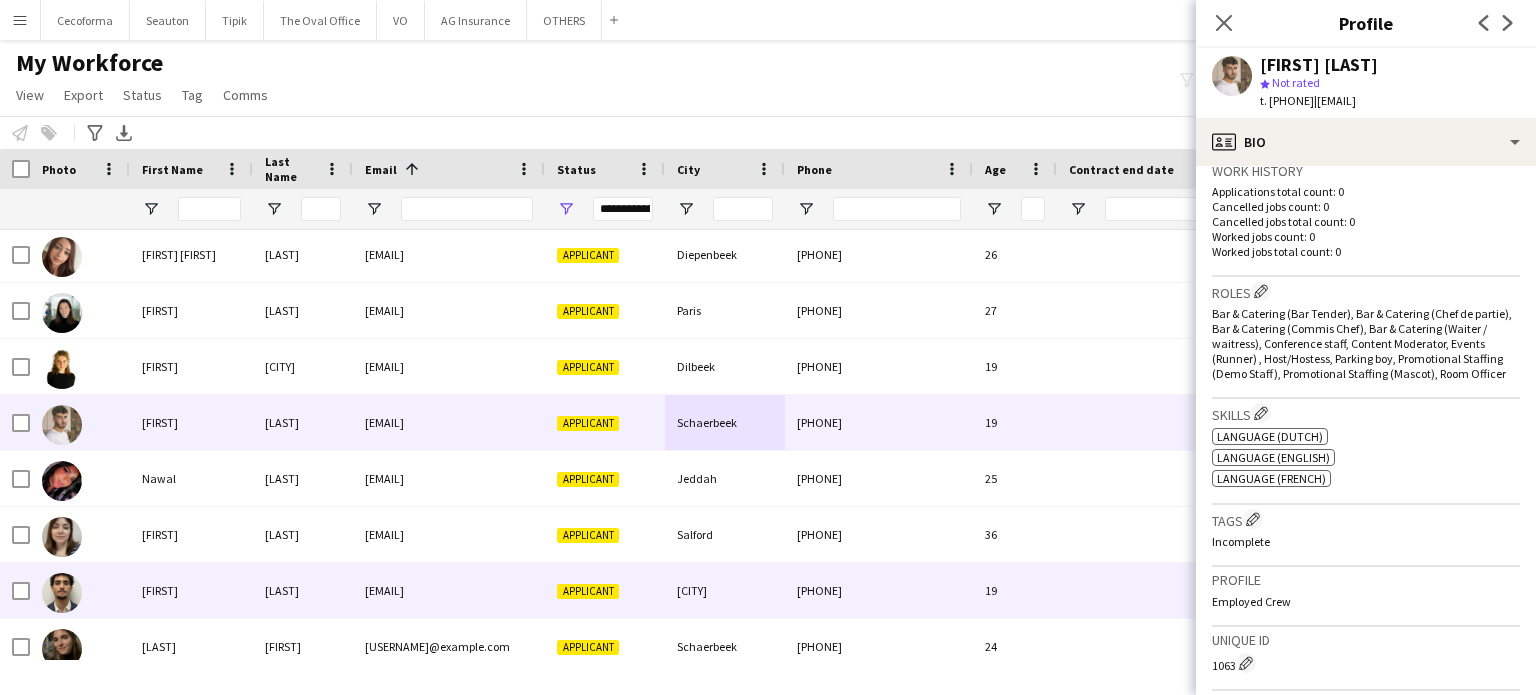 click on "[CITY]" at bounding box center (725, 590) 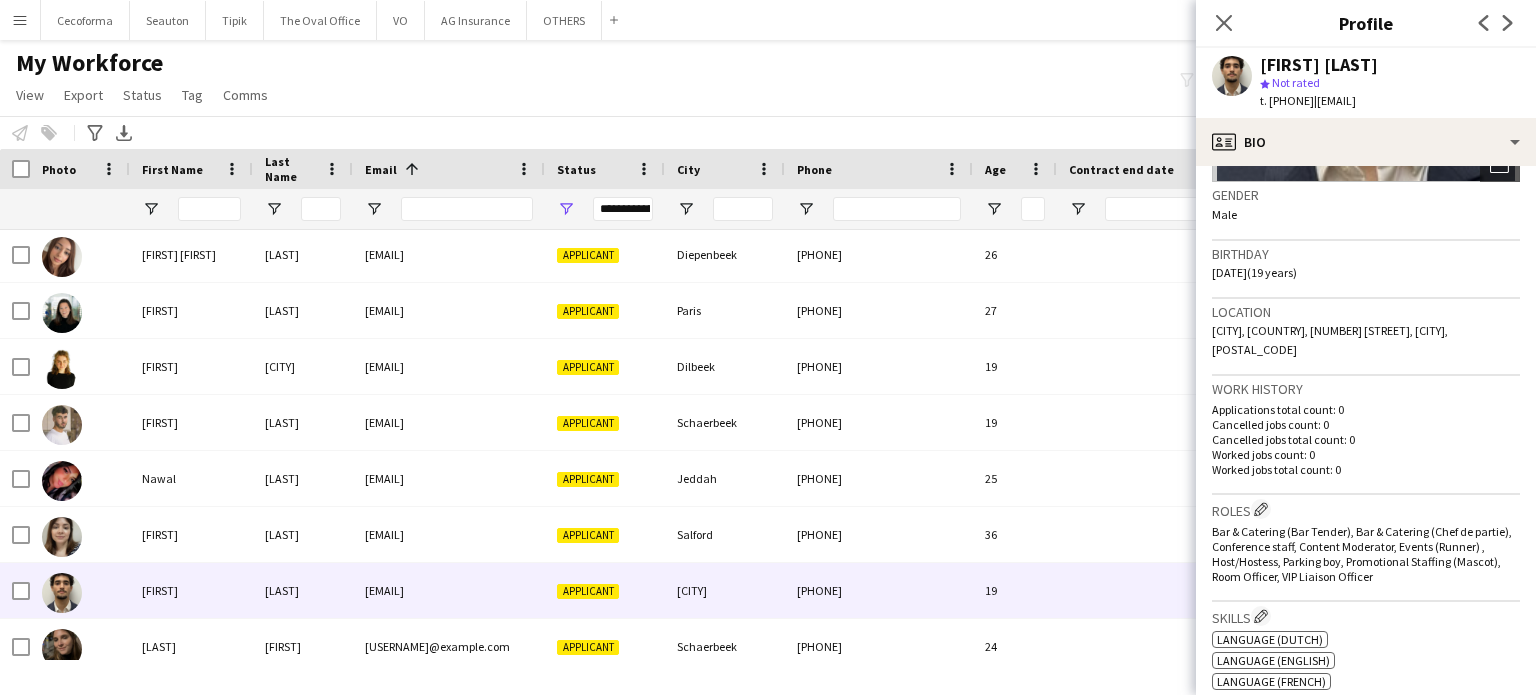 scroll, scrollTop: 100, scrollLeft: 0, axis: vertical 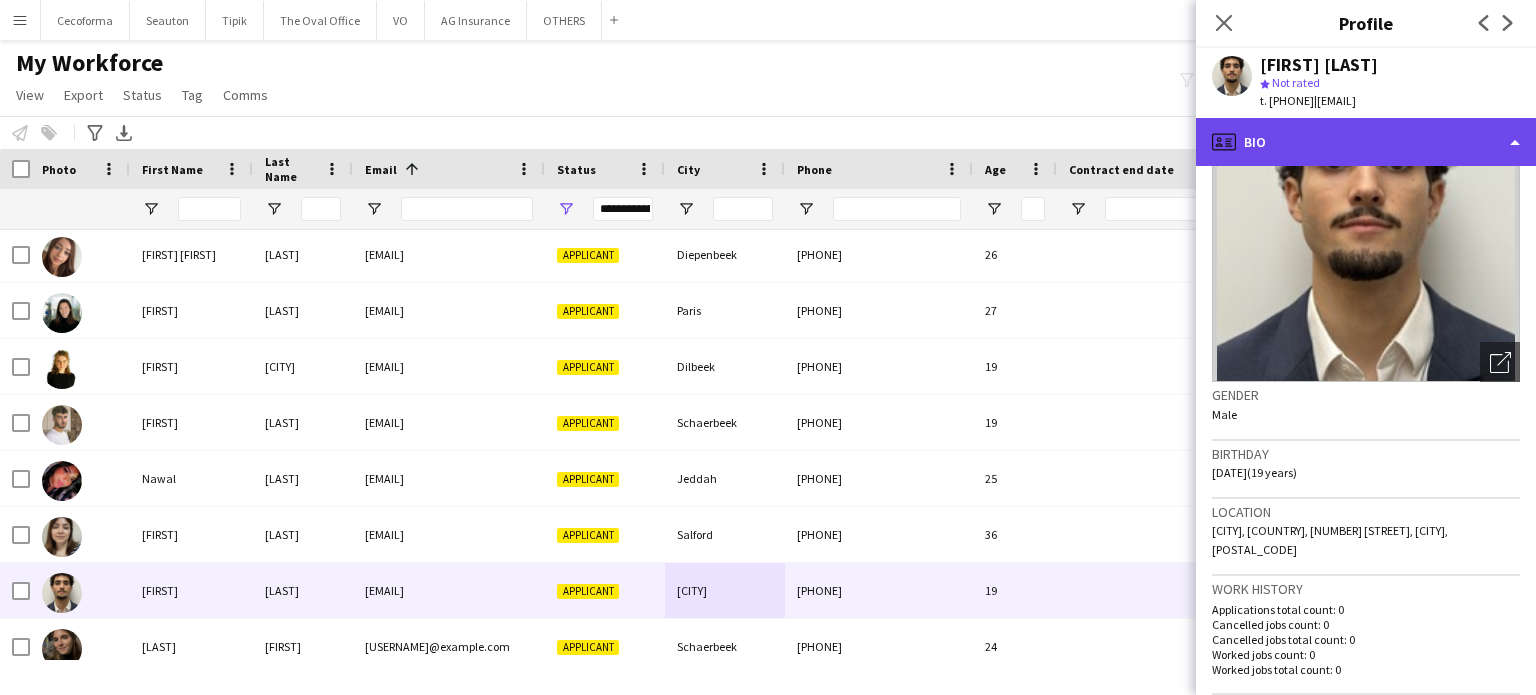 click on "profile
Bio" 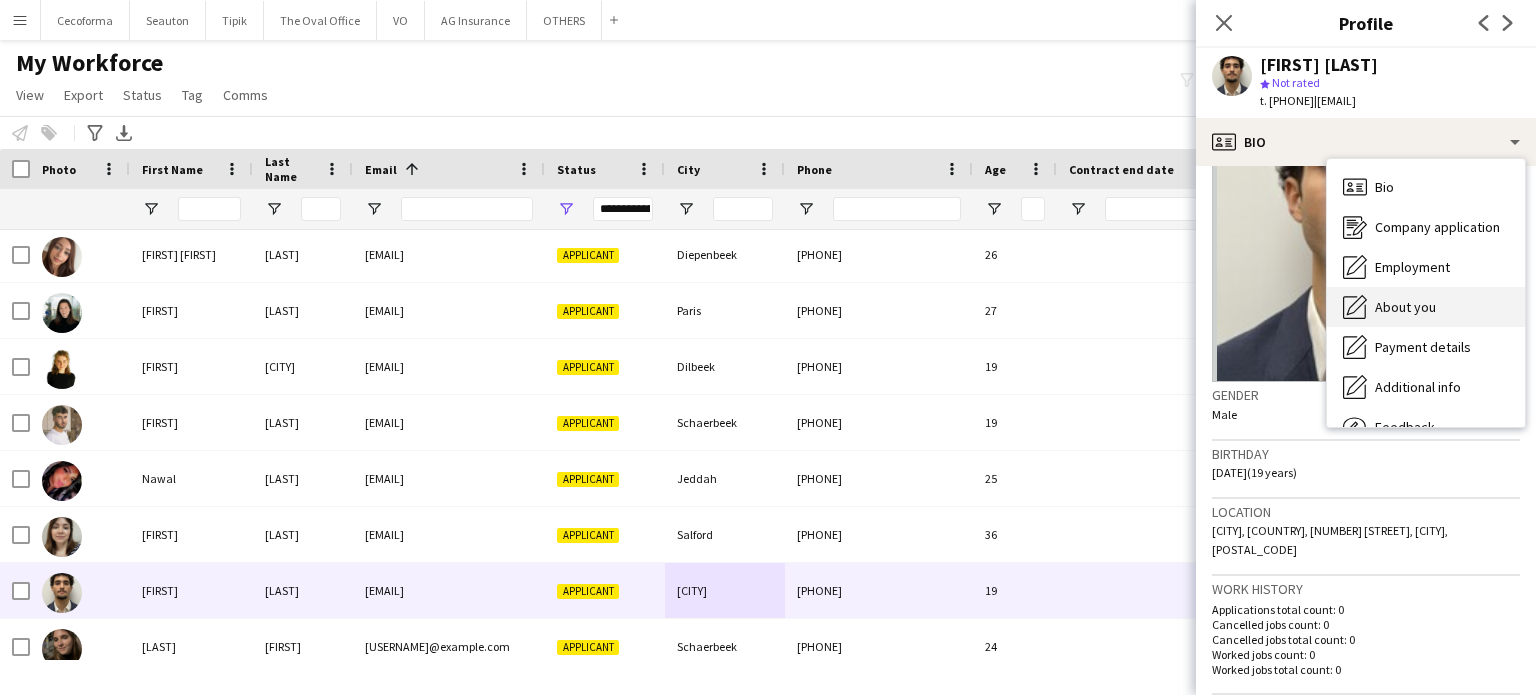 click on "About you" at bounding box center (1405, 307) 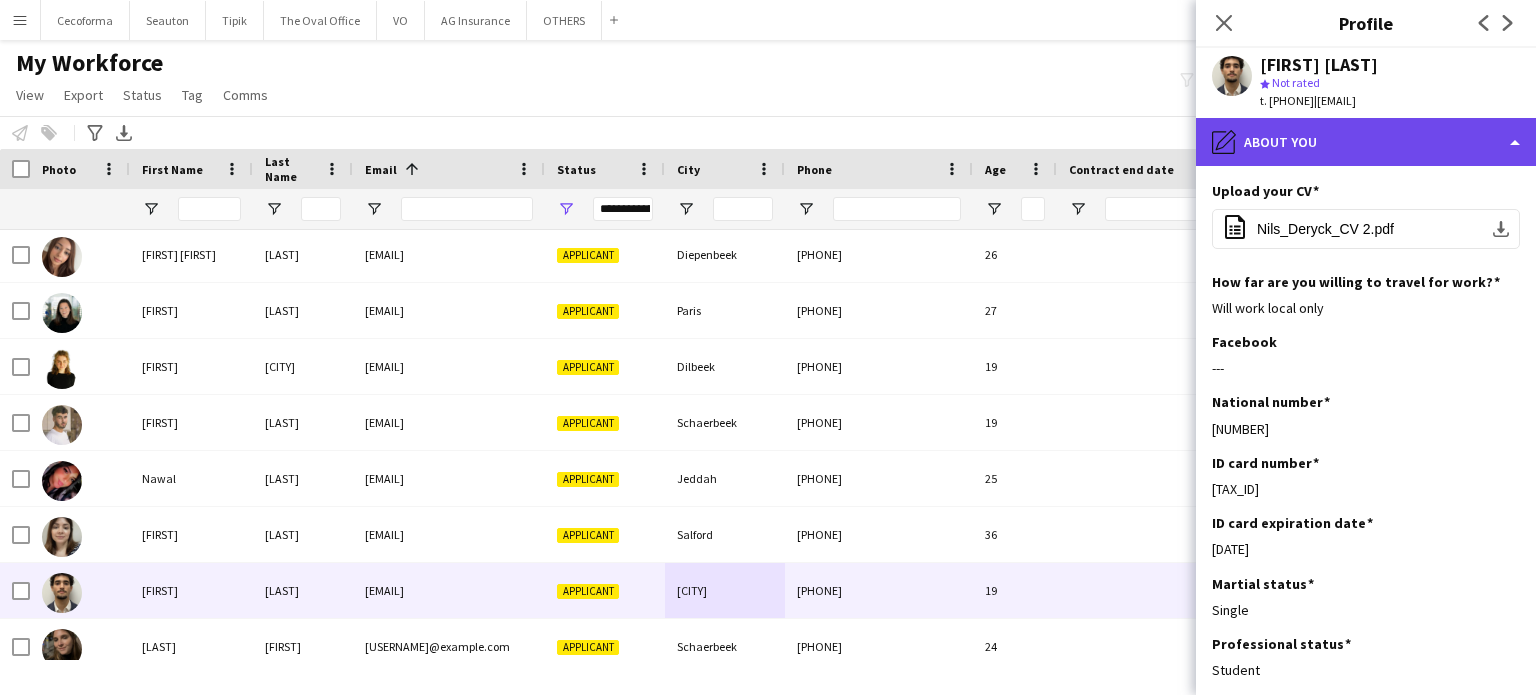 click on "pencil4
About you" 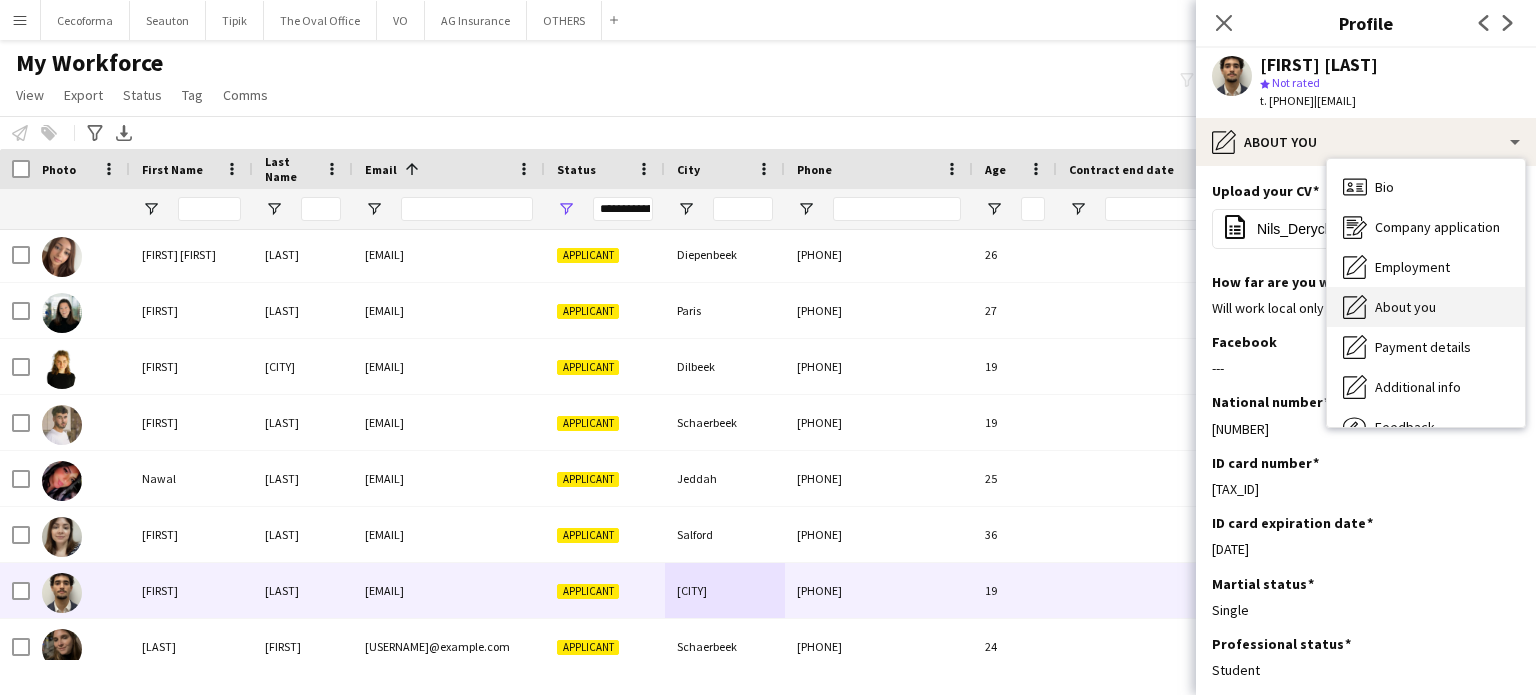 click on "About you" at bounding box center [1405, 307] 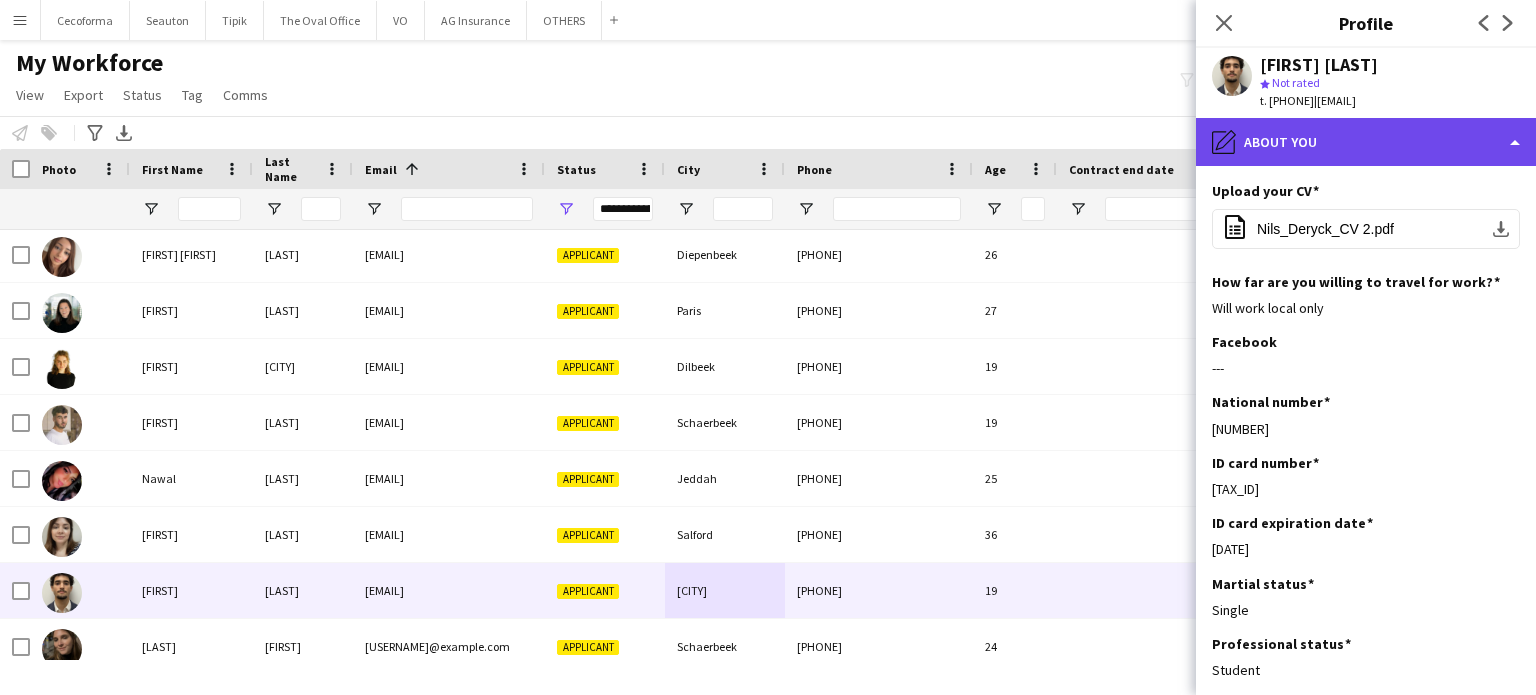 click on "pencil4
About you" 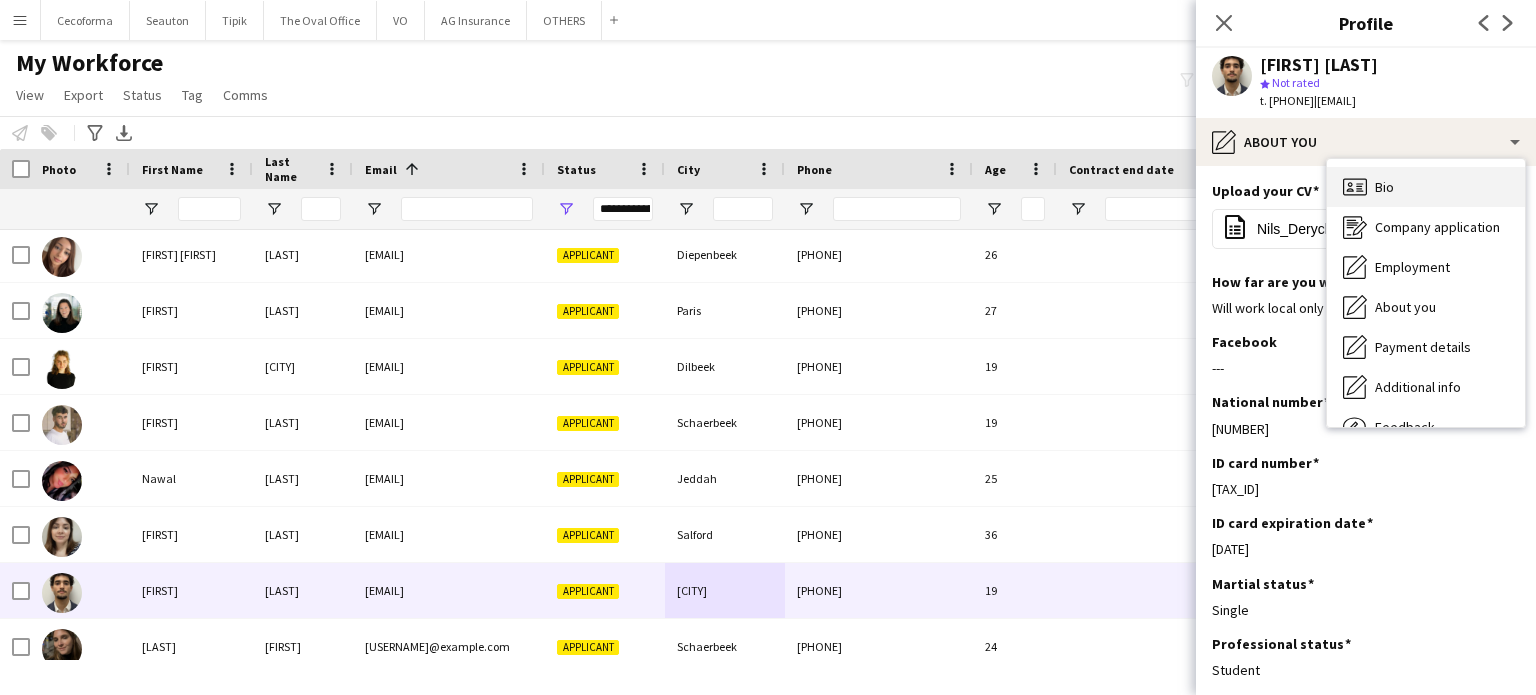 click on "Bio
Bio" at bounding box center [1426, 187] 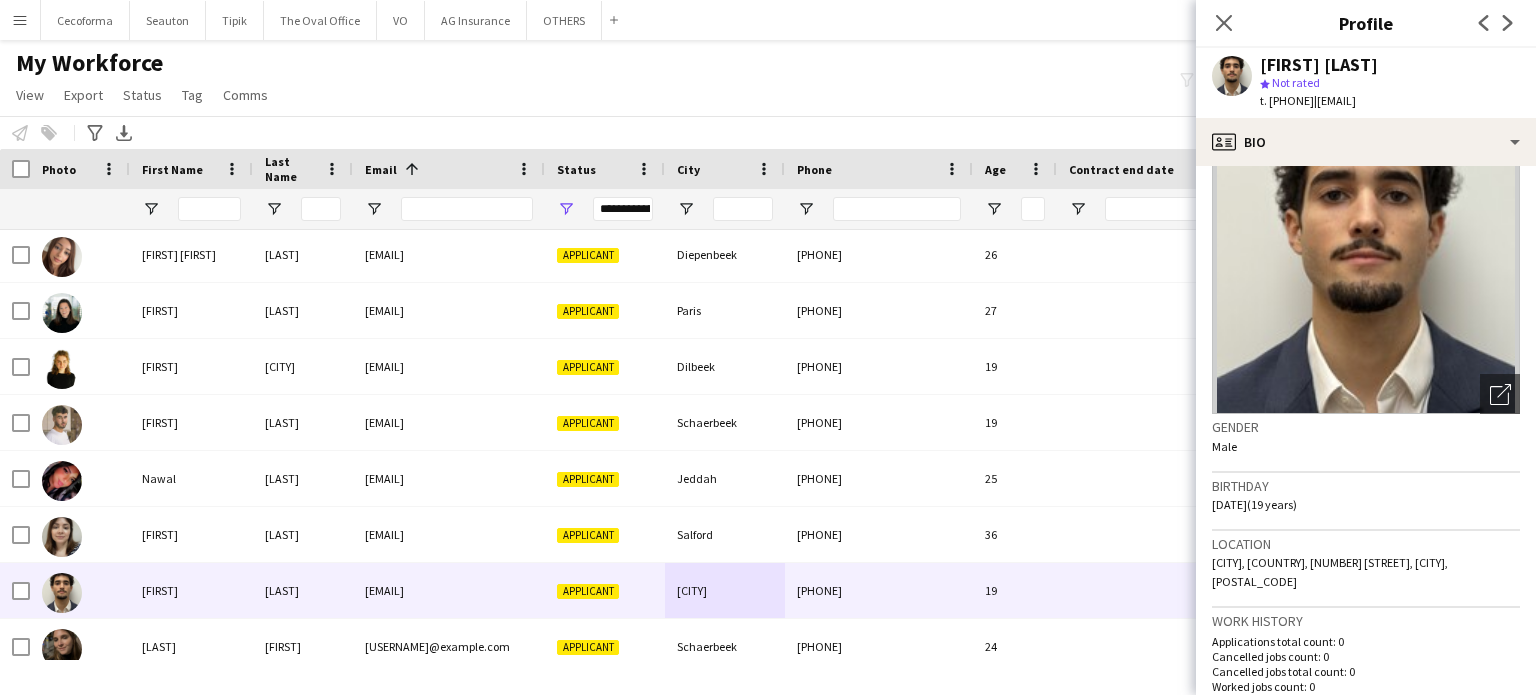scroll, scrollTop: 100, scrollLeft: 0, axis: vertical 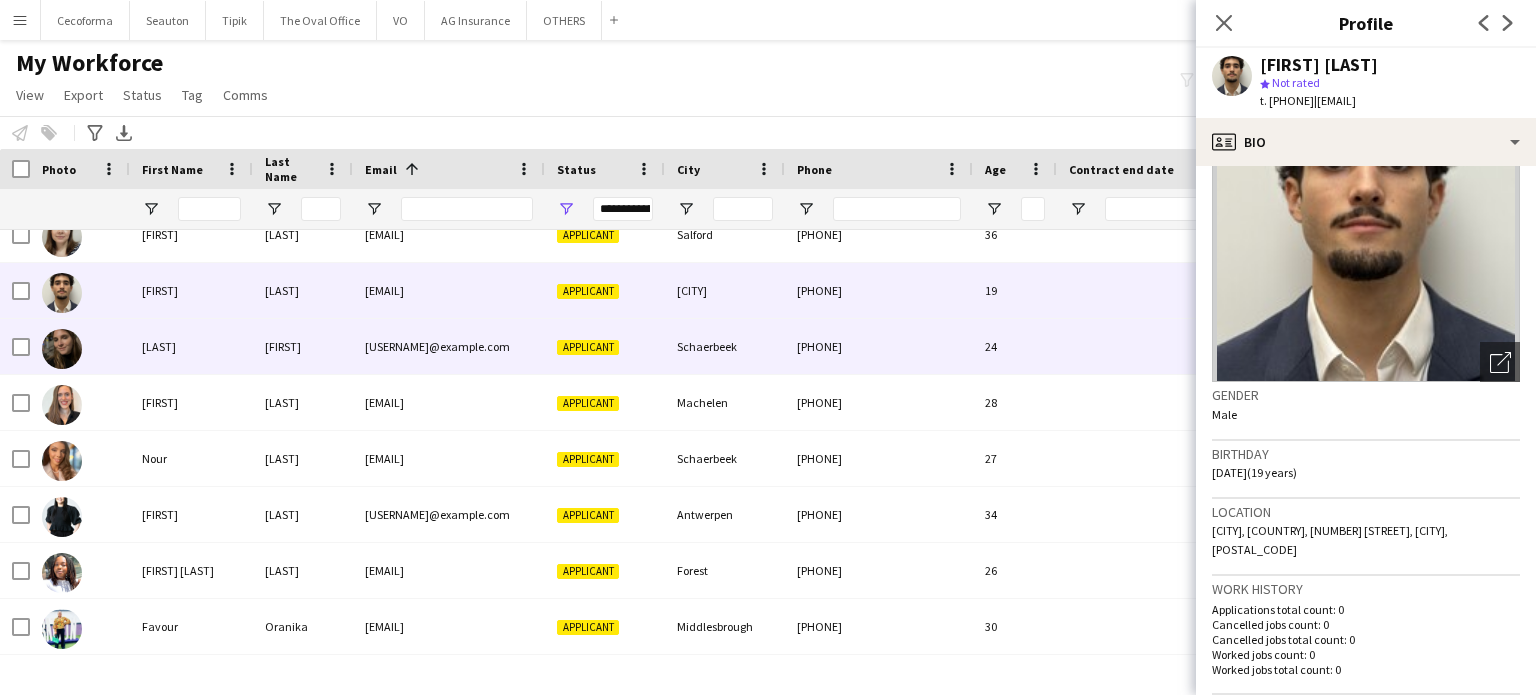 click on "[USERNAME]@example.com" at bounding box center (449, 346) 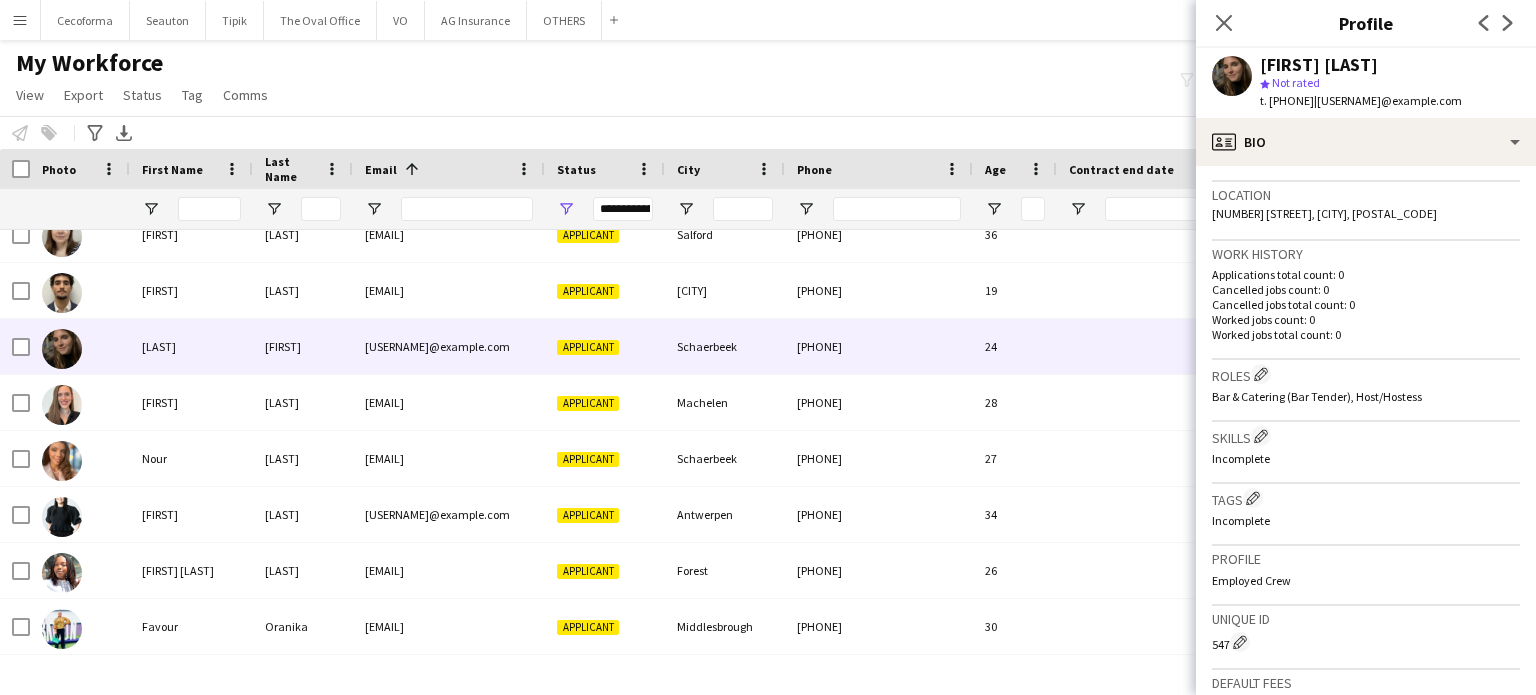 scroll, scrollTop: 400, scrollLeft: 0, axis: vertical 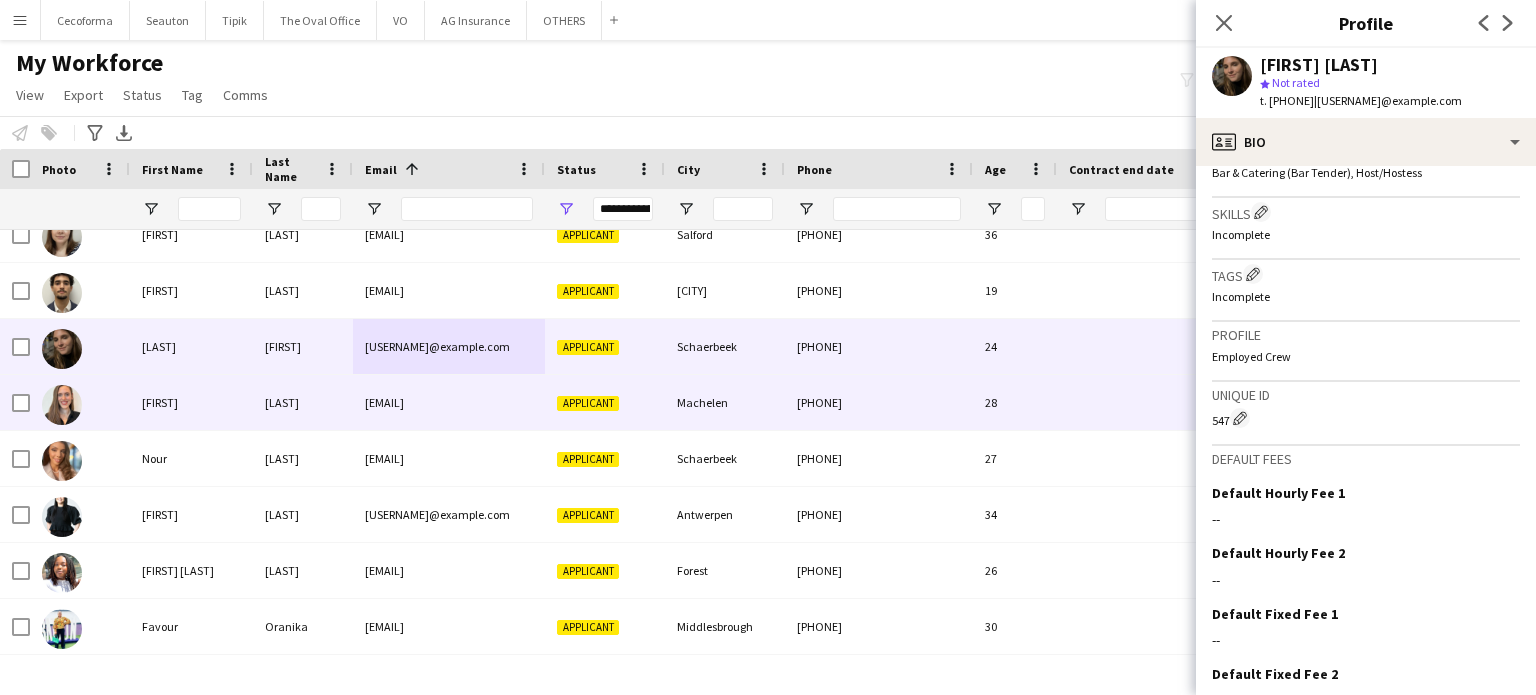 click on "Machelen" at bounding box center [725, 402] 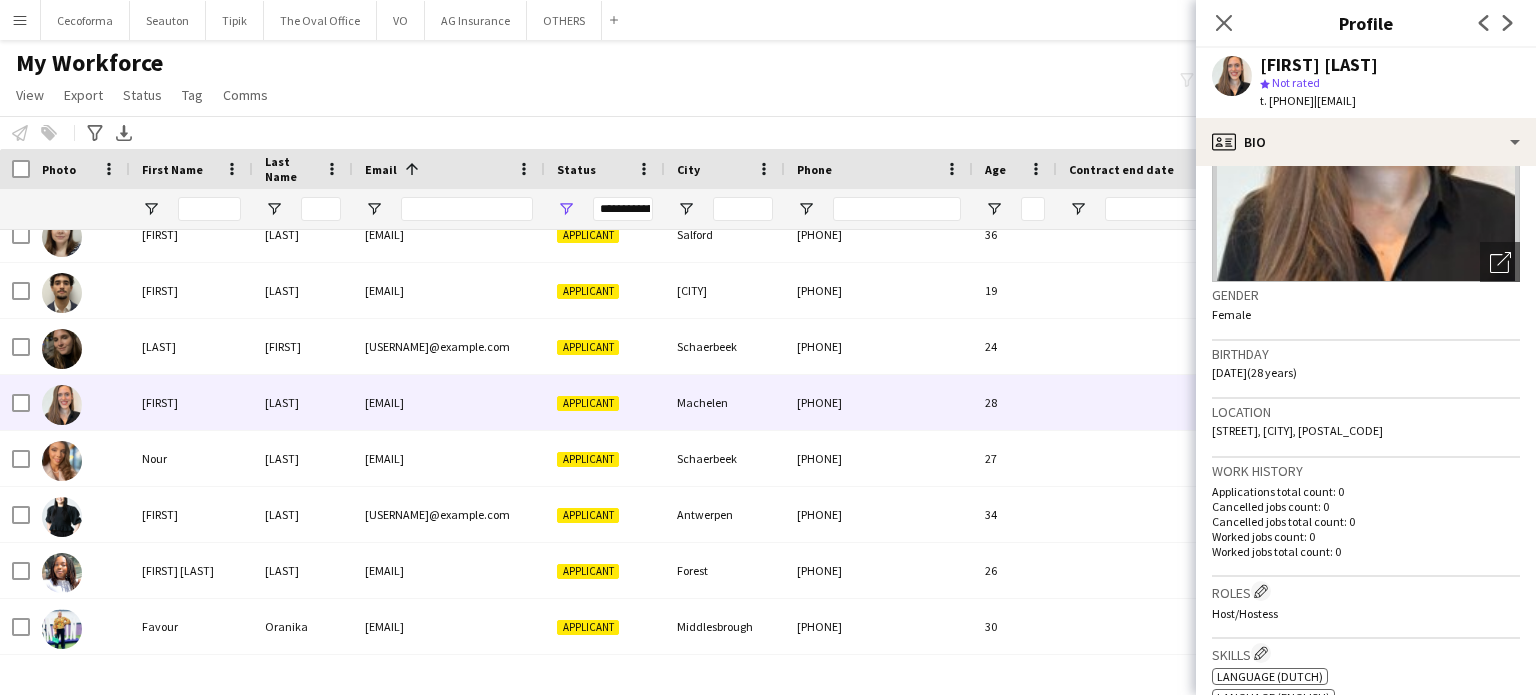 scroll, scrollTop: 0, scrollLeft: 0, axis: both 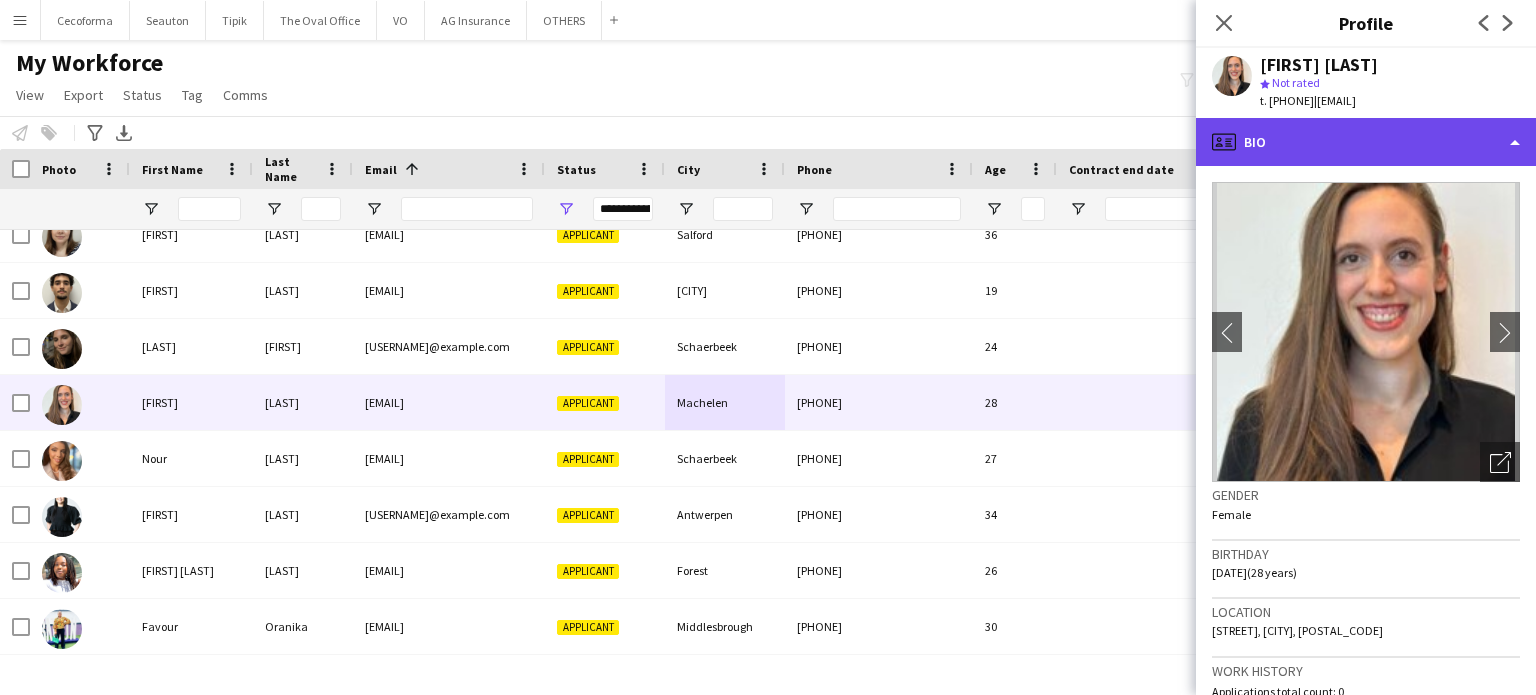 click on "profile
Bio" 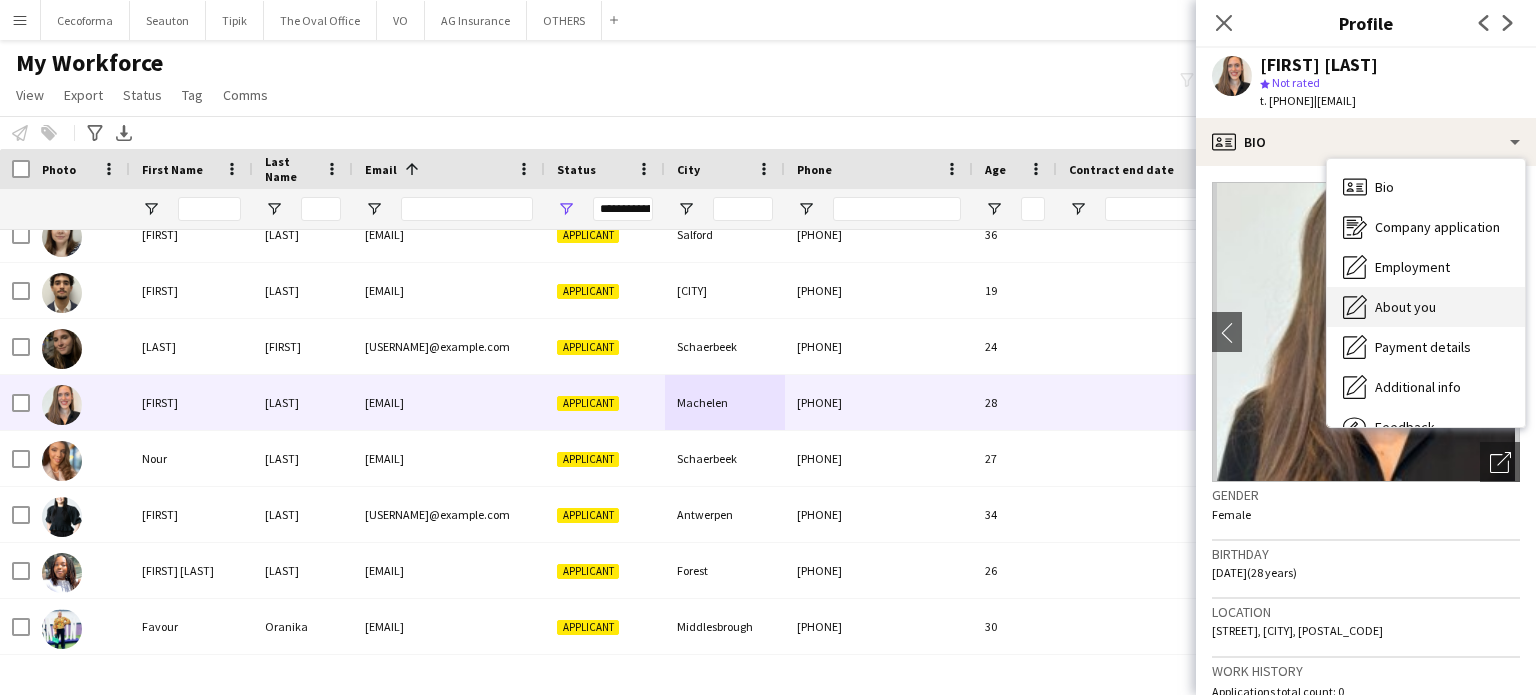 click on "About you" at bounding box center (1405, 307) 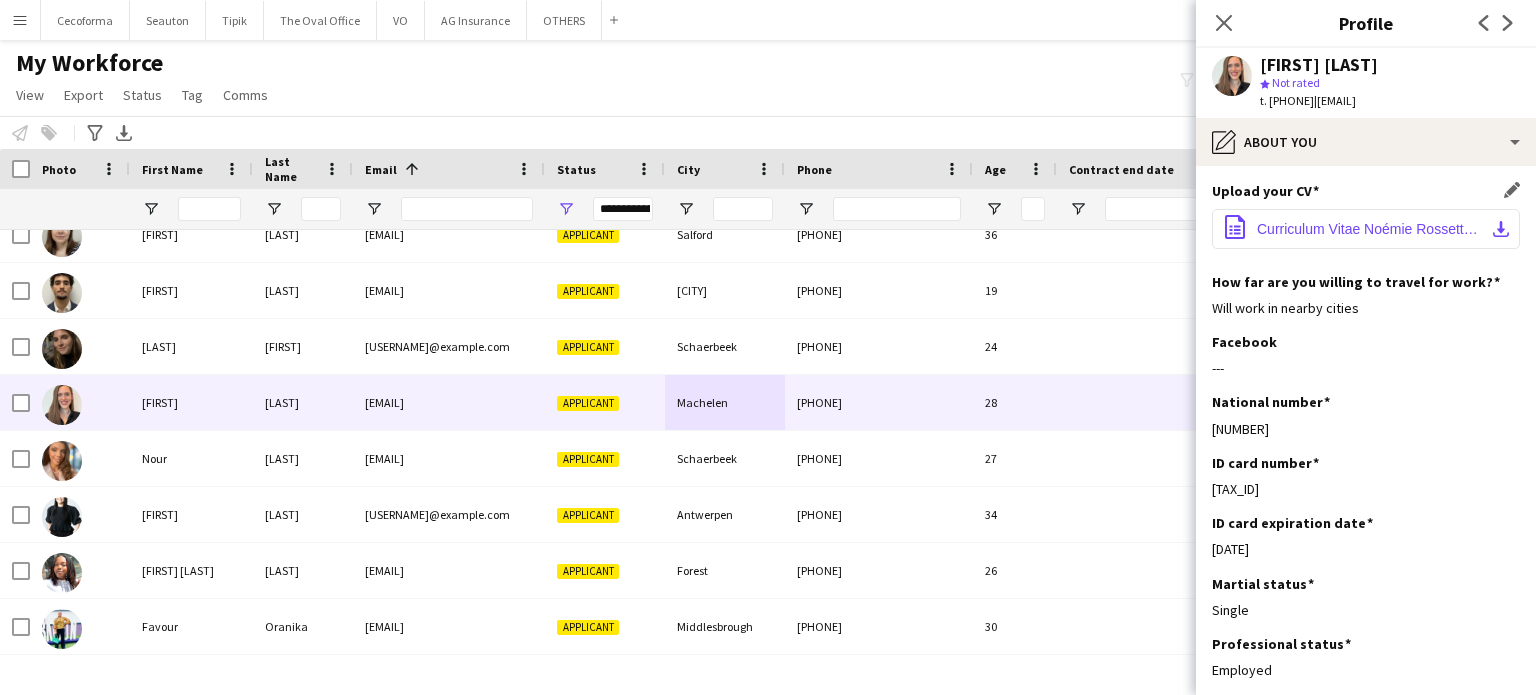 click on "Curriculum Vitae Noémie Rossetton.pdf" 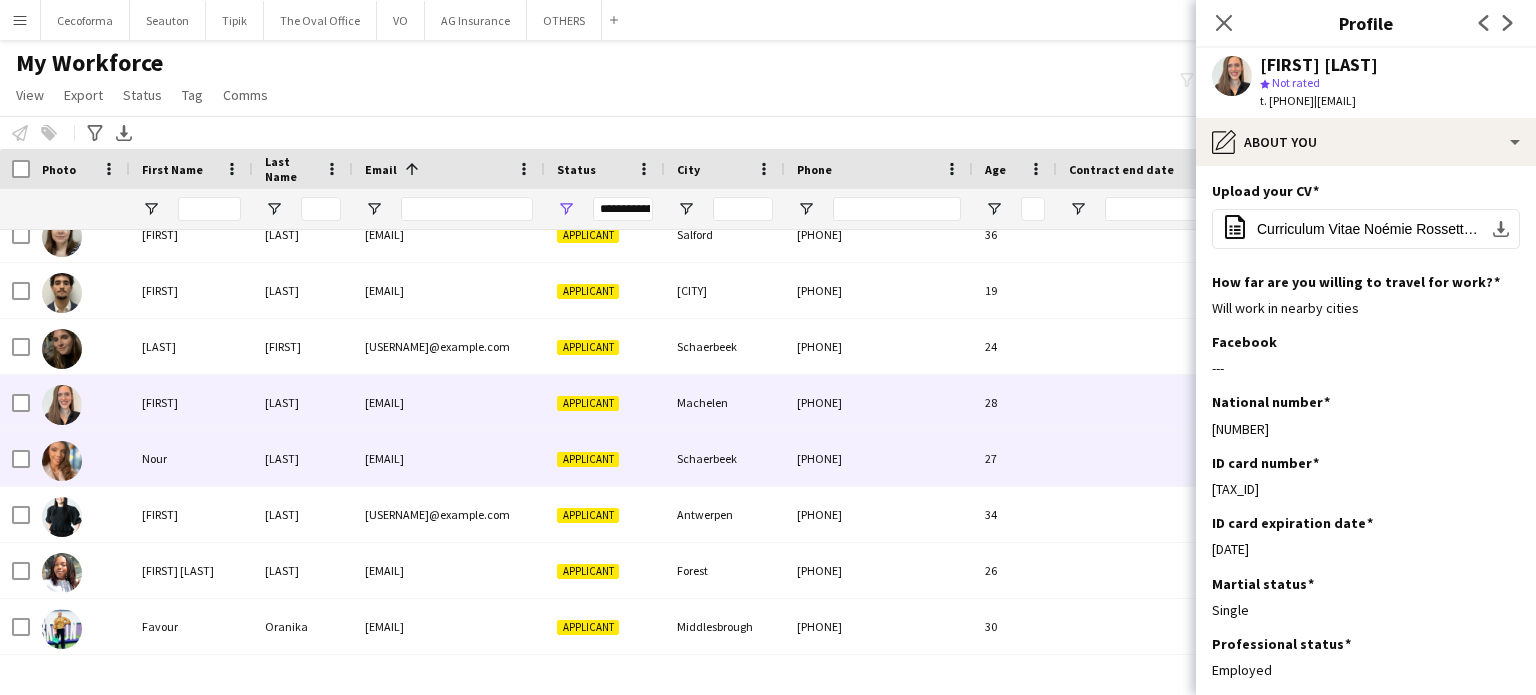 click on "Applicant" at bounding box center (605, 458) 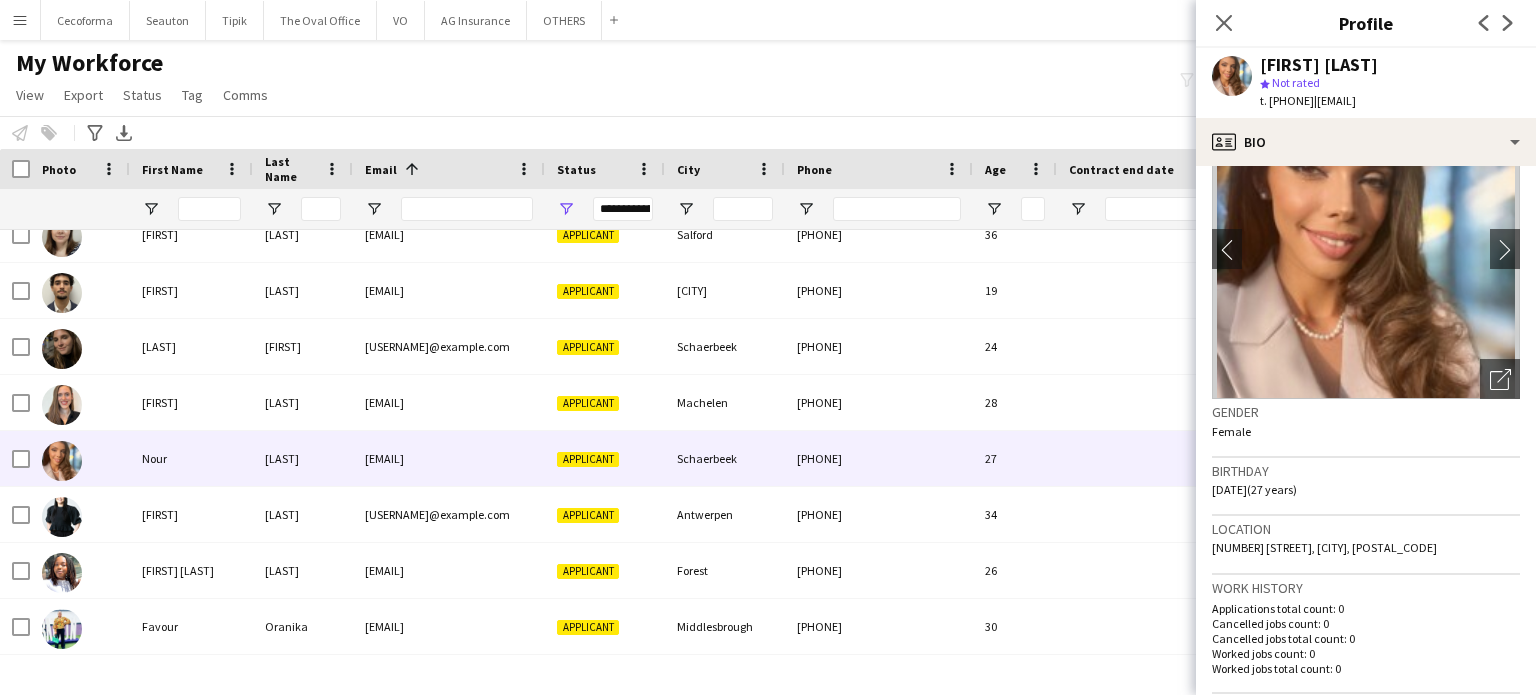 scroll, scrollTop: 0, scrollLeft: 0, axis: both 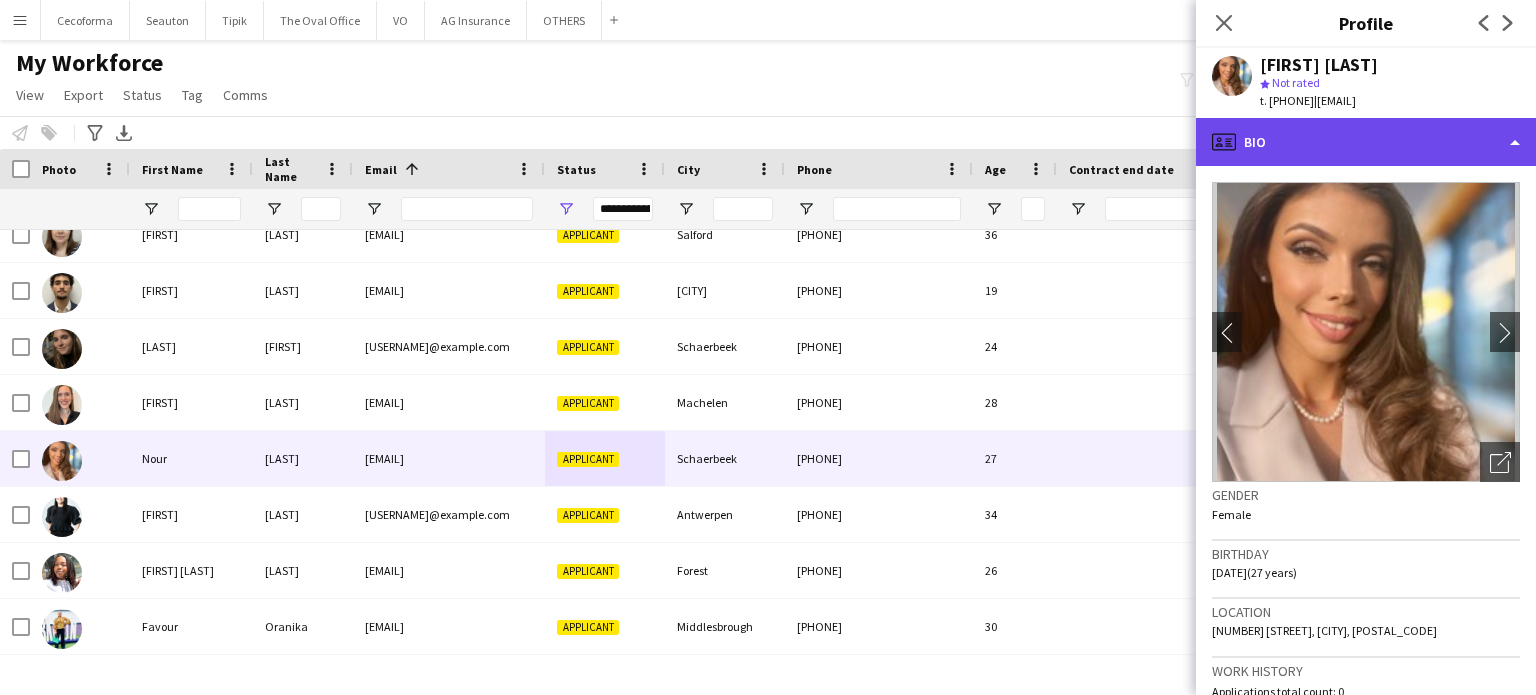 click on "profile
Bio" 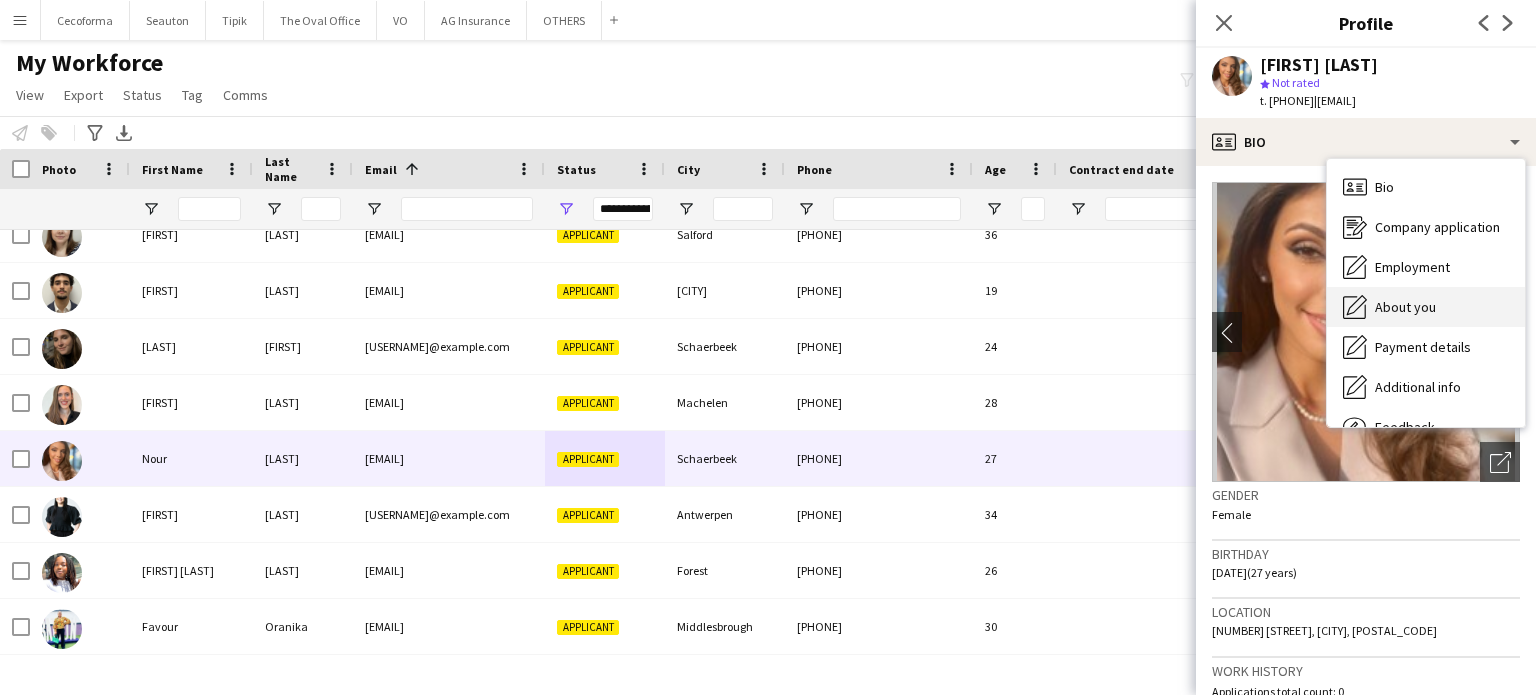 click on "About you" at bounding box center [1405, 307] 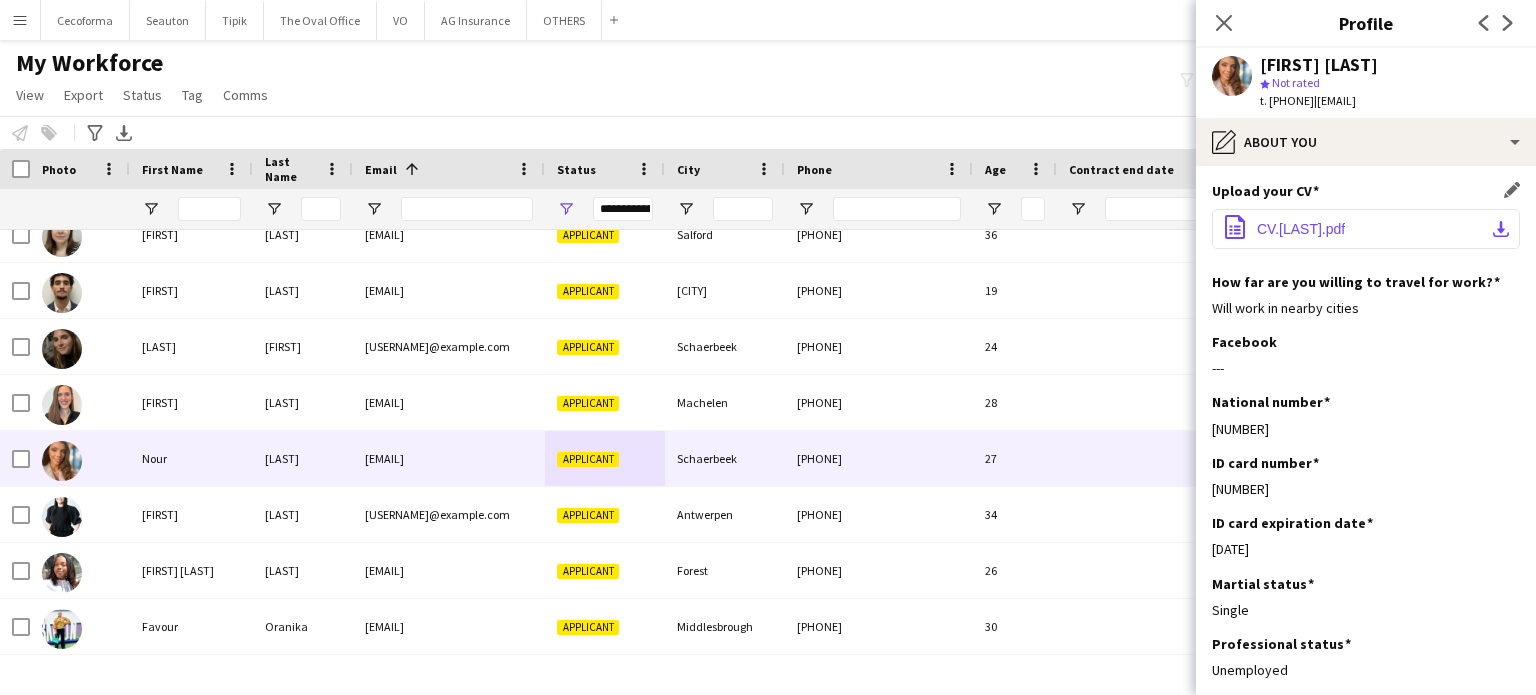 click on "CV.[LAST].pdf" 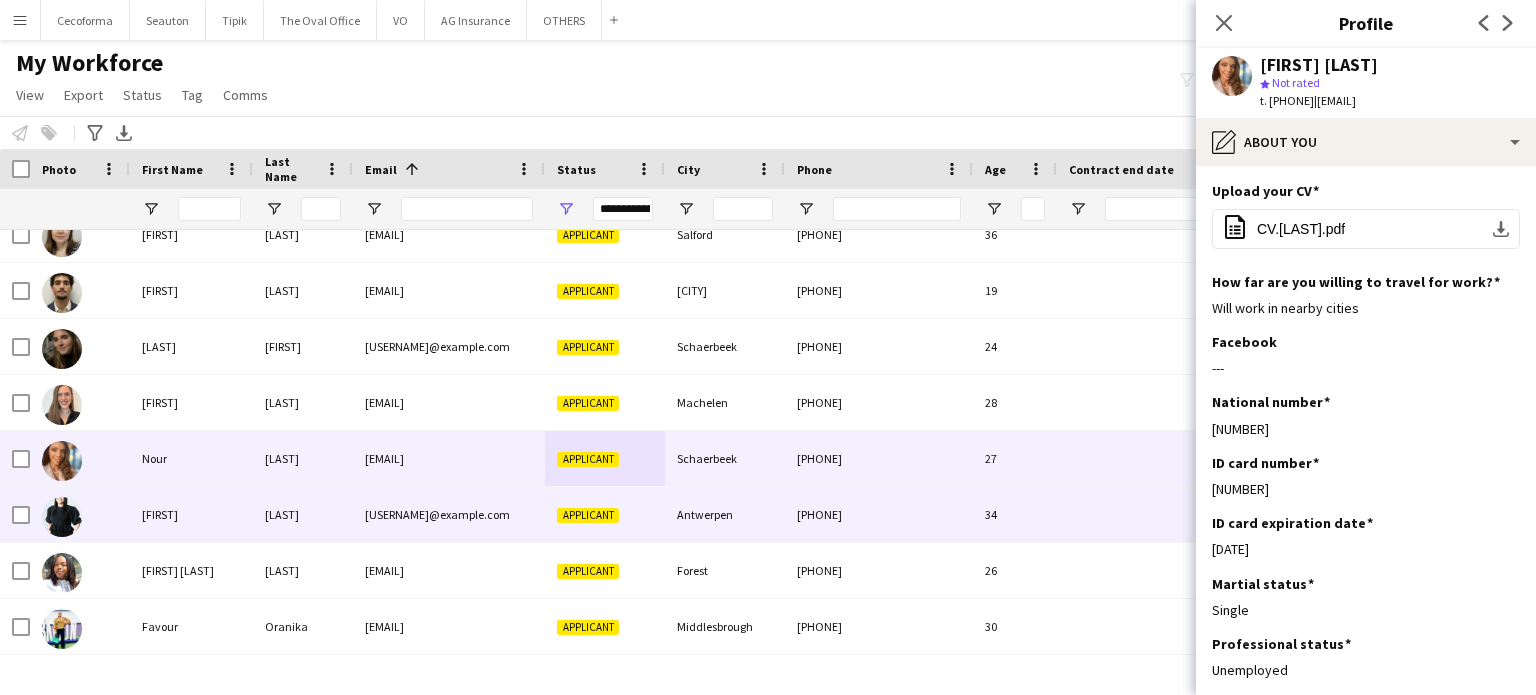 click on "Antwerpen" at bounding box center (725, 514) 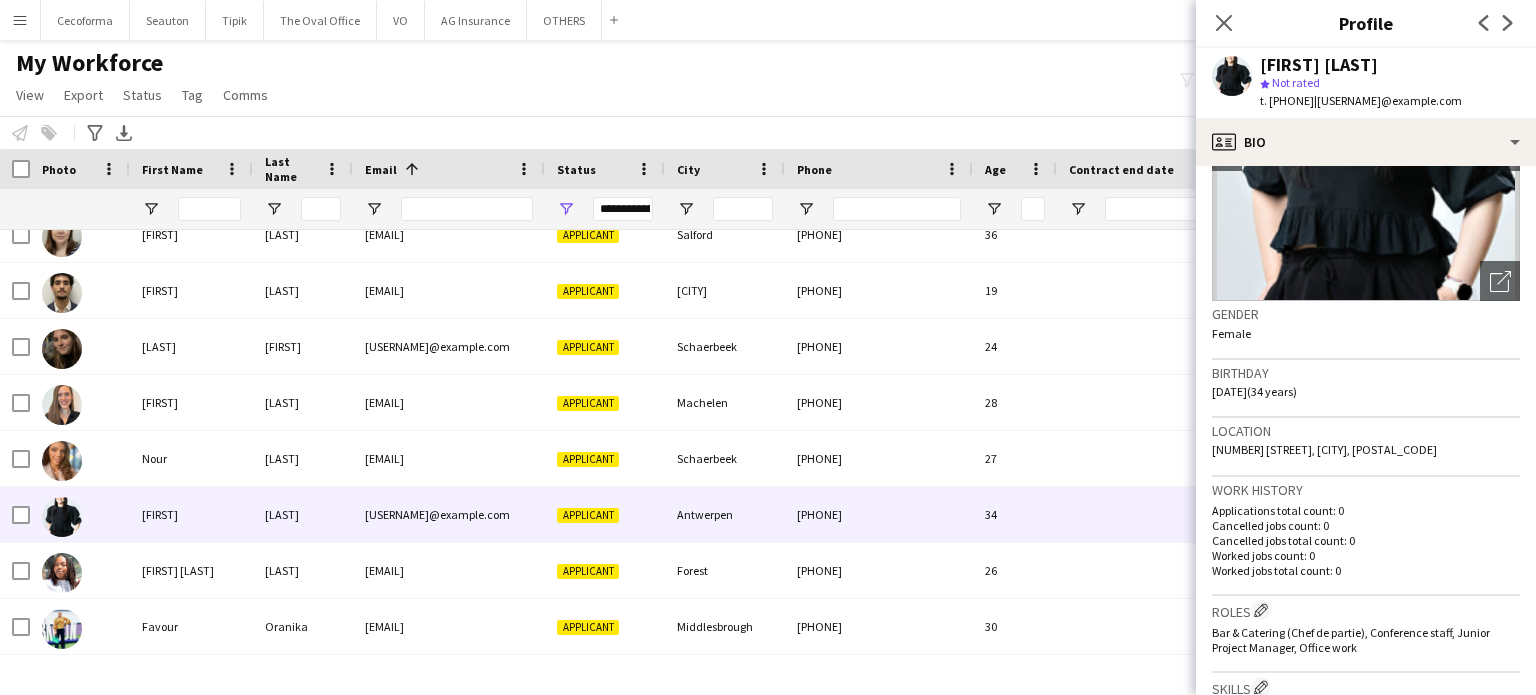 scroll, scrollTop: 300, scrollLeft: 0, axis: vertical 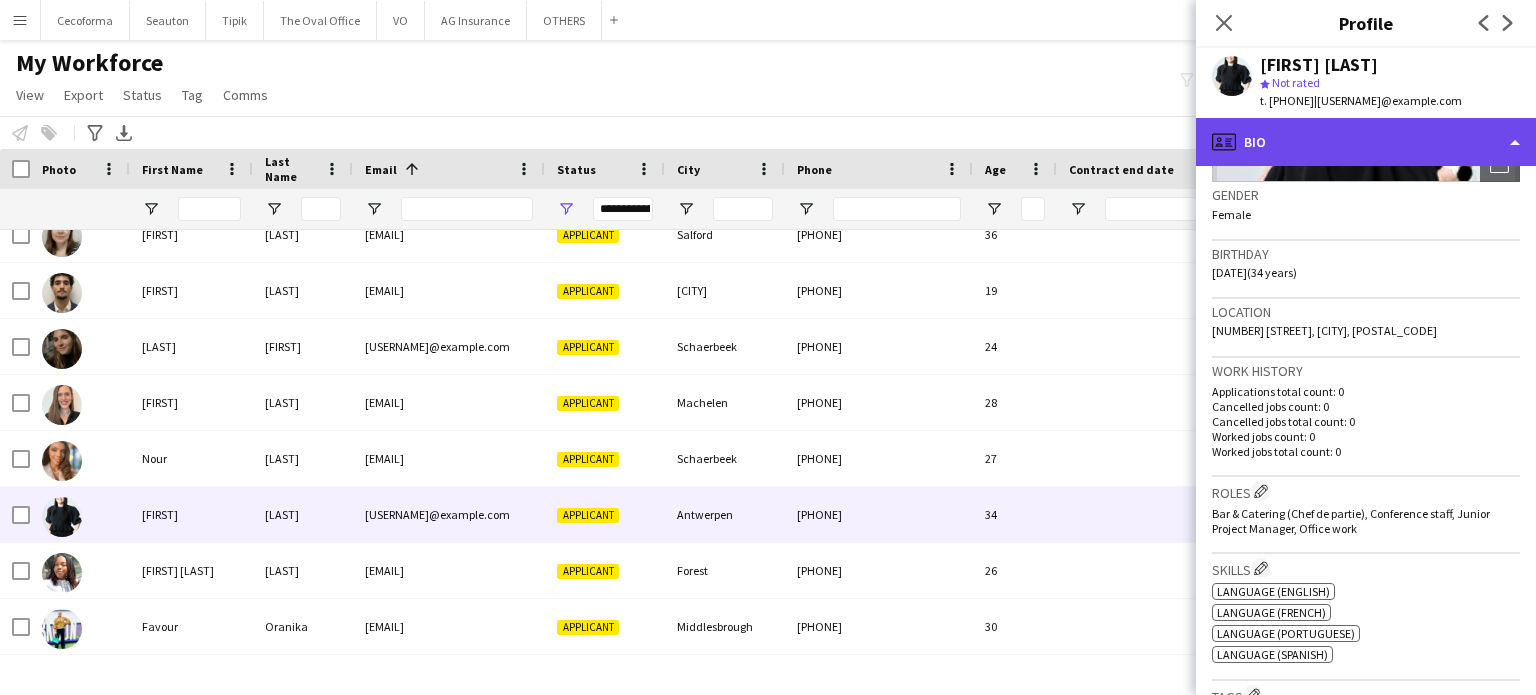 click on "profile
Bio" 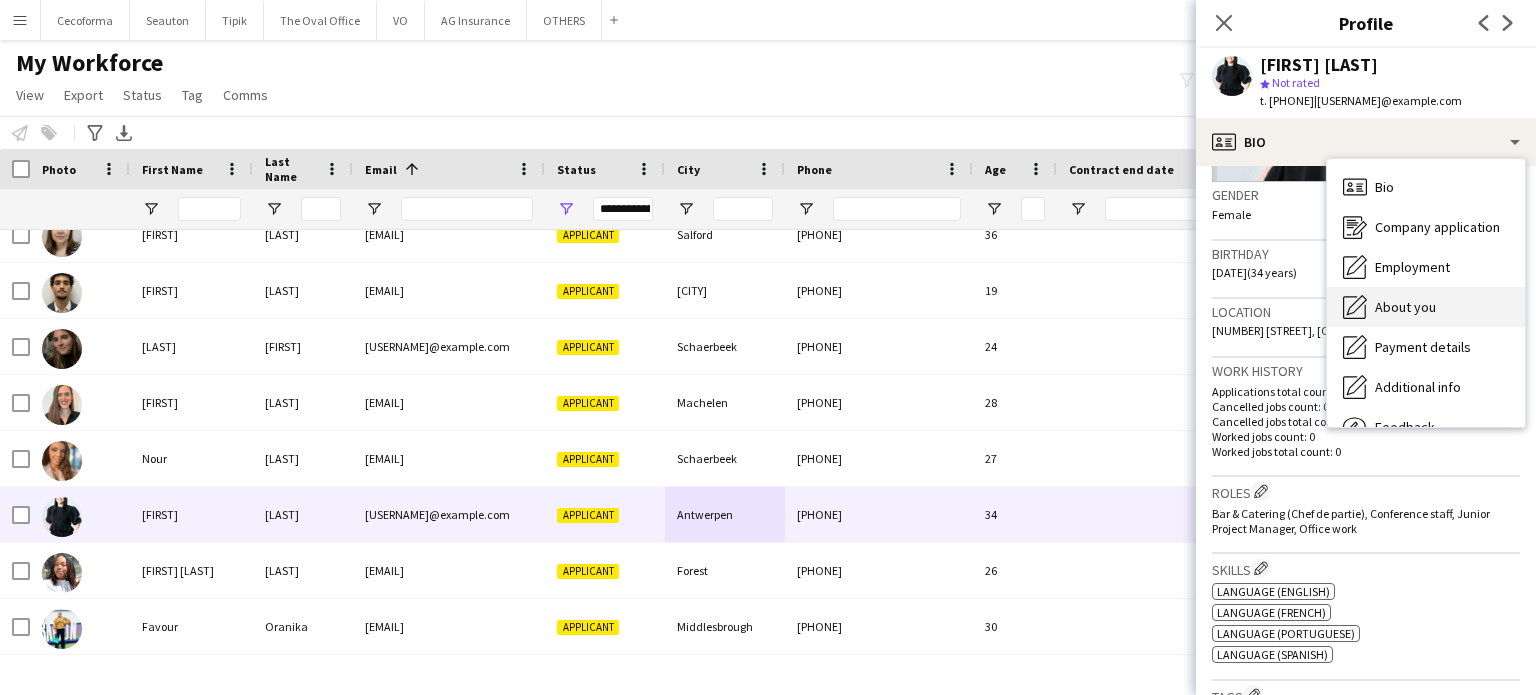 click on "About you" at bounding box center [1405, 307] 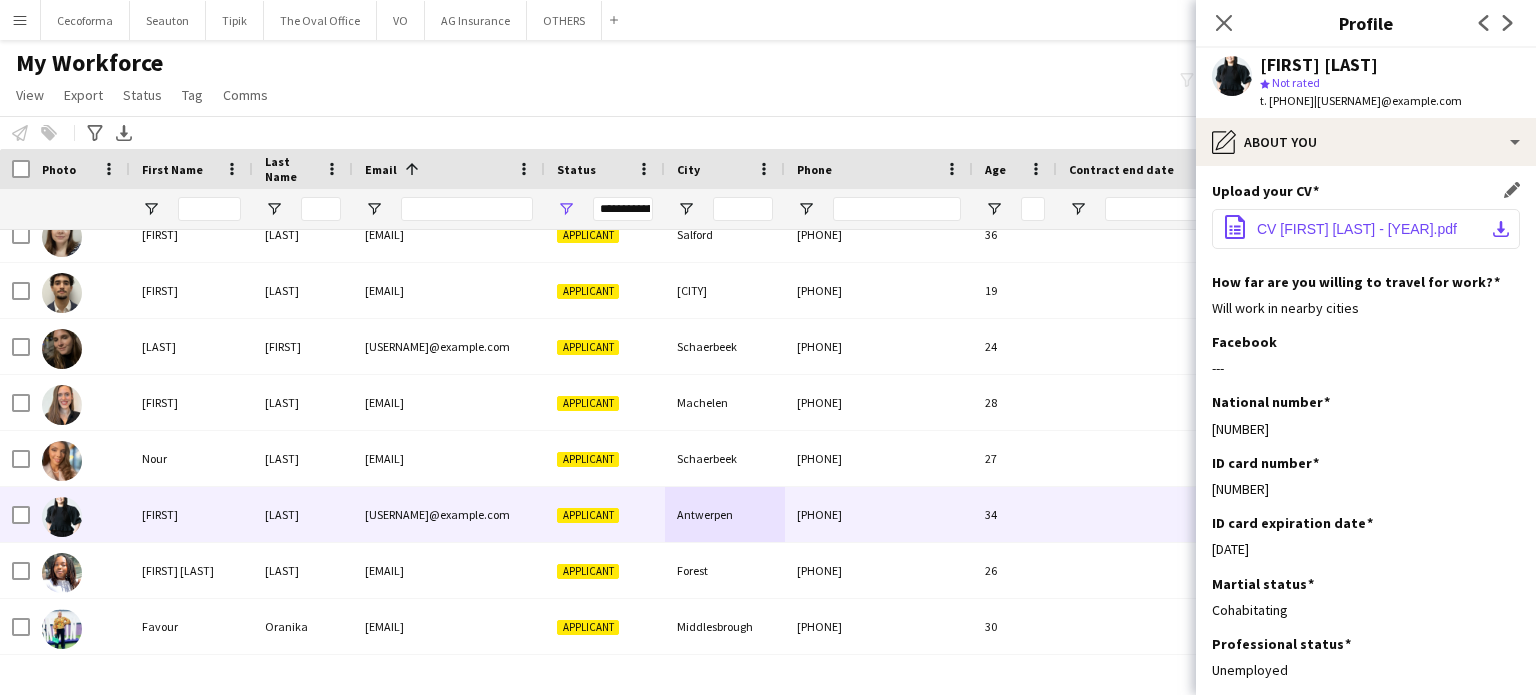 click on "CV [FIRST] [LAST] - [YEAR].pdf" 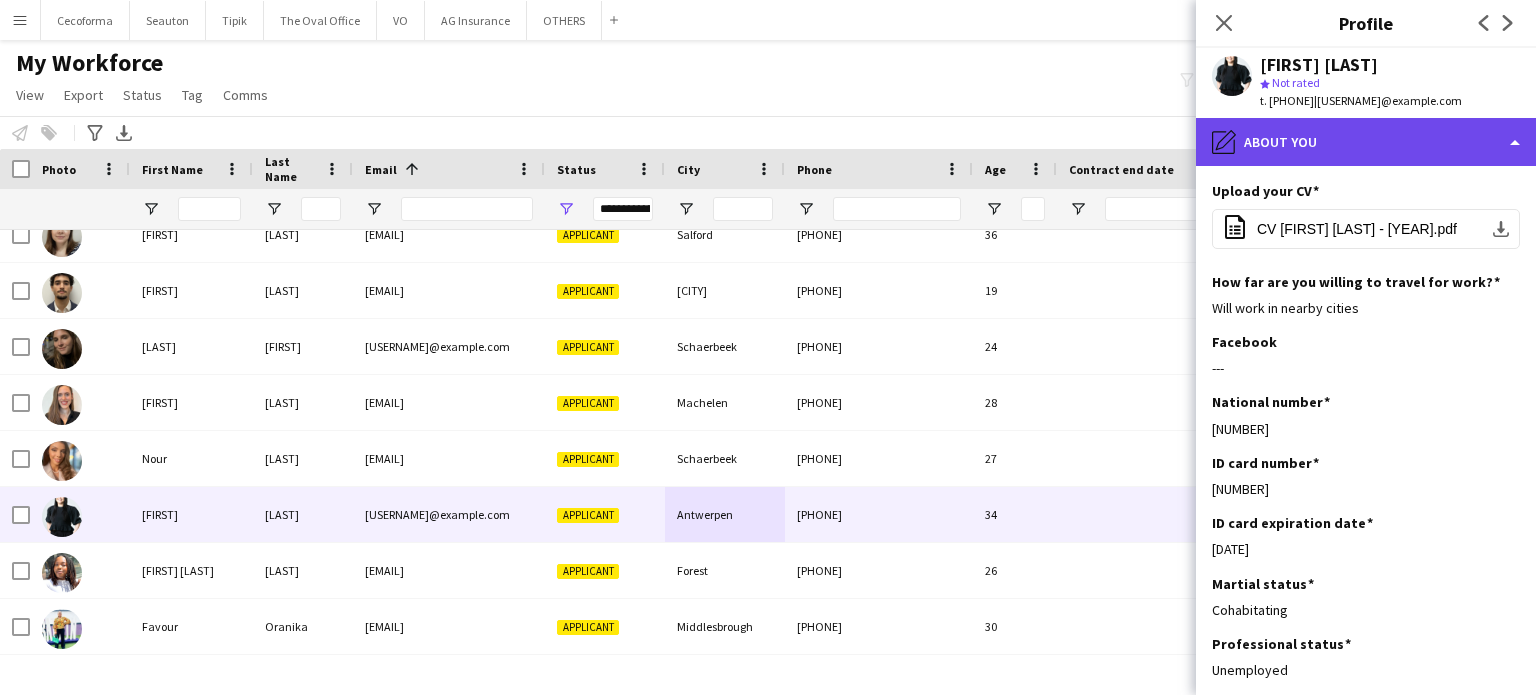 click on "pencil4
About you" 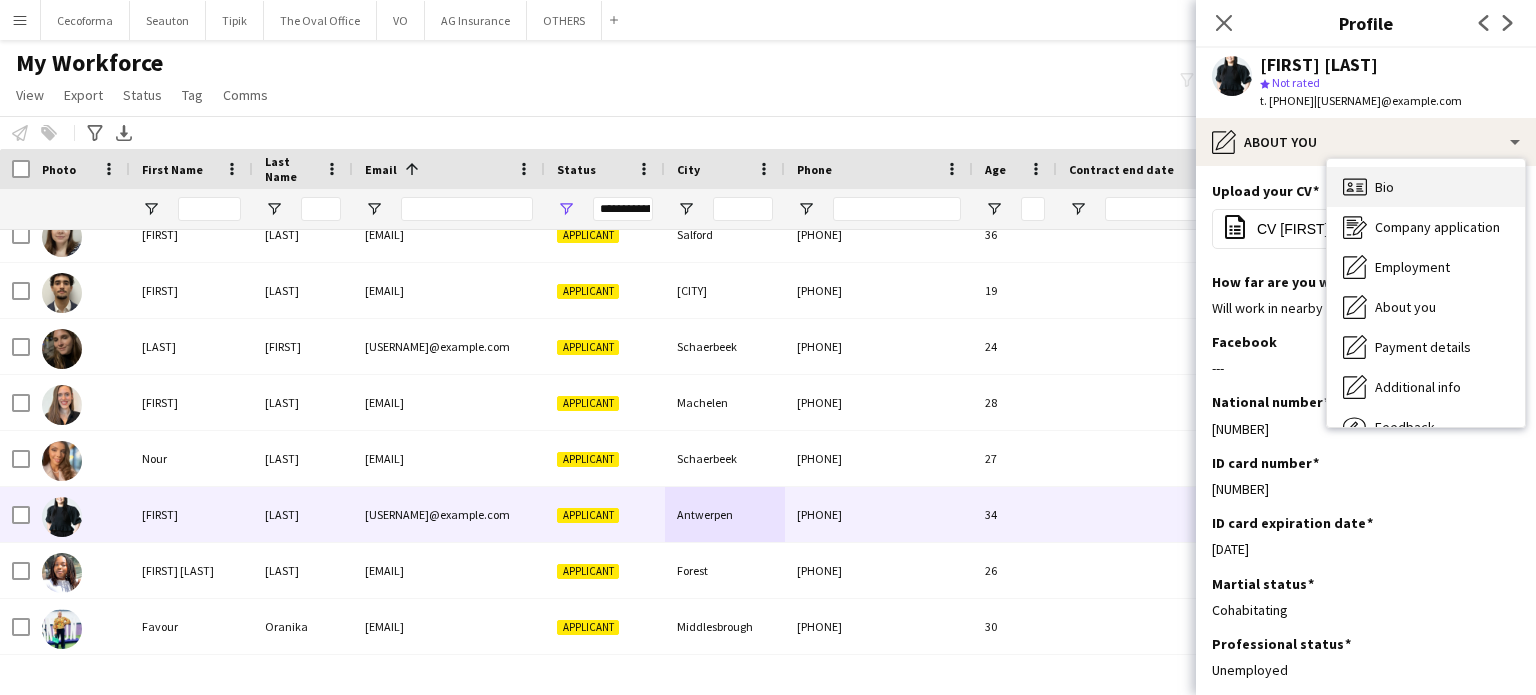 click on "Bio
Bio" at bounding box center (1426, 187) 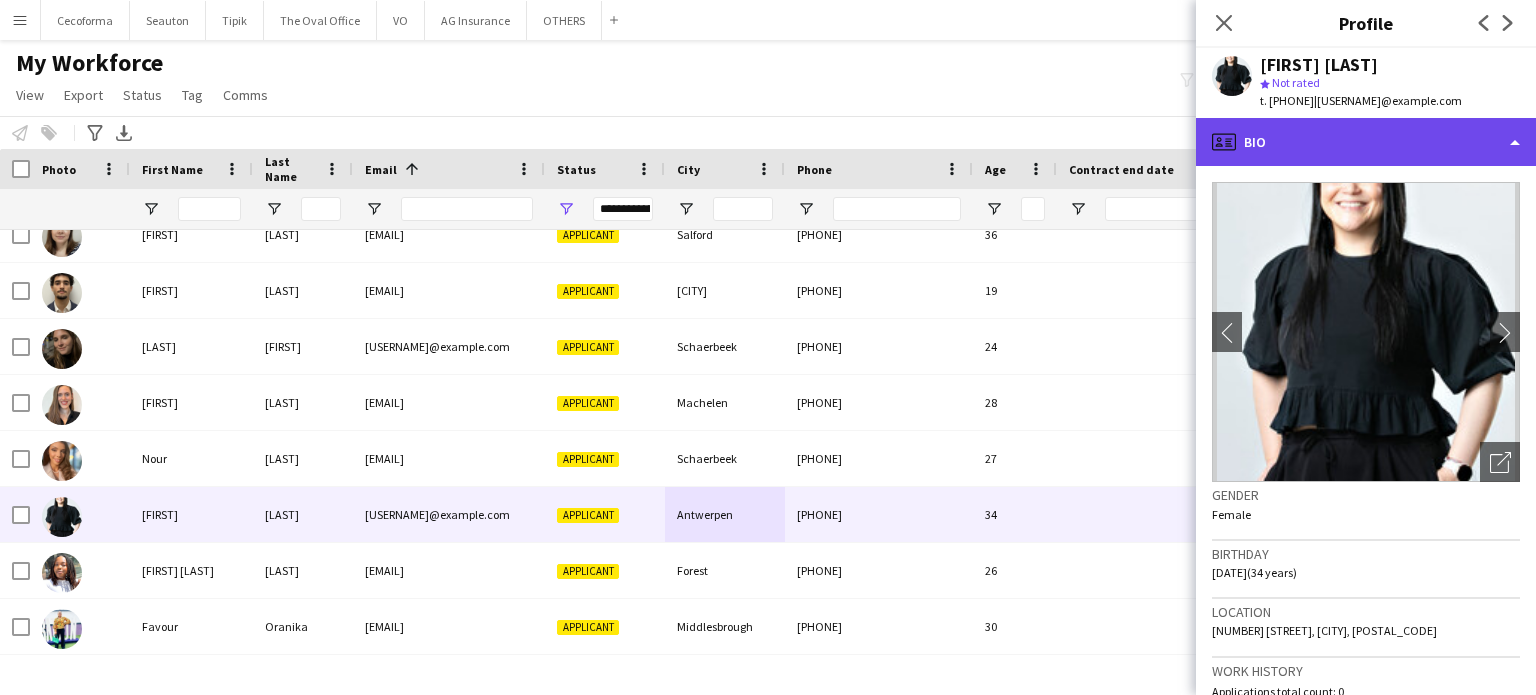 click on "profile
Bio" 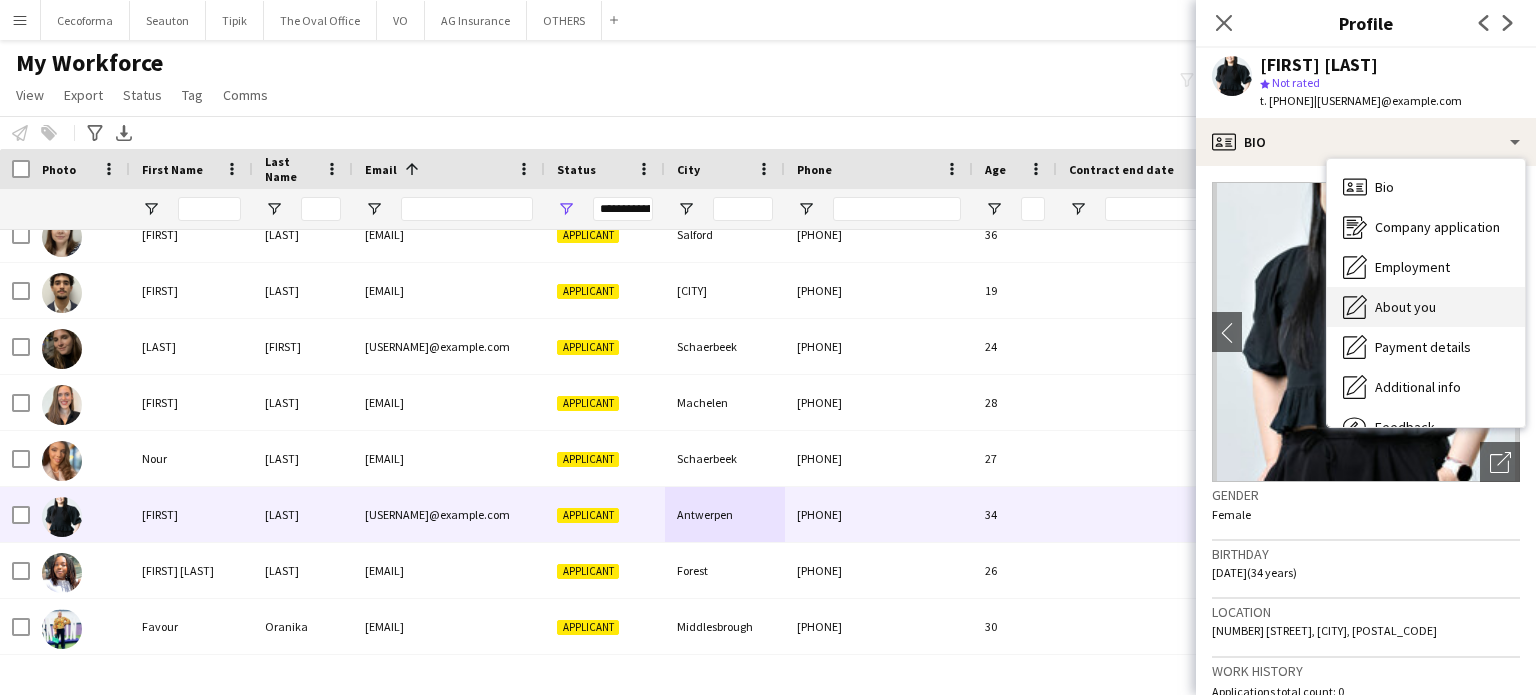 click on "About you
About you" at bounding box center [1426, 307] 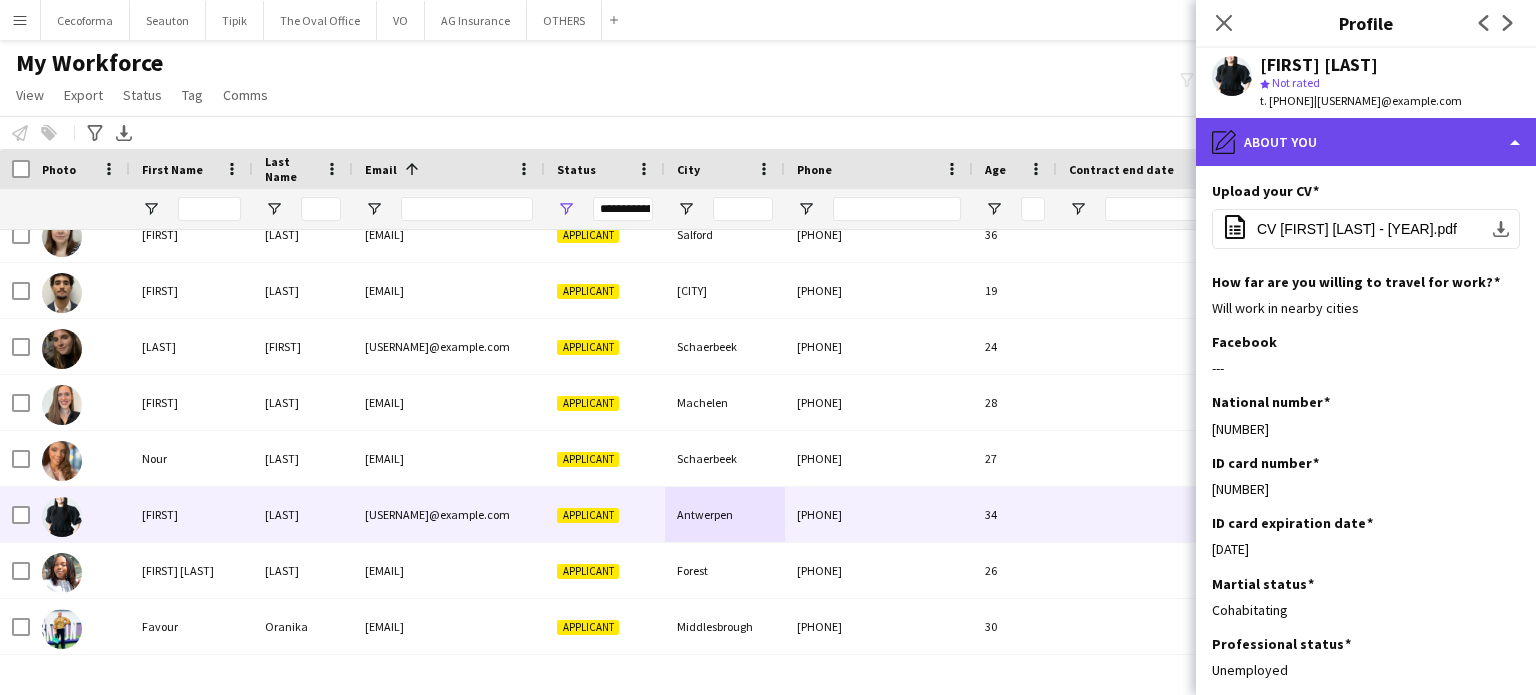 click on "pencil4
About you" 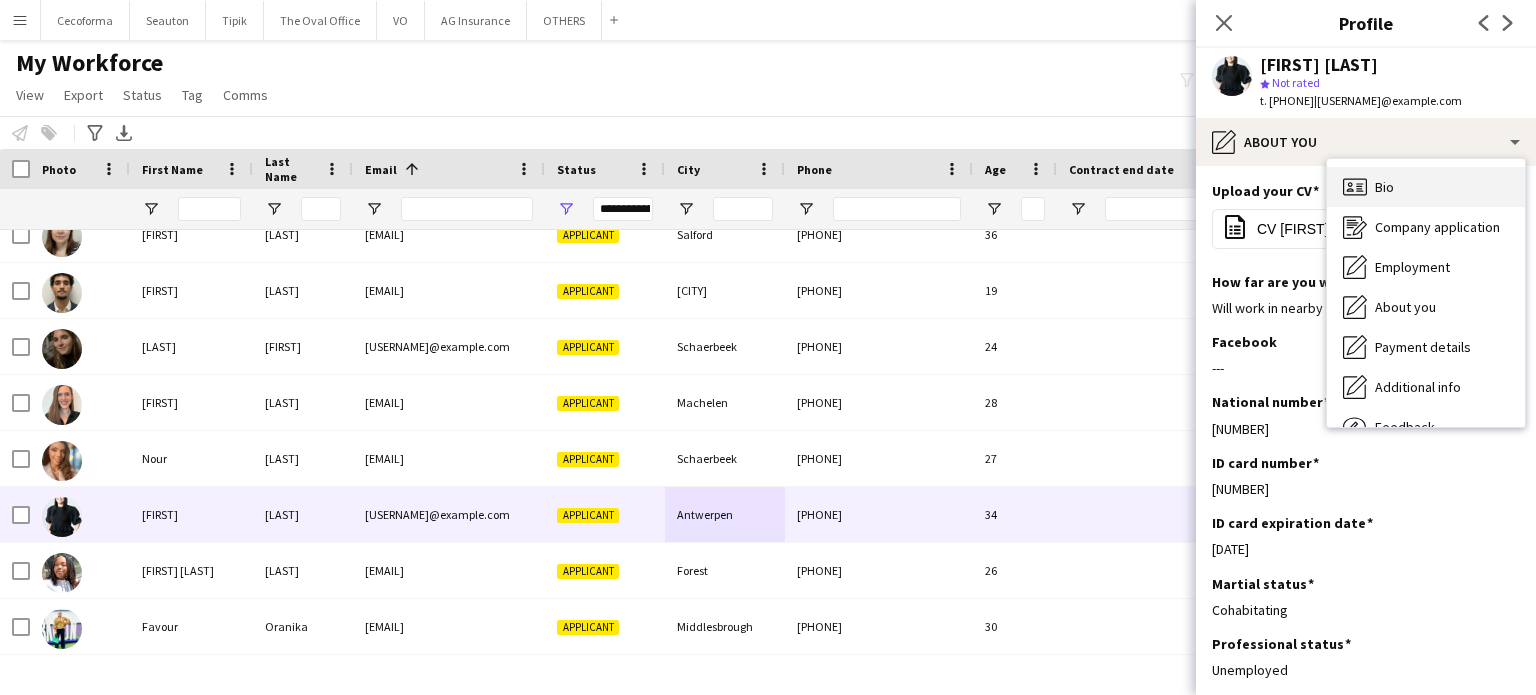 click on "Bio" at bounding box center (1384, 187) 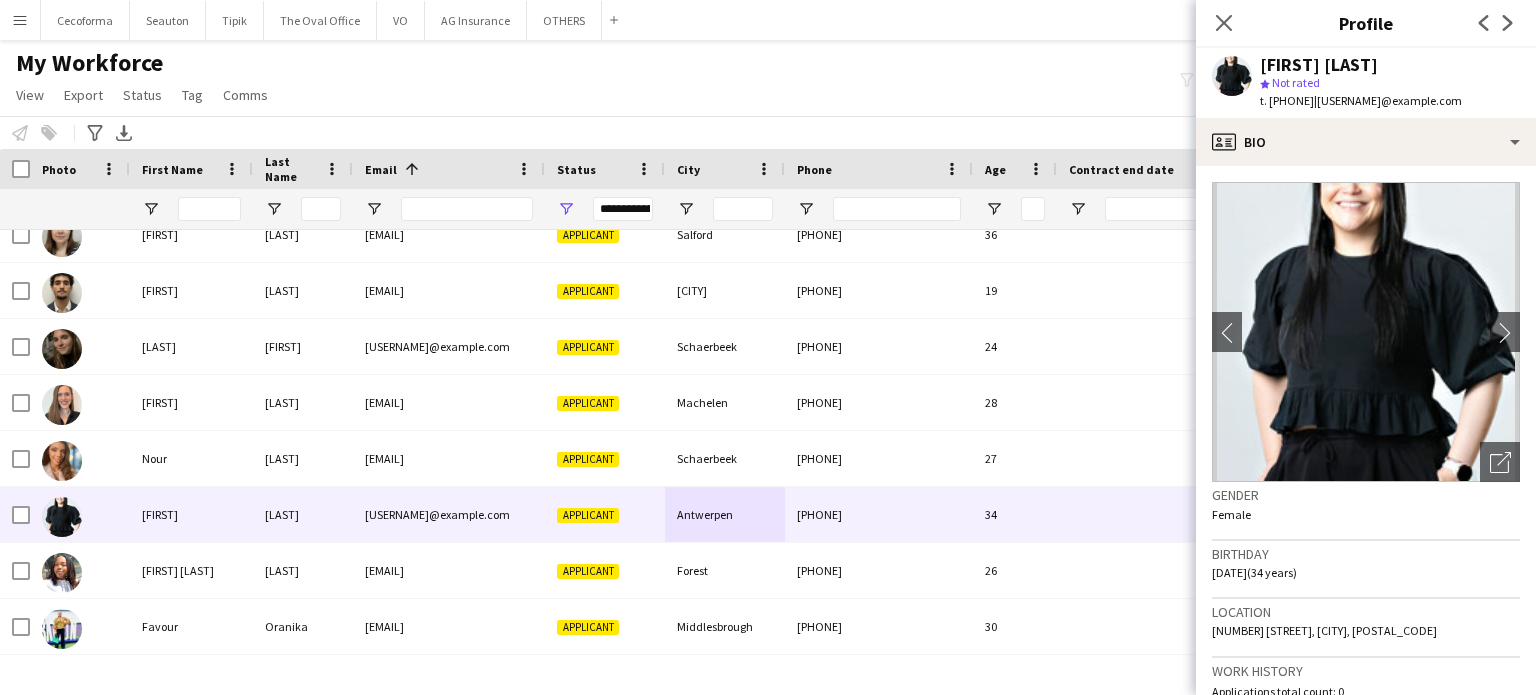 scroll, scrollTop: 400, scrollLeft: 0, axis: vertical 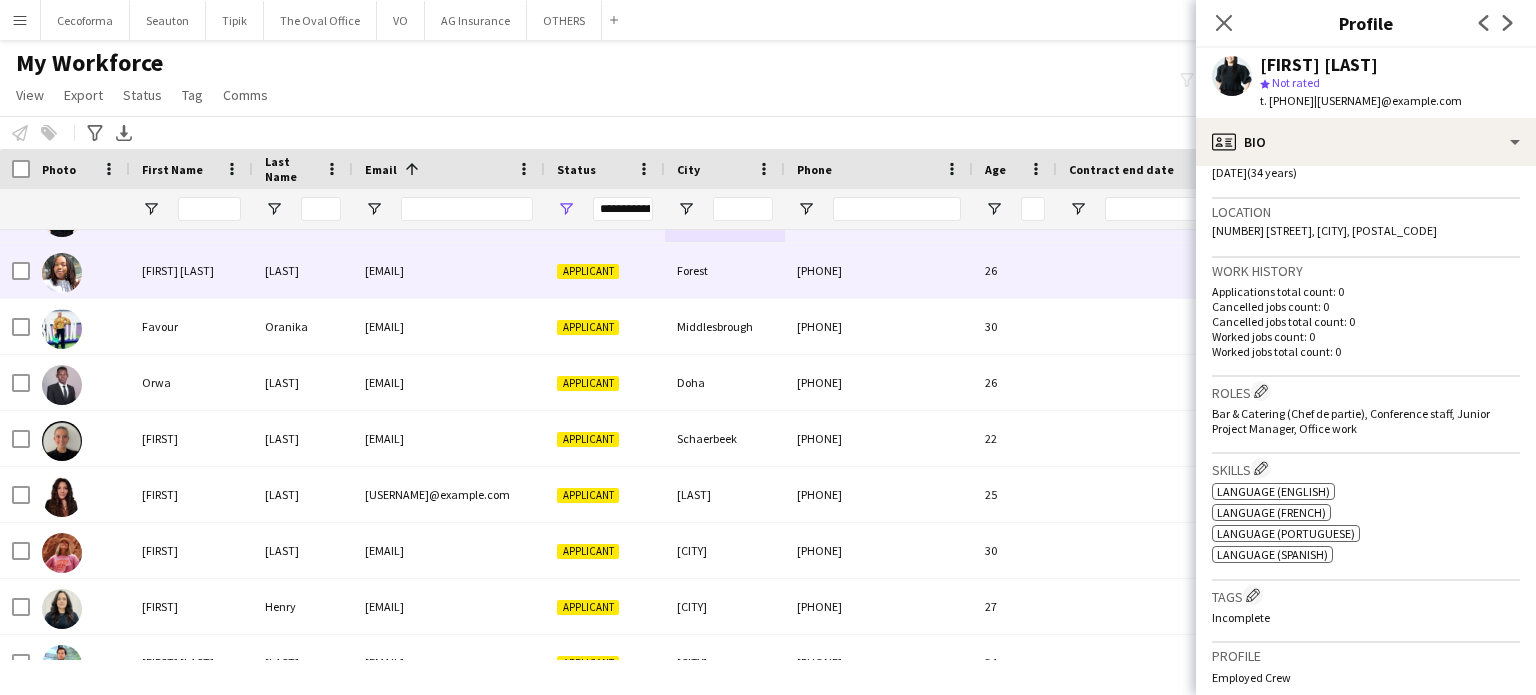 click on "Applicant" at bounding box center [605, 270] 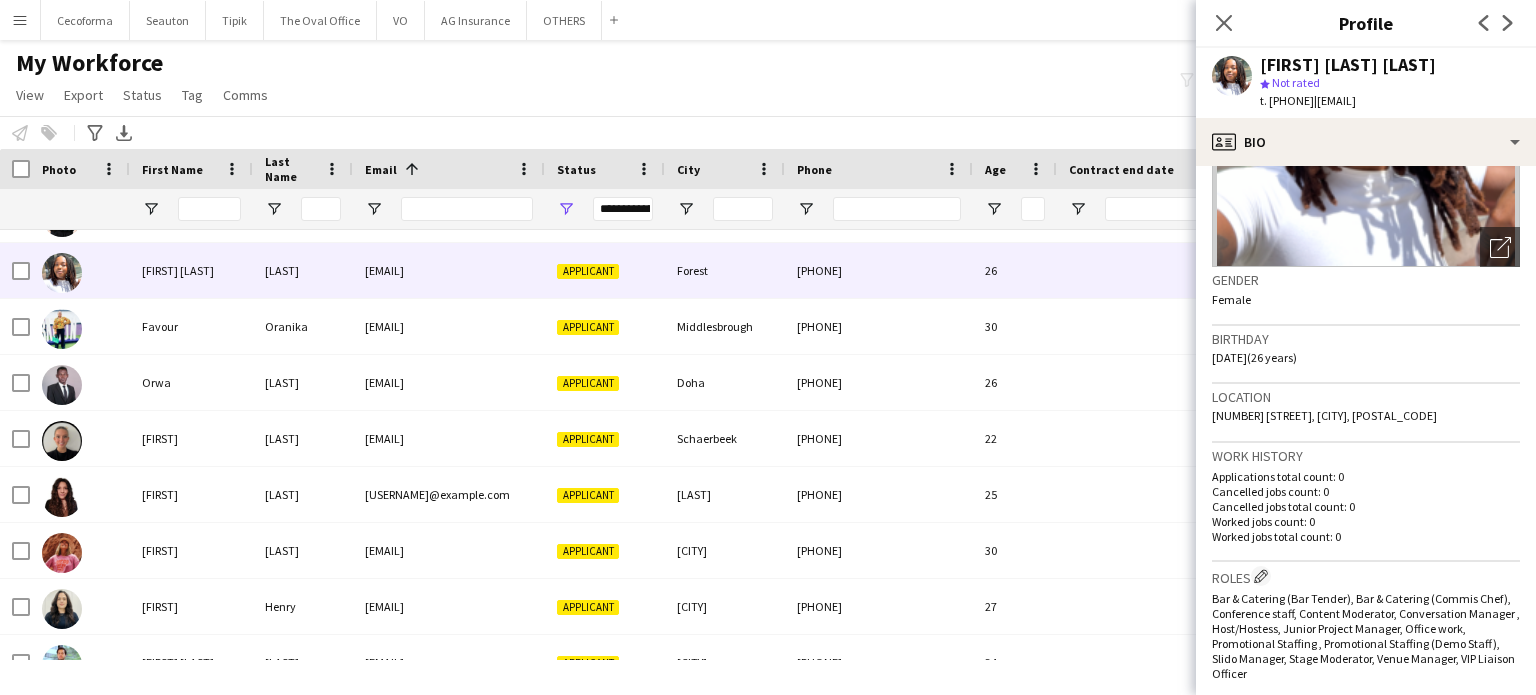 scroll, scrollTop: 0, scrollLeft: 0, axis: both 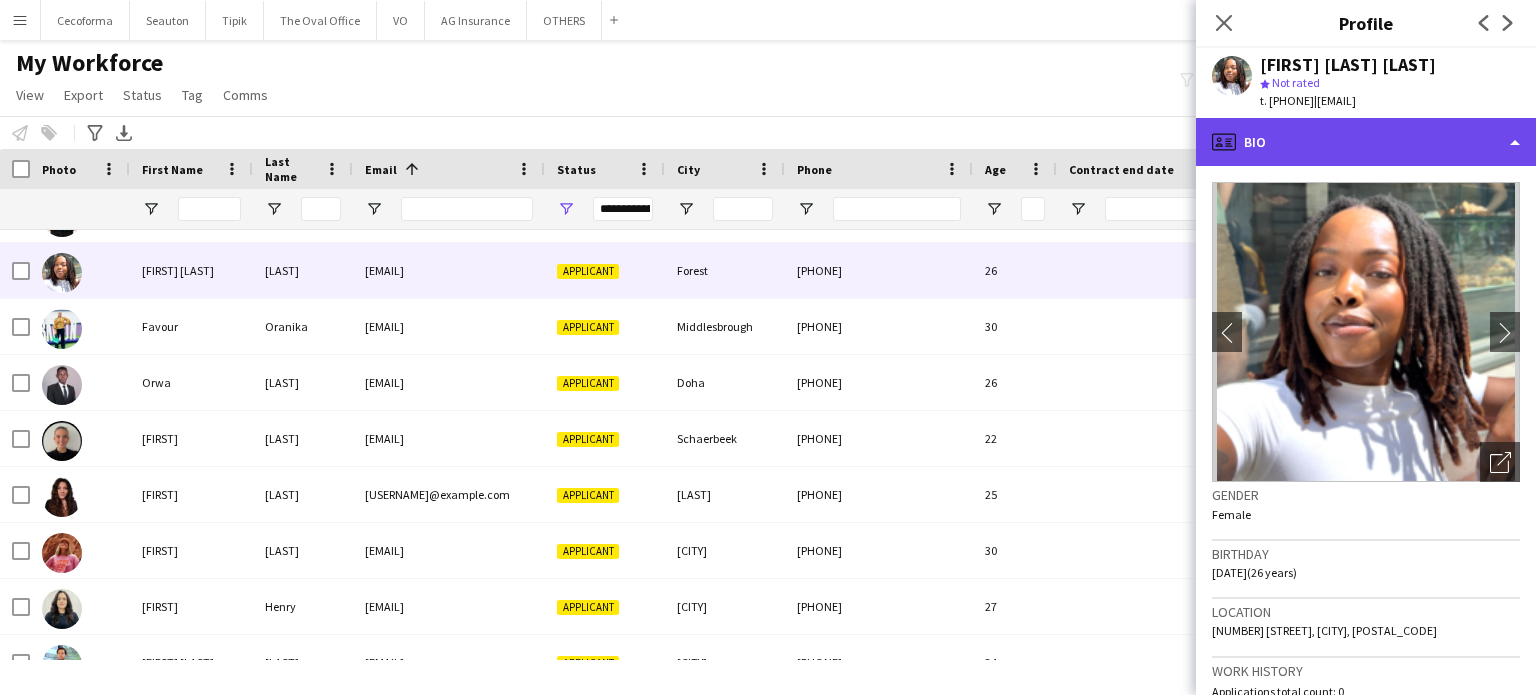 click on "profile
Bio" 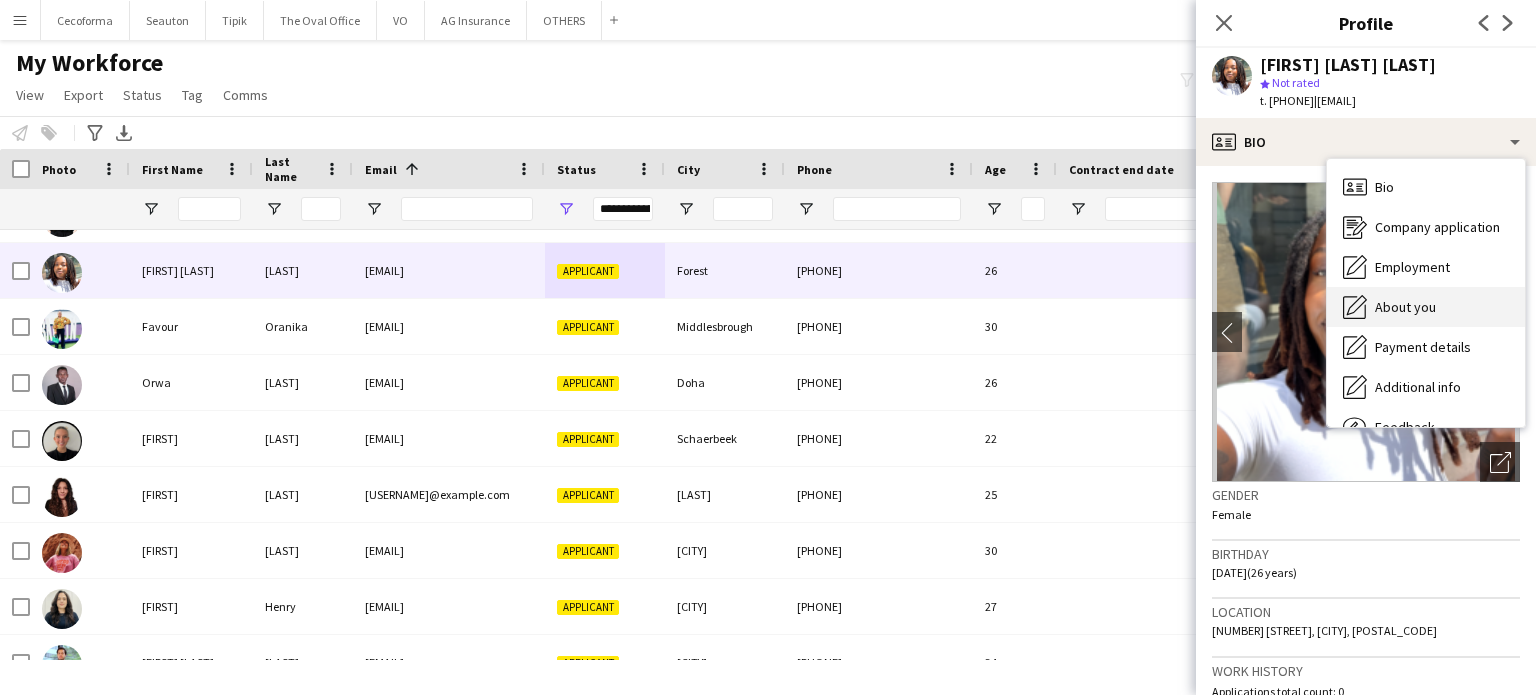 click on "About you" at bounding box center [1405, 307] 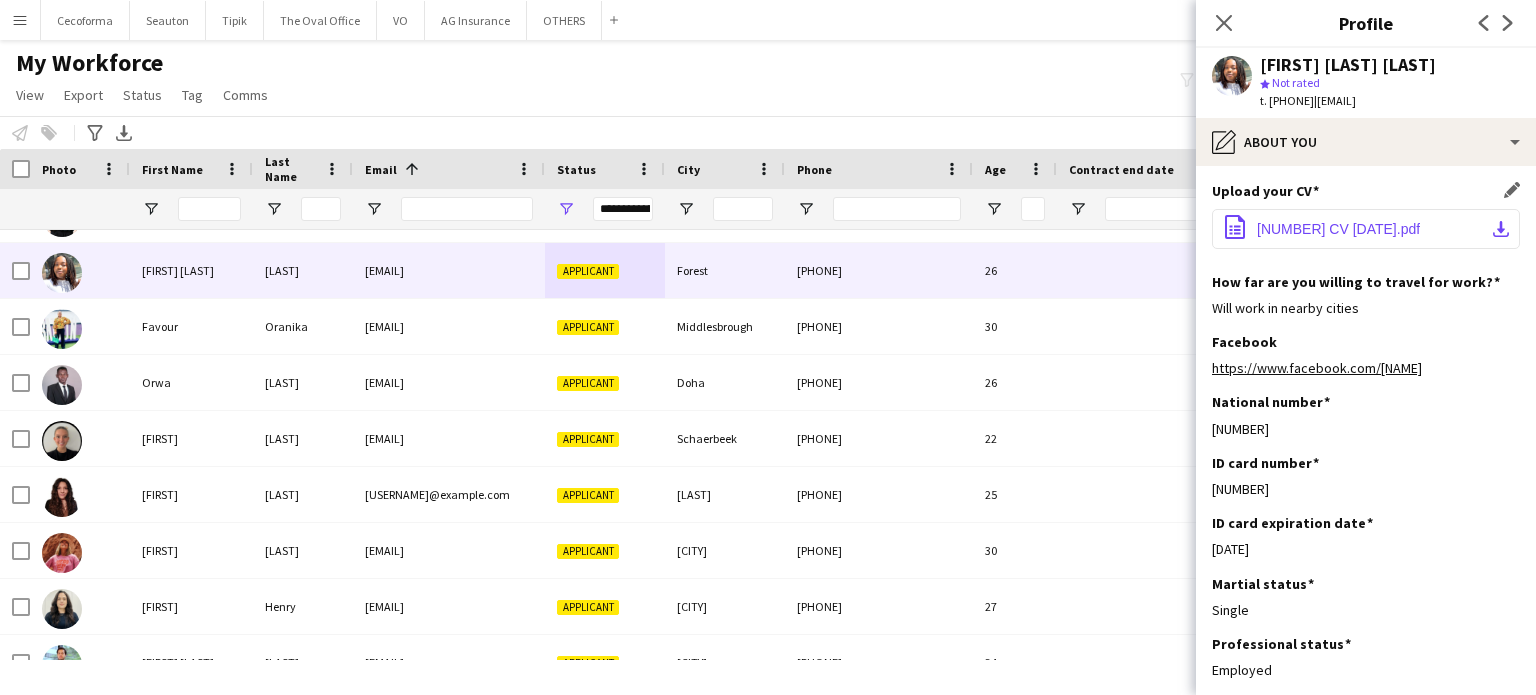 click on "[NUMBER] CV [DATE].pdf" 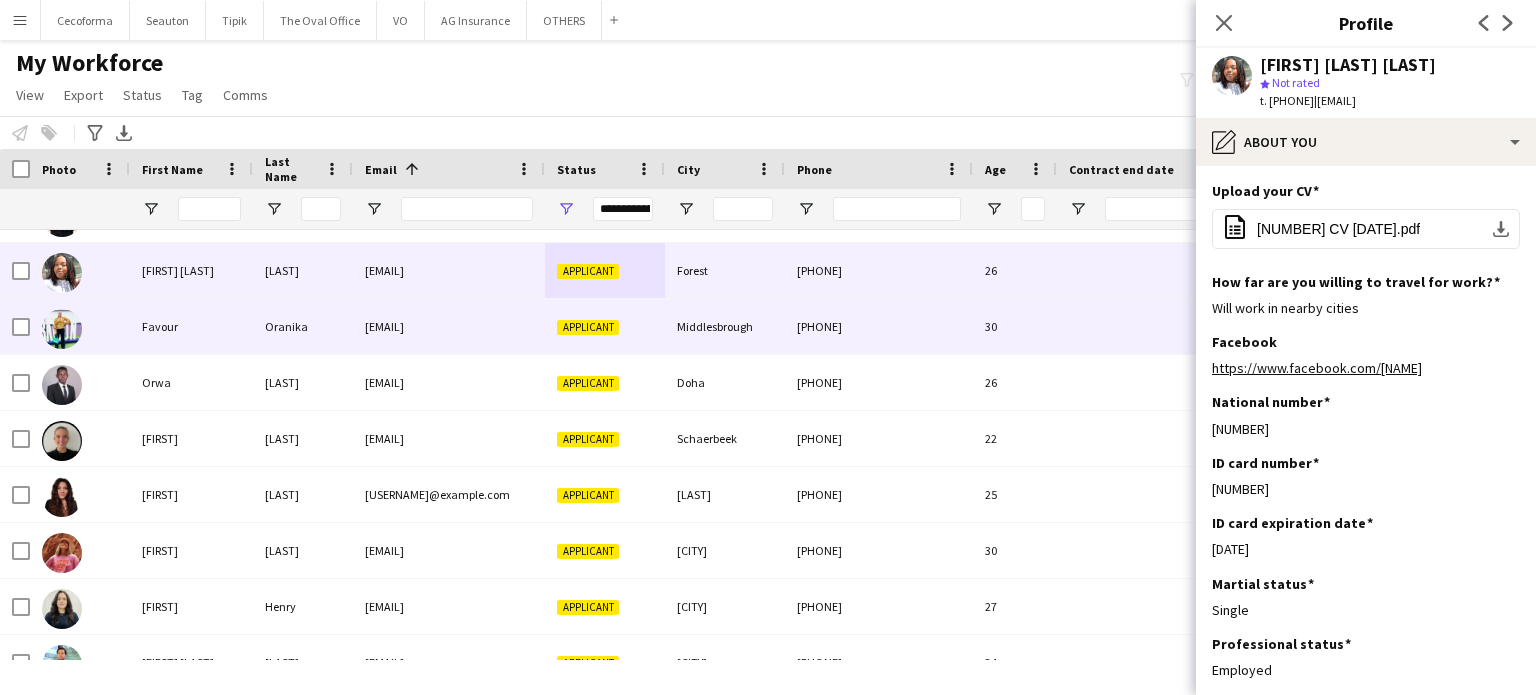 click on "Applicant" at bounding box center [605, 326] 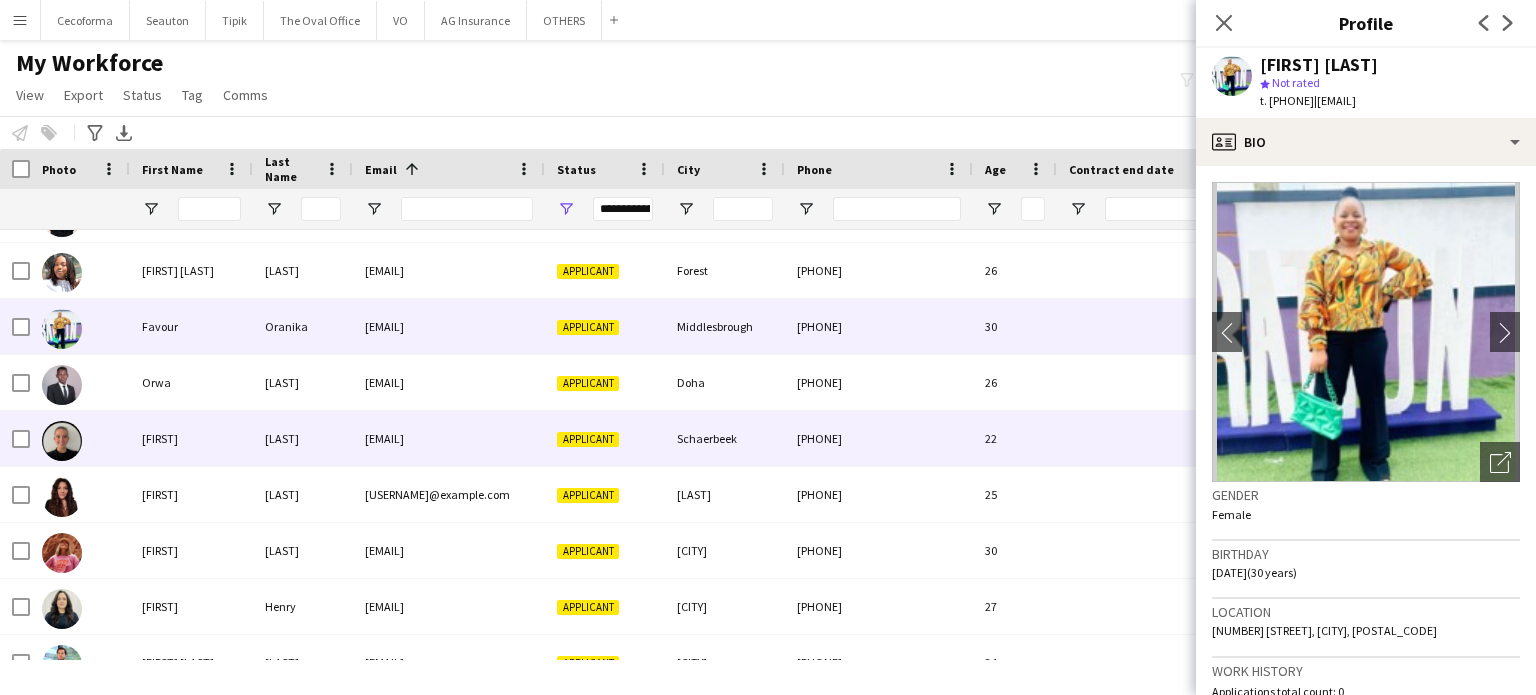 click on "Schaerbeek" at bounding box center [725, 438] 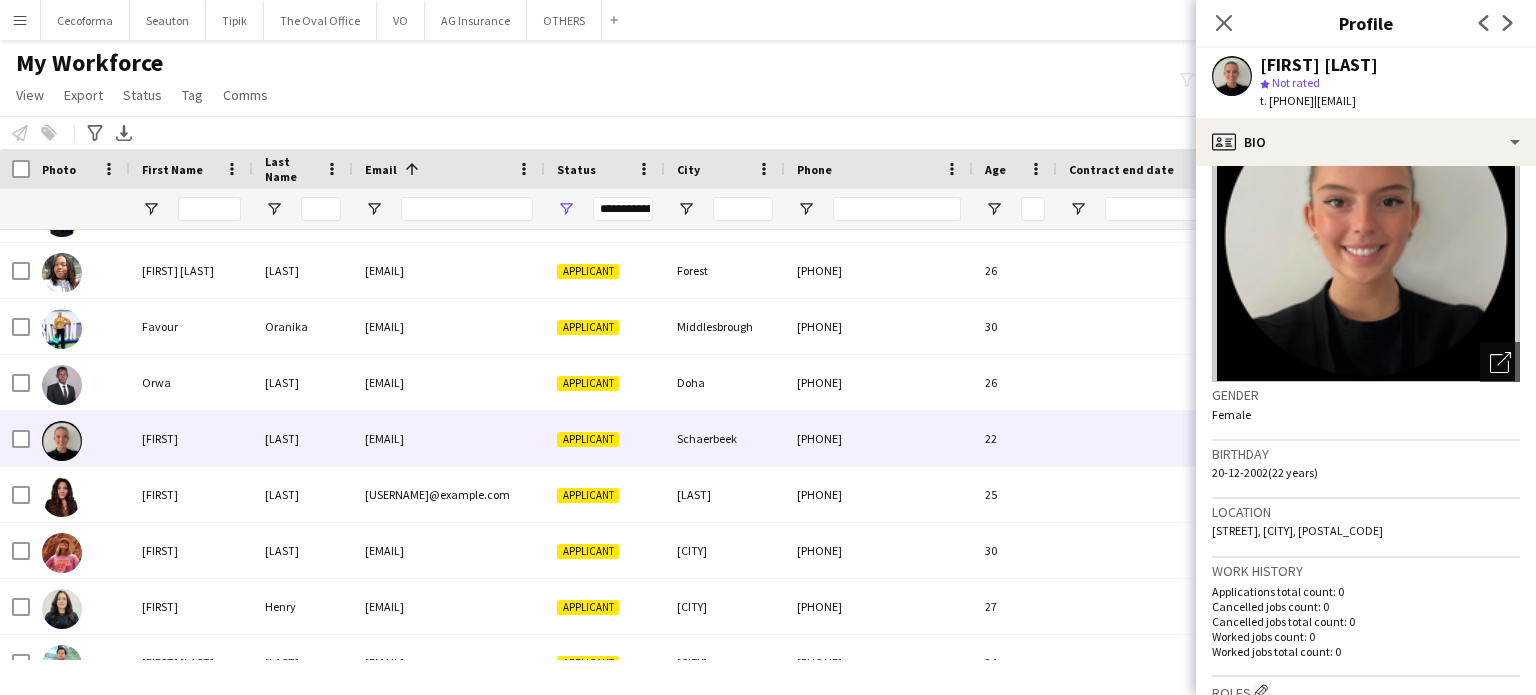 scroll, scrollTop: 0, scrollLeft: 0, axis: both 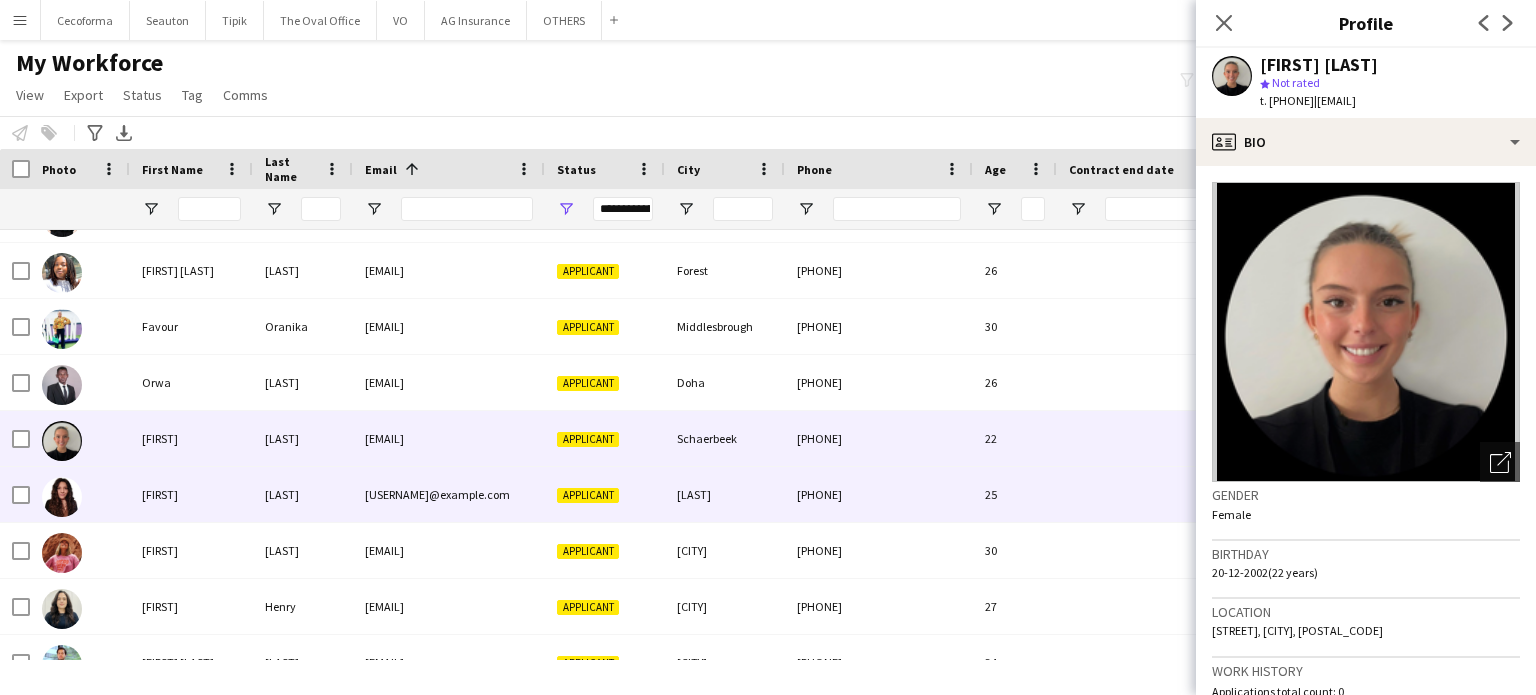 click on "Applicant" at bounding box center [588, 495] 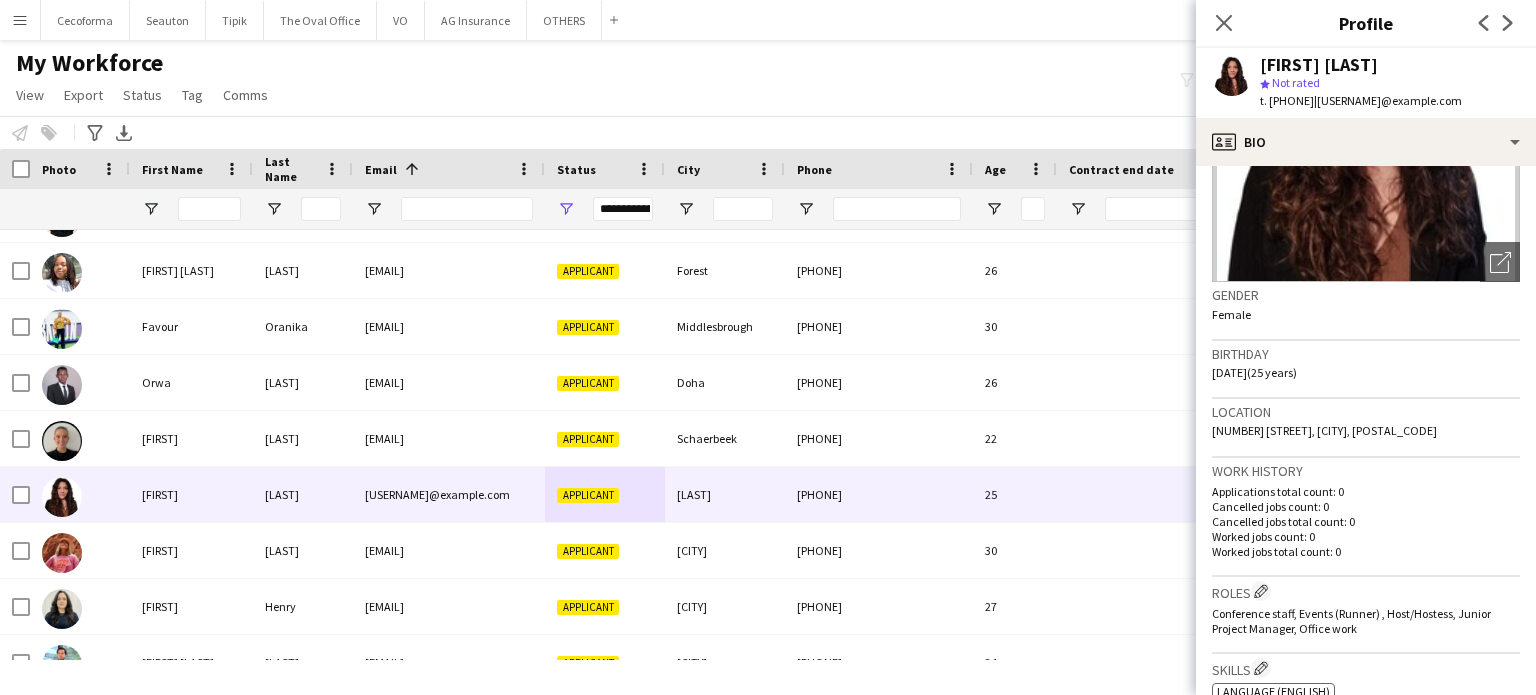 scroll, scrollTop: 0, scrollLeft: 0, axis: both 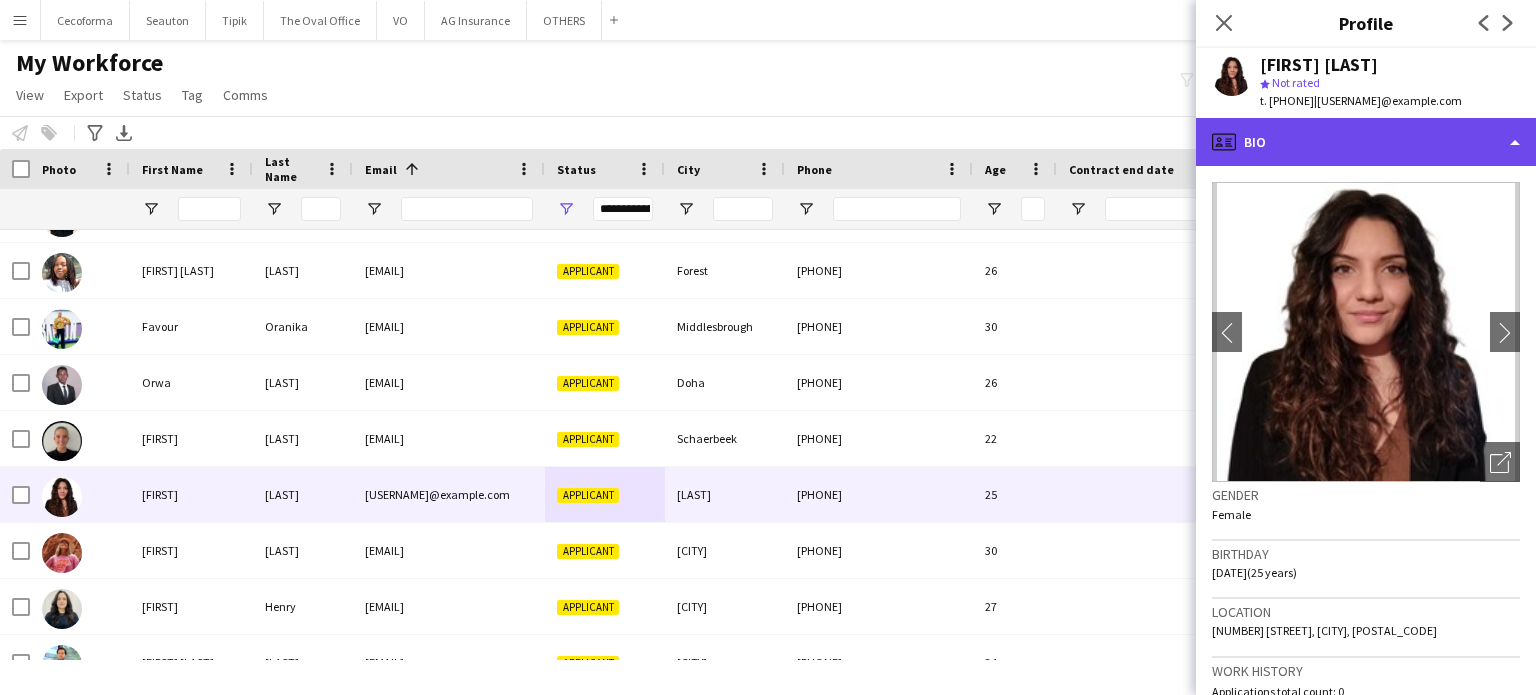 click on "profile
Bio" 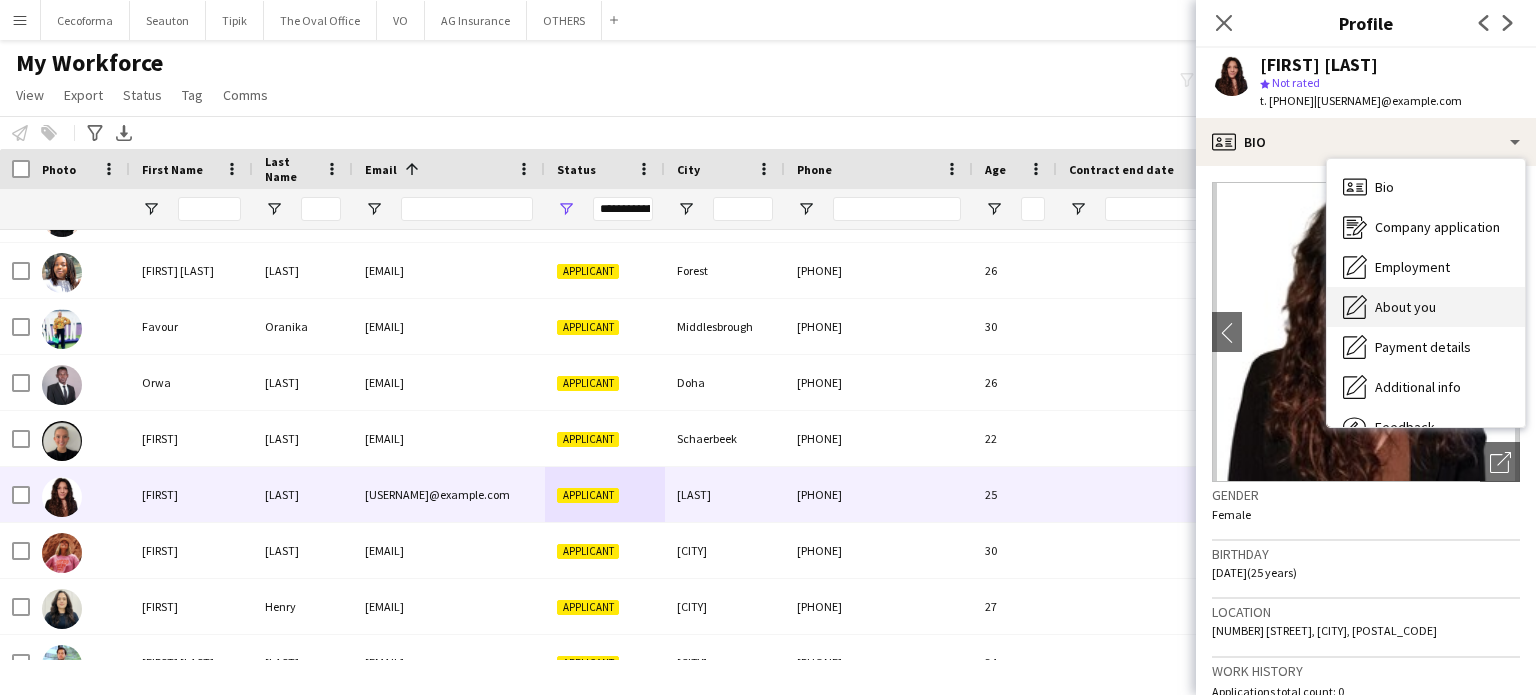 click on "About you" at bounding box center (1405, 307) 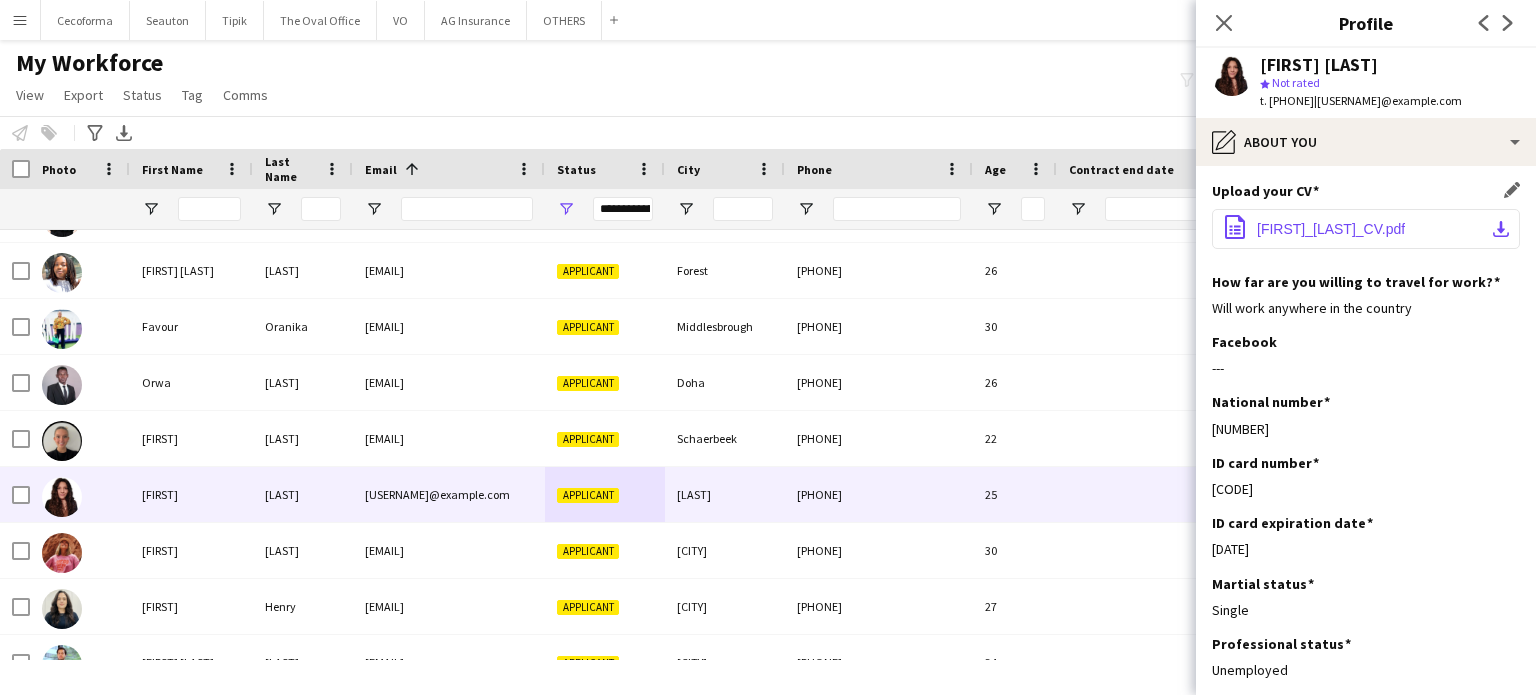 click on "[FIRST]_[LAST]_CV.pdf" 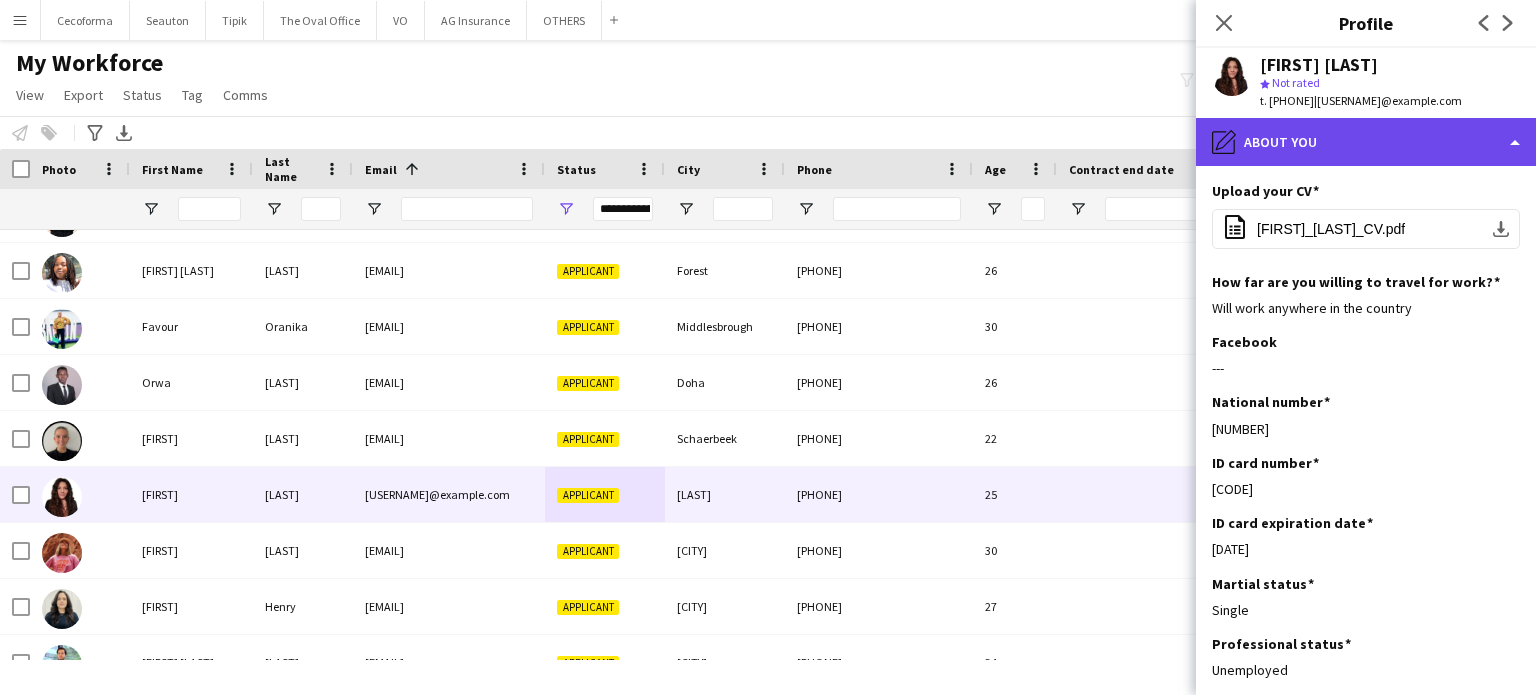 click on "pencil4
About you" 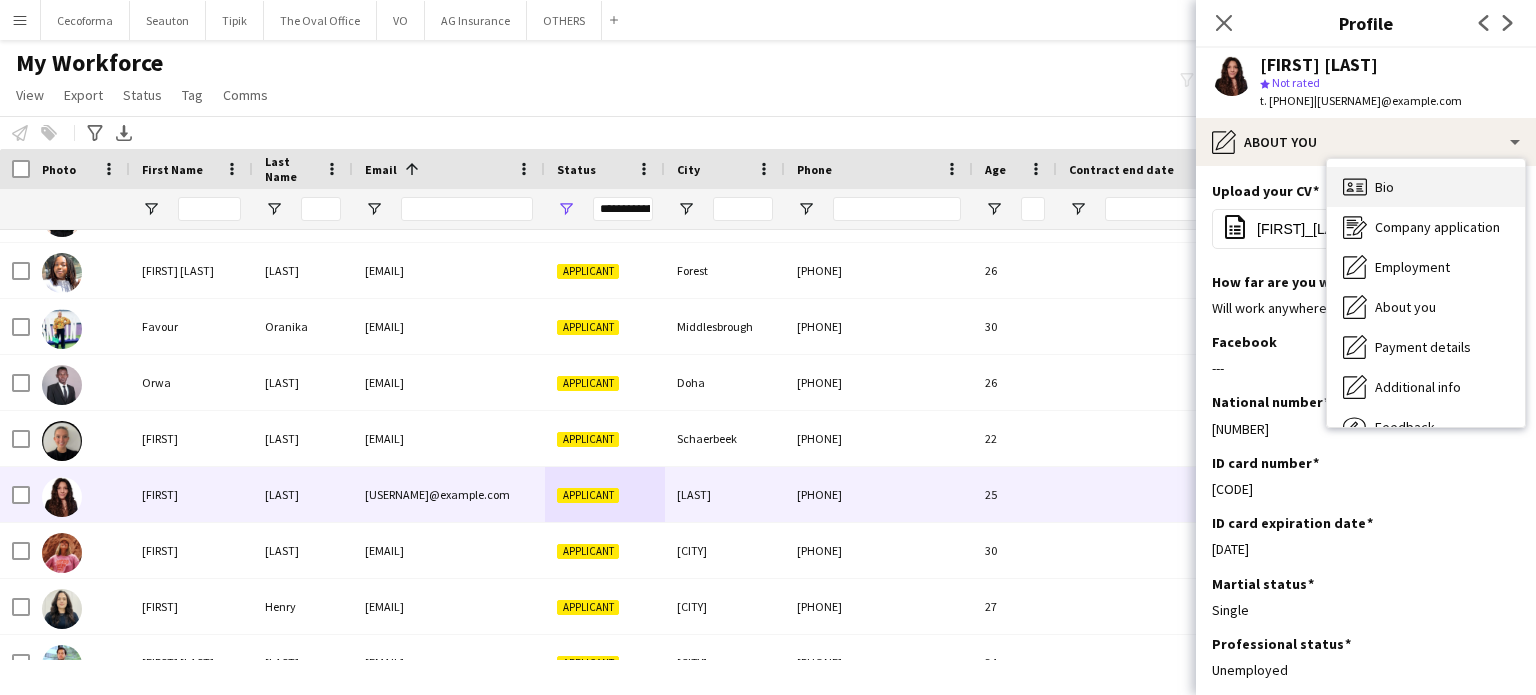 click on "Bio" at bounding box center [1384, 187] 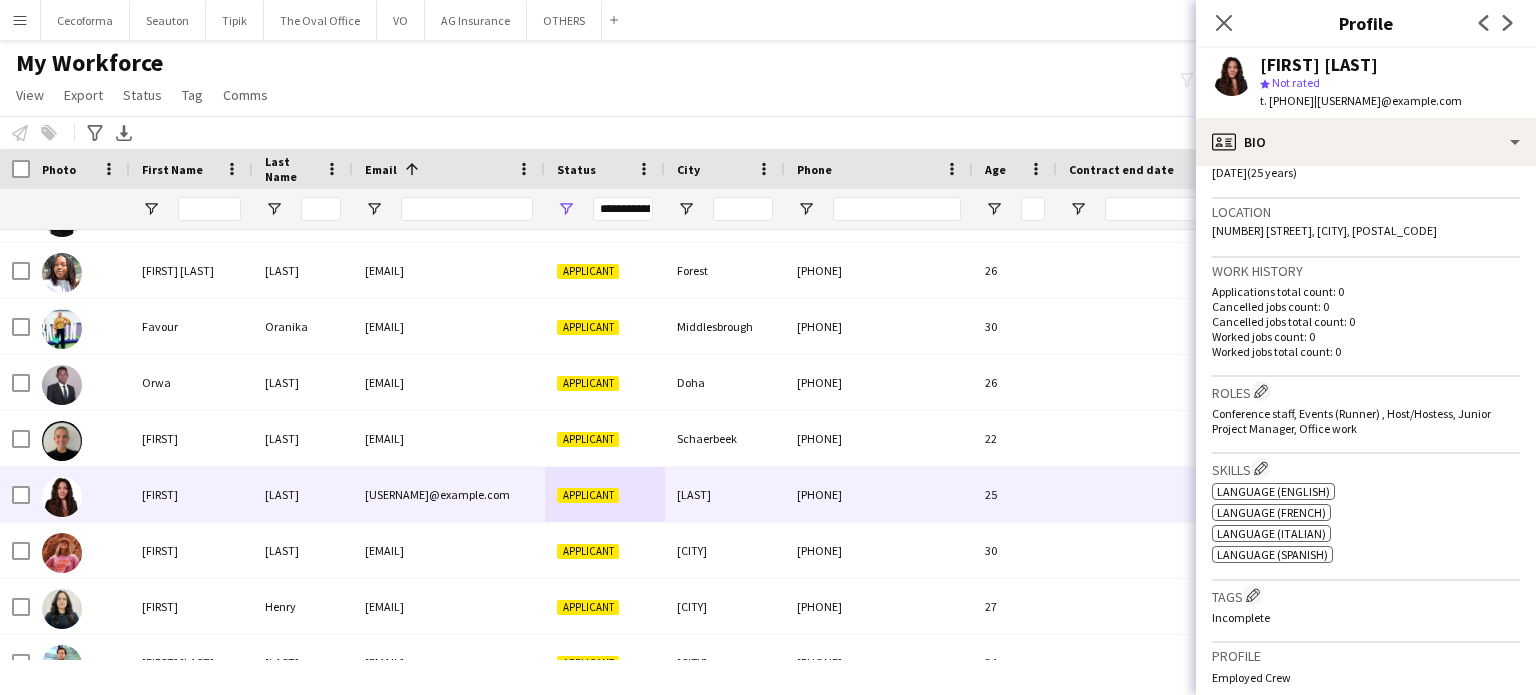 scroll, scrollTop: 500, scrollLeft: 0, axis: vertical 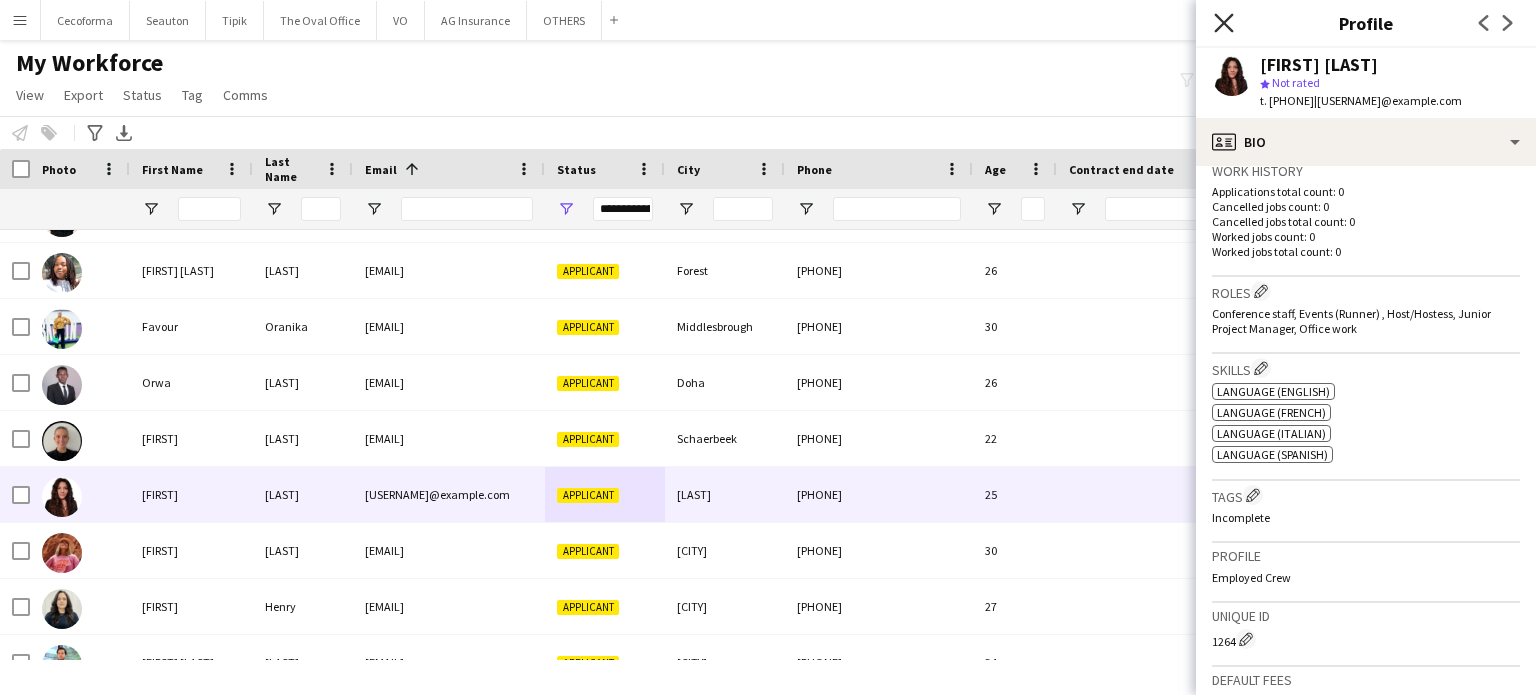 click on "Close pop-in" 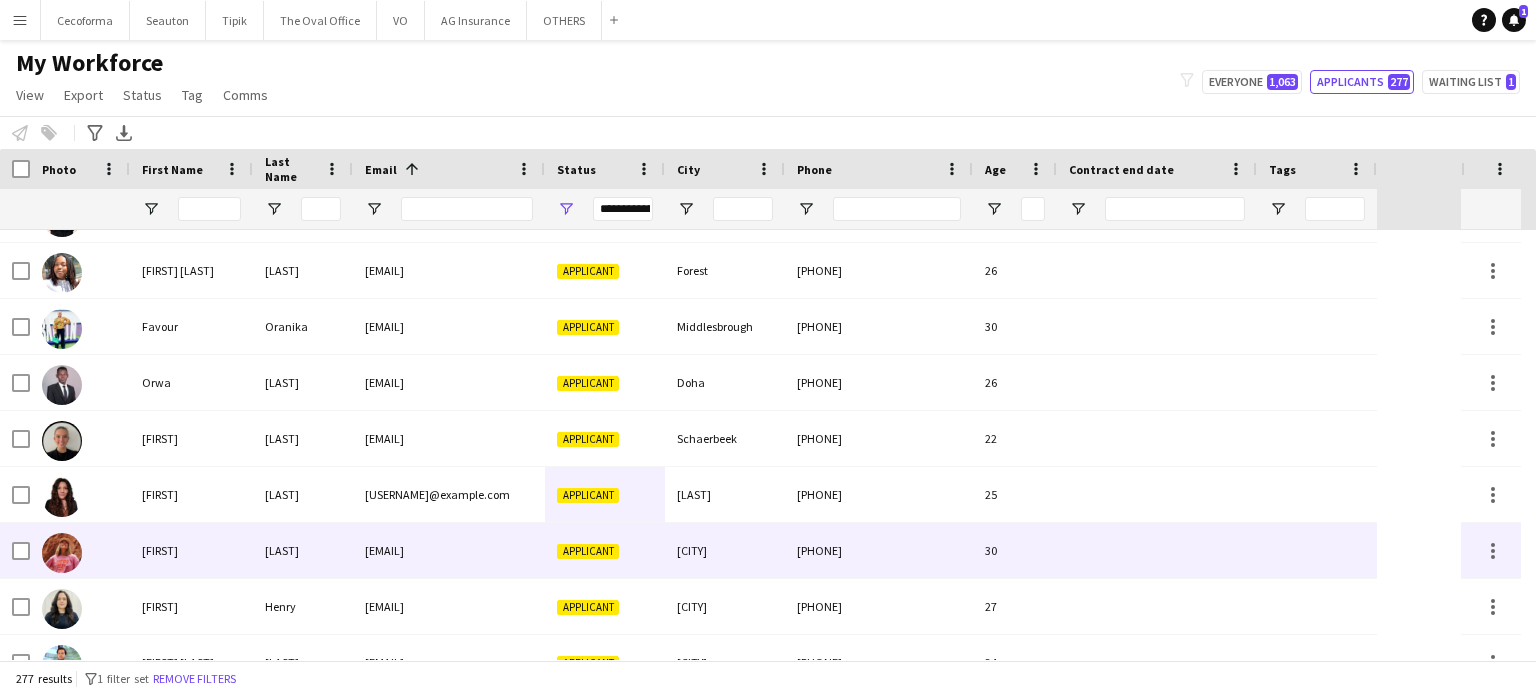 click on "[CITY]" at bounding box center [725, 550] 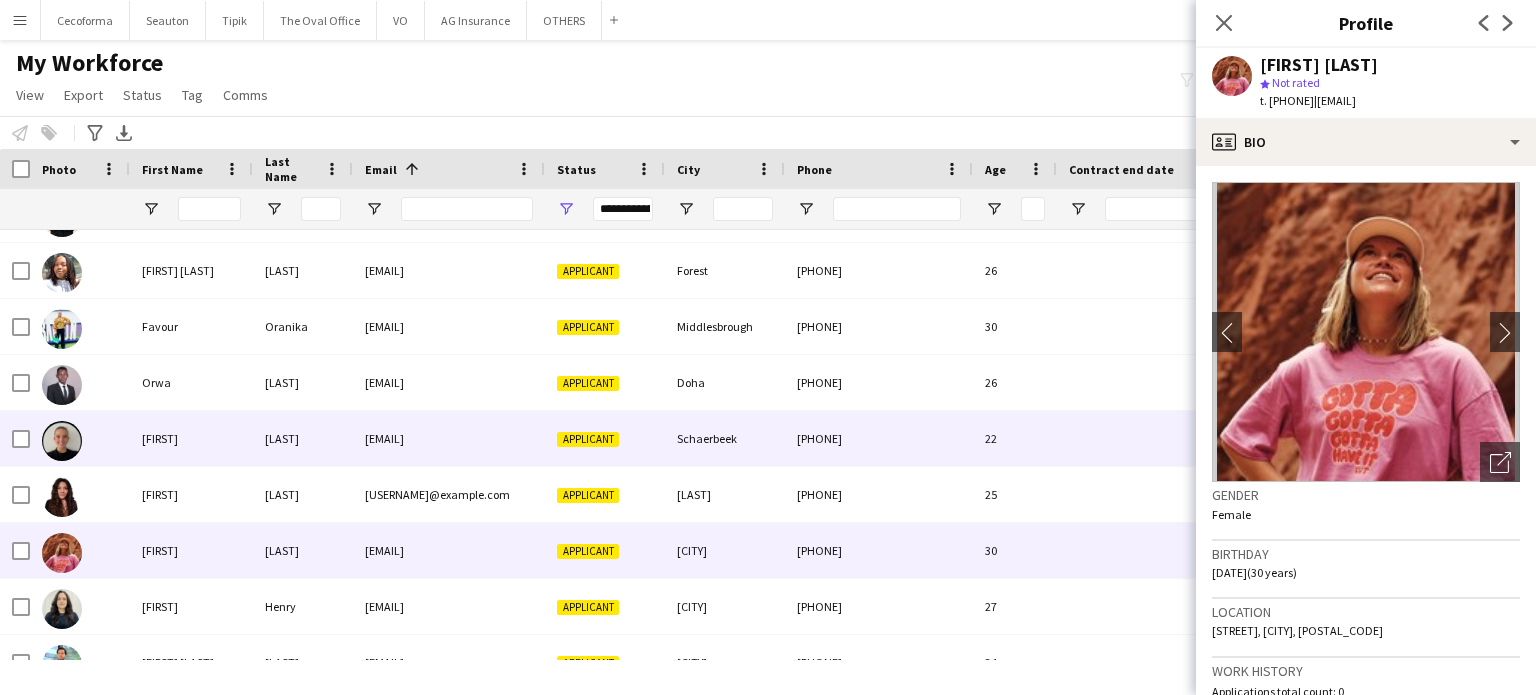 scroll, scrollTop: 11208, scrollLeft: 0, axis: vertical 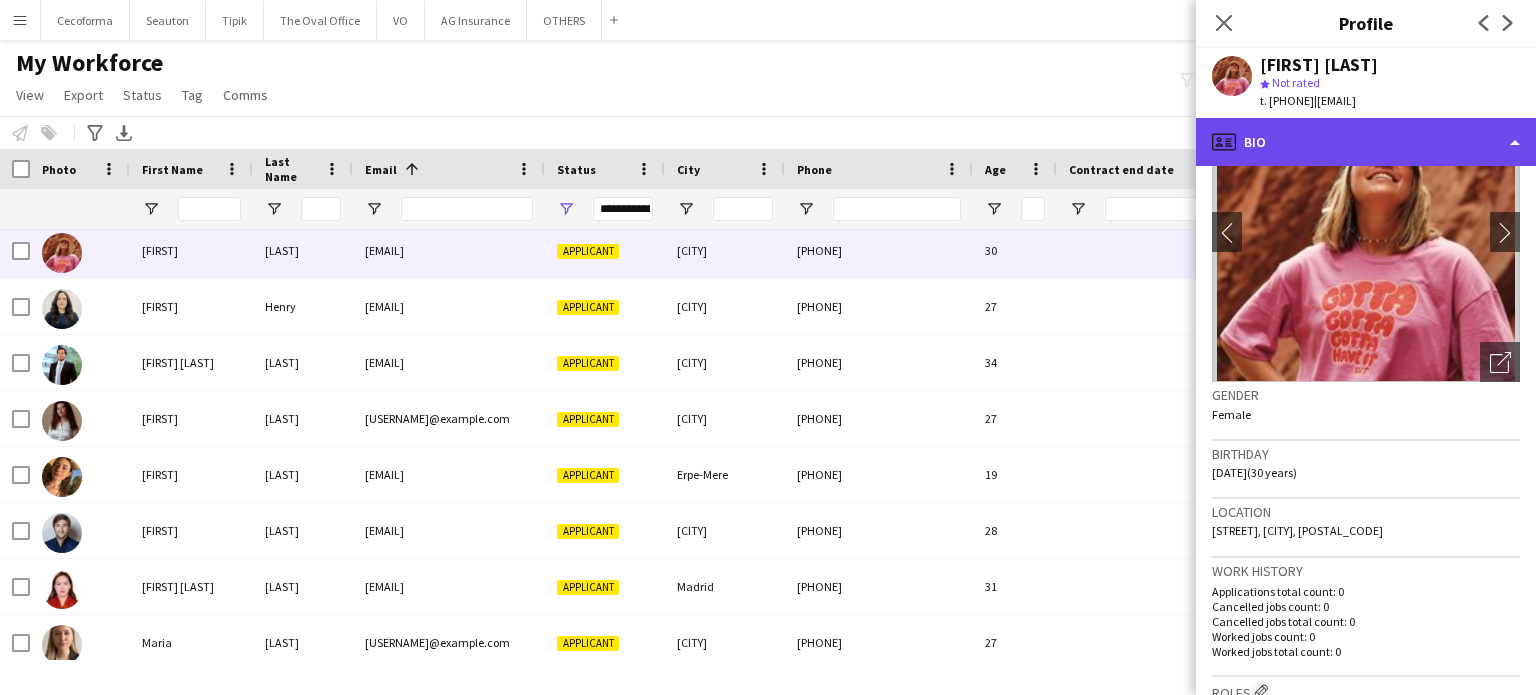 click on "profile
Bio" 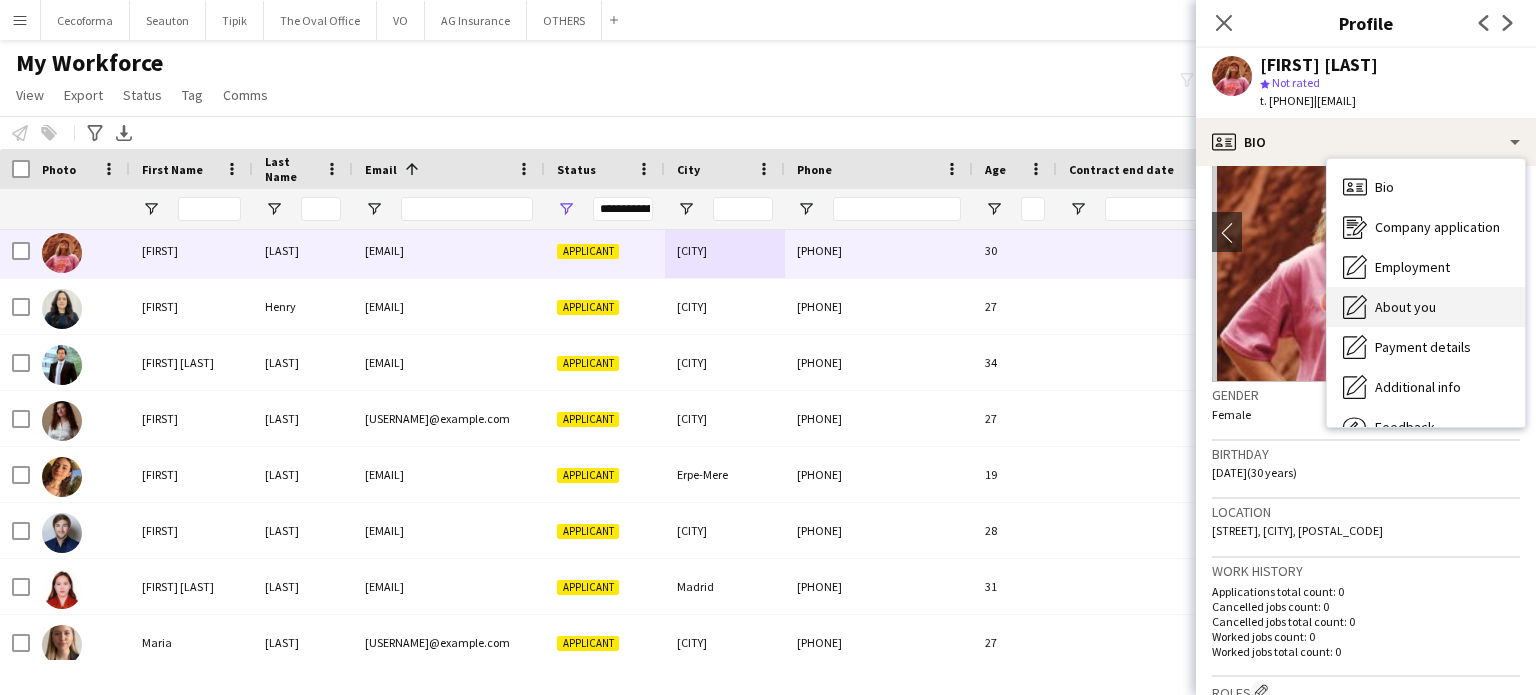 click on "About you" at bounding box center [1405, 307] 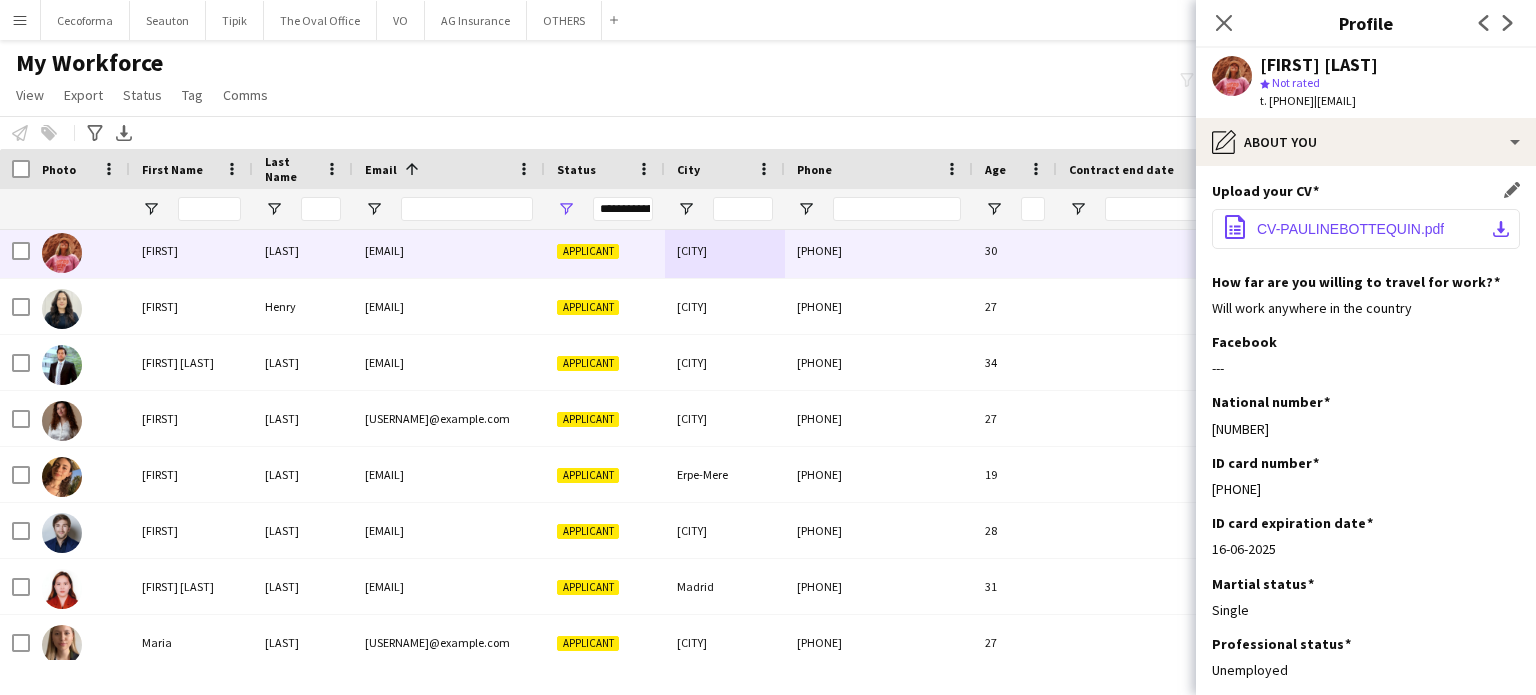 click on "CV-PAULINEBOTTEQUIN.pdf" 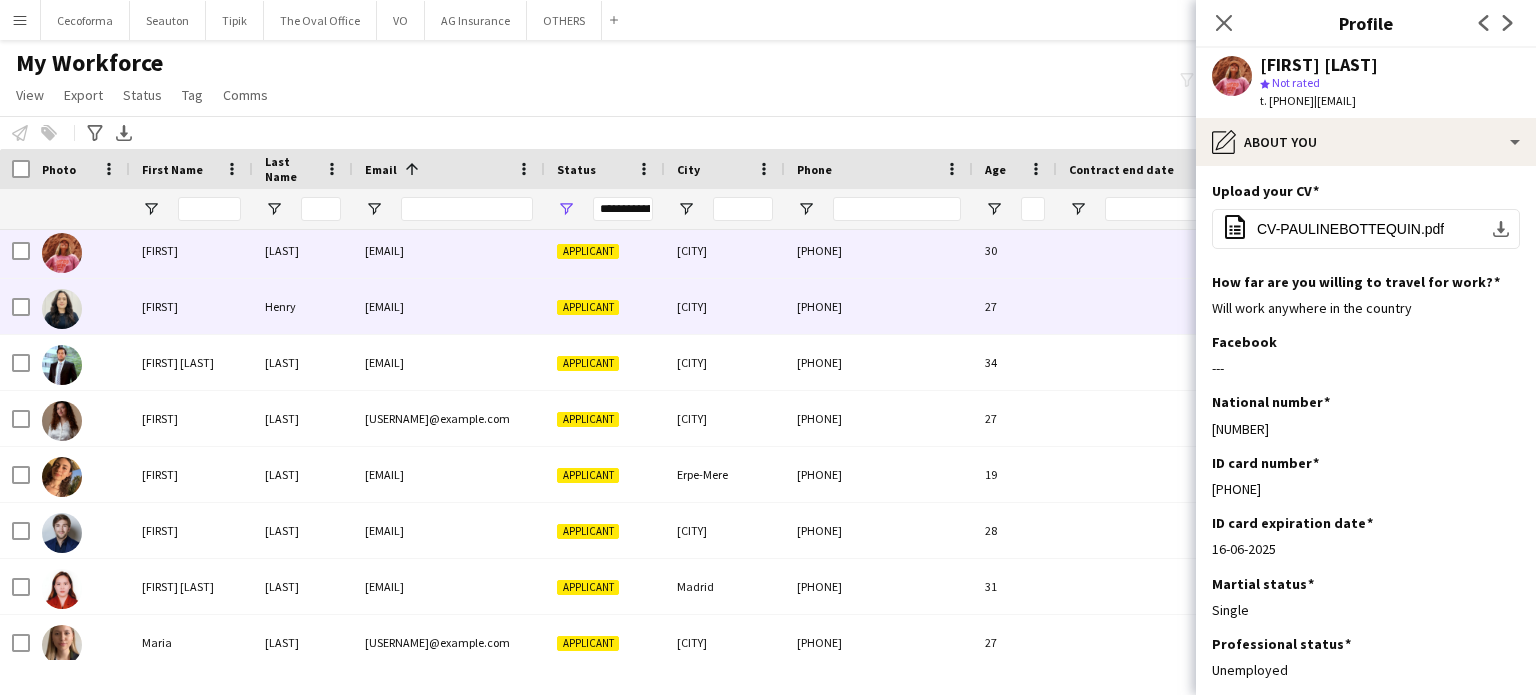 click on "Applicant" at bounding box center (588, 307) 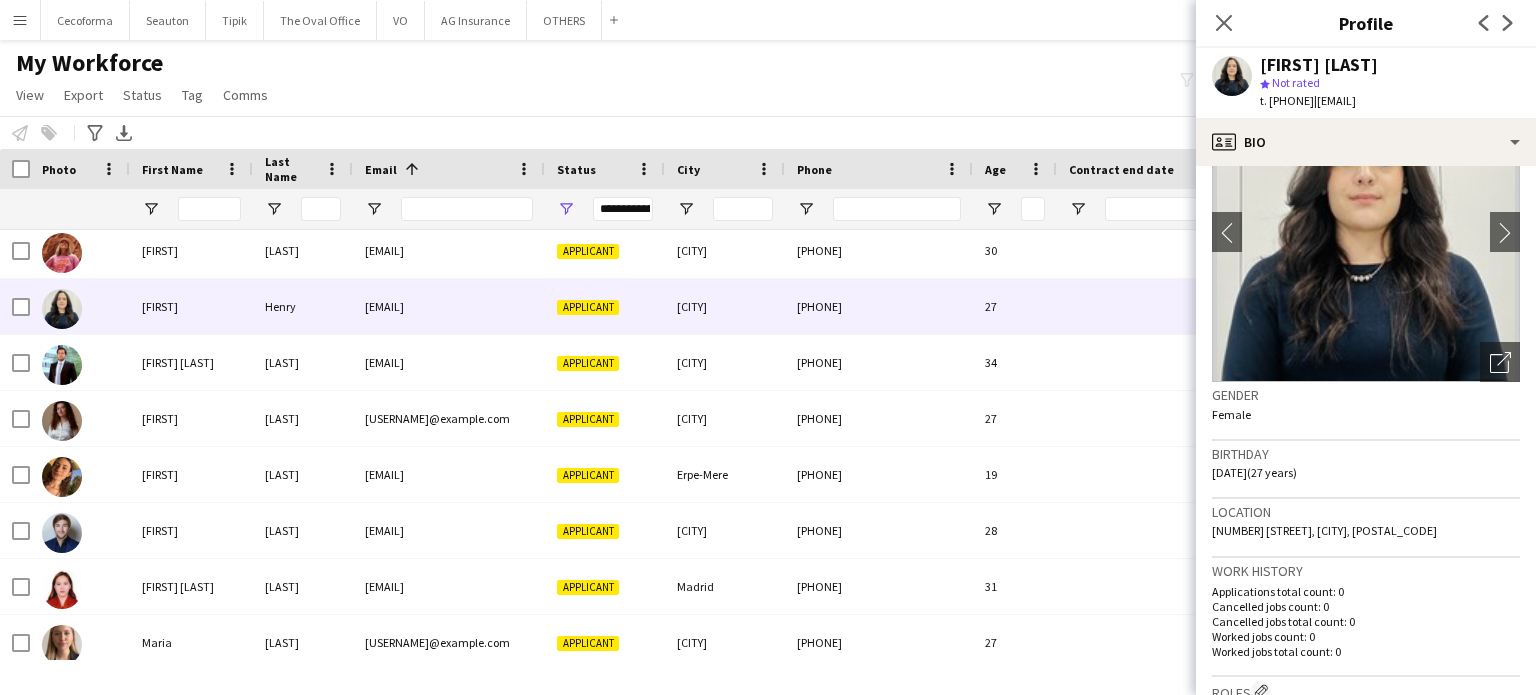 scroll, scrollTop: 0, scrollLeft: 0, axis: both 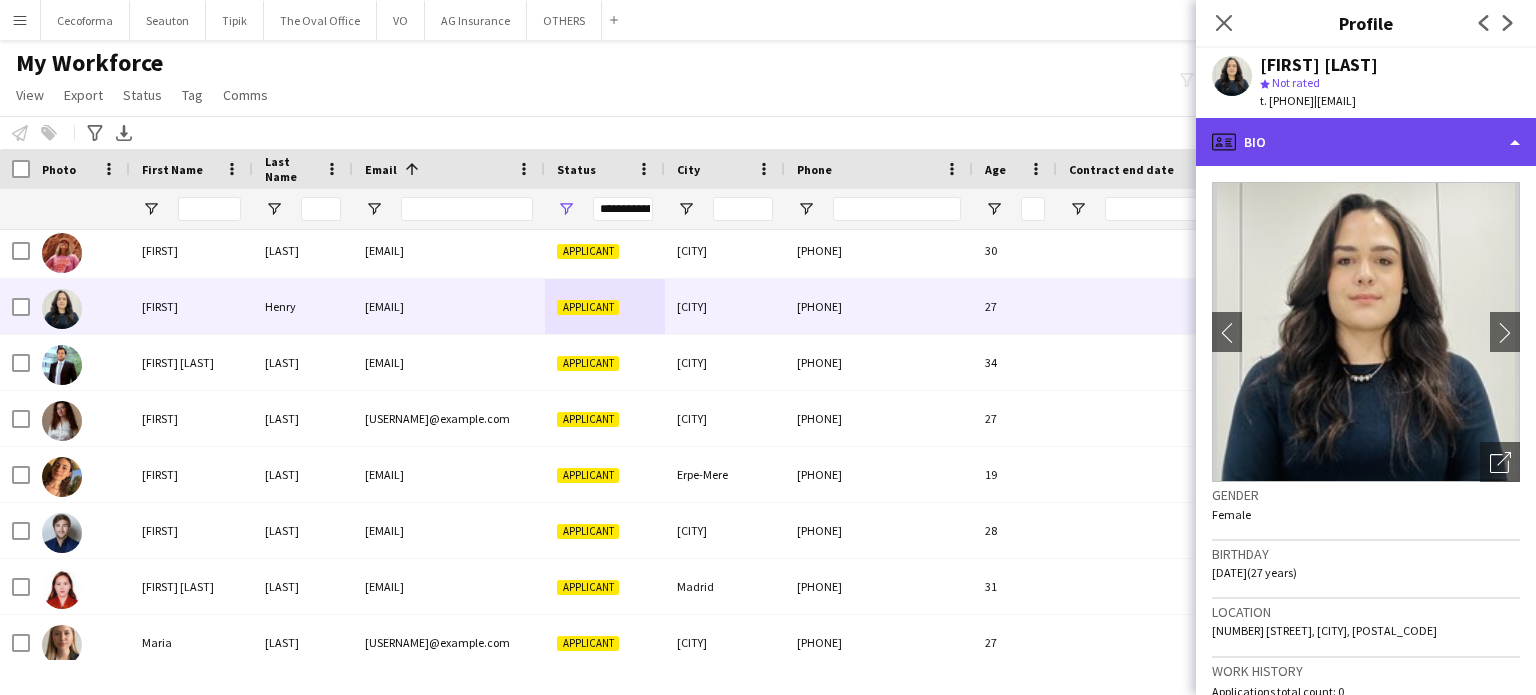 click on "profile
Bio" 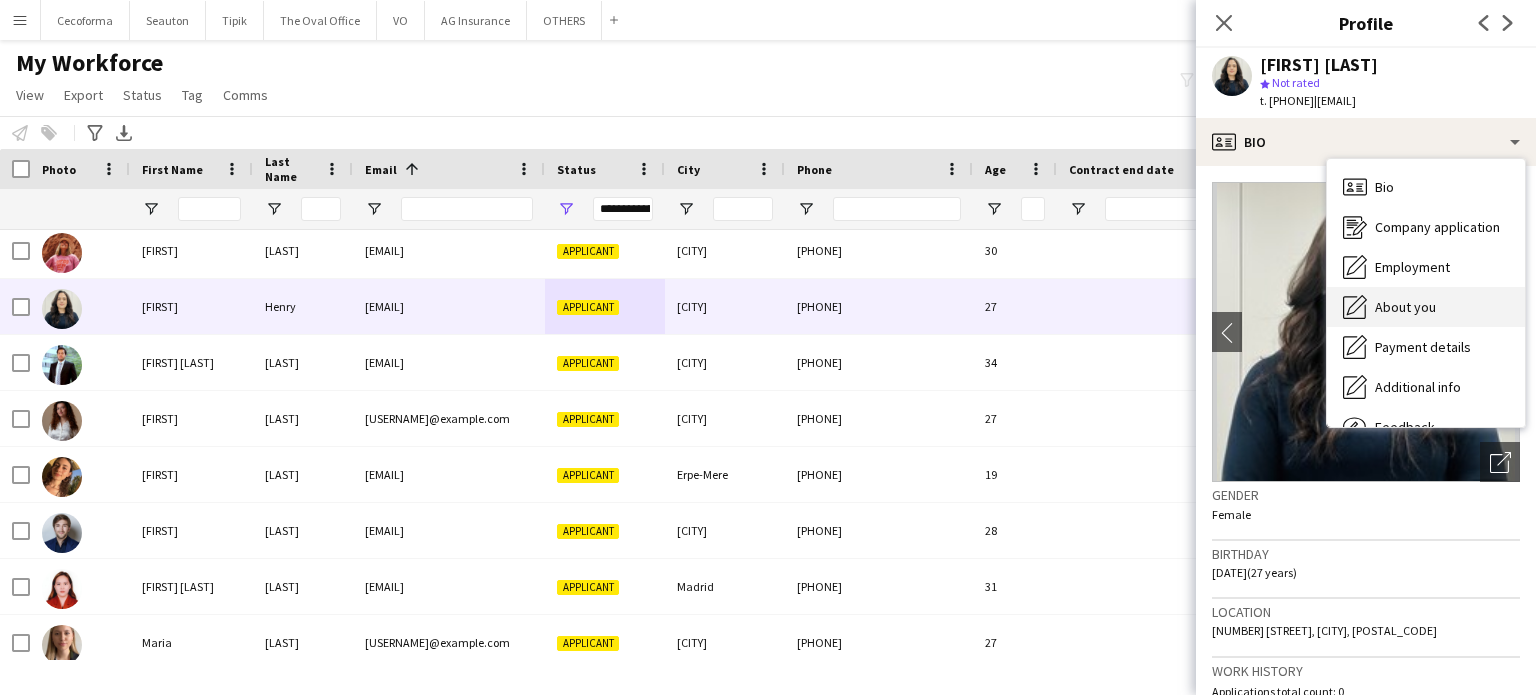 click on "About you" at bounding box center (1405, 307) 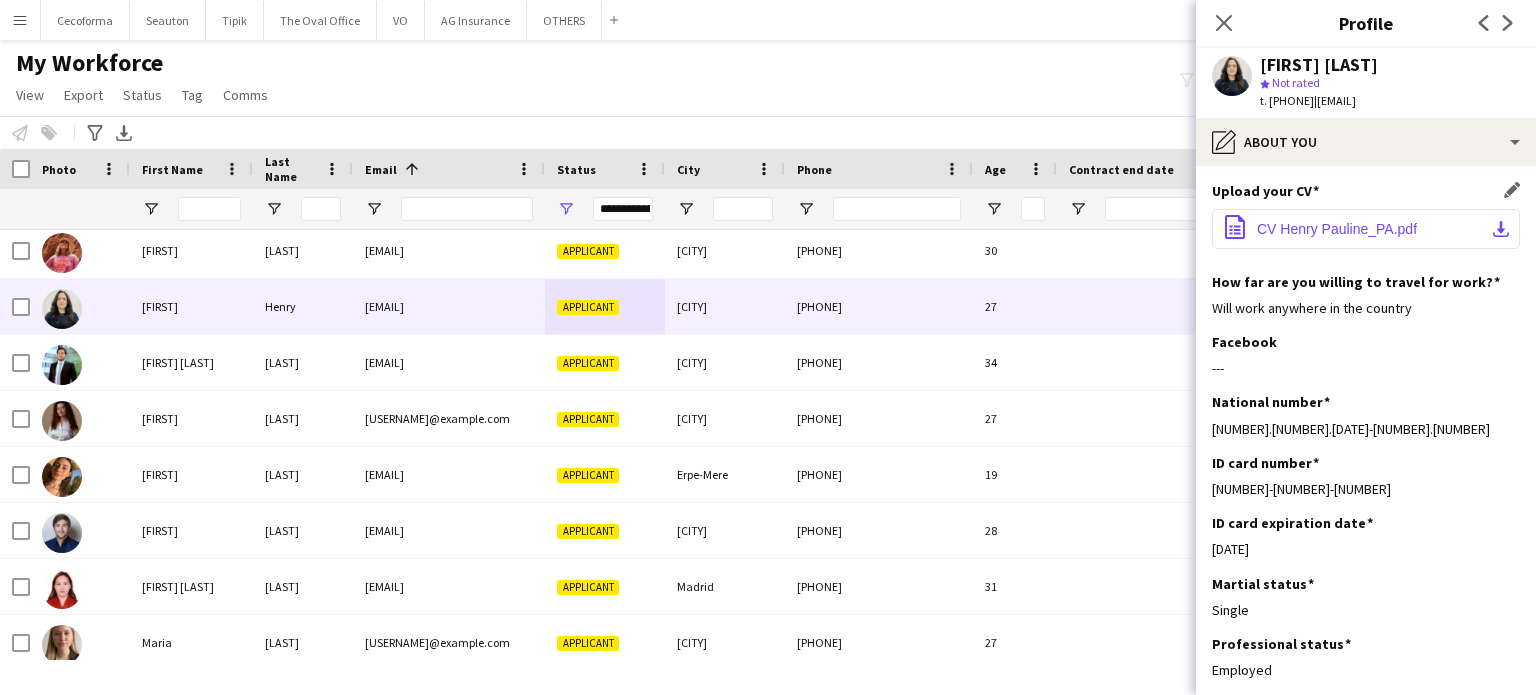click on "CV Henry Pauline_PA.pdf" 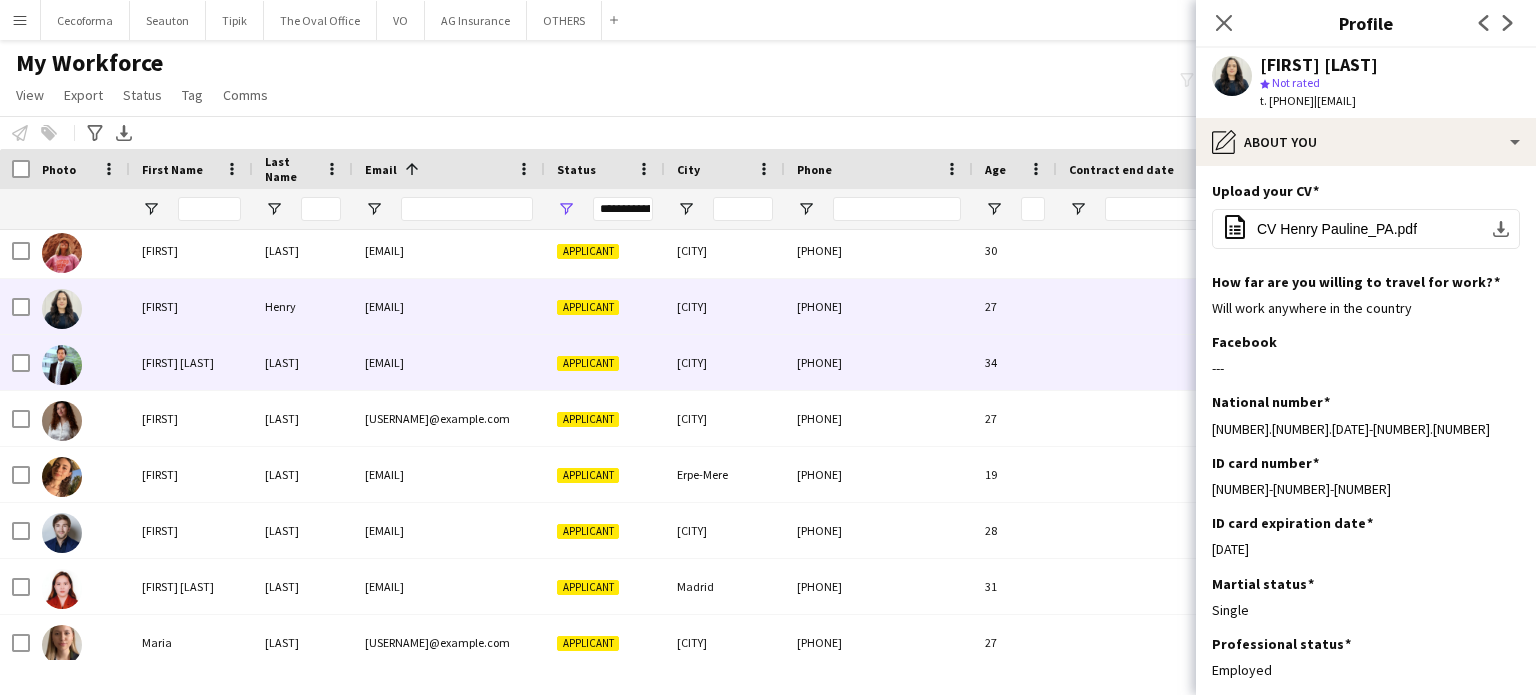 click on "[EMAIL]" at bounding box center [449, 362] 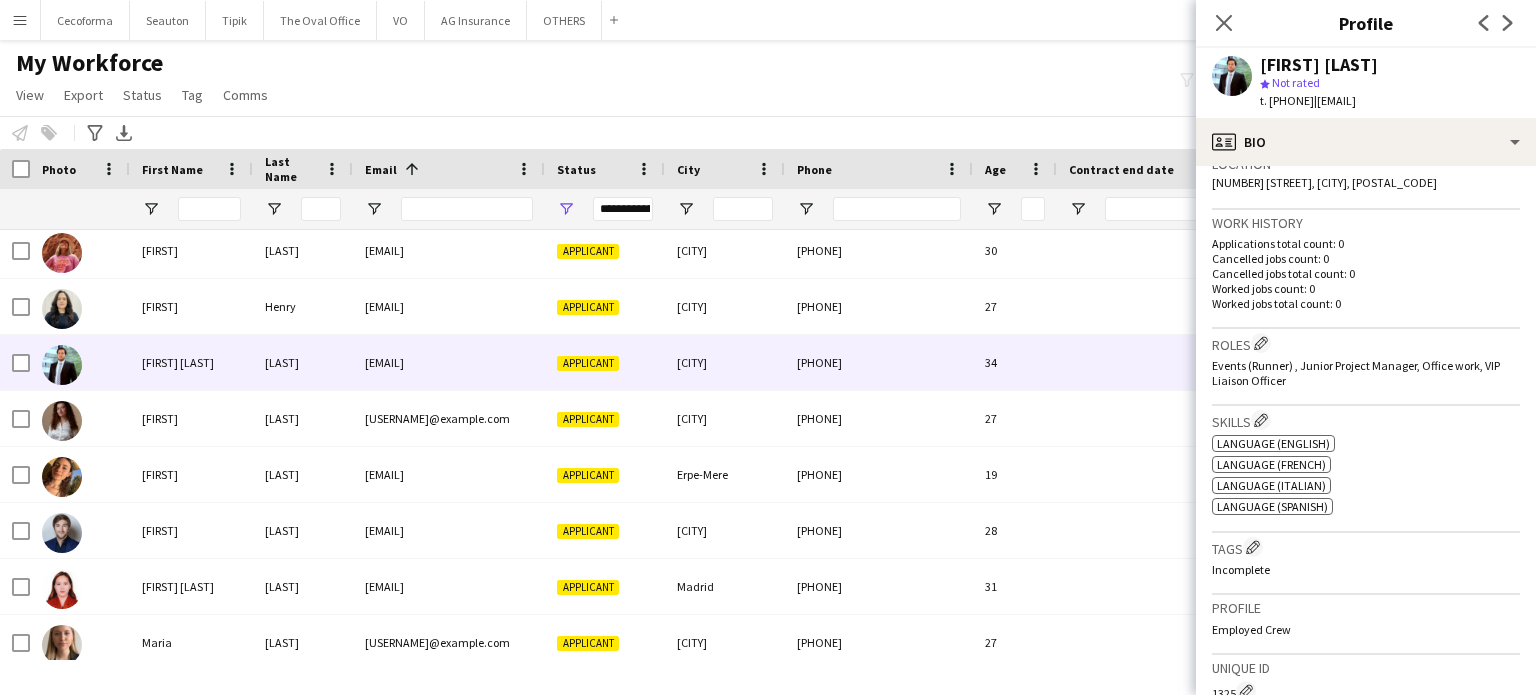 scroll, scrollTop: 400, scrollLeft: 0, axis: vertical 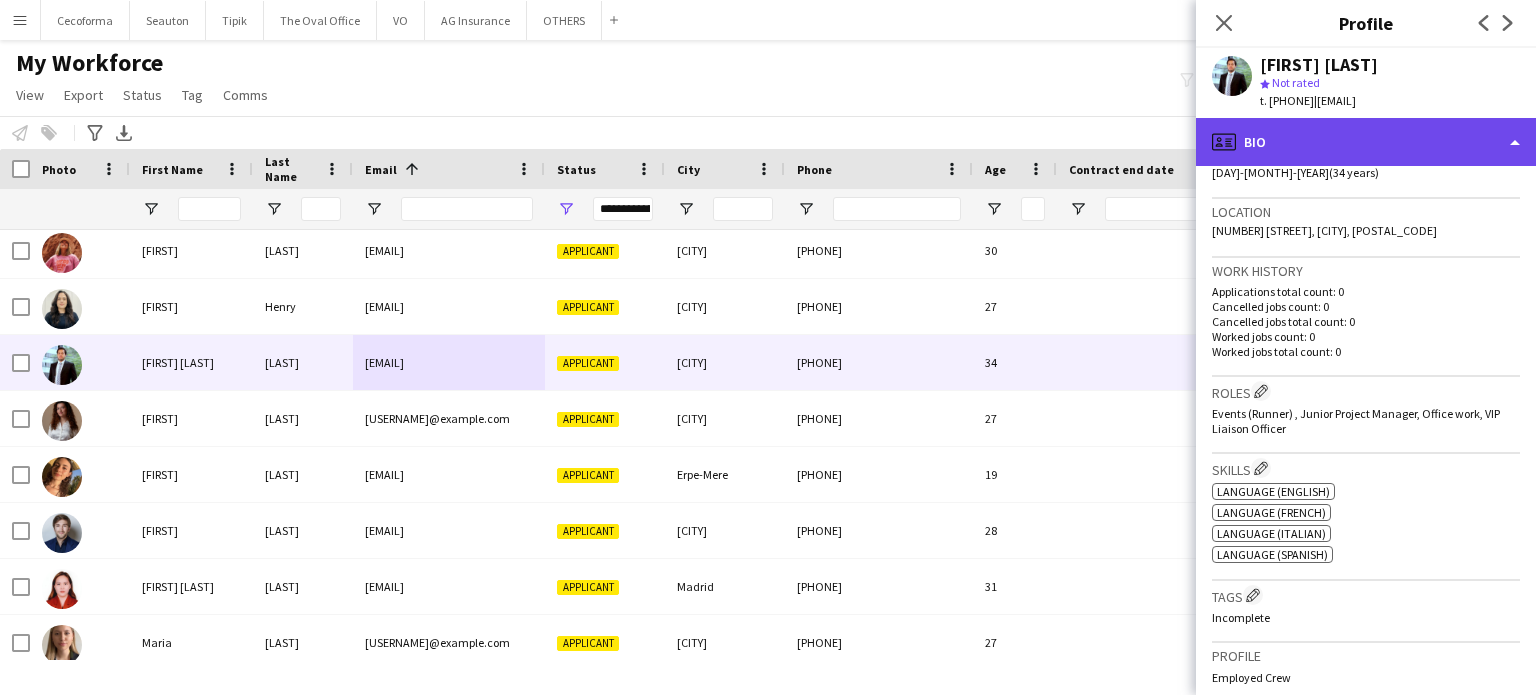 click on "profile
Bio" 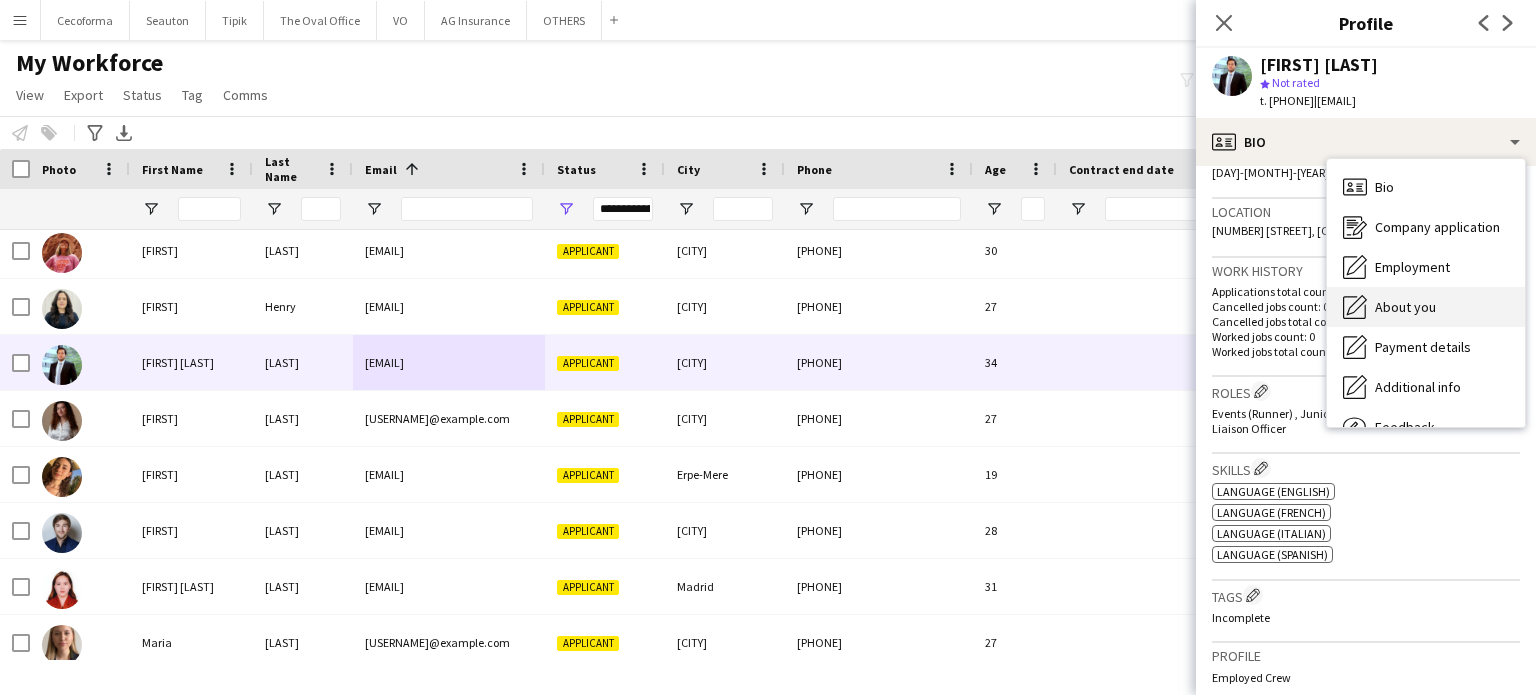 click on "About you" at bounding box center (1405, 307) 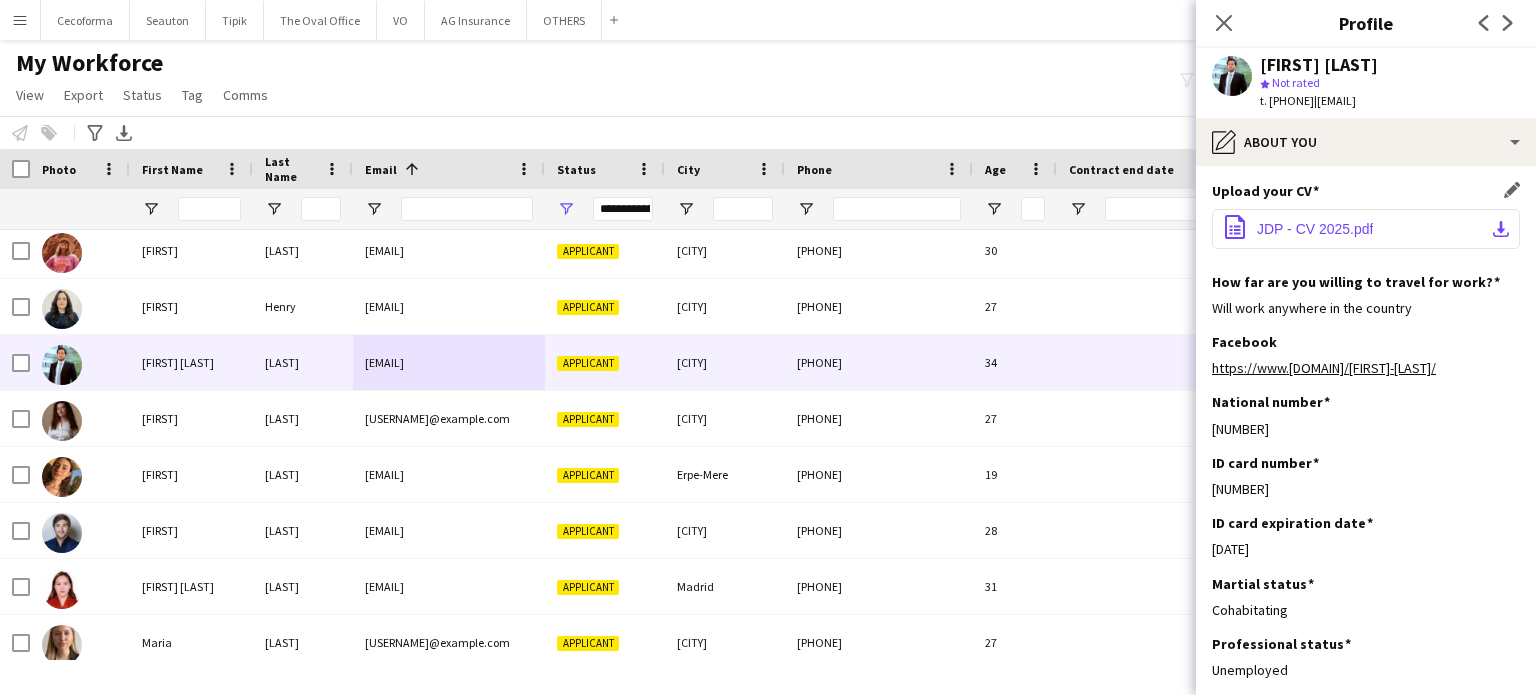 click on "JDP - CV 2025.pdf" 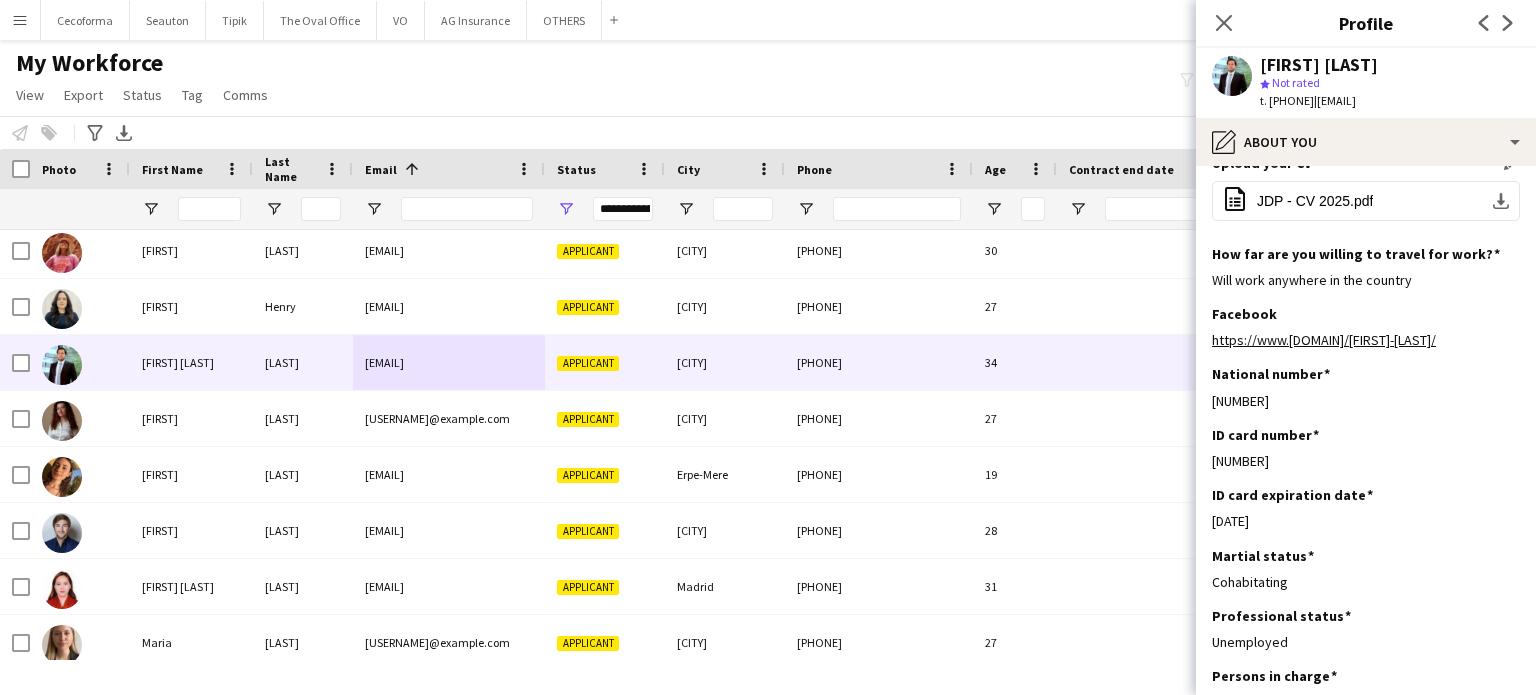 scroll, scrollTop: 0, scrollLeft: 0, axis: both 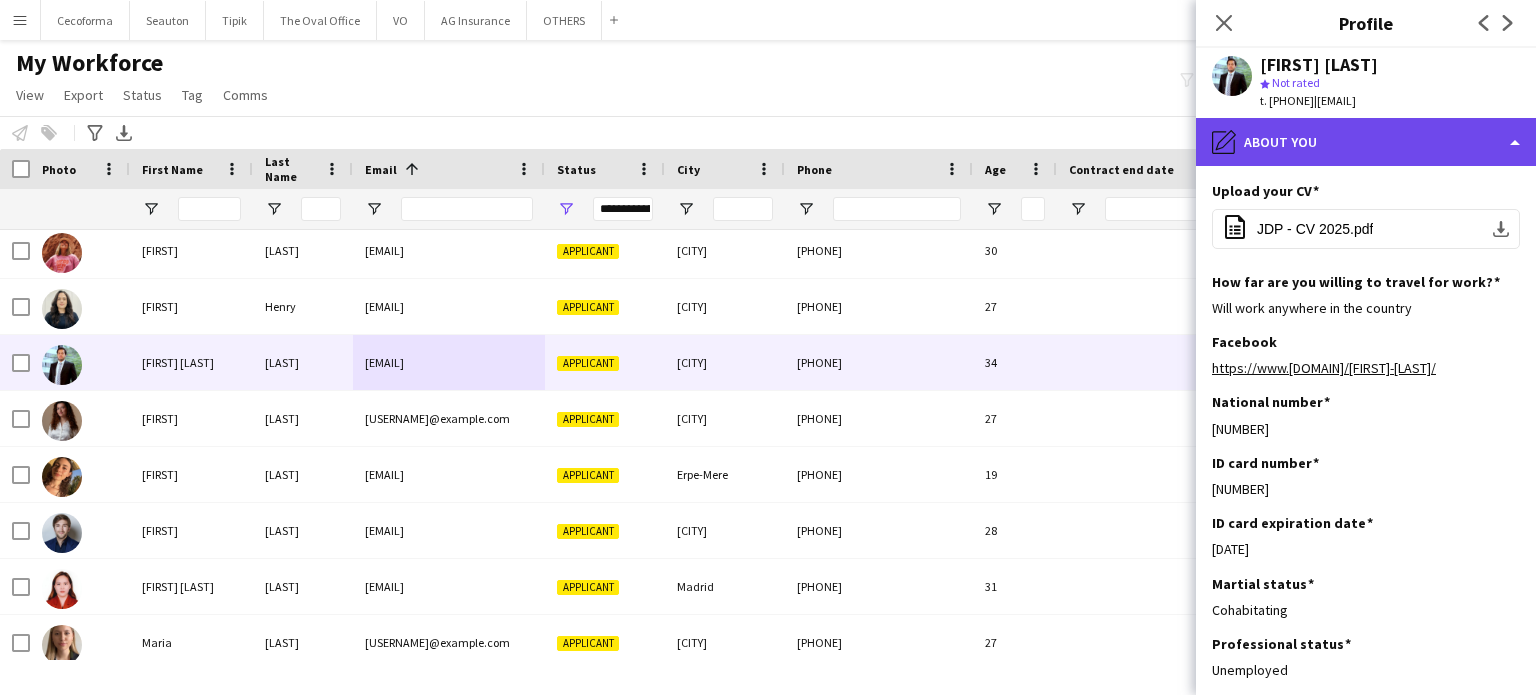click on "pencil4
About you" 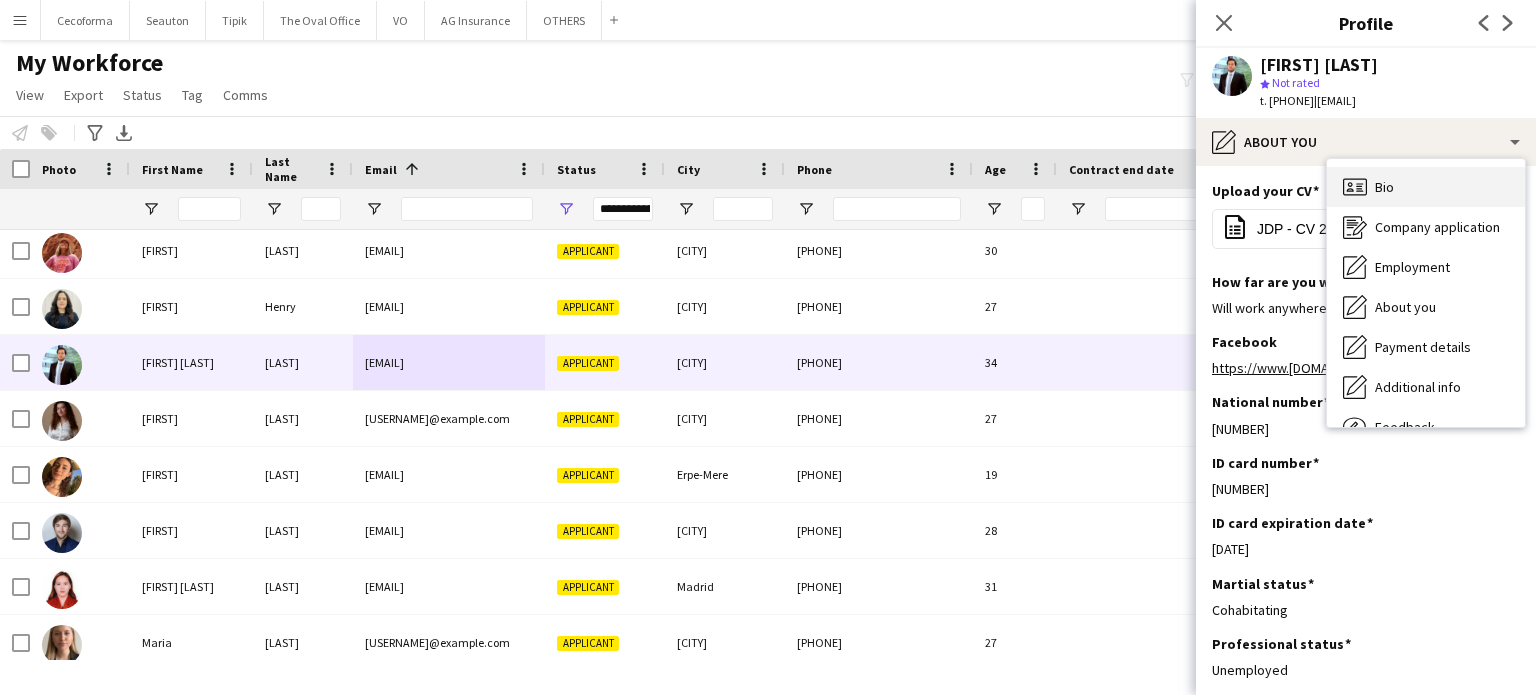 click on "Bio
Bio" at bounding box center (1426, 187) 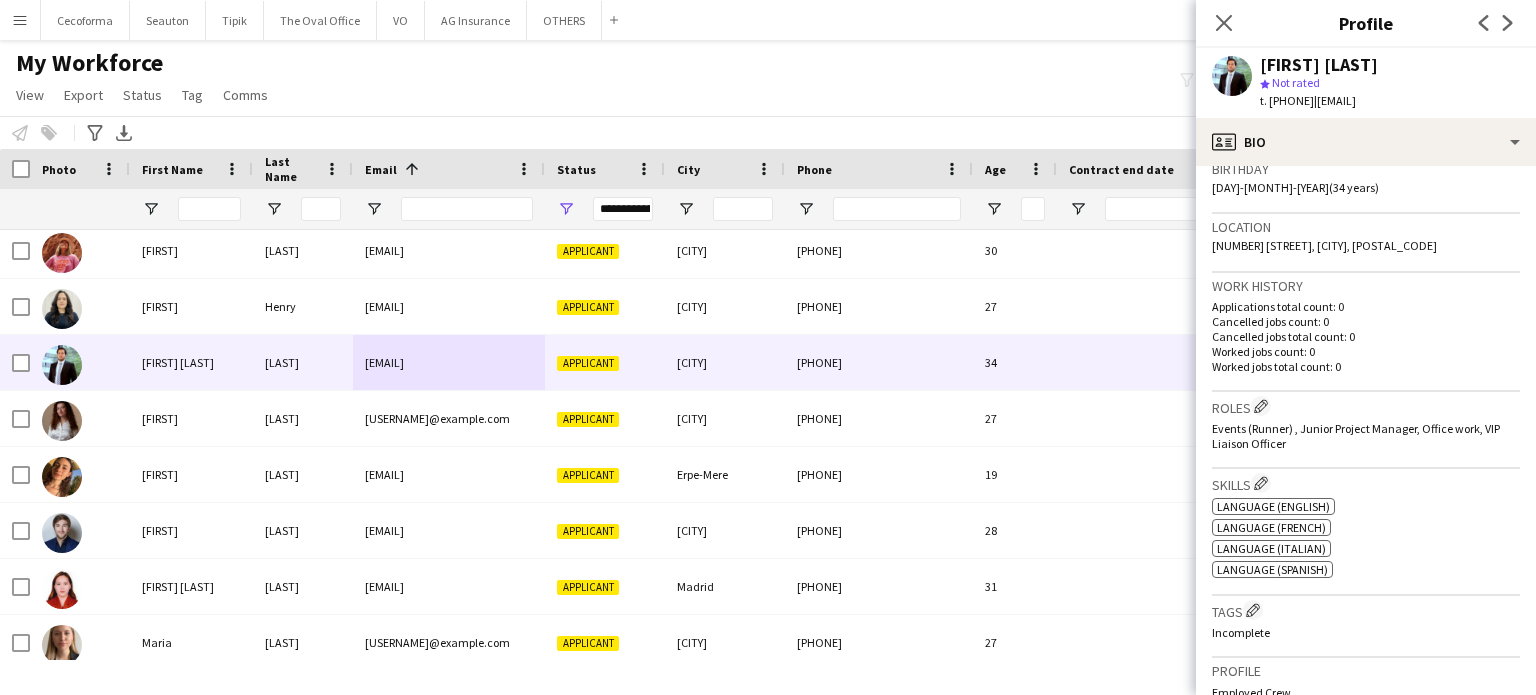 scroll, scrollTop: 400, scrollLeft: 0, axis: vertical 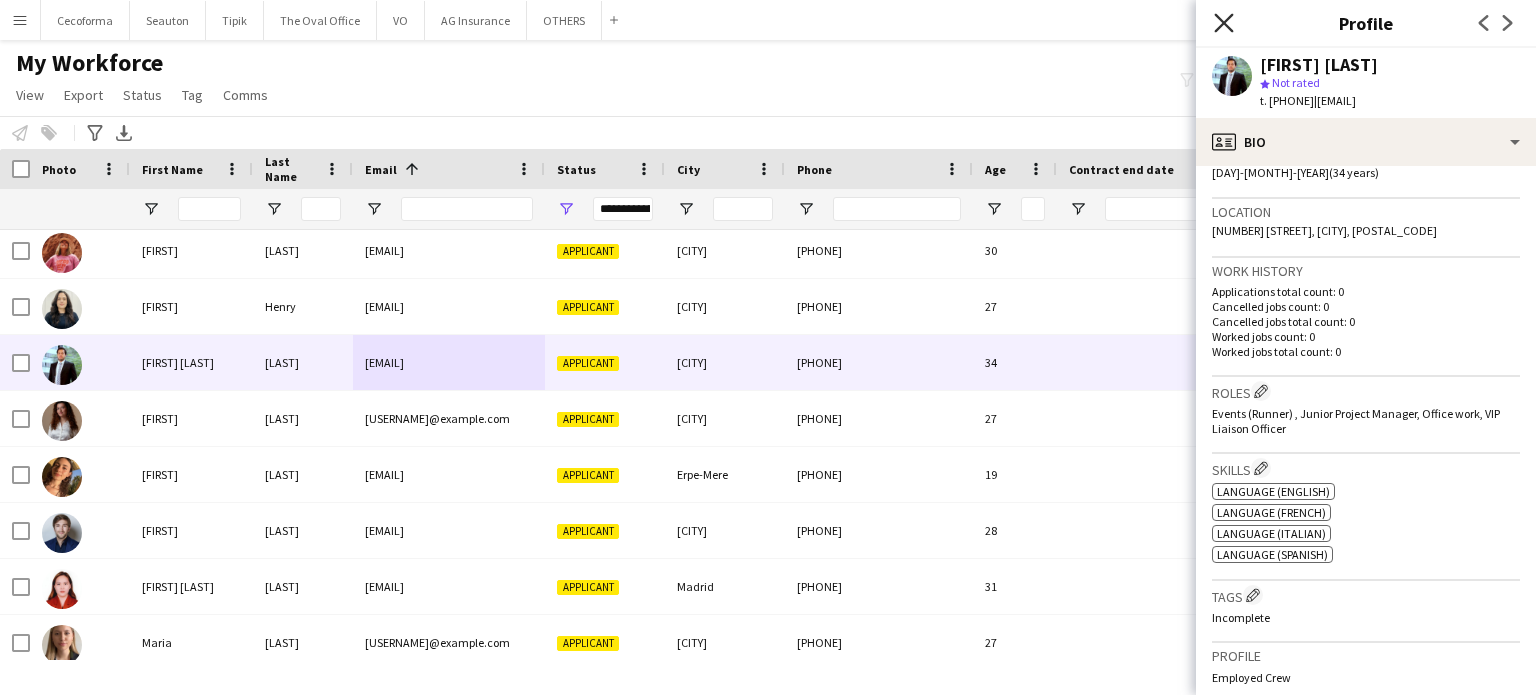 click 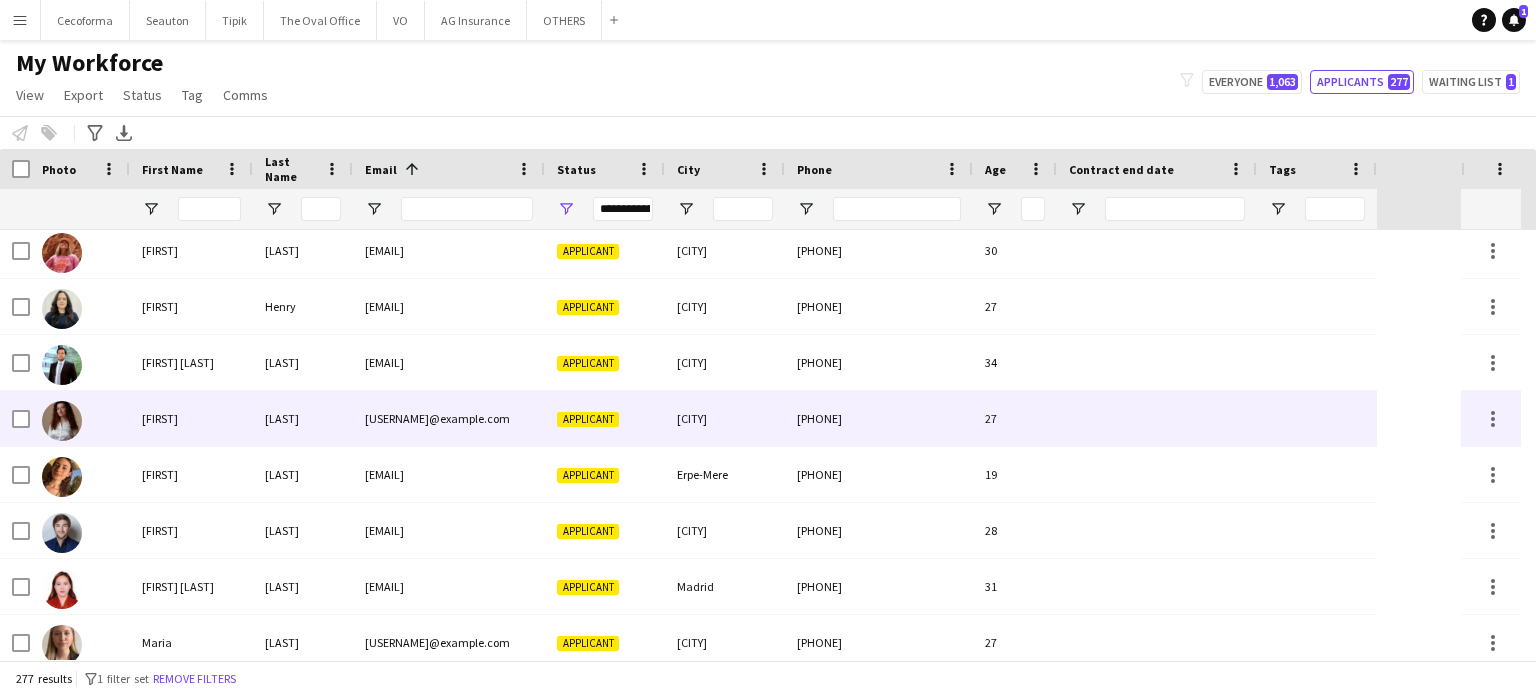 click on "[LAST]" at bounding box center [303, 418] 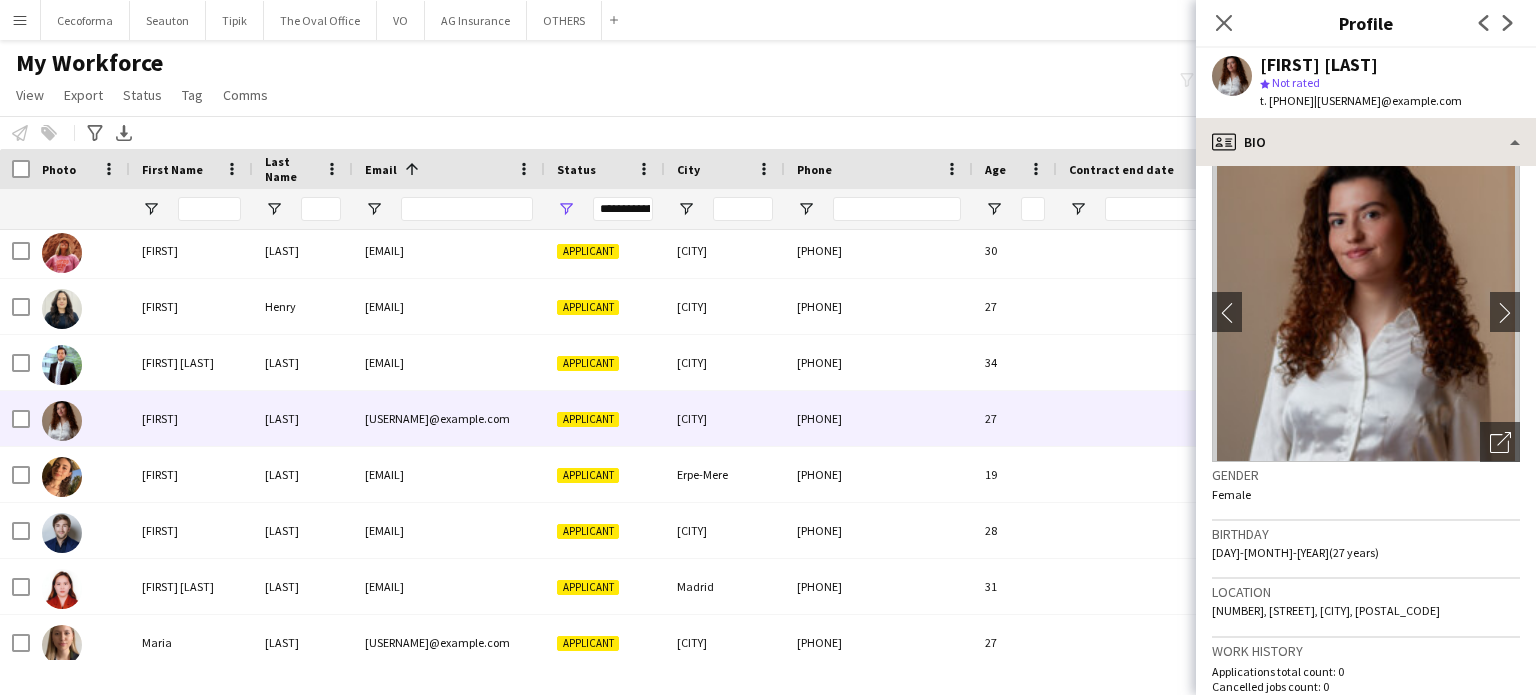 scroll, scrollTop: 0, scrollLeft: 0, axis: both 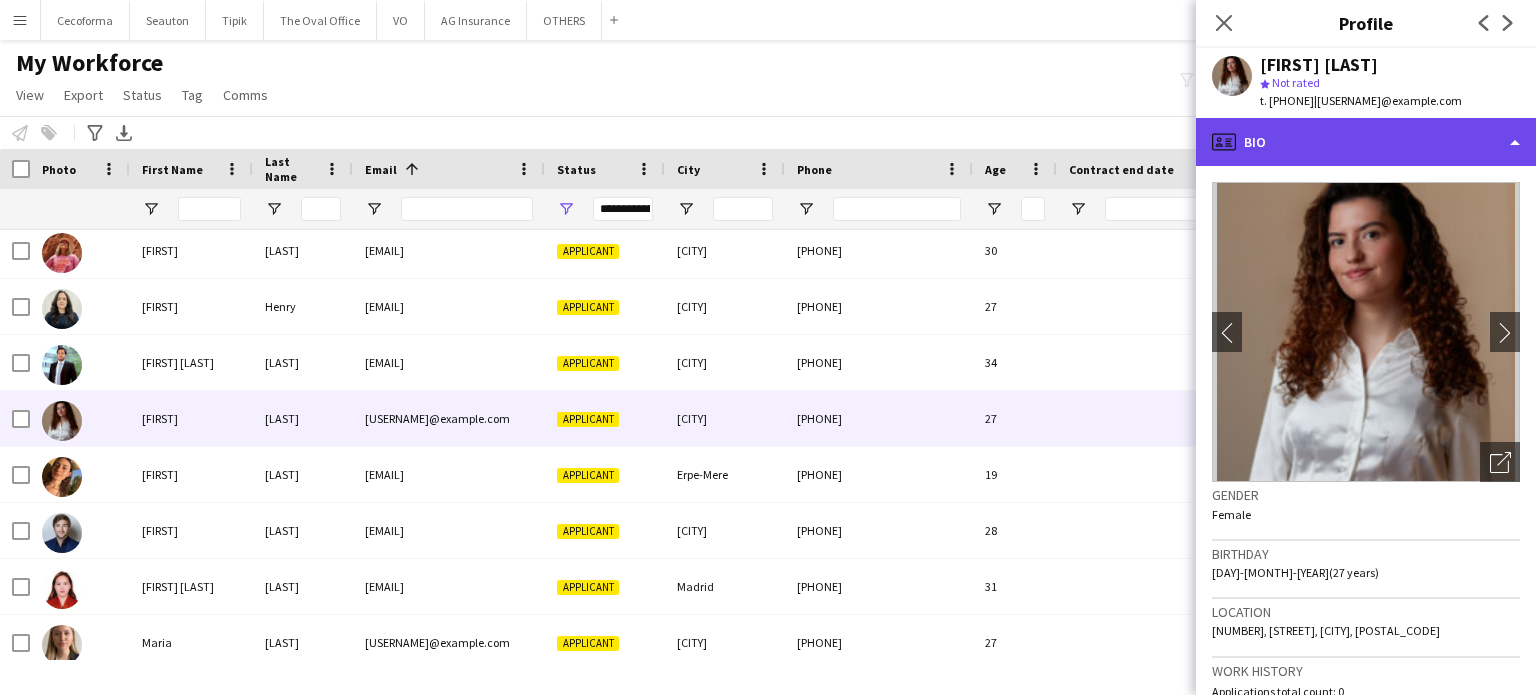 click on "profile
Bio" 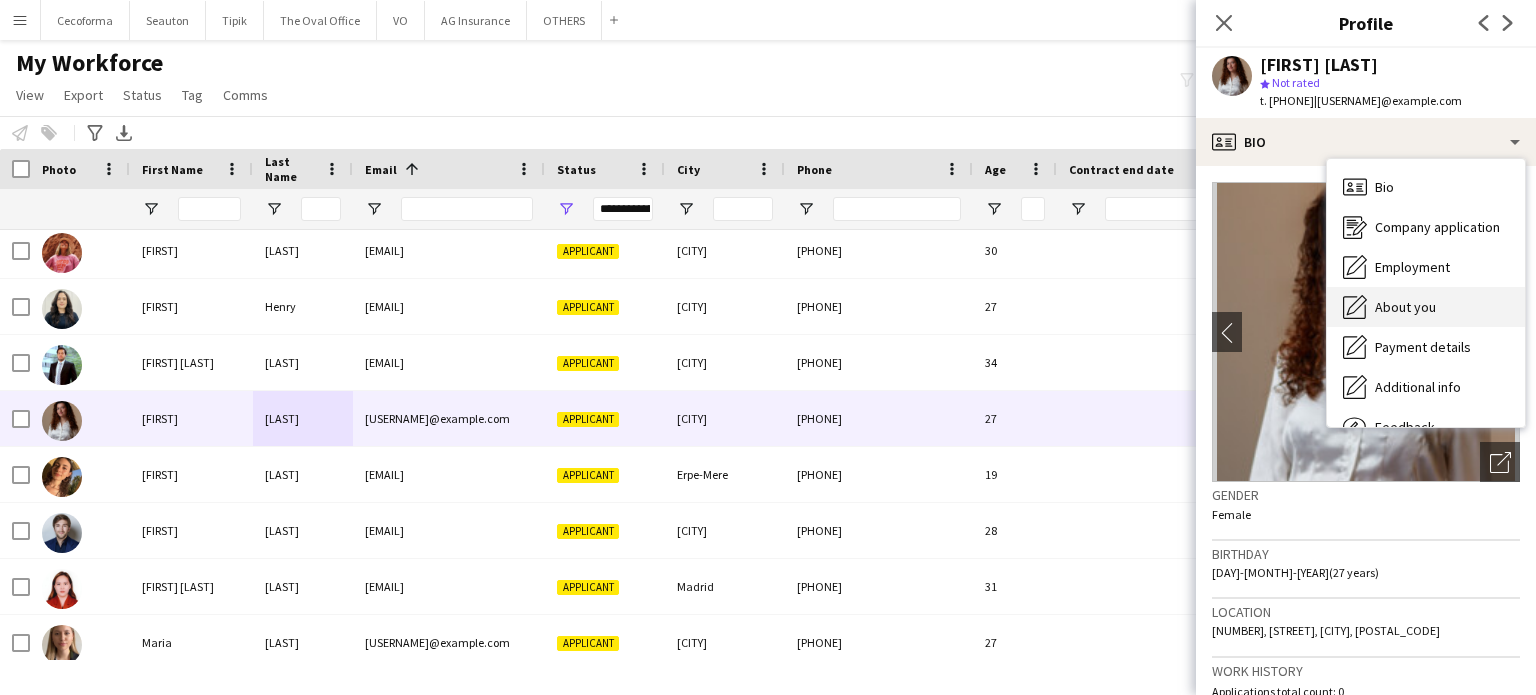 click on "About you" at bounding box center [1405, 307] 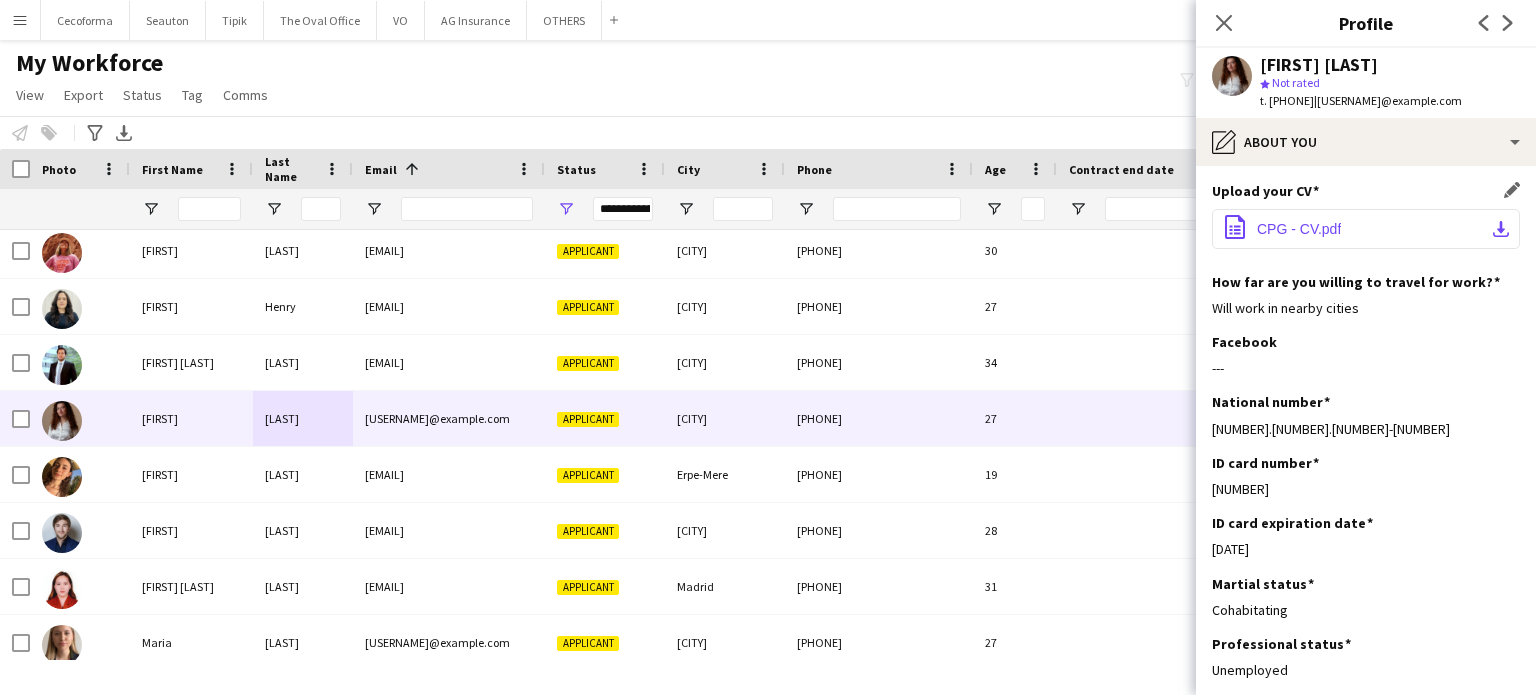 click on "CPG - CV.pdf" 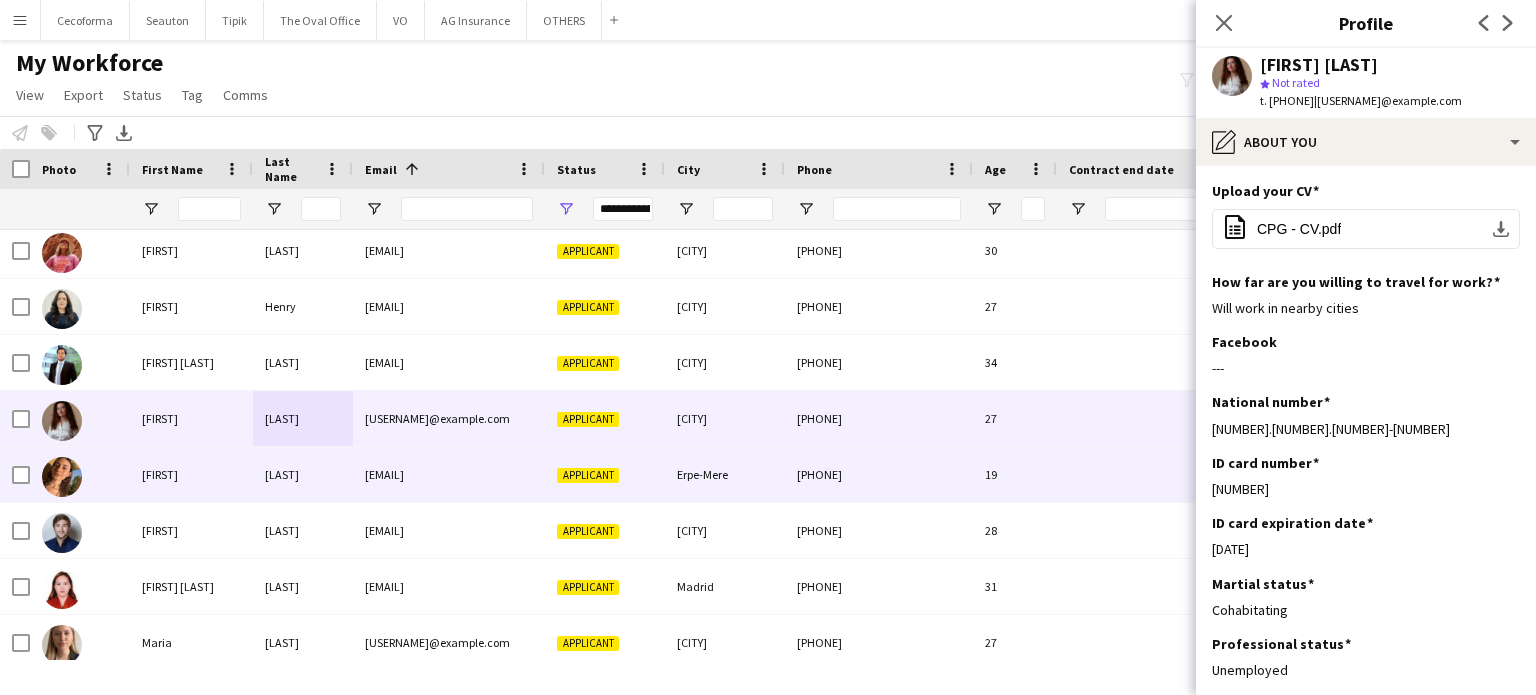 scroll, scrollTop: 11504, scrollLeft: 0, axis: vertical 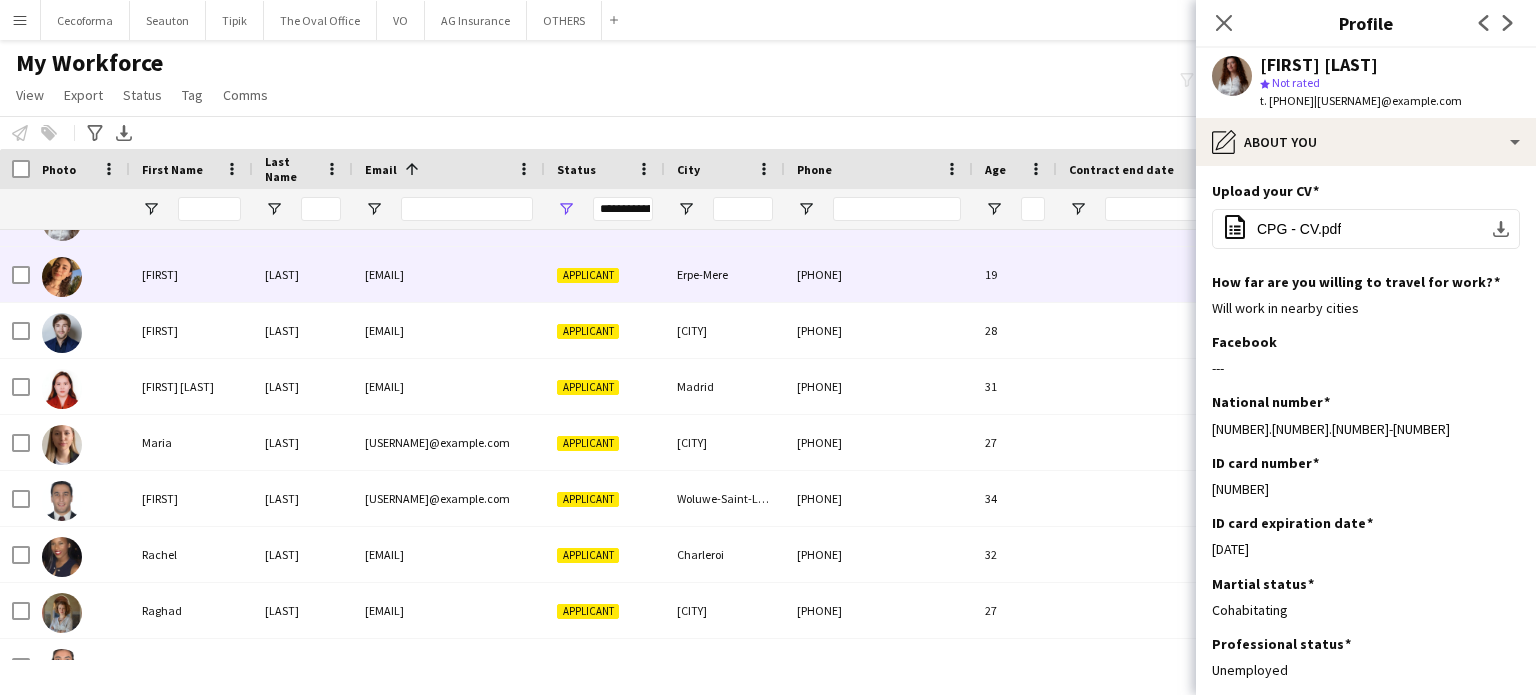 click on "Applicant" at bounding box center (605, 274) 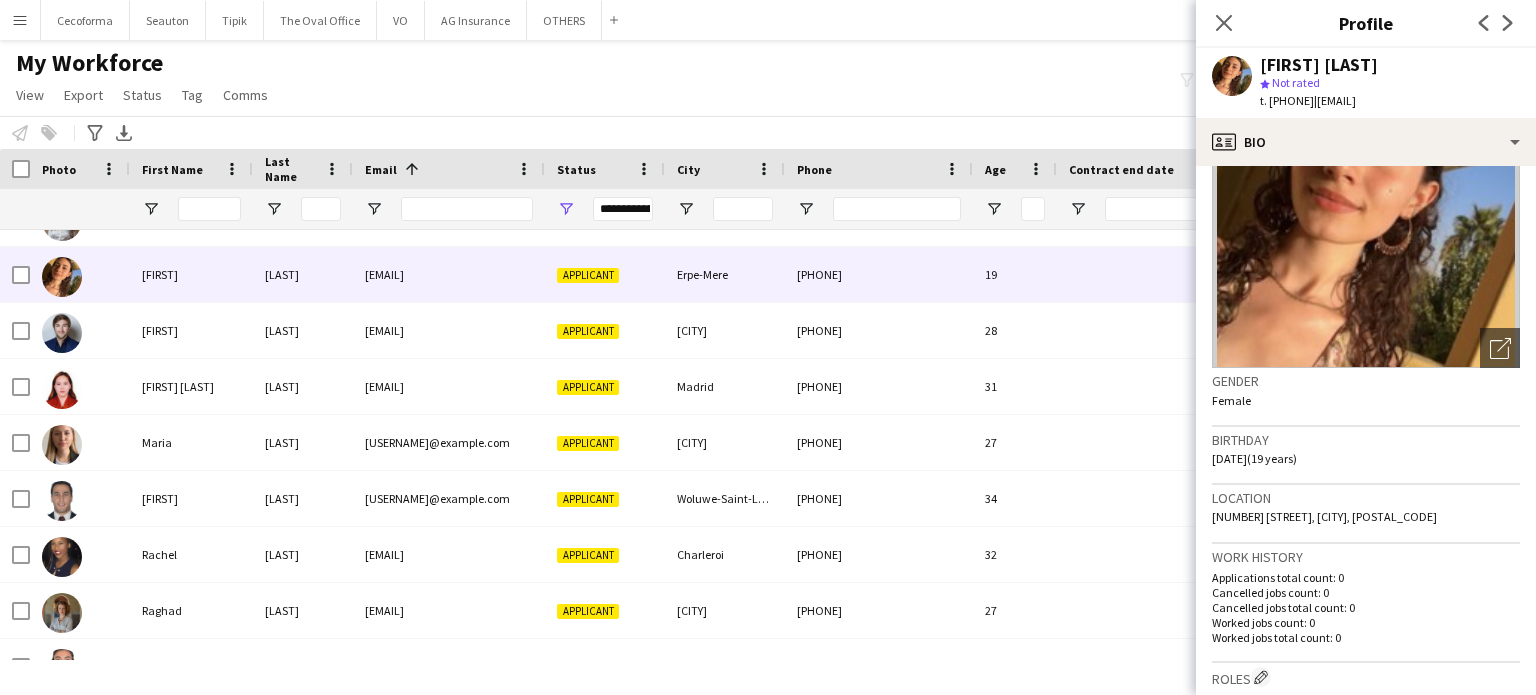 scroll, scrollTop: 0, scrollLeft: 0, axis: both 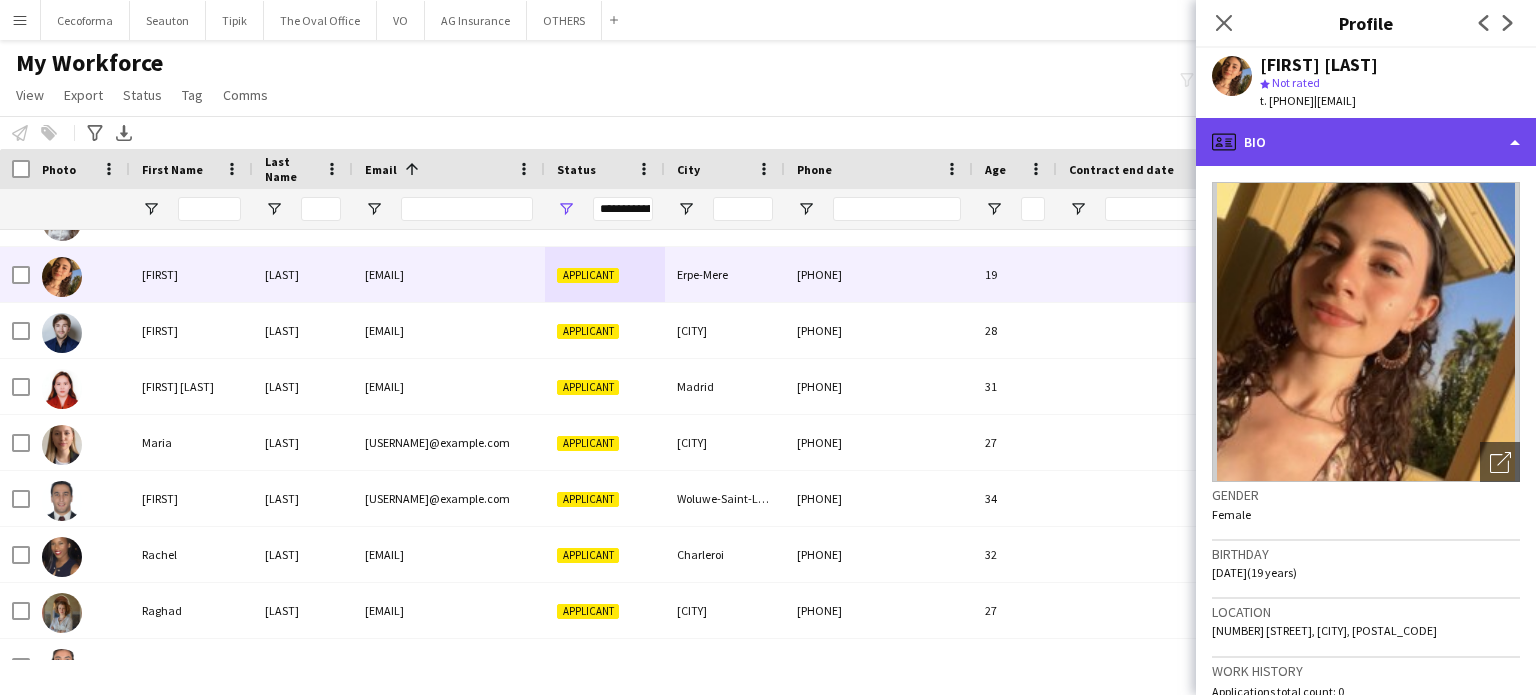 click on "profile
Bio" 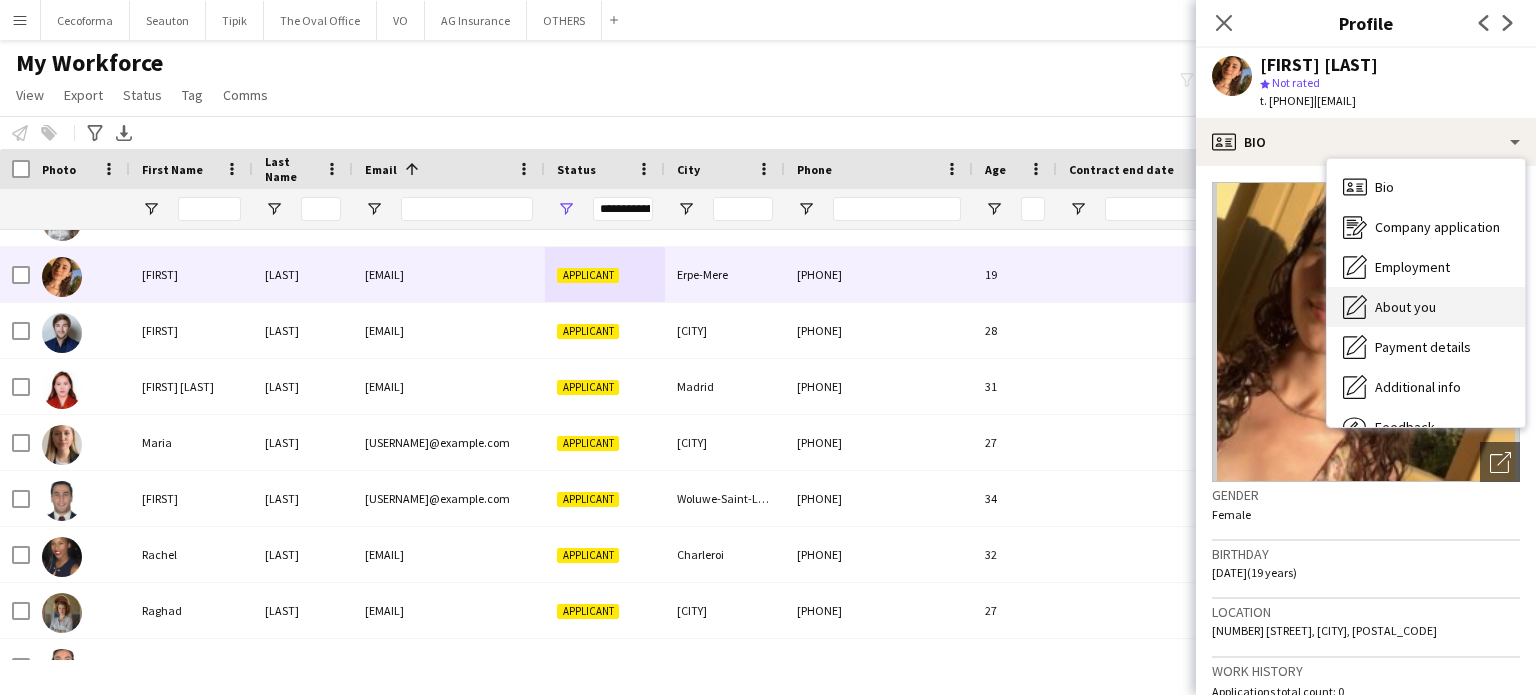 click on "About you" at bounding box center [1405, 307] 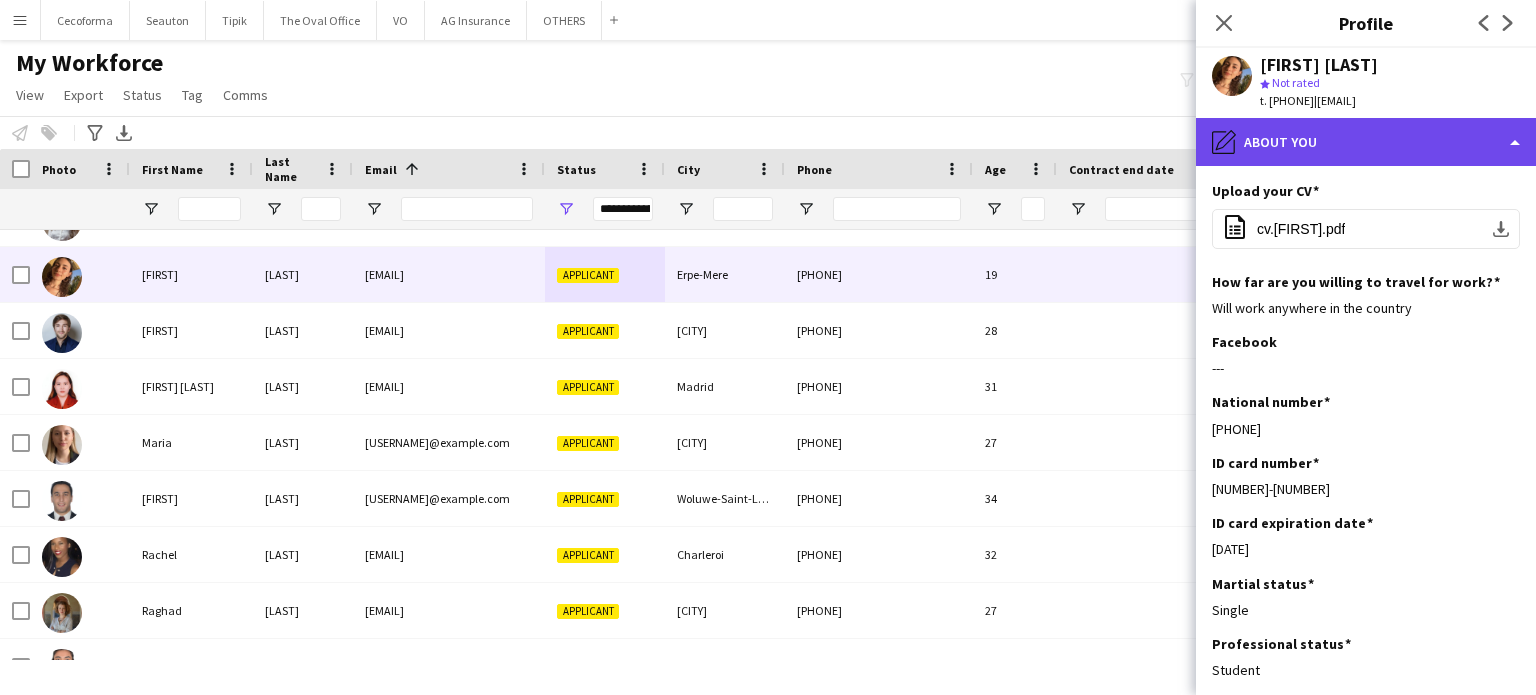 click on "pencil4
About you" 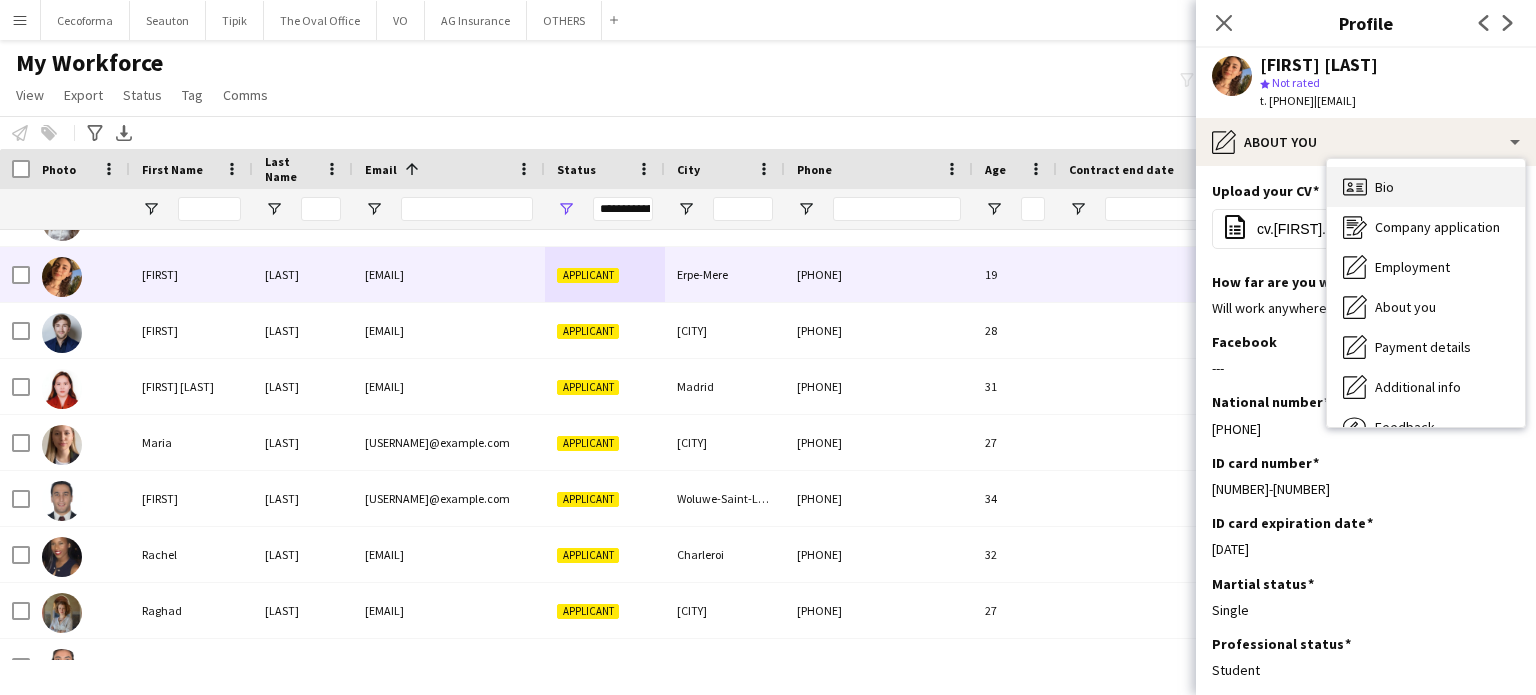 click on "Bio
Bio" at bounding box center [1426, 187] 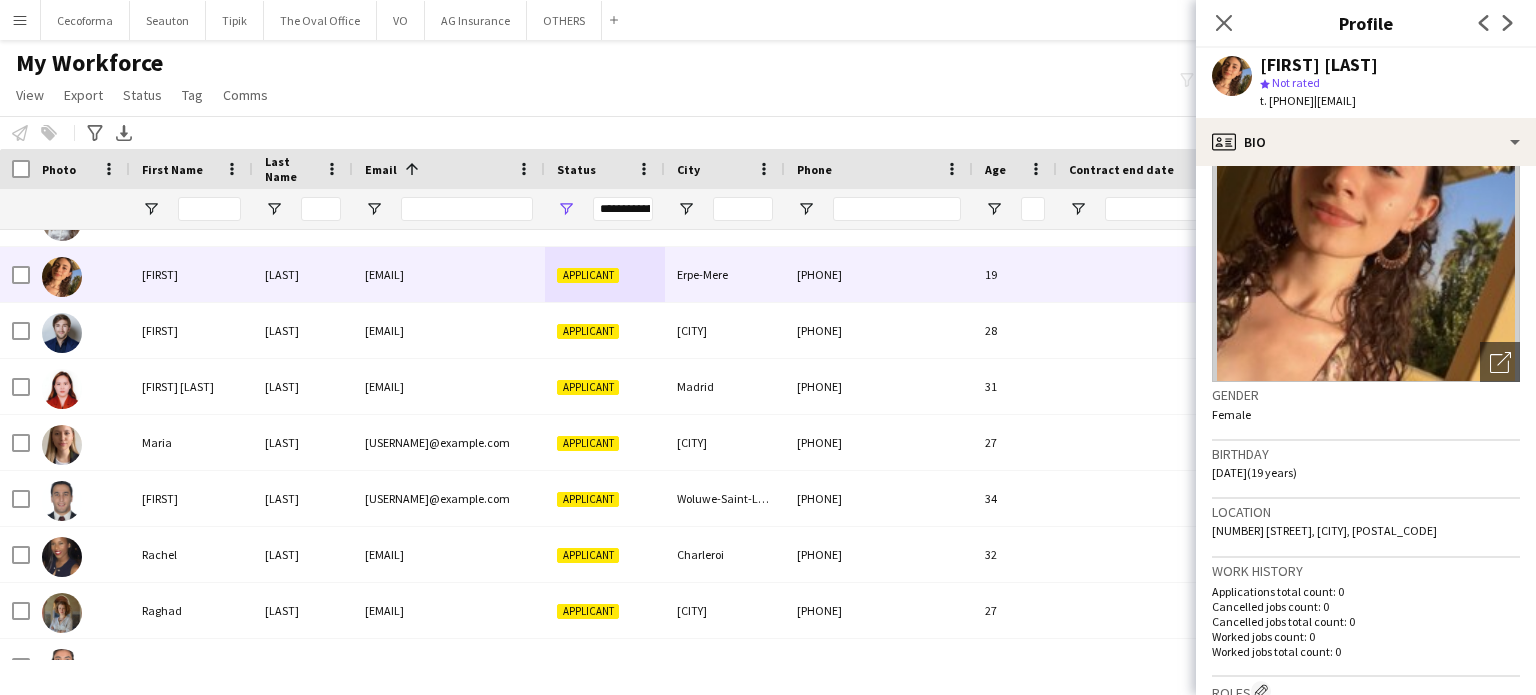 scroll, scrollTop: 0, scrollLeft: 0, axis: both 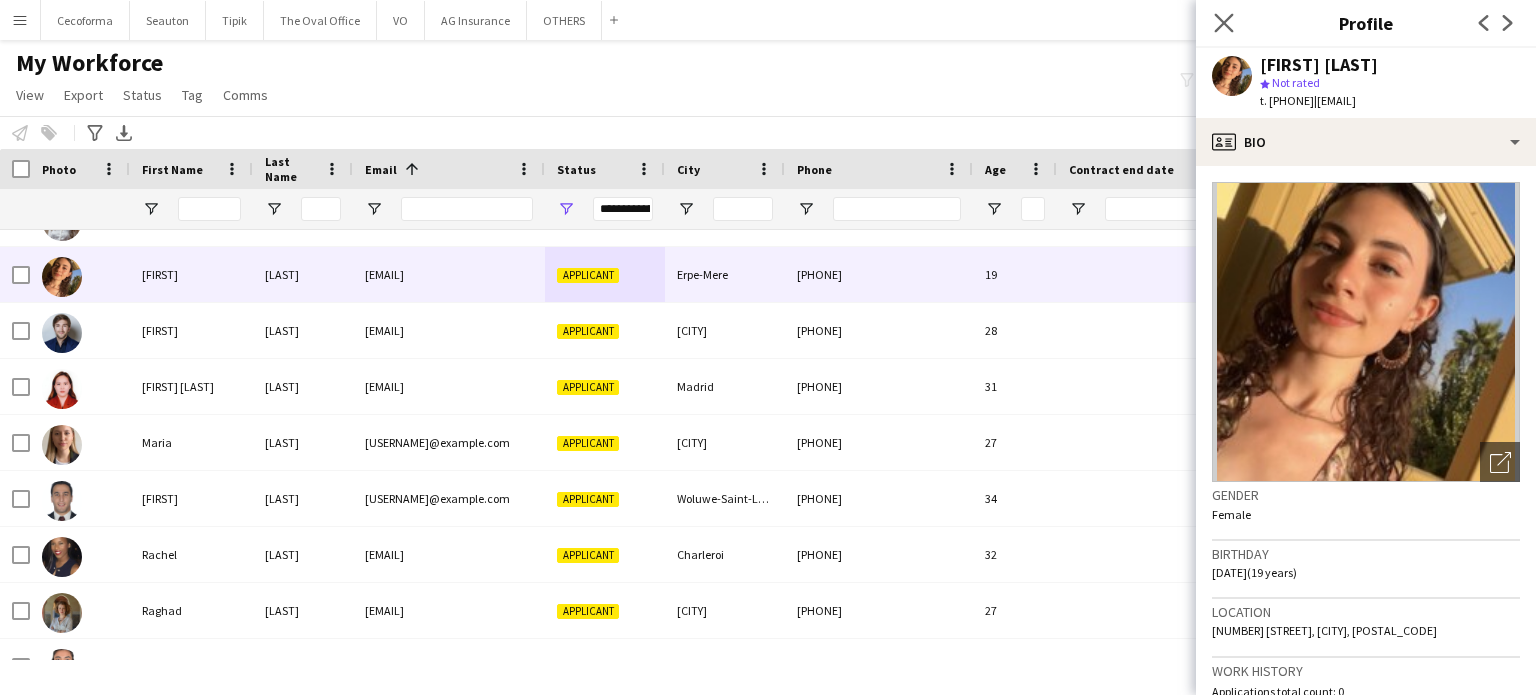 click on "Close pop-in" 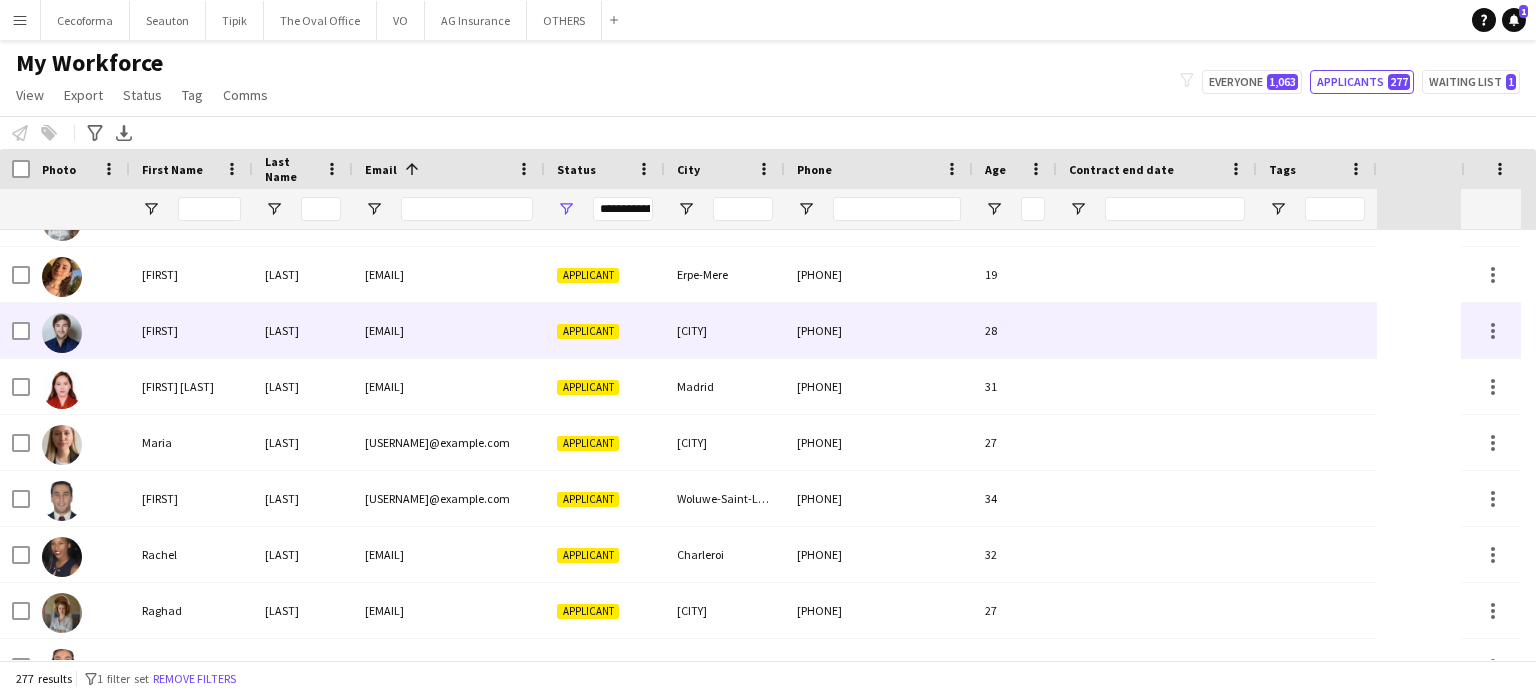click on "[CITY]" at bounding box center [725, 330] 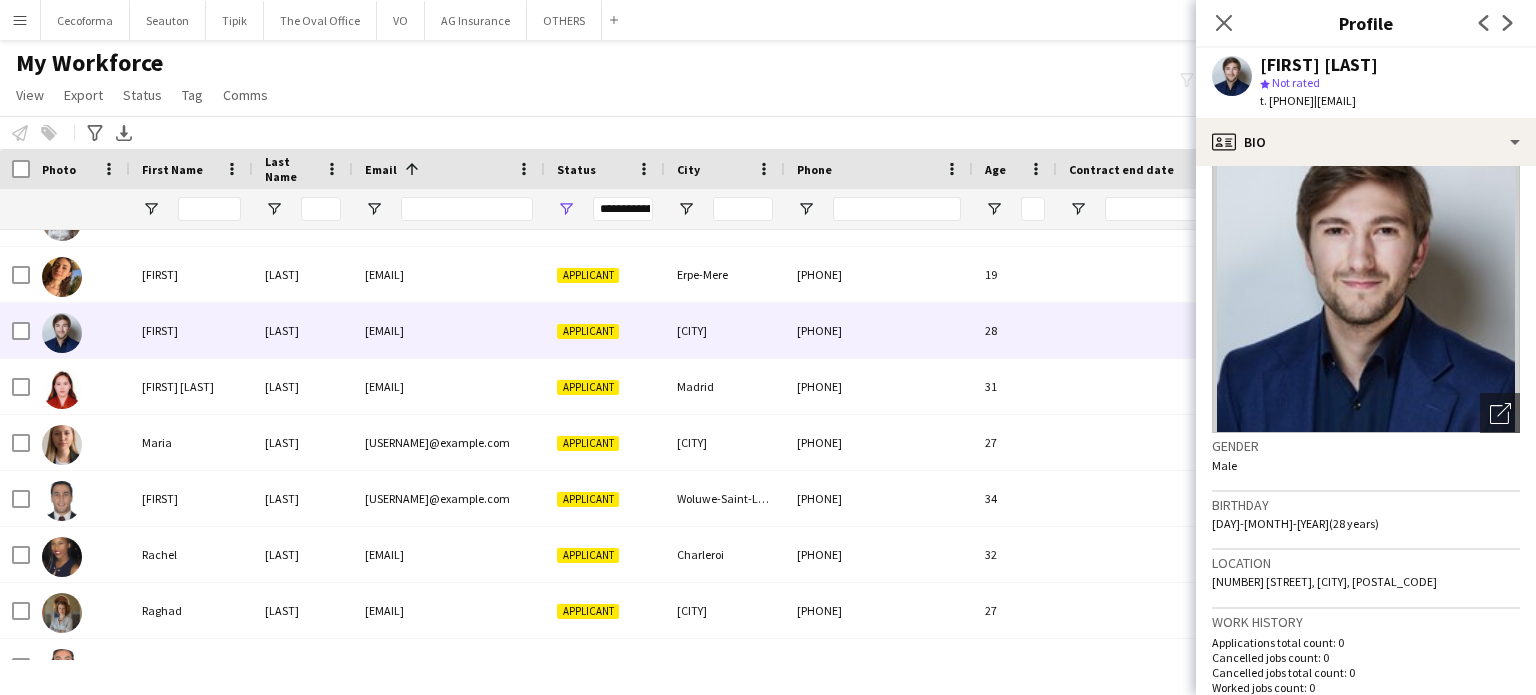 scroll, scrollTop: 0, scrollLeft: 0, axis: both 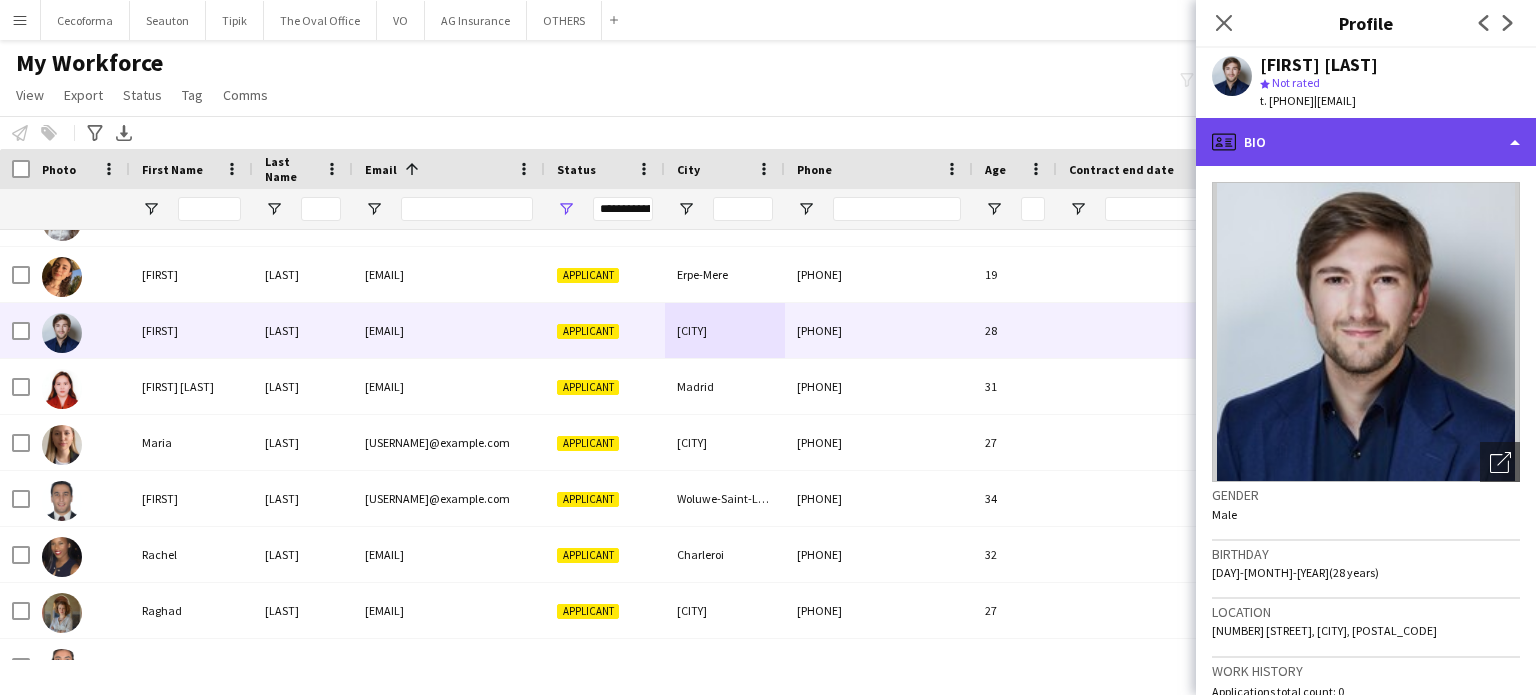 click on "profile
Bio" 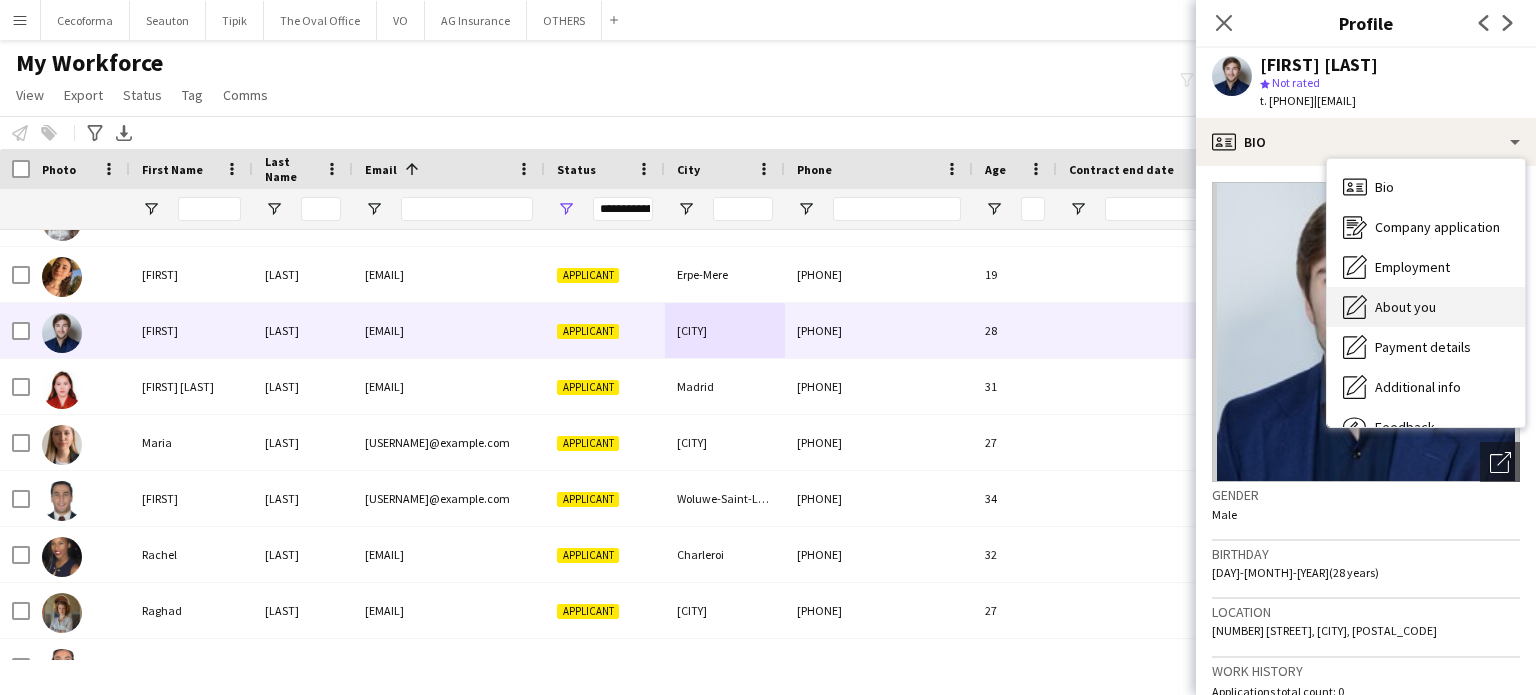 click on "About you" at bounding box center [1405, 307] 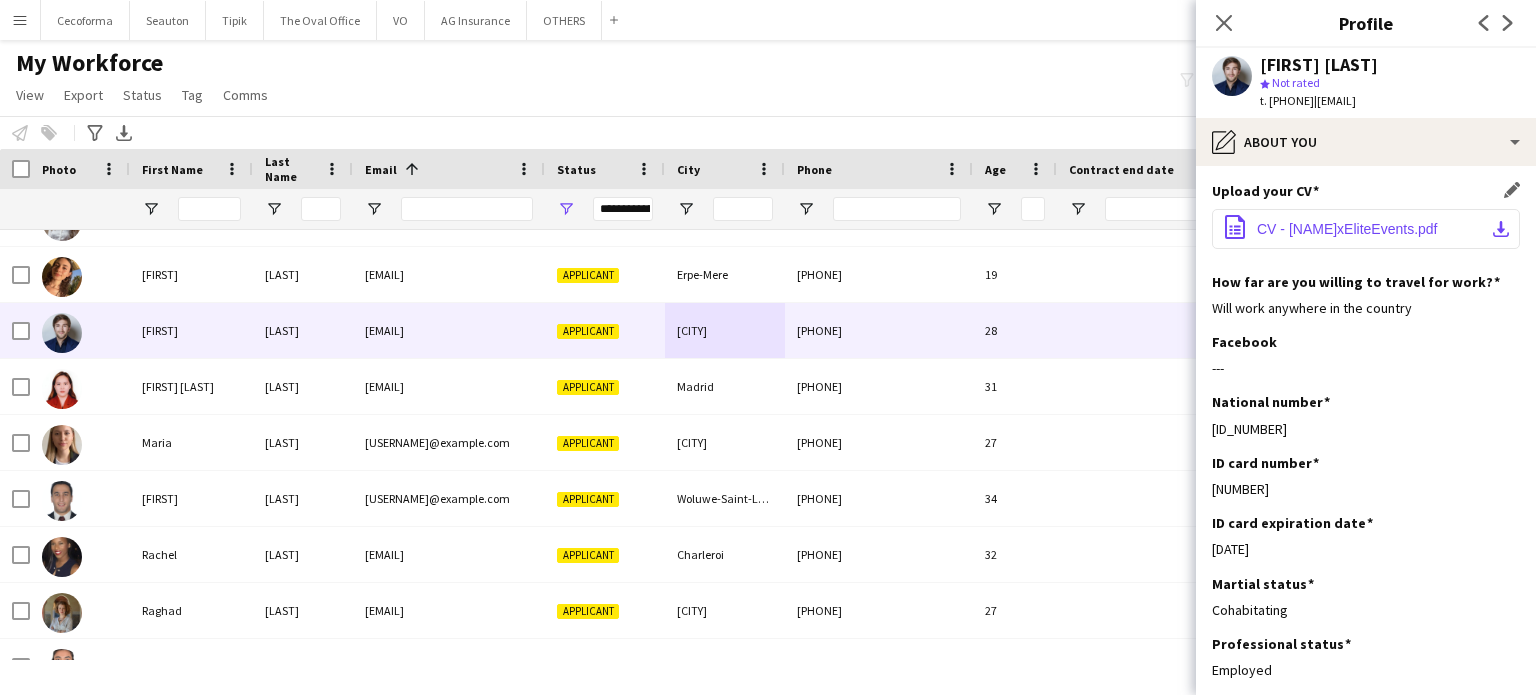 click on "CV - [NAME]xEliteEvents.pdf" 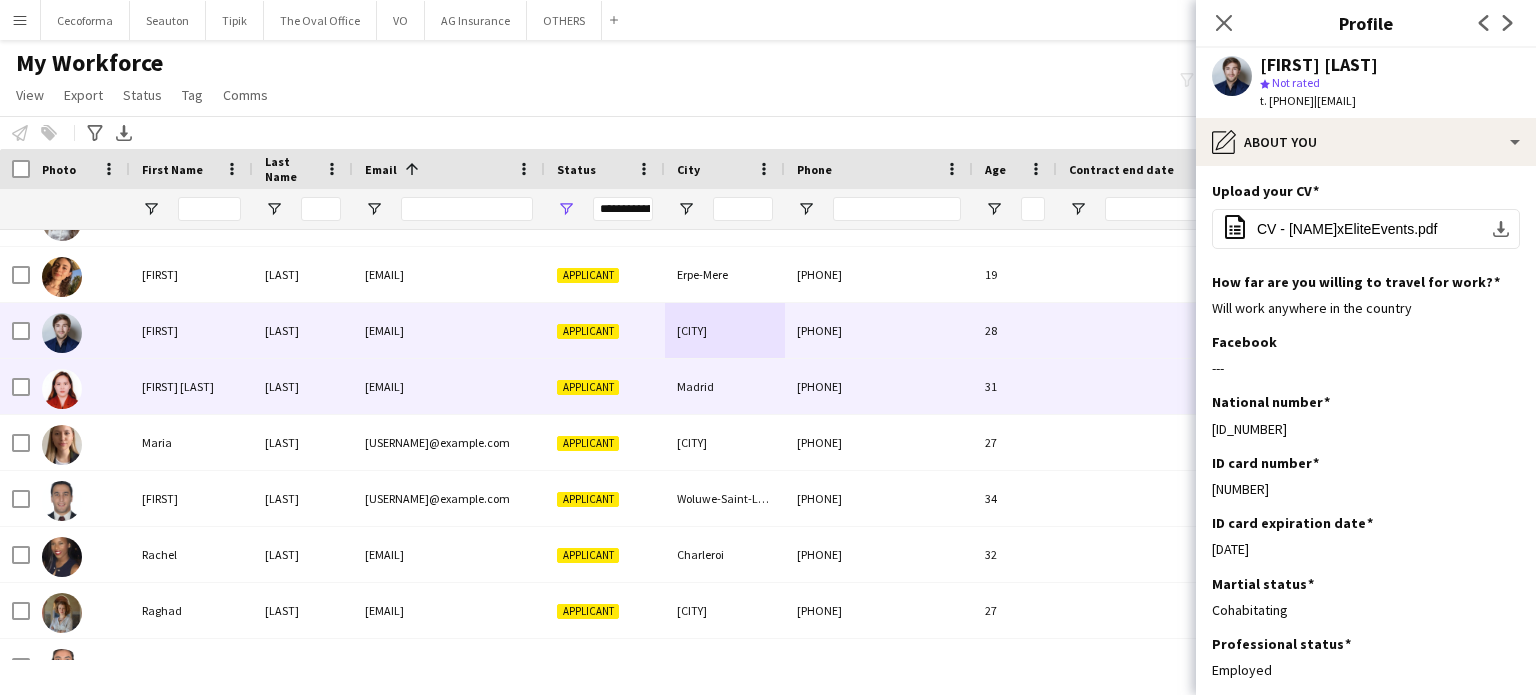 click on "[EMAIL]" at bounding box center [449, 386] 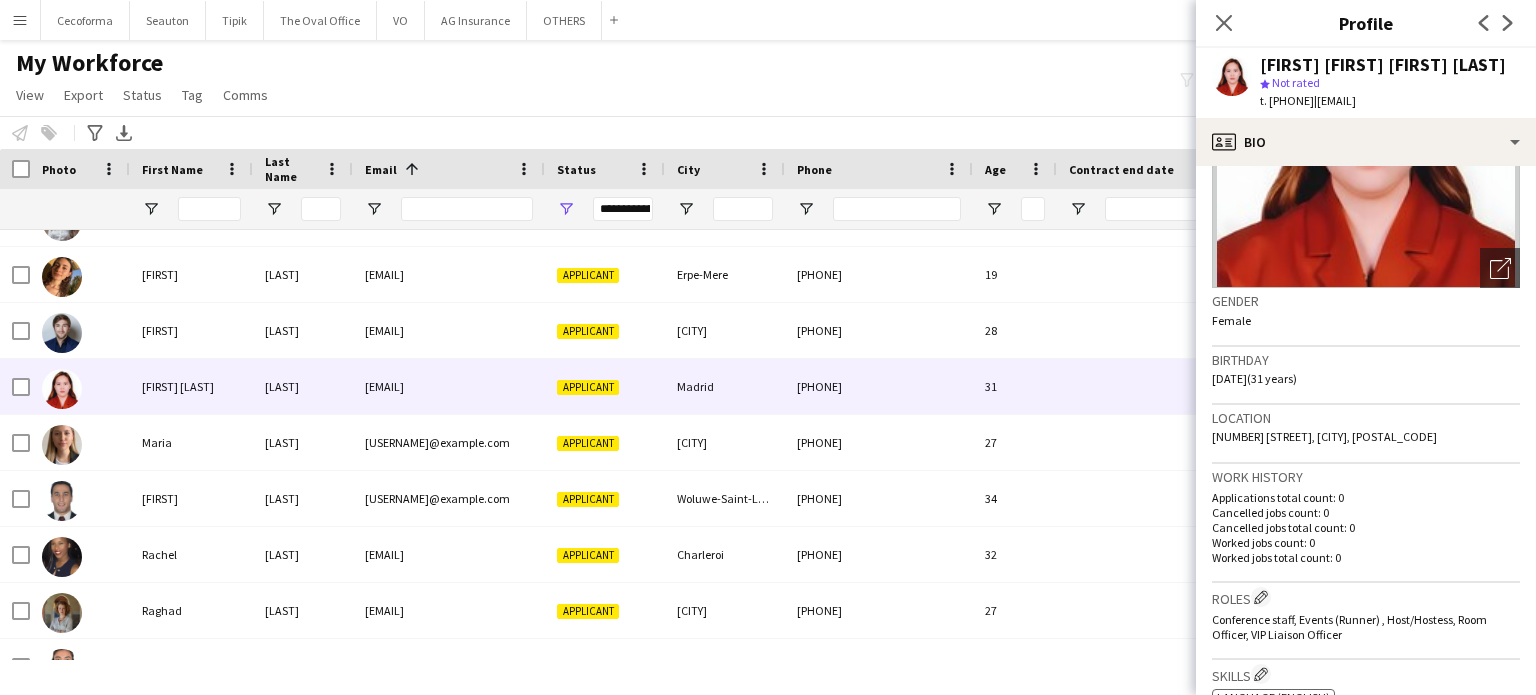 scroll, scrollTop: 0, scrollLeft: 0, axis: both 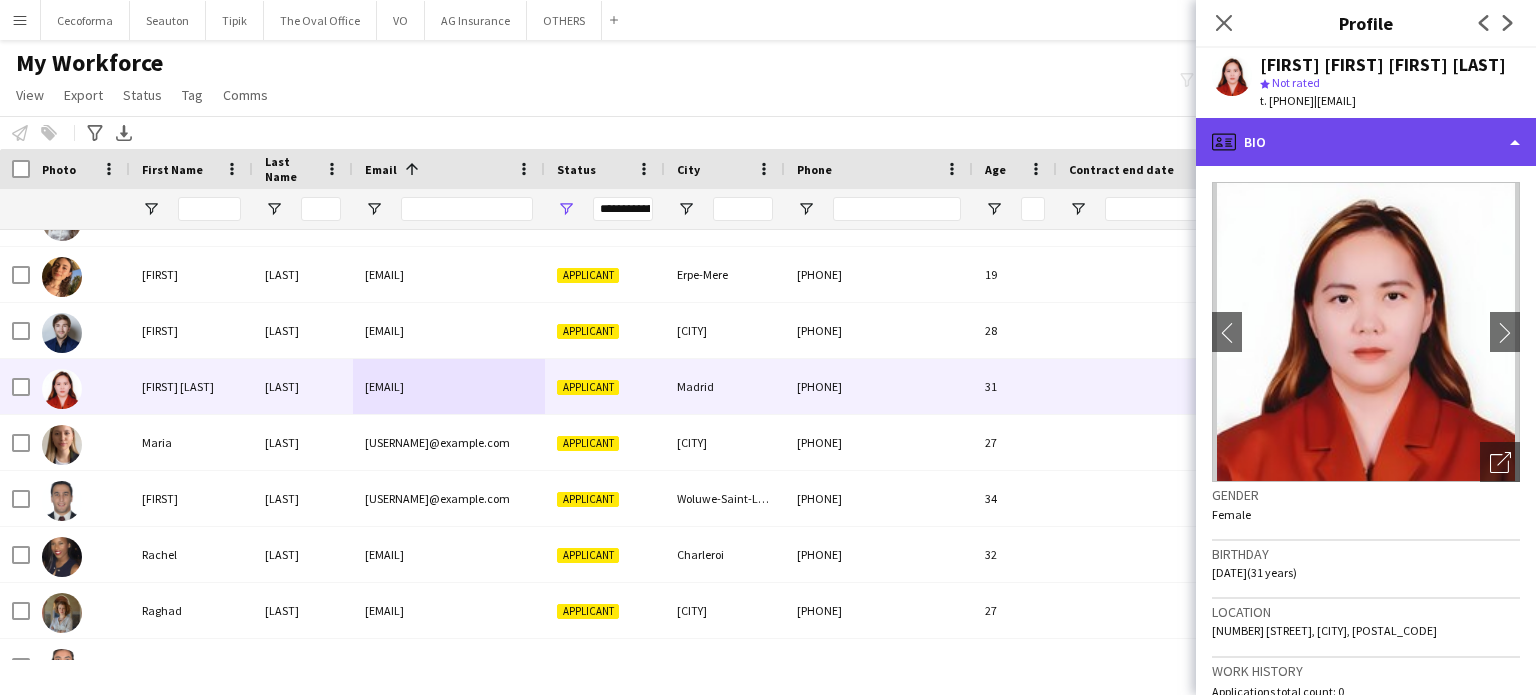 click on "profile
Bio" 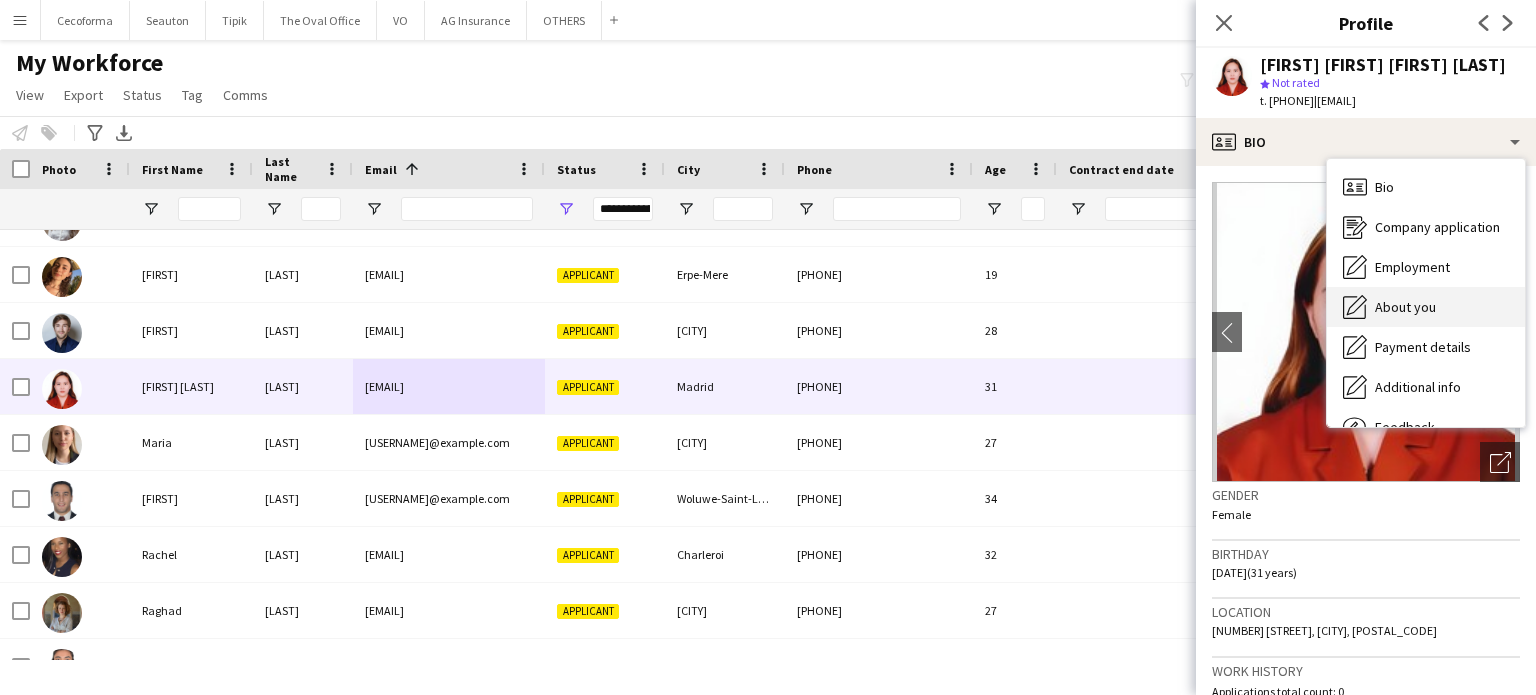 click on "About you" at bounding box center [1405, 307] 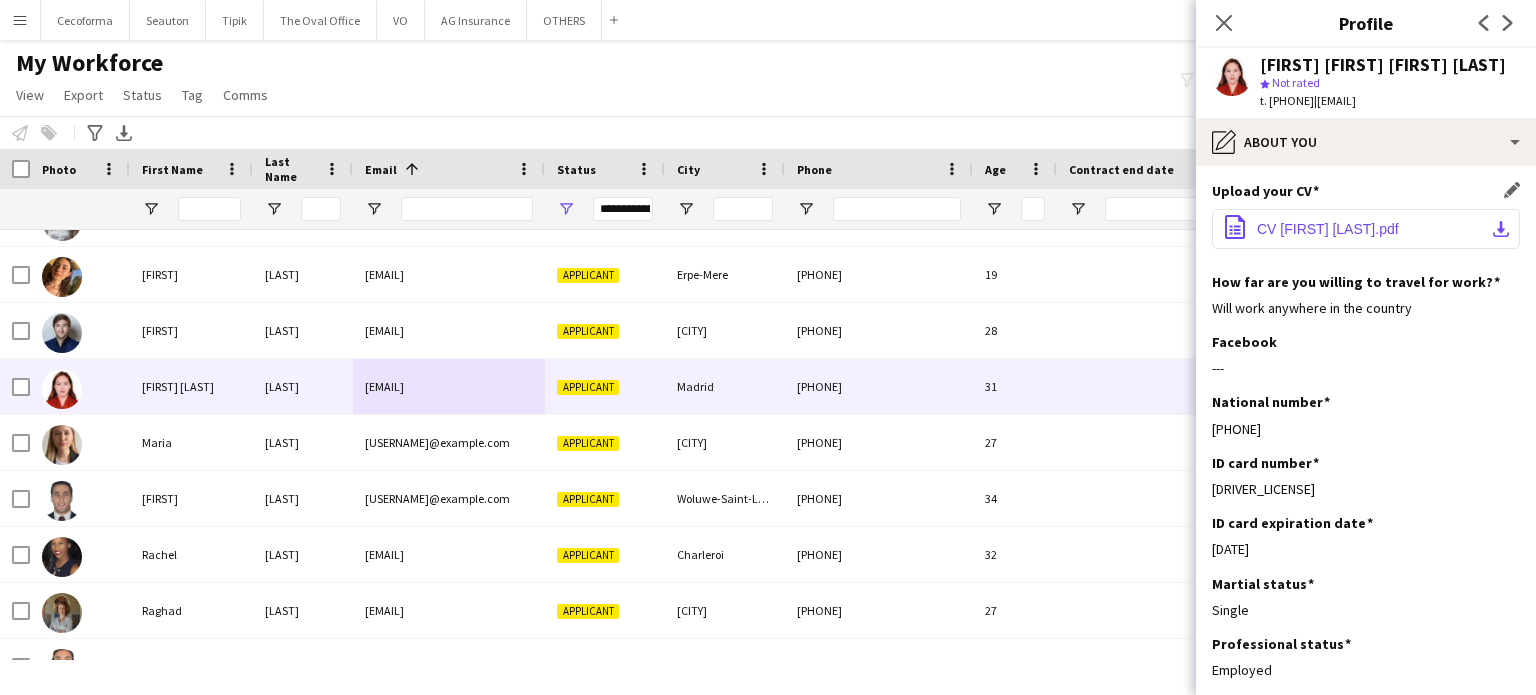 click on "CV [FIRST] [LAST].pdf" 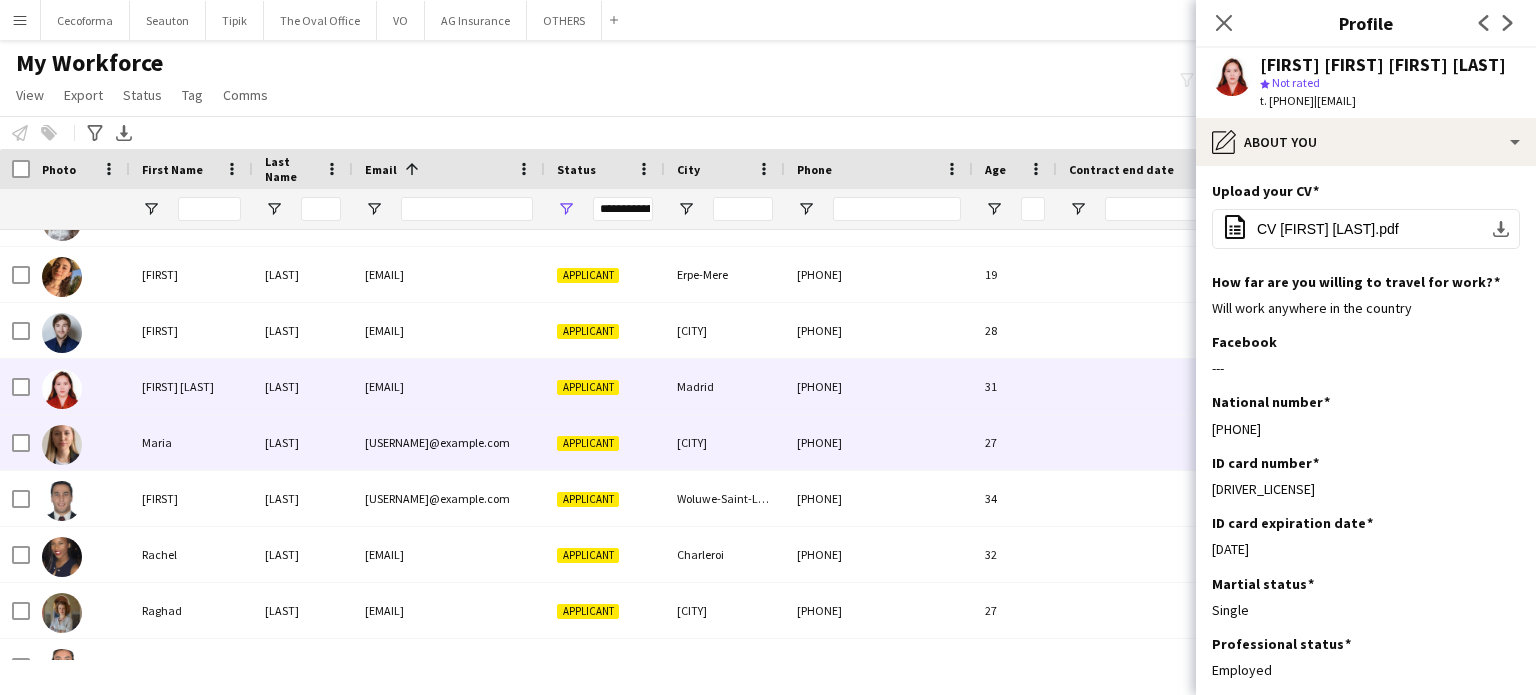 click on "[USERNAME]@example.com" at bounding box center (449, 442) 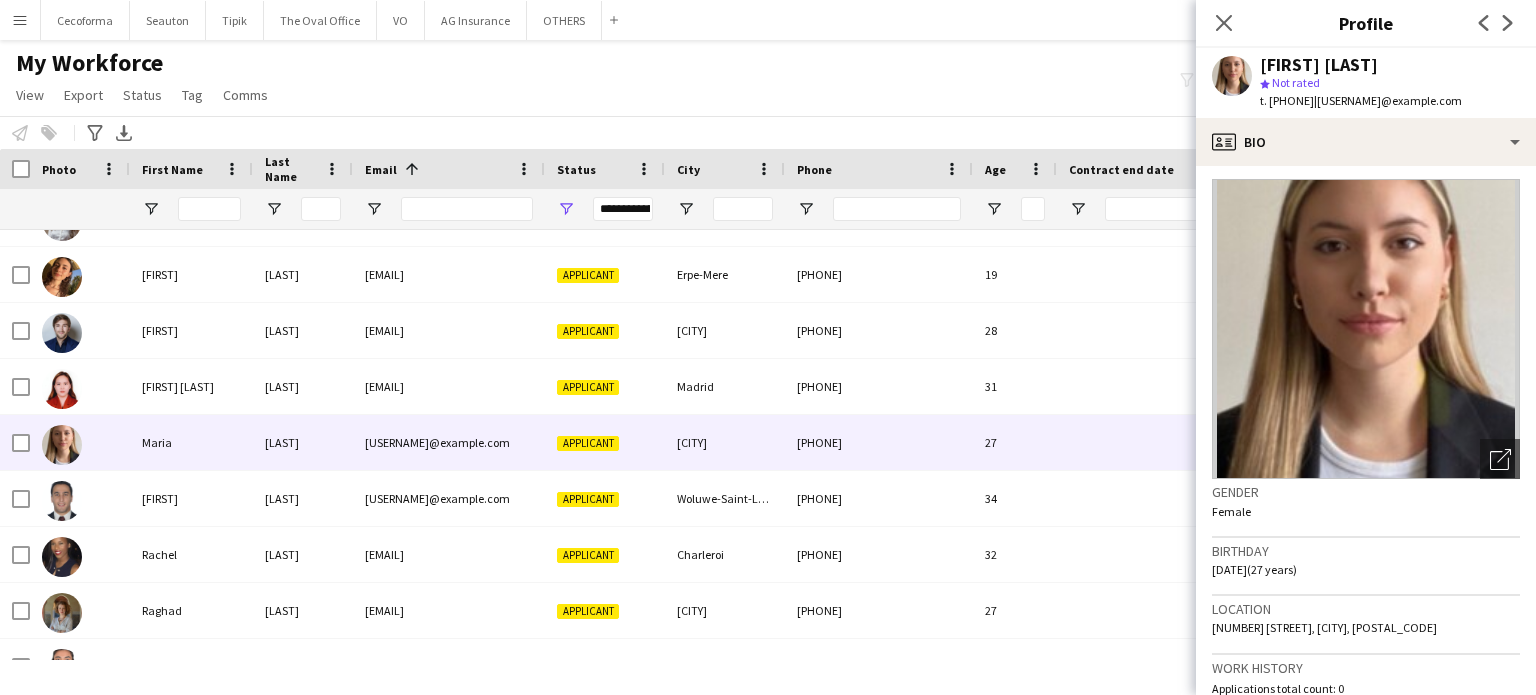 scroll, scrollTop: 0, scrollLeft: 0, axis: both 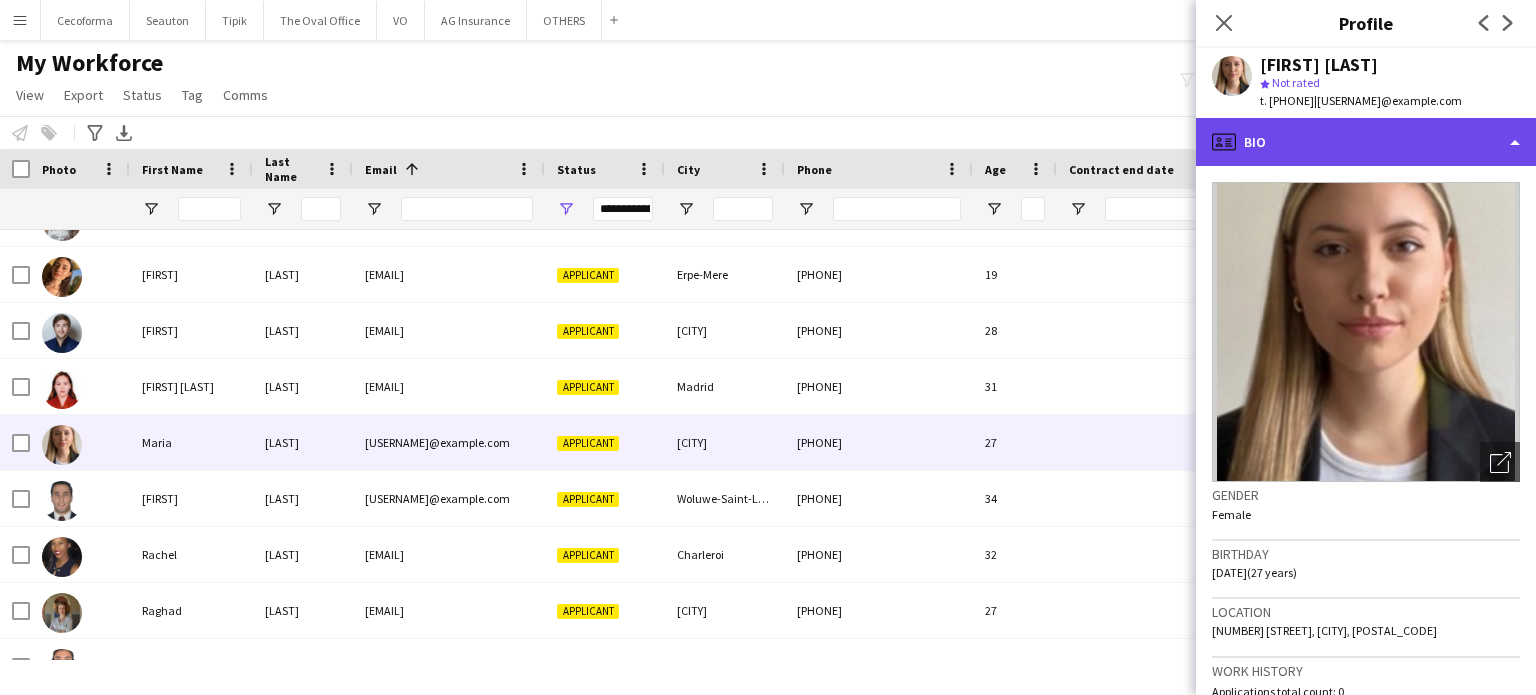 click on "profile
Bio" 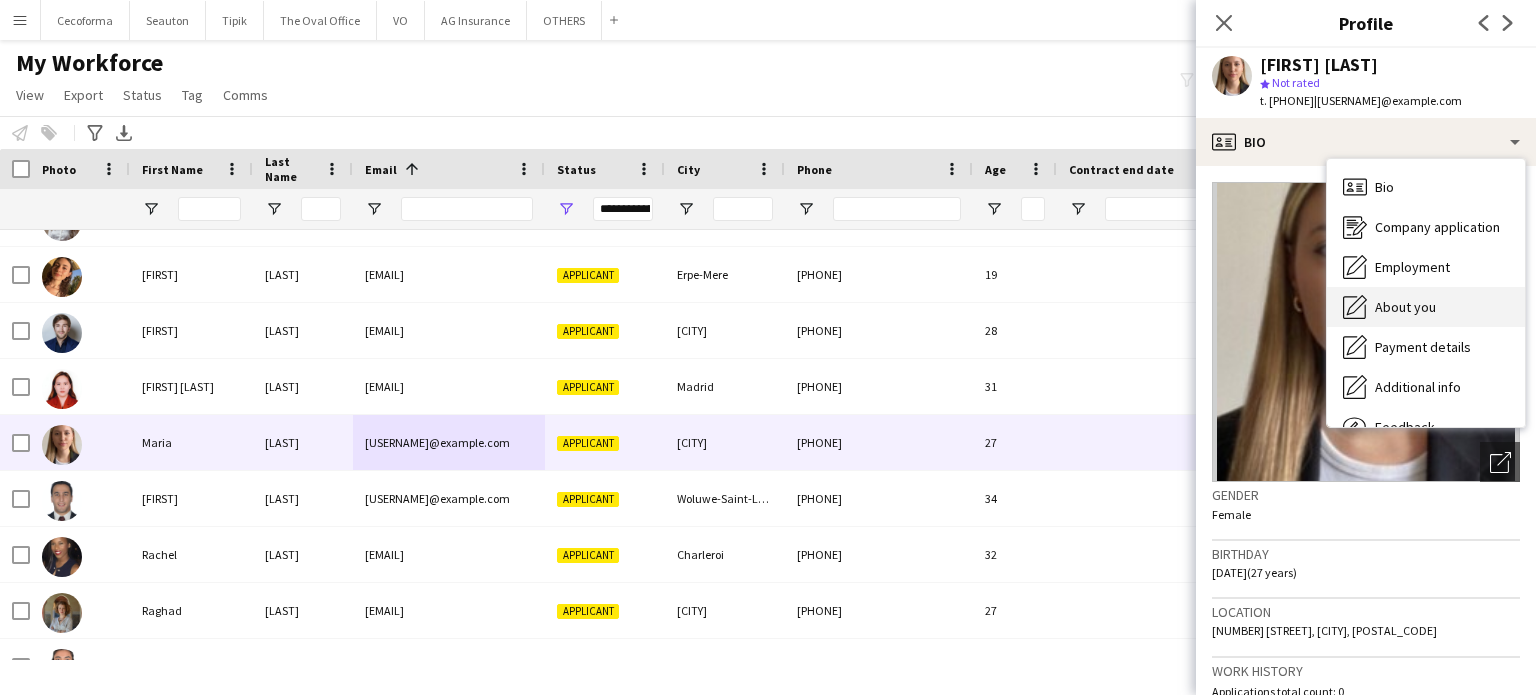 click on "About you" at bounding box center (1405, 307) 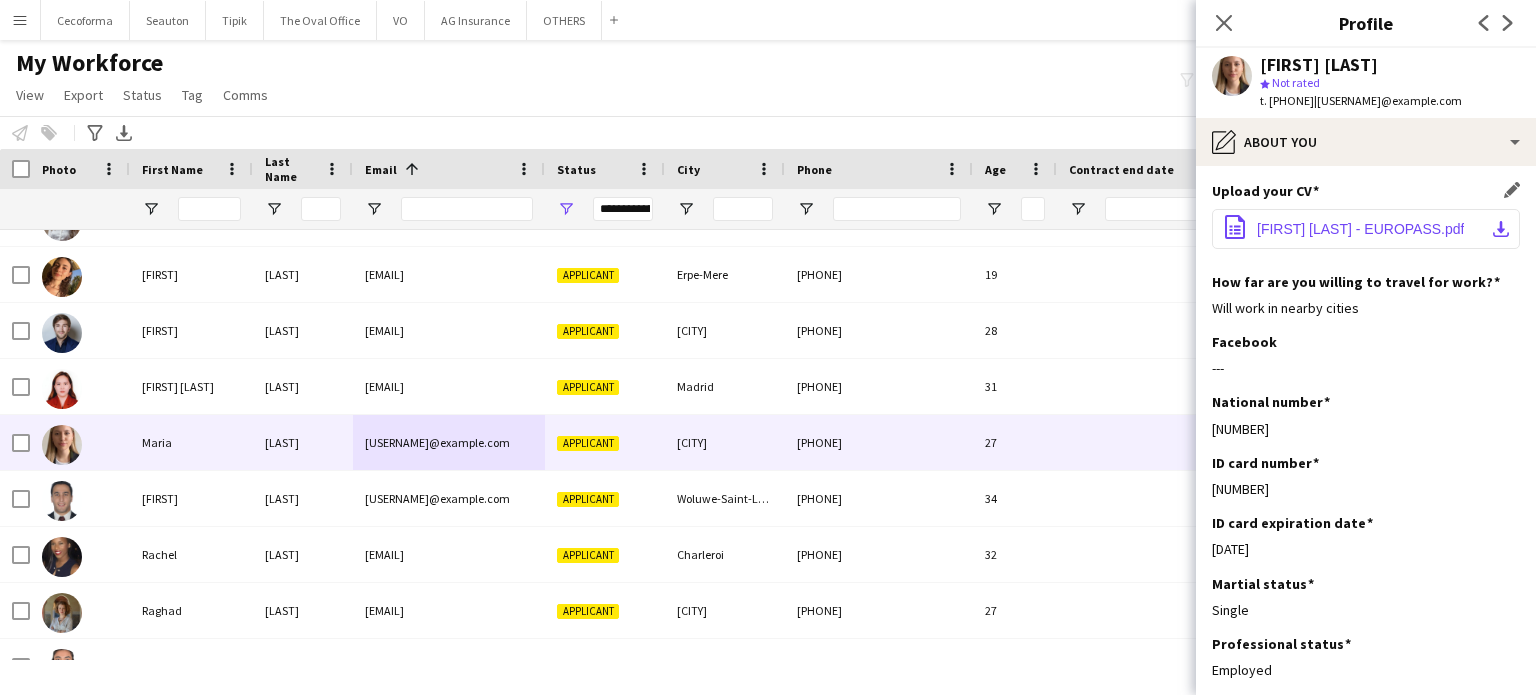 click on "office-file-sheet
[FIRST] [LAST] - EUROPASS.pdf
download-bottom" 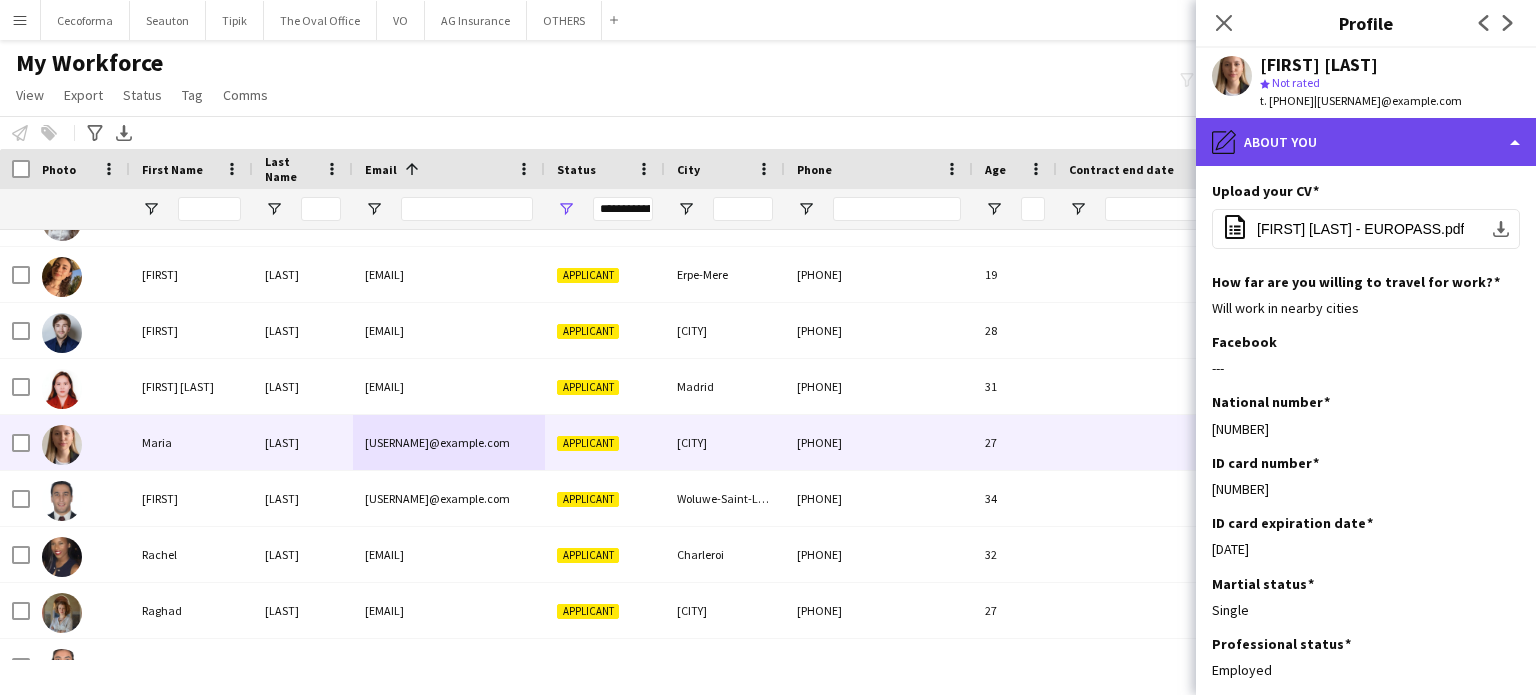 click on "pencil4
About you" 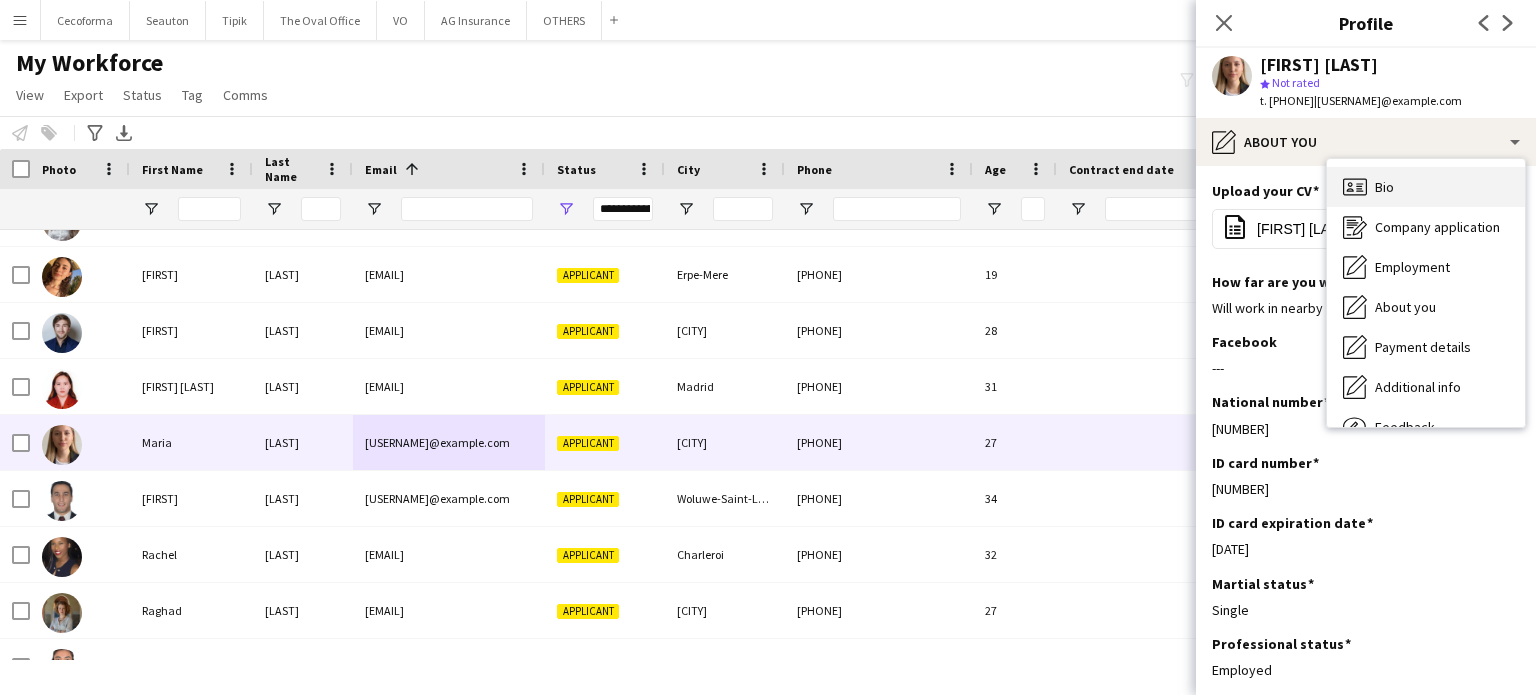 click on "Bio
Bio" at bounding box center [1426, 187] 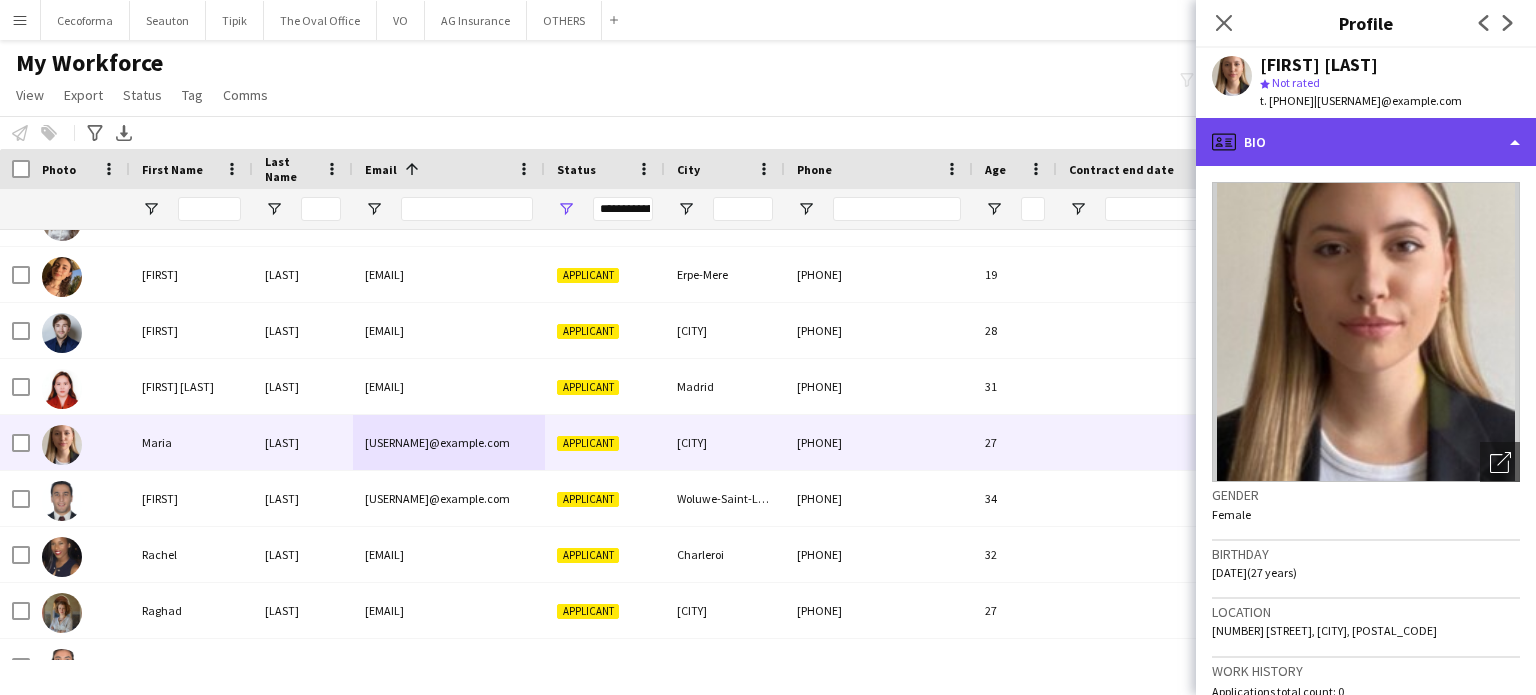 click on "profile
Bio" 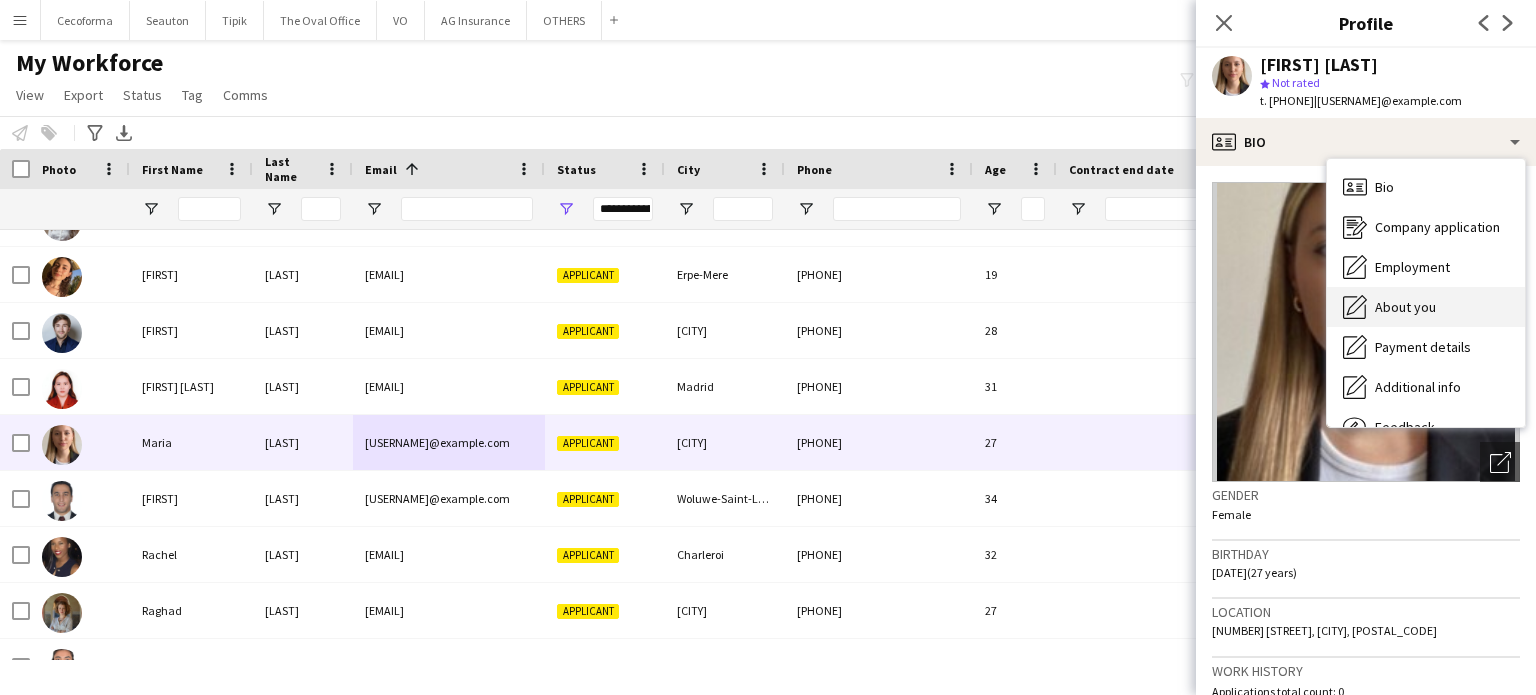 click on "About you" at bounding box center (1405, 307) 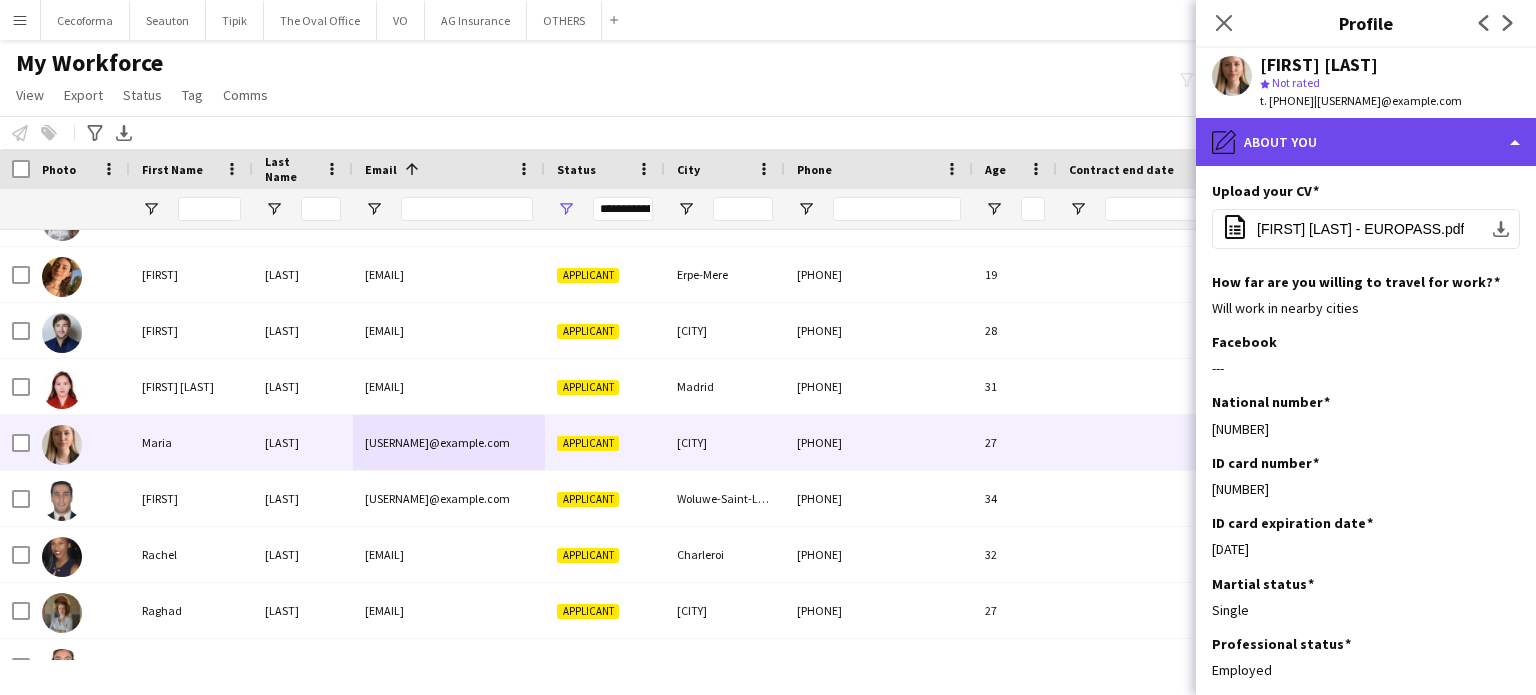 click on "pencil4
About you" 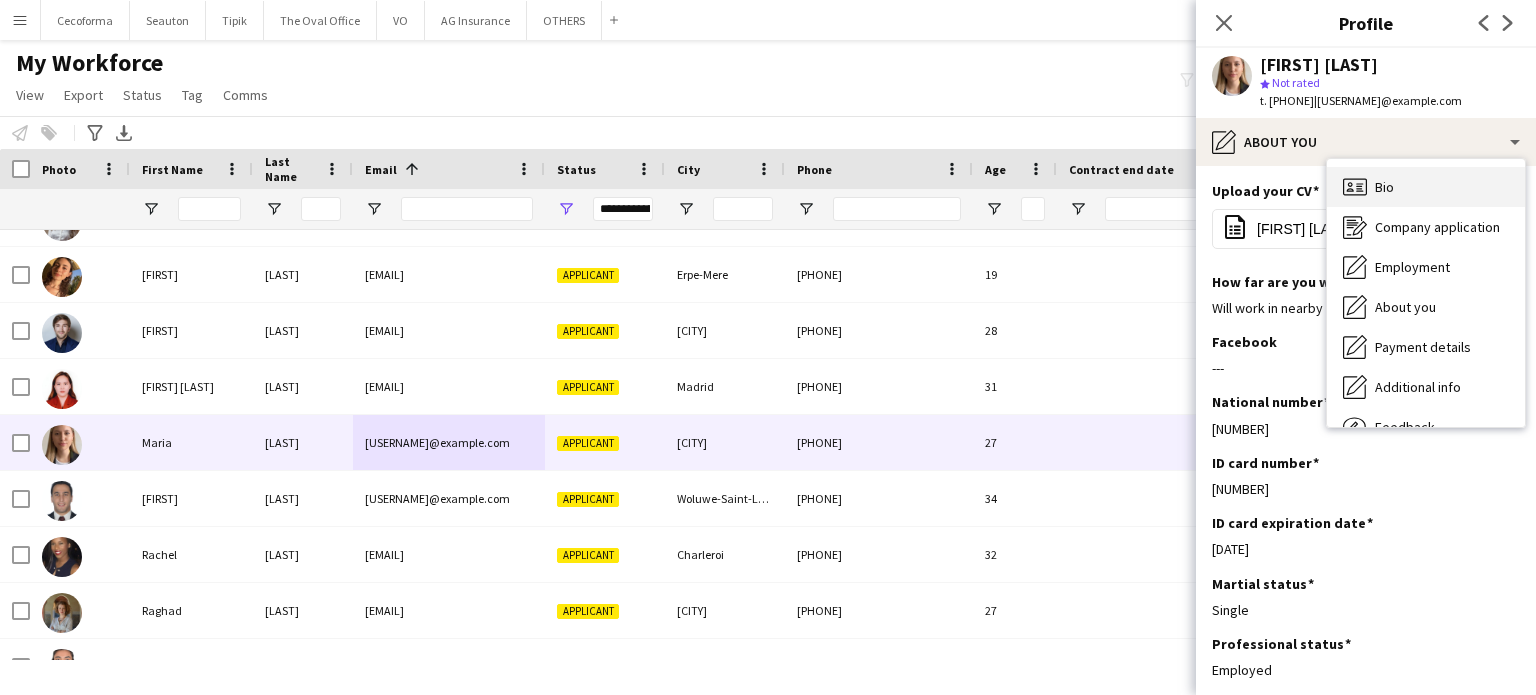 click on "Bio
Bio" at bounding box center [1426, 187] 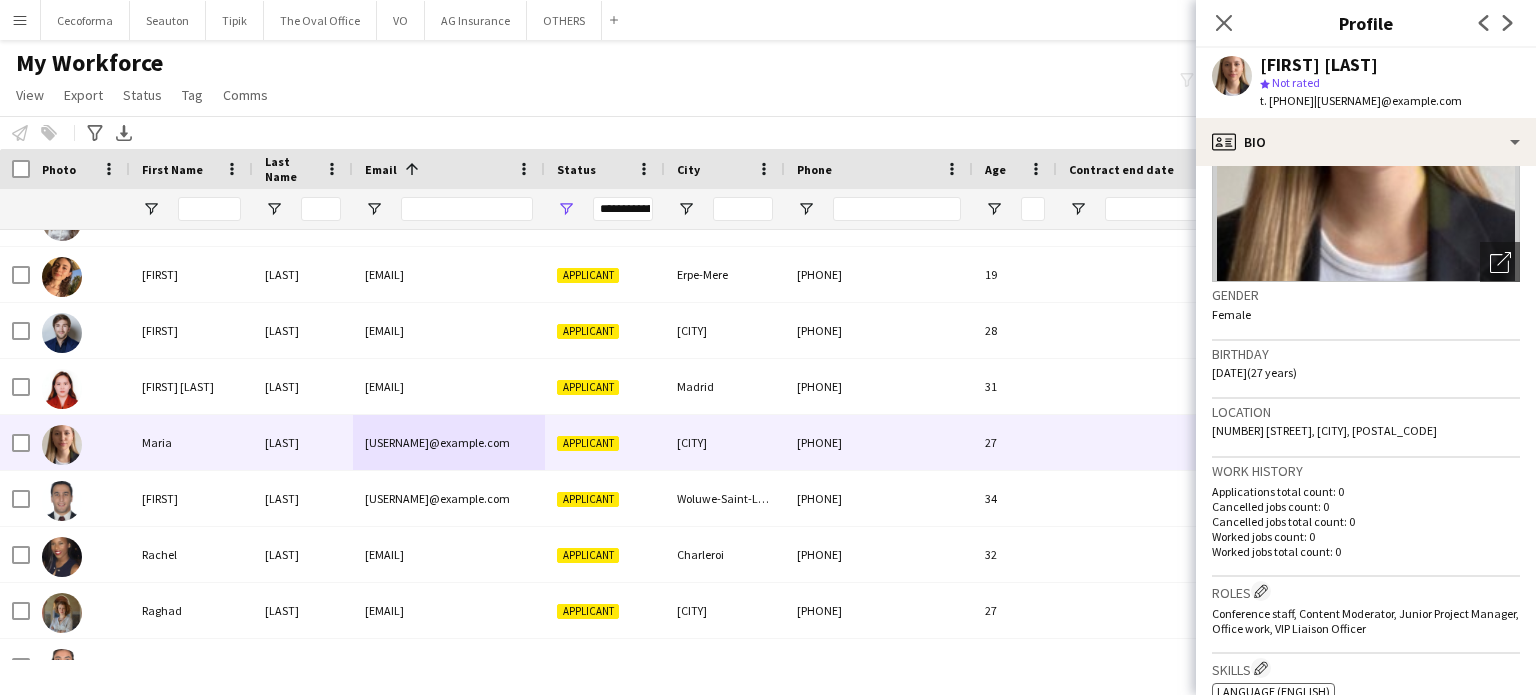 scroll, scrollTop: 500, scrollLeft: 0, axis: vertical 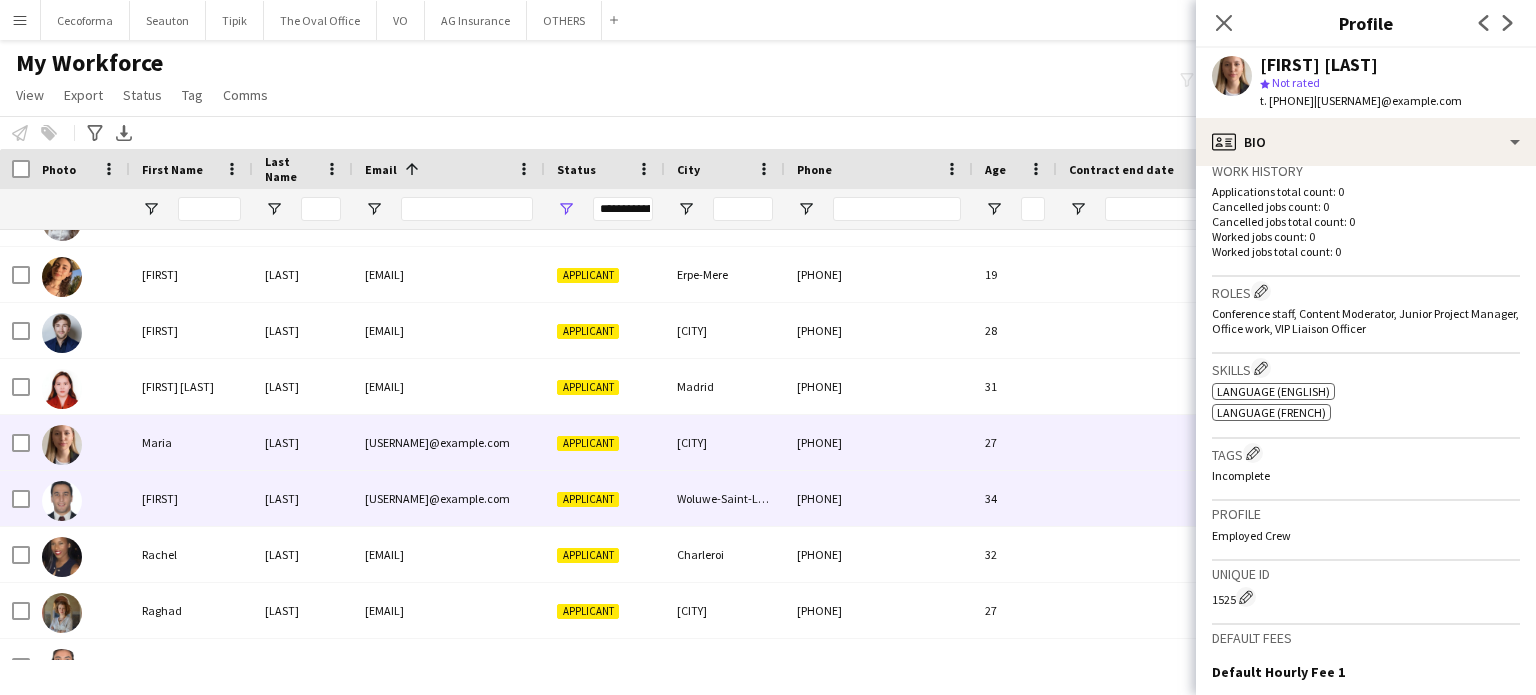 click on "[USERNAME]@example.com" at bounding box center [449, 498] 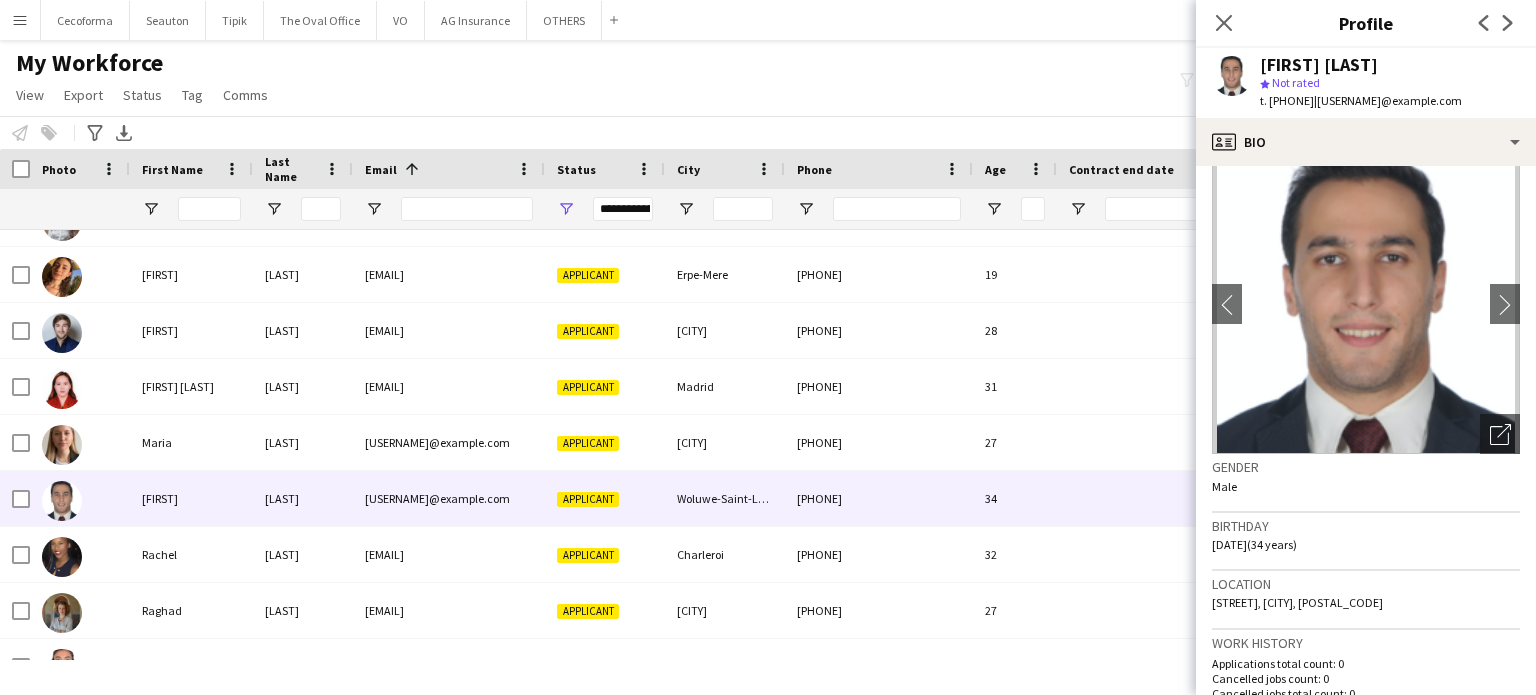 scroll, scrollTop: 0, scrollLeft: 0, axis: both 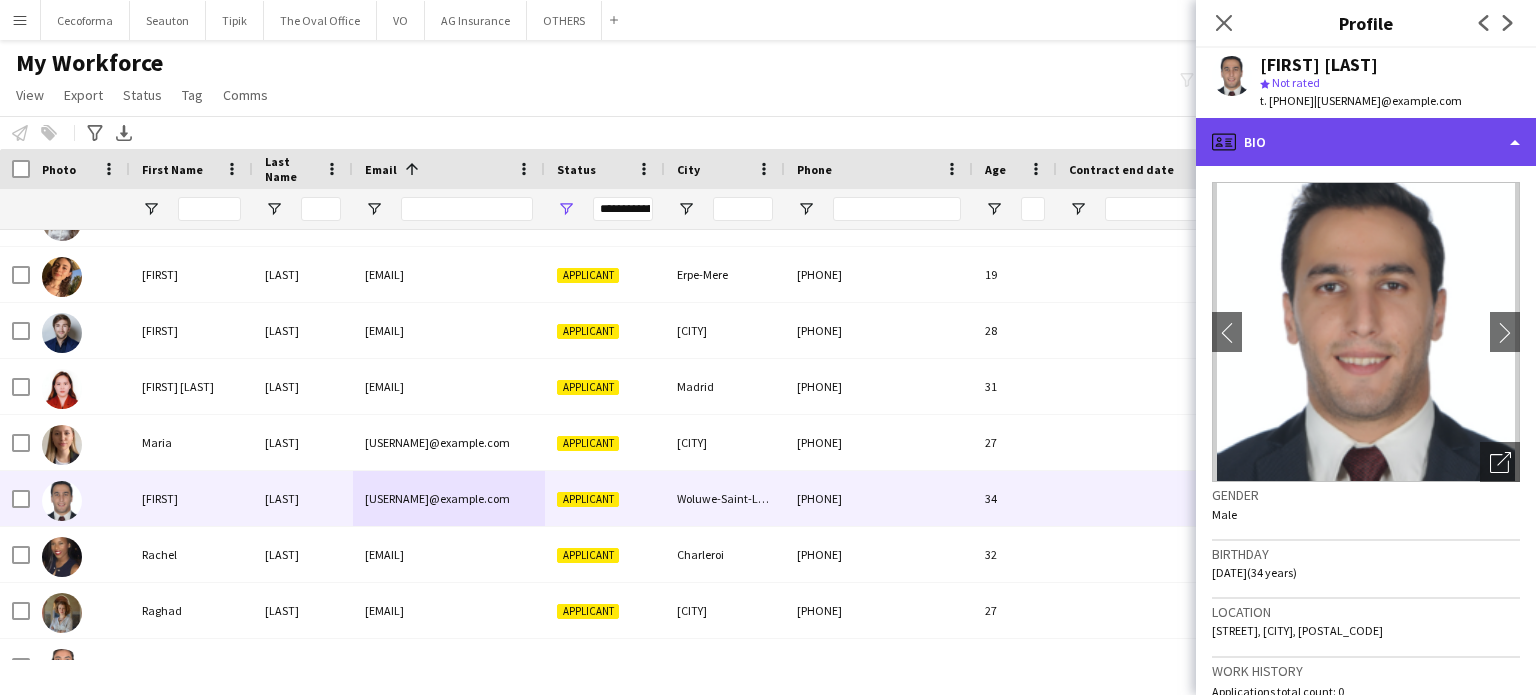 click on "profile
Bio" 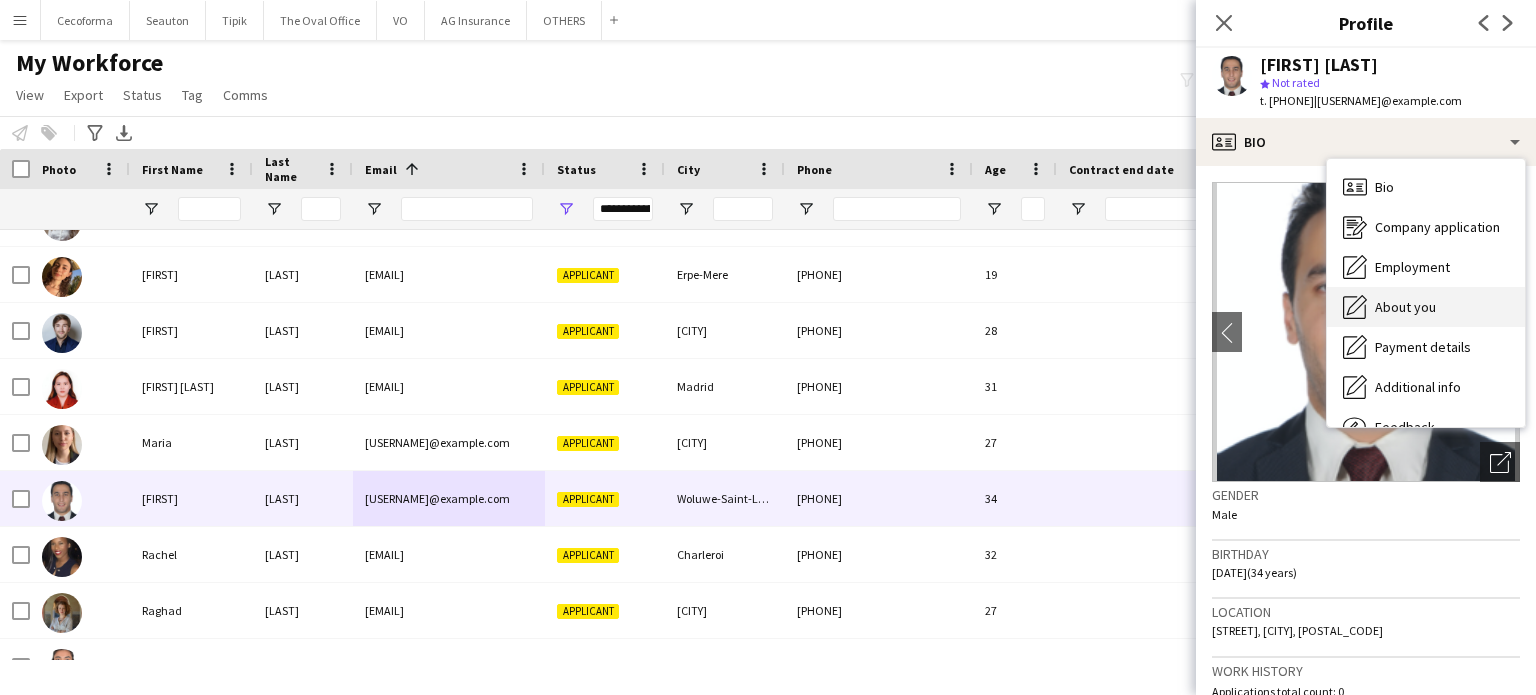 click on "About you" at bounding box center (1405, 307) 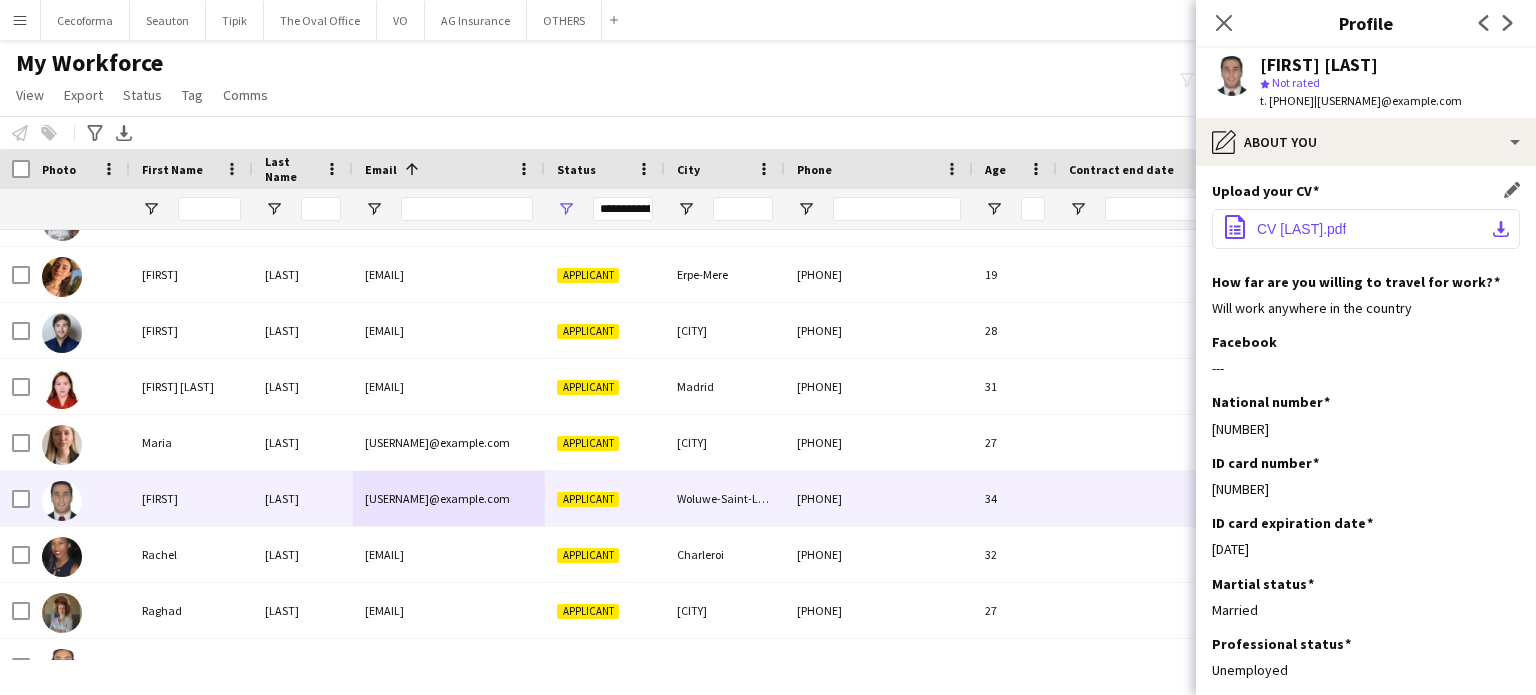 click on "CV [LAST].pdf" 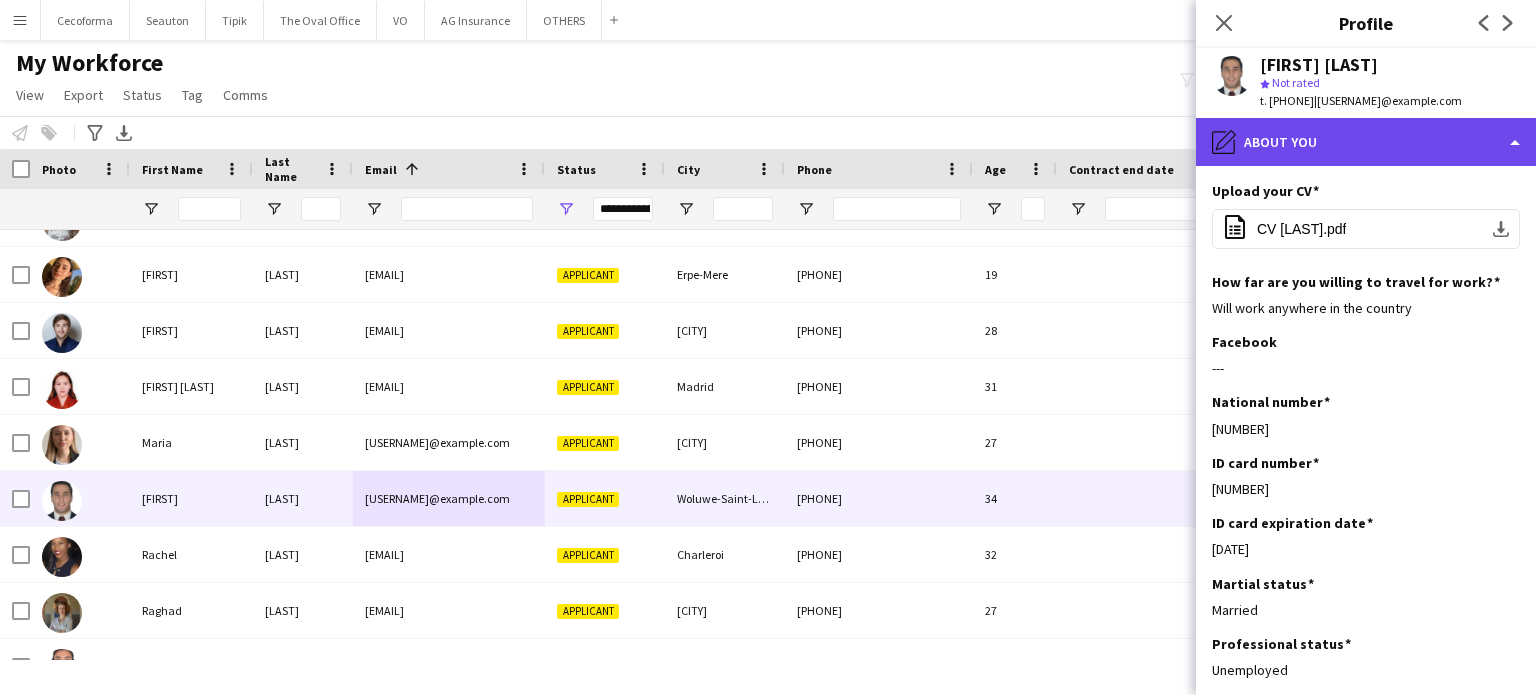 click on "pencil4
About you" 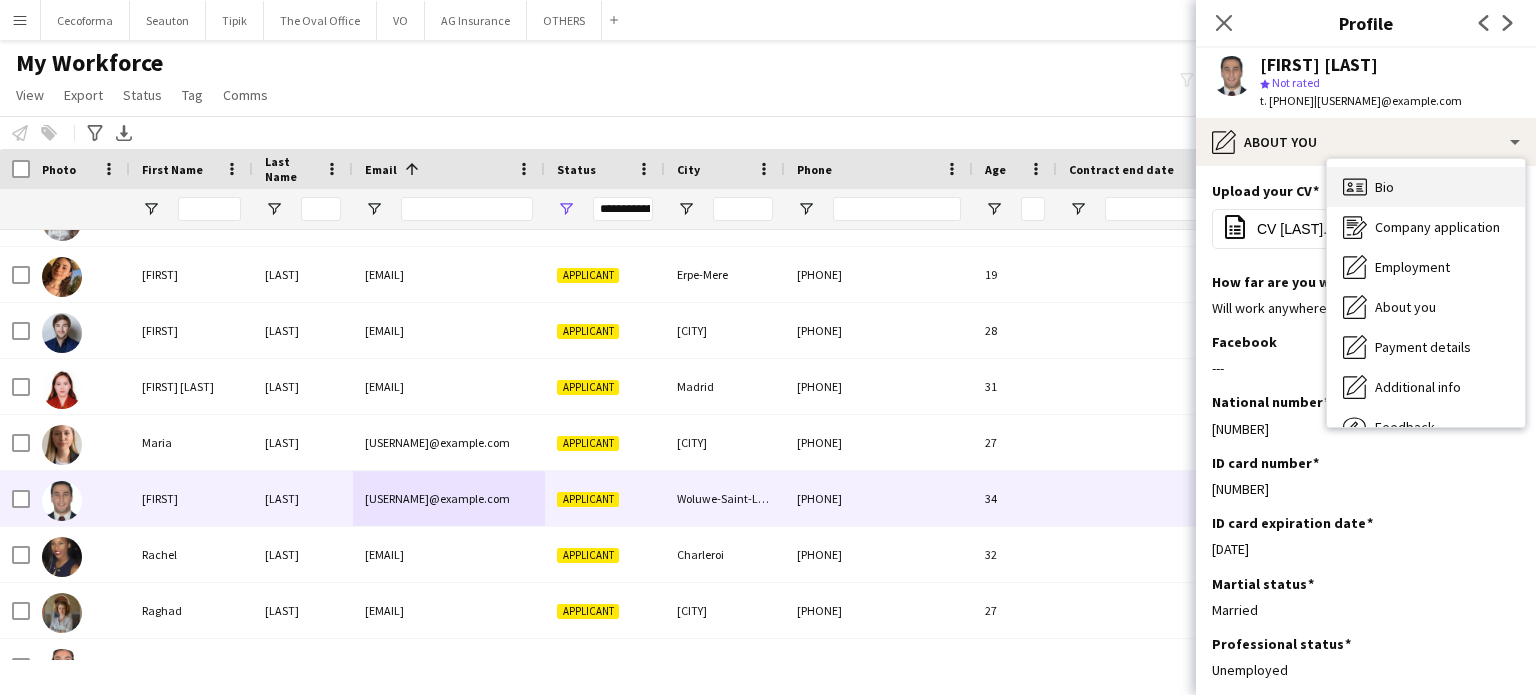 click on "Bio
Bio" at bounding box center (1426, 187) 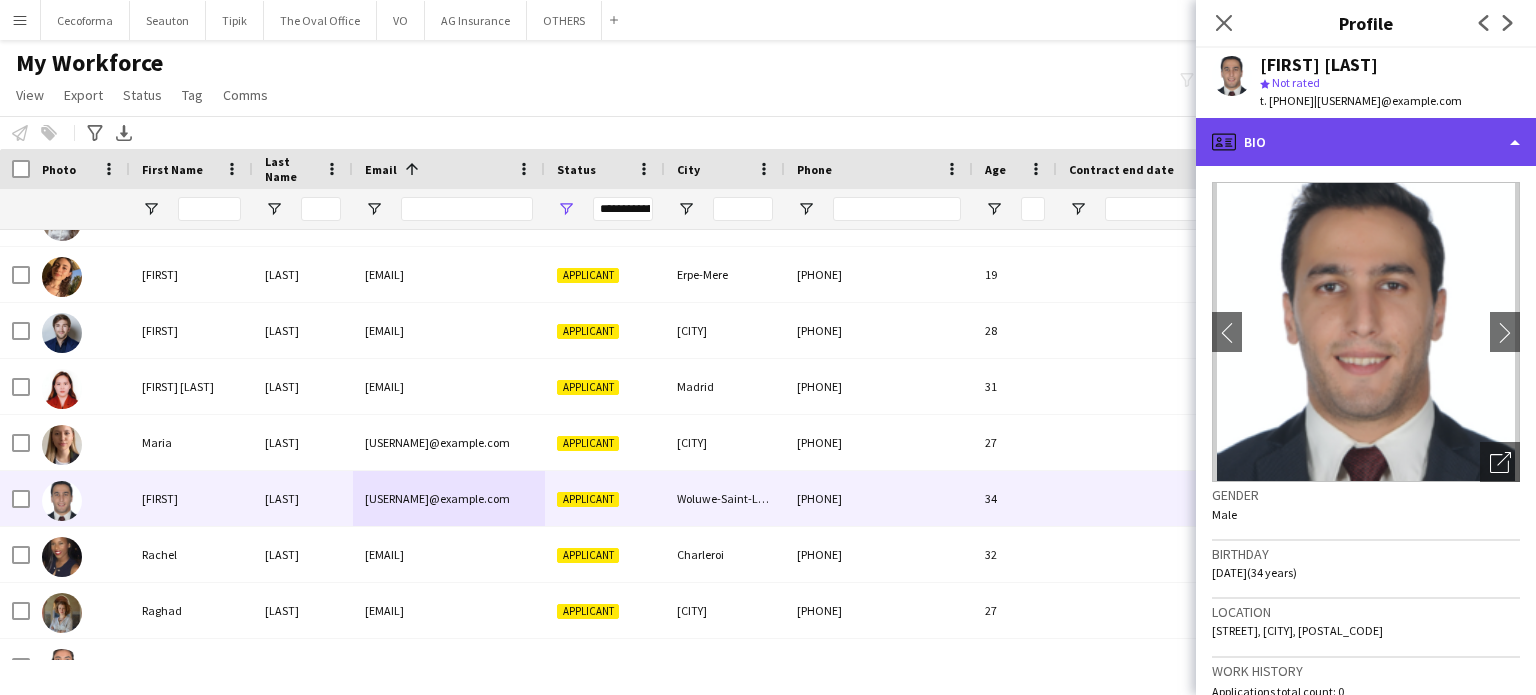 click on "profile
Bio" 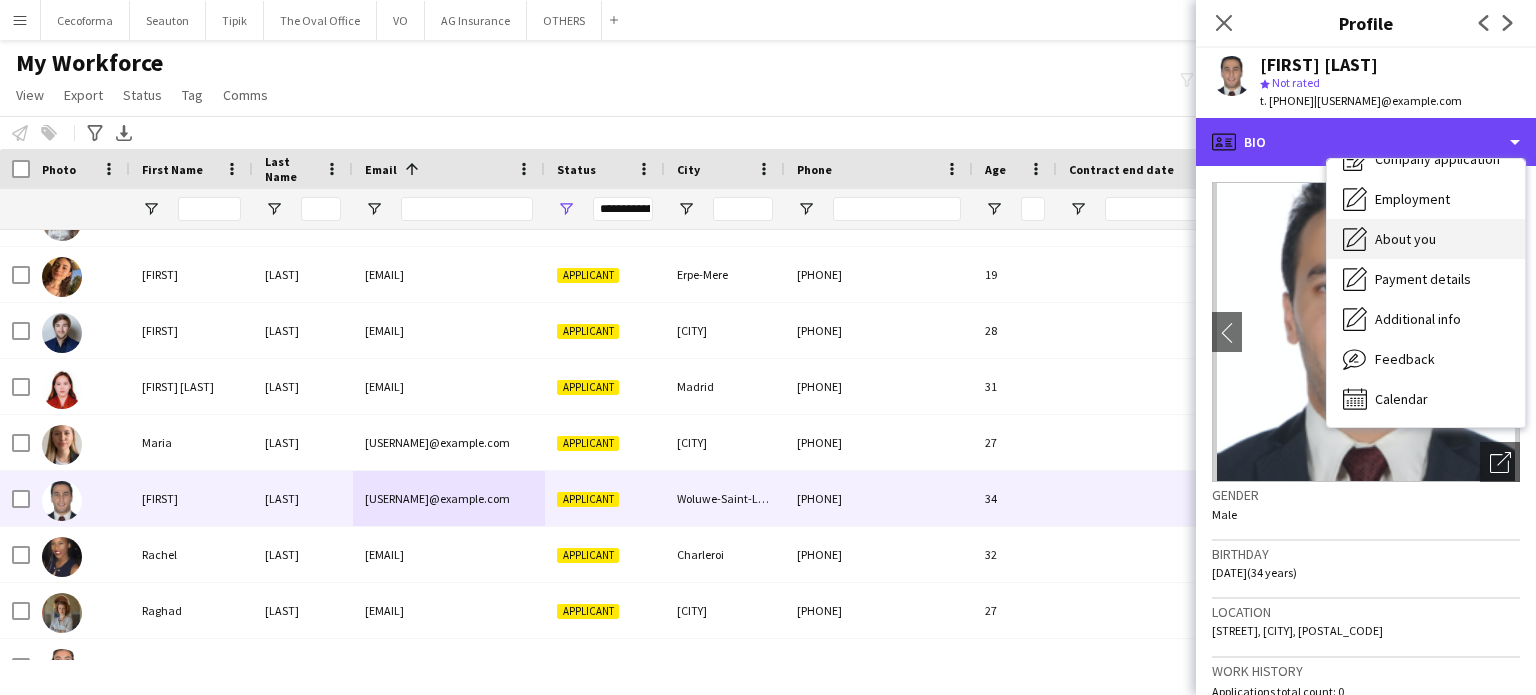 scroll, scrollTop: 0, scrollLeft: 0, axis: both 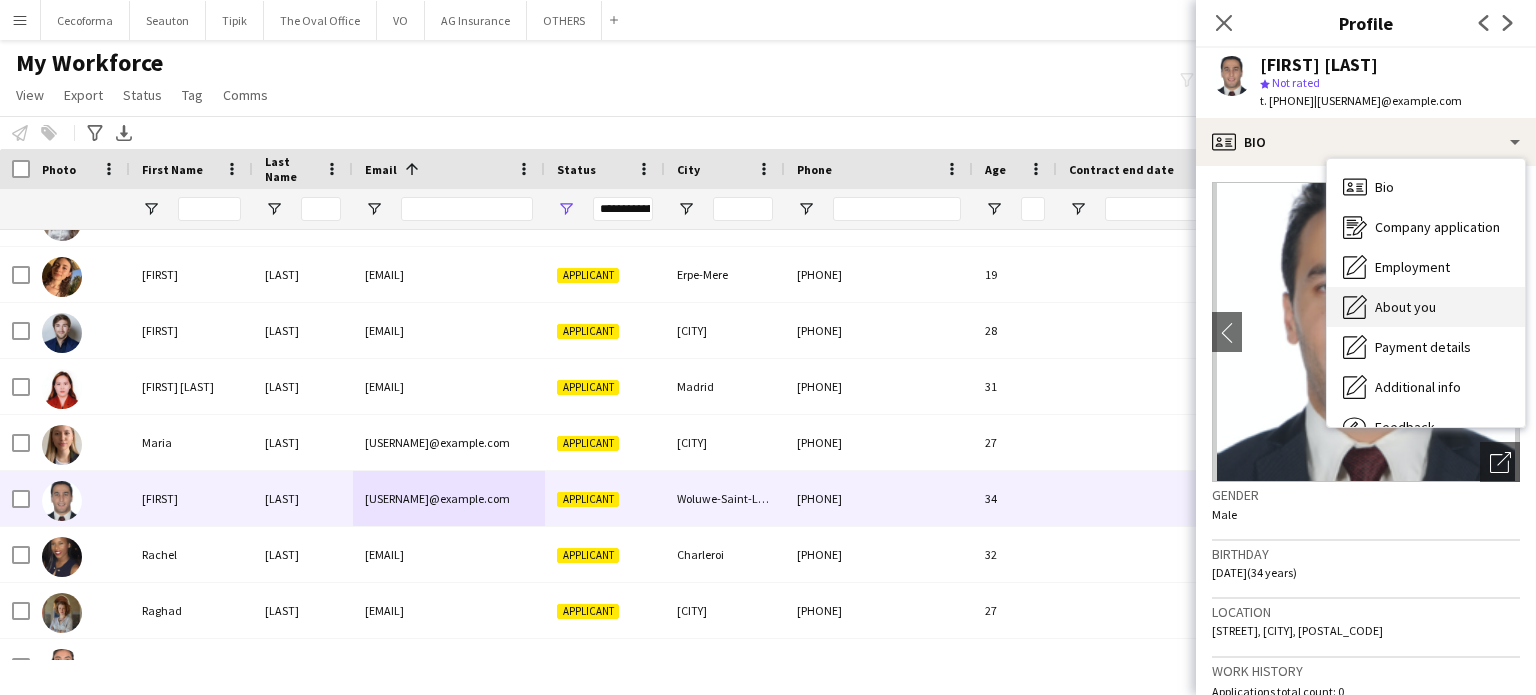 click on "About you" at bounding box center [1405, 307] 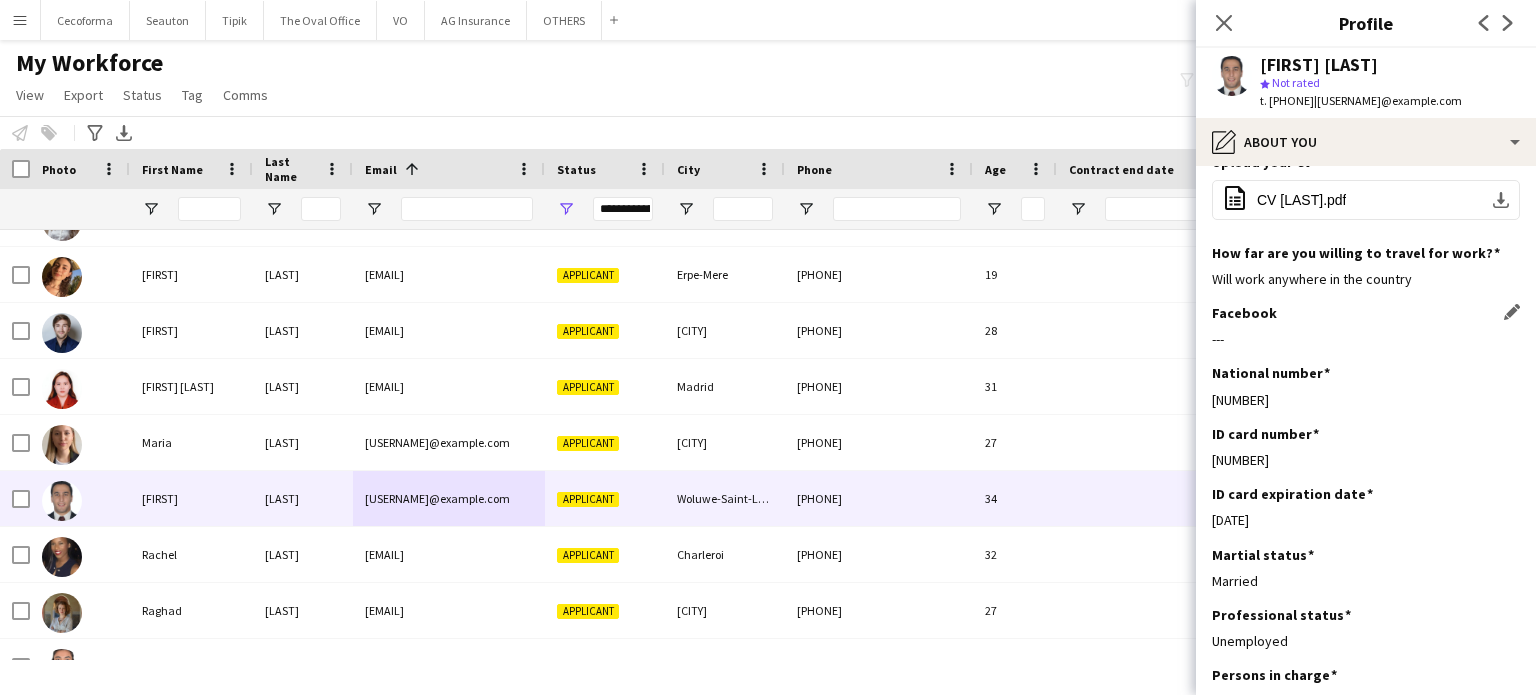 scroll, scrollTop: 0, scrollLeft: 0, axis: both 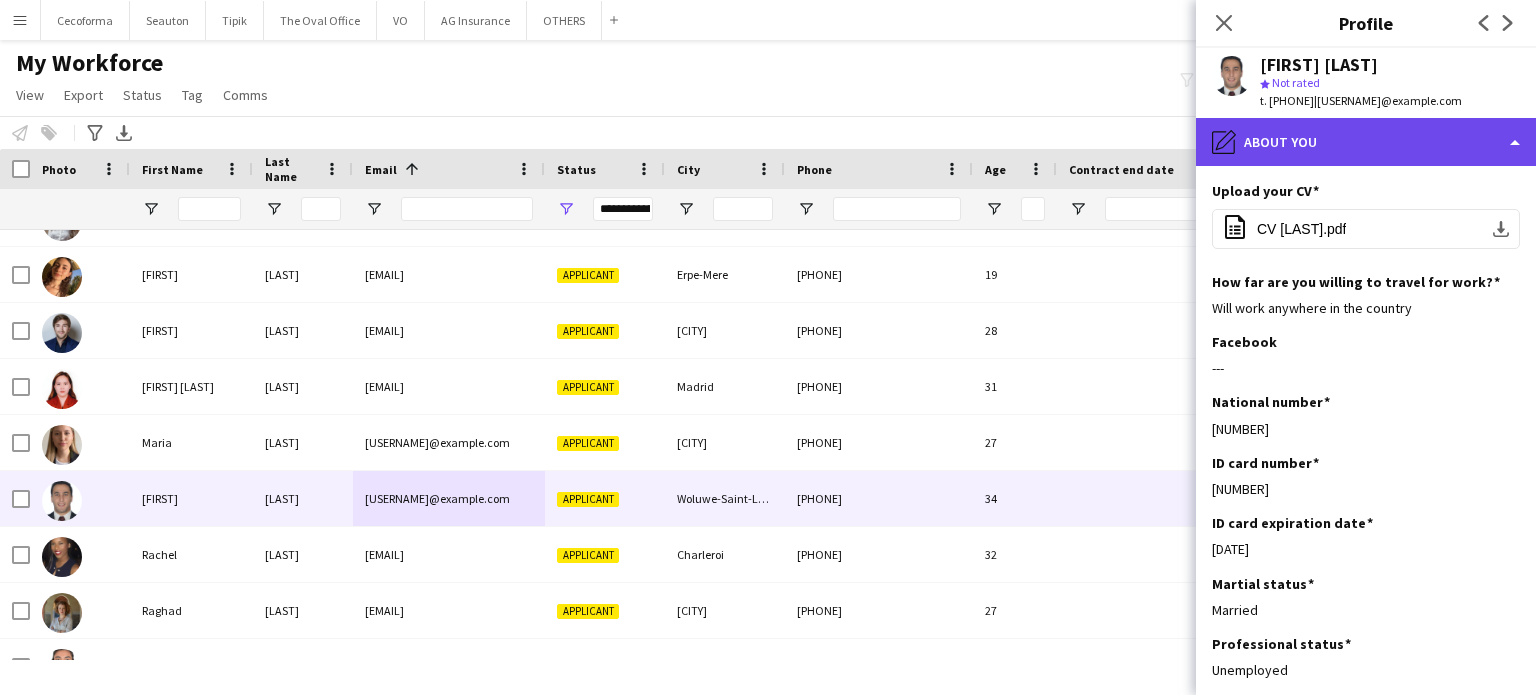 click on "pencil4
About you" 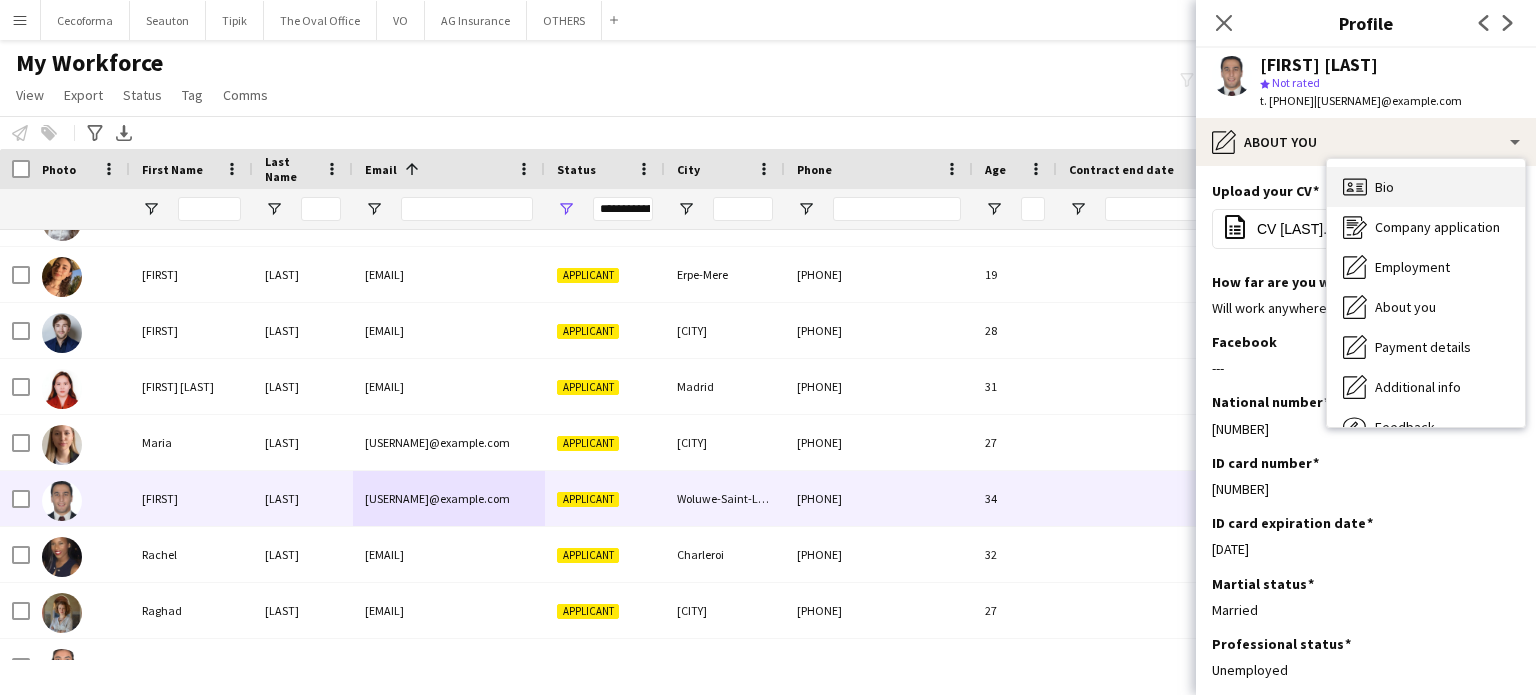 click on "Bio
Bio" at bounding box center (1426, 187) 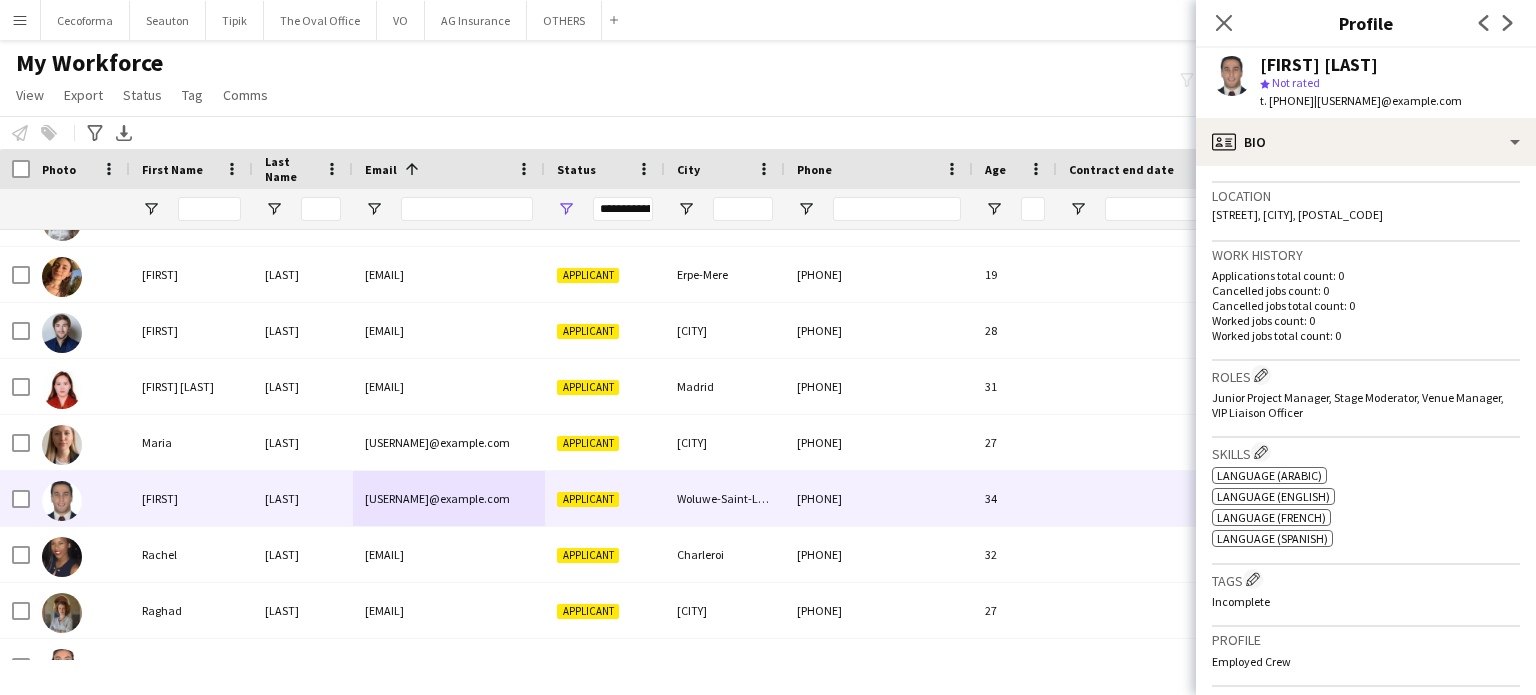 scroll, scrollTop: 500, scrollLeft: 0, axis: vertical 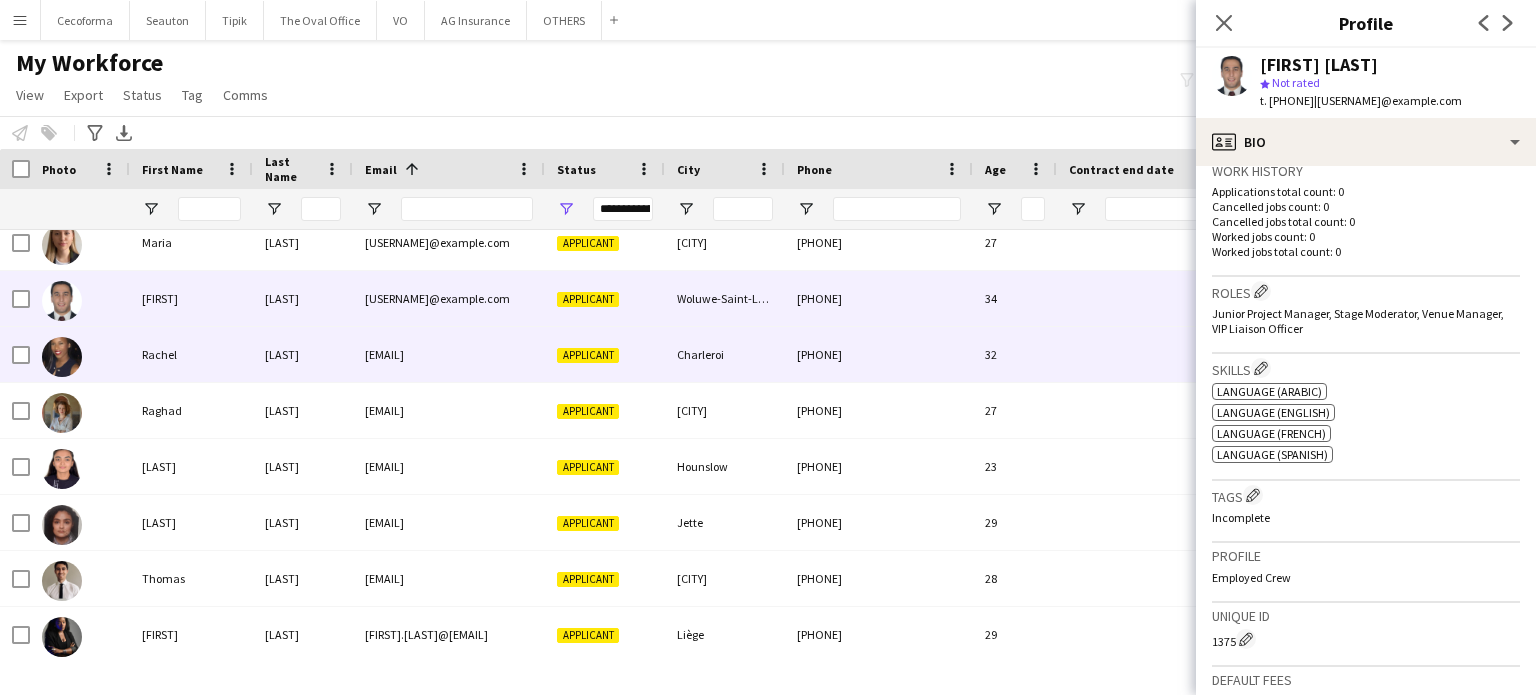 click on "Charleroi" at bounding box center (725, 354) 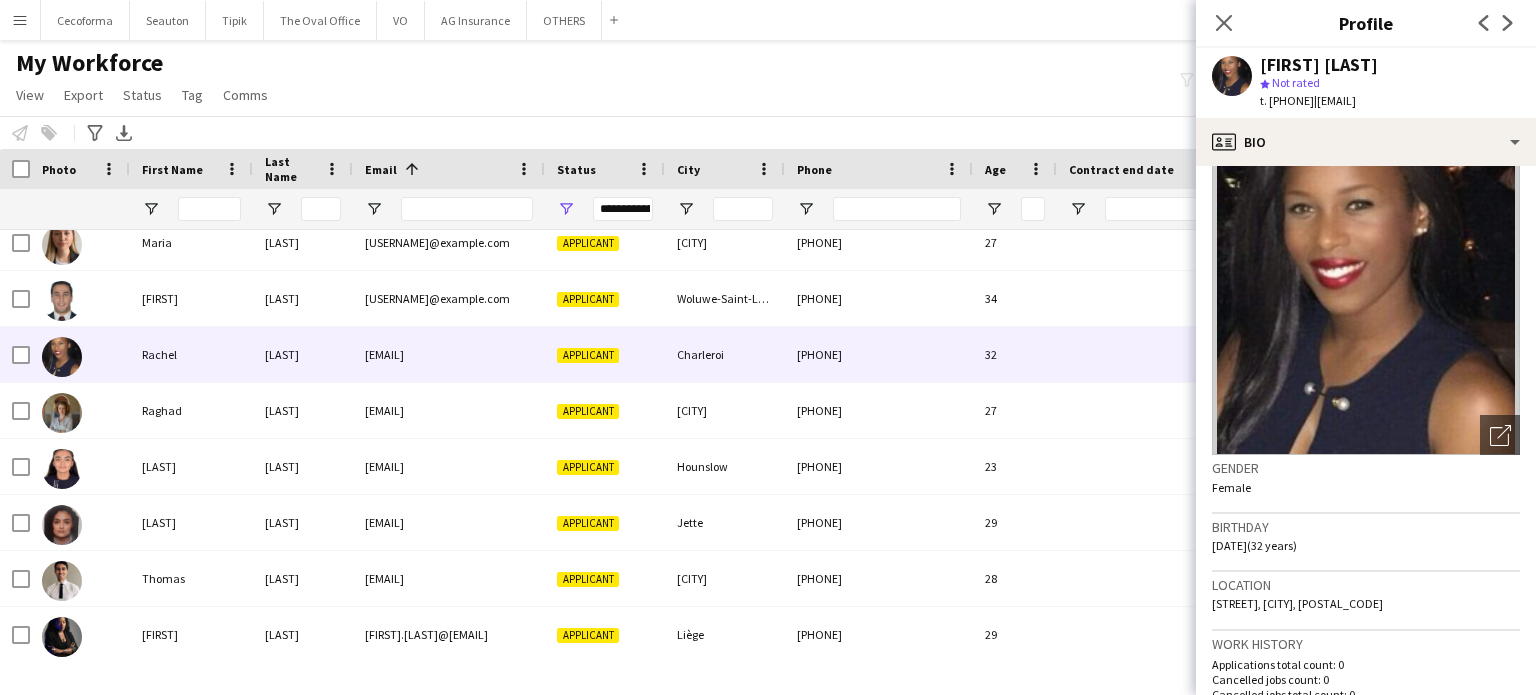 scroll, scrollTop: 0, scrollLeft: 0, axis: both 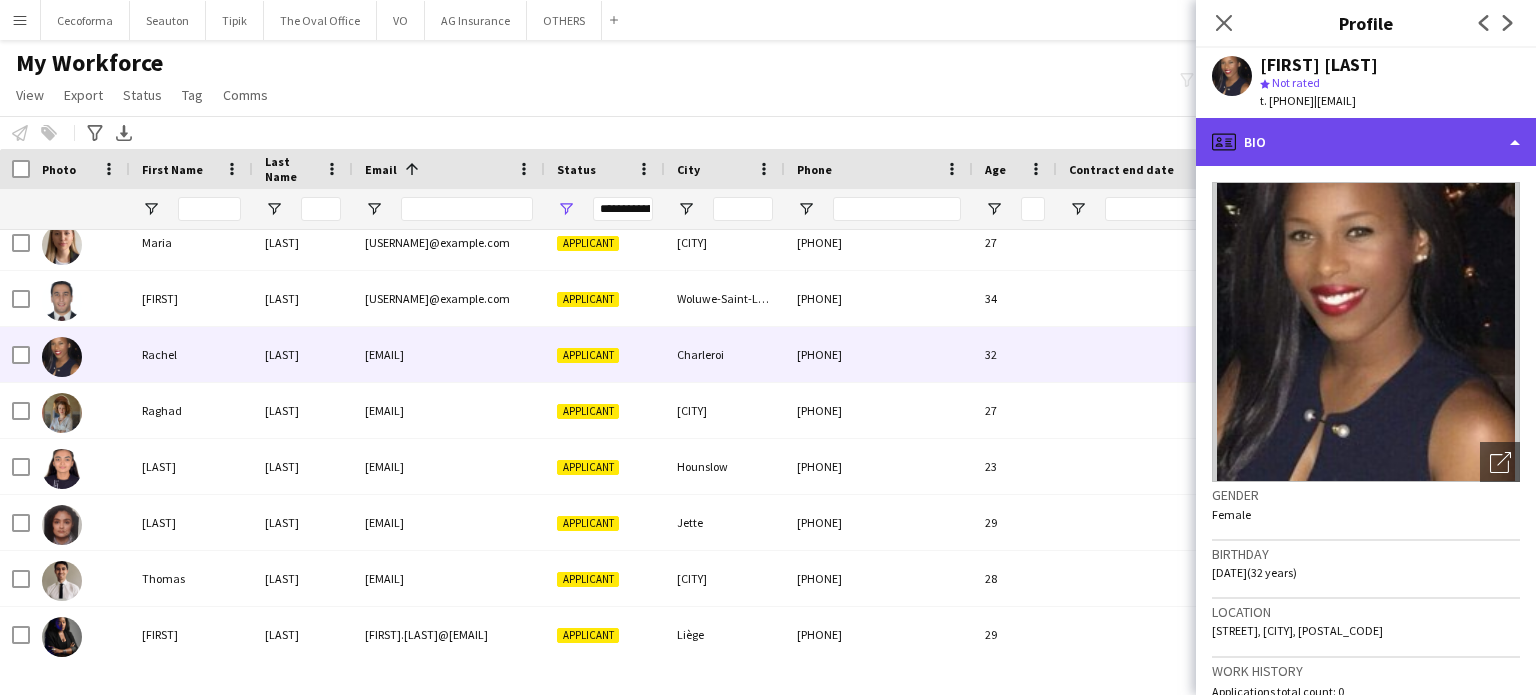 click on "profile
Bio" 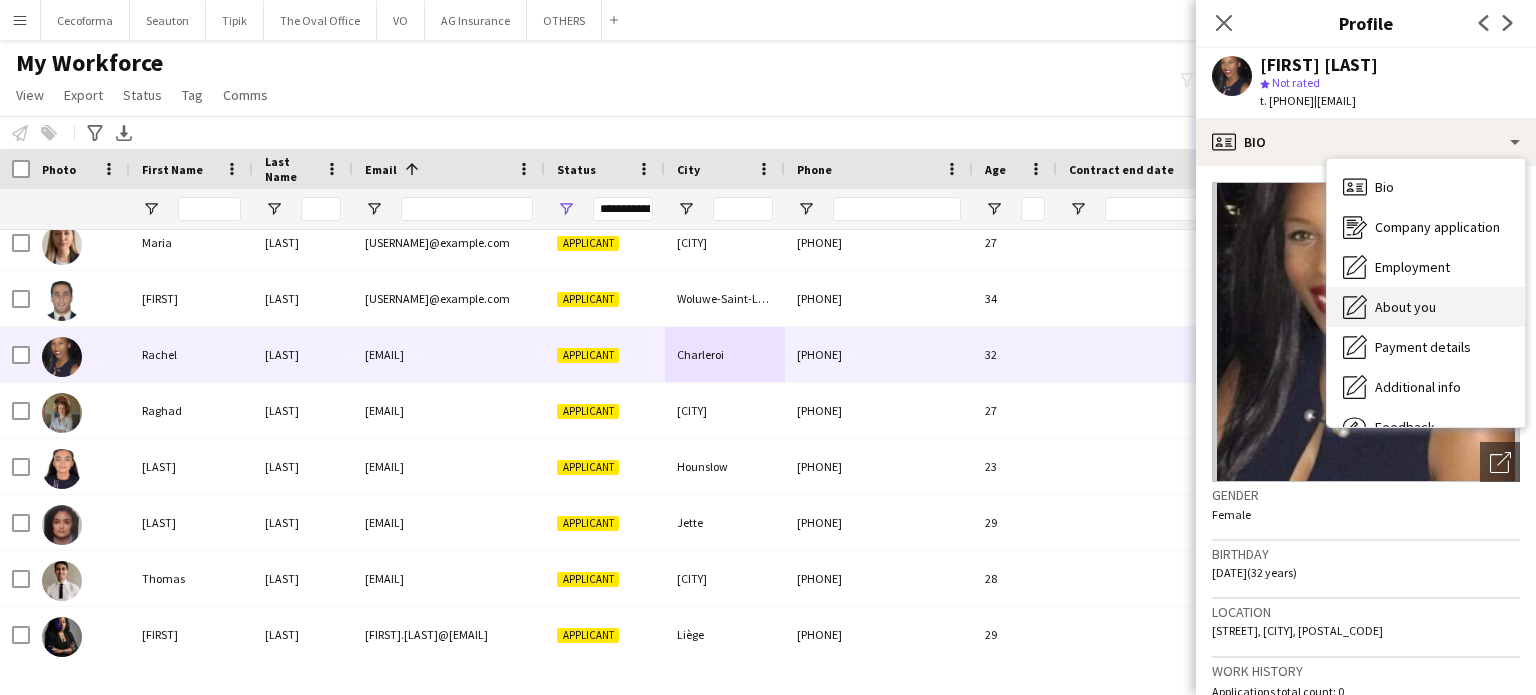 click on "About you" at bounding box center [1405, 307] 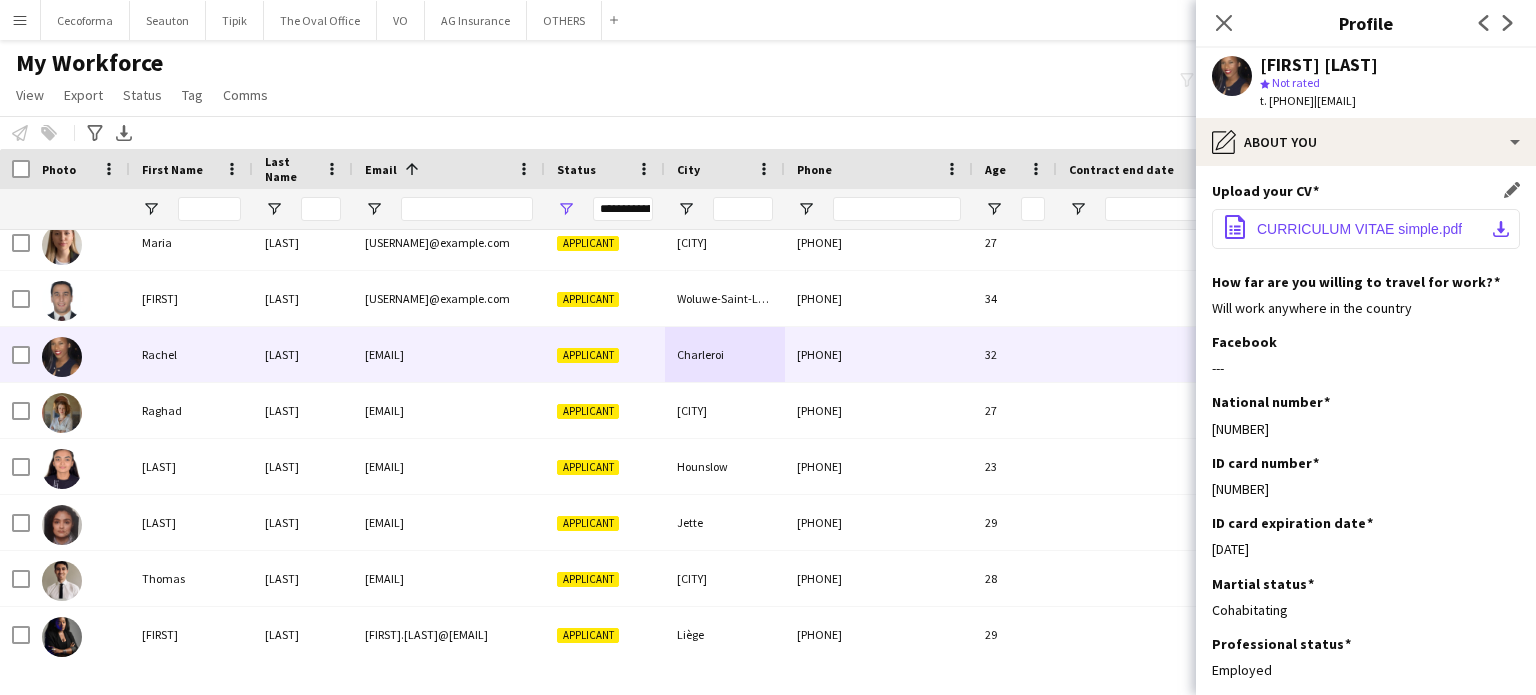 click on "CURRICULUM VITAE simple.pdf" 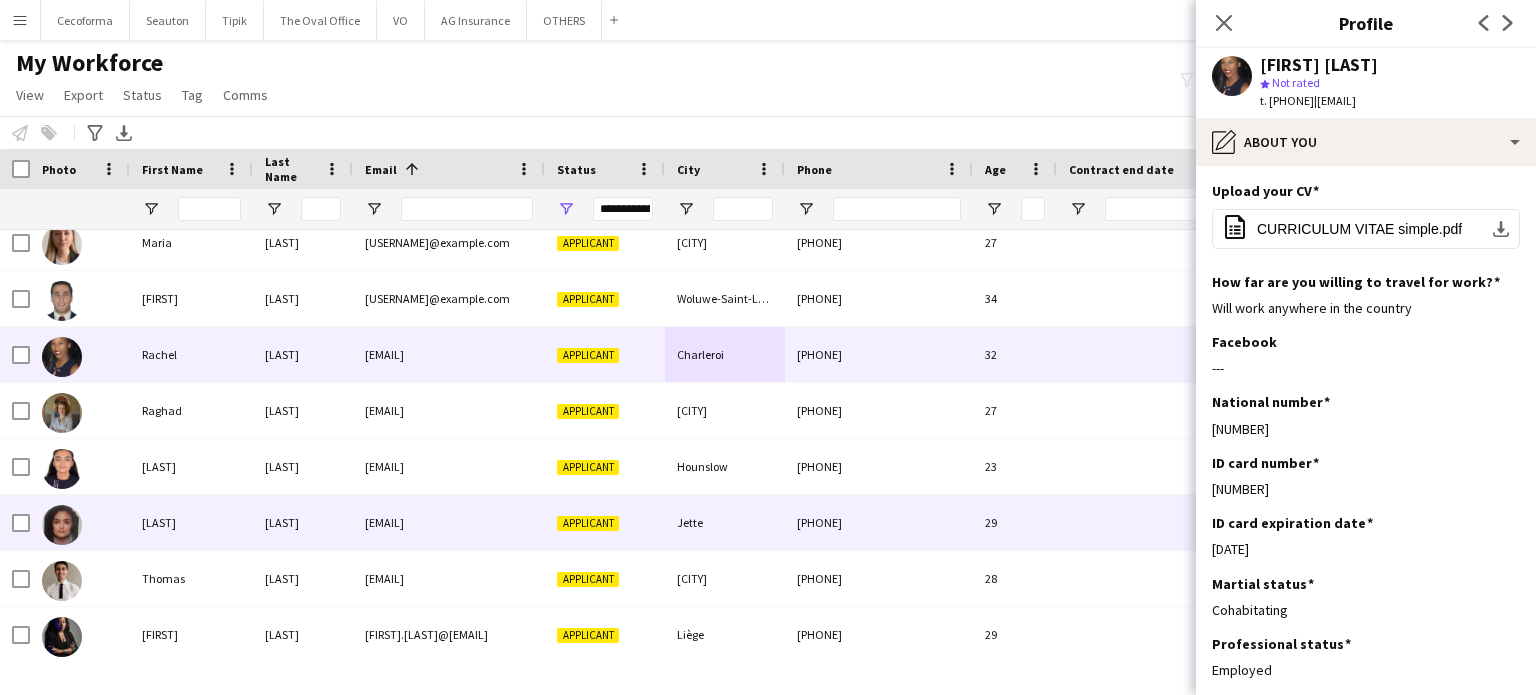 click on "Jette" at bounding box center (725, 522) 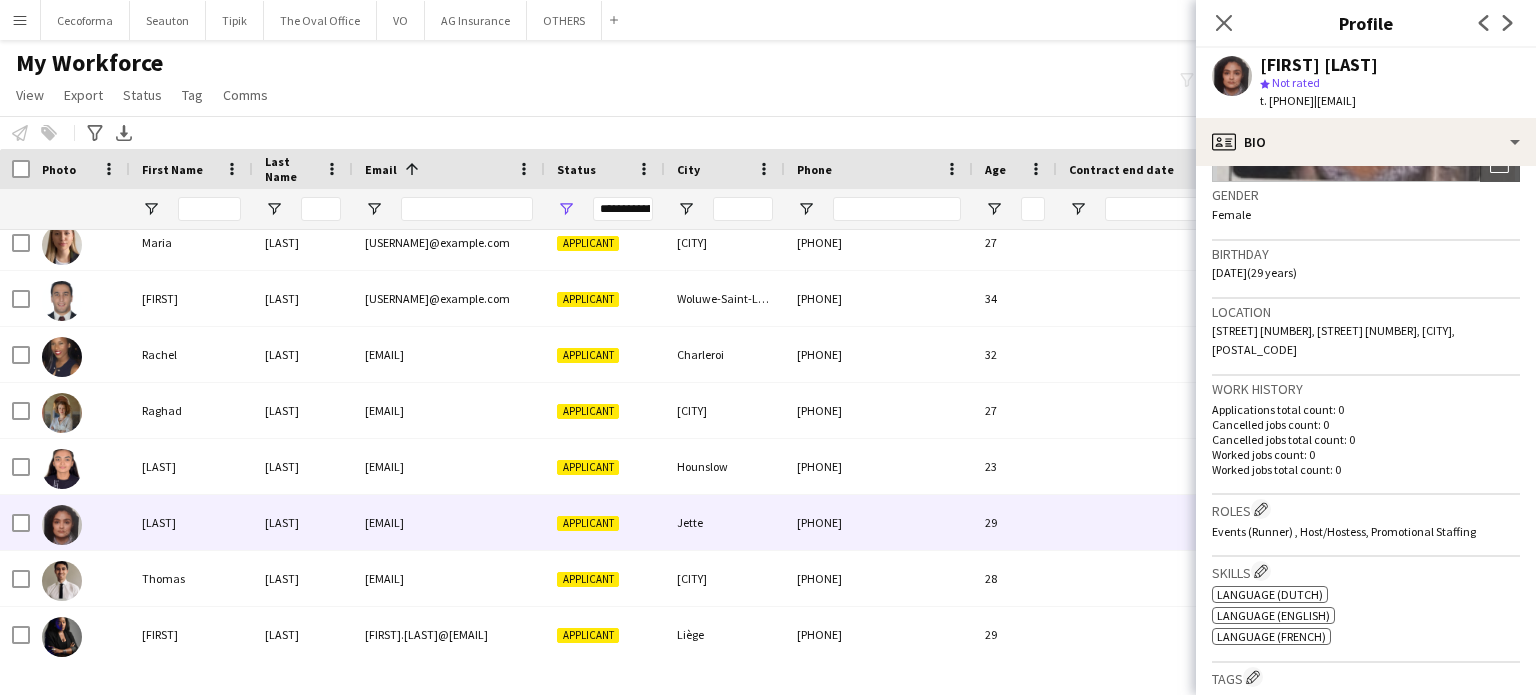 scroll, scrollTop: 0, scrollLeft: 0, axis: both 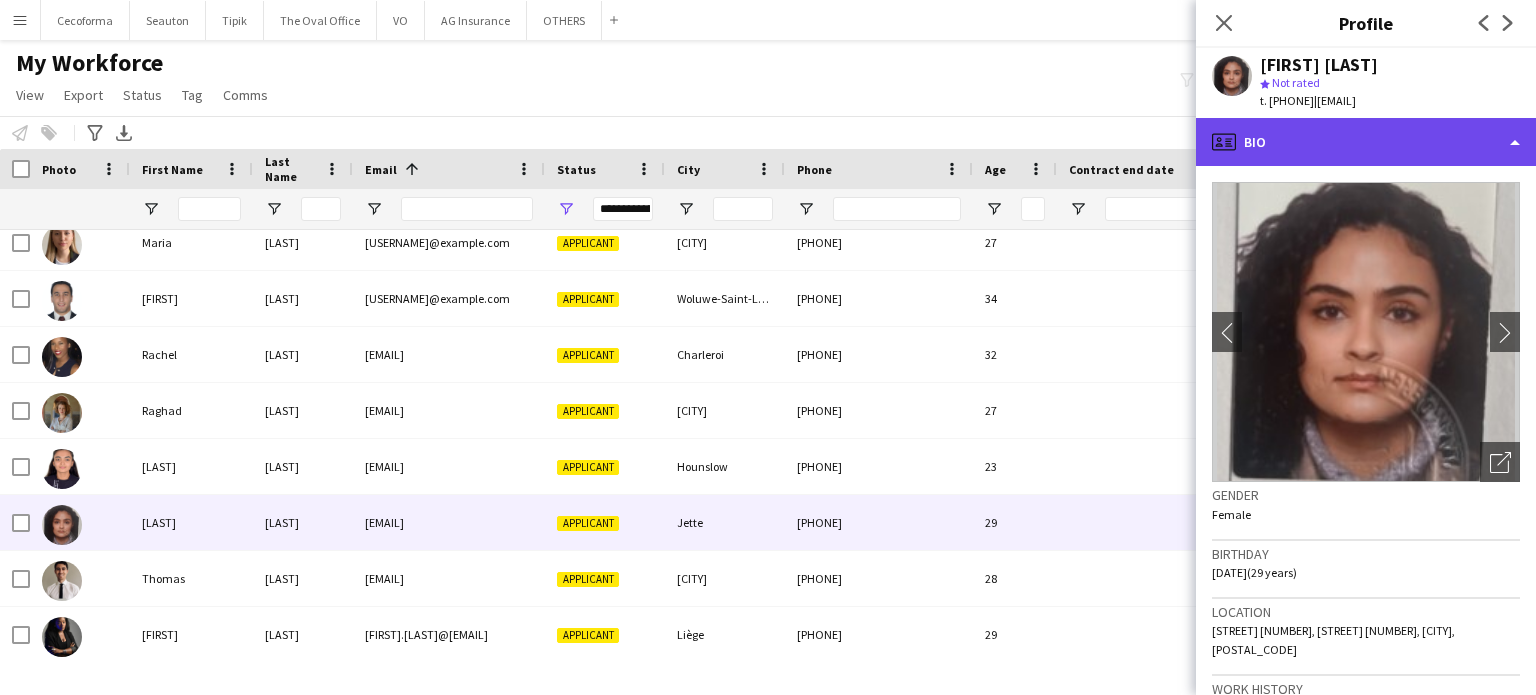 click on "profile
Bio" 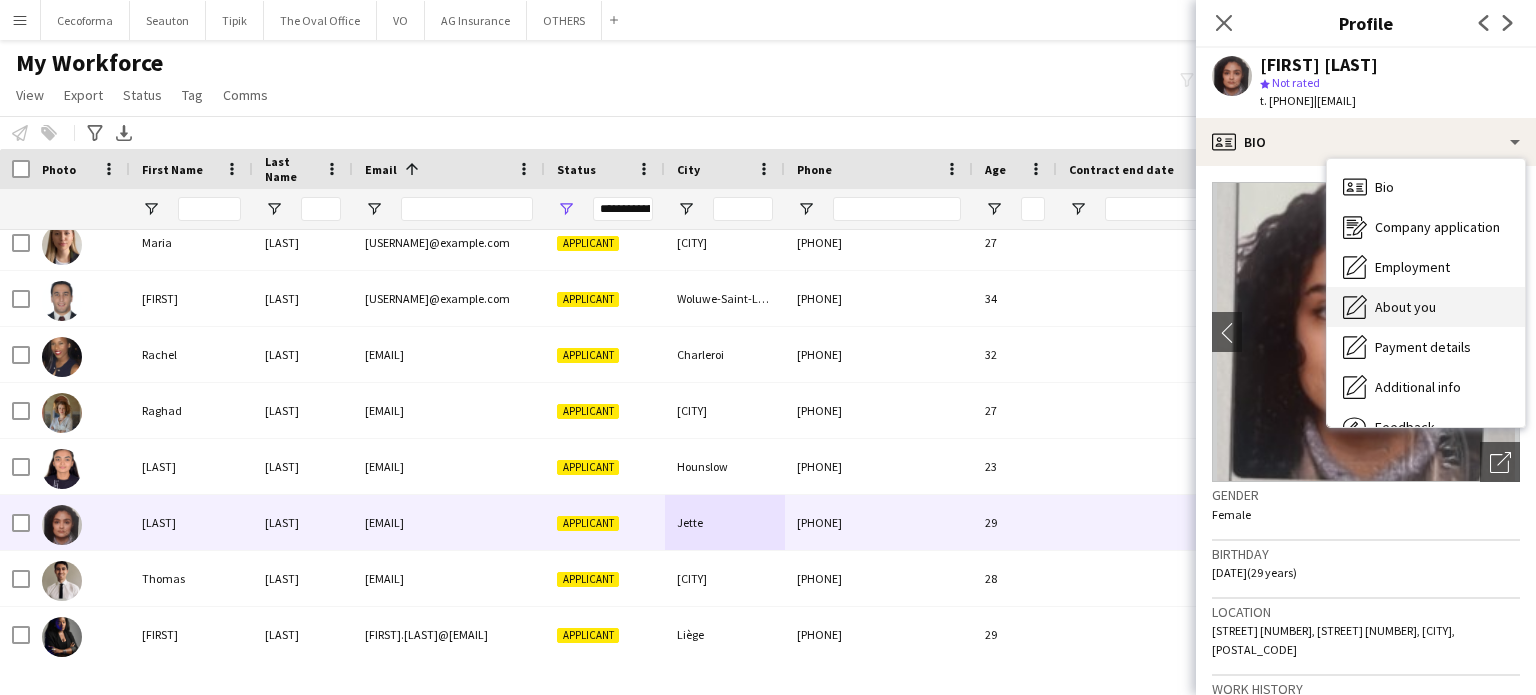 click on "About you" at bounding box center (1405, 307) 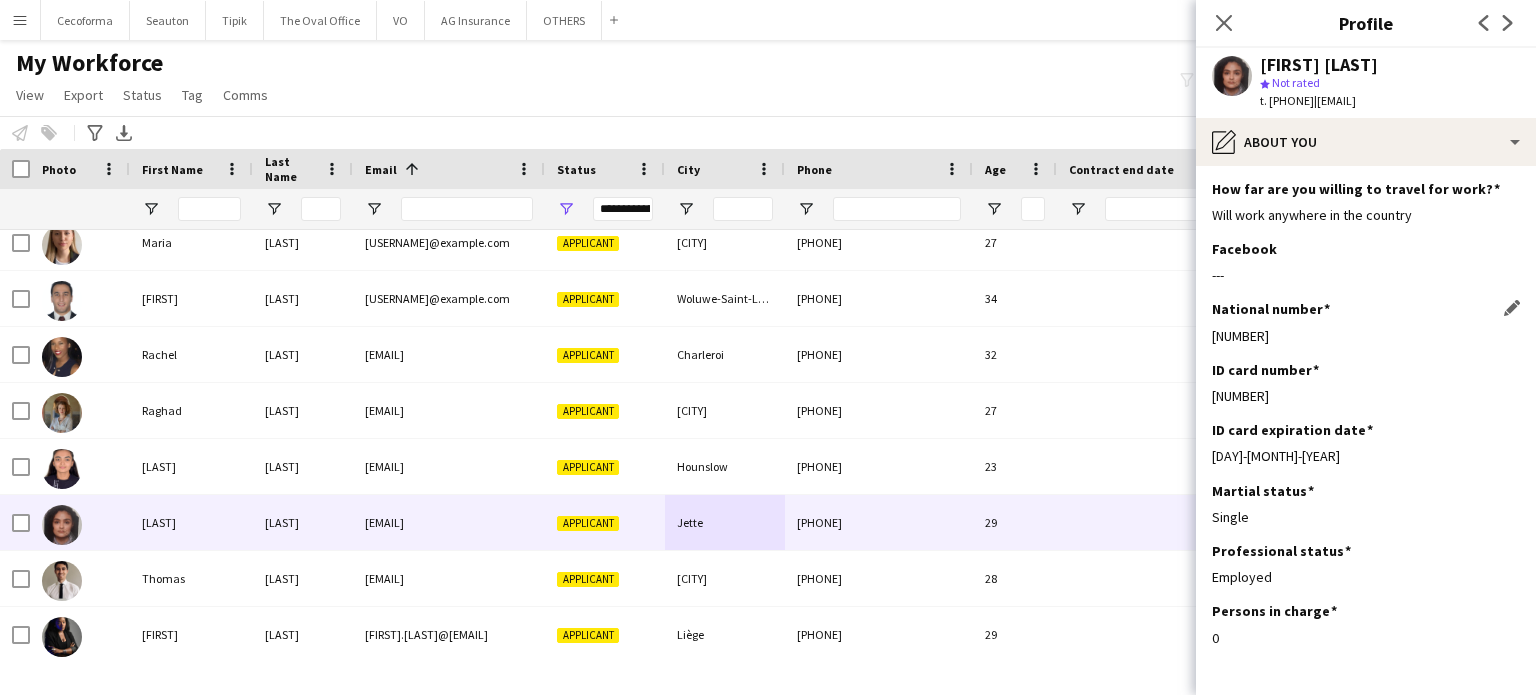 scroll, scrollTop: 0, scrollLeft: 0, axis: both 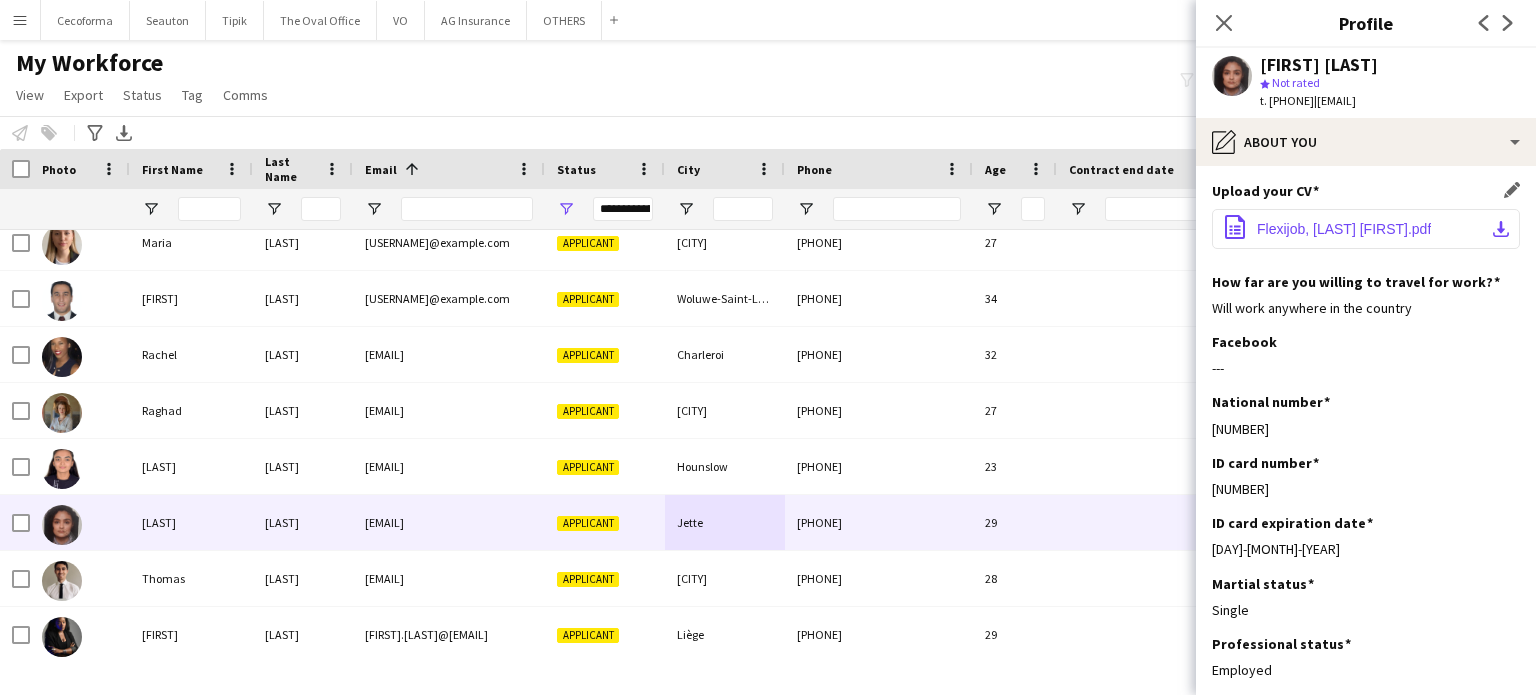 click on "Flexijob, [LAST] [FIRST].pdf" 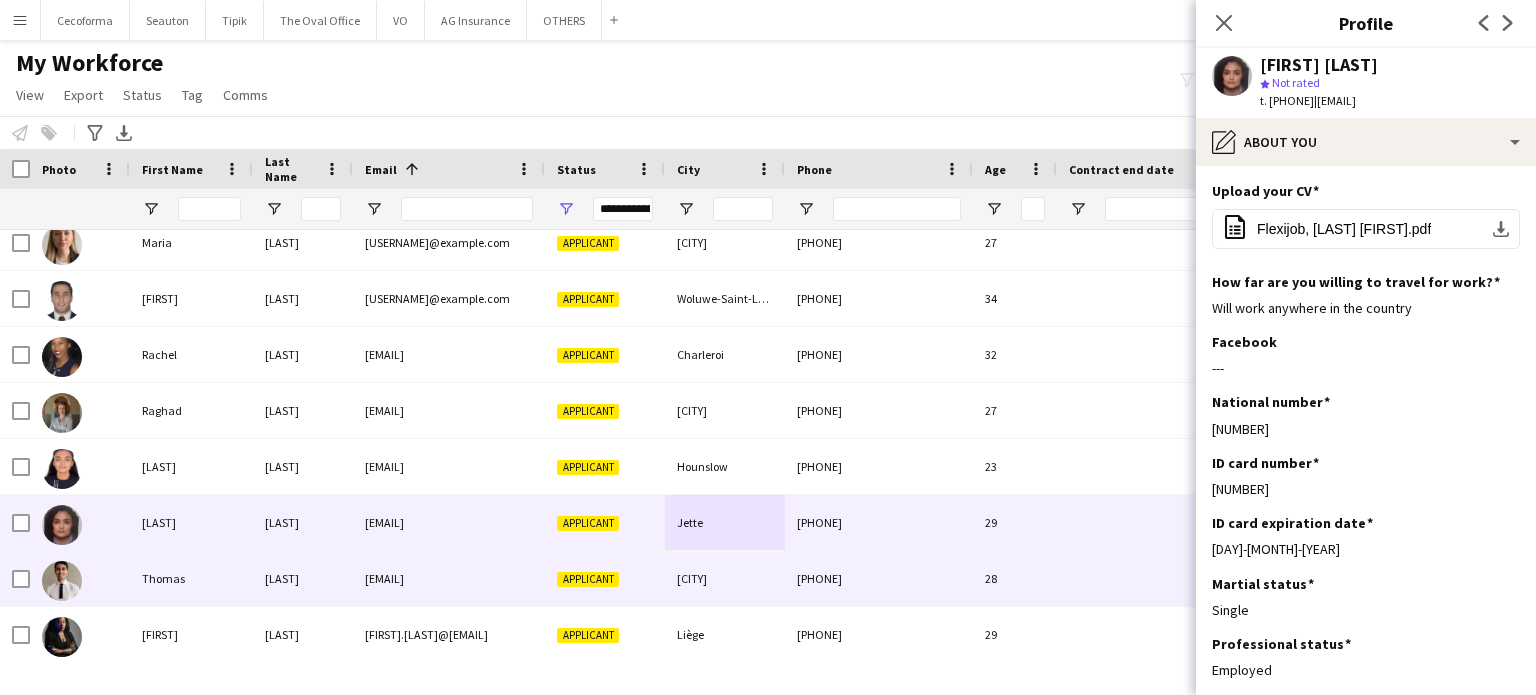 scroll, scrollTop: 11941, scrollLeft: 0, axis: vertical 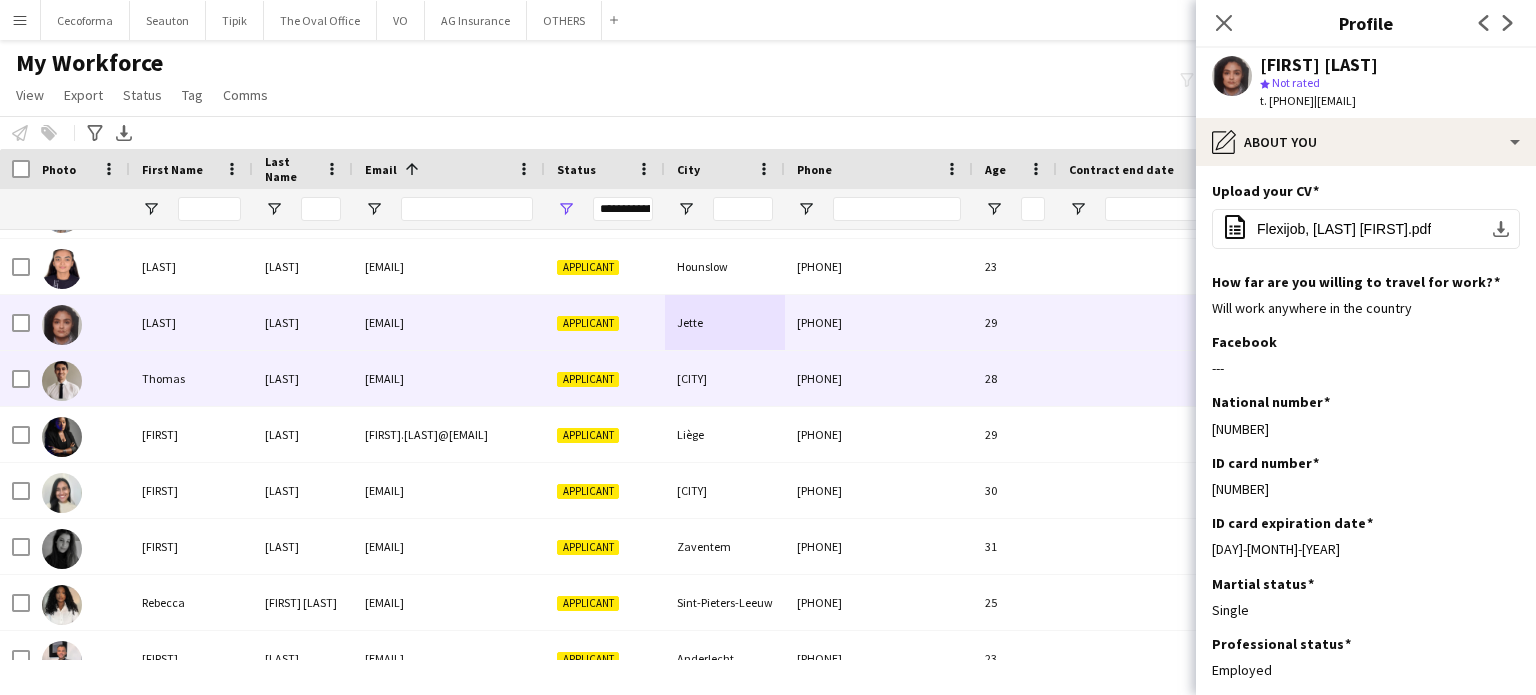 click on "Applicant" at bounding box center (605, 378) 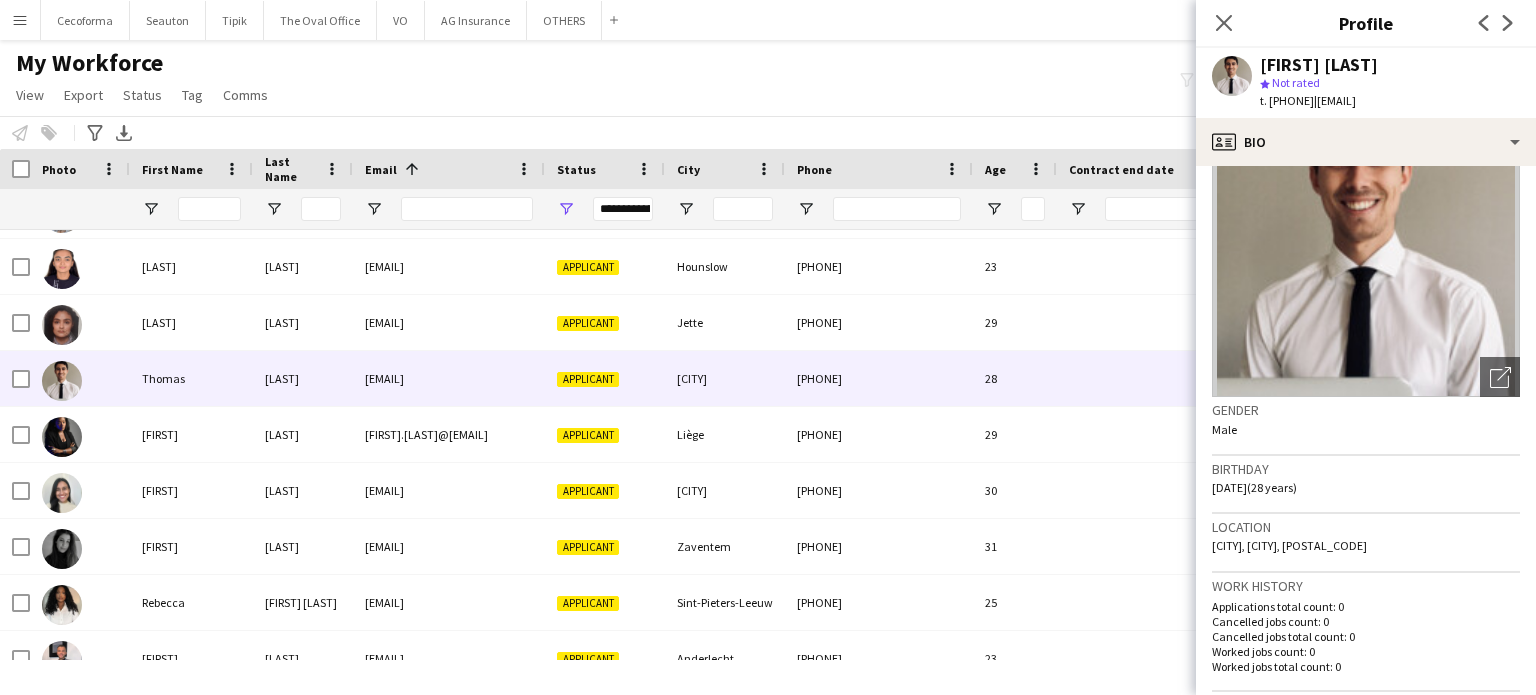 scroll, scrollTop: 0, scrollLeft: 0, axis: both 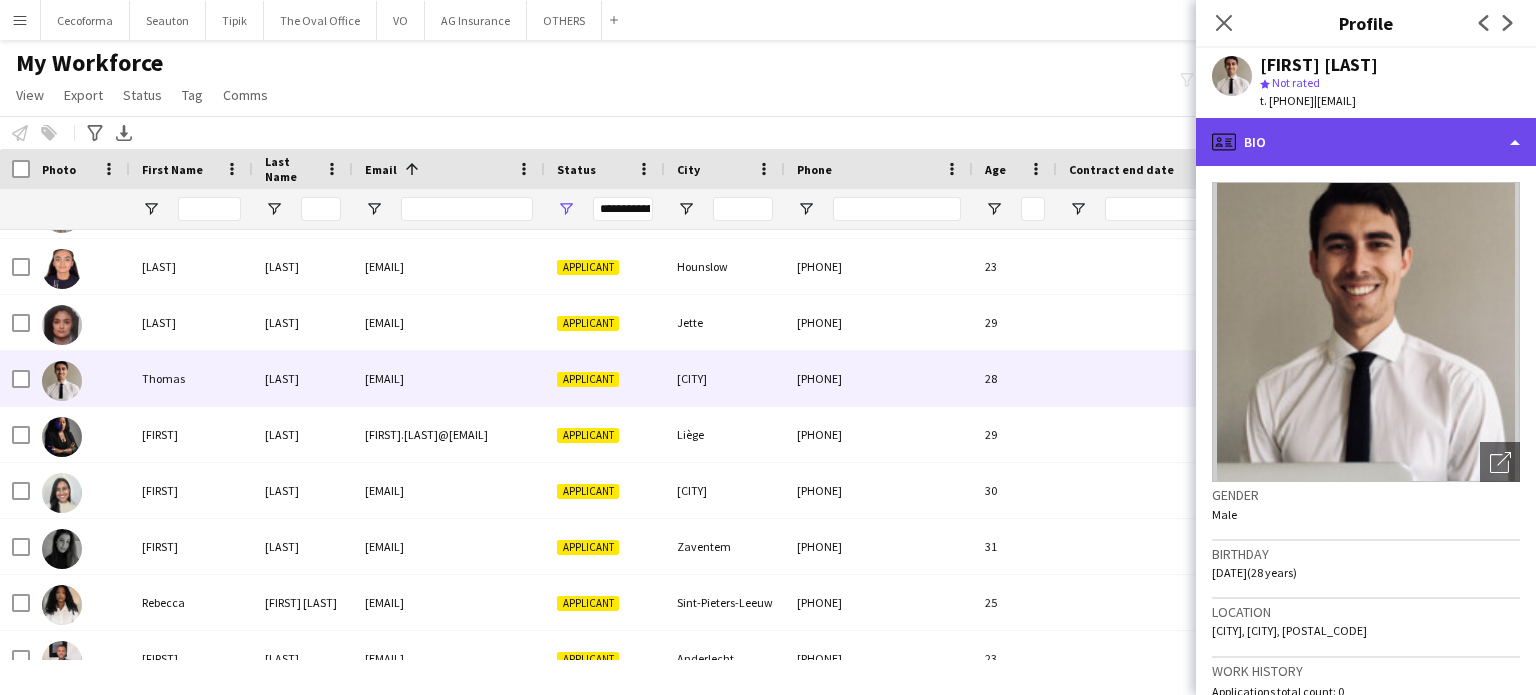 click on "profile
Bio" 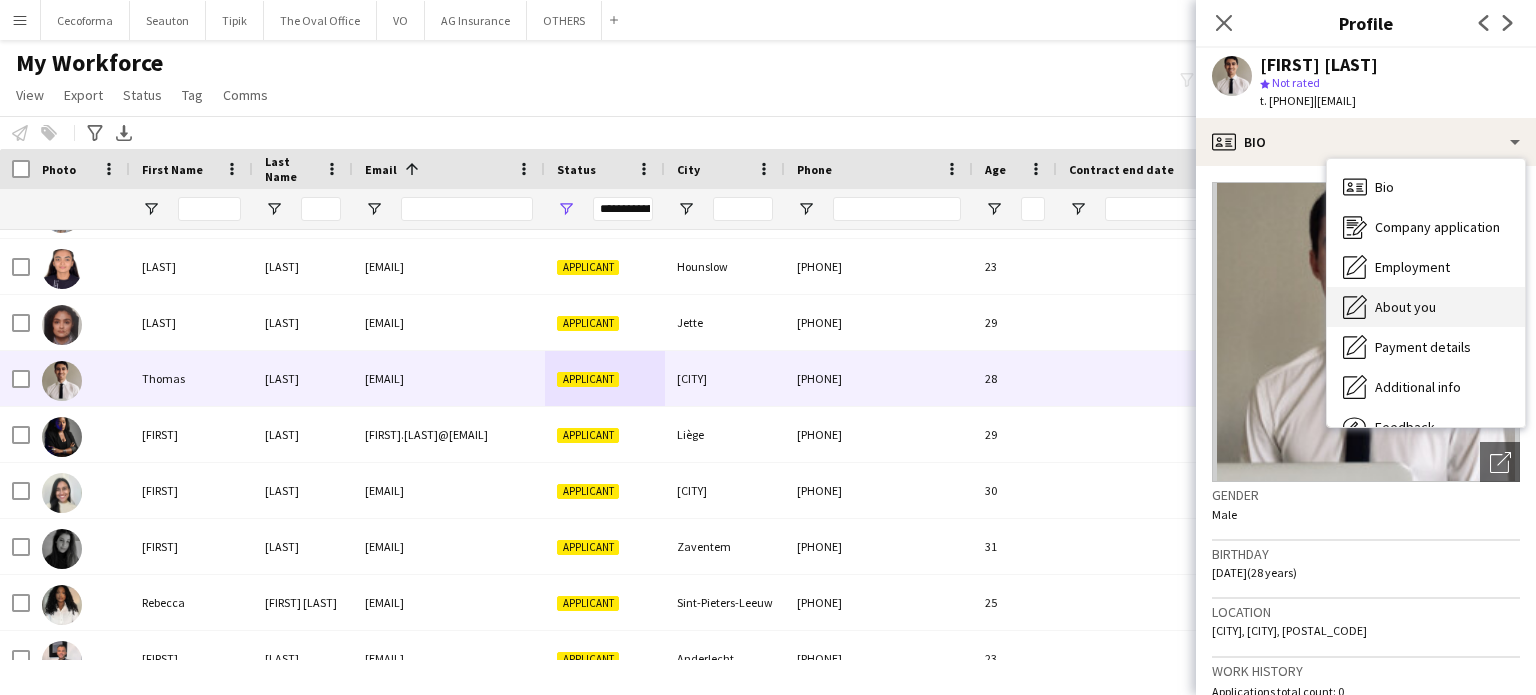 click on "About you
About you" at bounding box center [1426, 307] 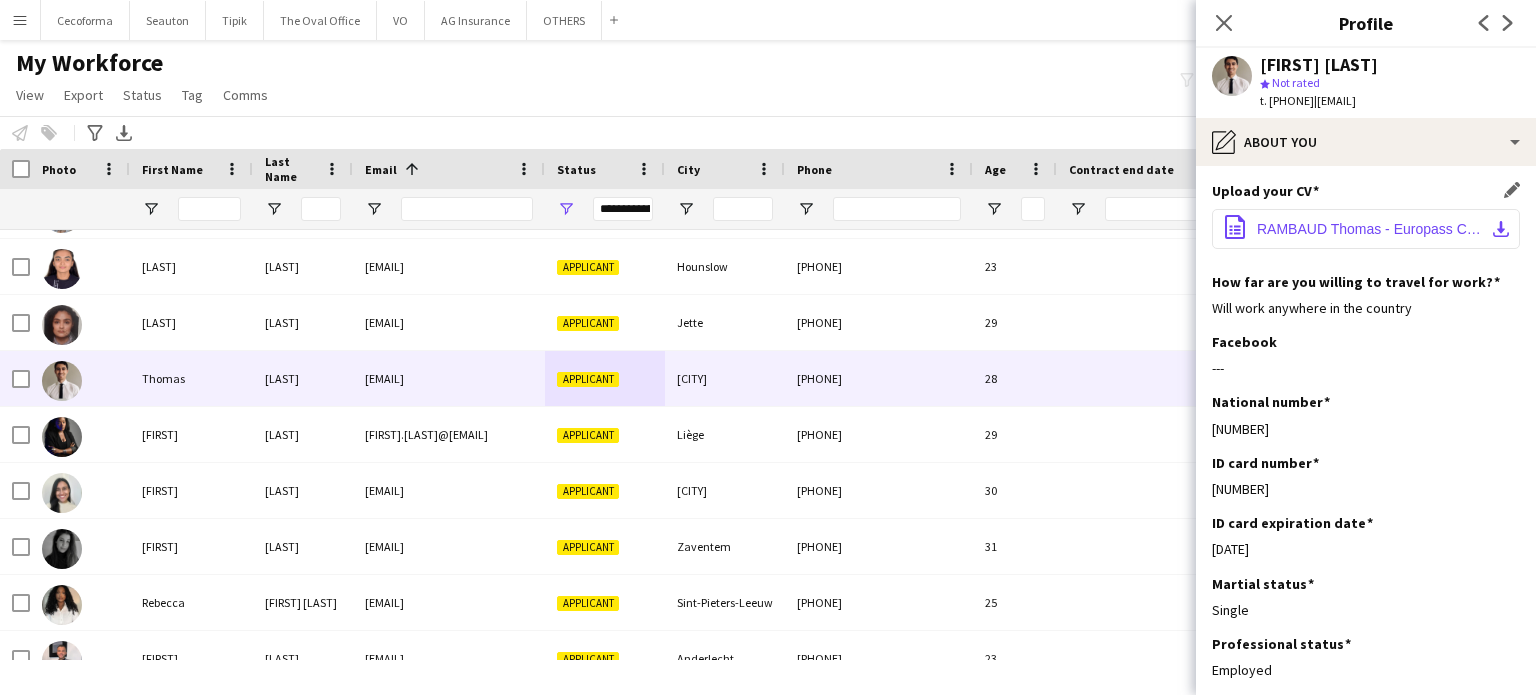 click on "RAMBAUD Thomas - Europass CV.pdf" 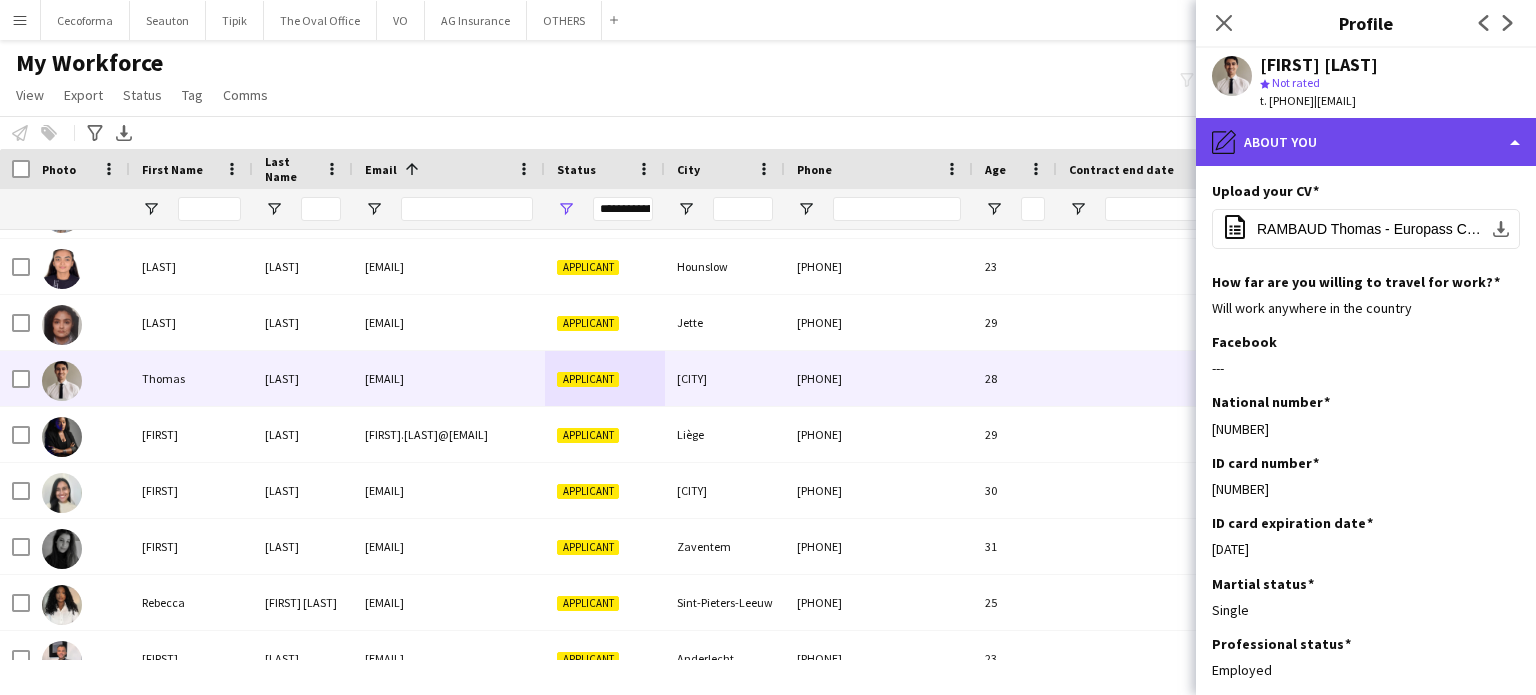 click on "pencil4
About you" 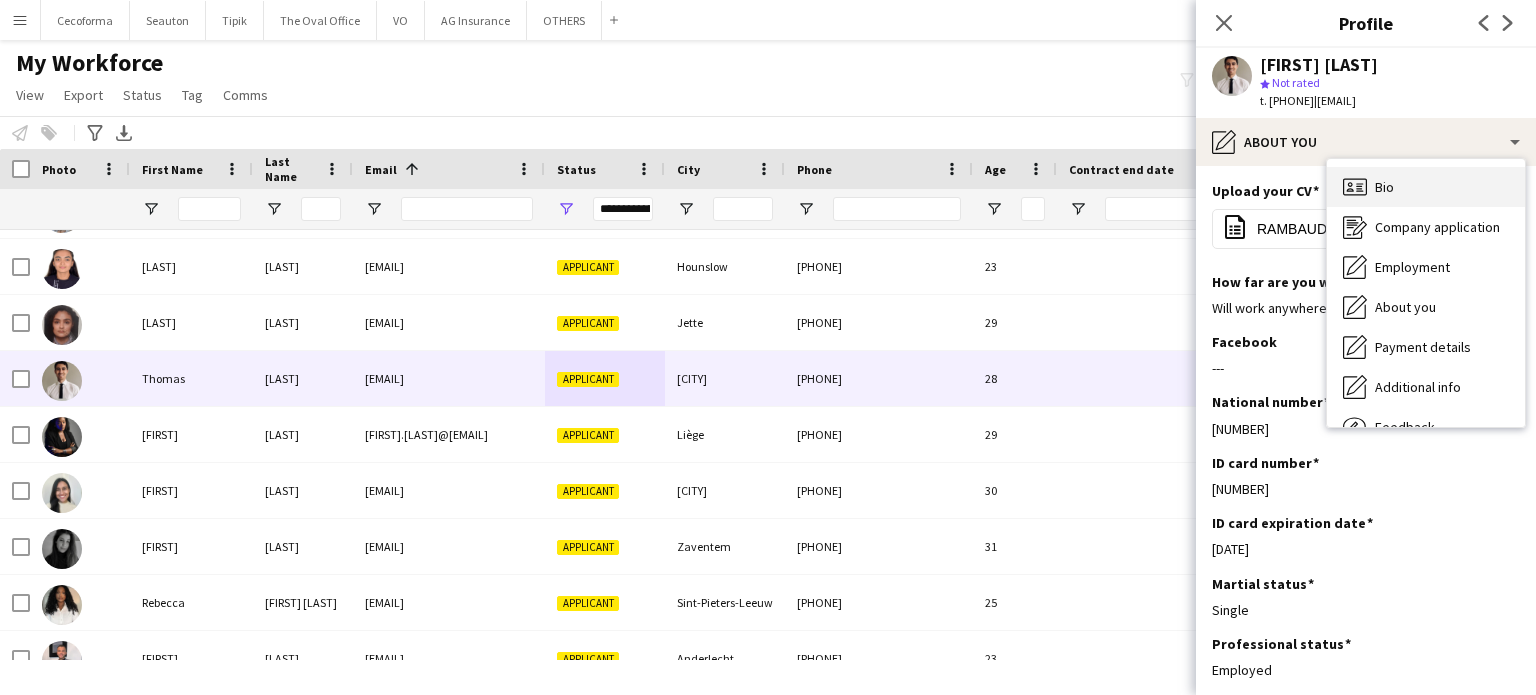 click on "Bio
Bio" at bounding box center (1426, 187) 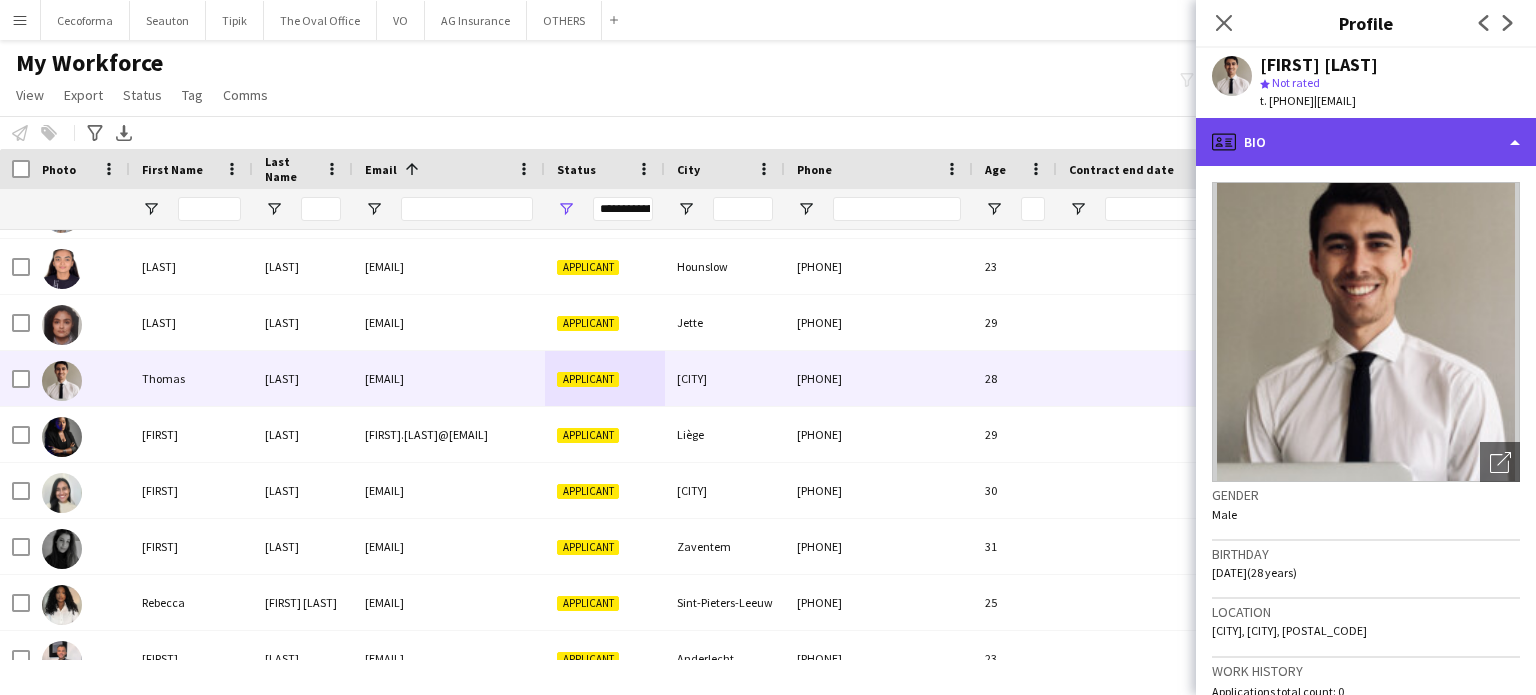 click on "profile
Bio" 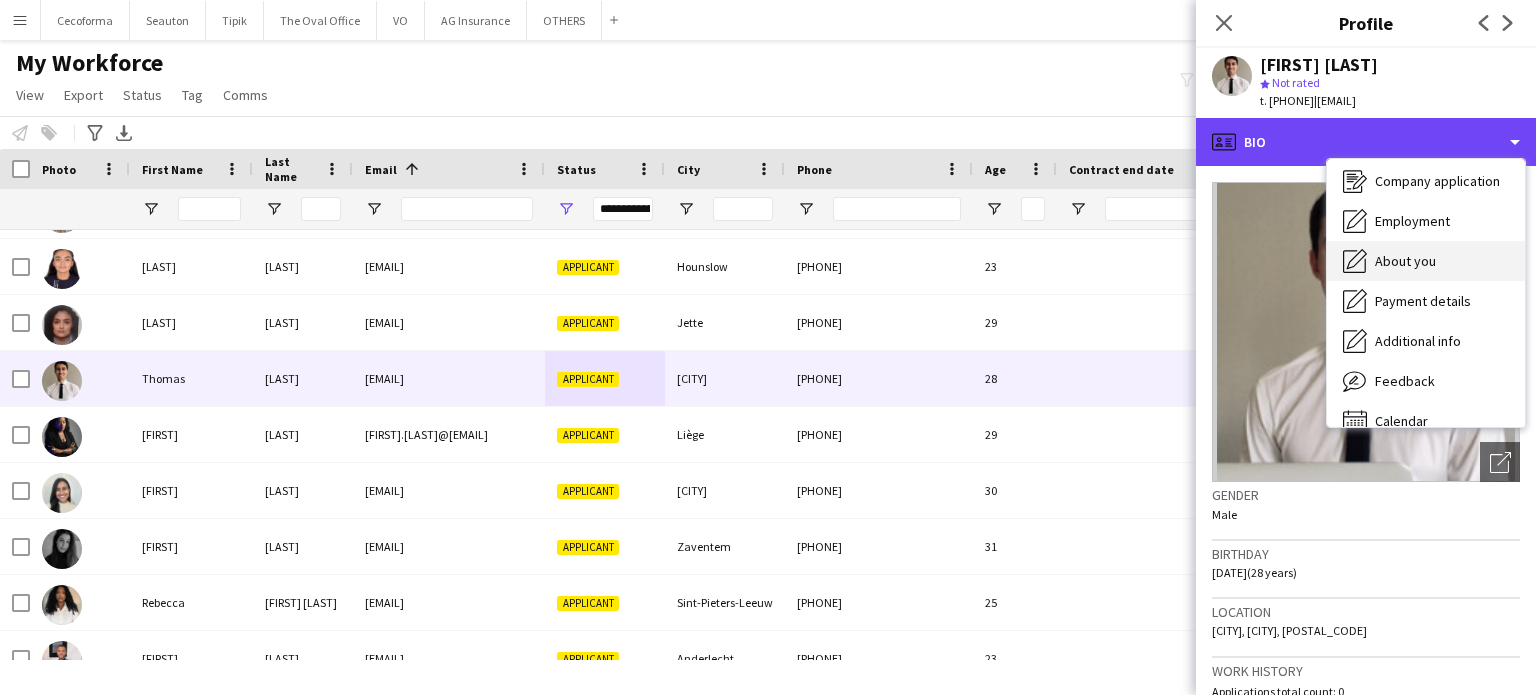 scroll, scrollTop: 68, scrollLeft: 0, axis: vertical 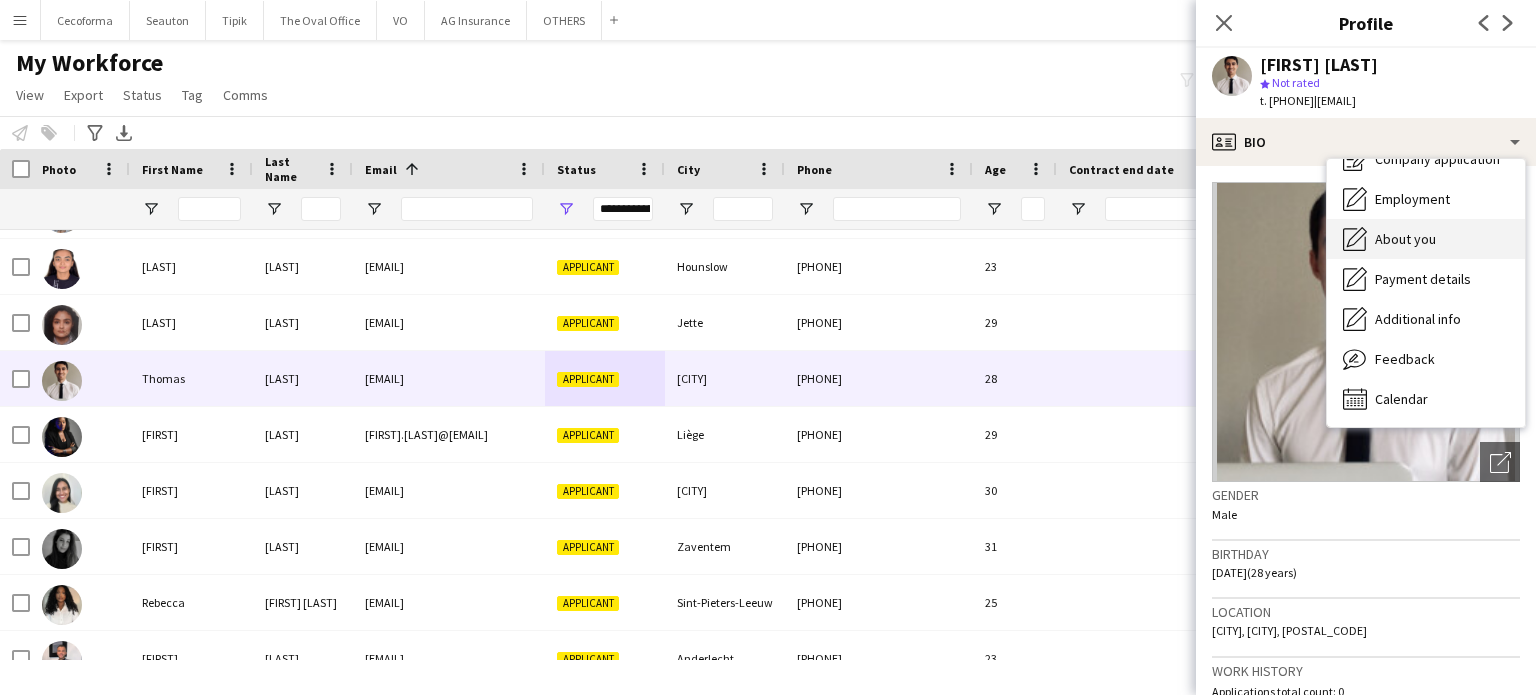 click on "About you" at bounding box center [1405, 239] 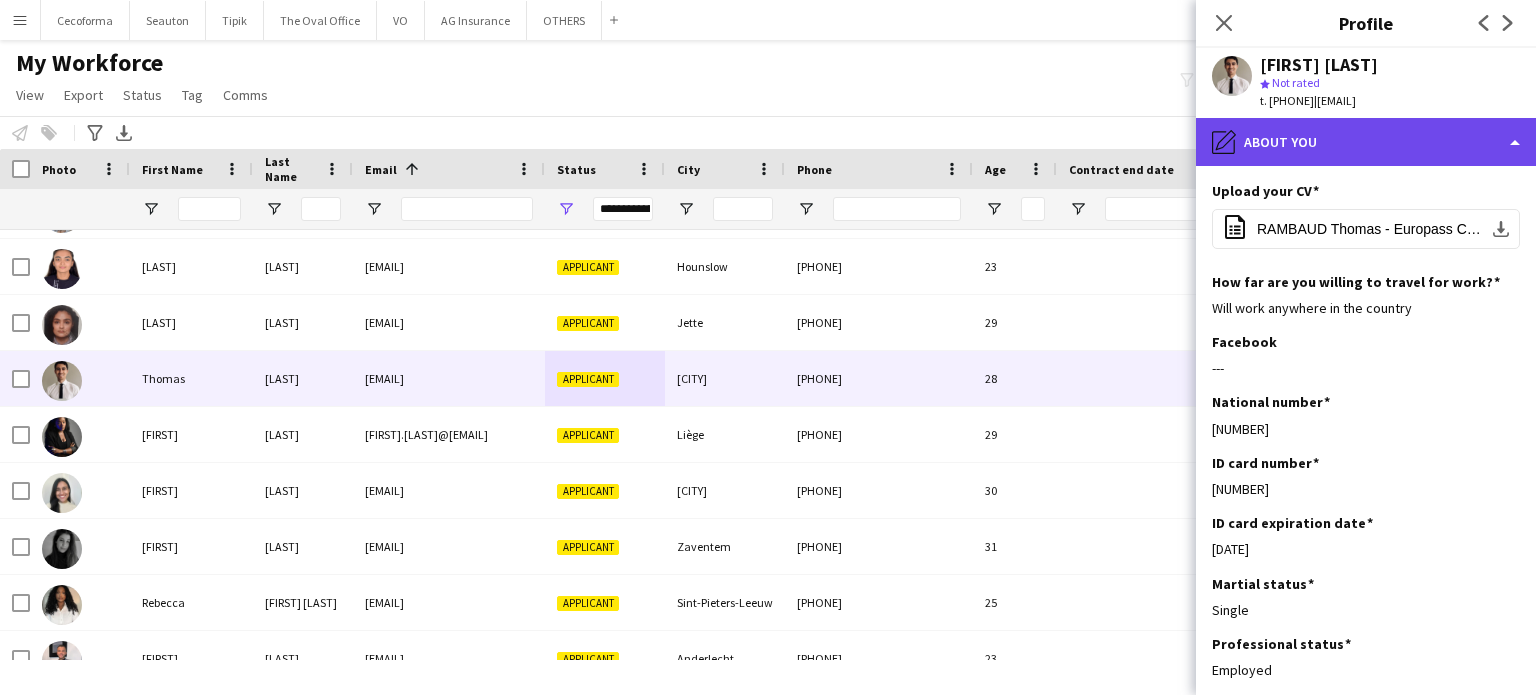 click on "pencil4
About you" 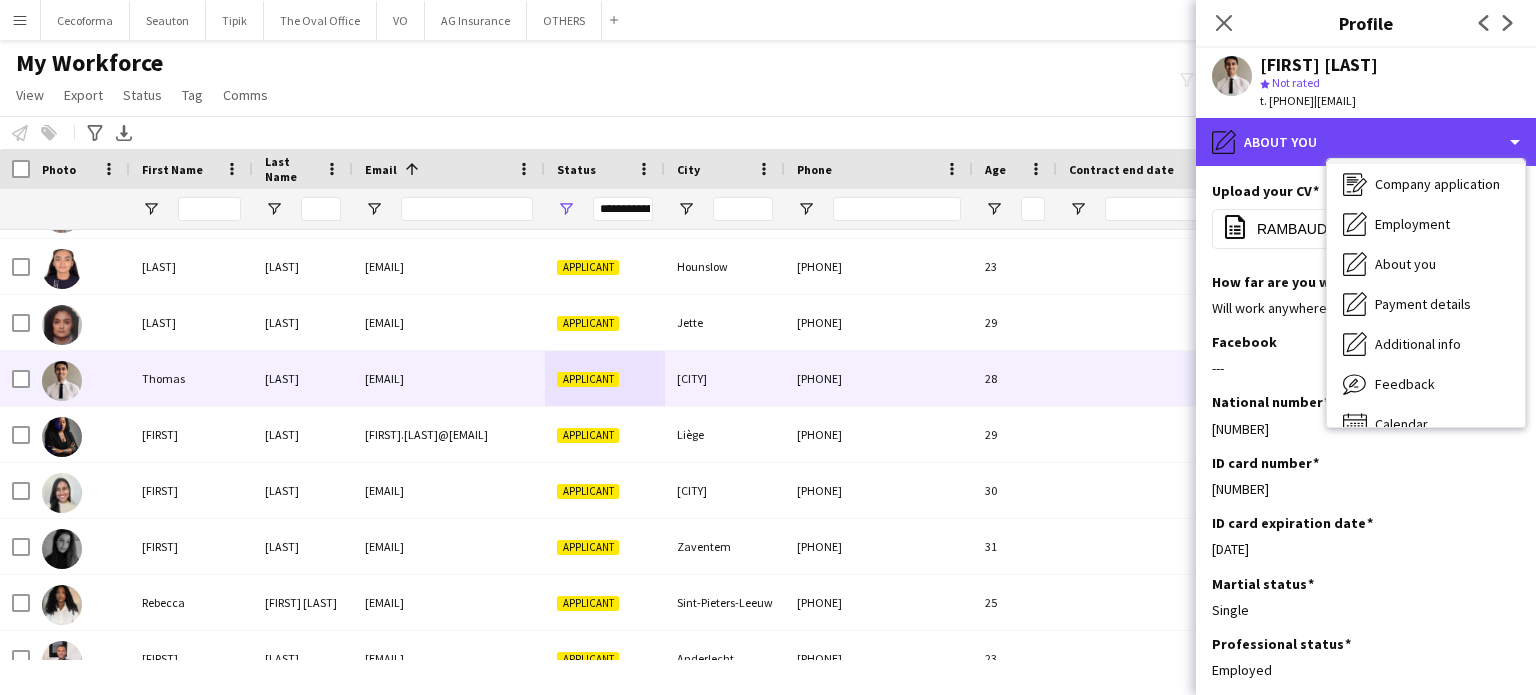 scroll, scrollTop: 0, scrollLeft: 0, axis: both 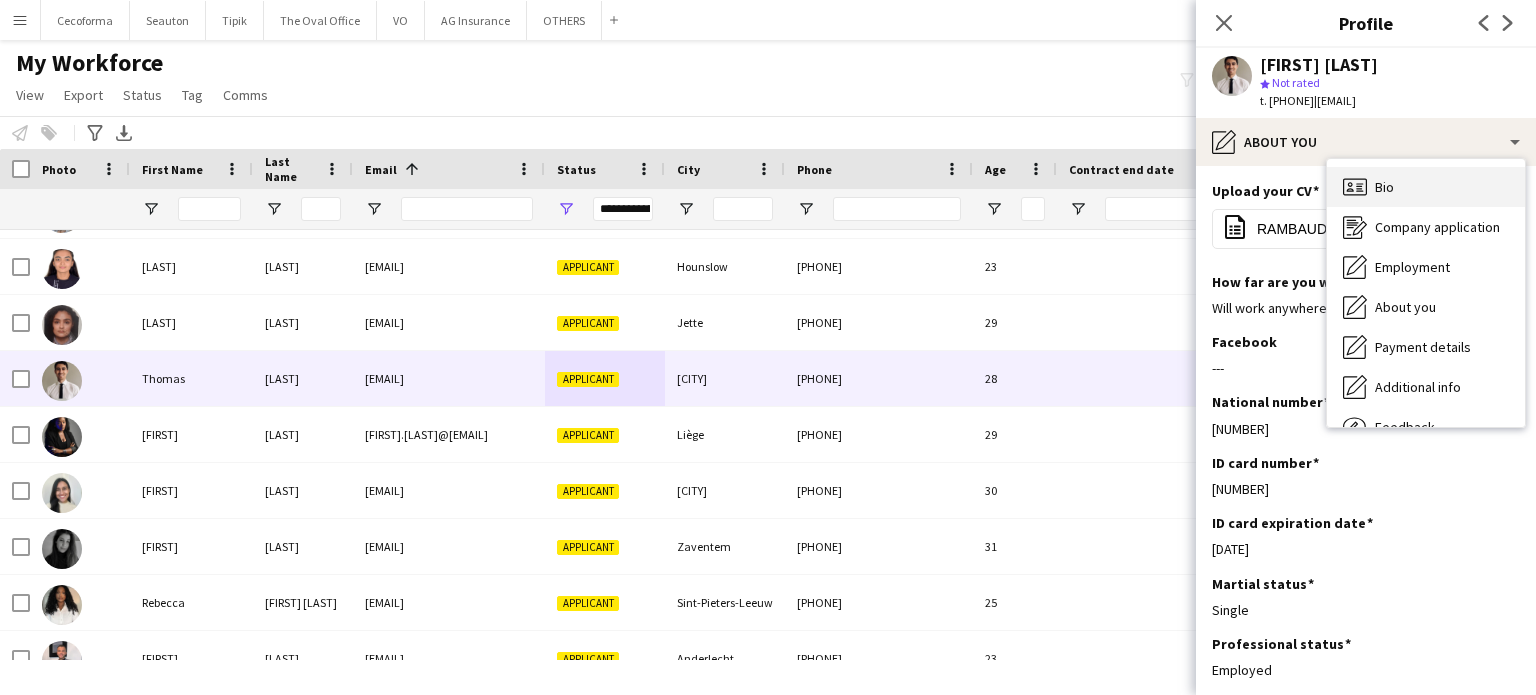 click on "Bio
Bio" at bounding box center [1426, 187] 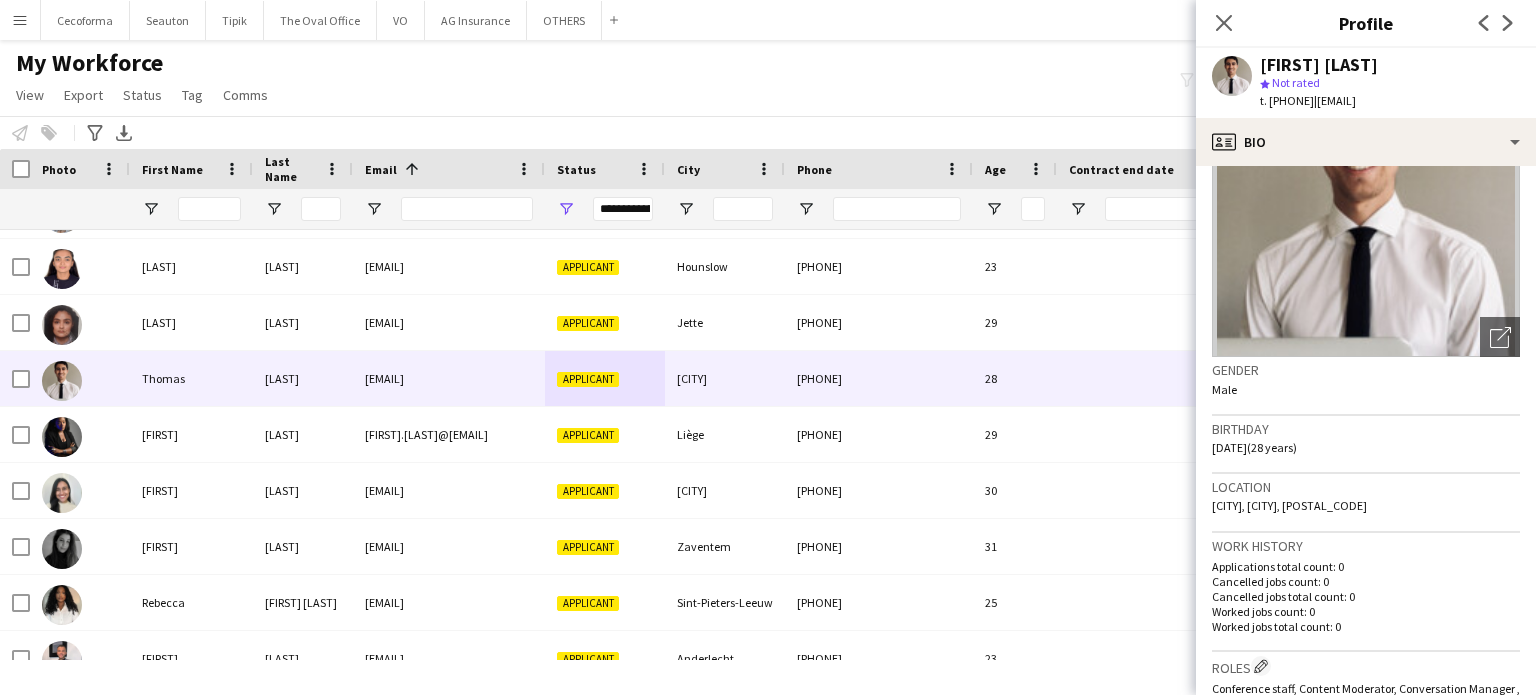 scroll, scrollTop: 300, scrollLeft: 0, axis: vertical 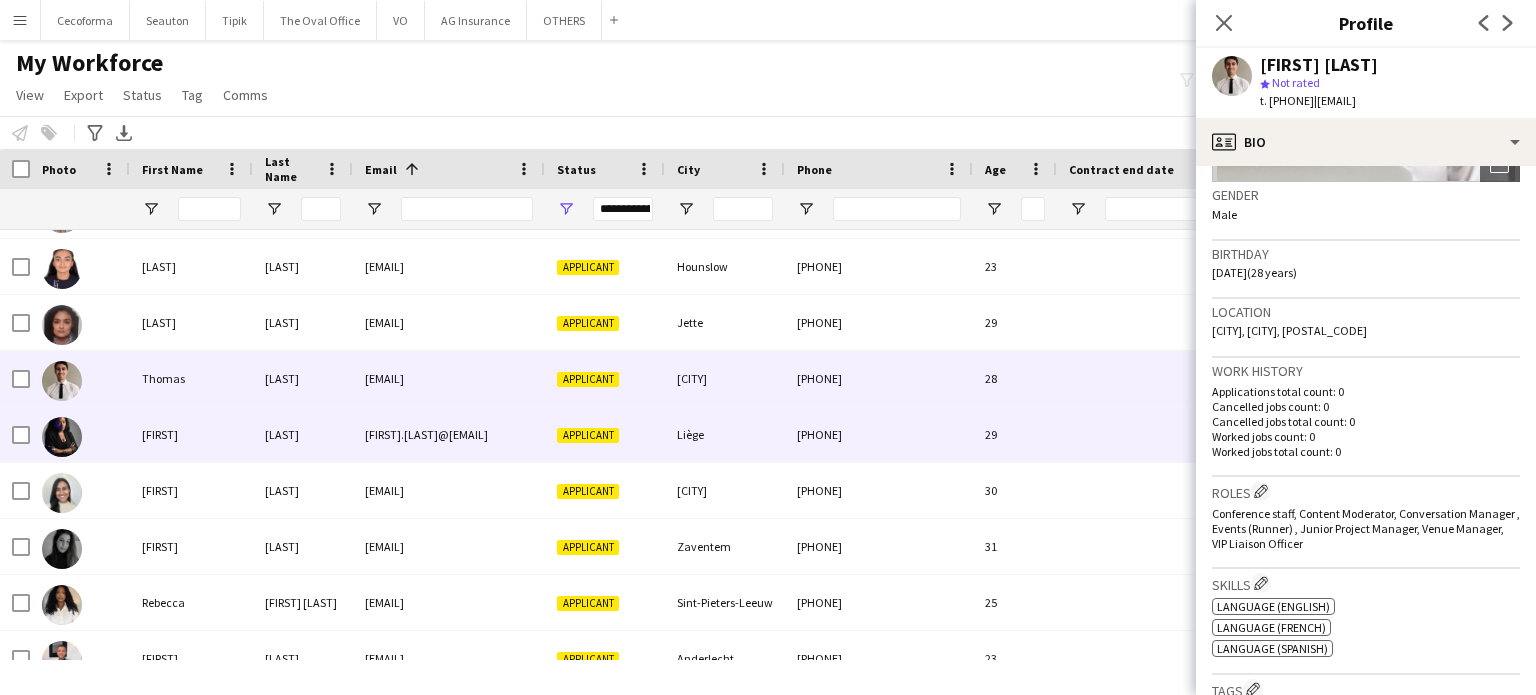 click on "[FIRST].[LAST]@[EMAIL]" at bounding box center [449, 434] 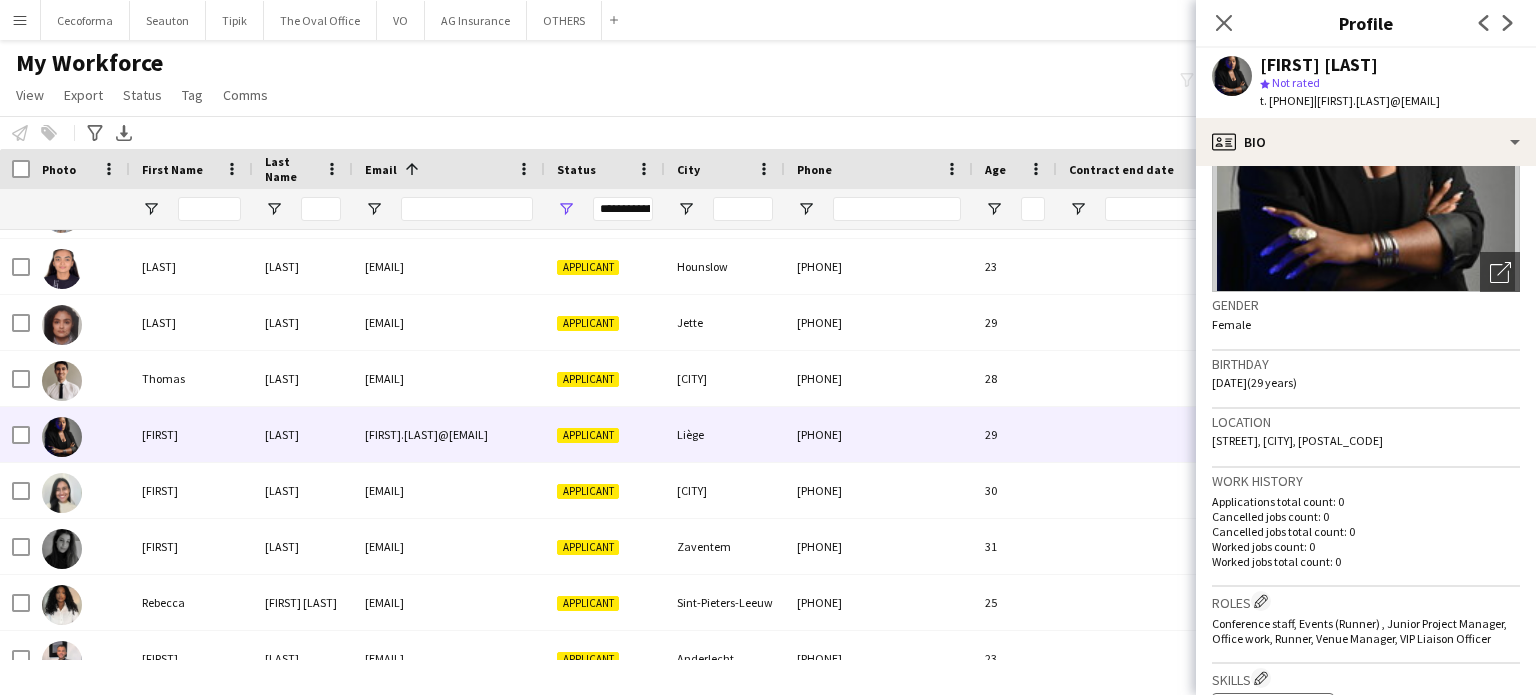 scroll, scrollTop: 100, scrollLeft: 0, axis: vertical 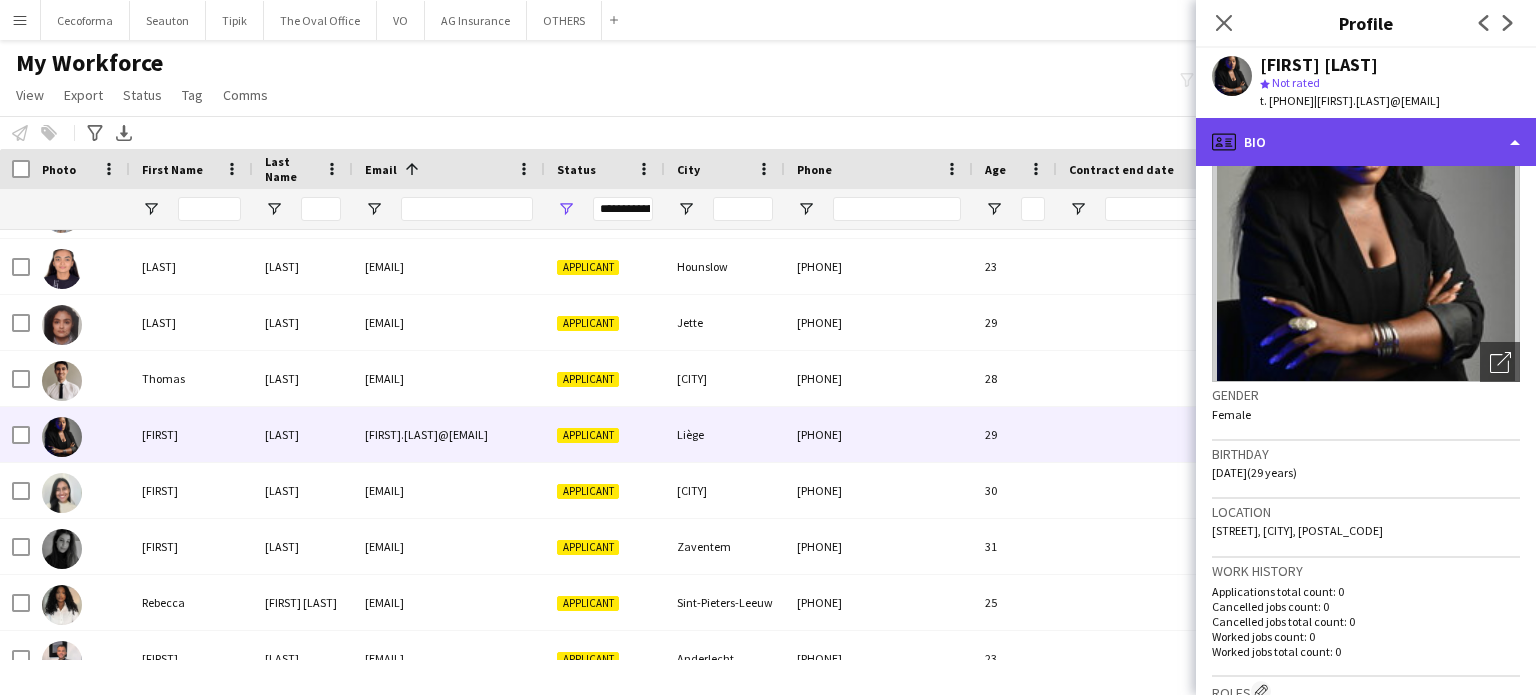 click on "profile
Bio" 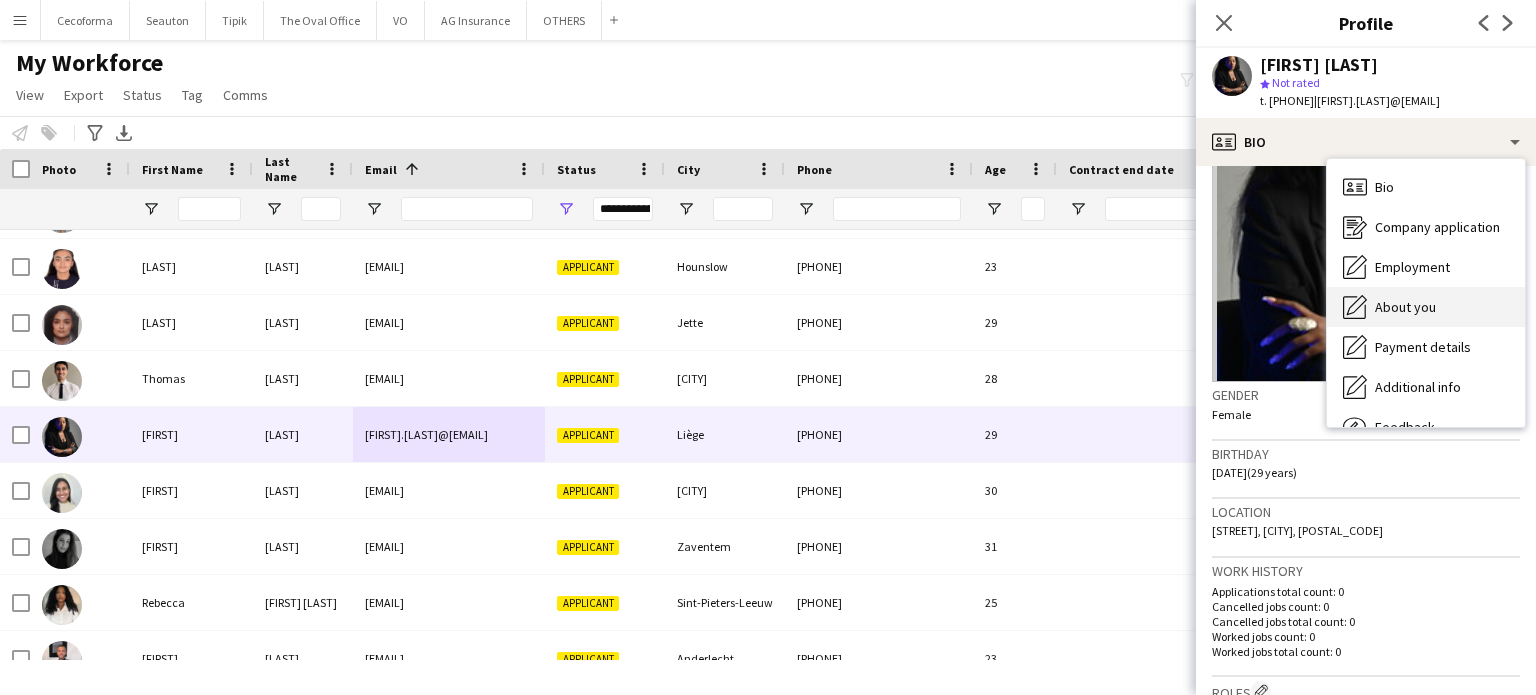 click on "About you" at bounding box center [1405, 307] 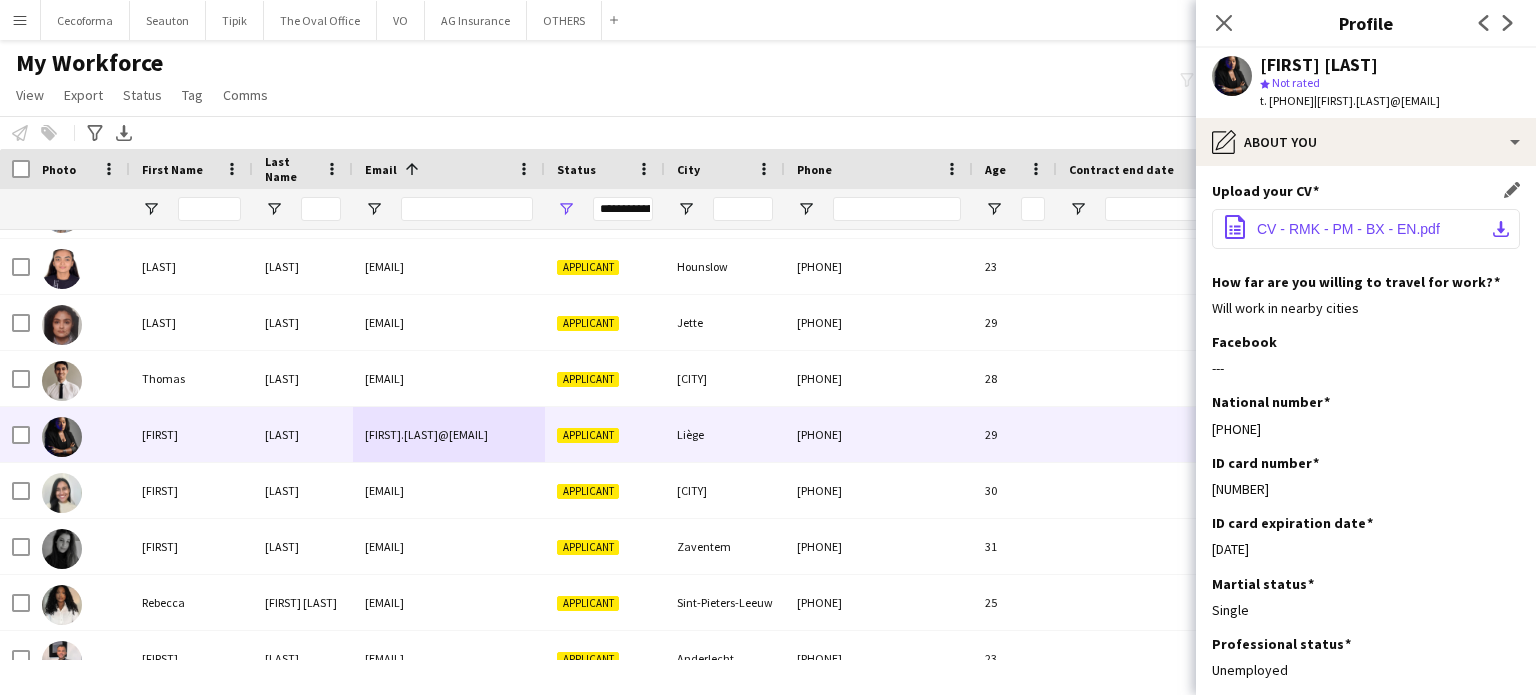 click on "CV - [LAST] - [DATE] [TEXT].pdf" 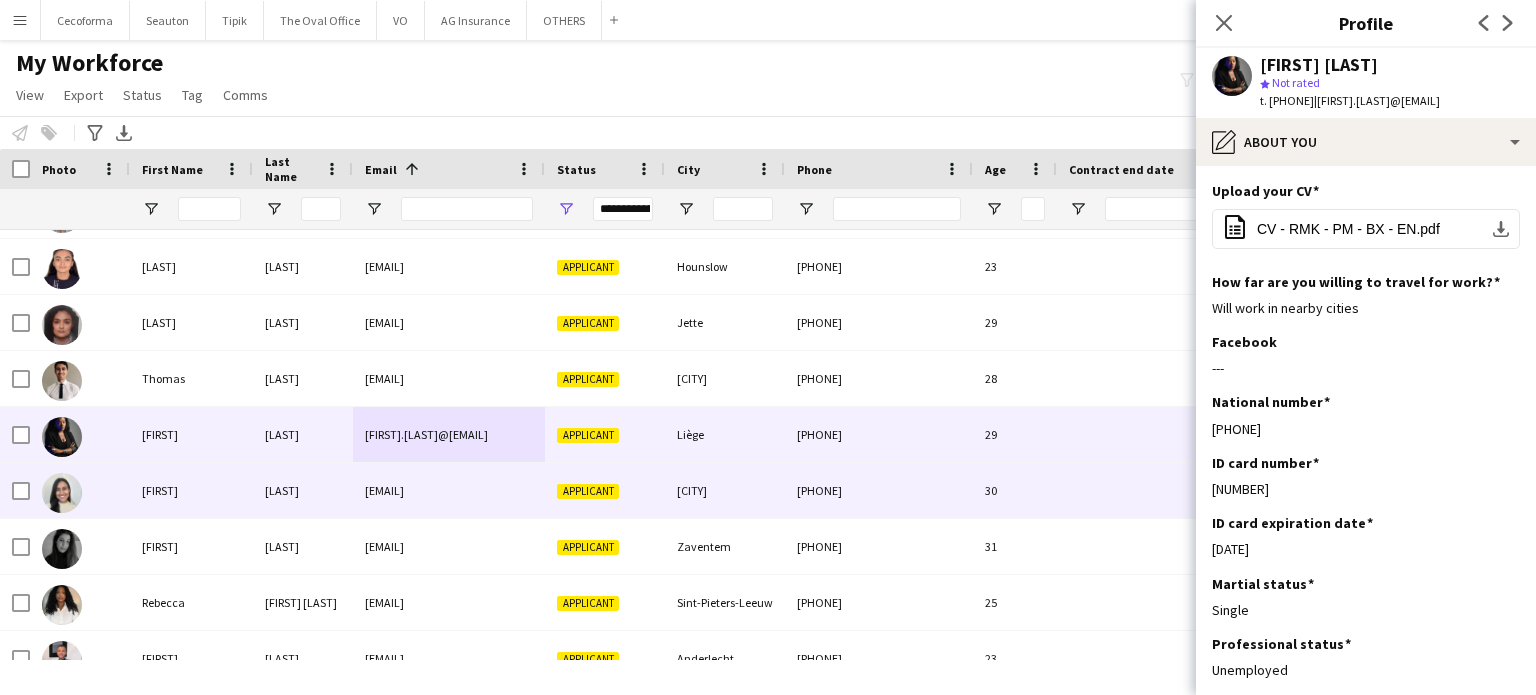 scroll, scrollTop: 12104, scrollLeft: 0, axis: vertical 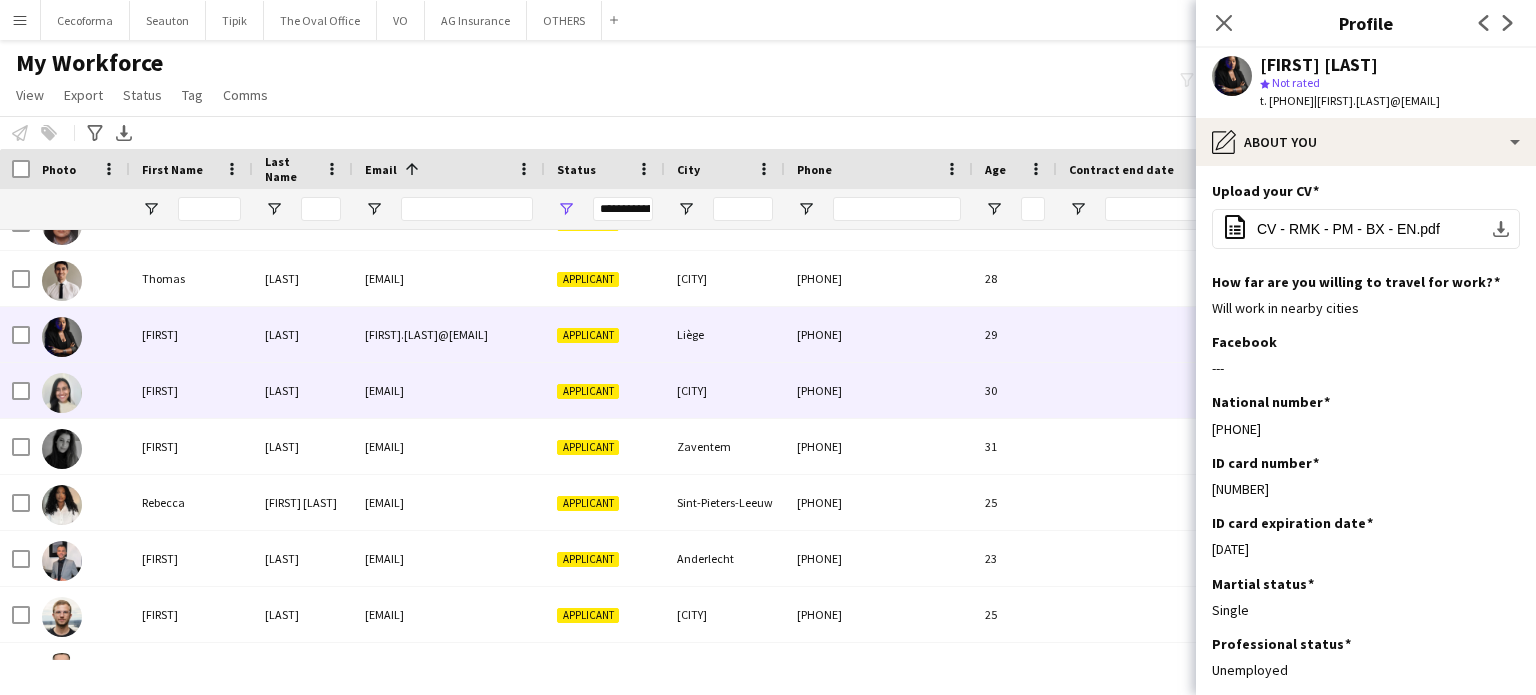 click on "[PHONE]" at bounding box center (879, 390) 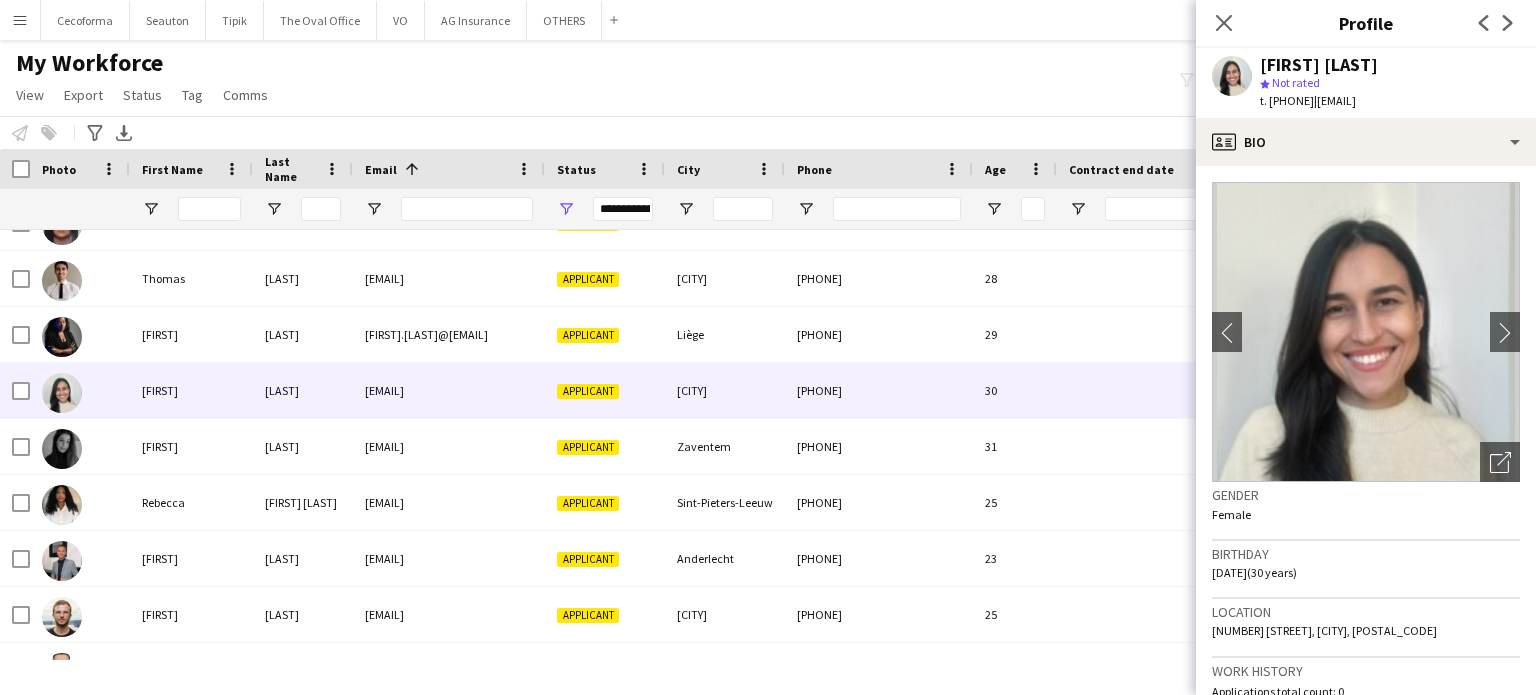 scroll, scrollTop: 100, scrollLeft: 0, axis: vertical 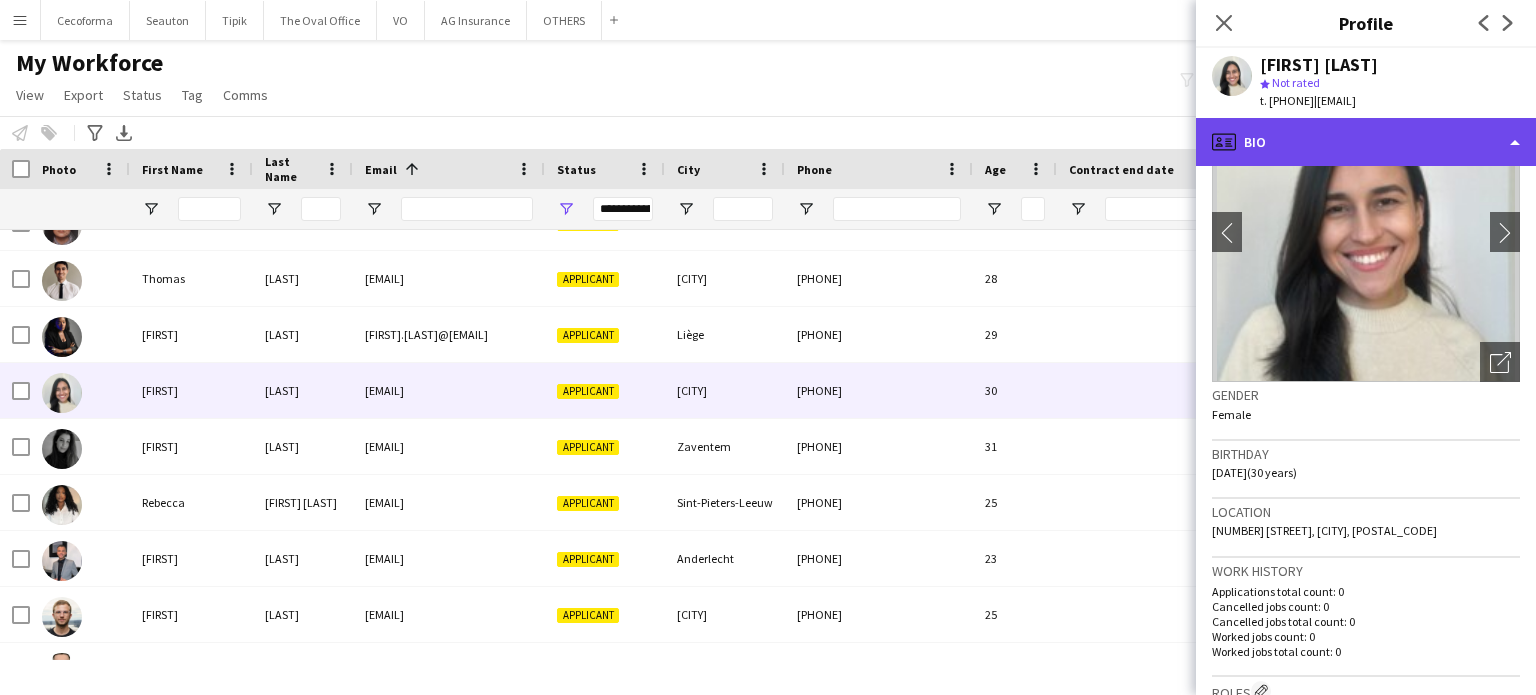 click on "profile
Bio" 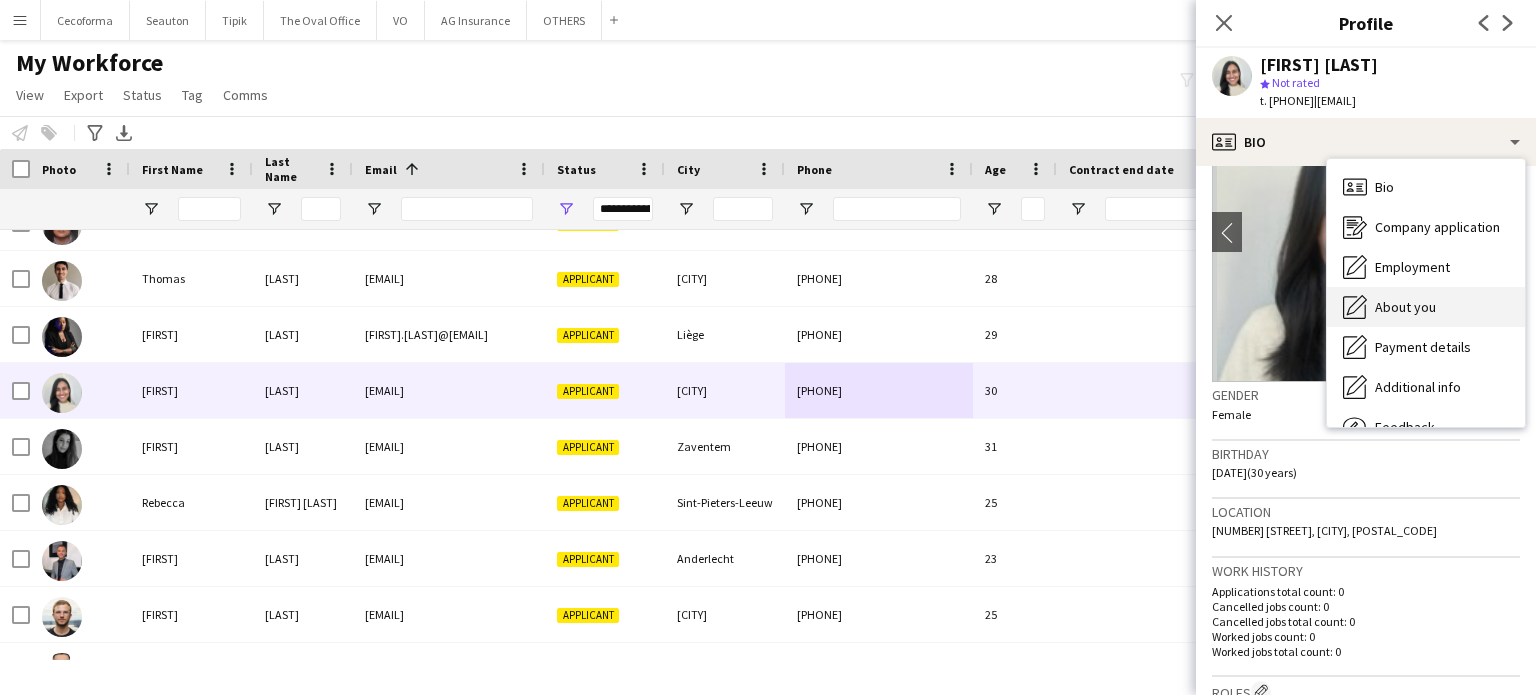 click on "About you" at bounding box center [1405, 307] 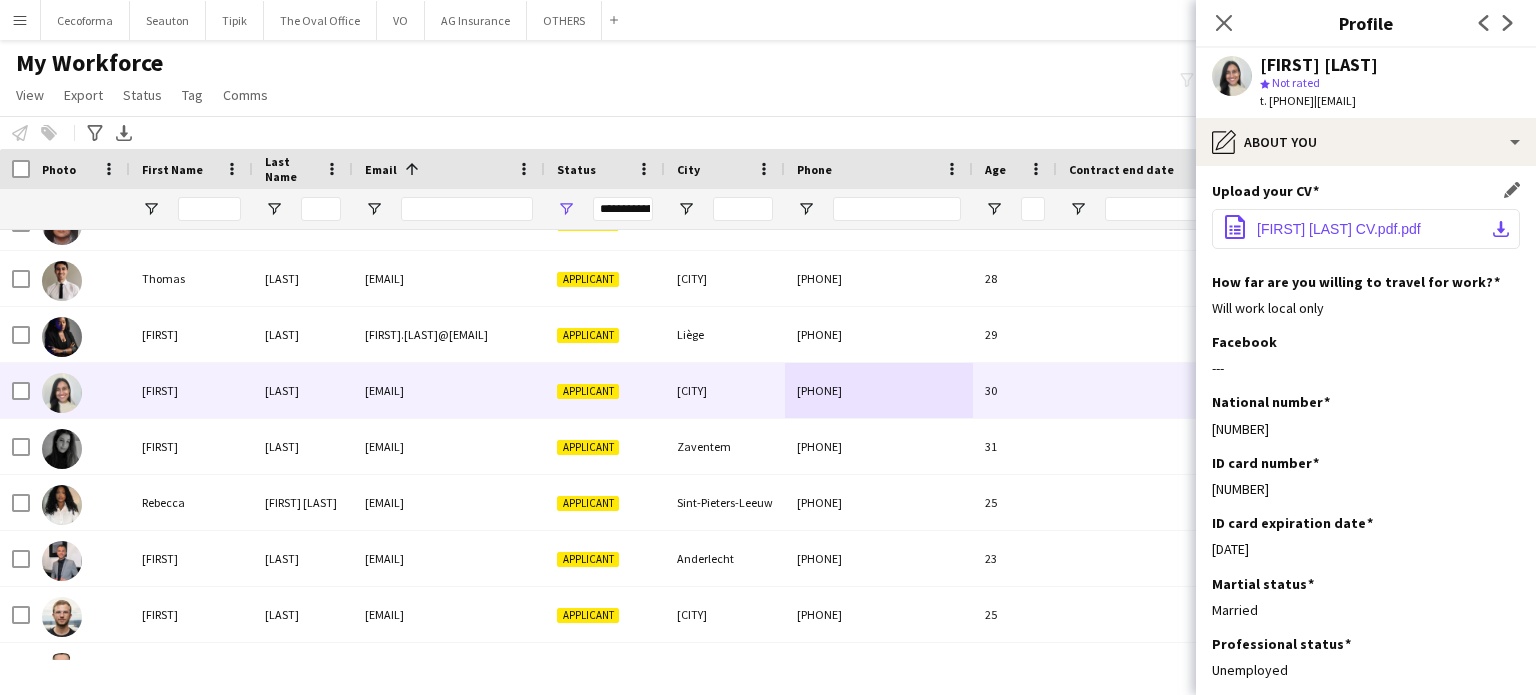 click on "CV [FIRST] [LAST].pdf" 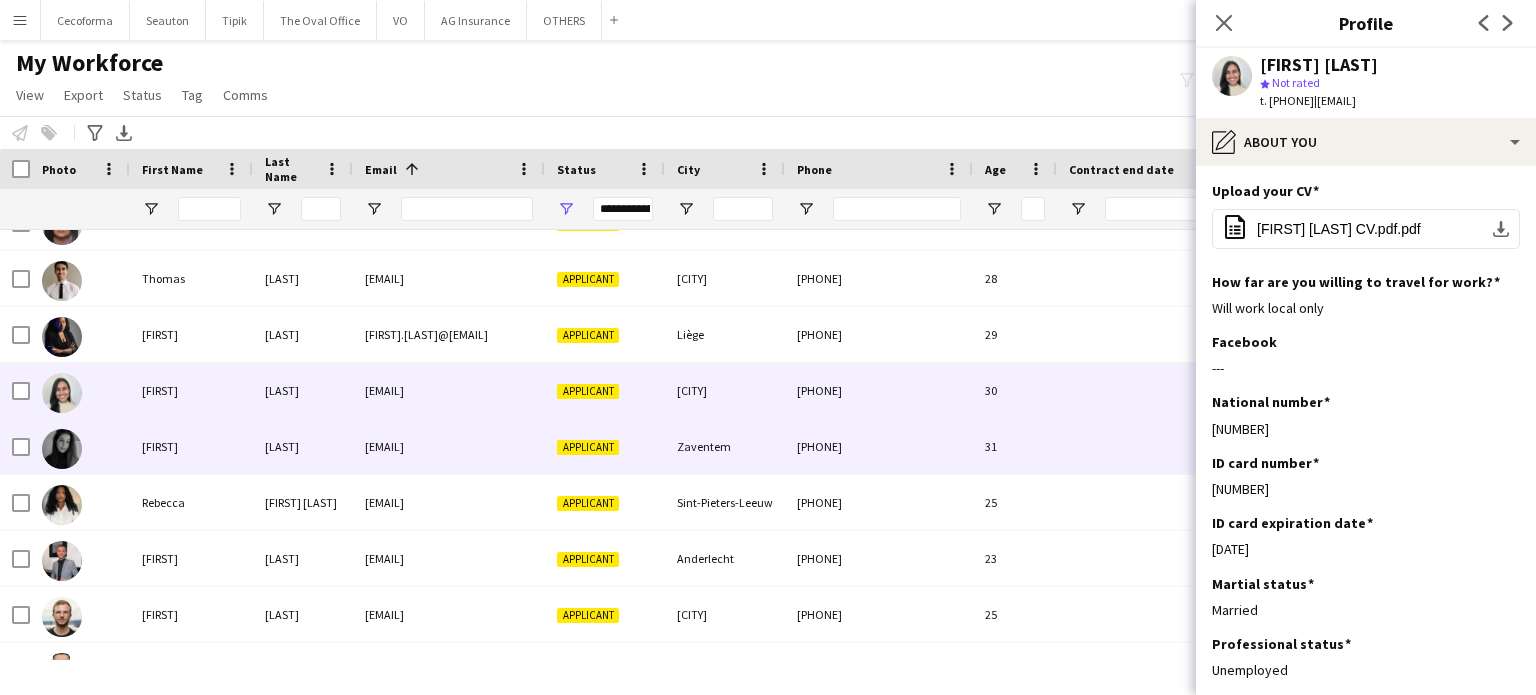 click on "Zaventem" at bounding box center [725, 446] 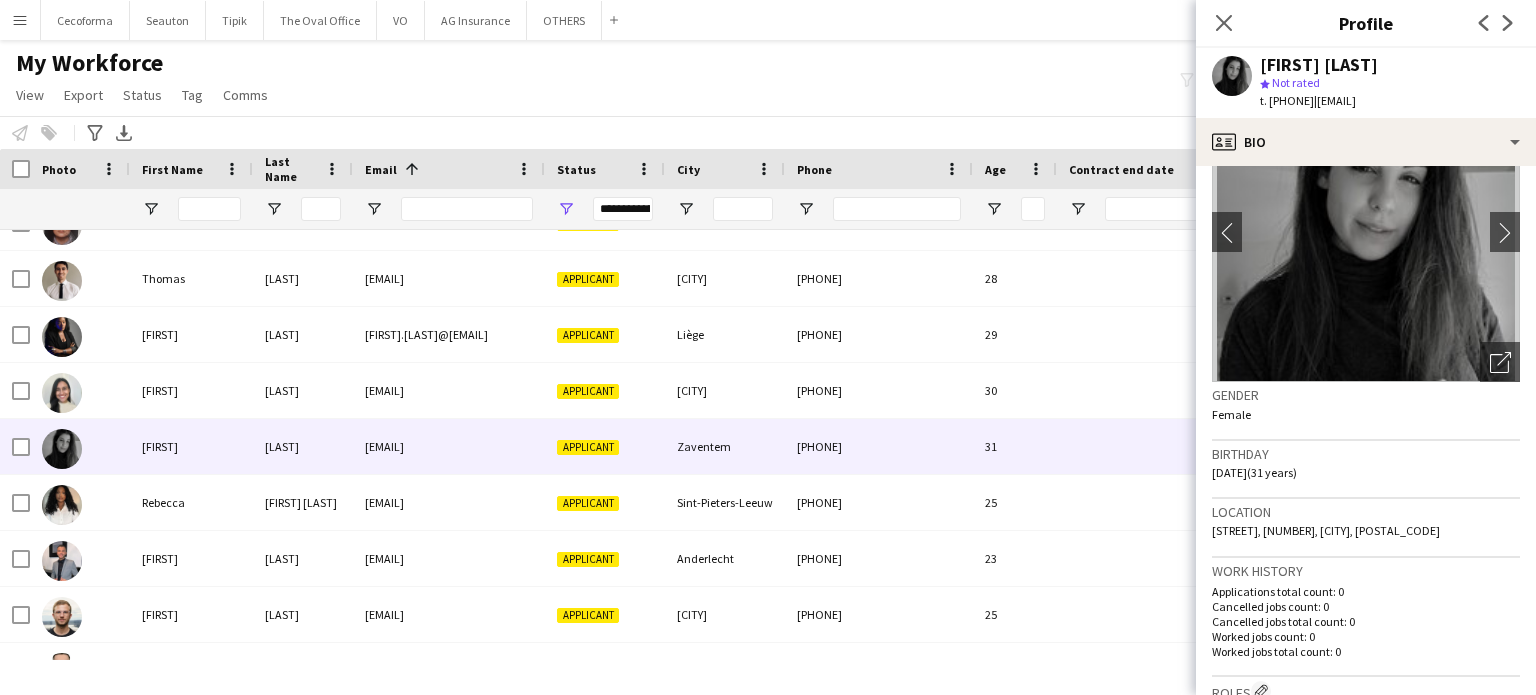 scroll, scrollTop: 100, scrollLeft: 0, axis: vertical 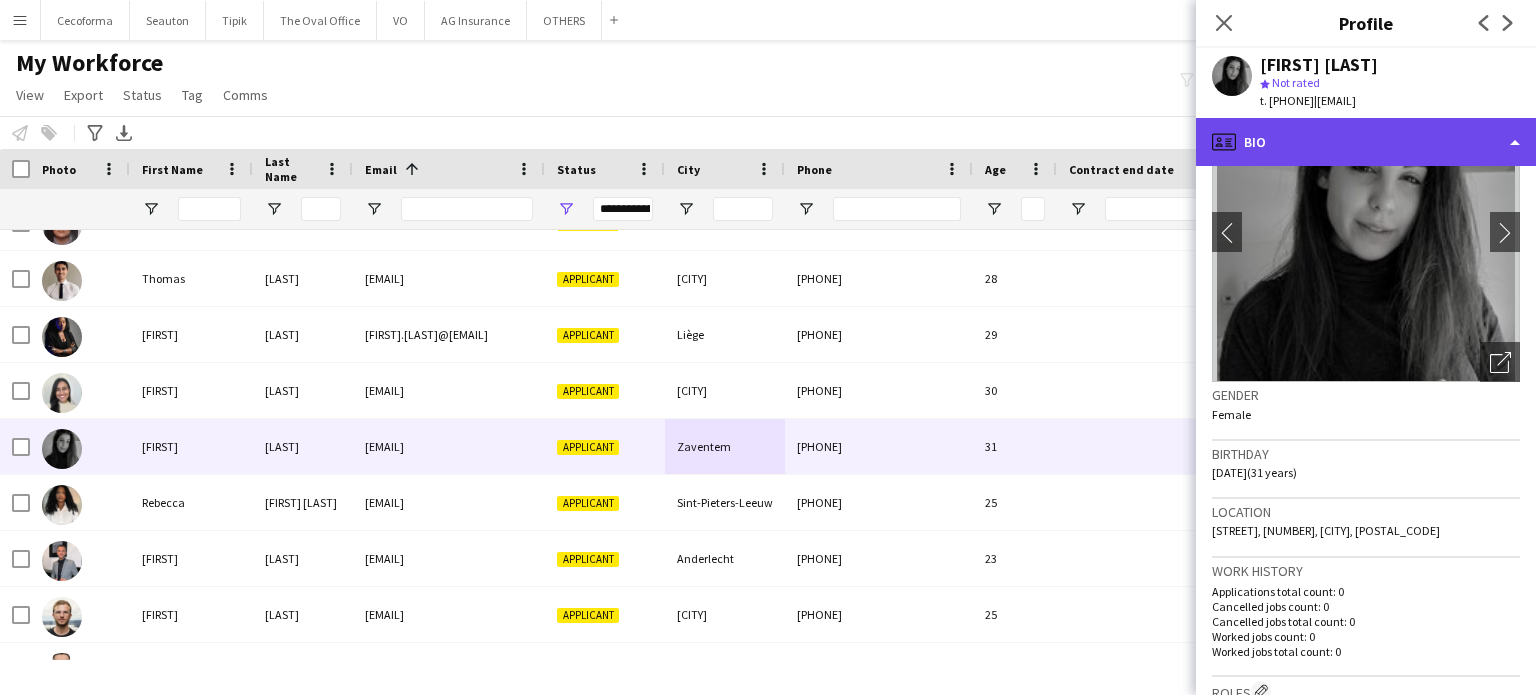 click on "profile
Bio" 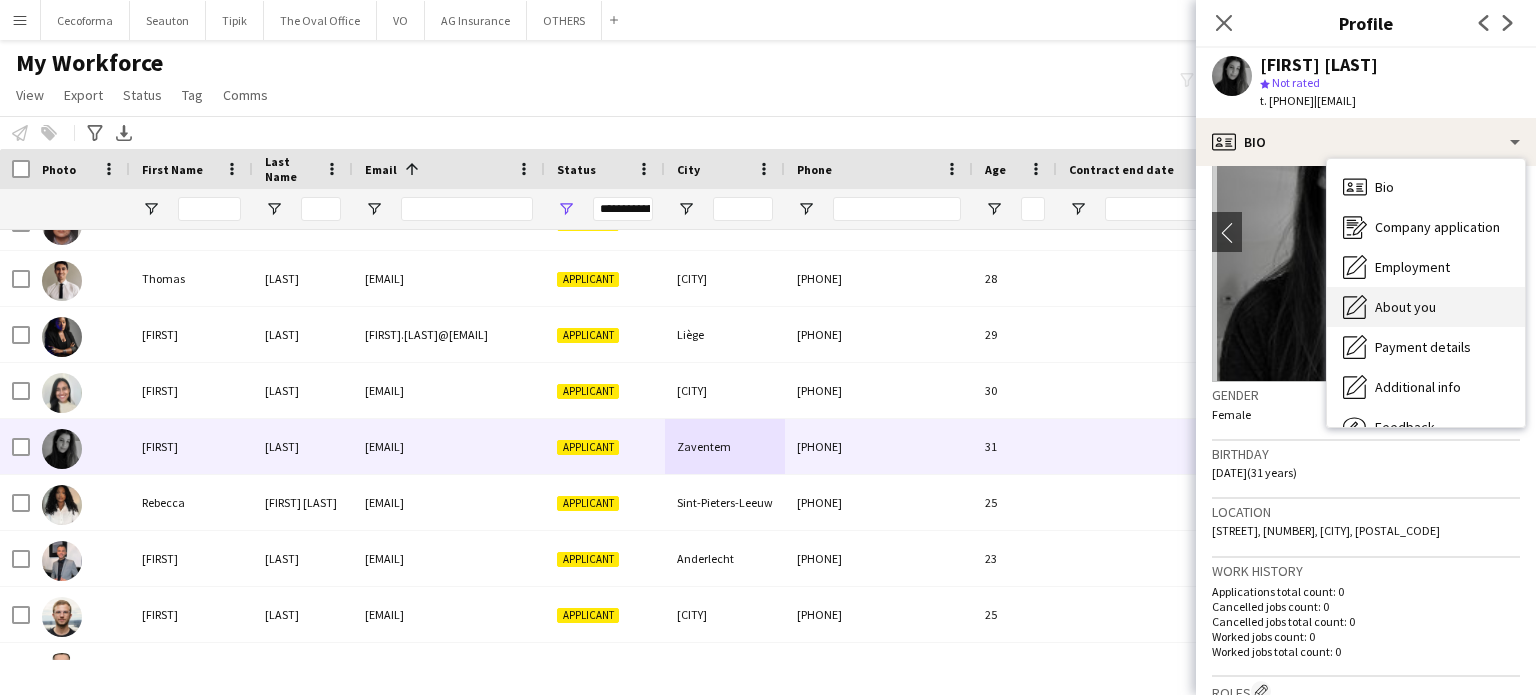 click on "About you
About you" at bounding box center (1426, 307) 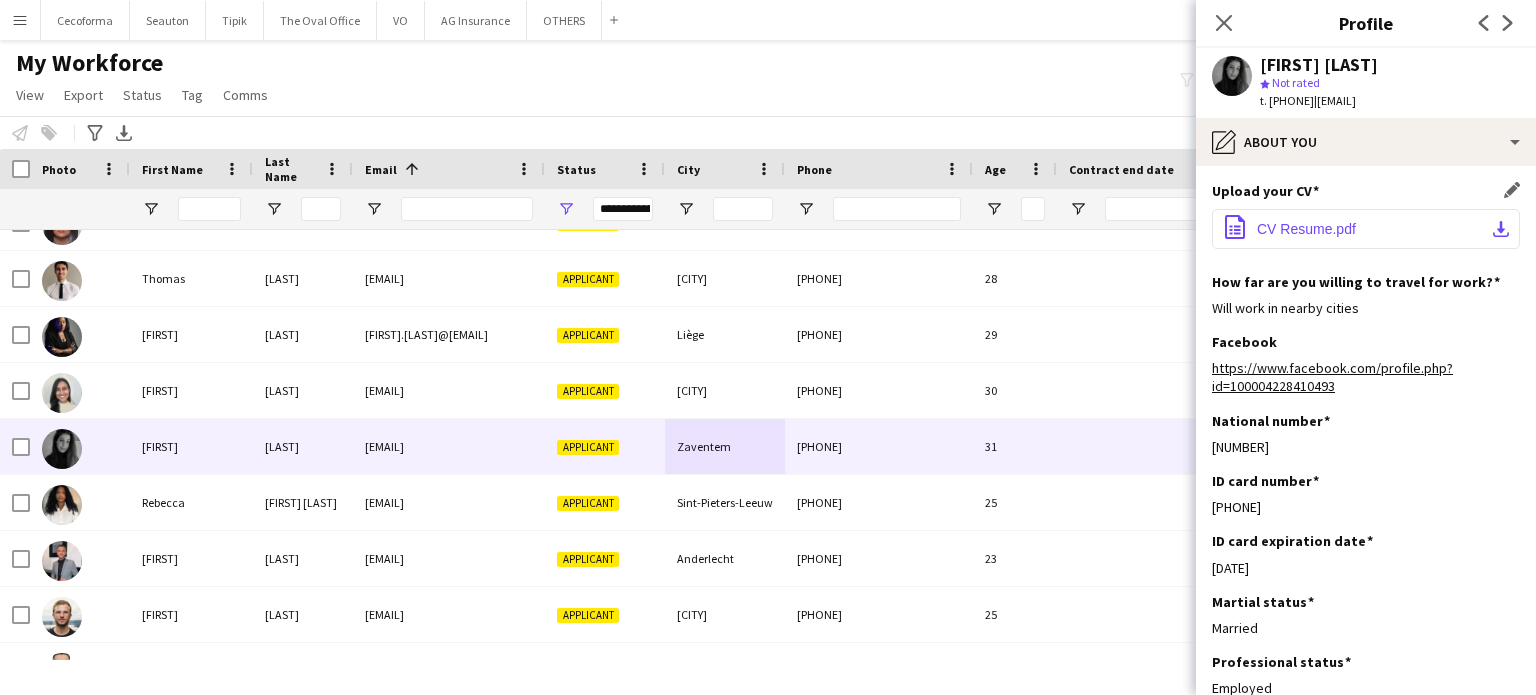click on "CV Resume.pdf" 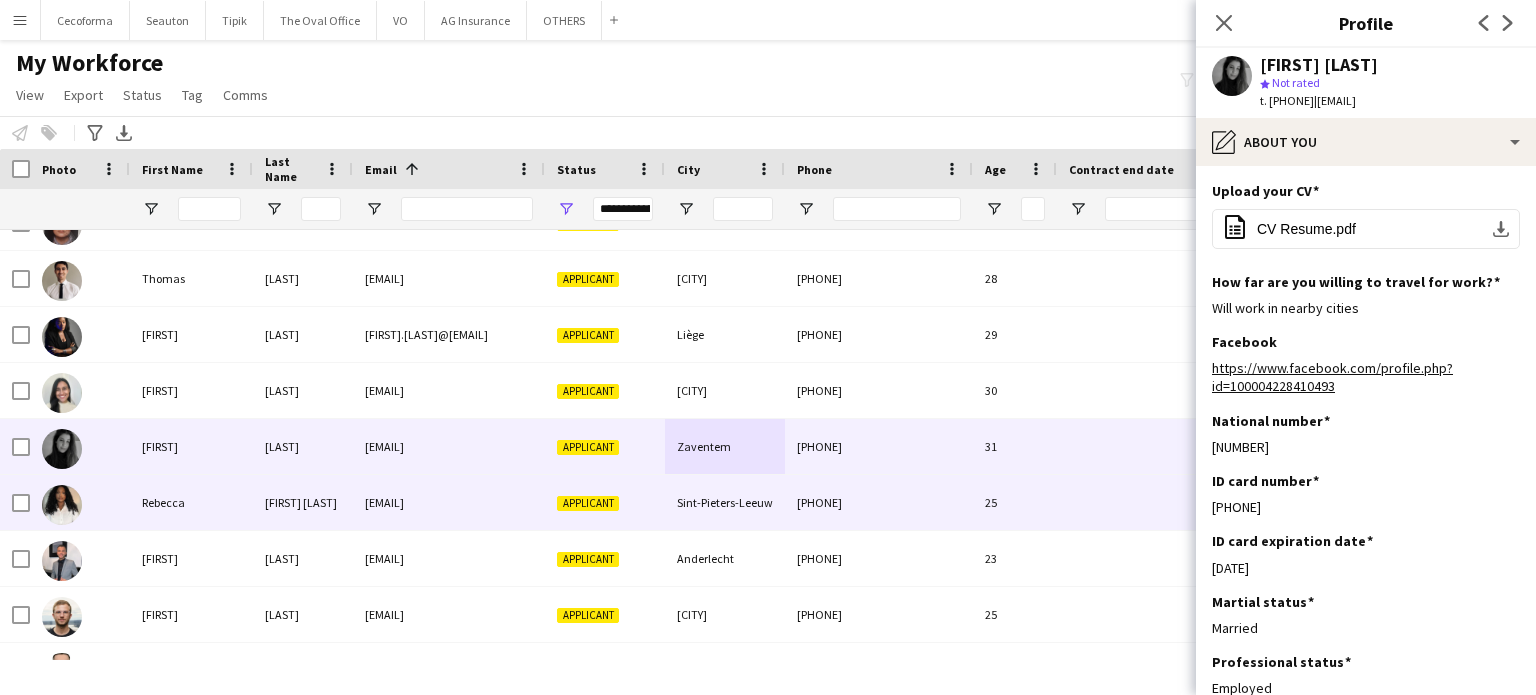 scroll, scrollTop: 12331, scrollLeft: 0, axis: vertical 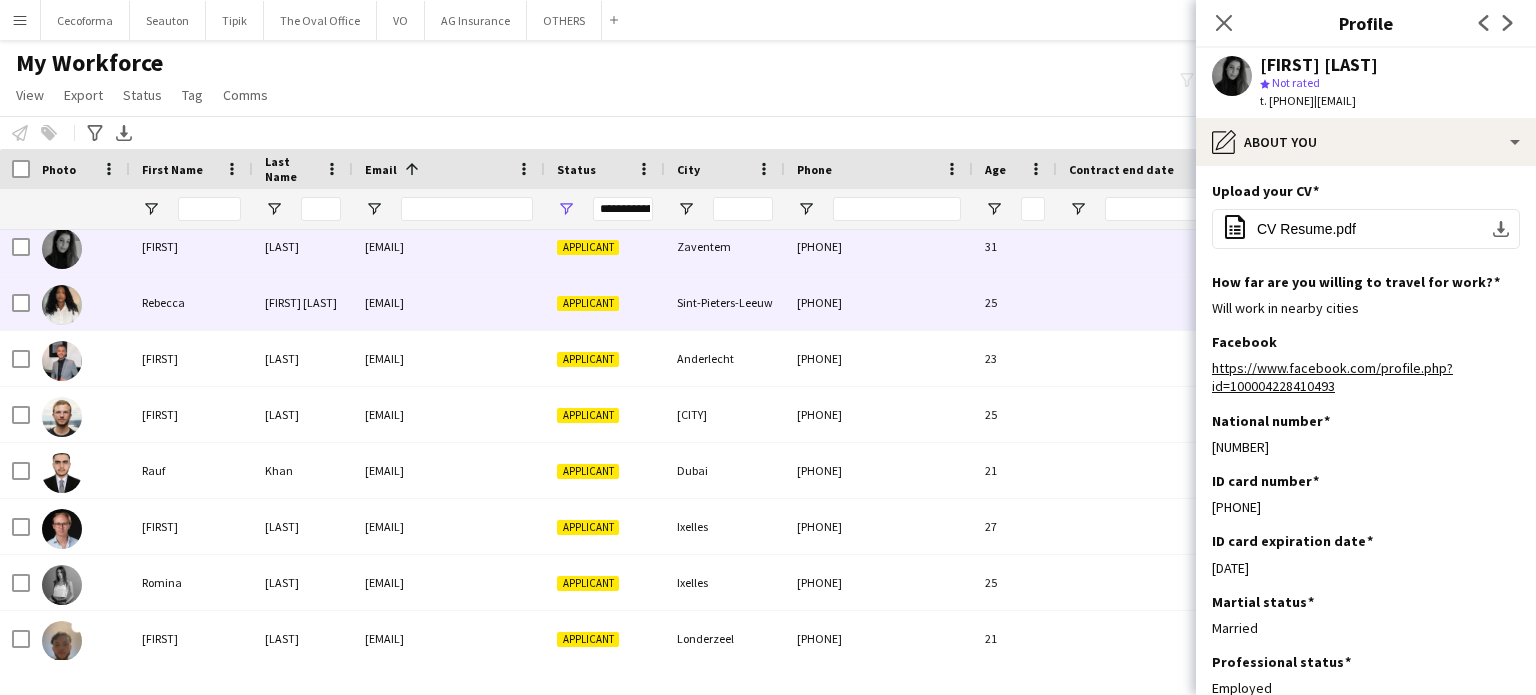 click on "Applicant" at bounding box center (588, 303) 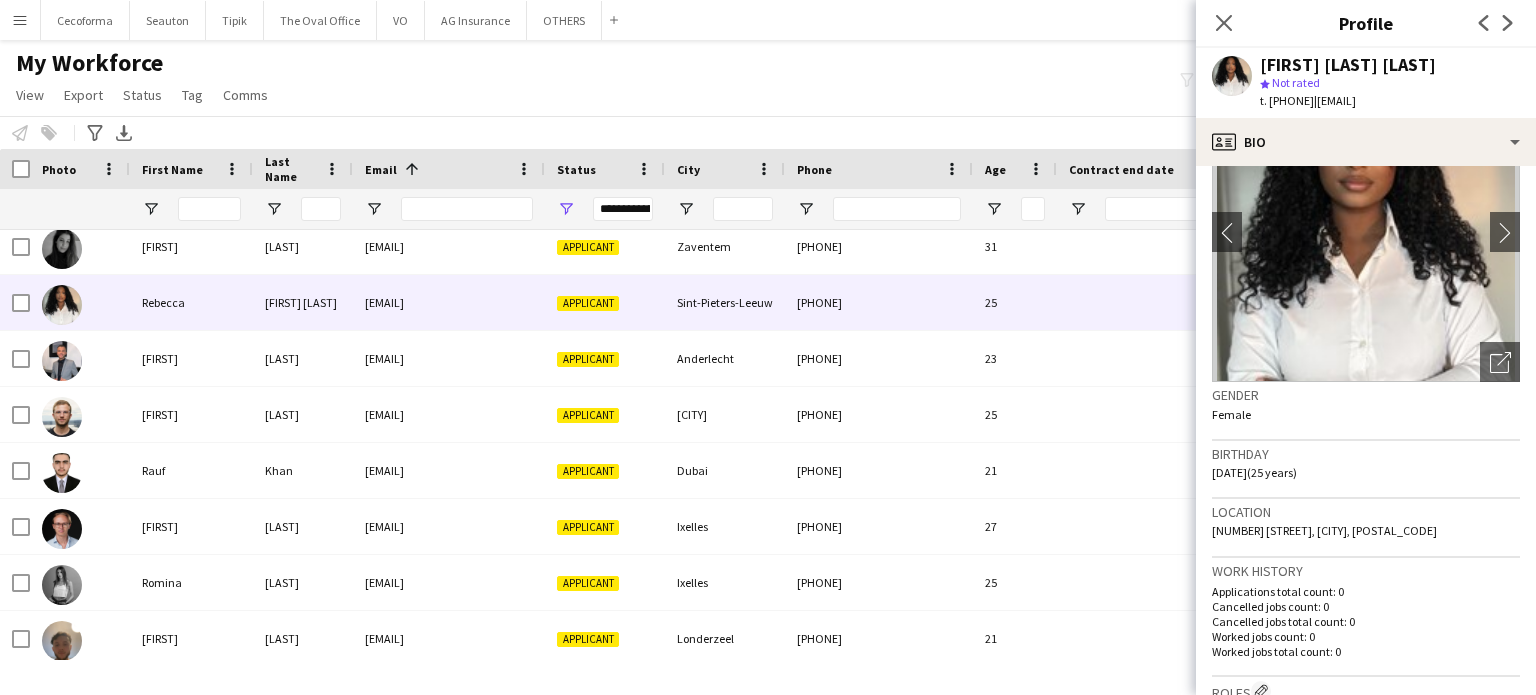 scroll, scrollTop: 300, scrollLeft: 0, axis: vertical 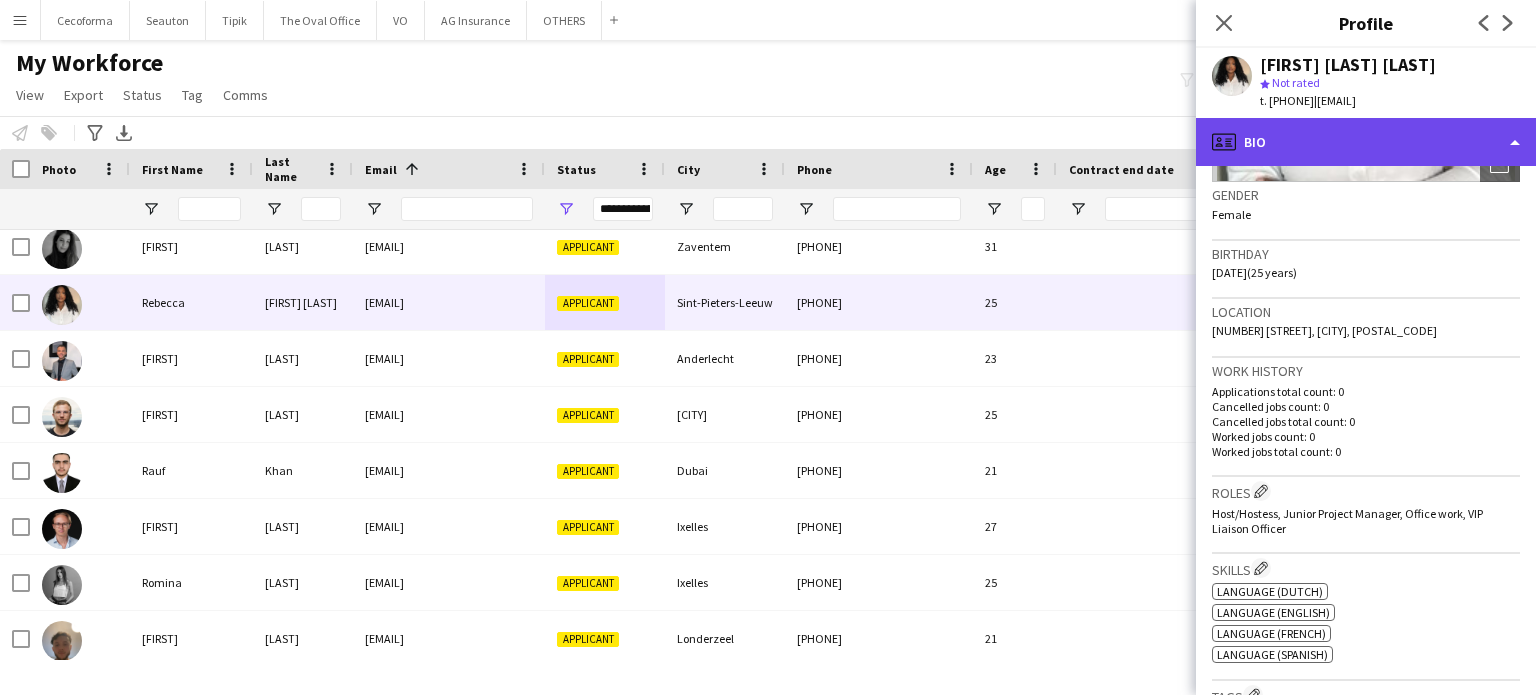 click on "profile
Bio" 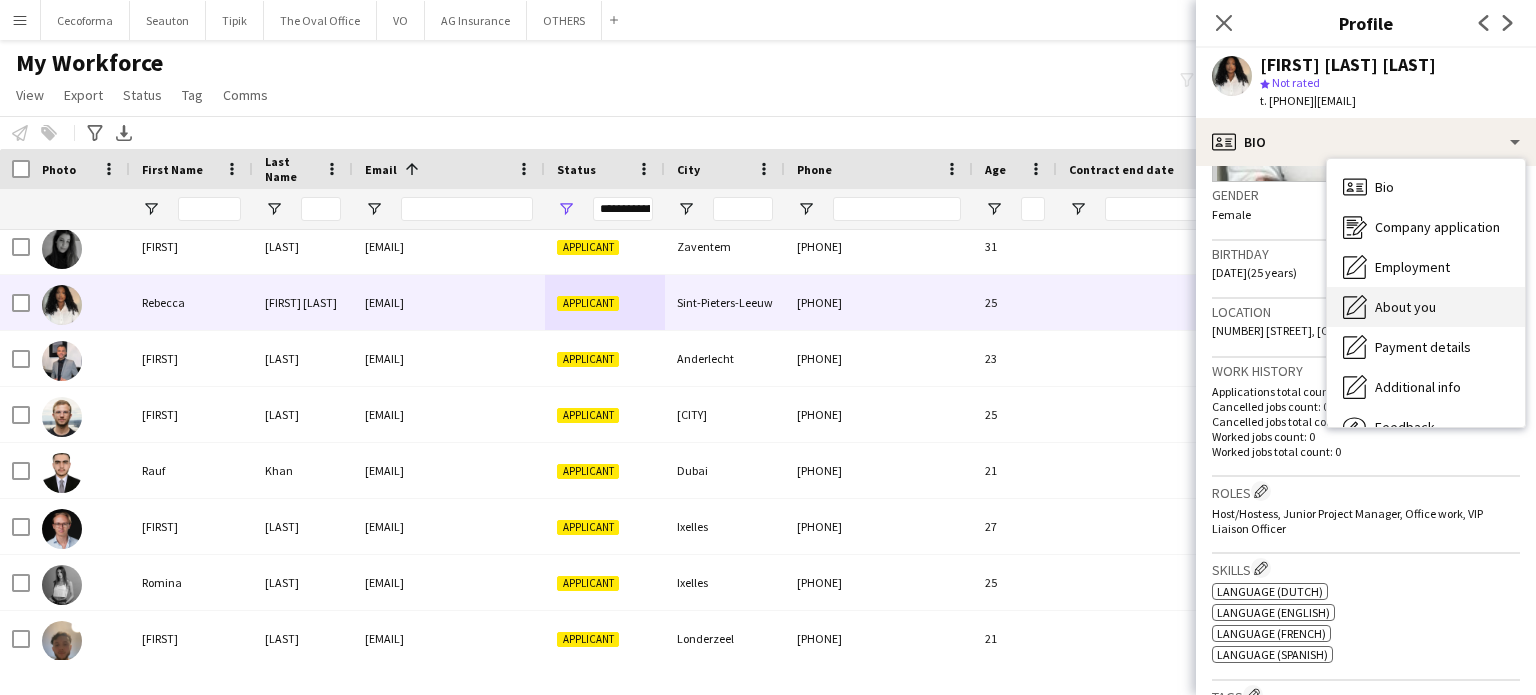 click on "About you" at bounding box center (1405, 307) 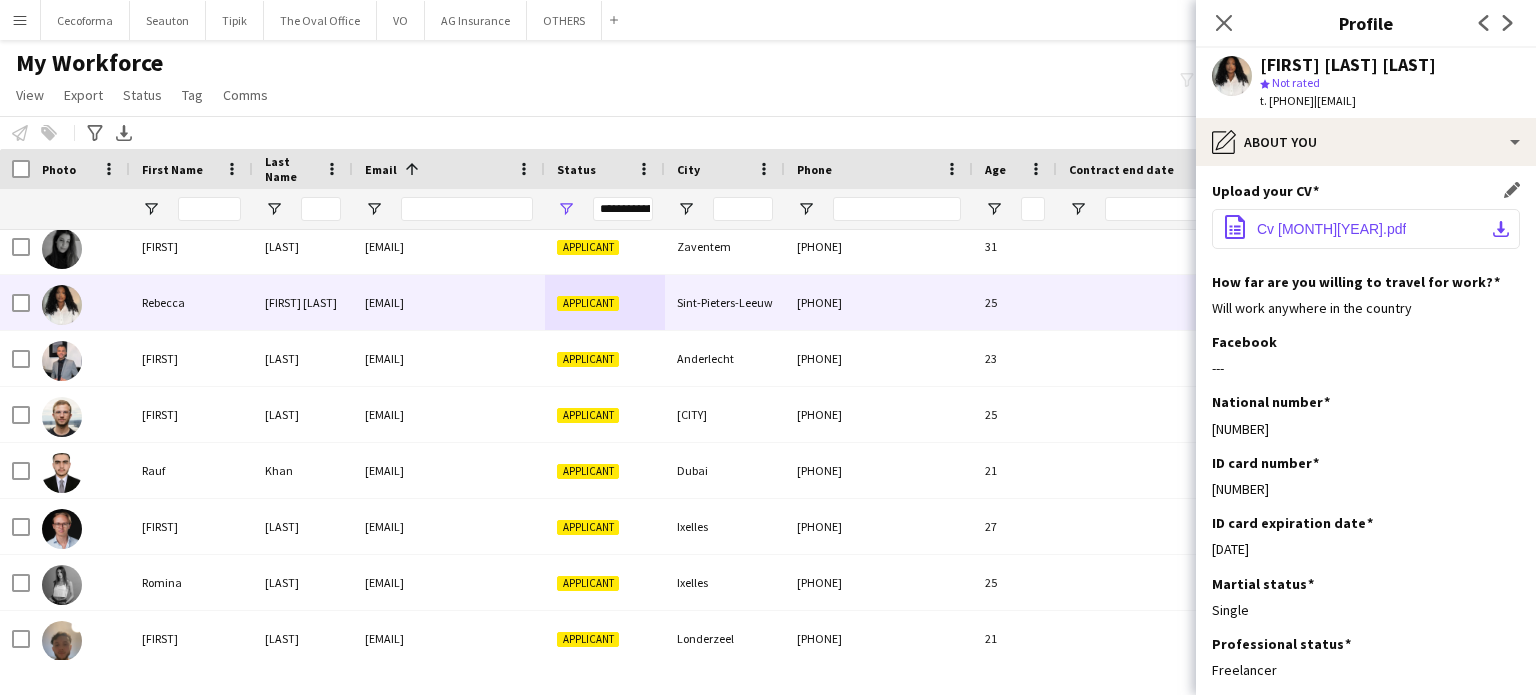 click on "Cv [MONTH][YEAR].pdf" 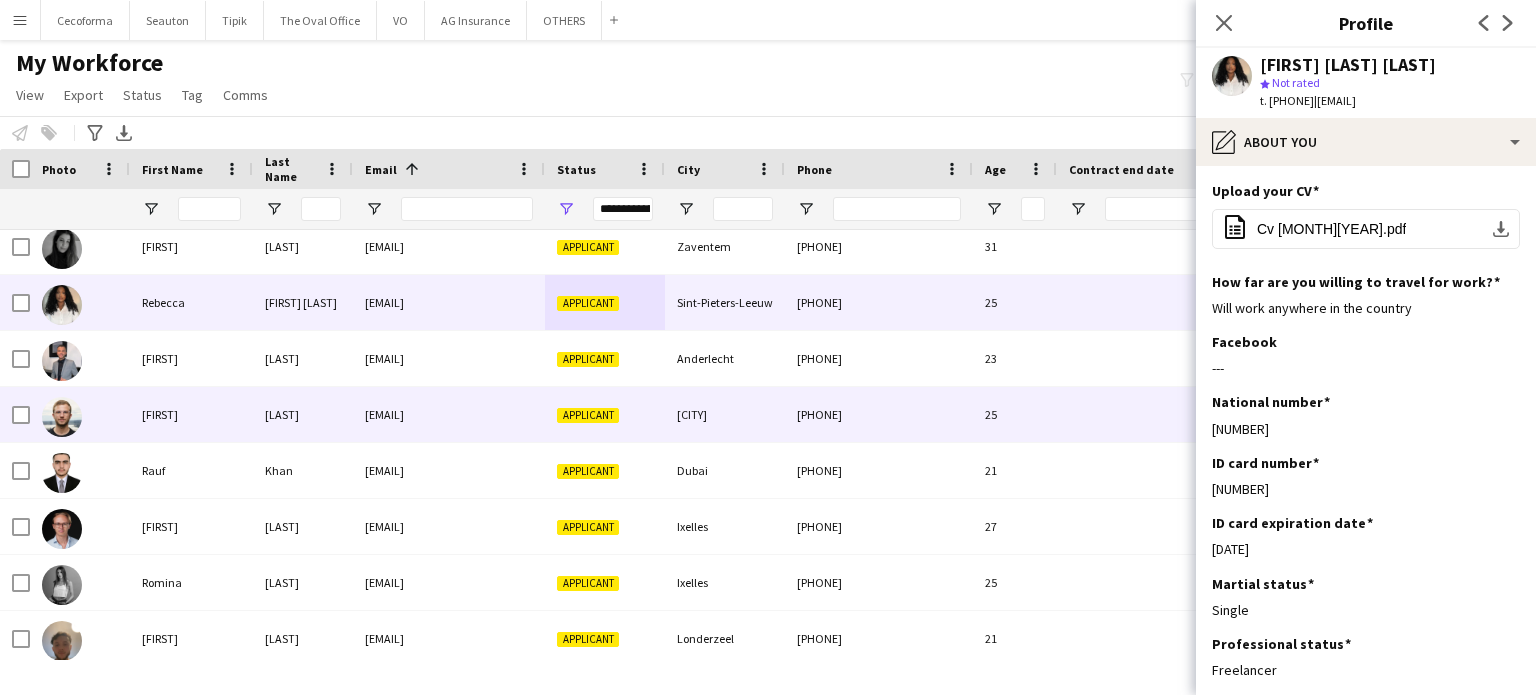click on "[EMAIL]" at bounding box center (449, 414) 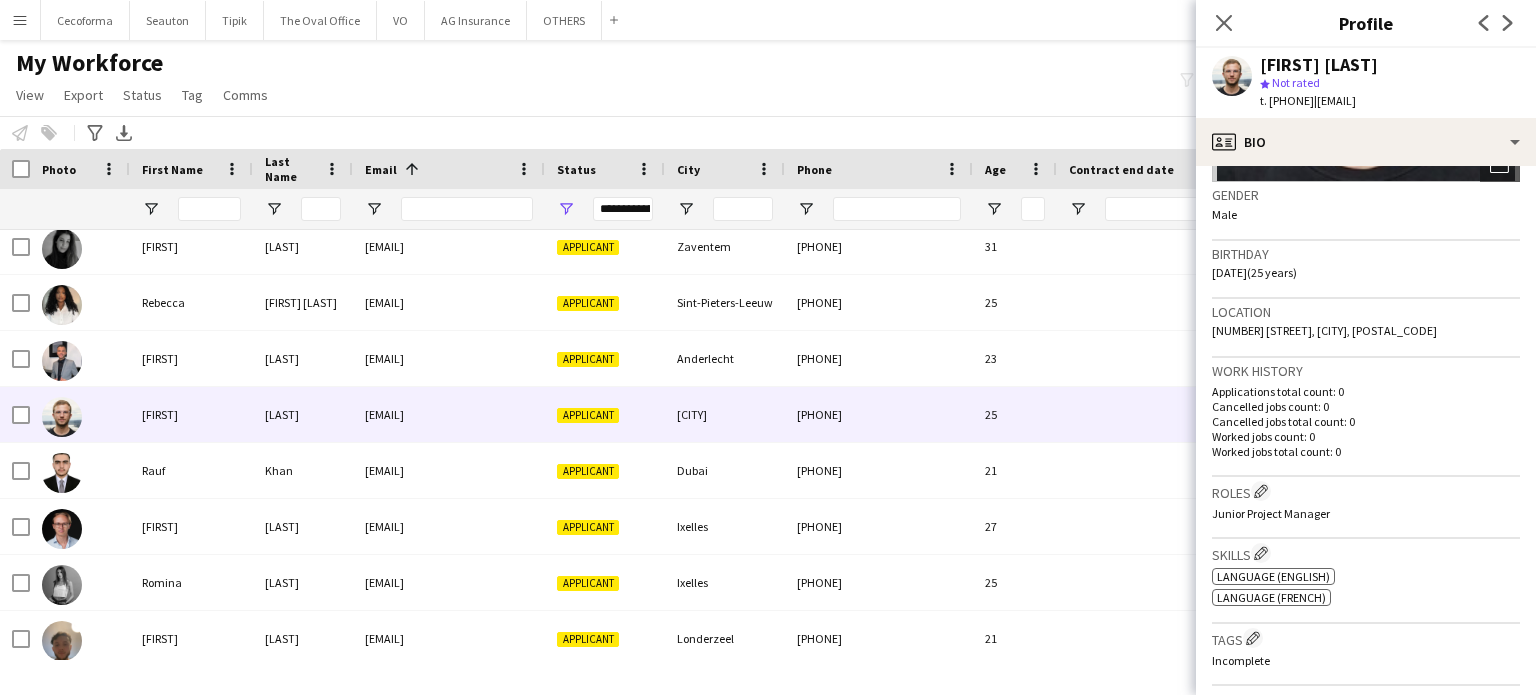 scroll, scrollTop: 200, scrollLeft: 0, axis: vertical 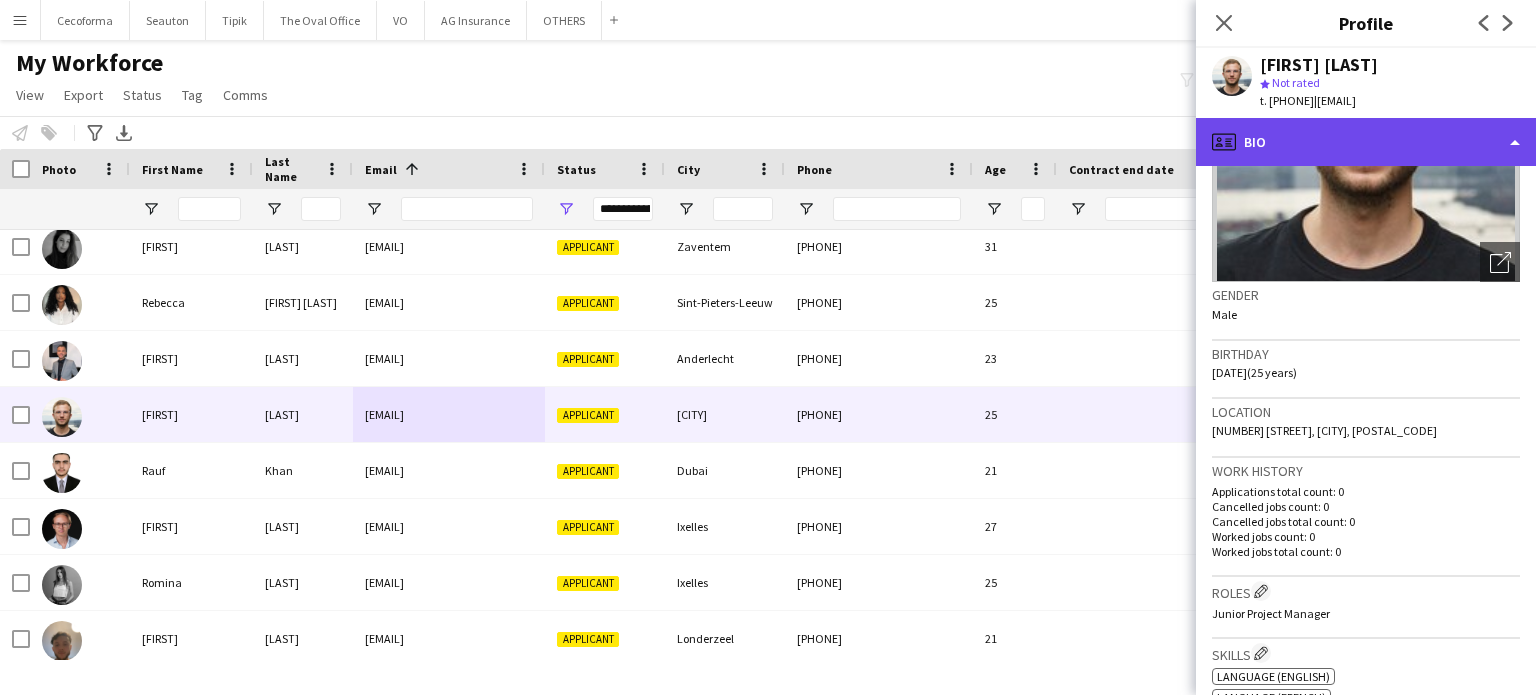 click on "profile
Bio" 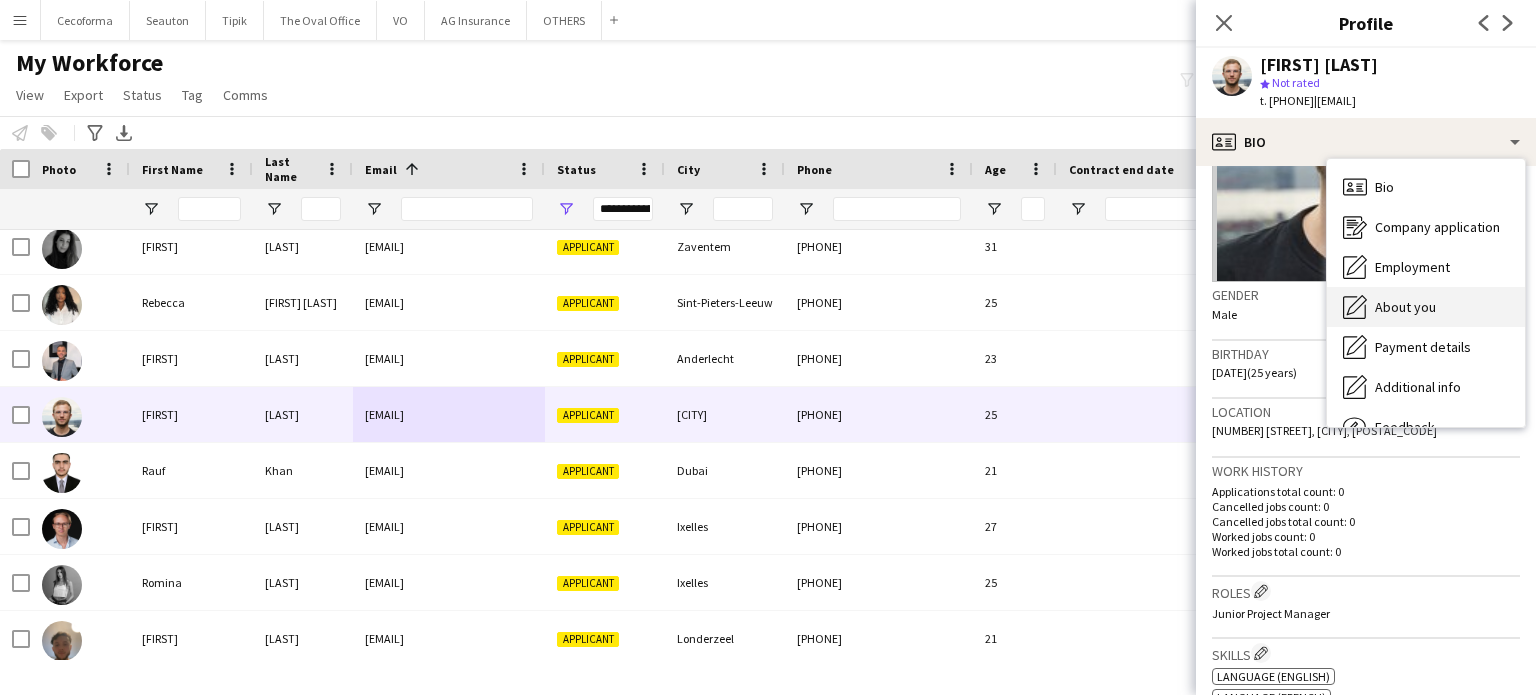 click on "About you" at bounding box center [1405, 307] 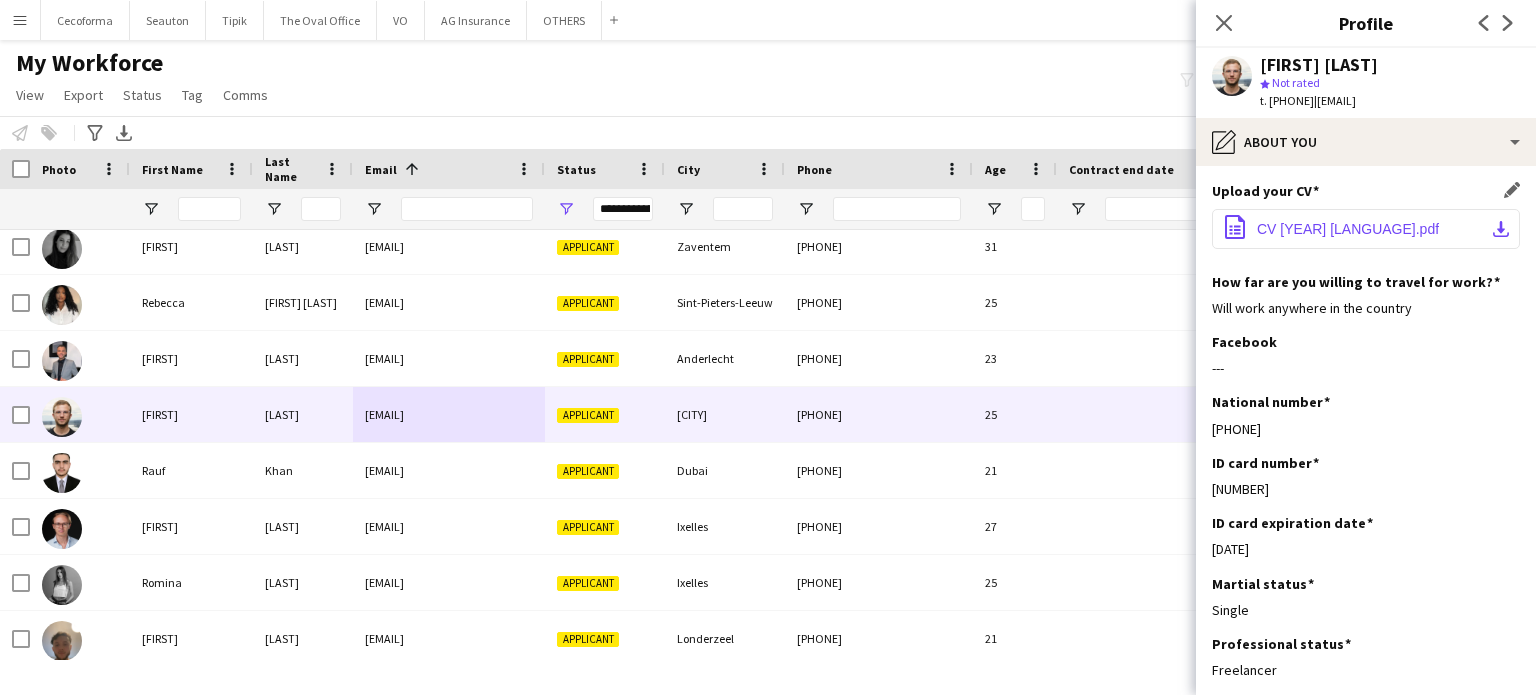 click on "CV [YEAR] [LANGUAGE].pdf" 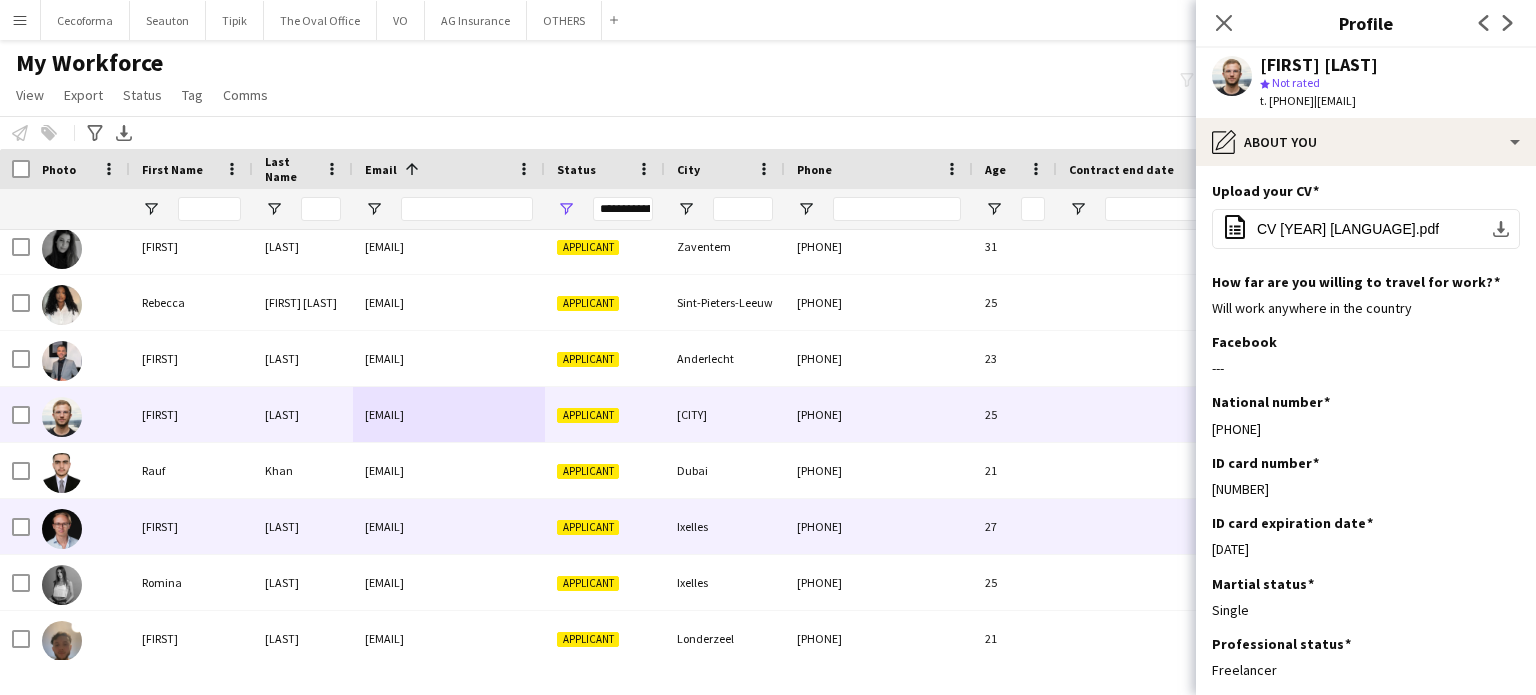 click on "Applicant" at bounding box center (605, 526) 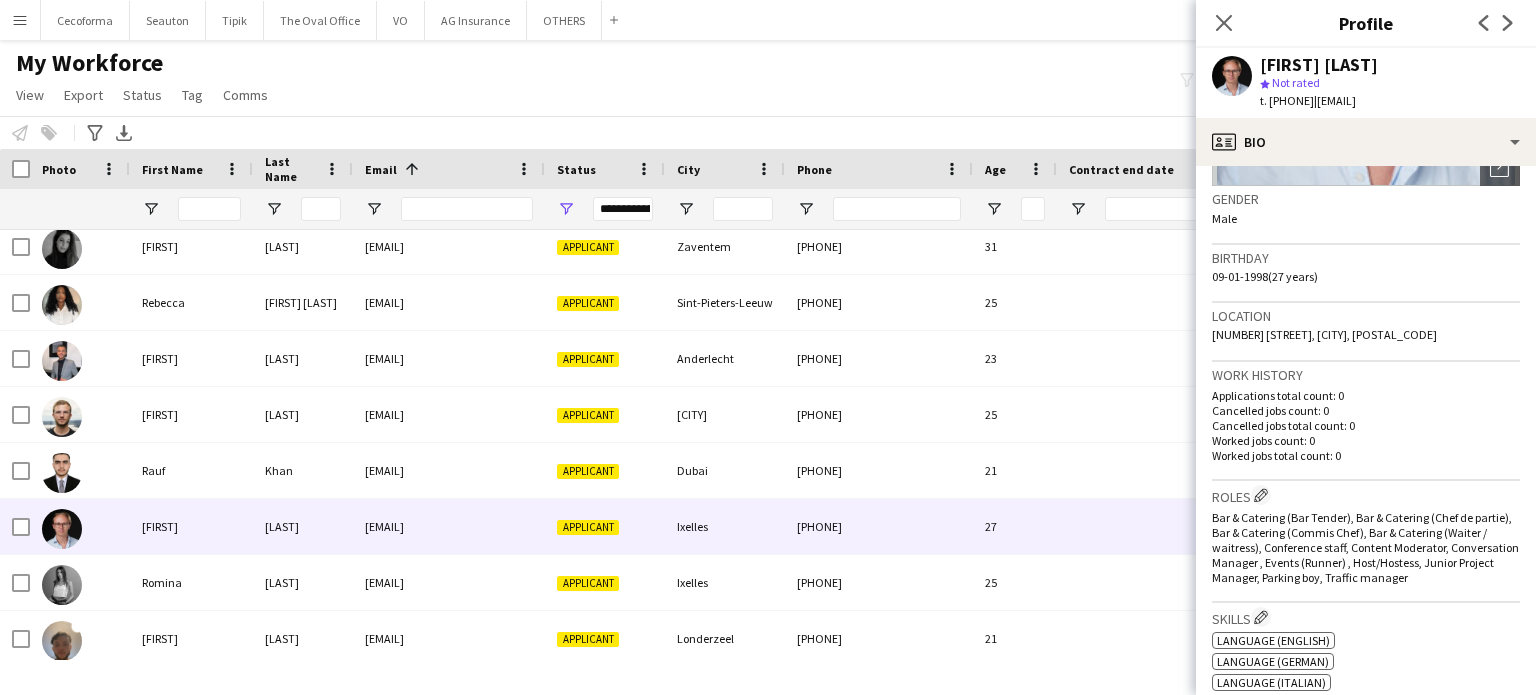 scroll, scrollTop: 300, scrollLeft: 0, axis: vertical 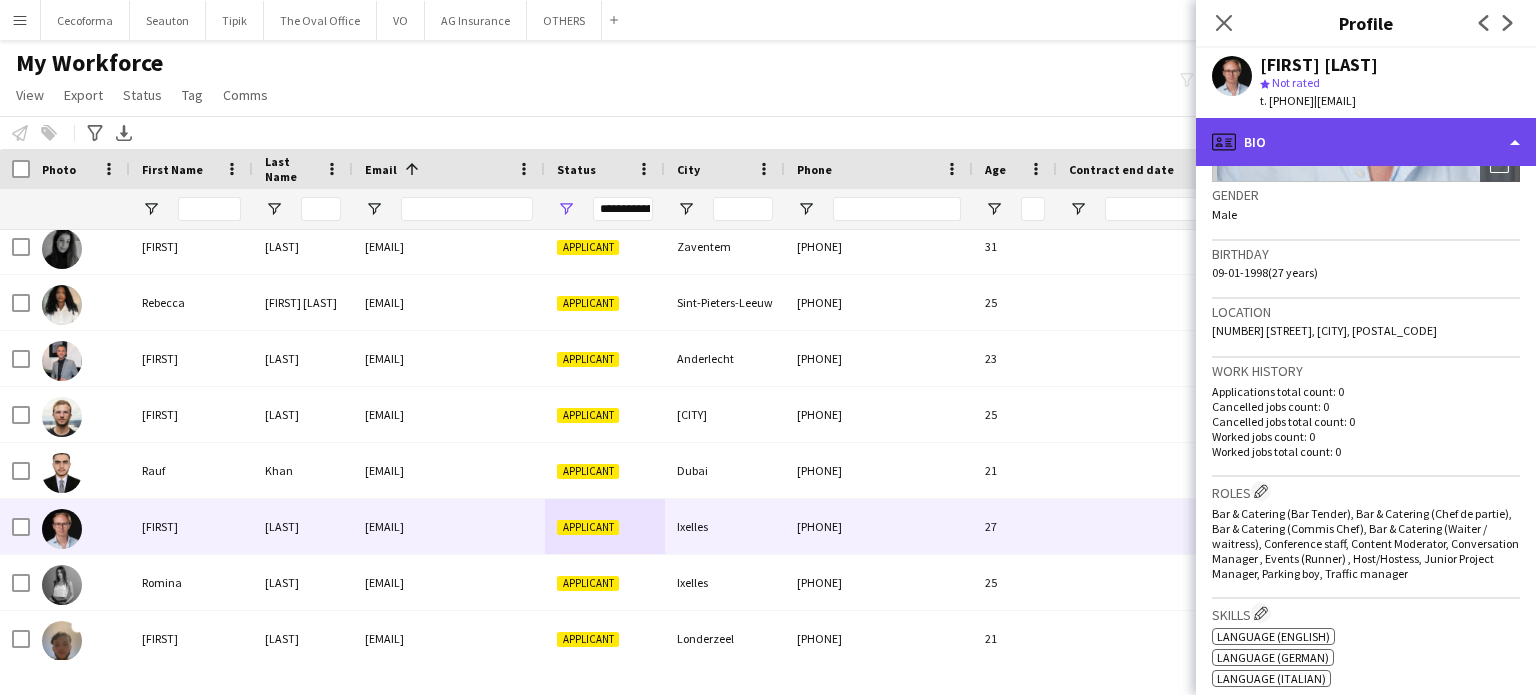 click on "profile
Bio" 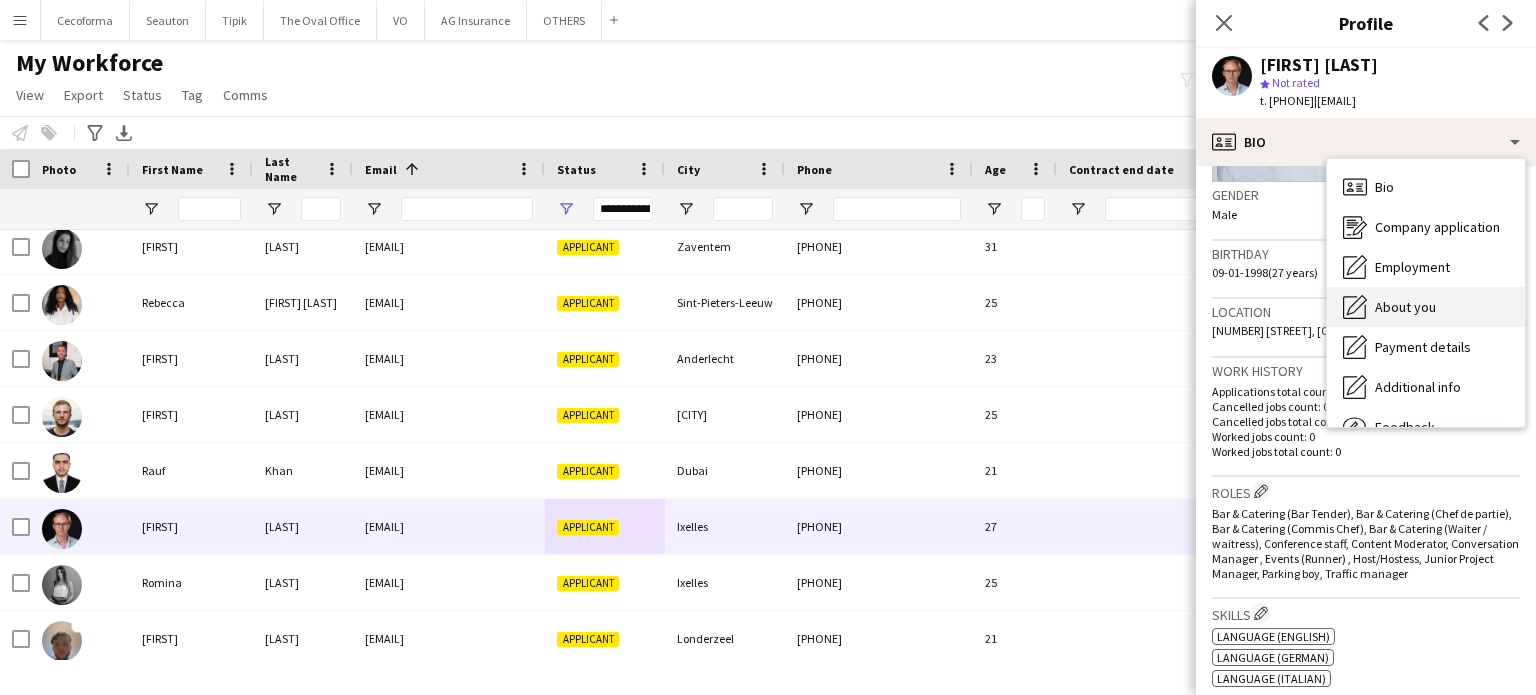 click on "About you" at bounding box center (1405, 307) 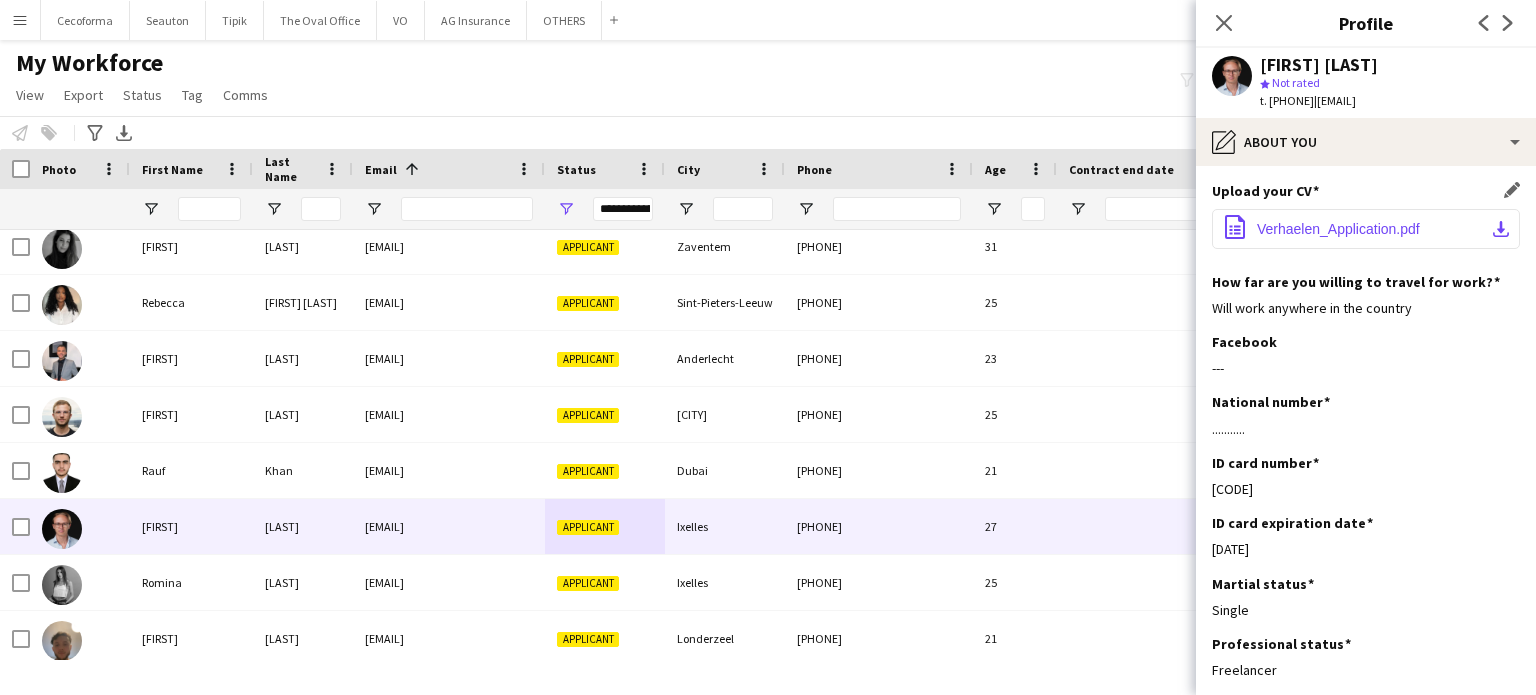 click on "Verhaelen_Application.pdf" 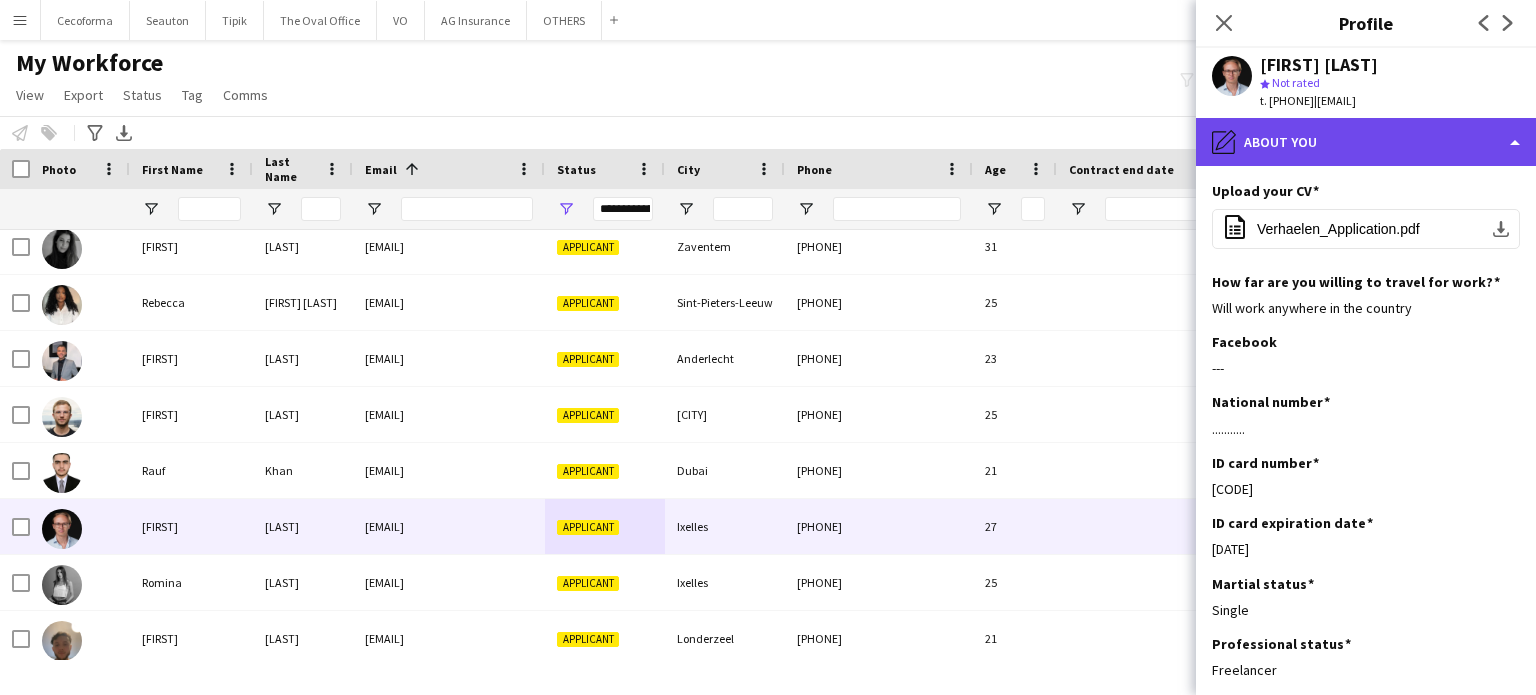 click on "pencil4
About you" 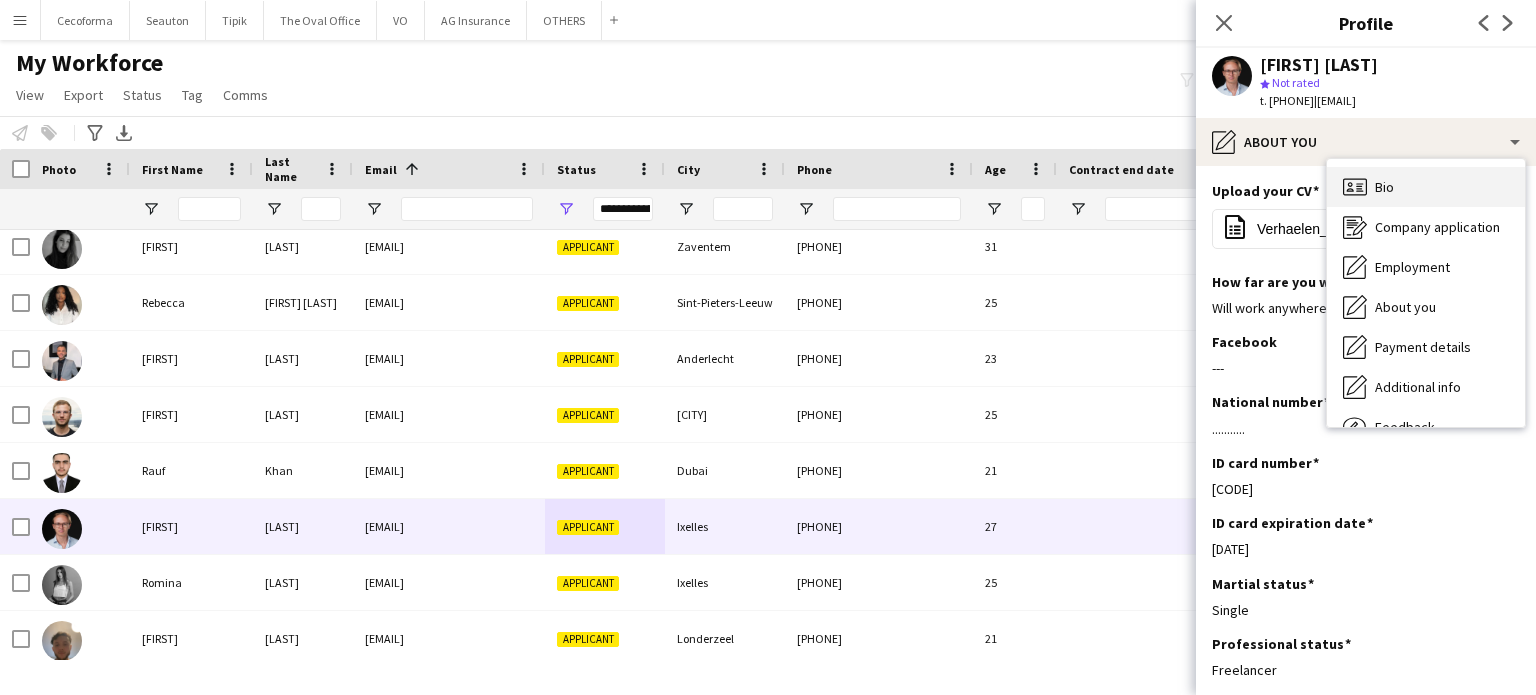 click on "Bio
Bio" at bounding box center (1426, 187) 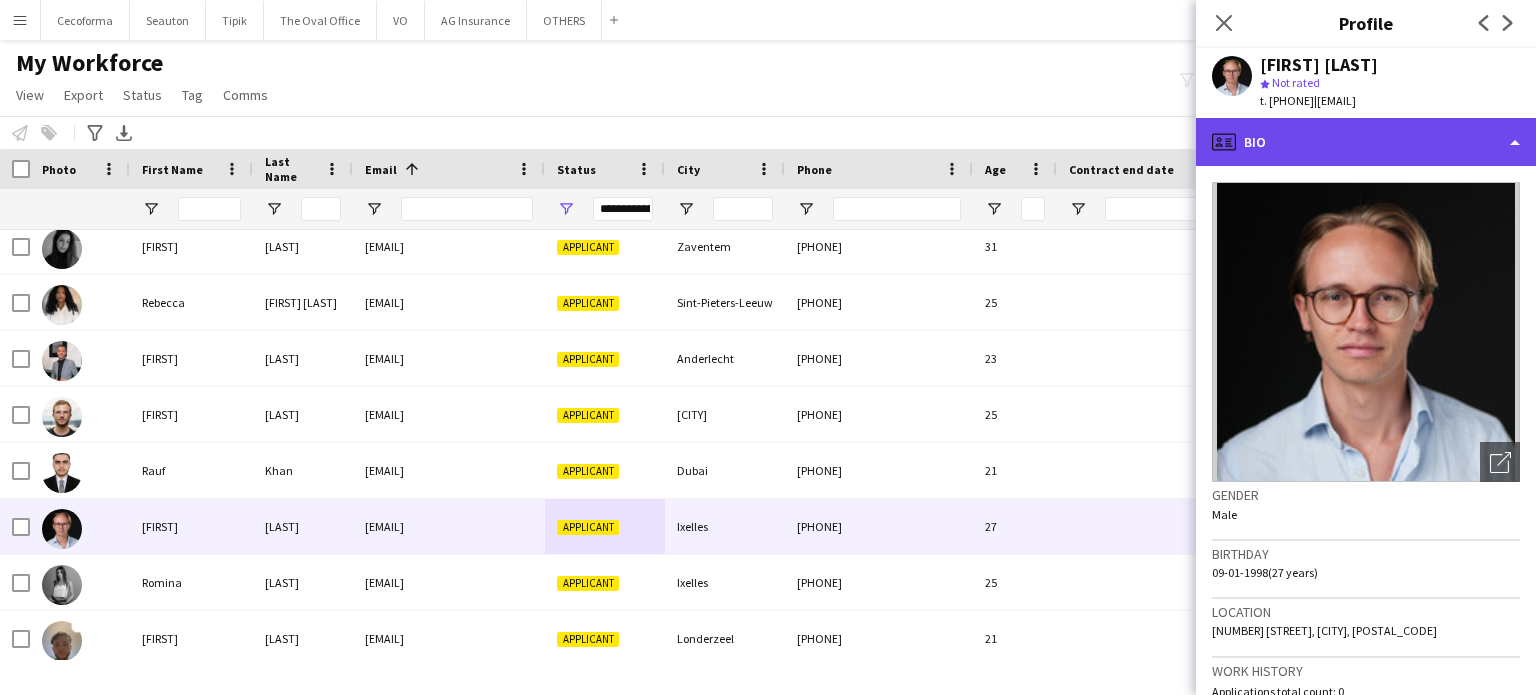 click on "profile
Bio" 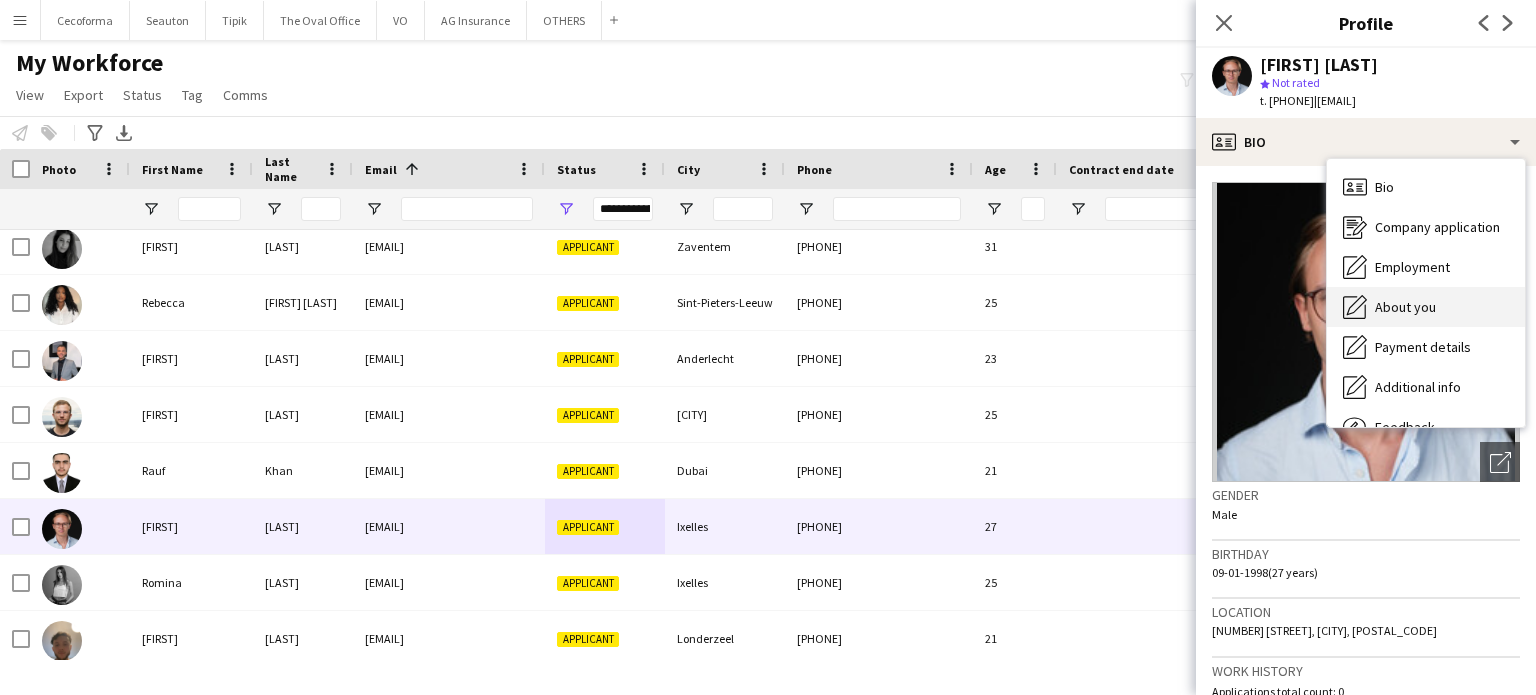 click on "About you" at bounding box center [1405, 307] 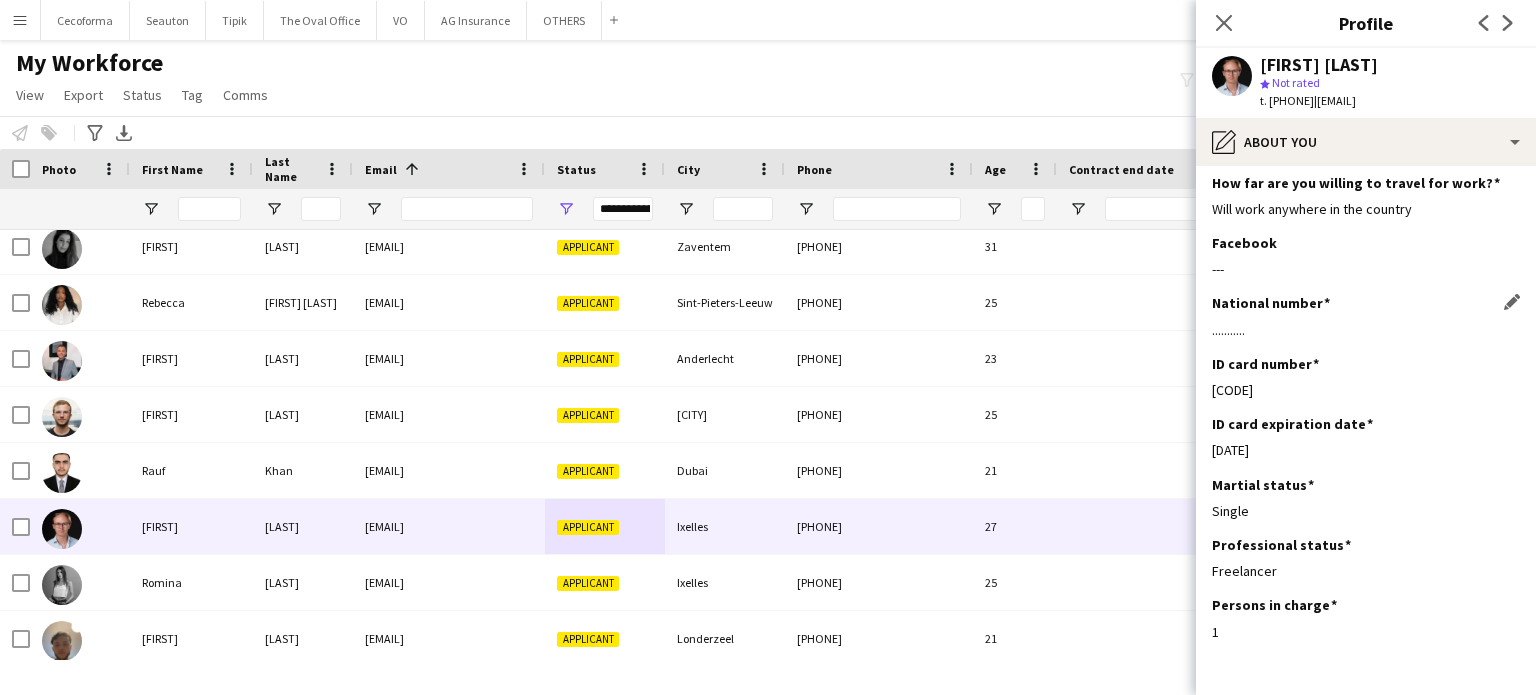 scroll, scrollTop: 0, scrollLeft: 0, axis: both 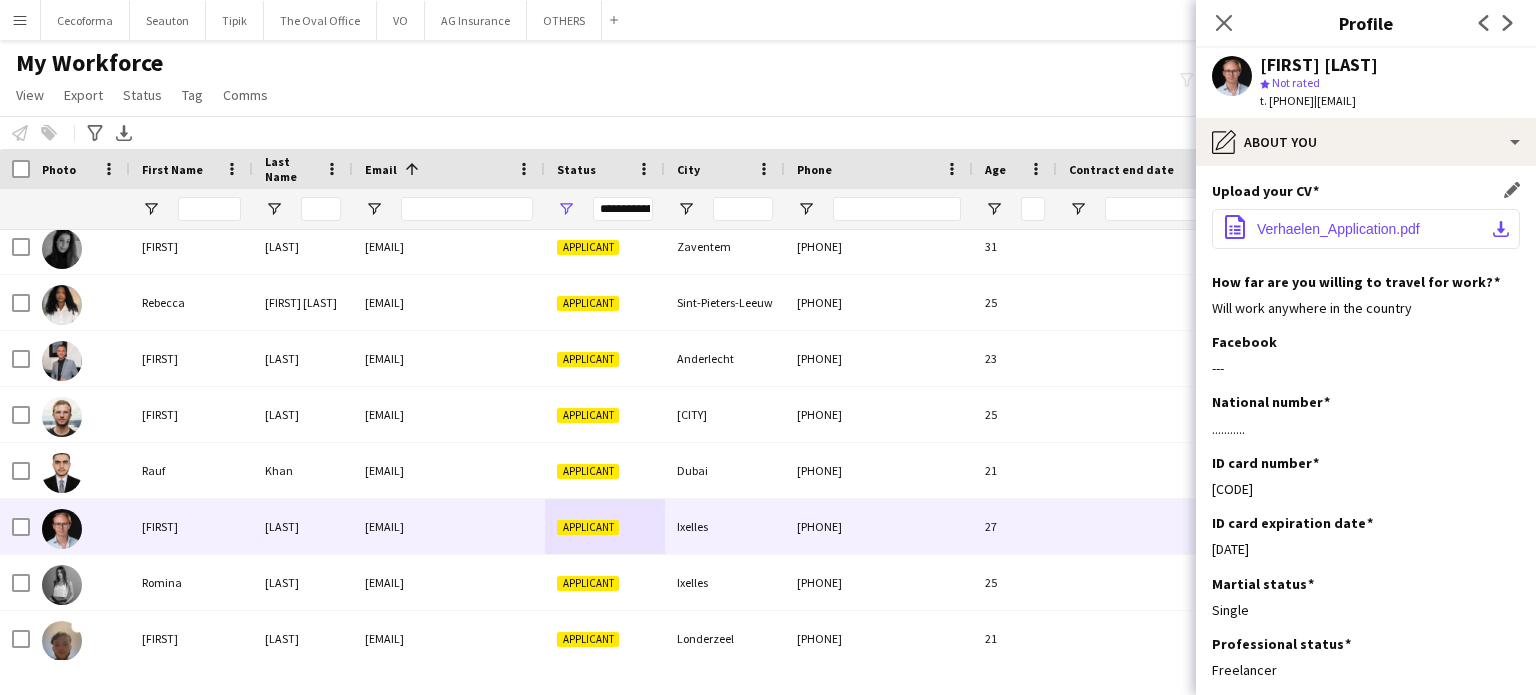 click on "Verhaelen_Application.pdf" 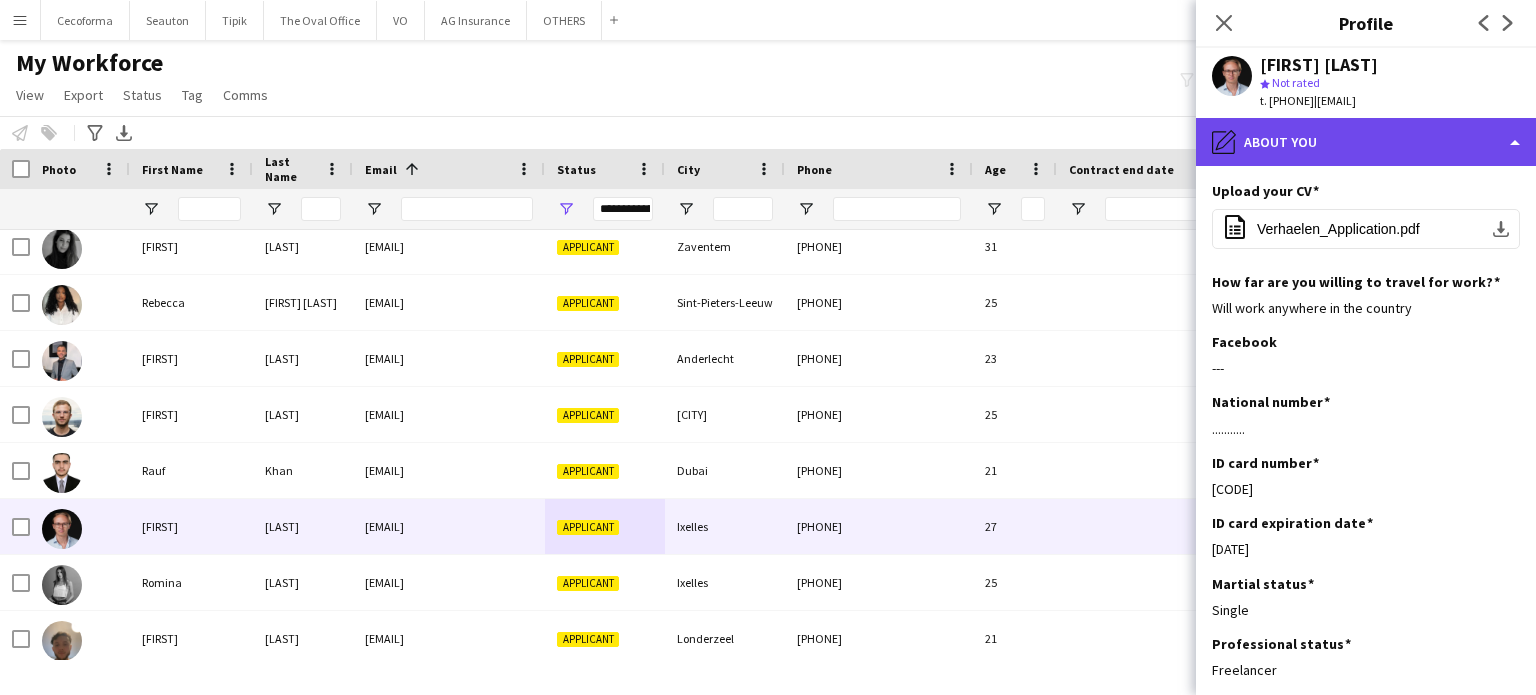 click on "pencil4
About you" 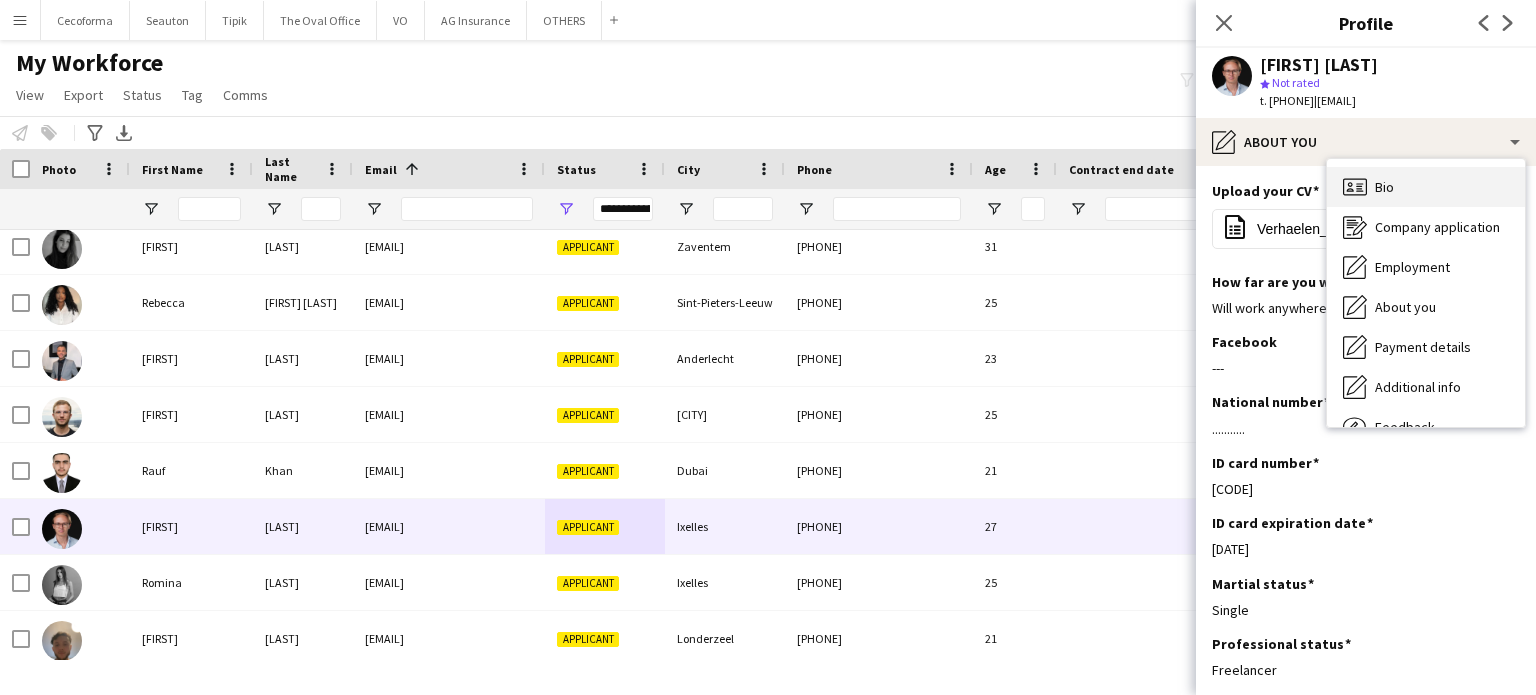 click on "Bio" at bounding box center [1384, 187] 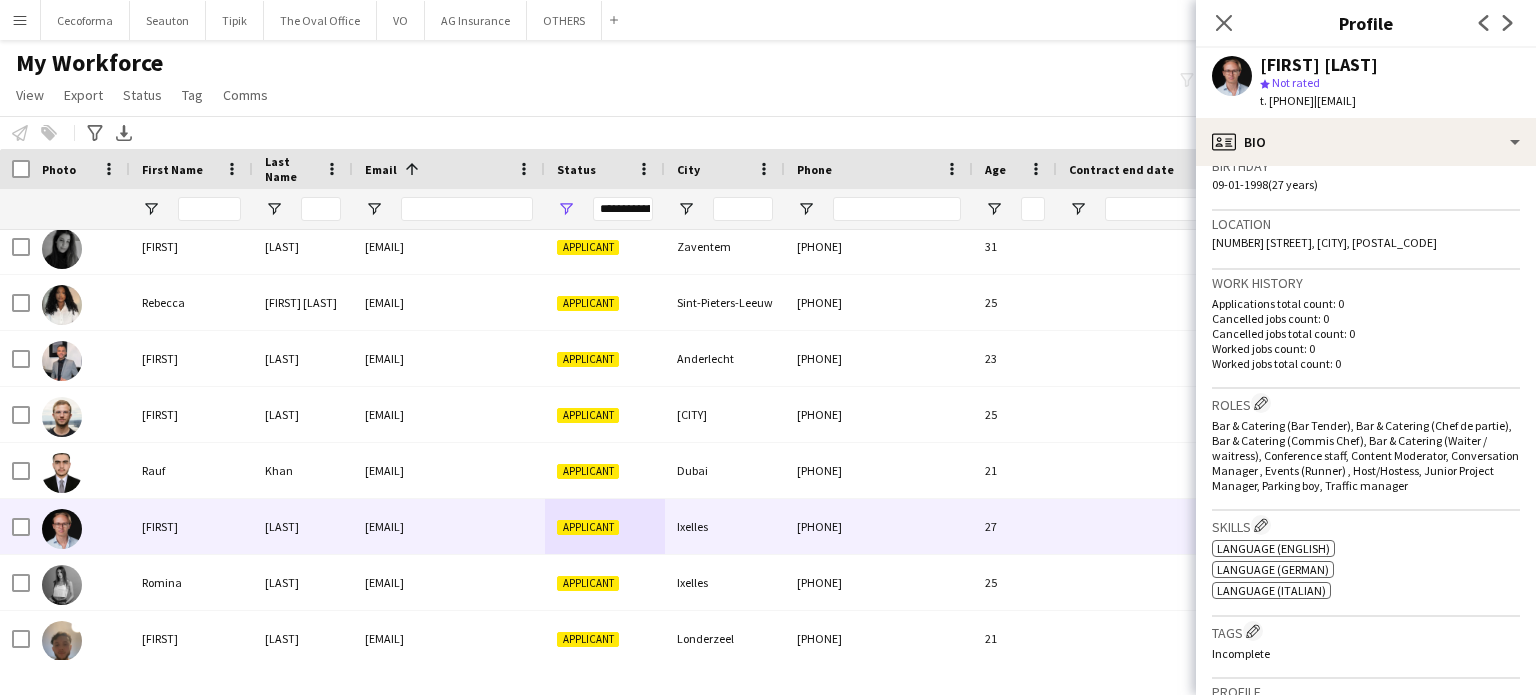 scroll, scrollTop: 400, scrollLeft: 0, axis: vertical 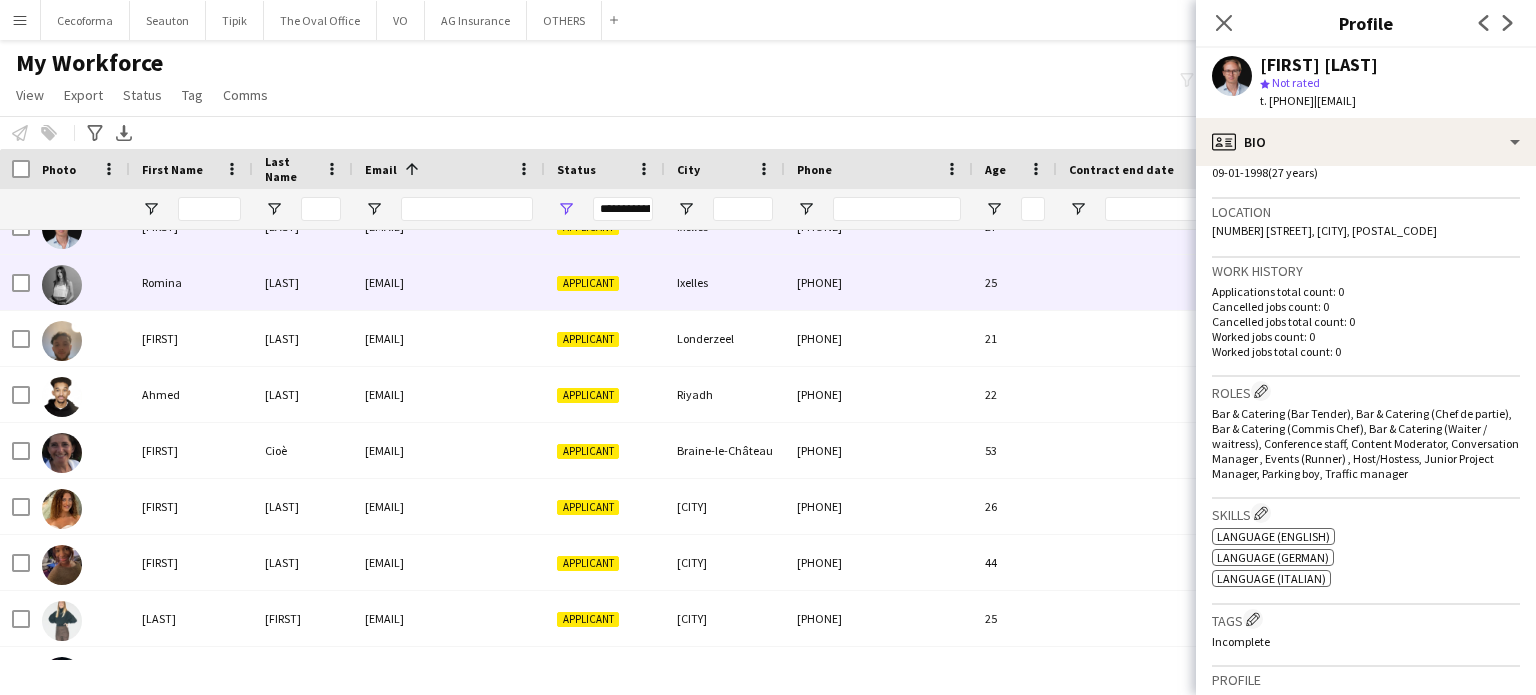 click on "Applicant" at bounding box center [605, 282] 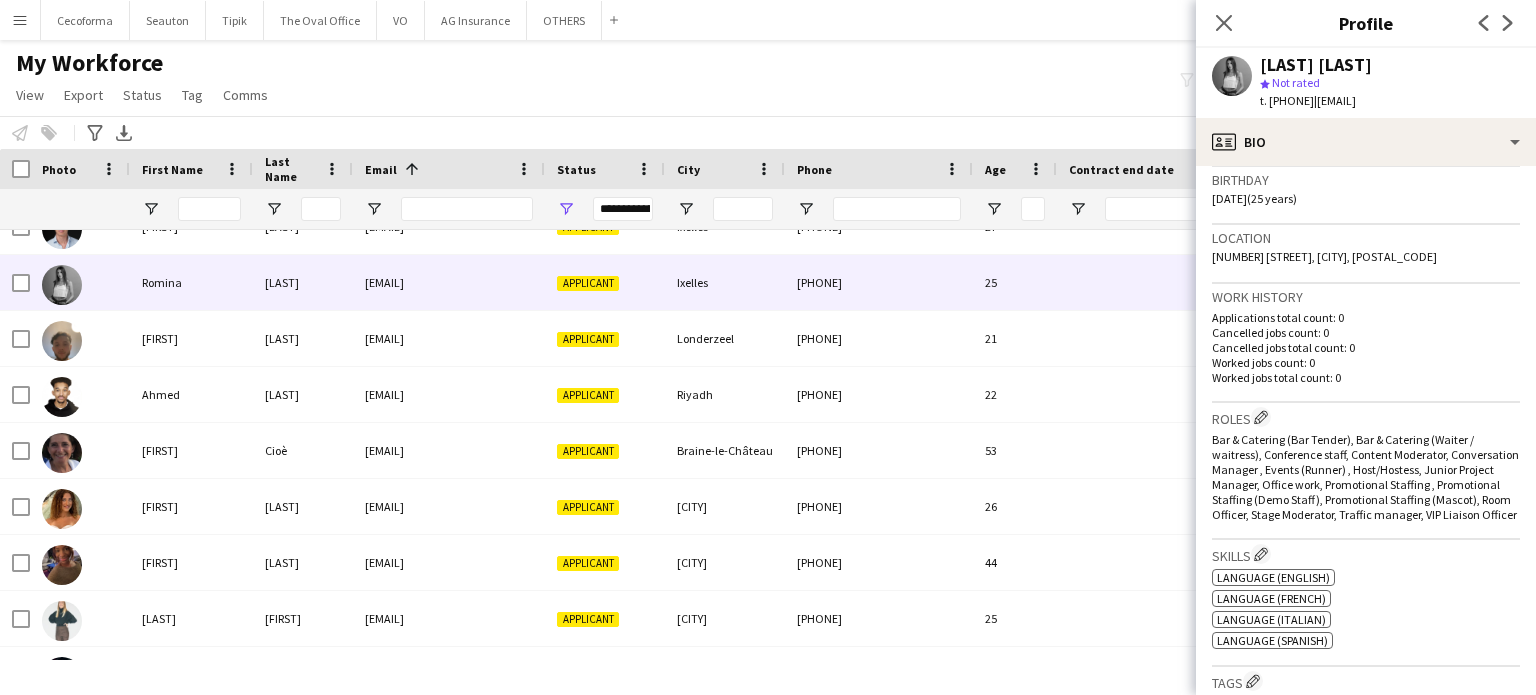 scroll, scrollTop: 400, scrollLeft: 0, axis: vertical 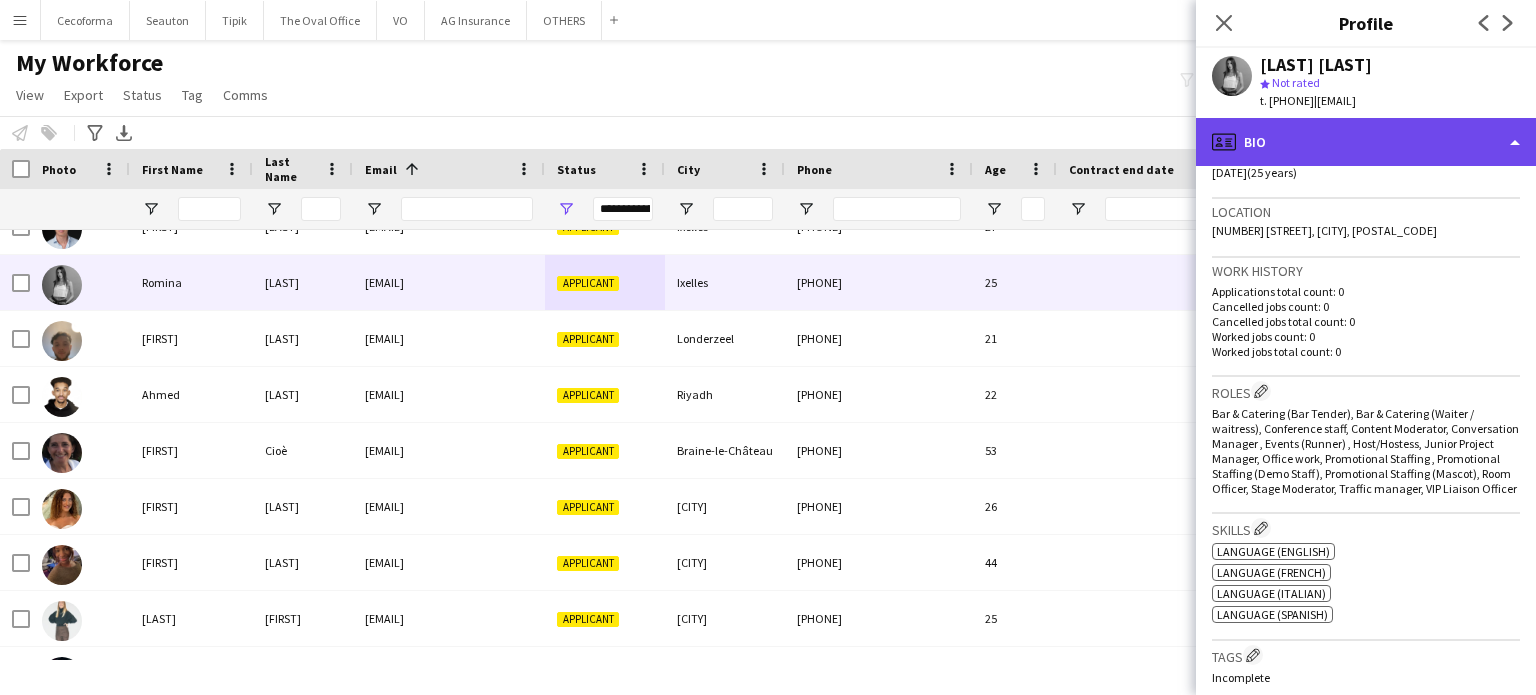 click on "profile
Bio" 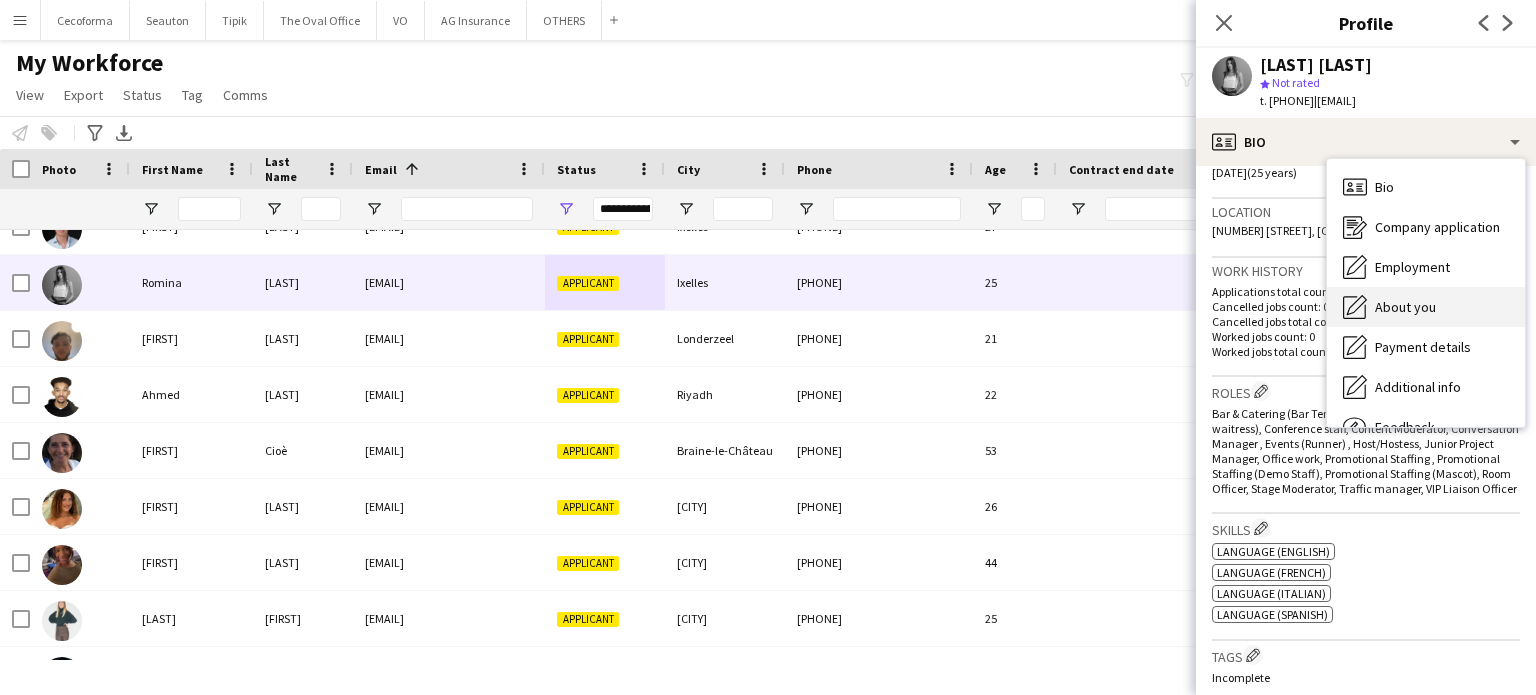 click on "About you" at bounding box center (1405, 307) 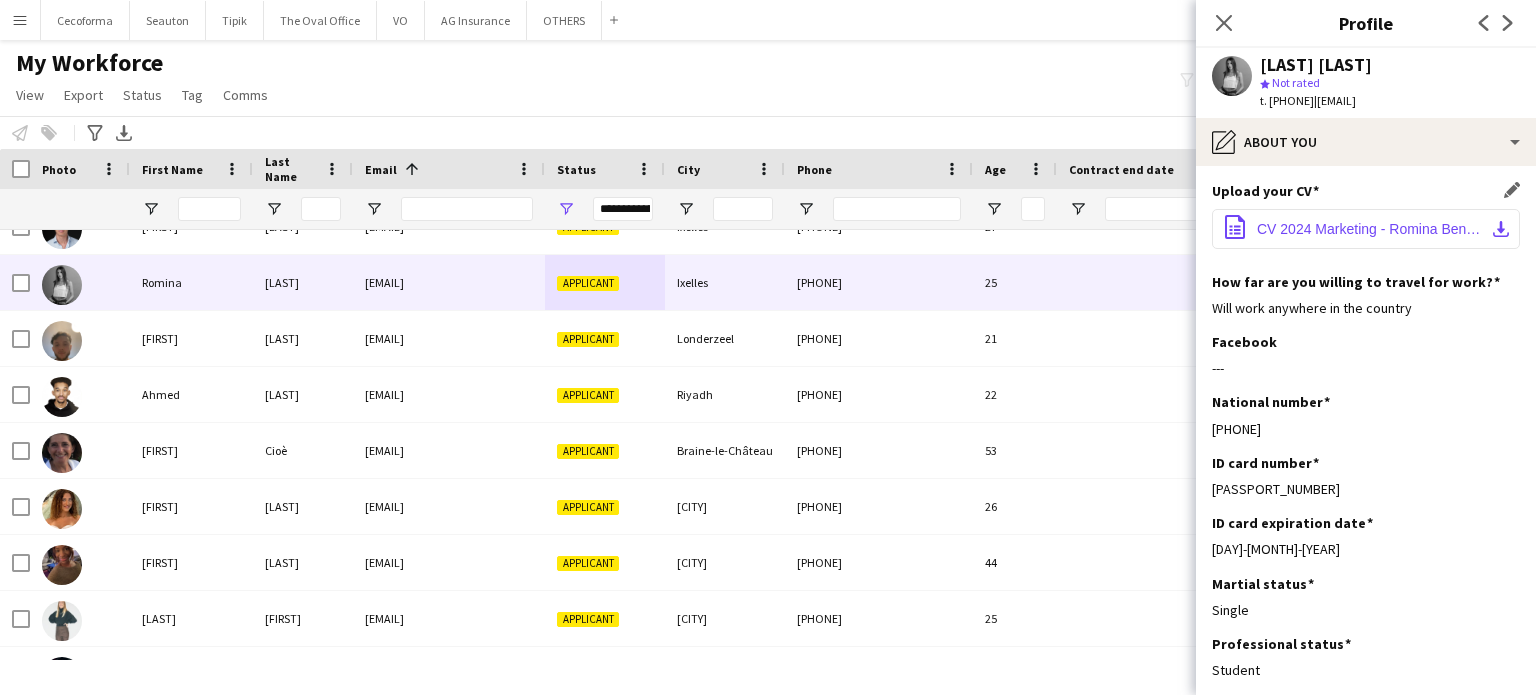 click on "CV 2024 Marketing - Romina Benedetti.pdf" 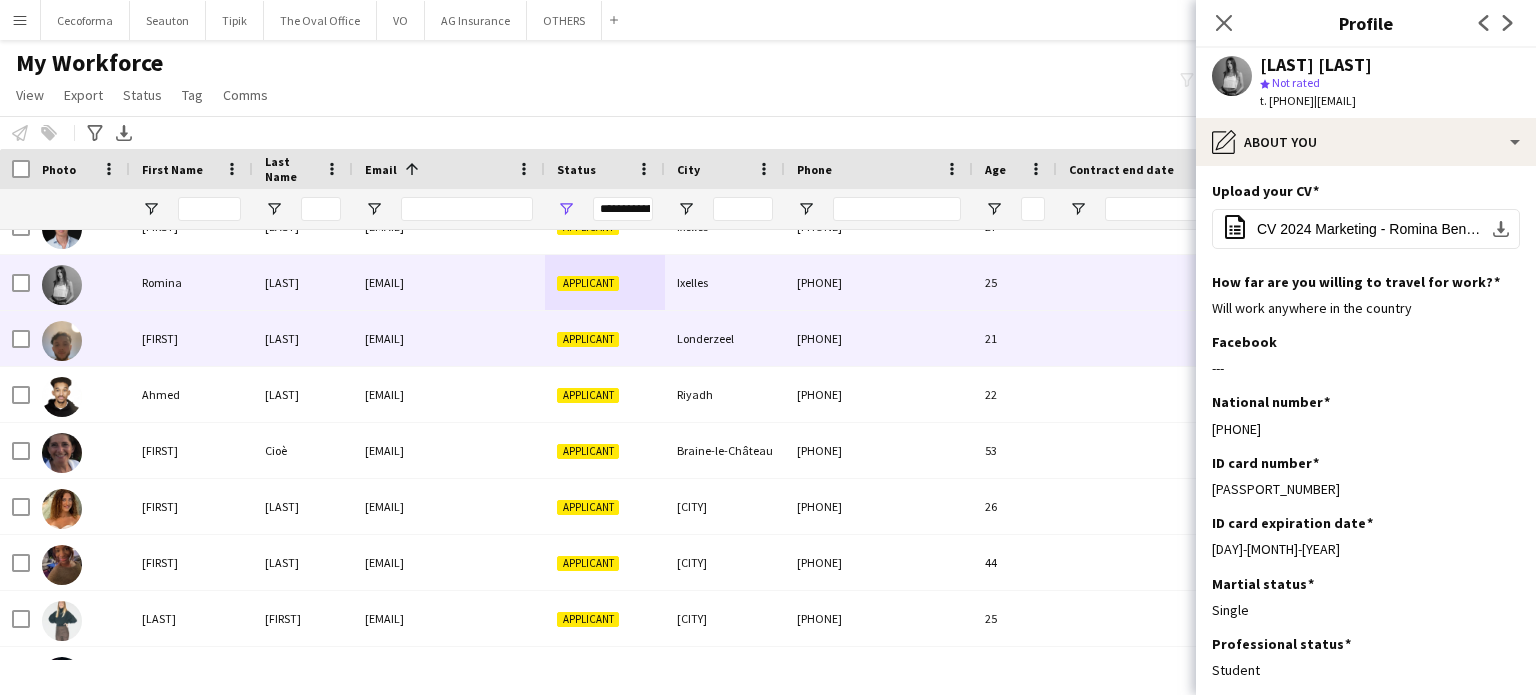 click on "Applicant" at bounding box center [605, 338] 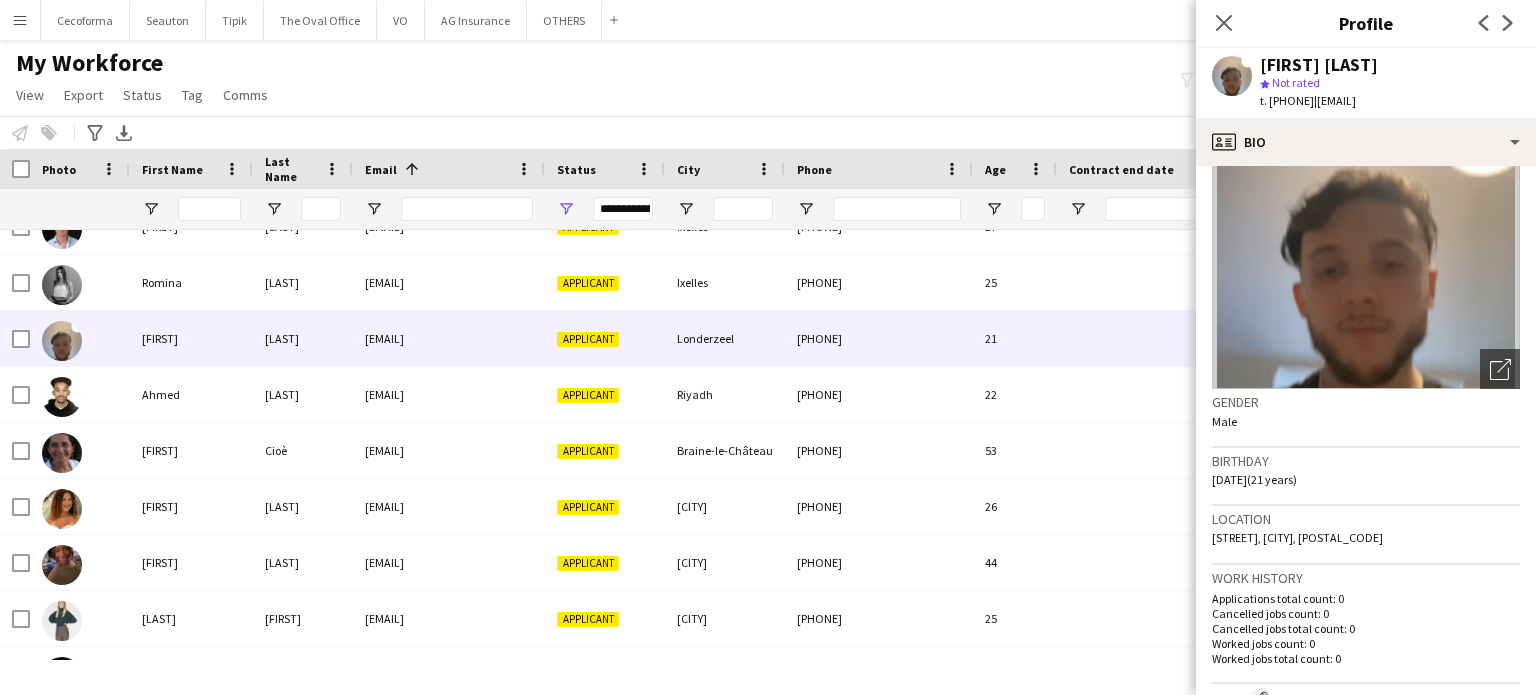 scroll, scrollTop: 0, scrollLeft: 0, axis: both 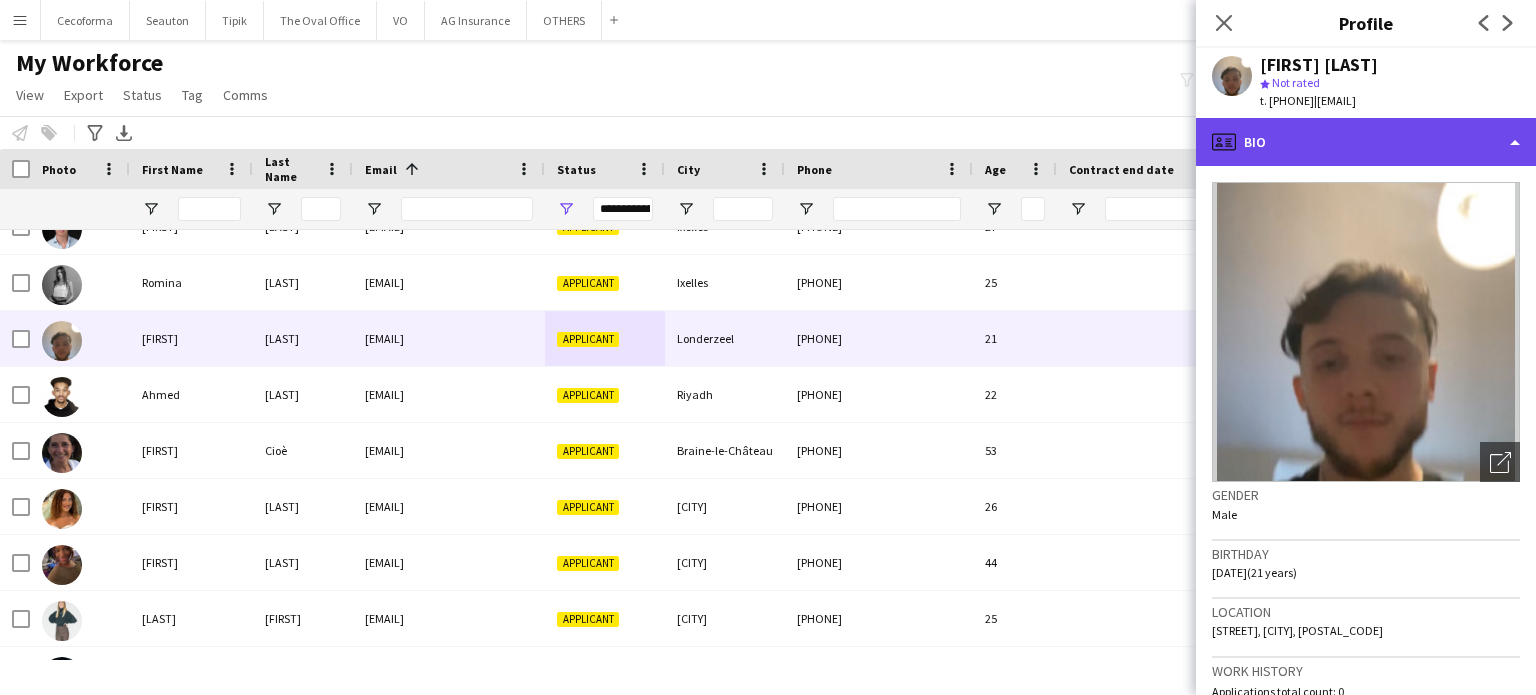 click on "profile
Bio" 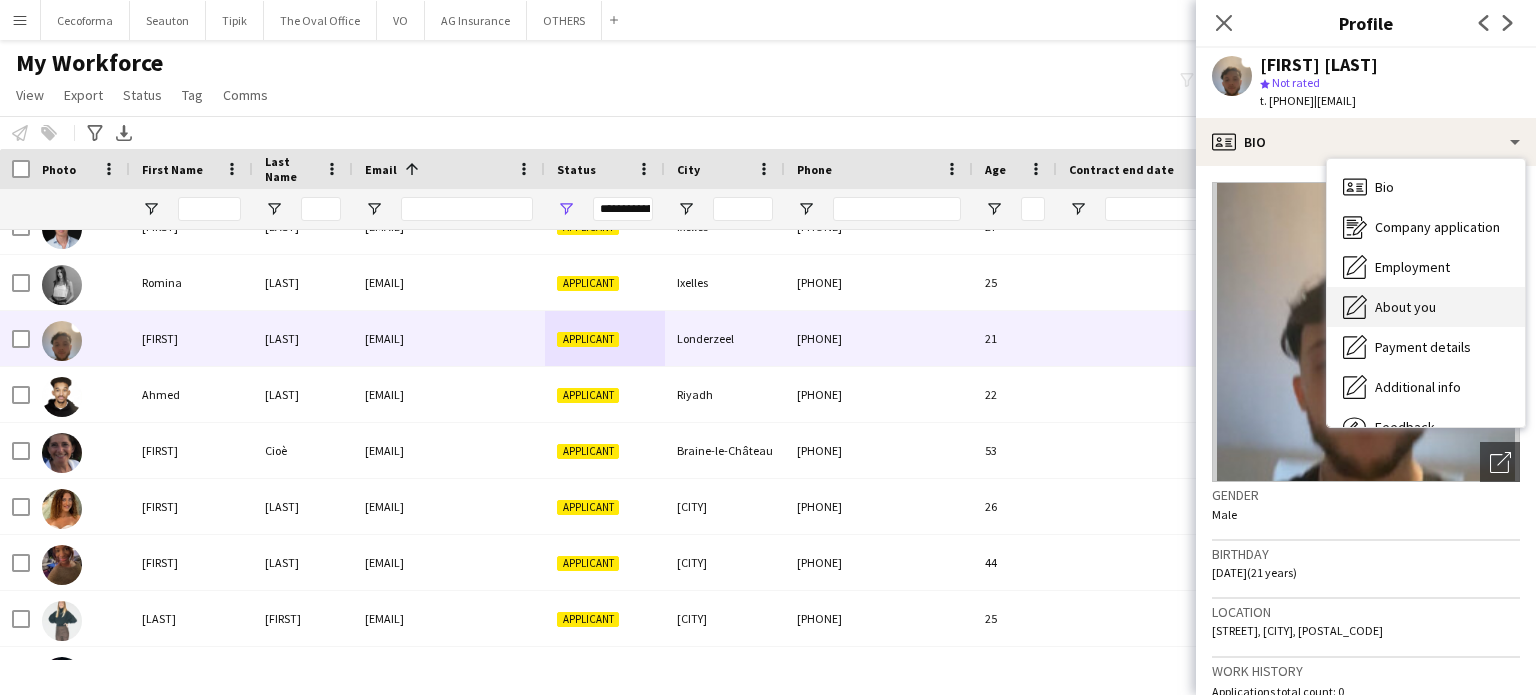 click on "About you" at bounding box center (1405, 307) 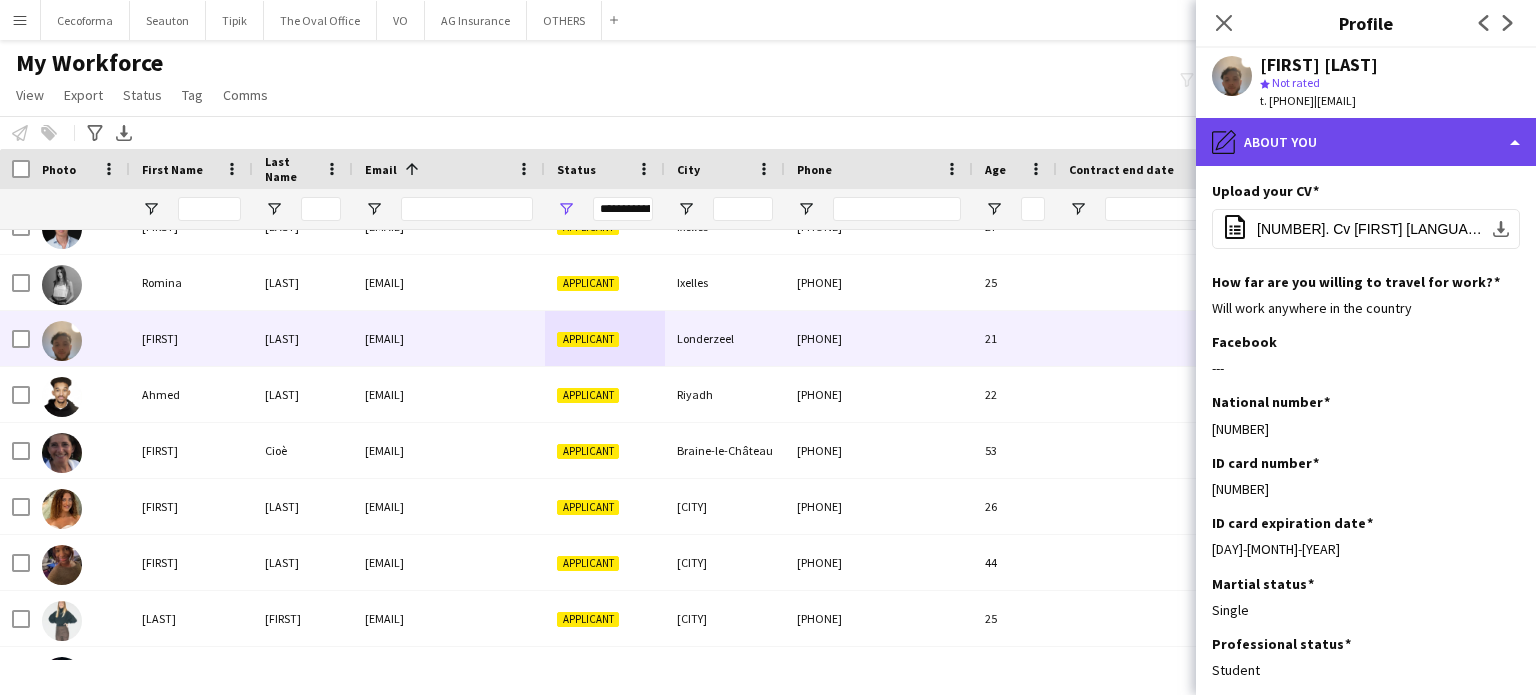 click on "pencil4
About you" 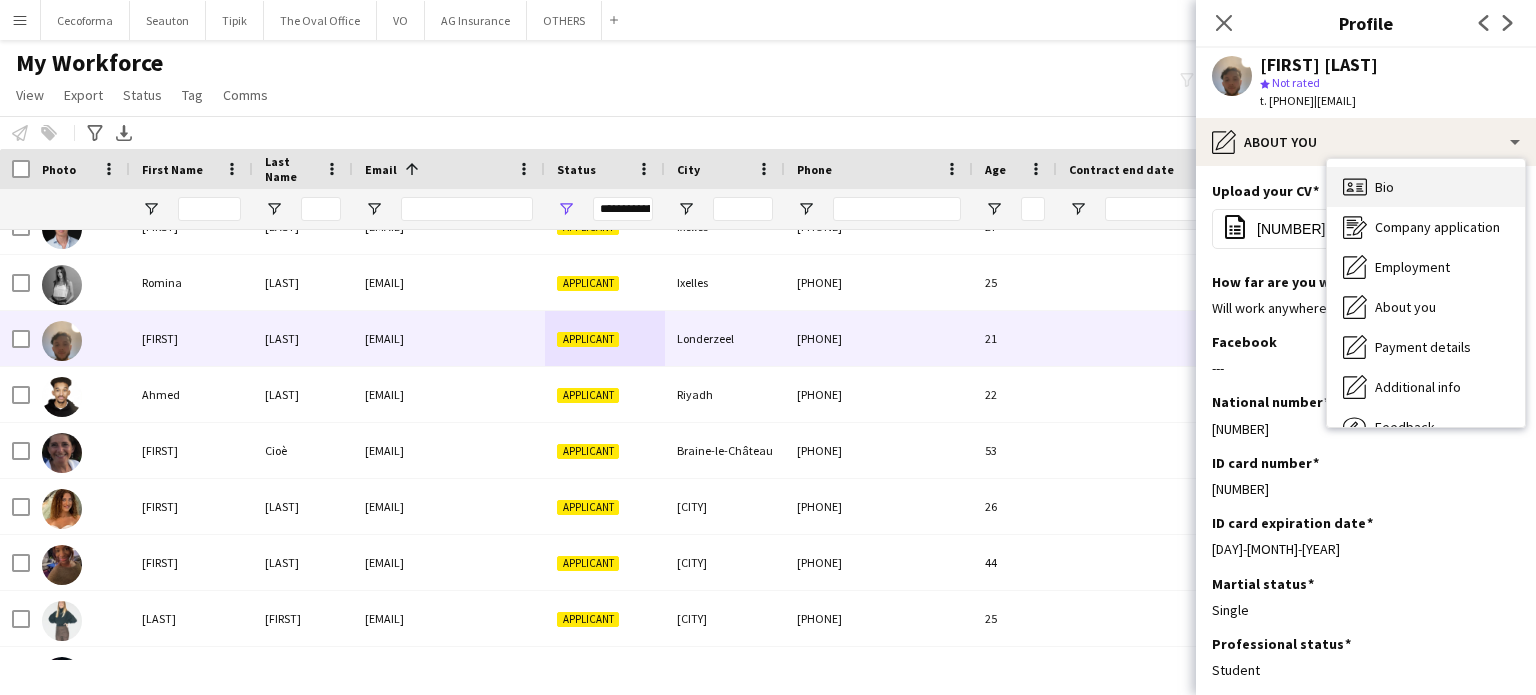 click on "Bio
Bio" at bounding box center (1426, 187) 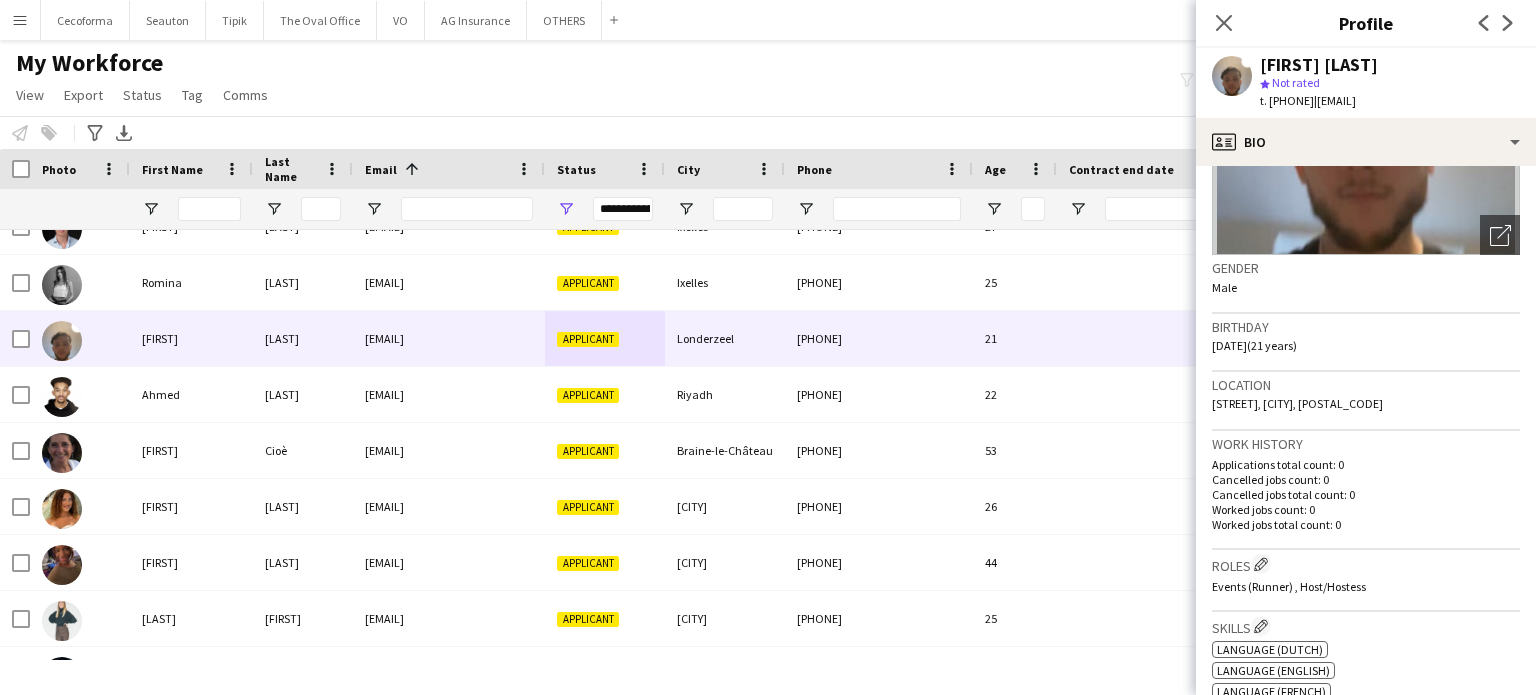 scroll, scrollTop: 200, scrollLeft: 0, axis: vertical 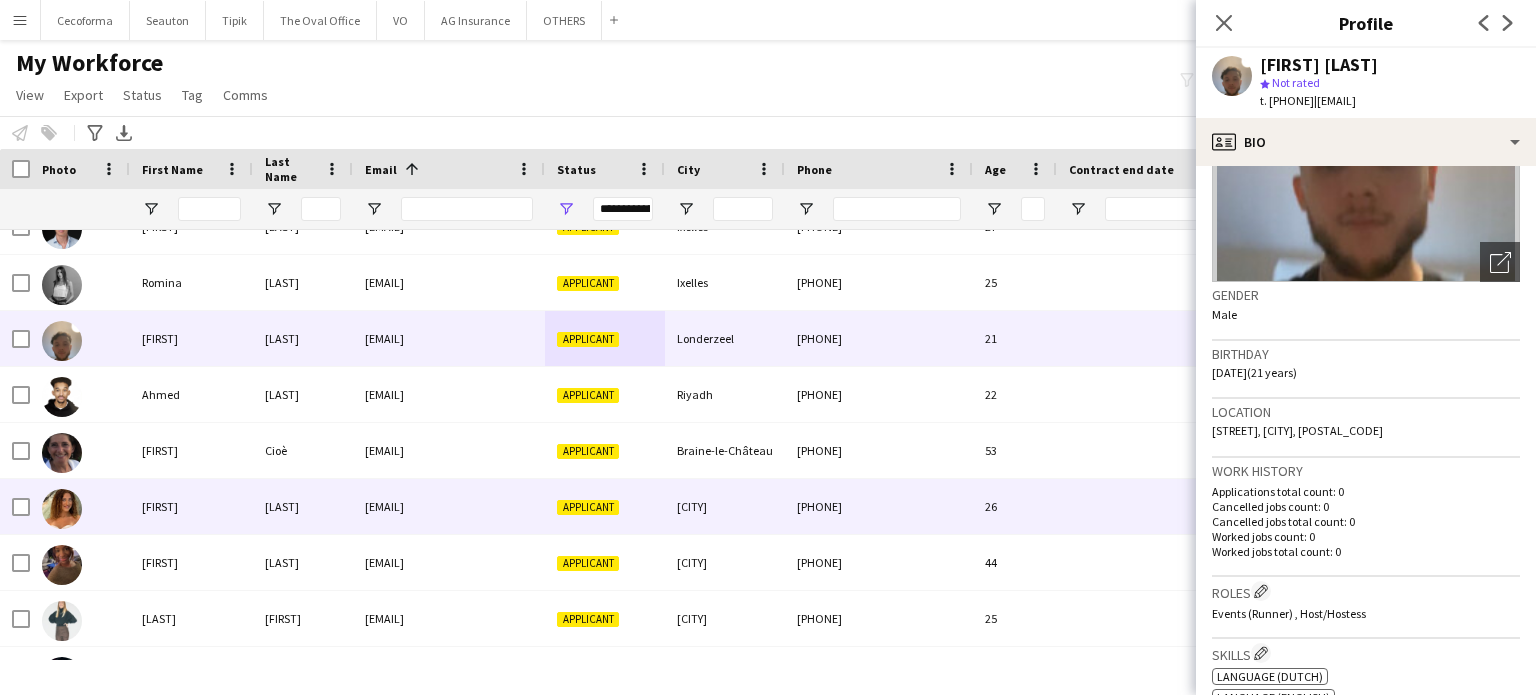 click on "[CITY]" at bounding box center [725, 506] 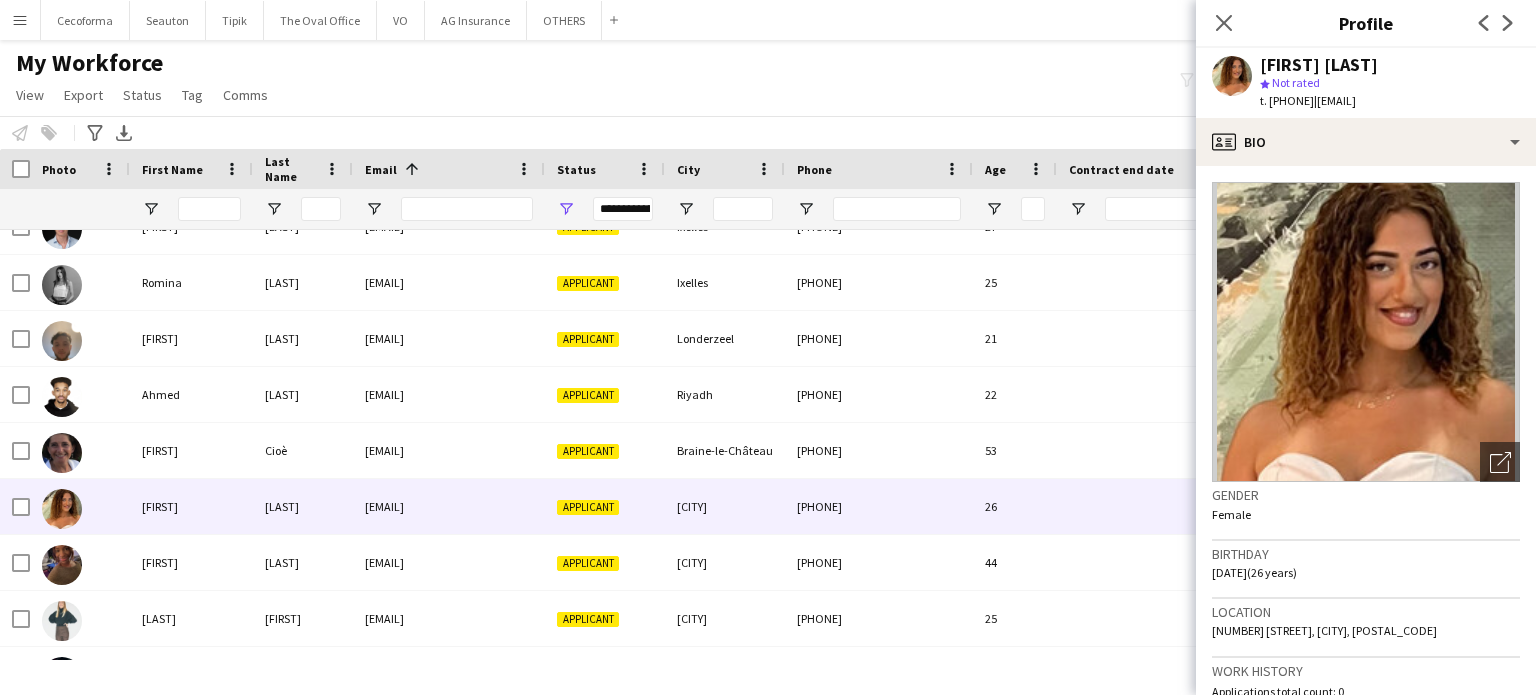 scroll, scrollTop: 0, scrollLeft: 0, axis: both 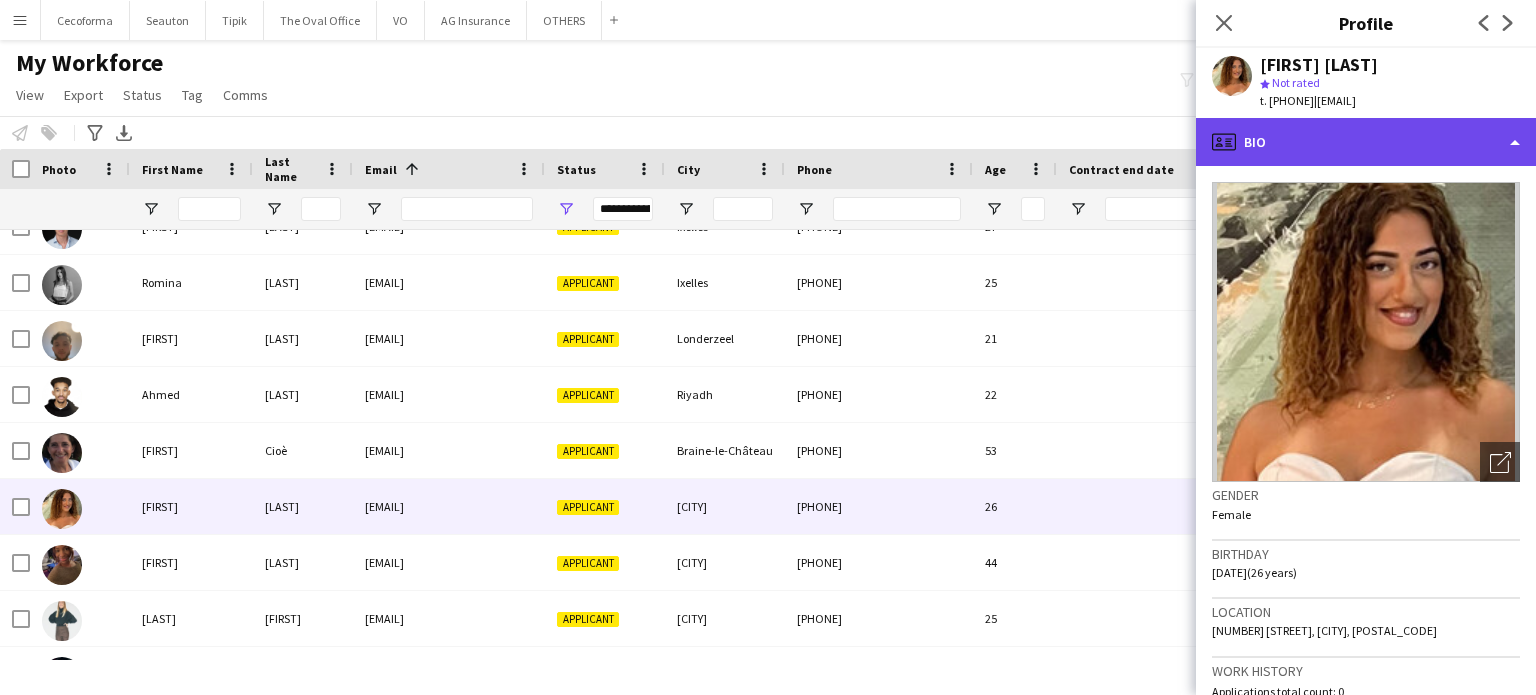 click on "profile
Bio" 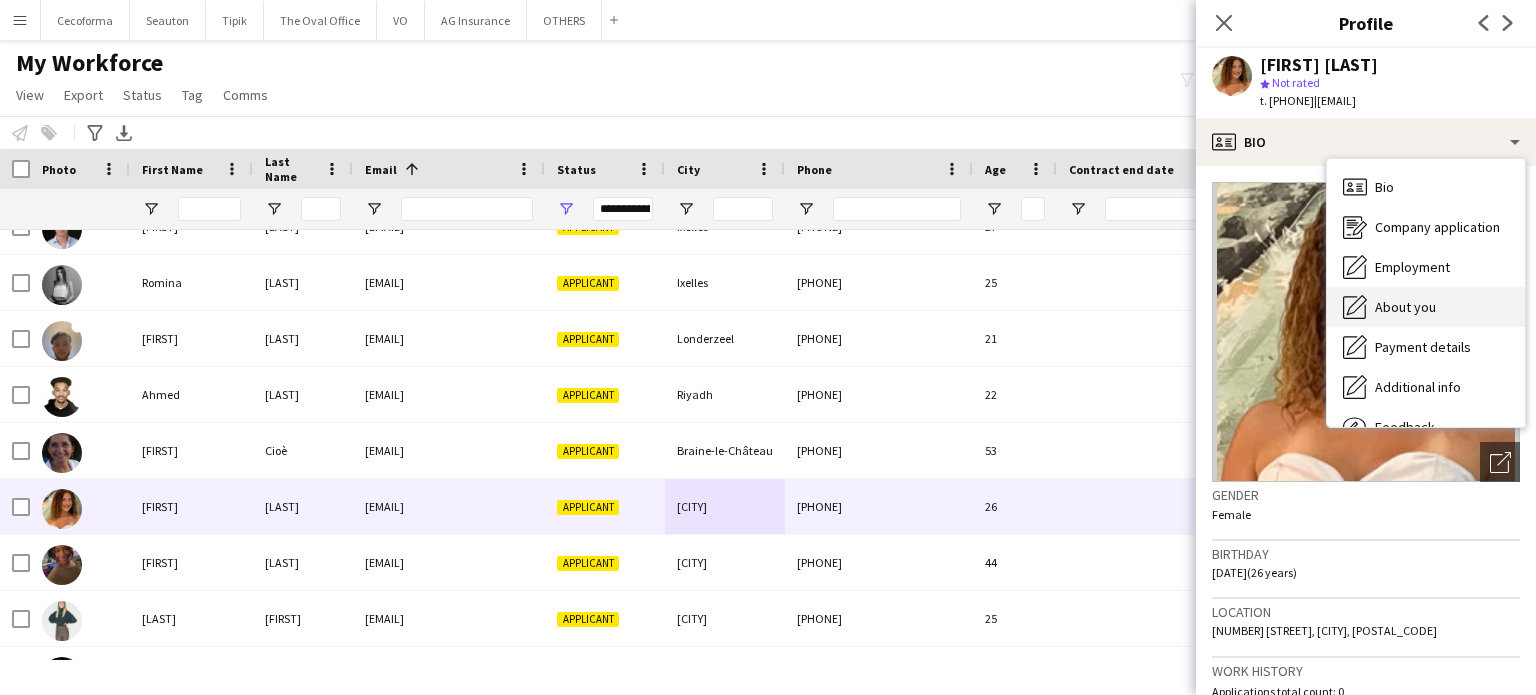 click on "About you" at bounding box center [1405, 307] 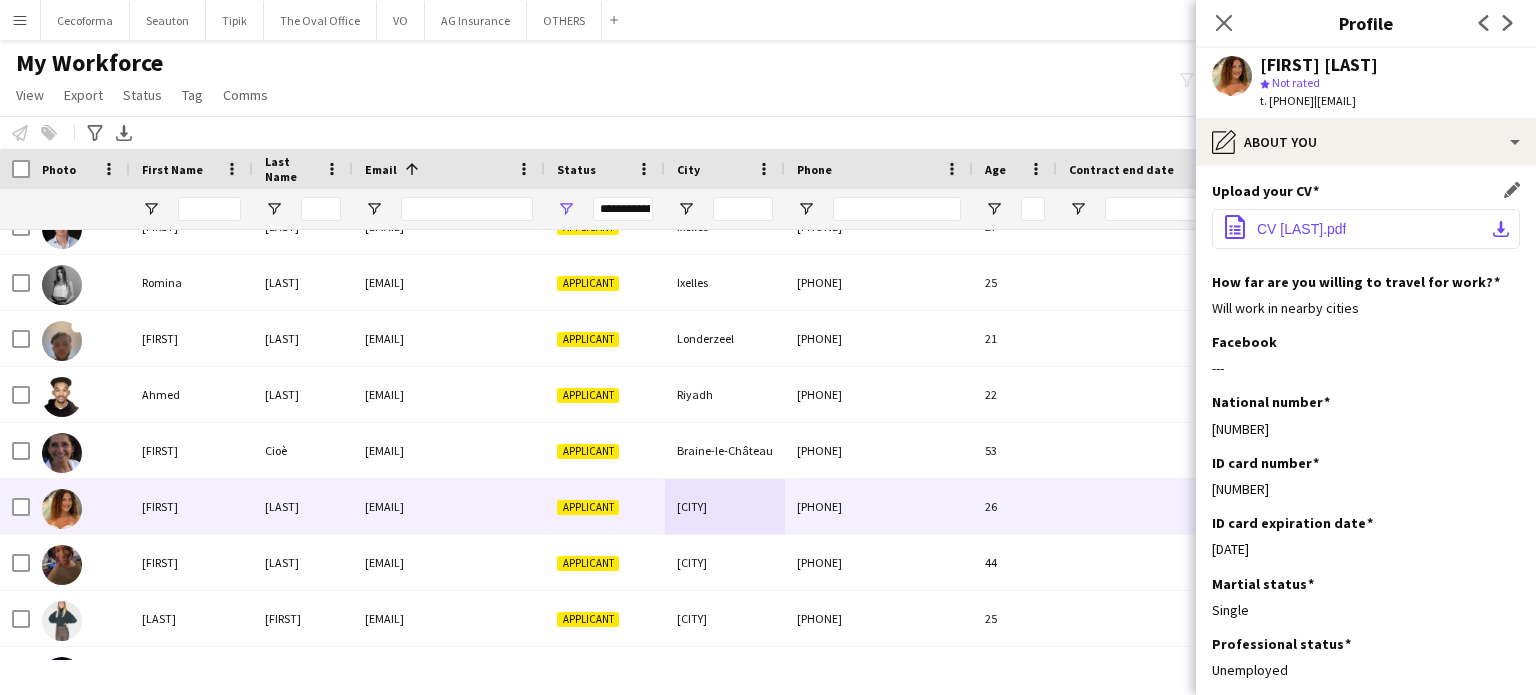 click on "CV [LAST].pdf" 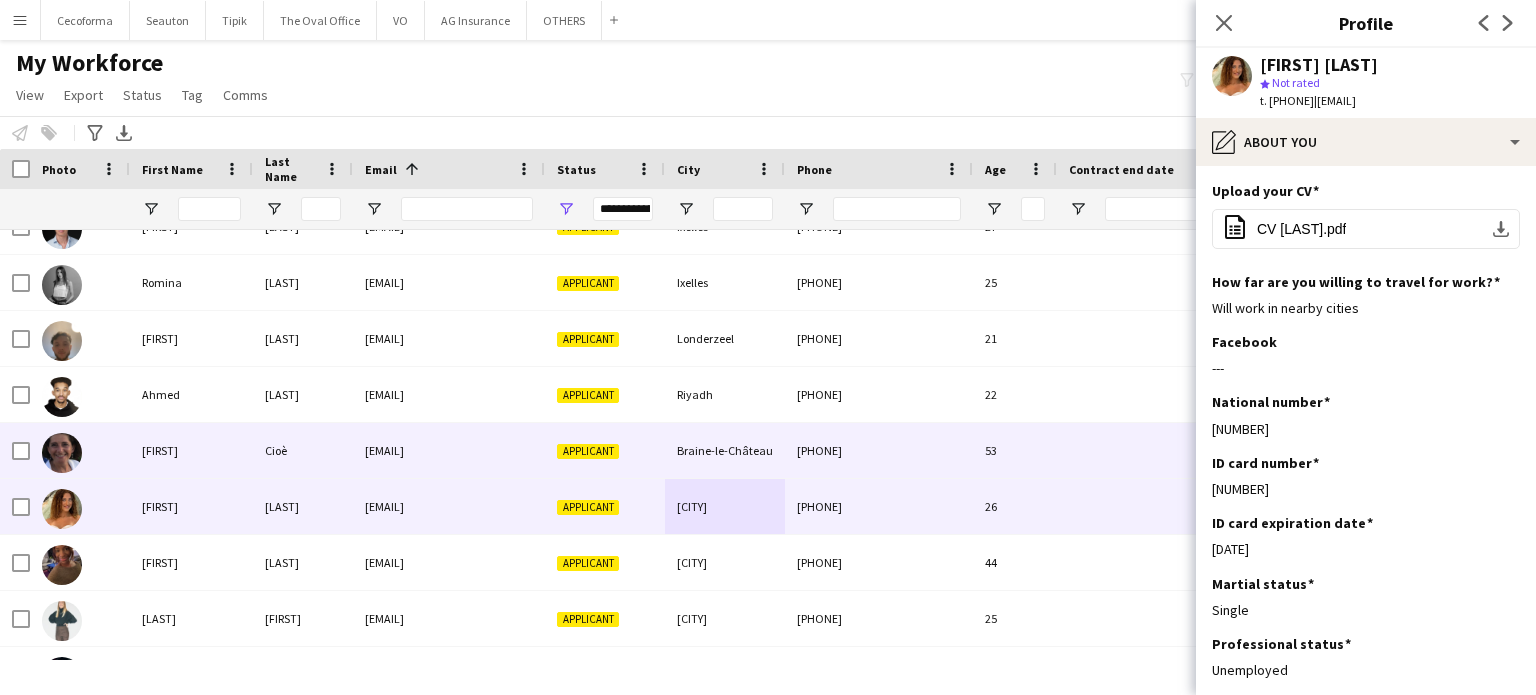 scroll, scrollTop: 12782, scrollLeft: 0, axis: vertical 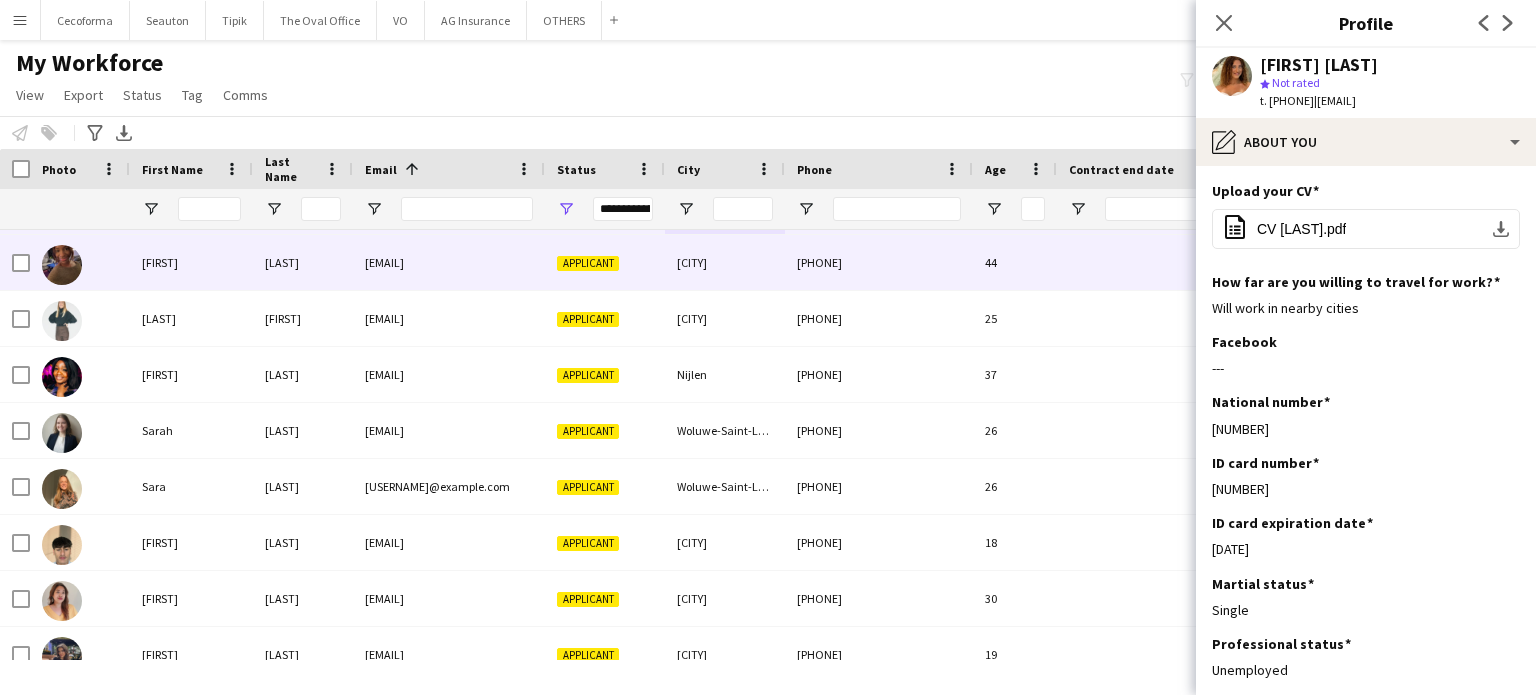 click on "[CITY]" at bounding box center [725, 262] 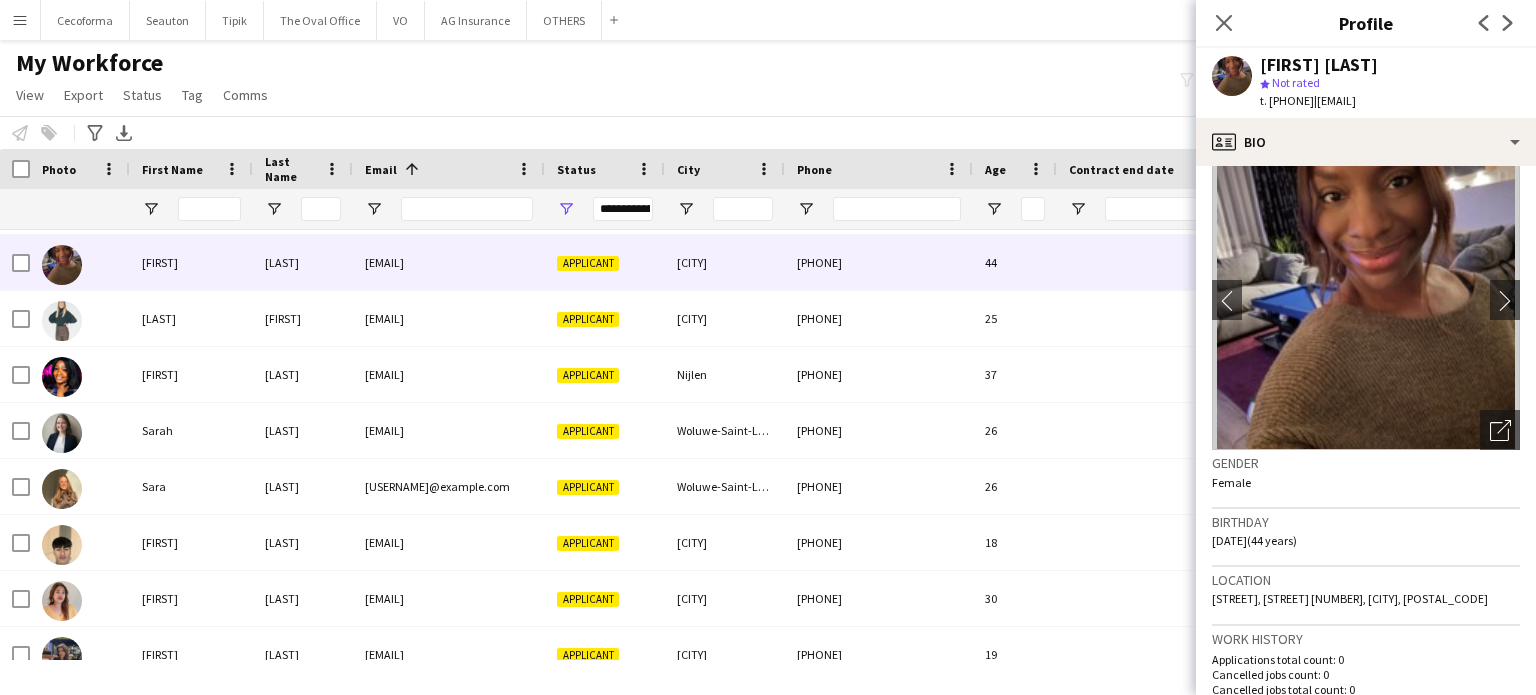 scroll, scrollTop: 0, scrollLeft: 0, axis: both 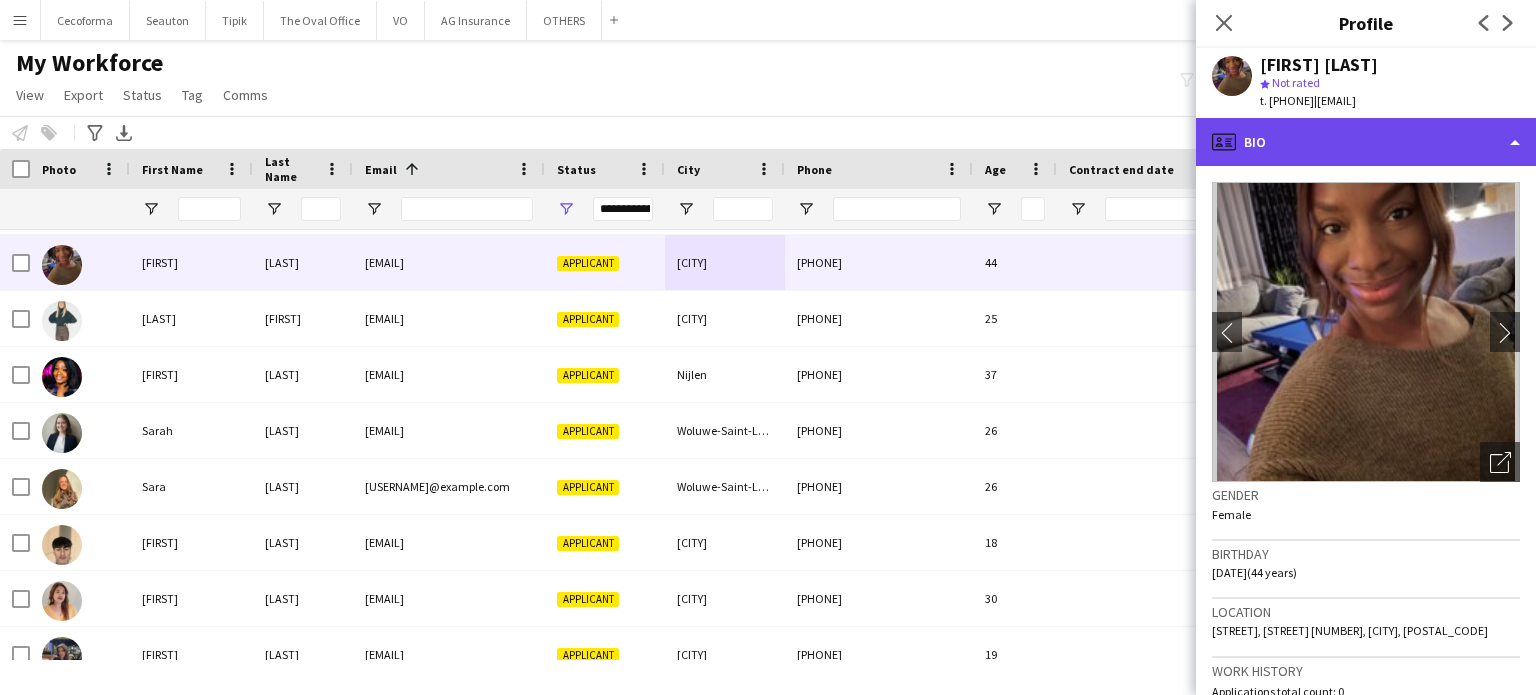click on "profile
Bio" 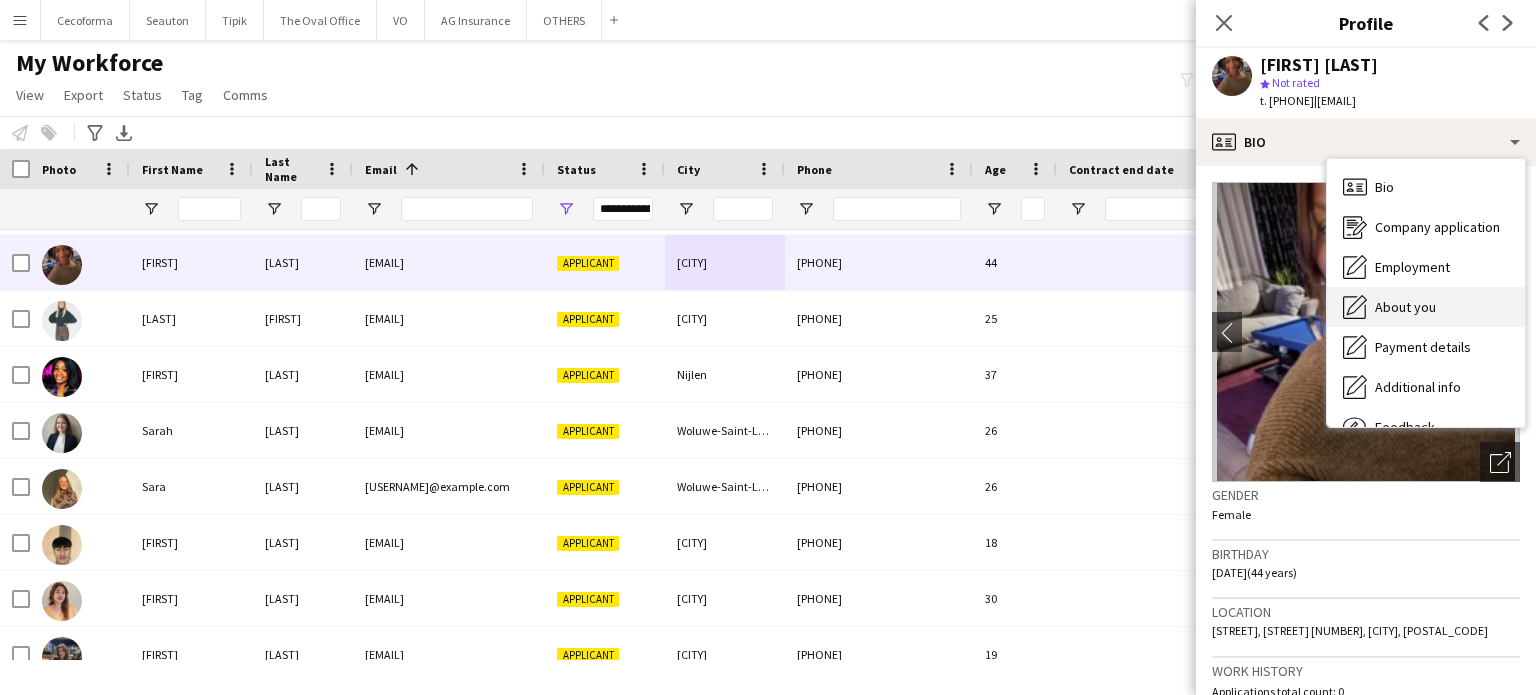 click on "About you
About you" at bounding box center [1426, 307] 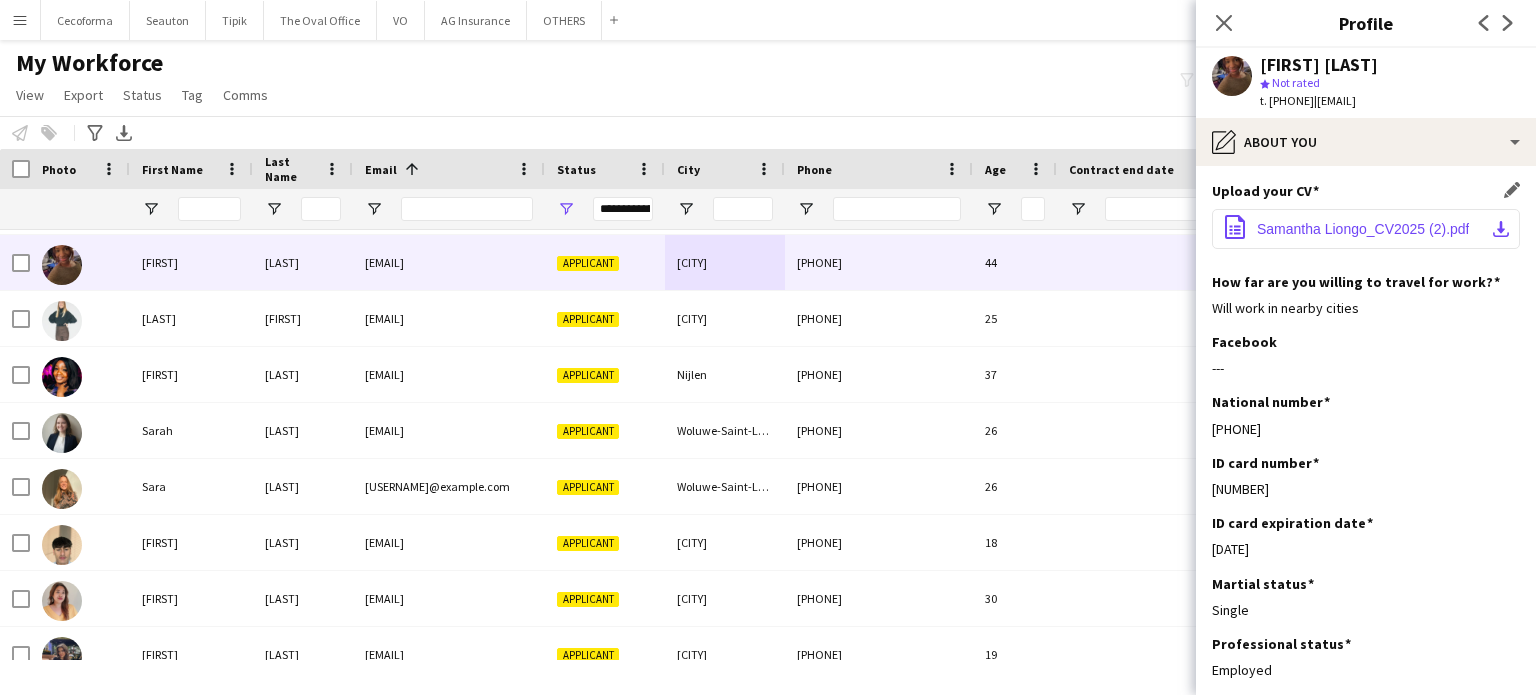click on "Samantha Liongo_CV2025 (2).pdf" 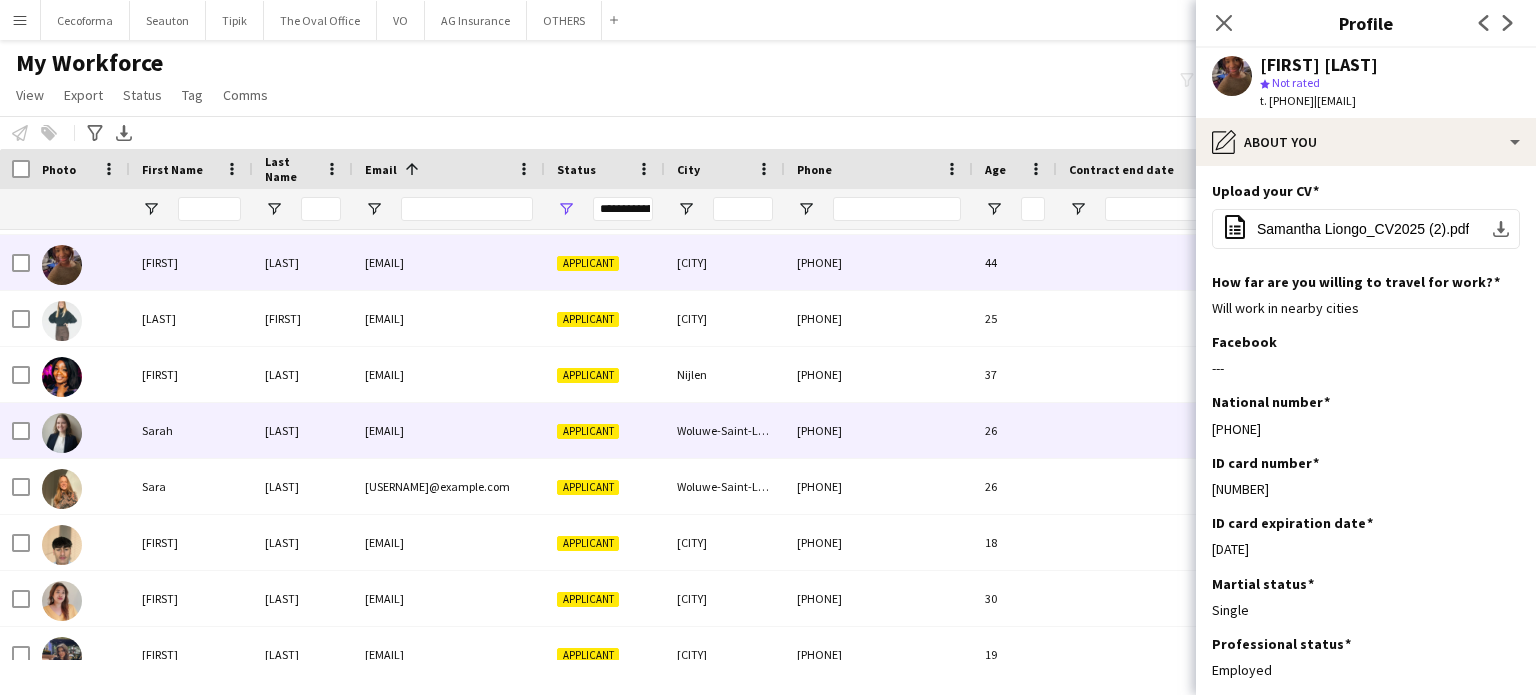 click on "Woluwe-Saint-Lambert" at bounding box center (725, 430) 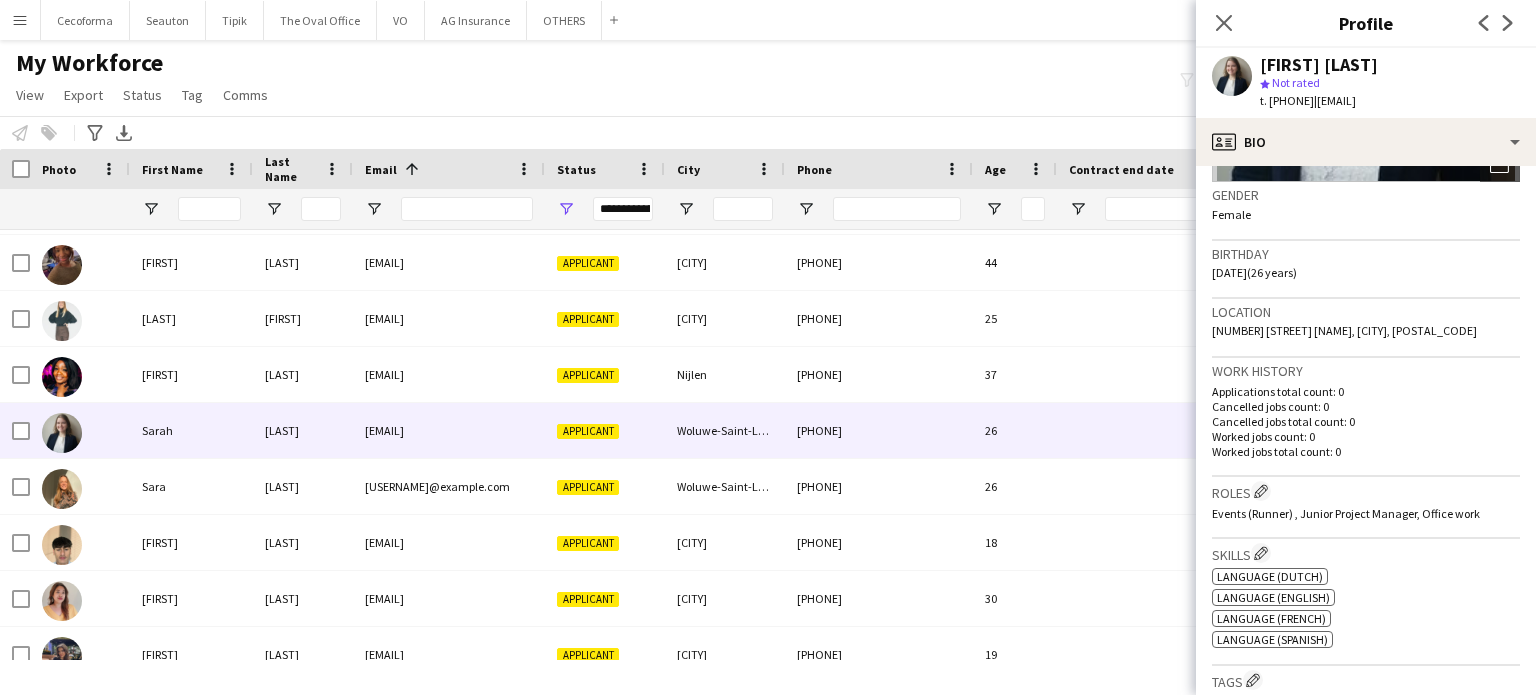 scroll, scrollTop: 400, scrollLeft: 0, axis: vertical 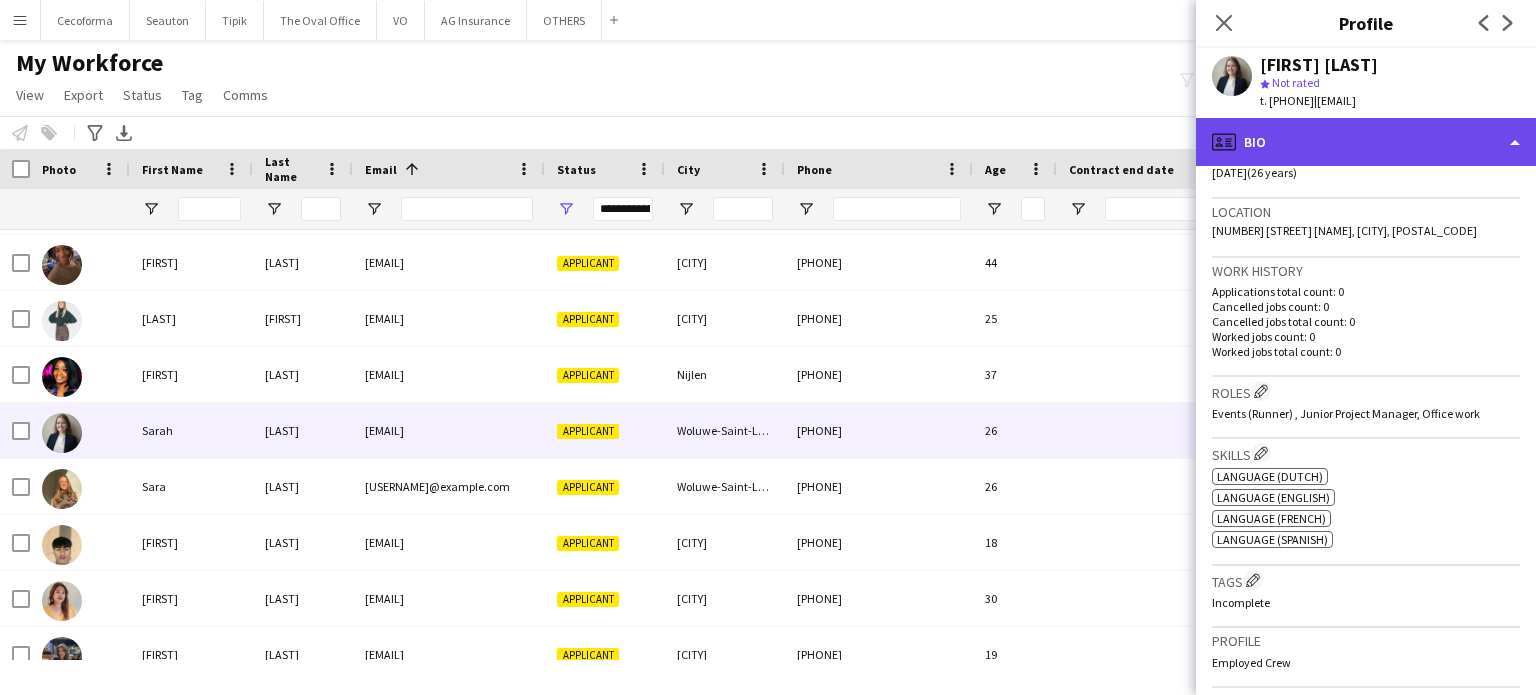 click on "profile
Bio" 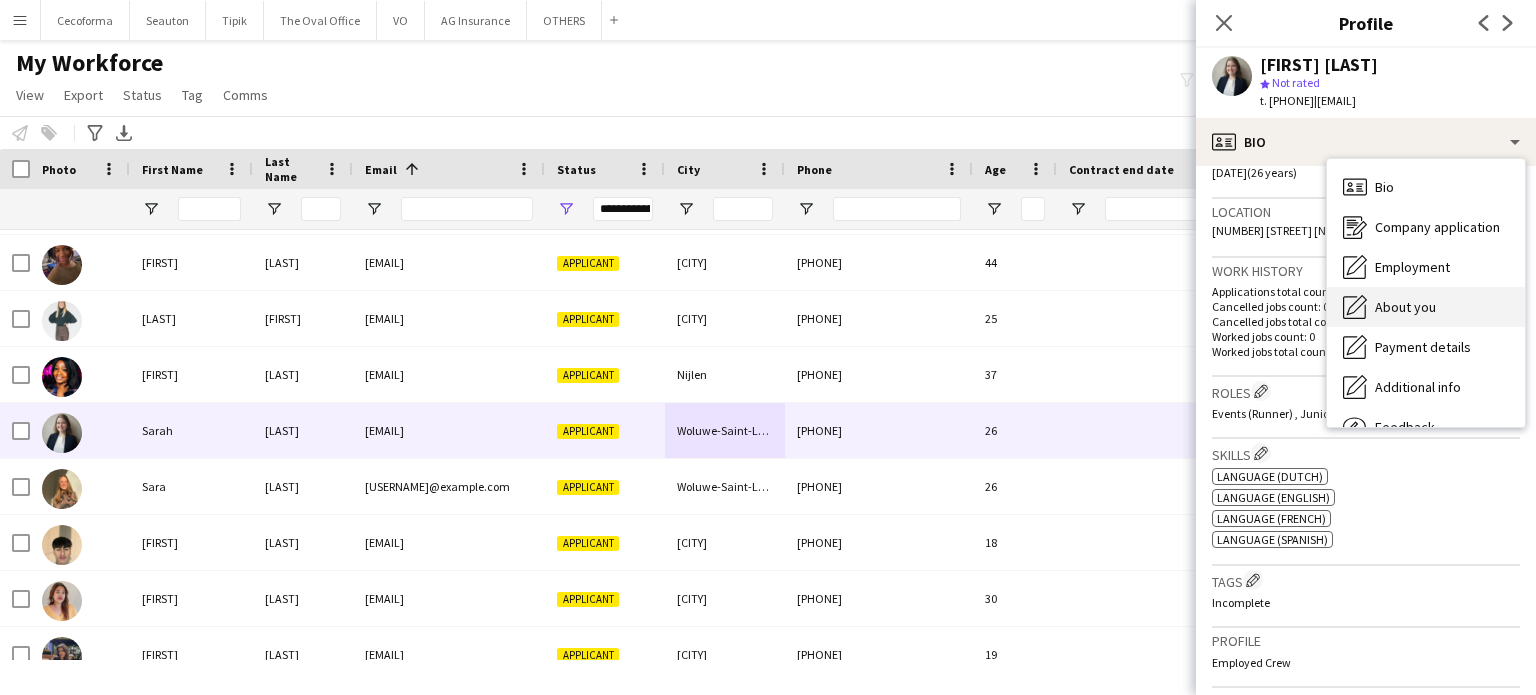 click on "About you" at bounding box center [1405, 307] 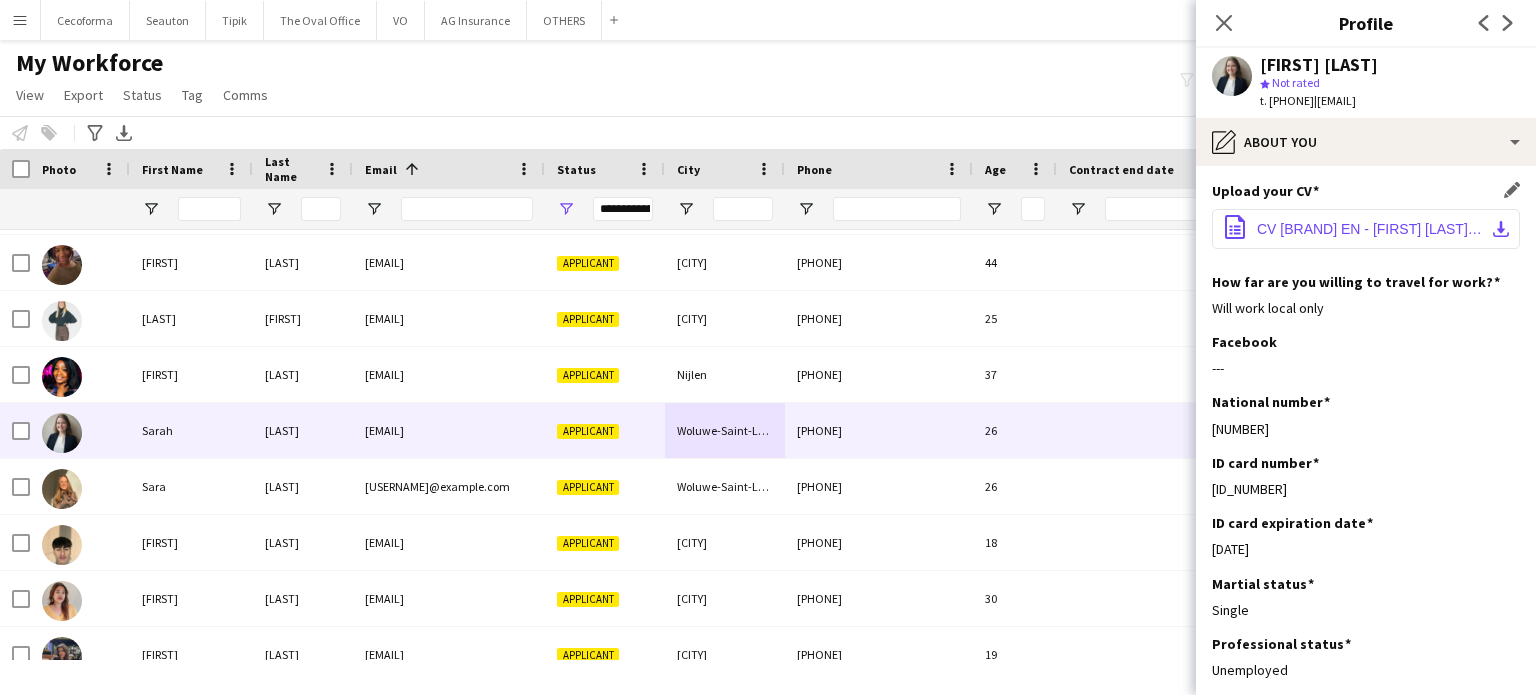 click on "CV [BRAND] EN - [FIRST] [LAST].pdf" 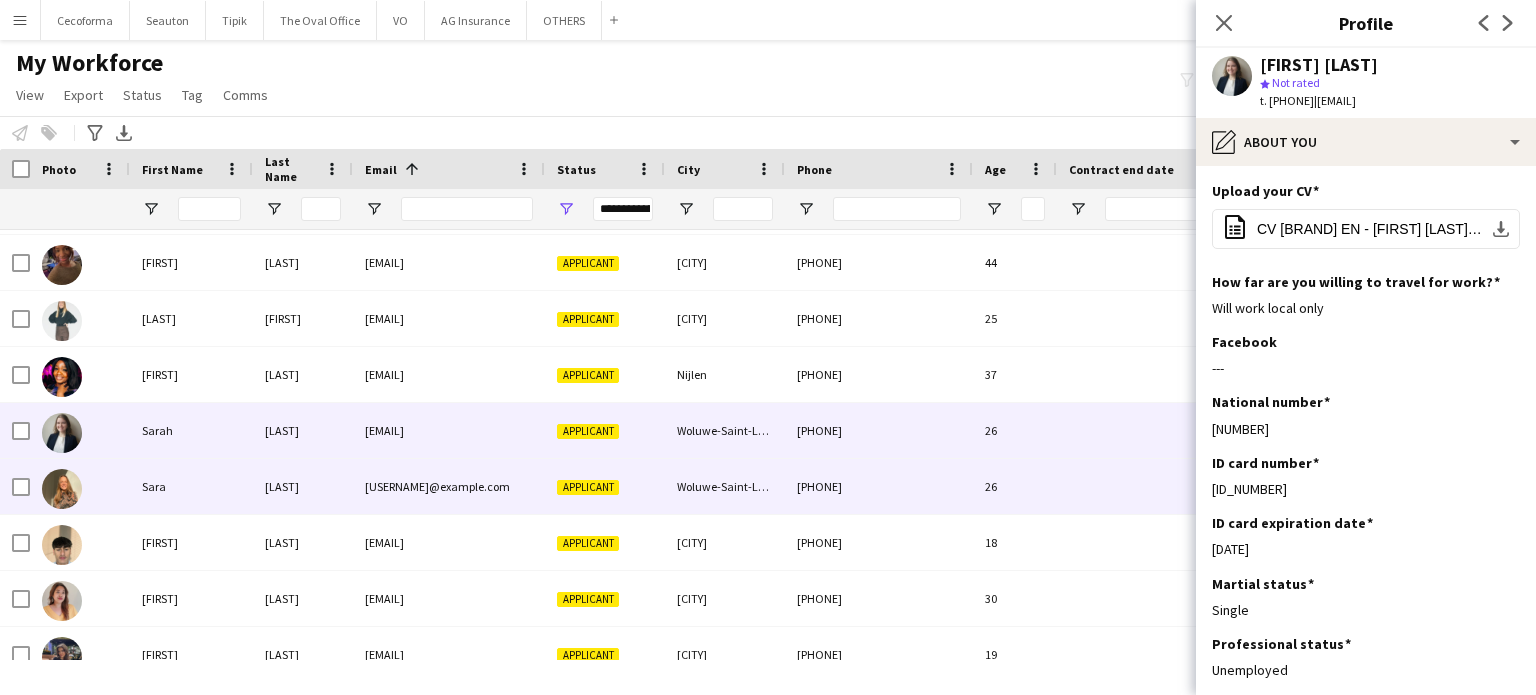click on "Woluwe-Saint-Lambert" at bounding box center (725, 486) 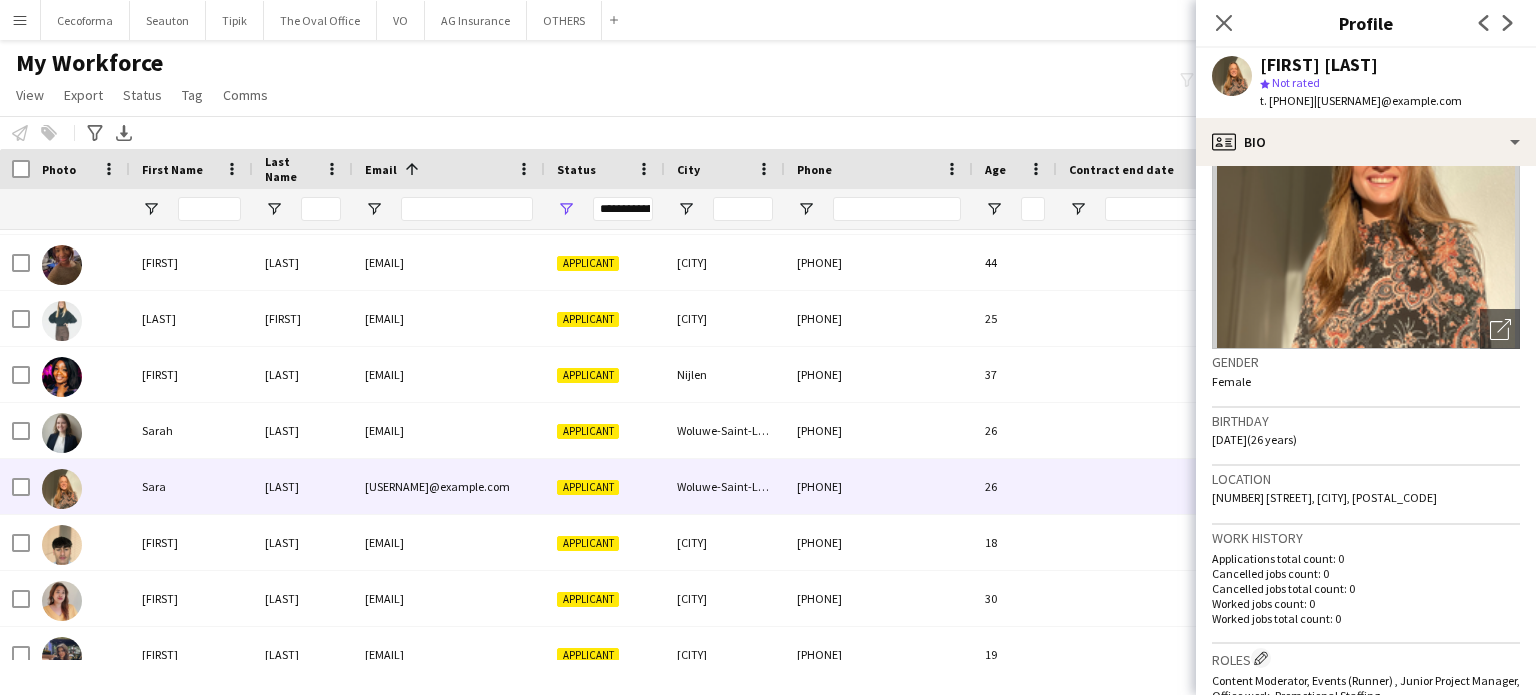 scroll, scrollTop: 300, scrollLeft: 0, axis: vertical 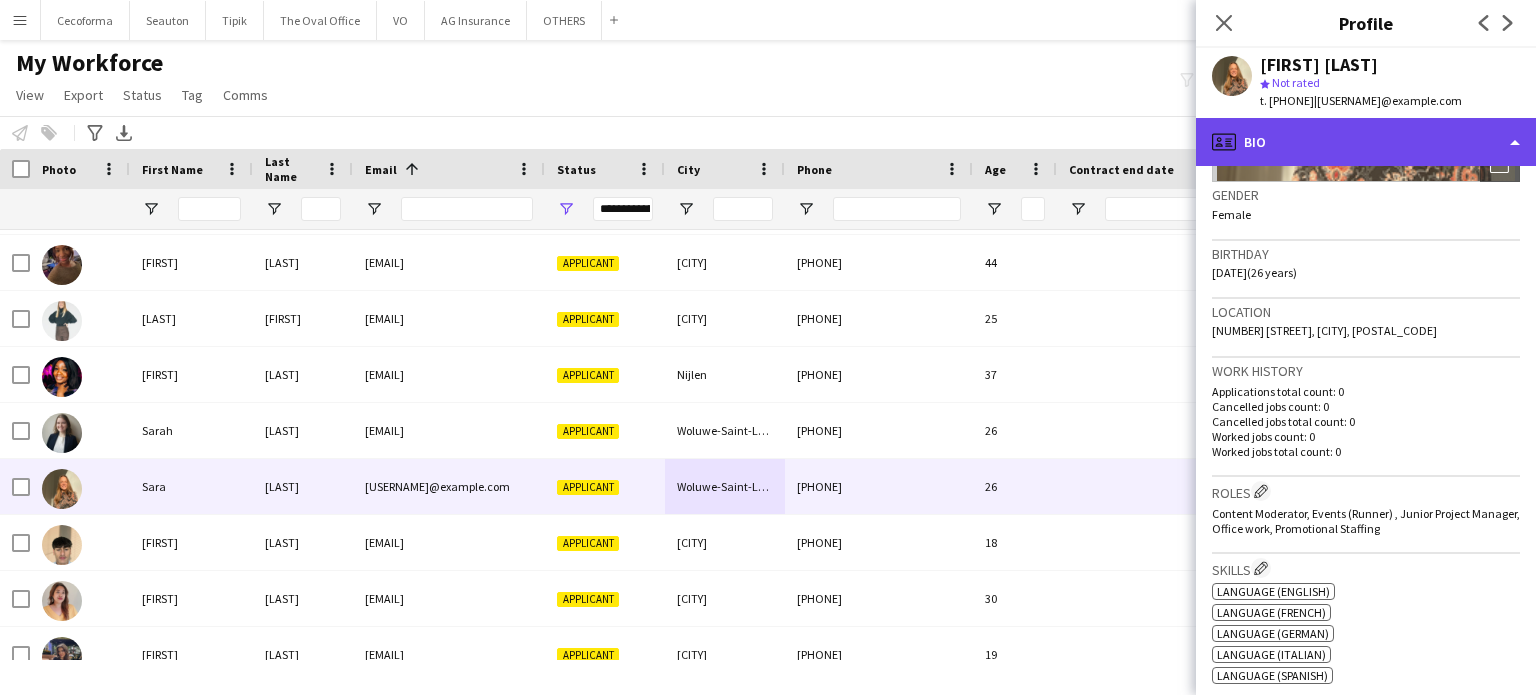 click on "profile
Bio" 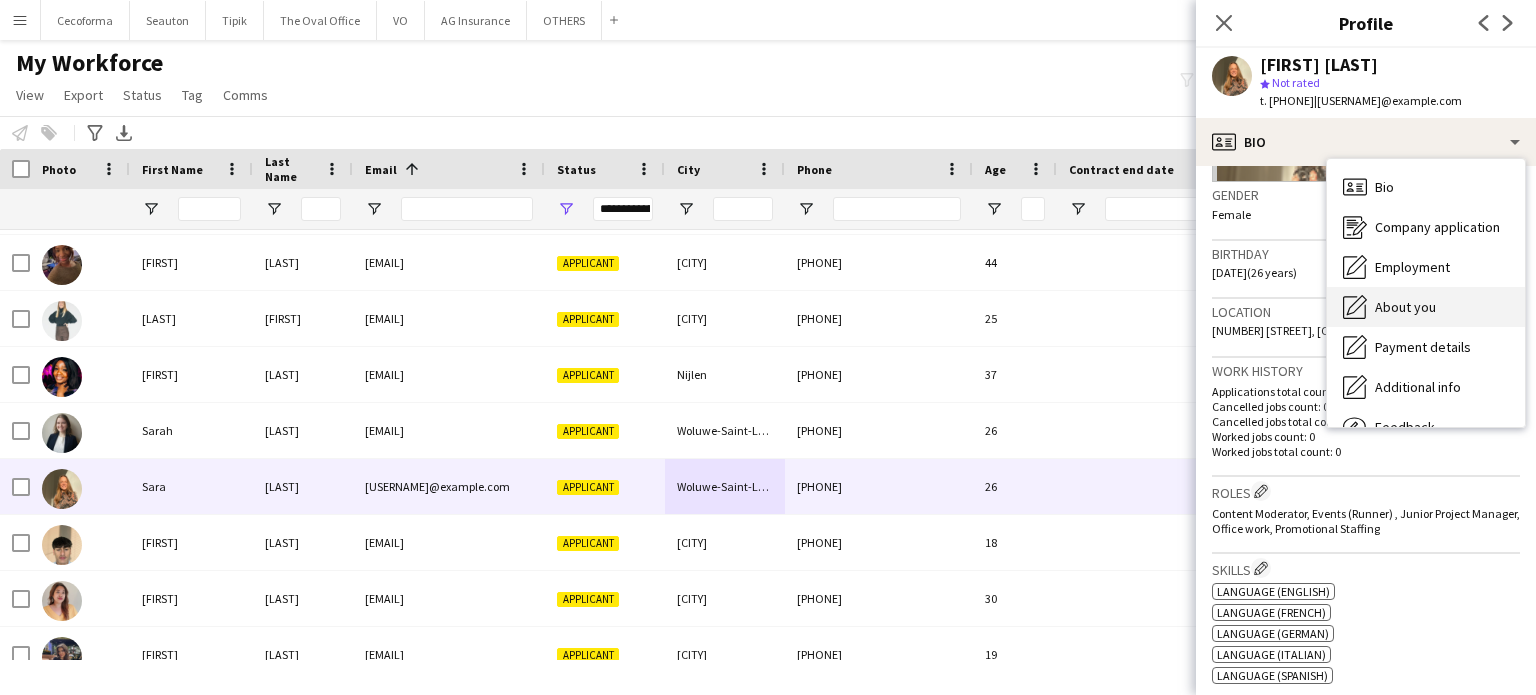 click on "About you" at bounding box center (1405, 307) 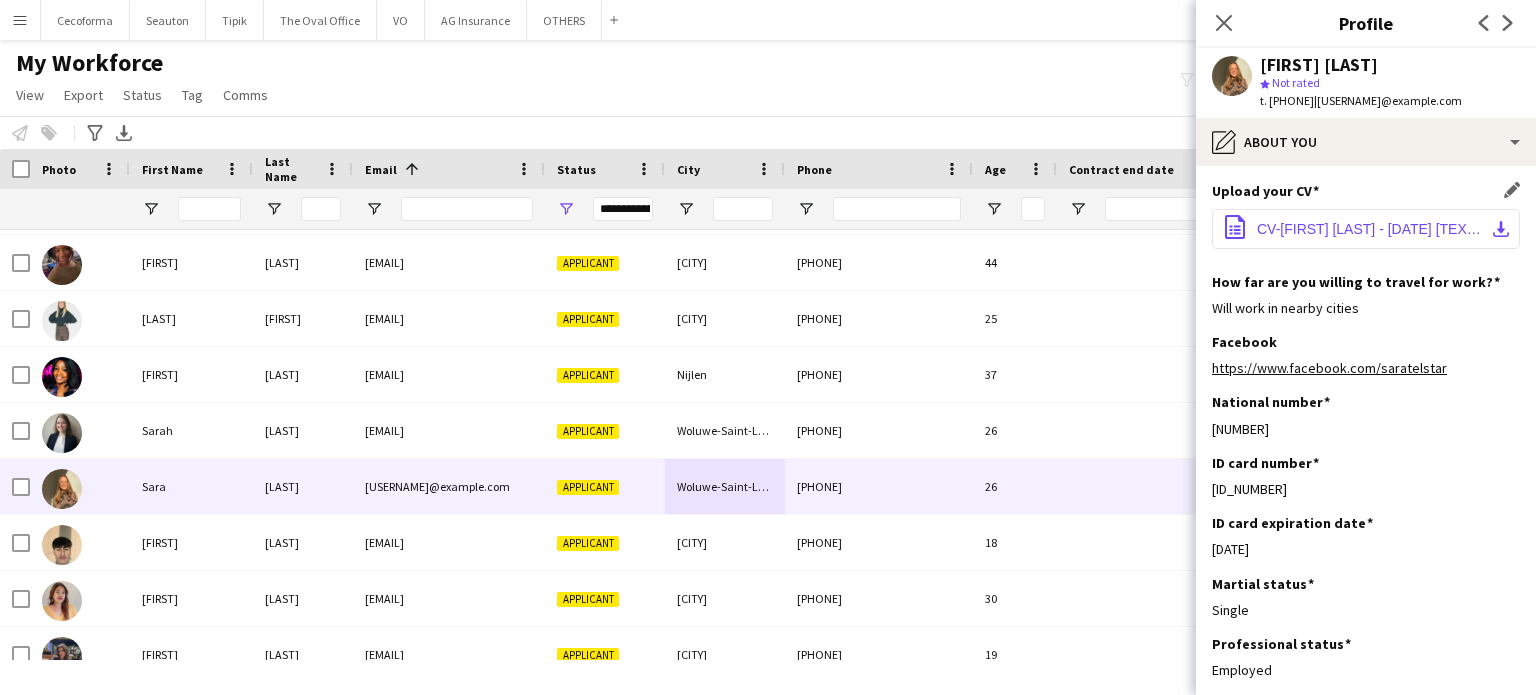 click on "CV-[FIRST] [LAST] - [DATE] [TEXT].pdf" 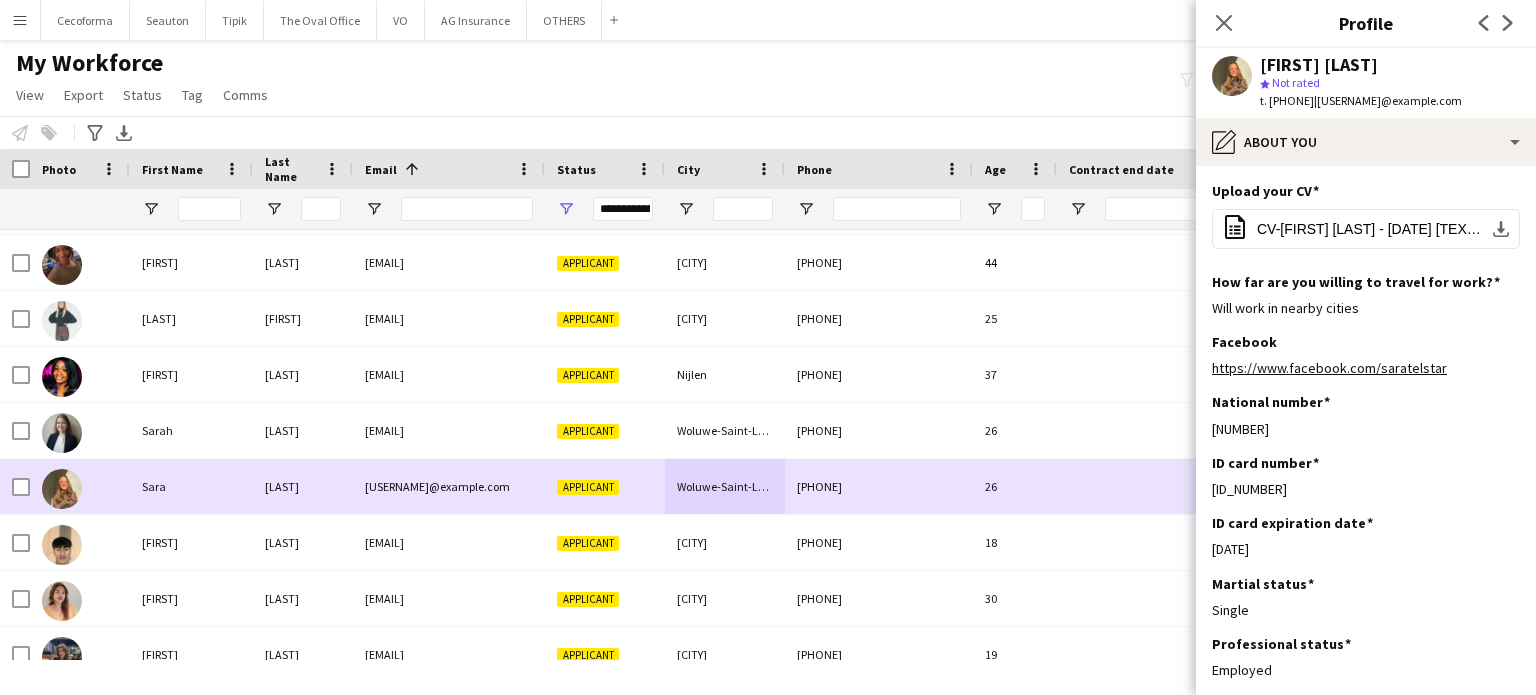 scroll, scrollTop: 13031, scrollLeft: 0, axis: vertical 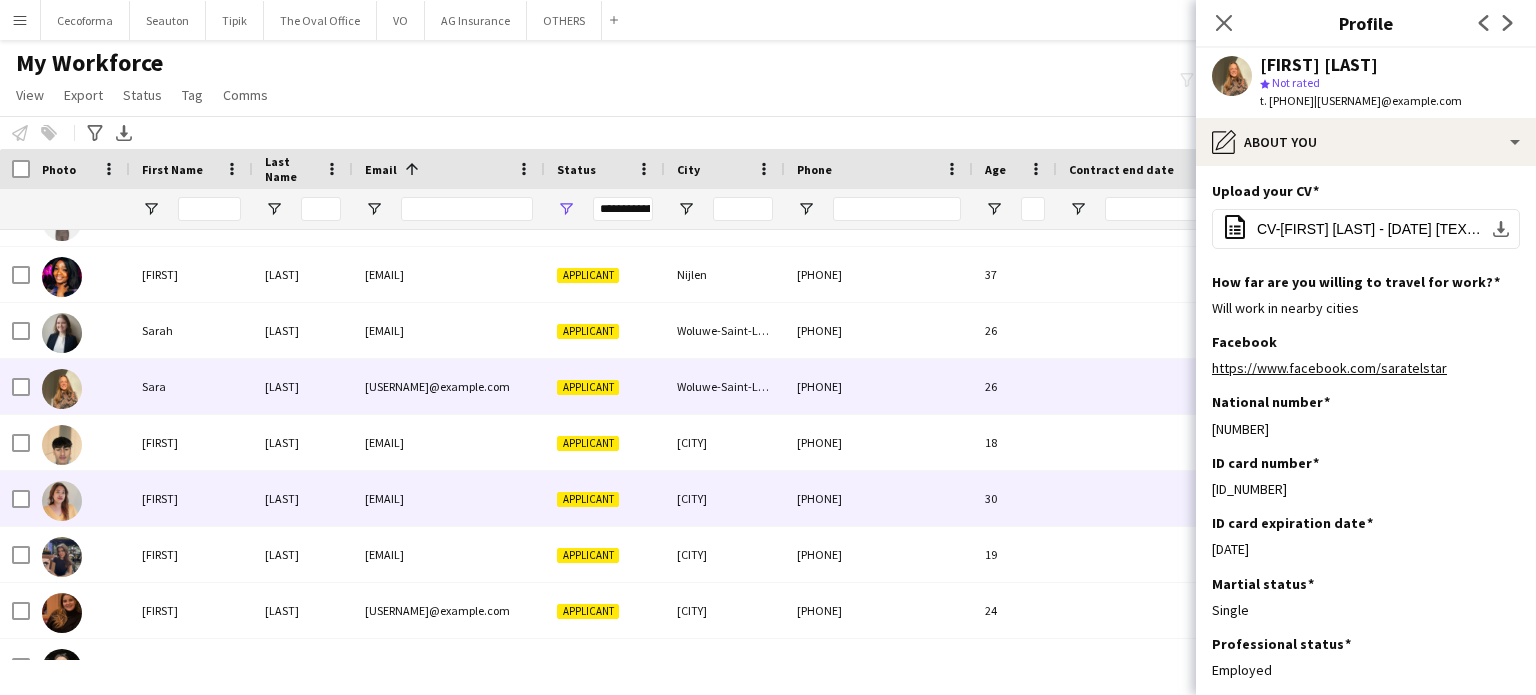 click on "[CITY]" at bounding box center (725, 498) 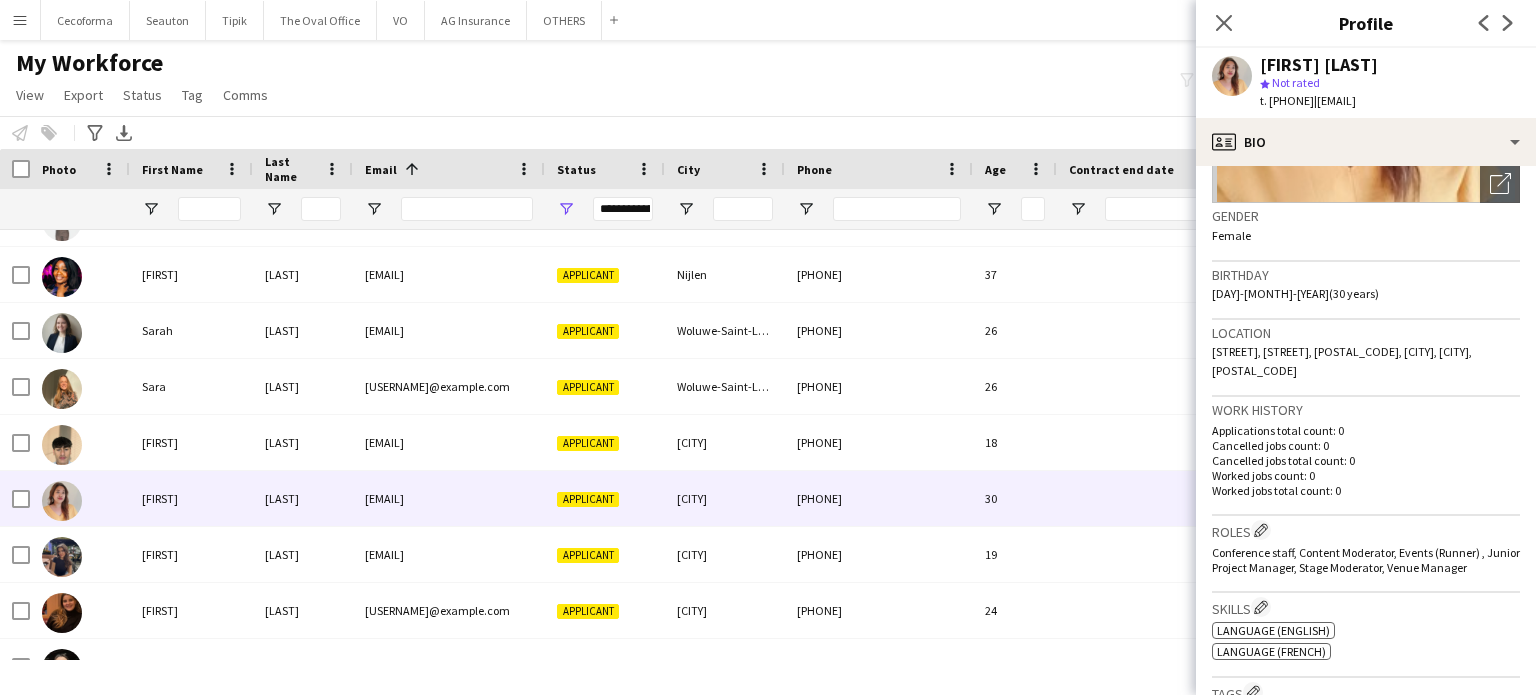 scroll, scrollTop: 300, scrollLeft: 0, axis: vertical 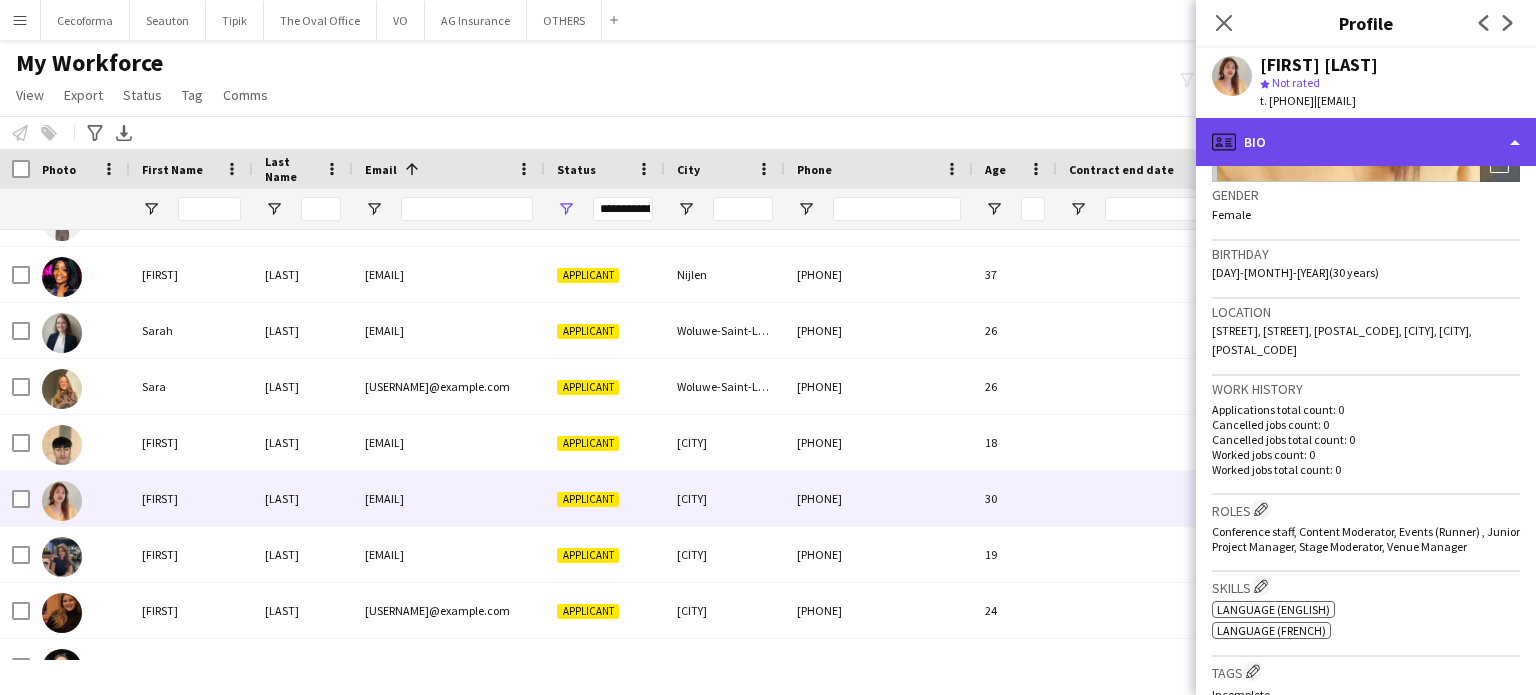 click on "profile
Bio" 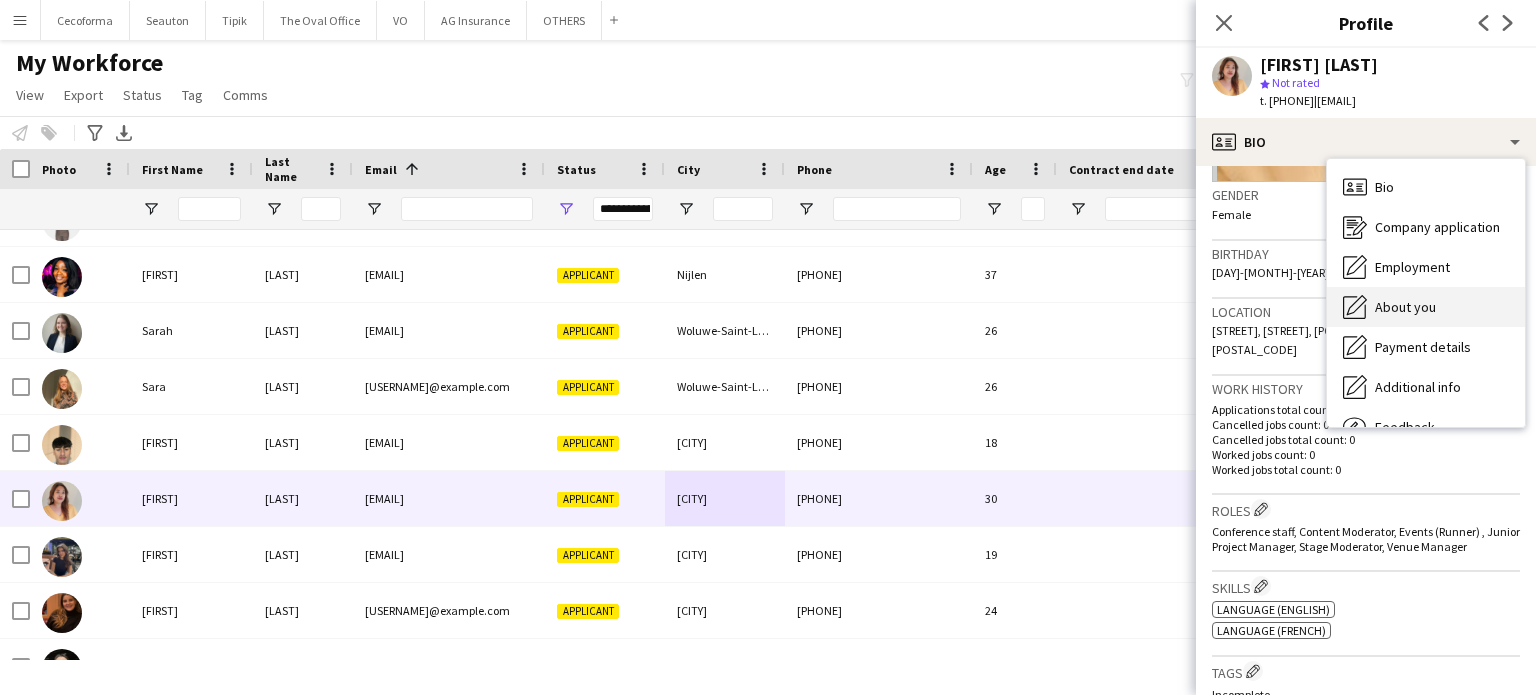 click on "About you" at bounding box center (1405, 307) 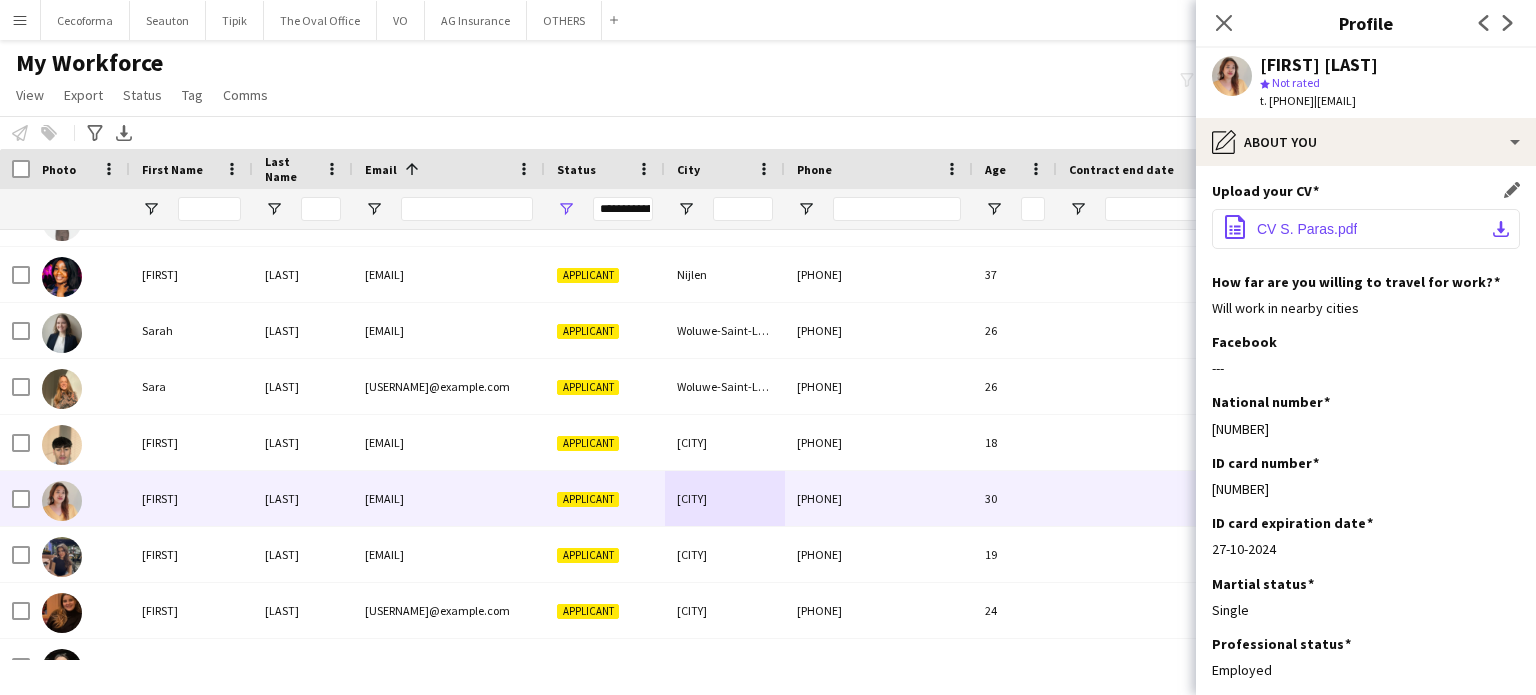 click on "CV S. Paras.pdf" 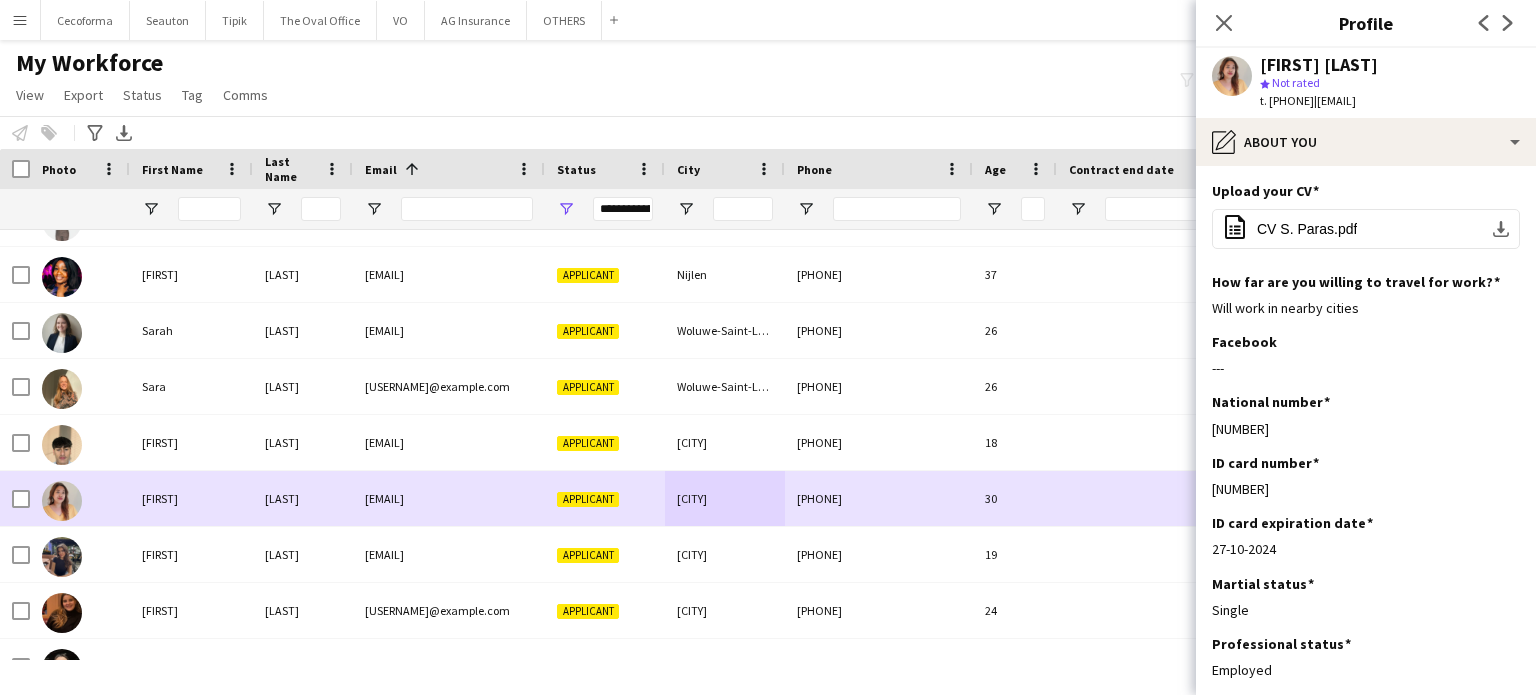 scroll, scrollTop: 13221, scrollLeft: 0, axis: vertical 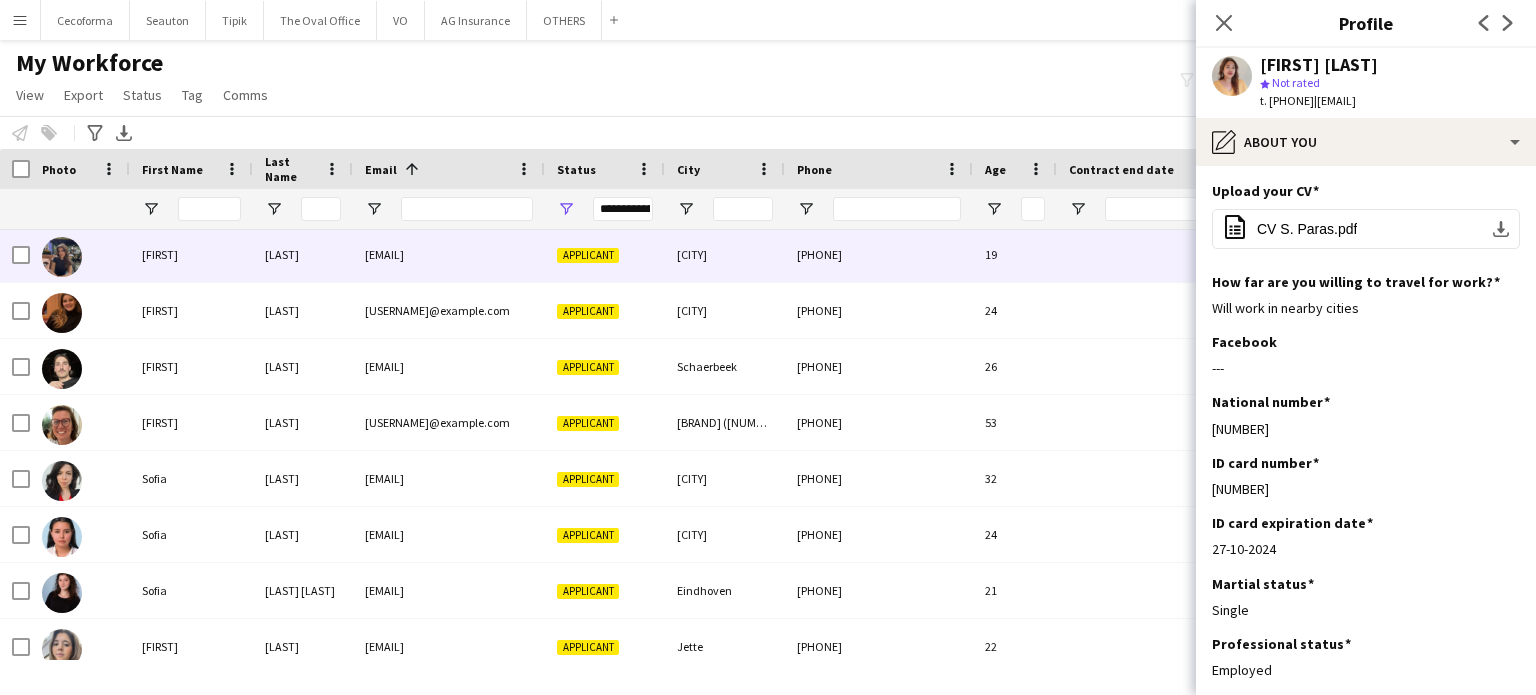 click on "[EMAIL]" at bounding box center [449, 254] 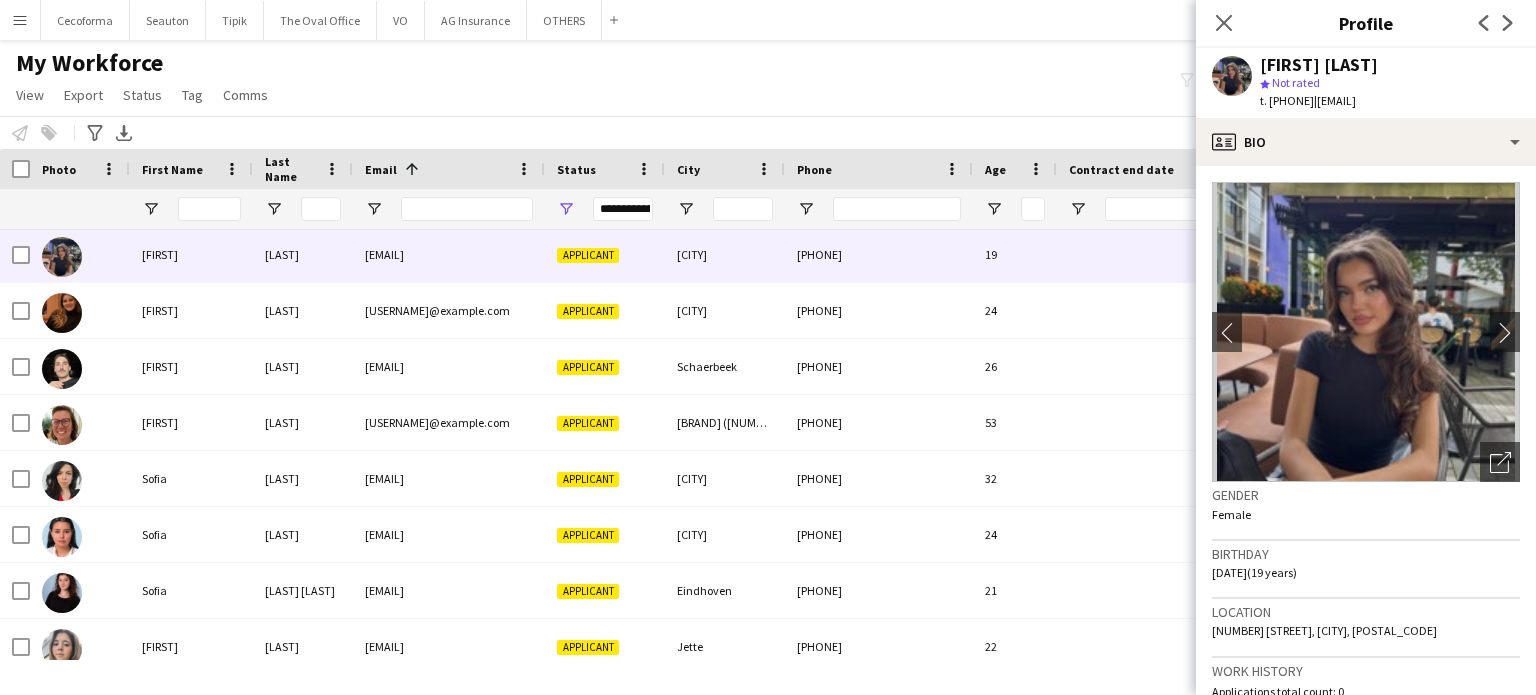 scroll, scrollTop: 0, scrollLeft: 0, axis: both 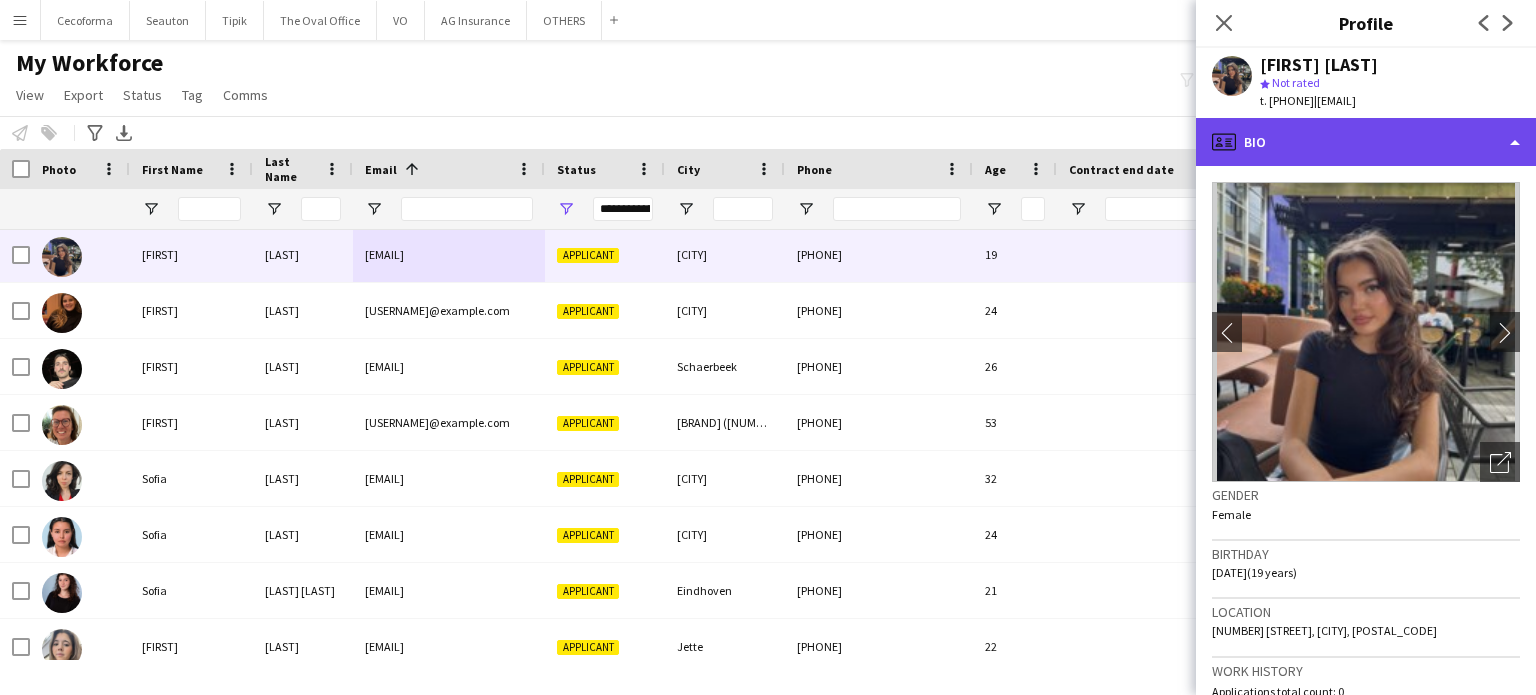 click on "profile
Bio" 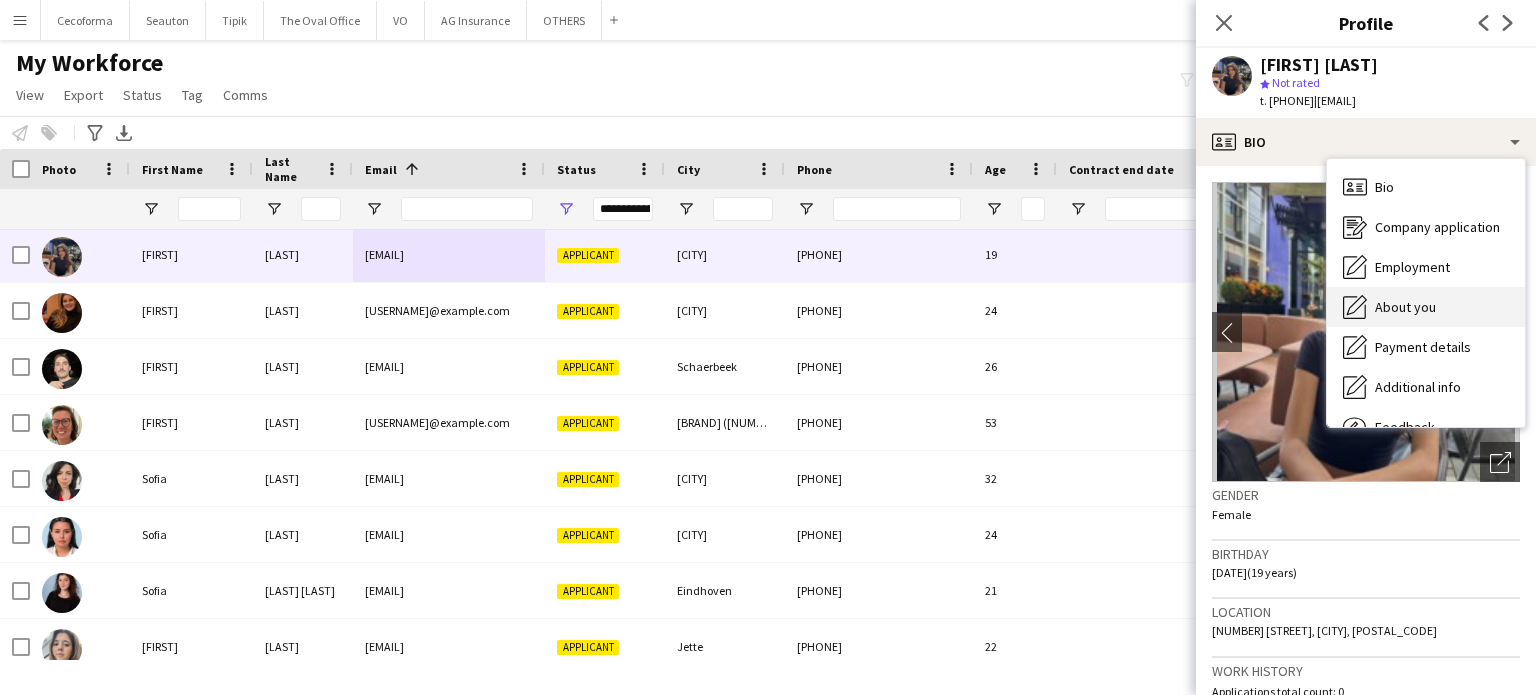 click on "About you" at bounding box center (1405, 307) 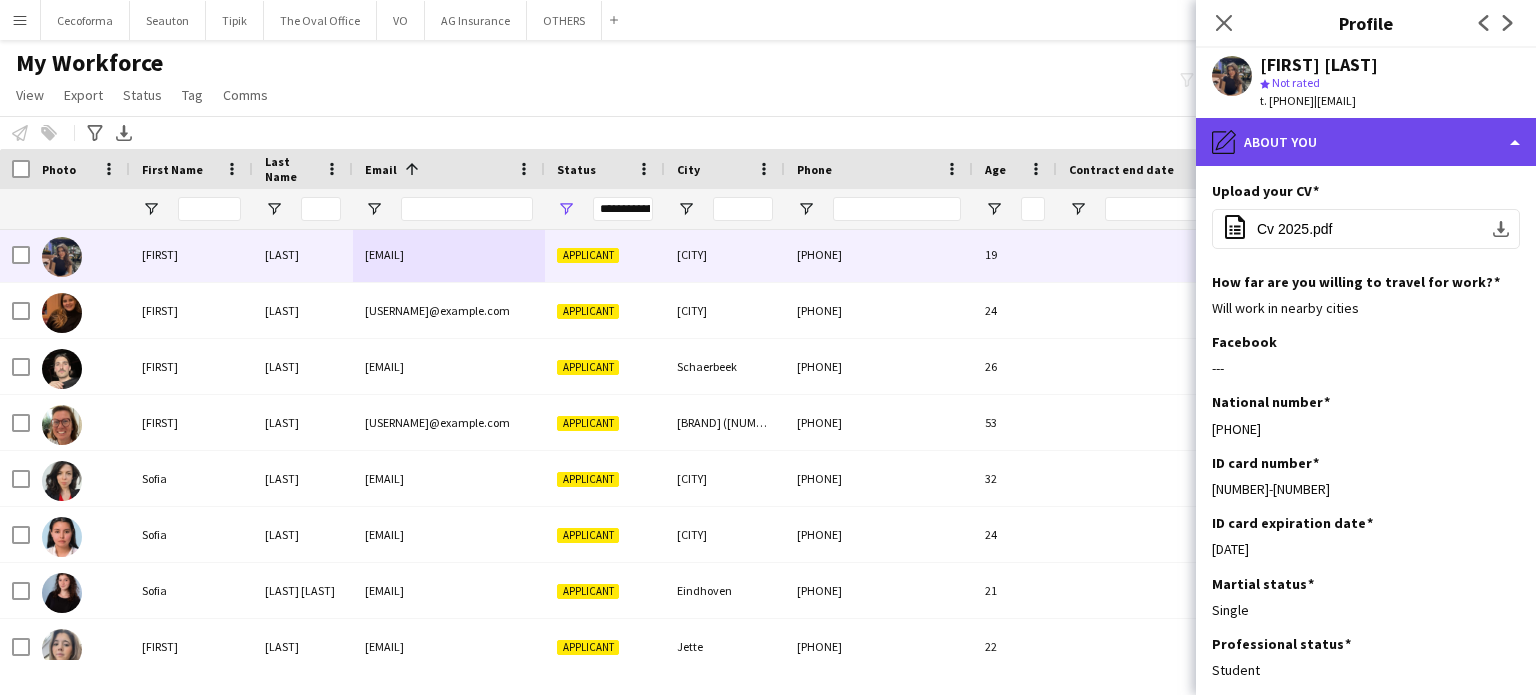 click on "pencil4
About you" 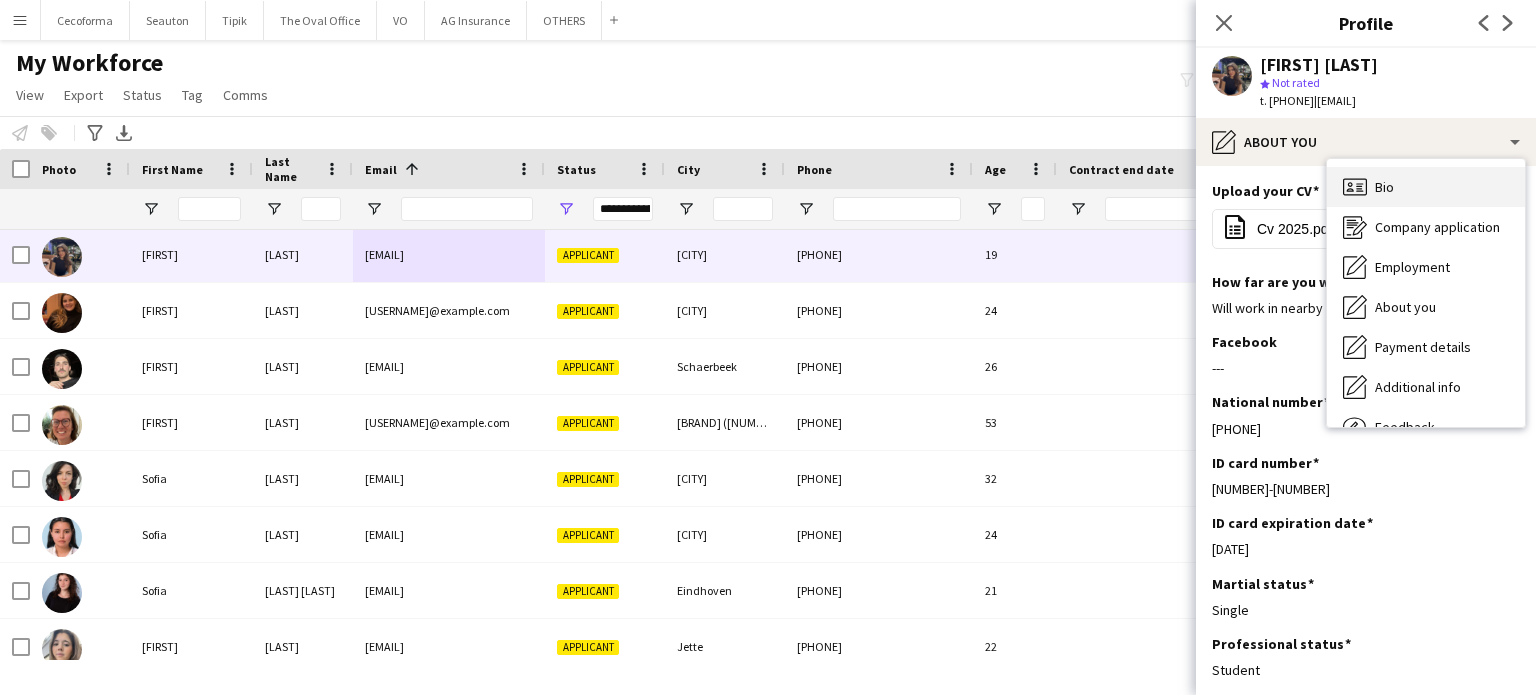 click on "Bio" at bounding box center [1384, 187] 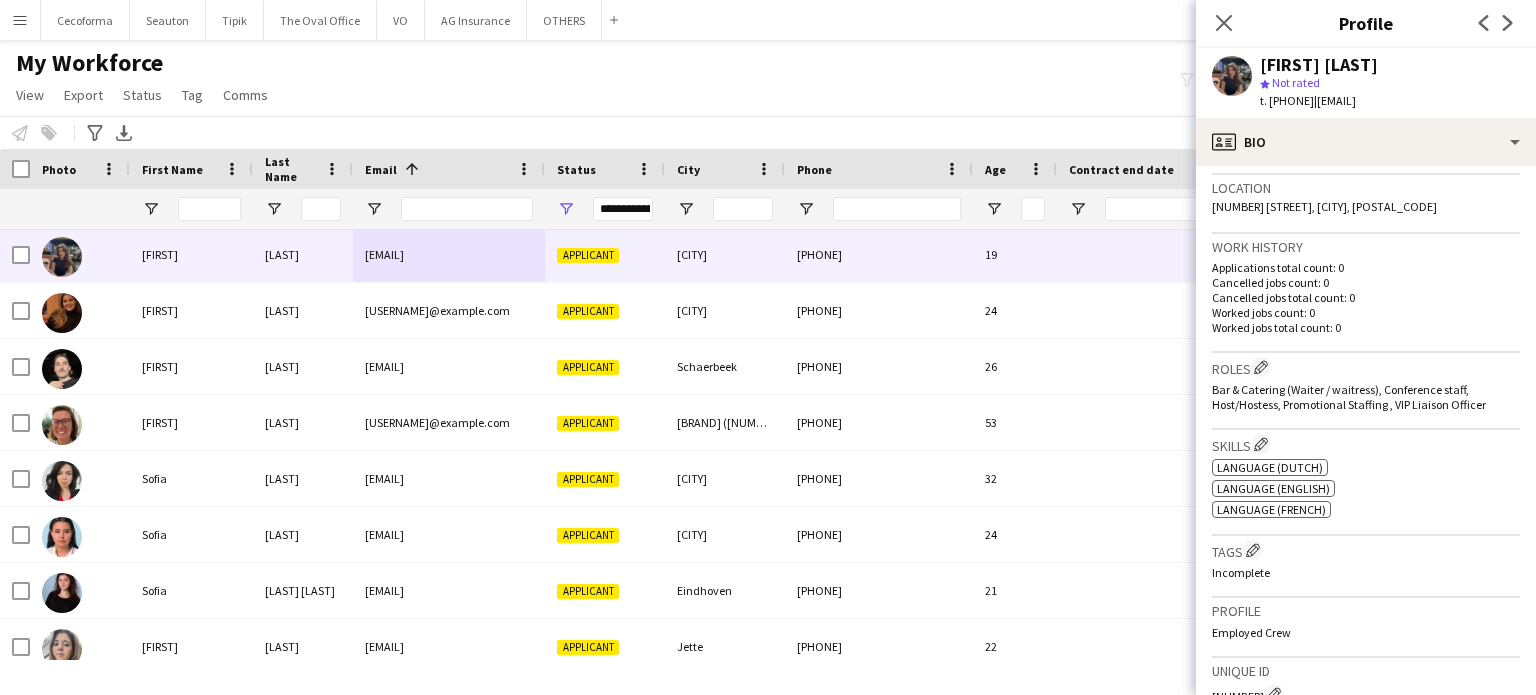 scroll, scrollTop: 500, scrollLeft: 0, axis: vertical 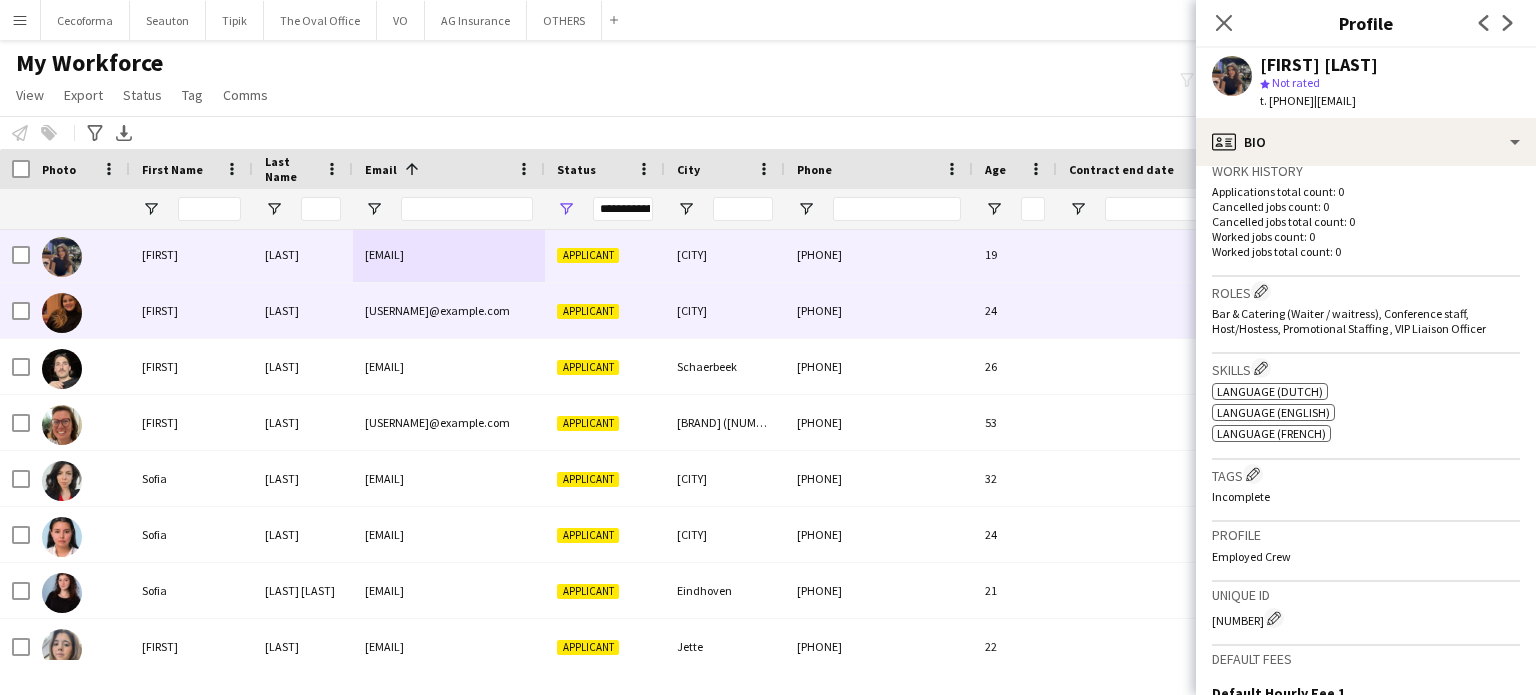 click on "[CITY]" at bounding box center (725, 310) 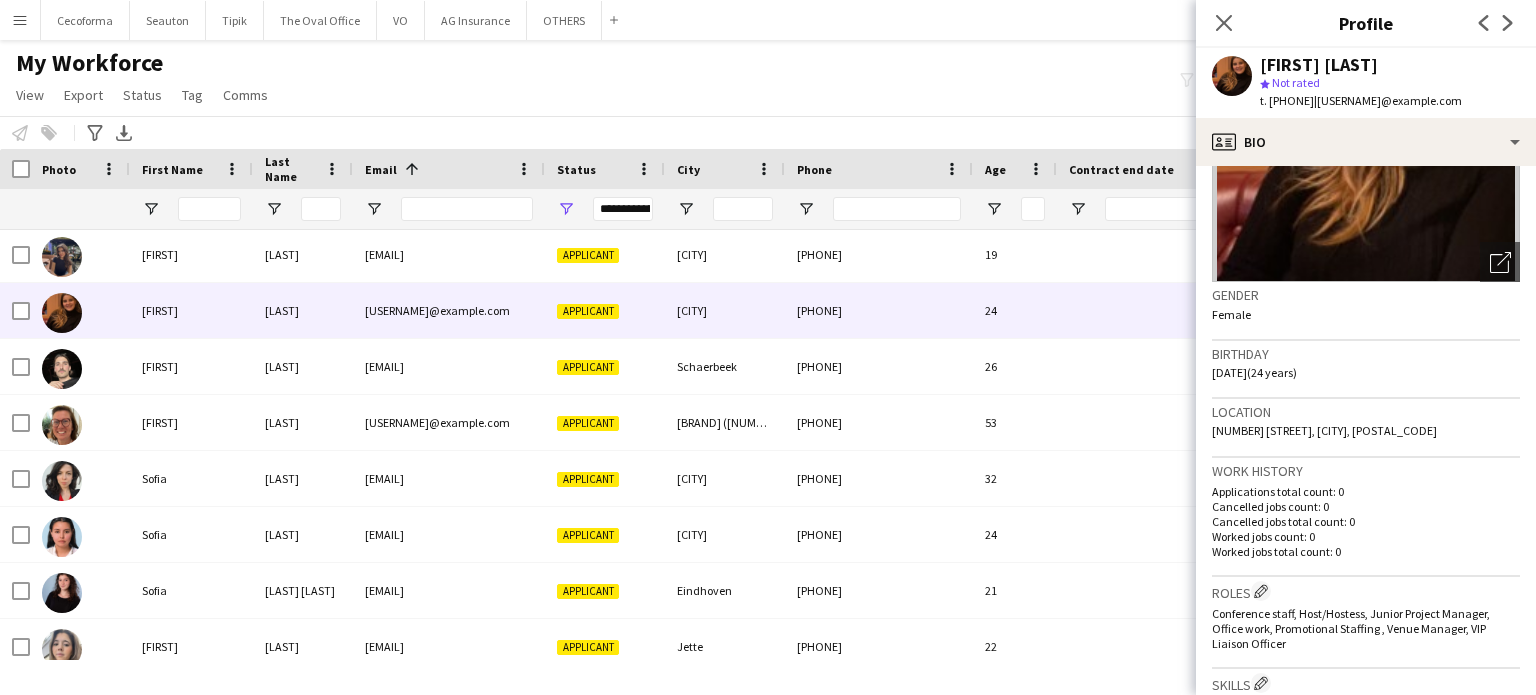 scroll, scrollTop: 0, scrollLeft: 0, axis: both 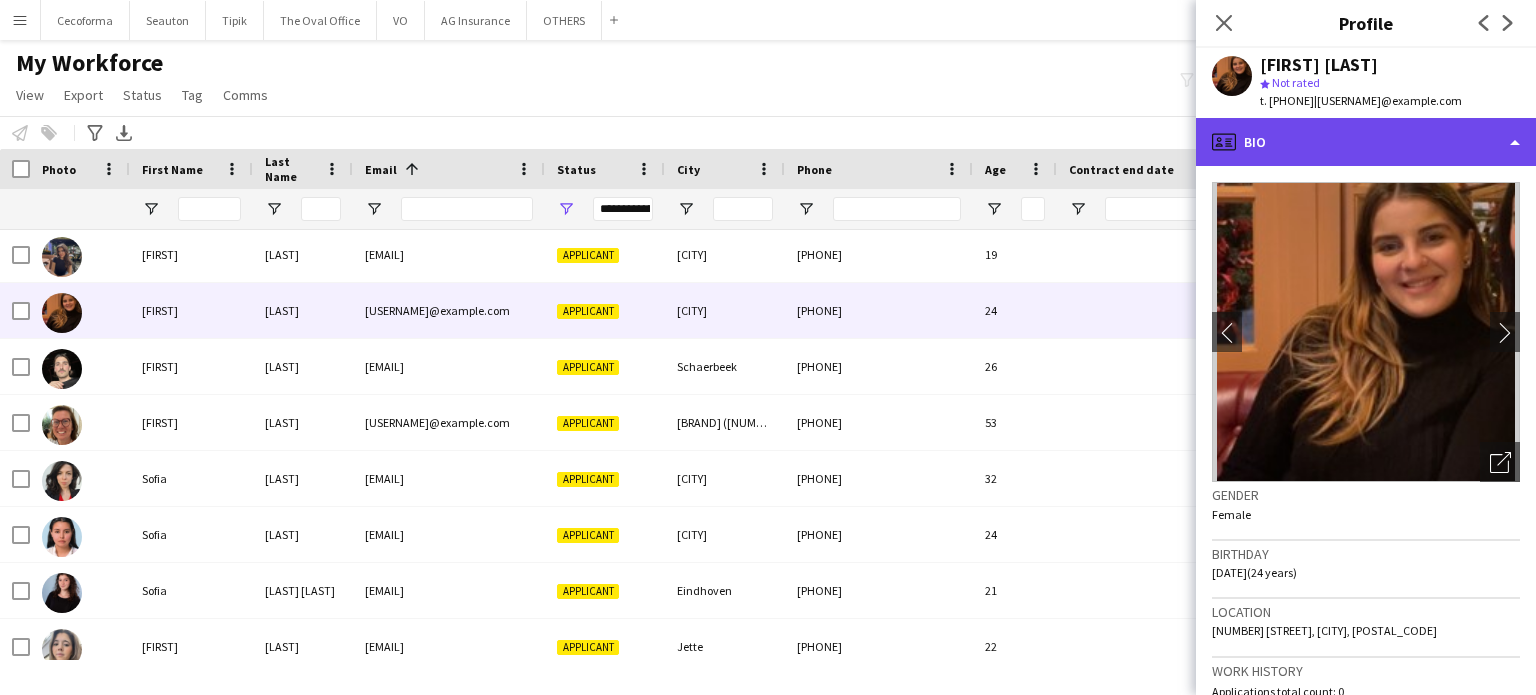 click on "profile
Bio" 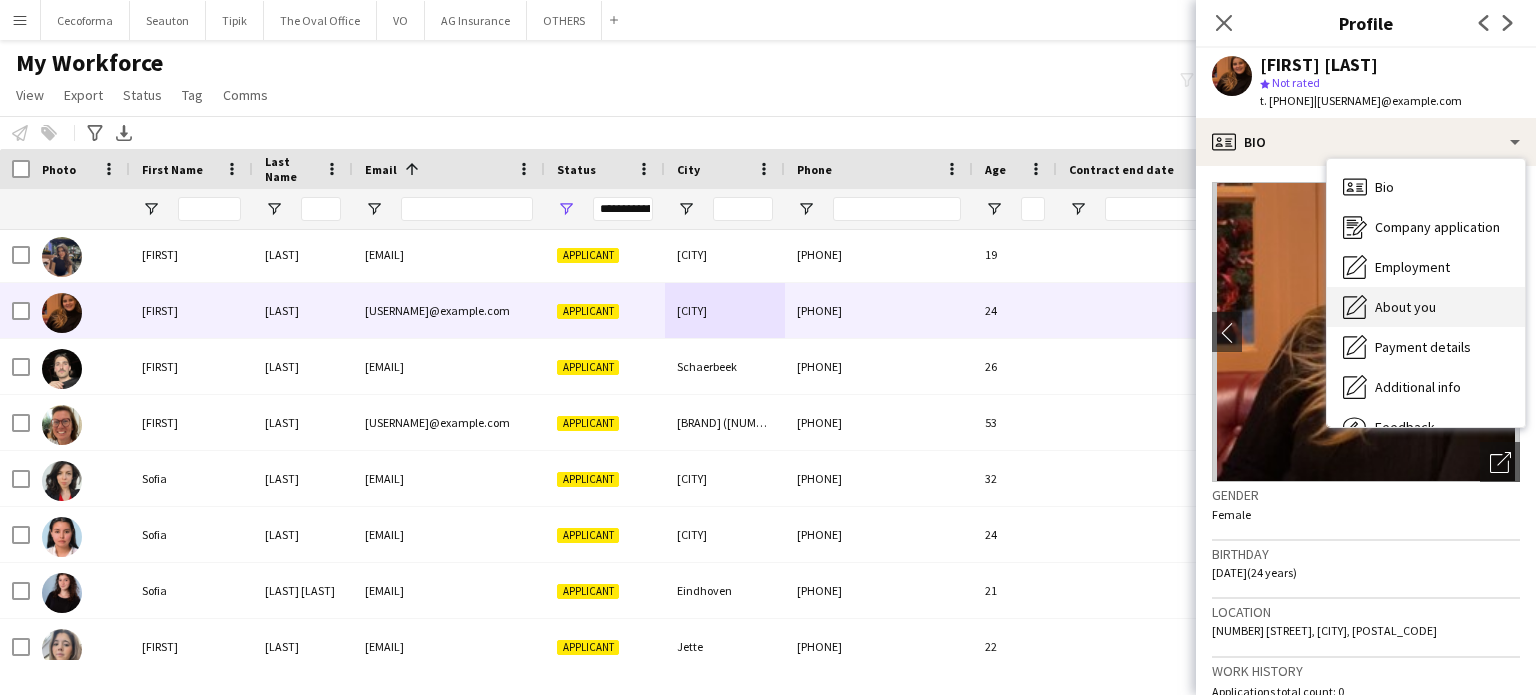 click on "About you" at bounding box center (1405, 307) 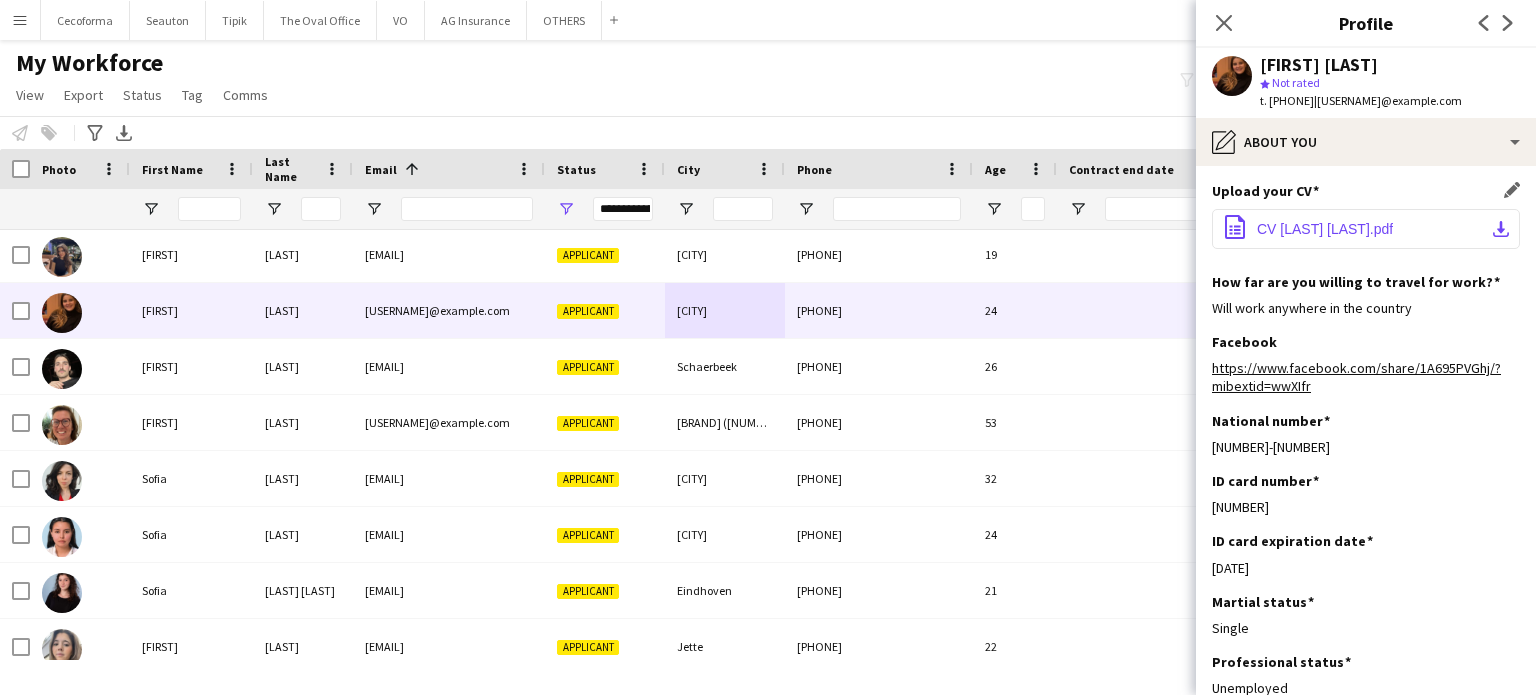 click on "CV [LAST] [LAST].pdf" 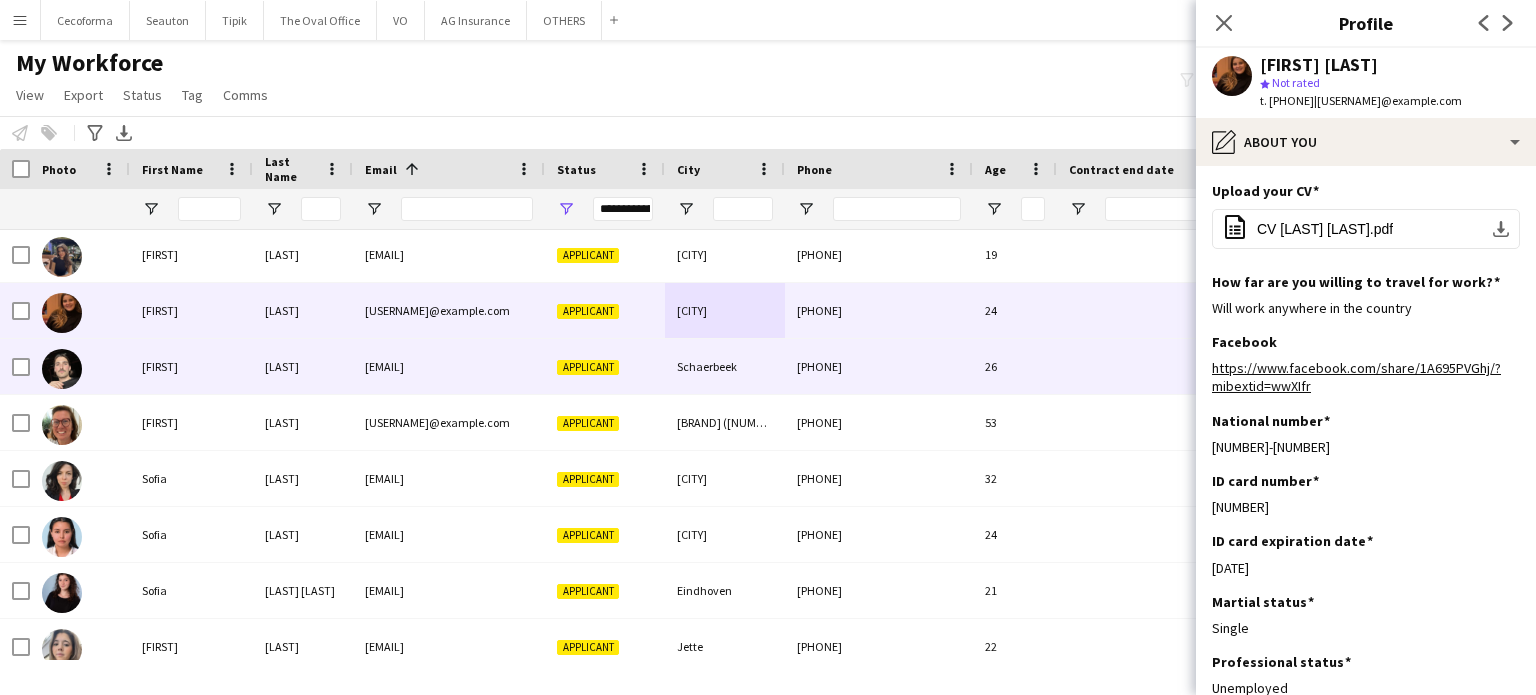 click on "[EMAIL]" at bounding box center (449, 366) 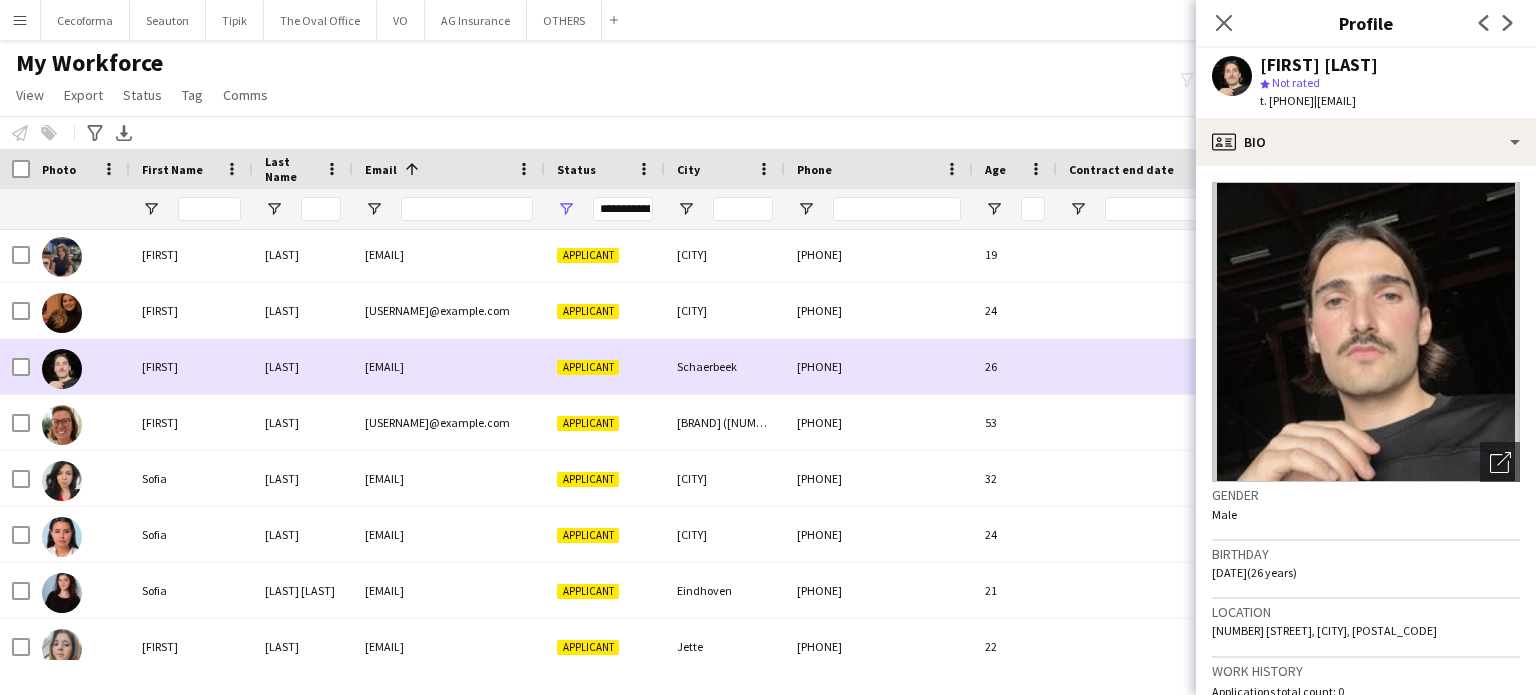 click on "Schaerbeek" at bounding box center (725, 366) 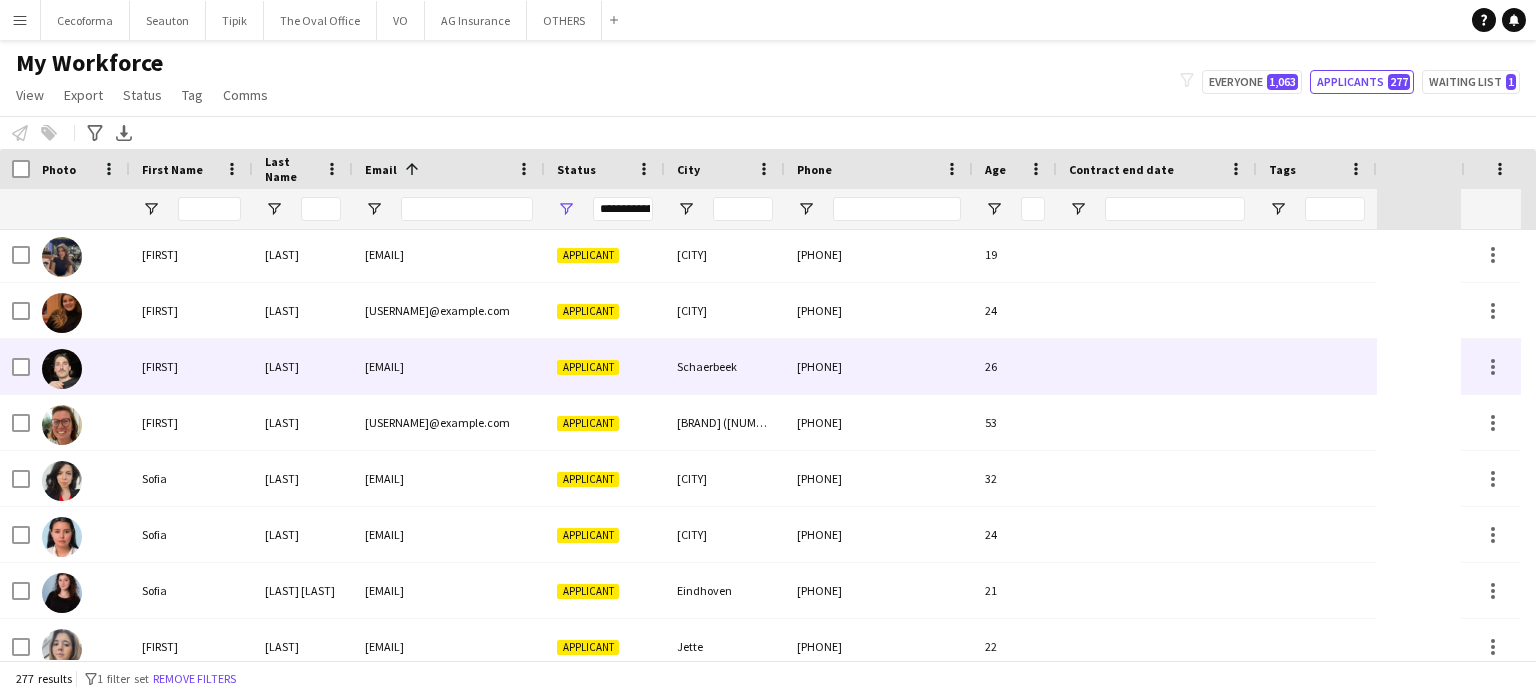 click on "Schaerbeek" at bounding box center (725, 366) 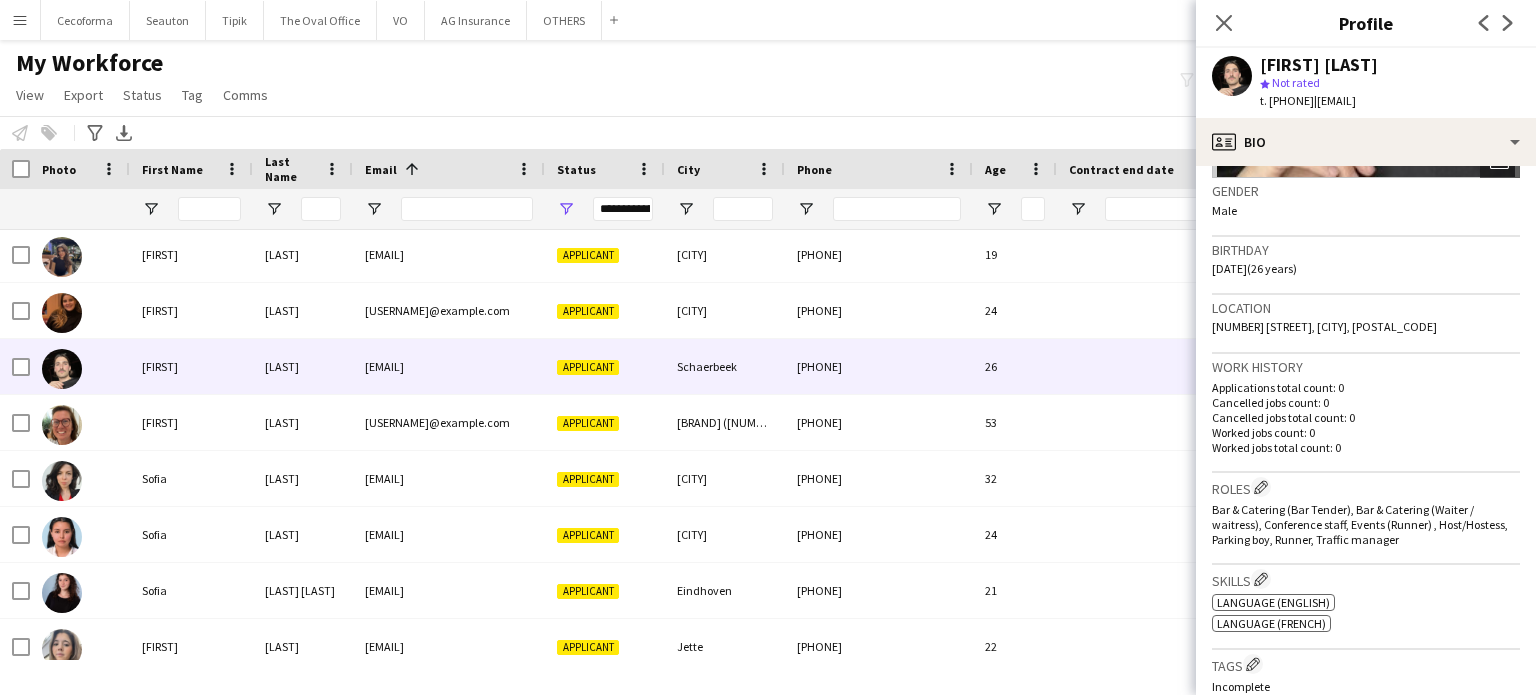 scroll, scrollTop: 200, scrollLeft: 0, axis: vertical 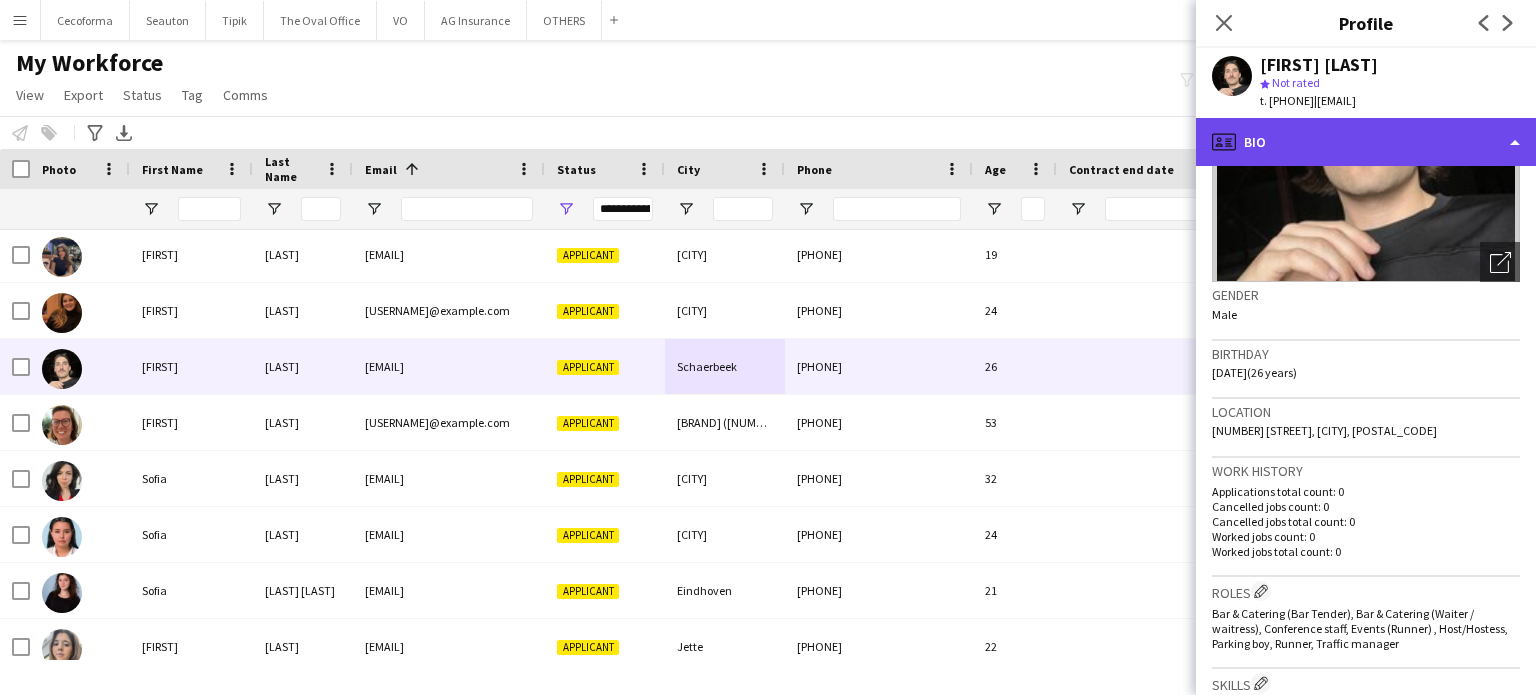 click on "profile
Bio" 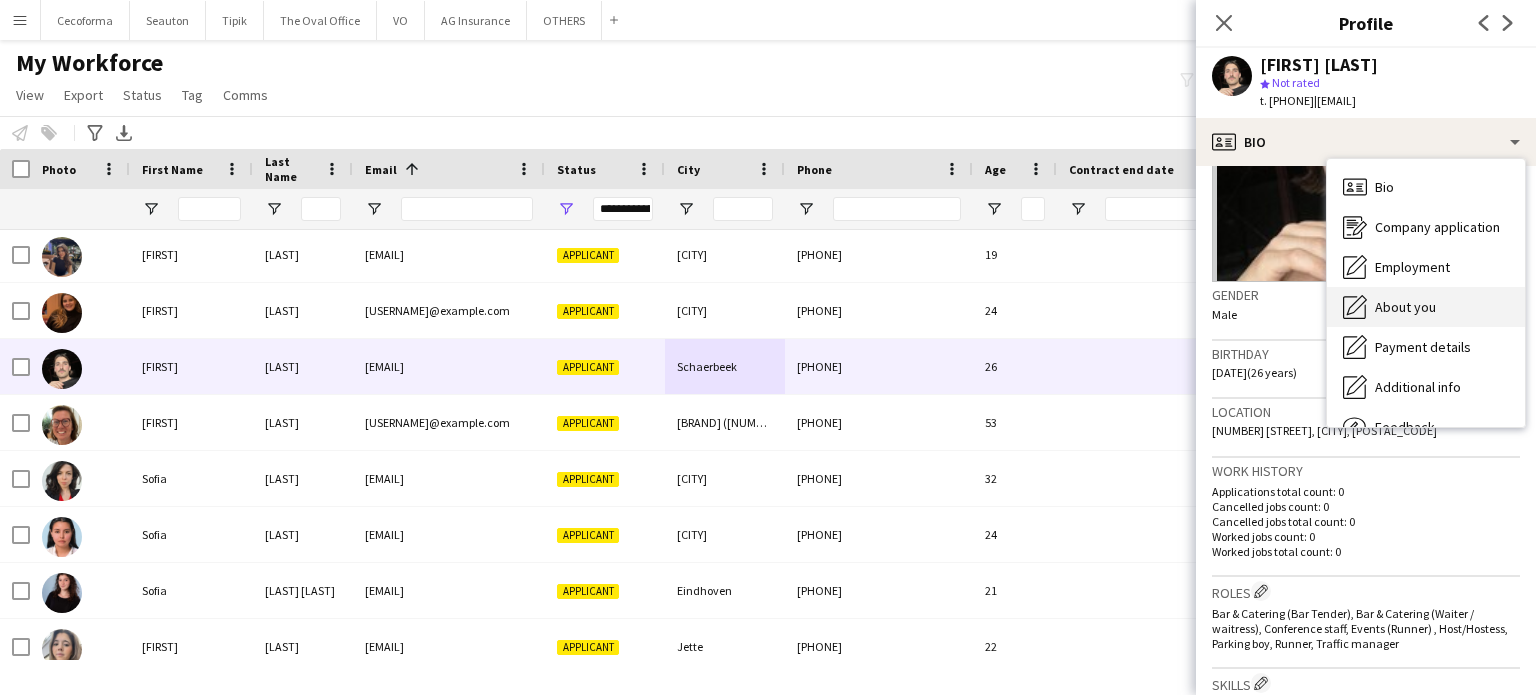 click on "About you" at bounding box center [1405, 307] 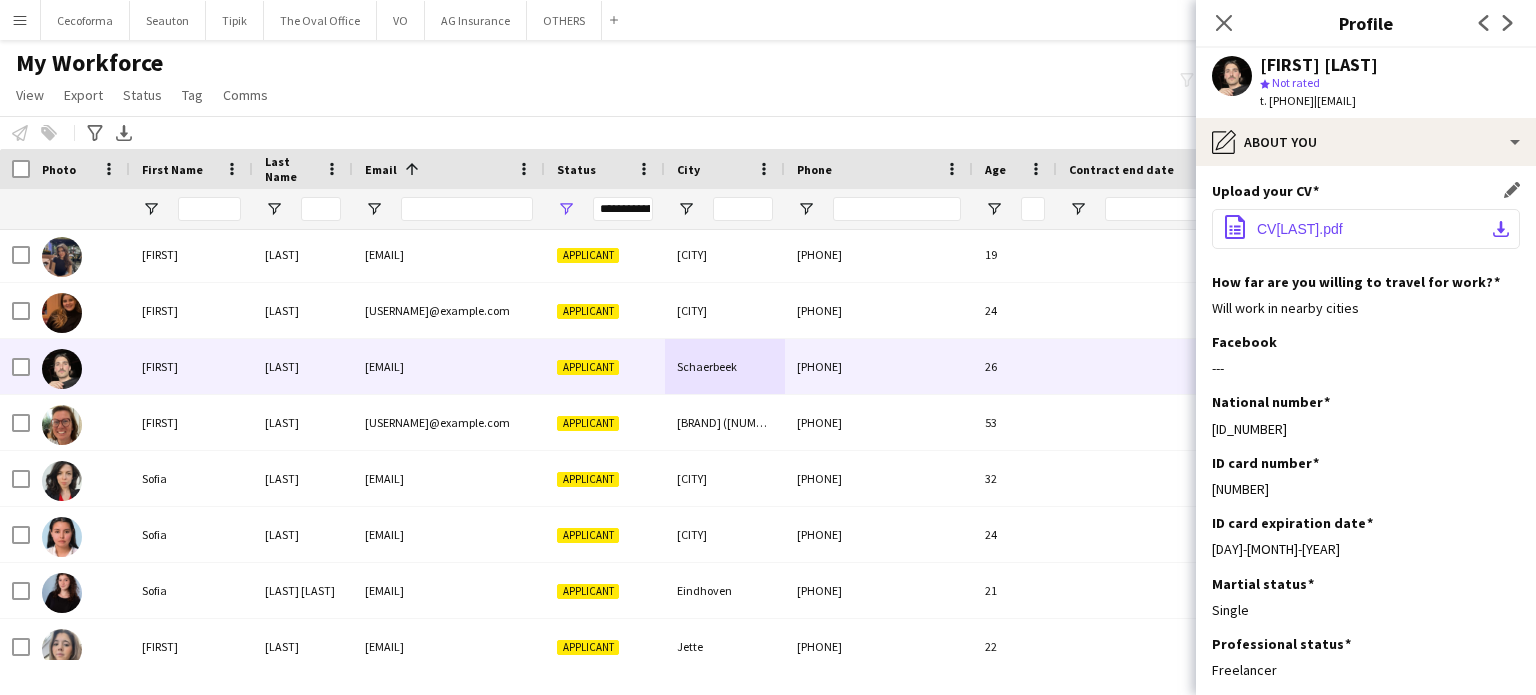 click on "CV[LAST].pdf" 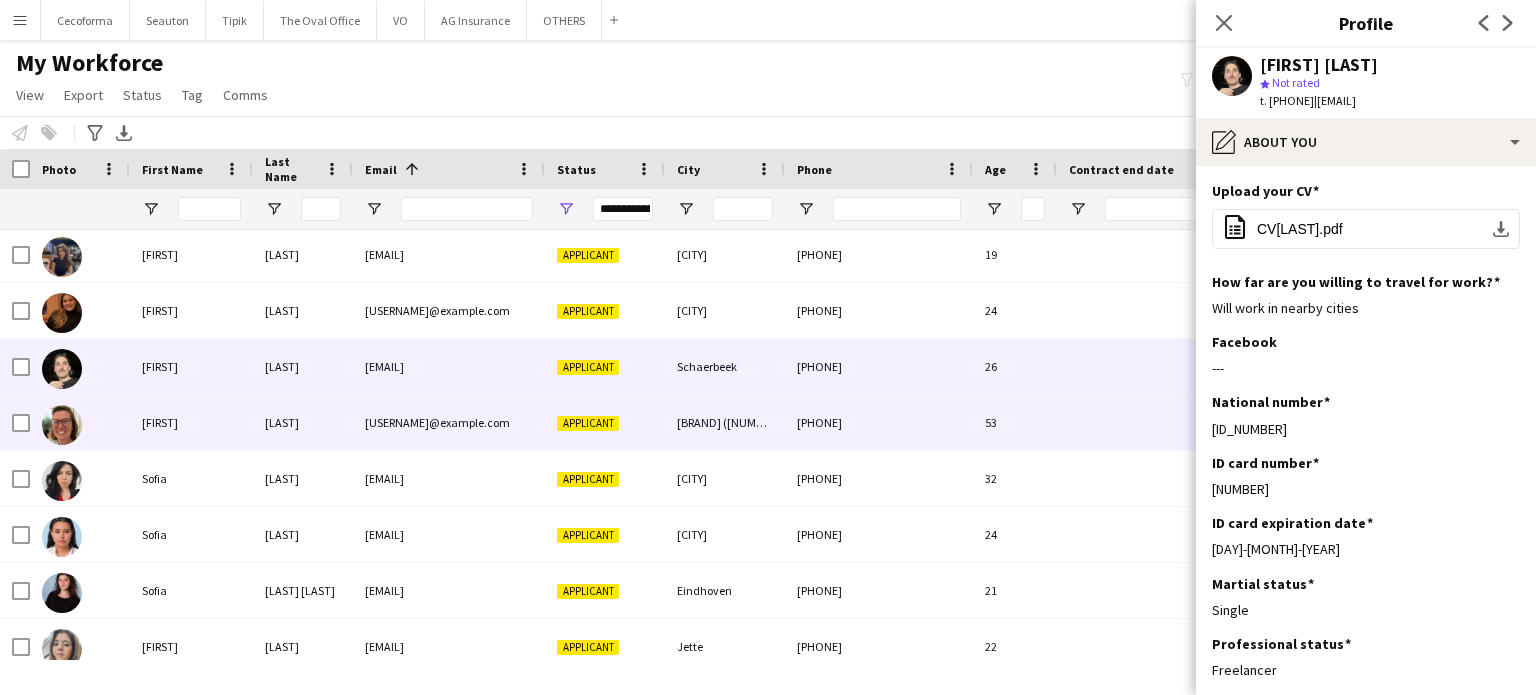 click on "[USERNAME]@example.com" at bounding box center [449, 422] 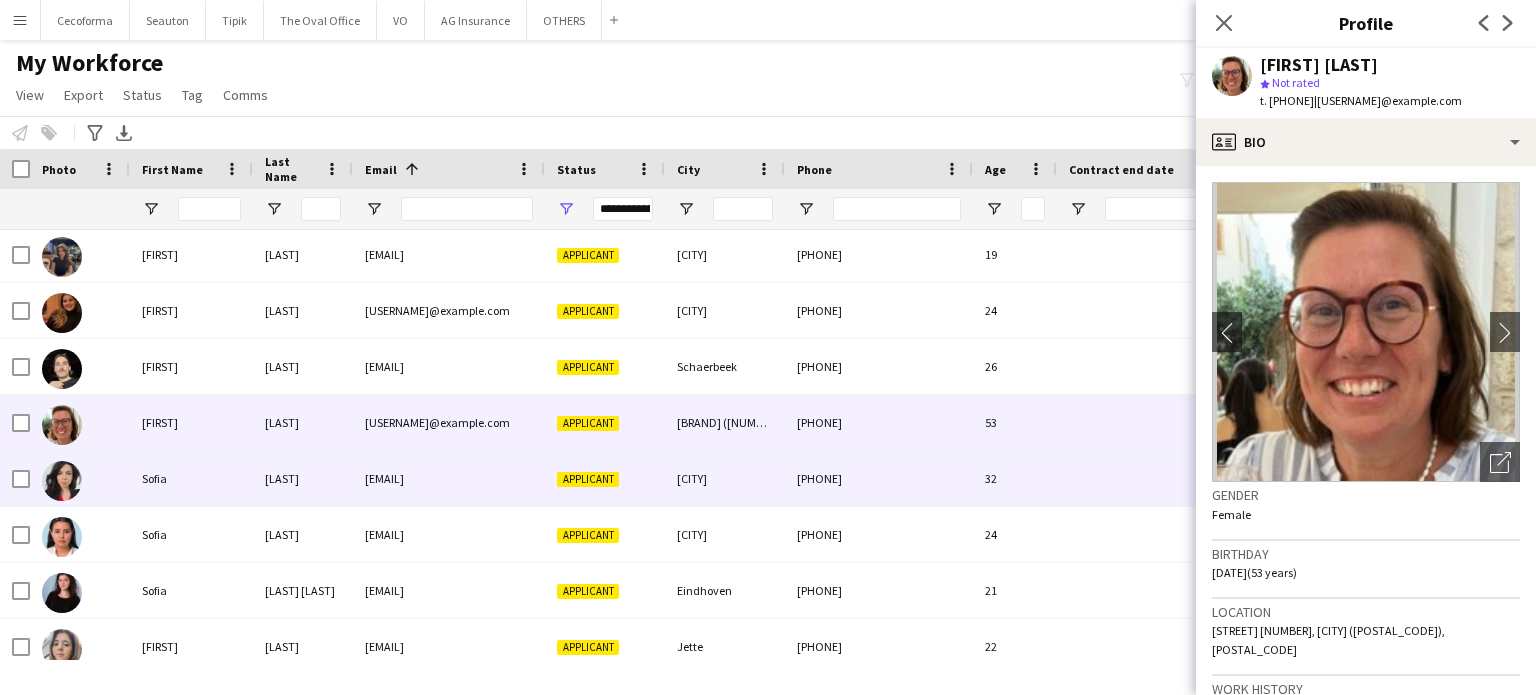 click on "[EMAIL]" at bounding box center (449, 478) 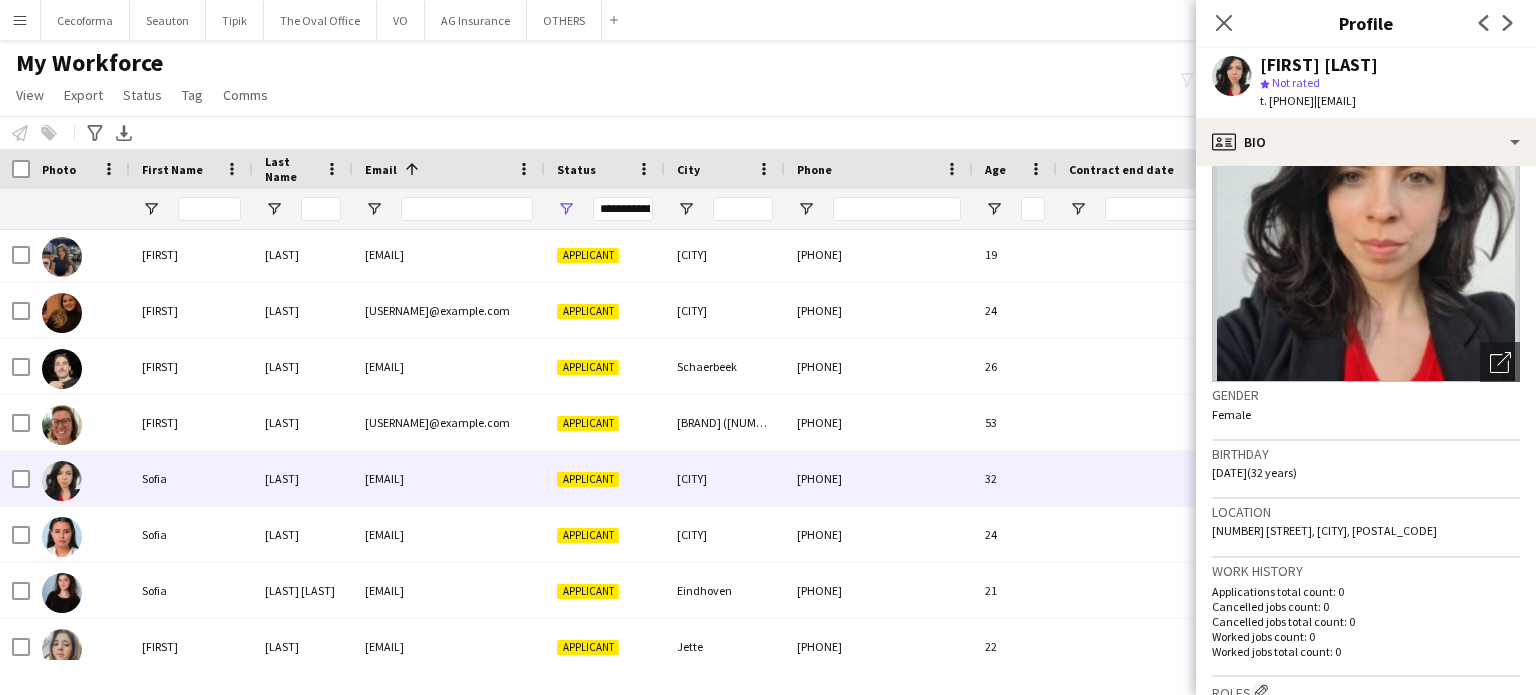 scroll, scrollTop: 0, scrollLeft: 0, axis: both 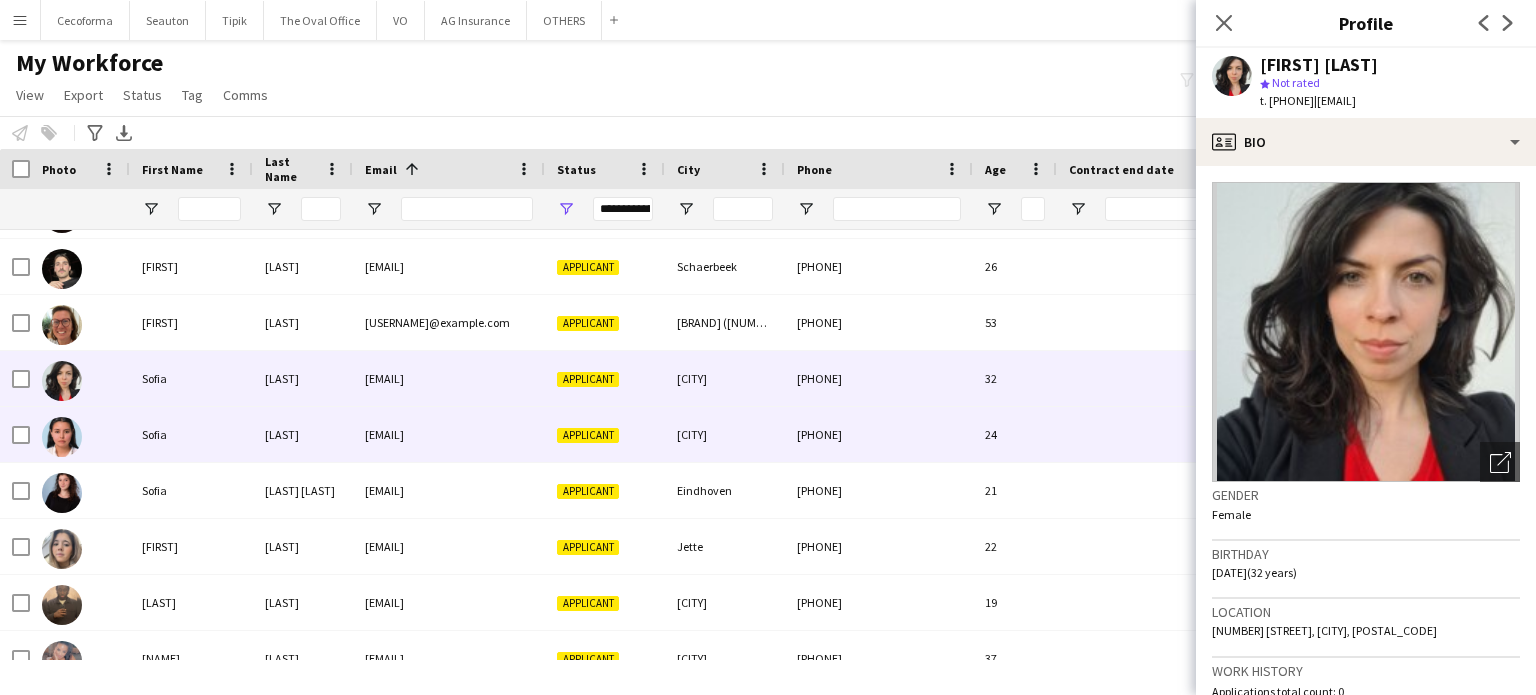 click on "Applicant" at bounding box center (588, 435) 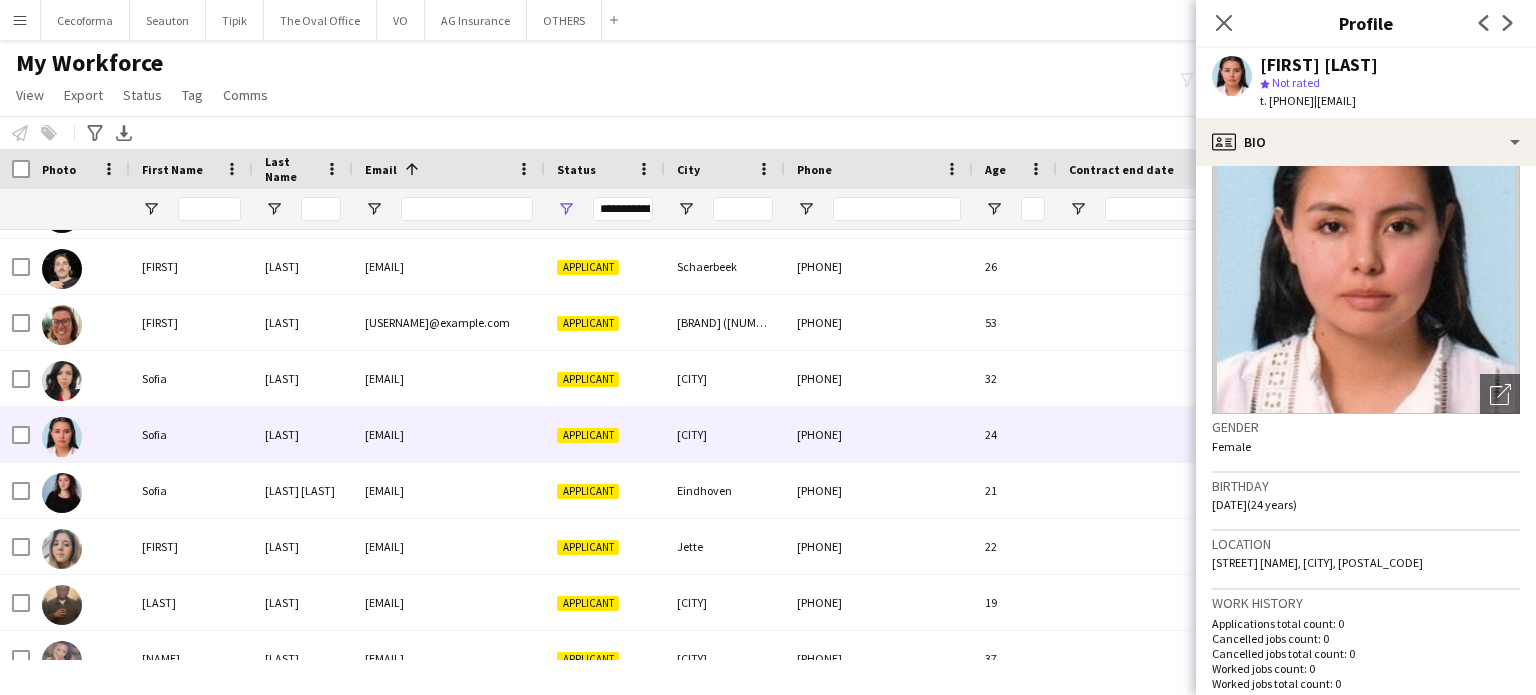 scroll, scrollTop: 0, scrollLeft: 0, axis: both 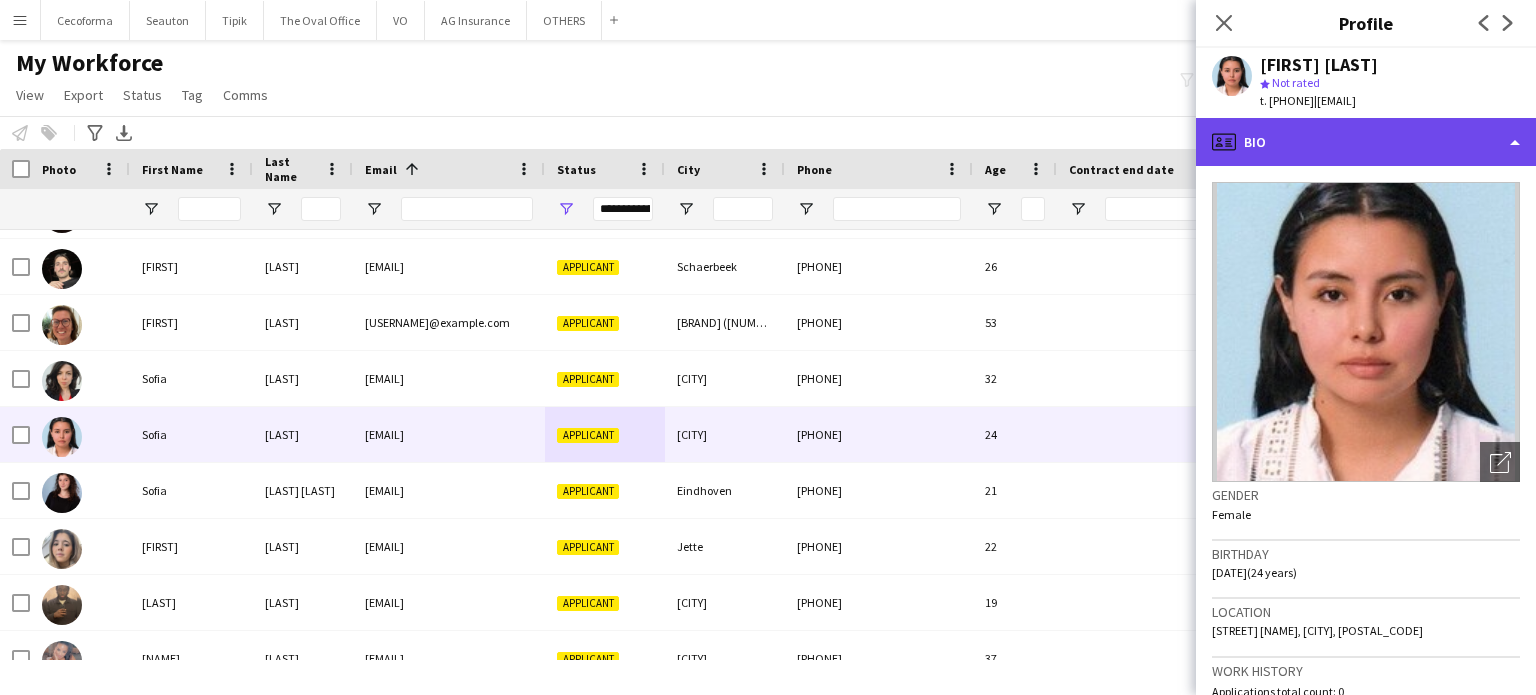 click on "profile
Bio" 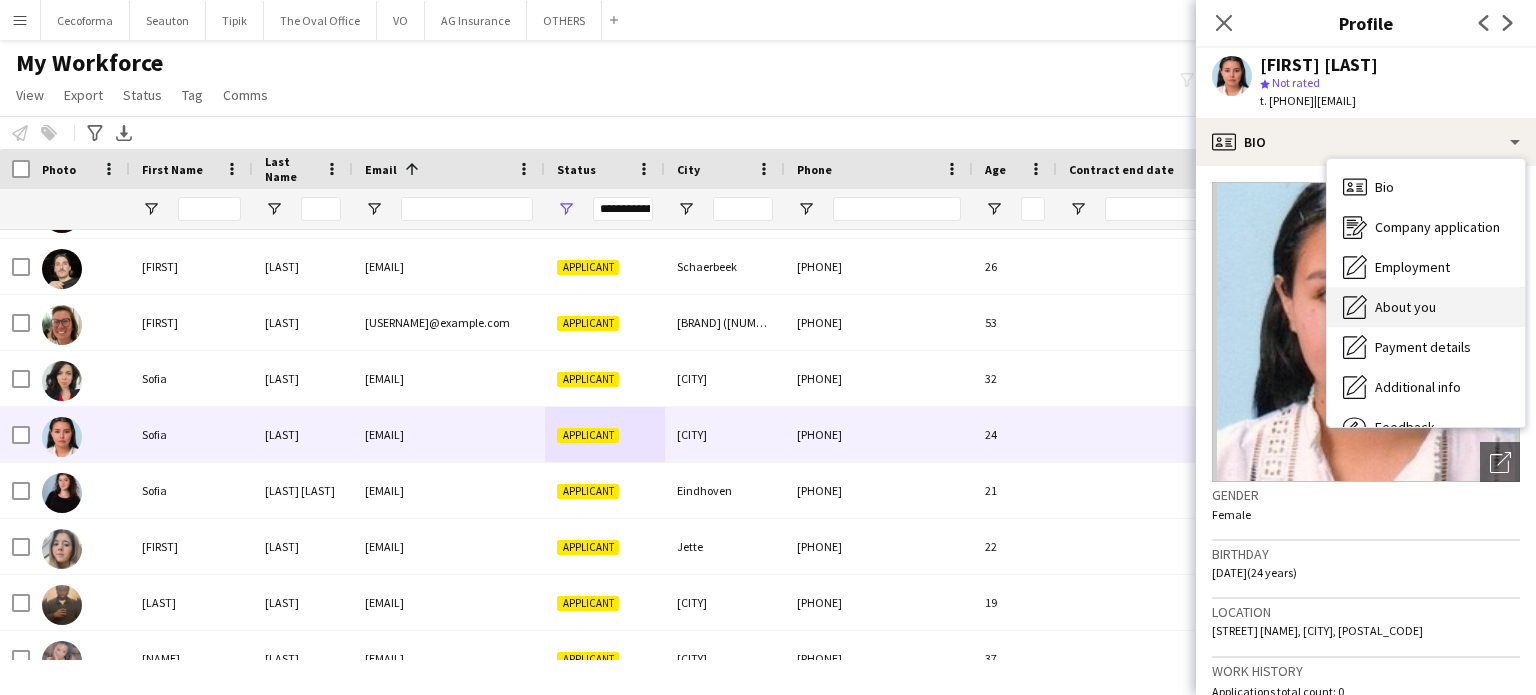 click on "About you" at bounding box center (1405, 307) 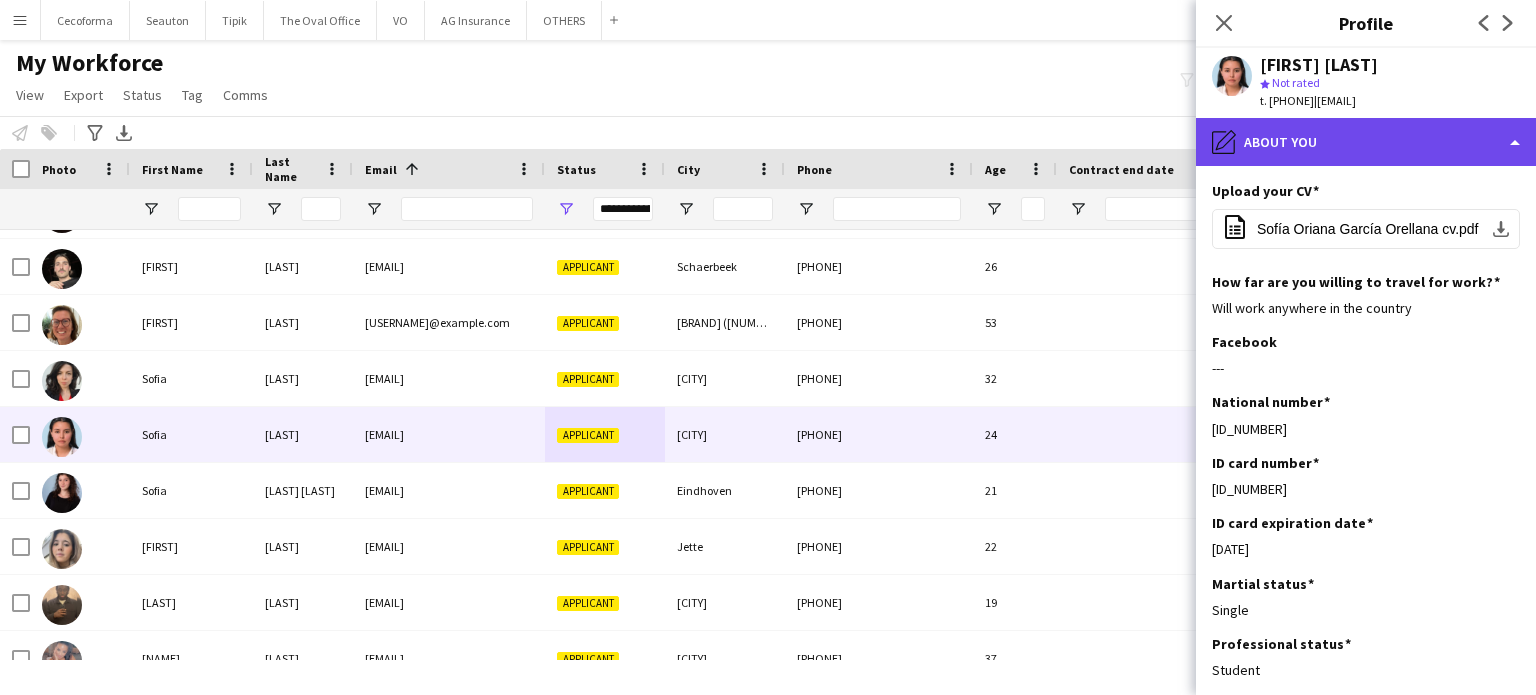 click on "pencil4
About you" 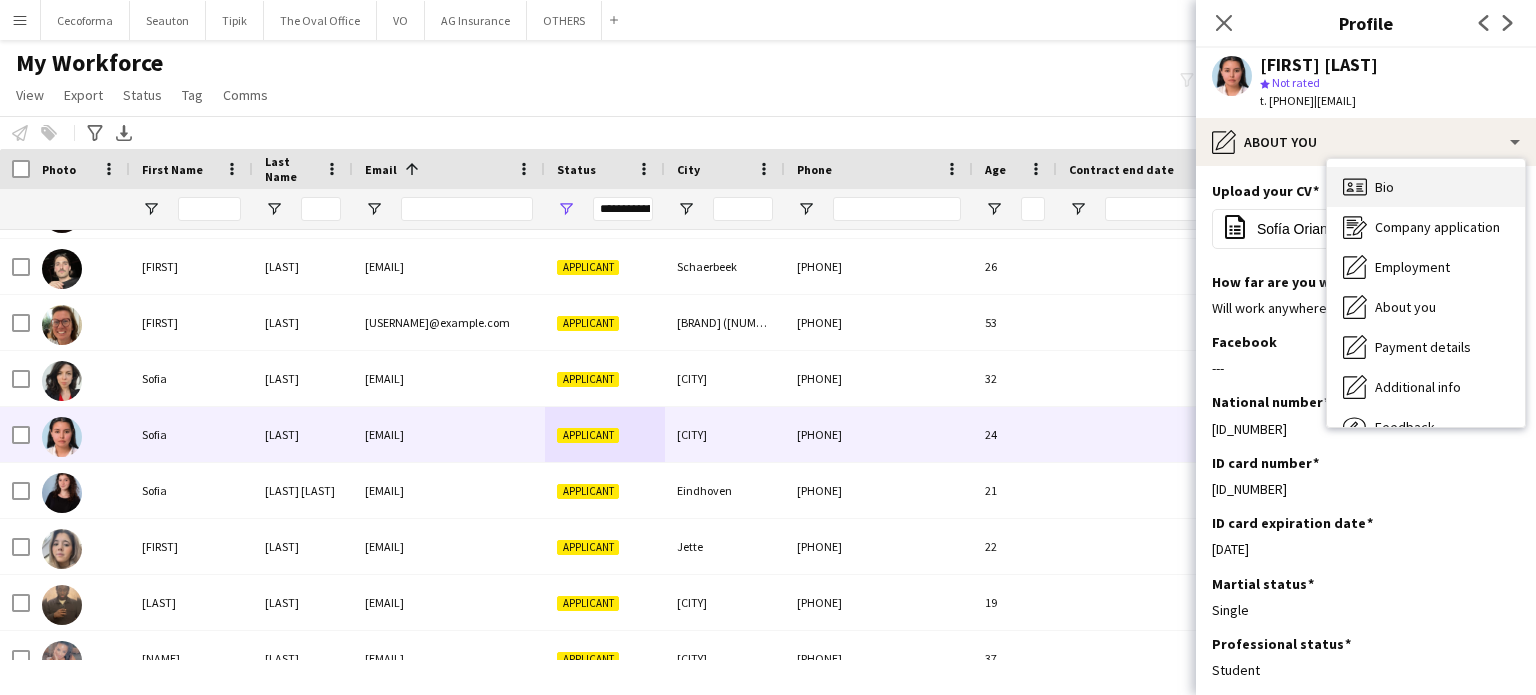 click on "Bio
Bio" at bounding box center [1426, 187] 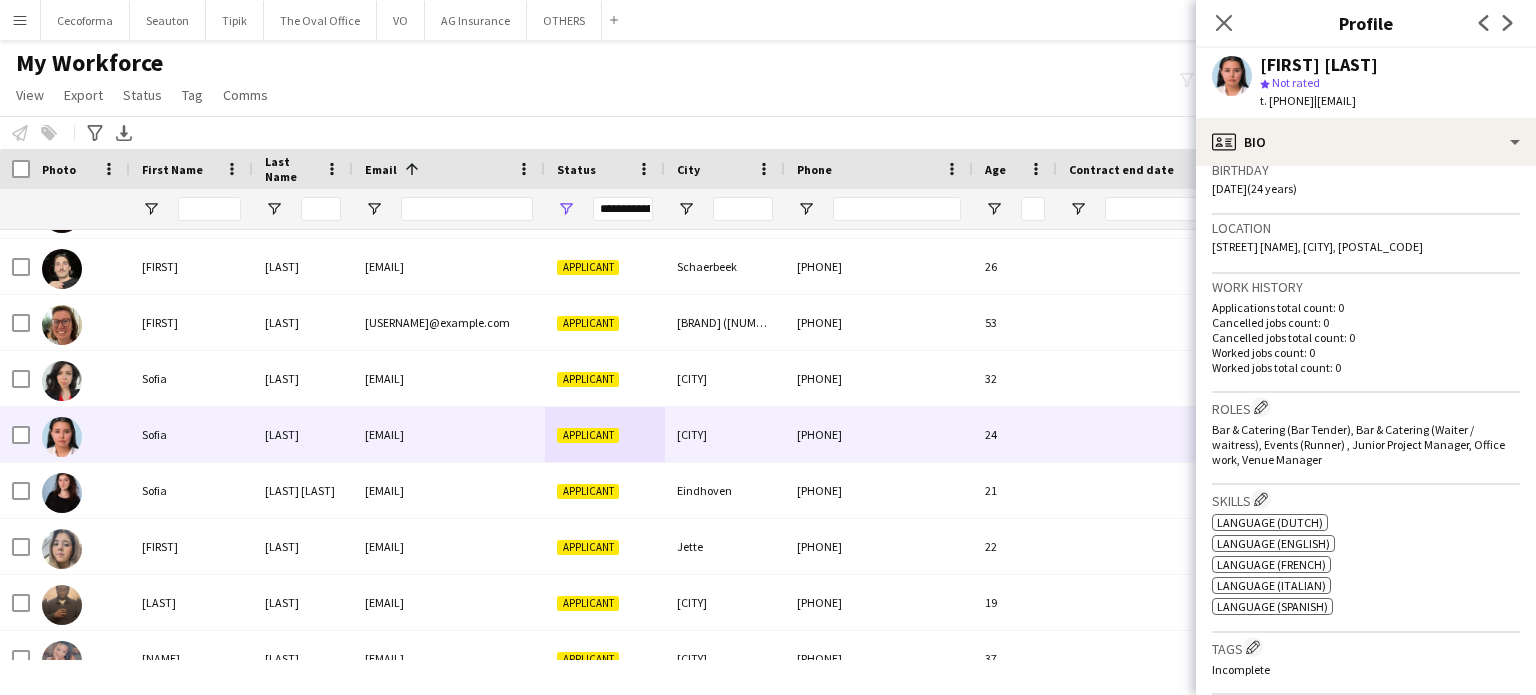 scroll, scrollTop: 400, scrollLeft: 0, axis: vertical 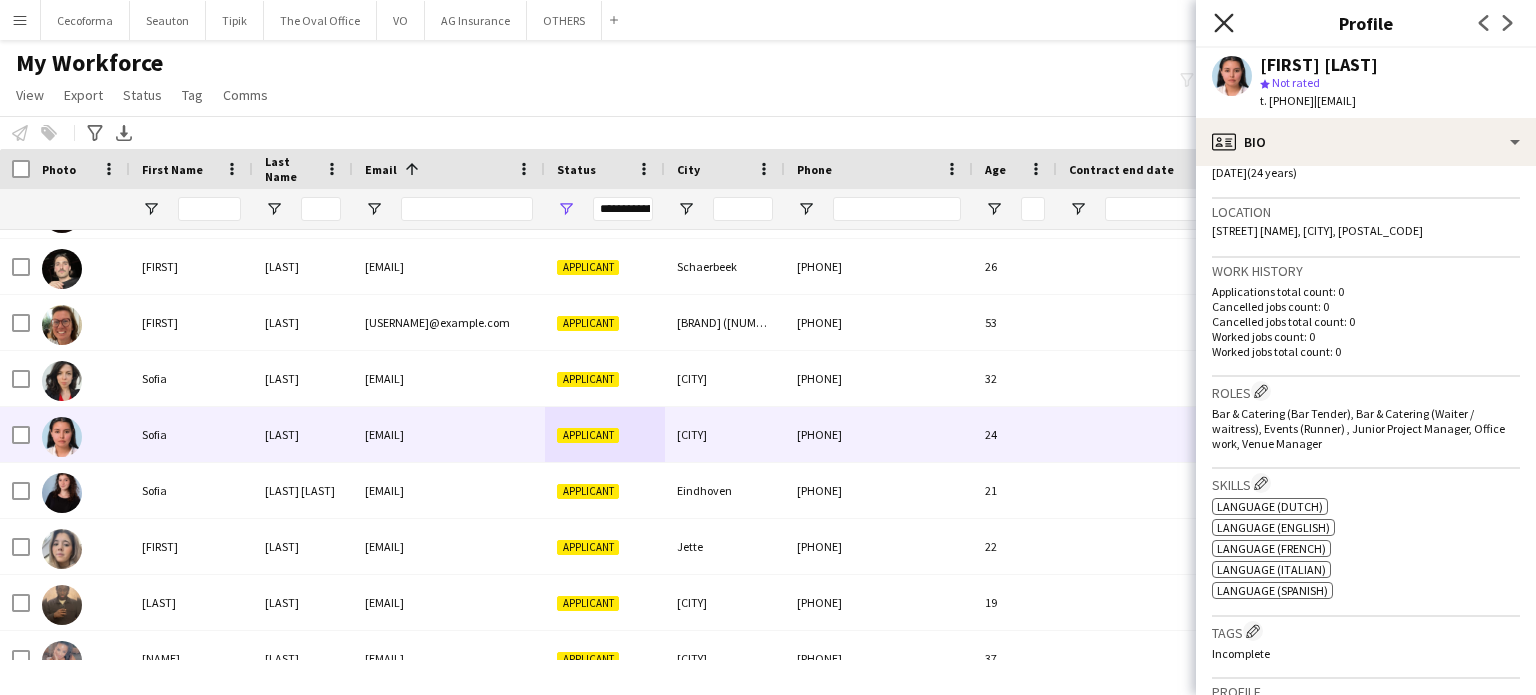 click on "Close pop-in" 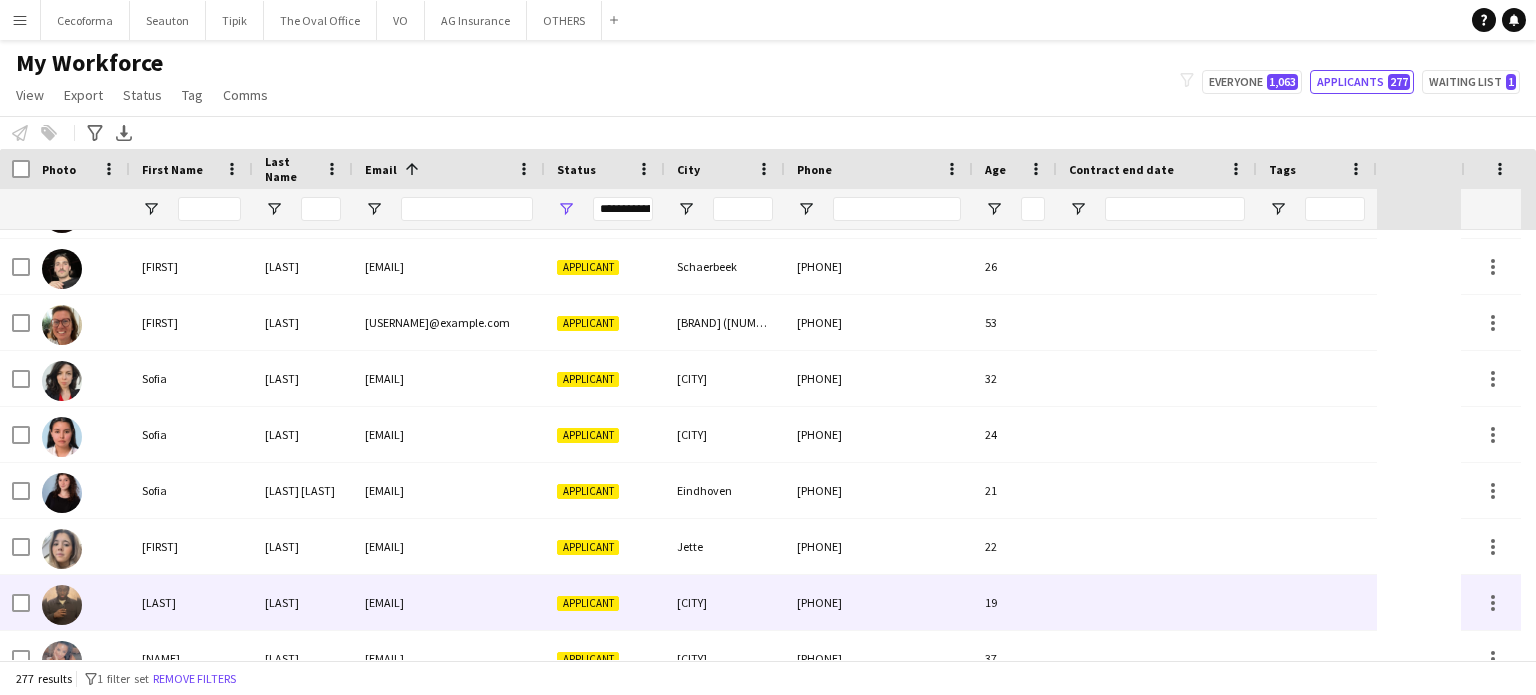 click on "[CITY]" at bounding box center [725, 602] 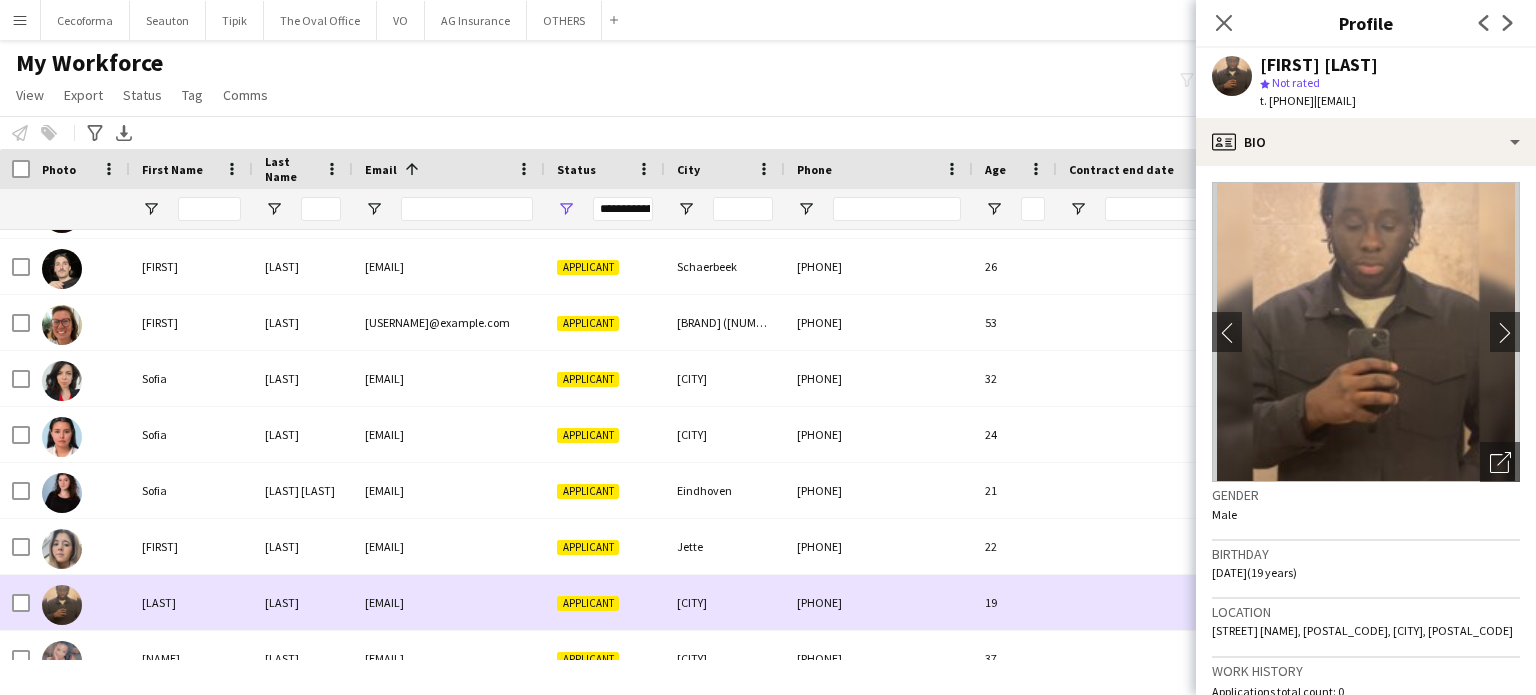 scroll, scrollTop: 13538, scrollLeft: 0, axis: vertical 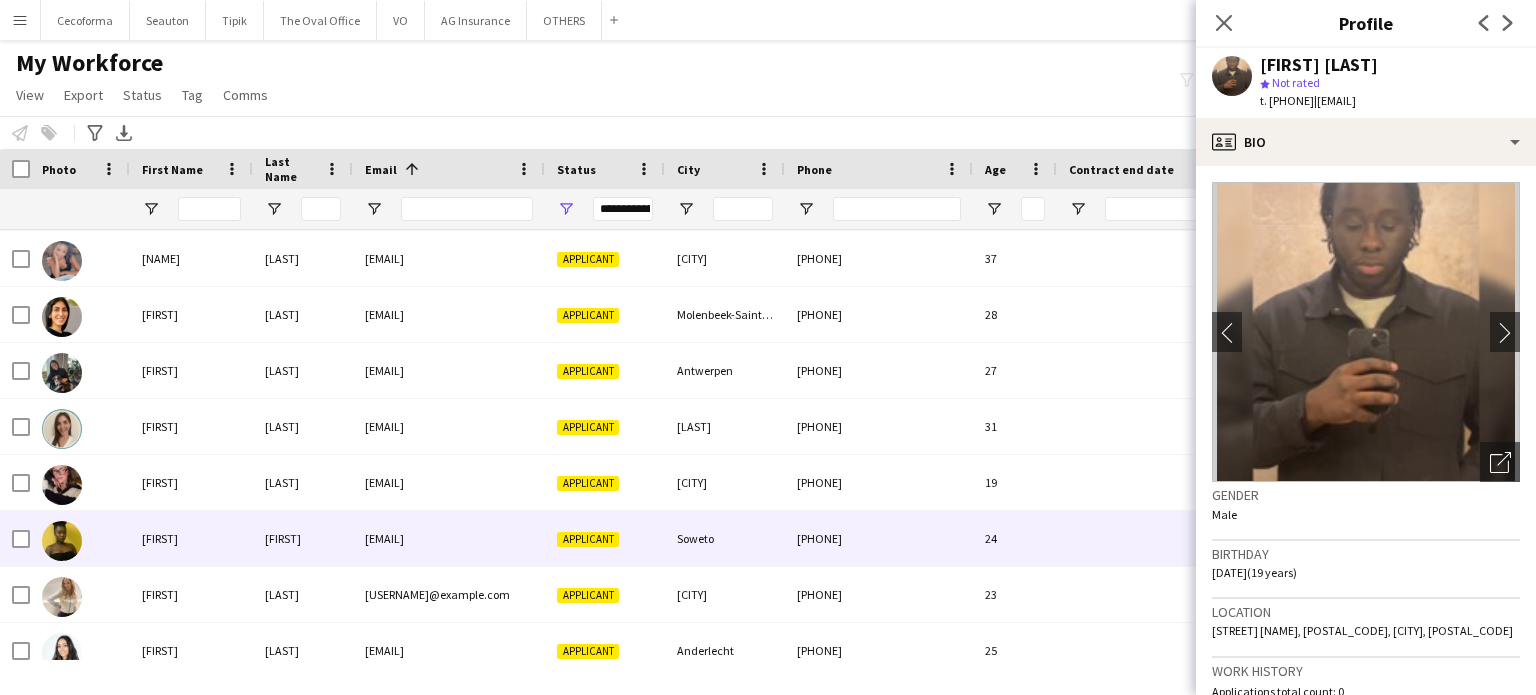 click on "Soweto" at bounding box center (725, 538) 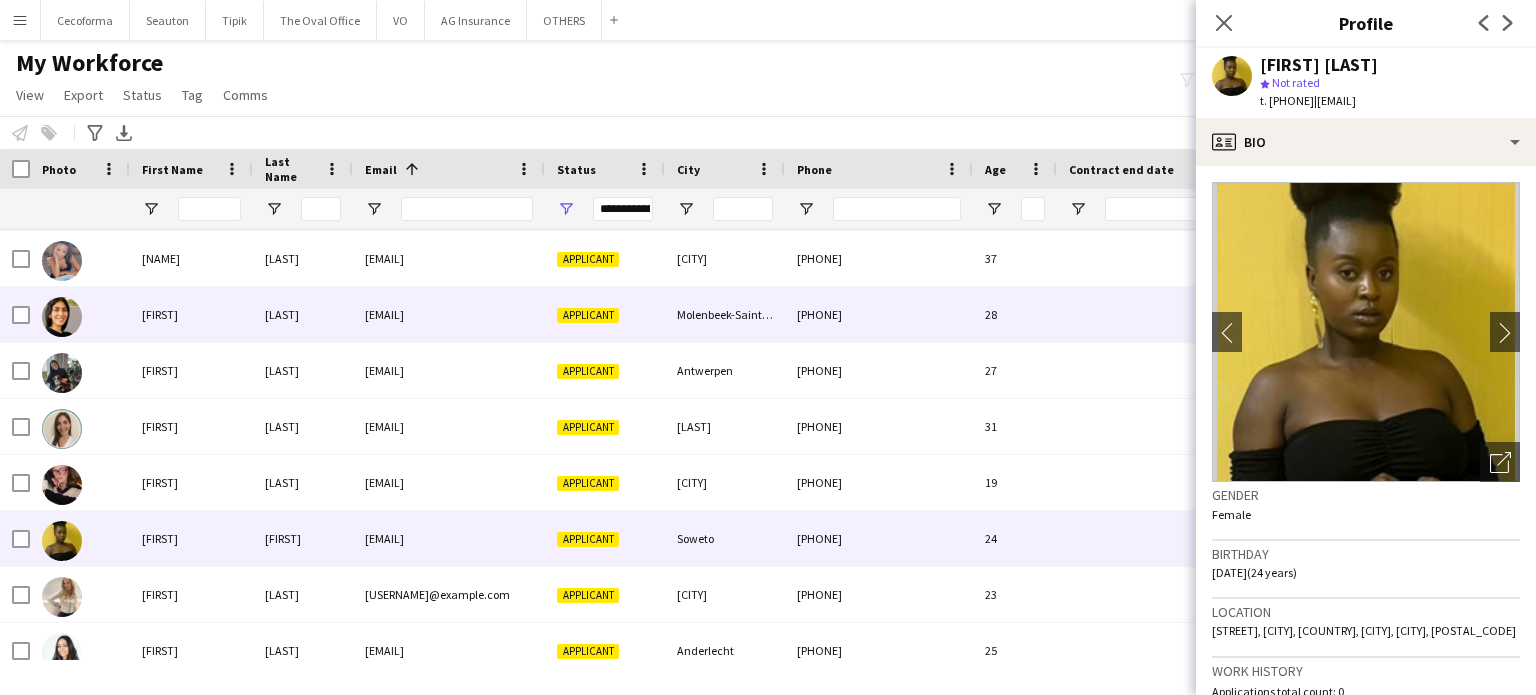 click on "[PHONE]" at bounding box center [879, 314] 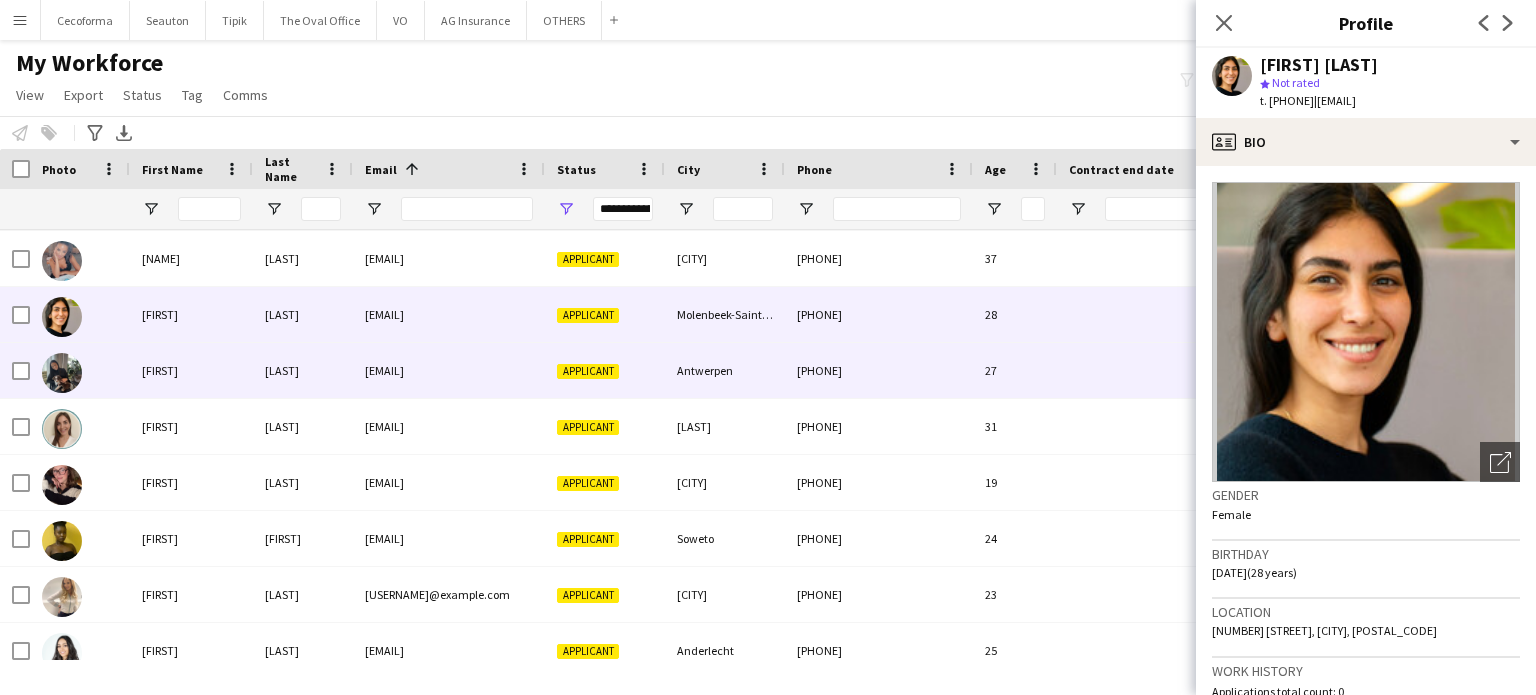 click on "Antwerpen" at bounding box center [725, 370] 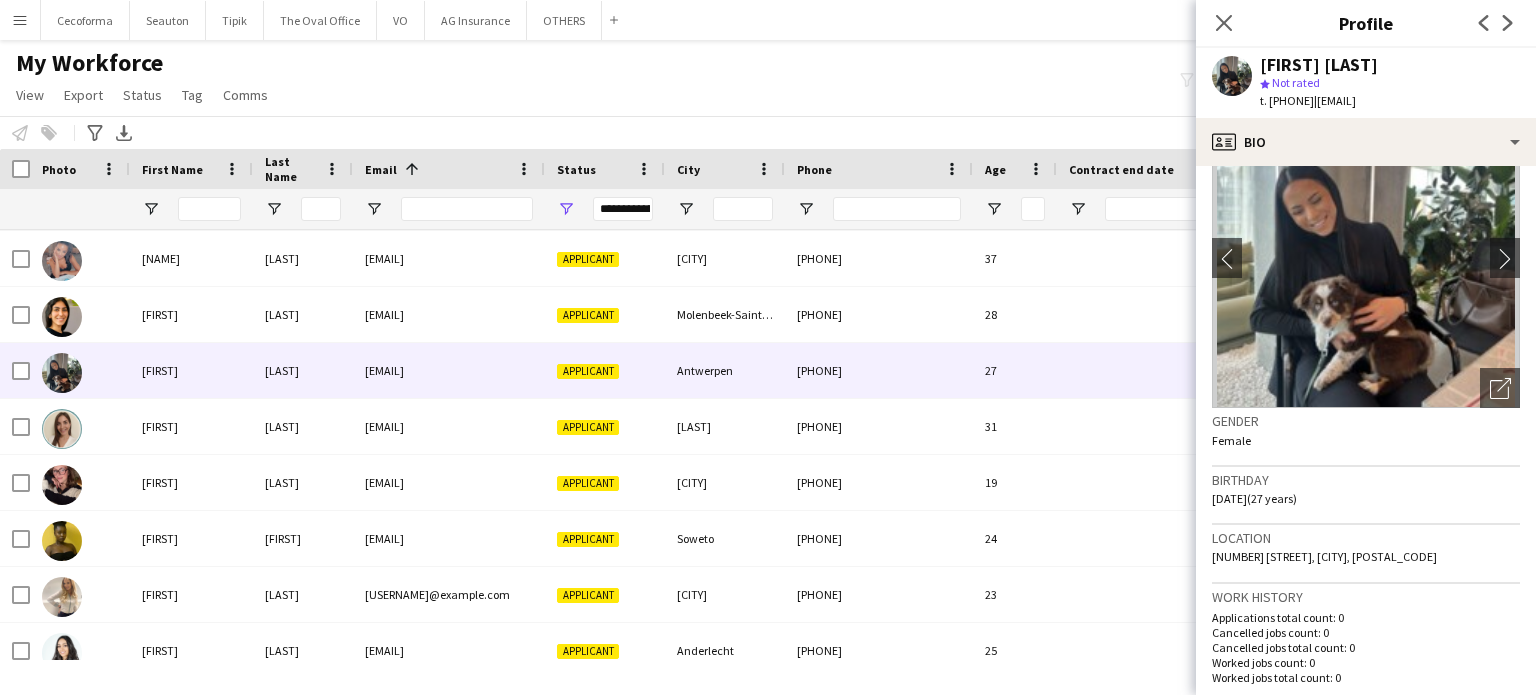 scroll, scrollTop: 0, scrollLeft: 0, axis: both 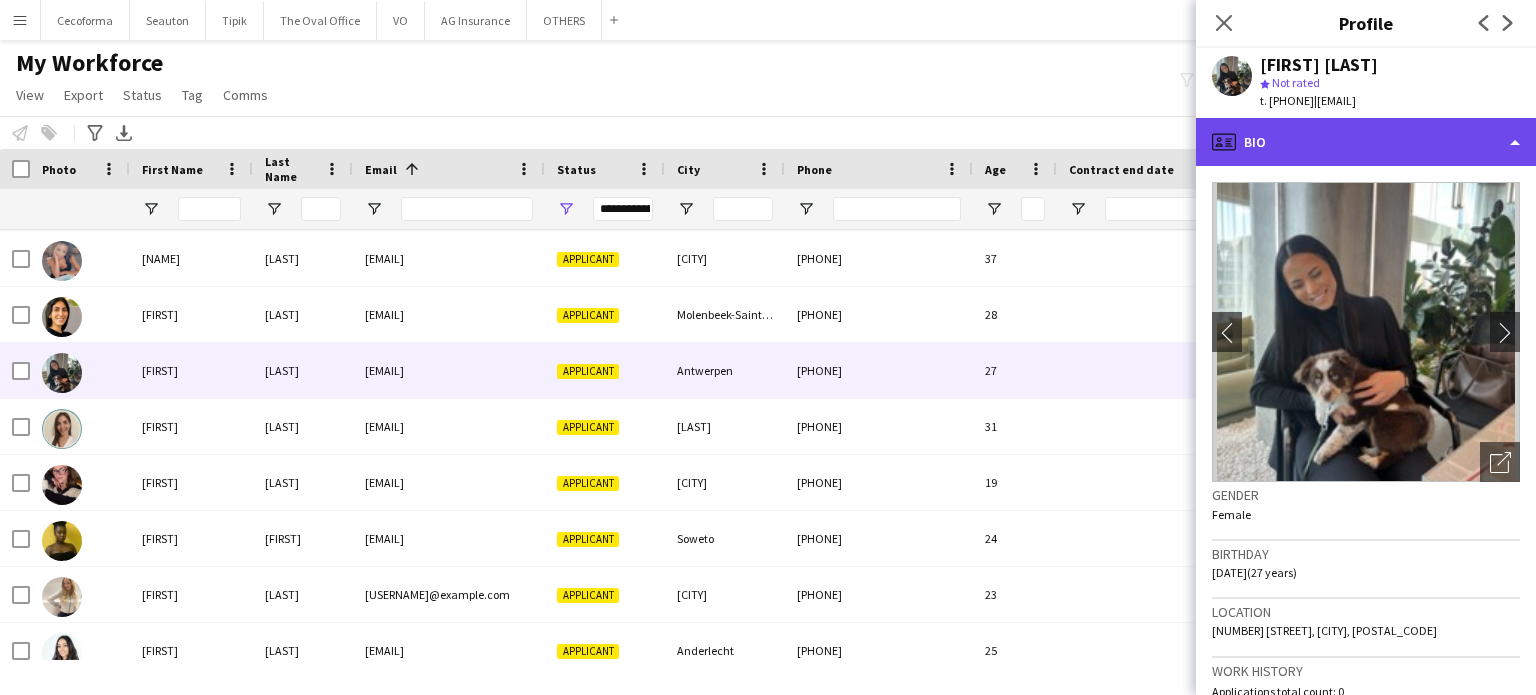 click on "profile
Bio" 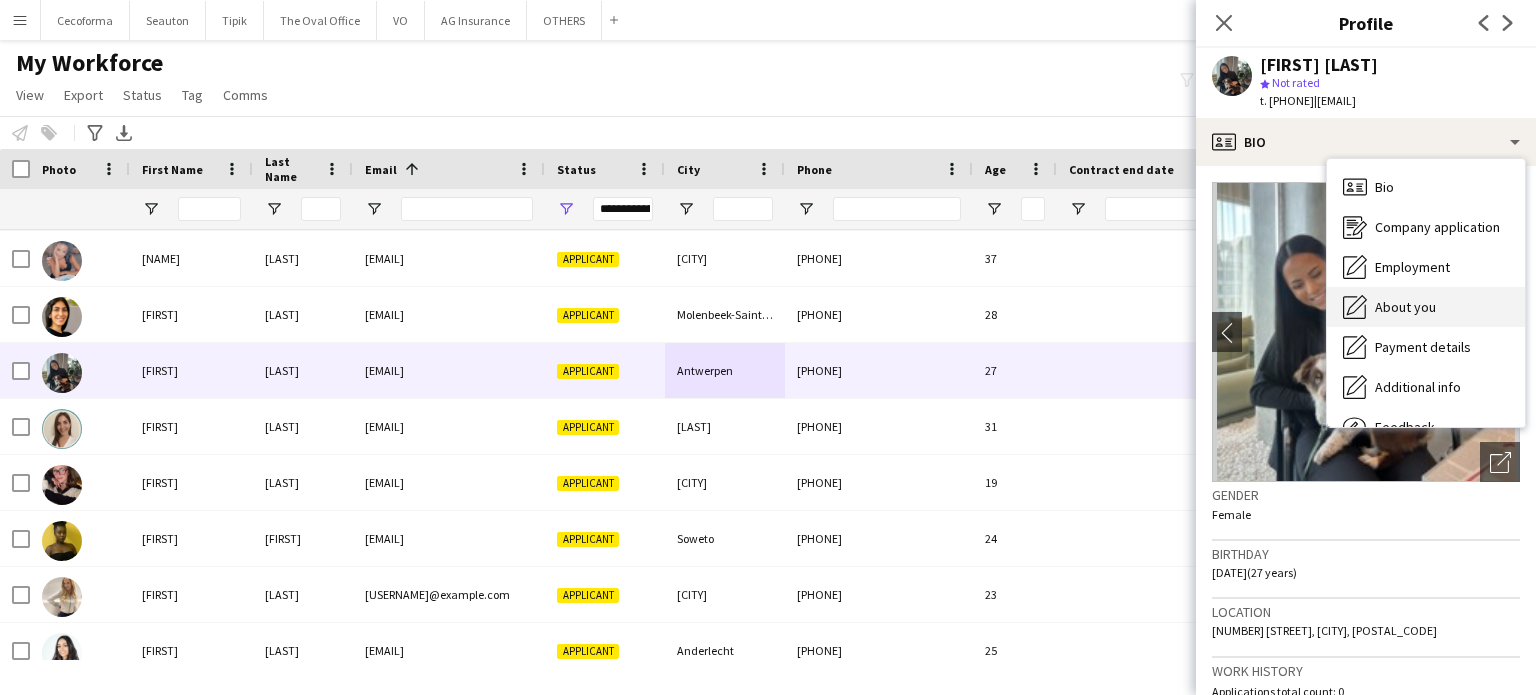 click on "About you" at bounding box center (1405, 307) 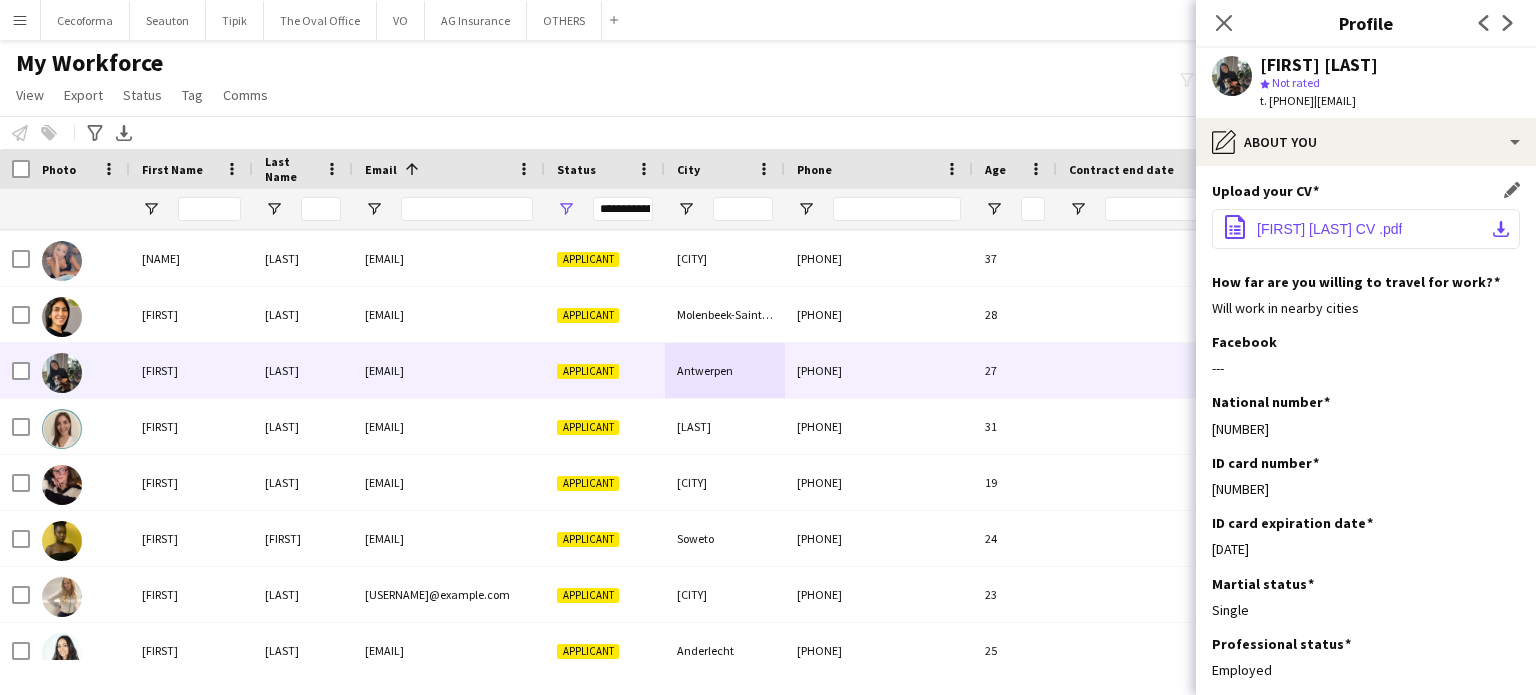 click on "[FIRST] [LAST] CV .pdf" 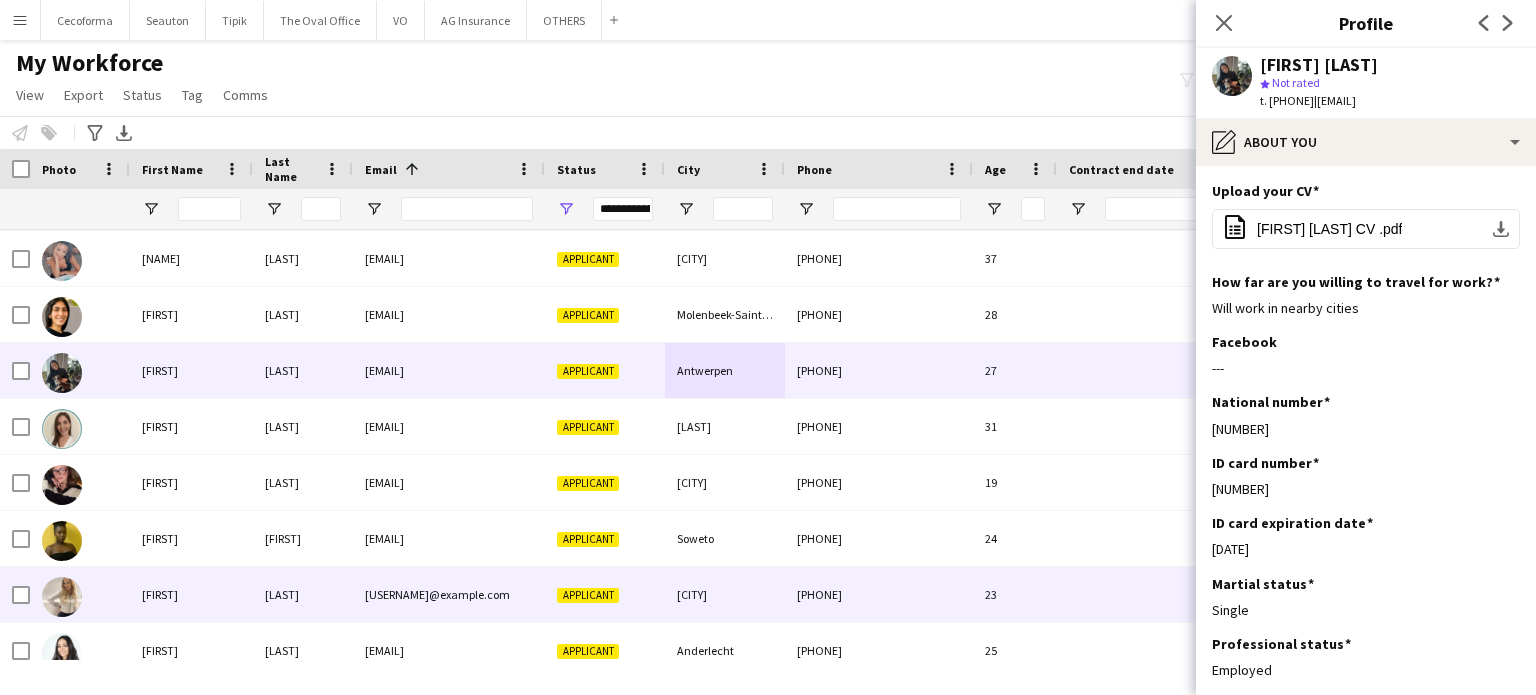 click on "[CITY]" at bounding box center [725, 594] 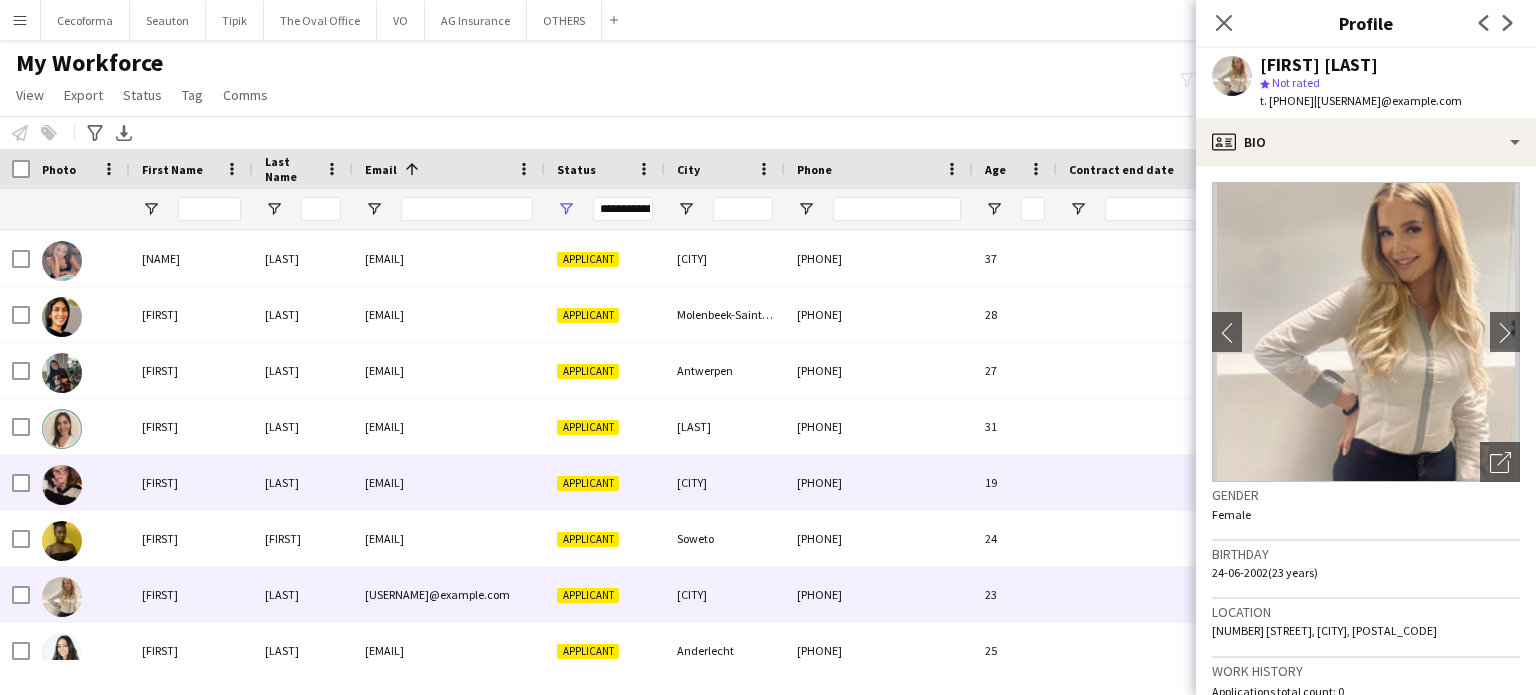 scroll, scrollTop: 13885, scrollLeft: 0, axis: vertical 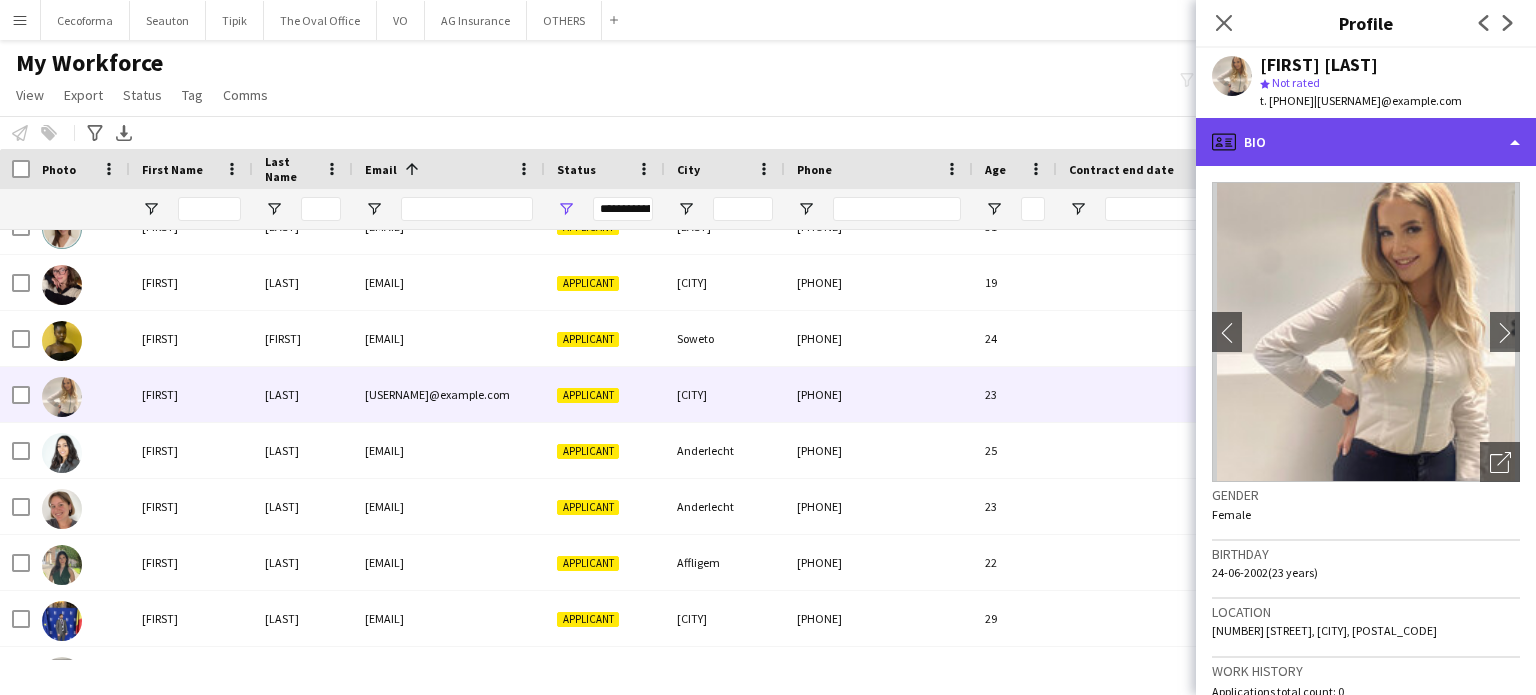click on "profile
Bio" 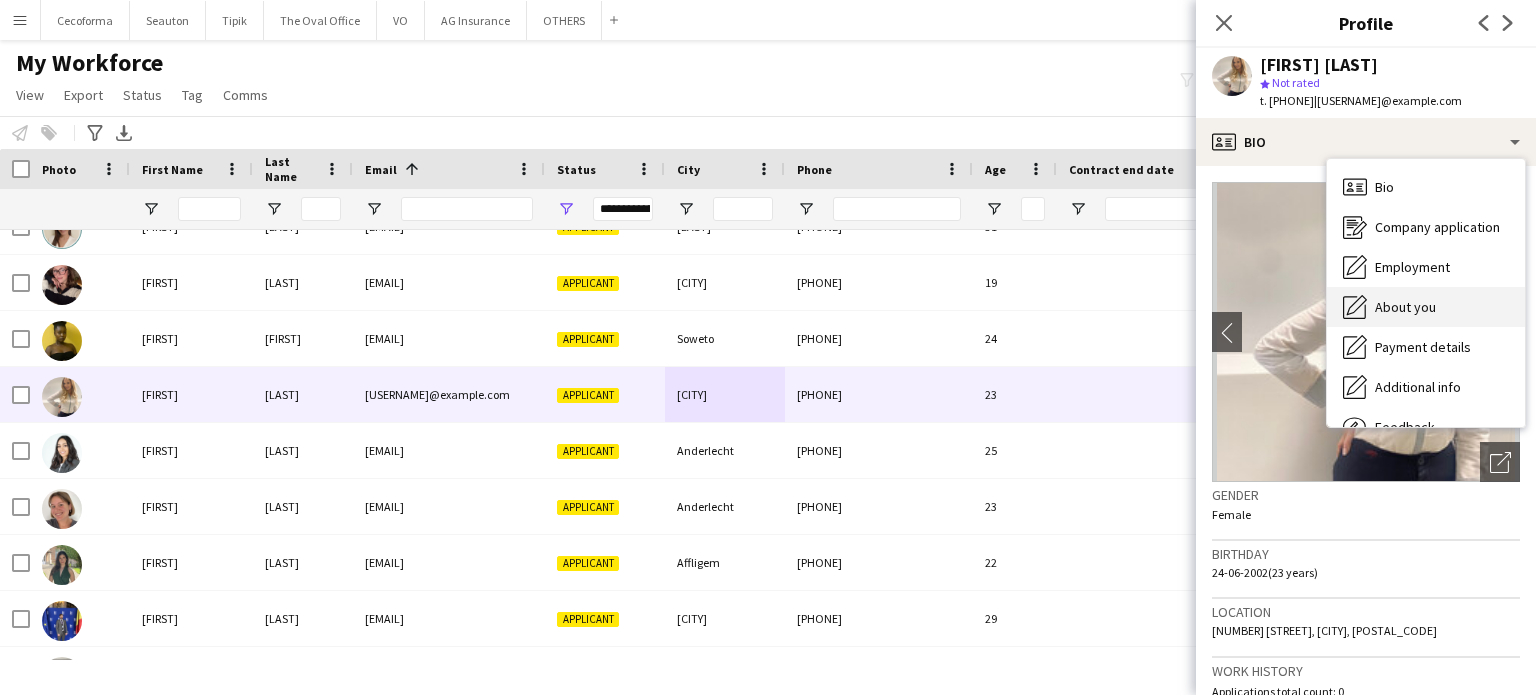 click on "About you" at bounding box center [1405, 307] 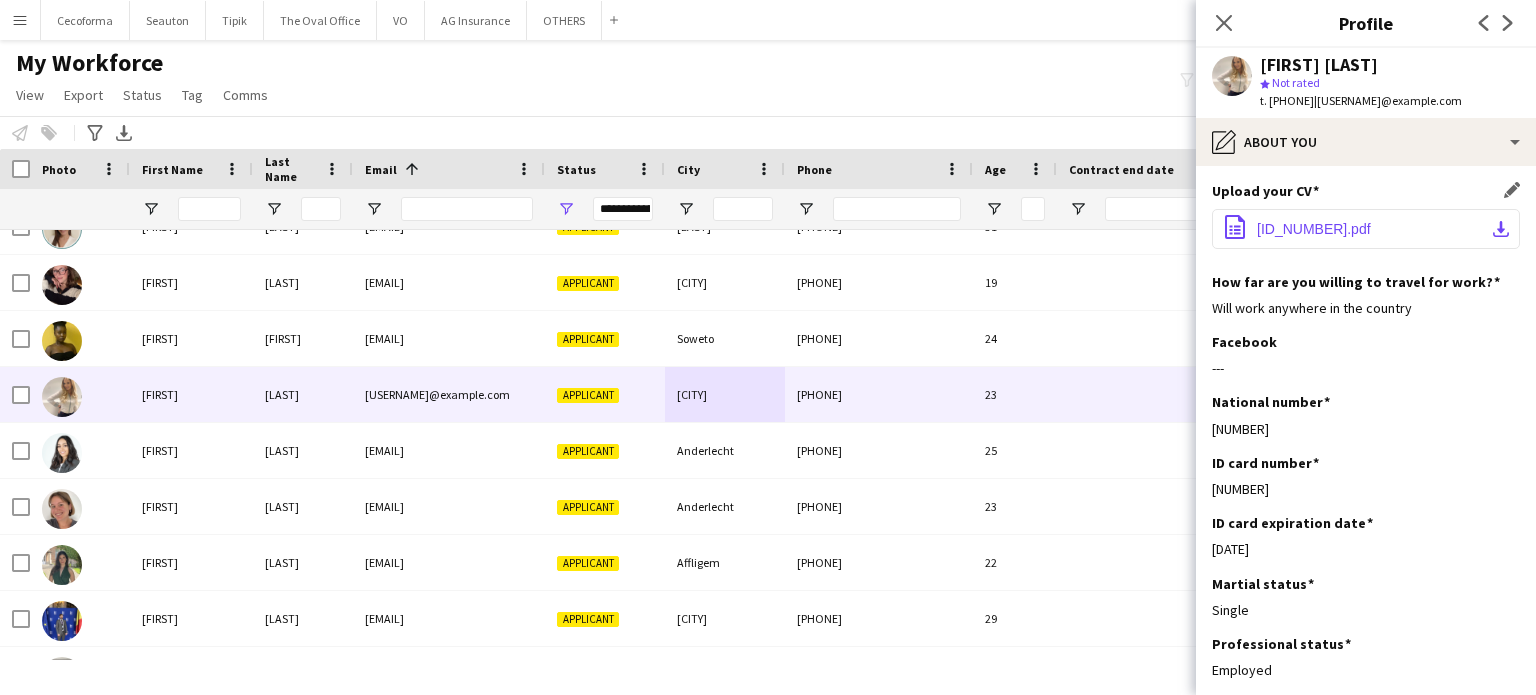 click on "[ID_NUMBER].pdf" 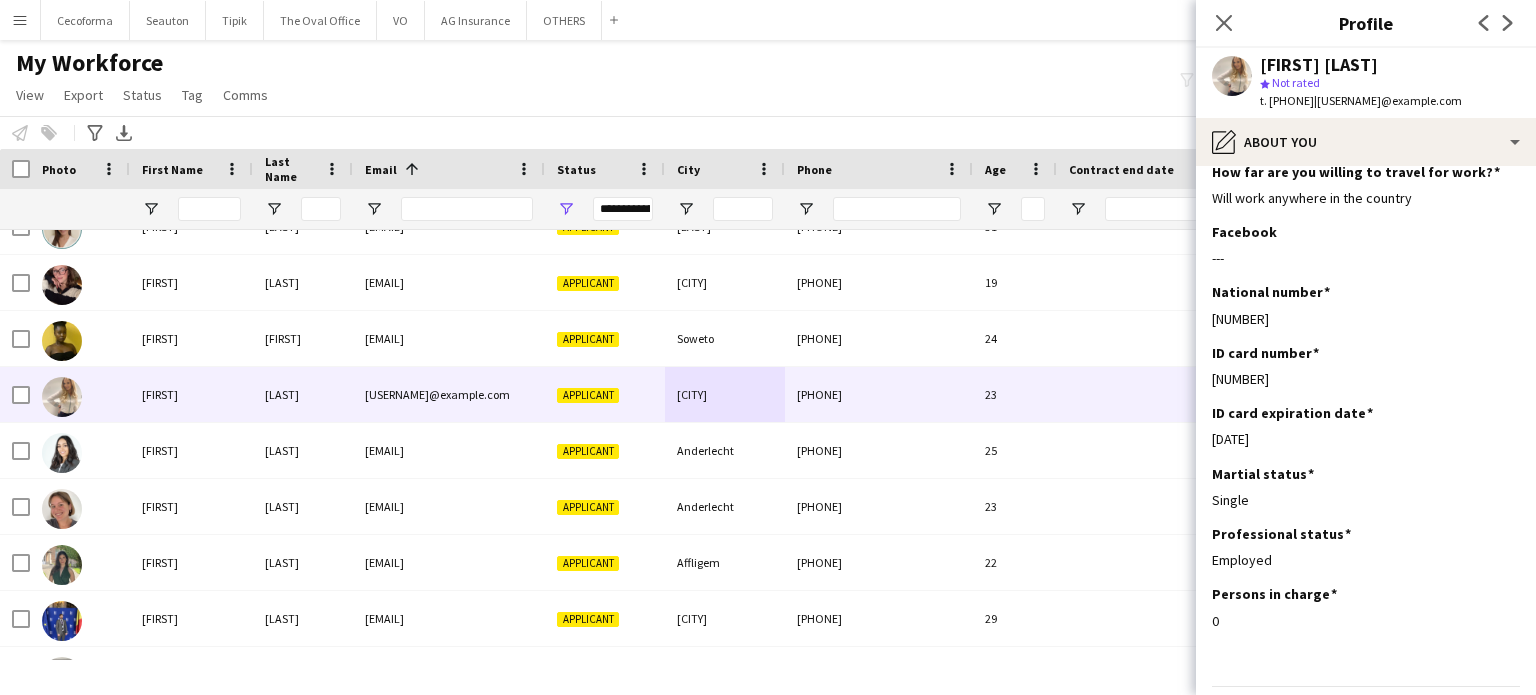 scroll, scrollTop: 0, scrollLeft: 0, axis: both 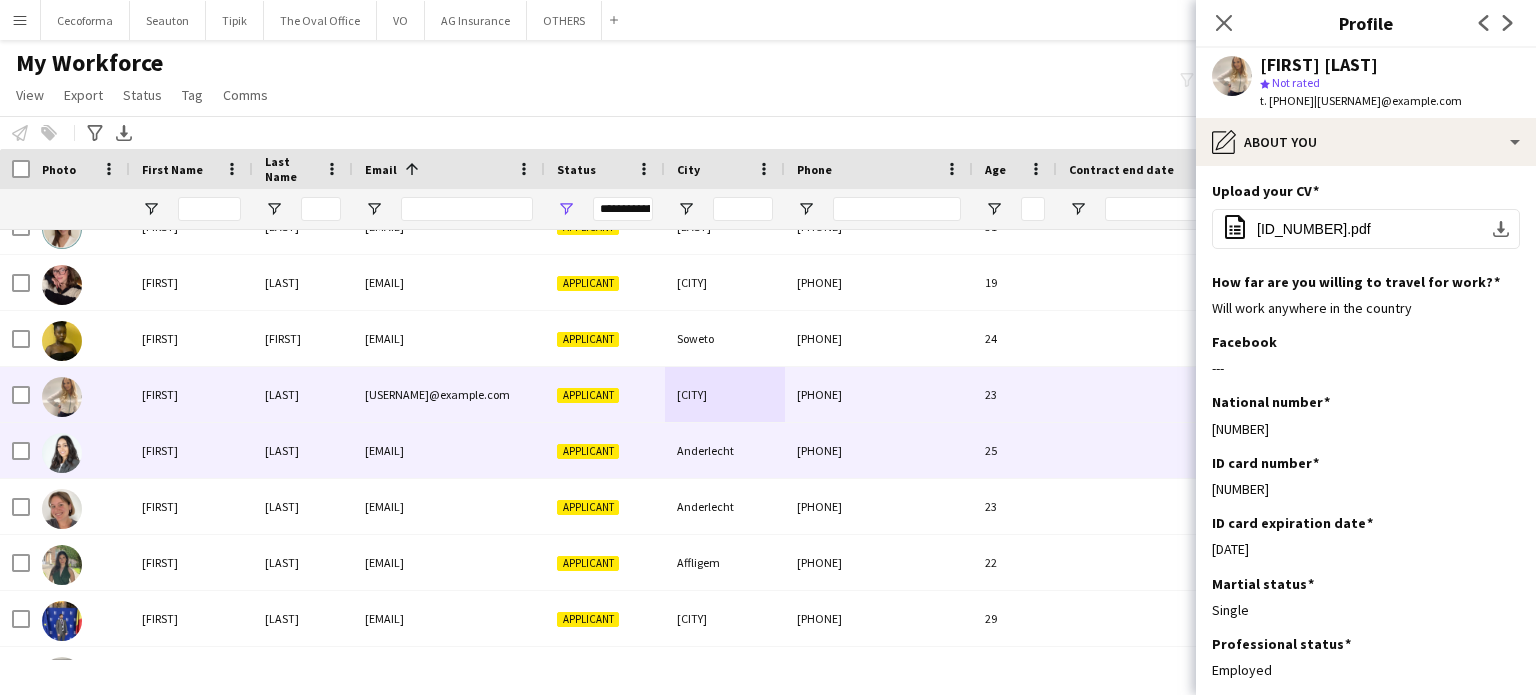click on "Applicant" at bounding box center (588, 451) 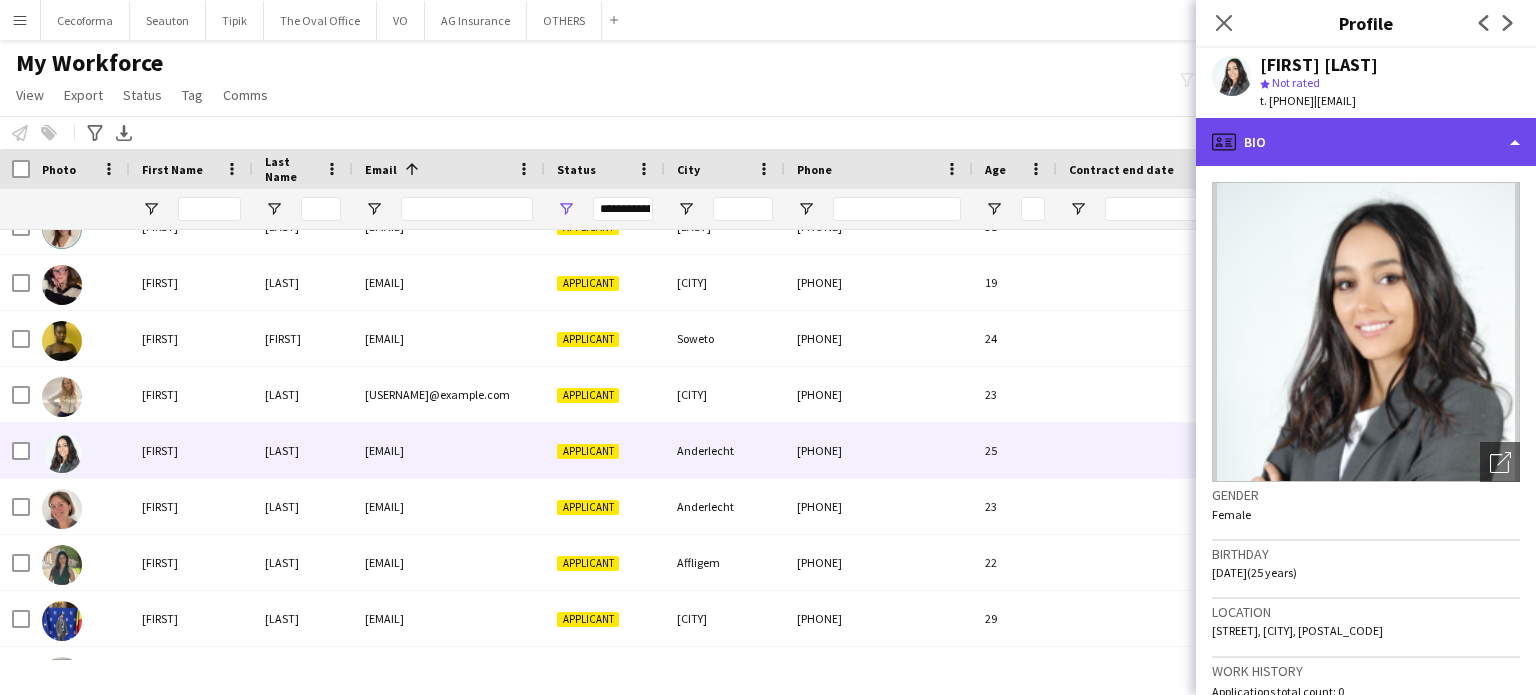 click on "profile
Bio" 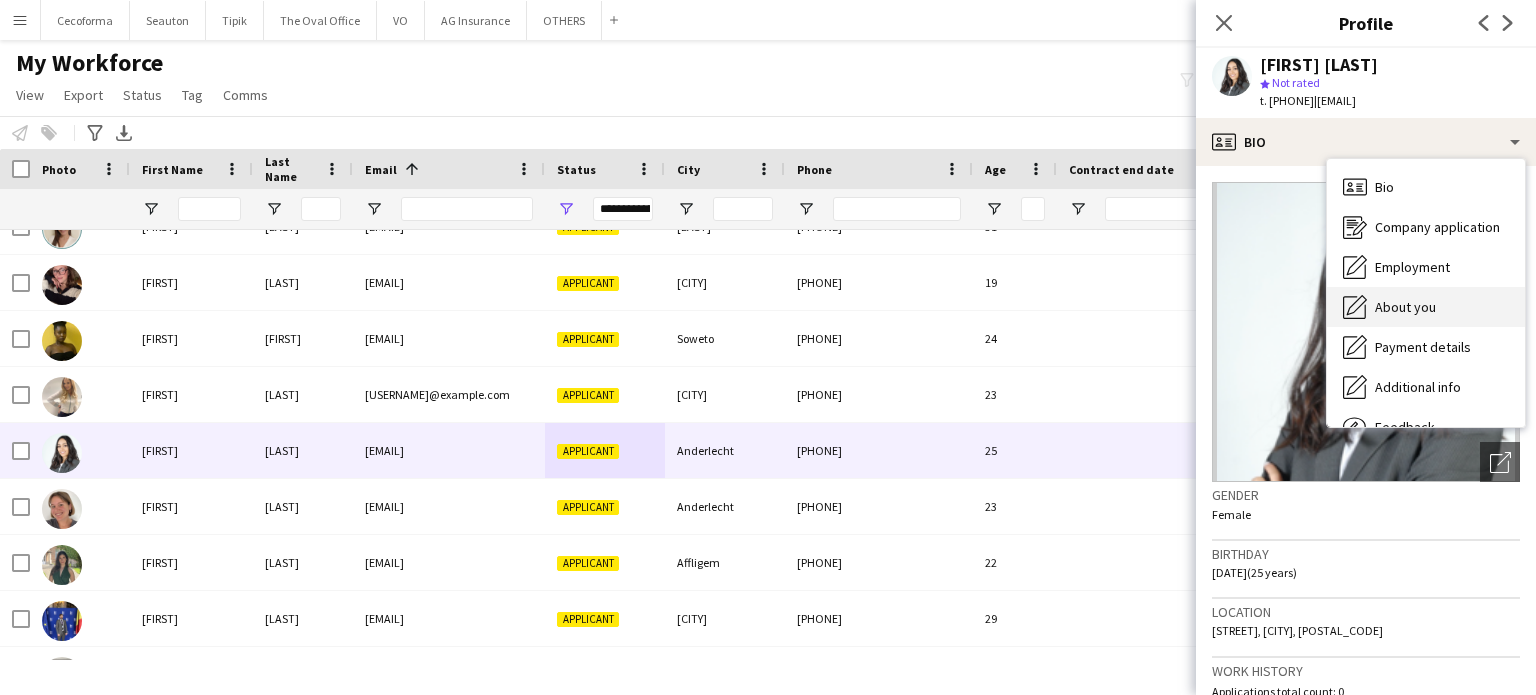 click on "About you" at bounding box center [1405, 307] 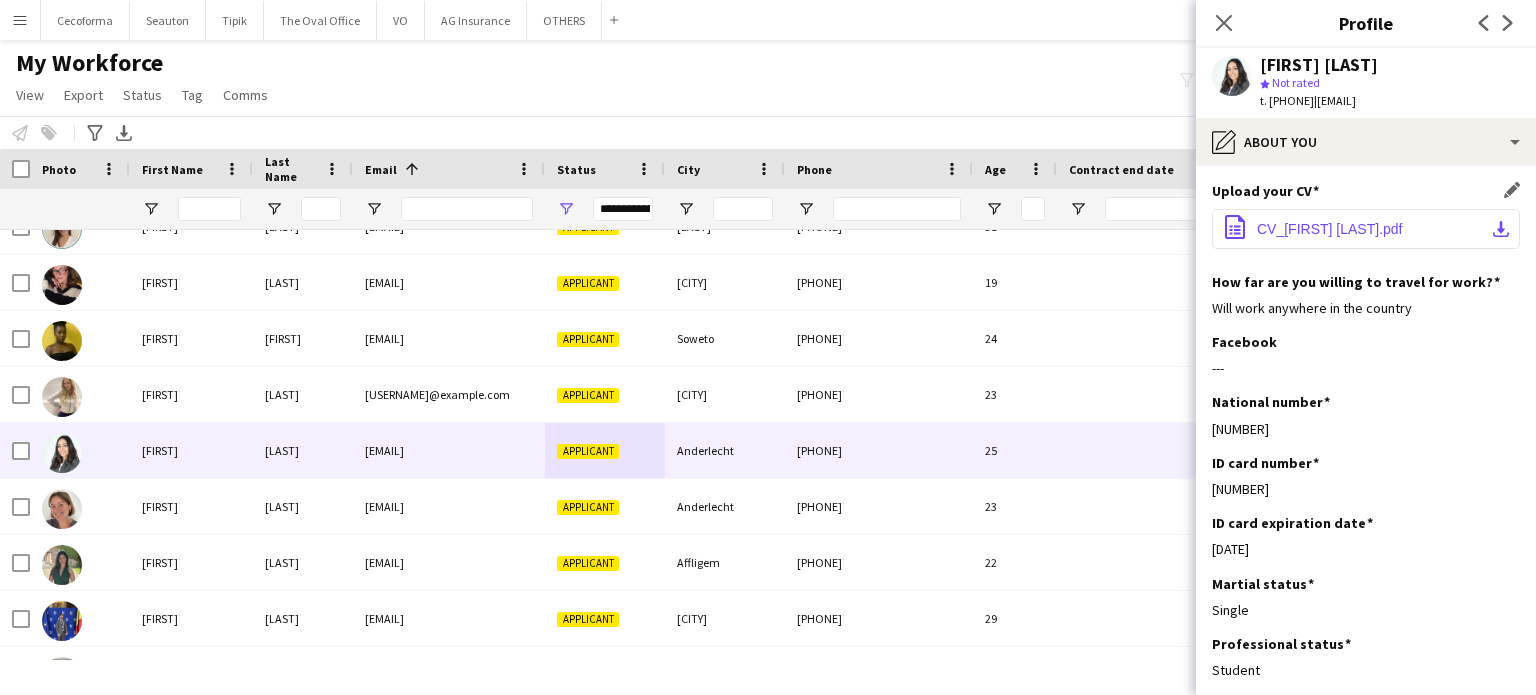 click on "CV_[FIRST] [LAST].pdf" 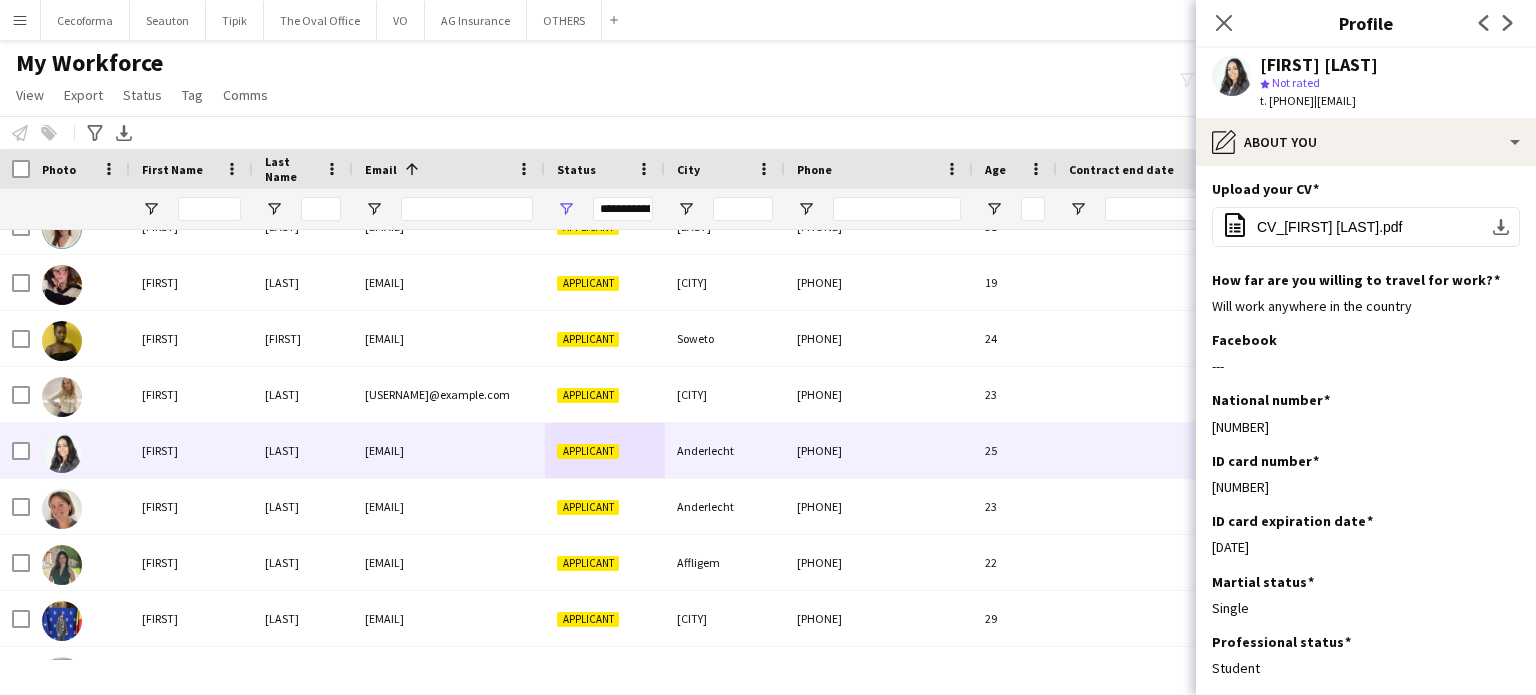 scroll, scrollTop: 0, scrollLeft: 0, axis: both 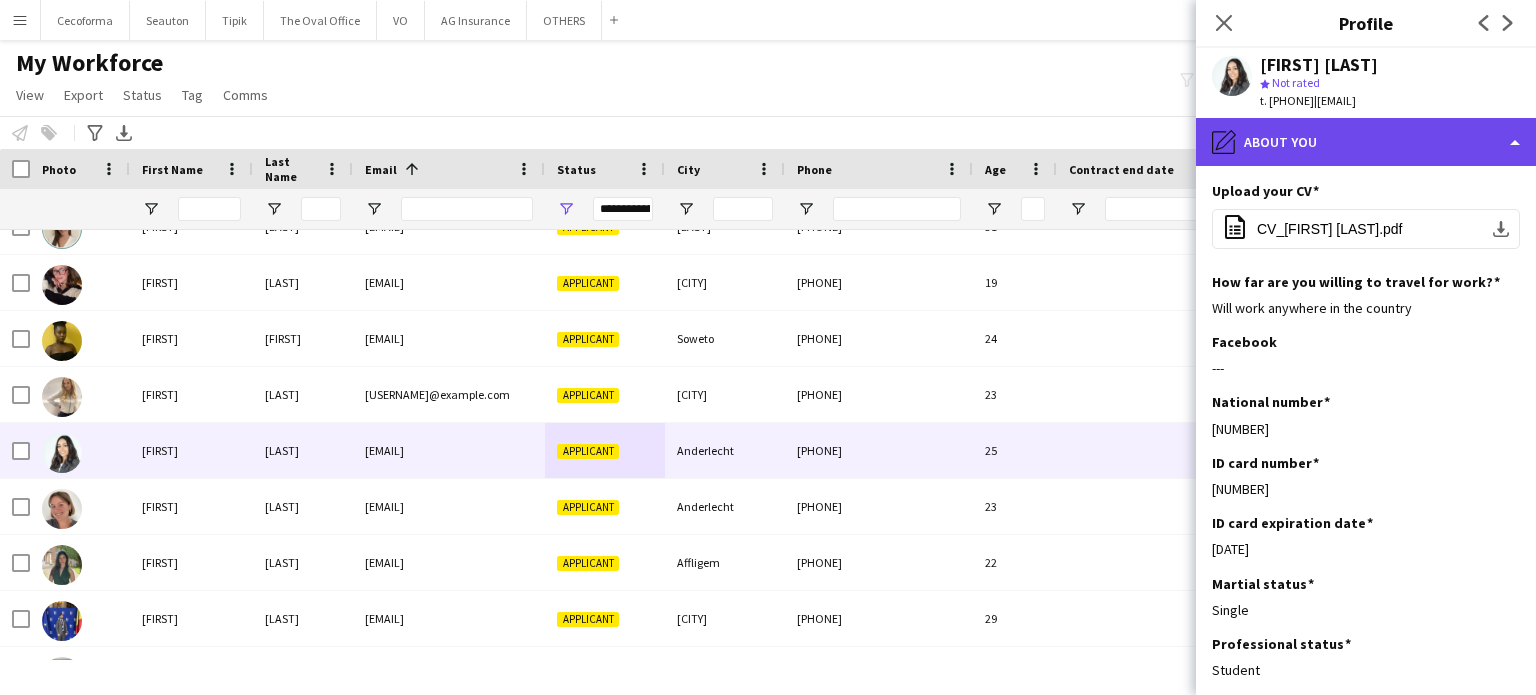 click on "pencil4
About you" 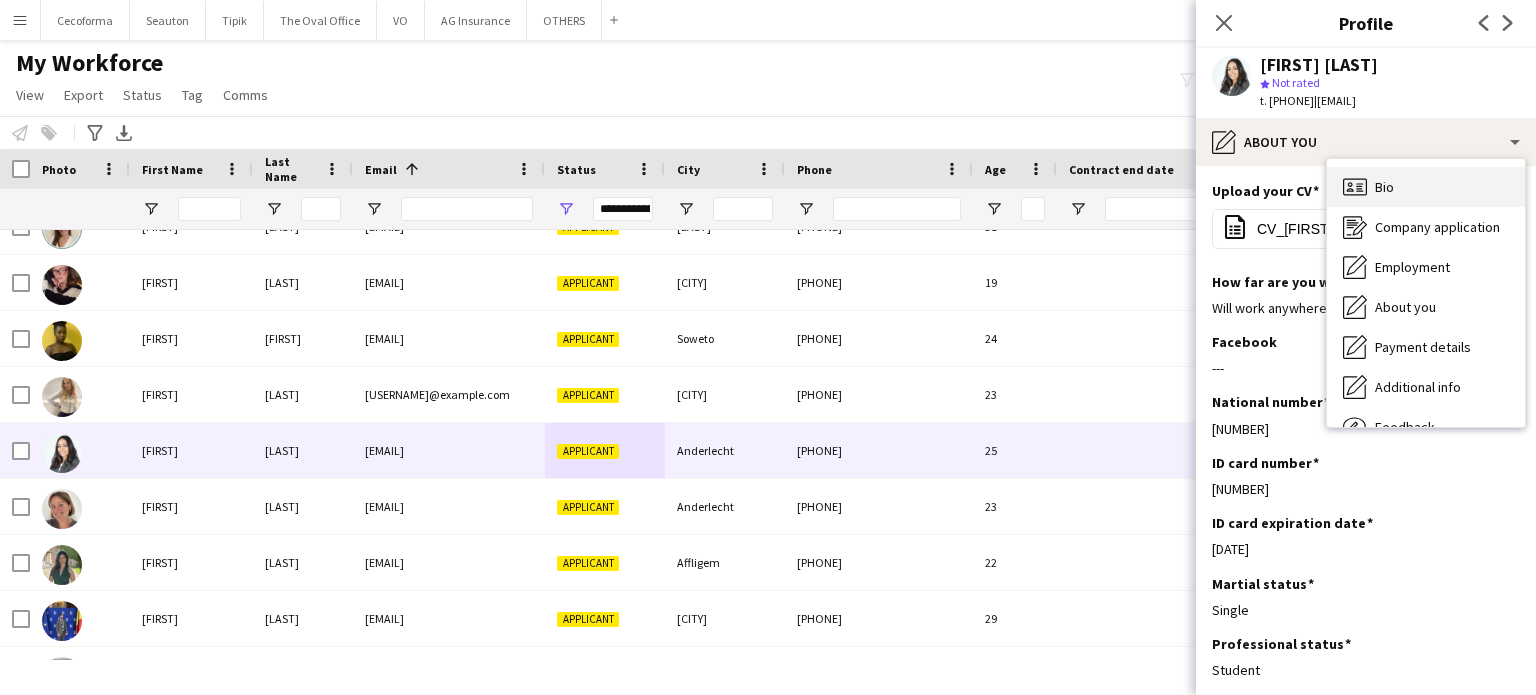 click on "Bio" at bounding box center [1384, 187] 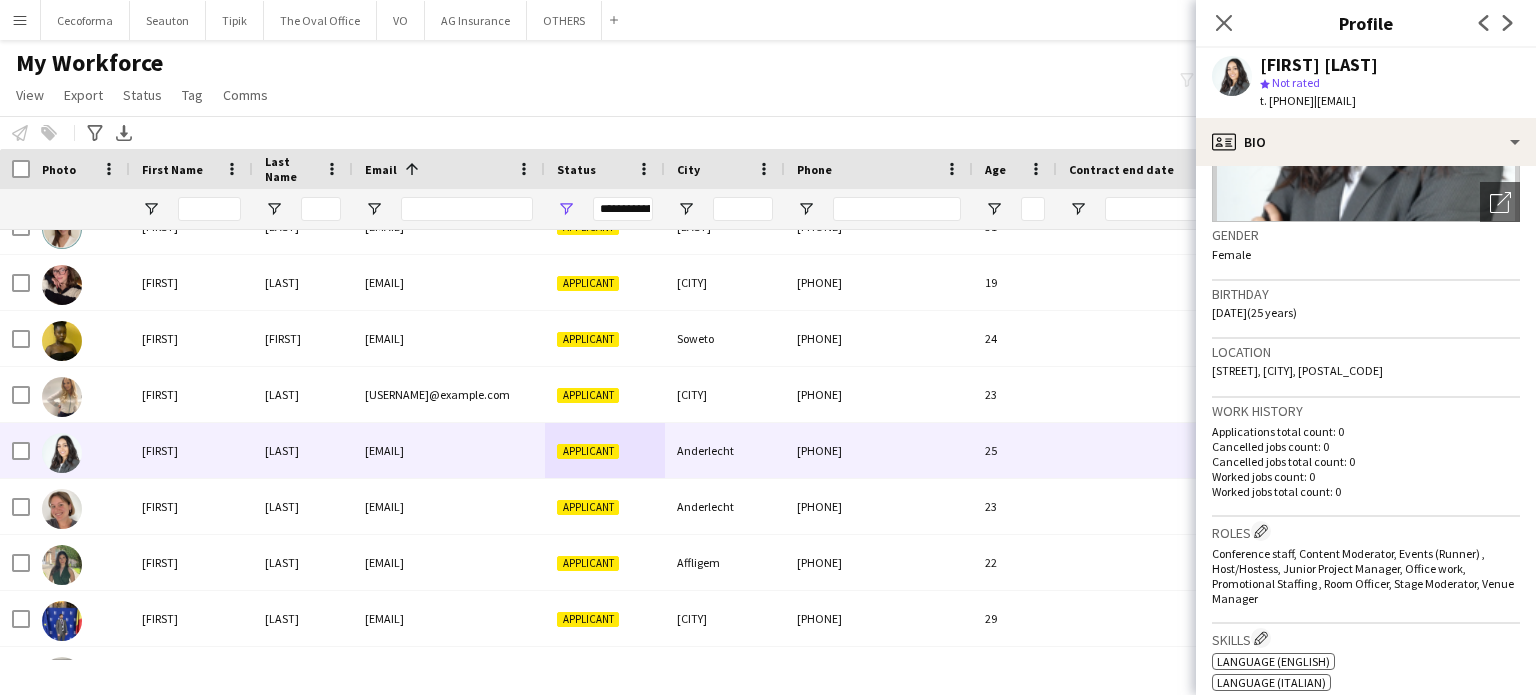scroll, scrollTop: 400, scrollLeft: 0, axis: vertical 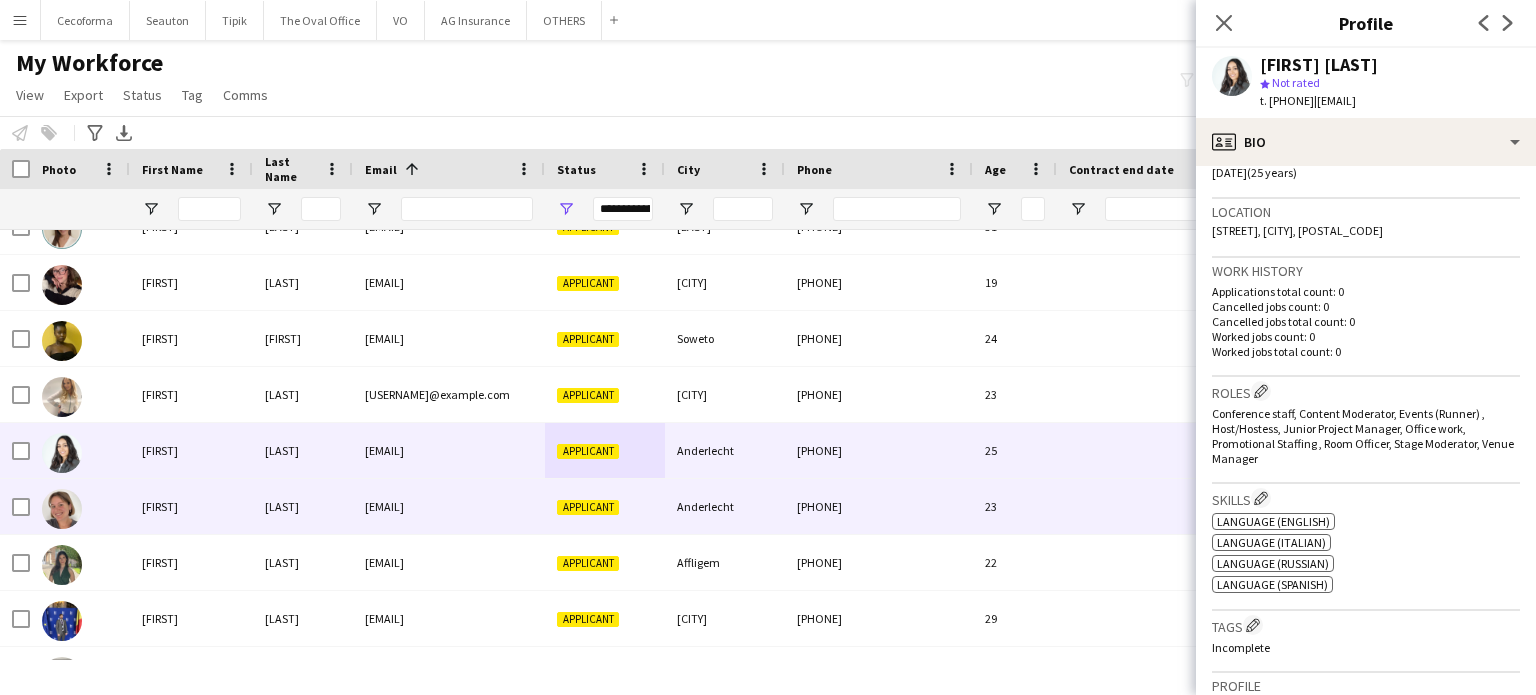 click on "Anderlecht" at bounding box center (725, 506) 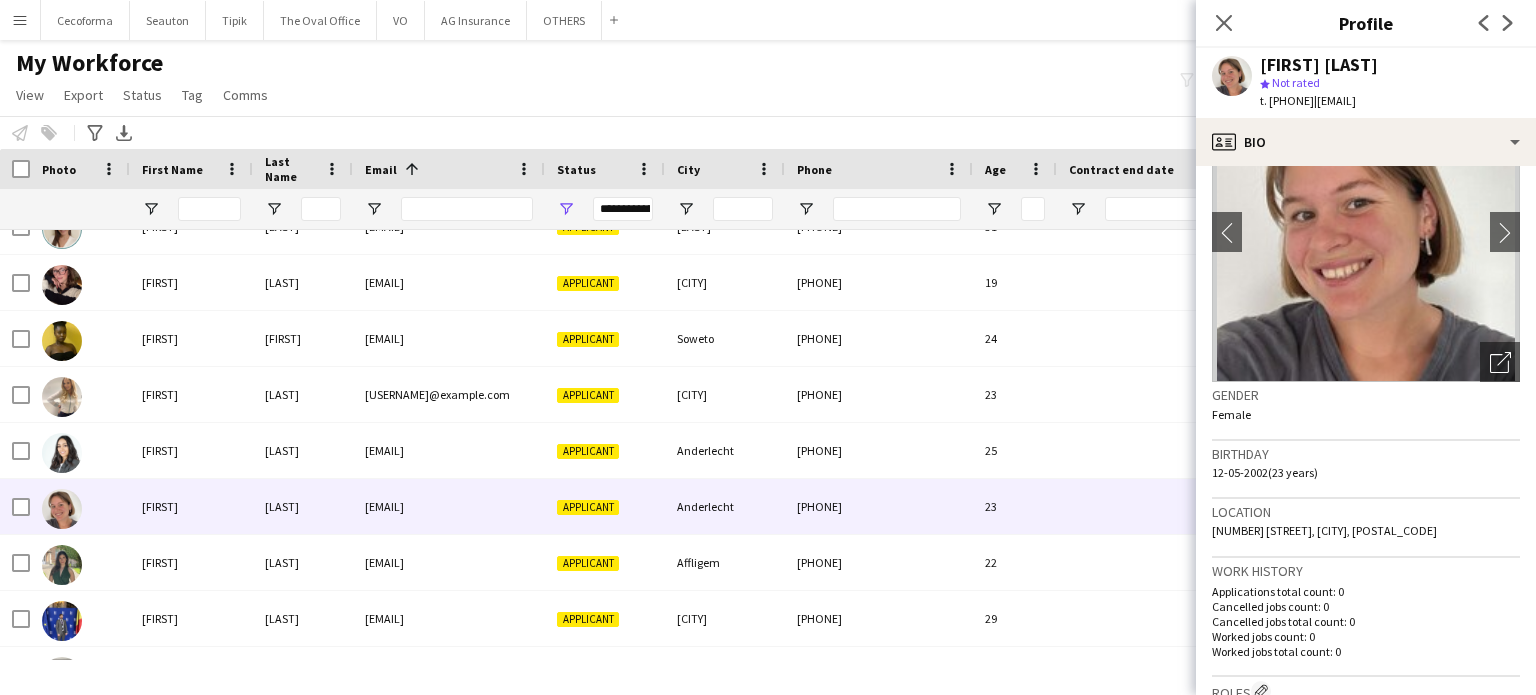 scroll, scrollTop: 0, scrollLeft: 0, axis: both 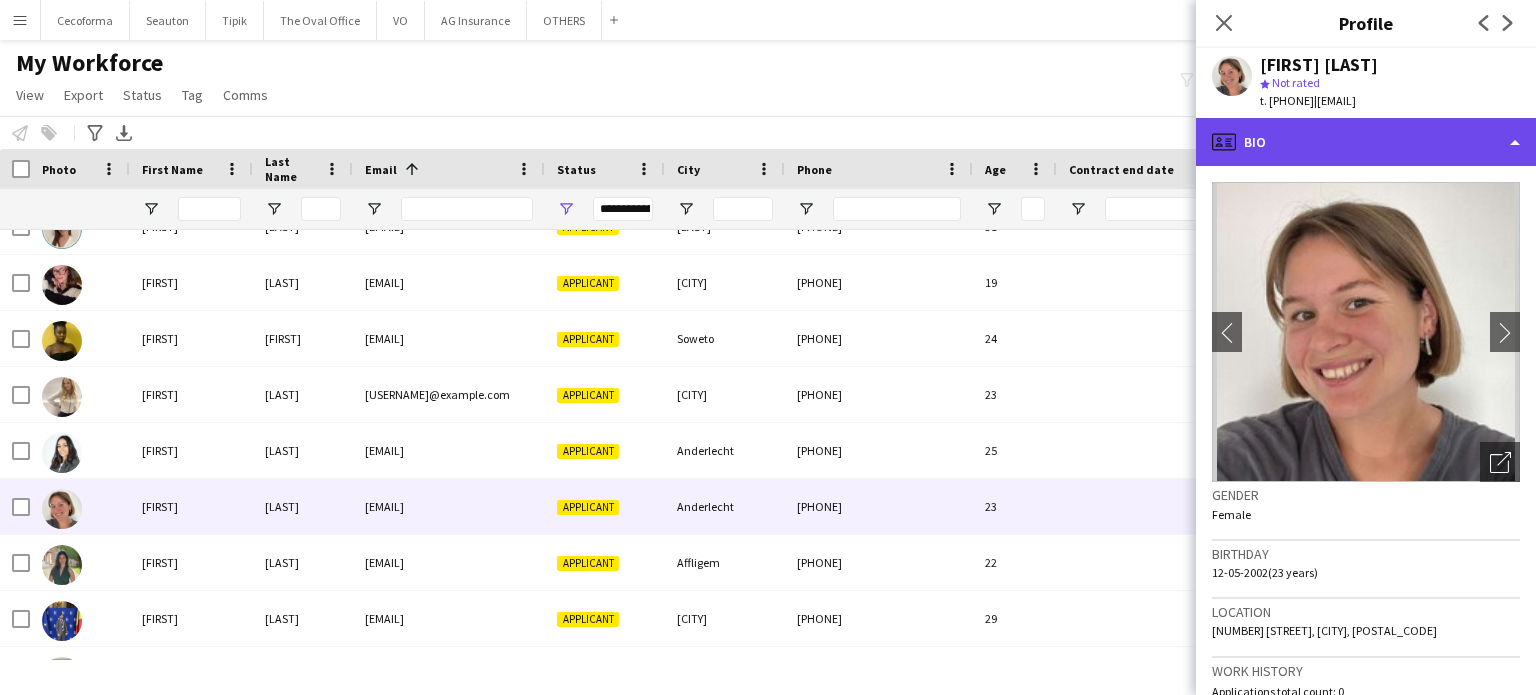 click on "profile
Bio" 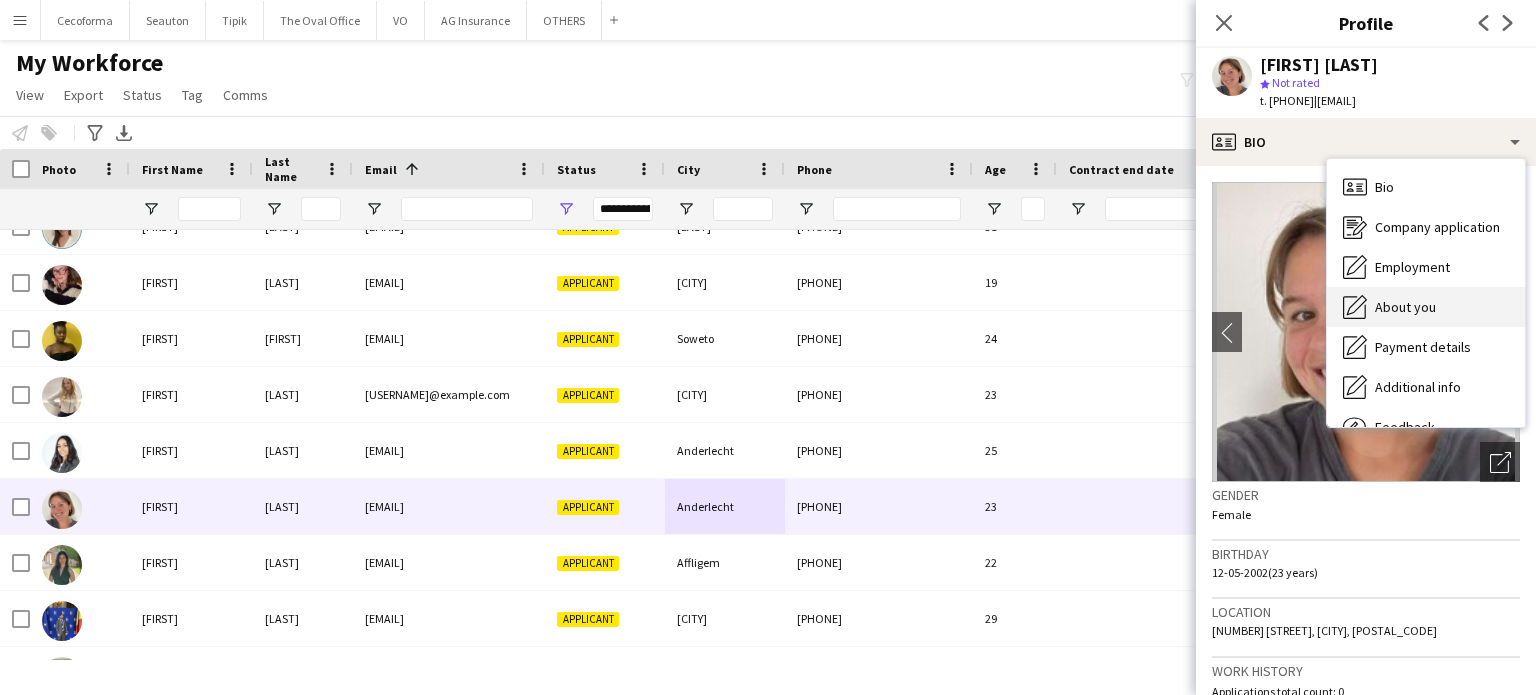 click on "About you" at bounding box center (1405, 307) 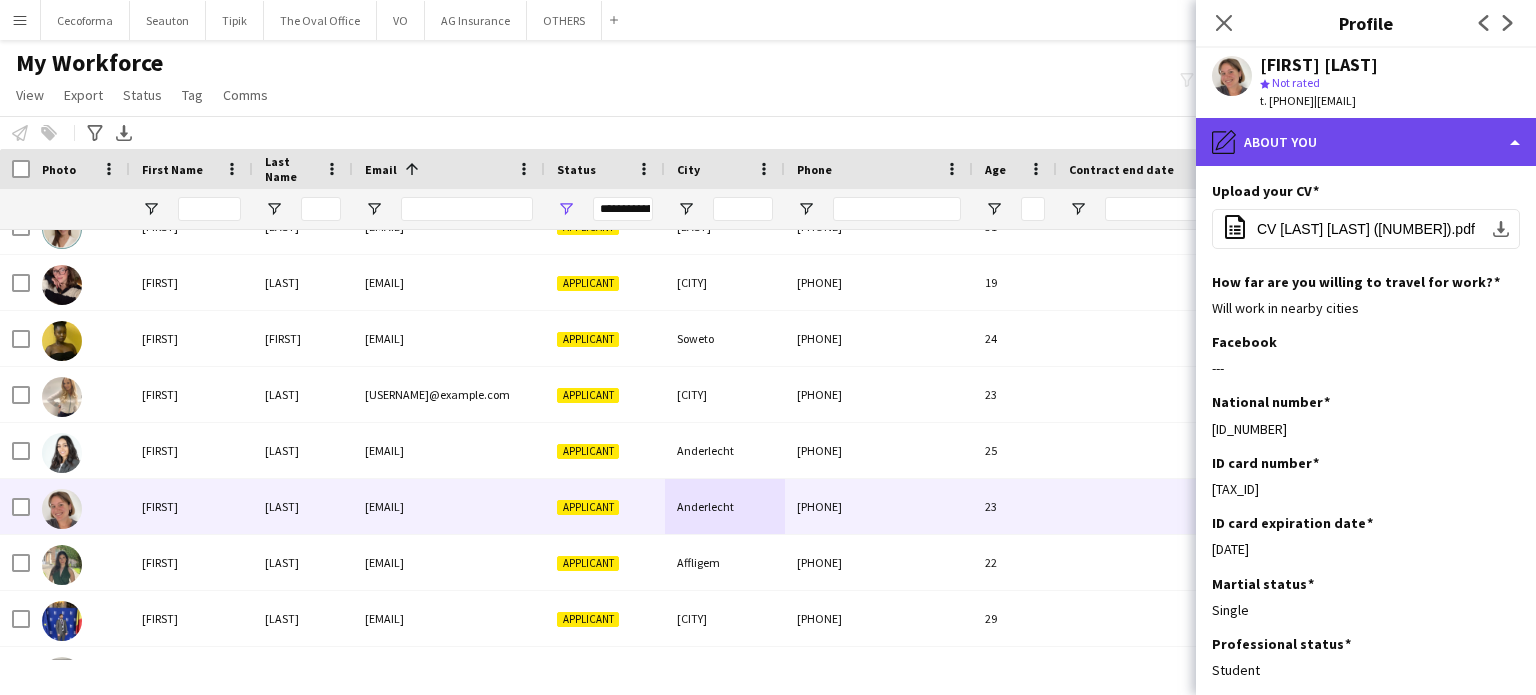 click on "pencil4
About you" 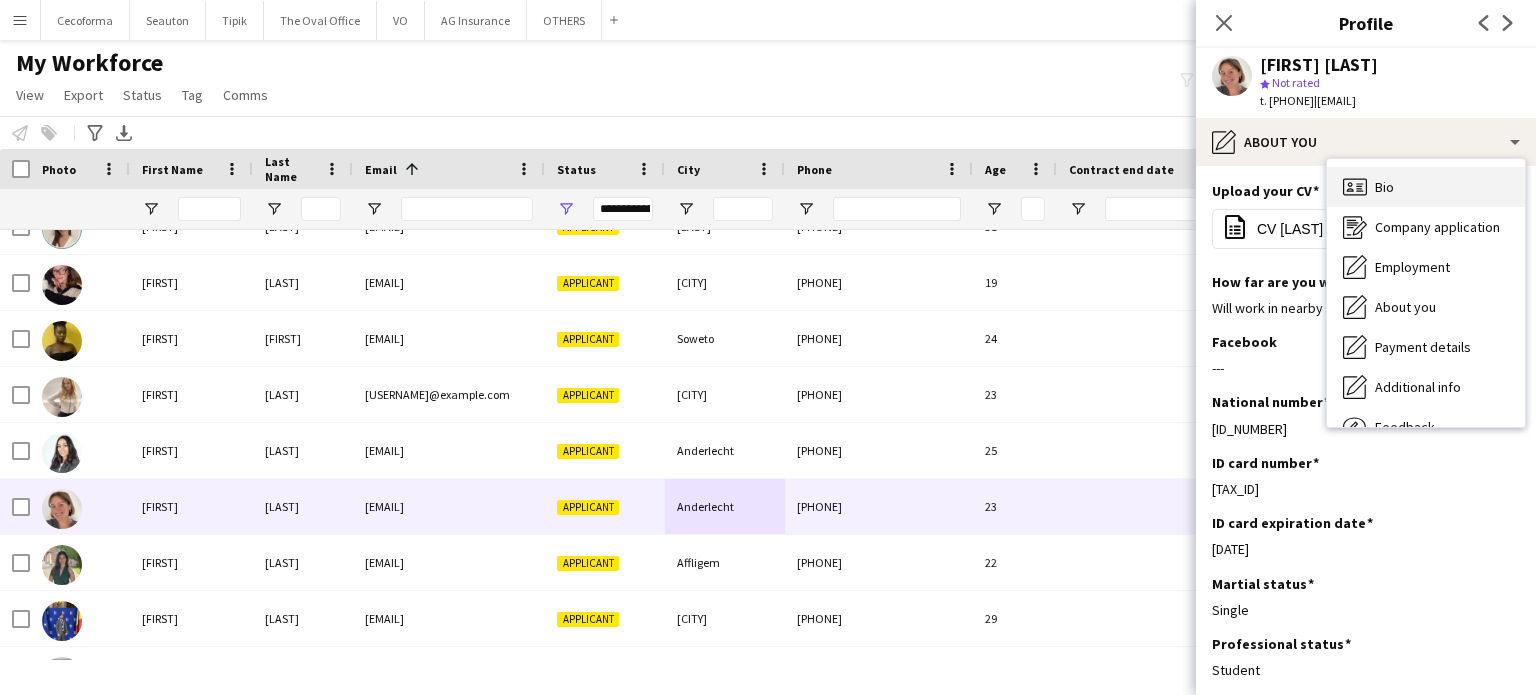 click on "Bio
Bio" at bounding box center [1426, 187] 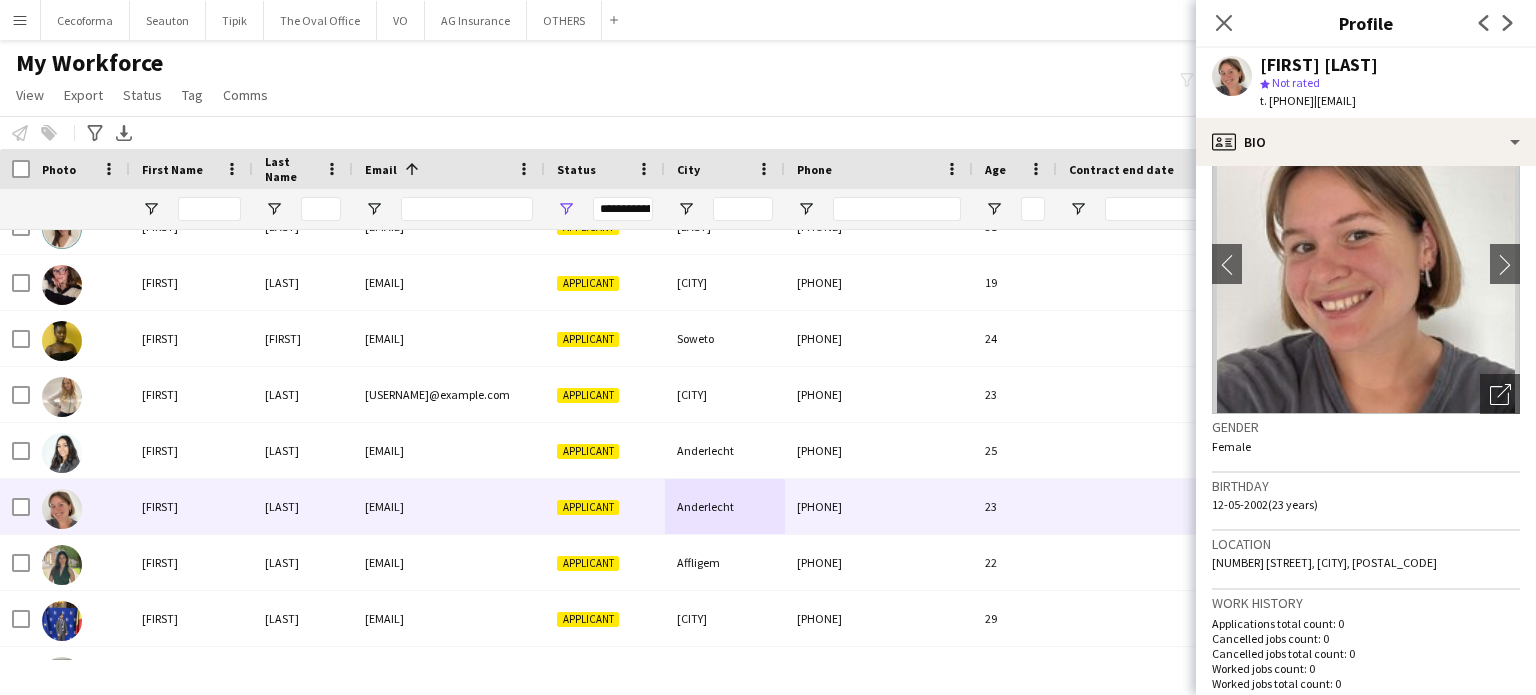 scroll, scrollTop: 0, scrollLeft: 0, axis: both 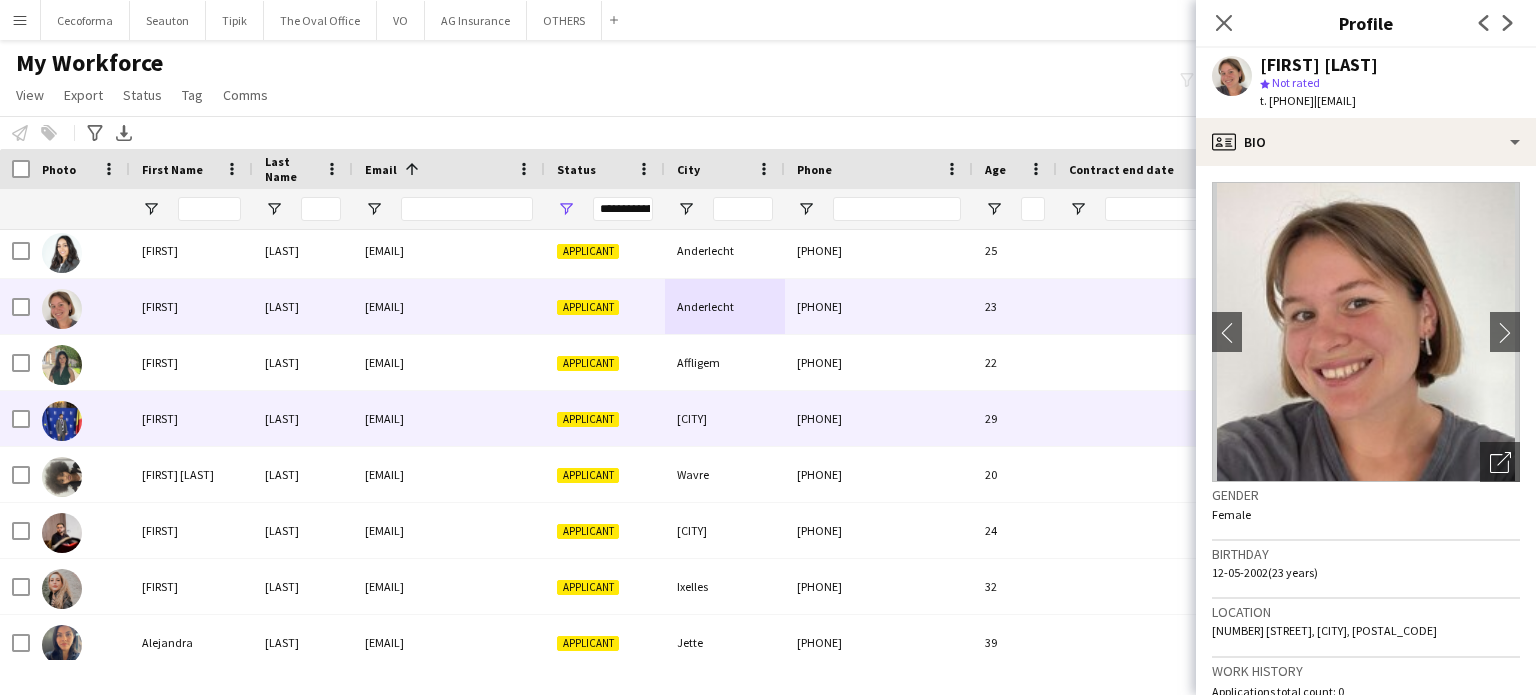 click on "[CITY]" at bounding box center (725, 418) 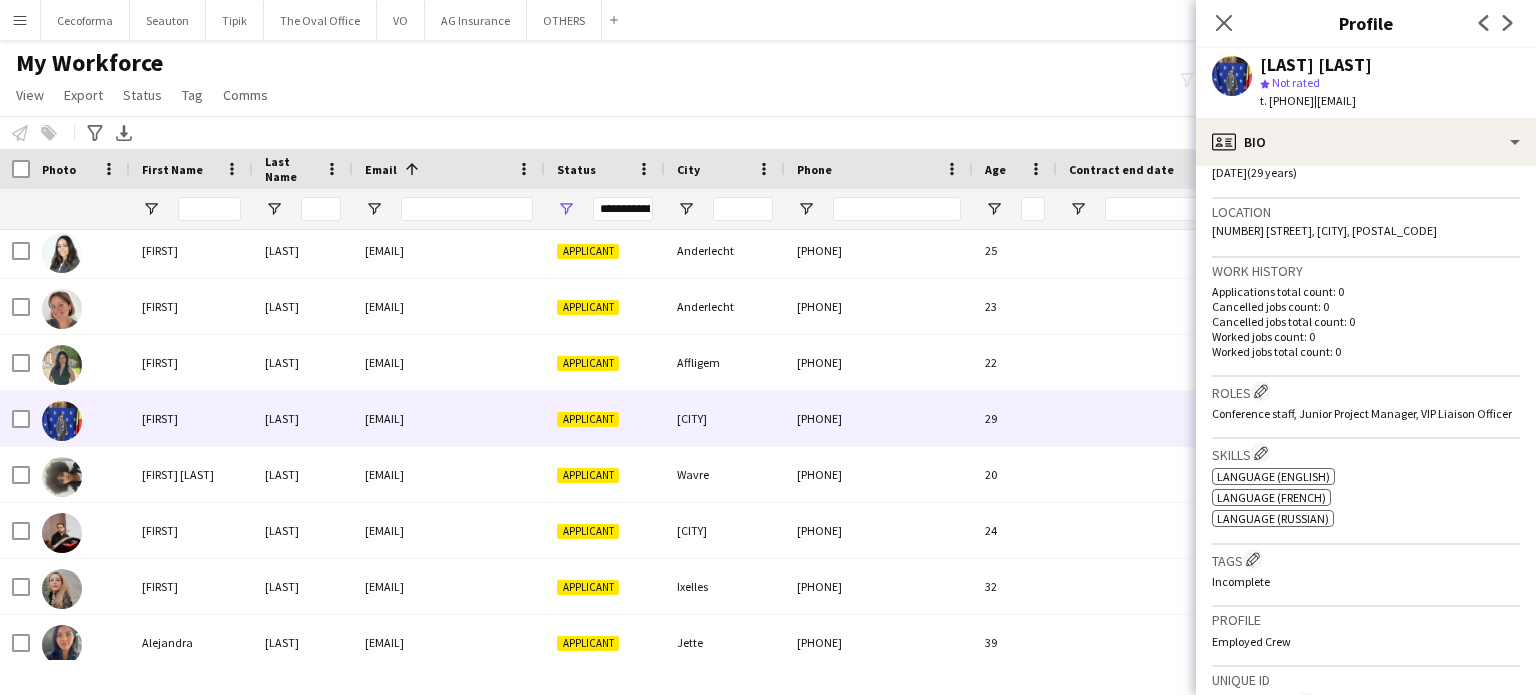 scroll, scrollTop: 200, scrollLeft: 0, axis: vertical 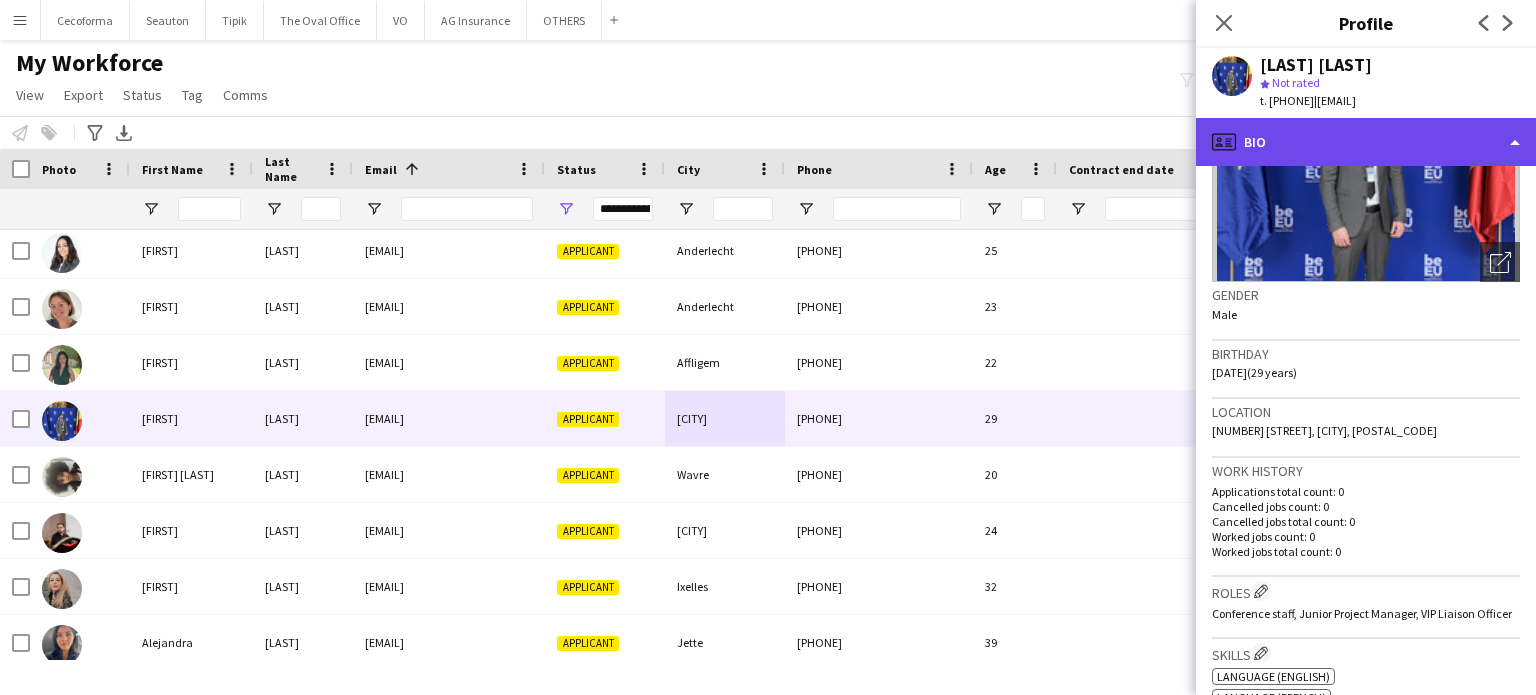 click on "profile
Bio" 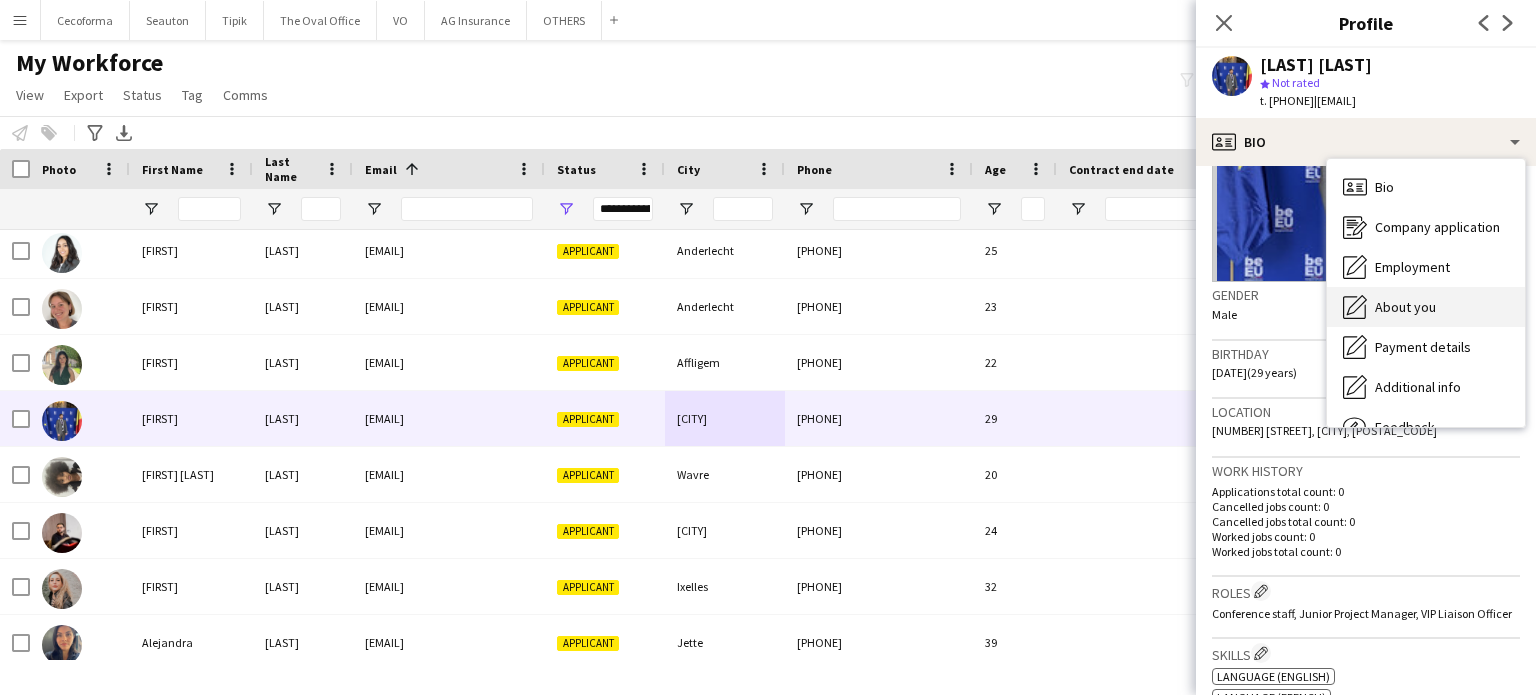 click on "About you" at bounding box center [1405, 307] 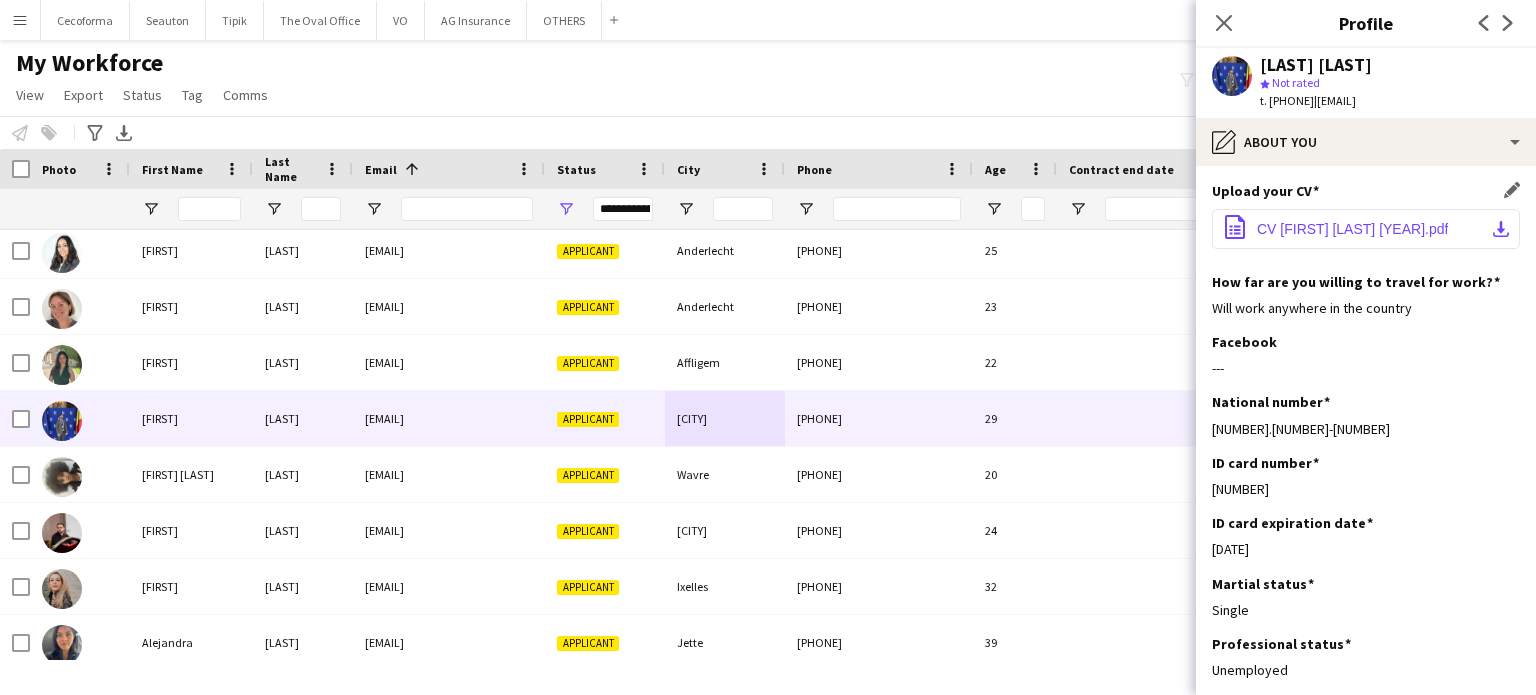 click on "CV [FIRST] [LAST] [YEAR].pdf" 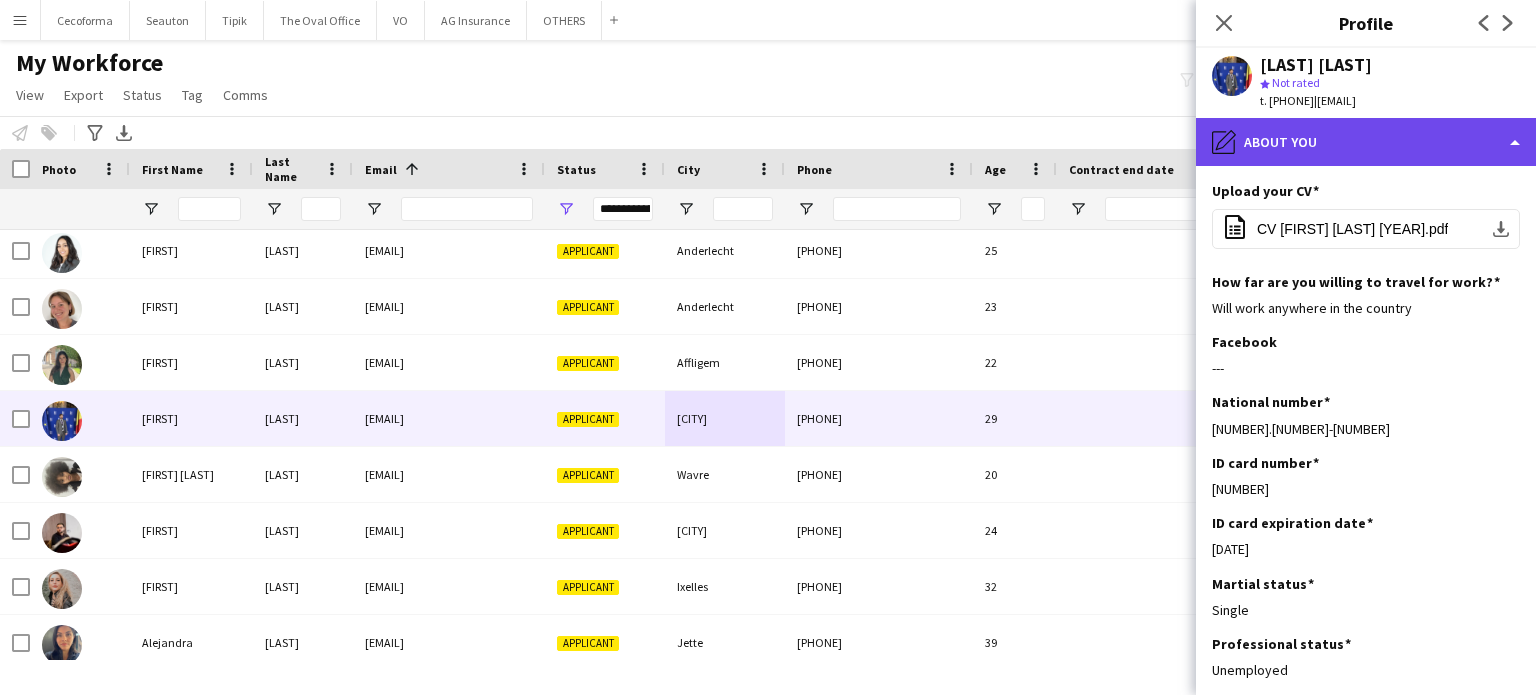 click on "pencil4
About you" 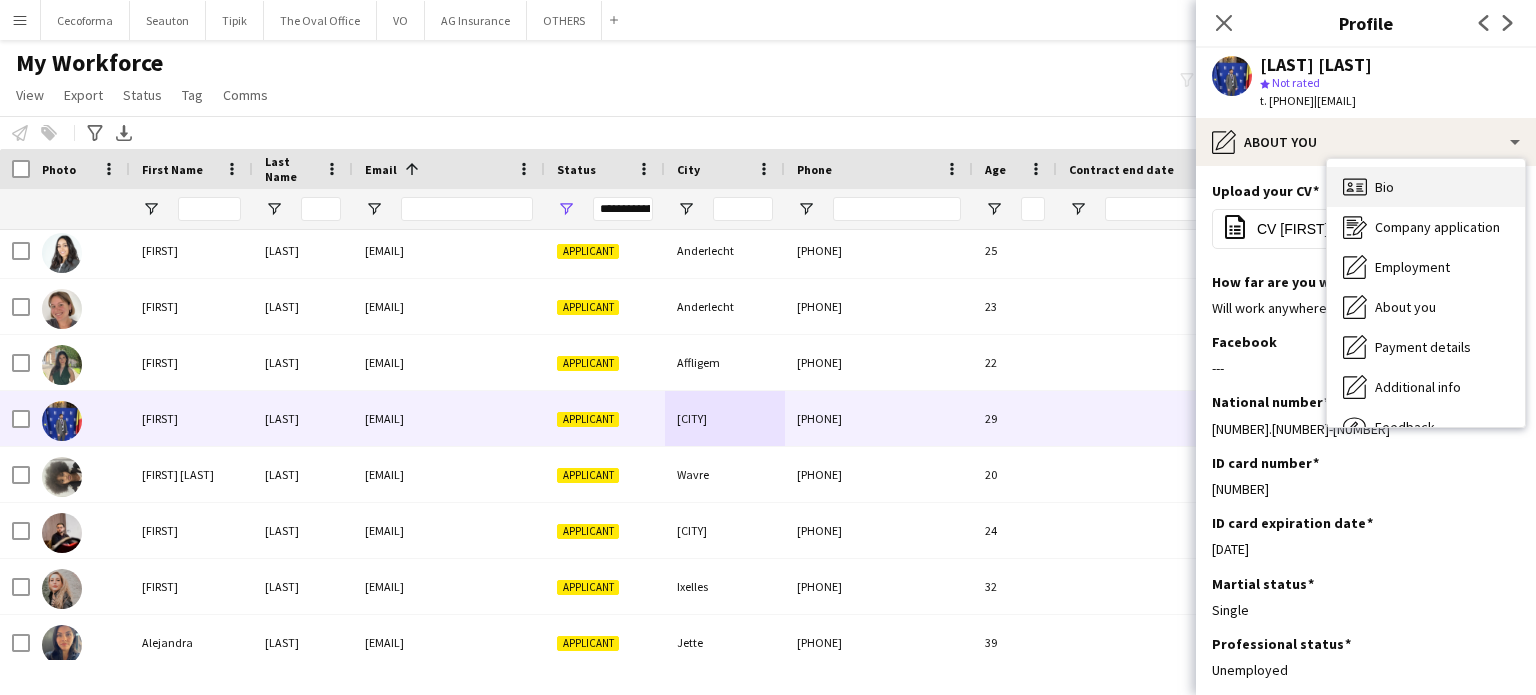 click on "Bio" at bounding box center [1384, 187] 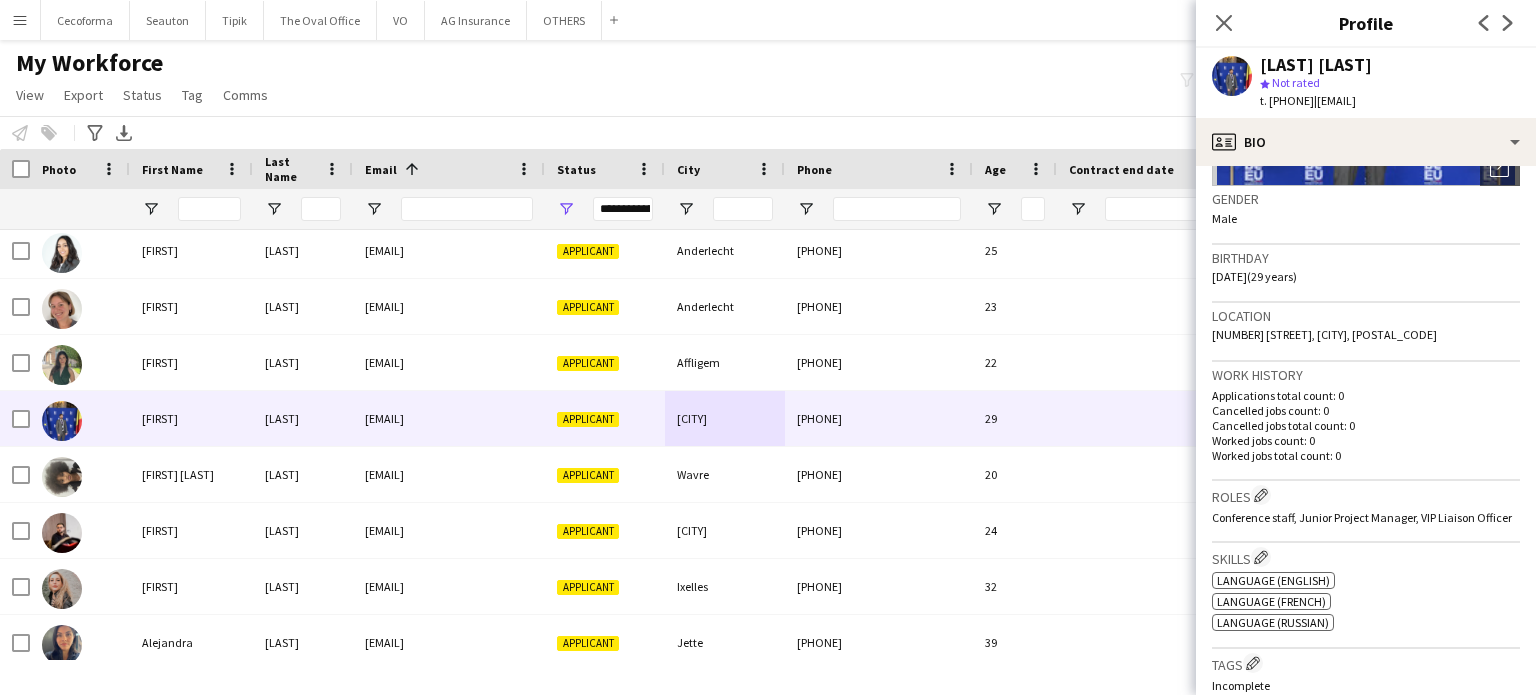 scroll, scrollTop: 300, scrollLeft: 0, axis: vertical 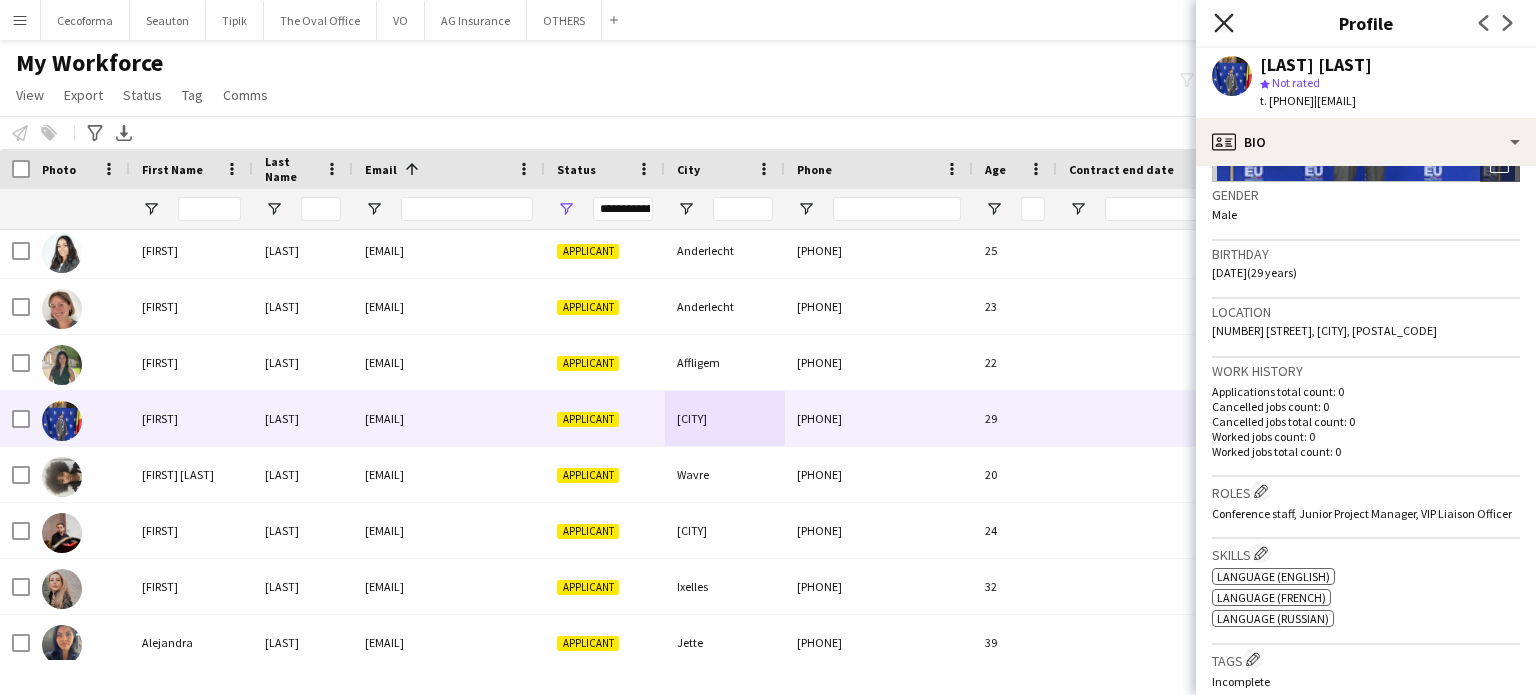 click on "Close pop-in" 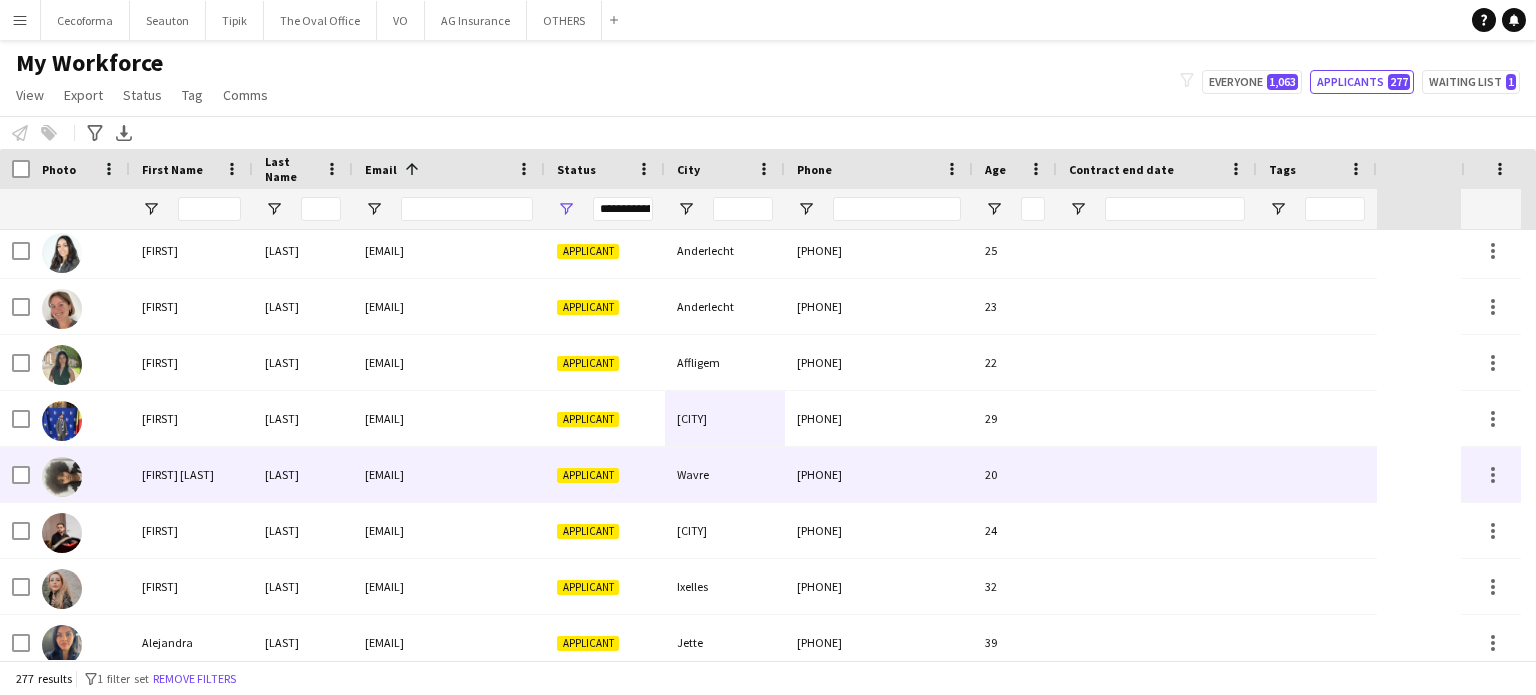 scroll, scrollTop: 14411, scrollLeft: 0, axis: vertical 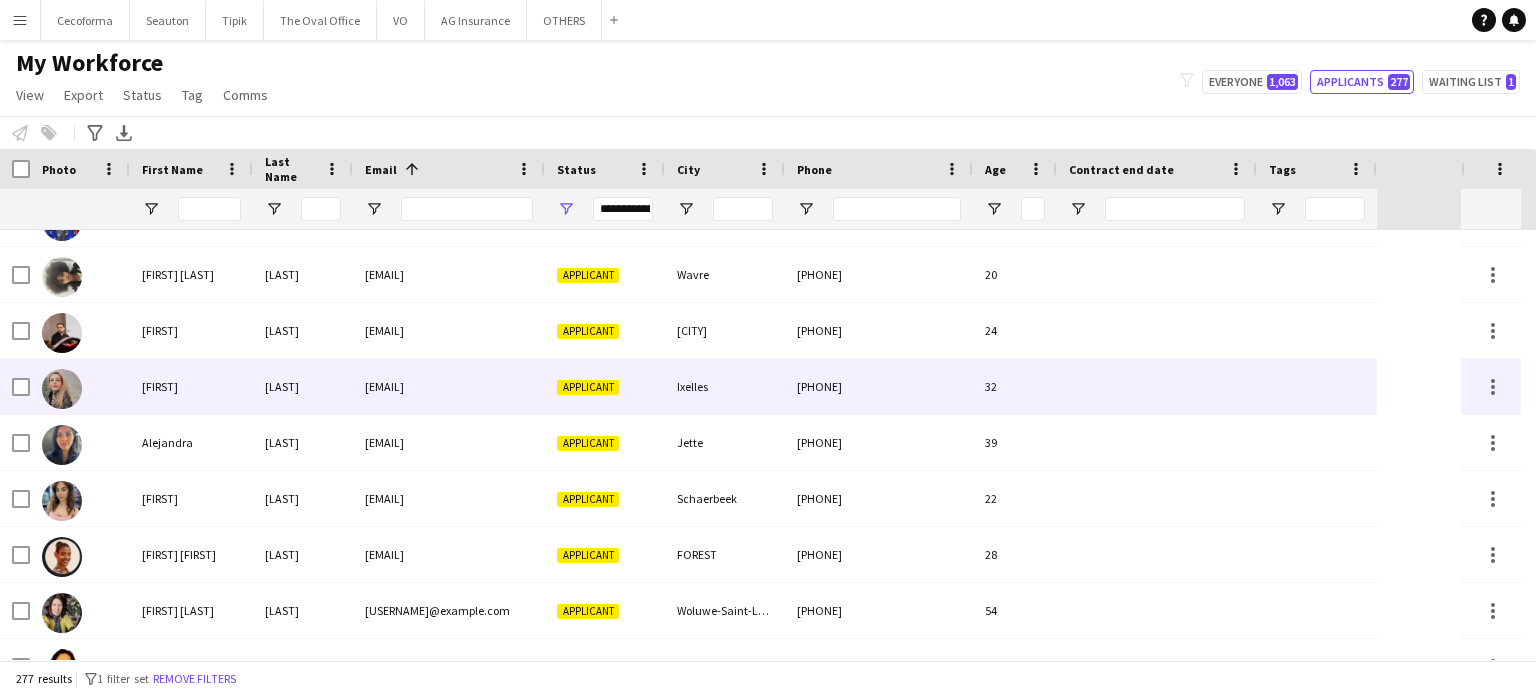 click on "Applicant" at bounding box center (588, 387) 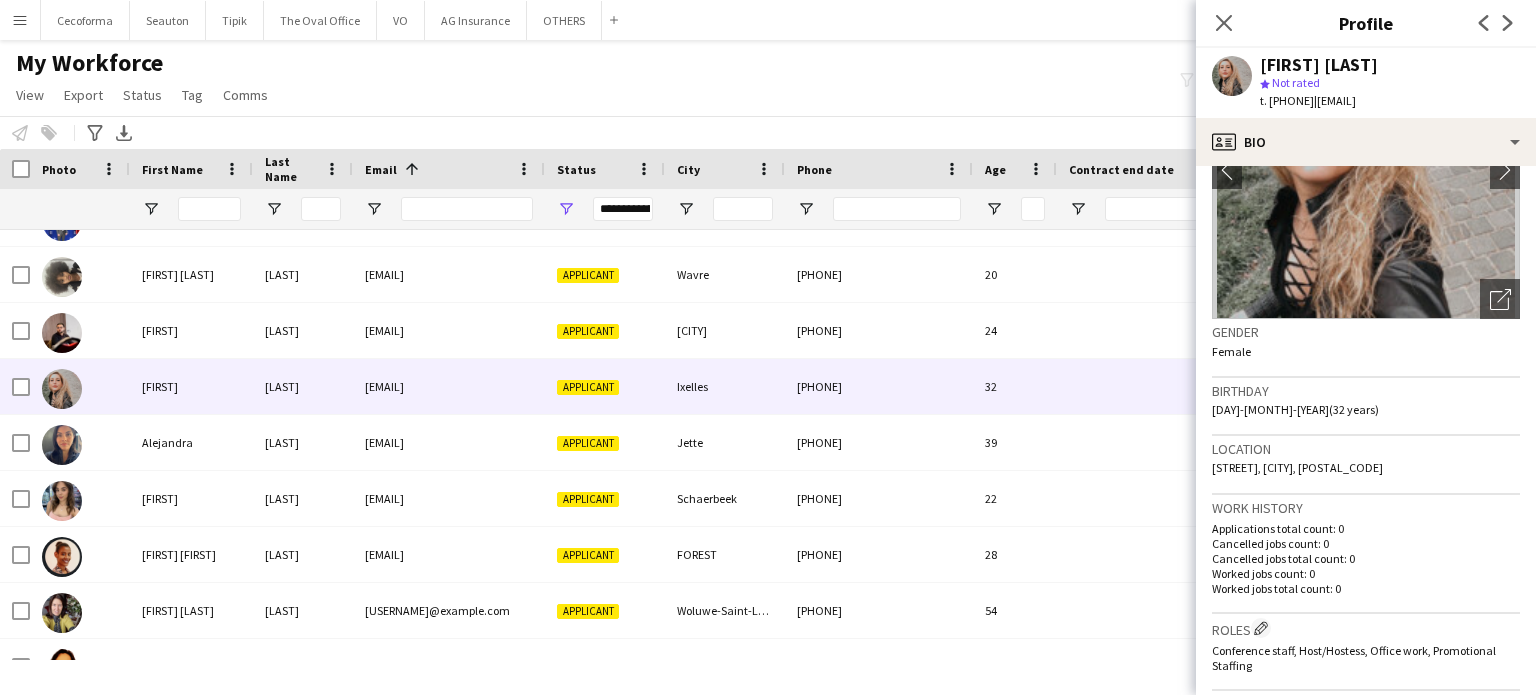 scroll, scrollTop: 100, scrollLeft: 0, axis: vertical 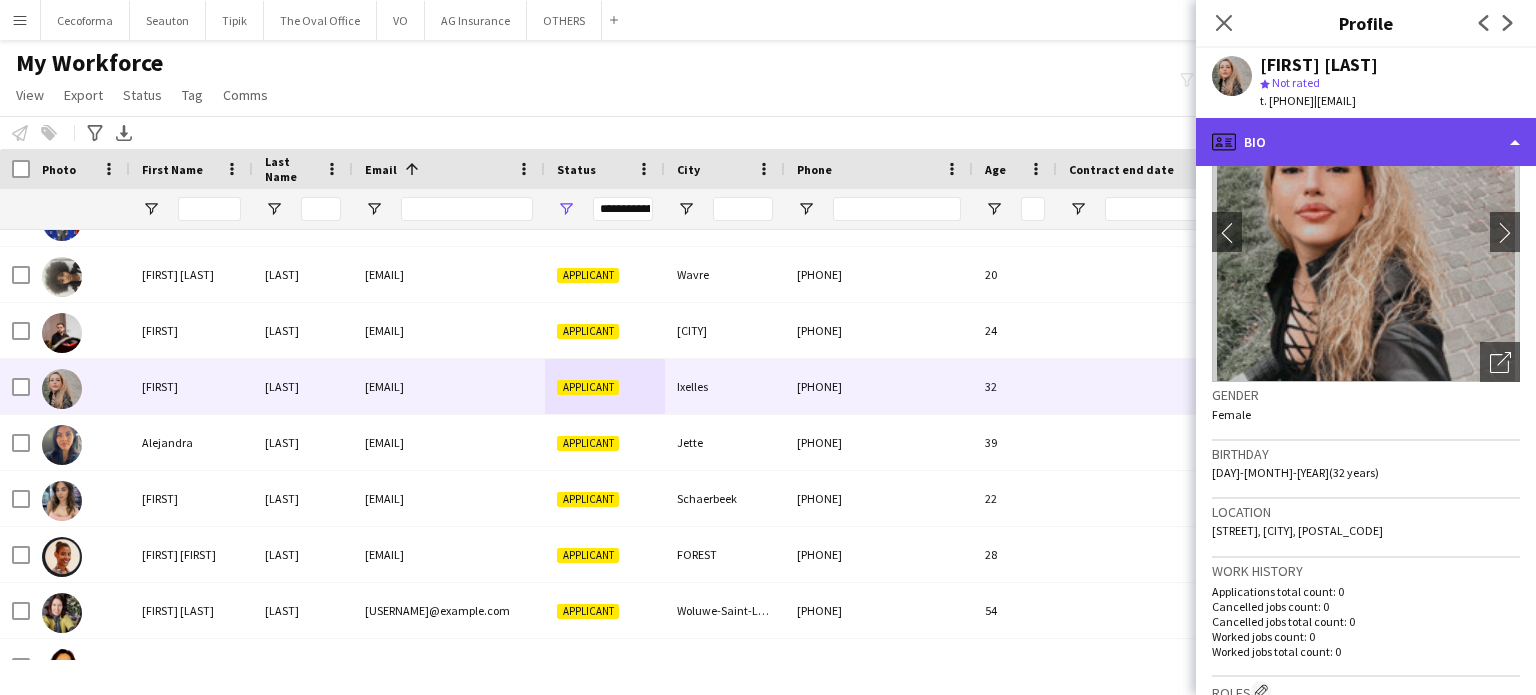 click on "profile
Bio" 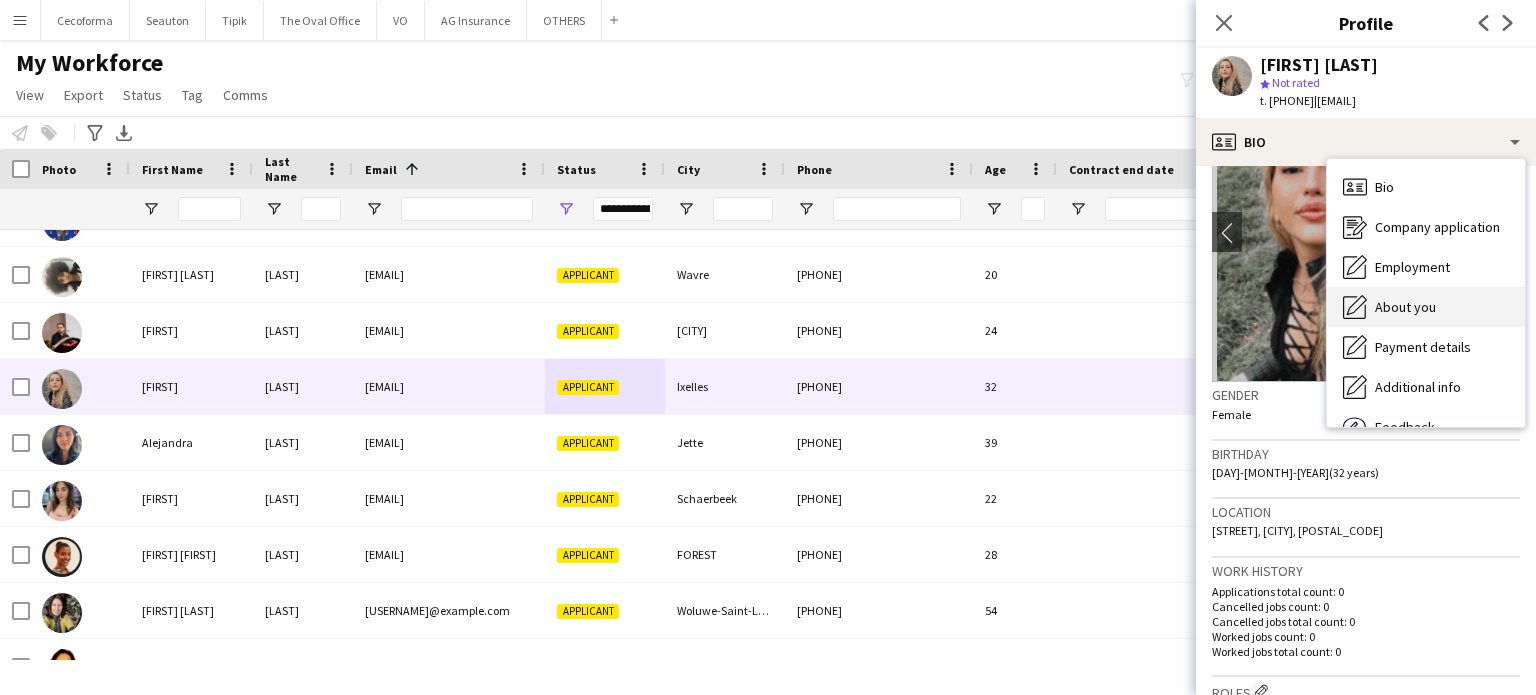 click on "About you" at bounding box center (1405, 307) 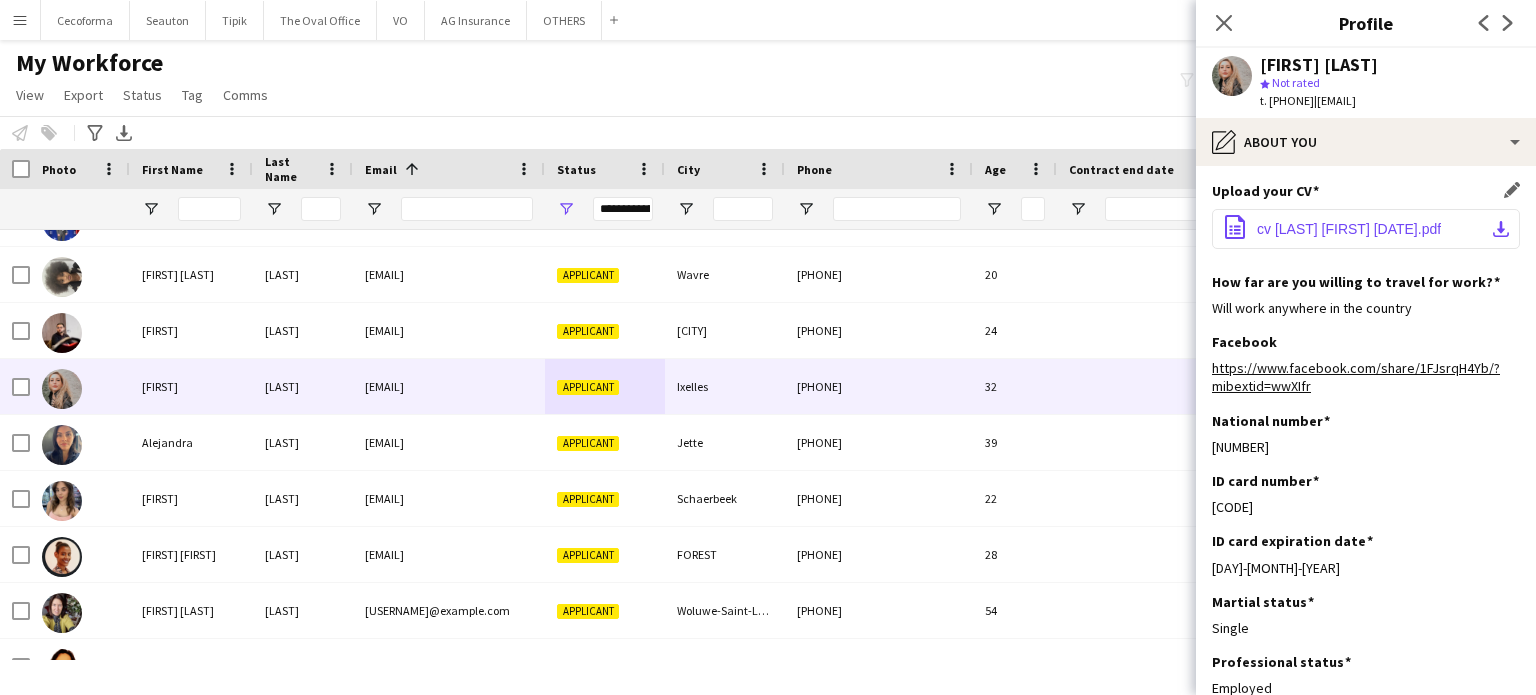 click on "cv [LAST] [FIRST] [DATE].pdf" 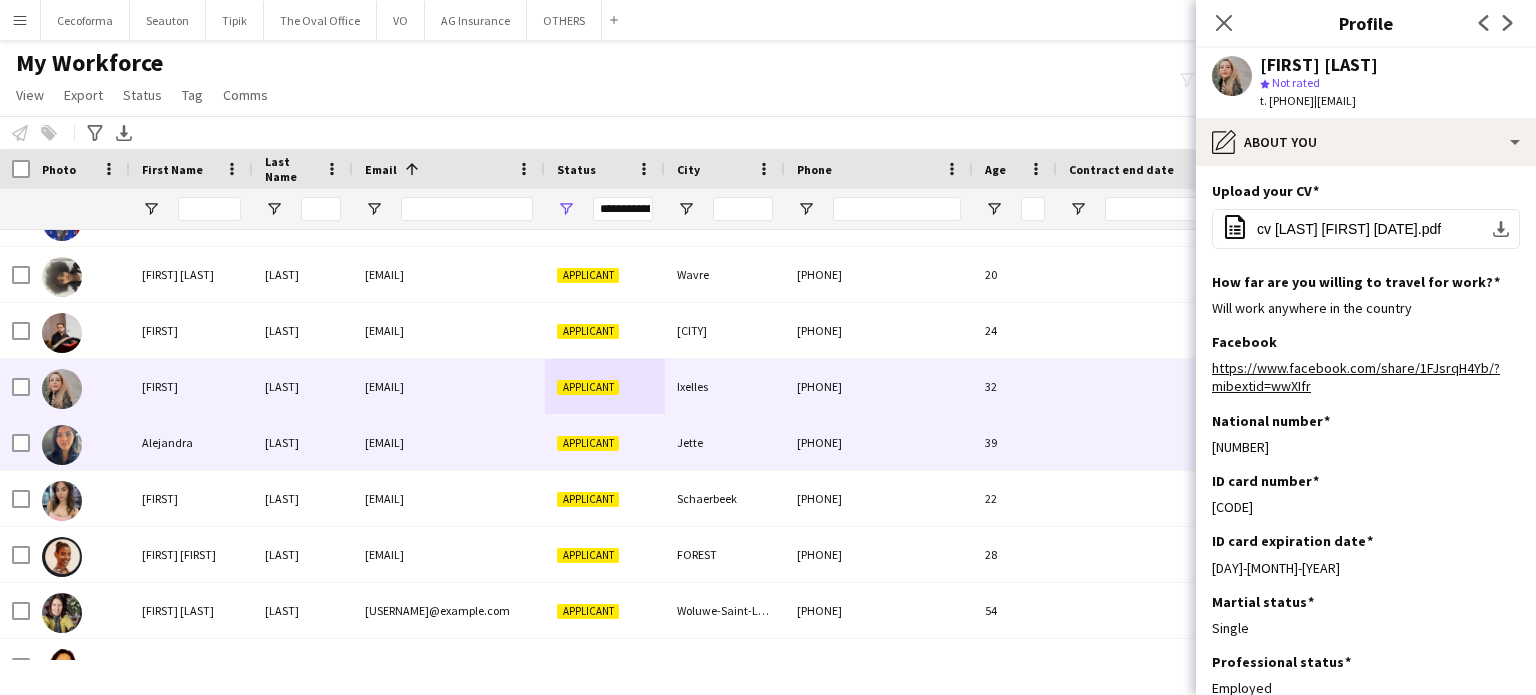 click on "Applicant" at bounding box center (605, 442) 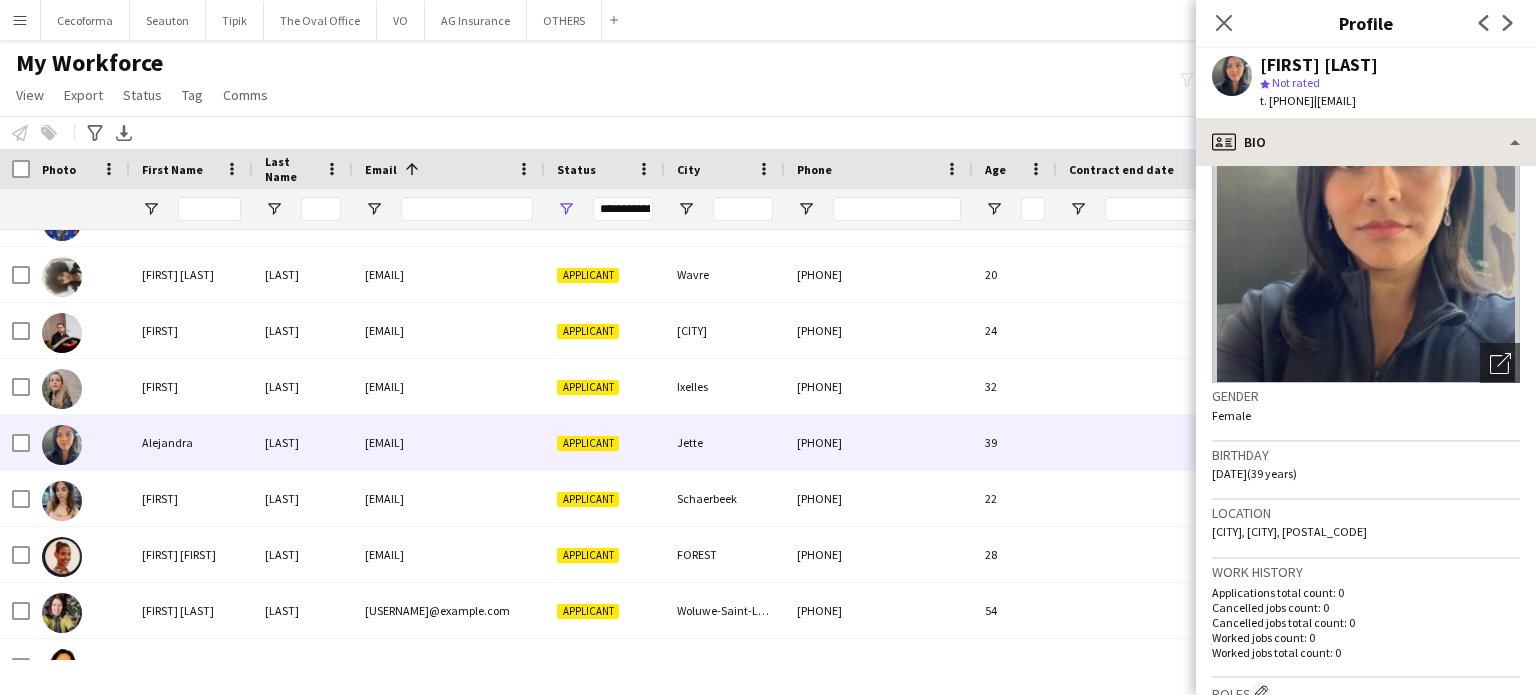 scroll, scrollTop: 0, scrollLeft: 0, axis: both 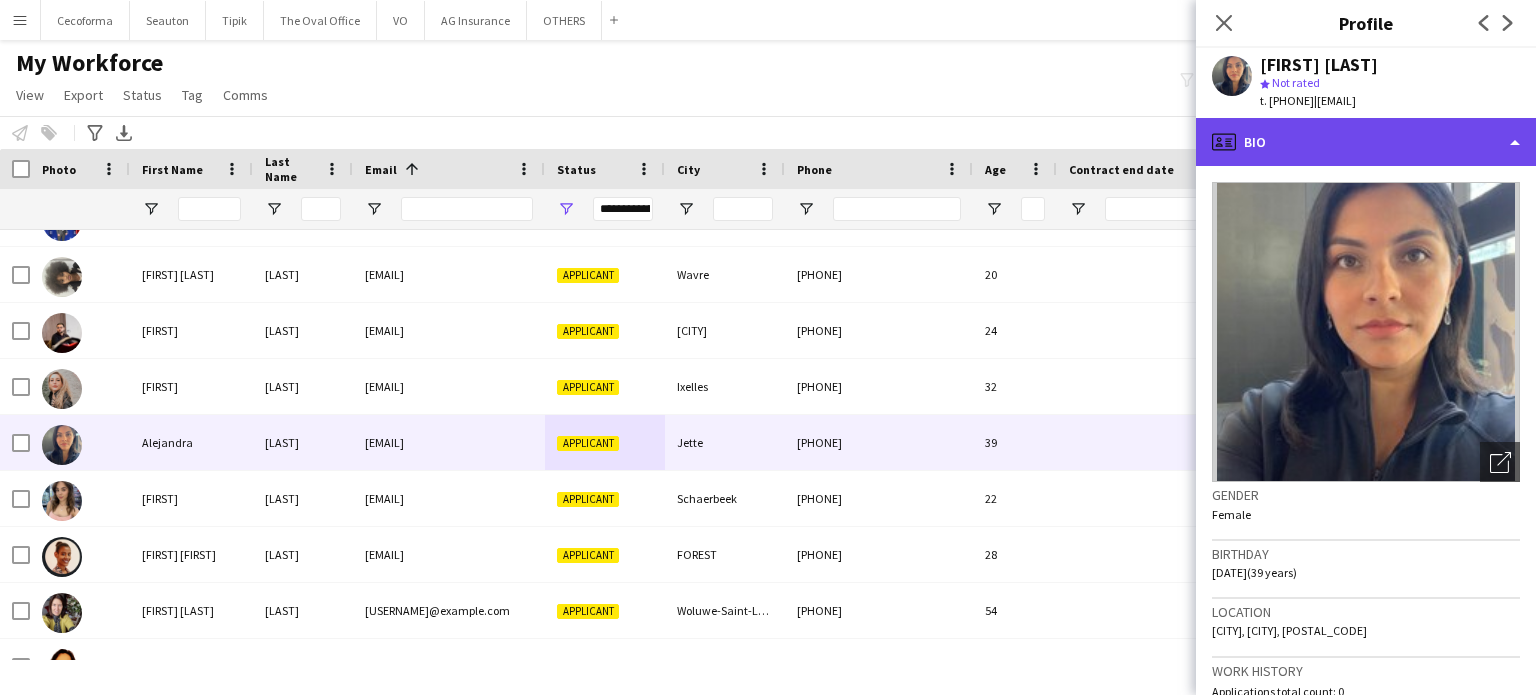 click on "profile
Bio" 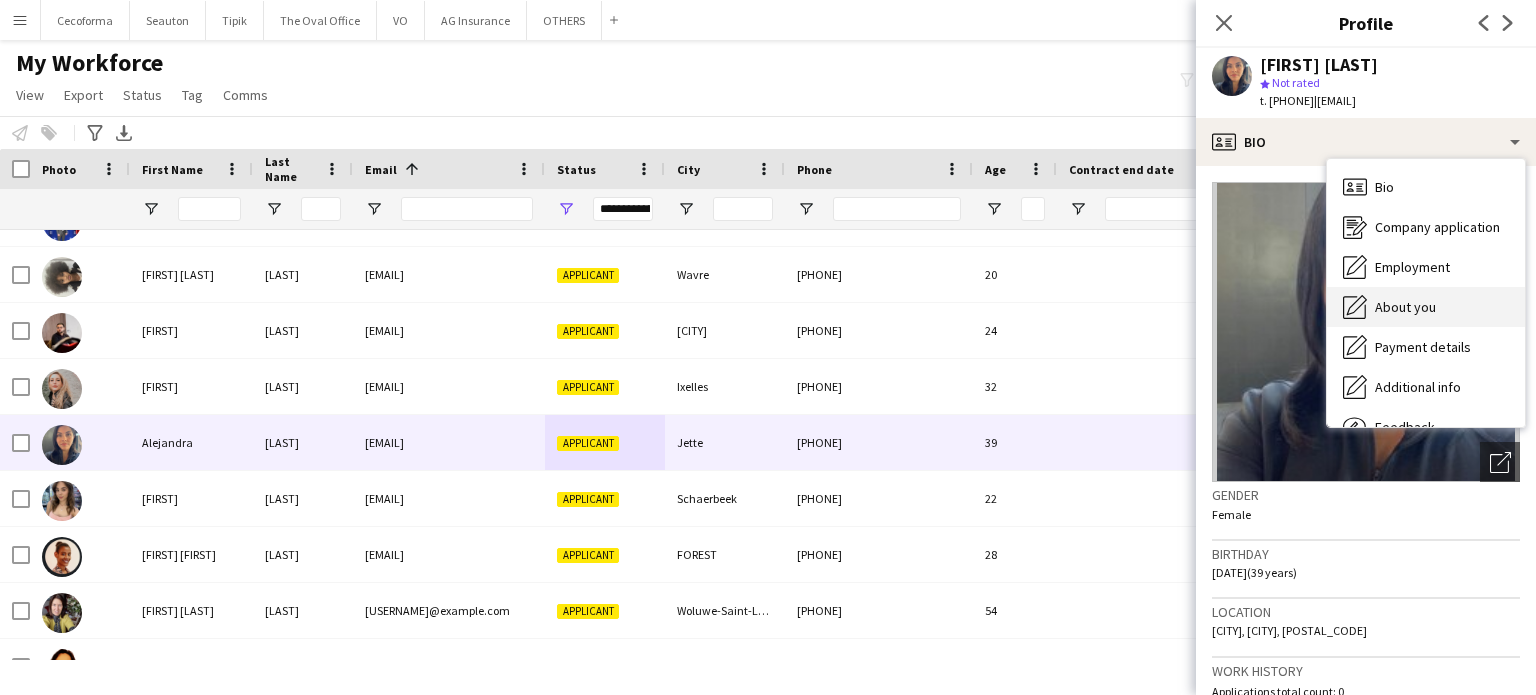 click on "About you" at bounding box center [1405, 307] 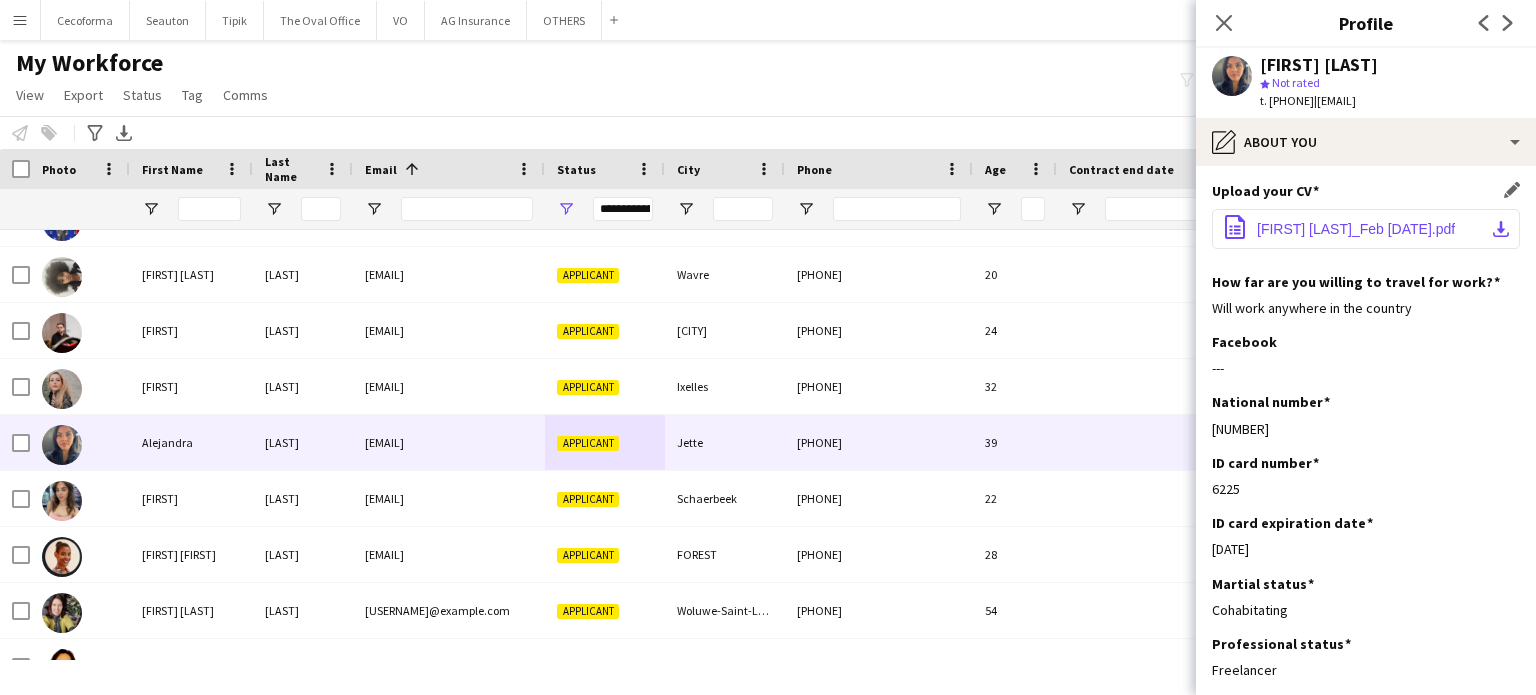 click on "[FIRST] [LAST]_Feb [DATE].pdf" 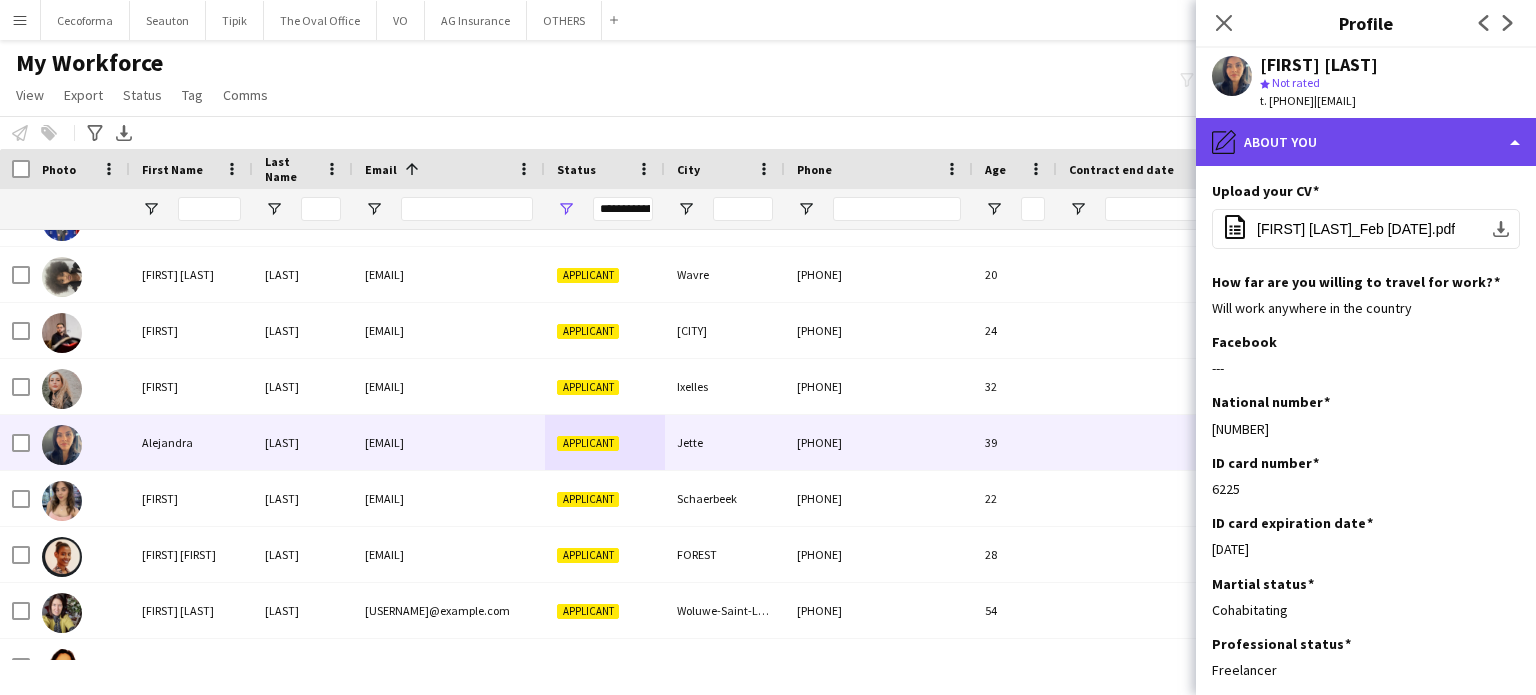 click on "pencil4
About you" 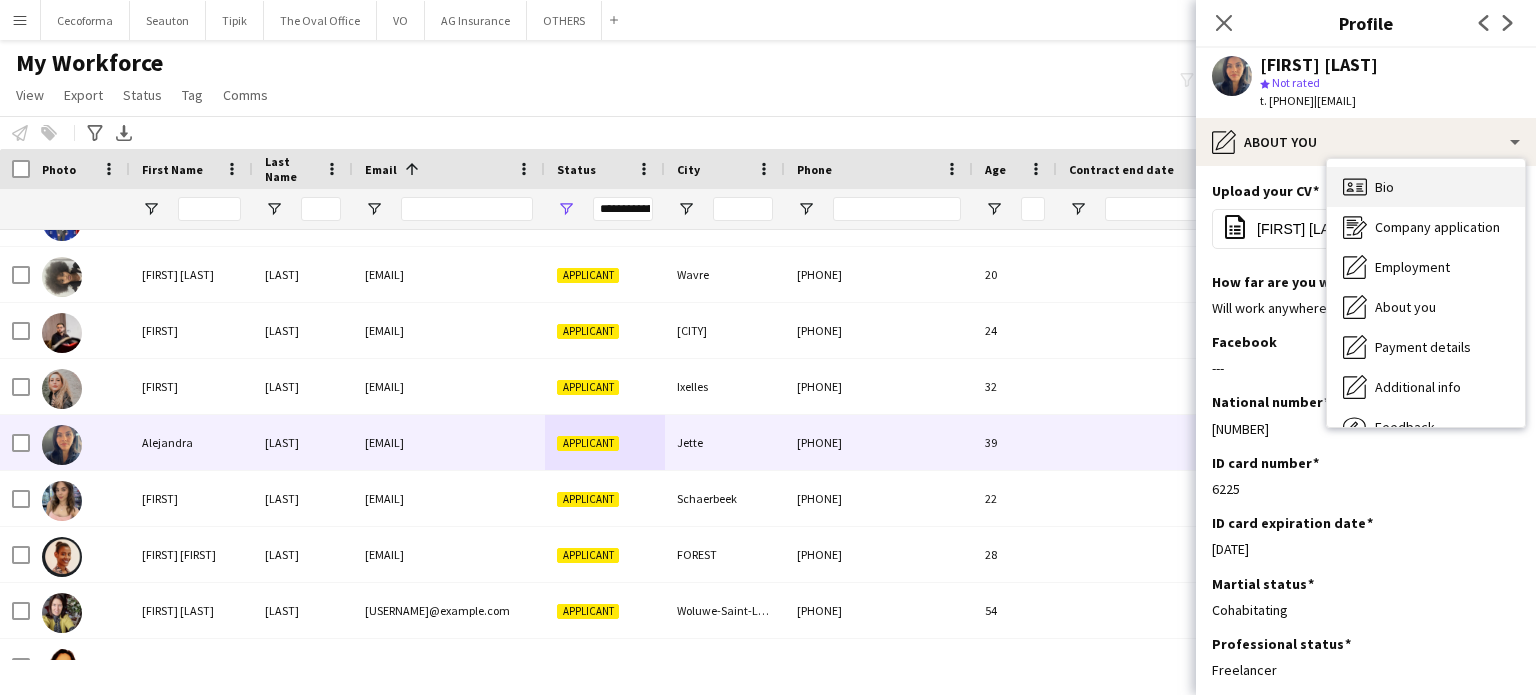 click on "Bio
Bio" at bounding box center (1426, 187) 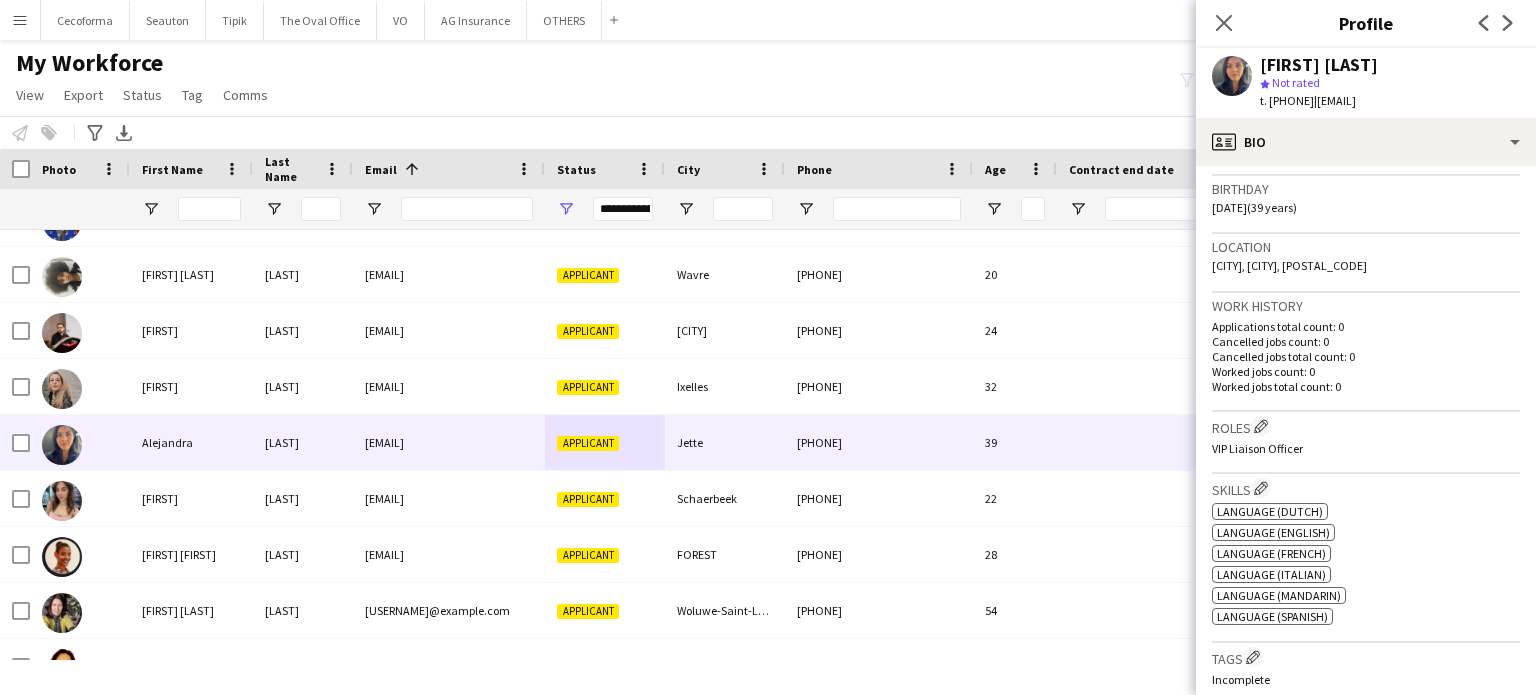 scroll, scrollTop: 400, scrollLeft: 0, axis: vertical 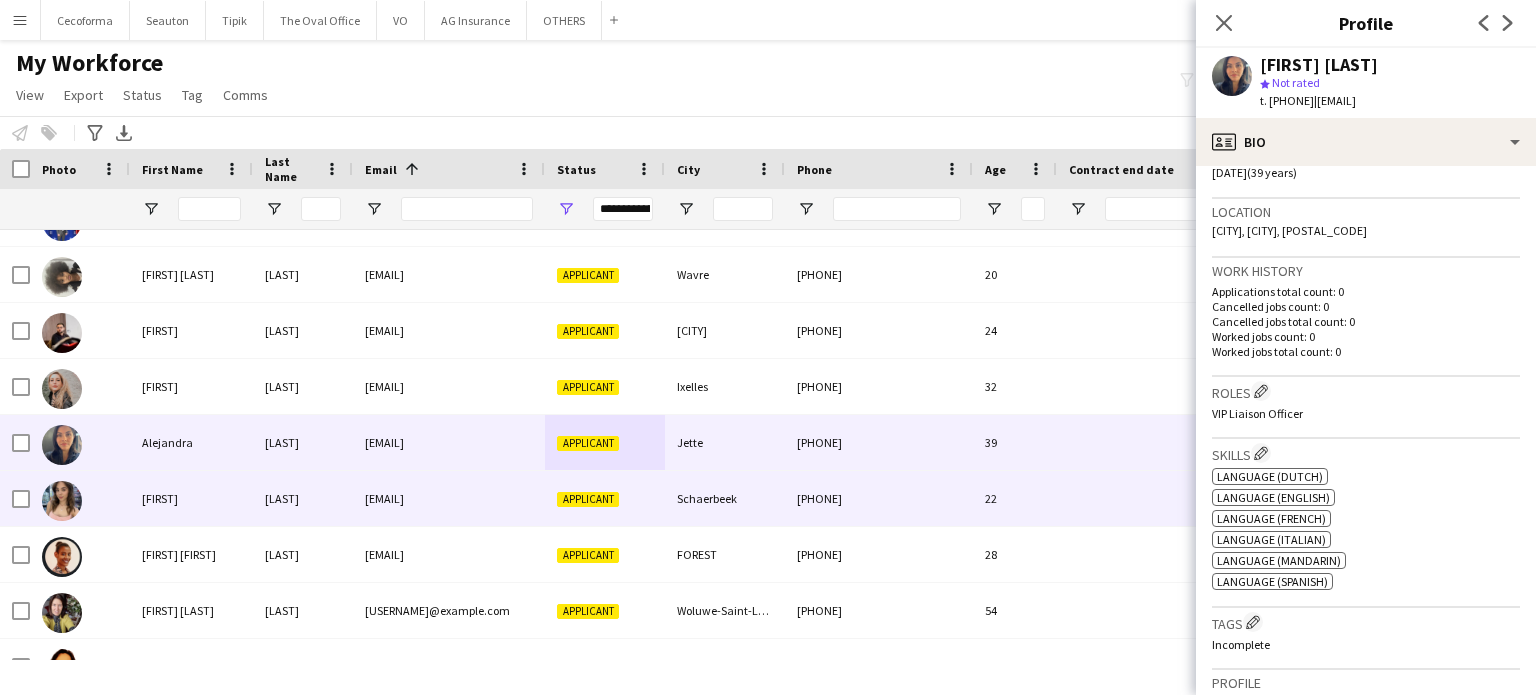 click on "Schaerbeek" at bounding box center (725, 498) 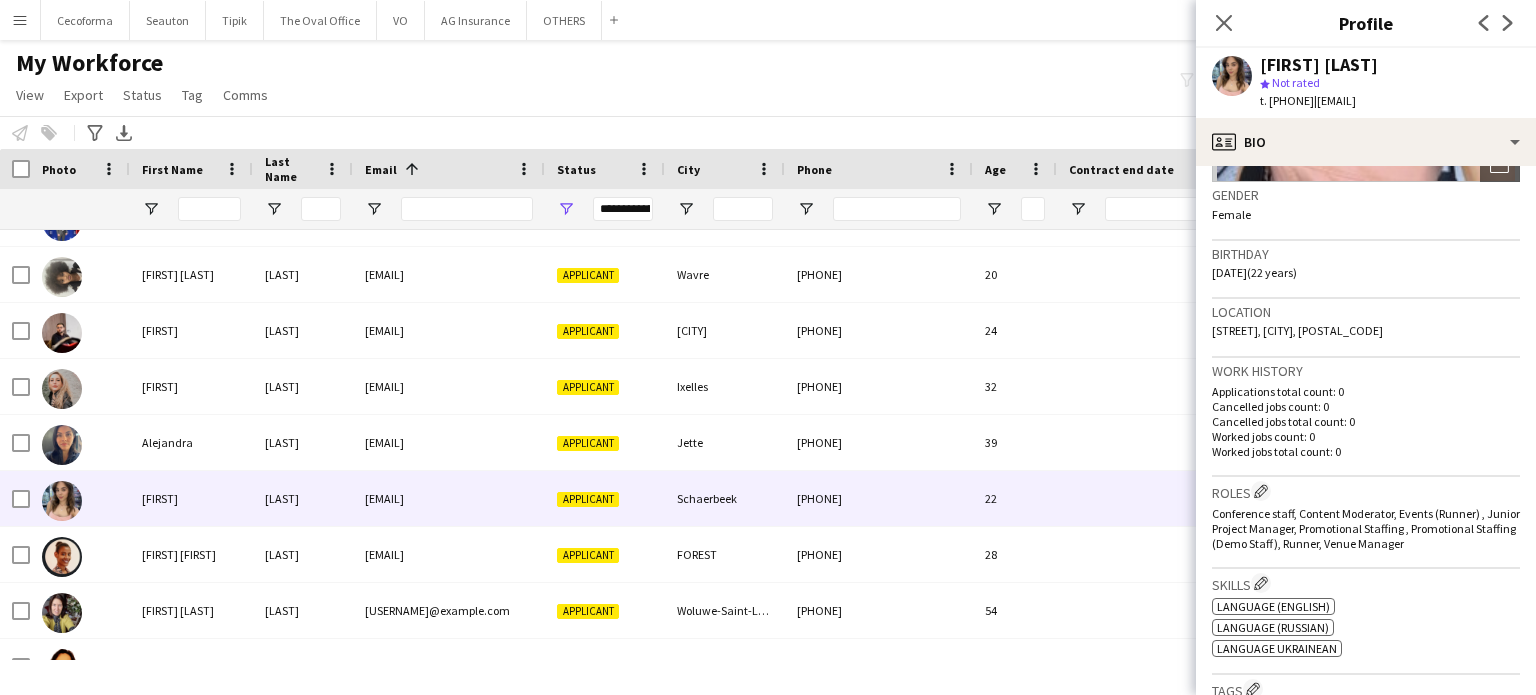scroll, scrollTop: 0, scrollLeft: 0, axis: both 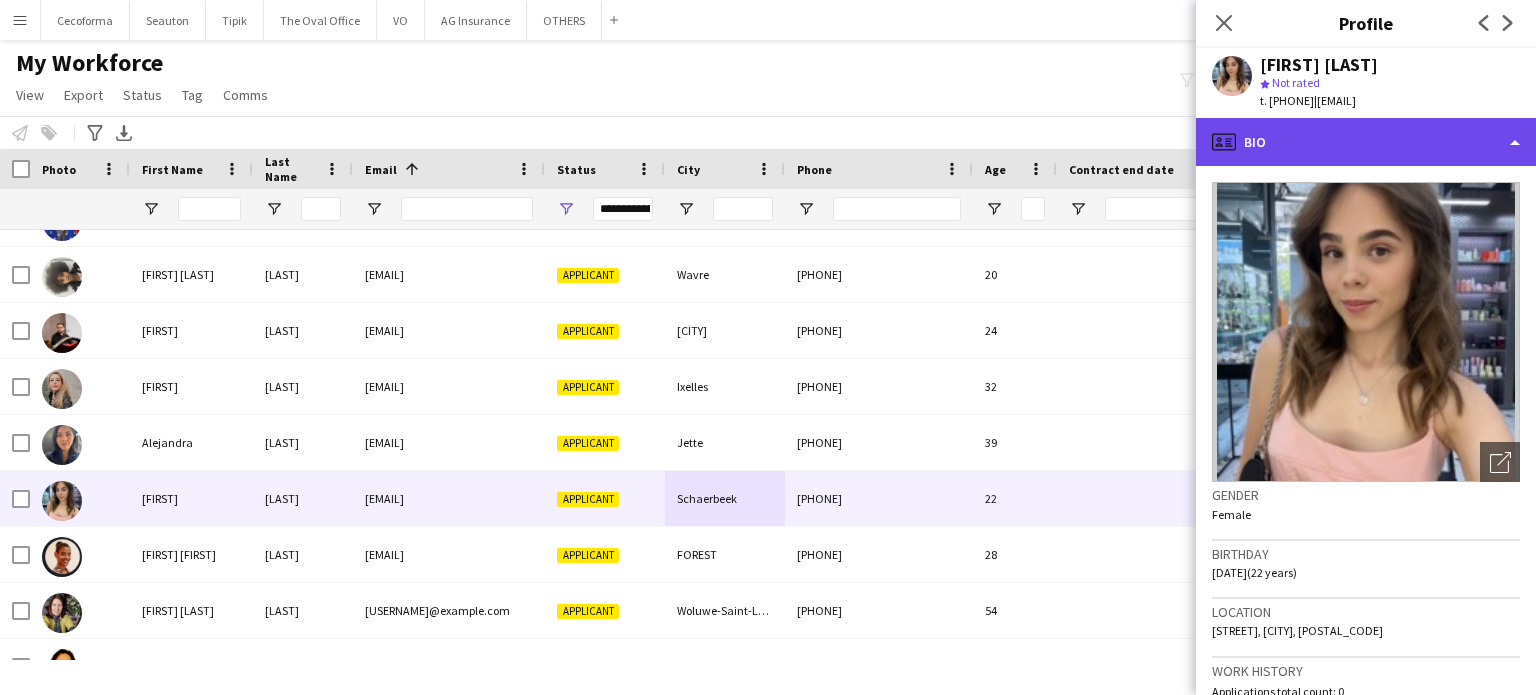 click on "profile
Bio" 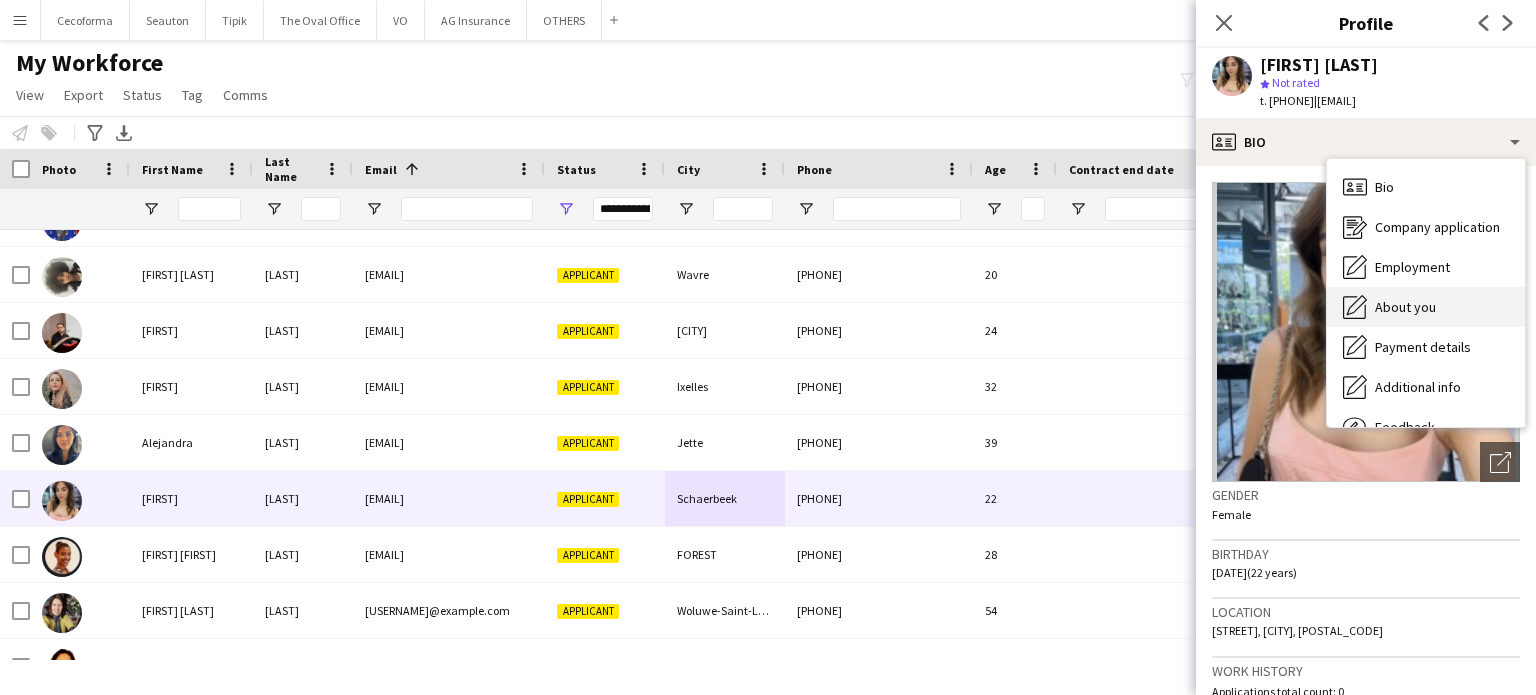 click on "About you" at bounding box center [1405, 307] 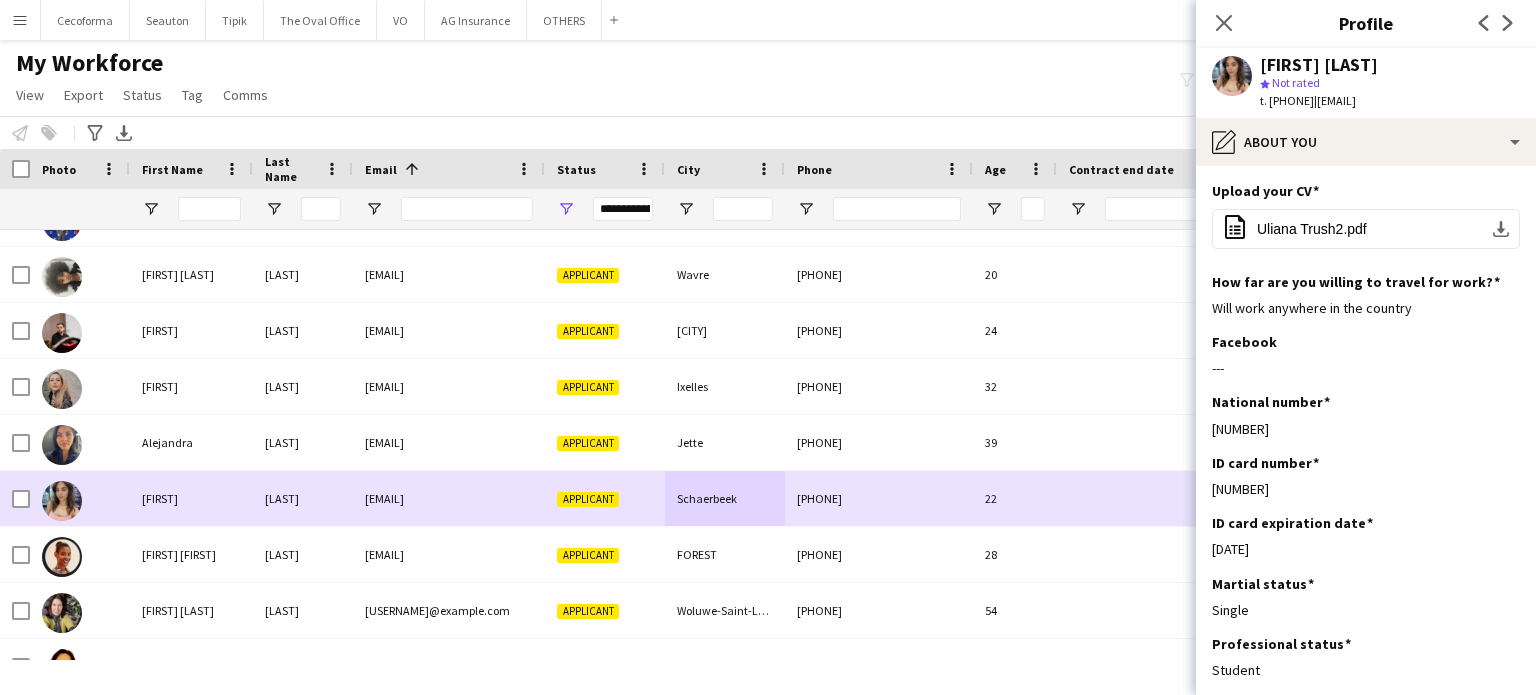 scroll, scrollTop: 14504, scrollLeft: 0, axis: vertical 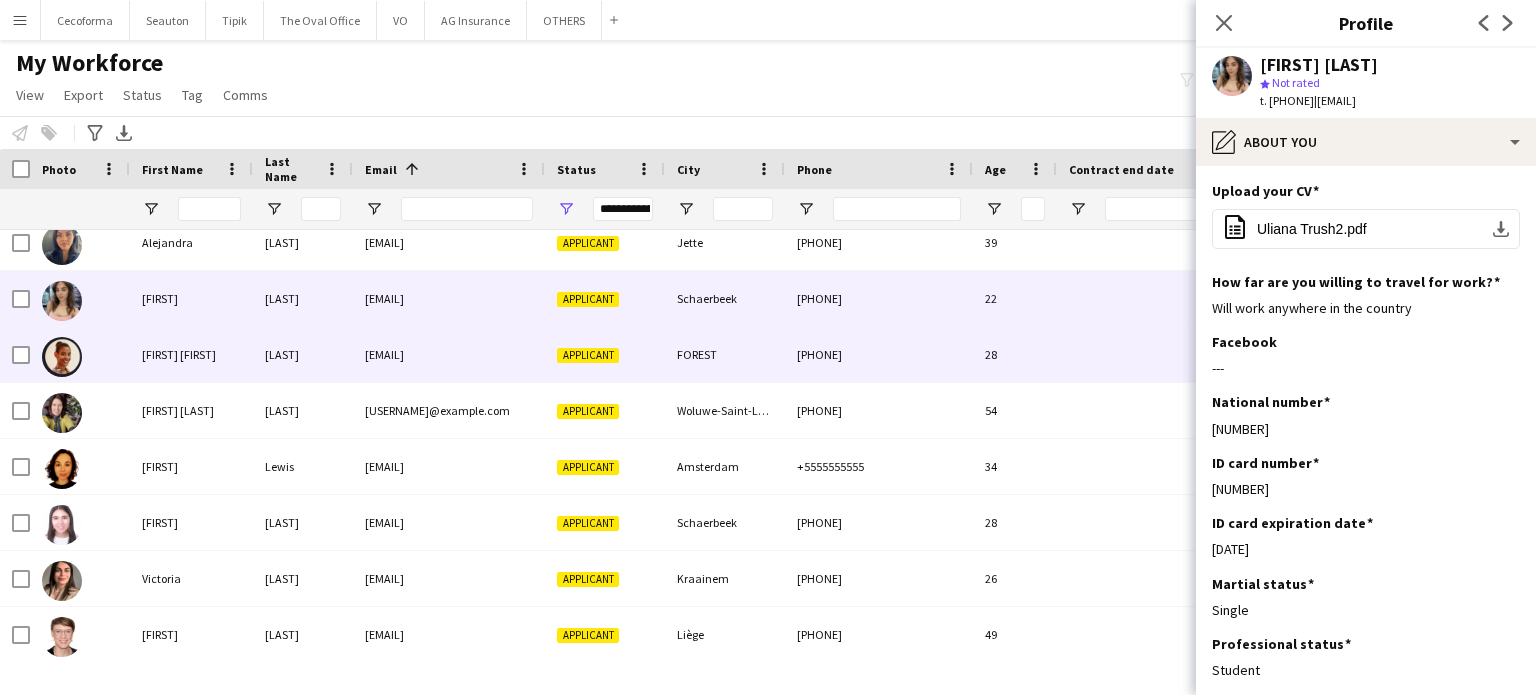 click on "[EMAIL]" at bounding box center (449, 354) 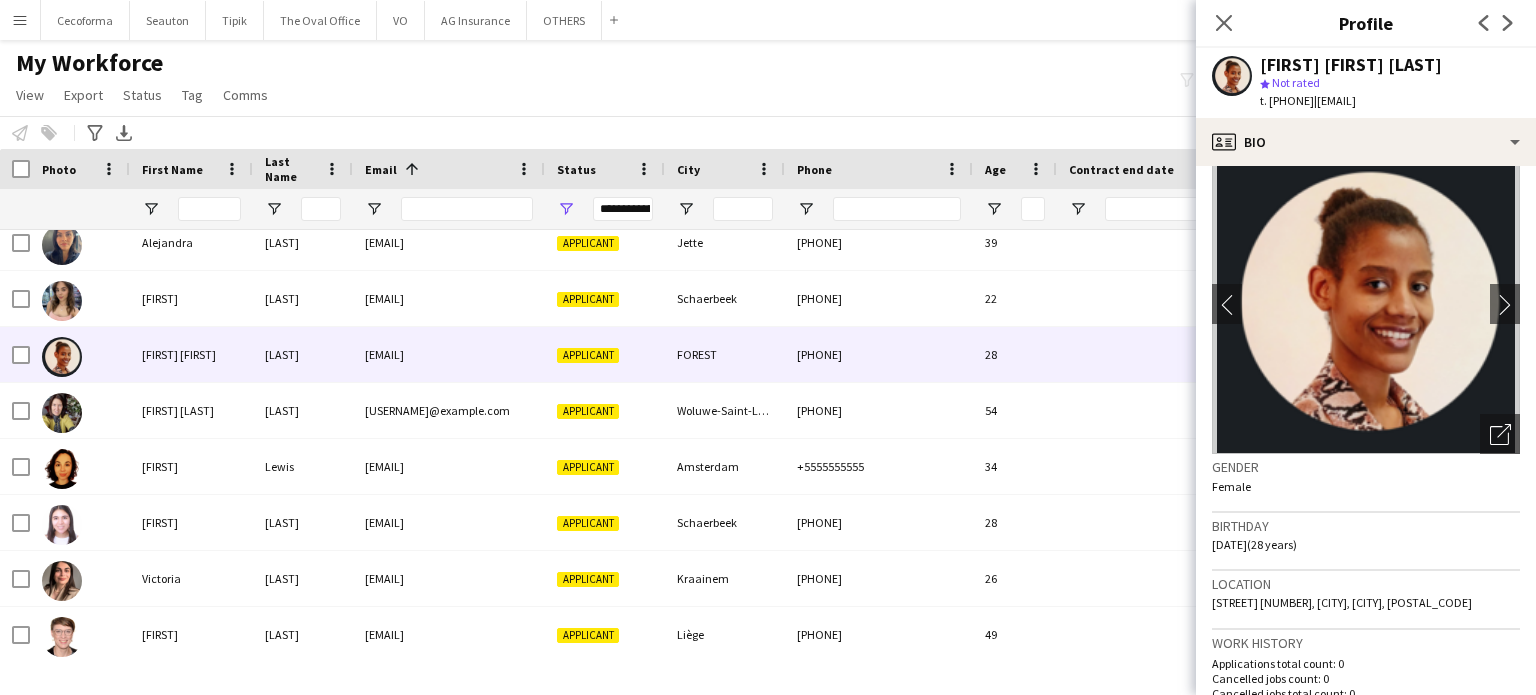 scroll, scrollTop: 0, scrollLeft: 0, axis: both 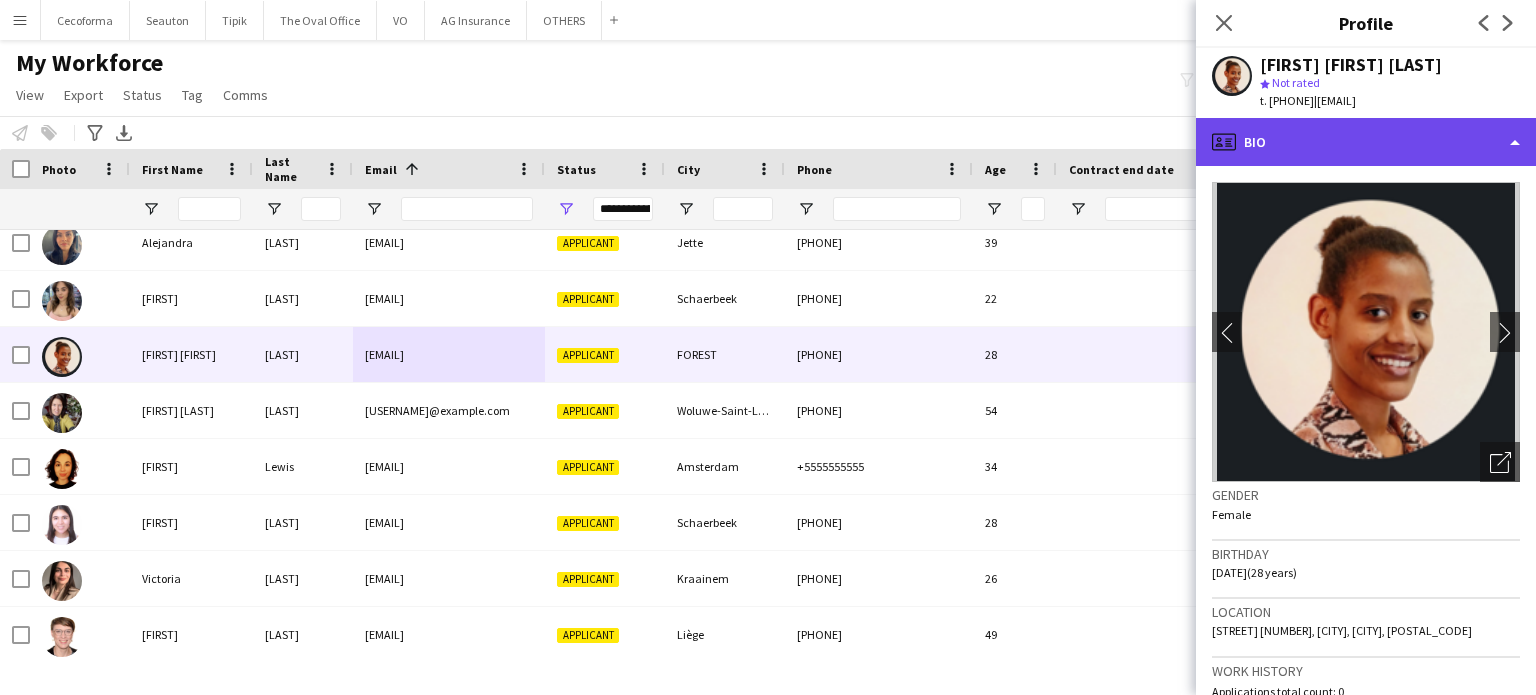 click on "profile
Bio" 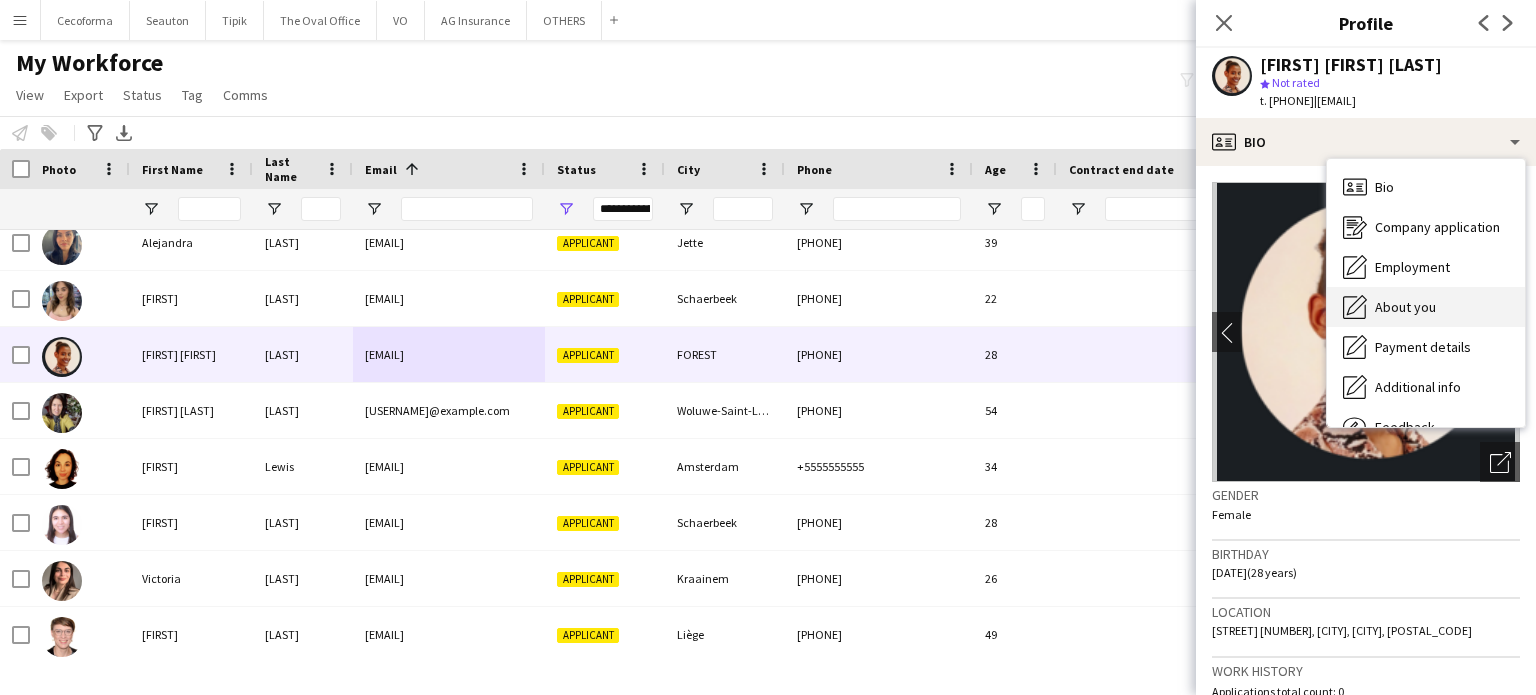 click on "About you" at bounding box center (1405, 307) 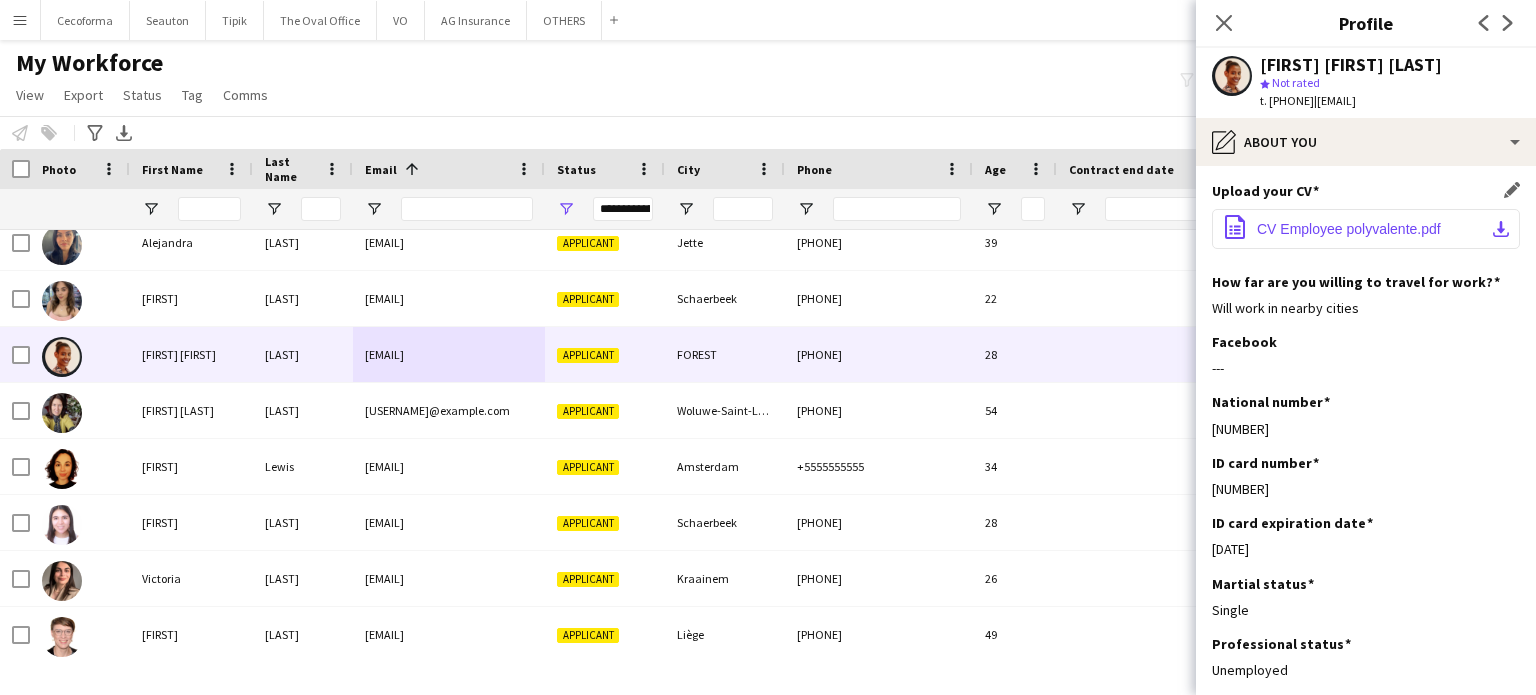 click on "CV Employee polyvalente.pdf" 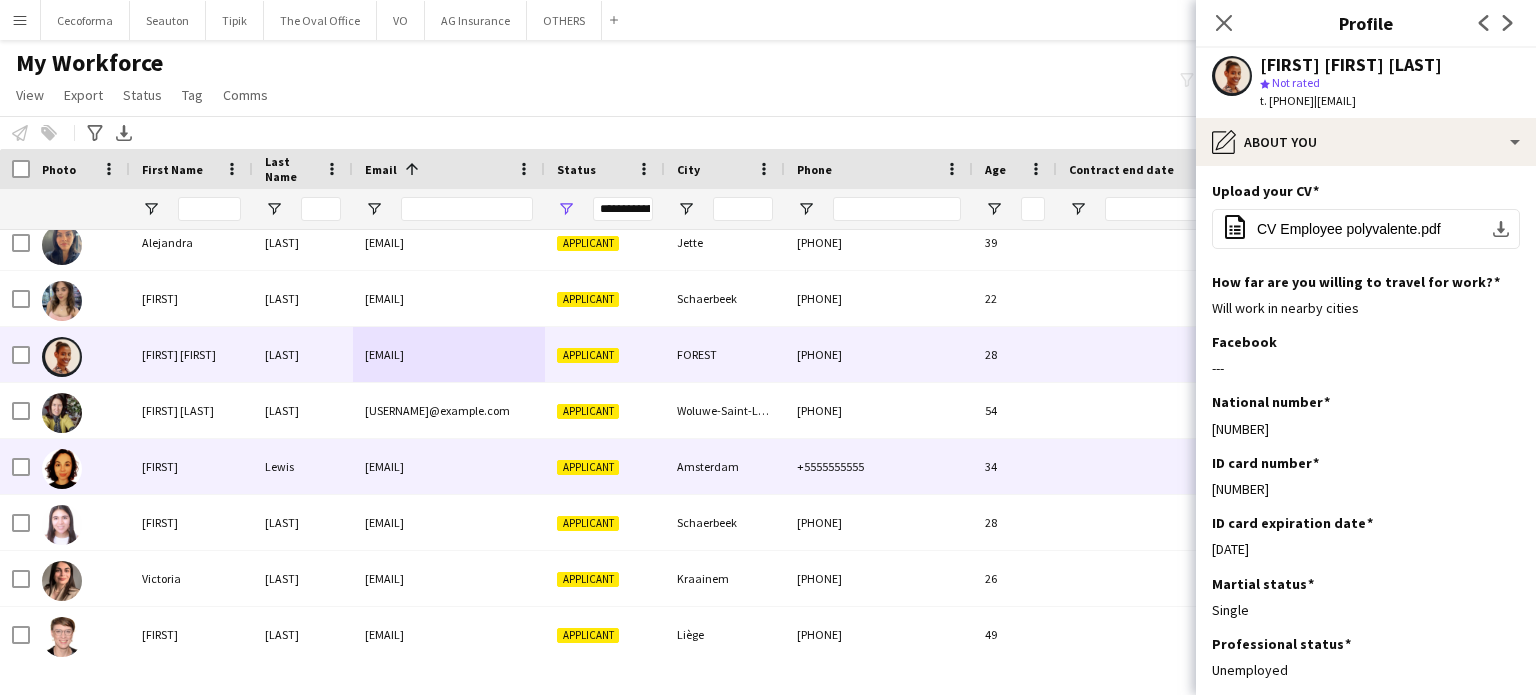 scroll, scrollTop: 14699, scrollLeft: 0, axis: vertical 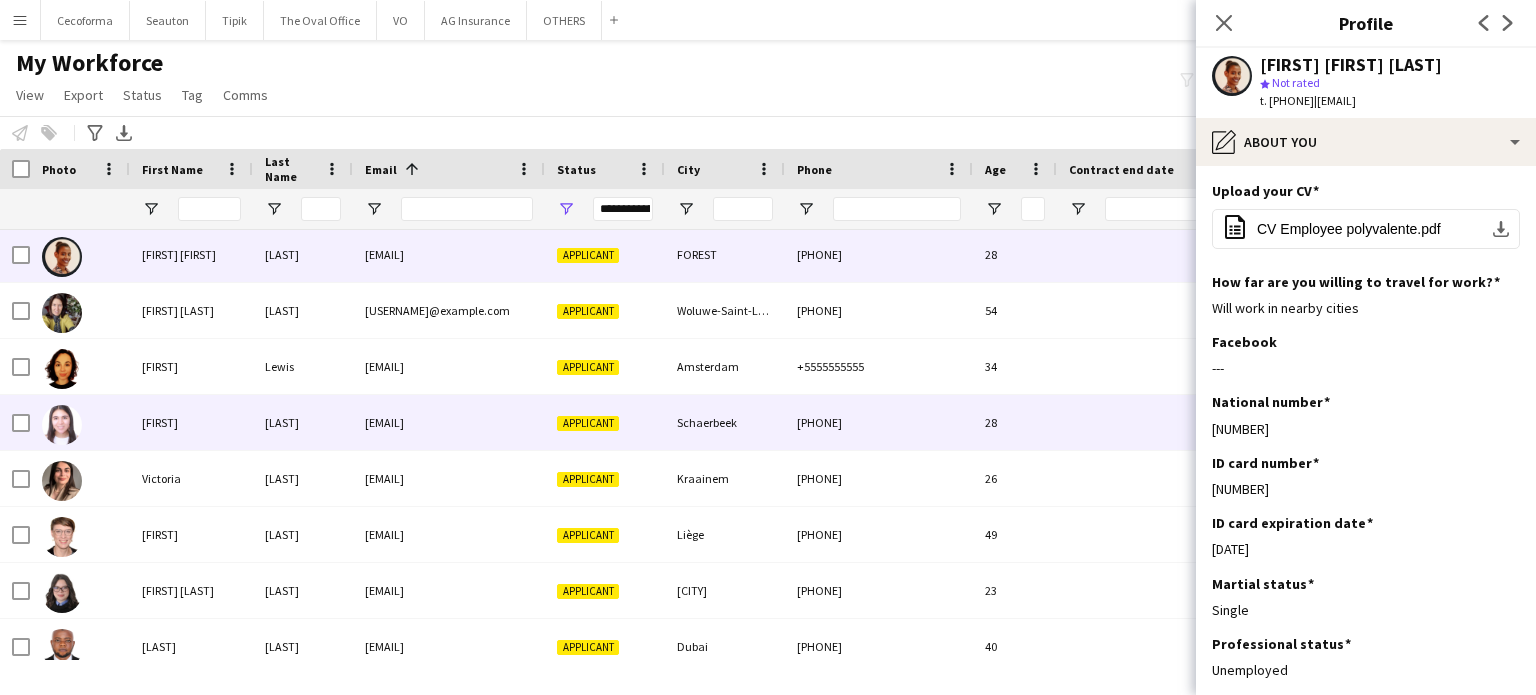 click on "Schaerbeek" at bounding box center [725, 422] 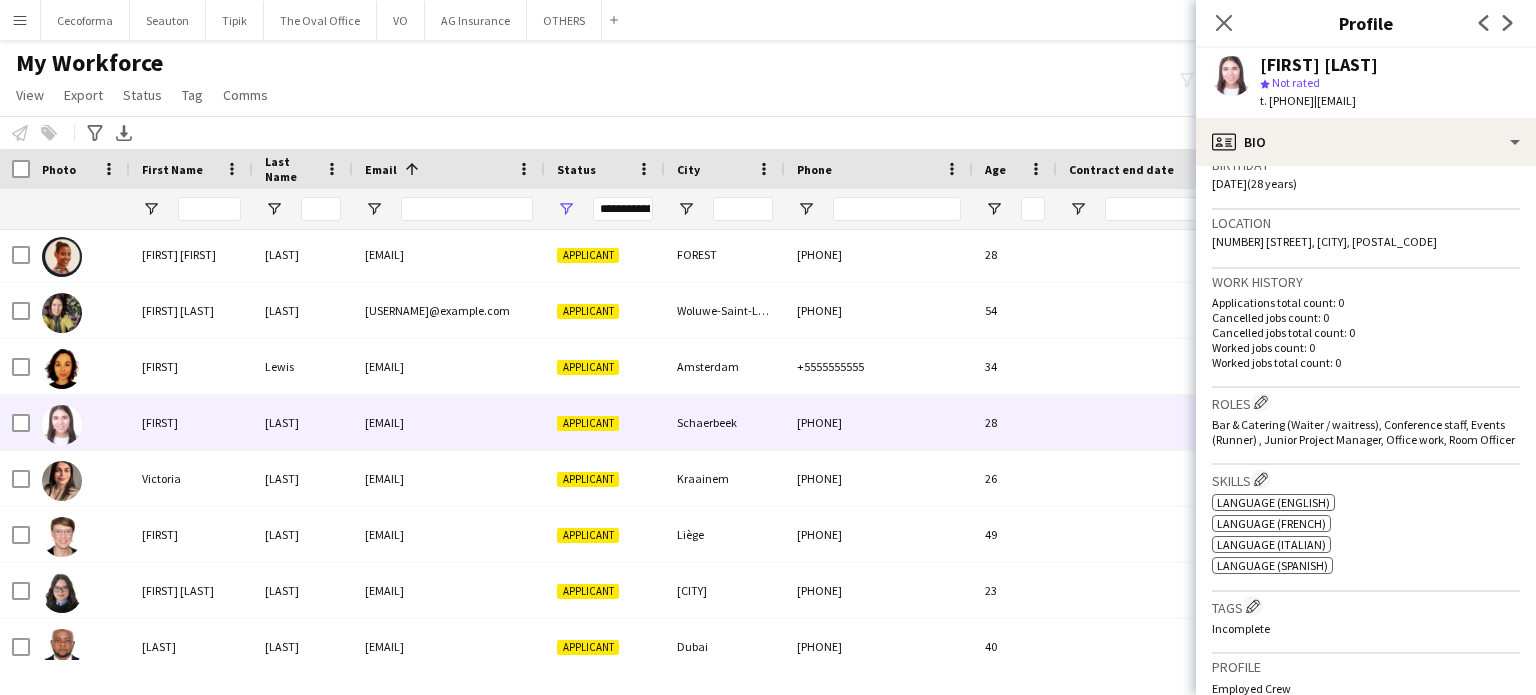 scroll, scrollTop: 400, scrollLeft: 0, axis: vertical 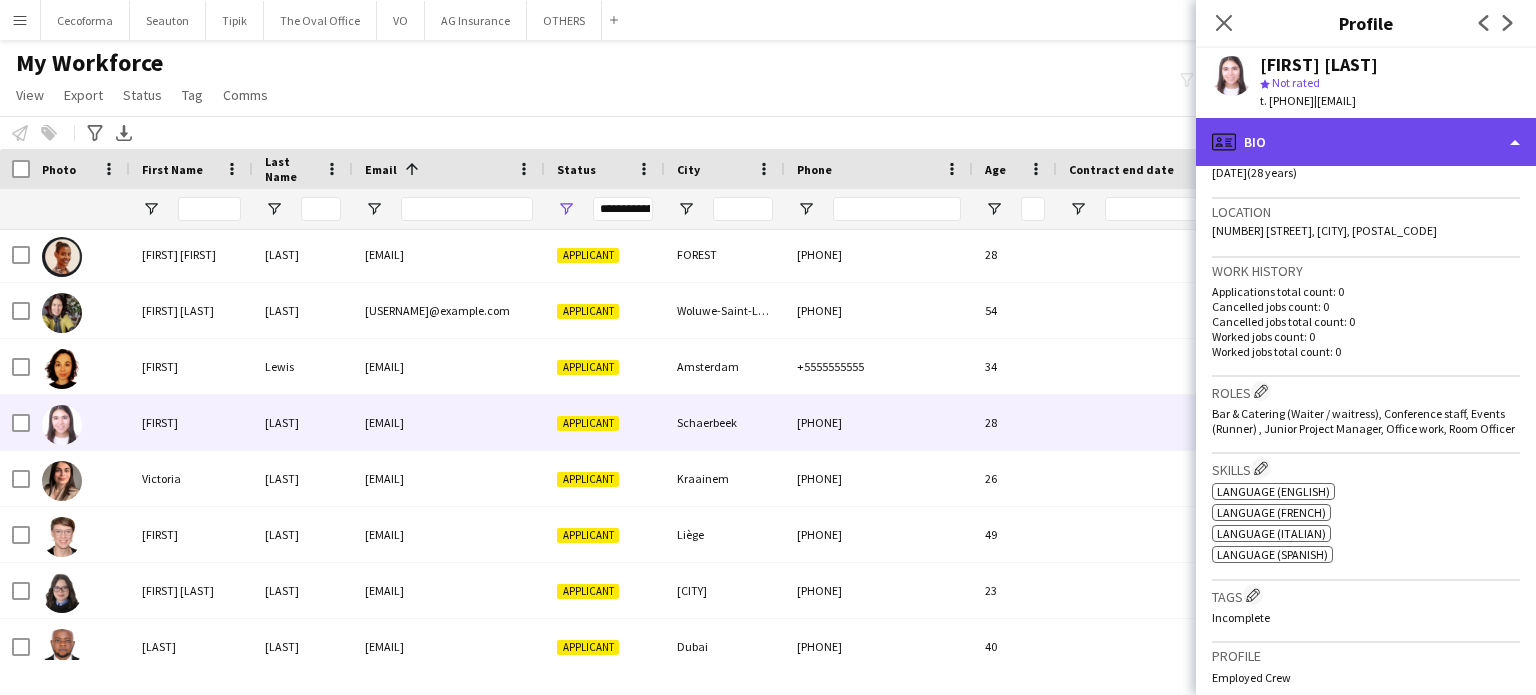click on "profile
Bio" 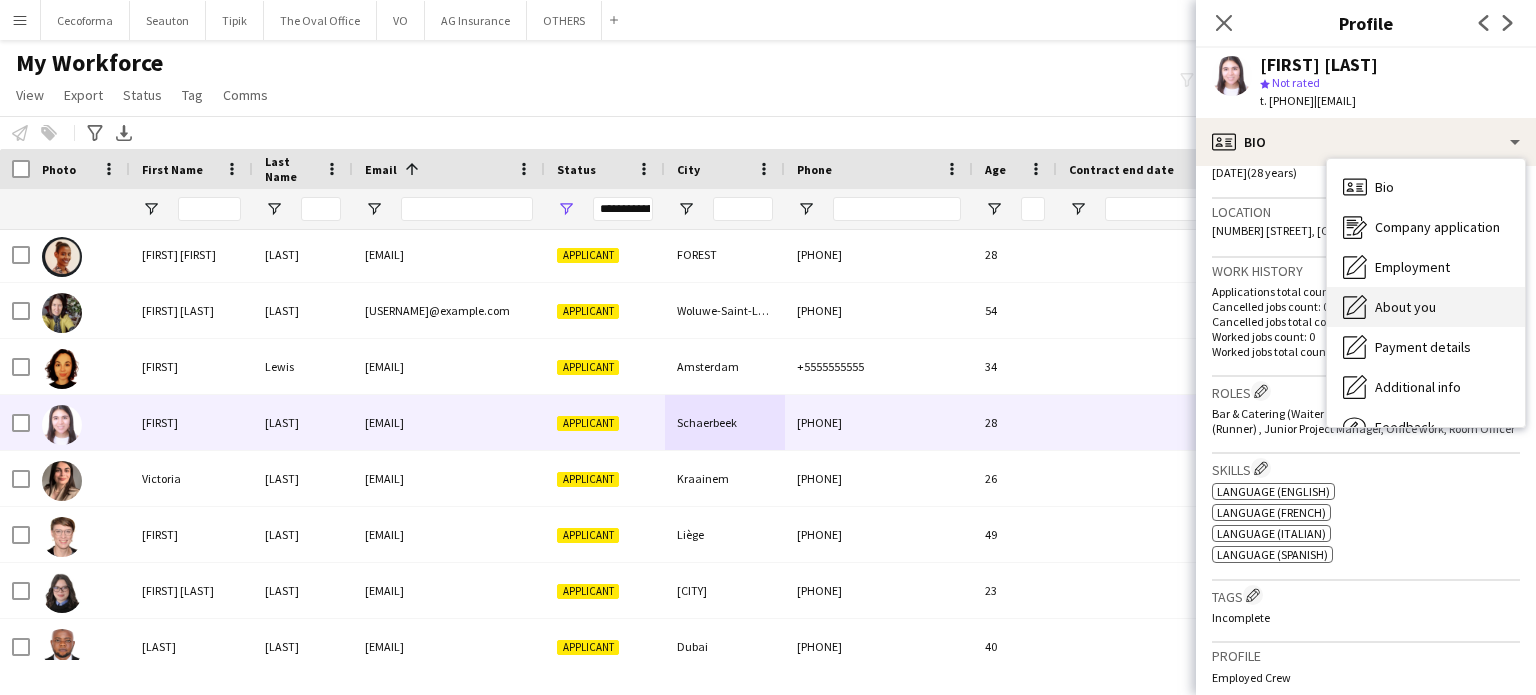 click on "About you" at bounding box center (1405, 307) 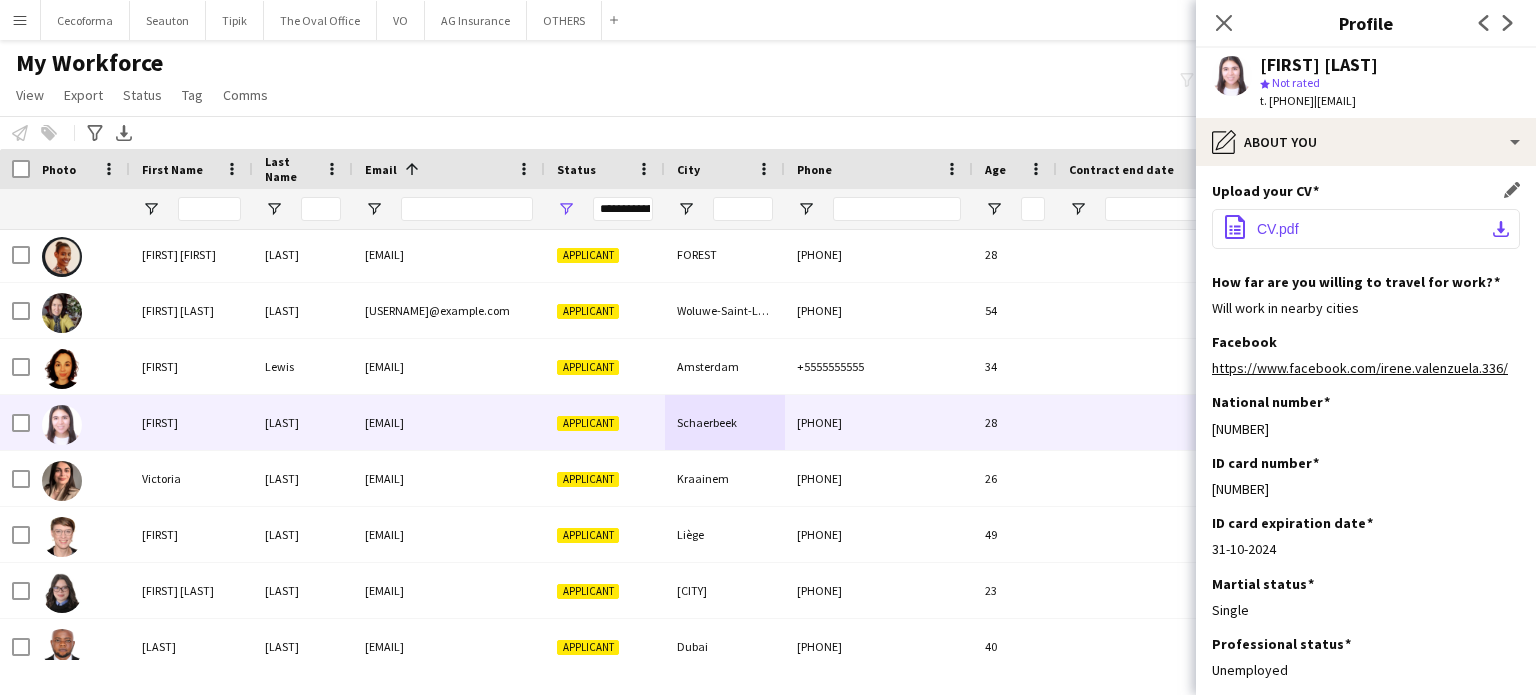 click on "CV.pdf" 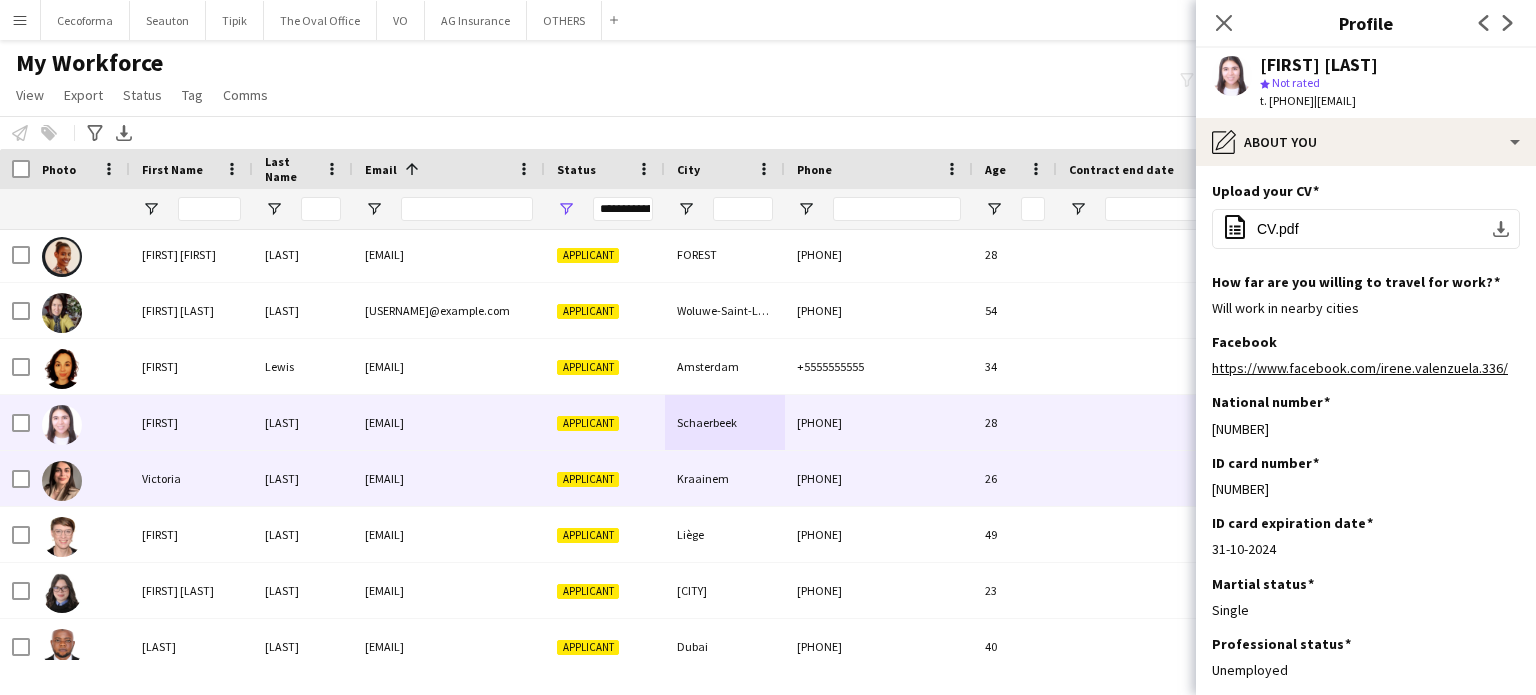 scroll, scrollTop: 14797, scrollLeft: 0, axis: vertical 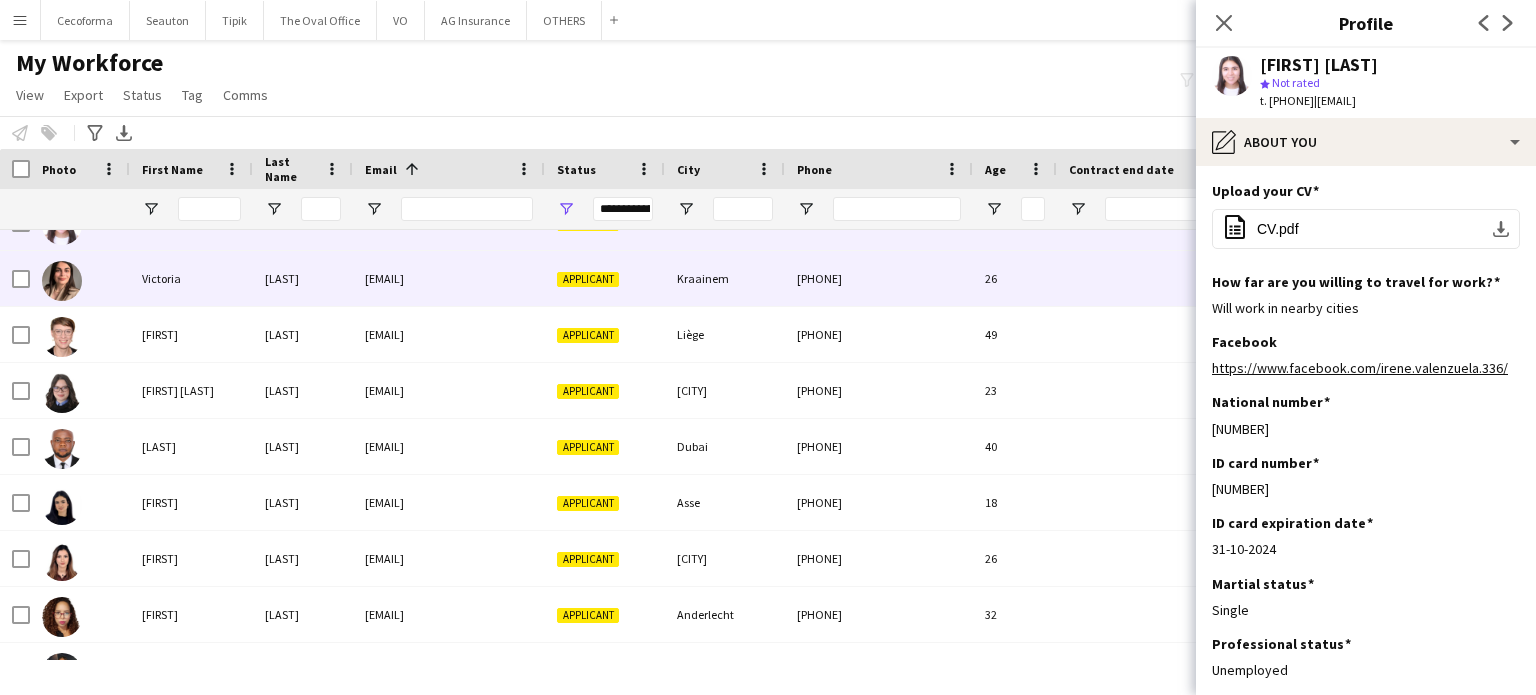 click on "Applicant" at bounding box center (605, 278) 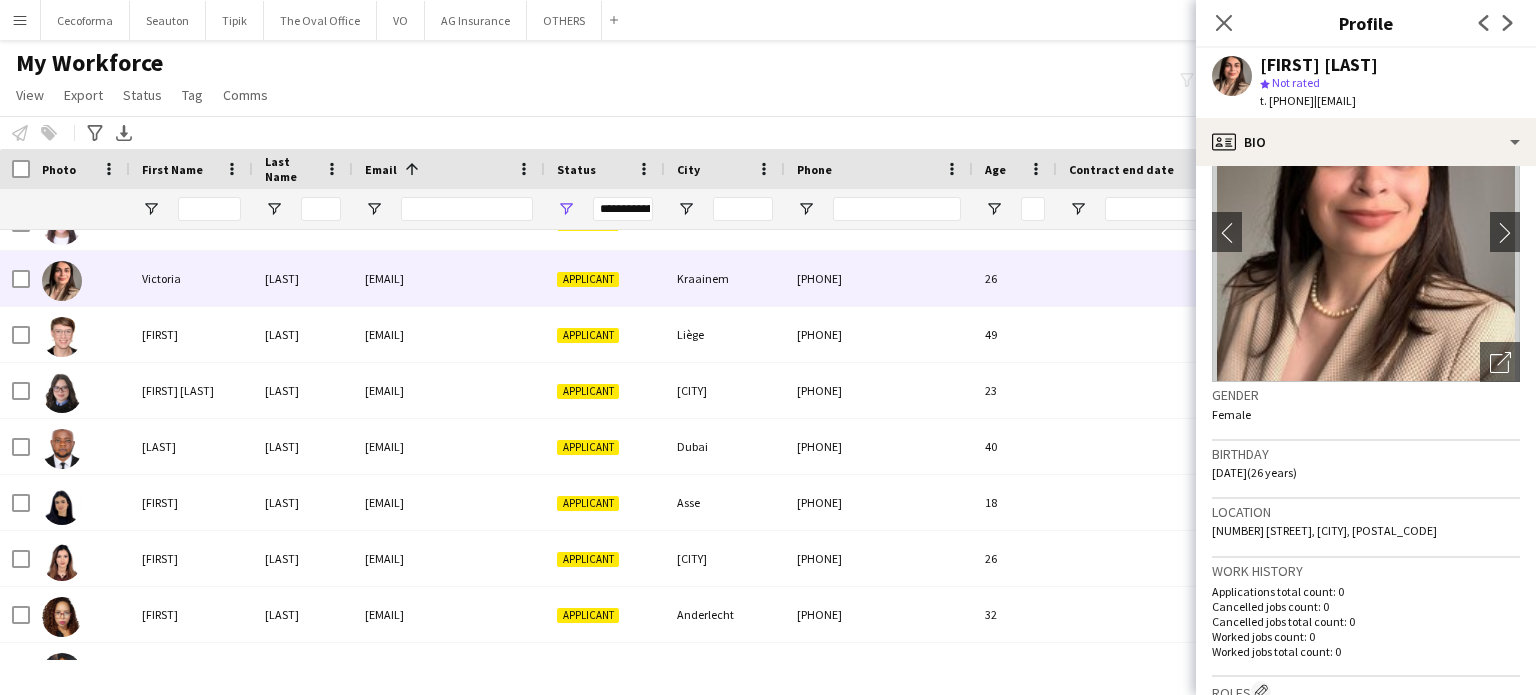 scroll, scrollTop: 300, scrollLeft: 0, axis: vertical 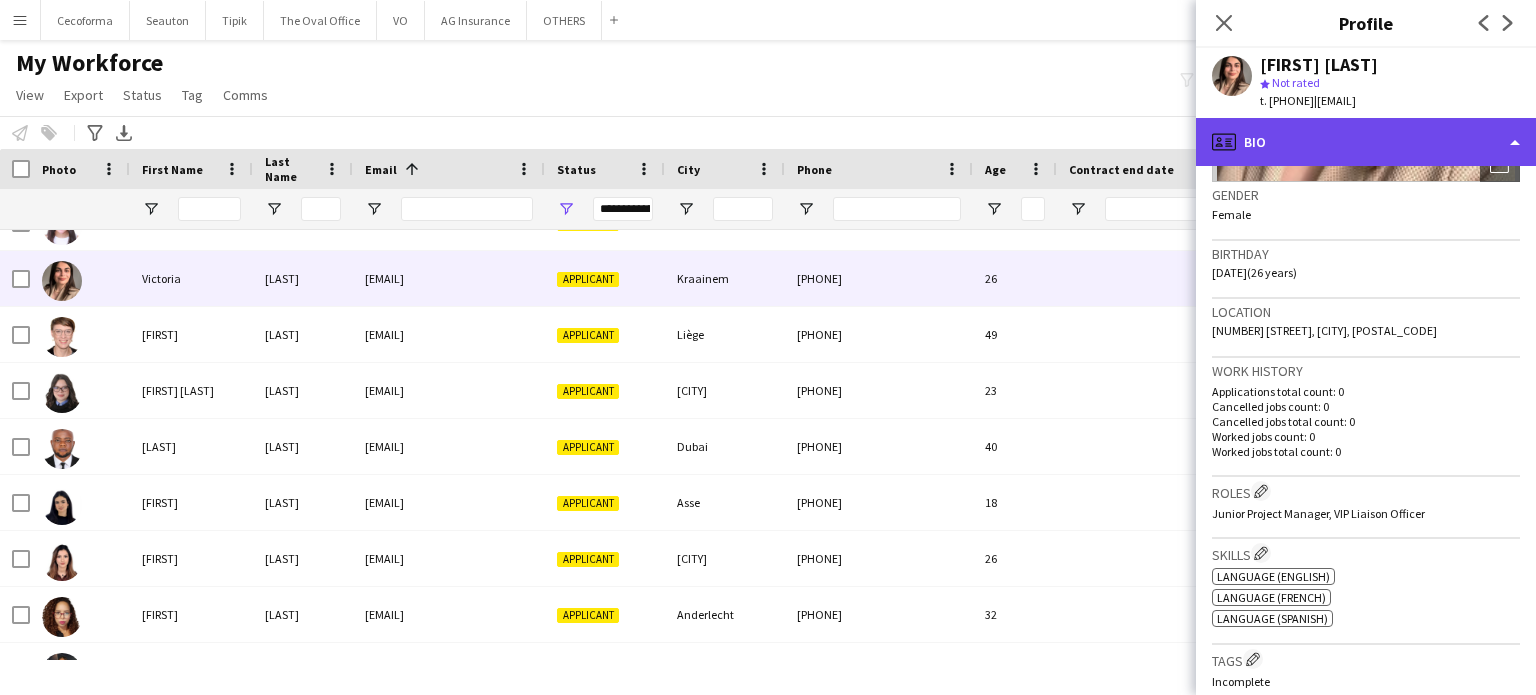 click on "profile
Bio" 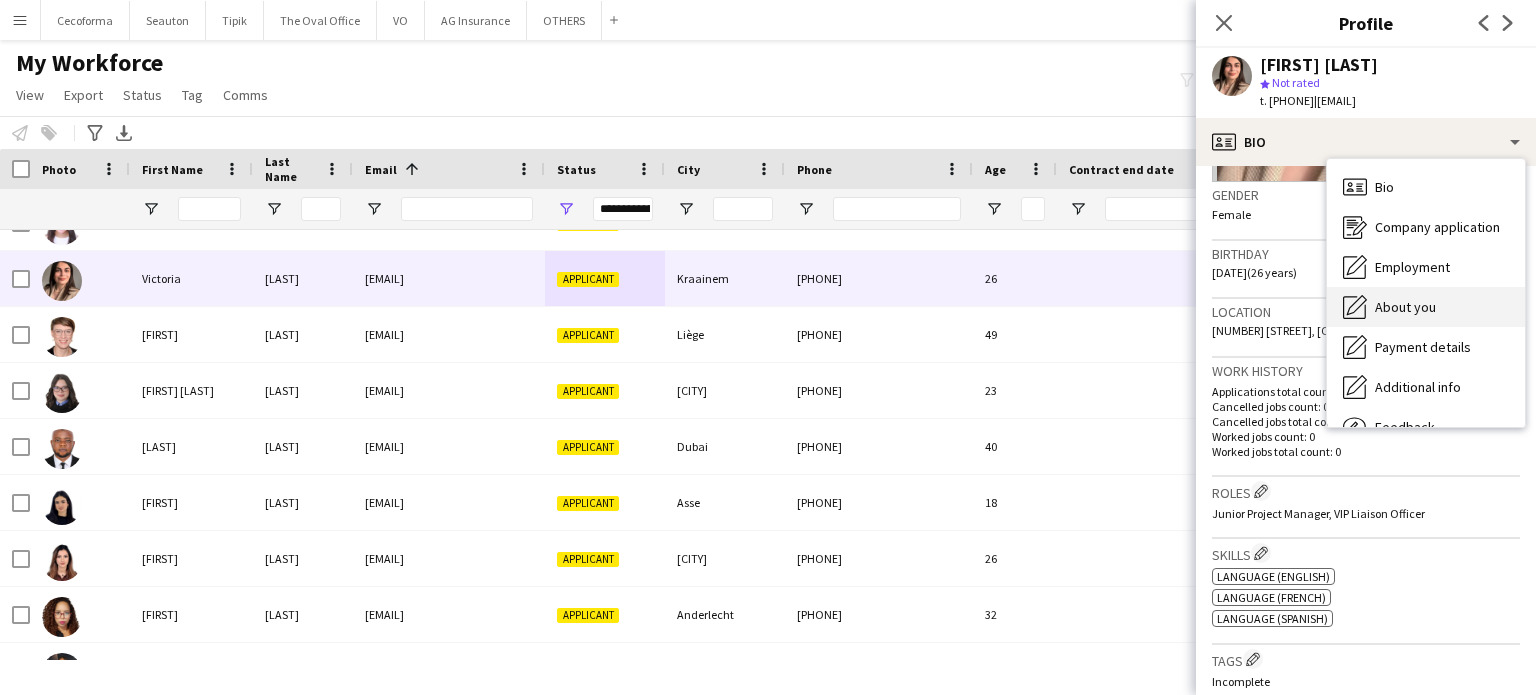 click on "About you" at bounding box center (1405, 307) 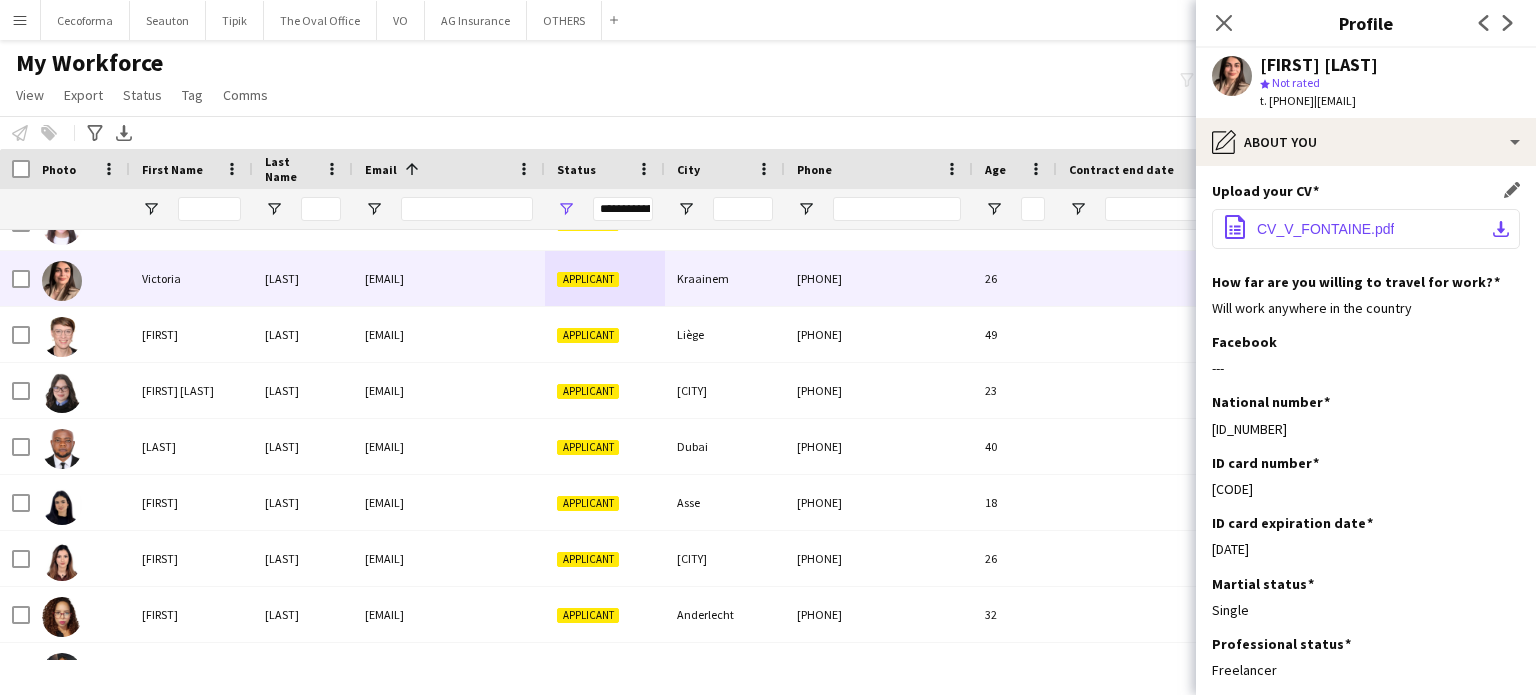 click on "CV_V_FONTAINE.pdf" 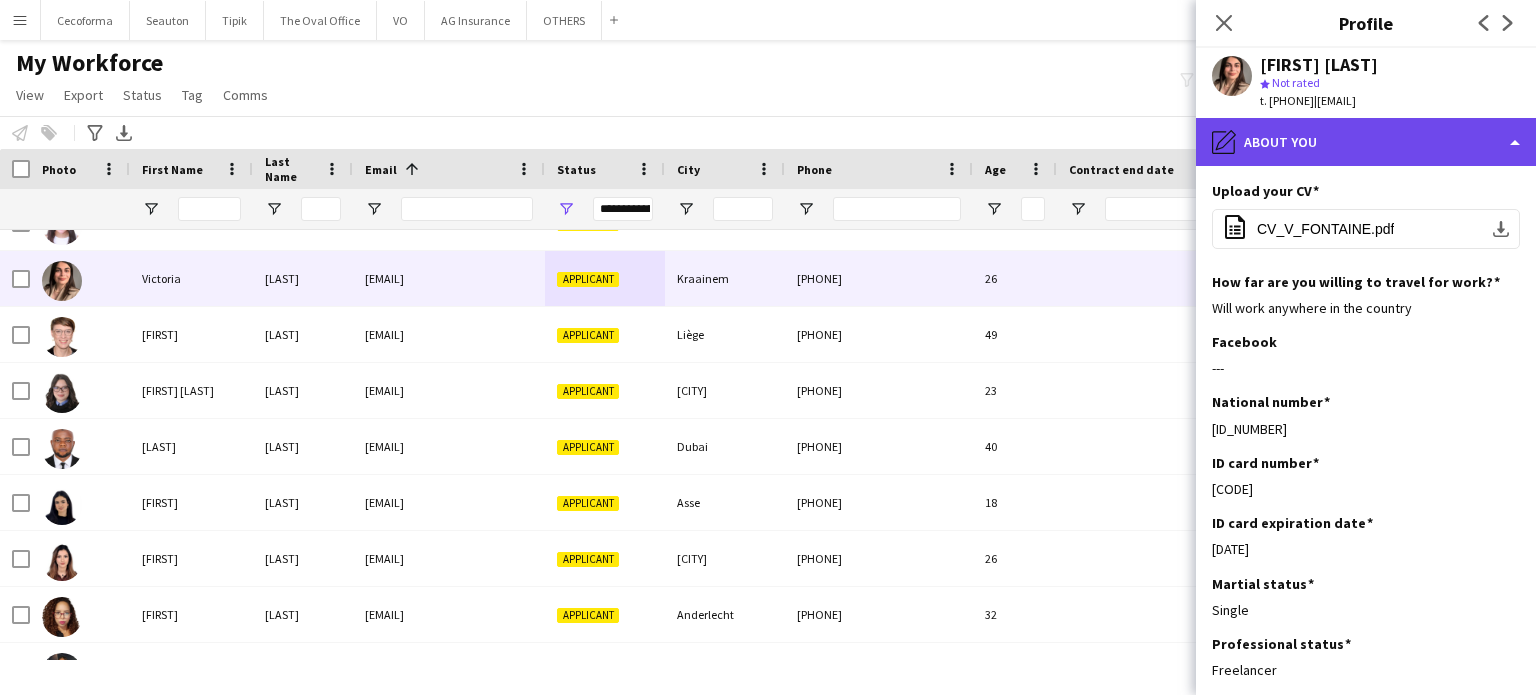 click on "pencil4
About you" 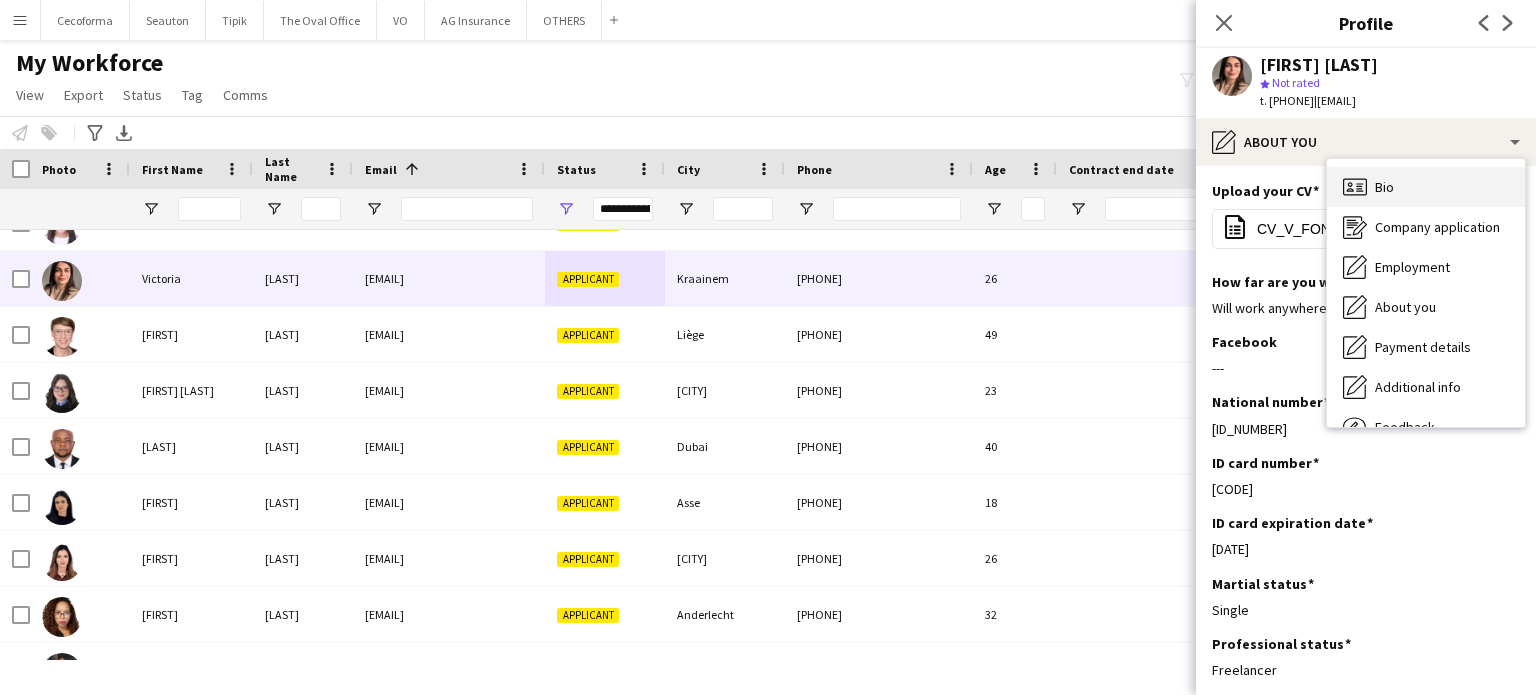 click on "Bio
Bio" at bounding box center (1426, 187) 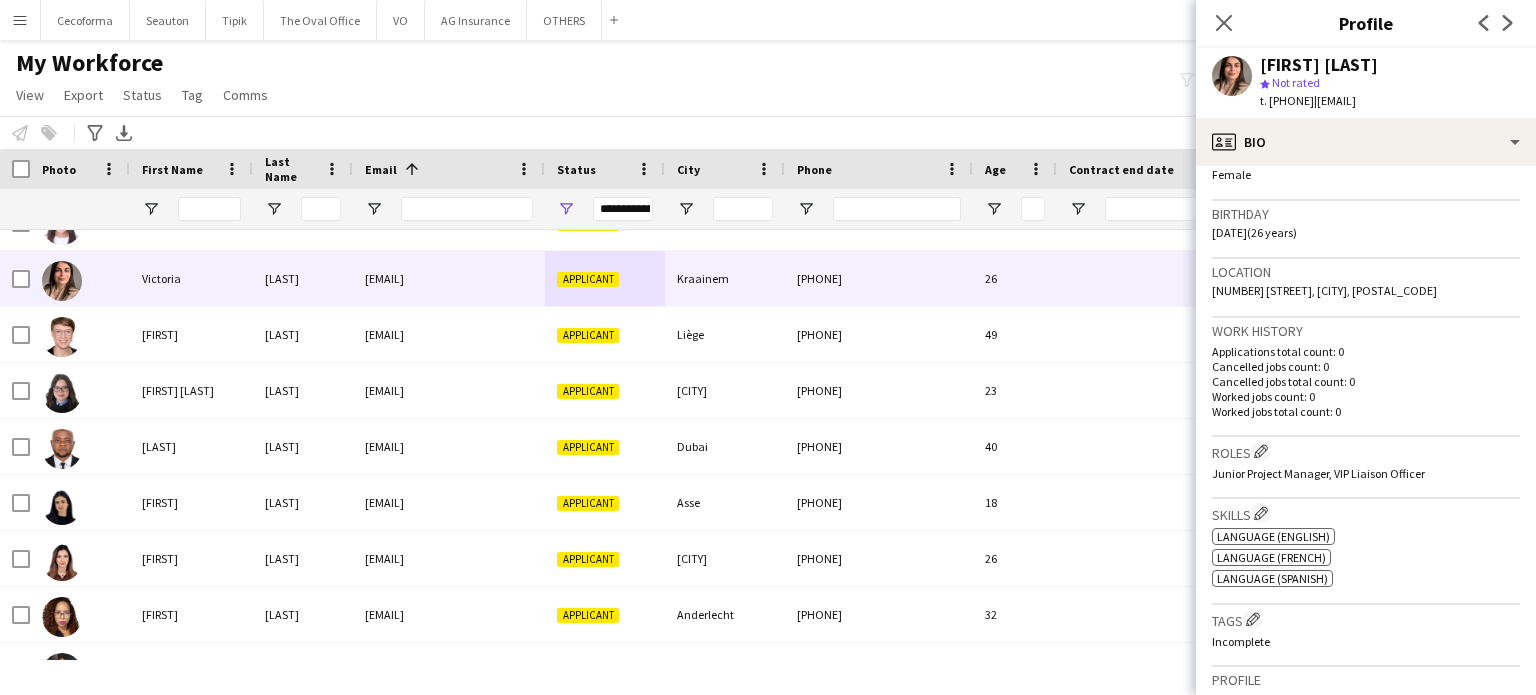 scroll, scrollTop: 400, scrollLeft: 0, axis: vertical 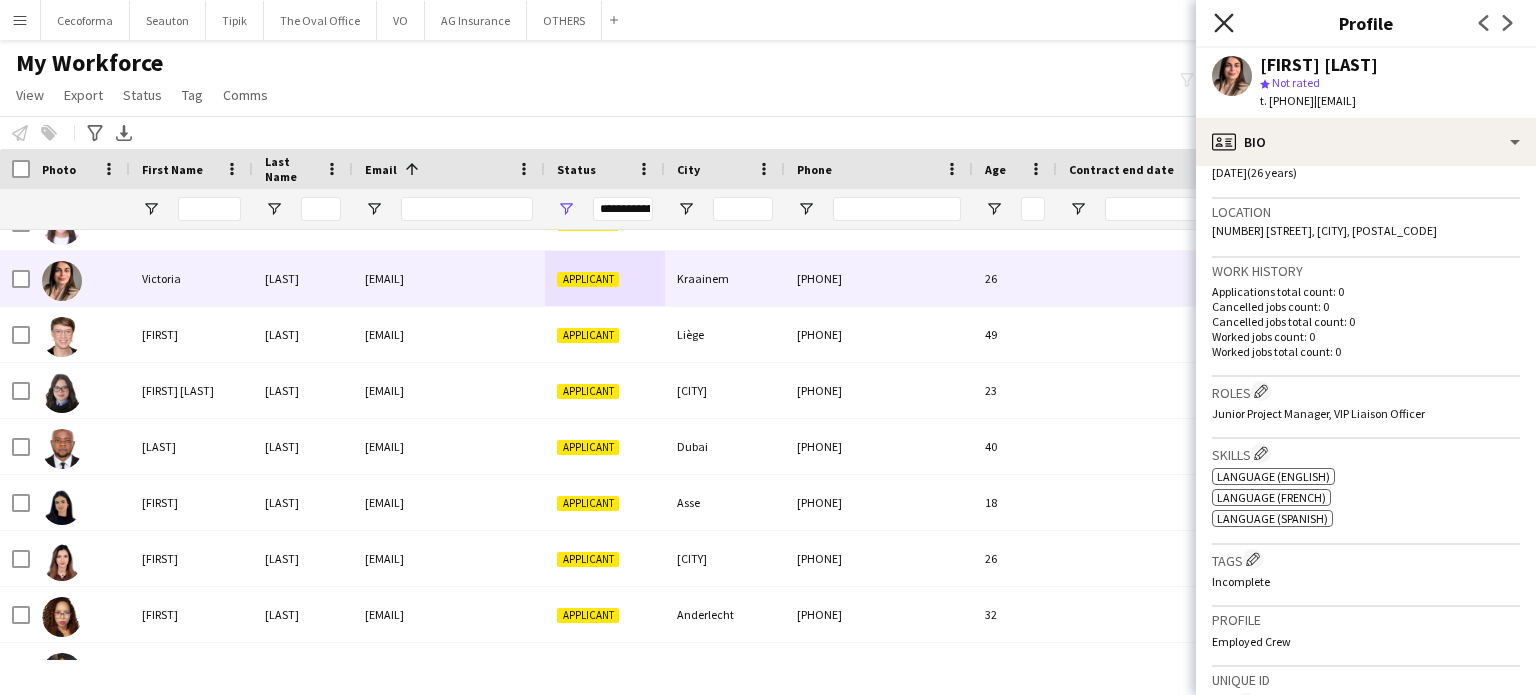 click 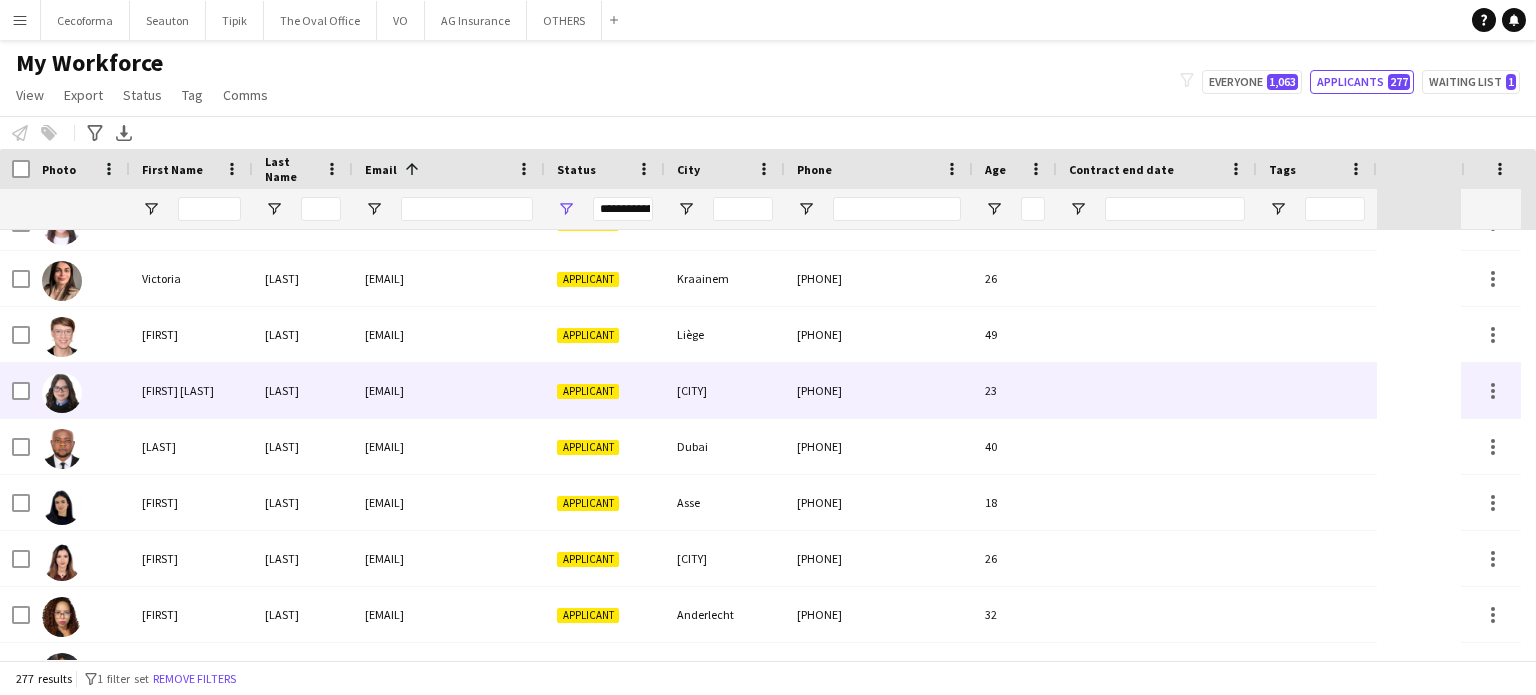 click on "[CITY]" at bounding box center [725, 390] 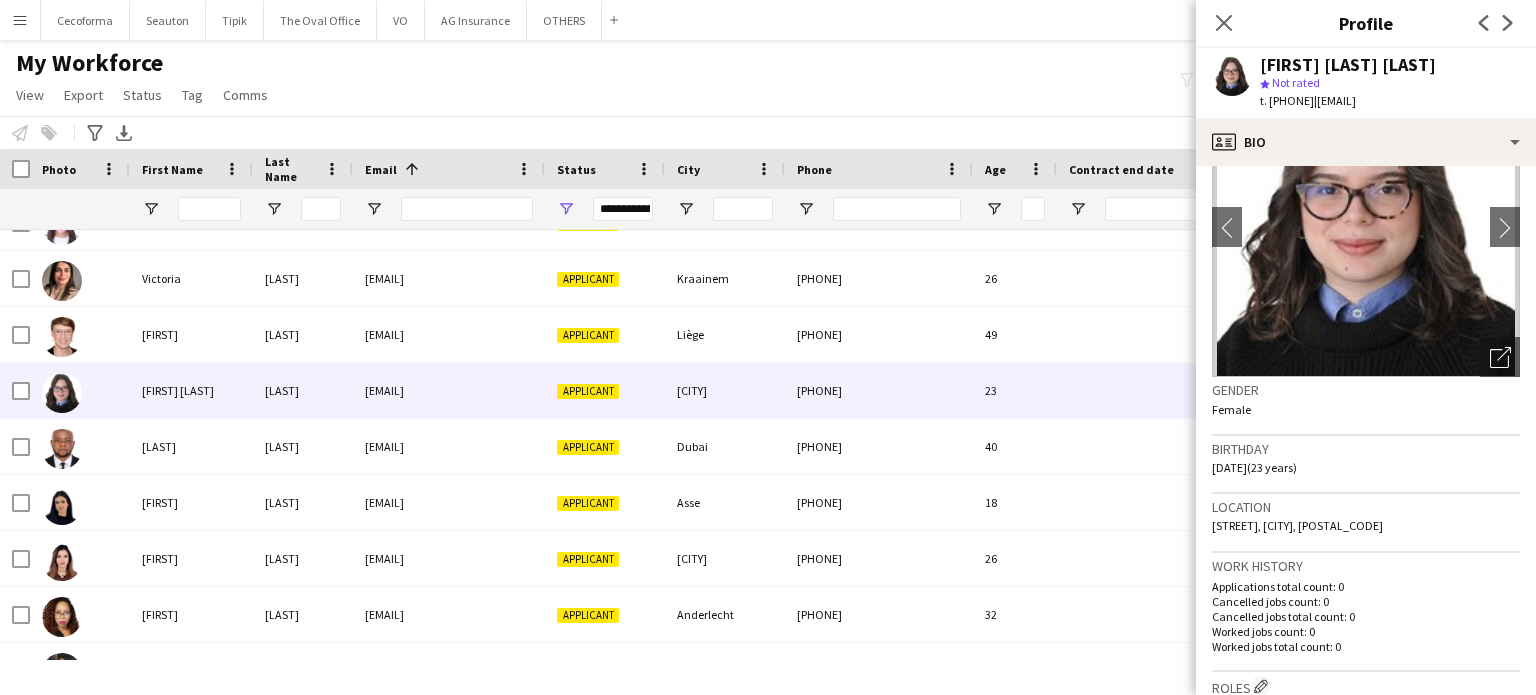 scroll, scrollTop: 0, scrollLeft: 0, axis: both 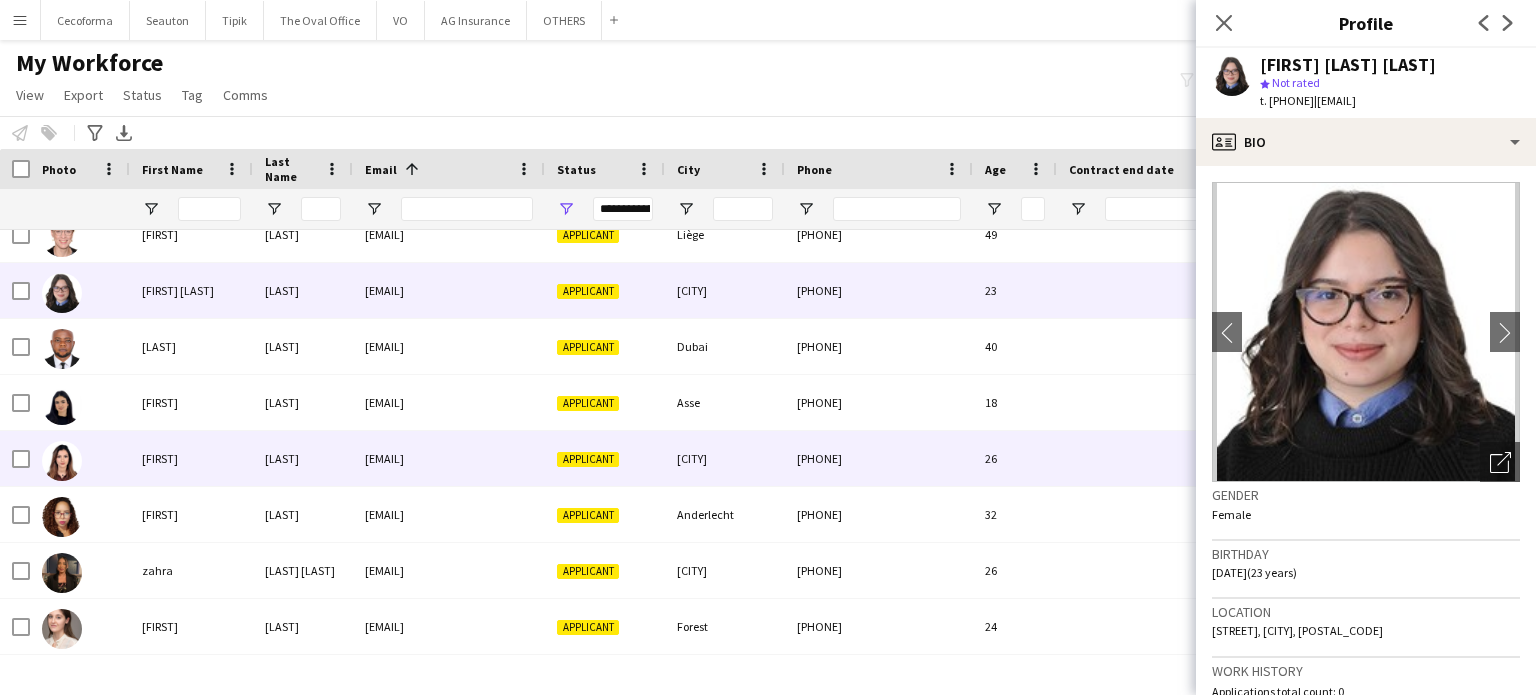 click on "[EMAIL]" at bounding box center [449, 458] 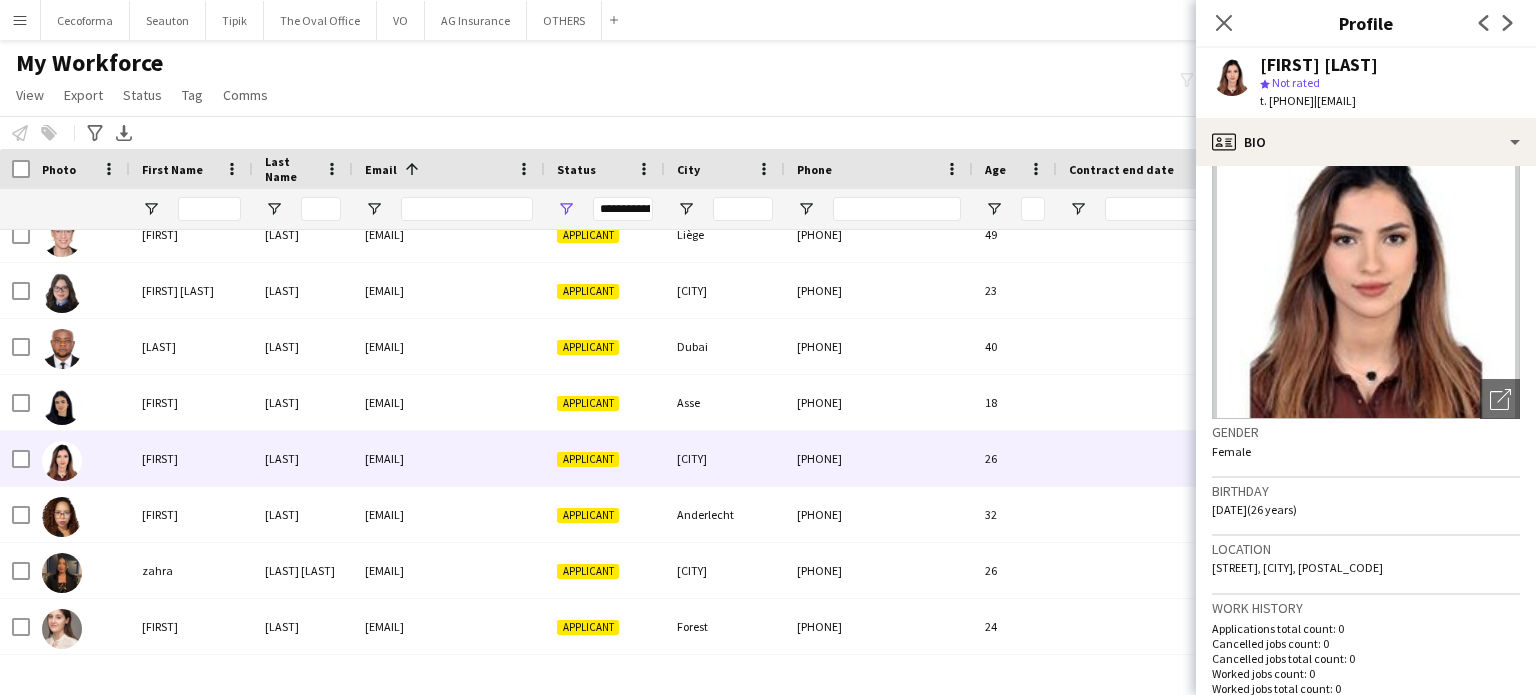 scroll, scrollTop: 0, scrollLeft: 0, axis: both 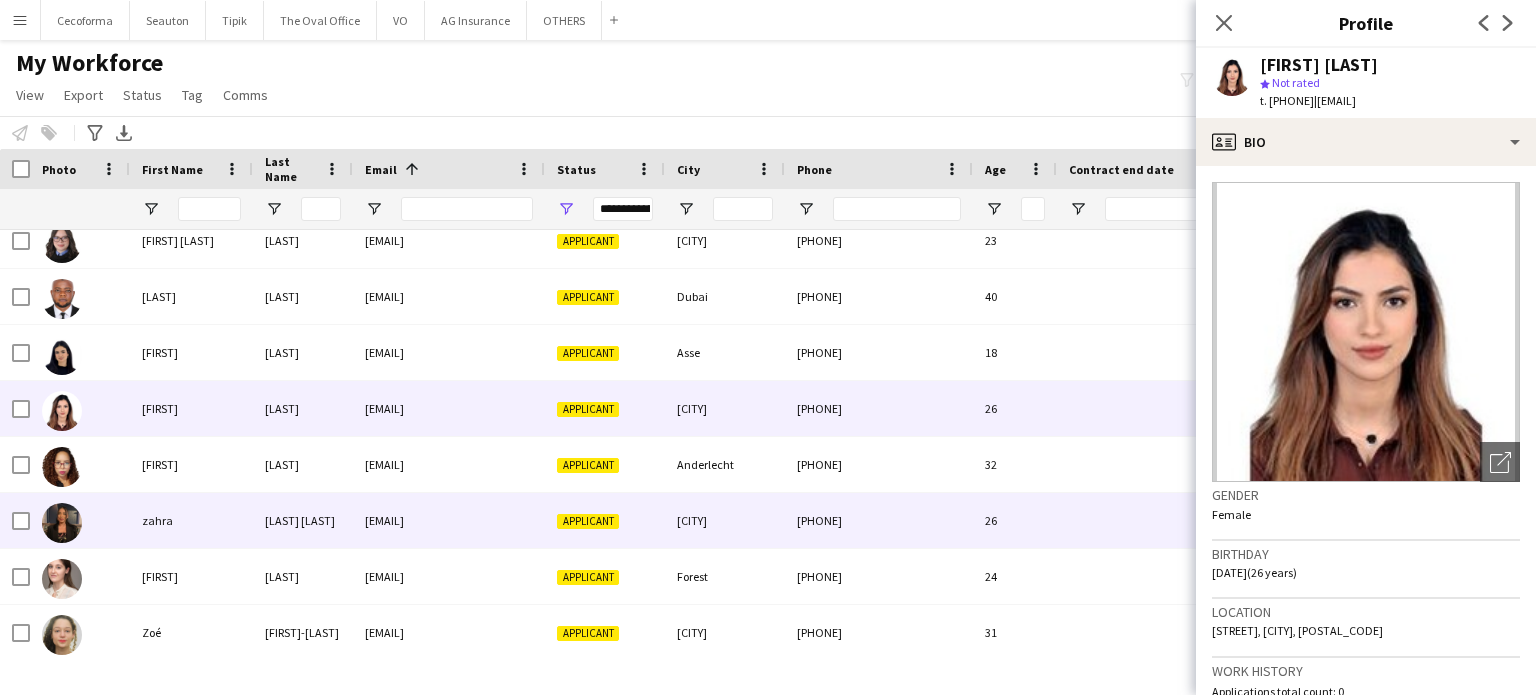 click on "[EMAIL]" at bounding box center (449, 520) 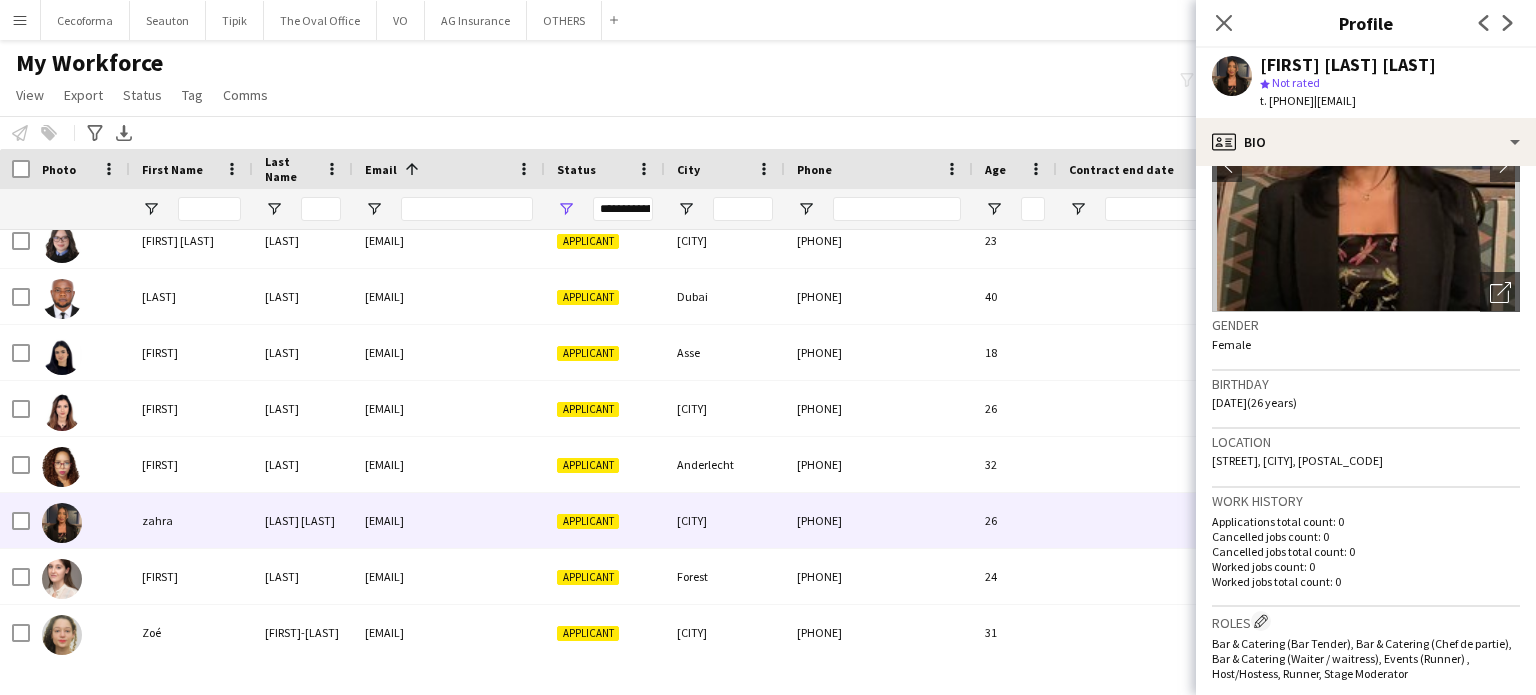 scroll, scrollTop: 0, scrollLeft: 0, axis: both 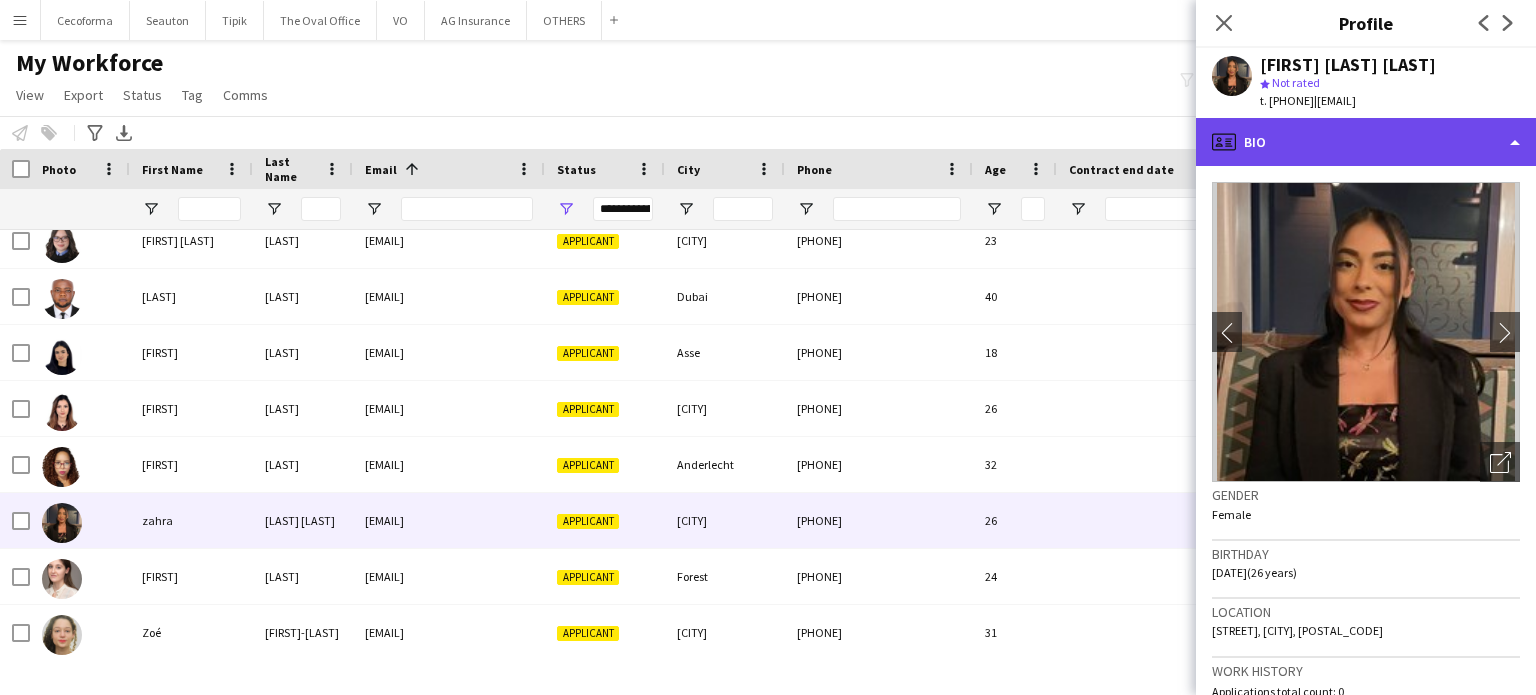 click on "profile
Bio" 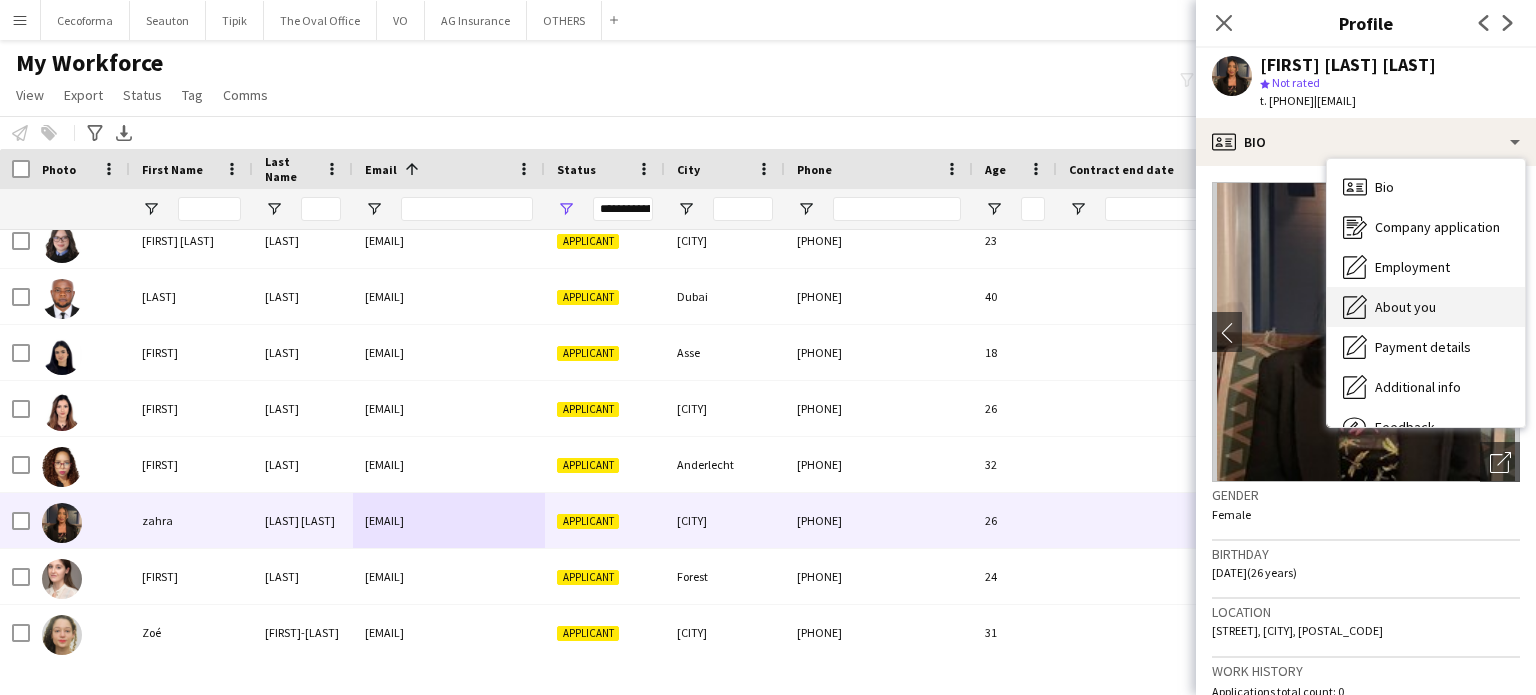 click on "About you" at bounding box center (1405, 307) 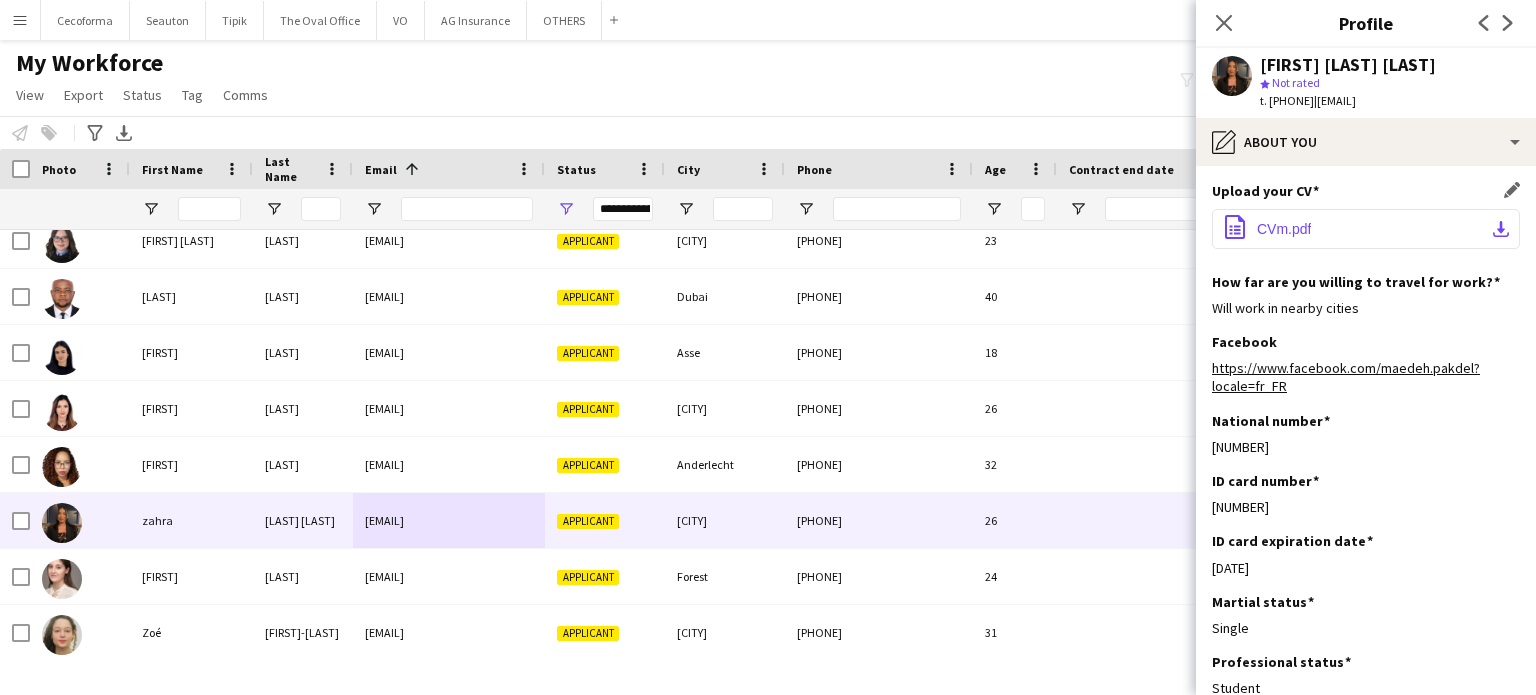 click on "CVm.pdf" 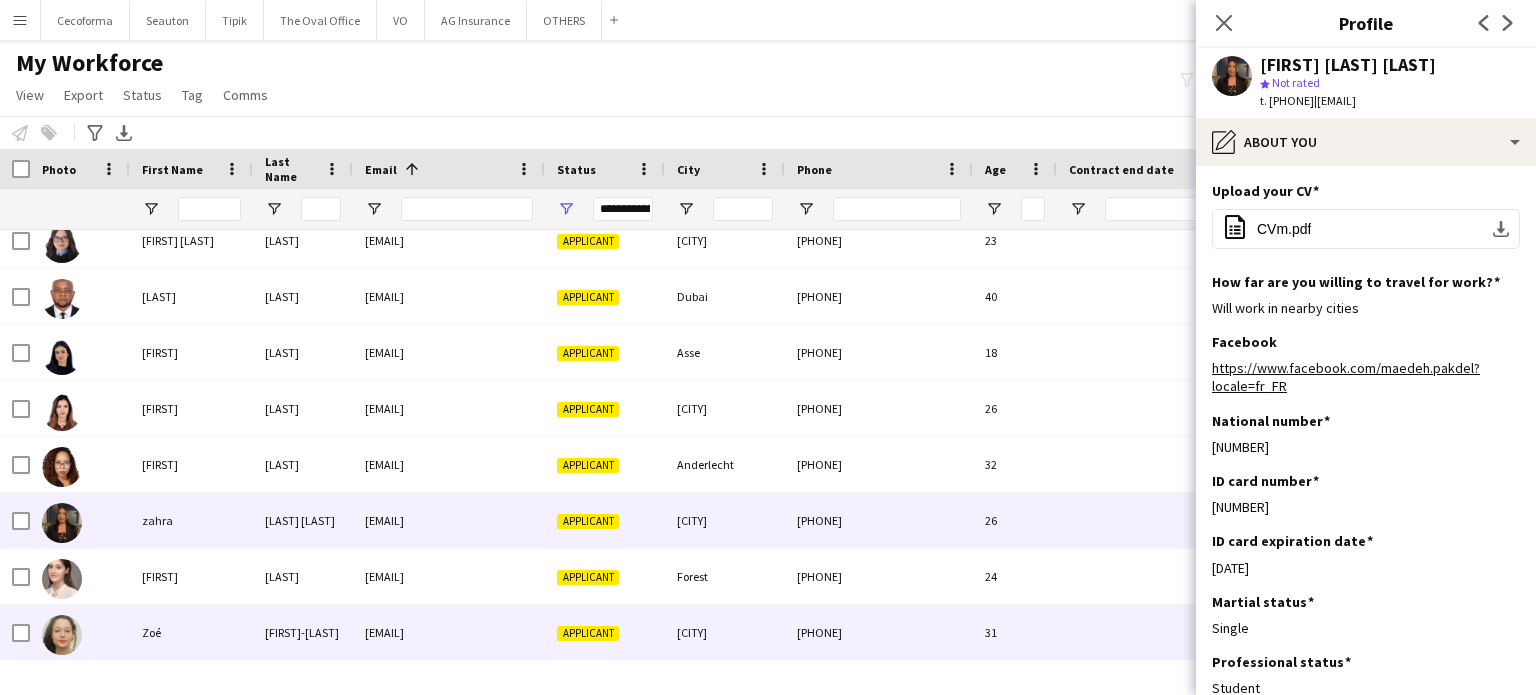 click on "Applicant" at bounding box center (588, 633) 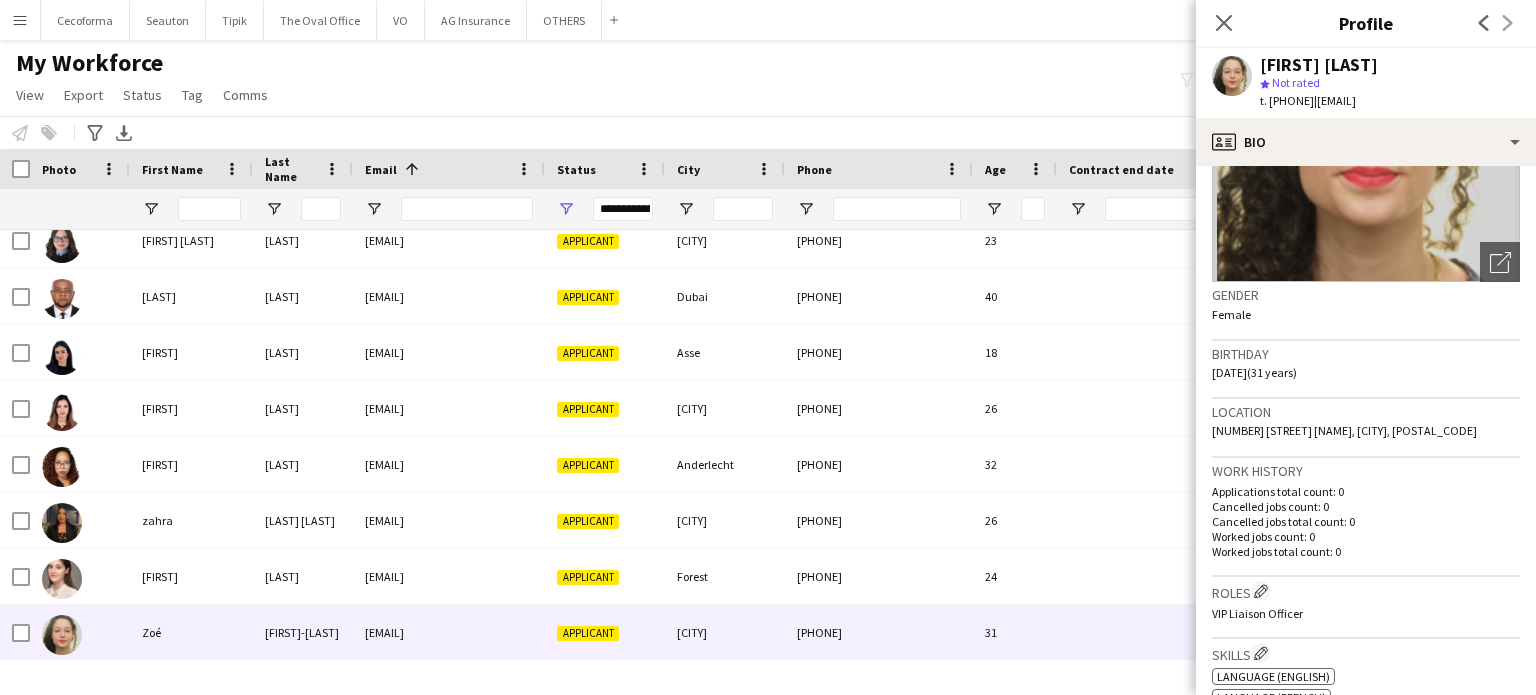 scroll, scrollTop: 0, scrollLeft: 0, axis: both 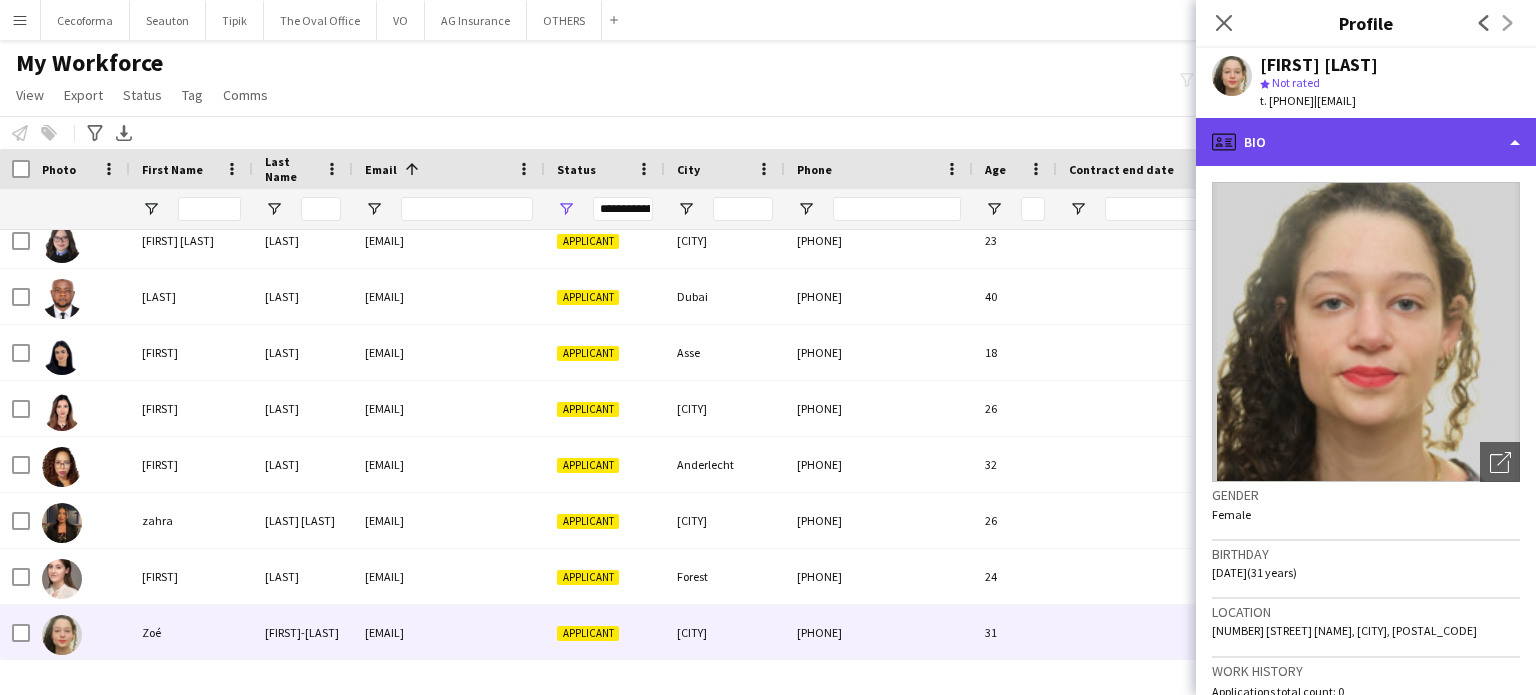 click on "profile
Bio" 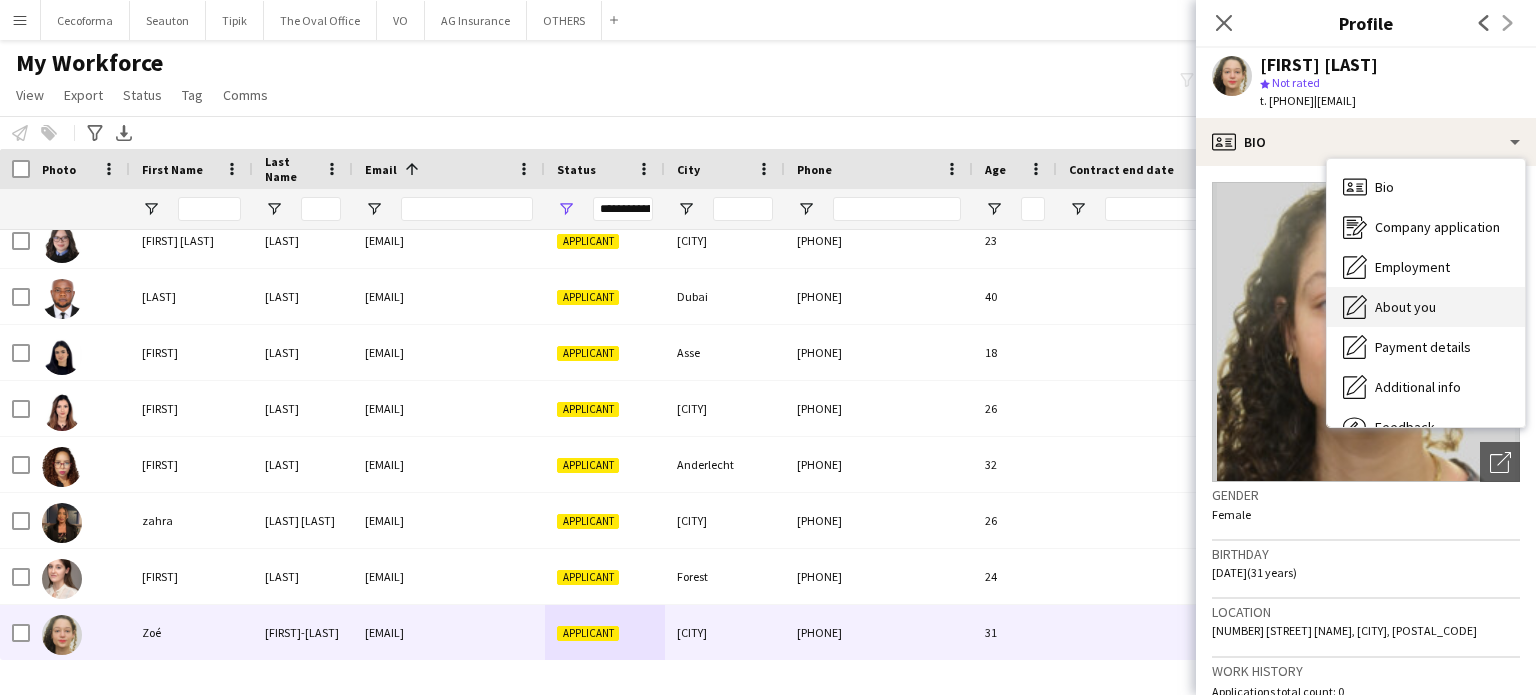 click on "About you" at bounding box center (1405, 307) 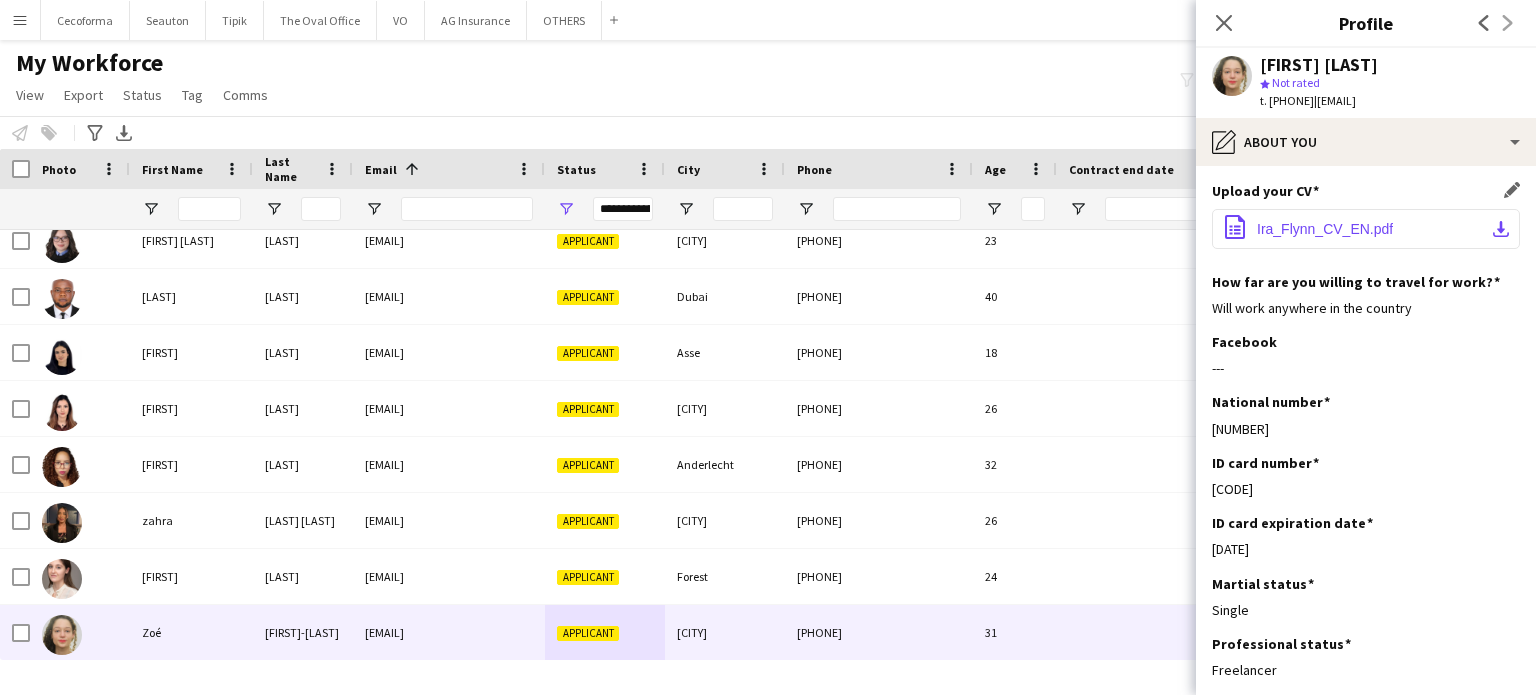 click on "Ira_Flynn_CV_EN.pdf" 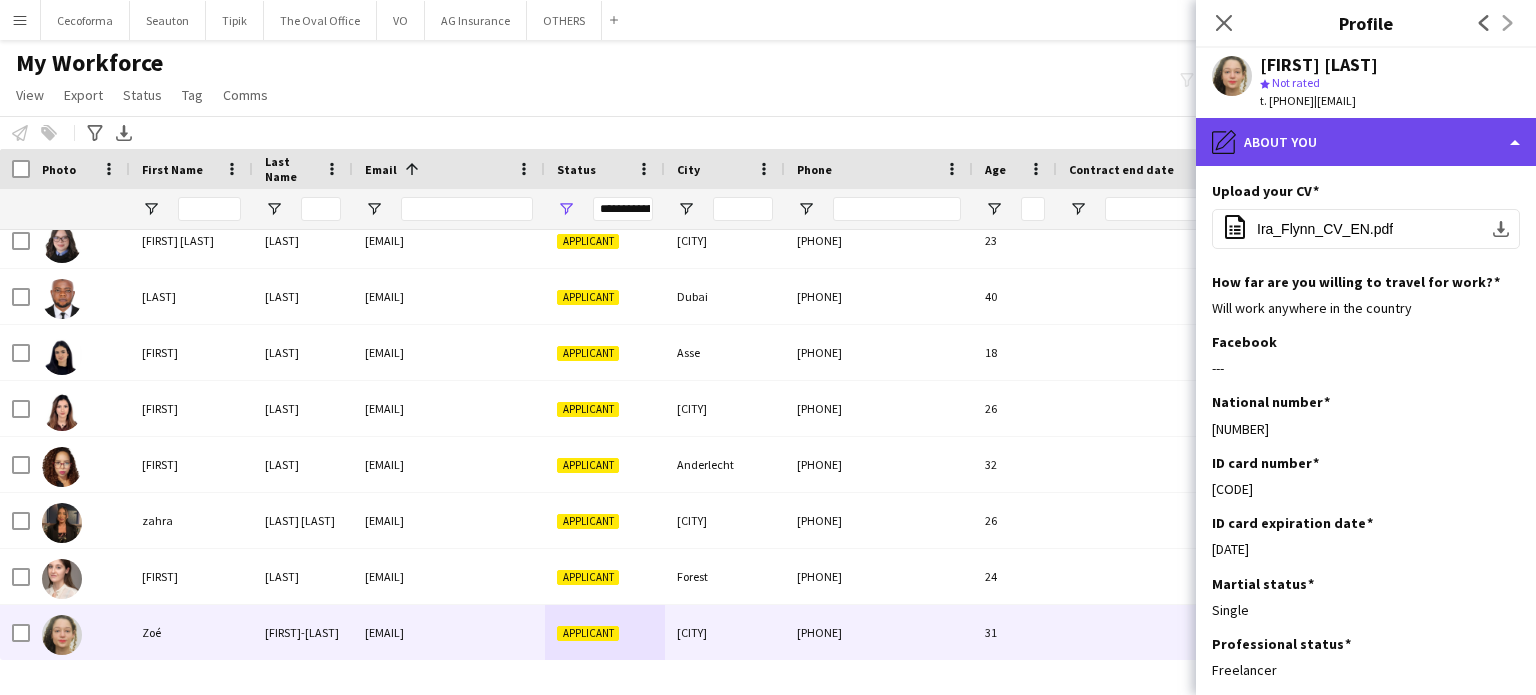 click on "pencil4
About you" 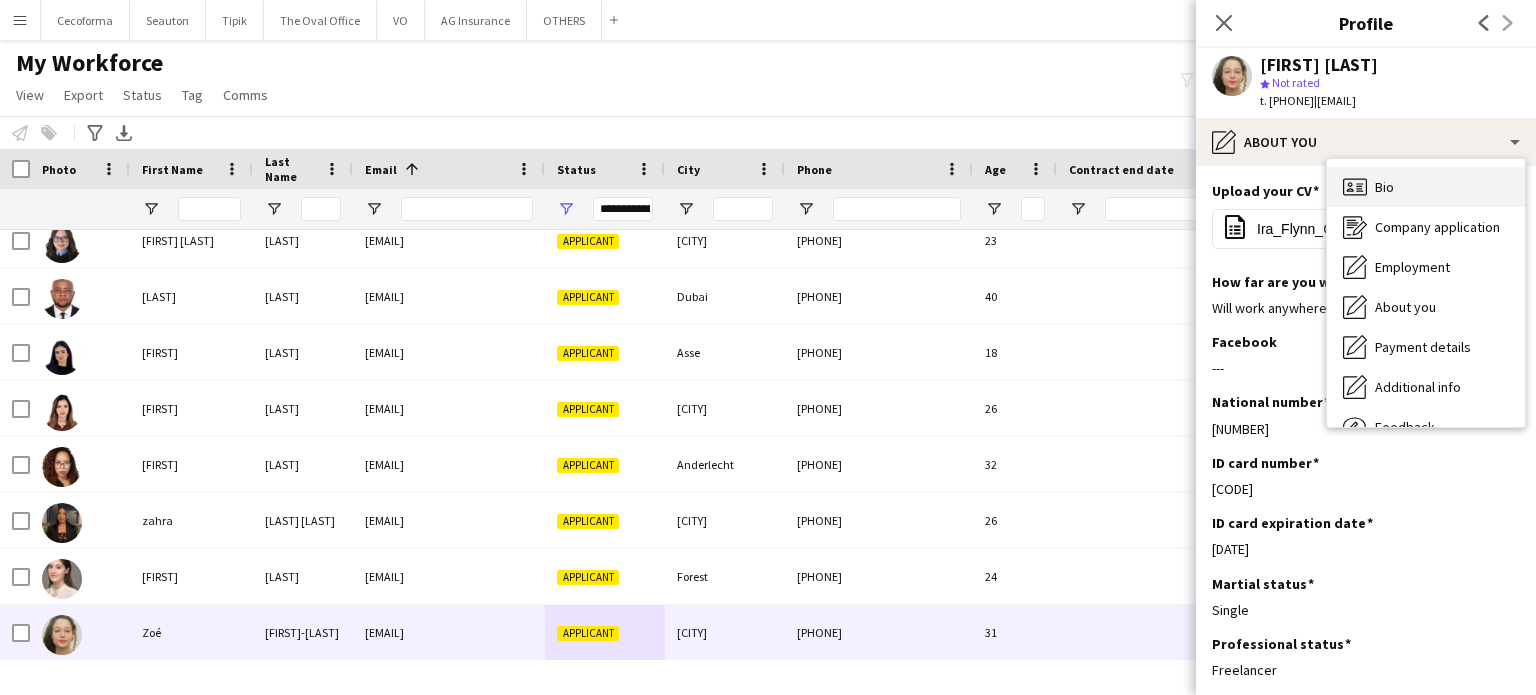 click on "Bio" at bounding box center (1384, 187) 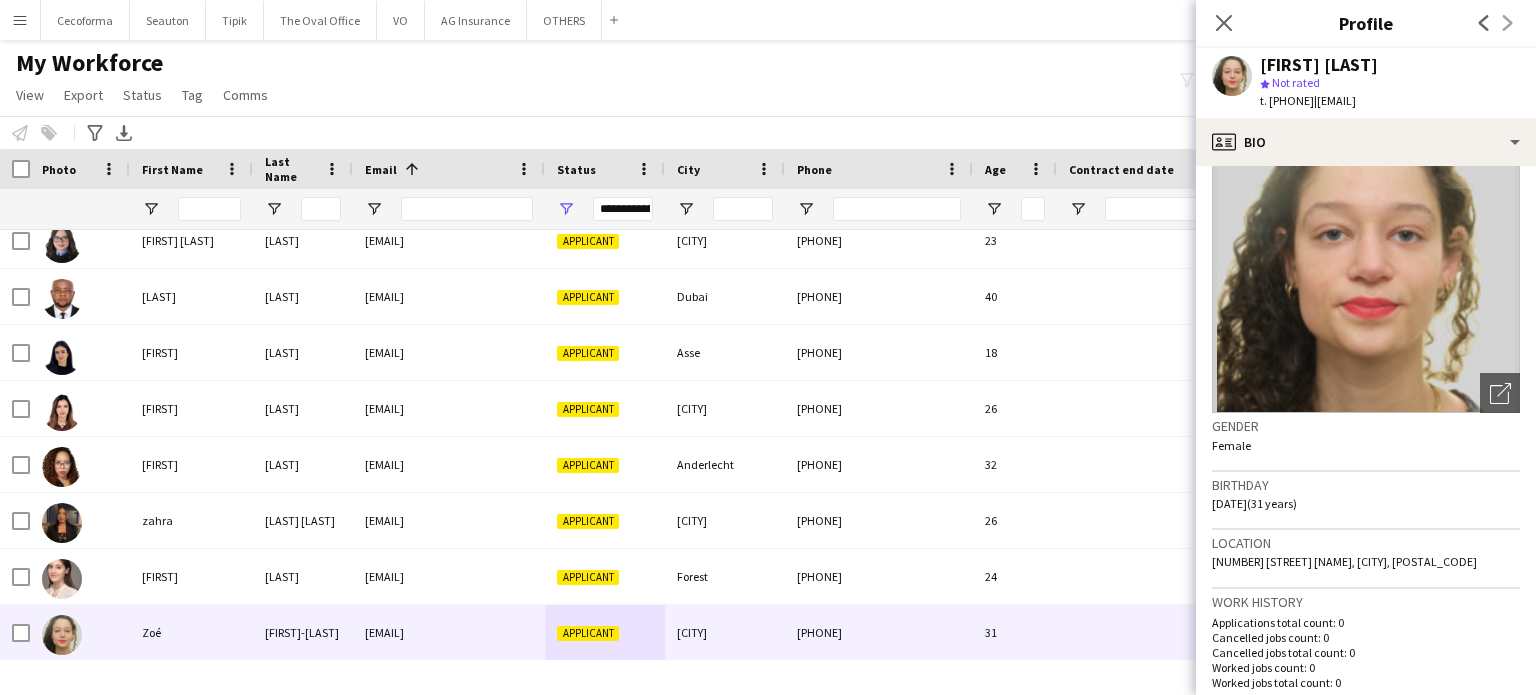 scroll, scrollTop: 100, scrollLeft: 0, axis: vertical 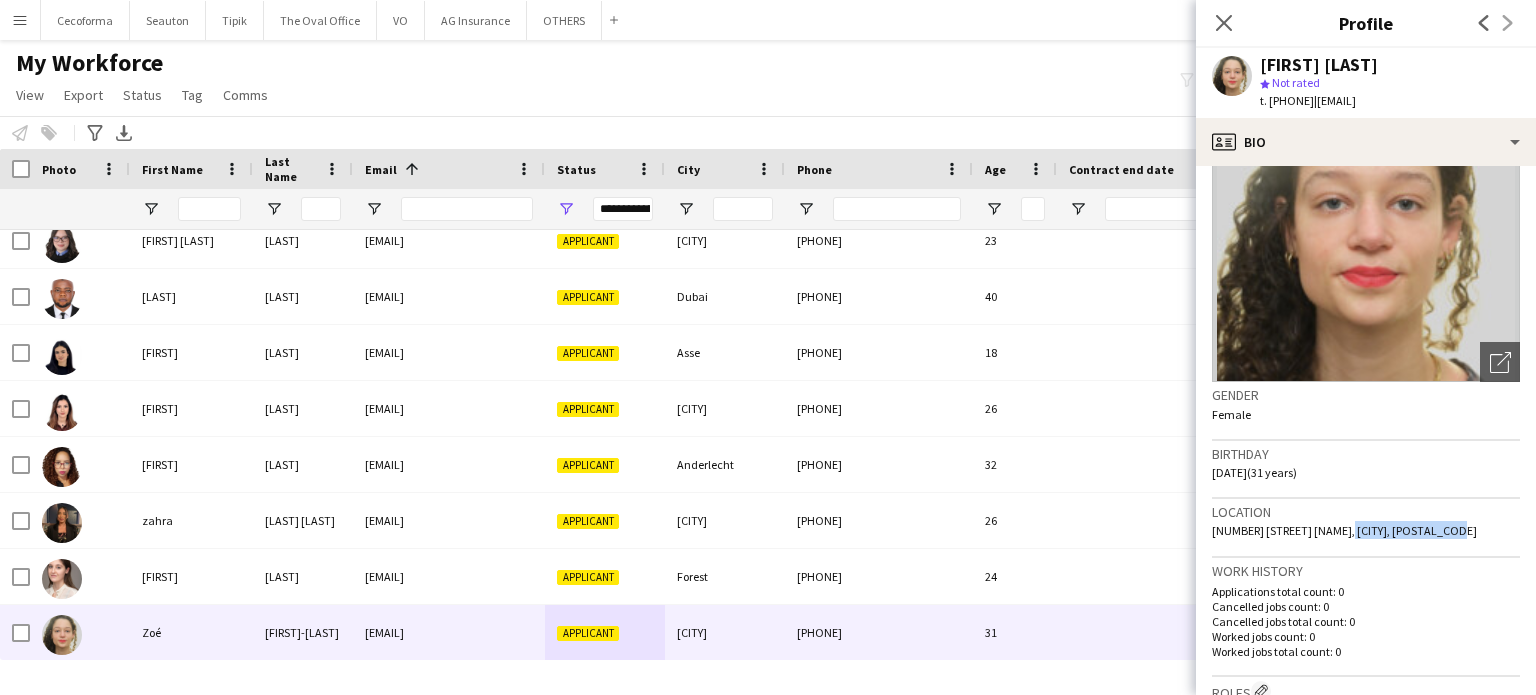 drag, startPoint x: 1315, startPoint y: 527, endPoint x: 1423, endPoint y: 533, distance: 108.16654 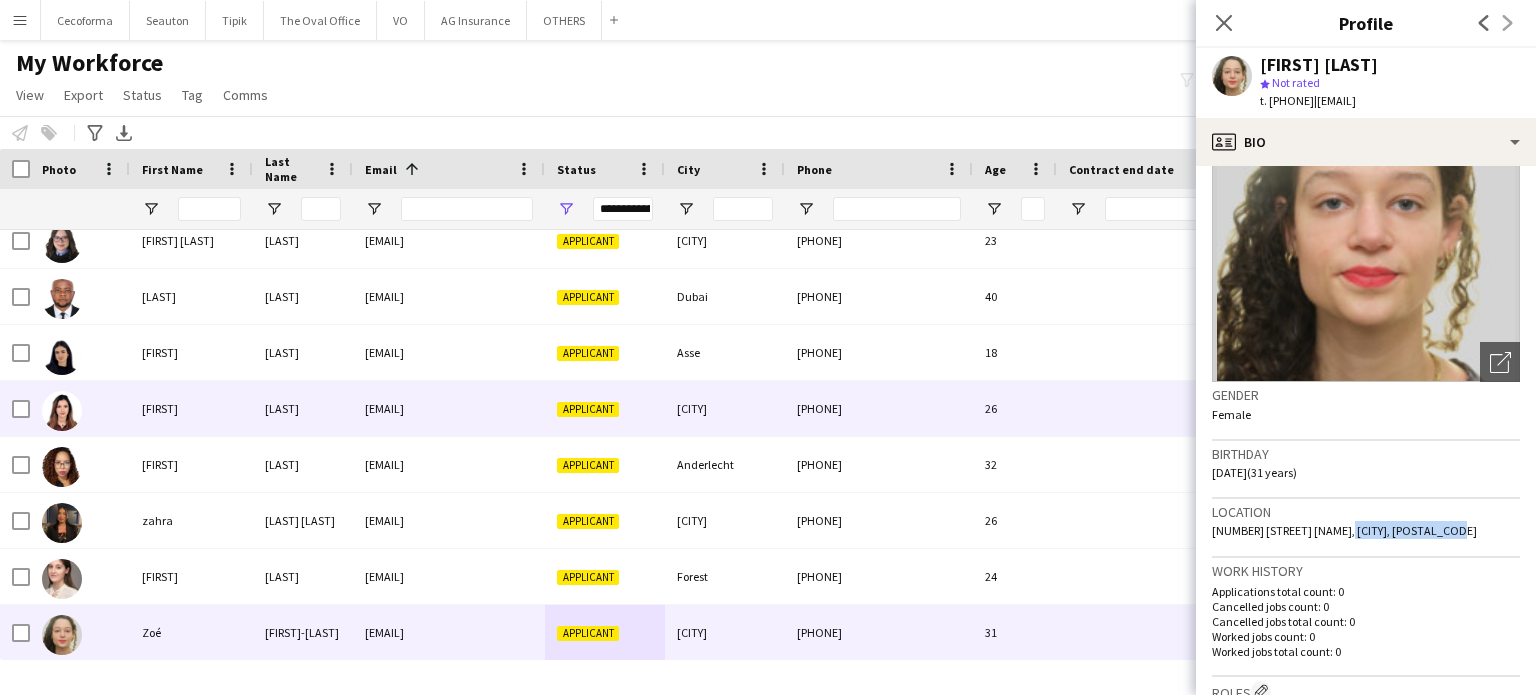 scroll, scrollTop: 14885, scrollLeft: 0, axis: vertical 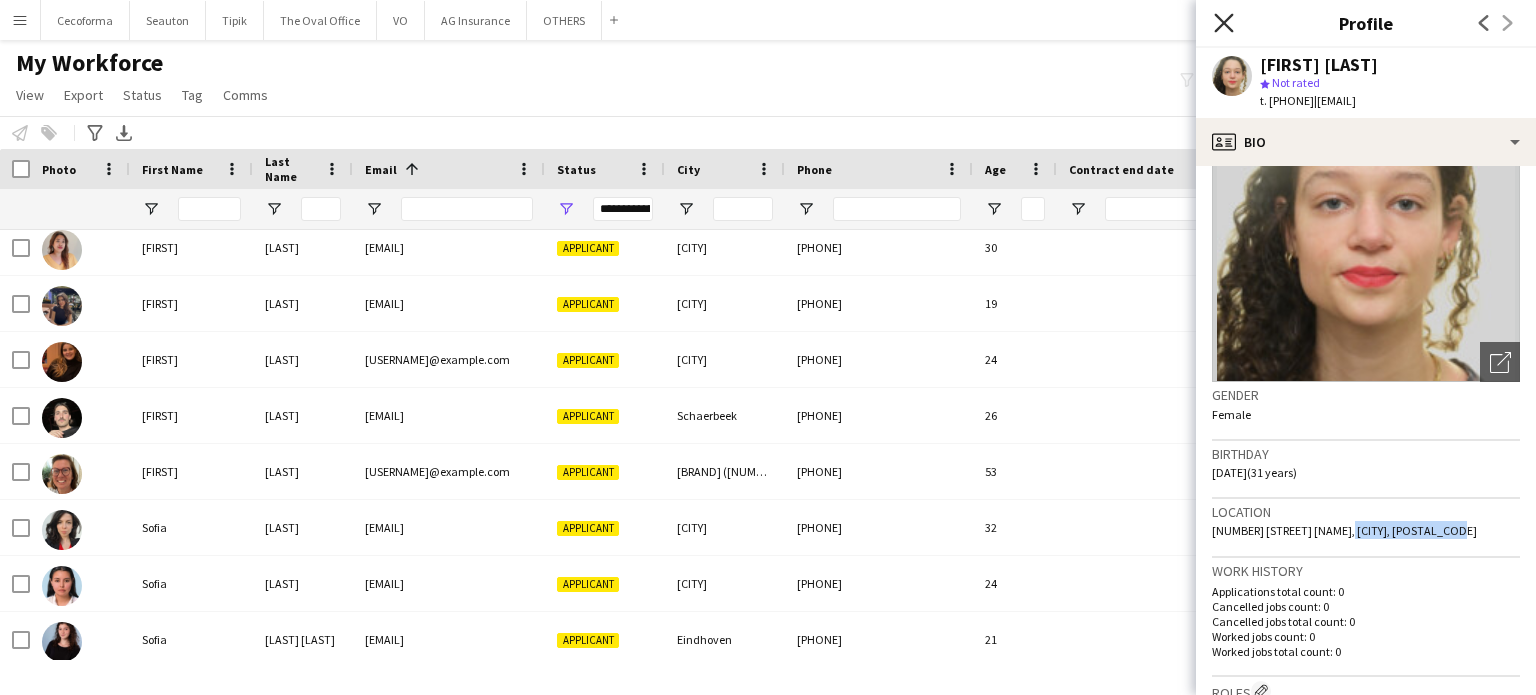 click 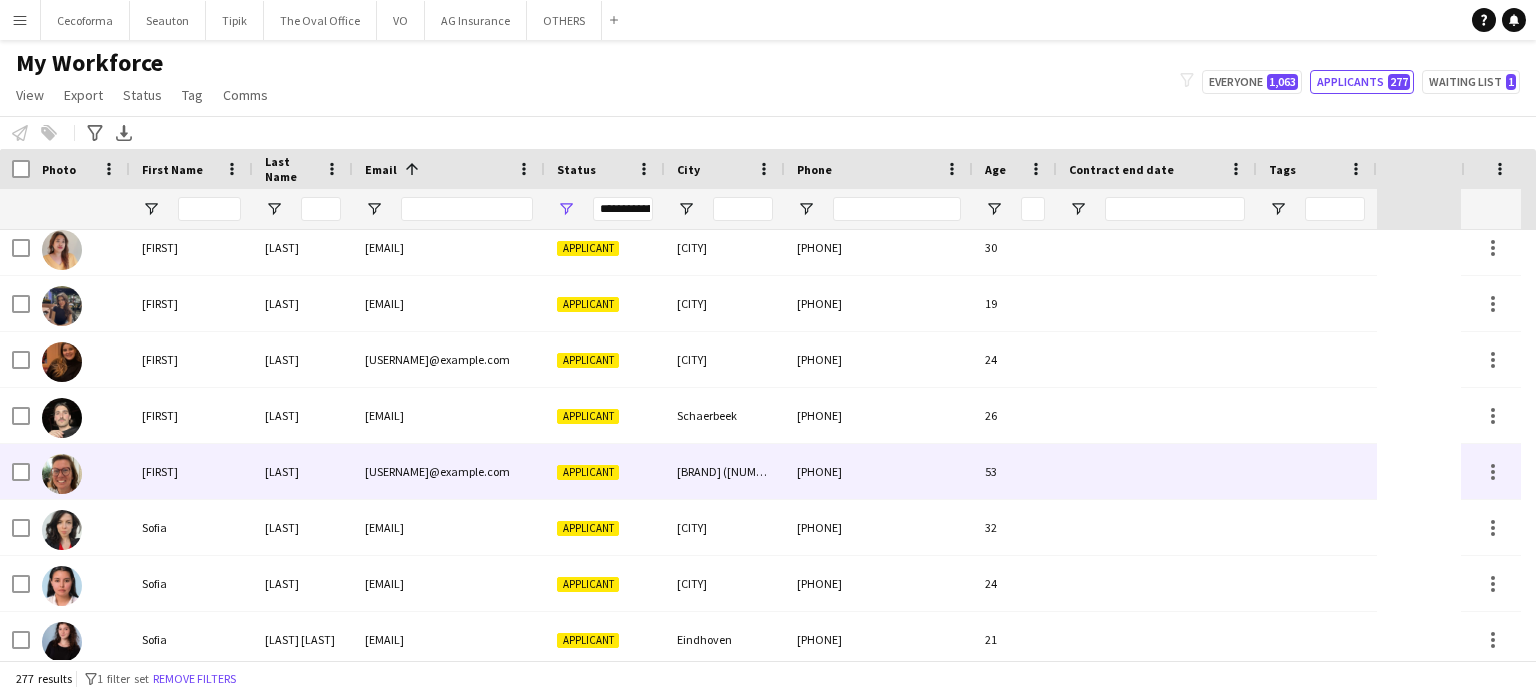scroll, scrollTop: 12882, scrollLeft: 0, axis: vertical 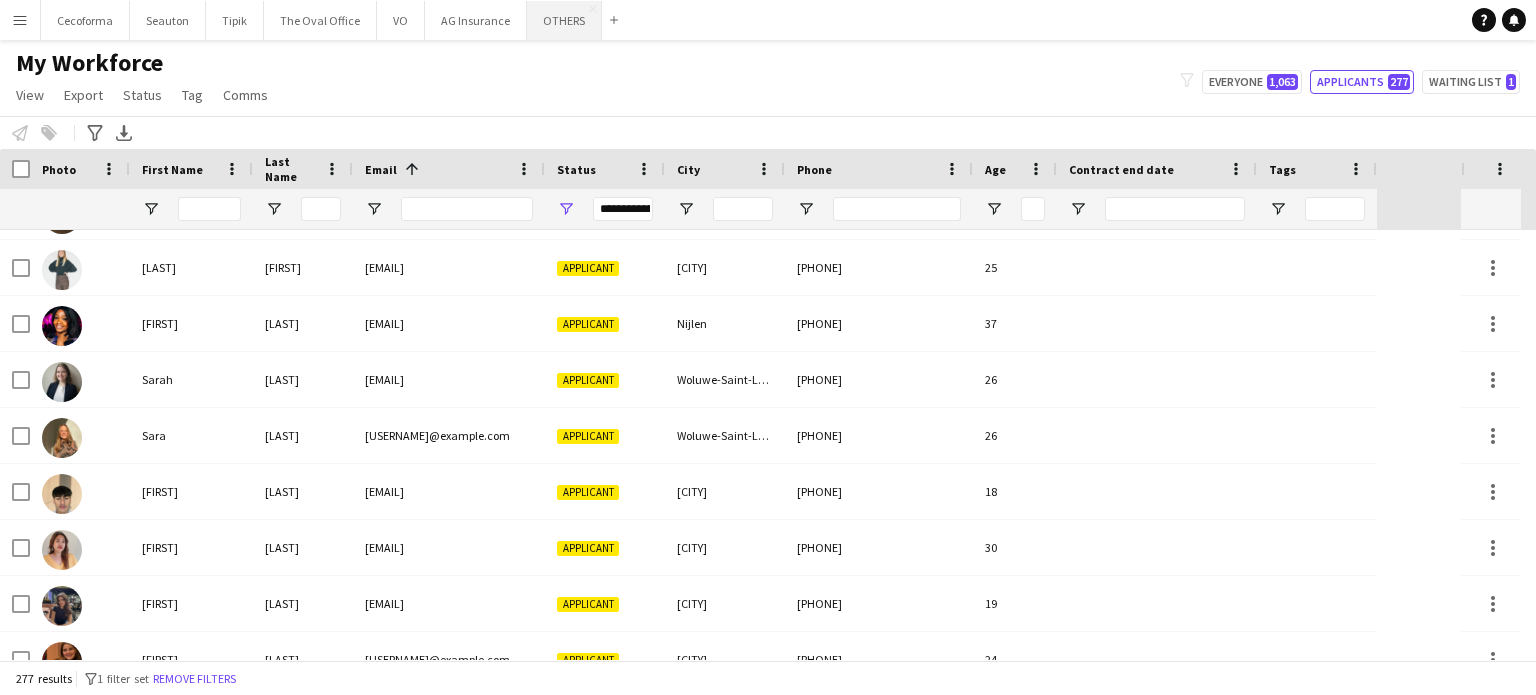 click on "OTHERS
Close" at bounding box center [564, 20] 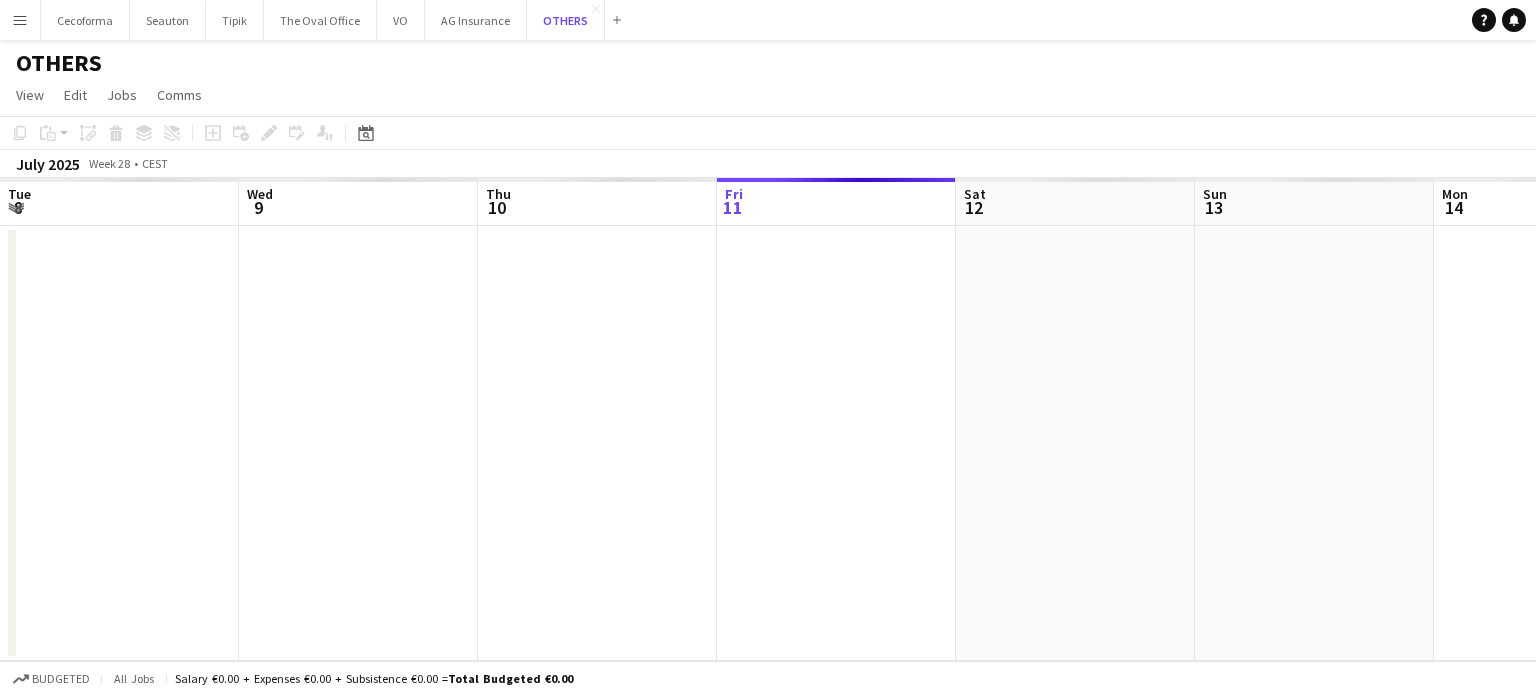 scroll, scrollTop: 0, scrollLeft: 478, axis: horizontal 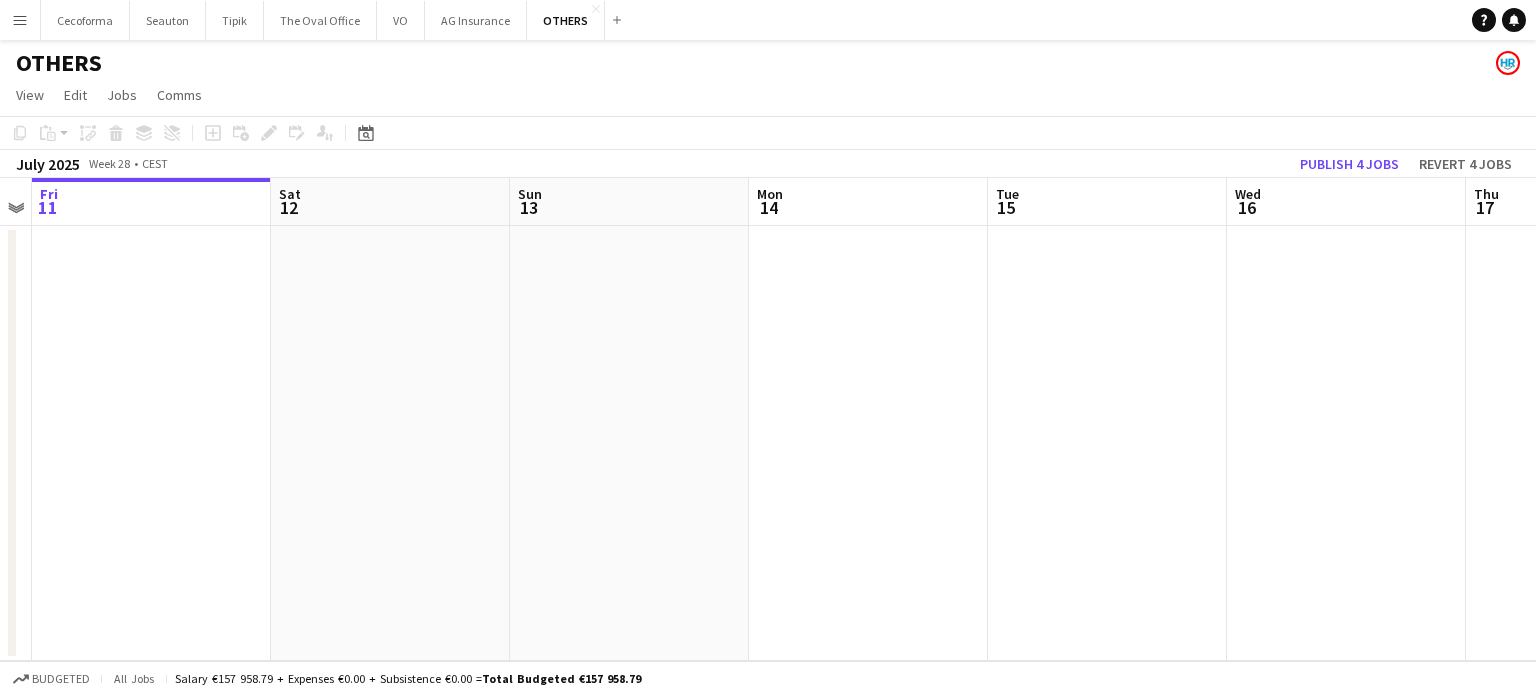 drag, startPoint x: 703, startPoint y: 383, endPoint x: 693, endPoint y: 408, distance: 26.925823 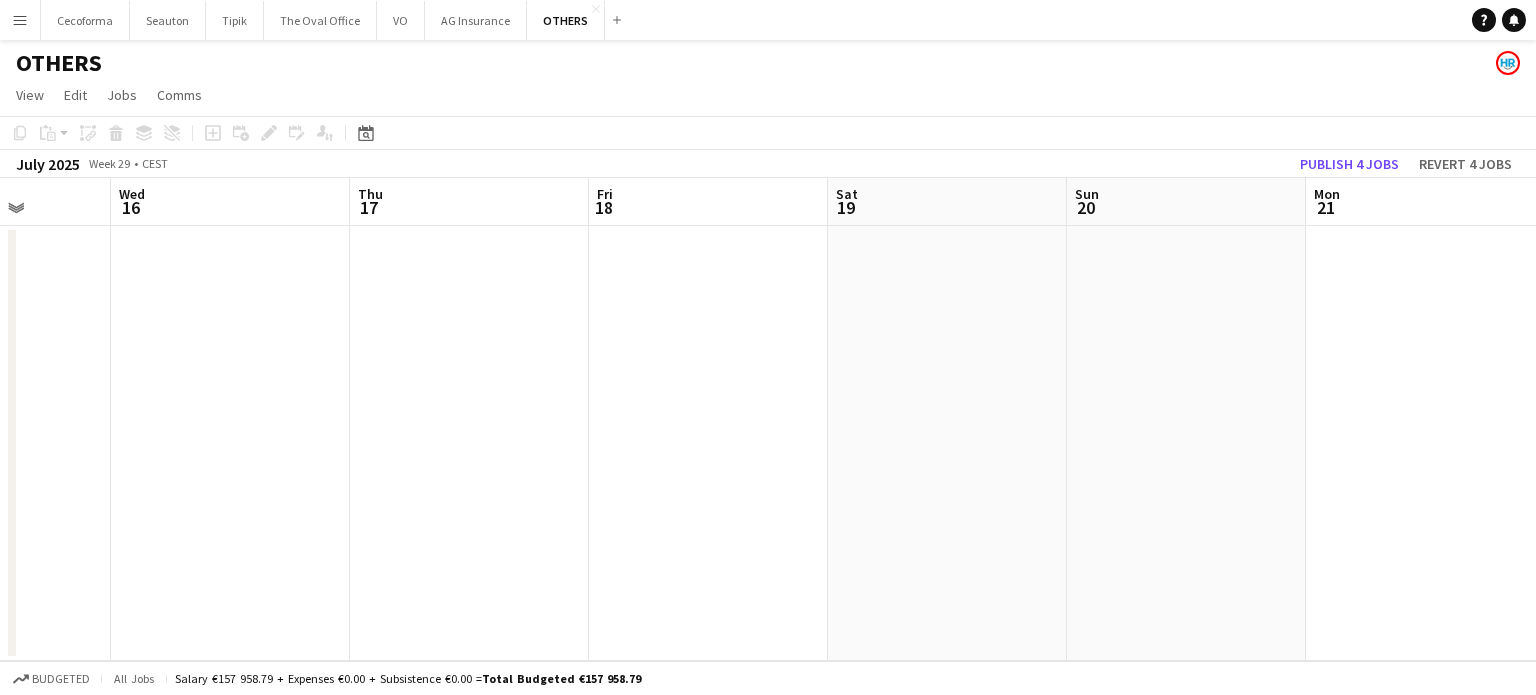 drag, startPoint x: 989, startPoint y: 513, endPoint x: 616, endPoint y: 400, distance: 389.74094 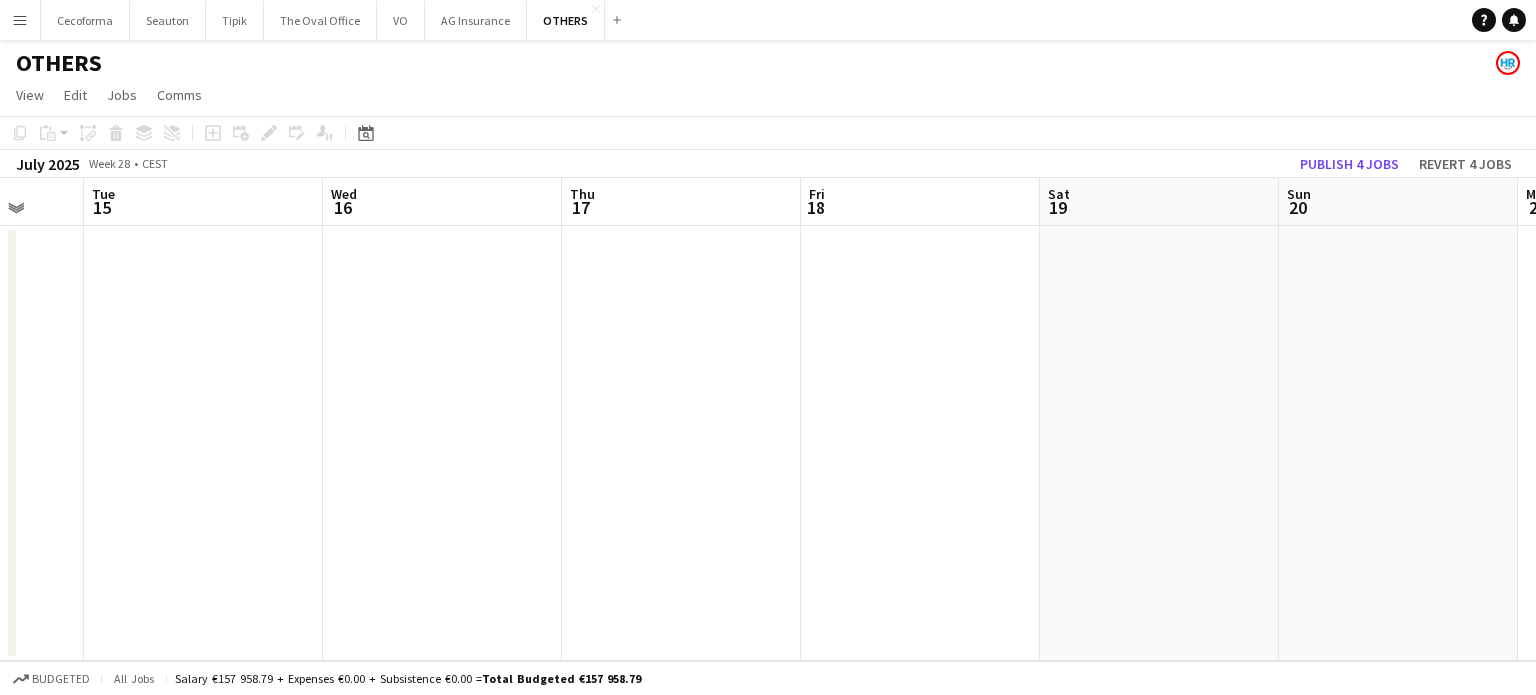 drag, startPoint x: 897, startPoint y: 516, endPoint x: 244, endPoint y: 345, distance: 675.0185 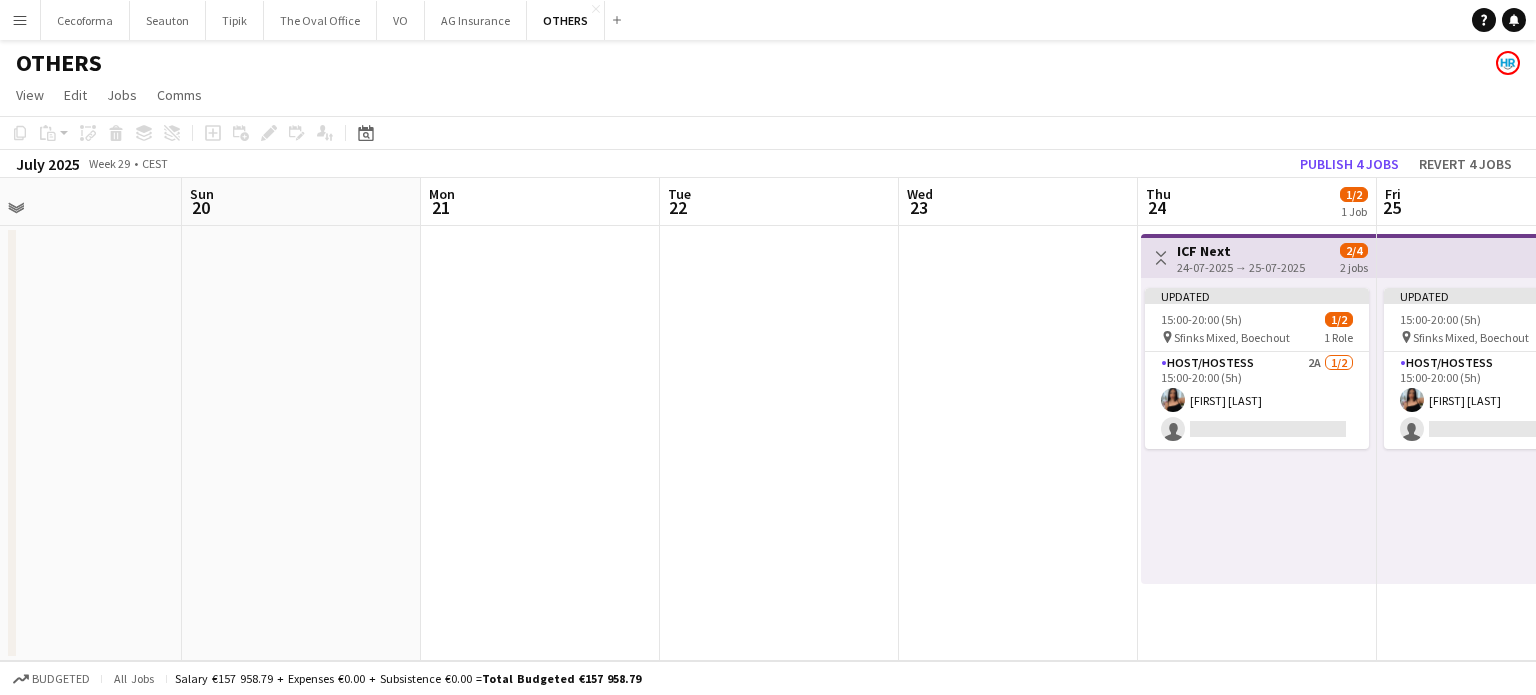 drag, startPoint x: 511, startPoint y: 447, endPoint x: 14, endPoint y: 270, distance: 527.57745 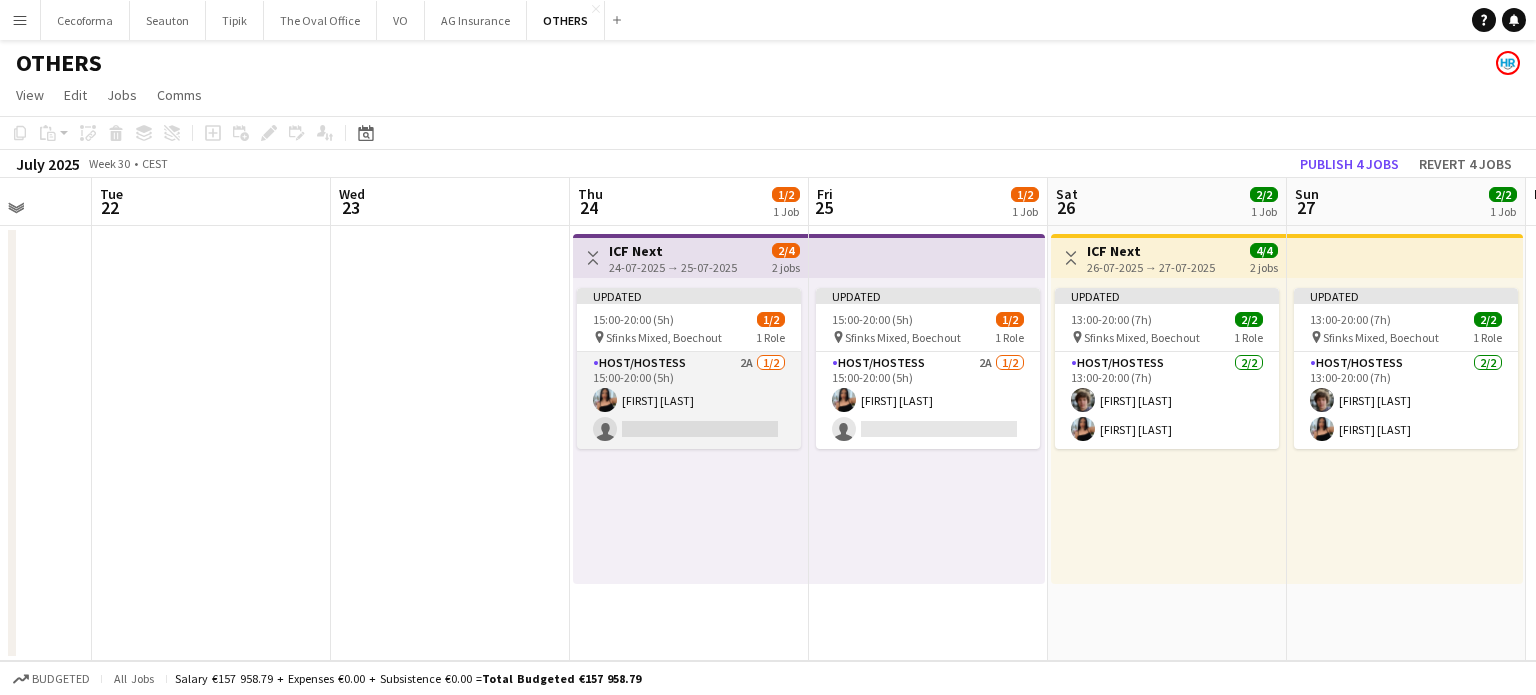 click on "[TIME]-[TIME] ([TIME])
[FIRST] [LAST]" at bounding box center (689, 400) 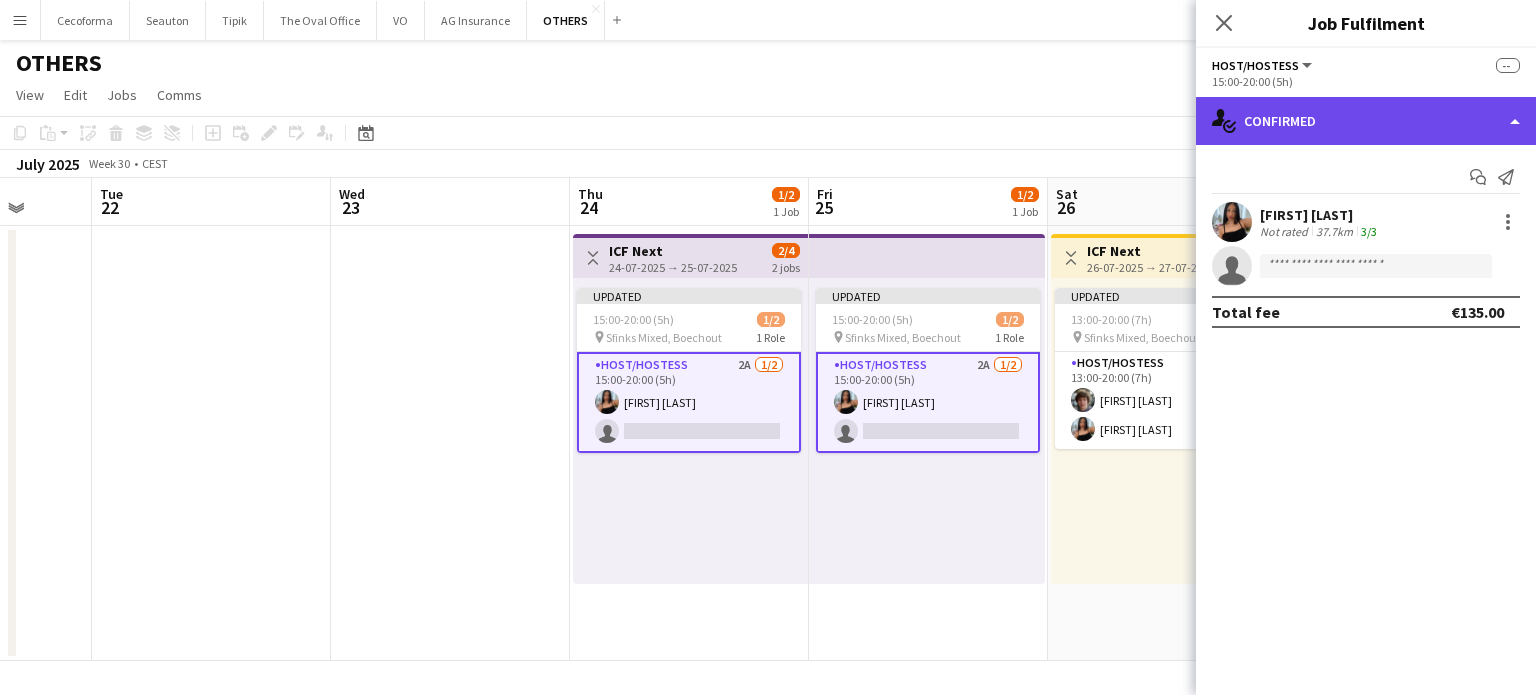 click on "single-neutral-actions-check-2
Confirmed" 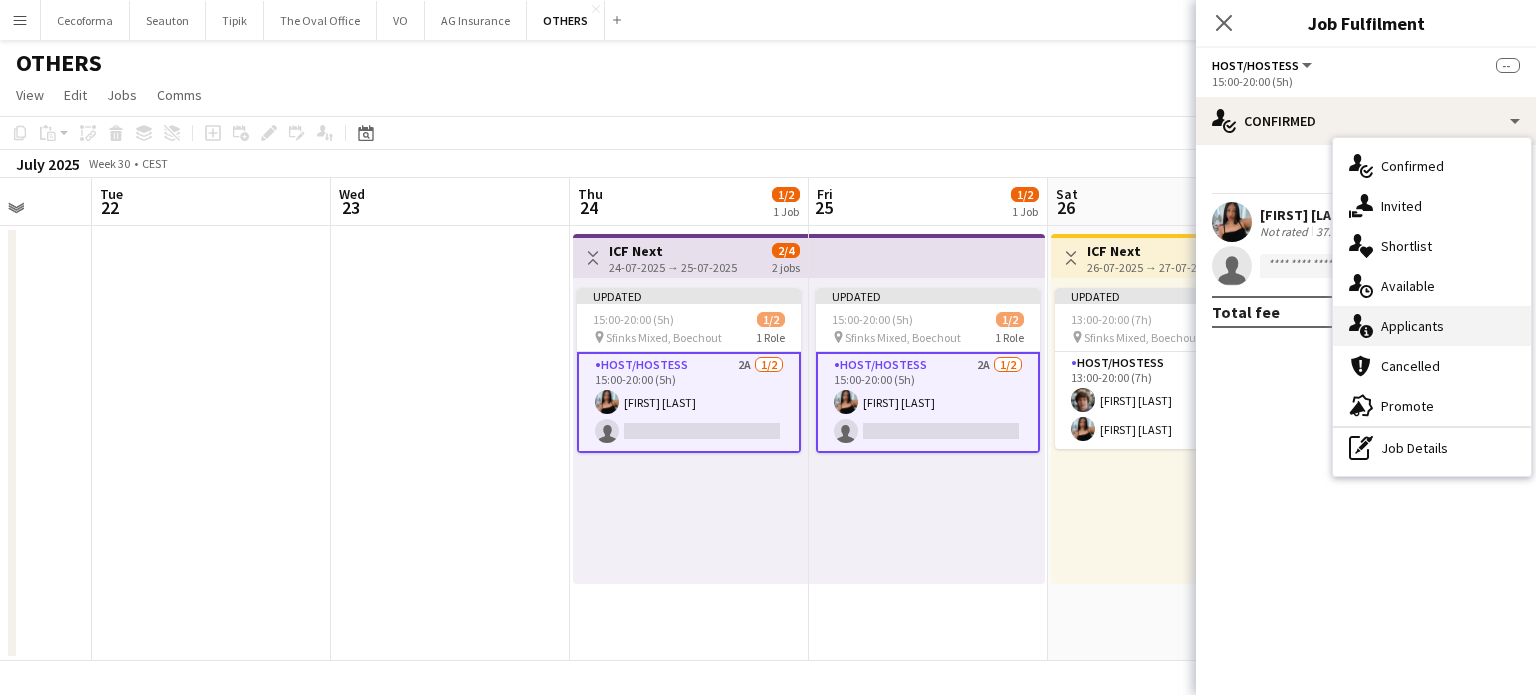 click on "single-neutral-actions-information
Applicants" at bounding box center (1432, 326) 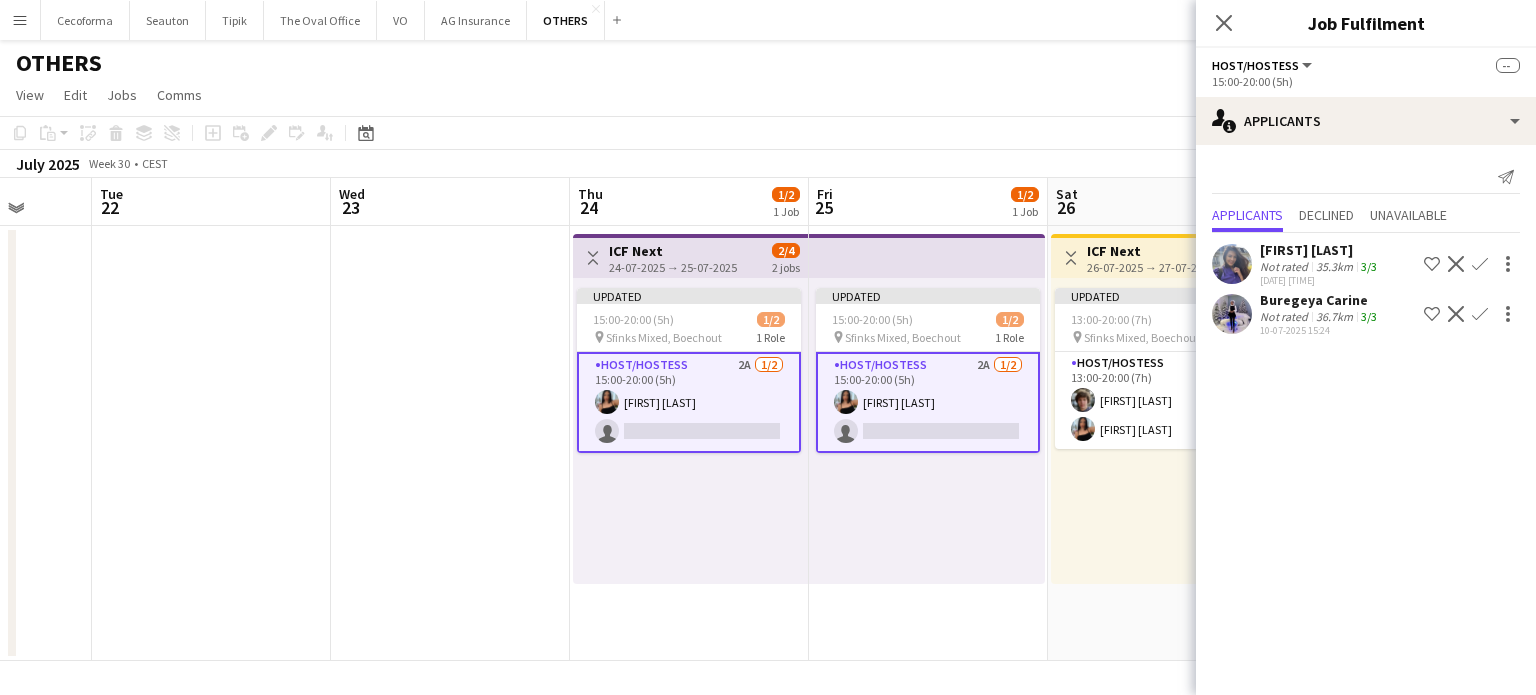 click at bounding box center (450, 443) 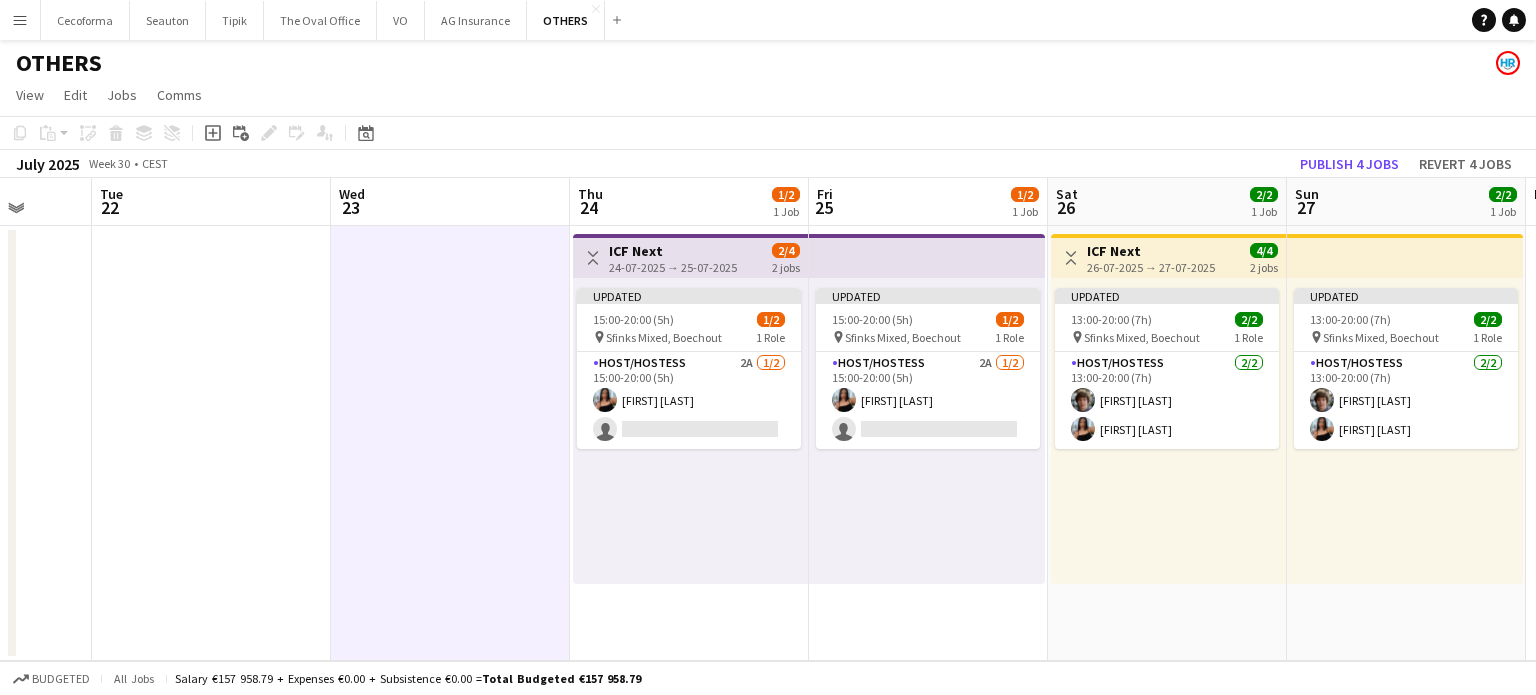 click on "[FIRST] [LAST]" at bounding box center [927, 431] 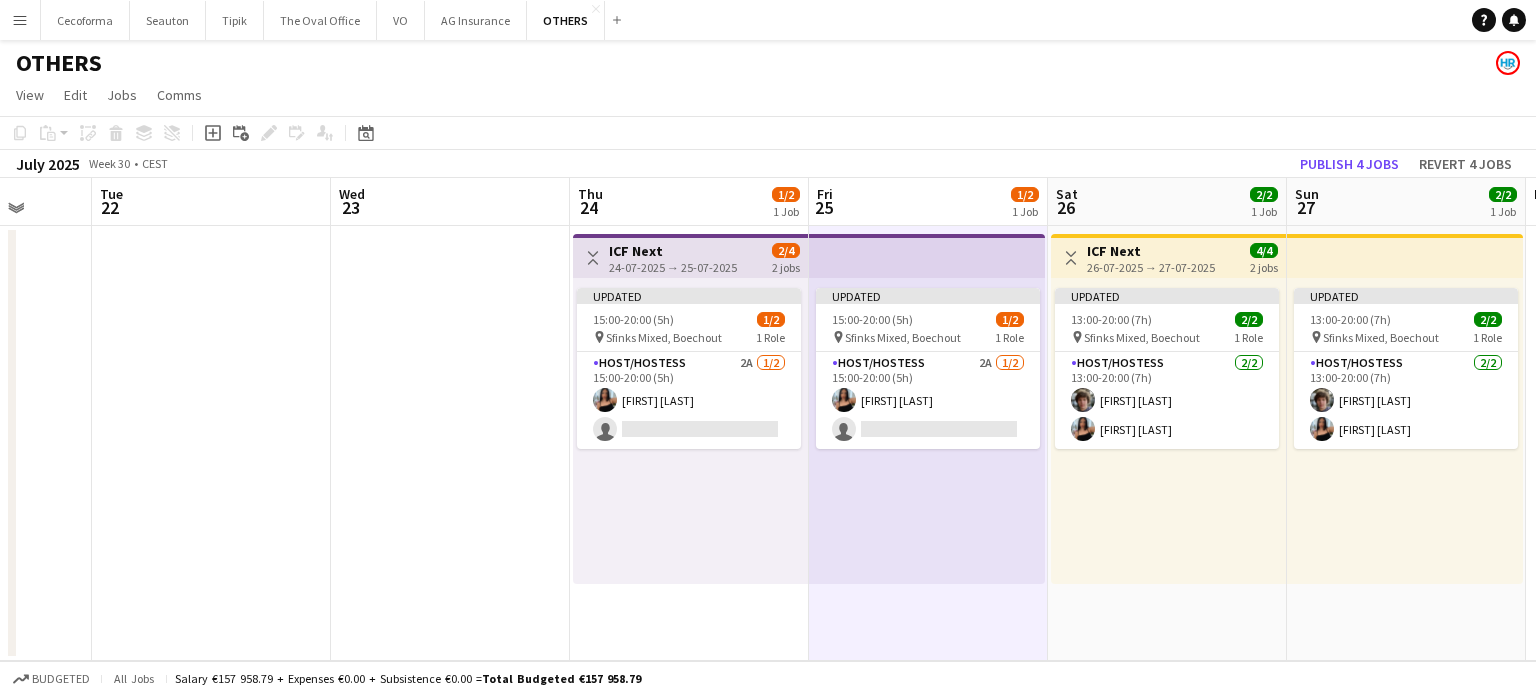 click on "24-07-2025 → 25-07-2025" at bounding box center (673, 267) 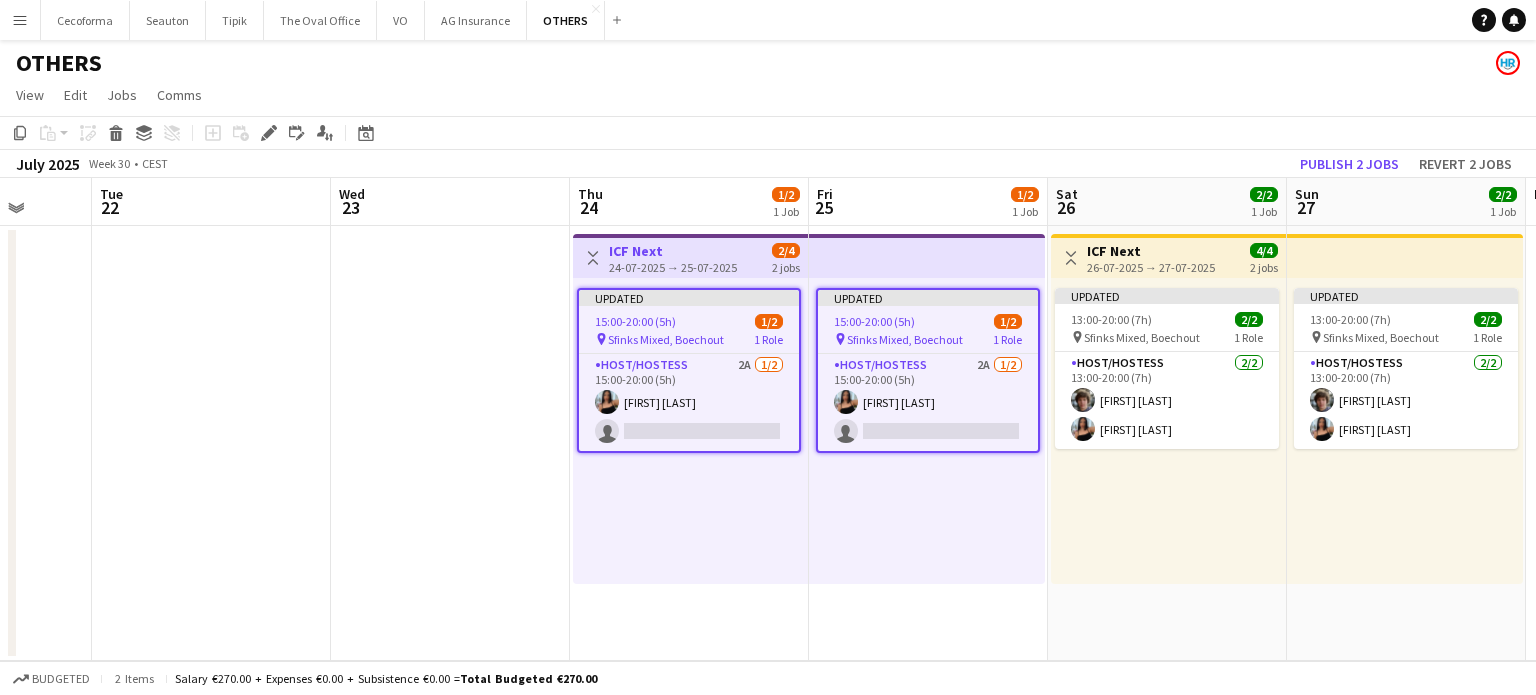 click on "[FIRST] [LAST]" at bounding box center (690, 431) 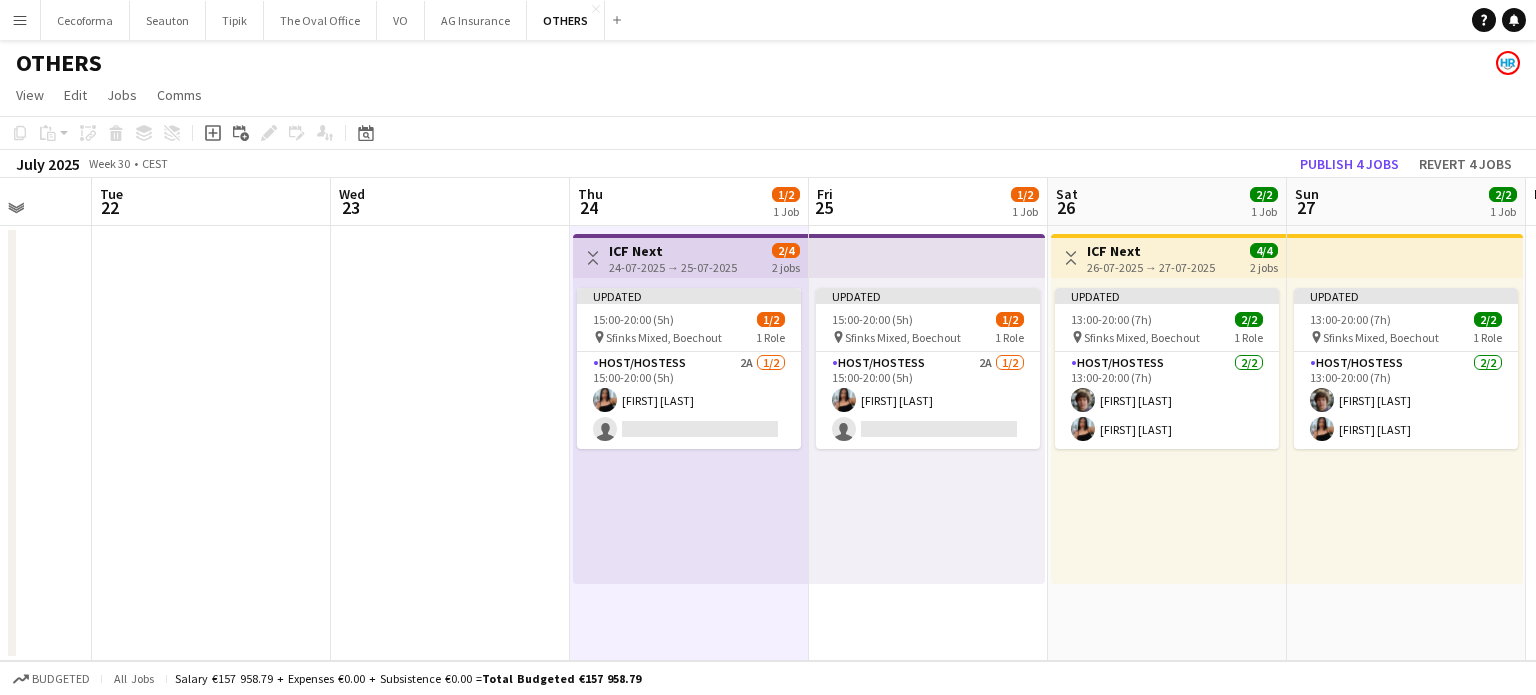 click on "Updated   [TIME]-[TIME] ([DURATION])    [NUMBER]/[NUMBER]
pin
[BRAND], [CITY]   [NUMBER] Role   Host/Hostess   [NUMBER]/[NUMBER]   [TIME]-[TIME] ([DURATION])
[FIRST] [LAST] [FIRST] [LAST]" at bounding box center [1405, 431] 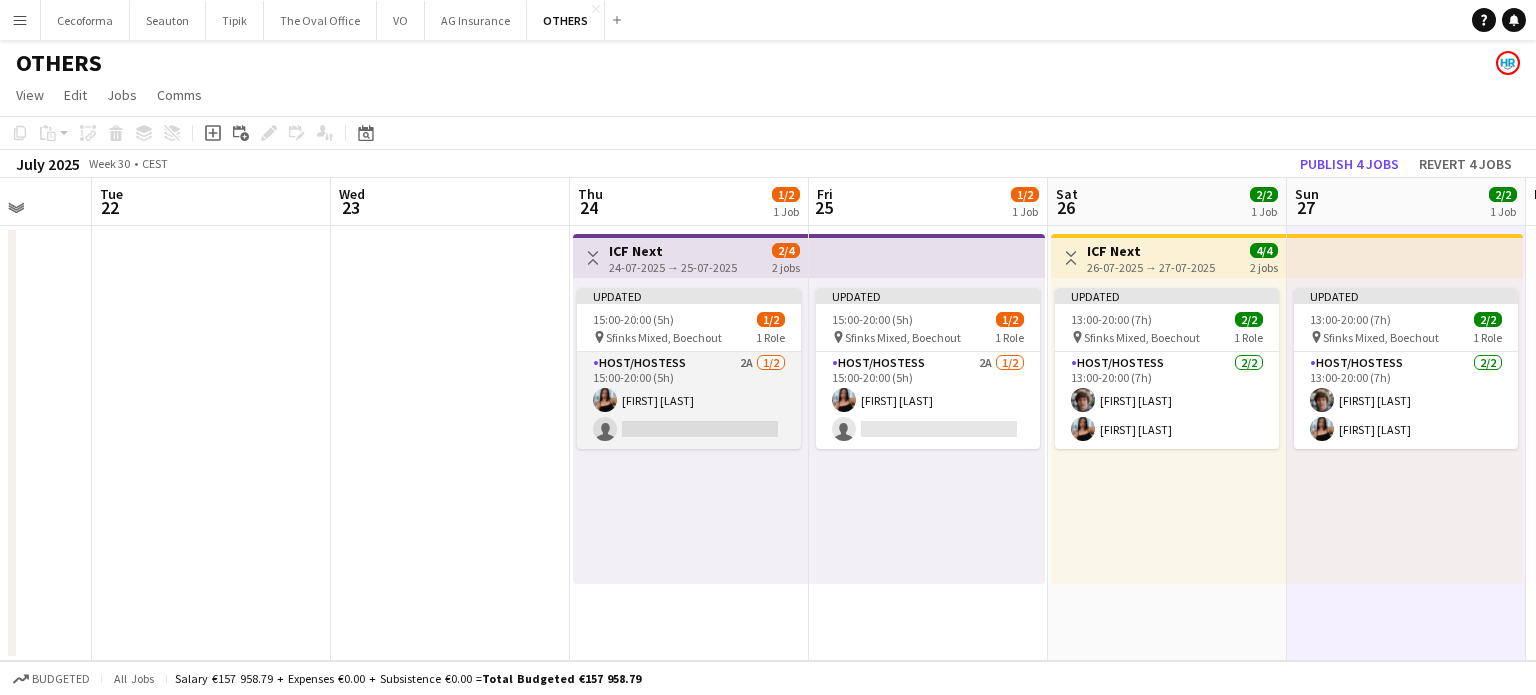 click on "[TIME]-[TIME] ([TIME])
[FIRST] [LAST]" at bounding box center (689, 400) 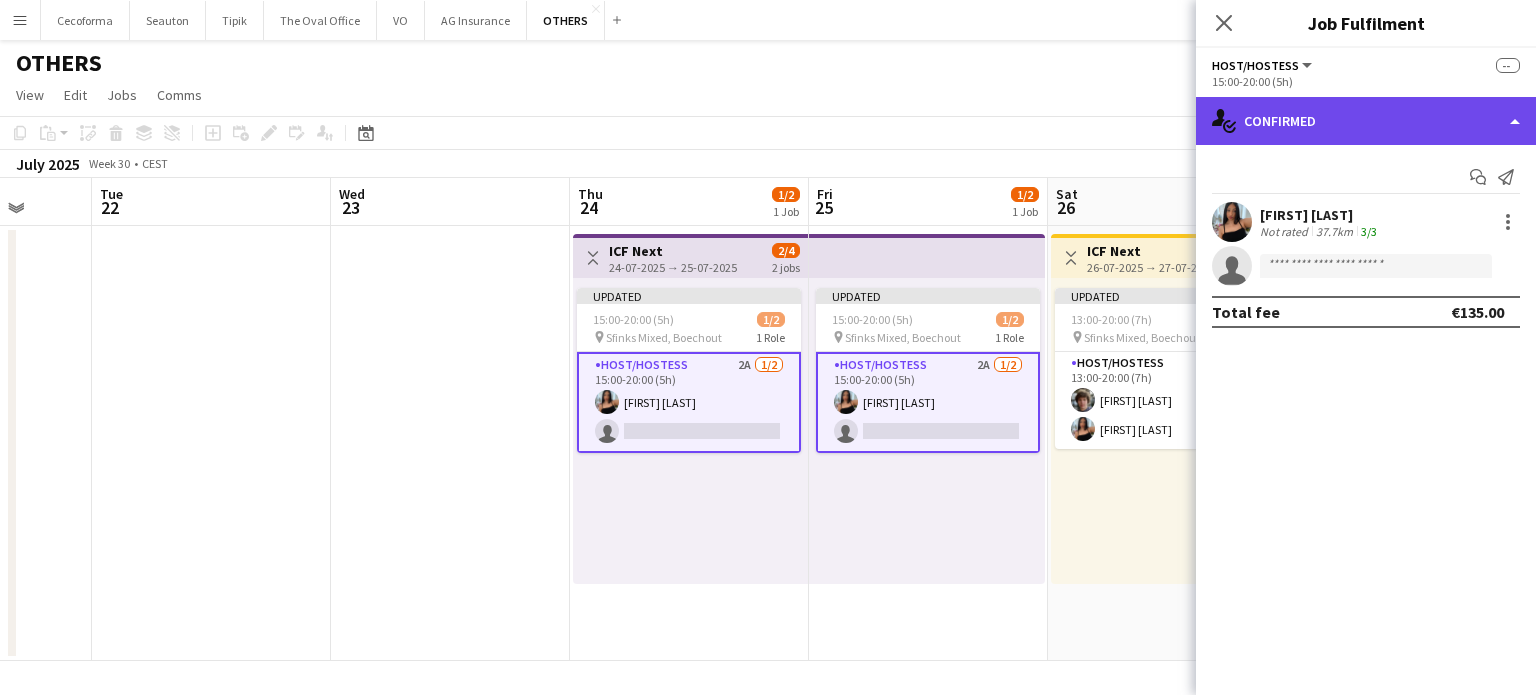 click on "single-neutral-actions-check-2
Confirmed" 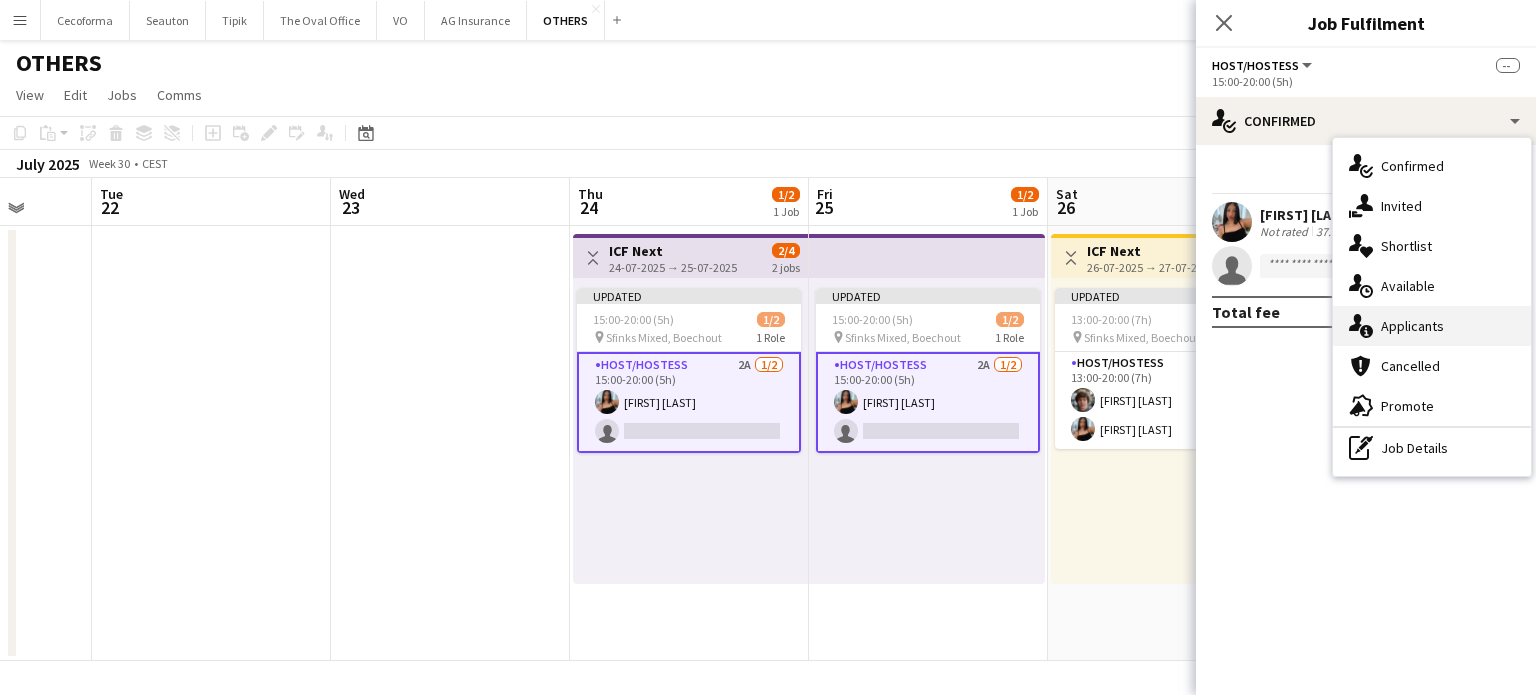 click on "single-neutral-actions-information
Applicants" at bounding box center (1432, 326) 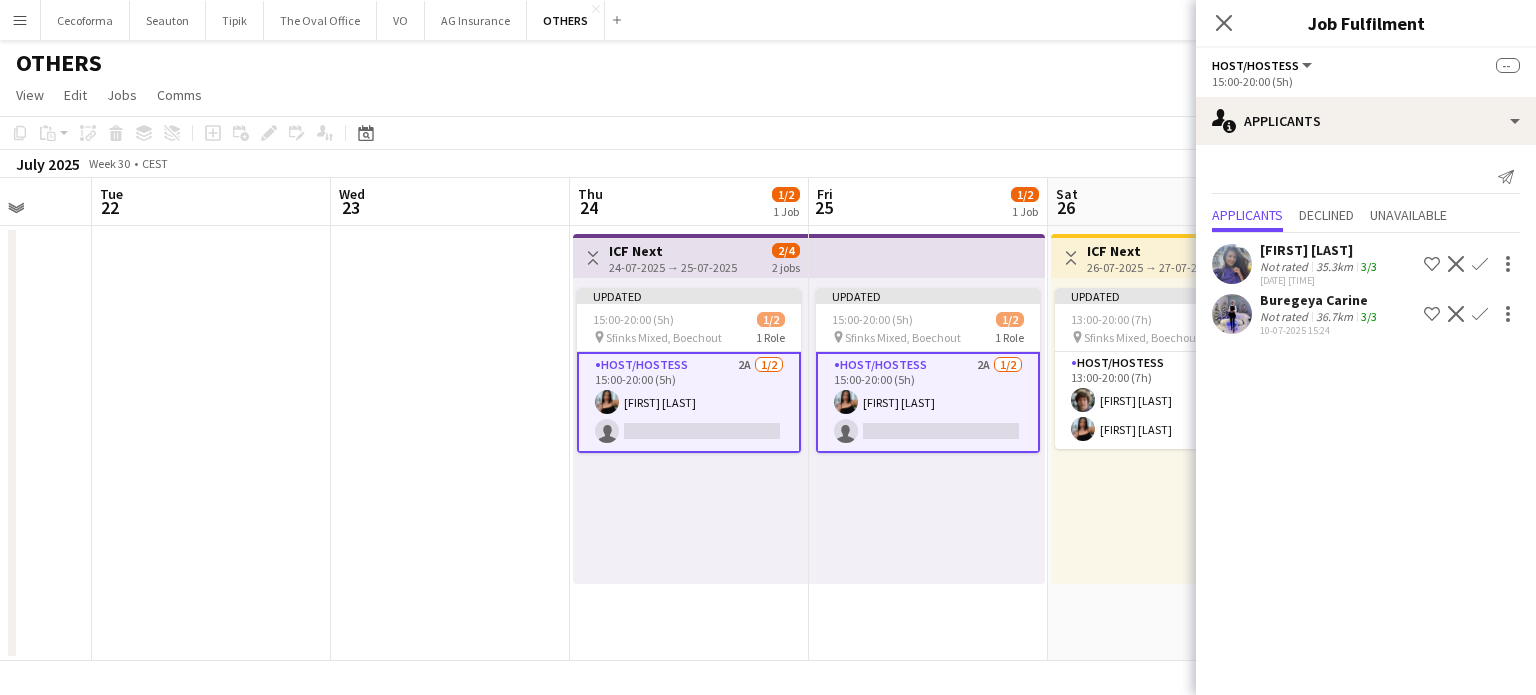 click at bounding box center (450, 443) 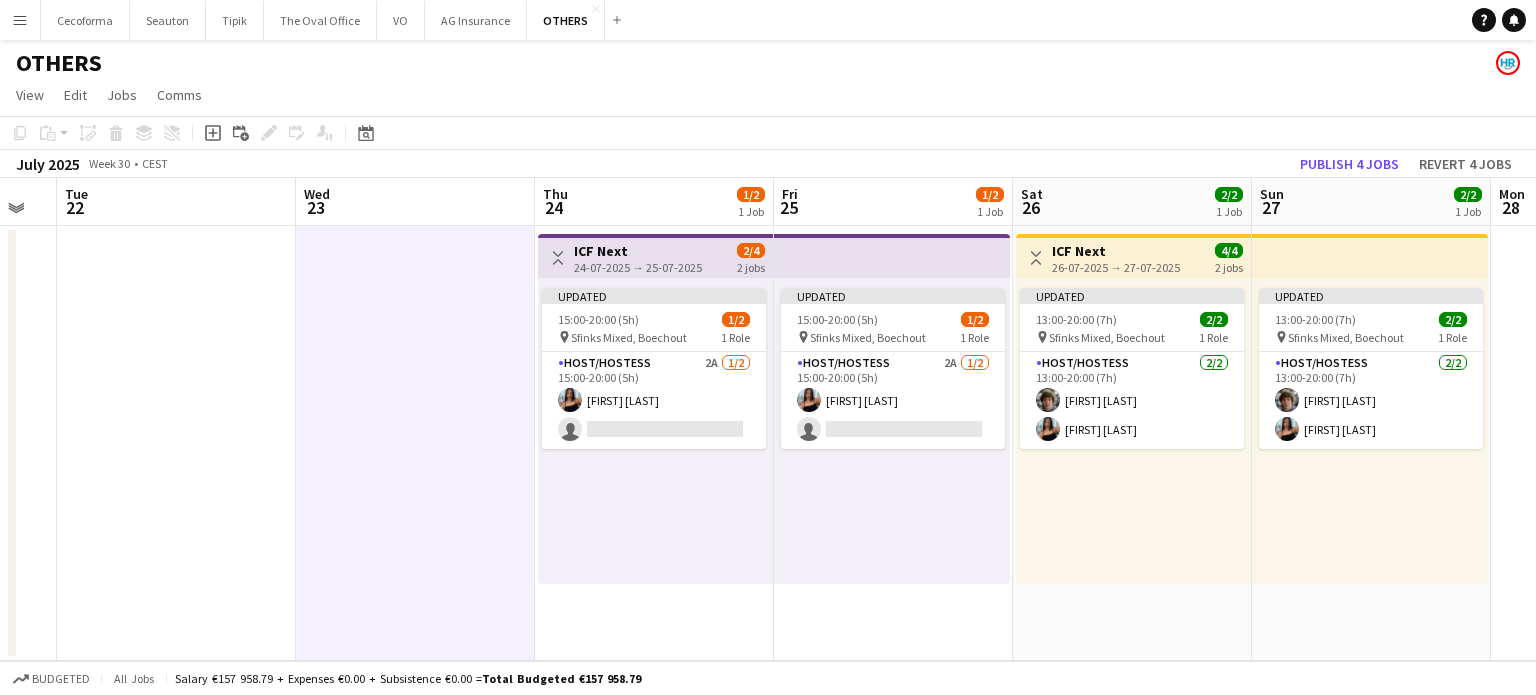 drag, startPoint x: 1052, startPoint y: 551, endPoint x: 756, endPoint y: 519, distance: 297.7247 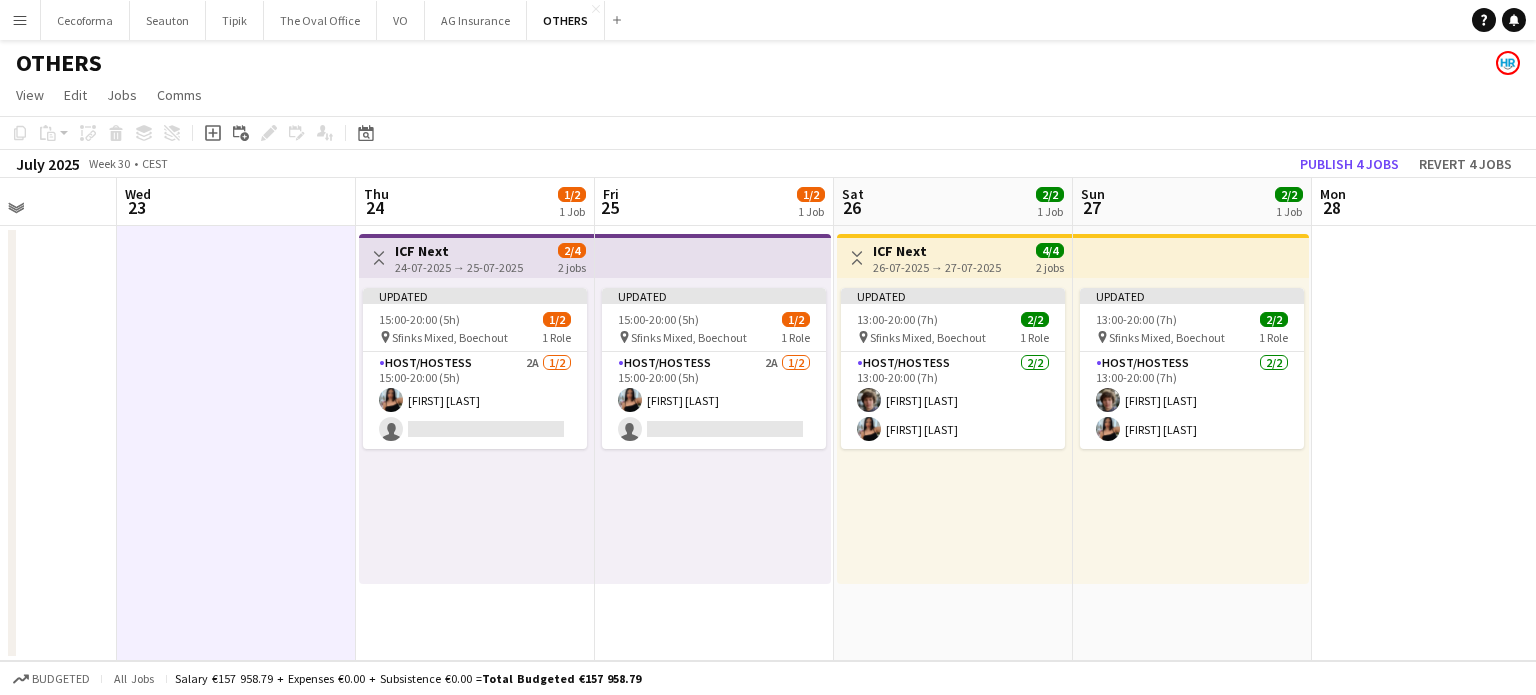 drag, startPoint x: 1263, startPoint y: 590, endPoint x: 1379, endPoint y: 590, distance: 116 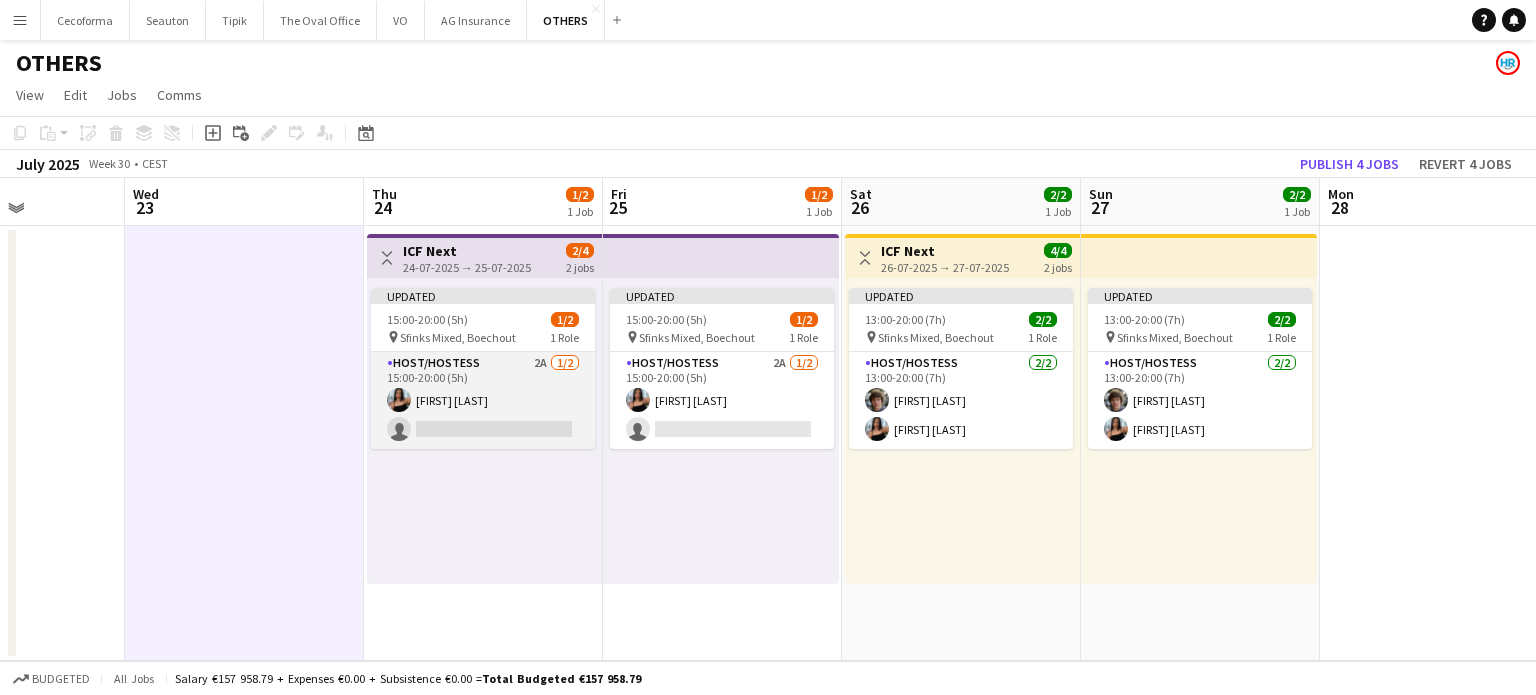 click on "[TIME]-[TIME] ([TIME])
[FIRST] [LAST]" at bounding box center [483, 400] 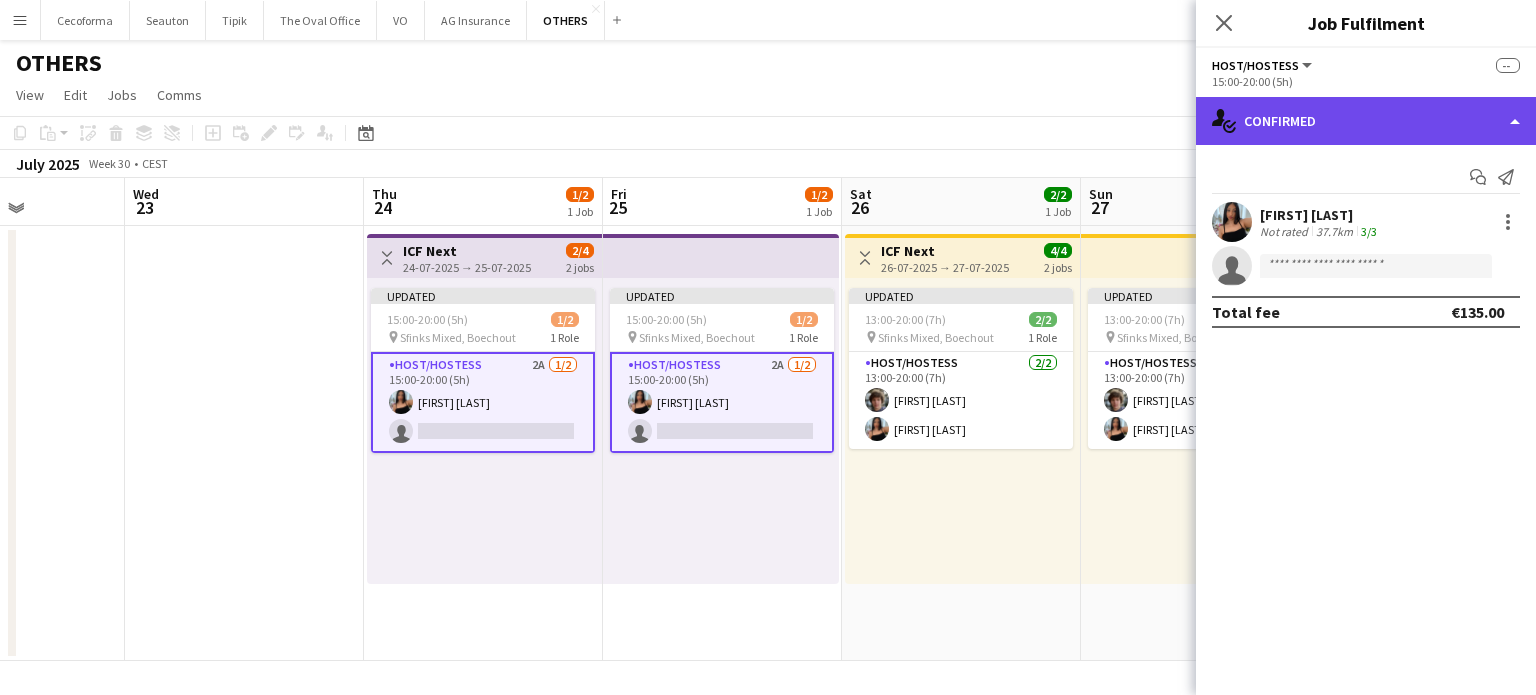 click on "single-neutral-actions-check-2
Confirmed" 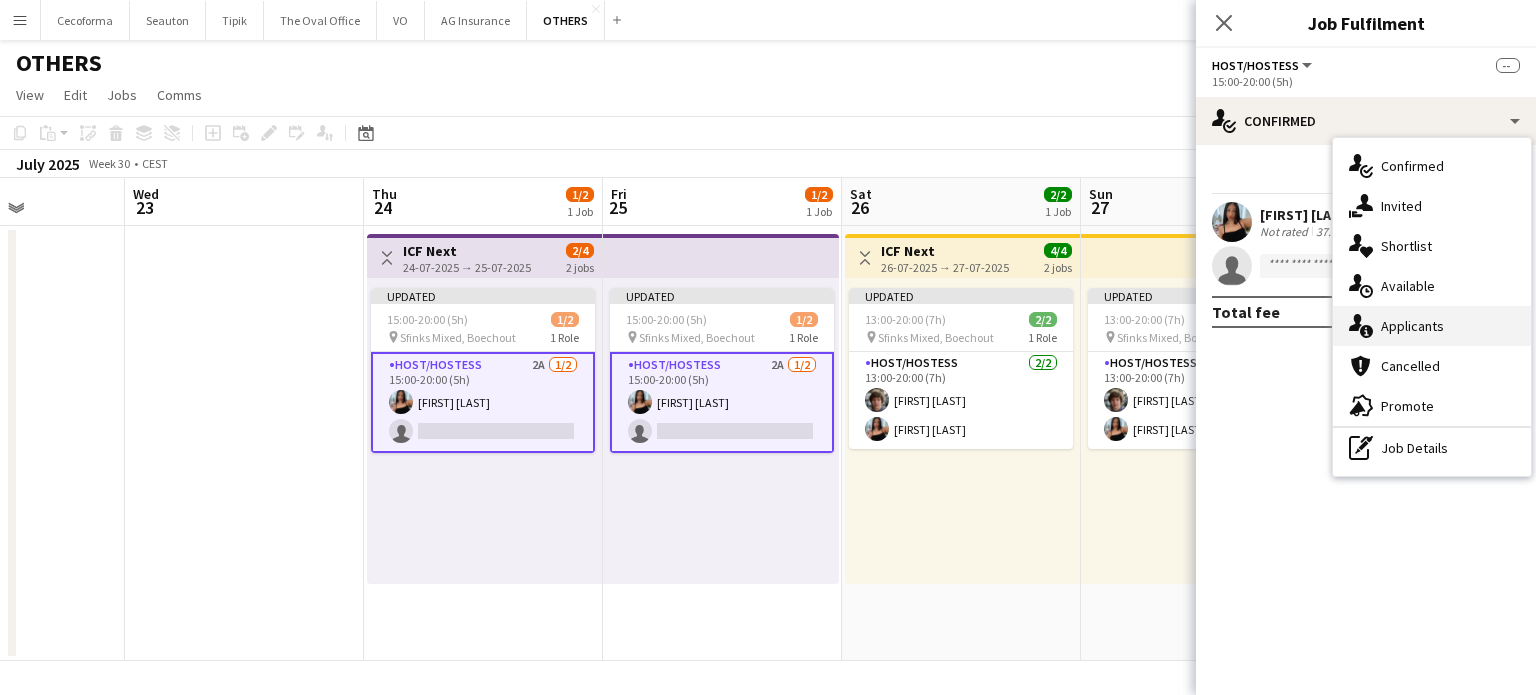 click on "single-neutral-actions-information
Applicants" at bounding box center (1432, 326) 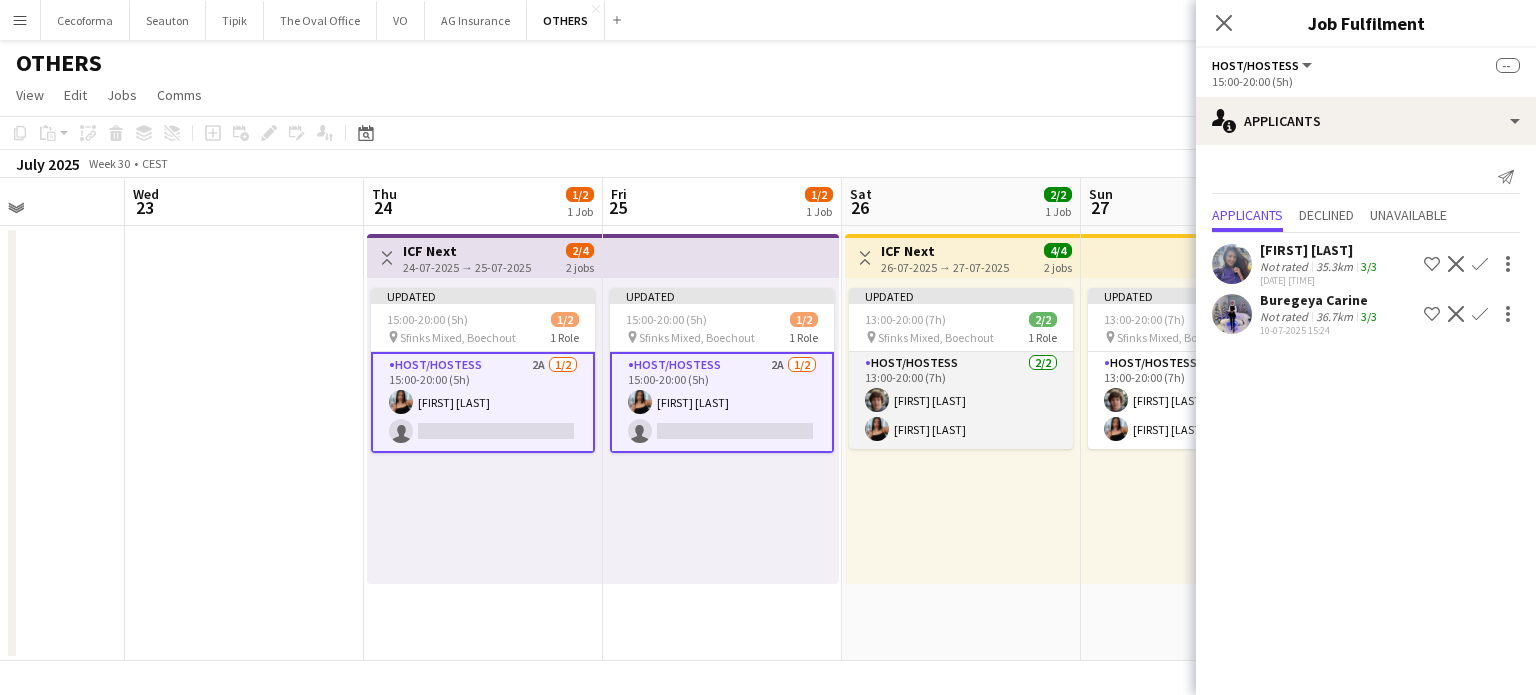 click on "Host/Hostess   2/2   [TIME] ([DURATION])
[FIRST] [LAST] [FIRST] [LAST]" at bounding box center [961, 400] 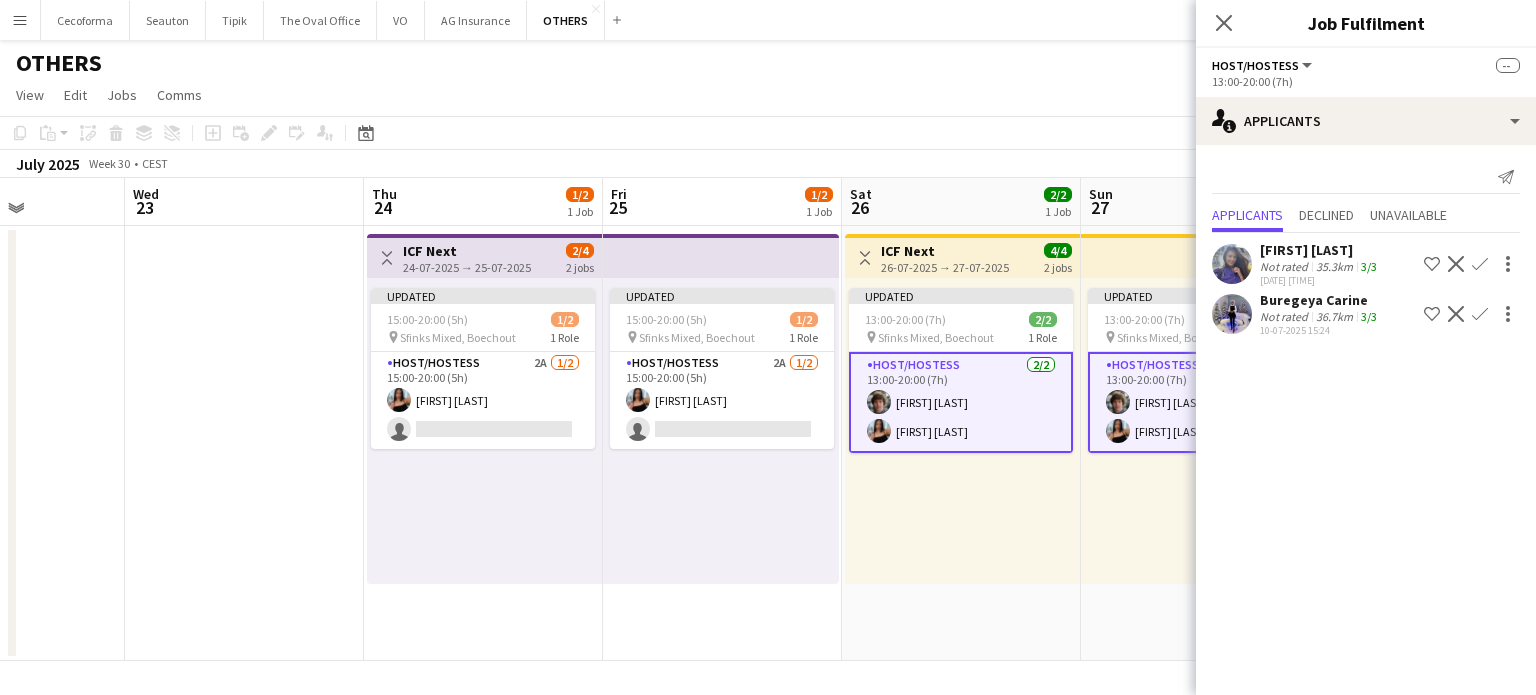 click on "[FIRST] [LAST]" at bounding box center (722, 443) 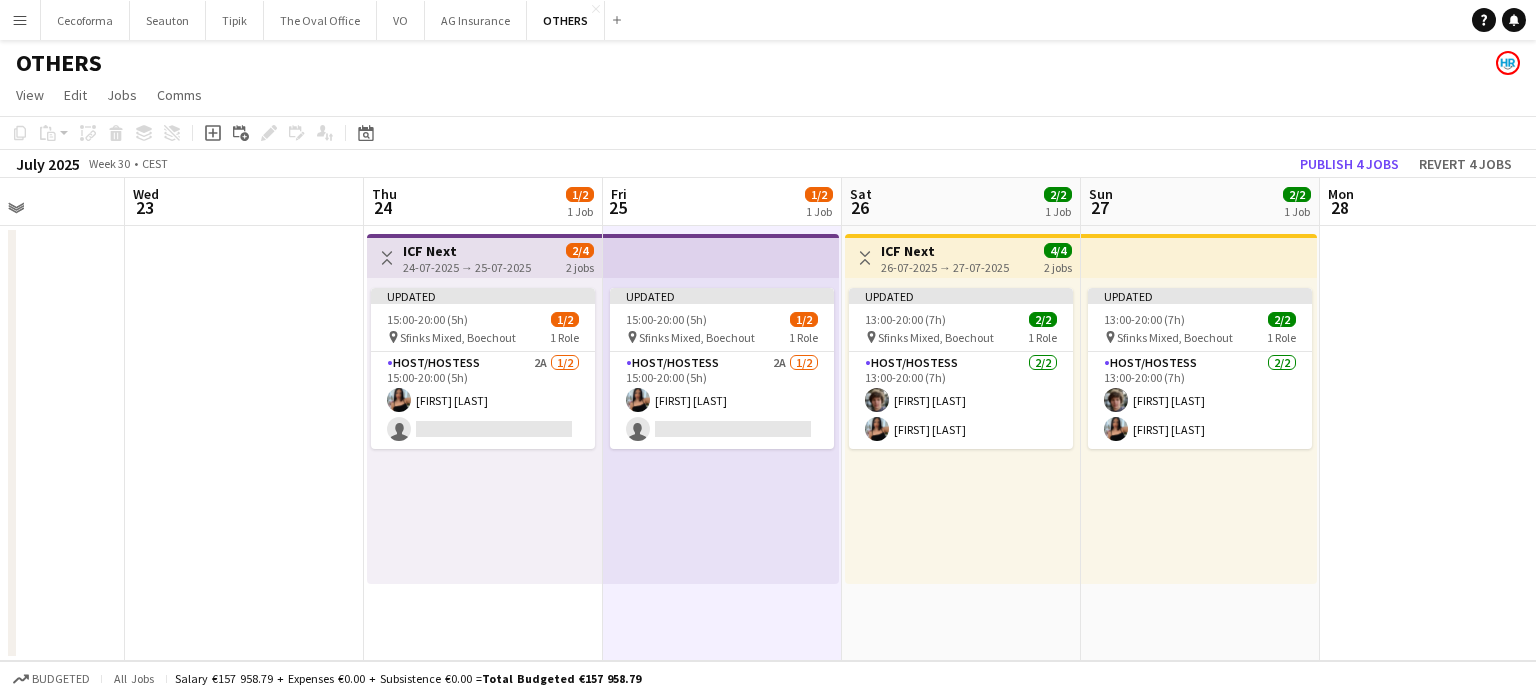 click at bounding box center (244, 443) 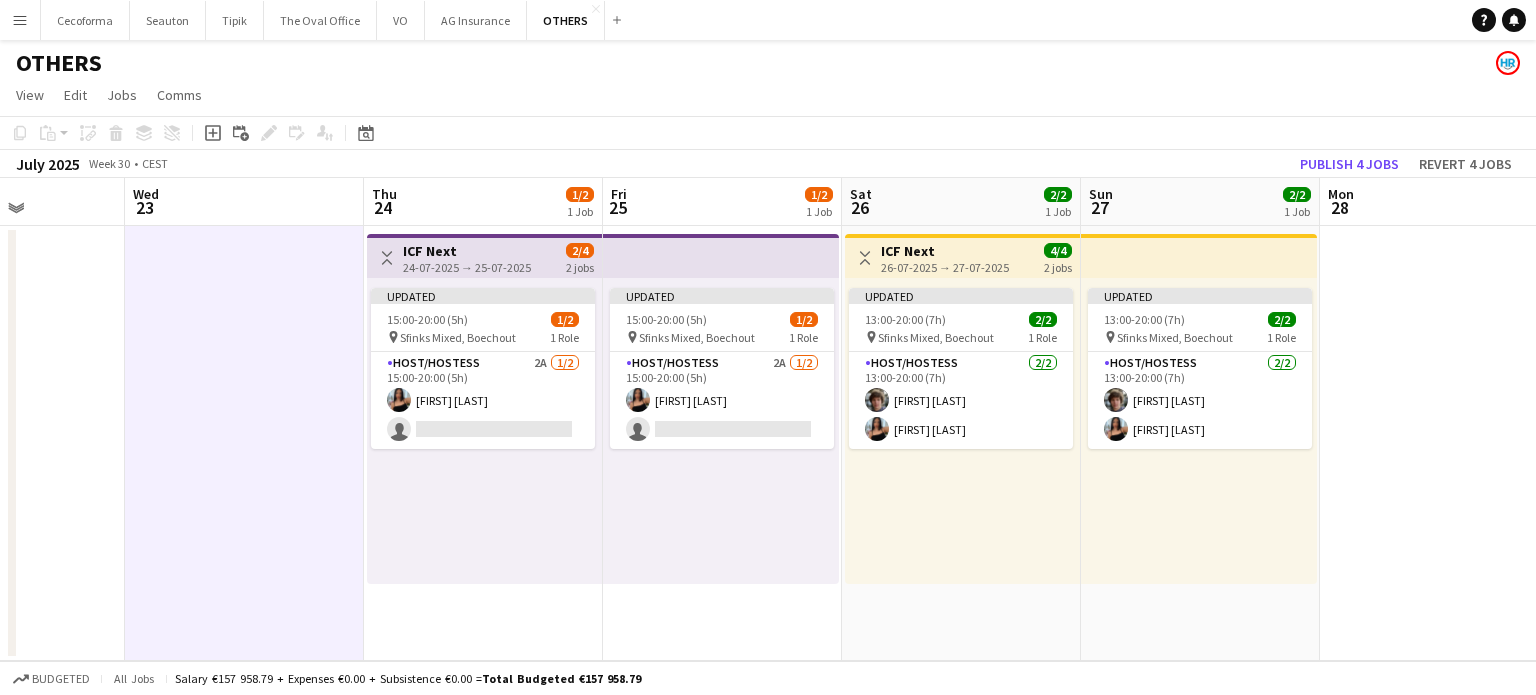 scroll, scrollTop: 0, scrollLeft: 592, axis: horizontal 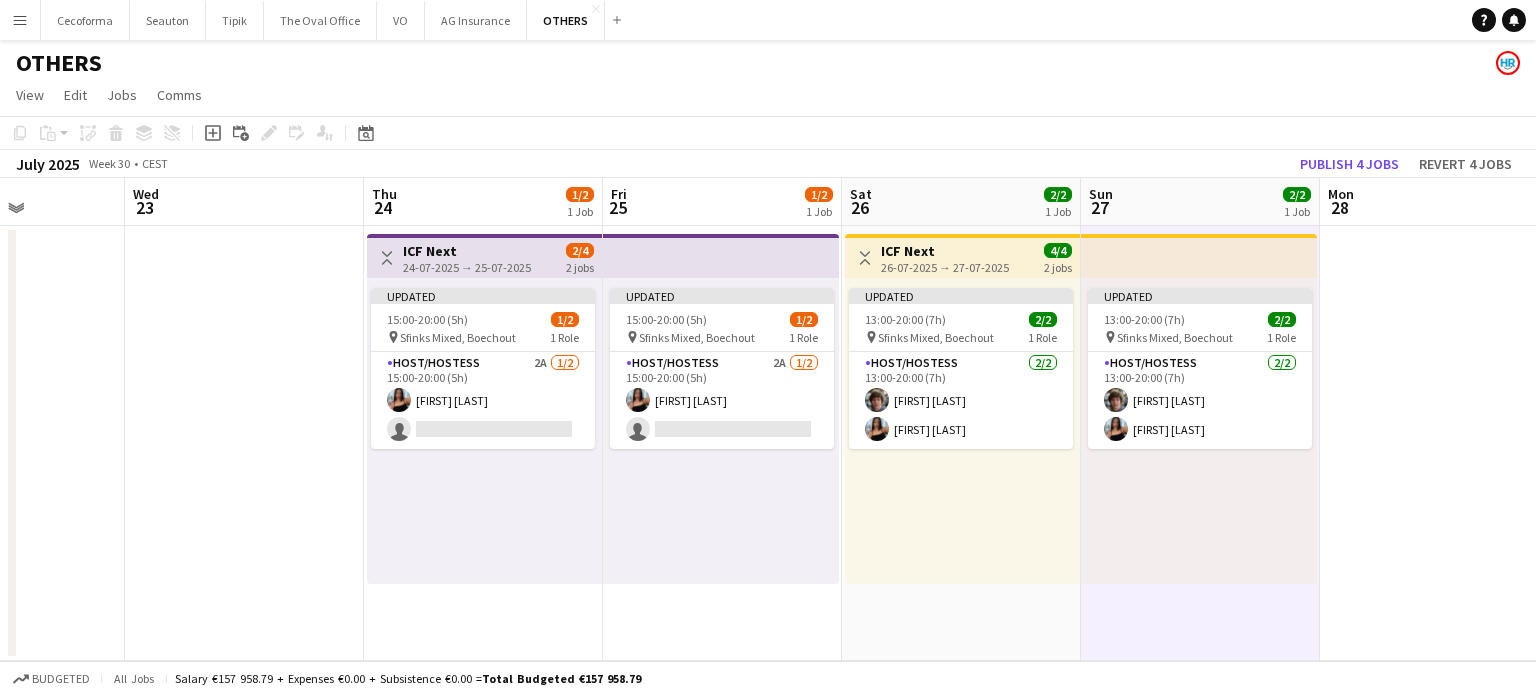 click at bounding box center [244, 443] 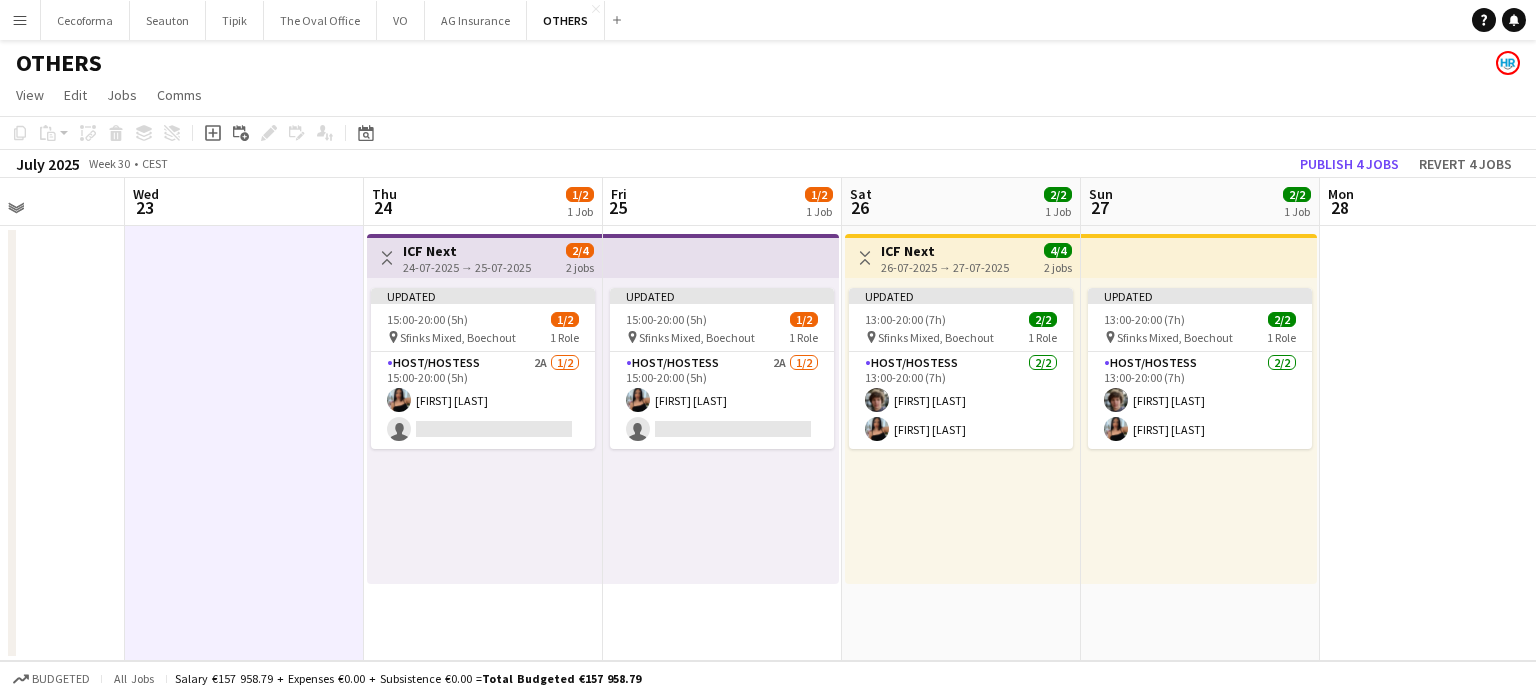 click on "Menu" at bounding box center [20, 20] 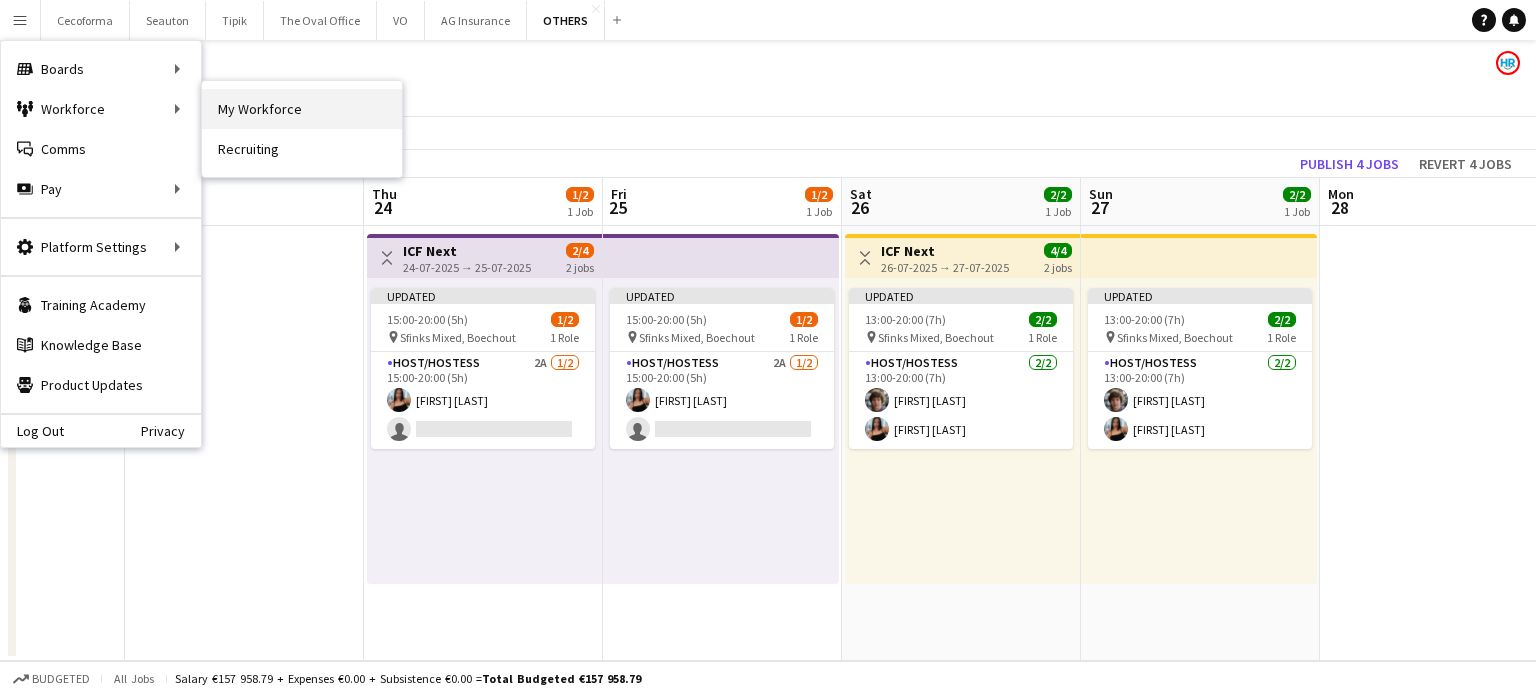 click on "My Workforce" at bounding box center [302, 109] 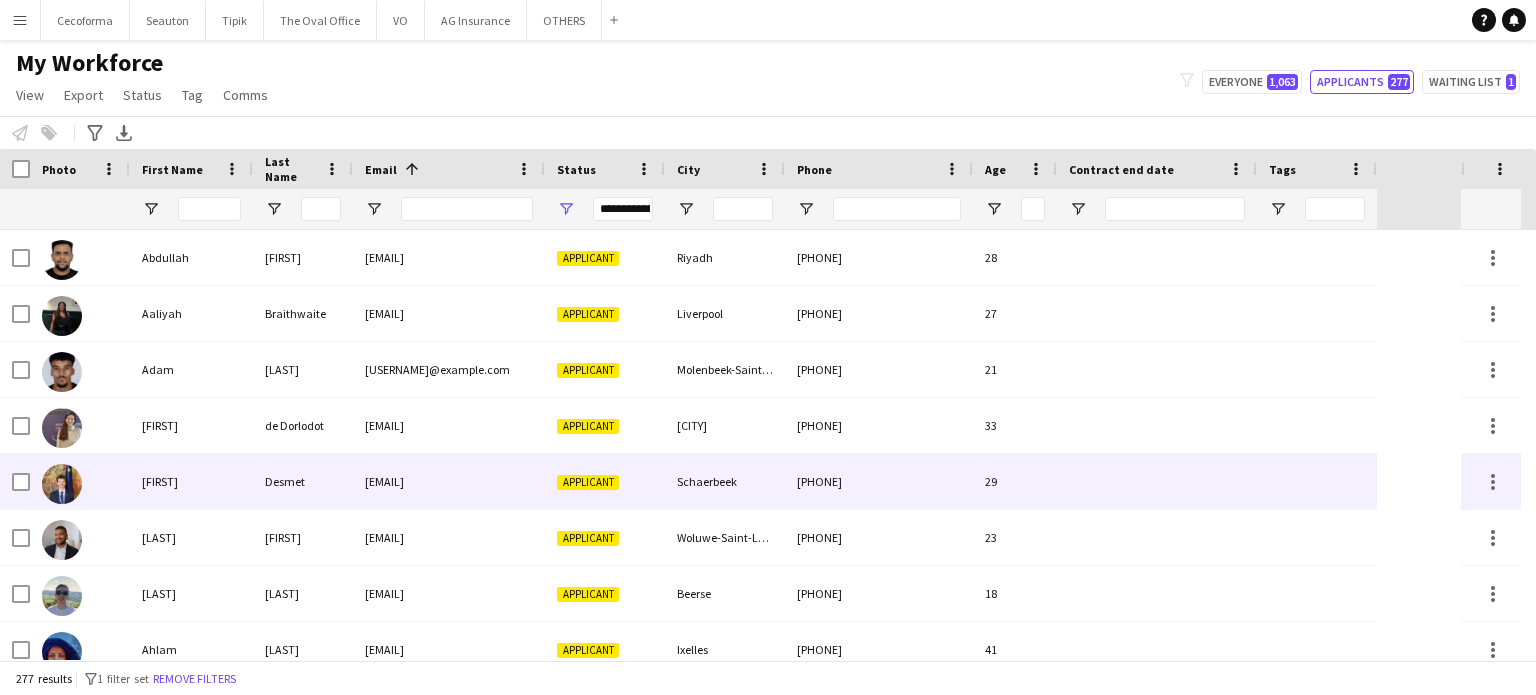 scroll, scrollTop: 257, scrollLeft: 0, axis: vertical 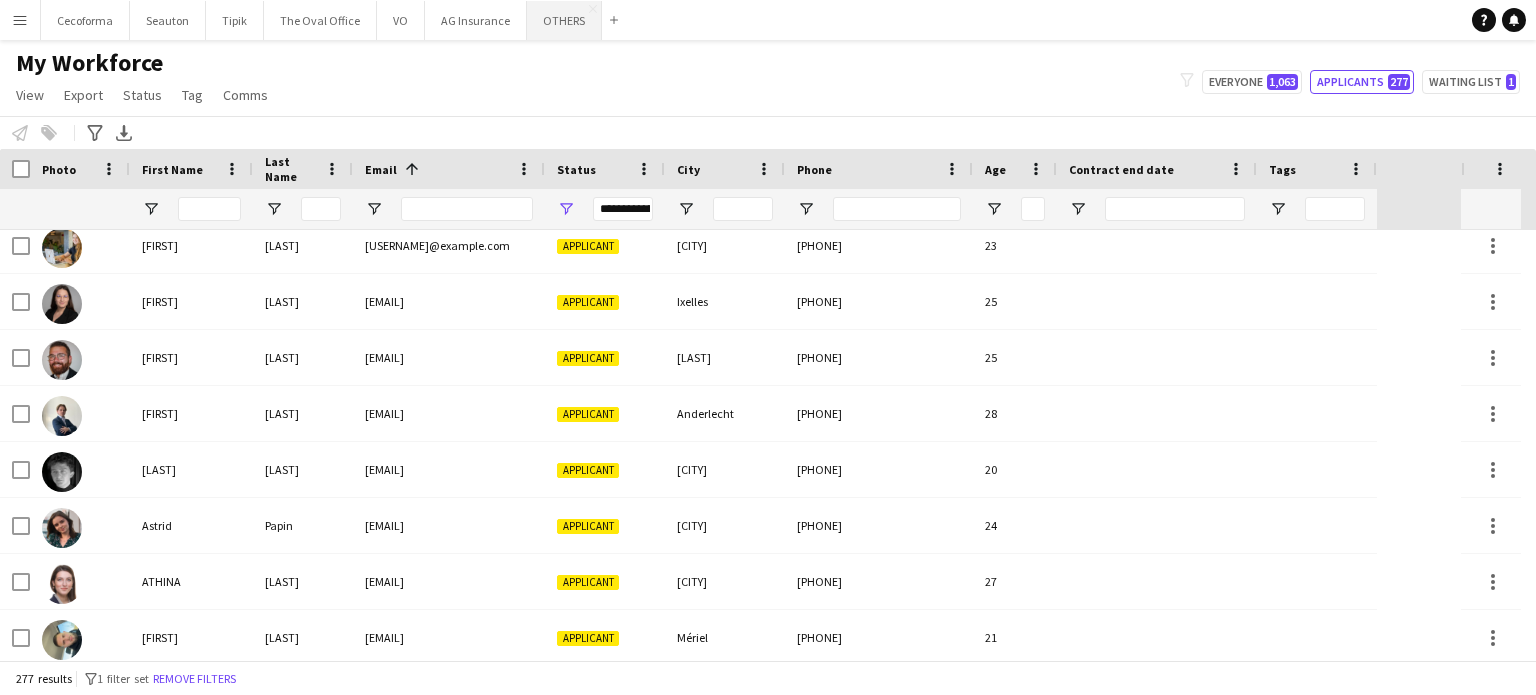 click on "OTHERS
Close" at bounding box center (564, 20) 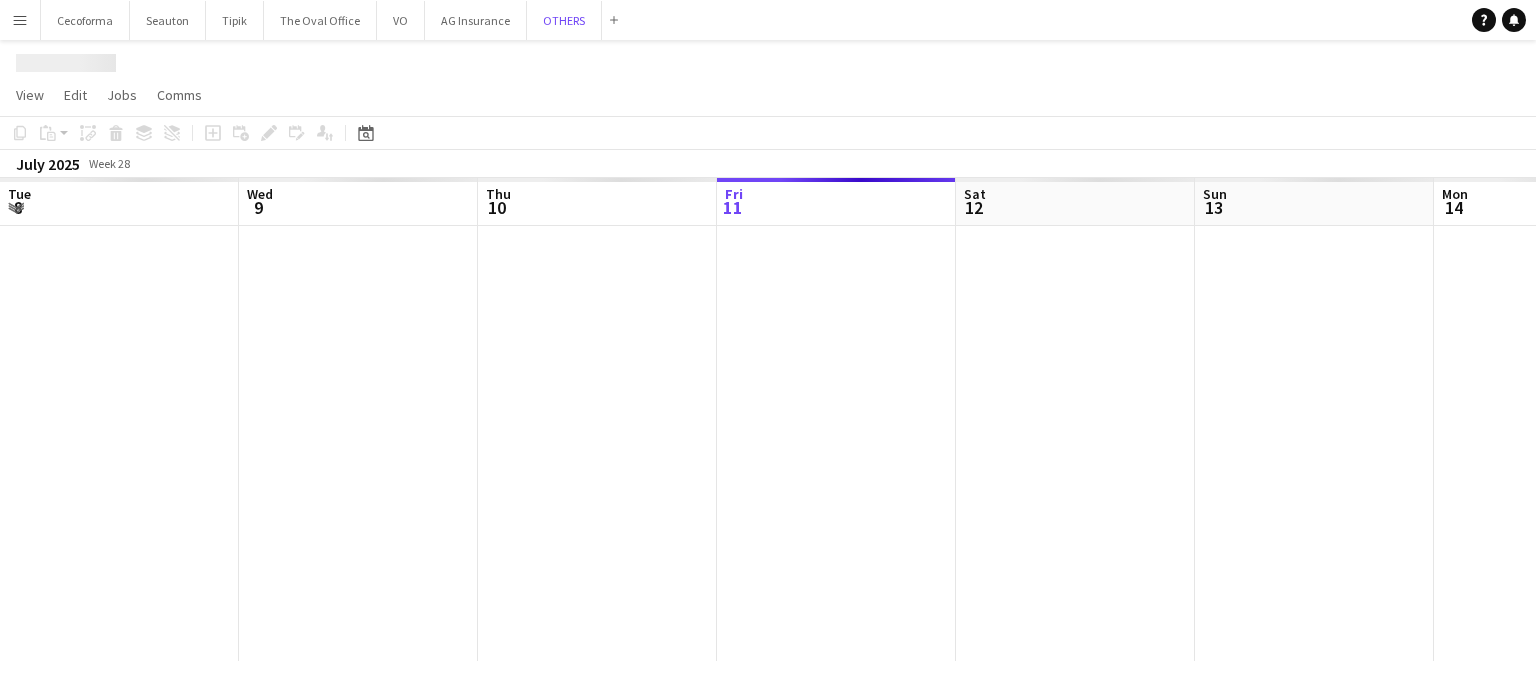 scroll, scrollTop: 0, scrollLeft: 478, axis: horizontal 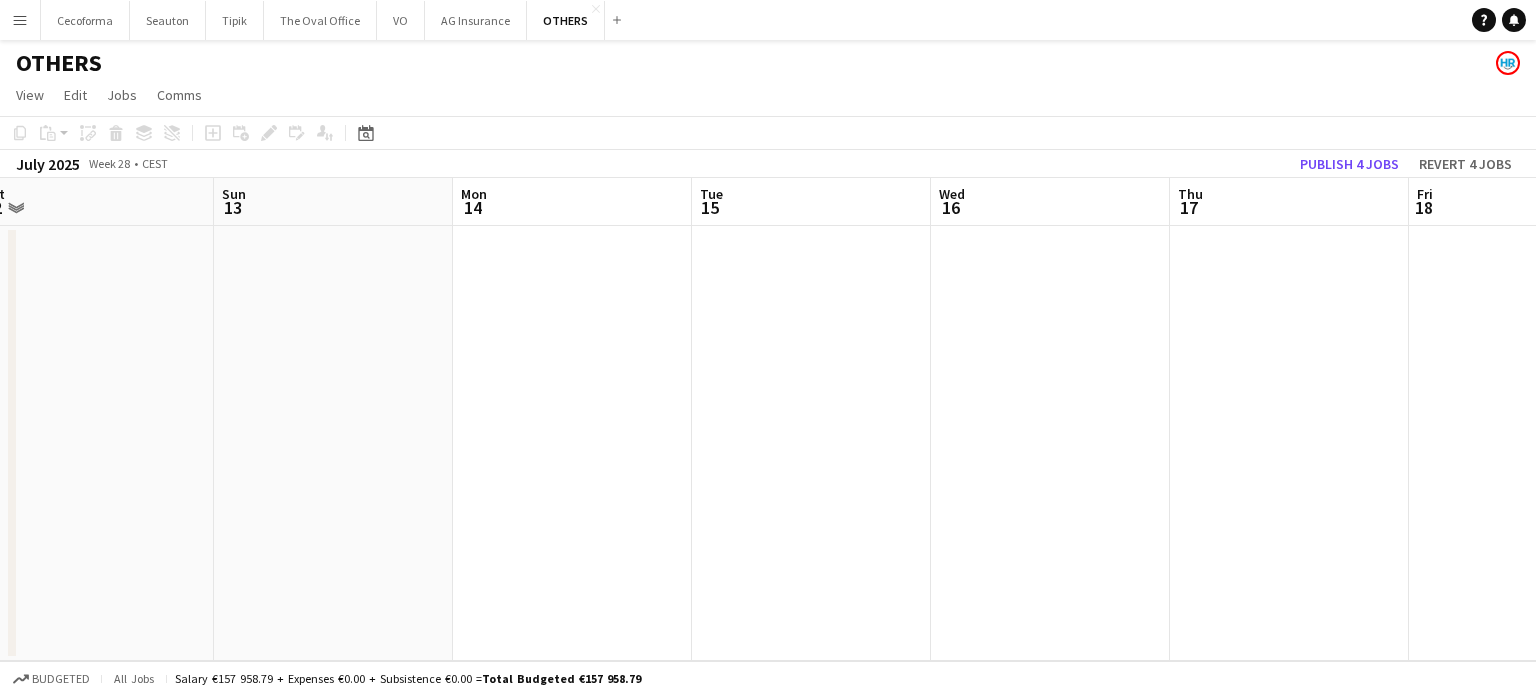 drag, startPoint x: 1120, startPoint y: 482, endPoint x: 540, endPoint y: 399, distance: 585.9087 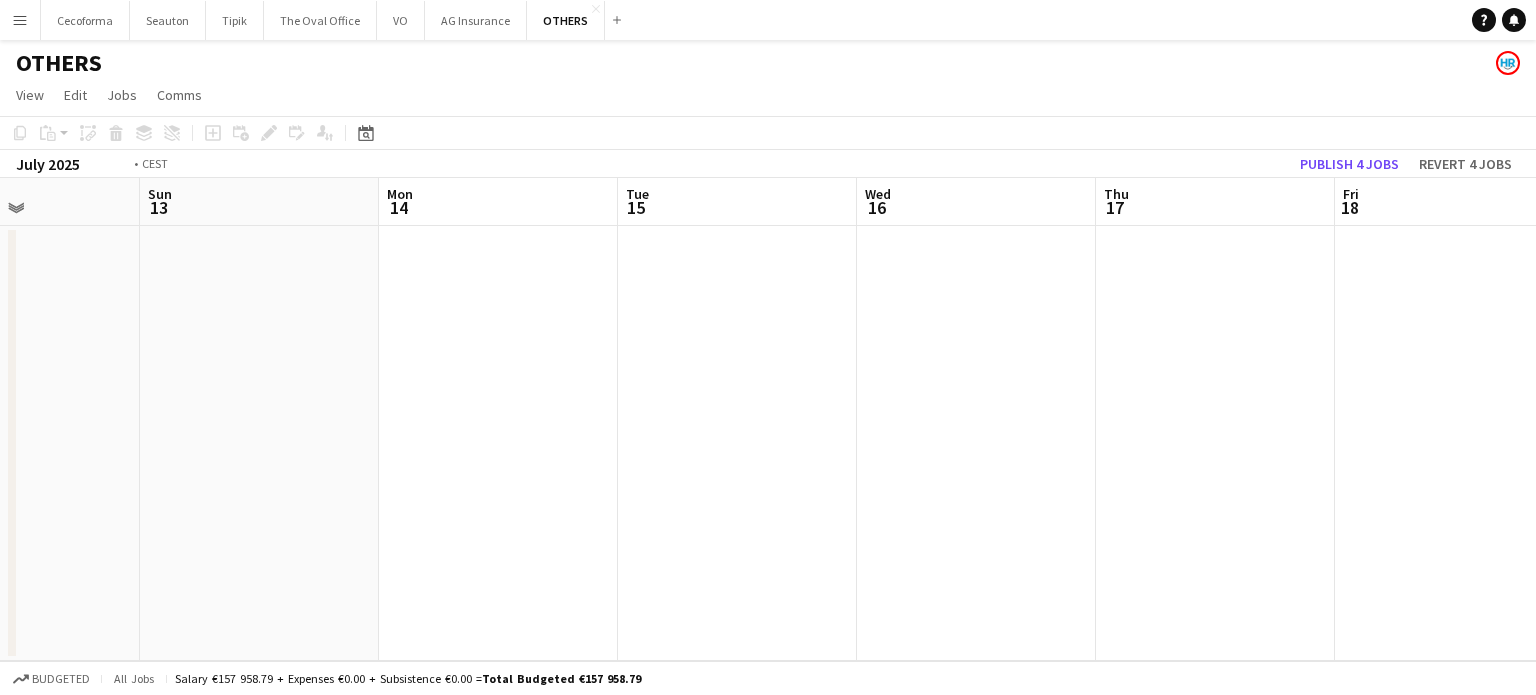 click on "Thu   10   Fri   11   Sat   12   Sun   13   Mon   14   Tue   15   Wed   16   Thu   17   Fri   18   Sat   19   Sun   20   Mon   21" at bounding box center [768, 419] 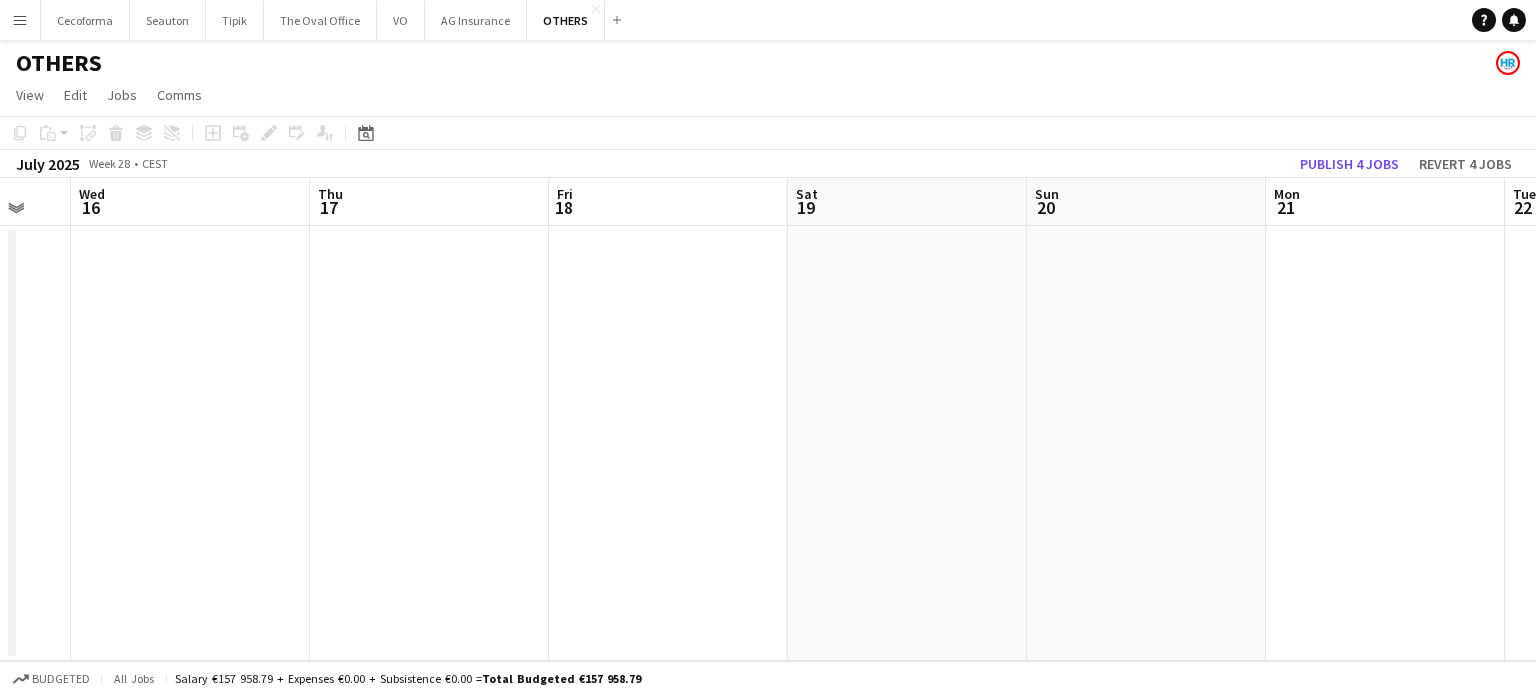 click on "Sat   12   Sun   13   Mon   14   Tue   15   Wed   16   Thu   17   Fri   18   Sat   19   Sun   20   Mon   21   Tue   22   Wed   23" at bounding box center [768, 419] 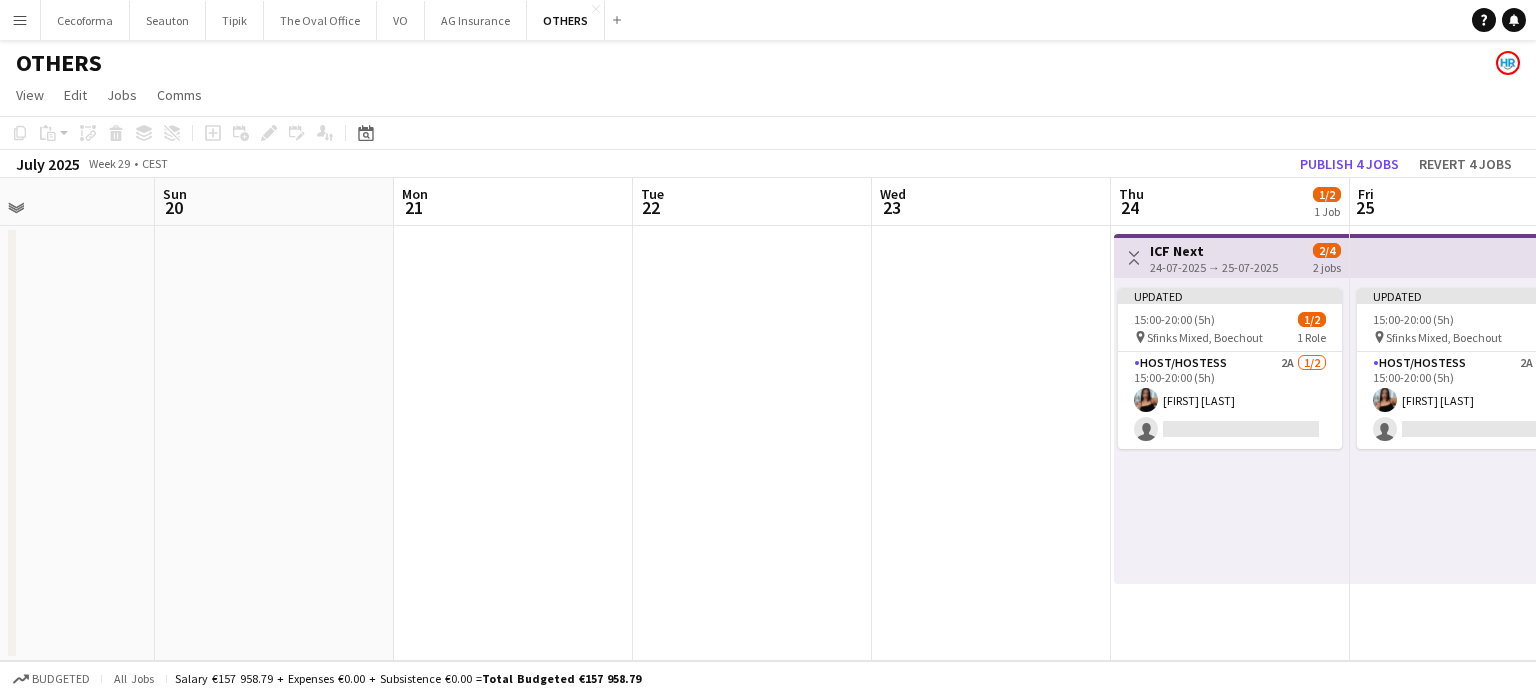 drag, startPoint x: 442, startPoint y: 497, endPoint x: 111, endPoint y: 416, distance: 340.76678 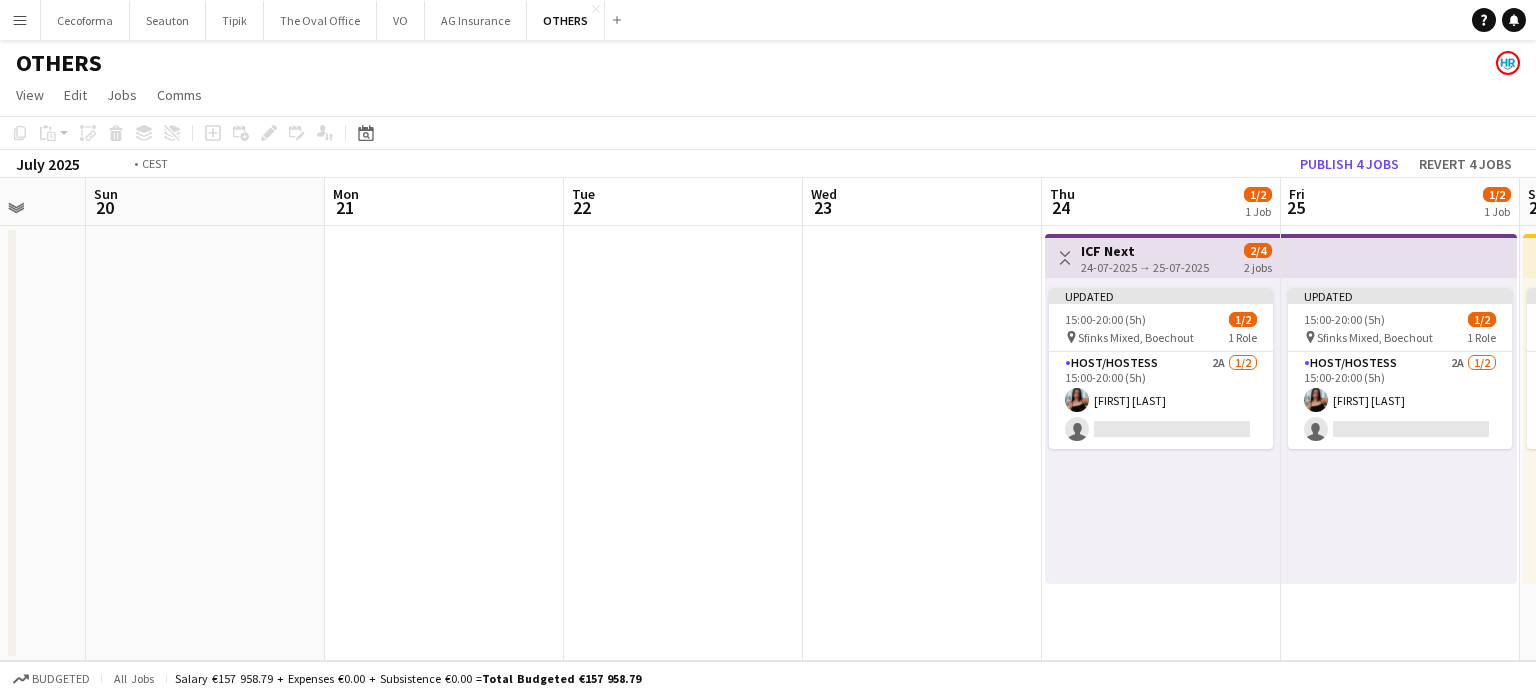 scroll, scrollTop: 0, scrollLeft: 933, axis: horizontal 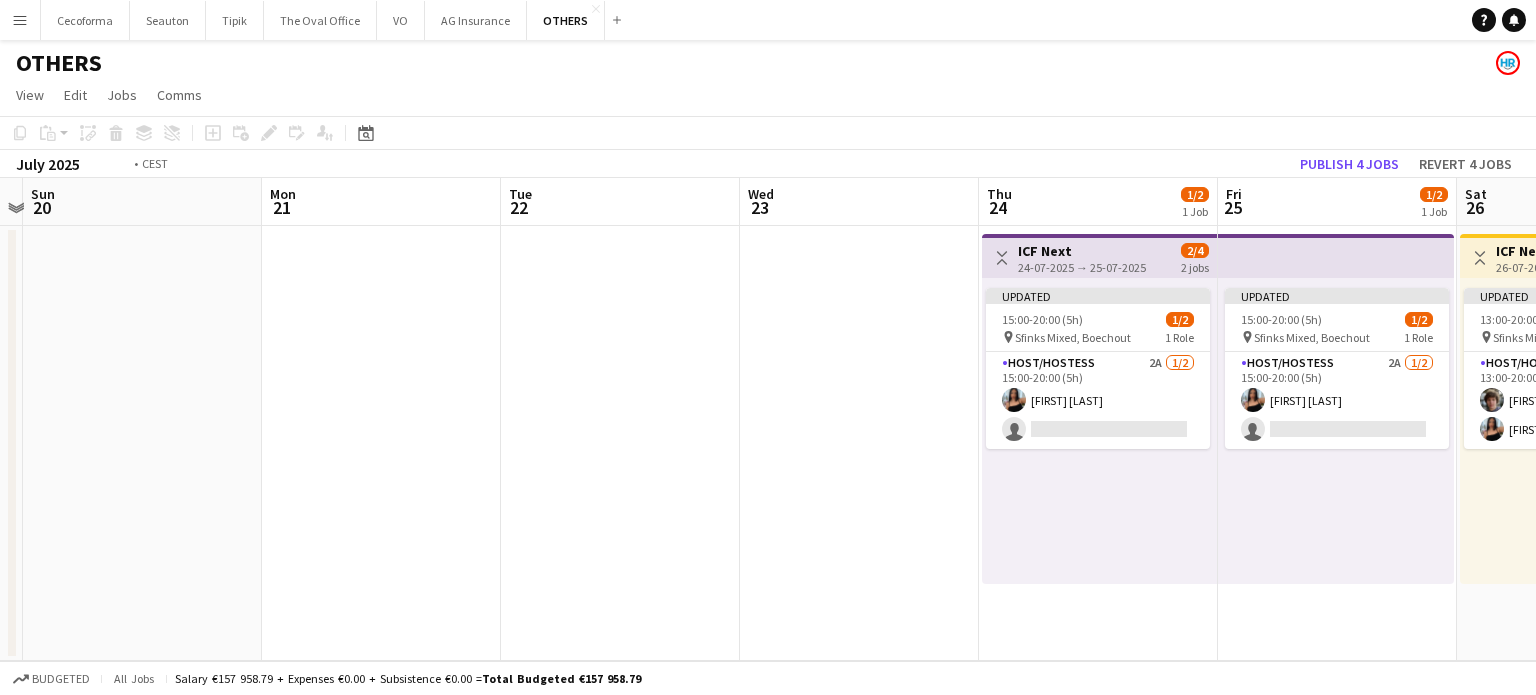 drag, startPoint x: 541, startPoint y: 503, endPoint x: 0, endPoint y: 461, distance: 542.62787 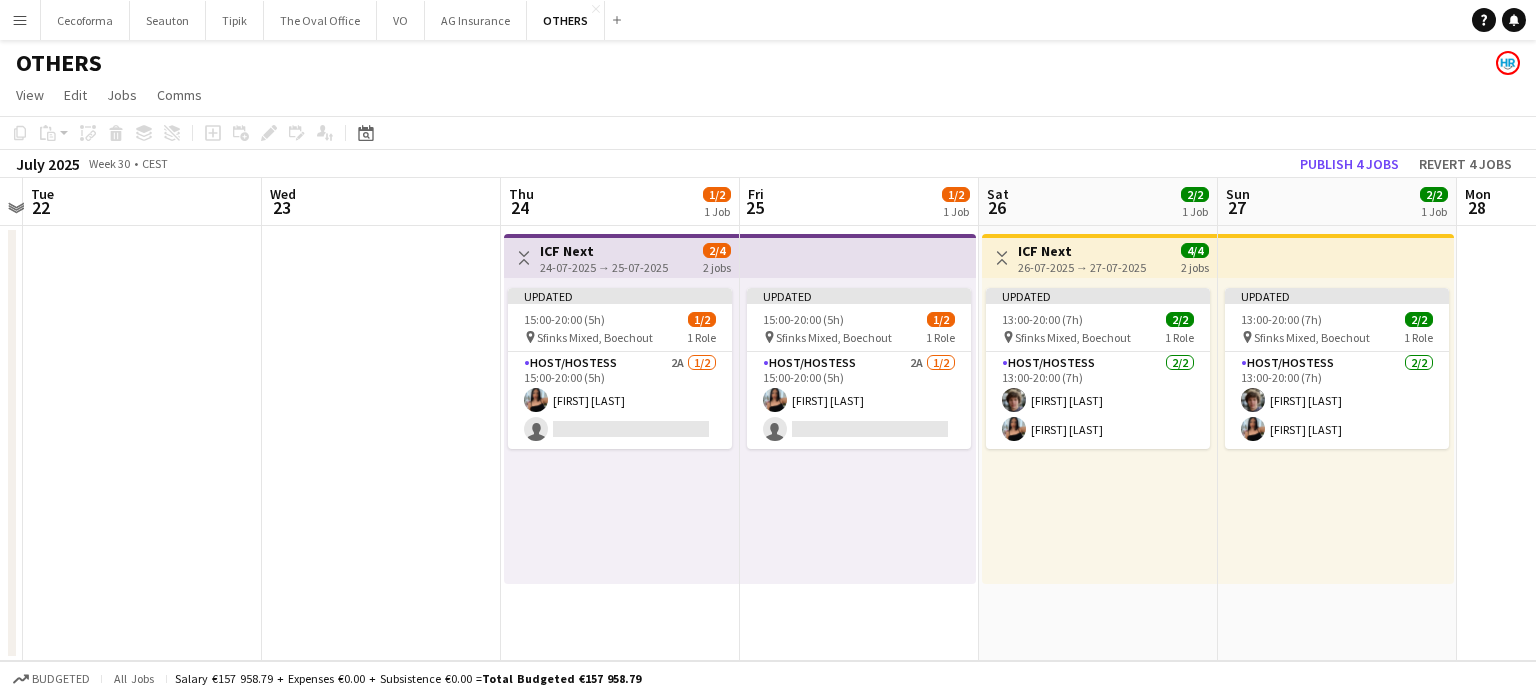 drag, startPoint x: 0, startPoint y: 437, endPoint x: 1, endPoint y: 425, distance: 12.0415945 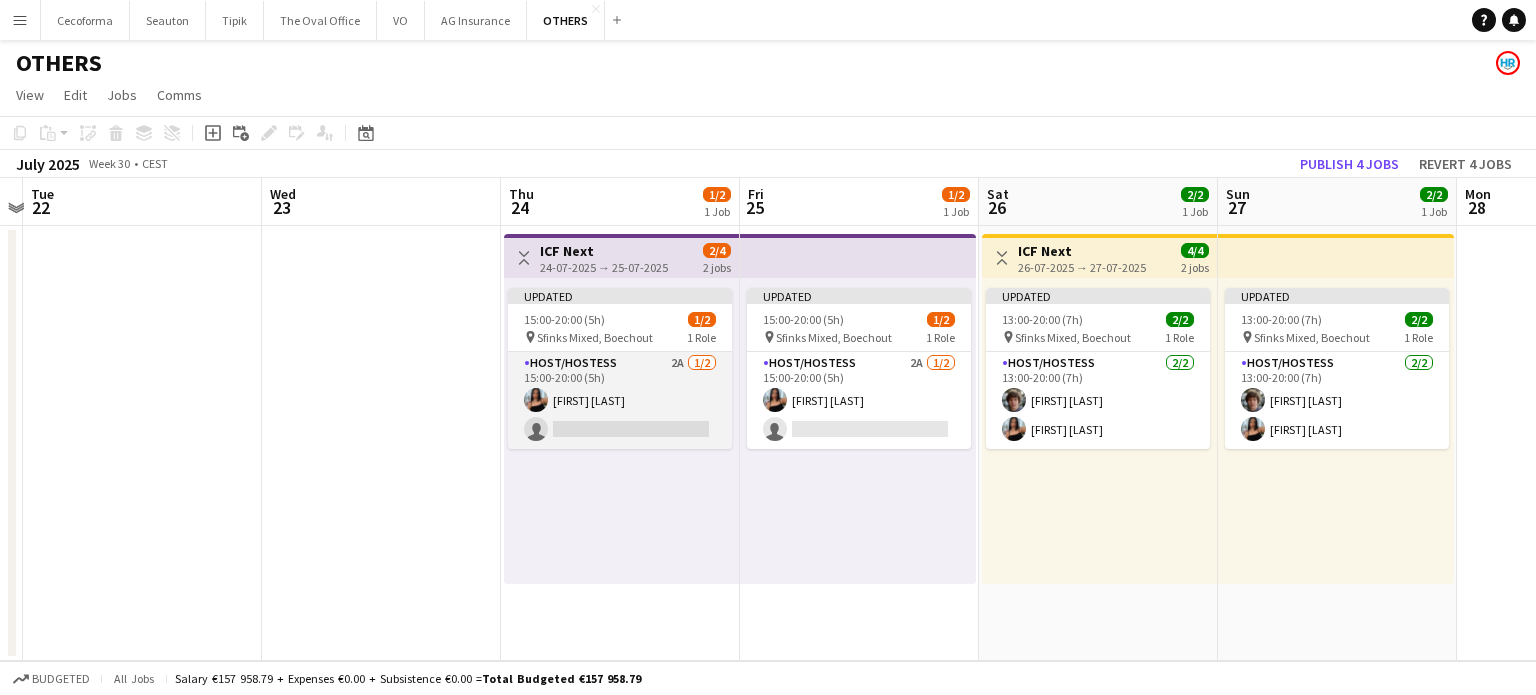 click on "[TIME]-[TIME] ([TIME])
[FIRST] [LAST]" at bounding box center (620, 400) 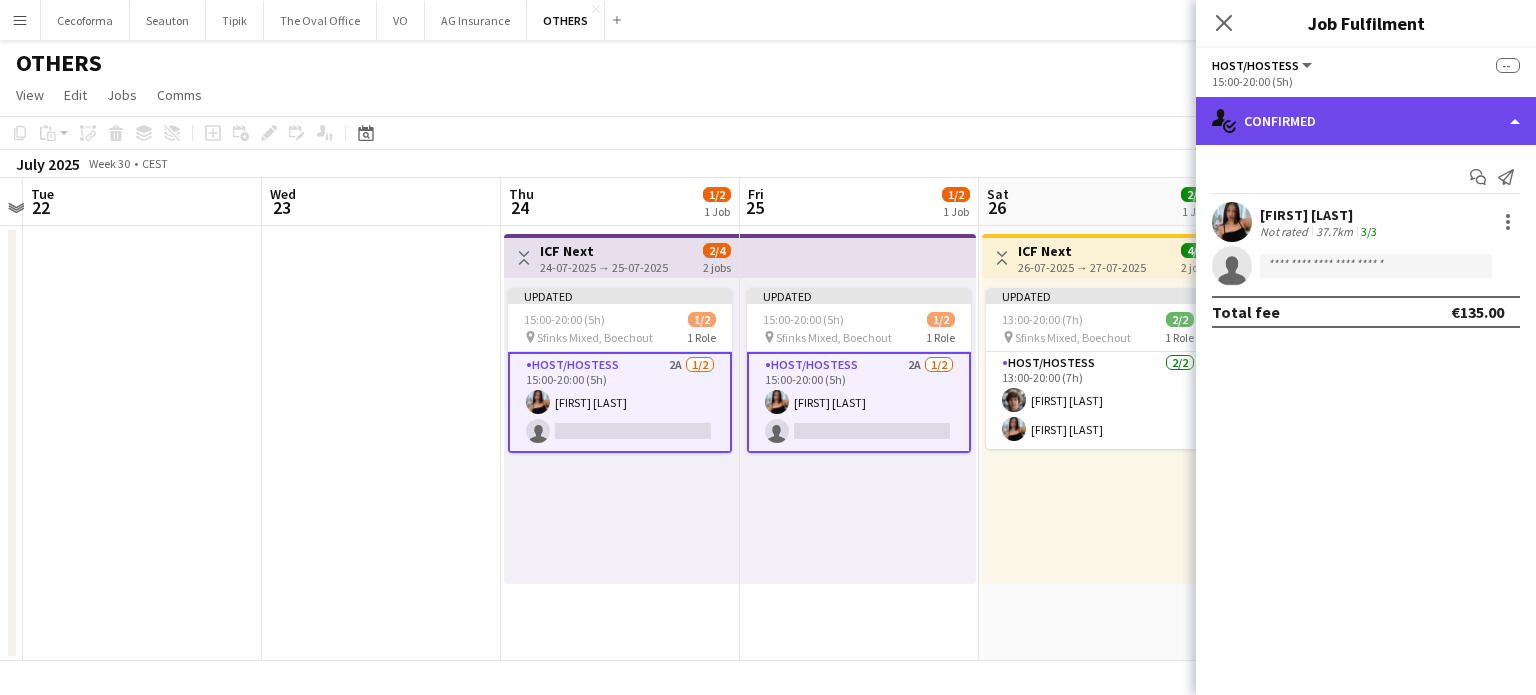 click on "single-neutral-actions-check-2
Confirmed" 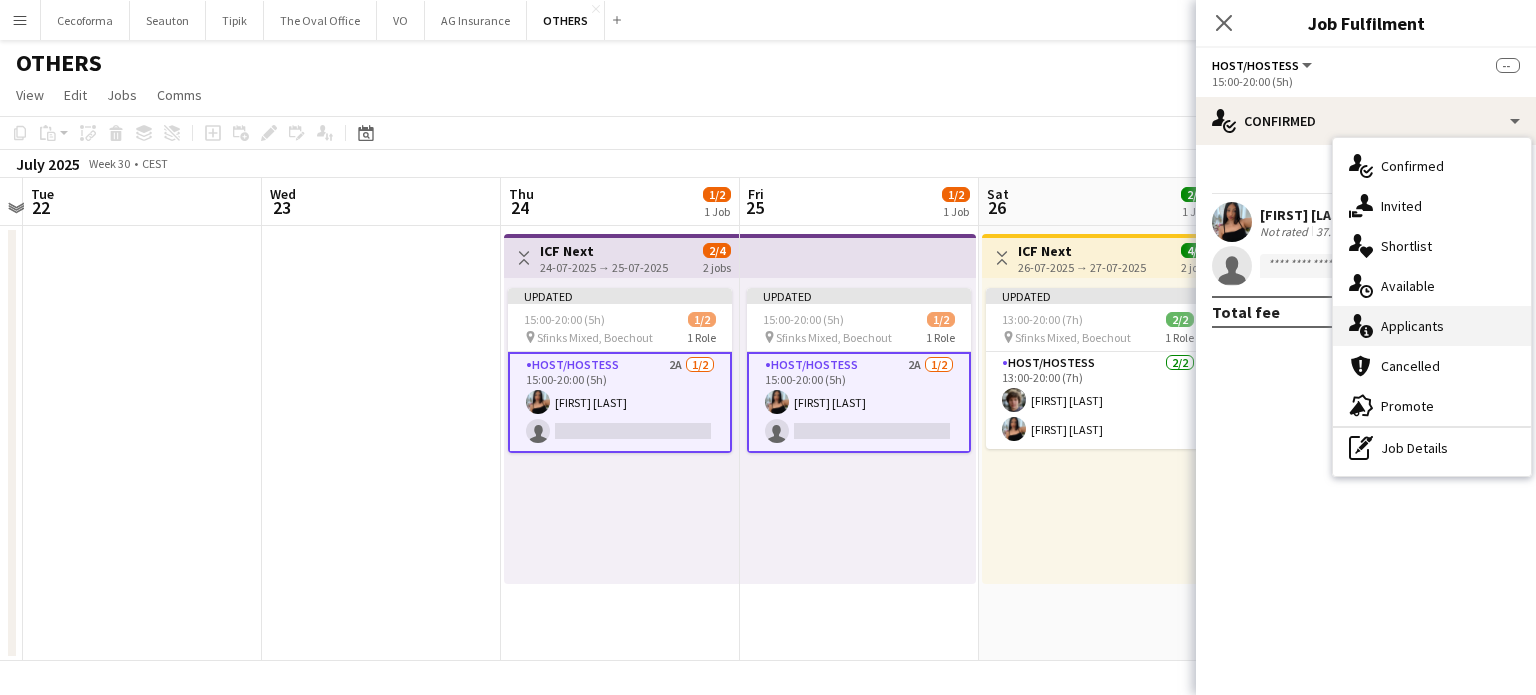 click on "single-neutral-actions-information
Applicants" at bounding box center (1432, 326) 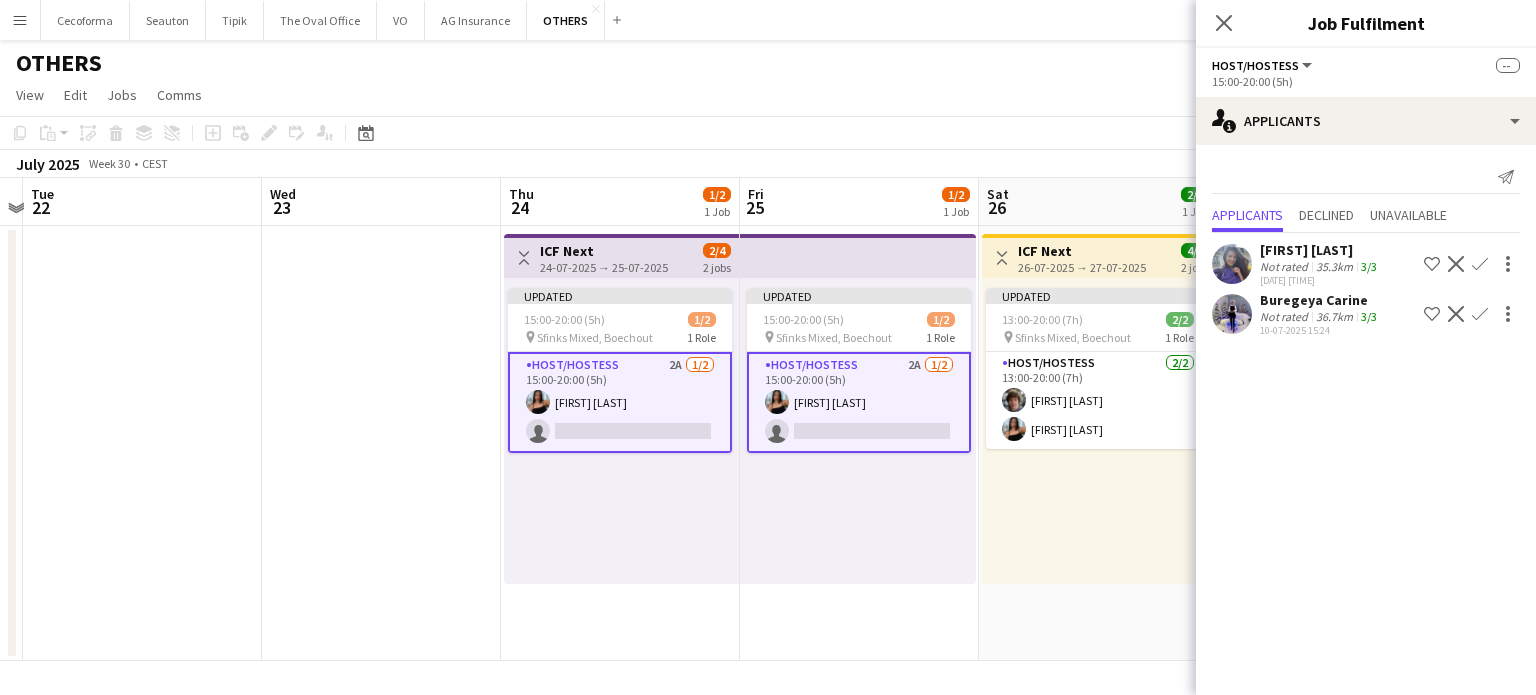 click at bounding box center [381, 443] 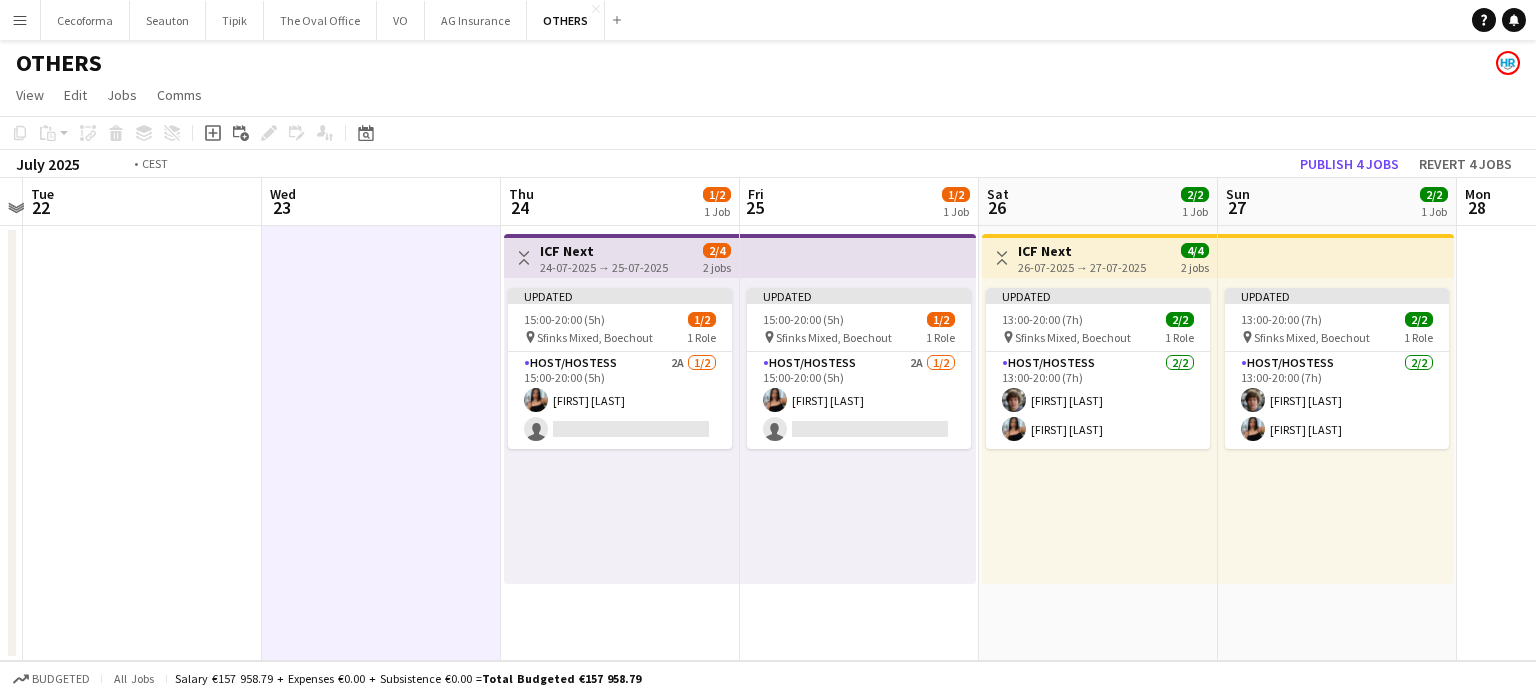 drag, startPoint x: 330, startPoint y: 466, endPoint x: 1218, endPoint y: 580, distance: 895.28766 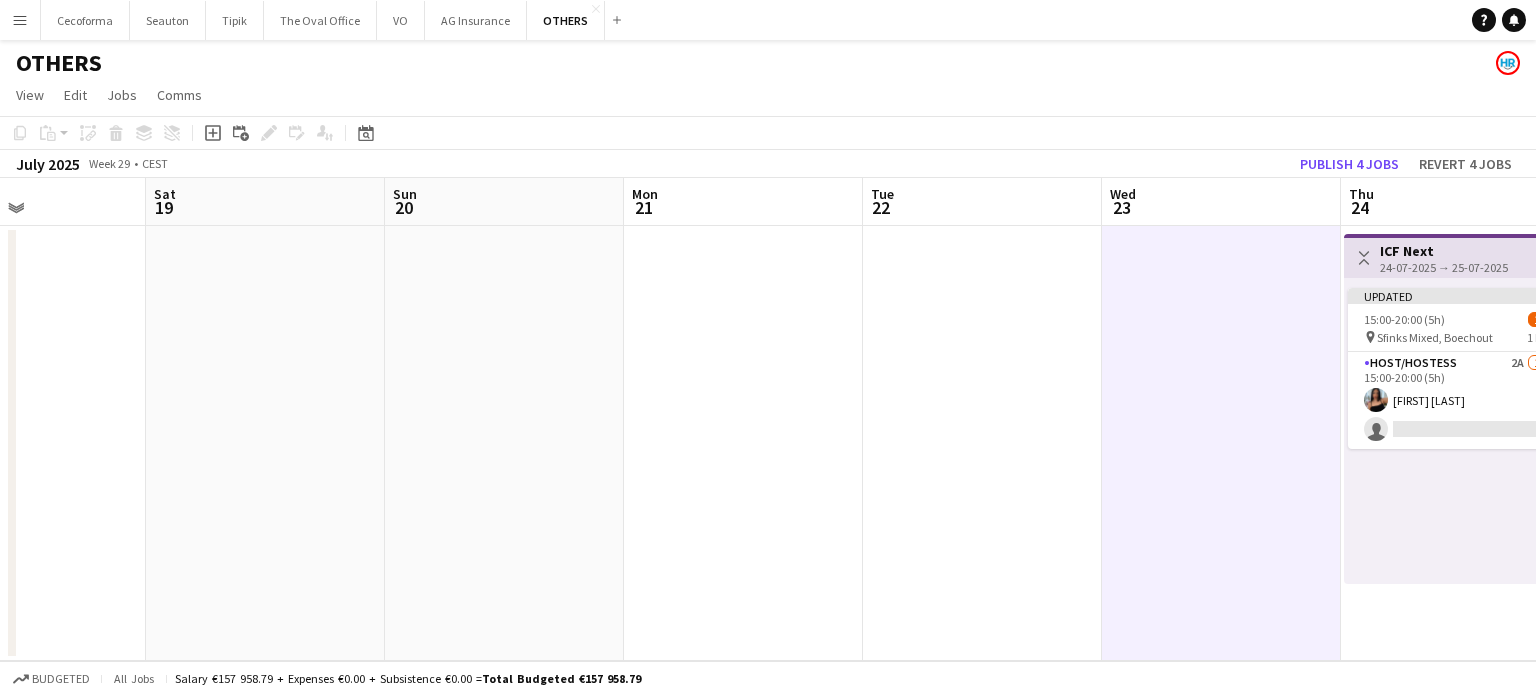 drag, startPoint x: 384, startPoint y: 550, endPoint x: 994, endPoint y: 564, distance: 610.16064 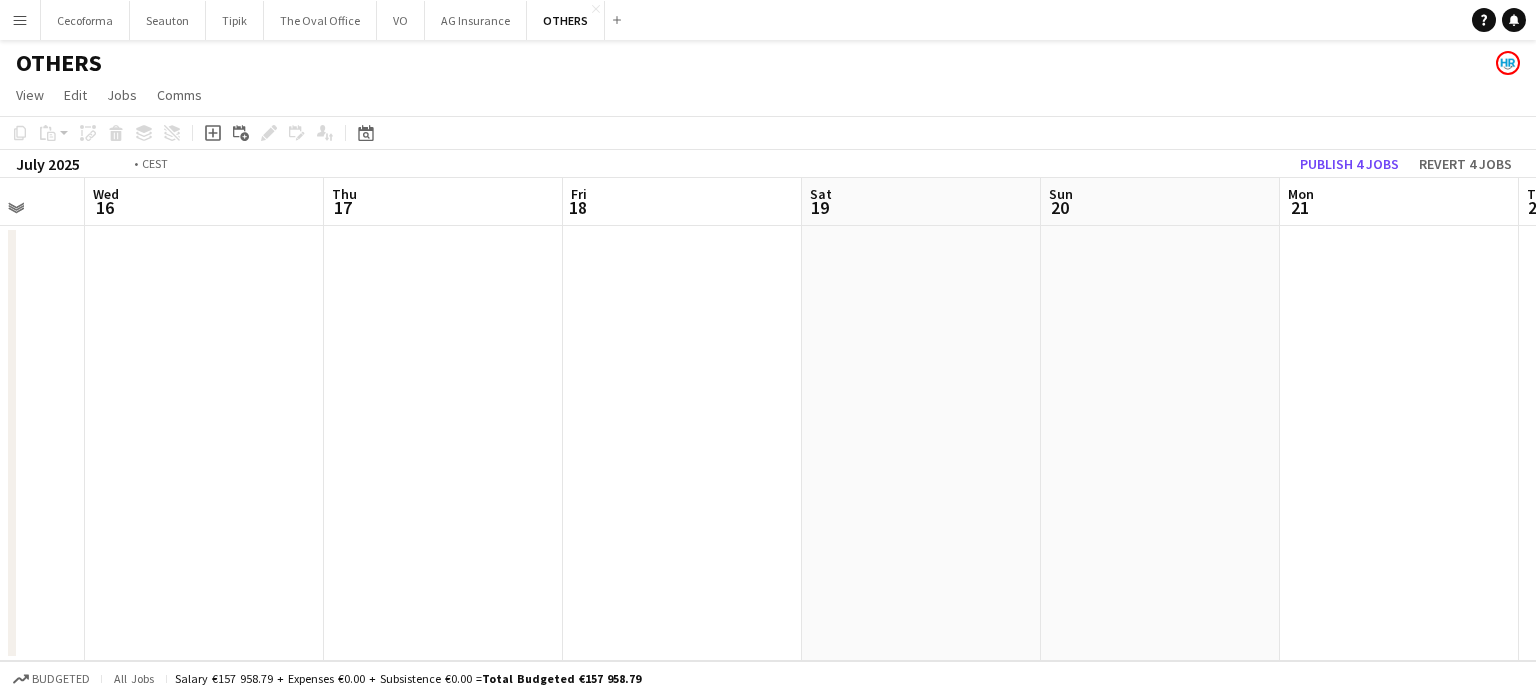 drag, startPoint x: 563, startPoint y: 440, endPoint x: 1056, endPoint y: 439, distance: 493.001 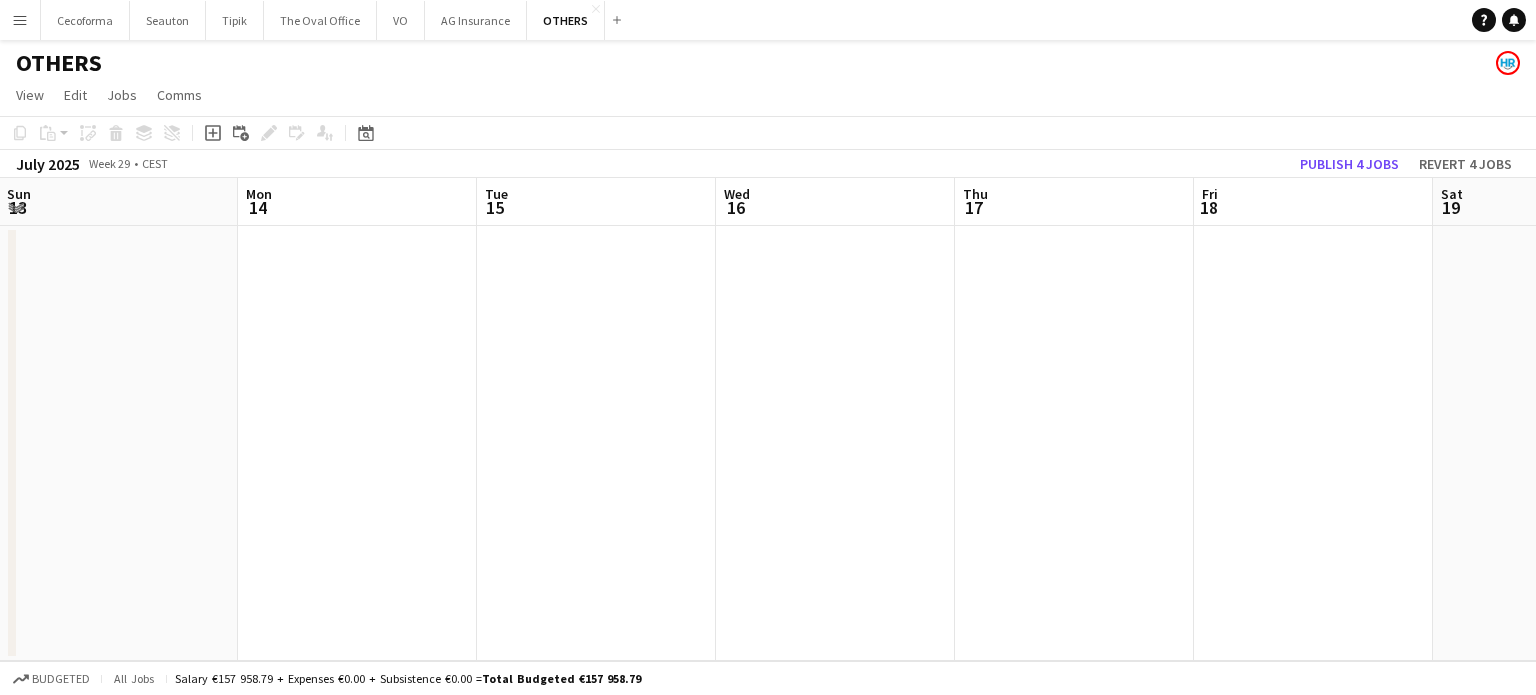 click on "Fri   11   Sat   12   Sun   13   Mon   14   Tue   15   Wed   16   Thu   17   Fri   18   Sat   19   Sun   20   Mon   21   Tue   22" at bounding box center (768, 419) 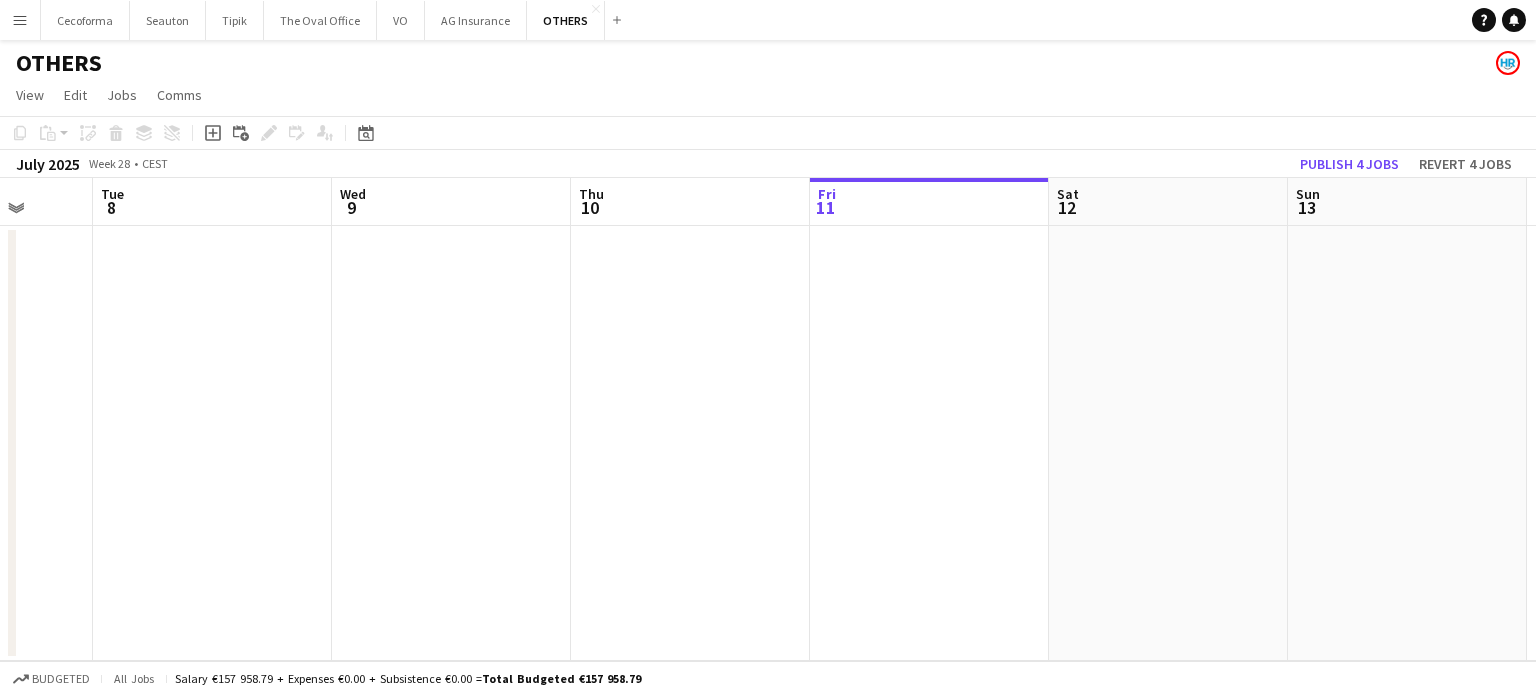 drag, startPoint x: 914, startPoint y: 523, endPoint x: 928, endPoint y: 527, distance: 14.56022 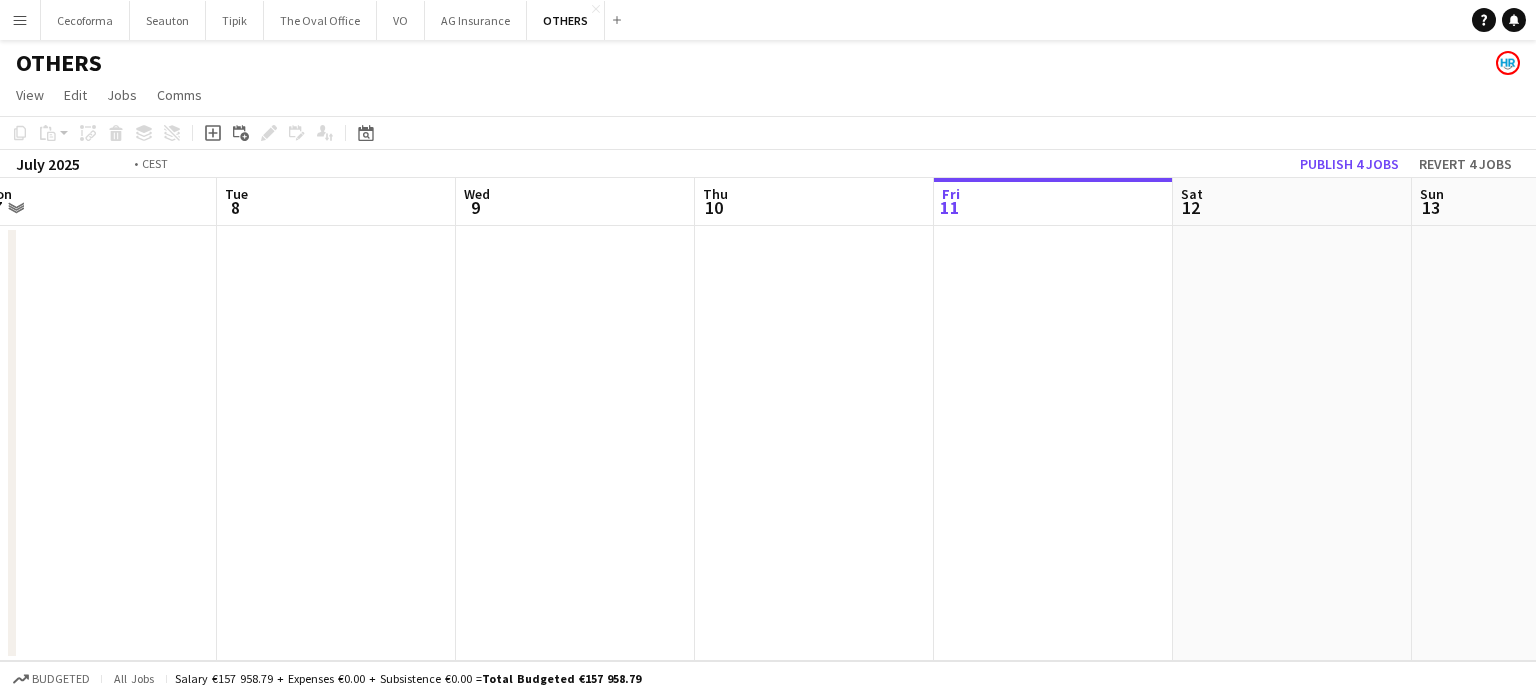drag, startPoint x: 584, startPoint y: 483, endPoint x: 960, endPoint y: 498, distance: 376.29907 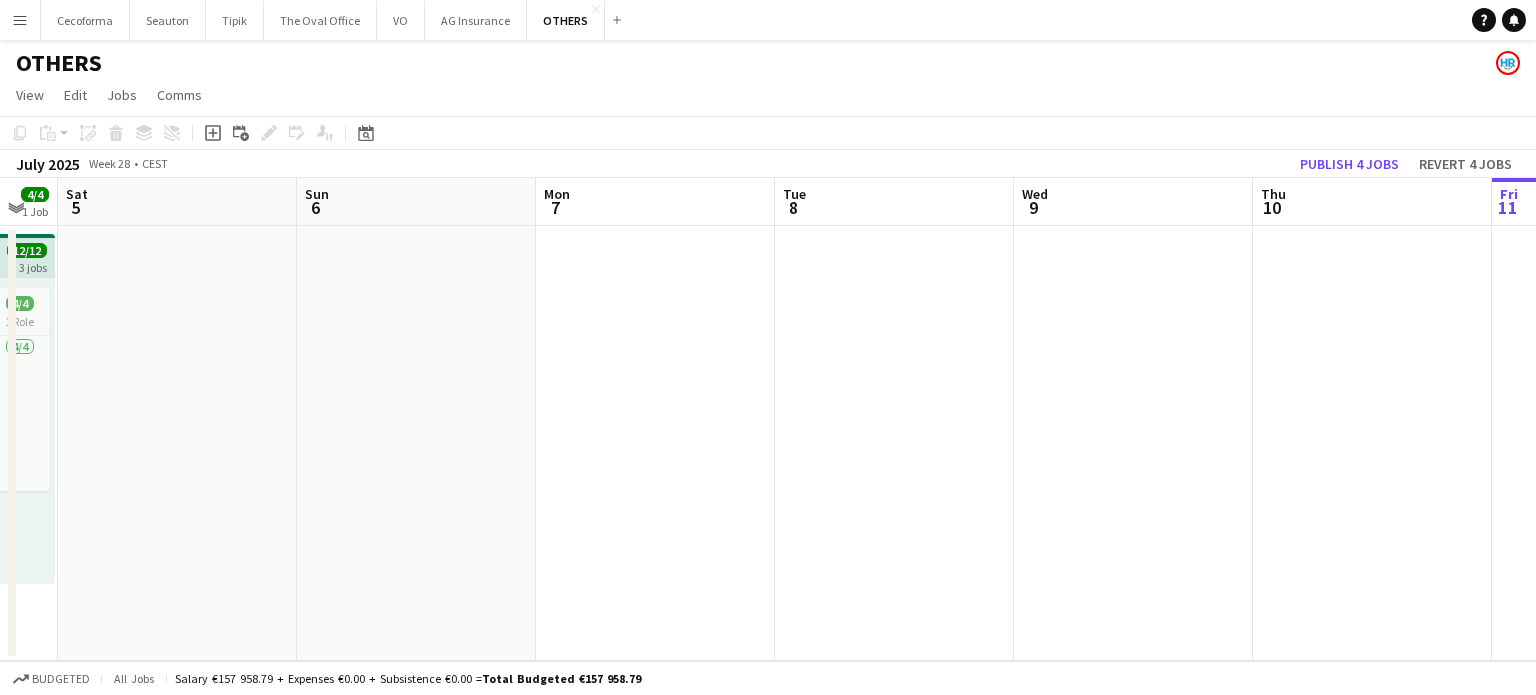 drag, startPoint x: 494, startPoint y: 467, endPoint x: 1047, endPoint y: 497, distance: 553.8132 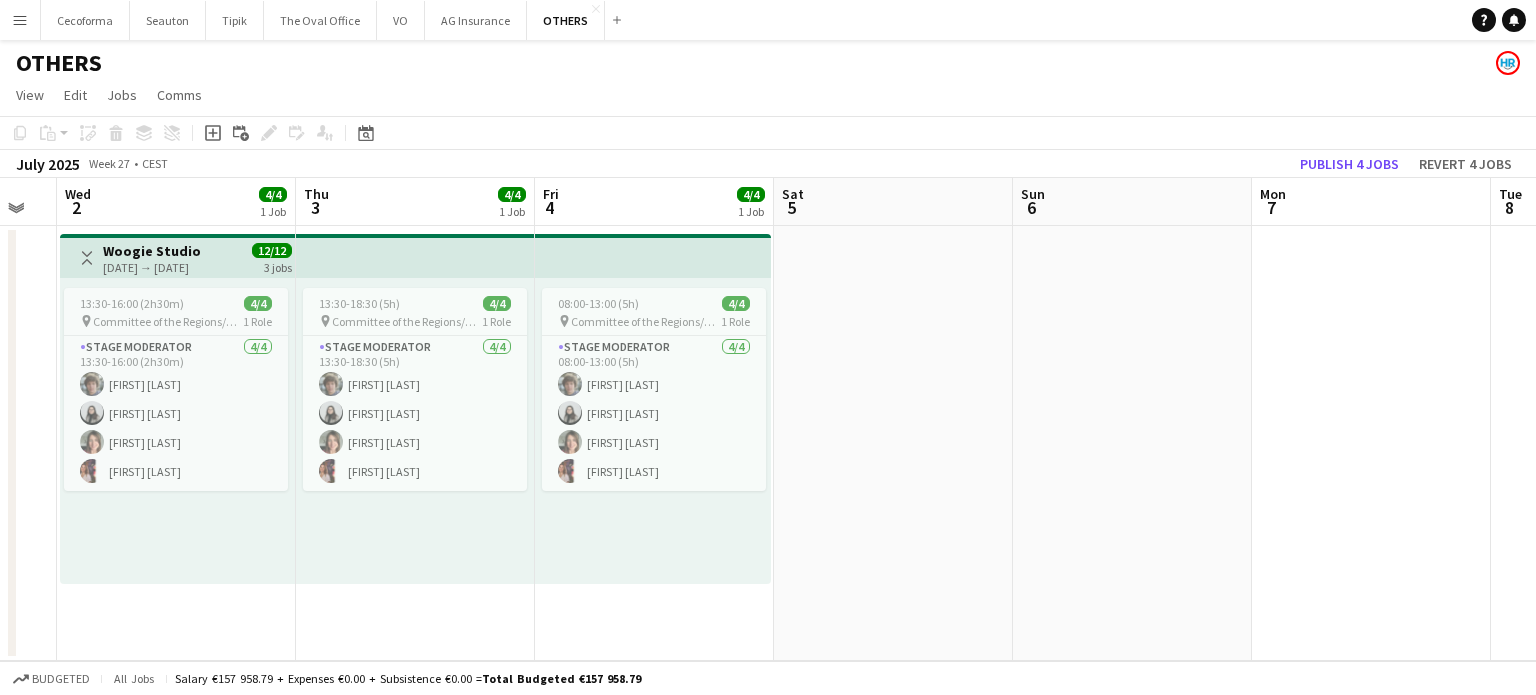 drag, startPoint x: 470, startPoint y: 427, endPoint x: 892, endPoint y: 488, distance: 426.386 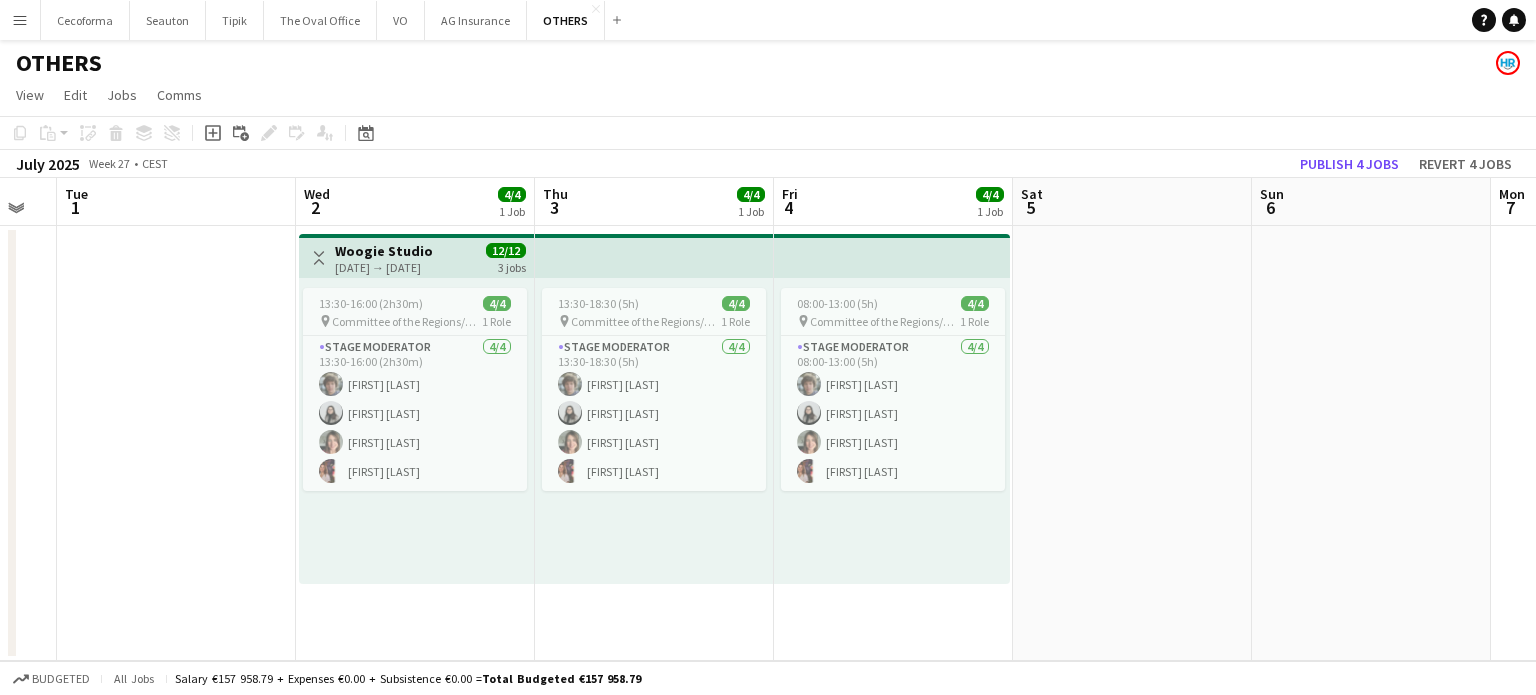 scroll, scrollTop: 0, scrollLeft: 418, axis: horizontal 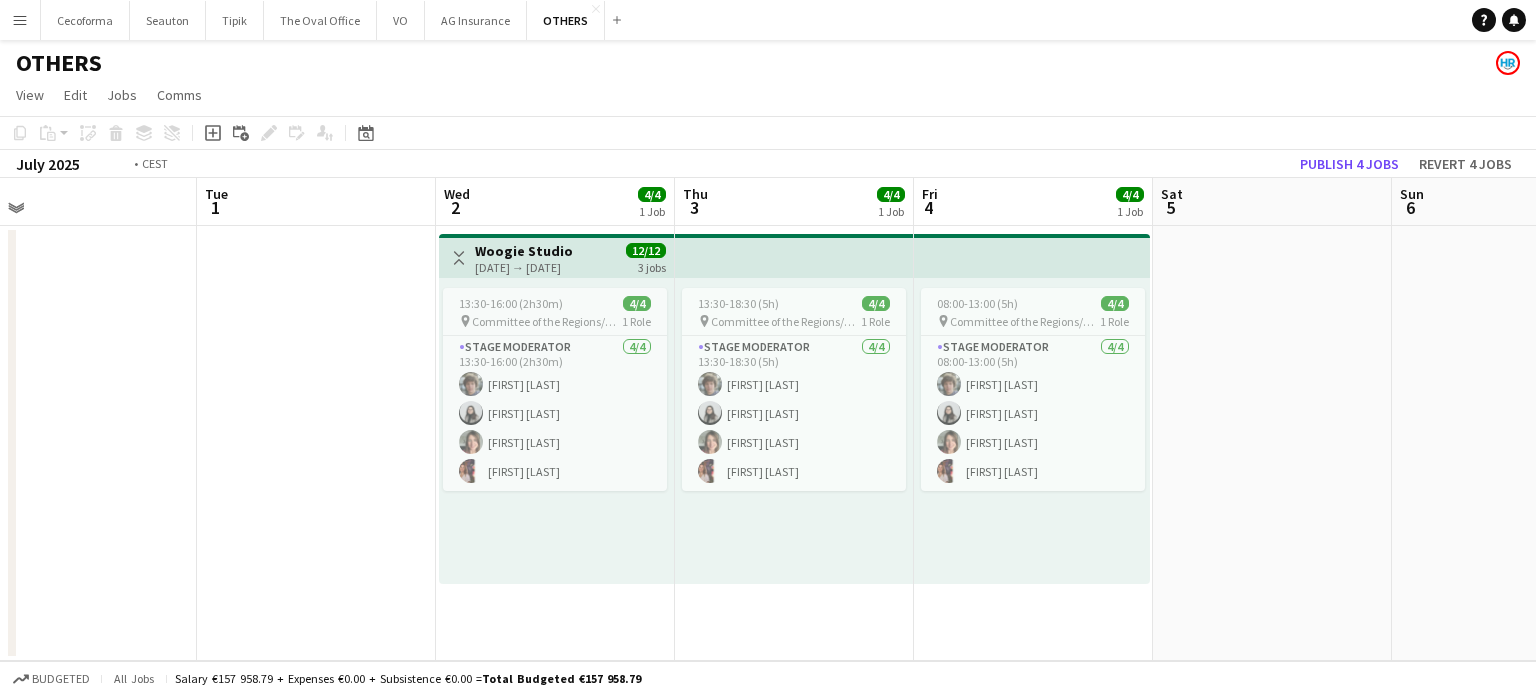 drag, startPoint x: 496, startPoint y: 593, endPoint x: 988, endPoint y: 672, distance: 498.30212 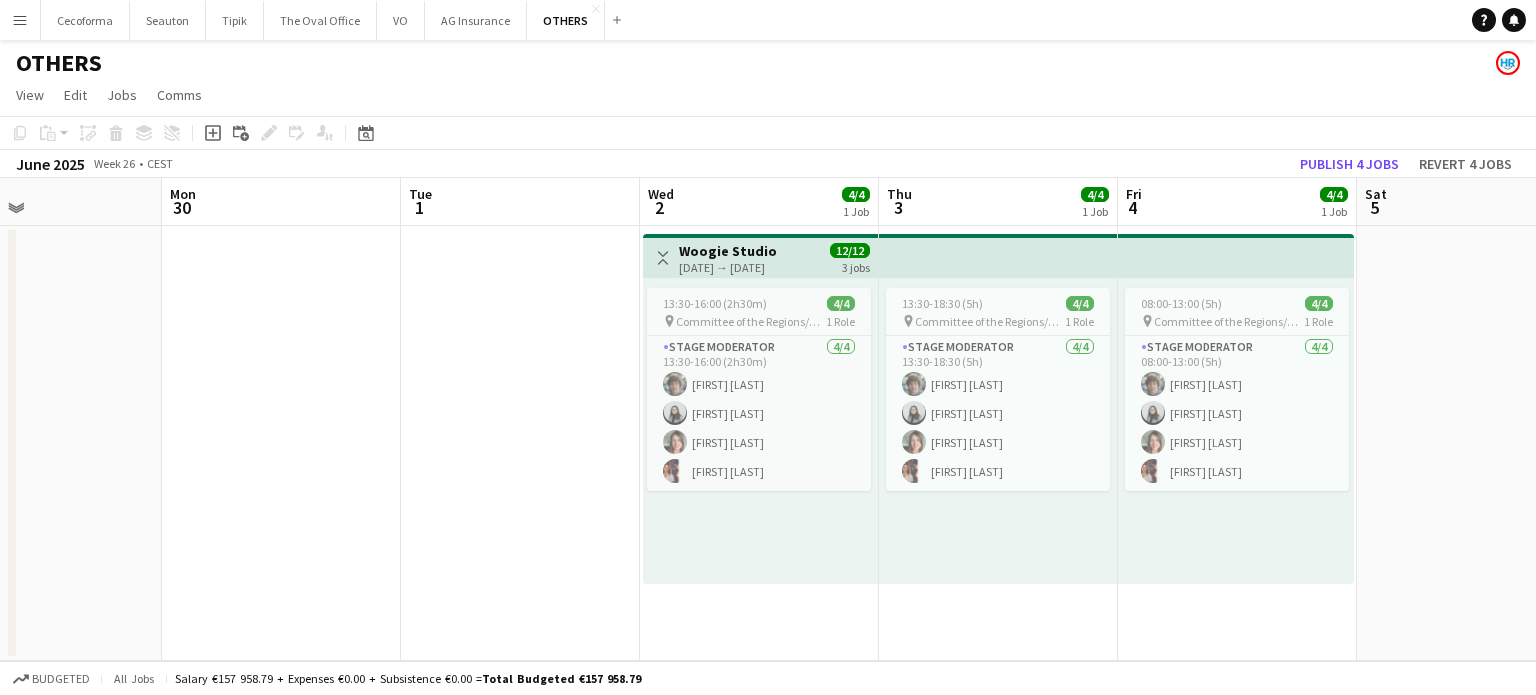 drag, startPoint x: 368, startPoint y: 575, endPoint x: 658, endPoint y: 639, distance: 296.97812 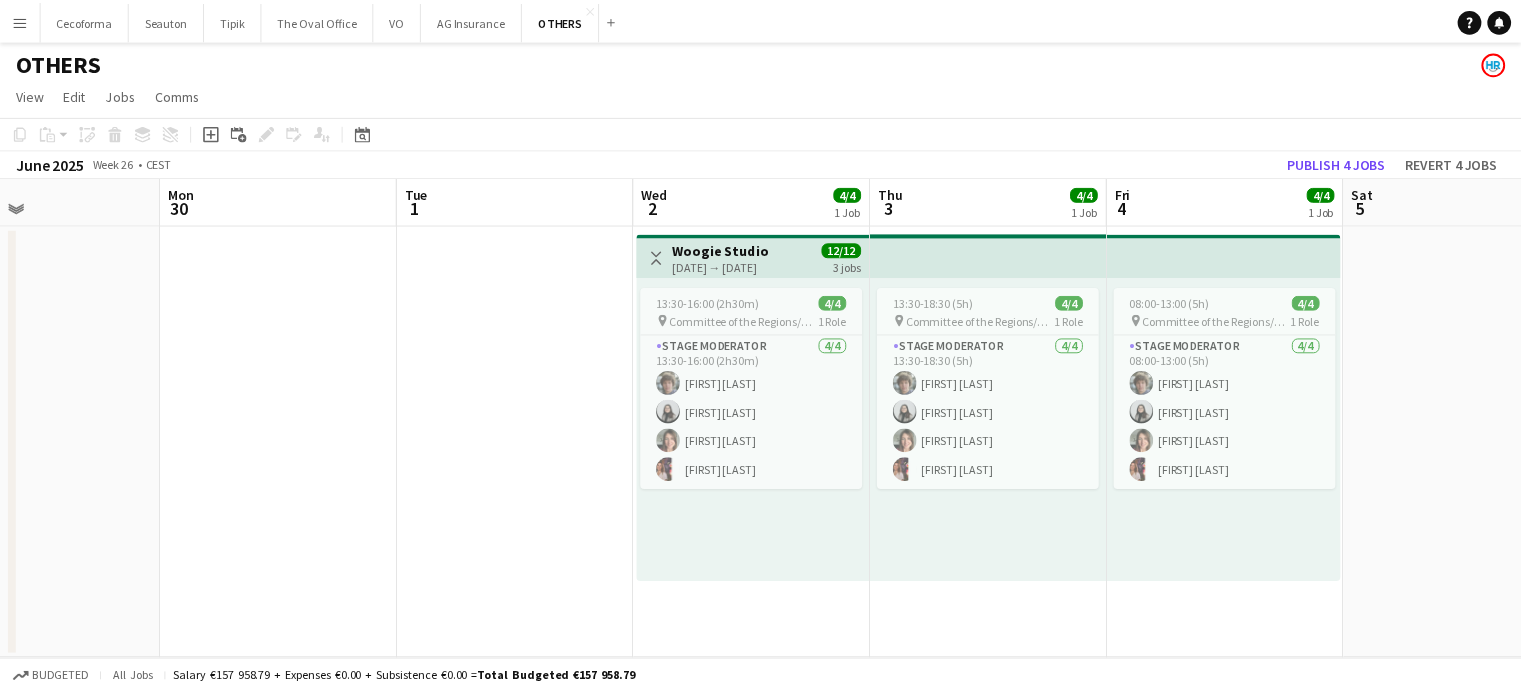 scroll, scrollTop: 0, scrollLeft: 472, axis: horizontal 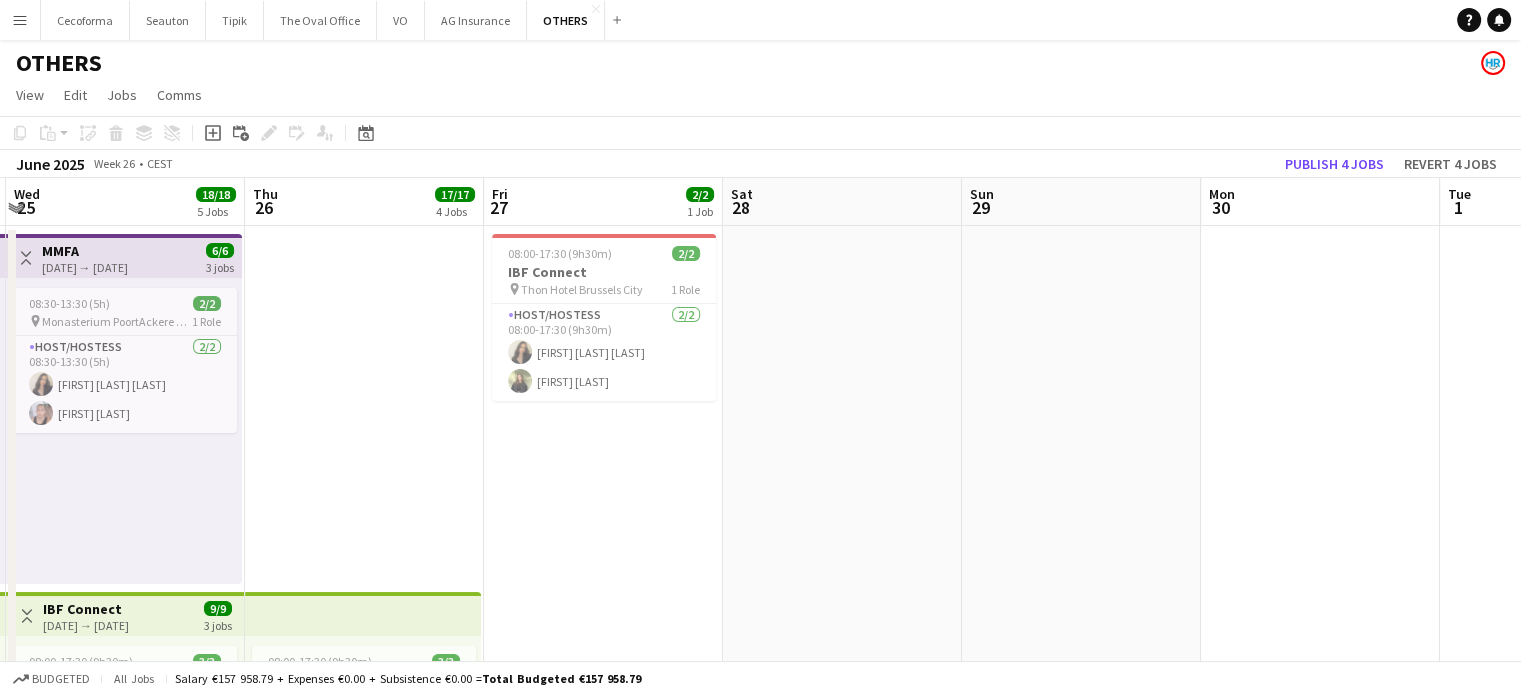 drag, startPoint x: 472, startPoint y: 342, endPoint x: 1088, endPoint y: 531, distance: 644.3423 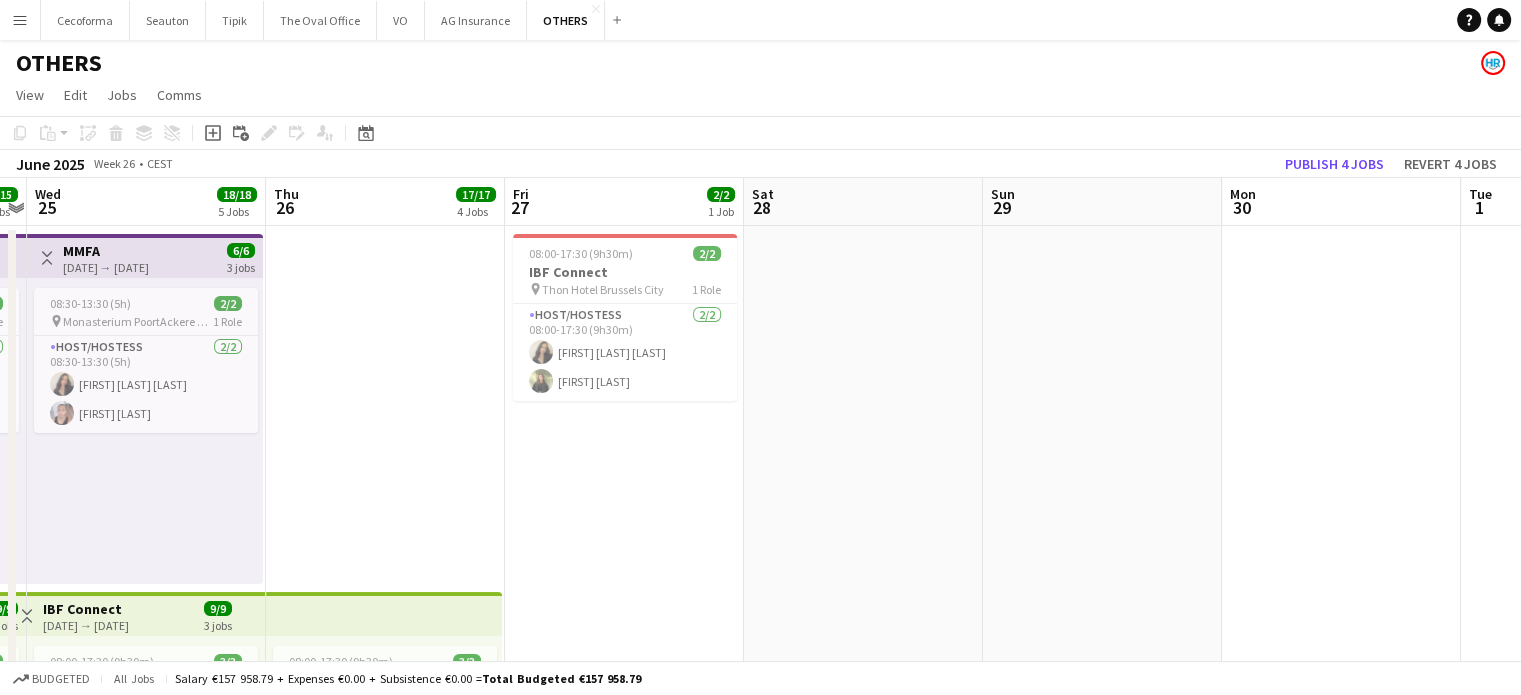 drag, startPoint x: 456, startPoint y: 583, endPoint x: 815, endPoint y: 657, distance: 366.5474 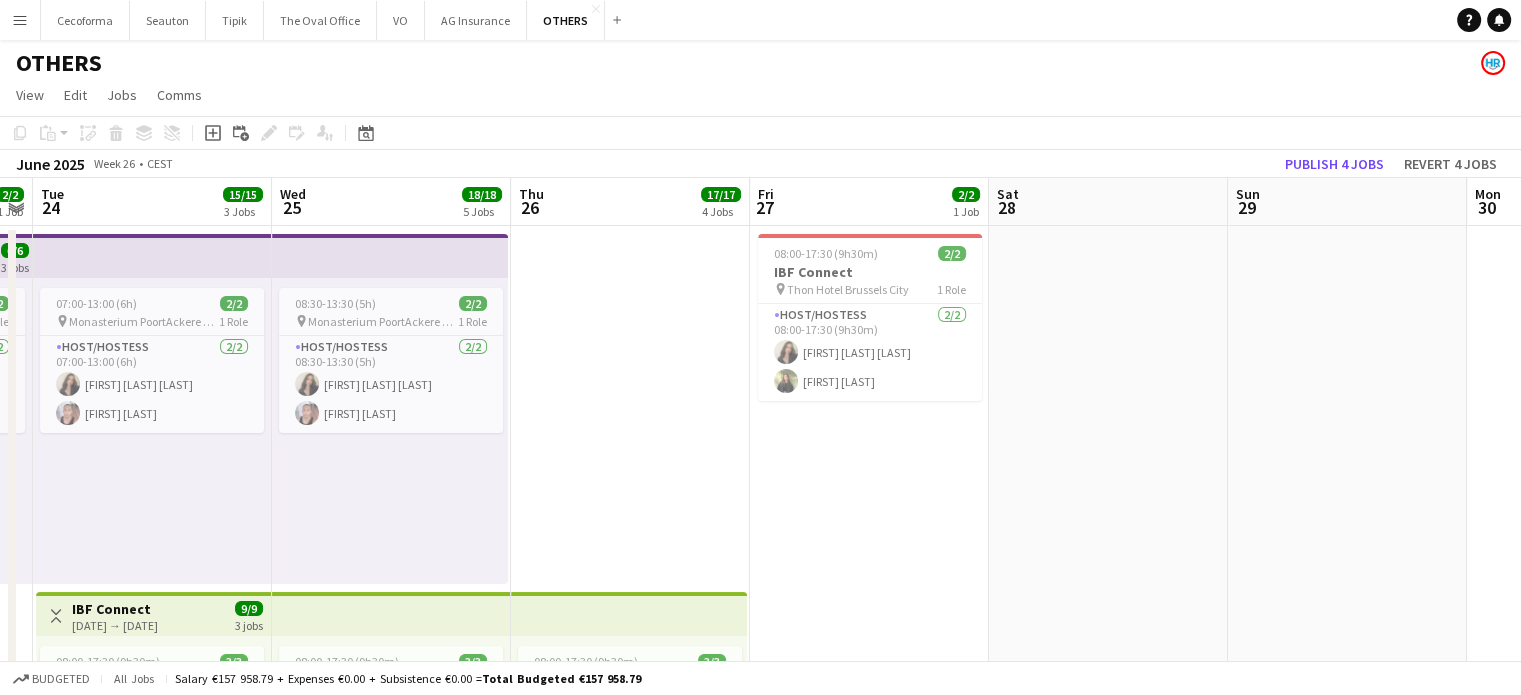drag, startPoint x: 1496, startPoint y: 742, endPoint x: 1508, endPoint y: 730, distance: 16.970562 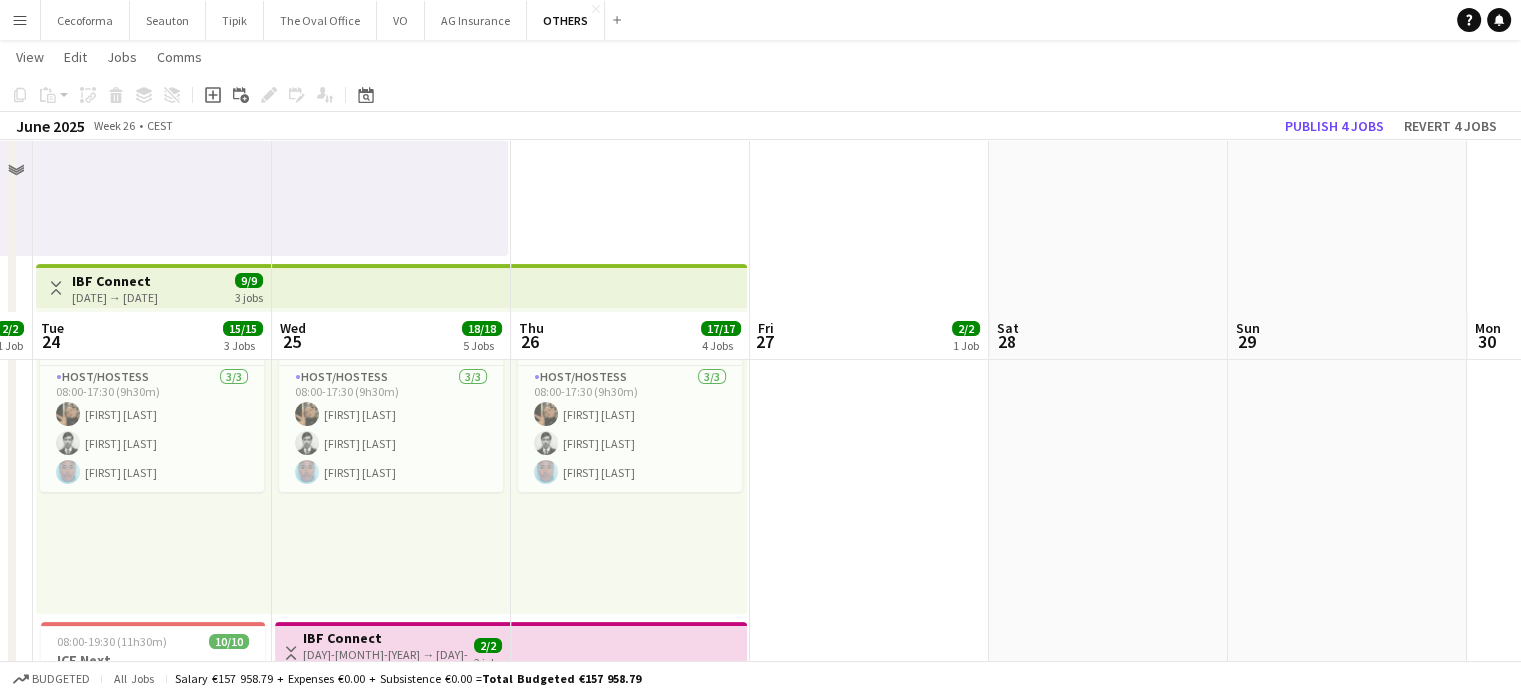 scroll, scrollTop: 500, scrollLeft: 0, axis: vertical 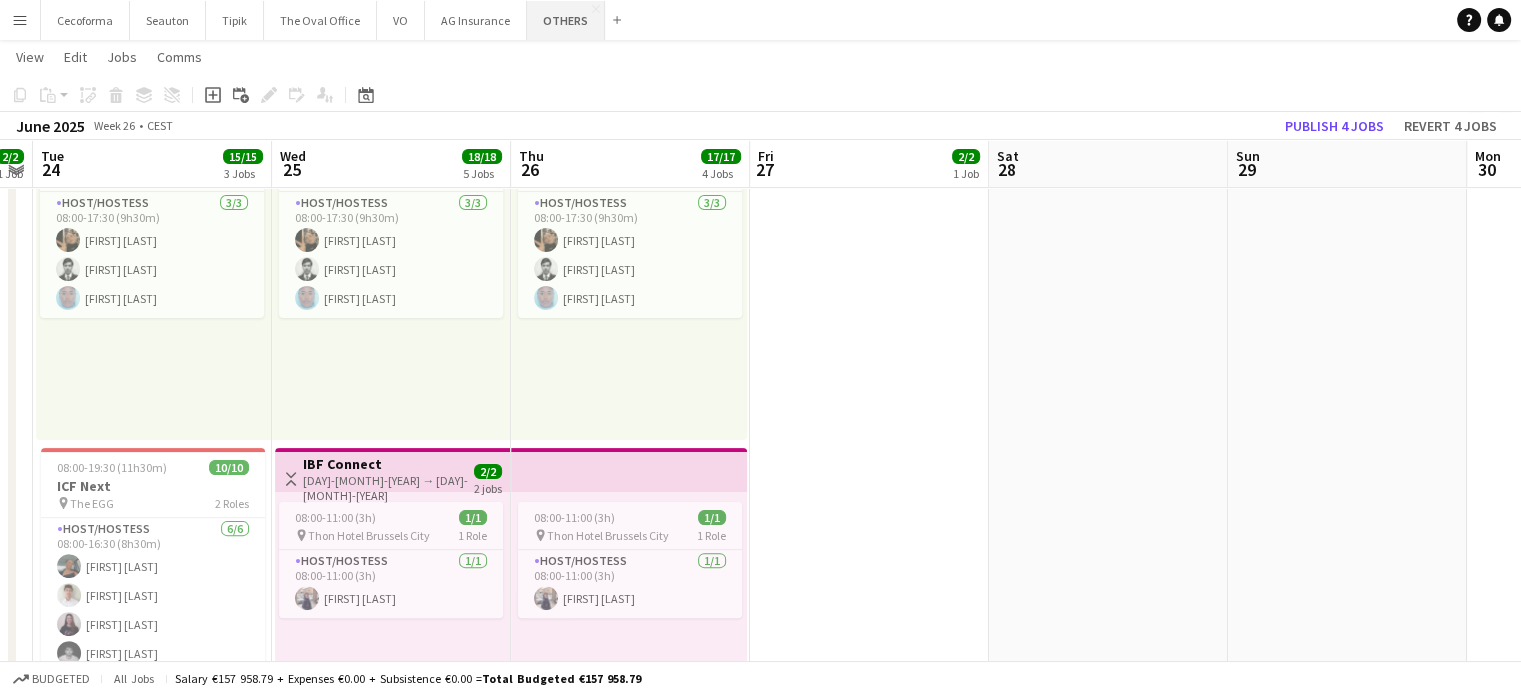 click on "OTHERS
Close" at bounding box center (566, 20) 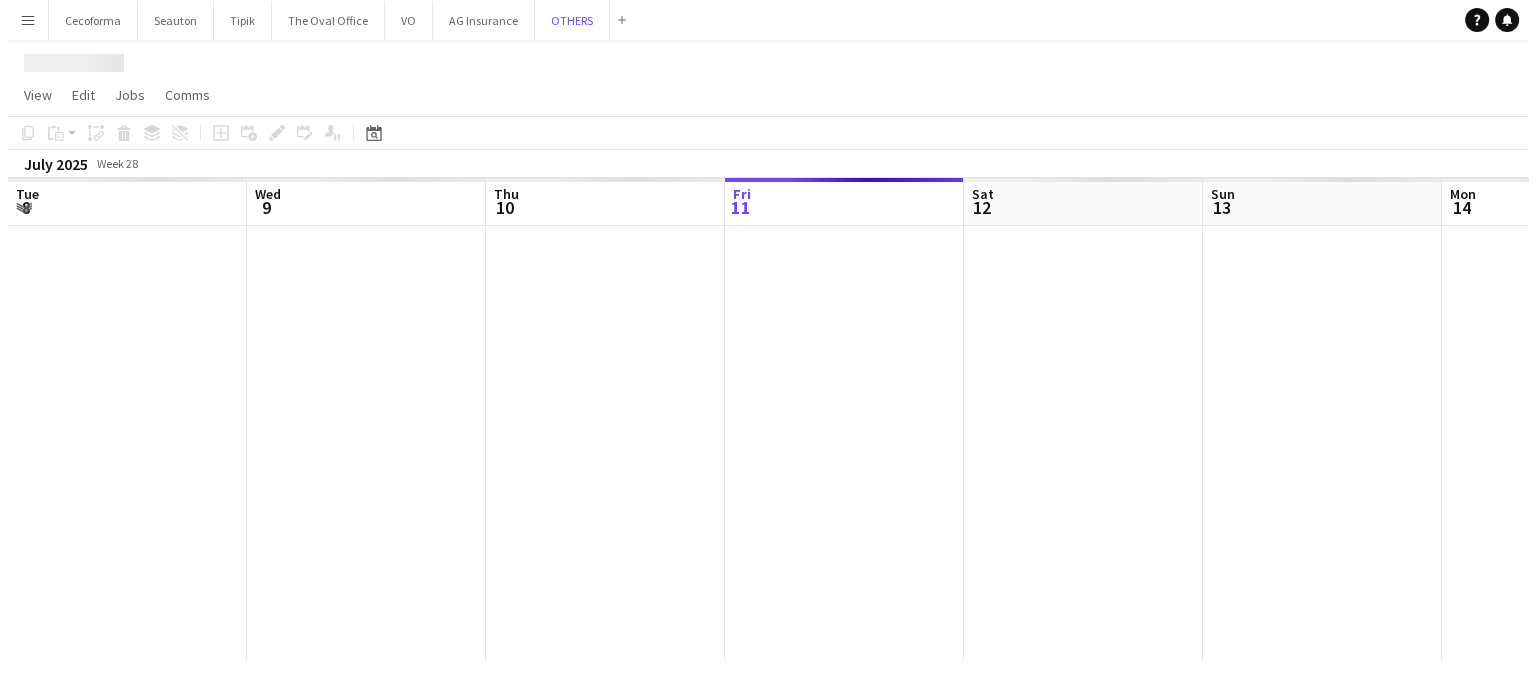 scroll, scrollTop: 0, scrollLeft: 0, axis: both 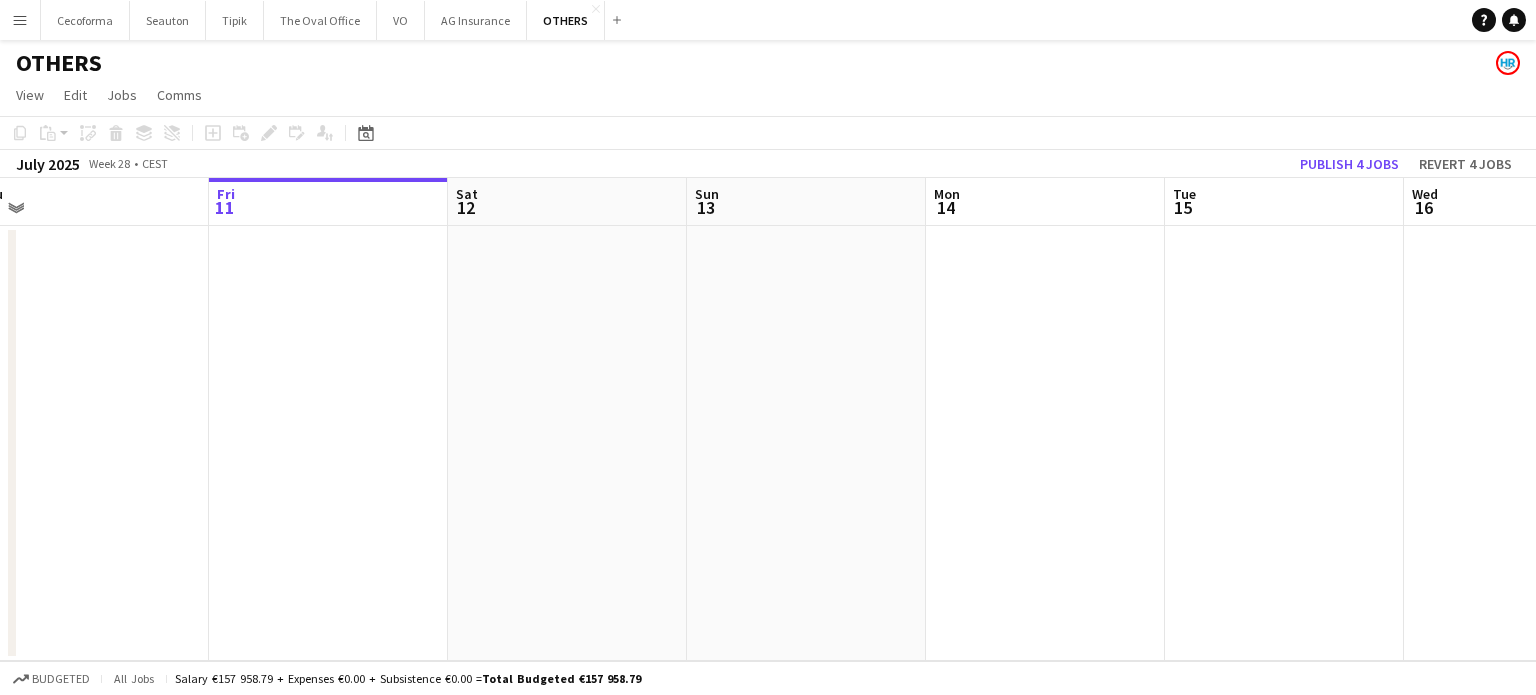 click on "Tue   8   Wed   9   Thu   10   Fri   11   Sat   12   Sun   13   Mon   14   Tue   15   Wed   16   Thu   17   Fri   18   Sat   19" at bounding box center (768, 419) 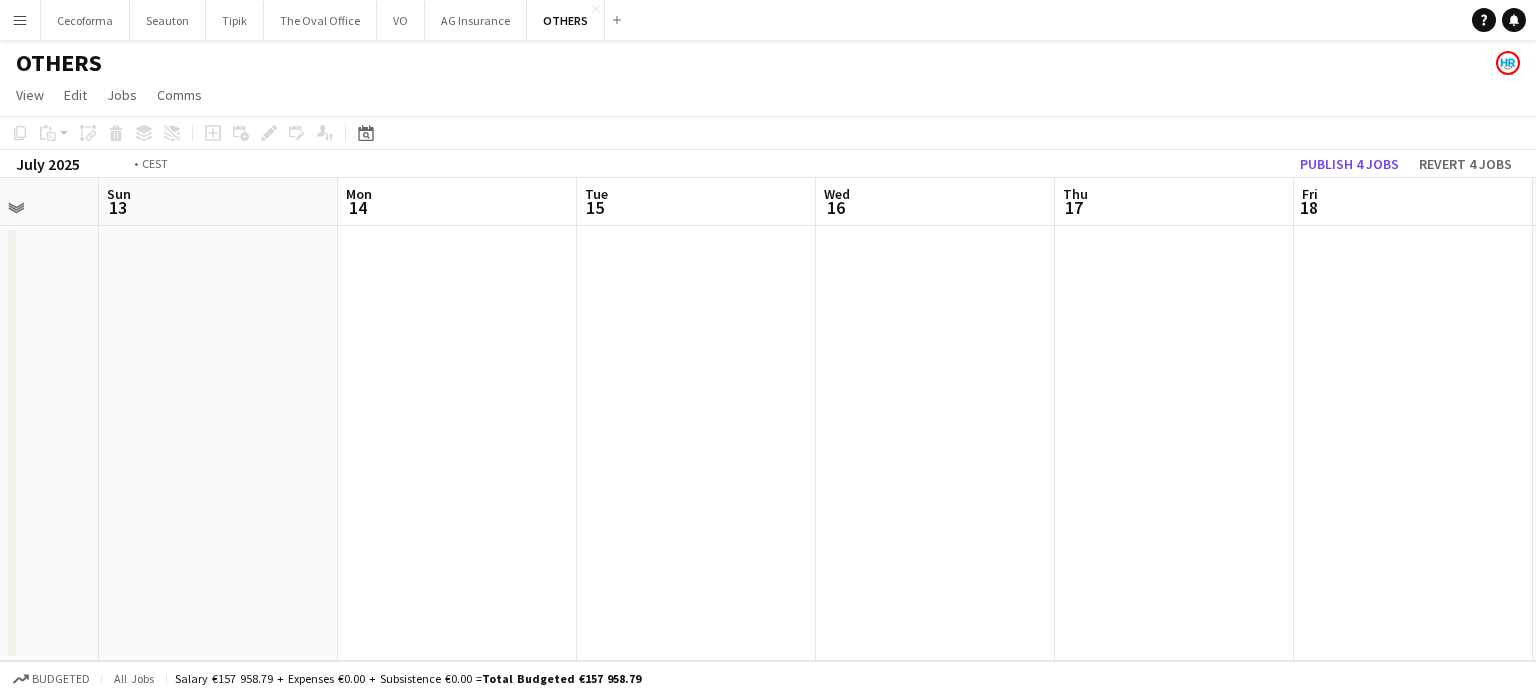 drag, startPoint x: 1101, startPoint y: 499, endPoint x: 647, endPoint y: 500, distance: 454.0011 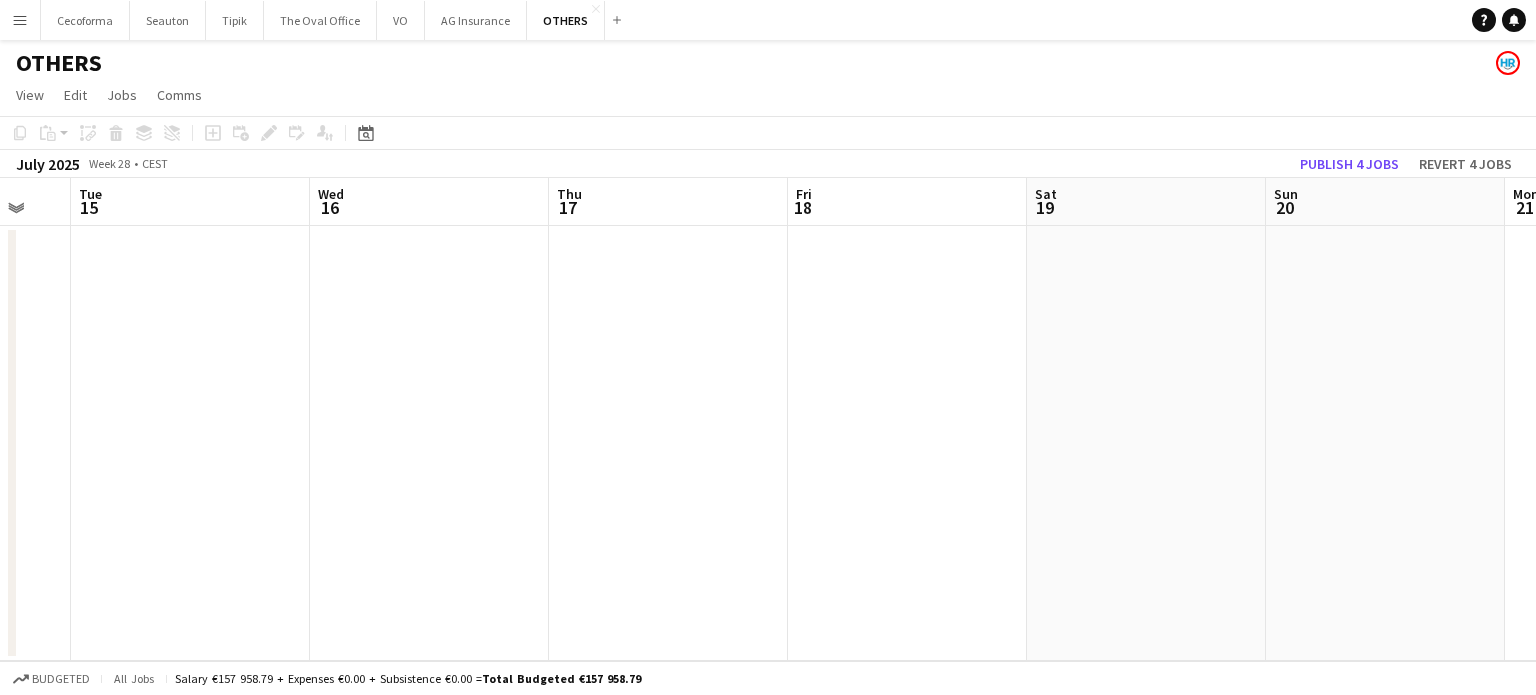 drag, startPoint x: 604, startPoint y: 476, endPoint x: 564, endPoint y: 510, distance: 52.49762 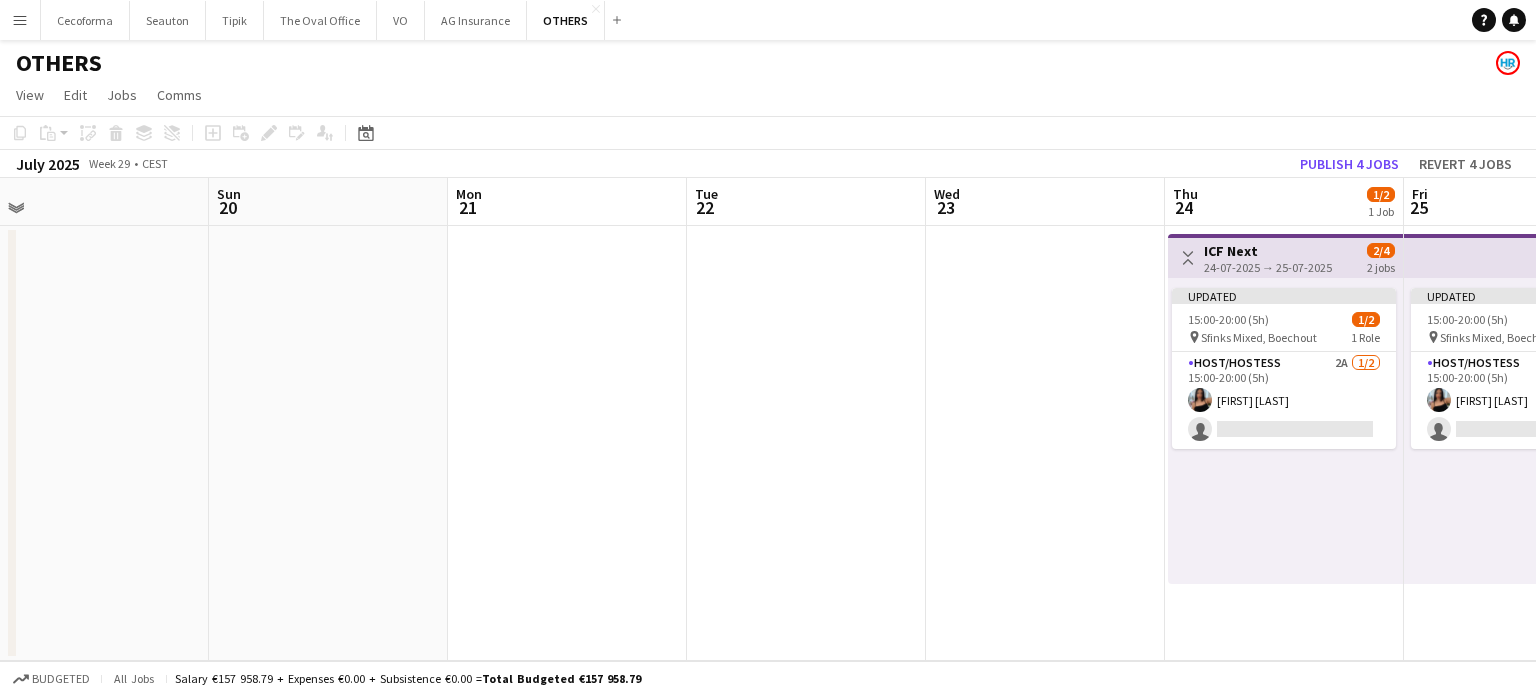 drag, startPoint x: 492, startPoint y: 439, endPoint x: 933, endPoint y: 555, distance: 456.0011 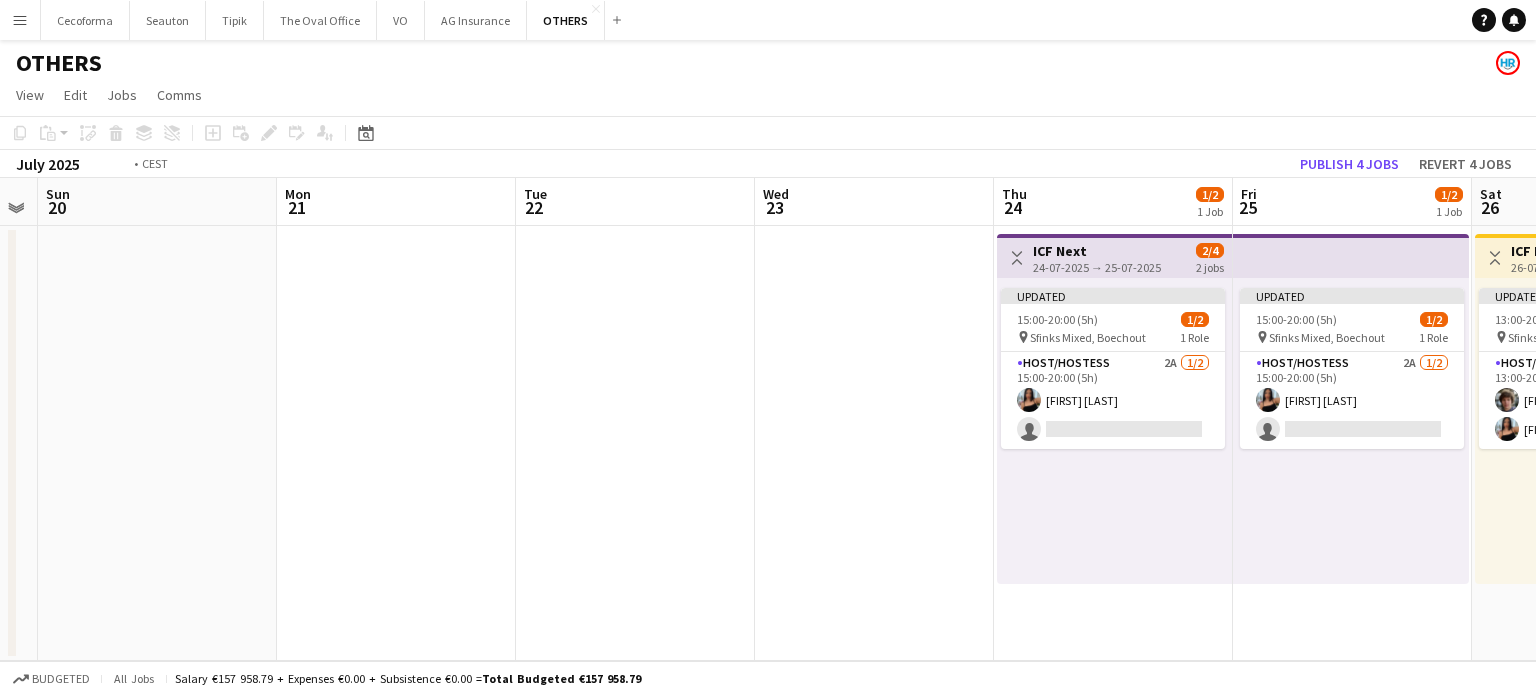 drag, startPoint x: 699, startPoint y: 503, endPoint x: 503, endPoint y: 496, distance: 196.12495 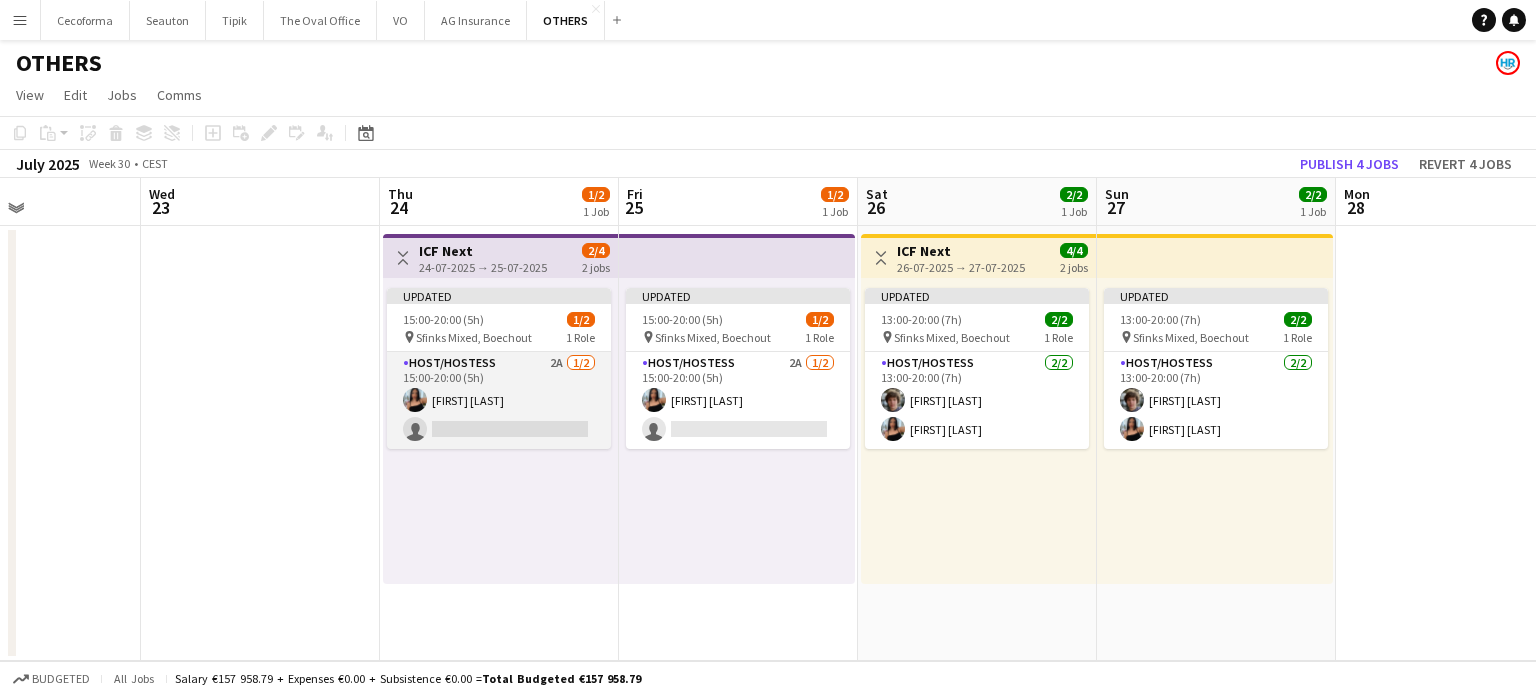 click on "[TIME]-[TIME] ([TIME])
[FIRST] [LAST]" at bounding box center [499, 400] 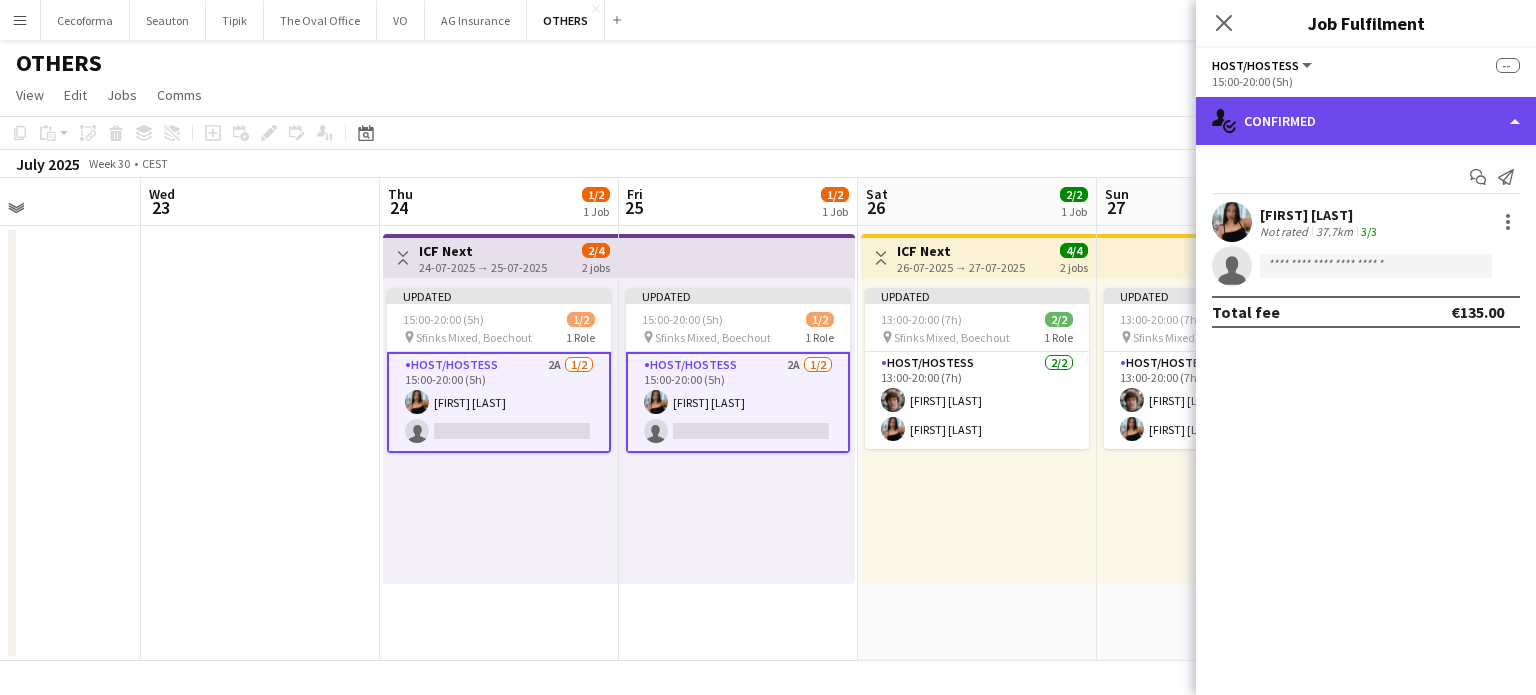 click on "single-neutral-actions-check-2
Confirmed" 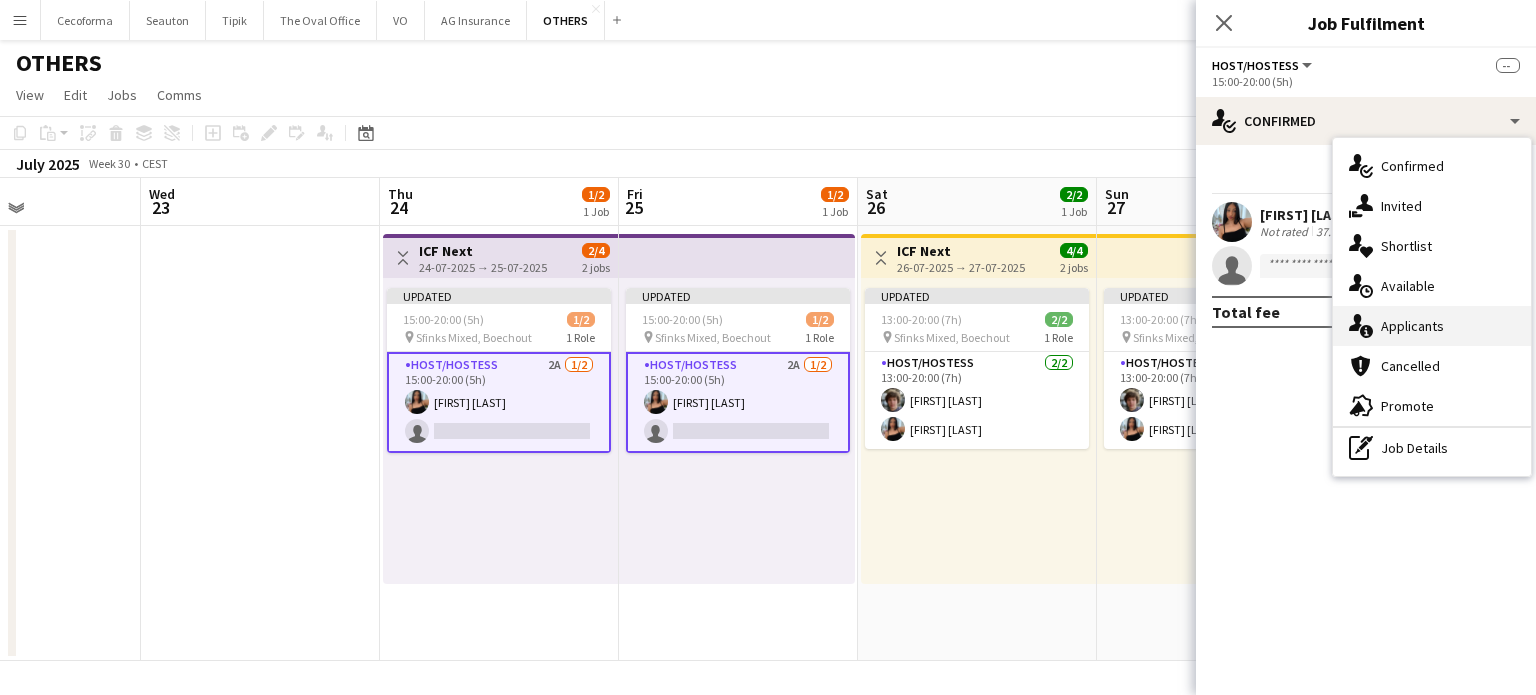 click on "single-neutral-actions-information
Applicants" at bounding box center [1432, 326] 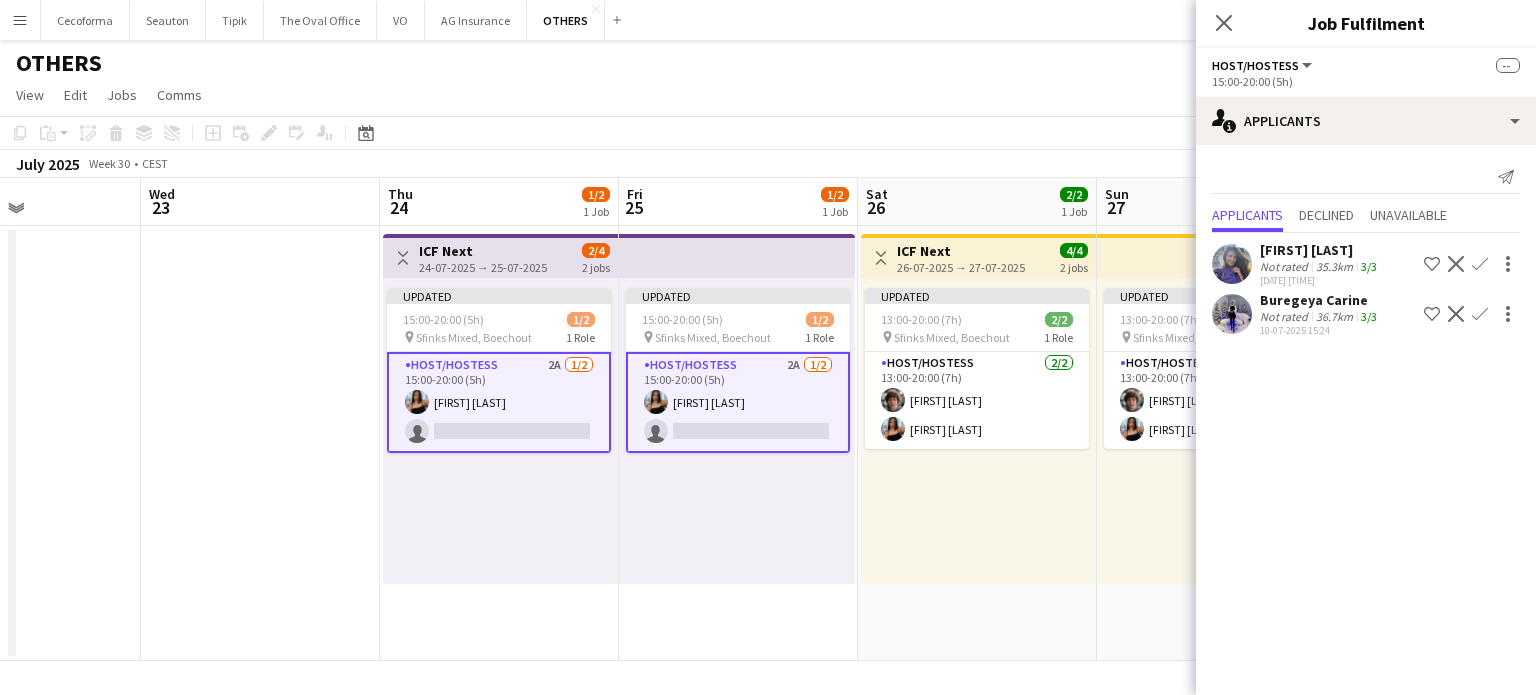 click at bounding box center (260, 443) 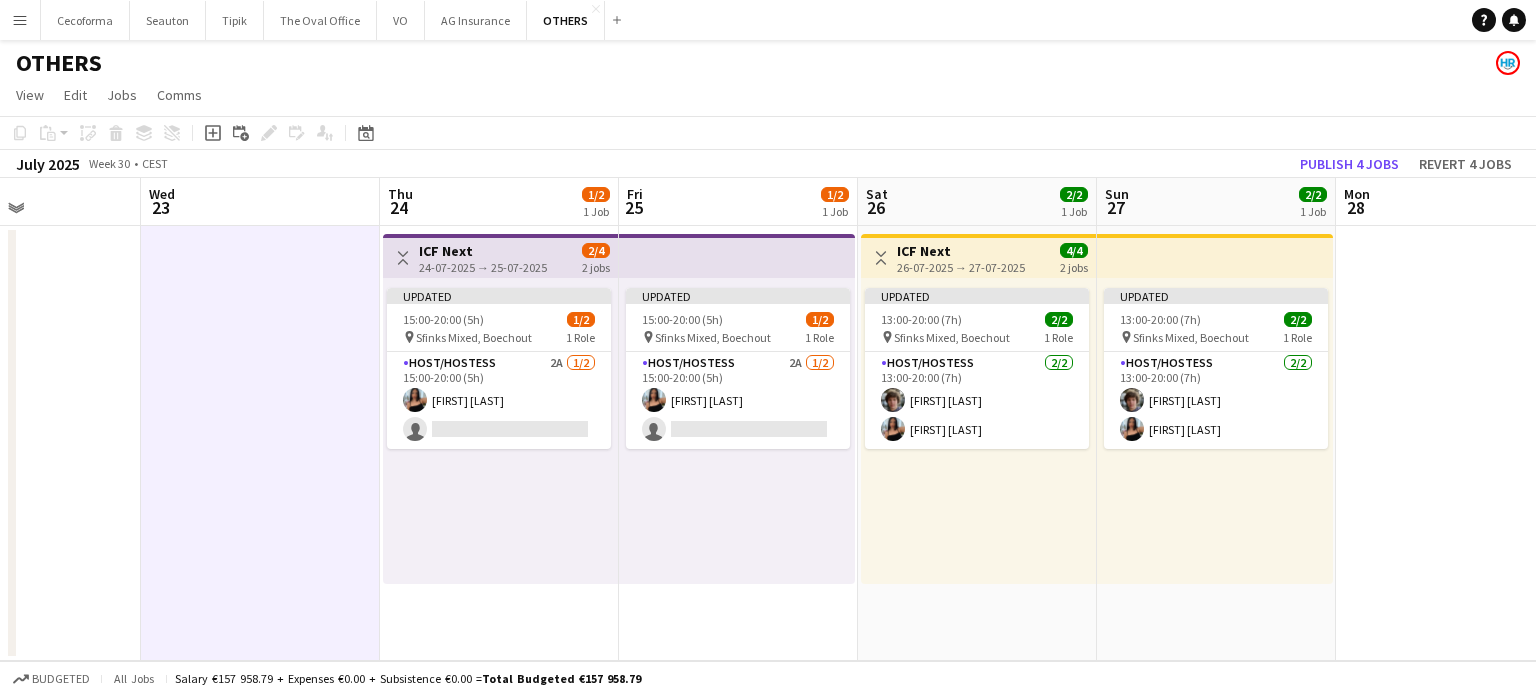 click on "Menu" at bounding box center [20, 20] 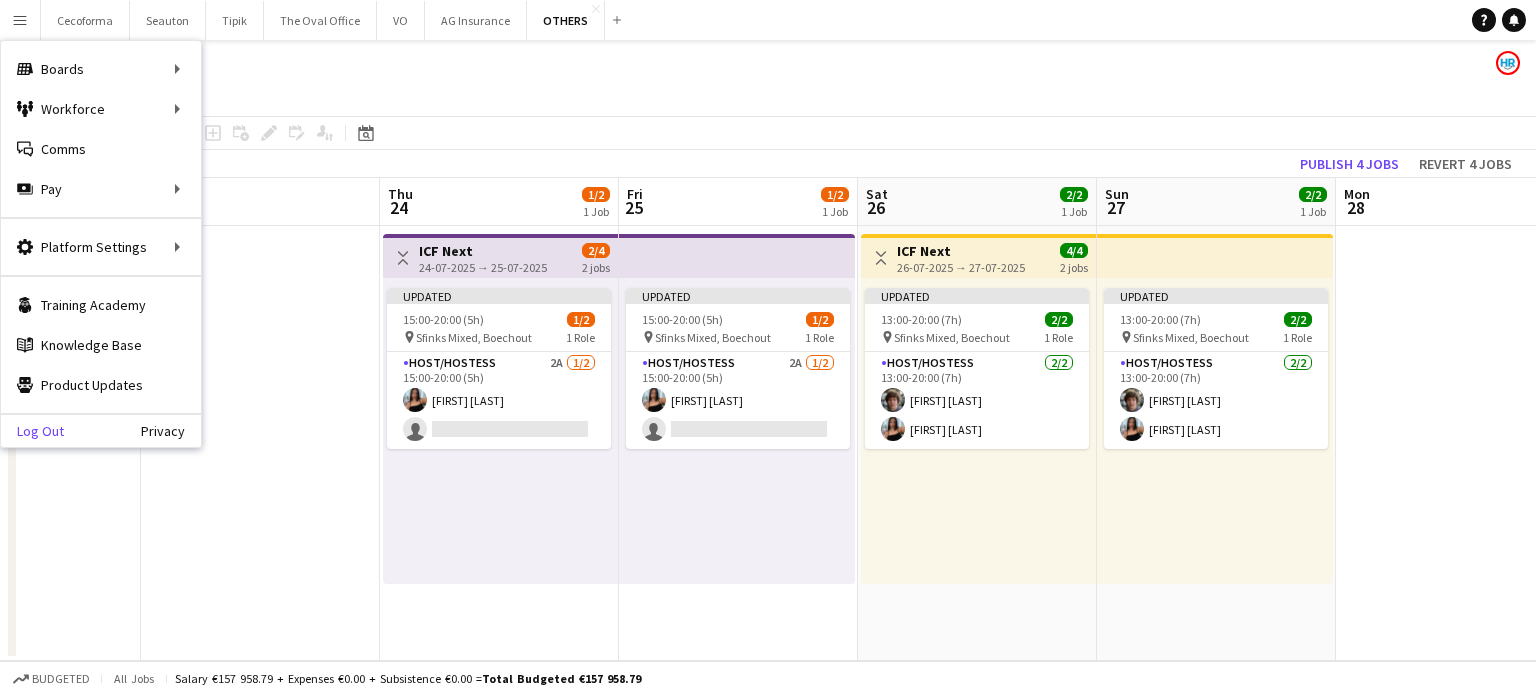 click on "Log Out" at bounding box center [32, 431] 